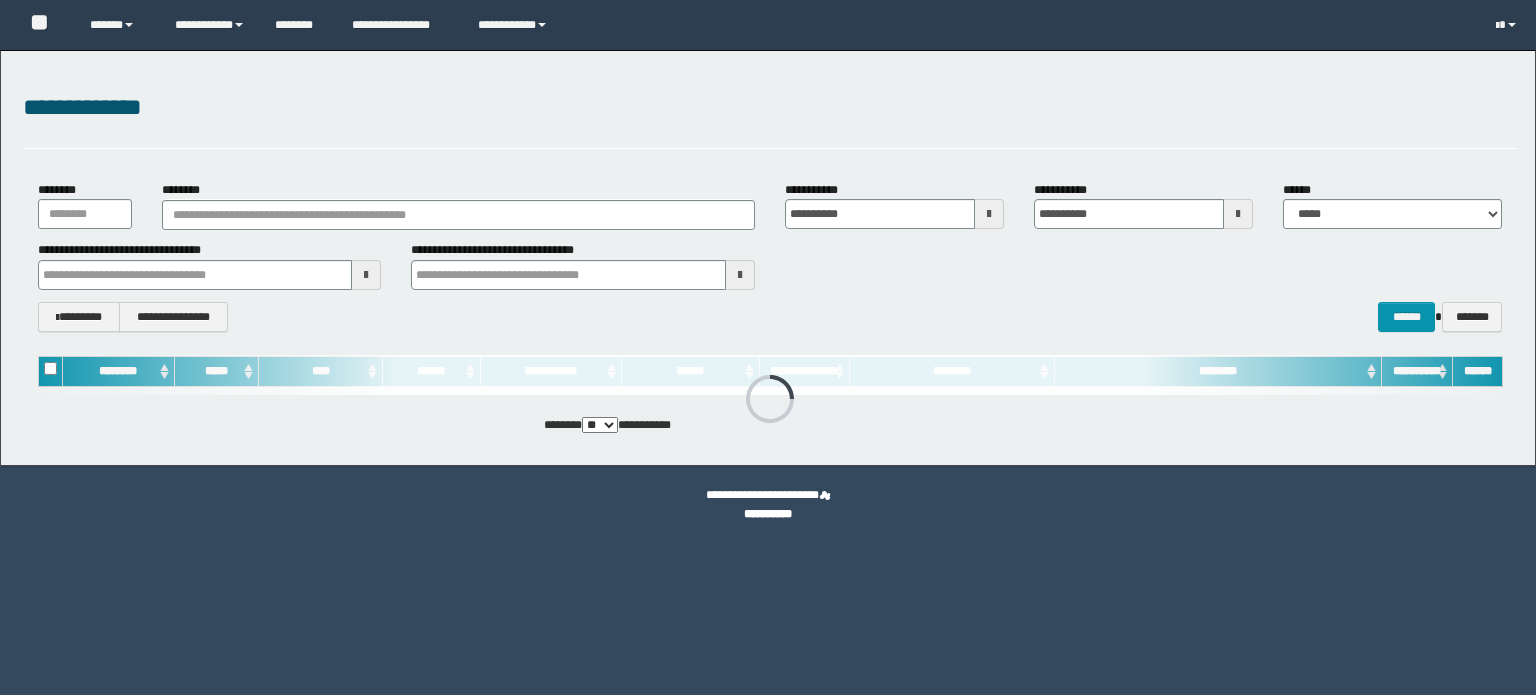 scroll, scrollTop: 0, scrollLeft: 0, axis: both 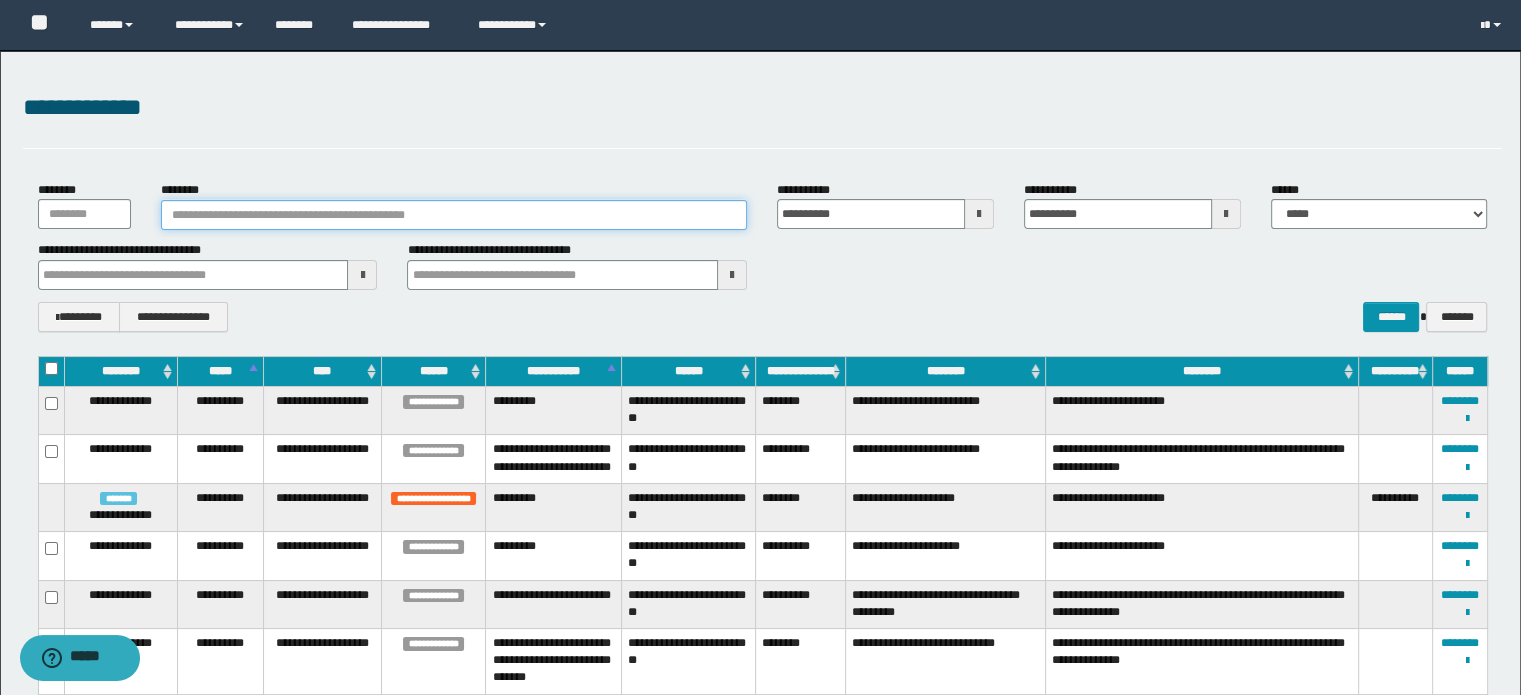 paste on "**********" 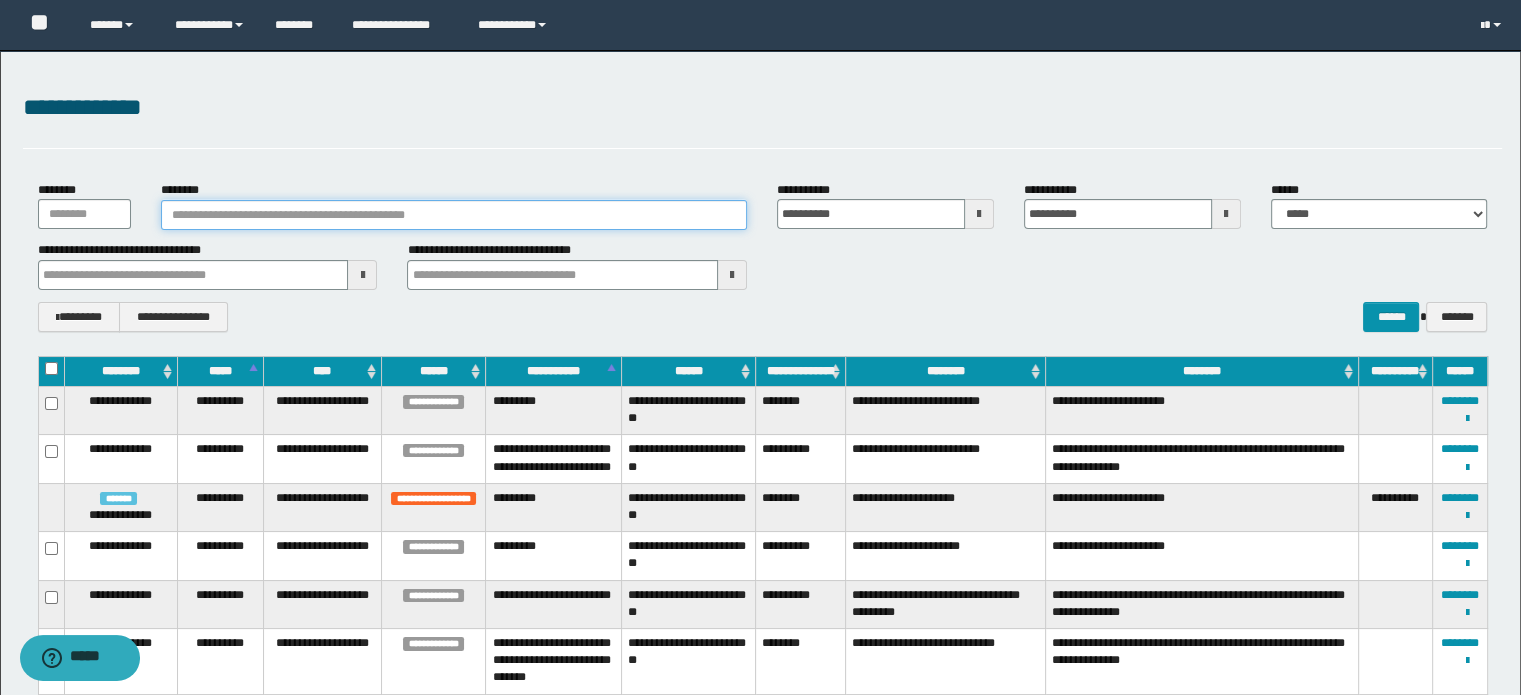type on "**********" 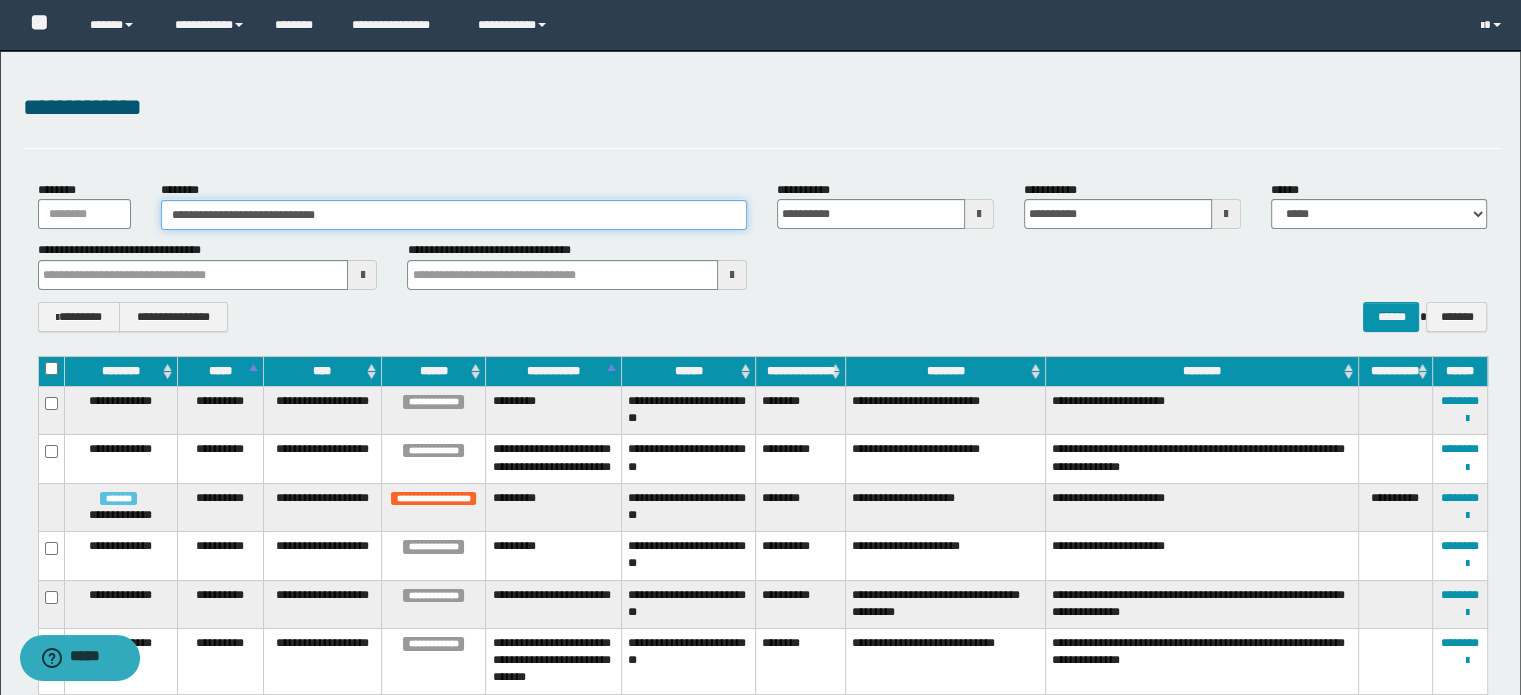 type on "**********" 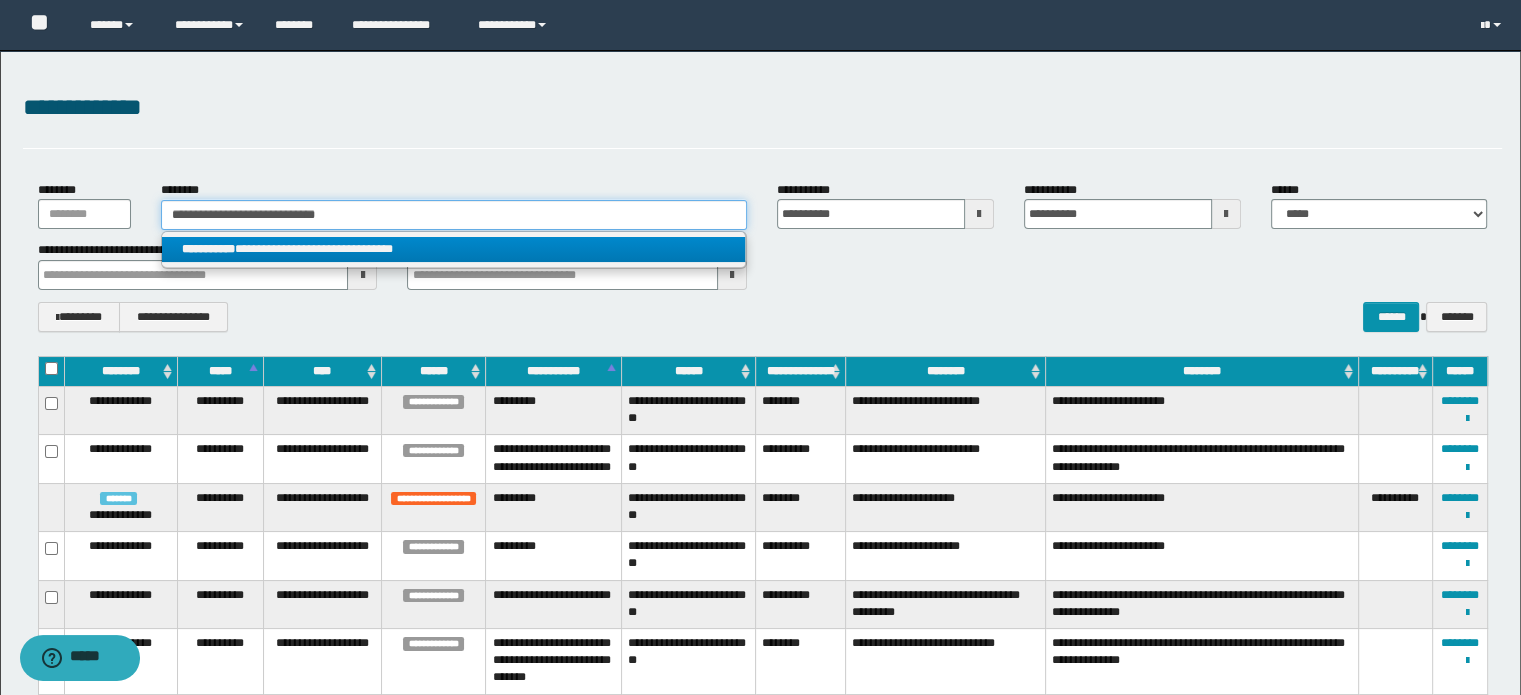 type on "**********" 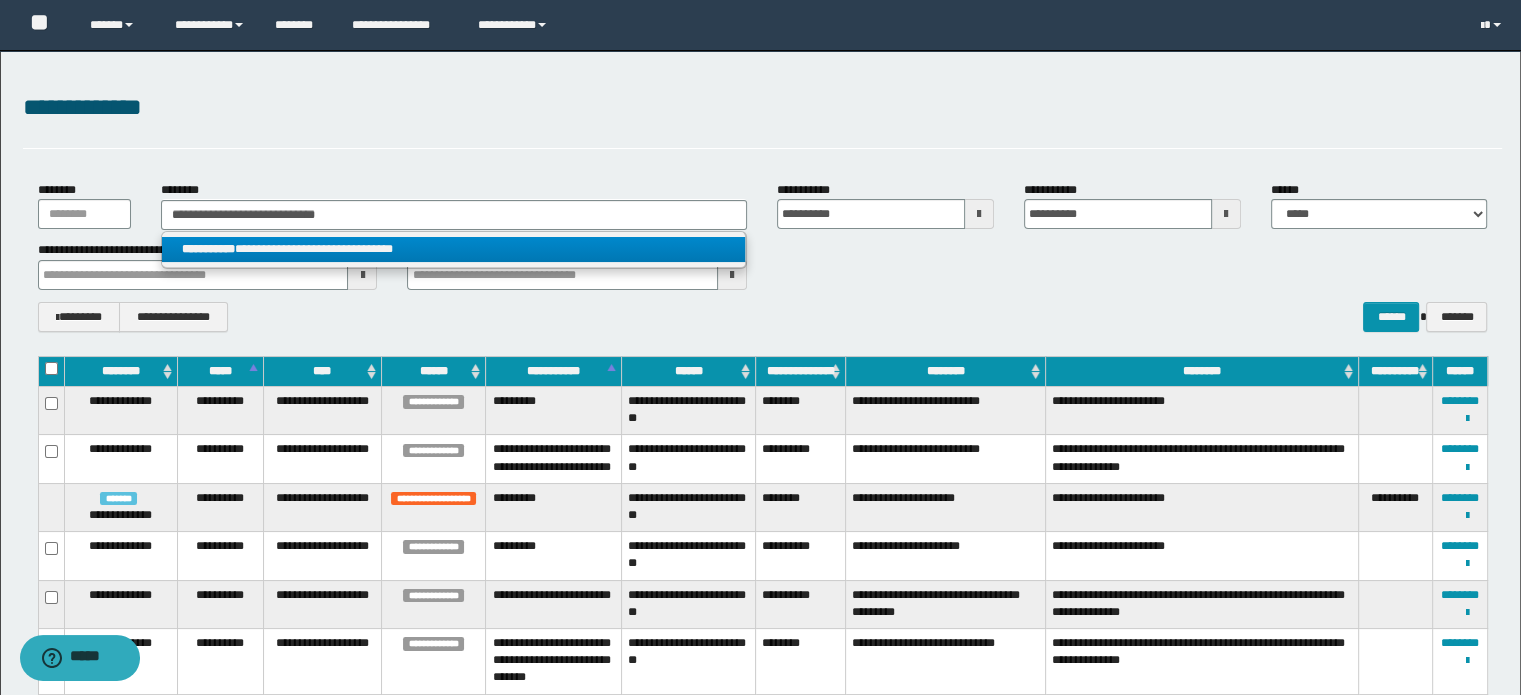 click on "**********" at bounding box center (454, 249) 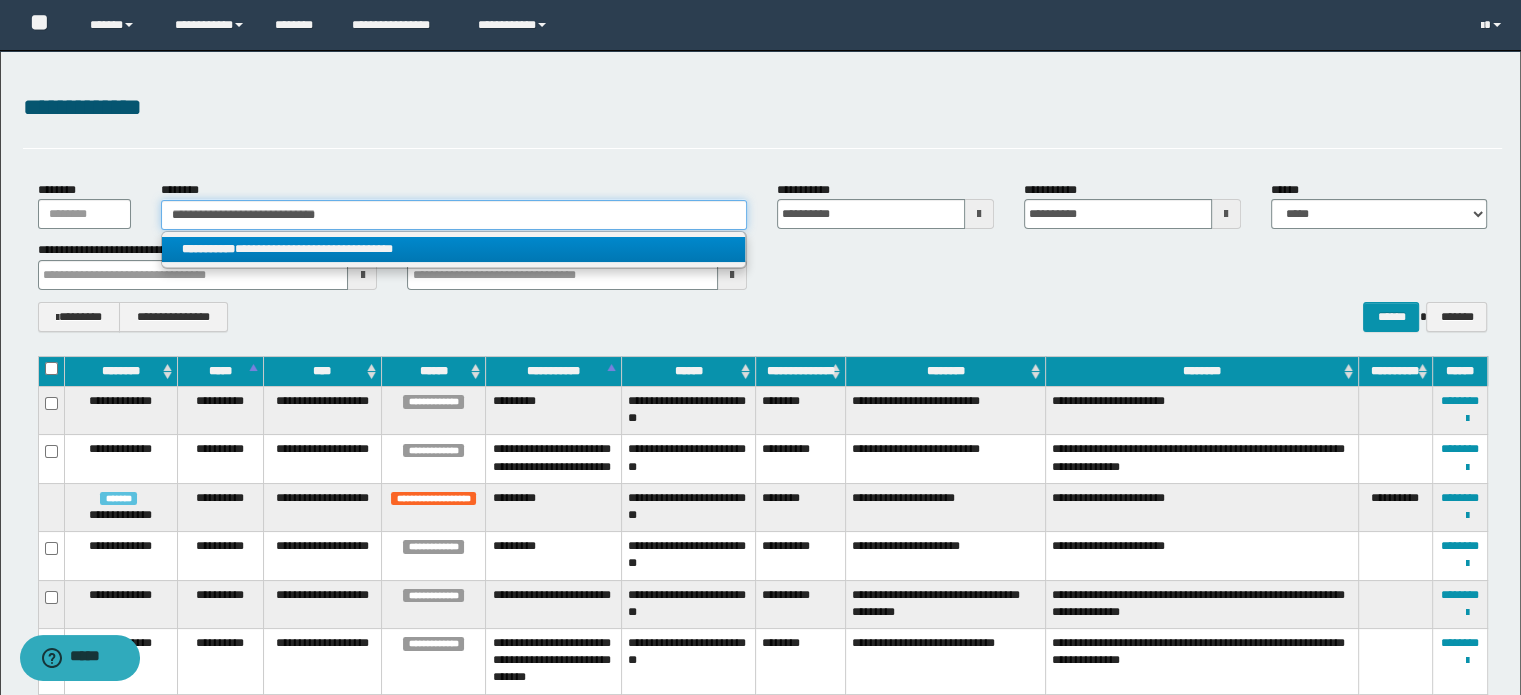 type 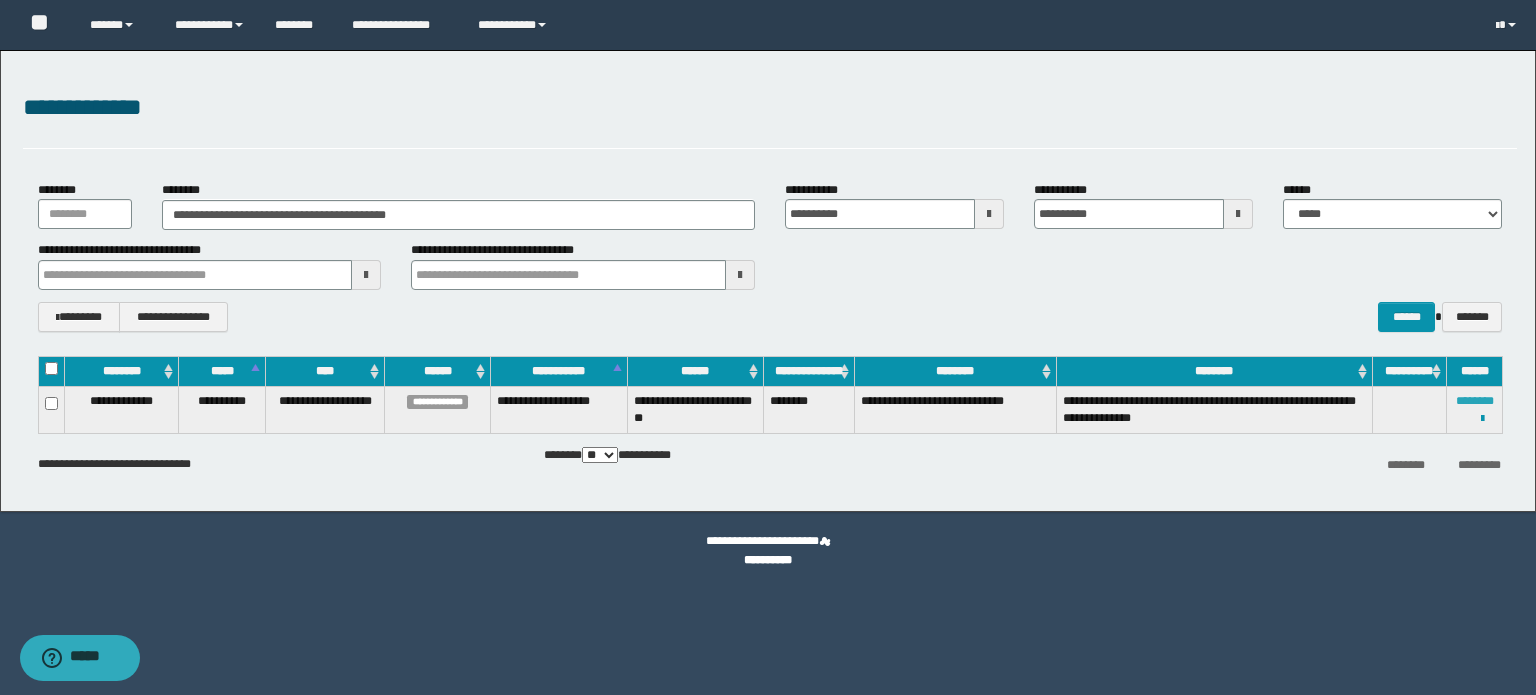 click on "********" at bounding box center [1475, 401] 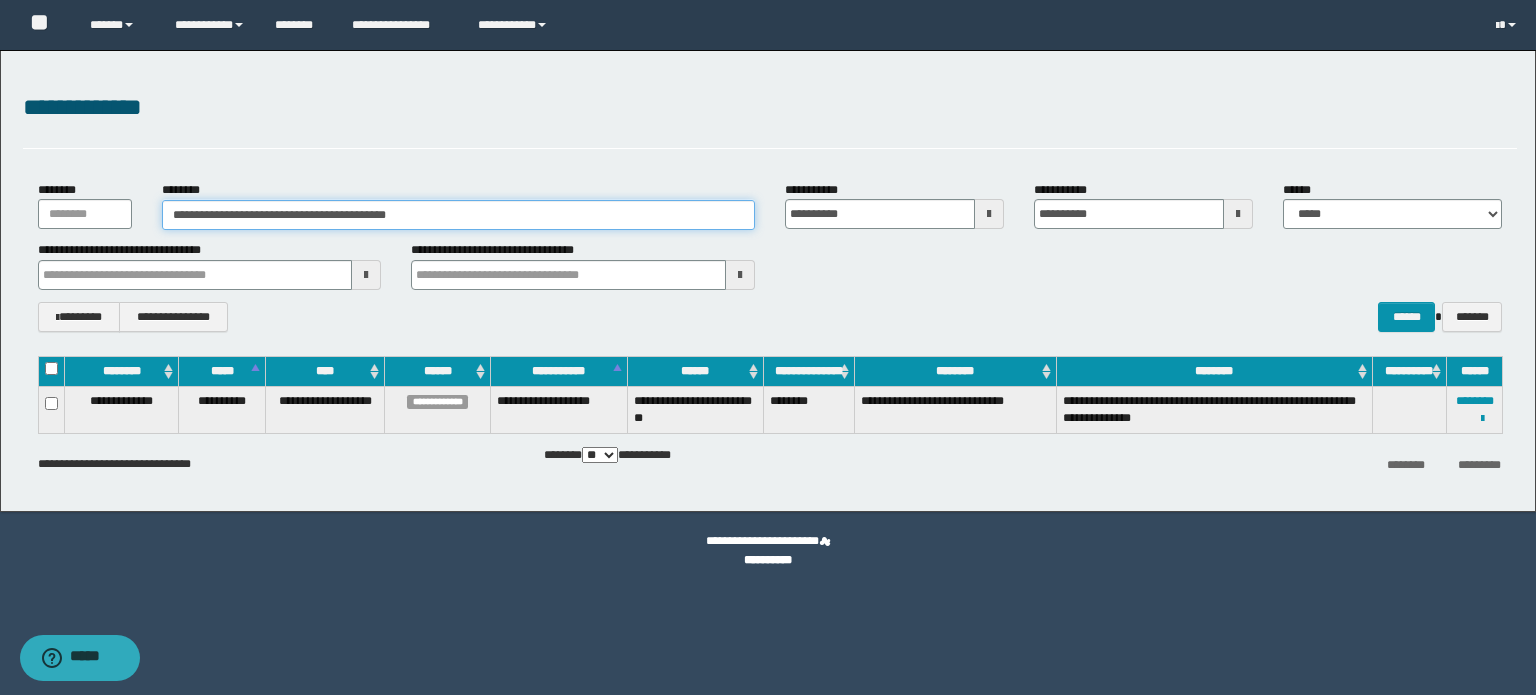 type on "*" 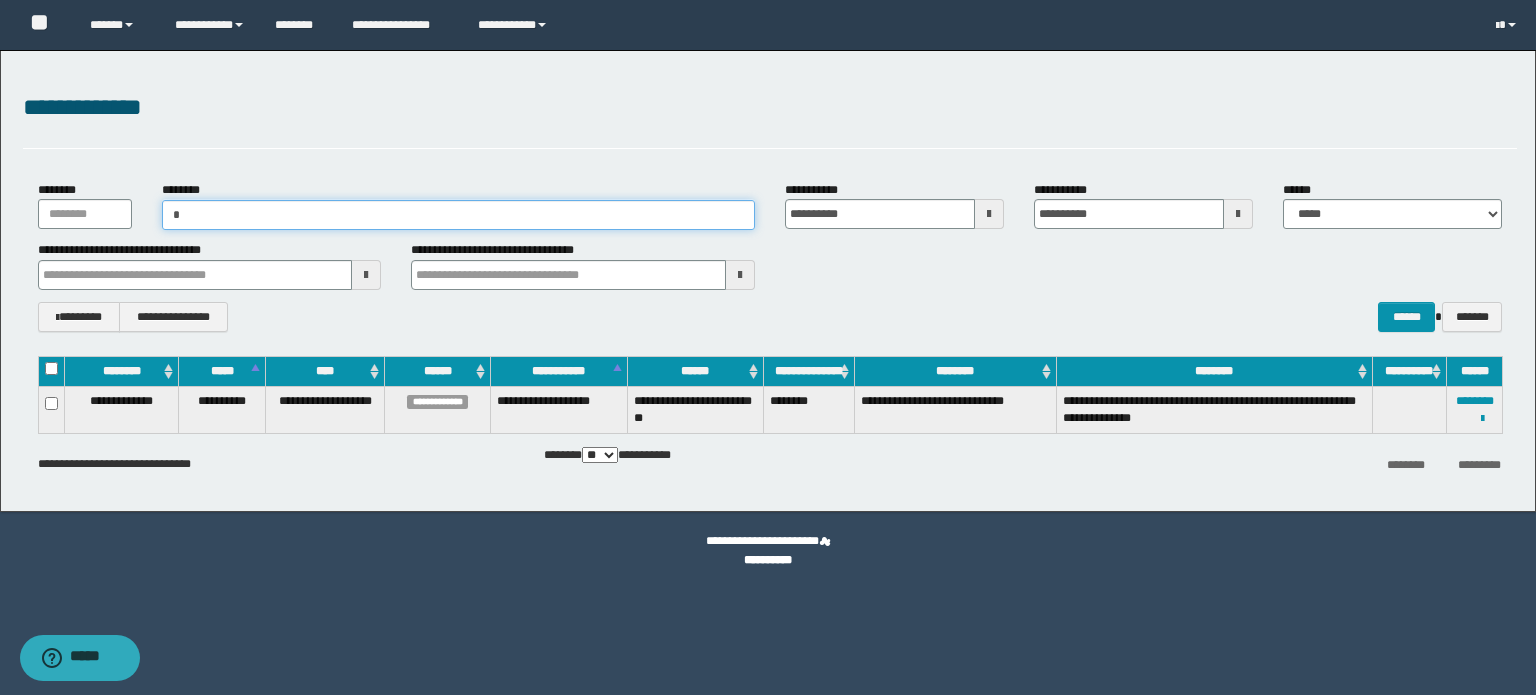 paste on "**********" 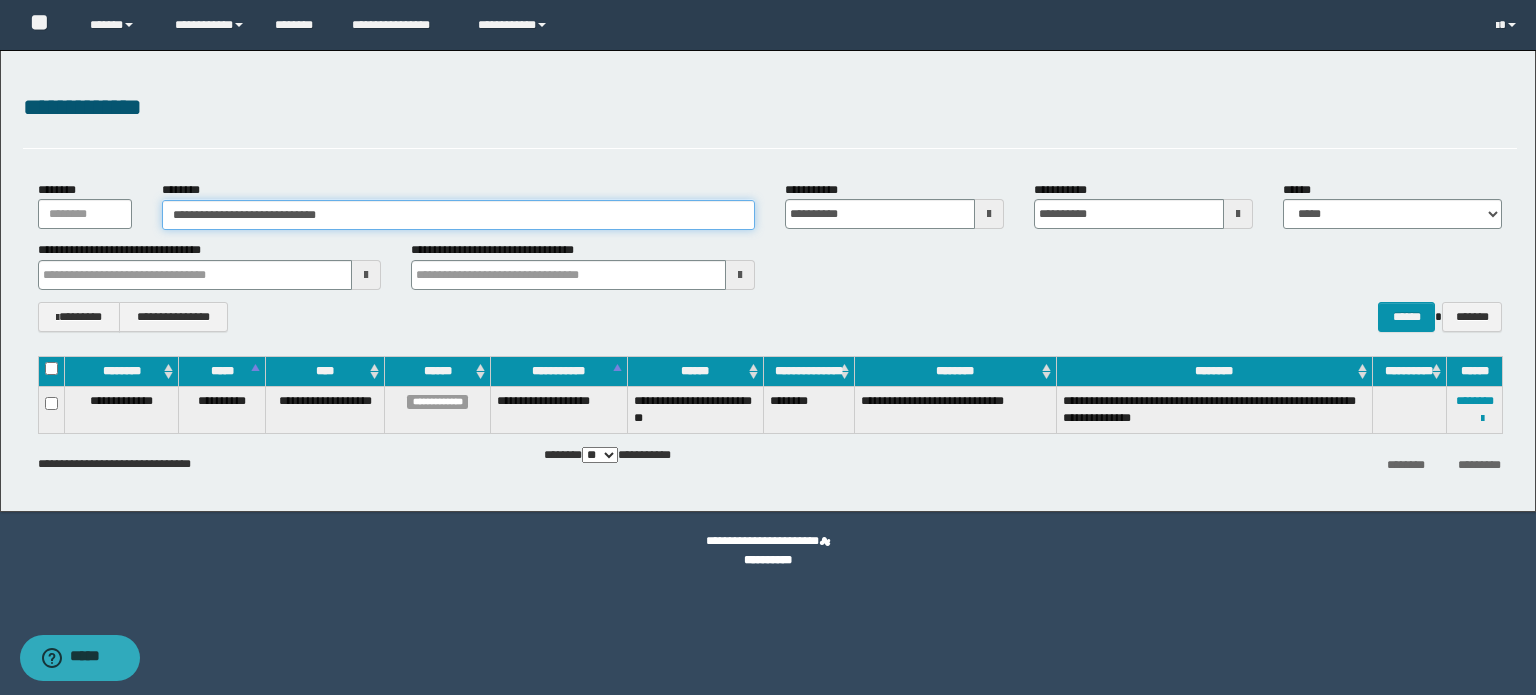 type on "**********" 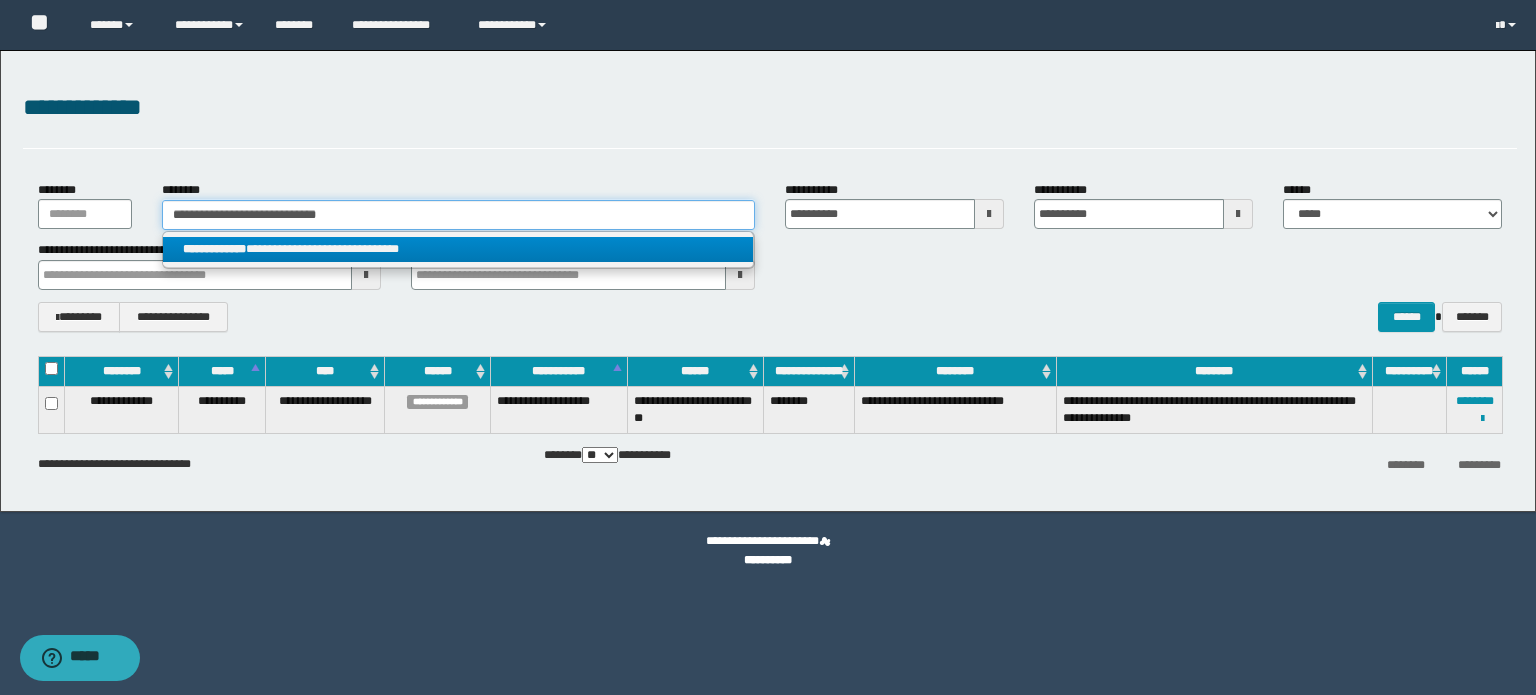 type on "**********" 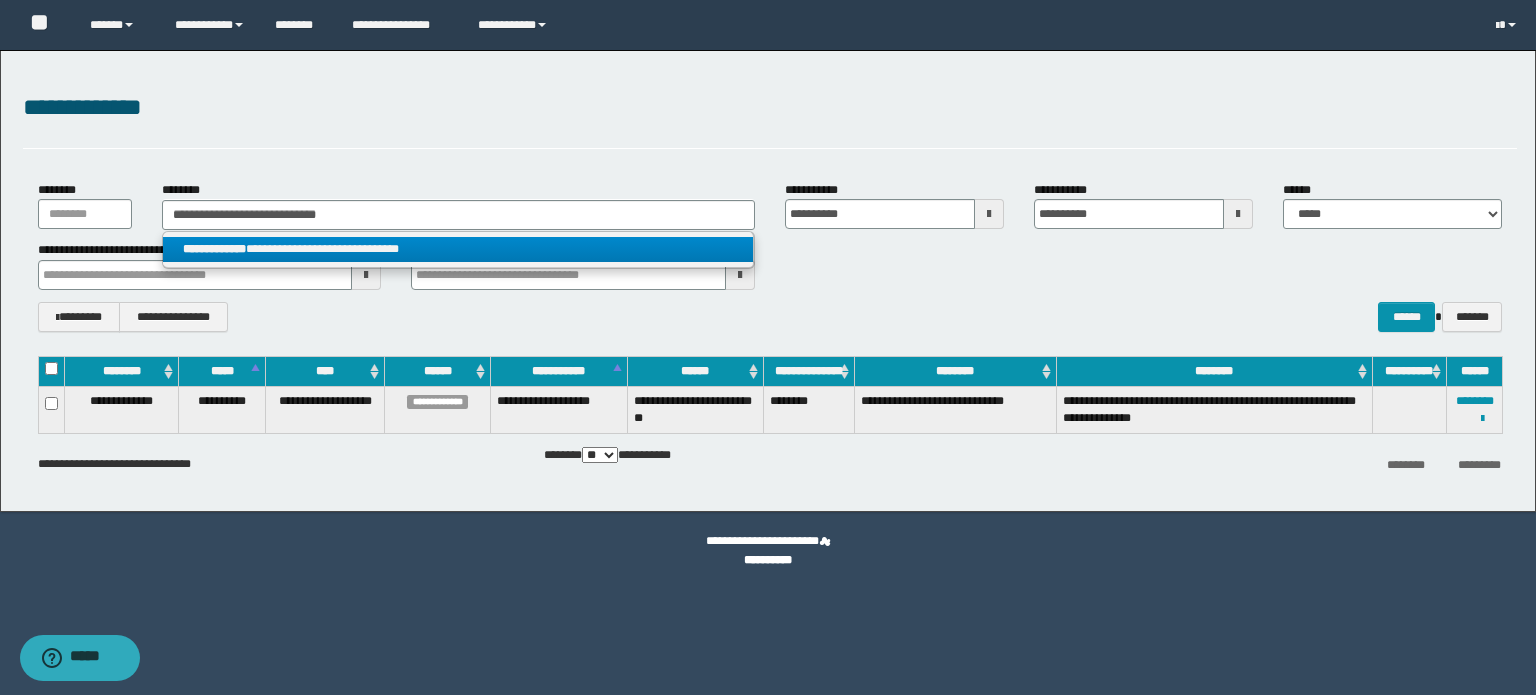 click on "**********" at bounding box center (458, 249) 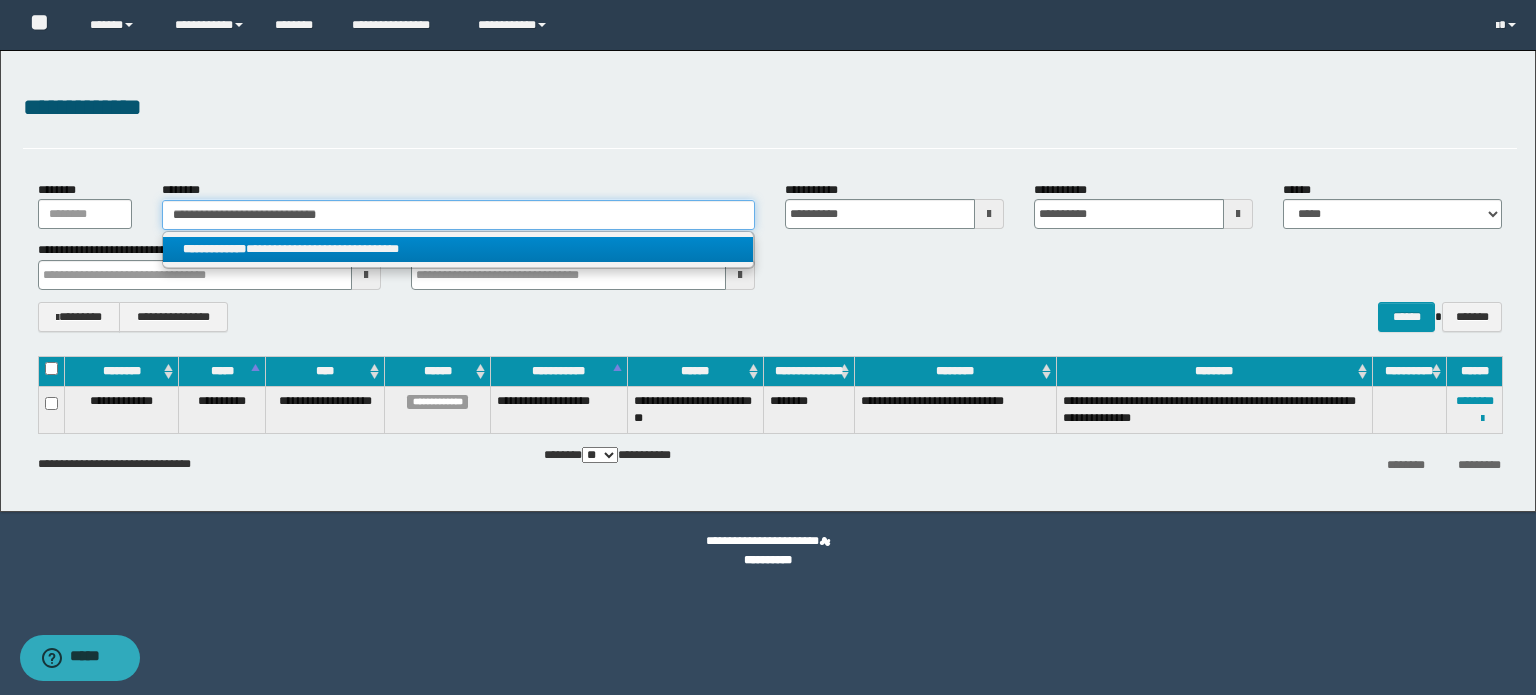 type 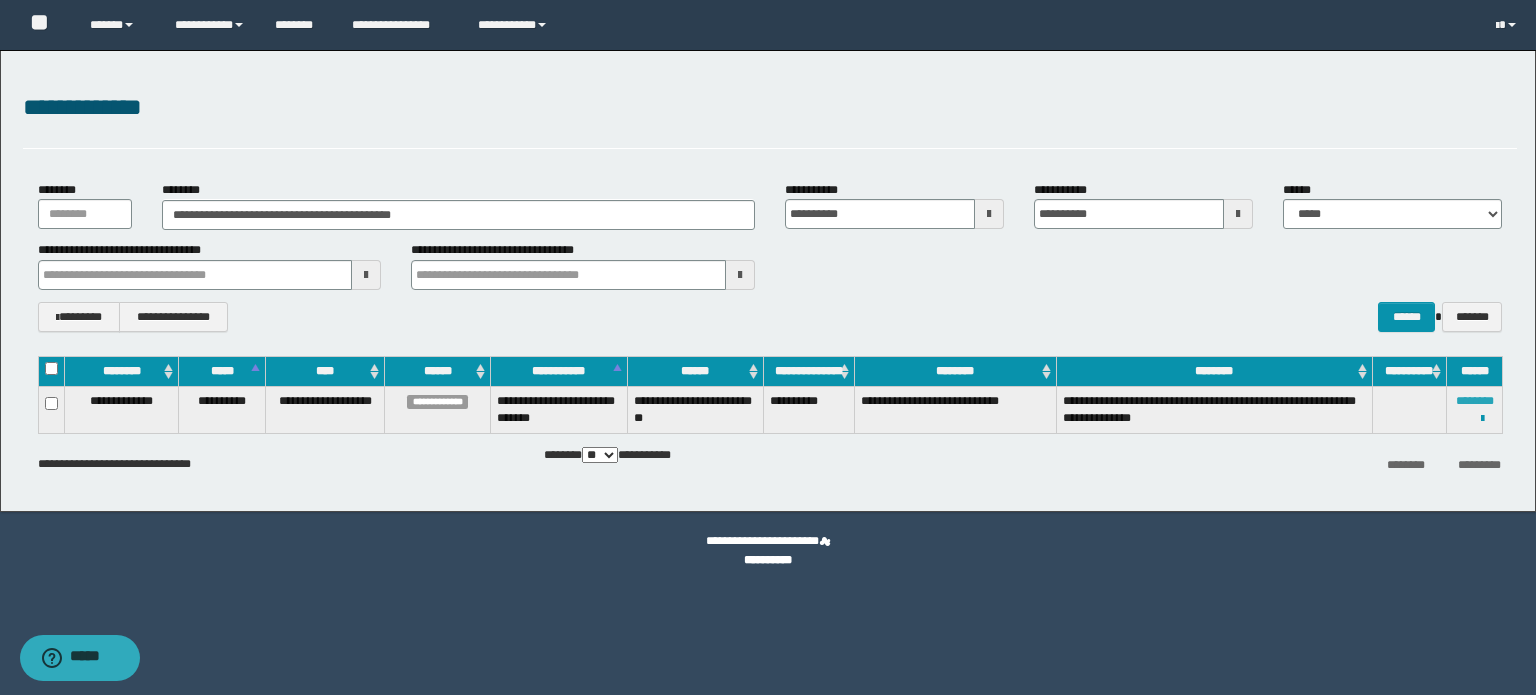 click on "********" at bounding box center (1475, 401) 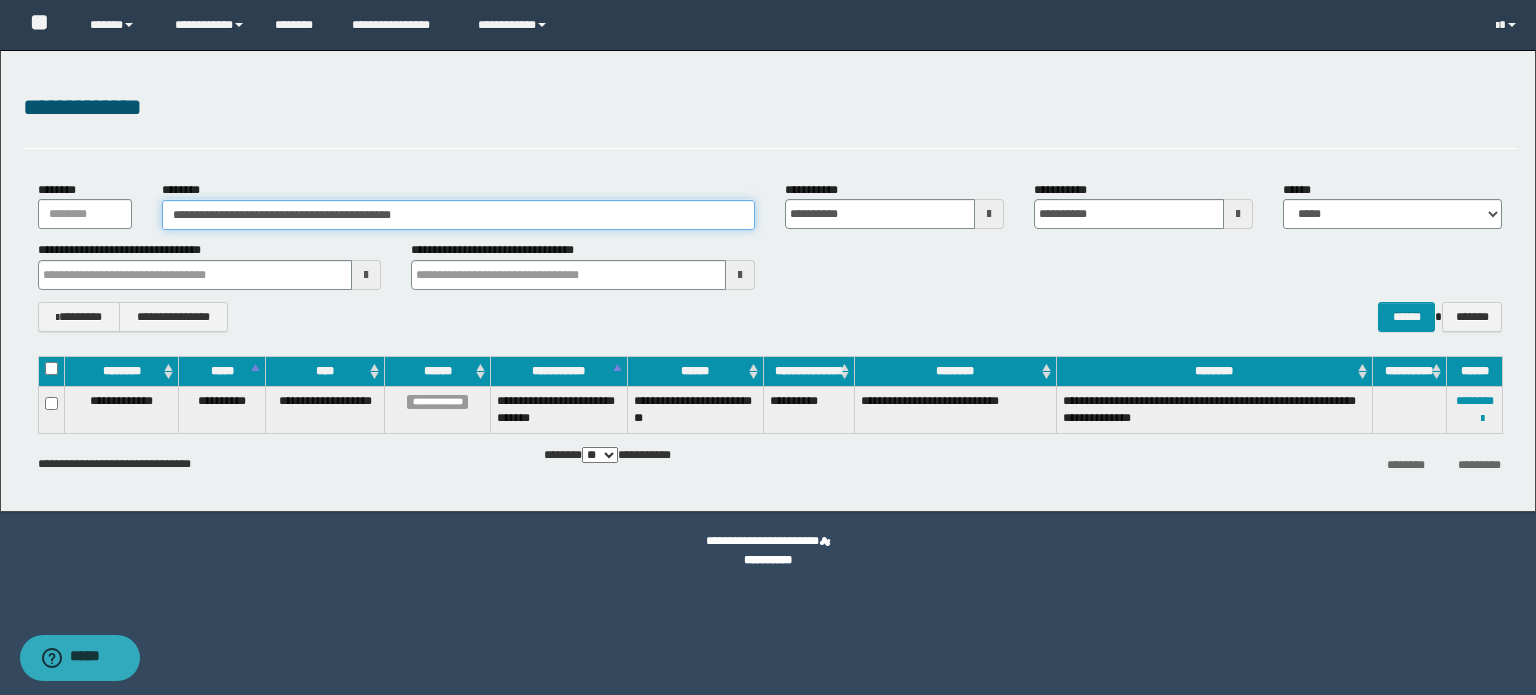drag, startPoint x: 446, startPoint y: 223, endPoint x: 70, endPoint y: 231, distance: 376.08508 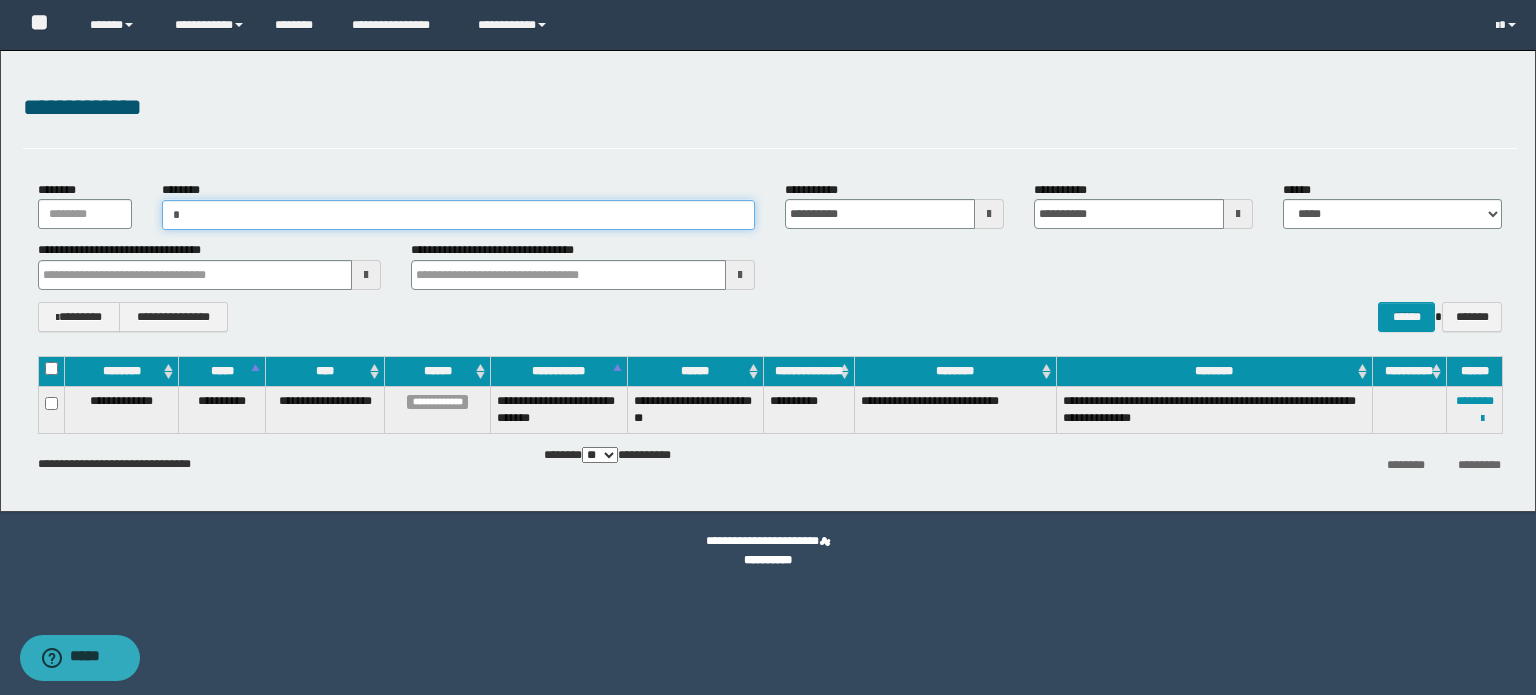 paste on "**********" 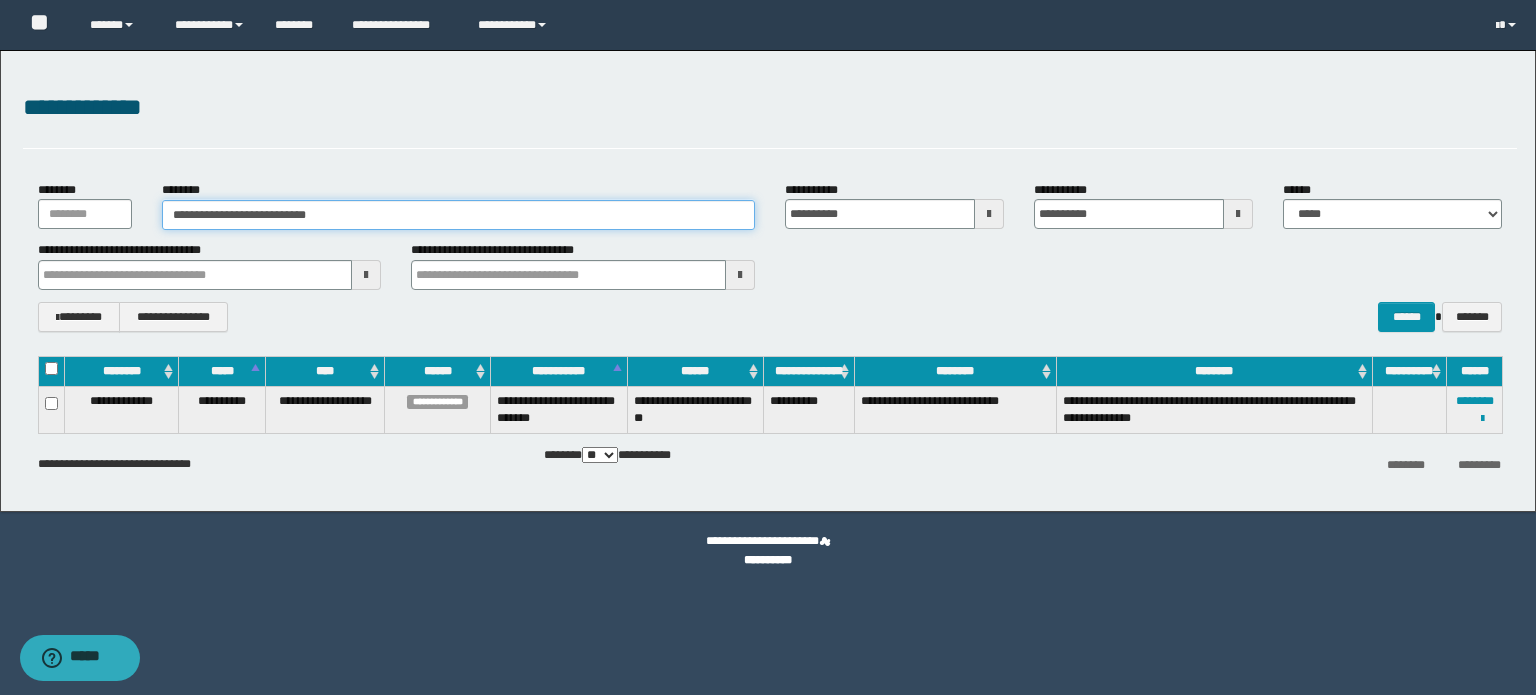 type on "**********" 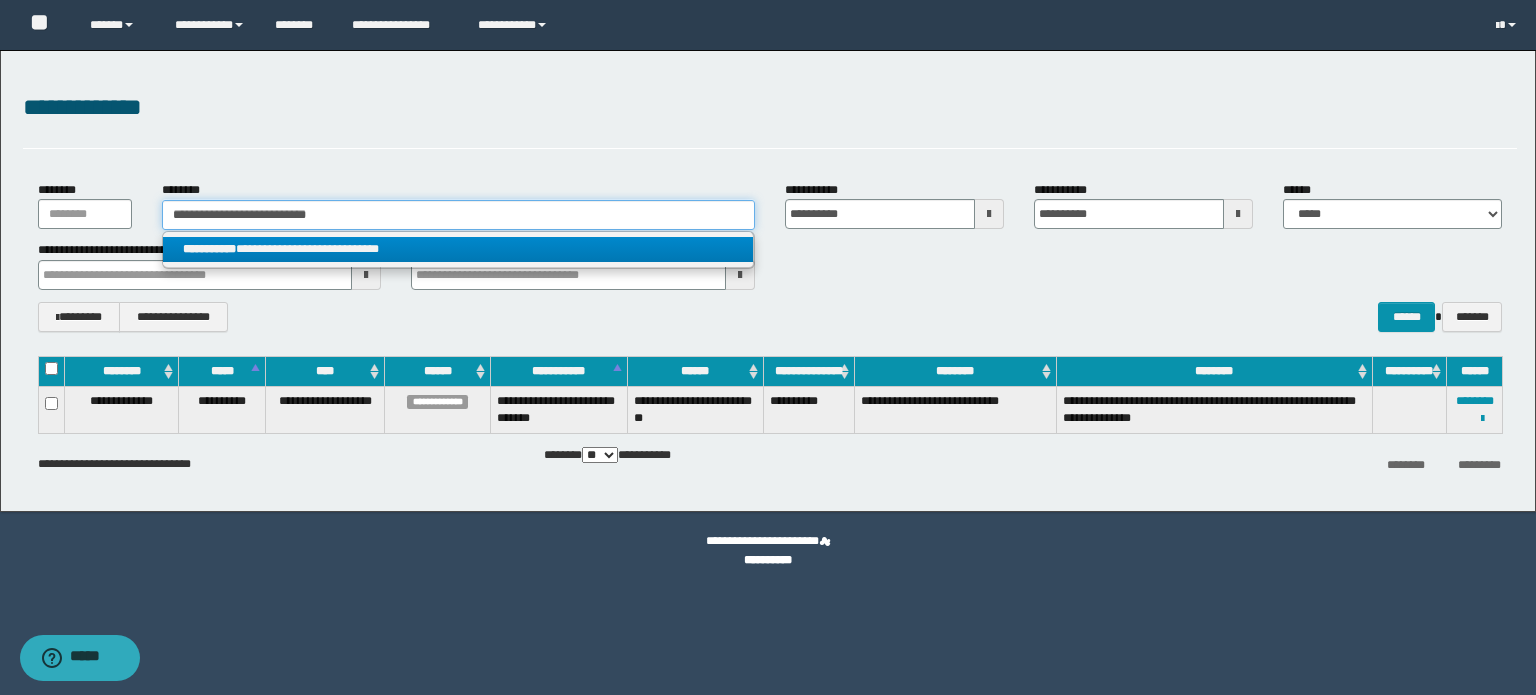 type on "**********" 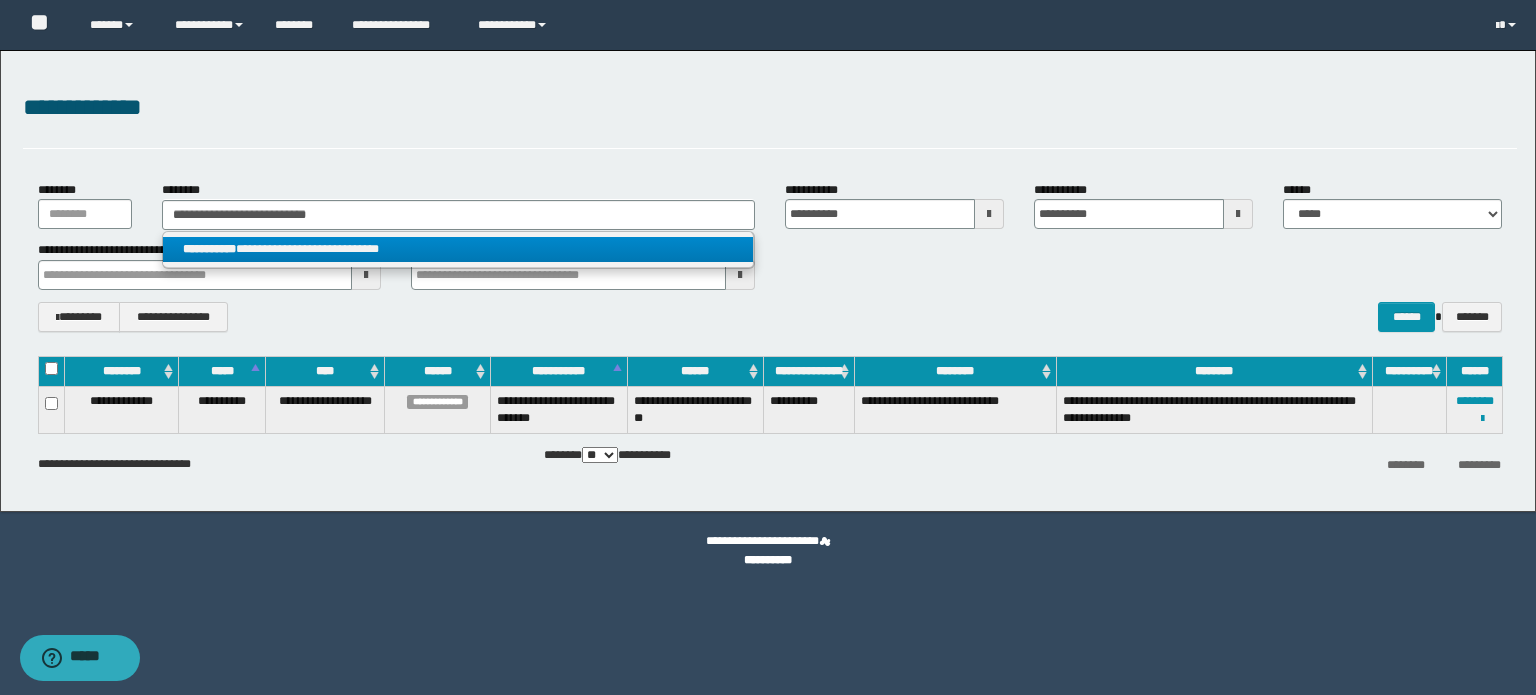 click on "**********" at bounding box center (458, 249) 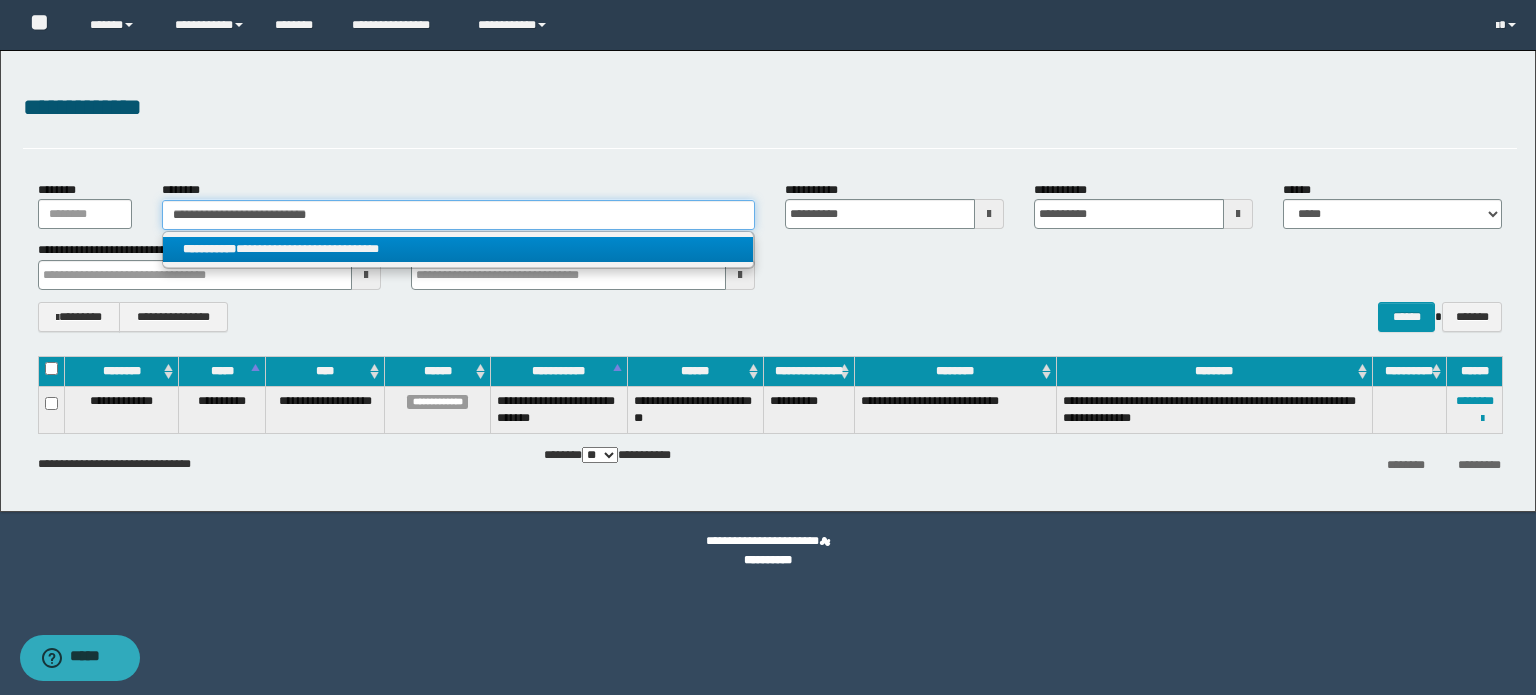 type 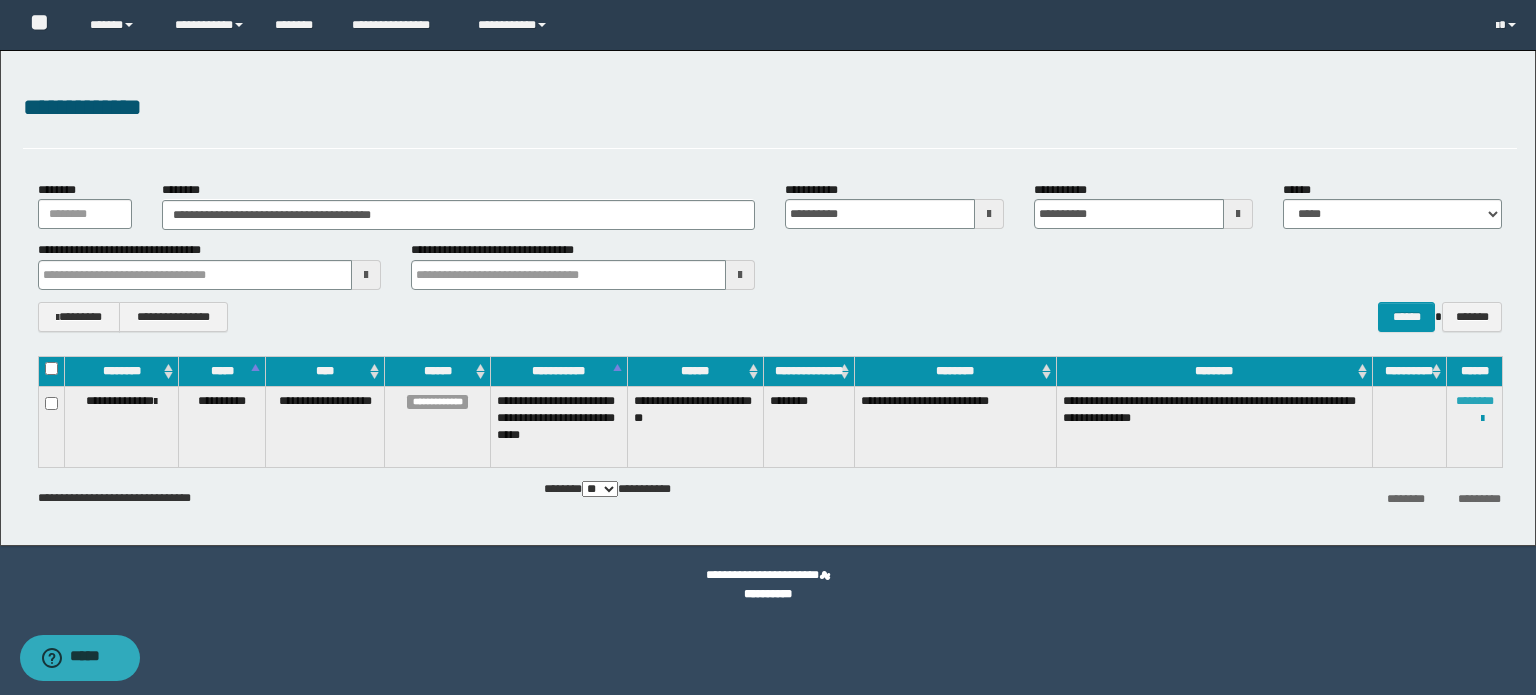 click on "********" at bounding box center [1475, 401] 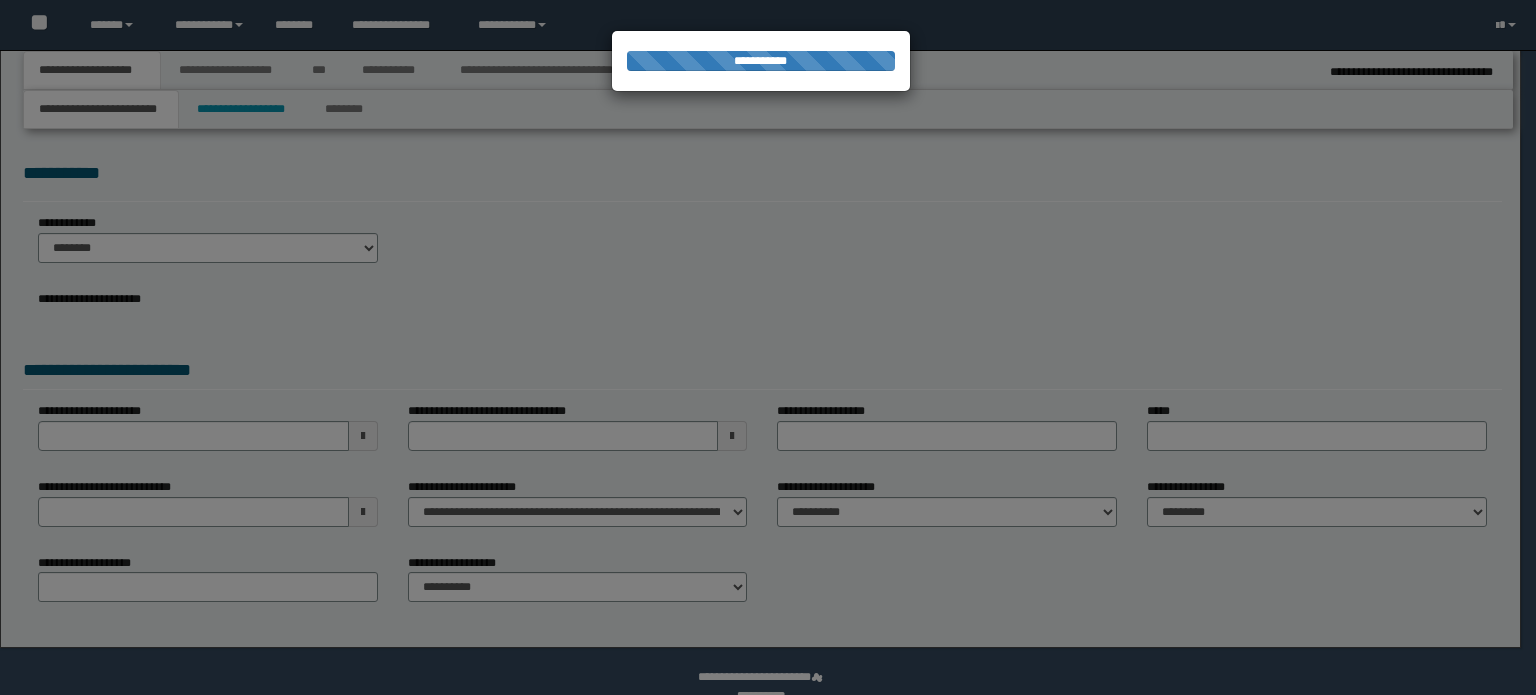 scroll, scrollTop: 0, scrollLeft: 0, axis: both 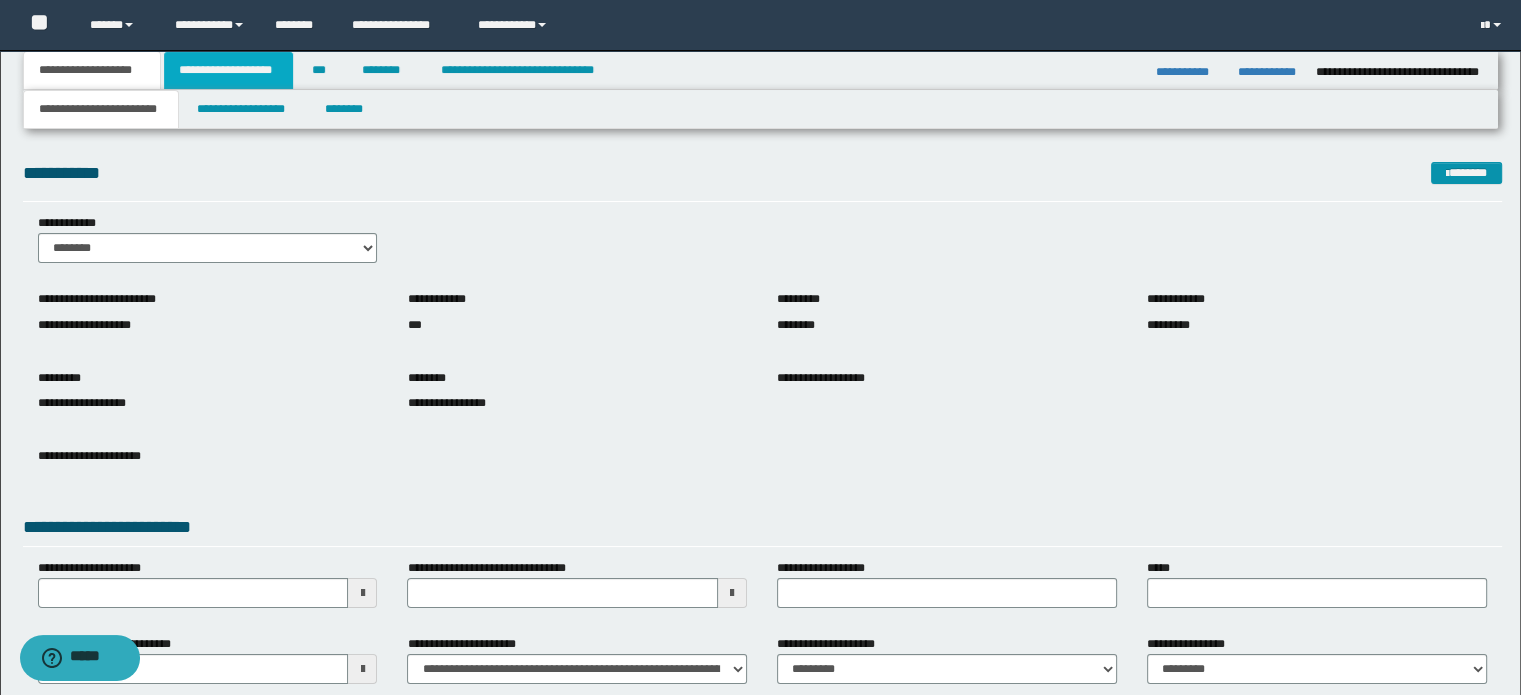 click on "**********" at bounding box center [228, 70] 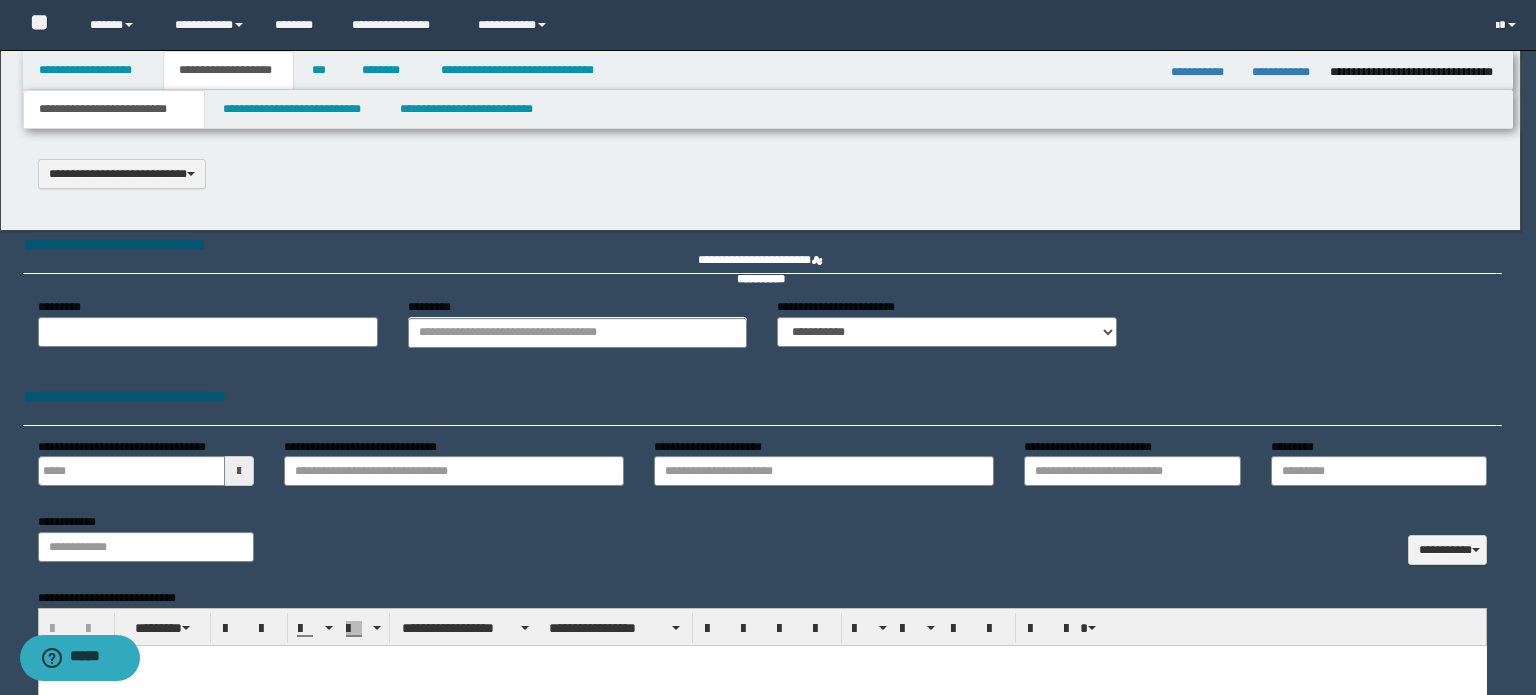scroll, scrollTop: 0, scrollLeft: 0, axis: both 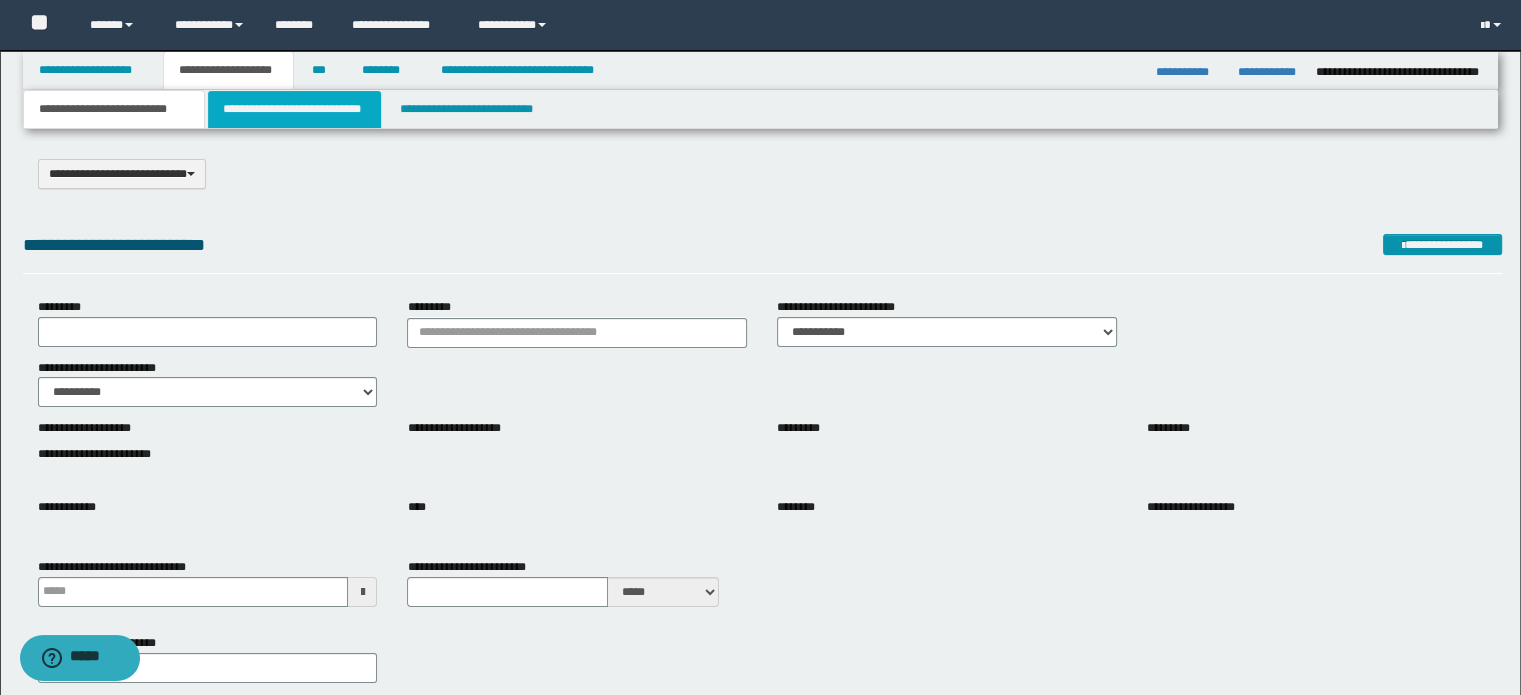 click on "**********" at bounding box center (294, 109) 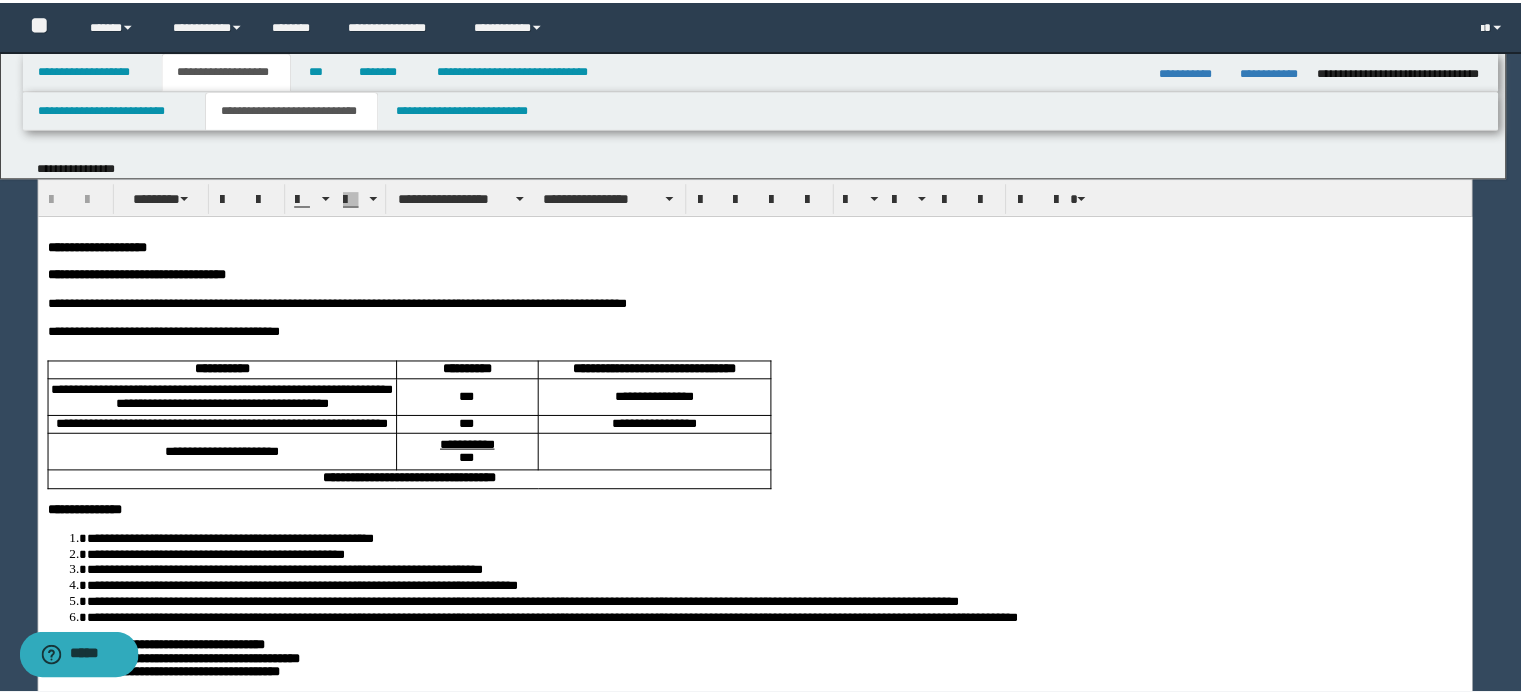 scroll, scrollTop: 0, scrollLeft: 0, axis: both 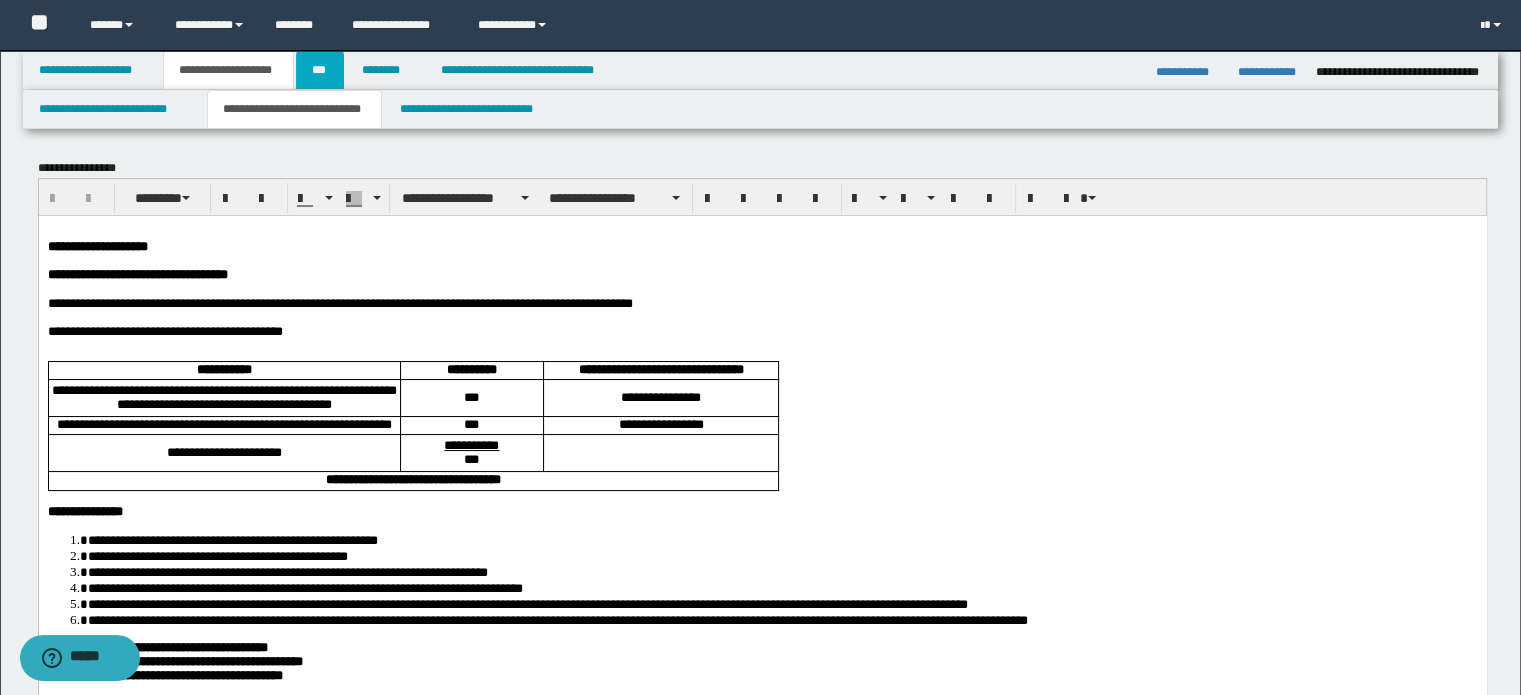 click on "***" at bounding box center (320, 70) 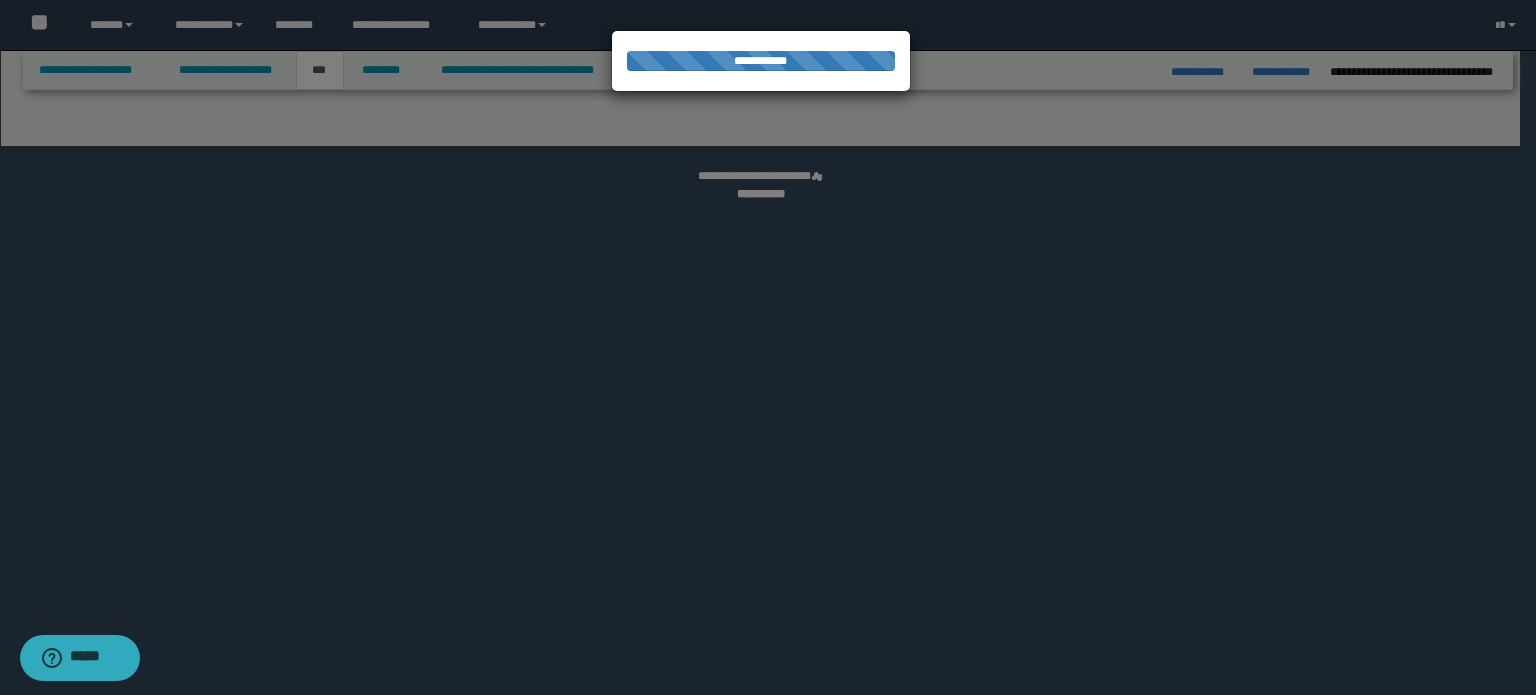 select on "*" 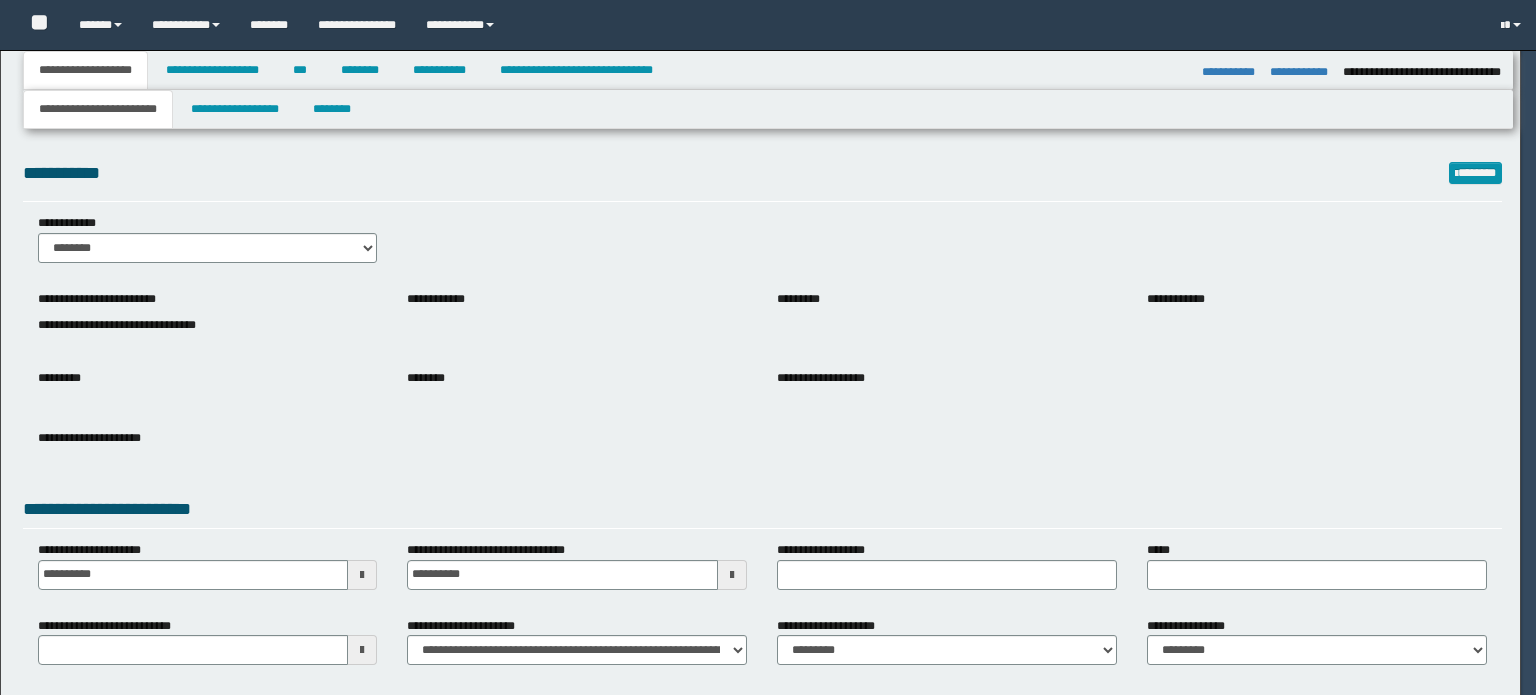 select on "*" 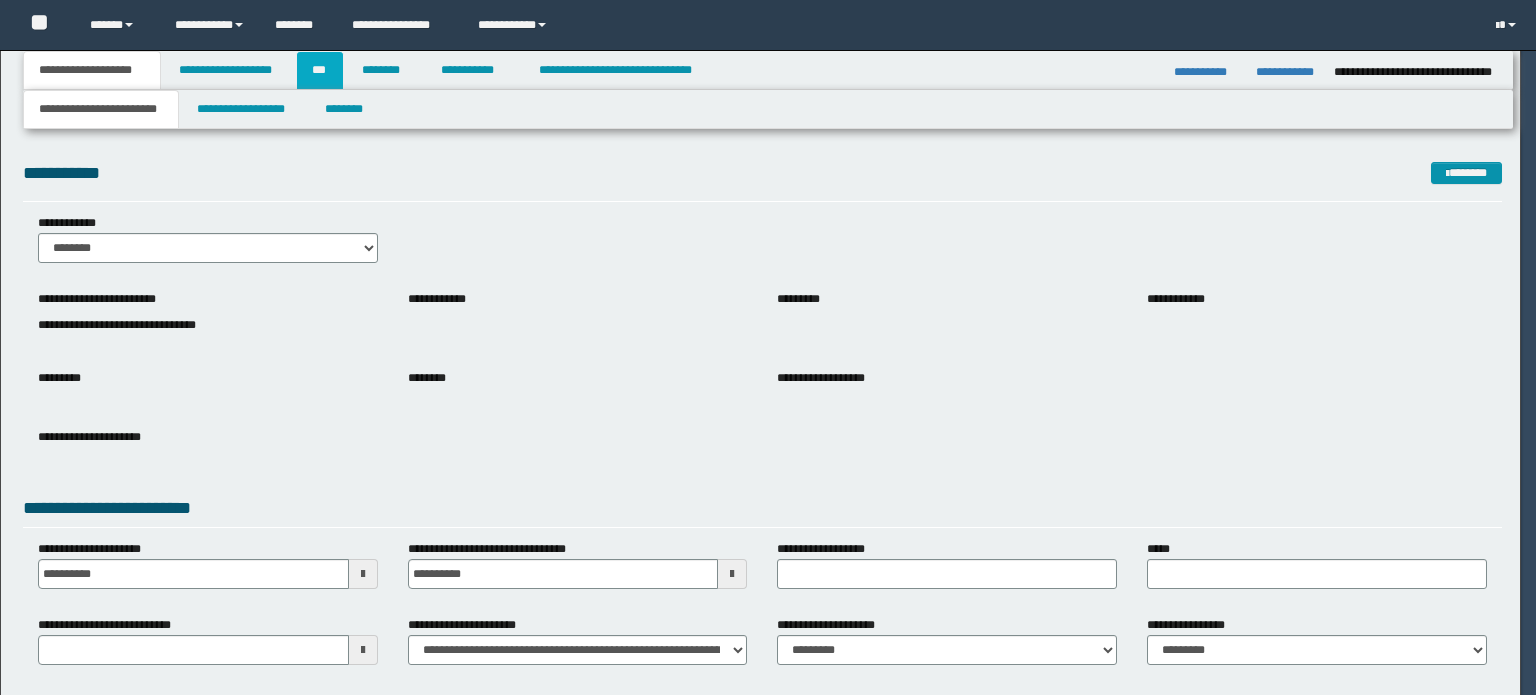 scroll, scrollTop: 0, scrollLeft: 0, axis: both 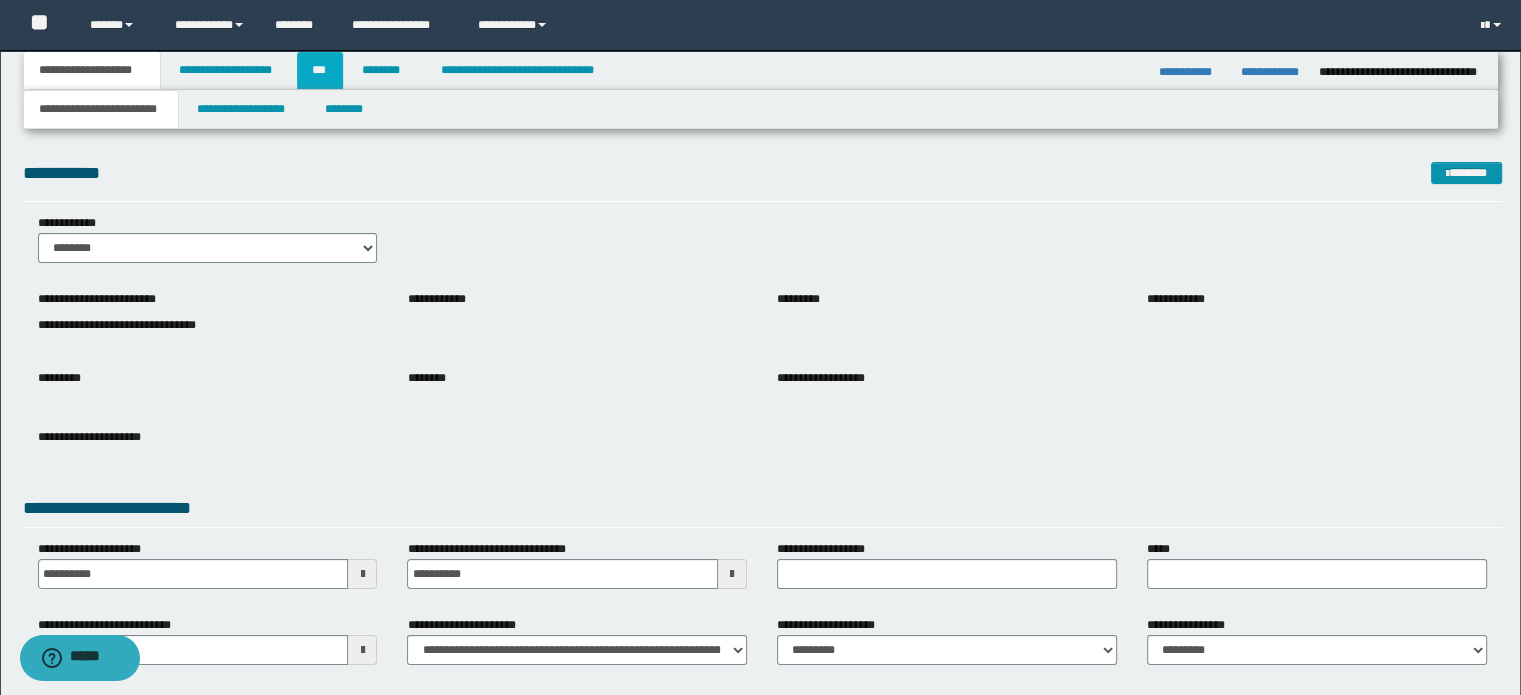 click on "***" at bounding box center (320, 70) 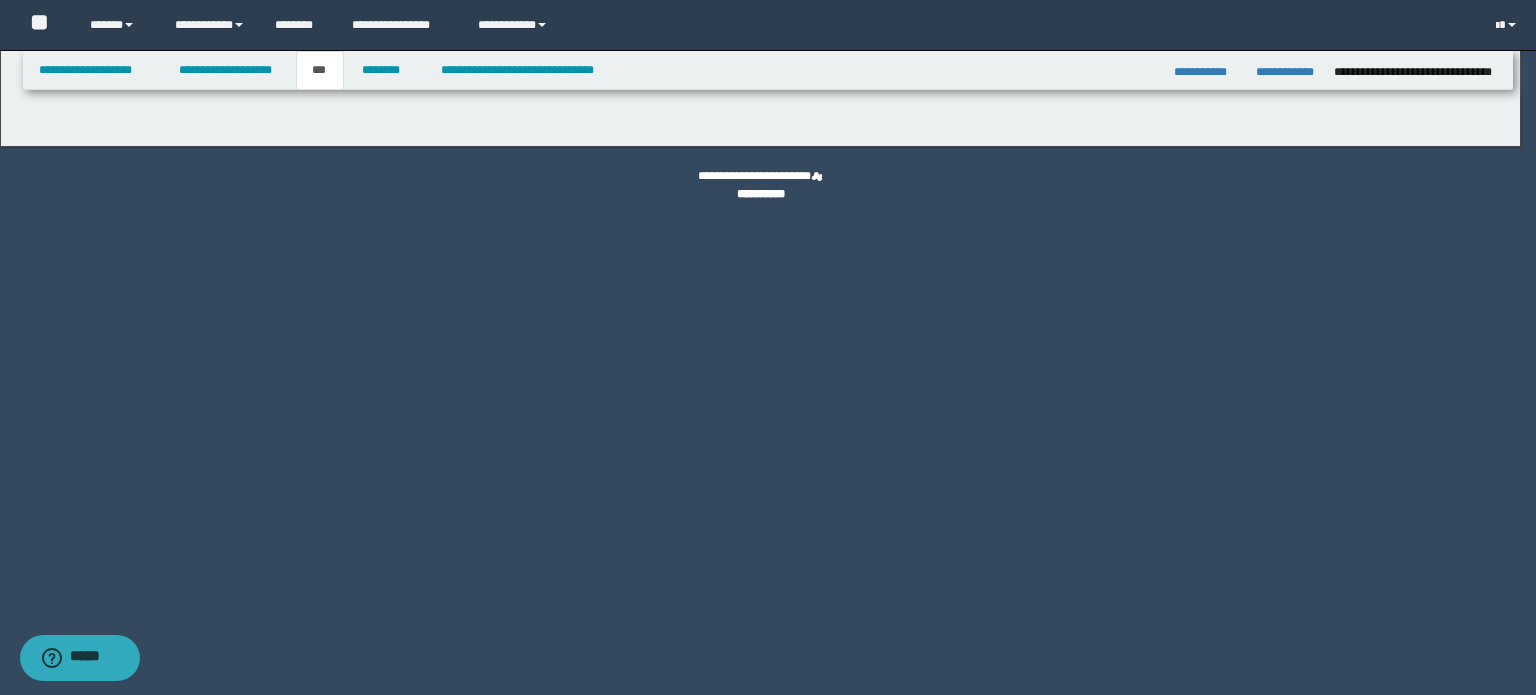 select on "*" 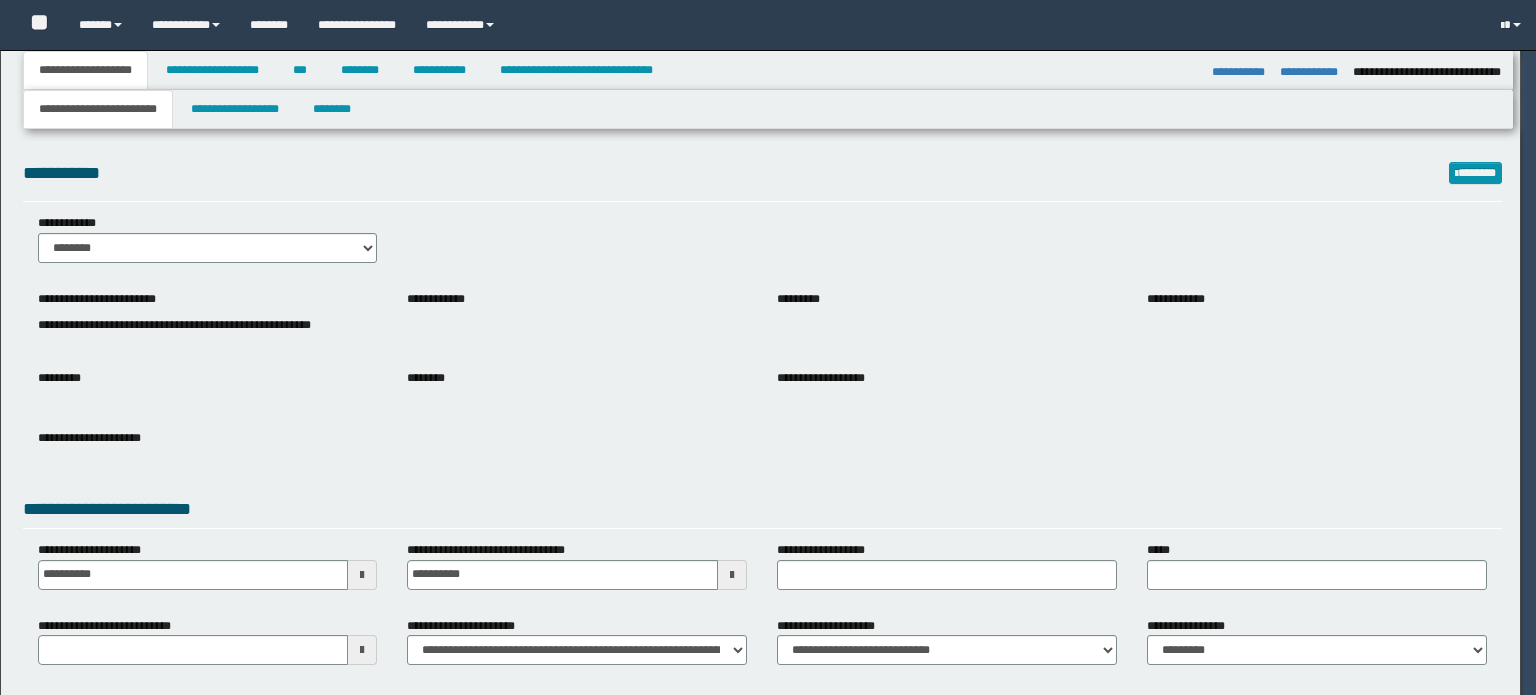 select on "**" 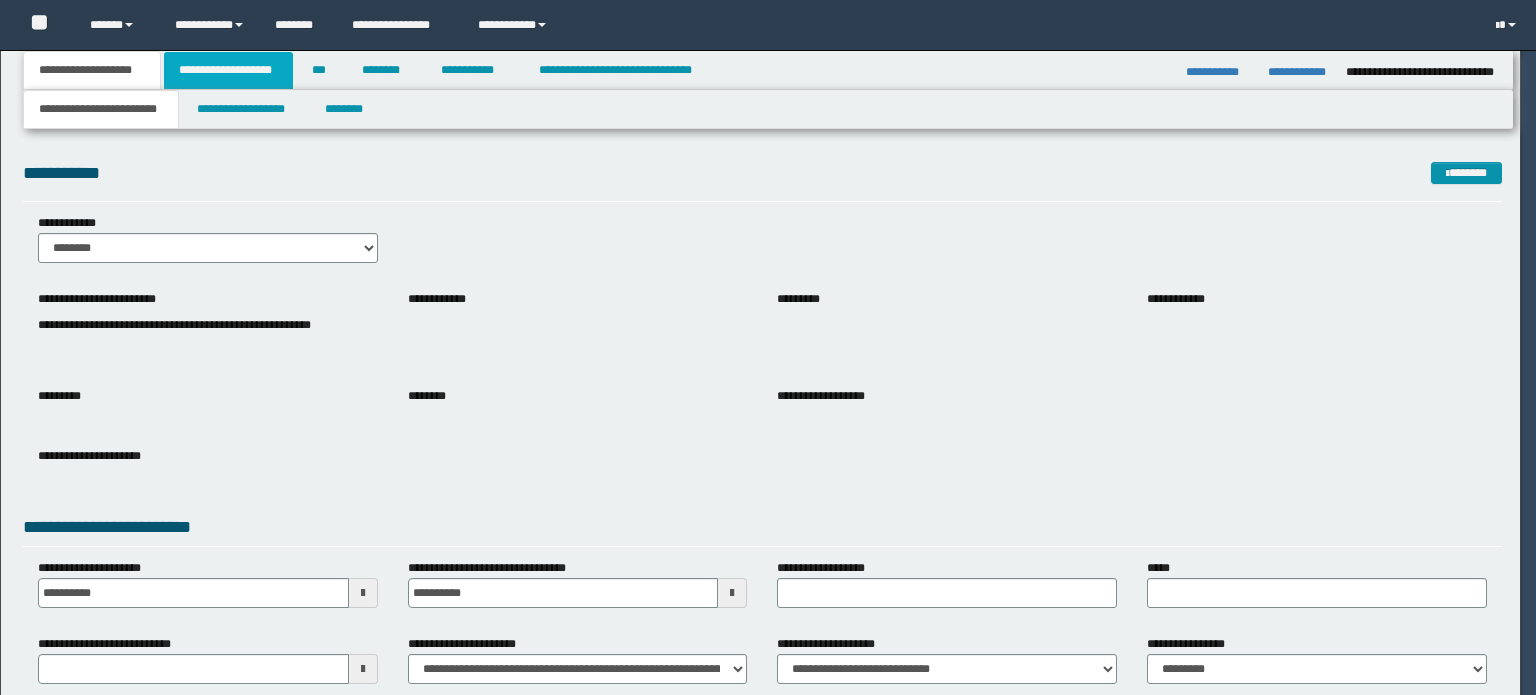 scroll, scrollTop: 0, scrollLeft: 0, axis: both 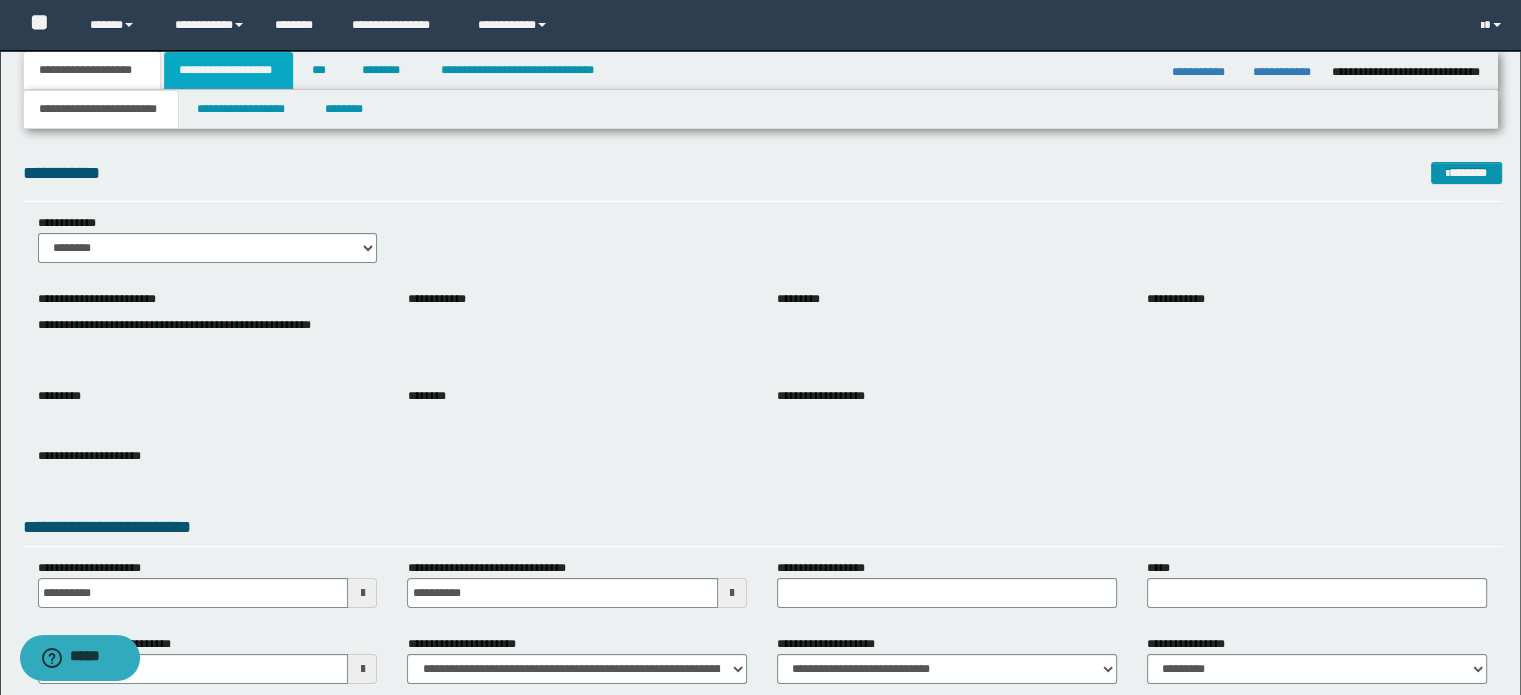 click on "**********" at bounding box center (228, 70) 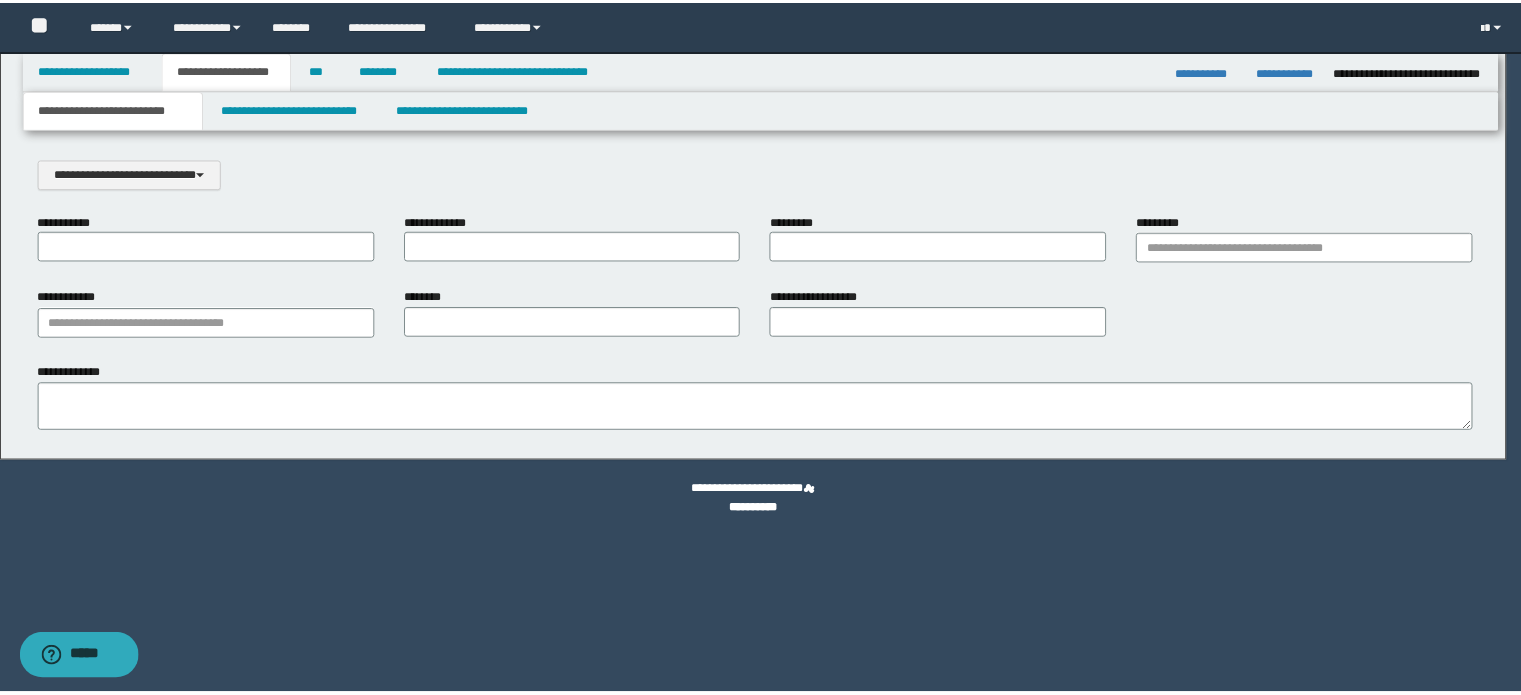 scroll, scrollTop: 0, scrollLeft: 0, axis: both 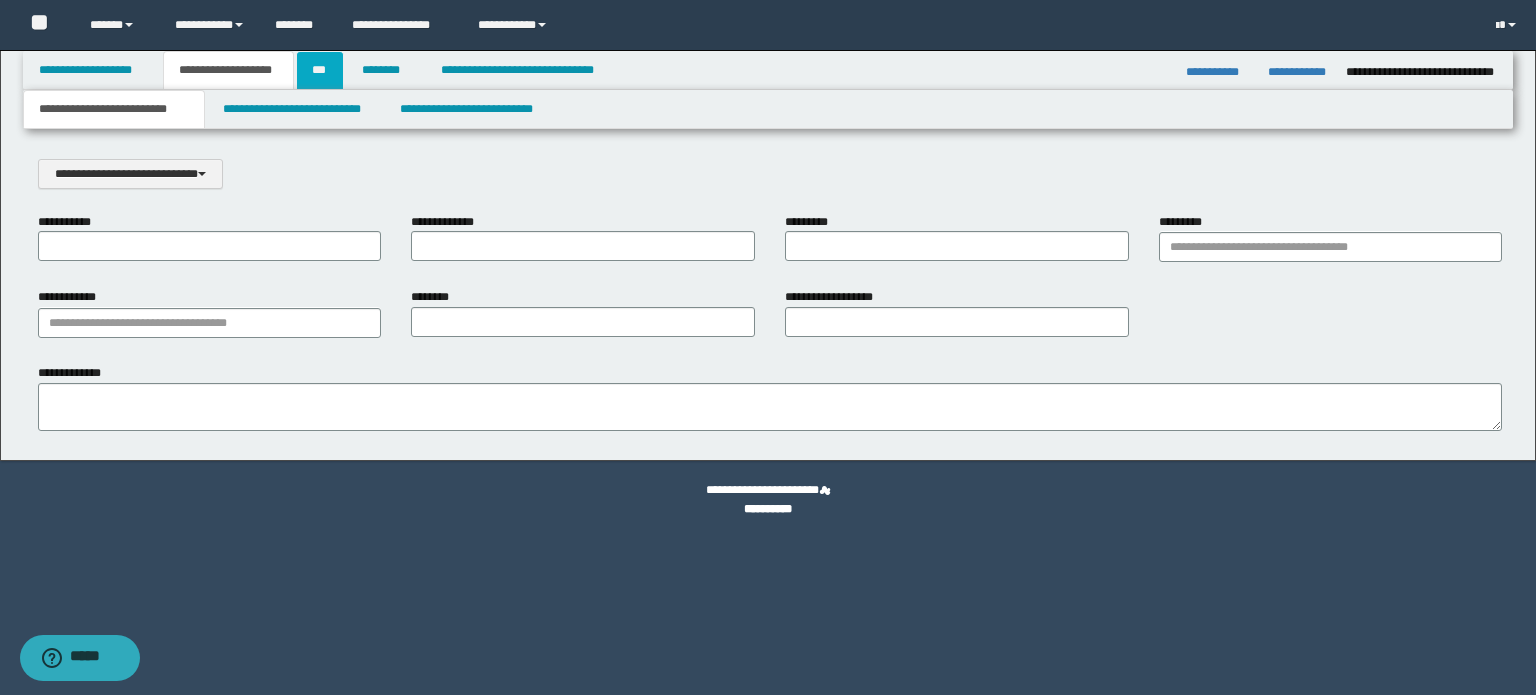 click on "***" at bounding box center (320, 70) 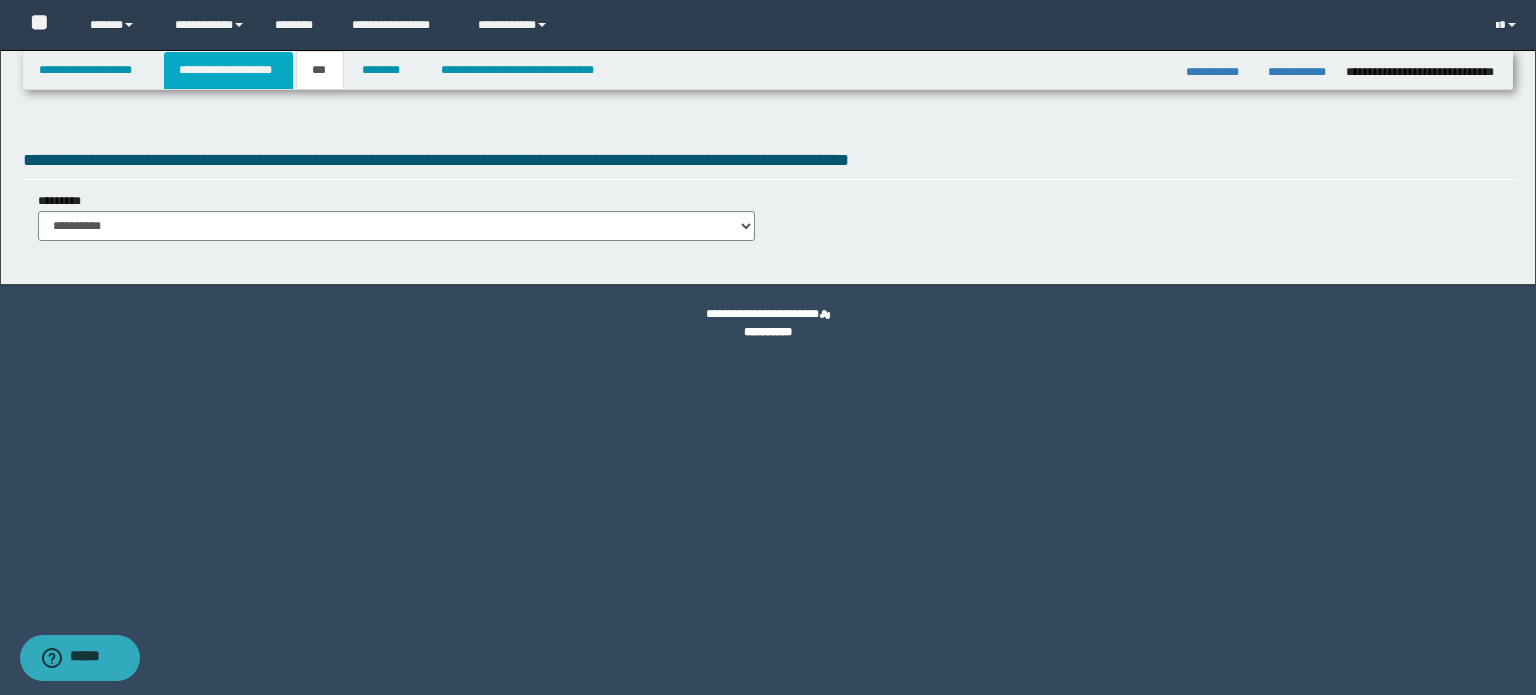 click on "**********" at bounding box center (228, 70) 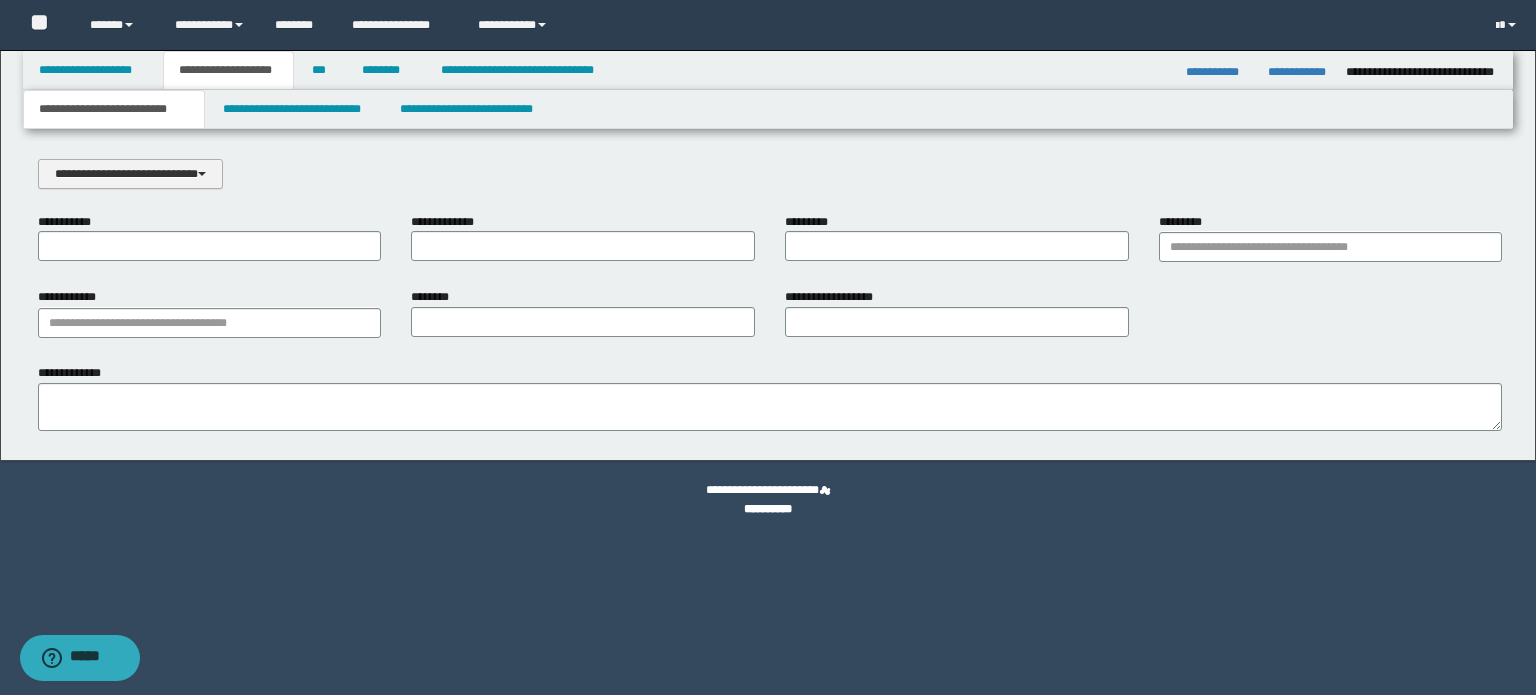 click on "**********" at bounding box center (130, 174) 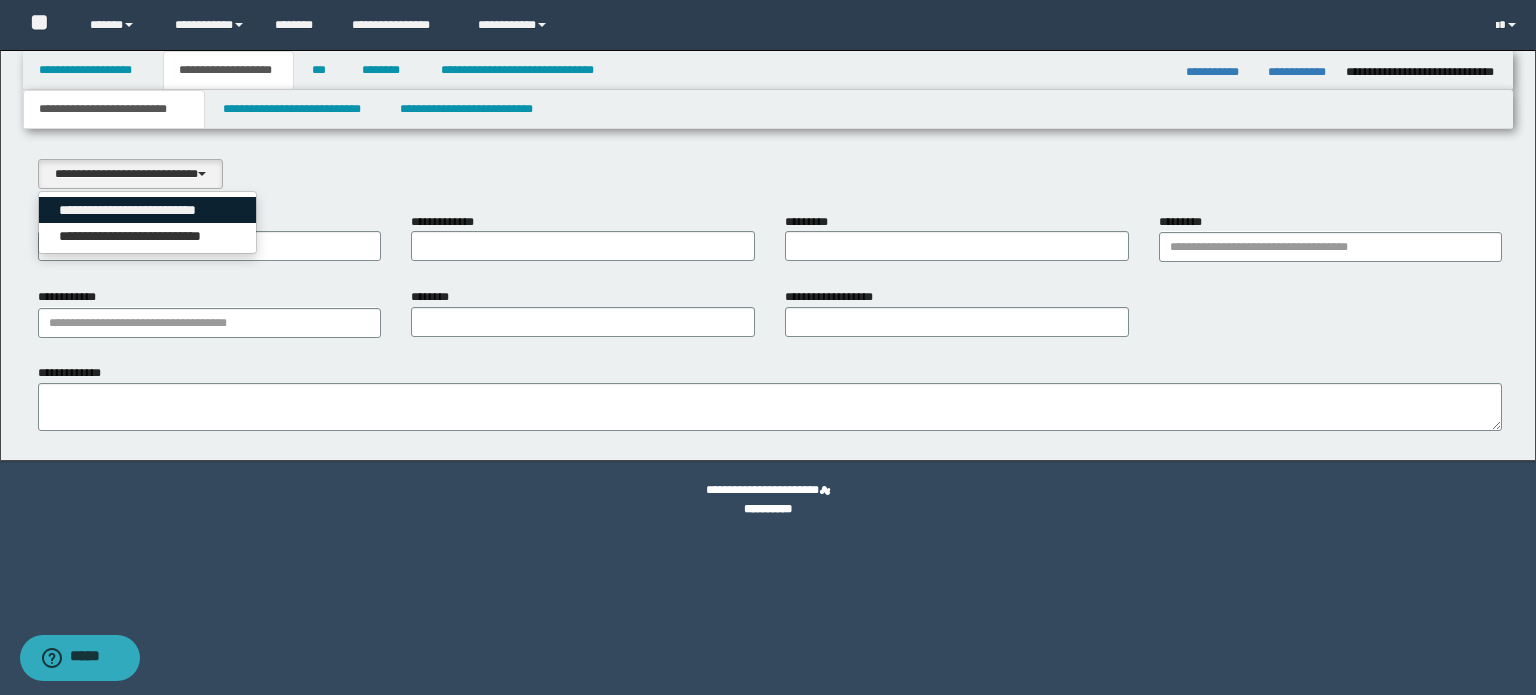 click on "**********" at bounding box center [148, 210] 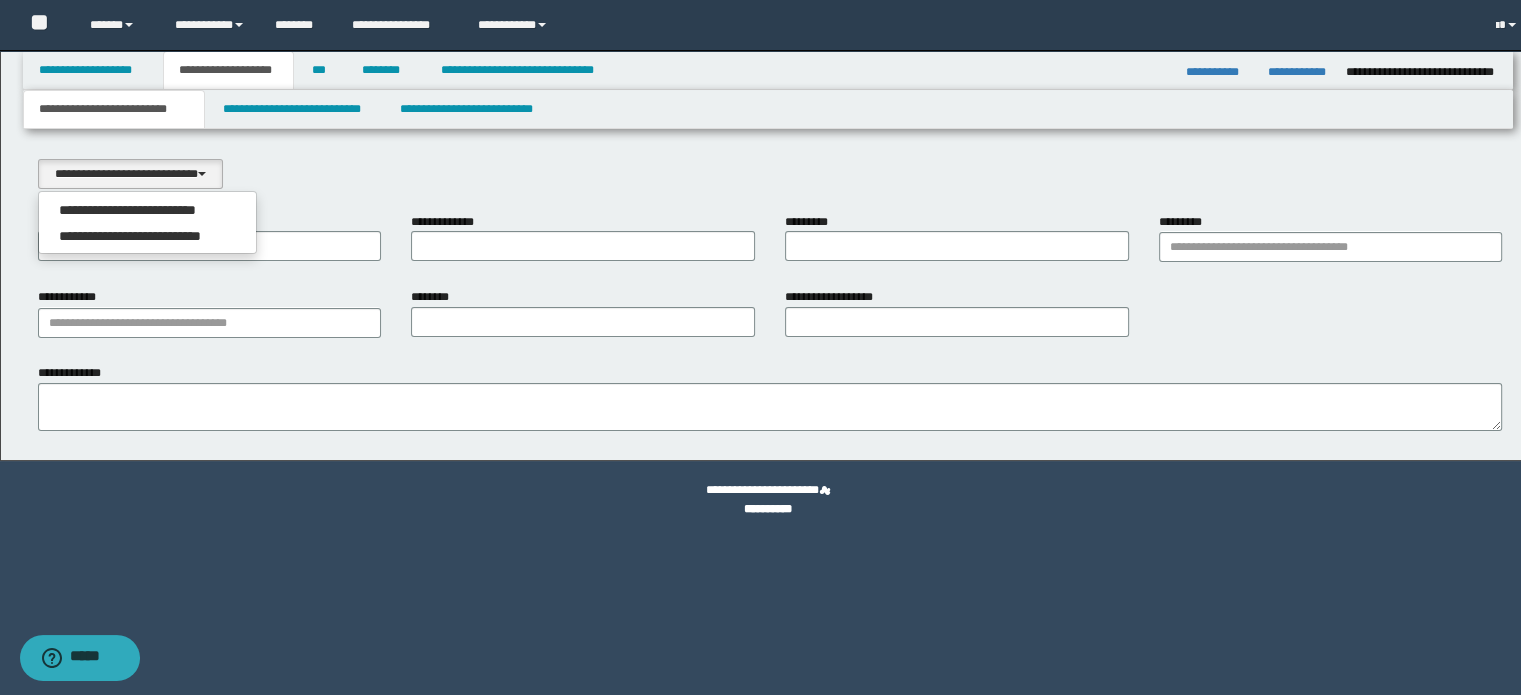select on "*" 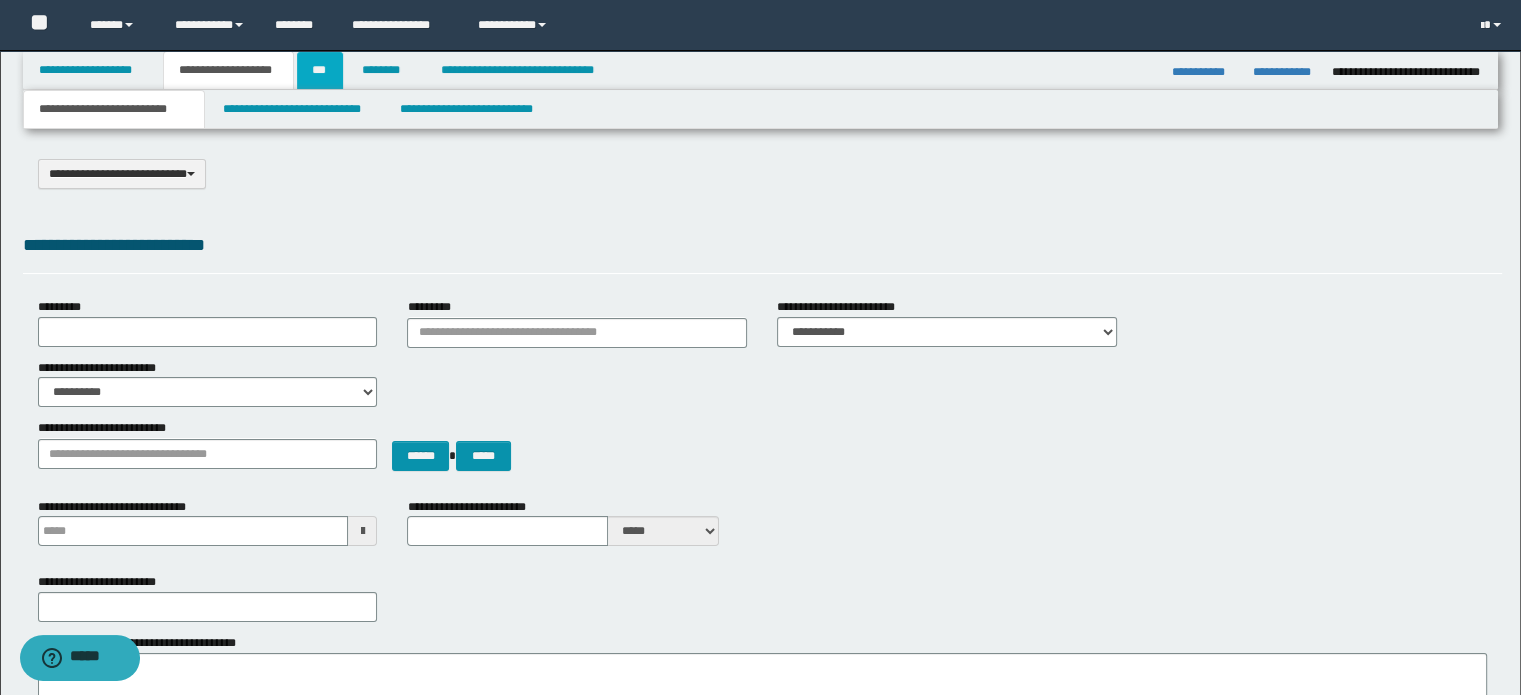 click on "***" at bounding box center (320, 70) 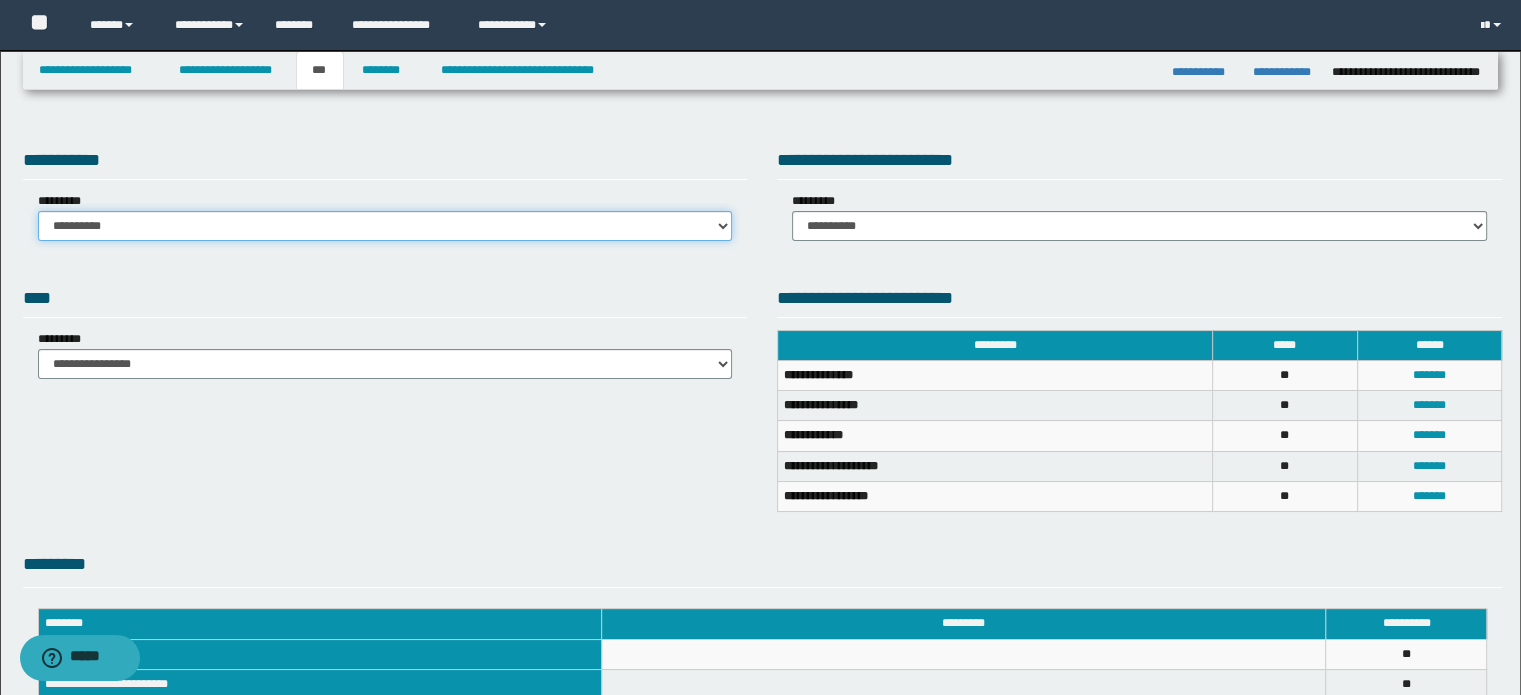 drag, startPoint x: 360, startPoint y: 224, endPoint x: 360, endPoint y: 237, distance: 13 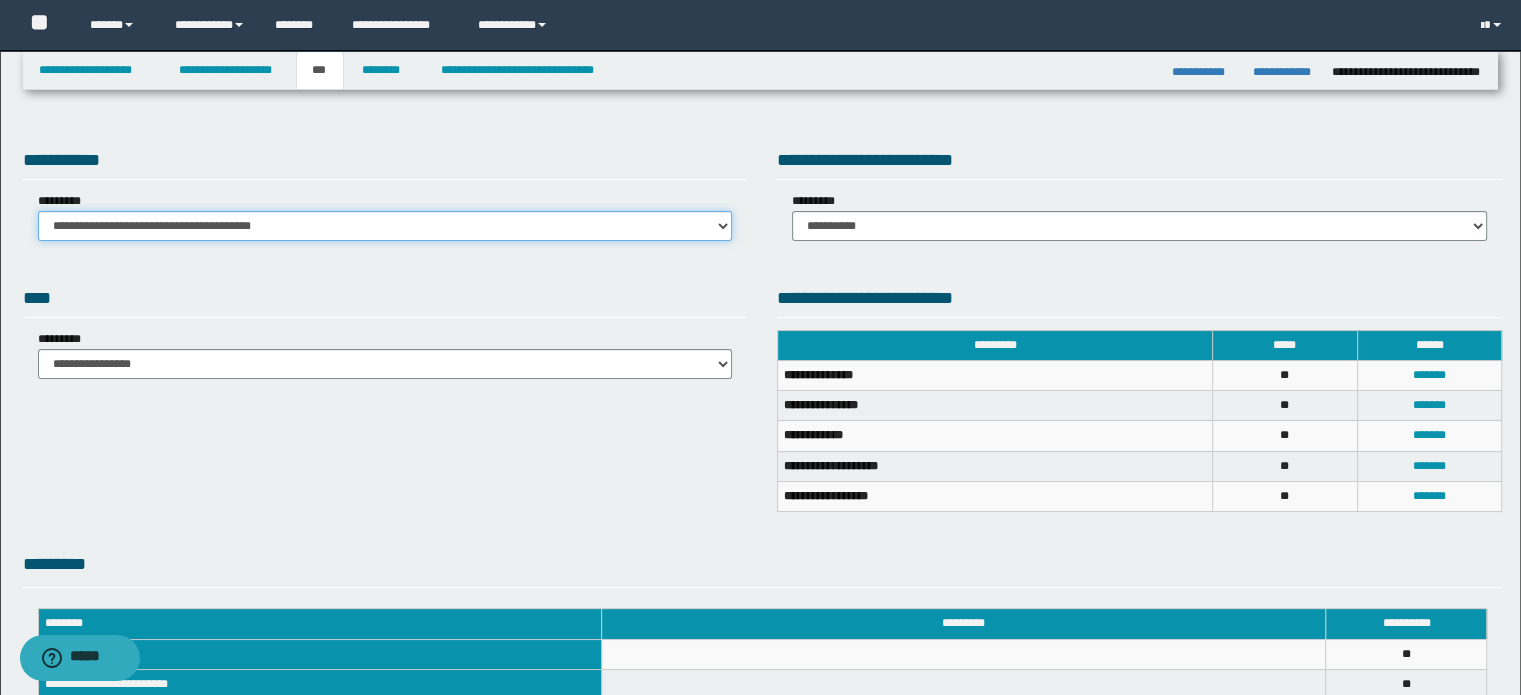 click on "**********" at bounding box center (385, 226) 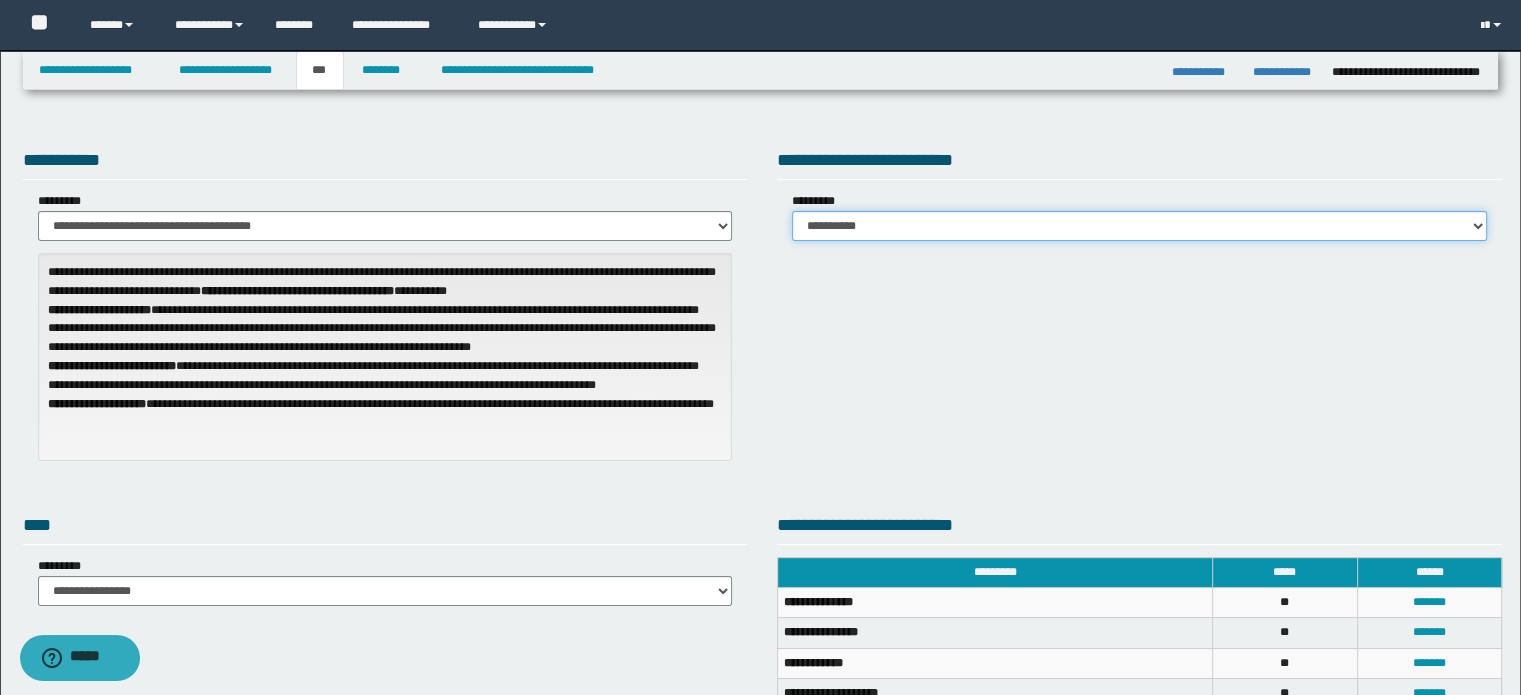 click on "**********" at bounding box center (1139, 226) 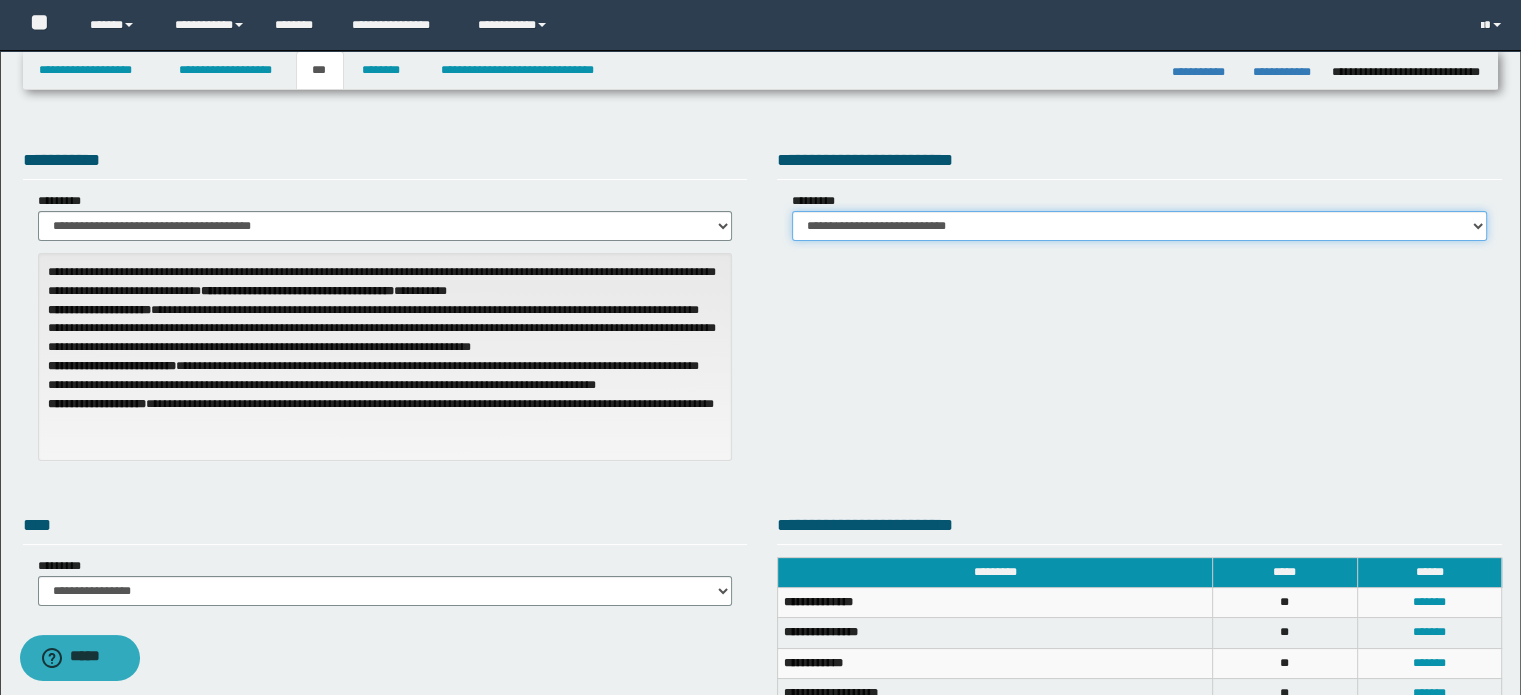 click on "**********" at bounding box center (1139, 226) 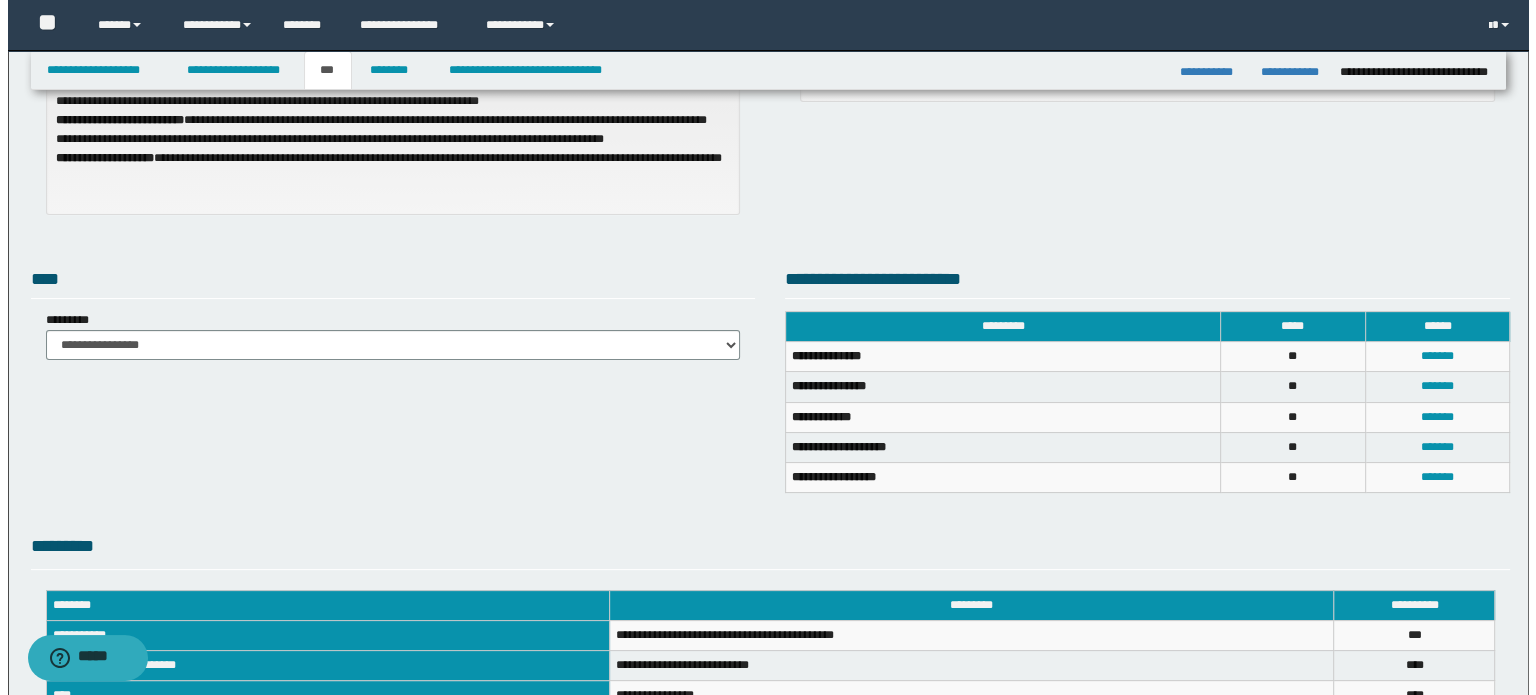 scroll, scrollTop: 300, scrollLeft: 0, axis: vertical 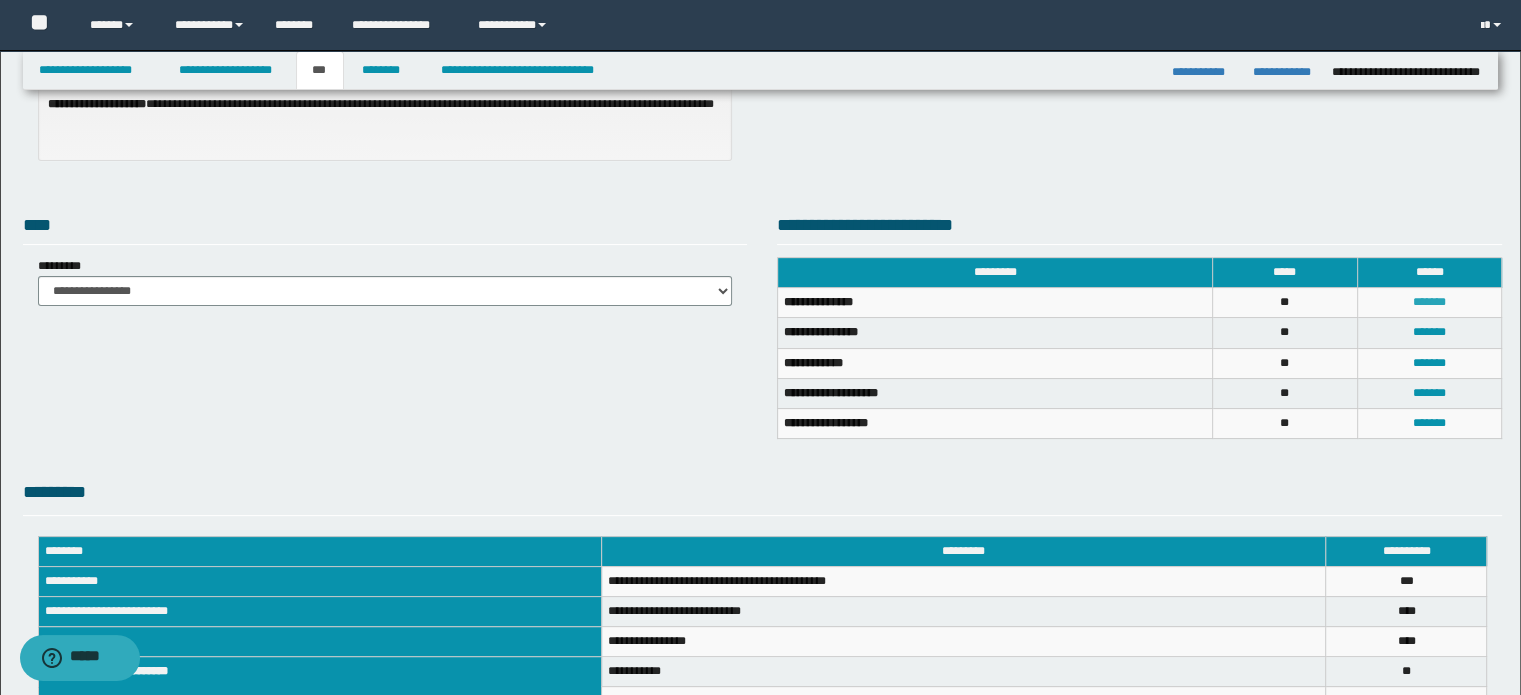 click on "*******" at bounding box center (1429, 302) 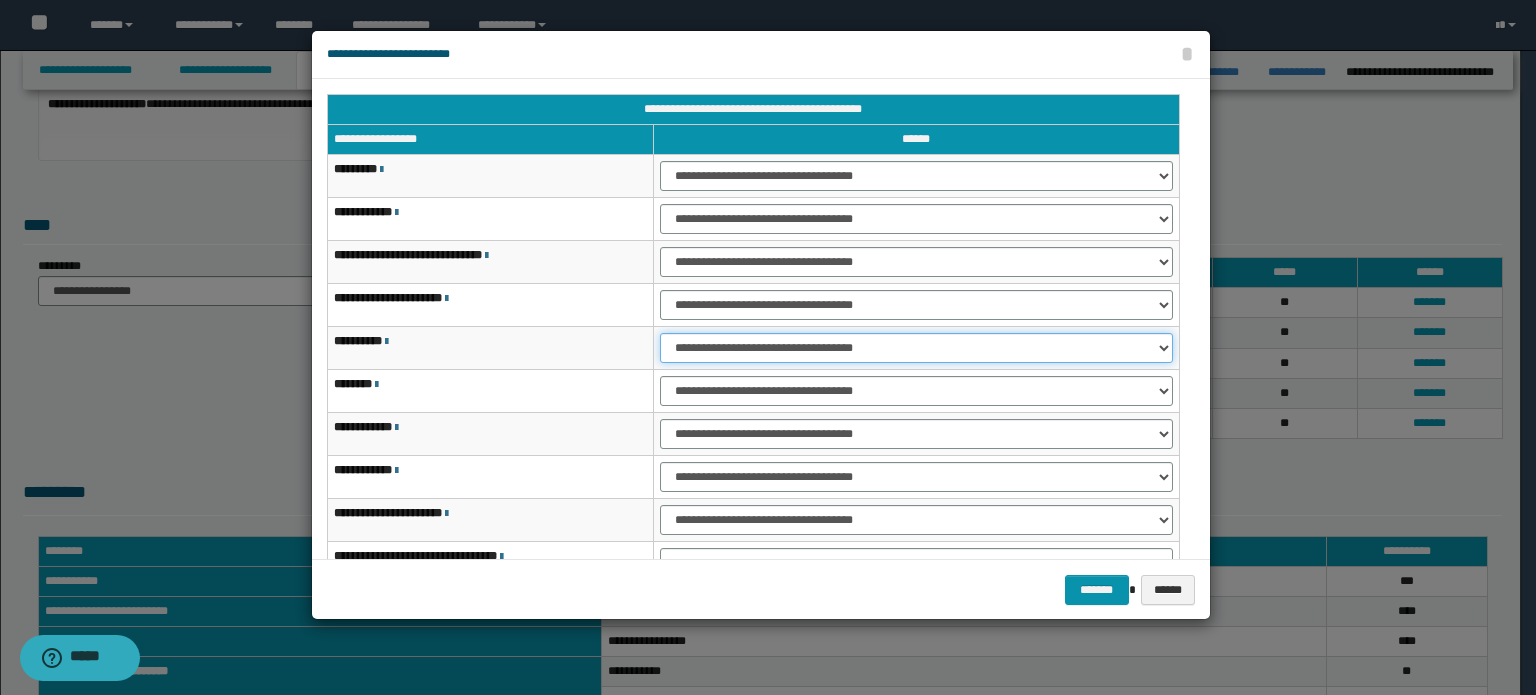 click on "**********" at bounding box center [916, 348] 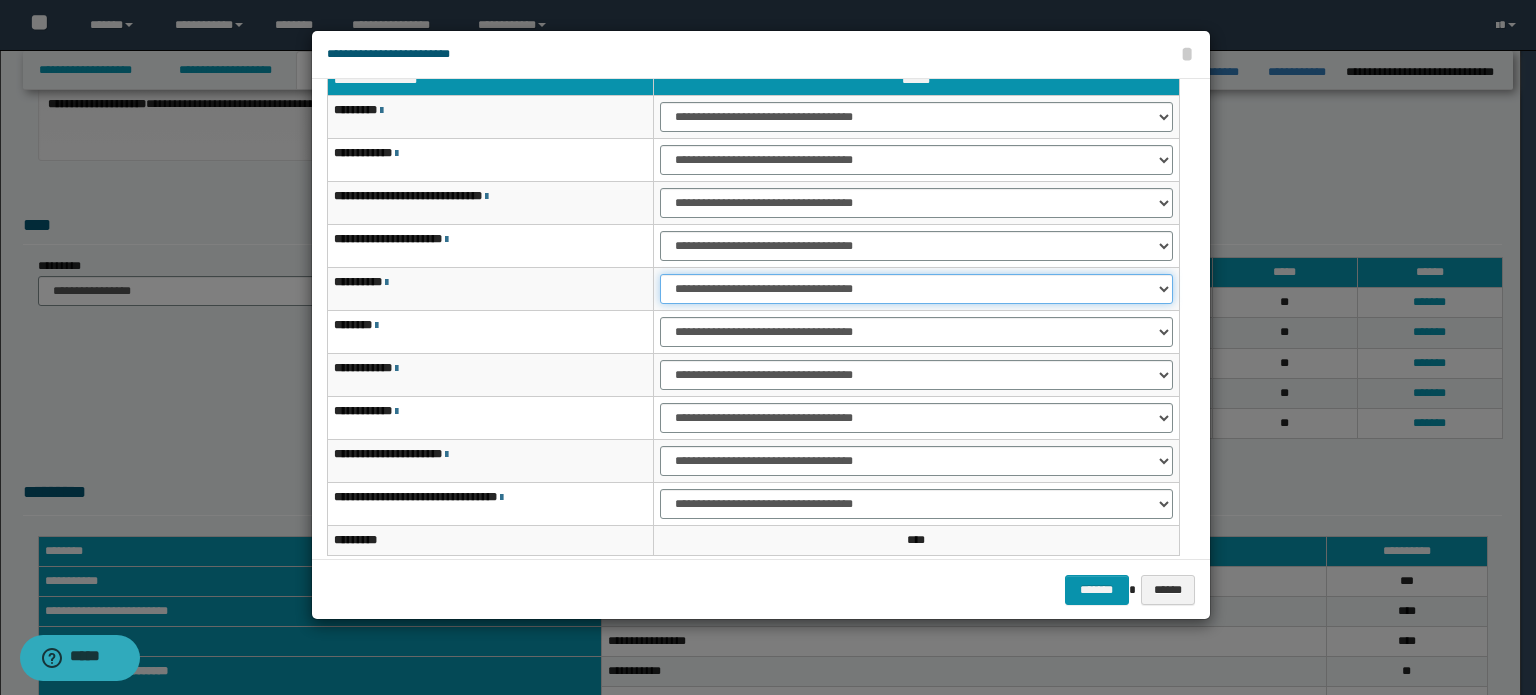 scroll, scrollTop: 118, scrollLeft: 0, axis: vertical 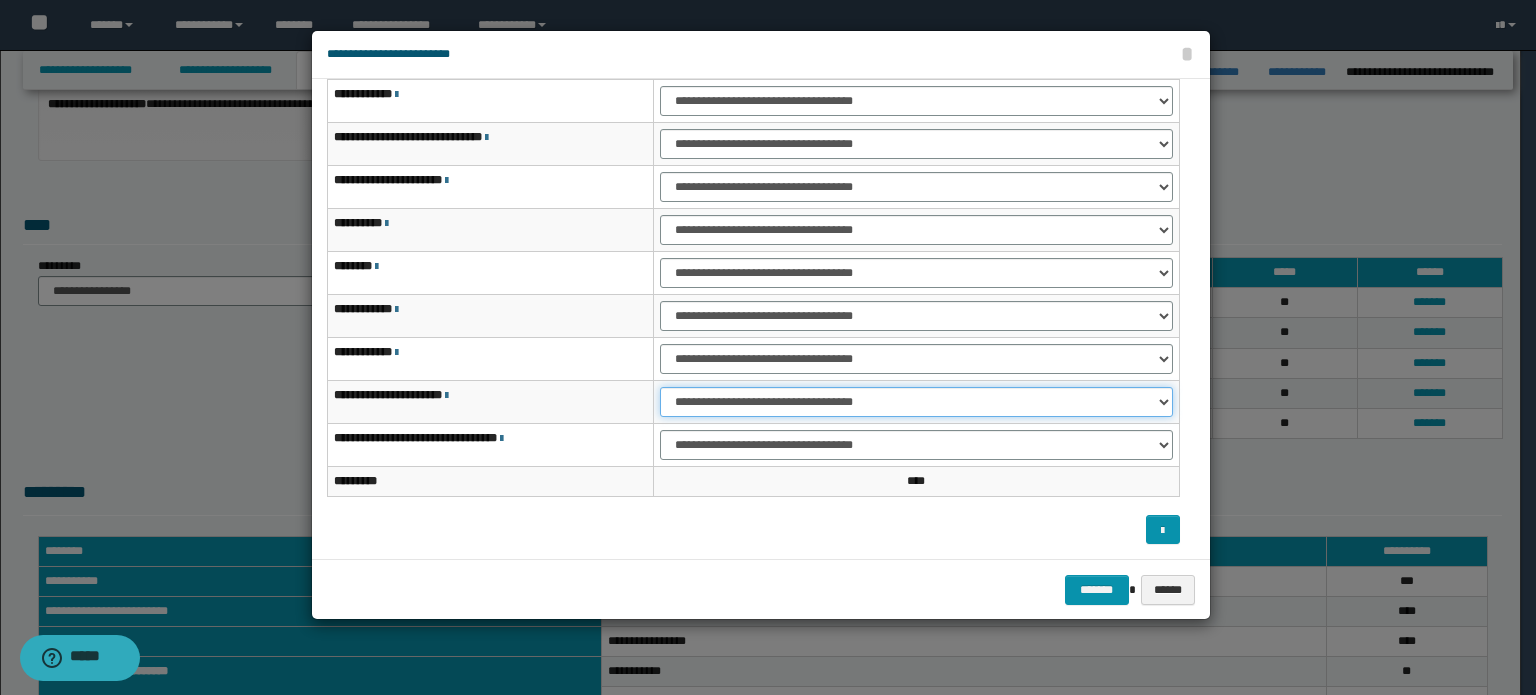 click on "**********" at bounding box center [916, 402] 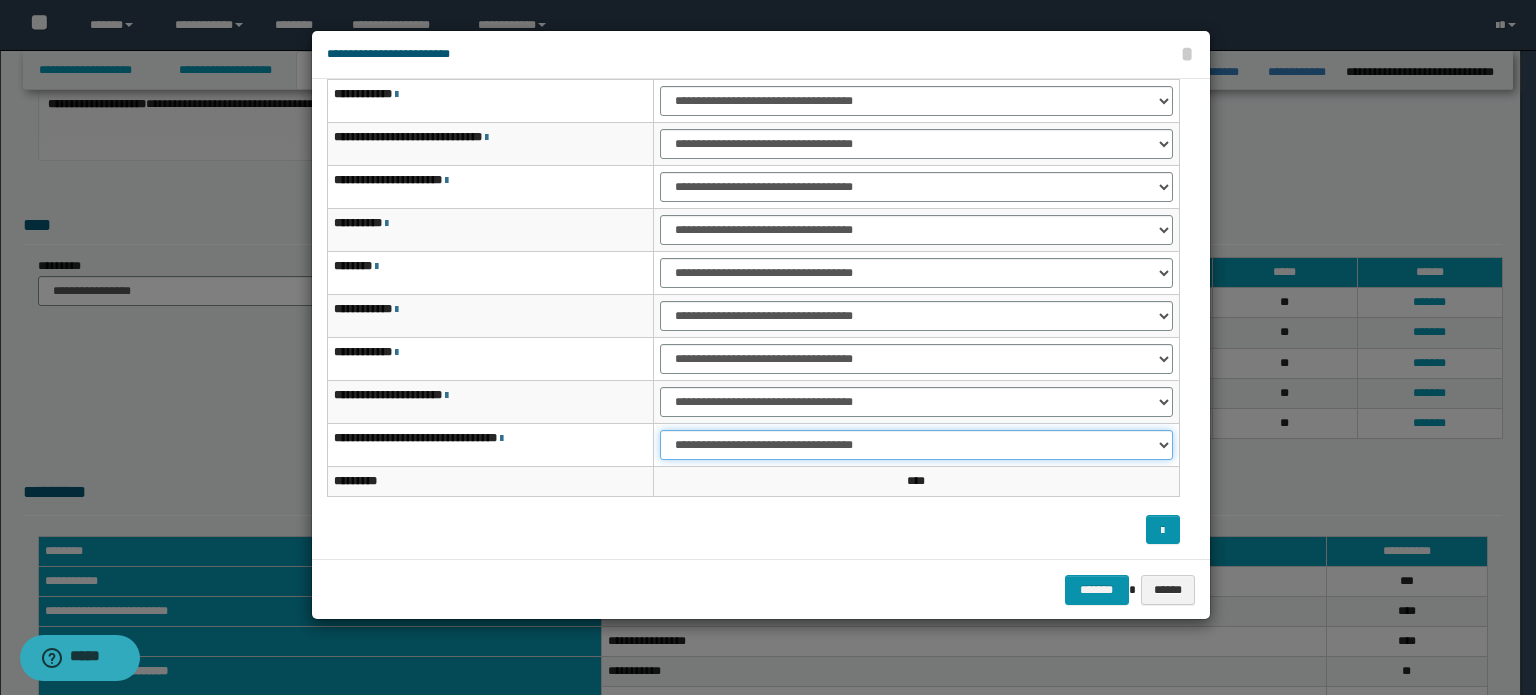 click on "**********" at bounding box center (916, 445) 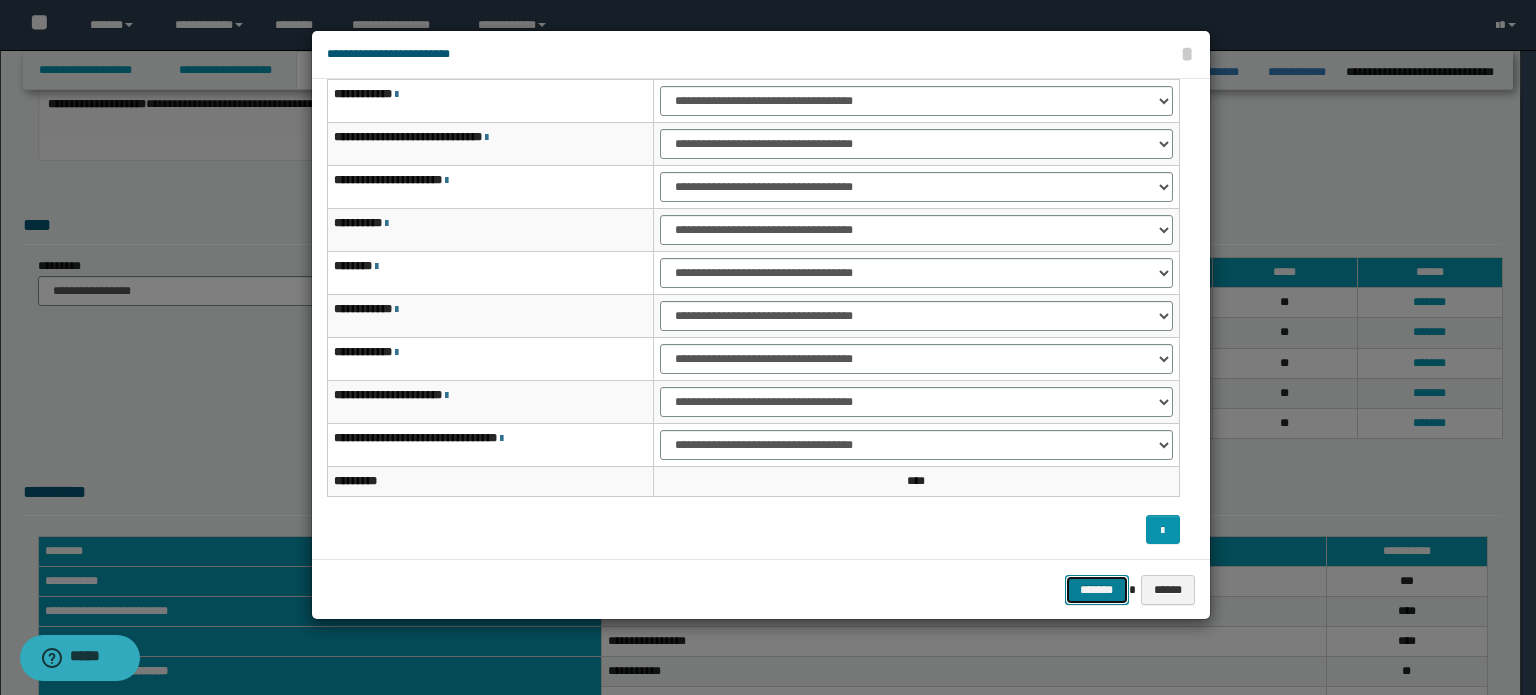 click on "*******" at bounding box center [1097, 590] 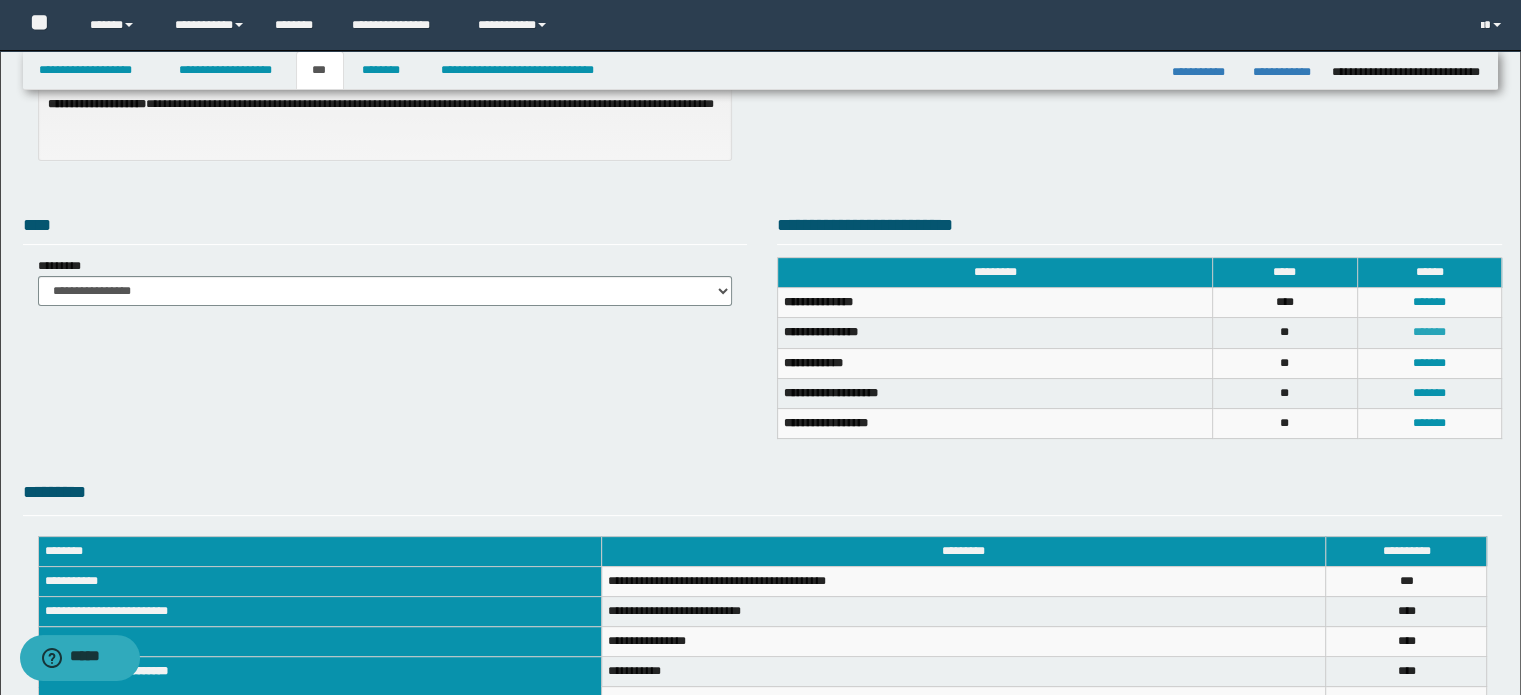 click on "*******" at bounding box center [1429, 332] 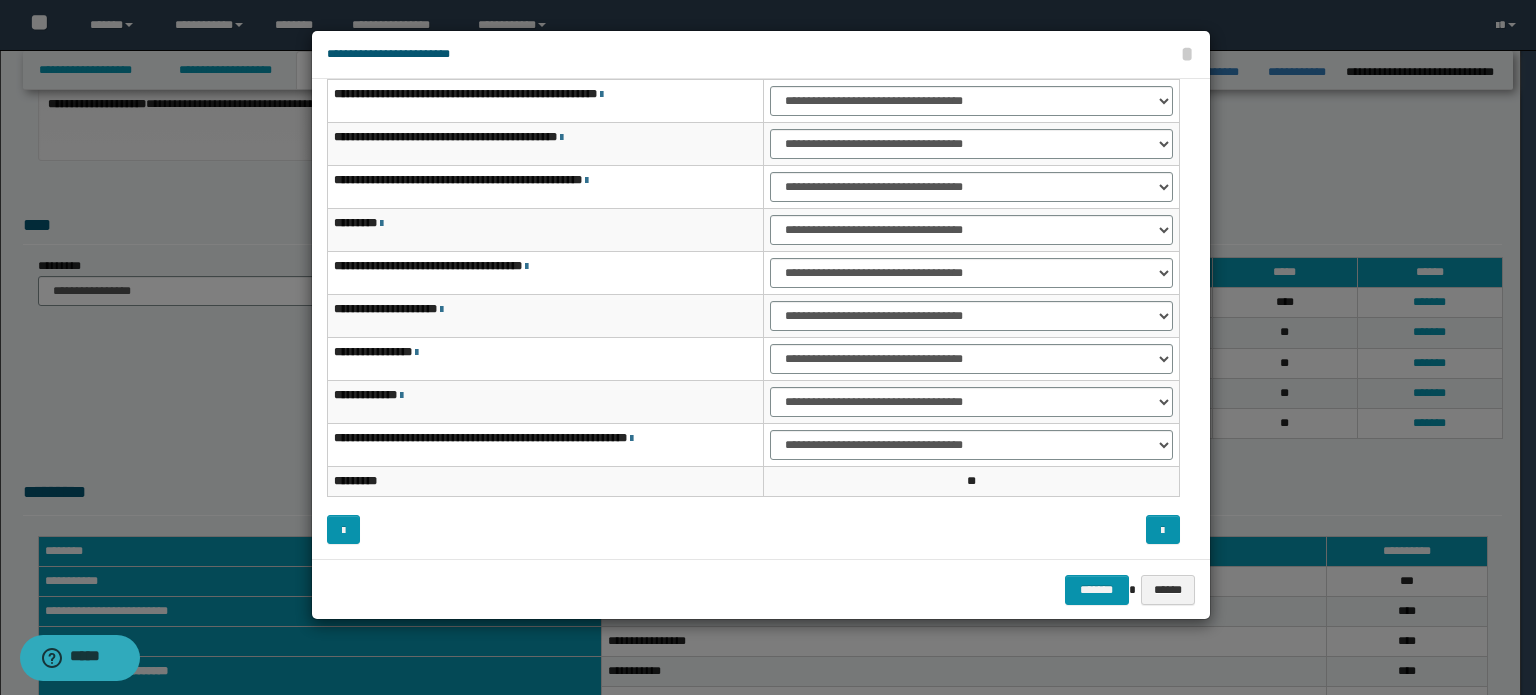 scroll, scrollTop: 0, scrollLeft: 0, axis: both 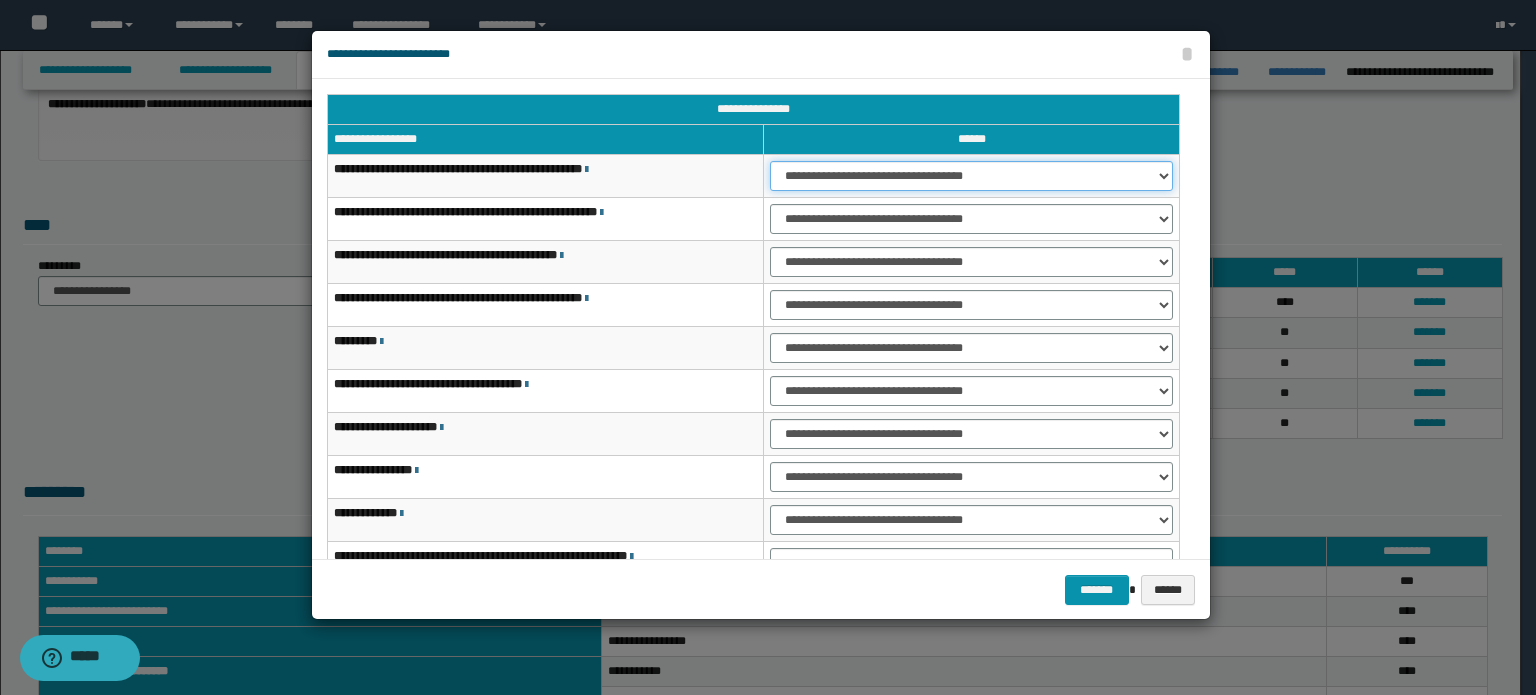 click on "**********" at bounding box center [971, 176] 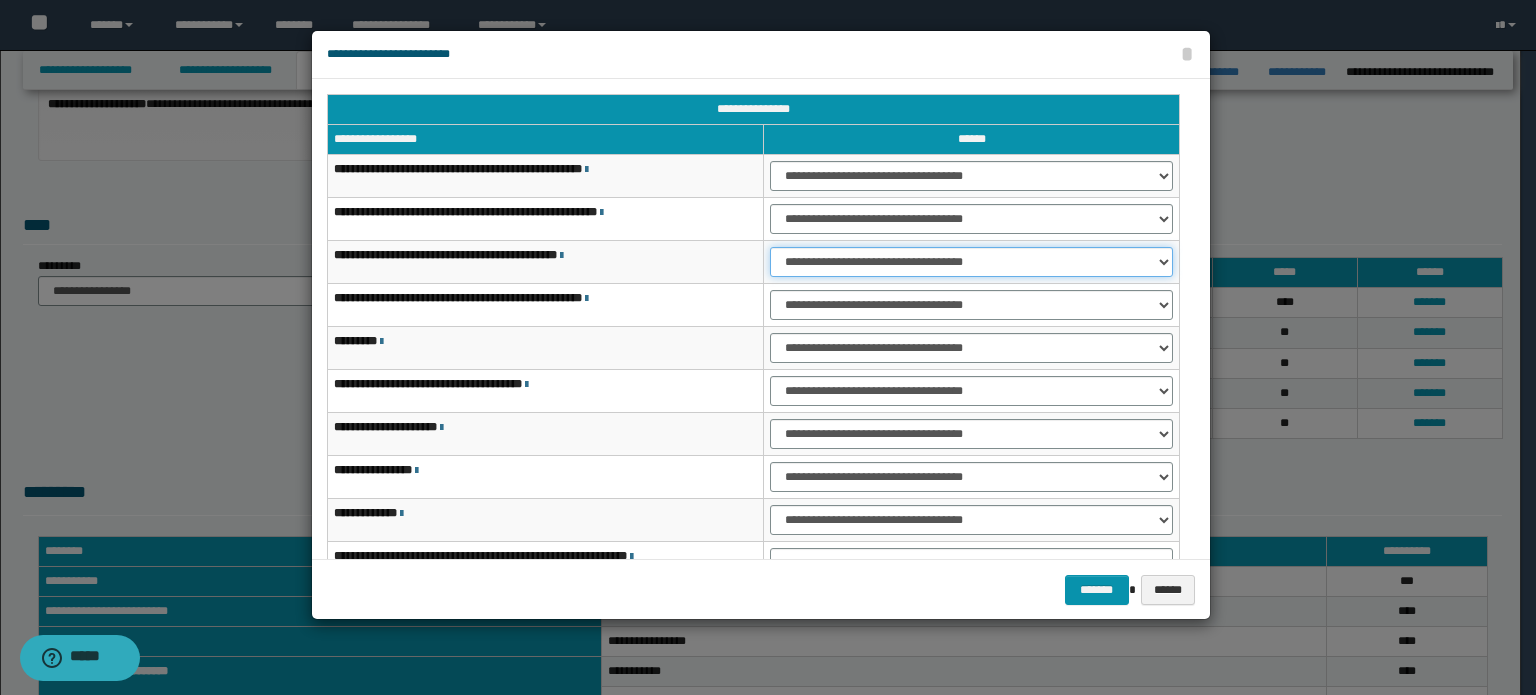 click on "**********" at bounding box center [971, 262] 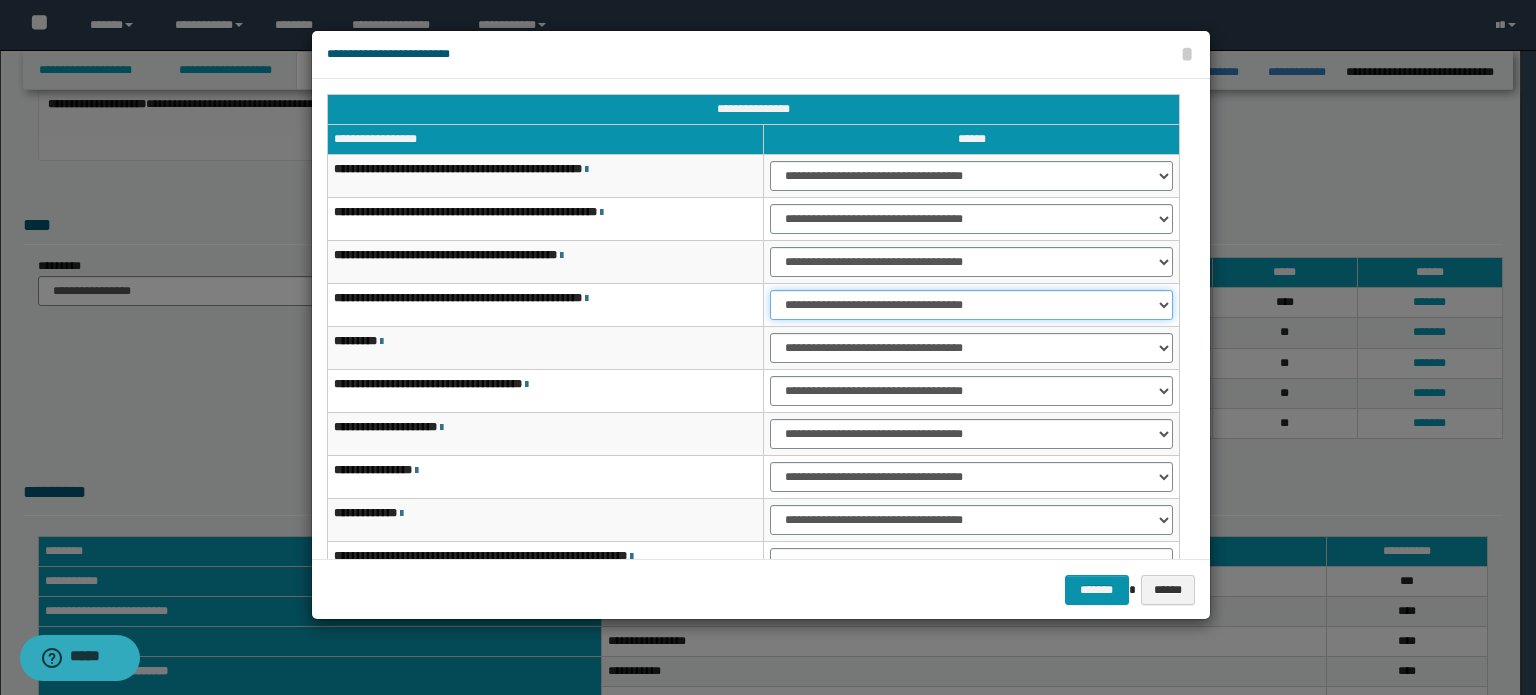 drag, startPoint x: 1043, startPoint y: 302, endPoint x: 1036, endPoint y: 315, distance: 14.764823 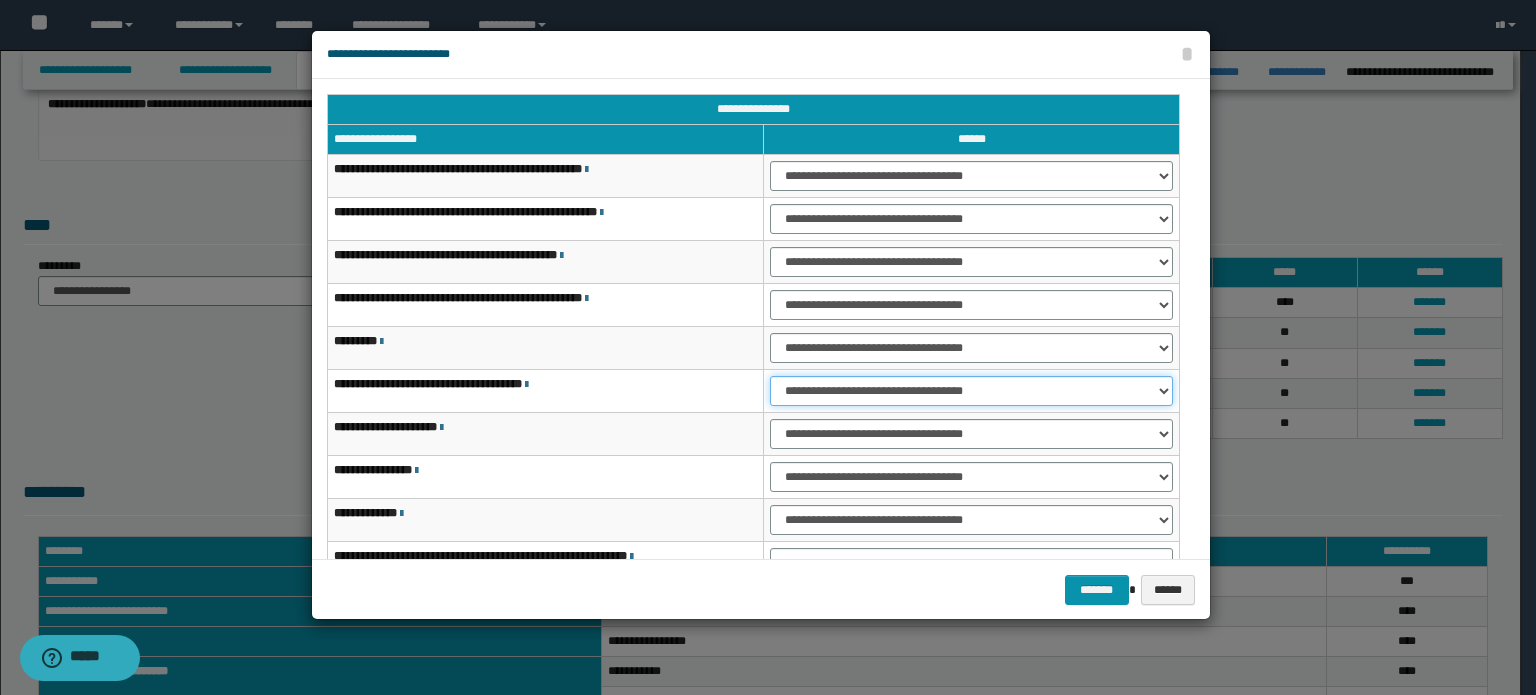 click on "**********" at bounding box center (971, 391) 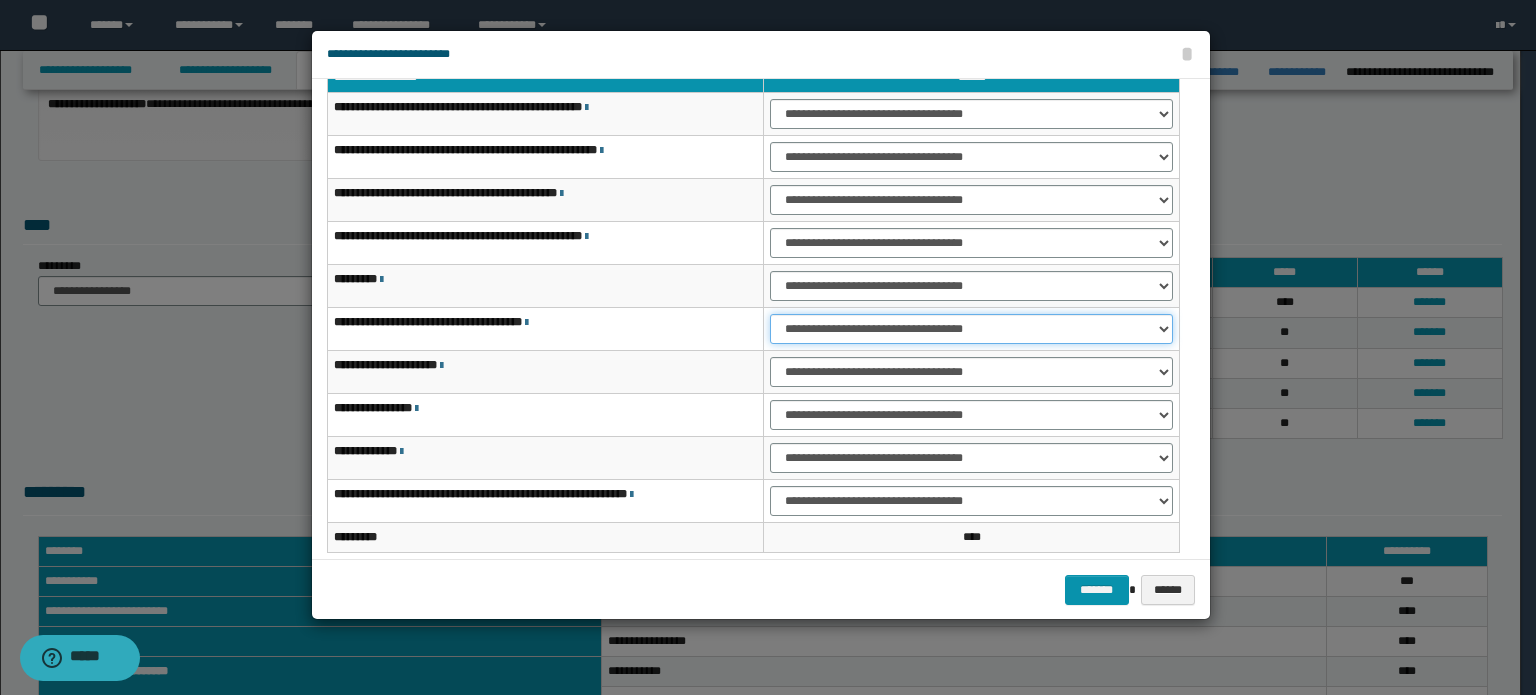 scroll, scrollTop: 118, scrollLeft: 0, axis: vertical 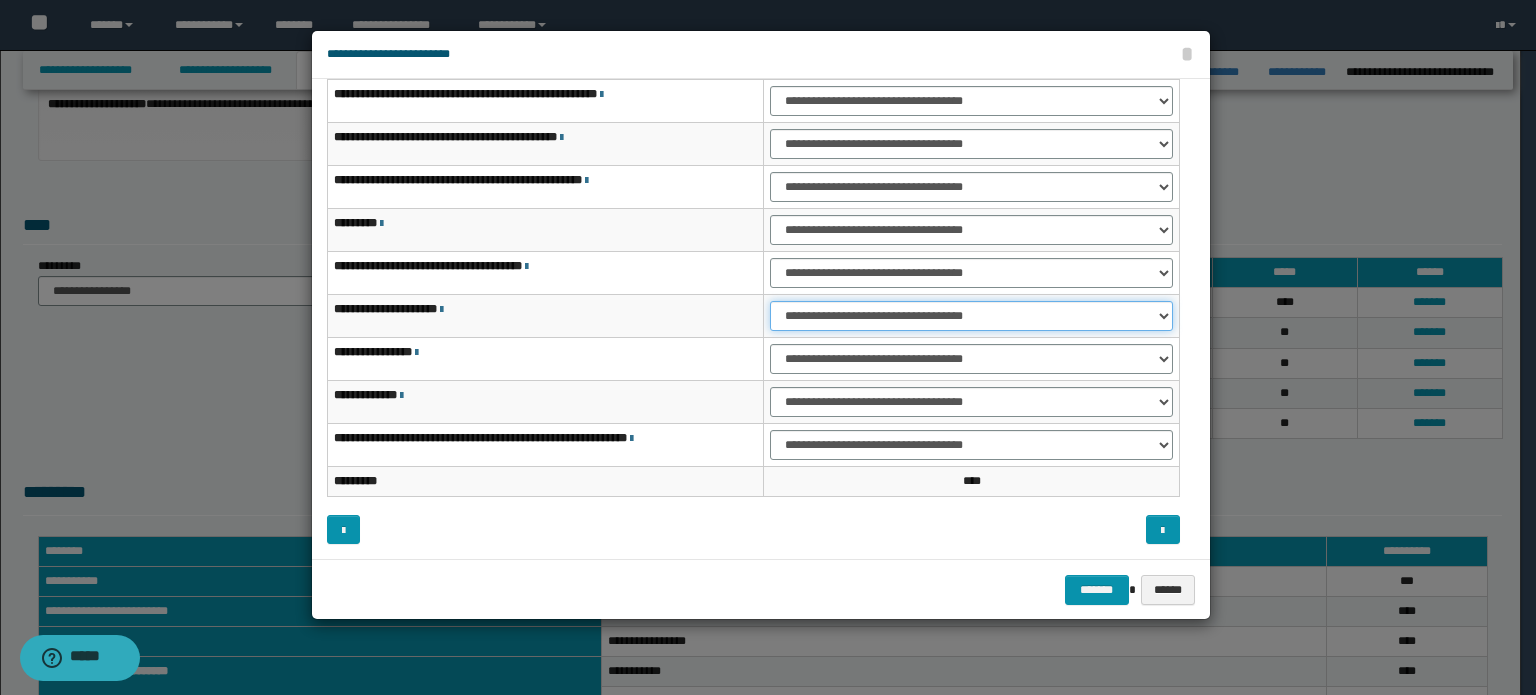 click on "**********" at bounding box center [971, 316] 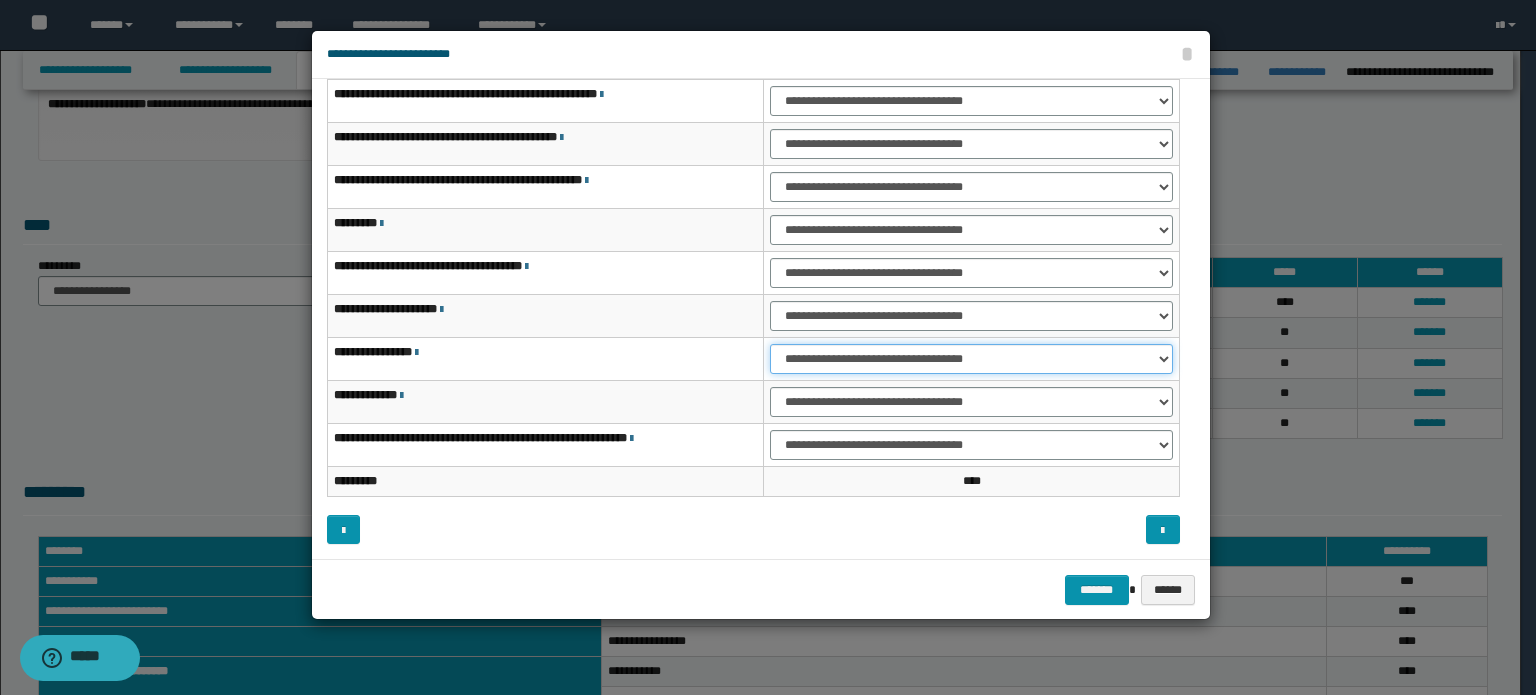 drag, startPoint x: 1101, startPoint y: 355, endPoint x: 1101, endPoint y: 370, distance: 15 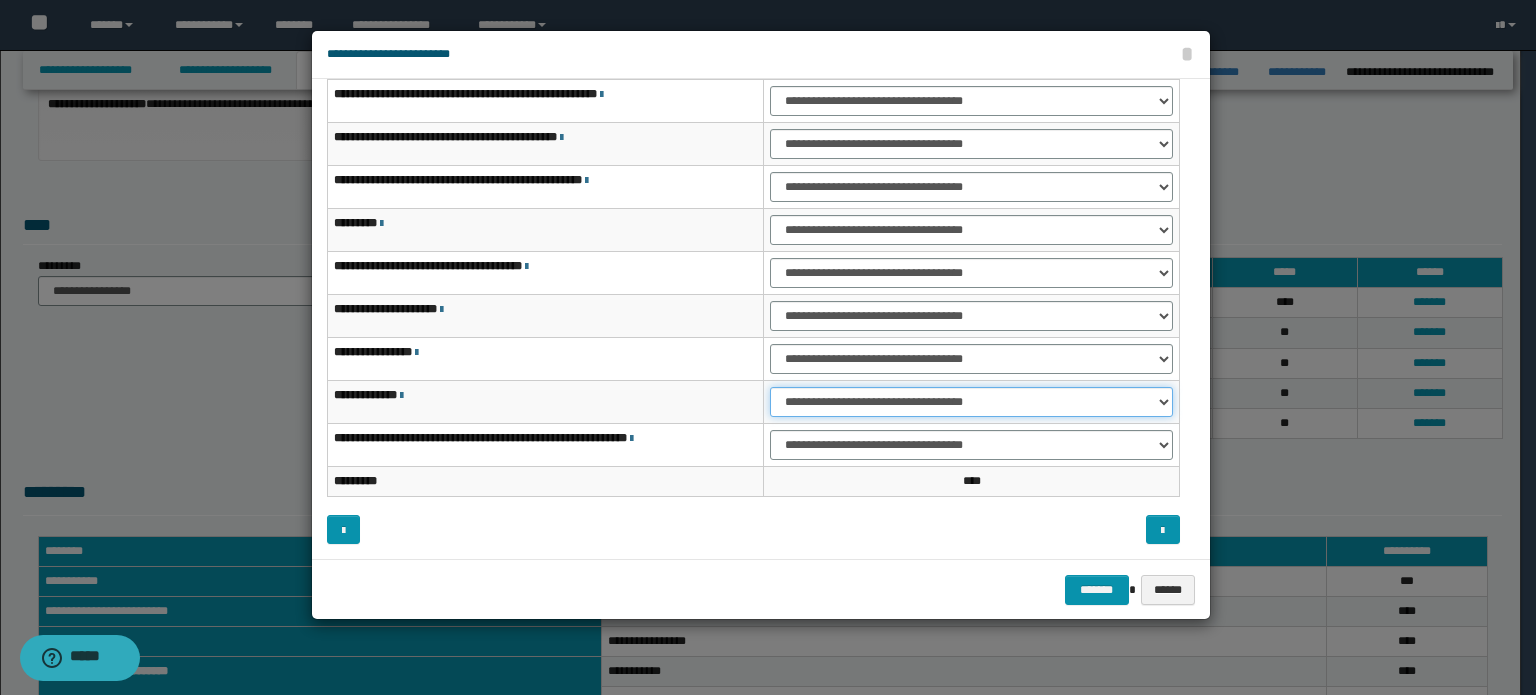 click on "**********" at bounding box center (971, 402) 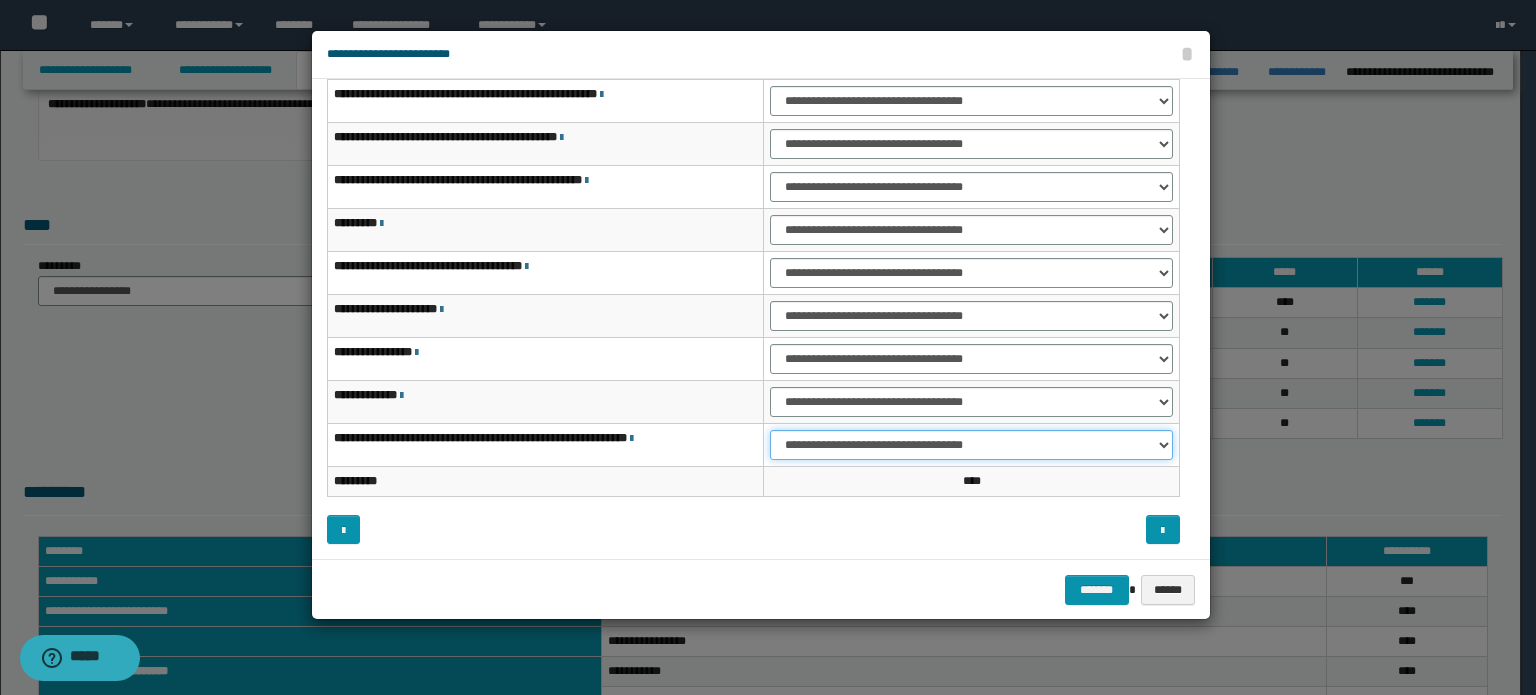 drag, startPoint x: 1133, startPoint y: 440, endPoint x: 1129, endPoint y: 455, distance: 15.524175 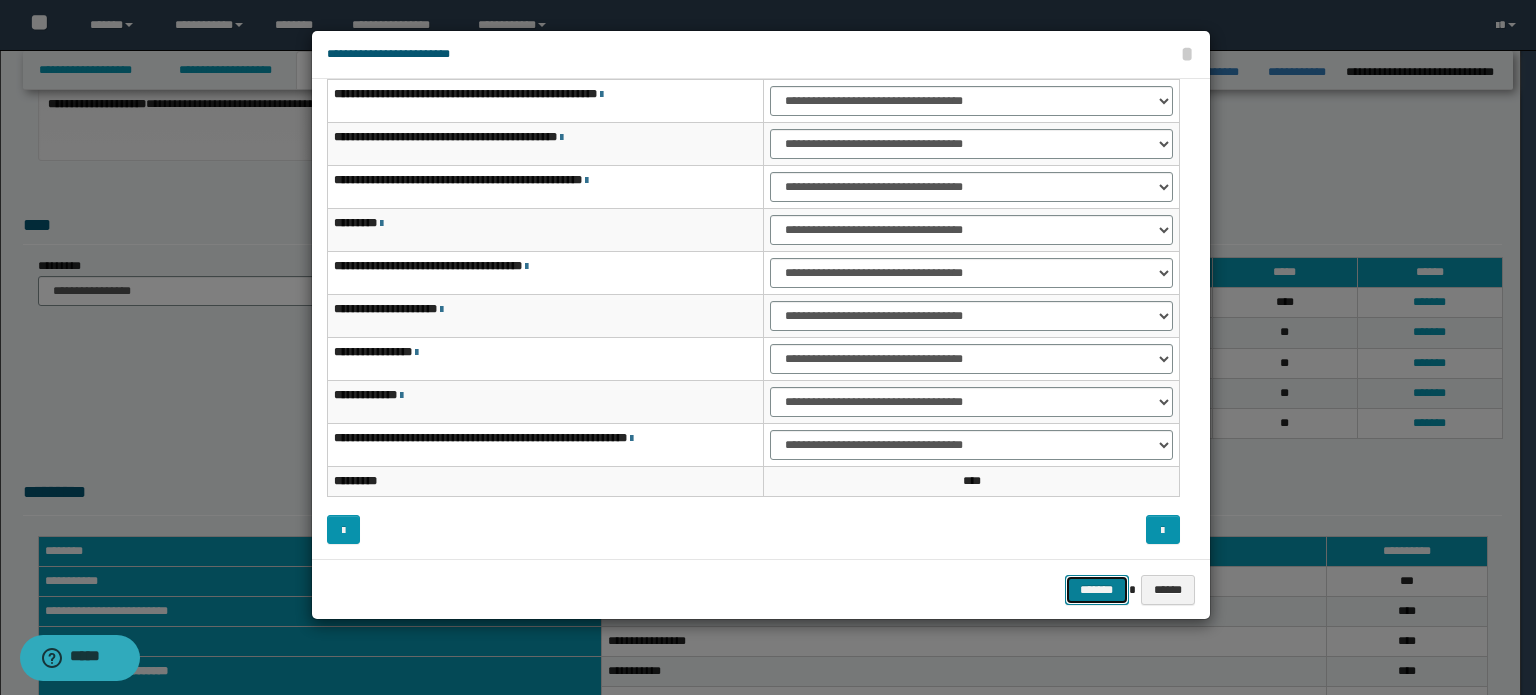 click on "*******" at bounding box center [1097, 590] 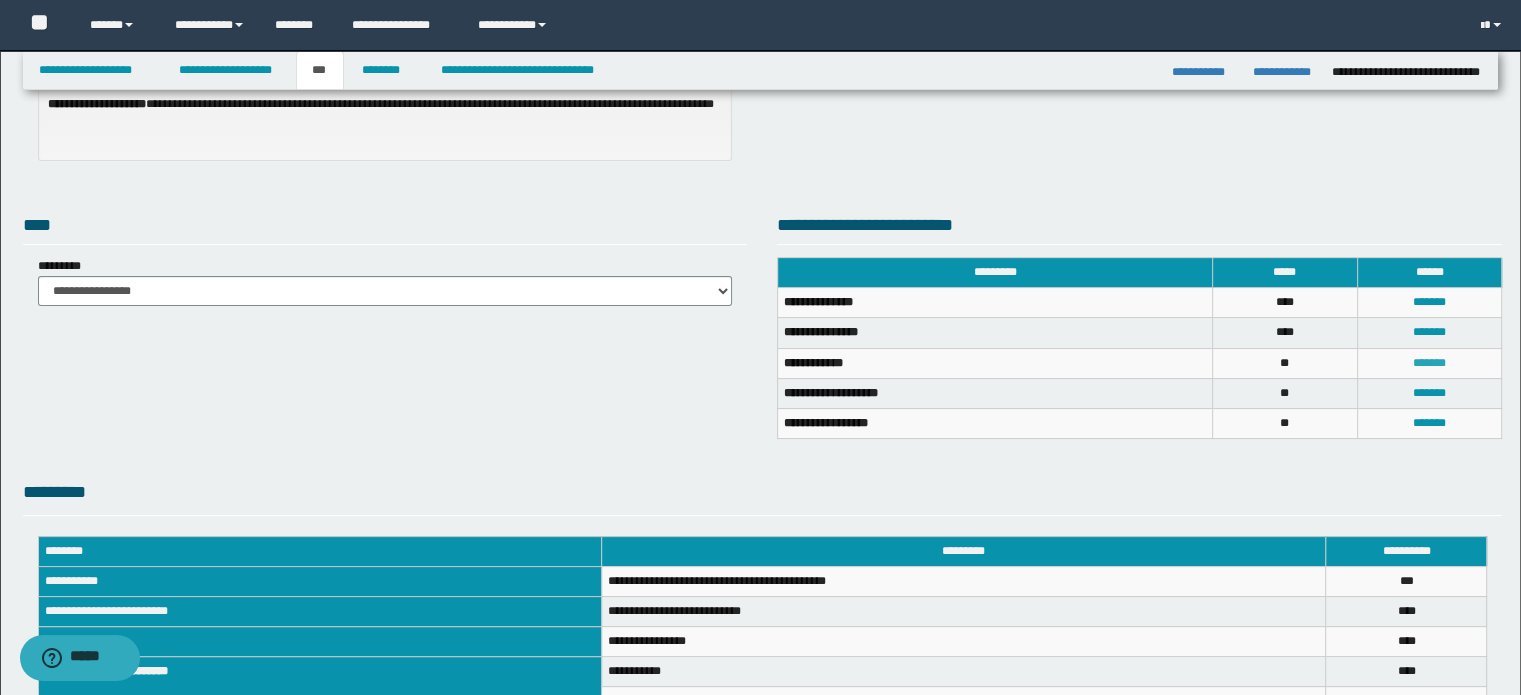 click on "*******" at bounding box center [1429, 363] 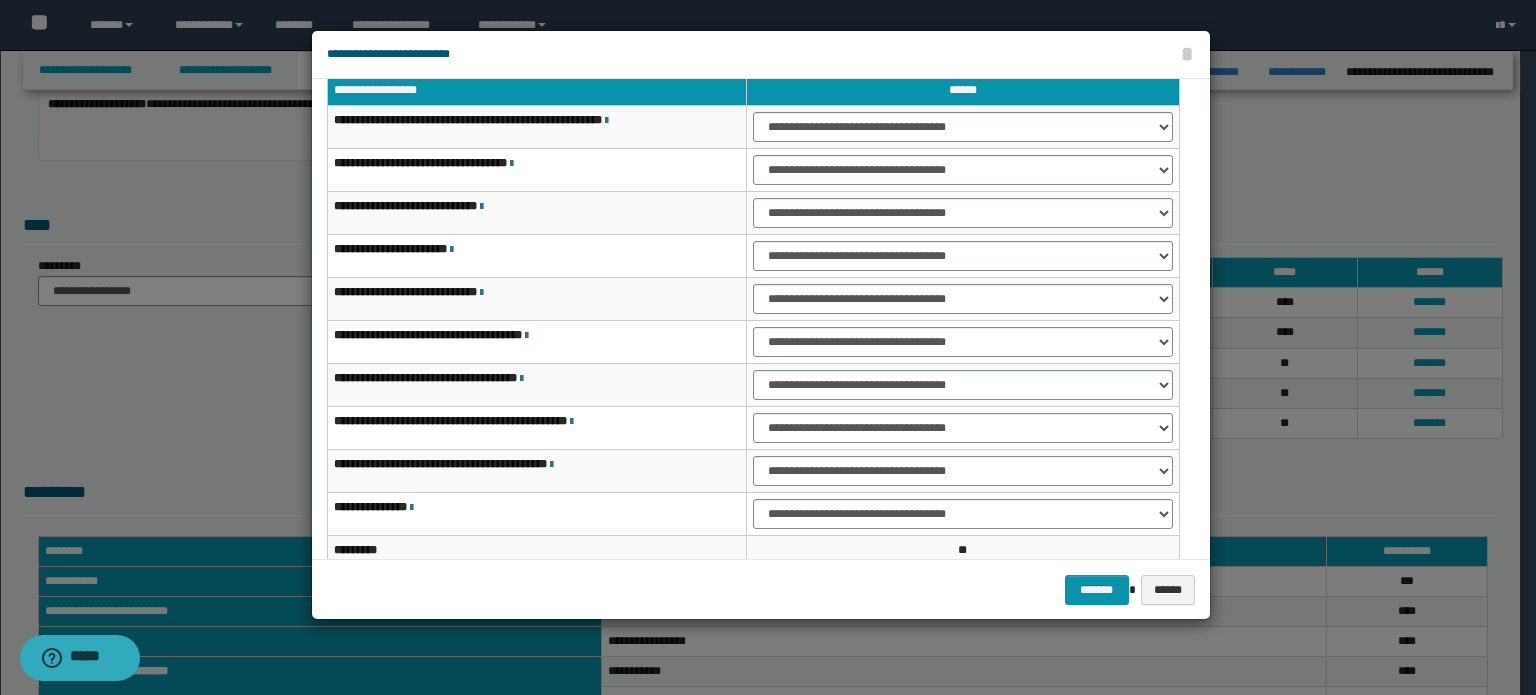 scroll, scrollTop: 0, scrollLeft: 0, axis: both 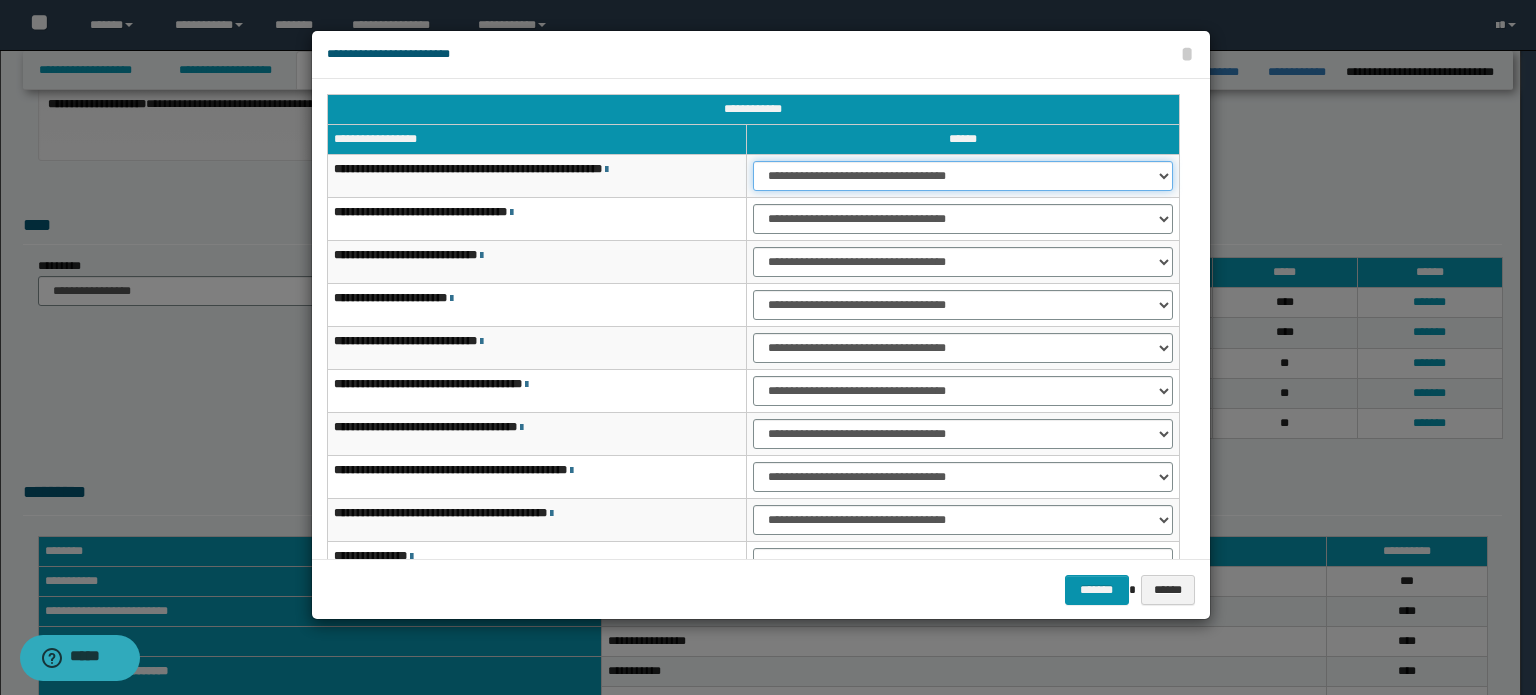 click on "**********" at bounding box center [963, 176] 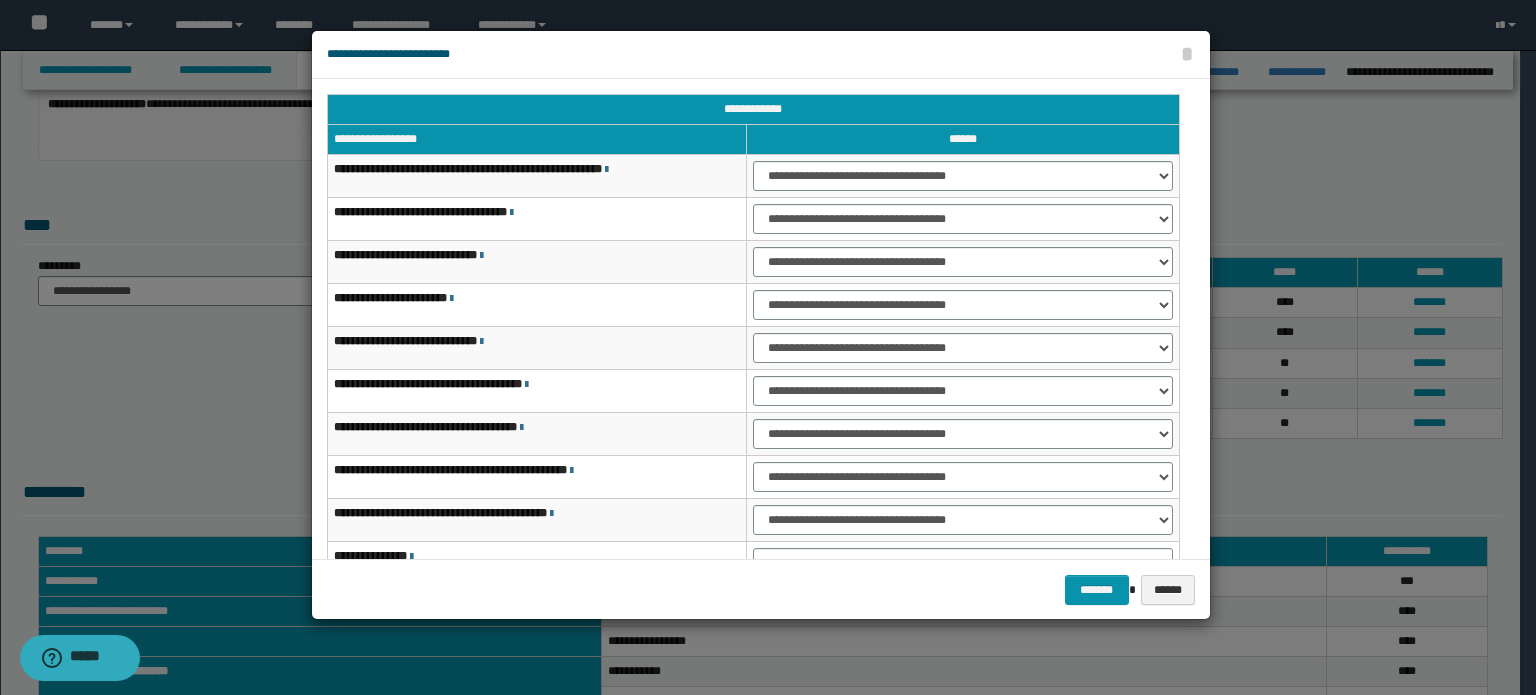 click on "**********" at bounding box center (963, 262) 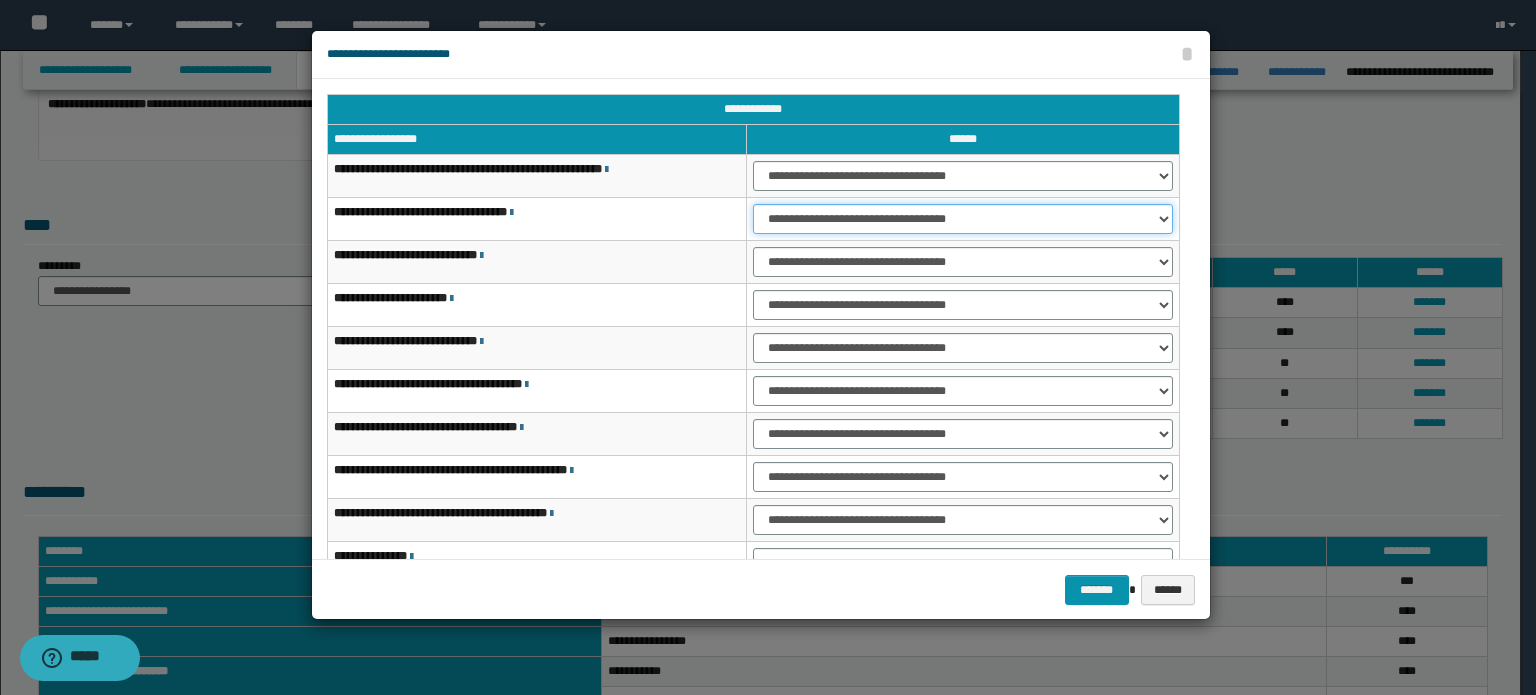 click on "**********" at bounding box center [963, 219] 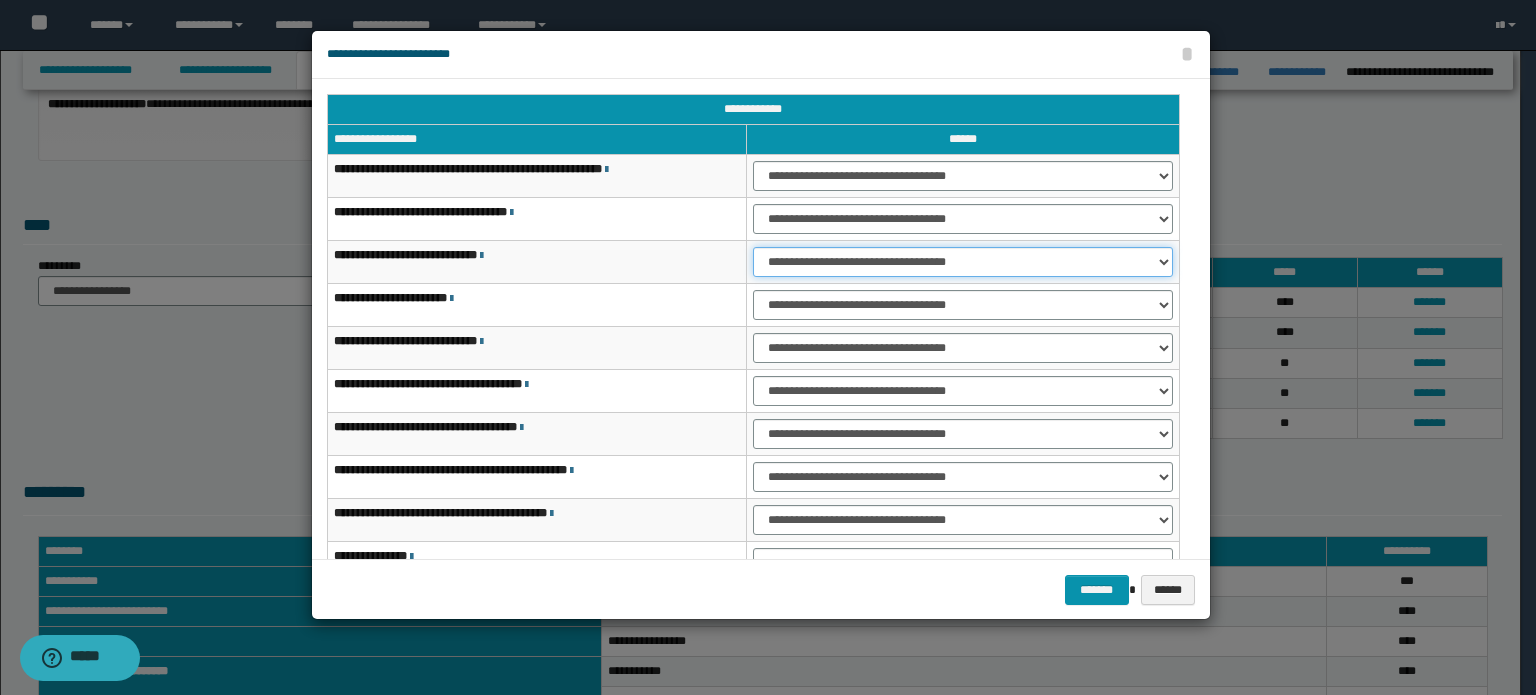 click on "**********" at bounding box center (963, 262) 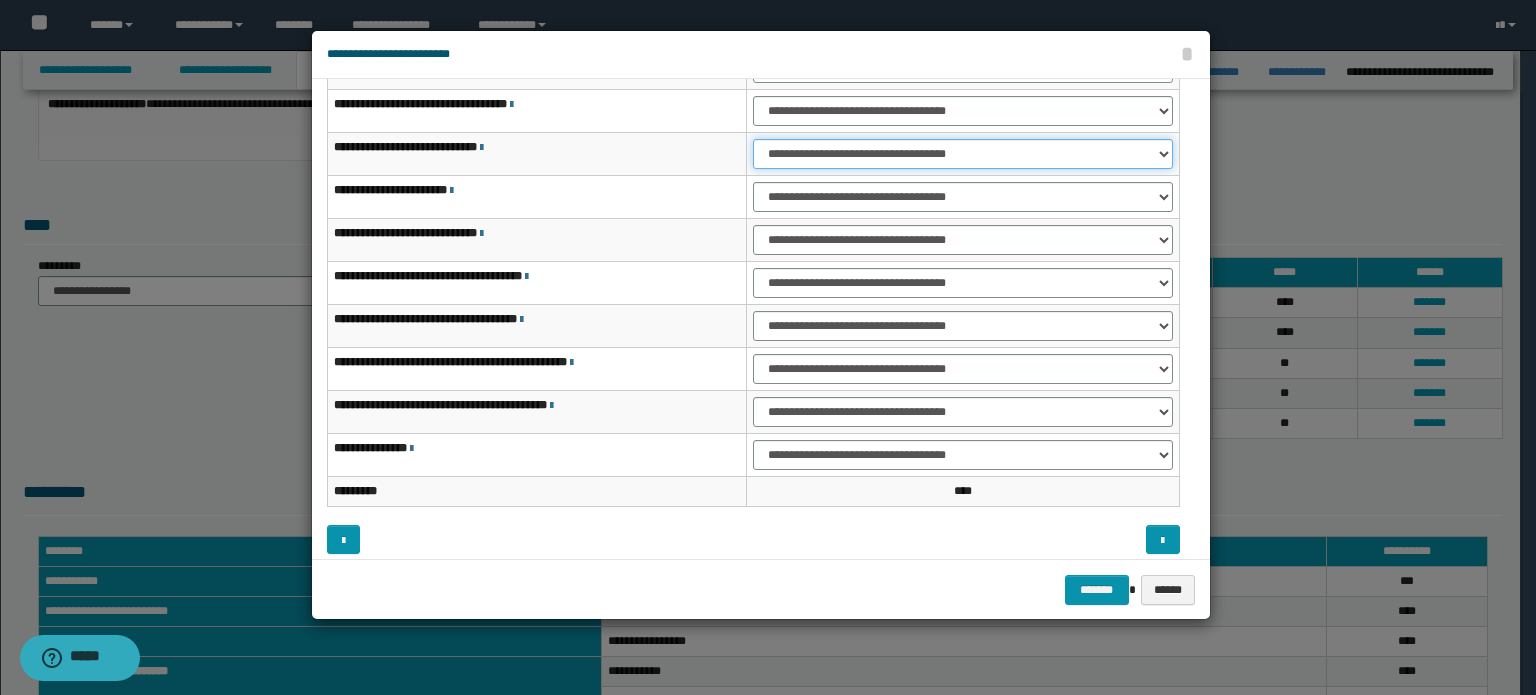 scroll, scrollTop: 118, scrollLeft: 0, axis: vertical 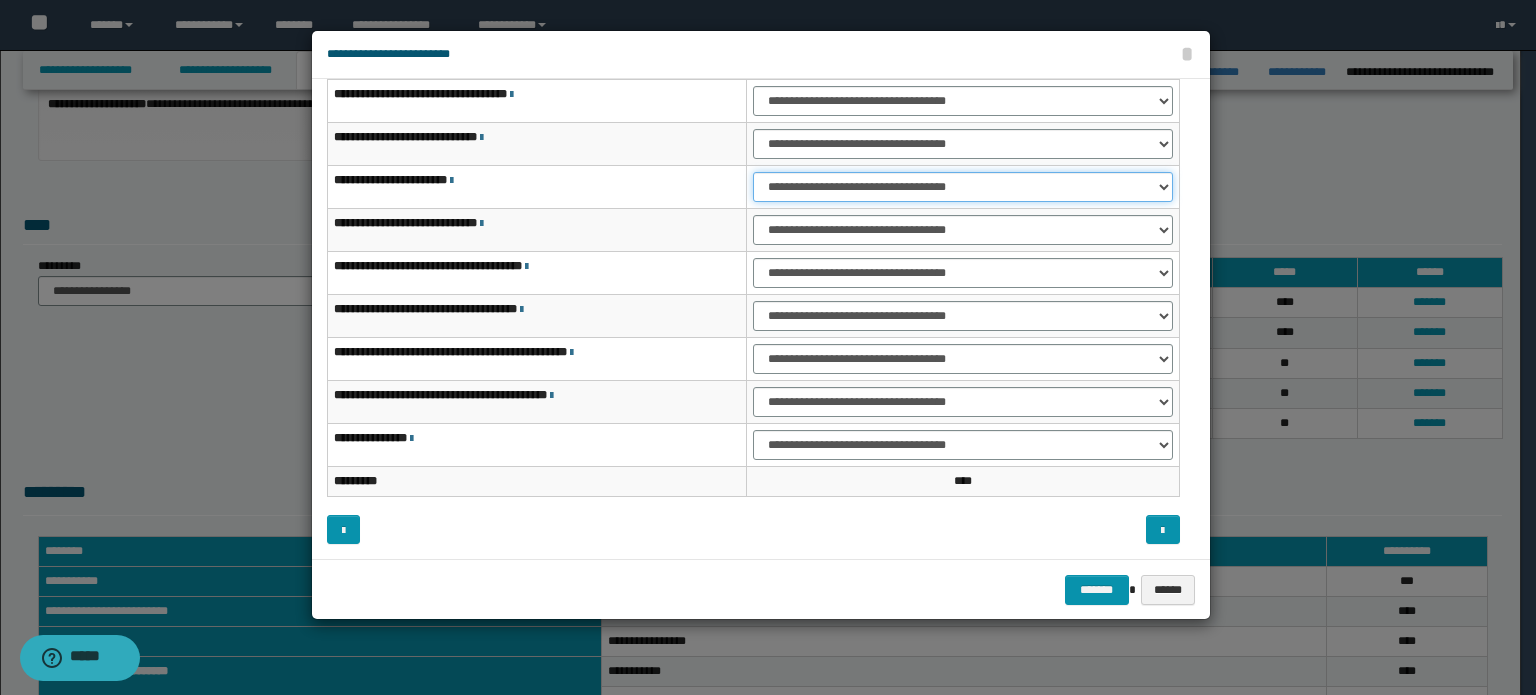 drag, startPoint x: 1120, startPoint y: 181, endPoint x: 1116, endPoint y: 198, distance: 17.464249 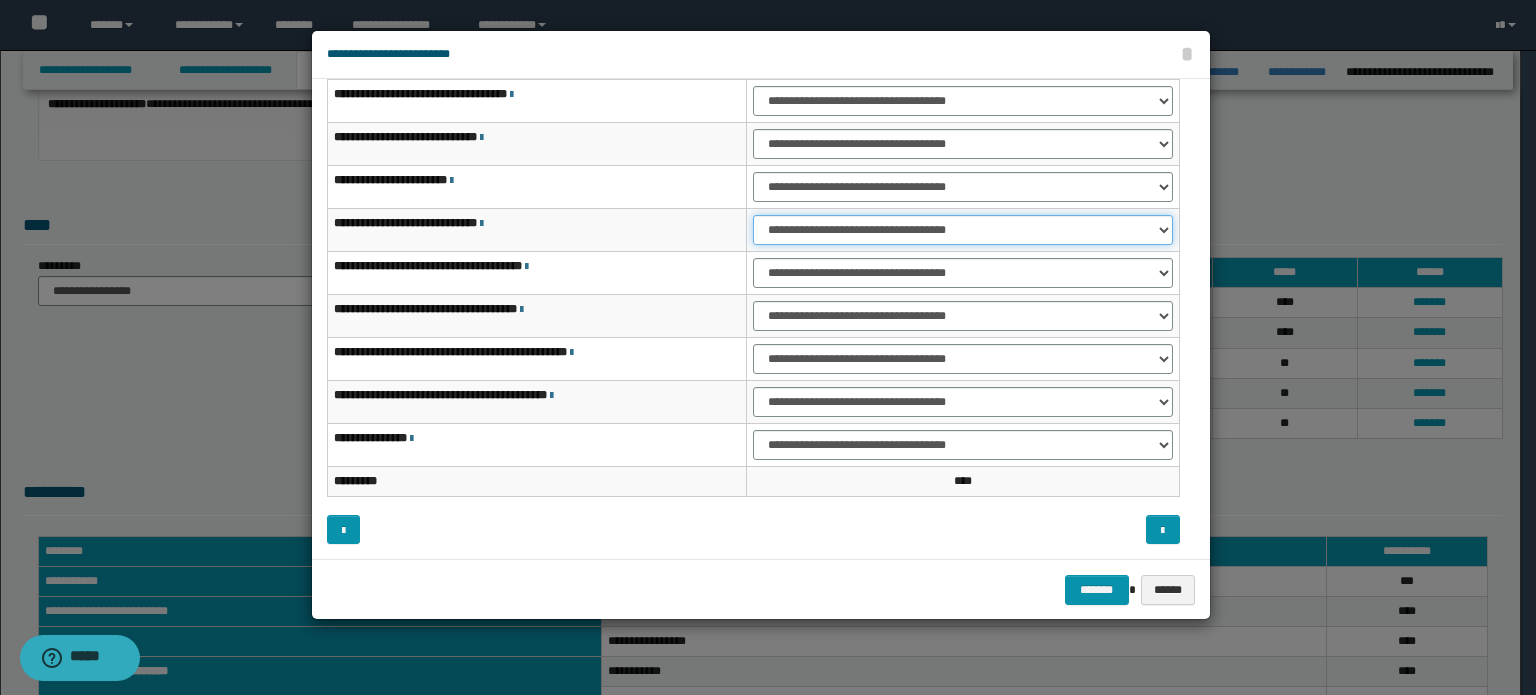 click on "**********" at bounding box center (963, 230) 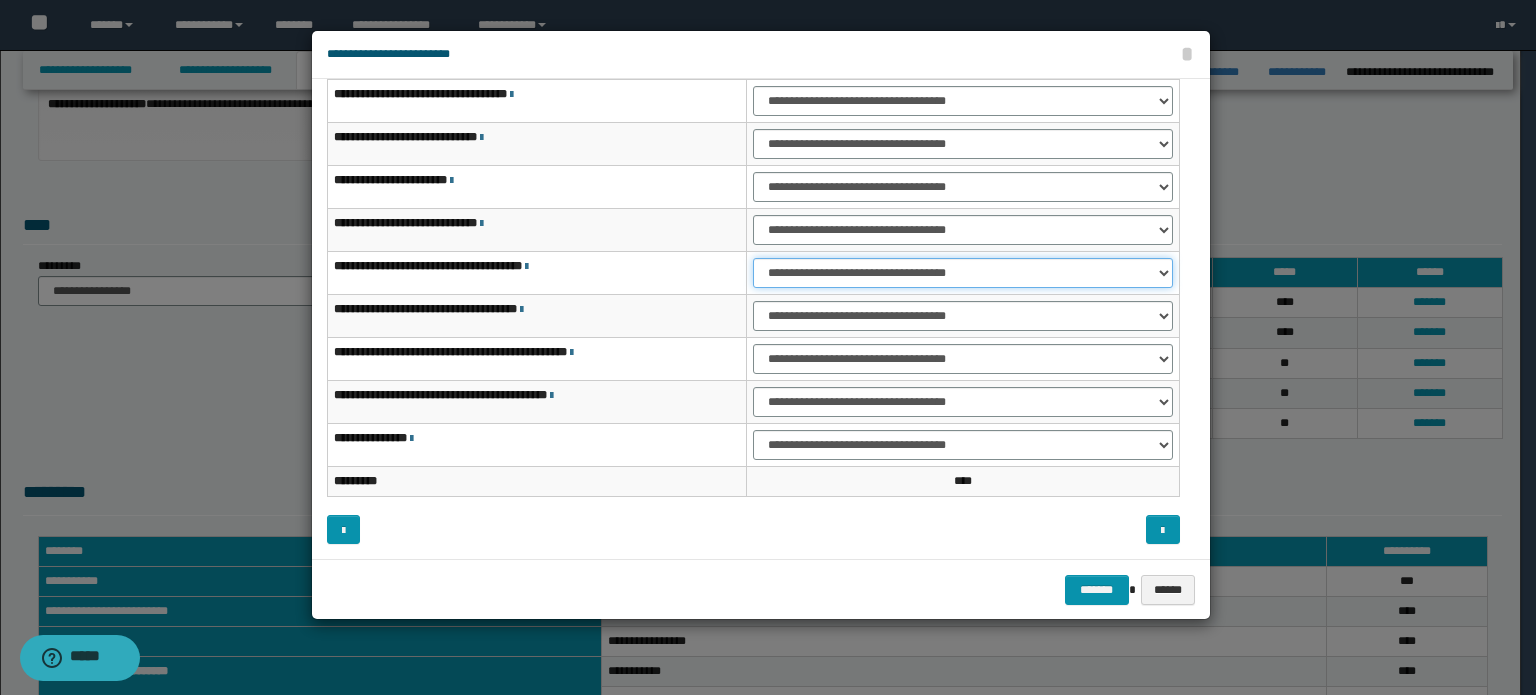 click on "**********" at bounding box center (963, 273) 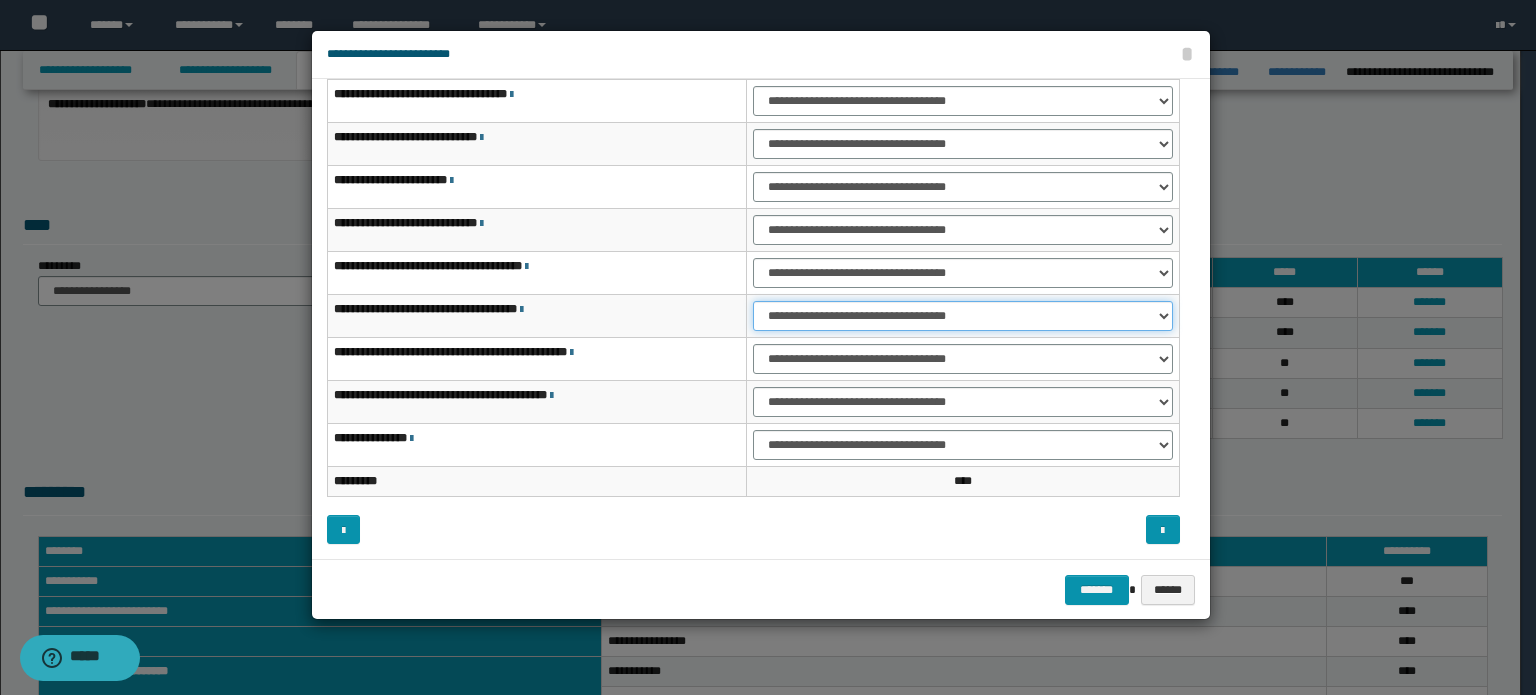 click on "**********" at bounding box center (963, 316) 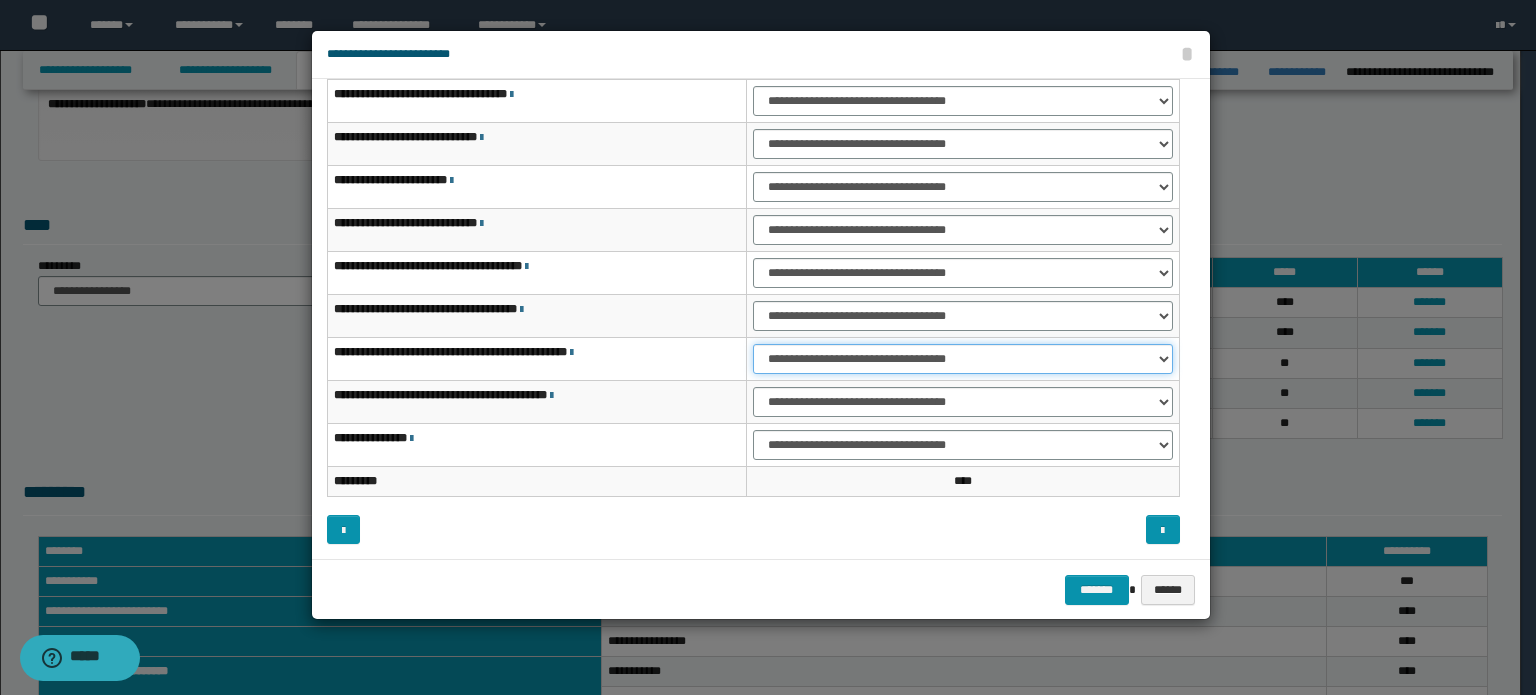 click on "**********" at bounding box center [963, 359] 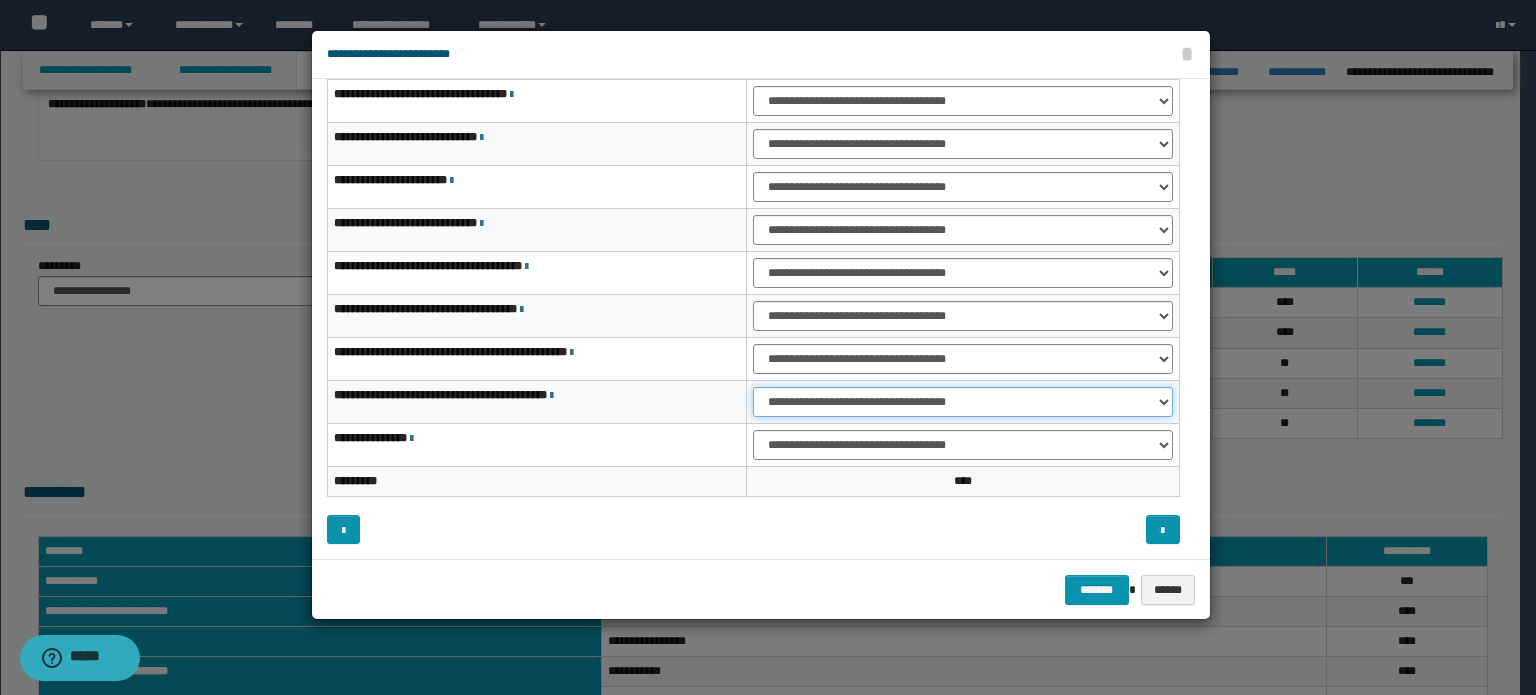 click on "**********" at bounding box center (963, 402) 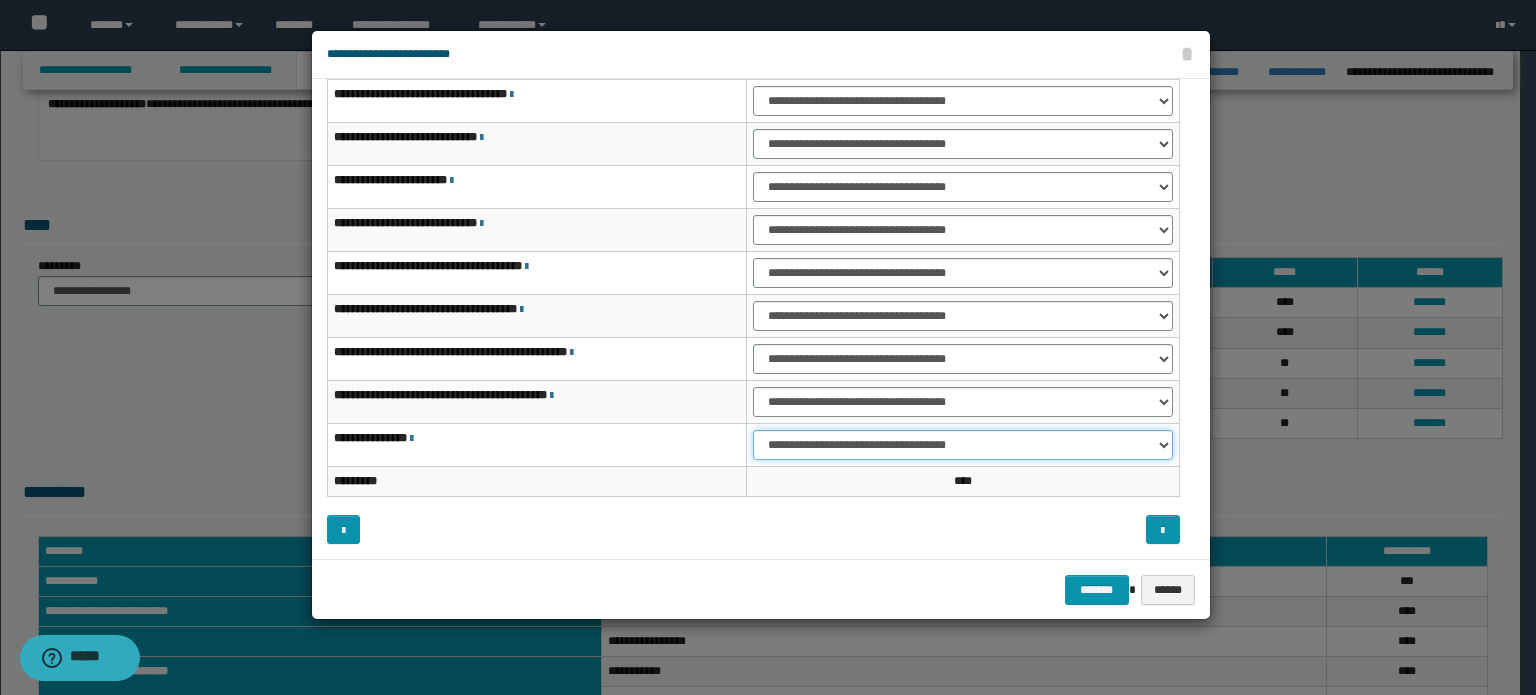 drag, startPoint x: 1140, startPoint y: 441, endPoint x: 1128, endPoint y: 455, distance: 18.439089 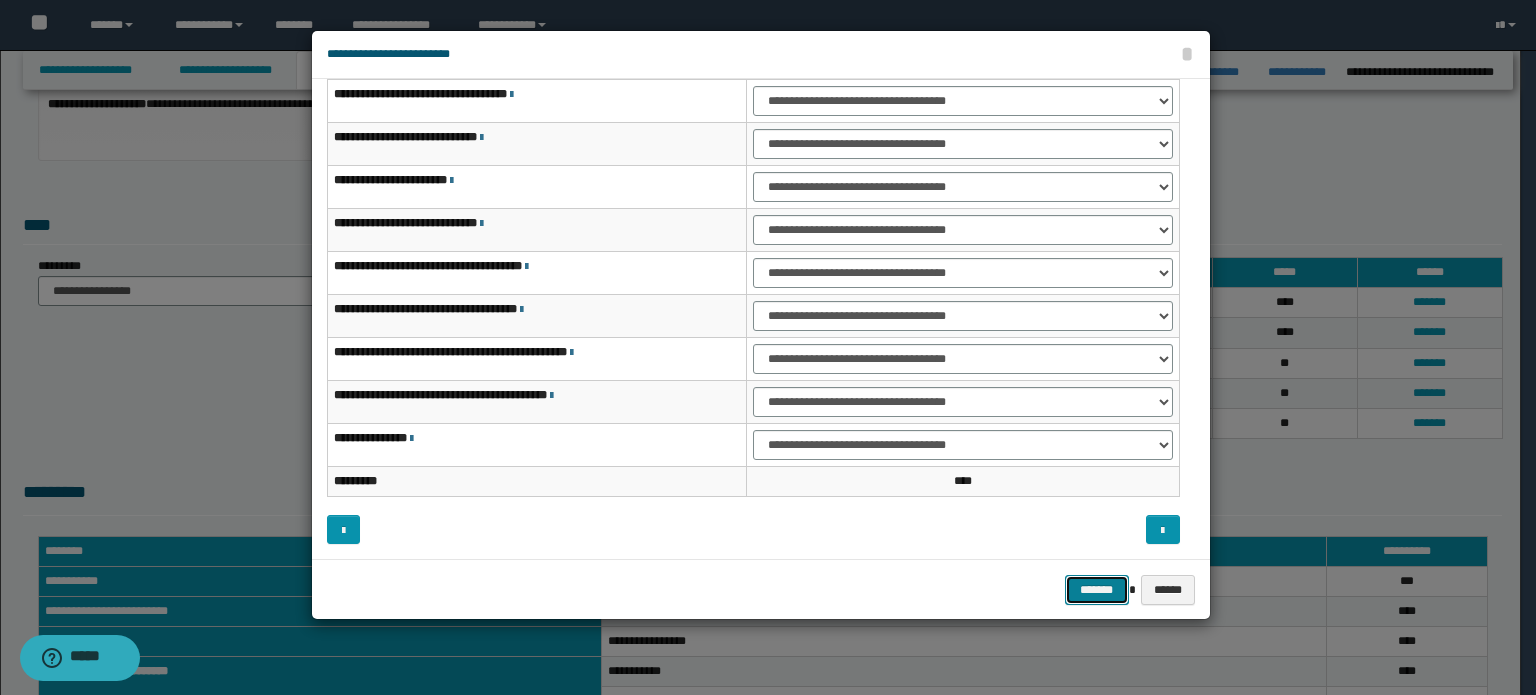 click on "*******" at bounding box center (1097, 590) 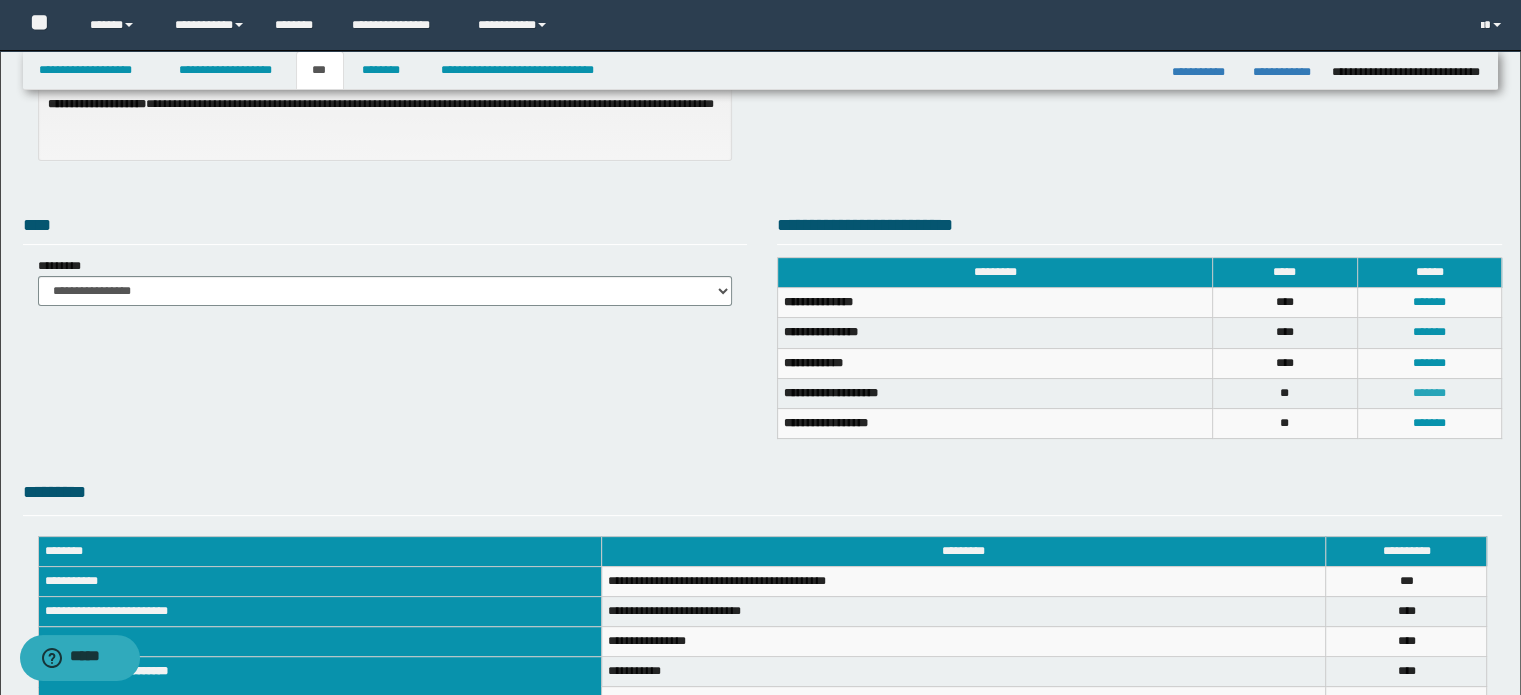 click on "*******" at bounding box center (1429, 393) 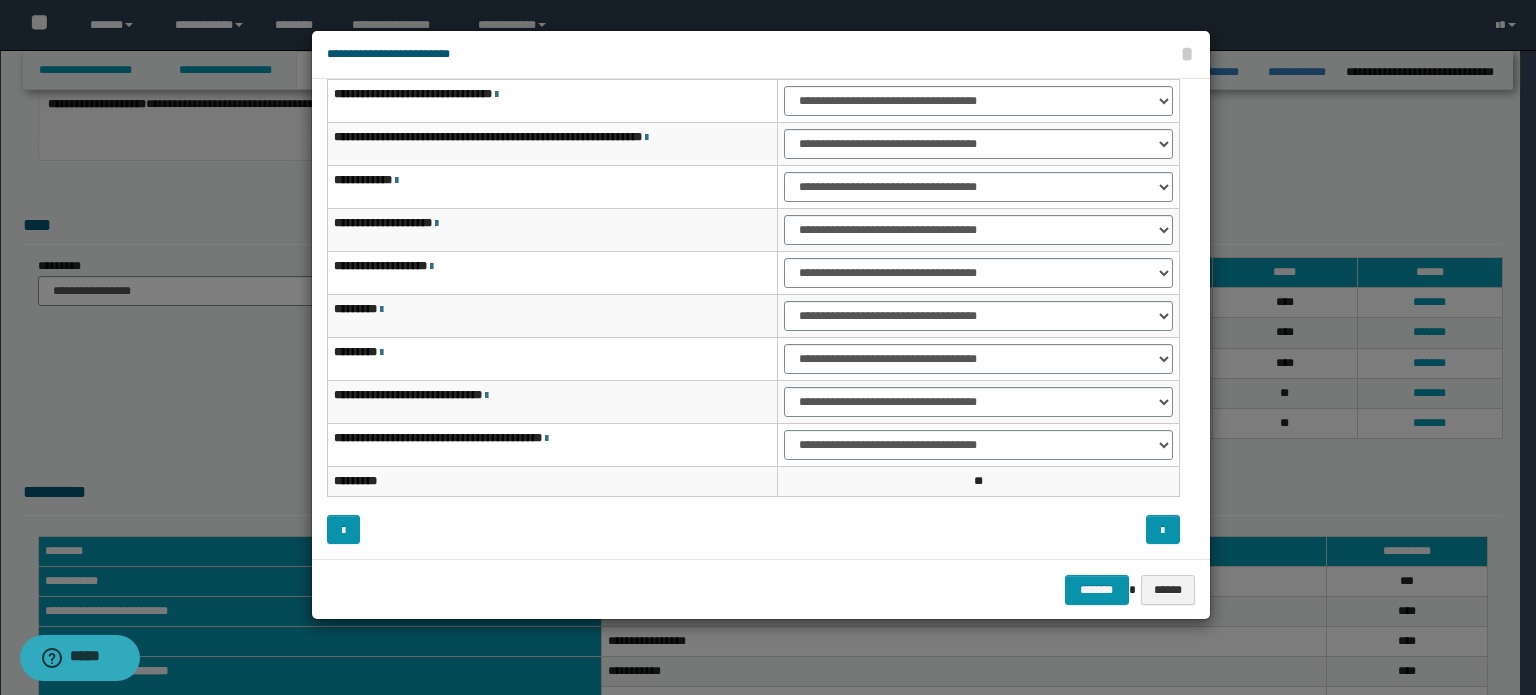 scroll, scrollTop: 0, scrollLeft: 0, axis: both 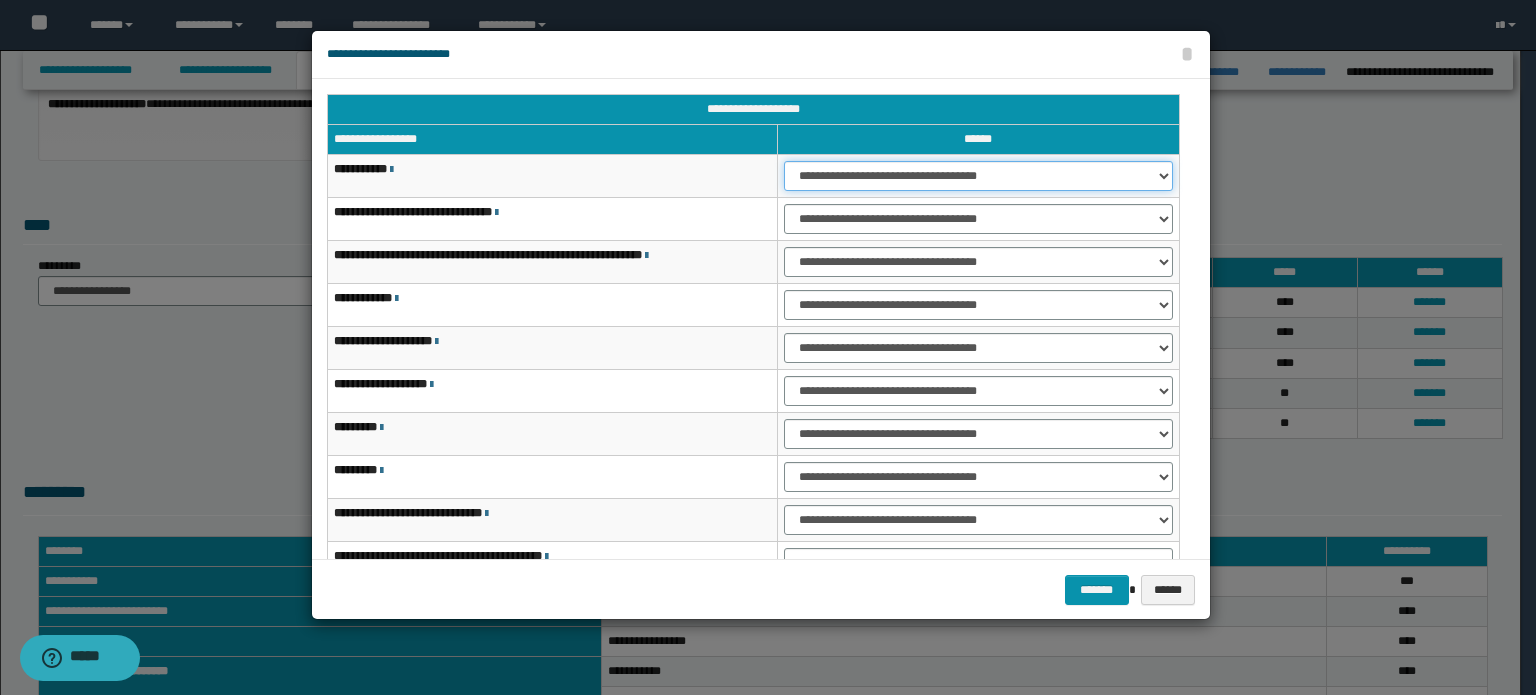 drag, startPoint x: 1139, startPoint y: 171, endPoint x: 1136, endPoint y: 188, distance: 17.262676 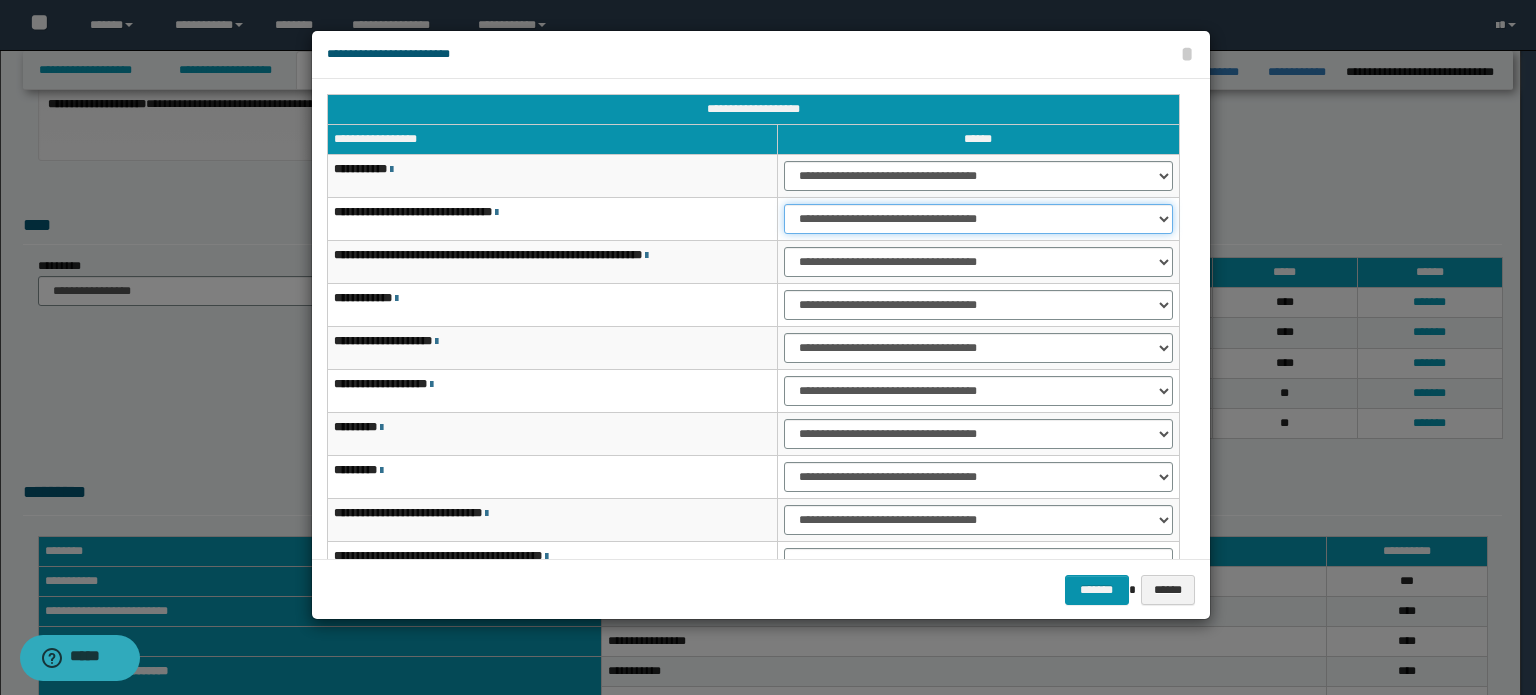 drag, startPoint x: 1115, startPoint y: 214, endPoint x: 1104, endPoint y: 224, distance: 14.866069 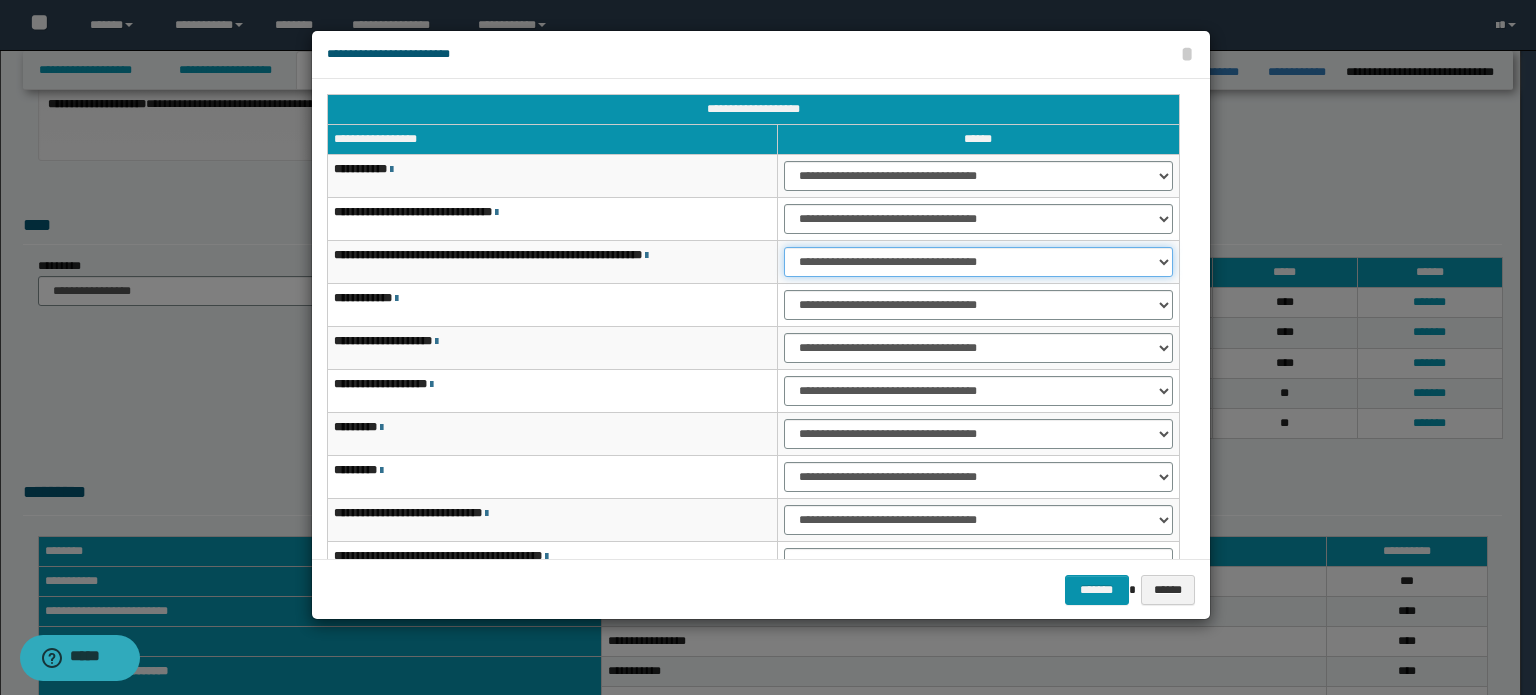 click on "**********" at bounding box center (978, 262) 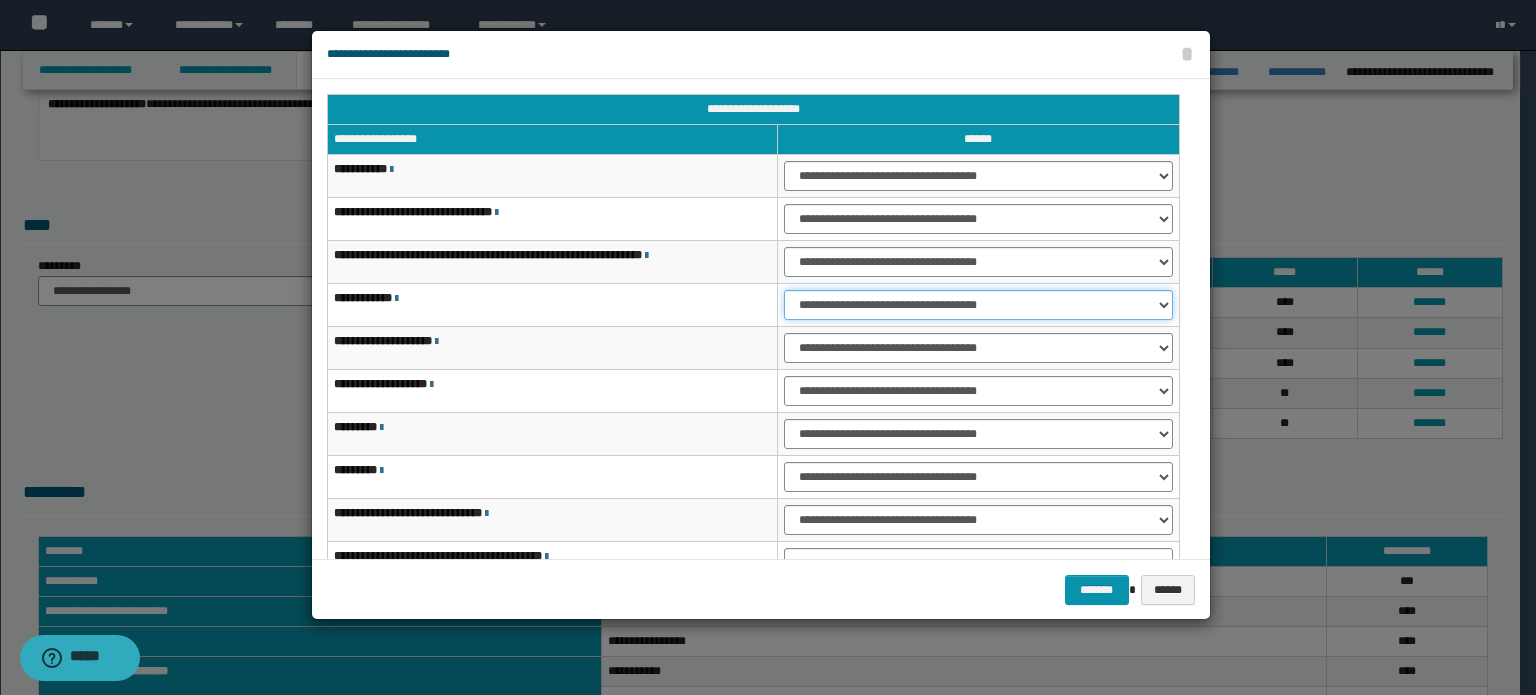 click on "**********" at bounding box center (978, 305) 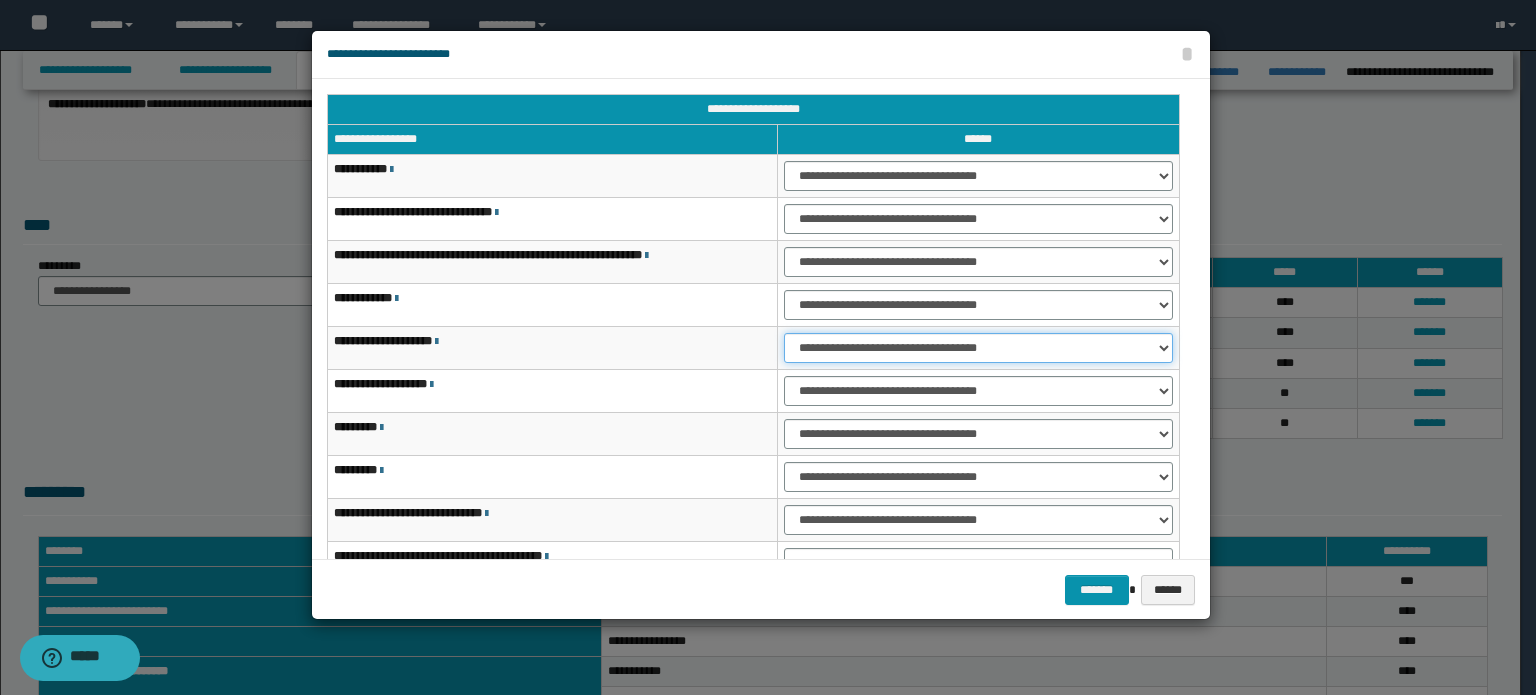 click on "**********" at bounding box center (978, 348) 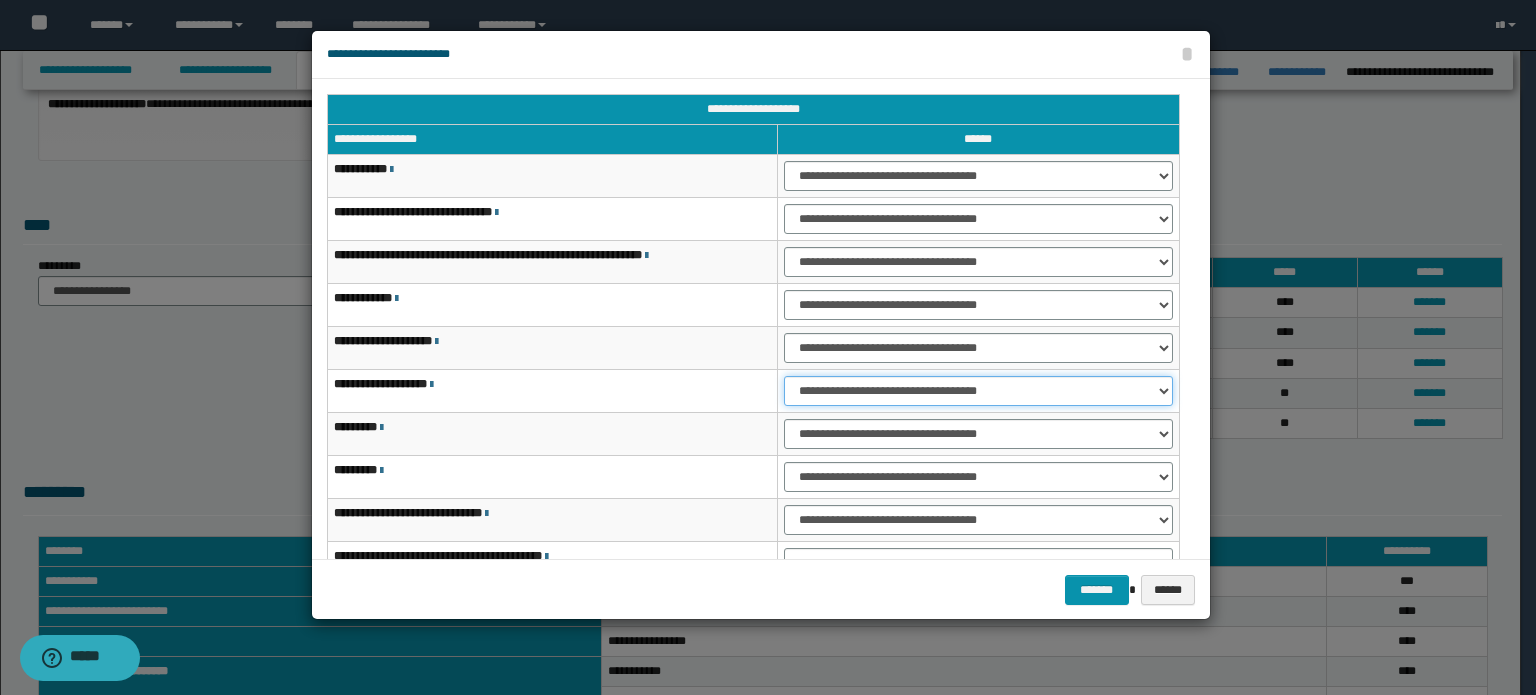 drag, startPoint x: 1120, startPoint y: 376, endPoint x: 1109, endPoint y: 399, distance: 25.495098 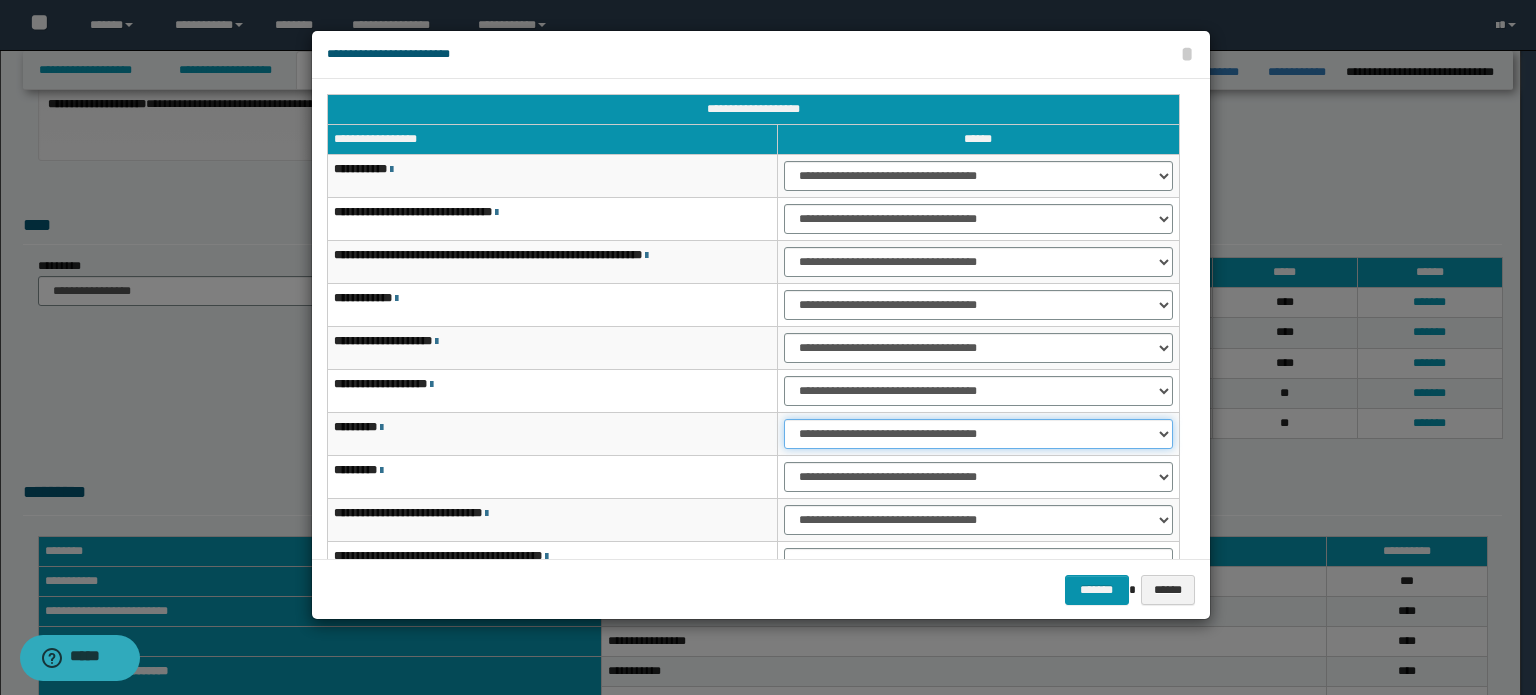 click on "**********" at bounding box center [978, 434] 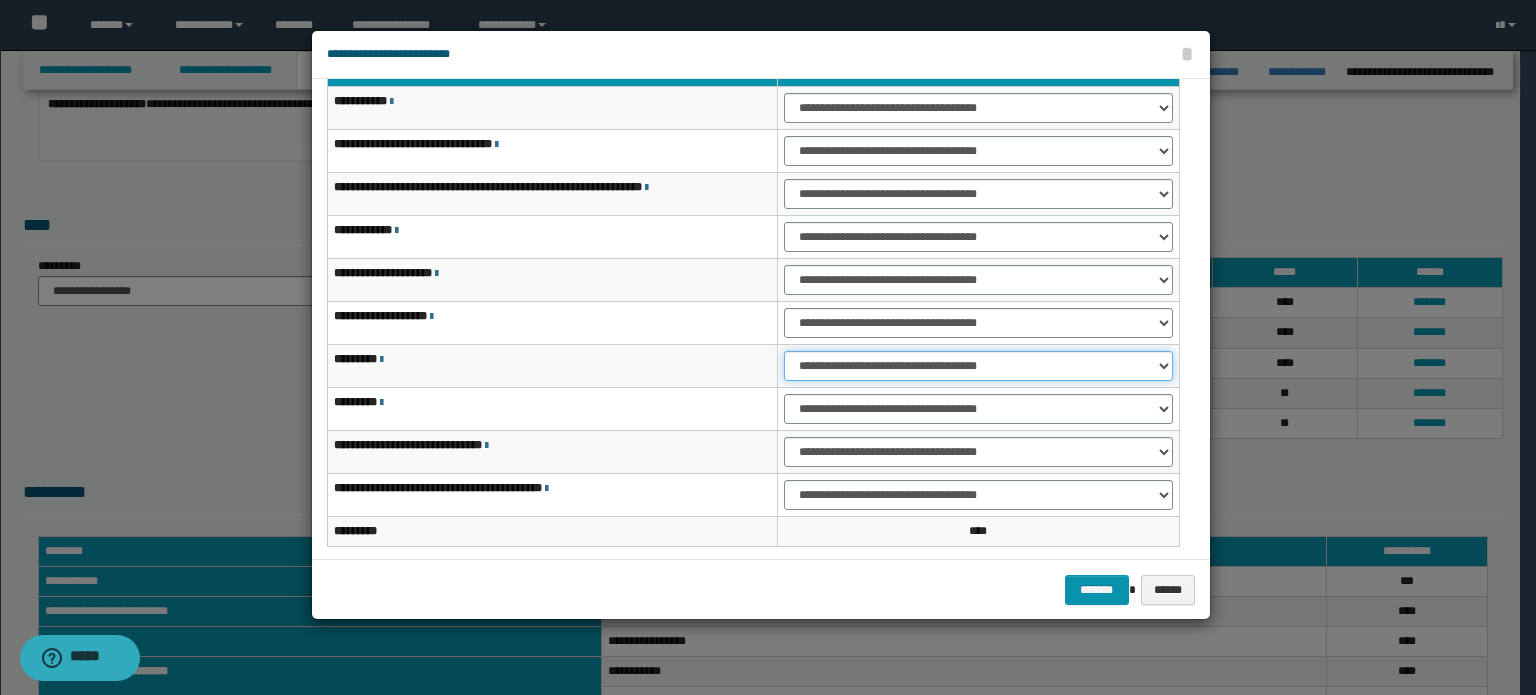 scroll, scrollTop: 118, scrollLeft: 0, axis: vertical 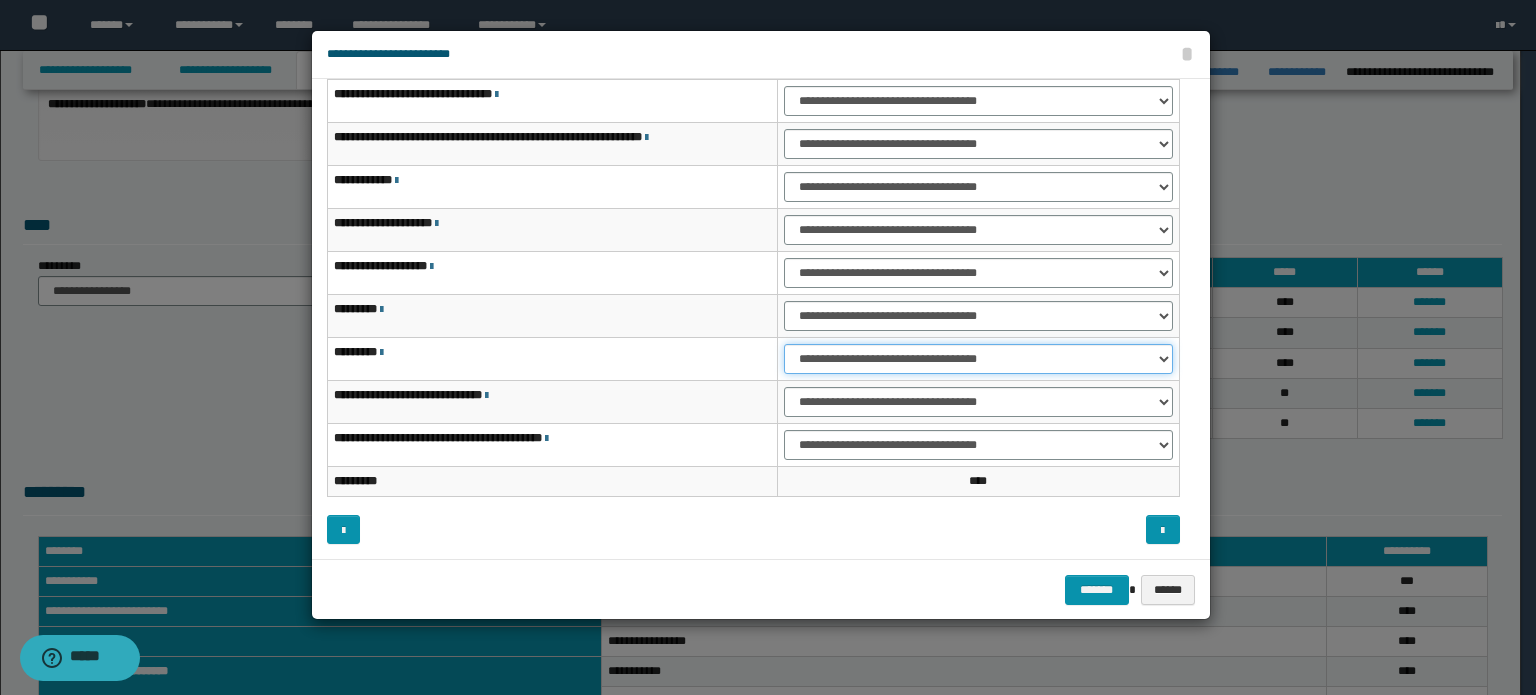 drag, startPoint x: 1101, startPoint y: 348, endPoint x: 1092, endPoint y: 368, distance: 21.931713 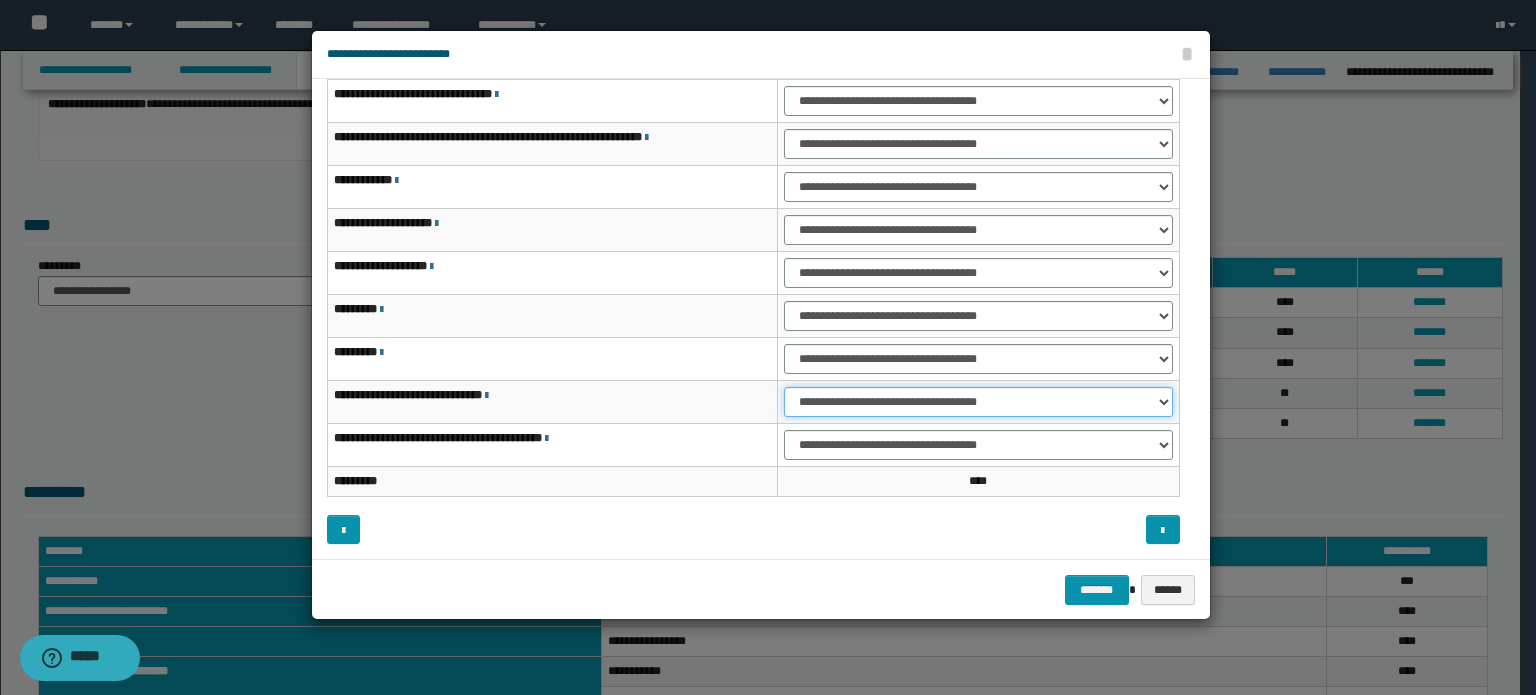 click on "**********" at bounding box center (978, 402) 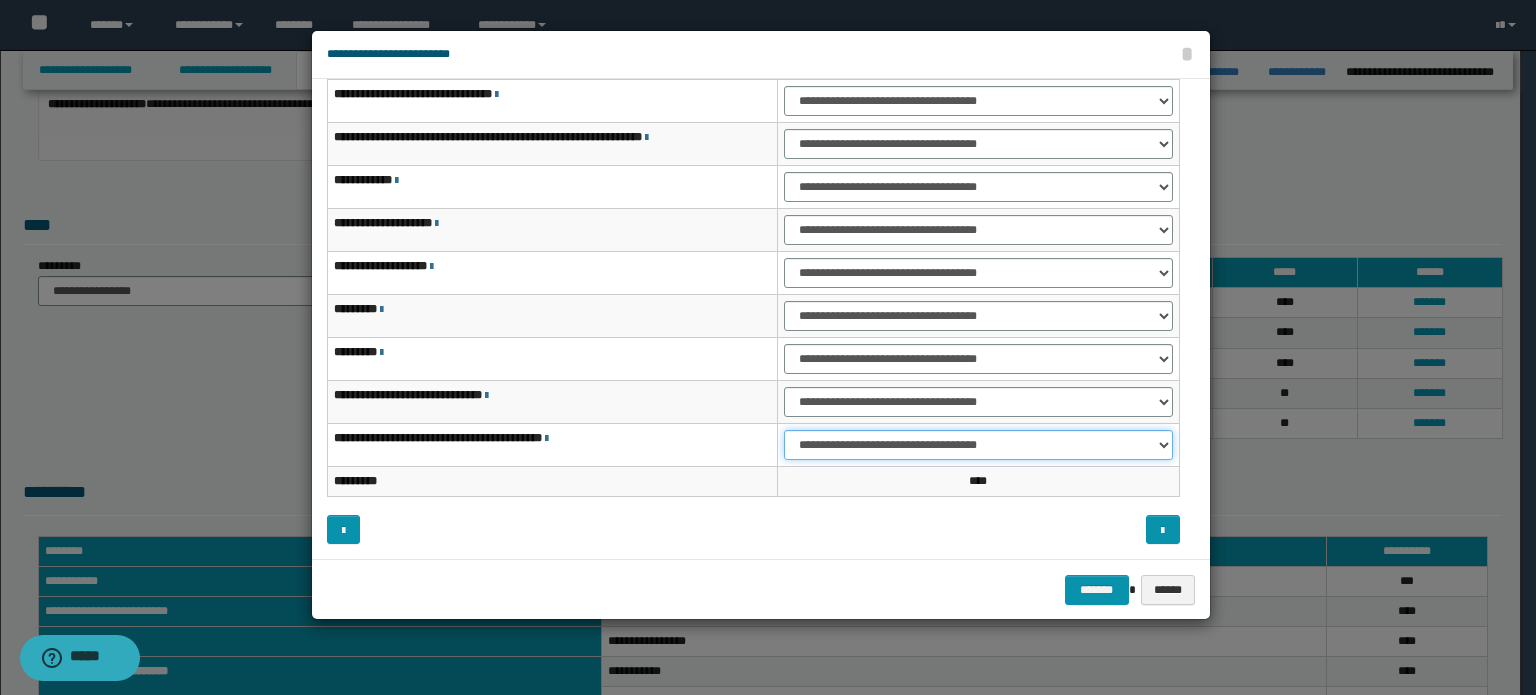 click on "**********" at bounding box center (978, 445) 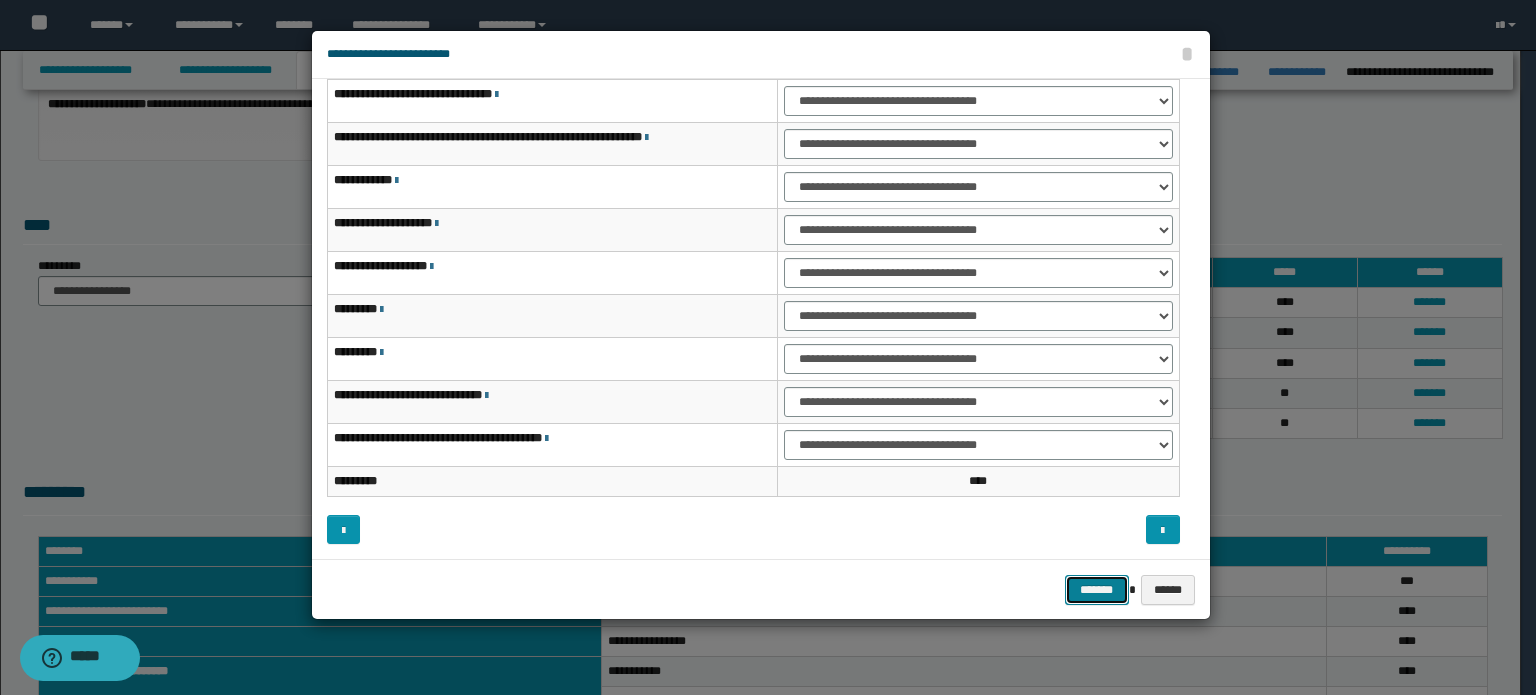 click on "*******" at bounding box center (1097, 590) 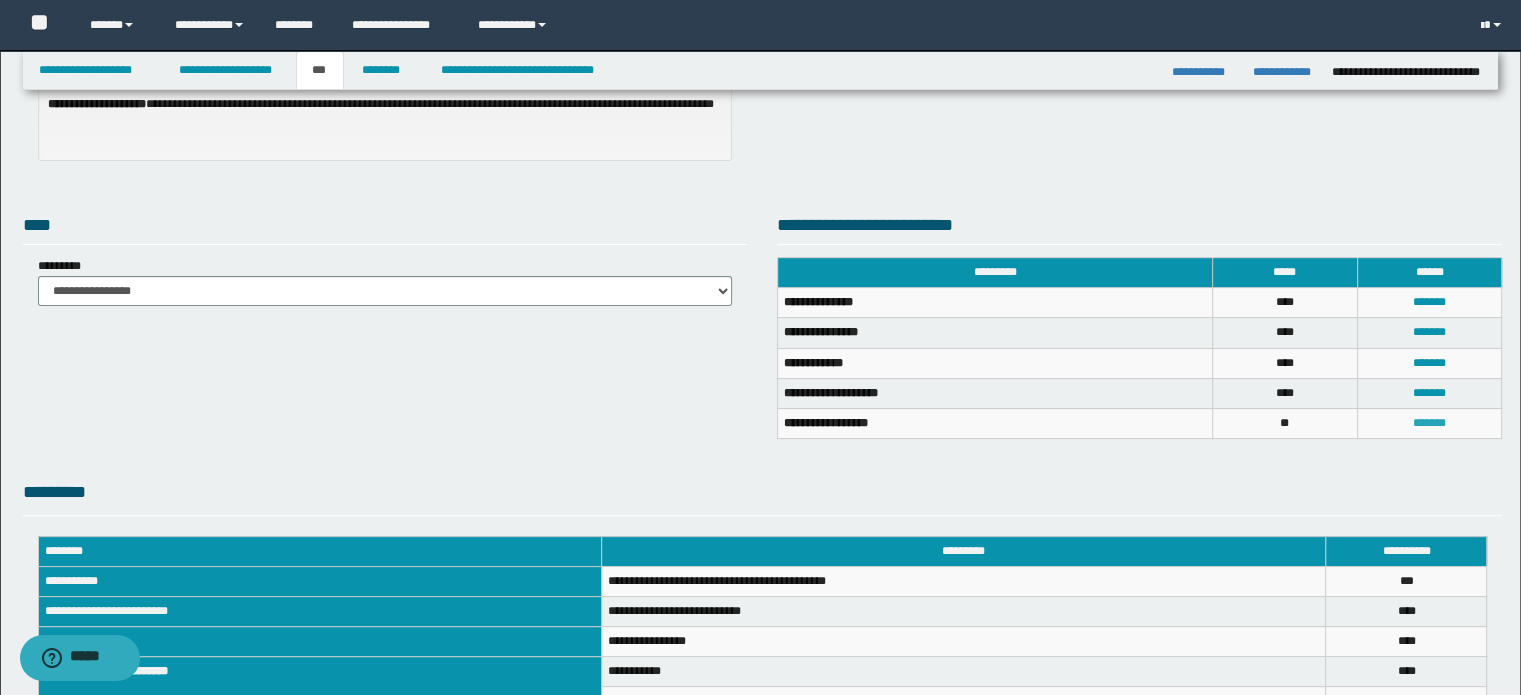 click on "*******" at bounding box center [1429, 423] 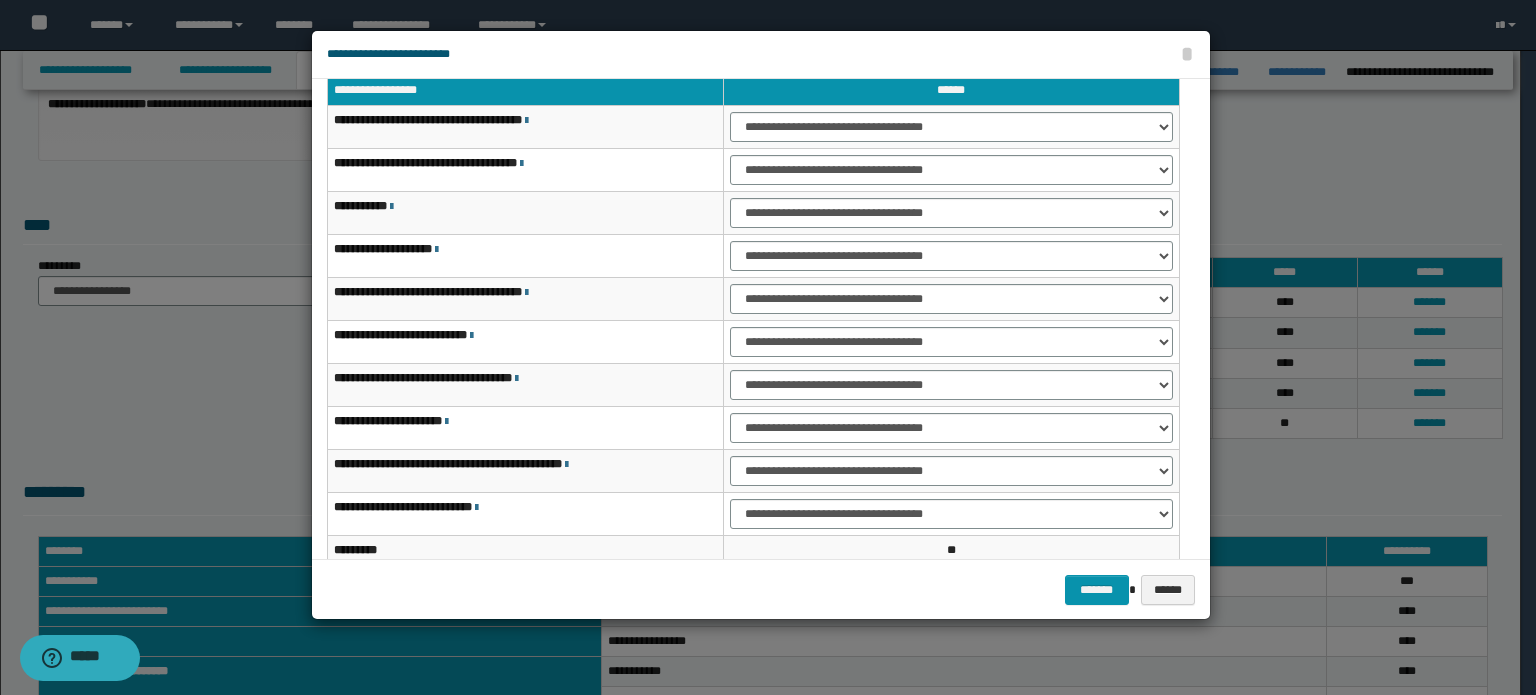scroll, scrollTop: 0, scrollLeft: 0, axis: both 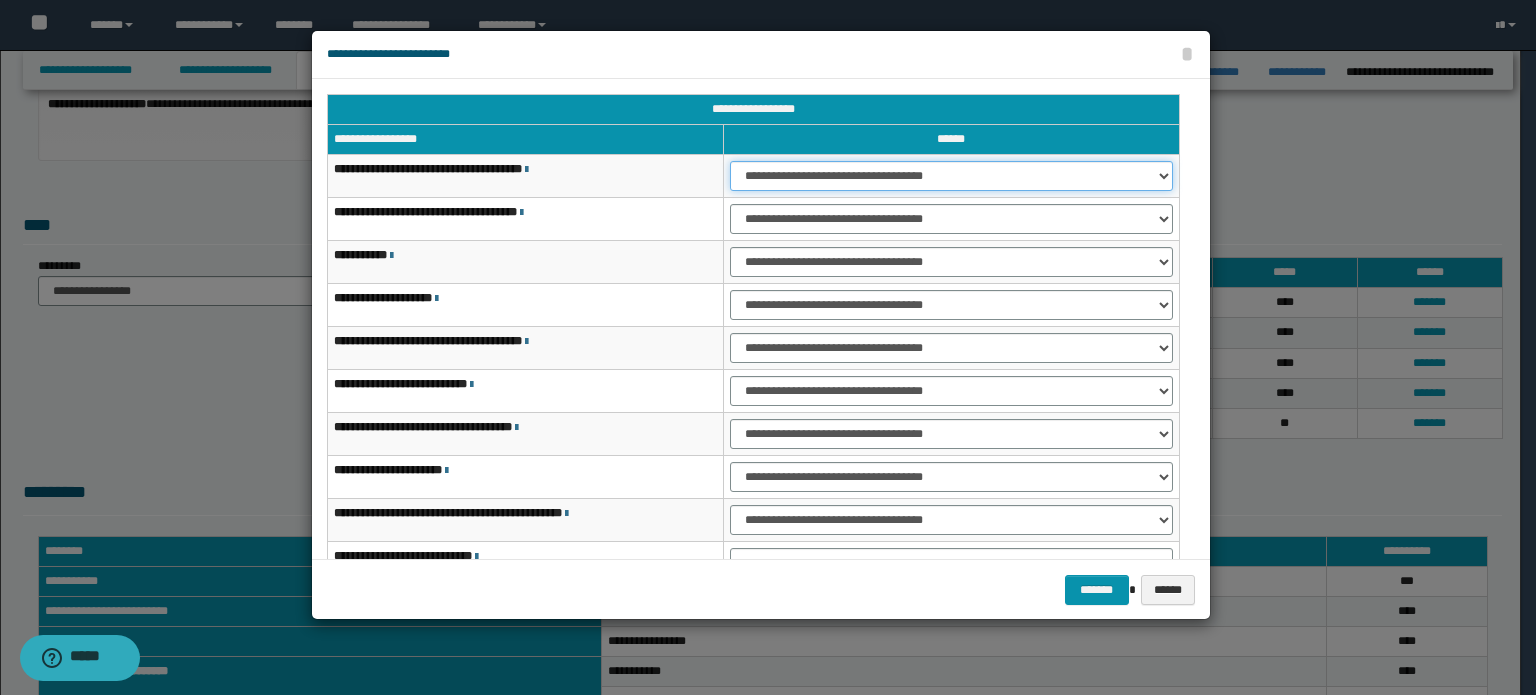 drag, startPoint x: 1143, startPoint y: 169, endPoint x: 1130, endPoint y: 187, distance: 22.203604 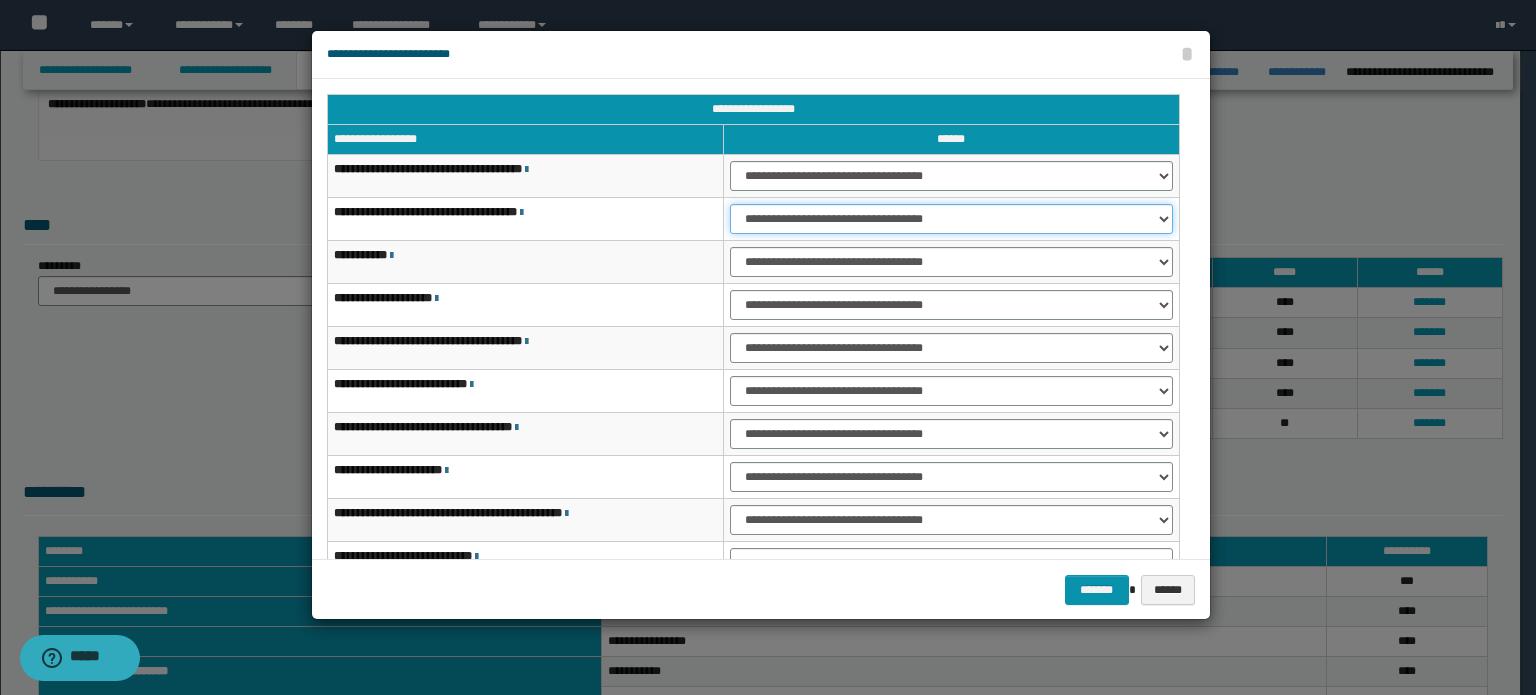 drag, startPoint x: 1098, startPoint y: 219, endPoint x: 1086, endPoint y: 243, distance: 26.832815 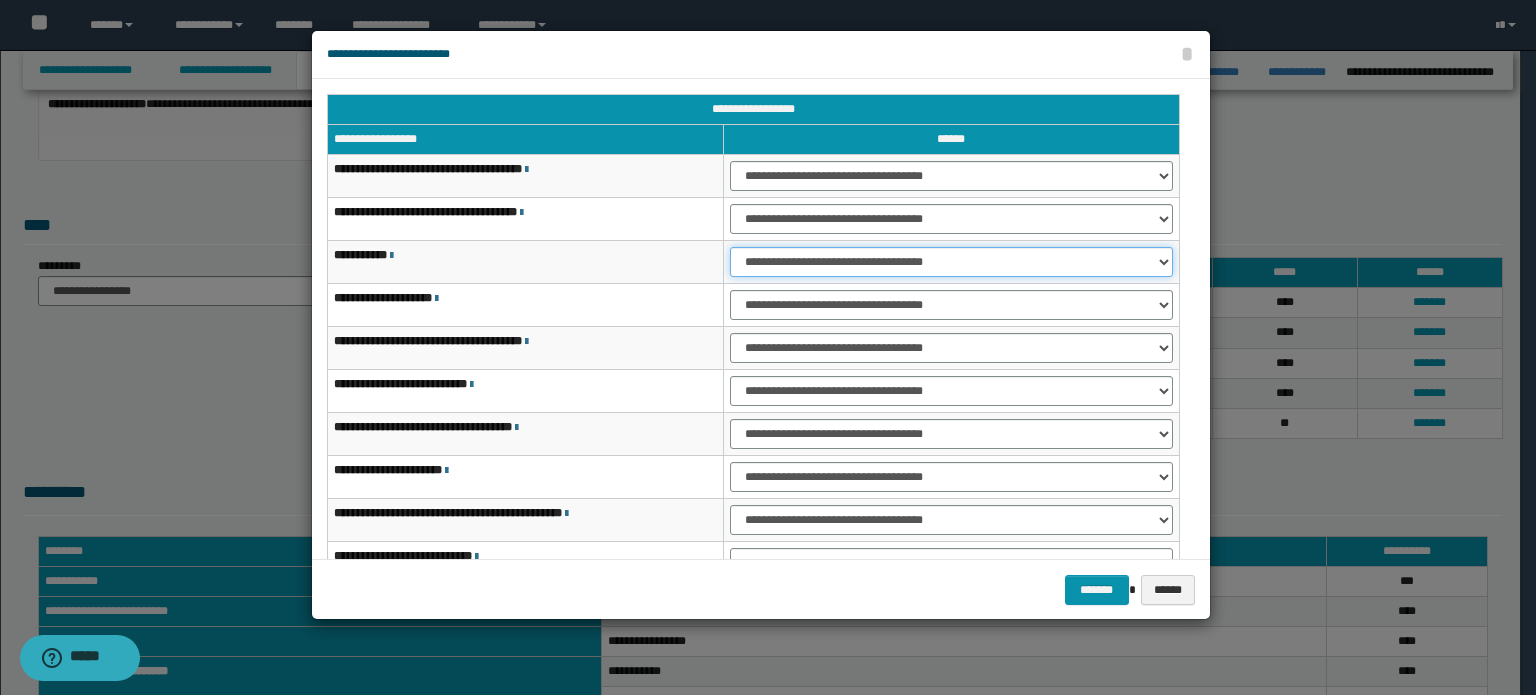 drag, startPoint x: 1071, startPoint y: 256, endPoint x: 1067, endPoint y: 271, distance: 15.524175 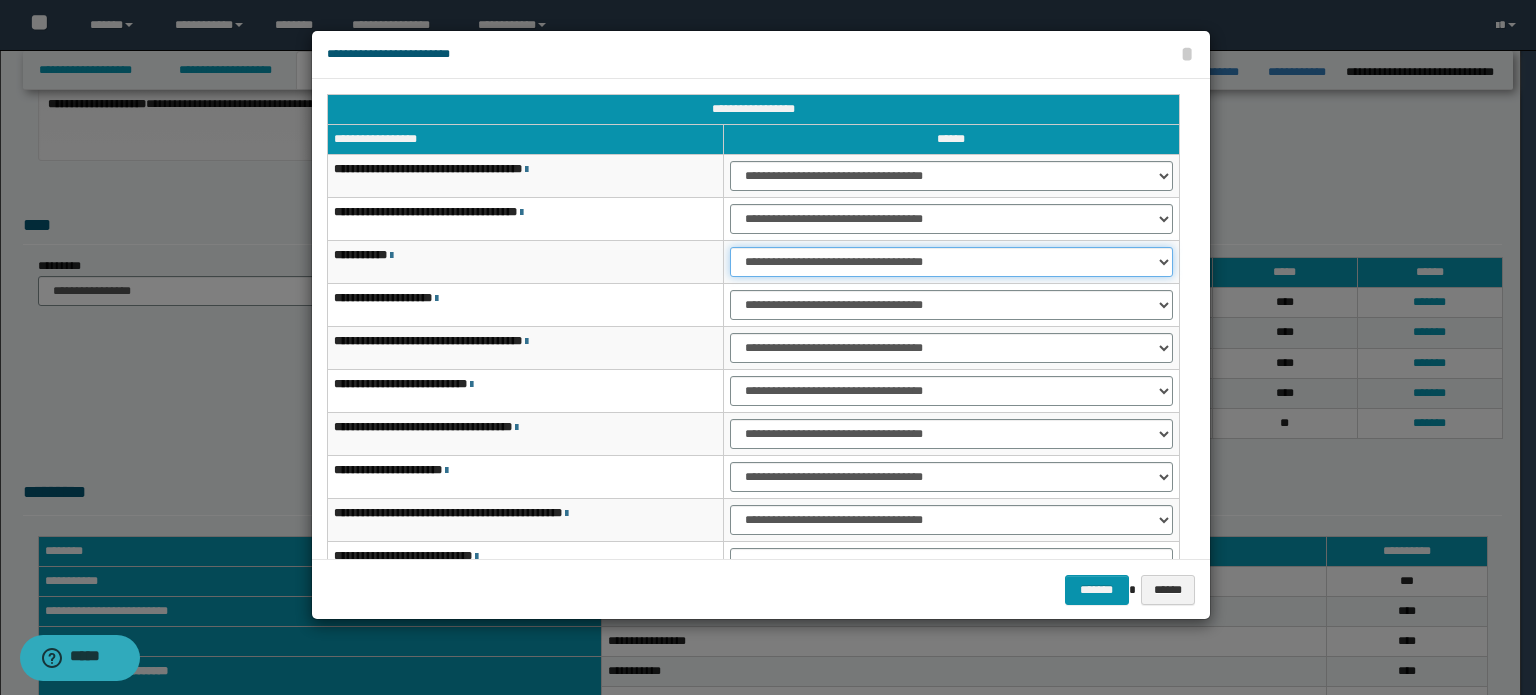 select on "***" 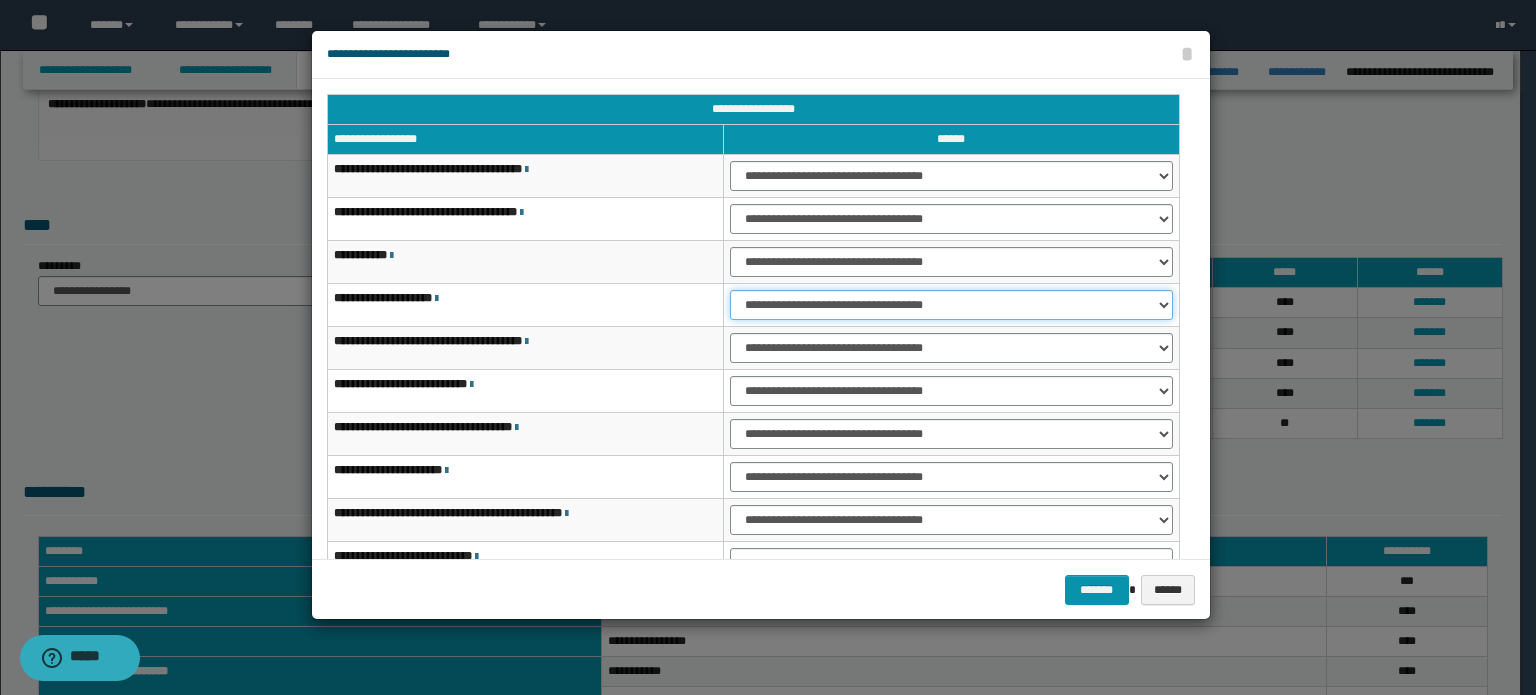 drag, startPoint x: 1061, startPoint y: 303, endPoint x: 1056, endPoint y: 317, distance: 14.866069 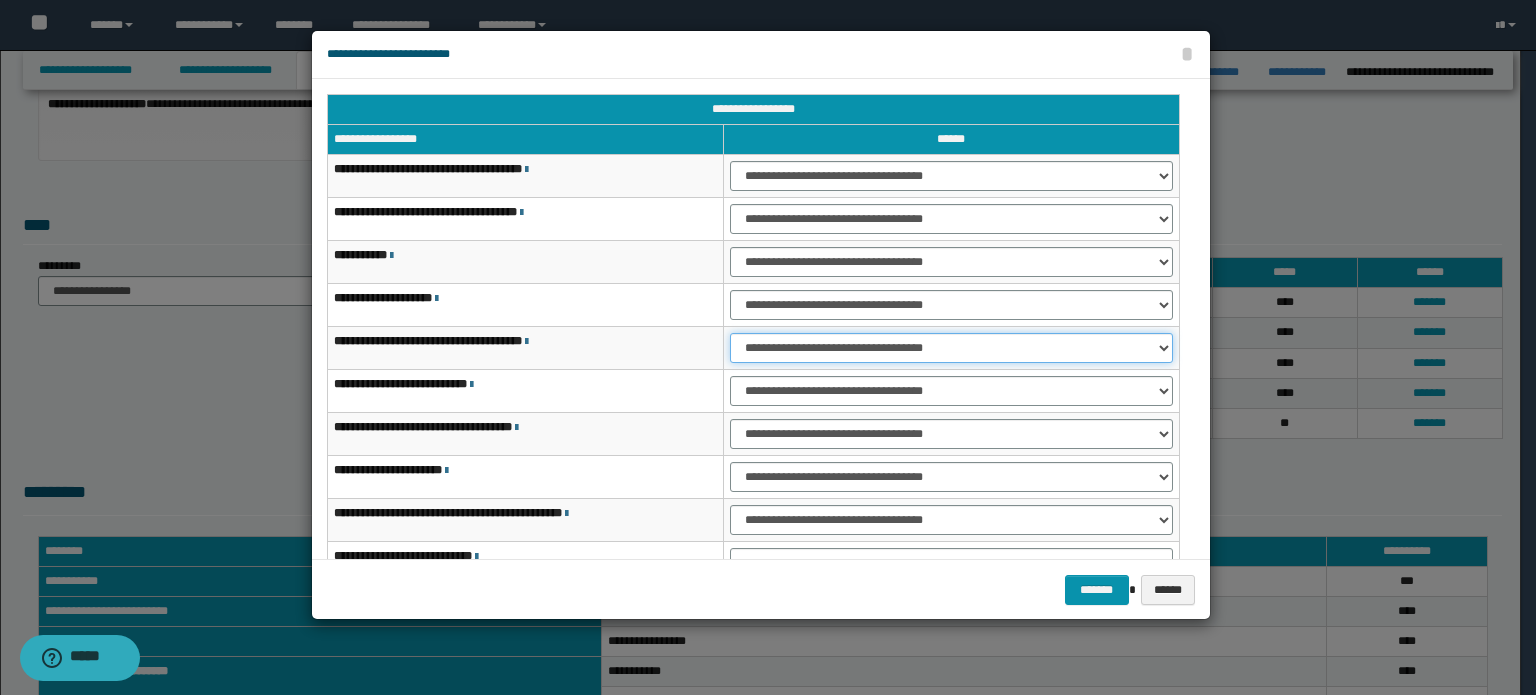 drag, startPoint x: 1068, startPoint y: 337, endPoint x: 1064, endPoint y: 355, distance: 18.439089 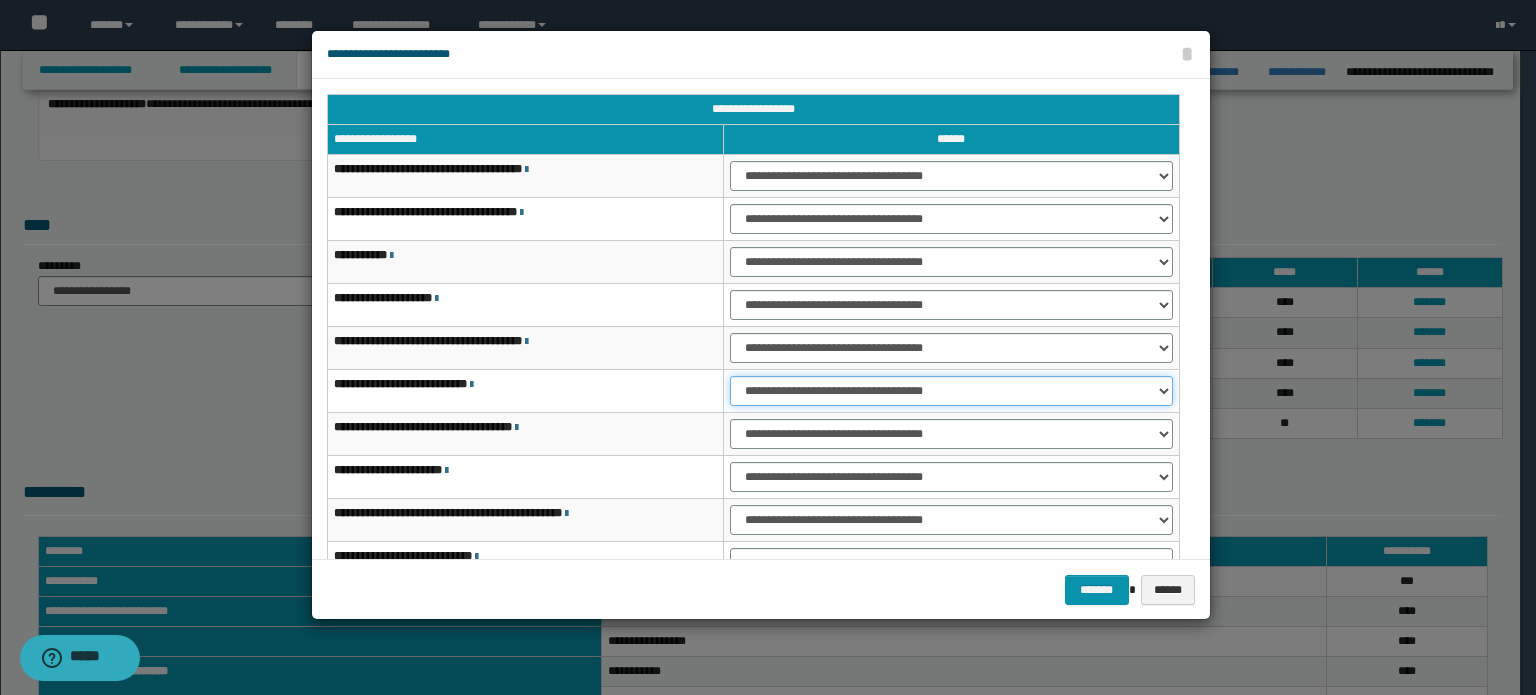 click on "**********" at bounding box center [951, 391] 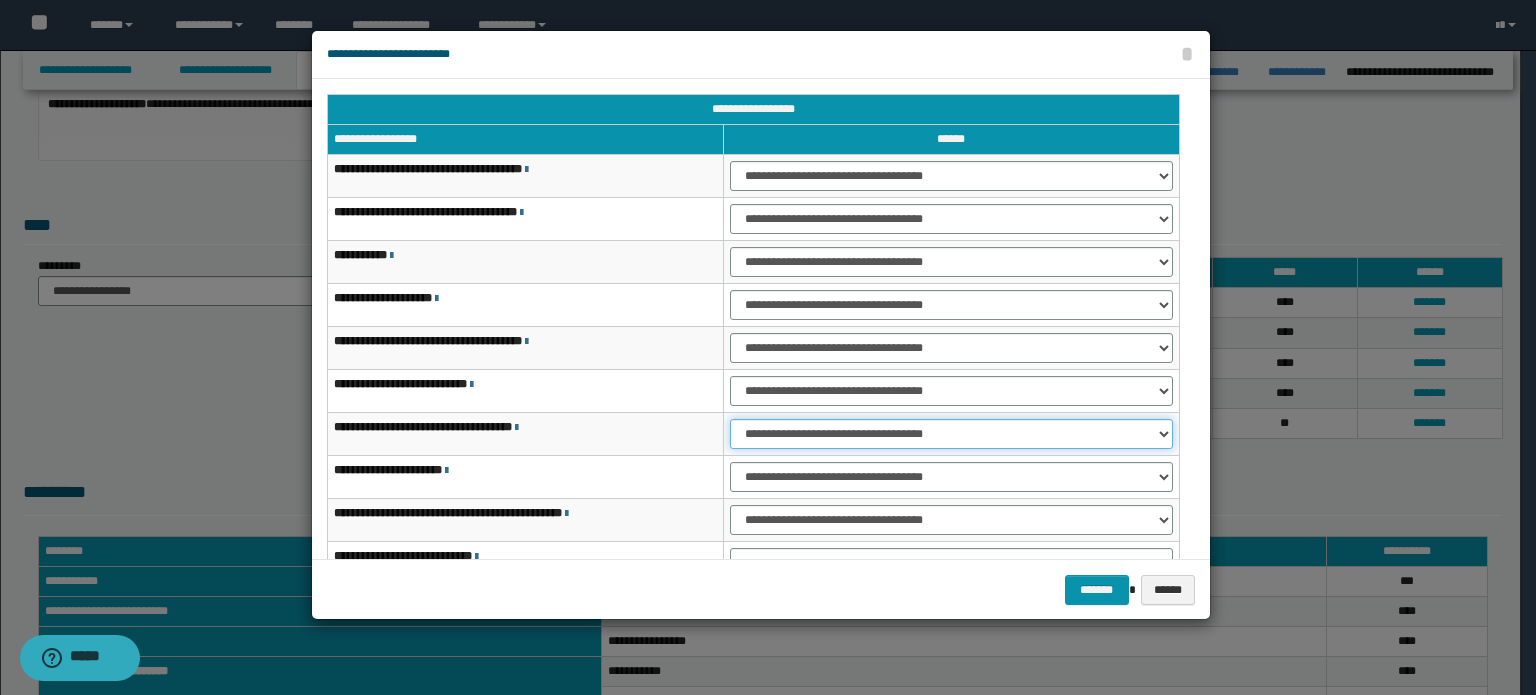 drag, startPoint x: 1071, startPoint y: 422, endPoint x: 1064, endPoint y: 446, distance: 25 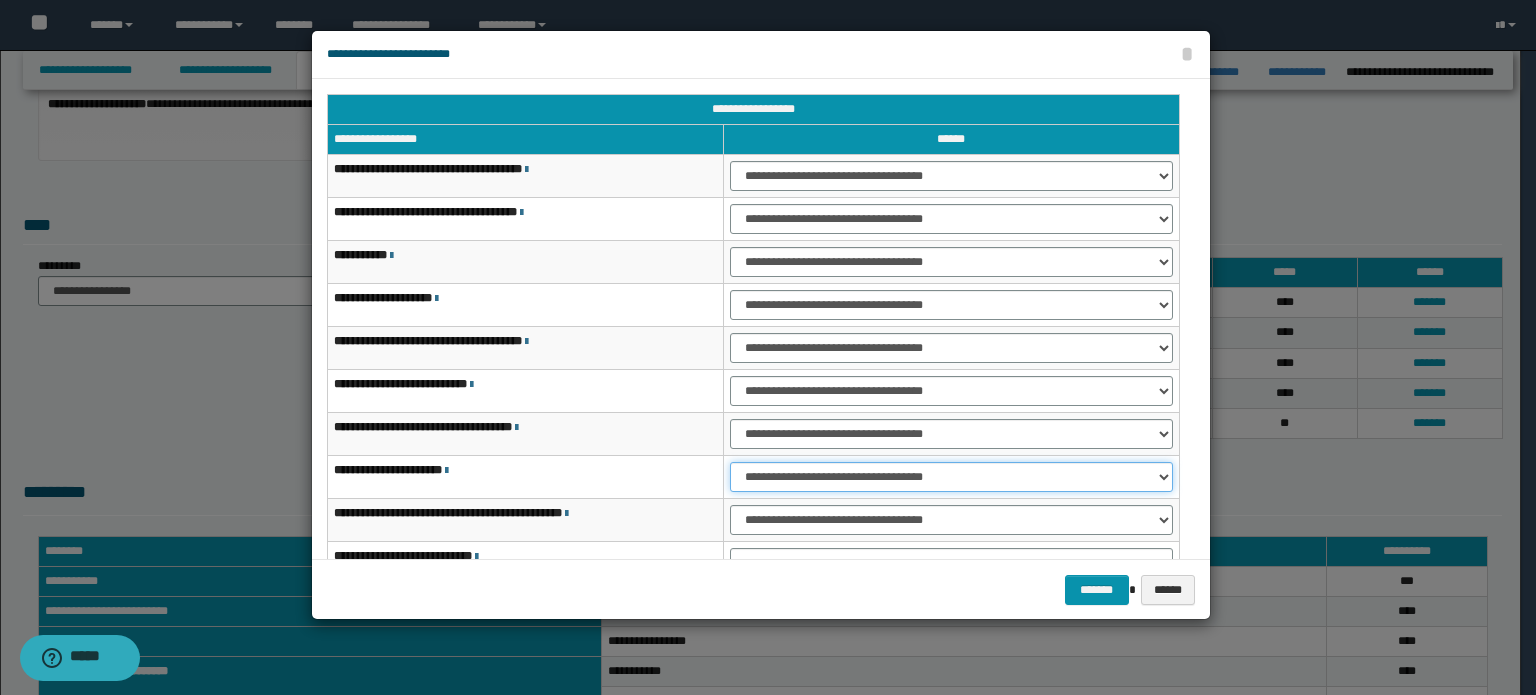 drag, startPoint x: 1073, startPoint y: 467, endPoint x: 1068, endPoint y: 486, distance: 19.646883 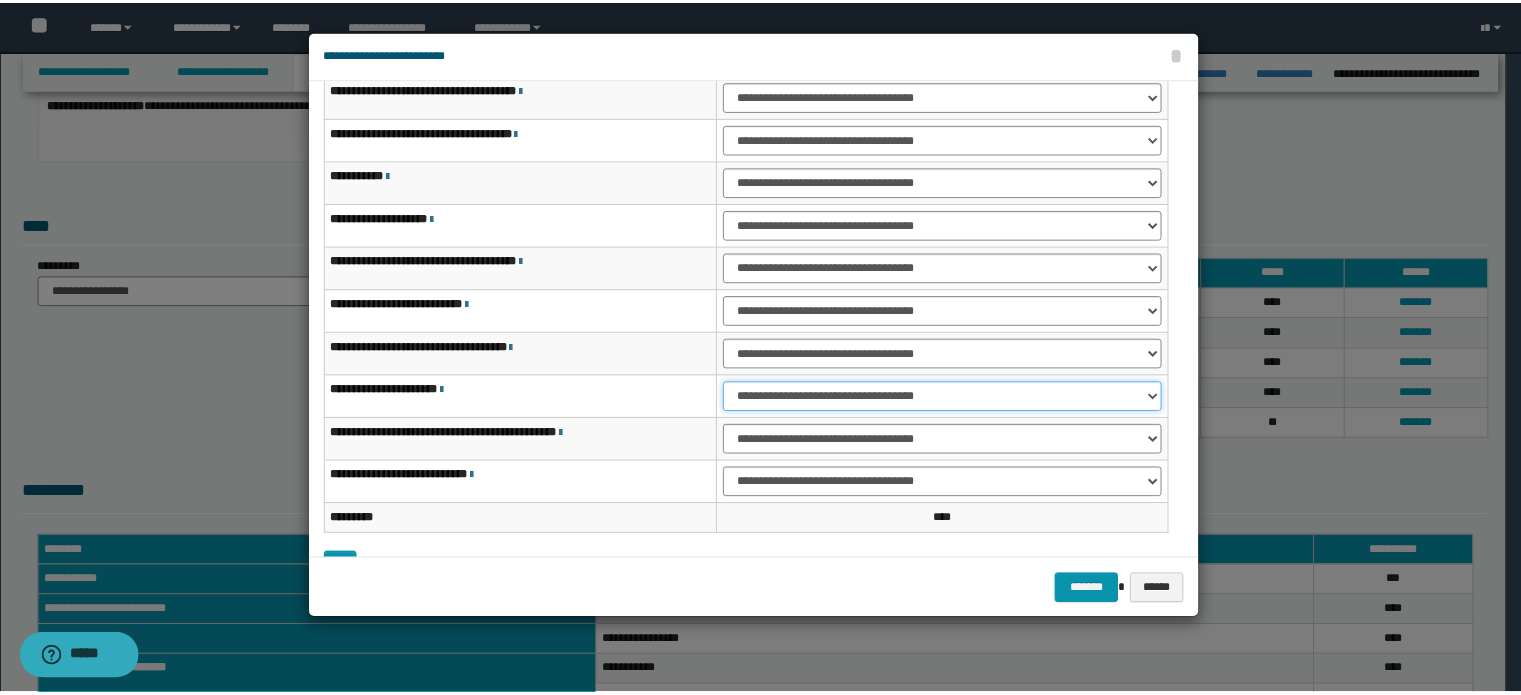 scroll, scrollTop: 118, scrollLeft: 0, axis: vertical 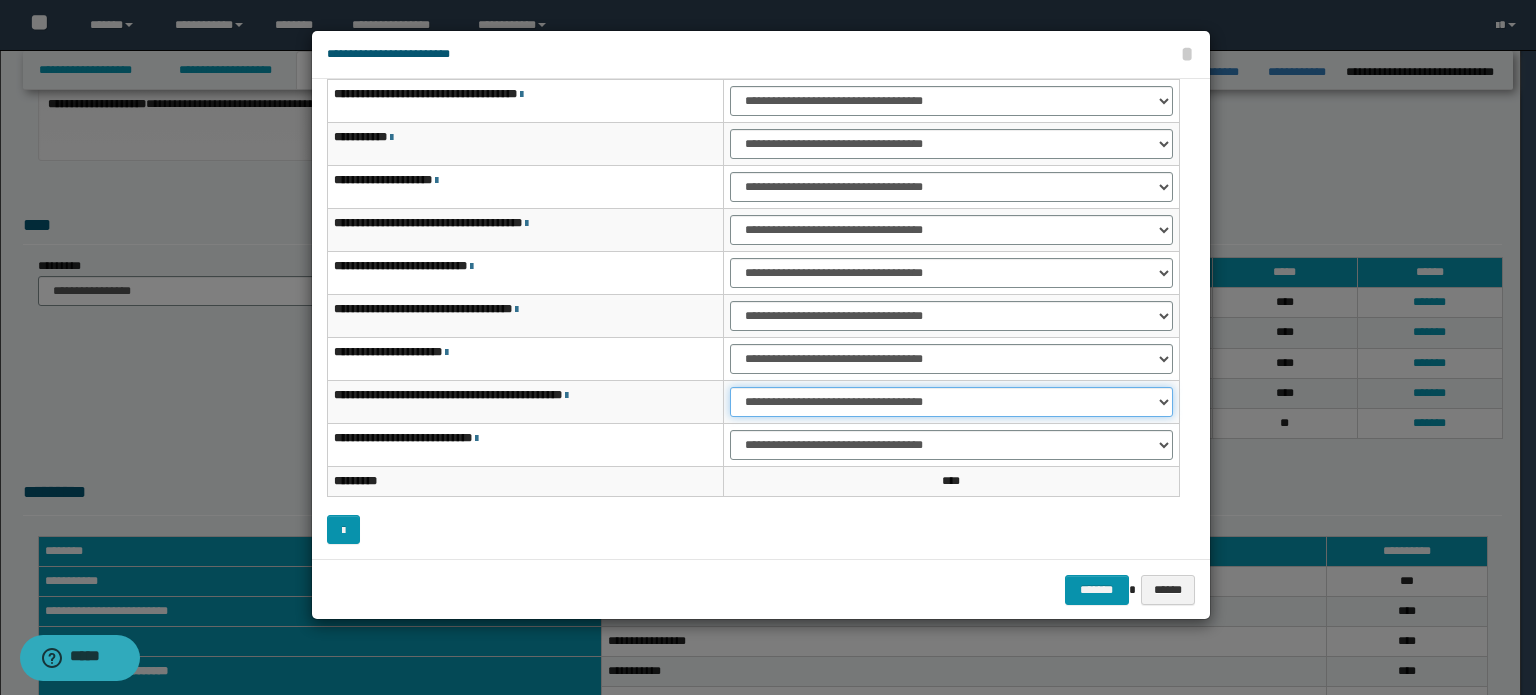 drag, startPoint x: 1103, startPoint y: 396, endPoint x: 1096, endPoint y: 411, distance: 16.552946 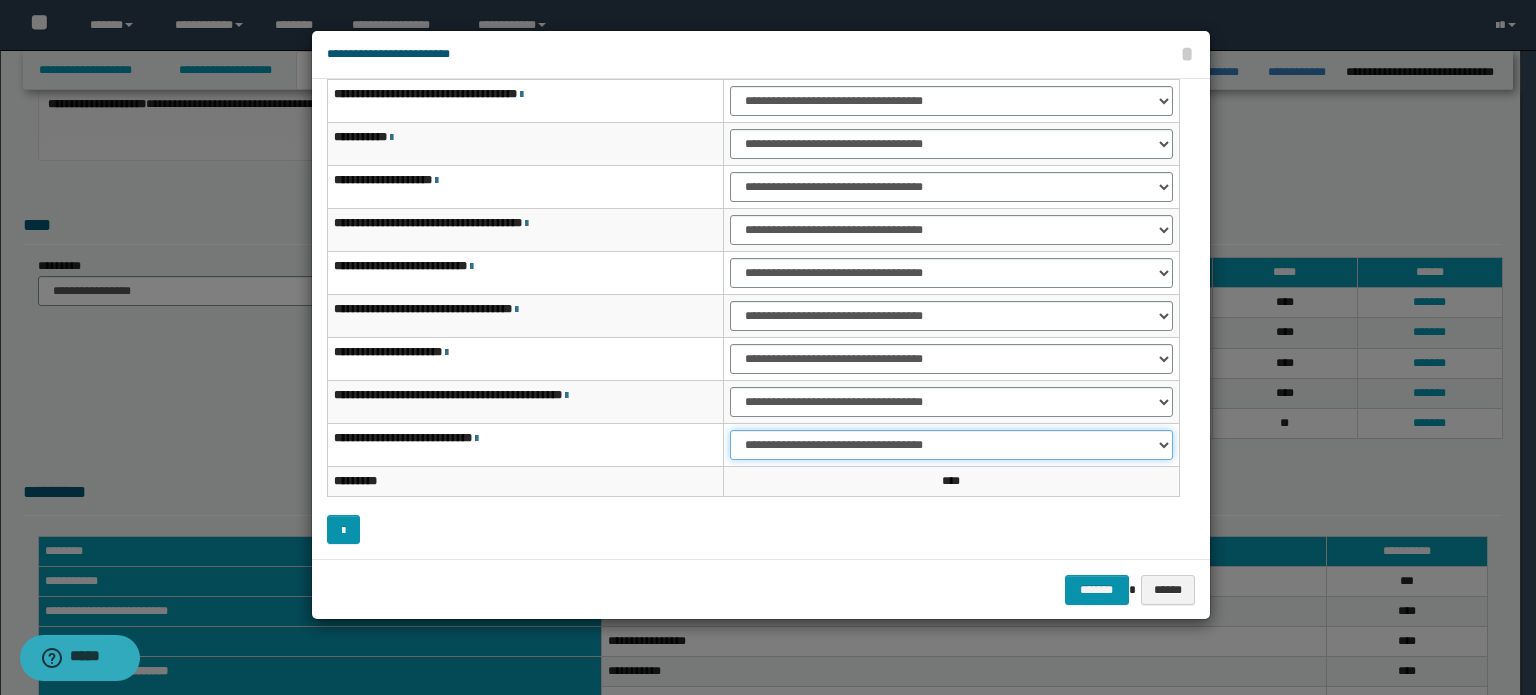 click on "**********" at bounding box center [951, 445] 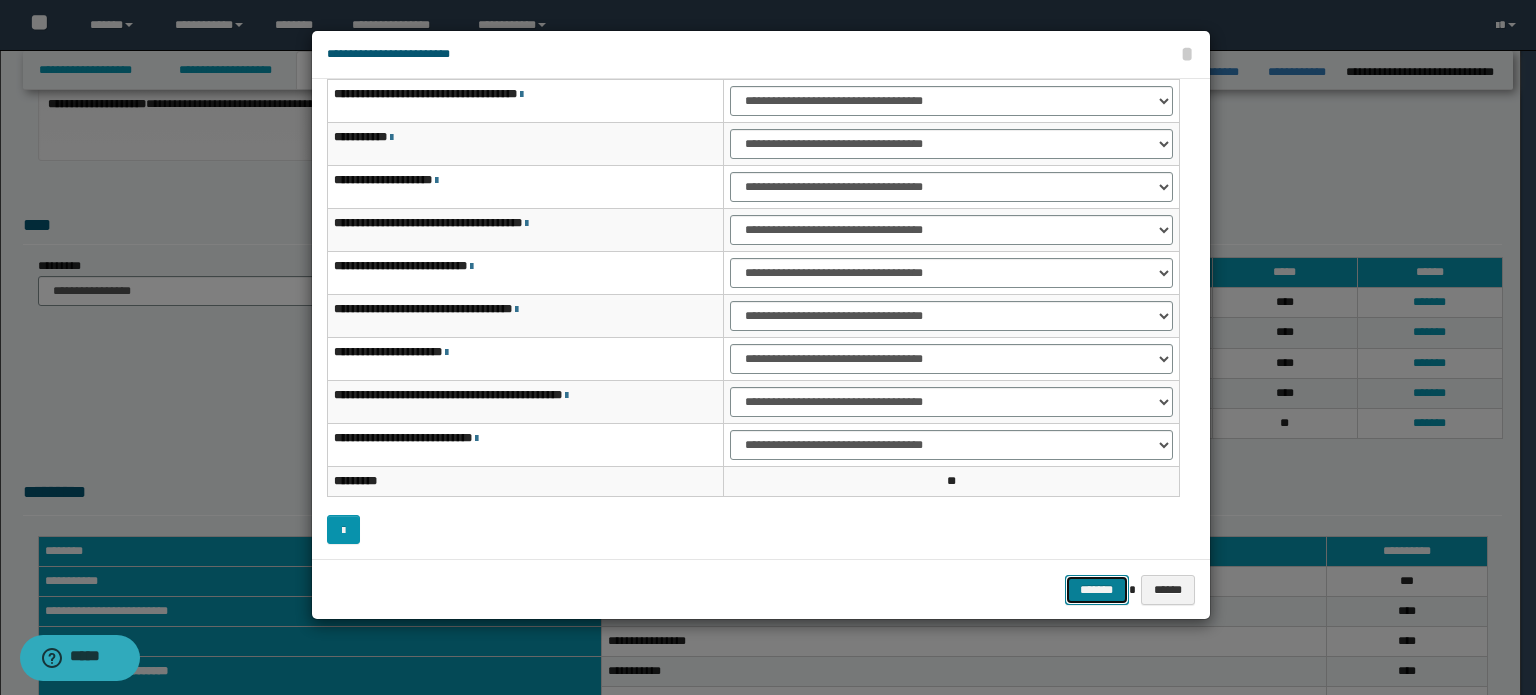 click on "*******" at bounding box center (1097, 590) 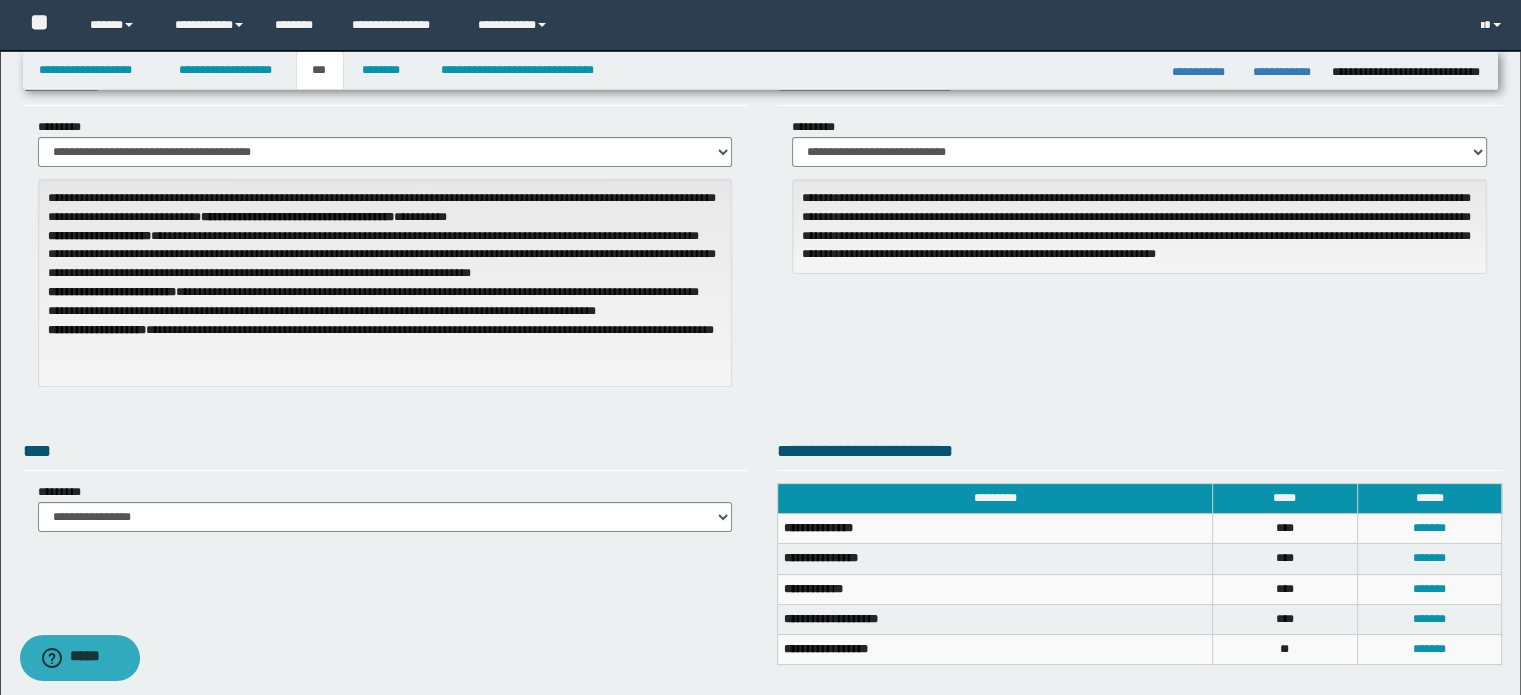 scroll, scrollTop: 0, scrollLeft: 0, axis: both 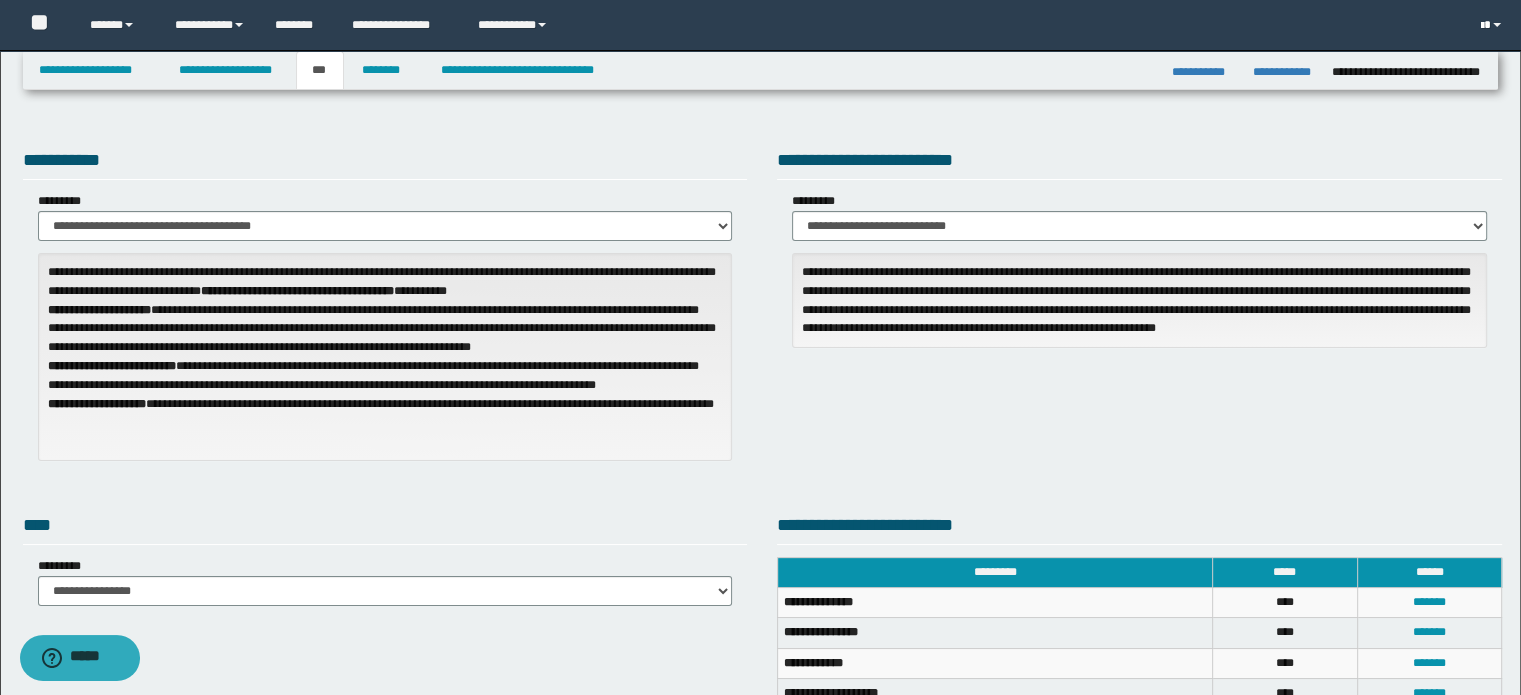click at bounding box center [1497, 25] 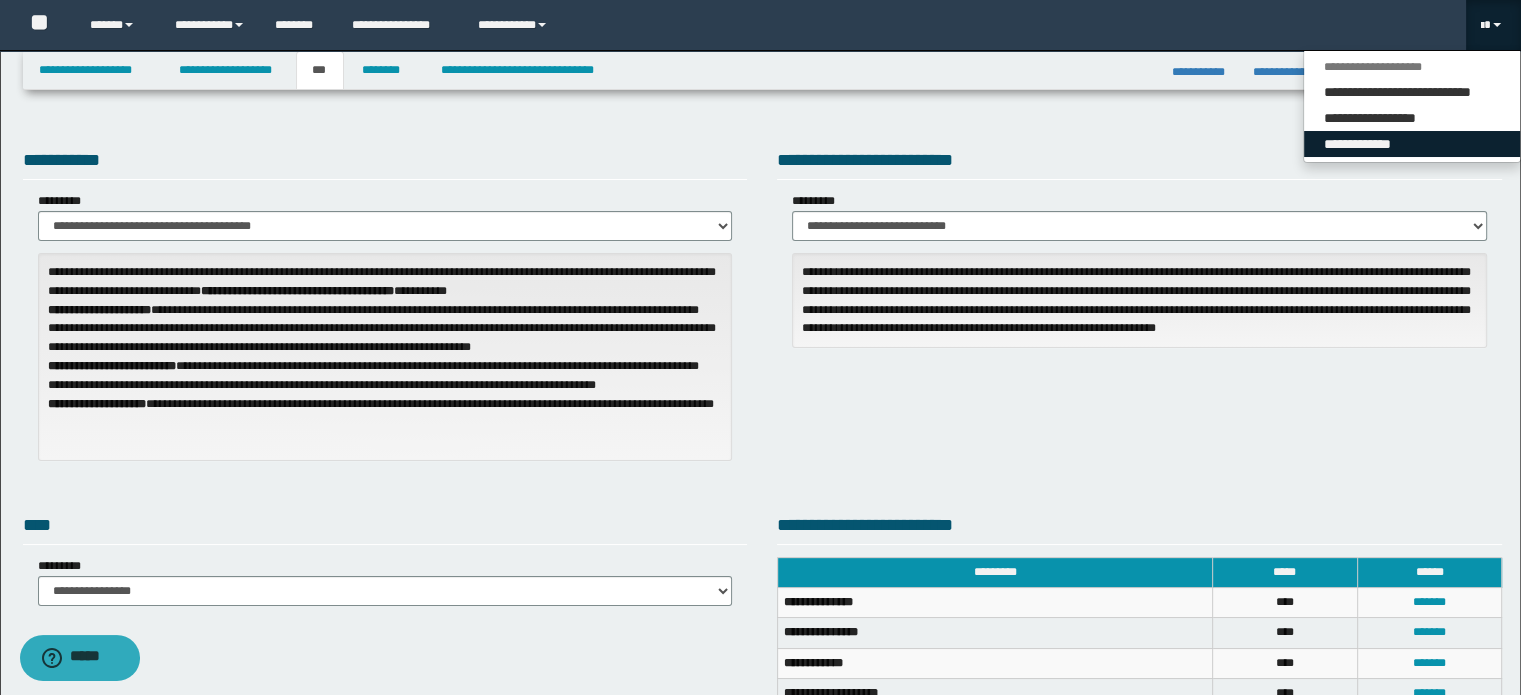 click on "**********" at bounding box center (1412, 144) 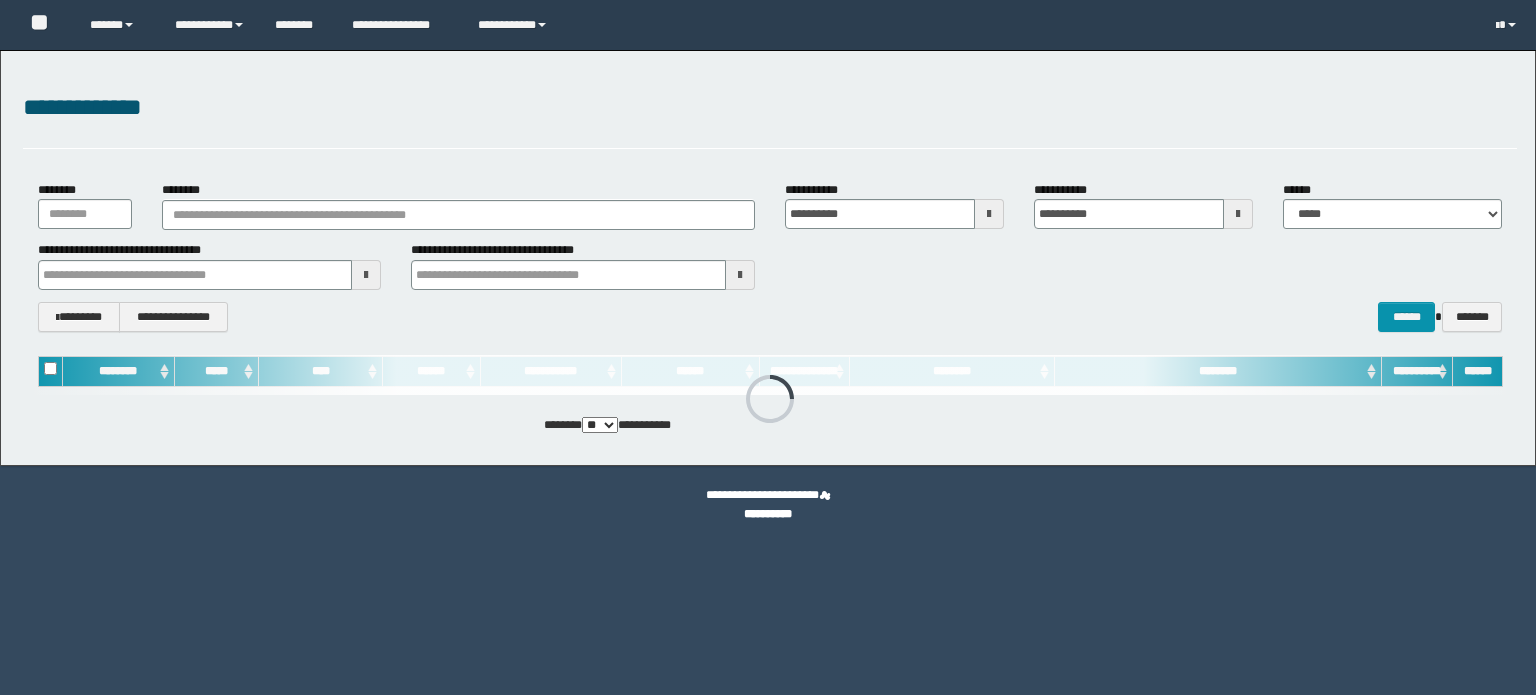 scroll, scrollTop: 0, scrollLeft: 0, axis: both 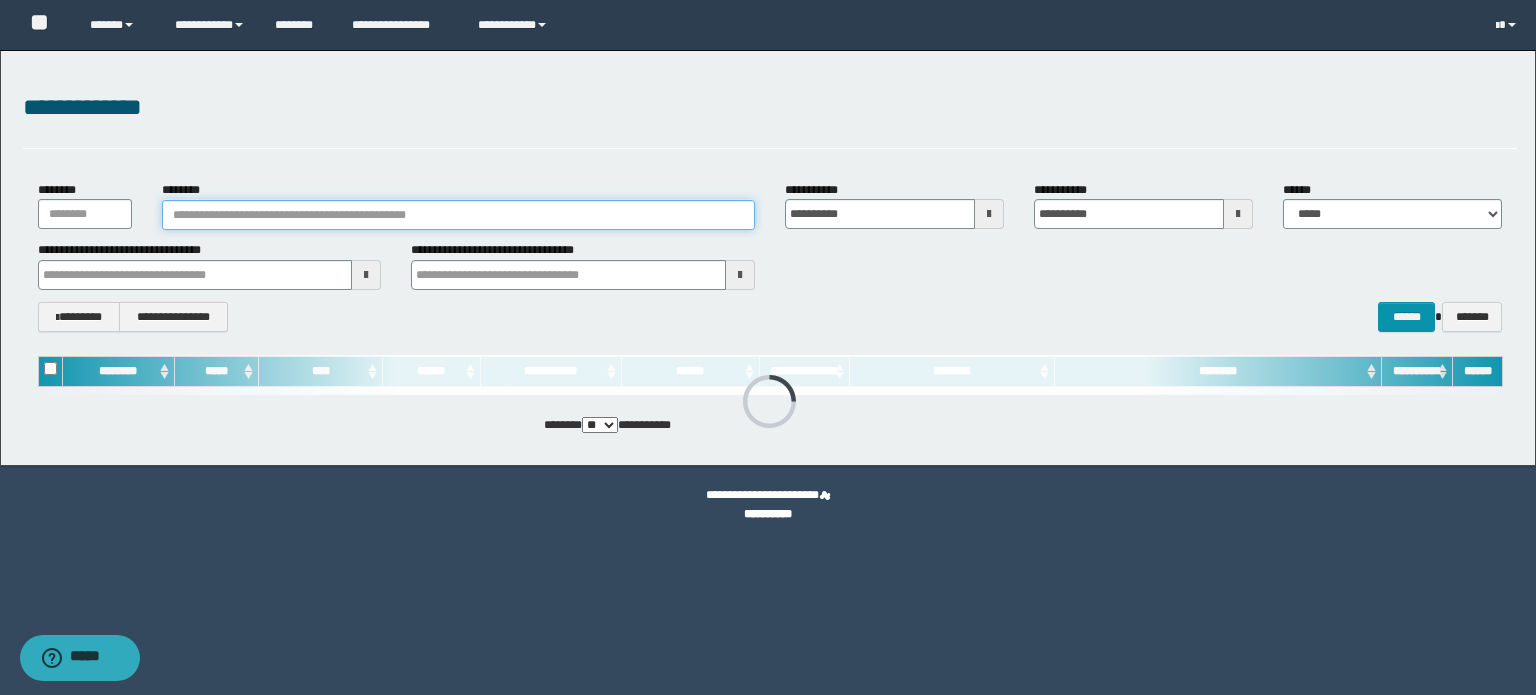 click on "********" at bounding box center [458, 215] 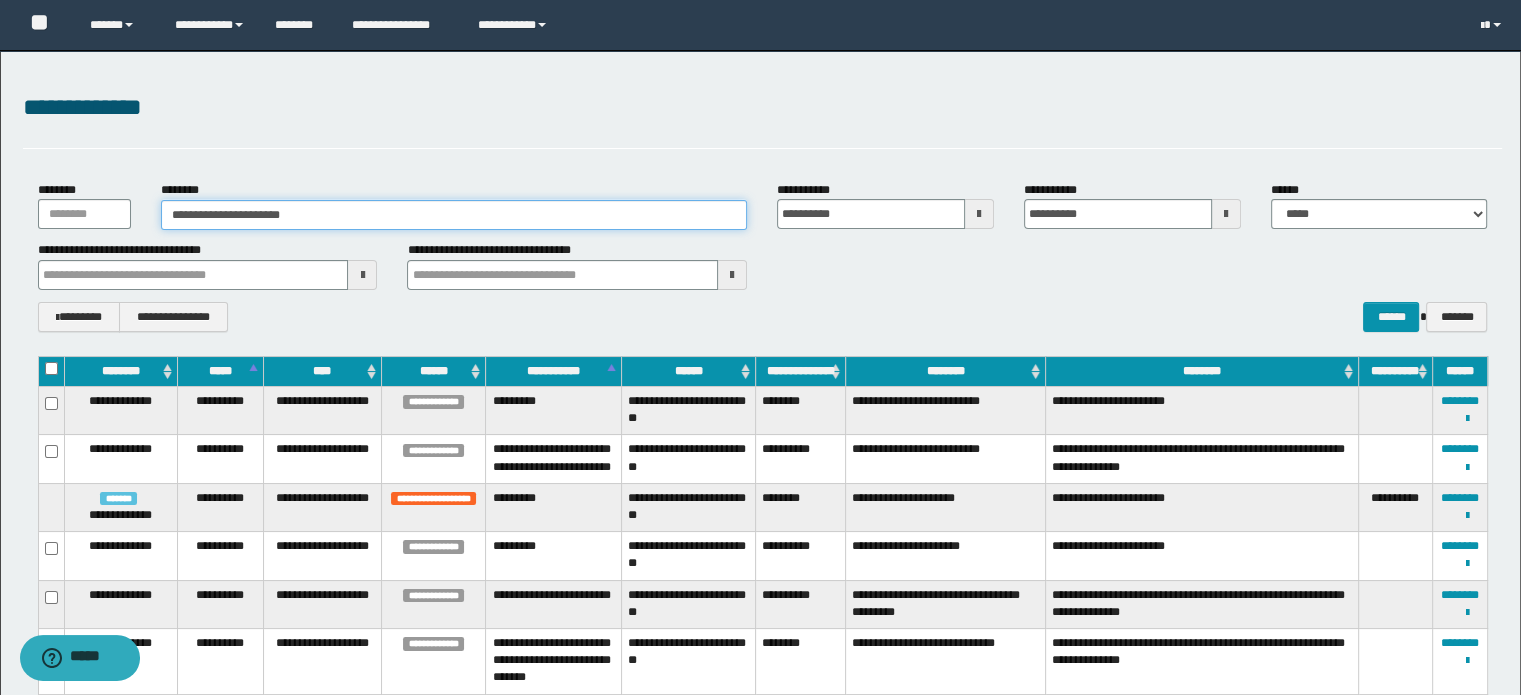 type on "**********" 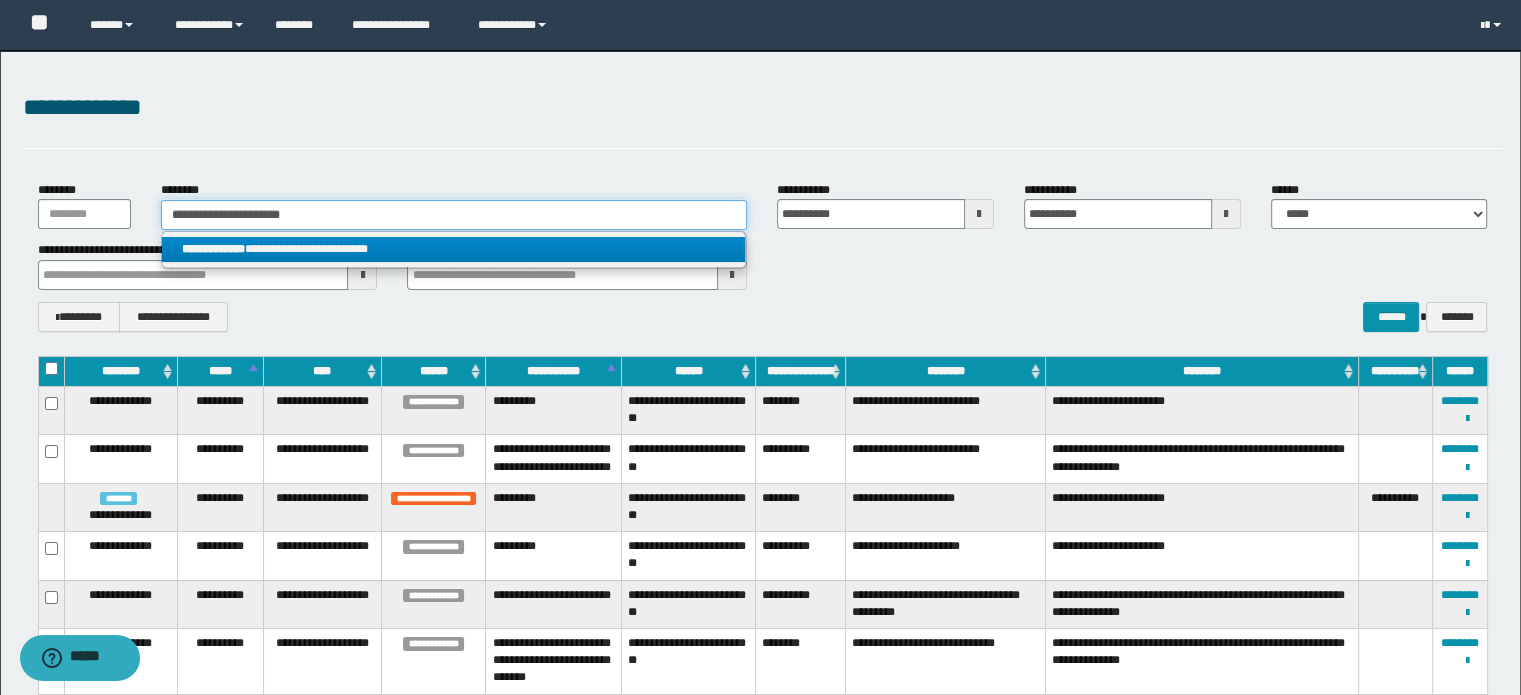 type on "**********" 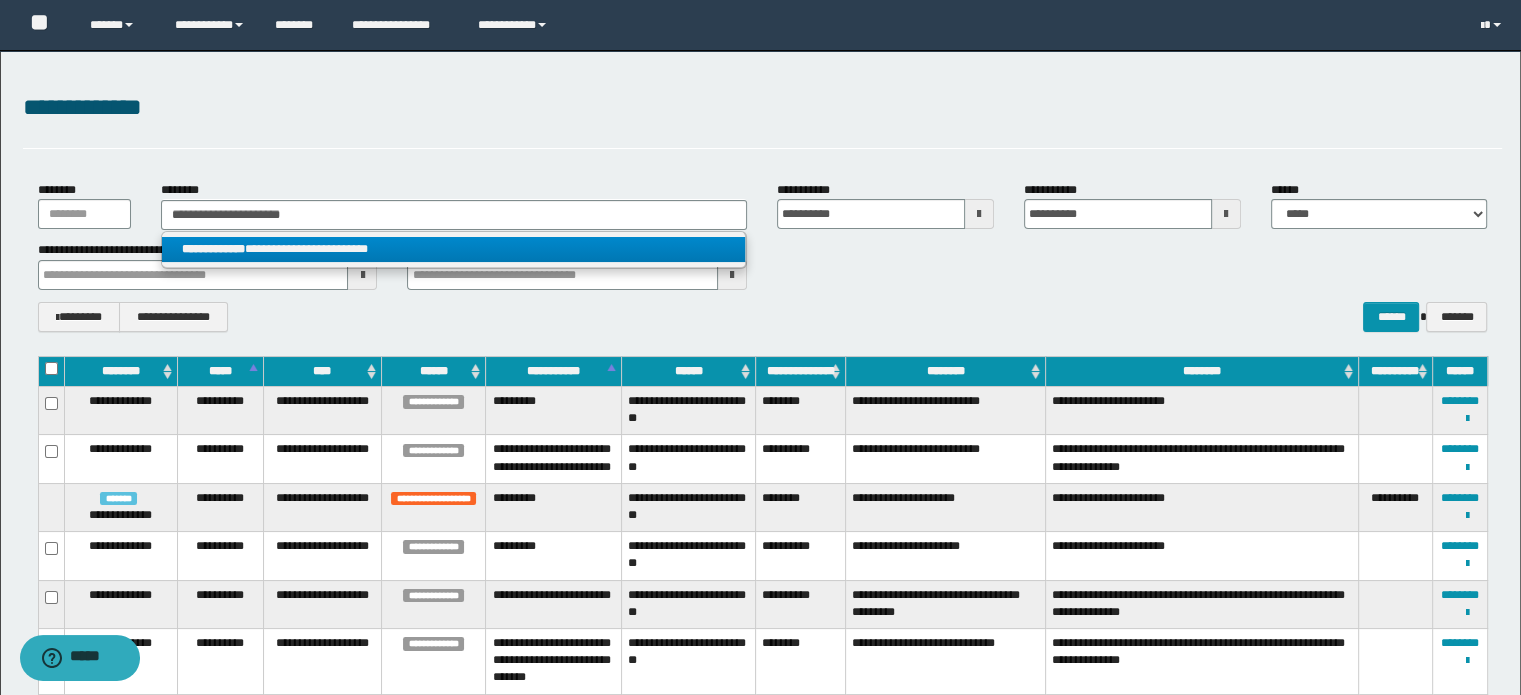 click on "**********" at bounding box center (454, 249) 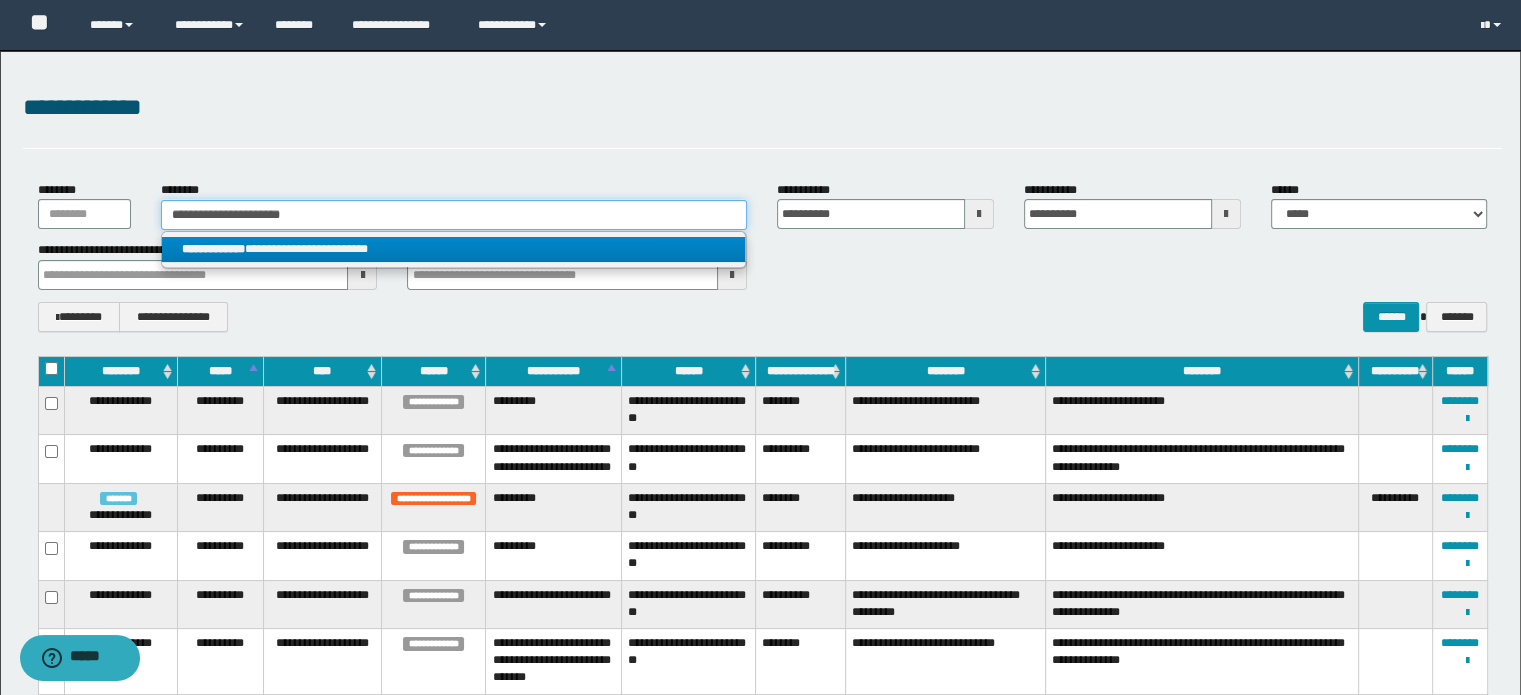 type 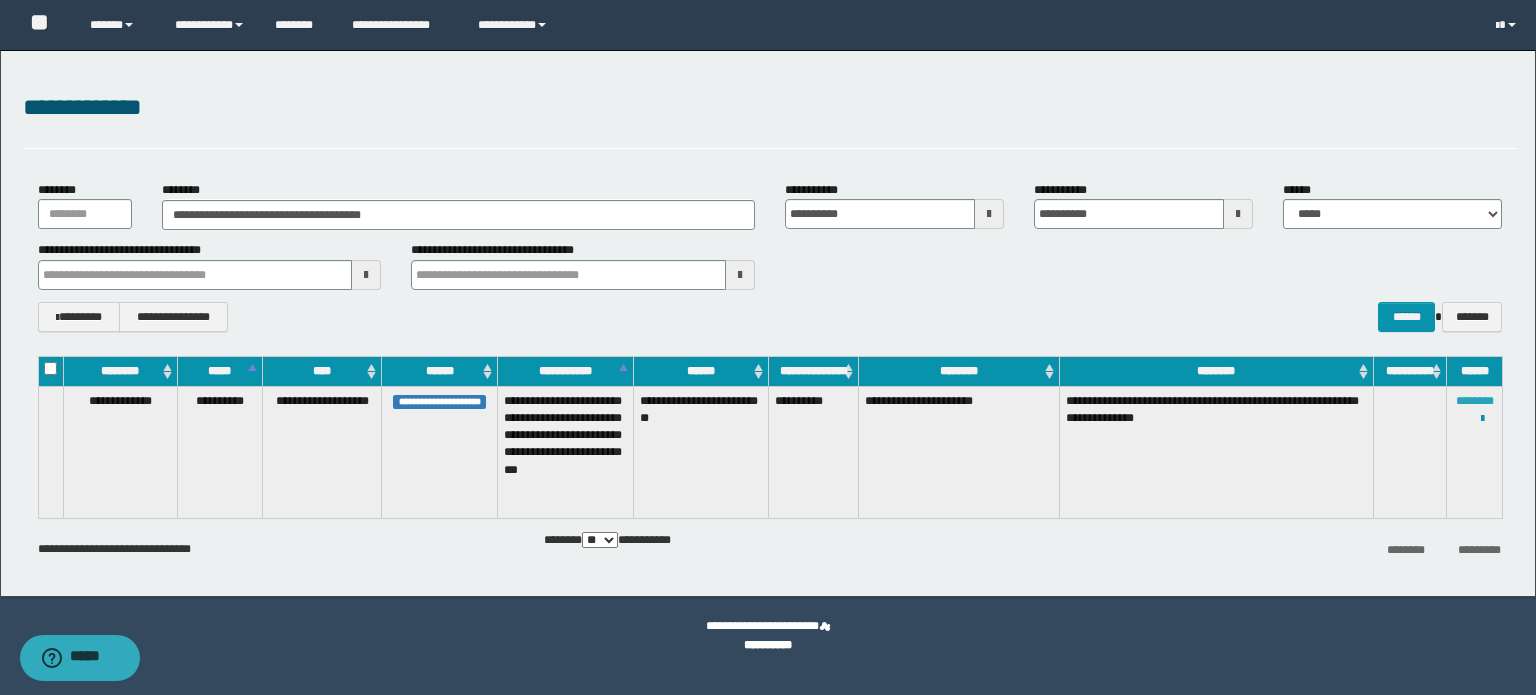 click on "********" at bounding box center [1475, 401] 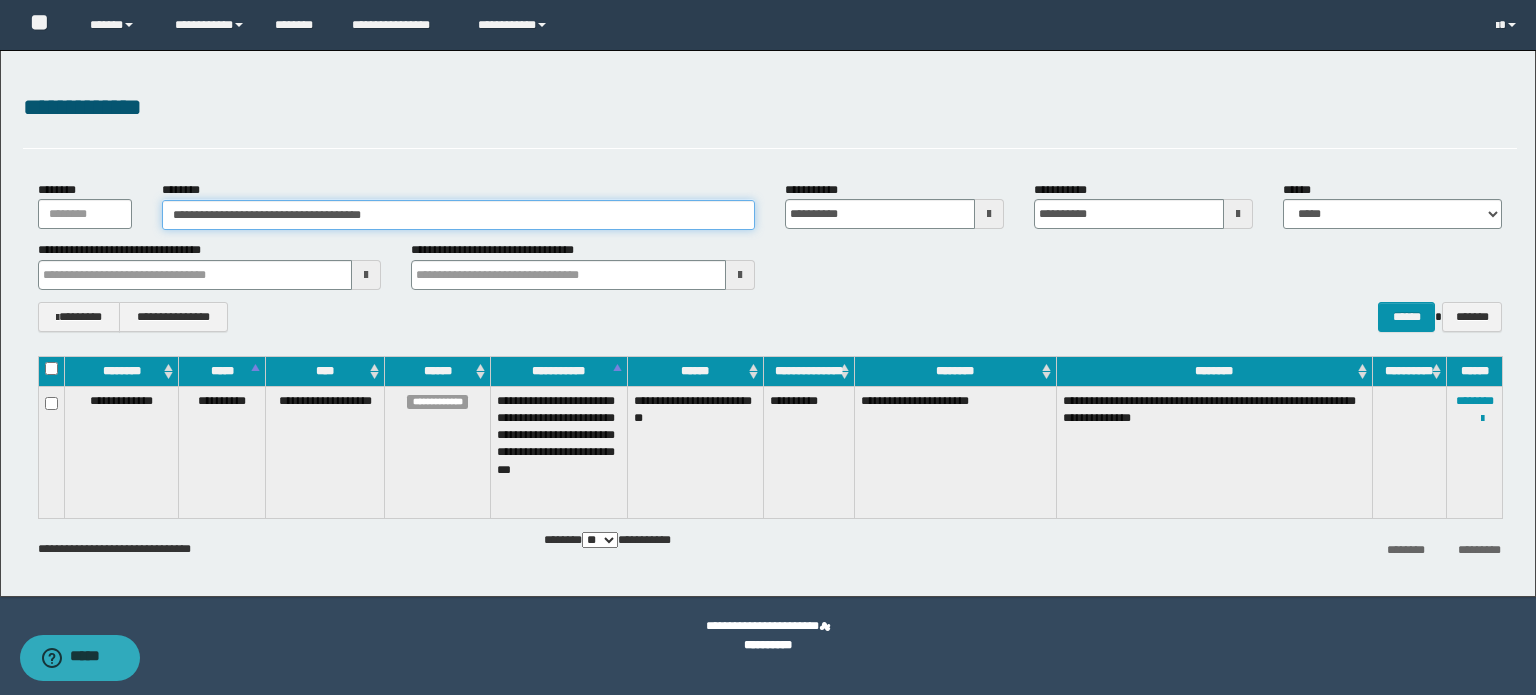 type on "*" 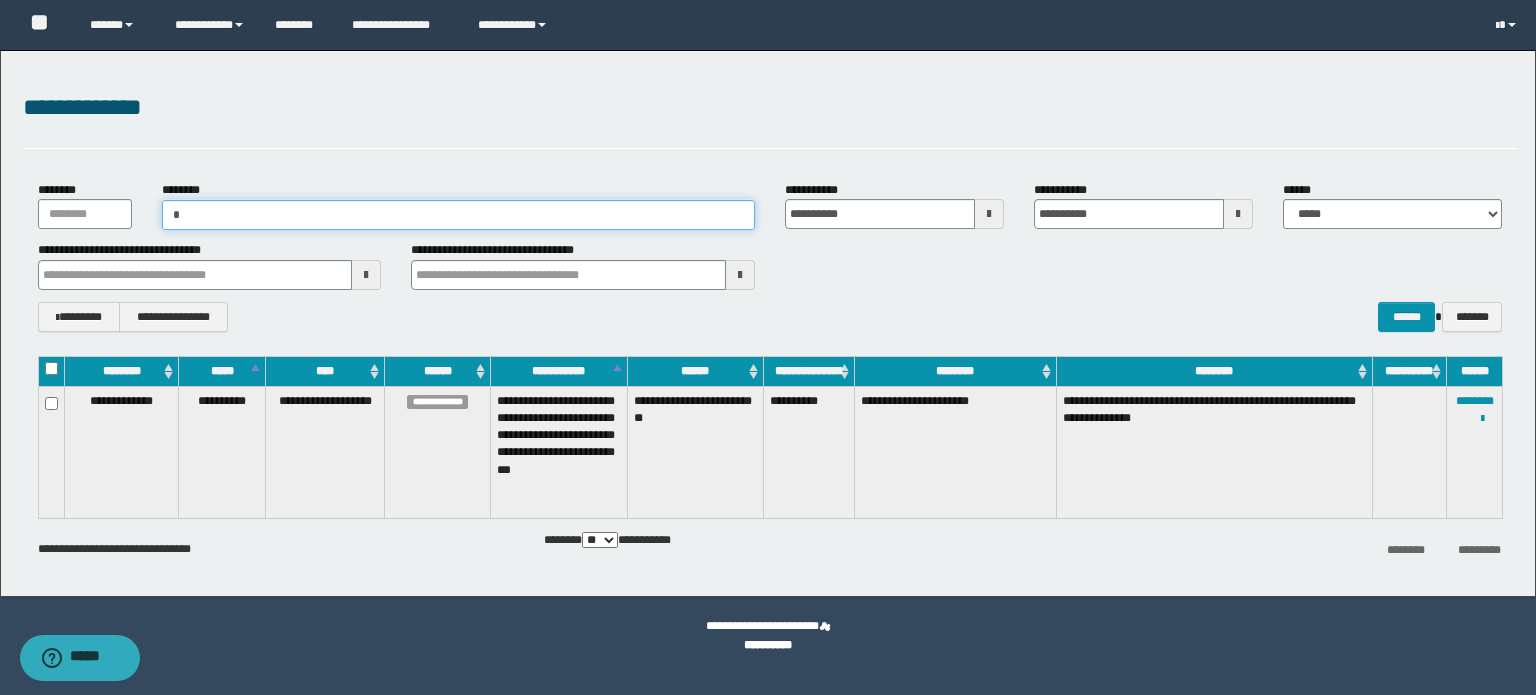 paste on "**********" 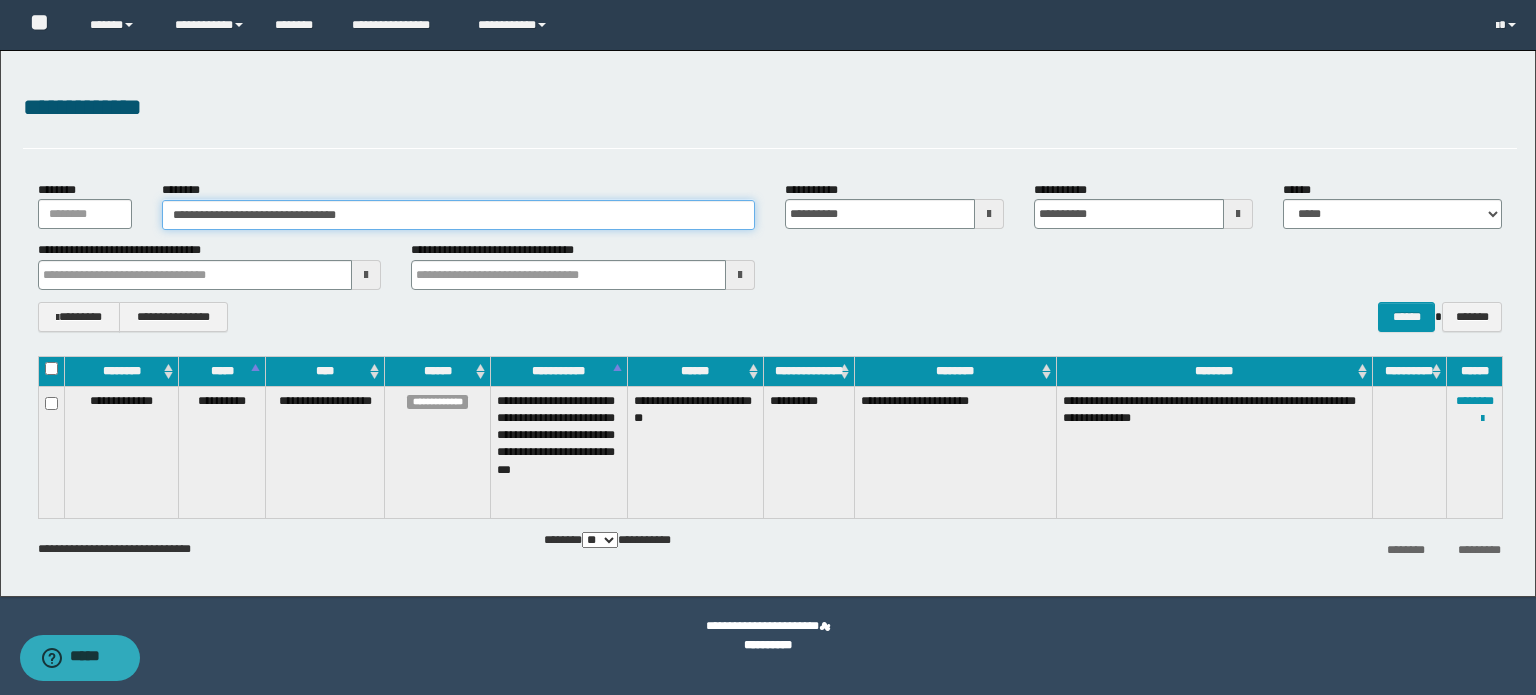 type on "**********" 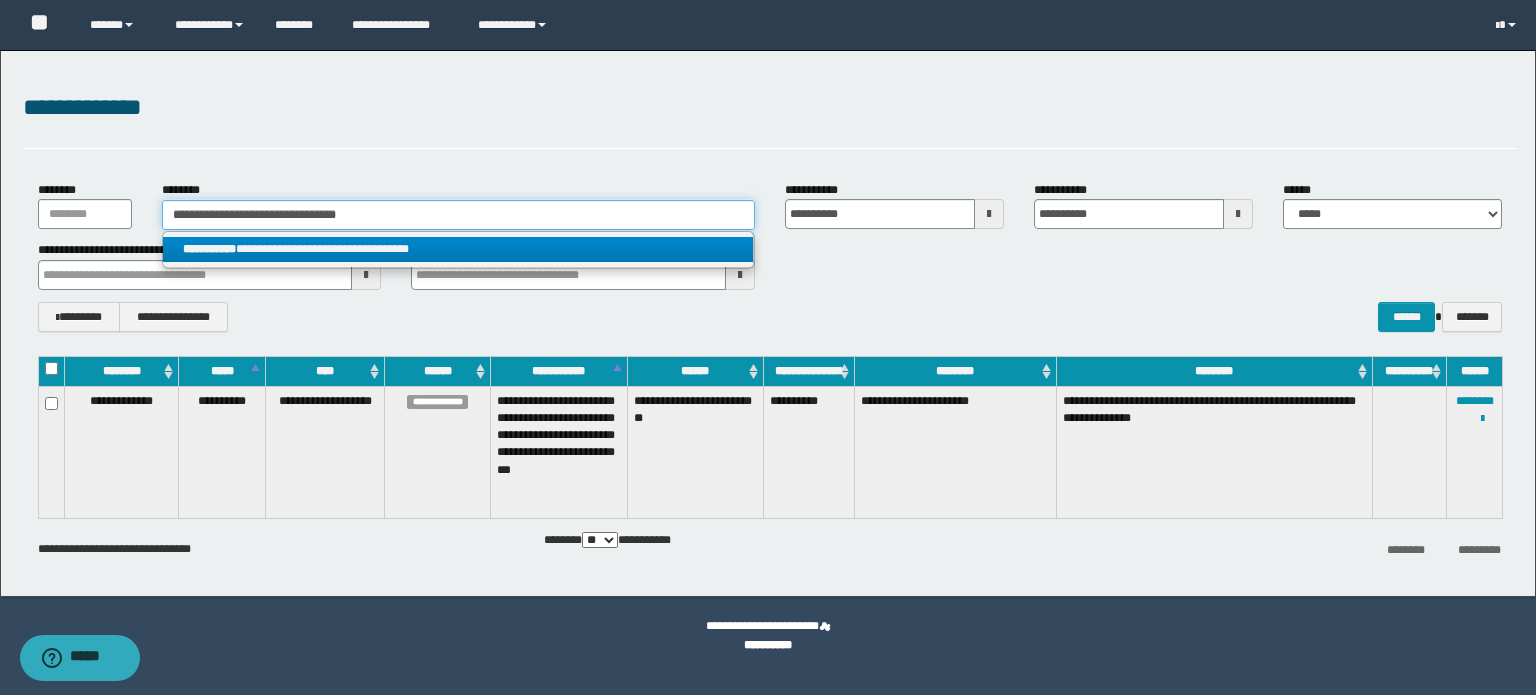 type on "**********" 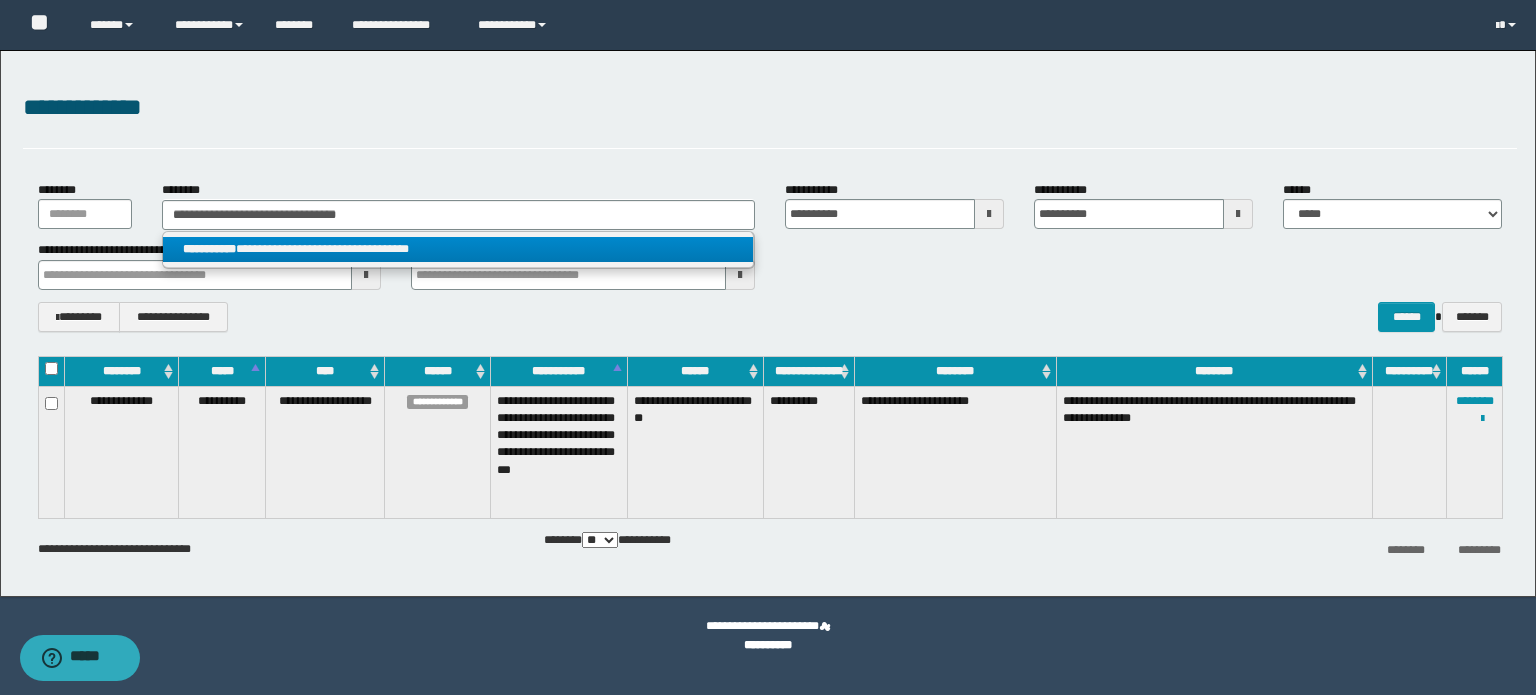 click on "**********" at bounding box center [458, 249] 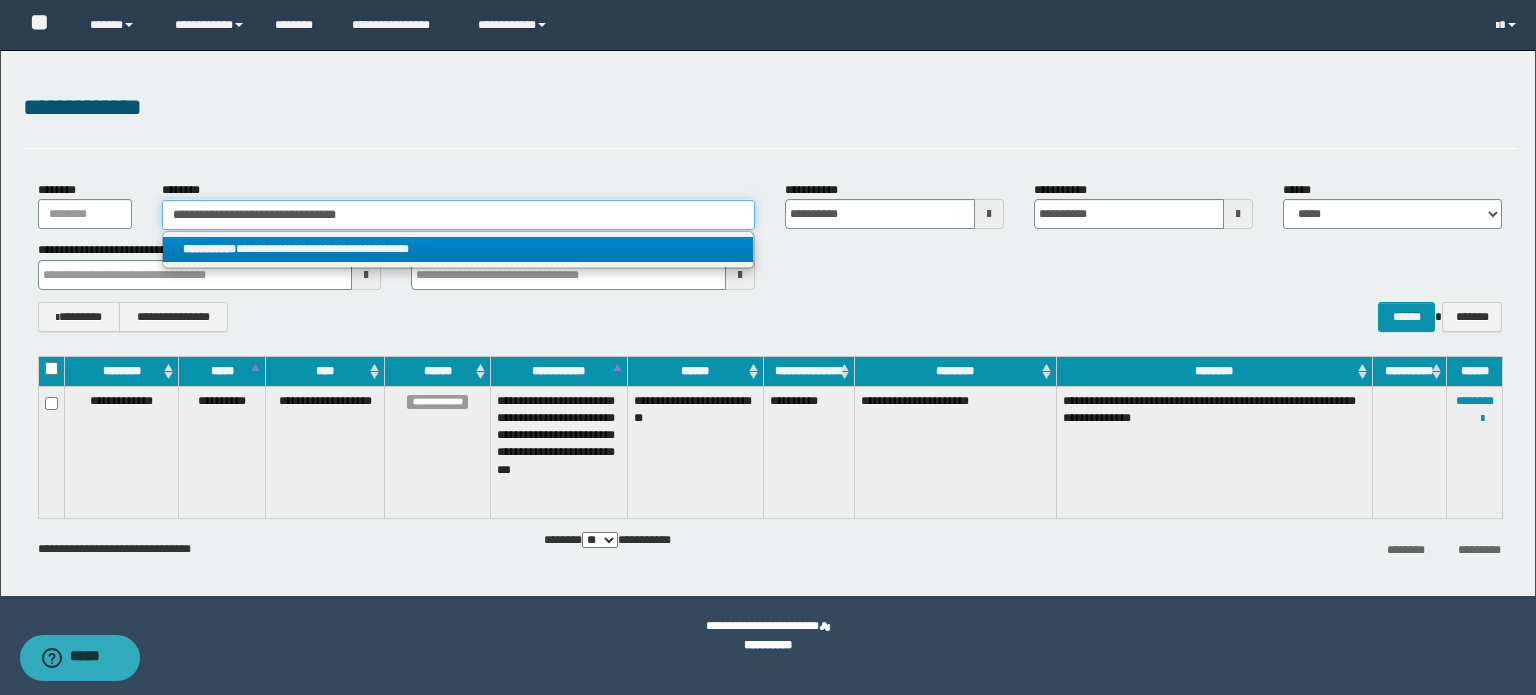 type 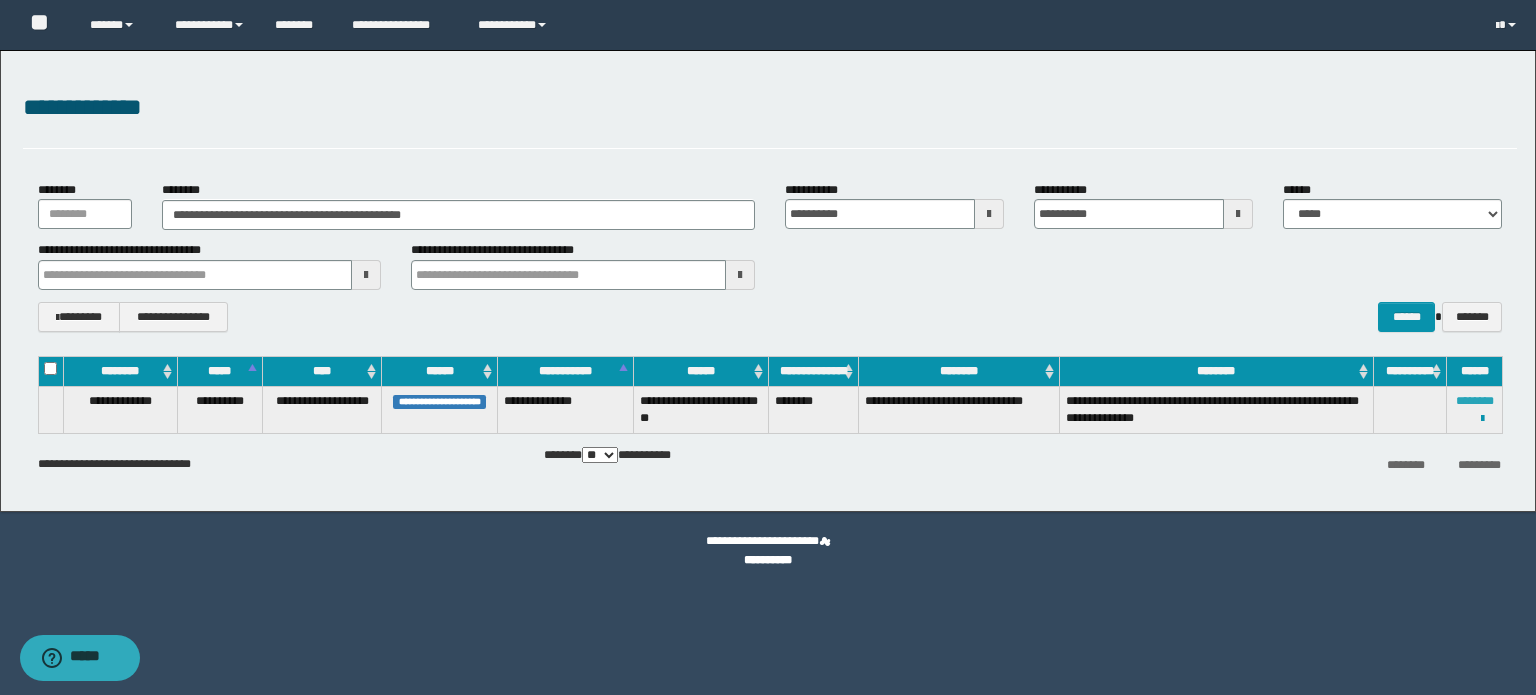 click on "********" at bounding box center [1475, 401] 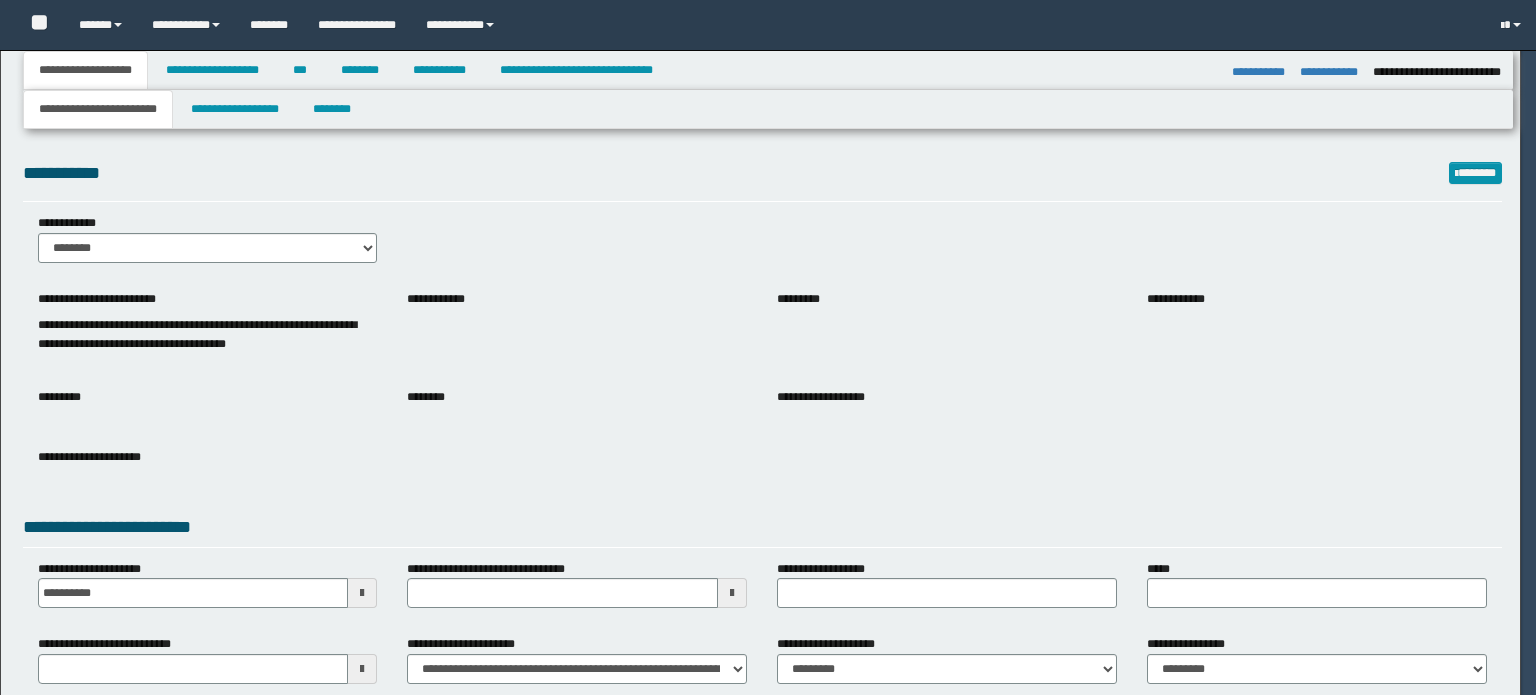 select on "*" 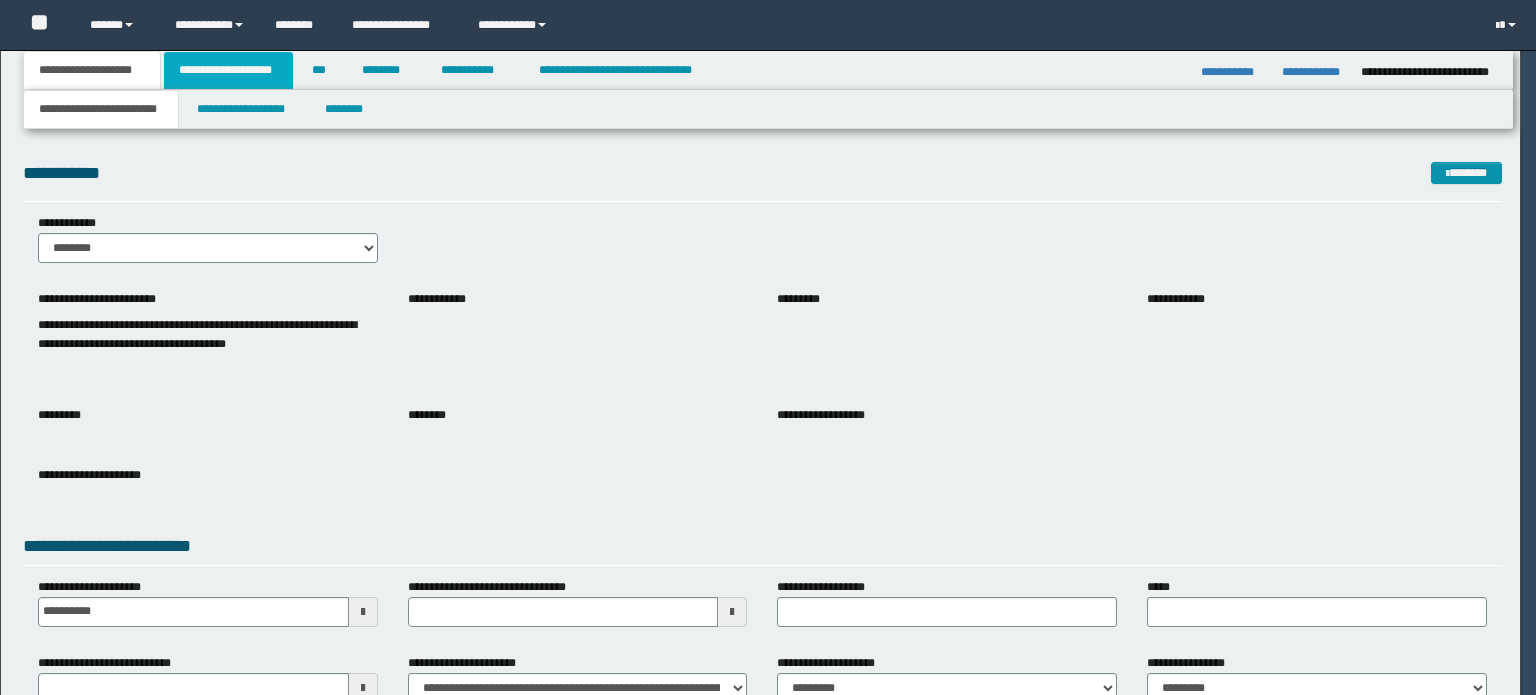 scroll, scrollTop: 0, scrollLeft: 0, axis: both 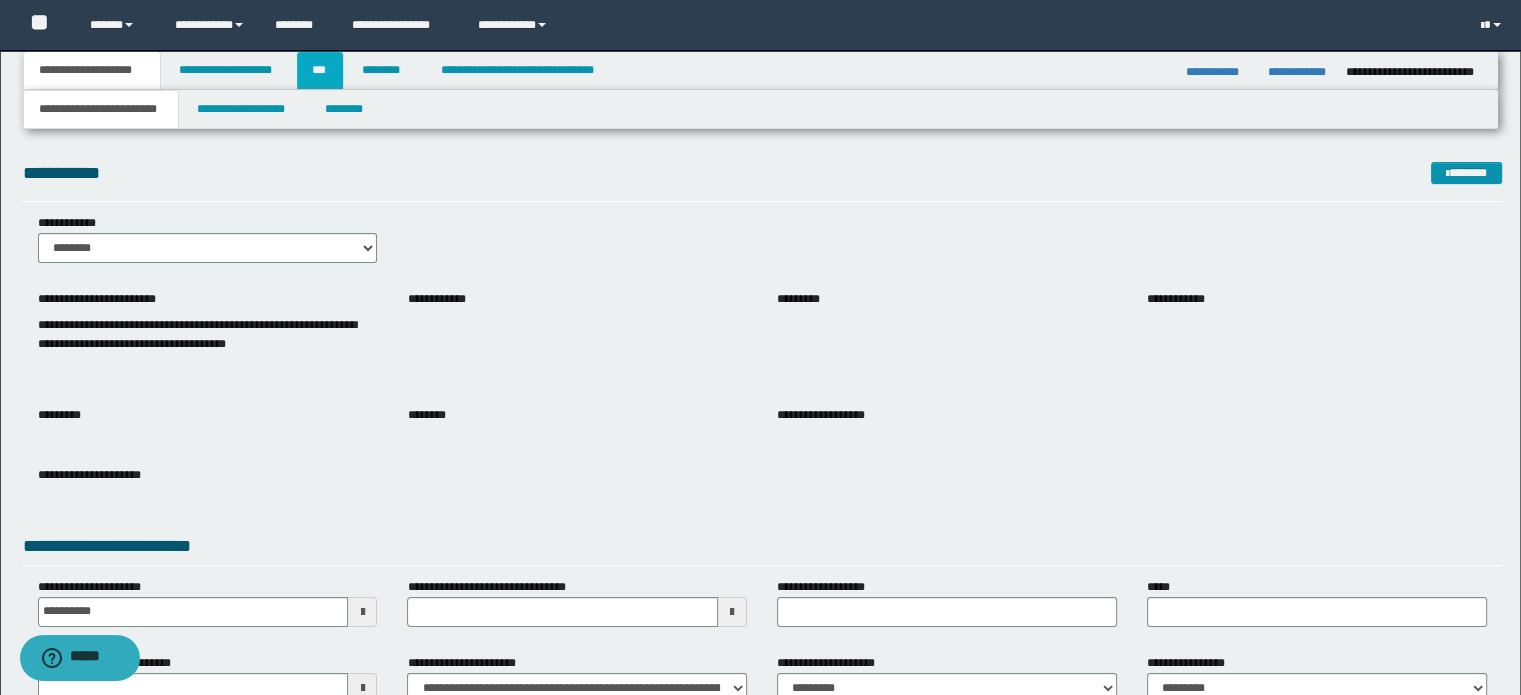 click on "***" at bounding box center (320, 70) 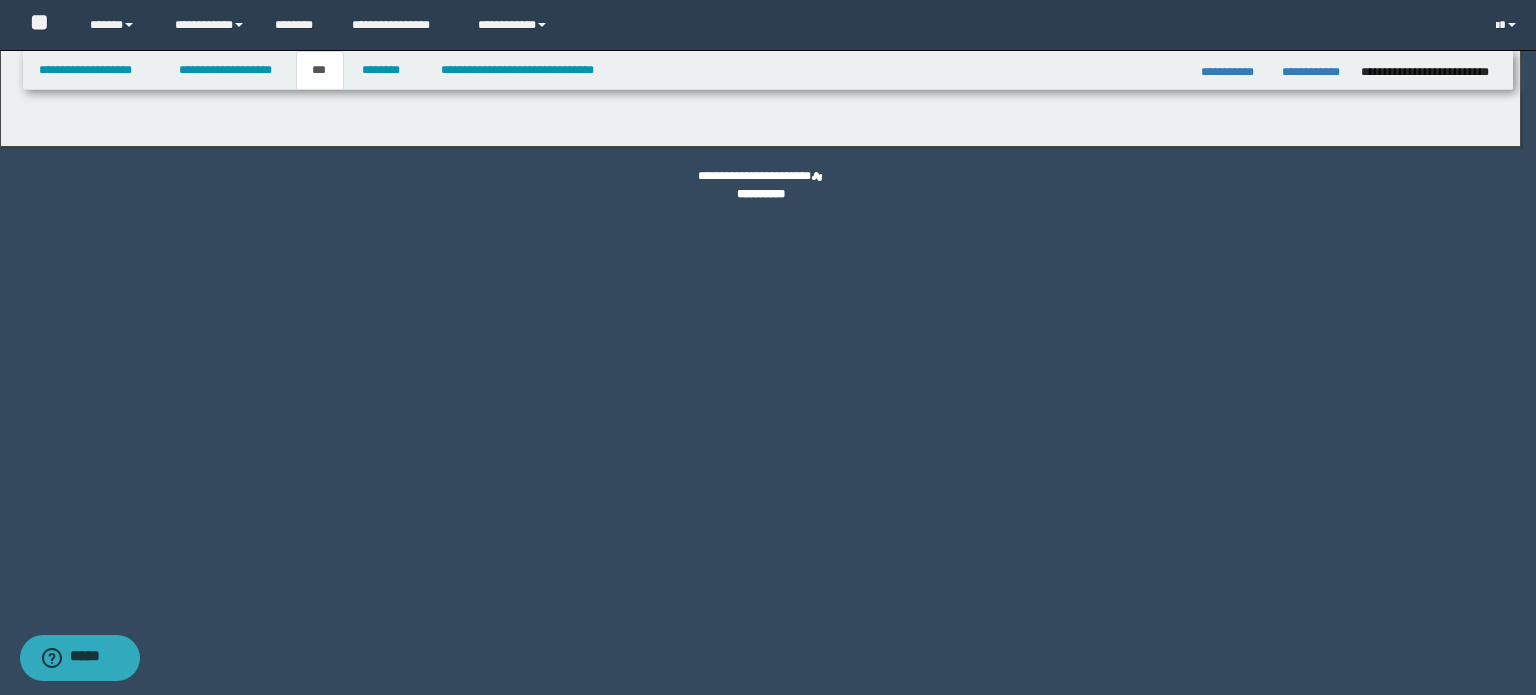 select on "*" 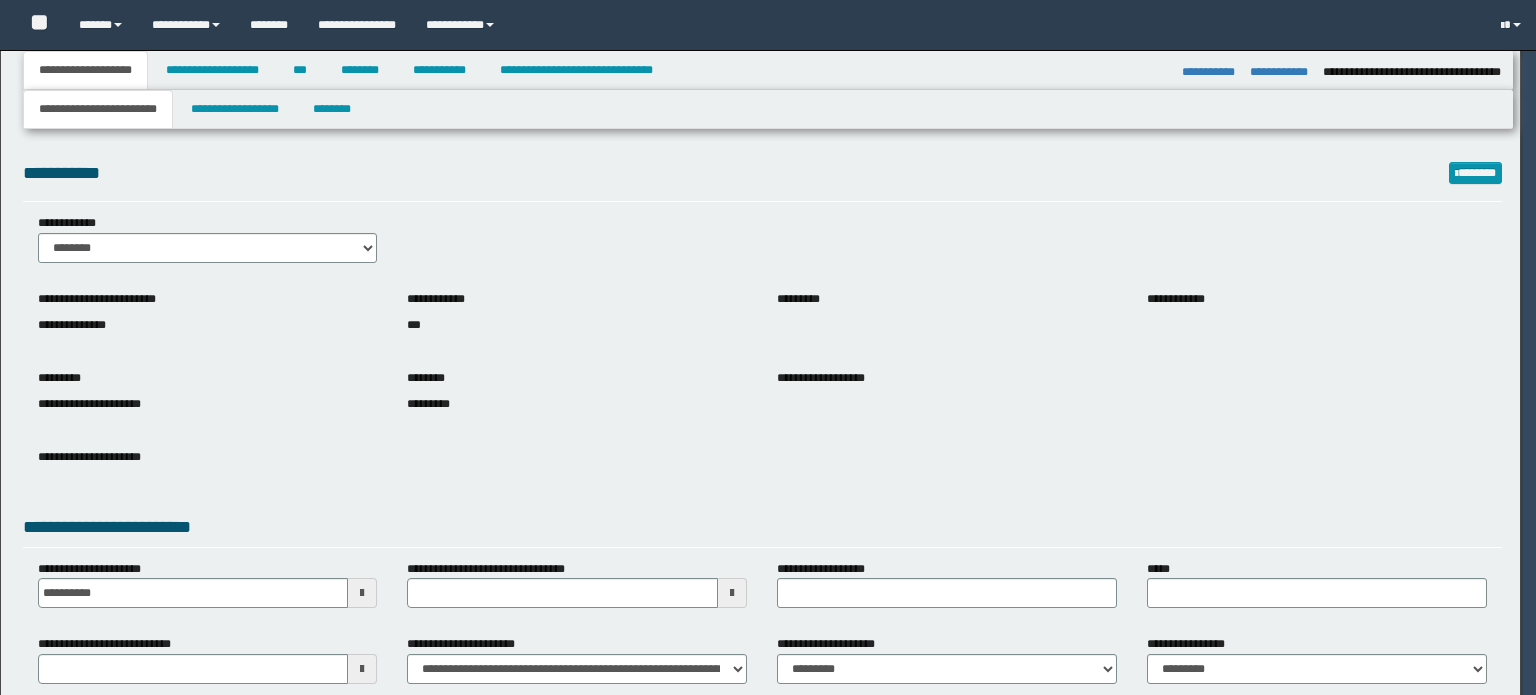 select on "*" 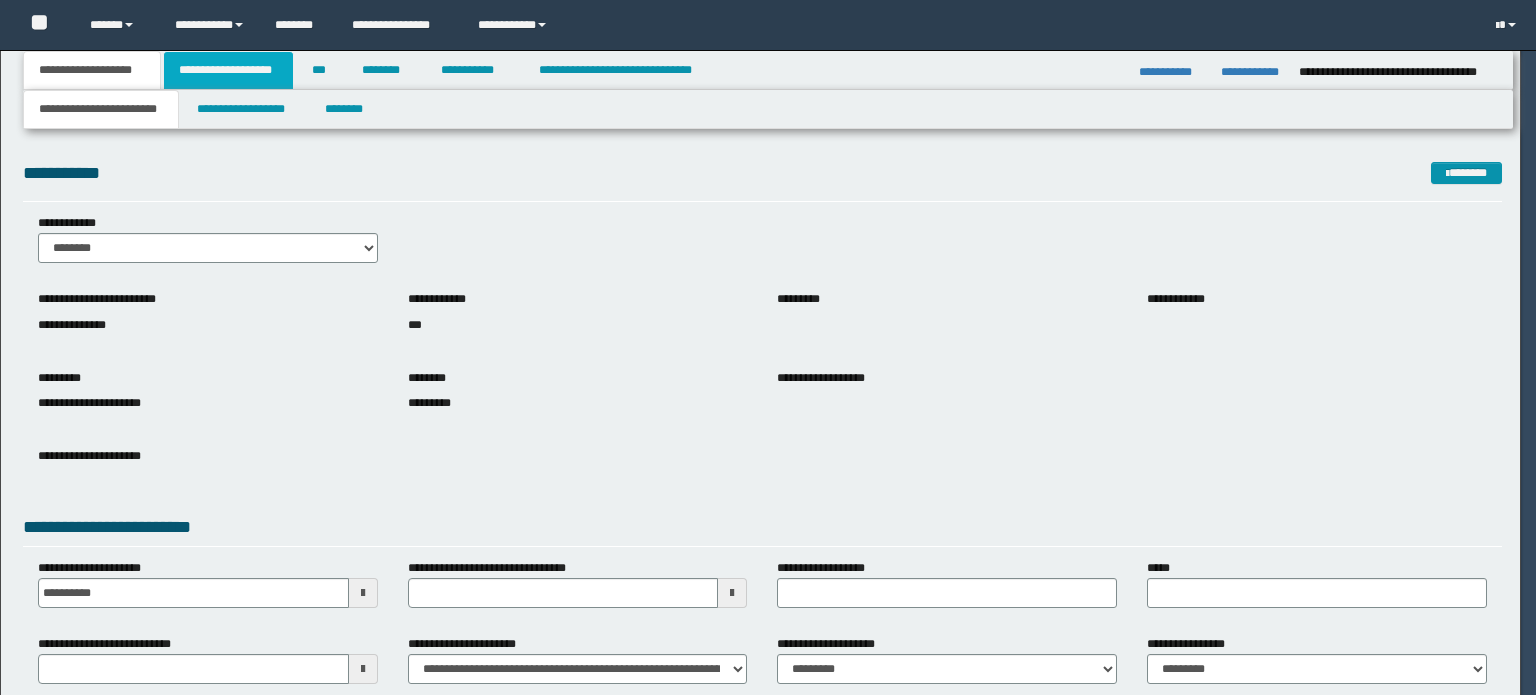 scroll, scrollTop: 0, scrollLeft: 0, axis: both 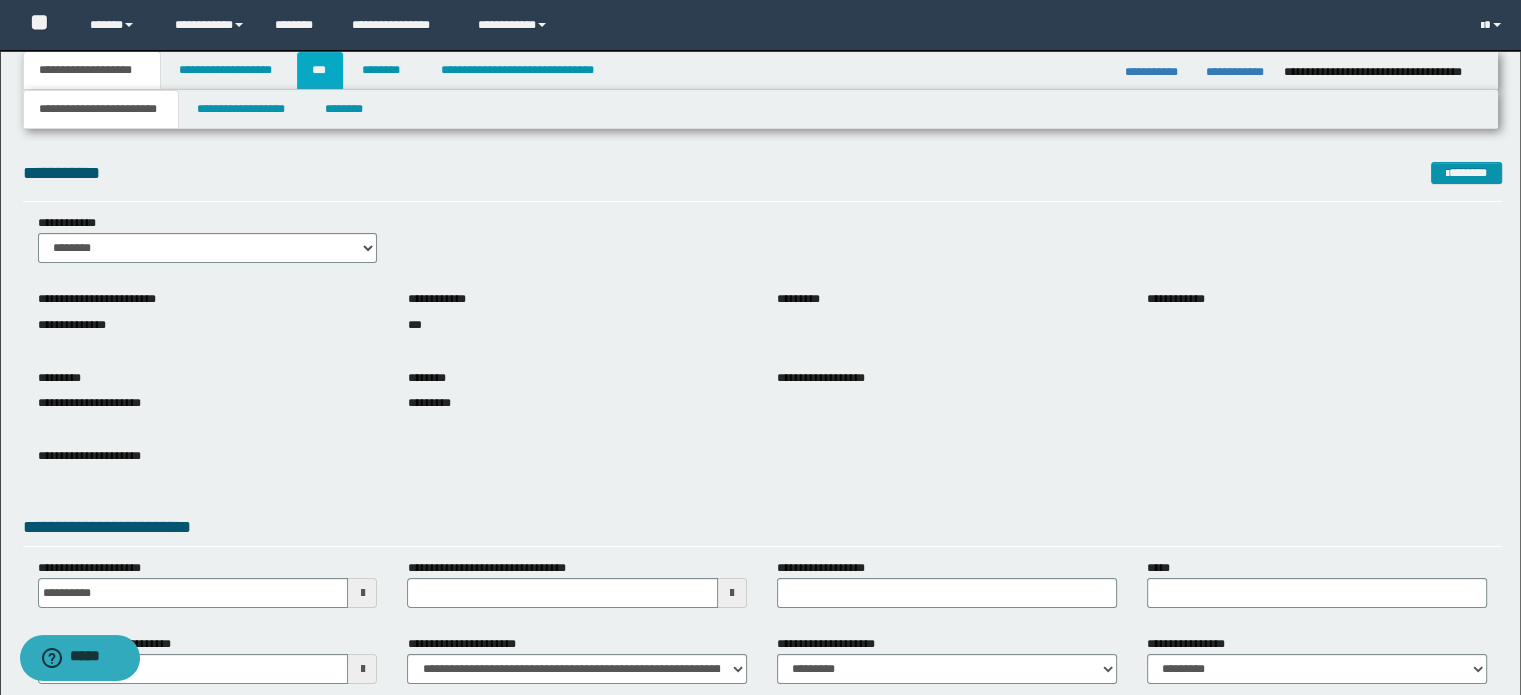 click on "***" at bounding box center (320, 70) 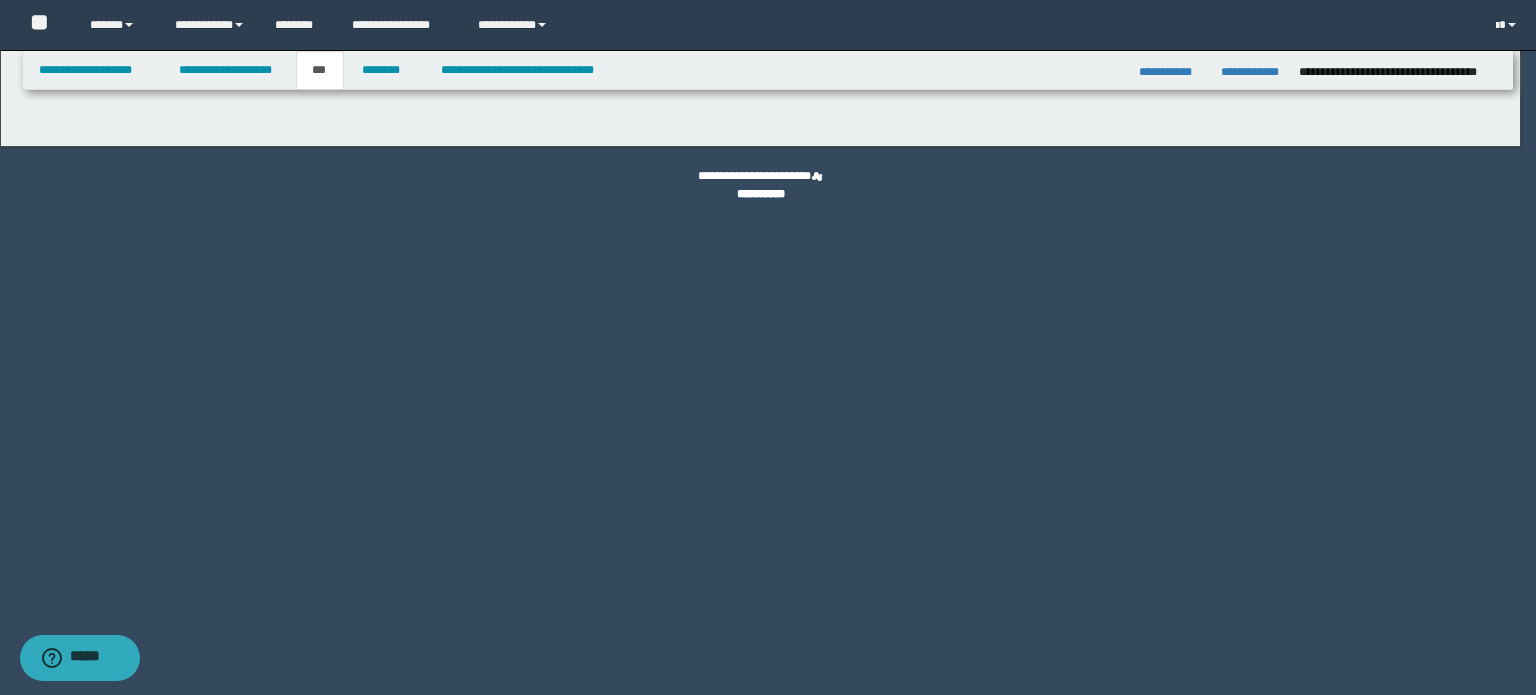 select on "*" 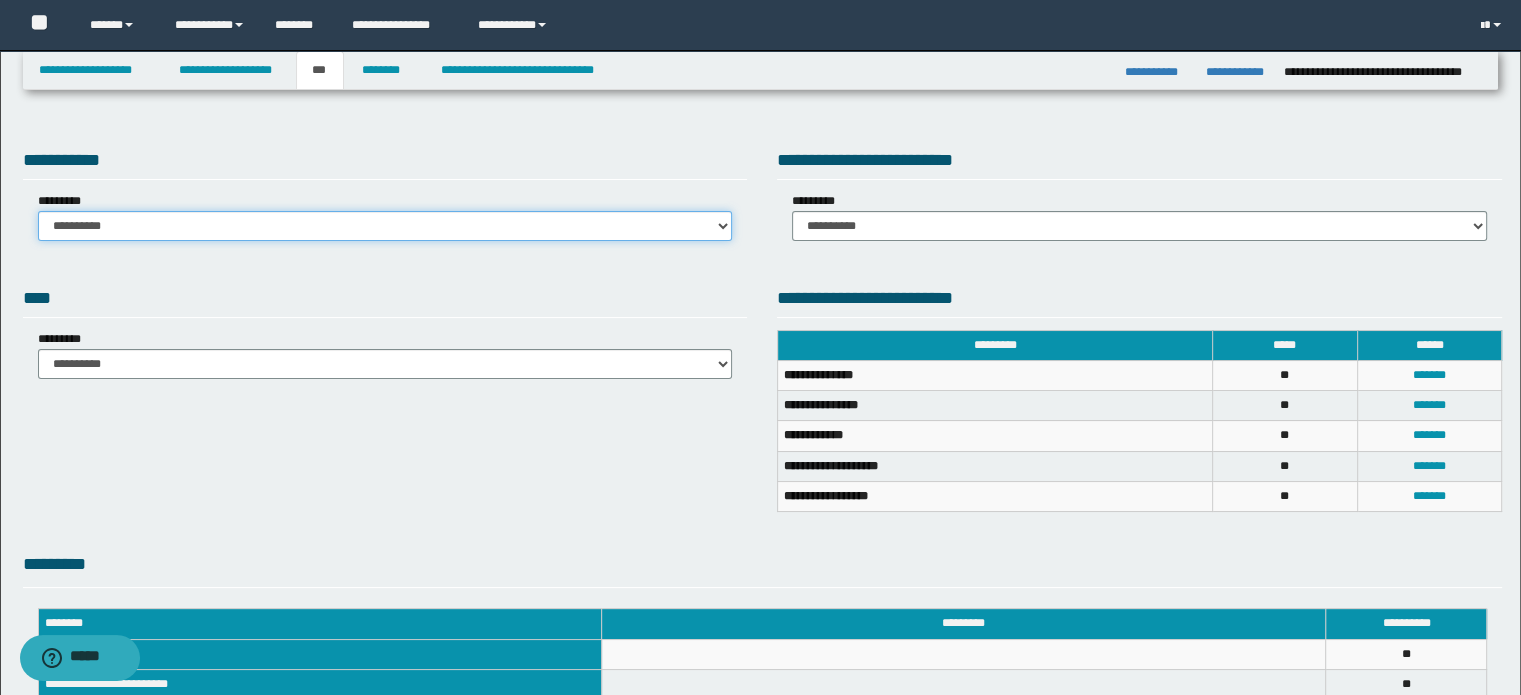 click on "**********" at bounding box center (385, 226) 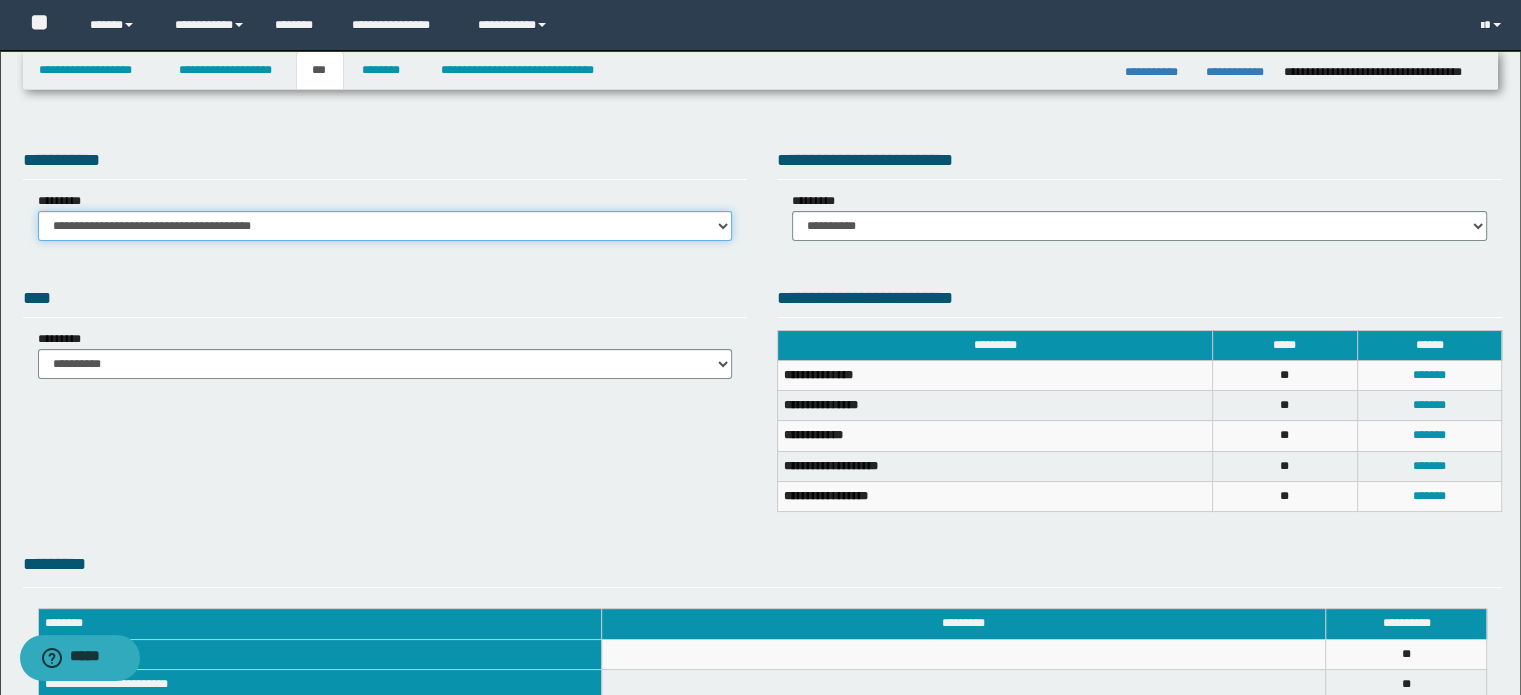click on "**********" at bounding box center (385, 226) 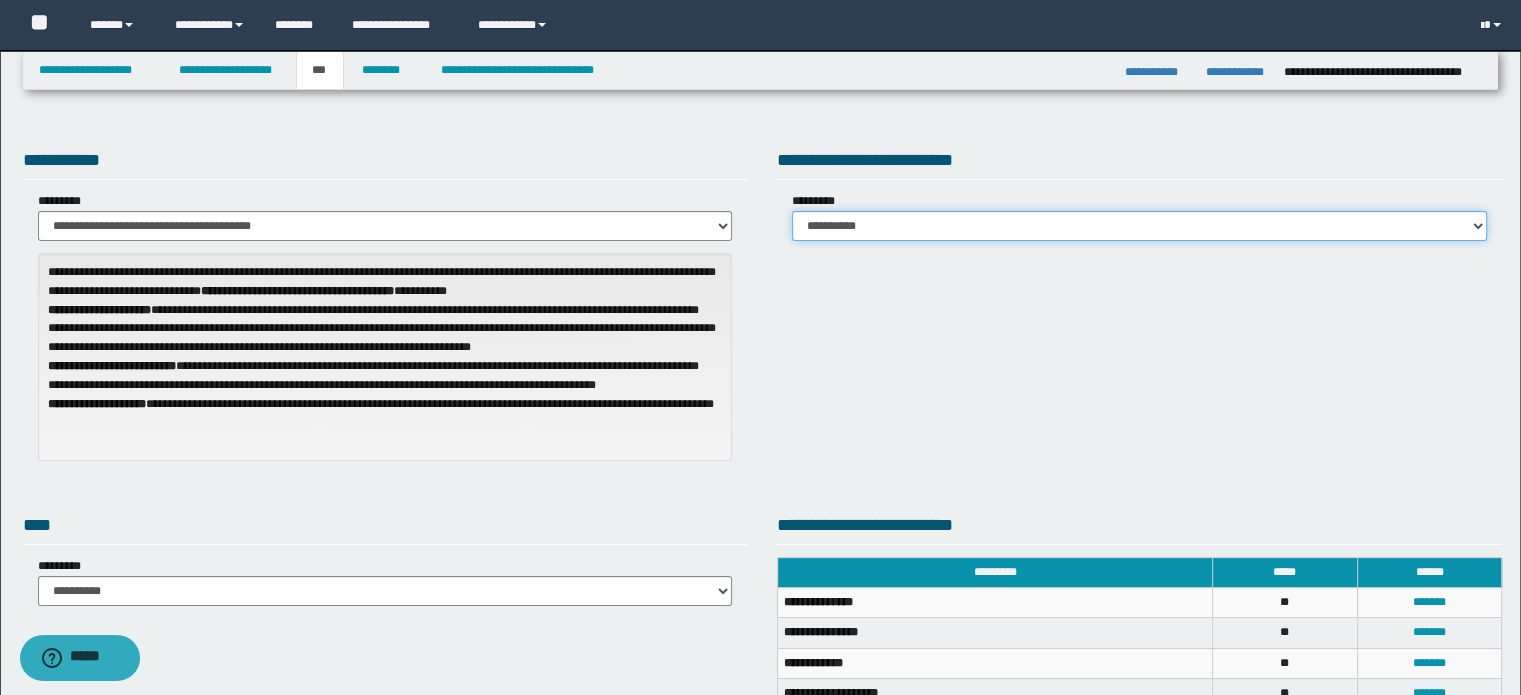 click on "**********" at bounding box center [1139, 226] 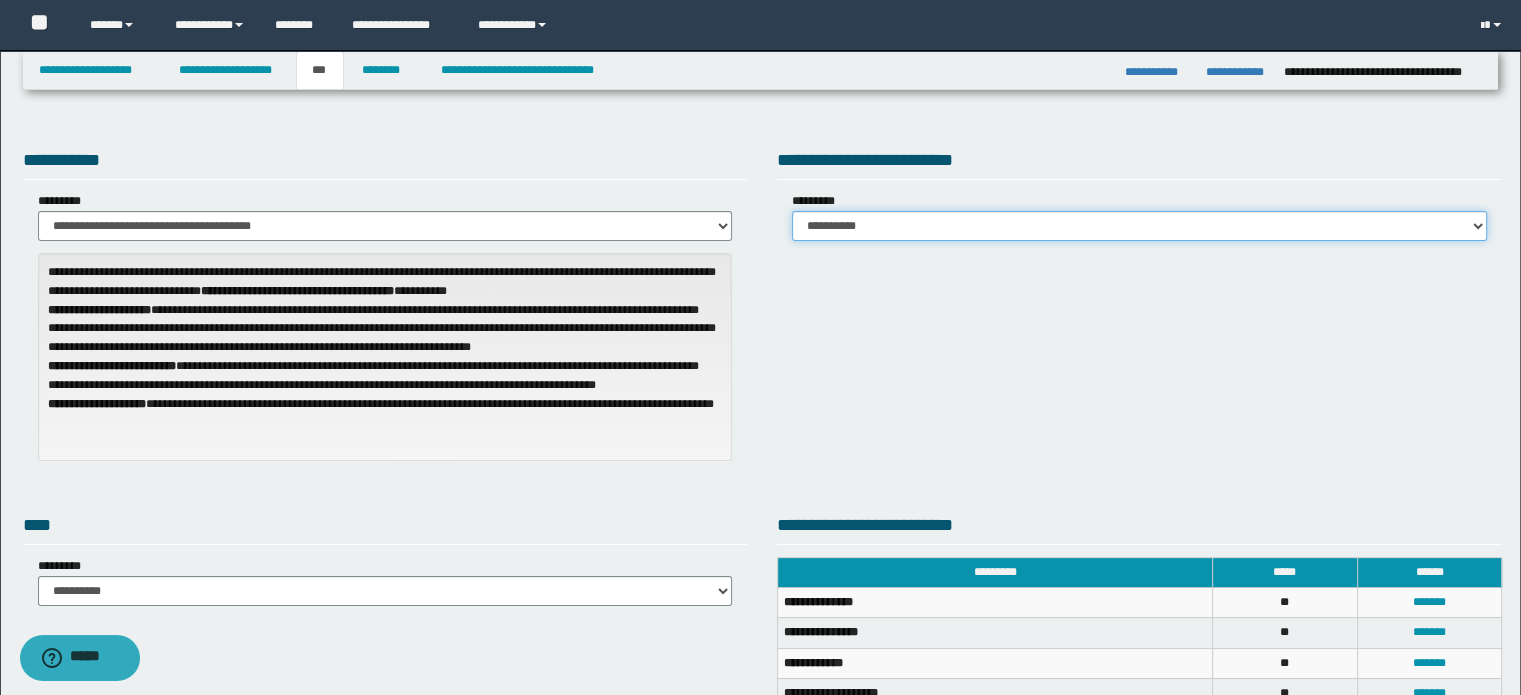 select on "*" 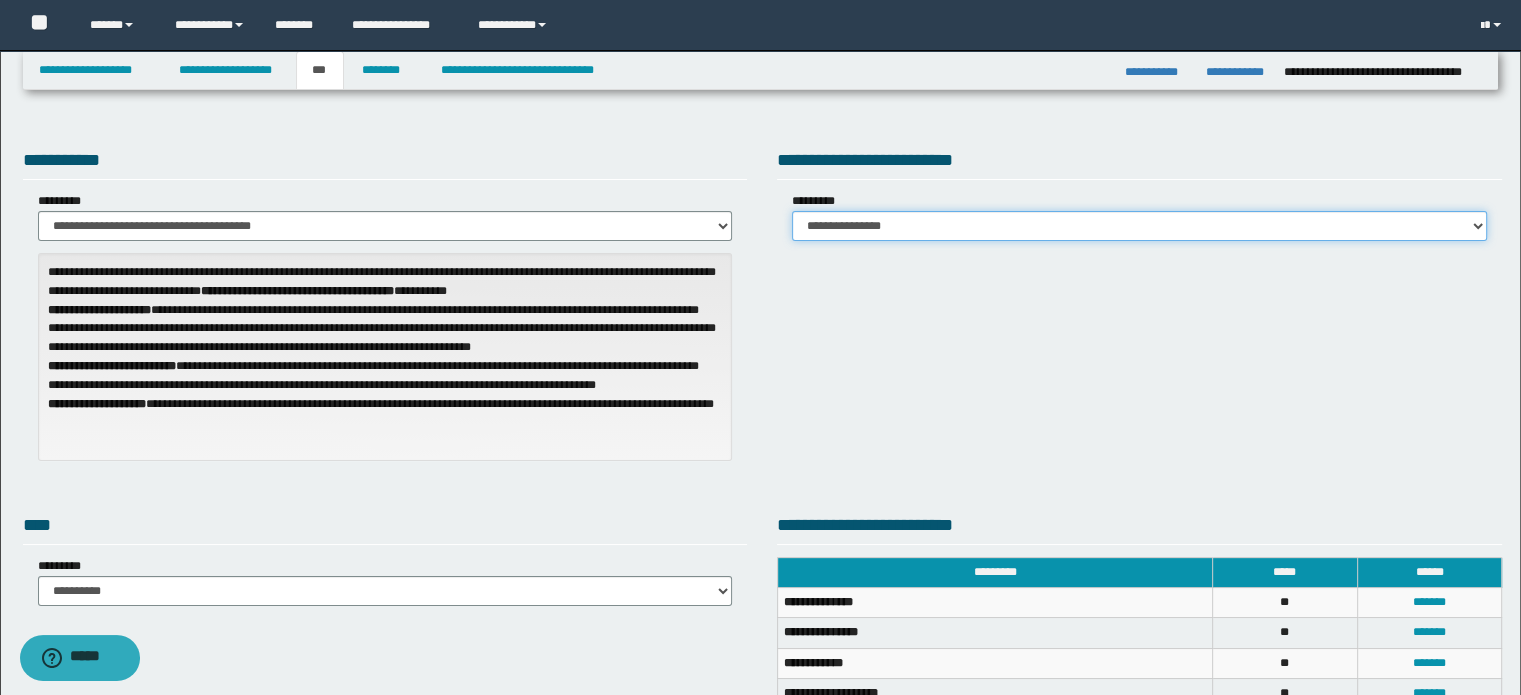 click on "**********" at bounding box center (1139, 226) 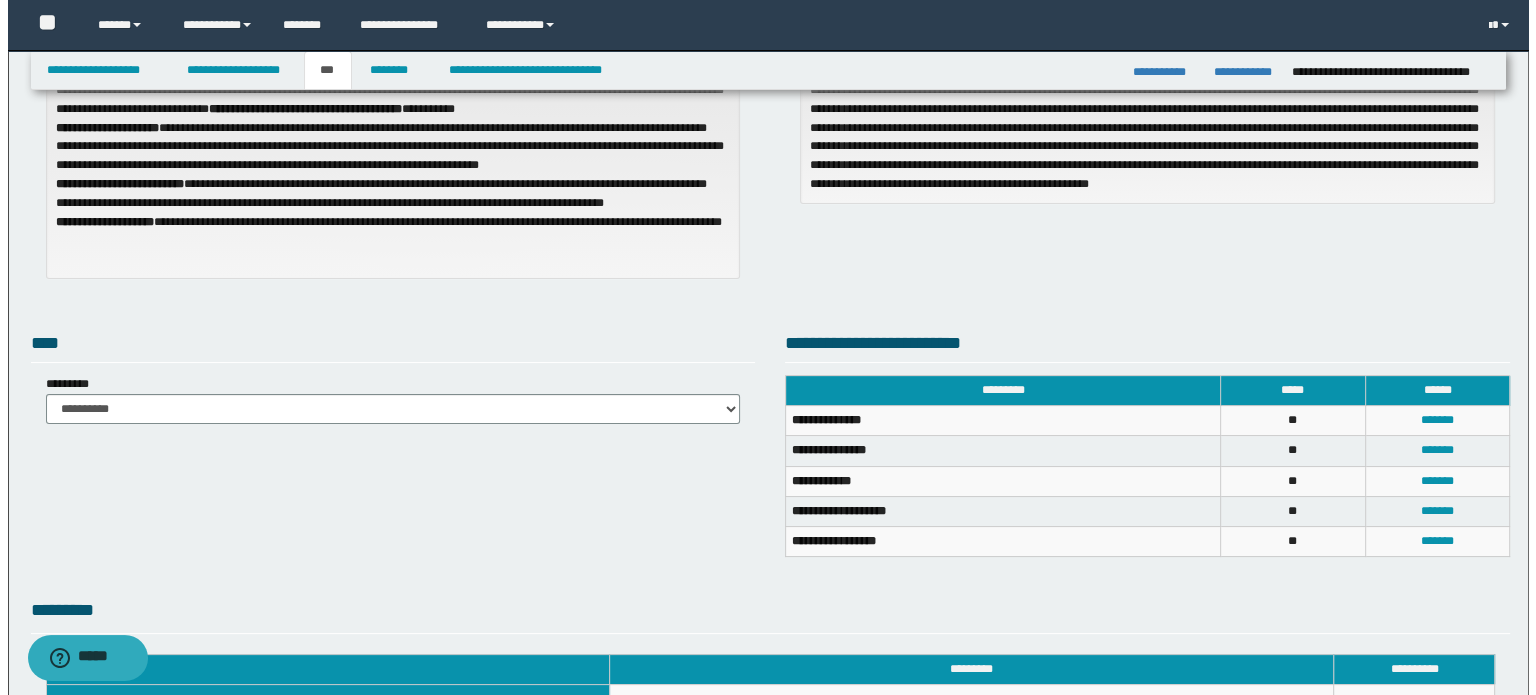 scroll, scrollTop: 300, scrollLeft: 0, axis: vertical 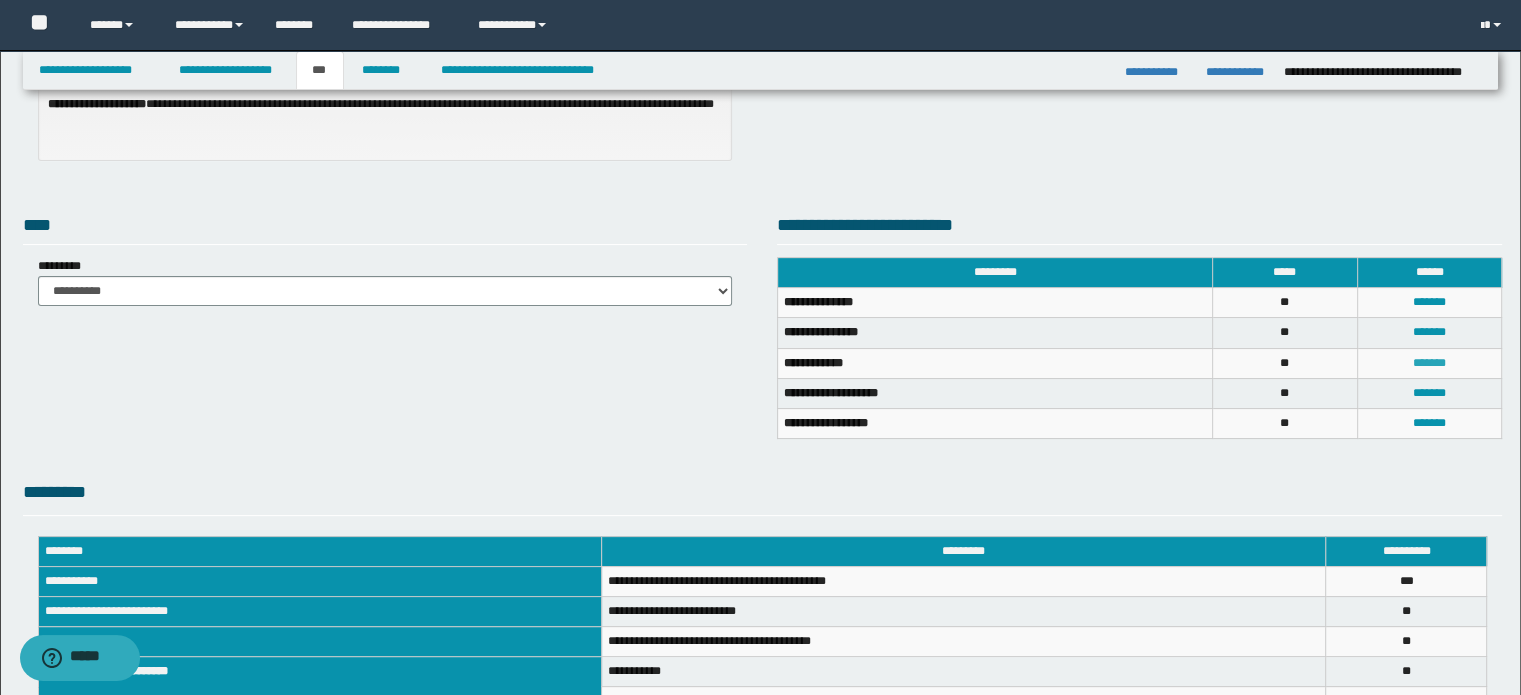 click on "*******" at bounding box center [1429, 363] 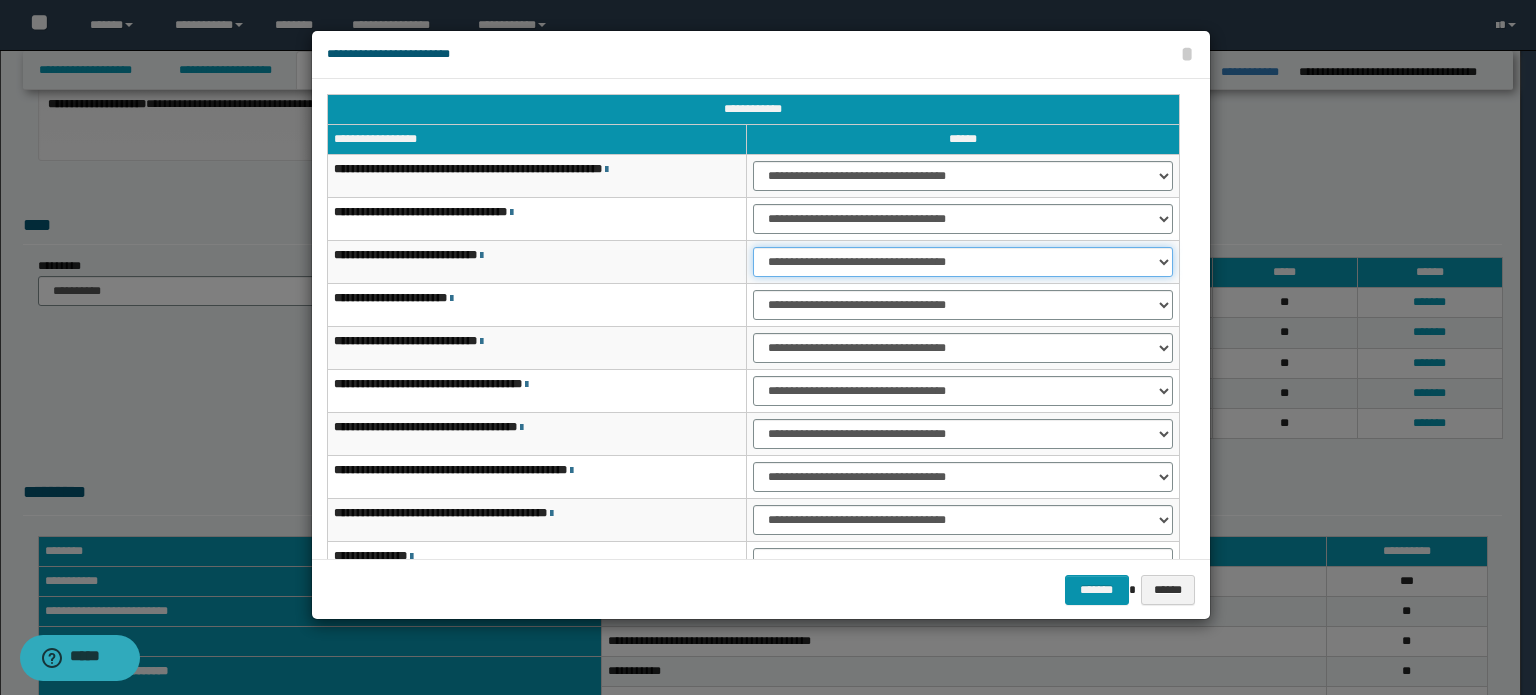 click on "**********" at bounding box center (963, 262) 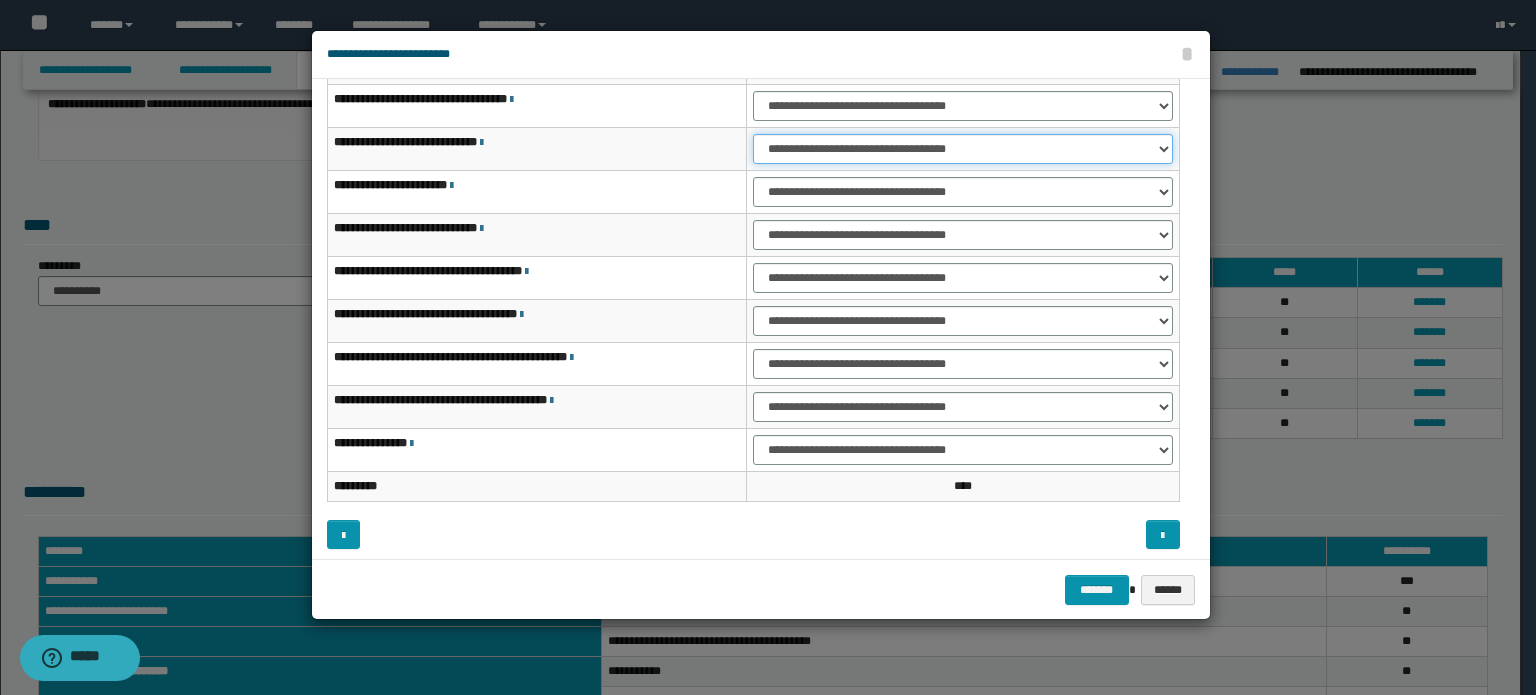 scroll, scrollTop: 118, scrollLeft: 0, axis: vertical 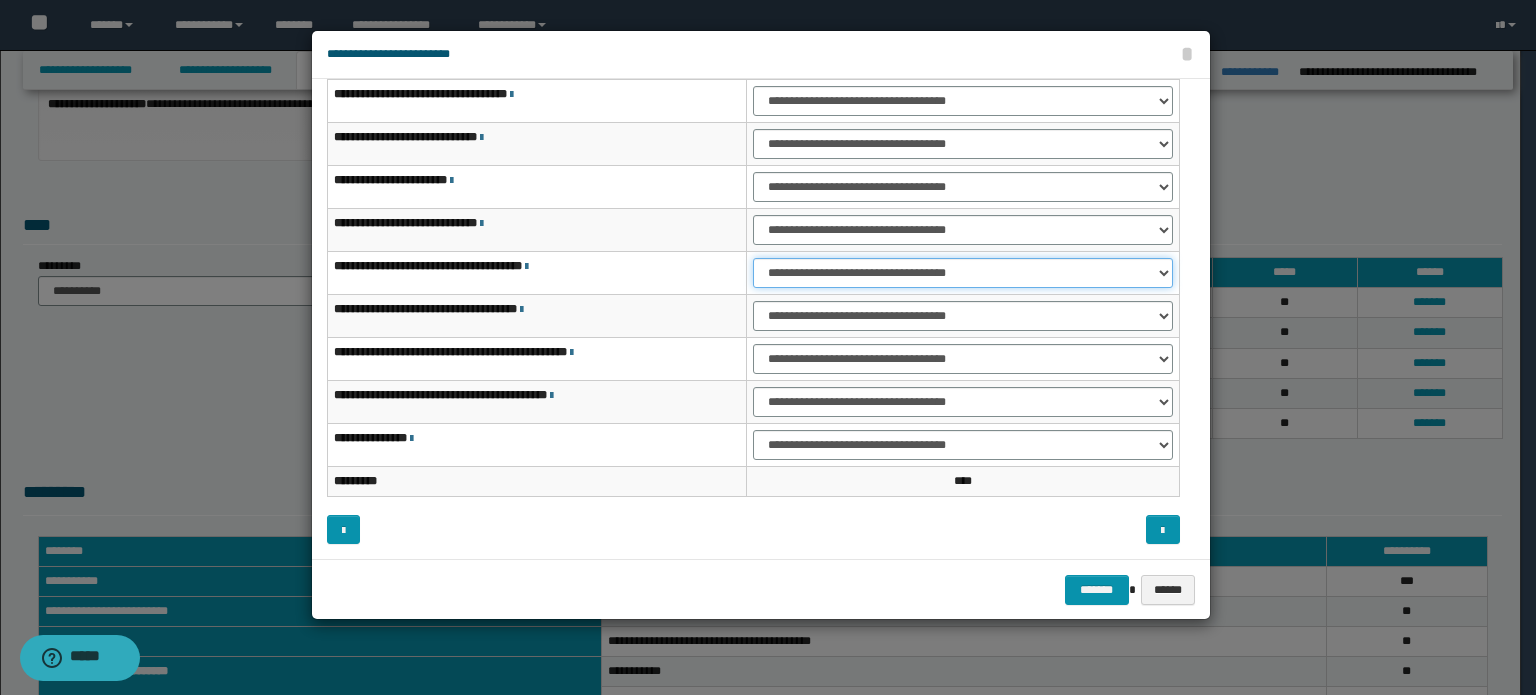 drag, startPoint x: 1091, startPoint y: 267, endPoint x: 1085, endPoint y: 280, distance: 14.3178215 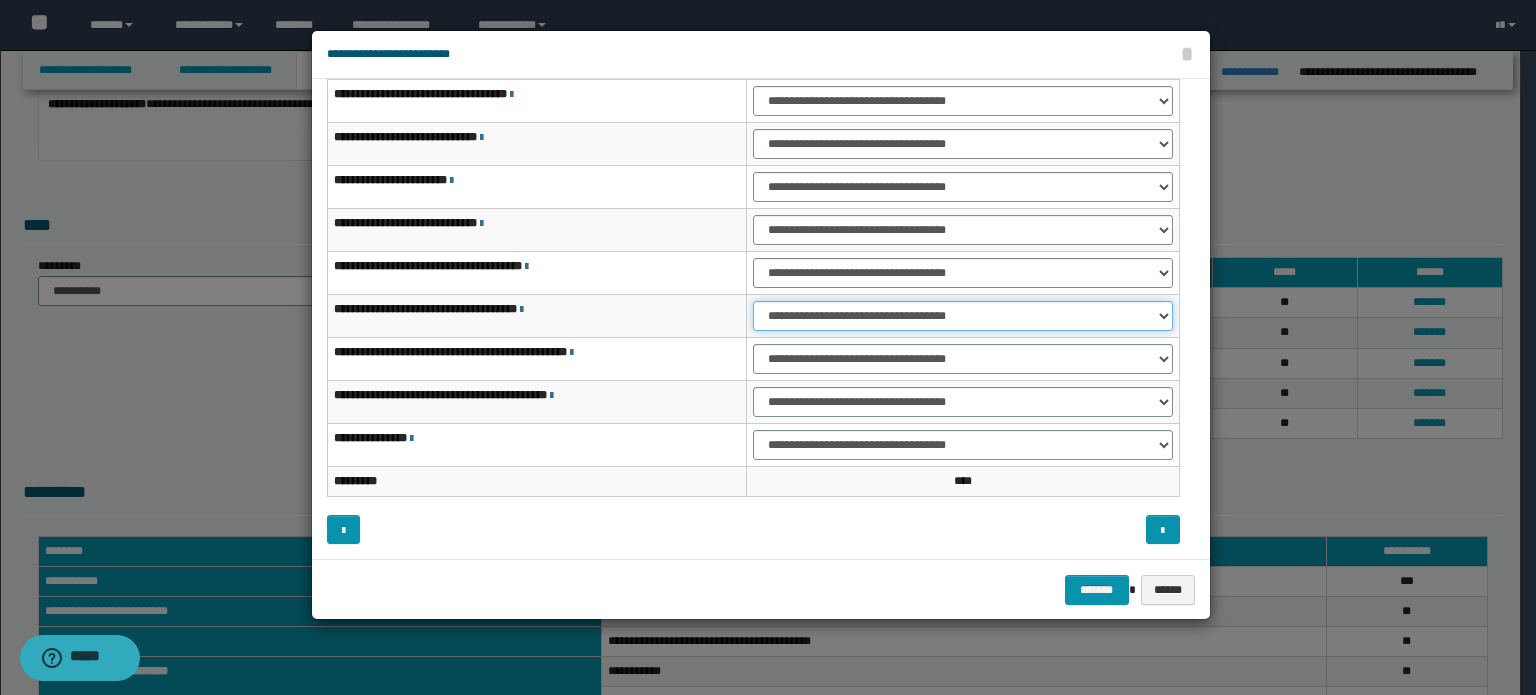 drag, startPoint x: 1084, startPoint y: 311, endPoint x: 1083, endPoint y: 323, distance: 12.0415945 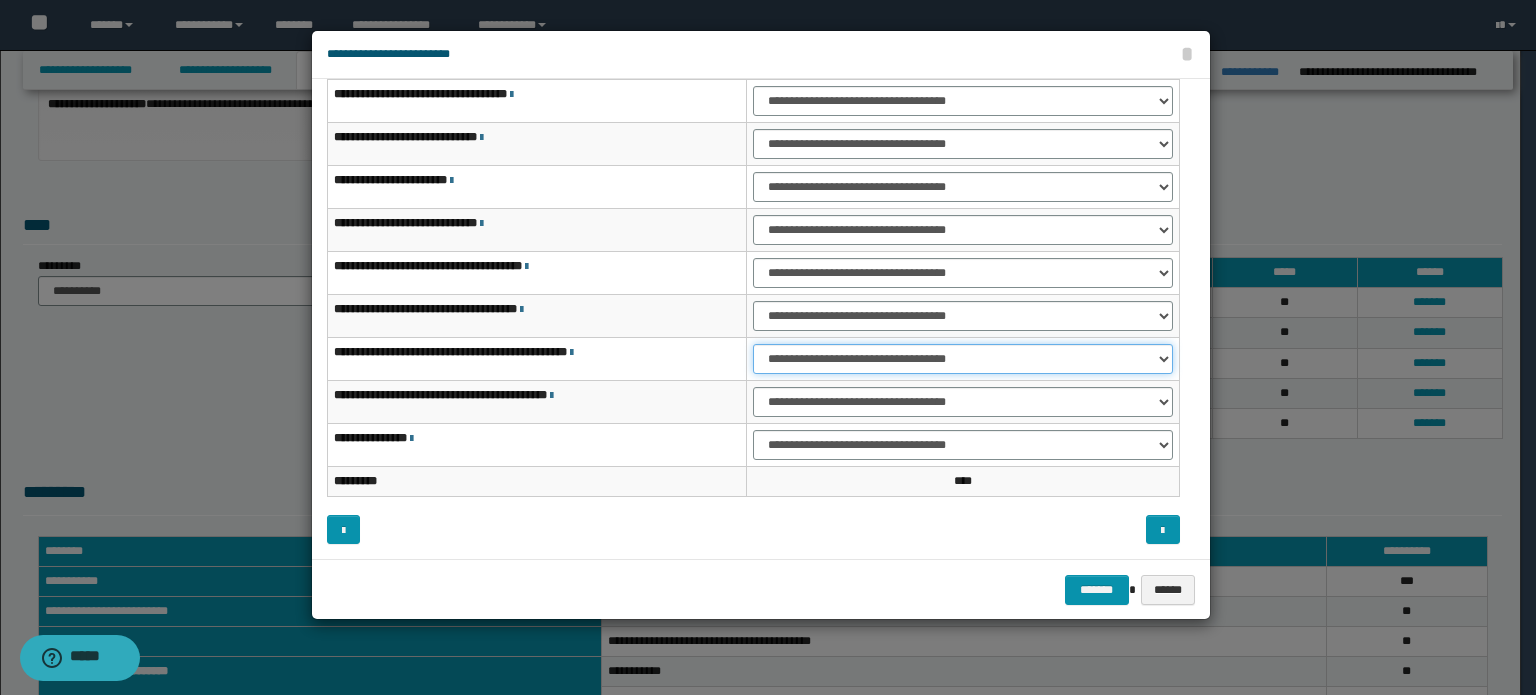 click on "**********" at bounding box center (963, 359) 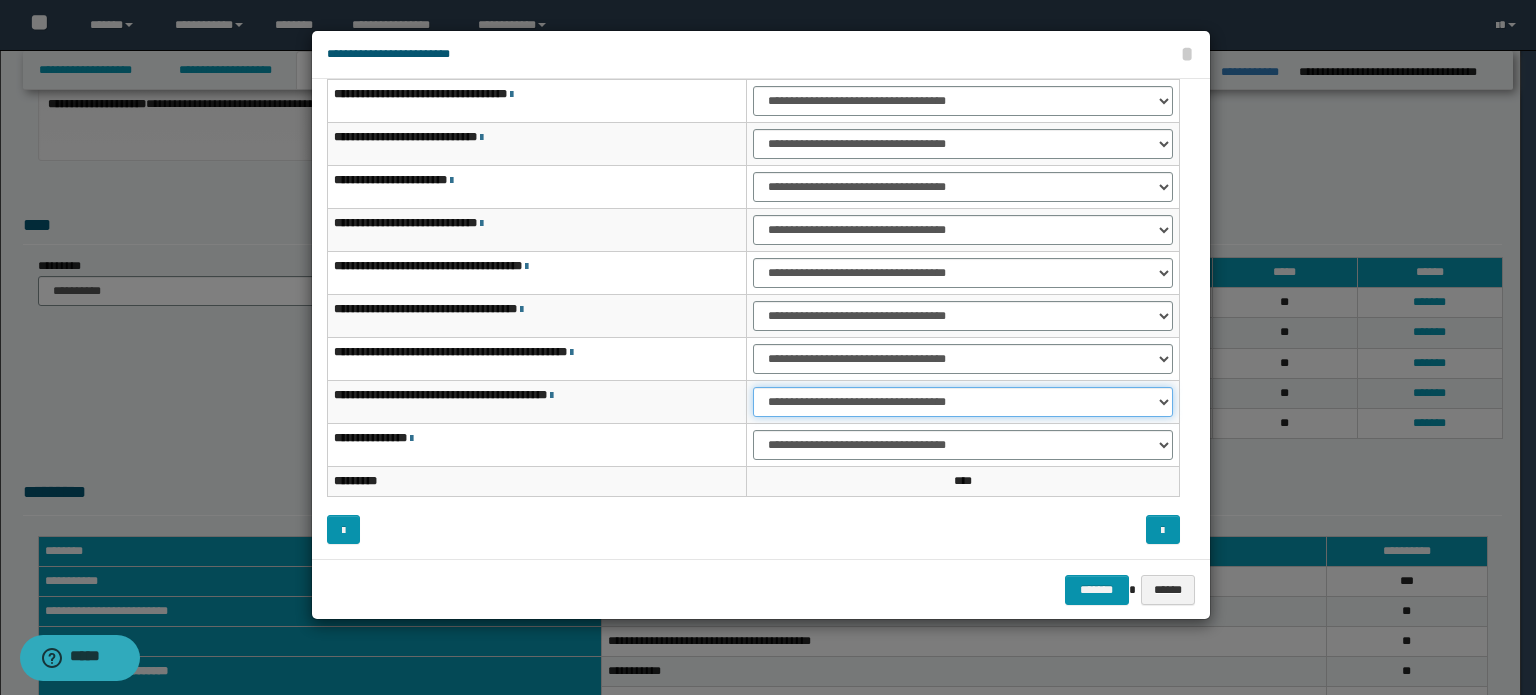 drag, startPoint x: 1111, startPoint y: 391, endPoint x: 1104, endPoint y: 402, distance: 13.038404 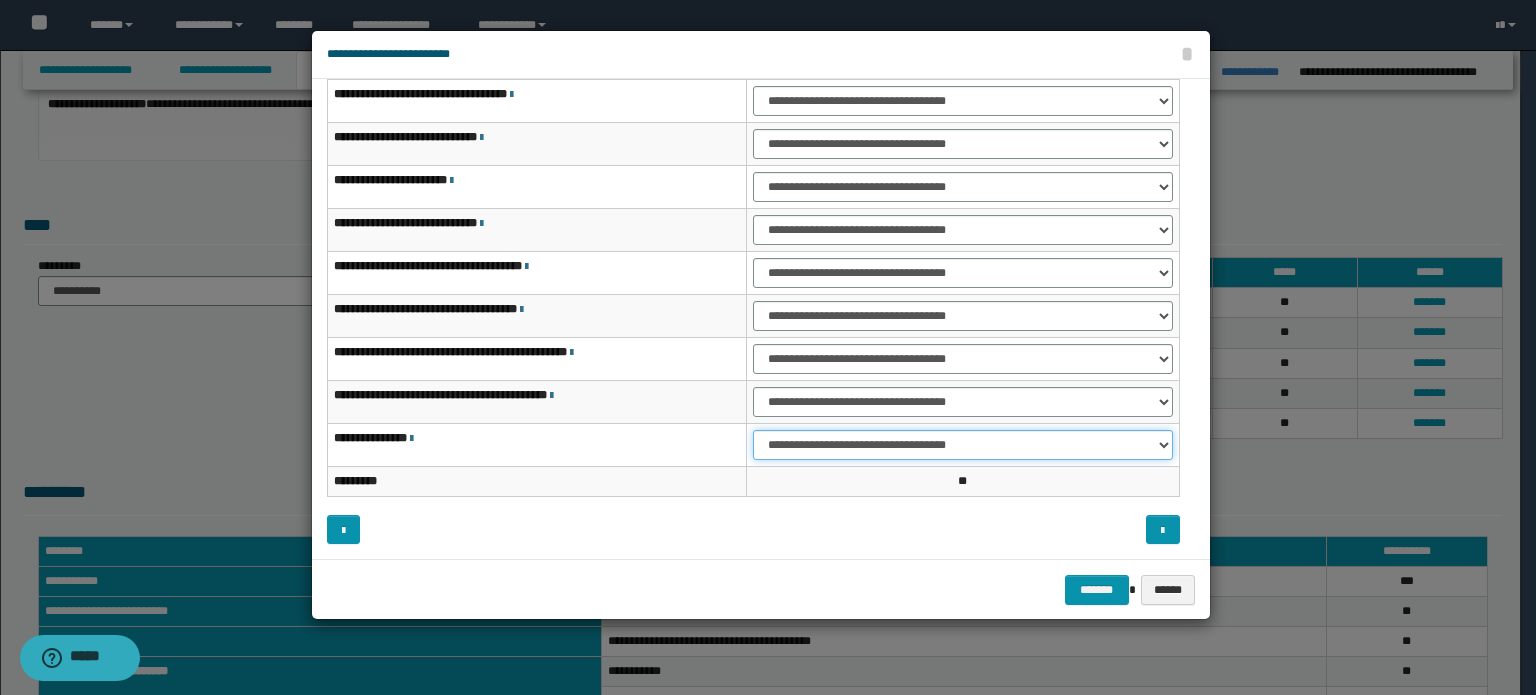 drag, startPoint x: 1148, startPoint y: 433, endPoint x: 1139, endPoint y: 445, distance: 15 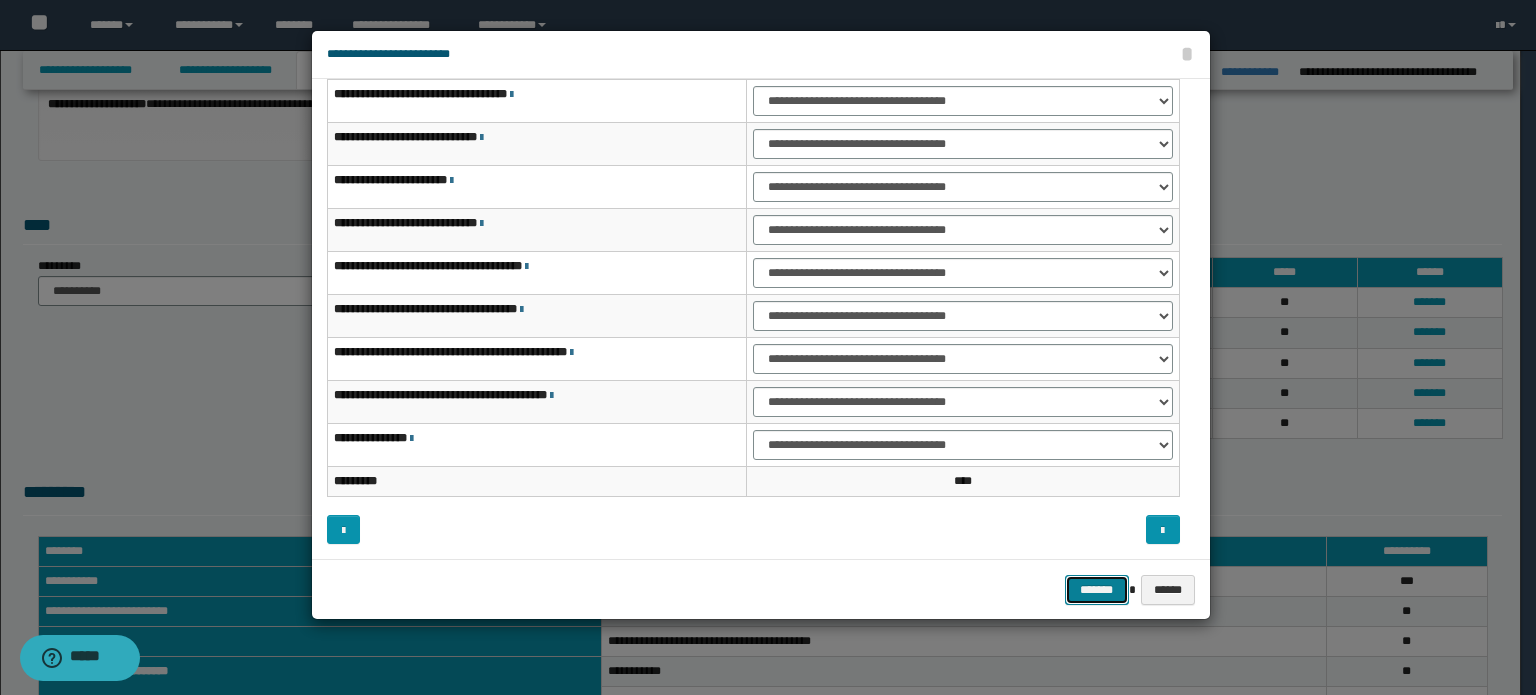 click on "*******" at bounding box center (1097, 590) 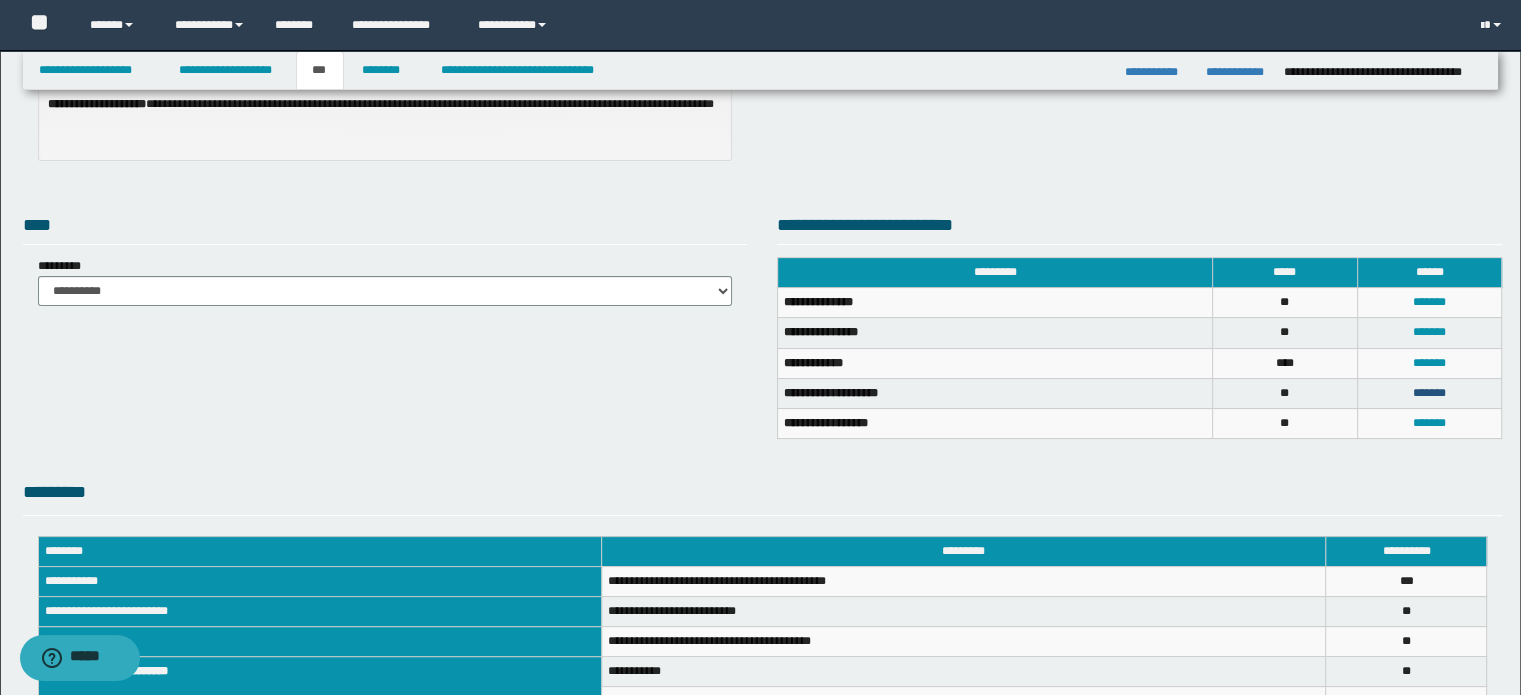 drag, startPoint x: 1431, startPoint y: 387, endPoint x: 1346, endPoint y: 338, distance: 98.11218 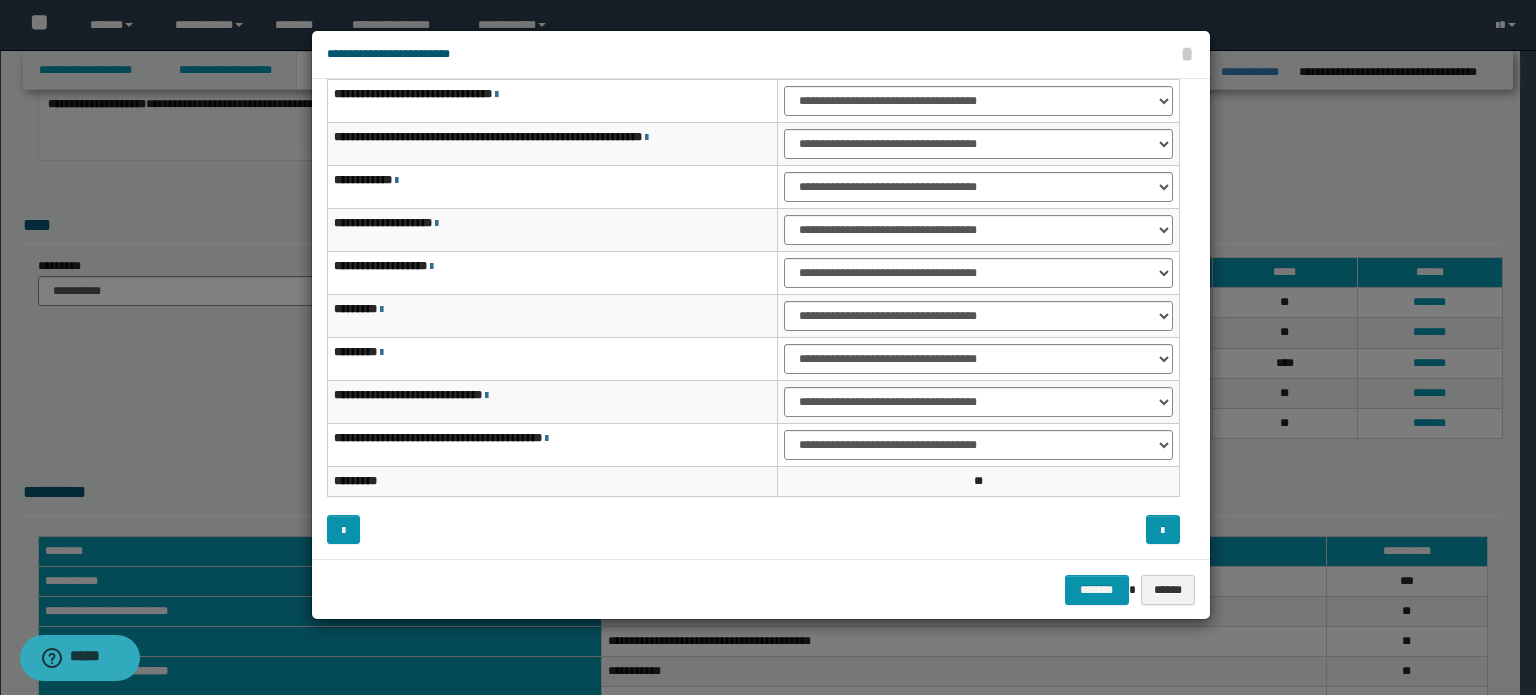 scroll, scrollTop: 0, scrollLeft: 0, axis: both 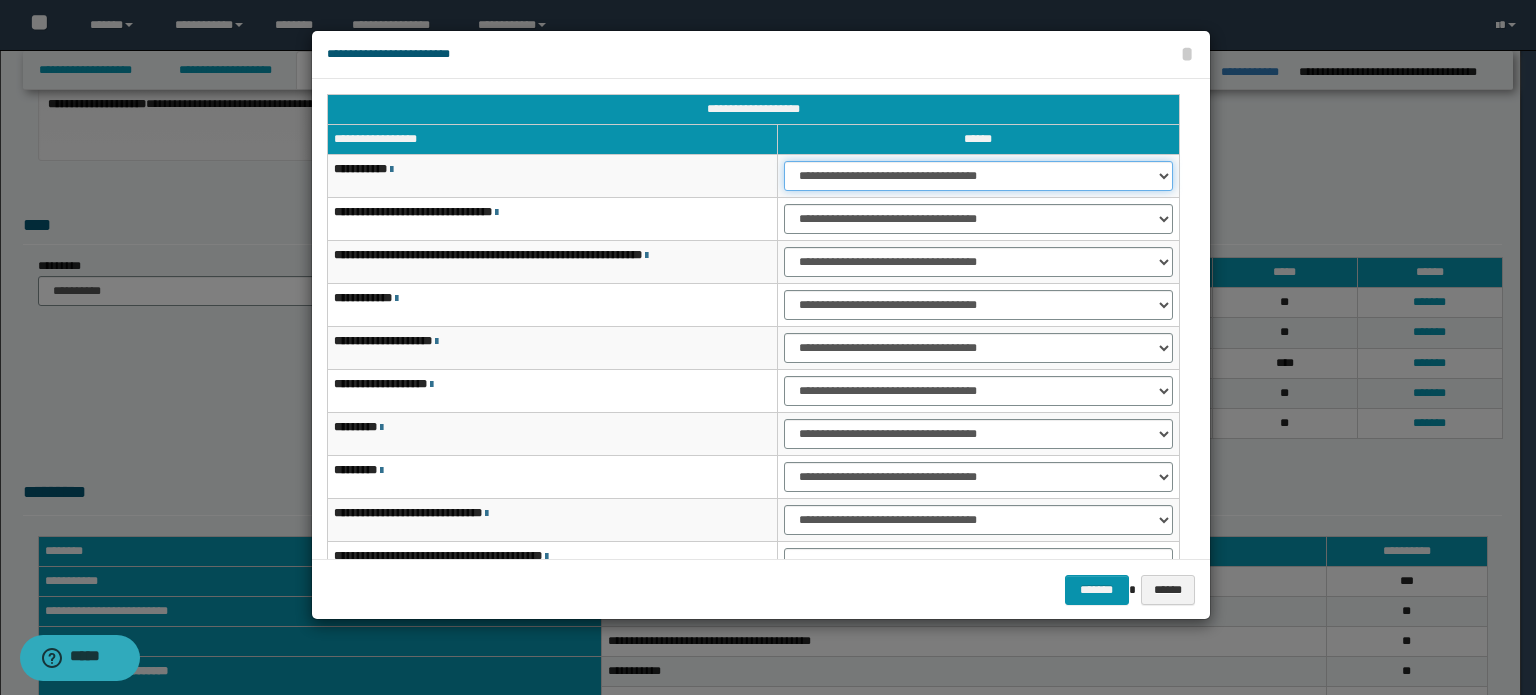 drag, startPoint x: 985, startPoint y: 163, endPoint x: 983, endPoint y: 187, distance: 24.083189 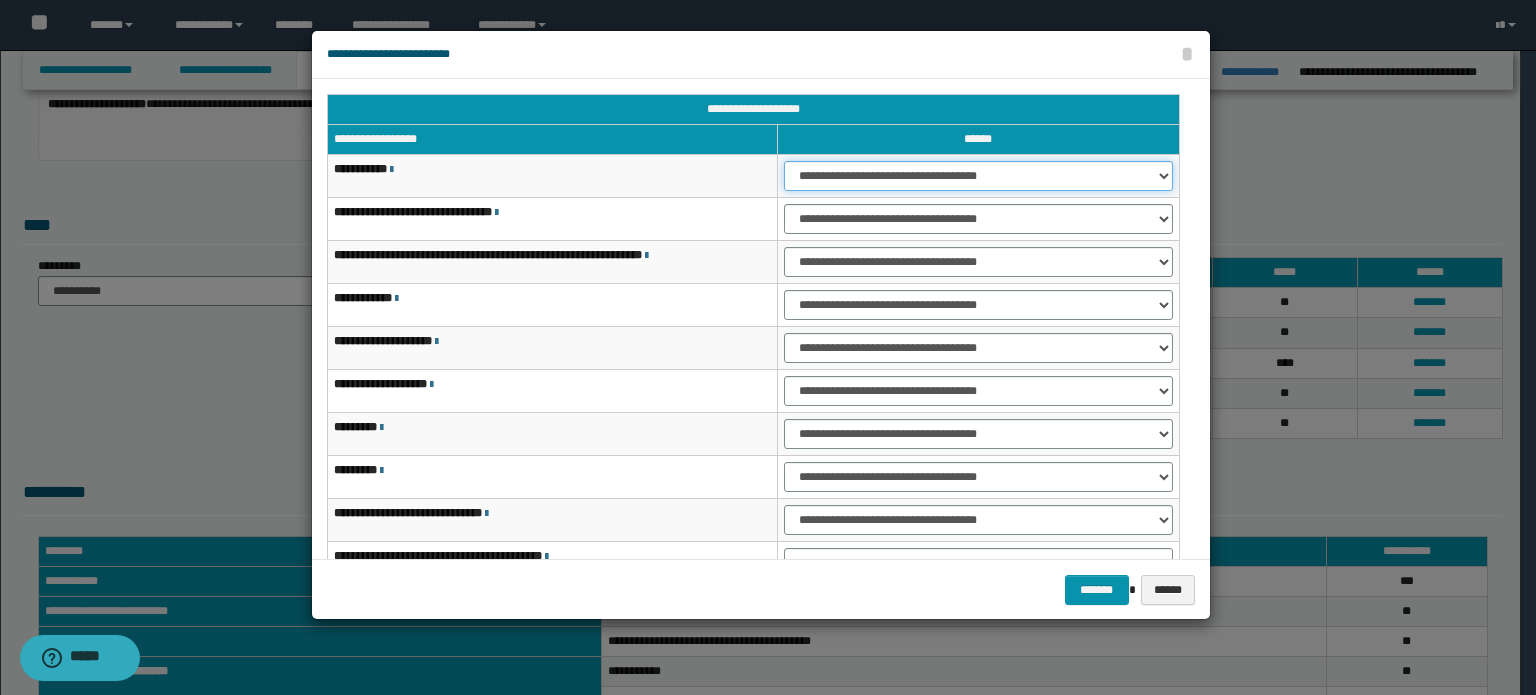 select on "***" 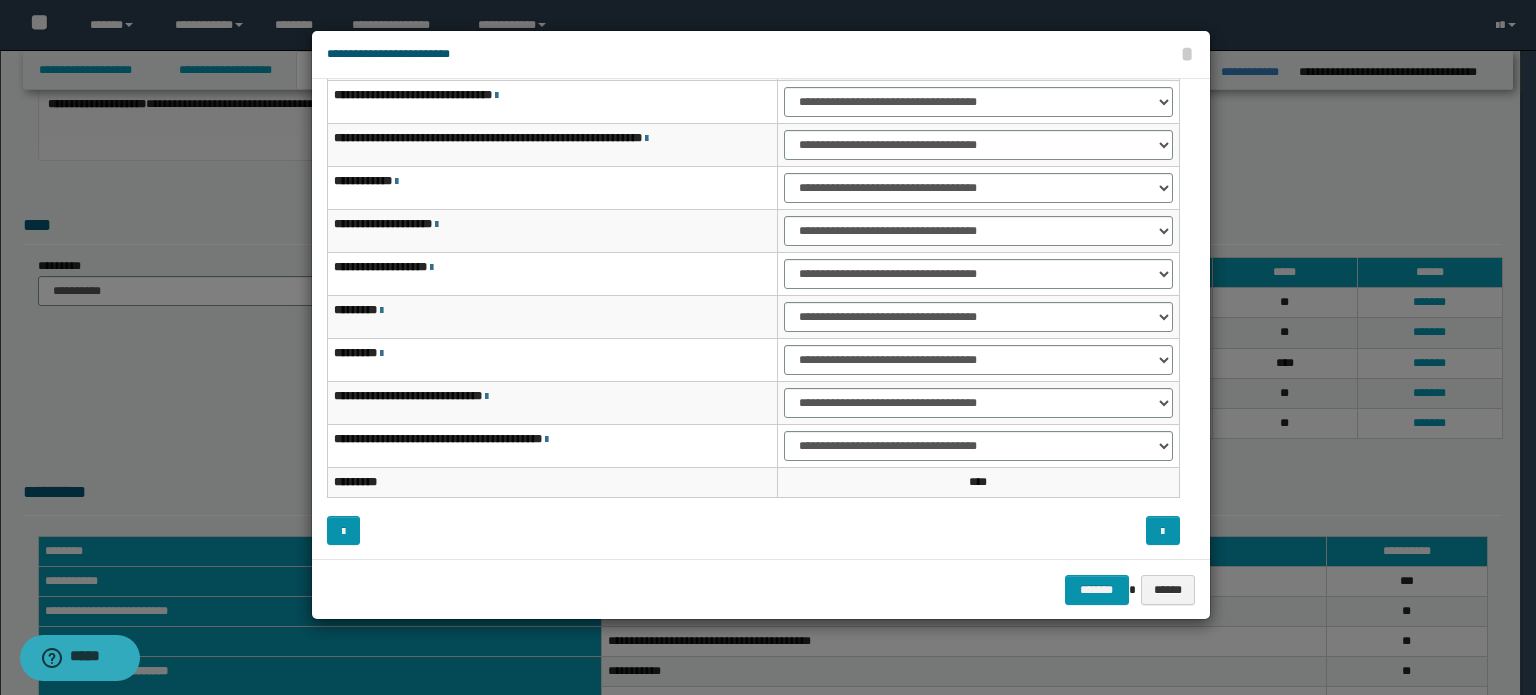 scroll, scrollTop: 118, scrollLeft: 0, axis: vertical 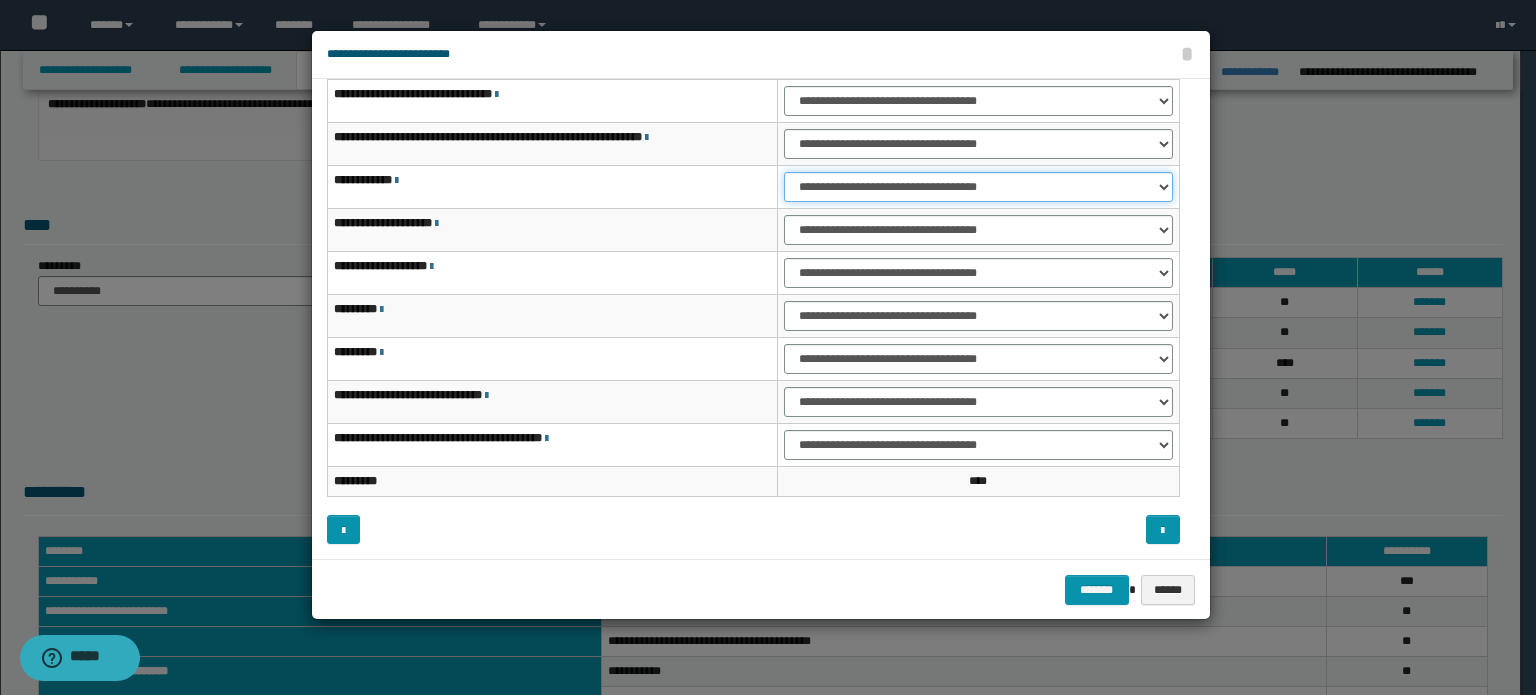 click on "**********" at bounding box center (978, 187) 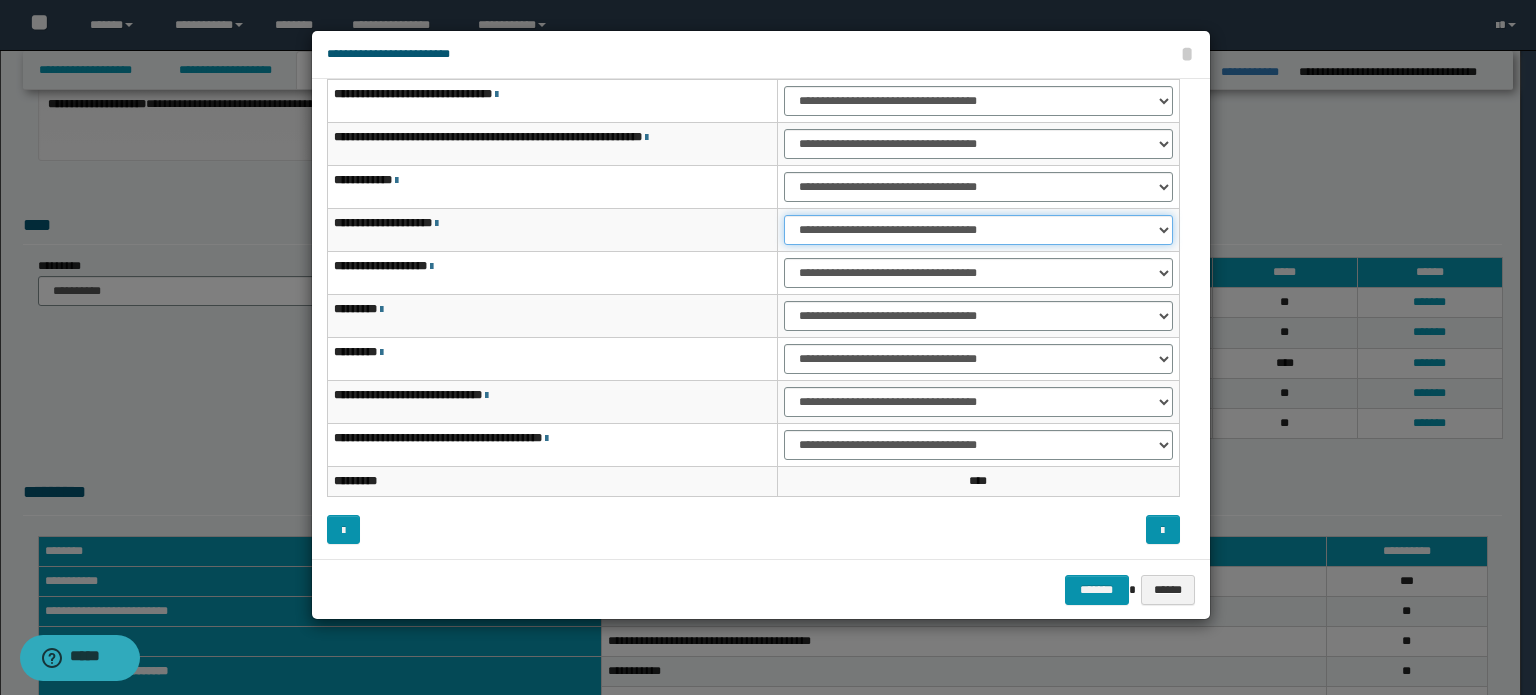 click on "**********" at bounding box center (978, 230) 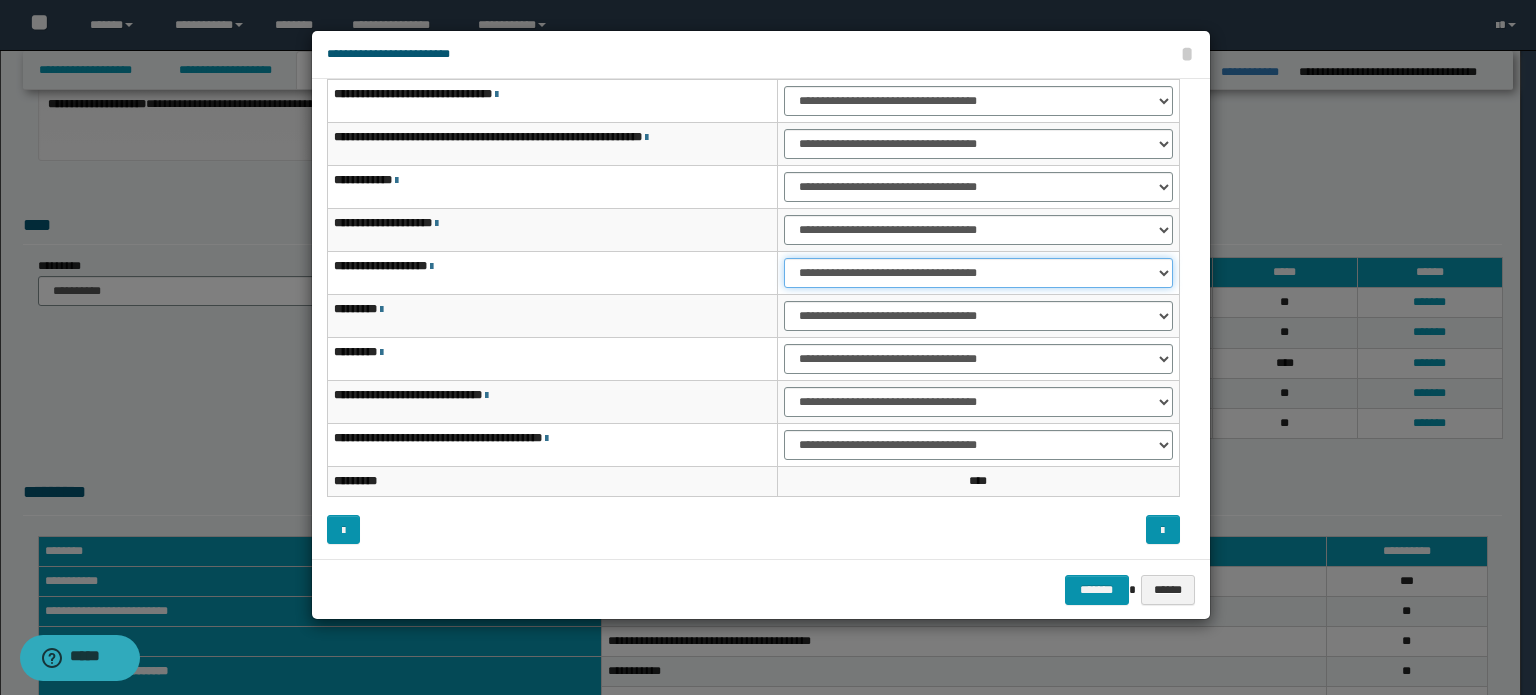 click on "**********" at bounding box center [978, 273] 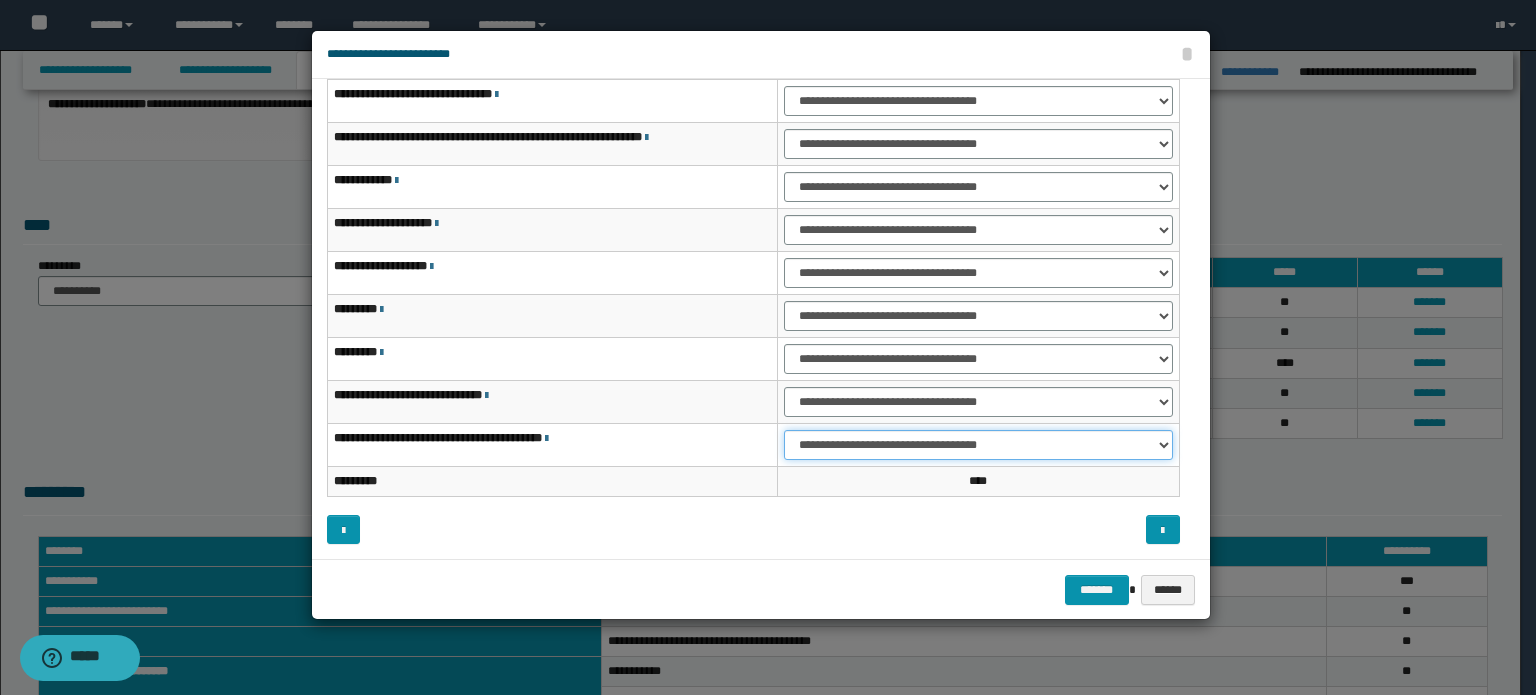 click on "**********" at bounding box center [978, 445] 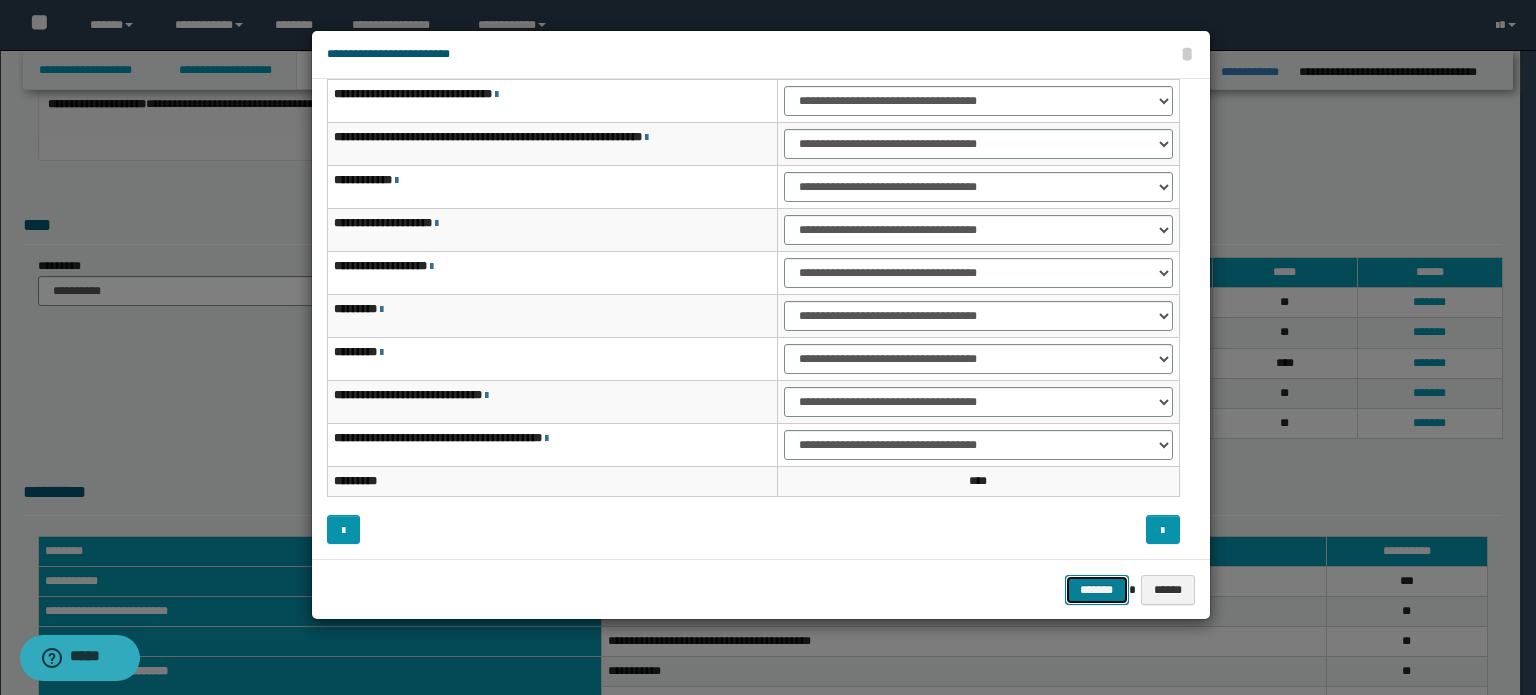 click on "*******" at bounding box center (1097, 590) 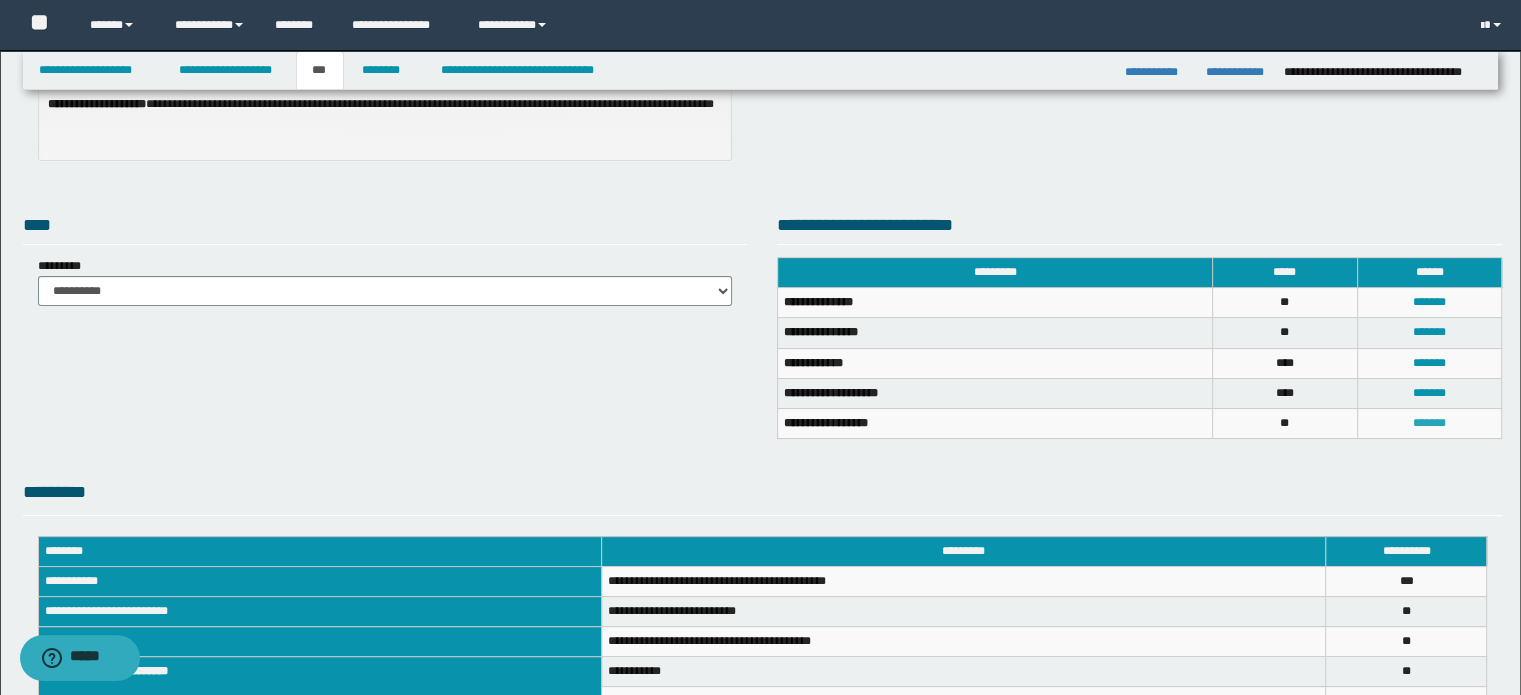 click on "*******" at bounding box center [1429, 423] 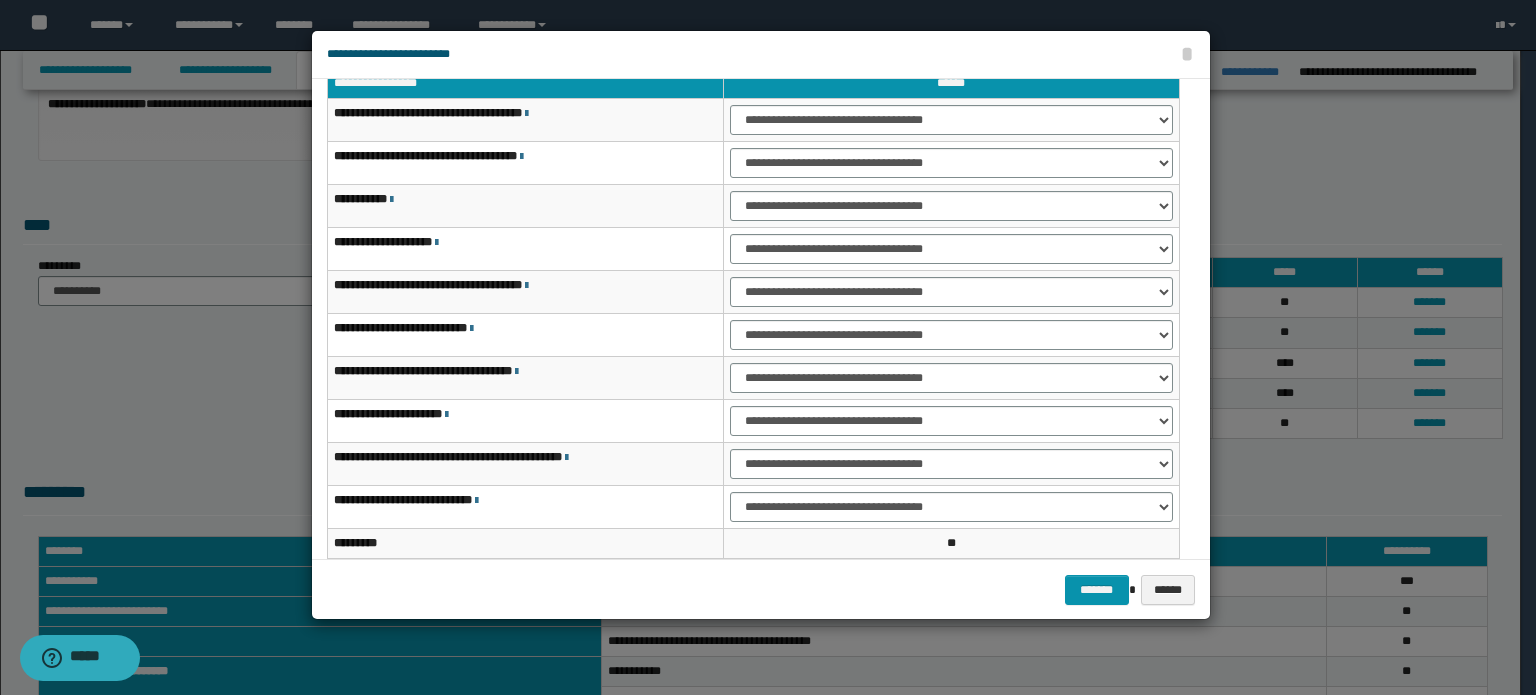 scroll, scrollTop: 0, scrollLeft: 0, axis: both 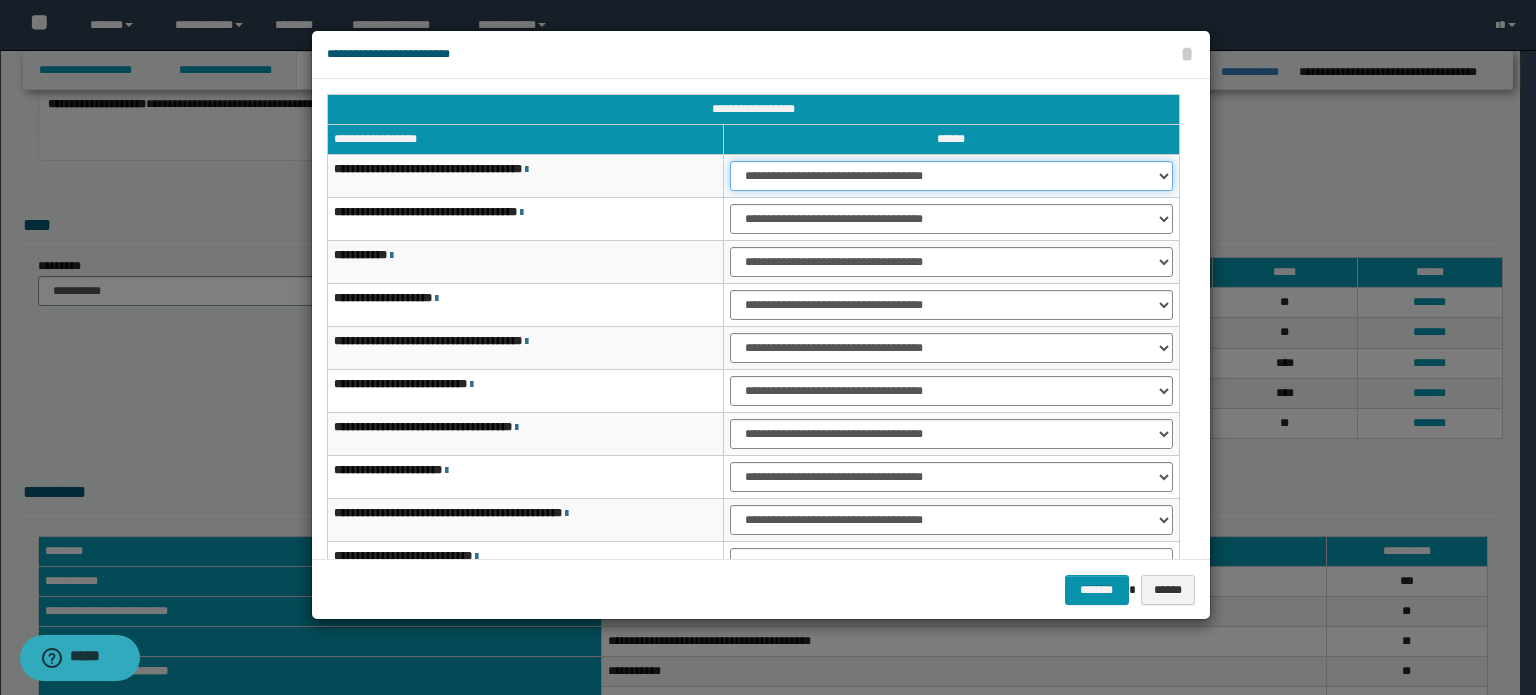drag, startPoint x: 991, startPoint y: 164, endPoint x: 990, endPoint y: 177, distance: 13.038404 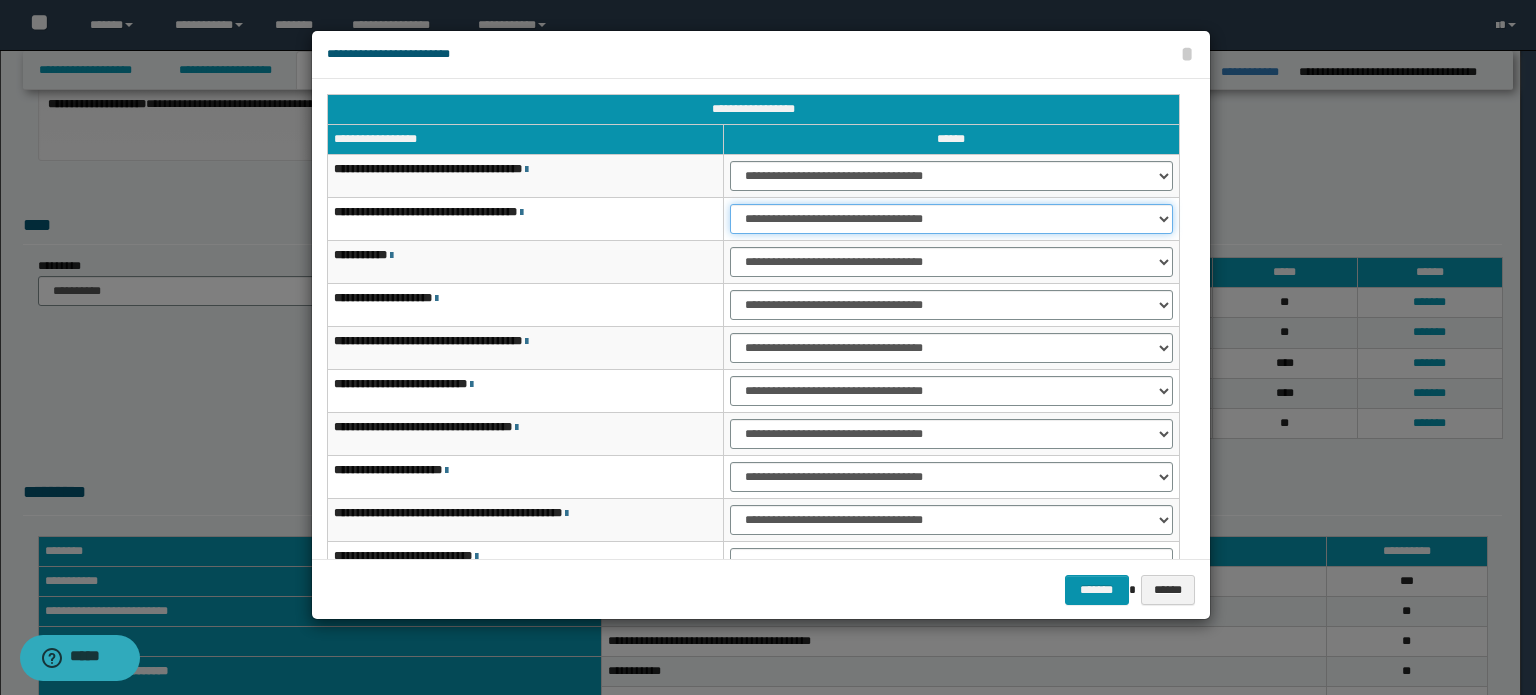 click on "**********" at bounding box center (951, 219) 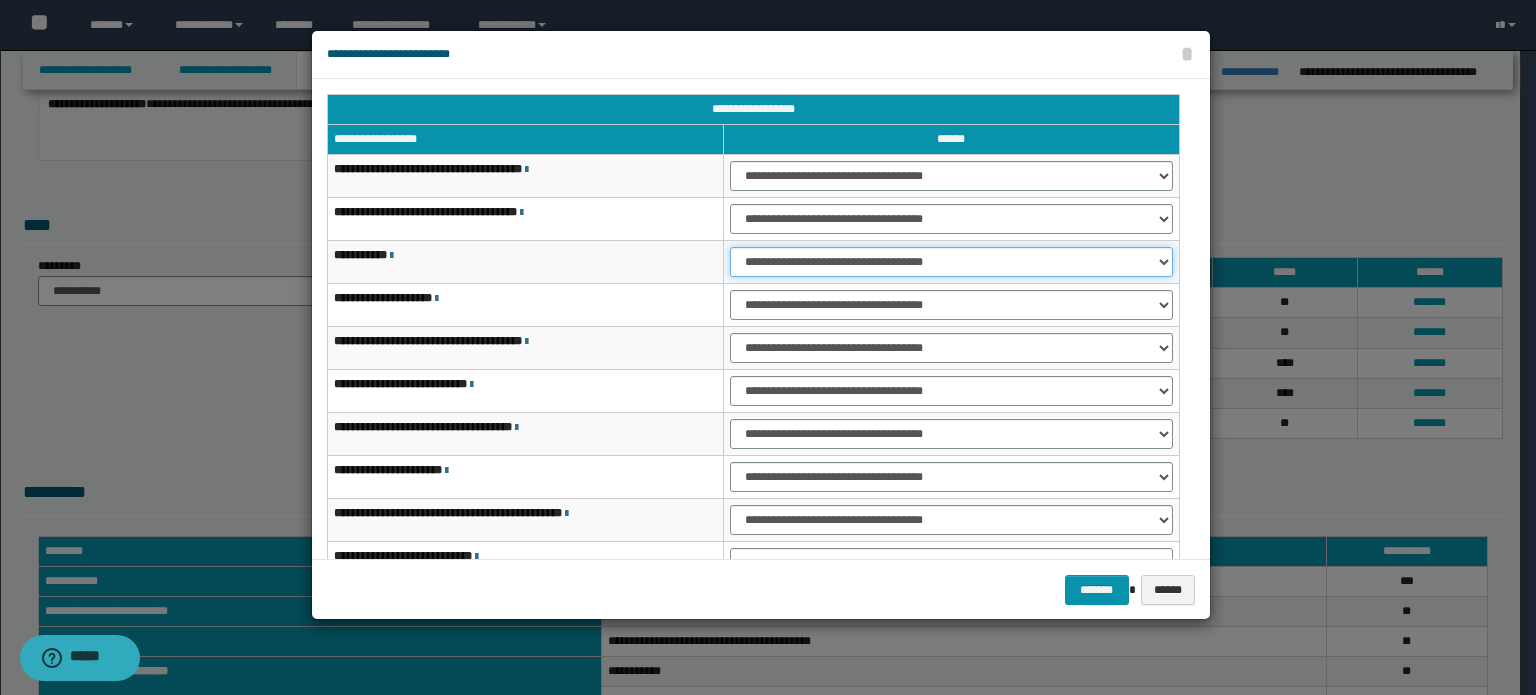 drag, startPoint x: 1024, startPoint y: 256, endPoint x: 1015, endPoint y: 274, distance: 20.12461 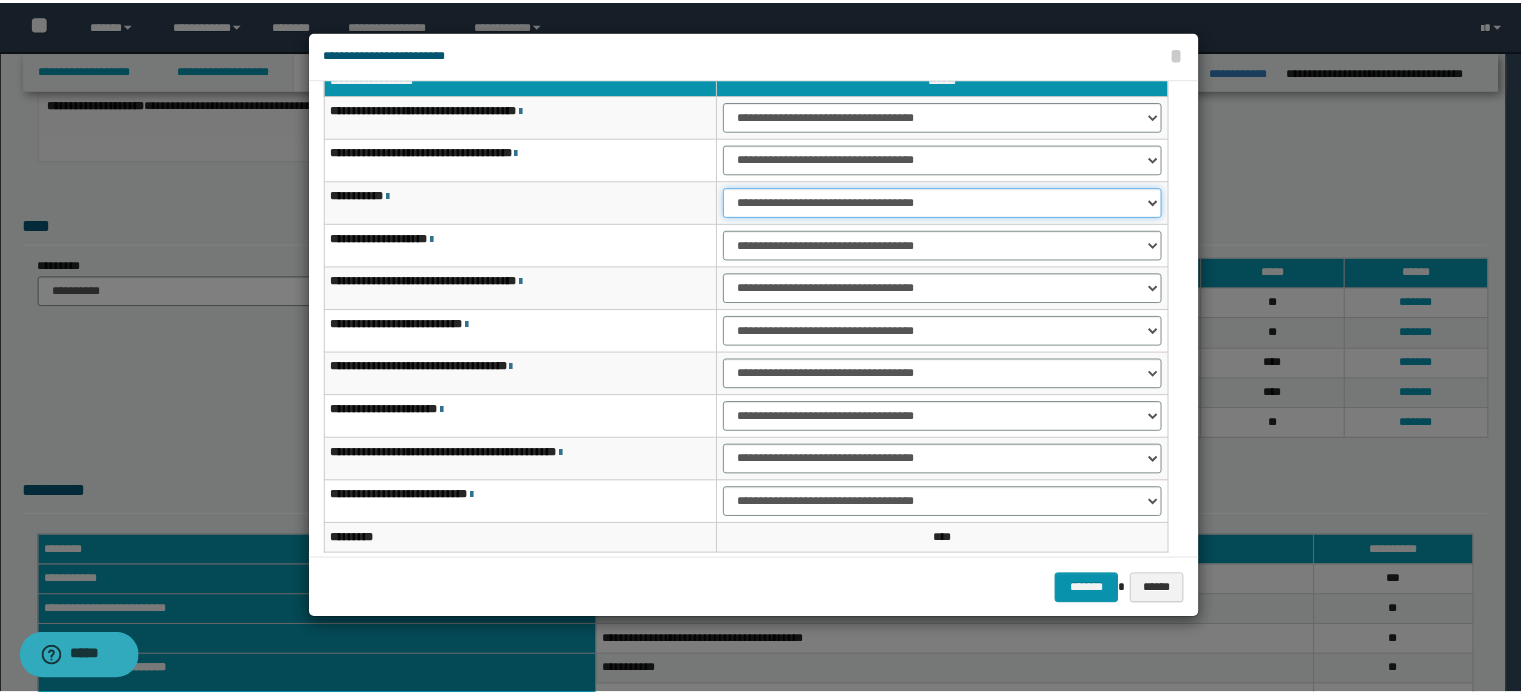 scroll, scrollTop: 118, scrollLeft: 0, axis: vertical 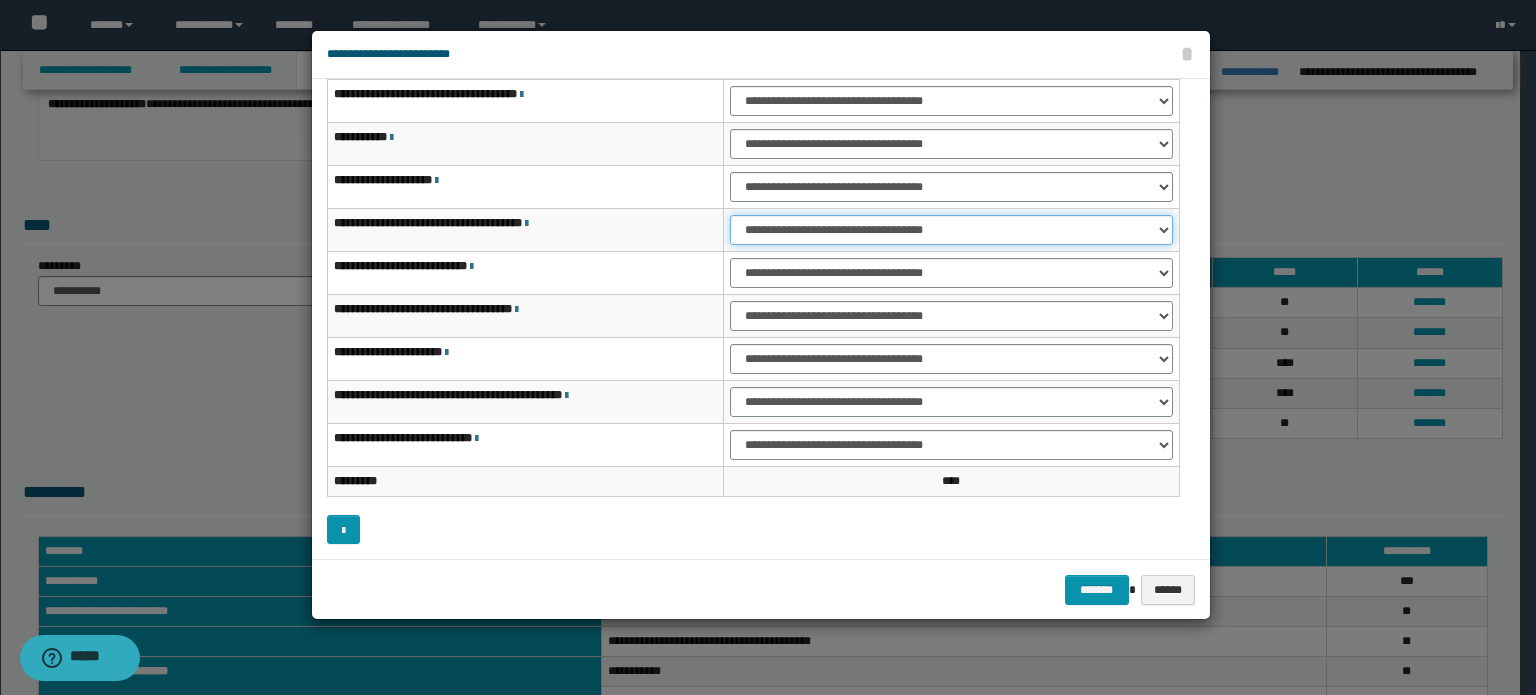 drag, startPoint x: 1091, startPoint y: 221, endPoint x: 1092, endPoint y: 238, distance: 17.029387 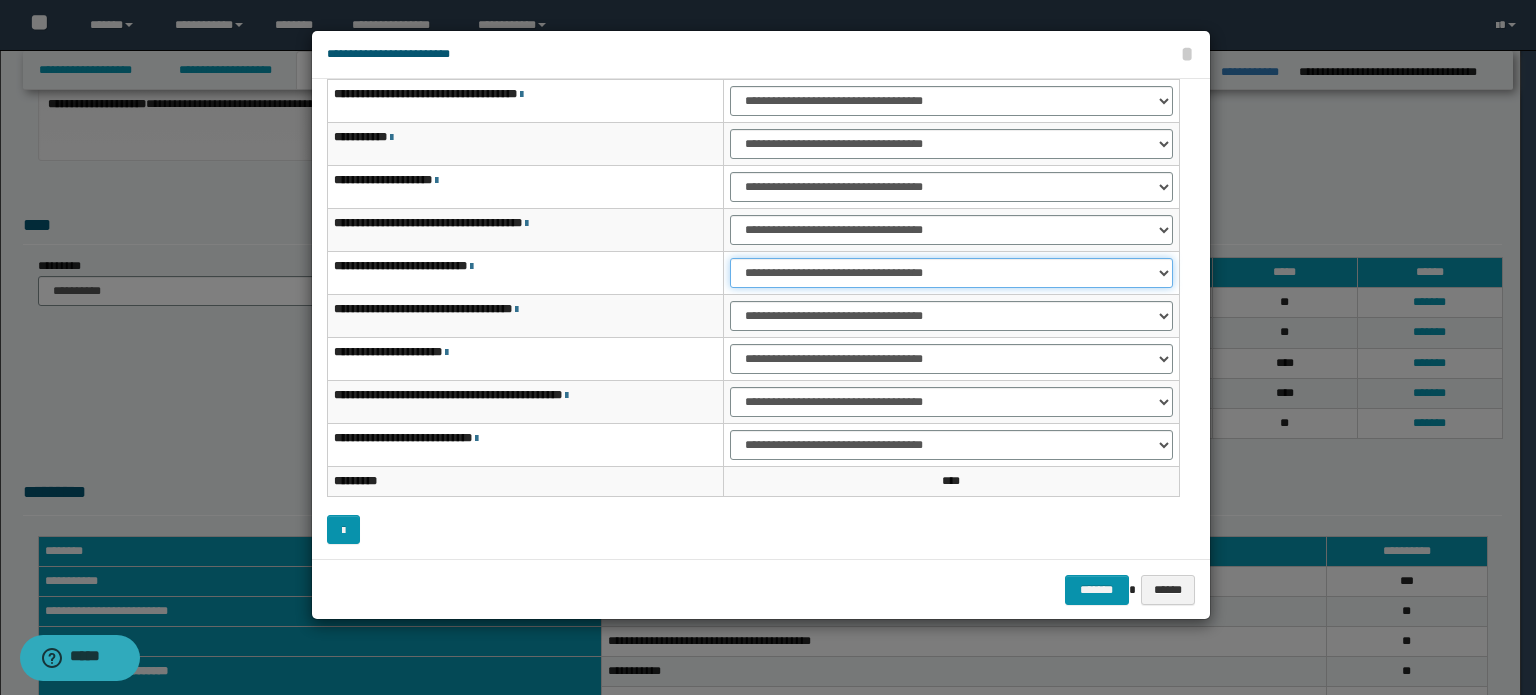 click on "**********" at bounding box center (951, 273) 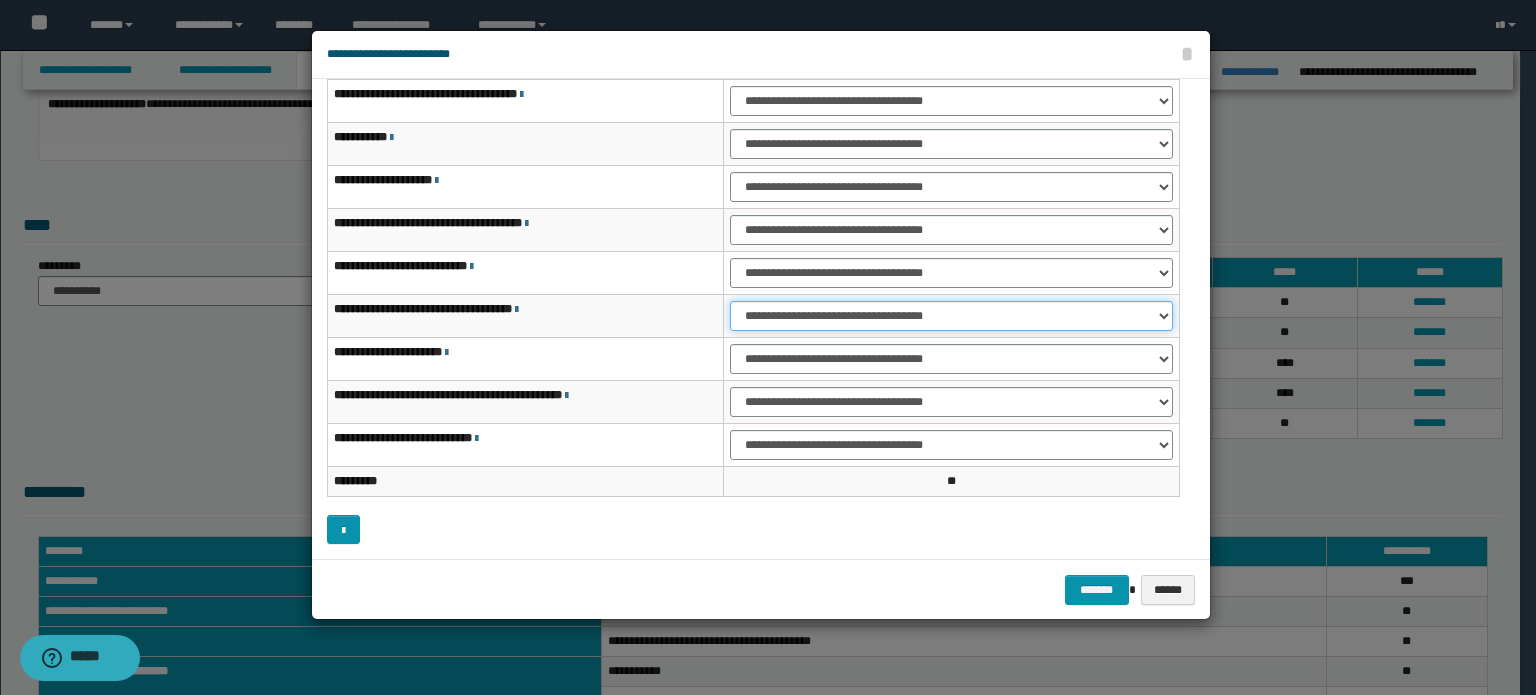 click on "**********" at bounding box center [951, 316] 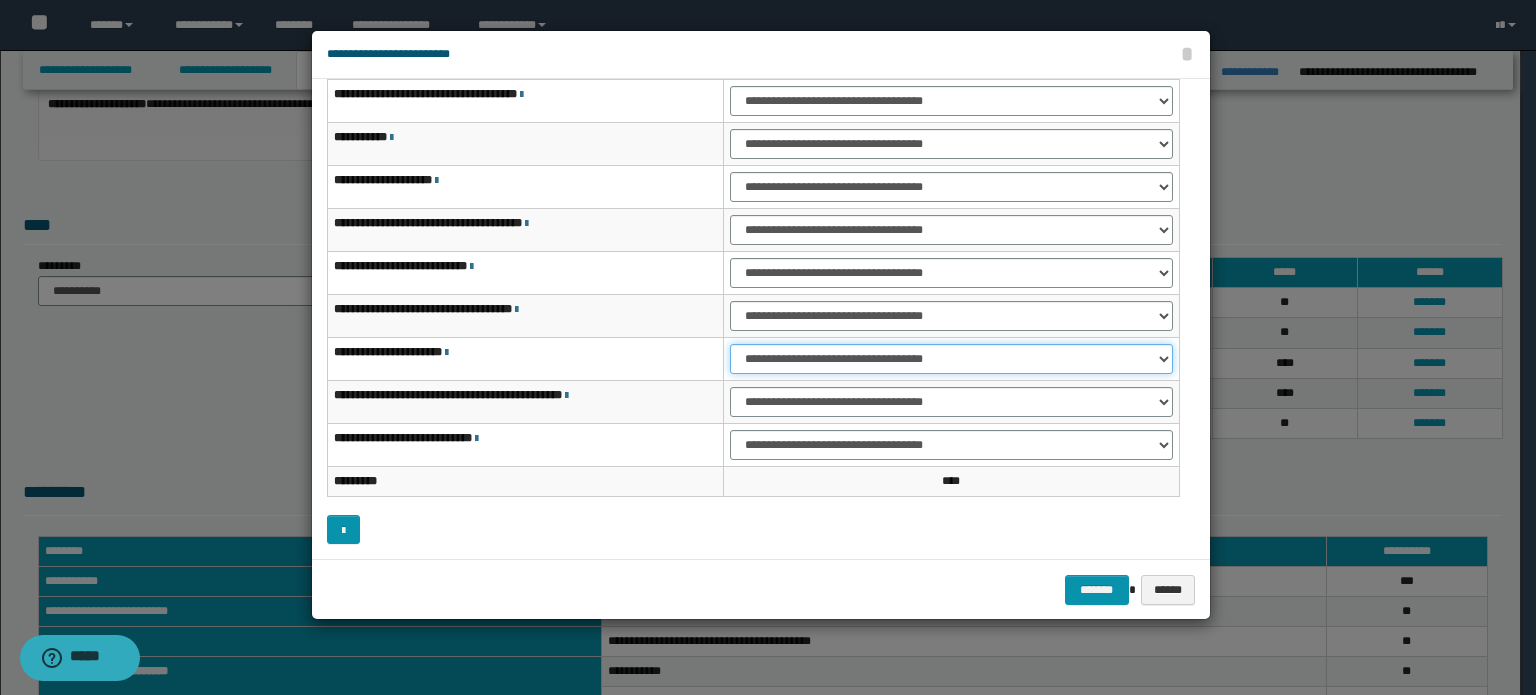 click on "**********" at bounding box center (951, 359) 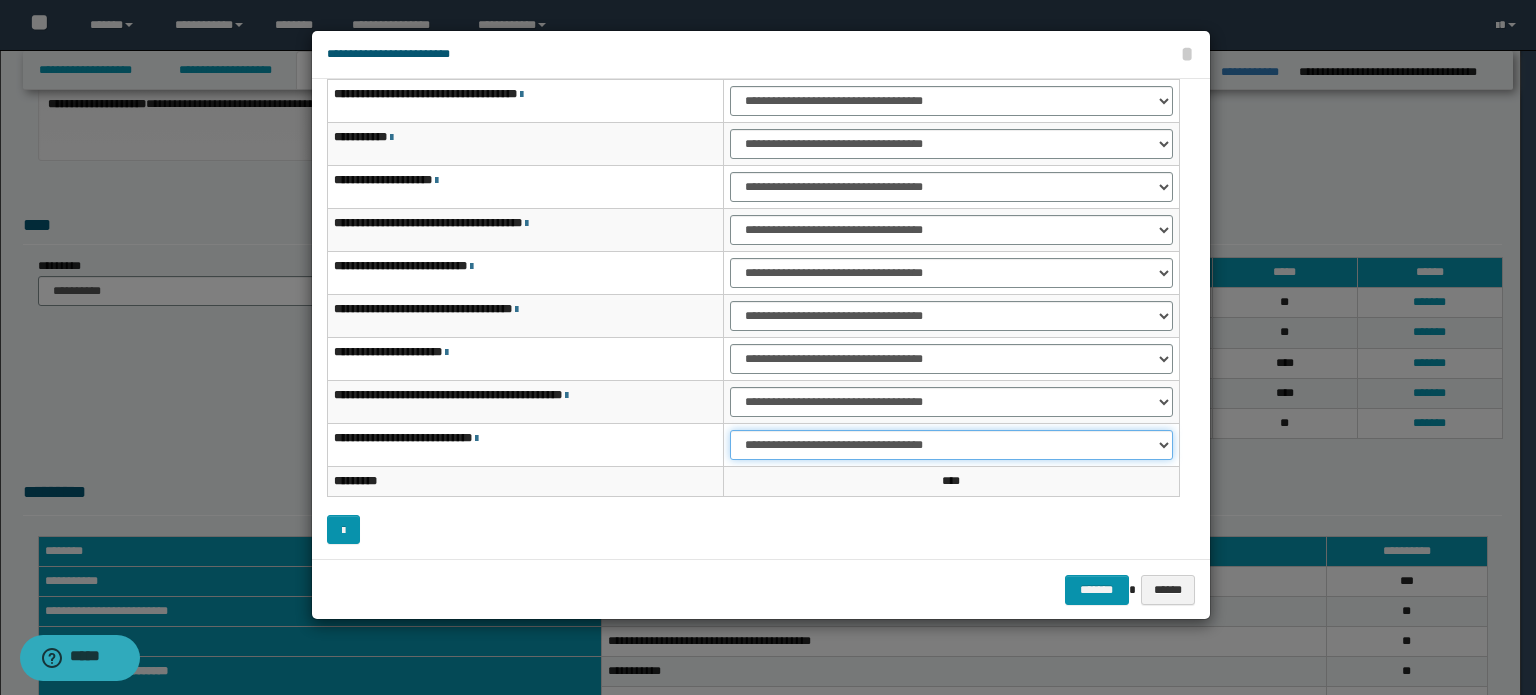 click on "**********" at bounding box center [951, 445] 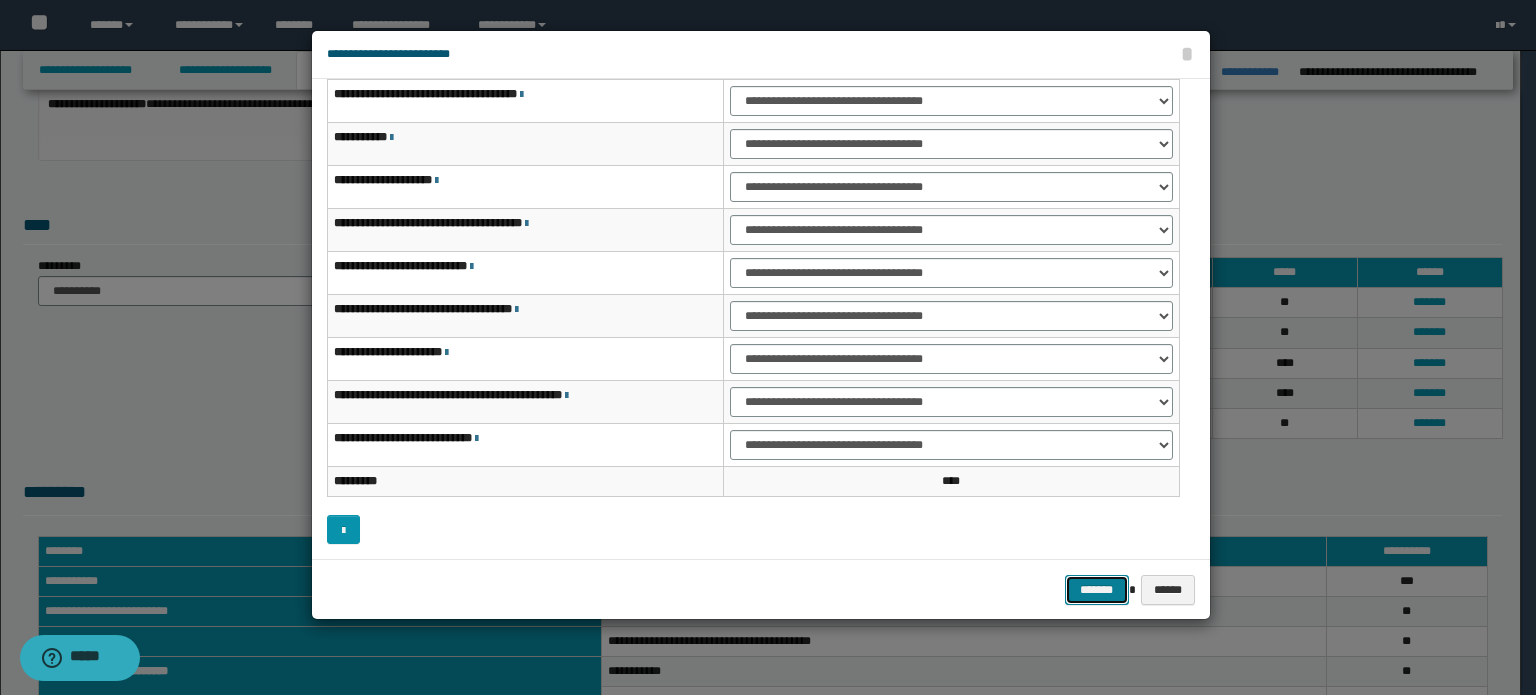 click on "*******" at bounding box center (1097, 590) 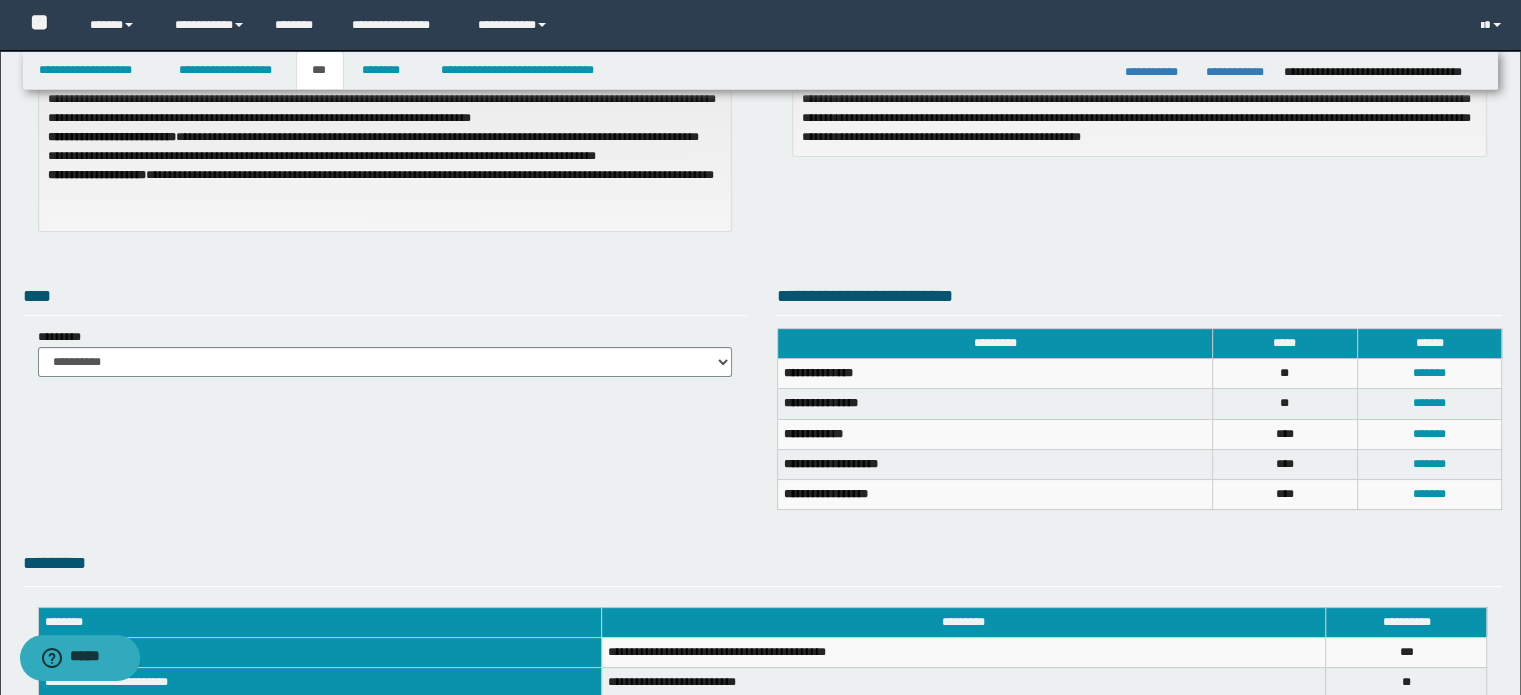scroll, scrollTop: 0, scrollLeft: 0, axis: both 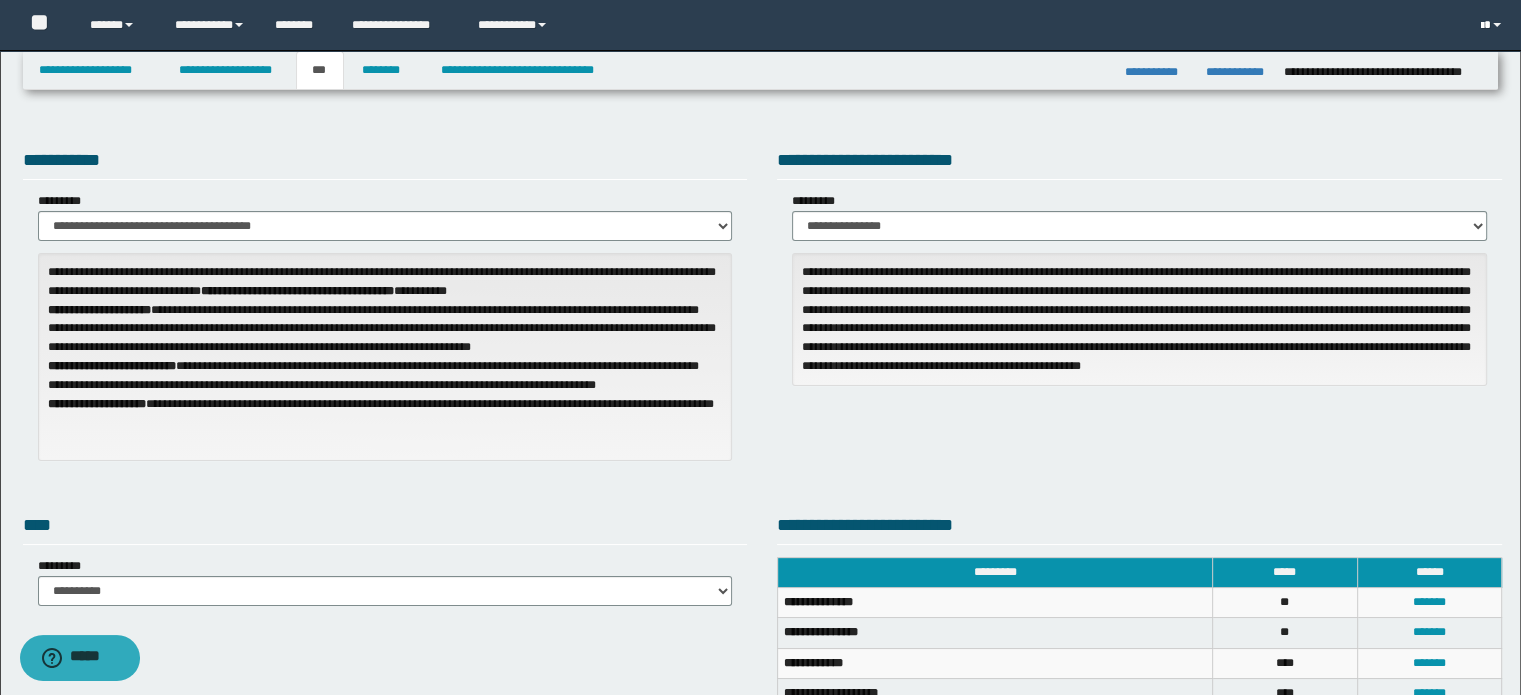 click at bounding box center [1493, 25] 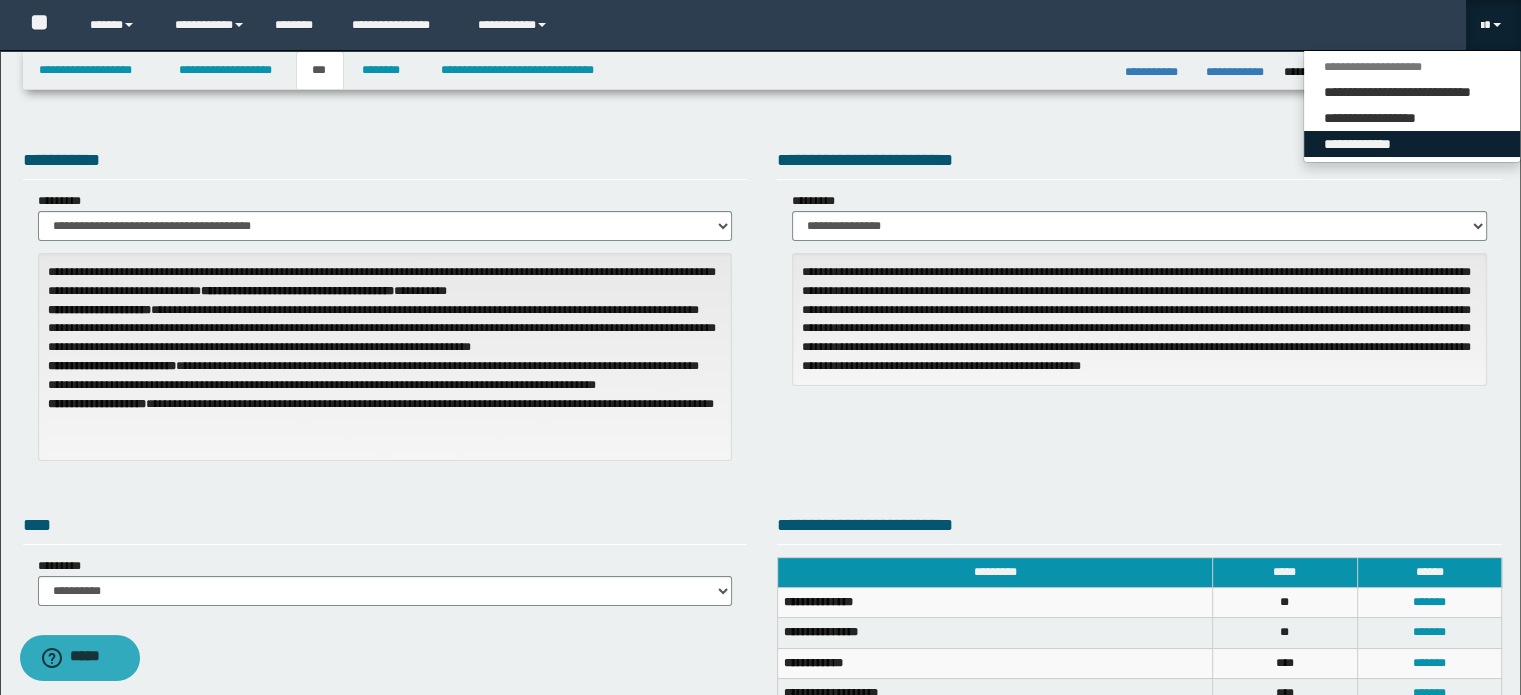 click on "**********" at bounding box center [1412, 144] 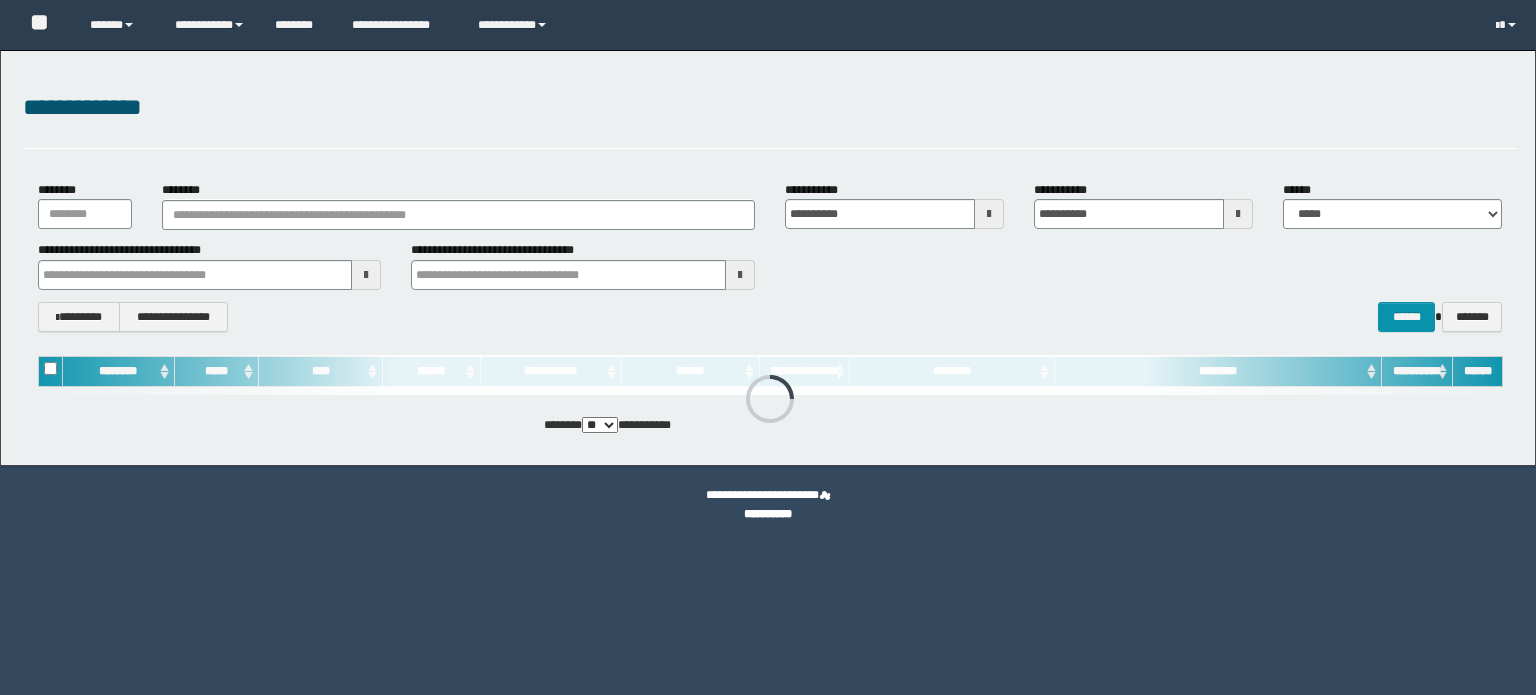 scroll, scrollTop: 0, scrollLeft: 0, axis: both 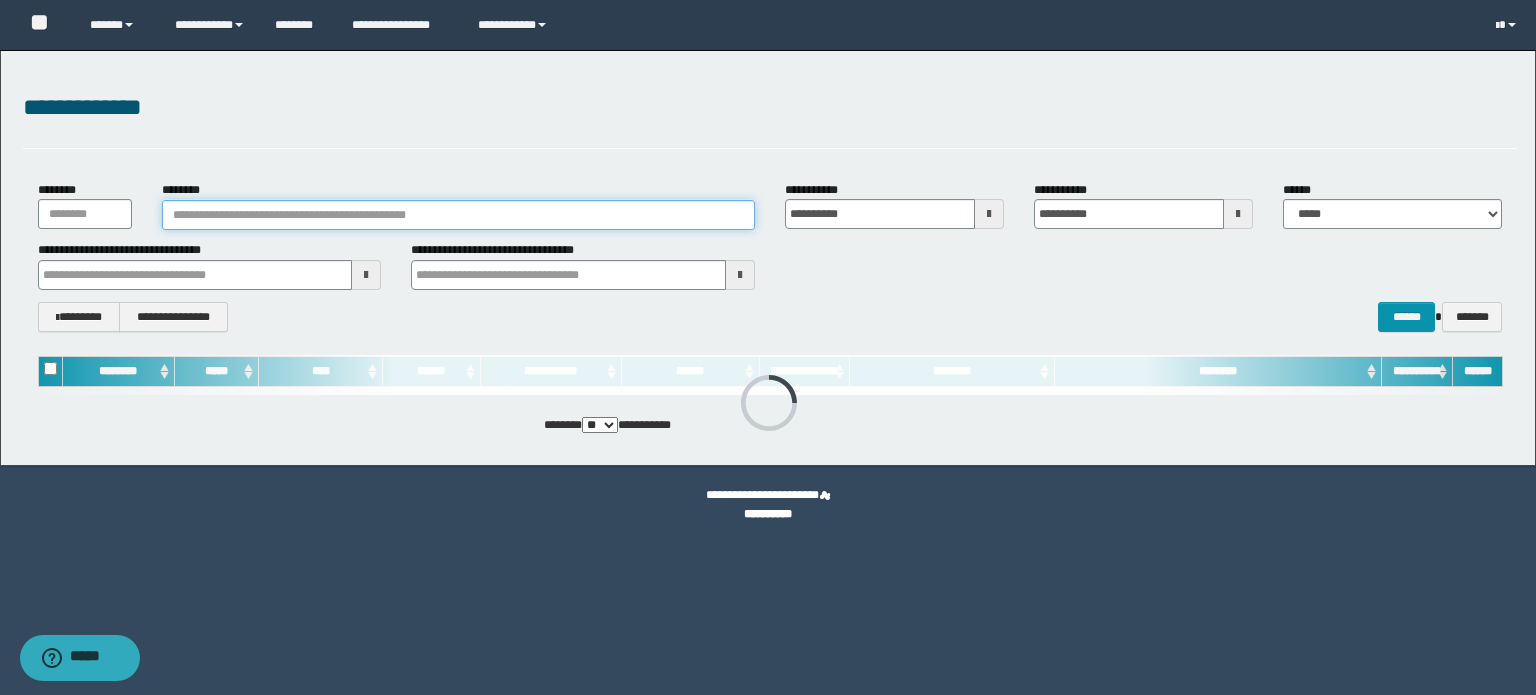 click on "********" at bounding box center (458, 215) 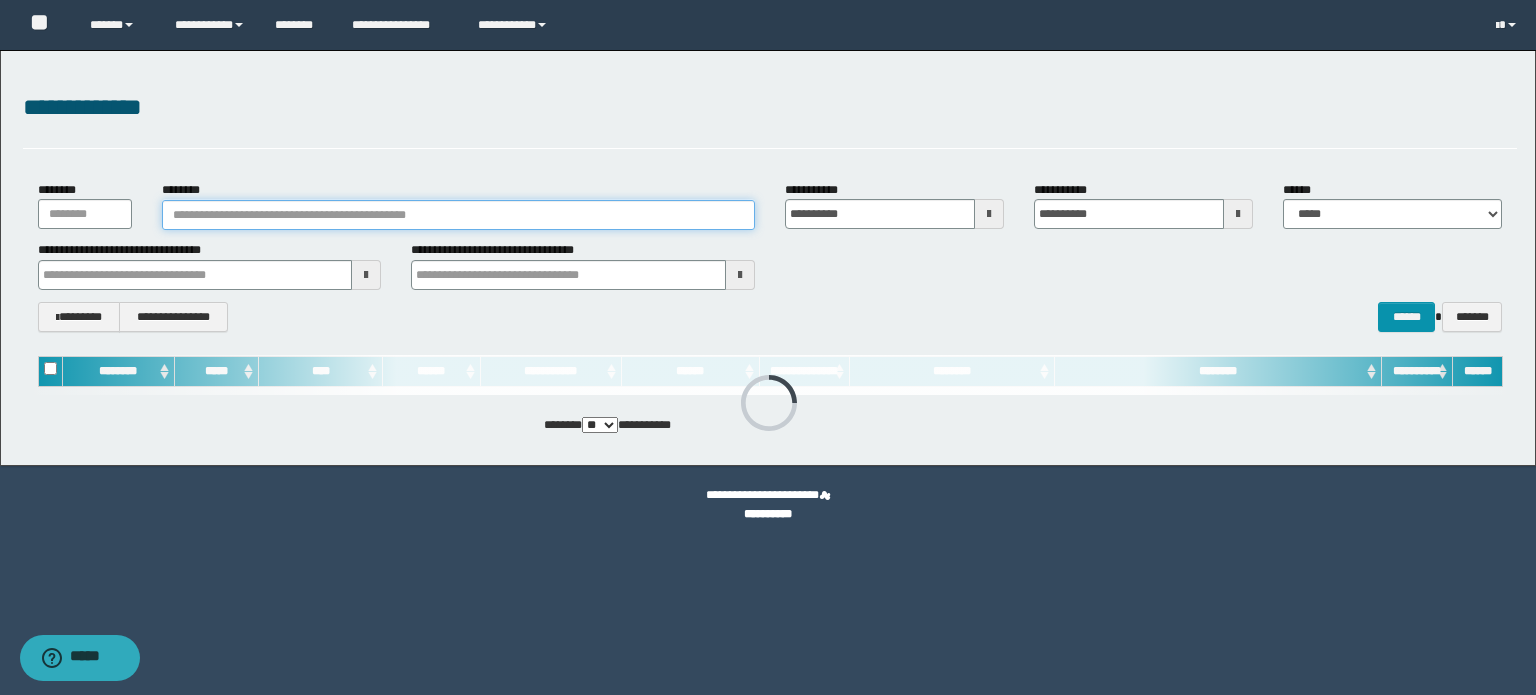 type on "**********" 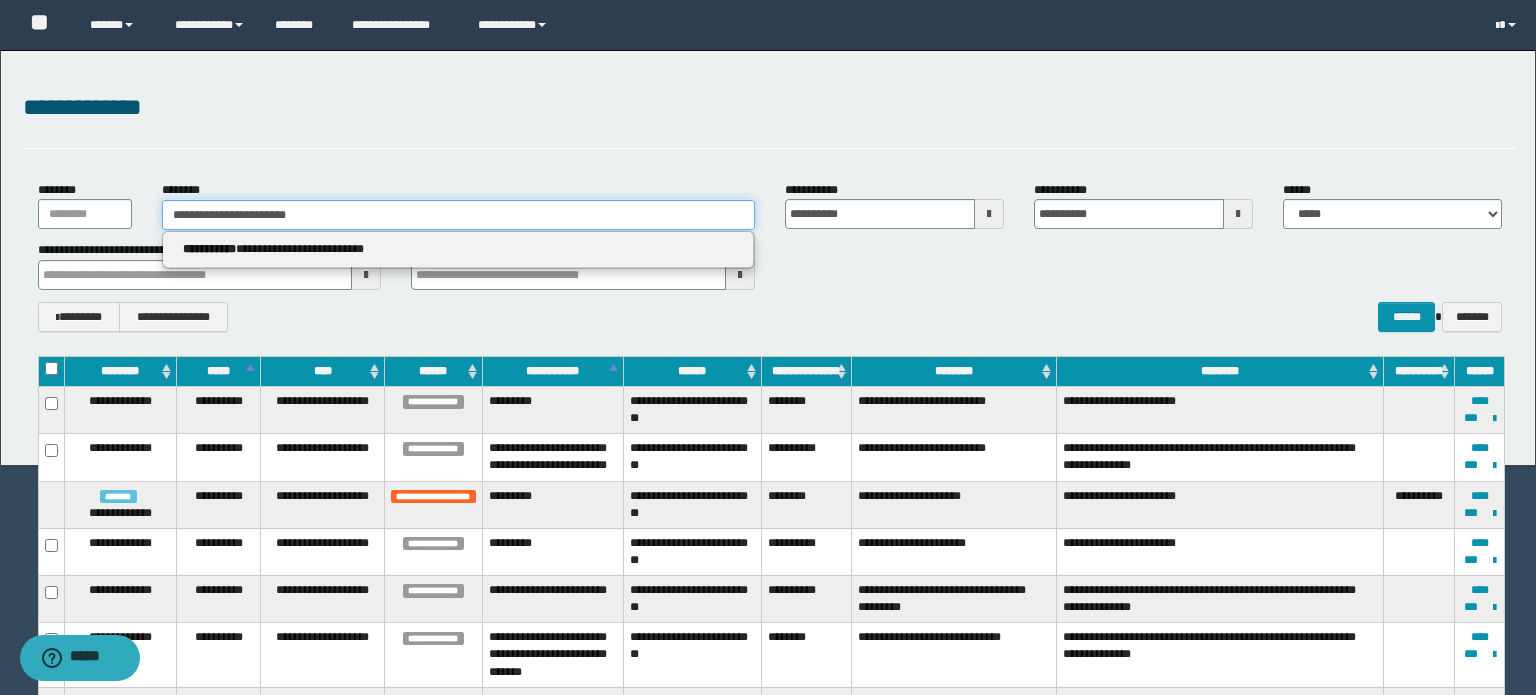 type on "**********" 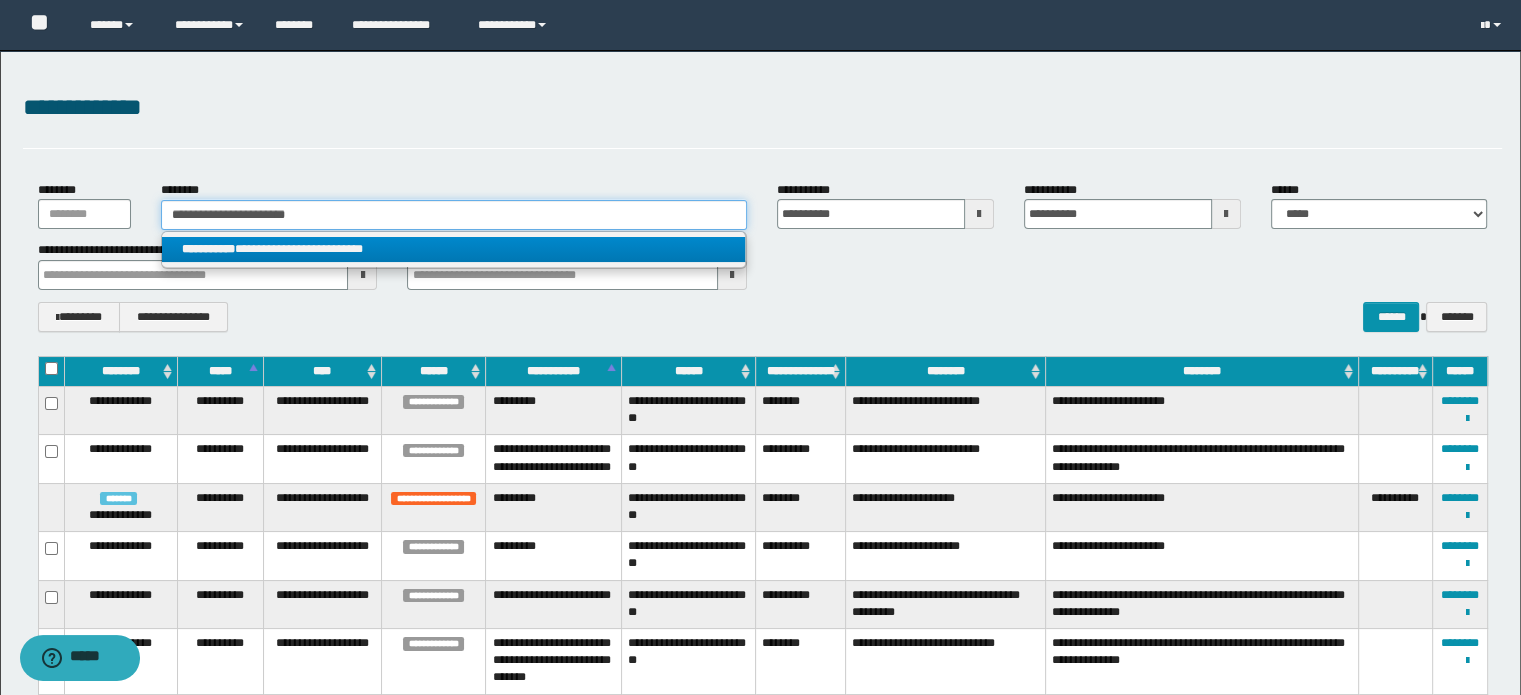 type on "**********" 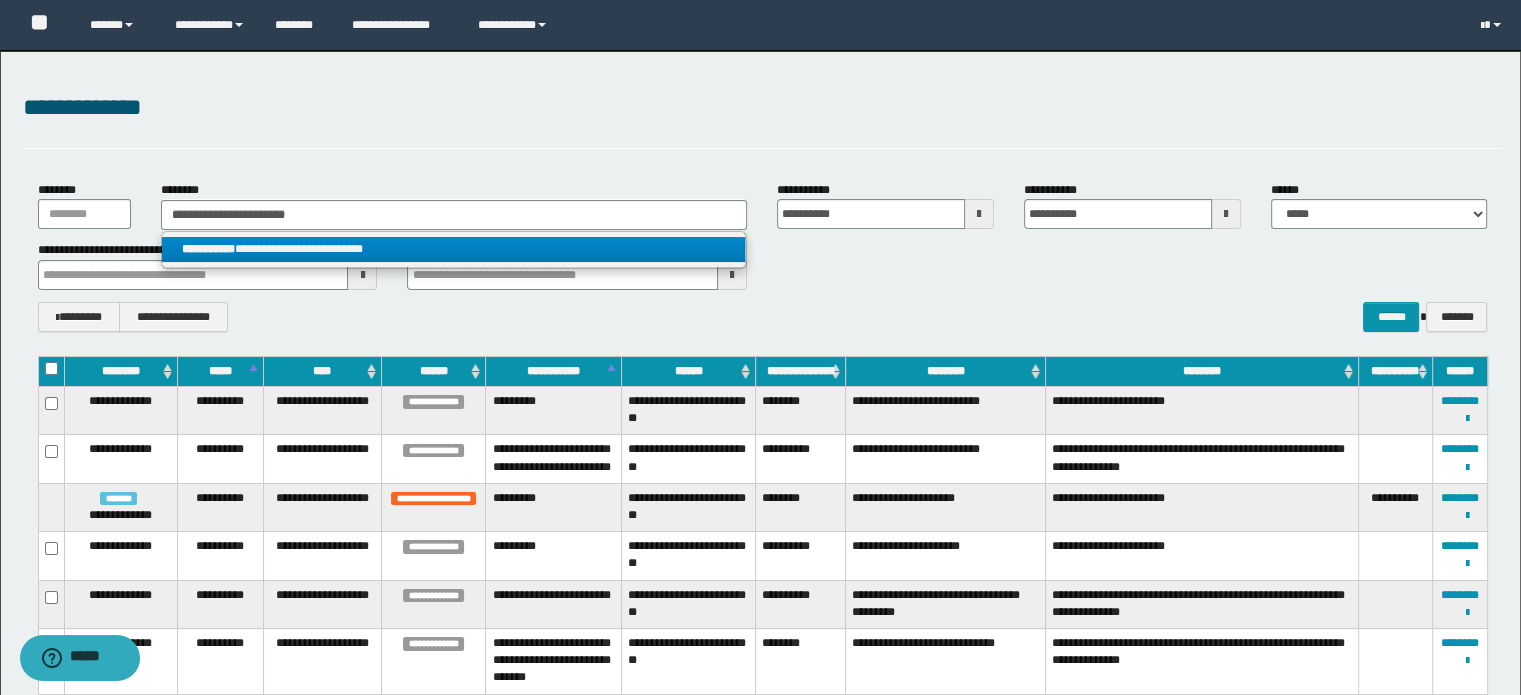click on "**********" at bounding box center [454, 249] 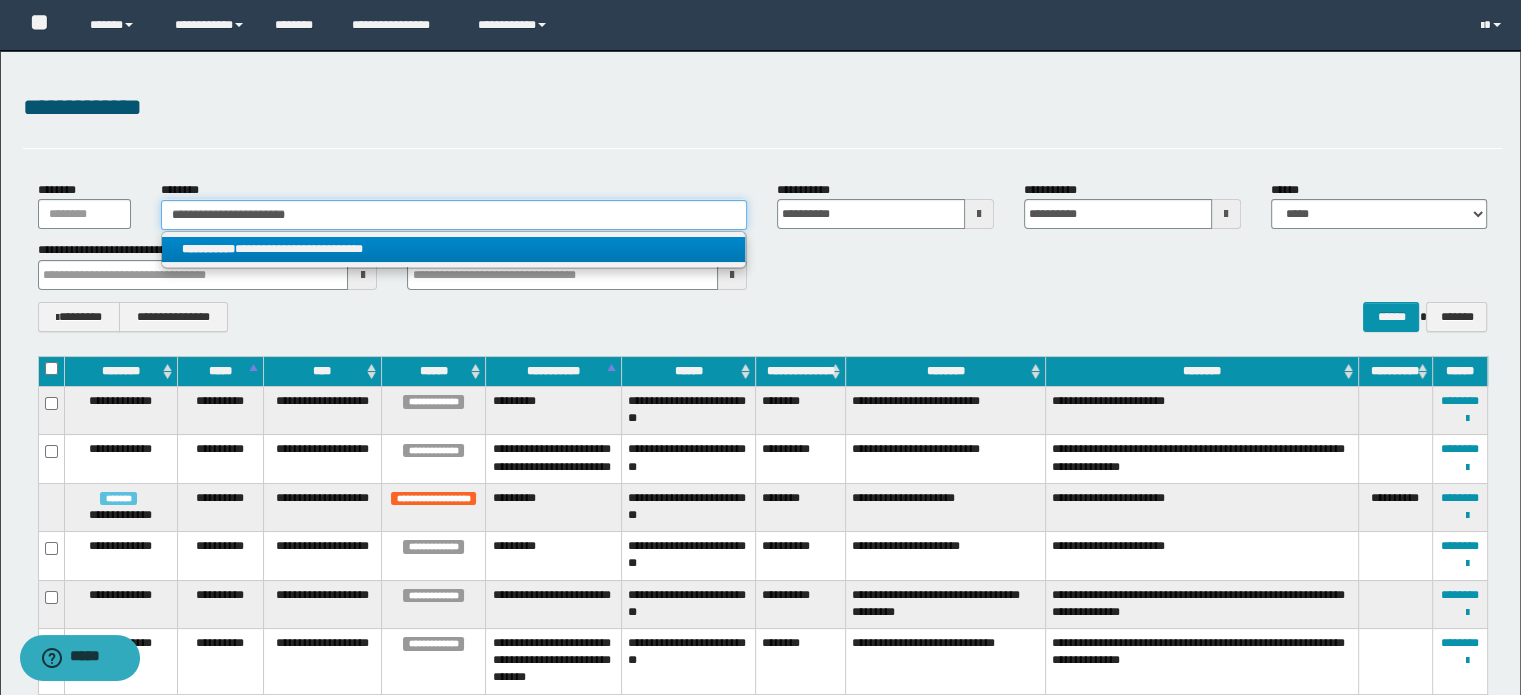 type 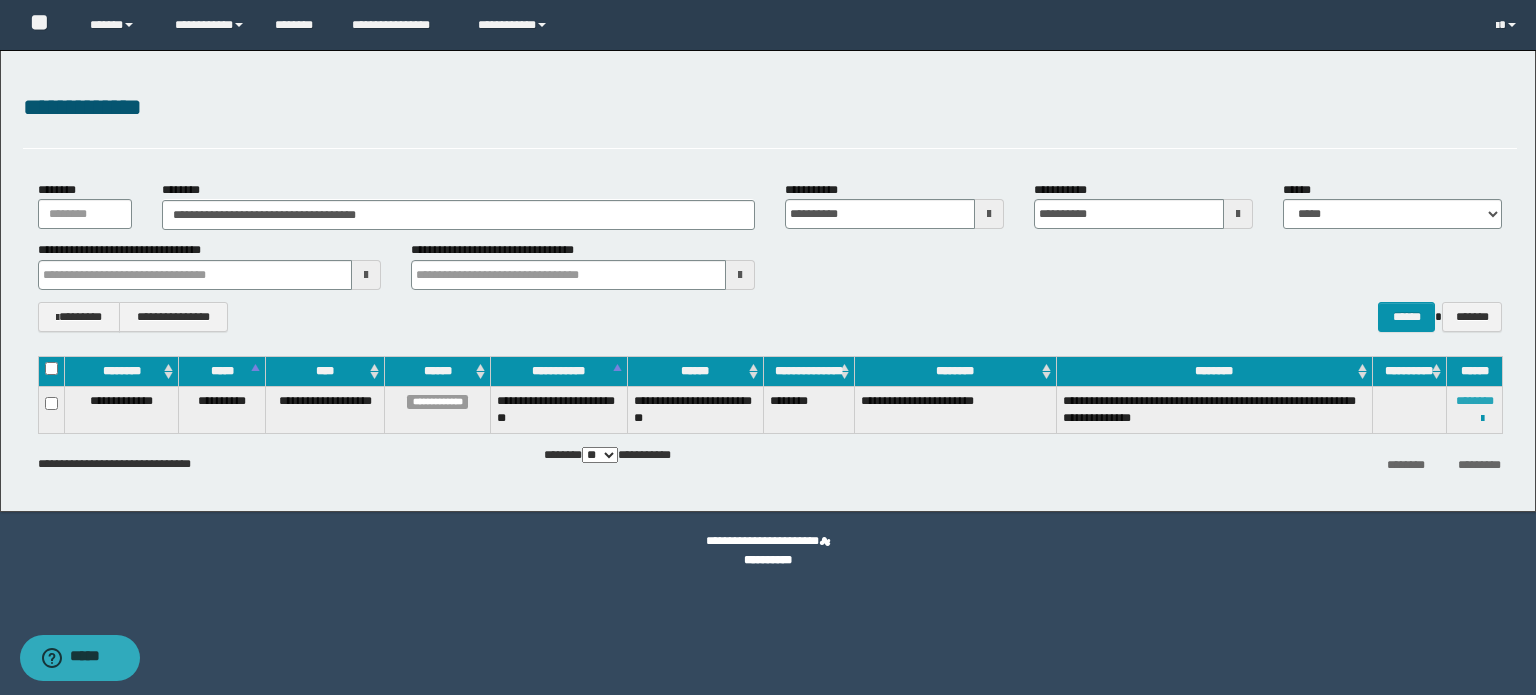 click on "********" at bounding box center (1475, 401) 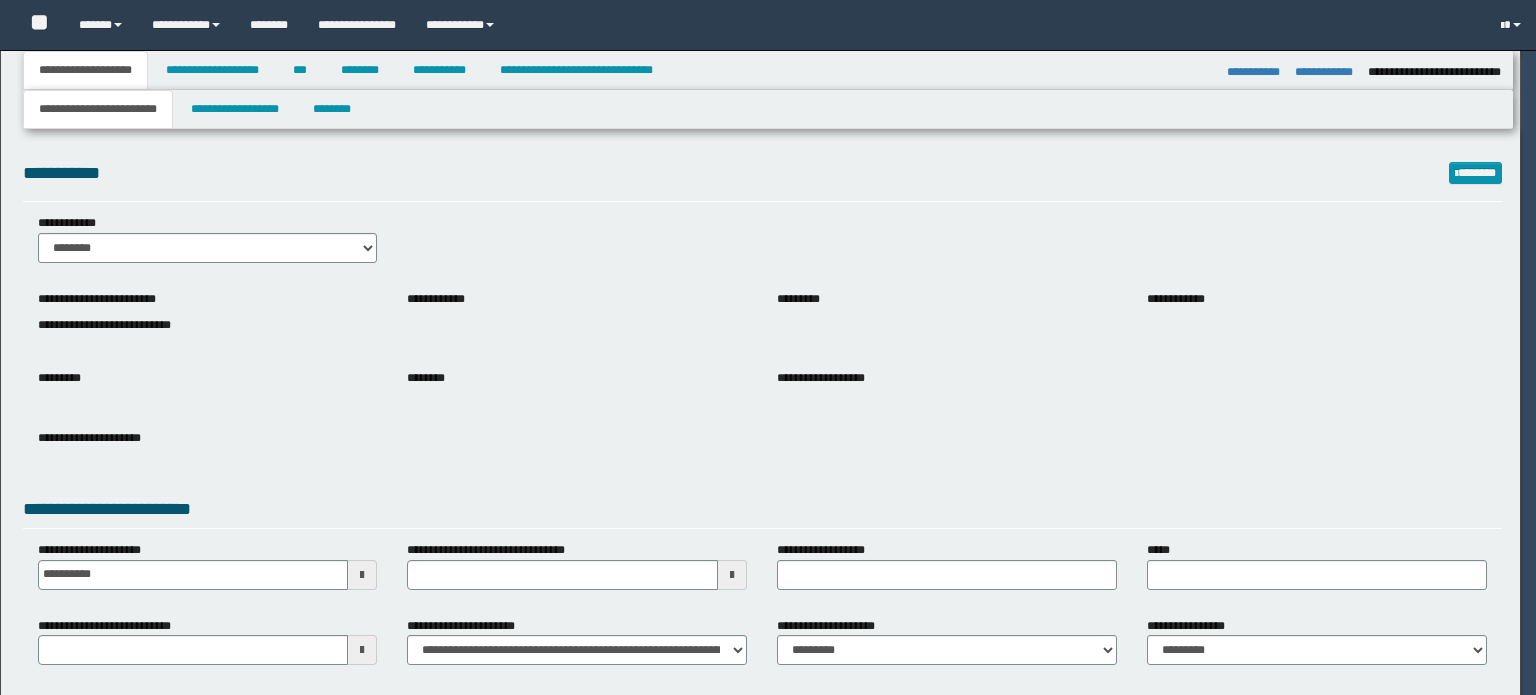 select on "*" 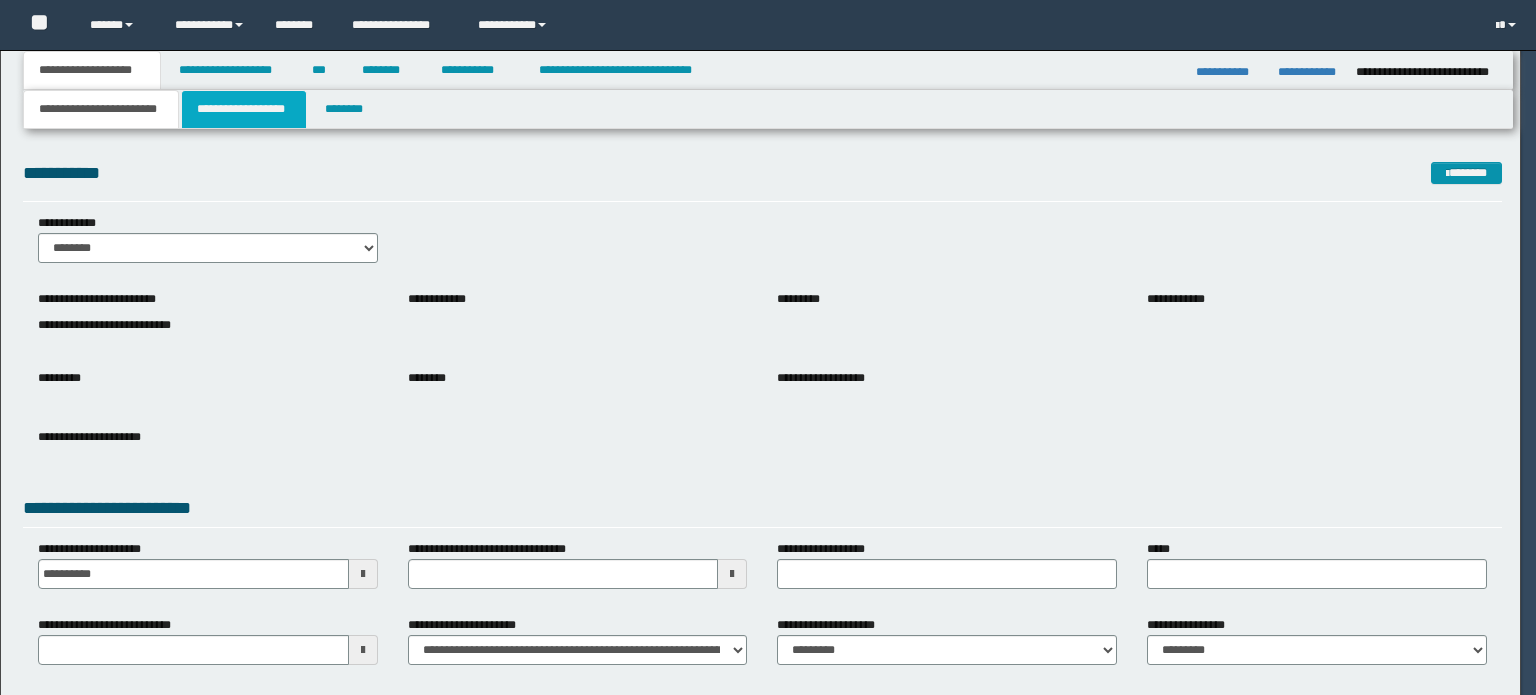 scroll, scrollTop: 0, scrollLeft: 0, axis: both 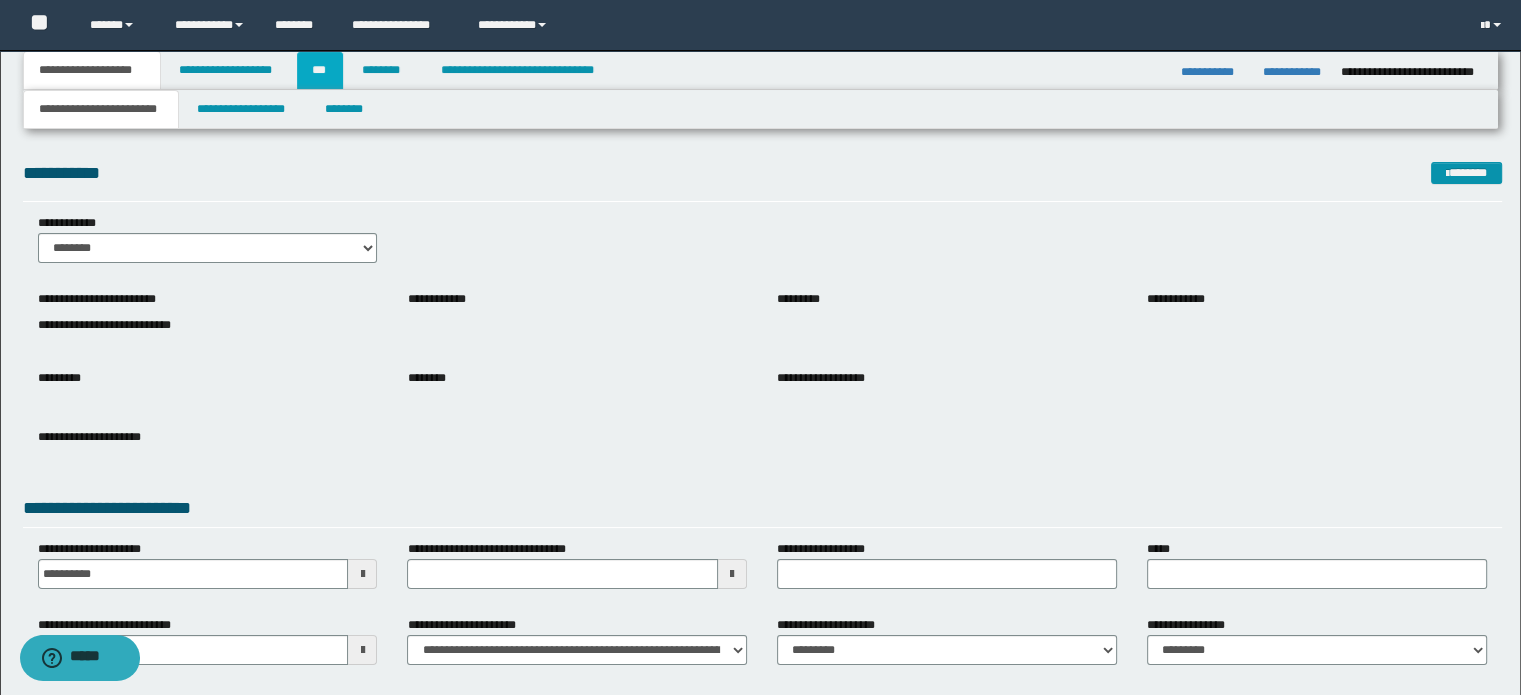 click on "***" at bounding box center [320, 70] 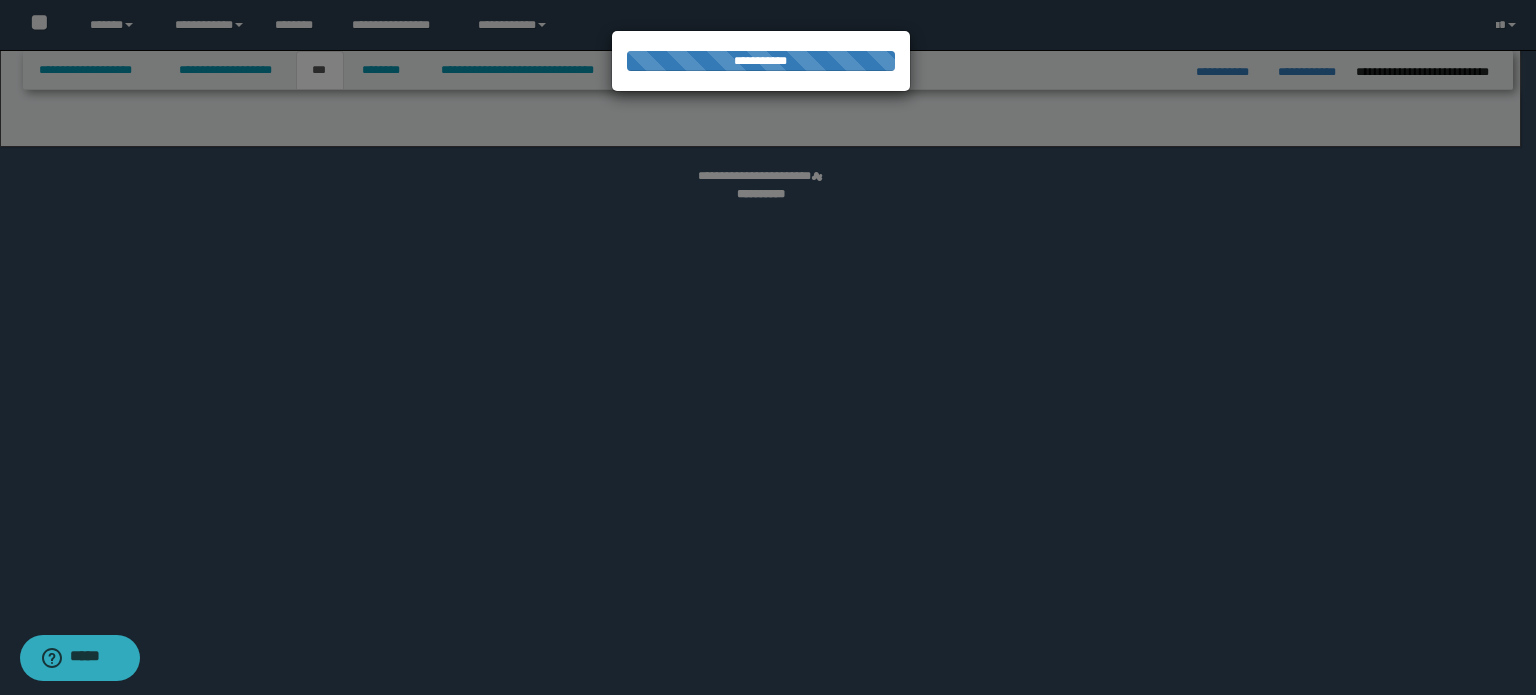 select on "***" 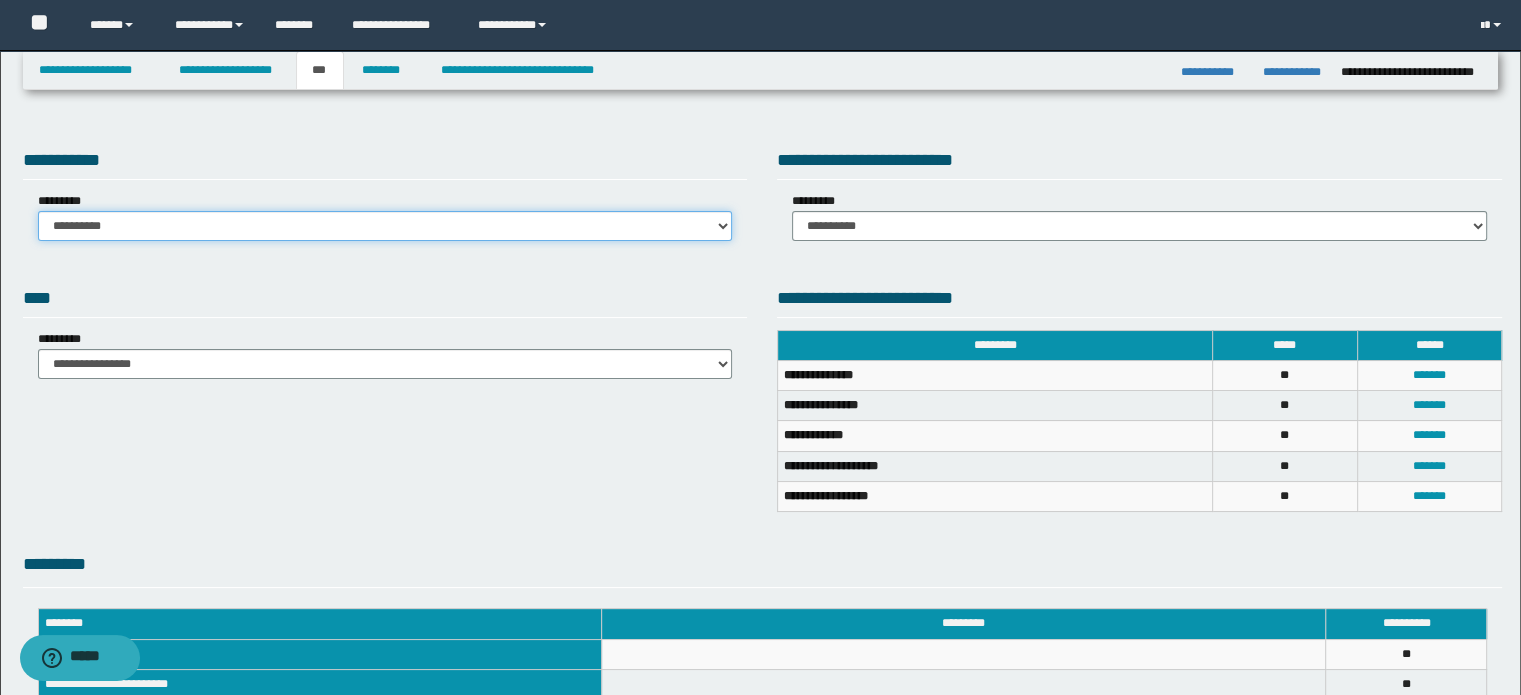 click on "**********" at bounding box center (385, 226) 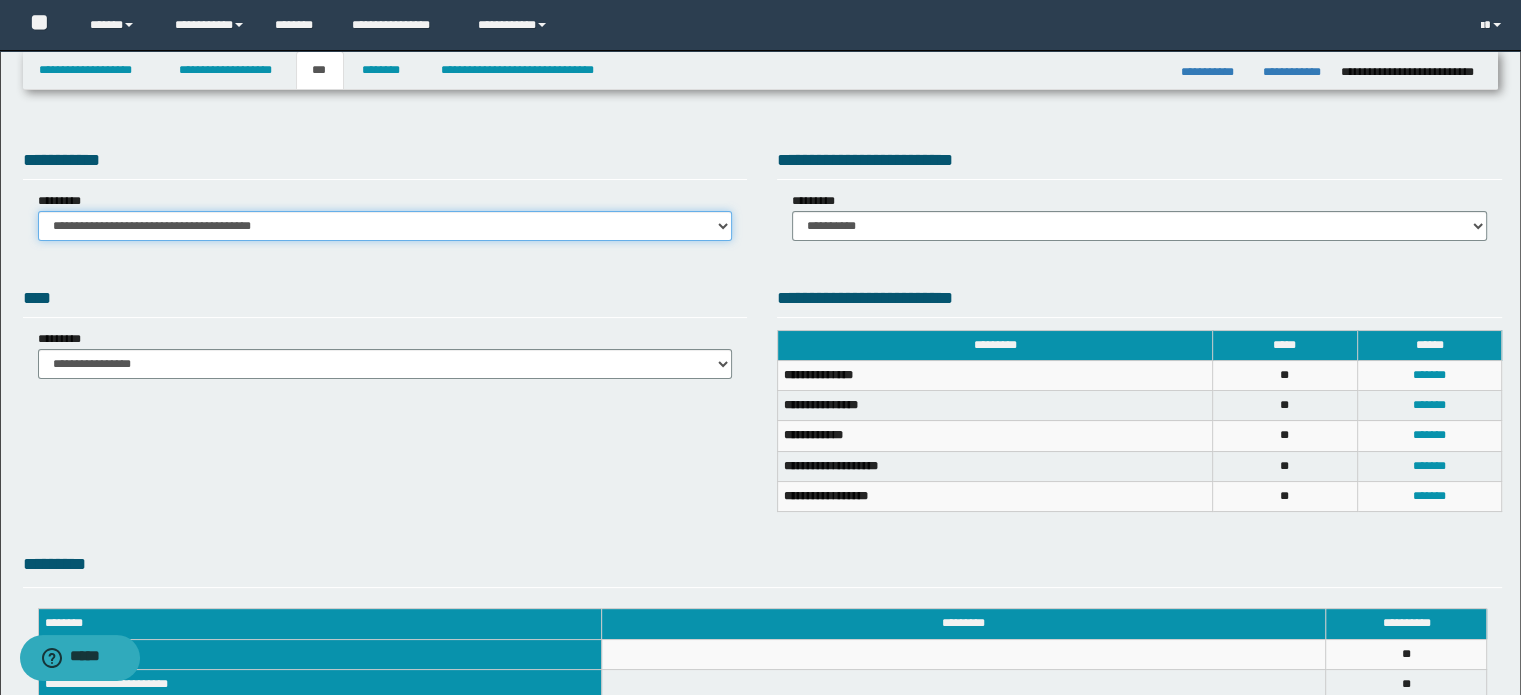 click on "**********" at bounding box center [385, 226] 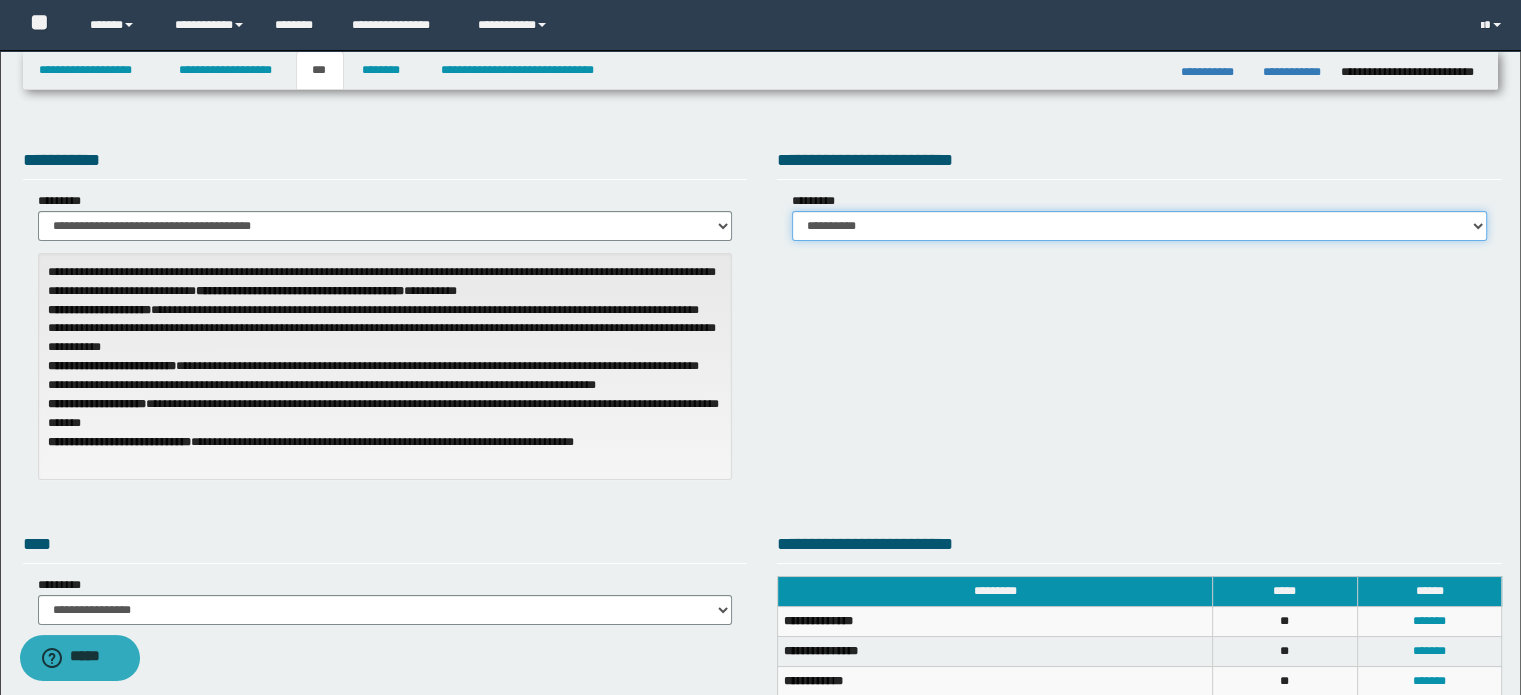 drag, startPoint x: 959, startPoint y: 227, endPoint x: 960, endPoint y: 238, distance: 11.045361 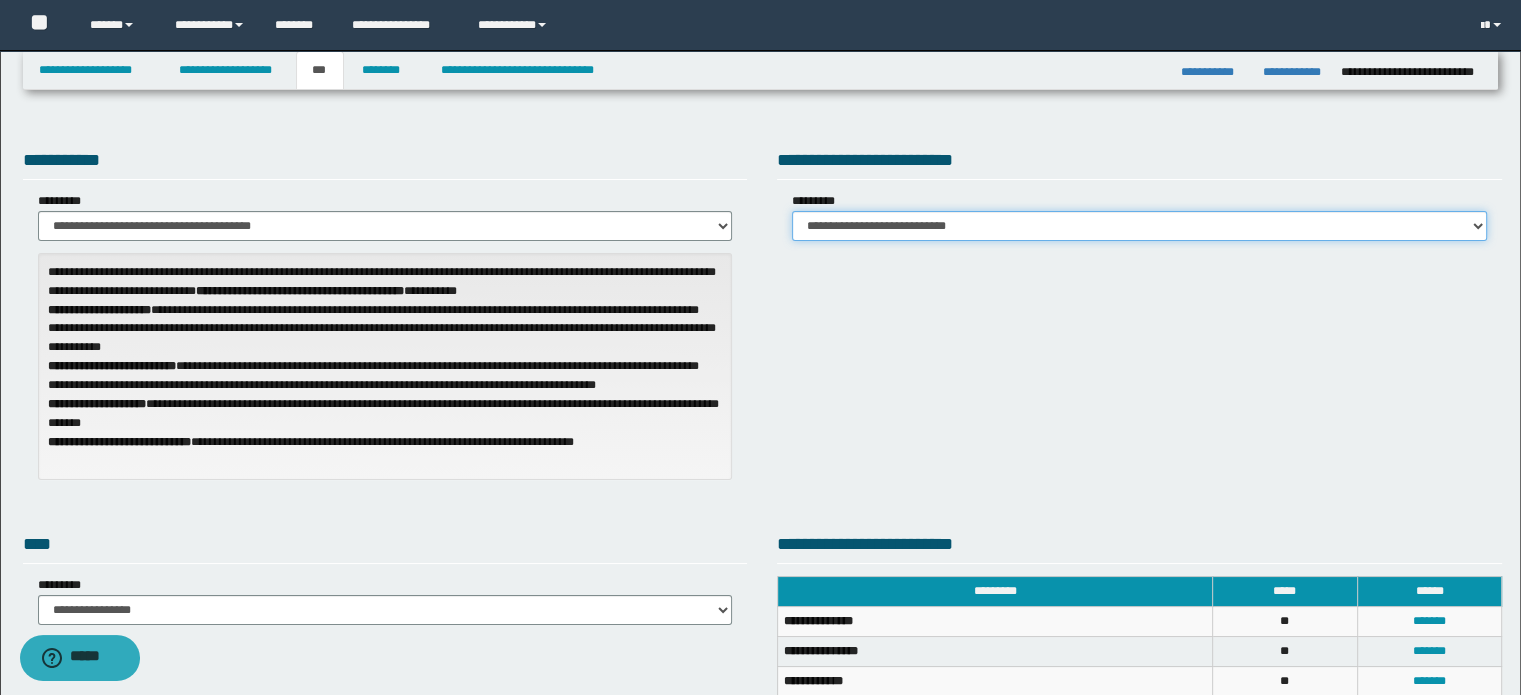 click on "**********" at bounding box center [1139, 226] 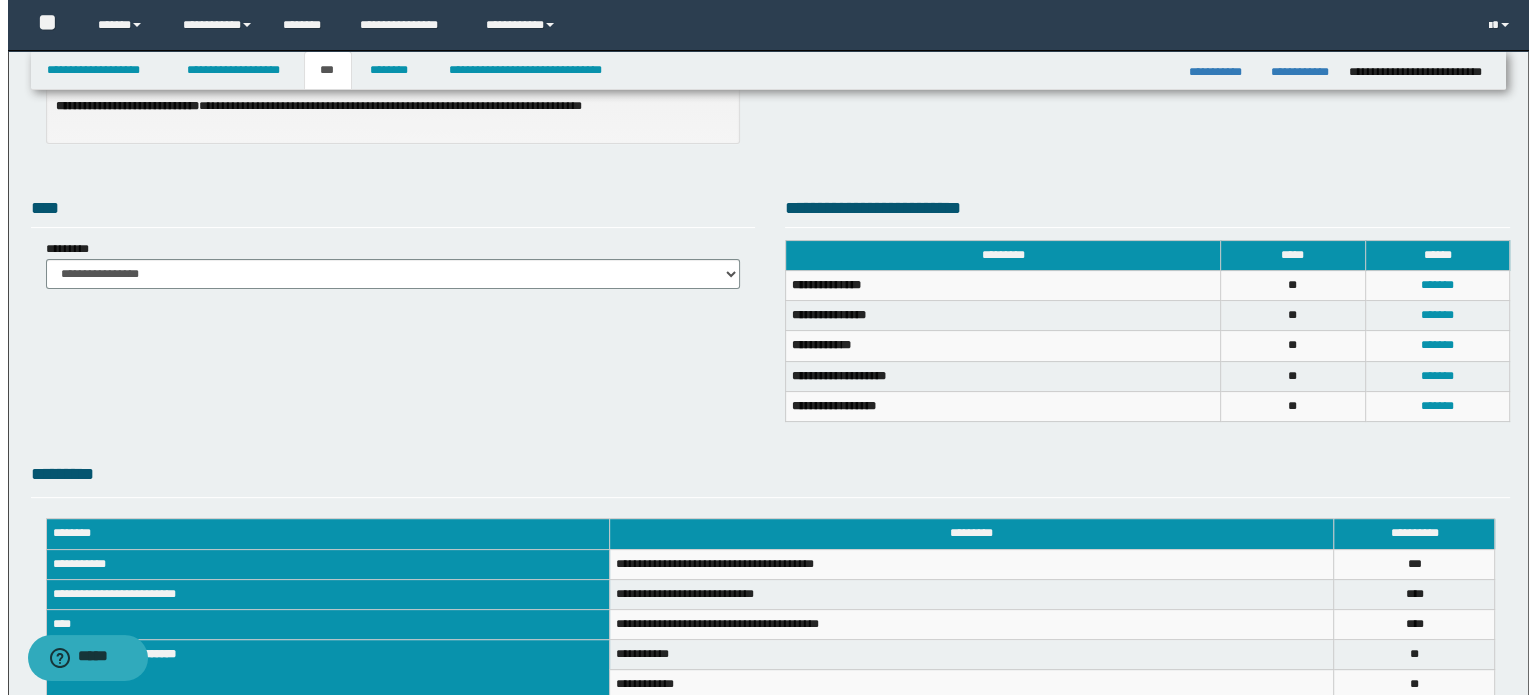 scroll, scrollTop: 400, scrollLeft: 0, axis: vertical 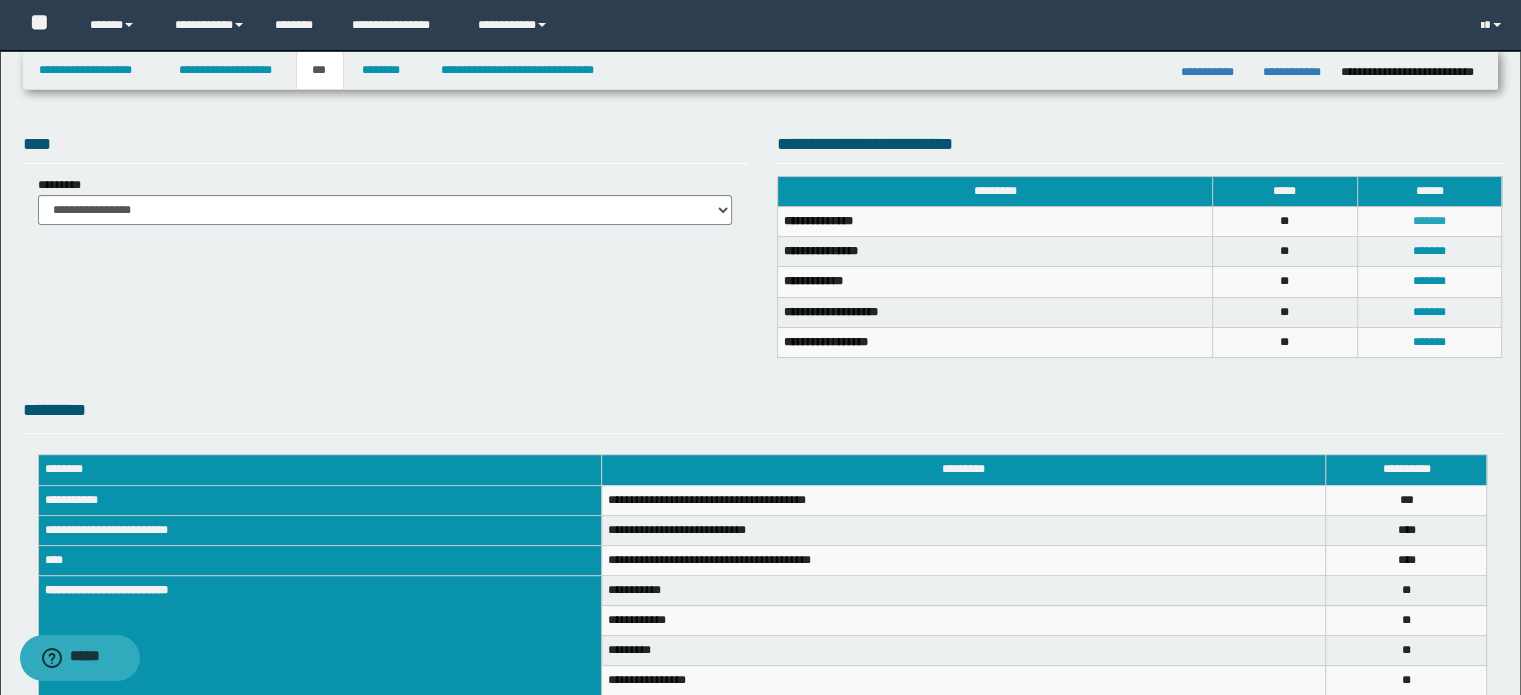 click on "*******" at bounding box center [1429, 221] 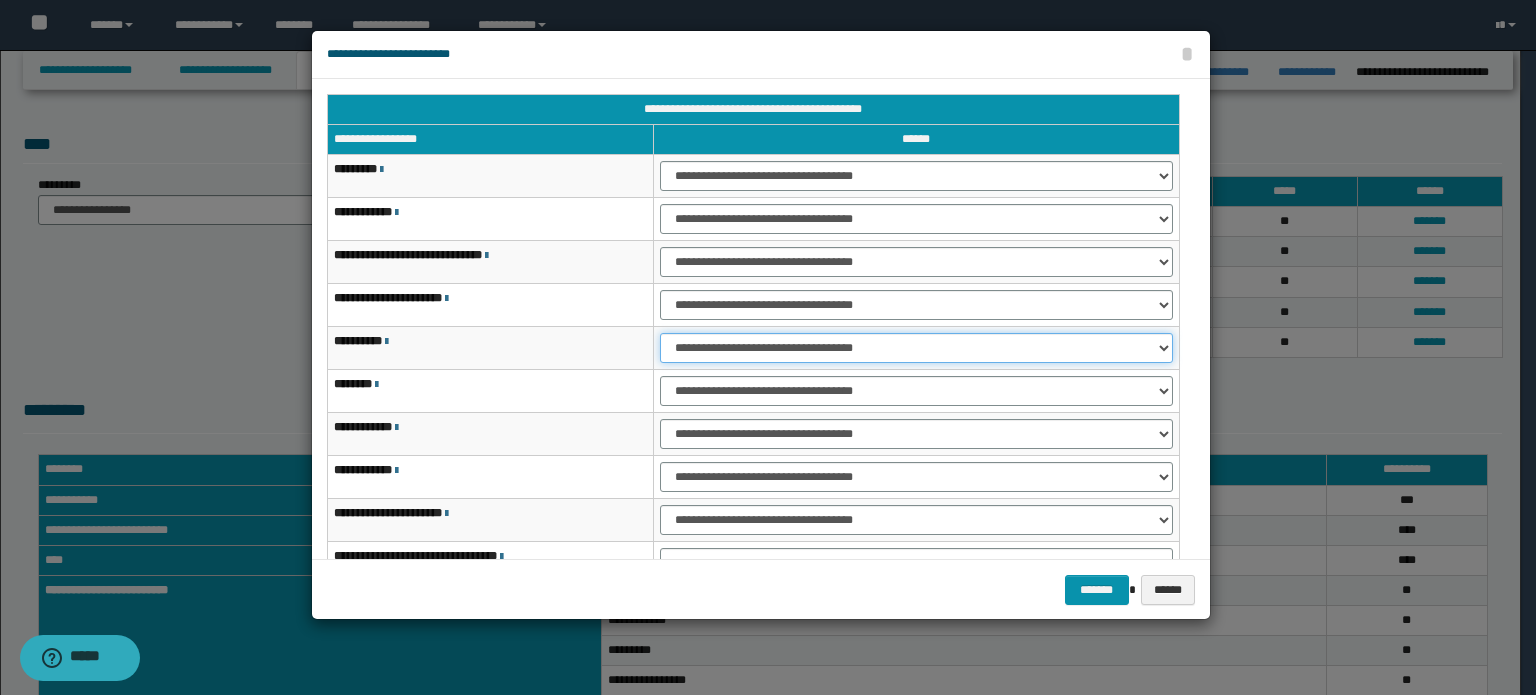 drag, startPoint x: 1043, startPoint y: 346, endPoint x: 1036, endPoint y: 355, distance: 11.401754 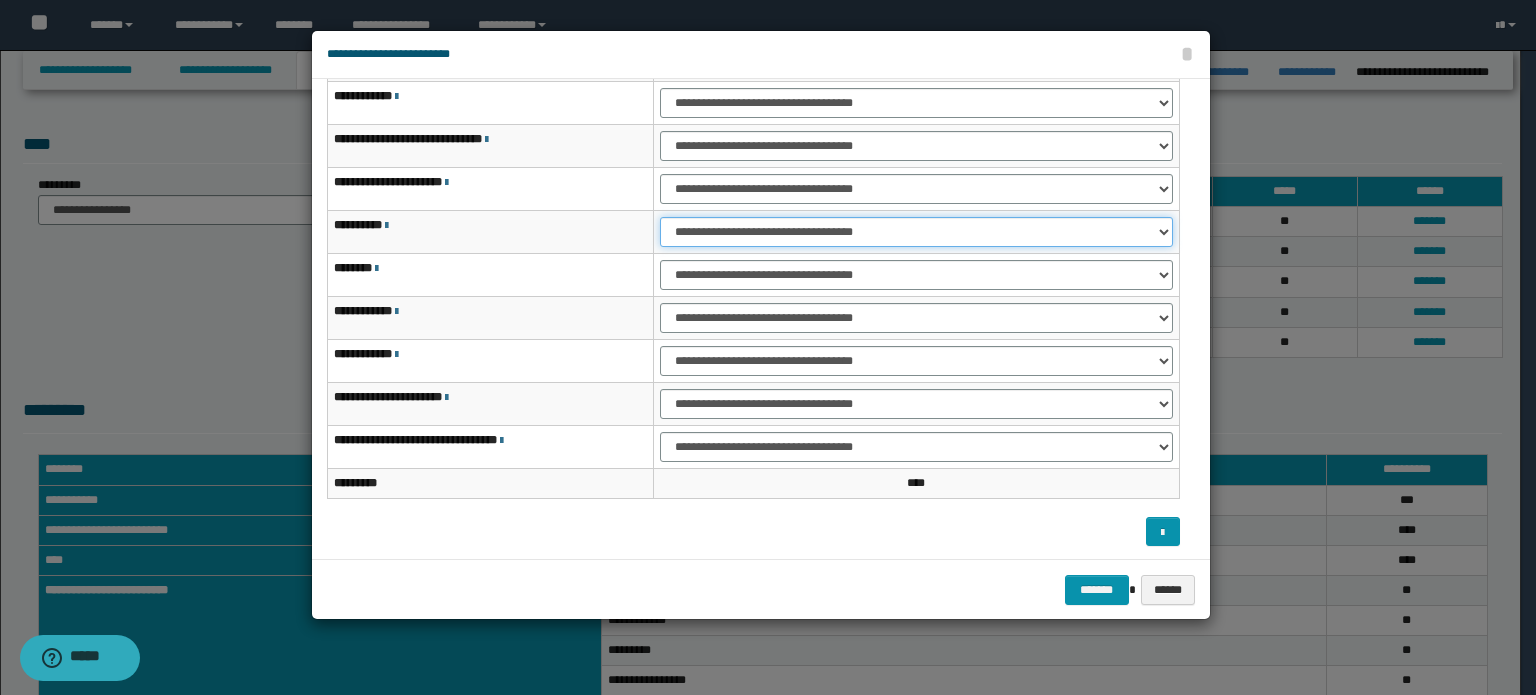 scroll, scrollTop: 118, scrollLeft: 0, axis: vertical 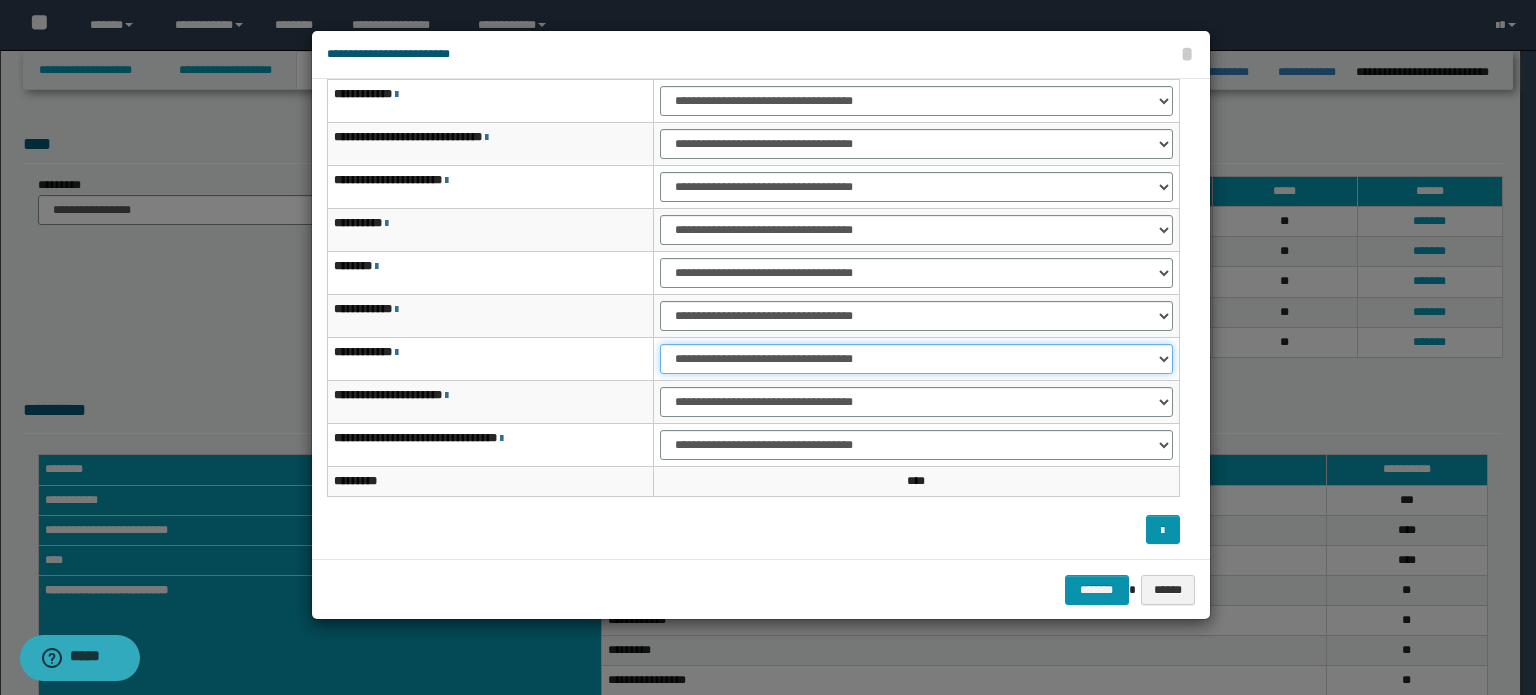 click on "**********" at bounding box center (916, 359) 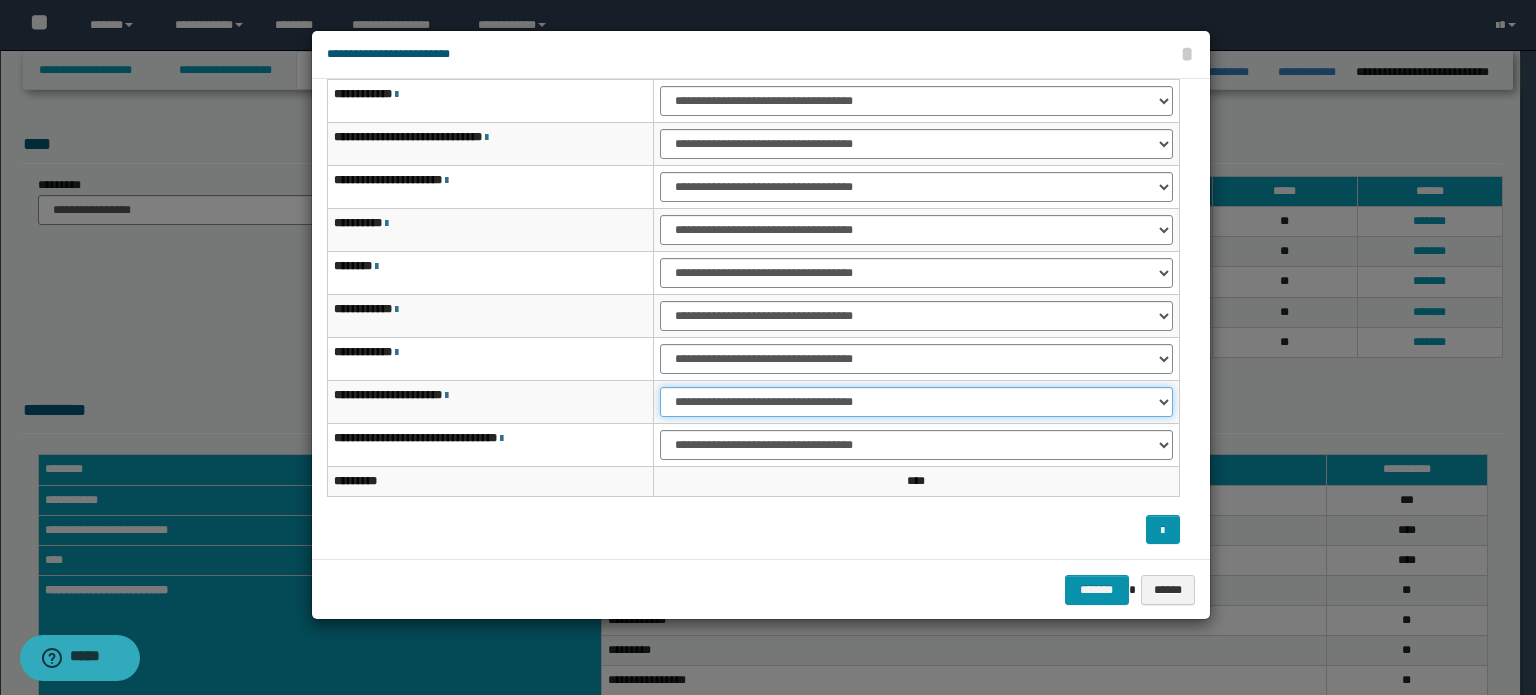 drag, startPoint x: 1060, startPoint y: 395, endPoint x: 1048, endPoint y: 412, distance: 20.808653 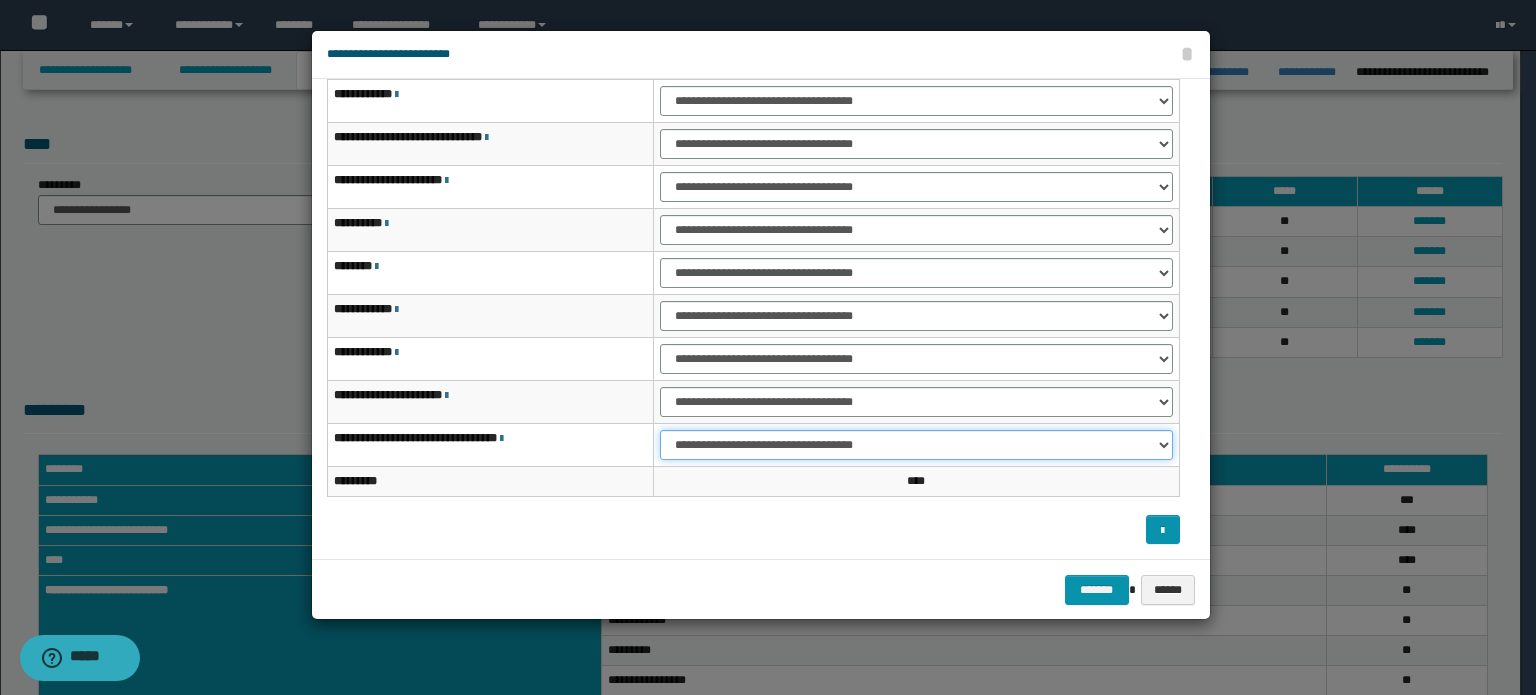 click on "**********" at bounding box center [916, 445] 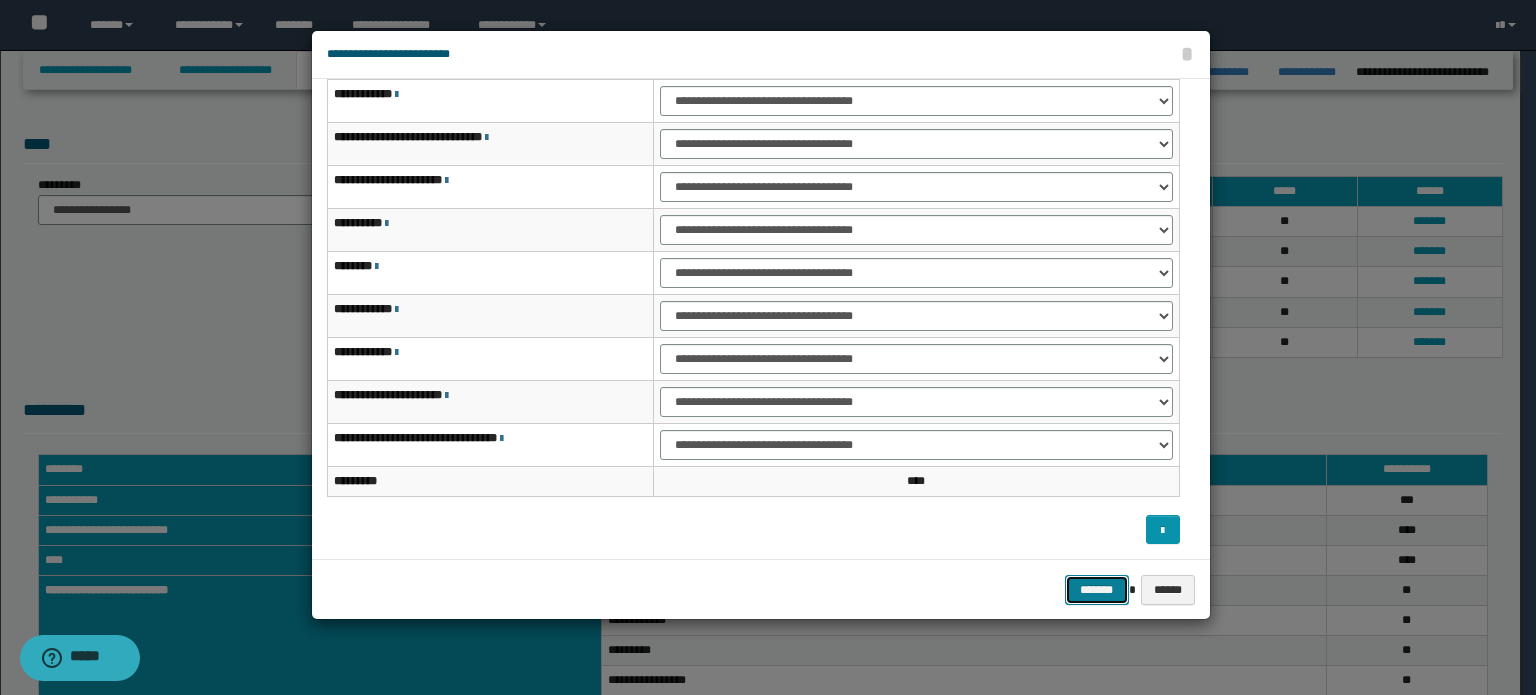 click on "*******" at bounding box center (1097, 590) 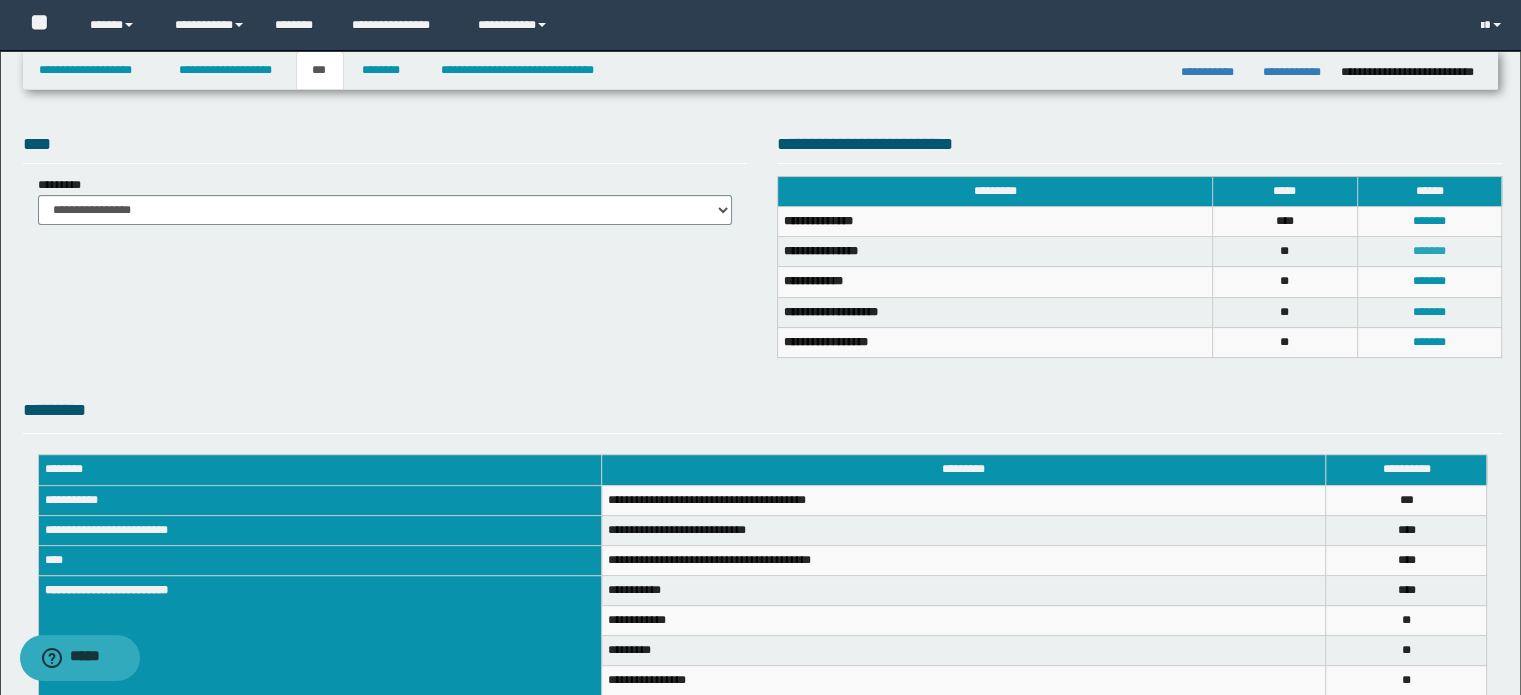click on "*******" at bounding box center (1429, 251) 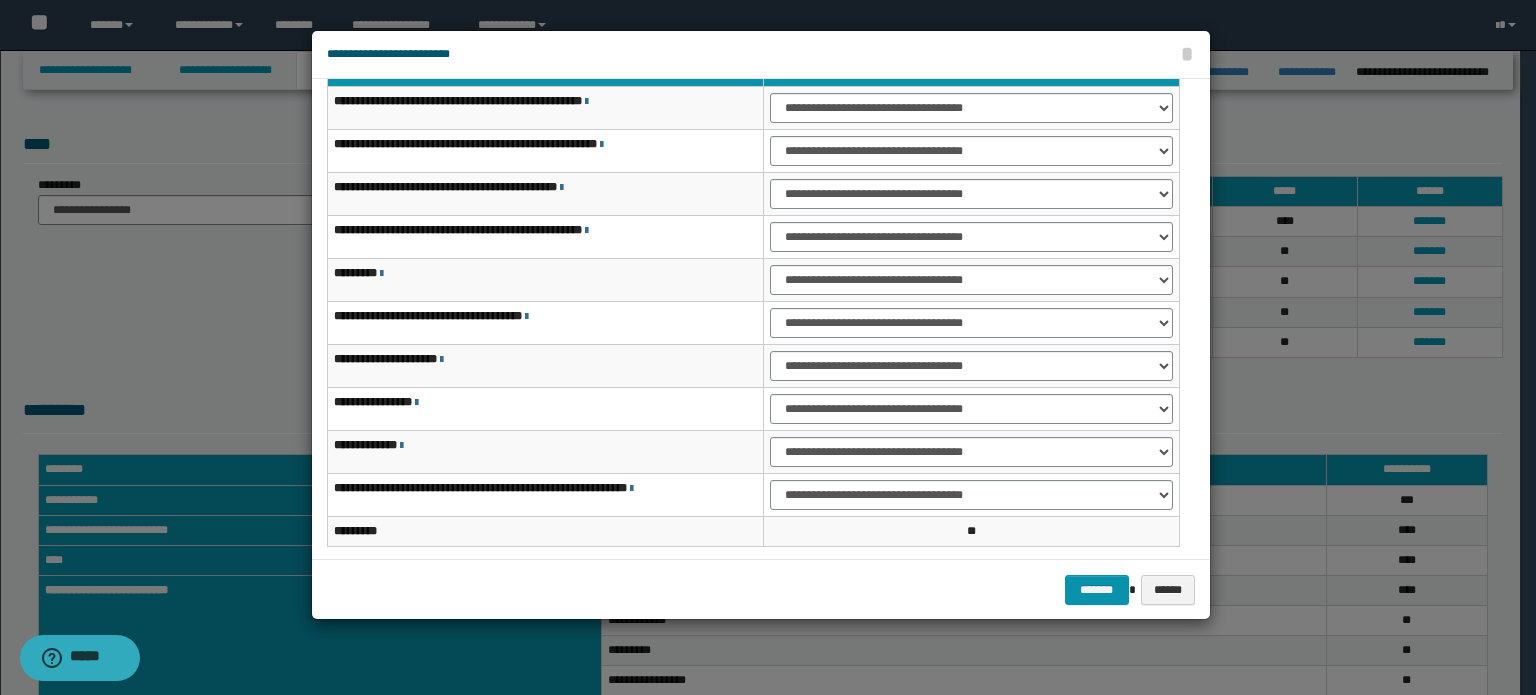 scroll, scrollTop: 118, scrollLeft: 0, axis: vertical 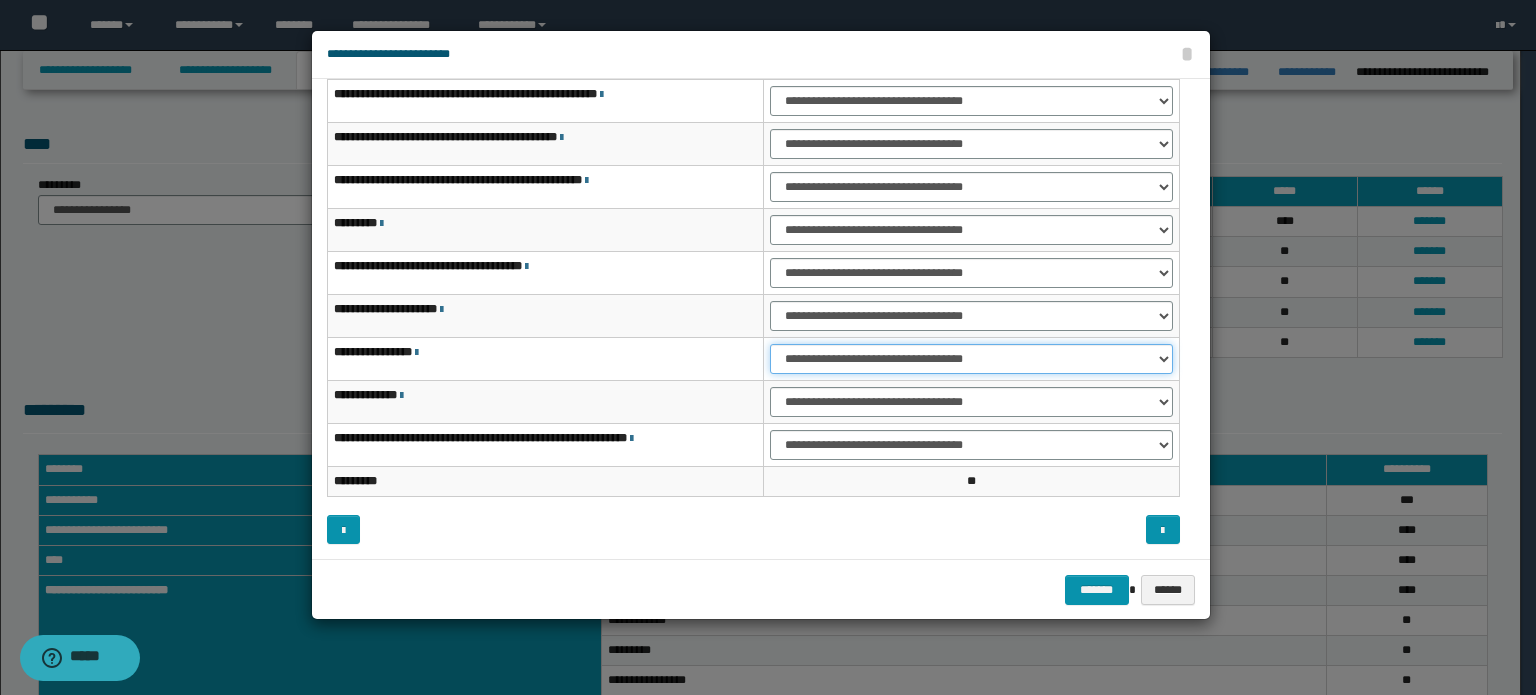 click on "**********" at bounding box center (971, 359) 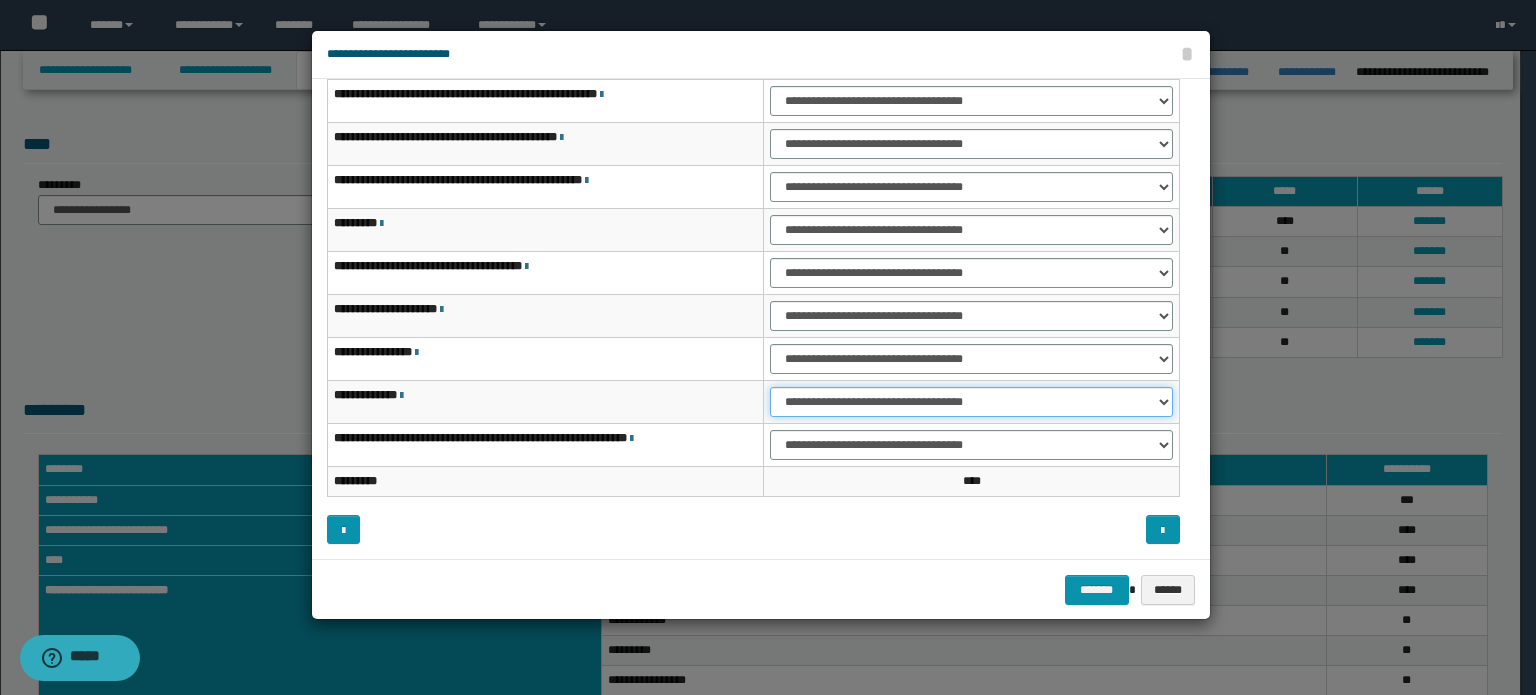 drag, startPoint x: 1077, startPoint y: 399, endPoint x: 1071, endPoint y: 411, distance: 13.416408 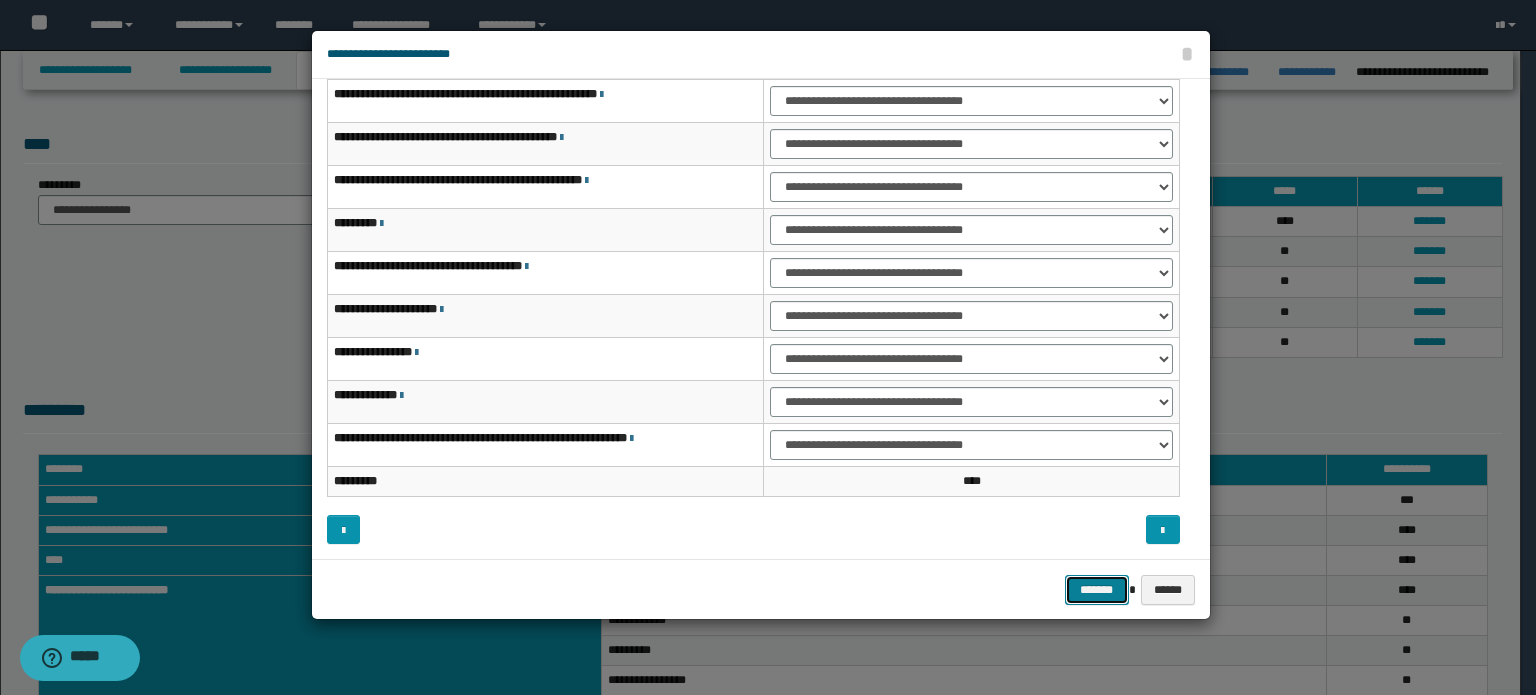 click on "*******" at bounding box center (1097, 590) 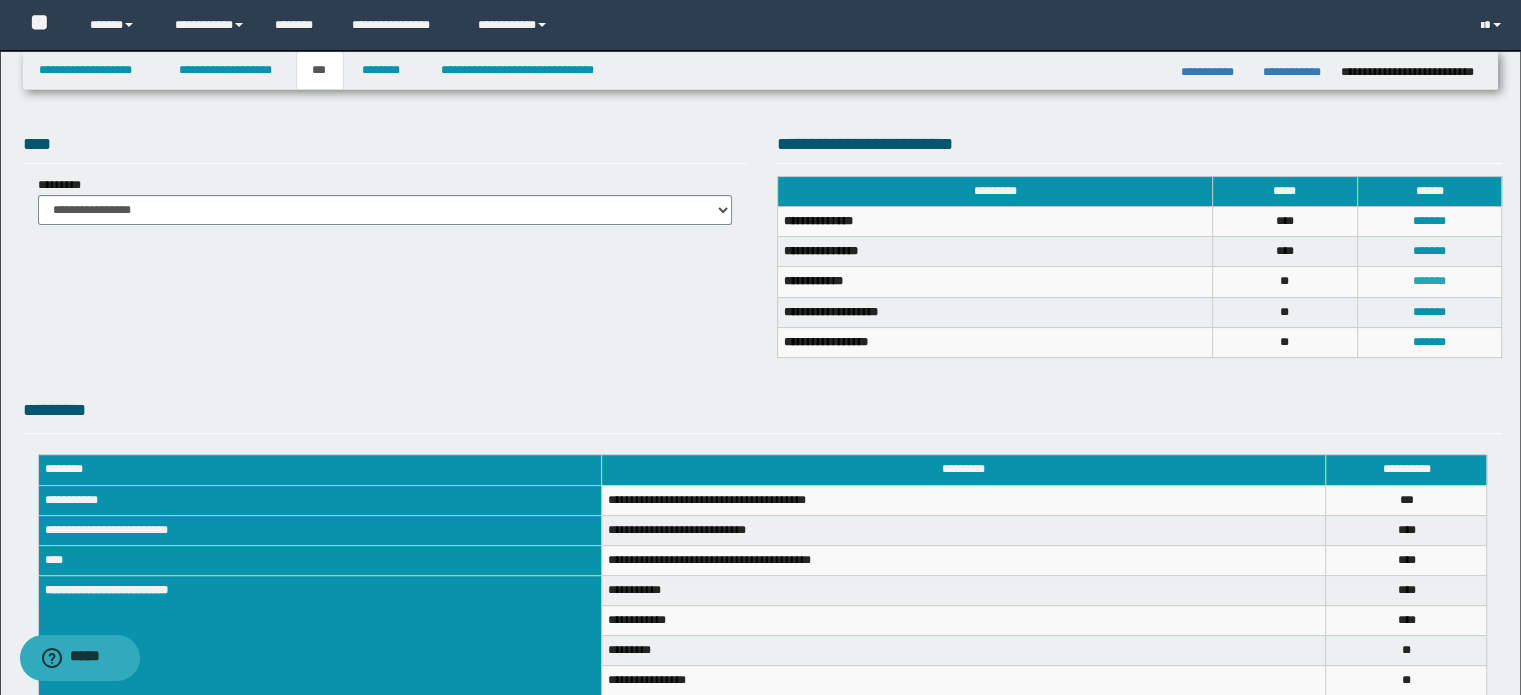 click on "*******" at bounding box center (1429, 281) 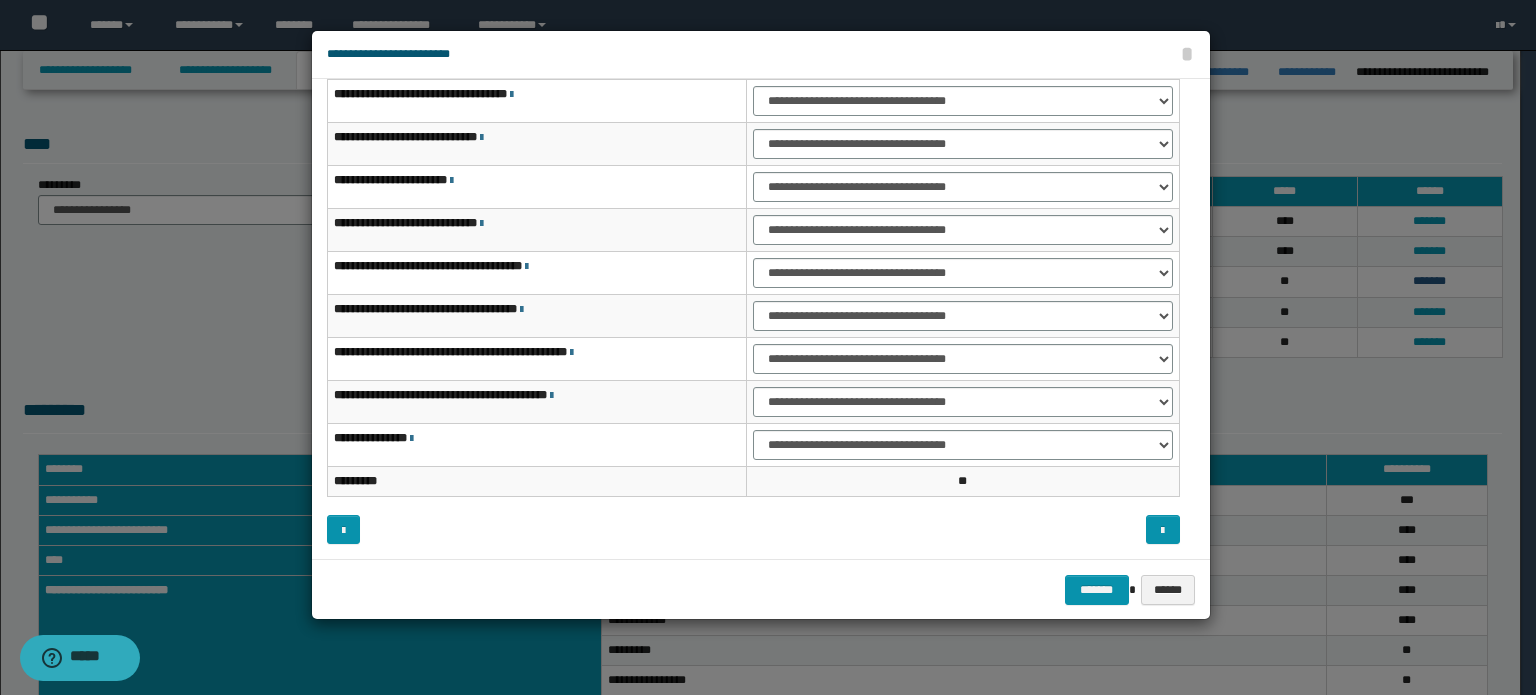 scroll, scrollTop: 56, scrollLeft: 0, axis: vertical 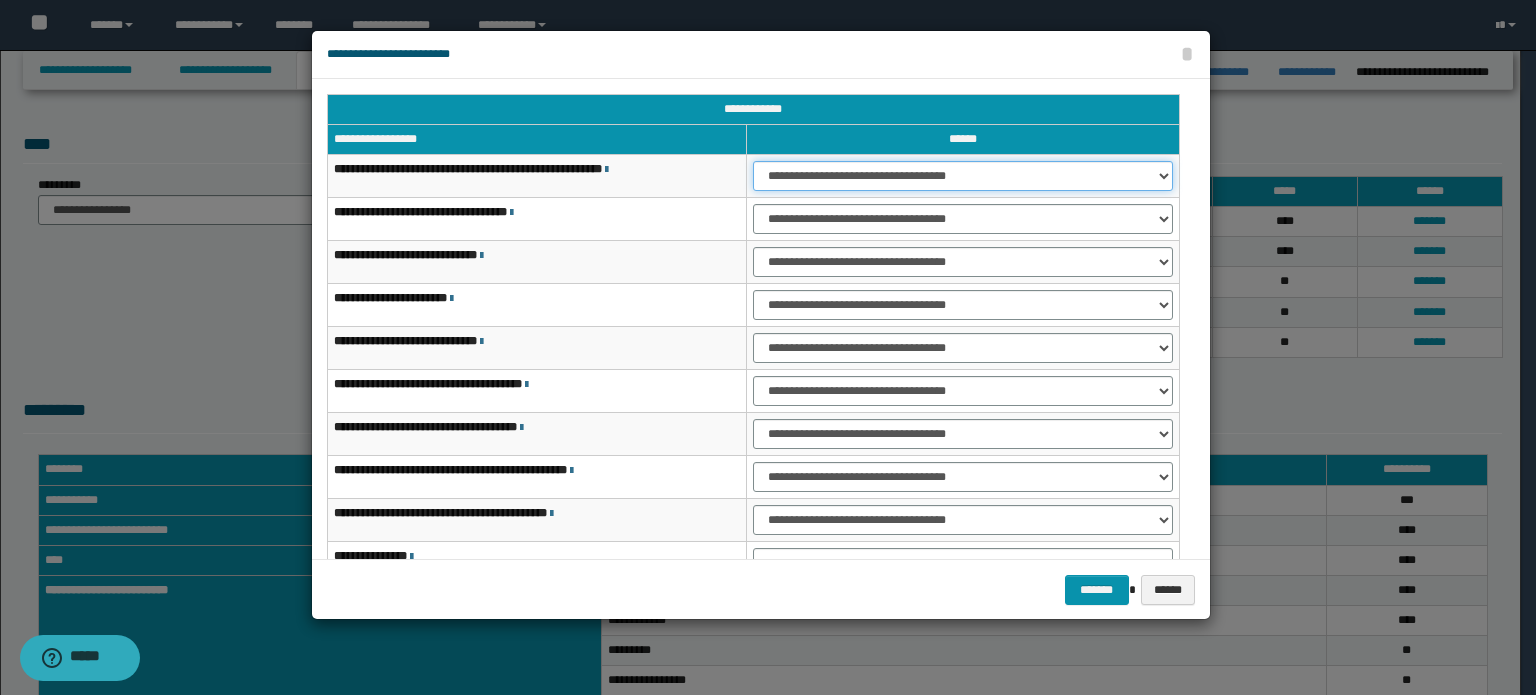 click on "**********" at bounding box center [963, 176] 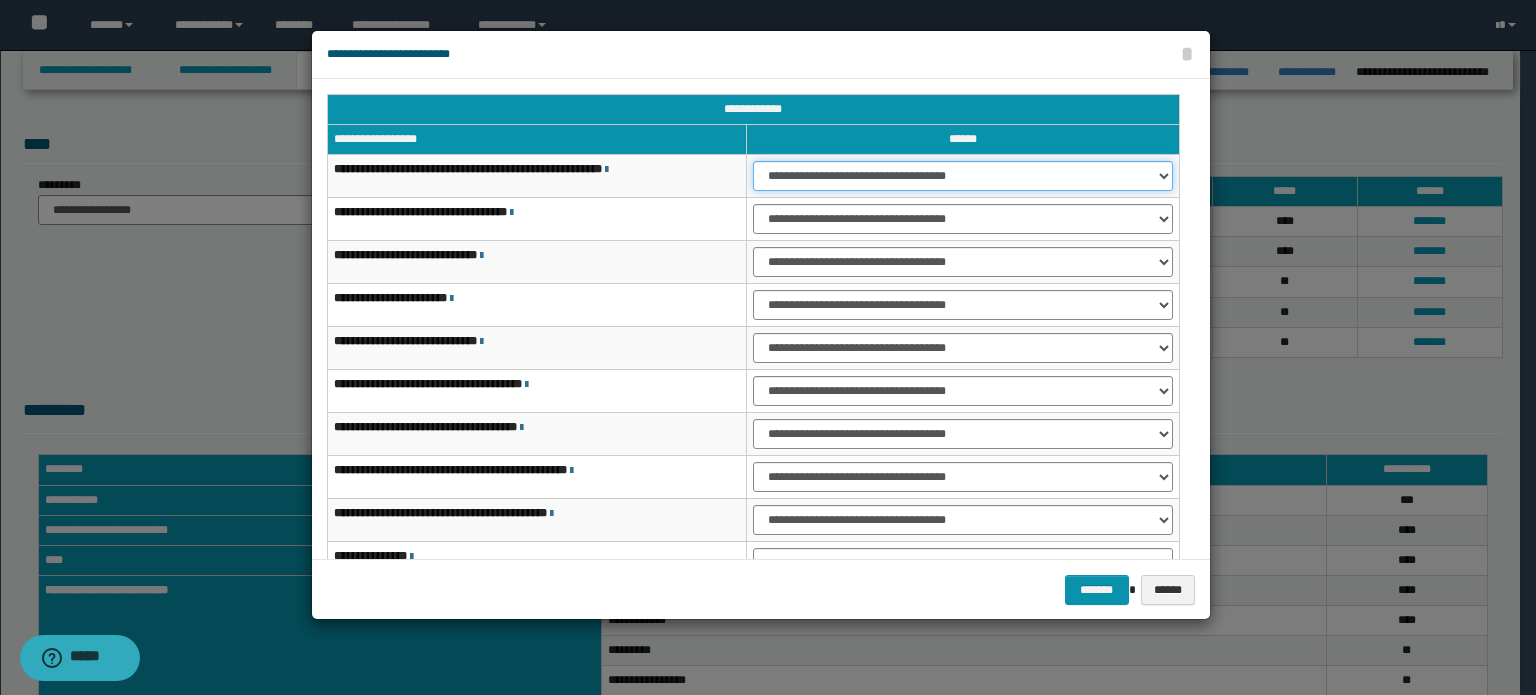select on "***" 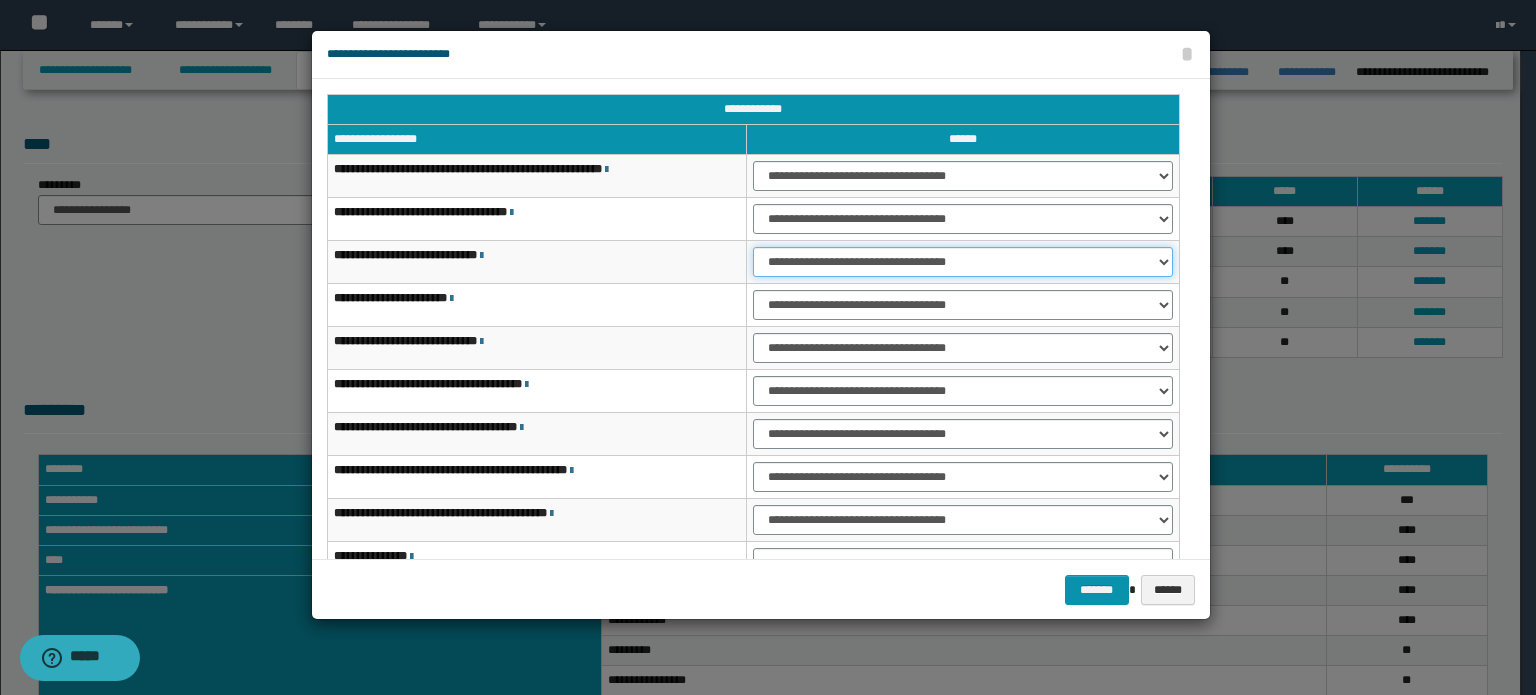 drag, startPoint x: 1060, startPoint y: 258, endPoint x: 1057, endPoint y: 273, distance: 15.297058 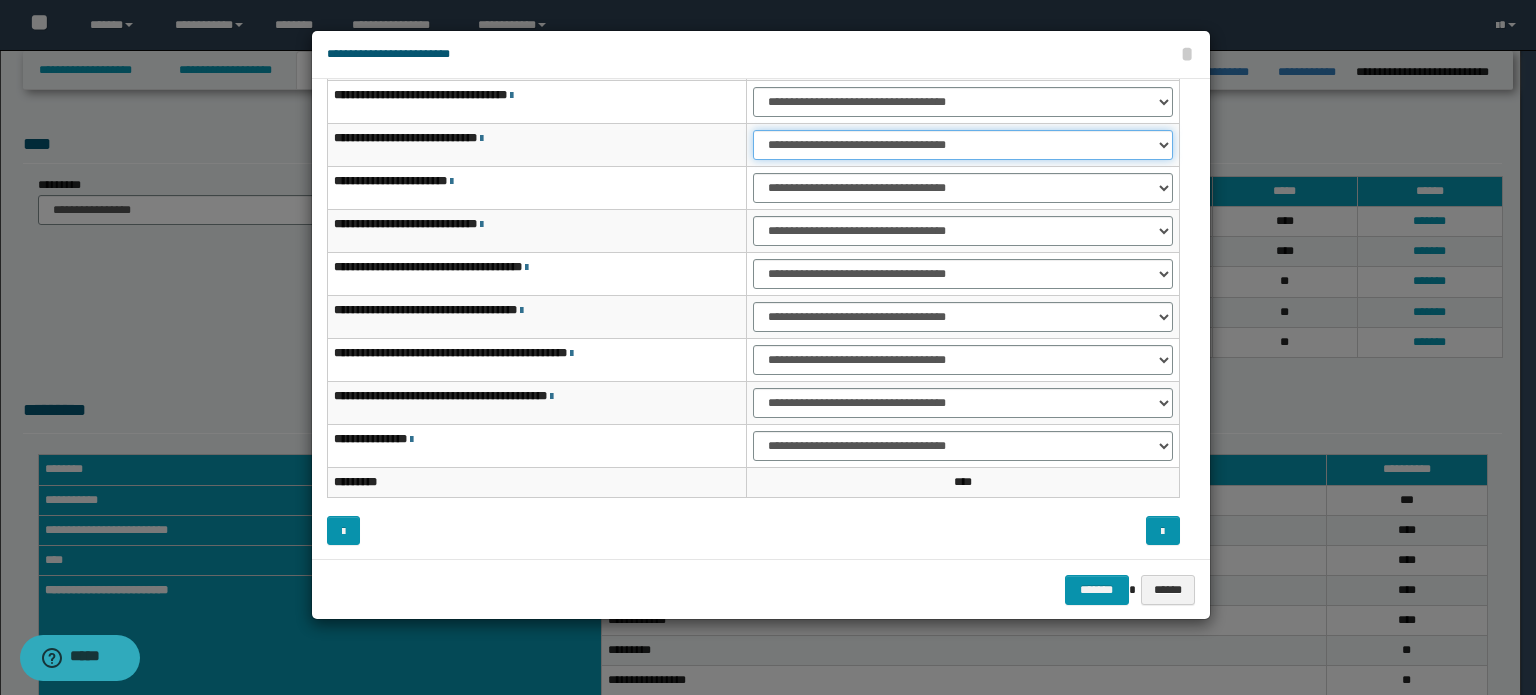 scroll, scrollTop: 118, scrollLeft: 0, axis: vertical 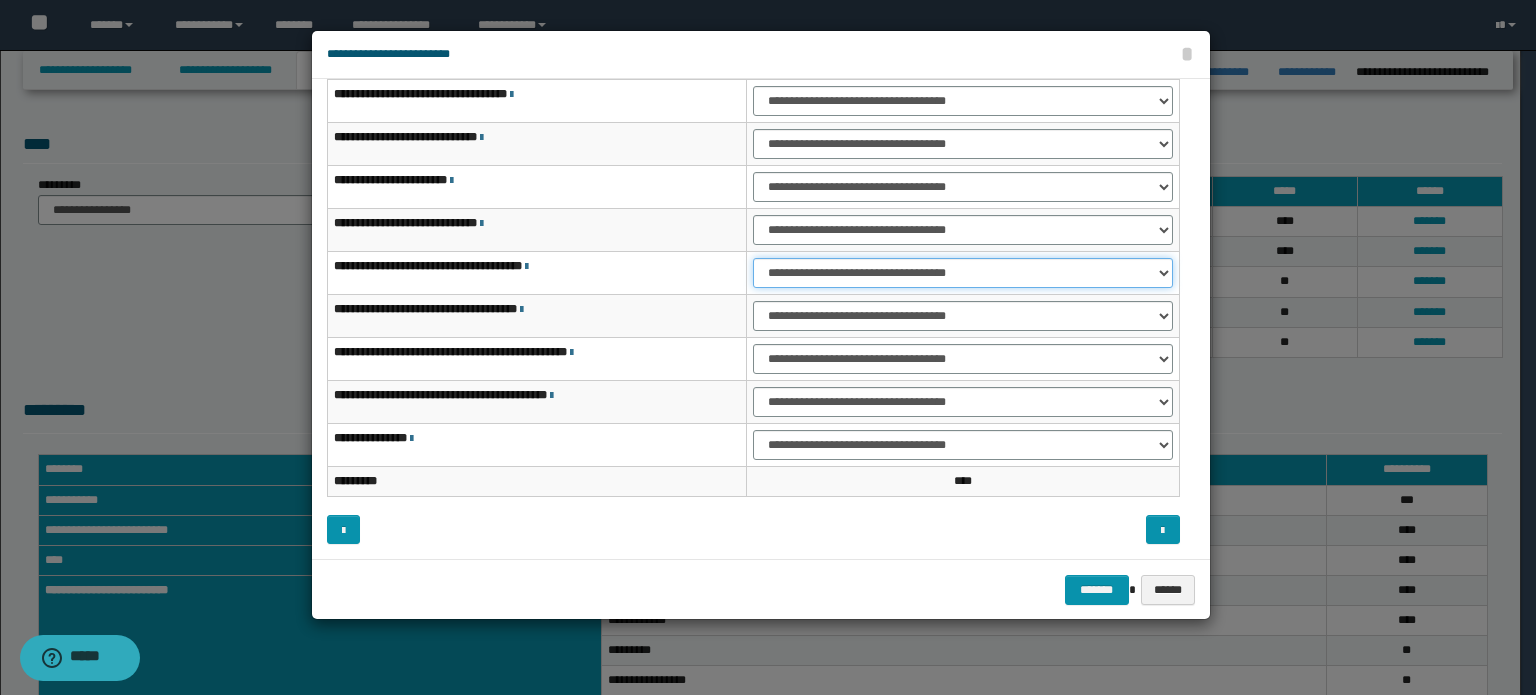 click on "**********" at bounding box center [963, 273] 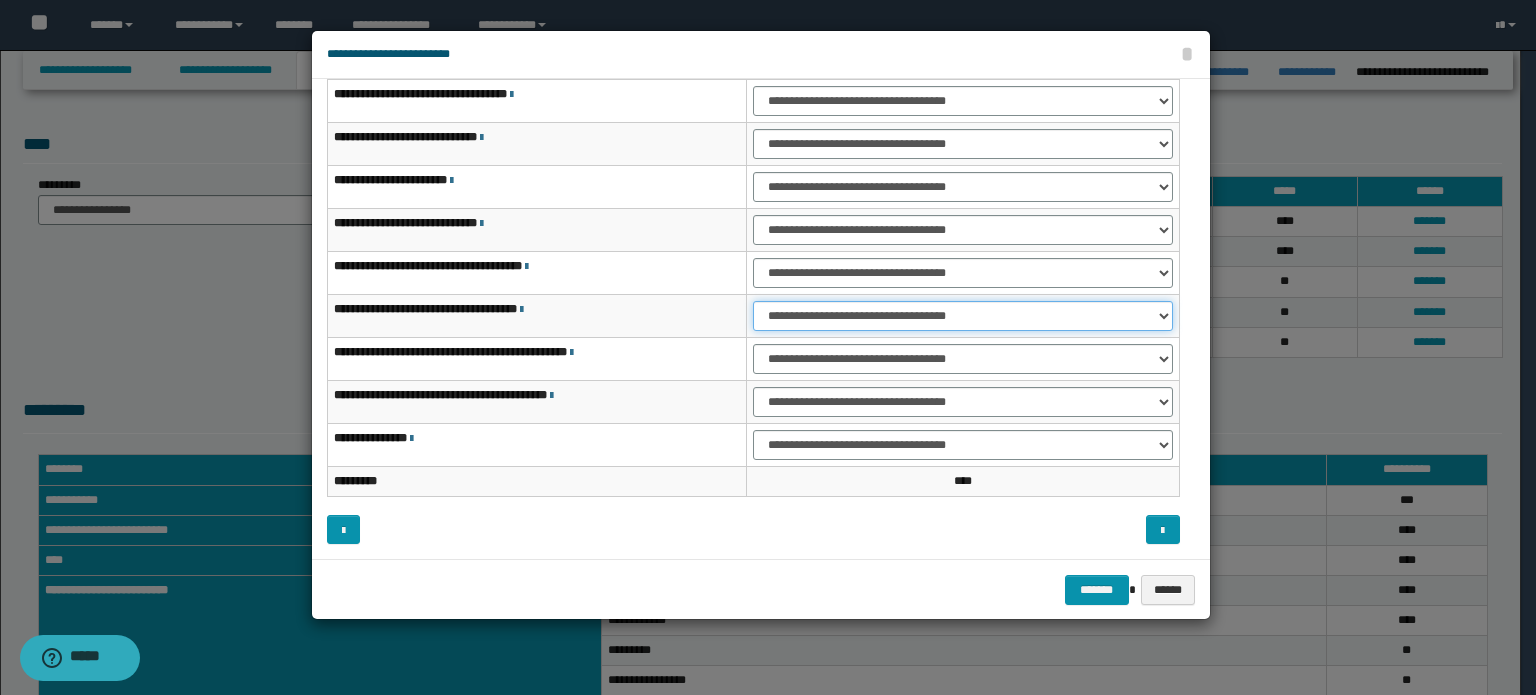click on "**********" at bounding box center [963, 316] 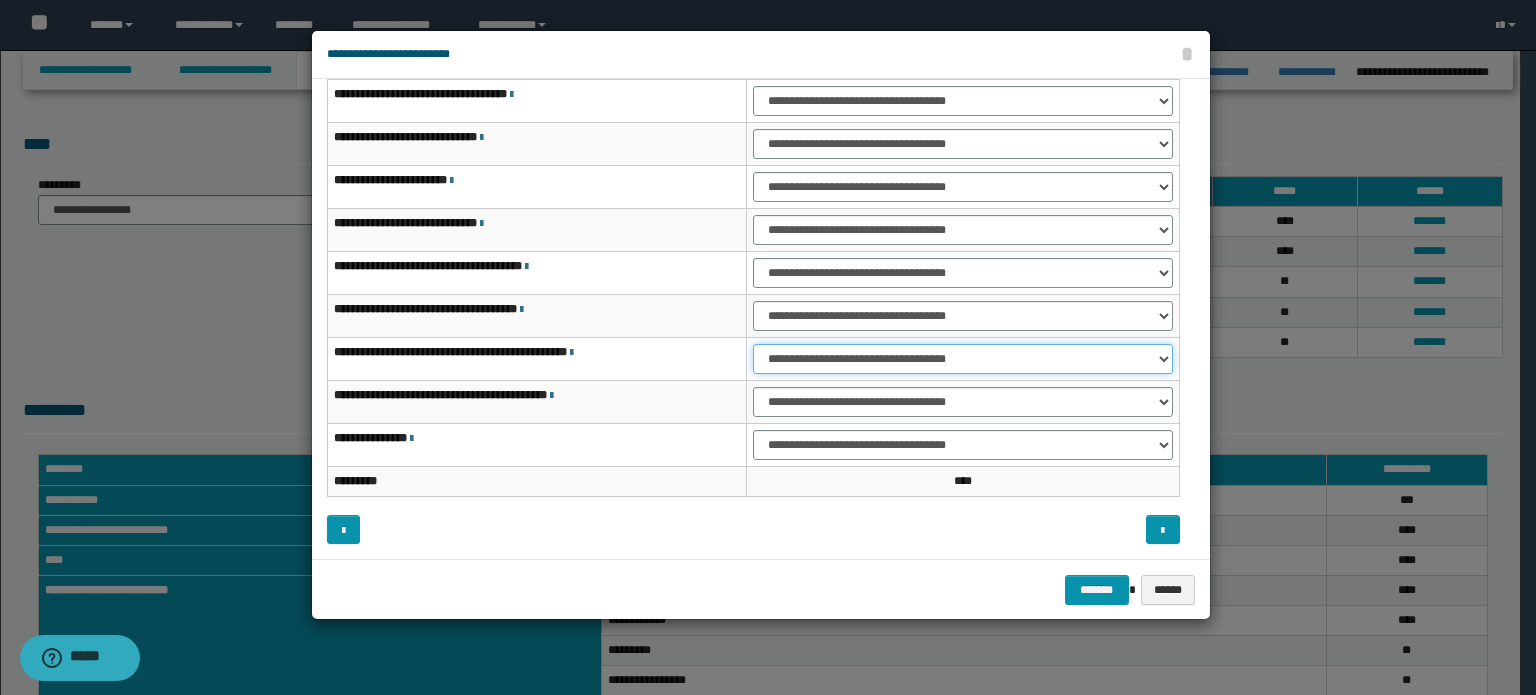 click on "**********" at bounding box center (963, 359) 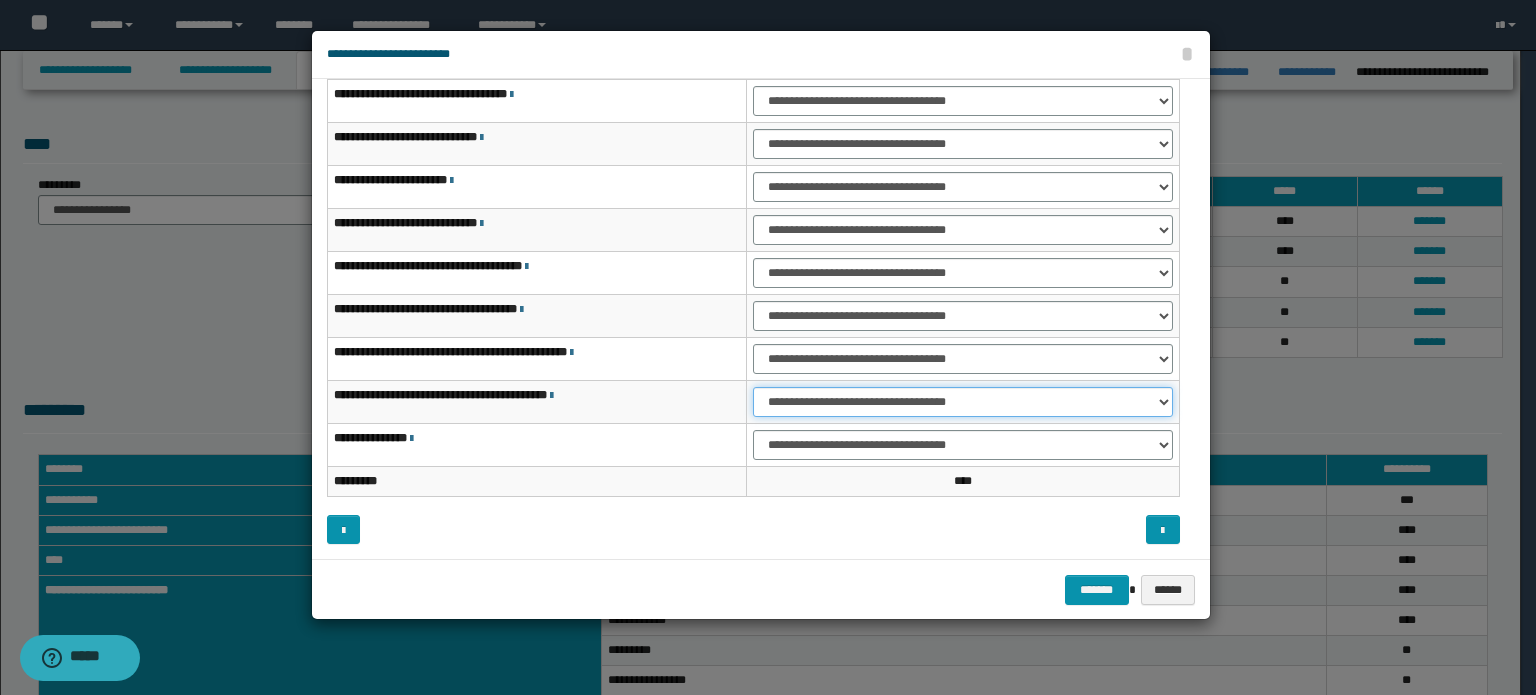 click on "**********" at bounding box center (963, 402) 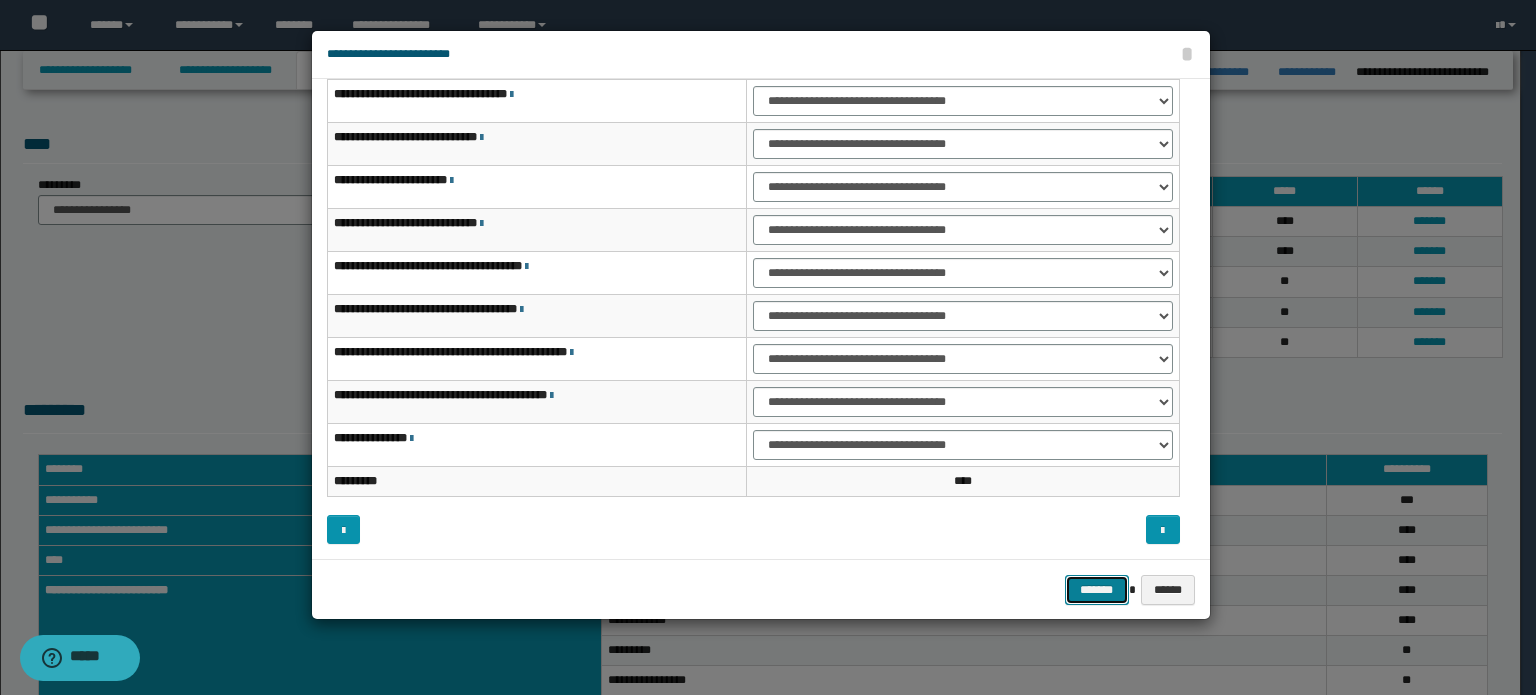 click on "*******" at bounding box center (1097, 590) 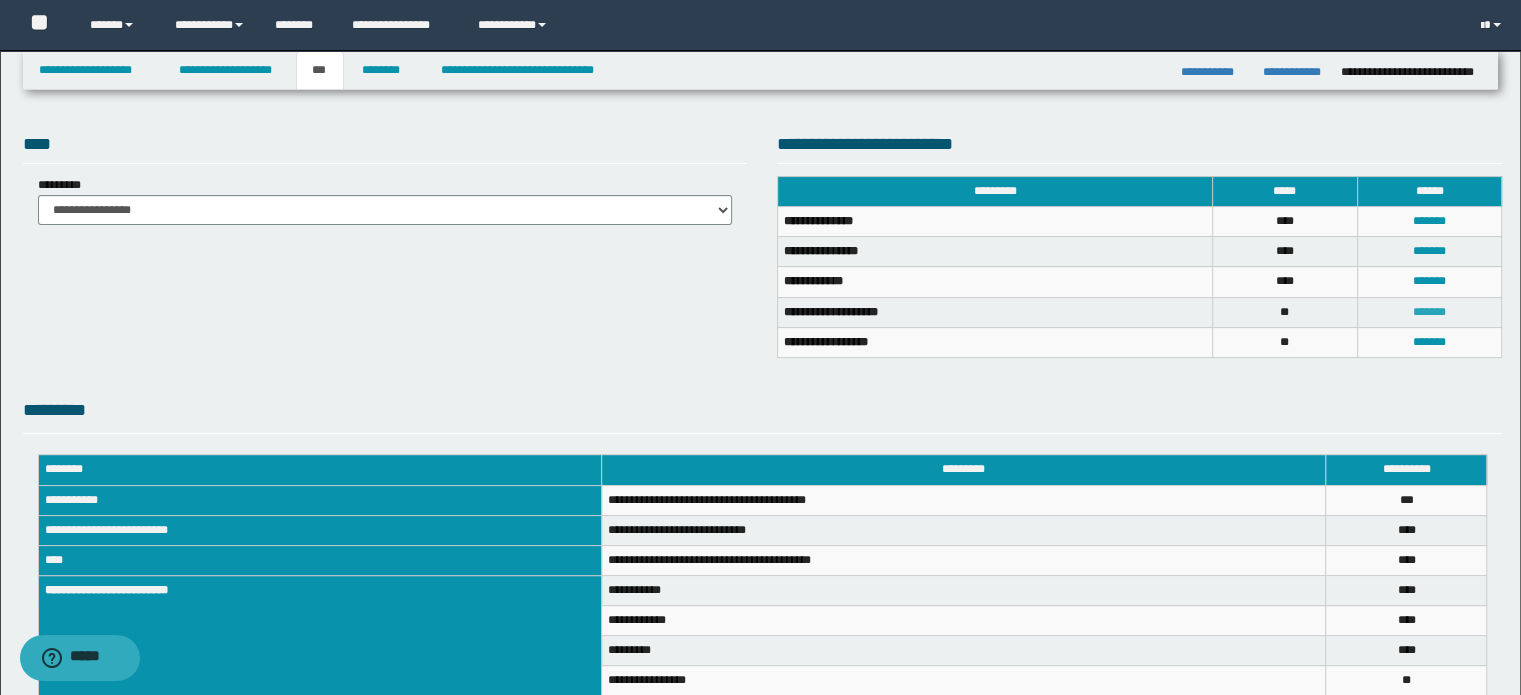 click on "*******" at bounding box center (1429, 312) 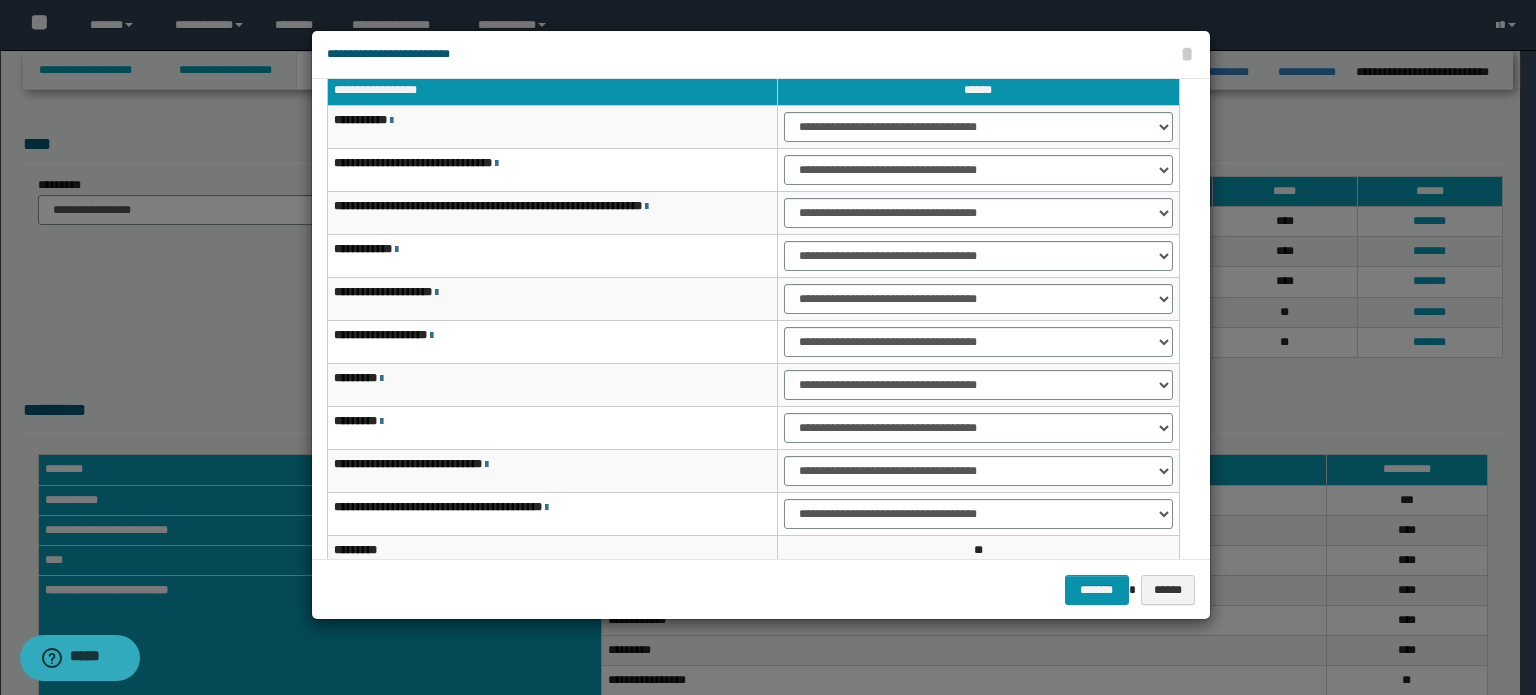 scroll, scrollTop: 0, scrollLeft: 0, axis: both 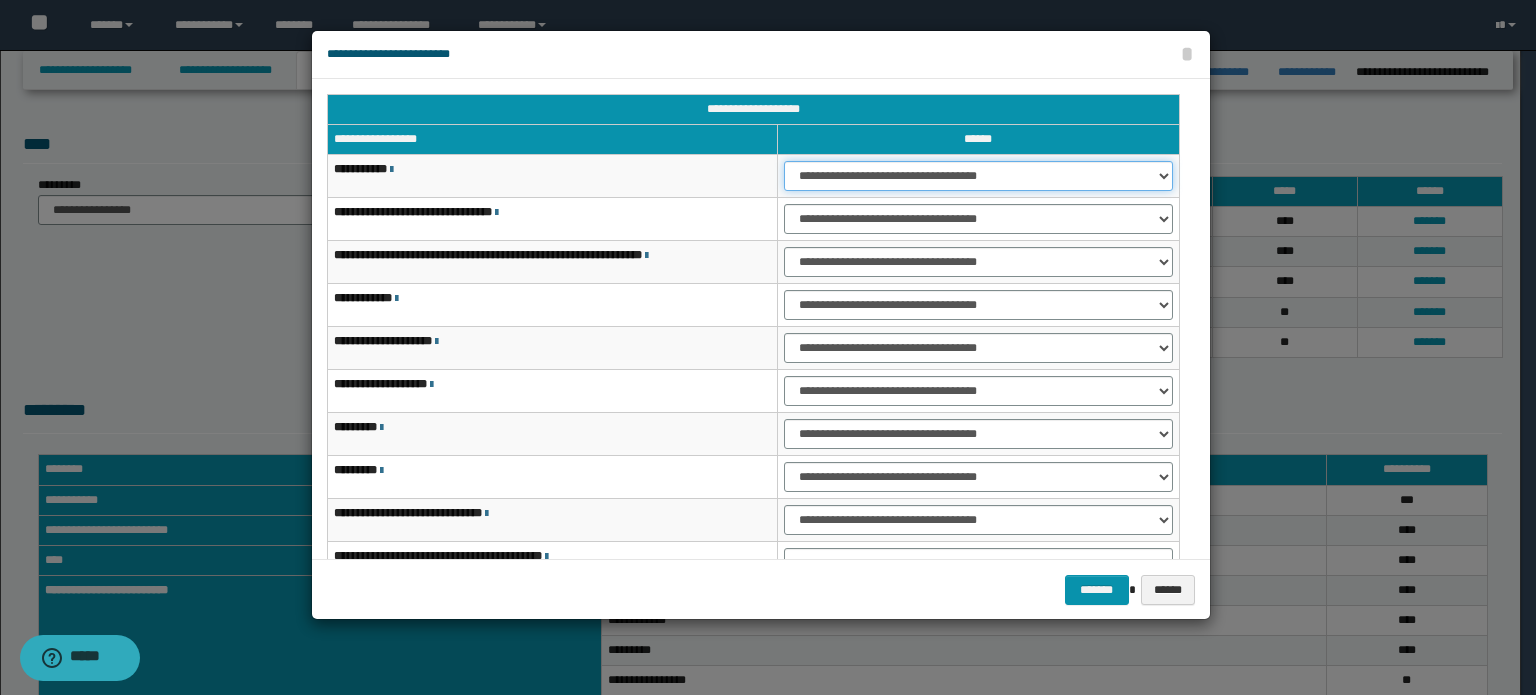 click on "**********" at bounding box center [978, 176] 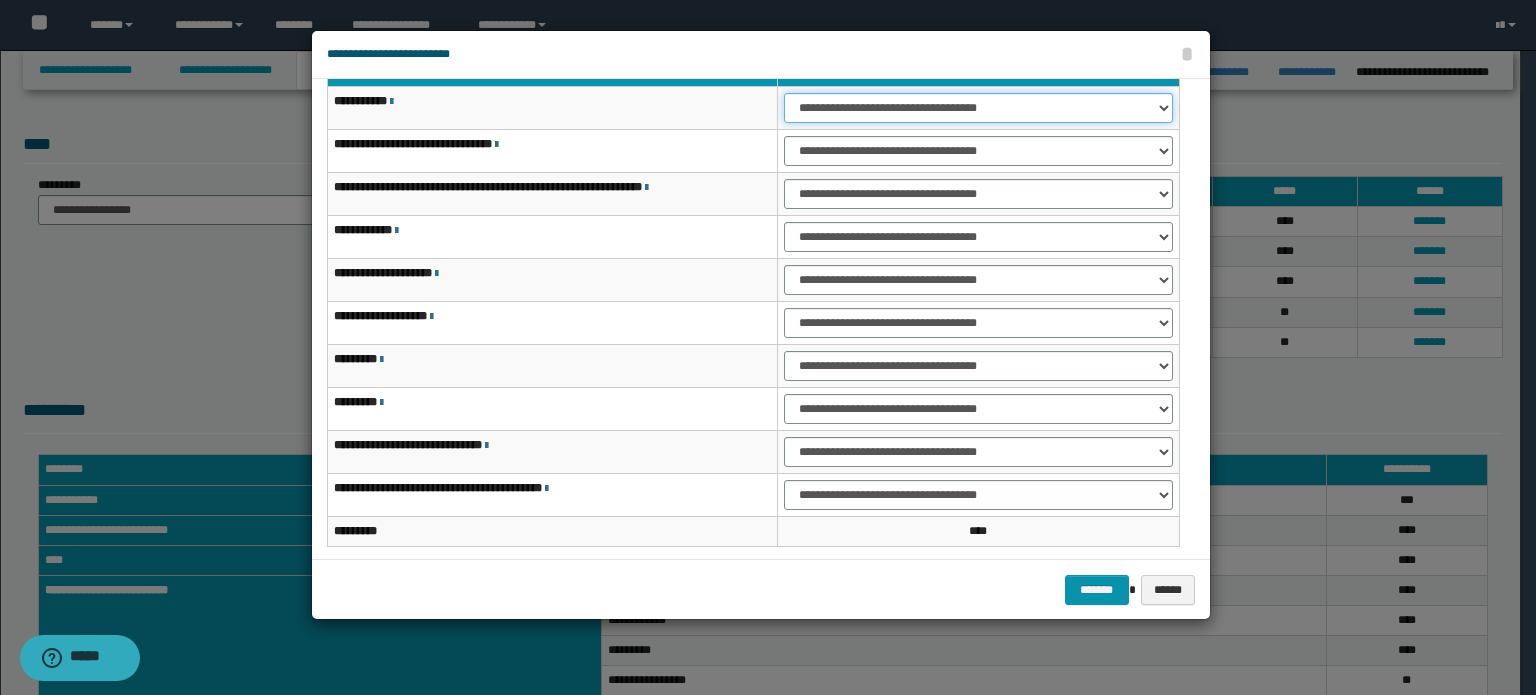 scroll, scrollTop: 118, scrollLeft: 0, axis: vertical 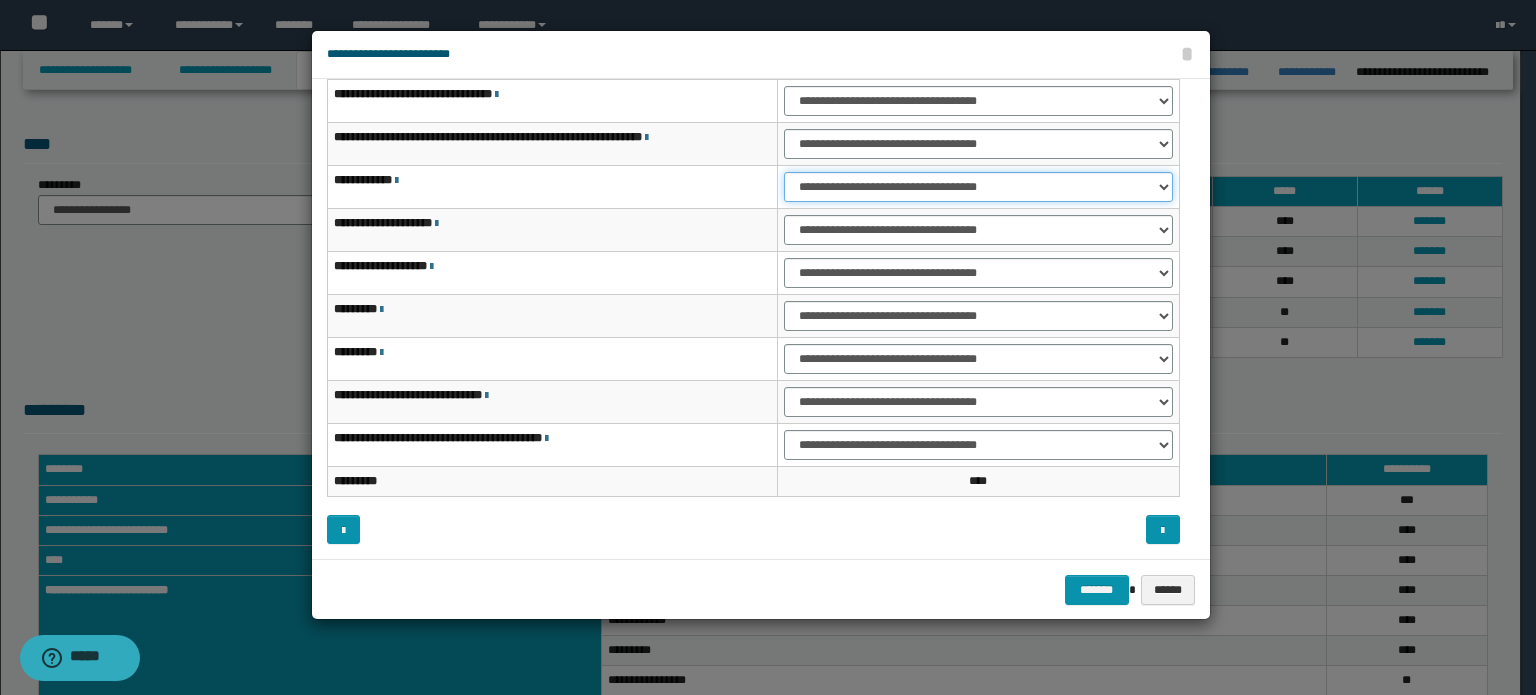 click on "**********" at bounding box center [978, 187] 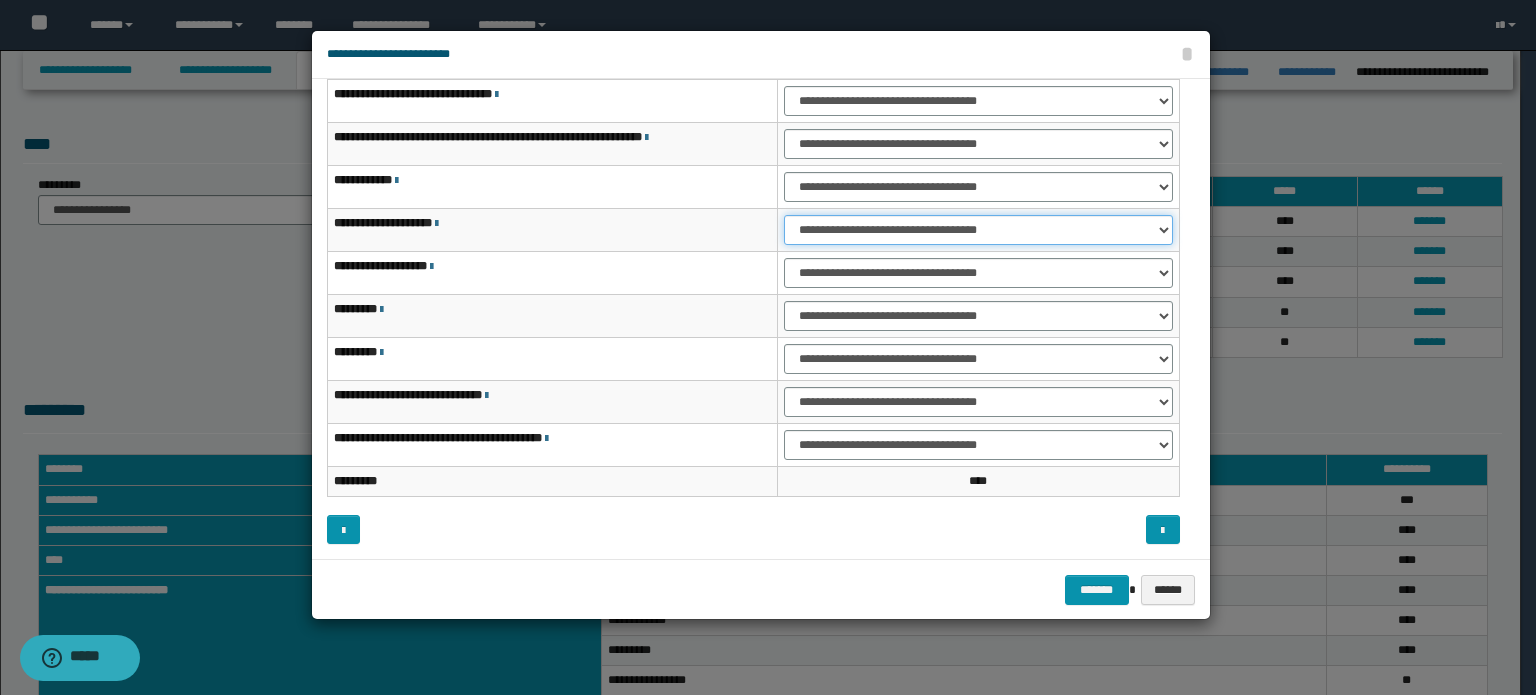 click on "**********" at bounding box center [978, 230] 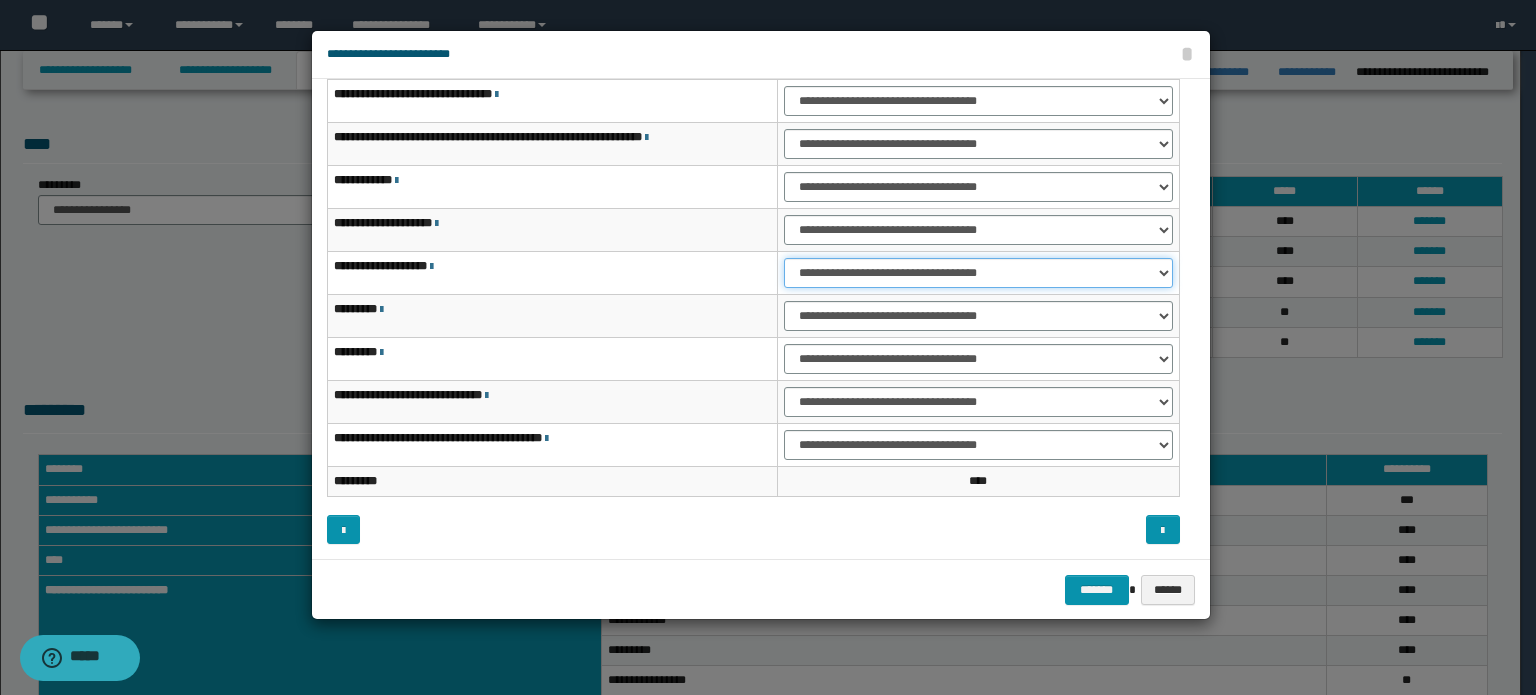 drag, startPoint x: 1040, startPoint y: 266, endPoint x: 1035, endPoint y: 279, distance: 13.928389 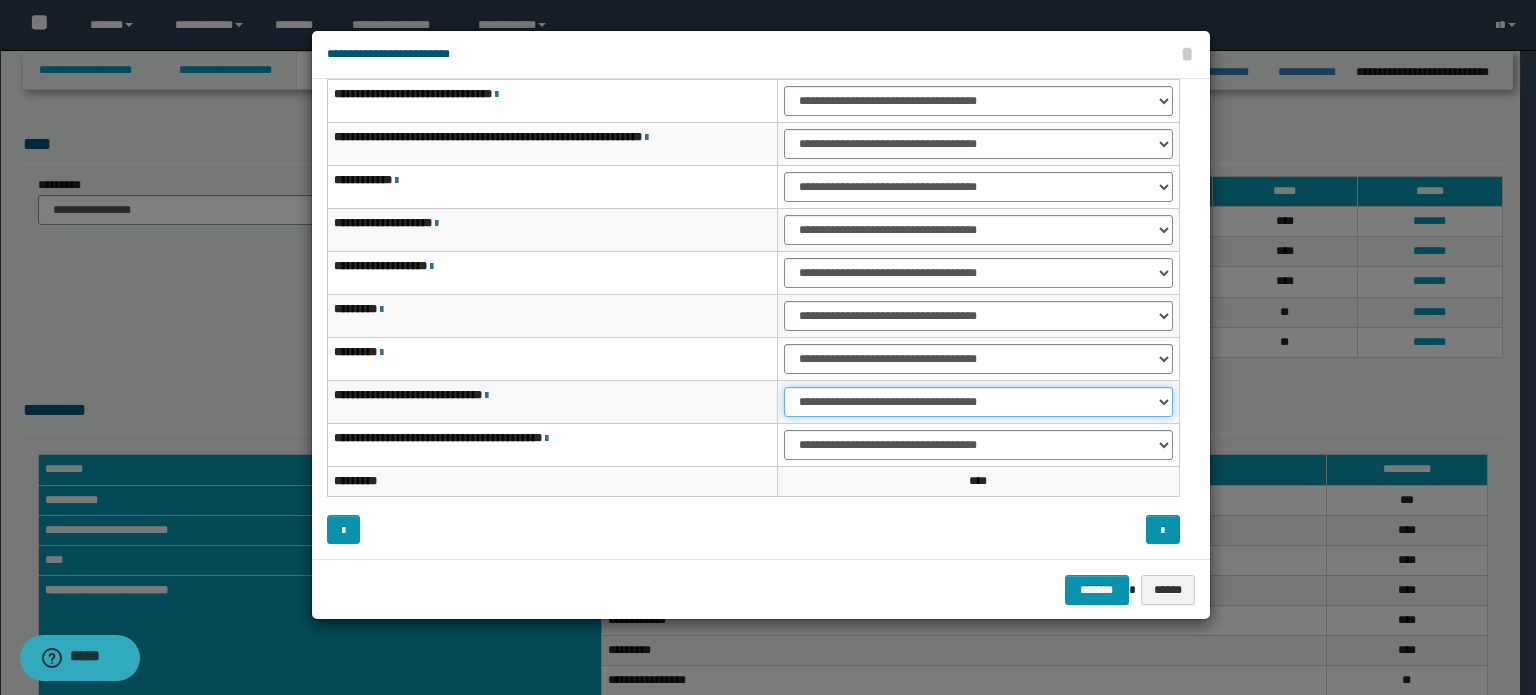 click on "**********" at bounding box center [978, 402] 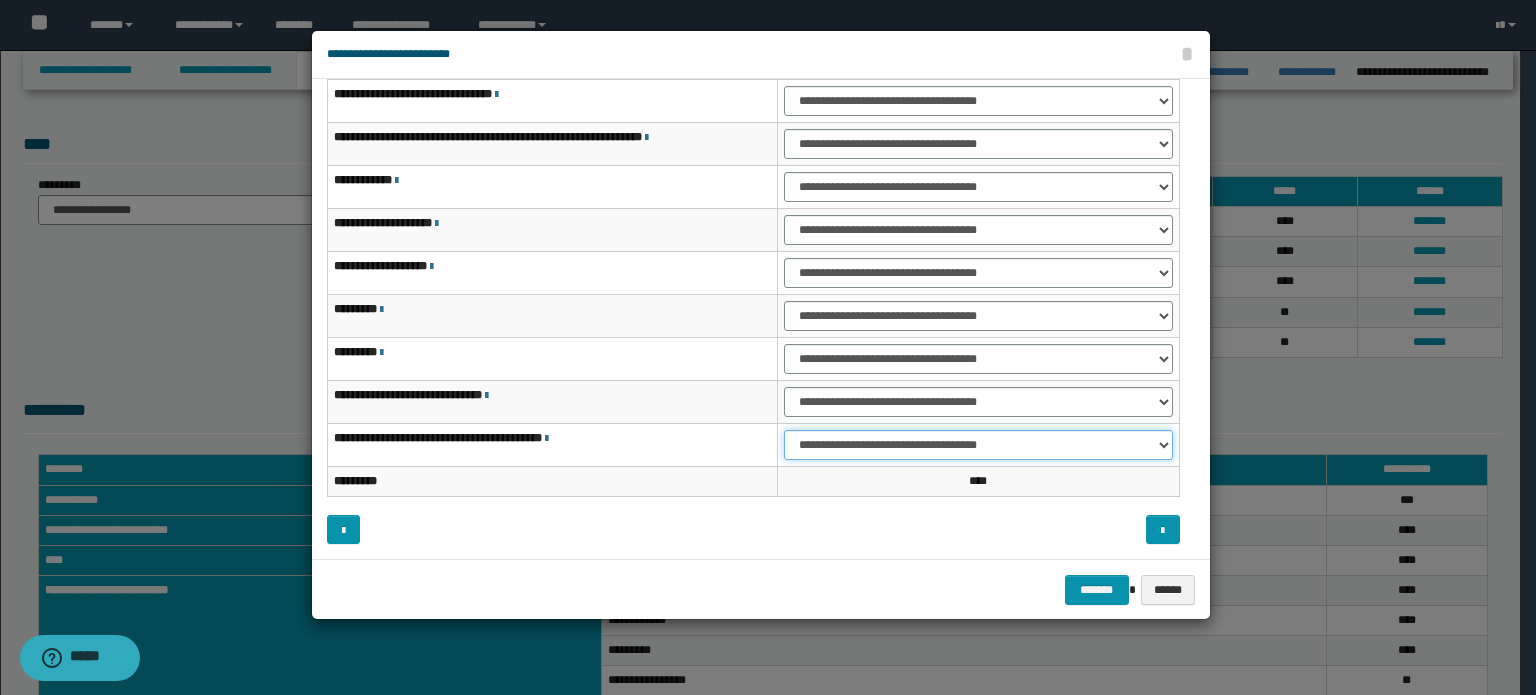 click on "**********" at bounding box center (978, 445) 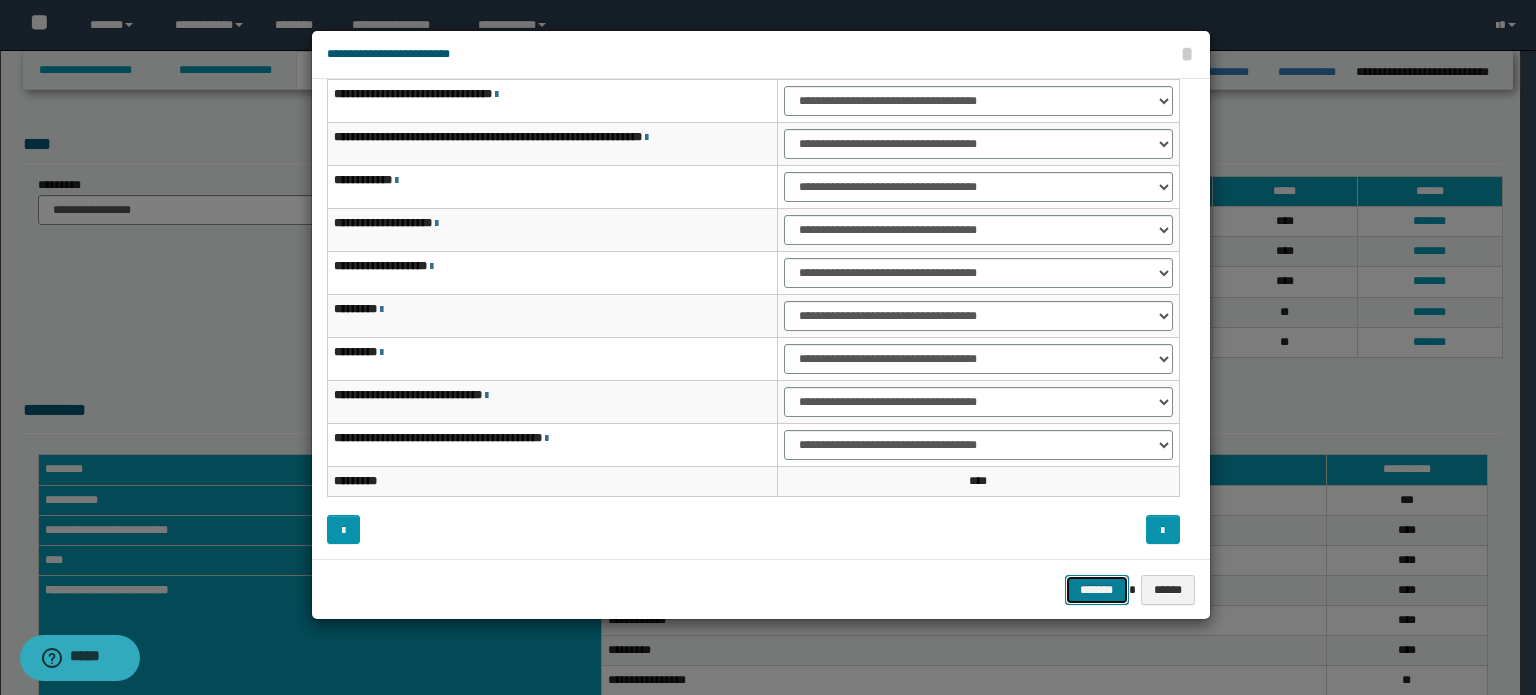 click on "*******" at bounding box center [1097, 590] 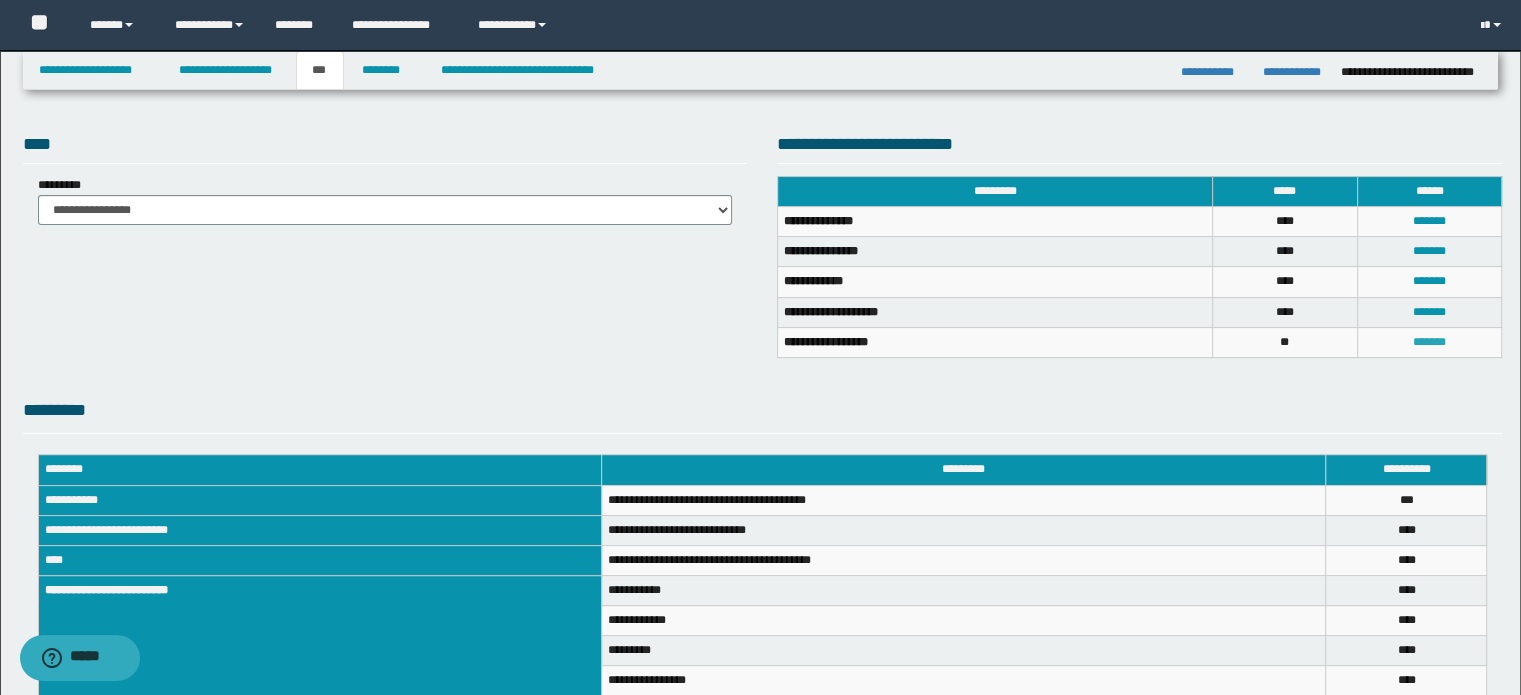 click on "*******" at bounding box center [1429, 342] 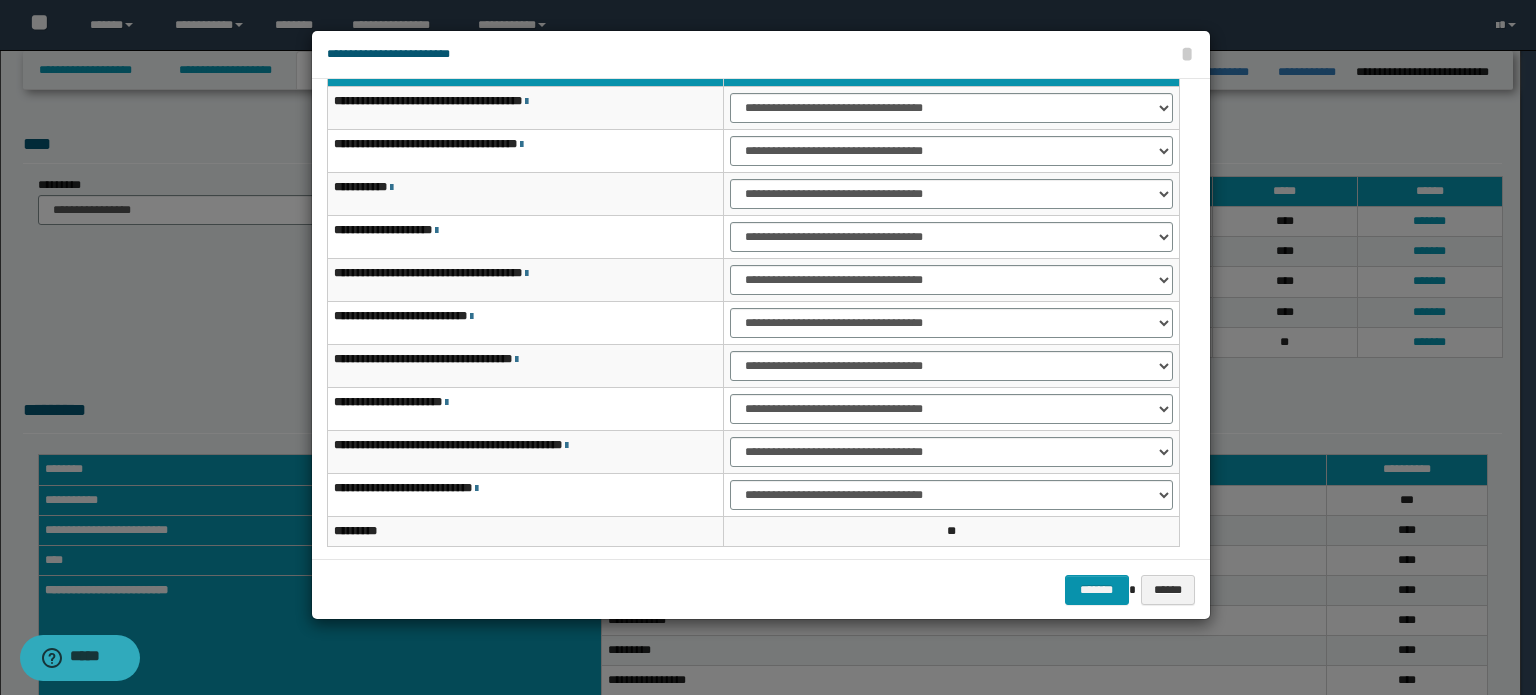 scroll, scrollTop: 0, scrollLeft: 0, axis: both 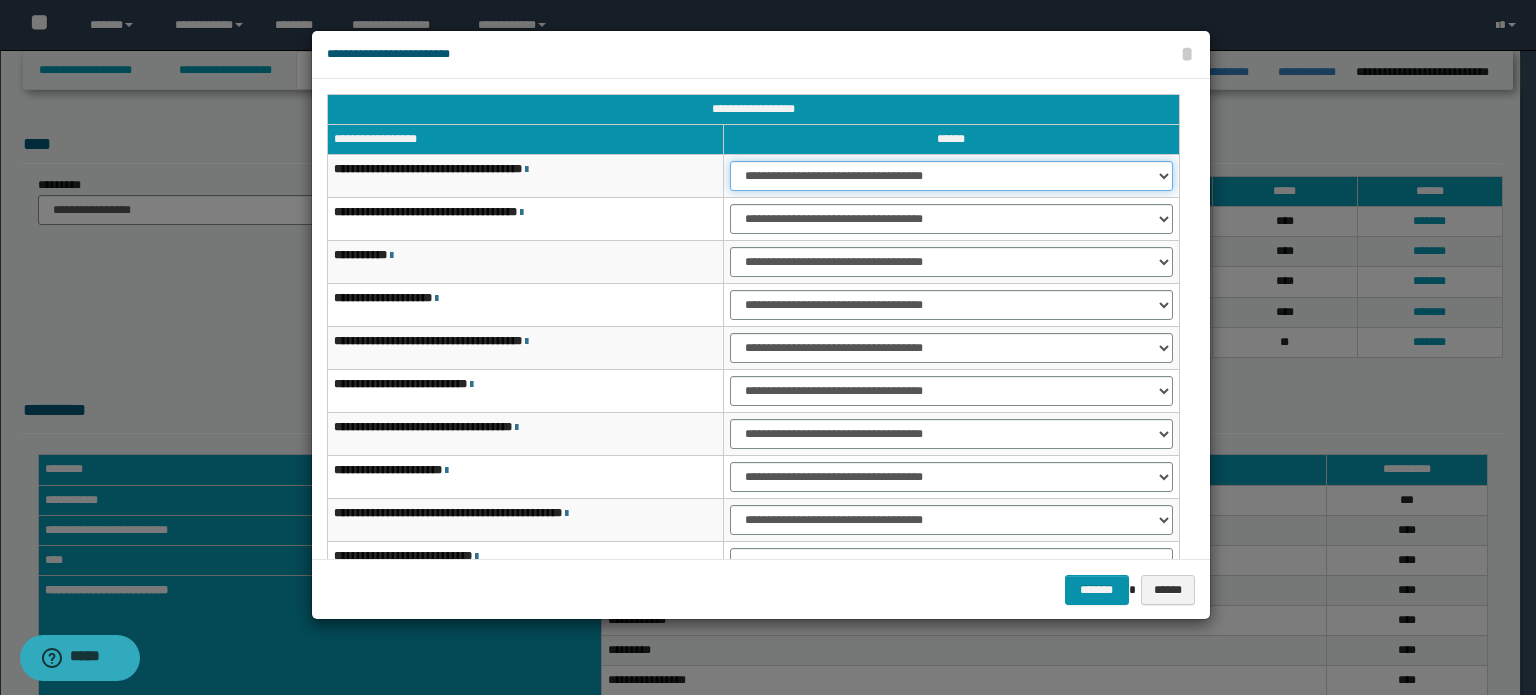 click on "**********" at bounding box center [951, 176] 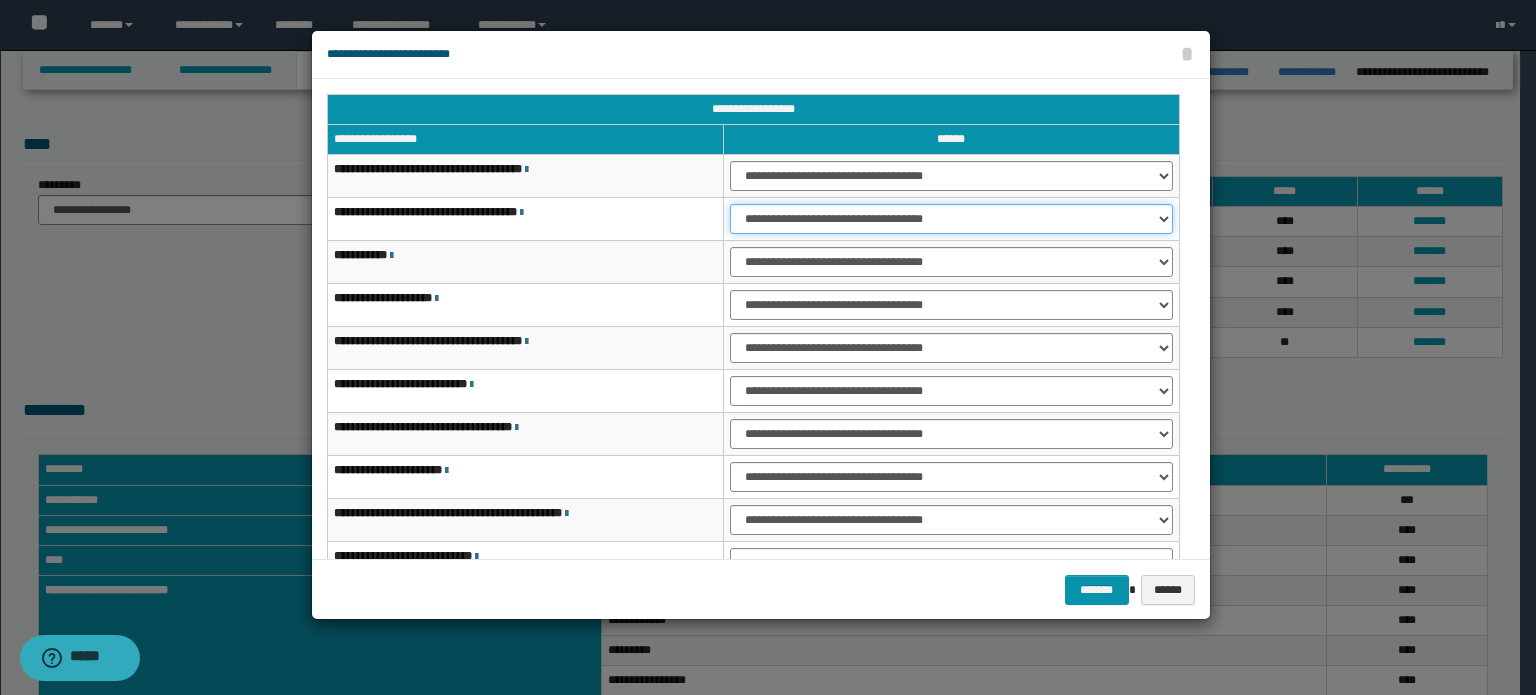 drag, startPoint x: 1024, startPoint y: 220, endPoint x: 1019, endPoint y: 230, distance: 11.18034 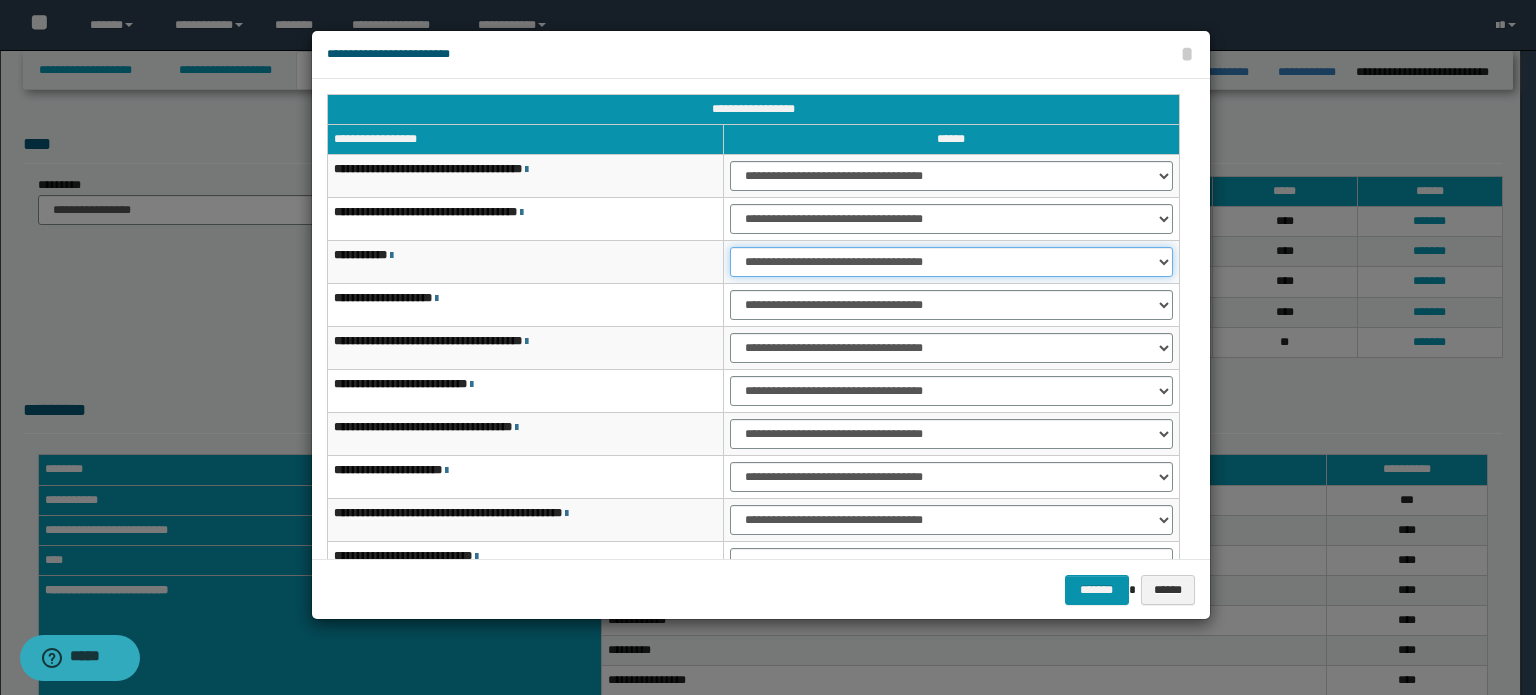 click on "**********" at bounding box center [951, 262] 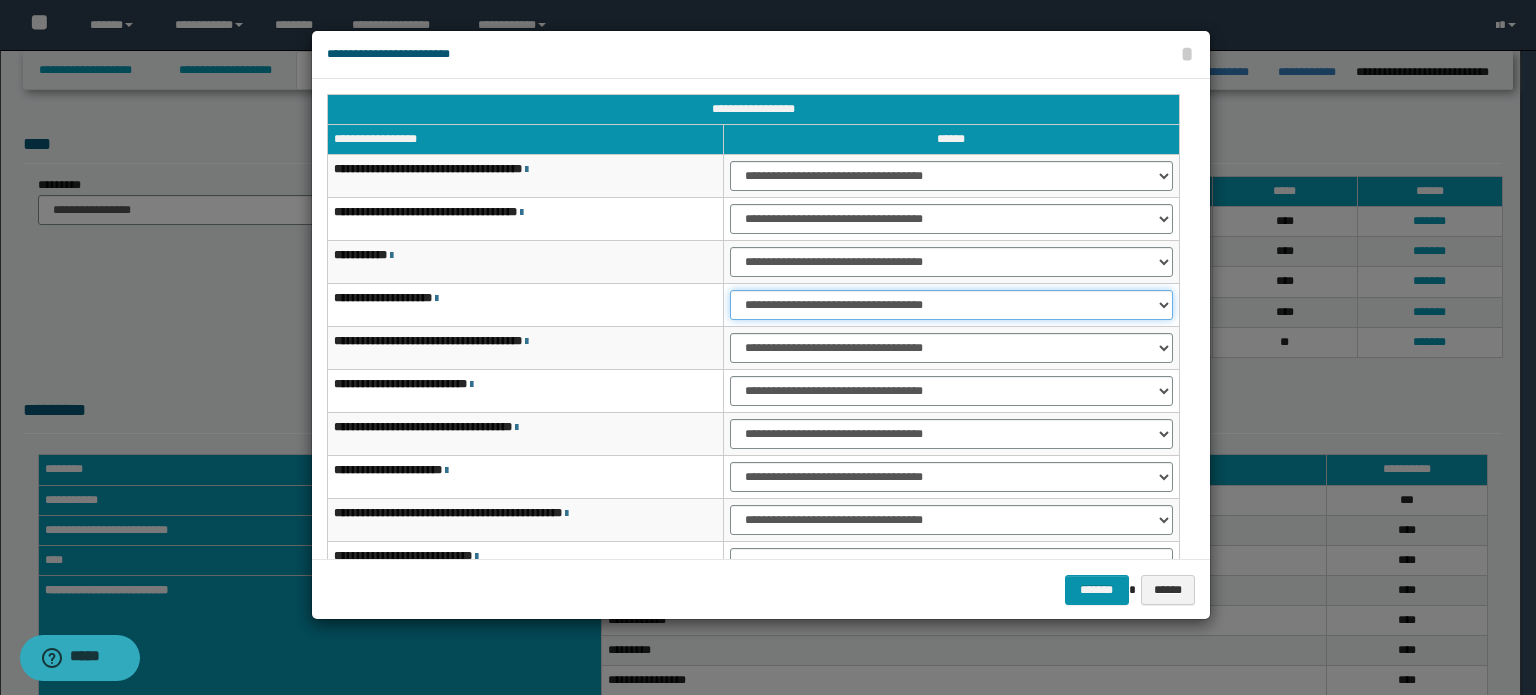 click on "**********" at bounding box center (951, 305) 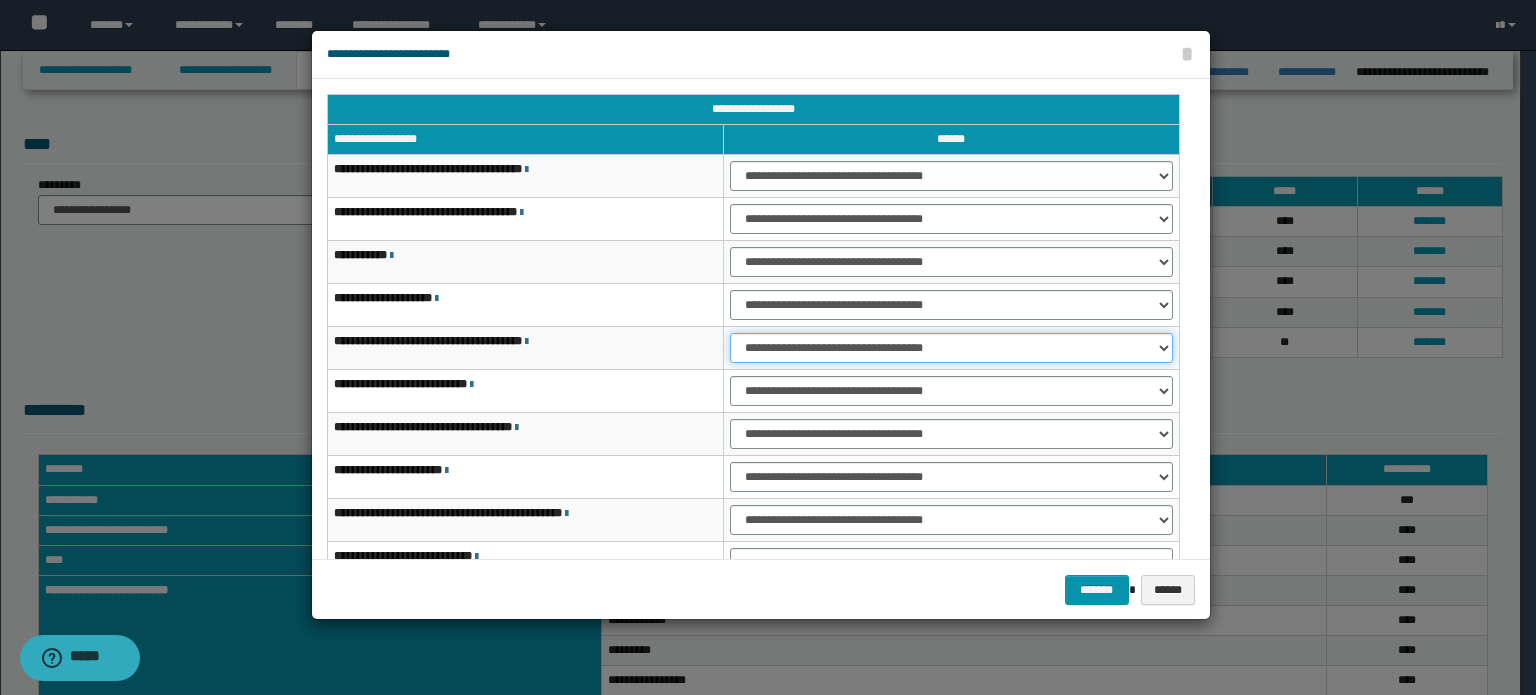 click on "**********" at bounding box center (951, 348) 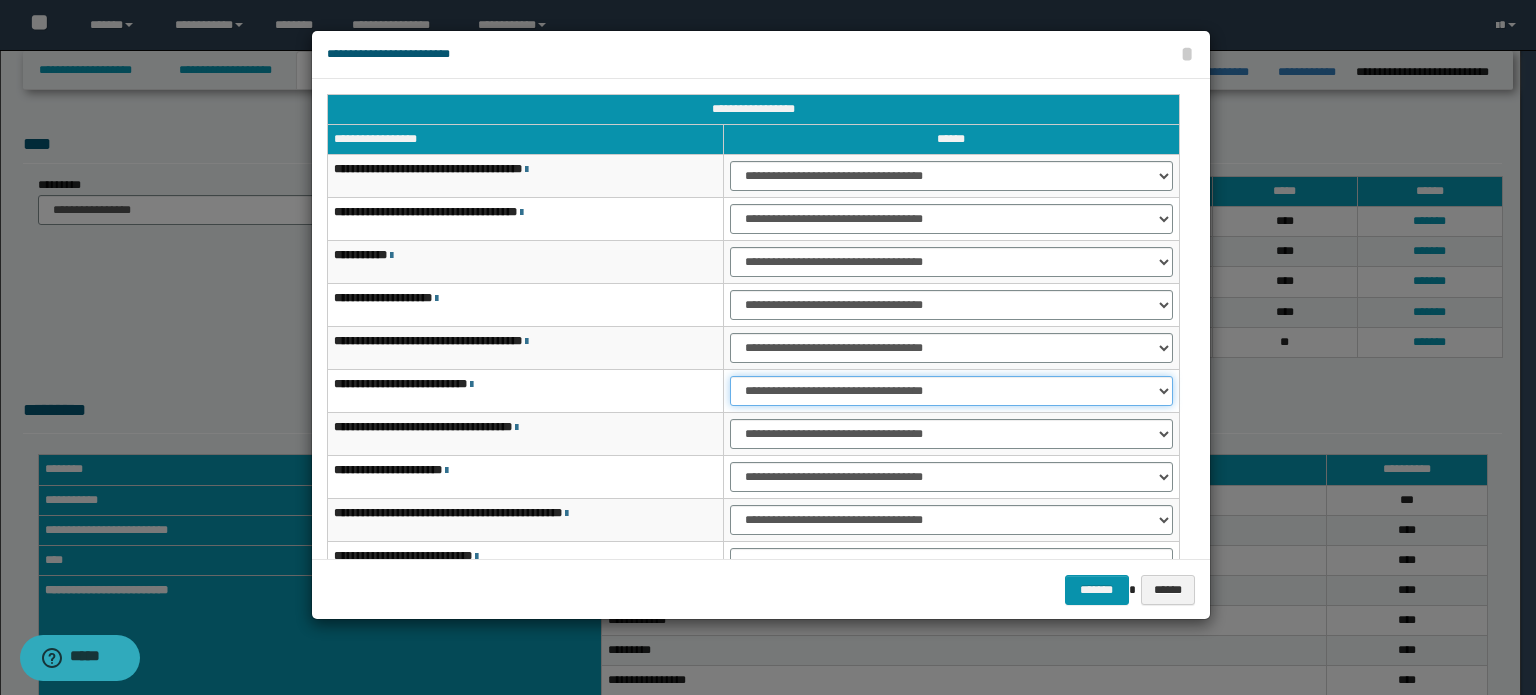 click on "**********" at bounding box center (951, 391) 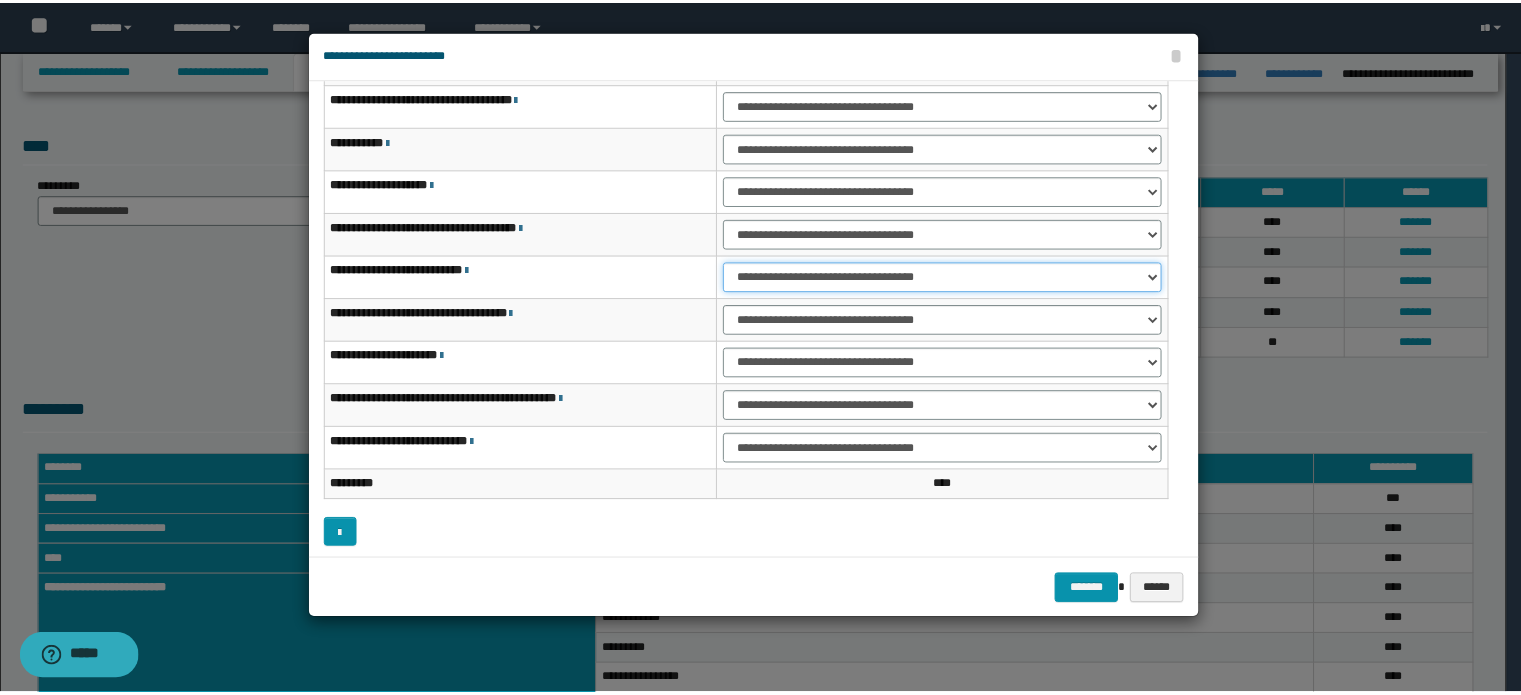 scroll, scrollTop: 118, scrollLeft: 0, axis: vertical 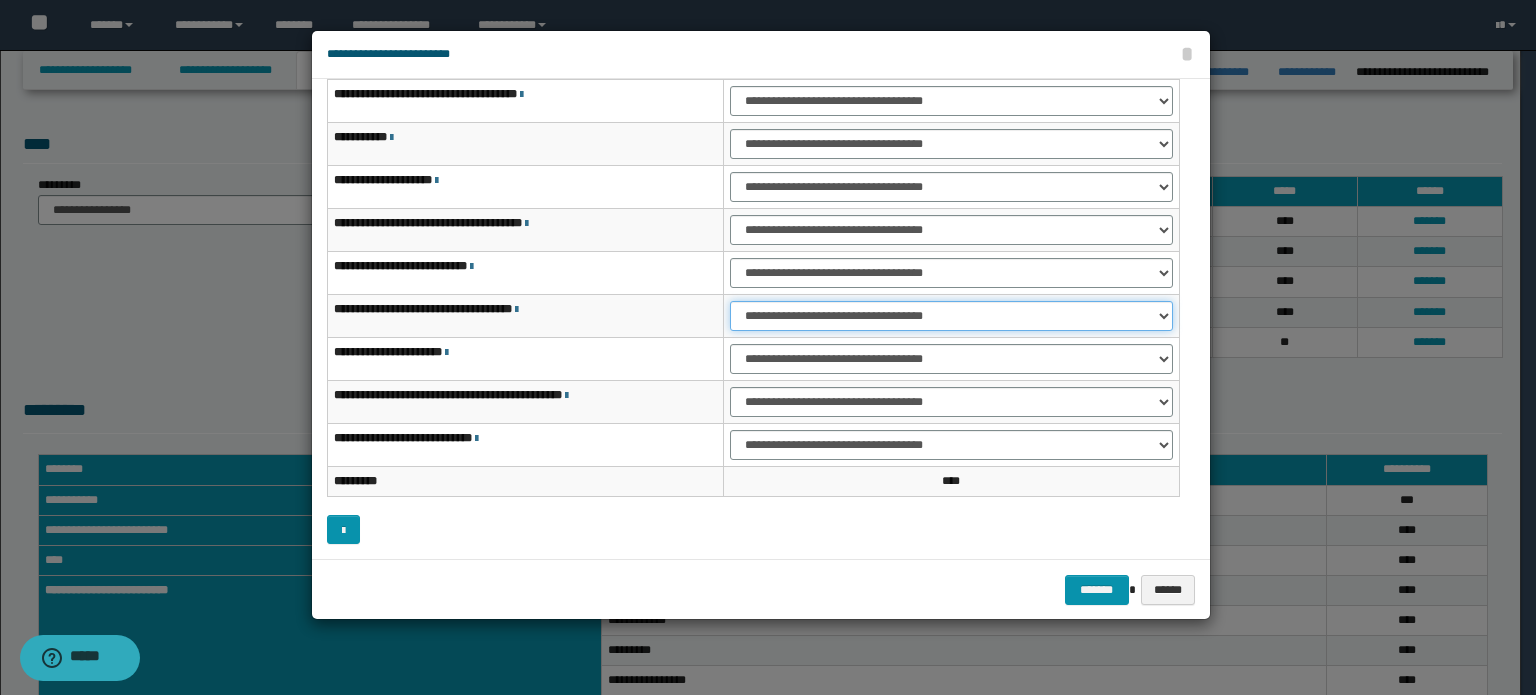 click on "**********" at bounding box center [951, 316] 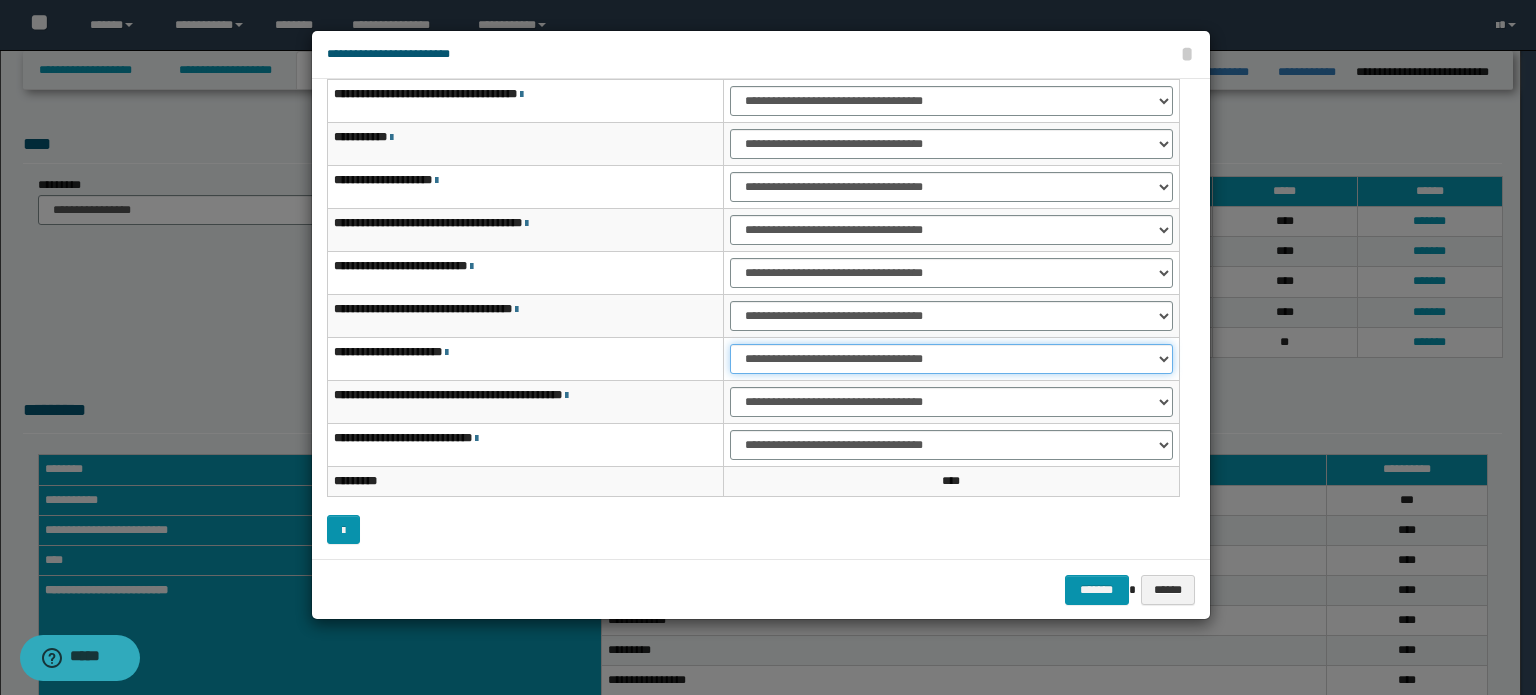 click on "**********" at bounding box center (951, 359) 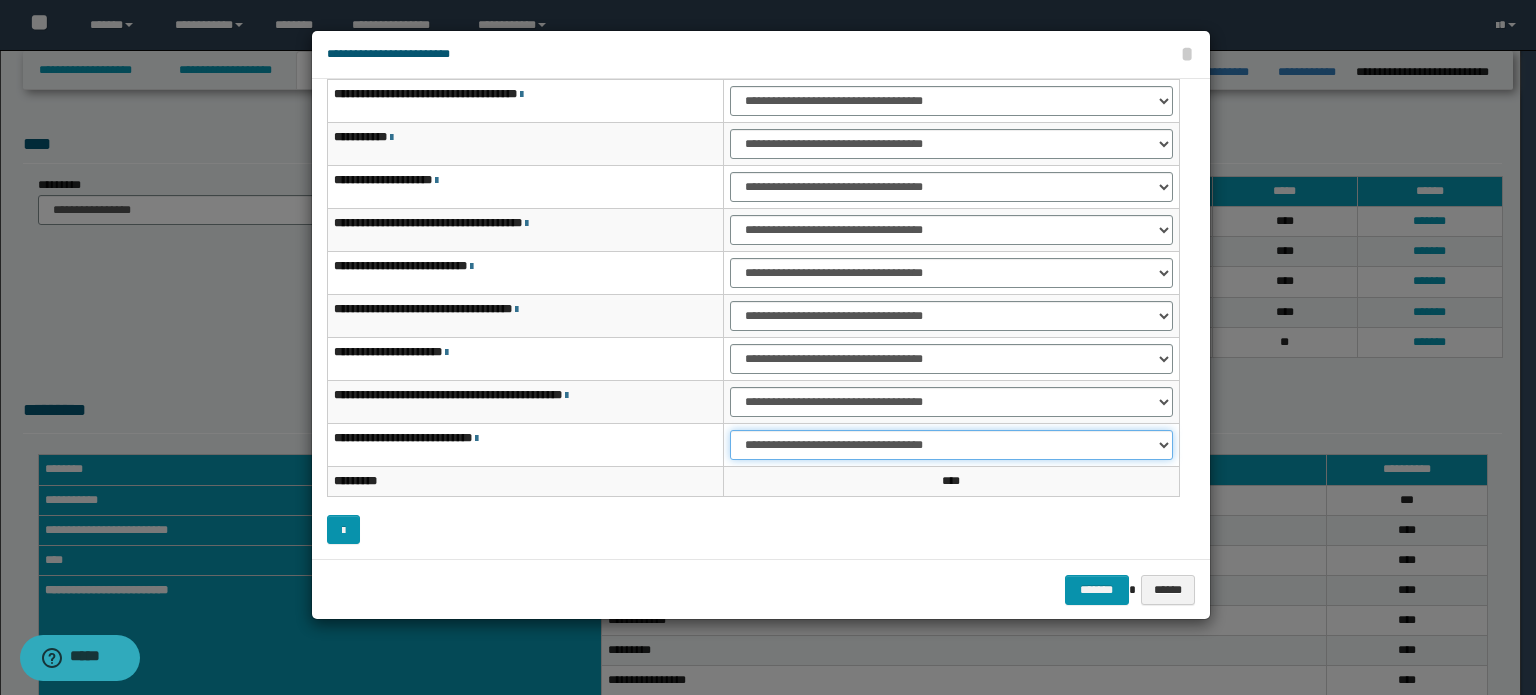 click on "**********" at bounding box center [951, 445] 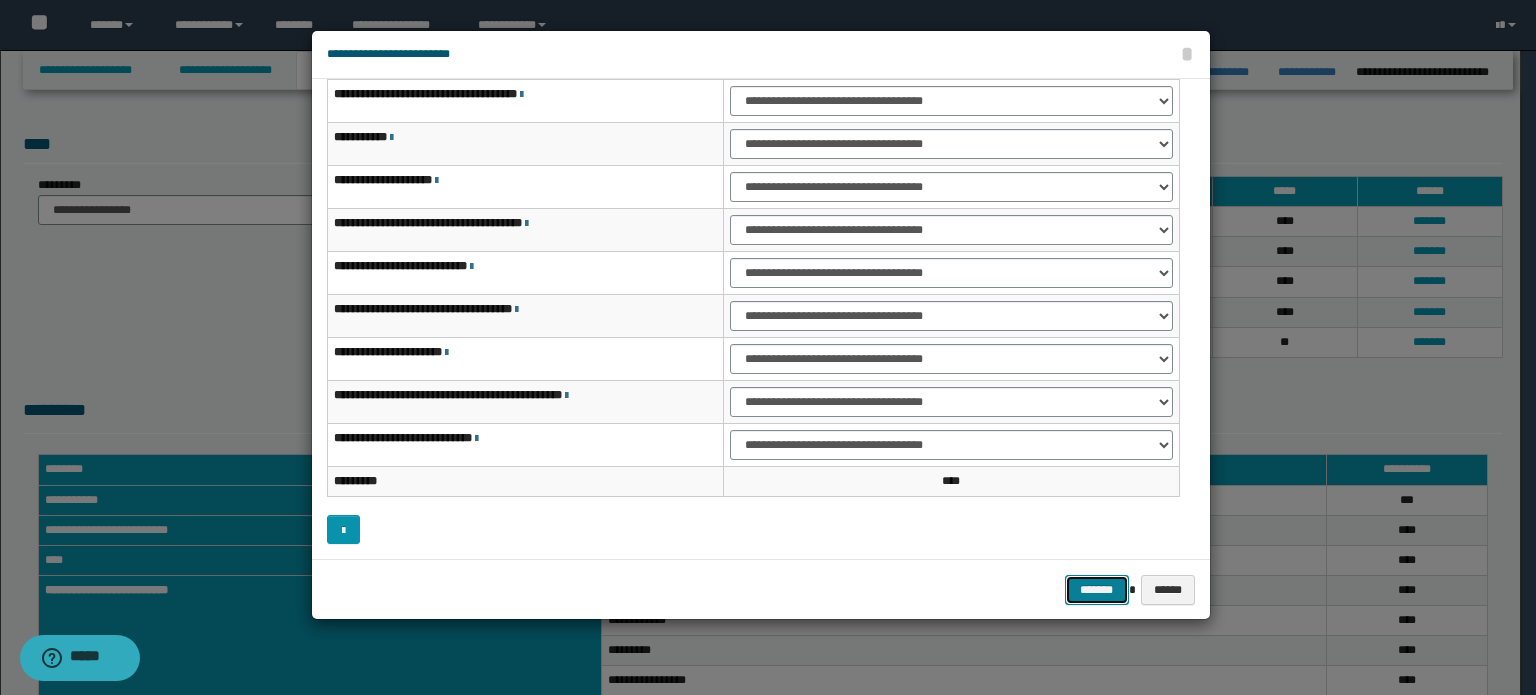 click on "*******" at bounding box center (1097, 590) 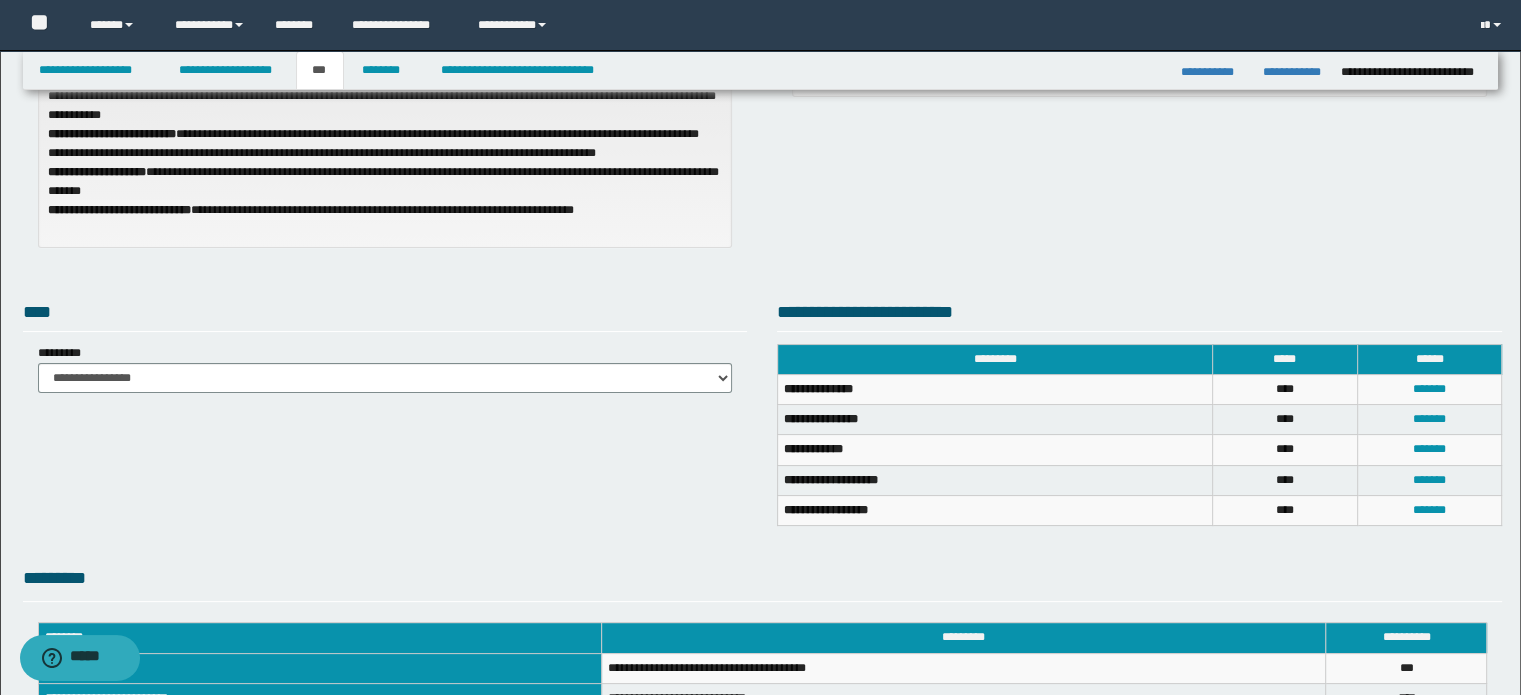 scroll, scrollTop: 0, scrollLeft: 0, axis: both 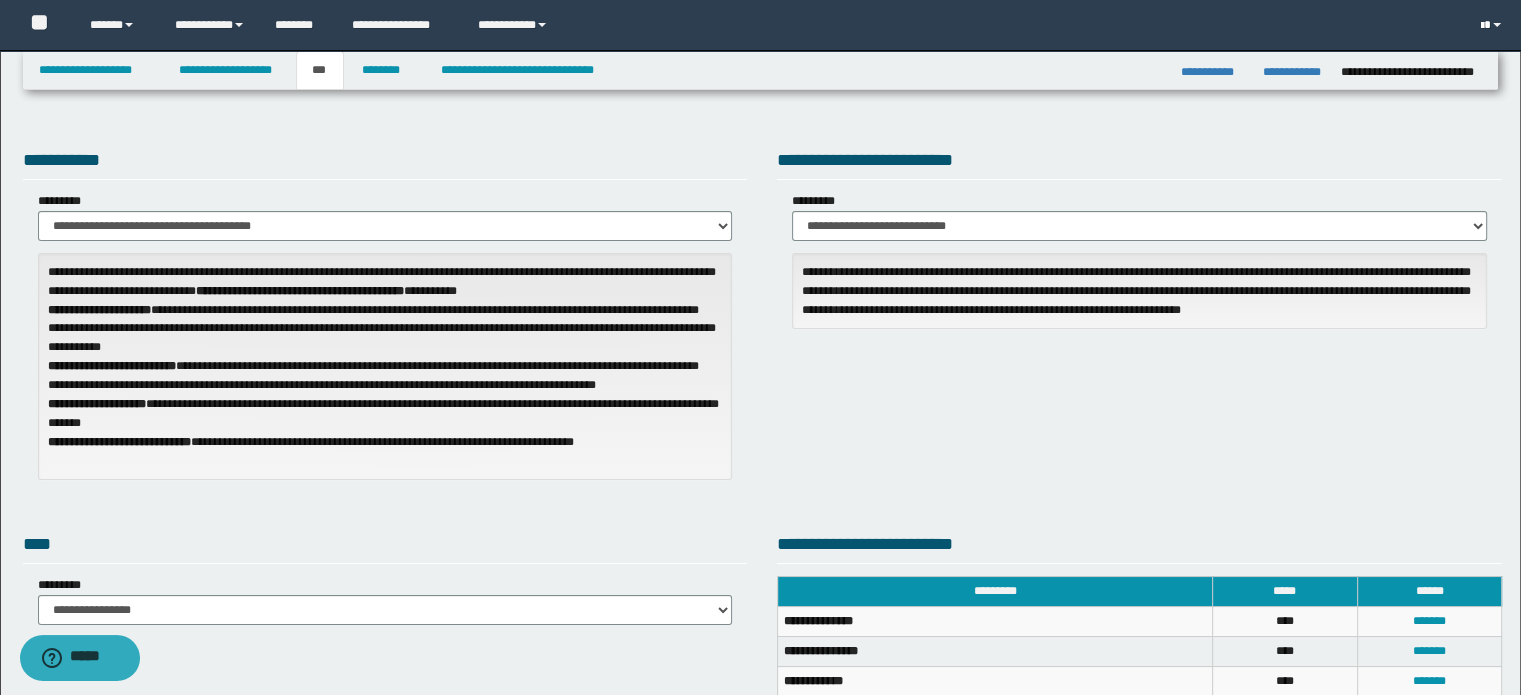 click at bounding box center [1493, 25] 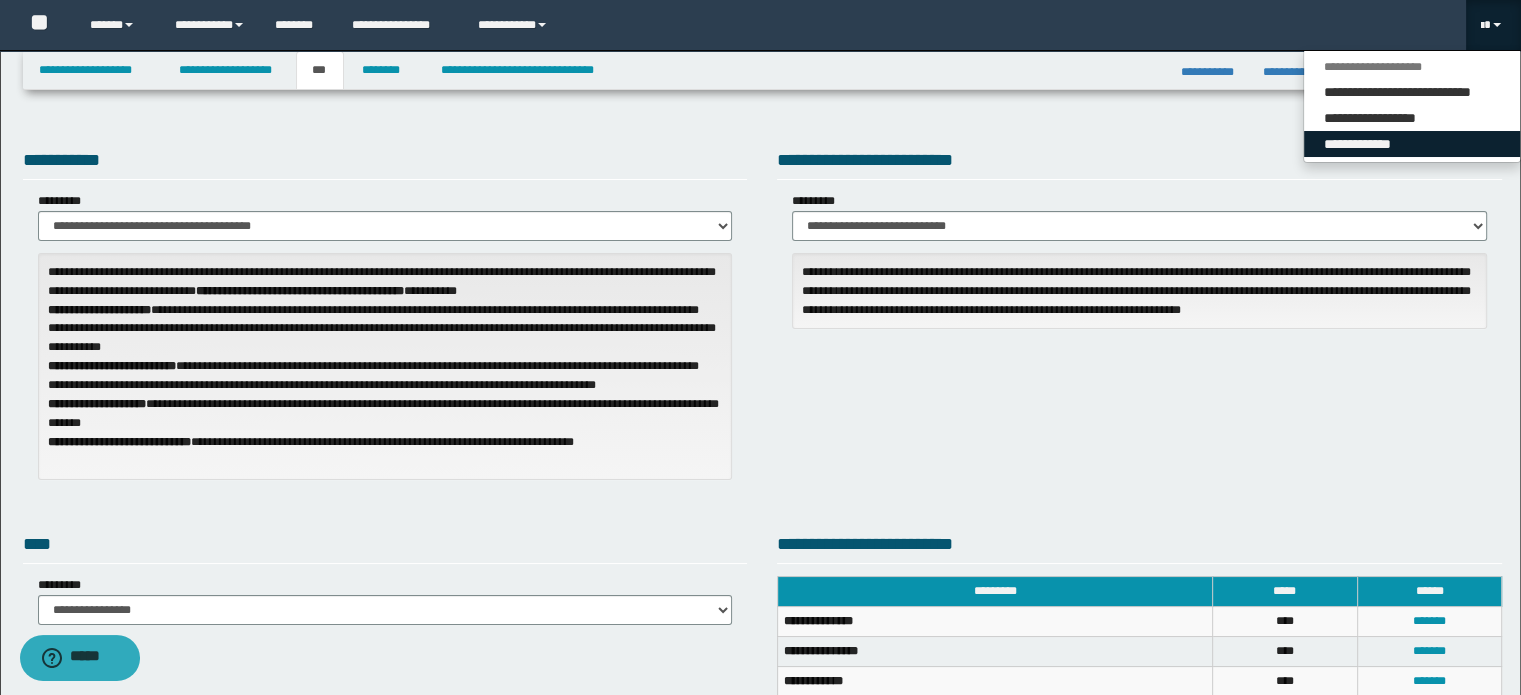 click on "**********" at bounding box center (1412, 144) 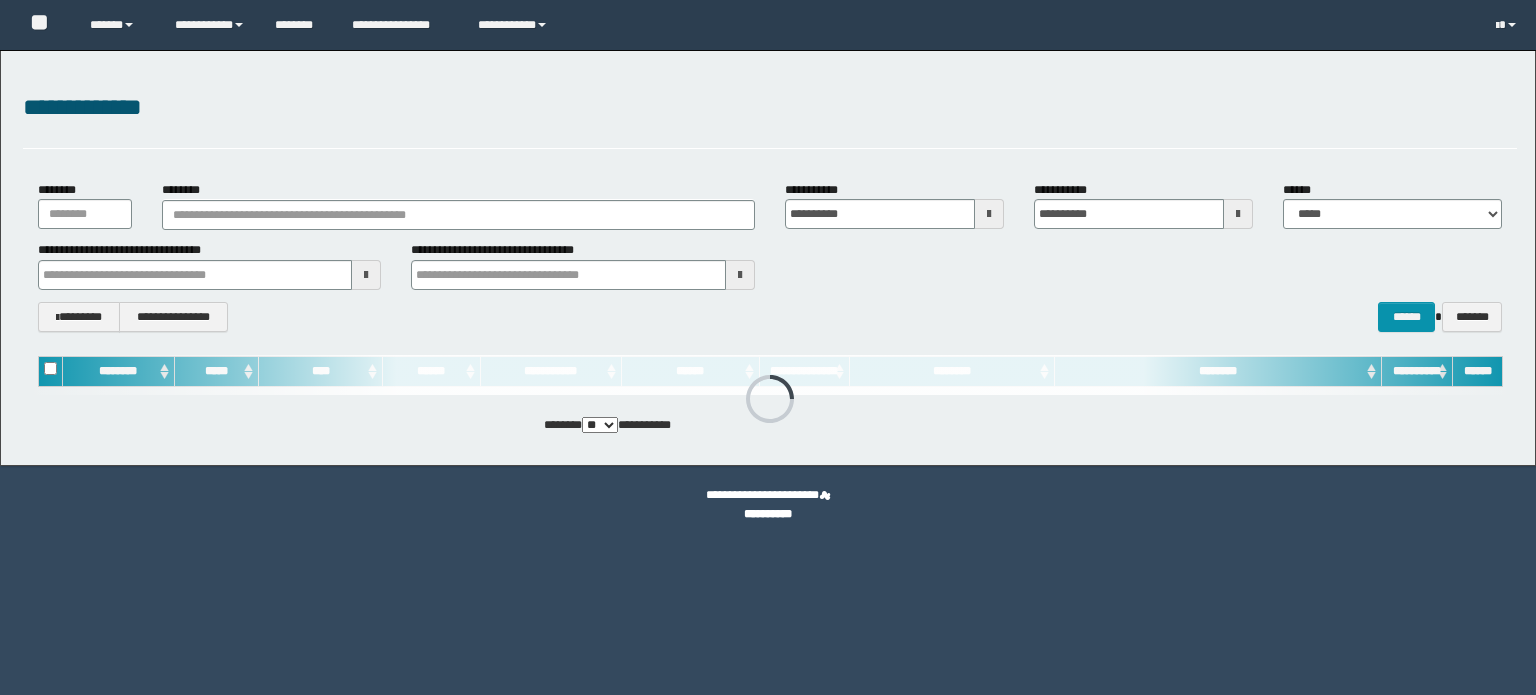 scroll, scrollTop: 0, scrollLeft: 0, axis: both 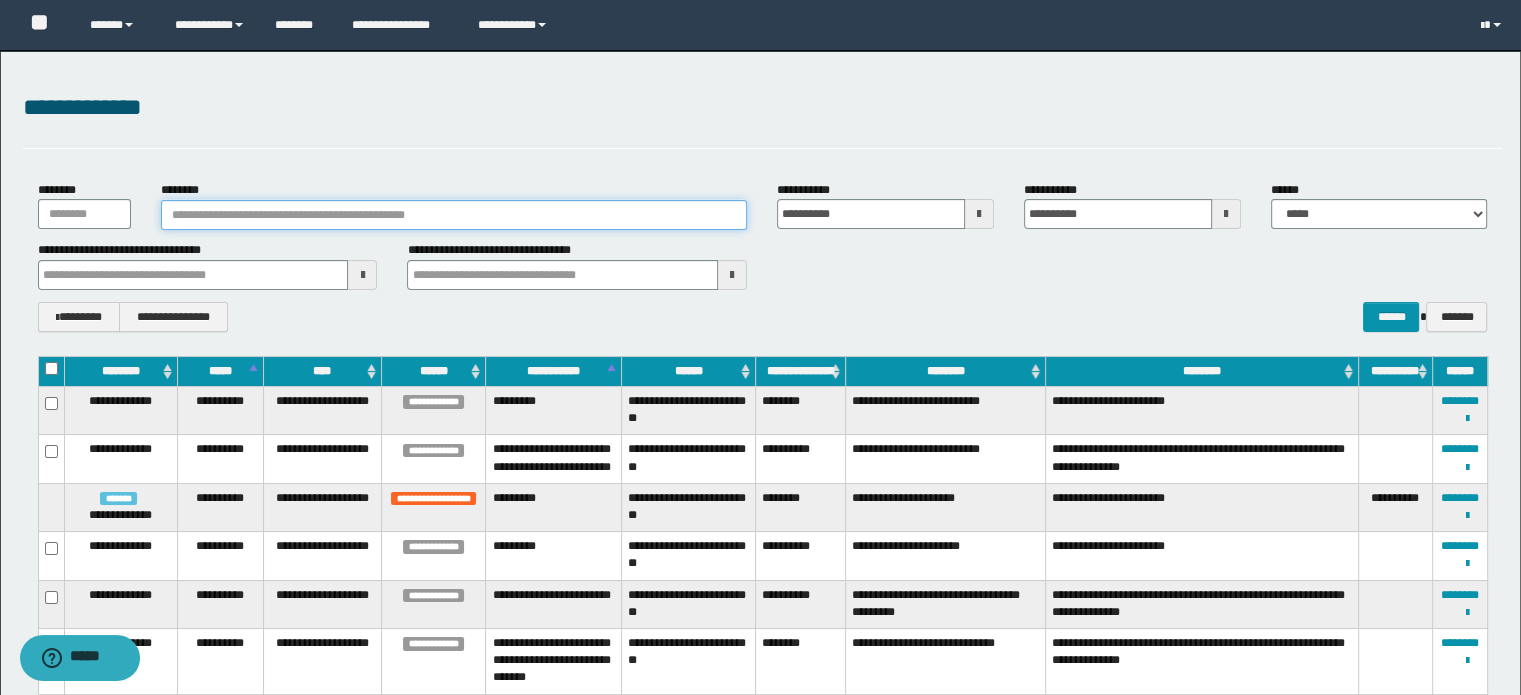 click on "********" at bounding box center [454, 215] 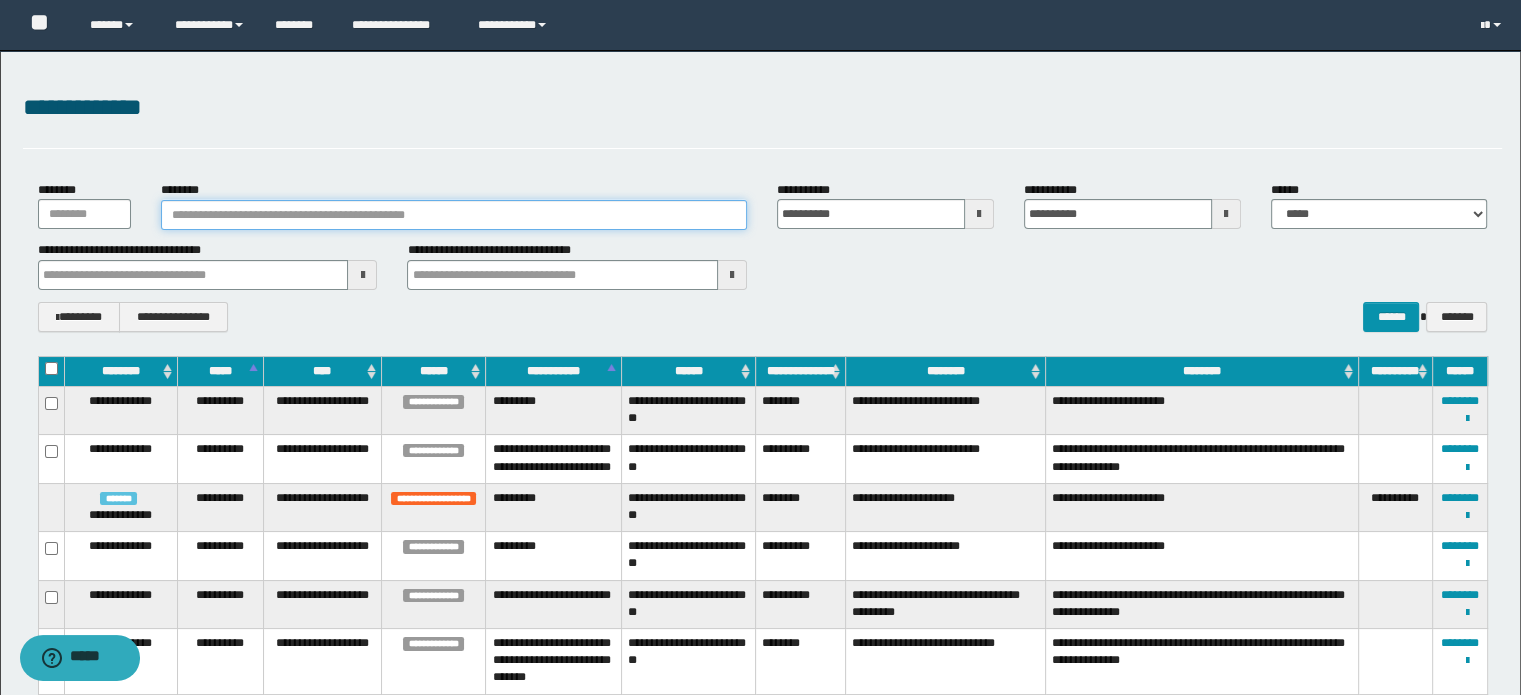 paste on "**********" 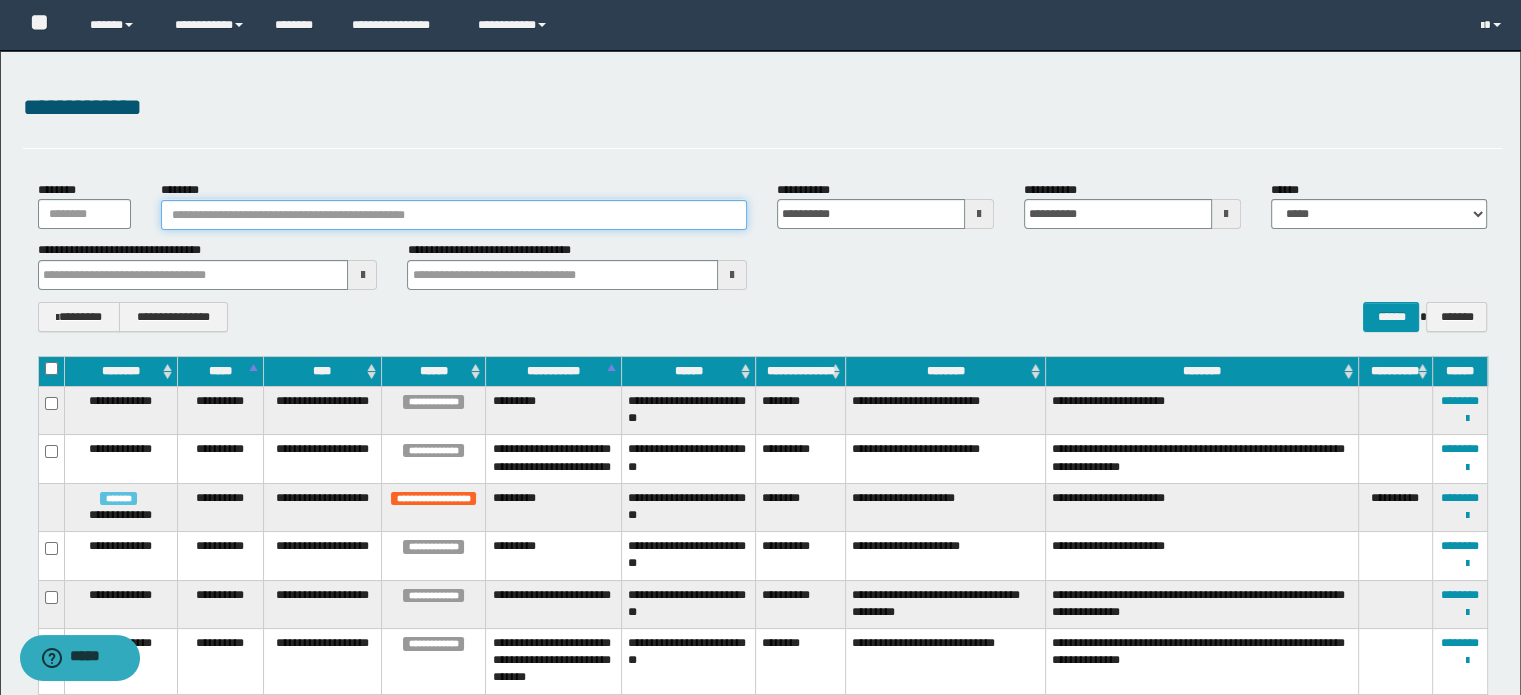 type on "**********" 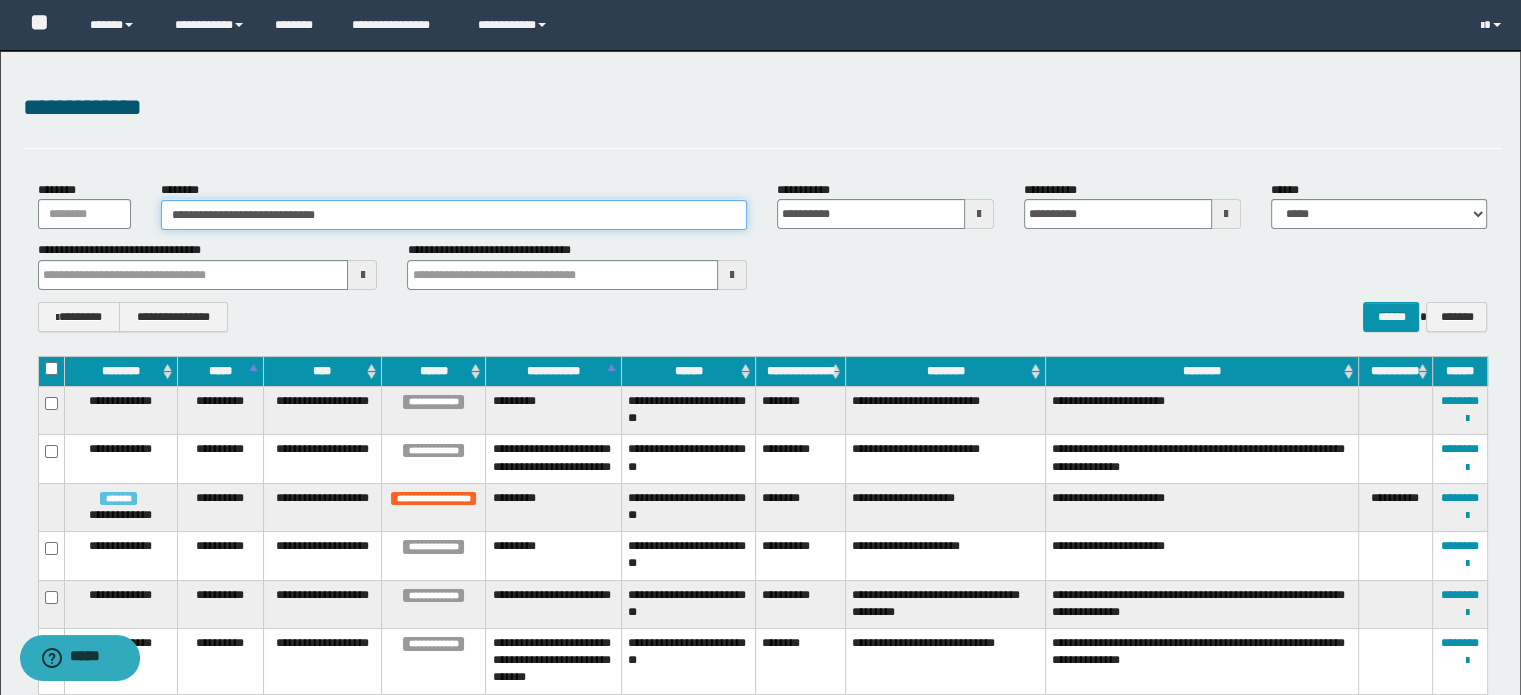 type on "**********" 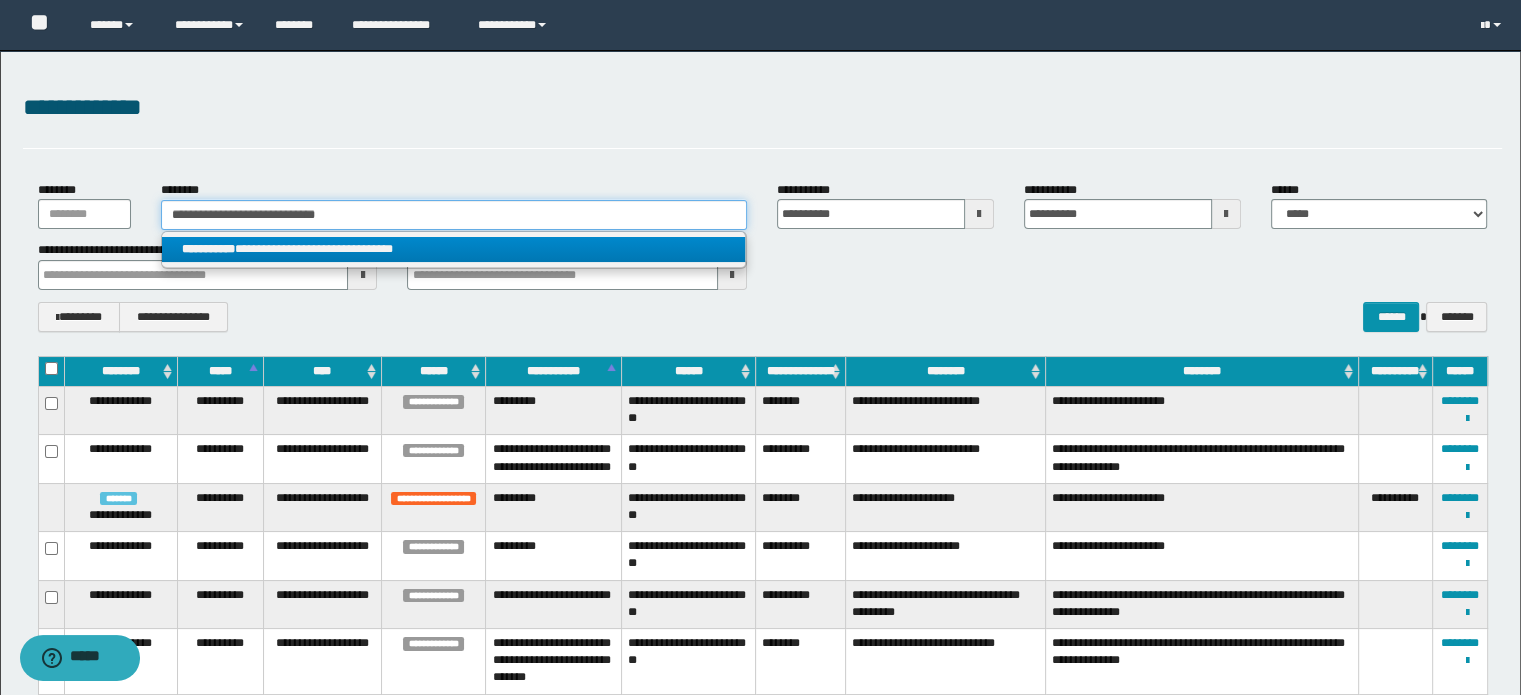 type on "**********" 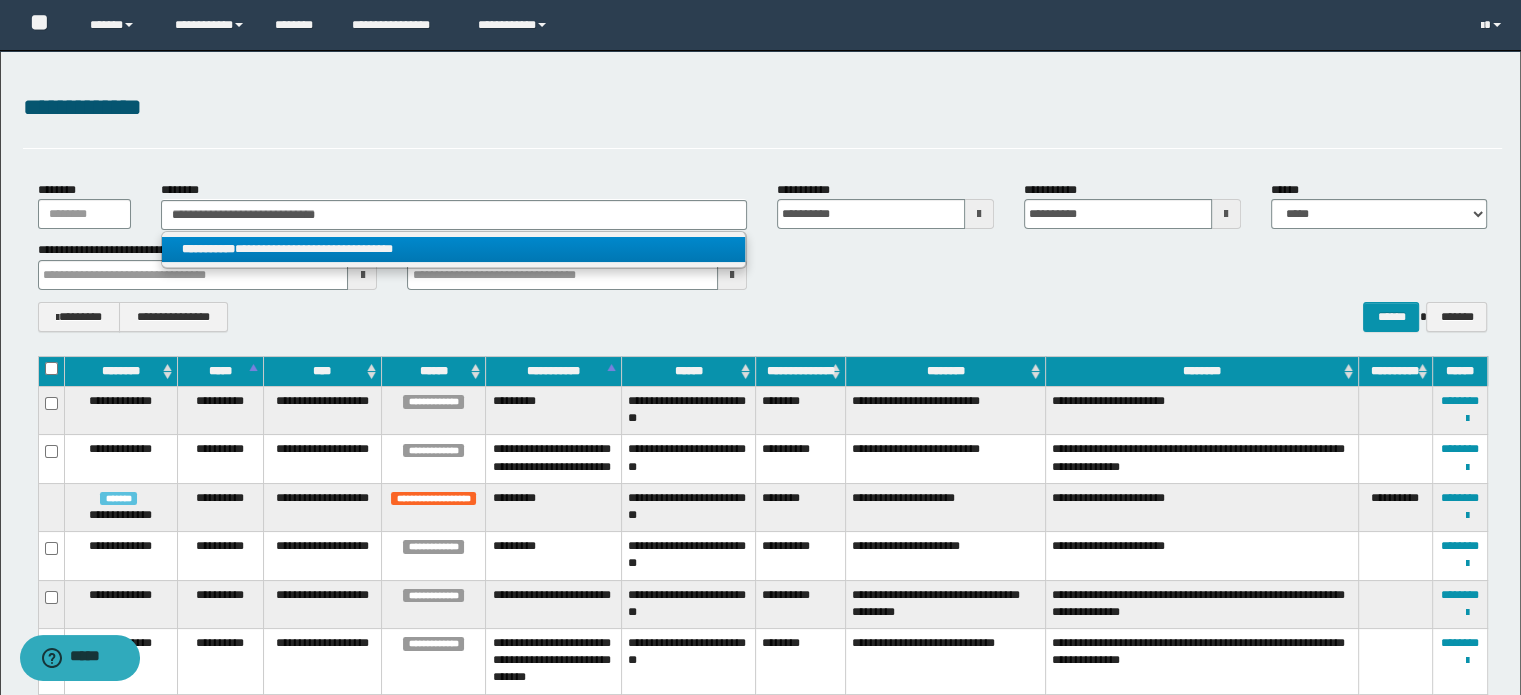 click on "**********" at bounding box center [454, 249] 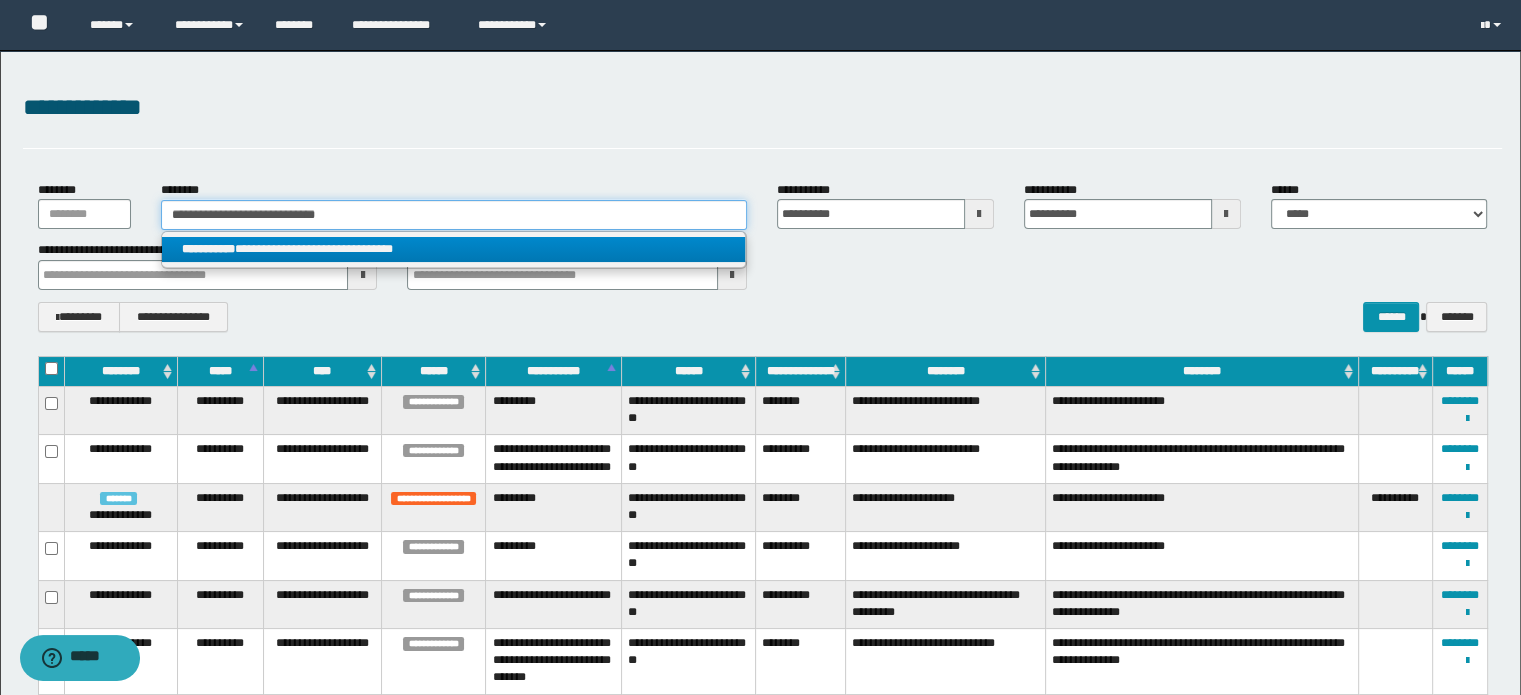 type 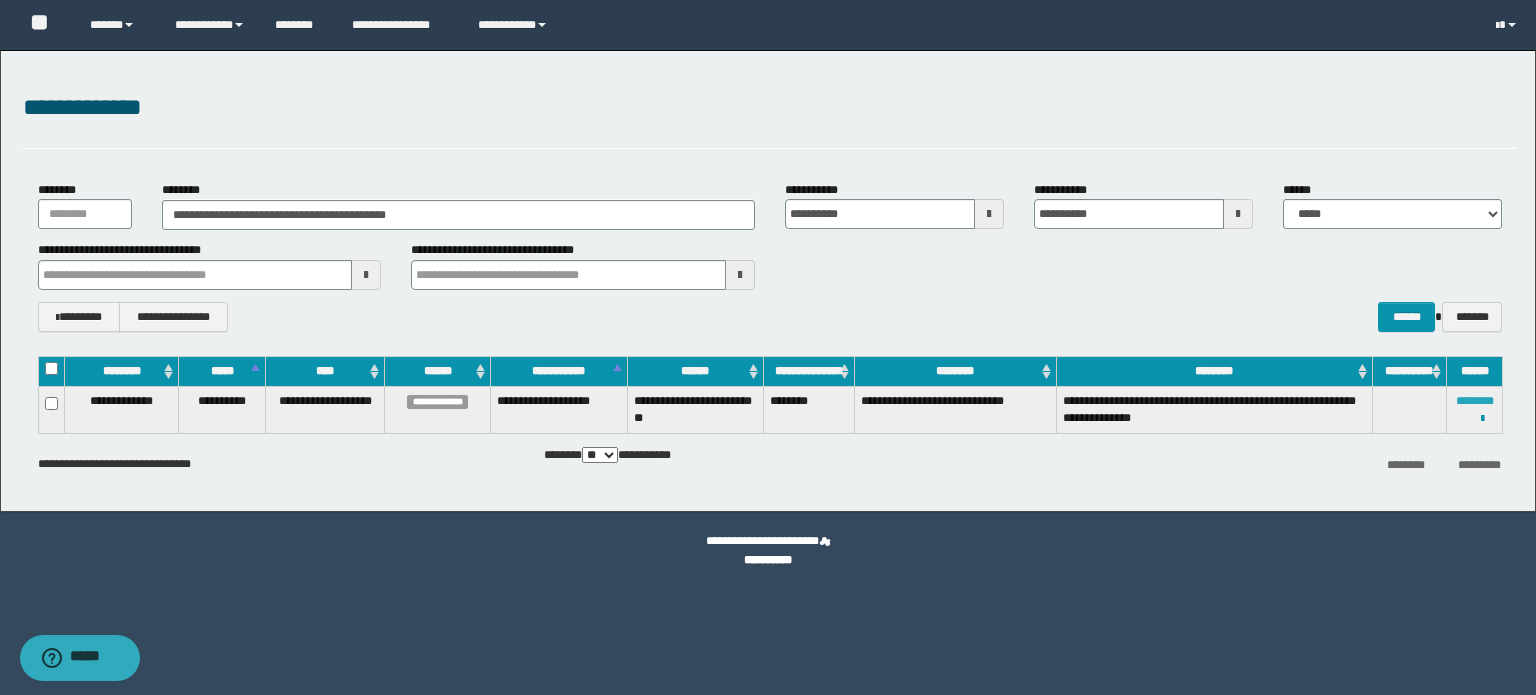 click on "********" at bounding box center [1475, 401] 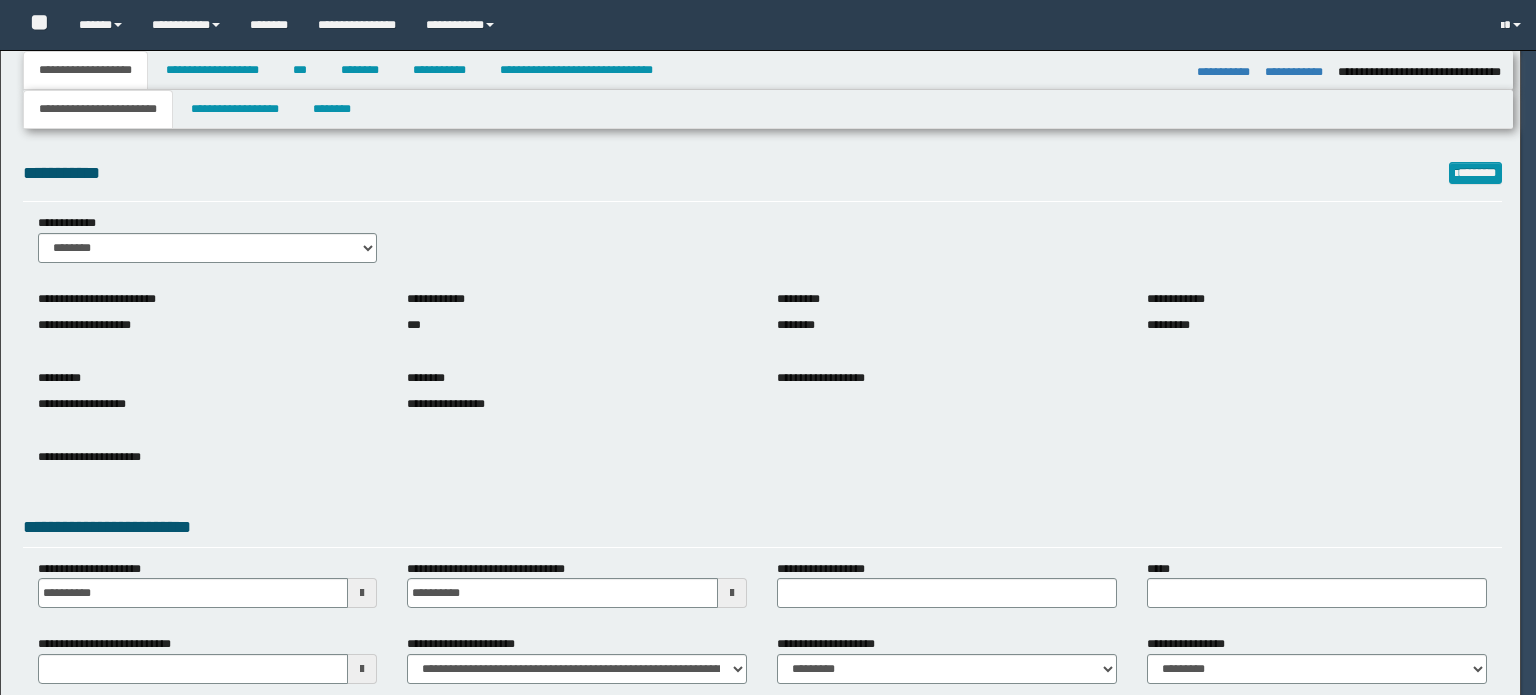 select on "*" 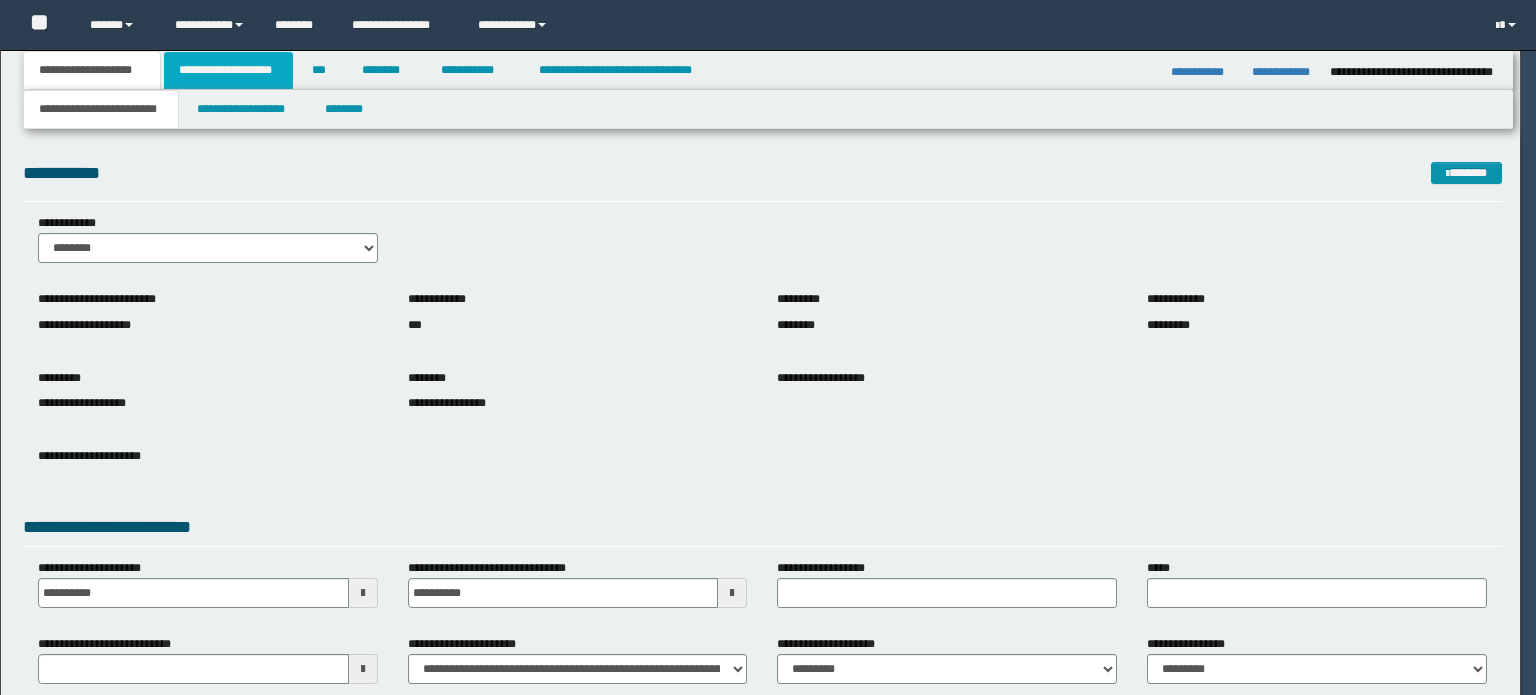 scroll, scrollTop: 0, scrollLeft: 0, axis: both 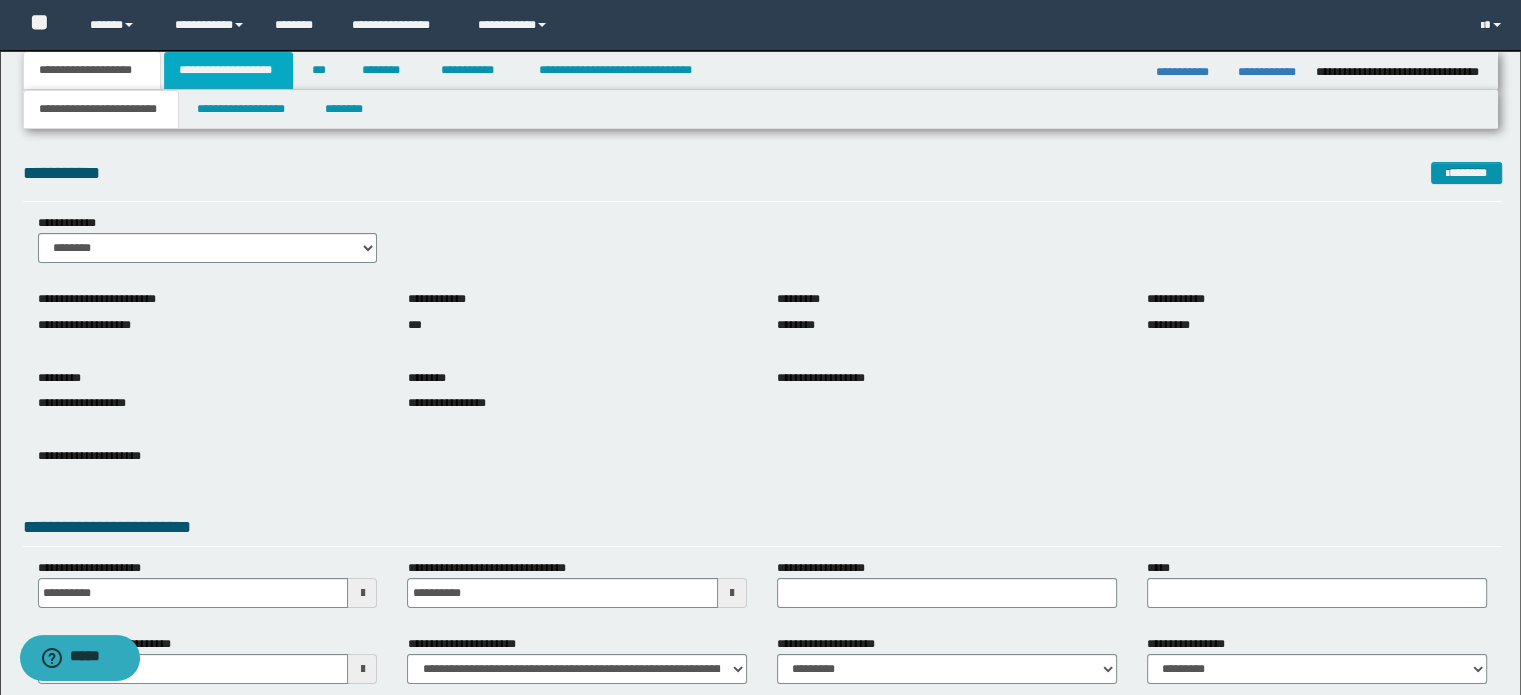 click on "**********" at bounding box center [228, 70] 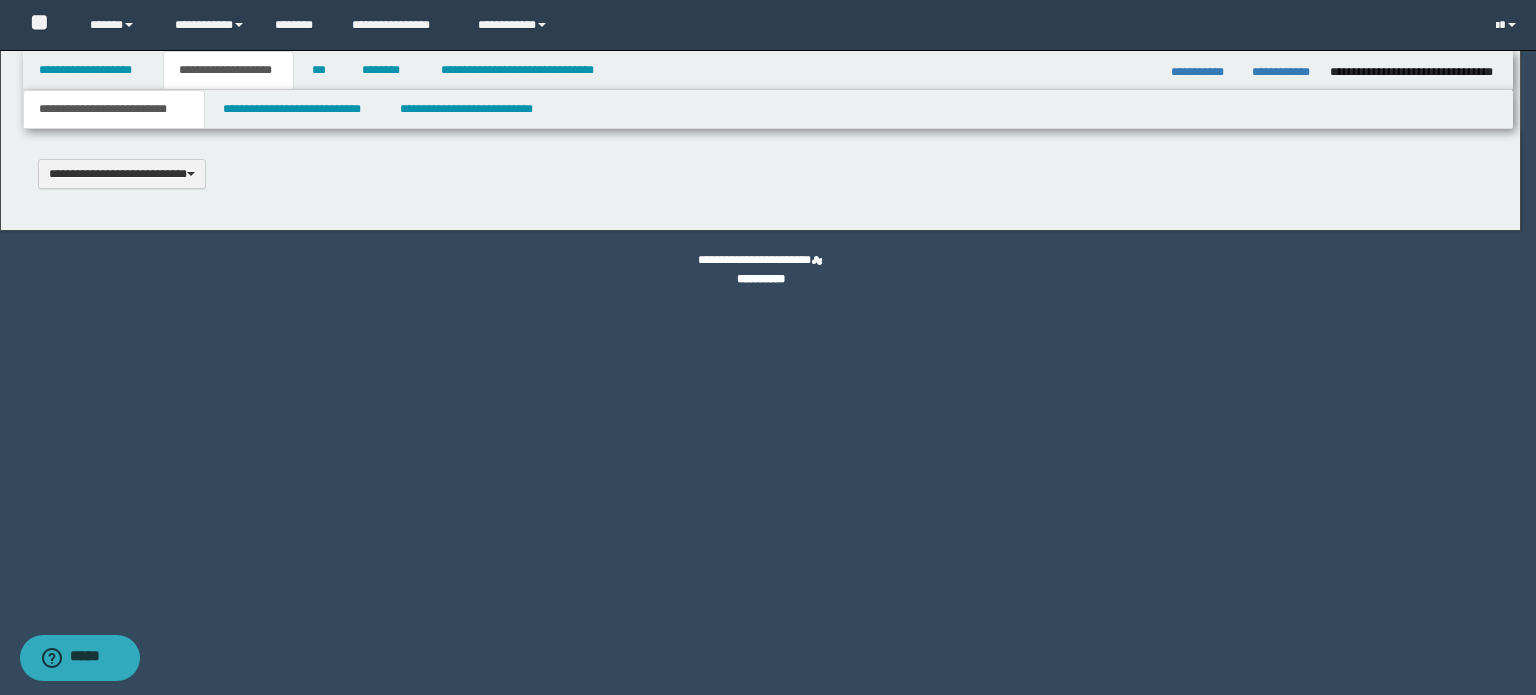 type 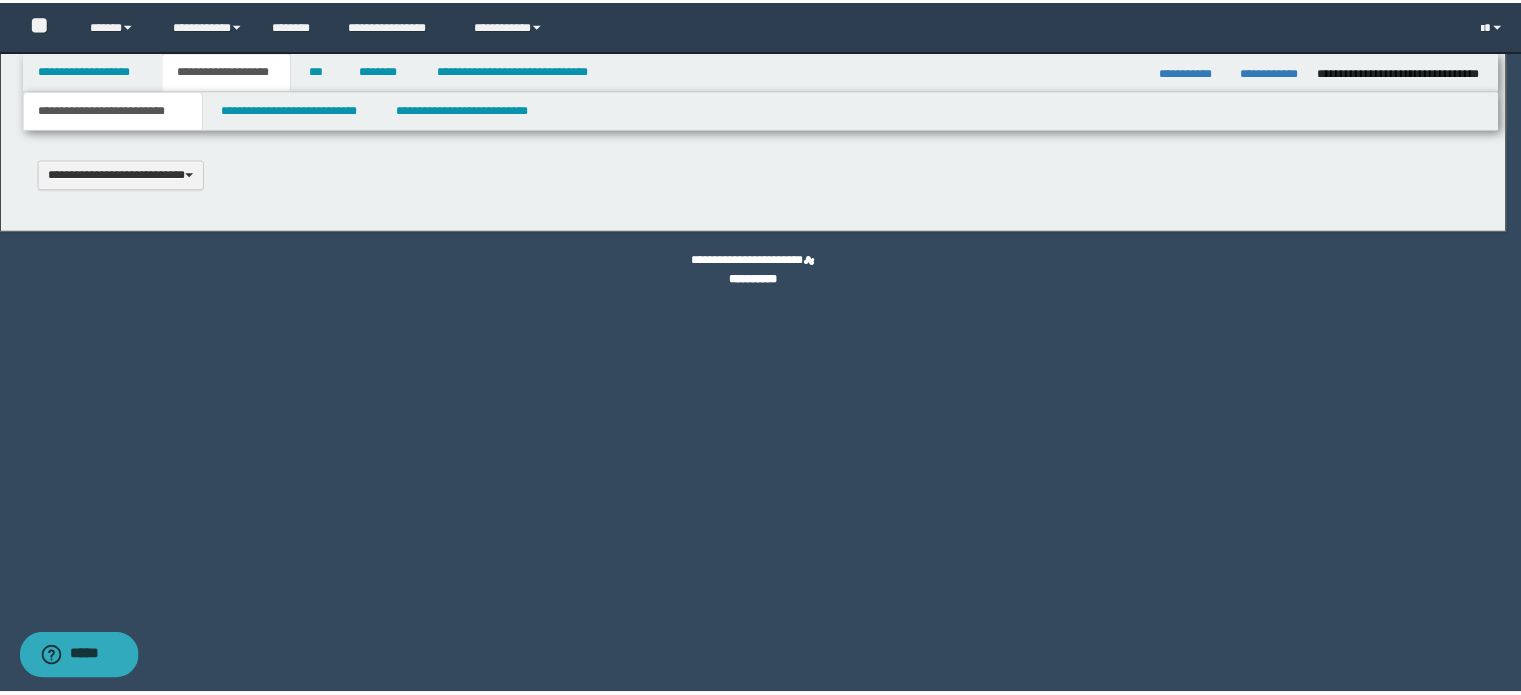 scroll, scrollTop: 0, scrollLeft: 0, axis: both 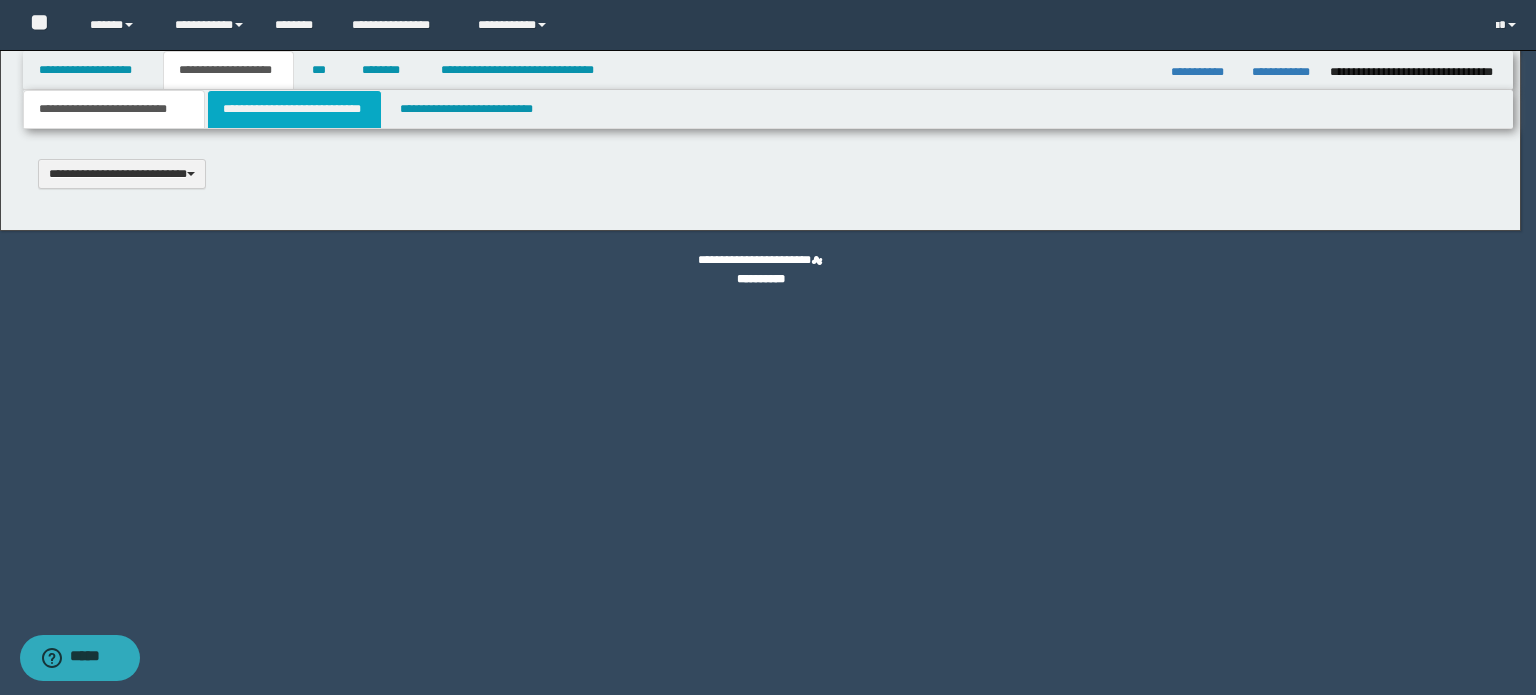select on "*" 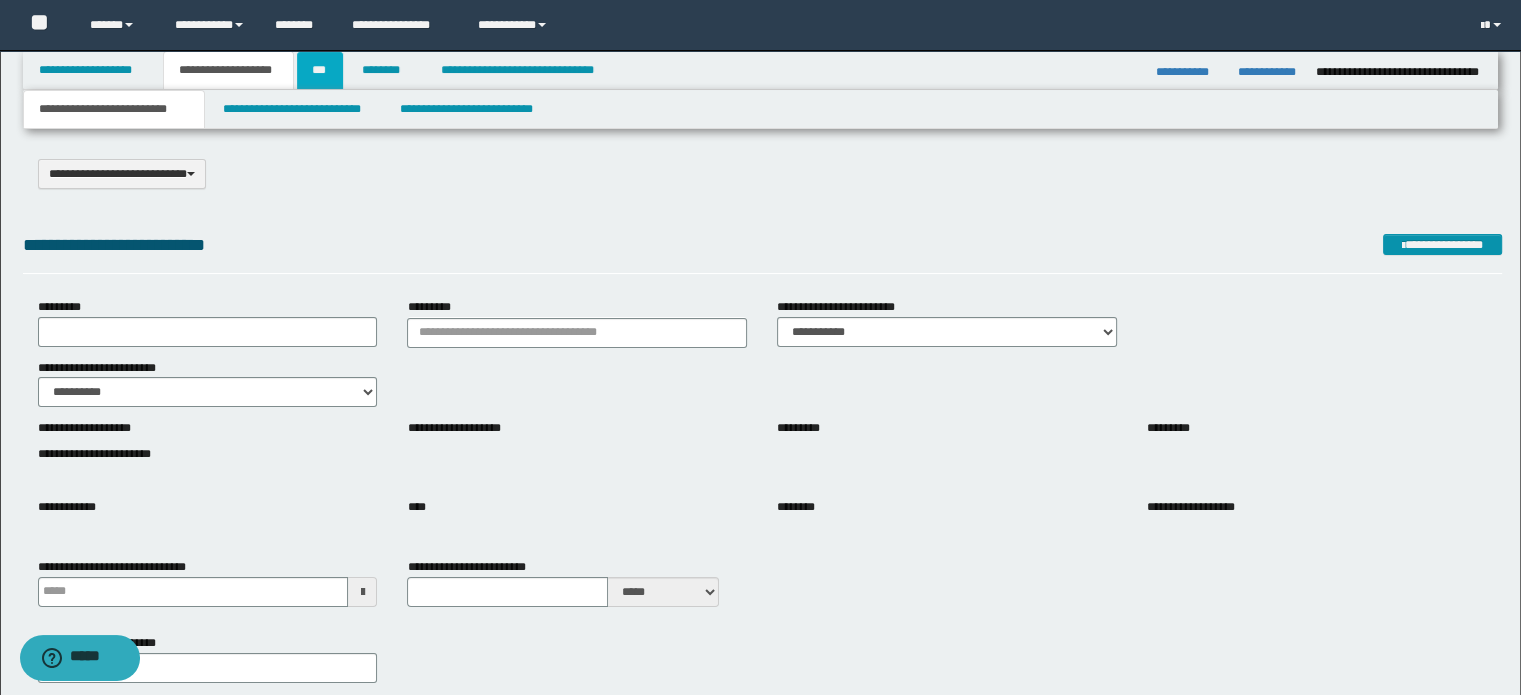 click on "***" at bounding box center (320, 70) 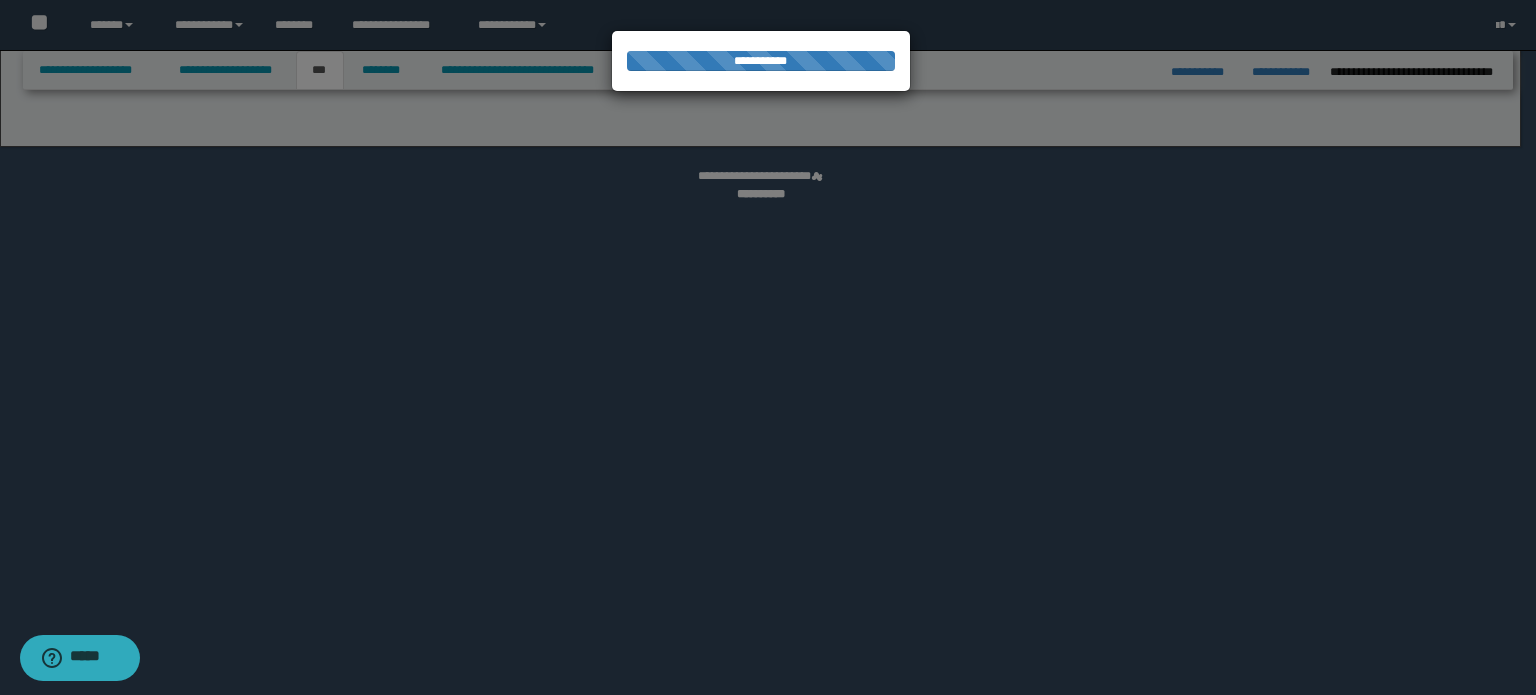 select on "*" 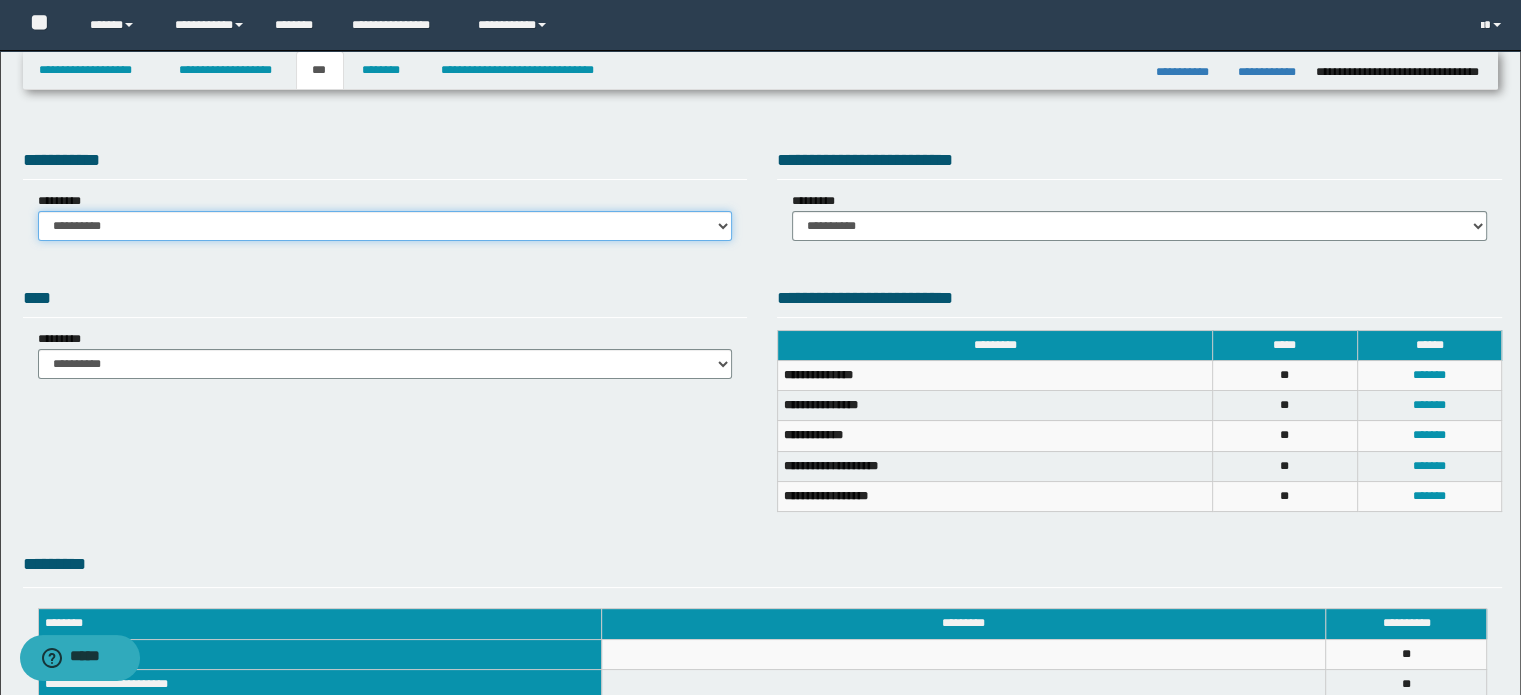 drag, startPoint x: 628, startPoint y: 224, endPoint x: 621, endPoint y: 235, distance: 13.038404 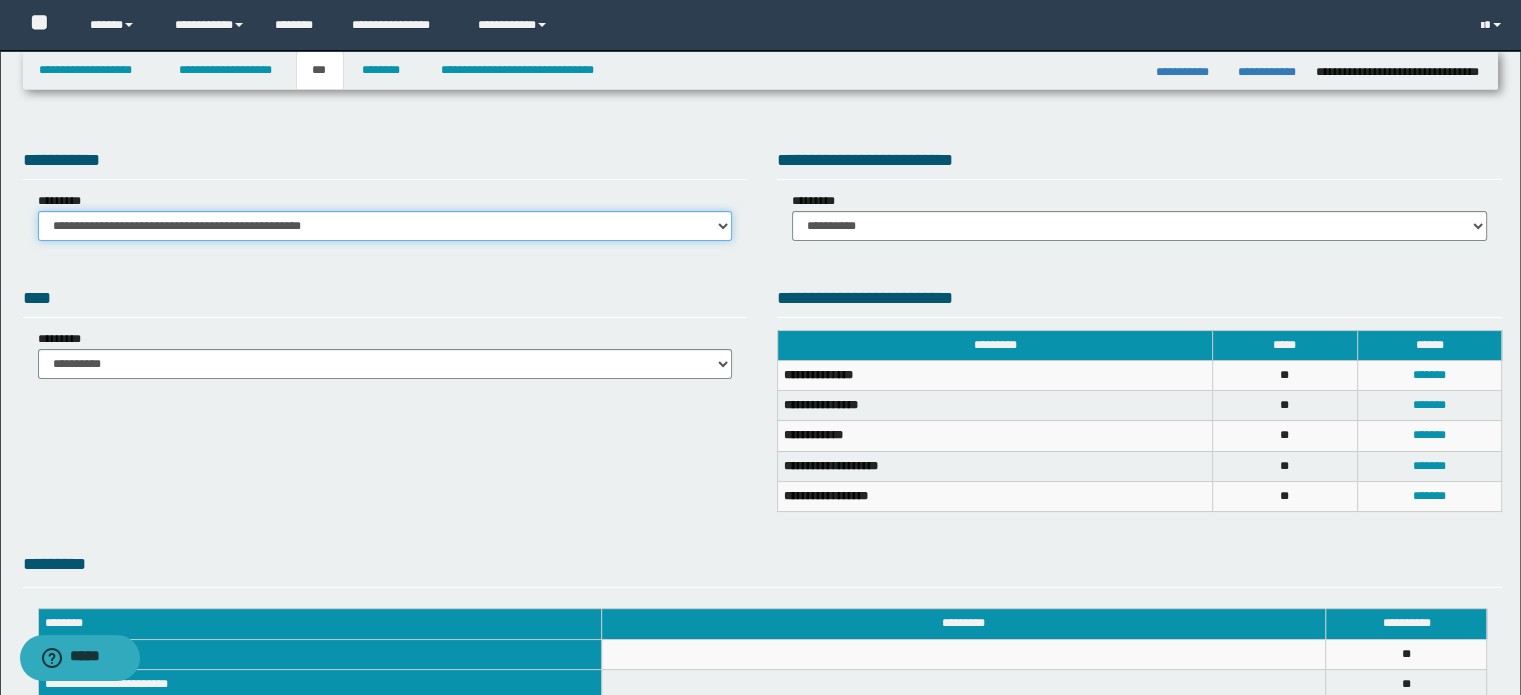 click on "**********" at bounding box center [385, 226] 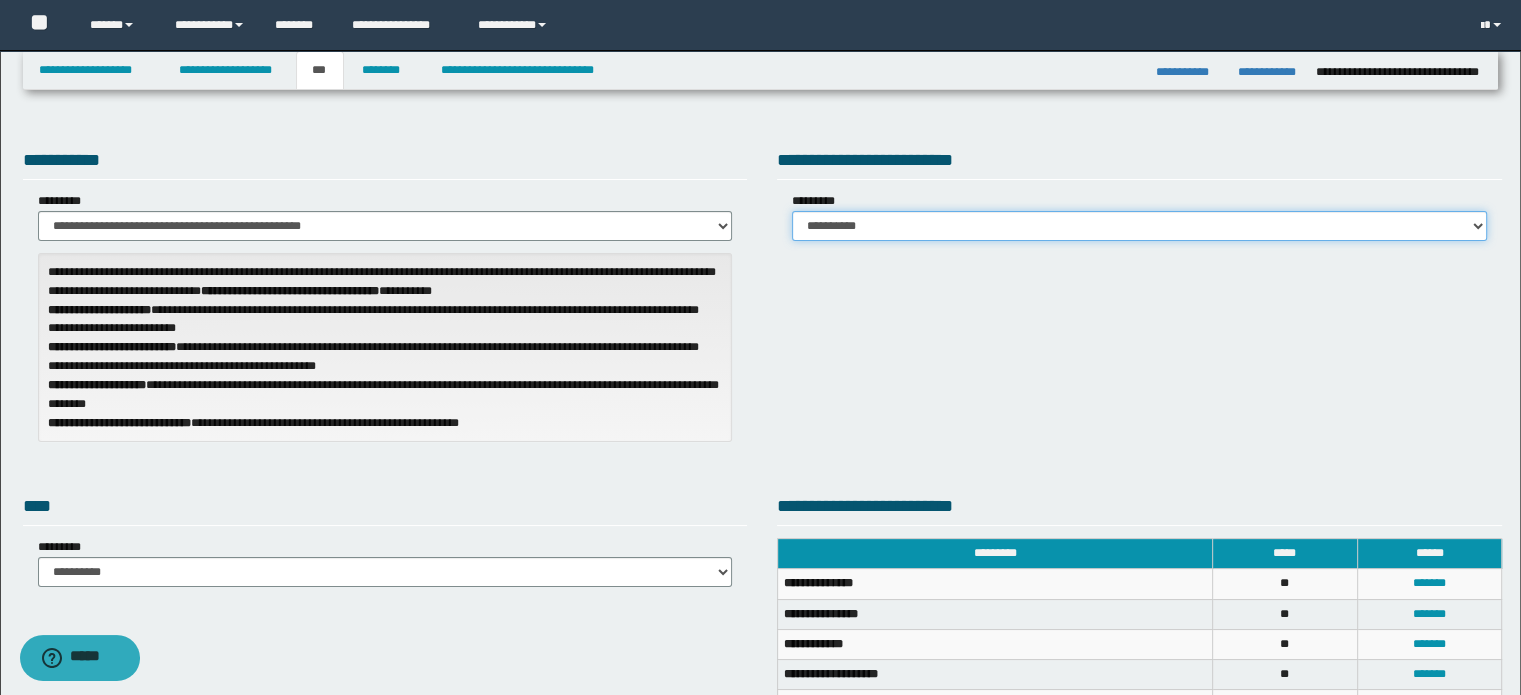 click on "**********" at bounding box center [1139, 226] 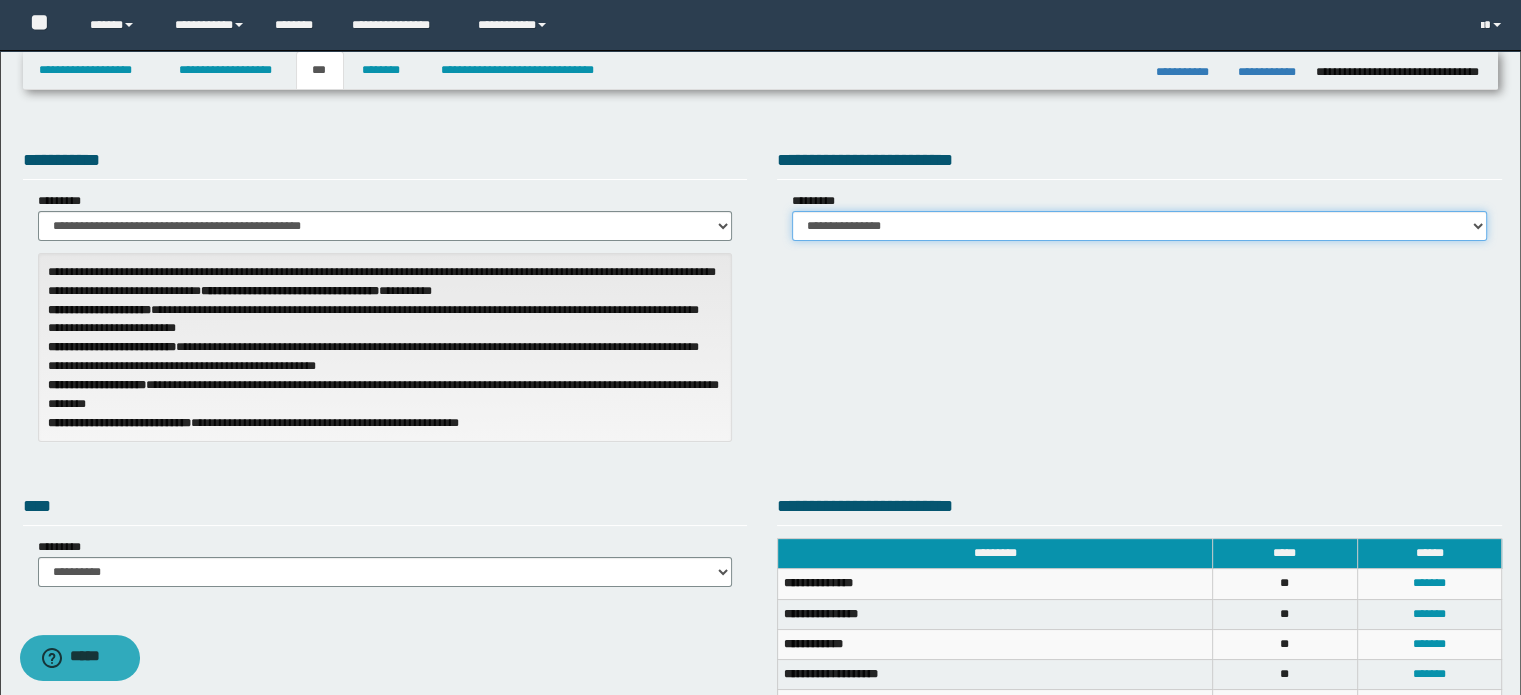 click on "**********" at bounding box center [1139, 226] 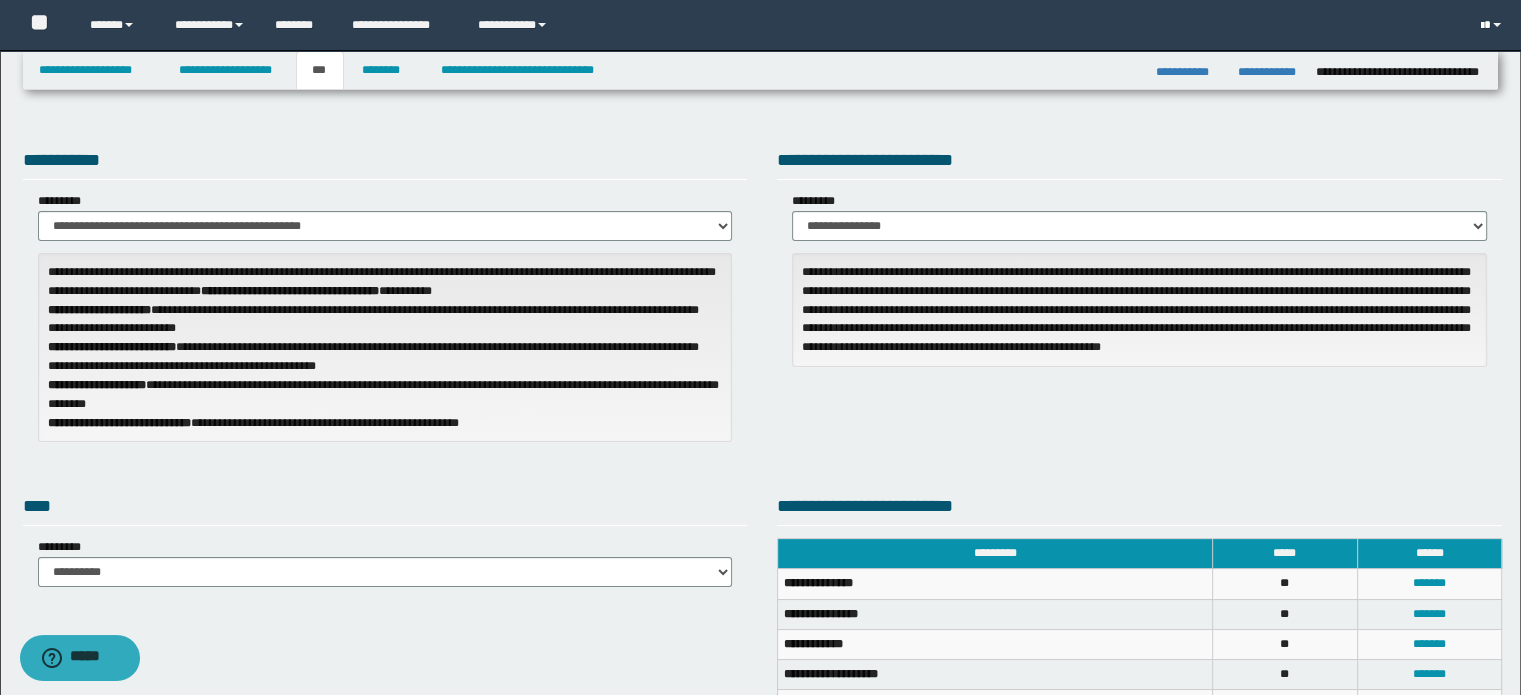 click at bounding box center [1493, 25] 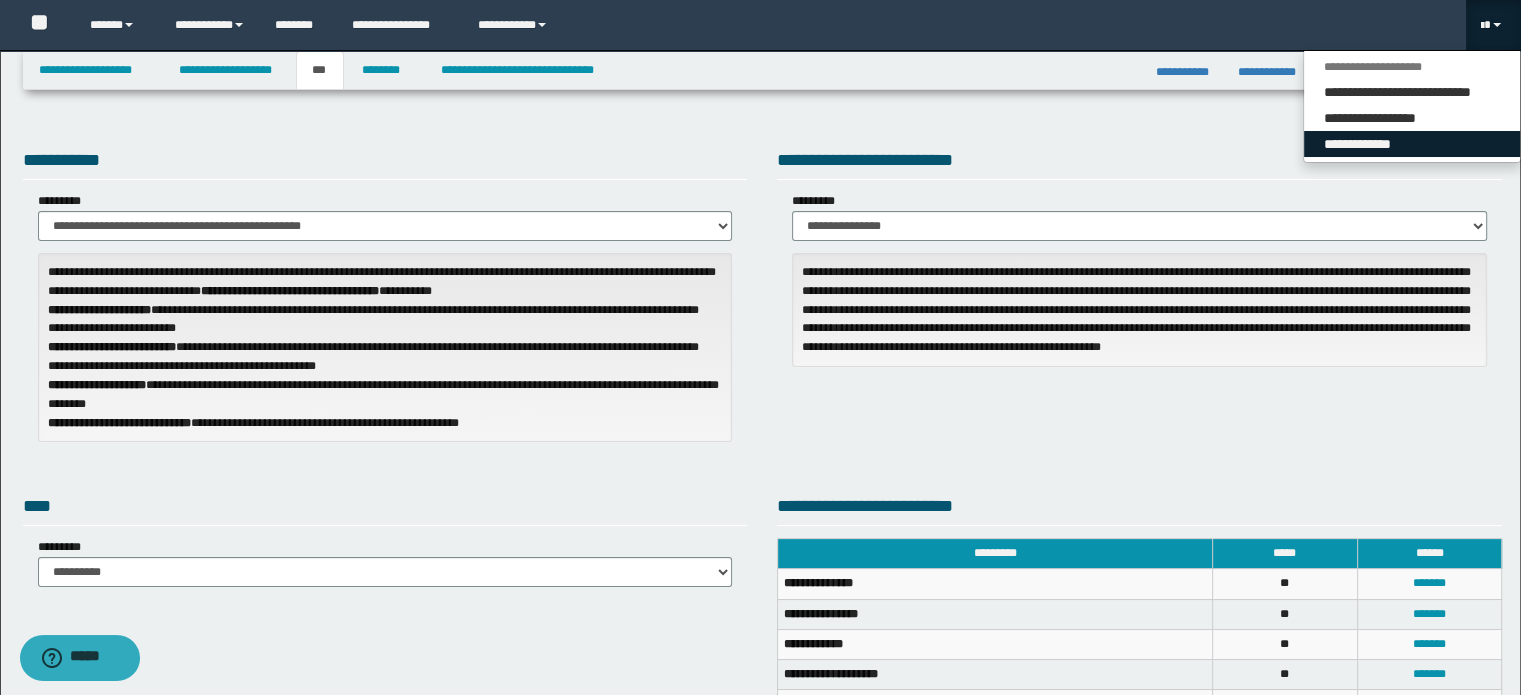 click on "**********" at bounding box center (1412, 144) 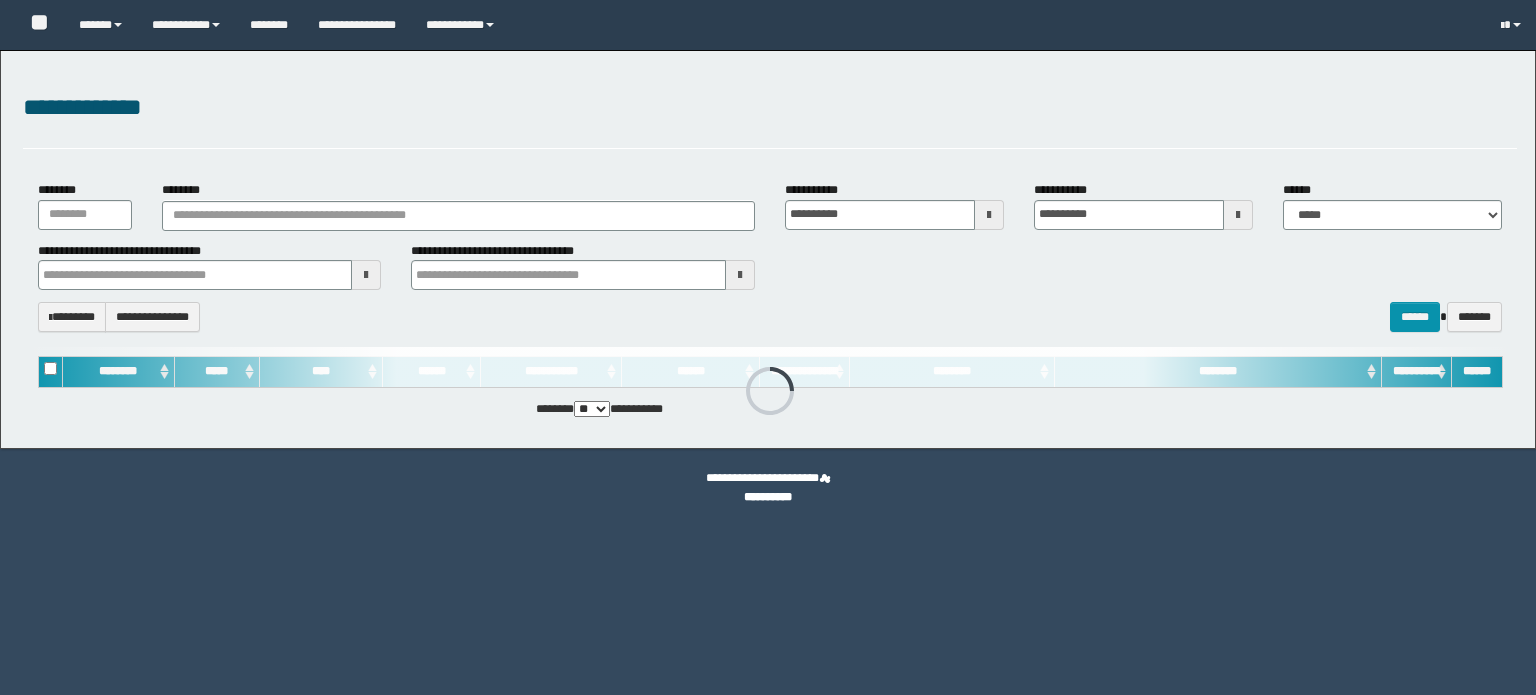 scroll, scrollTop: 0, scrollLeft: 0, axis: both 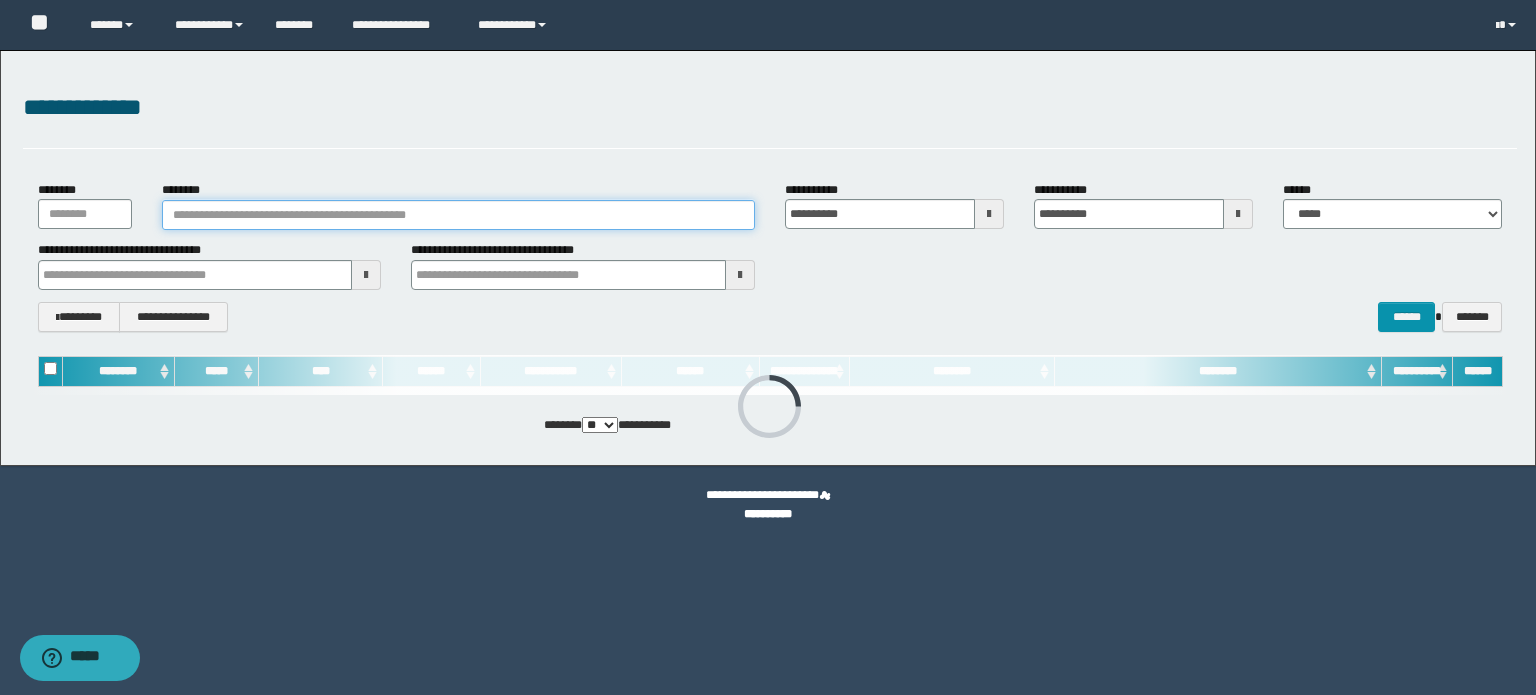 click on "********" at bounding box center (458, 215) 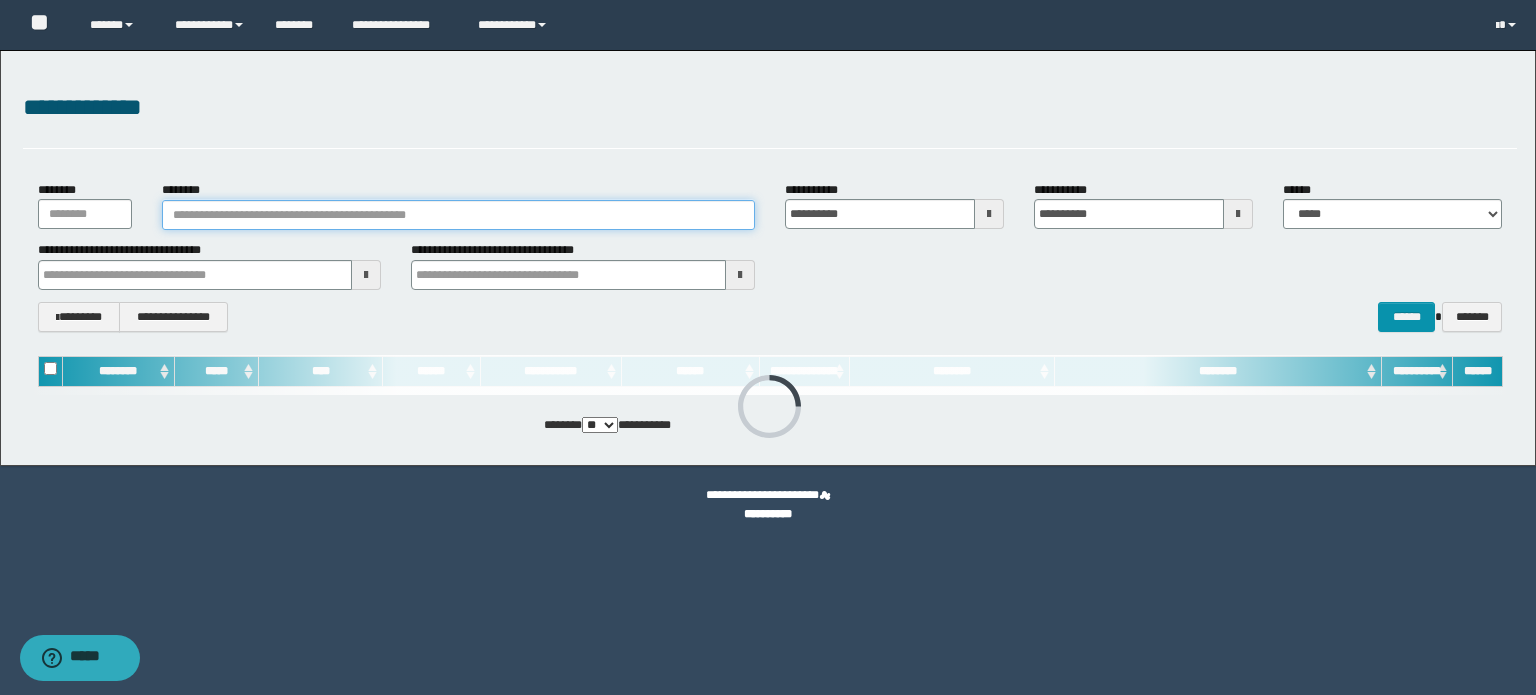 paste on "**********" 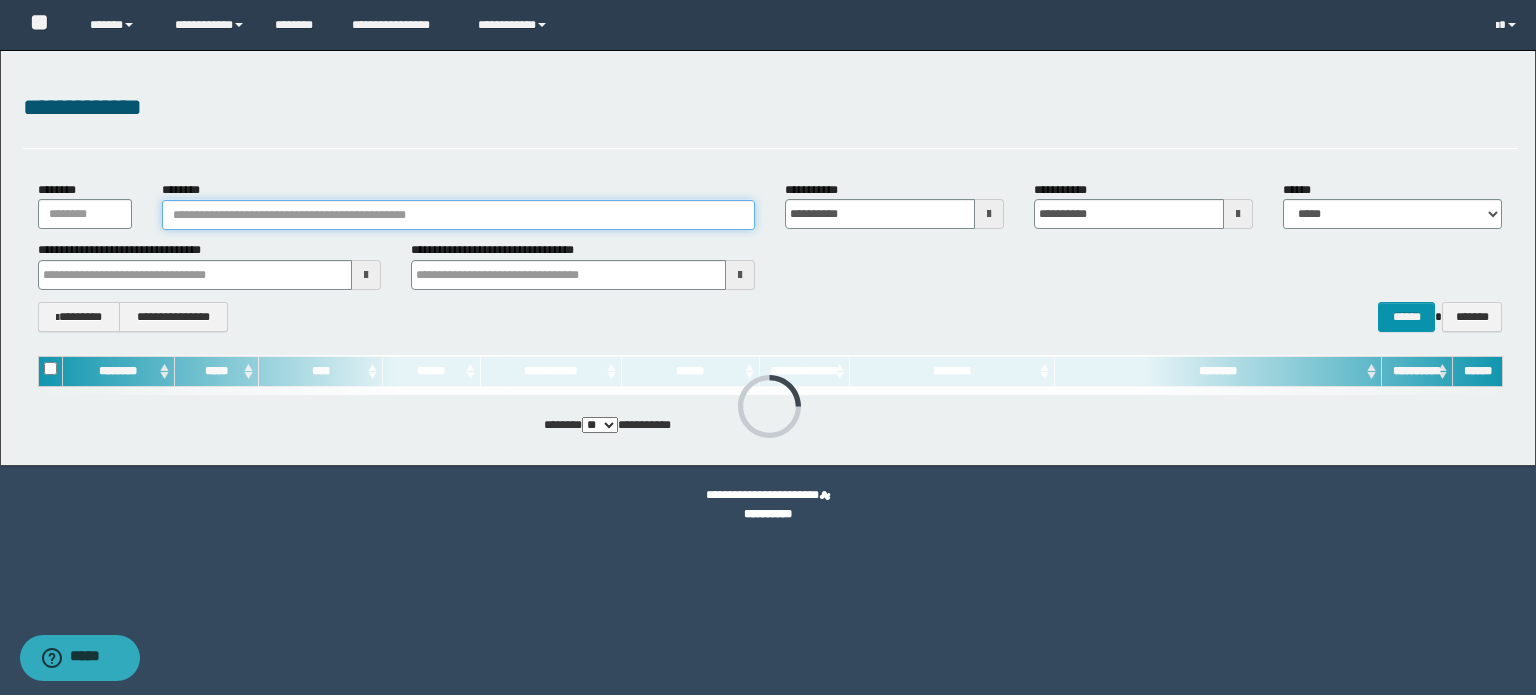 type on "**********" 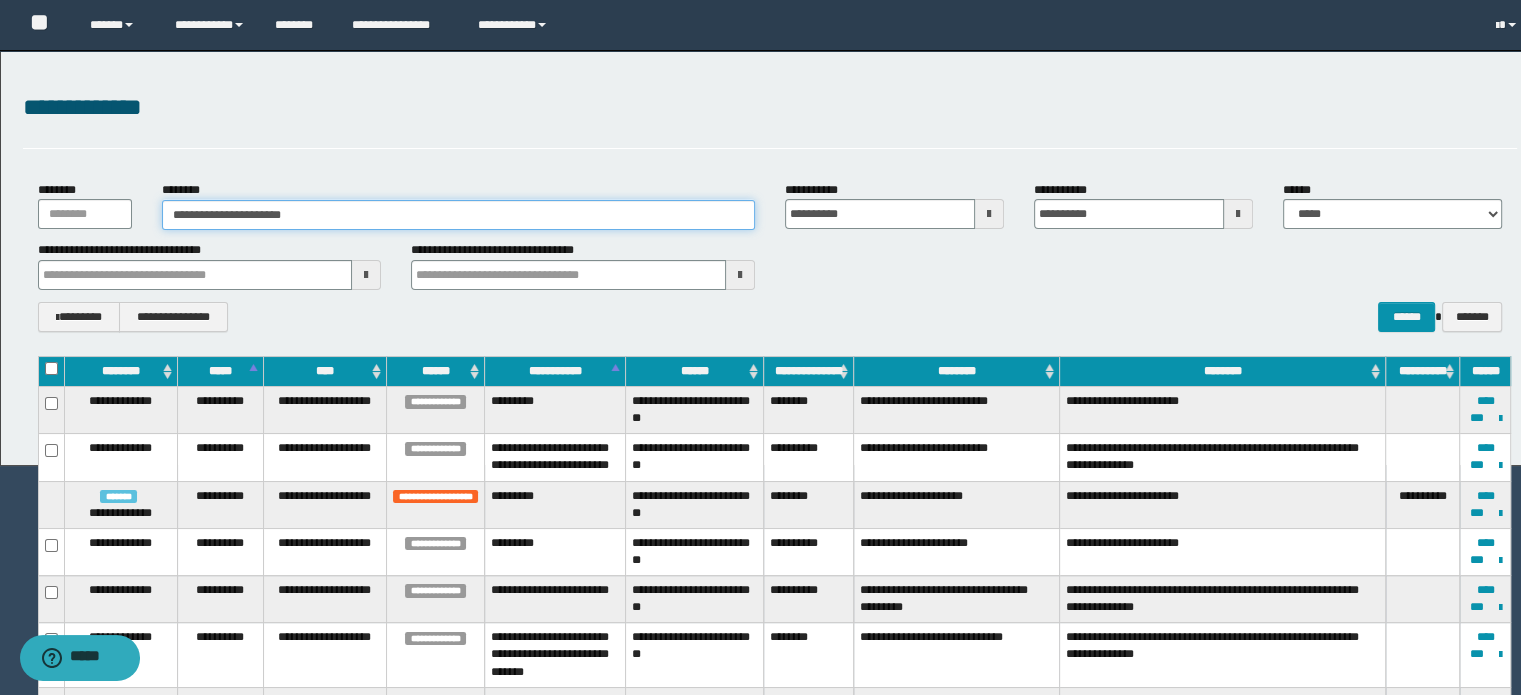 type on "**********" 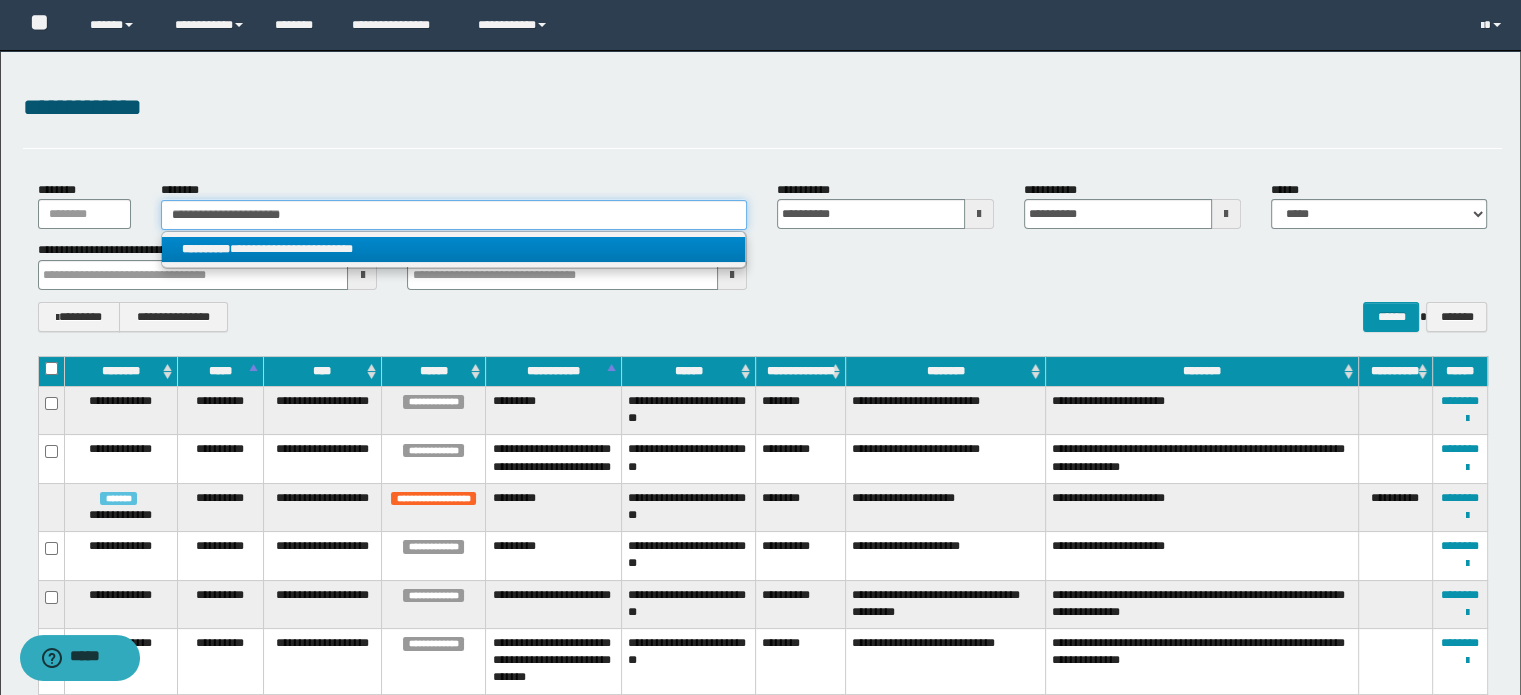 type on "**********" 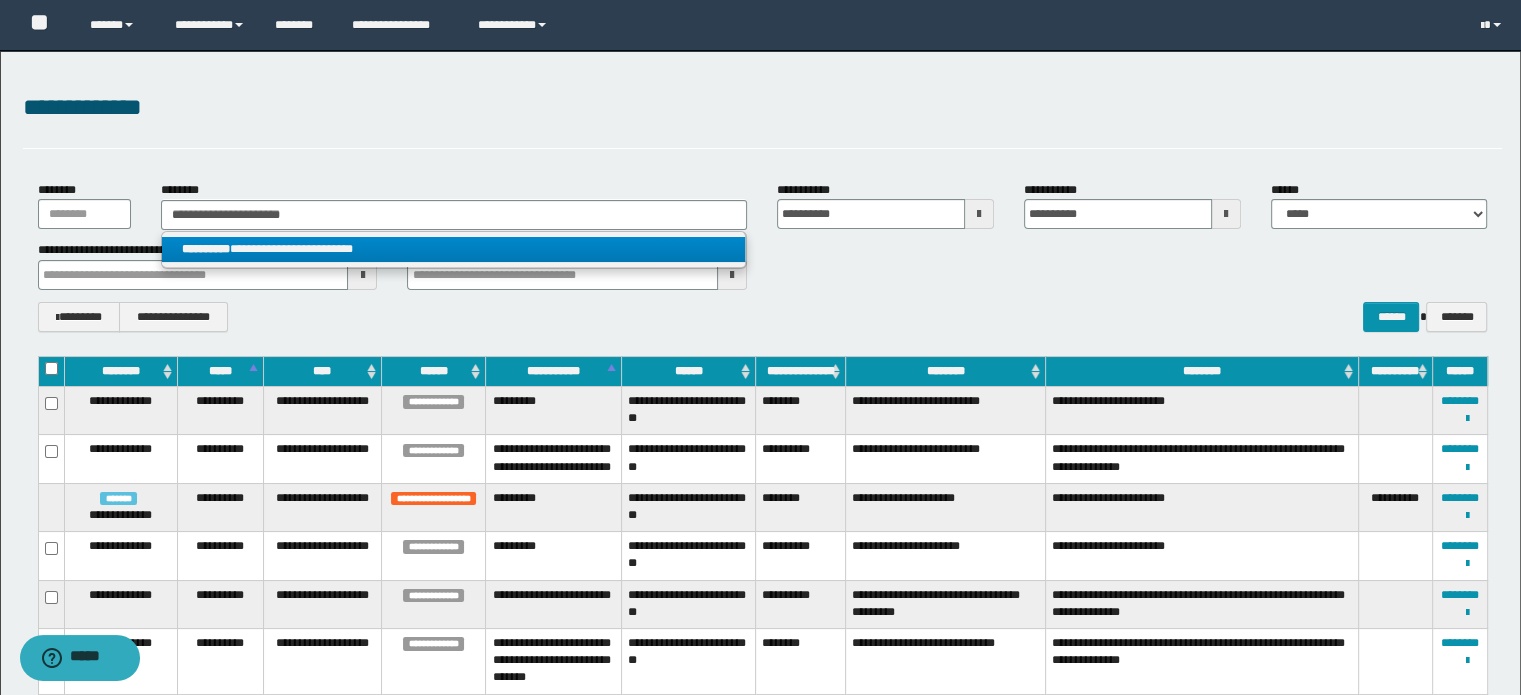click on "**********" at bounding box center [454, 249] 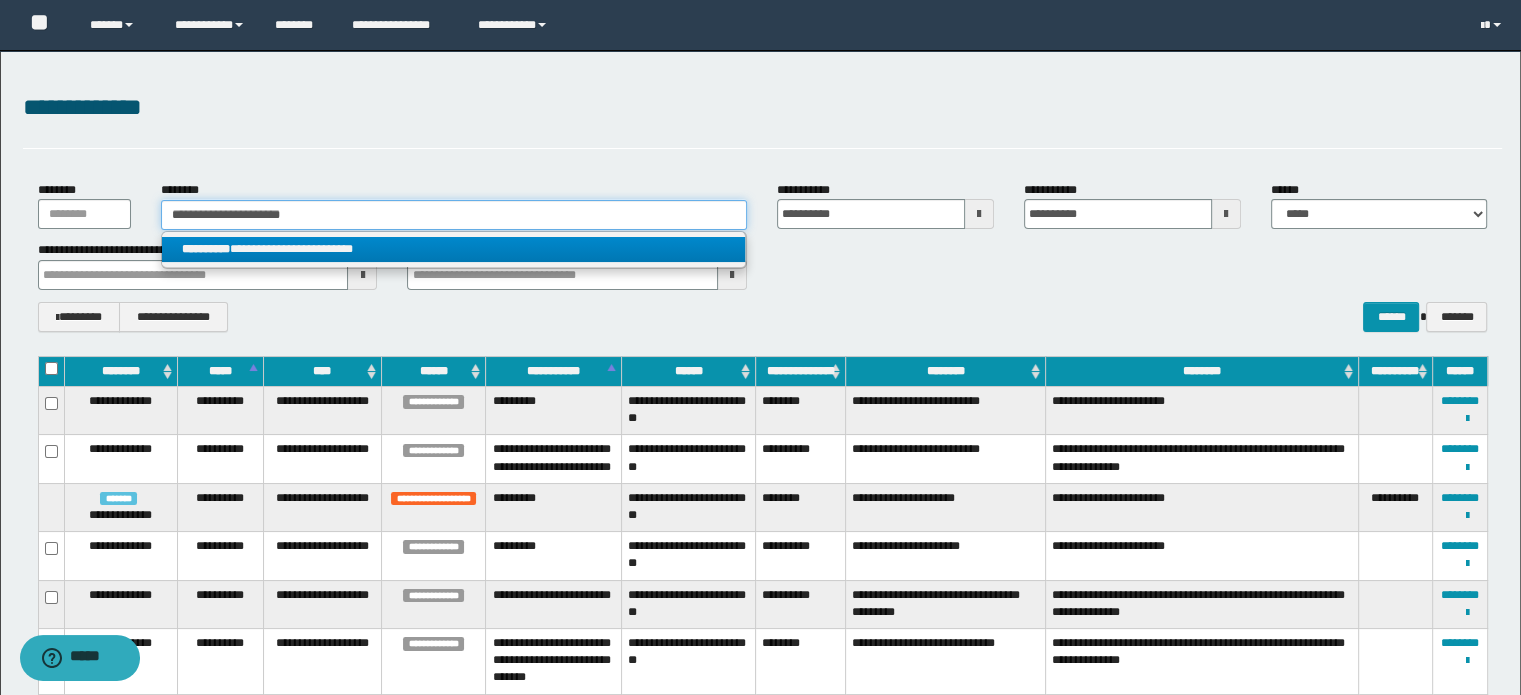 type 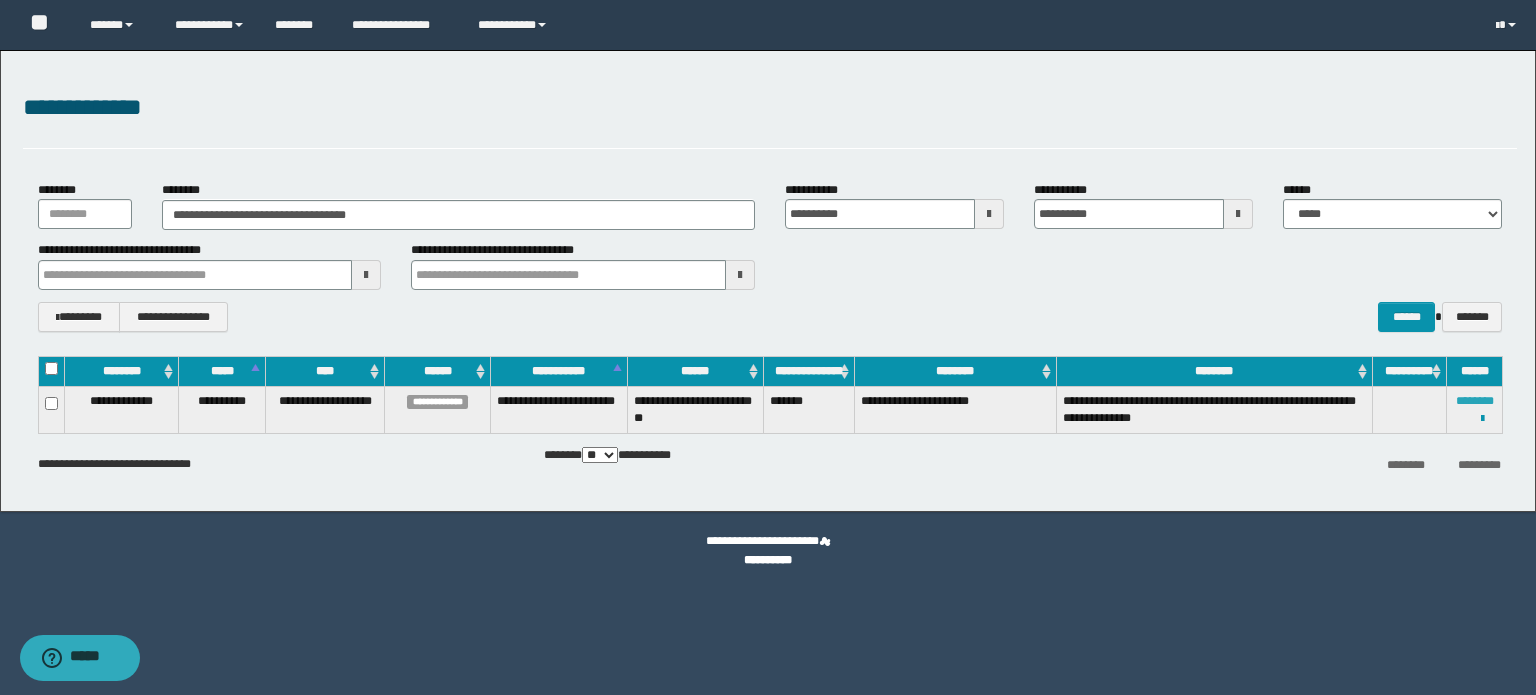click on "********" at bounding box center (1475, 401) 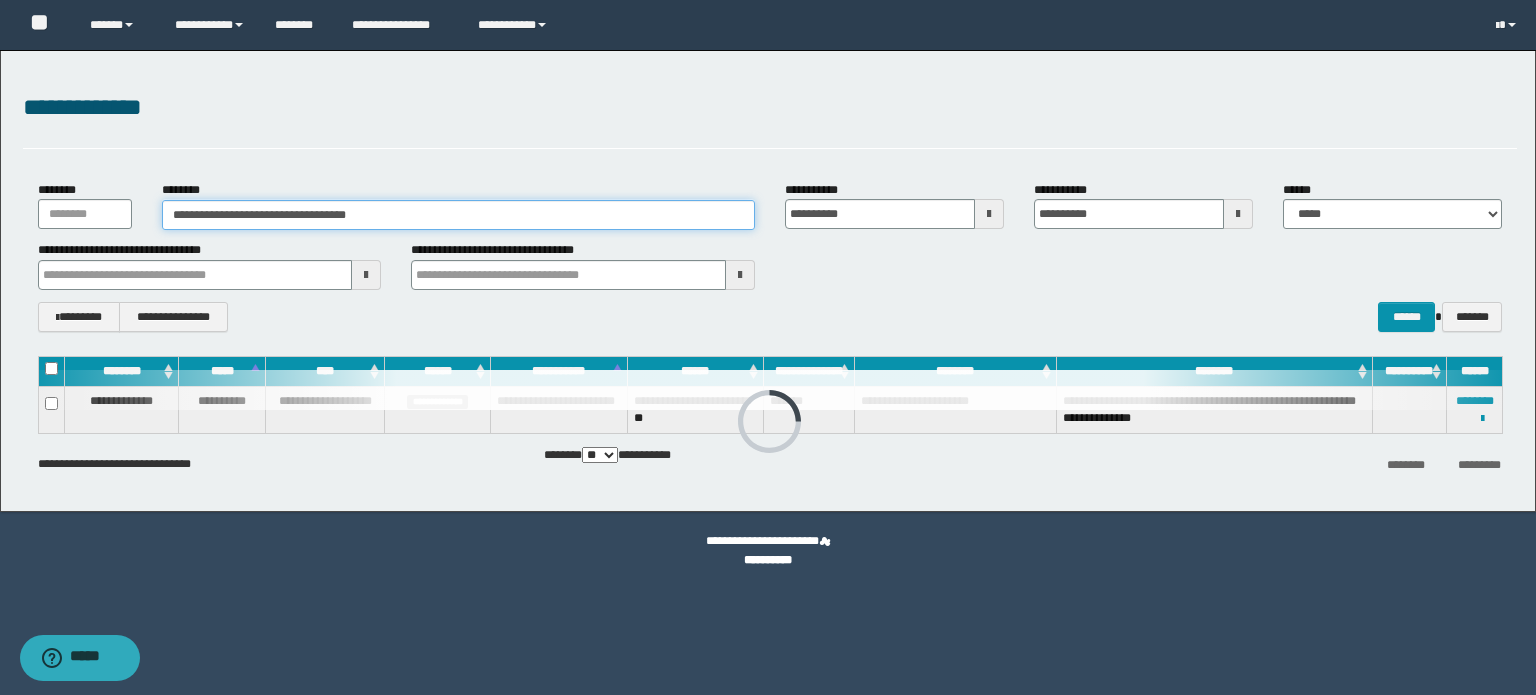 type on "*" 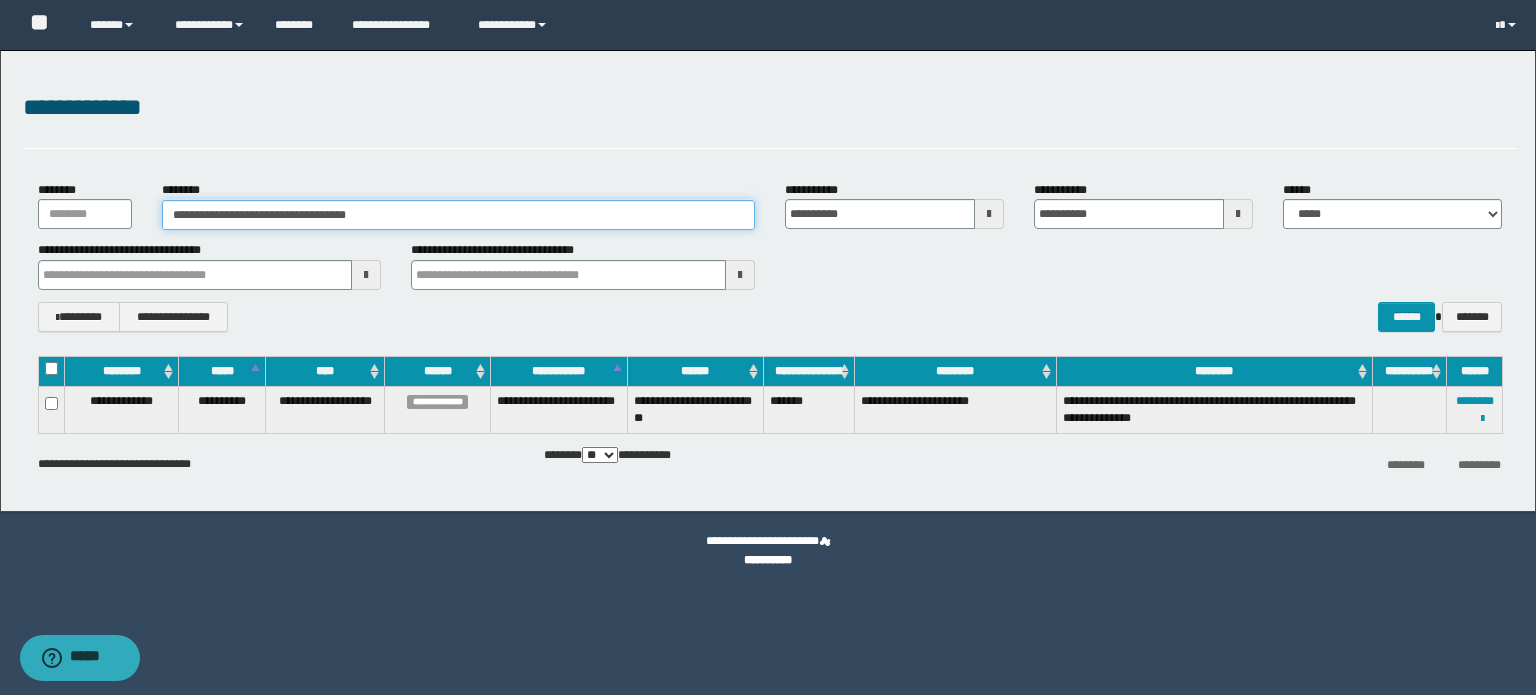 drag, startPoint x: 418, startPoint y: 224, endPoint x: 94, endPoint y: 207, distance: 324.44568 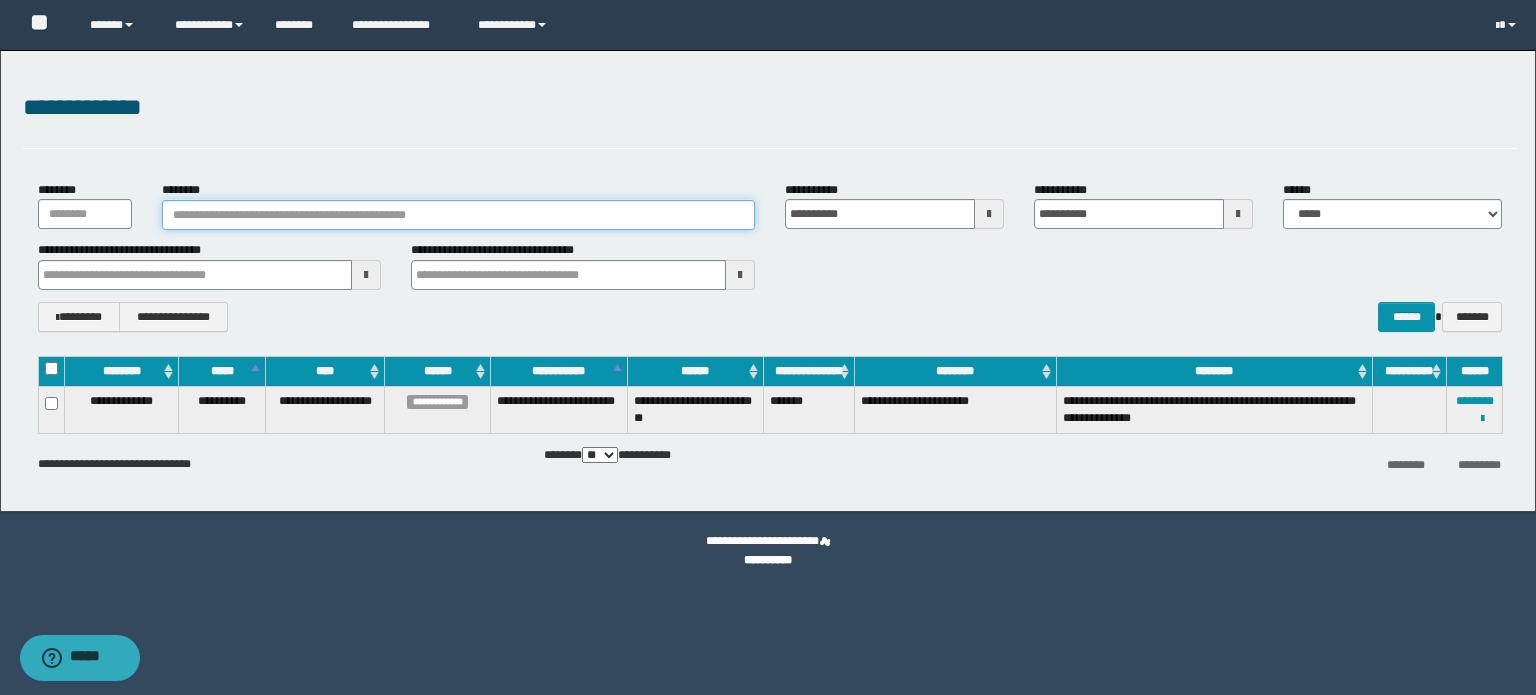 paste on "**********" 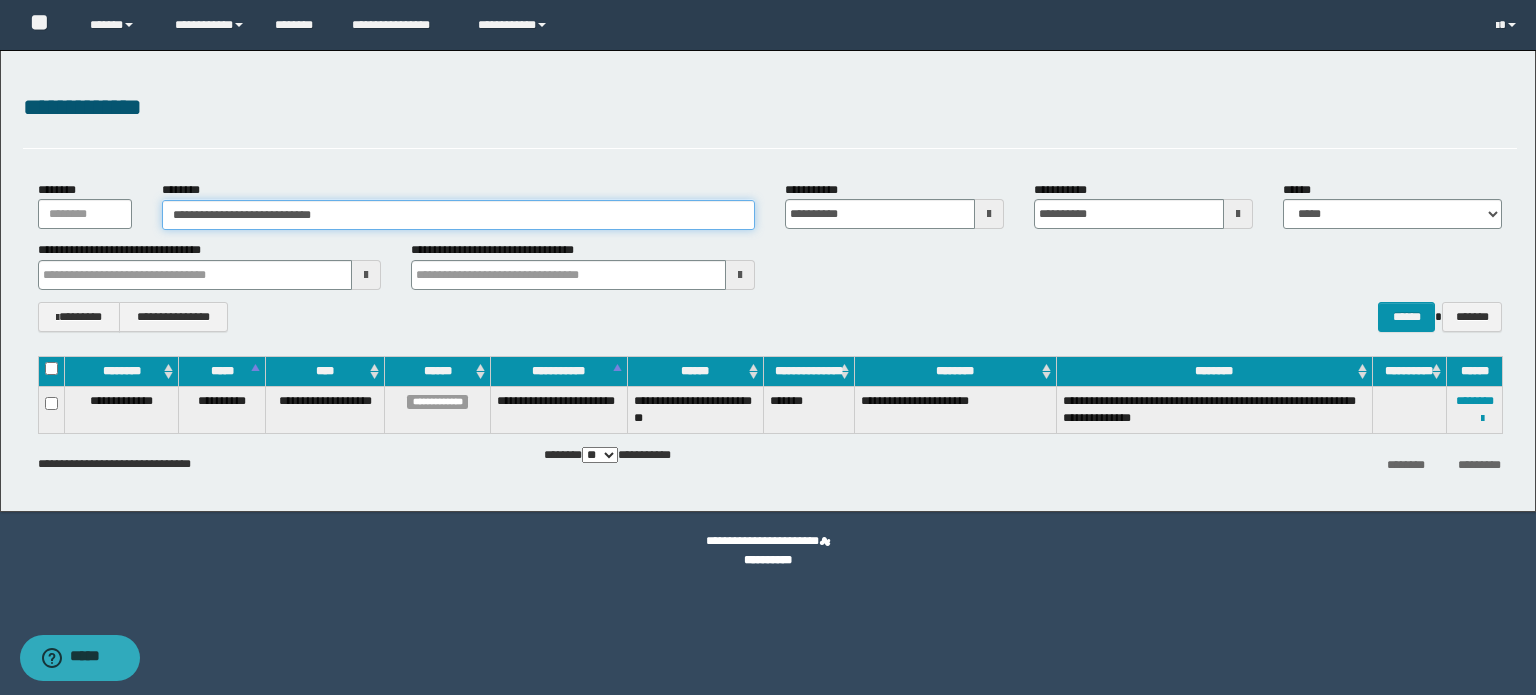 type on "**********" 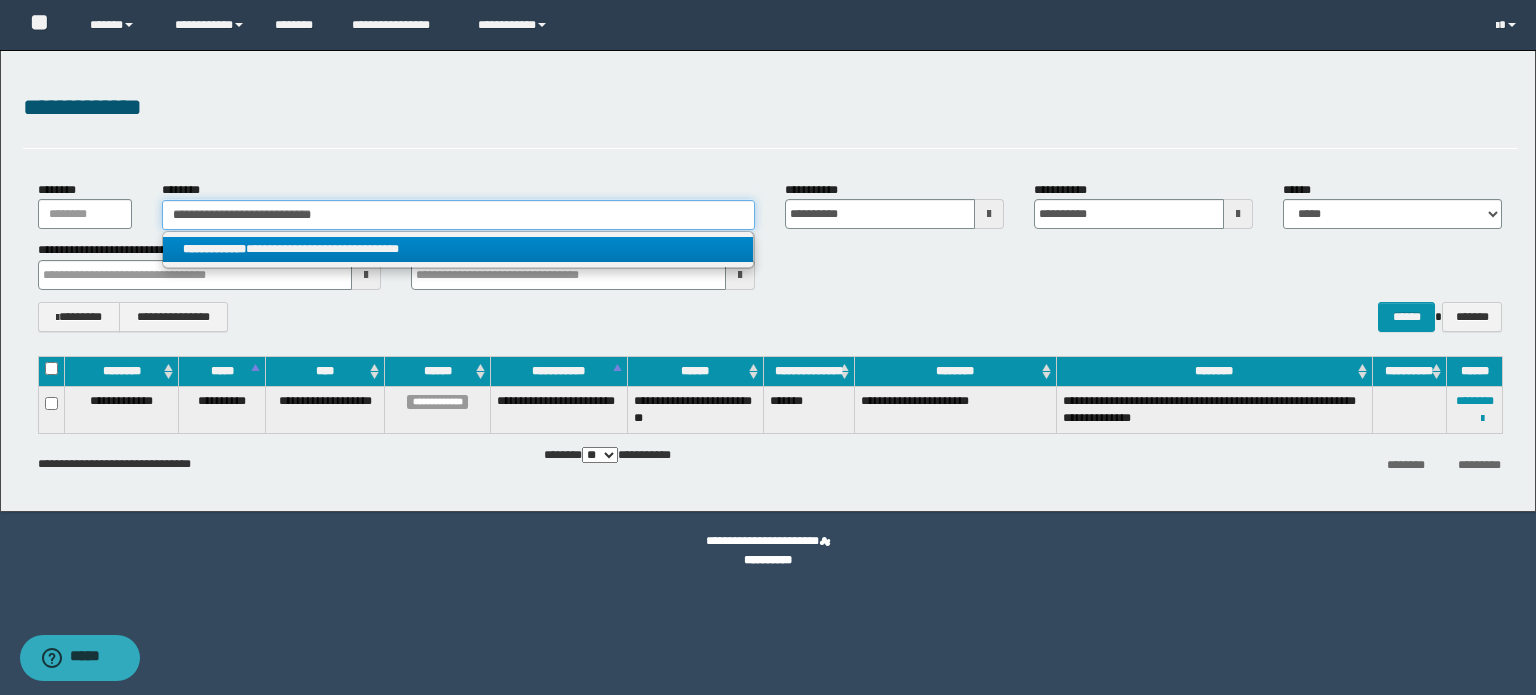type on "**********" 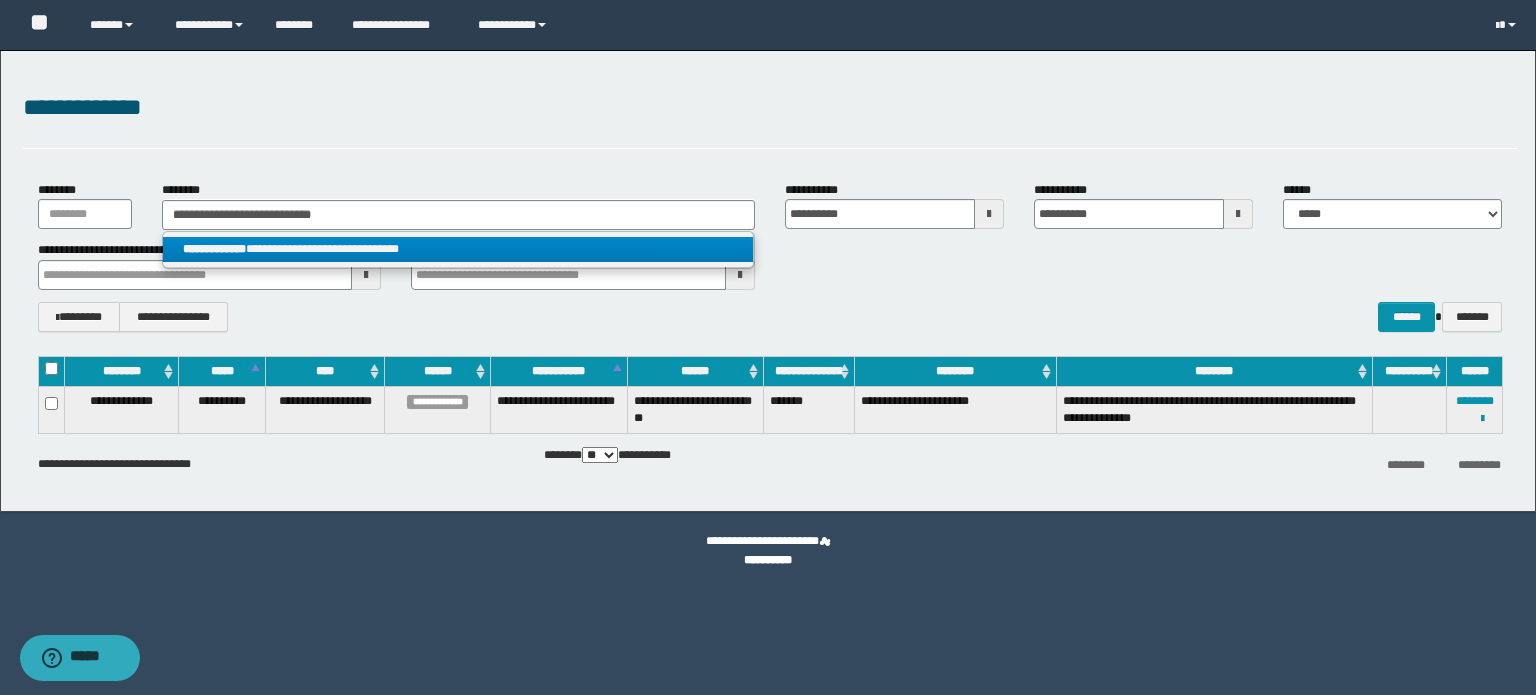 click on "**********" at bounding box center (458, 249) 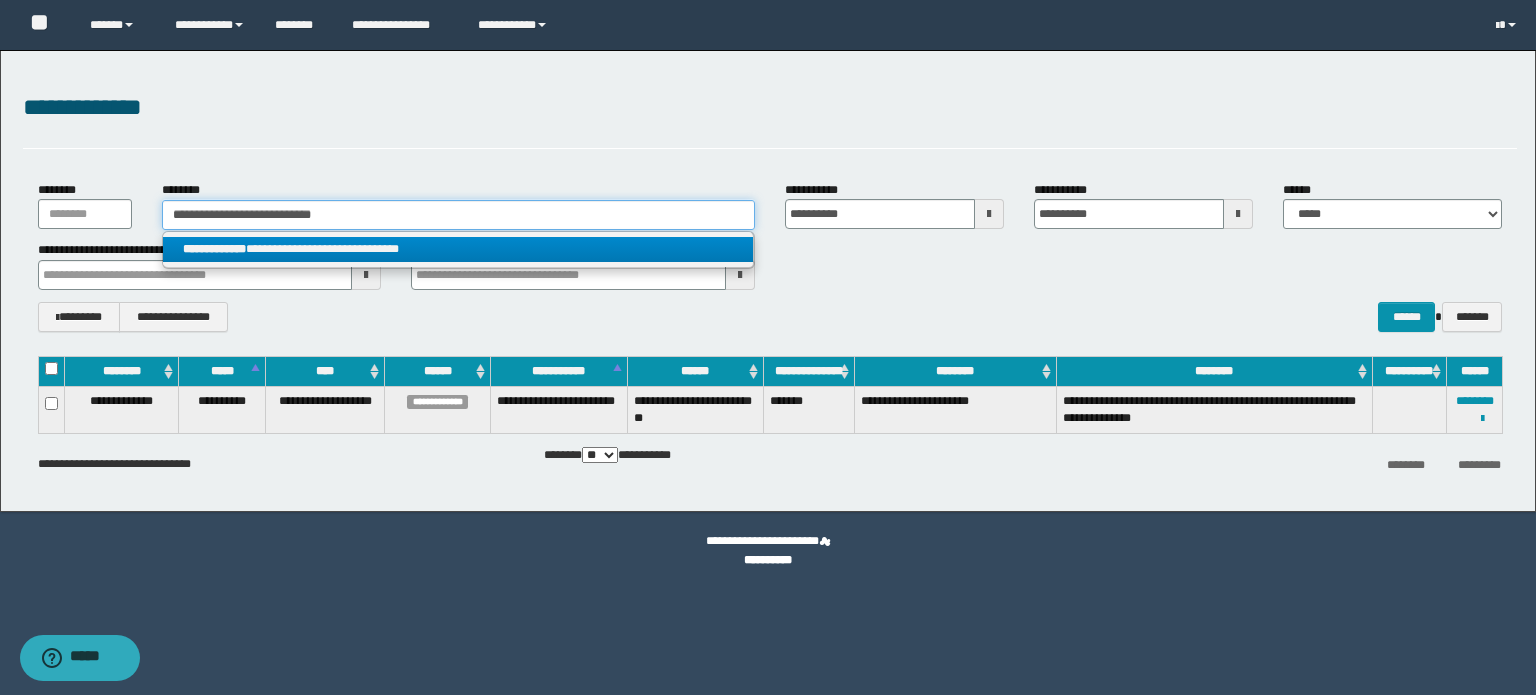 type 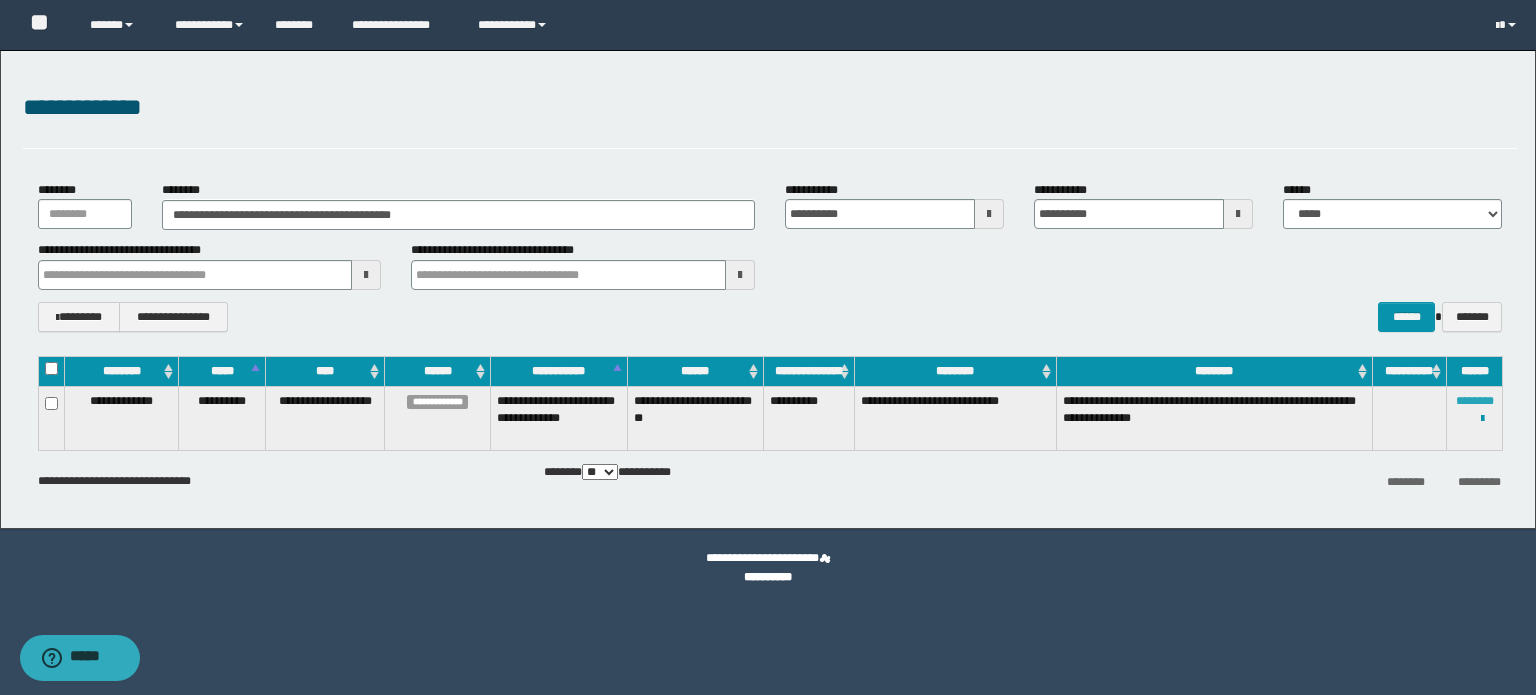 click on "********" at bounding box center (1475, 401) 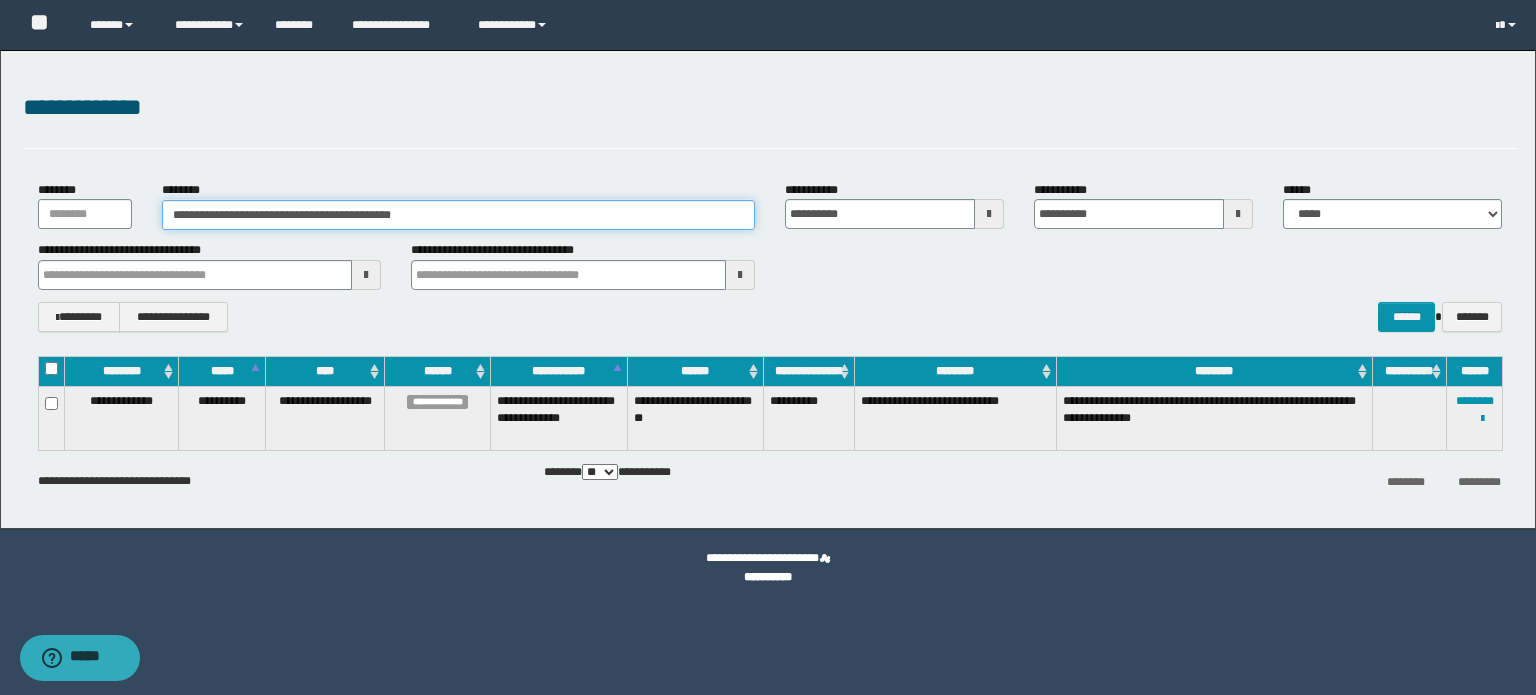 drag, startPoint x: 425, startPoint y: 219, endPoint x: 14, endPoint y: 217, distance: 411.00485 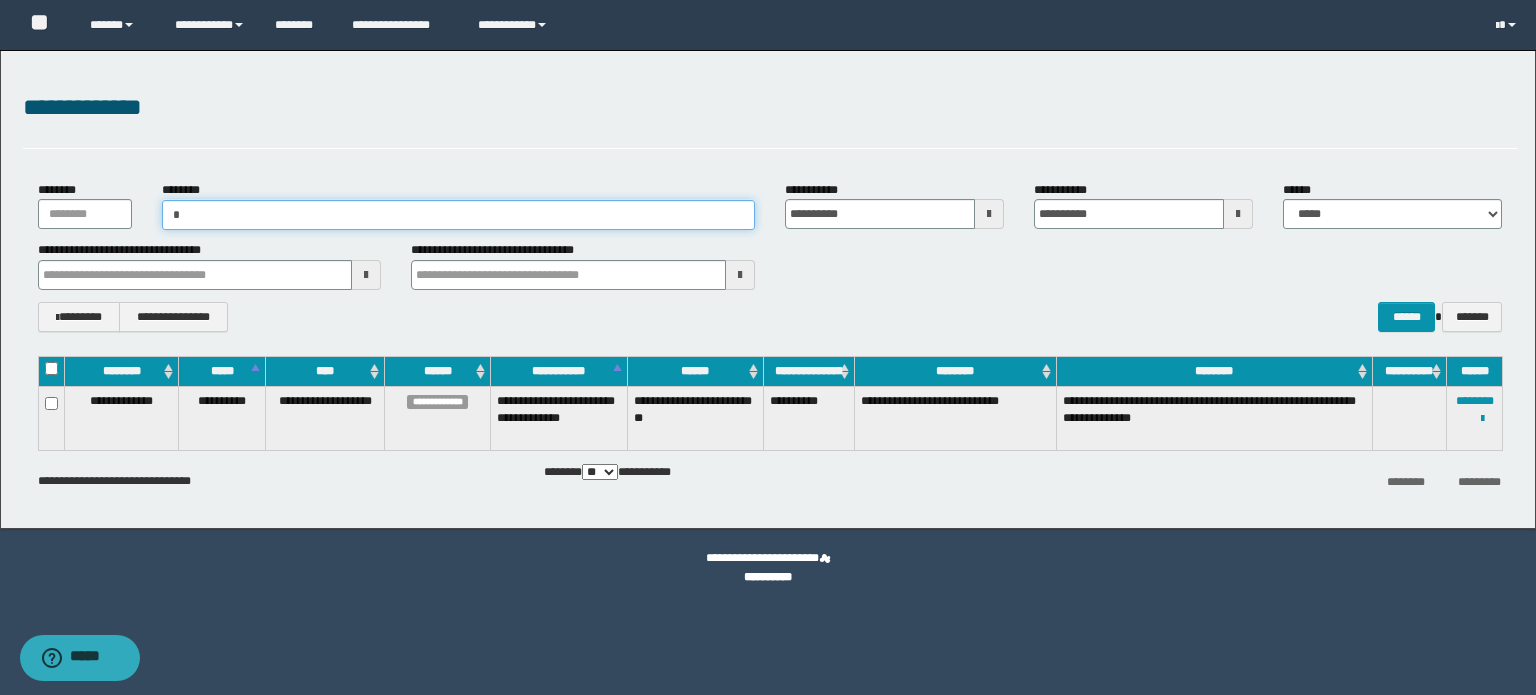 paste on "**********" 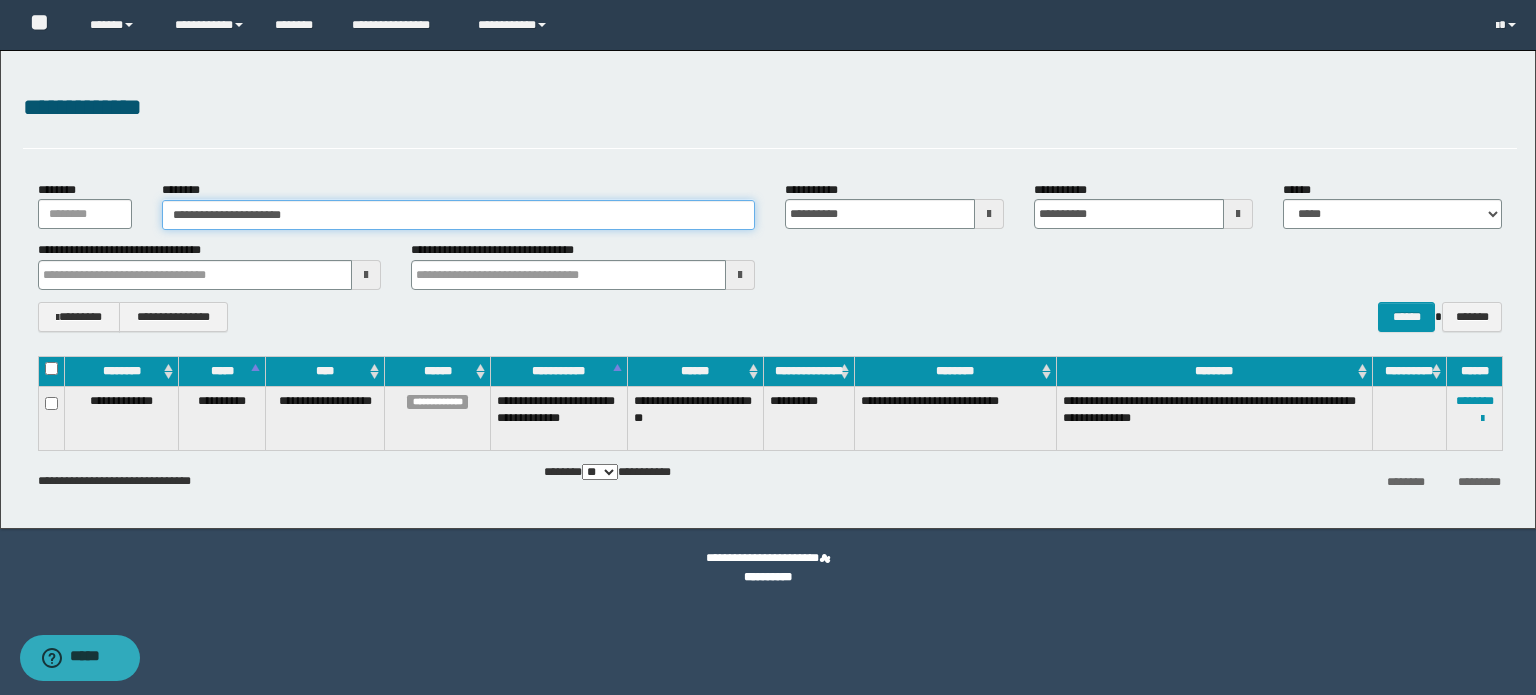 type on "**********" 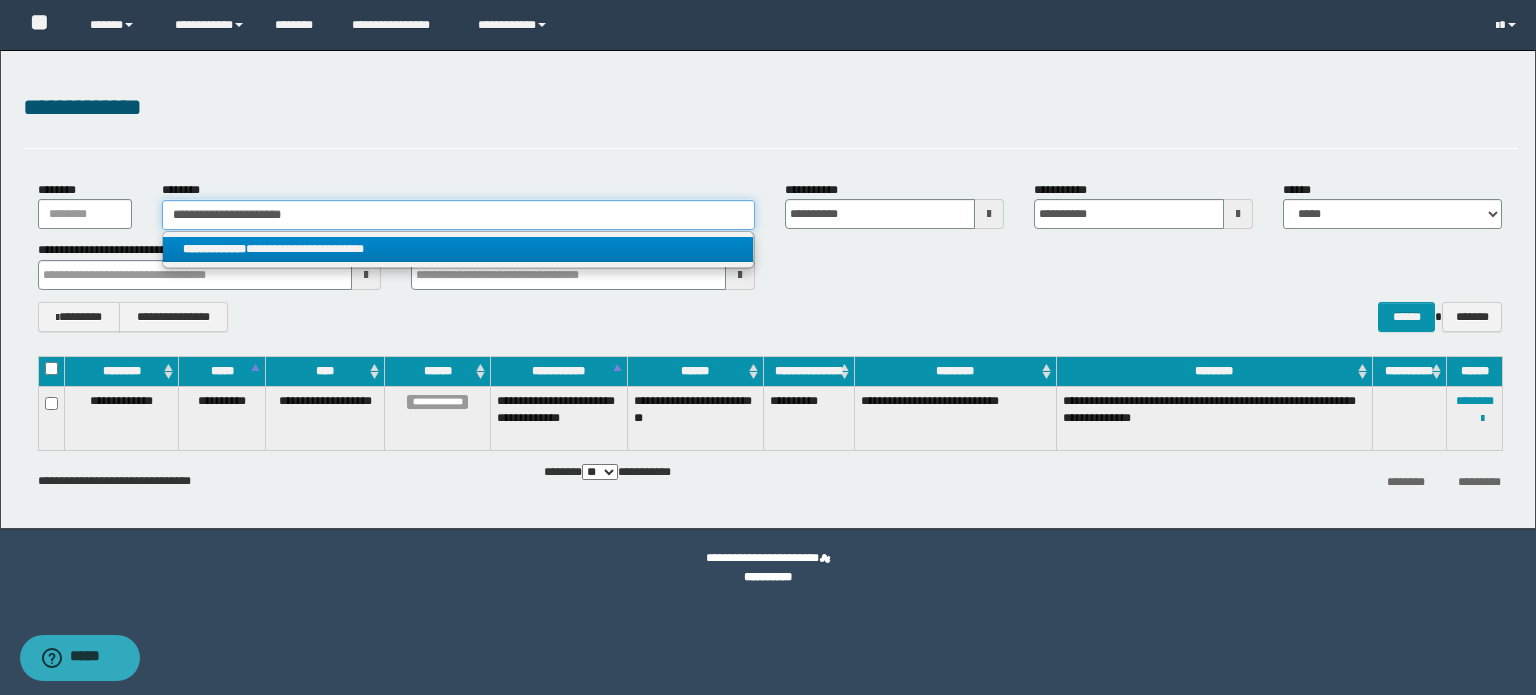 type on "**********" 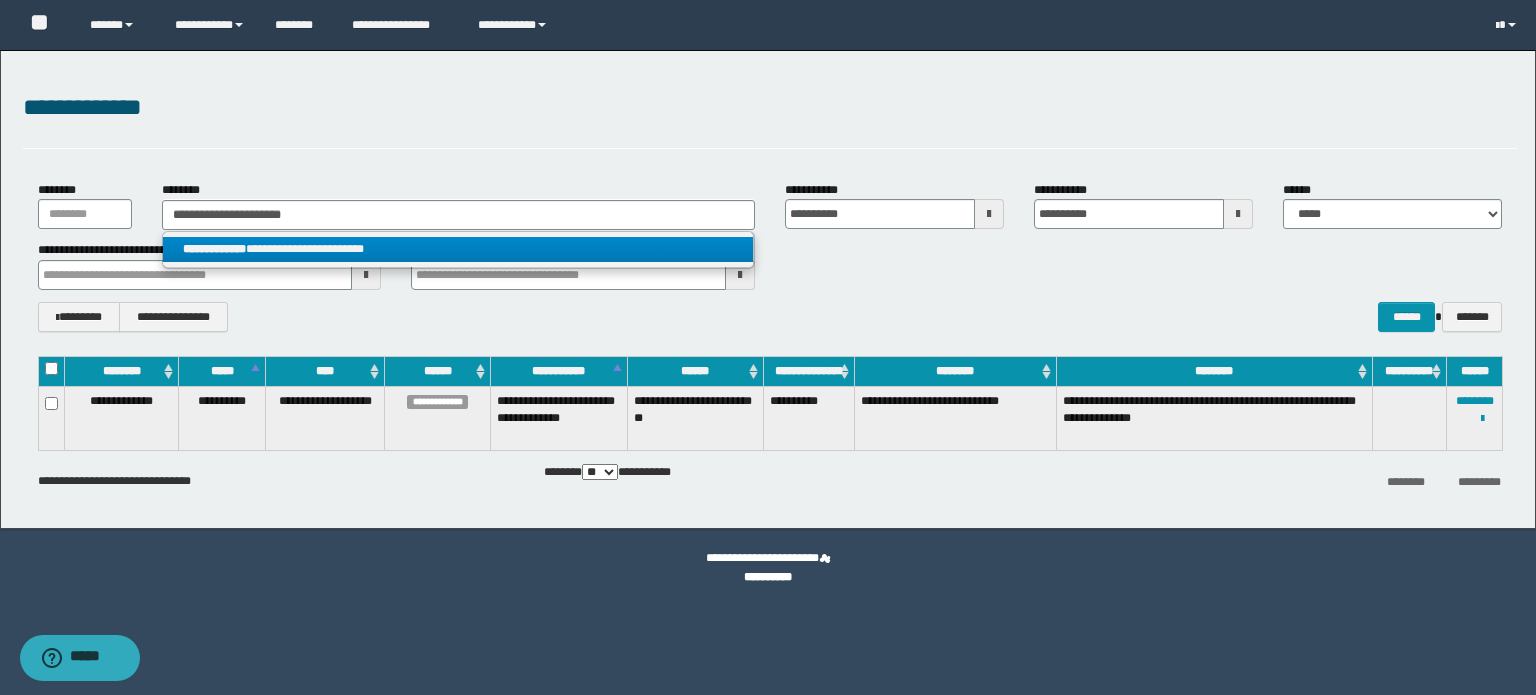 click on "**********" at bounding box center (458, 249) 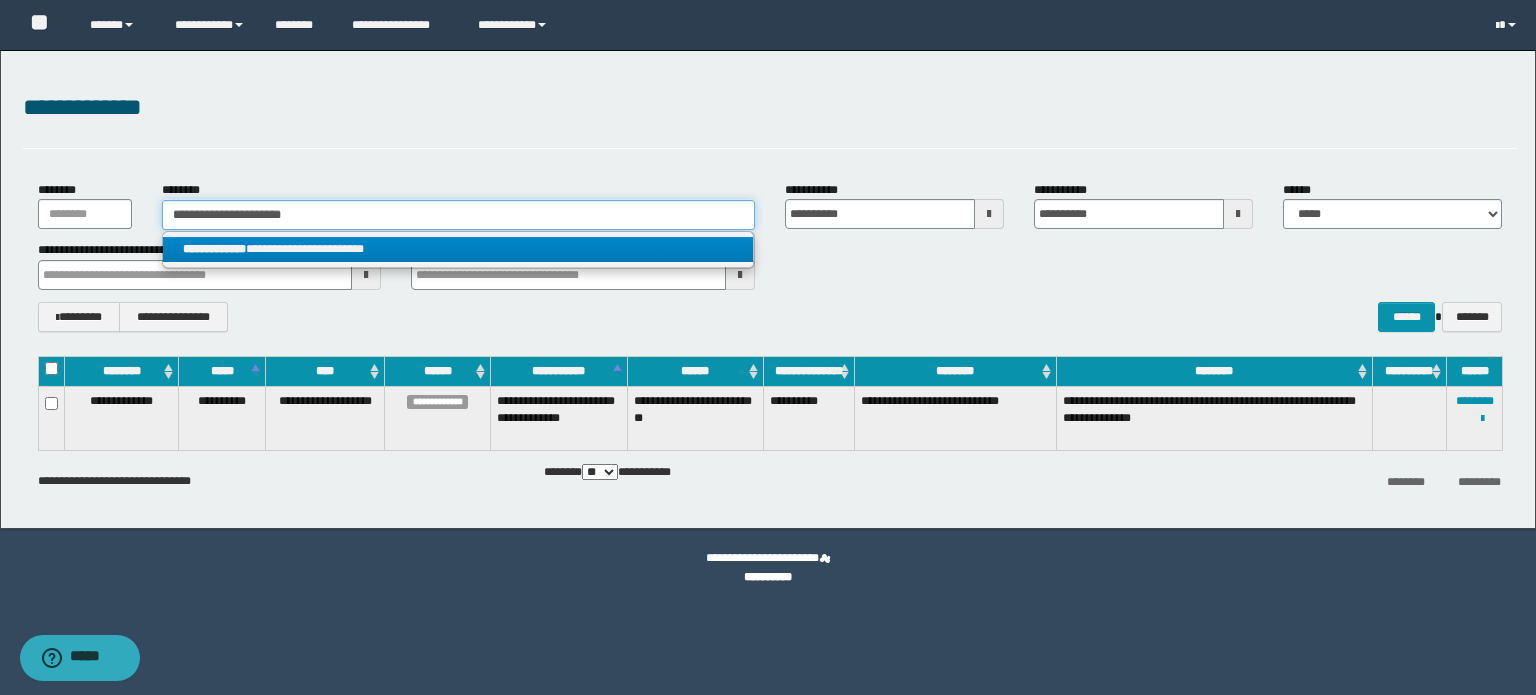 type 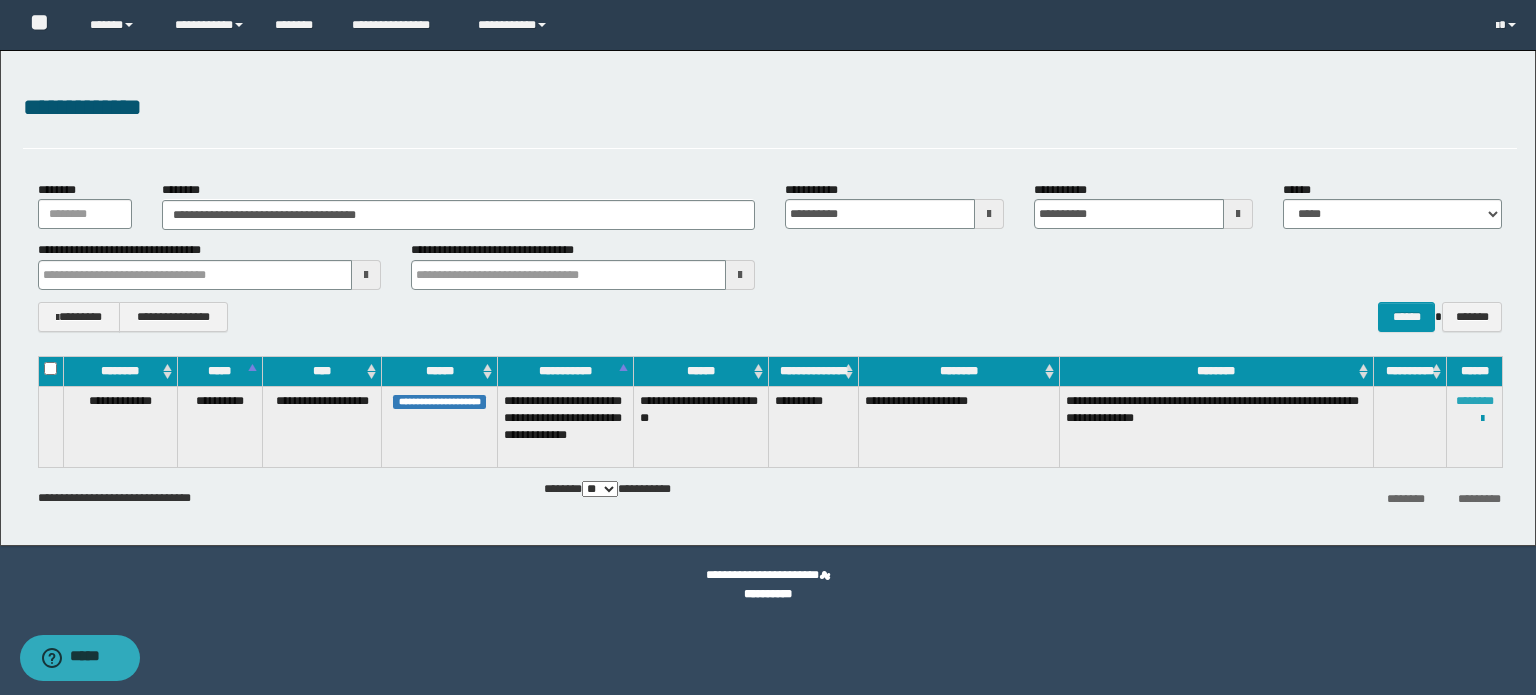 click on "********" at bounding box center (1475, 401) 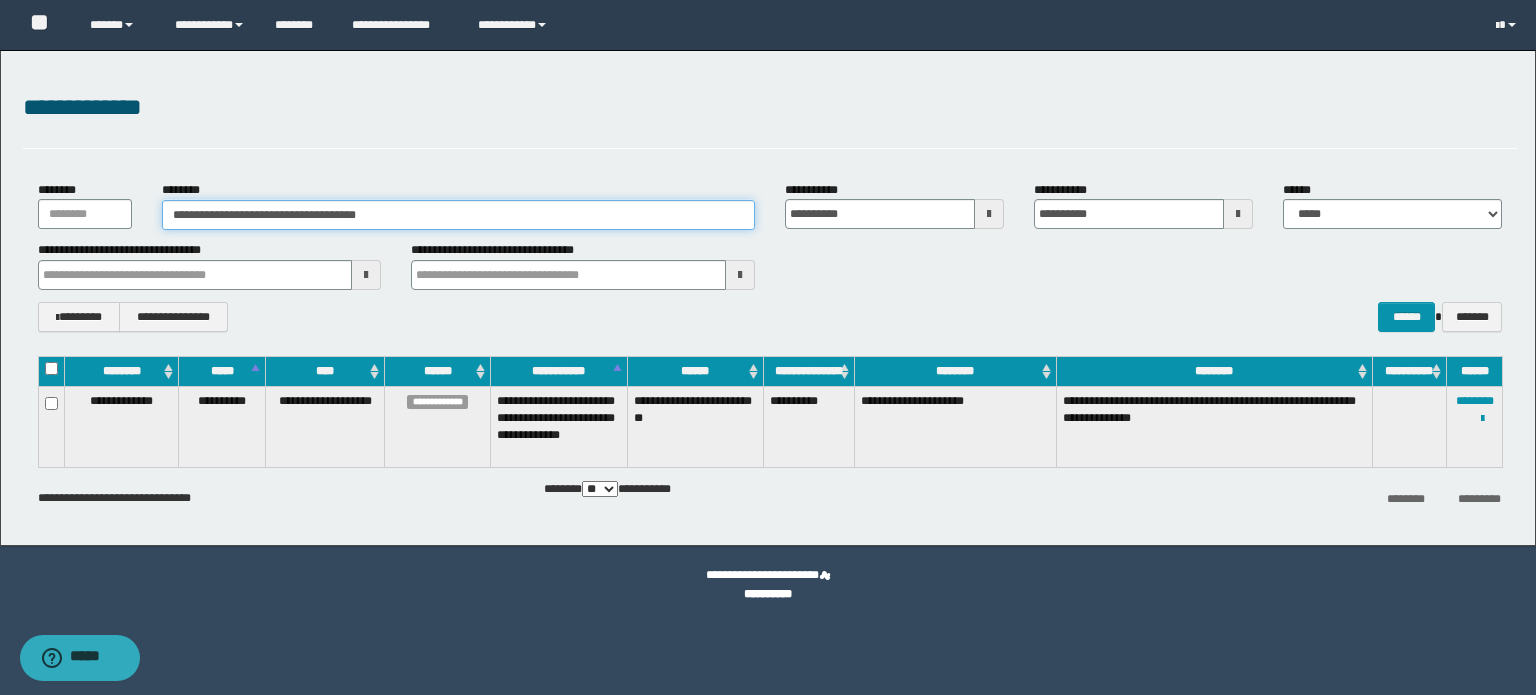 drag, startPoint x: 455, startPoint y: 207, endPoint x: 80, endPoint y: 218, distance: 375.1613 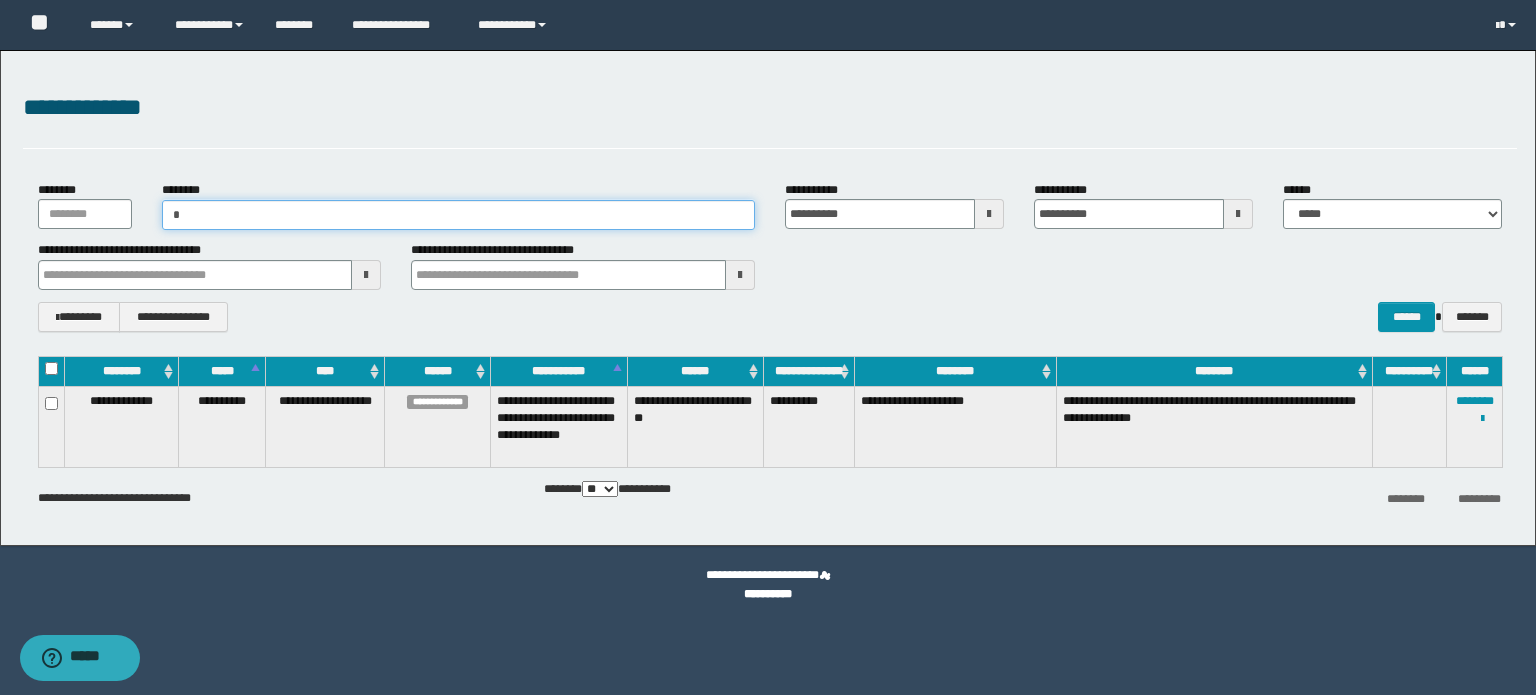 paste on "**********" 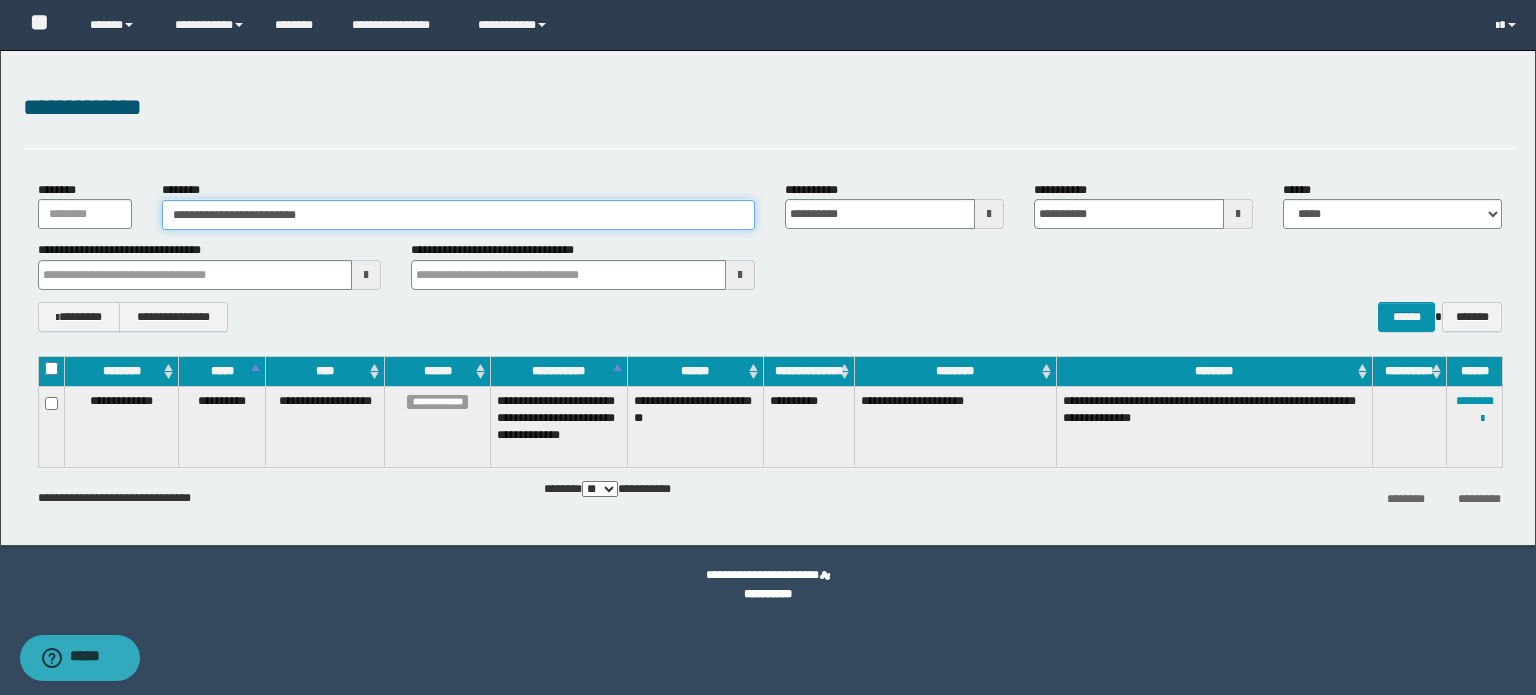 type on "**********" 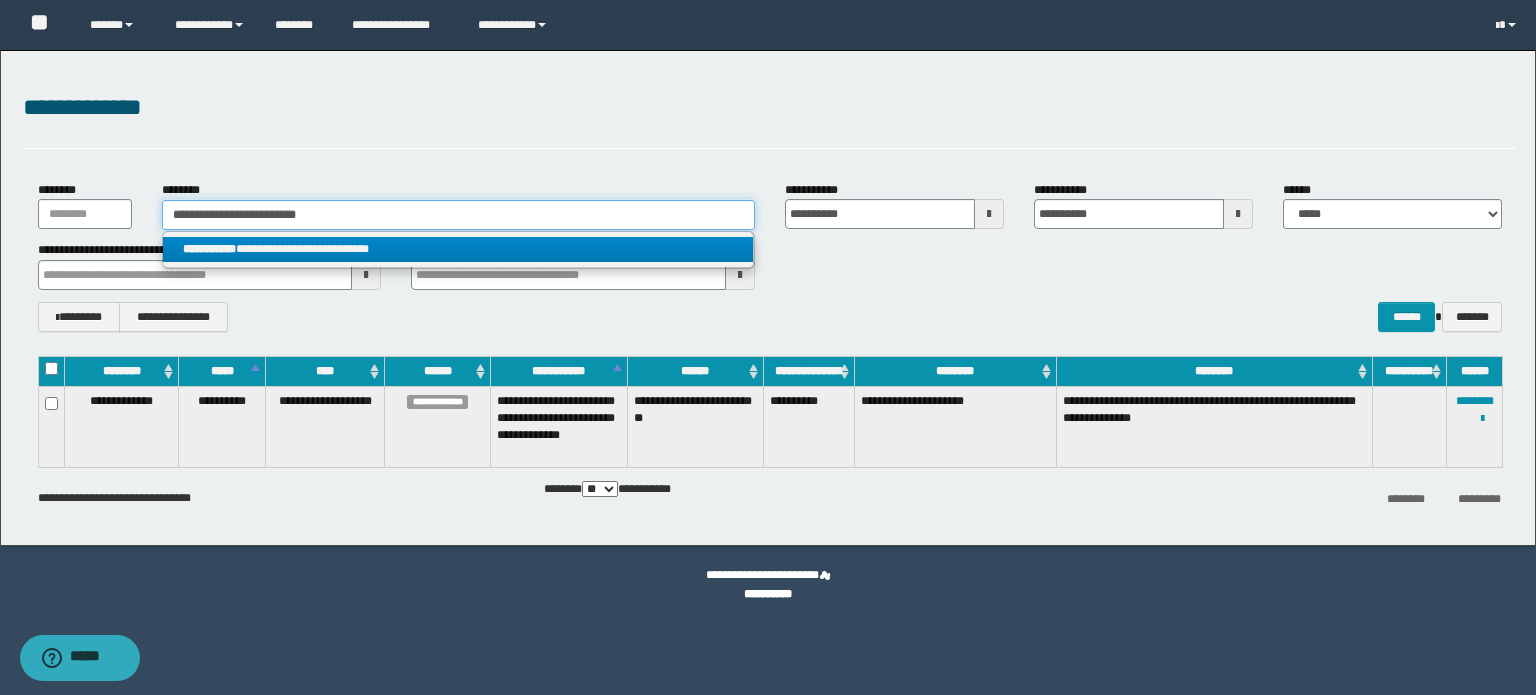 type on "**********" 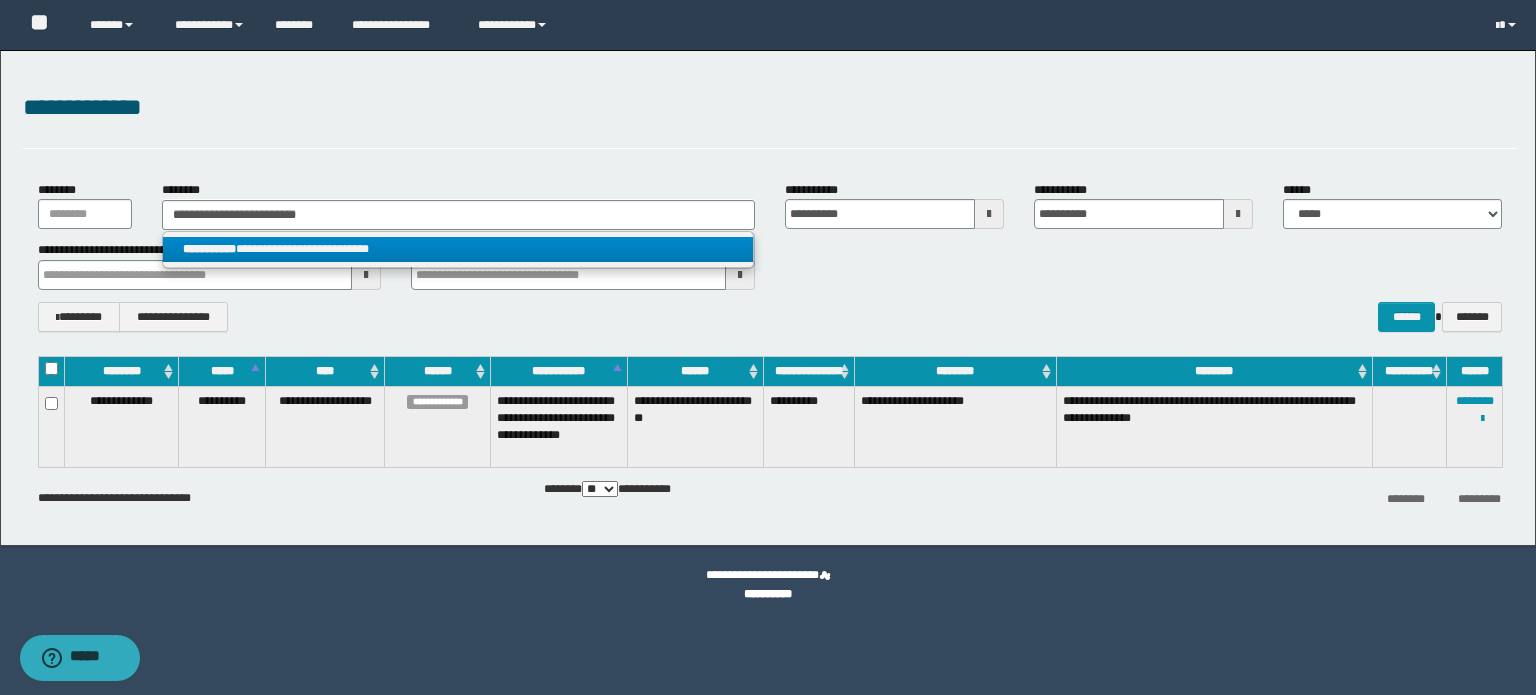 click on "**********" at bounding box center (458, 249) 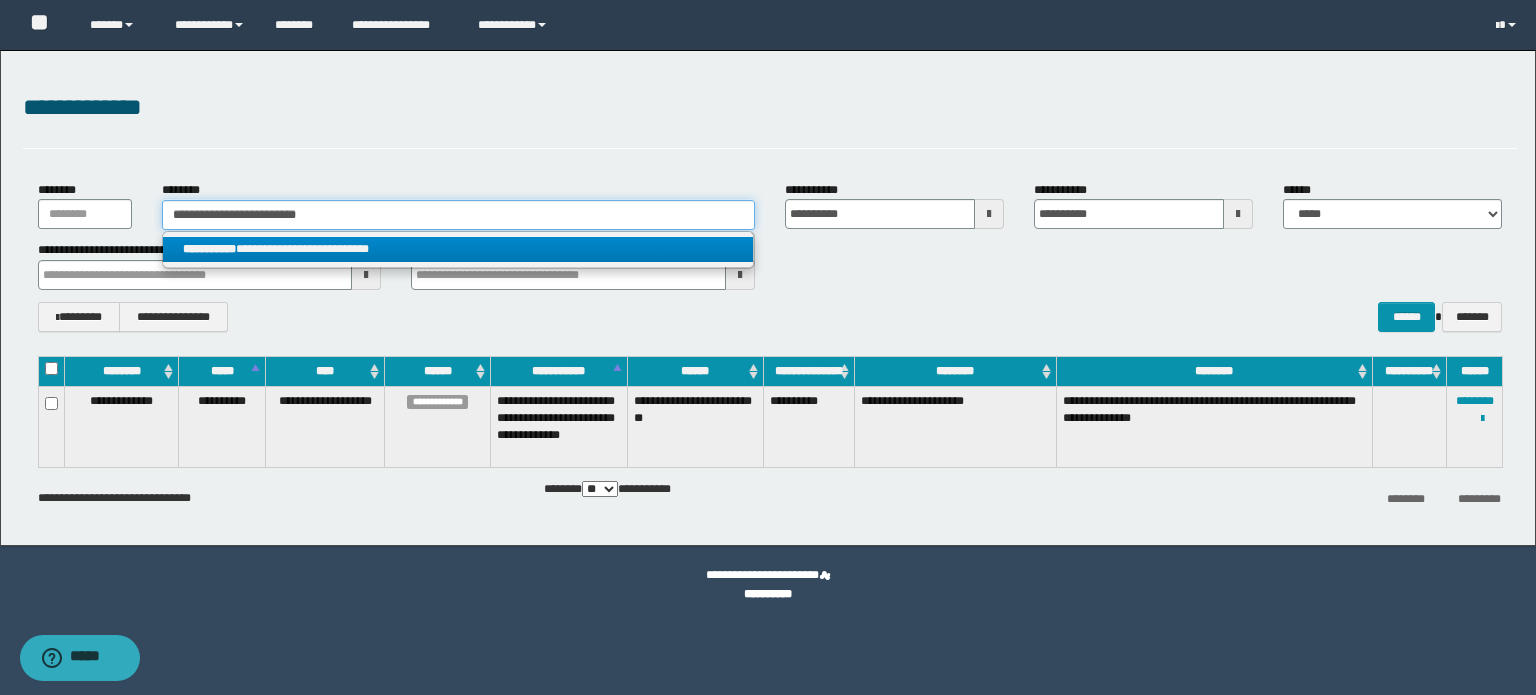 type 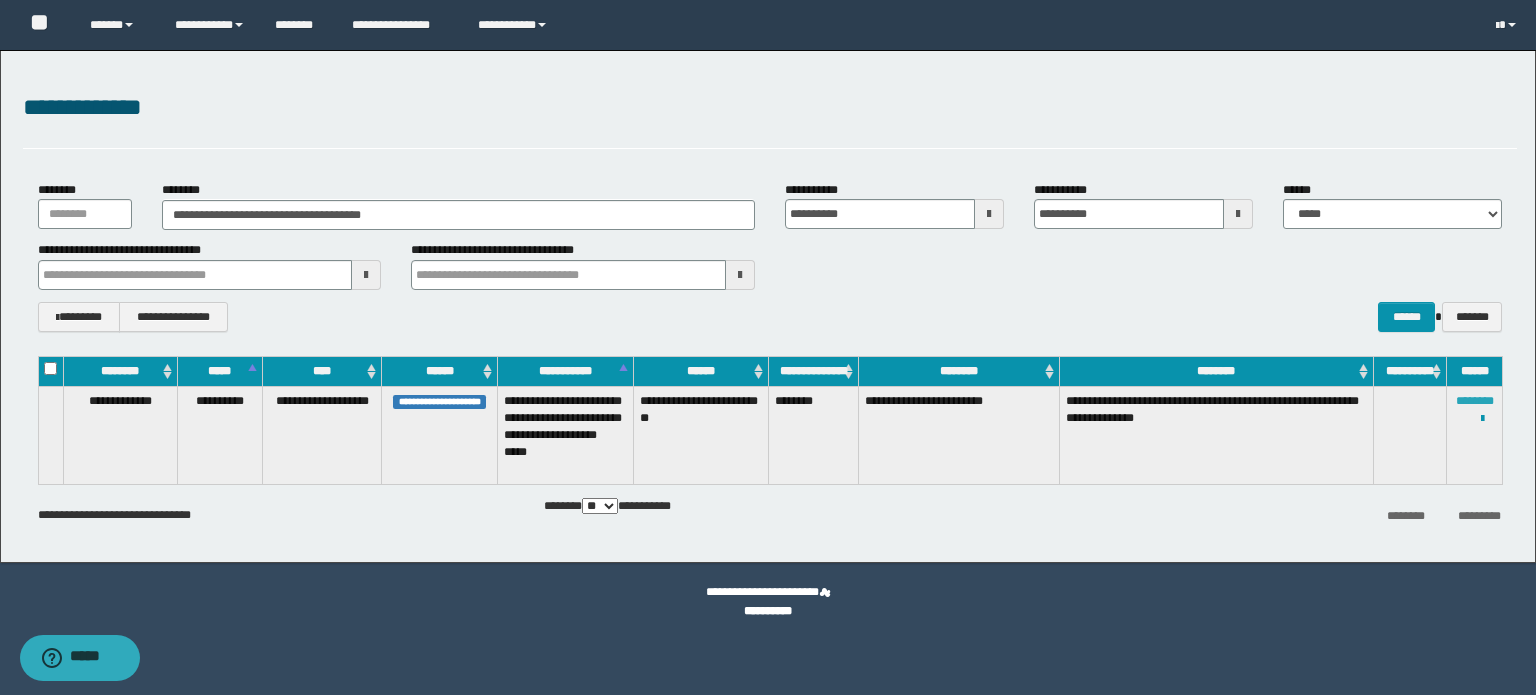 click on "********" at bounding box center [1475, 401] 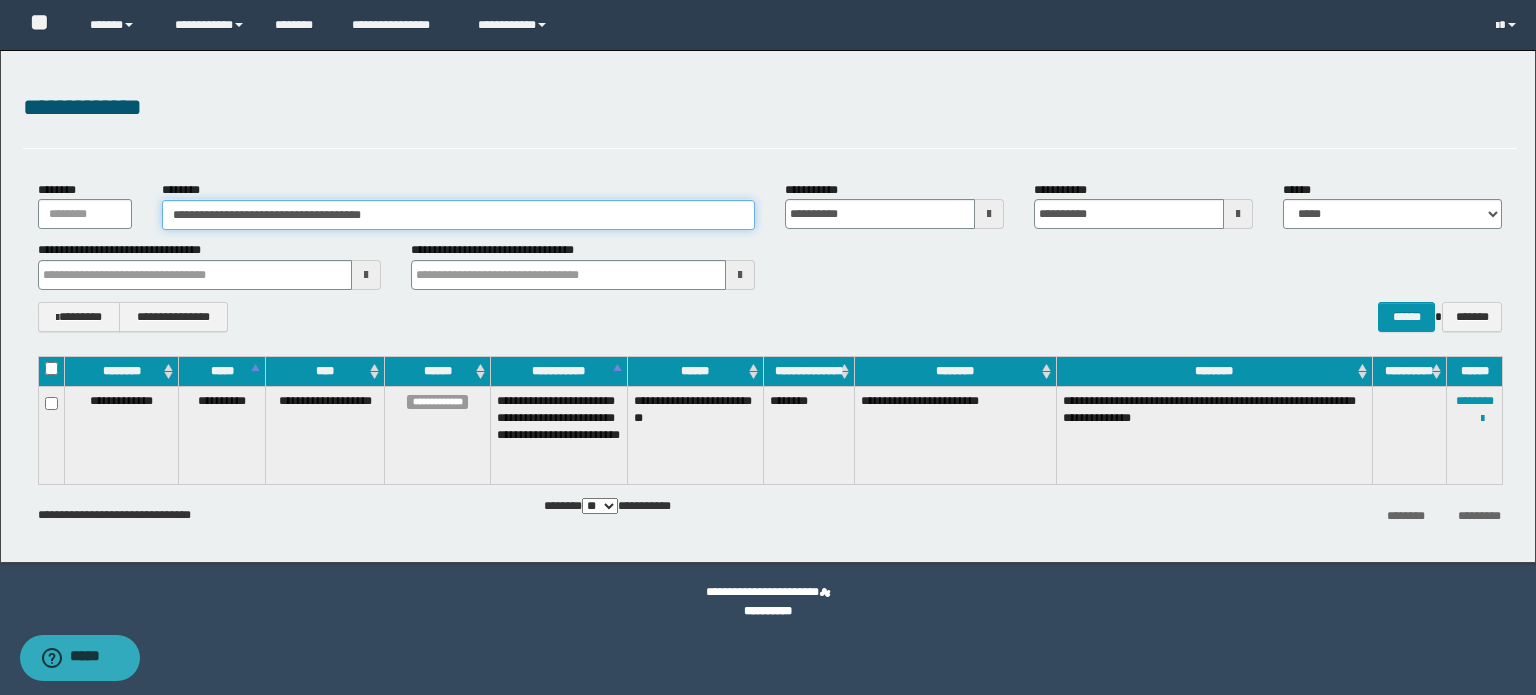 drag, startPoint x: 443, startPoint y: 217, endPoint x: 0, endPoint y: 224, distance: 443.0553 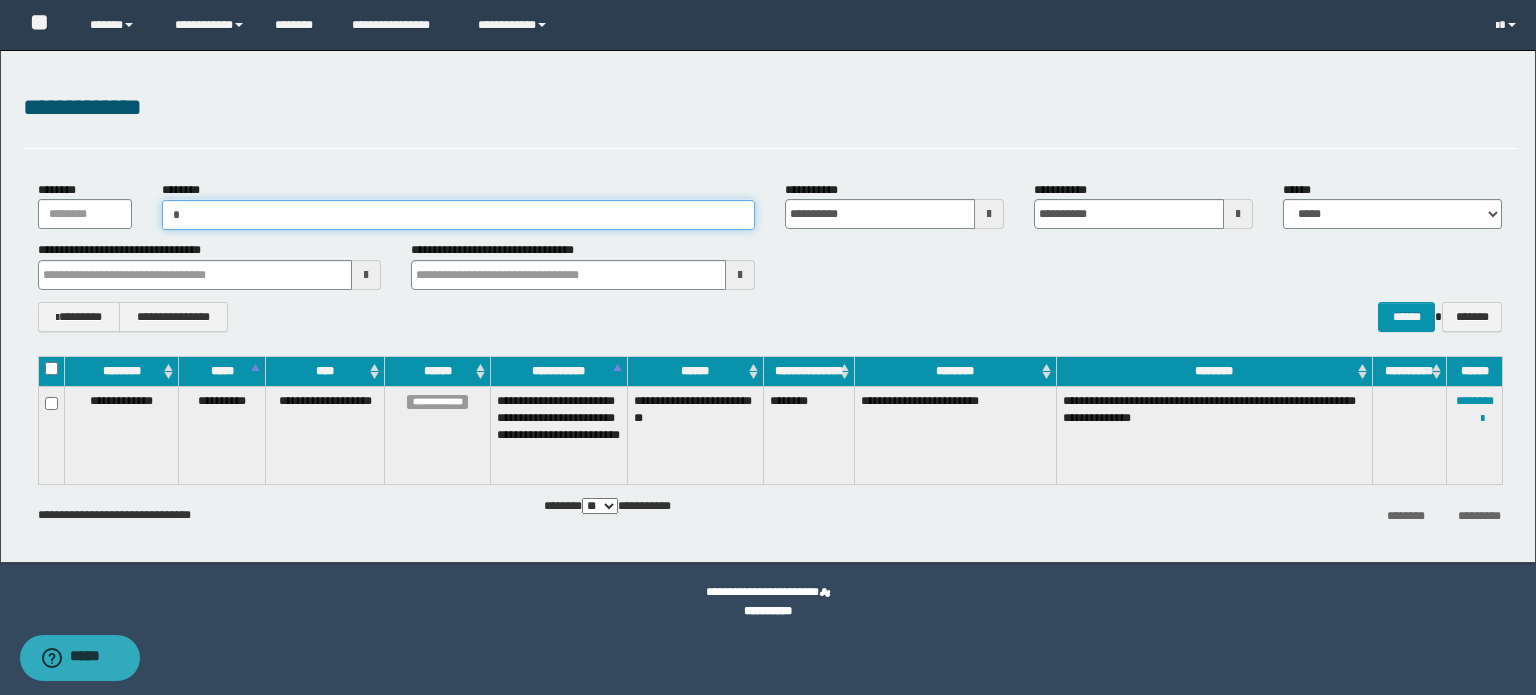 paste on "**********" 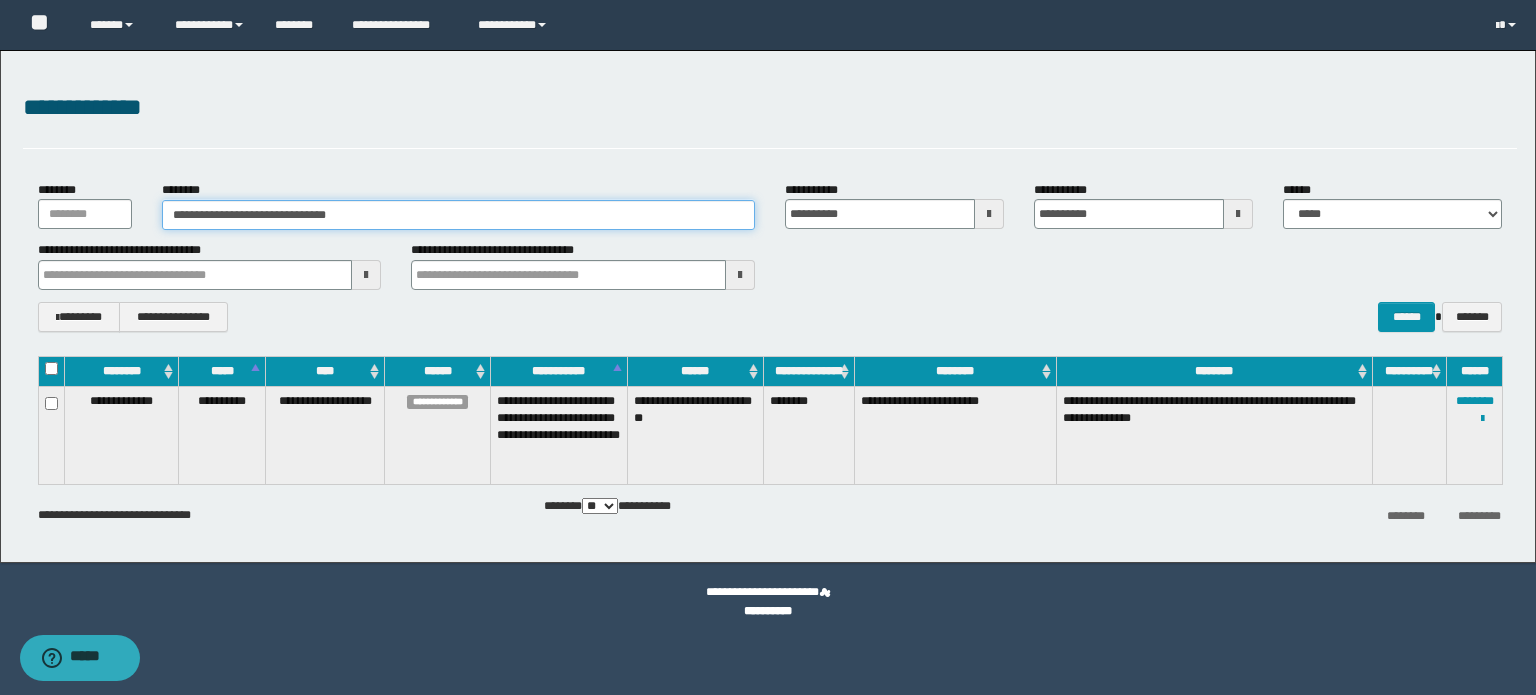 type on "**********" 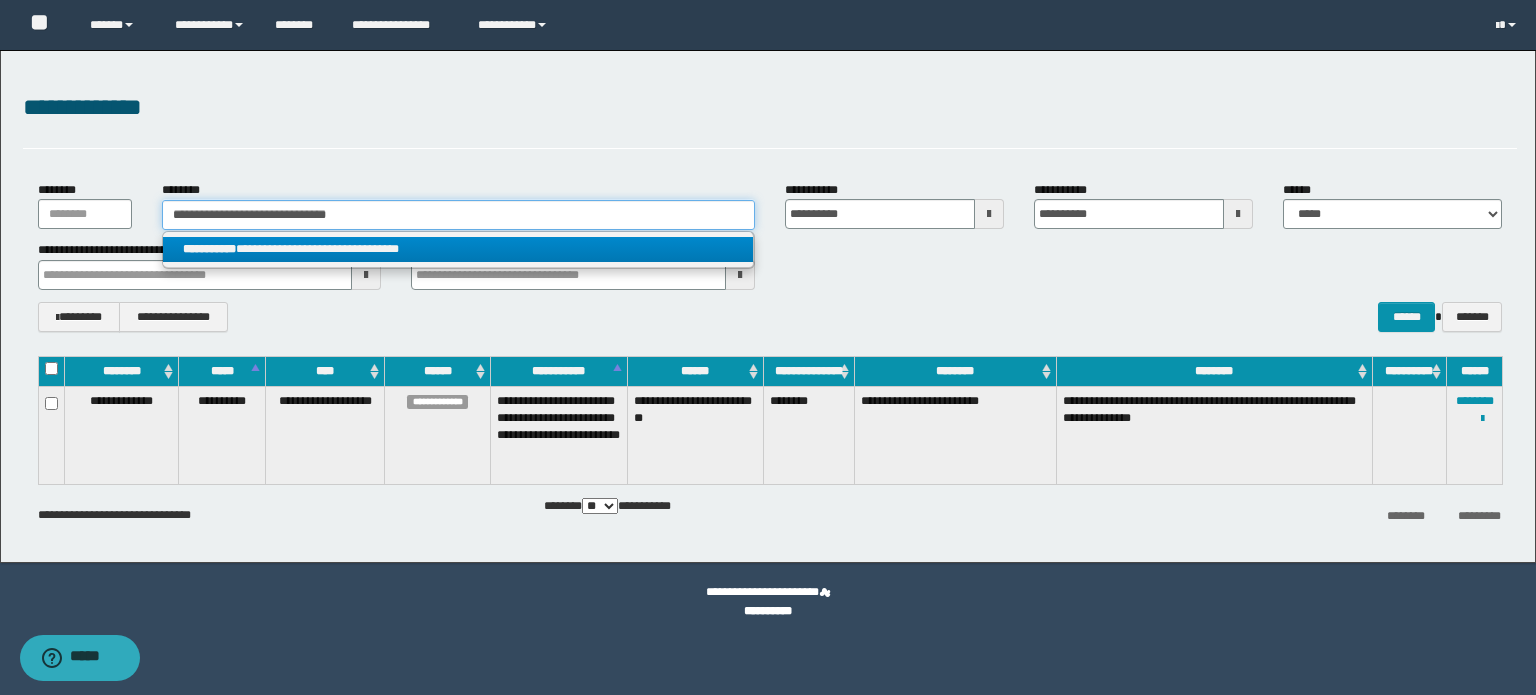 type on "**********" 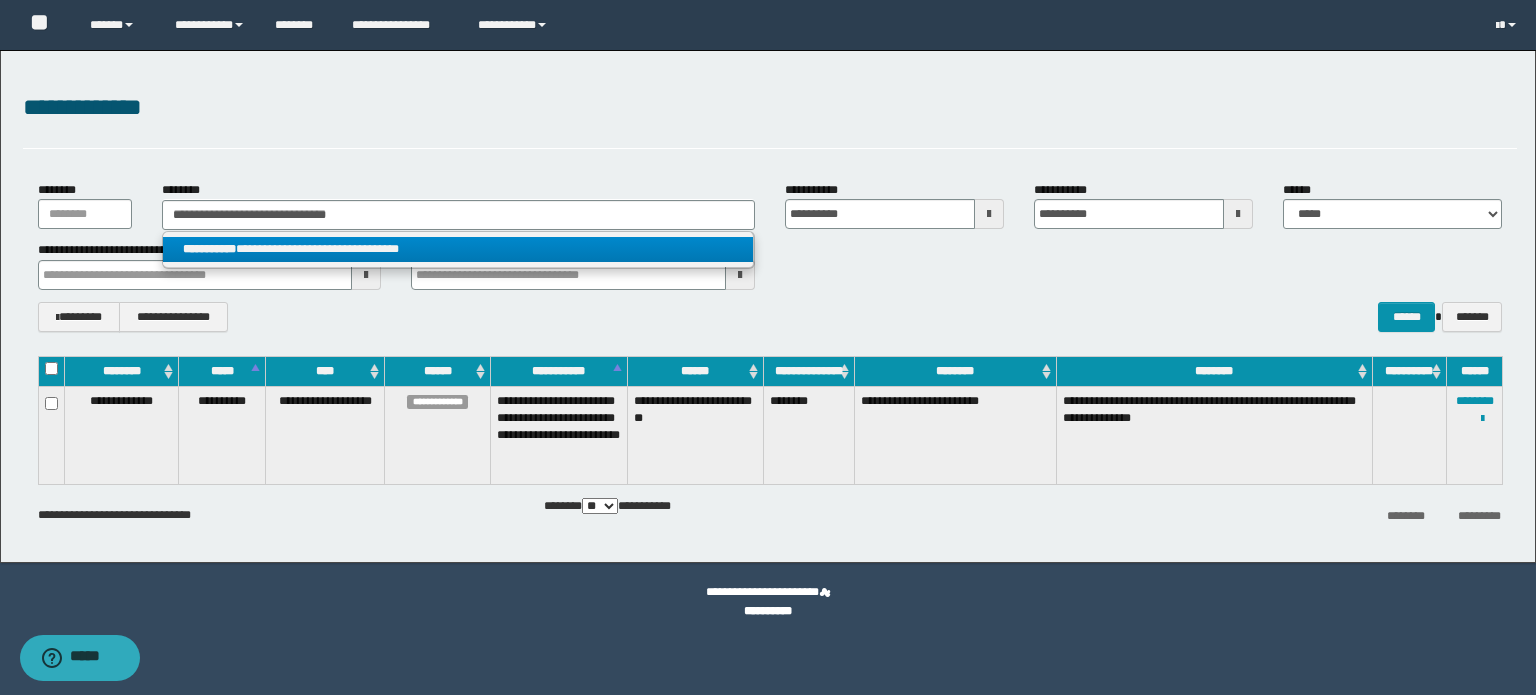 click on "**********" at bounding box center (458, 249) 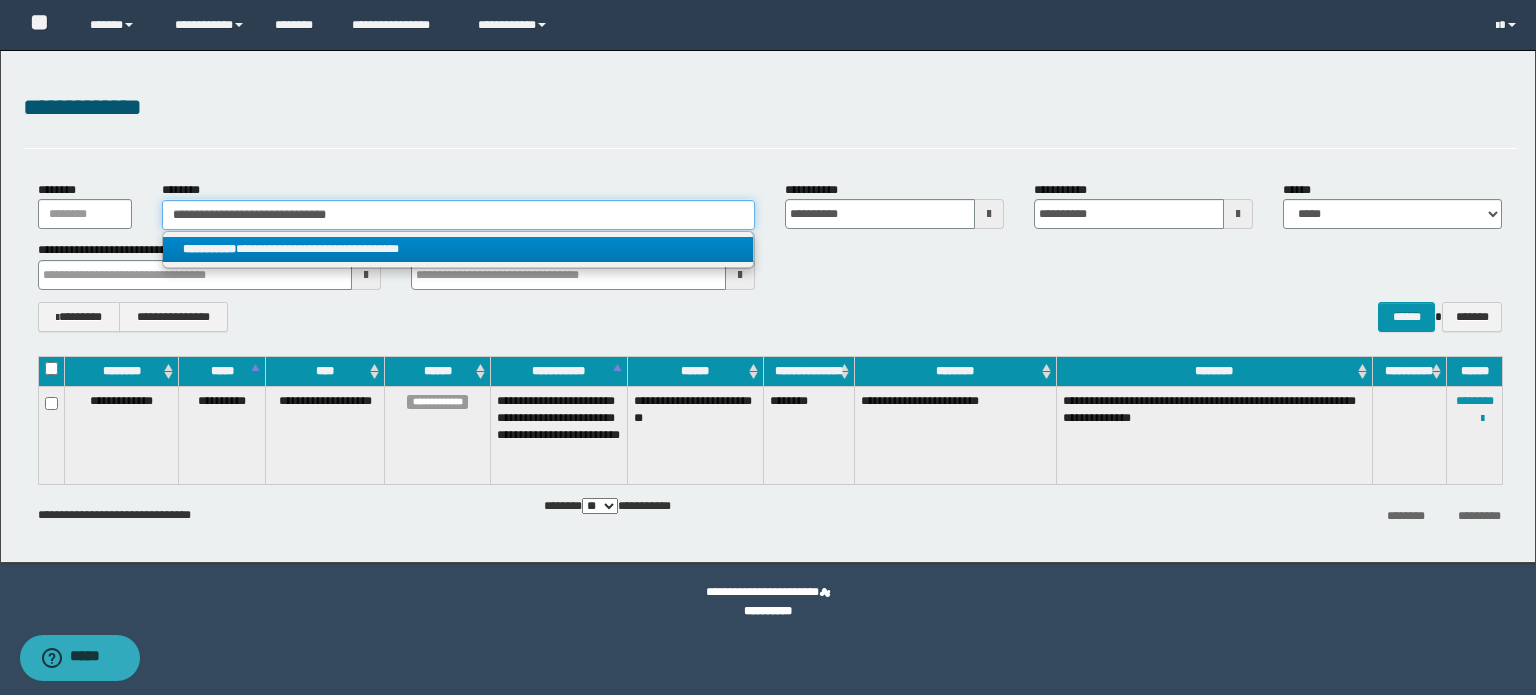 type 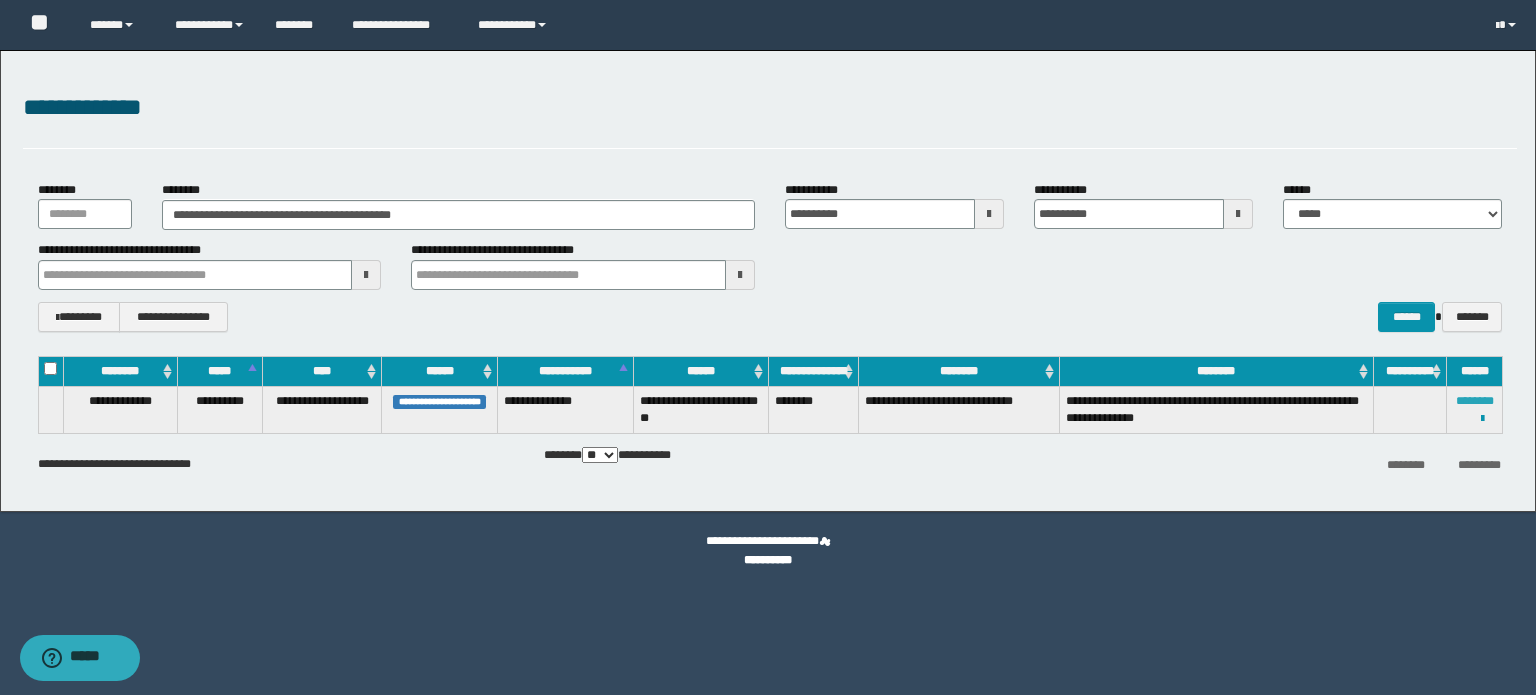 click on "********" at bounding box center (1475, 401) 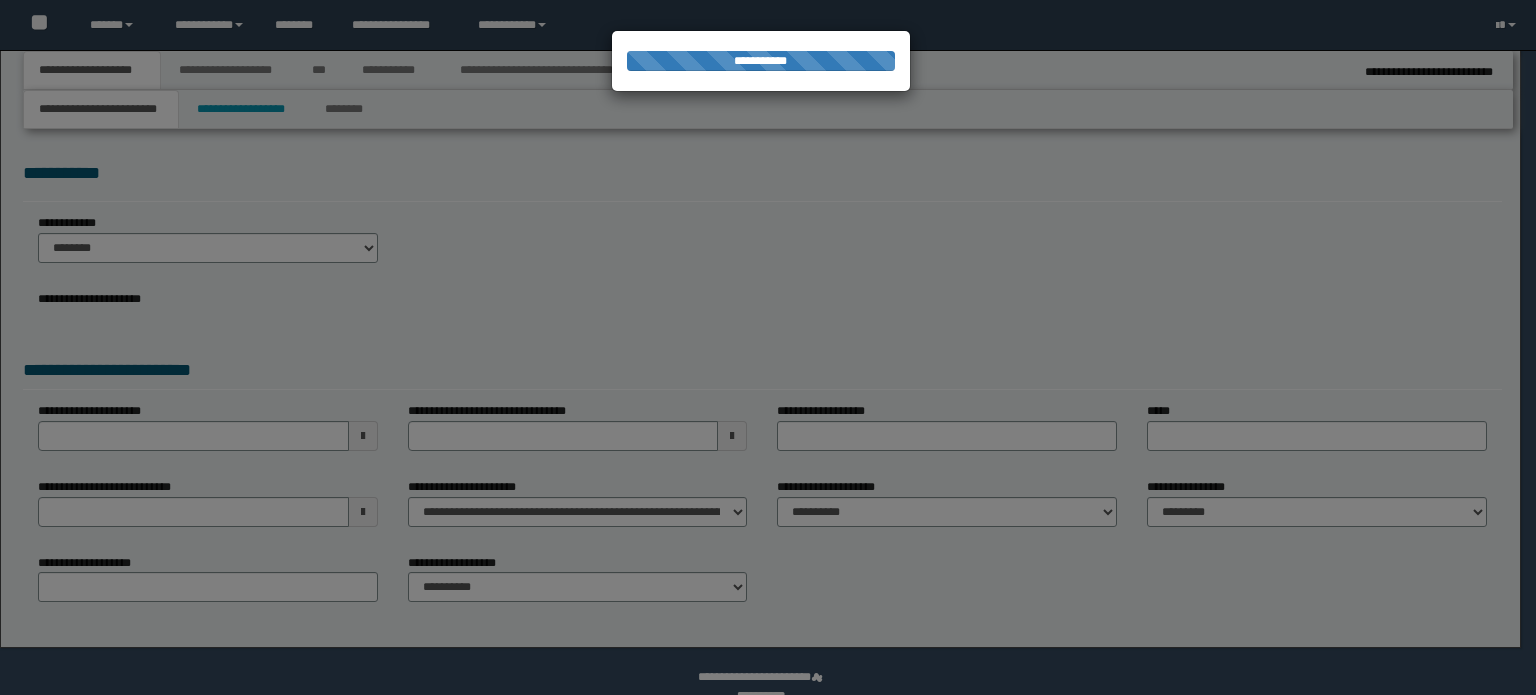 scroll, scrollTop: 0, scrollLeft: 0, axis: both 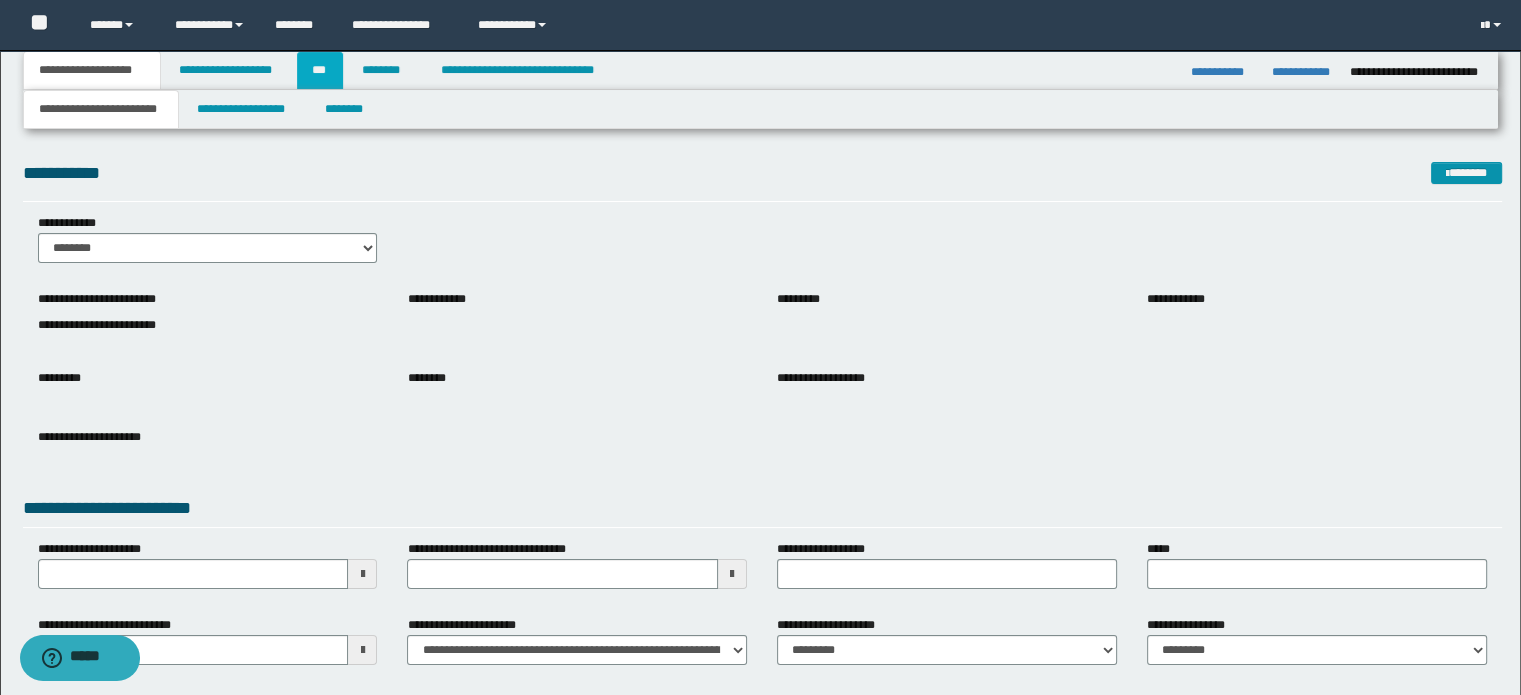 click on "***" at bounding box center [320, 70] 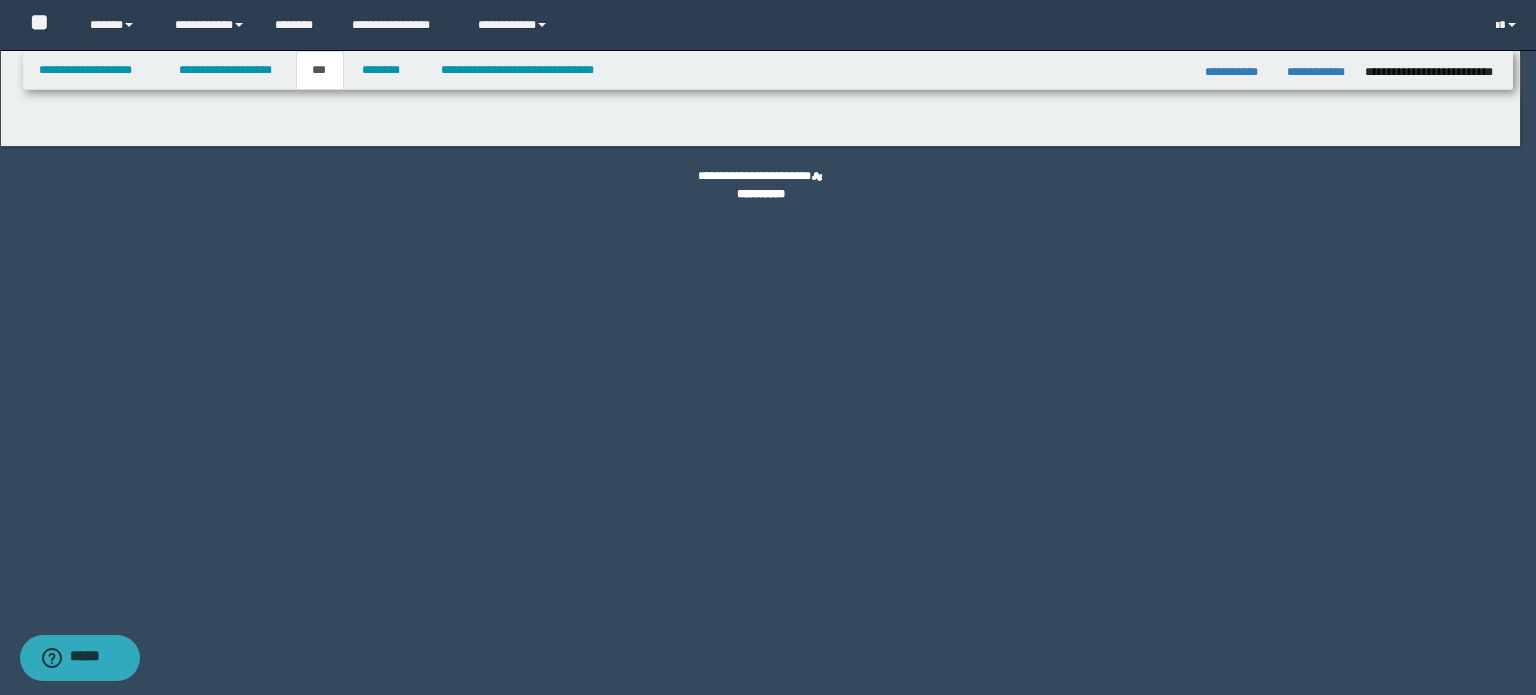 select on "*" 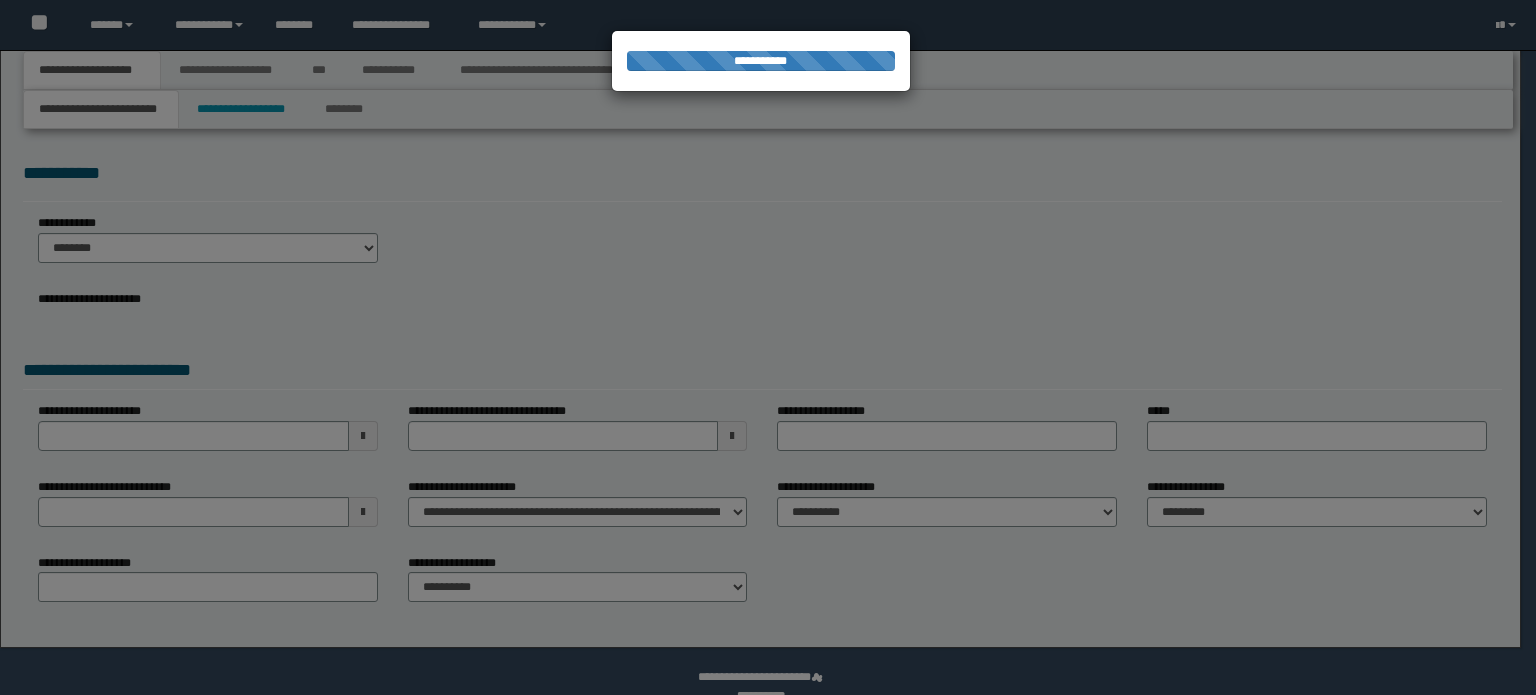 scroll, scrollTop: 0, scrollLeft: 0, axis: both 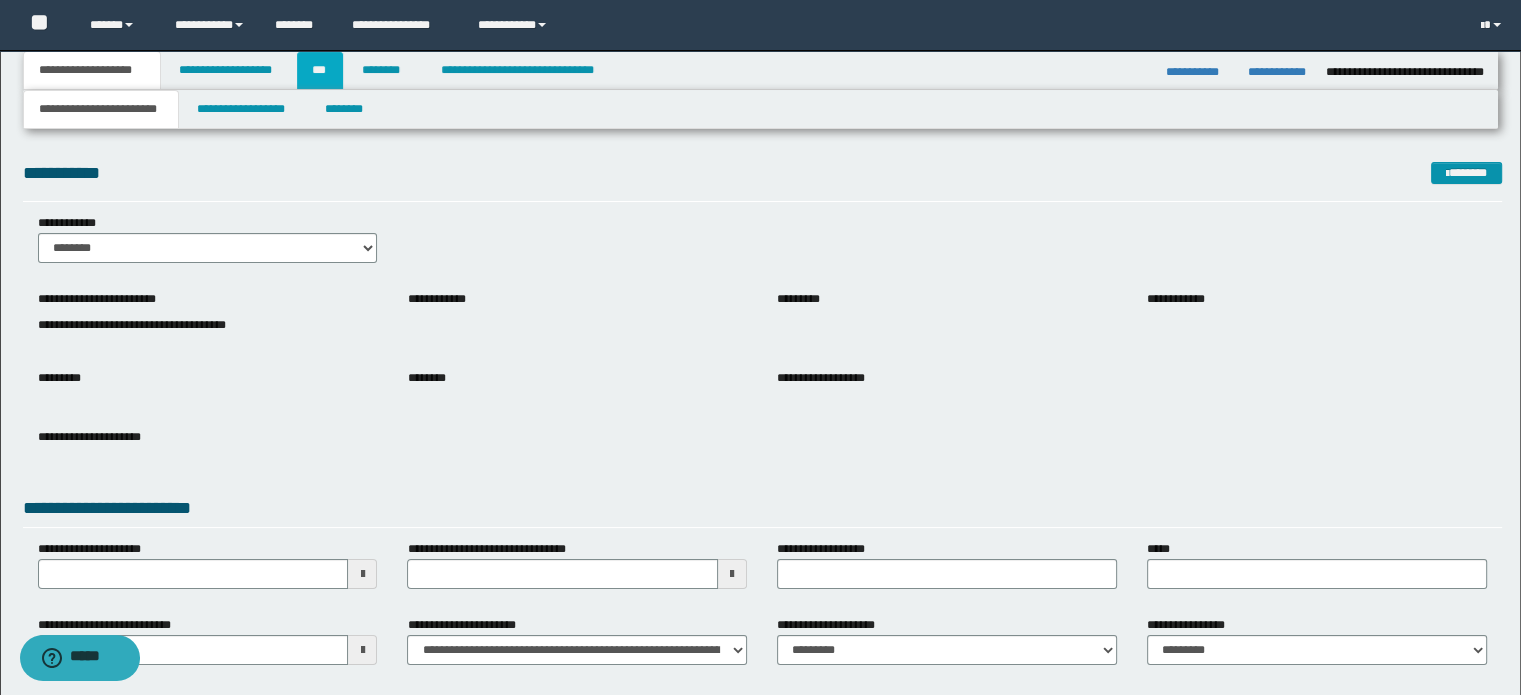 click on "***" at bounding box center (320, 70) 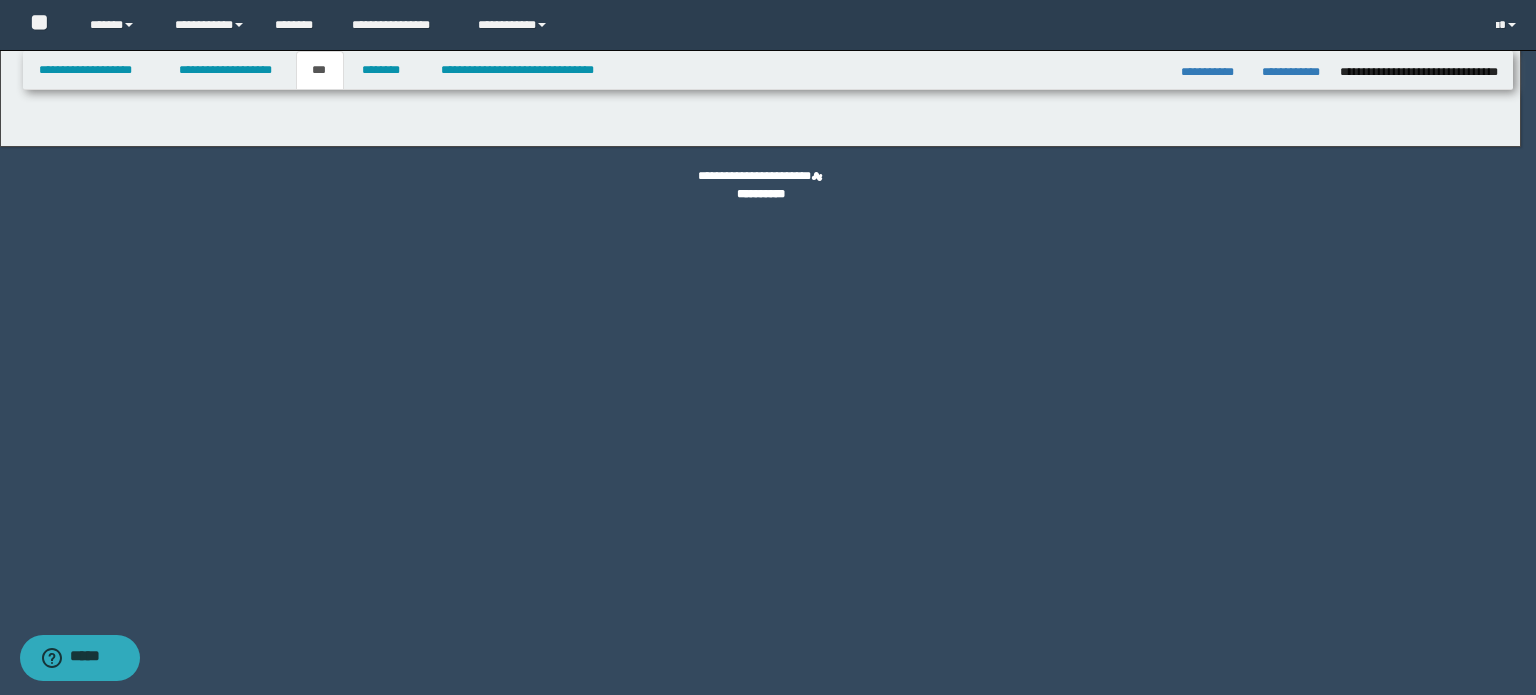 select on "*" 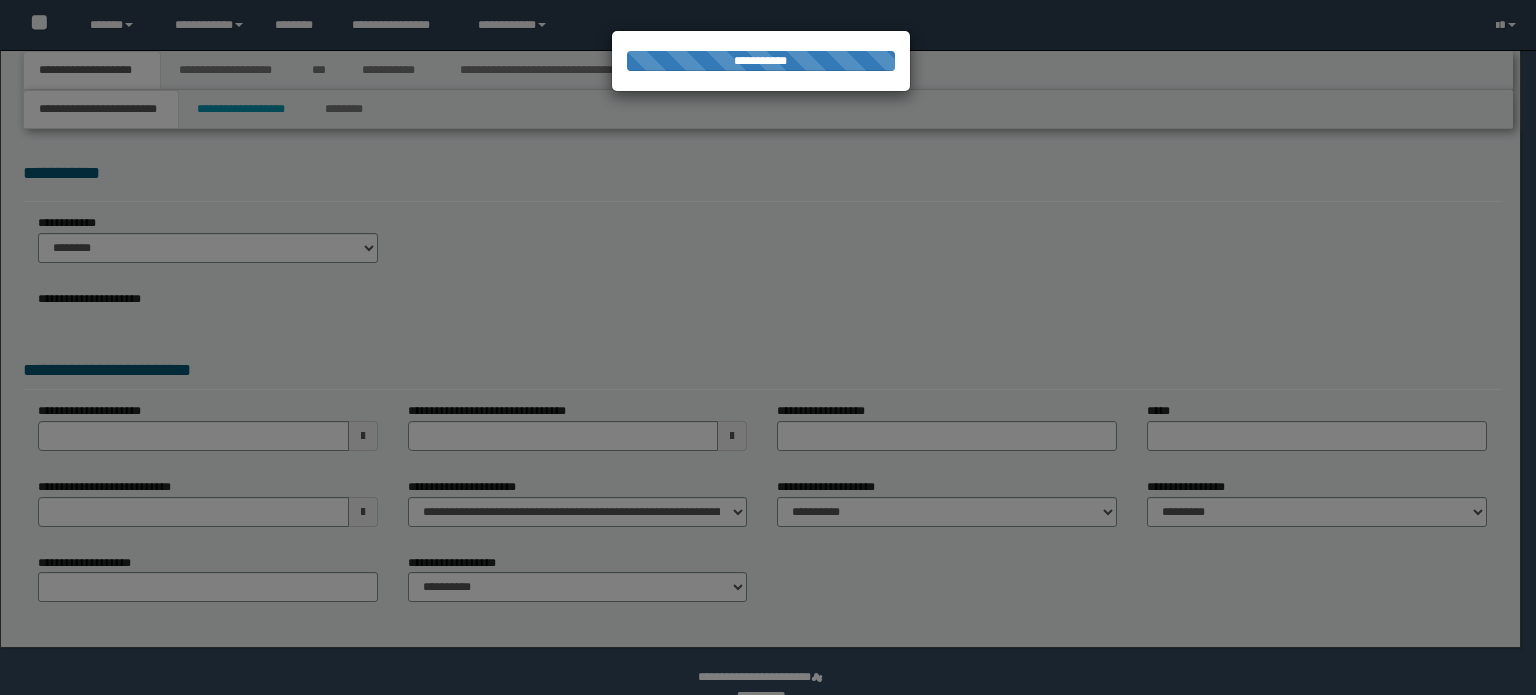 scroll, scrollTop: 0, scrollLeft: 0, axis: both 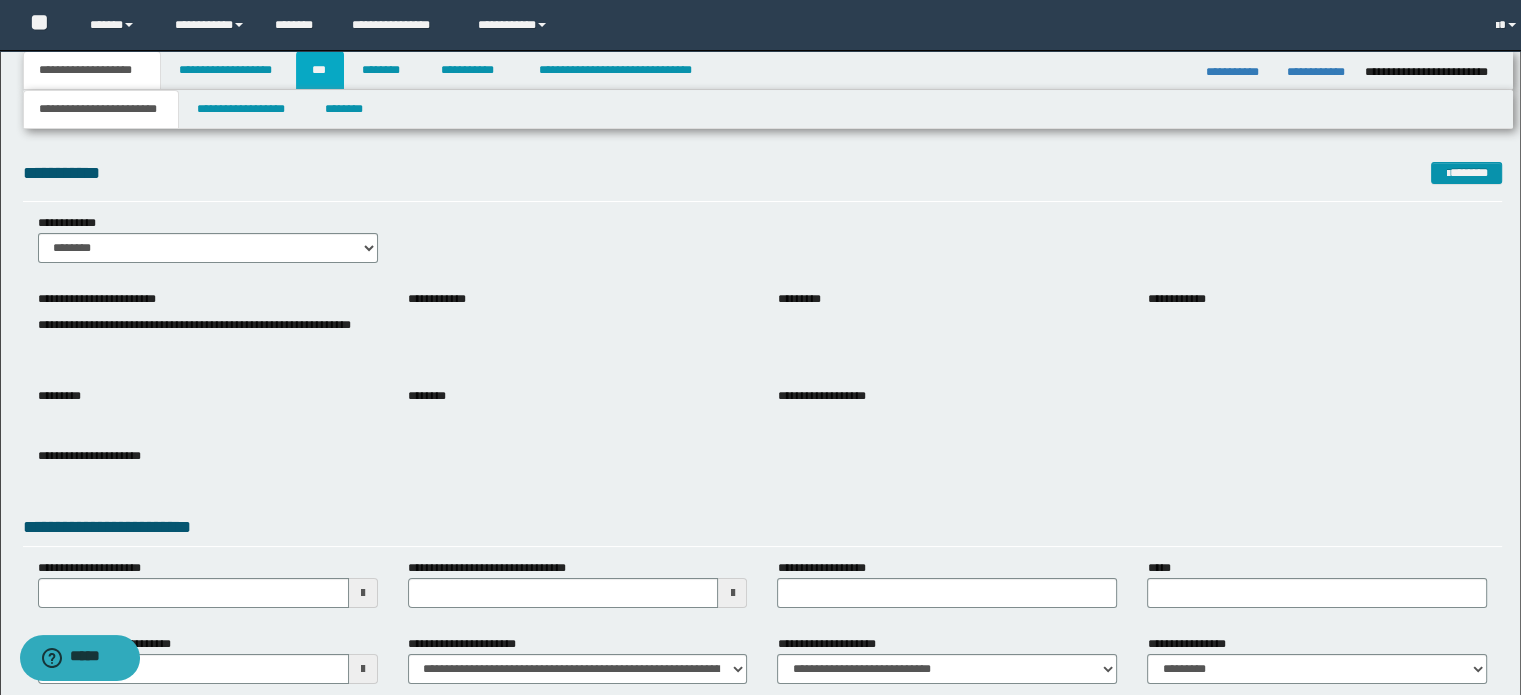 click on "***" at bounding box center (320, 70) 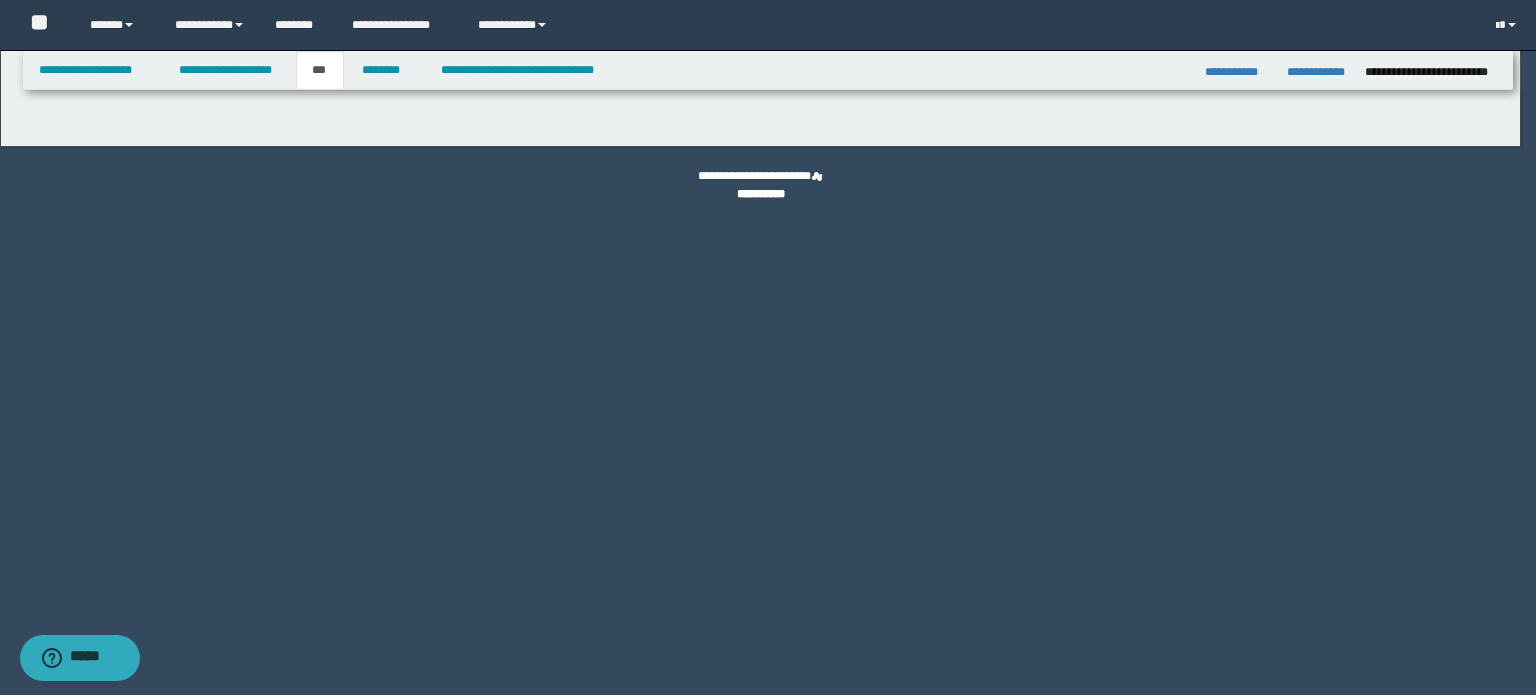 select on "***" 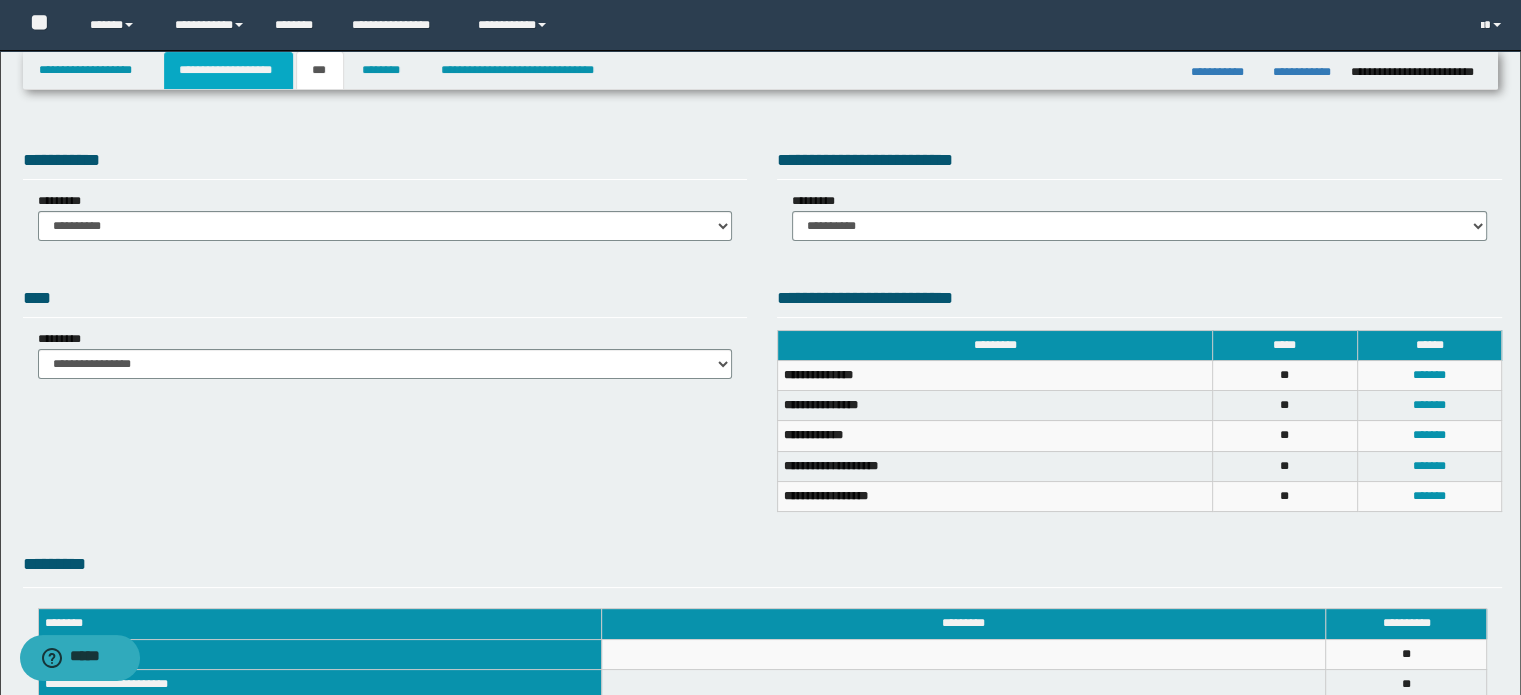 click on "**********" at bounding box center [228, 70] 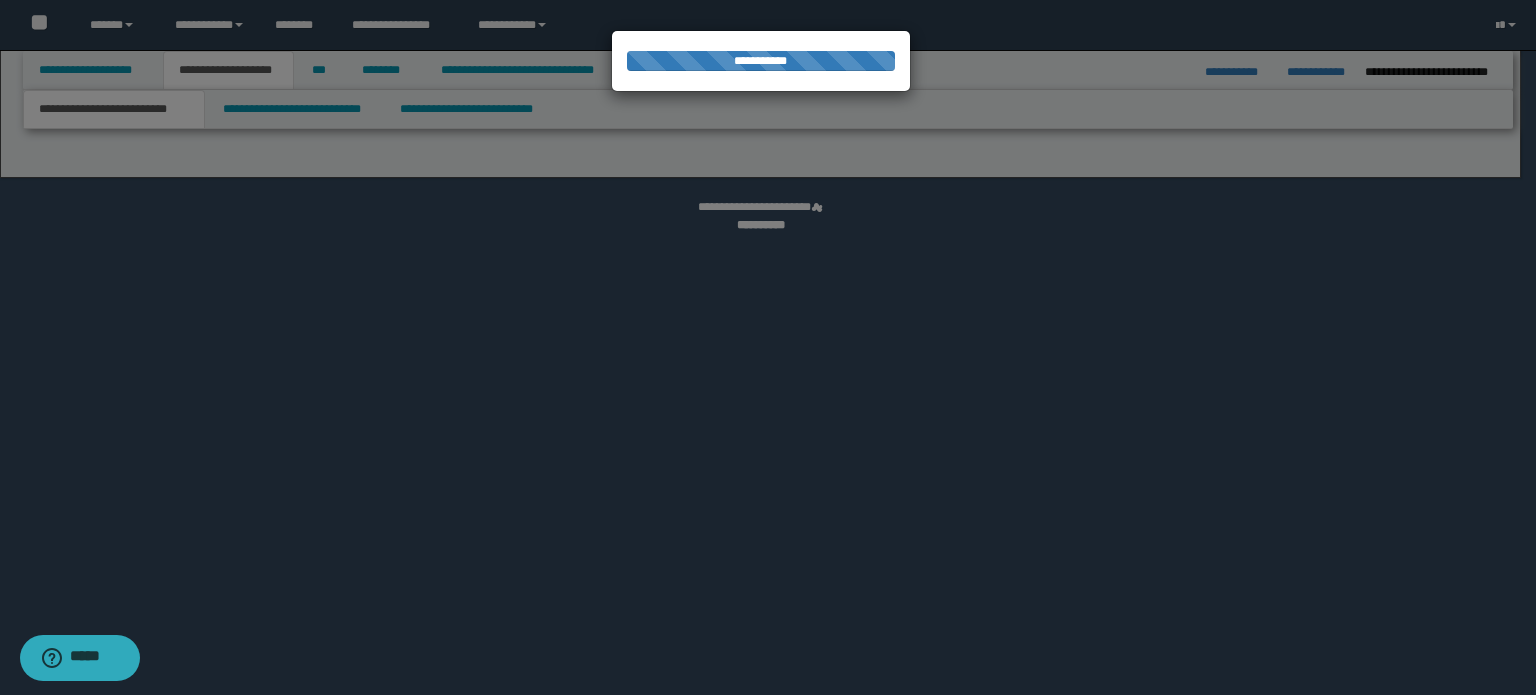 select on "*" 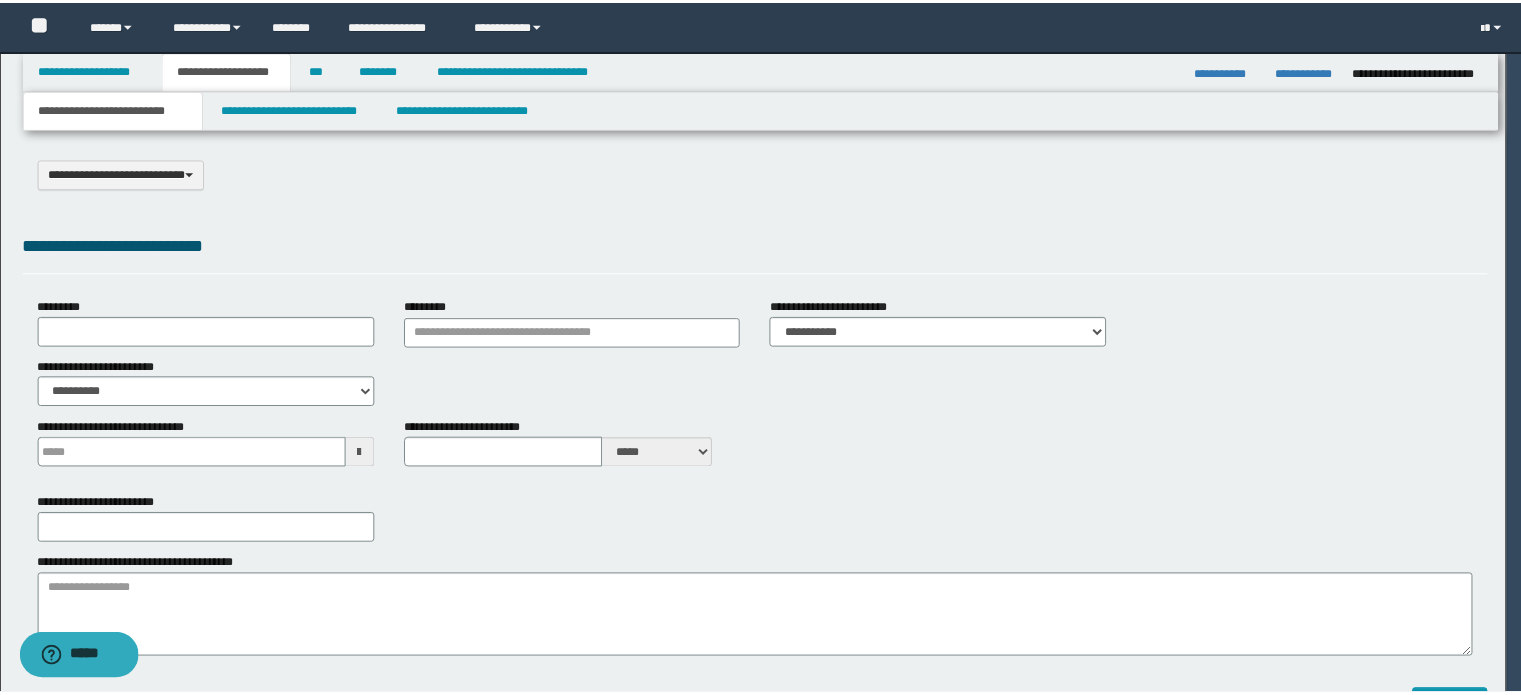 scroll, scrollTop: 0, scrollLeft: 0, axis: both 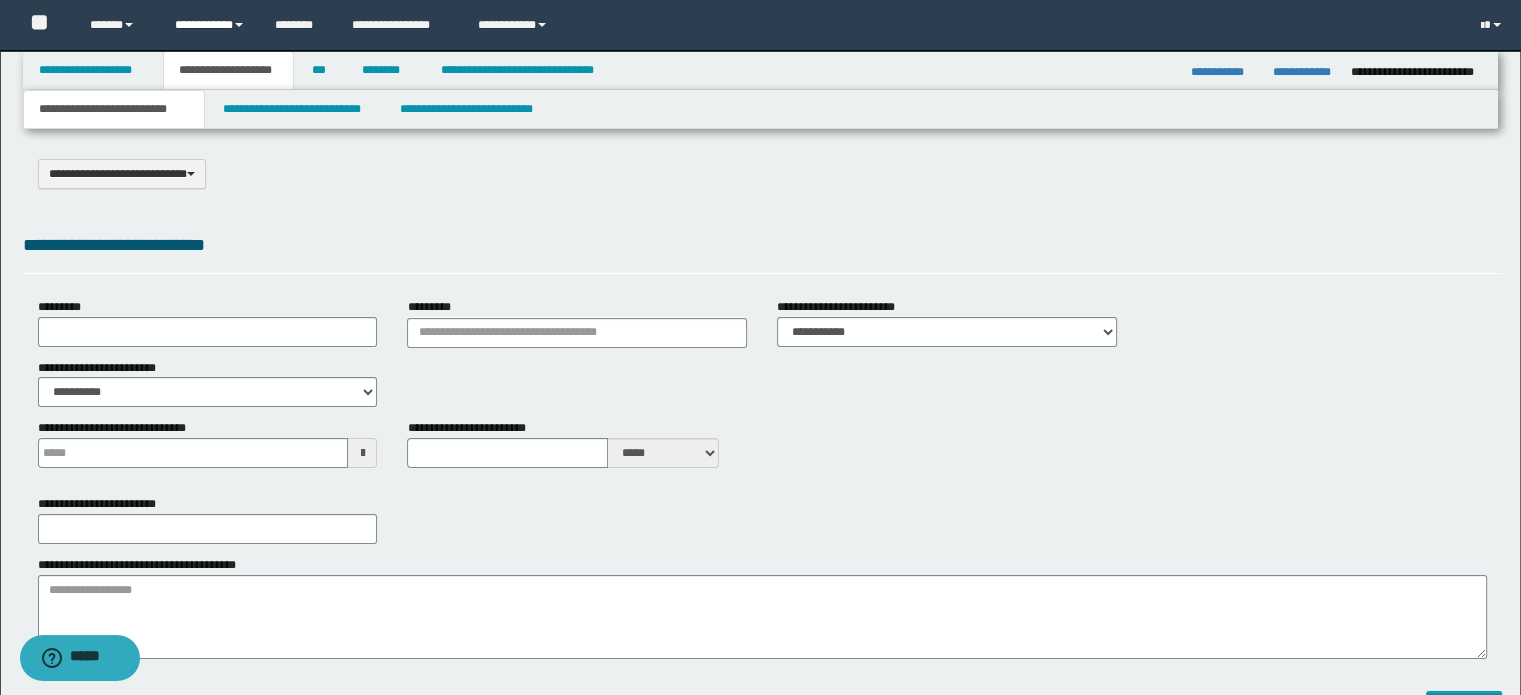 click on "**********" at bounding box center [210, 25] 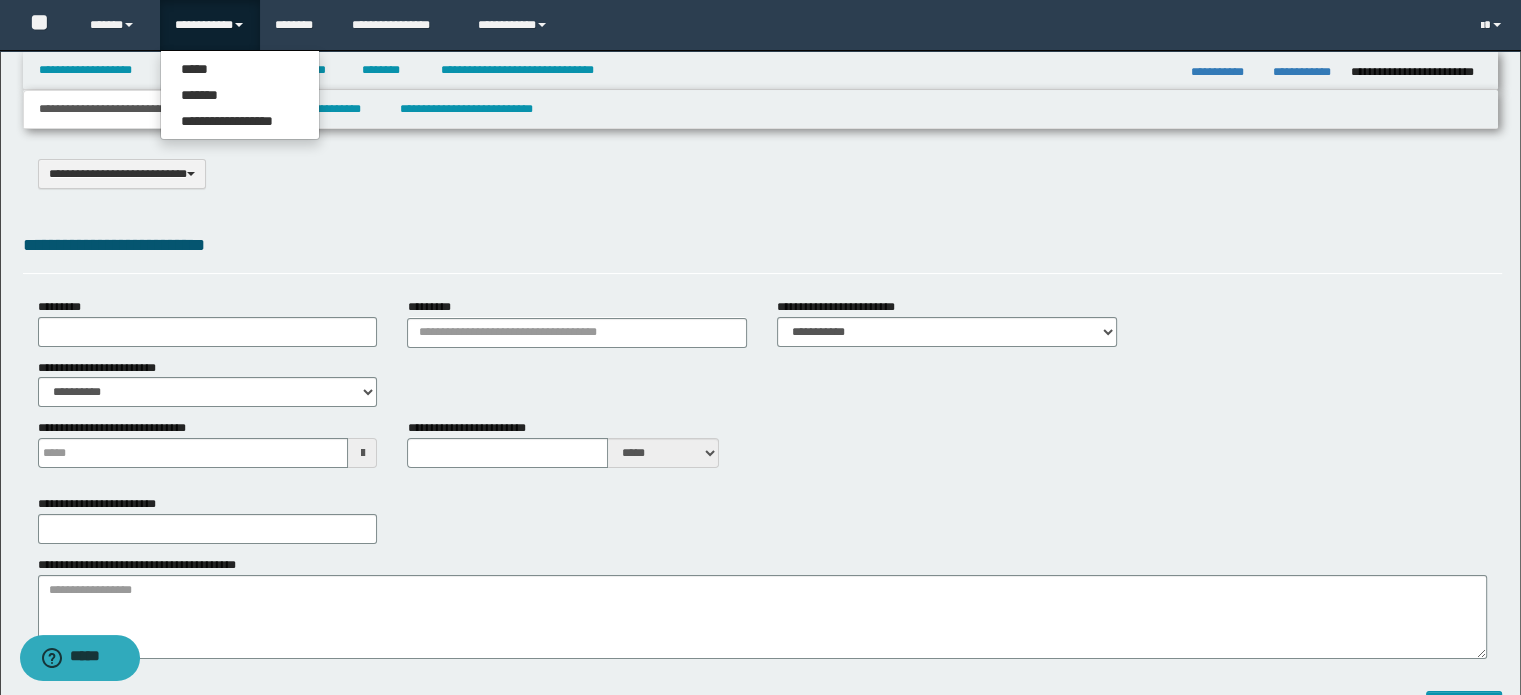 click on "**********" at bounding box center [763, 174] 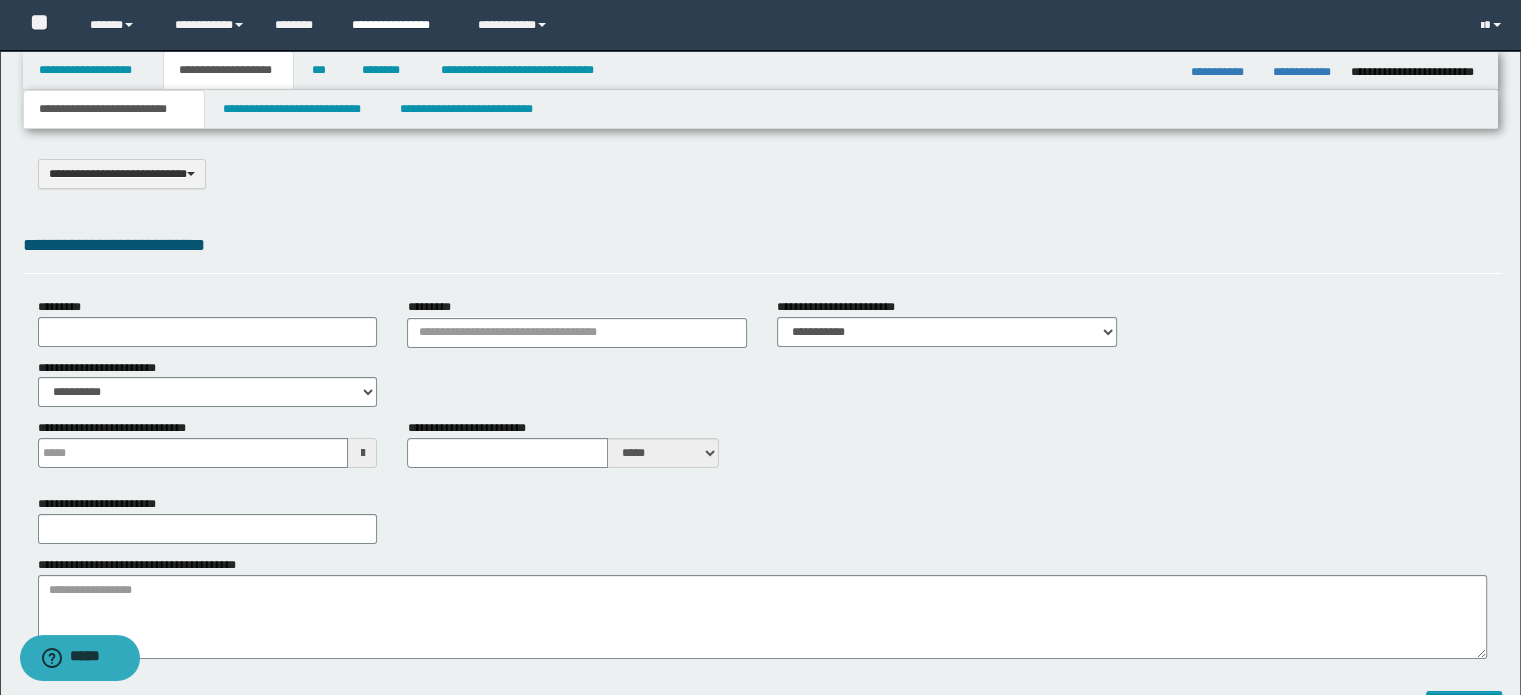 click on "**********" at bounding box center (400, 25) 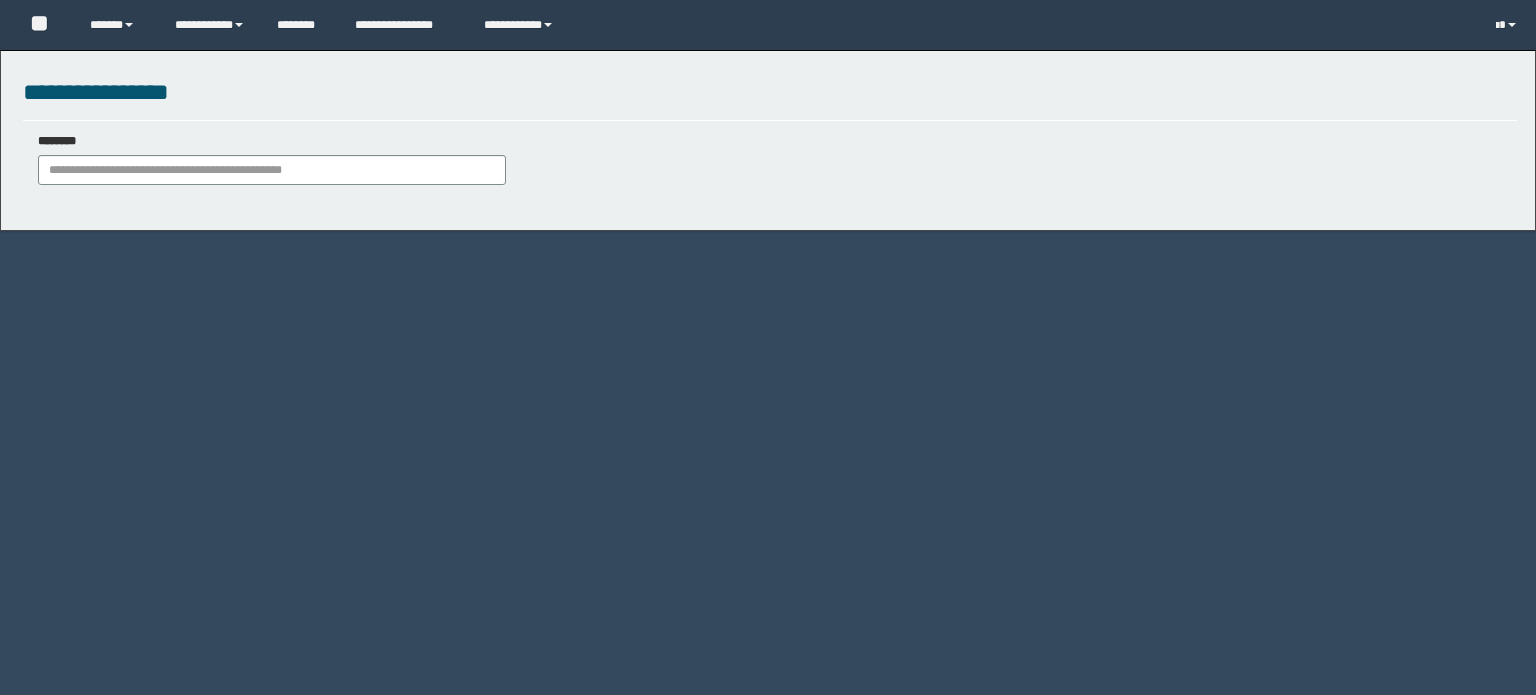 scroll, scrollTop: 0, scrollLeft: 0, axis: both 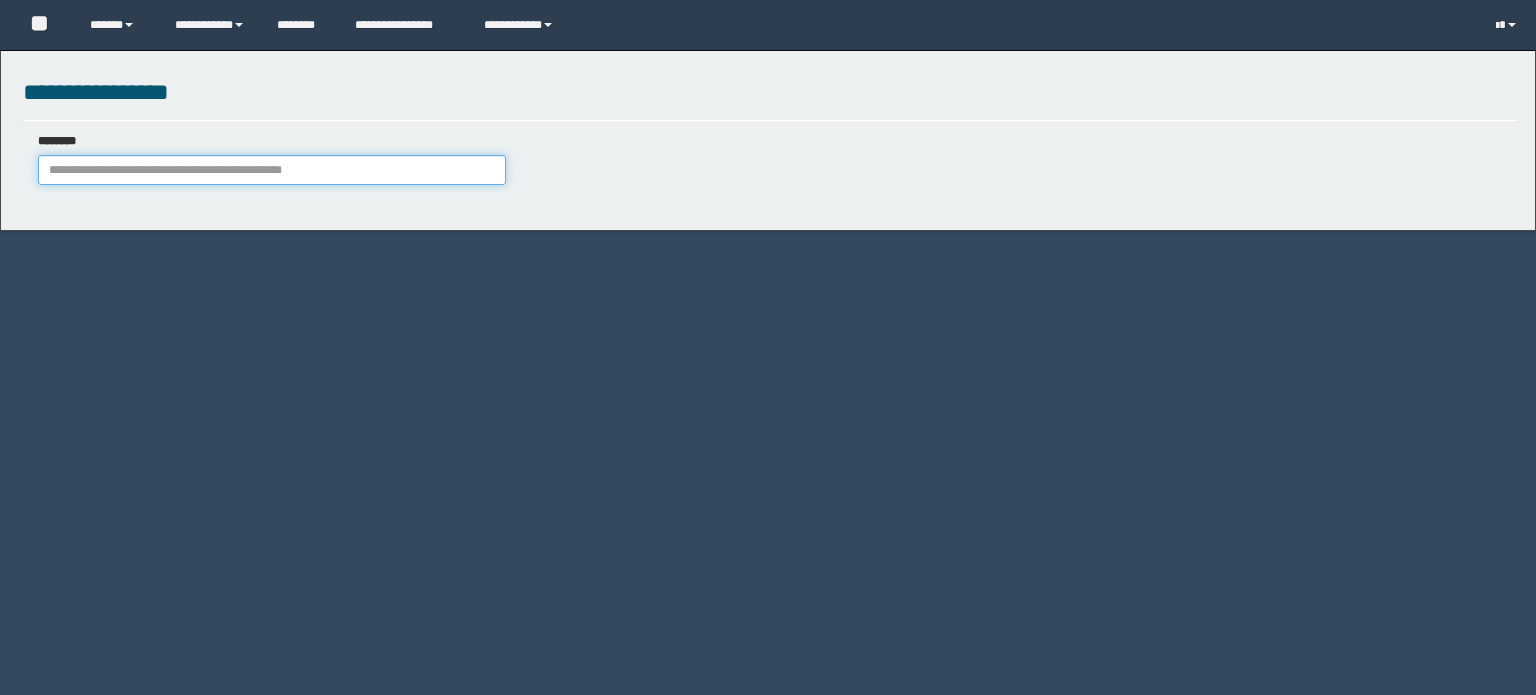 click on "********" at bounding box center [272, 170] 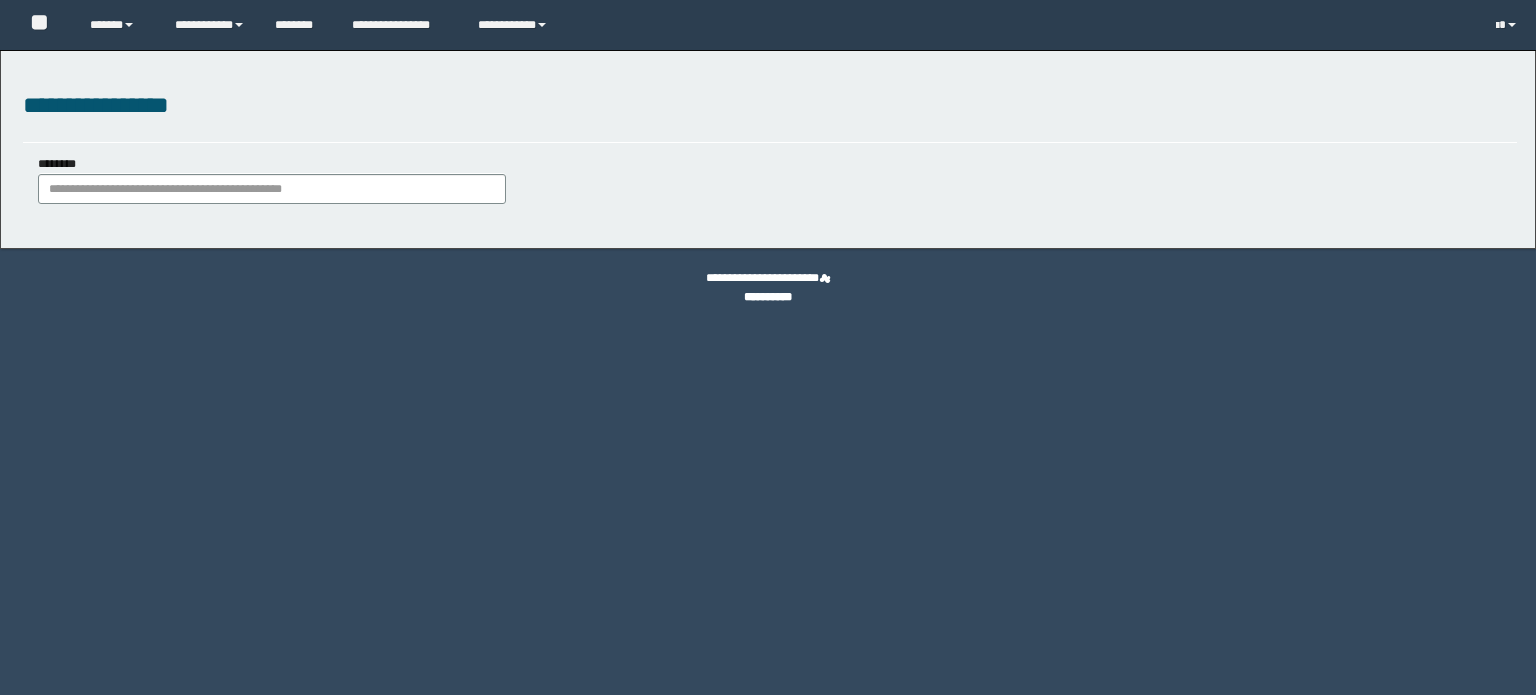 scroll, scrollTop: 0, scrollLeft: 0, axis: both 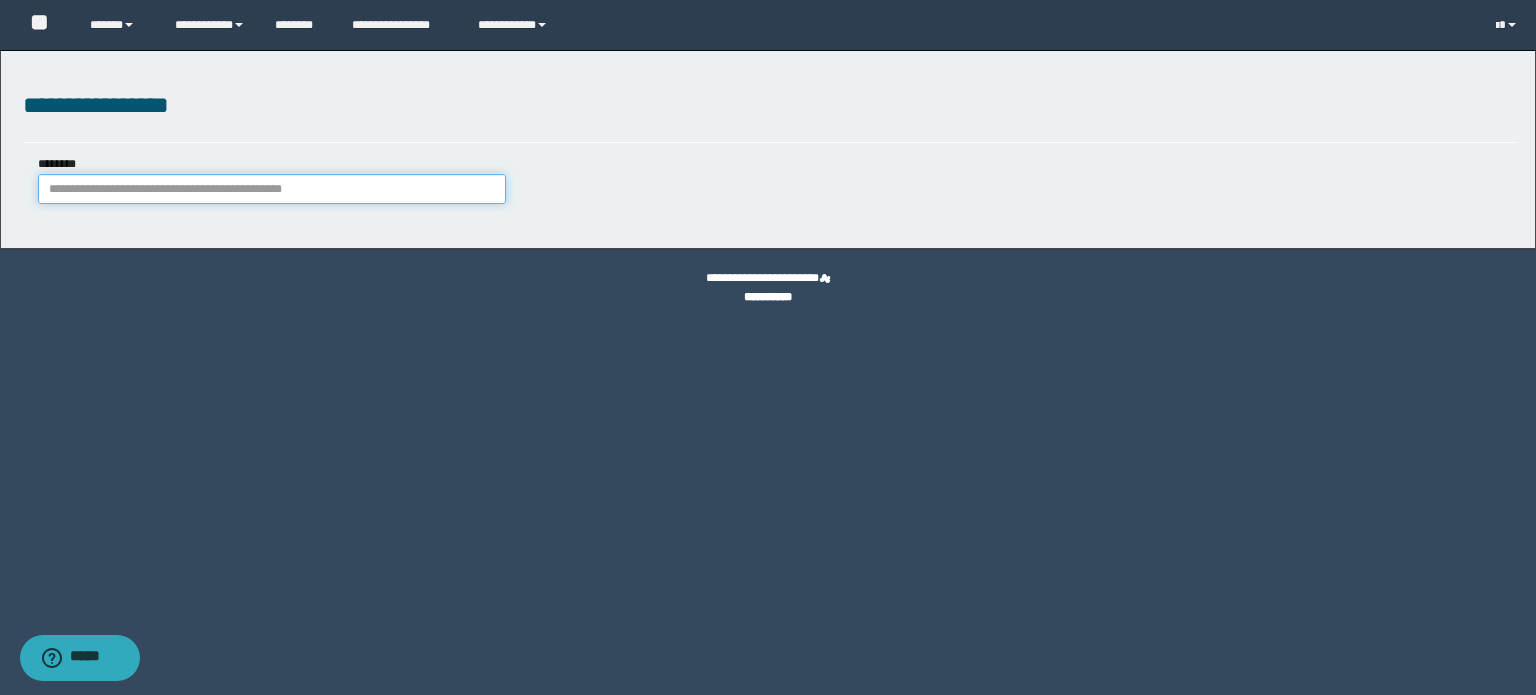 click on "********" at bounding box center (272, 189) 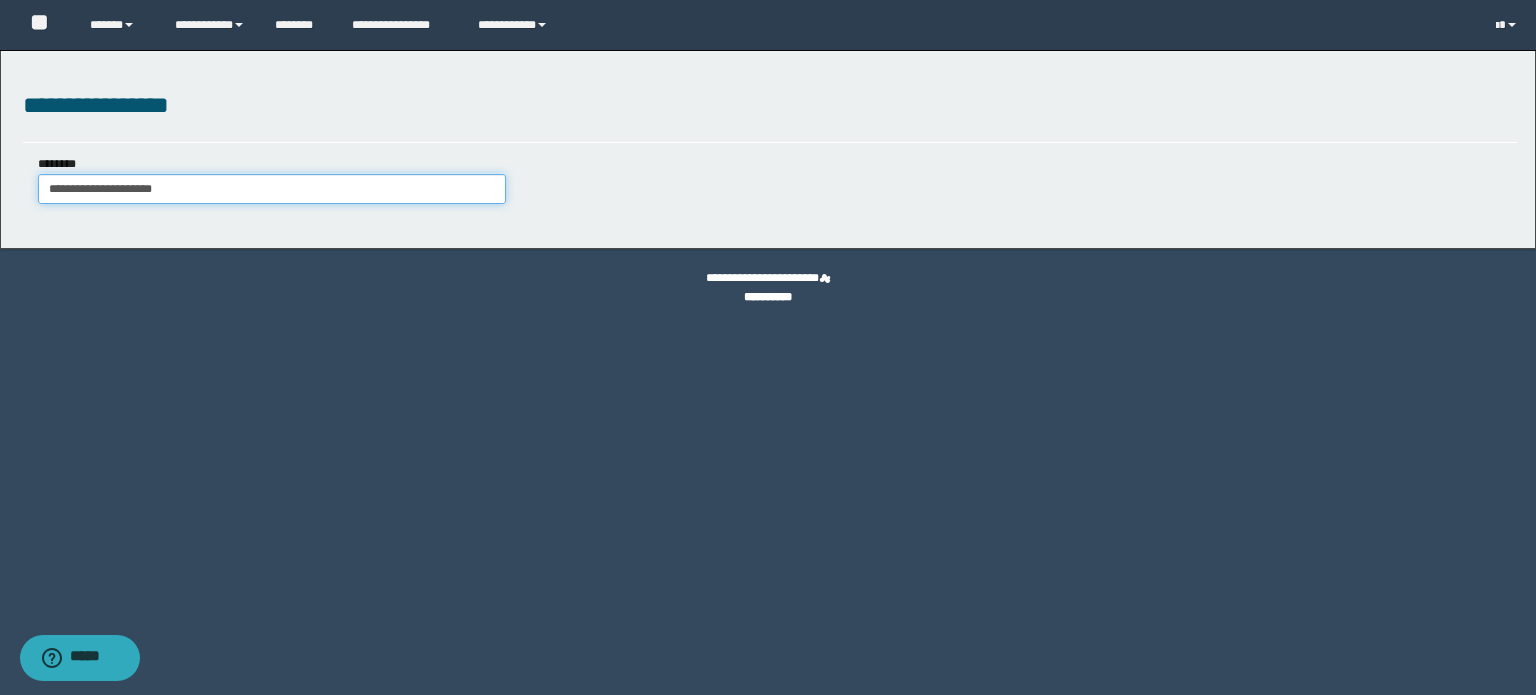 type on "**********" 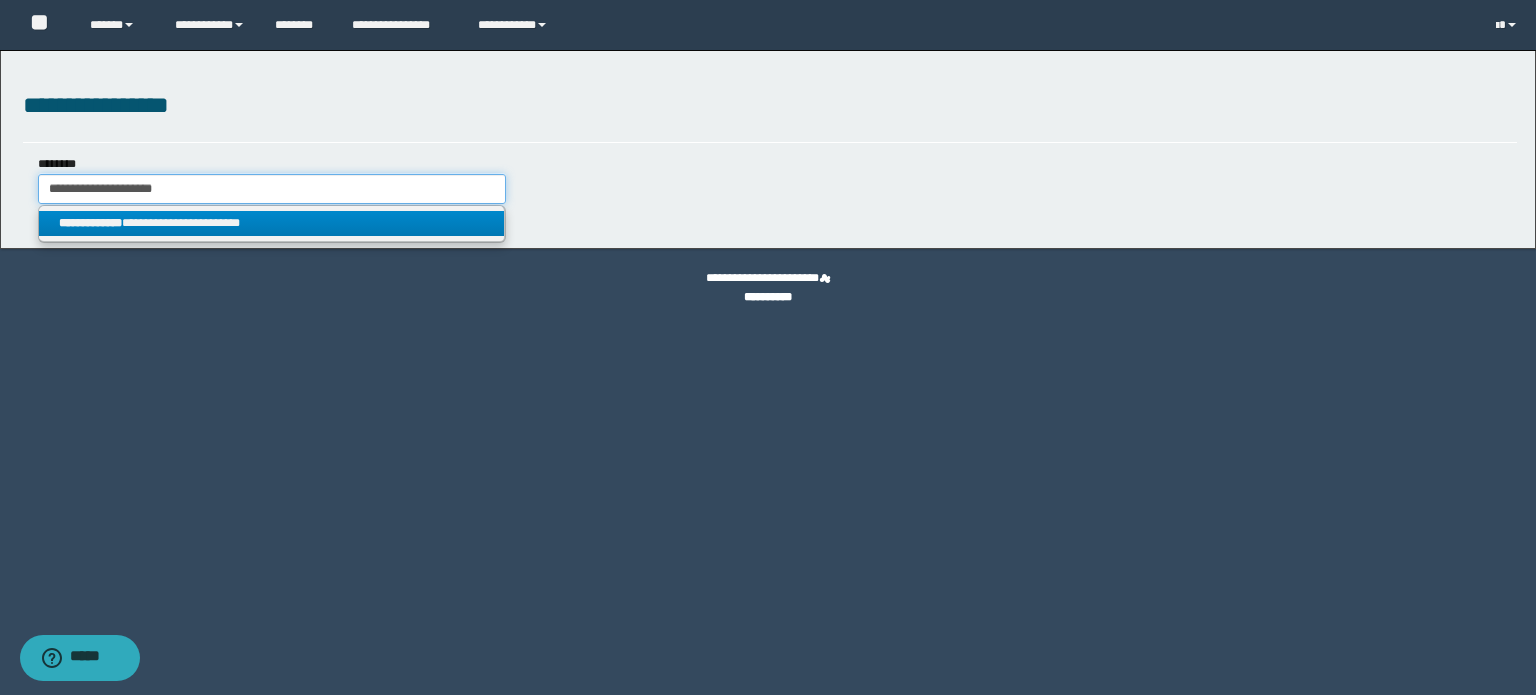 type on "**********" 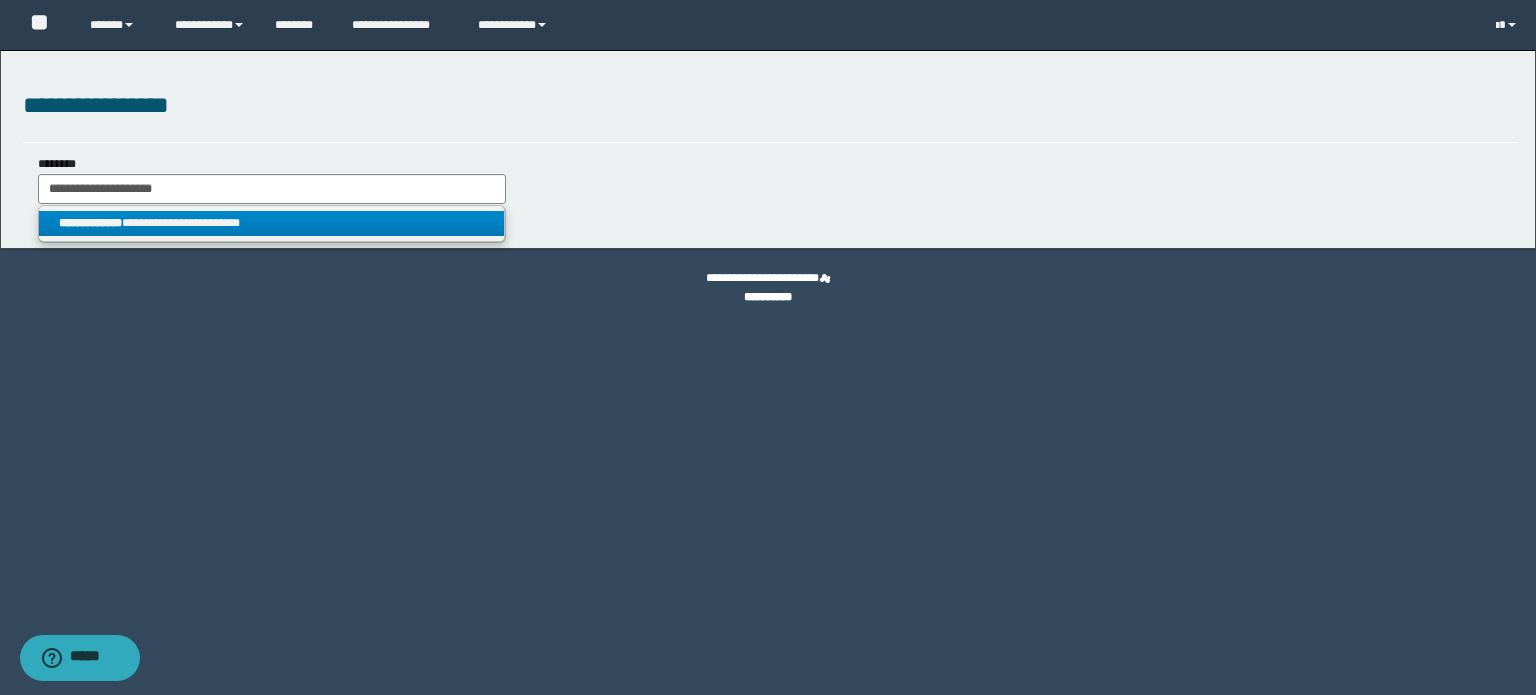 click on "**********" at bounding box center [272, 223] 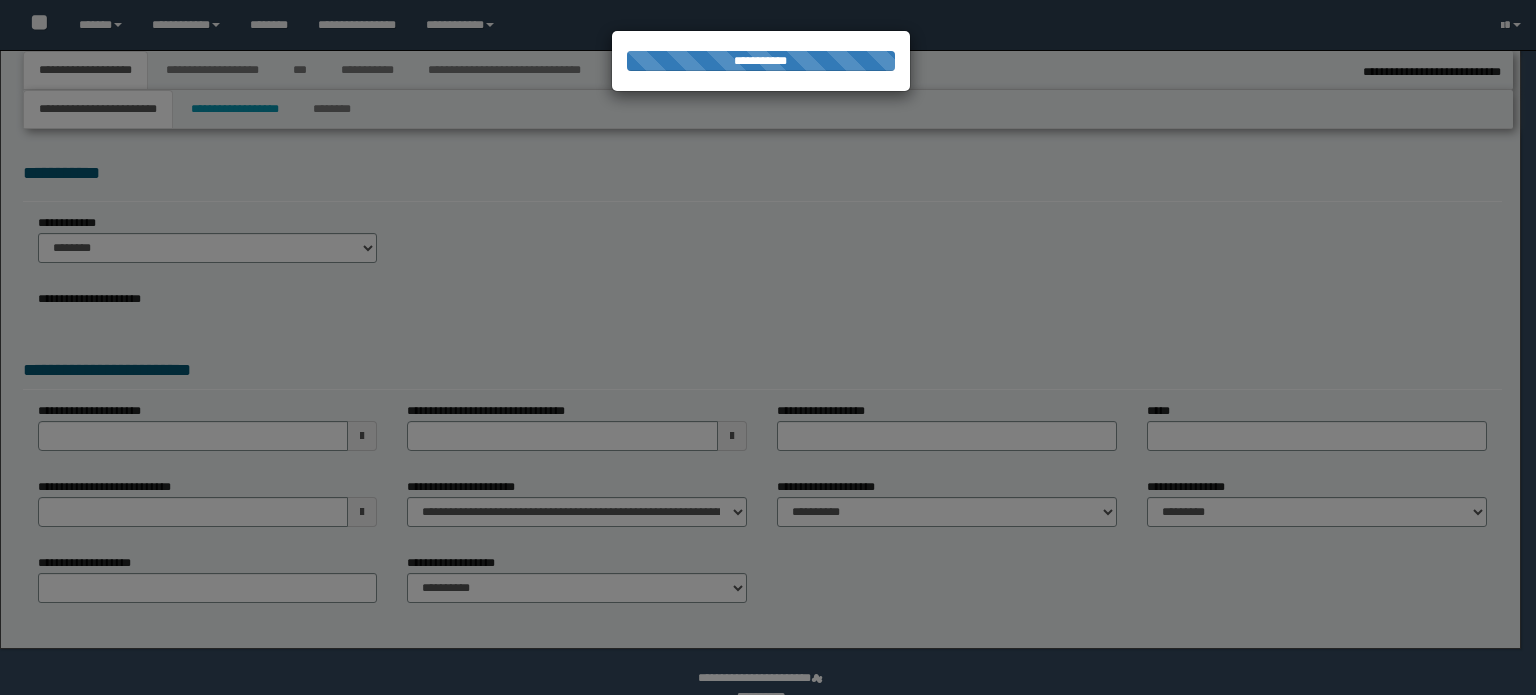 select on "*" 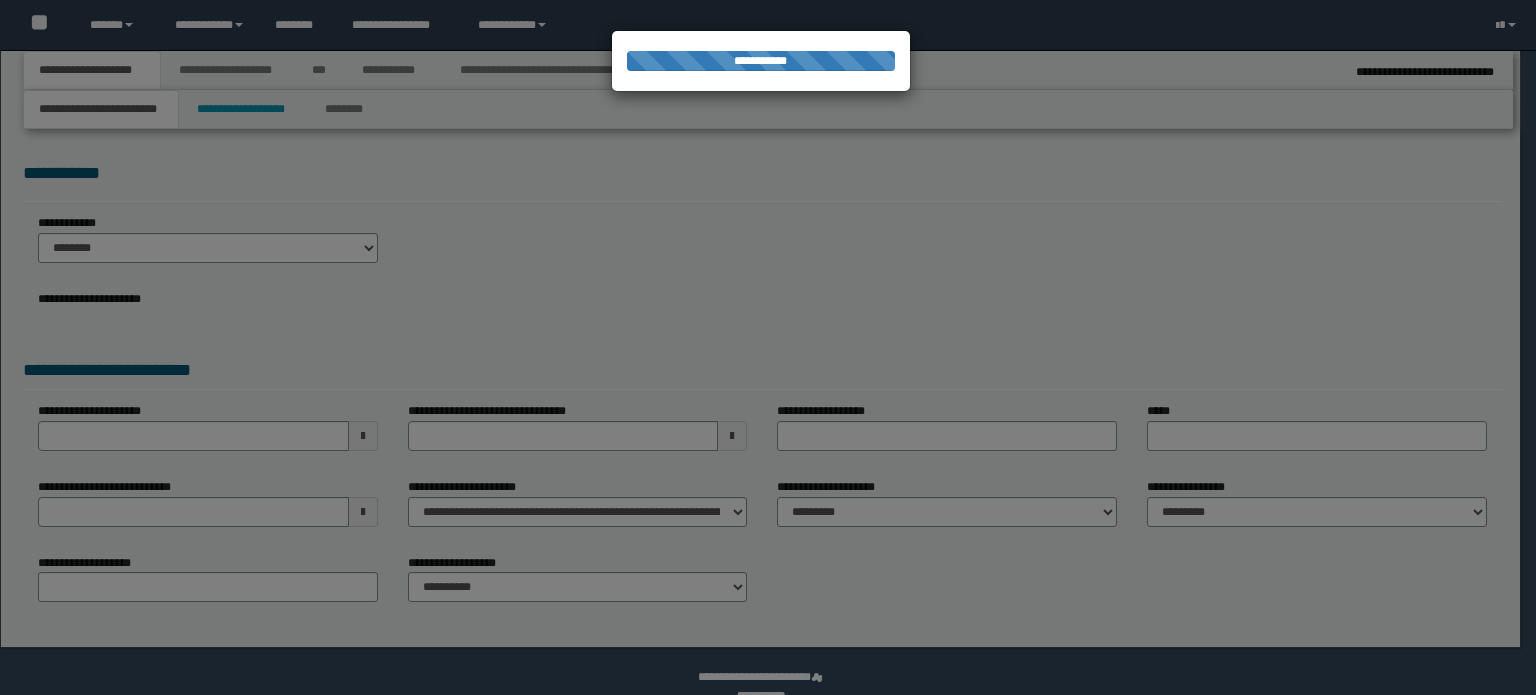 scroll, scrollTop: 0, scrollLeft: 0, axis: both 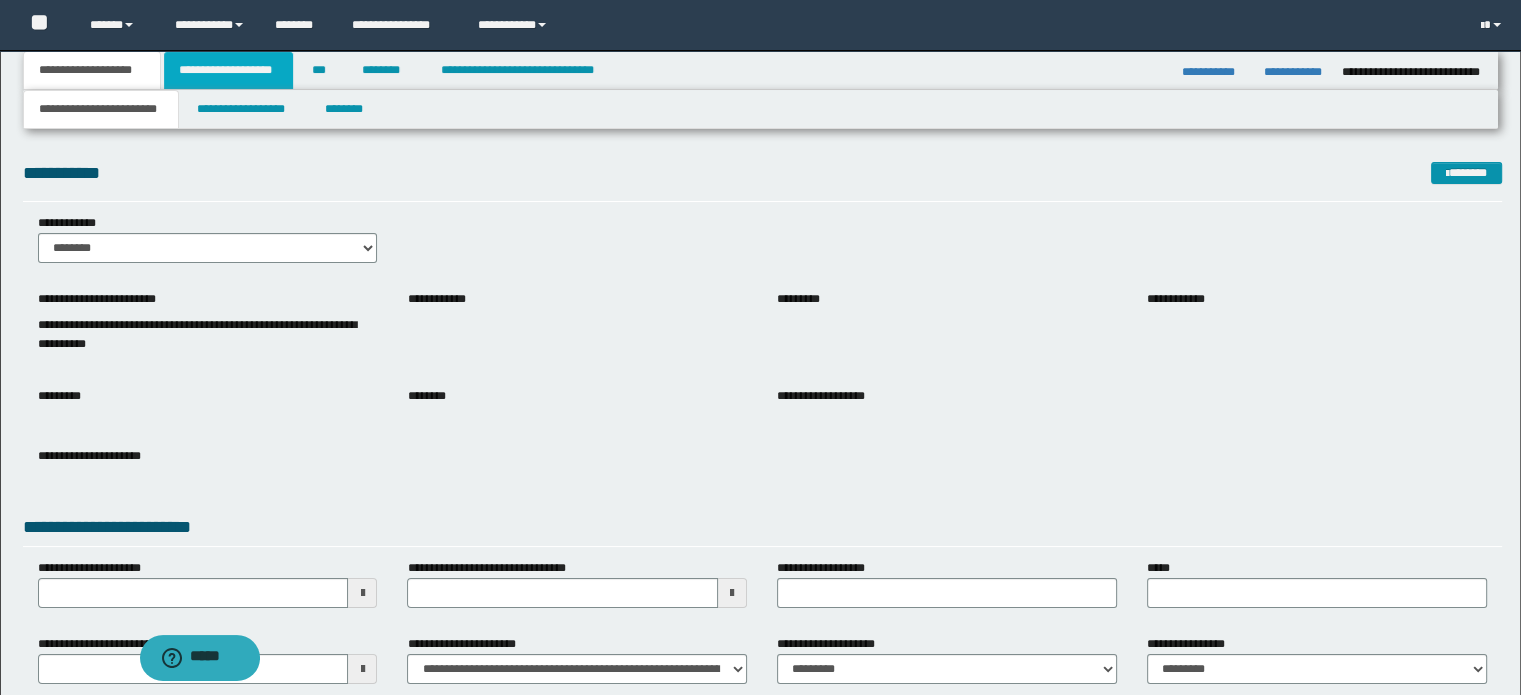 click on "**********" at bounding box center [228, 70] 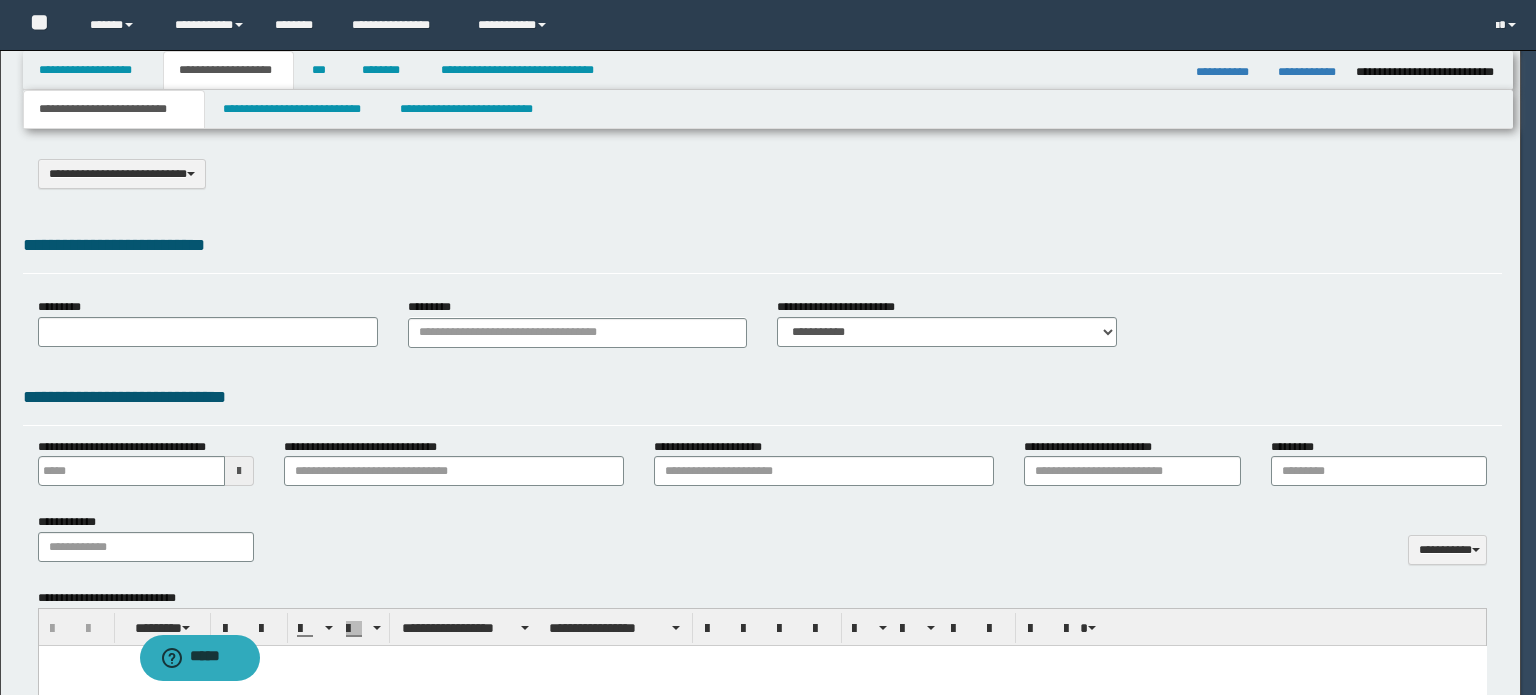 scroll, scrollTop: 0, scrollLeft: 0, axis: both 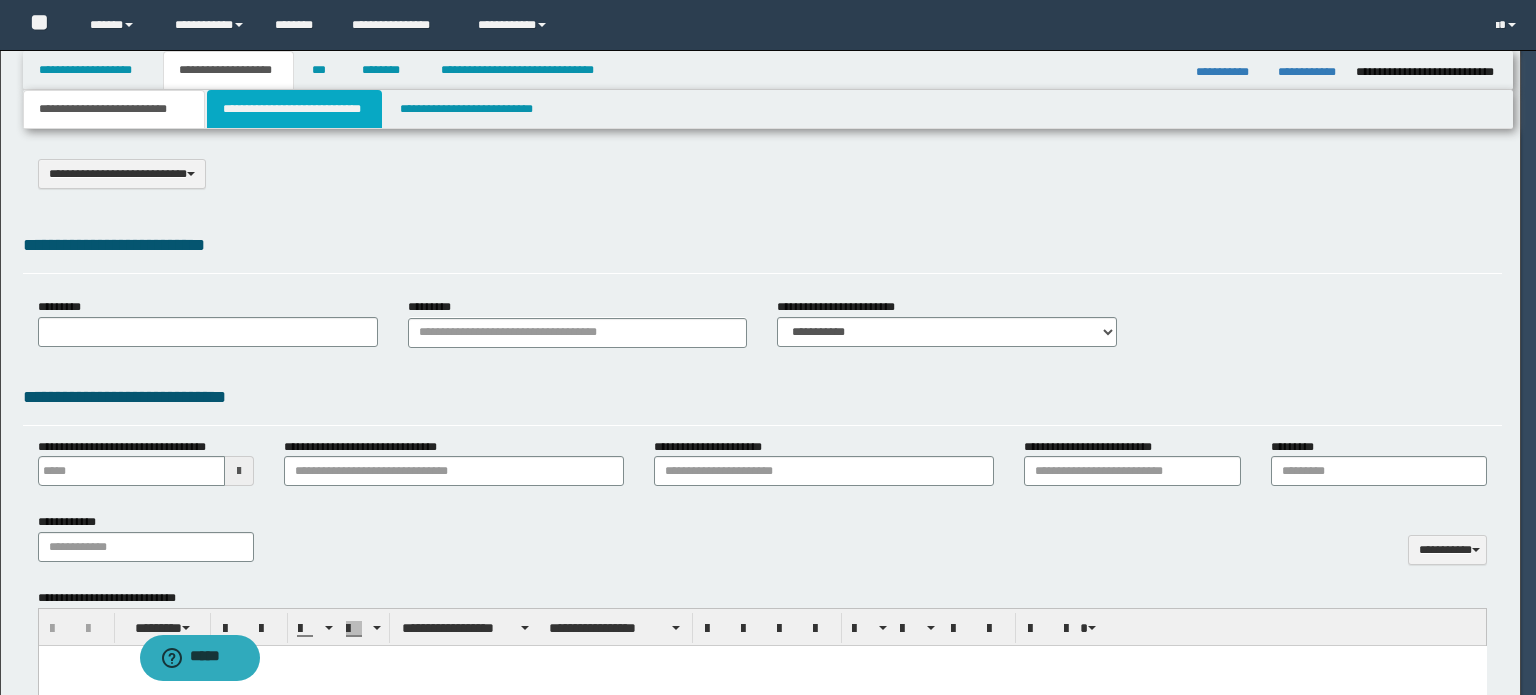 select on "*" 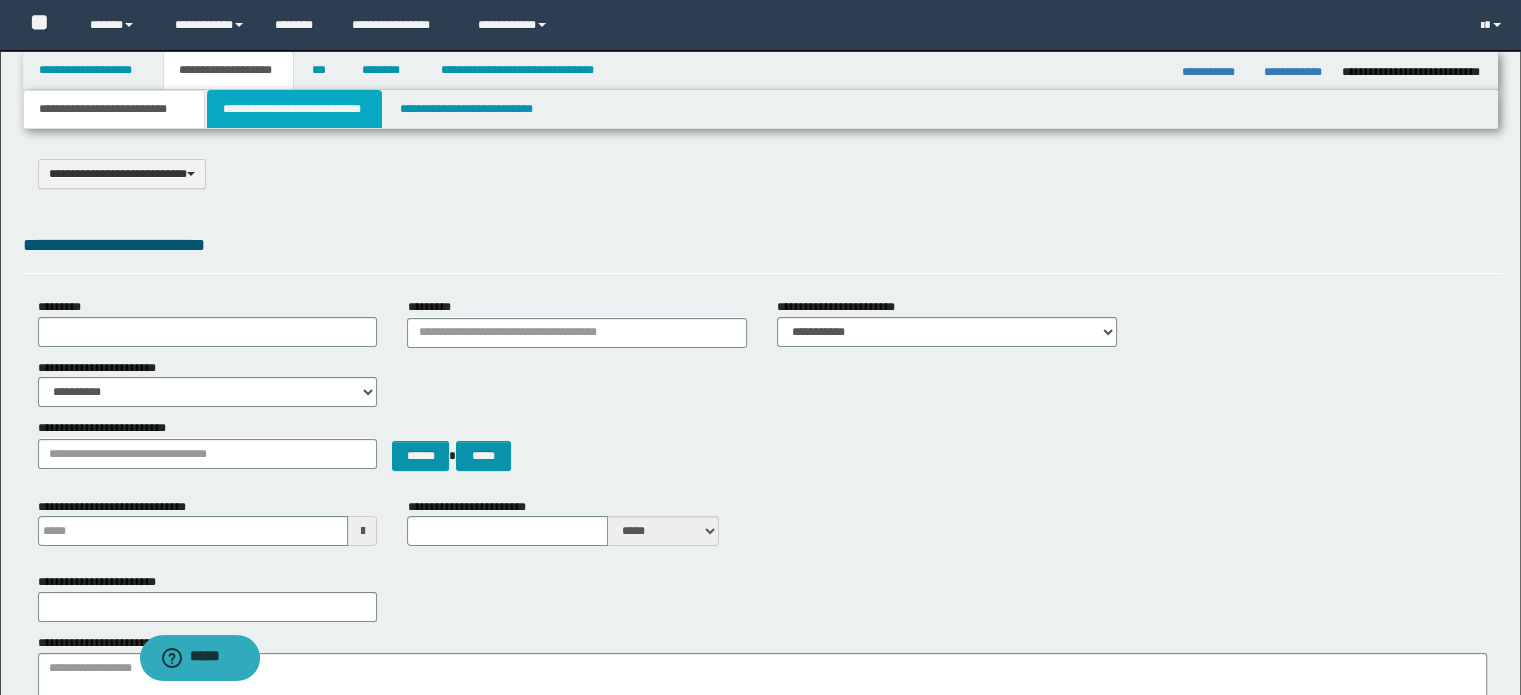 click on "**********" at bounding box center [294, 109] 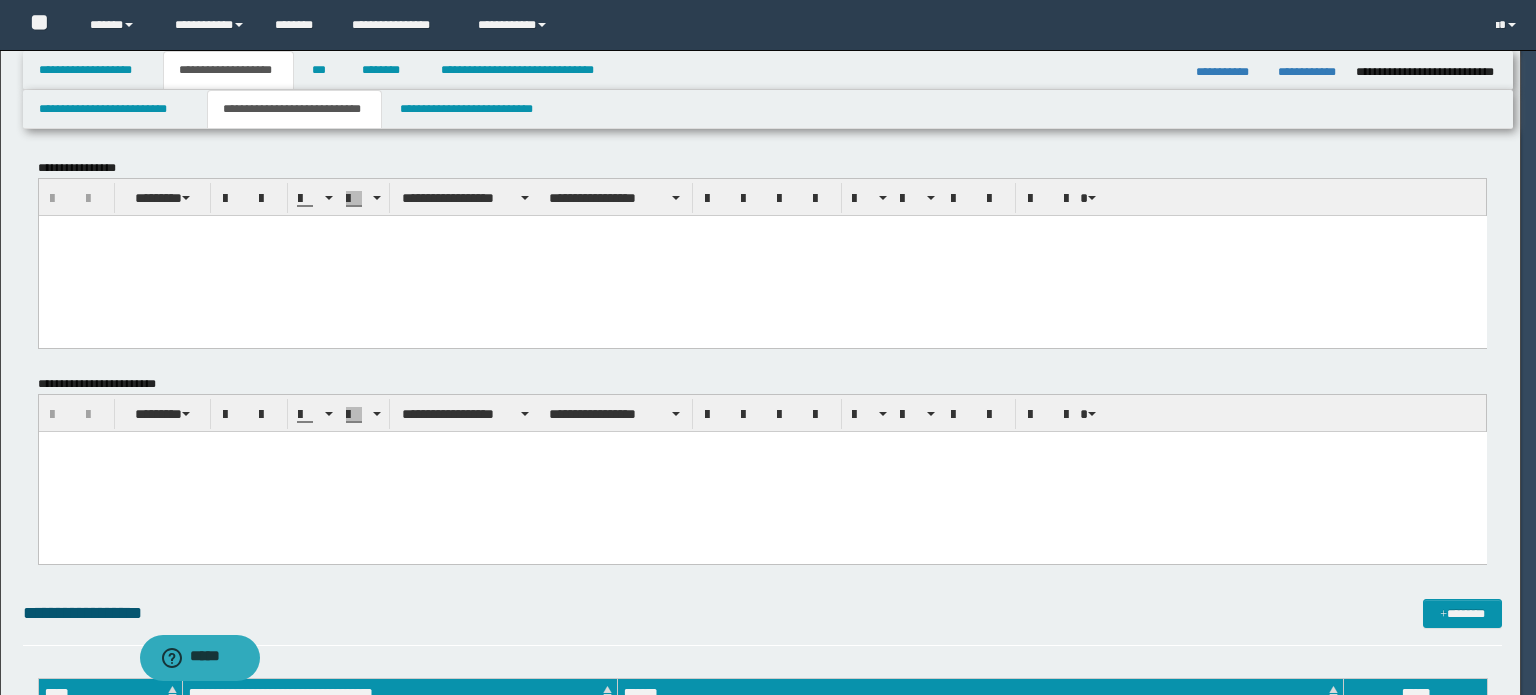 scroll, scrollTop: 0, scrollLeft: 0, axis: both 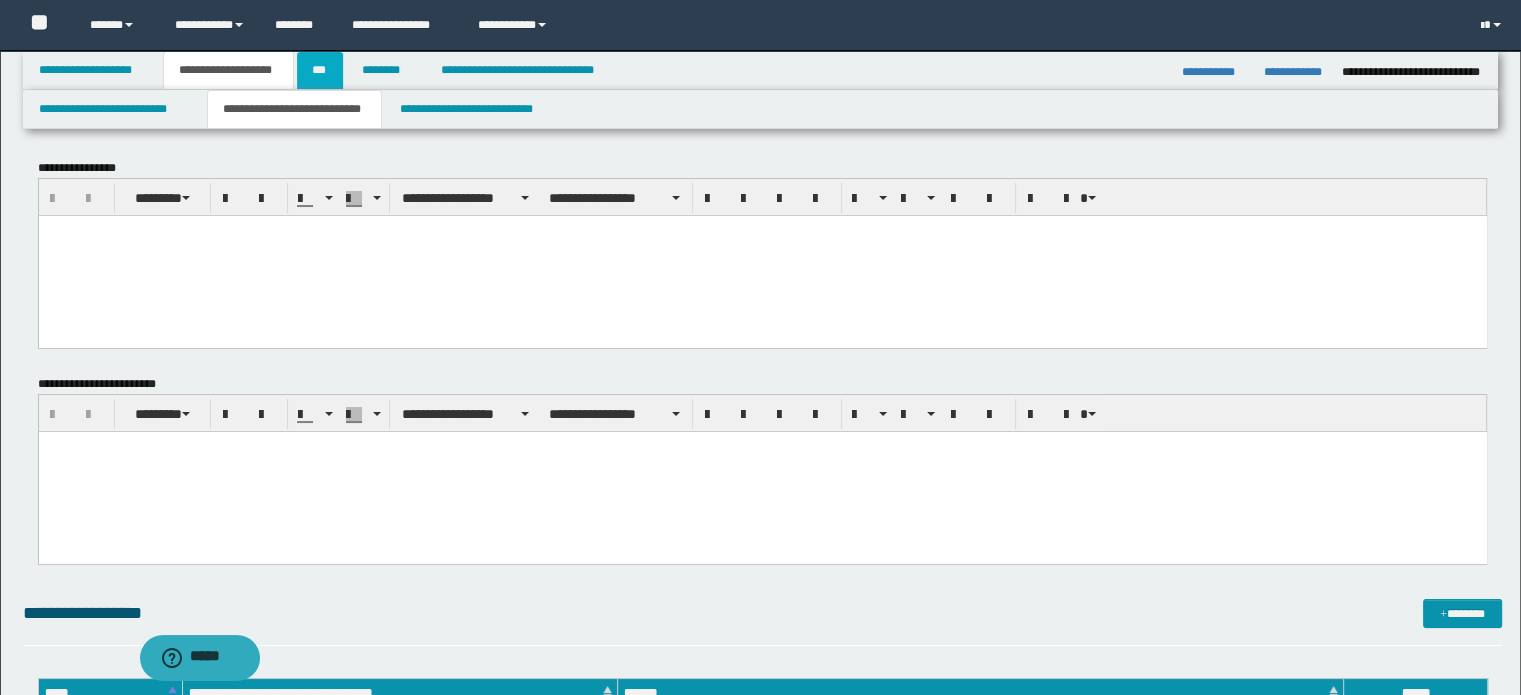 click on "***" at bounding box center (320, 70) 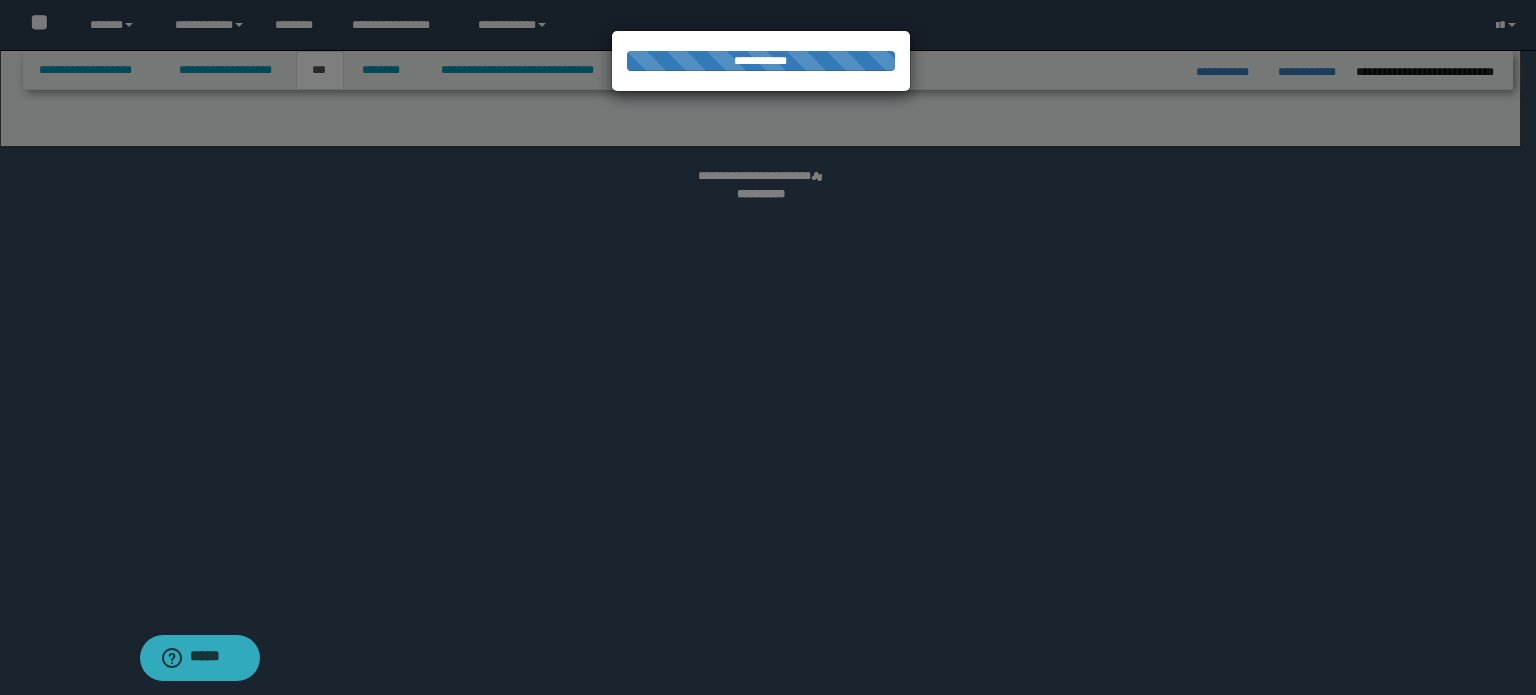select on "***" 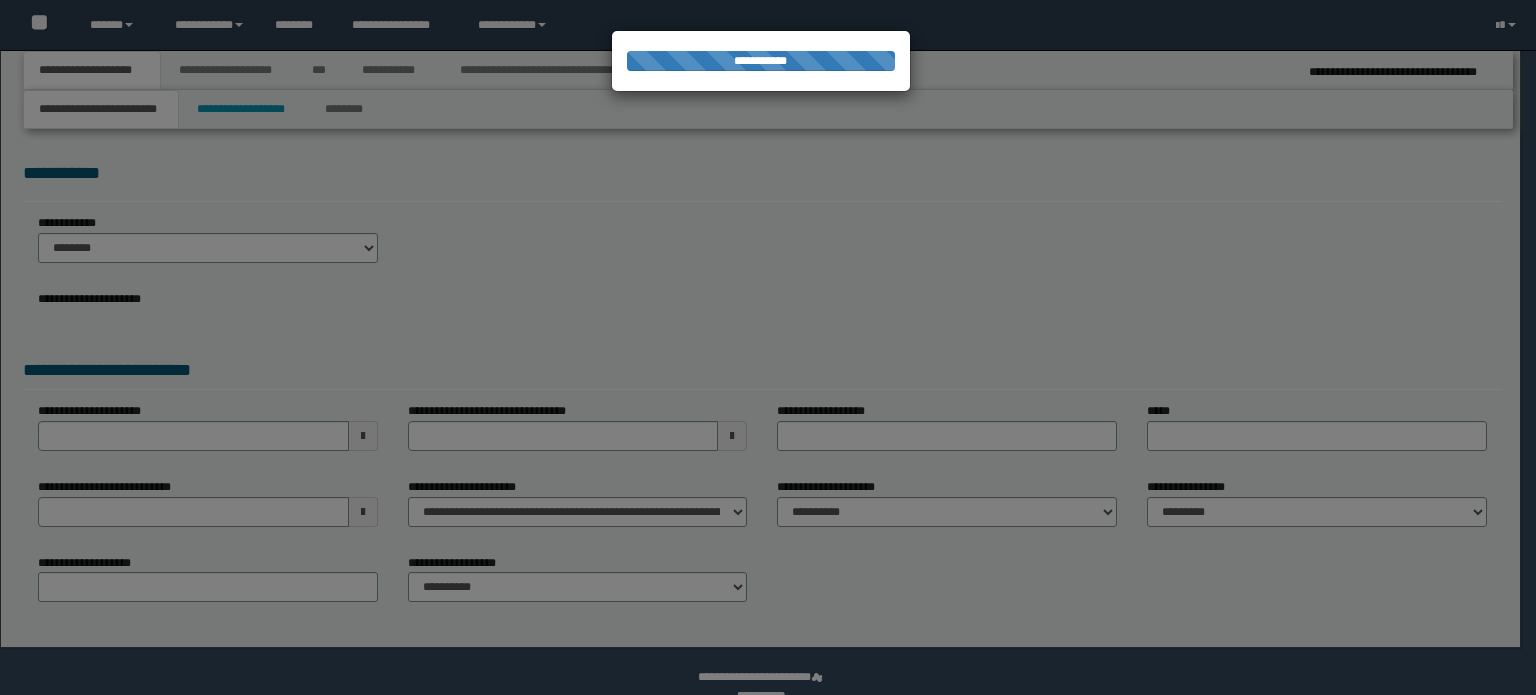 scroll, scrollTop: 0, scrollLeft: 0, axis: both 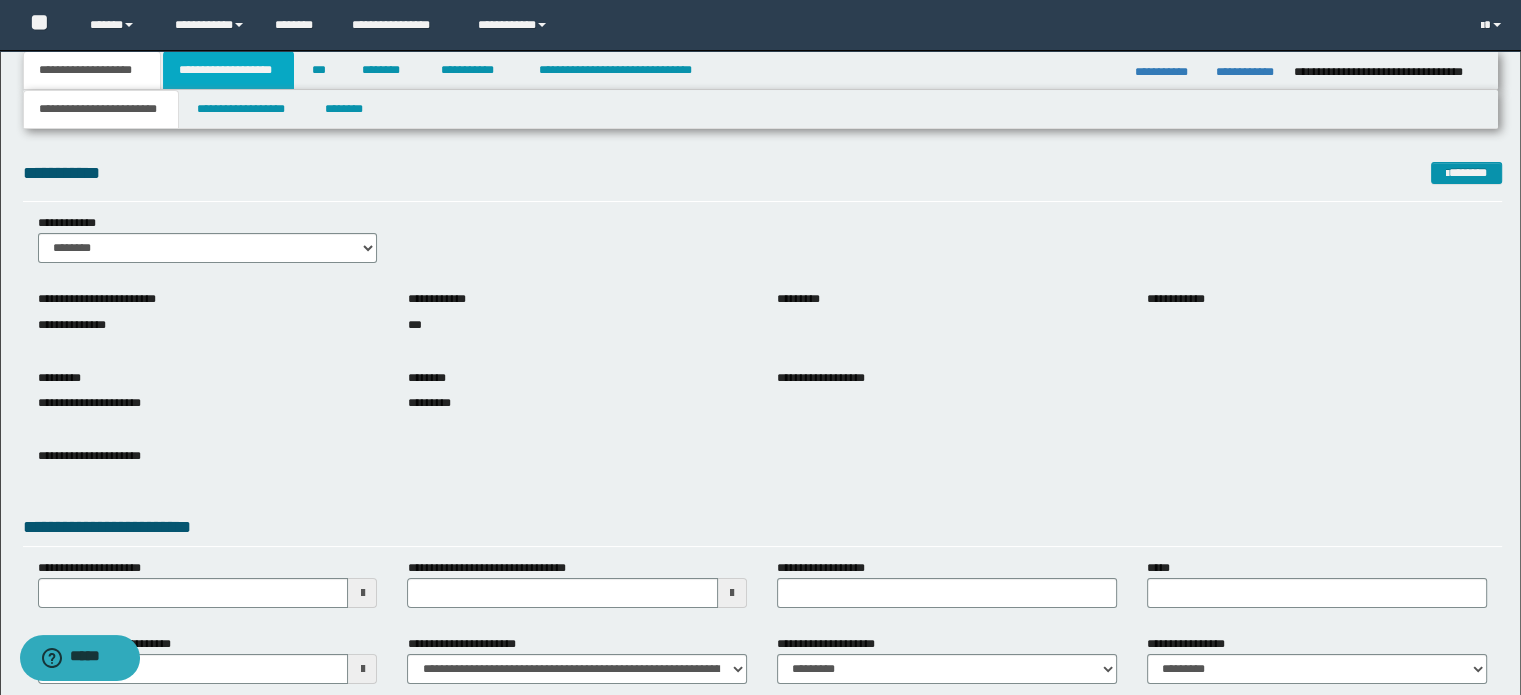 click on "**********" at bounding box center [228, 70] 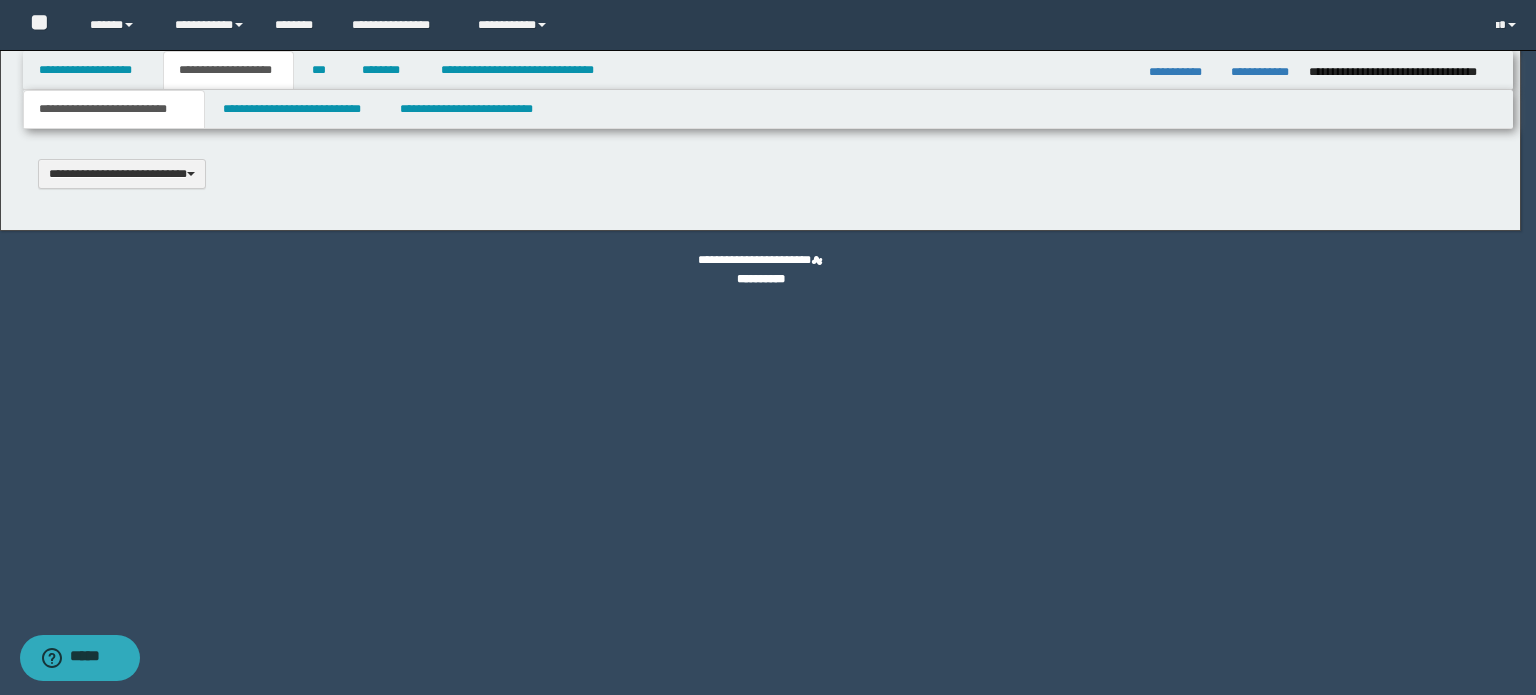 scroll, scrollTop: 0, scrollLeft: 0, axis: both 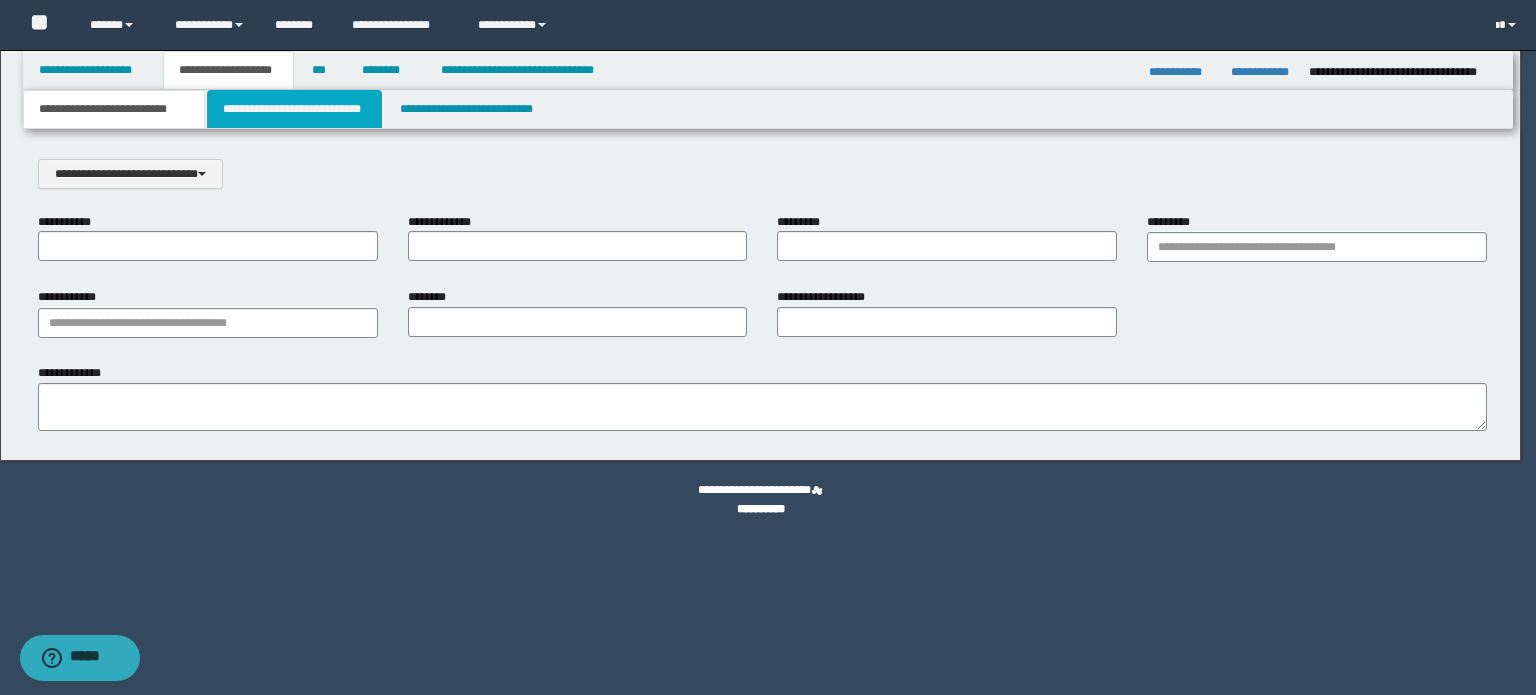 click on "**********" at bounding box center [294, 109] 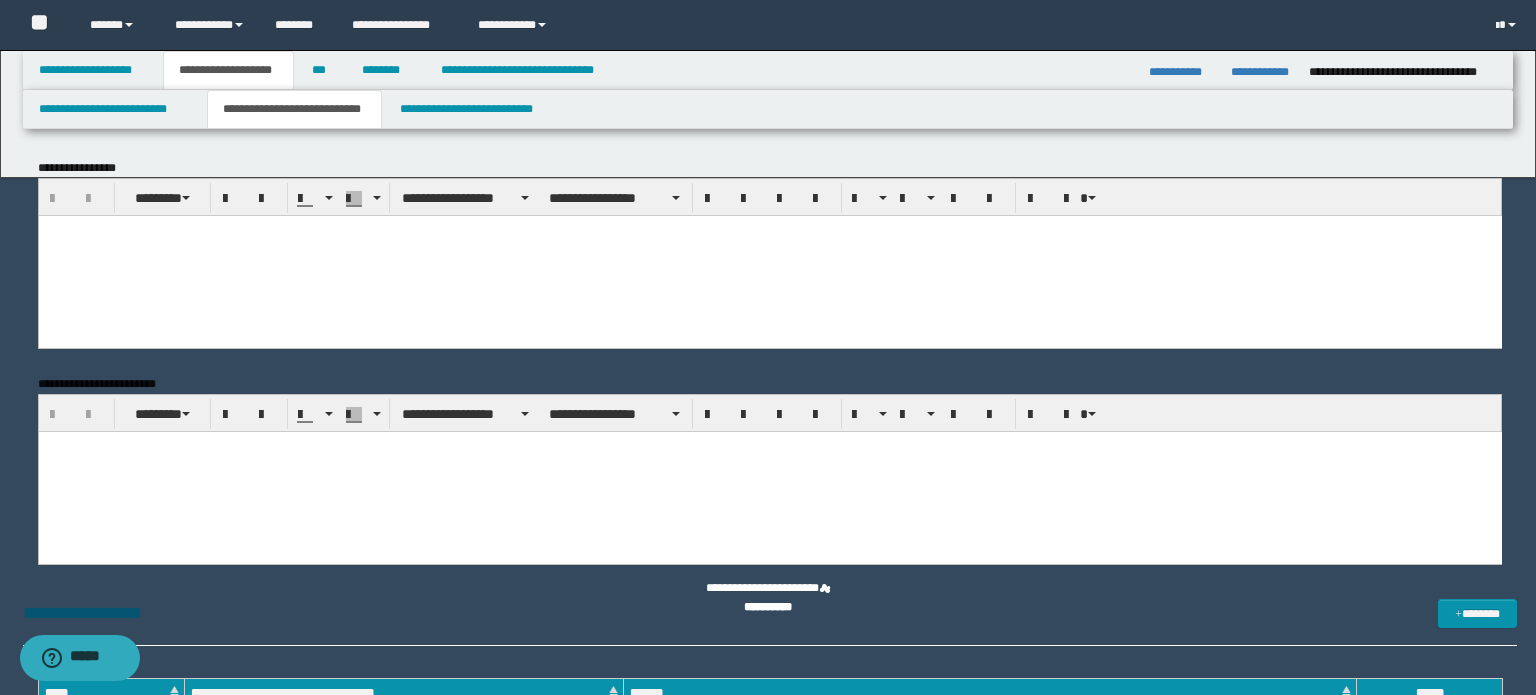 scroll, scrollTop: 0, scrollLeft: 0, axis: both 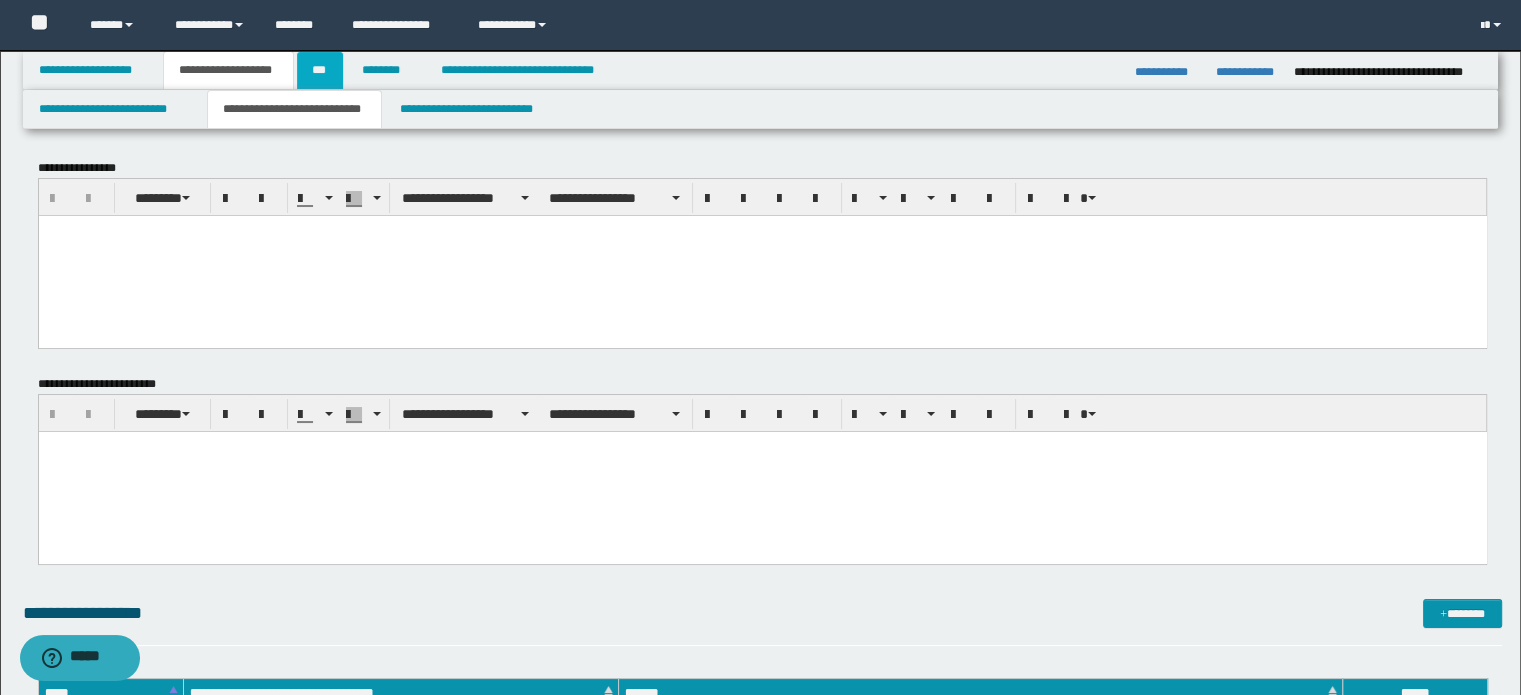 click on "***" at bounding box center (320, 70) 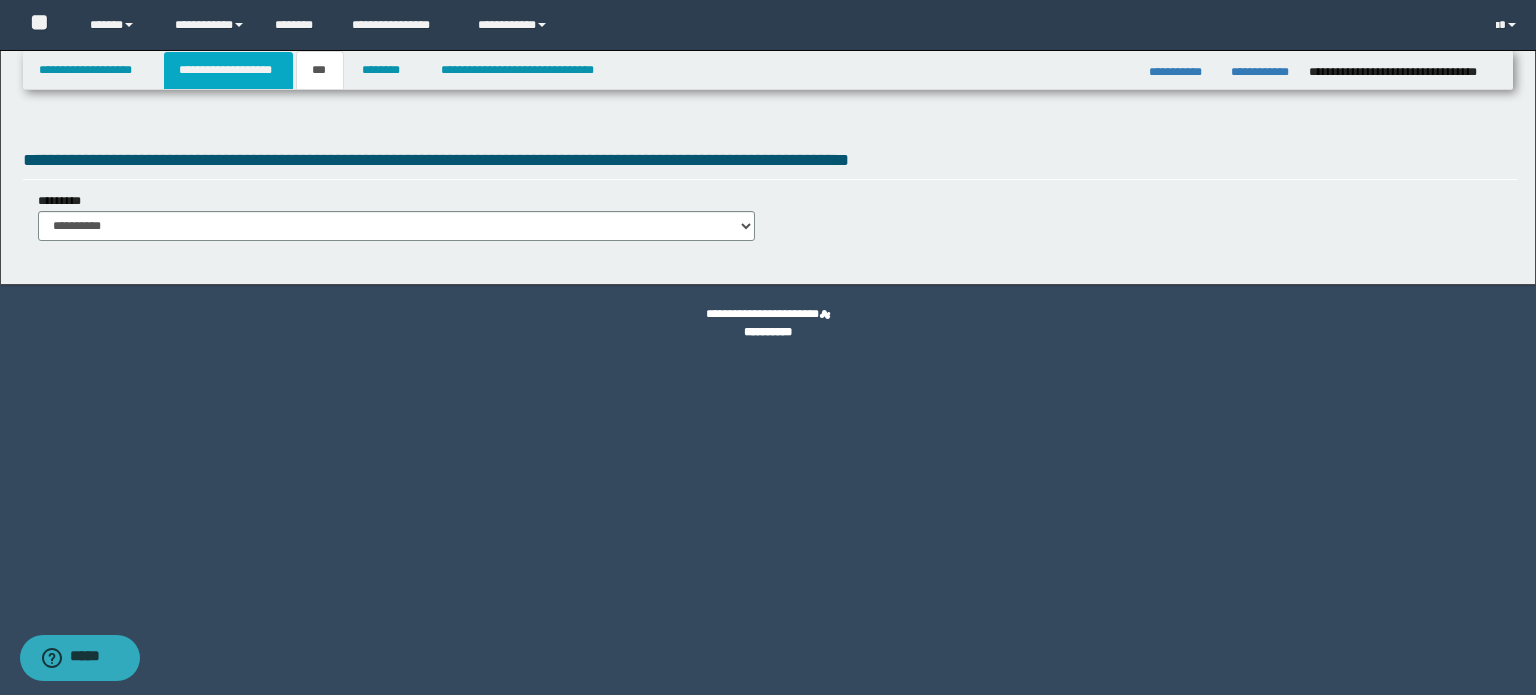 click on "**********" at bounding box center (228, 70) 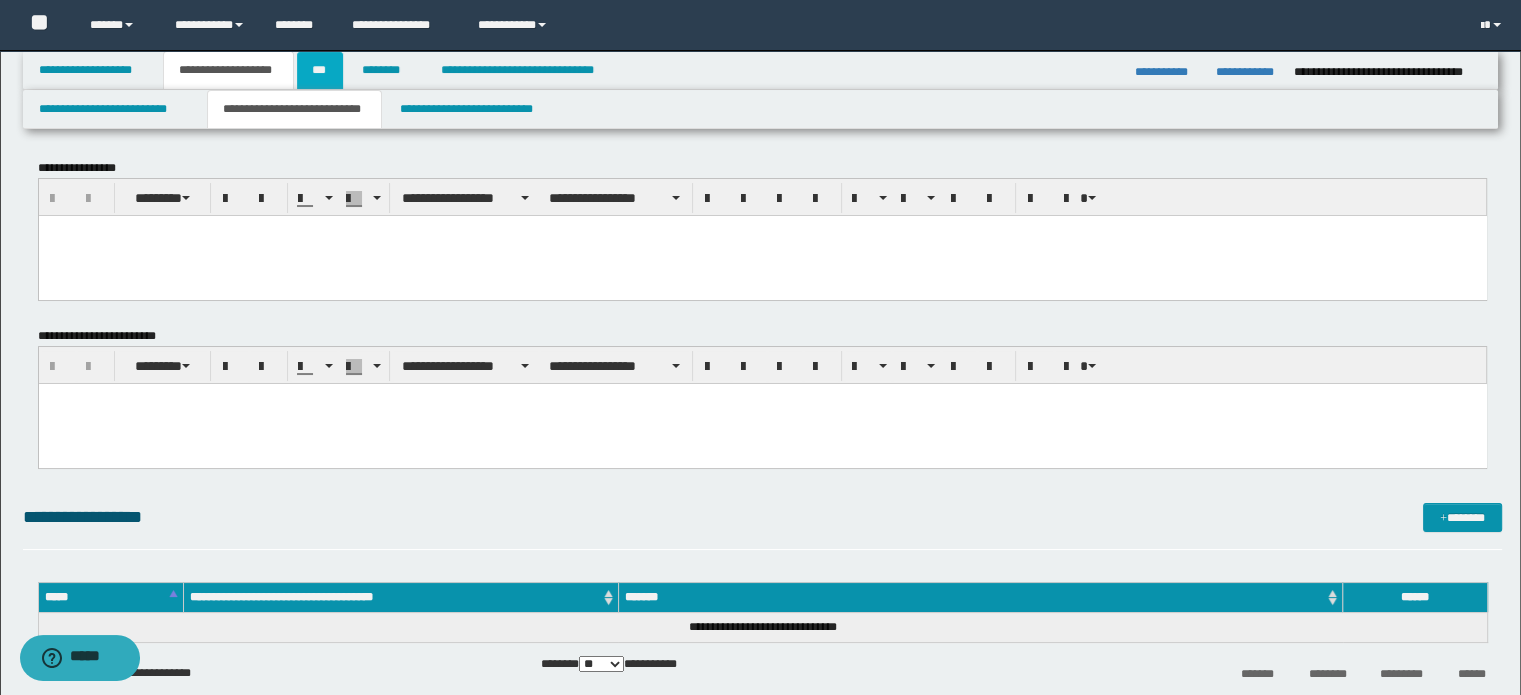 click on "***" at bounding box center (320, 70) 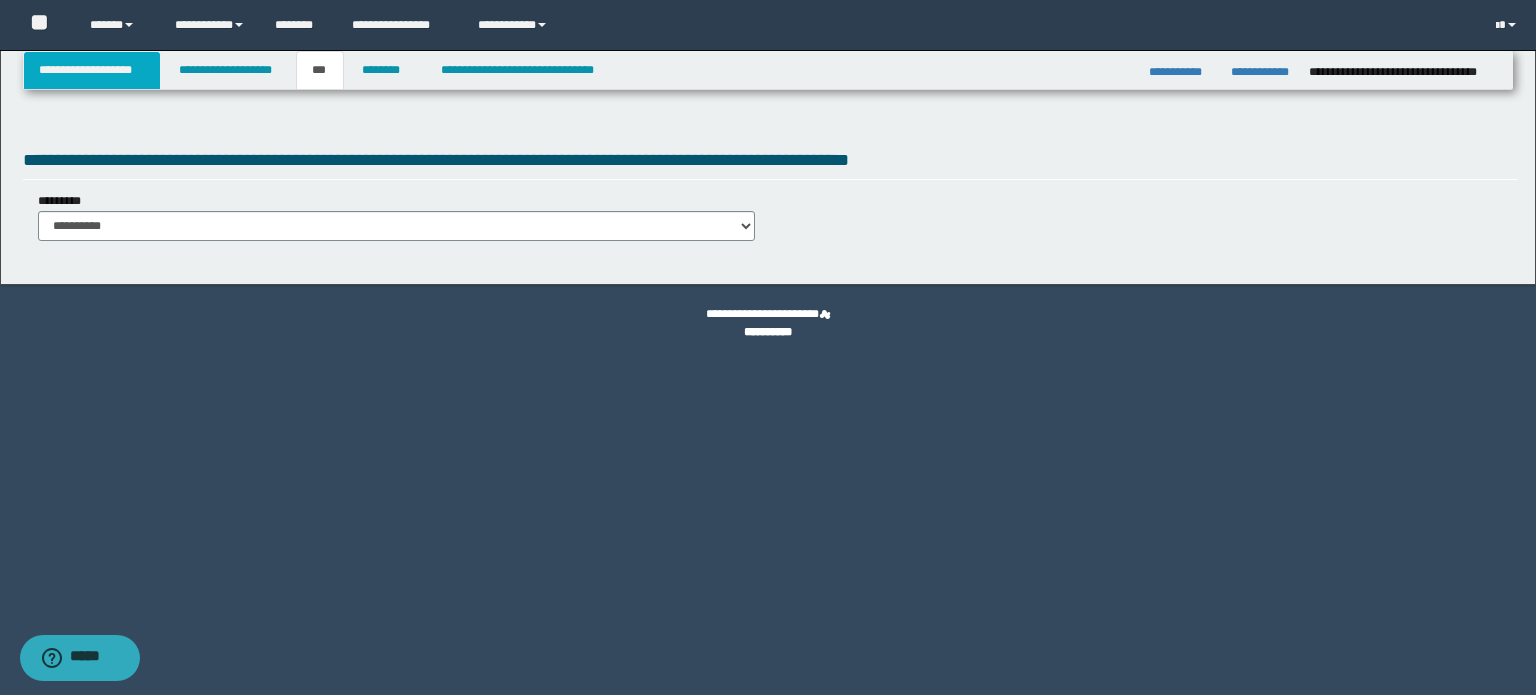 click on "**********" at bounding box center [92, 70] 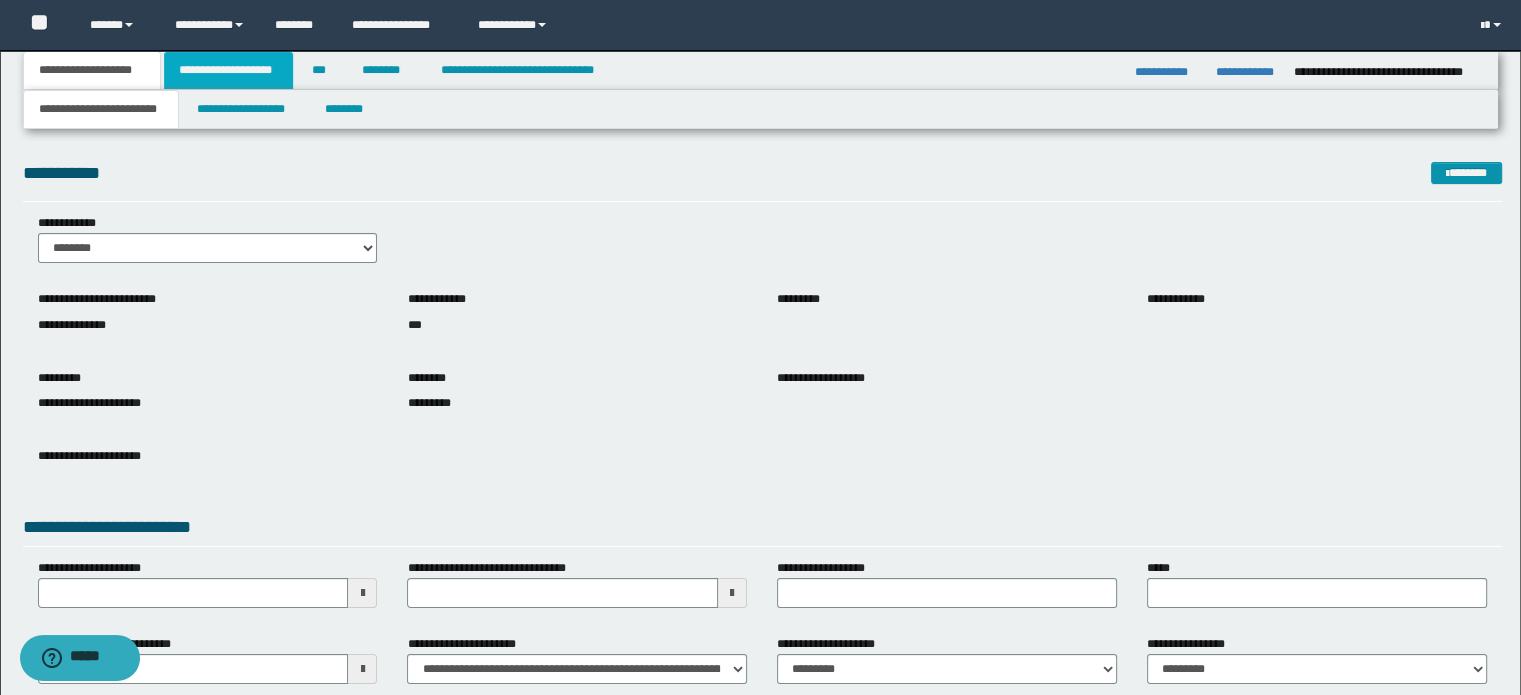 click on "**********" at bounding box center [228, 70] 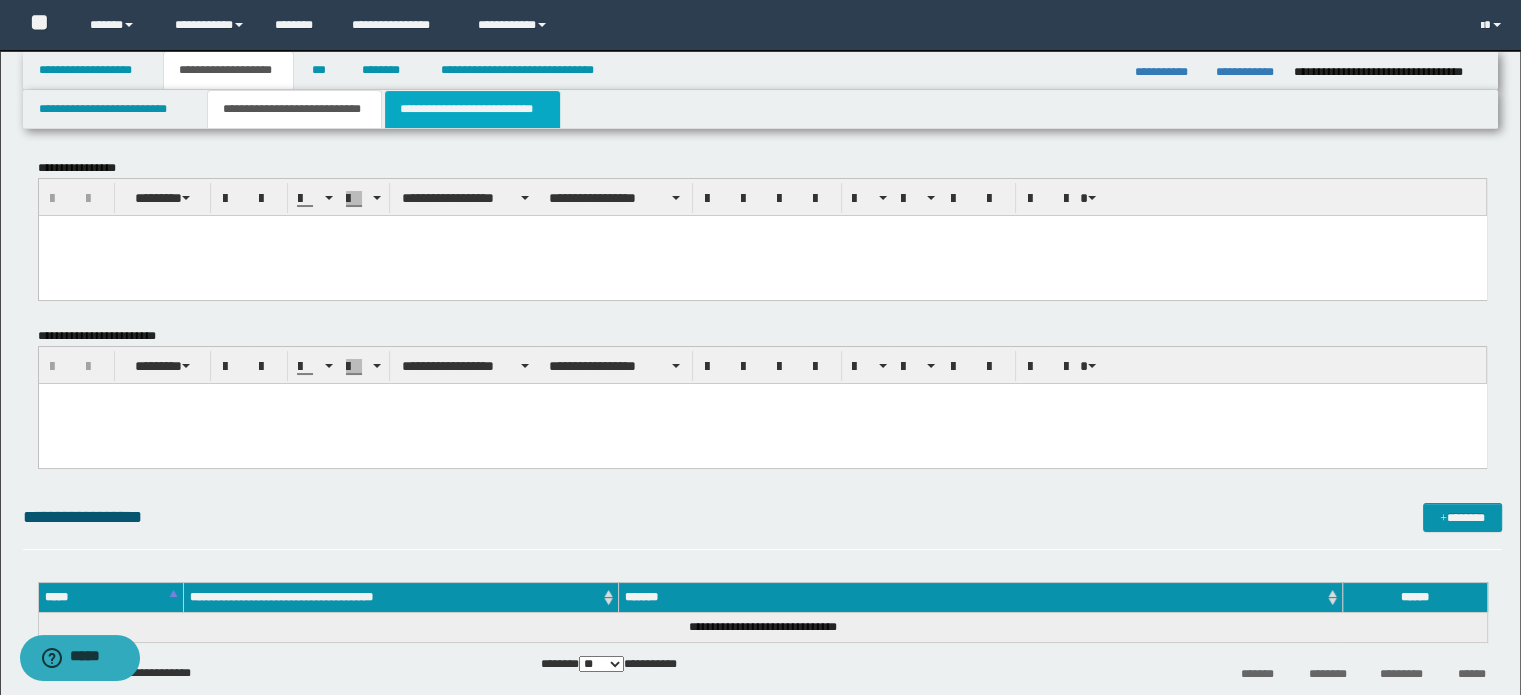 click on "**********" at bounding box center (472, 109) 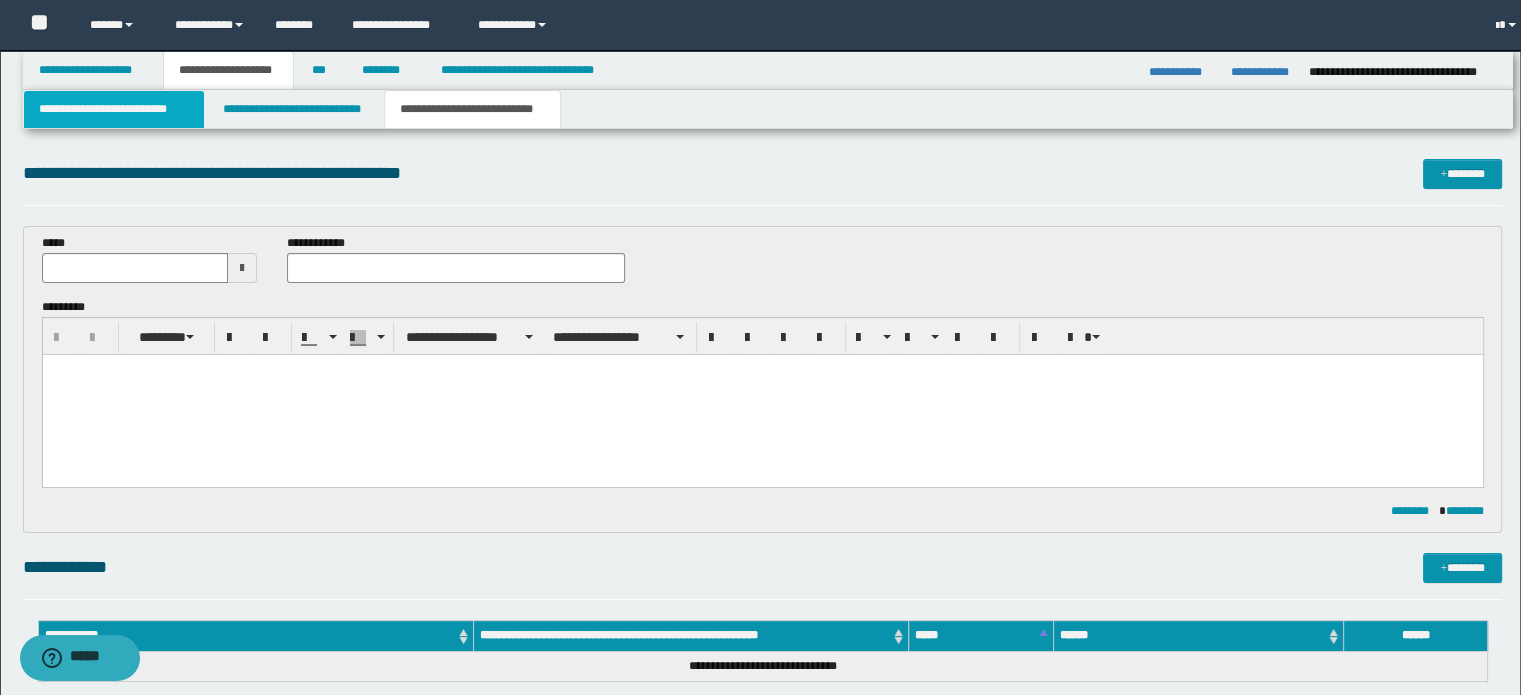 scroll, scrollTop: 0, scrollLeft: 0, axis: both 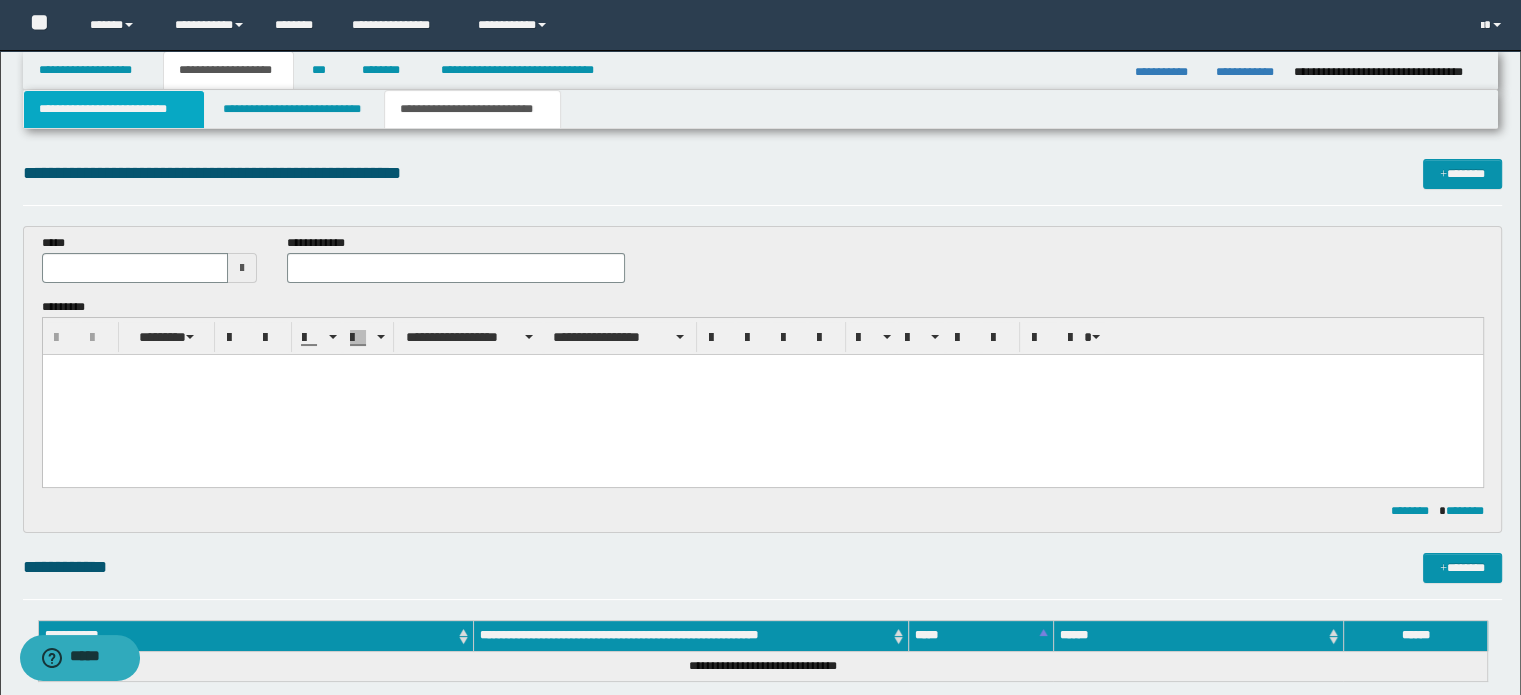 click on "**********" at bounding box center (114, 109) 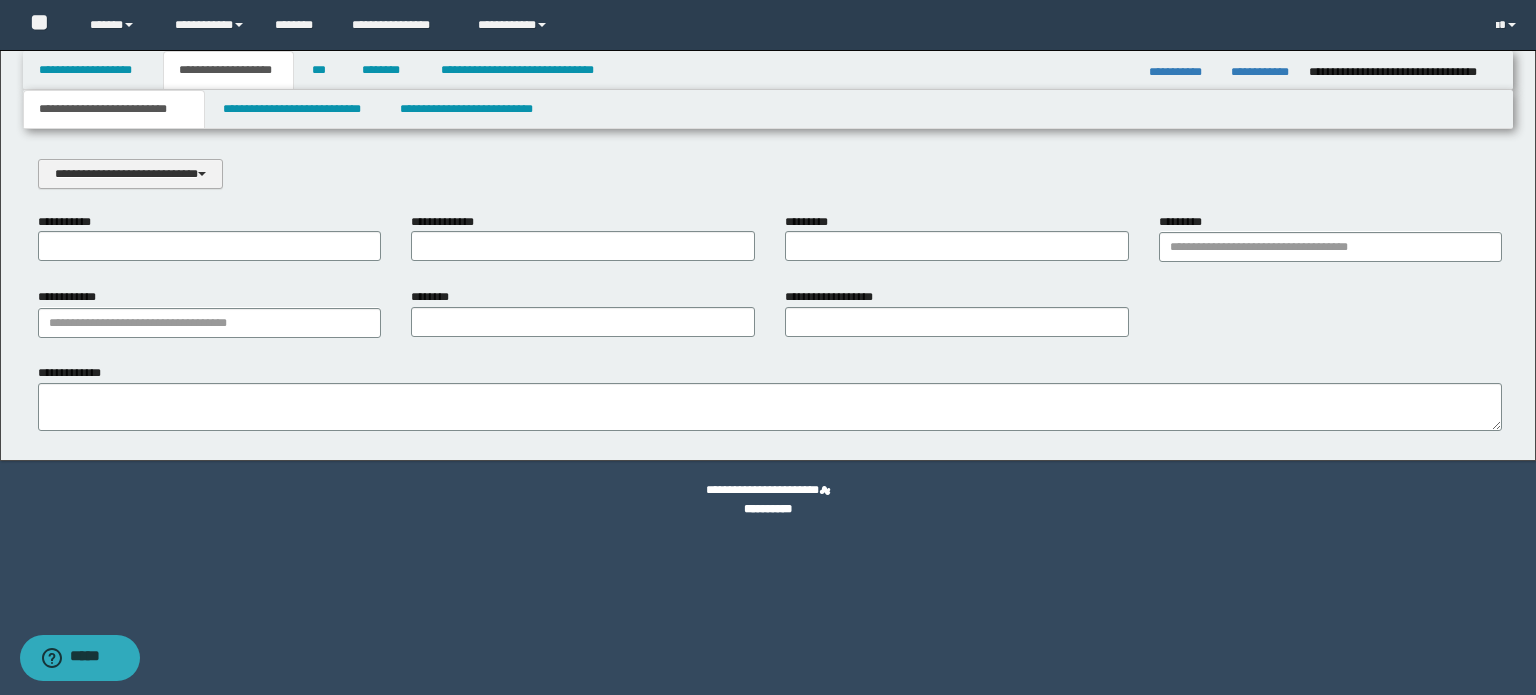 click on "**********" at bounding box center [130, 174] 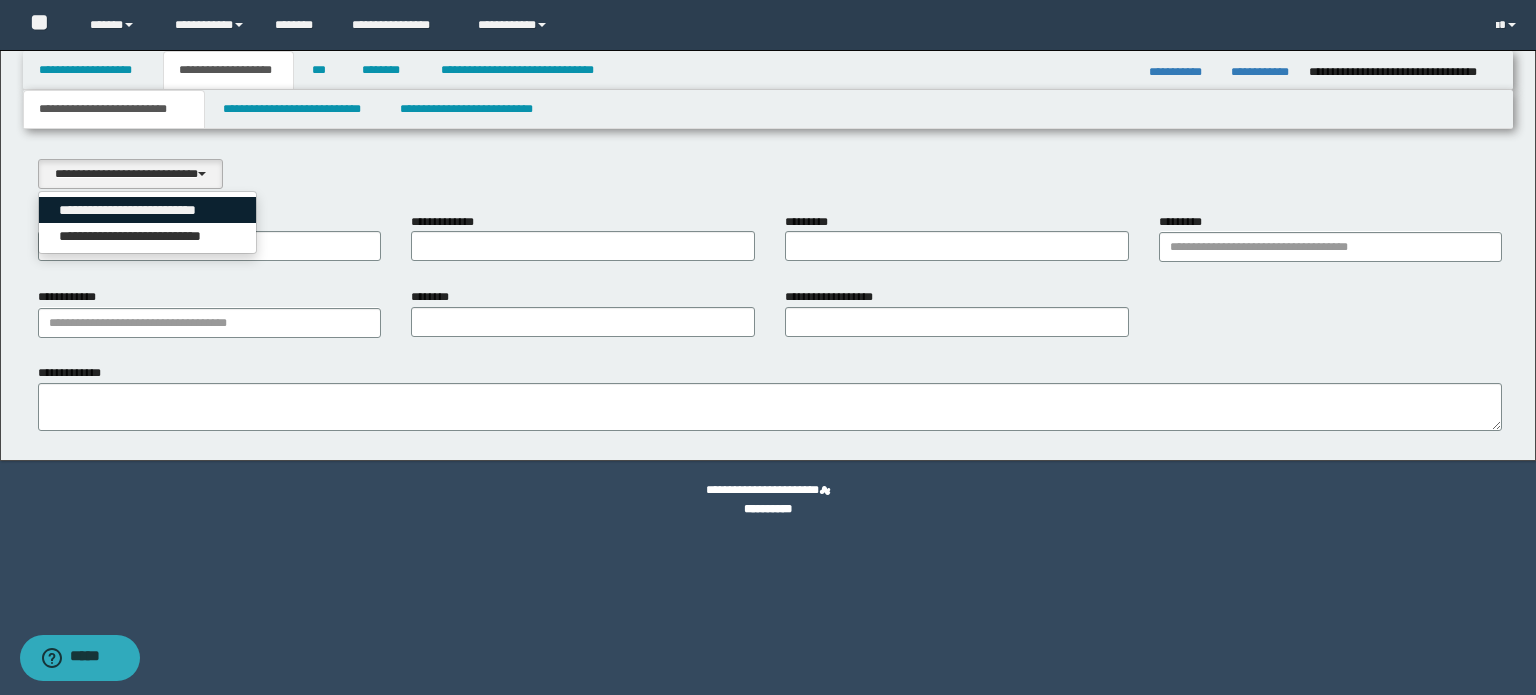 click on "**********" at bounding box center [148, 210] 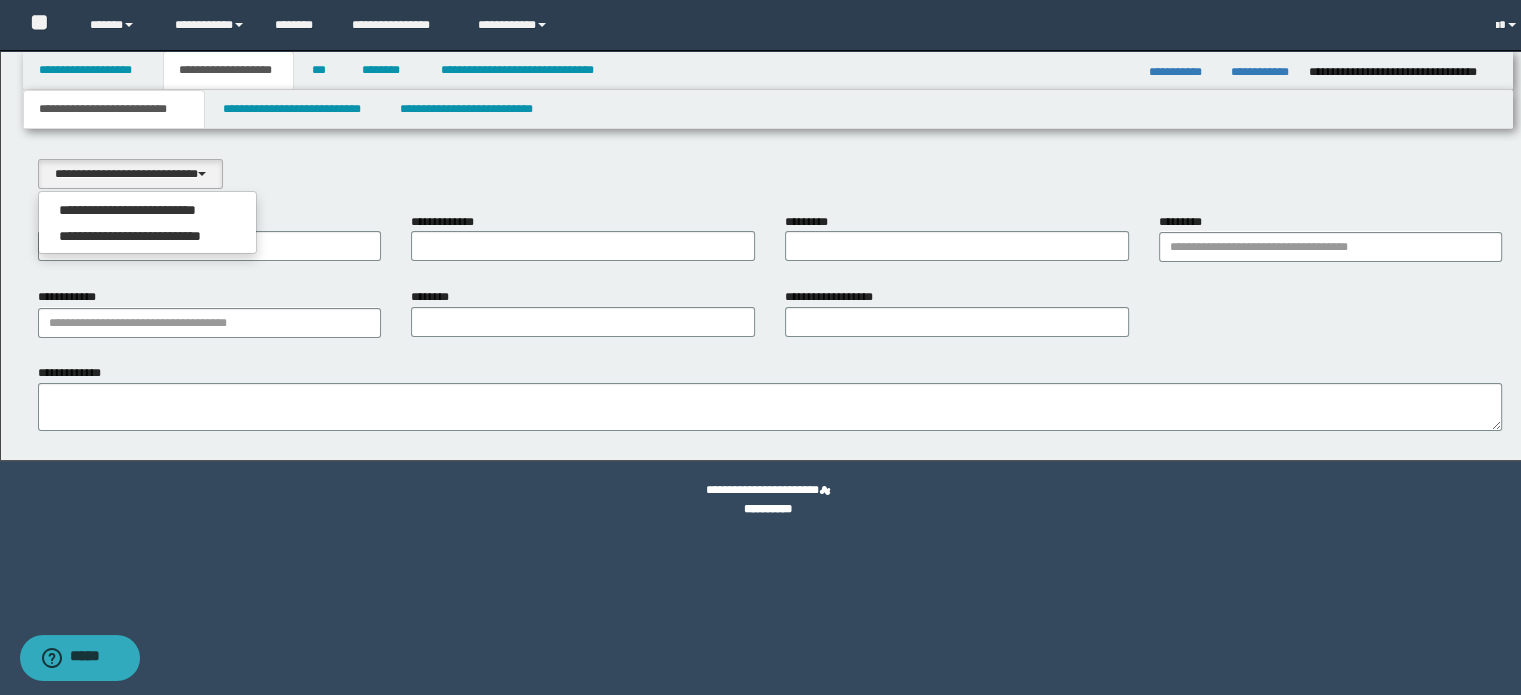 select on "*" 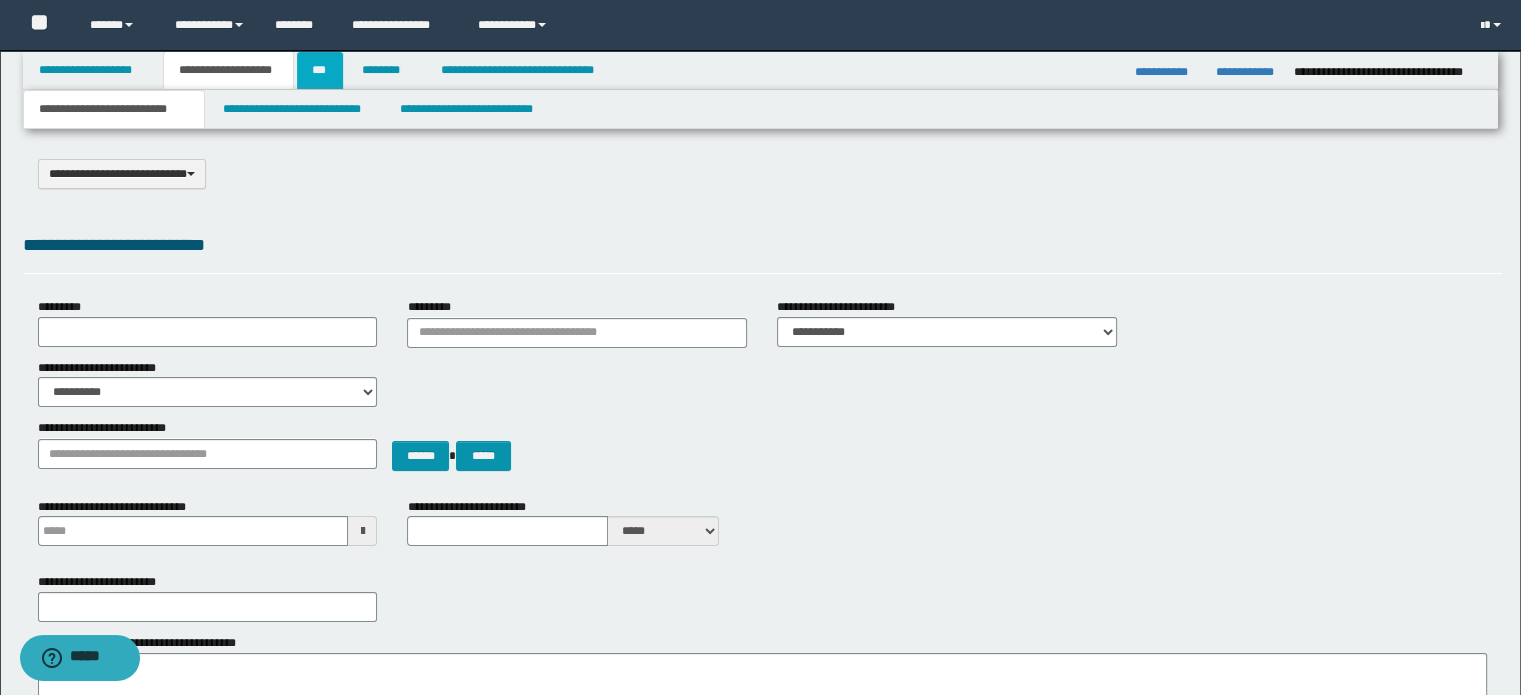 drag, startPoint x: 318, startPoint y: 69, endPoint x: 324, endPoint y: 129, distance: 60.299255 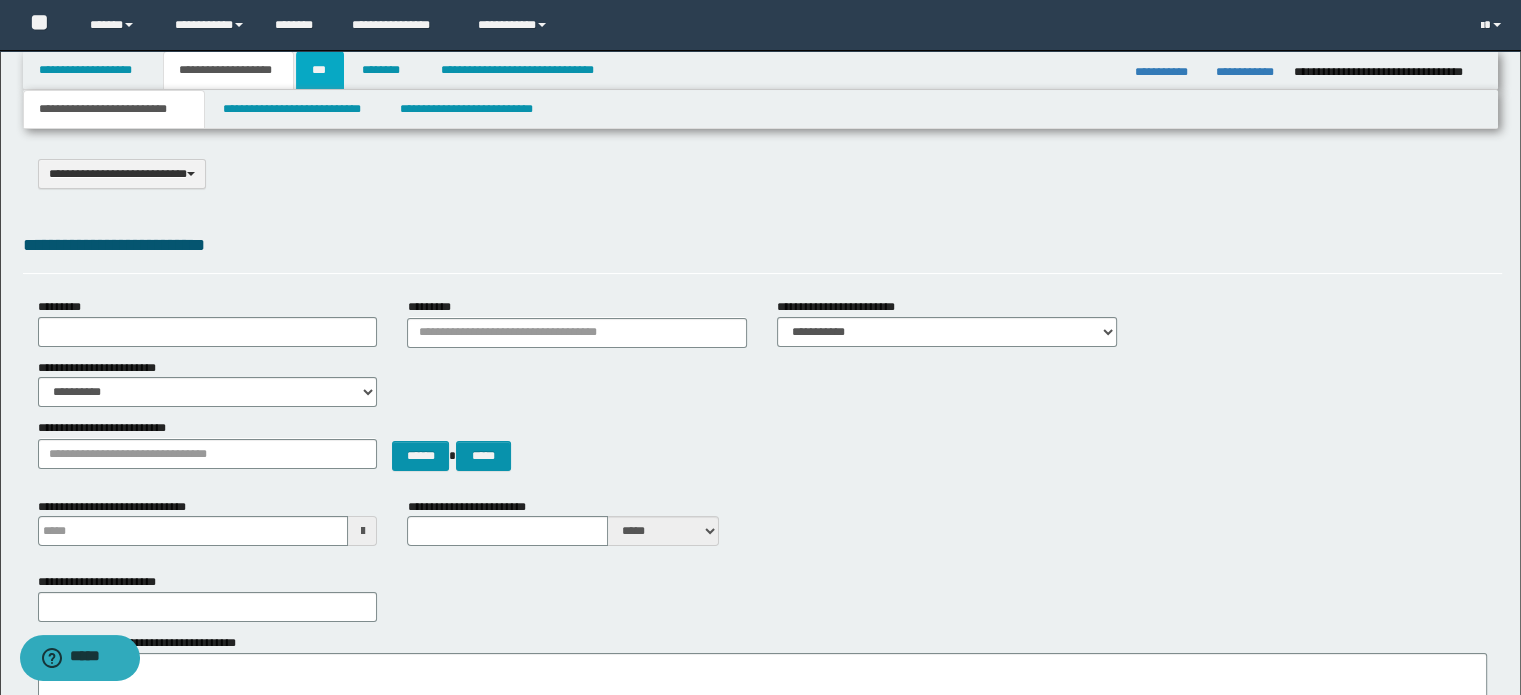 click on "***" at bounding box center (320, 70) 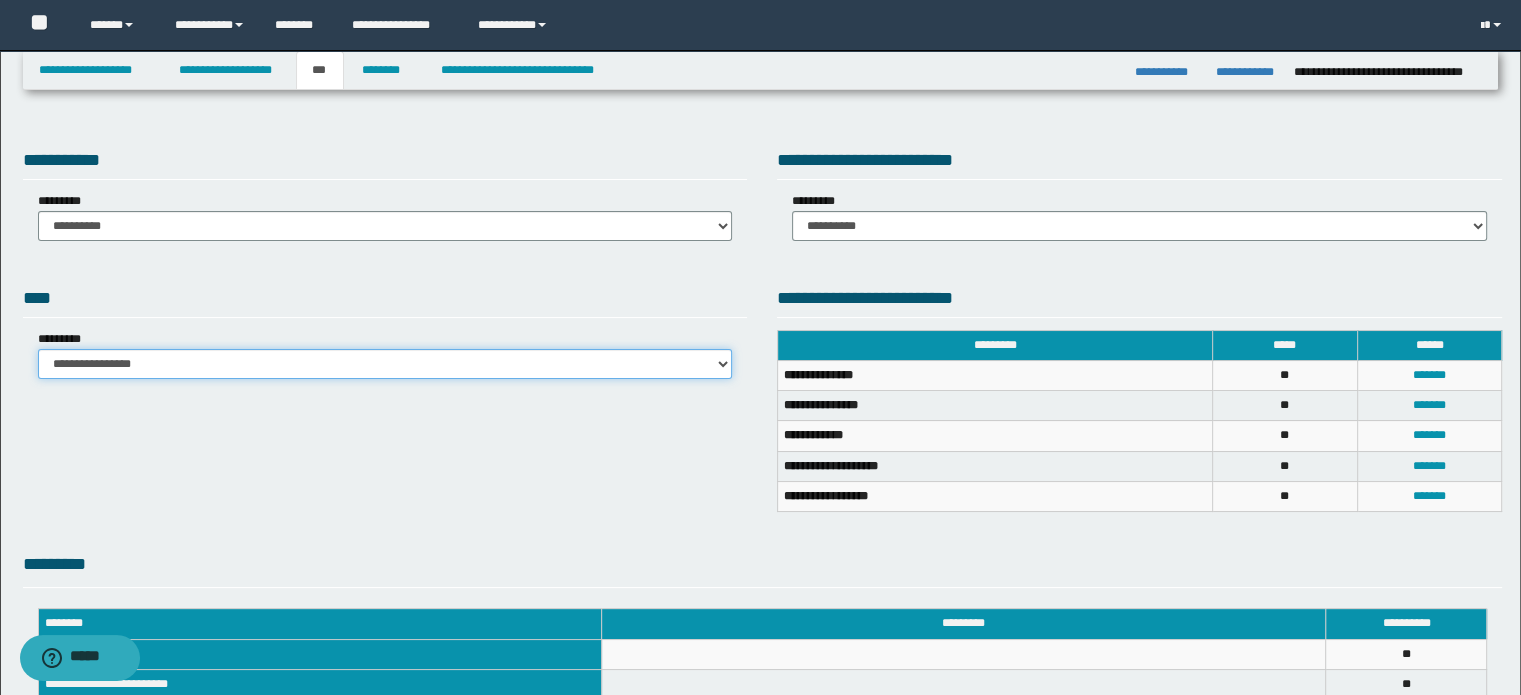 drag, startPoint x: 365, startPoint y: 360, endPoint x: 364, endPoint y: 375, distance: 15.033297 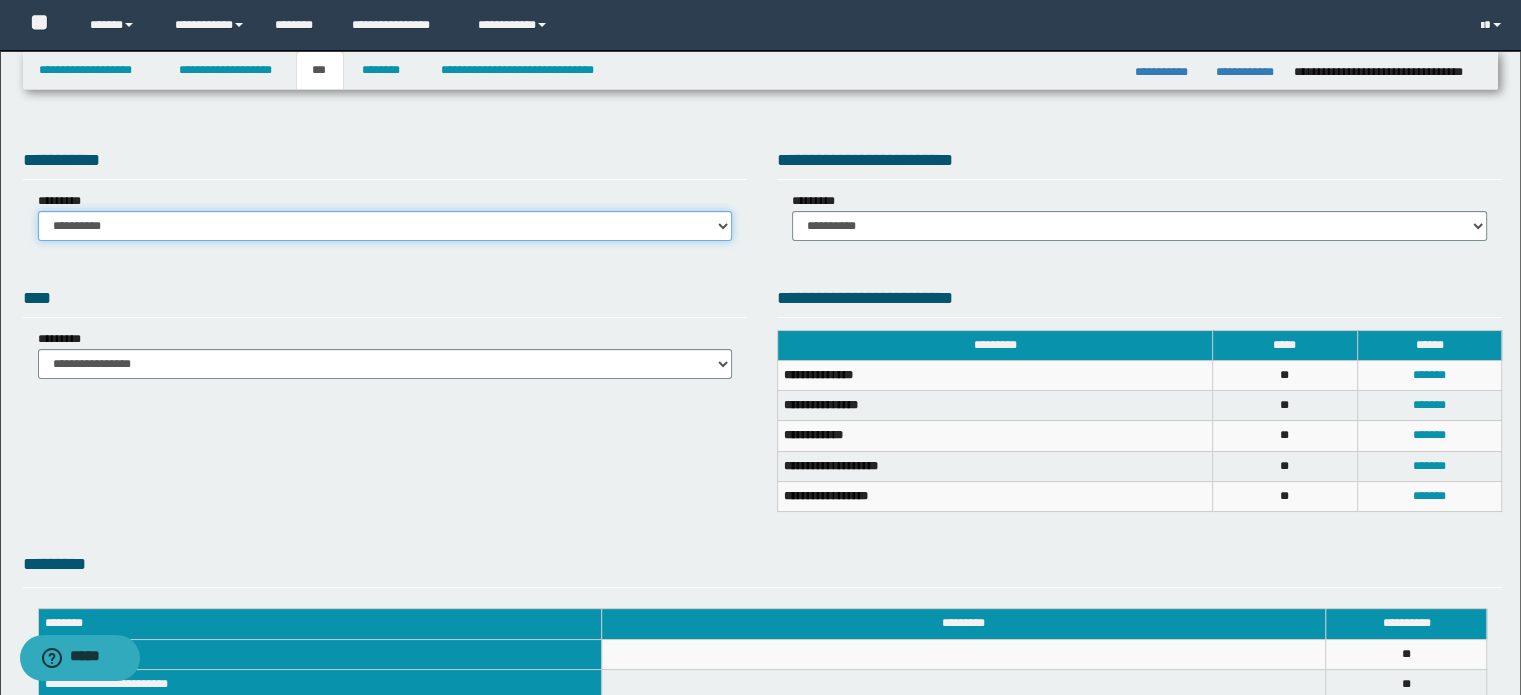 drag, startPoint x: 460, startPoint y: 228, endPoint x: 455, endPoint y: 239, distance: 12.083046 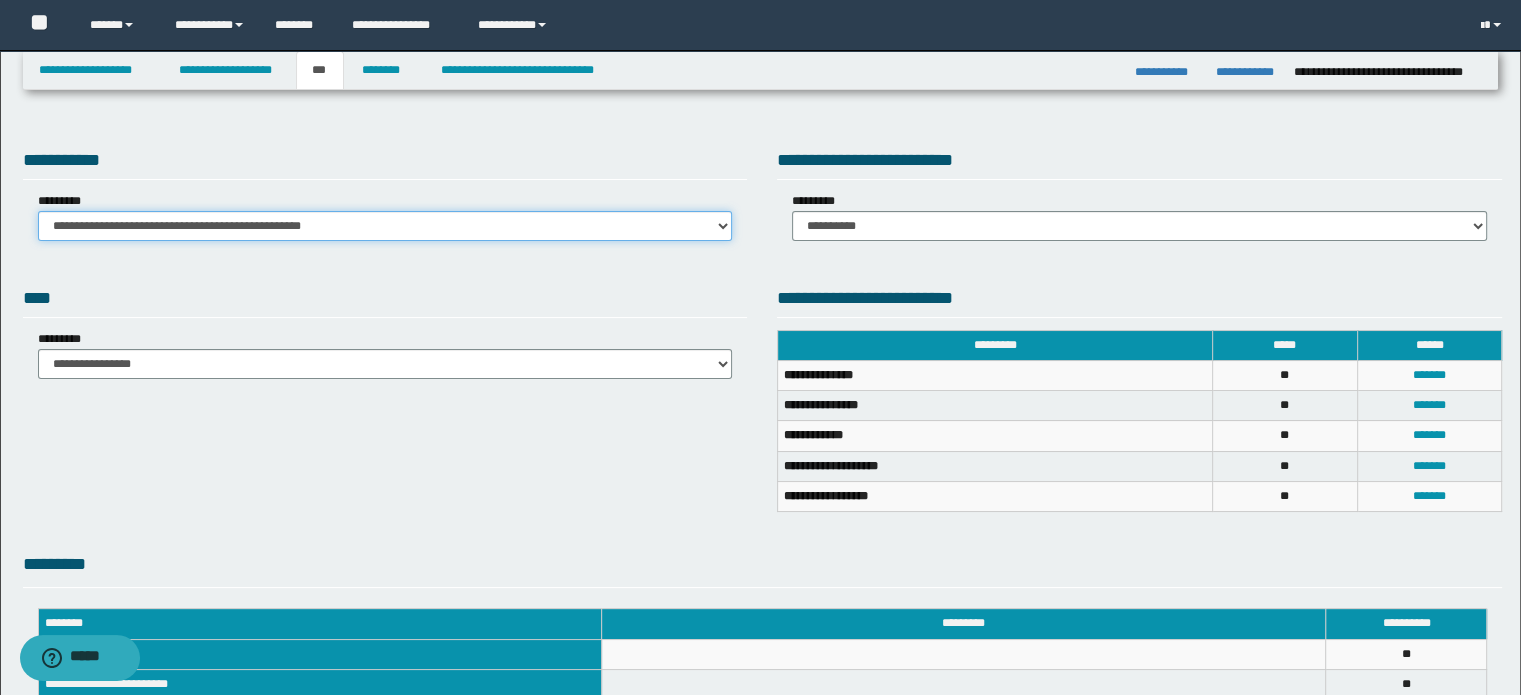 click on "**********" at bounding box center [385, 226] 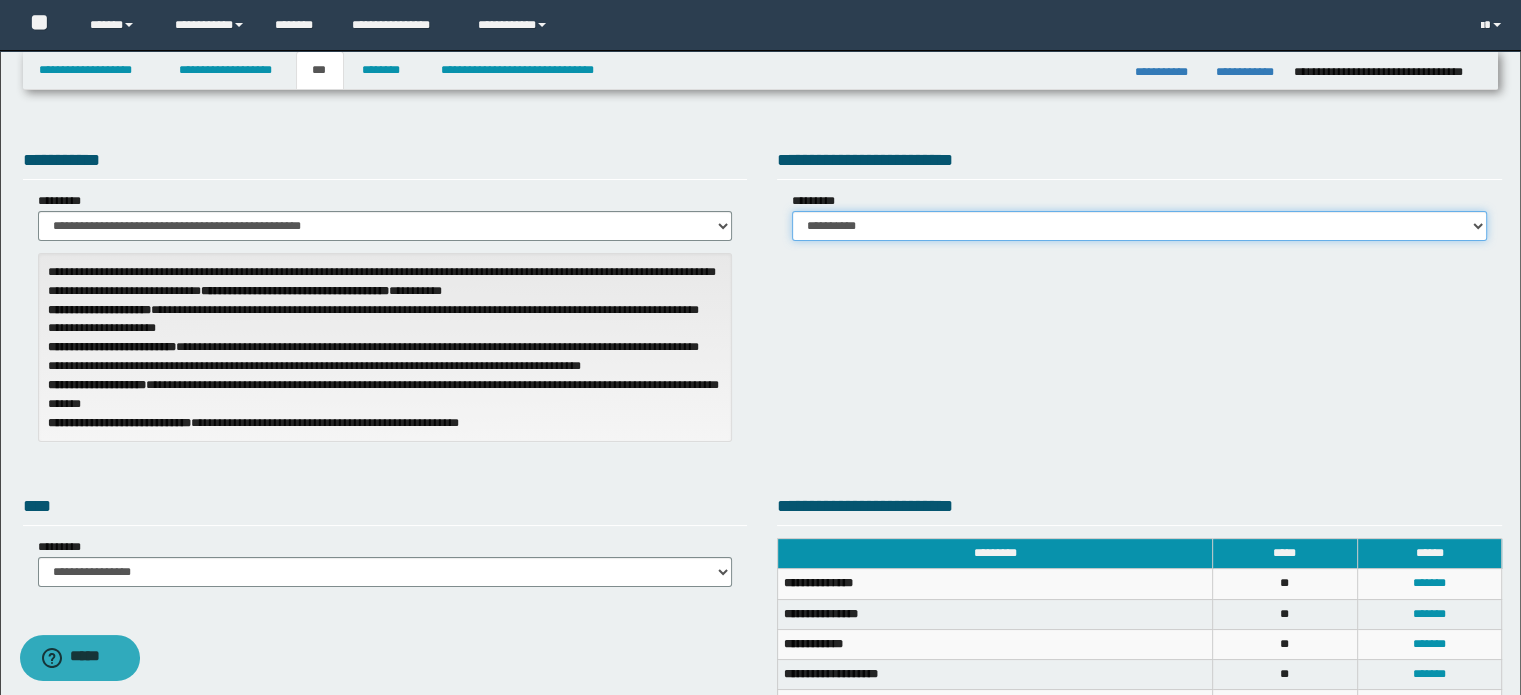 drag, startPoint x: 970, startPoint y: 226, endPoint x: 971, endPoint y: 238, distance: 12.0415945 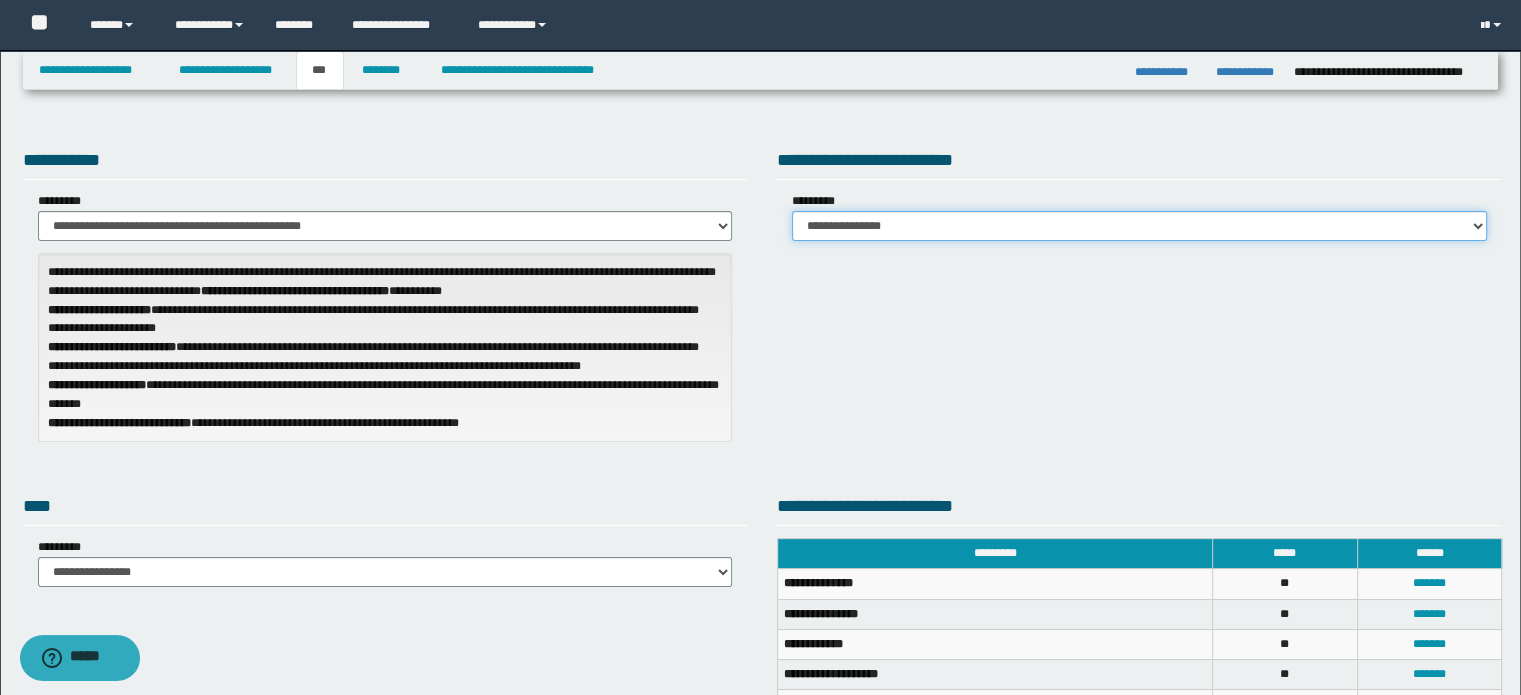 click on "**********" at bounding box center (1139, 226) 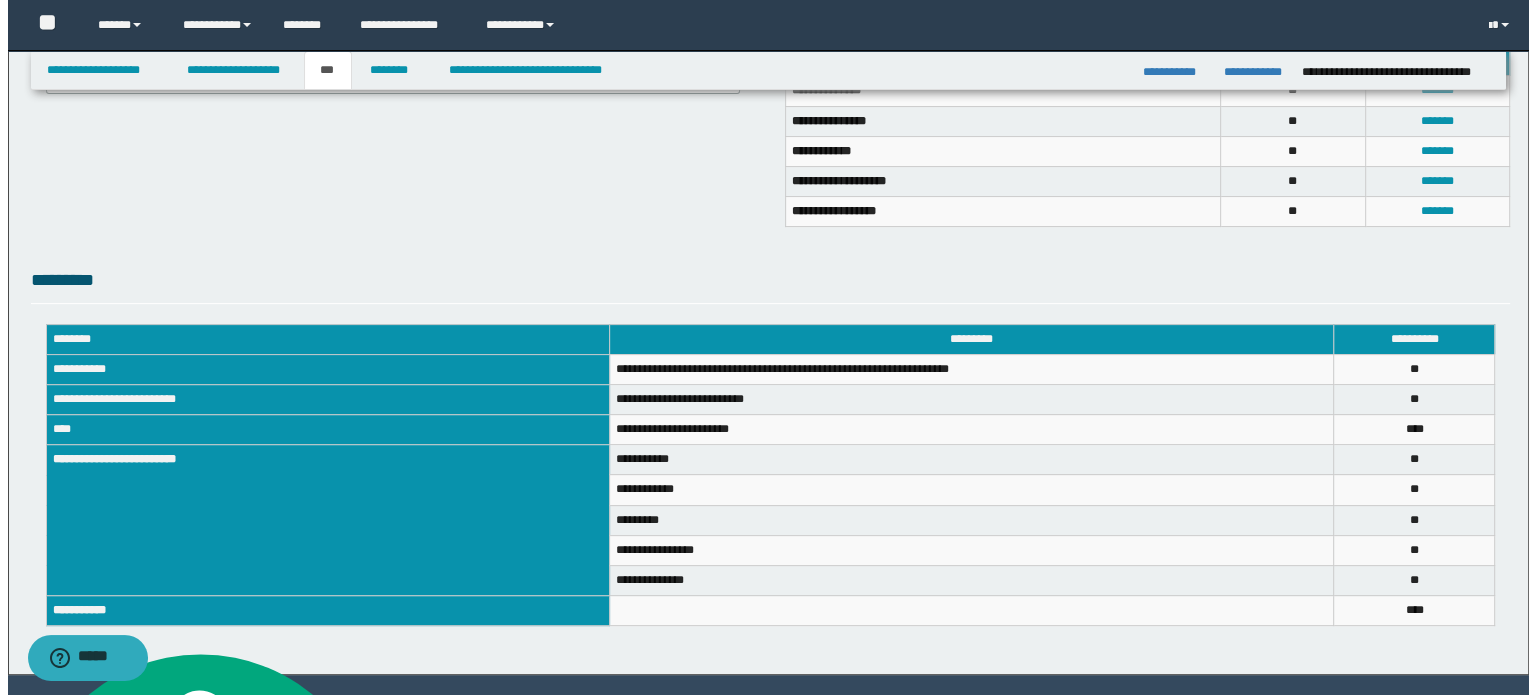scroll, scrollTop: 400, scrollLeft: 0, axis: vertical 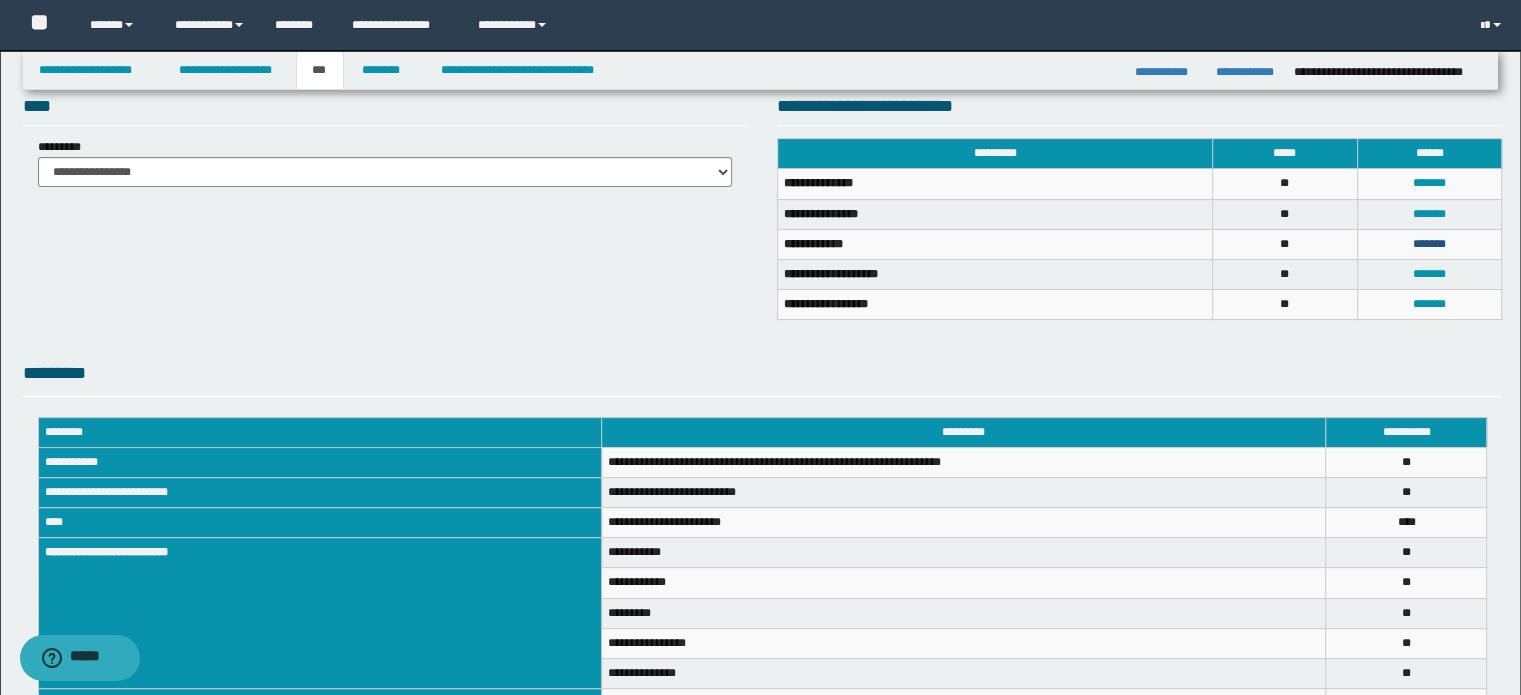 drag, startPoint x: 1428, startPoint y: 237, endPoint x: 1354, endPoint y: 239, distance: 74.02702 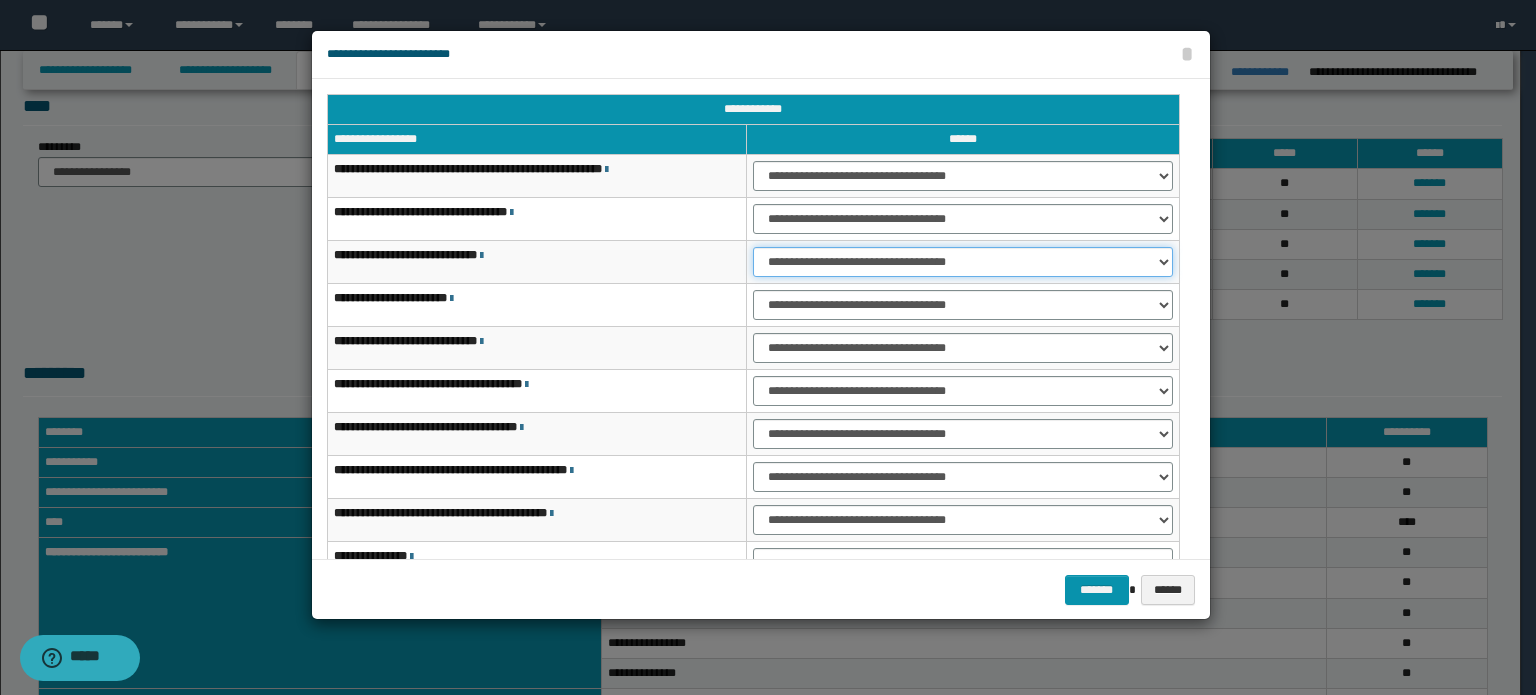 drag, startPoint x: 1025, startPoint y: 259, endPoint x: 1016, endPoint y: 267, distance: 12.0415945 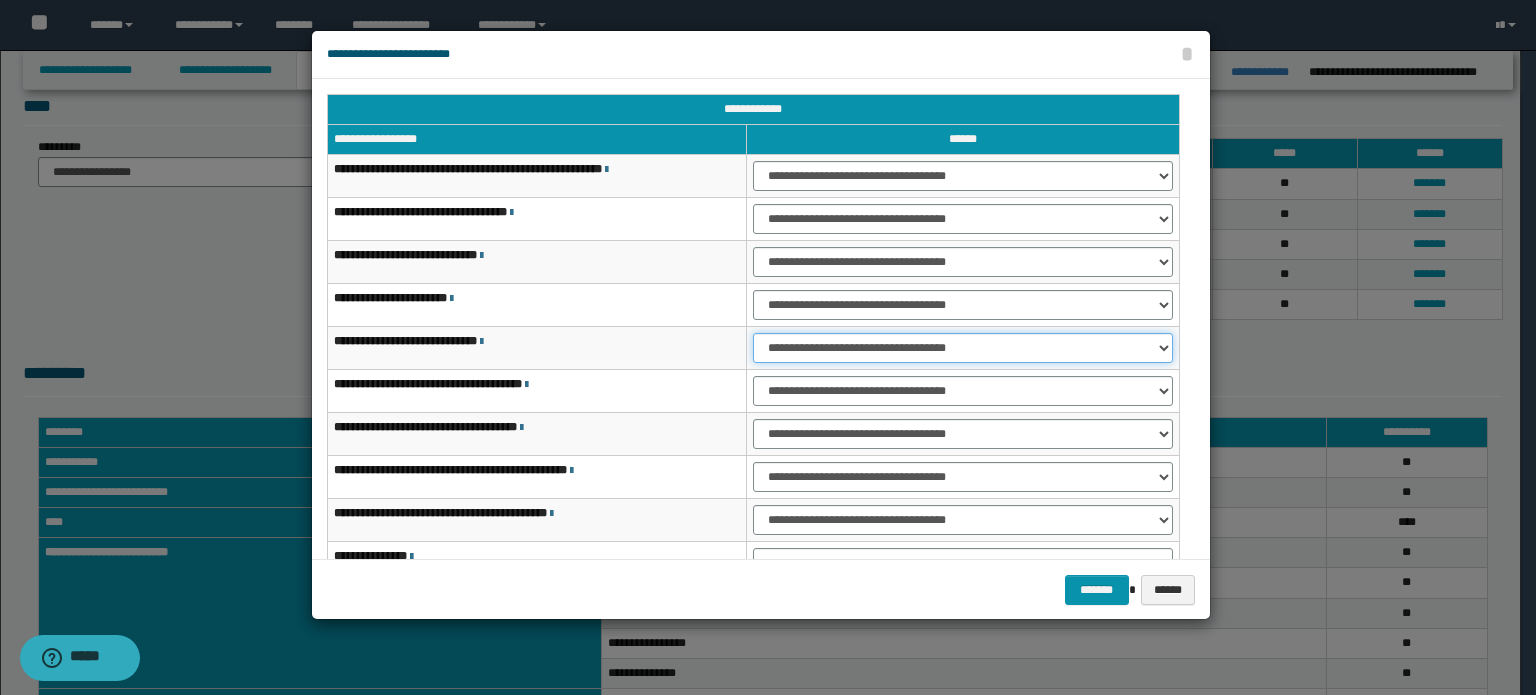 click on "**********" at bounding box center (963, 348) 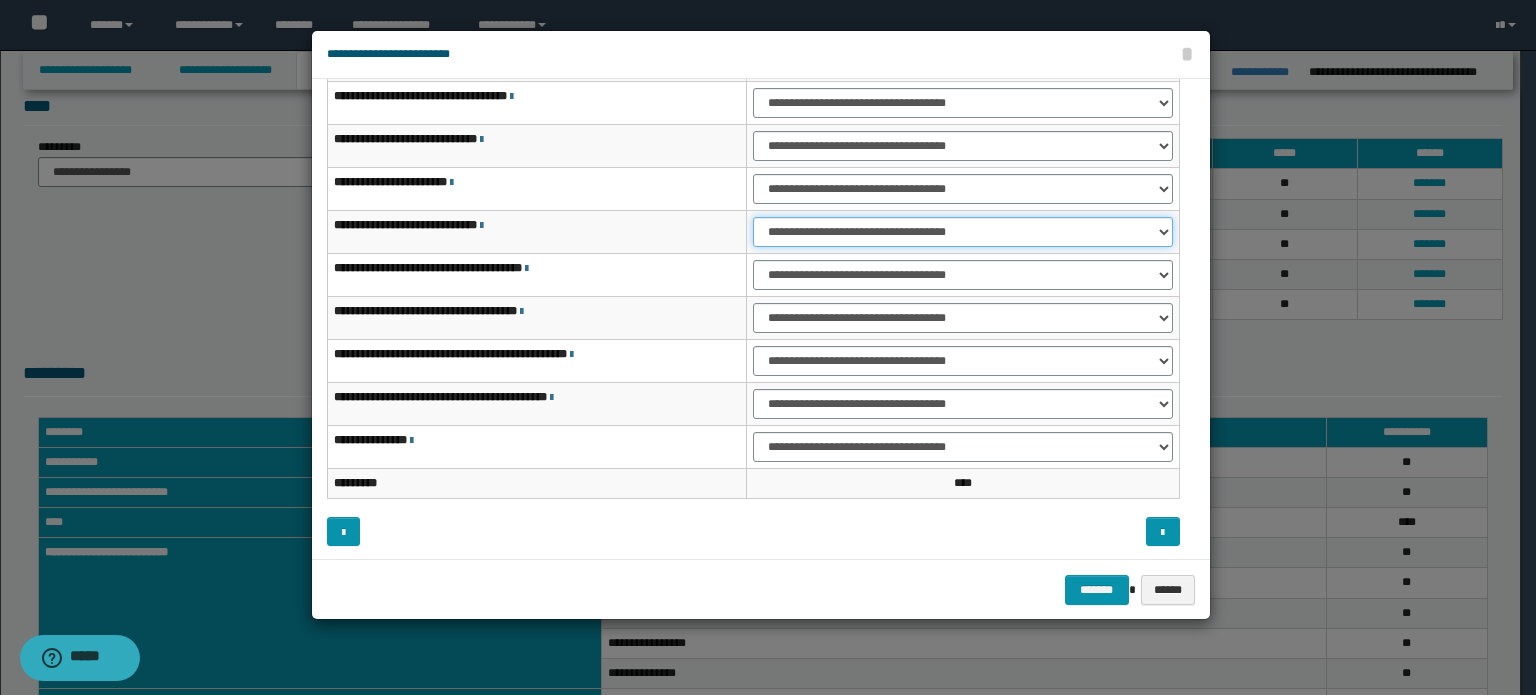 scroll, scrollTop: 118, scrollLeft: 0, axis: vertical 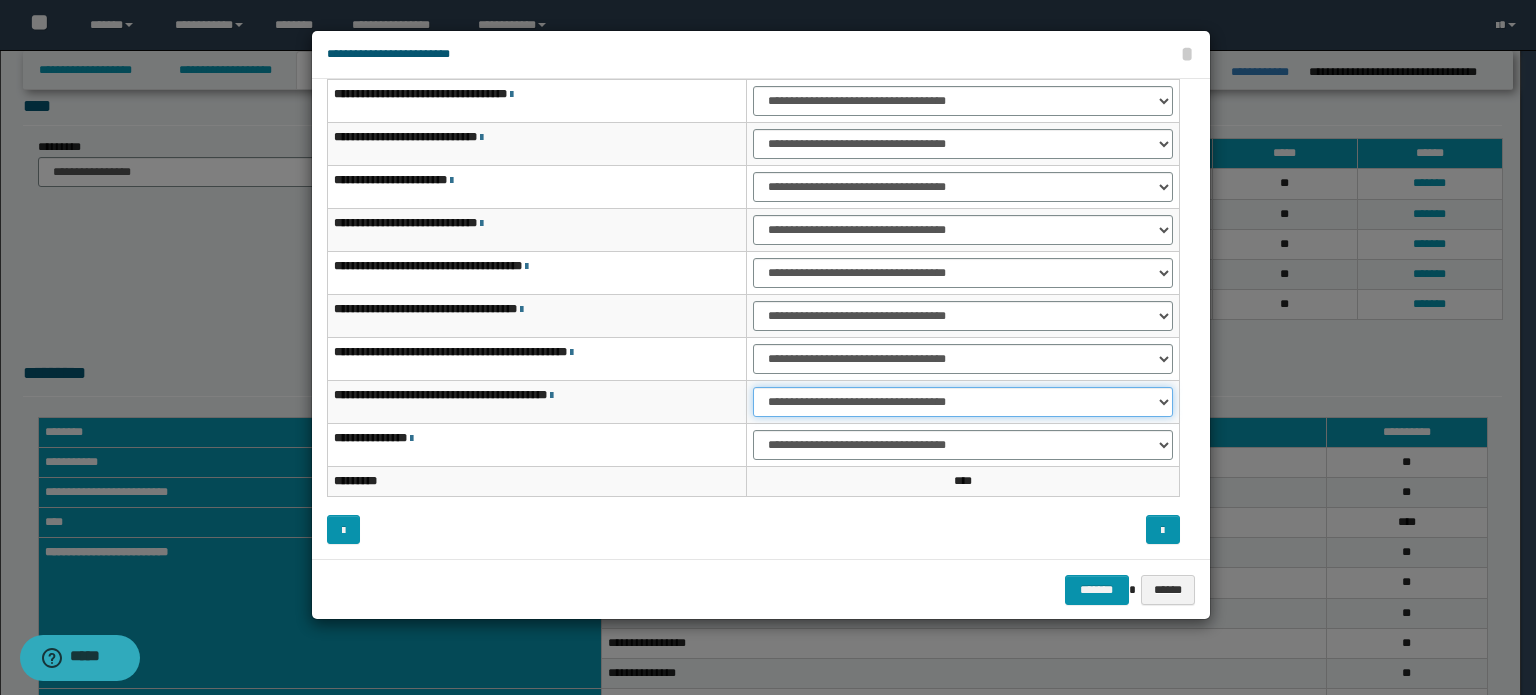 click on "**********" at bounding box center (963, 402) 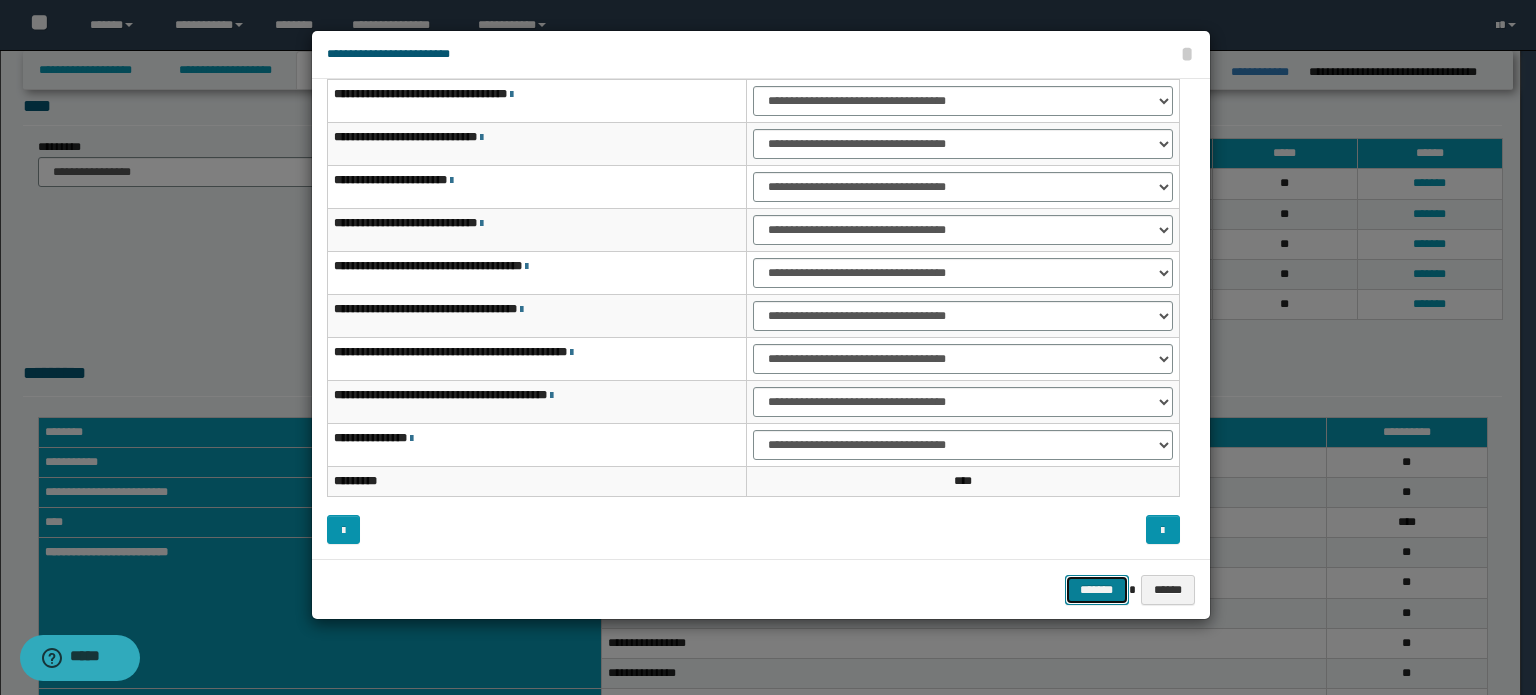 click on "*******" at bounding box center (1097, 590) 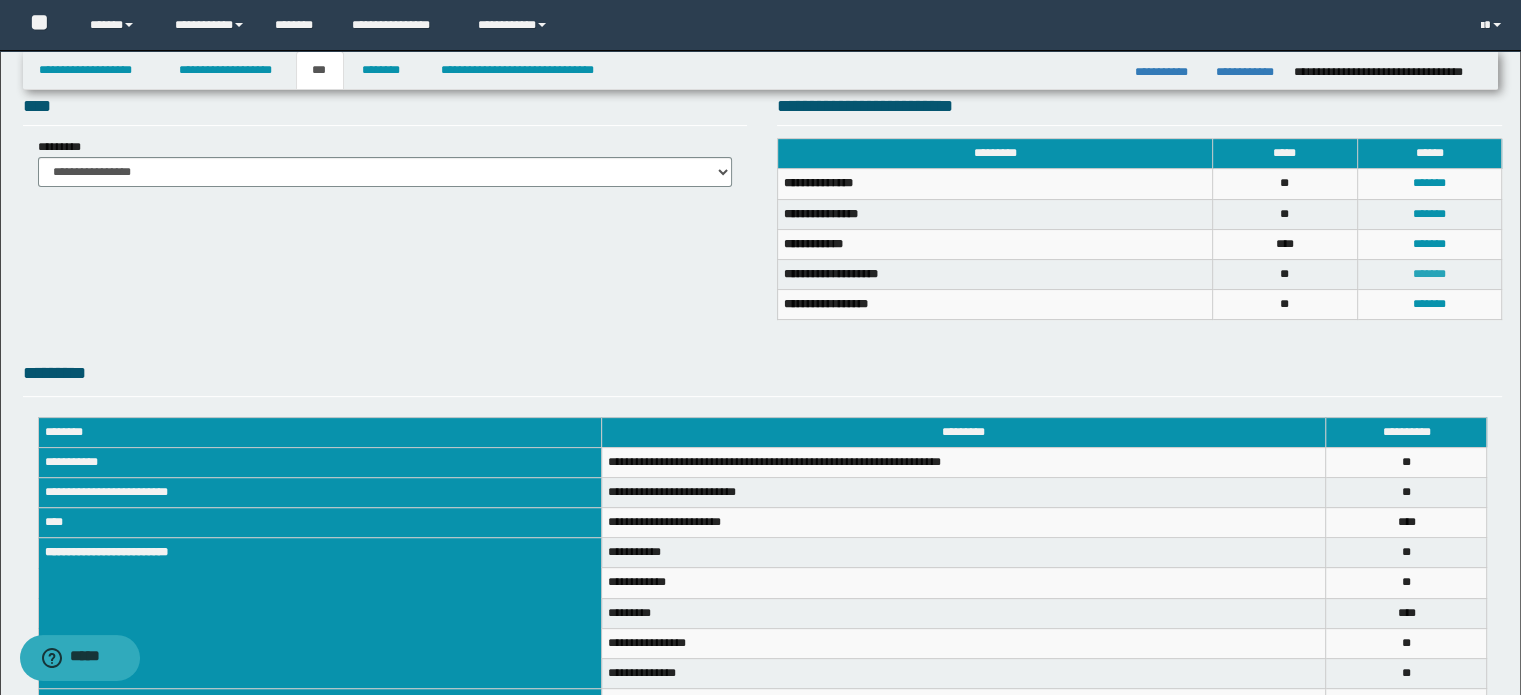 click on "*******" at bounding box center [1429, 274] 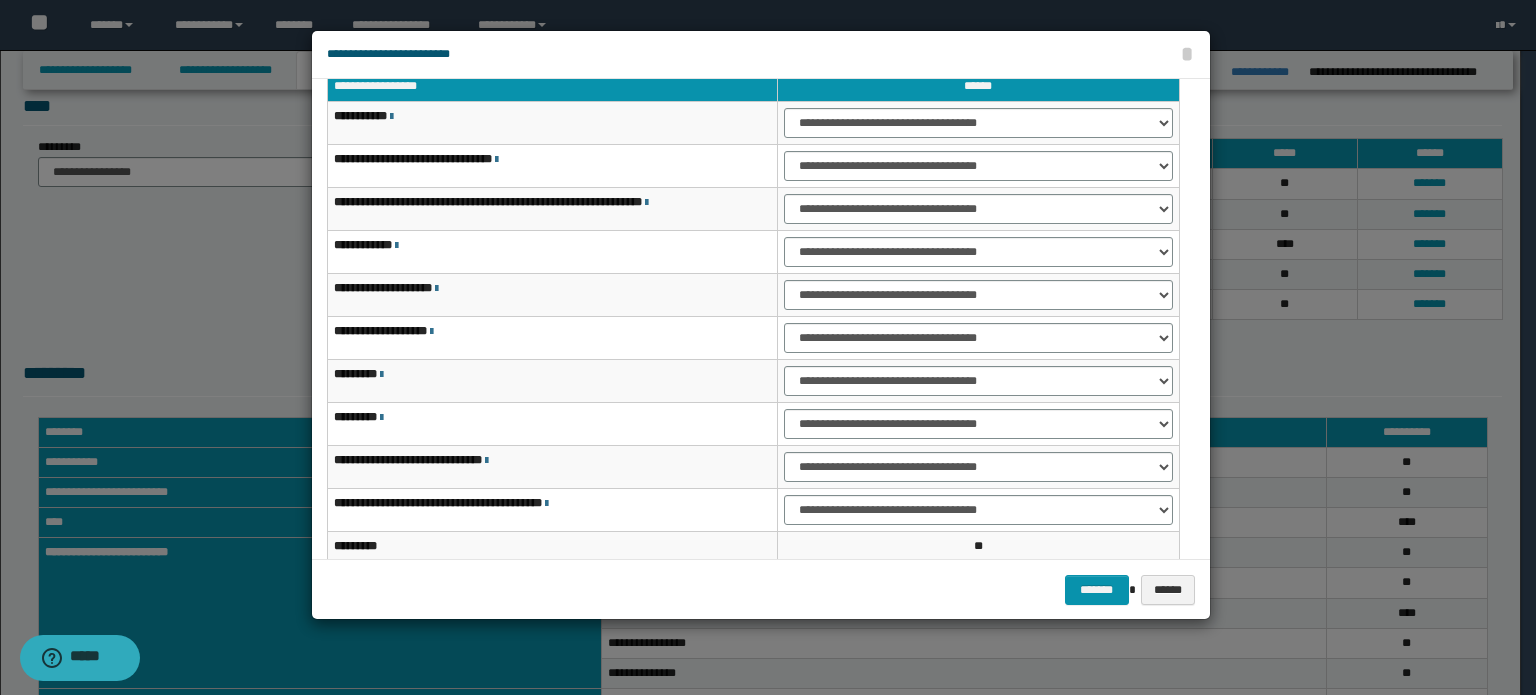 scroll, scrollTop: 0, scrollLeft: 0, axis: both 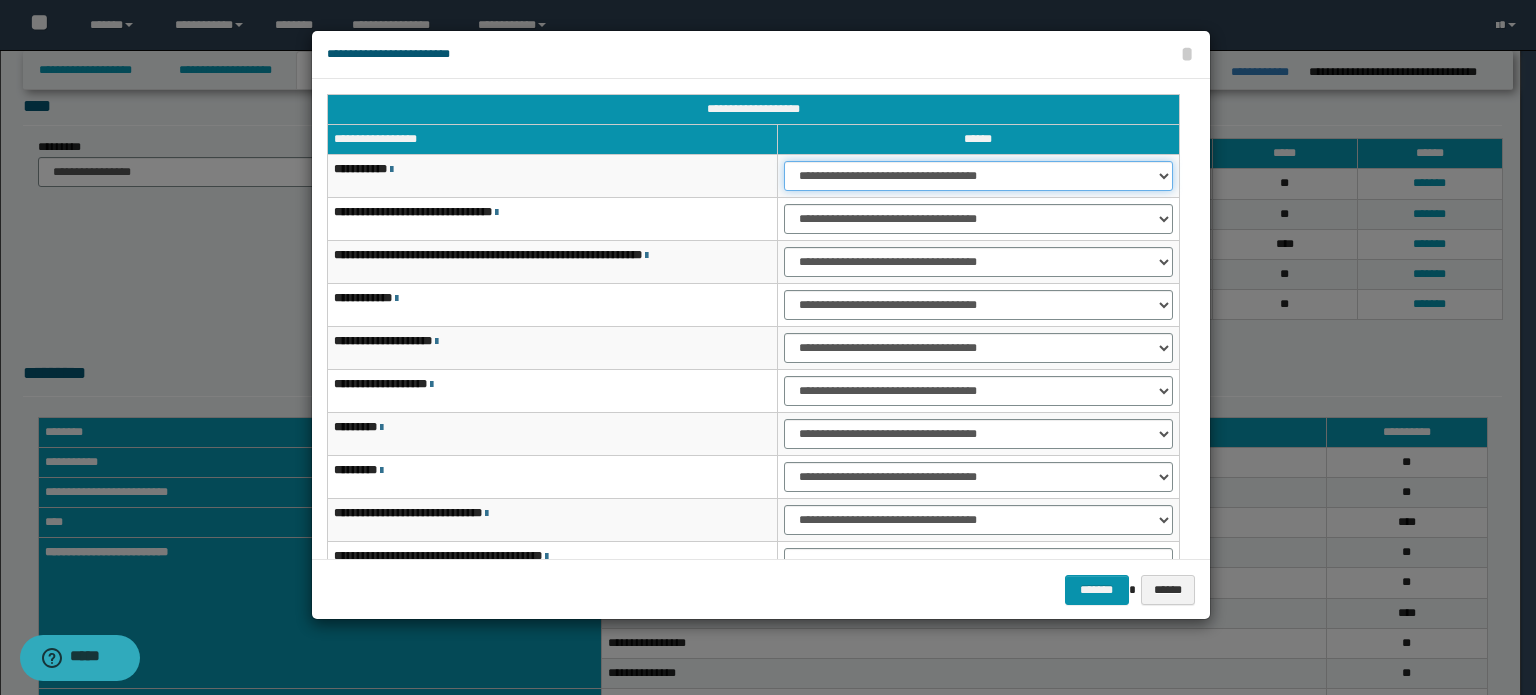 click on "**********" at bounding box center [978, 176] 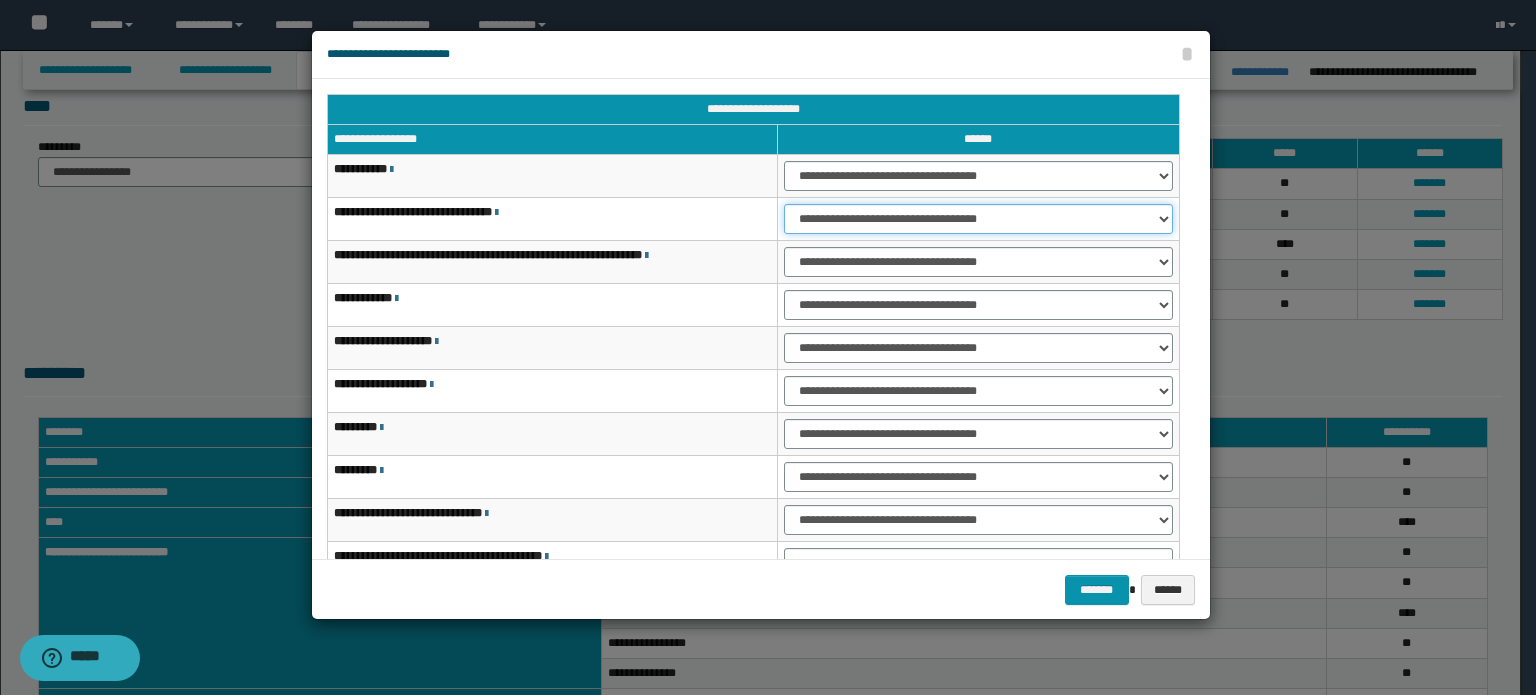 click on "**********" at bounding box center [978, 219] 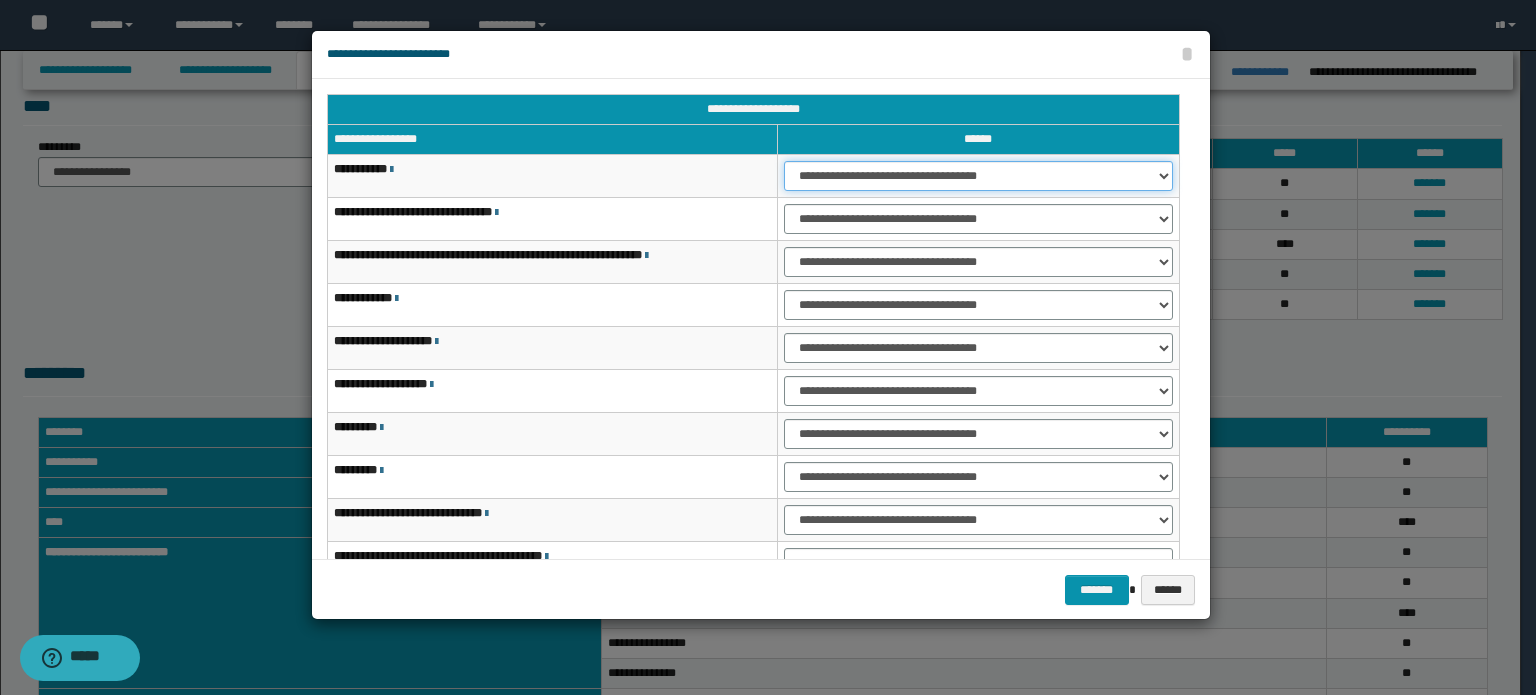 click on "**********" at bounding box center (978, 176) 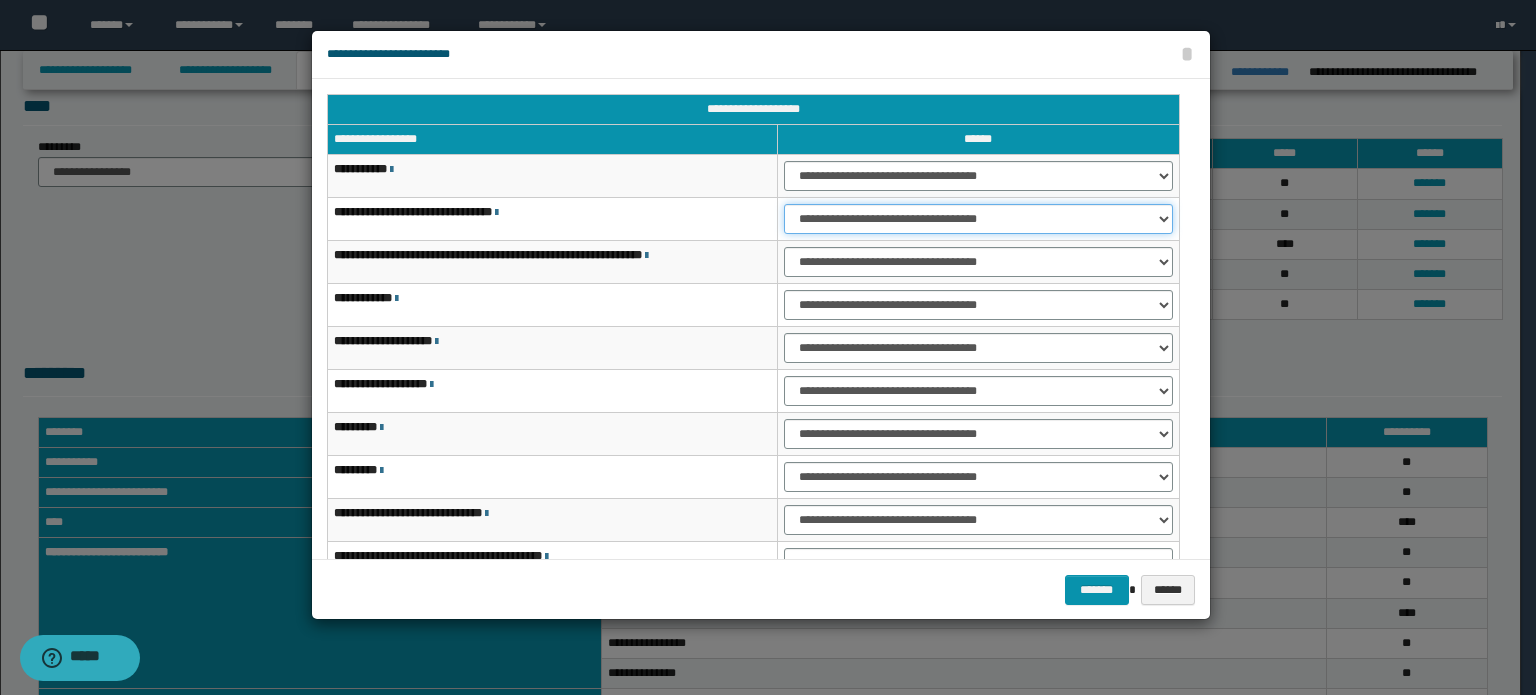 click on "**********" at bounding box center [978, 219] 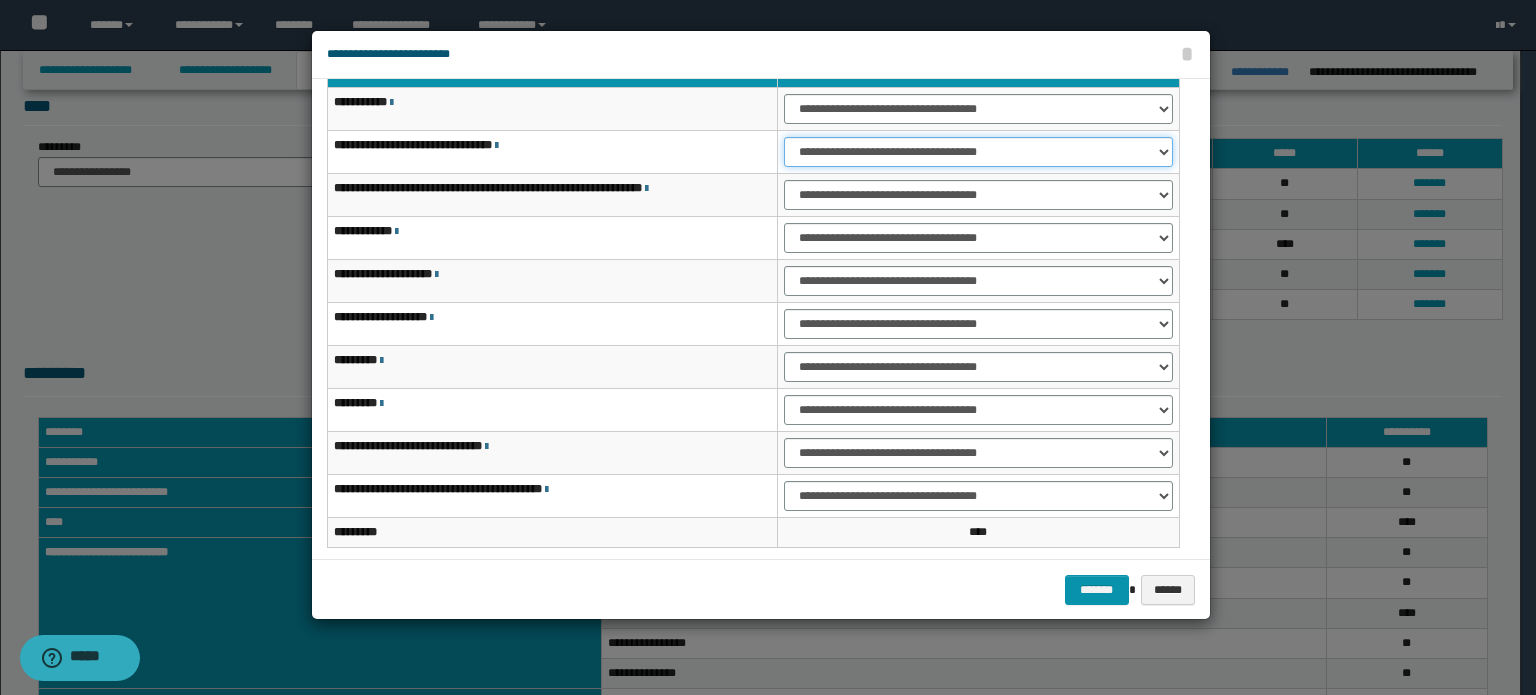 scroll, scrollTop: 118, scrollLeft: 0, axis: vertical 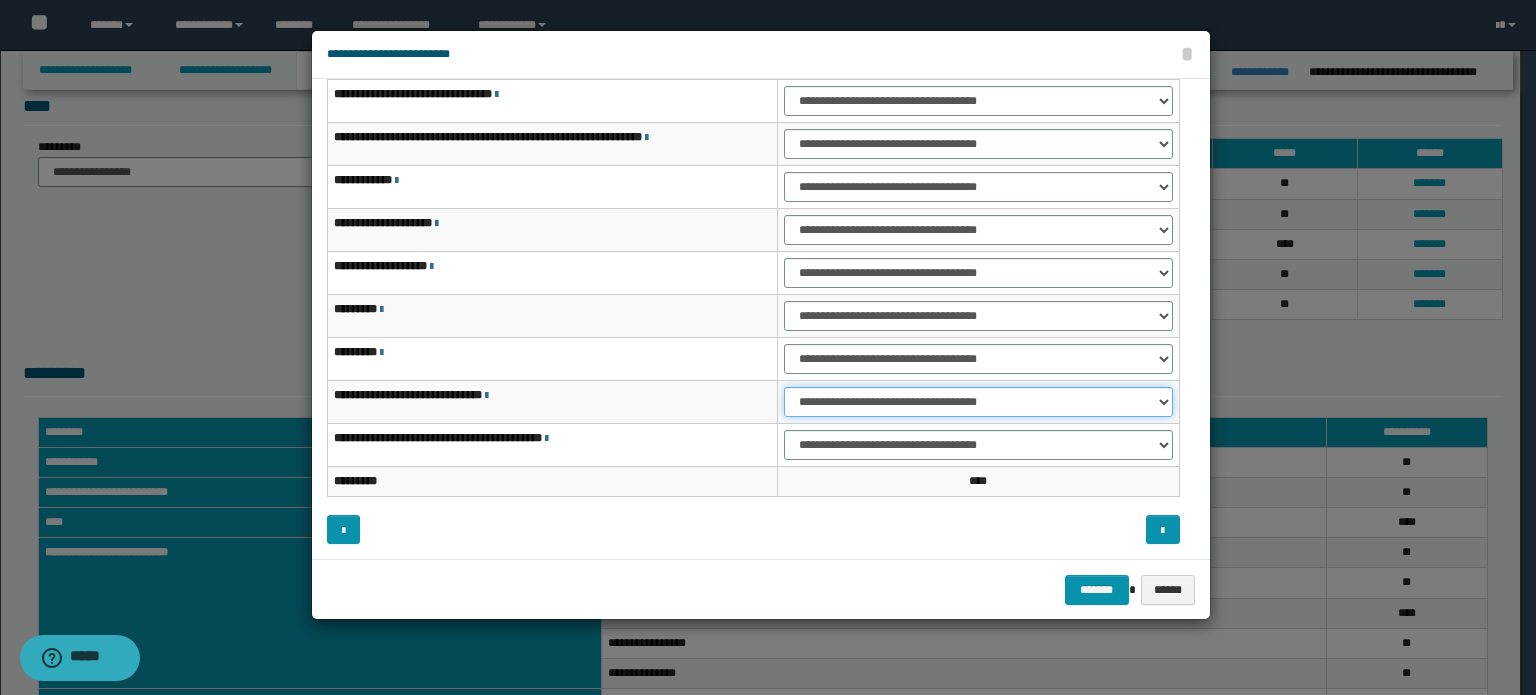 click on "**********" at bounding box center (978, 402) 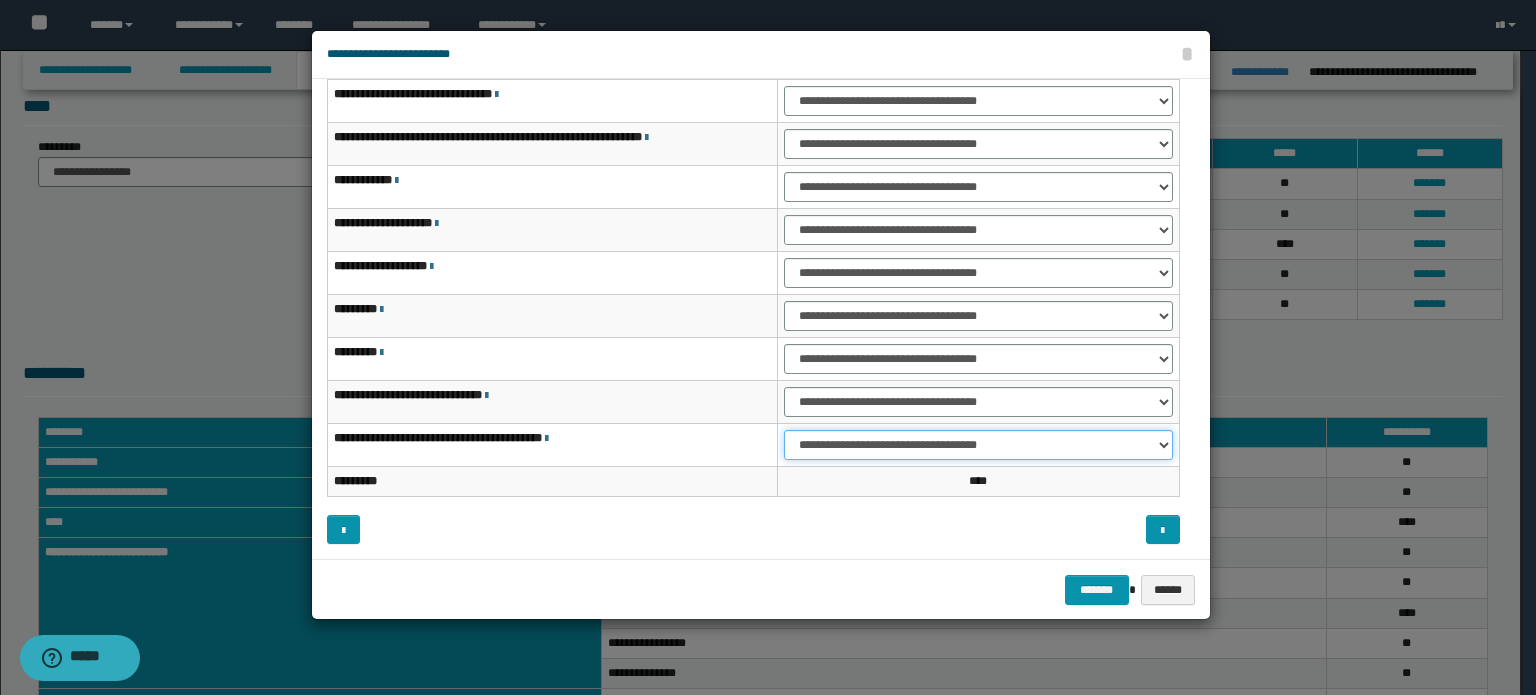 click on "**********" at bounding box center [978, 445] 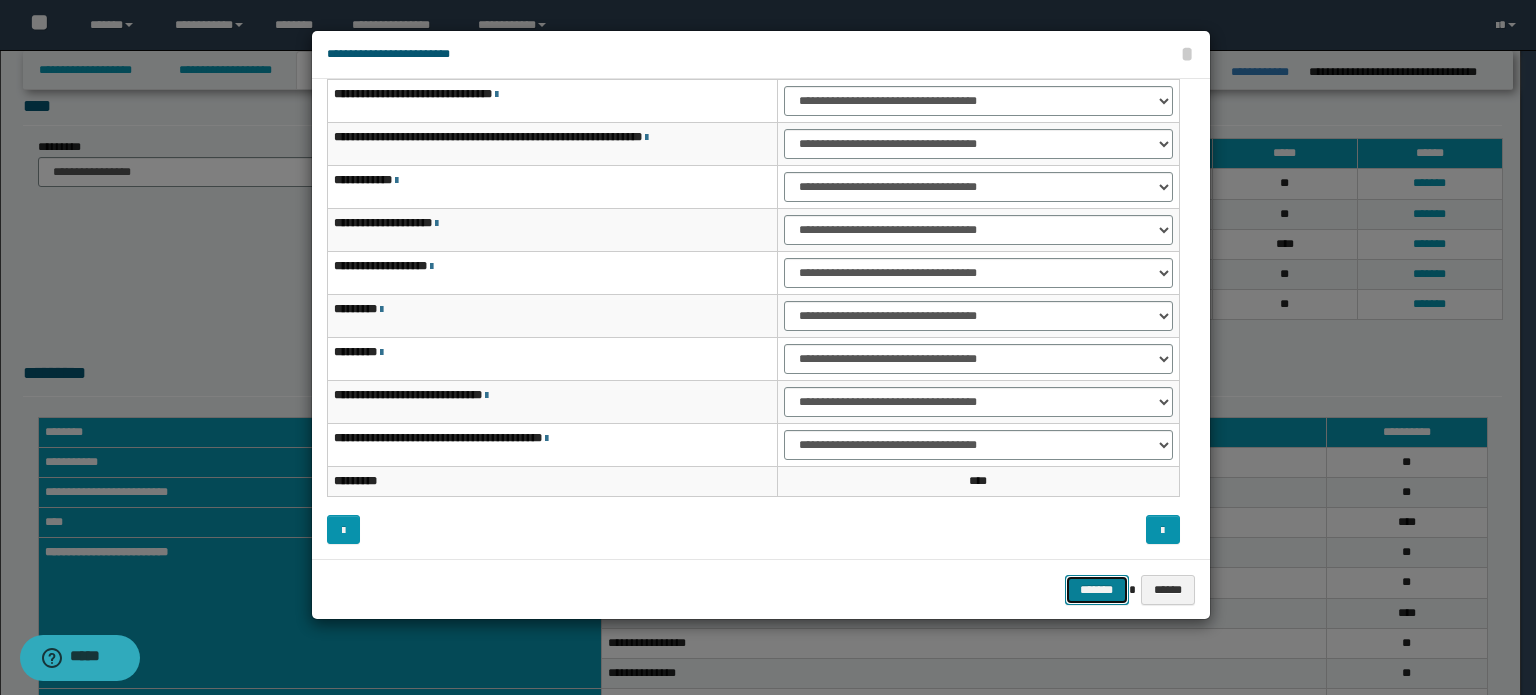 click on "*******" at bounding box center [1097, 590] 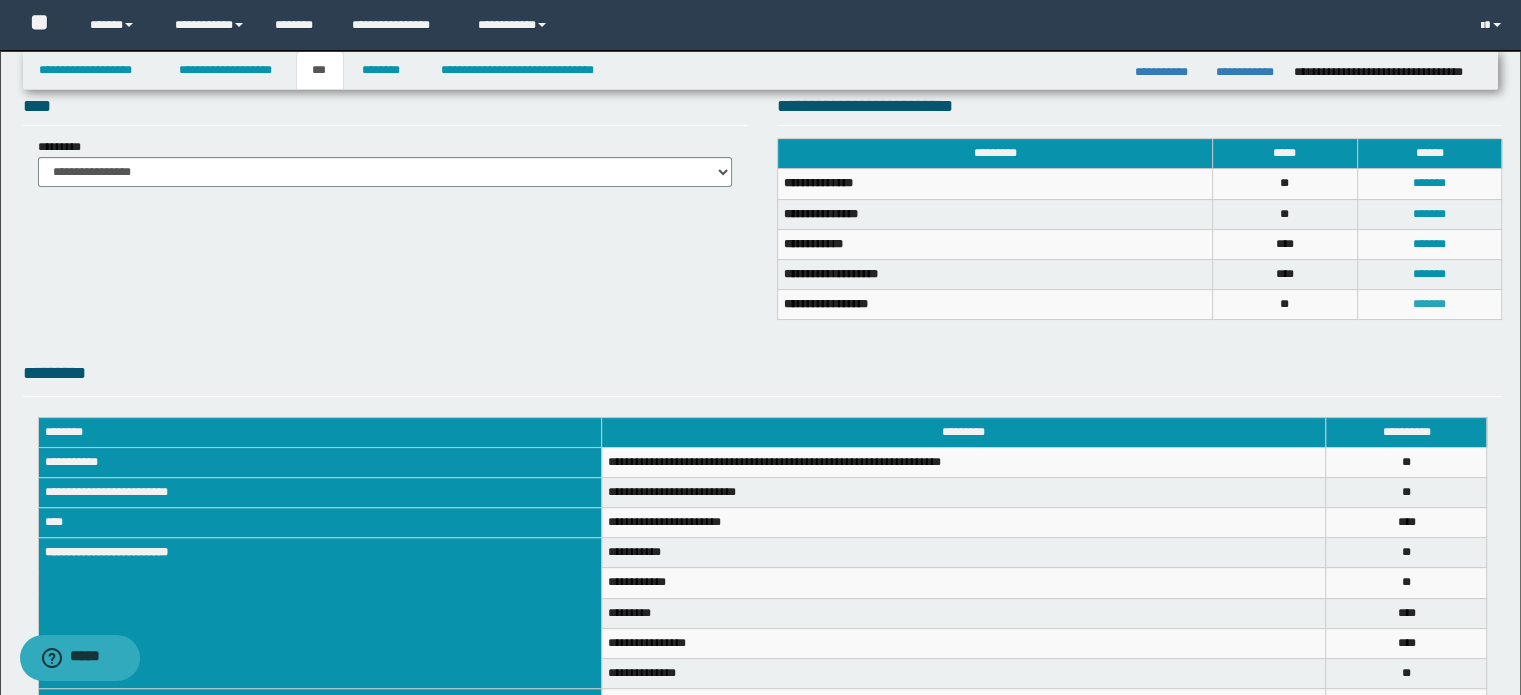 click on "*******" at bounding box center [1429, 304] 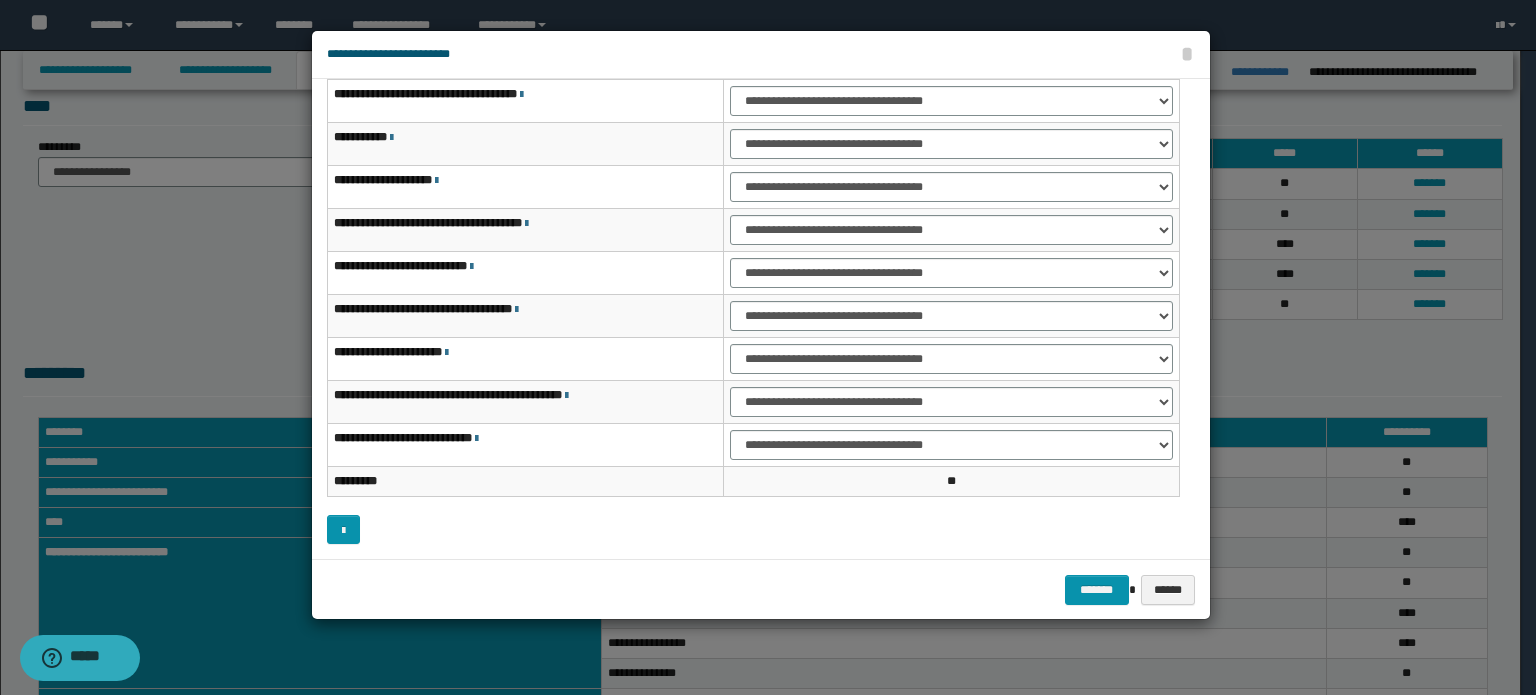 scroll, scrollTop: 0, scrollLeft: 0, axis: both 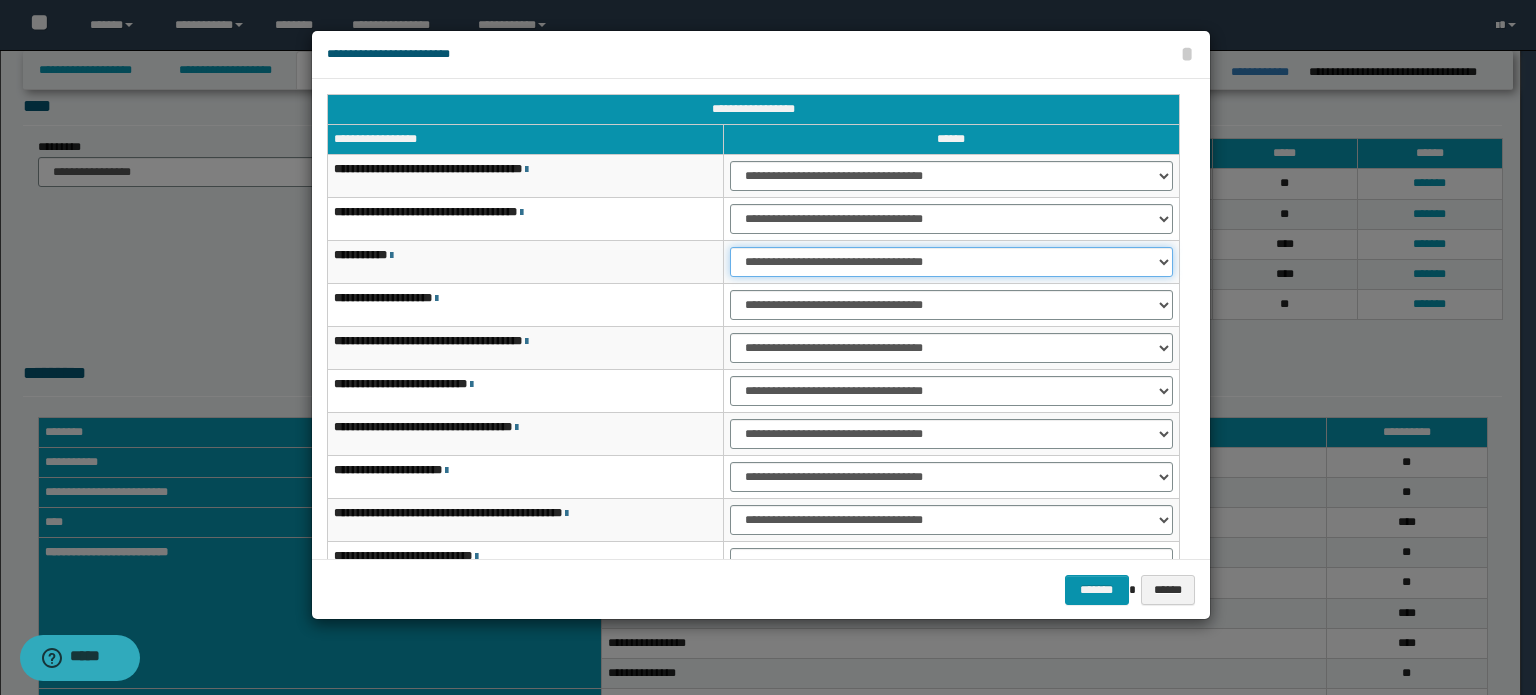 click on "**********" at bounding box center [951, 262] 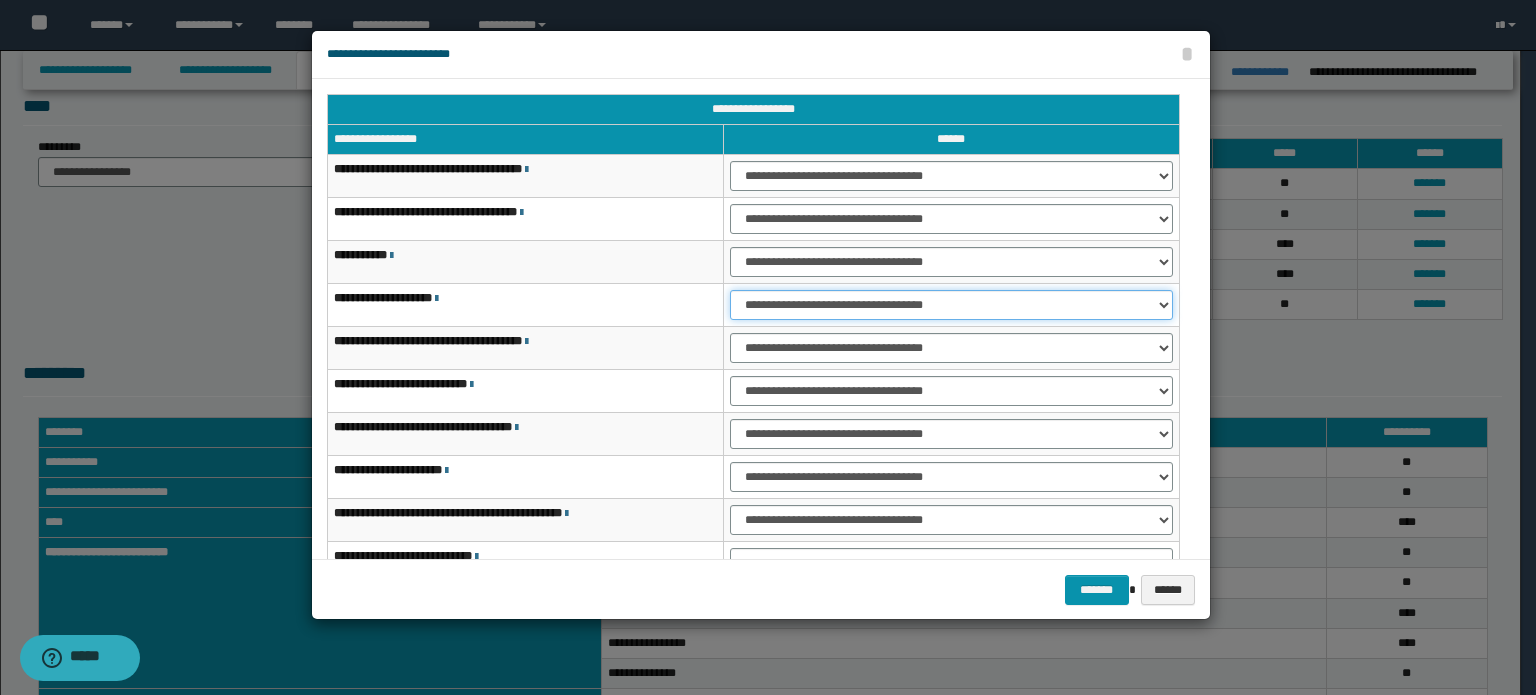 click on "**********" at bounding box center (951, 305) 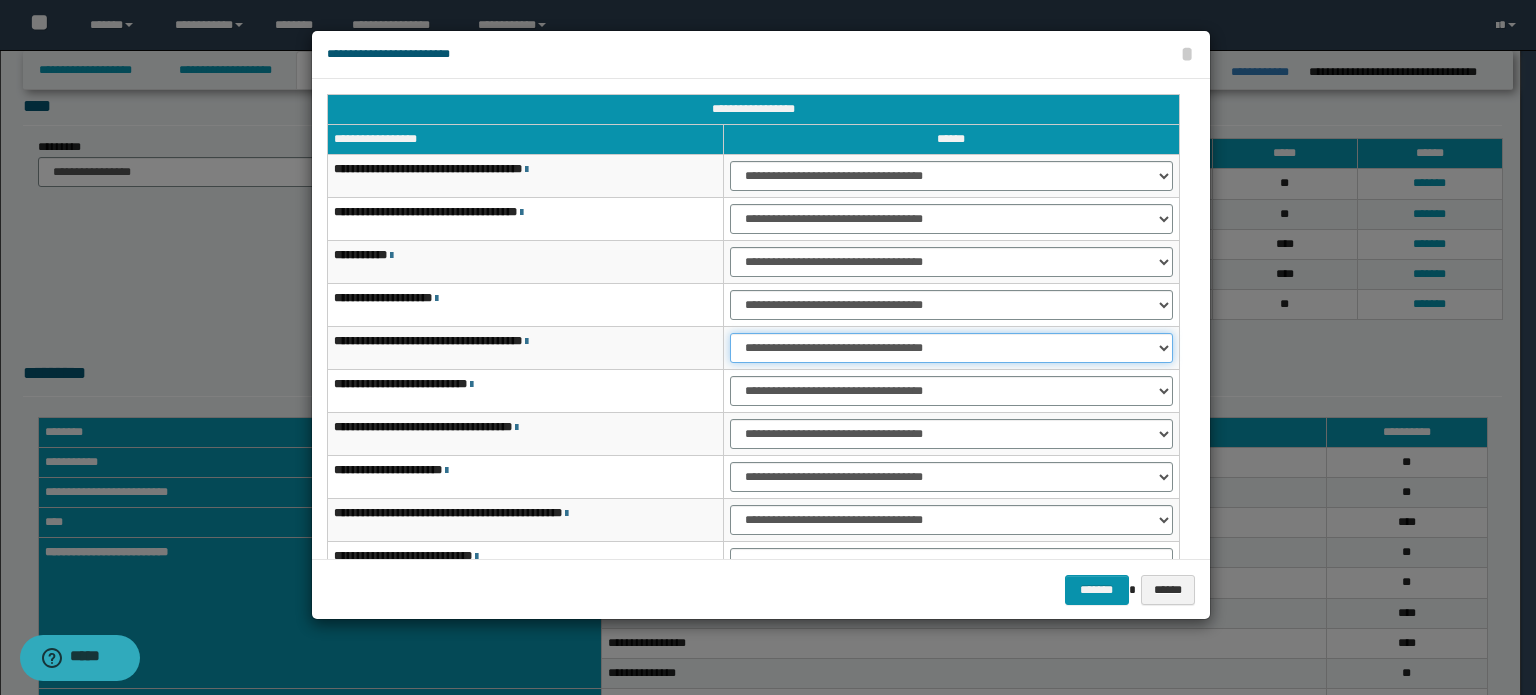 drag, startPoint x: 1088, startPoint y: 349, endPoint x: 1082, endPoint y: 359, distance: 11.661903 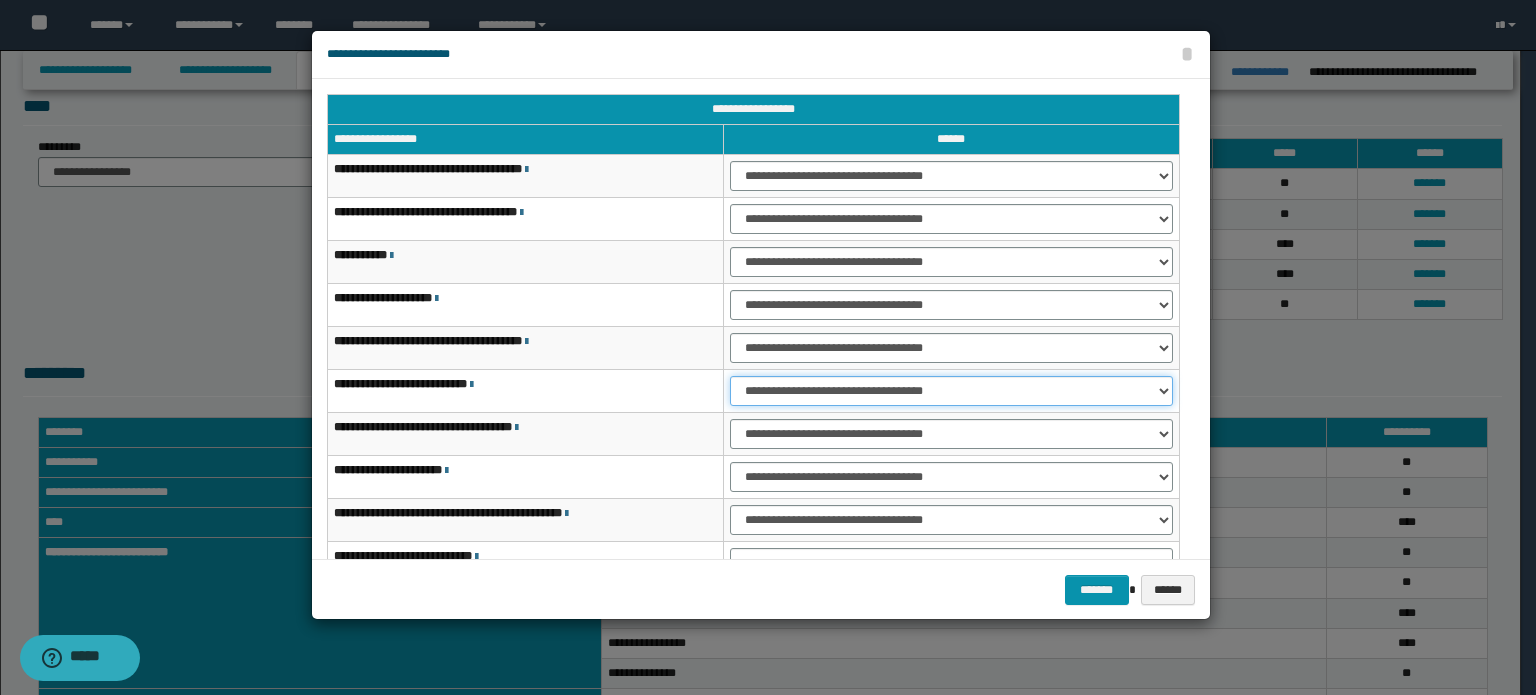 click on "**********" at bounding box center [951, 391] 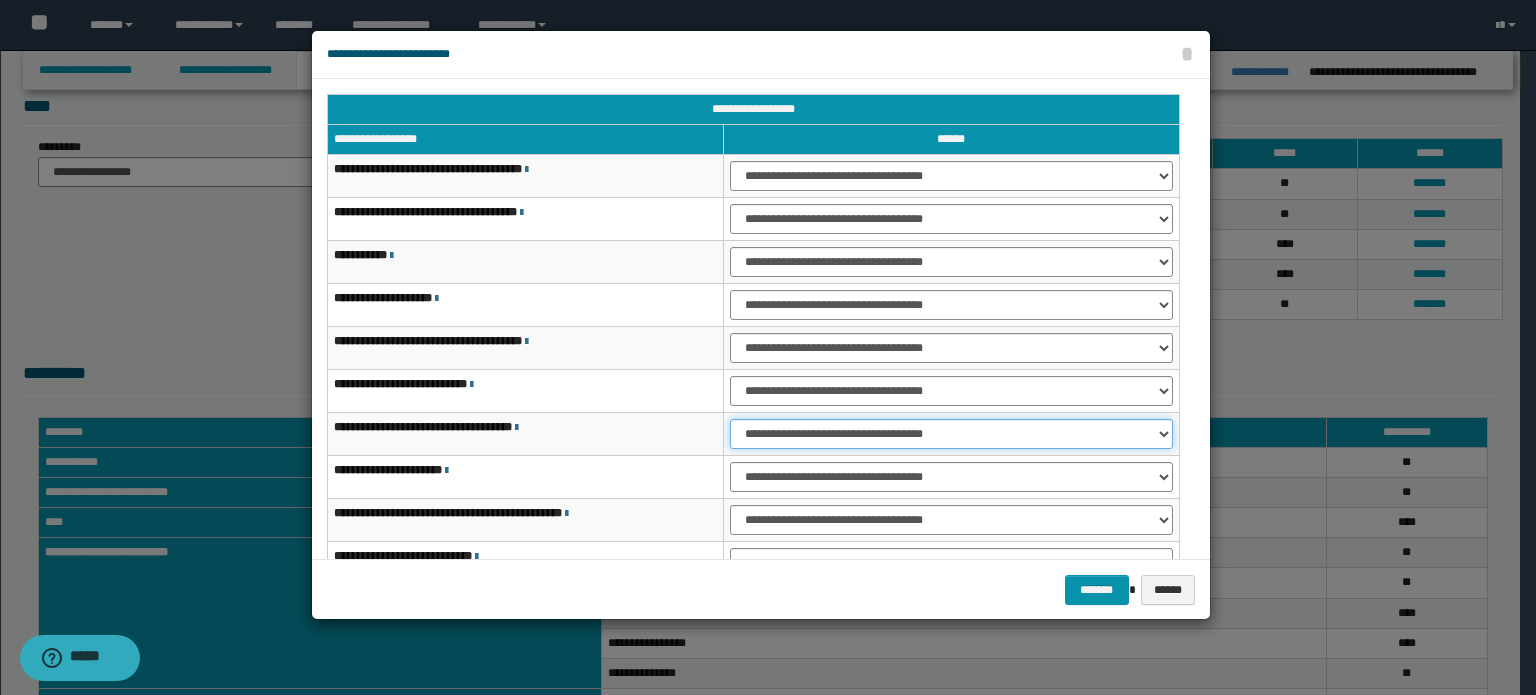 drag, startPoint x: 1098, startPoint y: 430, endPoint x: 1092, endPoint y: 446, distance: 17.088007 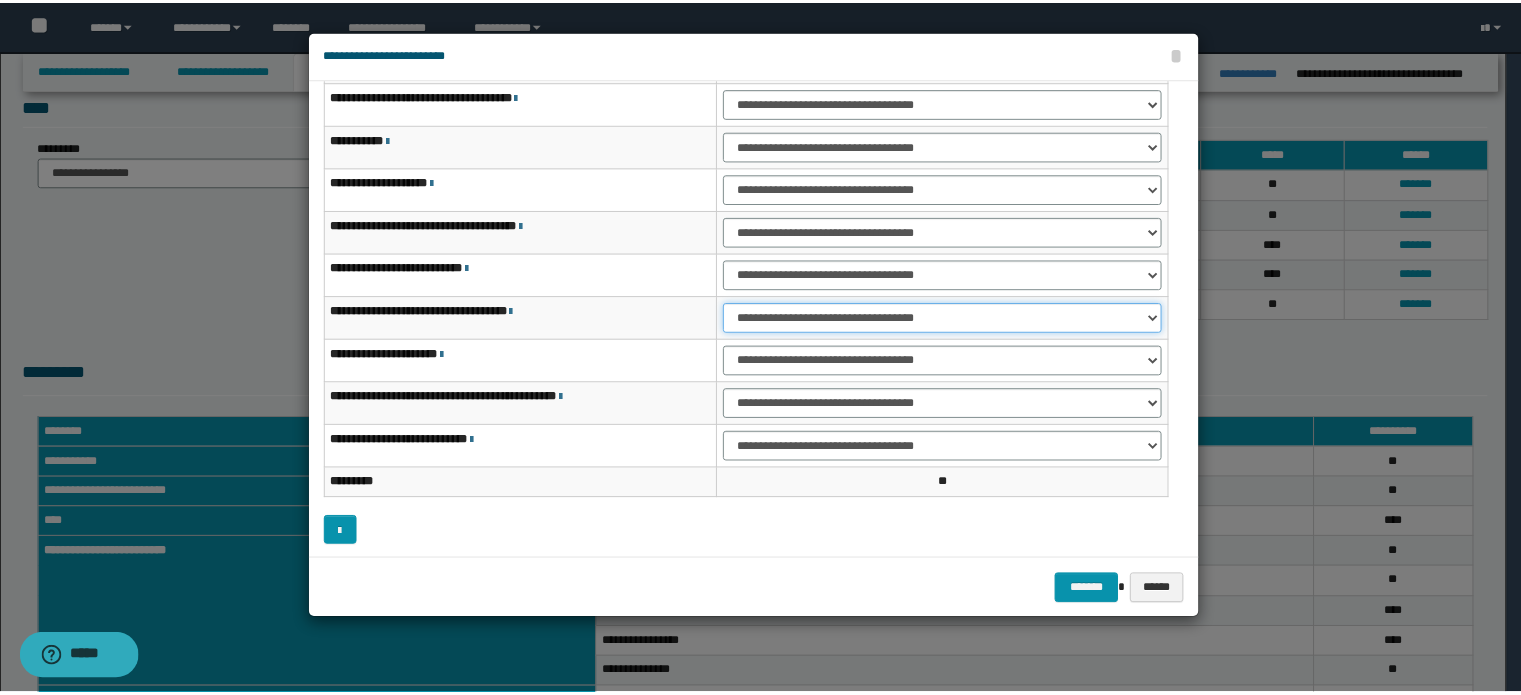 scroll, scrollTop: 118, scrollLeft: 0, axis: vertical 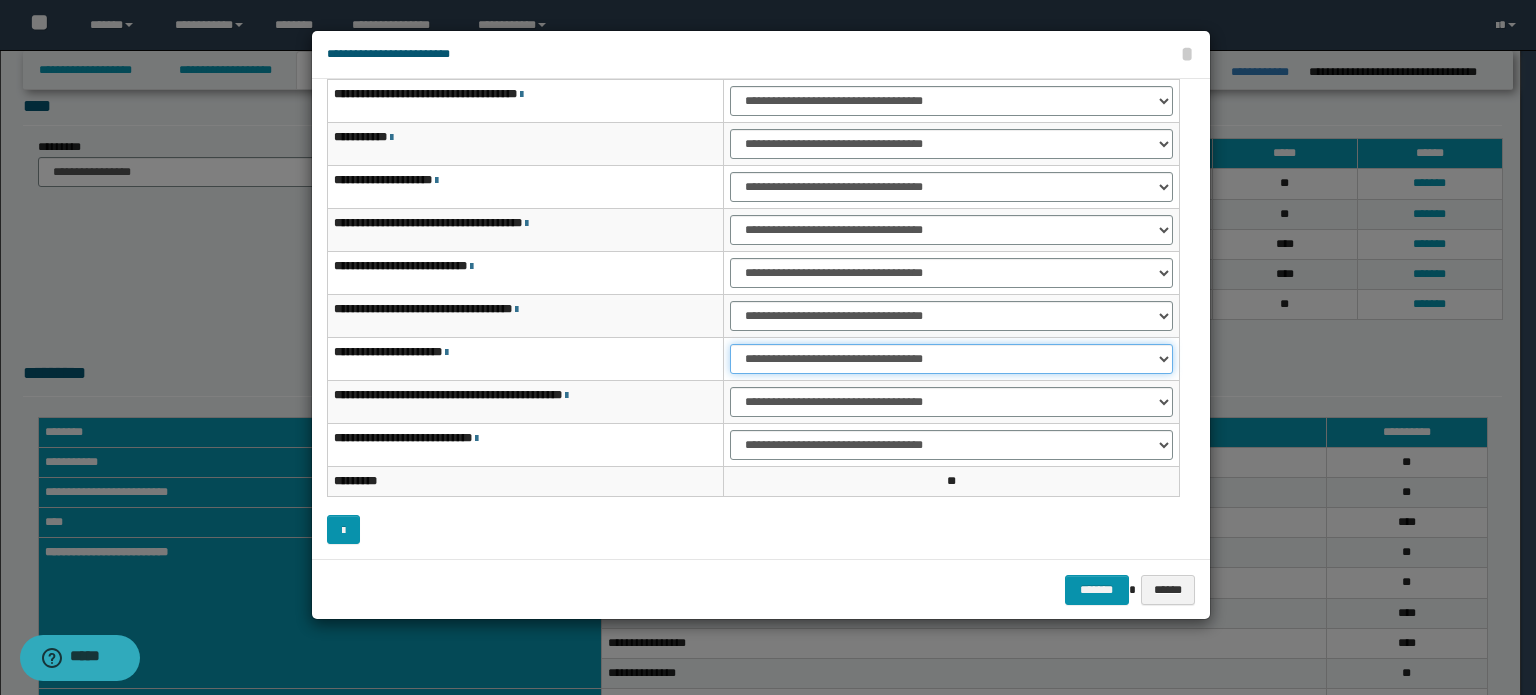 click on "**********" at bounding box center [951, 359] 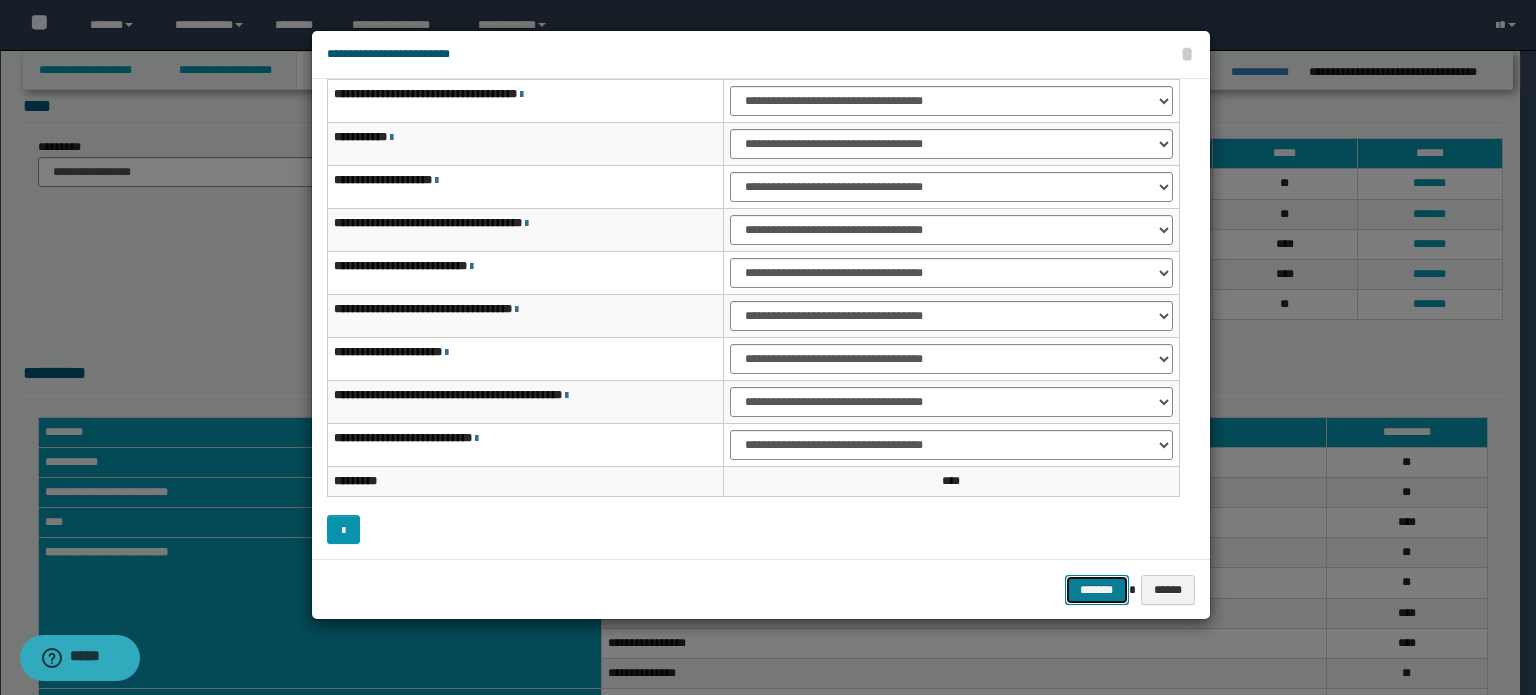 click on "*******" at bounding box center (1097, 590) 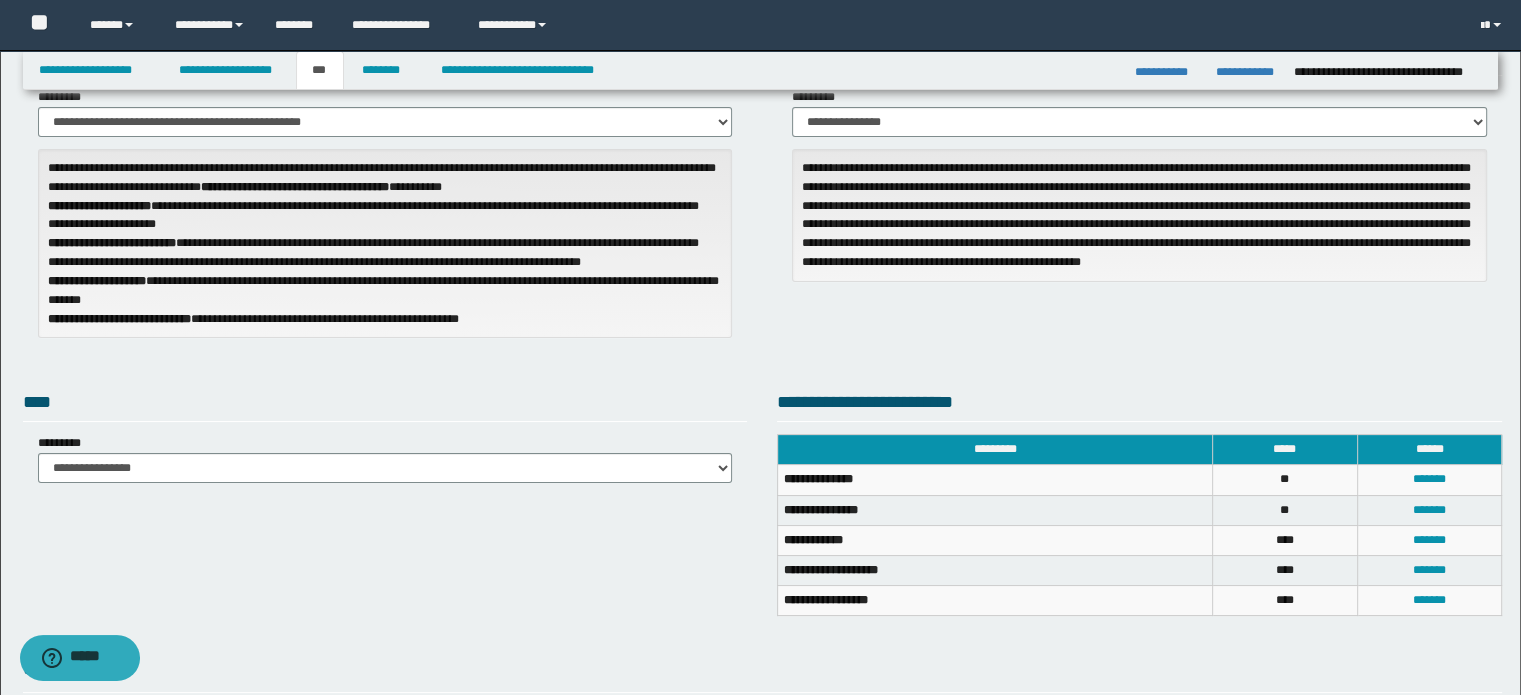 scroll, scrollTop: 0, scrollLeft: 0, axis: both 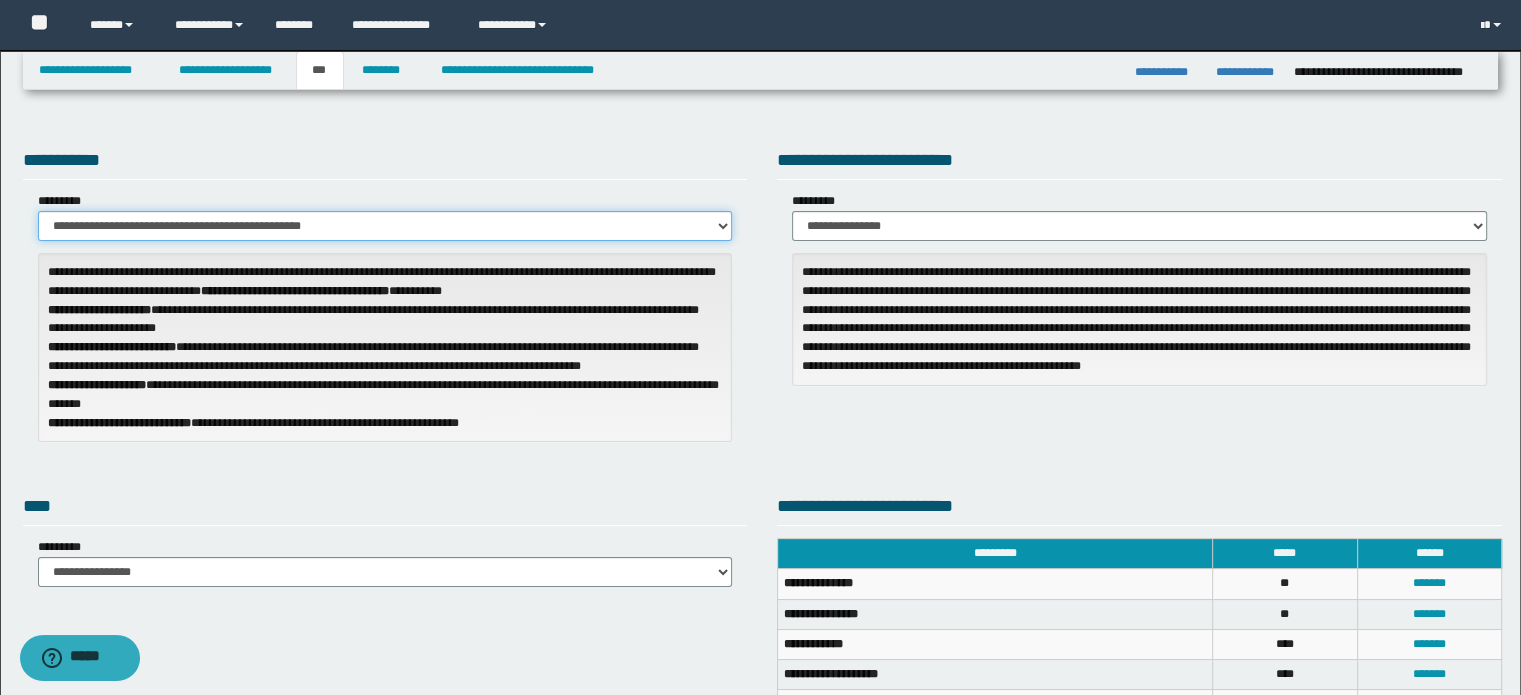 click on "**********" at bounding box center (385, 226) 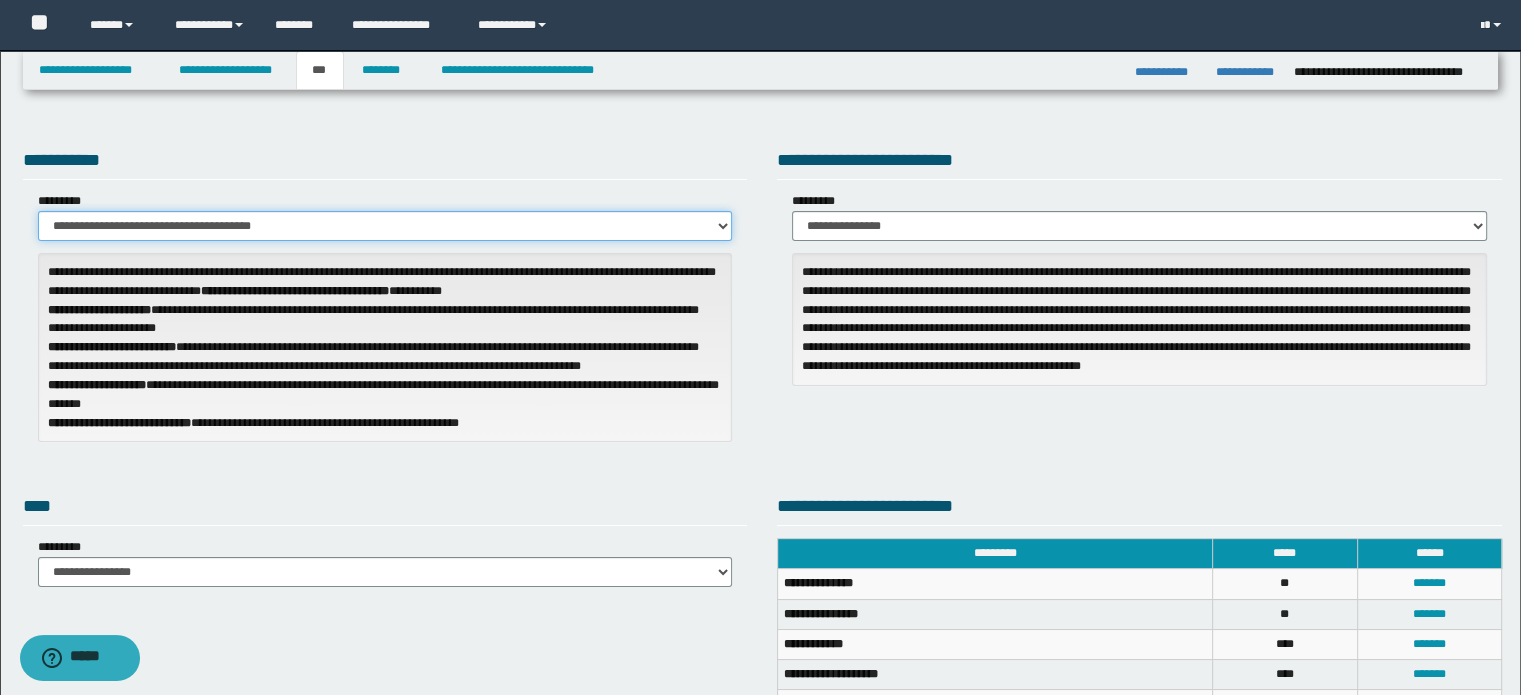 click on "**********" at bounding box center (385, 226) 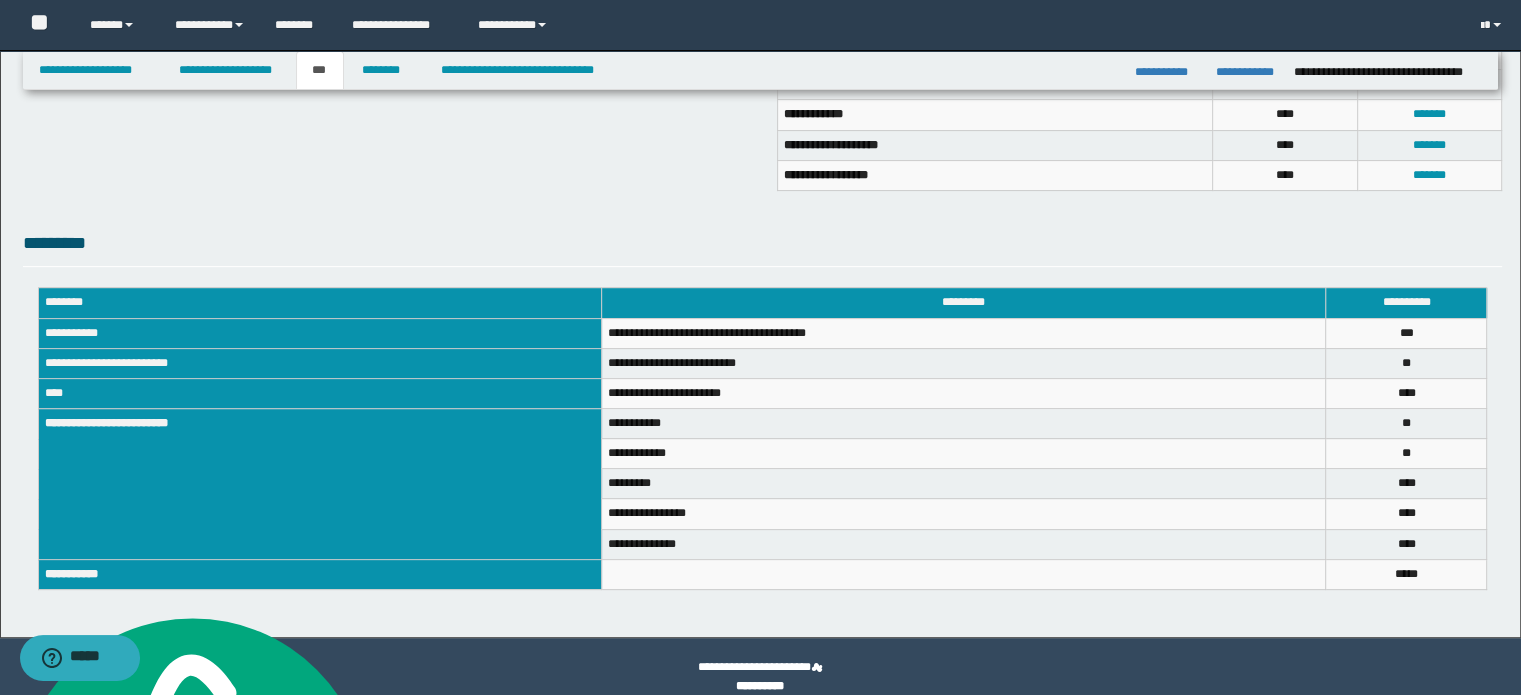 scroll, scrollTop: 588, scrollLeft: 0, axis: vertical 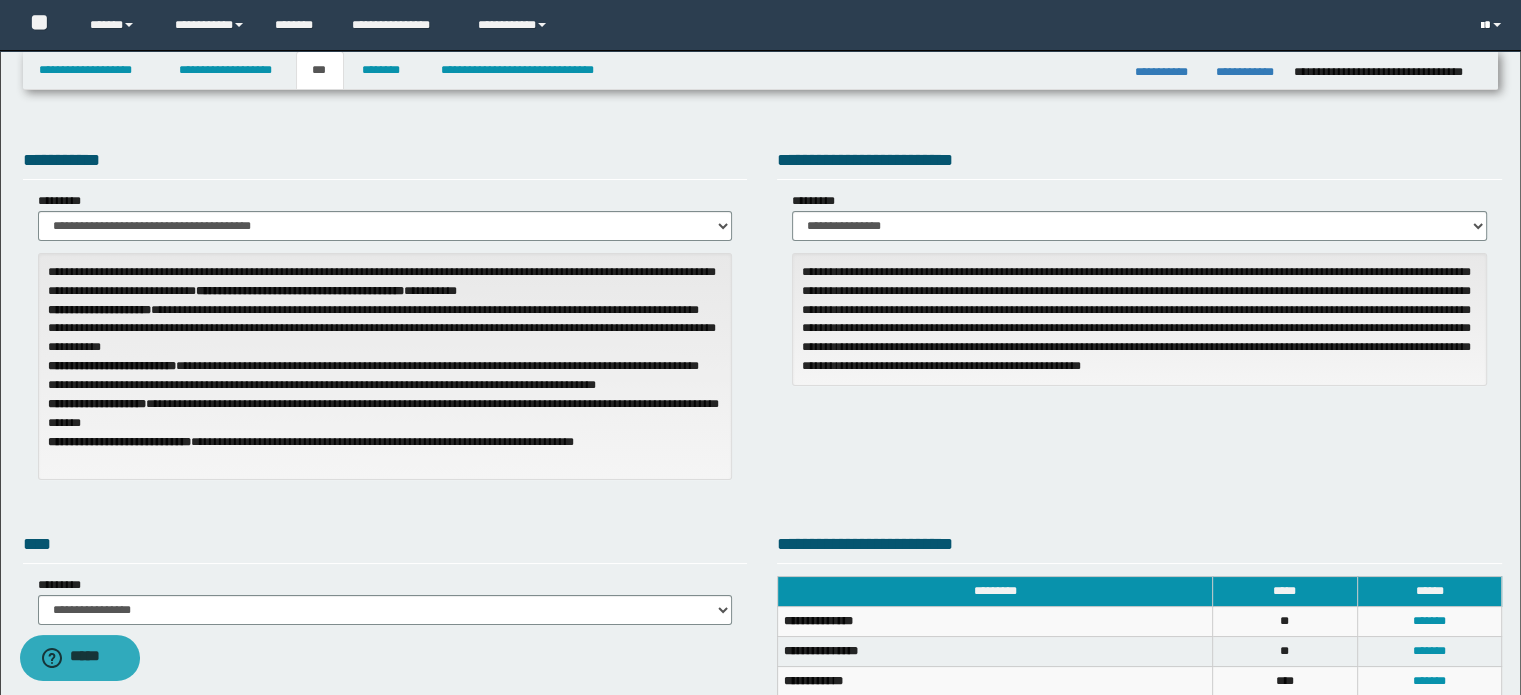 click at bounding box center (1493, 25) 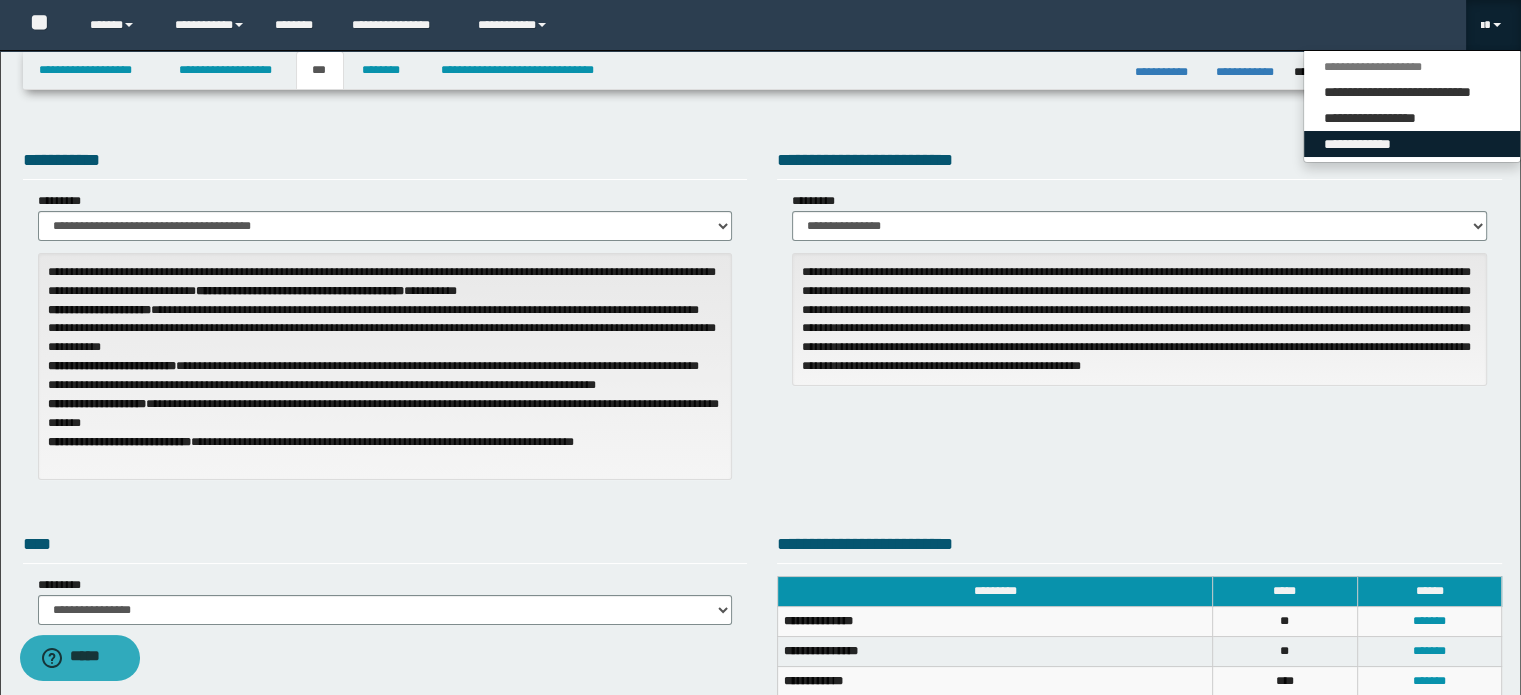 click on "**********" at bounding box center (1412, 144) 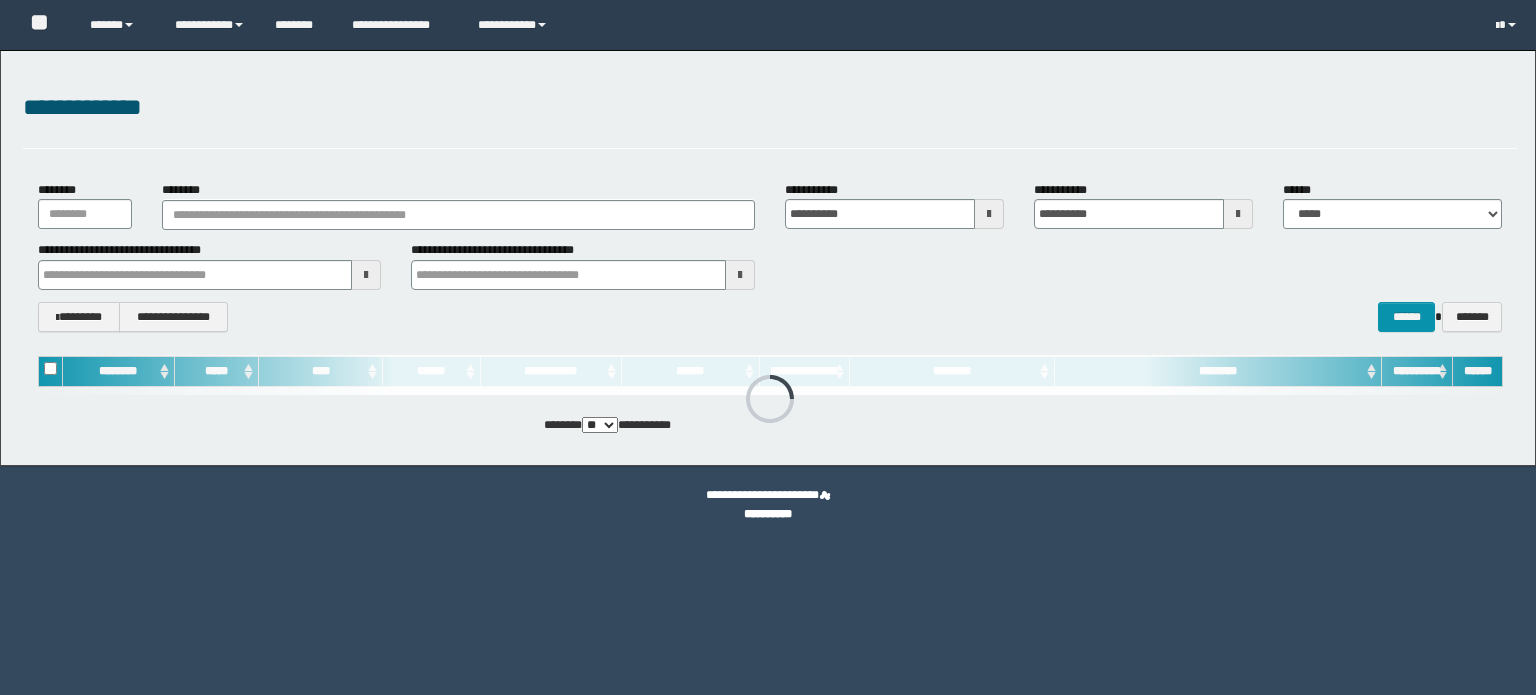 scroll, scrollTop: 0, scrollLeft: 0, axis: both 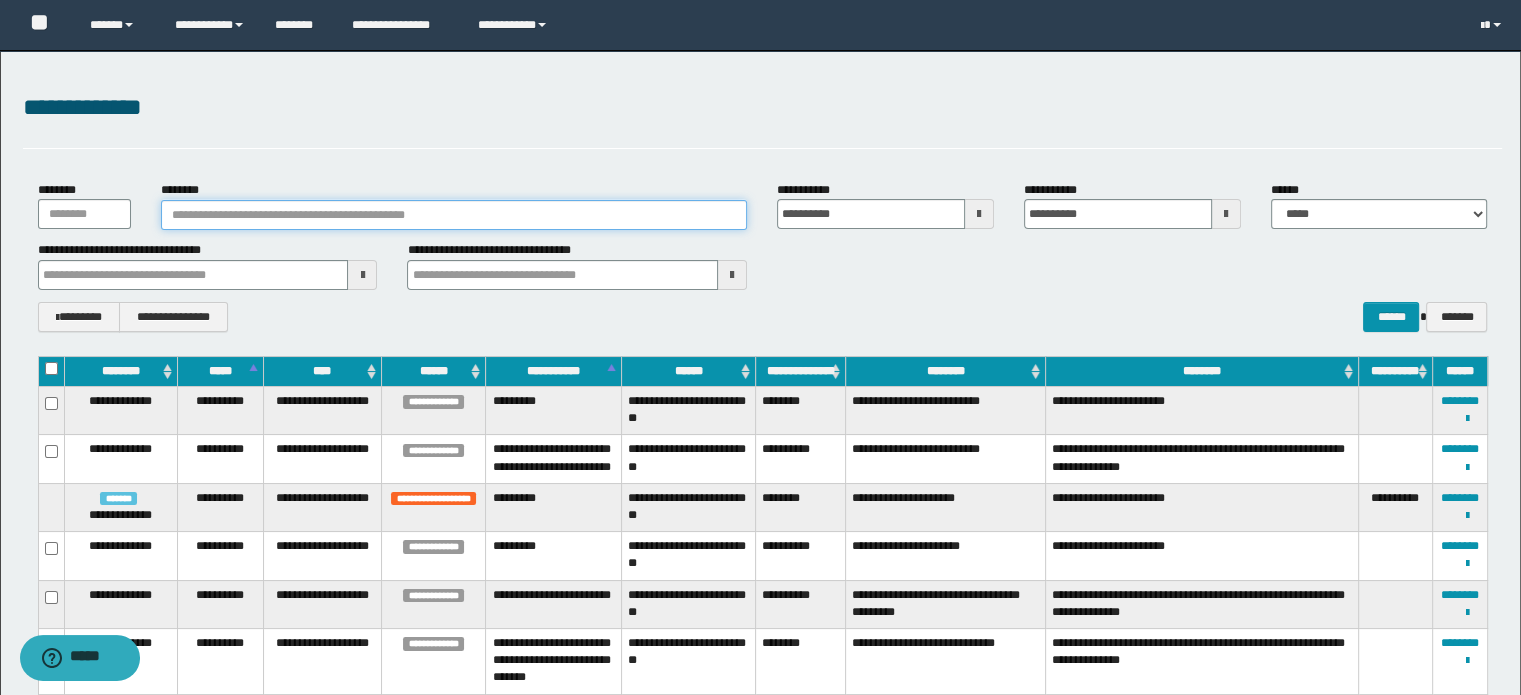 click on "********" at bounding box center (454, 215) 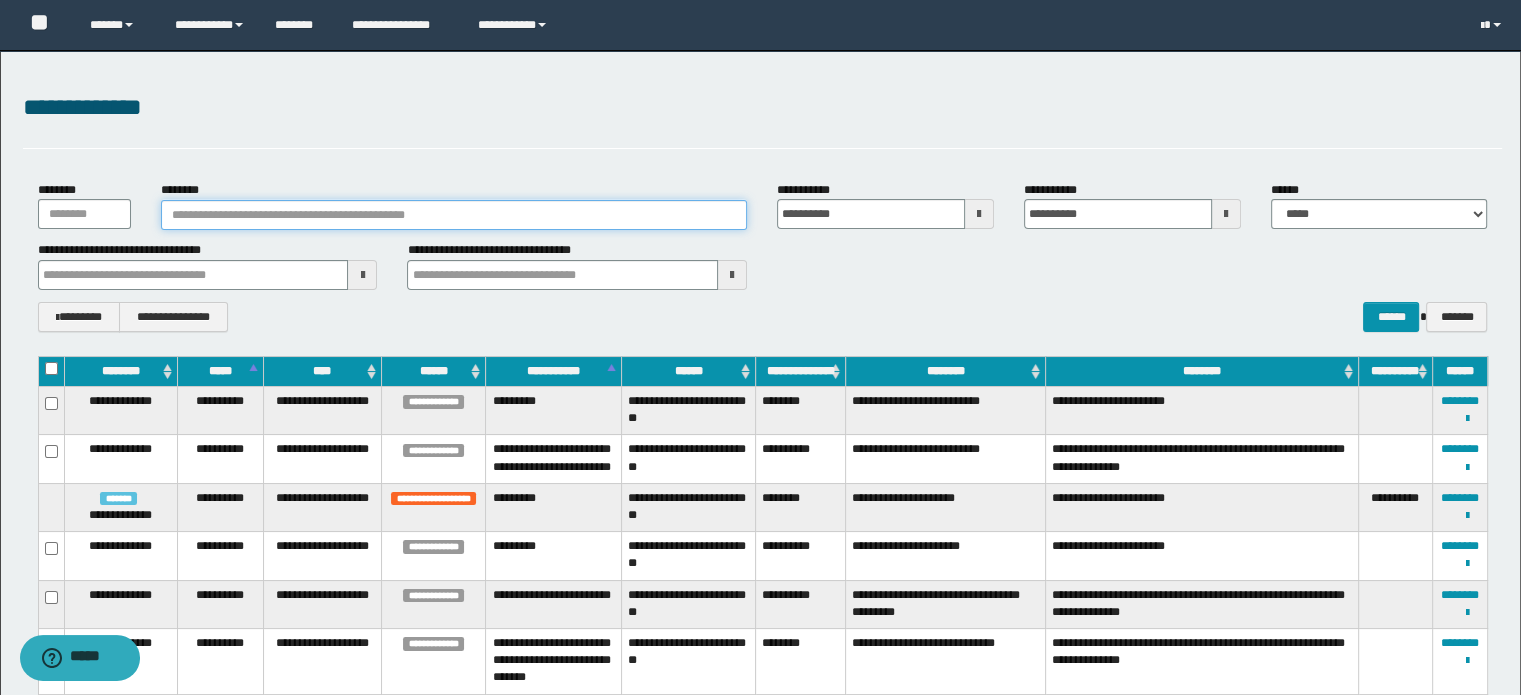 type on "**********" 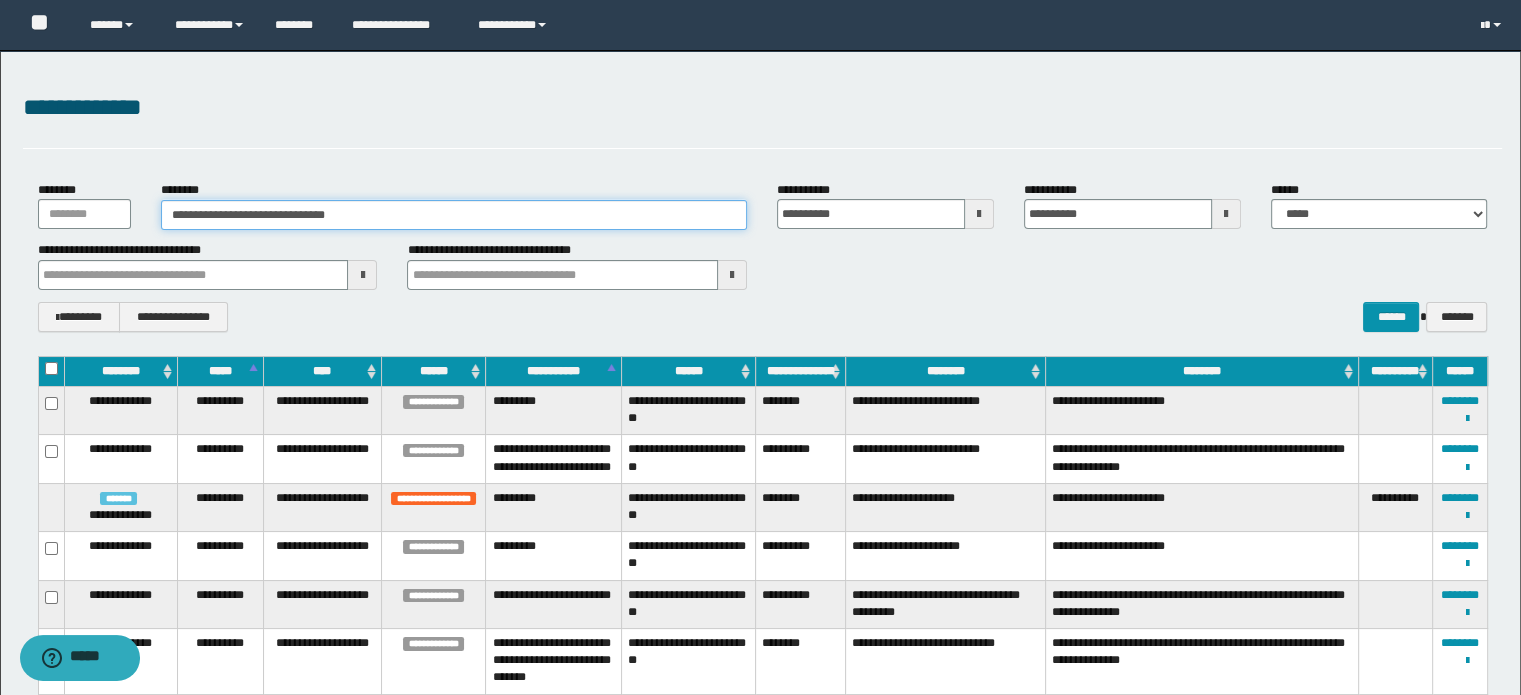 type on "**********" 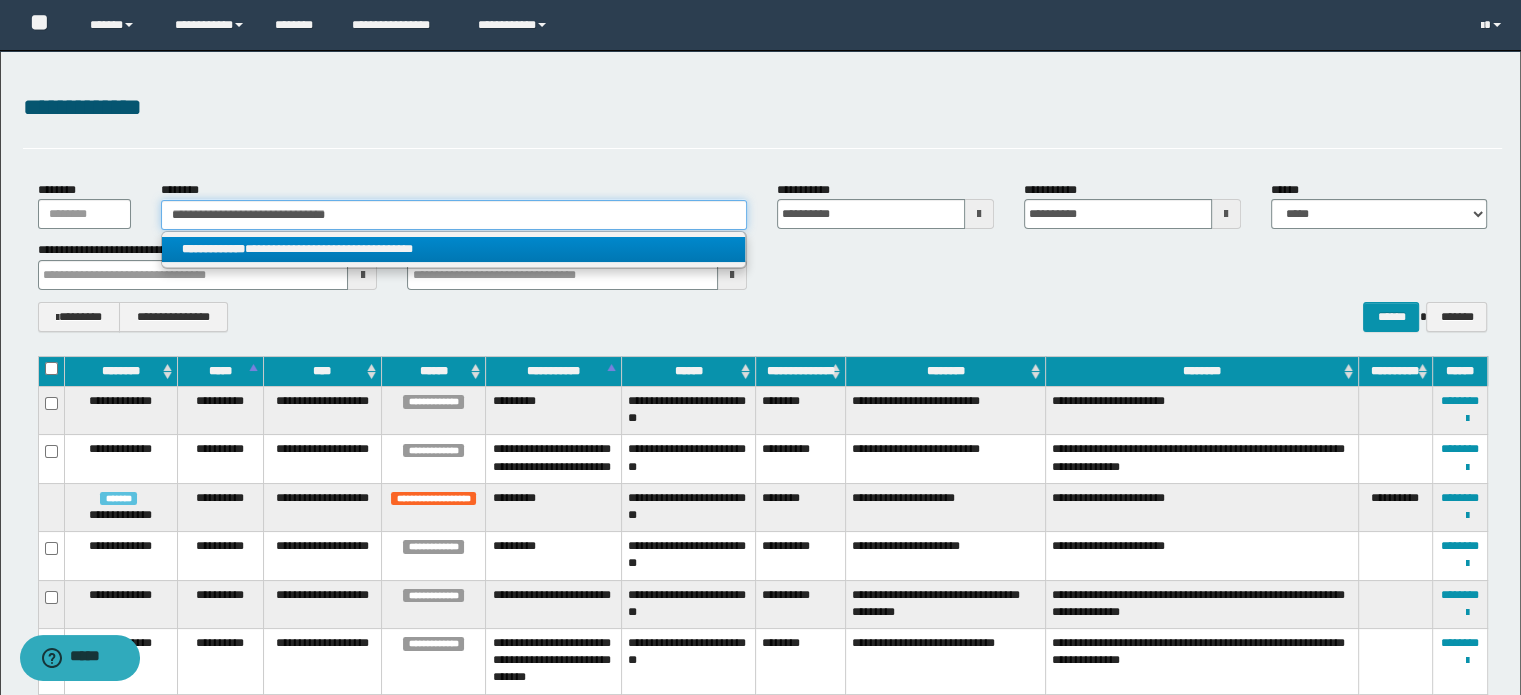 type on "**********" 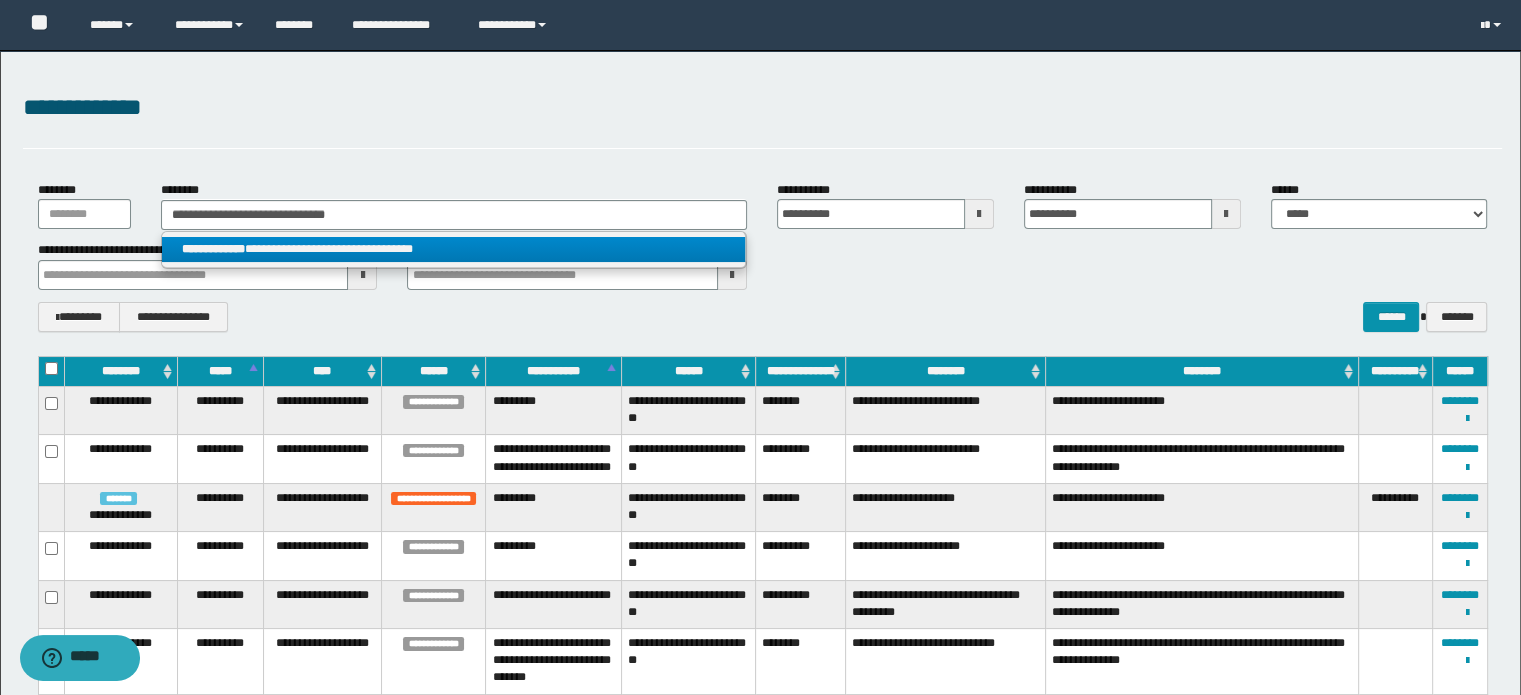 click on "**********" at bounding box center [454, 249] 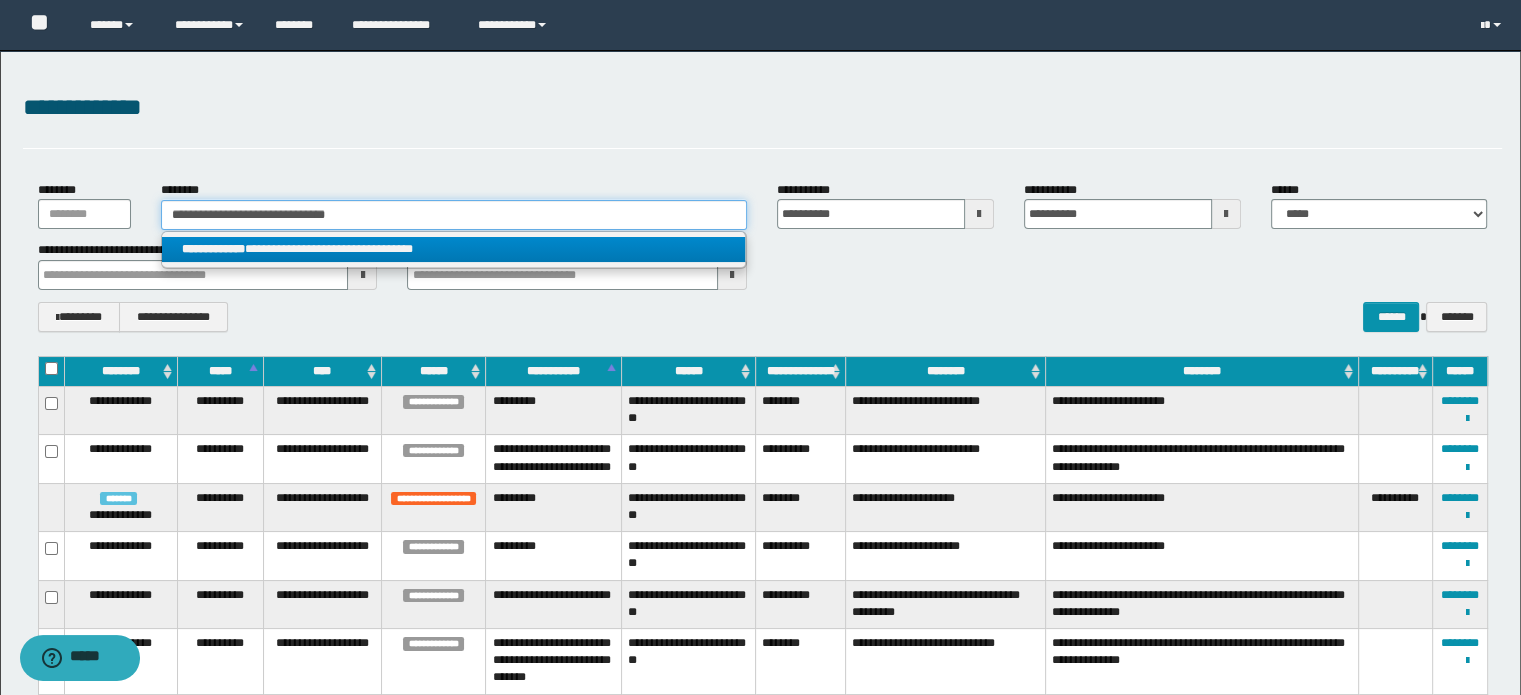 type 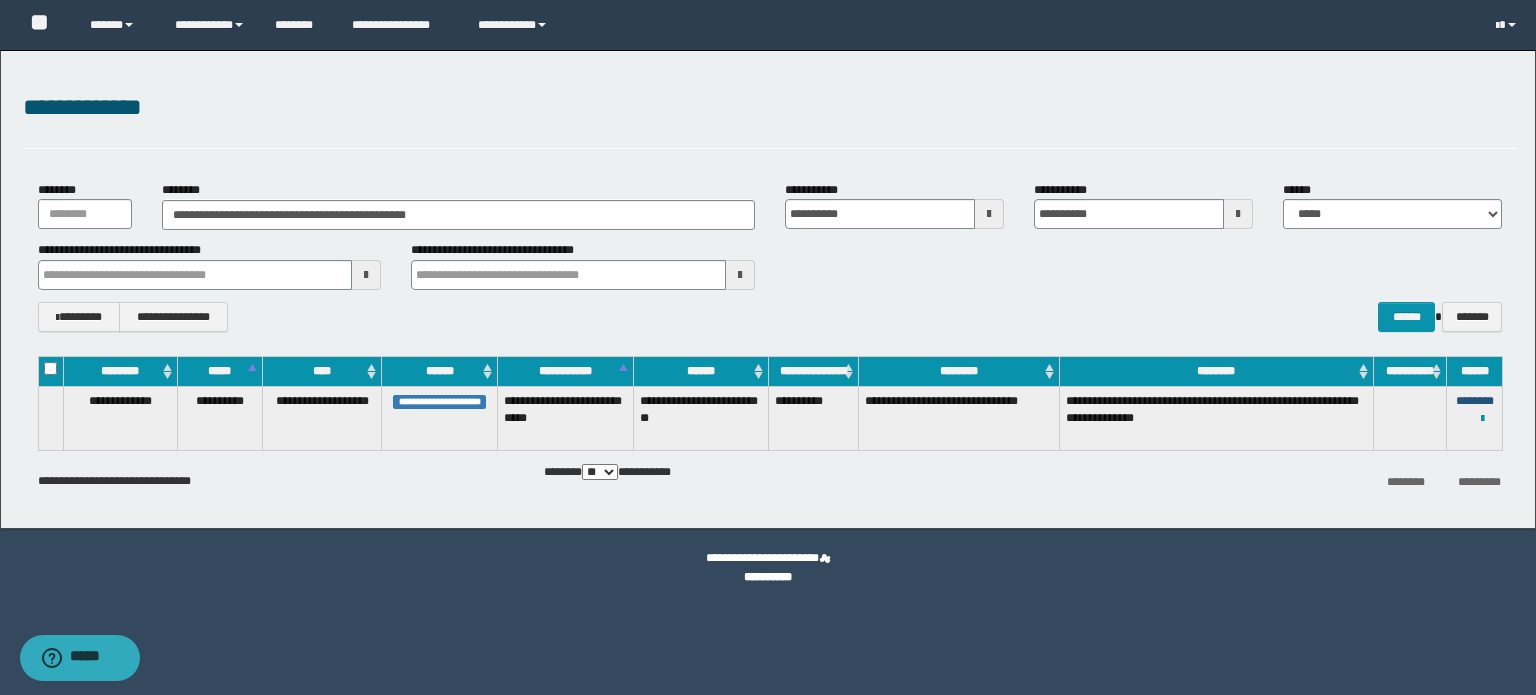 click on "********" at bounding box center [1475, 401] 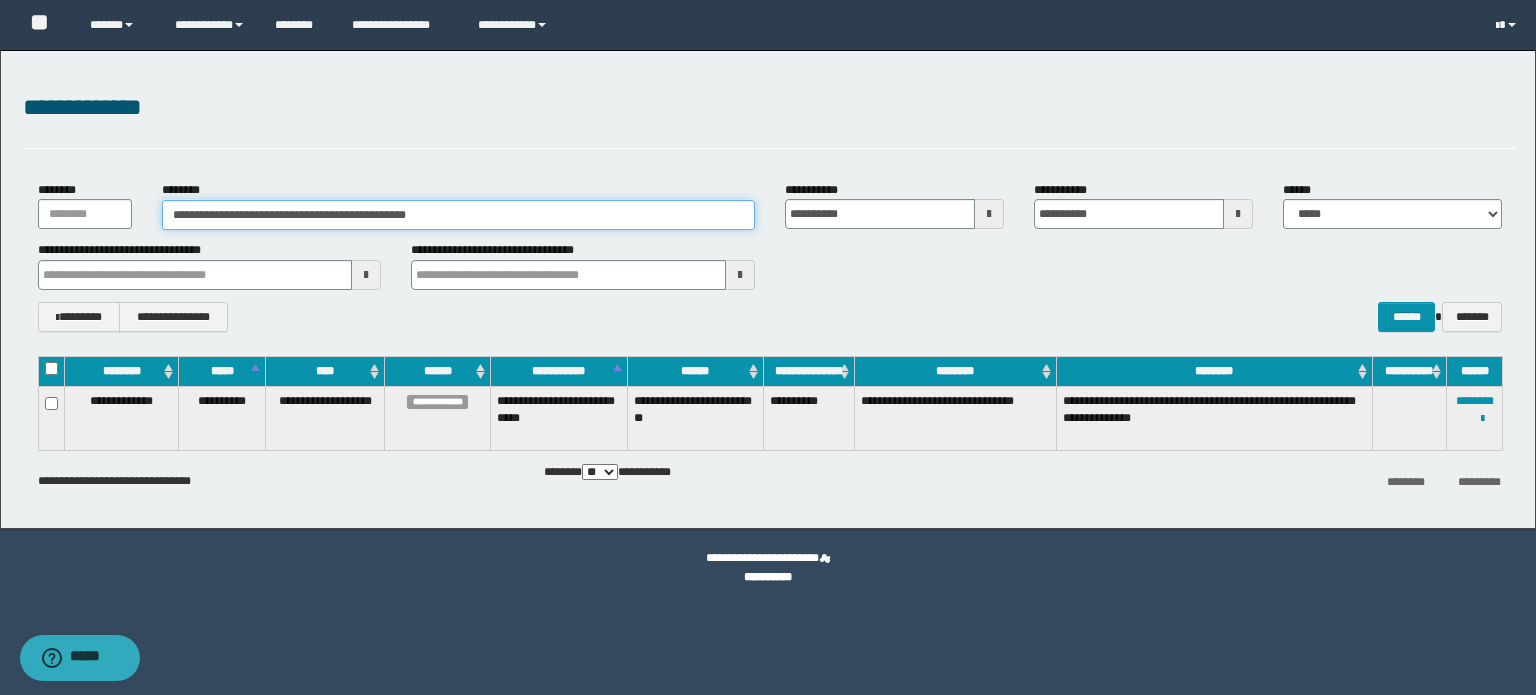 type on "**" 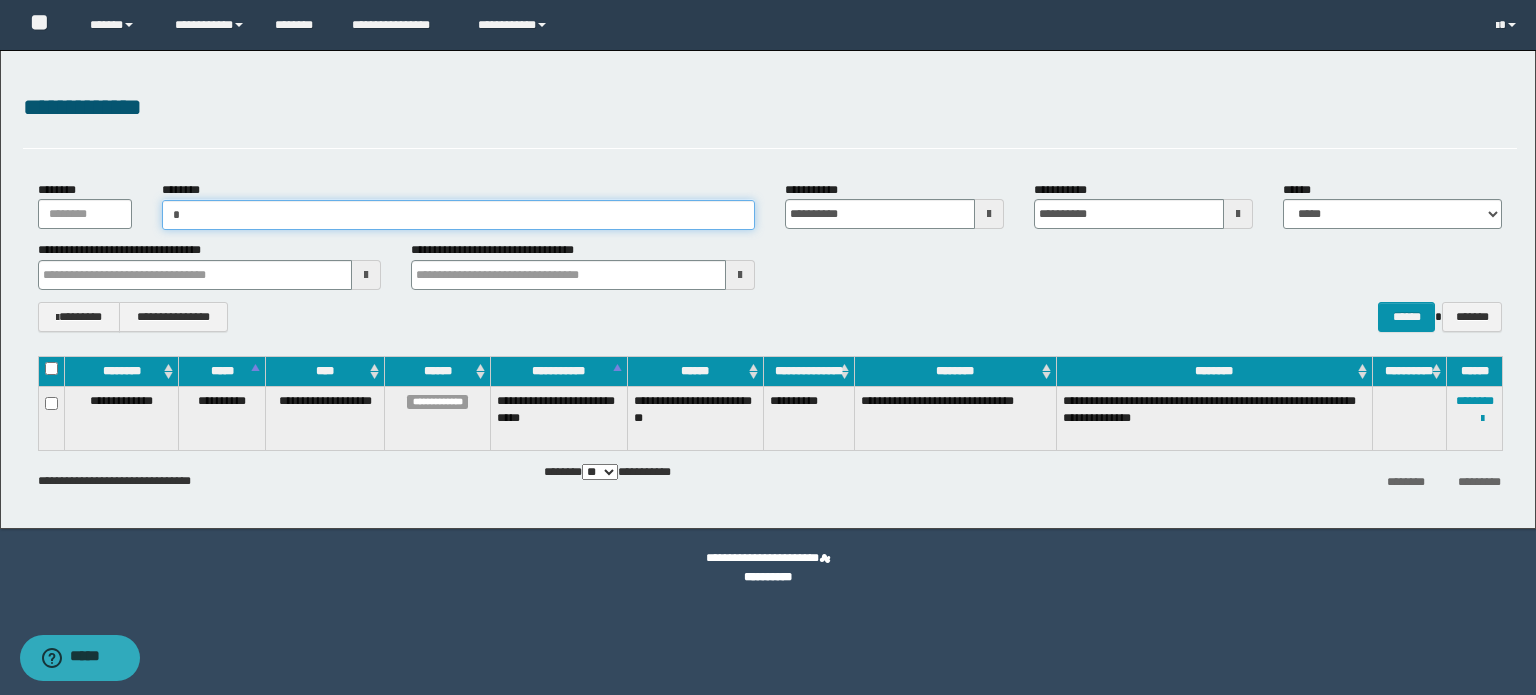 paste on "**********" 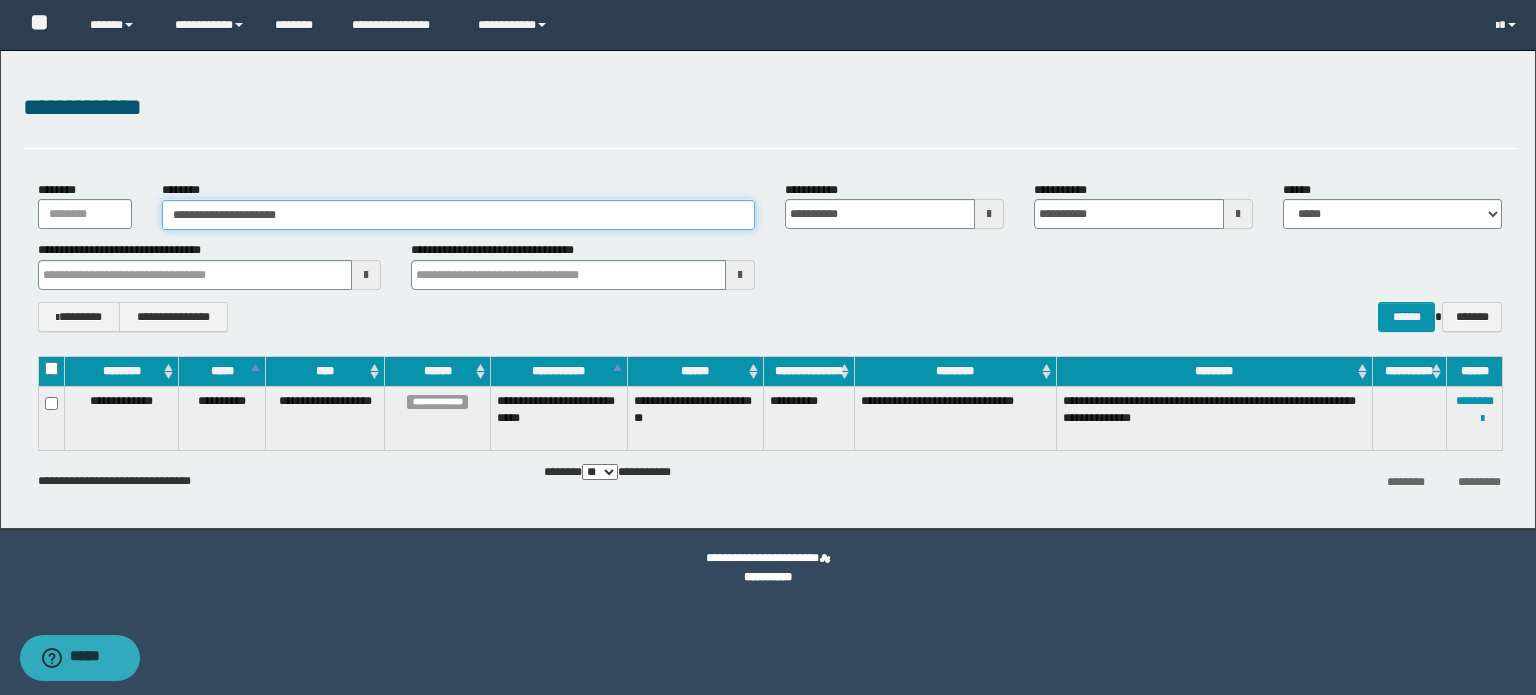 type on "**********" 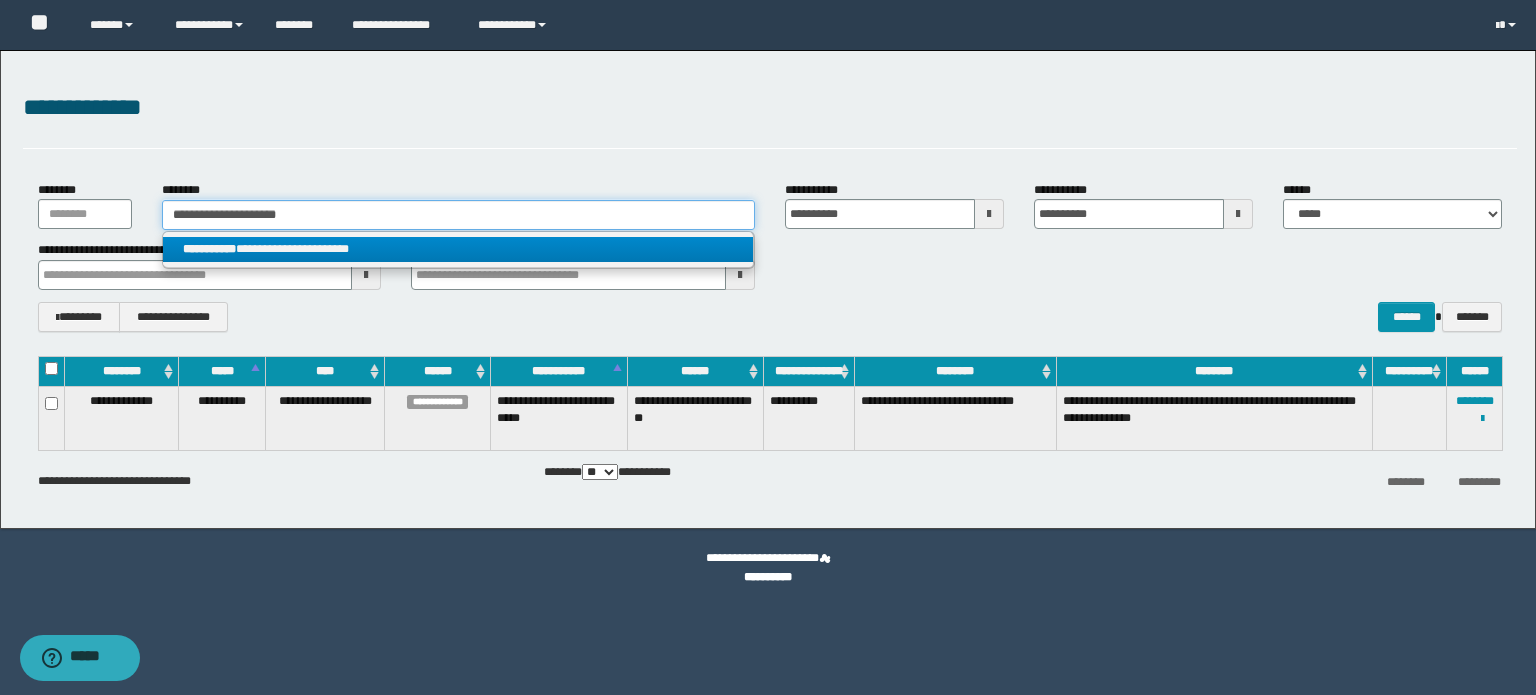 type on "**********" 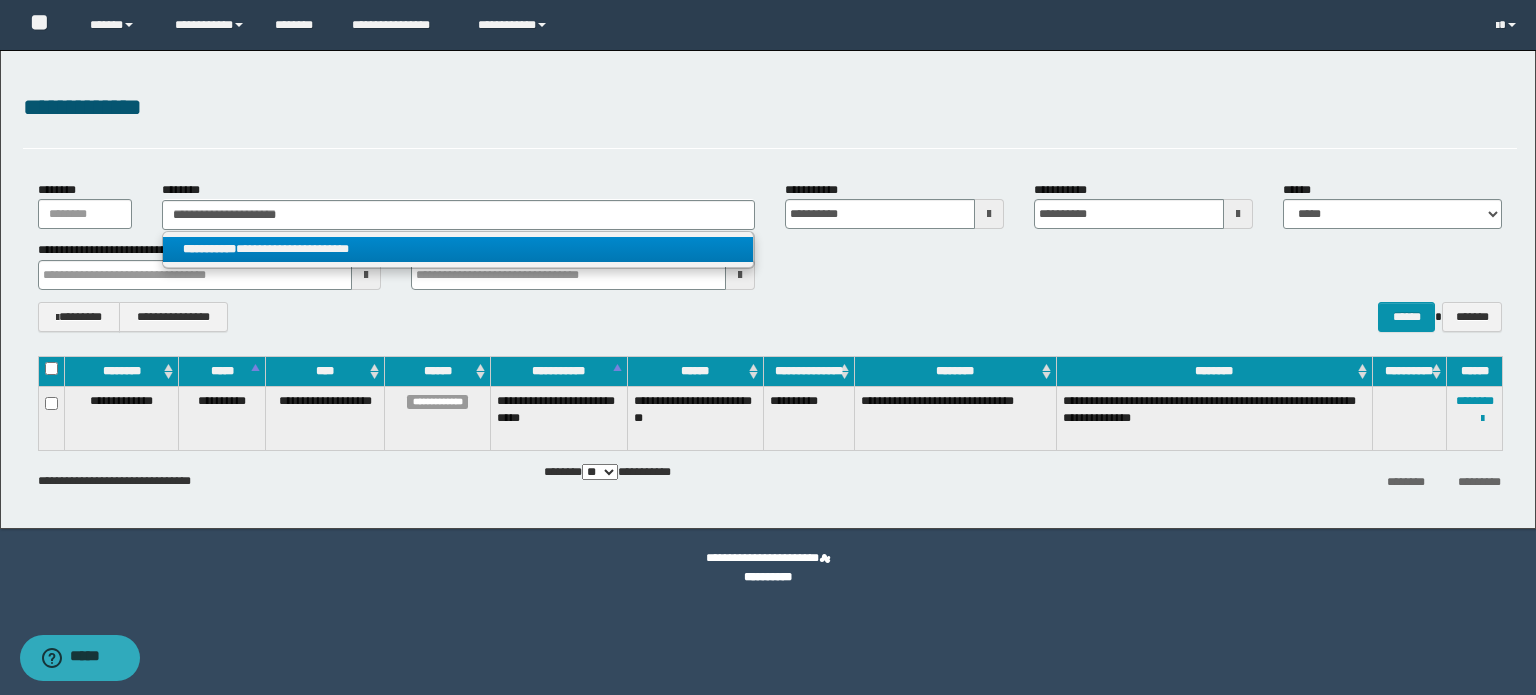click on "**********" at bounding box center [458, 249] 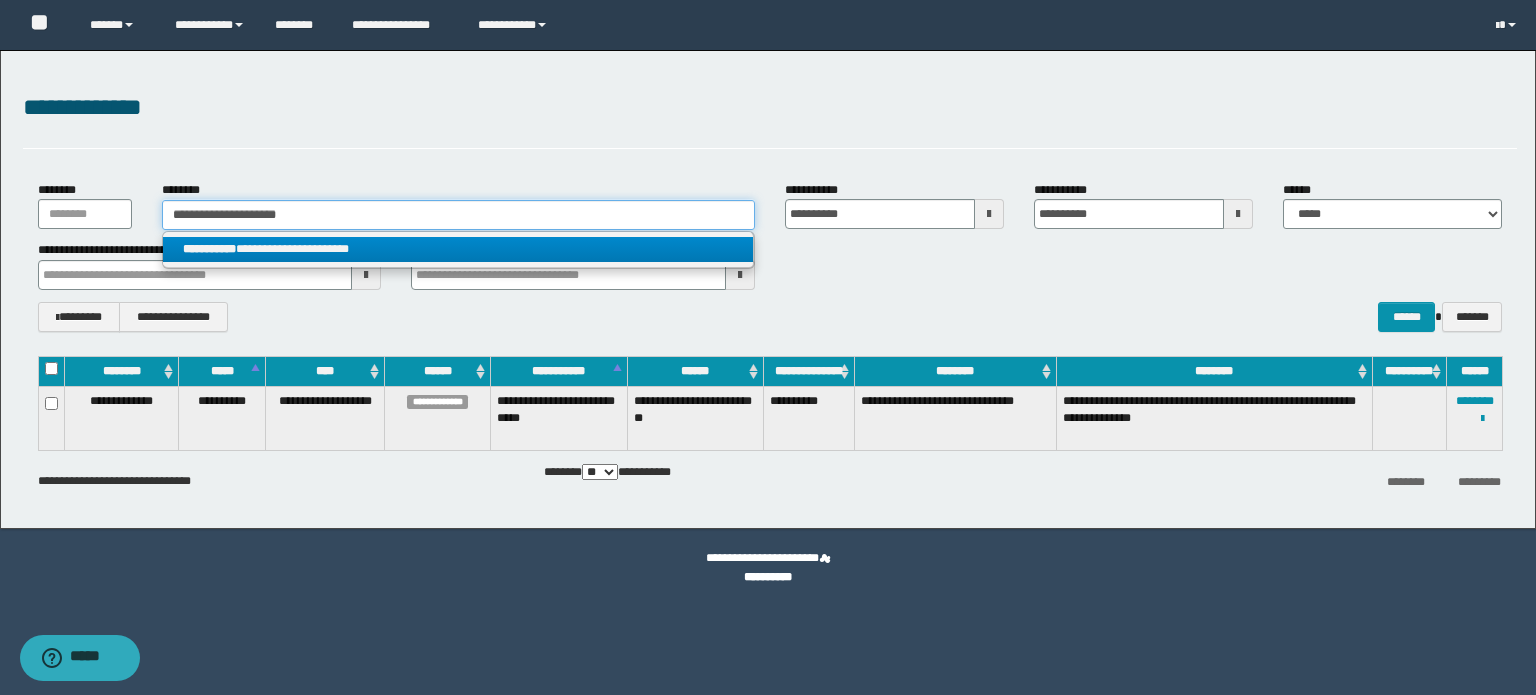 type 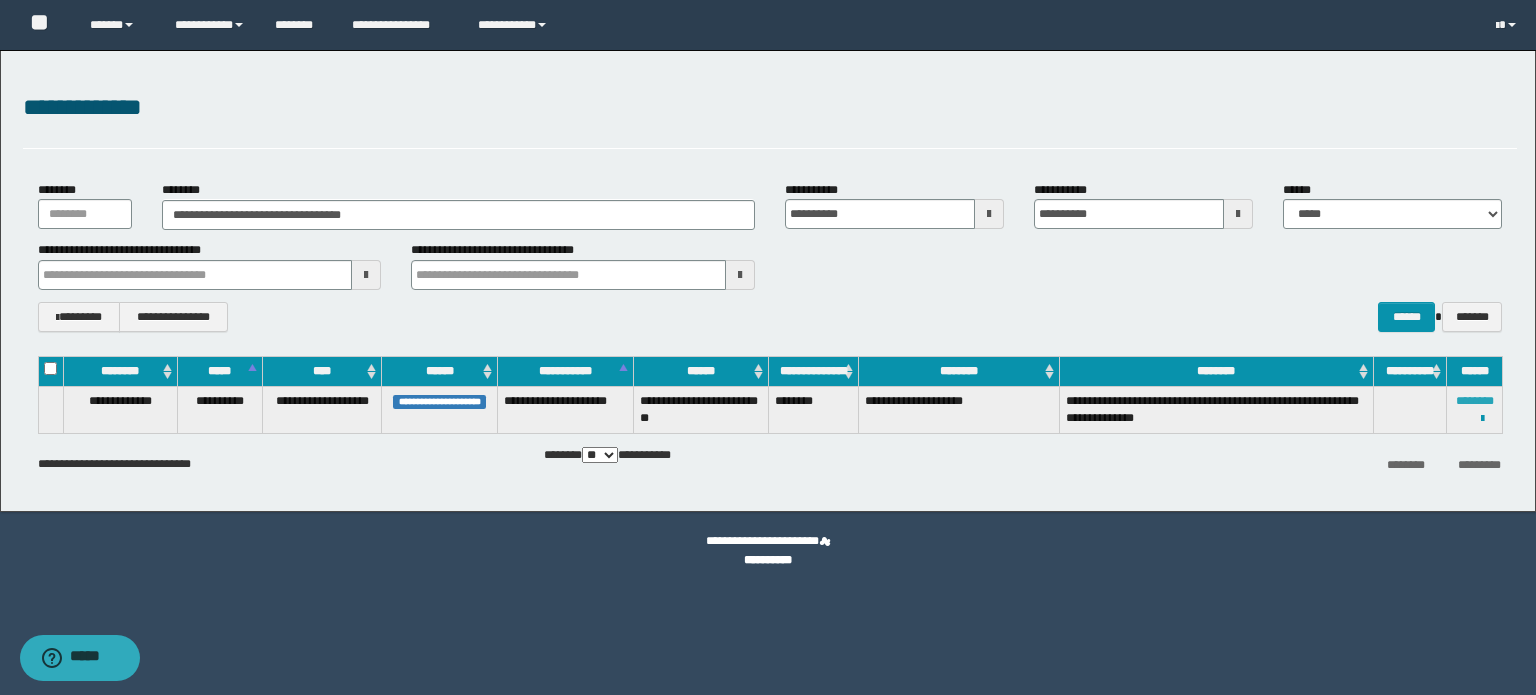 click on "********" at bounding box center (1475, 401) 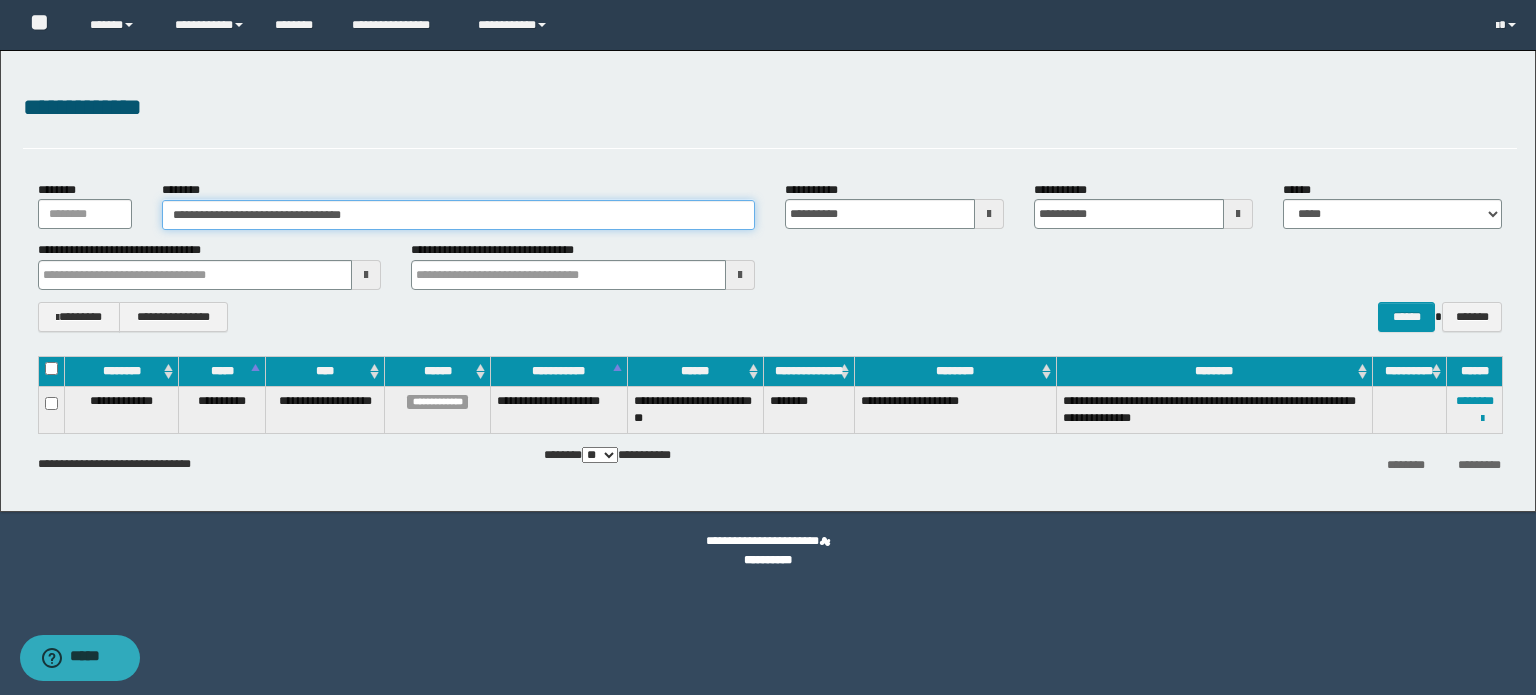 drag, startPoint x: 398, startPoint y: 216, endPoint x: 0, endPoint y: 192, distance: 398.72296 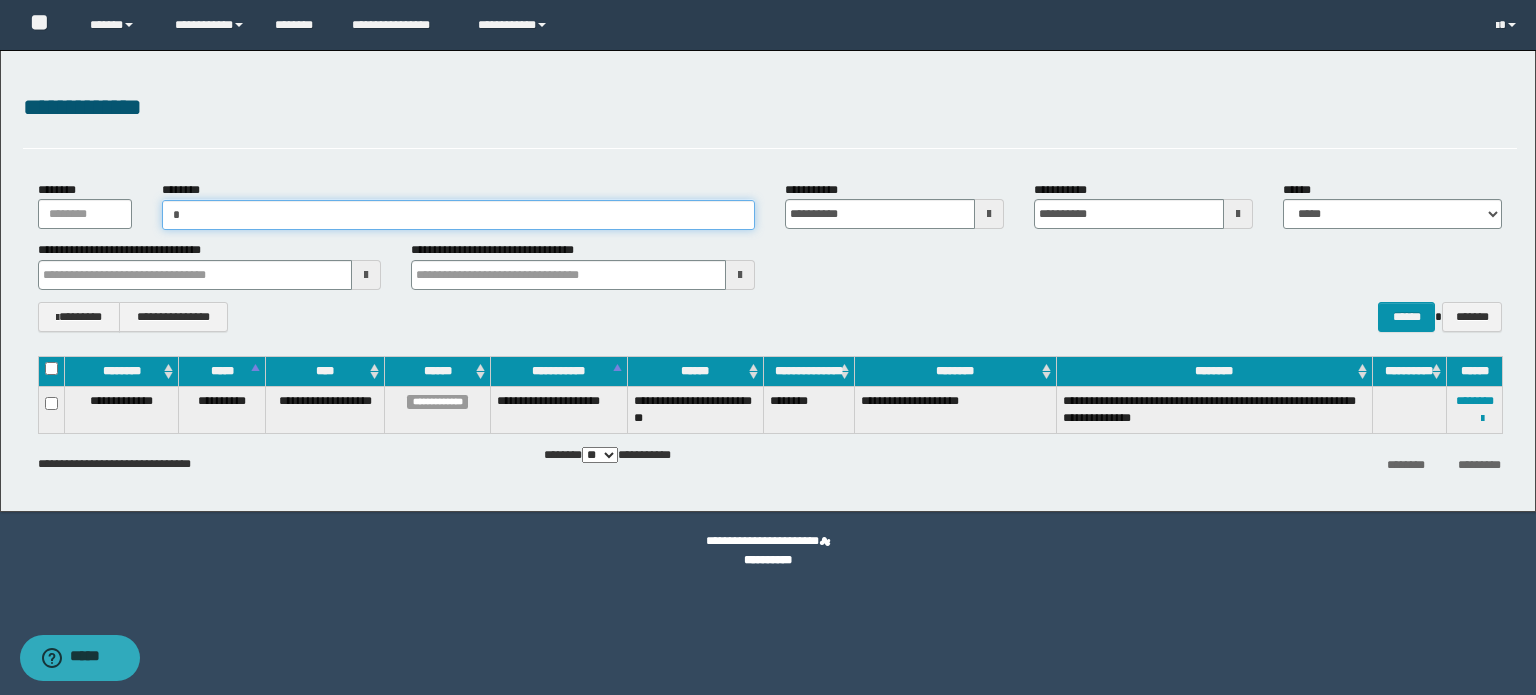 paste on "**********" 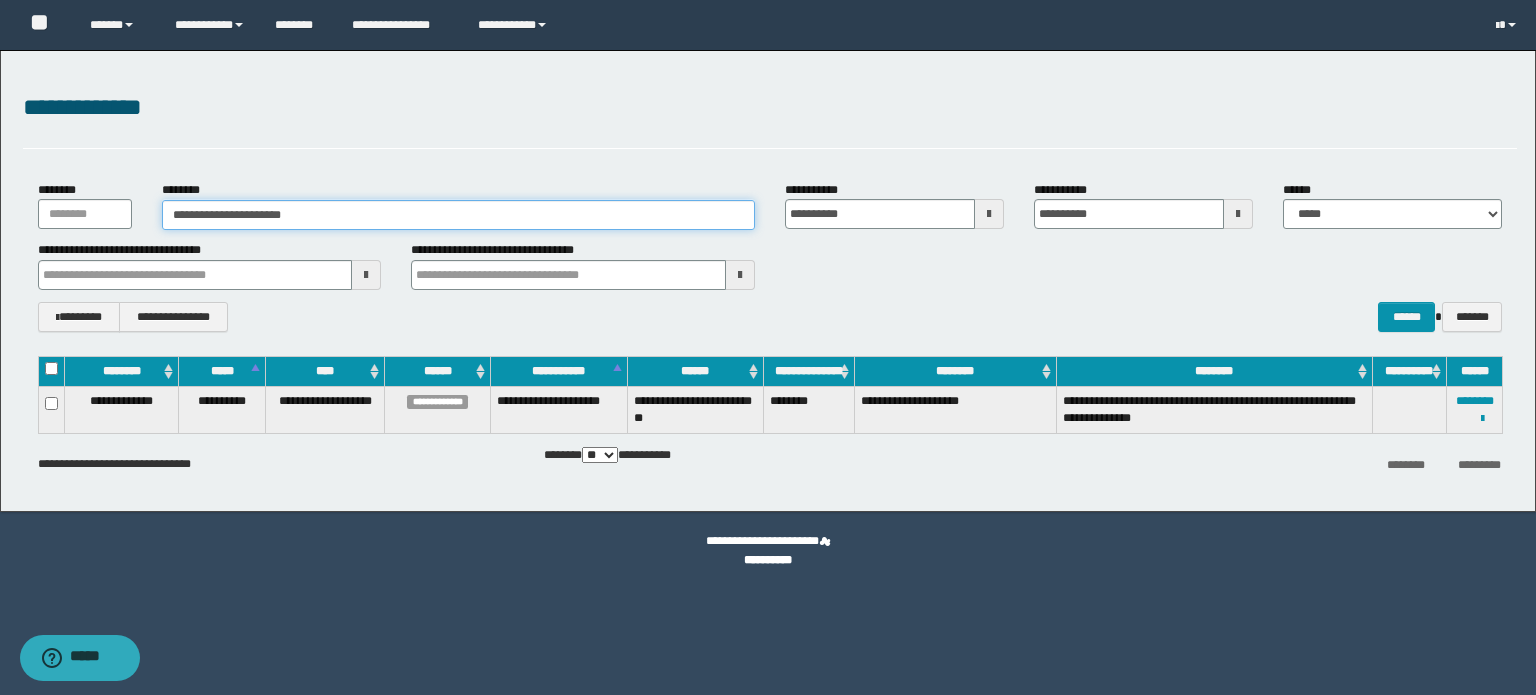 type on "**********" 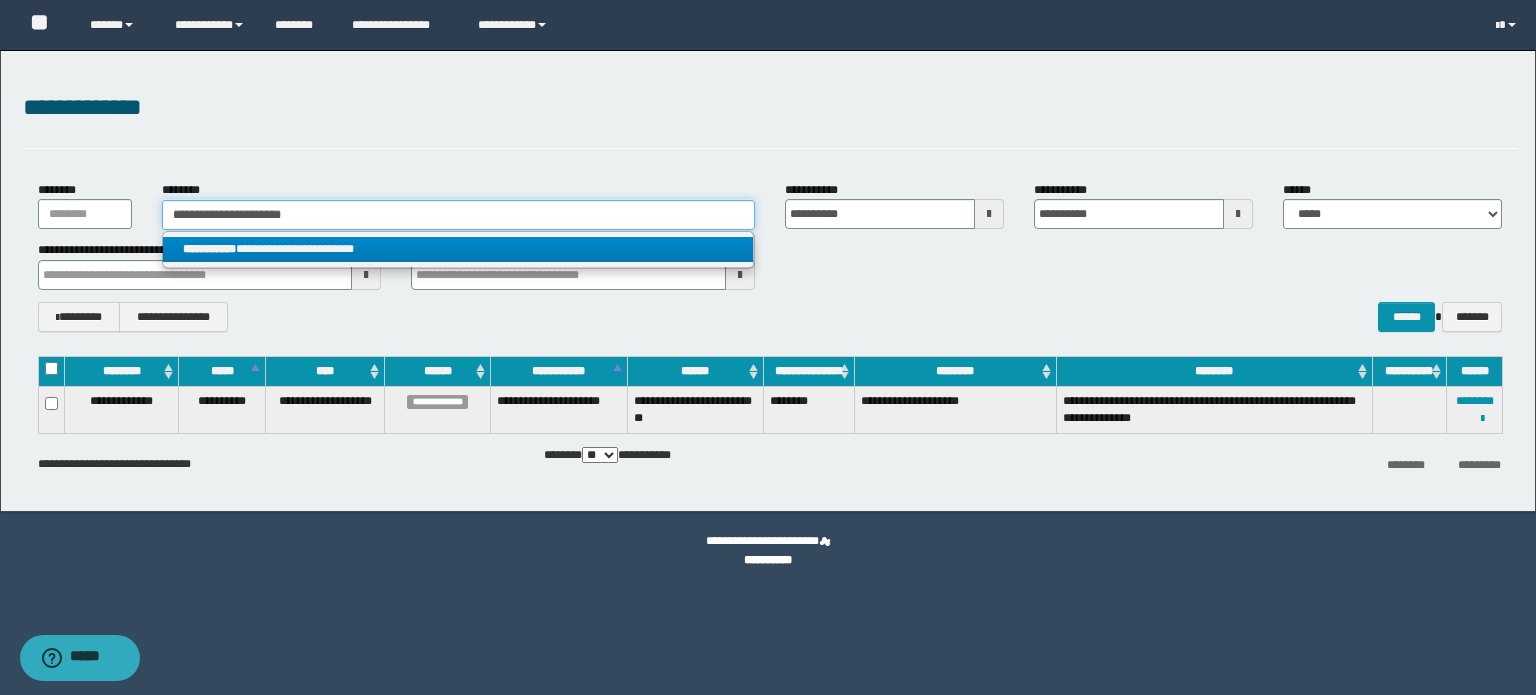 type on "**********" 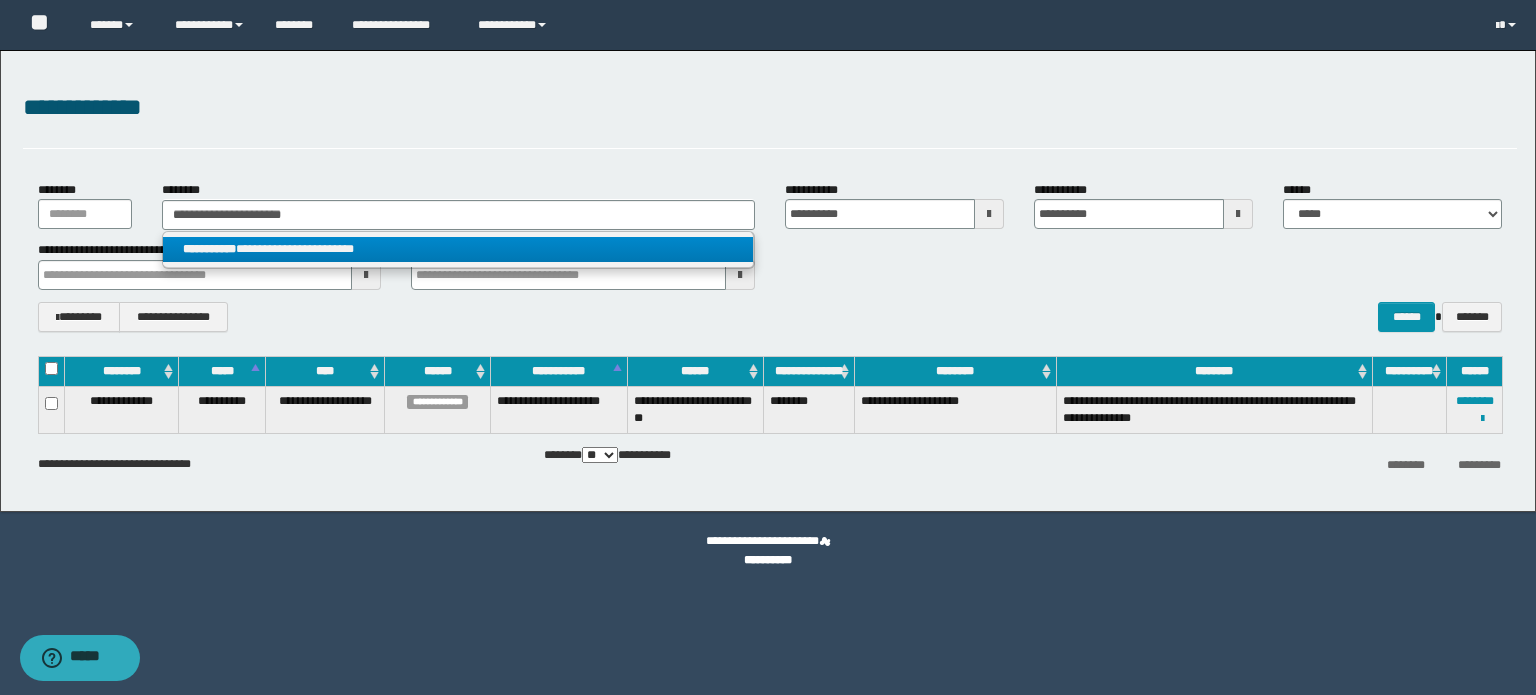 click on "**********" at bounding box center [458, 249] 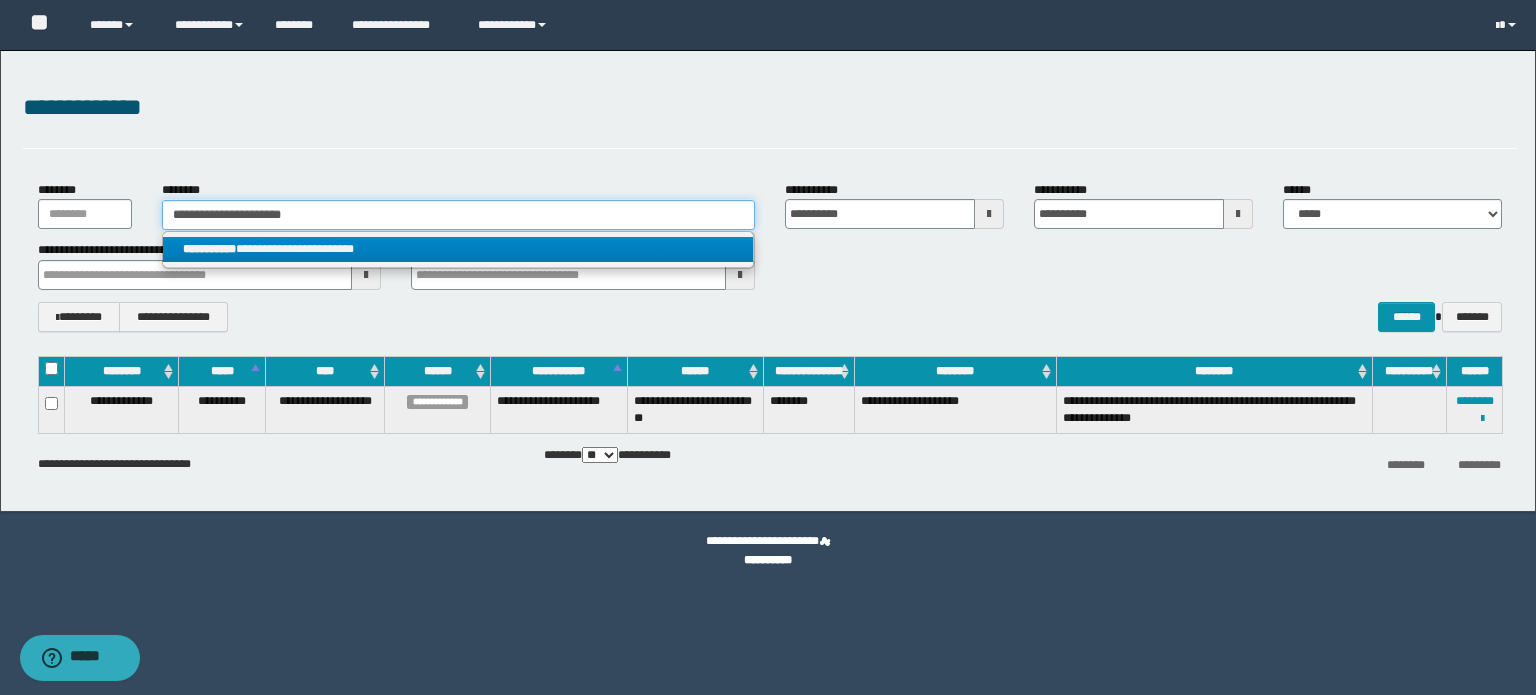 type 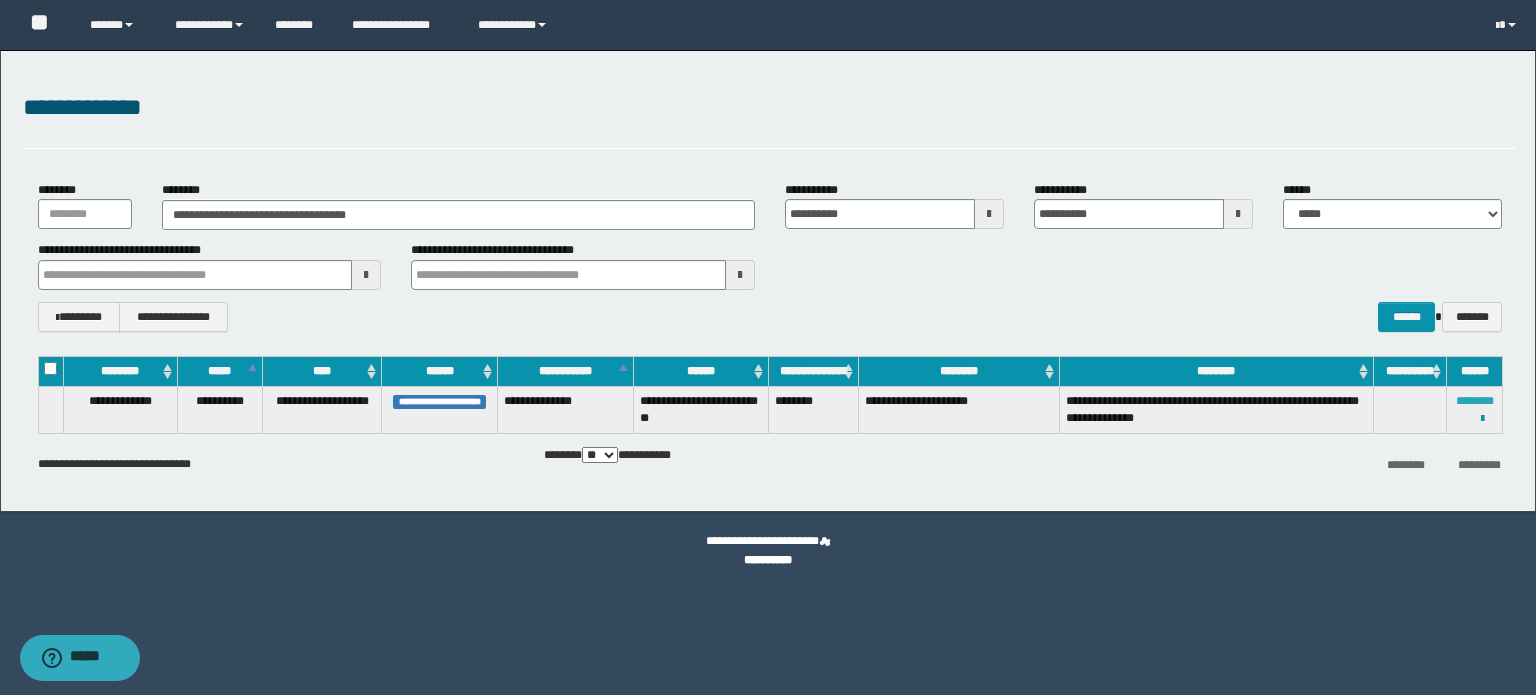 click on "********" at bounding box center [1475, 401] 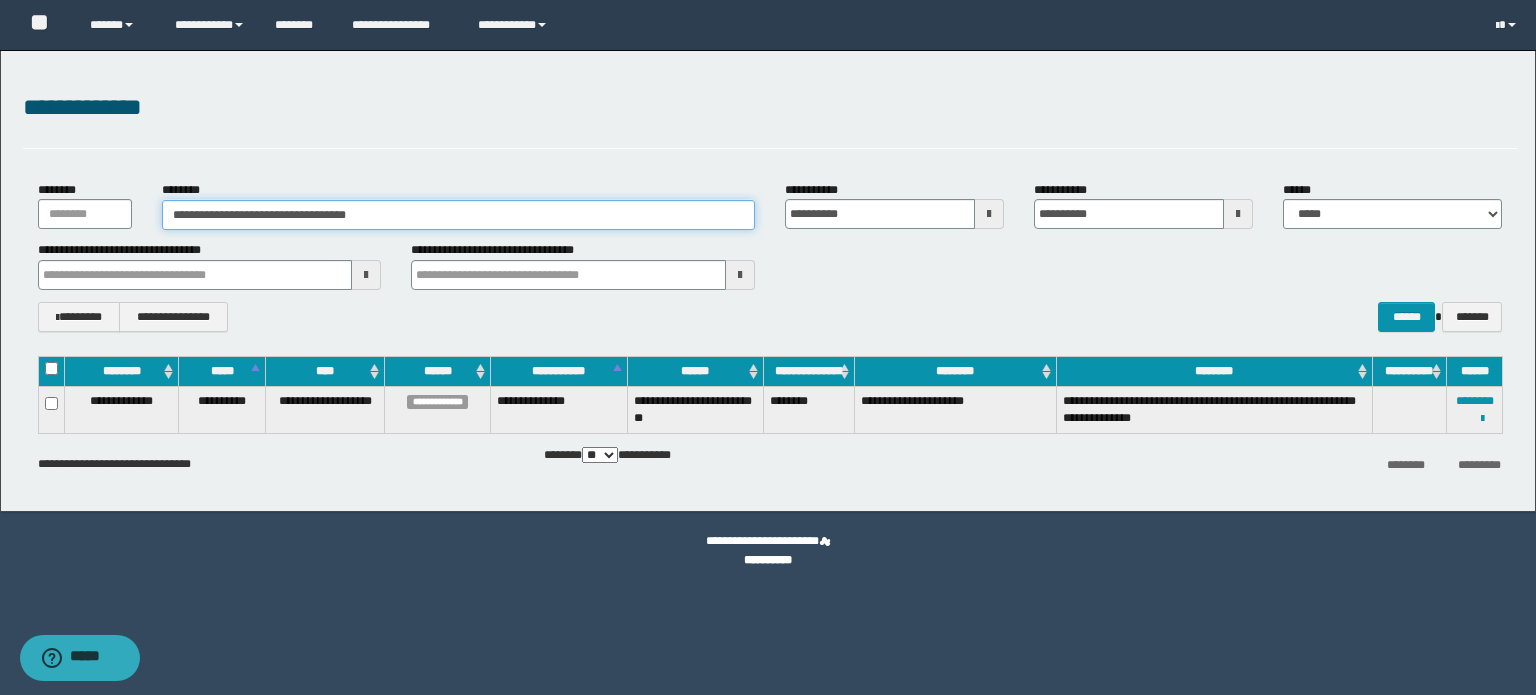 drag, startPoint x: 432, startPoint y: 214, endPoint x: 53, endPoint y: 231, distance: 379.38107 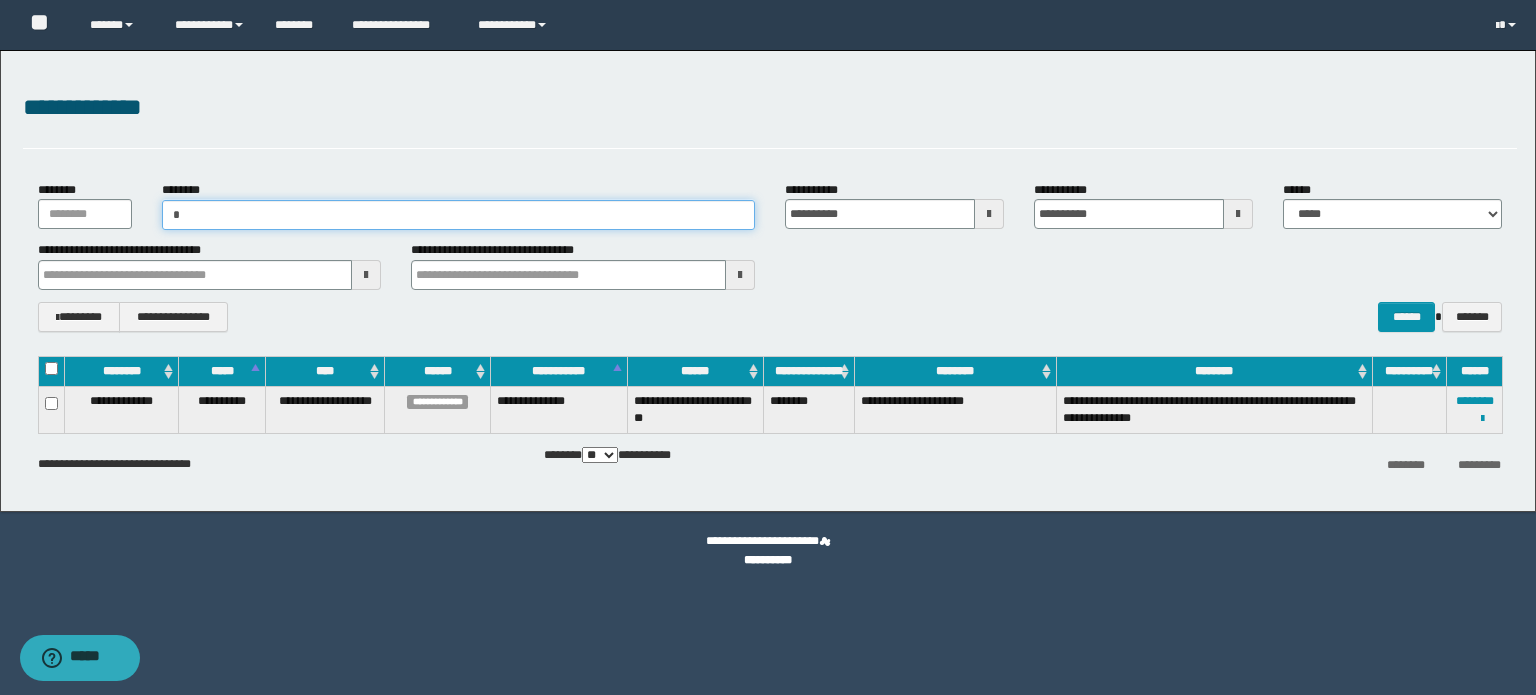 paste on "**********" 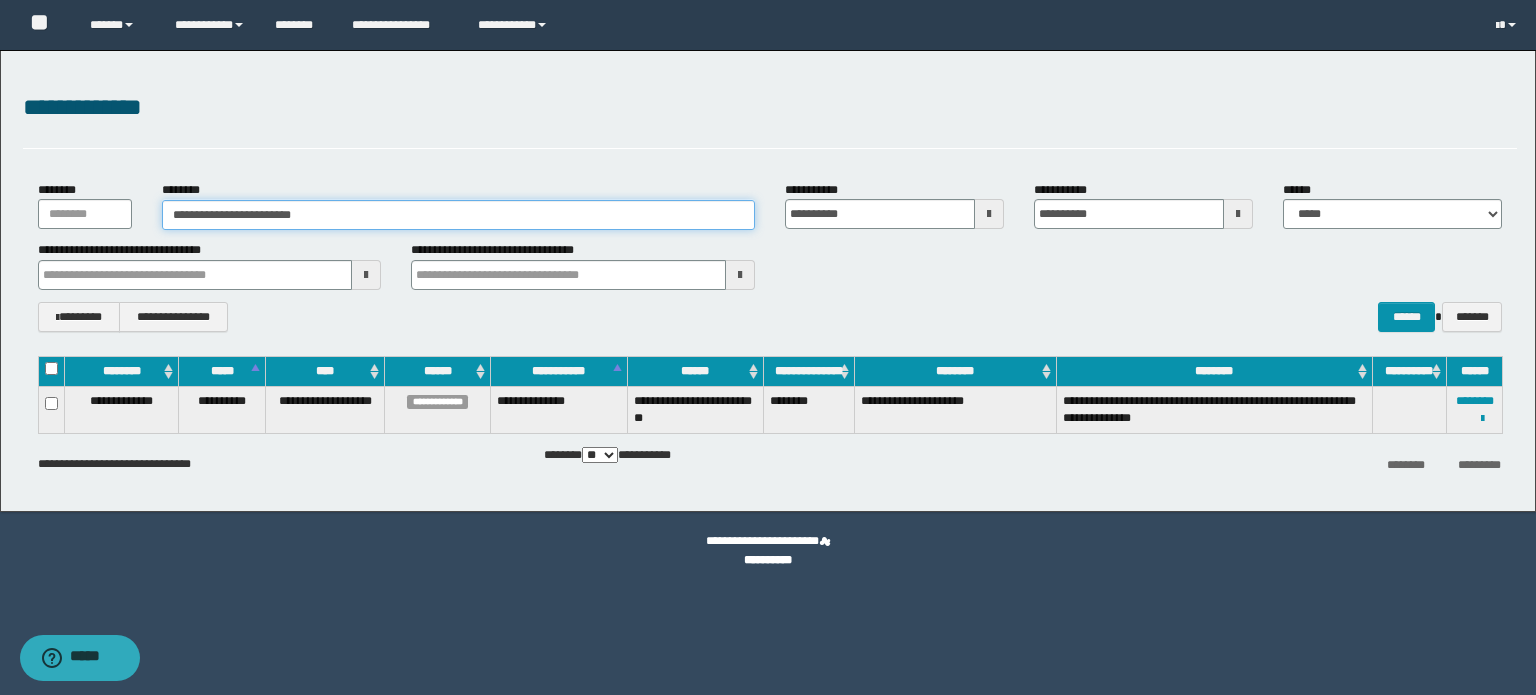 type on "**********" 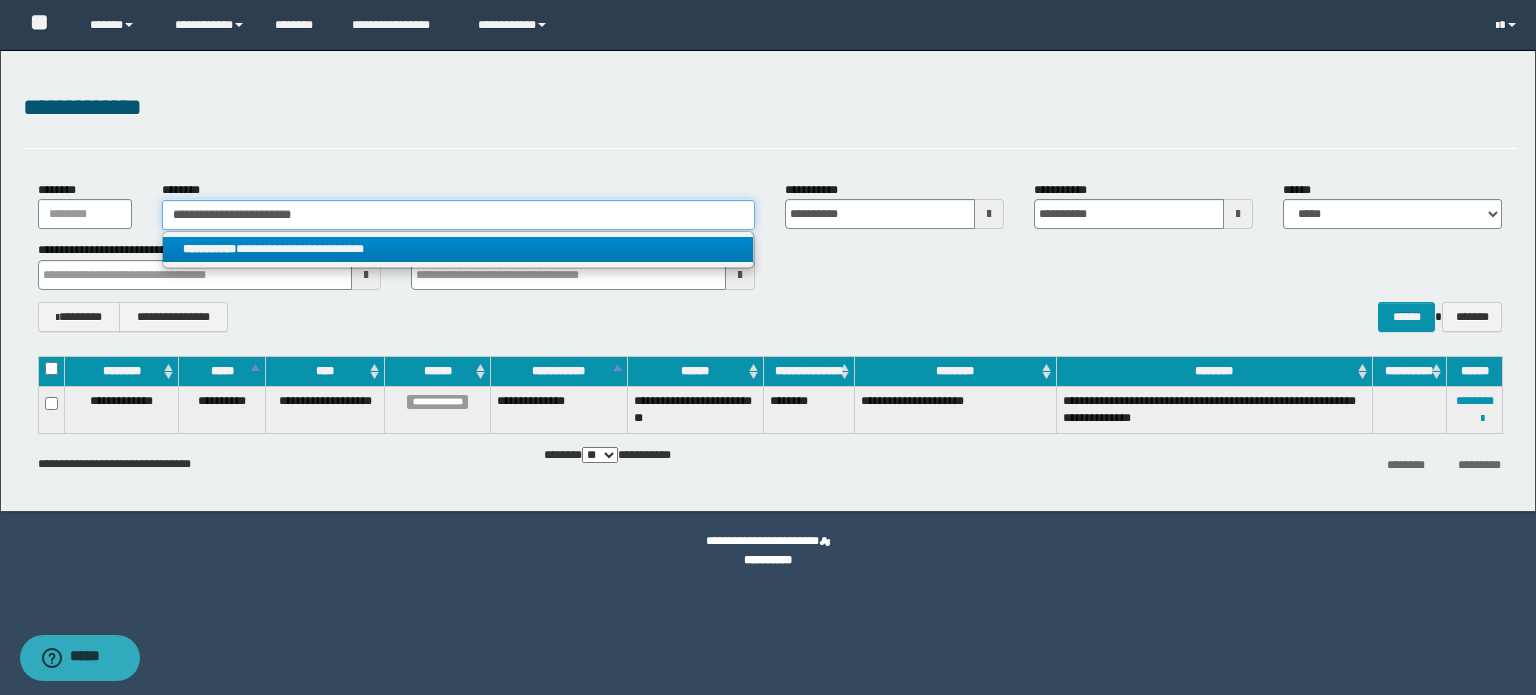 type on "**********" 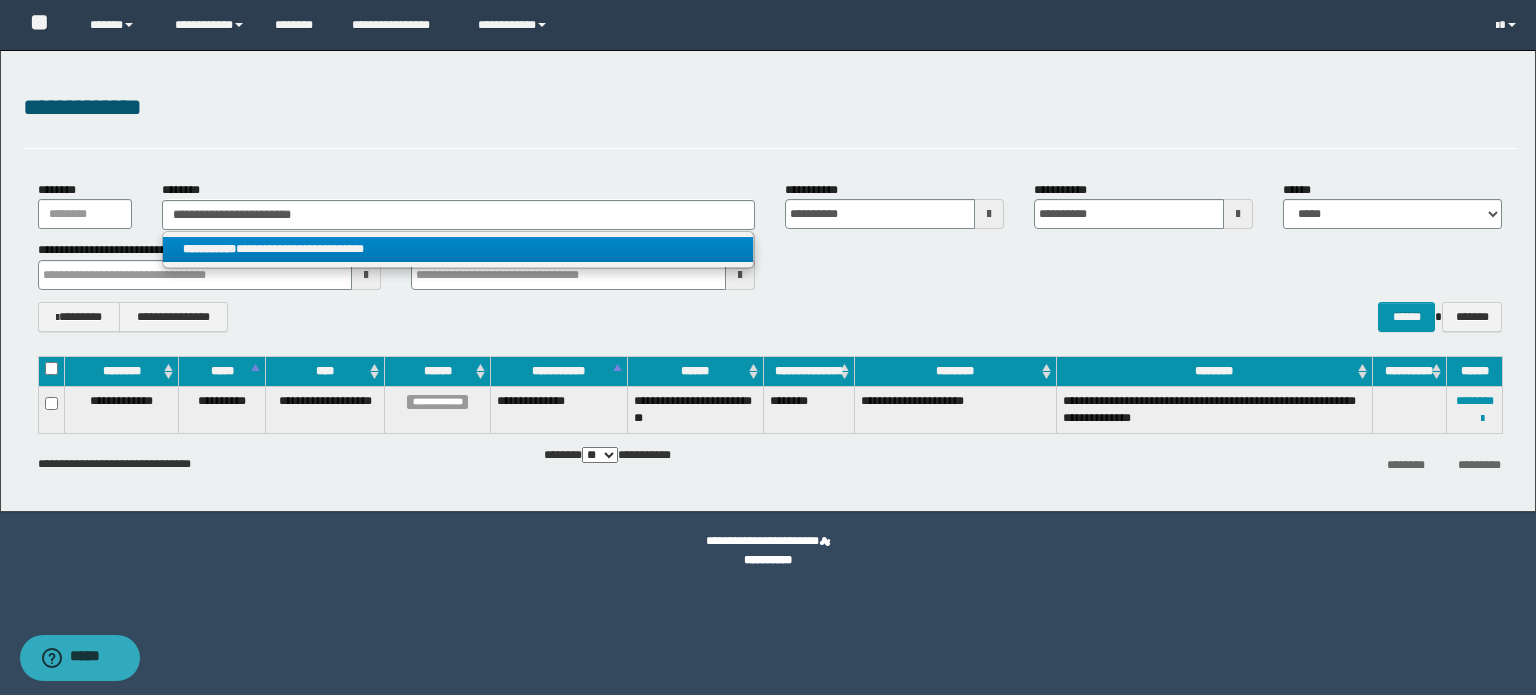 click on "**********" at bounding box center [458, 249] 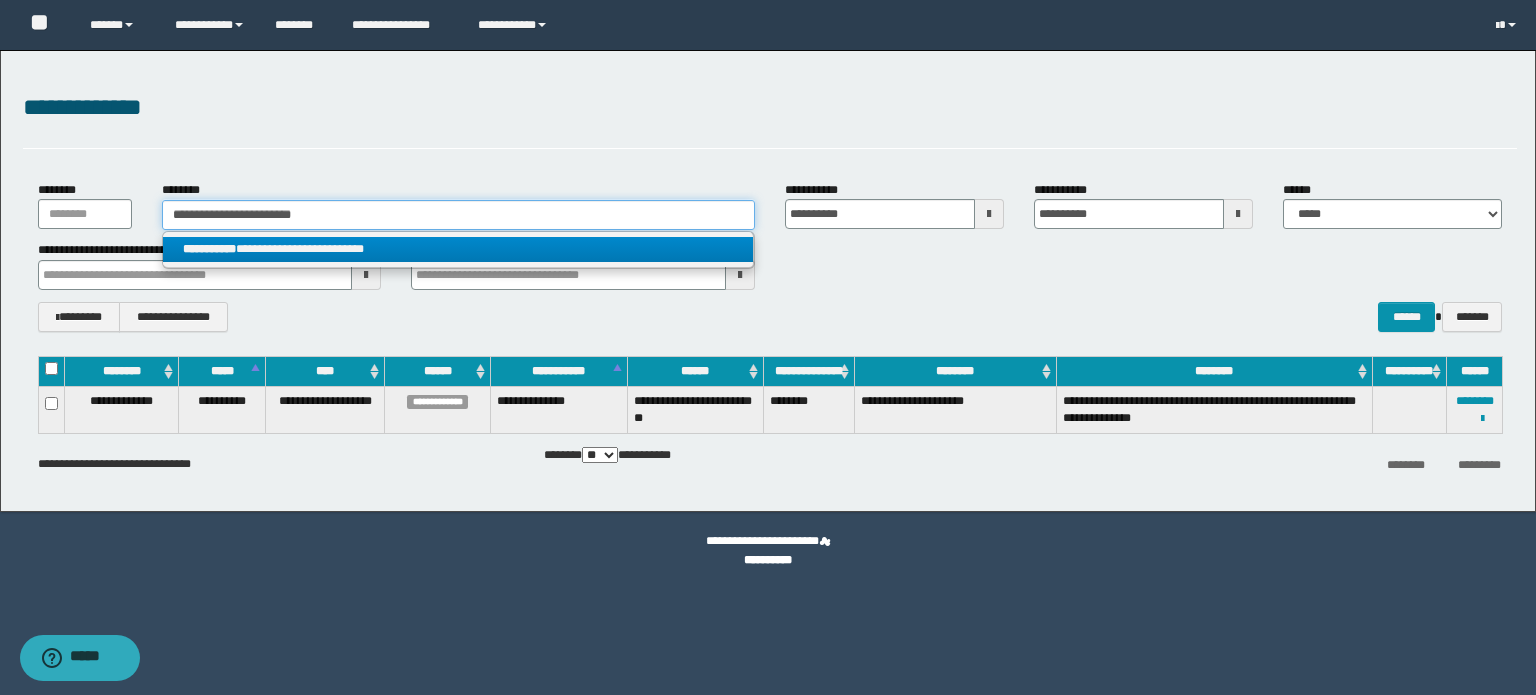 type 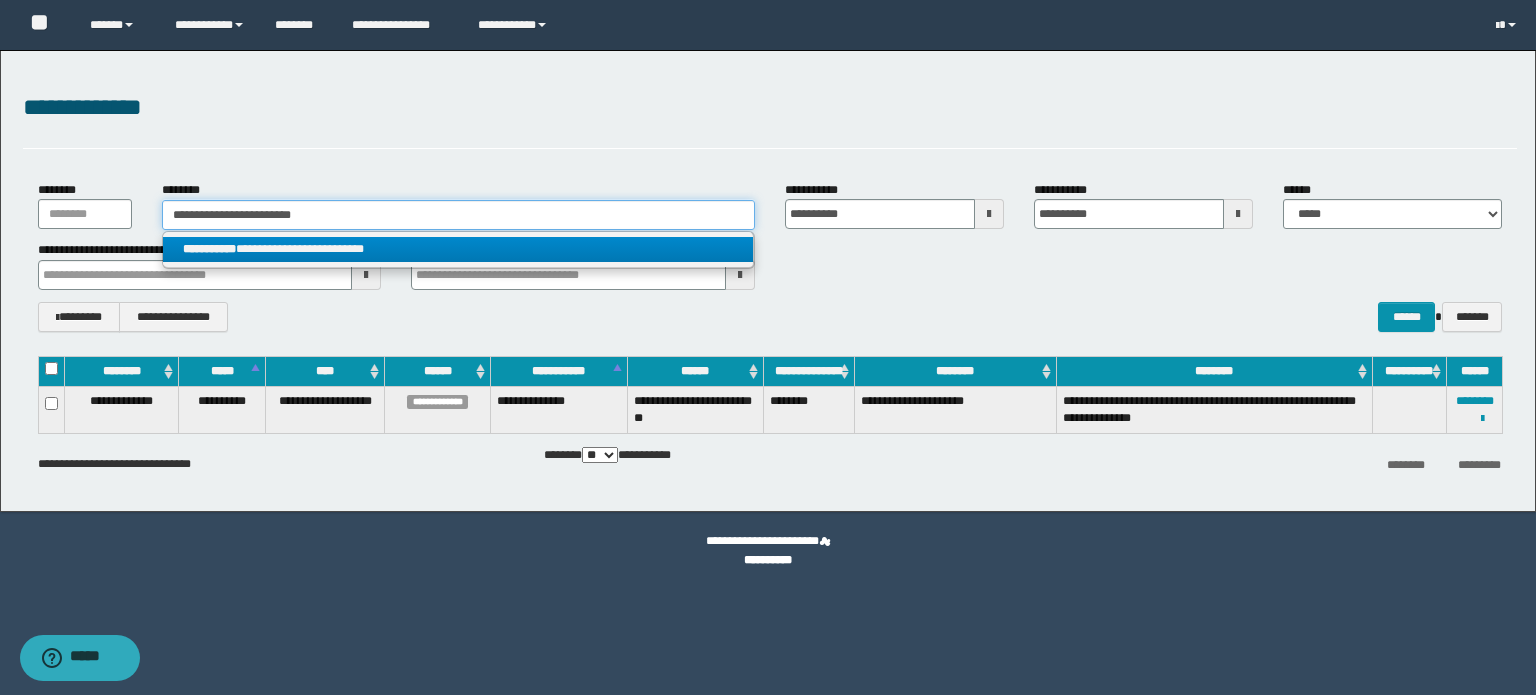 type on "**********" 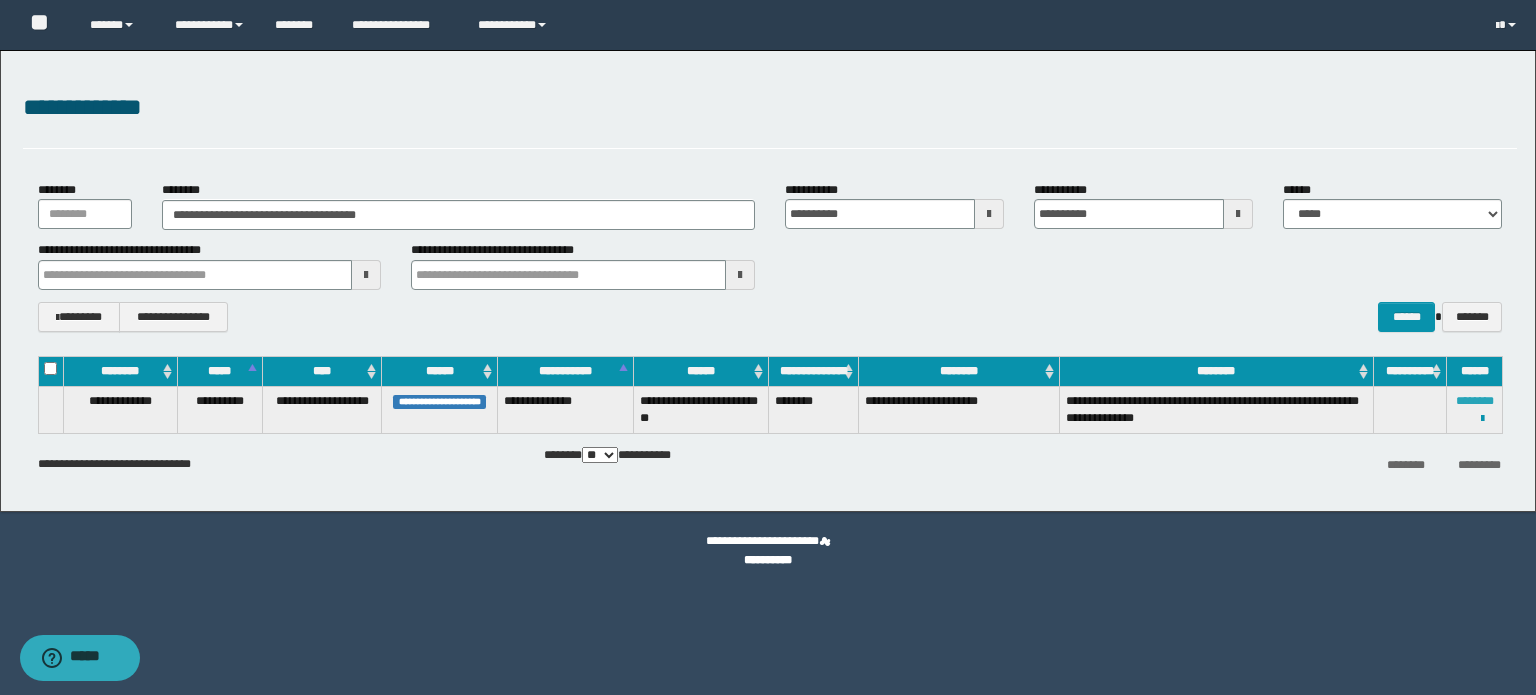 click on "********" at bounding box center [1475, 401] 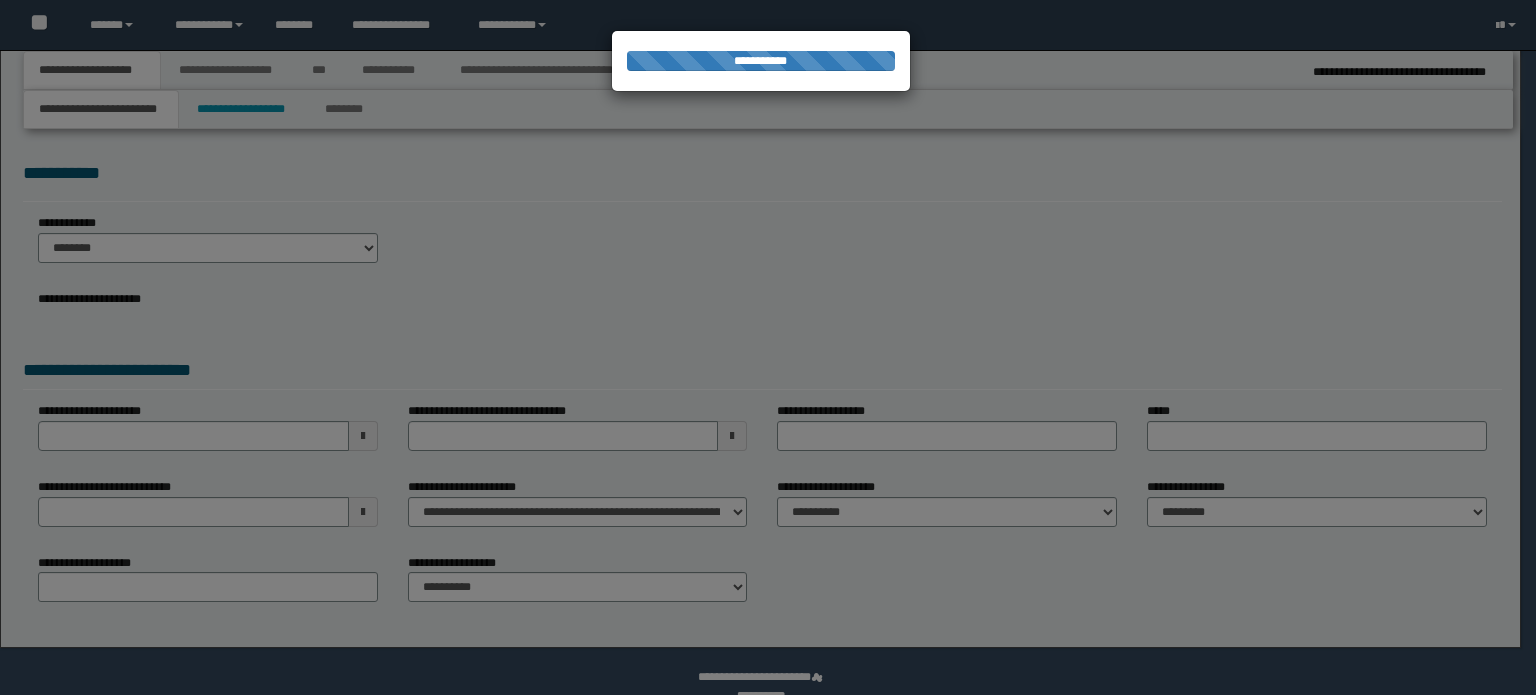 scroll, scrollTop: 0, scrollLeft: 0, axis: both 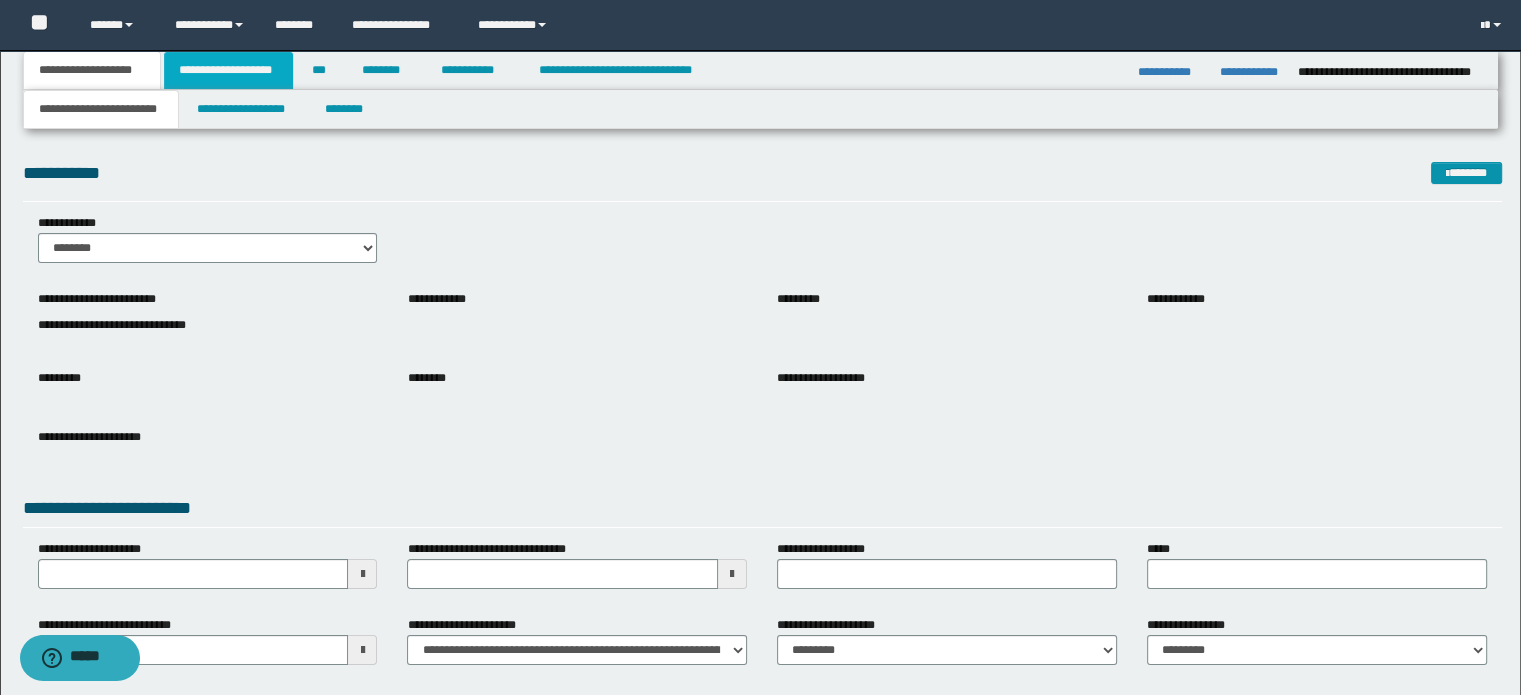 click on "**********" at bounding box center [228, 70] 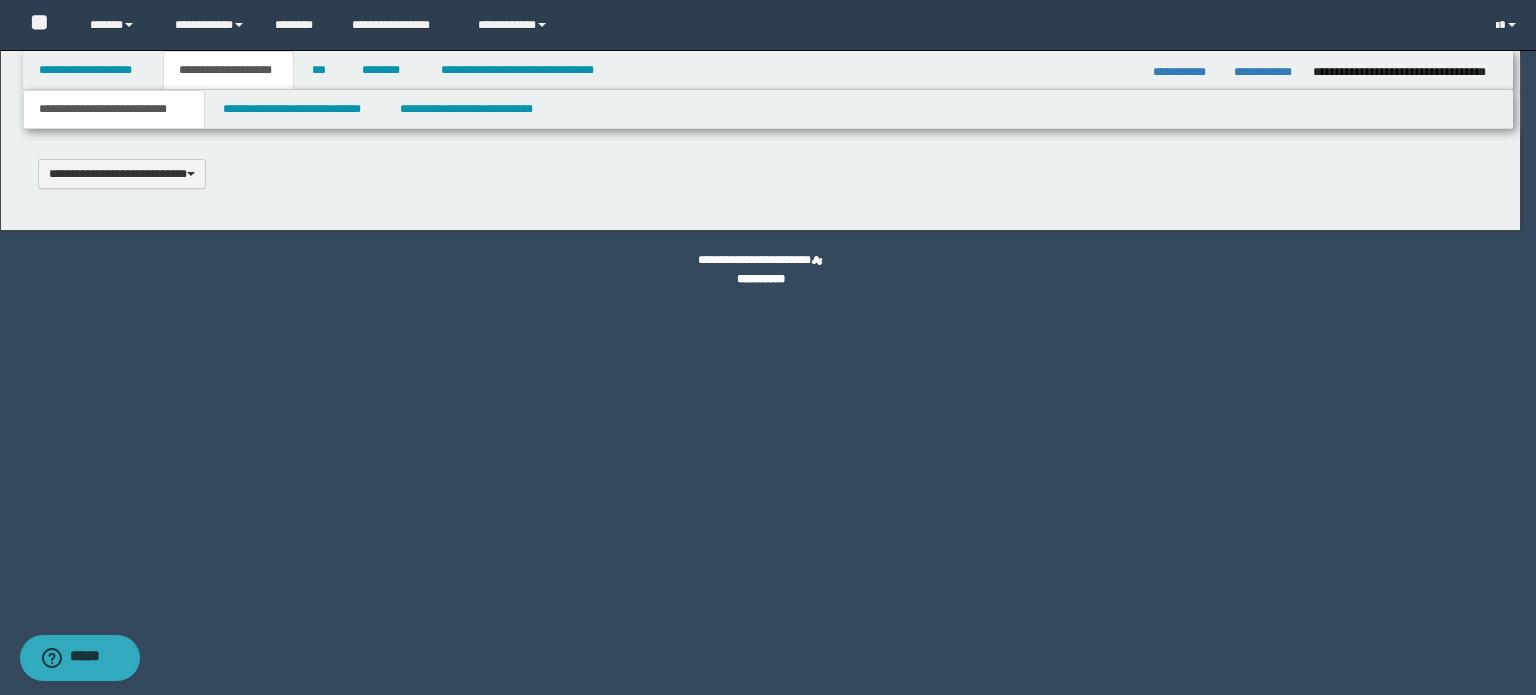scroll, scrollTop: 0, scrollLeft: 0, axis: both 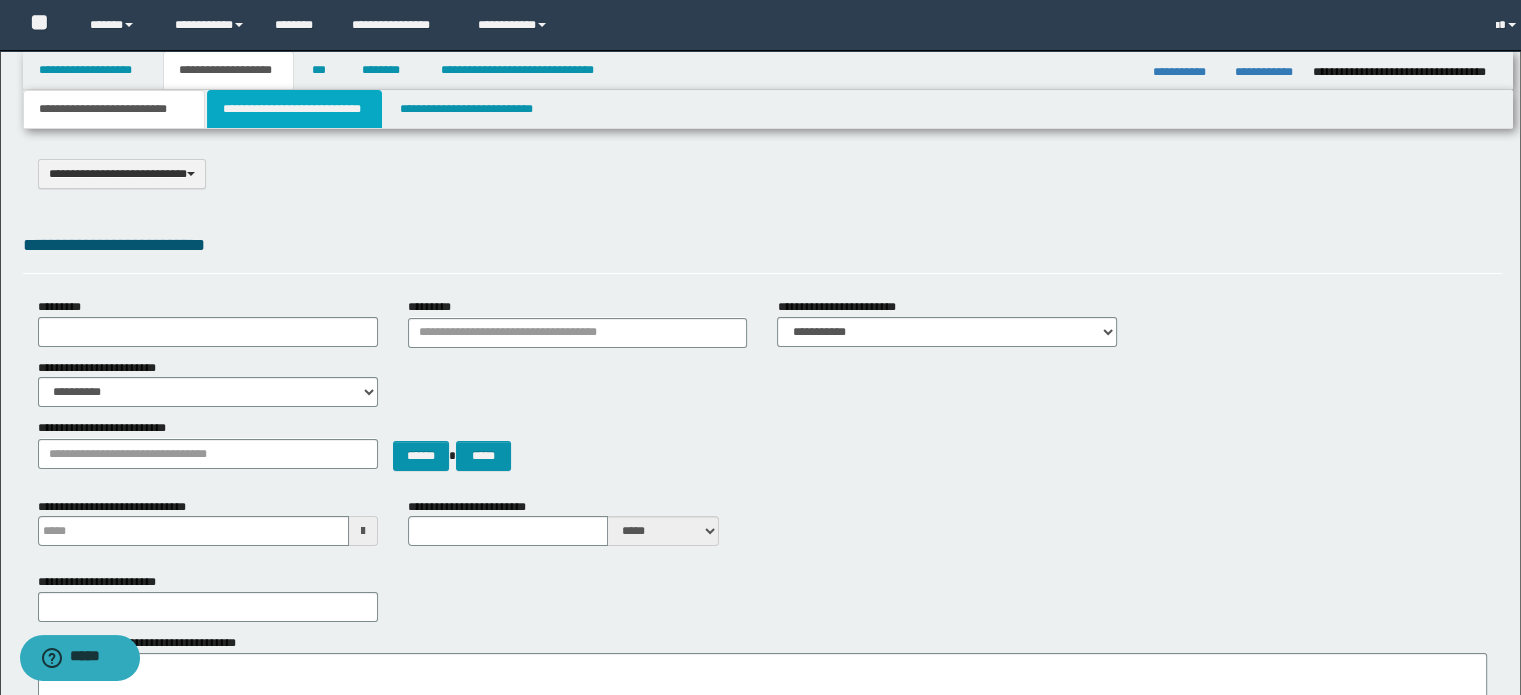 click on "**********" at bounding box center (294, 109) 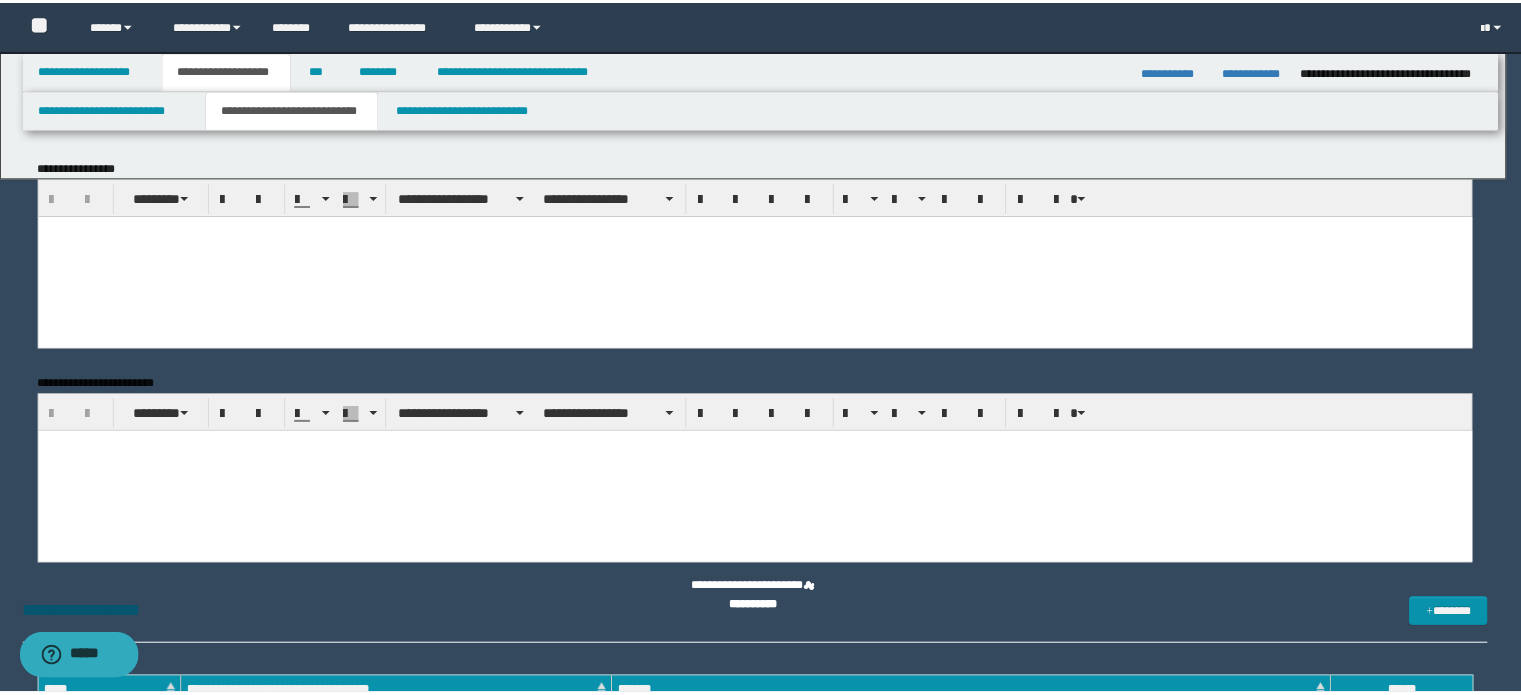scroll, scrollTop: 0, scrollLeft: 0, axis: both 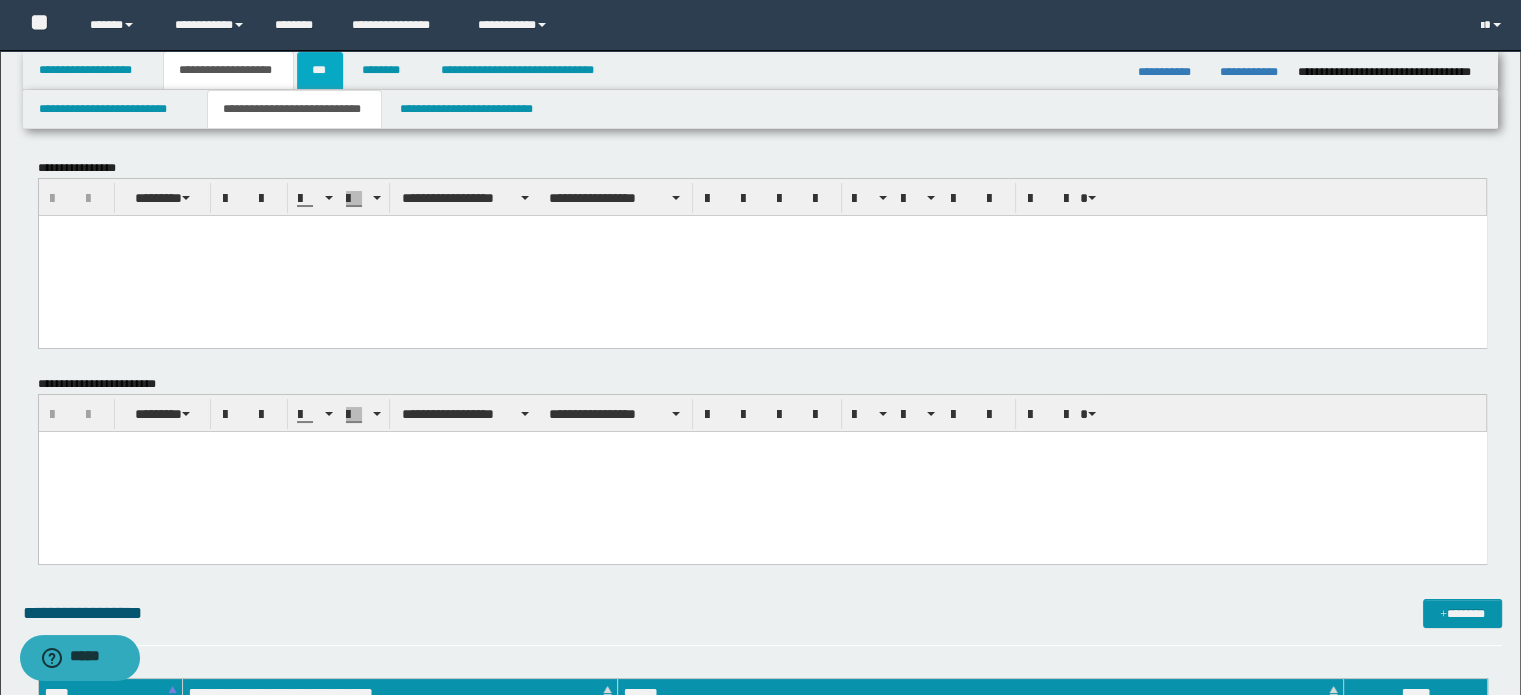 click on "***" at bounding box center (320, 70) 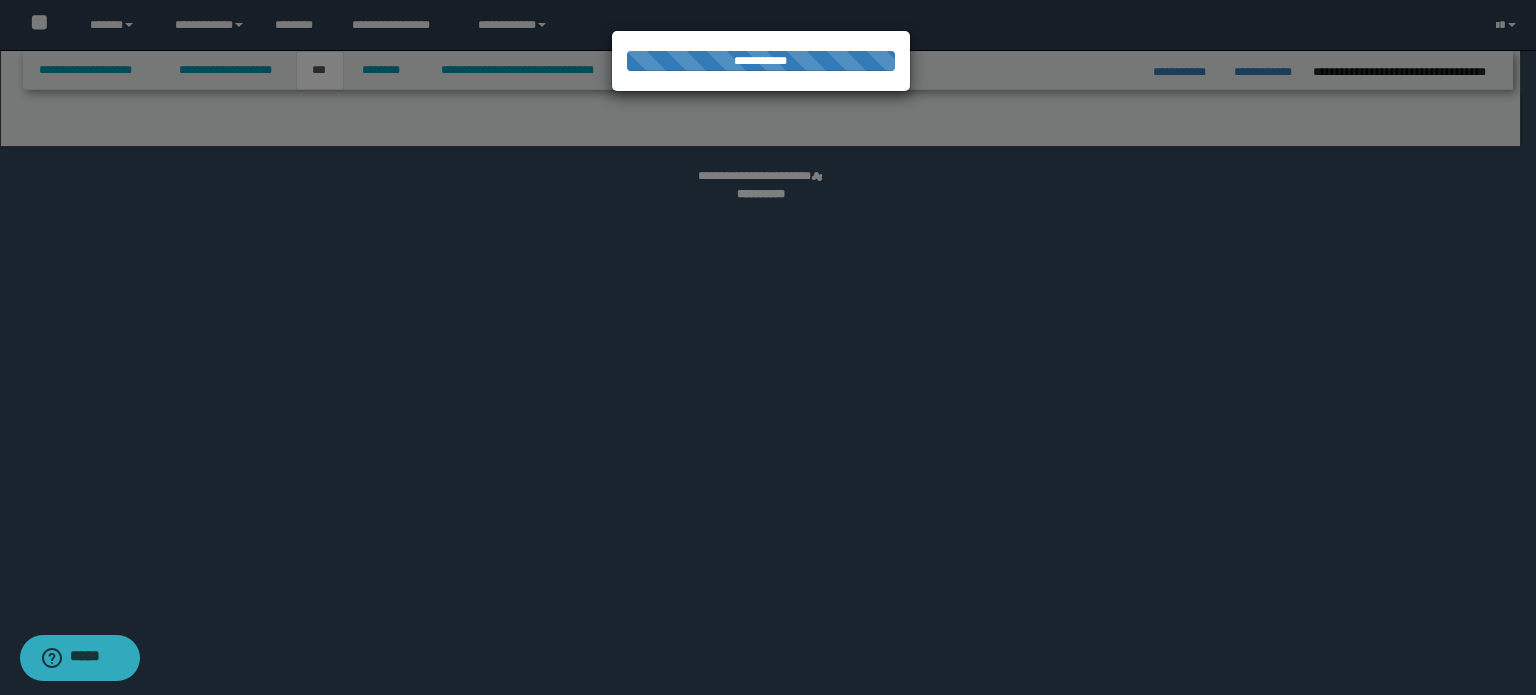 select on "***" 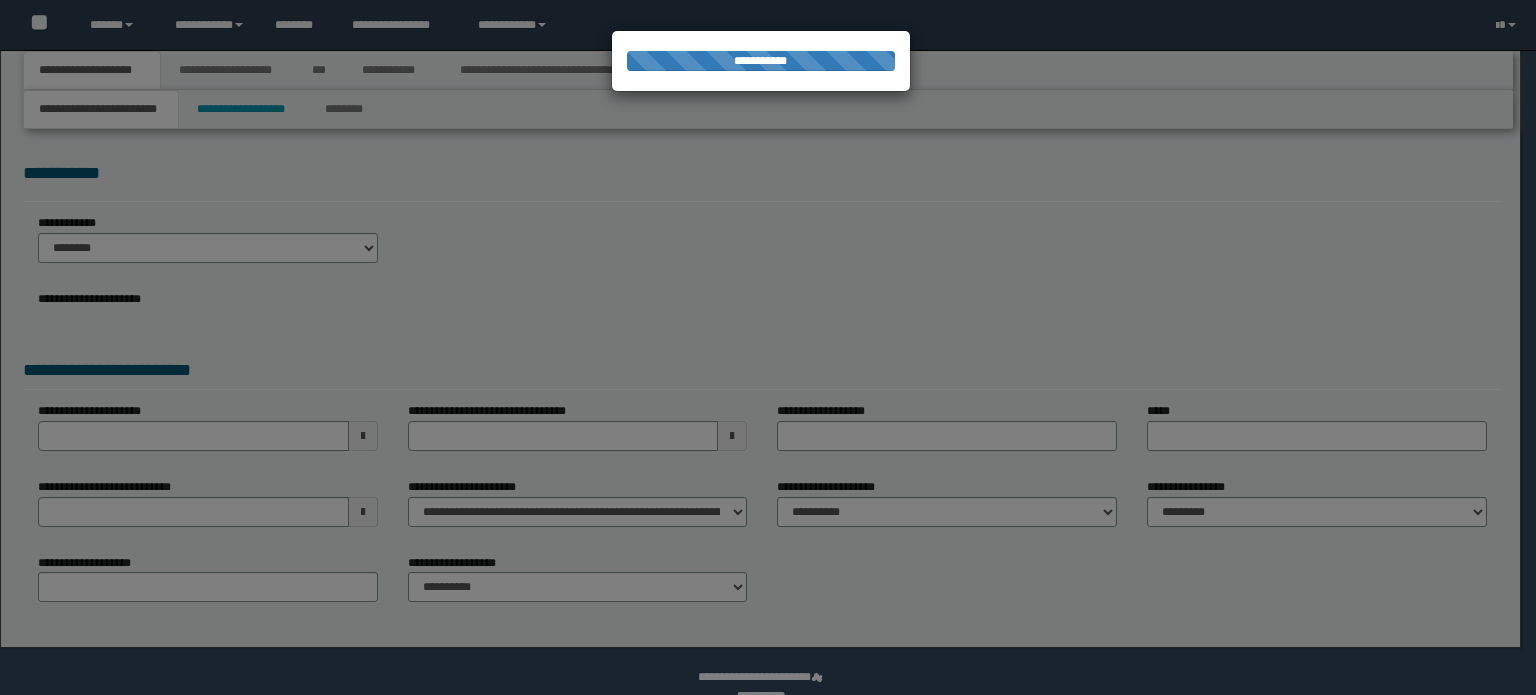 scroll, scrollTop: 0, scrollLeft: 0, axis: both 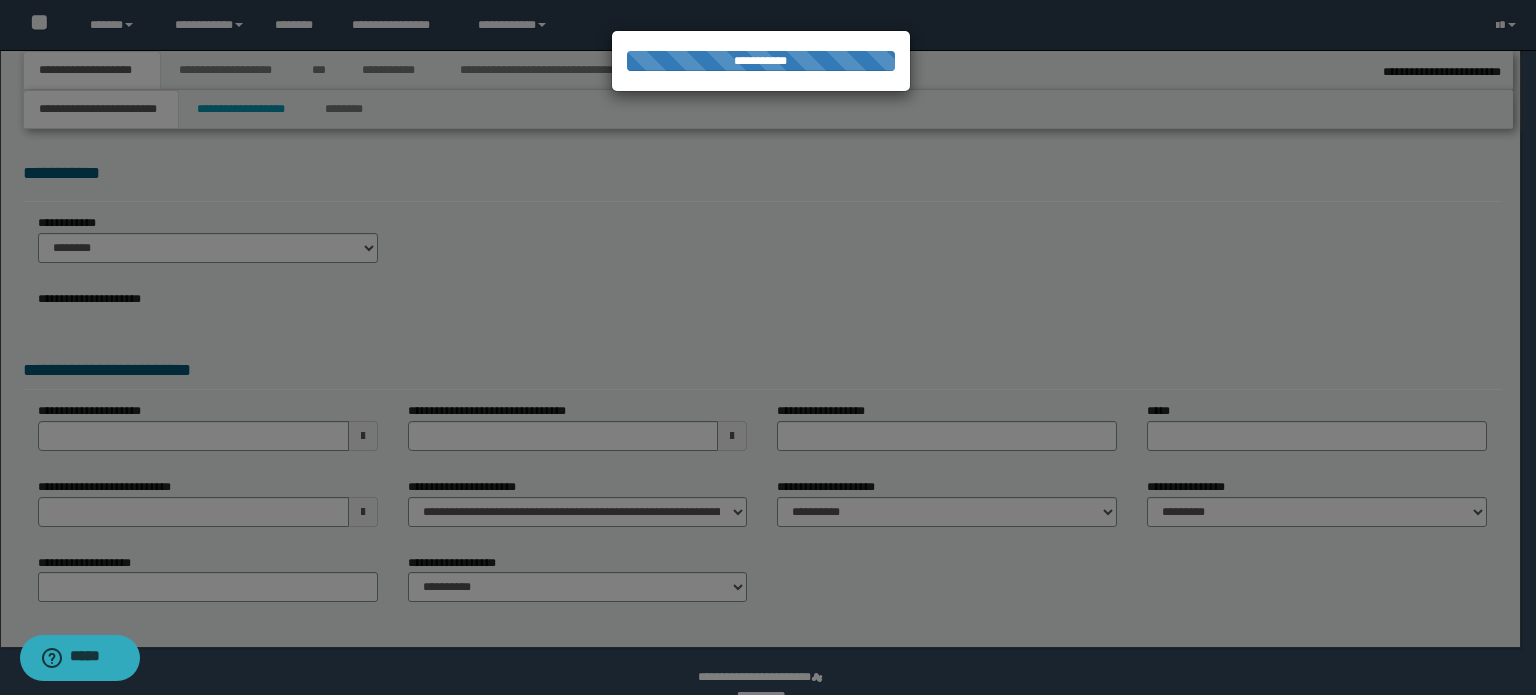 select on "*" 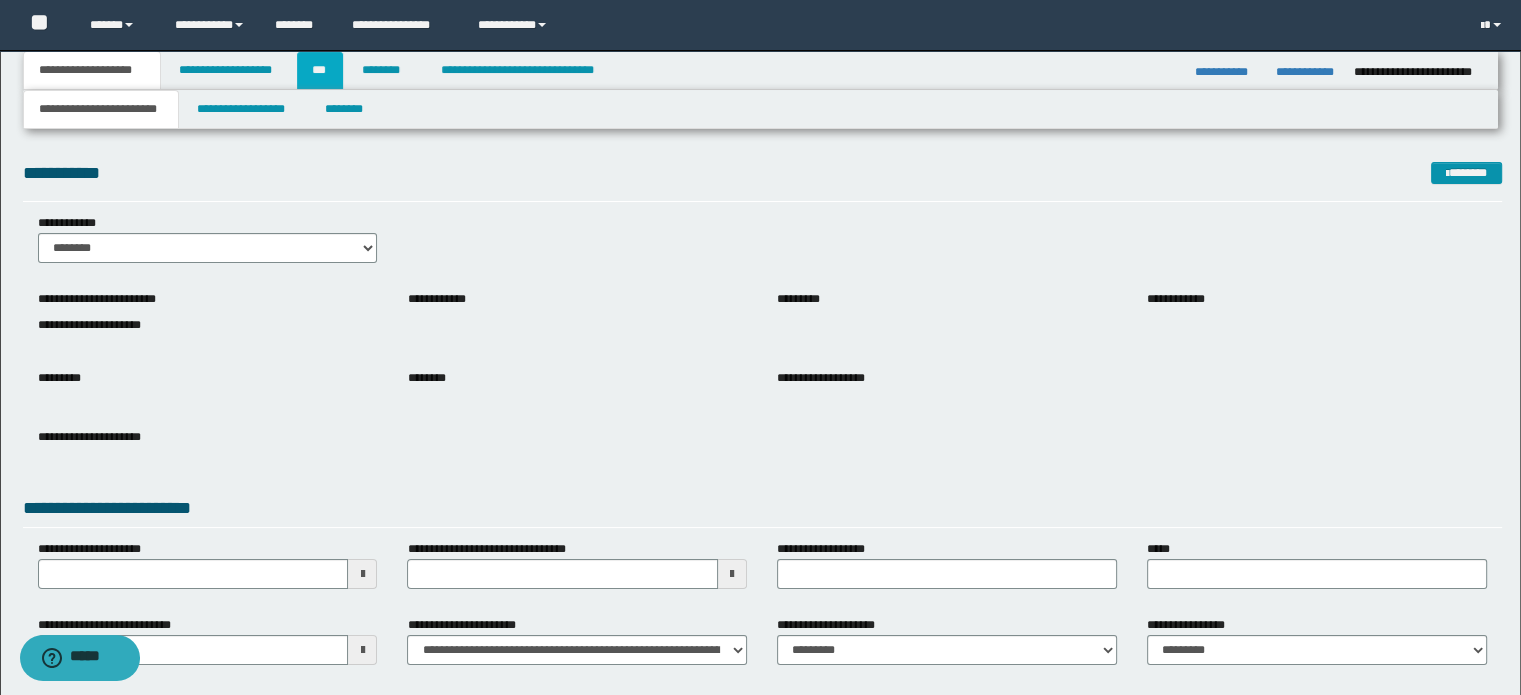 click on "***" at bounding box center [320, 70] 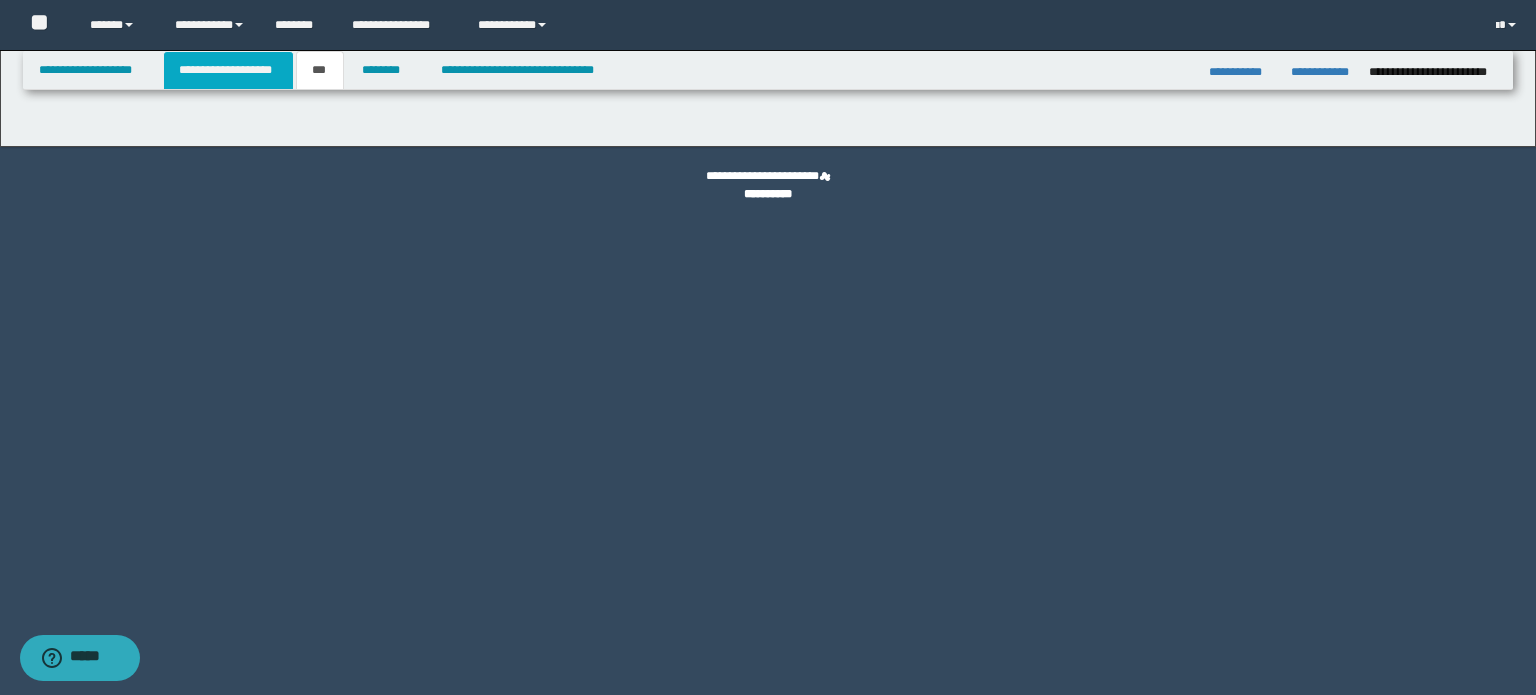 select on "***" 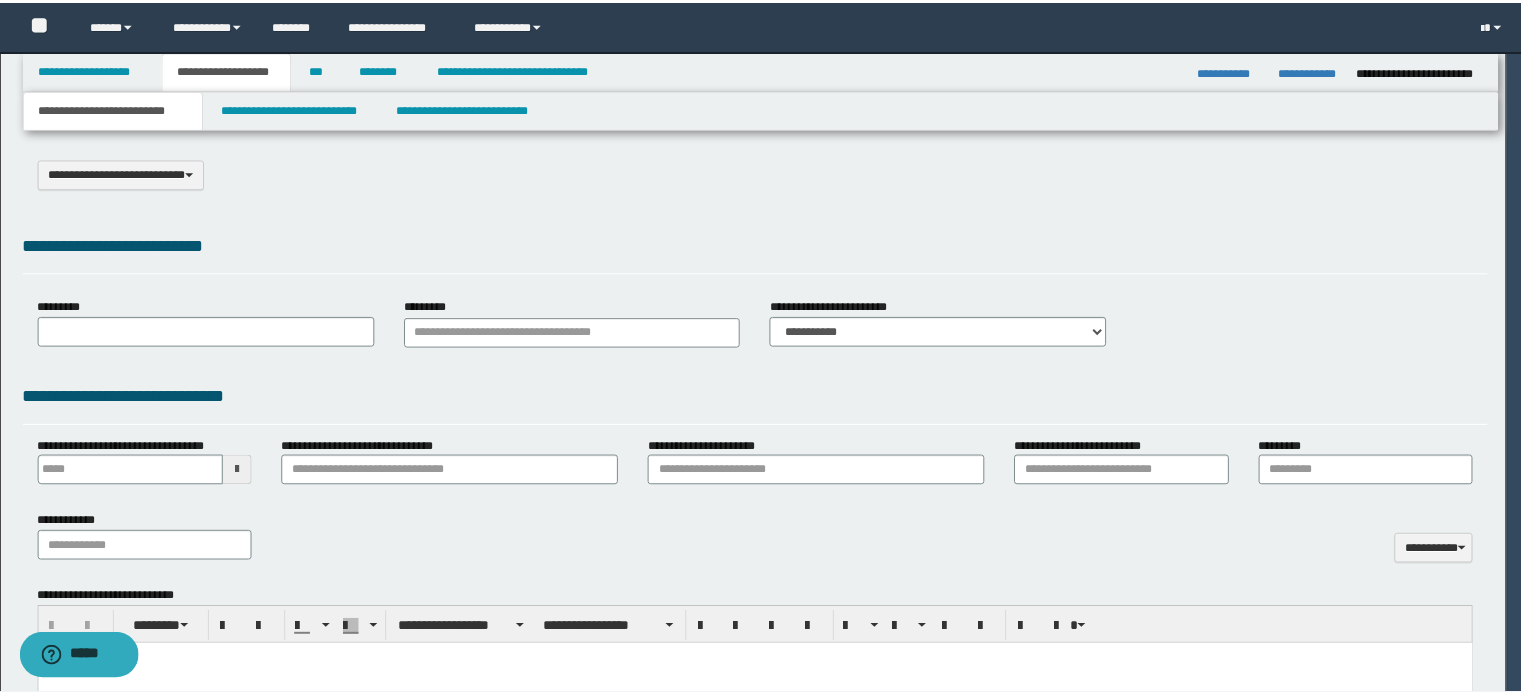 scroll, scrollTop: 0, scrollLeft: 0, axis: both 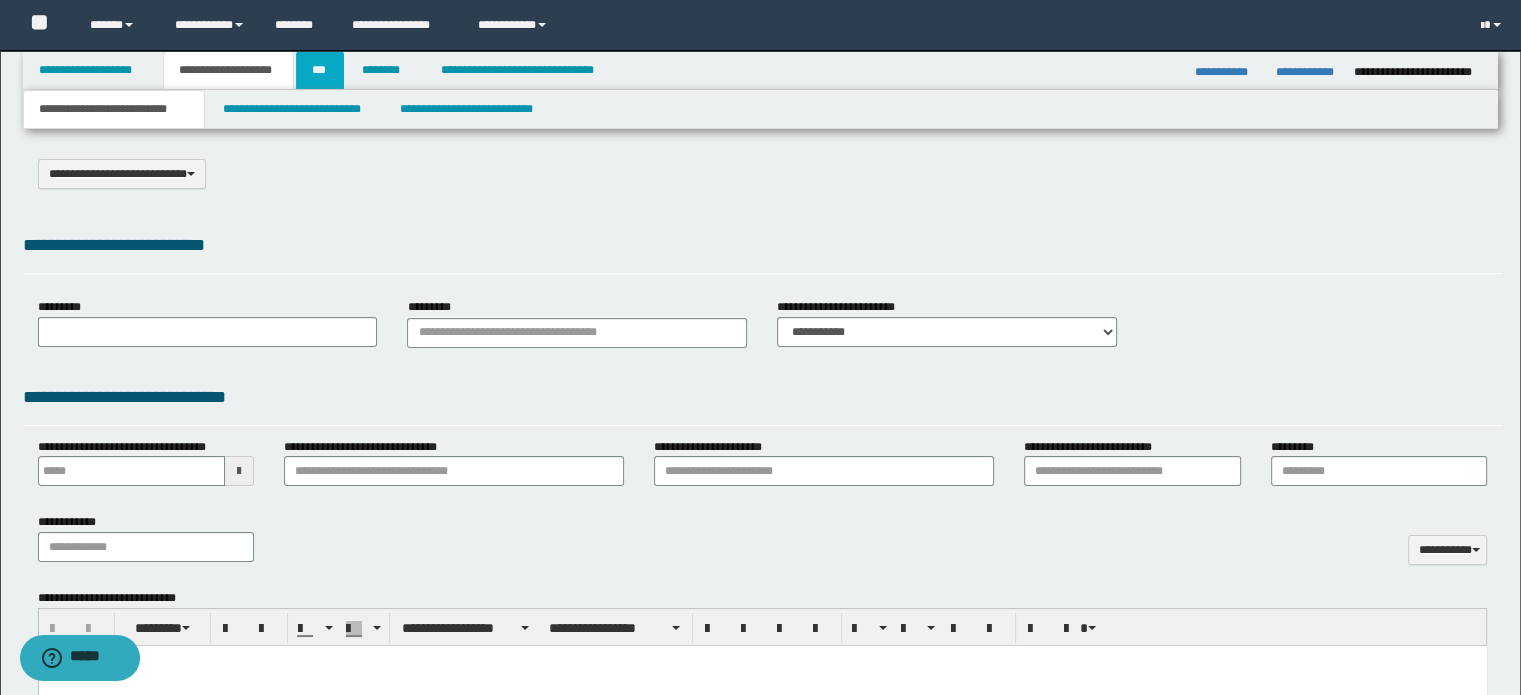 click on "***" at bounding box center (320, 70) 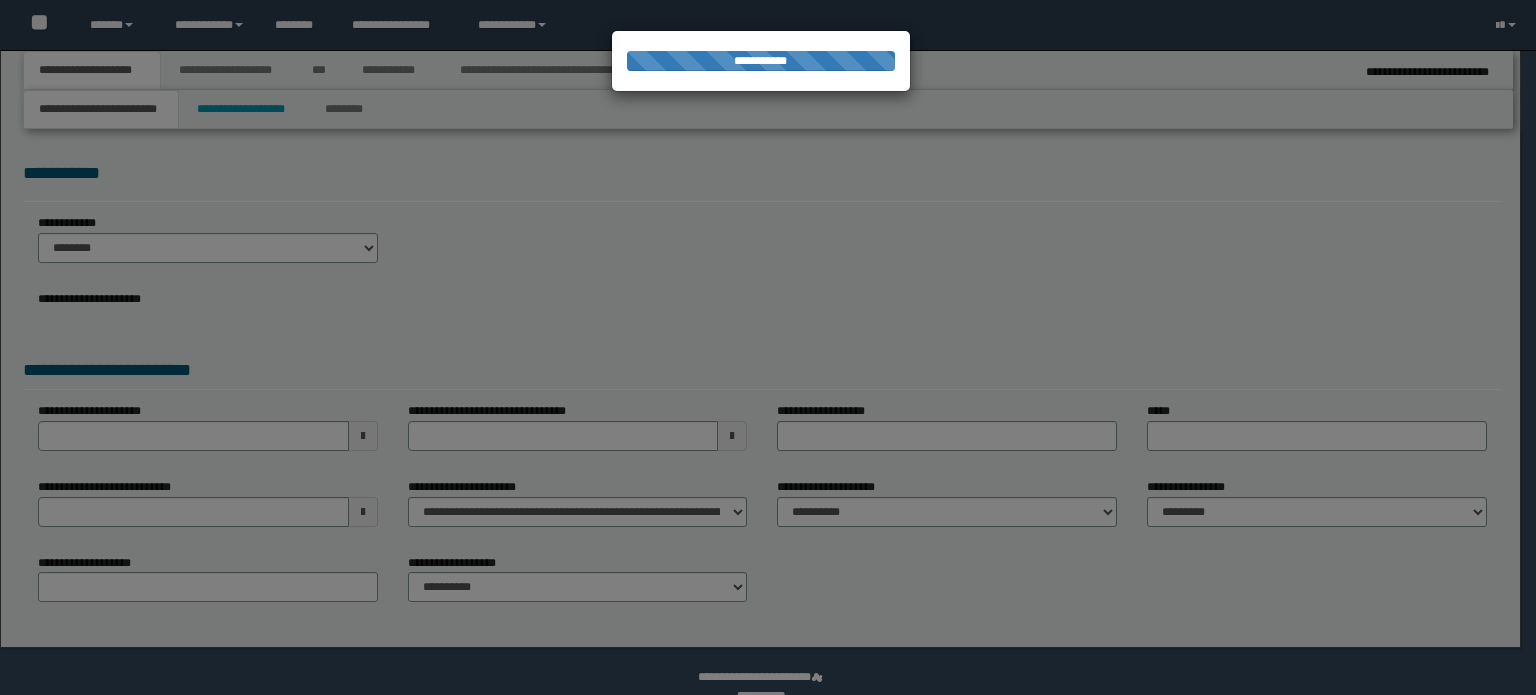 scroll, scrollTop: 0, scrollLeft: 0, axis: both 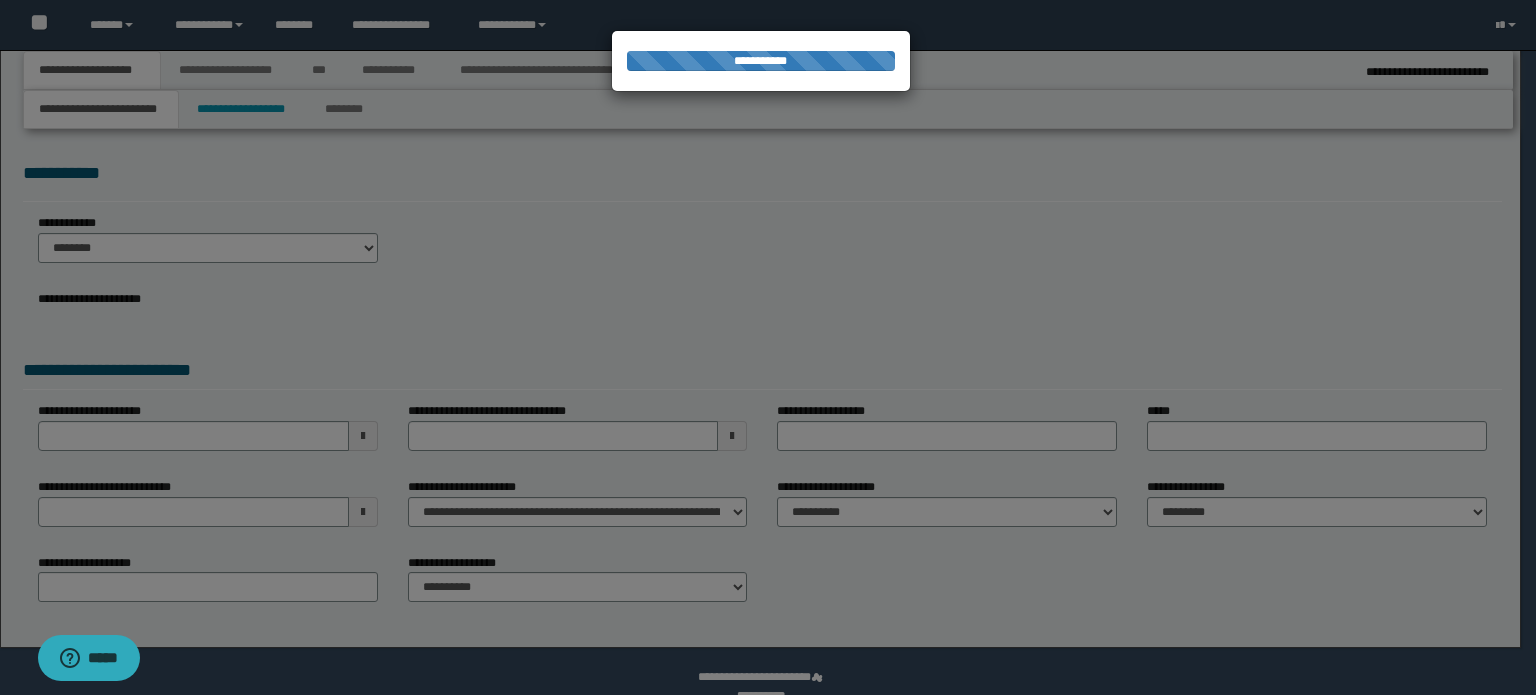 select on "*" 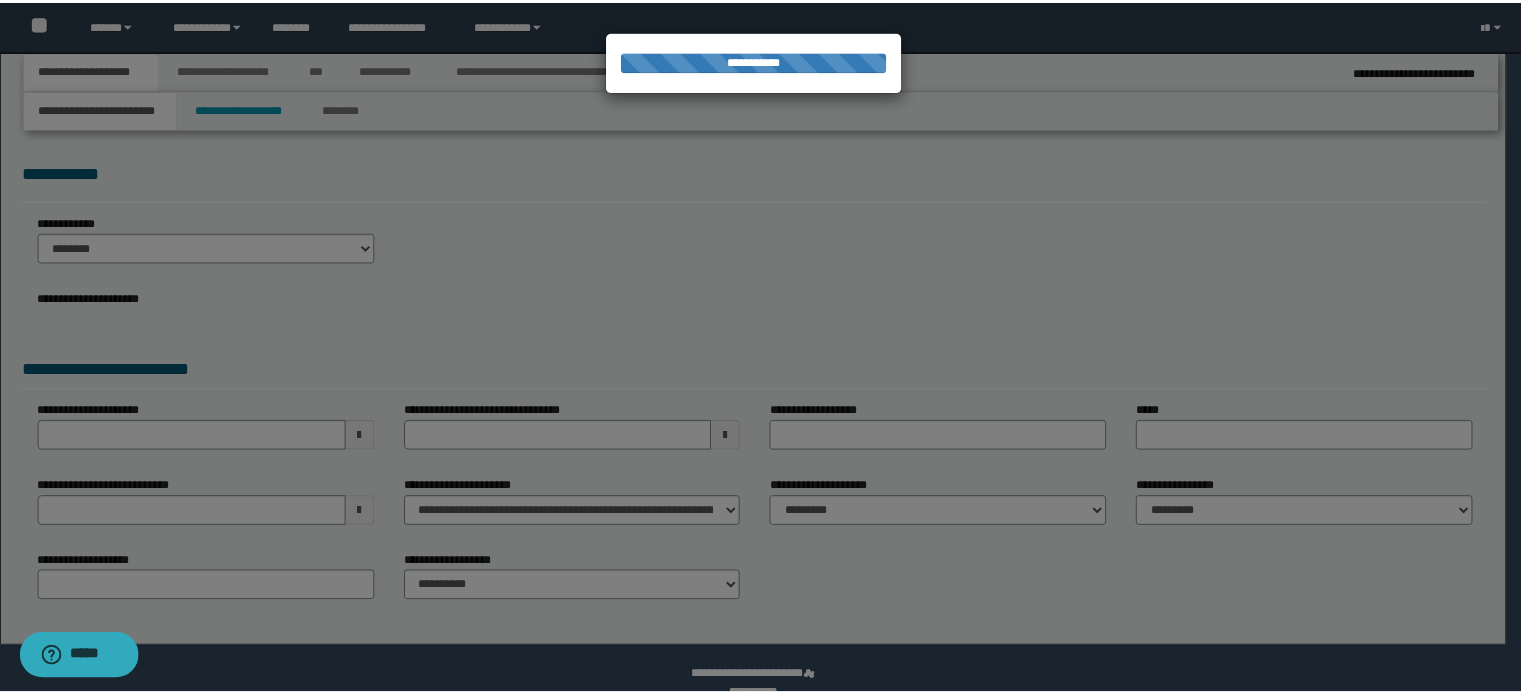 scroll, scrollTop: 0, scrollLeft: 0, axis: both 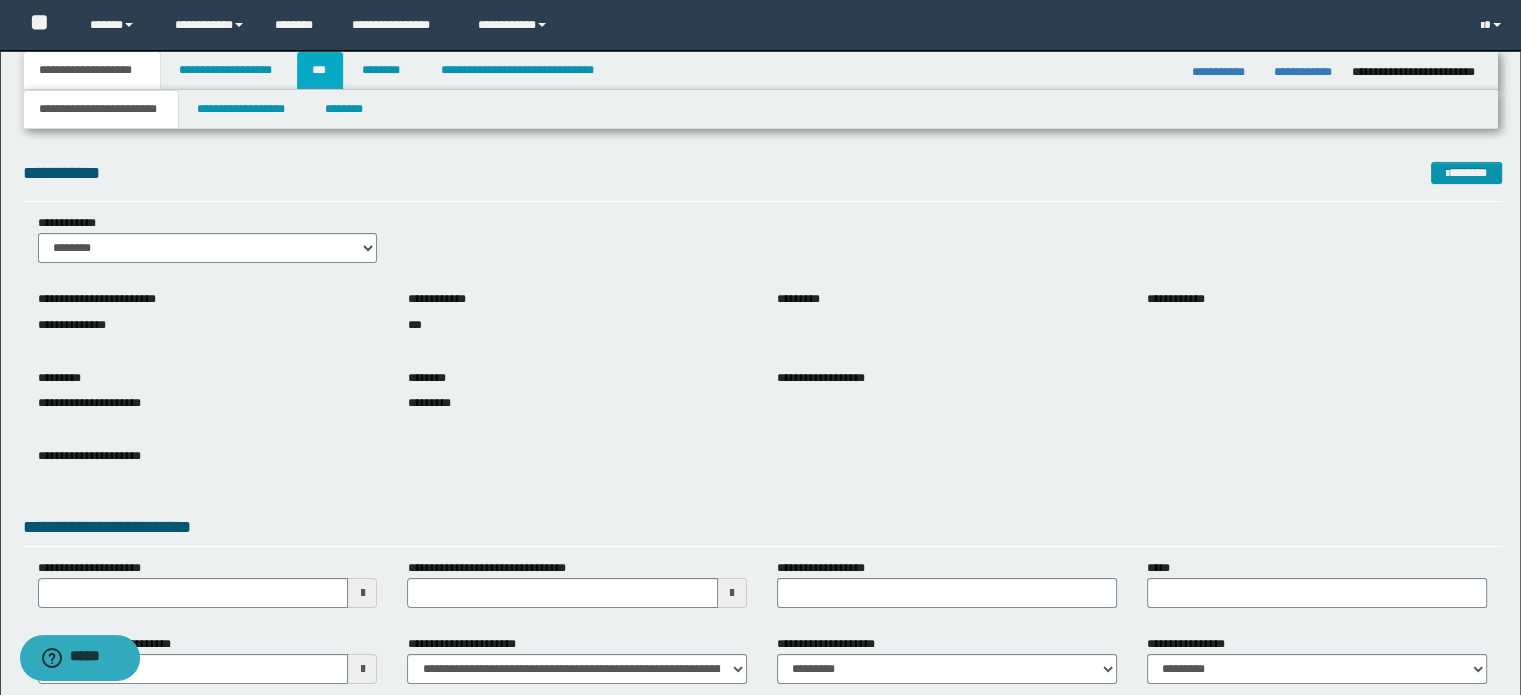 click on "***" at bounding box center (320, 70) 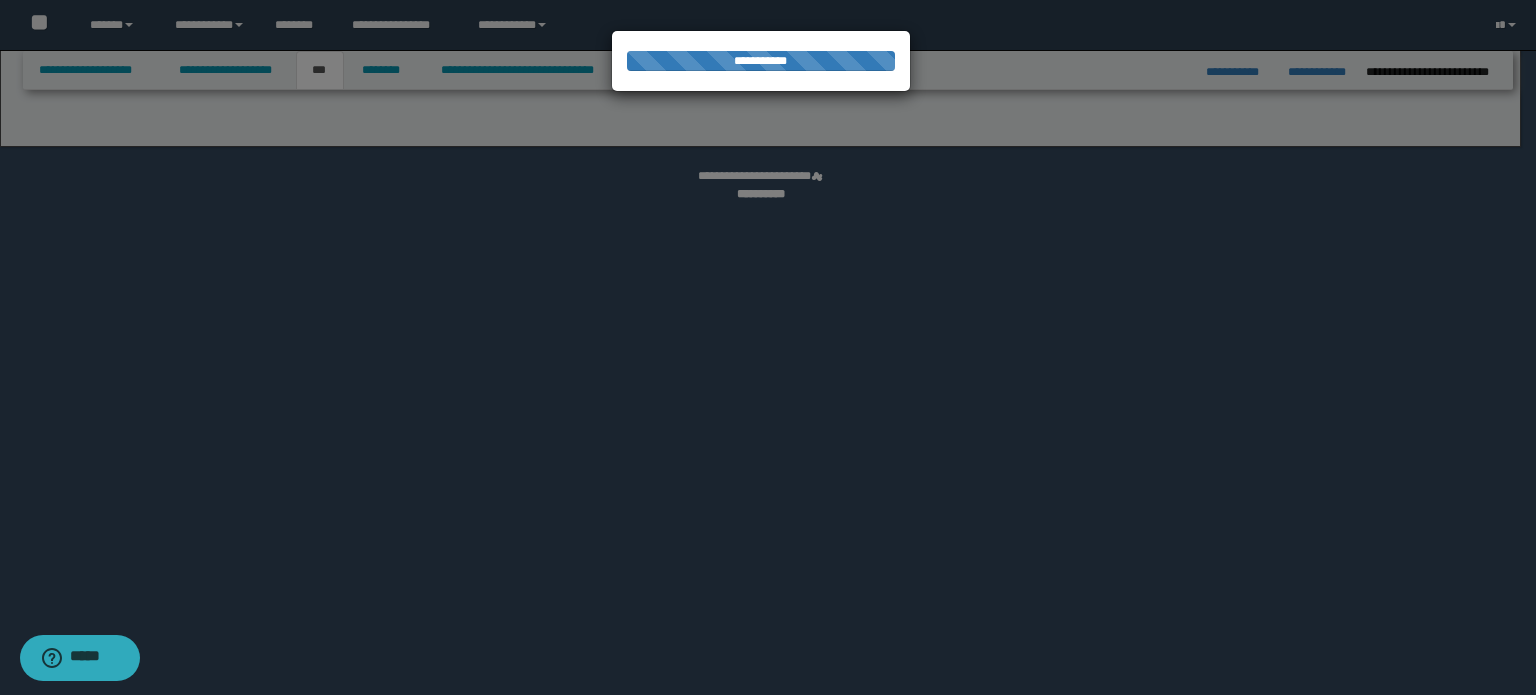 select on "*" 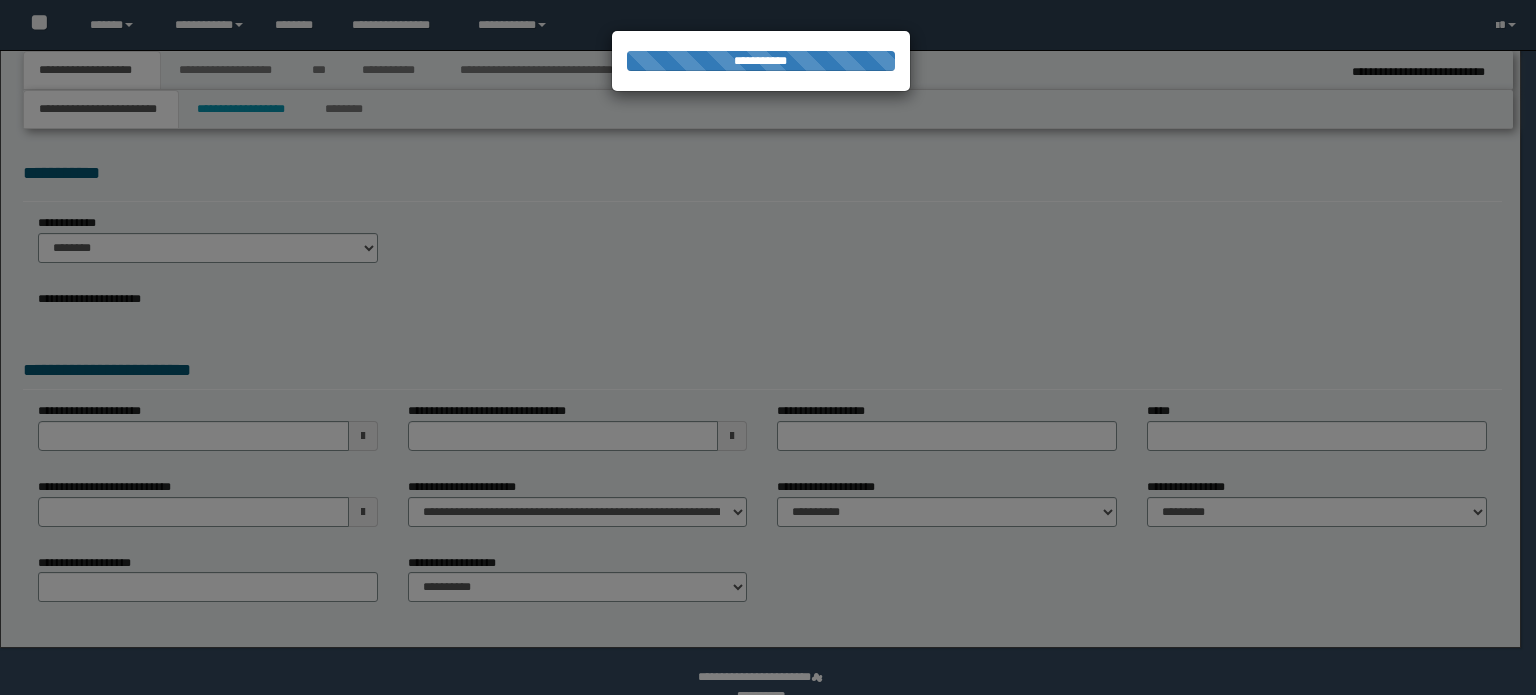 scroll, scrollTop: 0, scrollLeft: 0, axis: both 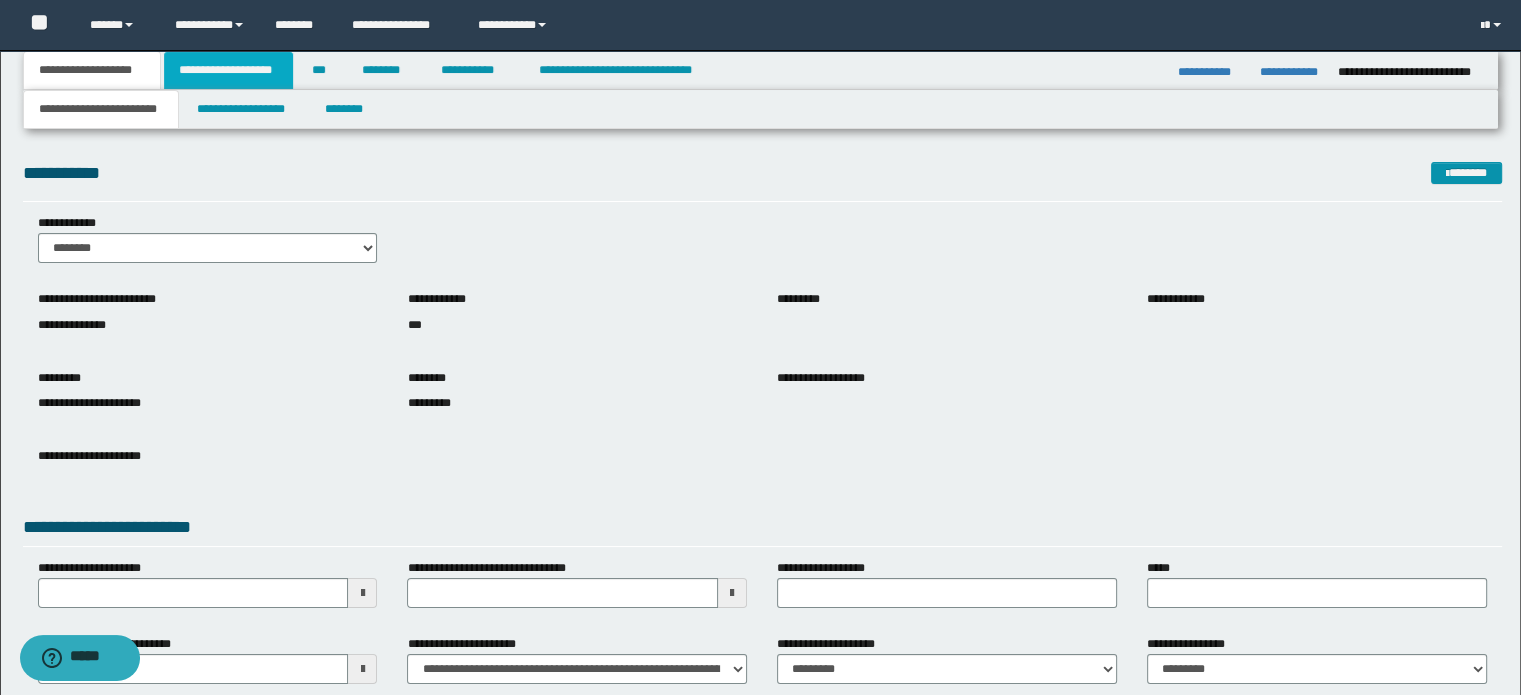 click on "**********" at bounding box center [228, 70] 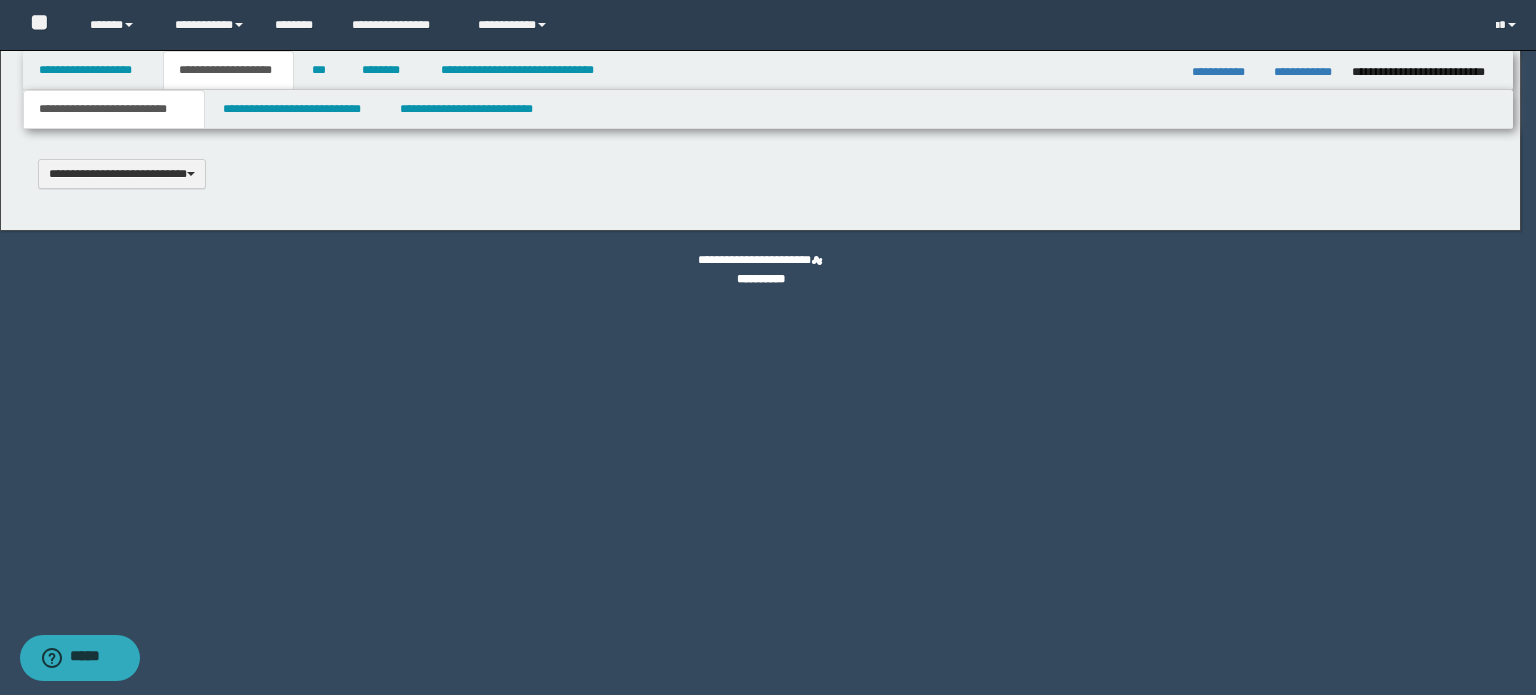 scroll, scrollTop: 0, scrollLeft: 0, axis: both 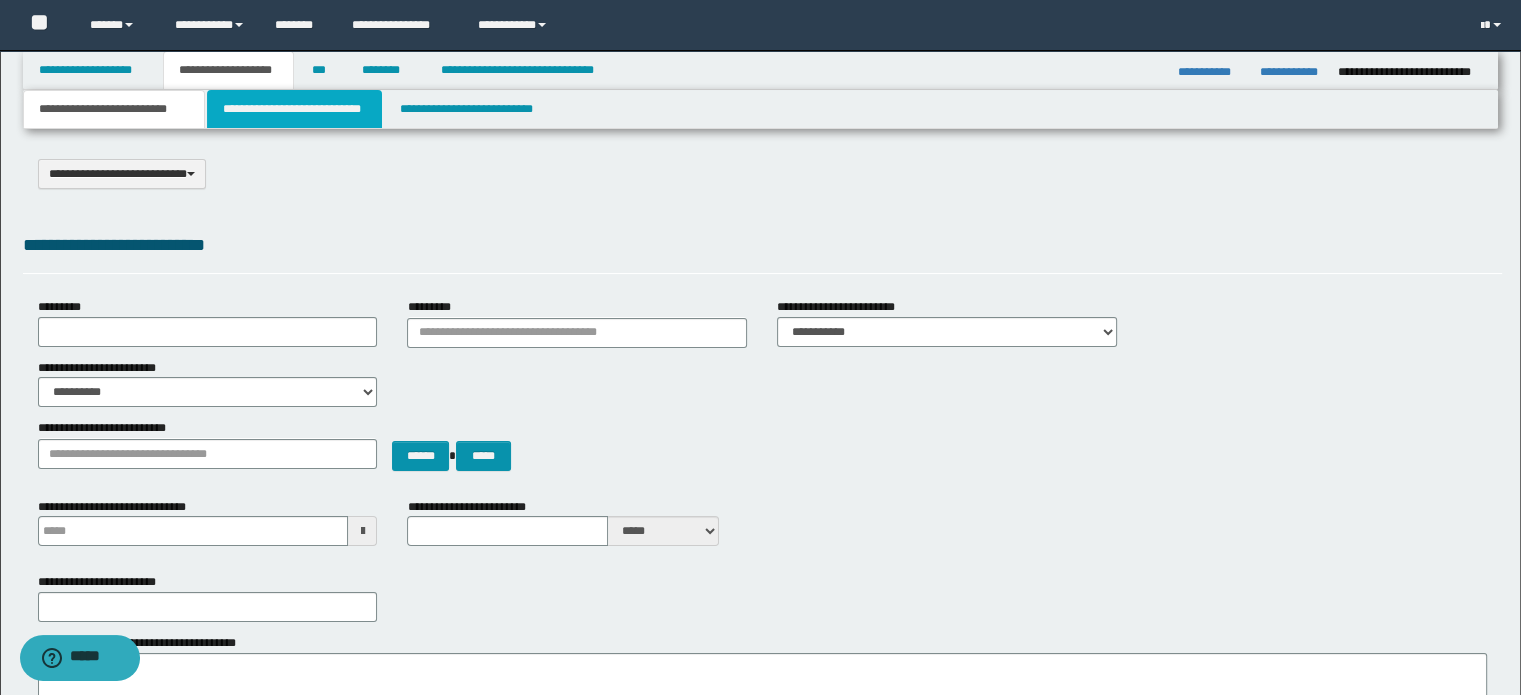 click on "**********" at bounding box center (294, 109) 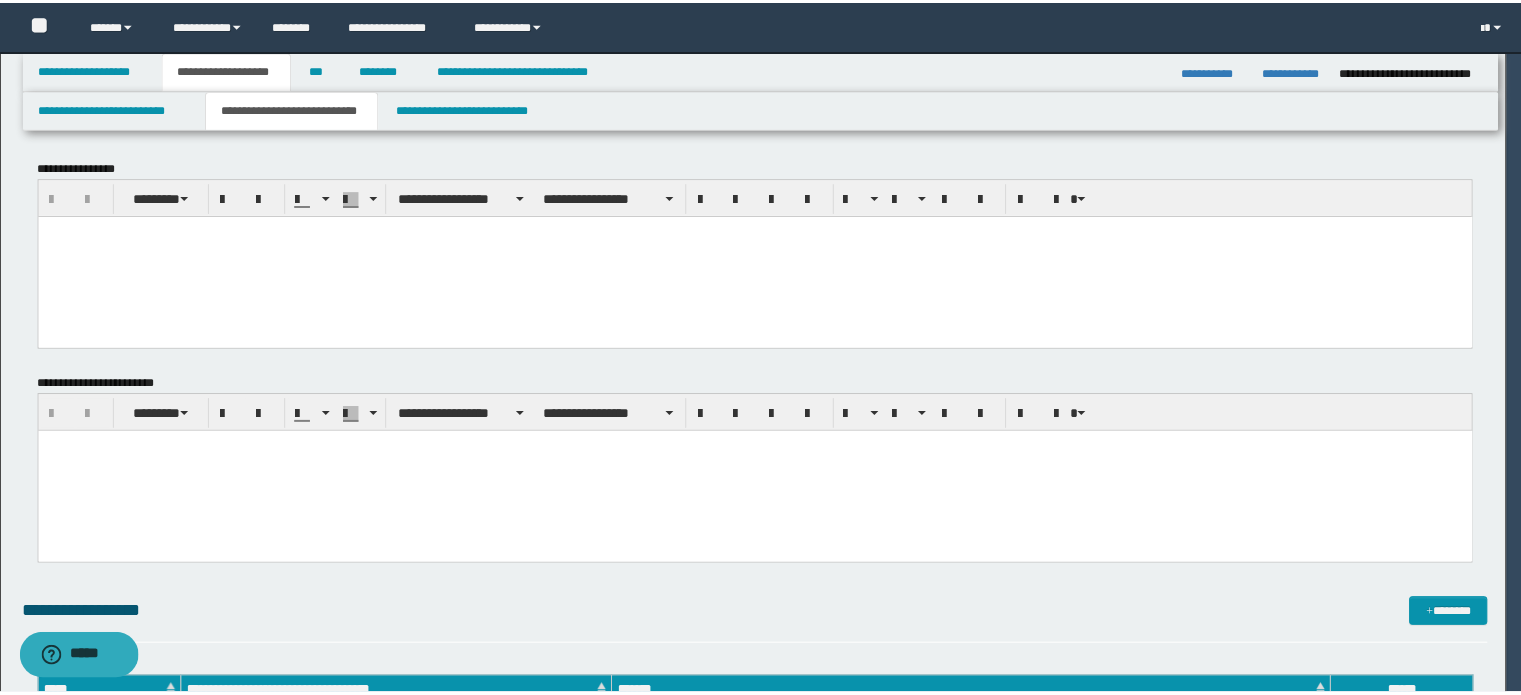 scroll, scrollTop: 0, scrollLeft: 0, axis: both 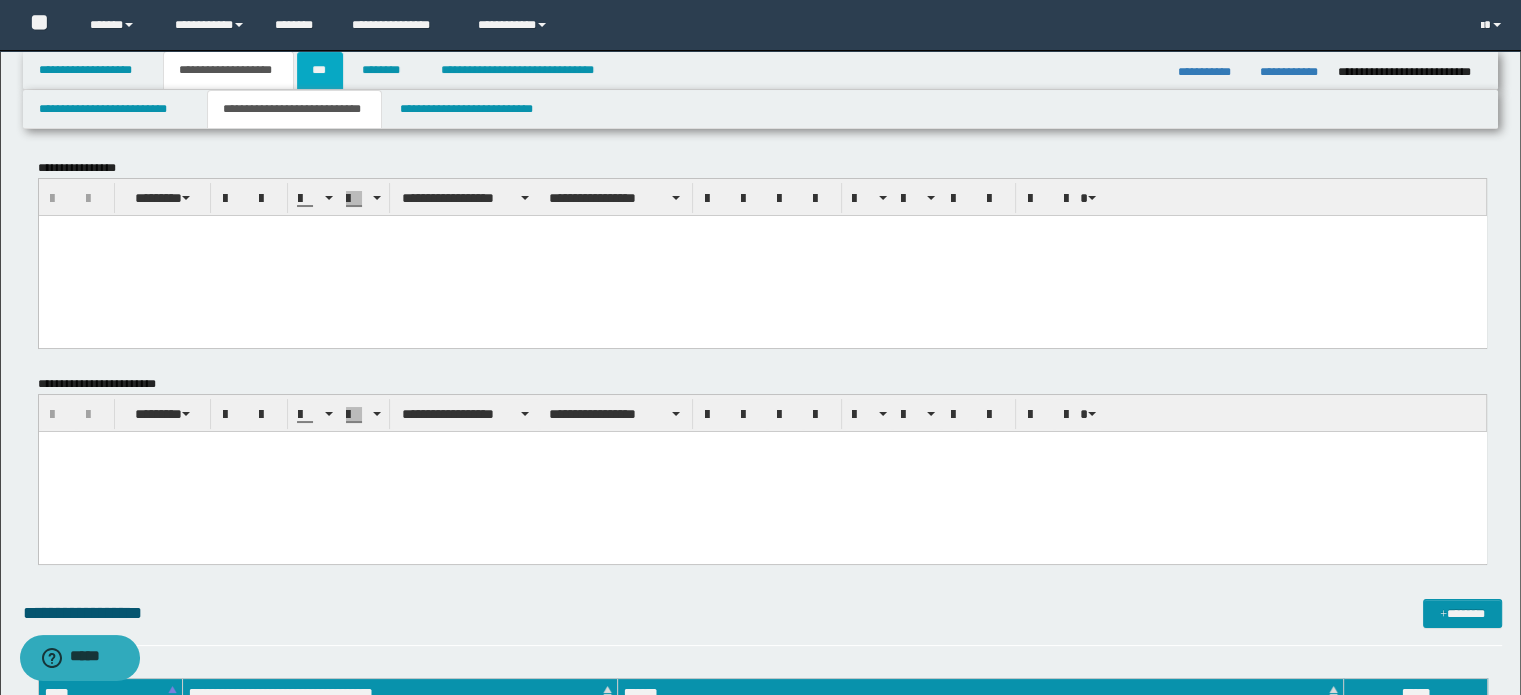 click on "***" at bounding box center [320, 70] 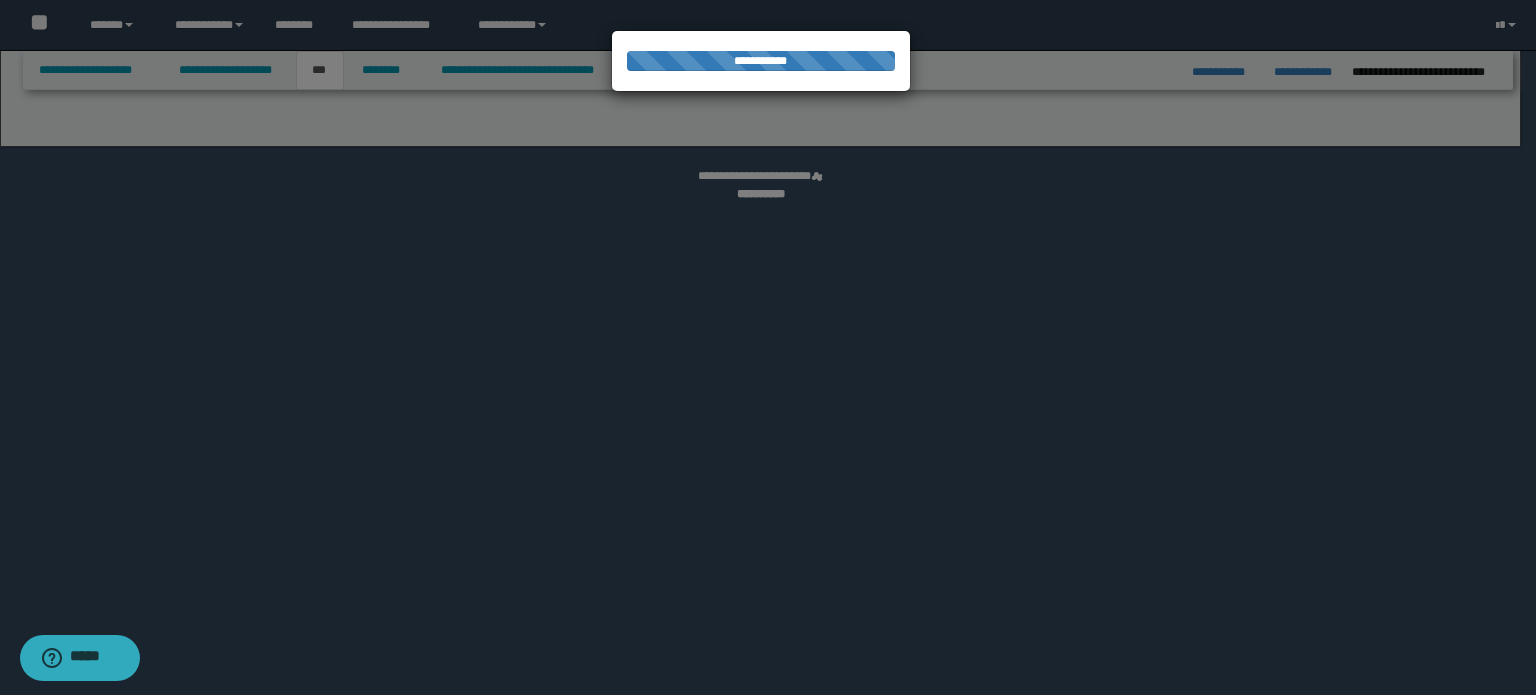 select on "*" 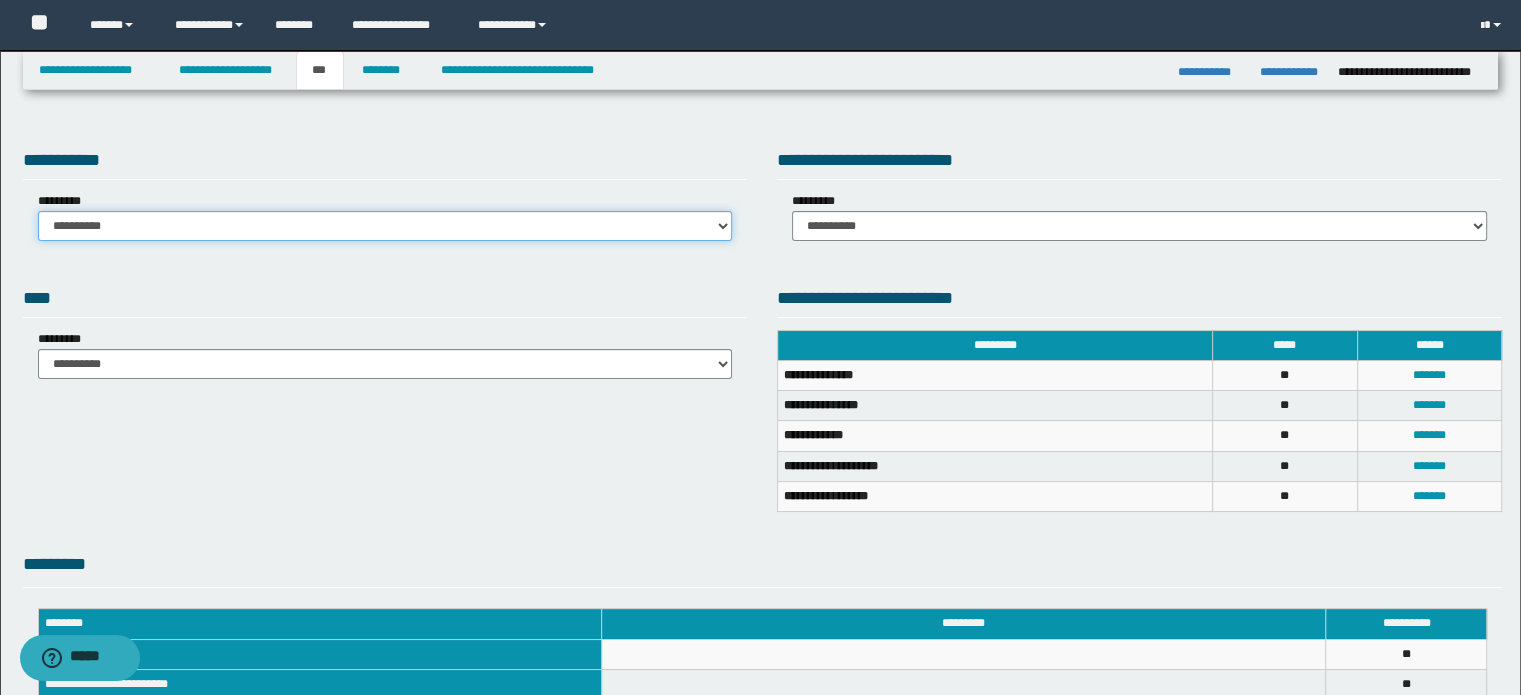 click on "**********" at bounding box center [385, 226] 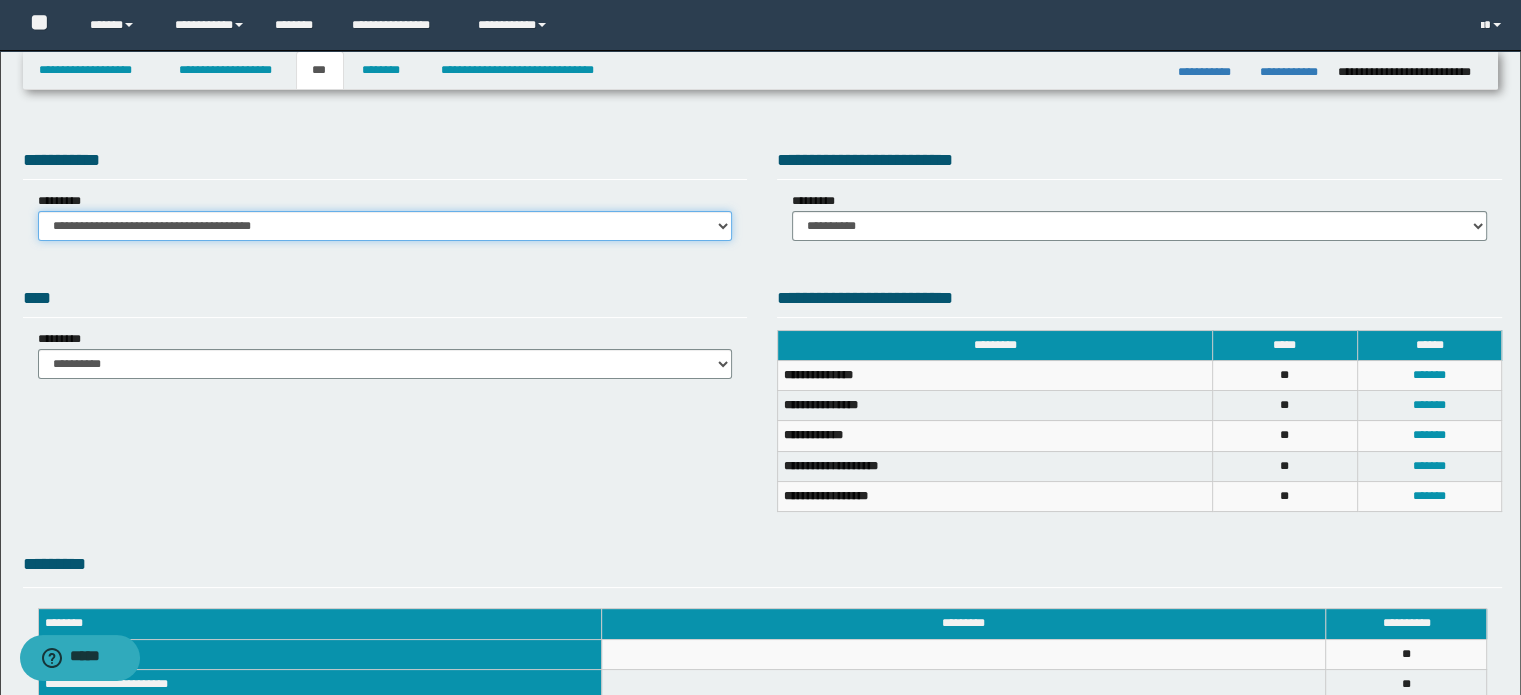 click on "**********" at bounding box center (385, 226) 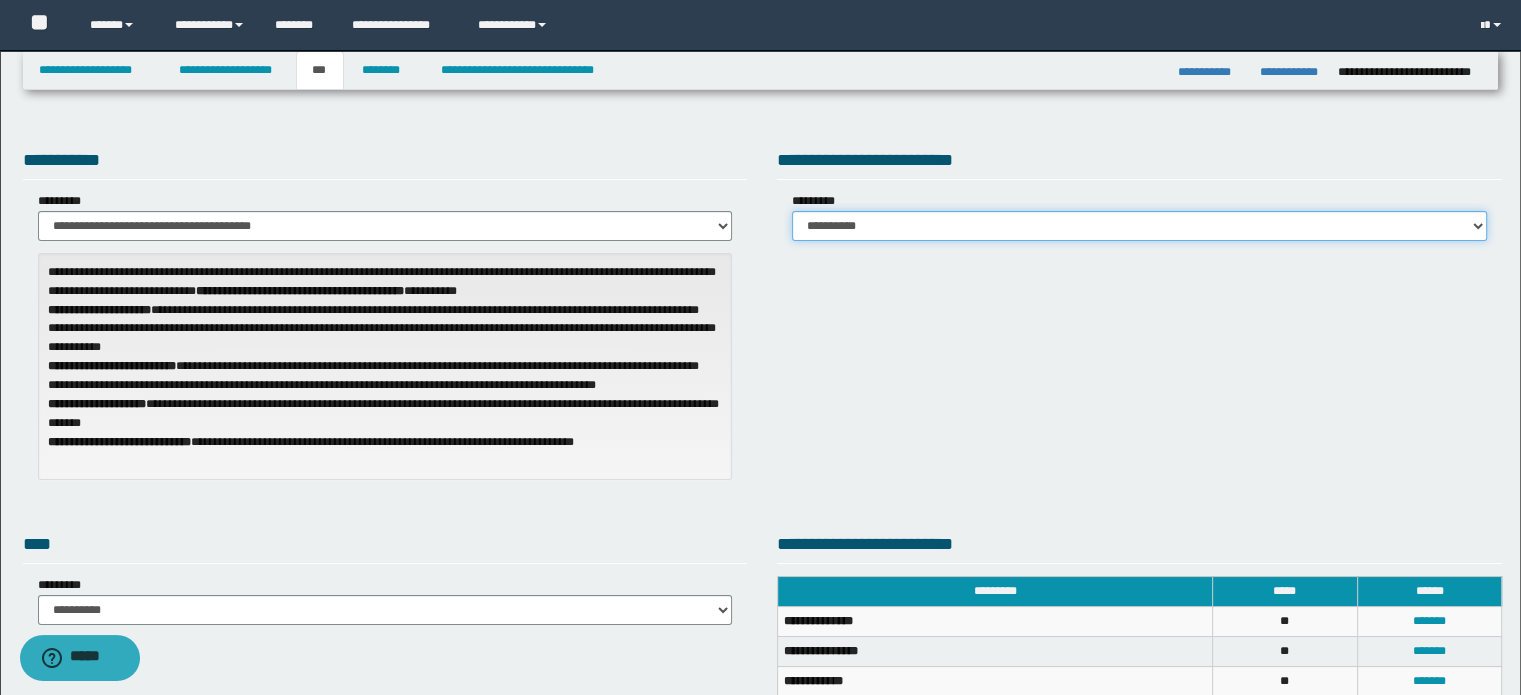 click on "**********" at bounding box center (1139, 226) 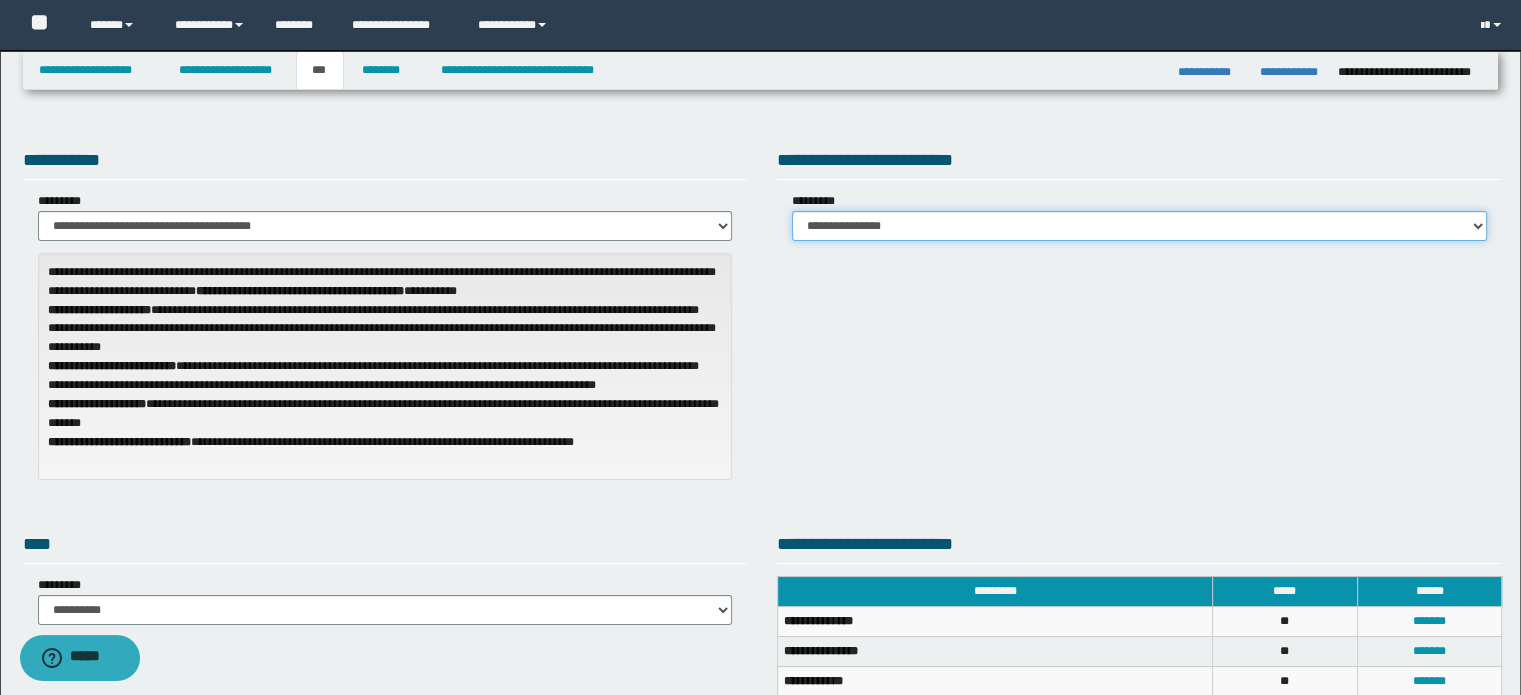 click on "**********" at bounding box center (1139, 226) 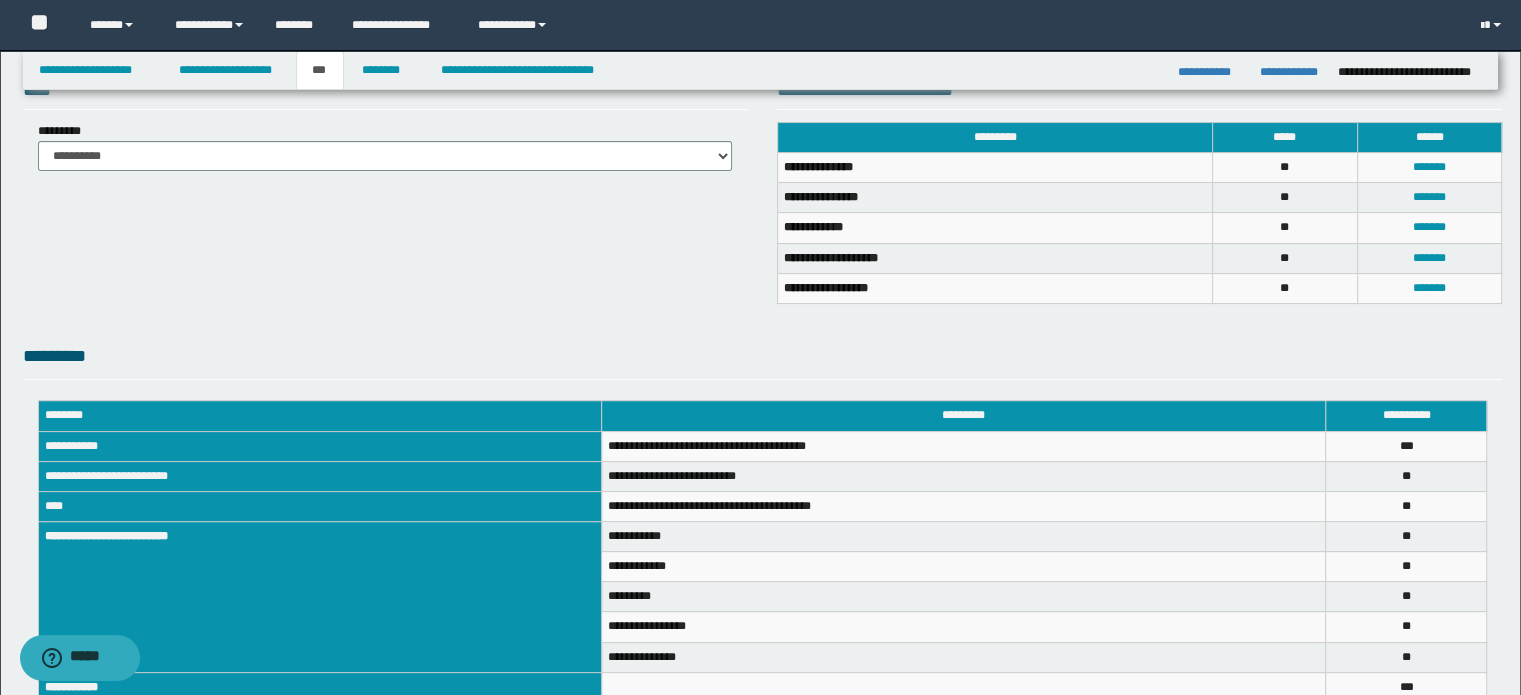 scroll, scrollTop: 500, scrollLeft: 0, axis: vertical 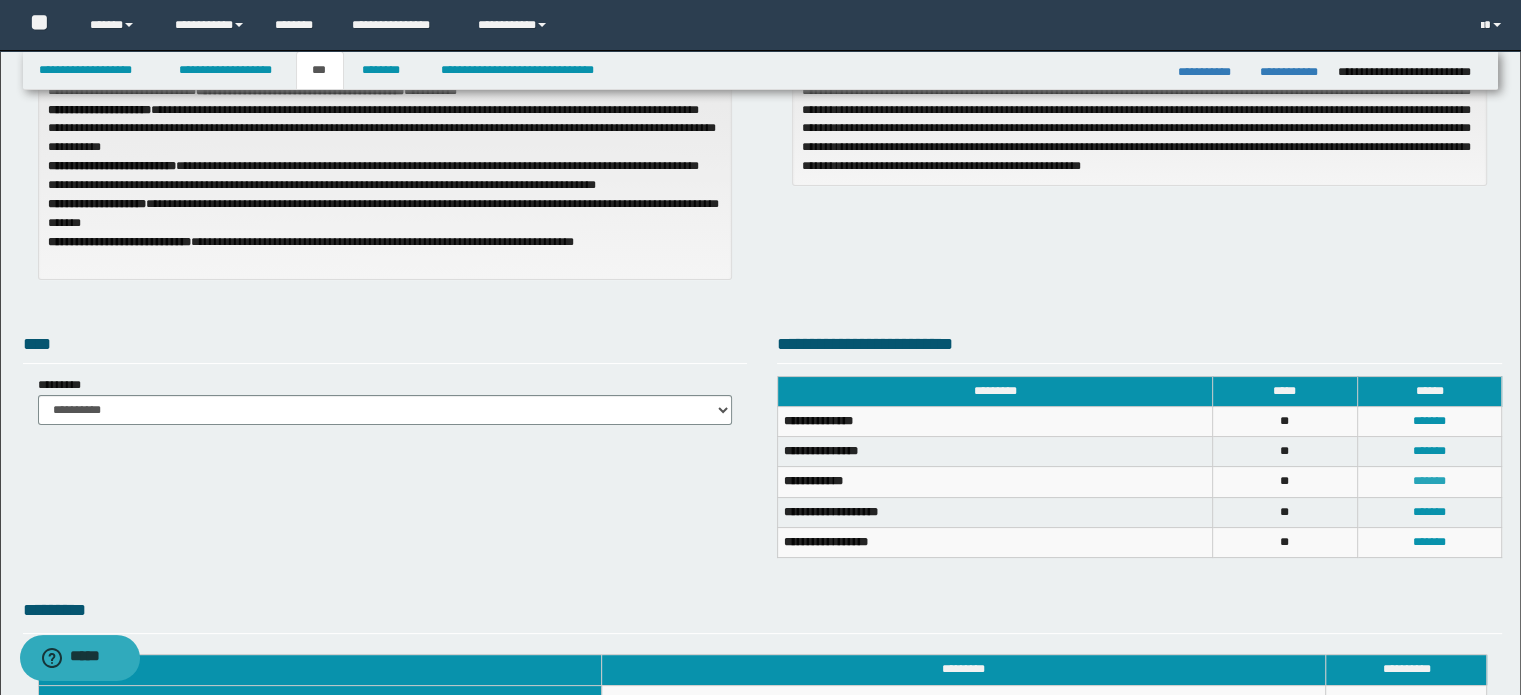 click on "*******" at bounding box center [1429, 481] 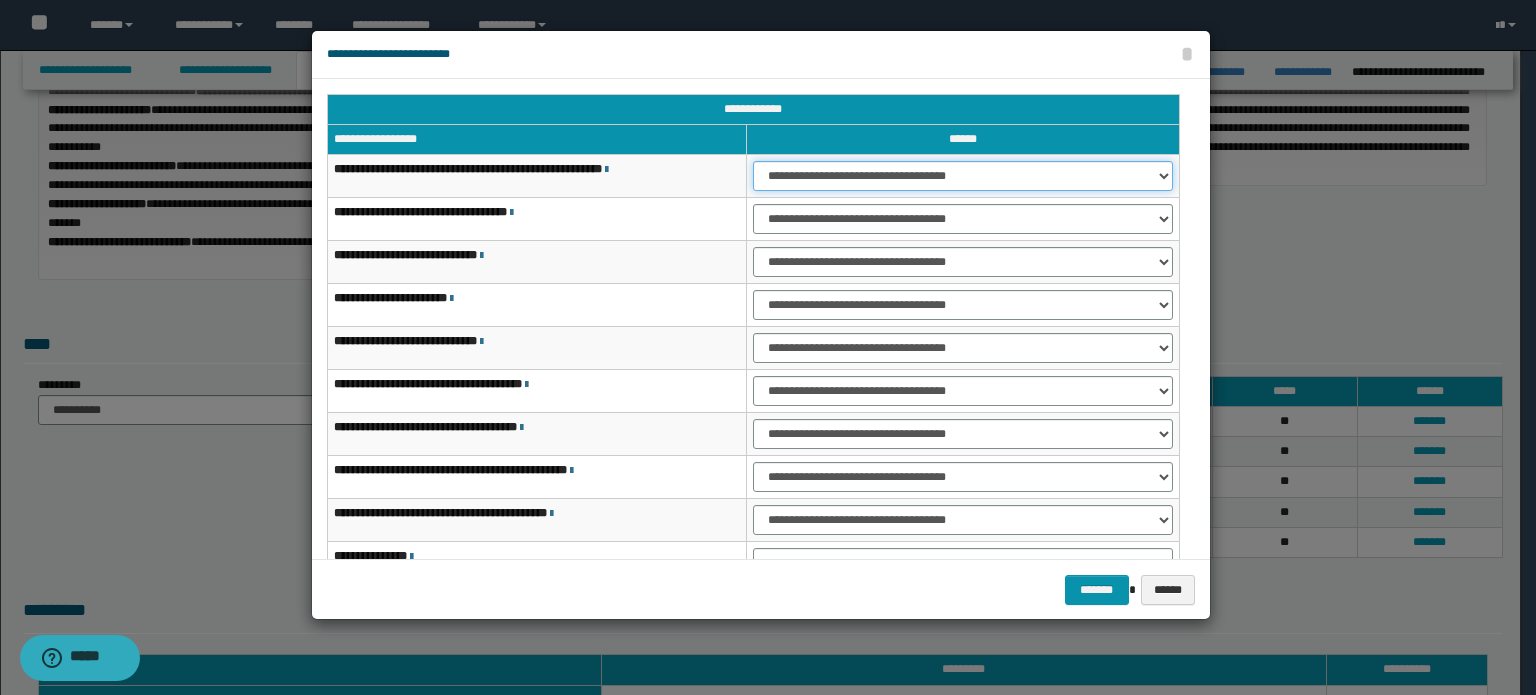 click on "**********" at bounding box center (963, 176) 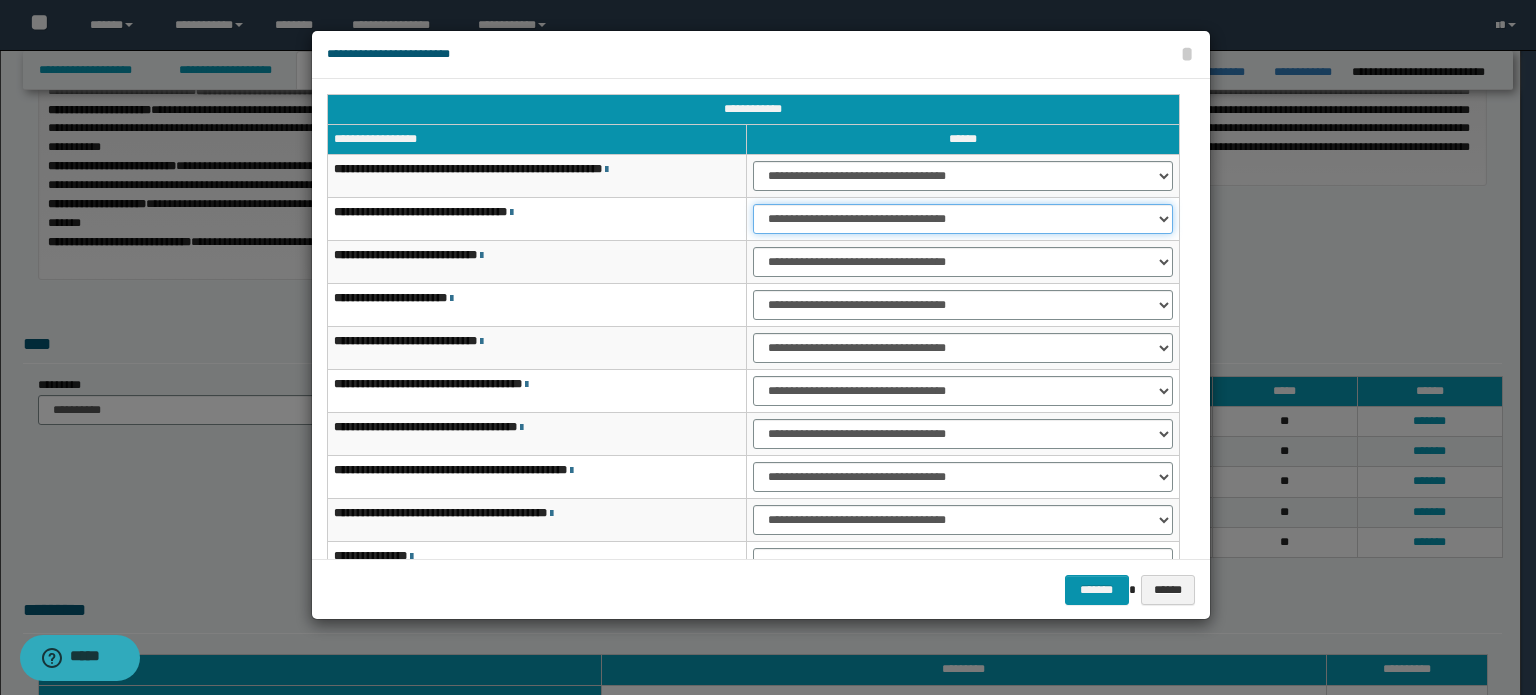 drag, startPoint x: 1012, startPoint y: 218, endPoint x: 1011, endPoint y: 230, distance: 12.0415945 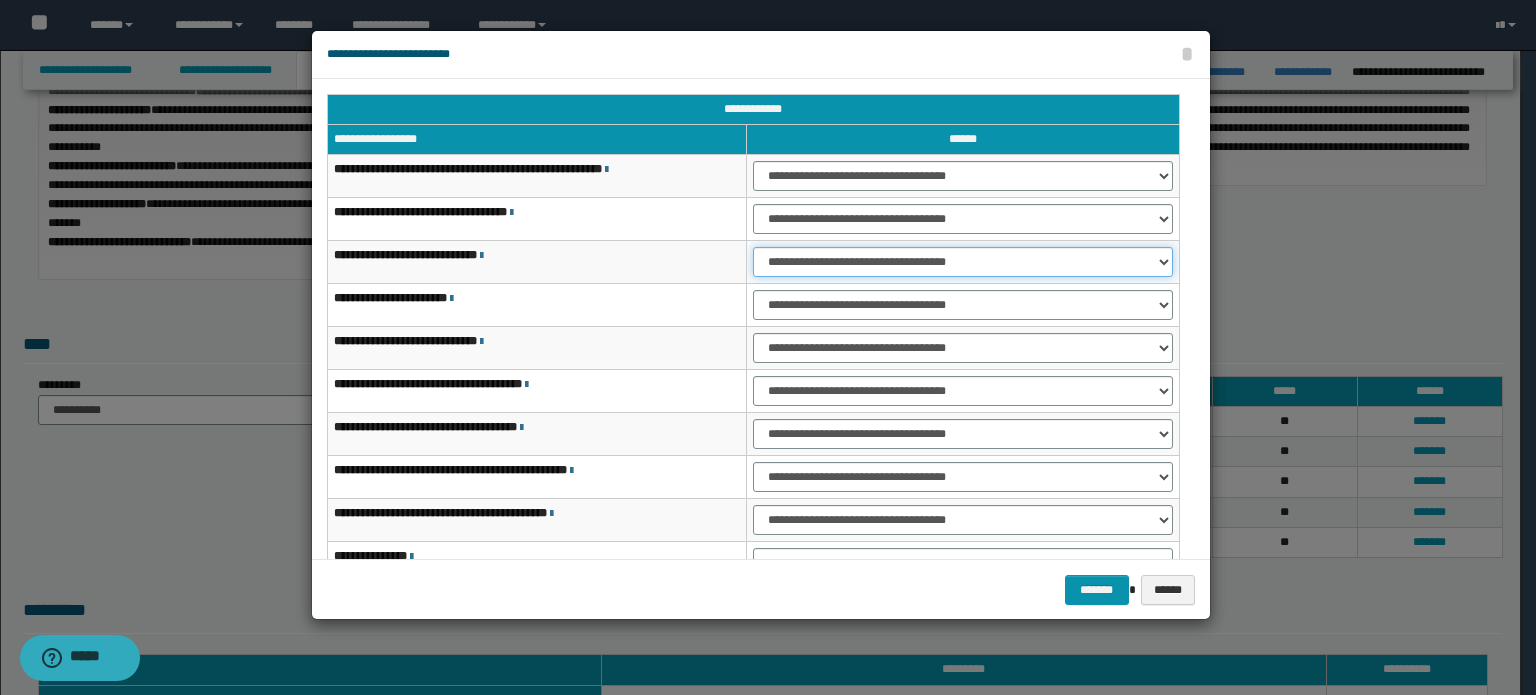 drag, startPoint x: 1032, startPoint y: 261, endPoint x: 1028, endPoint y: 272, distance: 11.7046995 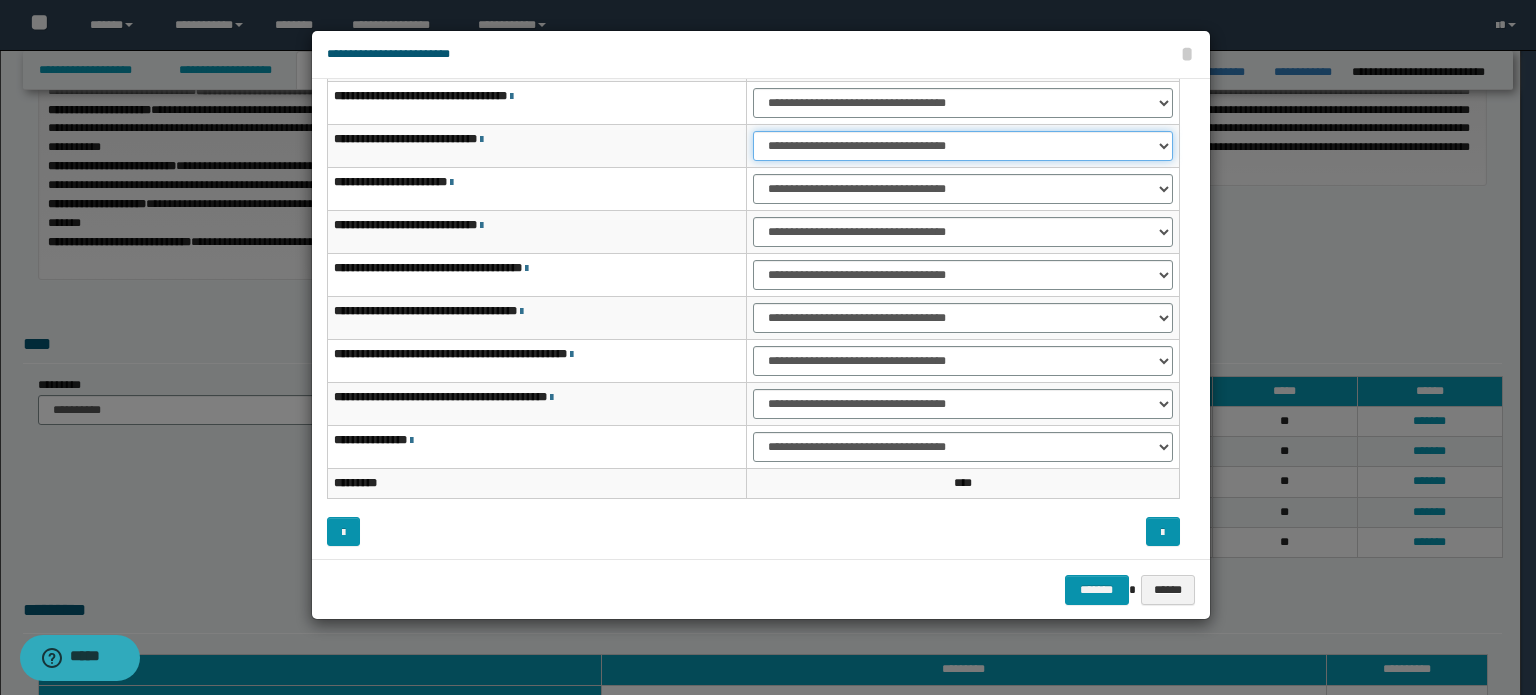 scroll, scrollTop: 118, scrollLeft: 0, axis: vertical 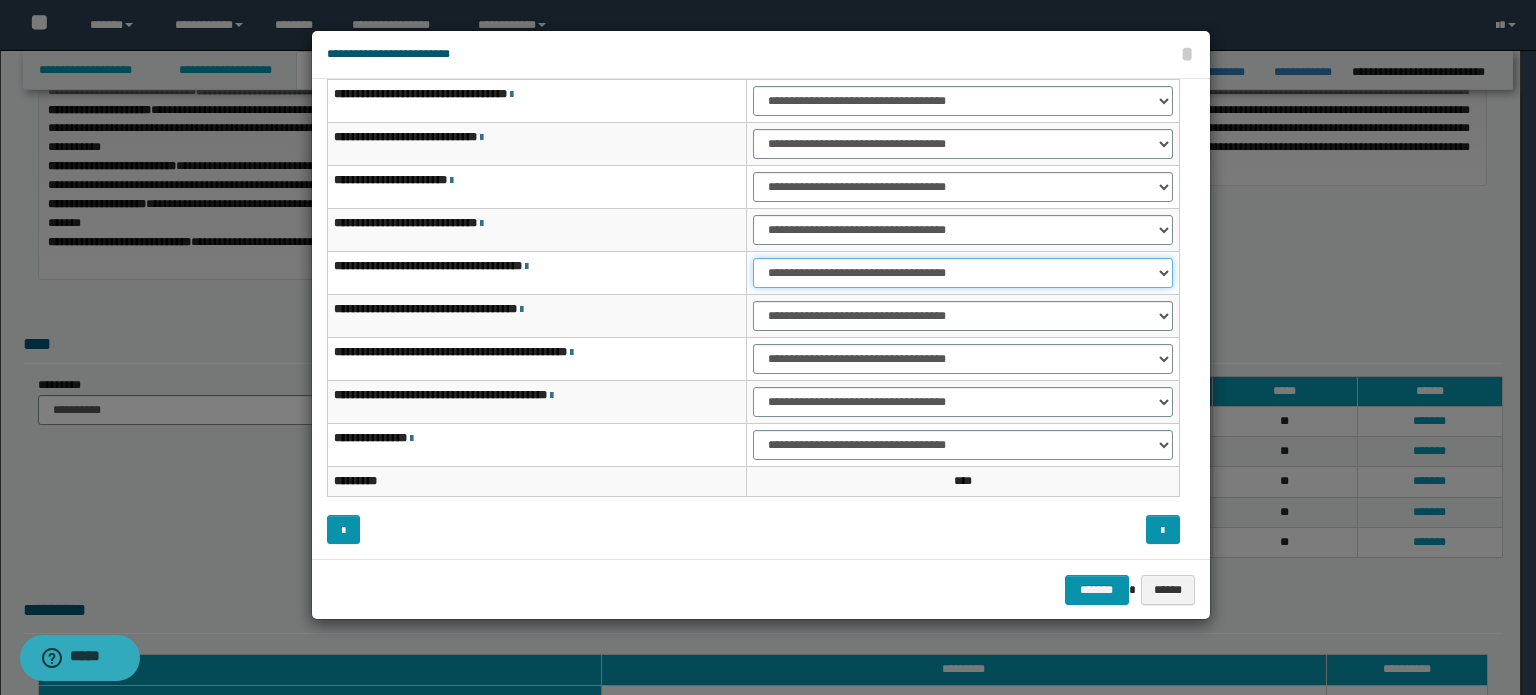 click on "**********" at bounding box center (963, 273) 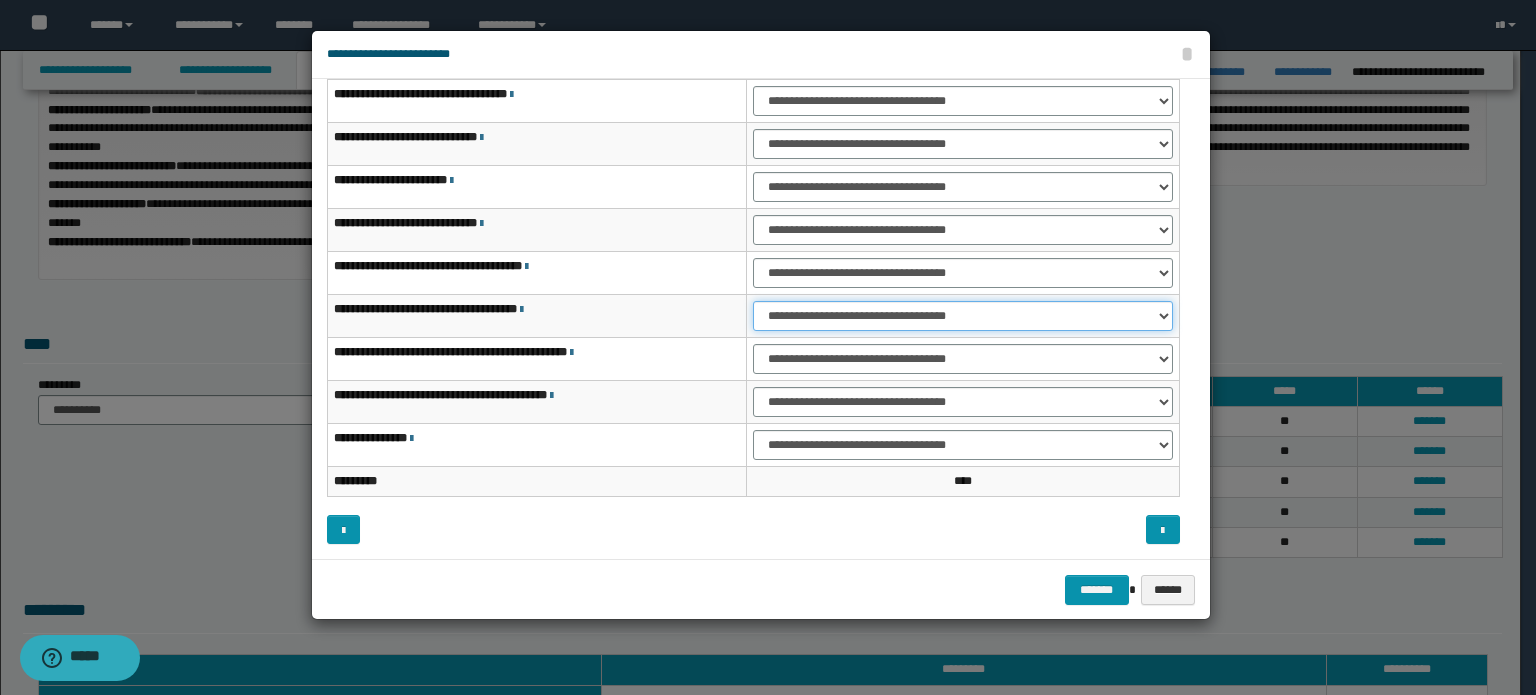 click on "**********" at bounding box center [963, 316] 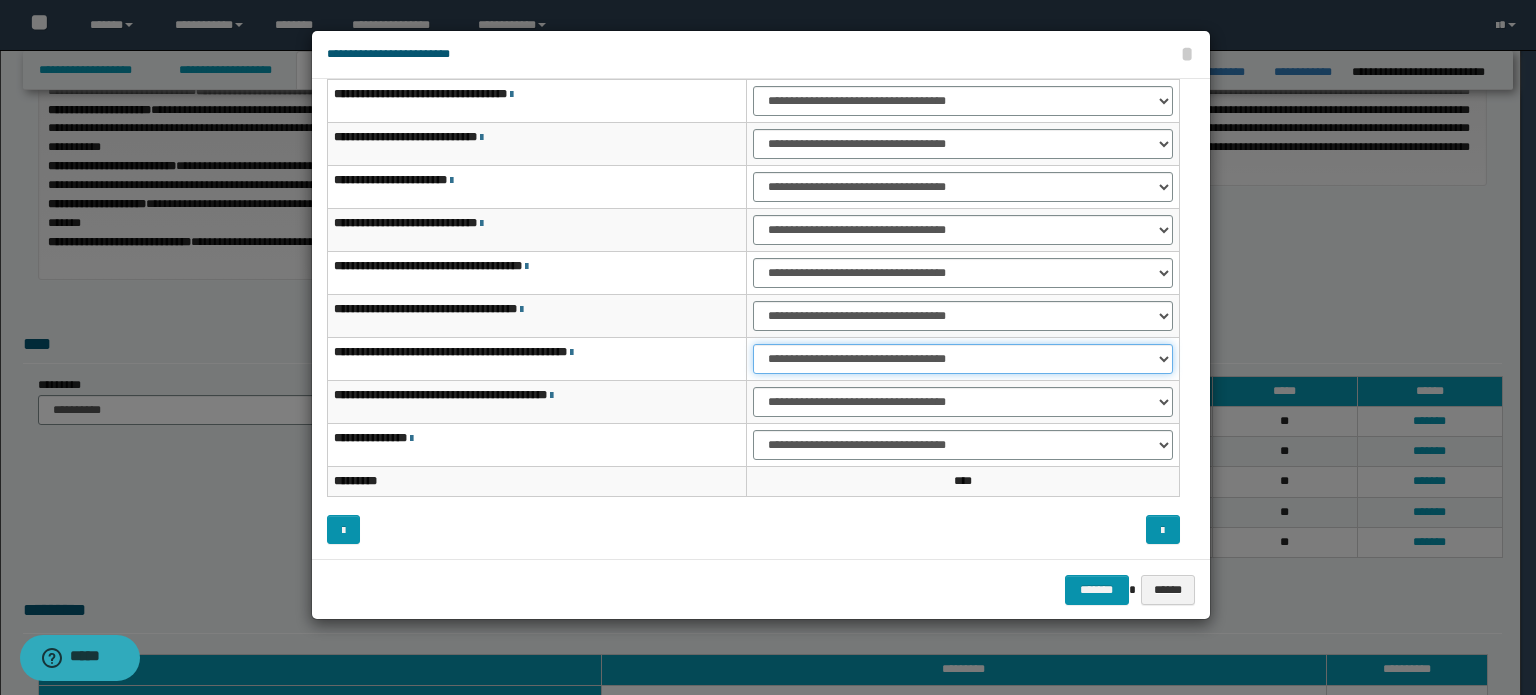 click on "**********" at bounding box center (963, 359) 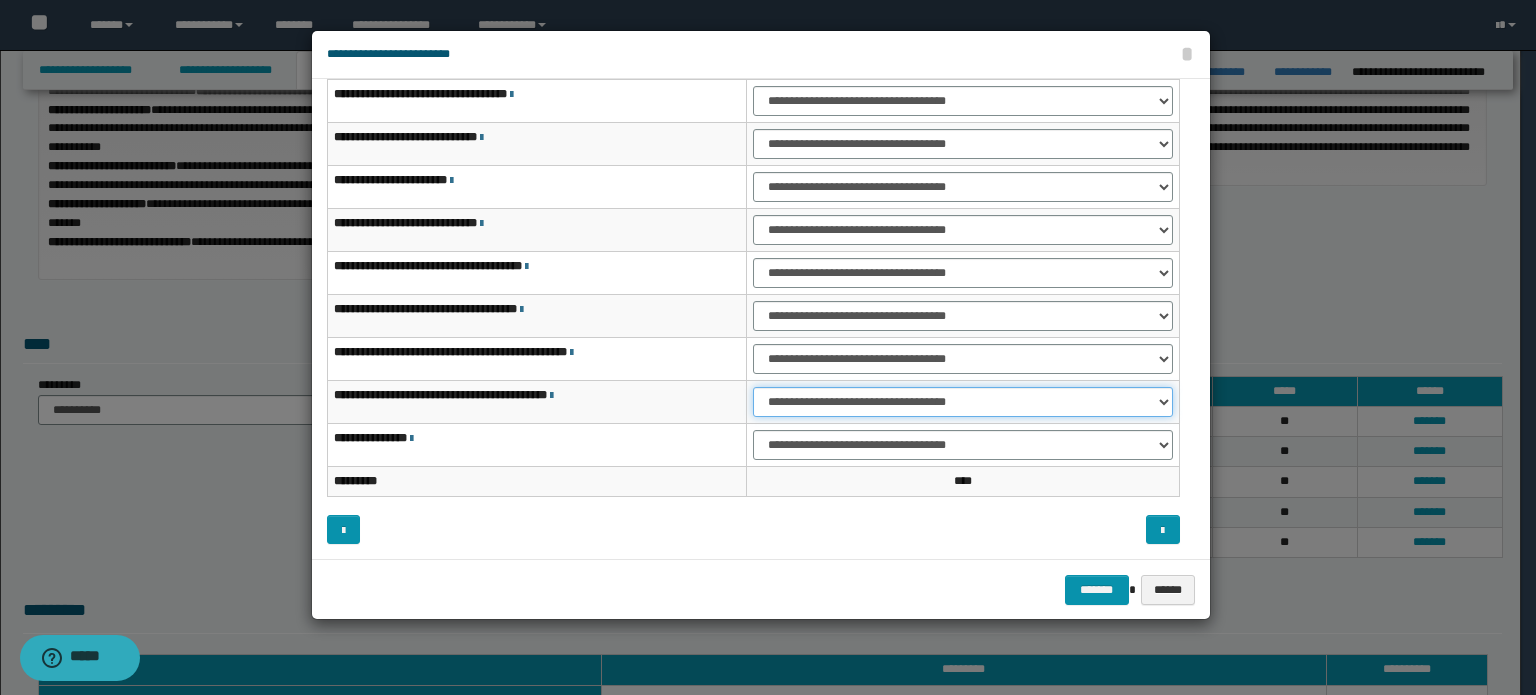 click on "**********" at bounding box center (963, 402) 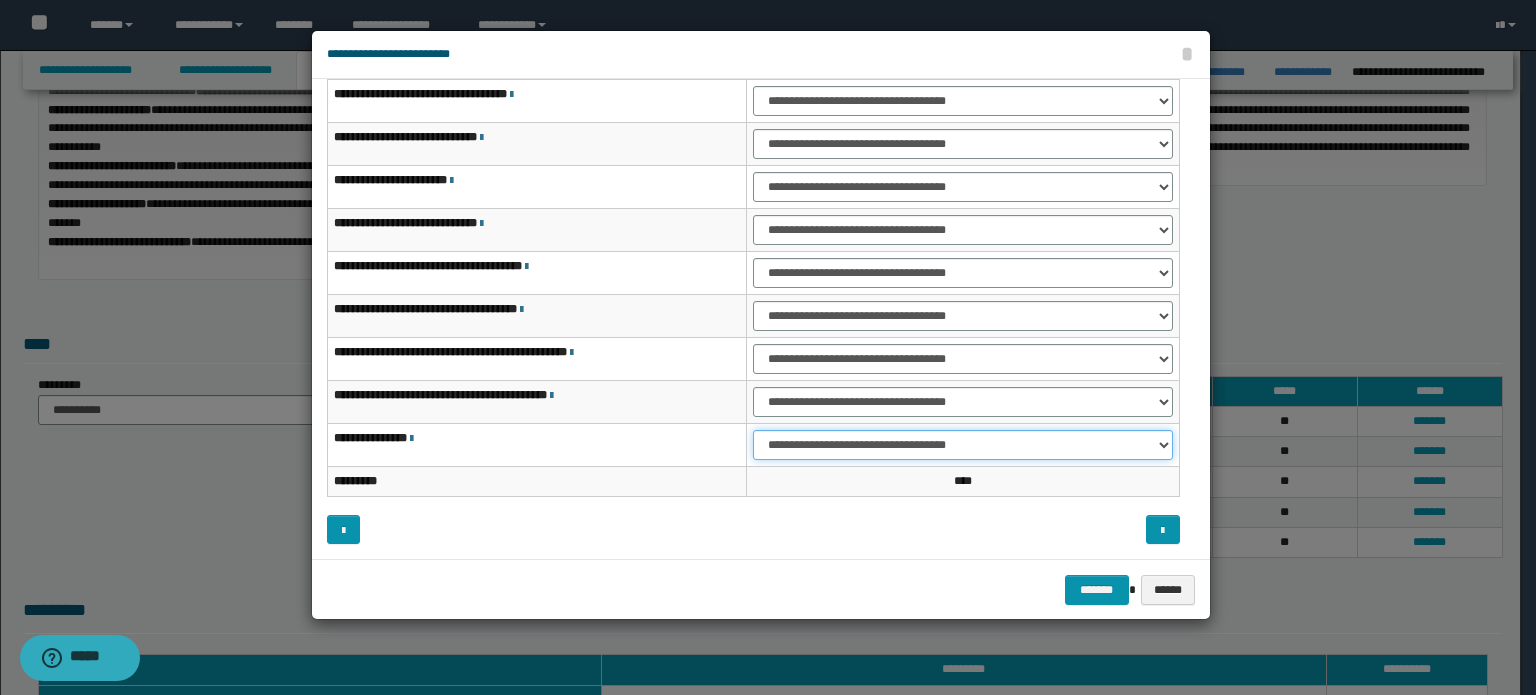 click on "**********" at bounding box center [963, 445] 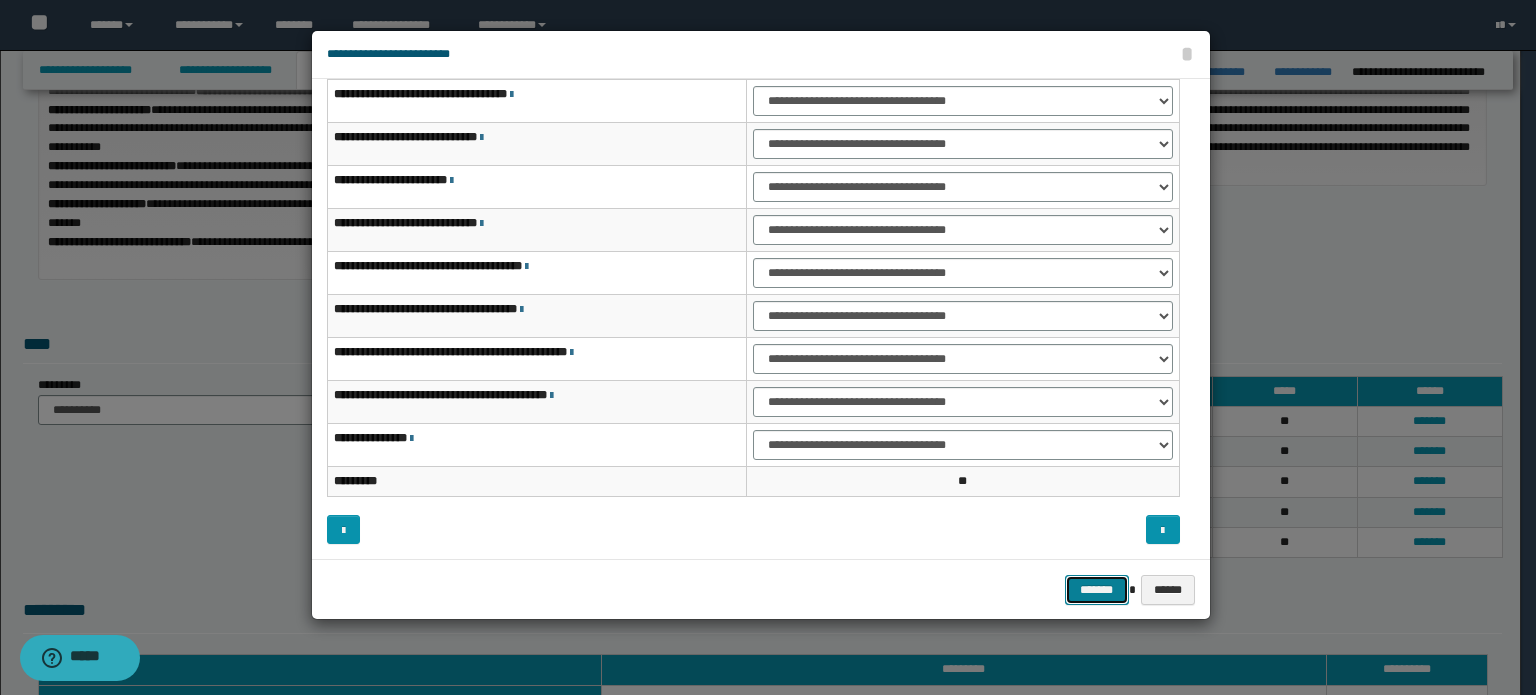 click on "*******" at bounding box center (1097, 590) 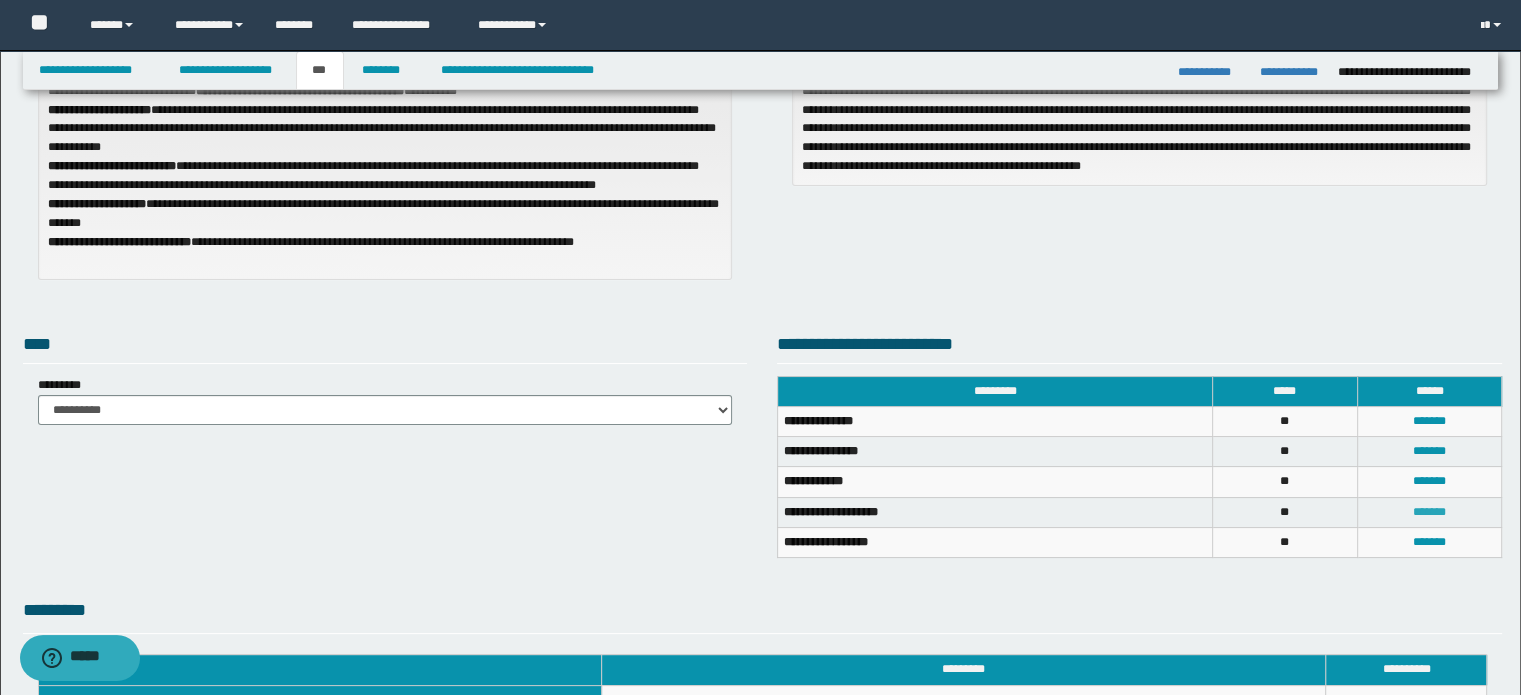 click on "*******" at bounding box center [1429, 512] 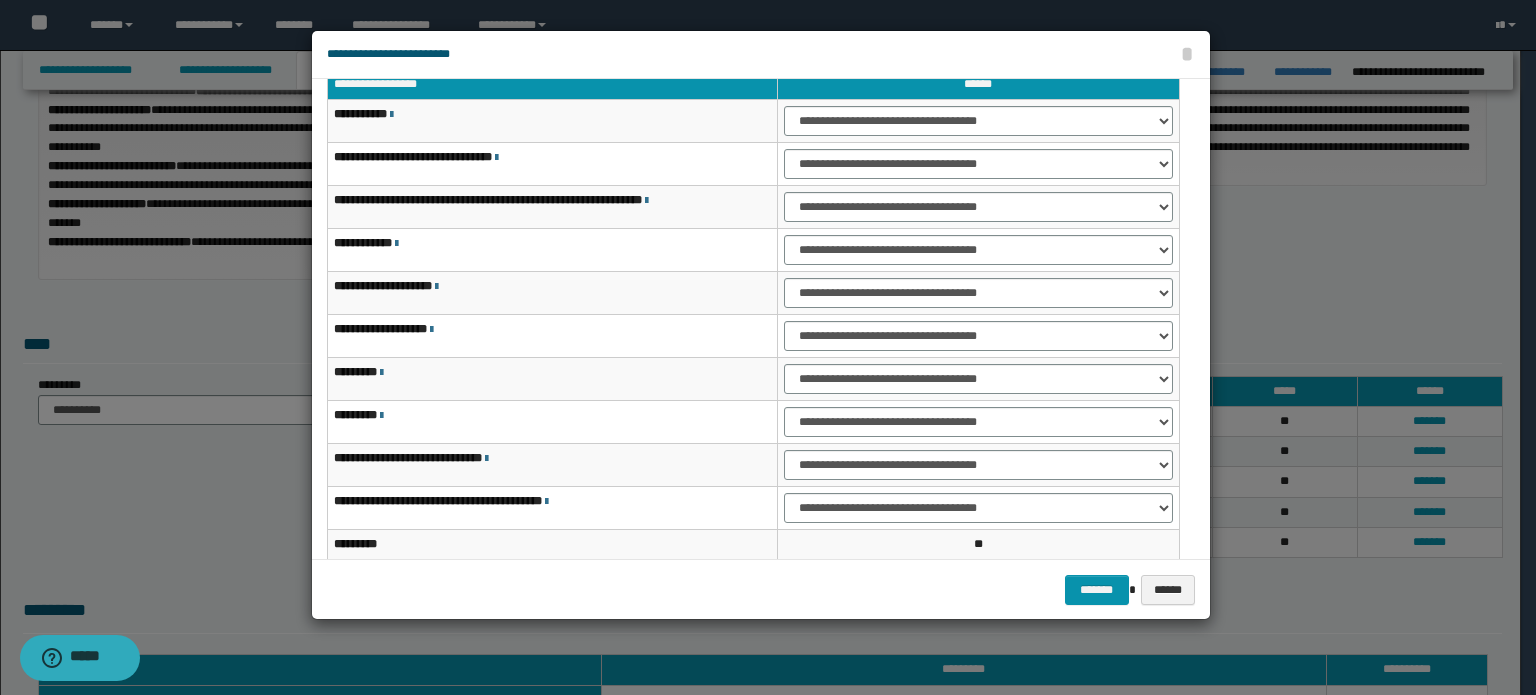 scroll, scrollTop: 0, scrollLeft: 0, axis: both 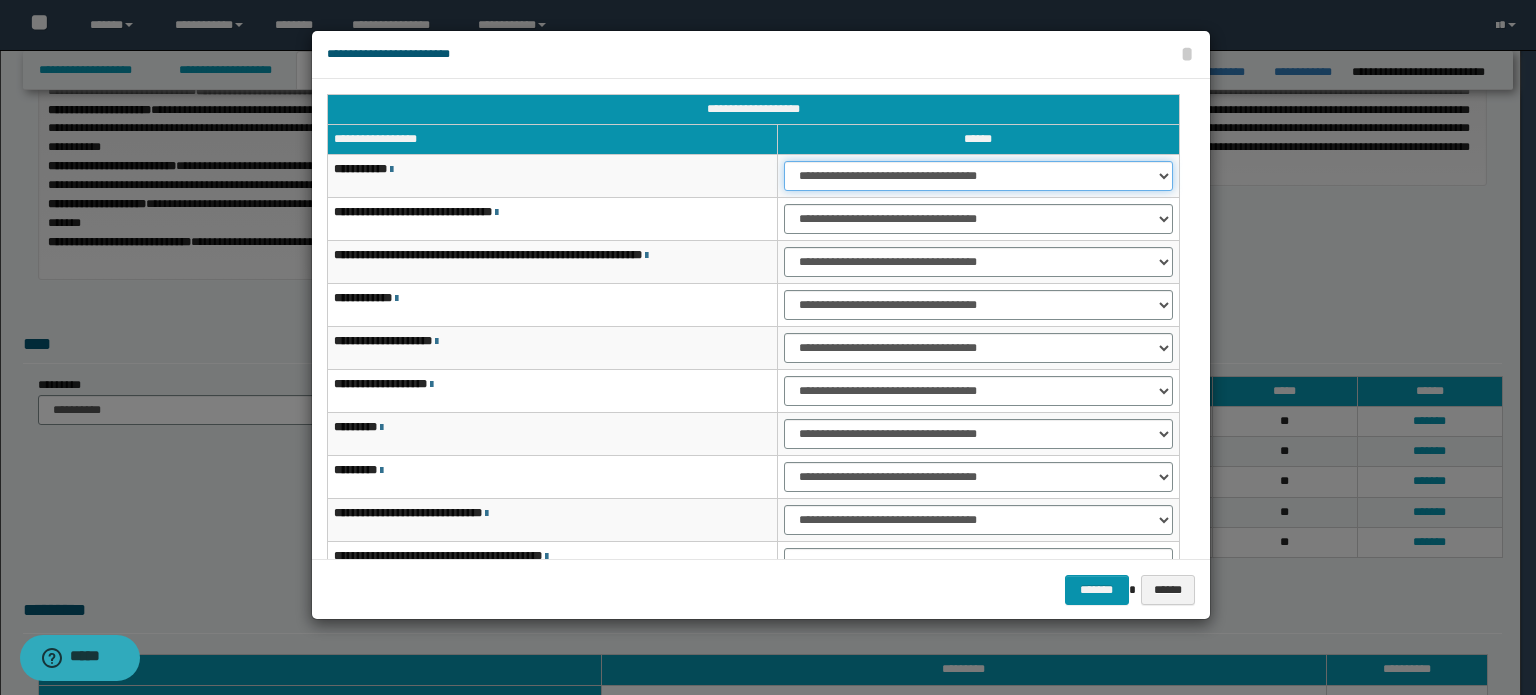 click on "**********" at bounding box center (978, 176) 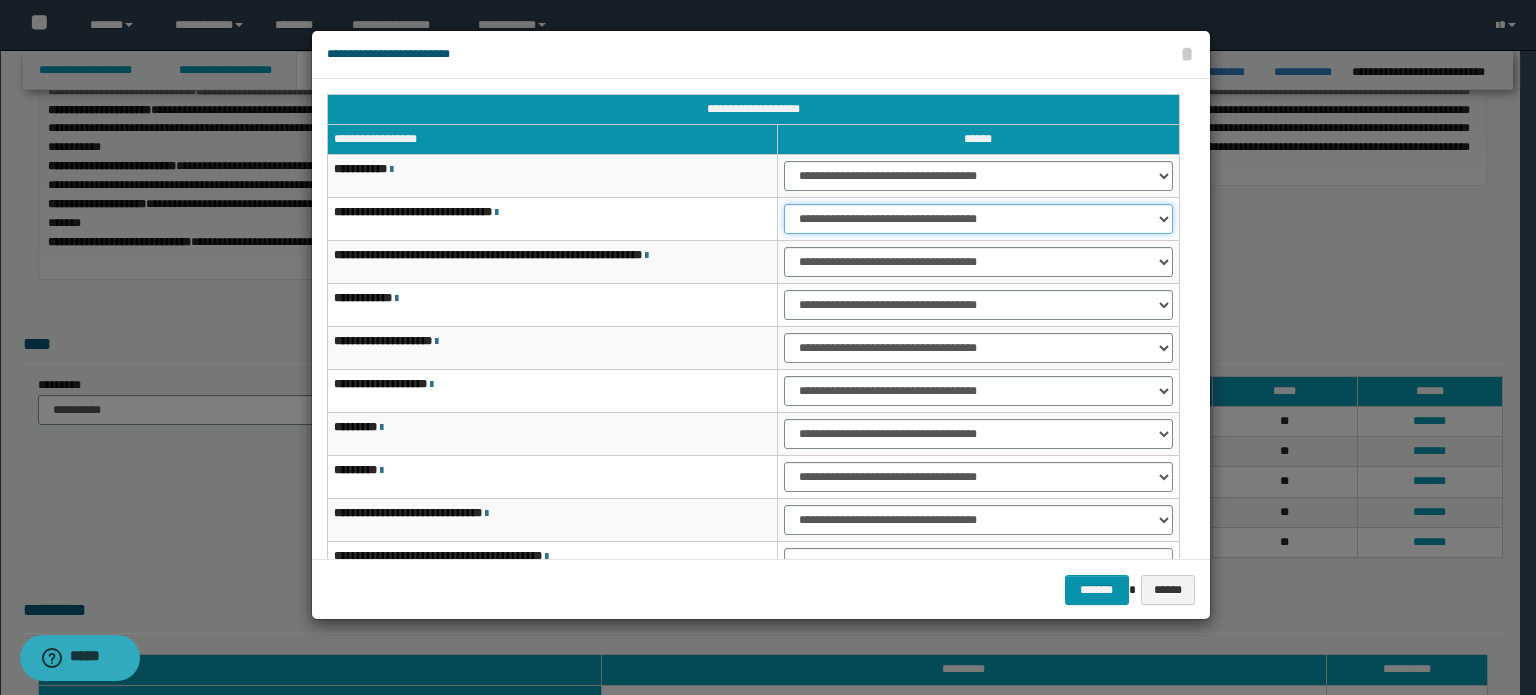 click on "**********" at bounding box center [978, 219] 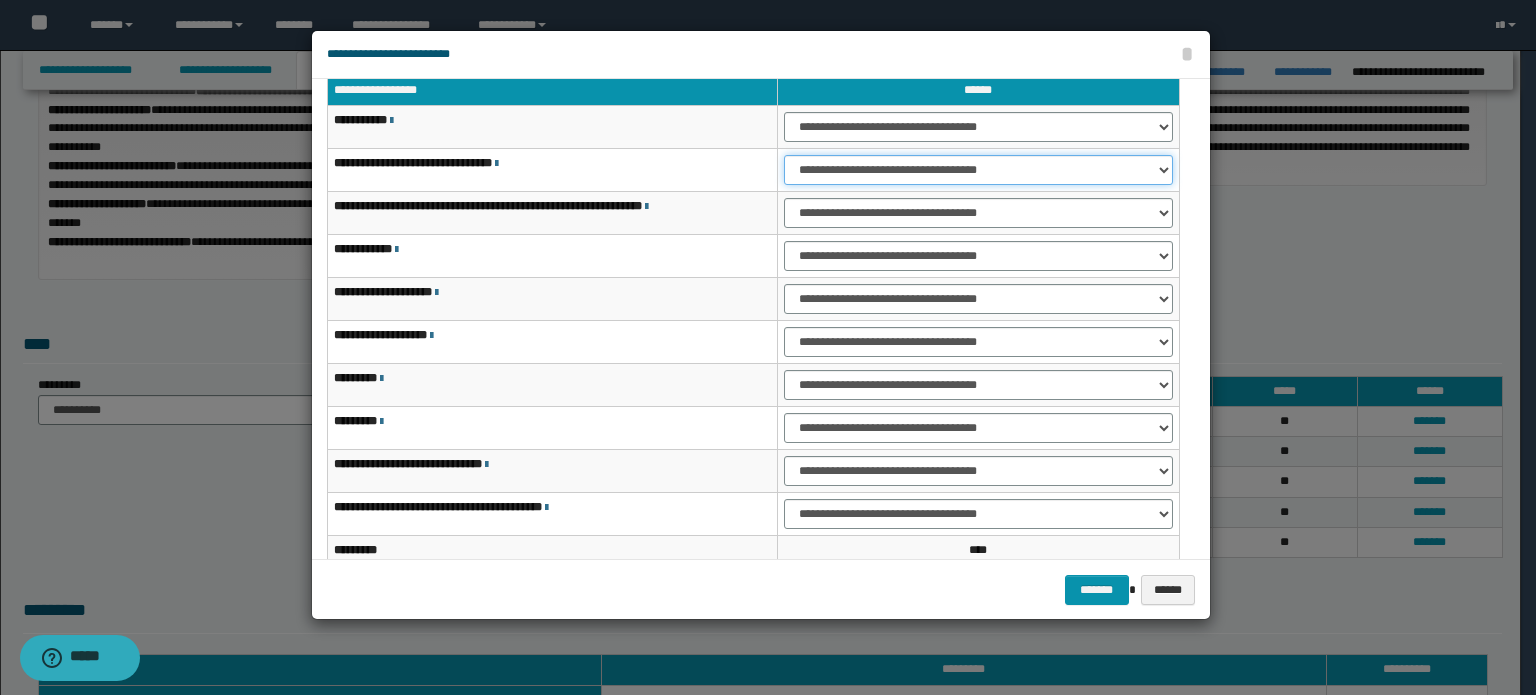 scroll, scrollTop: 118, scrollLeft: 0, axis: vertical 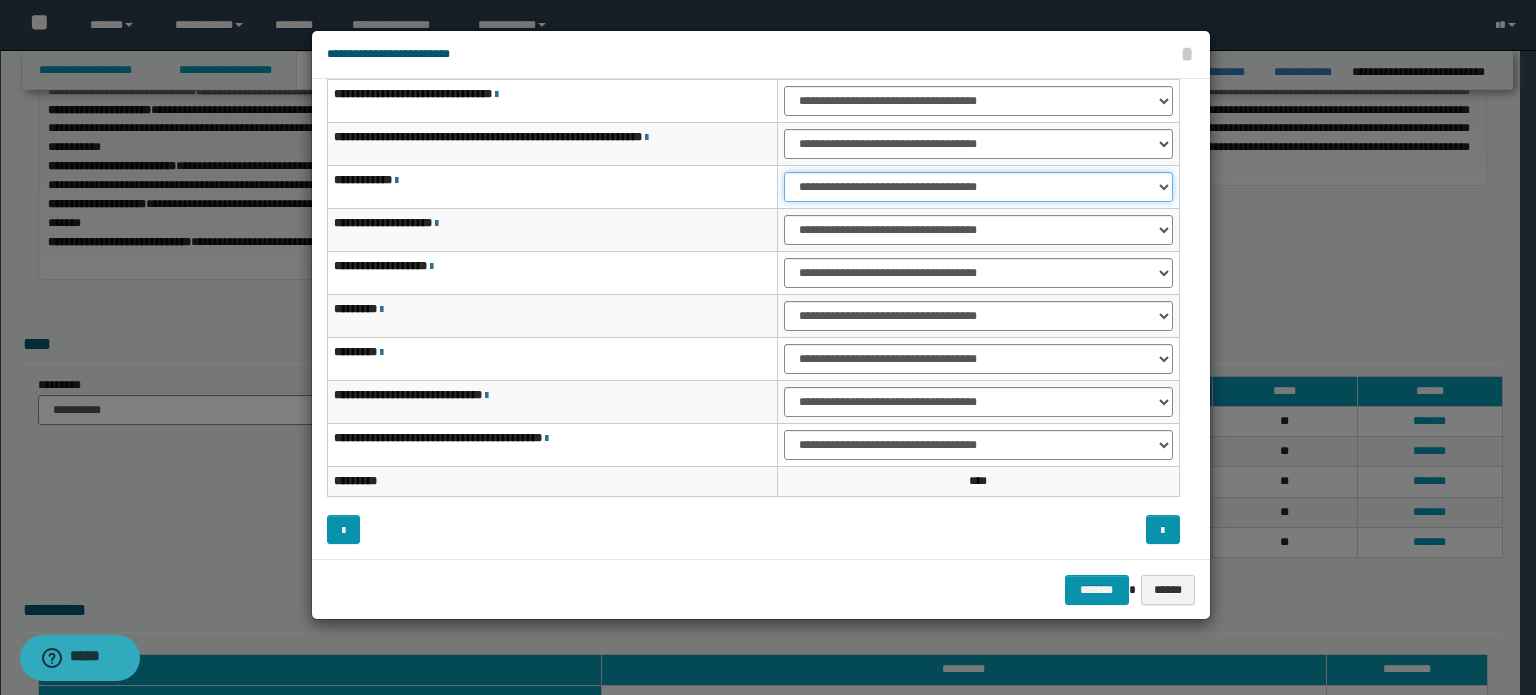 click on "**********" at bounding box center (978, 187) 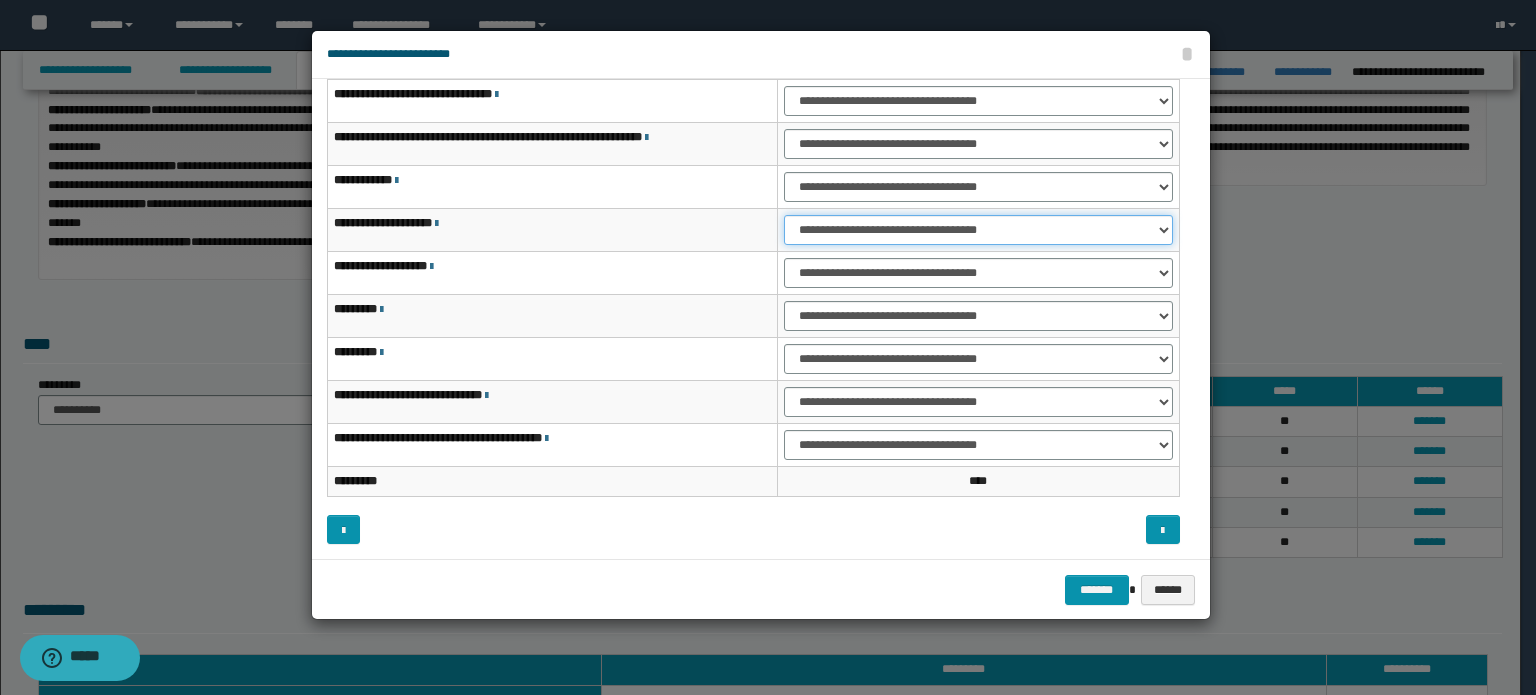 click on "**********" at bounding box center (978, 230) 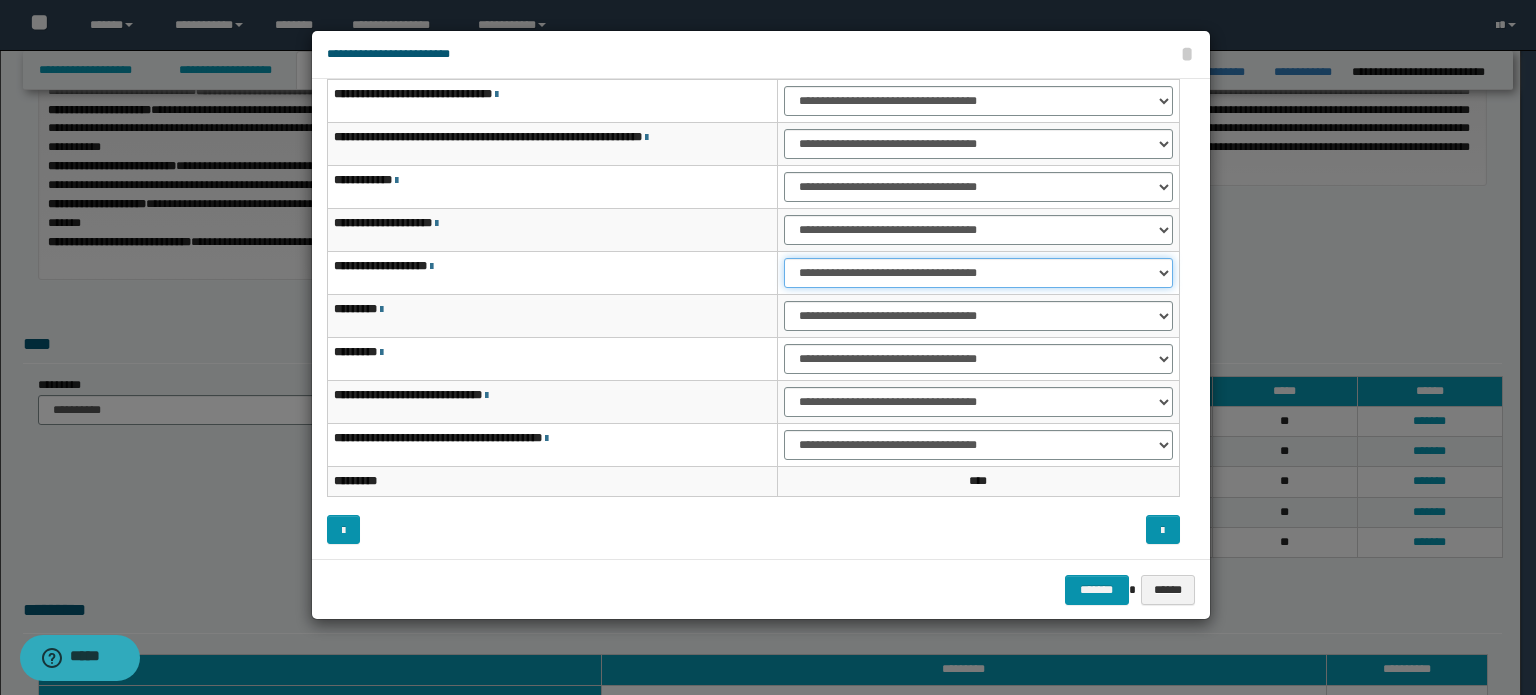 click on "**********" at bounding box center (978, 273) 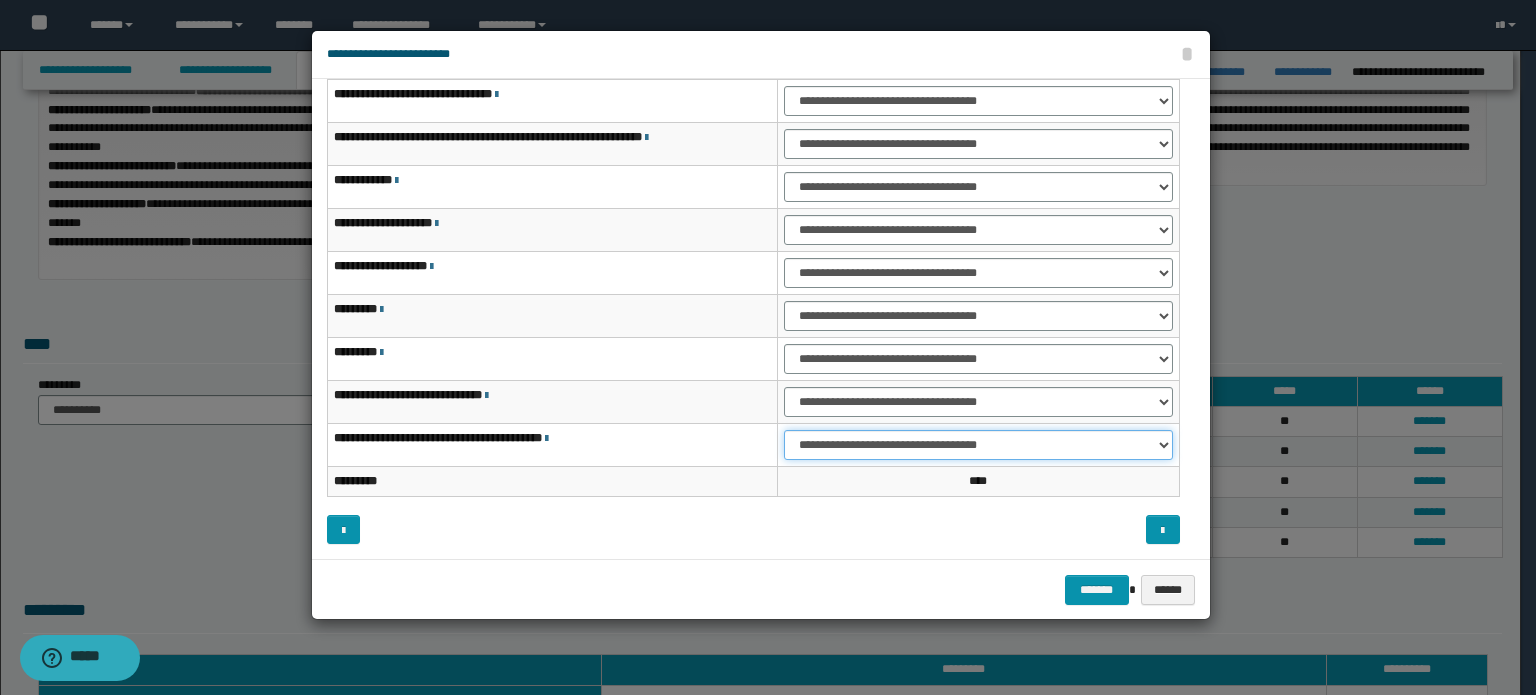 drag, startPoint x: 1125, startPoint y: 435, endPoint x: 1110, endPoint y: 454, distance: 24.207438 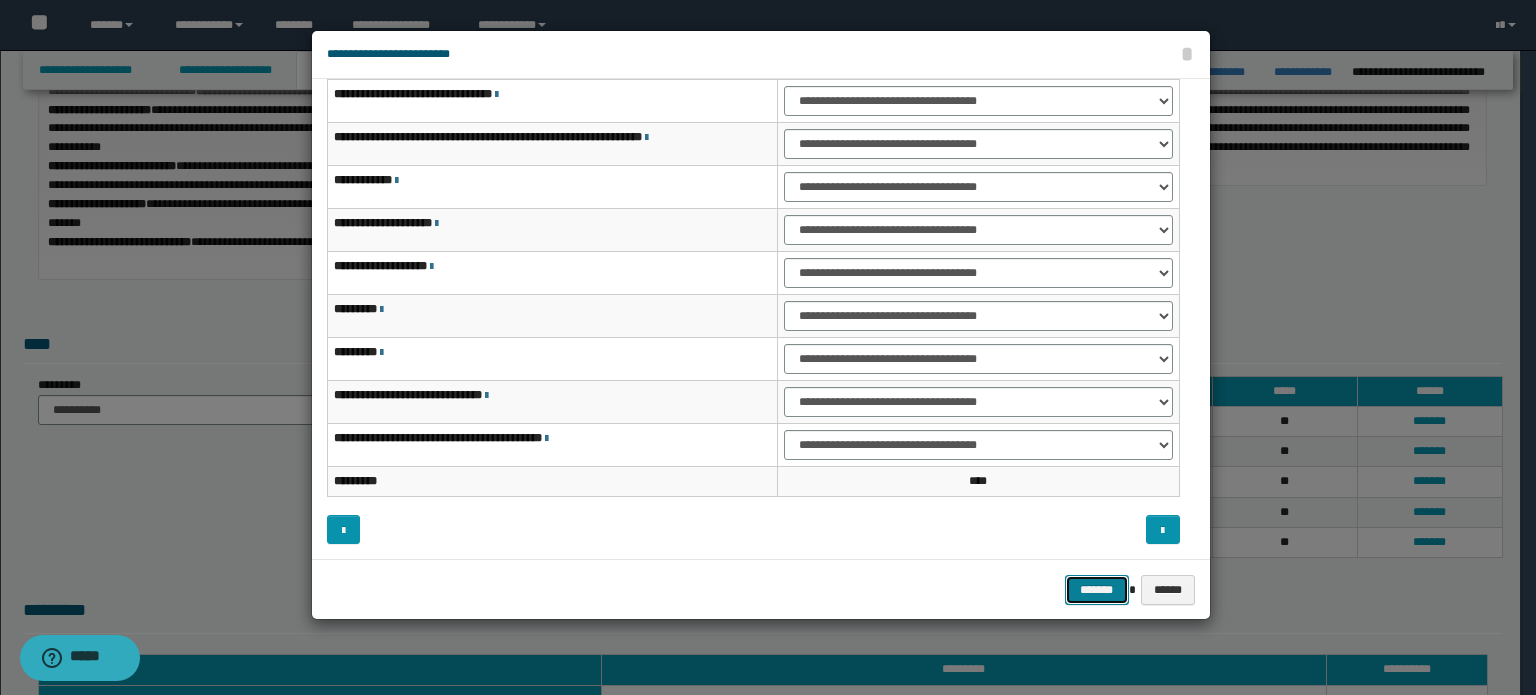 click on "*******" at bounding box center (1097, 590) 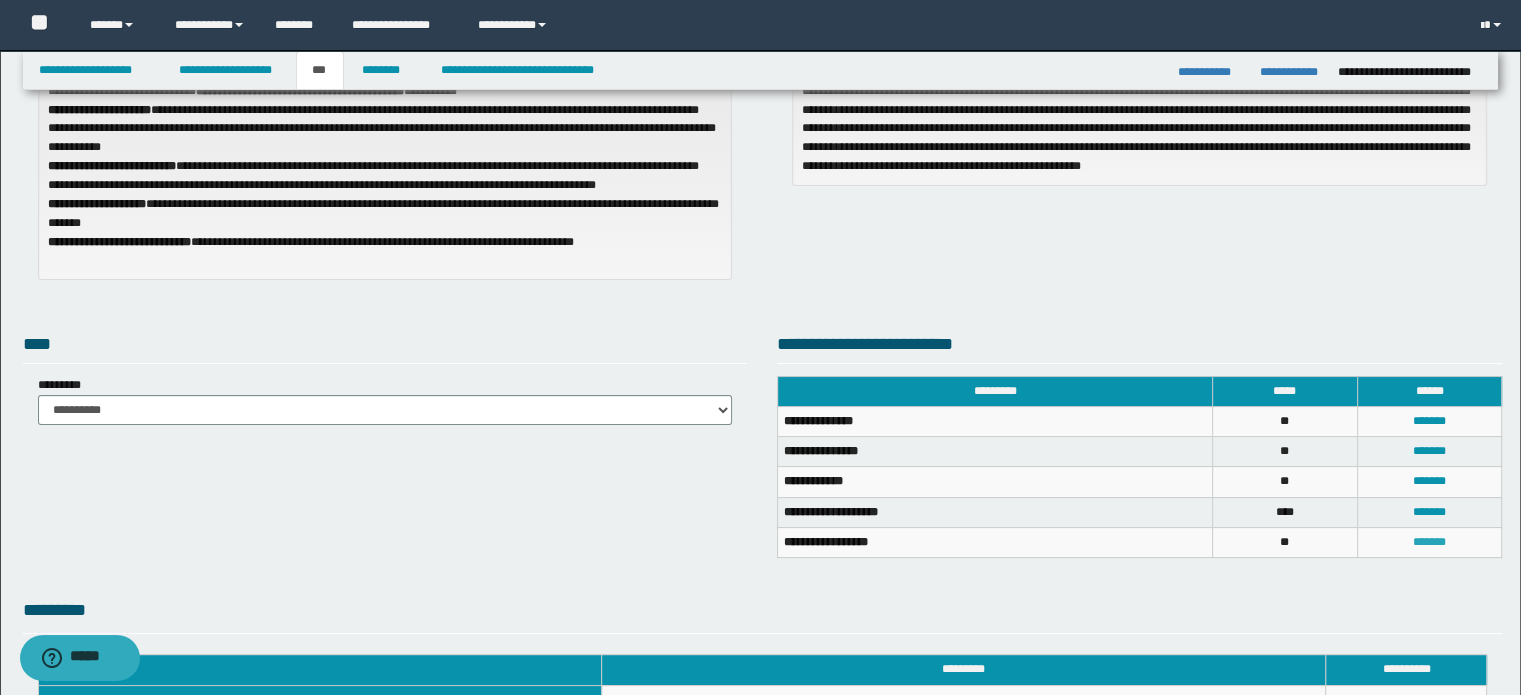 click on "*******" at bounding box center [1429, 542] 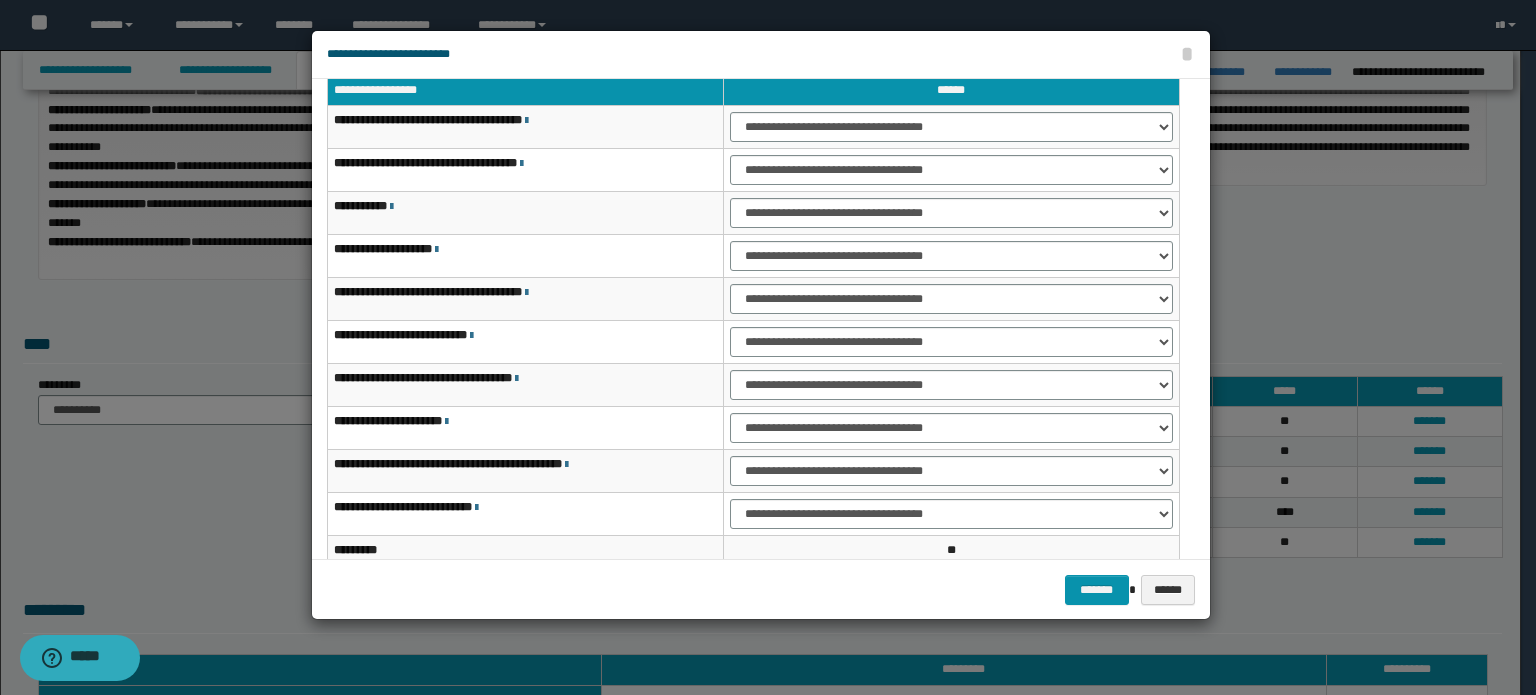scroll, scrollTop: 0, scrollLeft: 0, axis: both 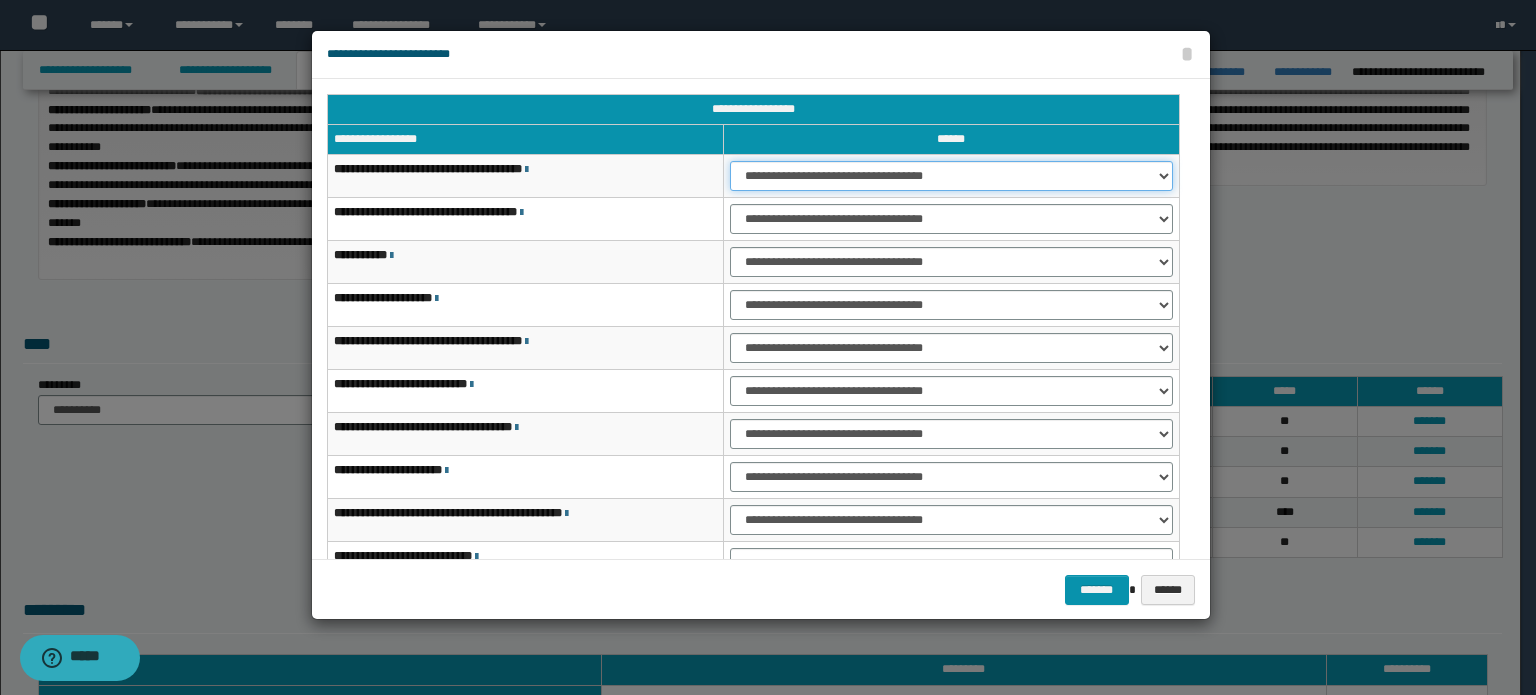 click on "**********" at bounding box center [951, 176] 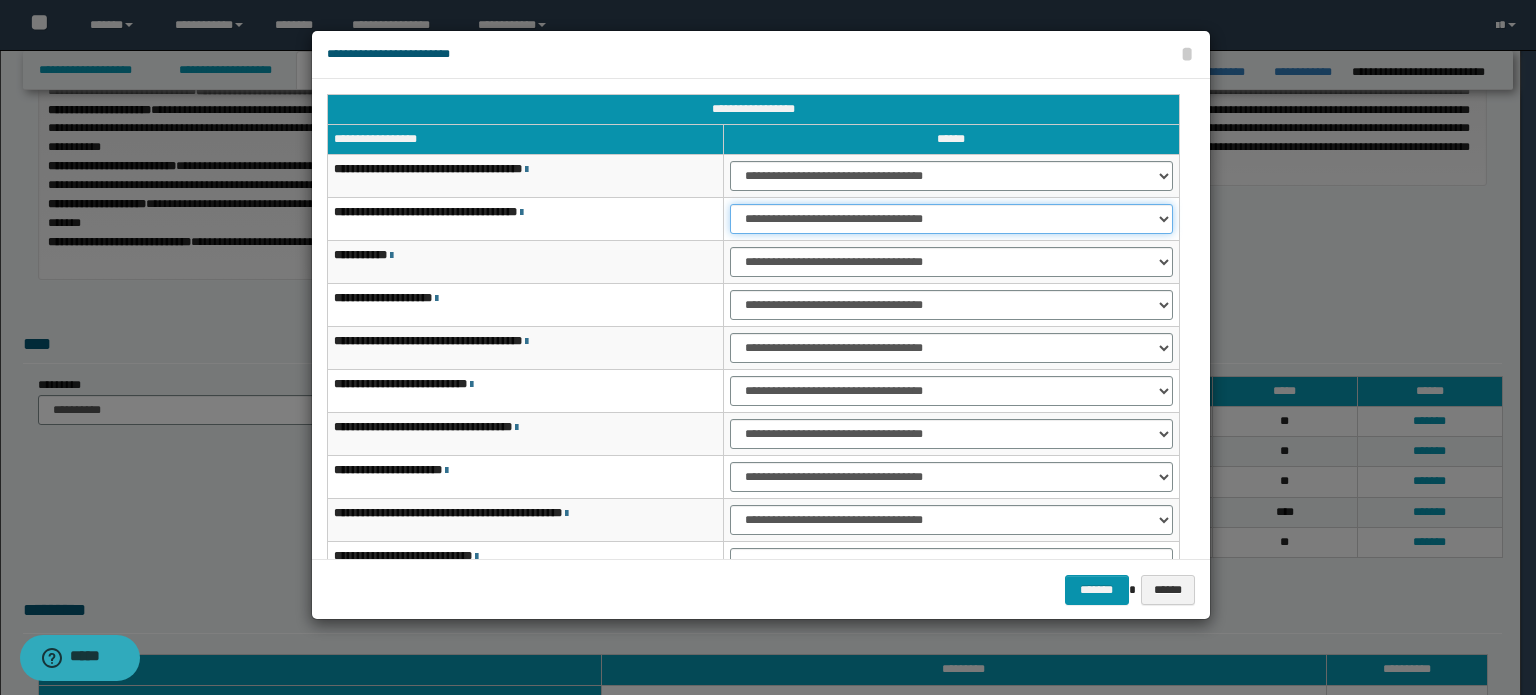 click on "**********" at bounding box center (951, 219) 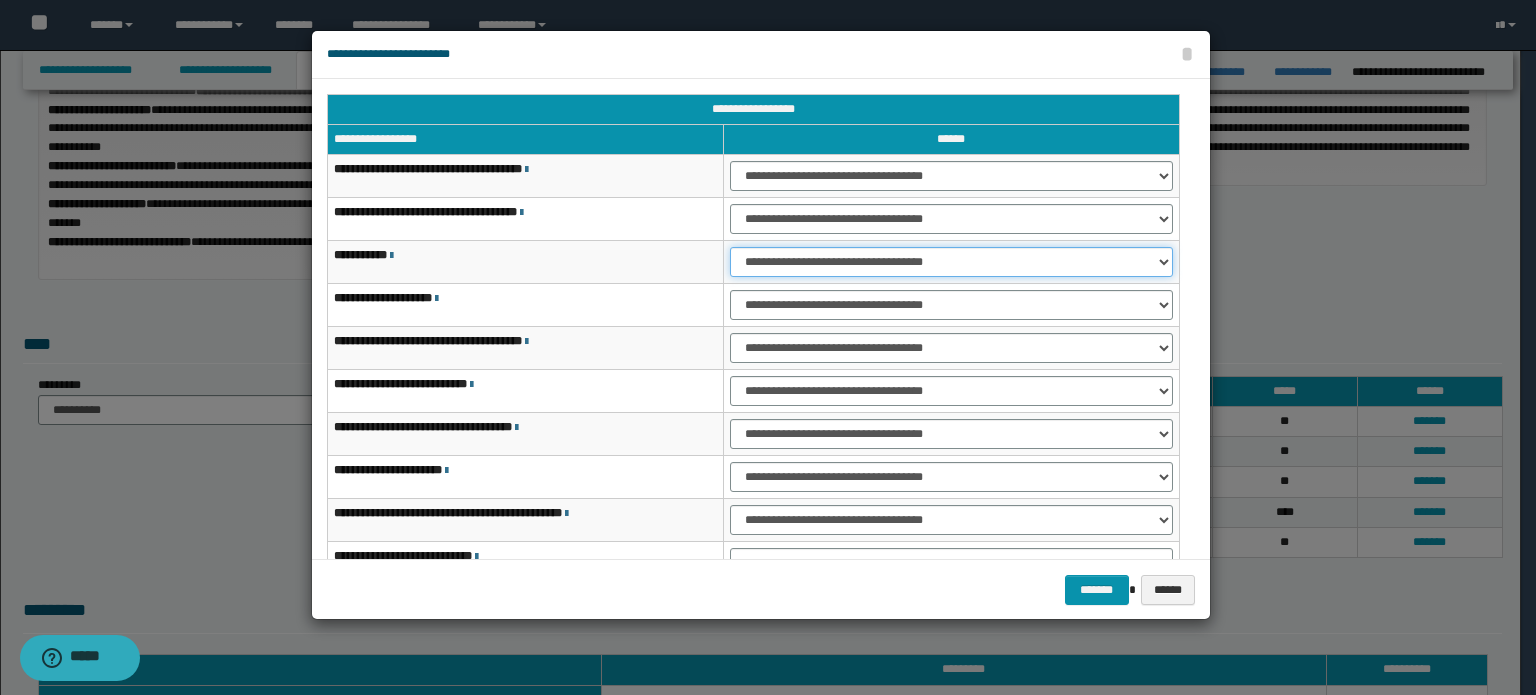 click on "**********" at bounding box center (951, 262) 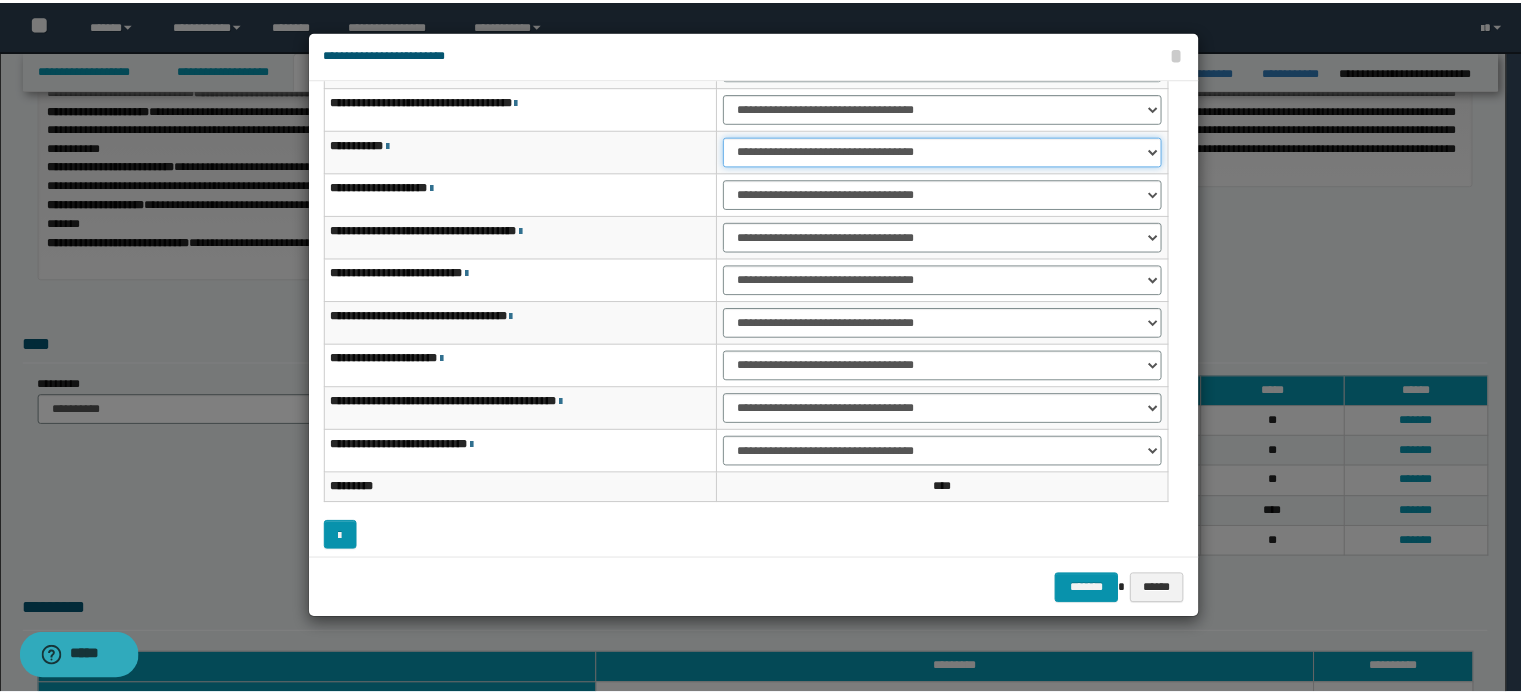 scroll, scrollTop: 118, scrollLeft: 0, axis: vertical 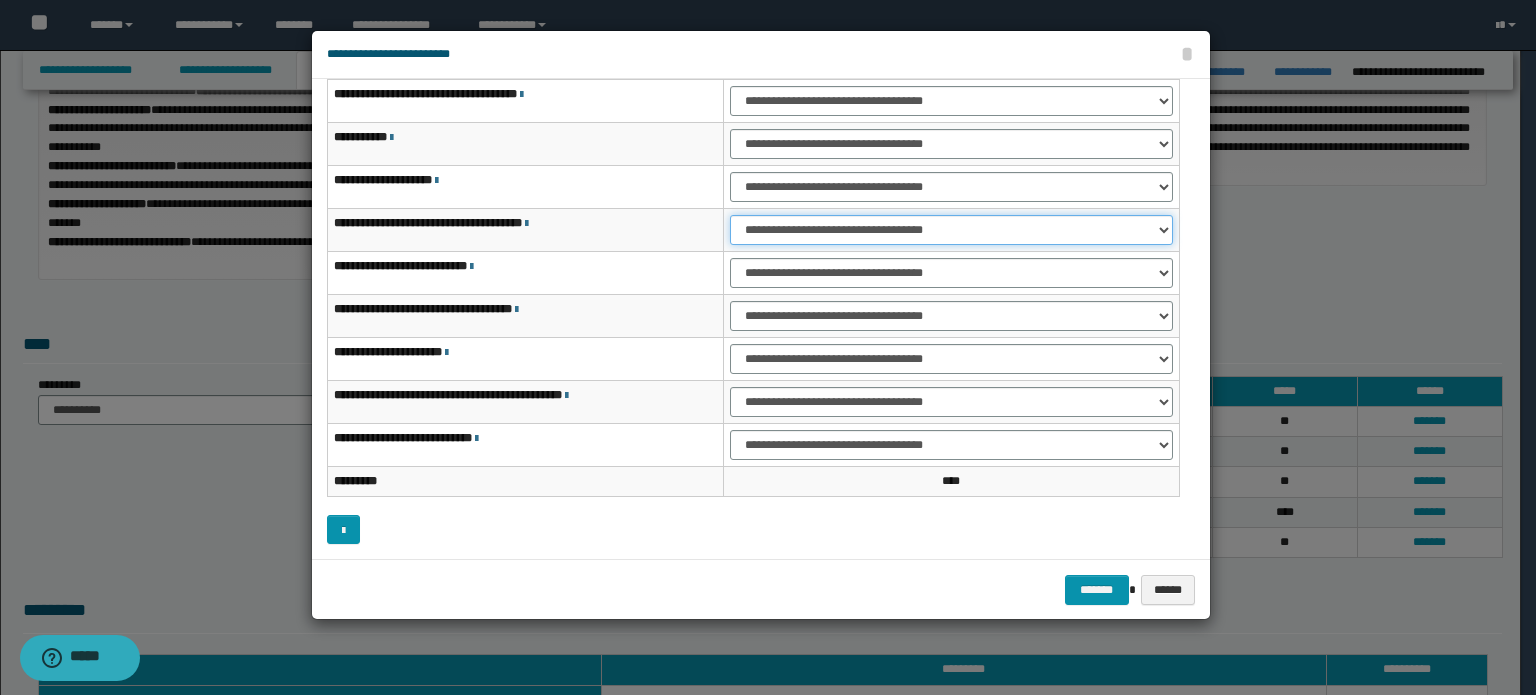 click on "**********" at bounding box center [951, 230] 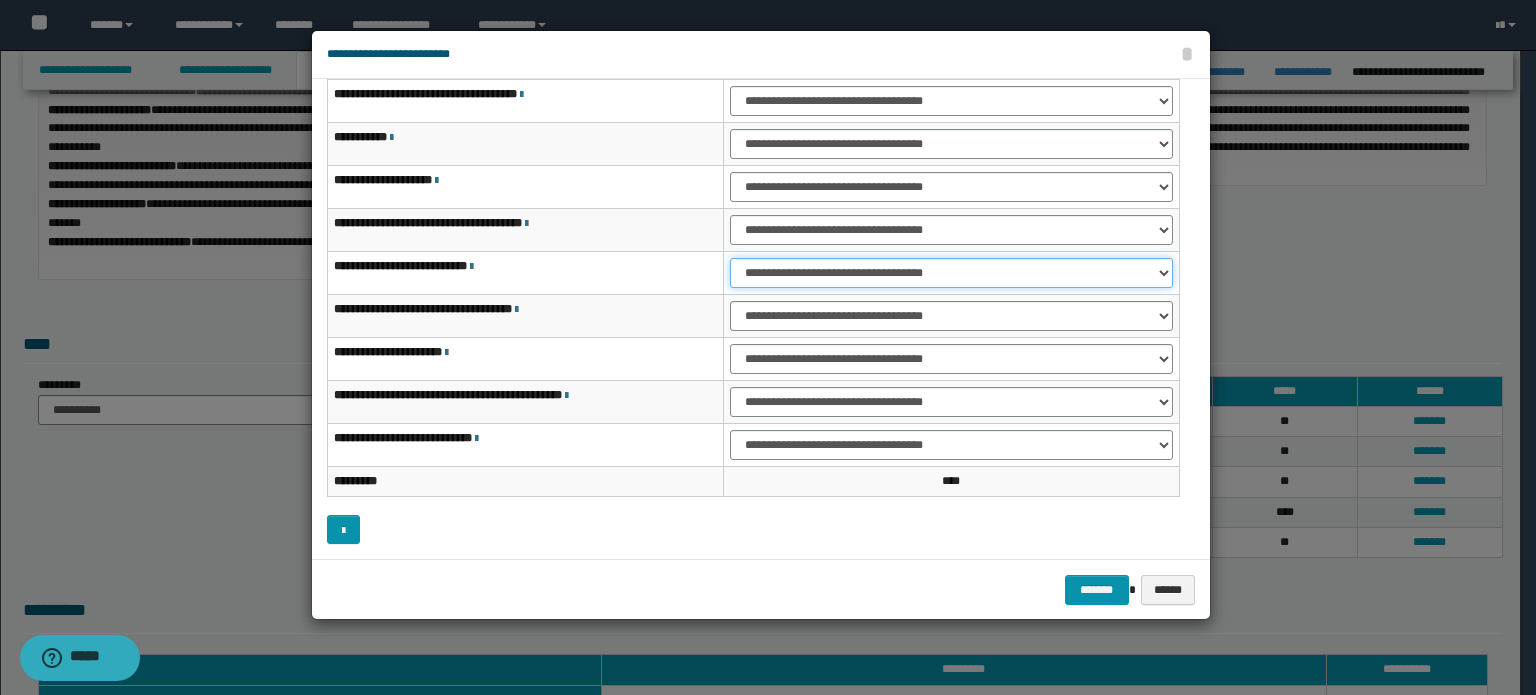 drag, startPoint x: 1054, startPoint y: 267, endPoint x: 1051, endPoint y: 280, distance: 13.341664 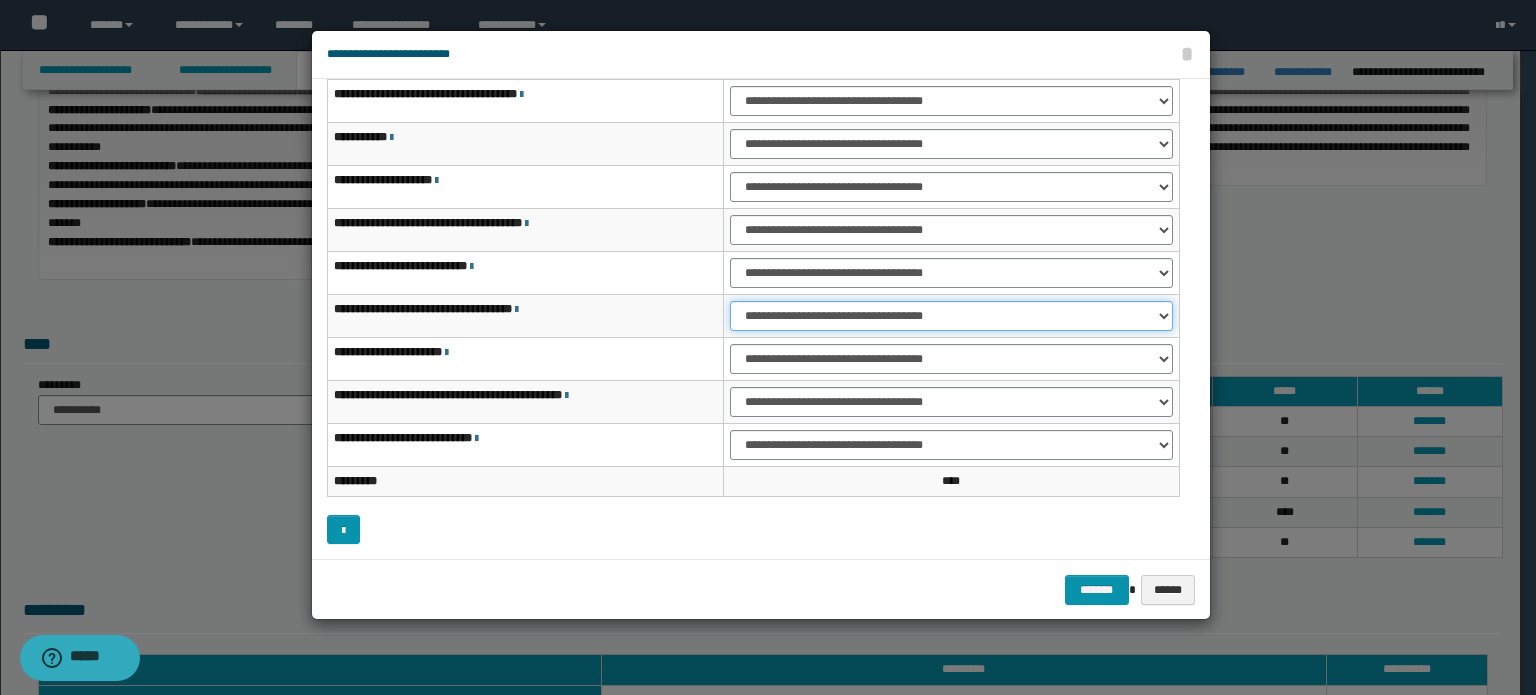 click on "**********" at bounding box center (951, 316) 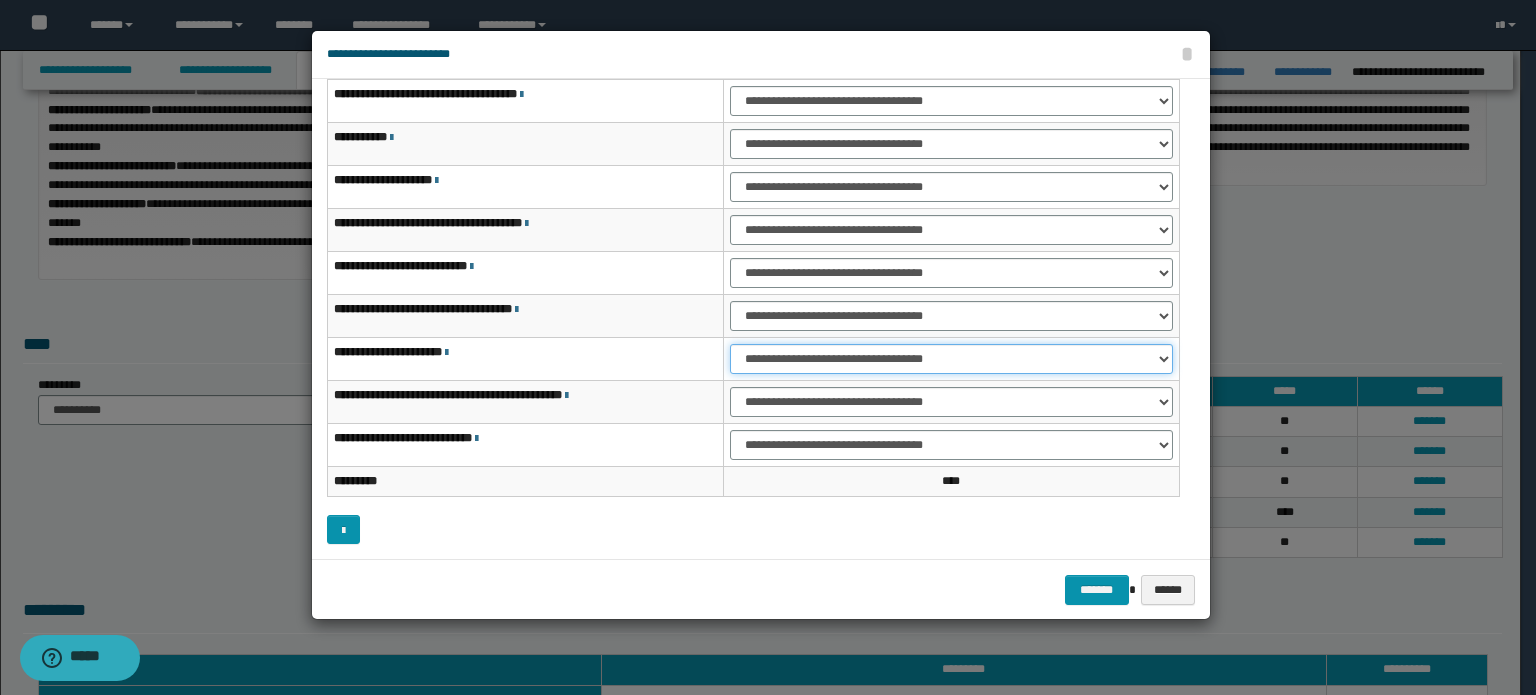click on "**********" at bounding box center (951, 359) 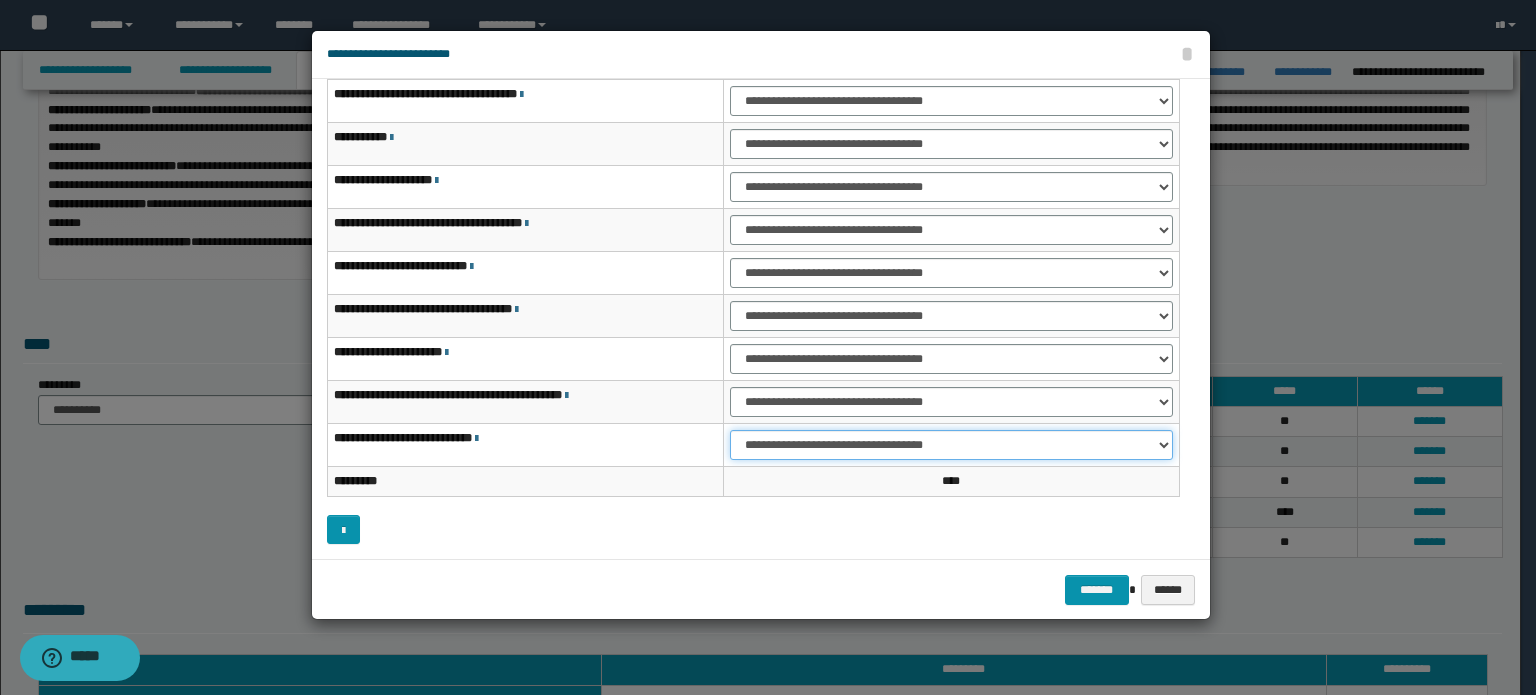 click on "**********" at bounding box center (951, 445) 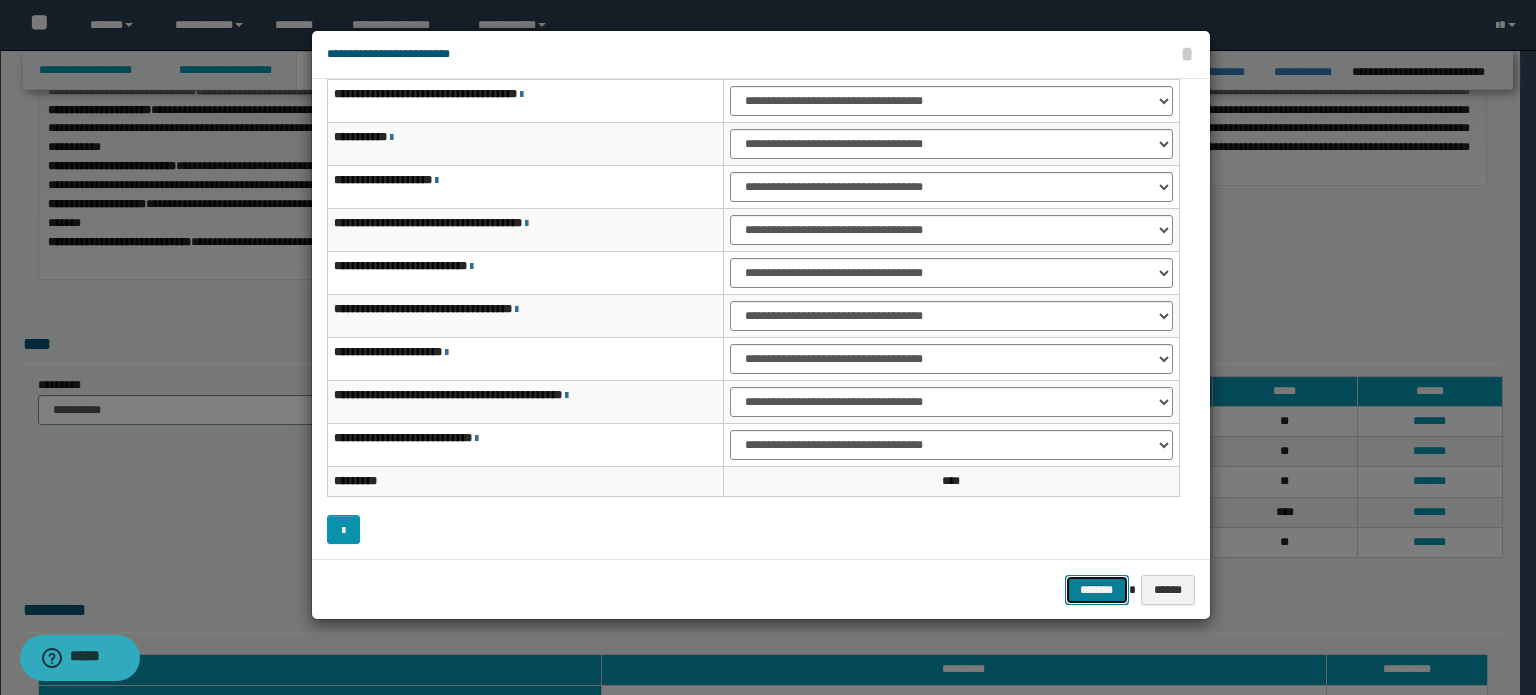 click on "*******" at bounding box center (1097, 590) 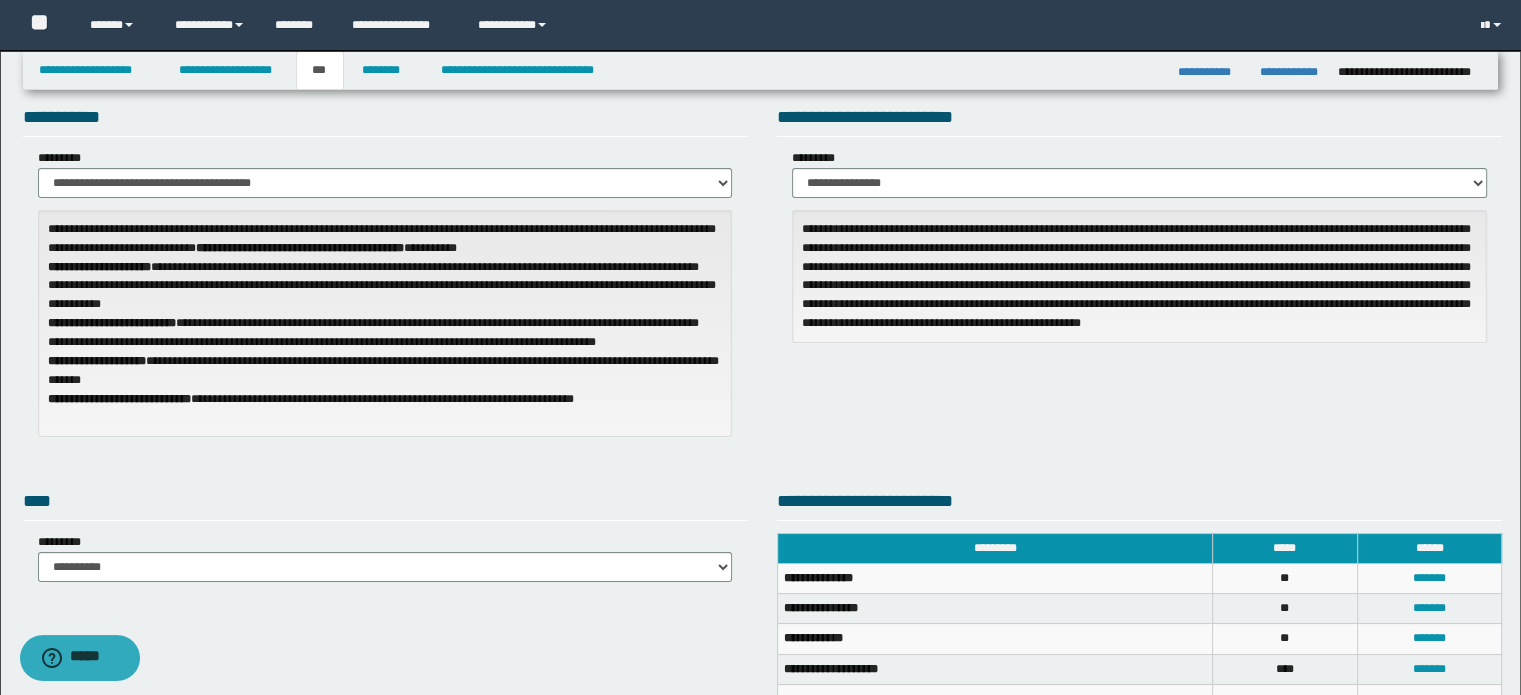 scroll, scrollTop: 0, scrollLeft: 0, axis: both 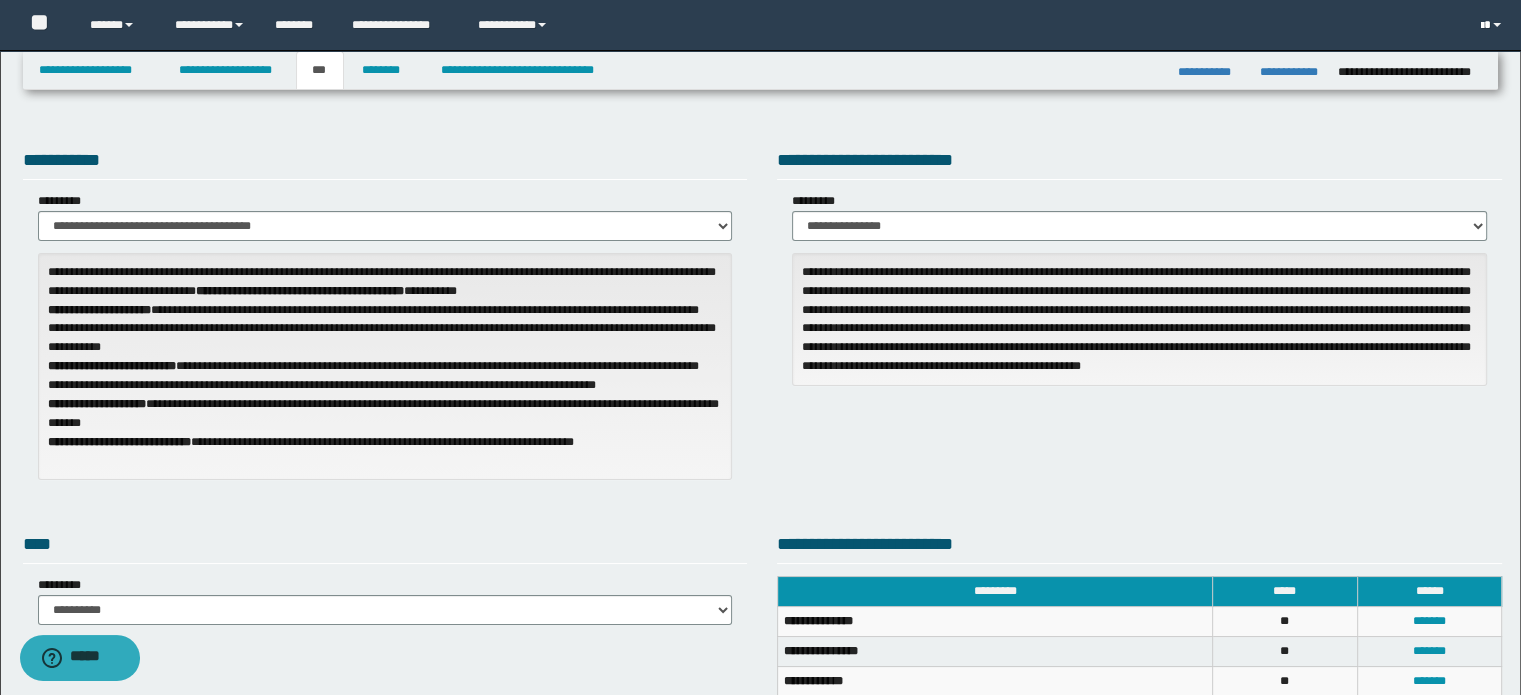 drag, startPoint x: 1503, startPoint y: 24, endPoint x: 1470, endPoint y: 62, distance: 50.32892 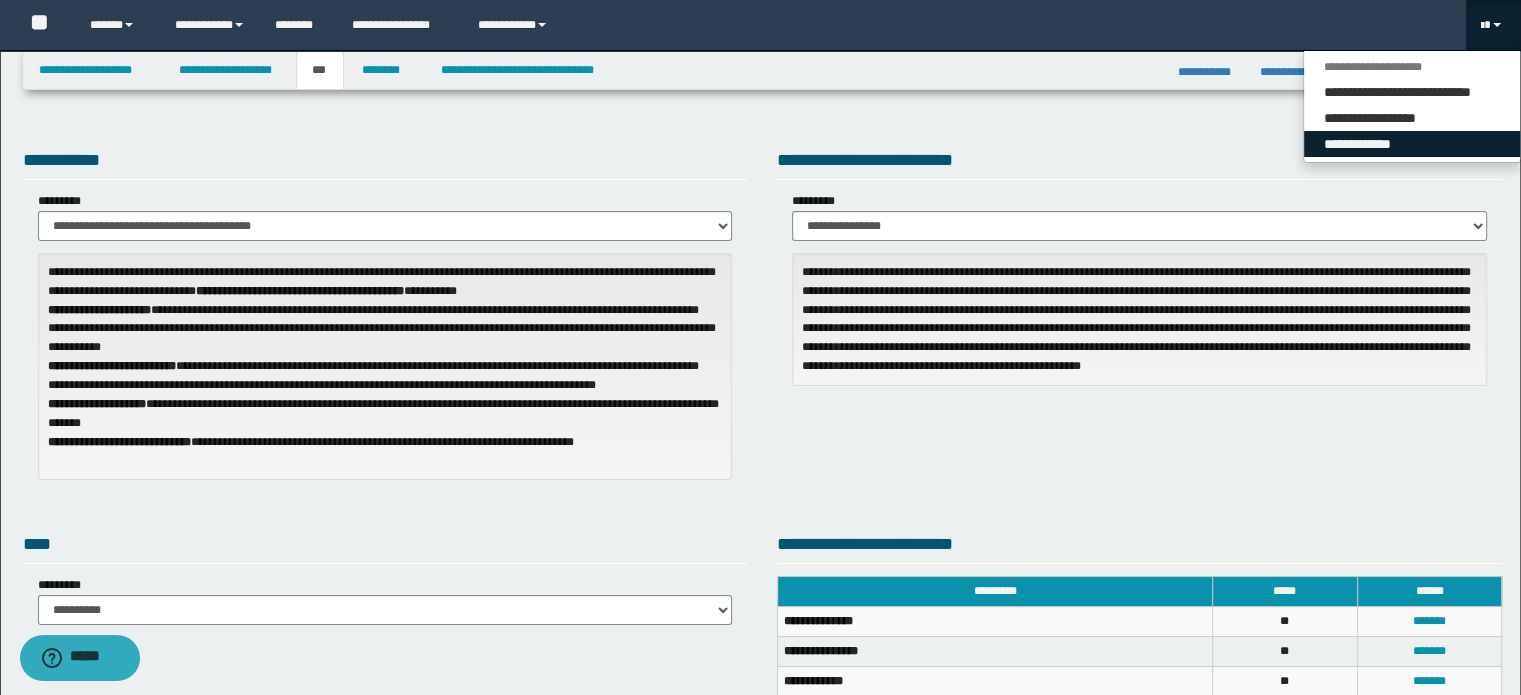 click on "**********" at bounding box center (1412, 144) 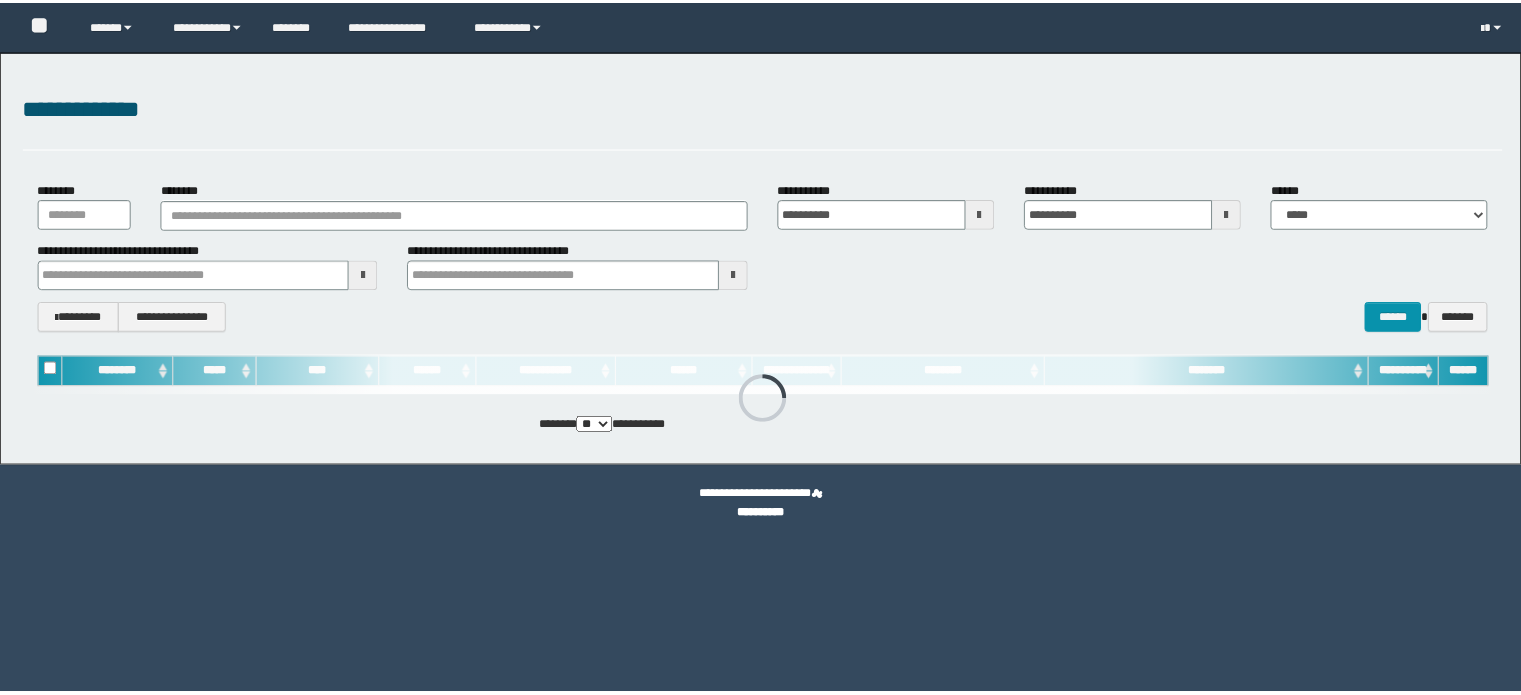 scroll, scrollTop: 0, scrollLeft: 0, axis: both 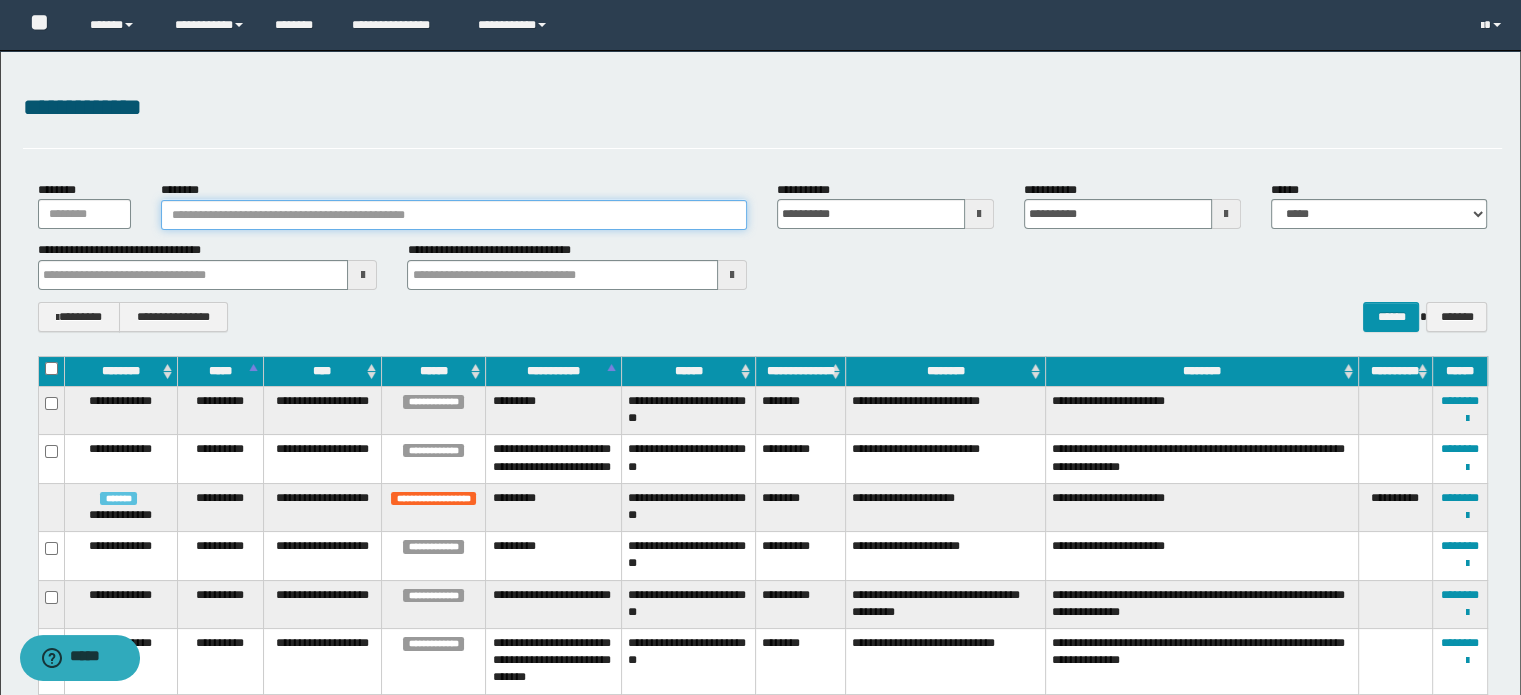click on "********" at bounding box center [454, 215] 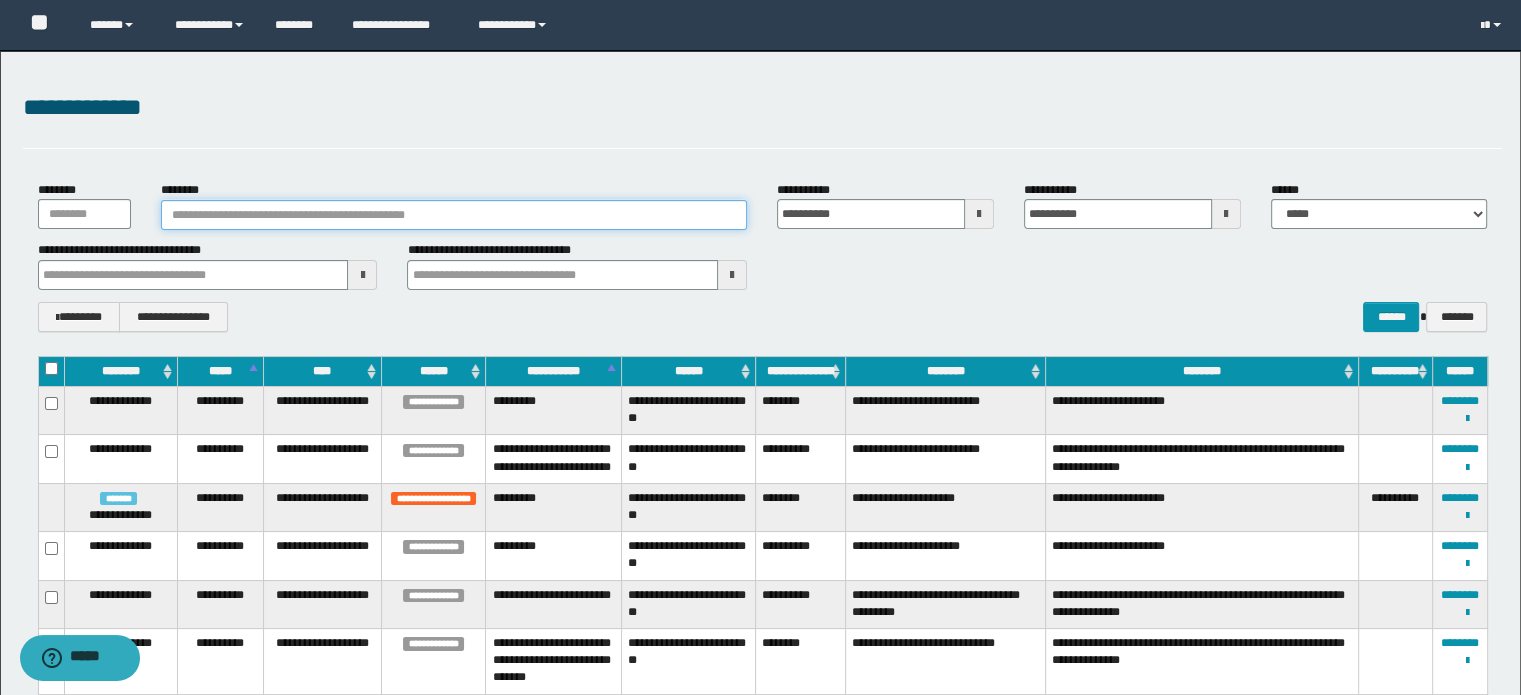 paste on "**********" 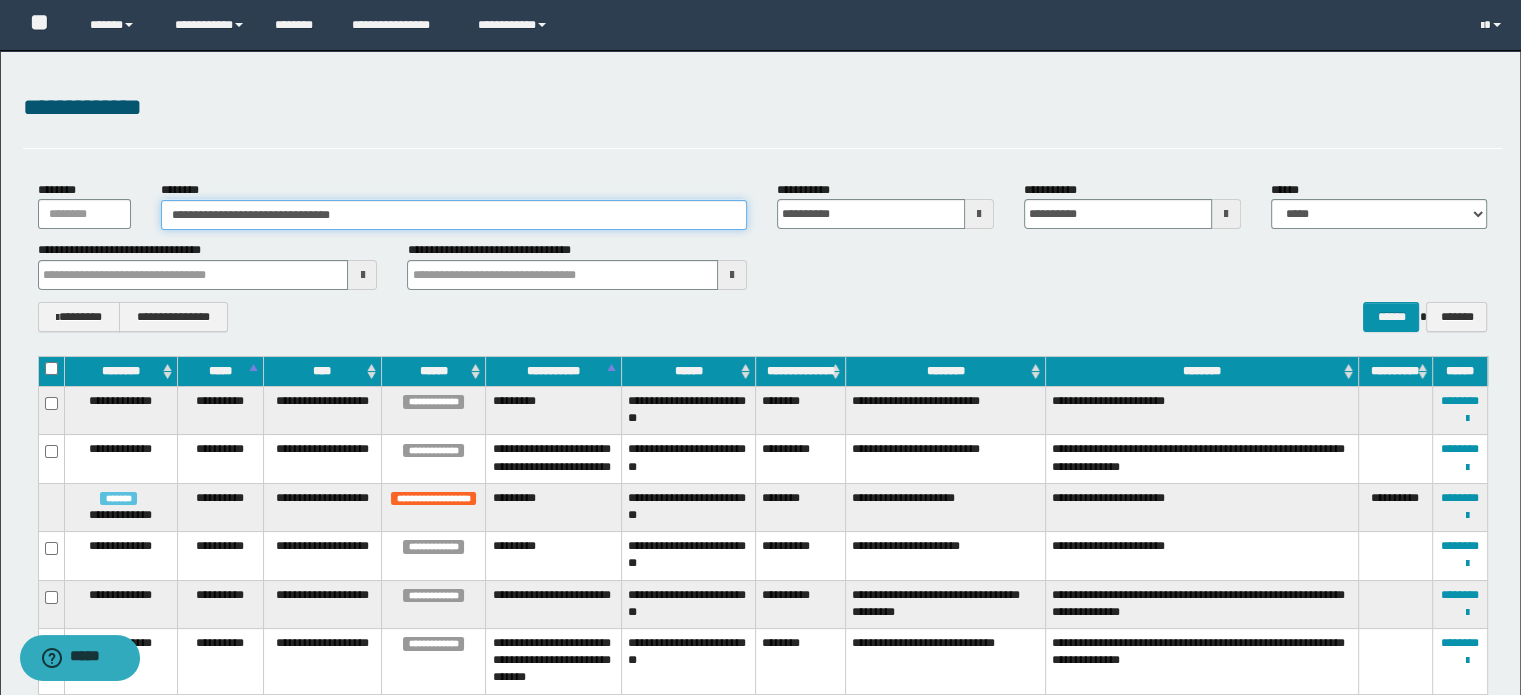 type on "**********" 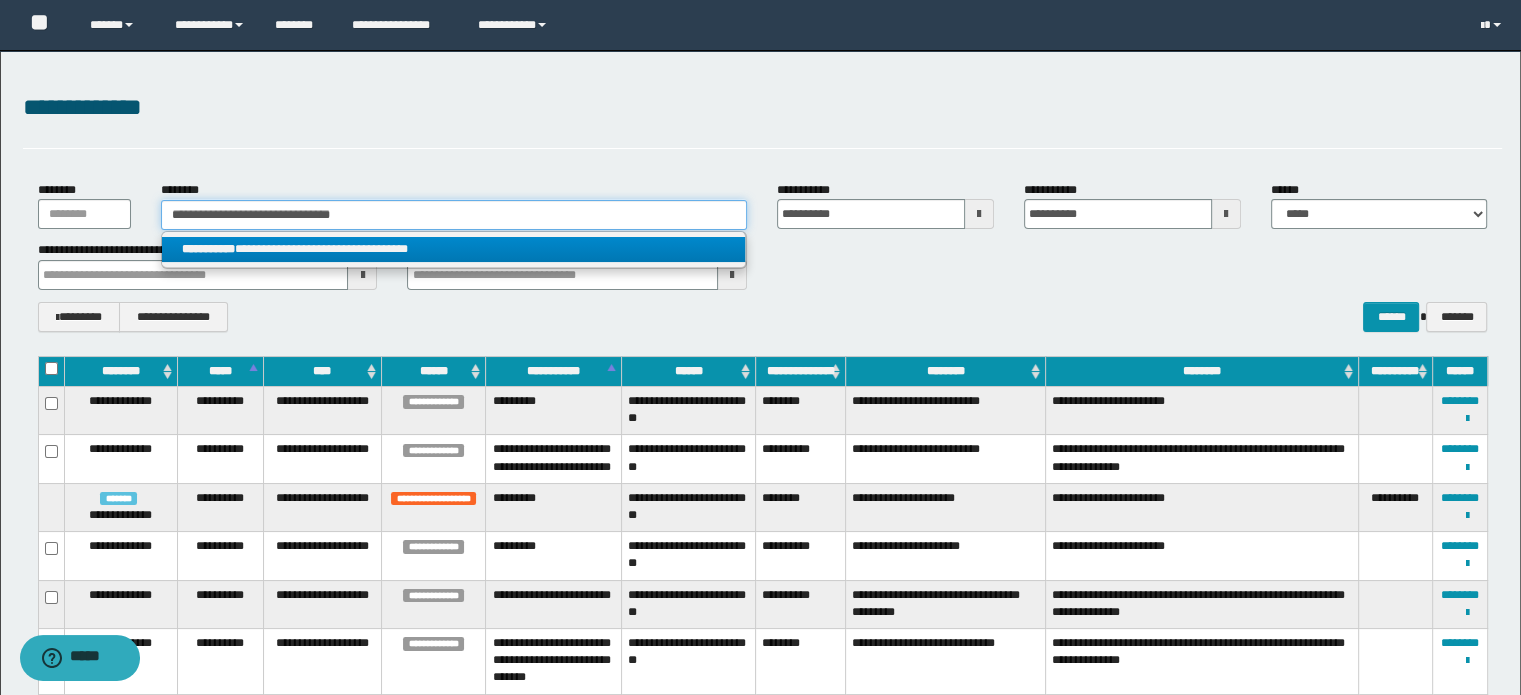 type on "**********" 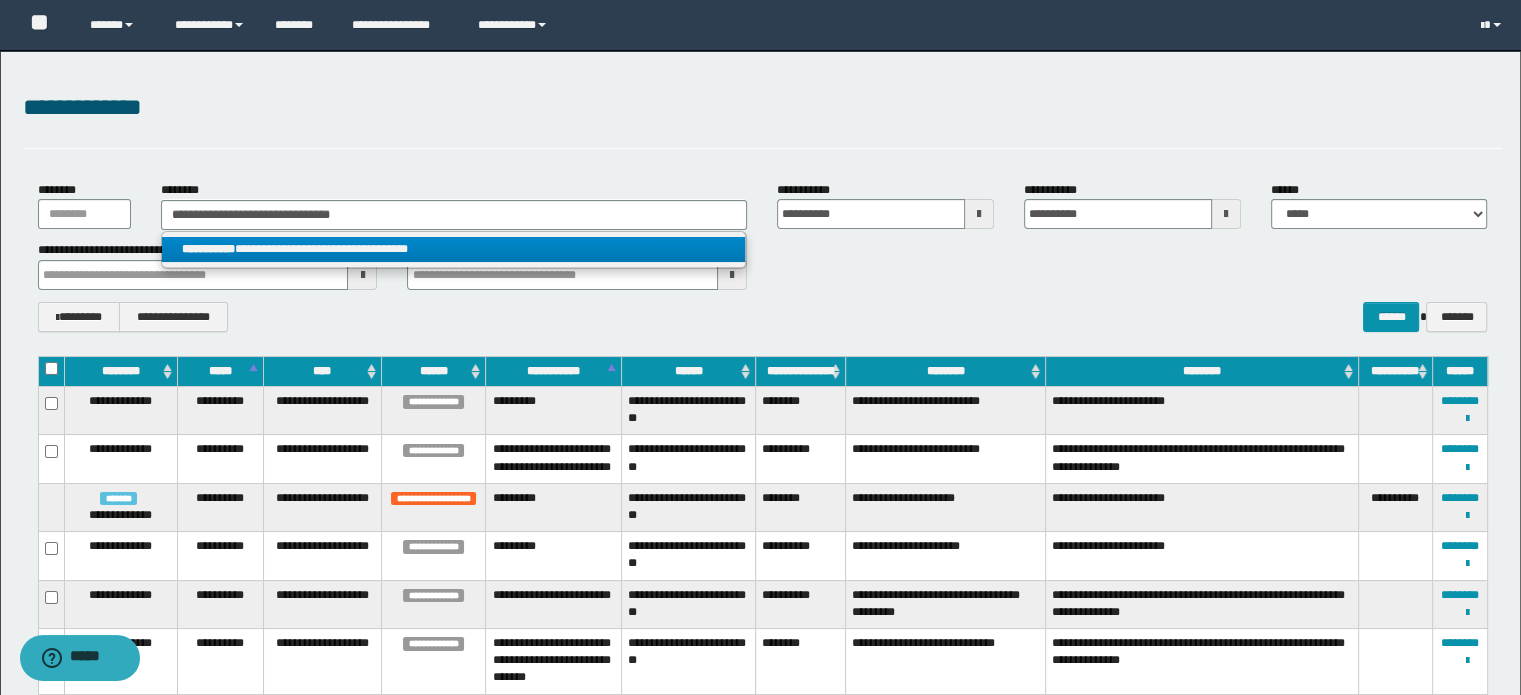 click on "**********" at bounding box center (454, 249) 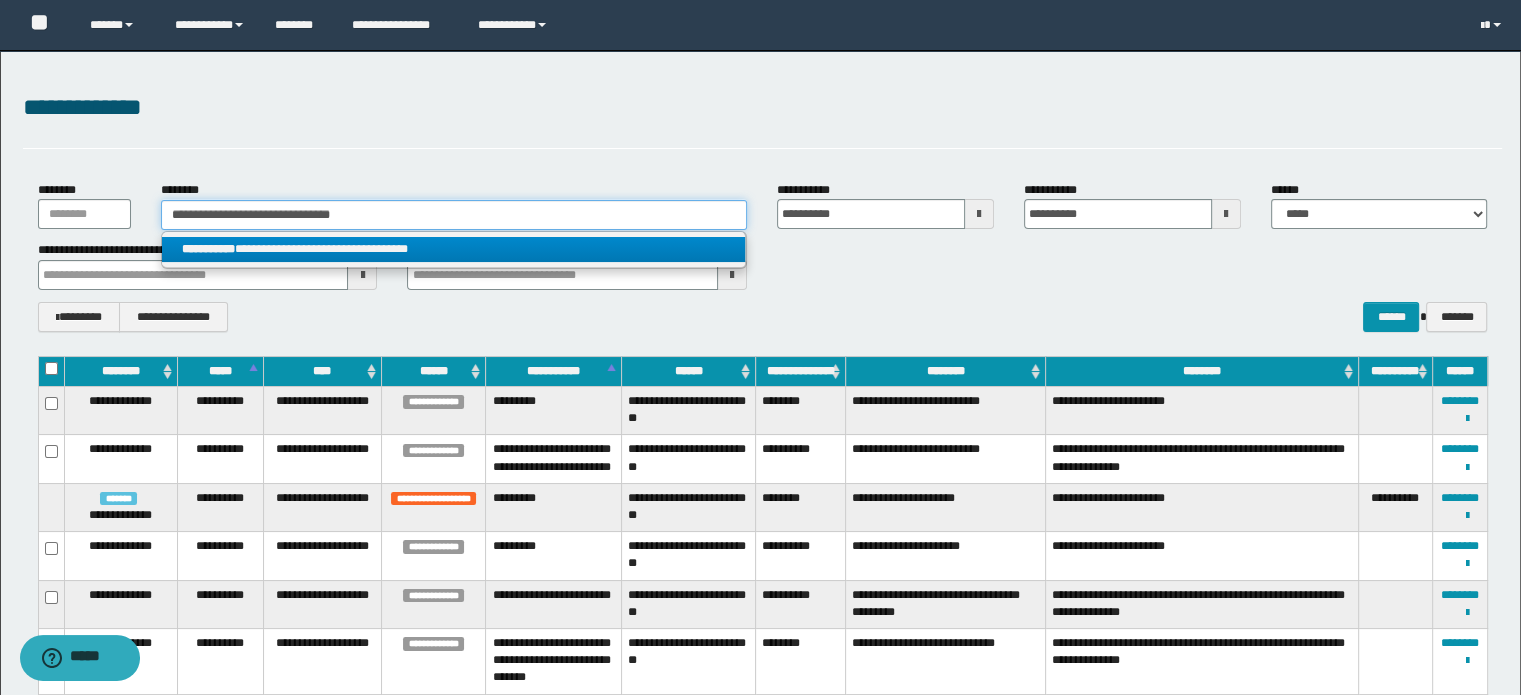 type 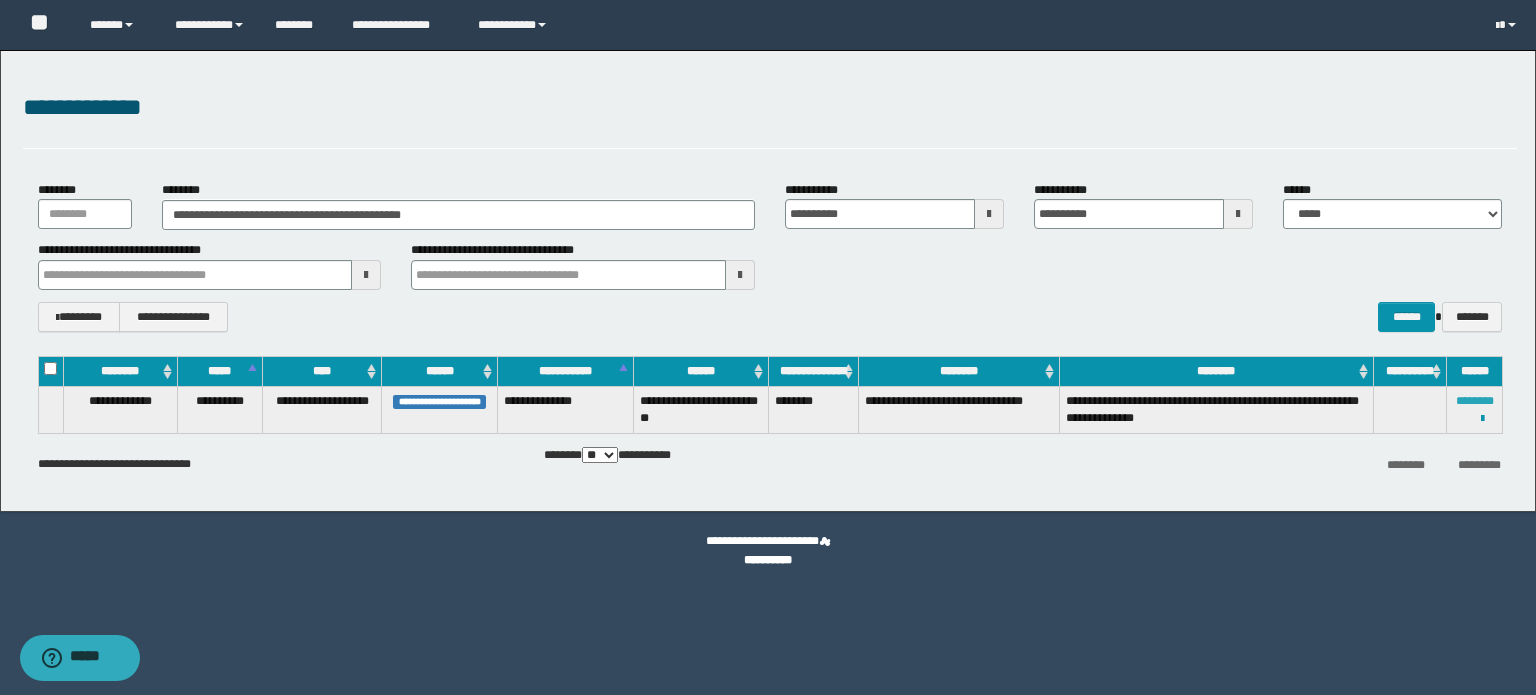click on "********" at bounding box center [1475, 401] 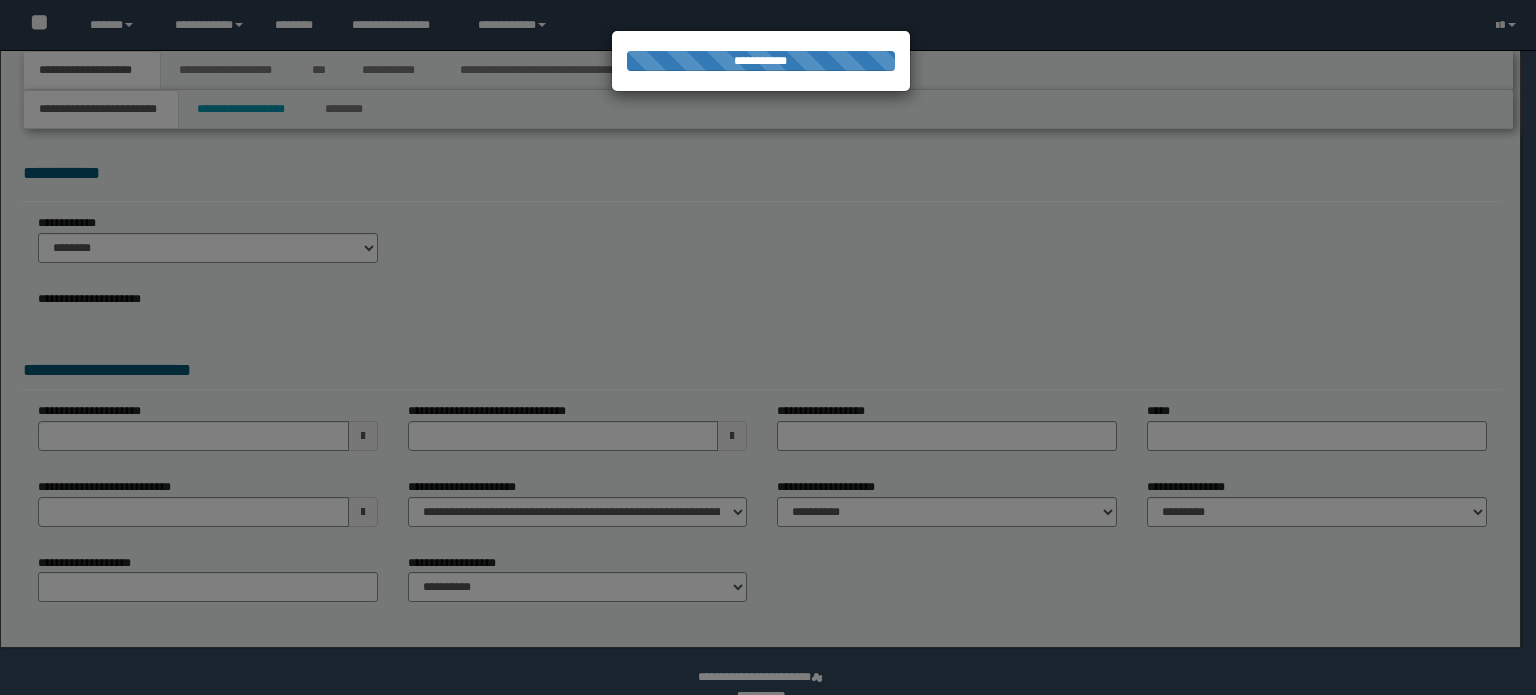 scroll, scrollTop: 0, scrollLeft: 0, axis: both 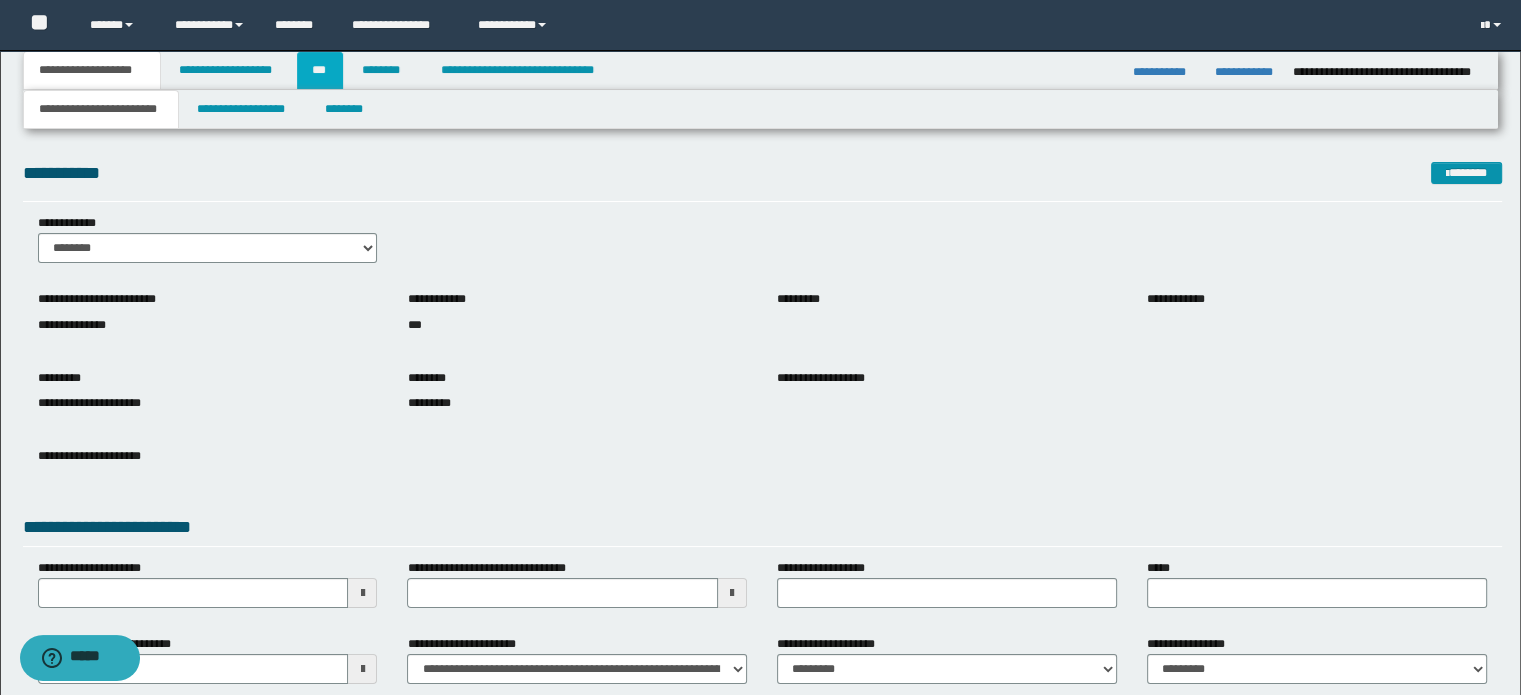 click on "***" at bounding box center (320, 70) 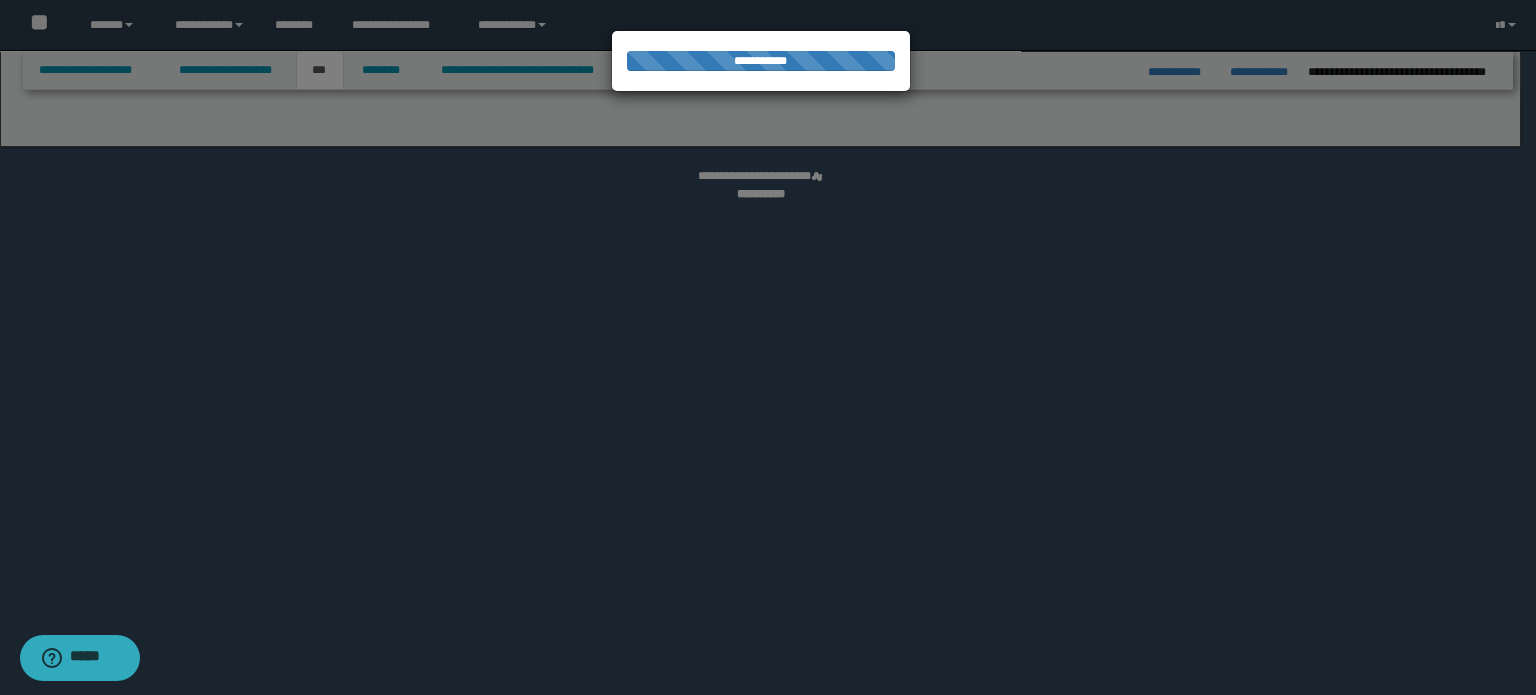 select on "*" 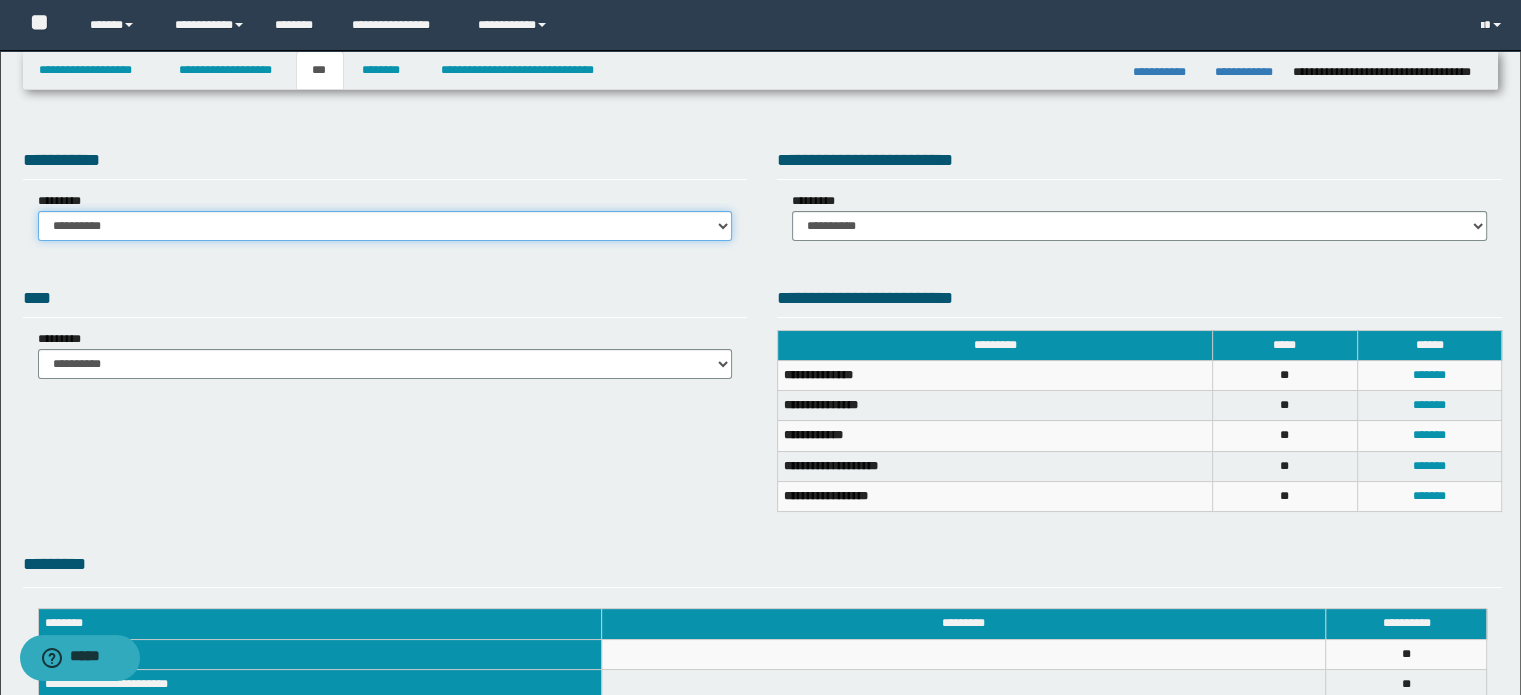 click on "**********" at bounding box center [385, 226] 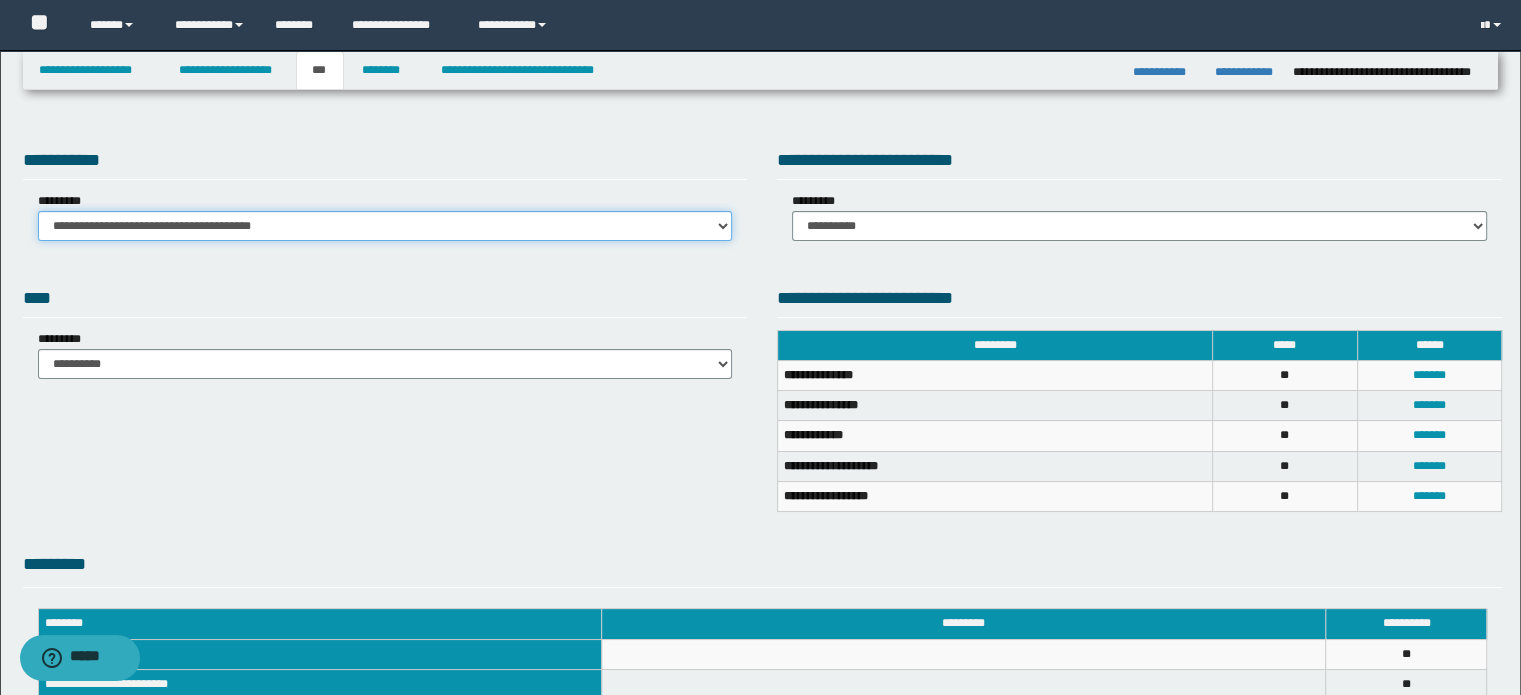 click on "**********" at bounding box center [385, 226] 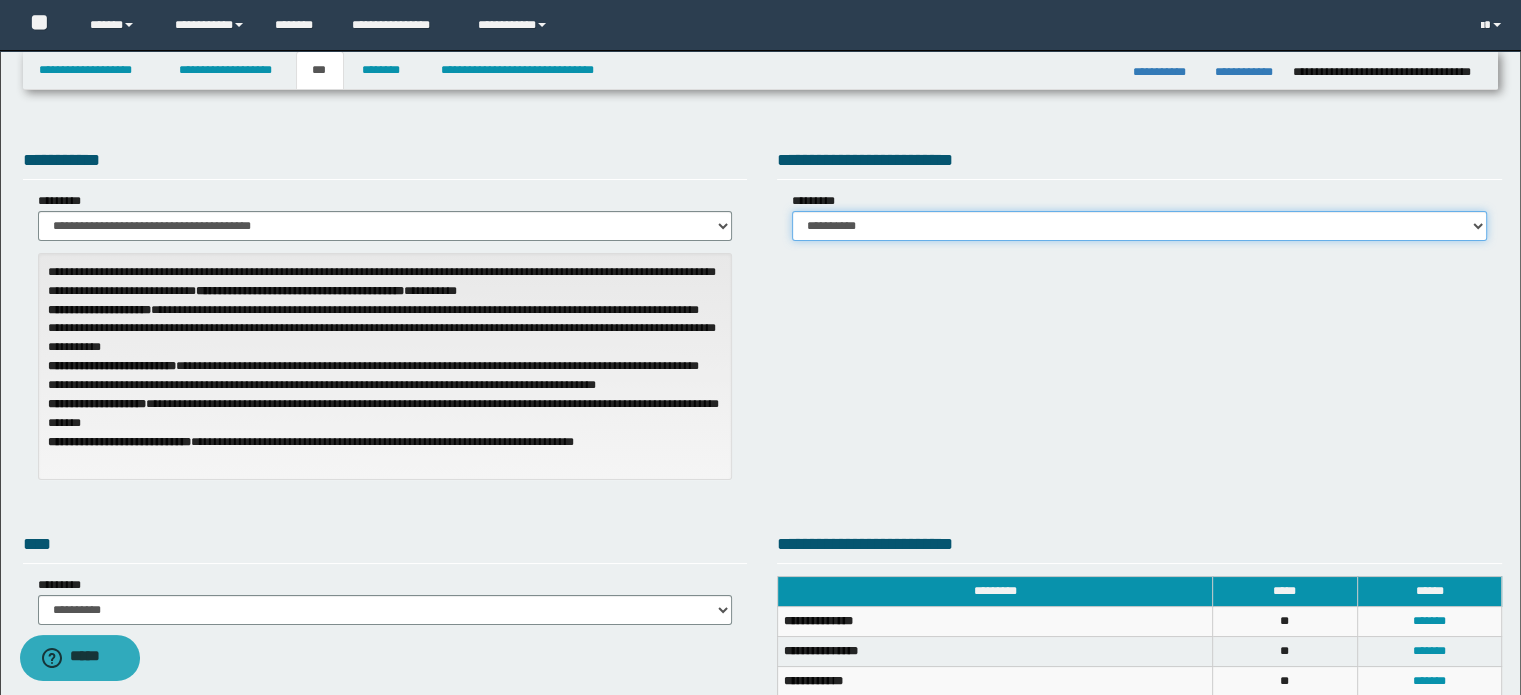 click on "**********" at bounding box center [1139, 226] 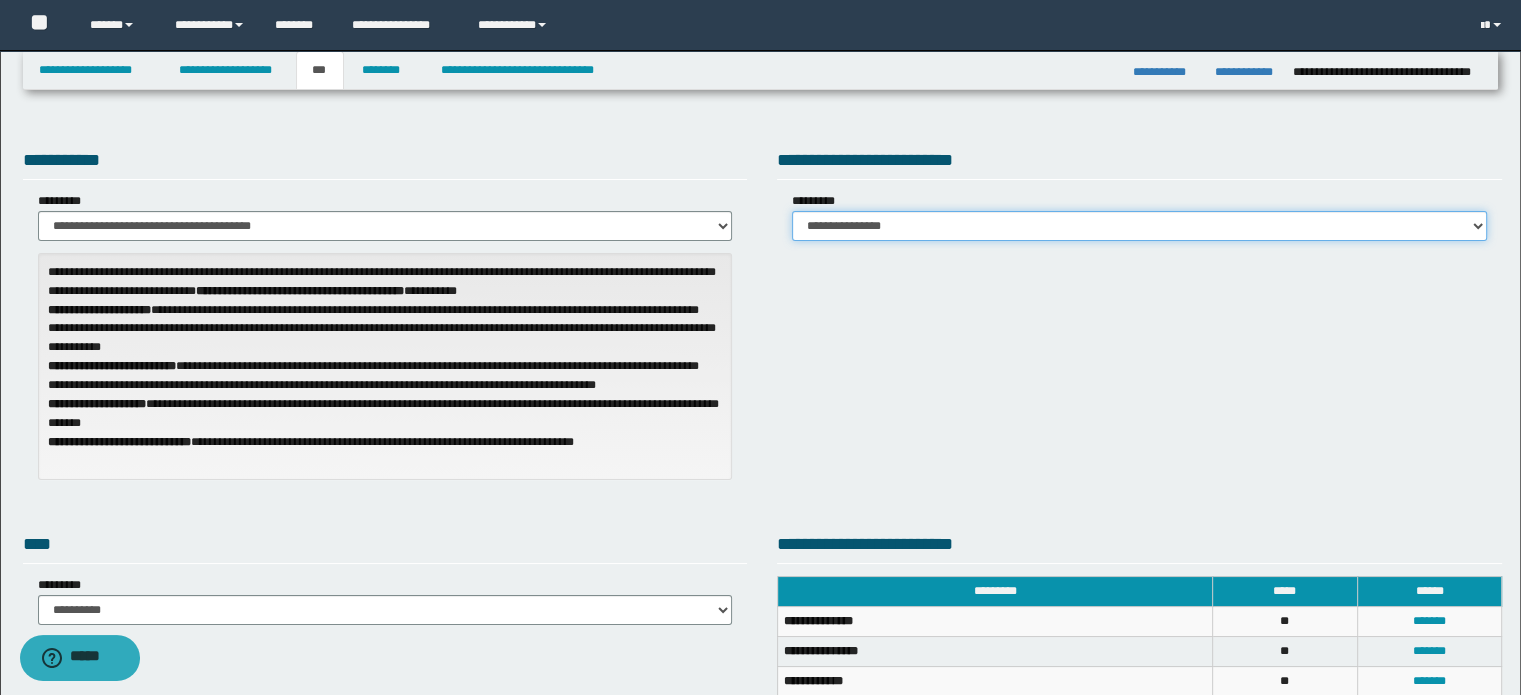 click on "**********" at bounding box center [1139, 226] 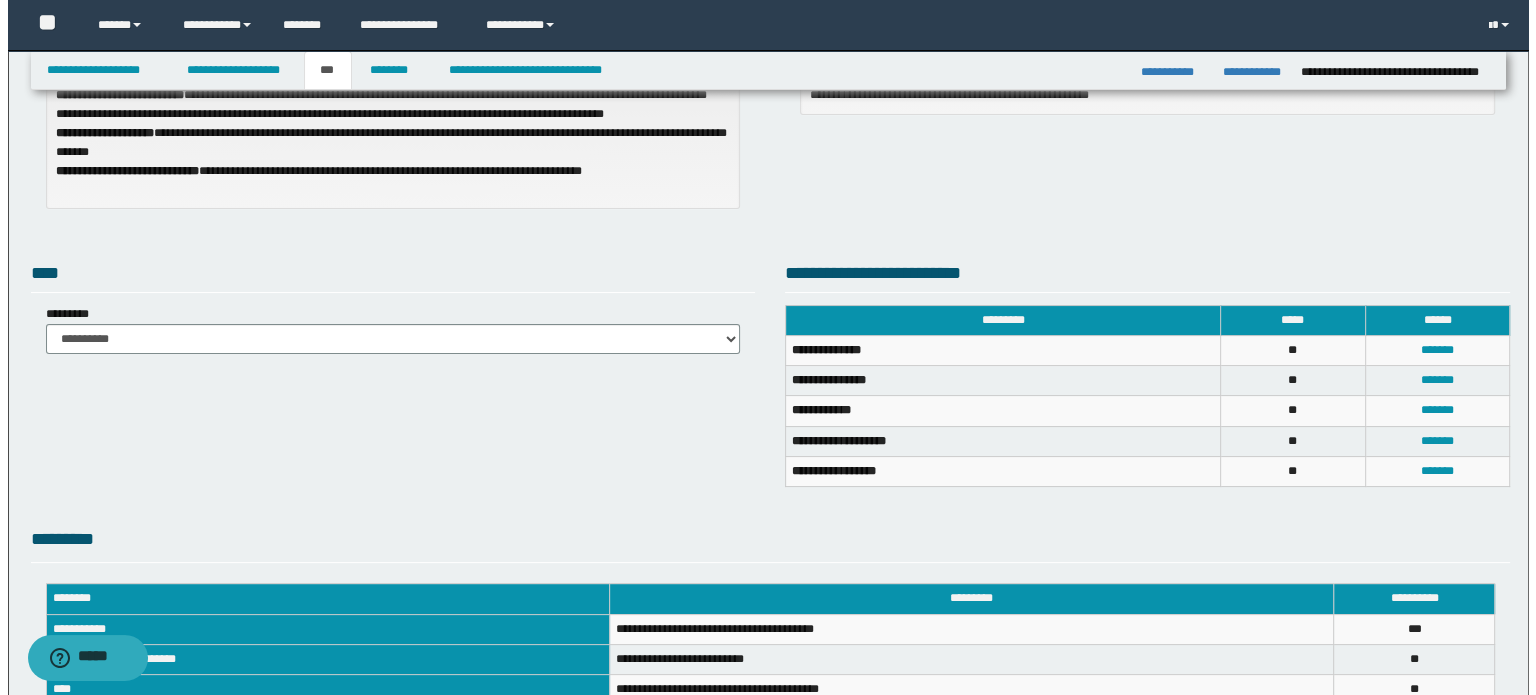 scroll, scrollTop: 400, scrollLeft: 0, axis: vertical 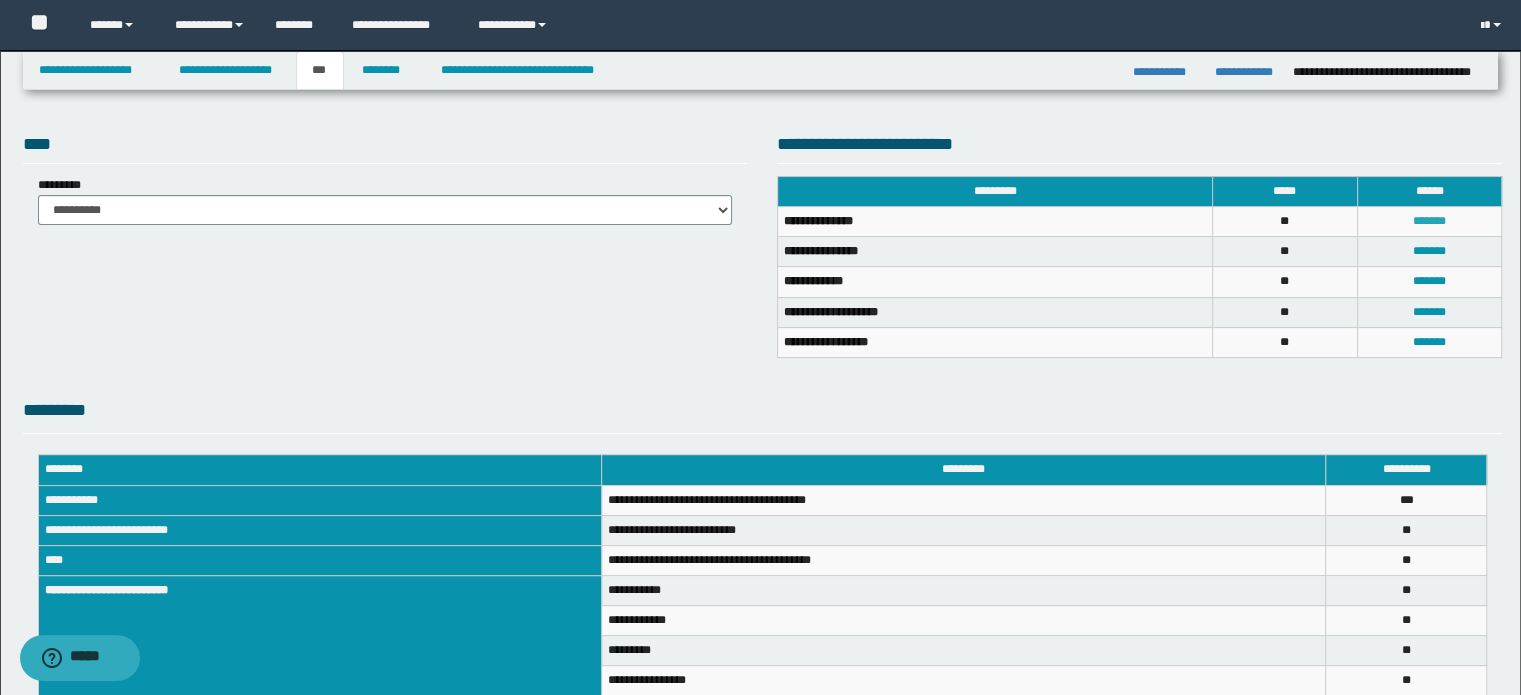 click on "*******" at bounding box center (1429, 221) 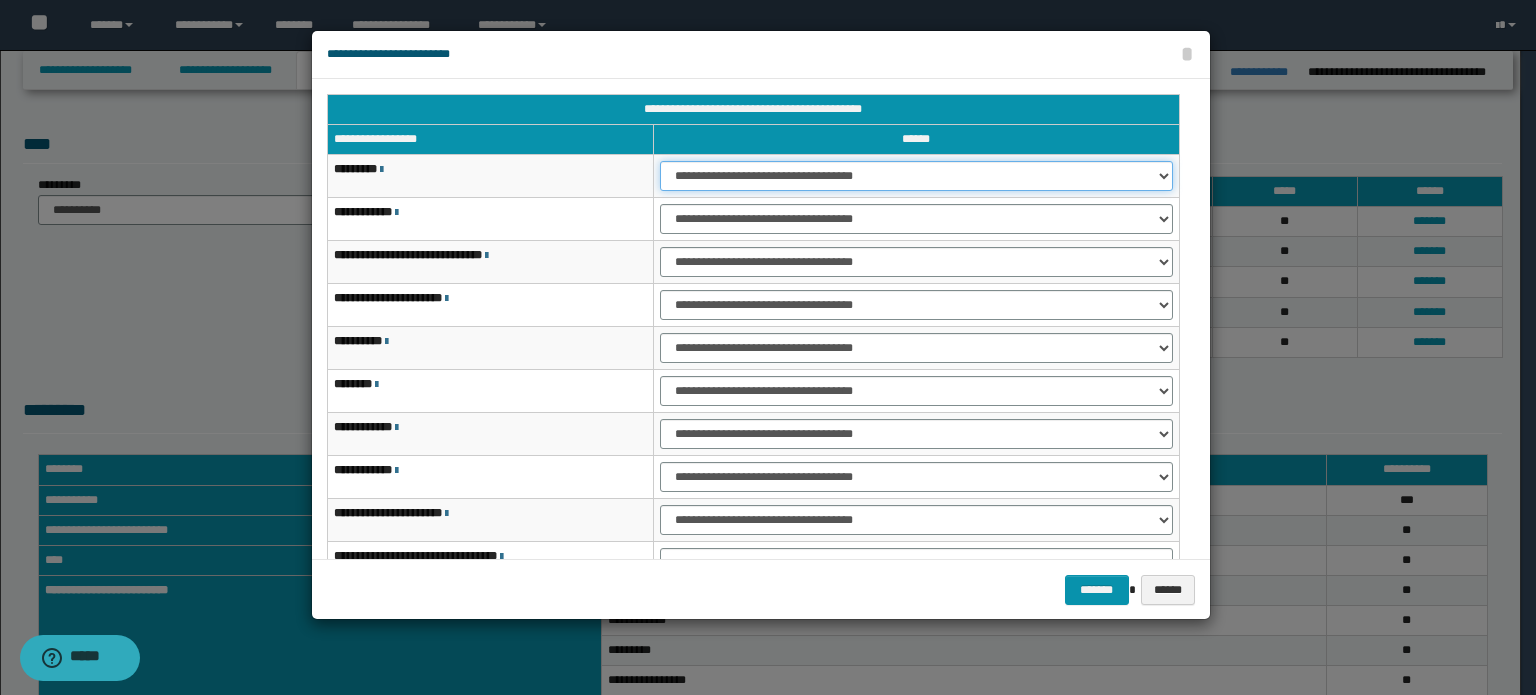 click on "**********" at bounding box center (916, 176) 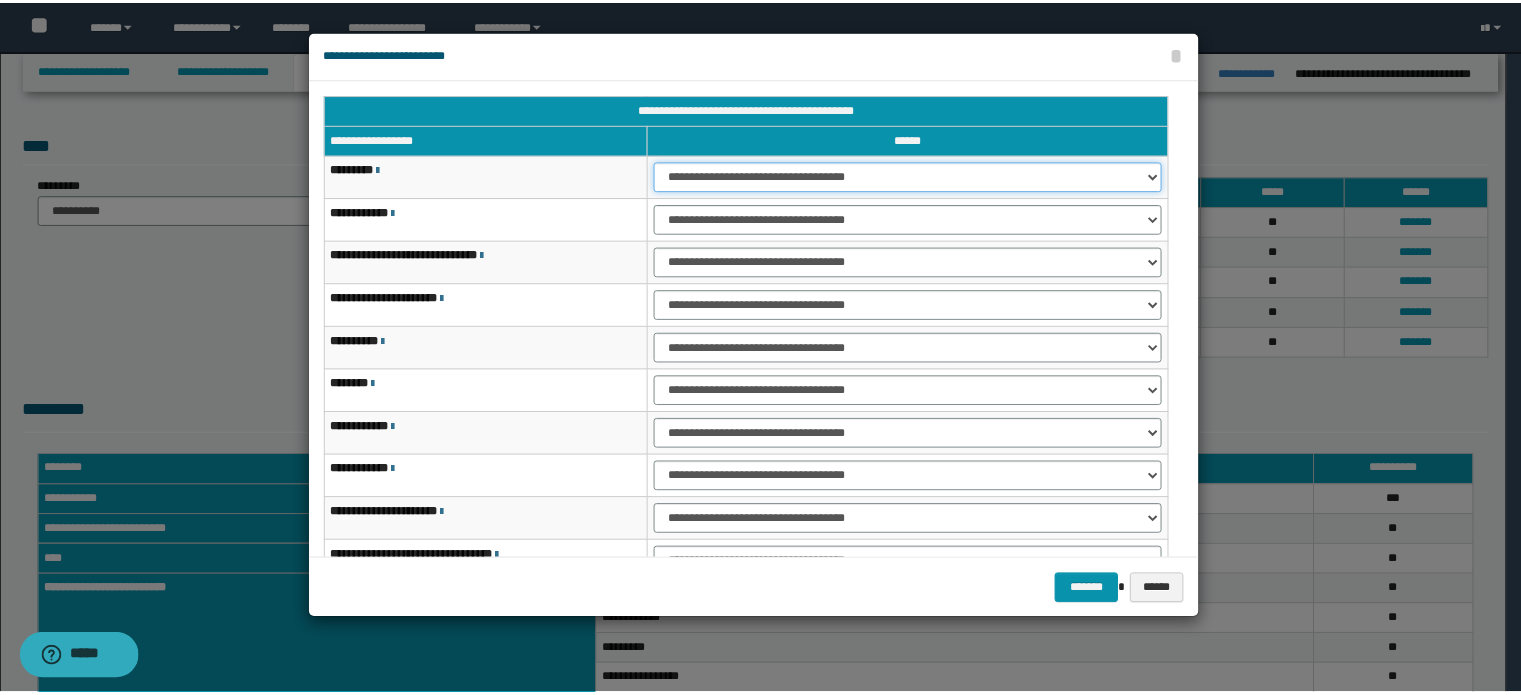 scroll, scrollTop: 118, scrollLeft: 0, axis: vertical 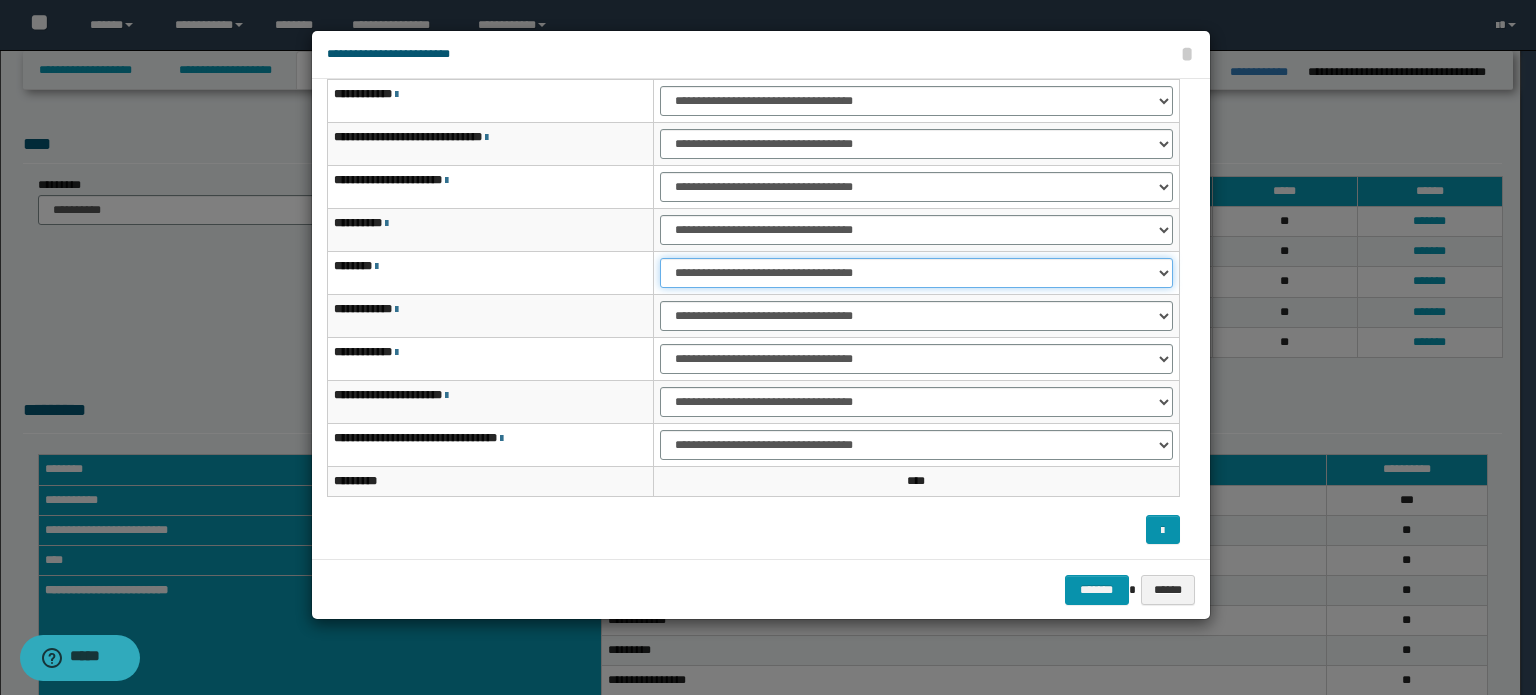 click on "**********" at bounding box center [916, 273] 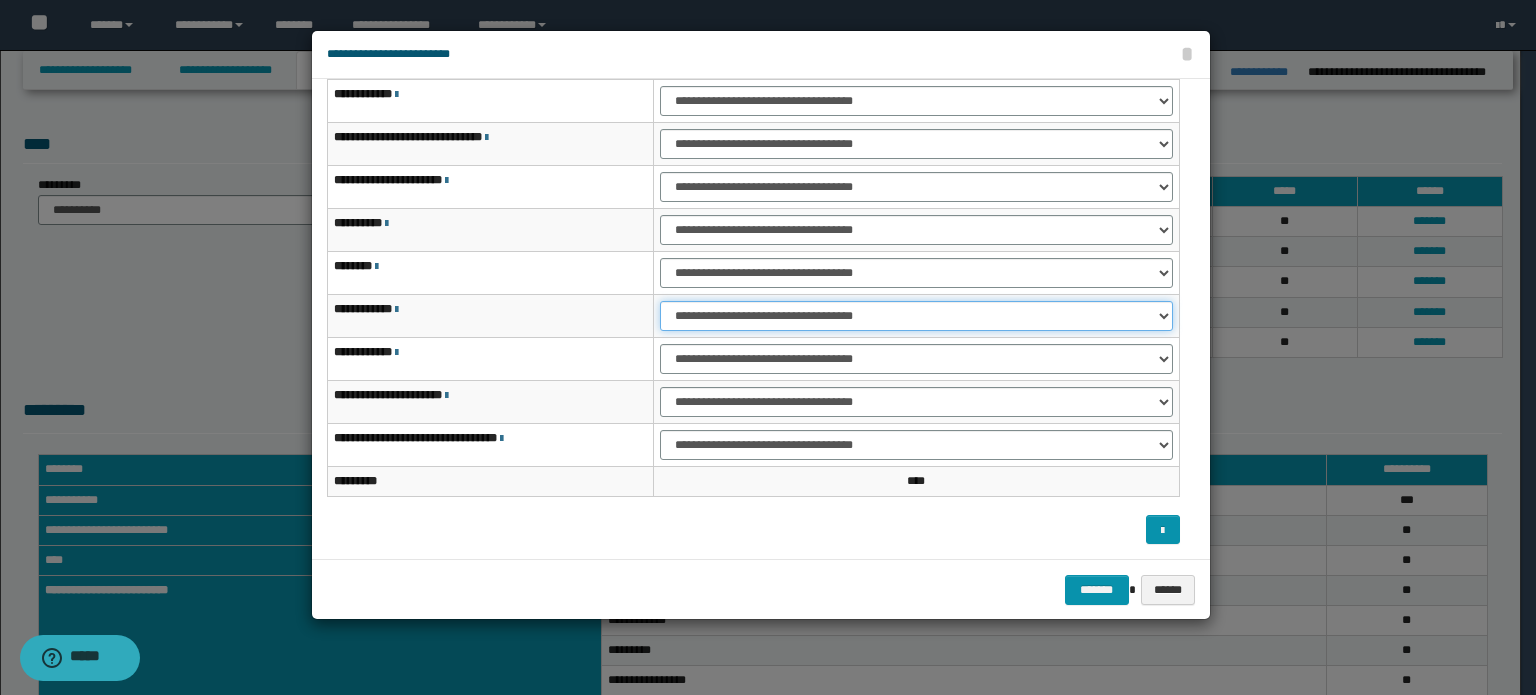 click on "**********" at bounding box center [916, 316] 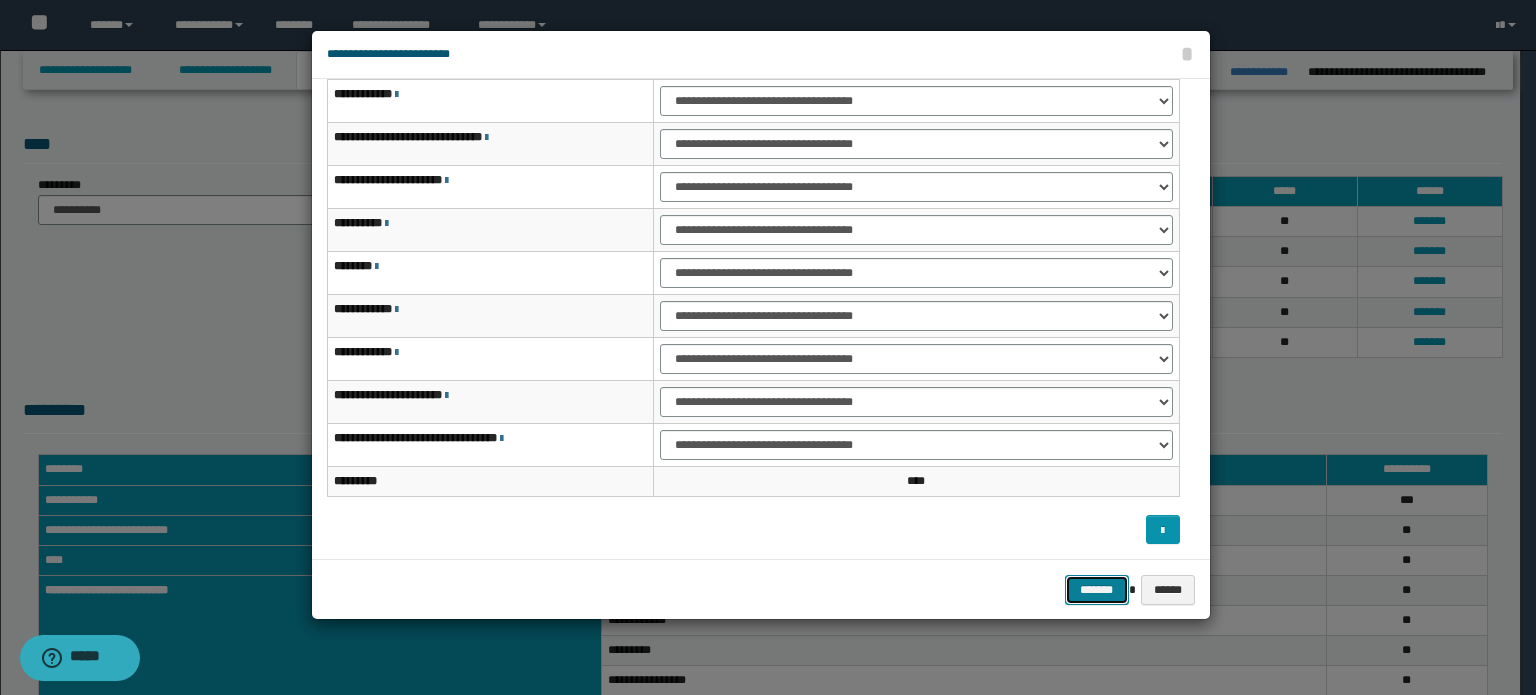 click on "*******" at bounding box center [1097, 590] 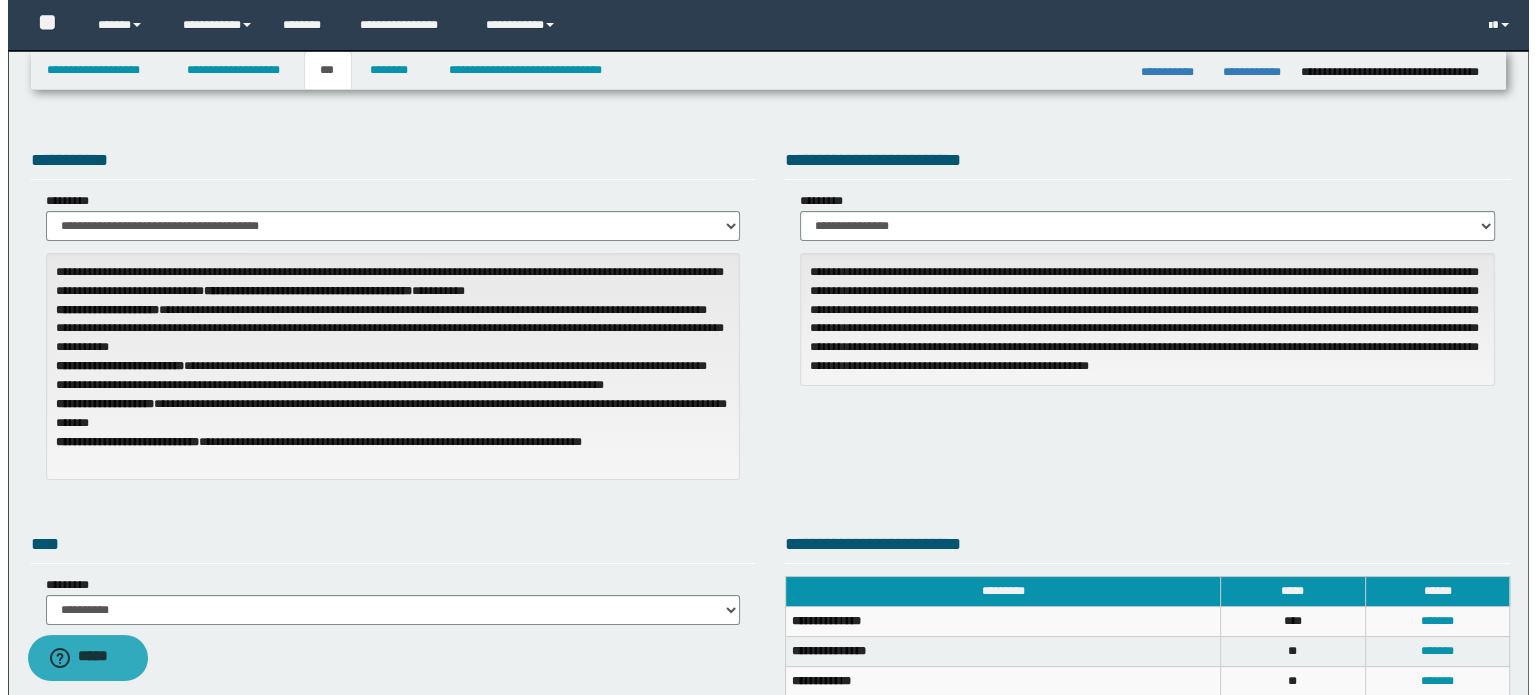 scroll, scrollTop: 300, scrollLeft: 0, axis: vertical 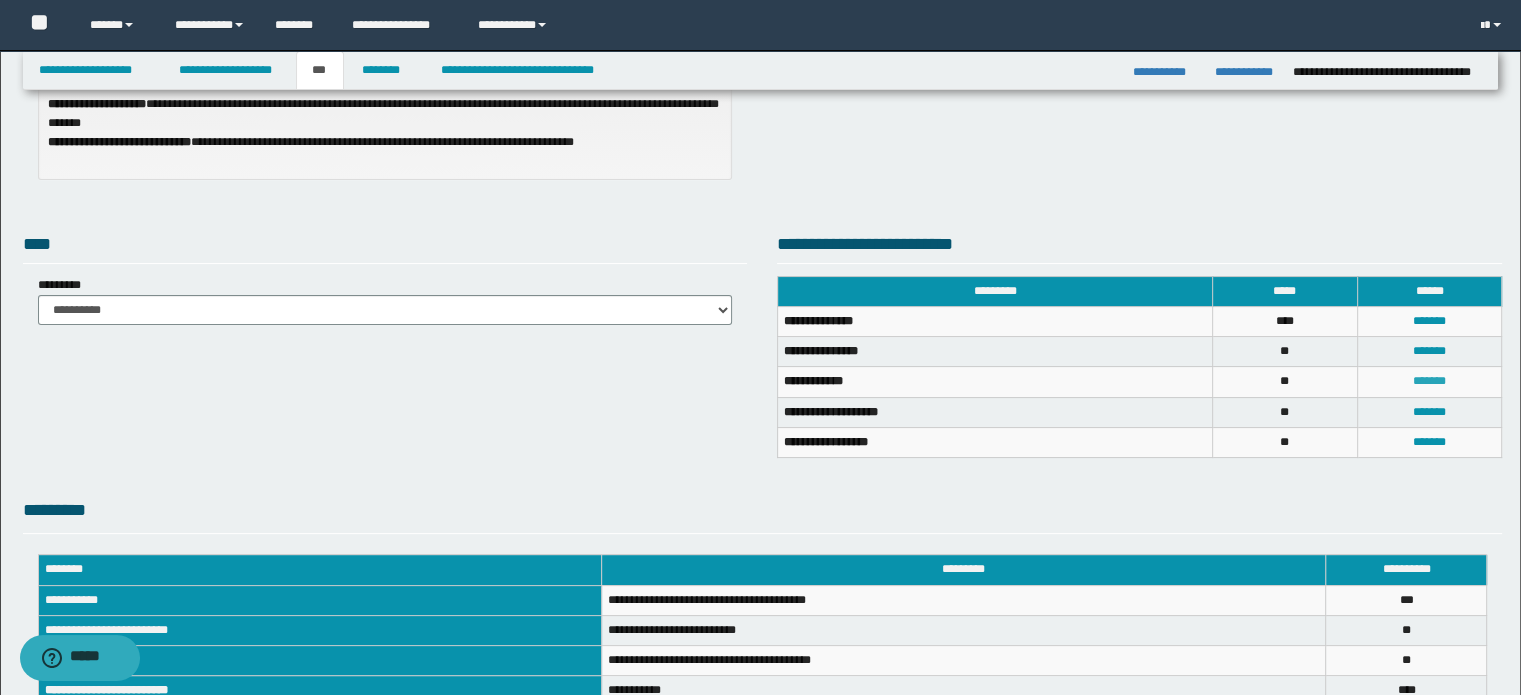 click on "*******" at bounding box center [1429, 381] 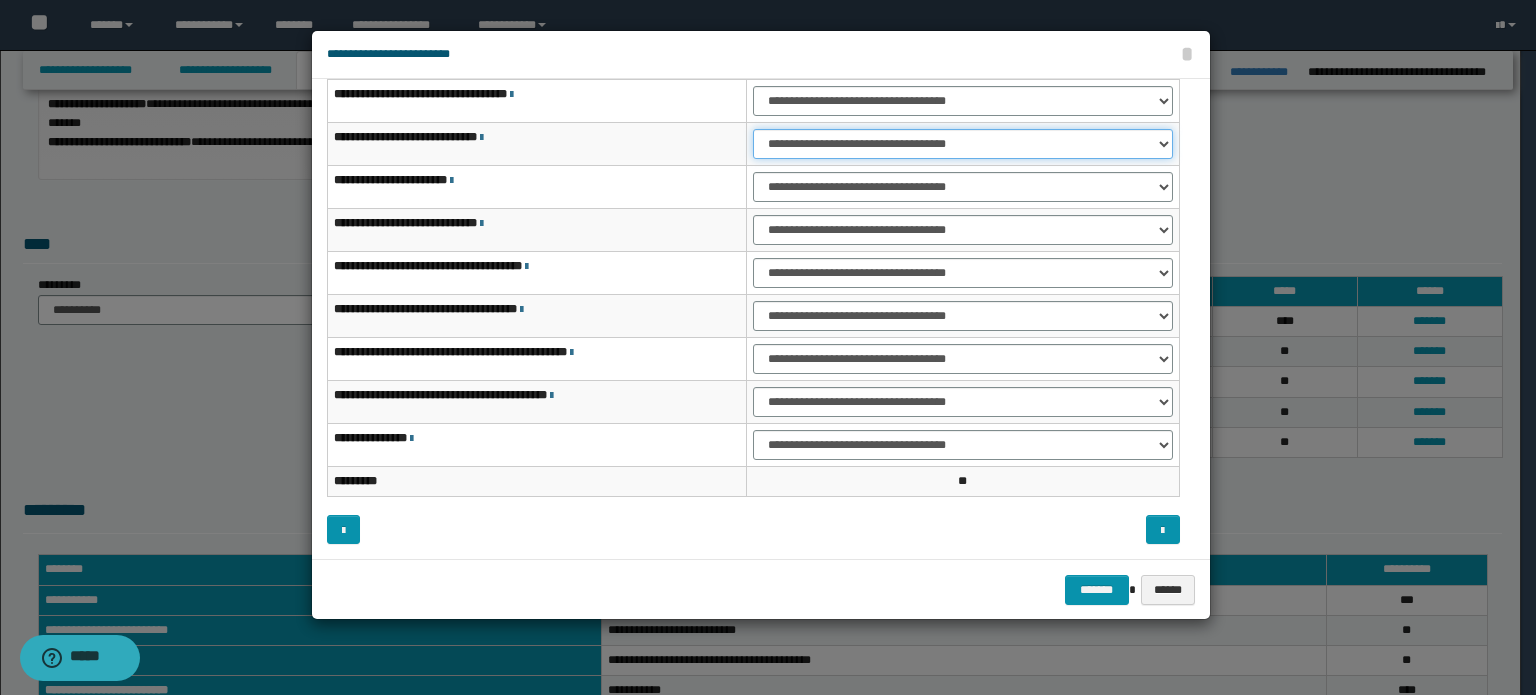 click on "**********" at bounding box center (963, 144) 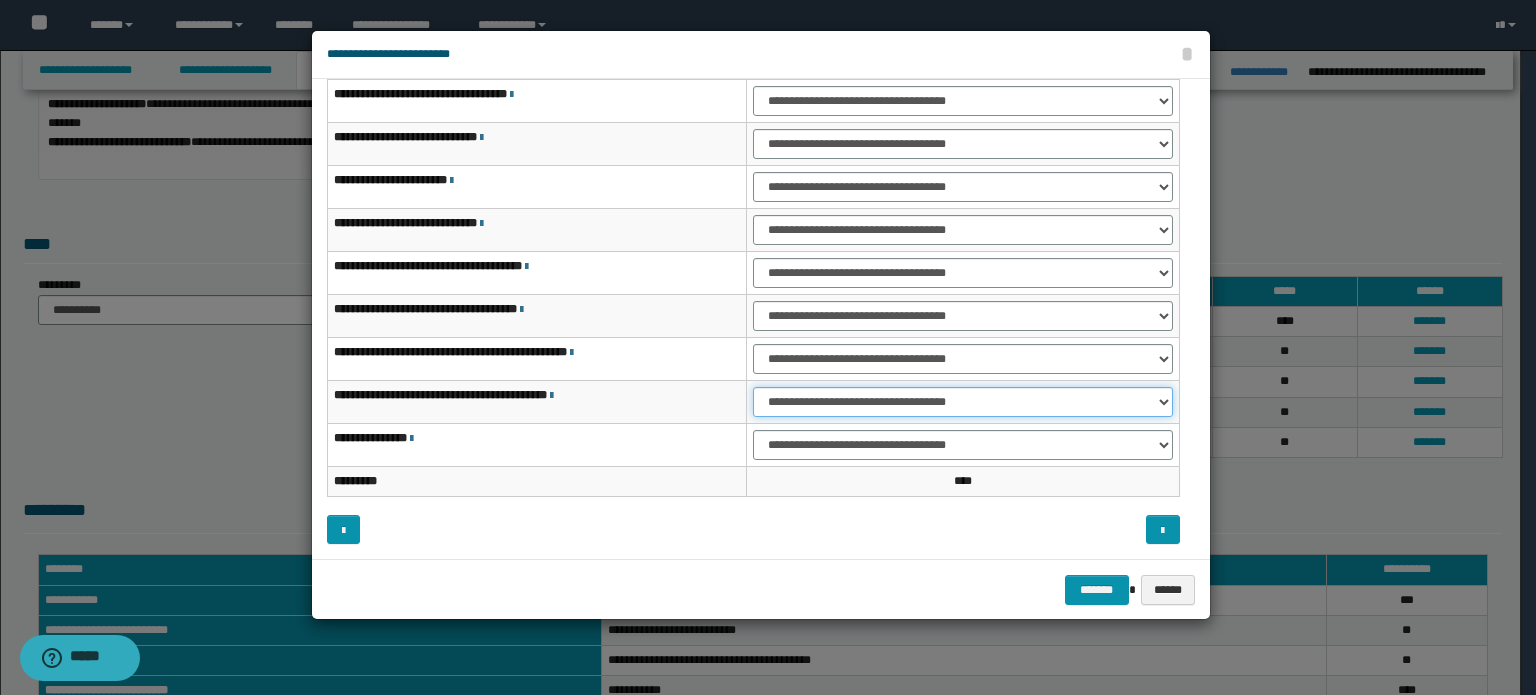 click on "**********" at bounding box center (963, 402) 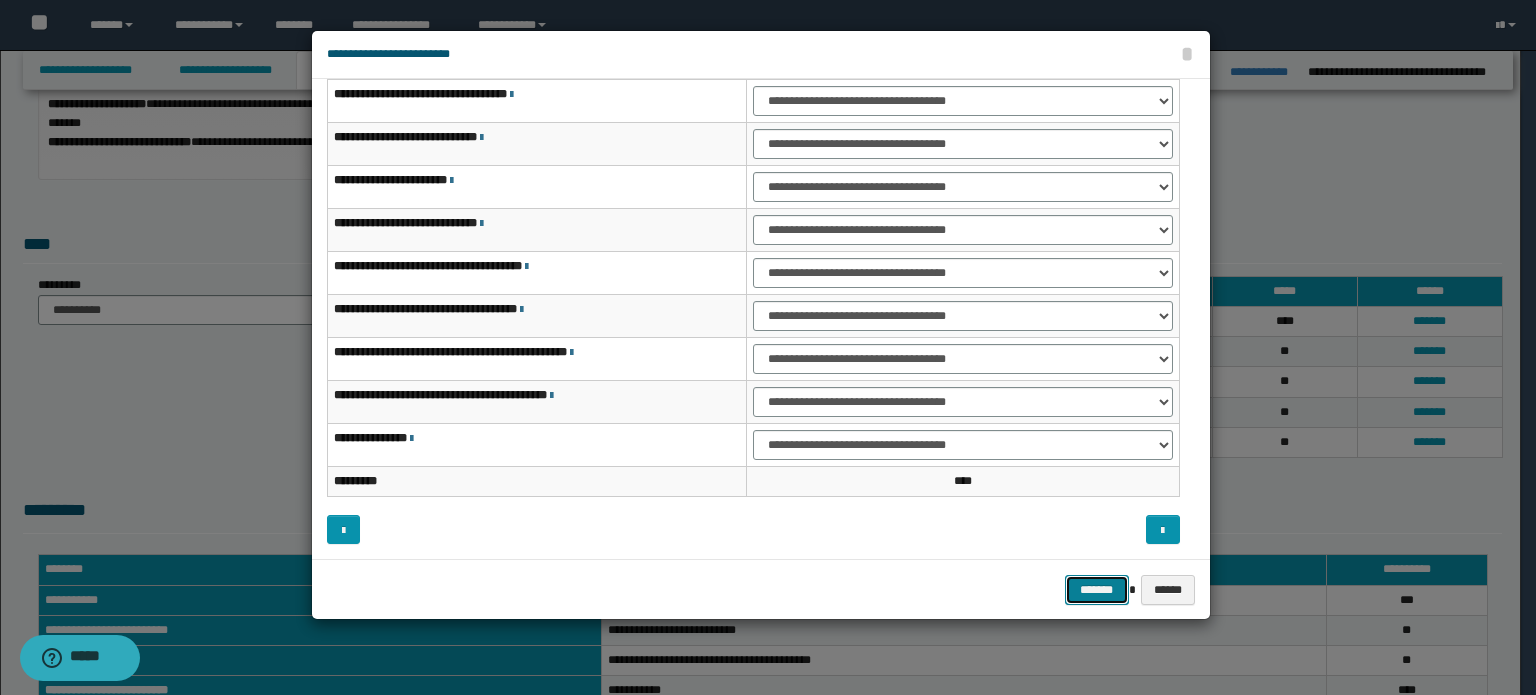 click on "*******" at bounding box center [1097, 590] 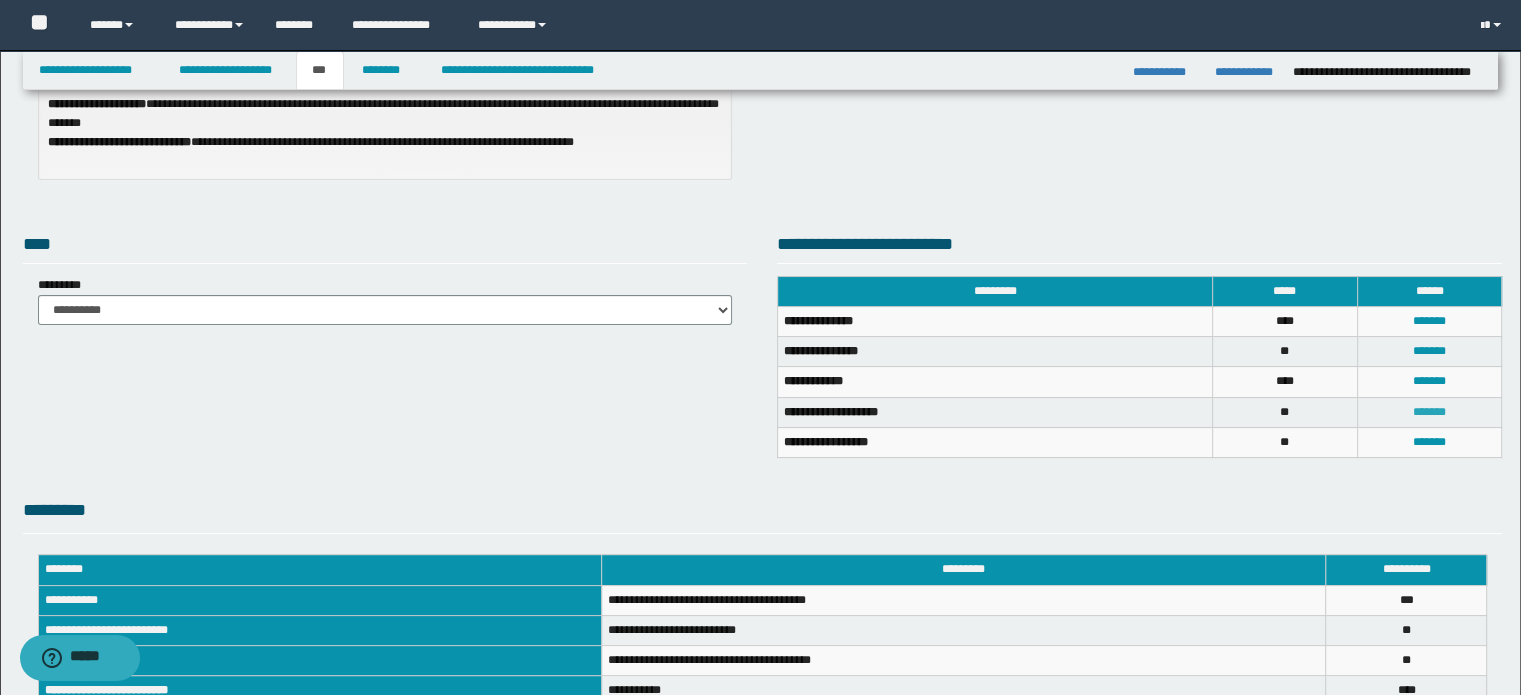 click on "*******" at bounding box center (1429, 412) 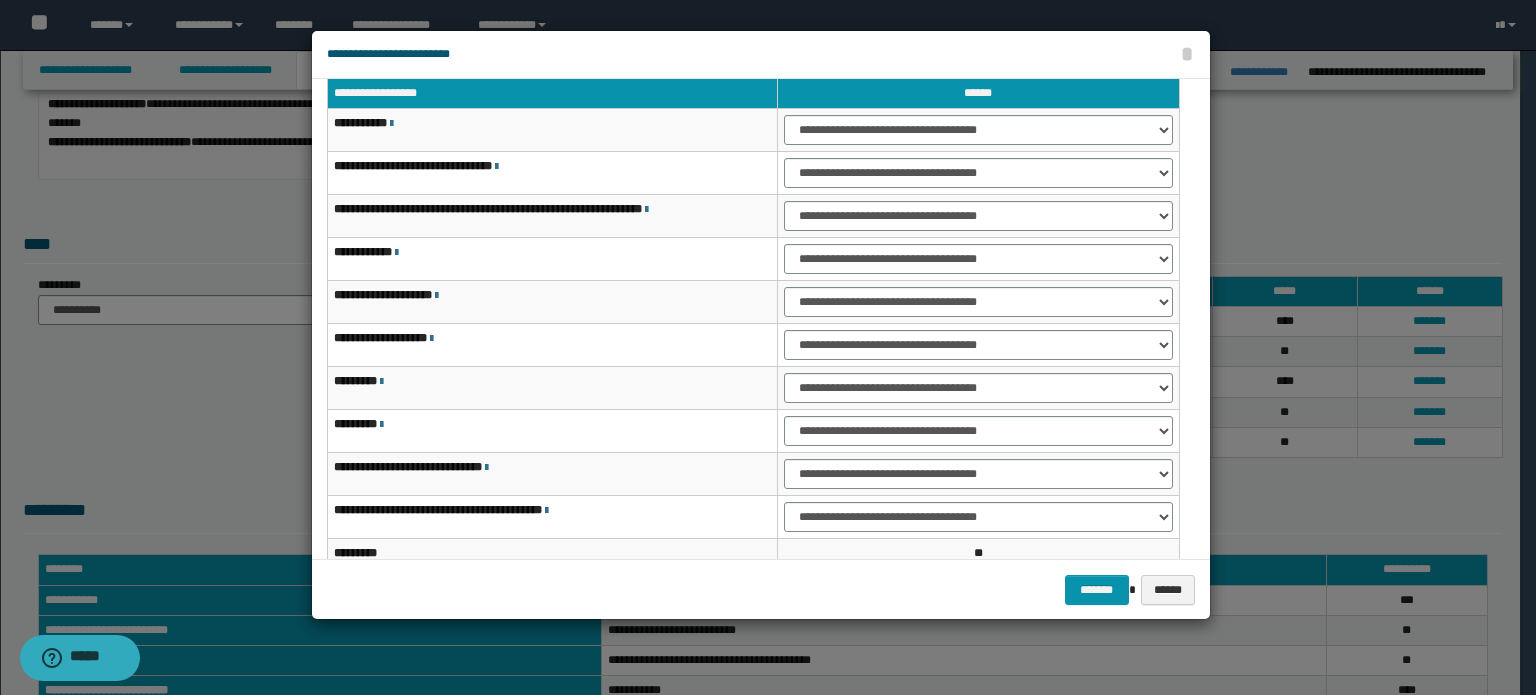 scroll, scrollTop: 0, scrollLeft: 0, axis: both 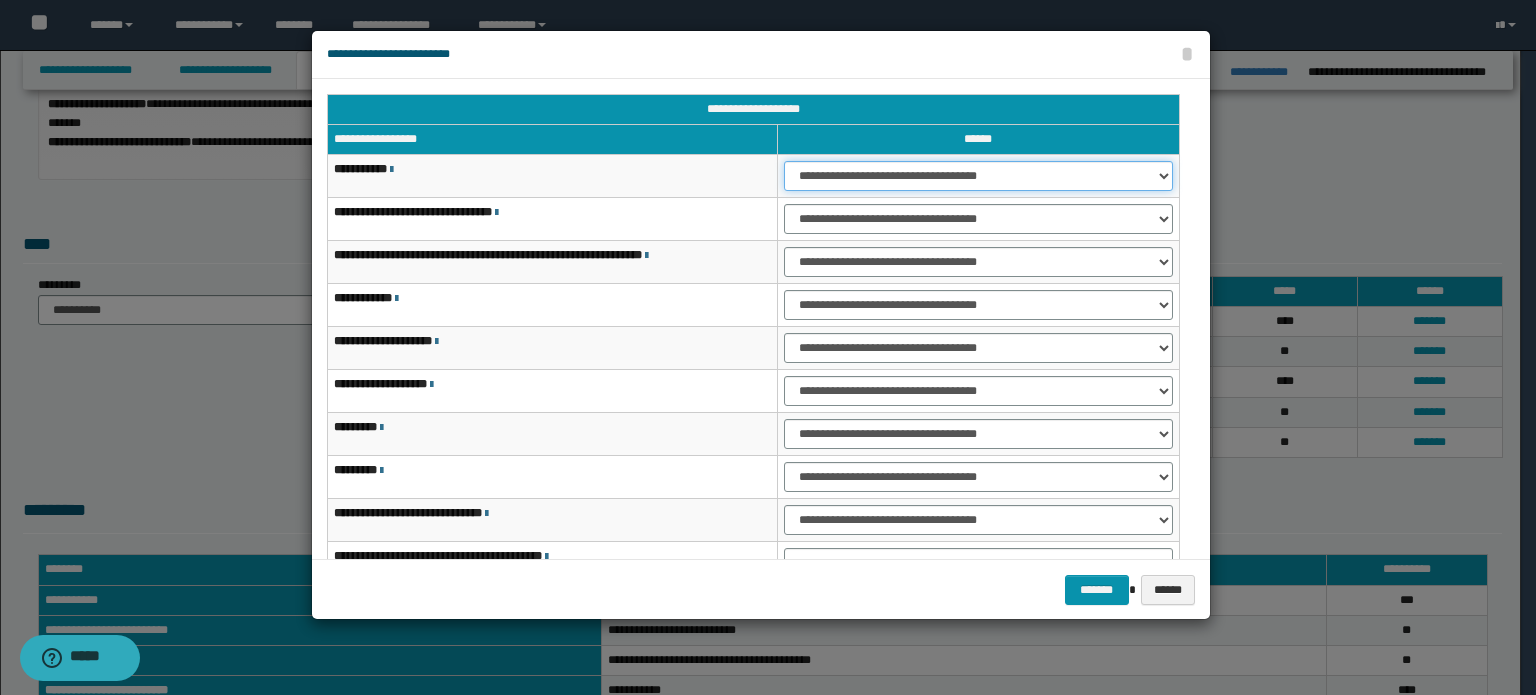 click on "**********" at bounding box center (978, 176) 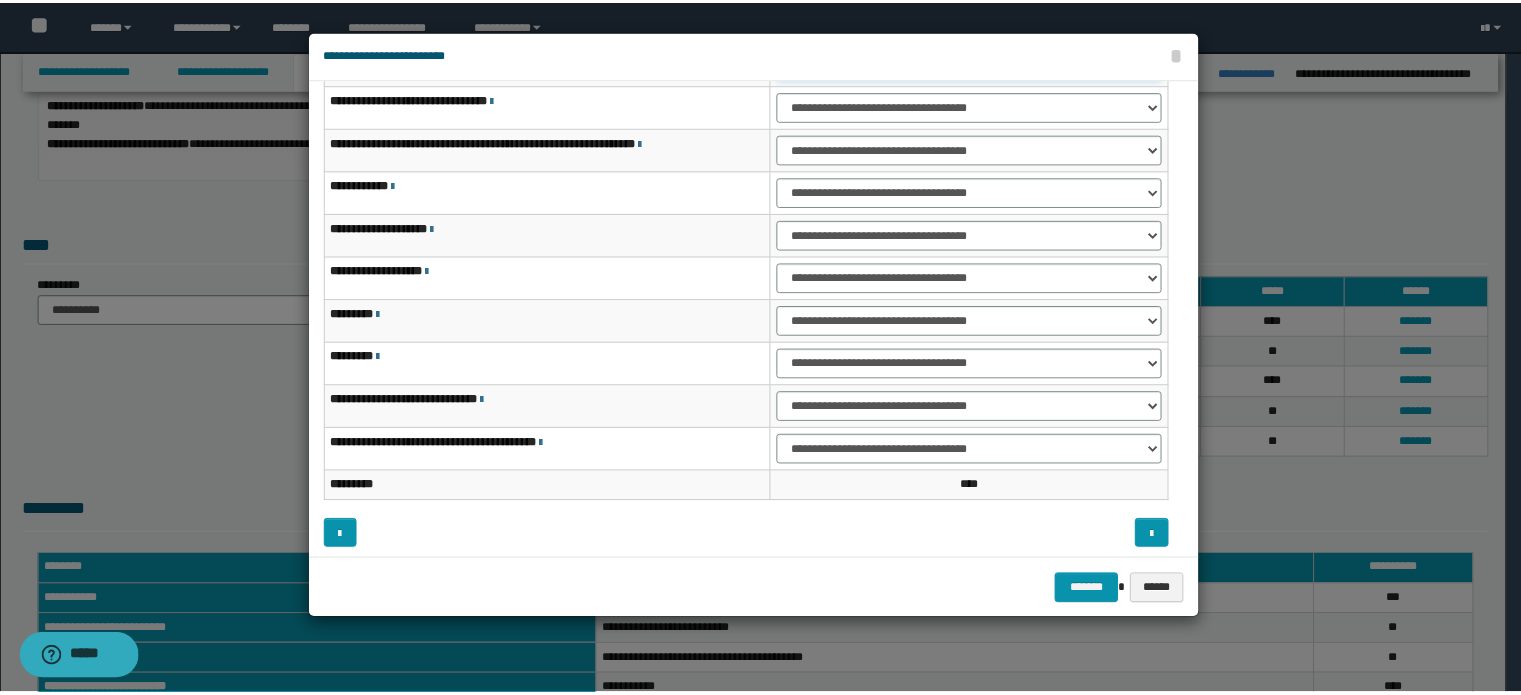scroll, scrollTop: 118, scrollLeft: 0, axis: vertical 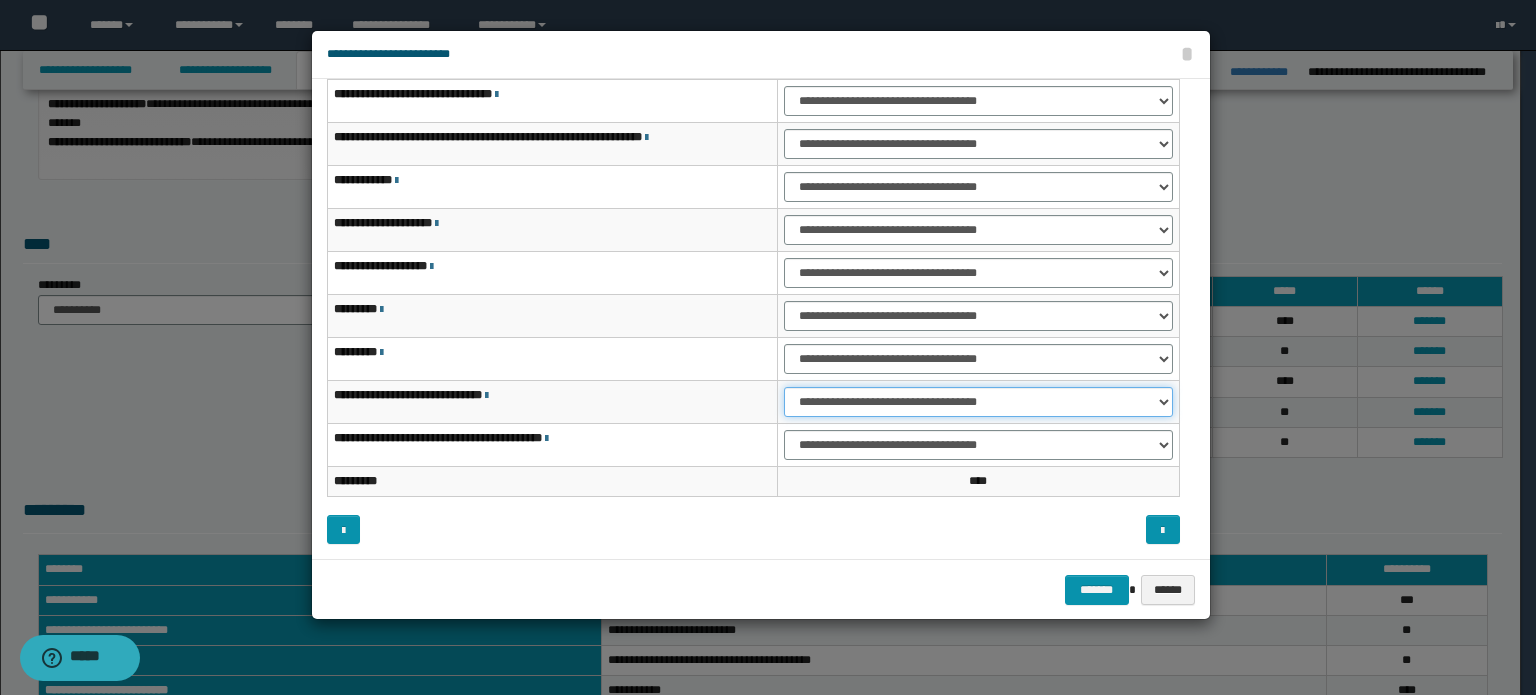 drag, startPoint x: 1063, startPoint y: 392, endPoint x: 1059, endPoint y: 402, distance: 10.770329 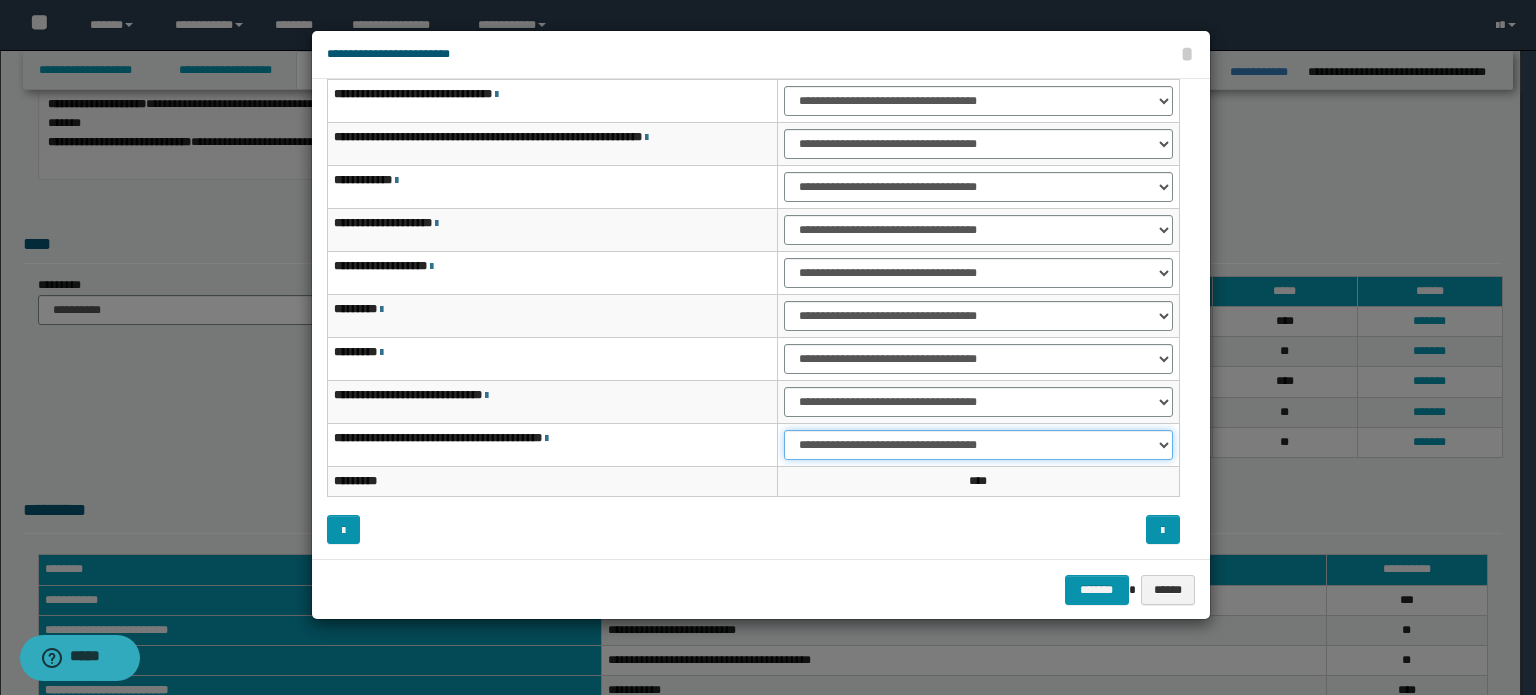 drag, startPoint x: 1091, startPoint y: 442, endPoint x: 1088, endPoint y: 454, distance: 12.369317 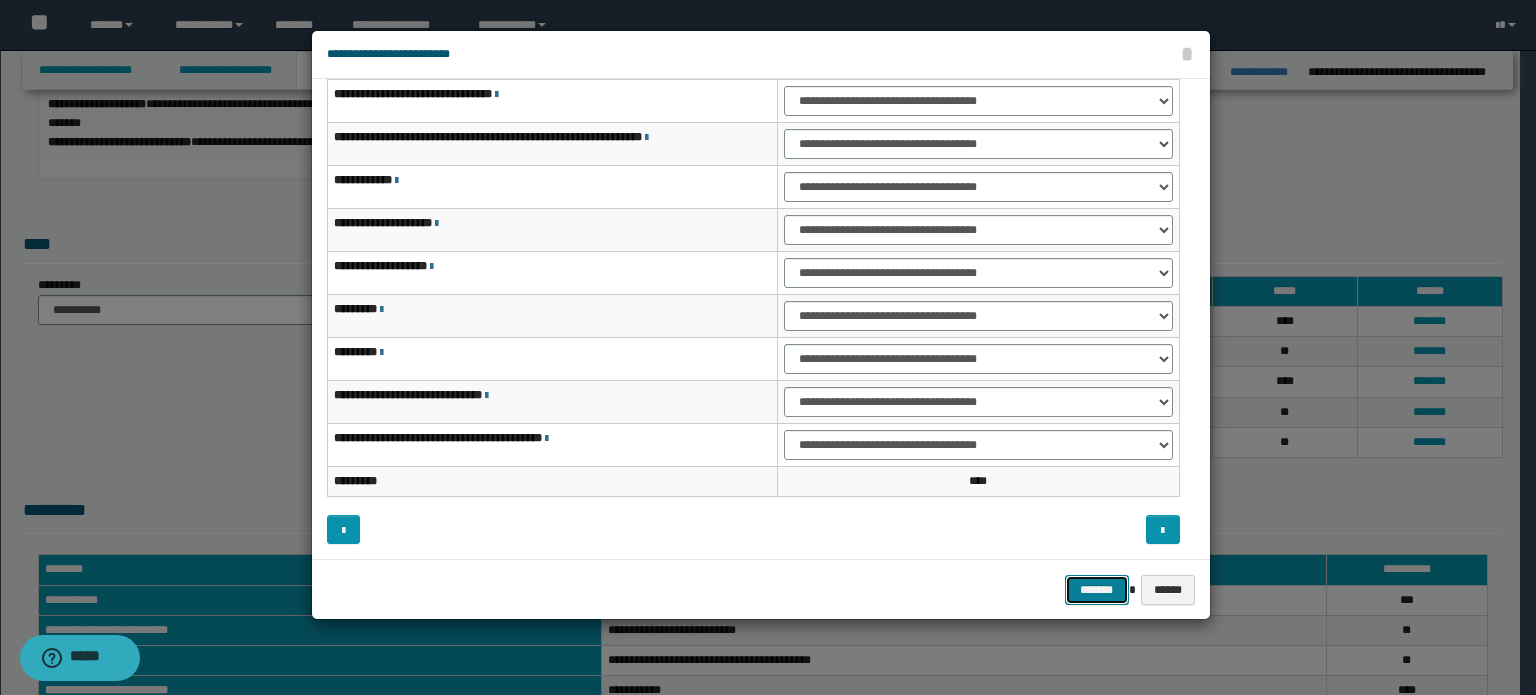click on "*******" at bounding box center [1097, 590] 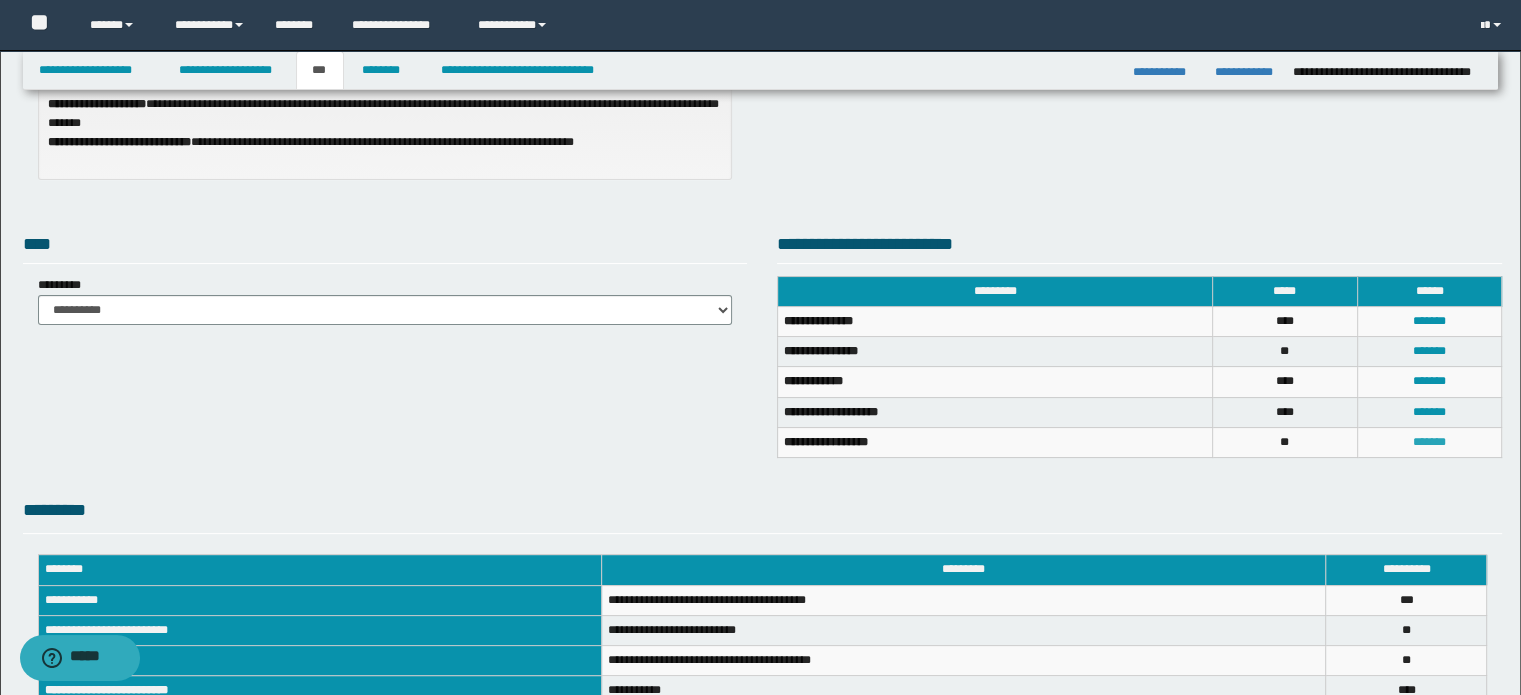click on "*******" at bounding box center [1429, 442] 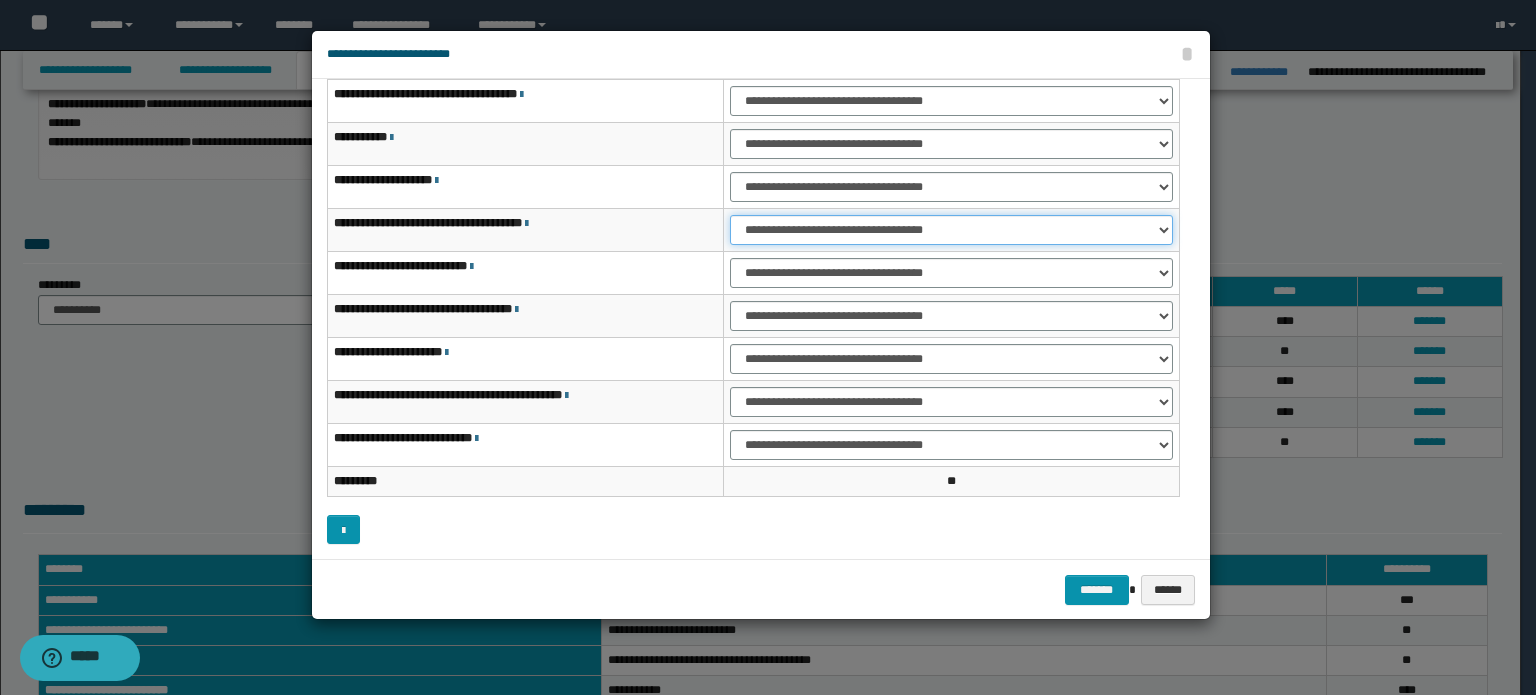 click on "**********" at bounding box center [951, 230] 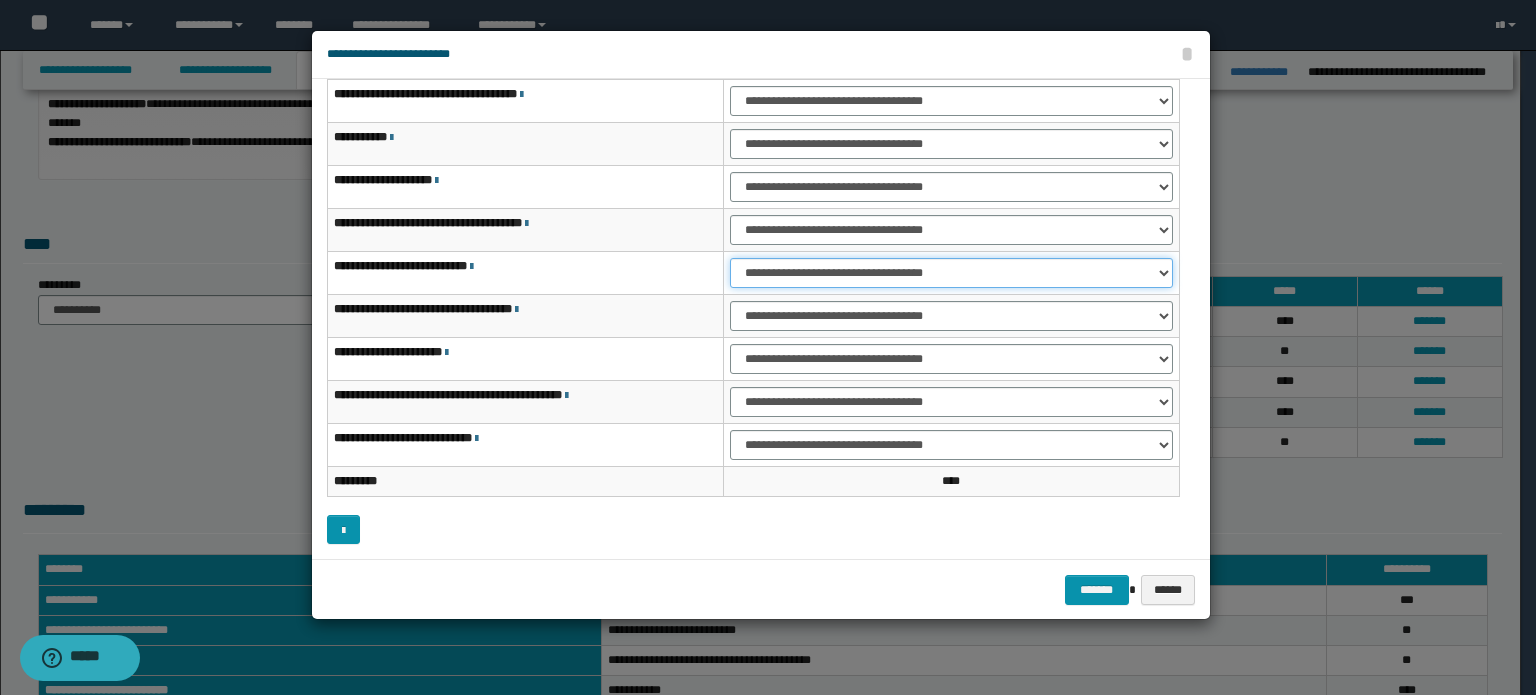 drag, startPoint x: 1031, startPoint y: 266, endPoint x: 1025, endPoint y: 276, distance: 11.661903 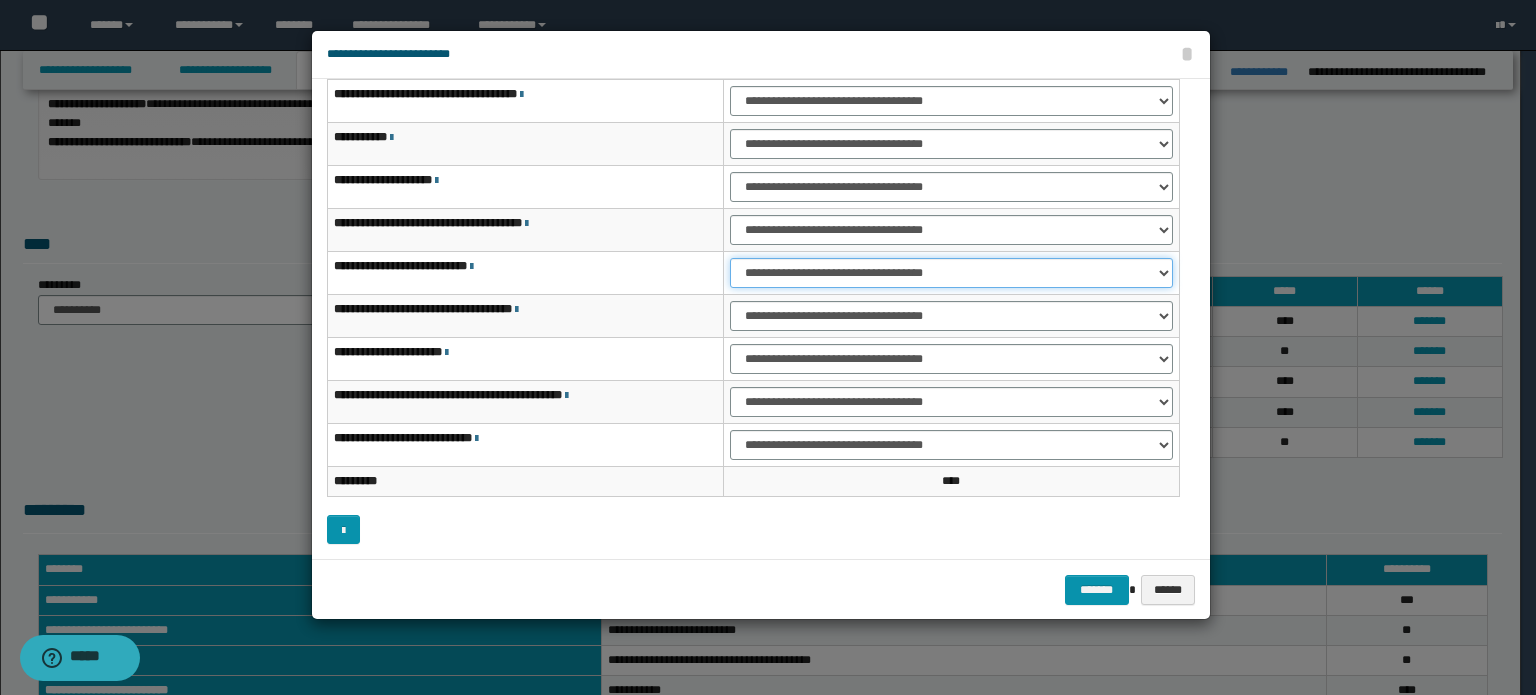 select on "***" 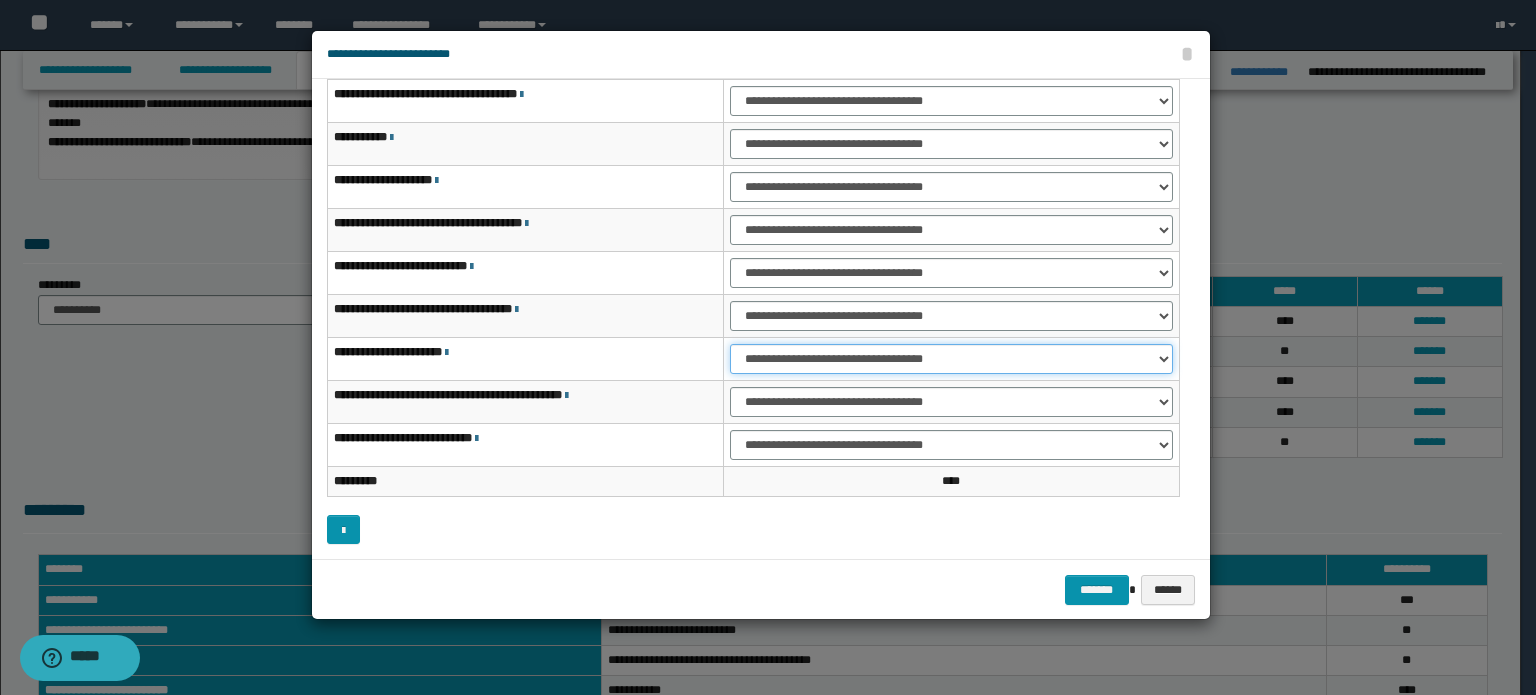 drag, startPoint x: 1066, startPoint y: 354, endPoint x: 1062, endPoint y: 369, distance: 15.524175 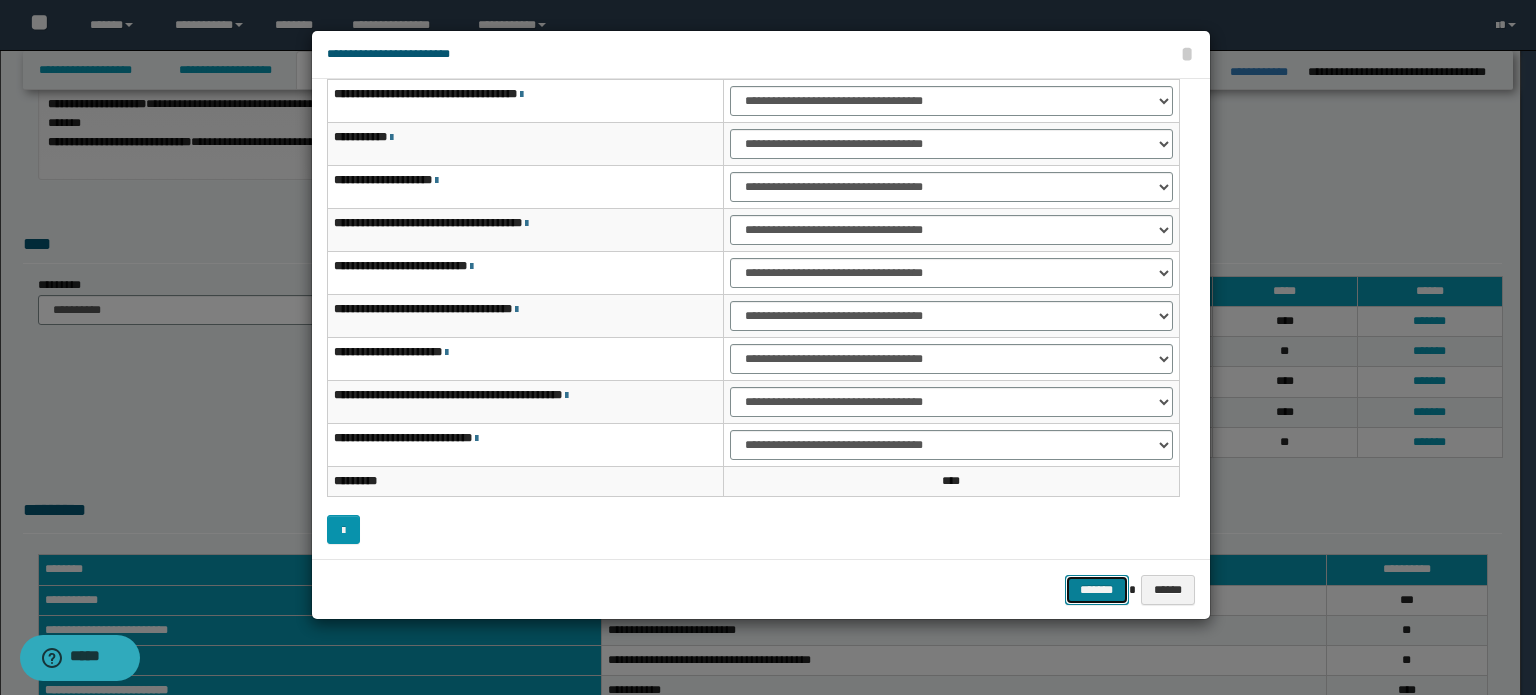 click on "*******" at bounding box center [1097, 590] 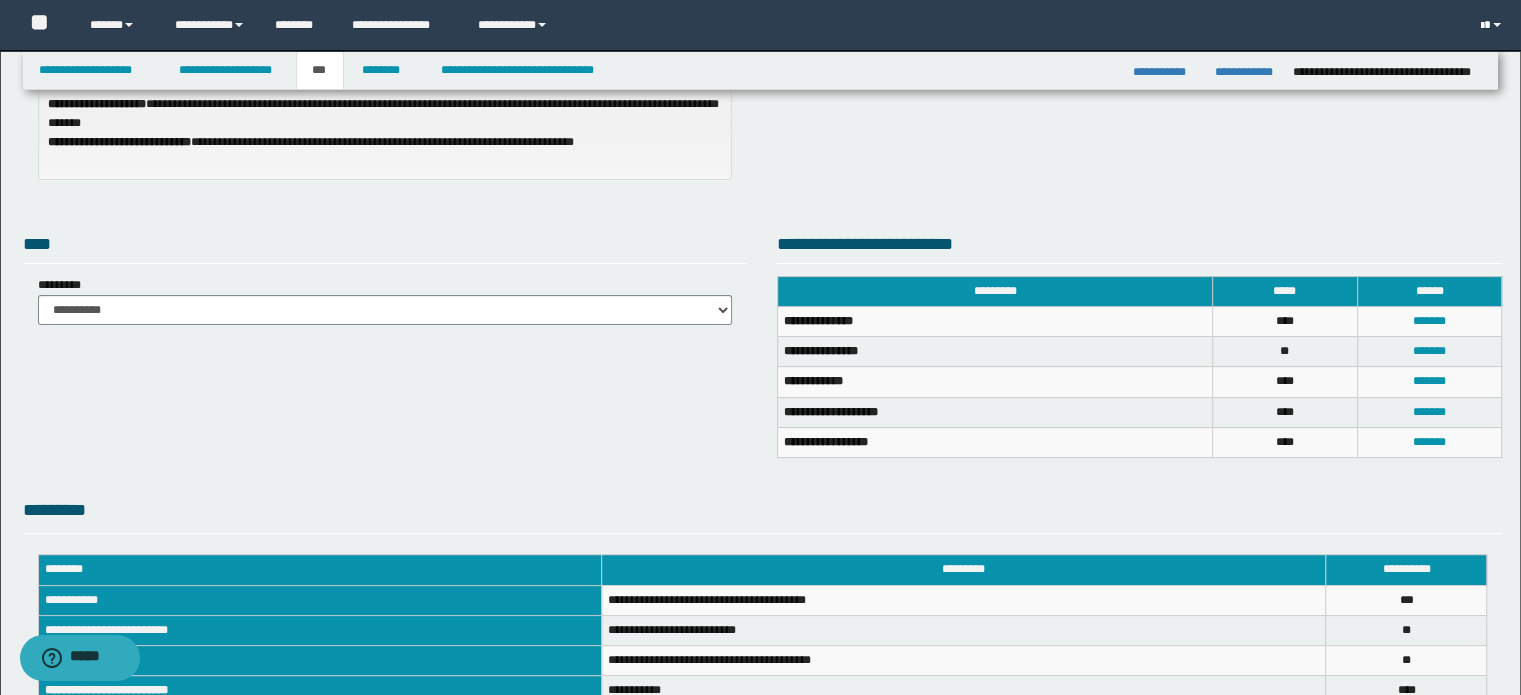 drag, startPoint x: 1503, startPoint y: 19, endPoint x: 1492, endPoint y: 62, distance: 44.38468 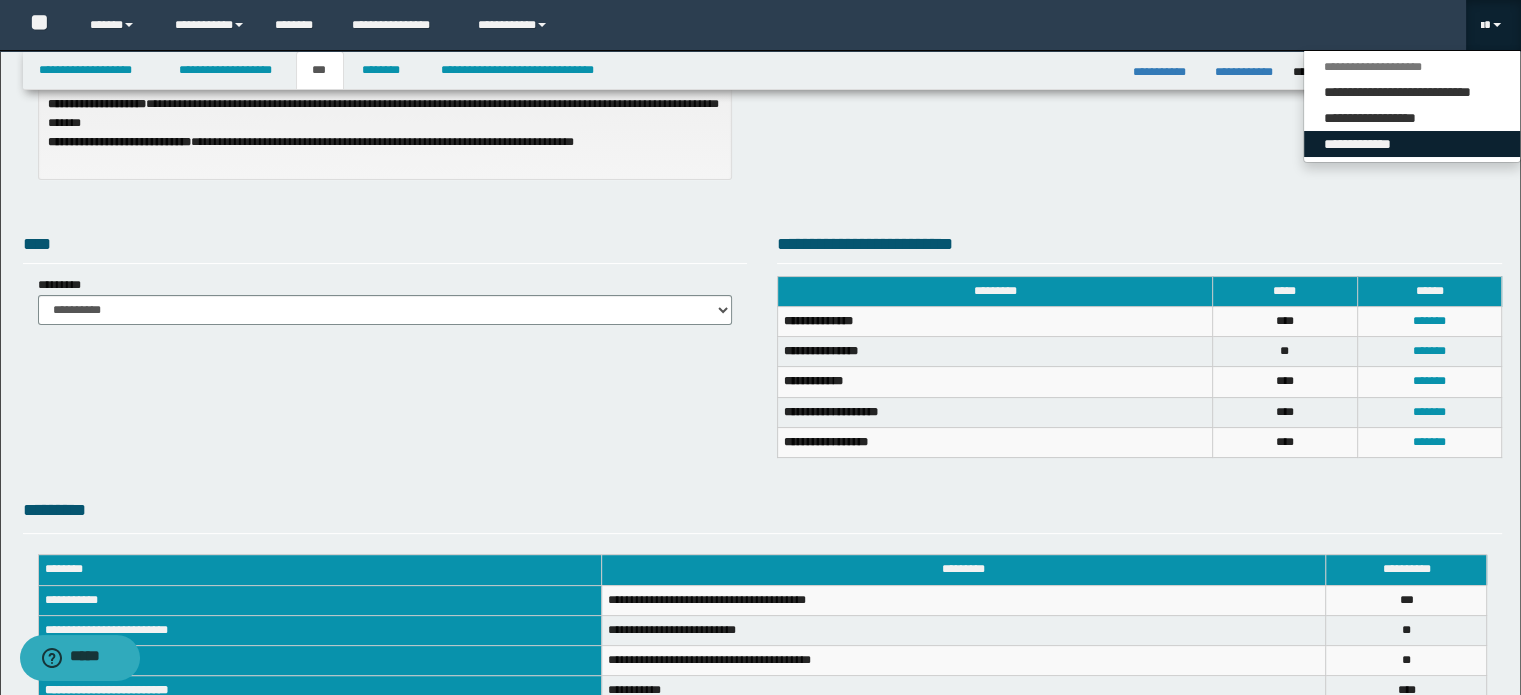 click on "**********" at bounding box center [1412, 144] 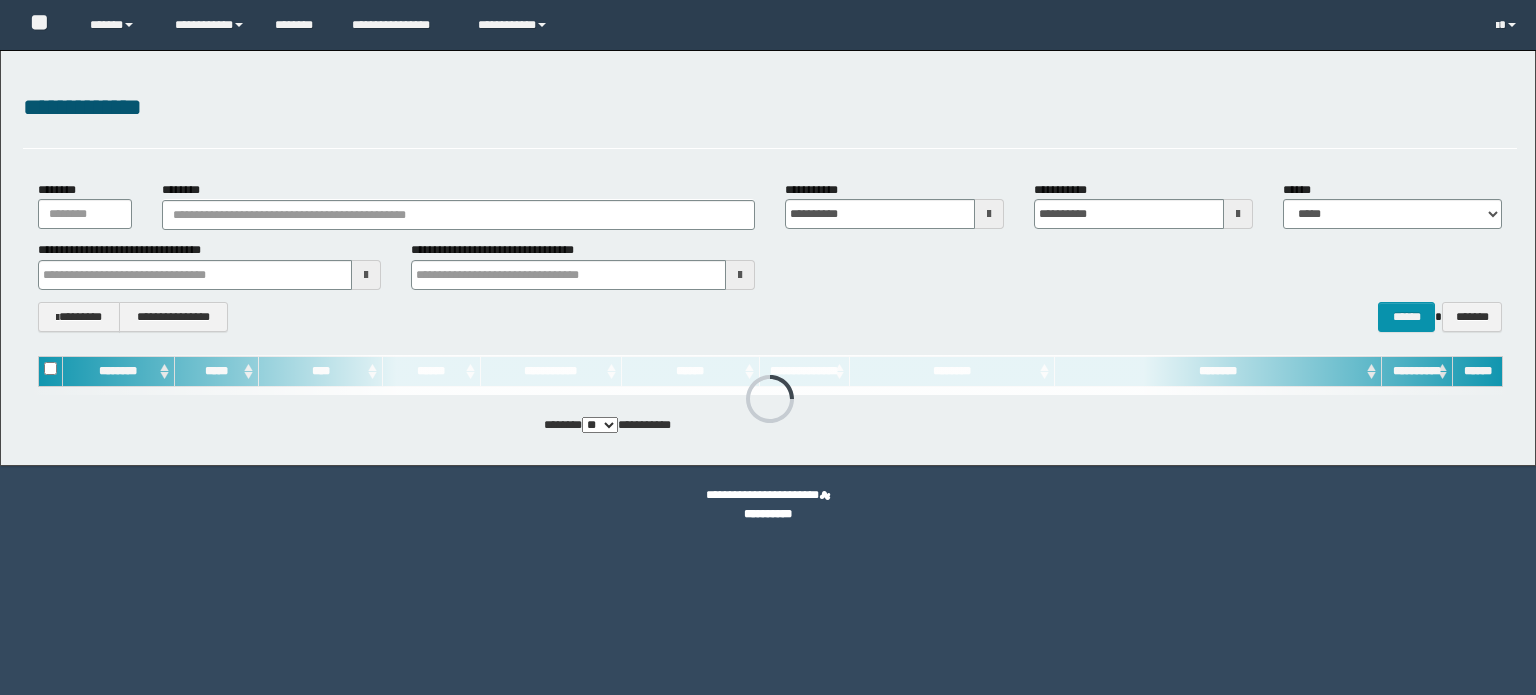 scroll, scrollTop: 0, scrollLeft: 0, axis: both 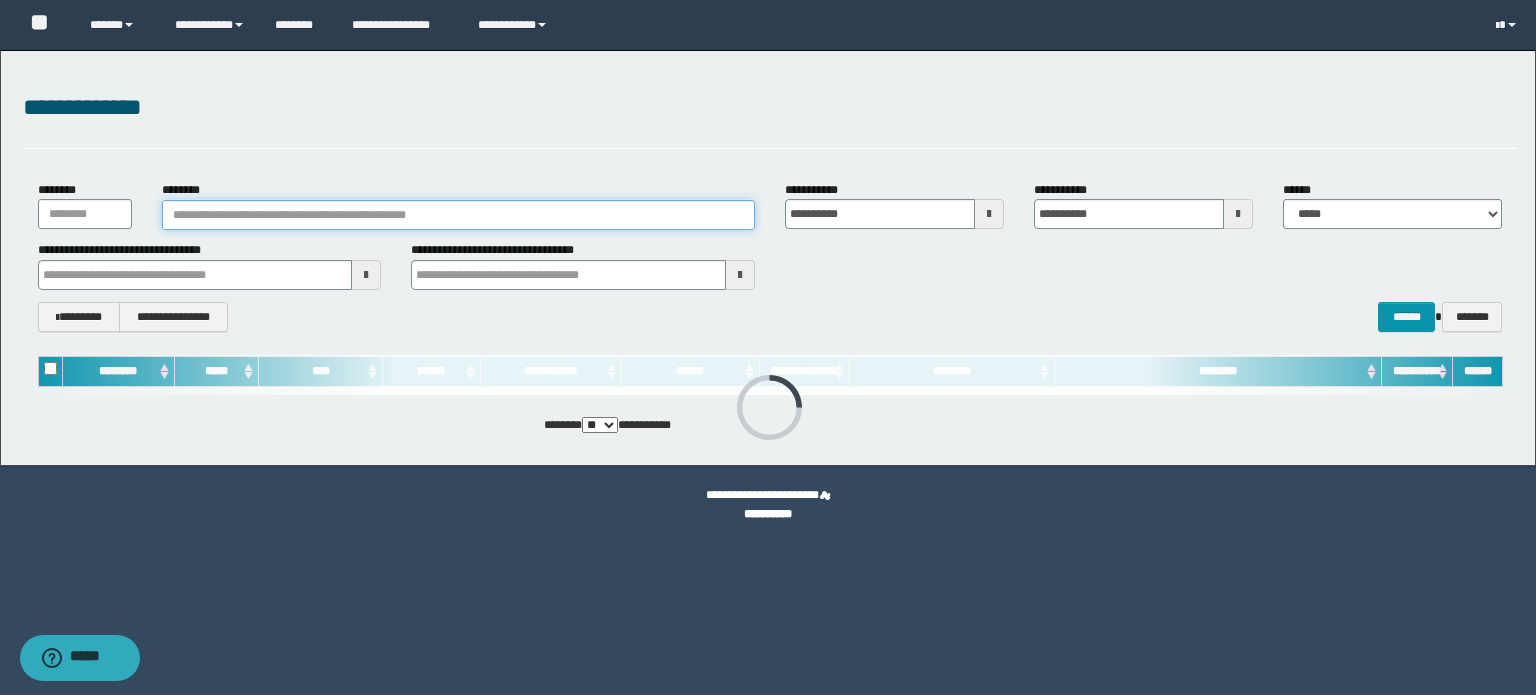 click on "********" at bounding box center (458, 215) 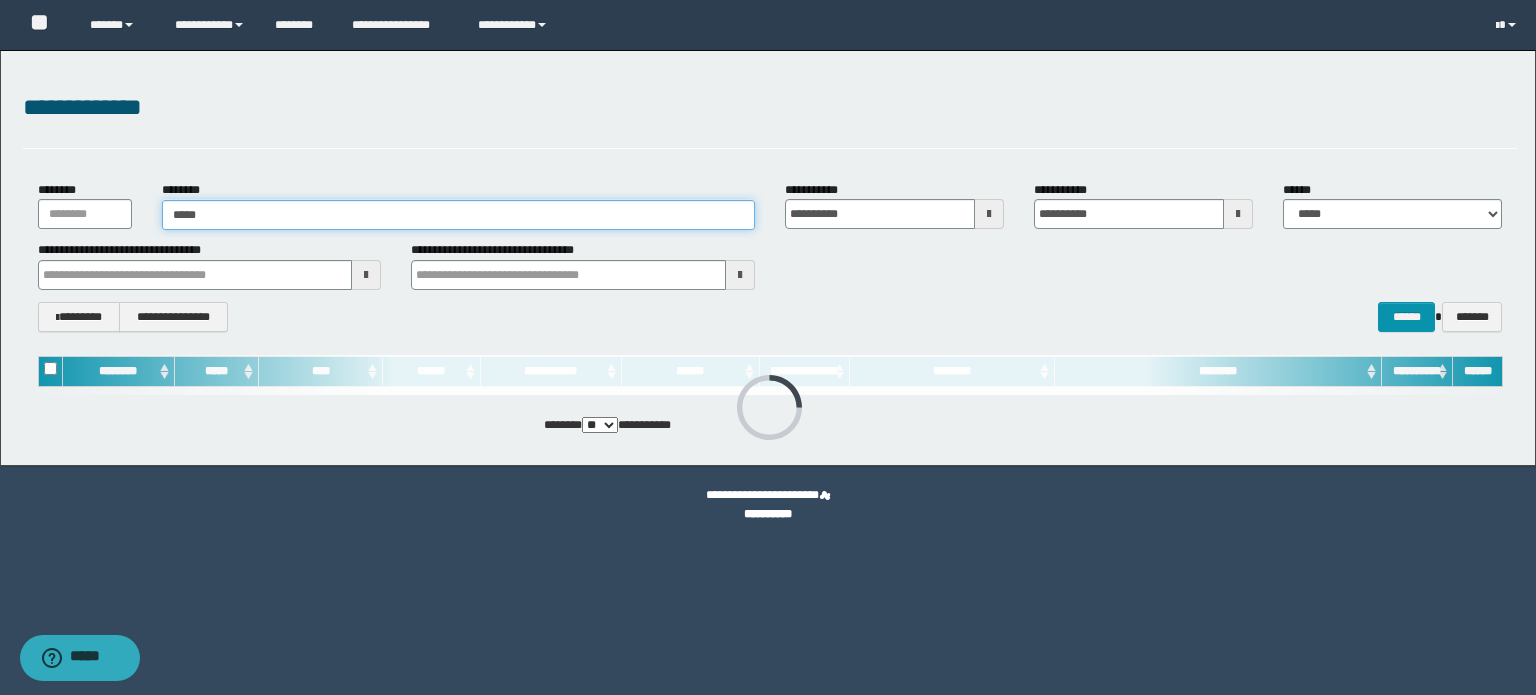 type on "******" 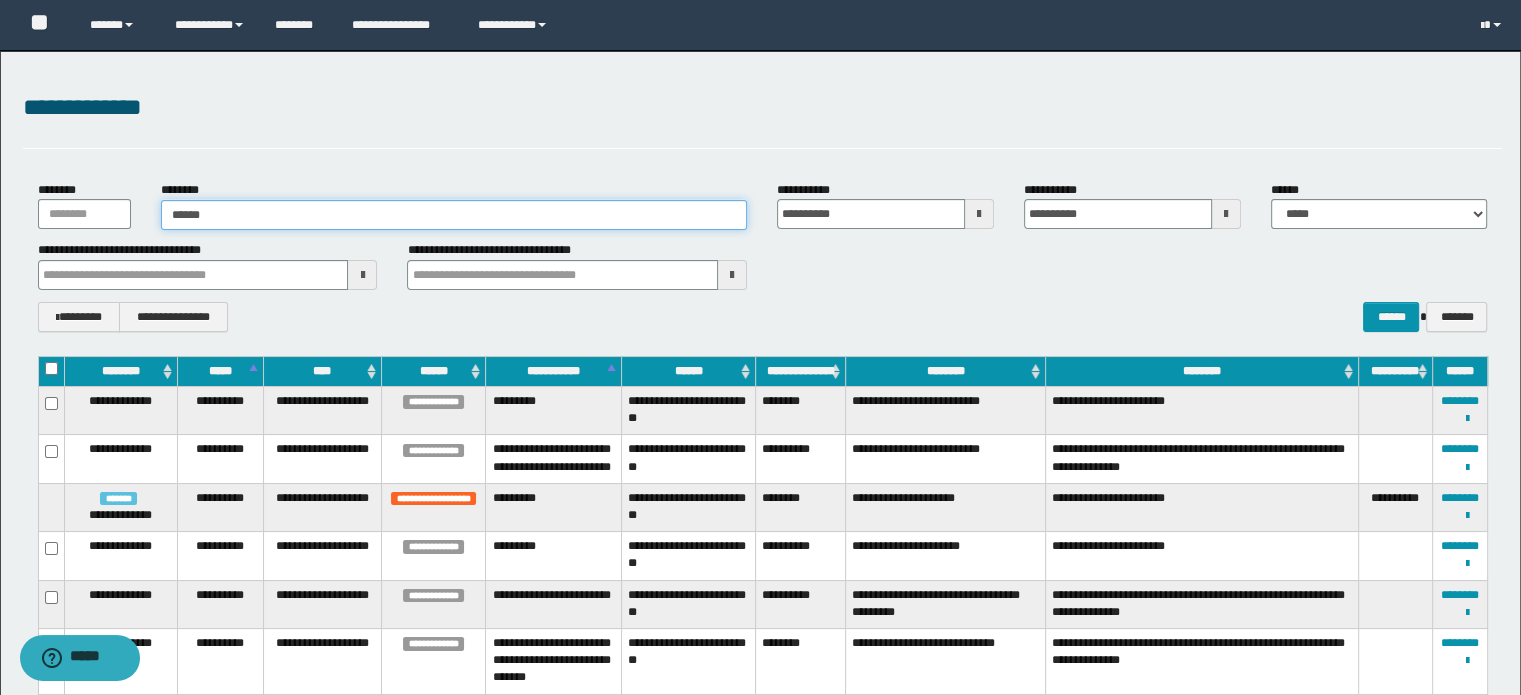 type on "******" 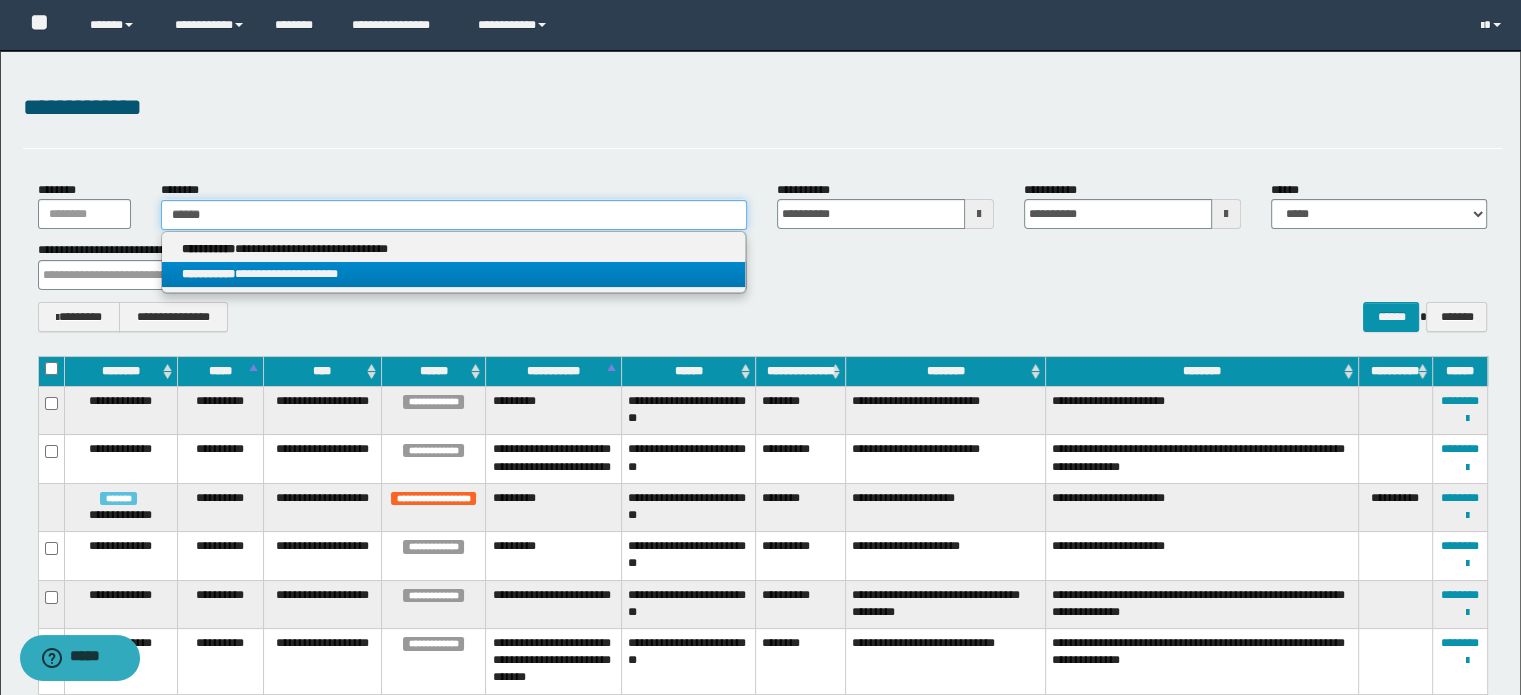 type on "******" 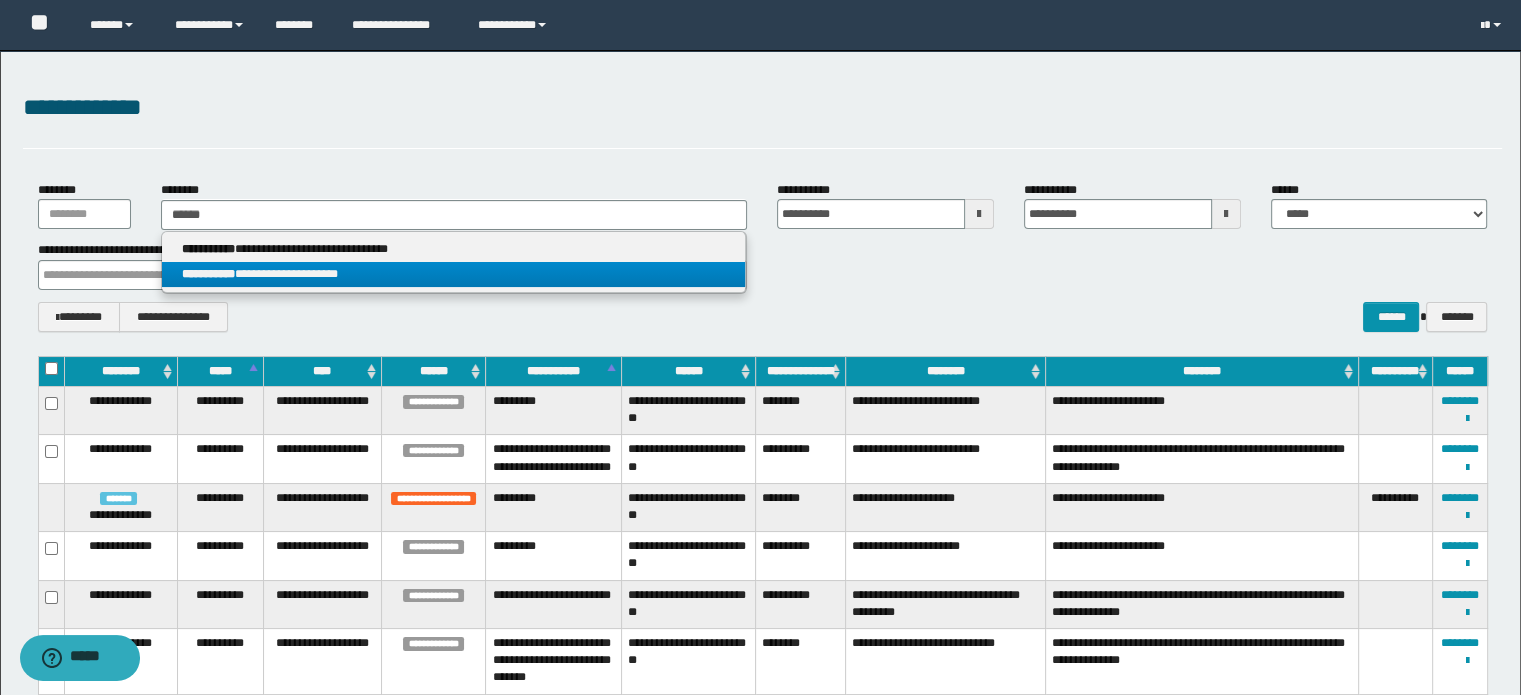 click on "**********" at bounding box center (454, 274) 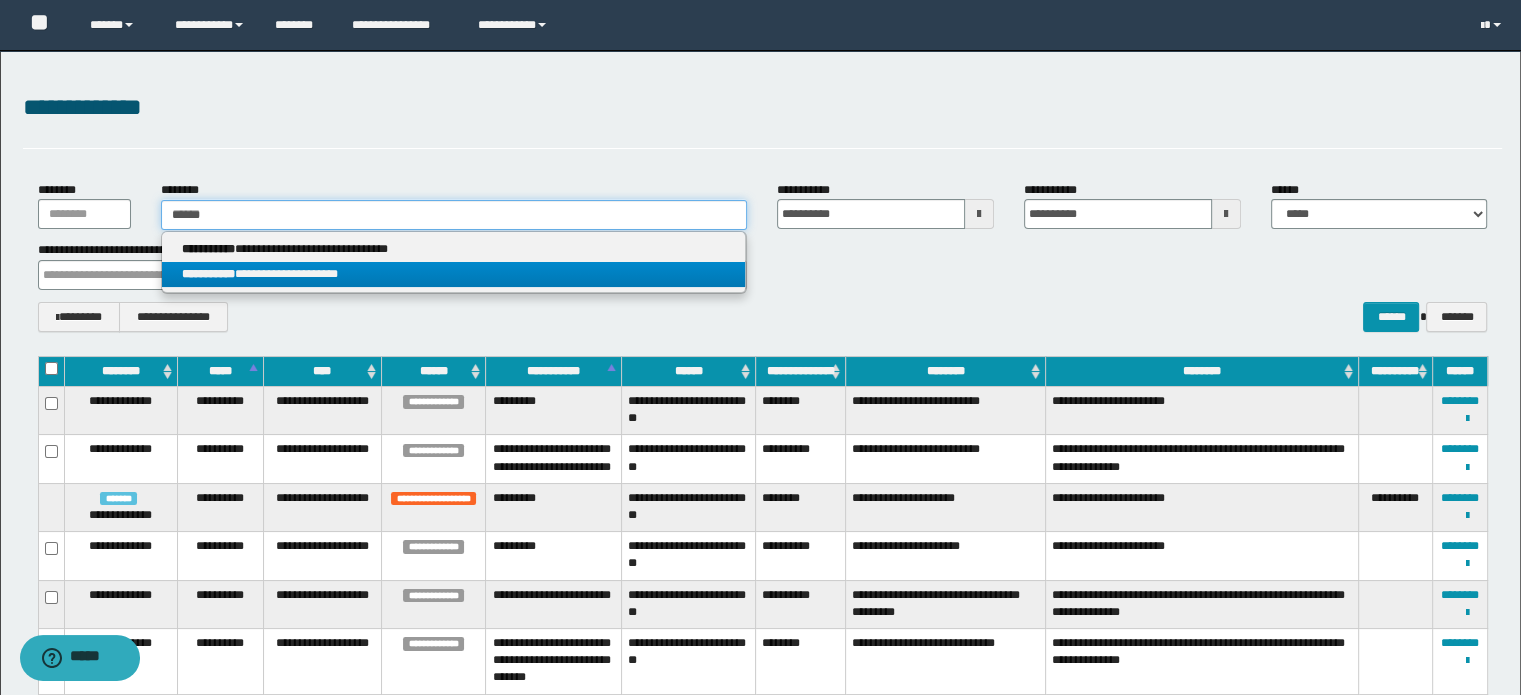 type 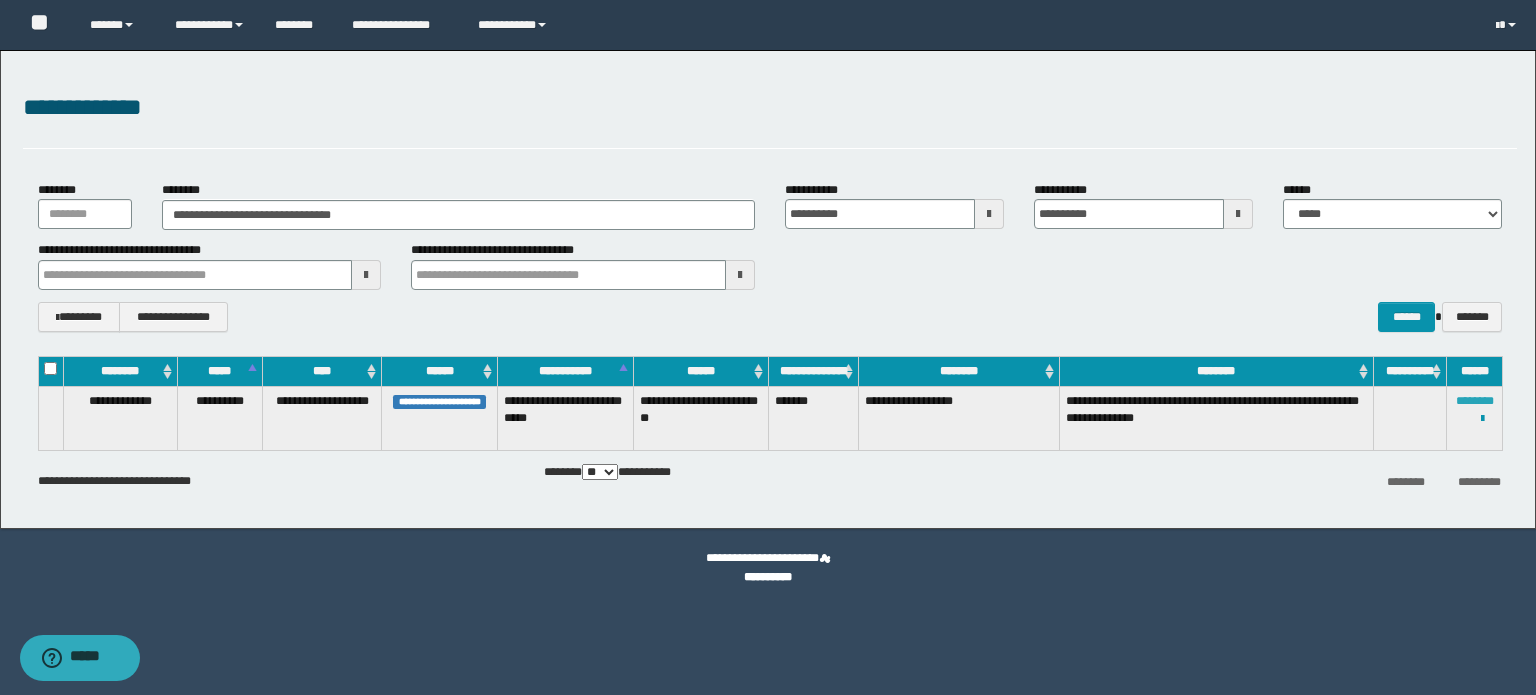 click on "********" at bounding box center (1475, 401) 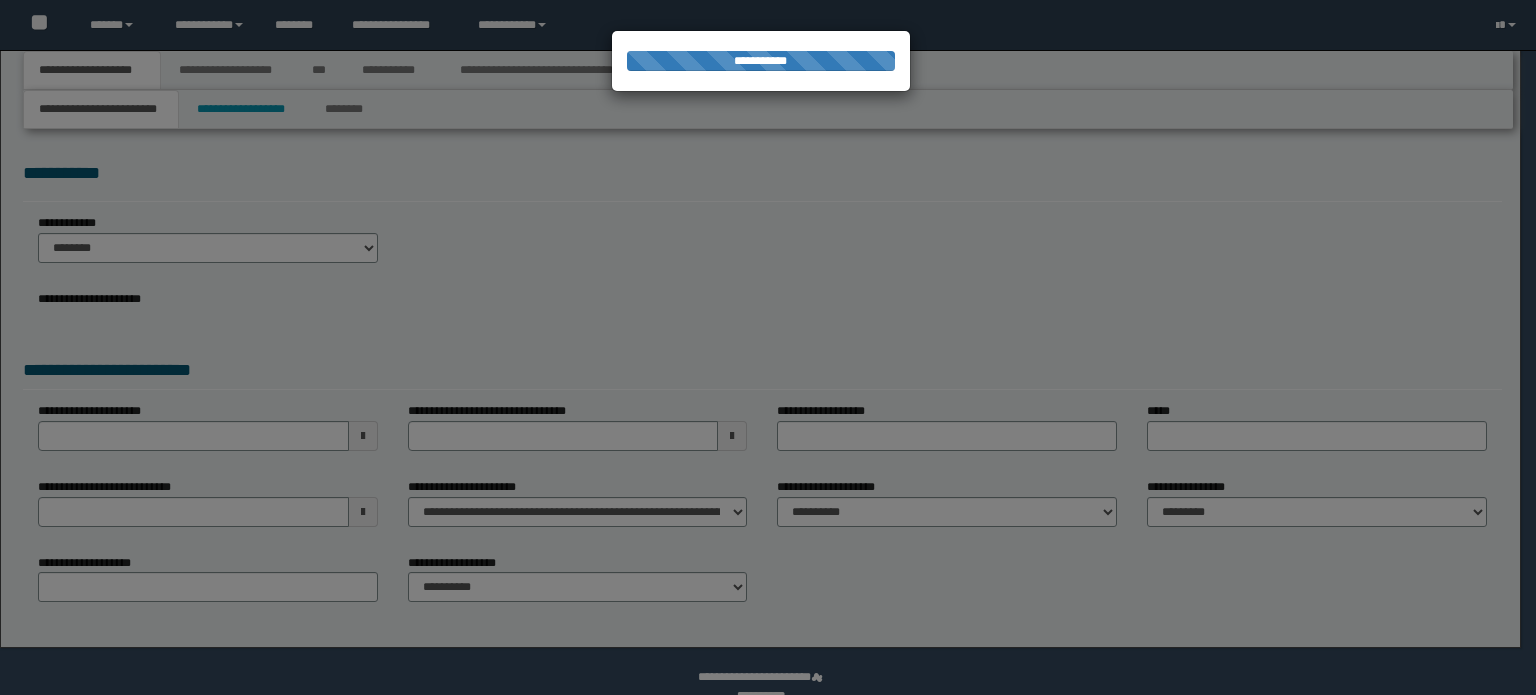 scroll, scrollTop: 0, scrollLeft: 0, axis: both 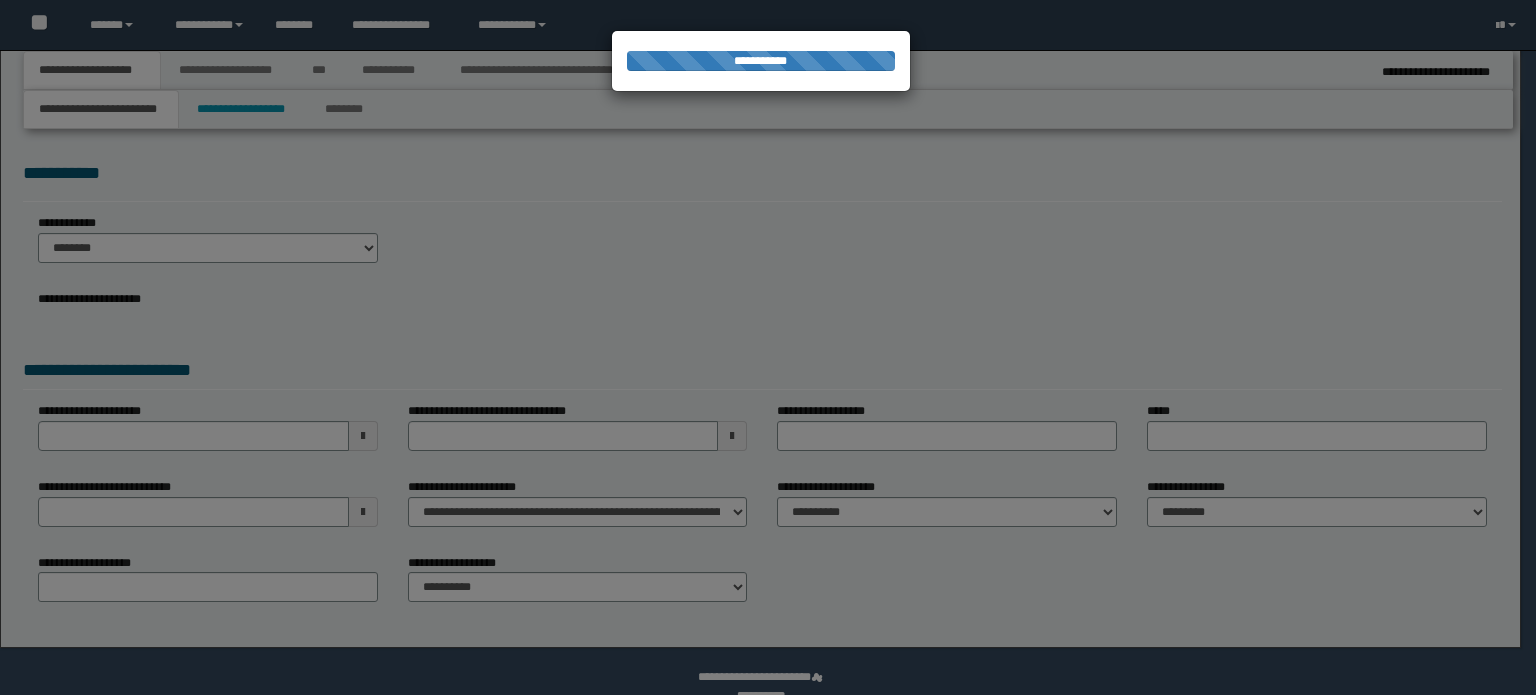select on "*" 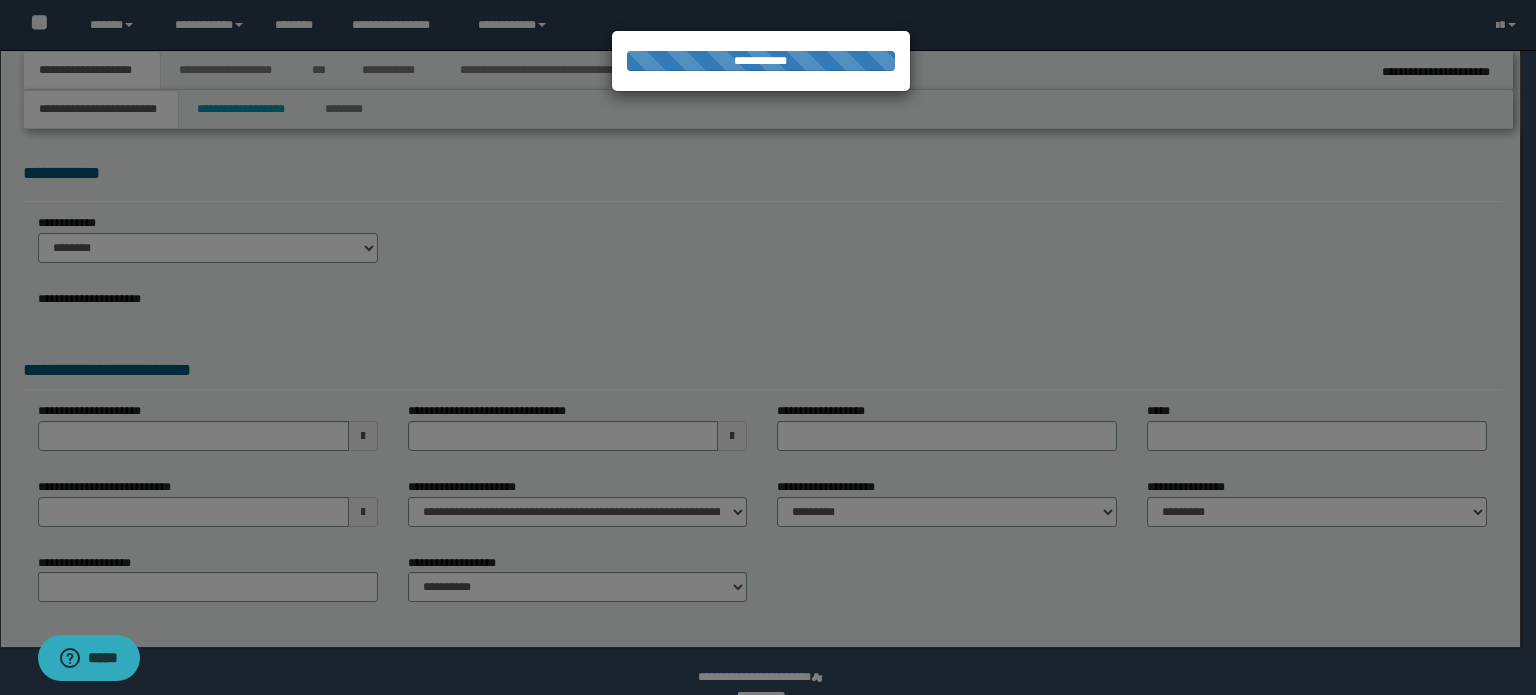 scroll, scrollTop: 0, scrollLeft: 0, axis: both 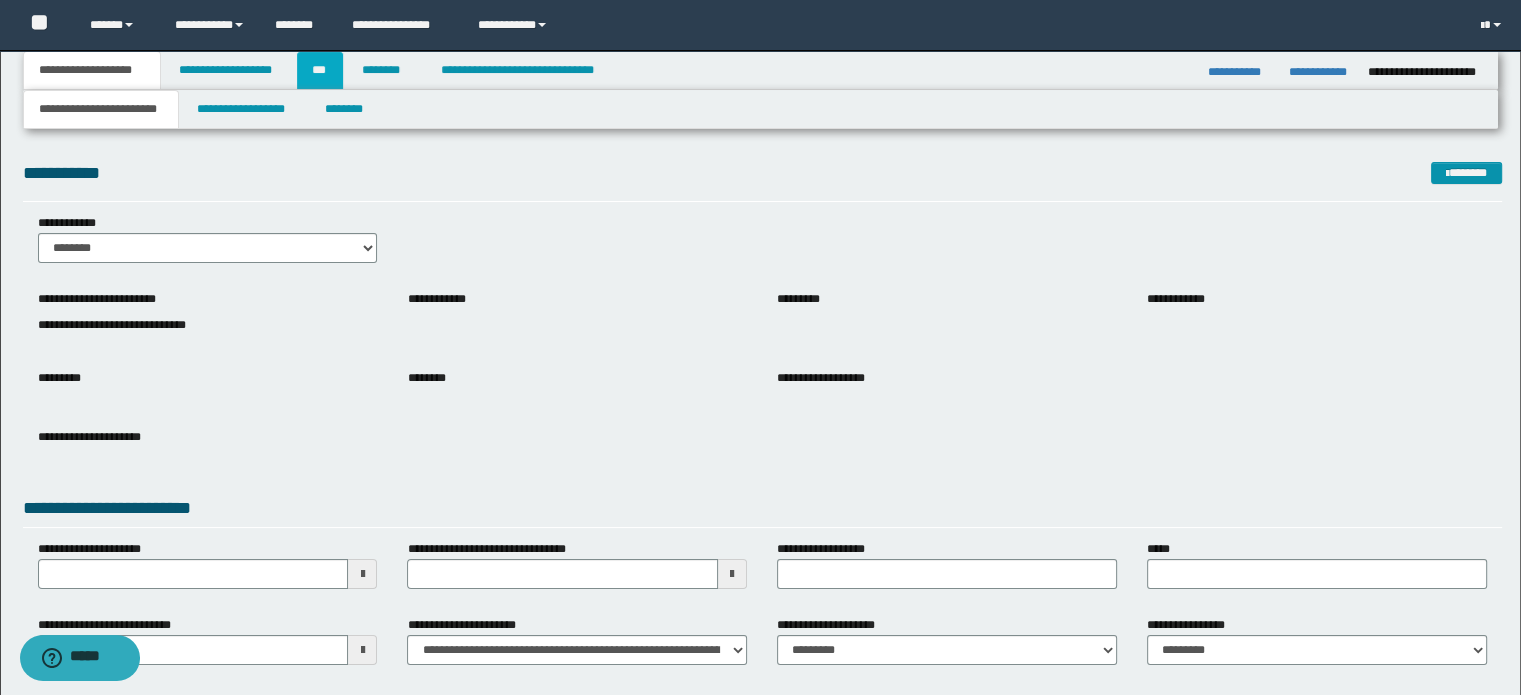 click on "***" at bounding box center (320, 70) 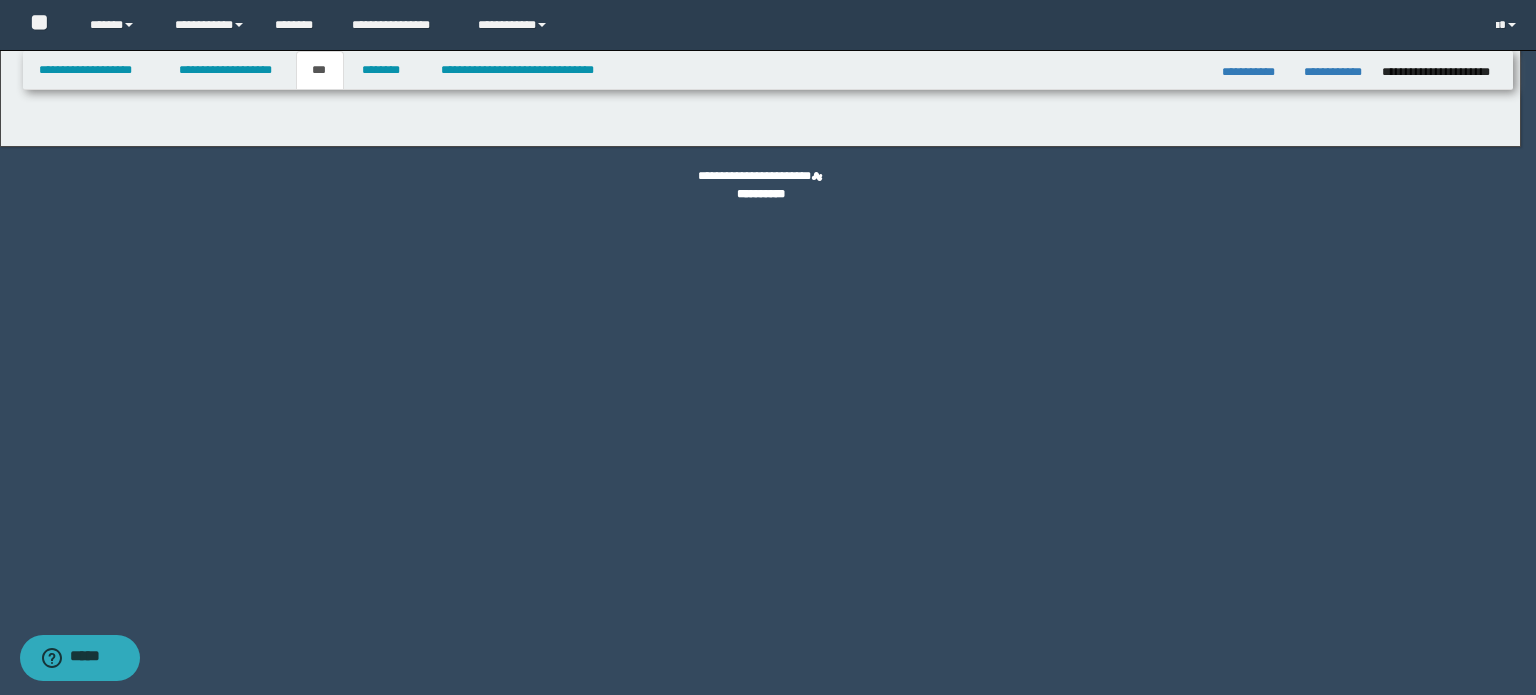 select on "***" 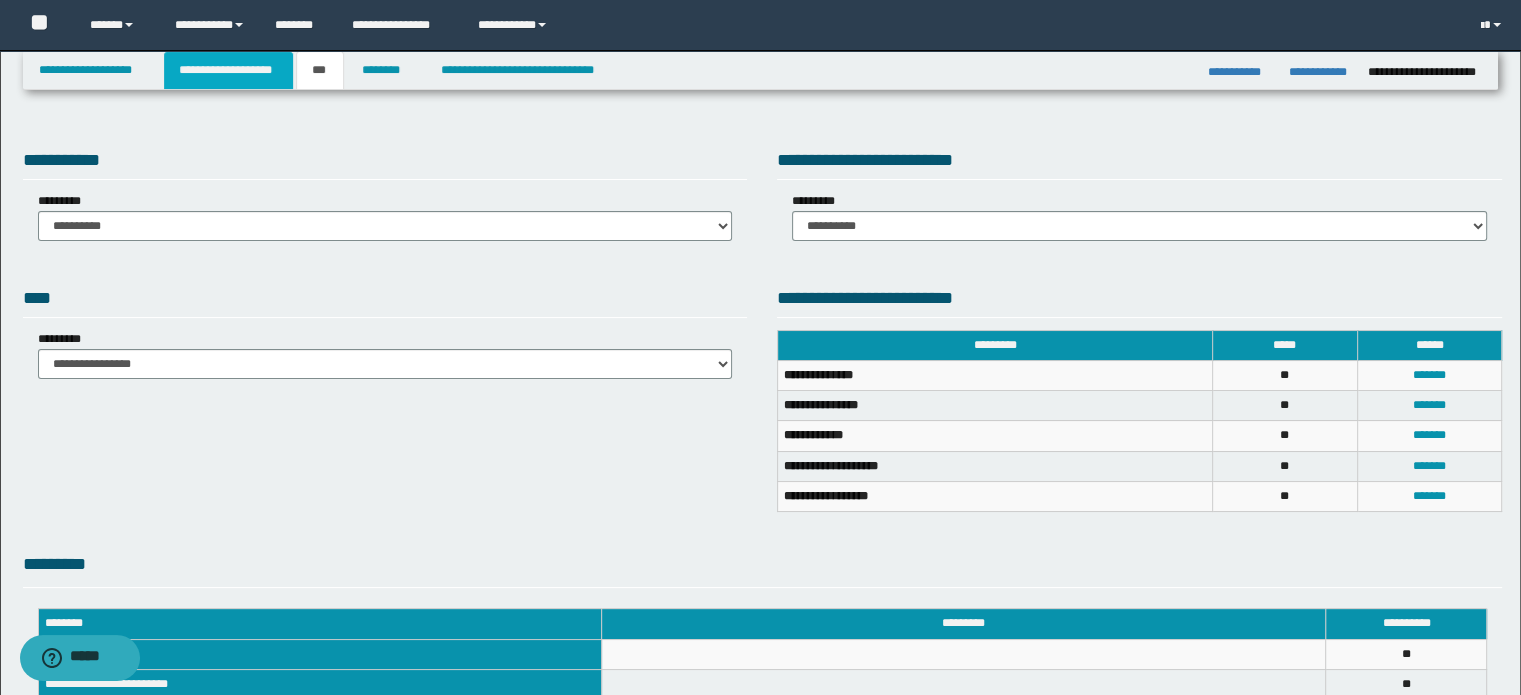 click on "**********" at bounding box center [228, 70] 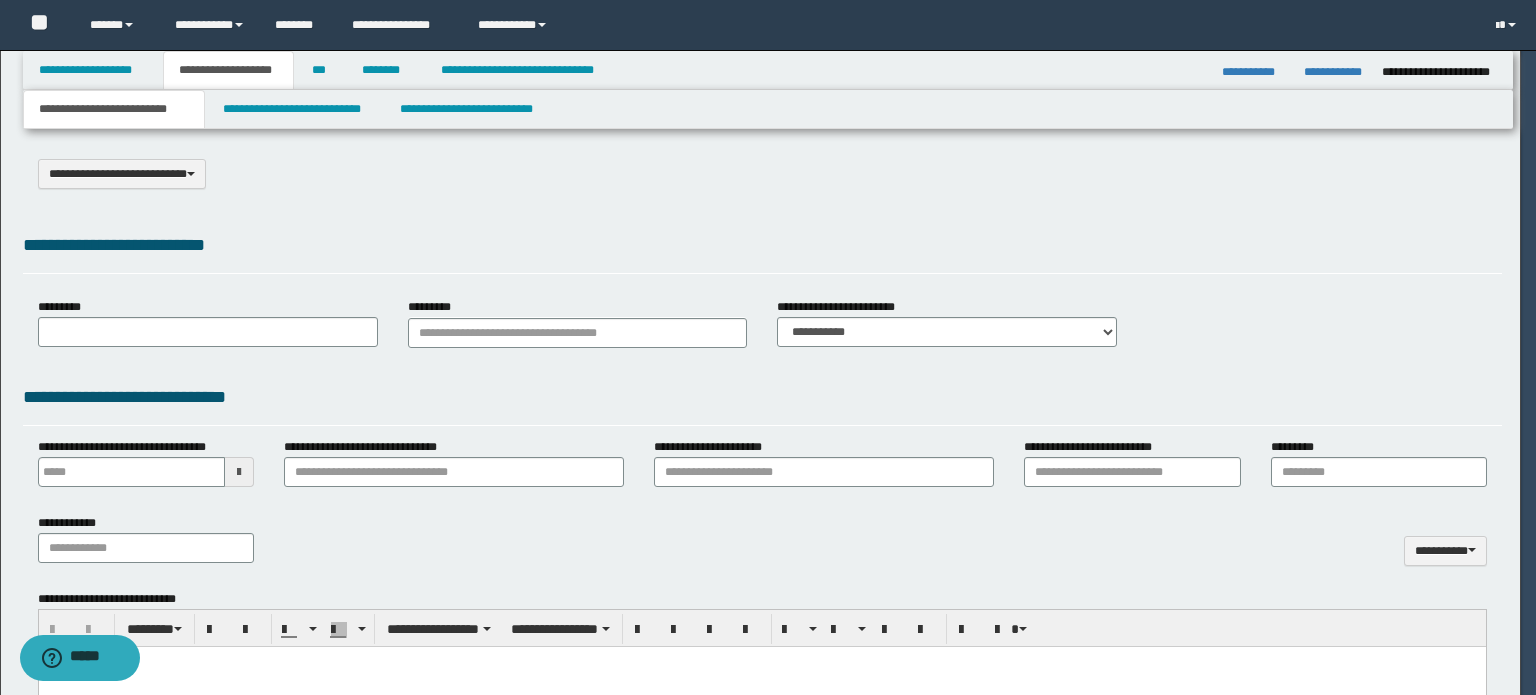 select on "*" 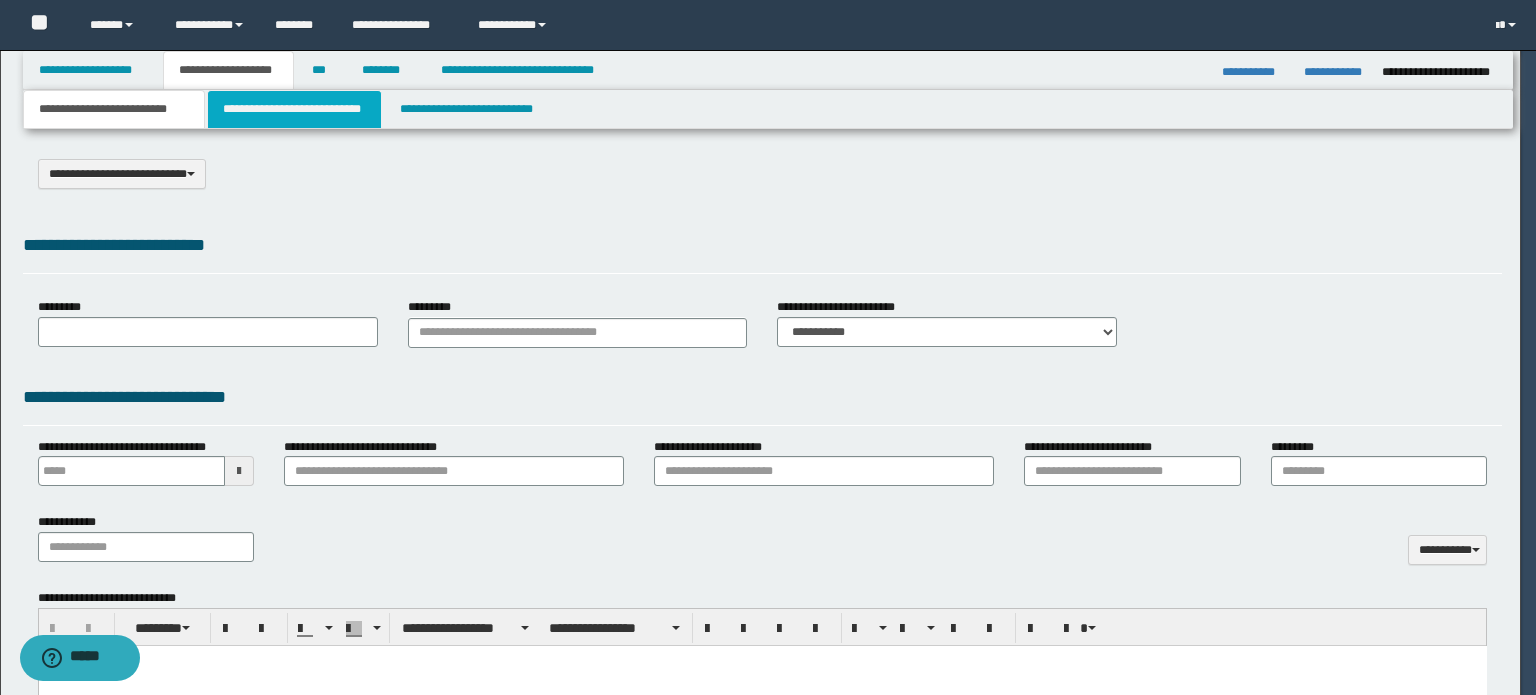 scroll, scrollTop: 0, scrollLeft: 0, axis: both 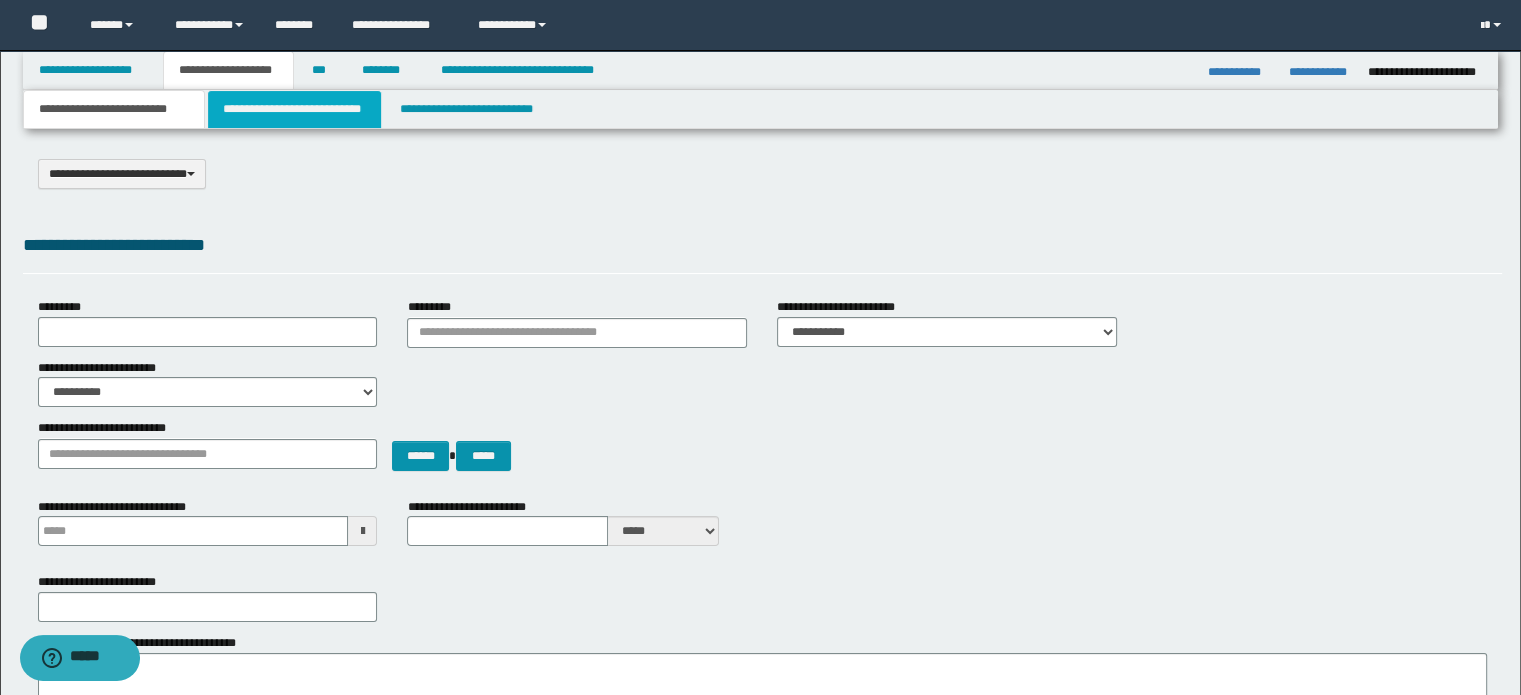 click on "**********" at bounding box center (294, 109) 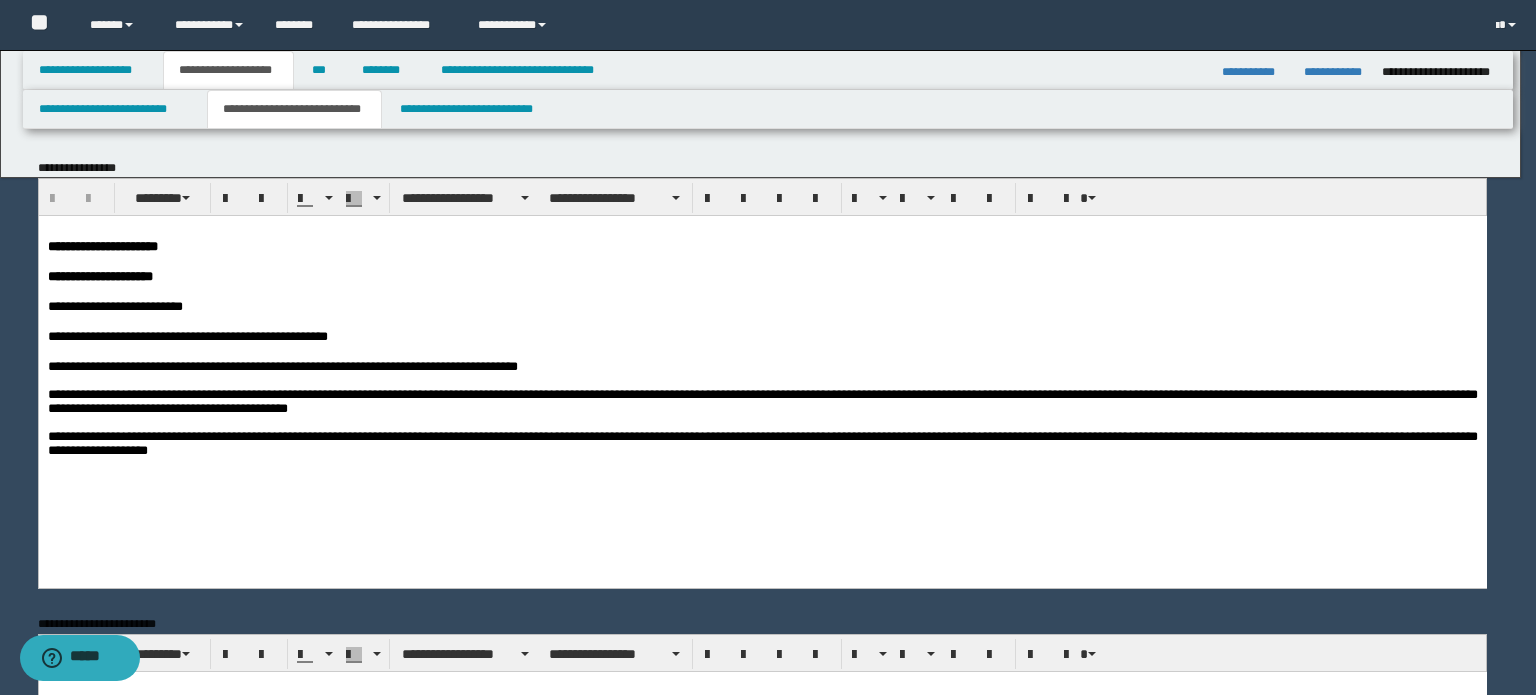 scroll, scrollTop: 0, scrollLeft: 0, axis: both 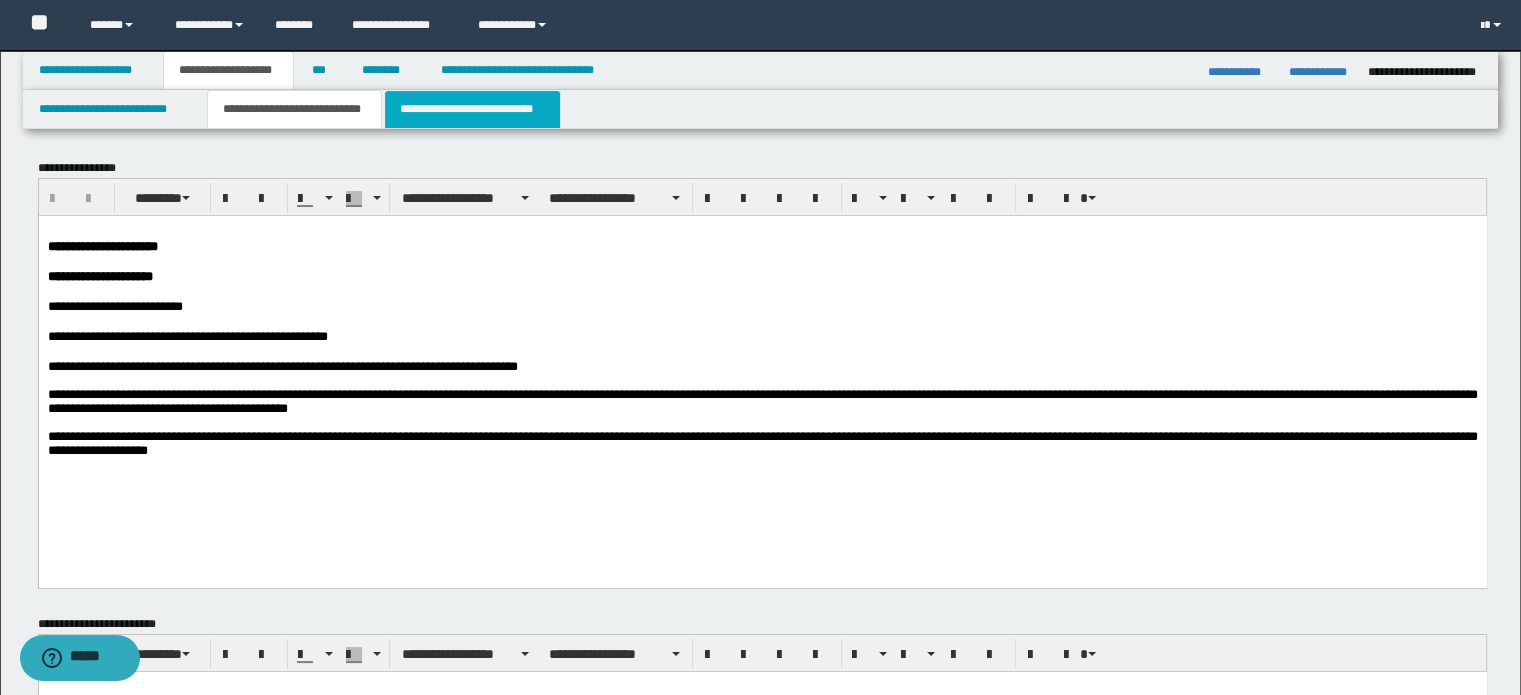 click on "**********" at bounding box center [472, 109] 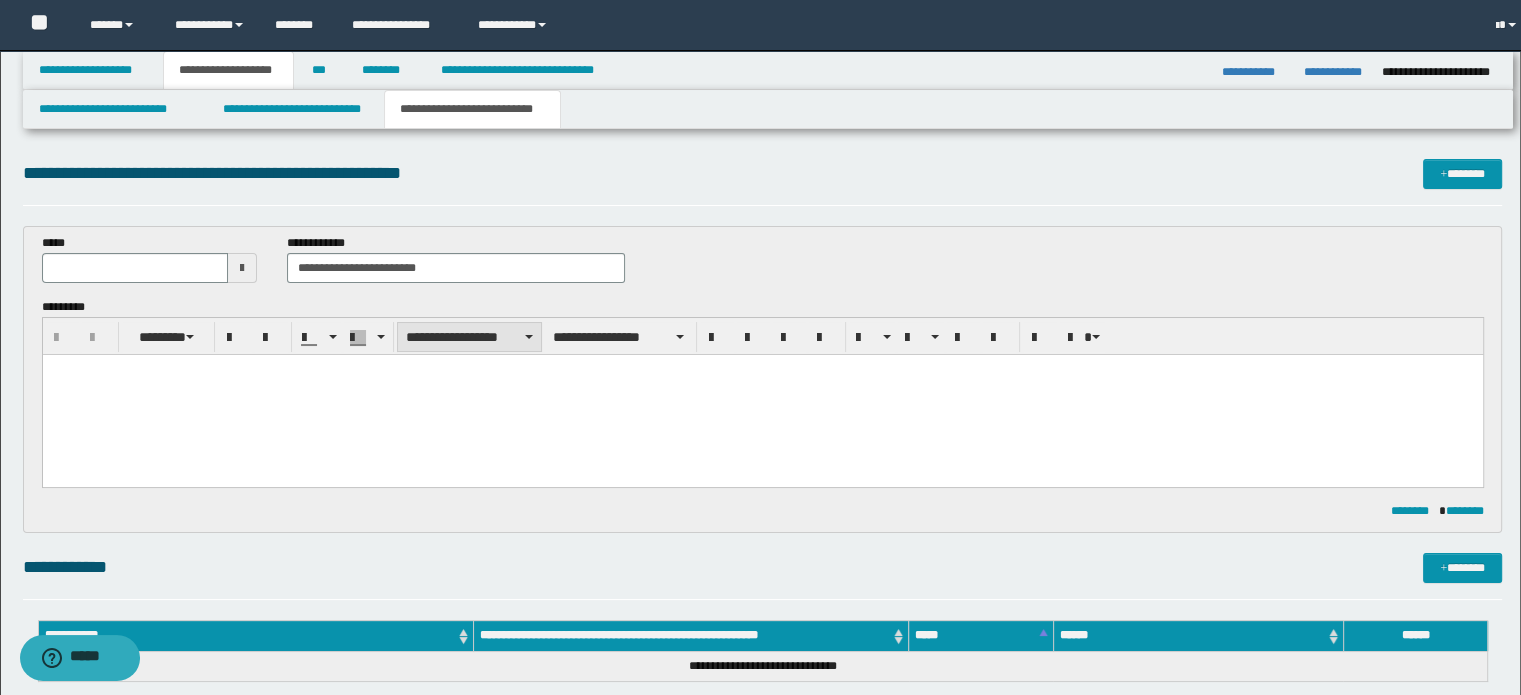 scroll, scrollTop: 0, scrollLeft: 0, axis: both 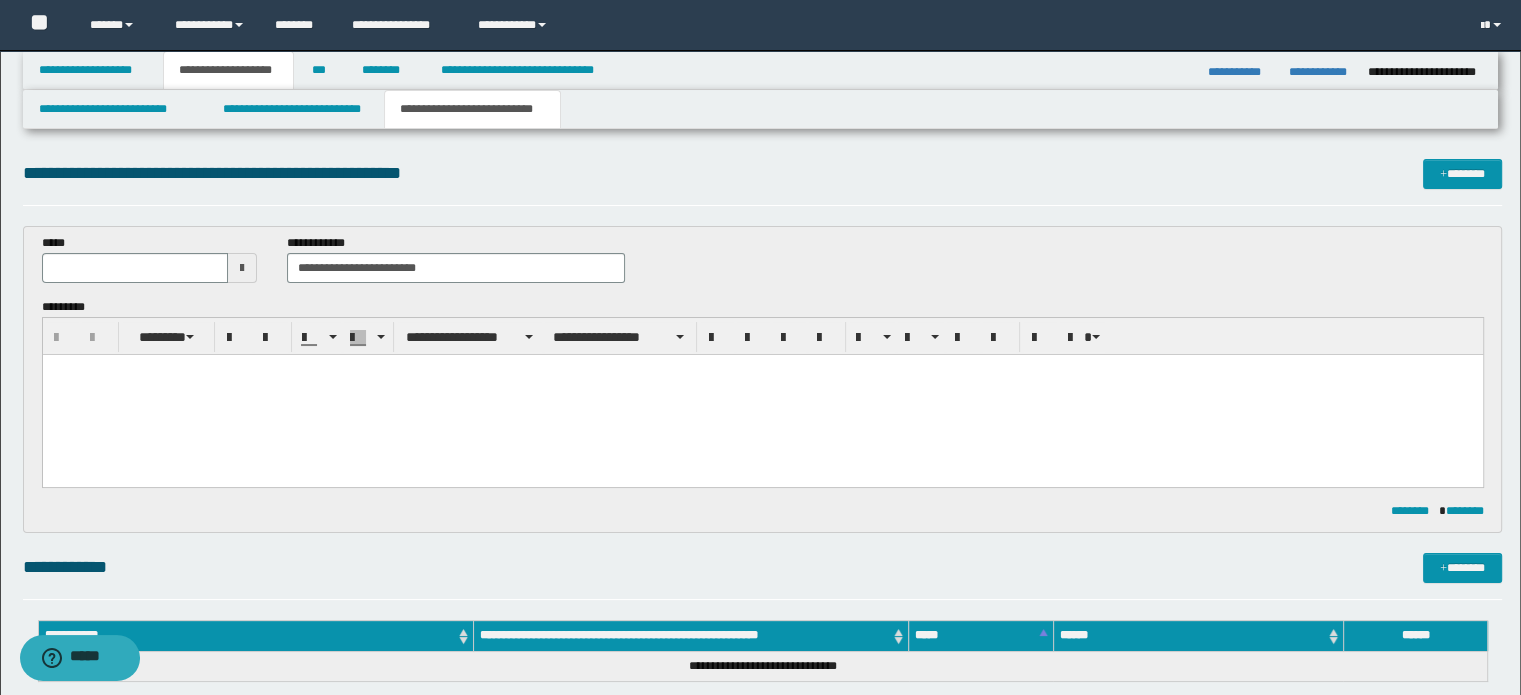drag, startPoint x: 110, startPoint y: 360, endPoint x: 91, endPoint y: 381, distance: 28.319605 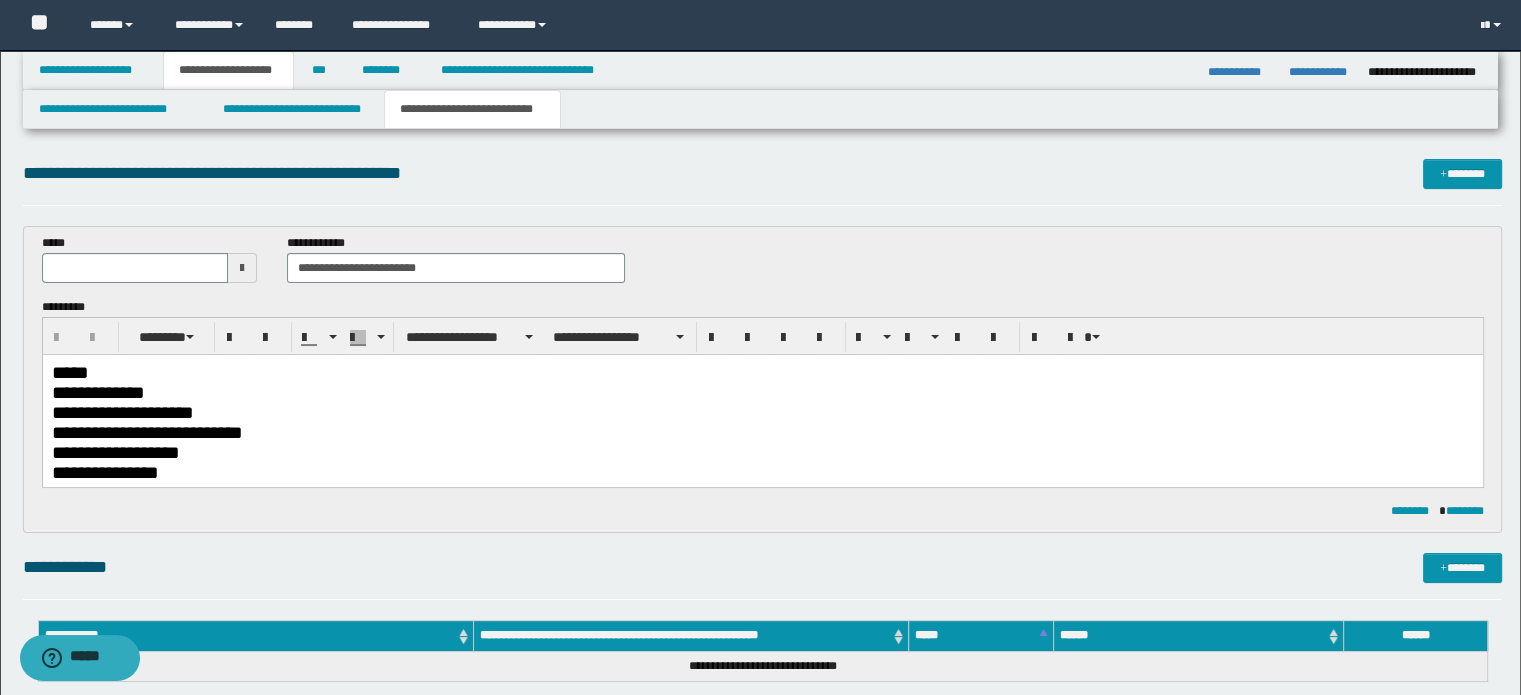 type 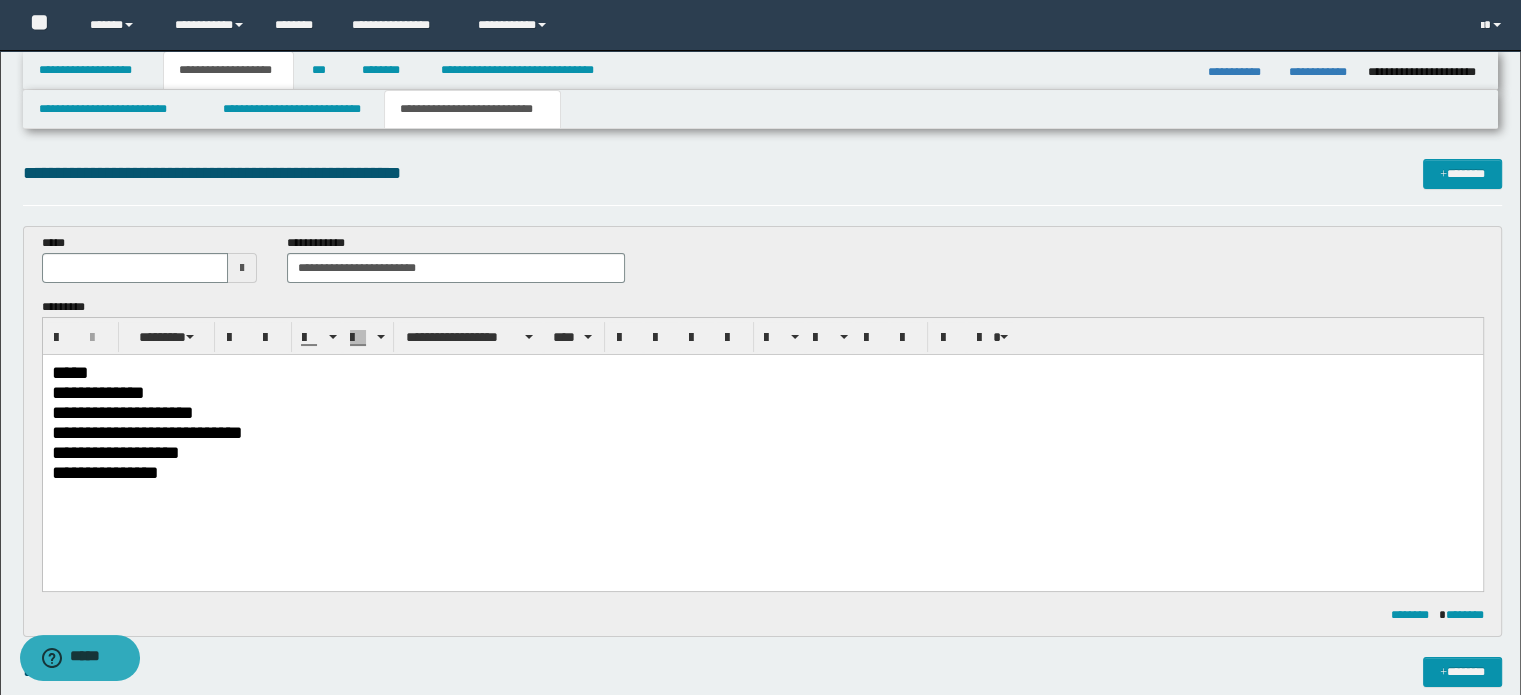 click on "*****" at bounding box center (762, 372) 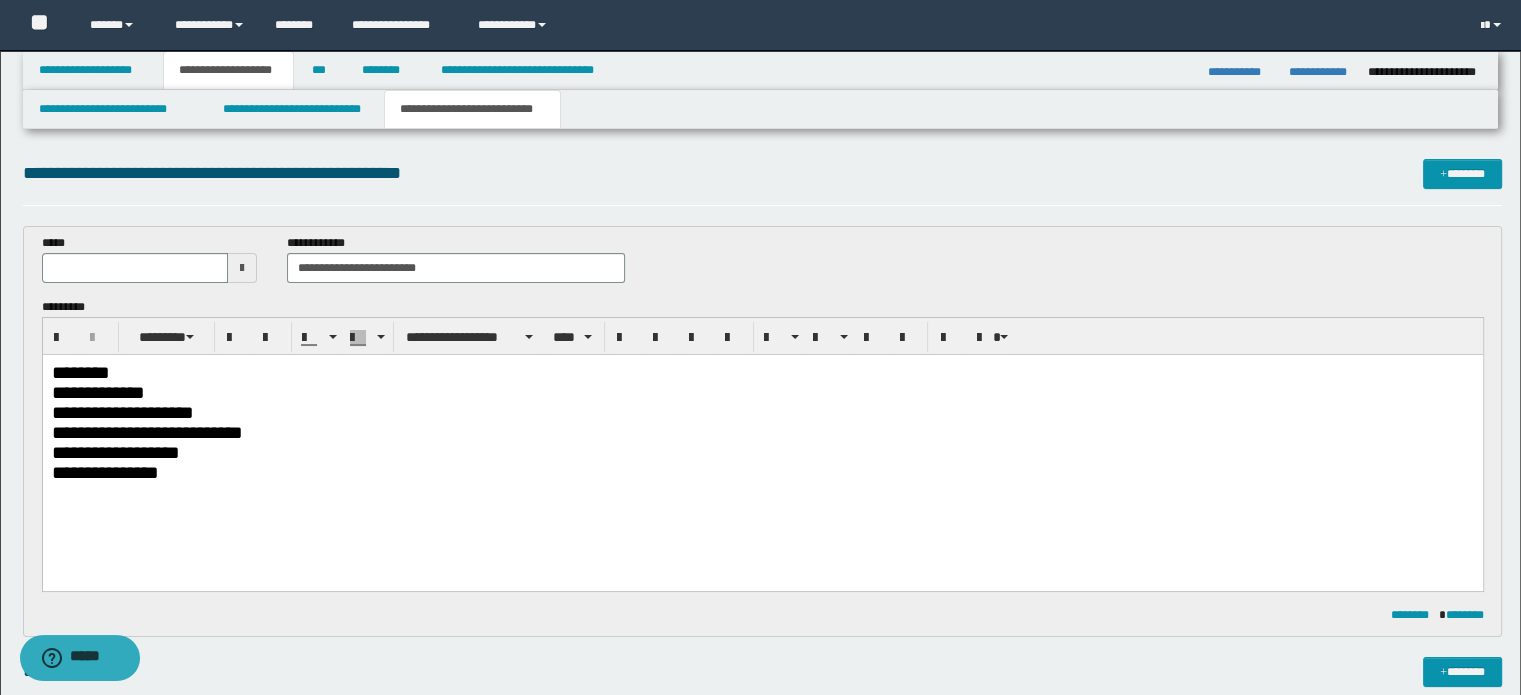 drag, startPoint x: 166, startPoint y: 384, endPoint x: 234, endPoint y: 496, distance: 131.02672 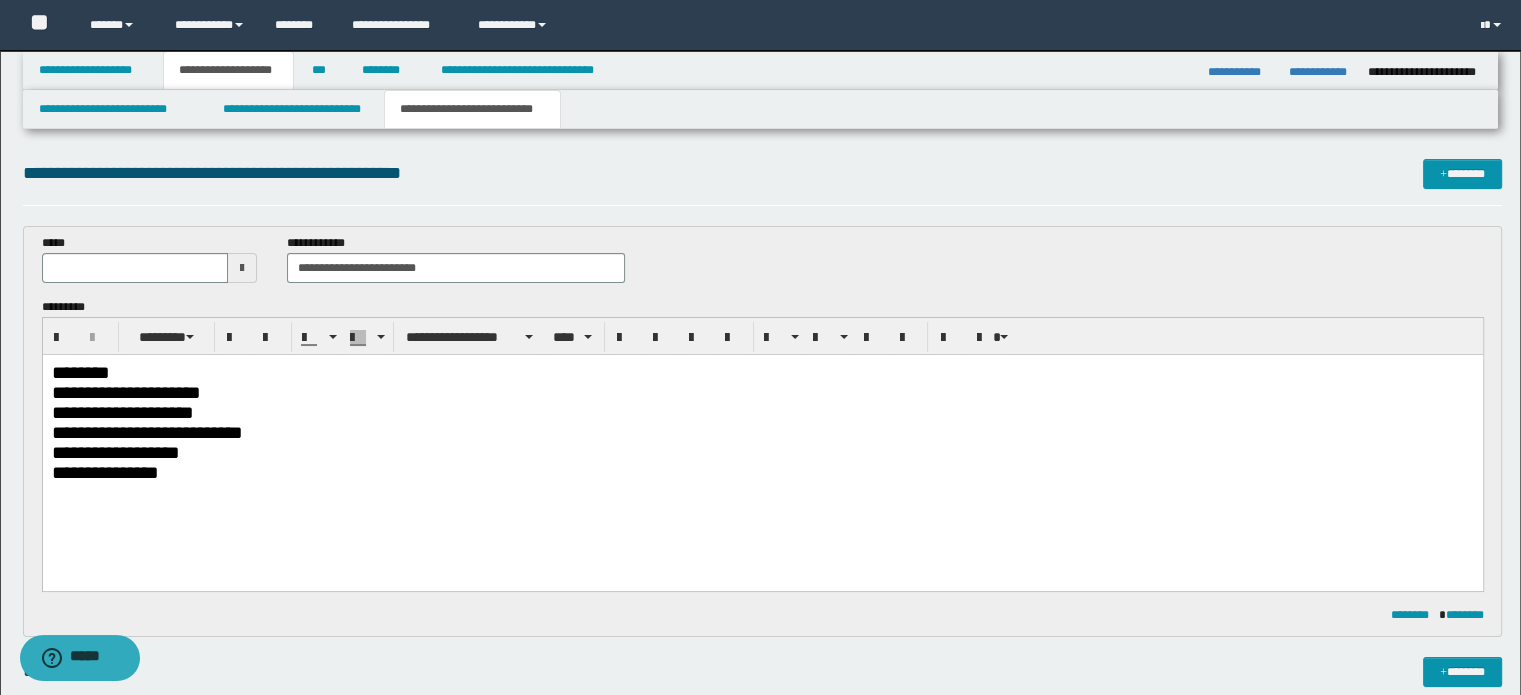 click on "**********" at bounding box center (762, 412) 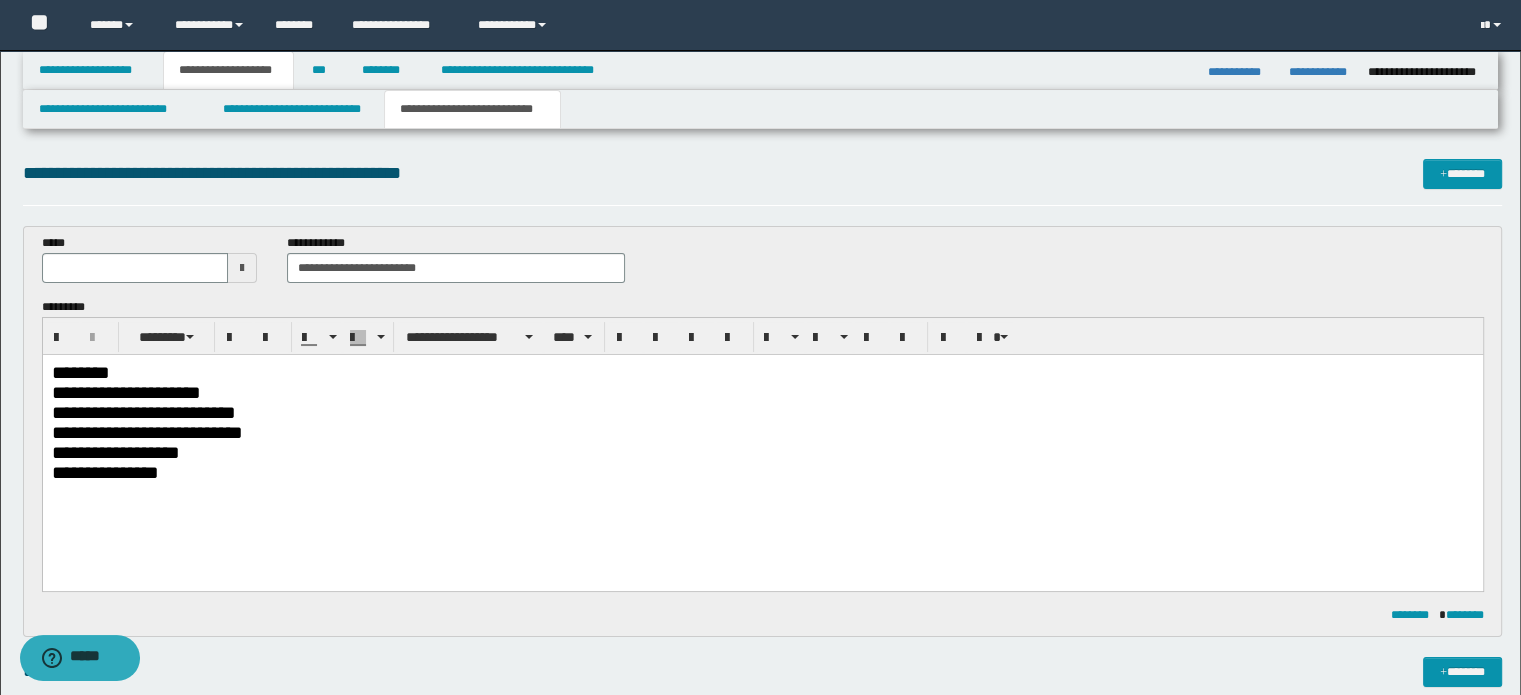 click on "**********" at bounding box center [762, 432] 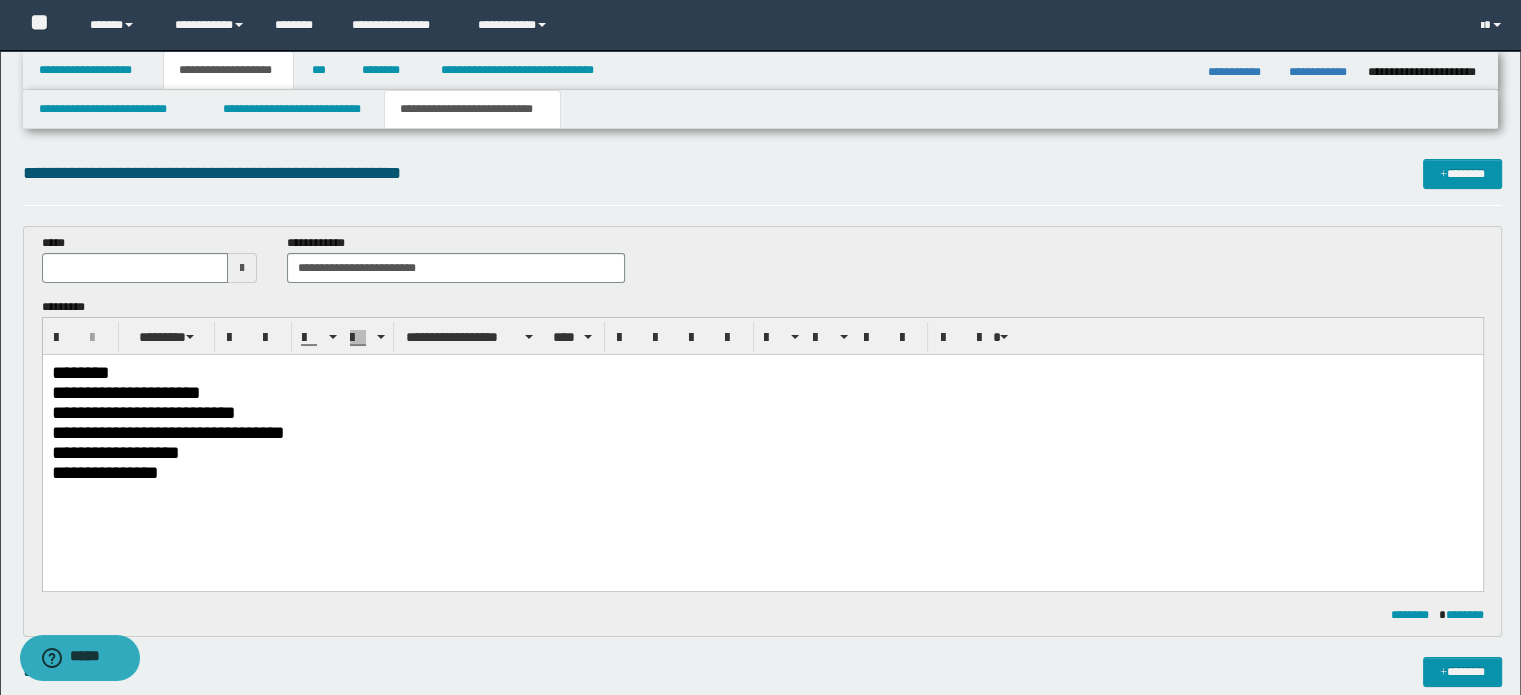 click on "**********" at bounding box center (762, 452) 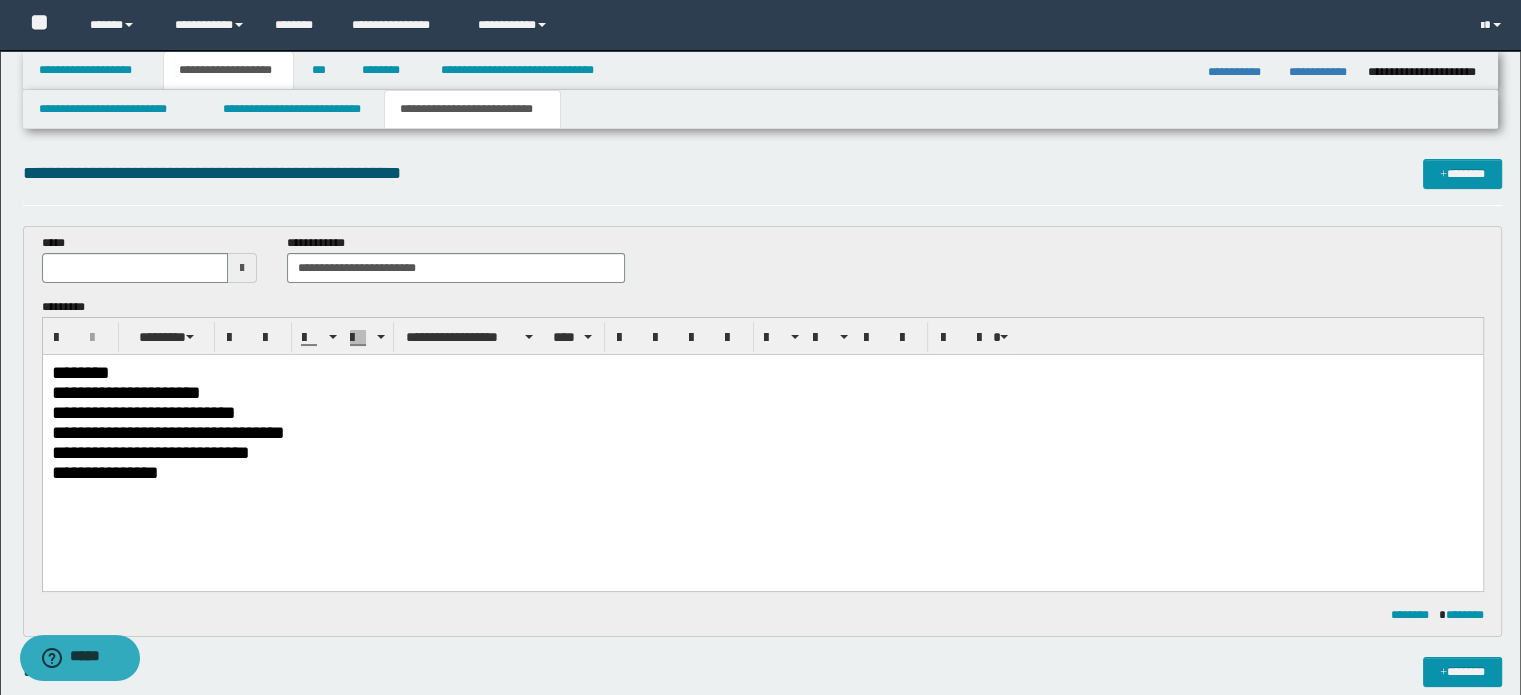 click on "**********" at bounding box center (762, 472) 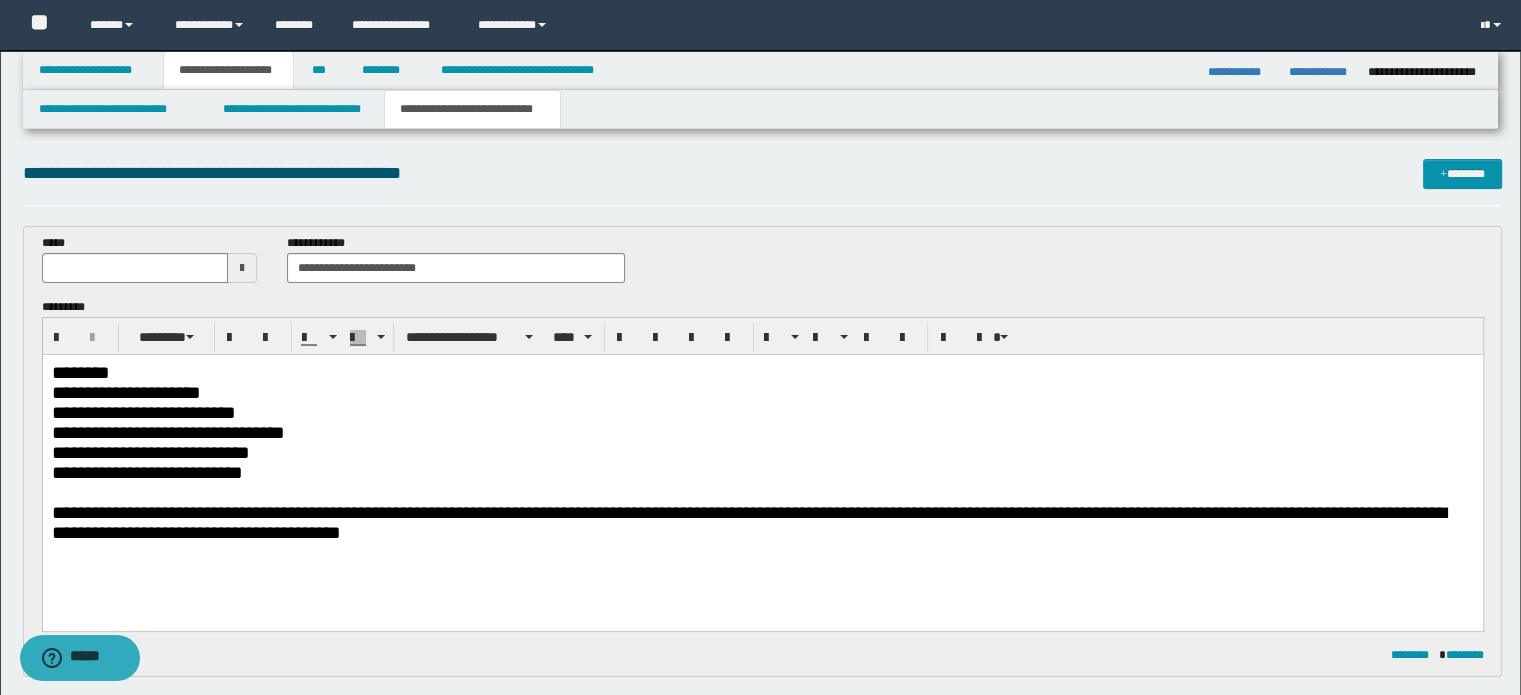 type 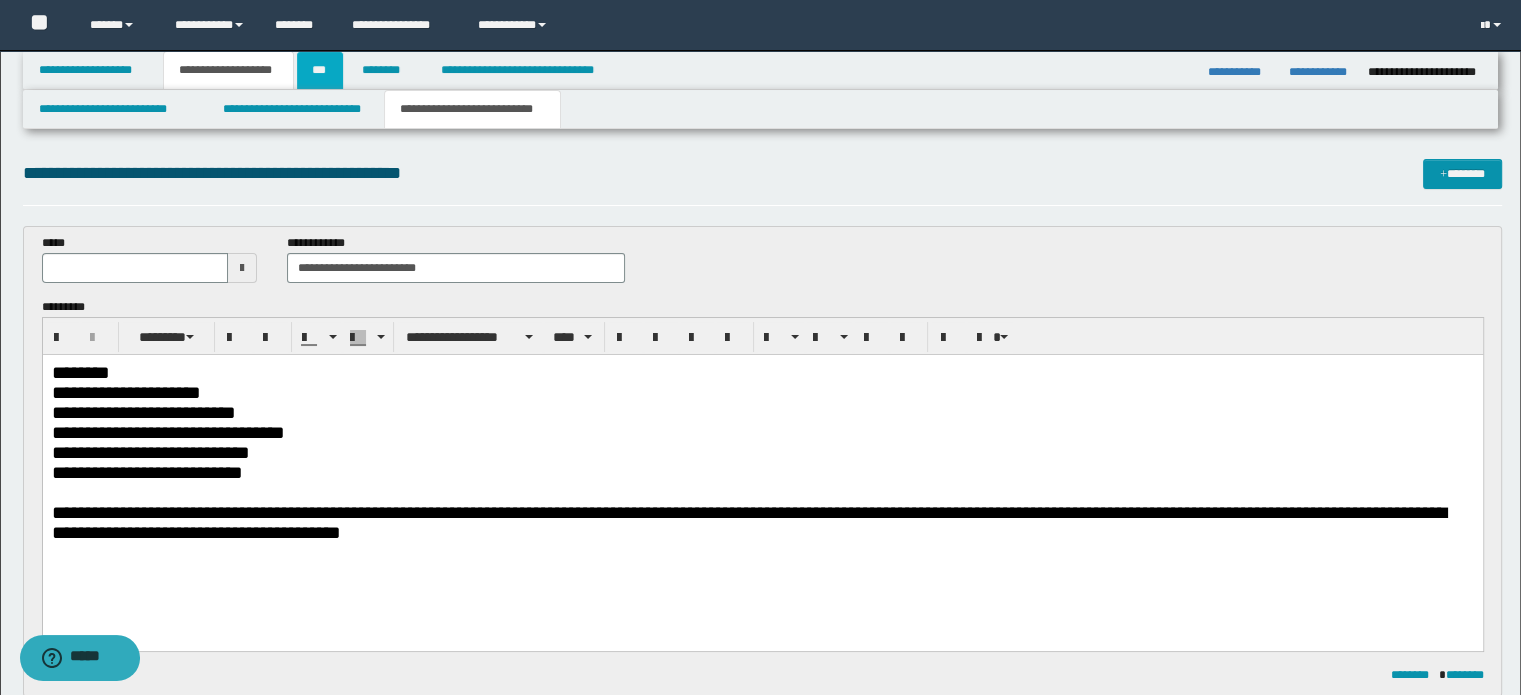 click on "***" at bounding box center (320, 70) 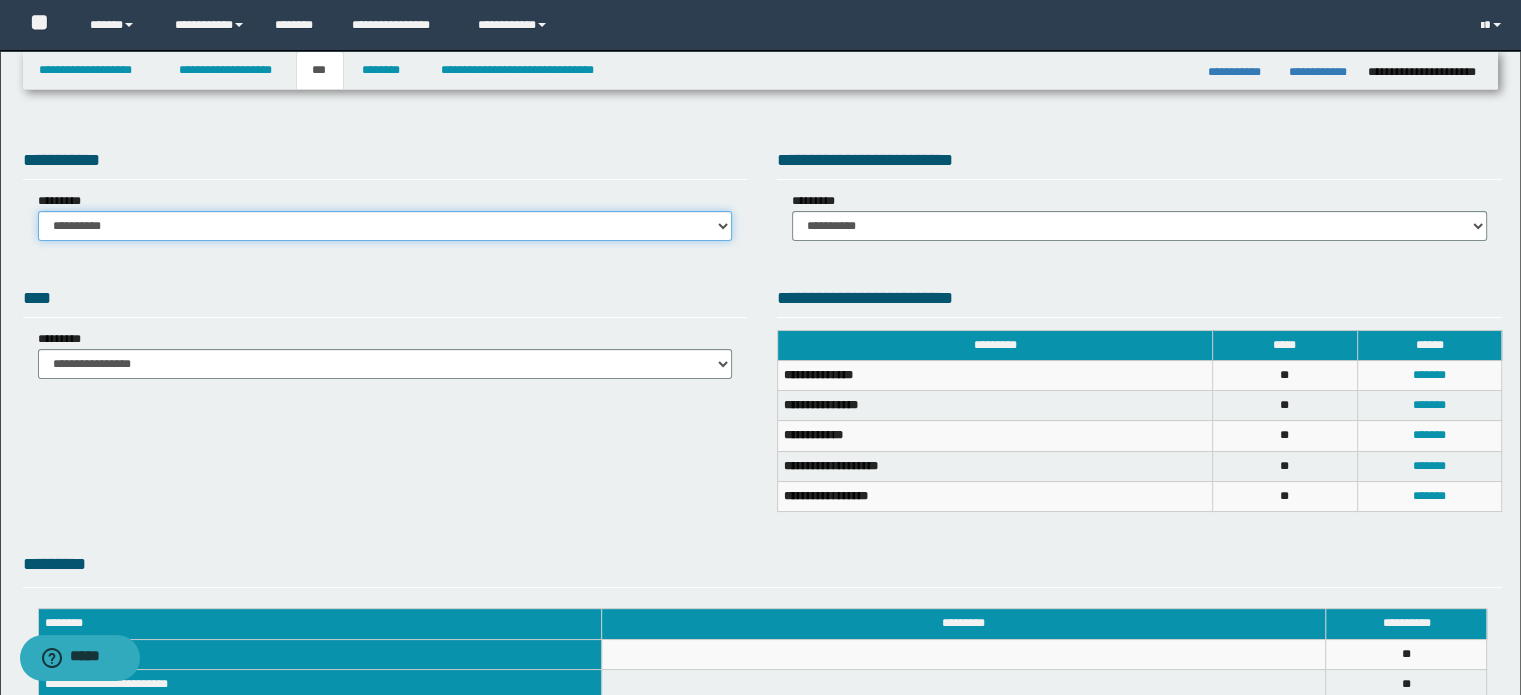 click on "**********" at bounding box center [385, 226] 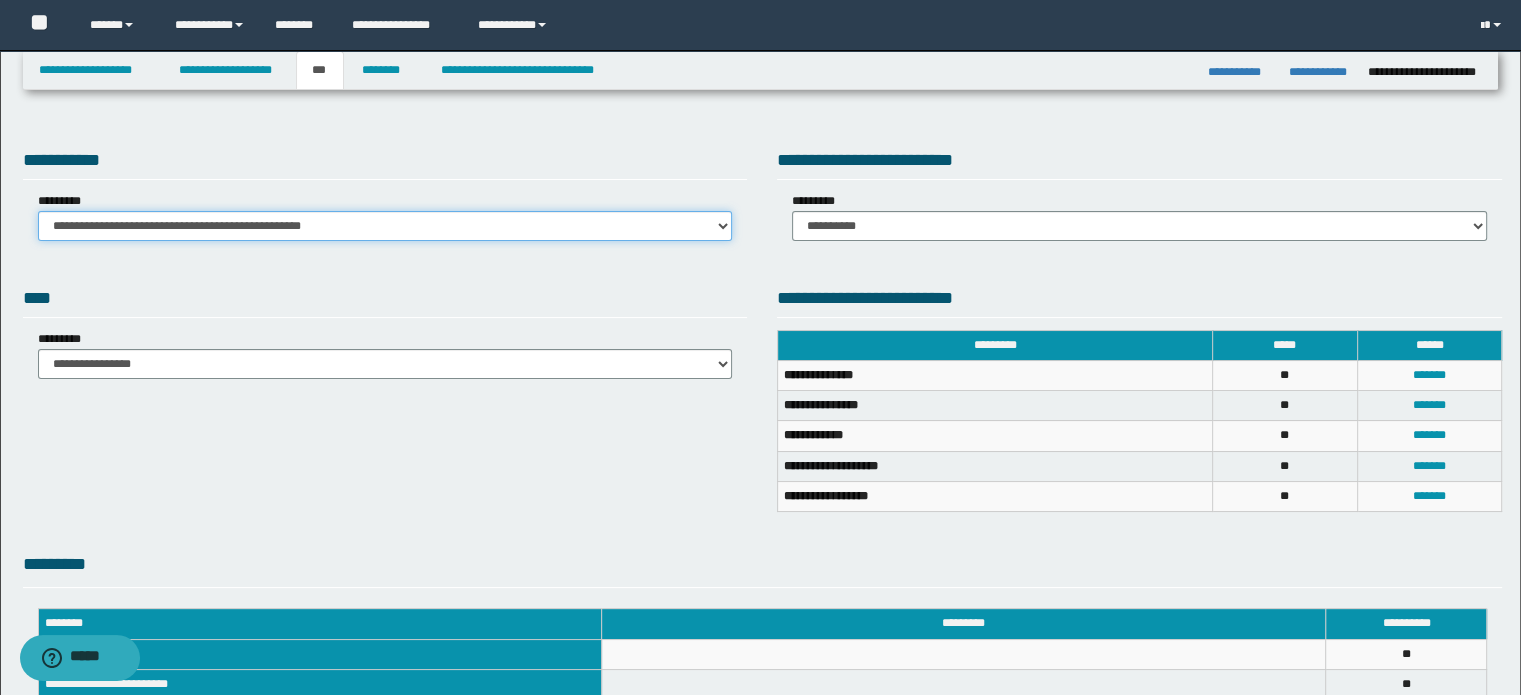 click on "**********" at bounding box center [385, 226] 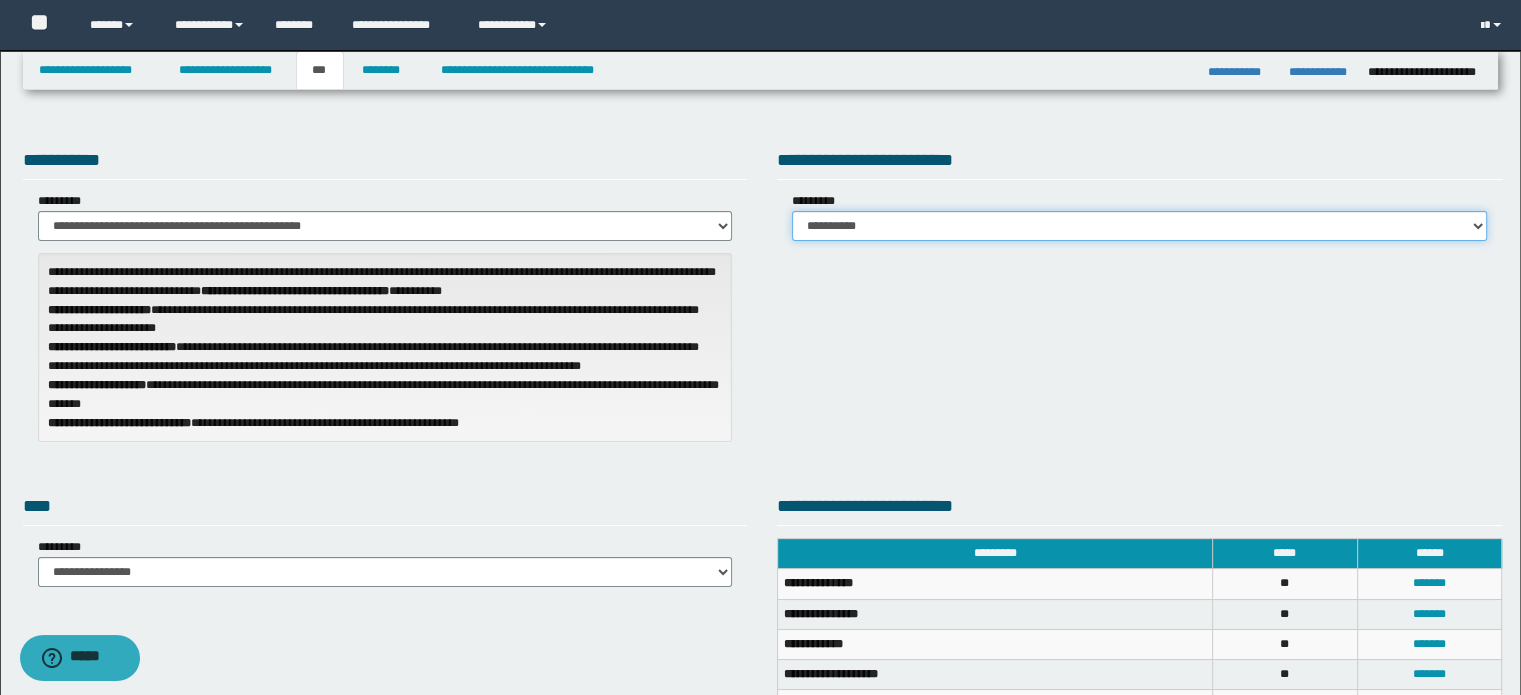 drag, startPoint x: 1027, startPoint y: 222, endPoint x: 1027, endPoint y: 236, distance: 14 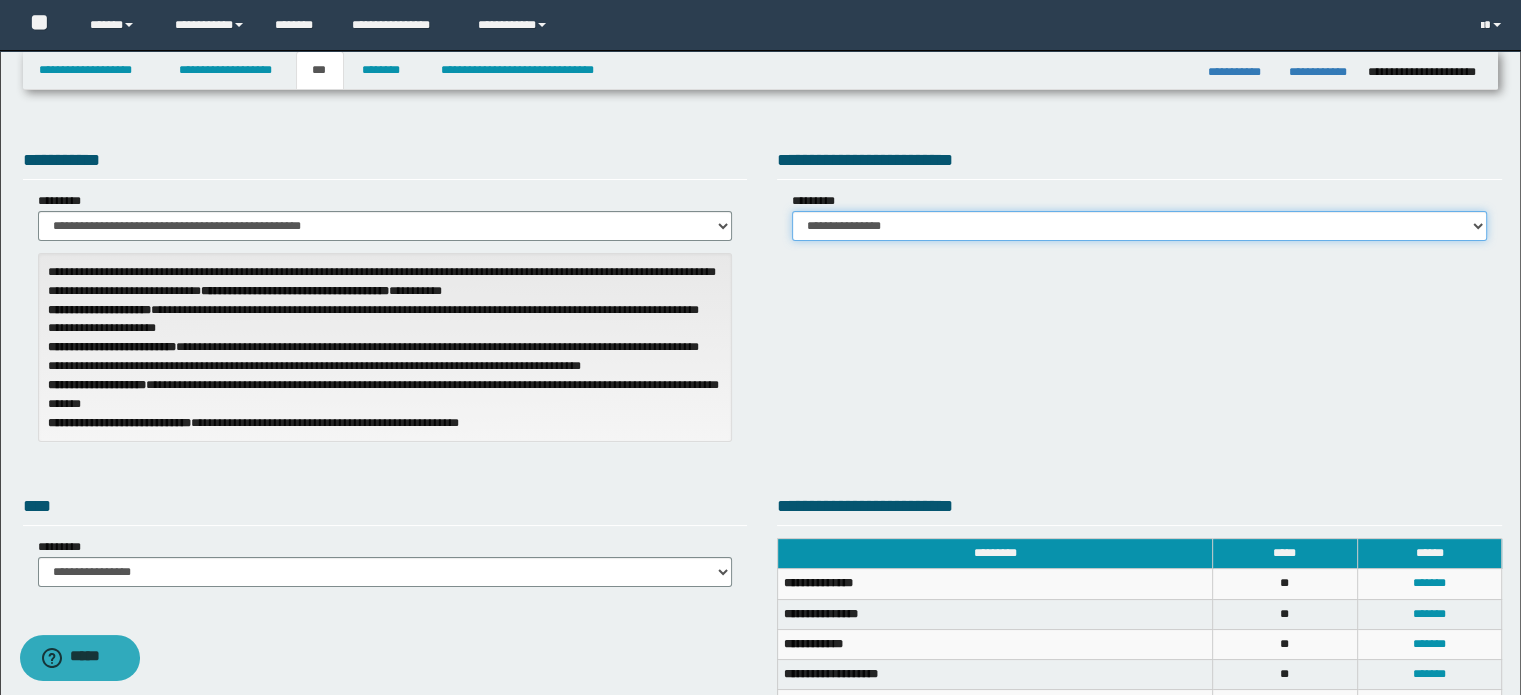 click on "**********" at bounding box center [1139, 226] 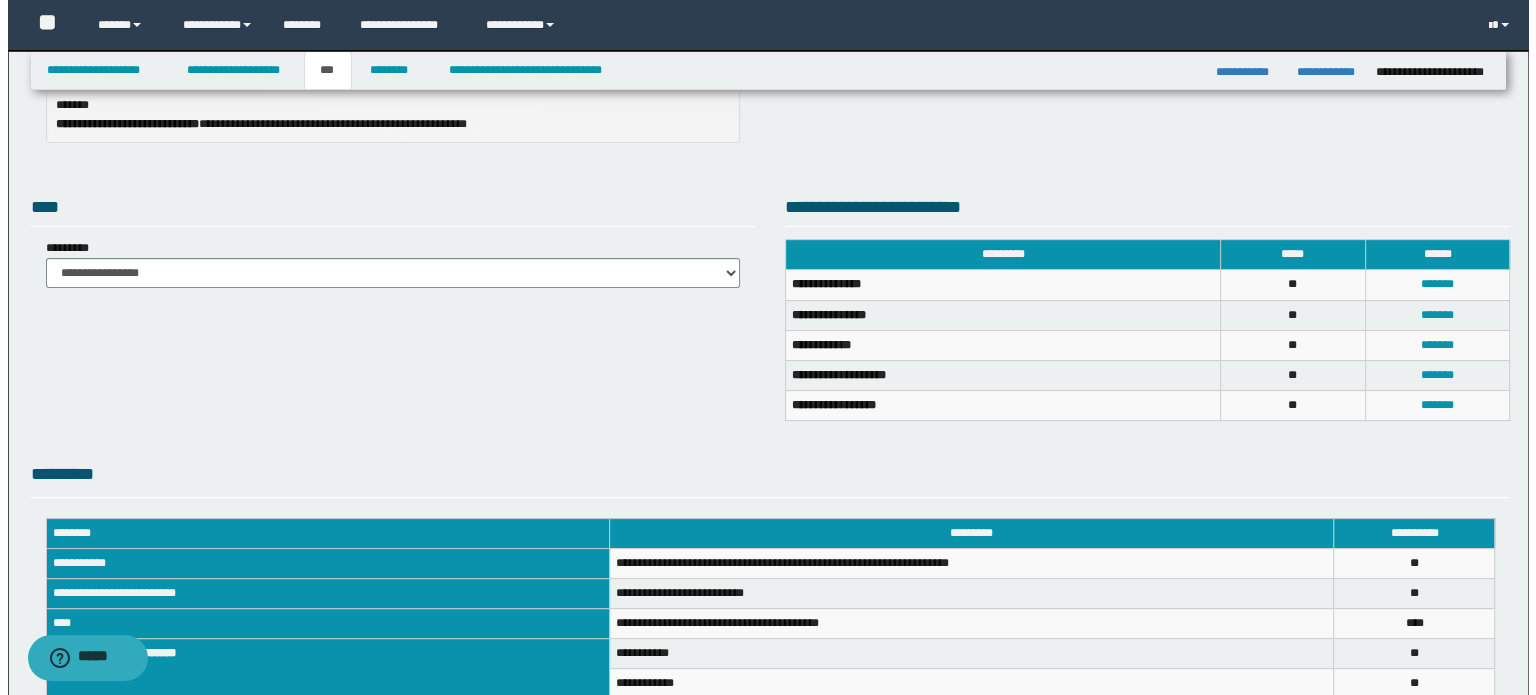 scroll, scrollTop: 300, scrollLeft: 0, axis: vertical 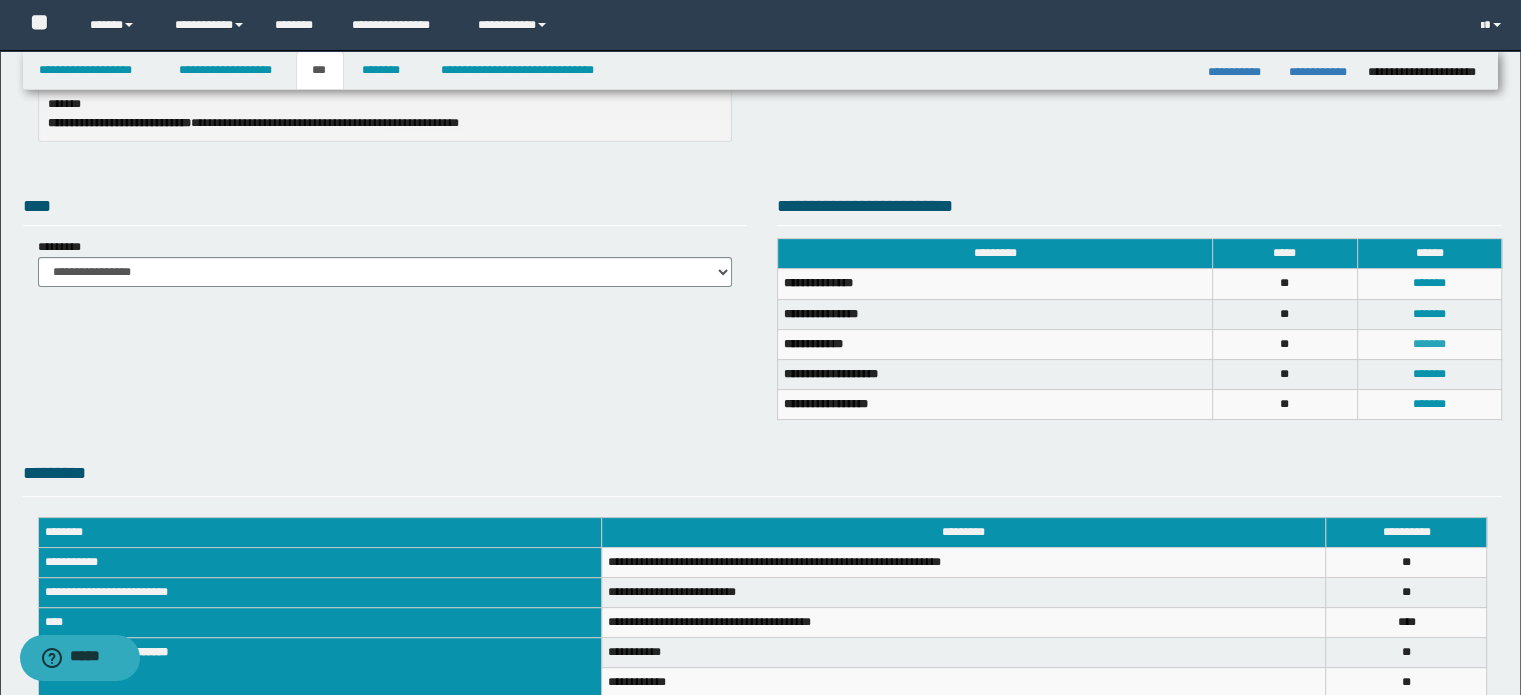 click on "*******" at bounding box center (1429, 344) 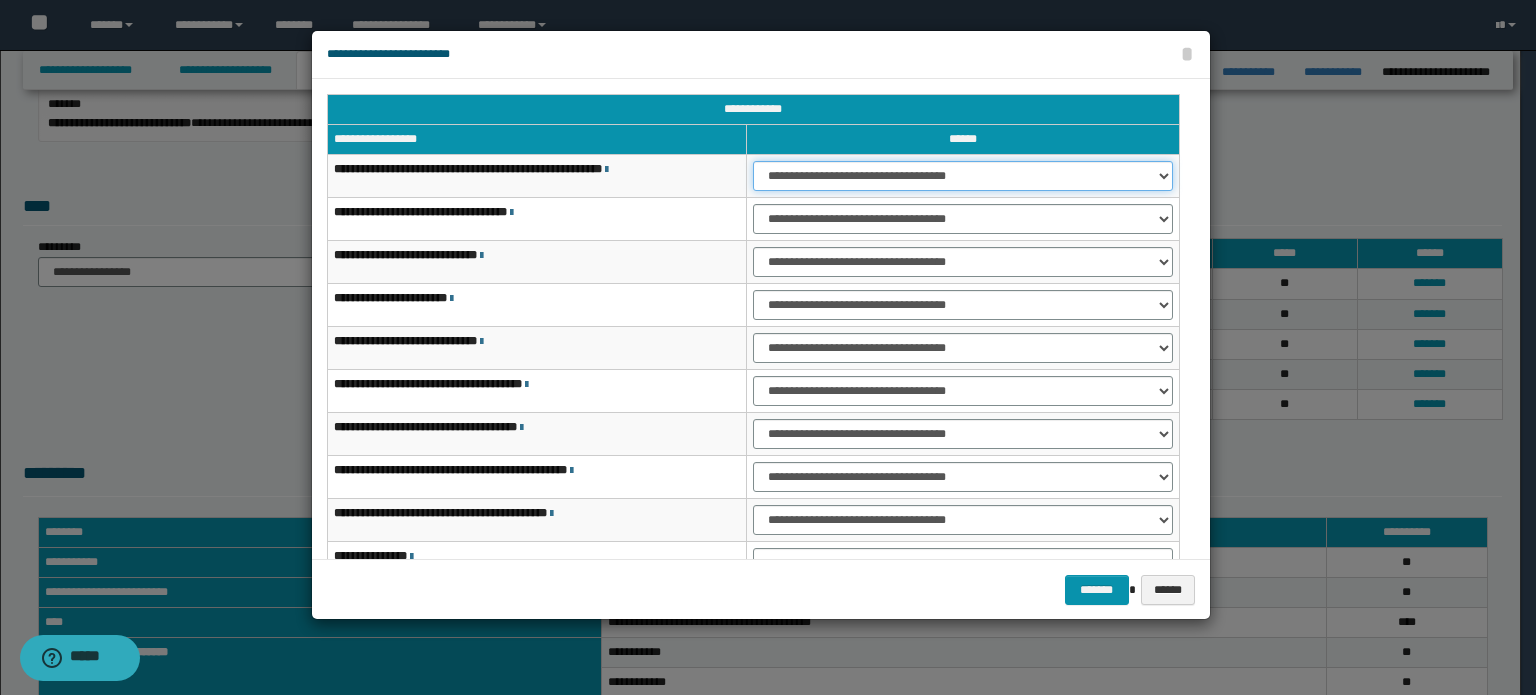 click on "**********" at bounding box center (963, 176) 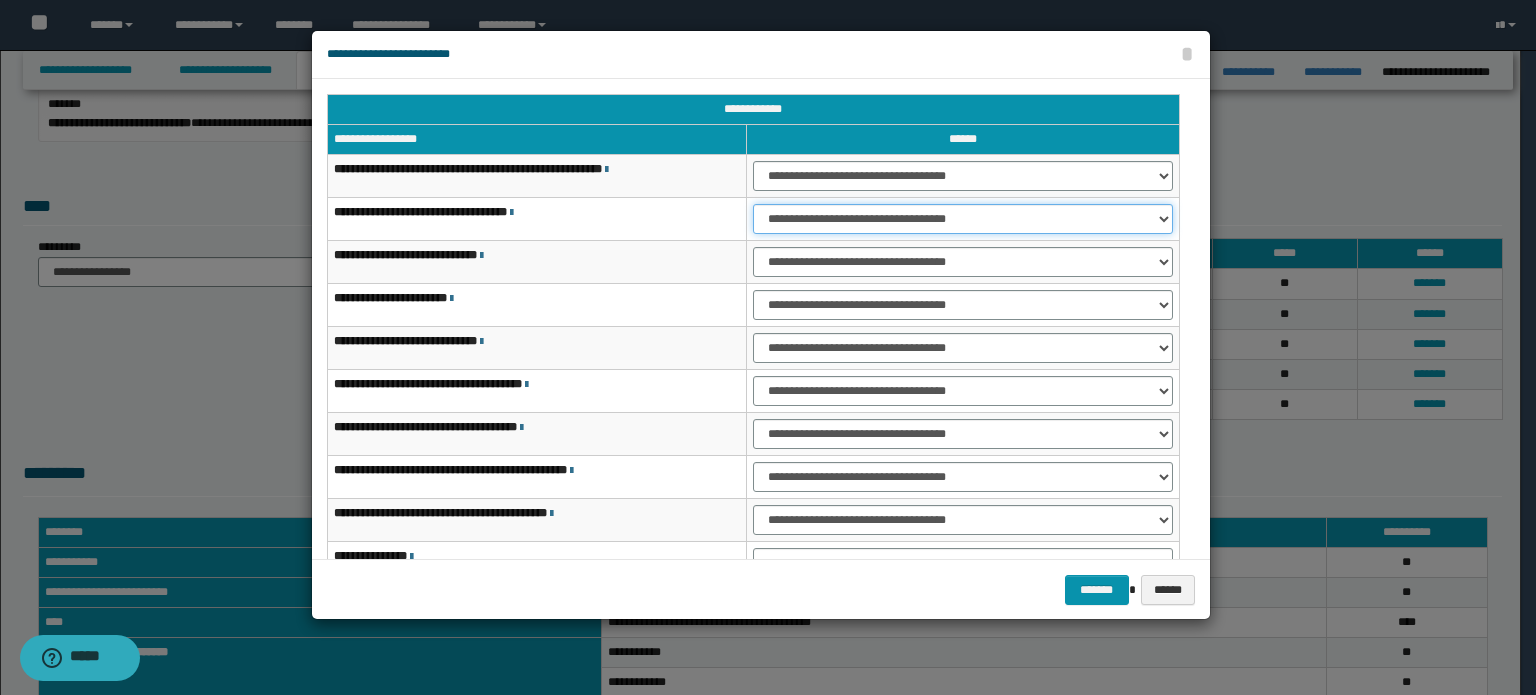 click on "**********" at bounding box center [963, 219] 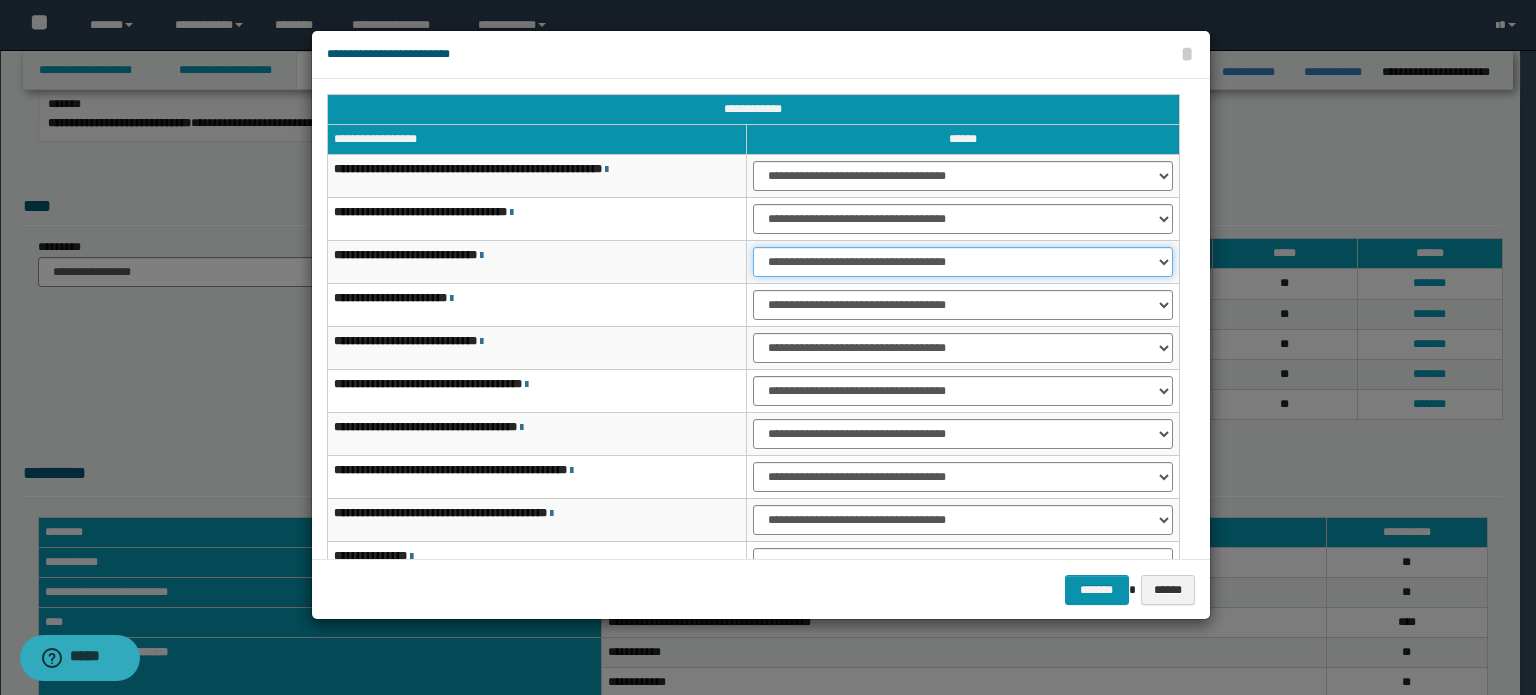 click on "**********" at bounding box center [963, 262] 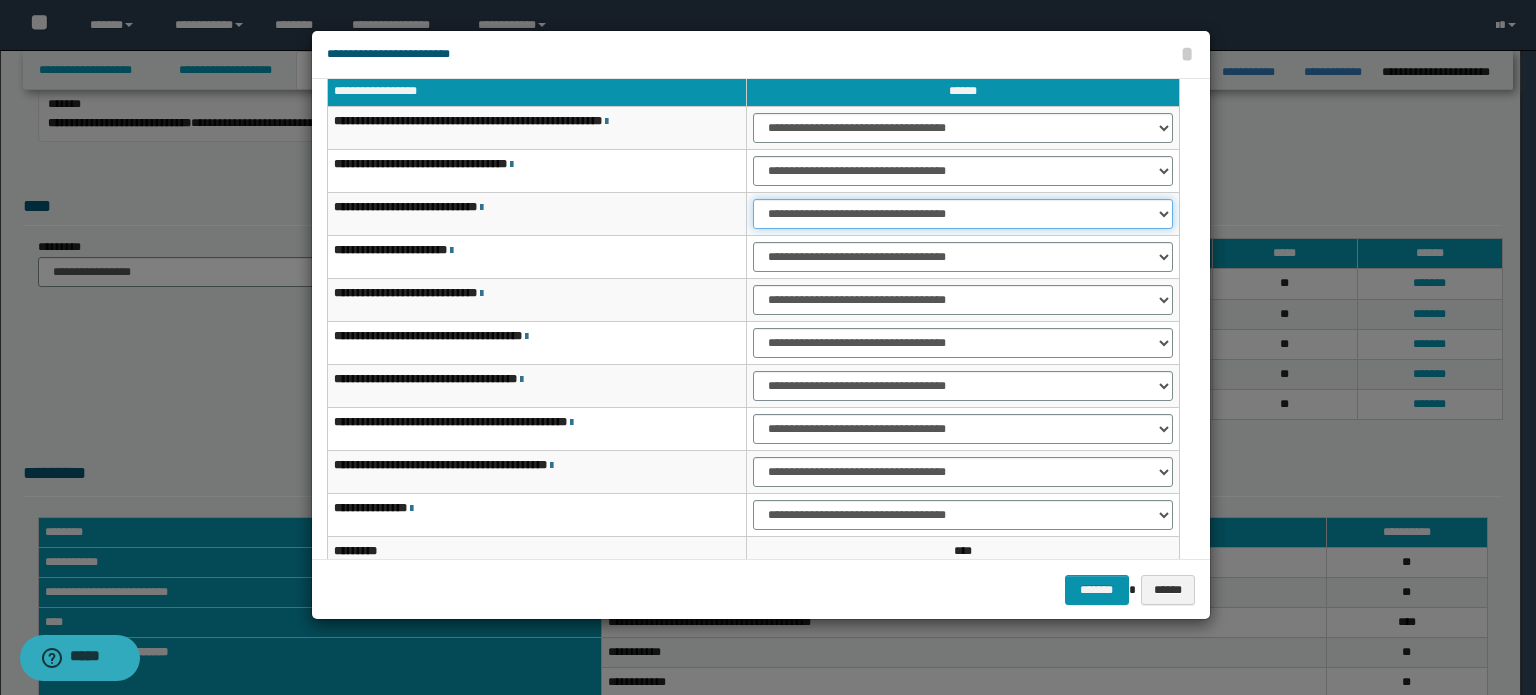 scroll, scrollTop: 118, scrollLeft: 0, axis: vertical 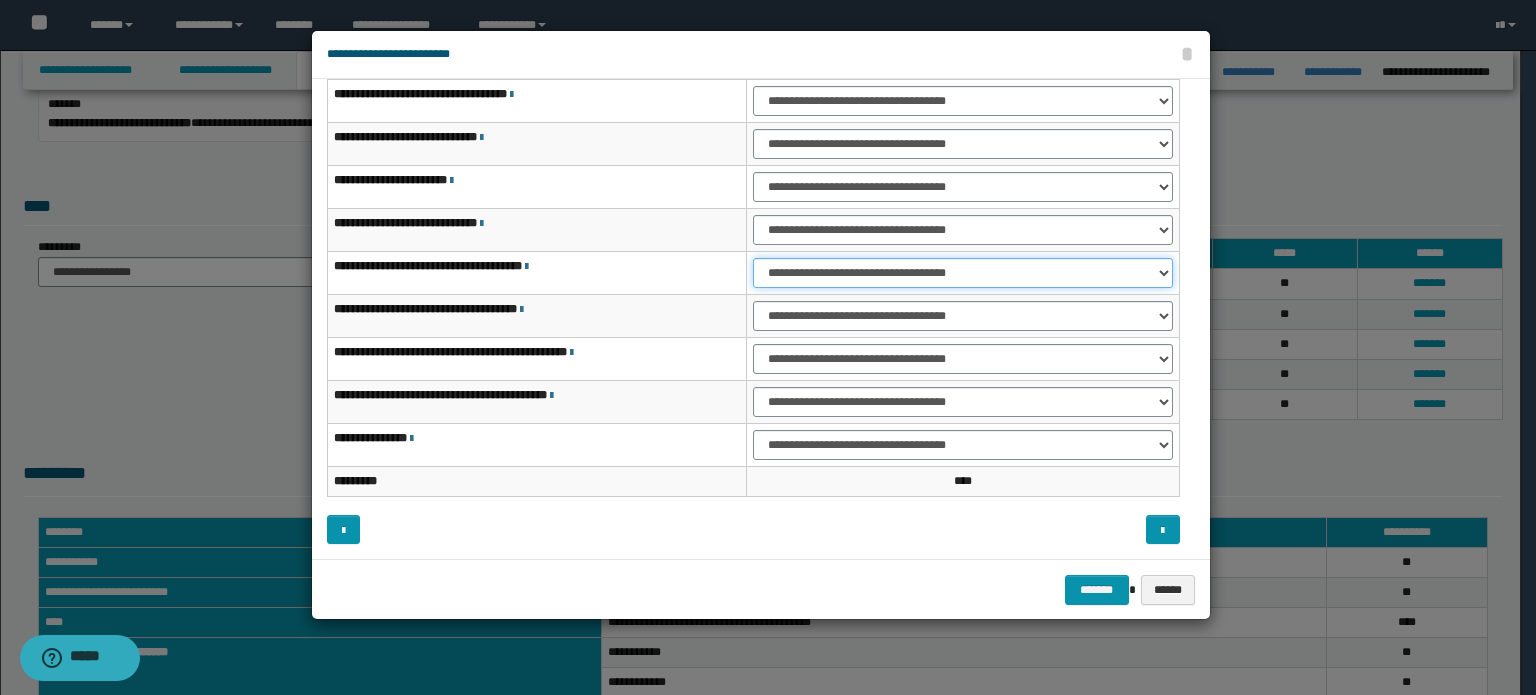 drag, startPoint x: 1046, startPoint y: 263, endPoint x: 1040, endPoint y: 284, distance: 21.84033 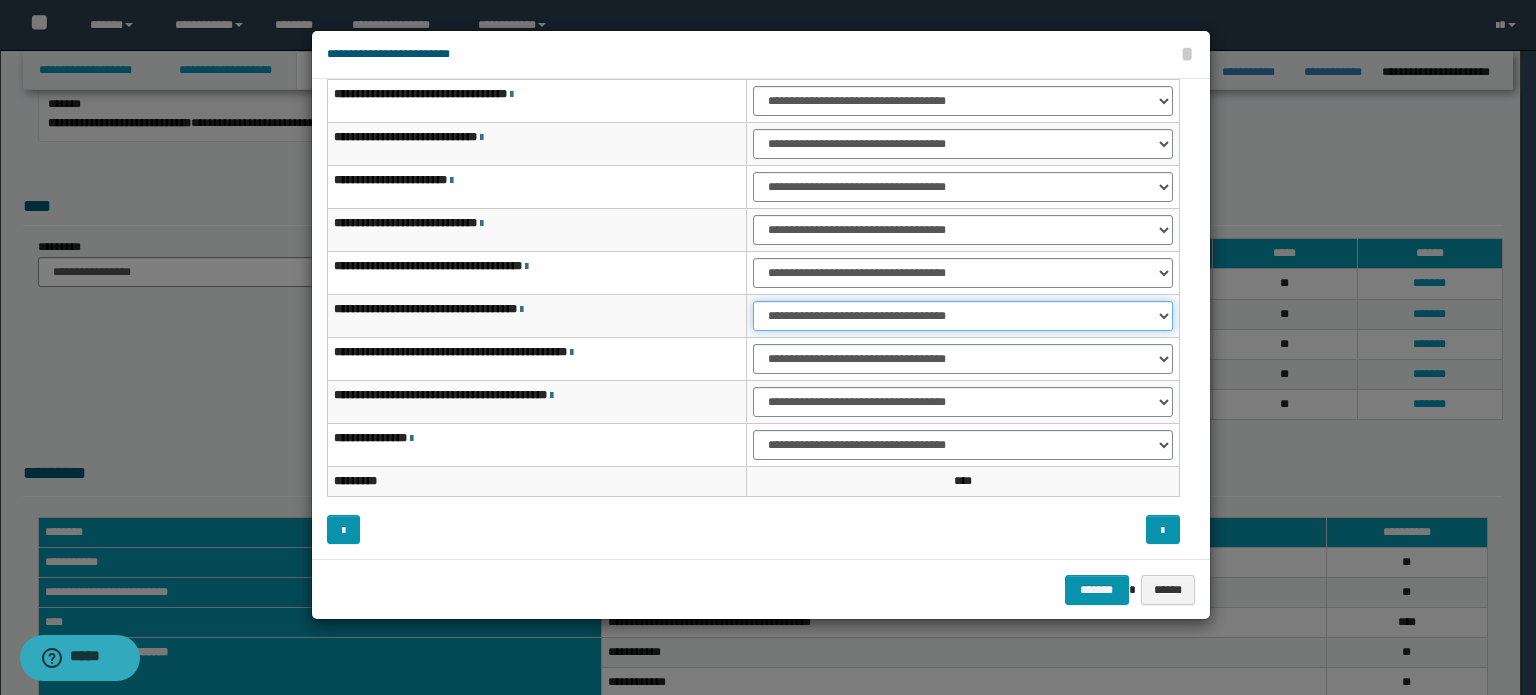 click on "**********" at bounding box center [963, 316] 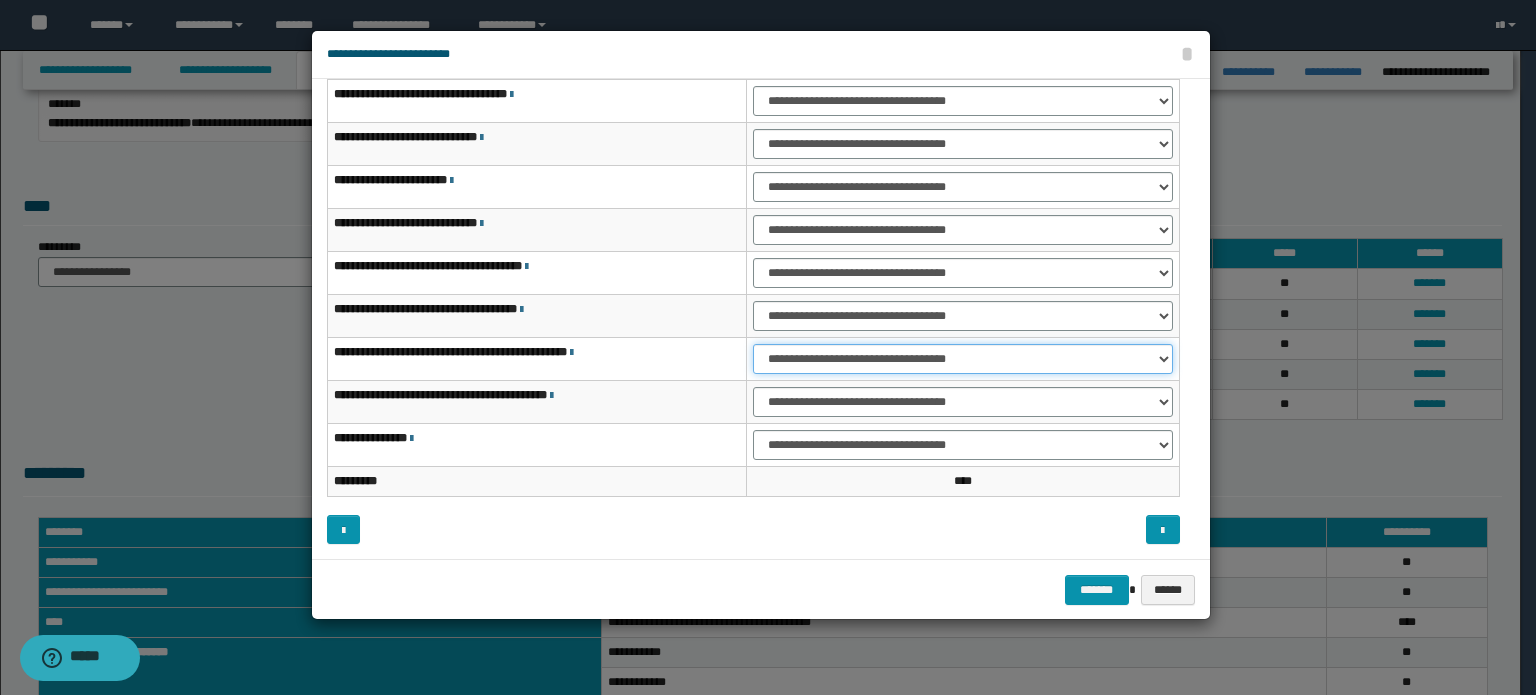 click on "**********" at bounding box center (963, 359) 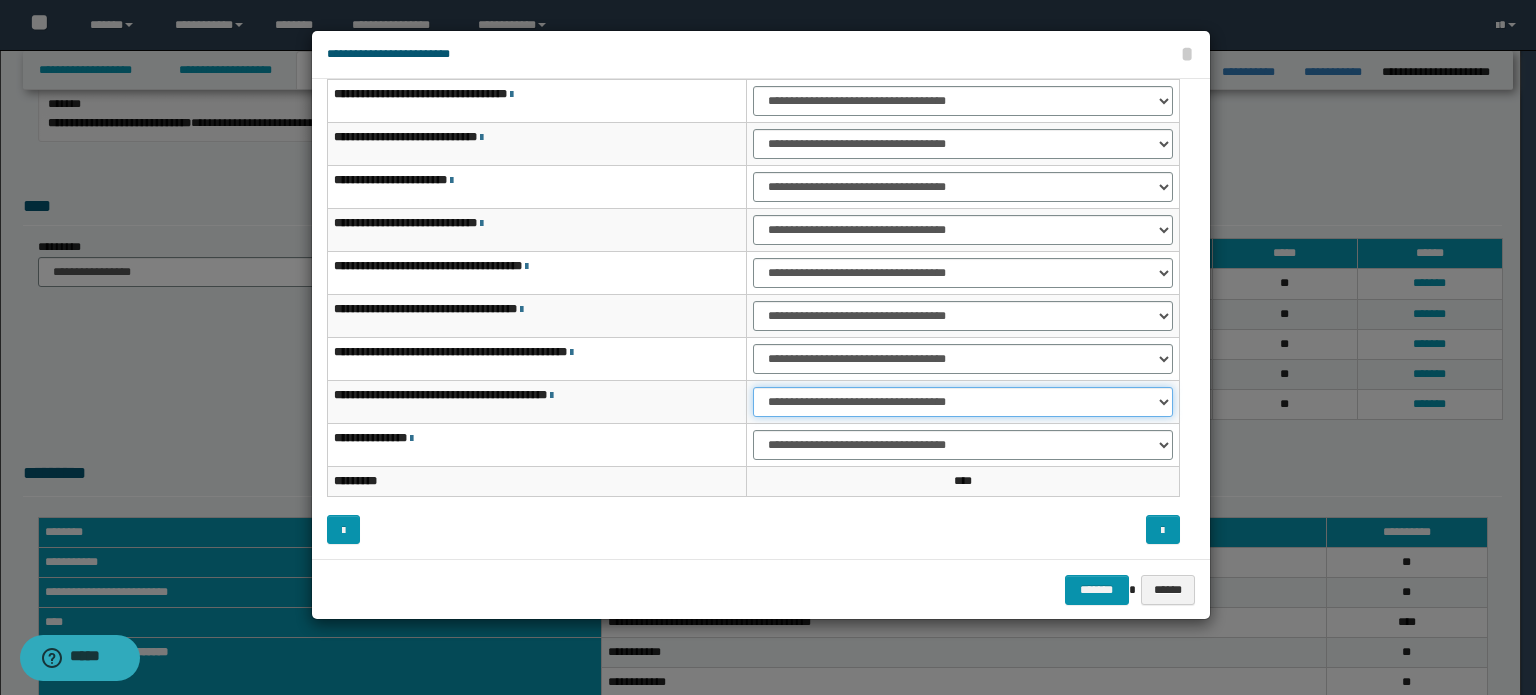 click on "**********" at bounding box center (963, 402) 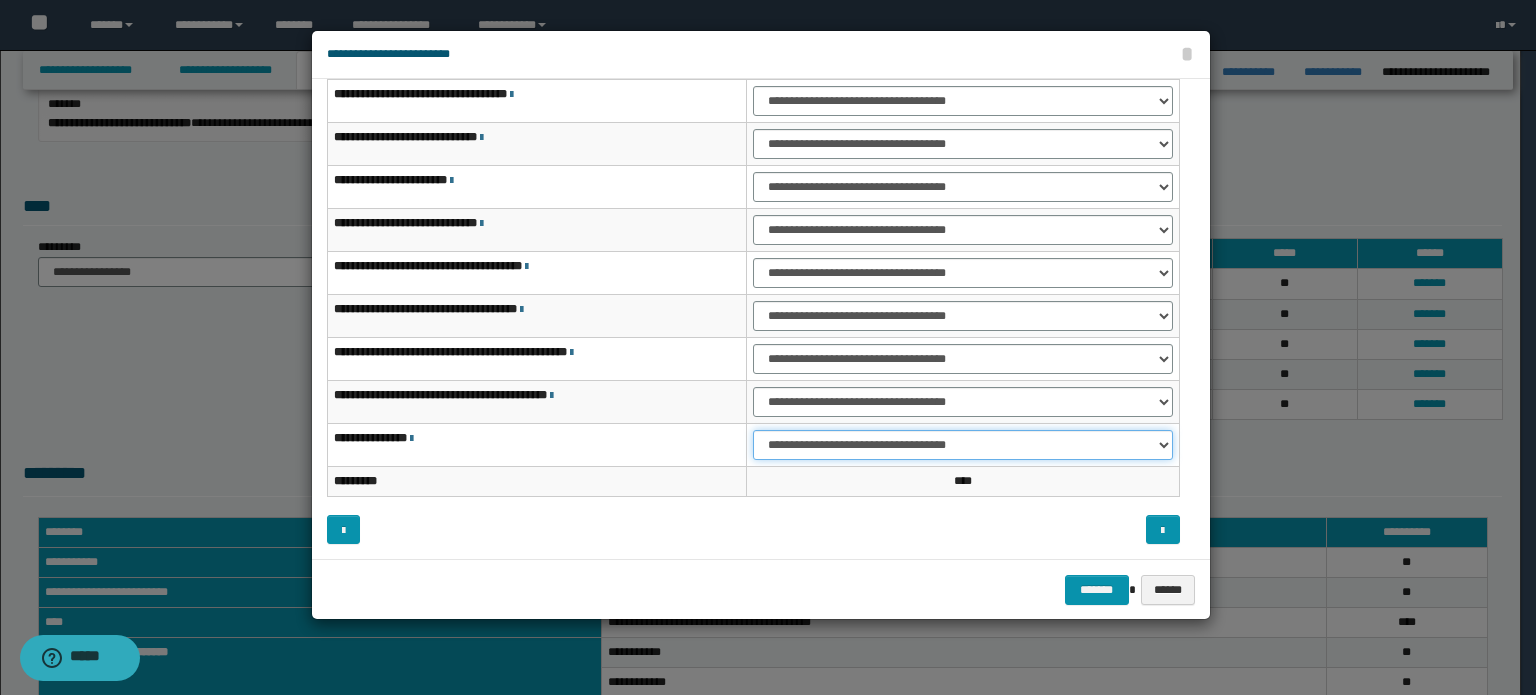 click on "**********" at bounding box center [963, 445] 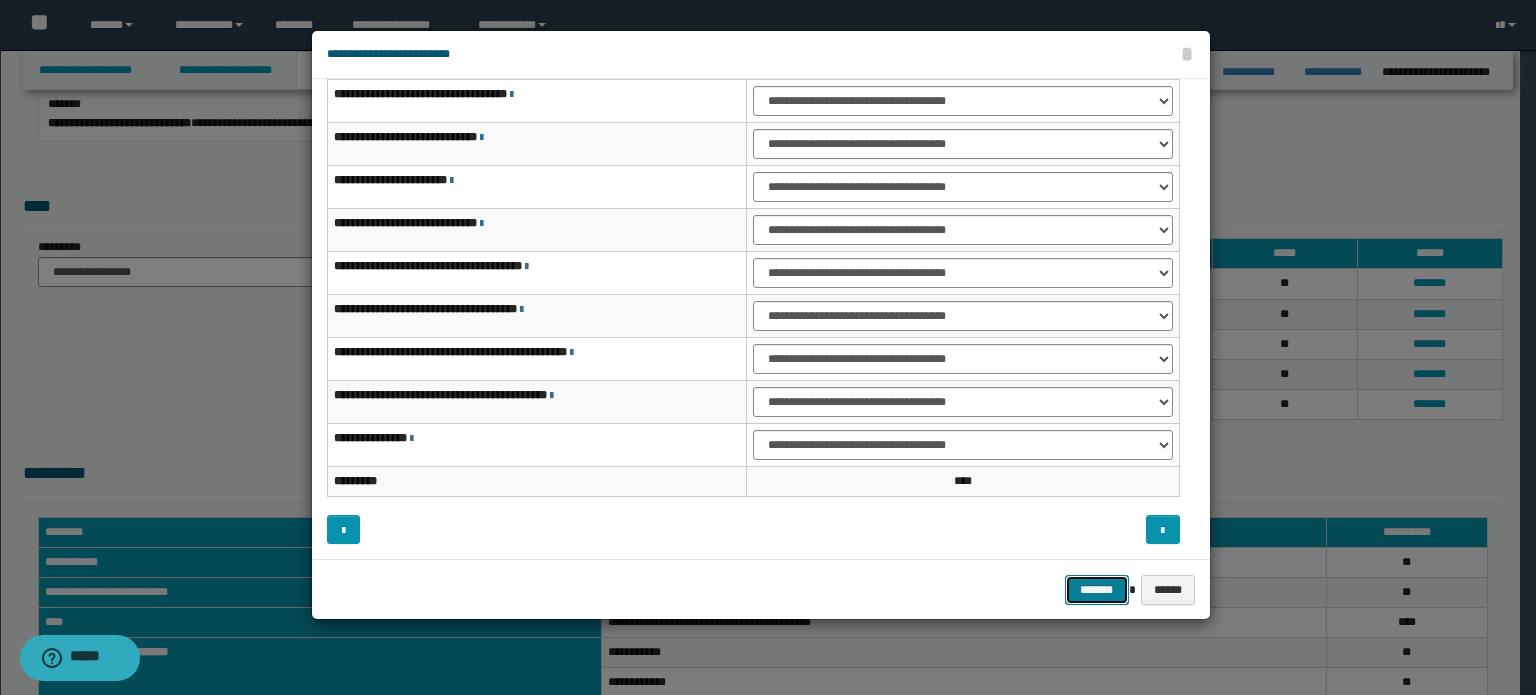 click on "*******" at bounding box center [1097, 590] 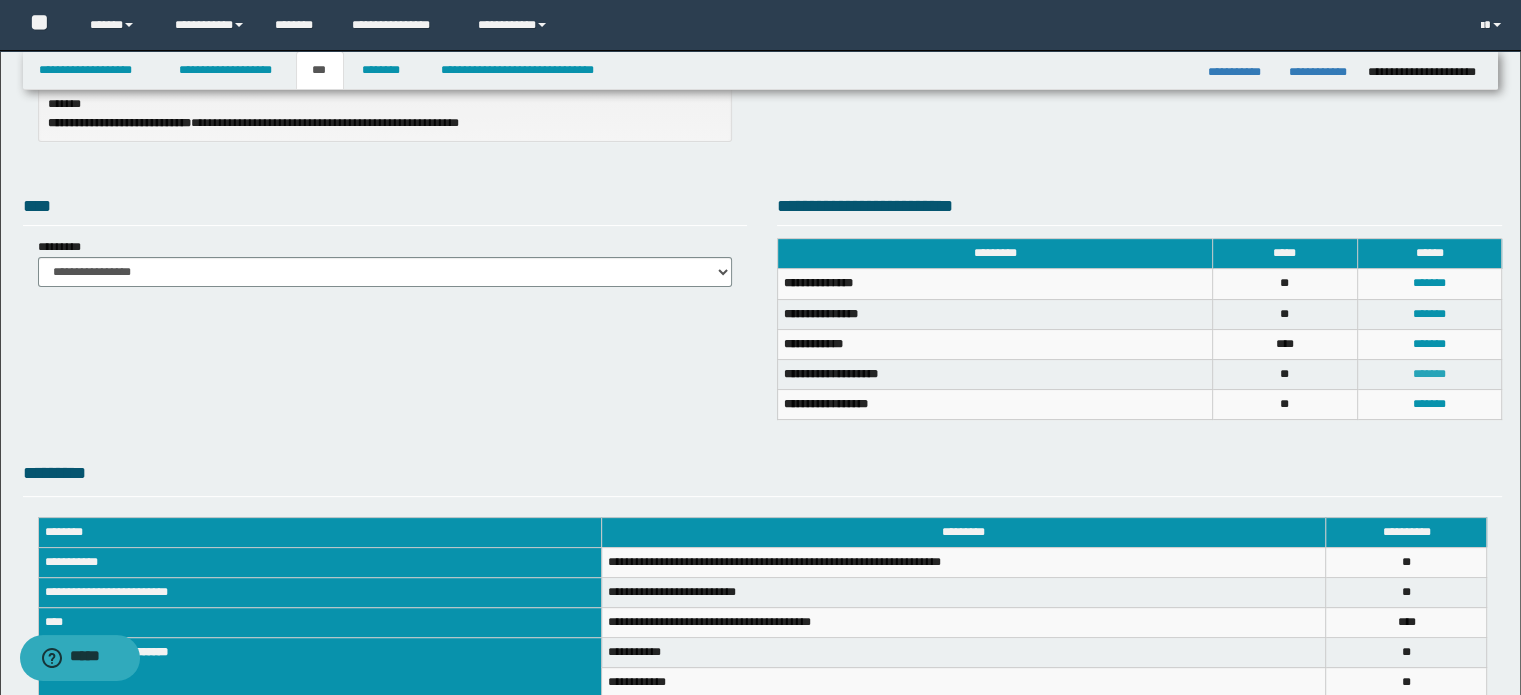 click on "*******" at bounding box center (1429, 374) 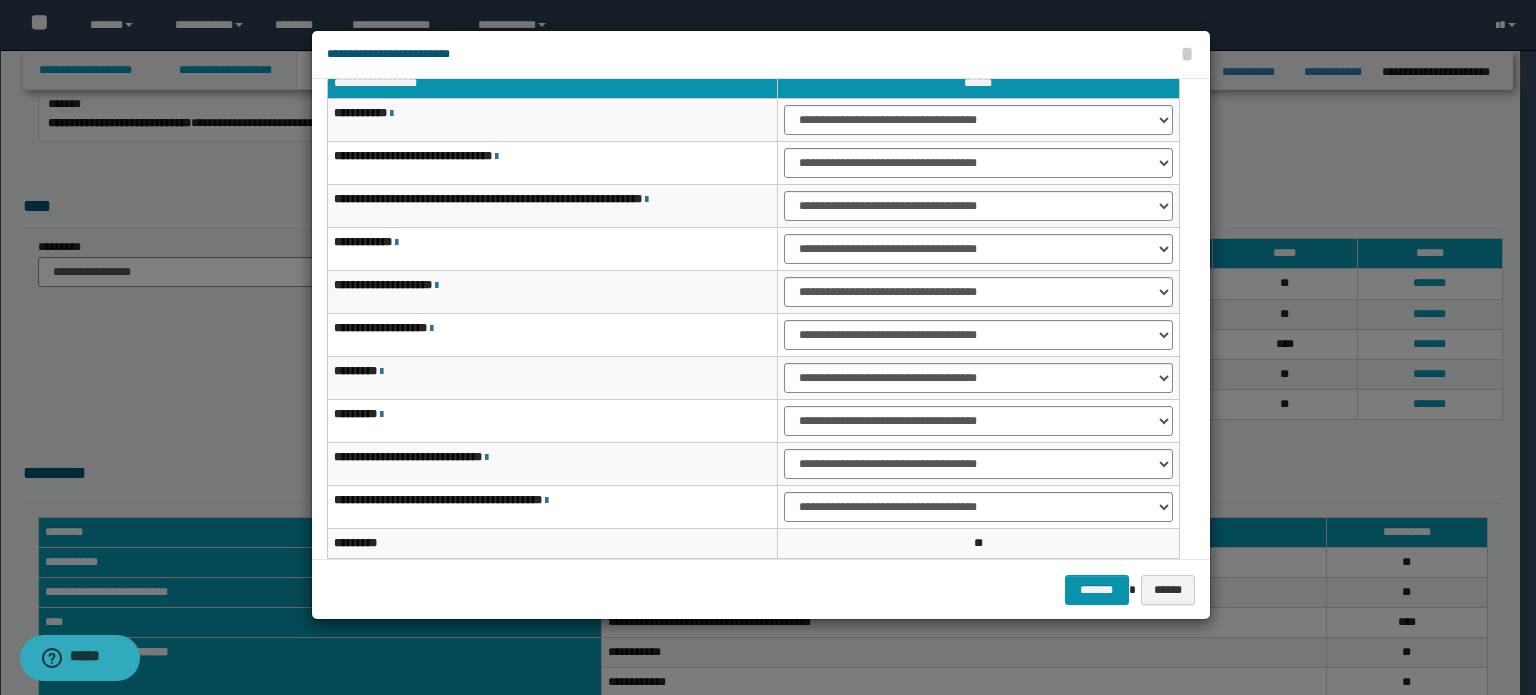 scroll, scrollTop: 0, scrollLeft: 0, axis: both 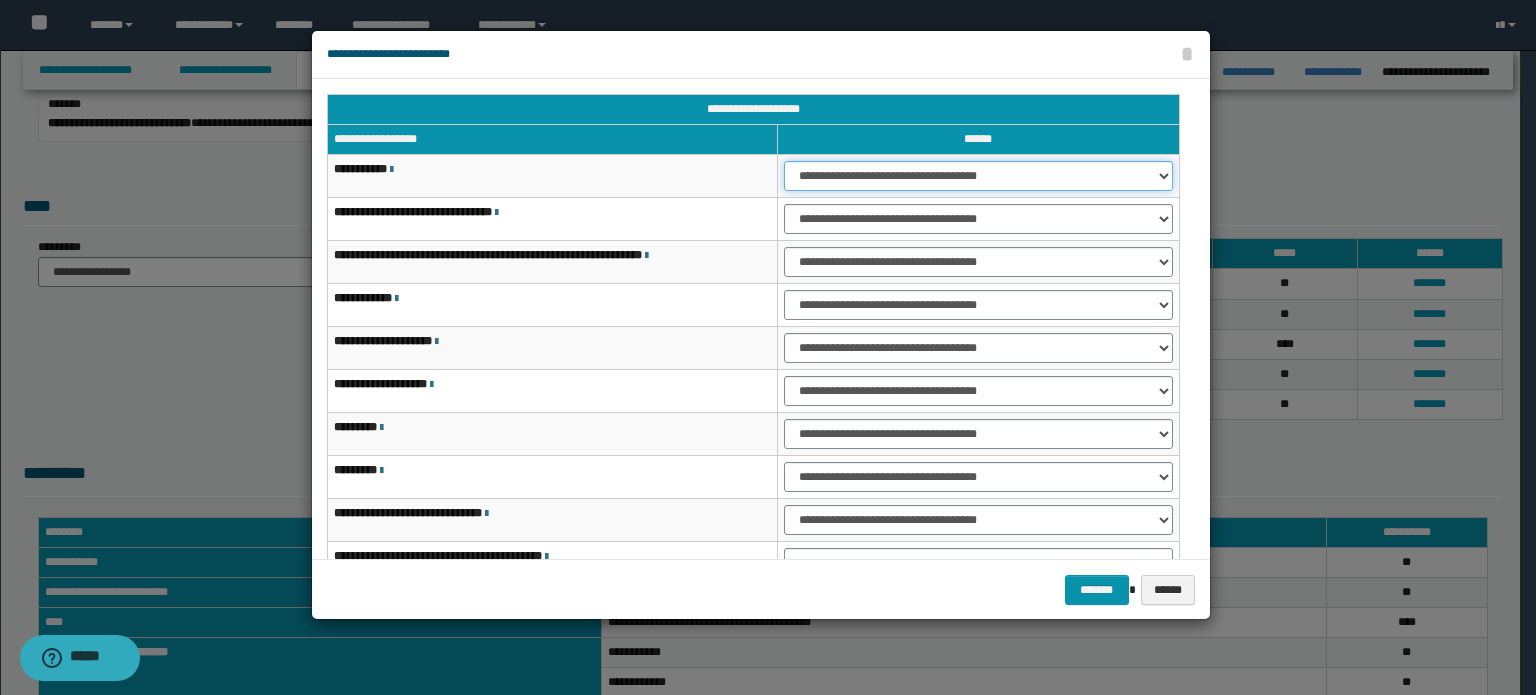 click on "**********" at bounding box center [978, 176] 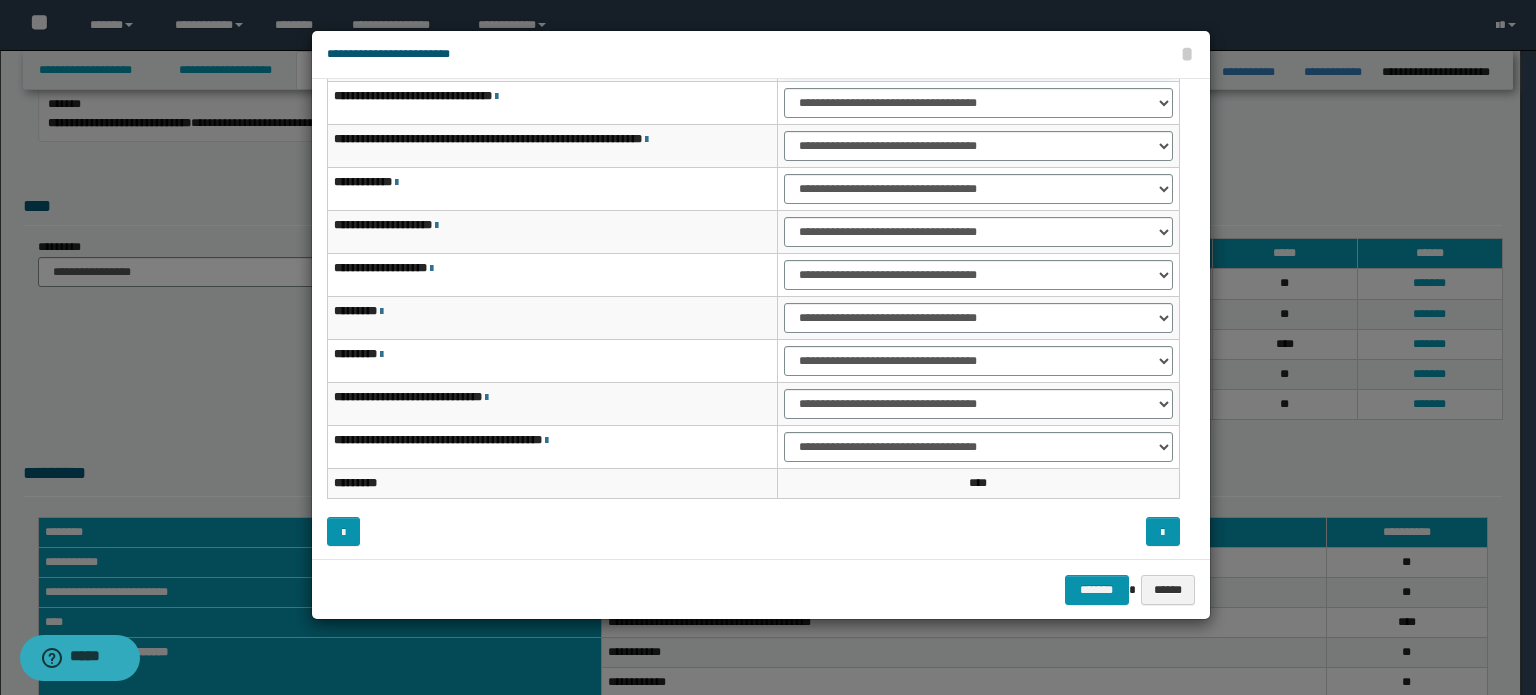 scroll, scrollTop: 118, scrollLeft: 0, axis: vertical 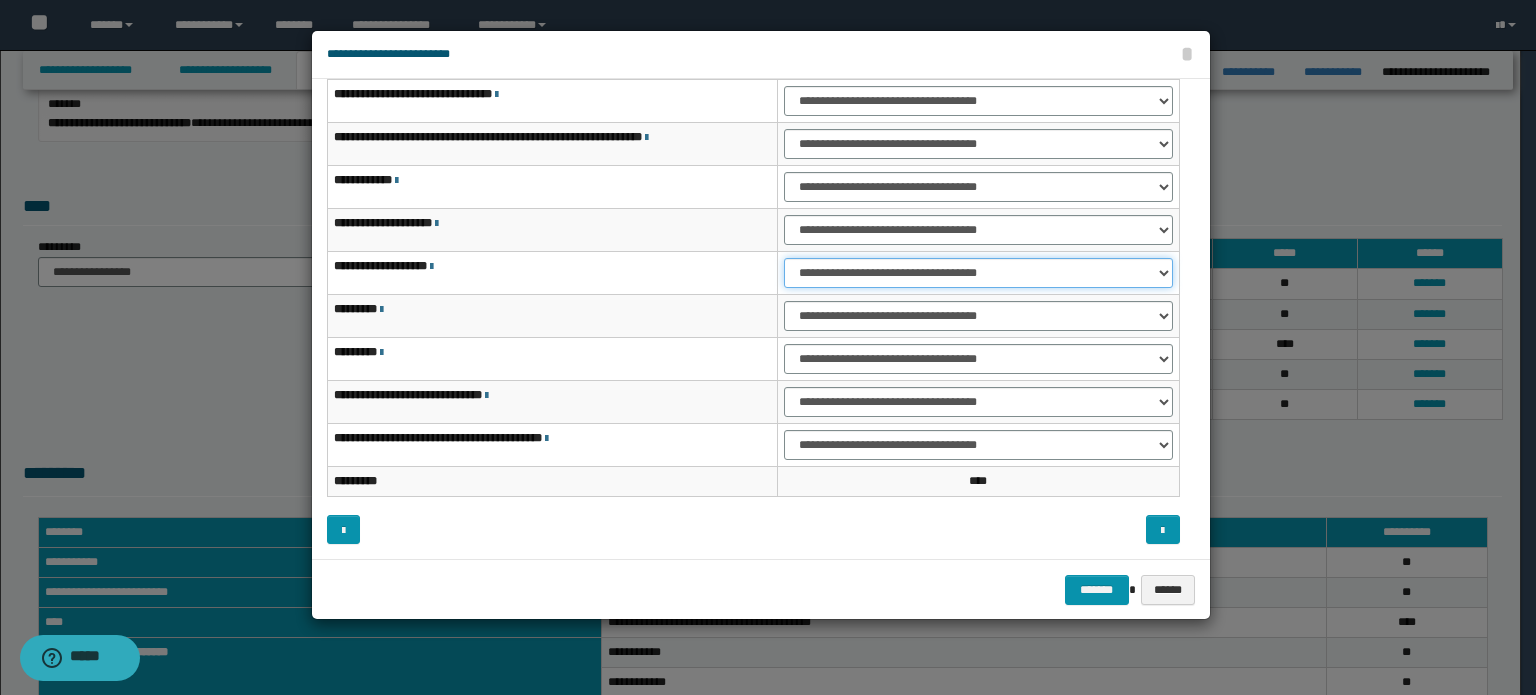 click on "**********" at bounding box center (978, 273) 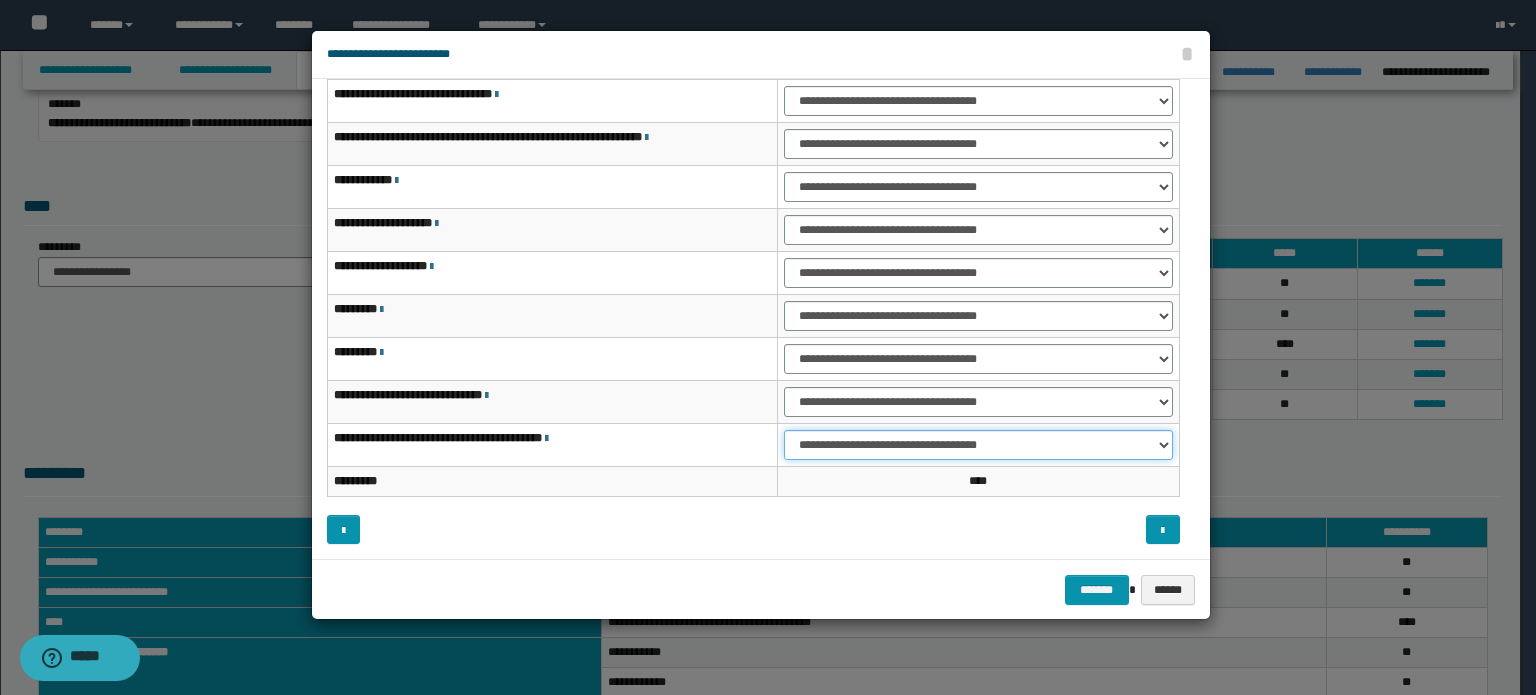 drag, startPoint x: 1090, startPoint y: 428, endPoint x: 1084, endPoint y: 450, distance: 22.803509 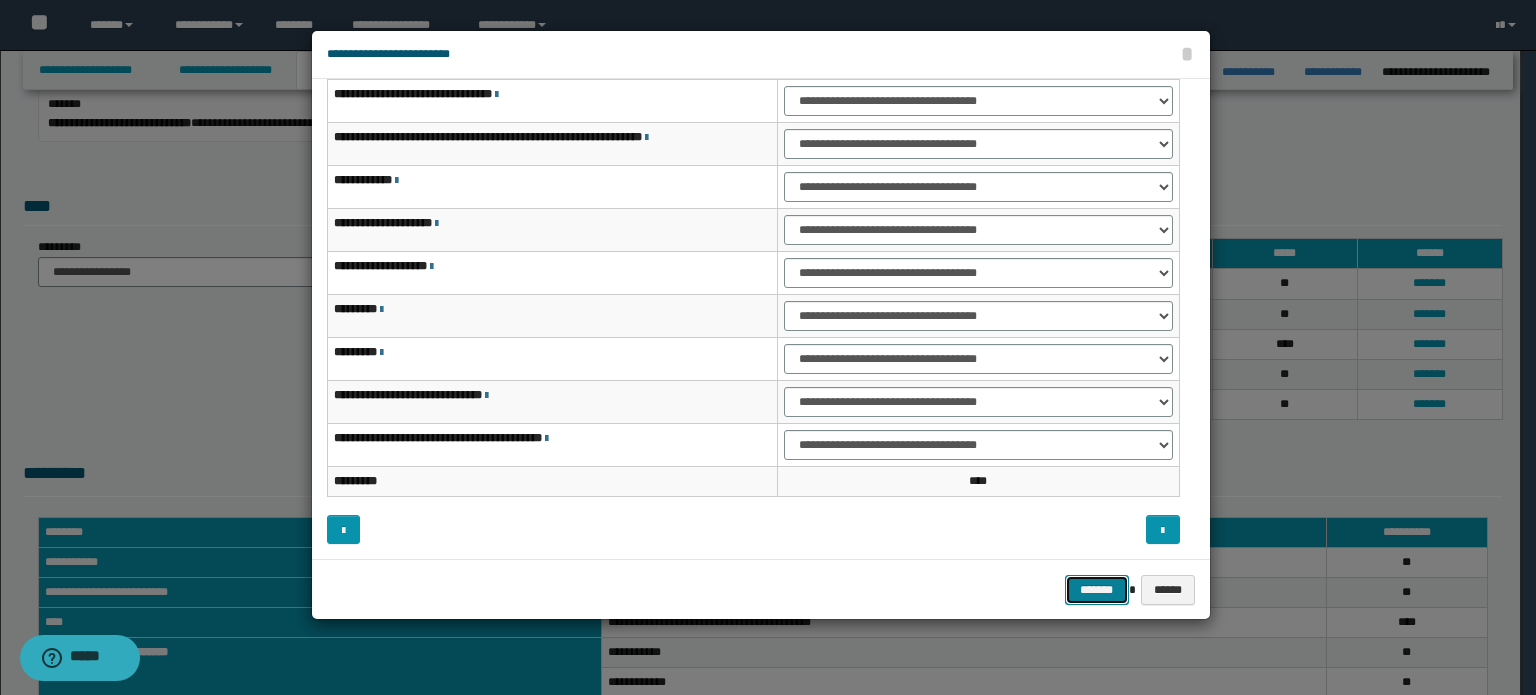 click on "*******" at bounding box center [1097, 590] 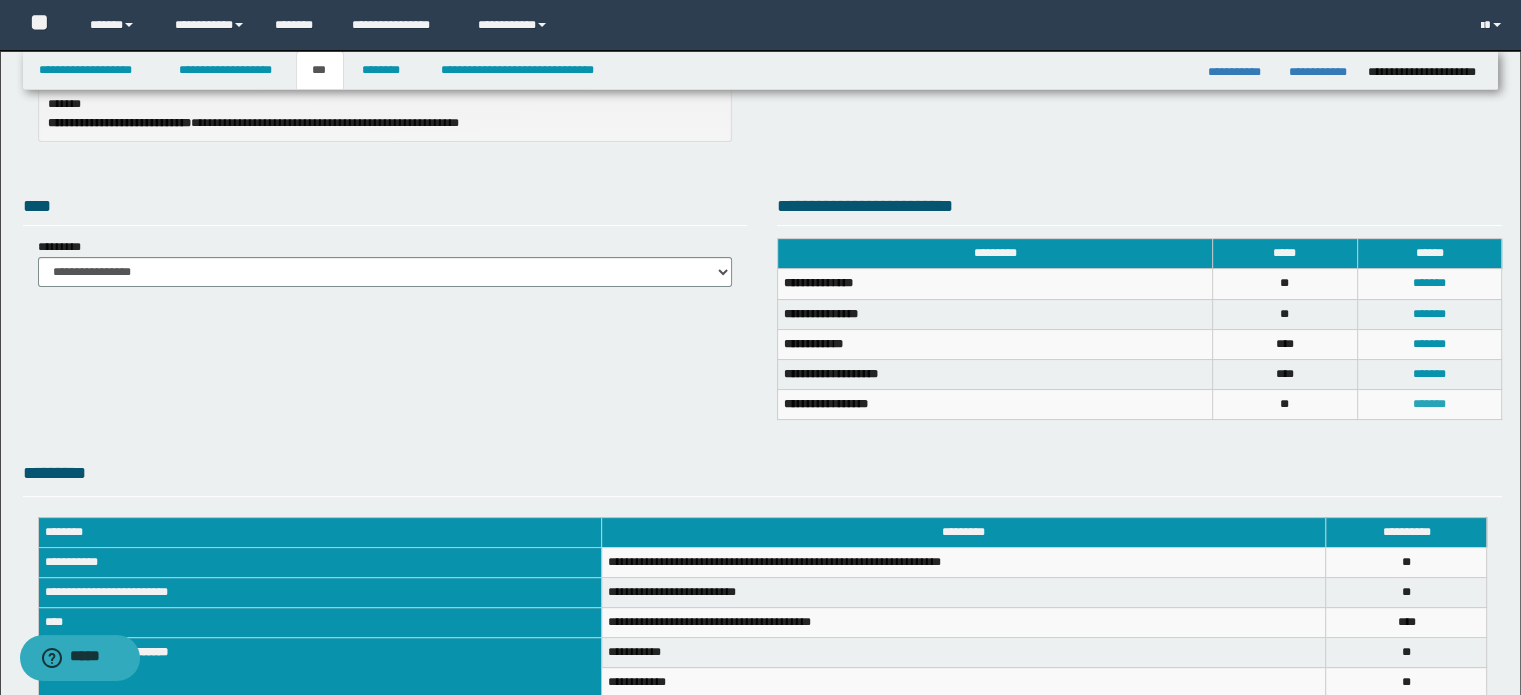 click on "*******" at bounding box center (1429, 404) 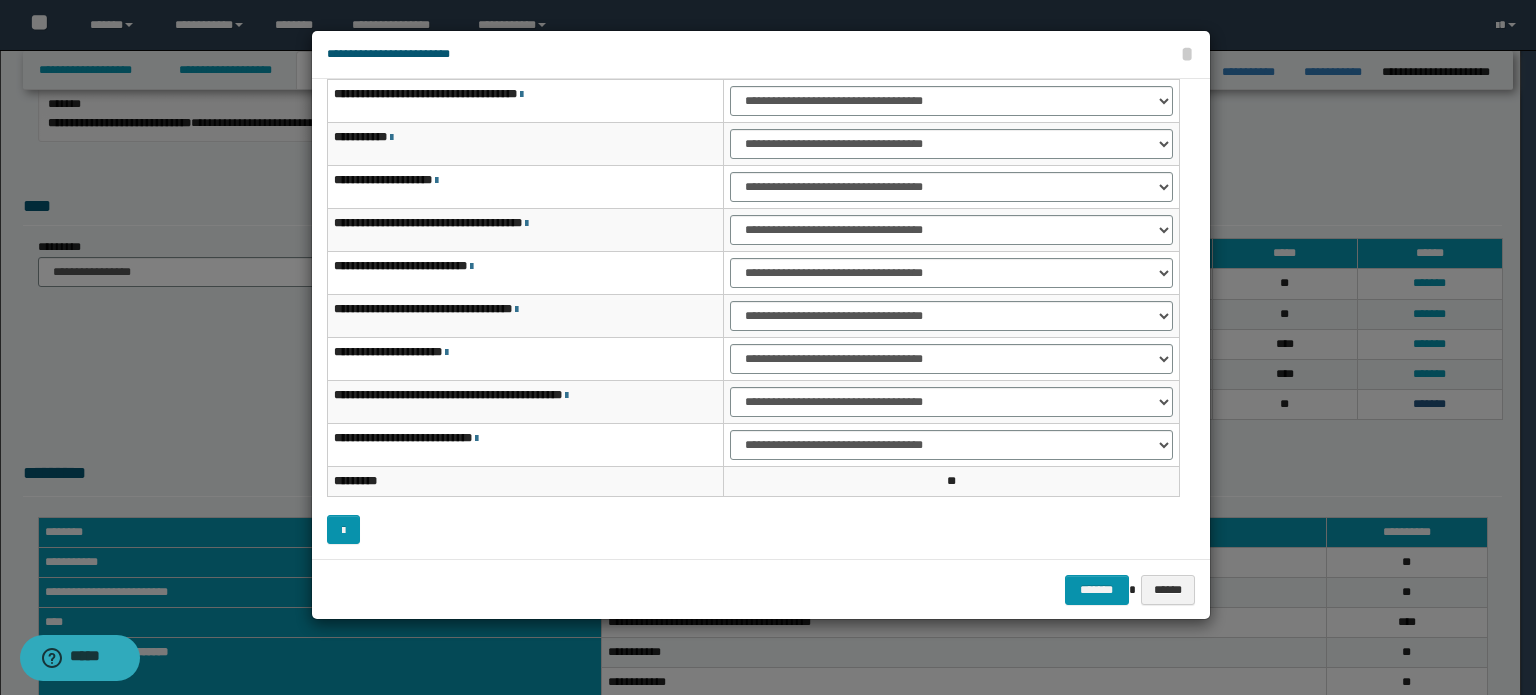 scroll, scrollTop: 66, scrollLeft: 0, axis: vertical 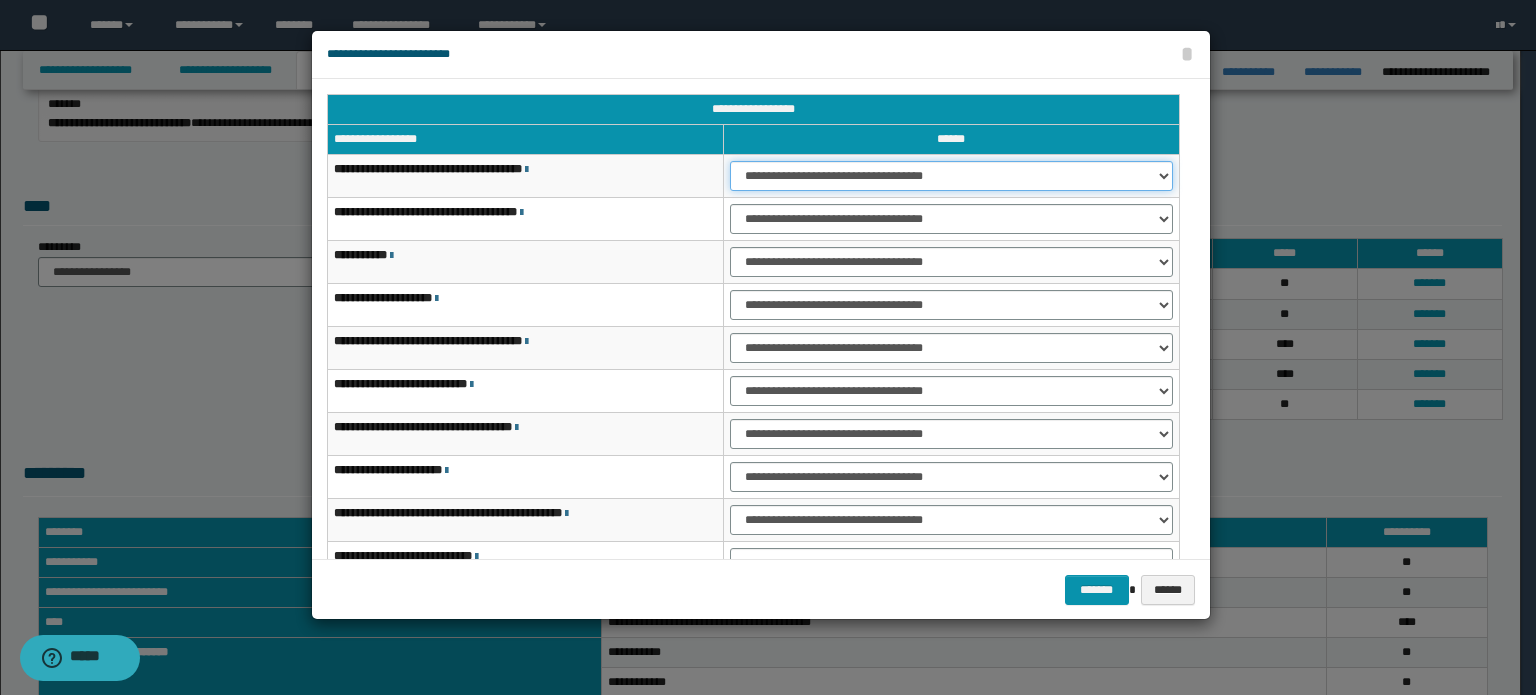 click on "**********" at bounding box center [951, 176] 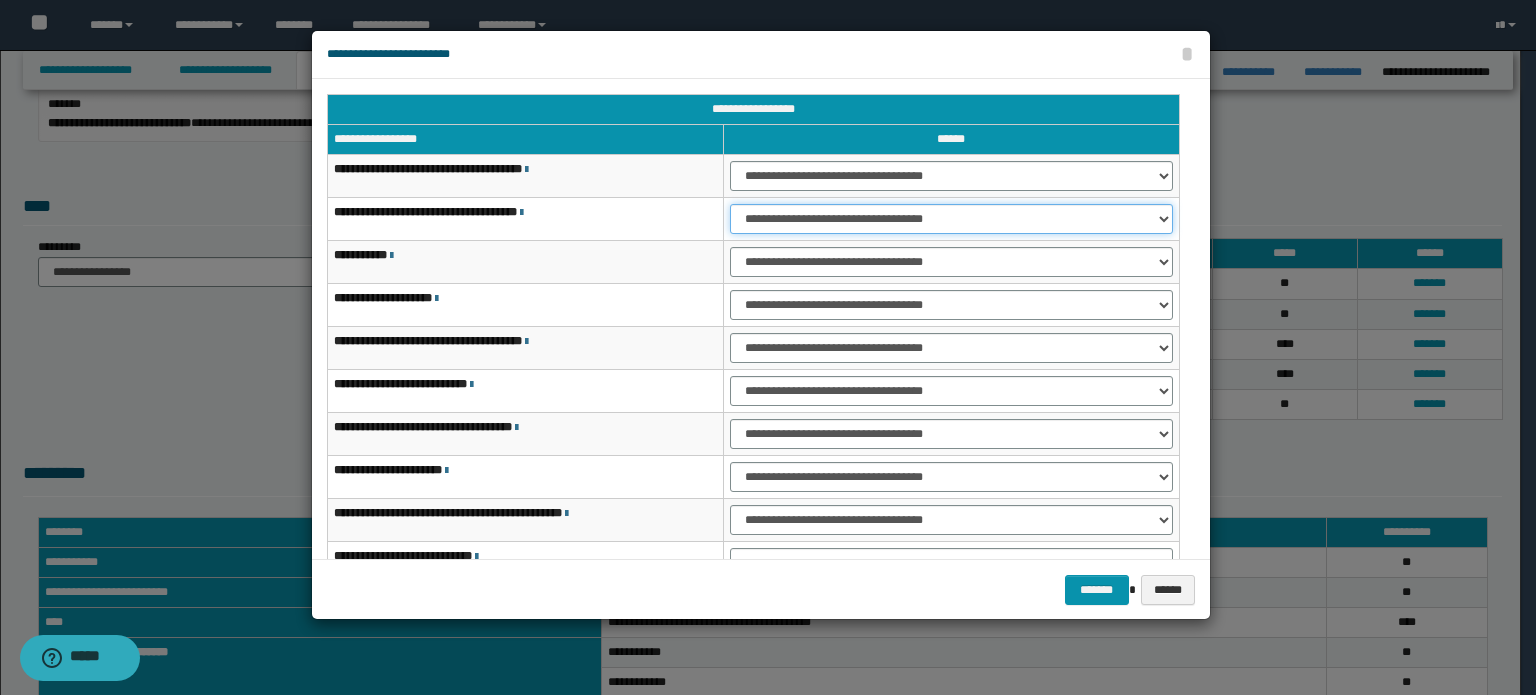 drag, startPoint x: 1052, startPoint y: 207, endPoint x: 1051, endPoint y: 231, distance: 24.020824 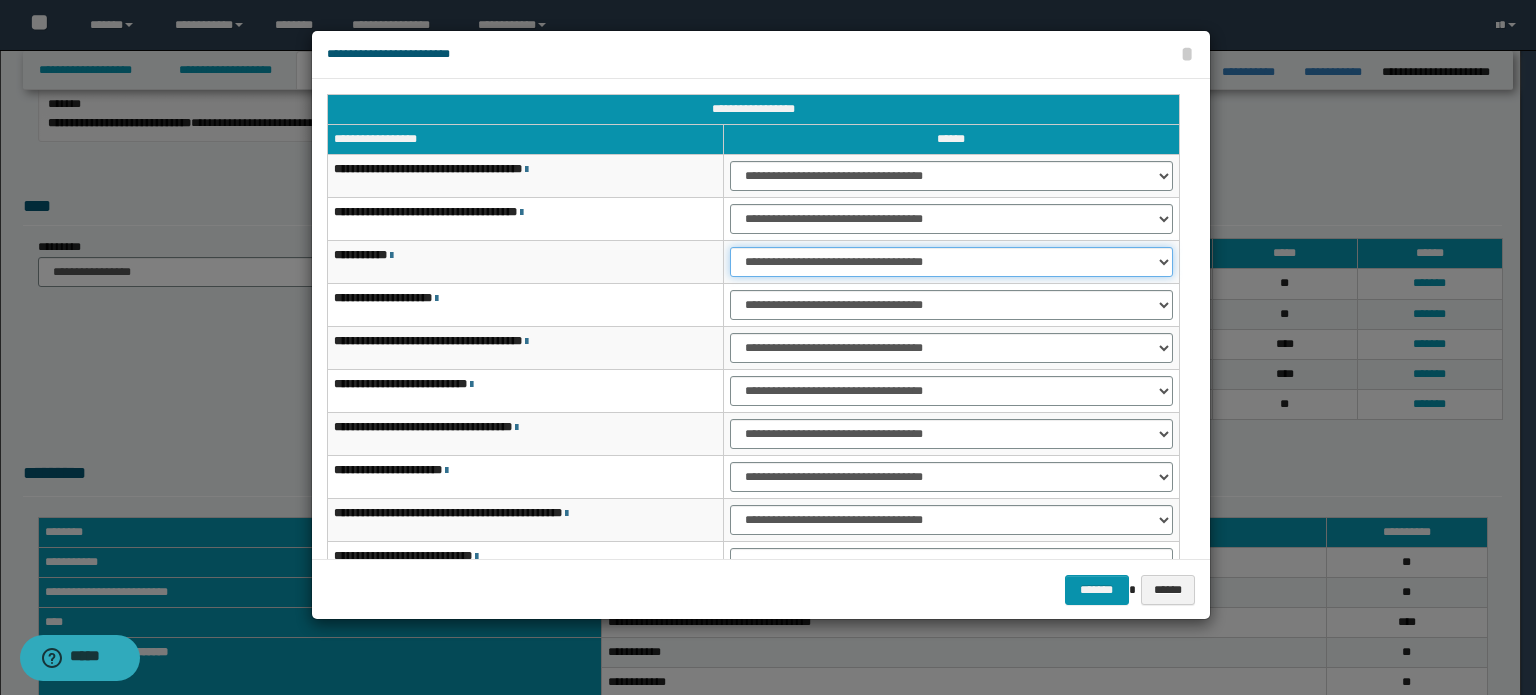 drag, startPoint x: 1060, startPoint y: 249, endPoint x: 1057, endPoint y: 269, distance: 20.22375 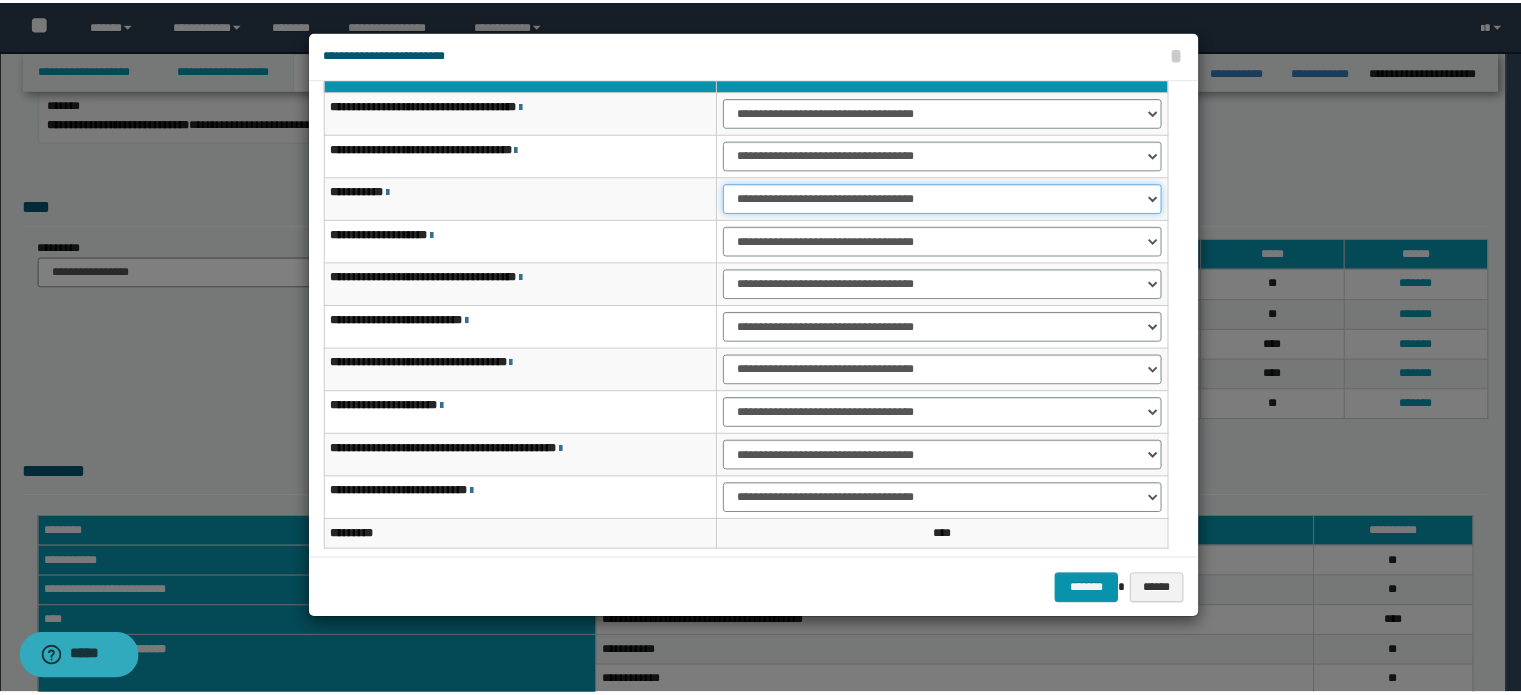 scroll, scrollTop: 118, scrollLeft: 0, axis: vertical 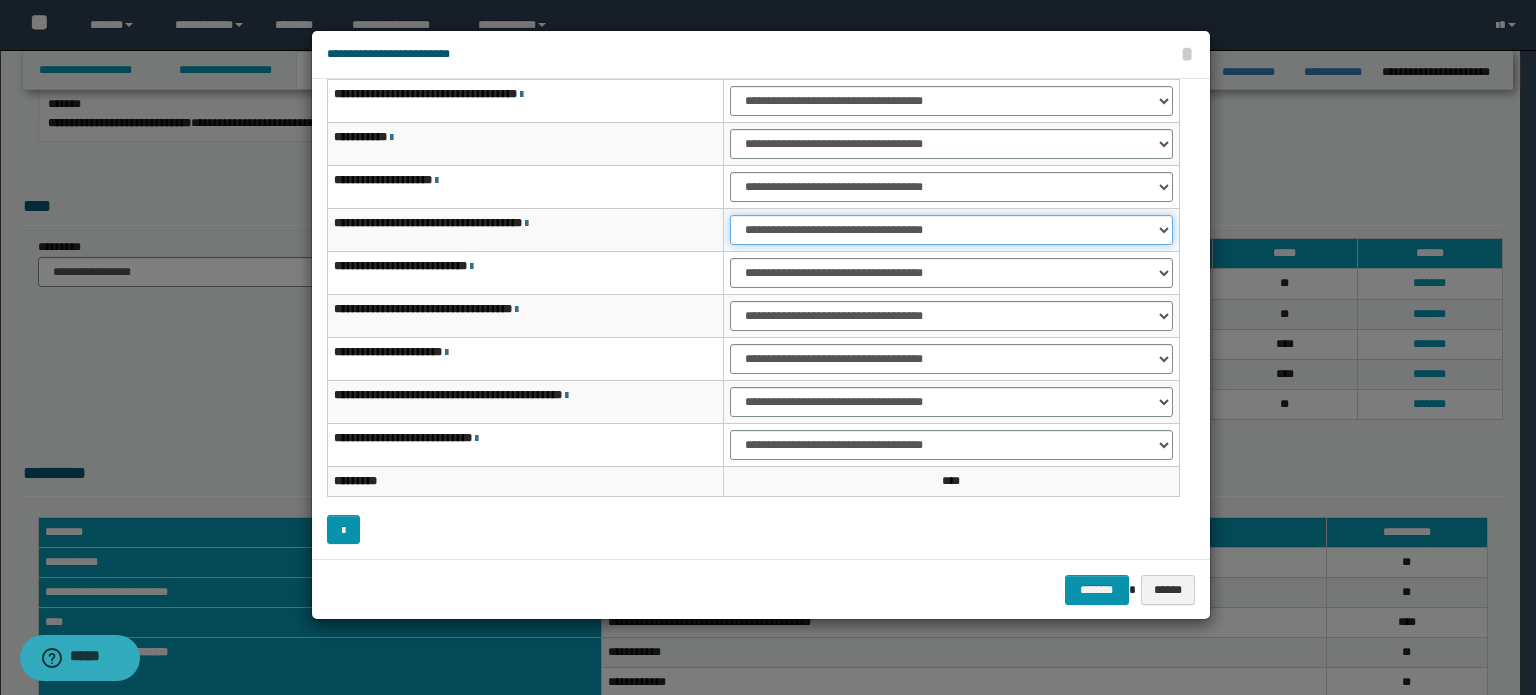 click on "**********" at bounding box center (951, 230) 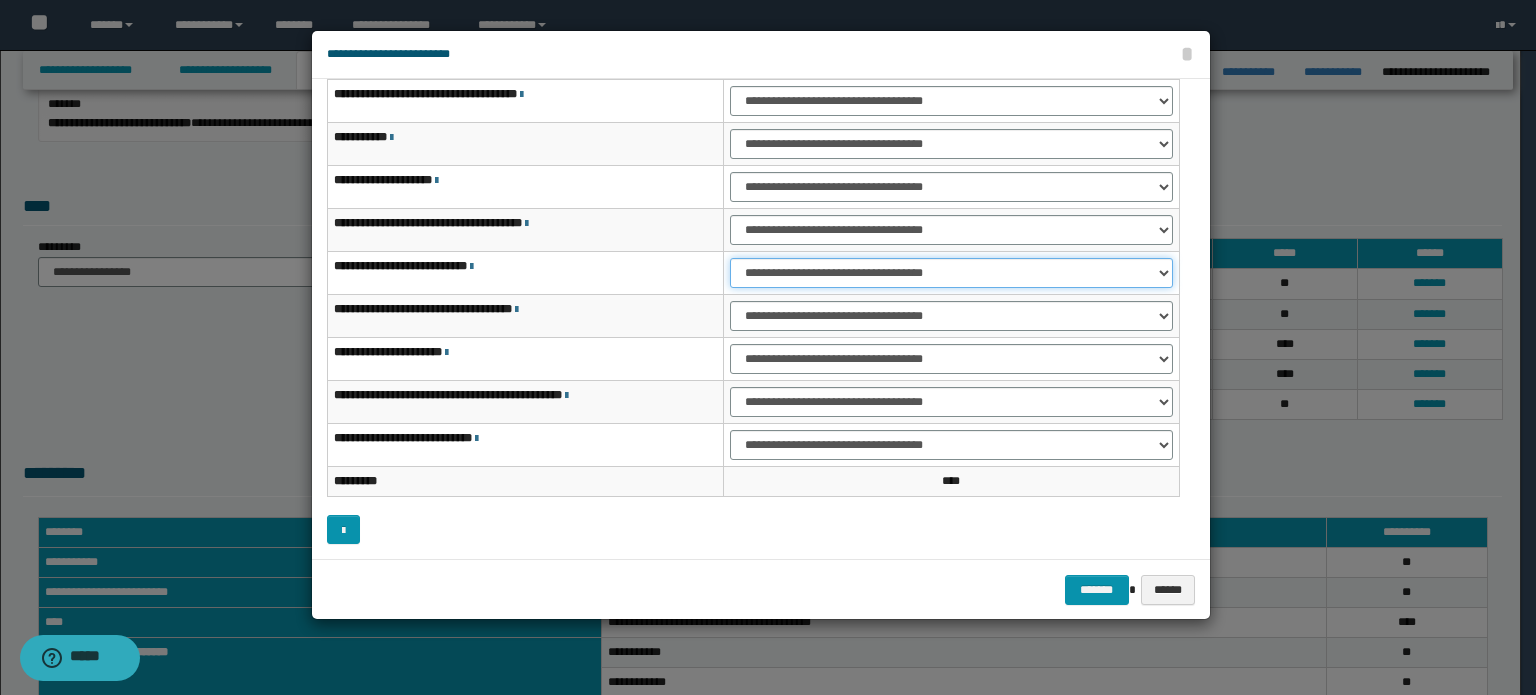 drag, startPoint x: 1074, startPoint y: 263, endPoint x: 1072, endPoint y: 277, distance: 14.142136 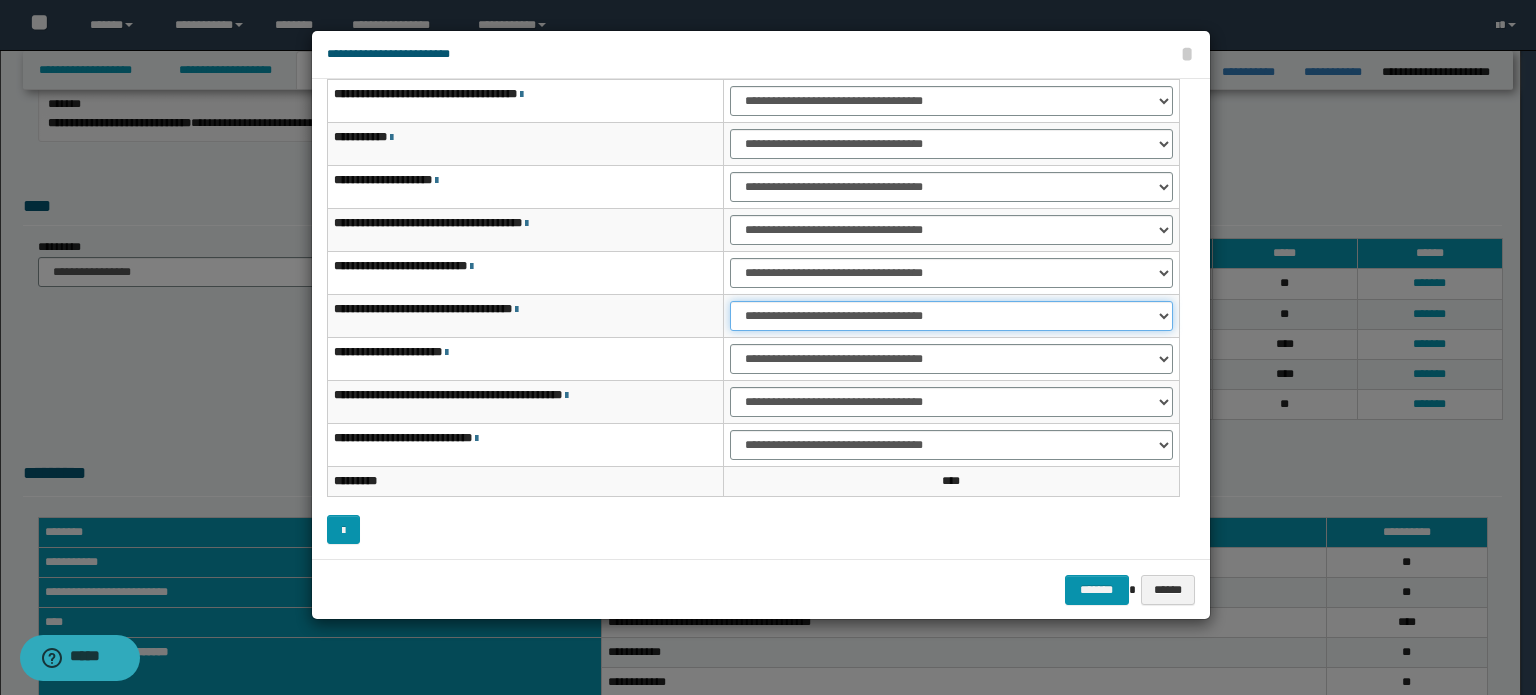 click on "**********" at bounding box center (951, 316) 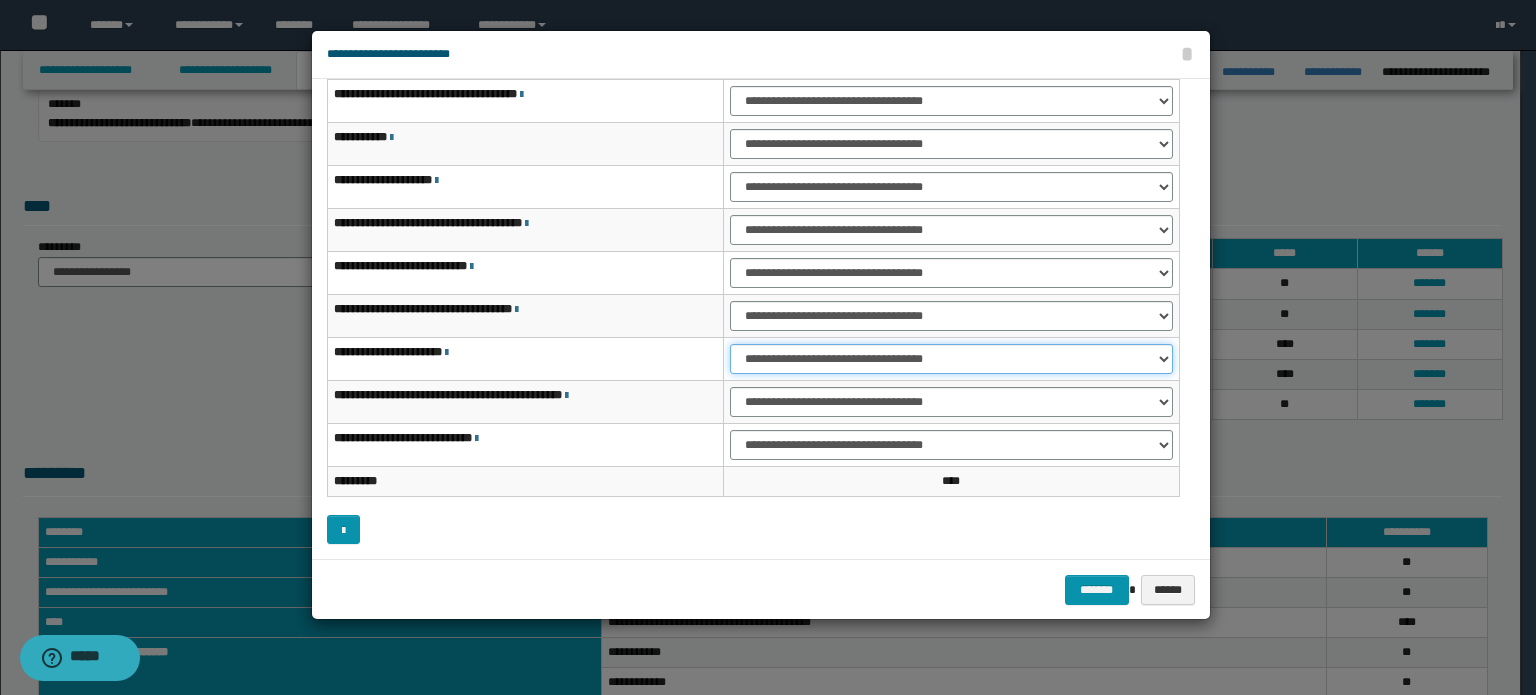 drag, startPoint x: 1067, startPoint y: 348, endPoint x: 1064, endPoint y: 369, distance: 21.213203 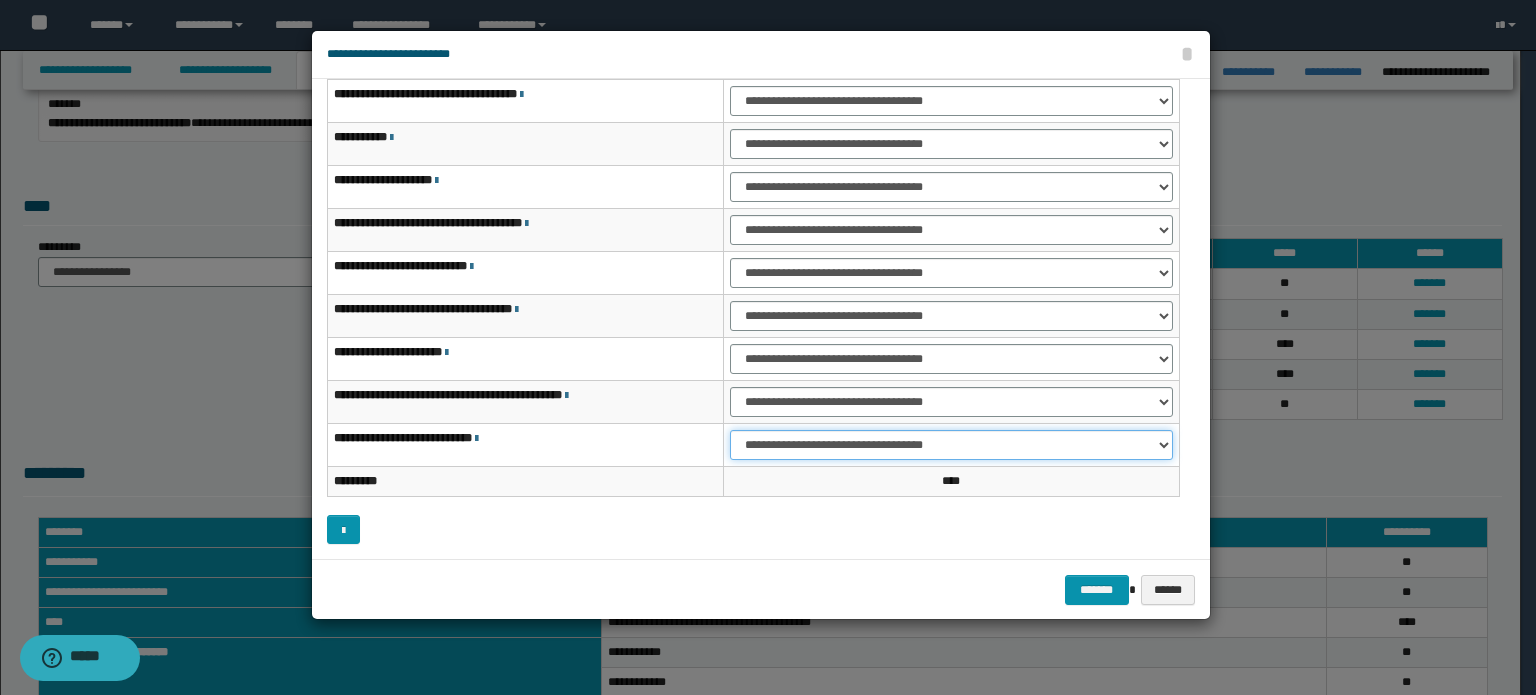 click on "**********" at bounding box center (951, 445) 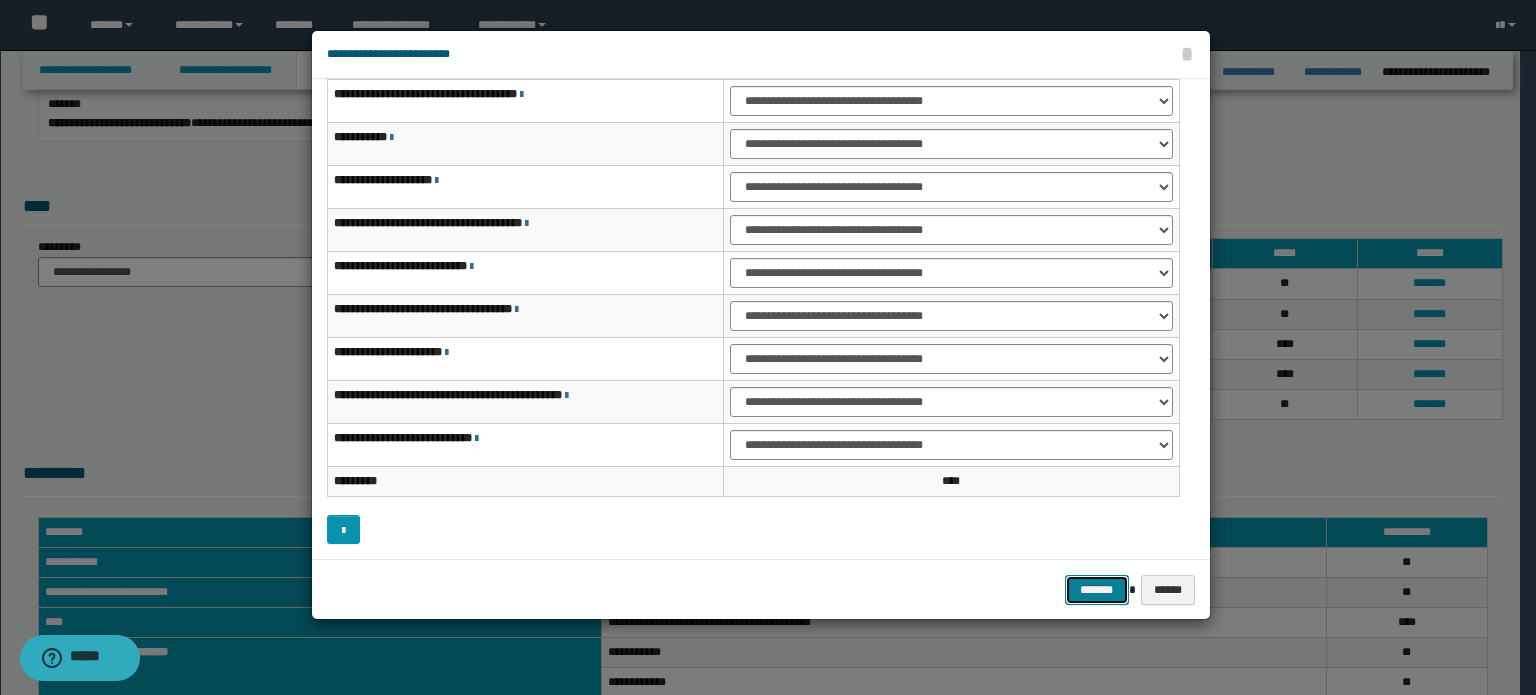 click on "*******" at bounding box center [1097, 590] 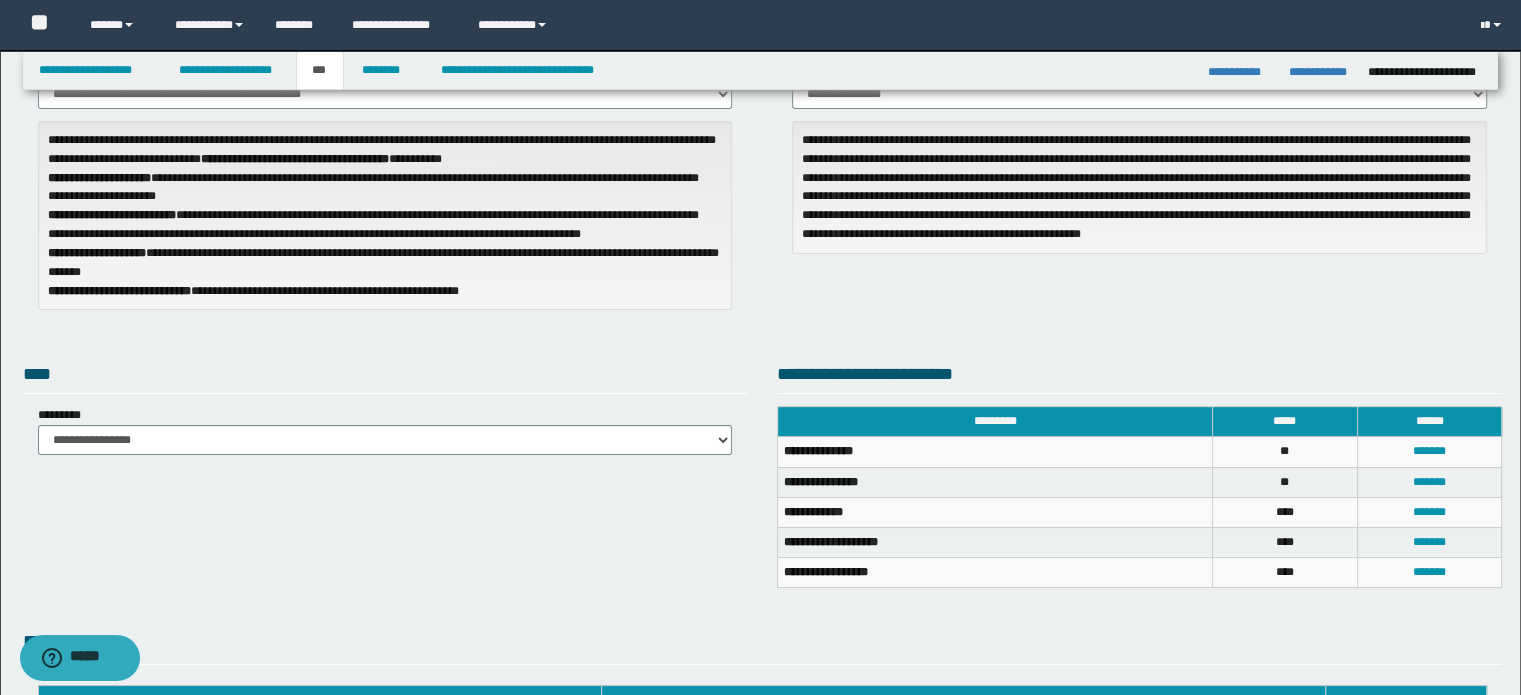 scroll, scrollTop: 0, scrollLeft: 0, axis: both 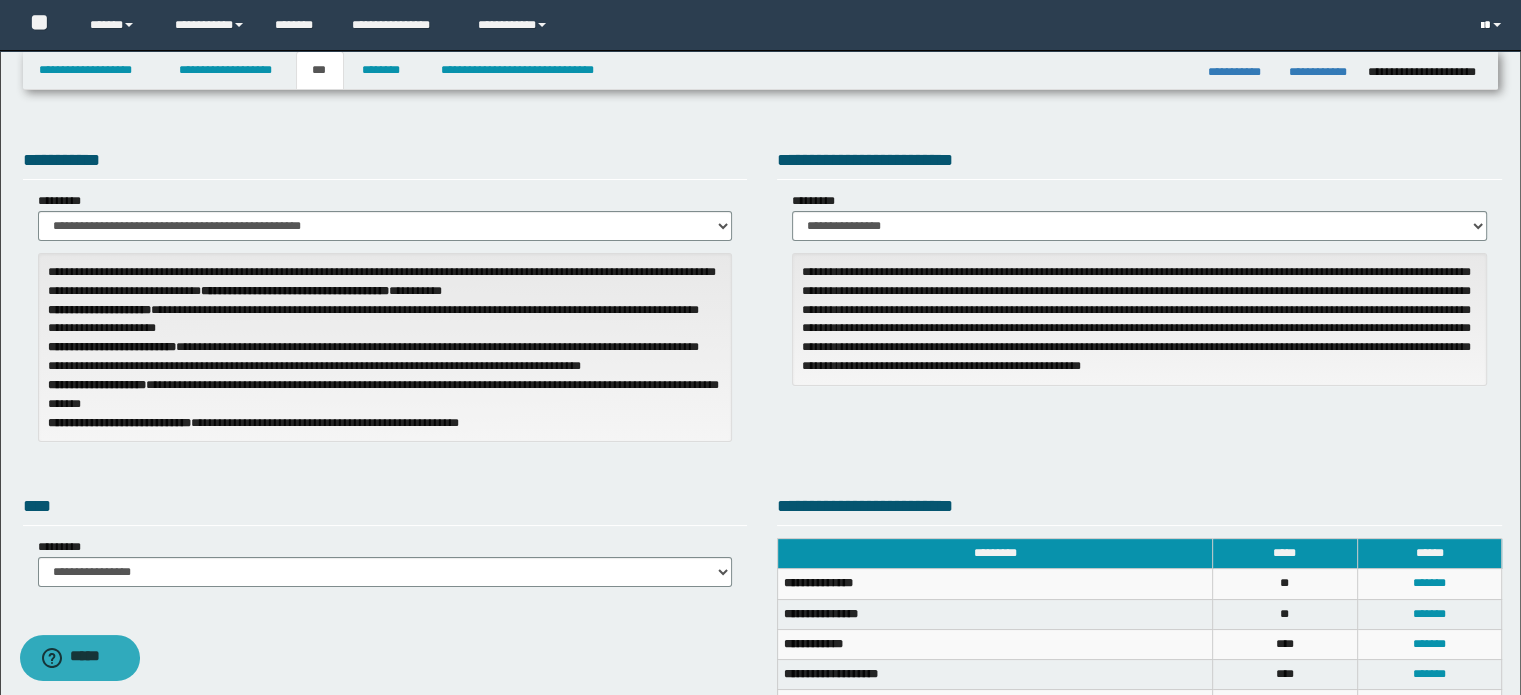 click at bounding box center (1493, 25) 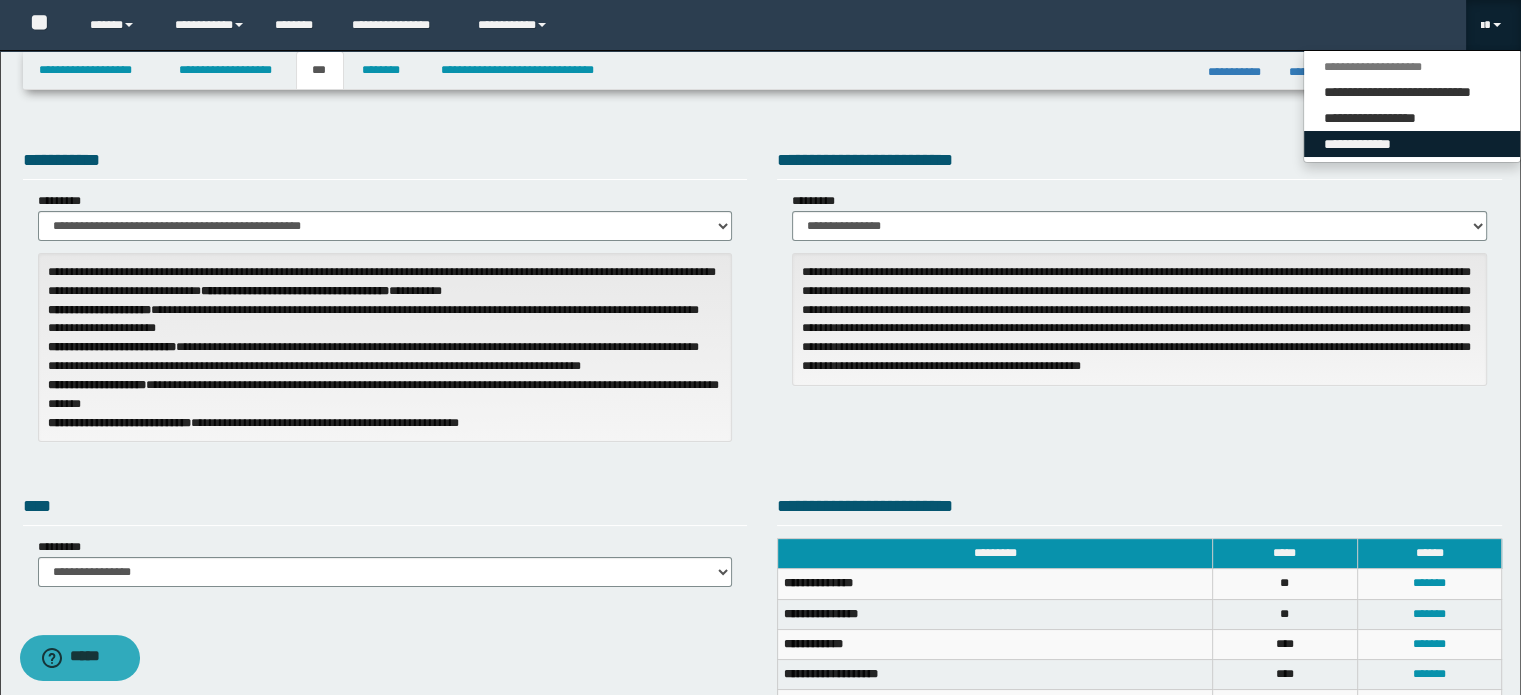 click on "**********" at bounding box center (1412, 144) 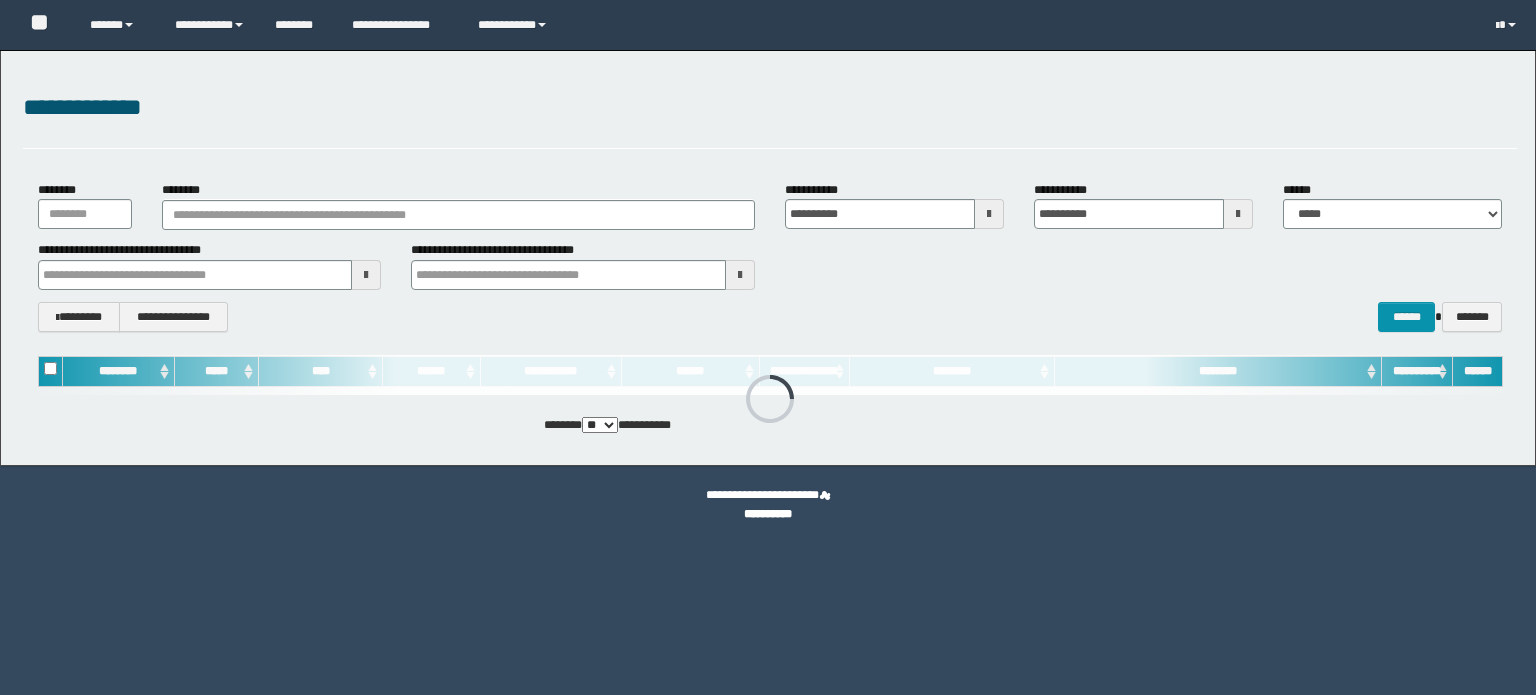 scroll, scrollTop: 0, scrollLeft: 0, axis: both 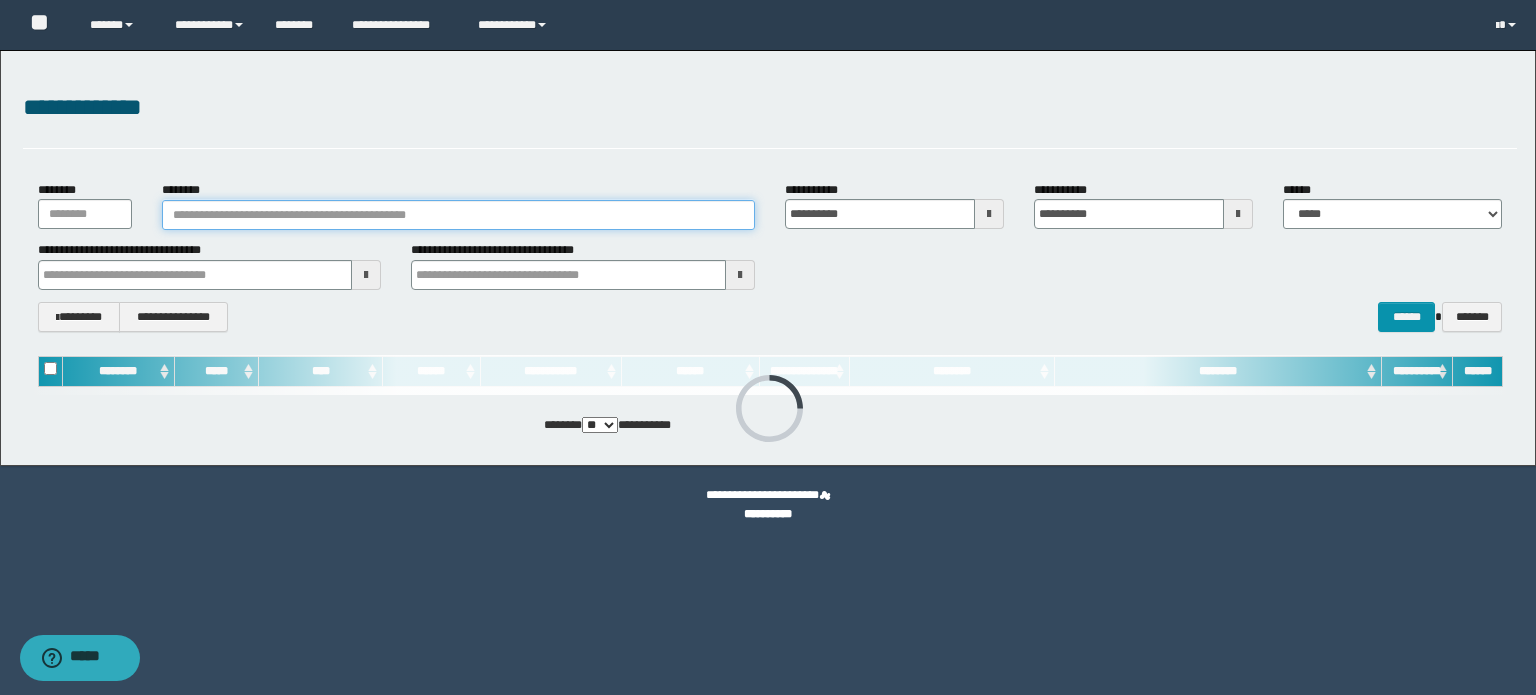 click on "********" at bounding box center [458, 215] 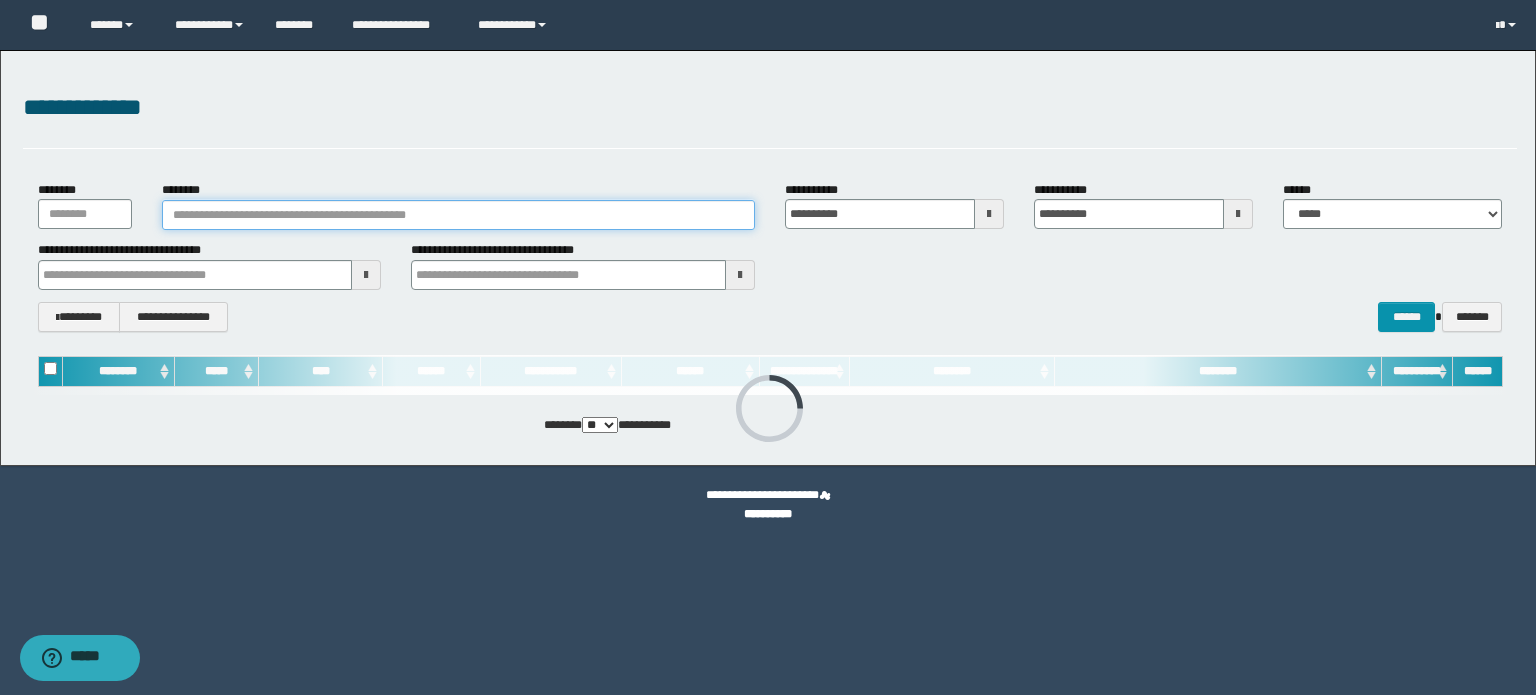 paste on "**********" 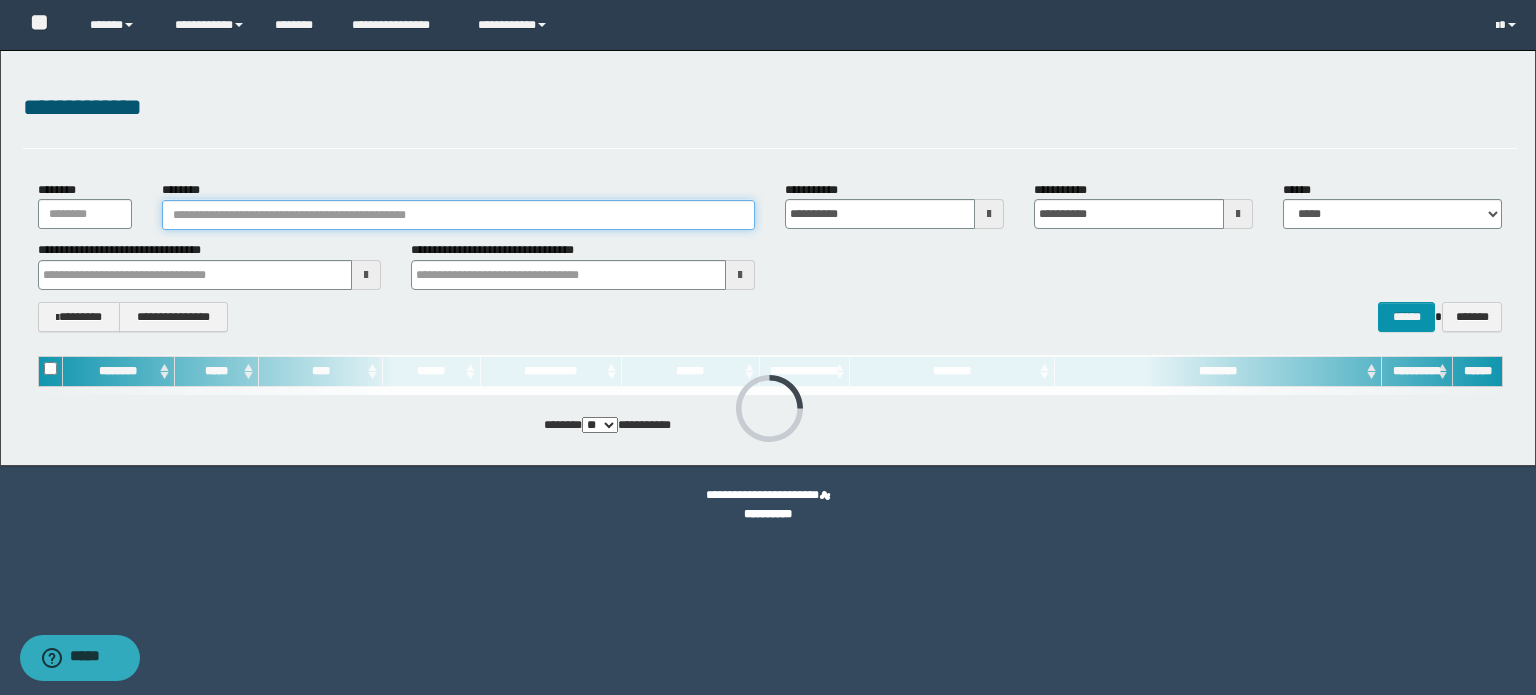 type on "**********" 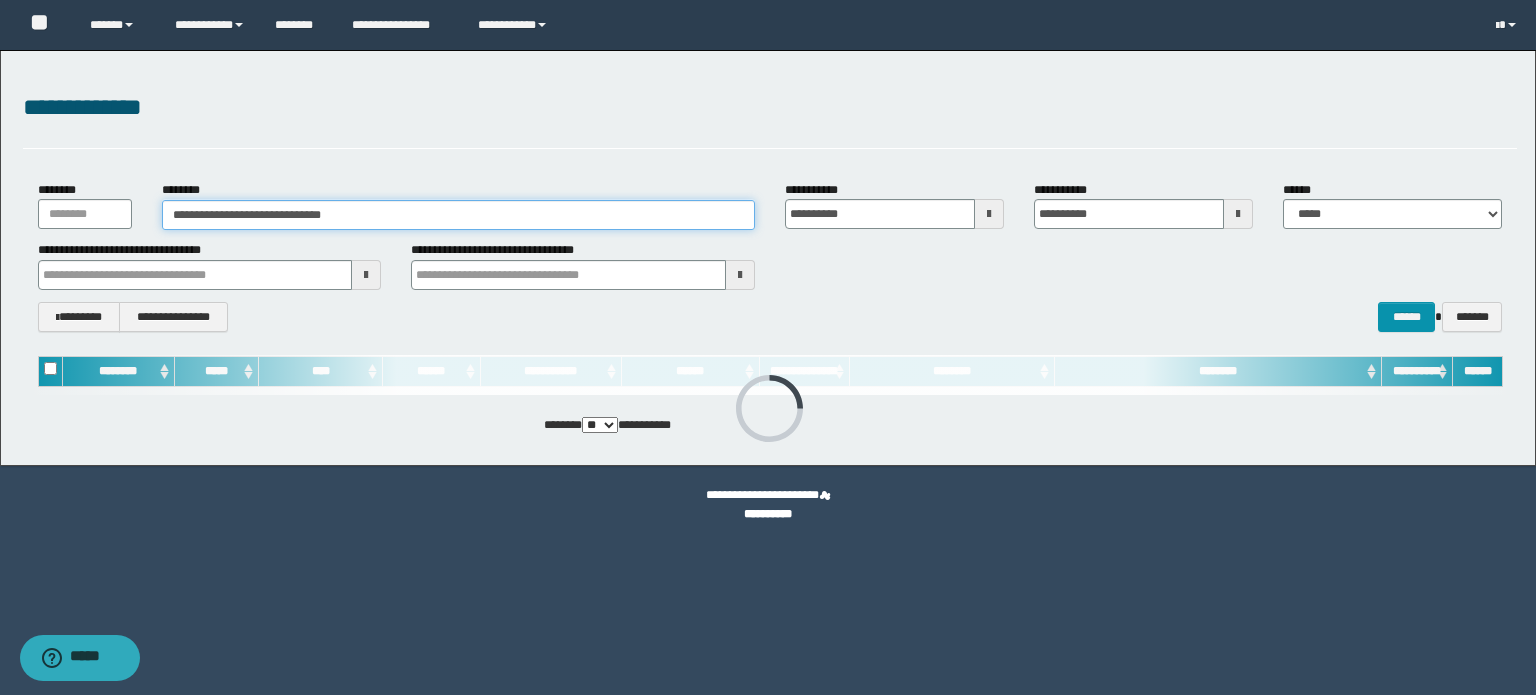 type on "**********" 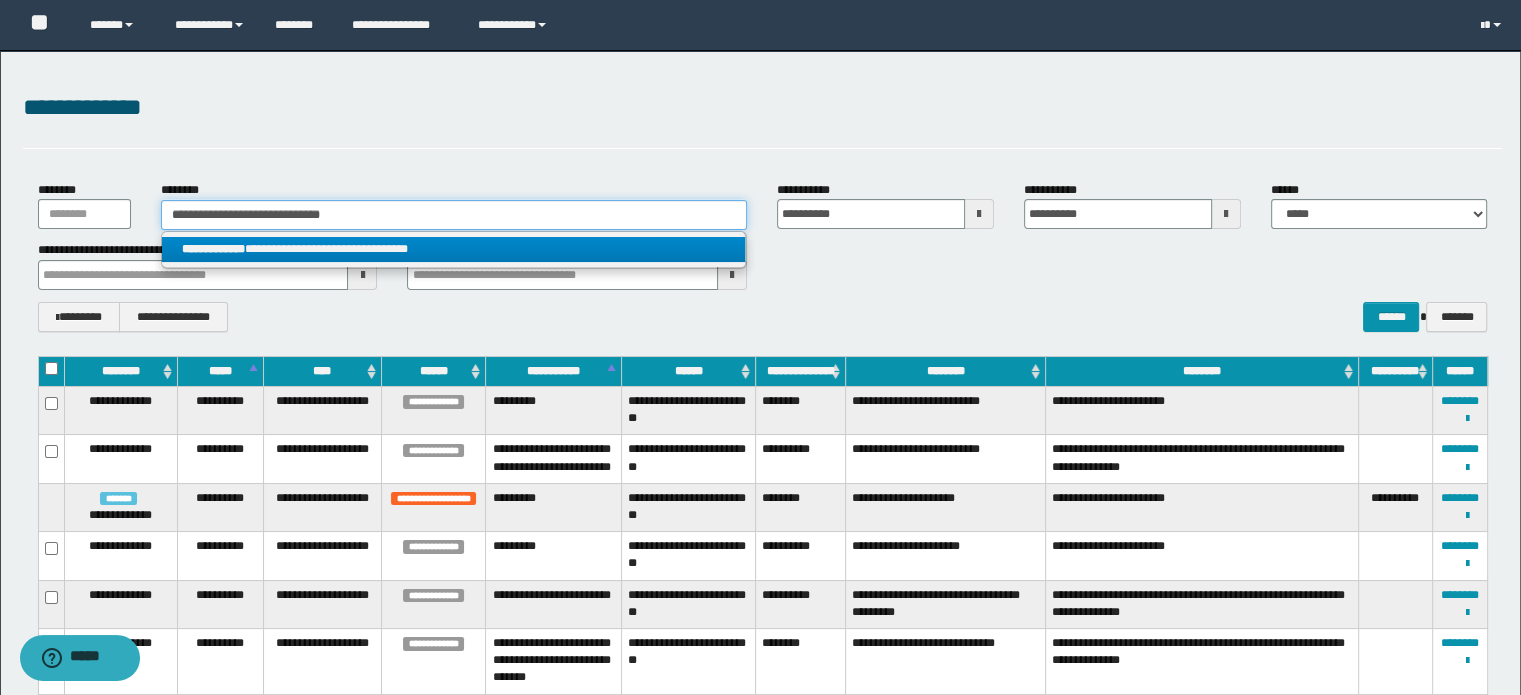 type on "**********" 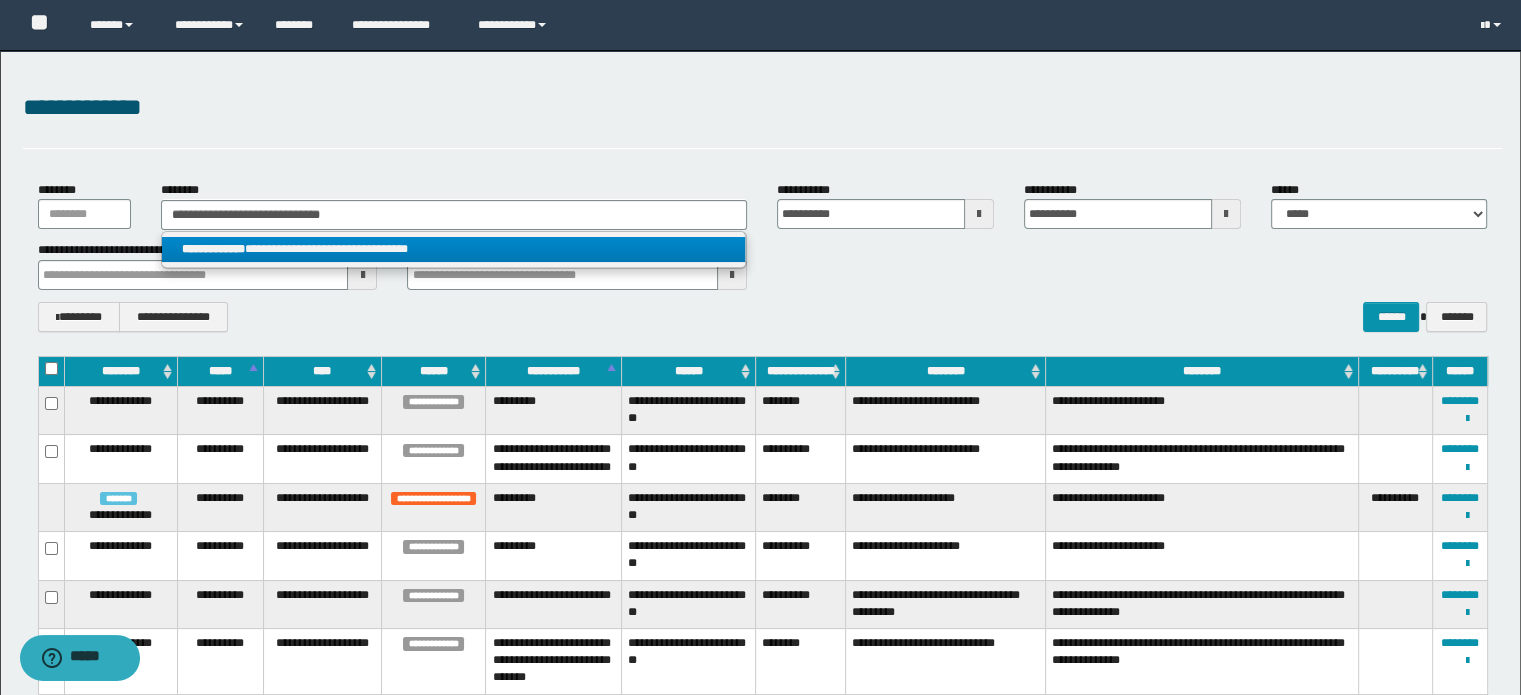 click on "**********" at bounding box center [454, 249] 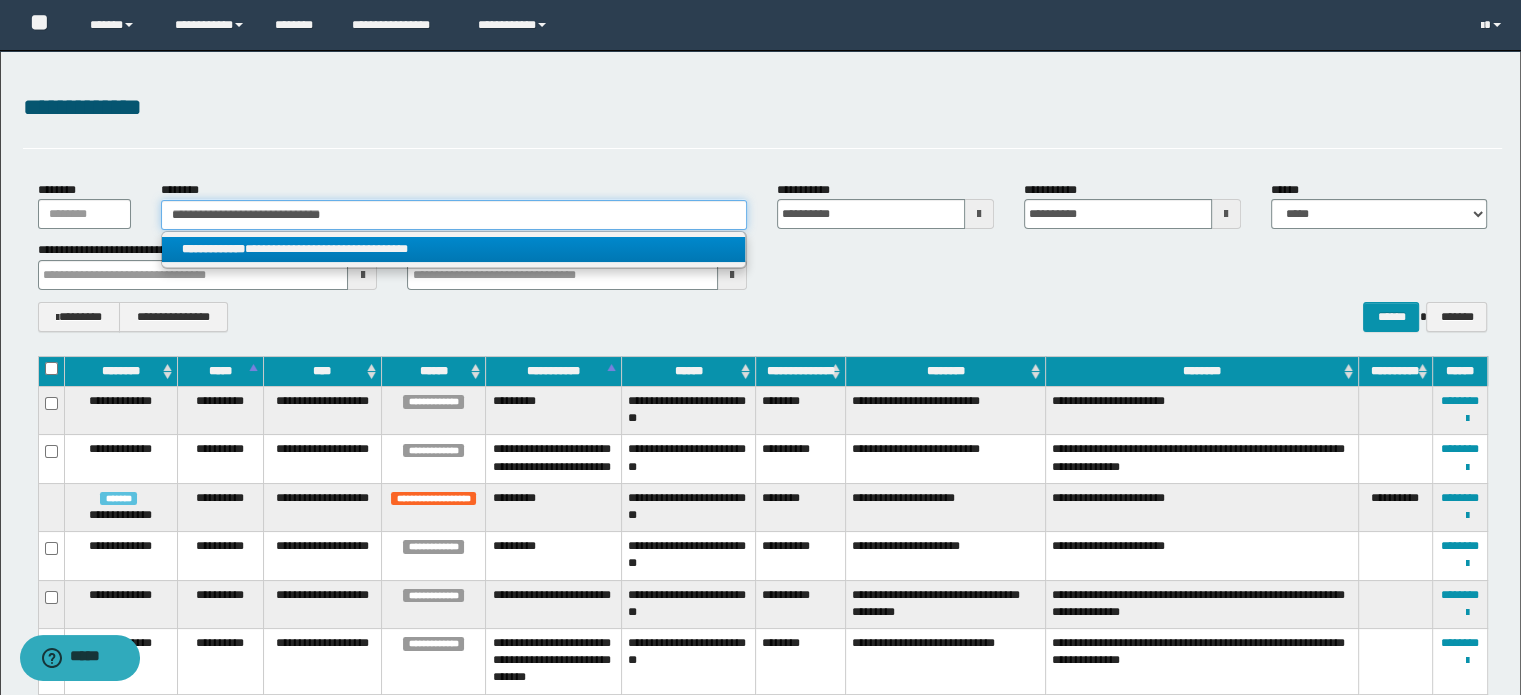 type 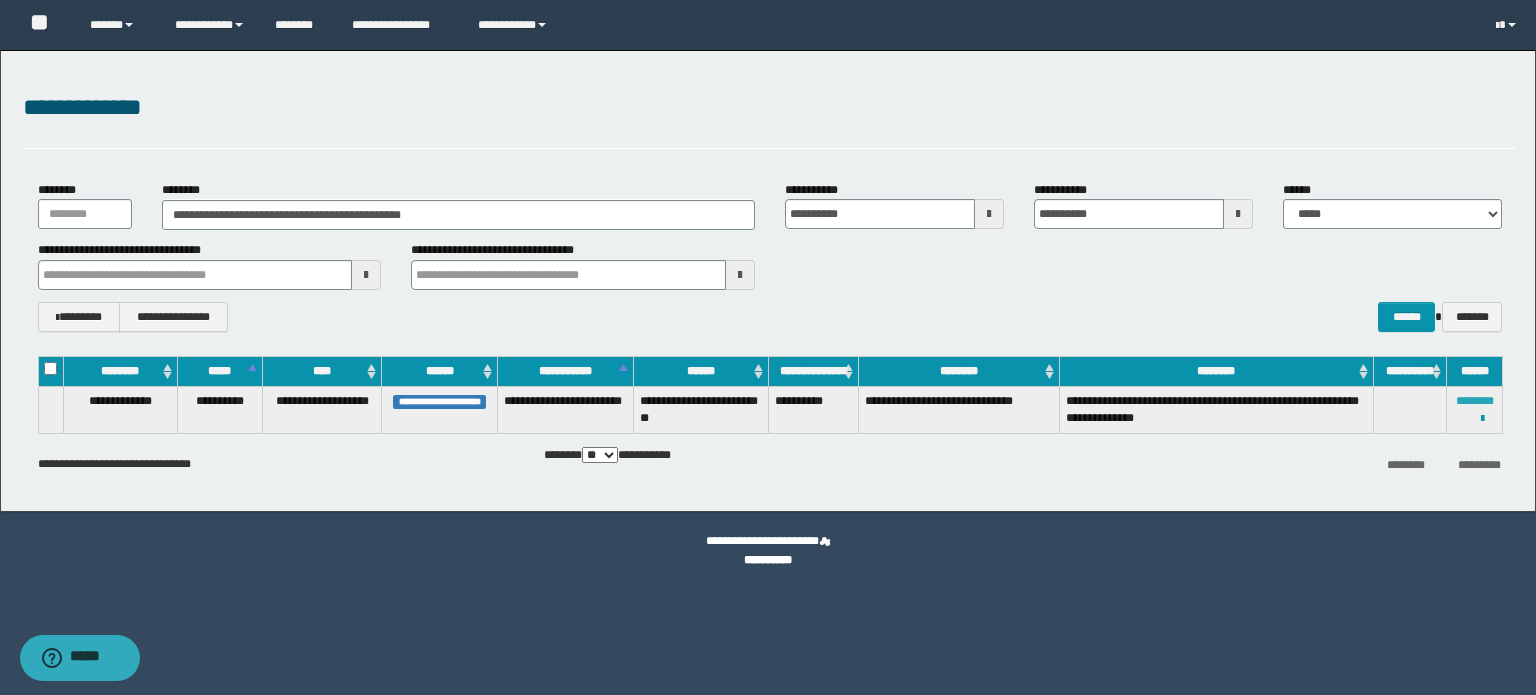 click on "********" at bounding box center [1475, 401] 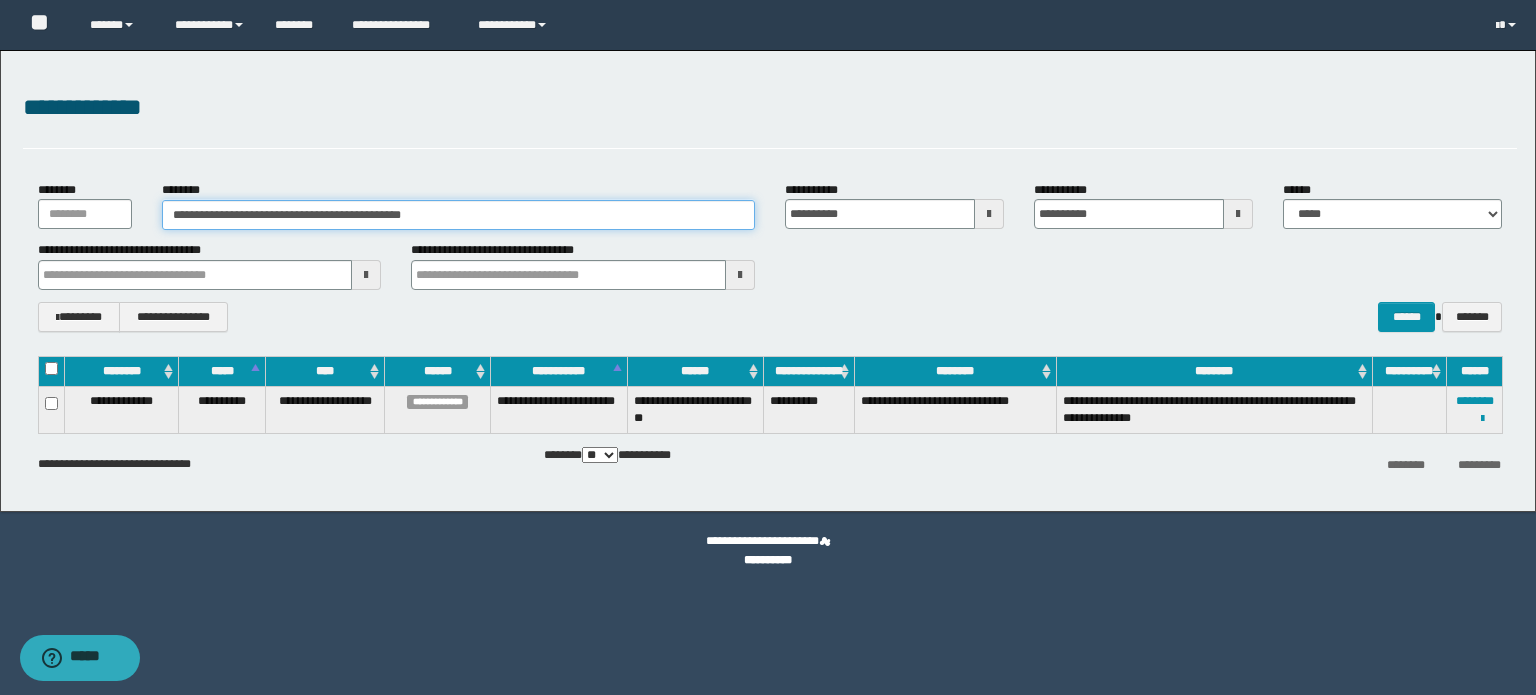 type on "**" 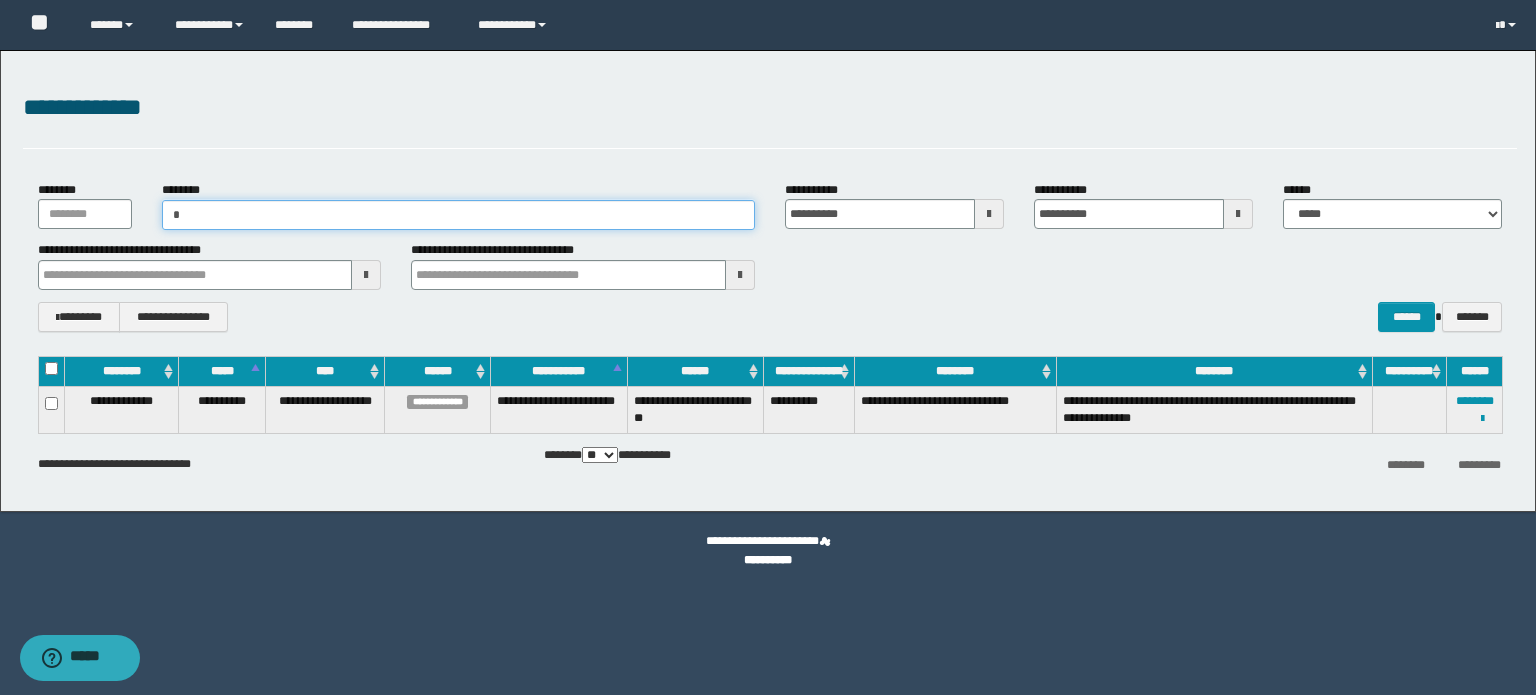 paste on "**********" 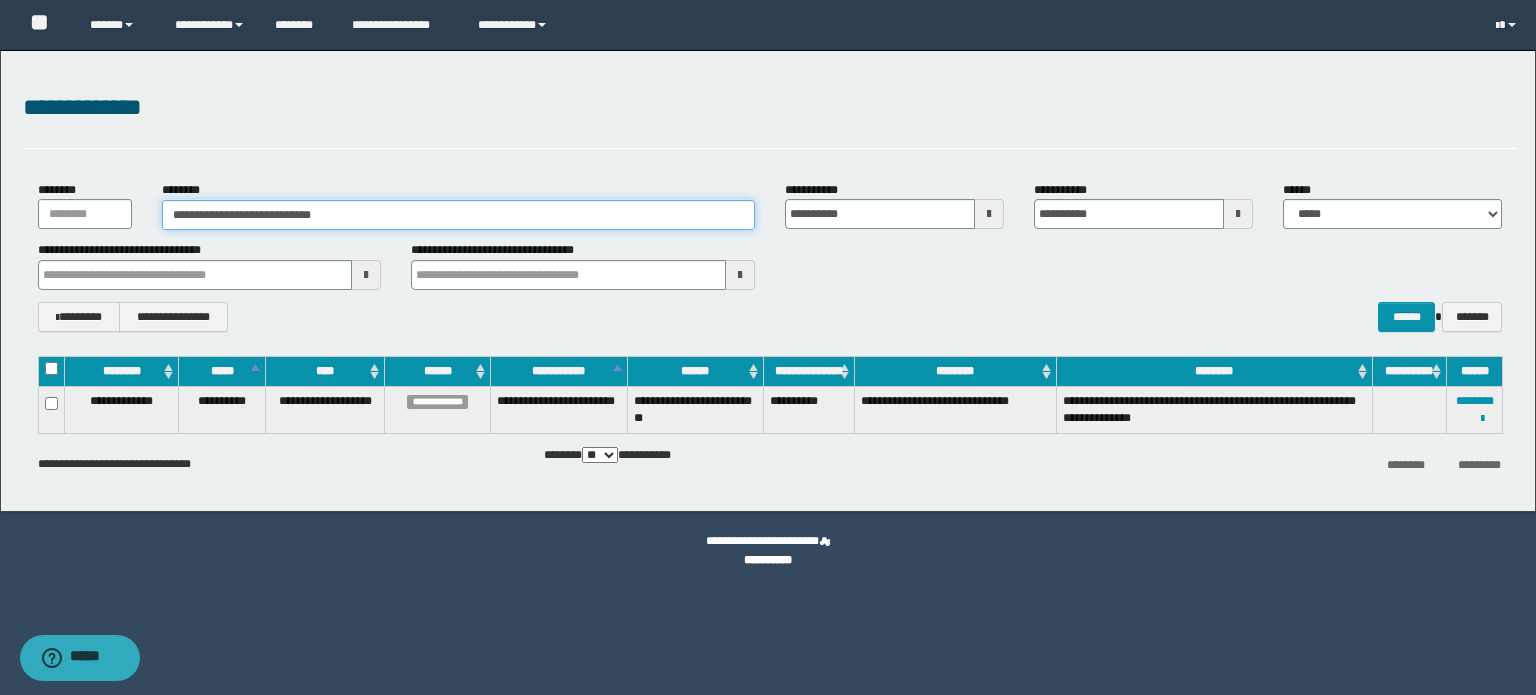 type on "**********" 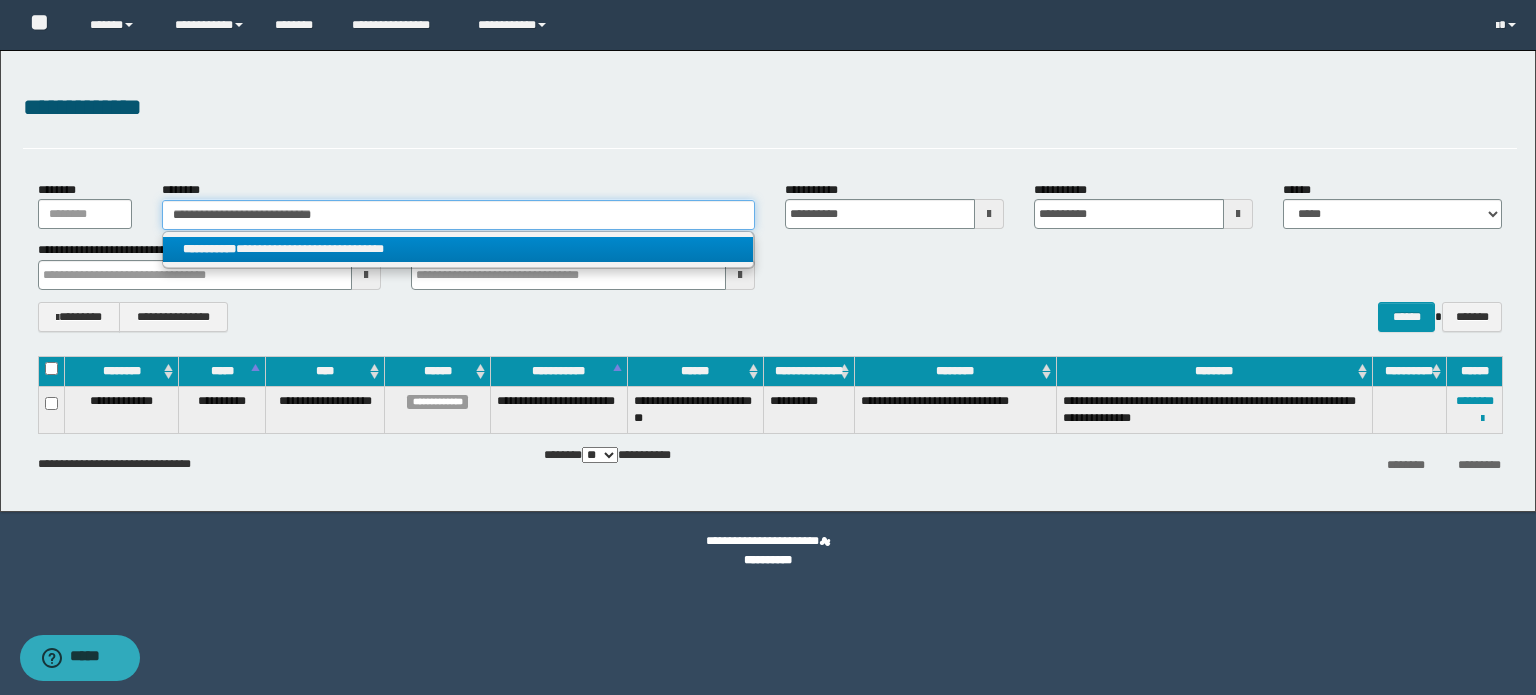 type on "**********" 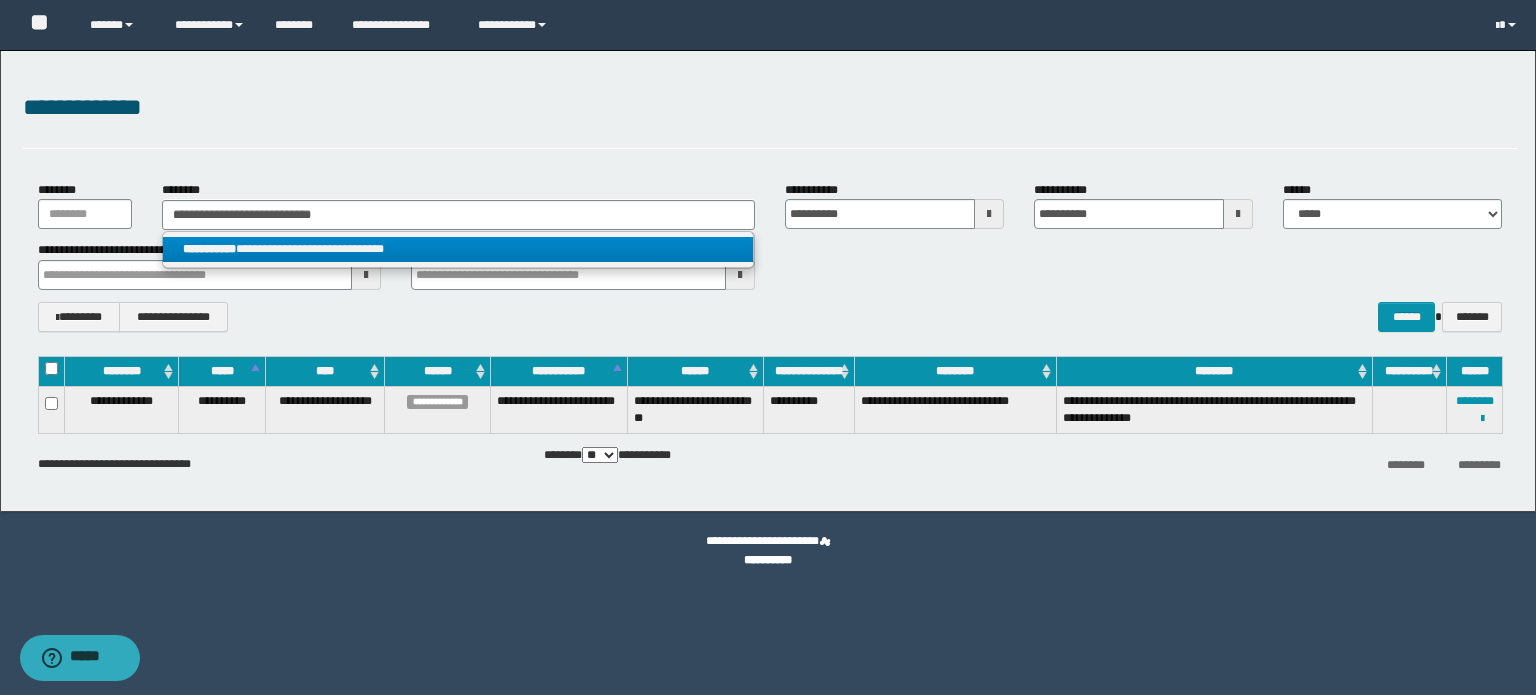 click on "**********" at bounding box center [458, 249] 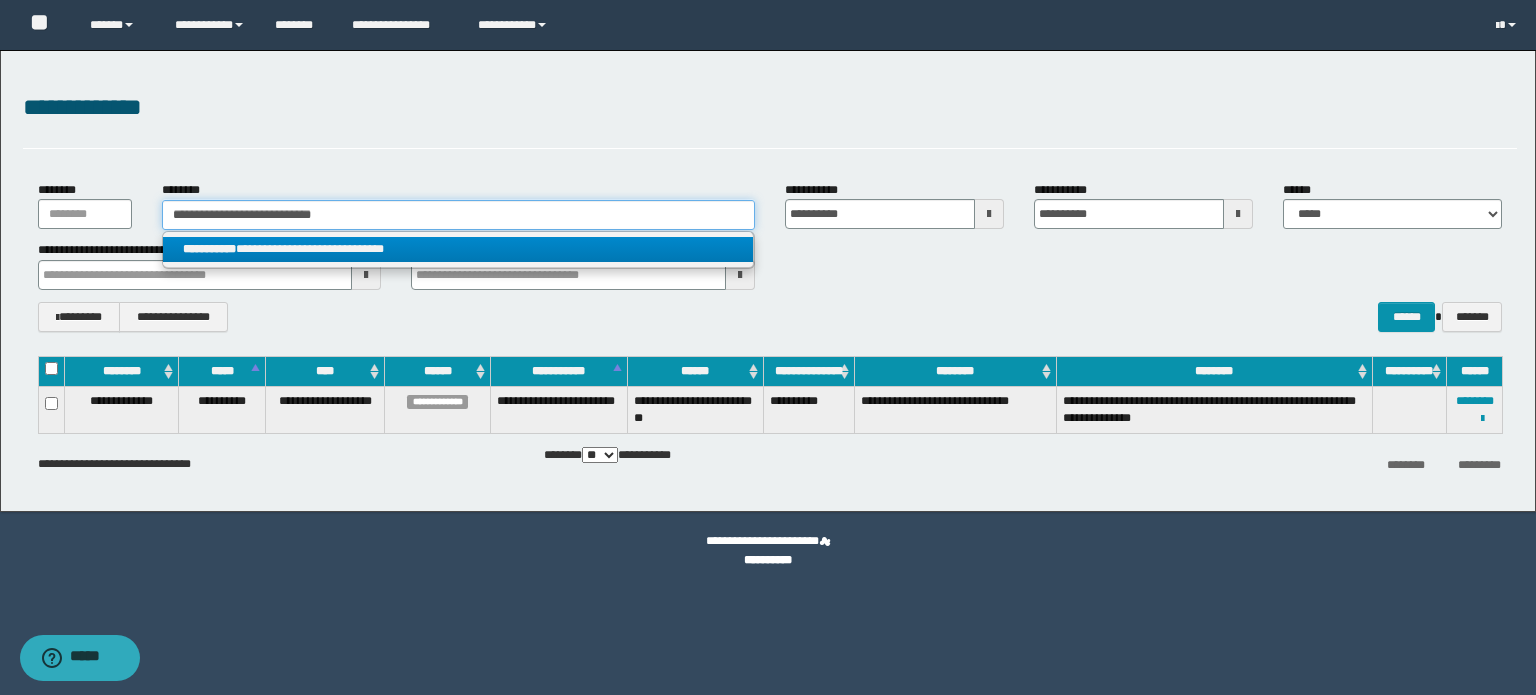 type 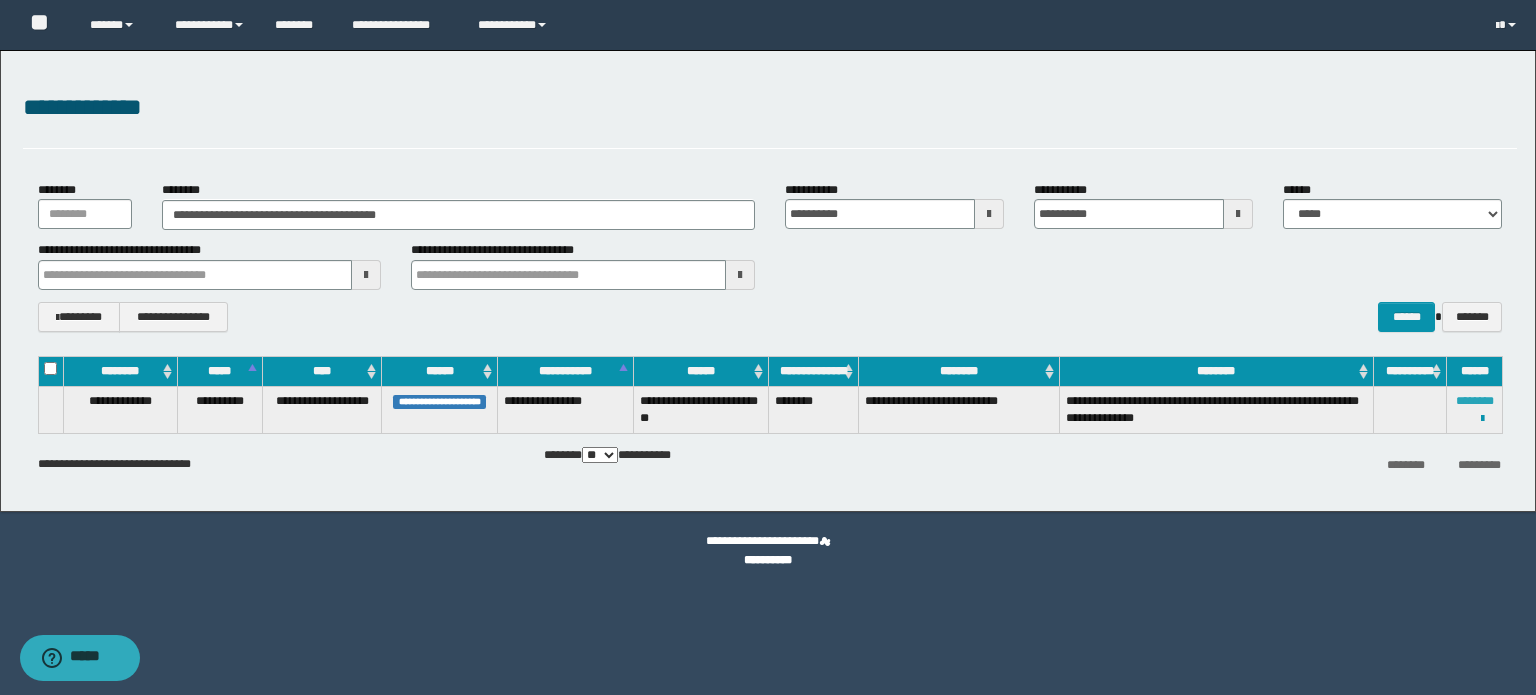 click on "********" at bounding box center [1475, 401] 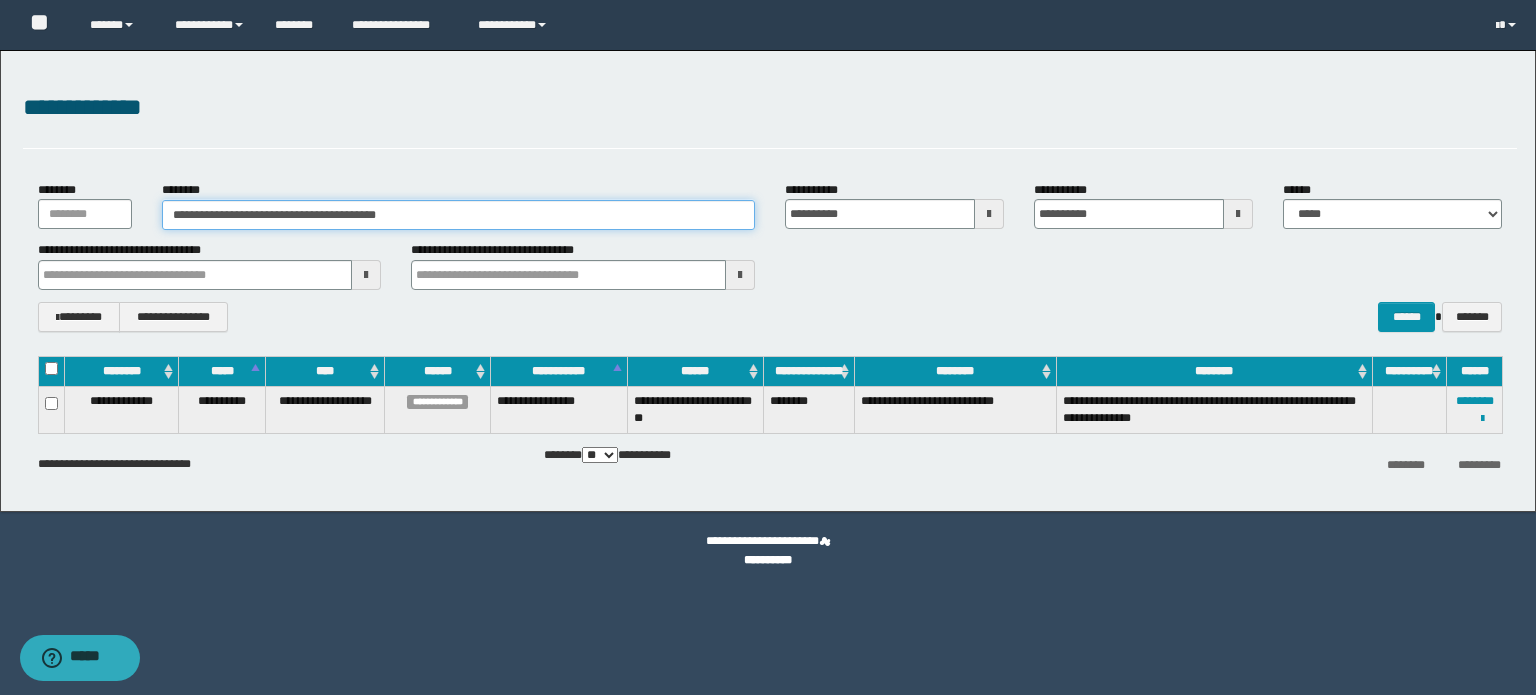 drag, startPoint x: 406, startPoint y: 214, endPoint x: 0, endPoint y: 220, distance: 406.04434 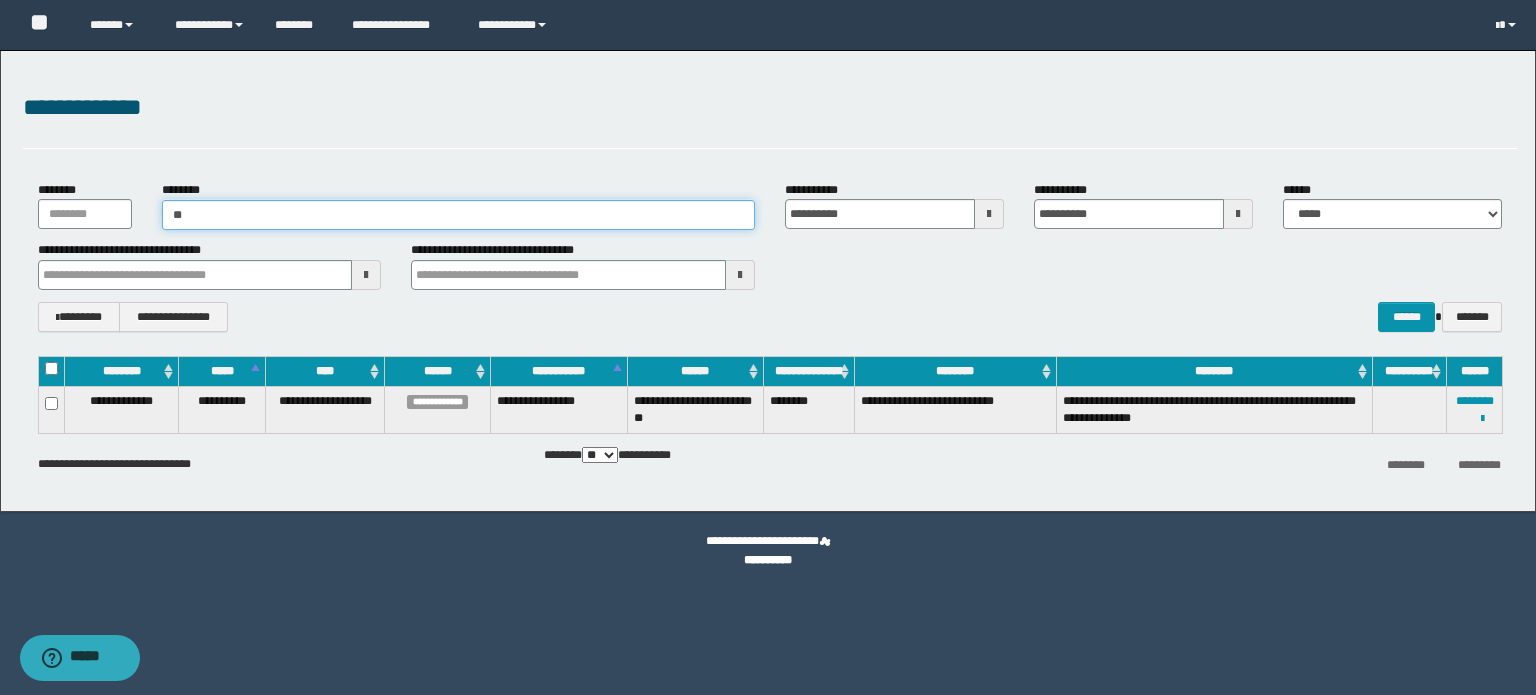 type on "*" 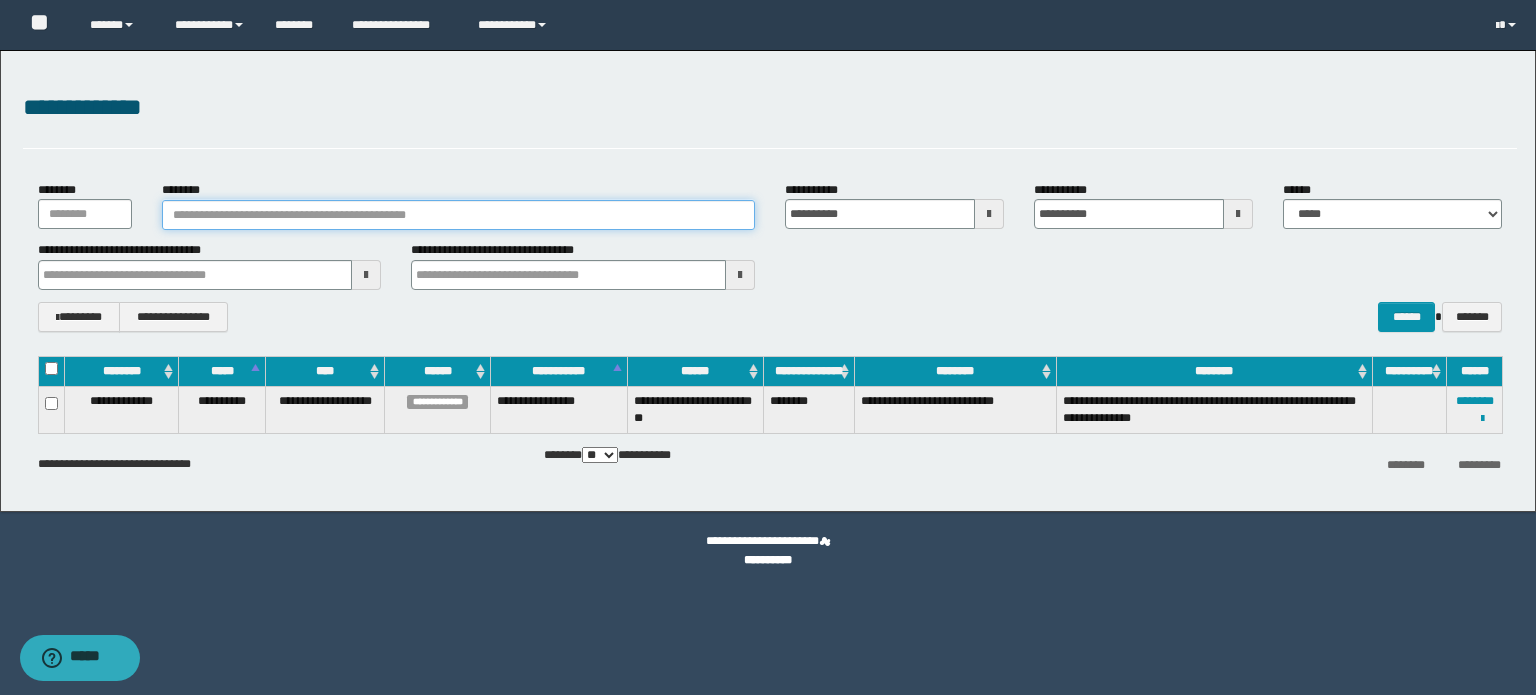 paste on "**********" 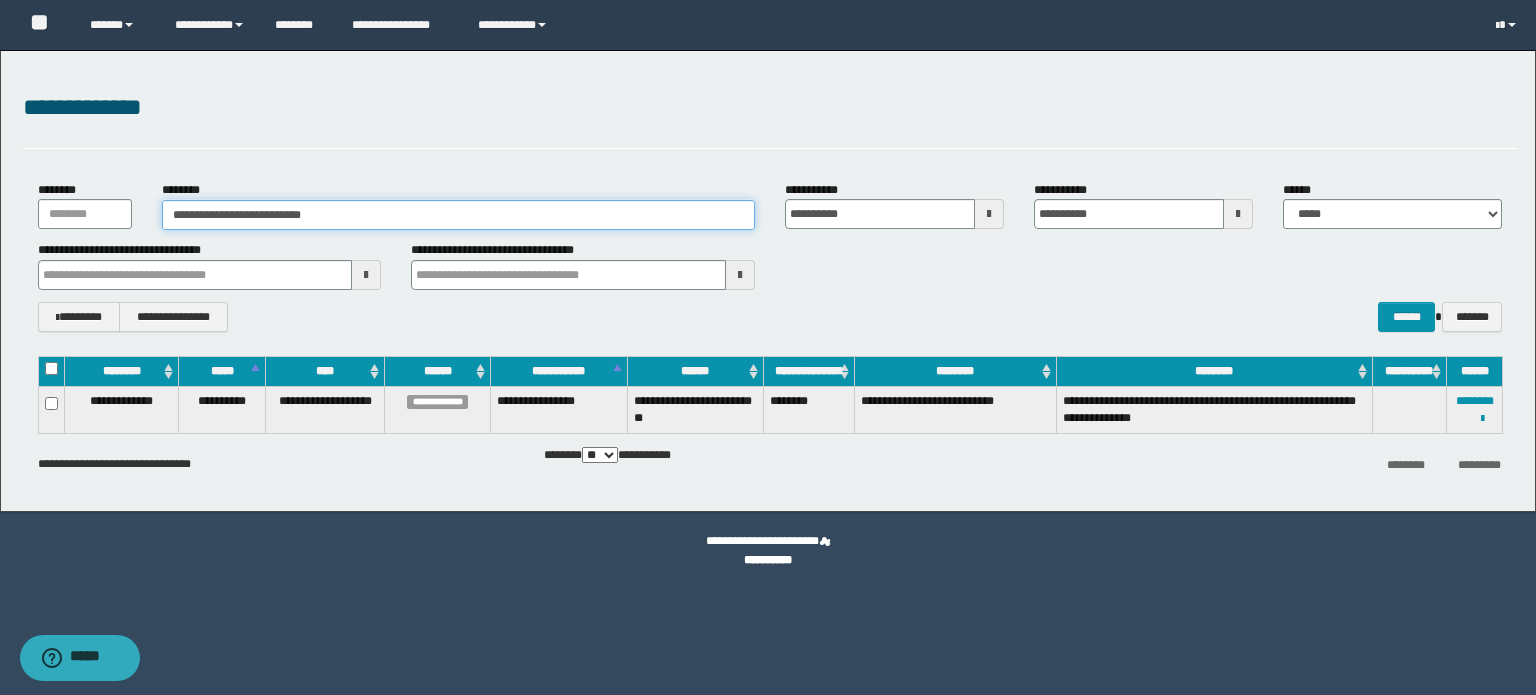 type on "**********" 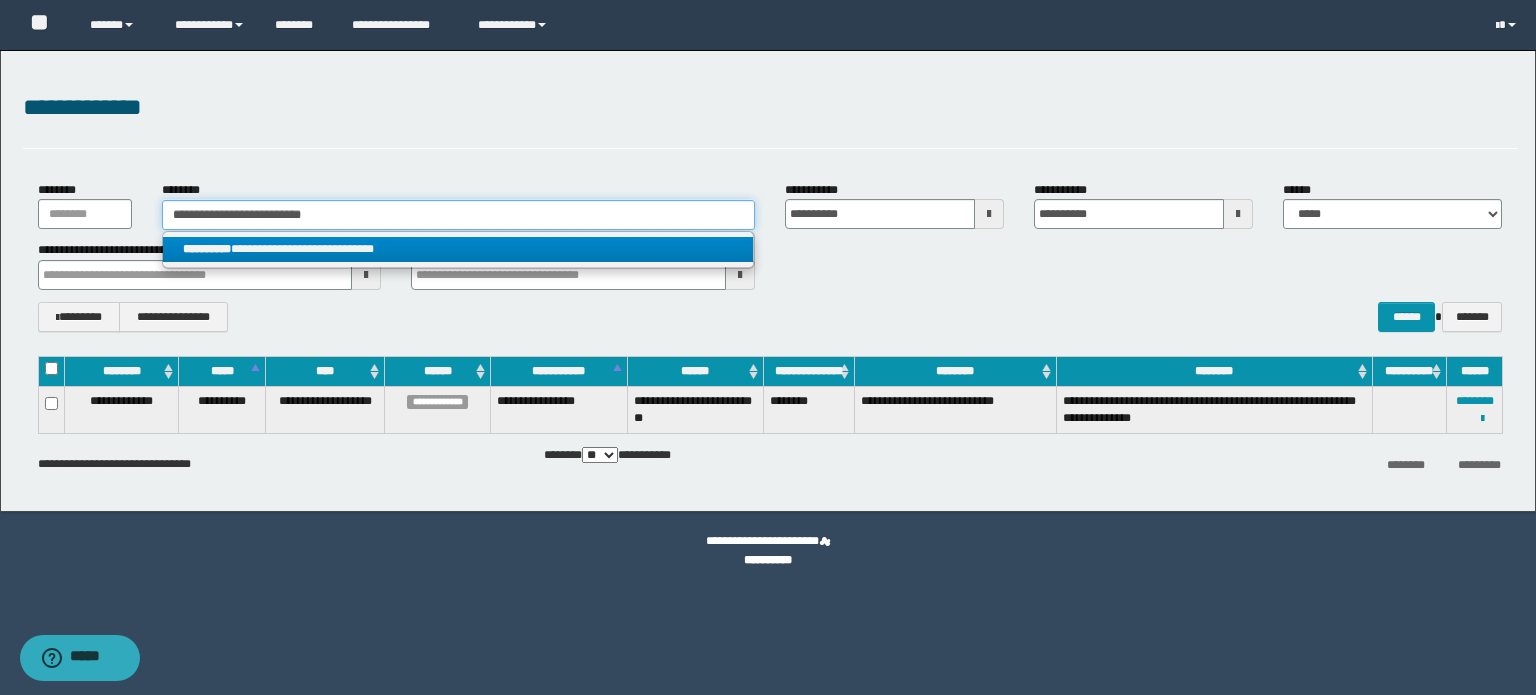 type on "**********" 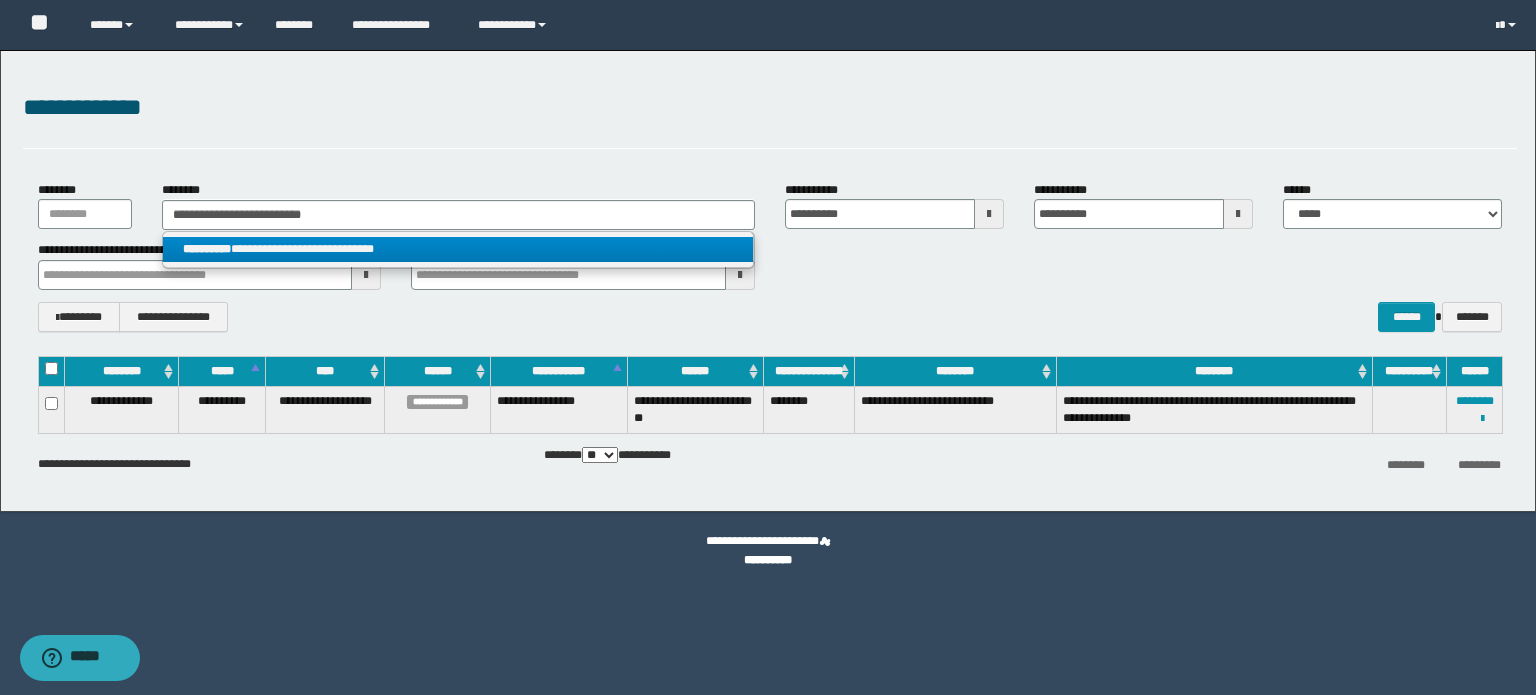click on "**********" at bounding box center (458, 249) 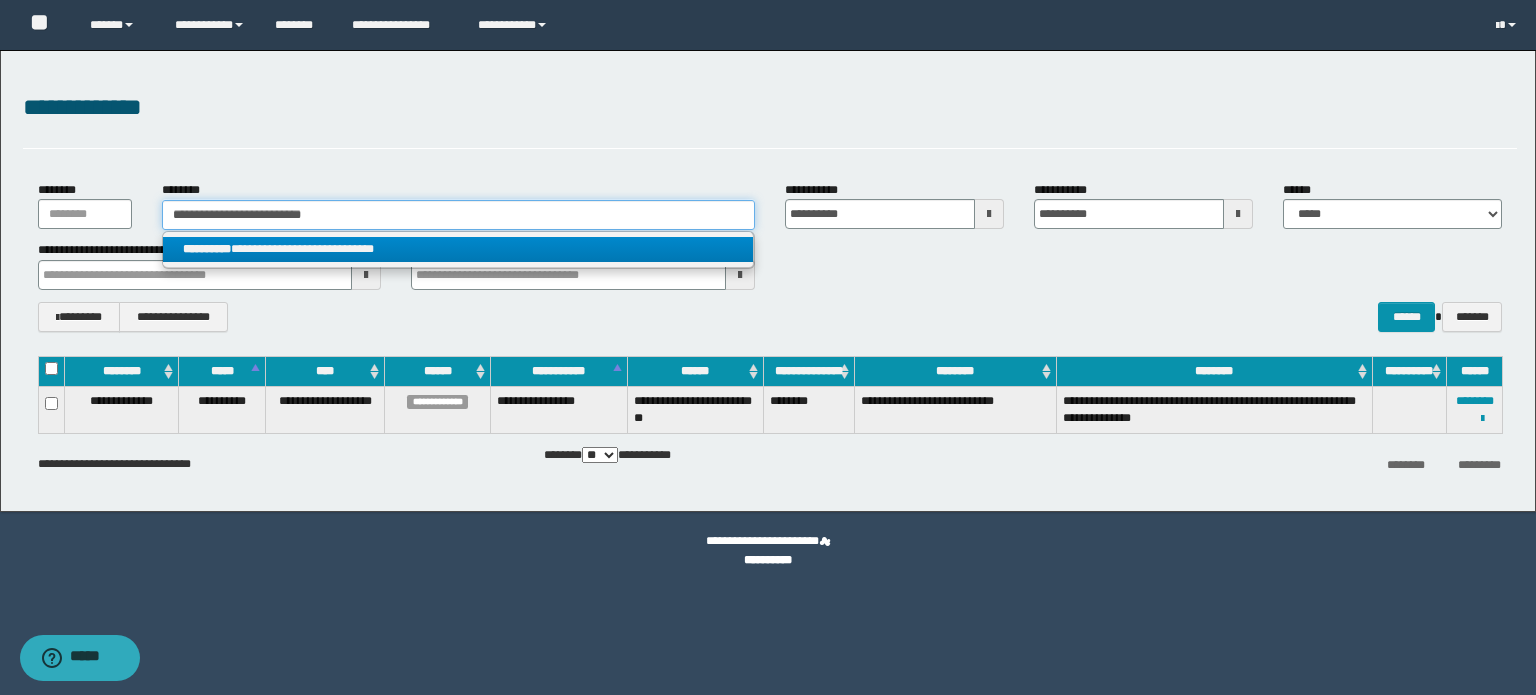 type 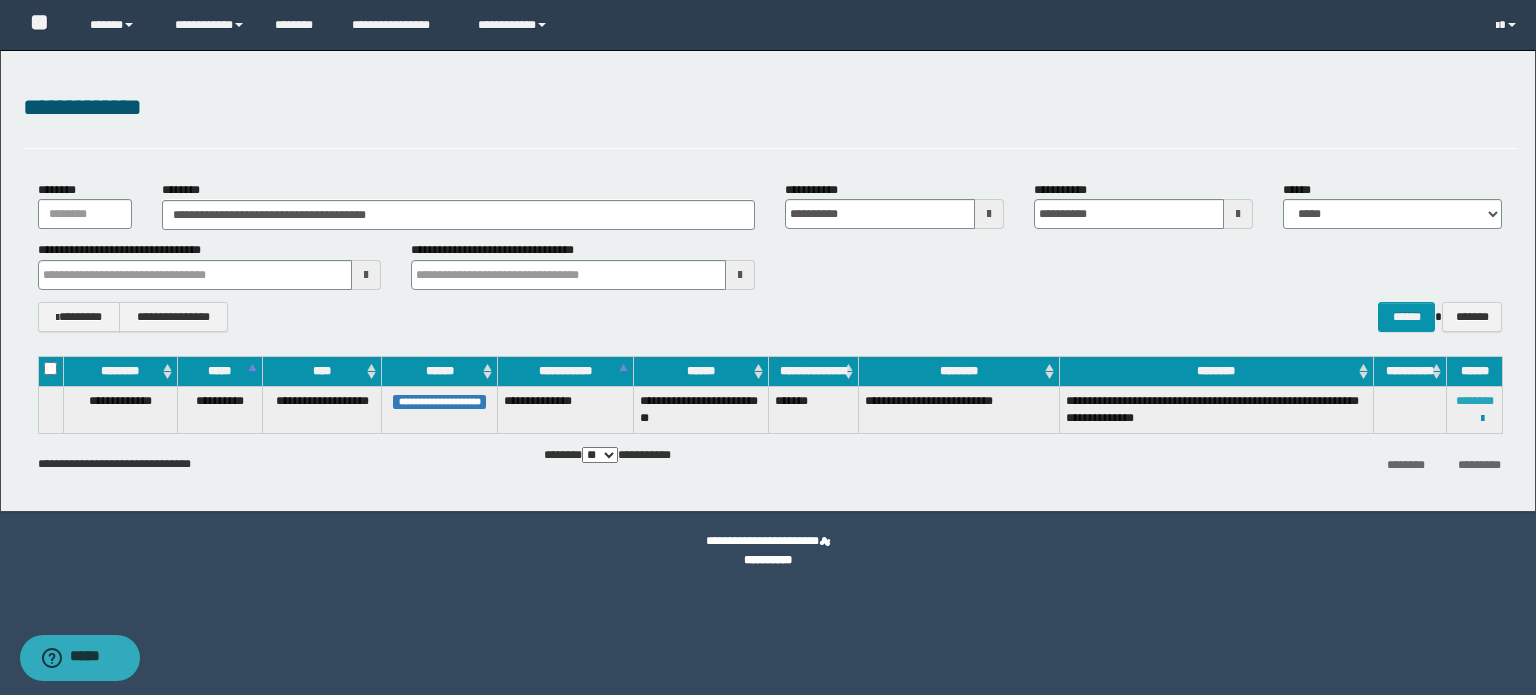 click on "********" at bounding box center [1475, 401] 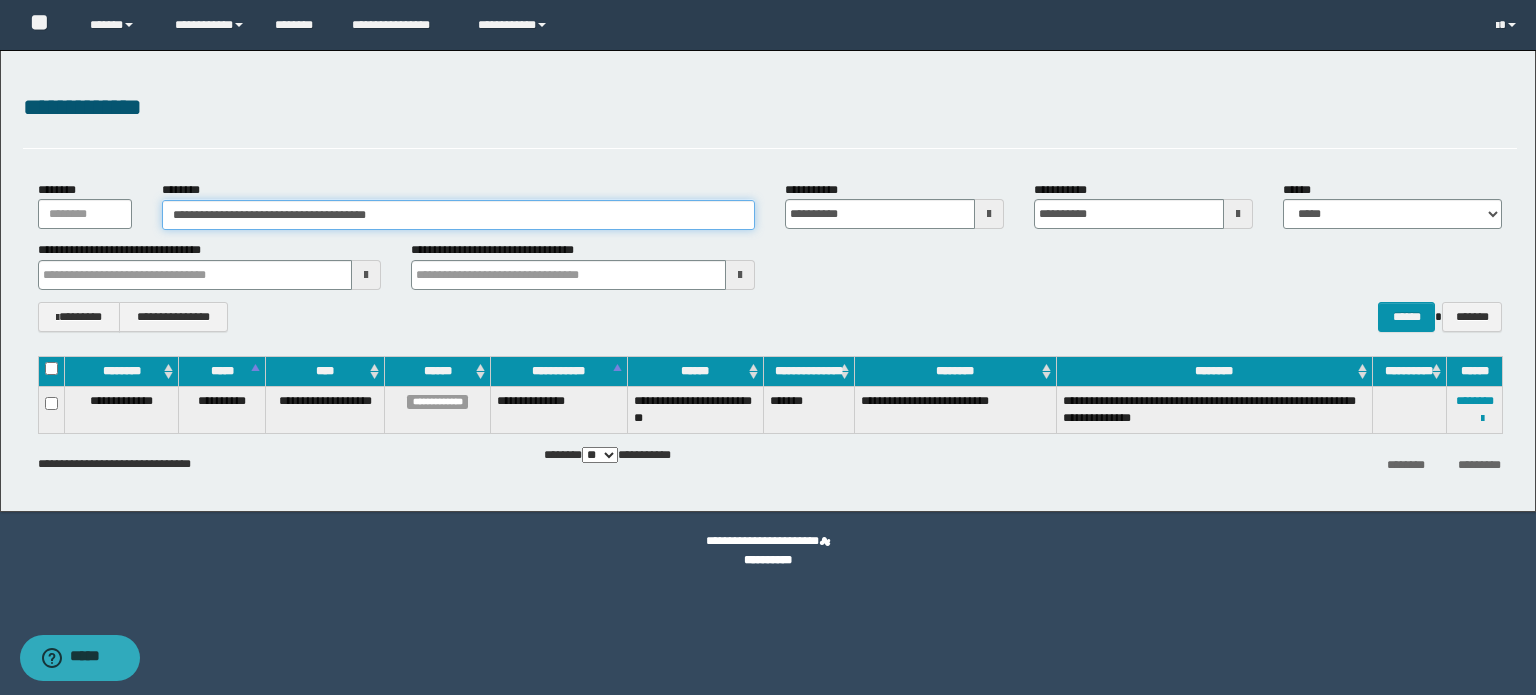 drag, startPoint x: 238, startPoint y: 207, endPoint x: 31, endPoint y: 206, distance: 207.00241 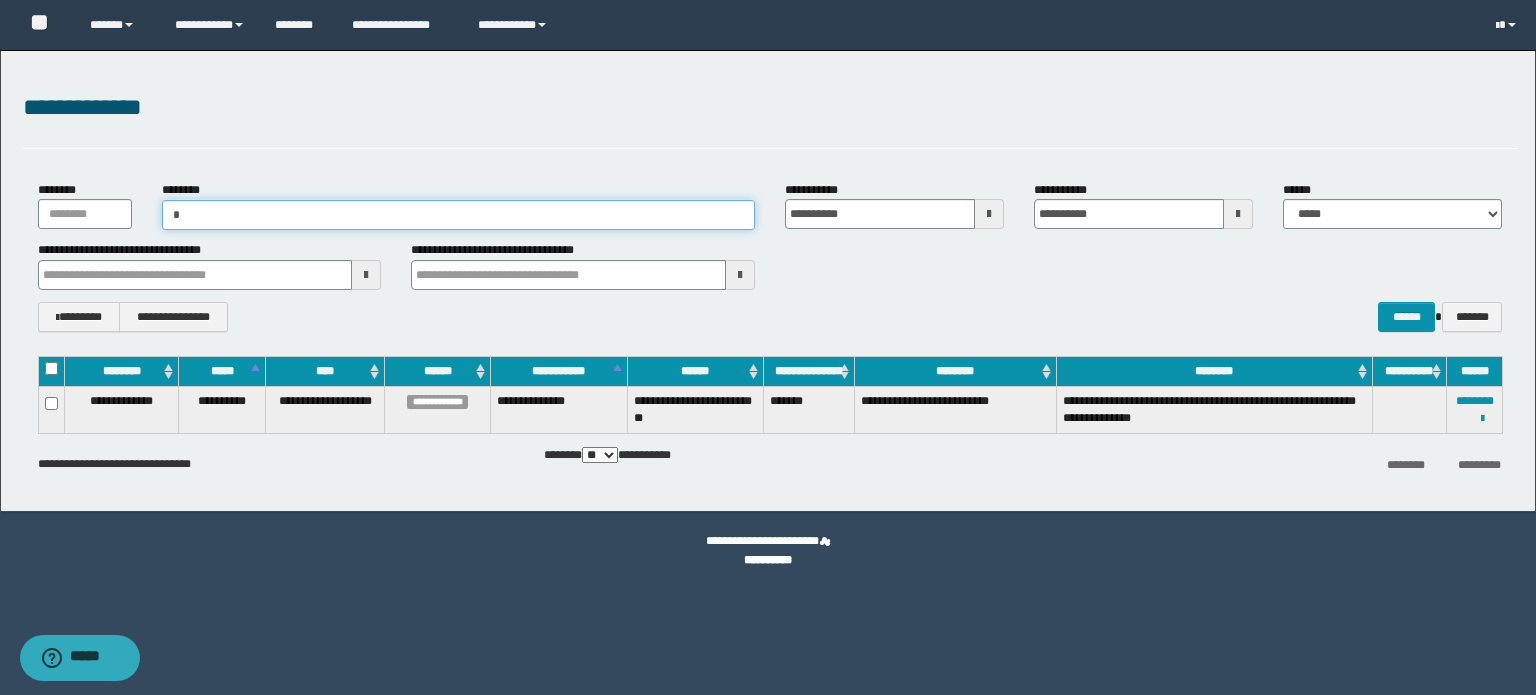 paste on "**********" 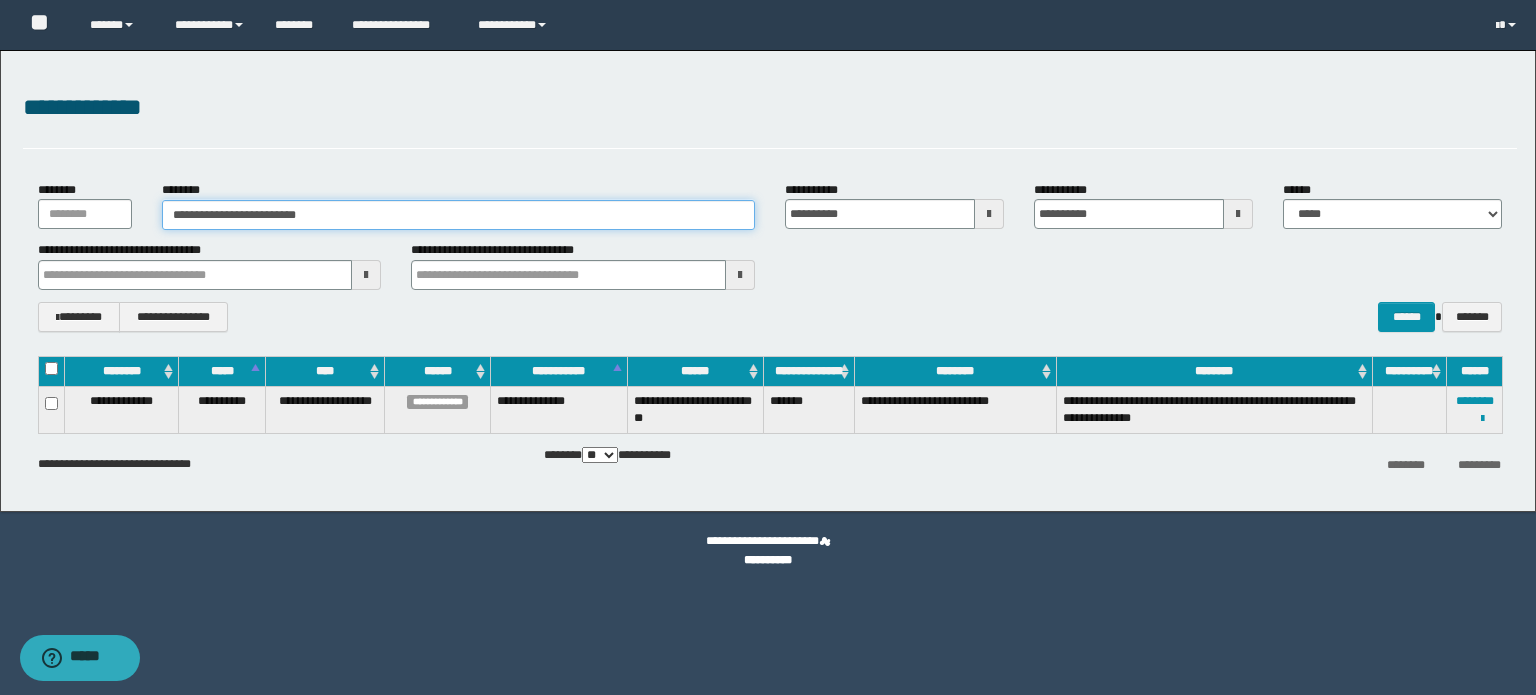 type on "**********" 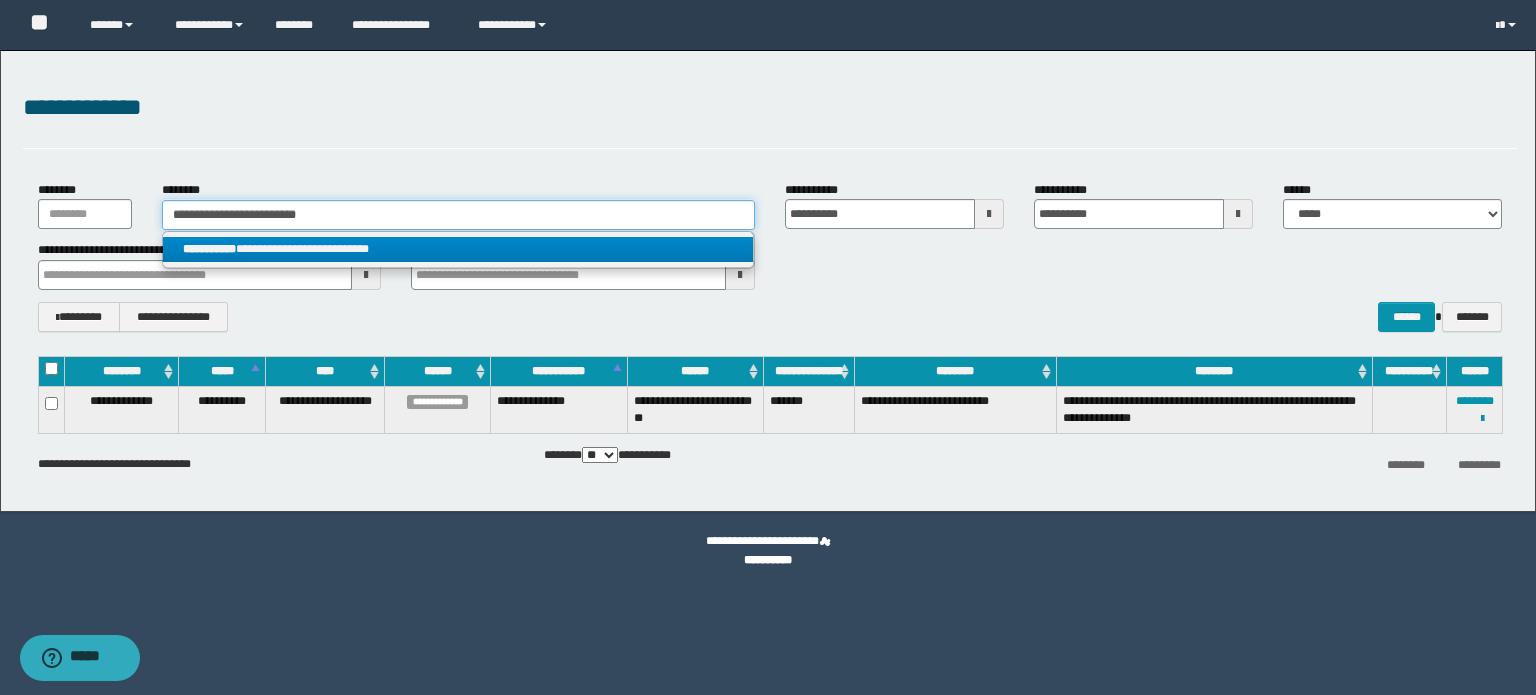 type on "**********" 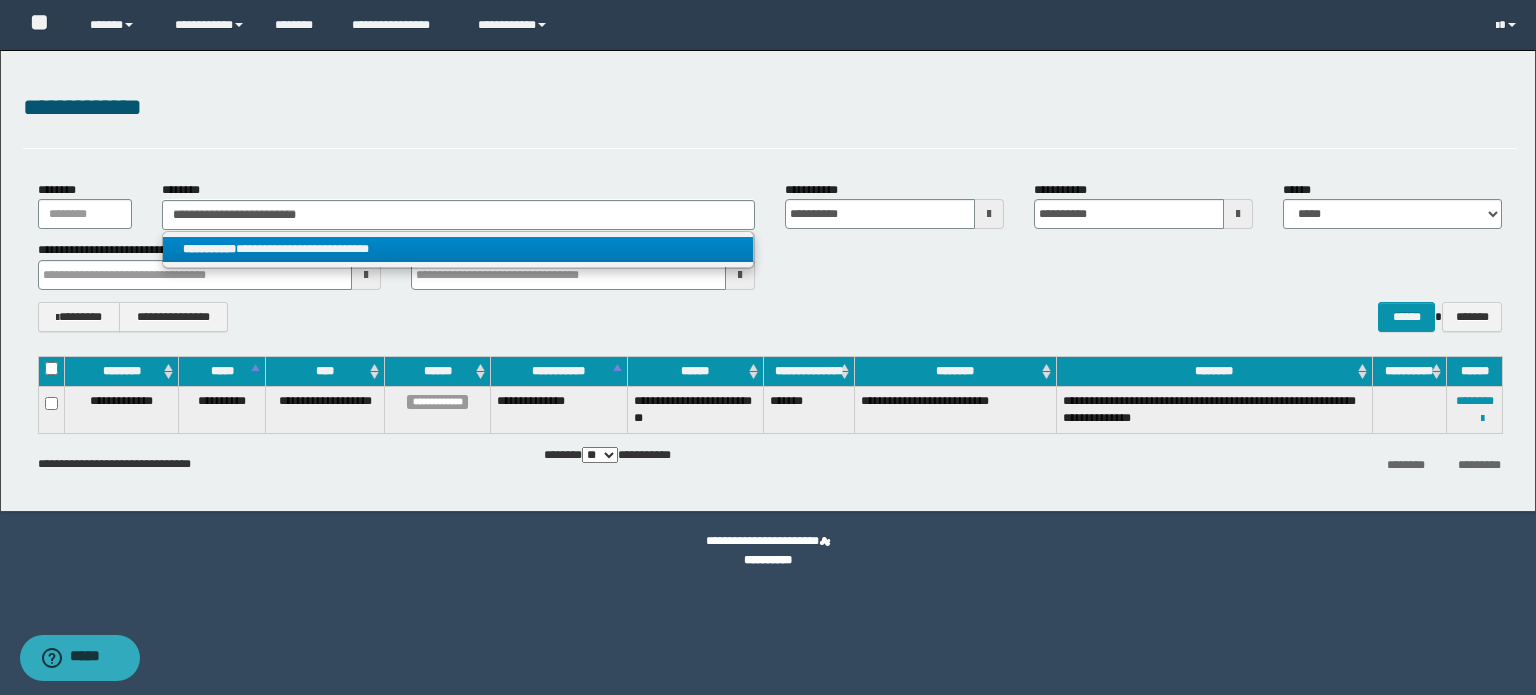 click on "**********" at bounding box center [458, 249] 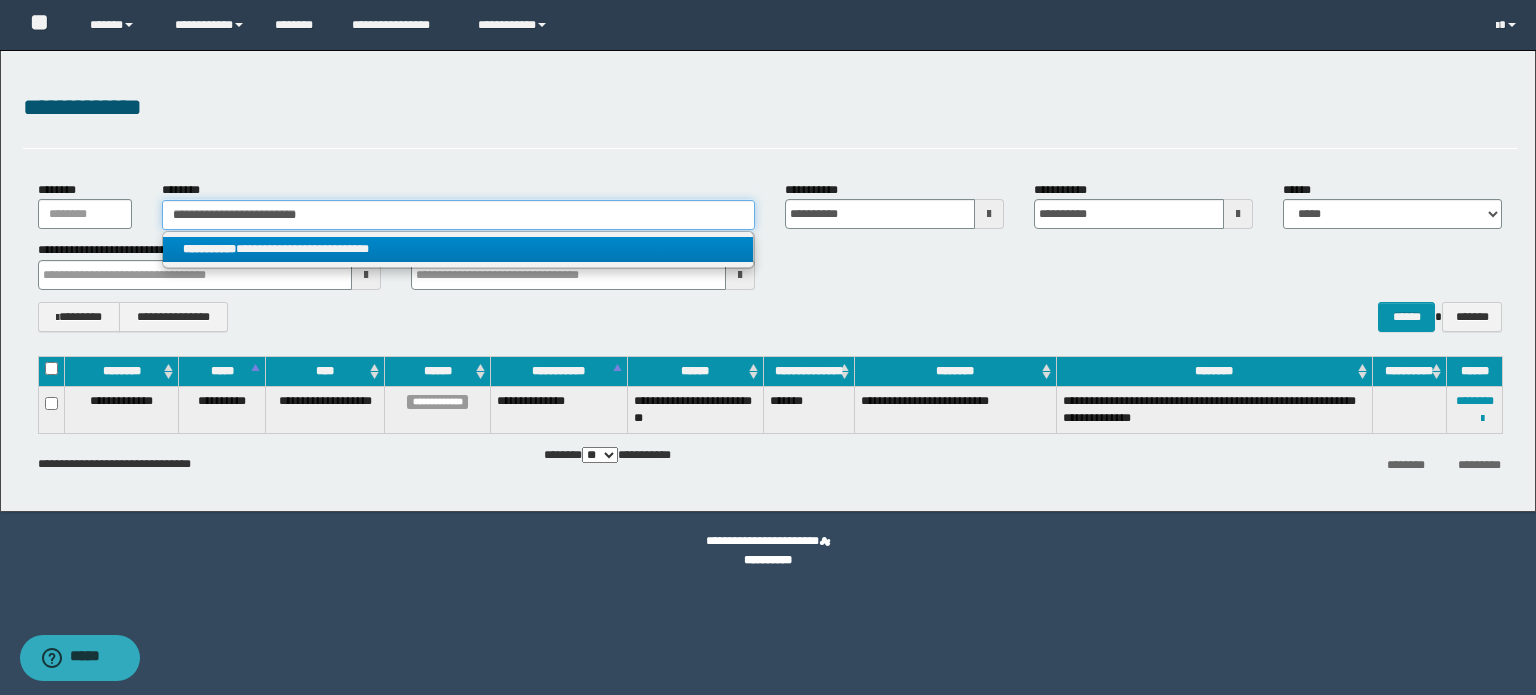 type 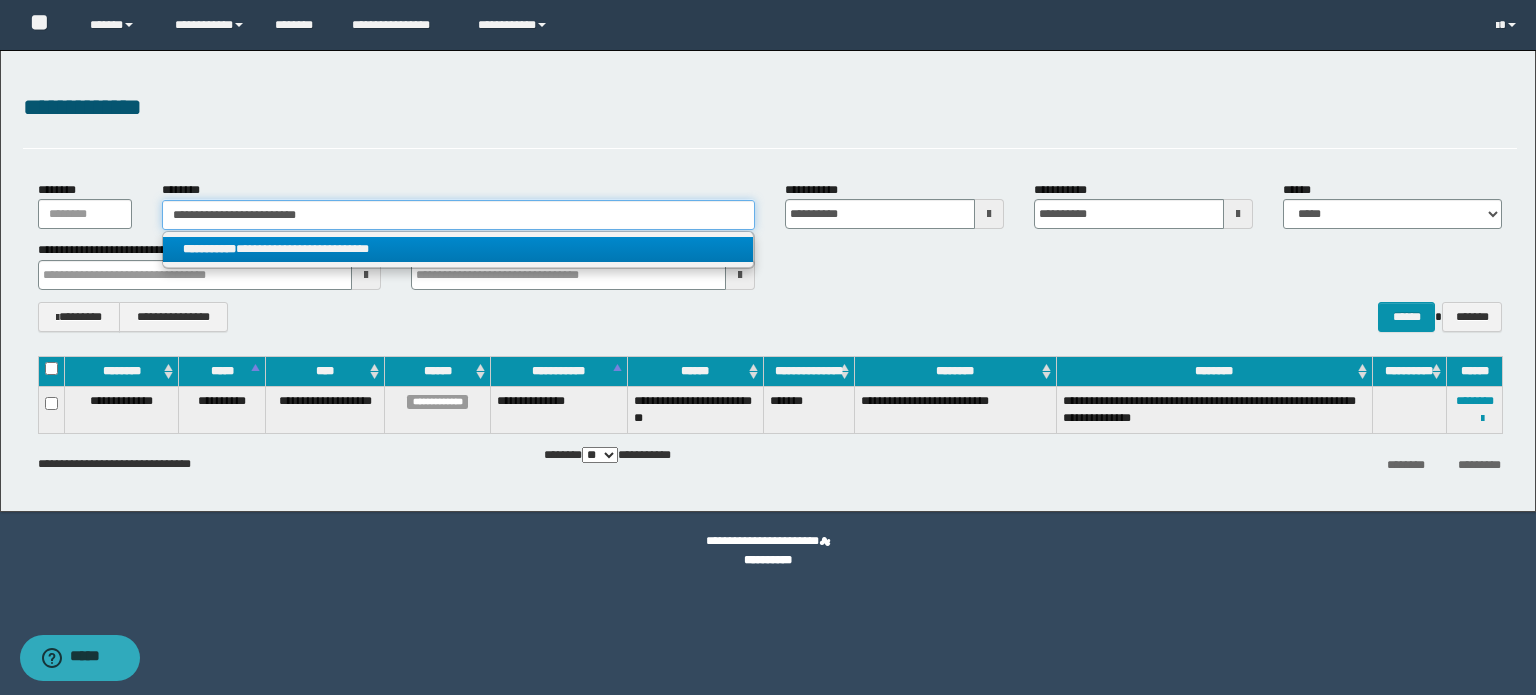 type on "**********" 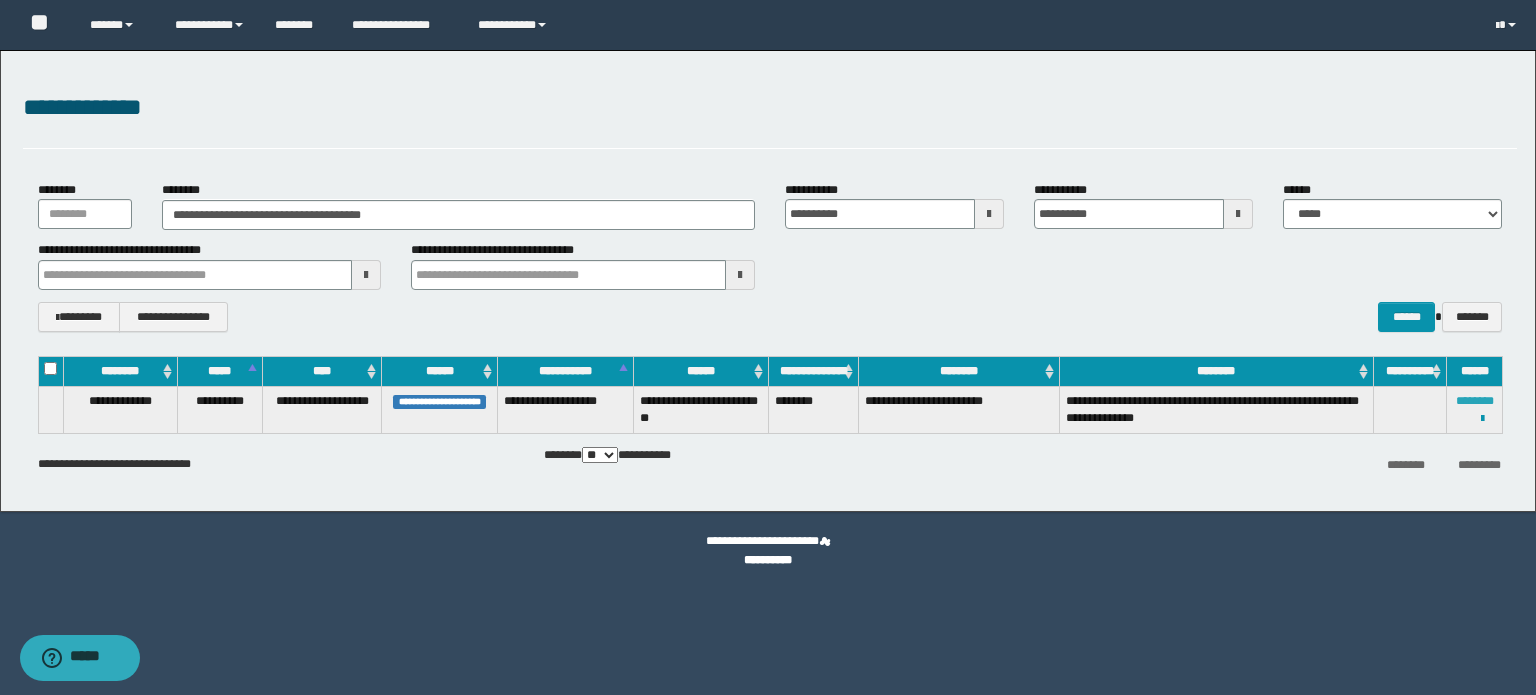 click on "********" at bounding box center (1475, 401) 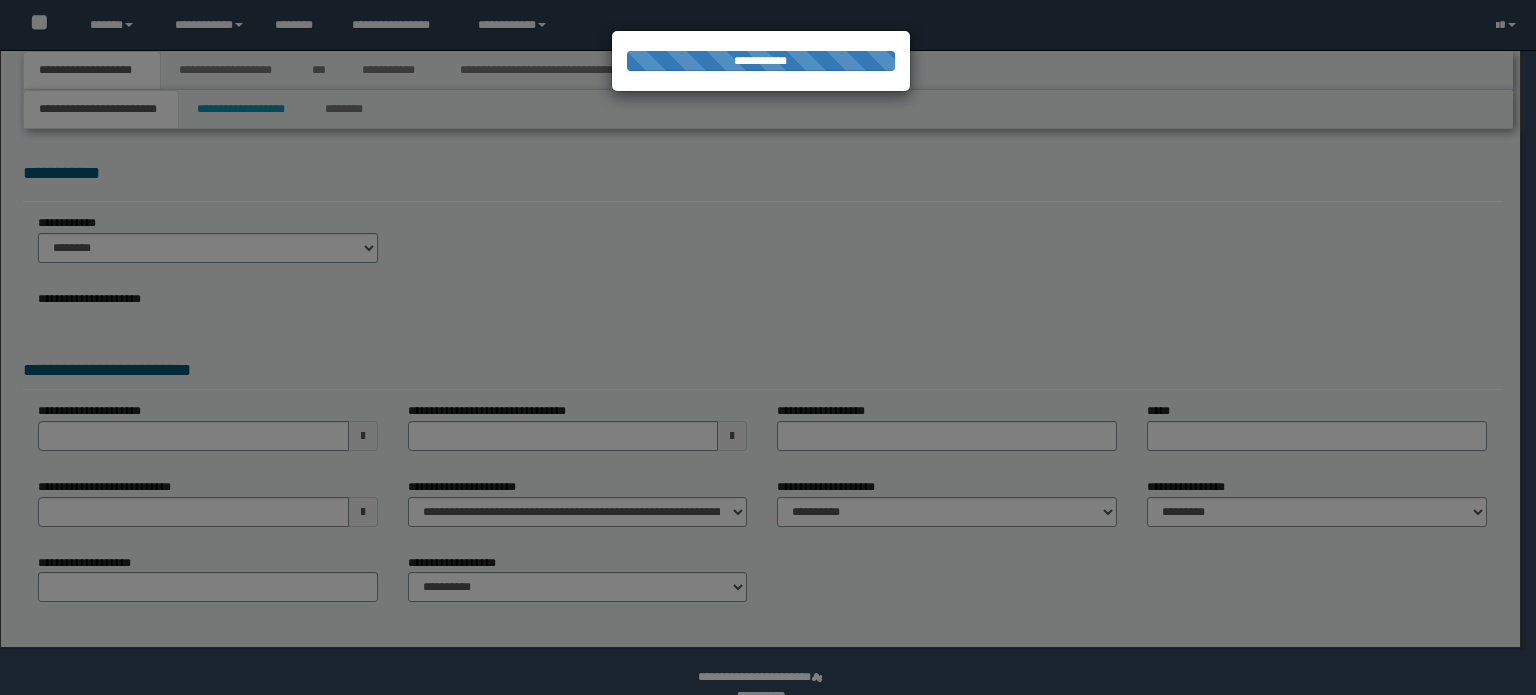 scroll, scrollTop: 0, scrollLeft: 0, axis: both 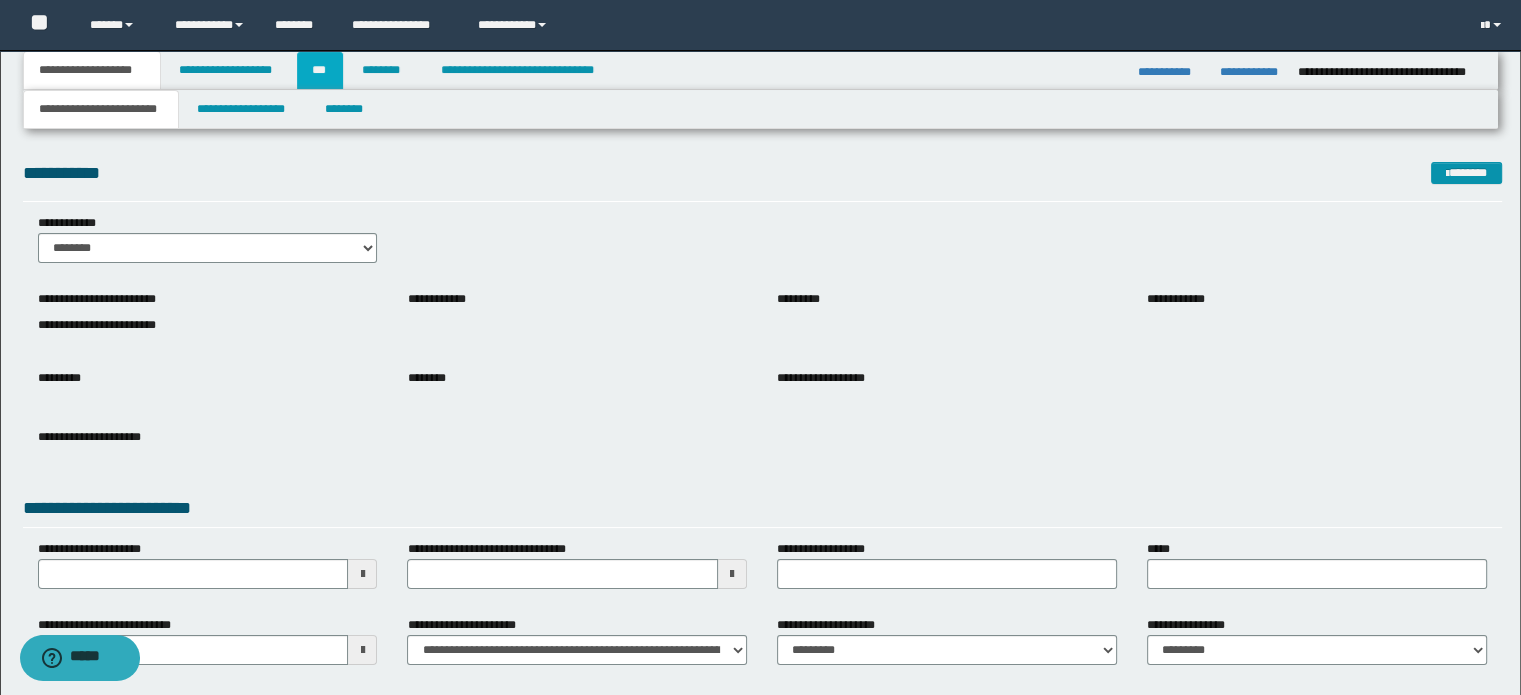 click on "***" at bounding box center (320, 70) 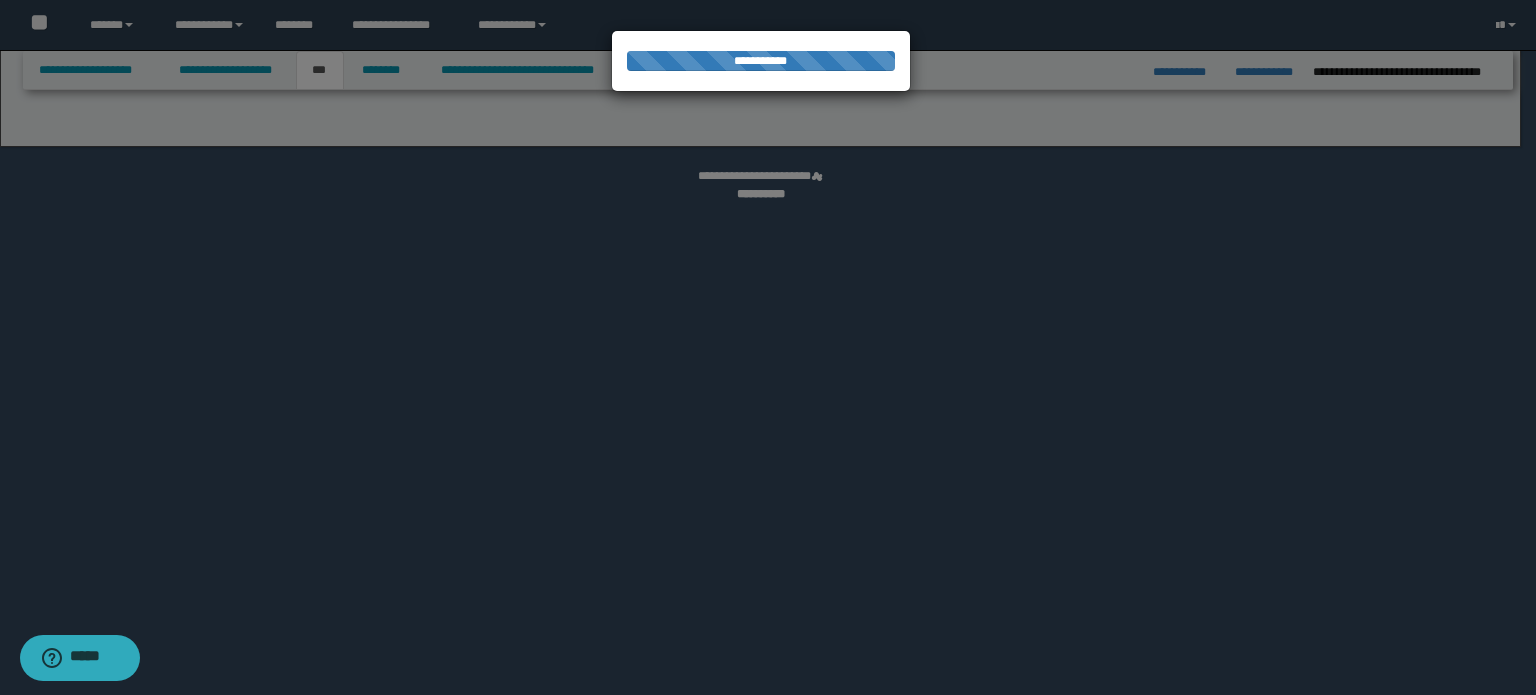 select on "***" 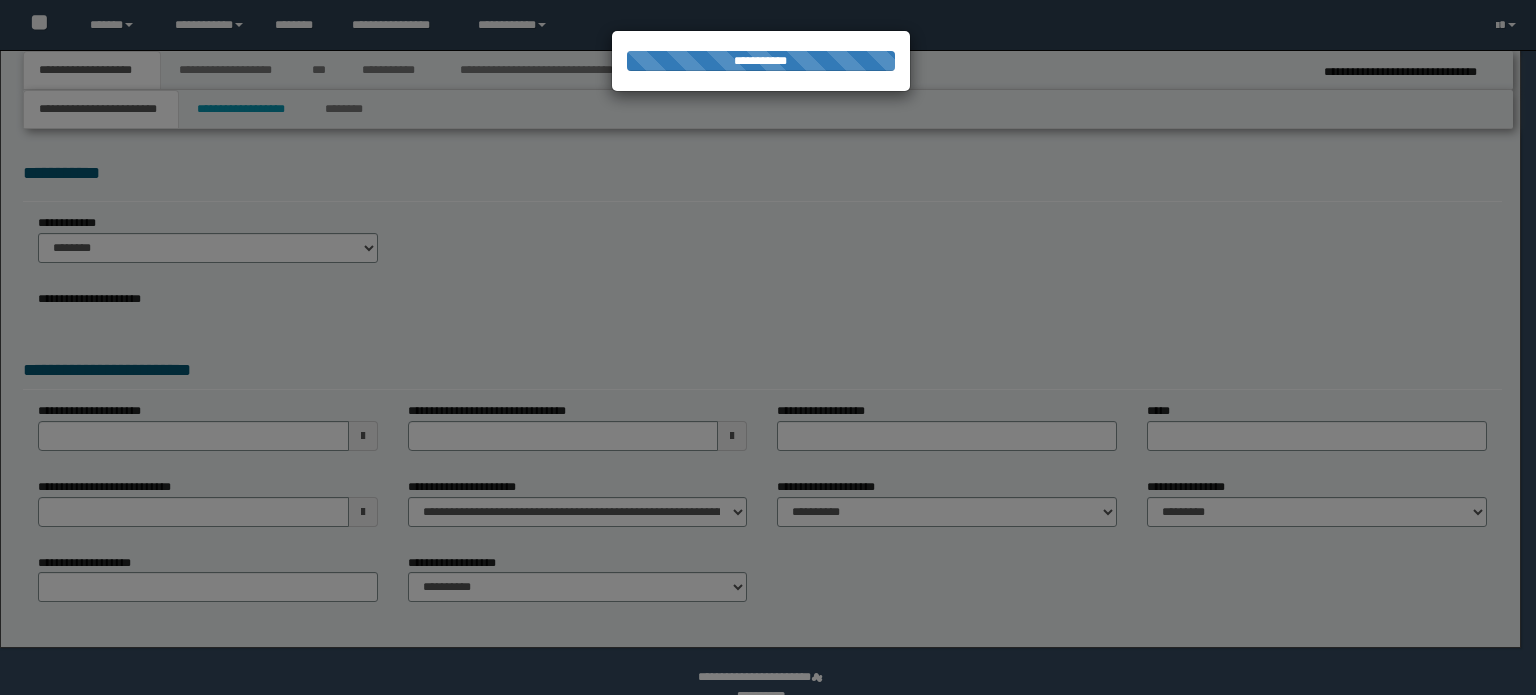 scroll, scrollTop: 0, scrollLeft: 0, axis: both 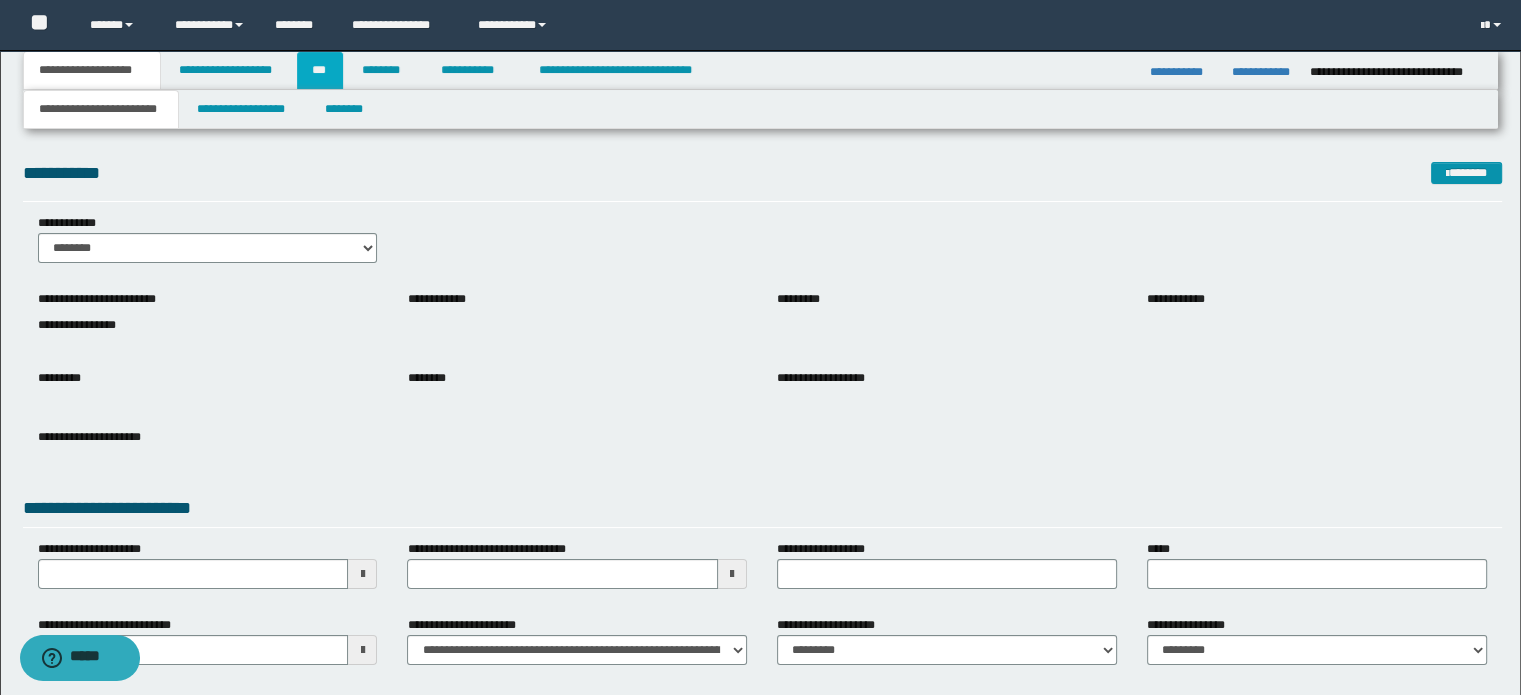 click on "***" at bounding box center [320, 70] 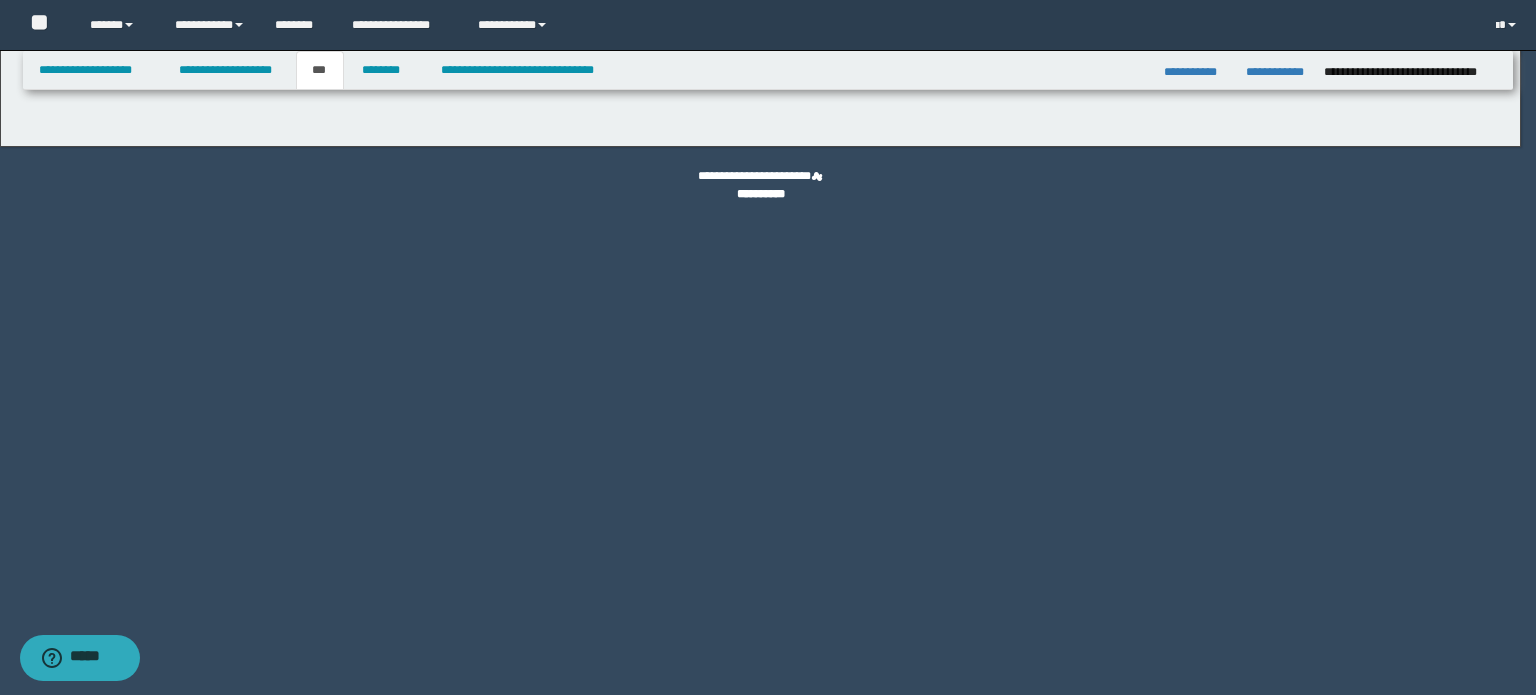 select on "**" 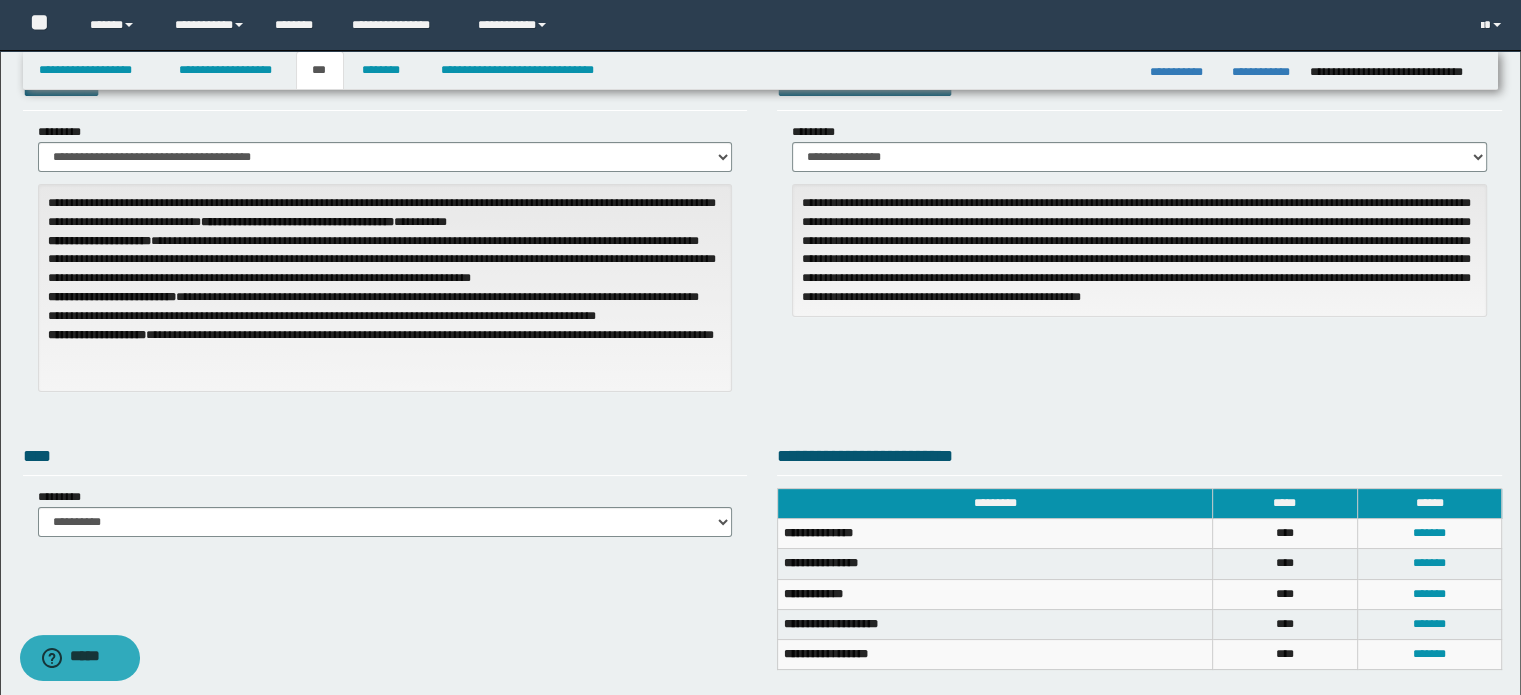 scroll, scrollTop: 300, scrollLeft: 0, axis: vertical 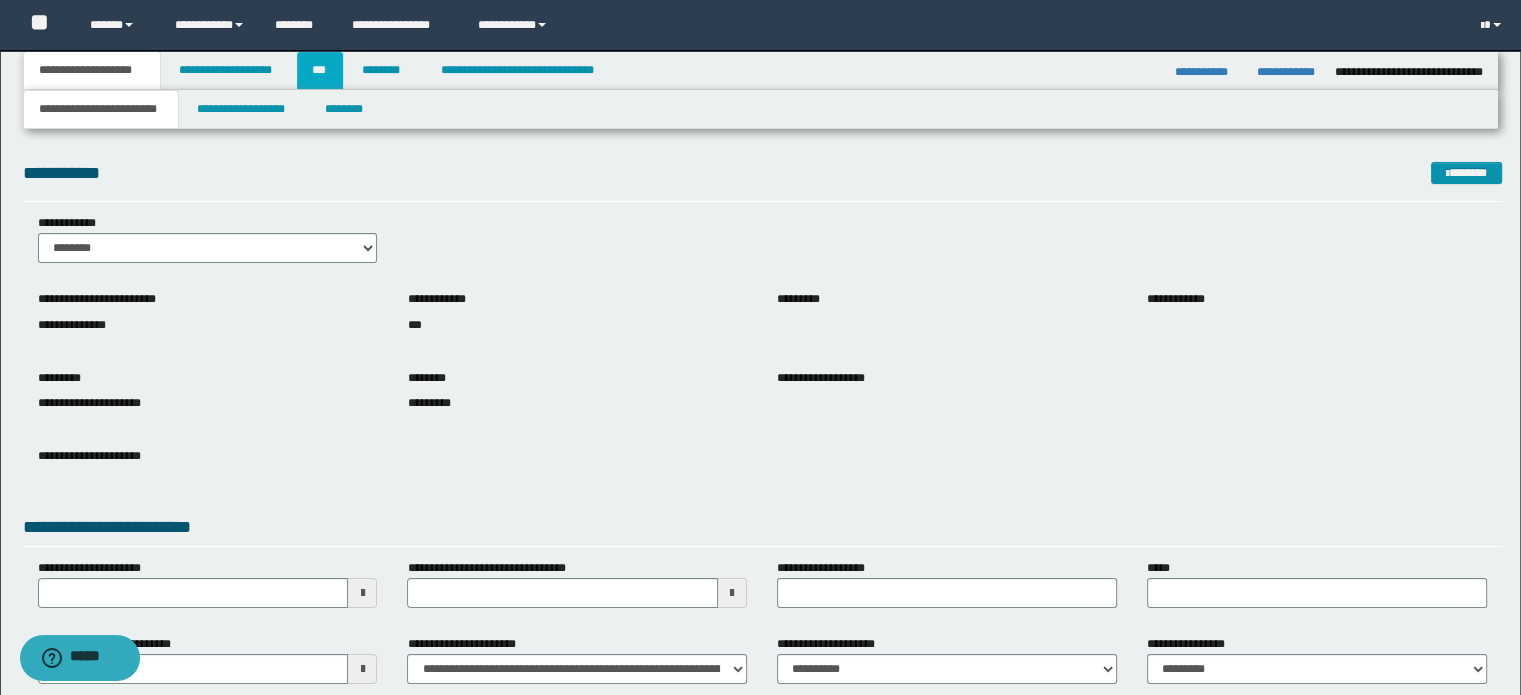 click on "***" at bounding box center (320, 70) 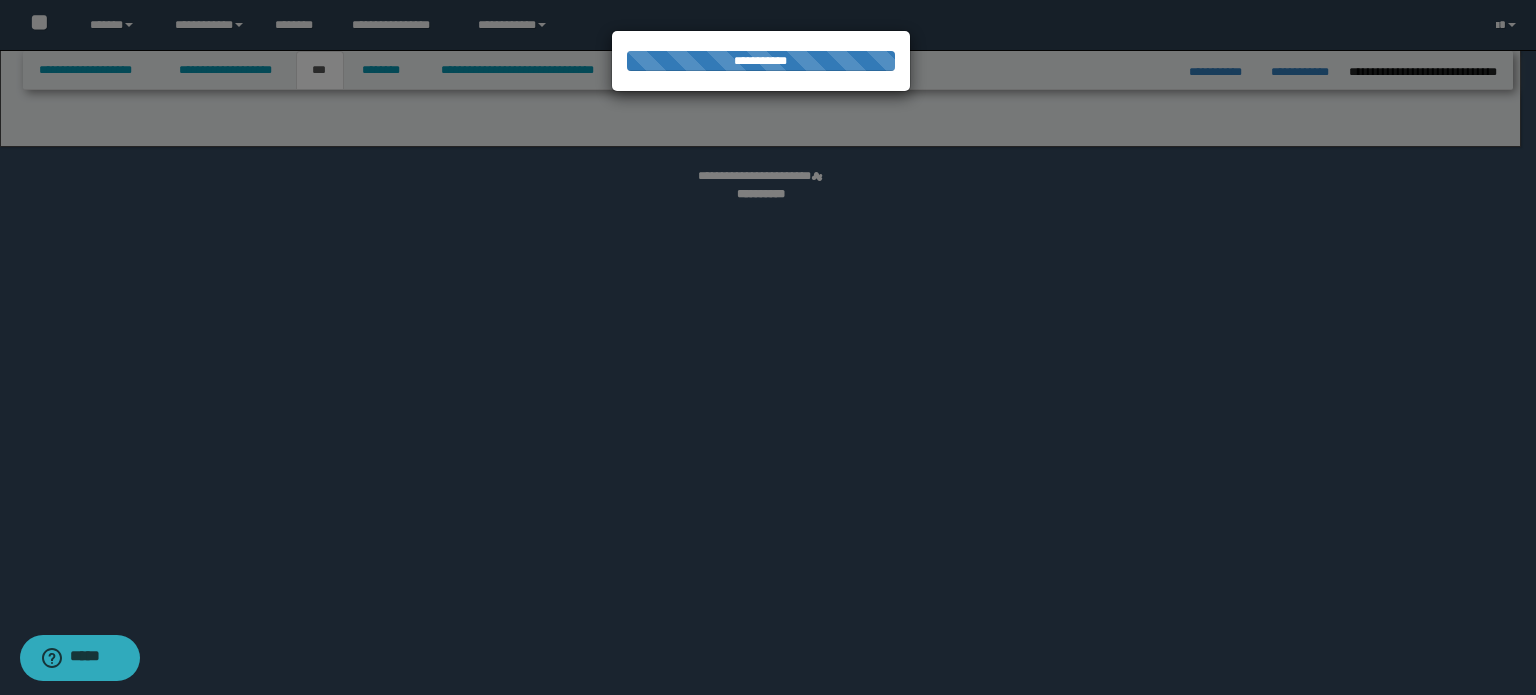 select on "**" 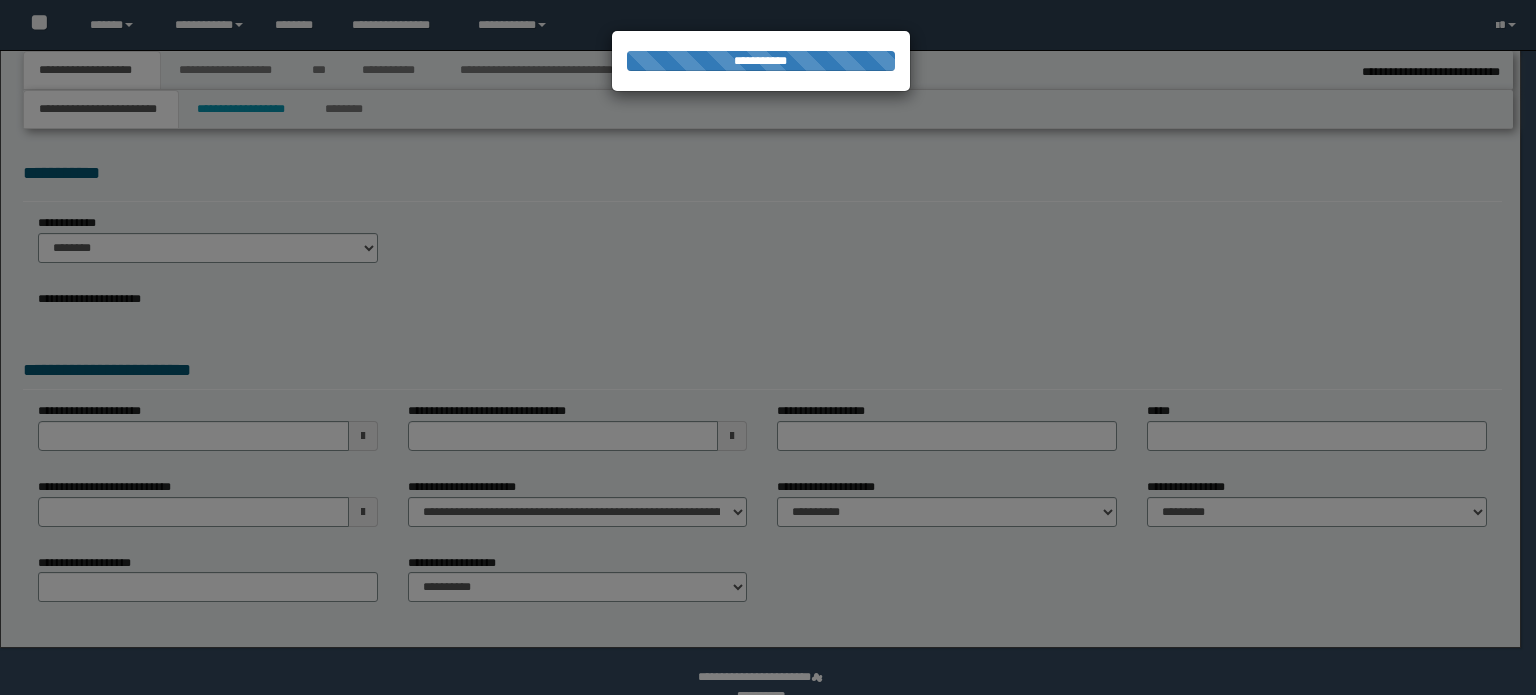scroll, scrollTop: 0, scrollLeft: 0, axis: both 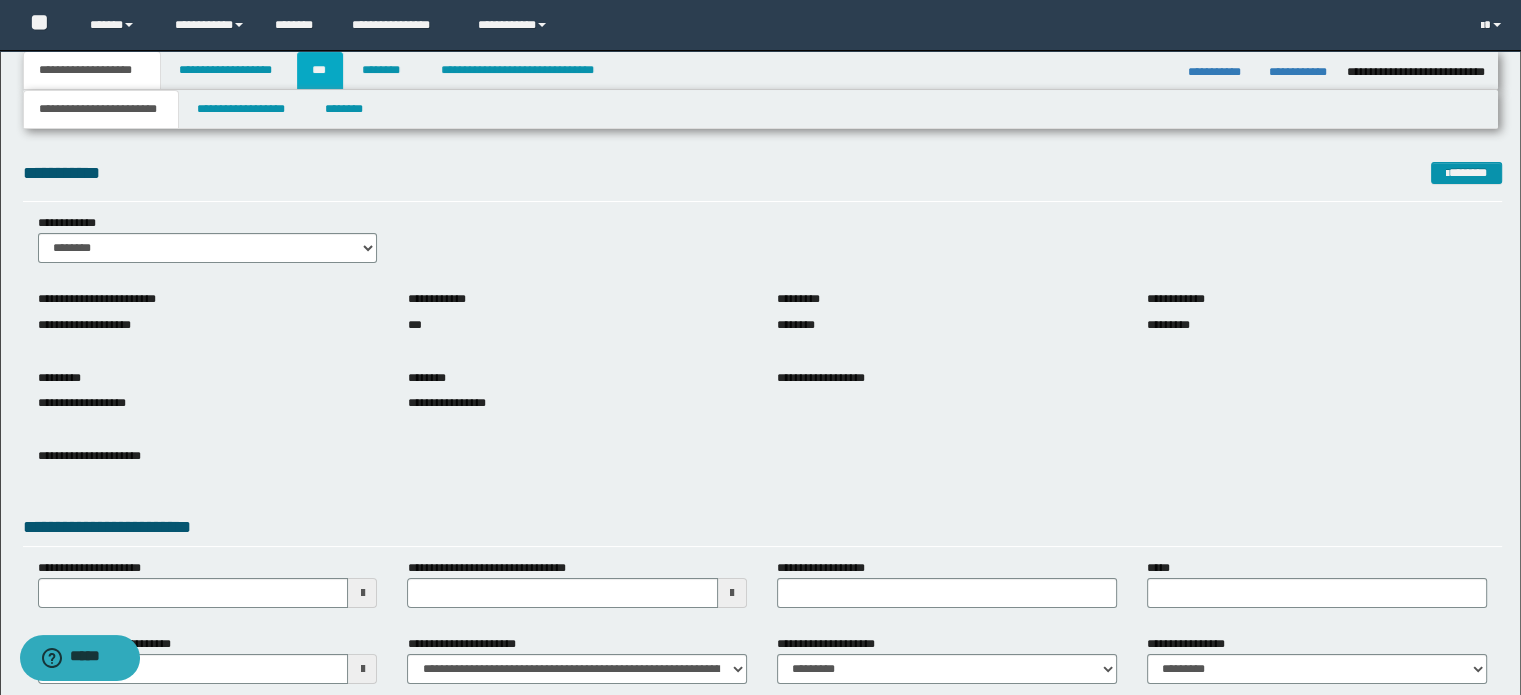 click on "***" at bounding box center (320, 70) 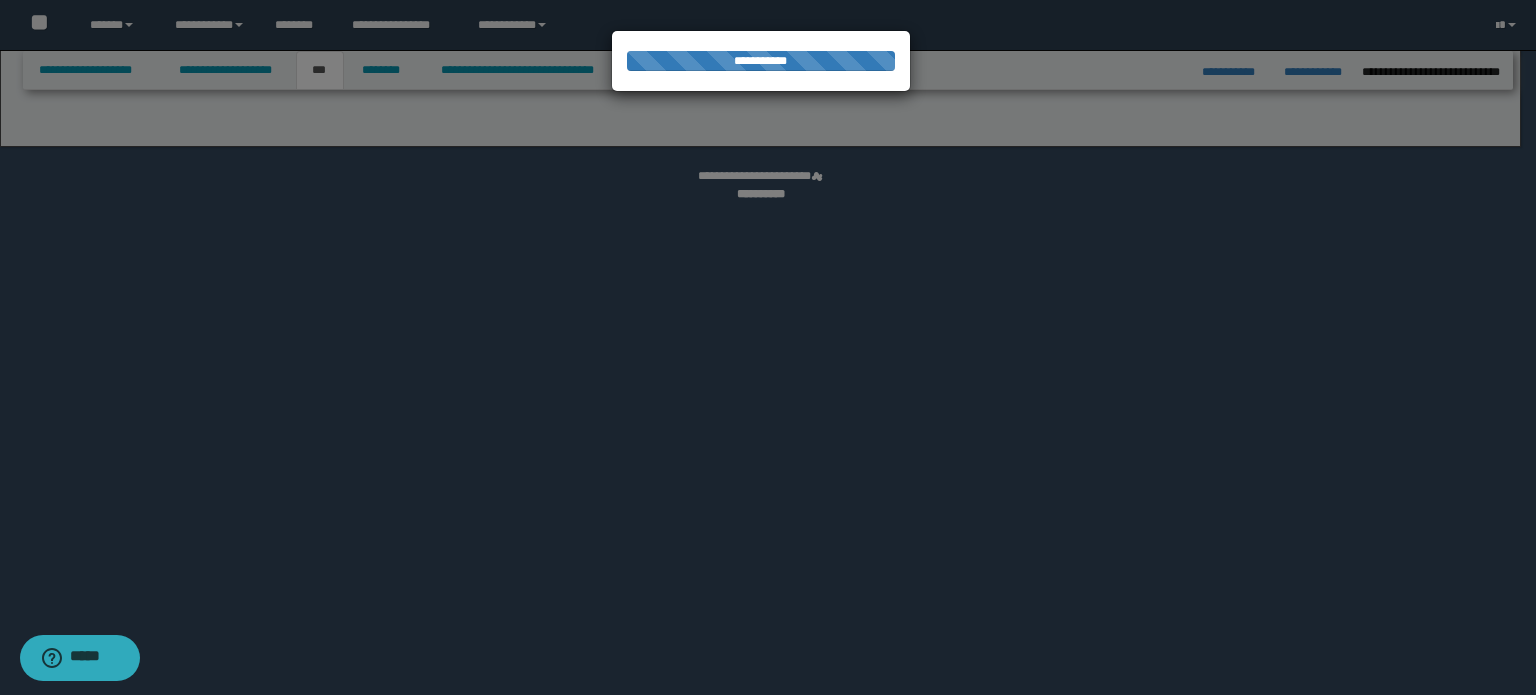 select on "***" 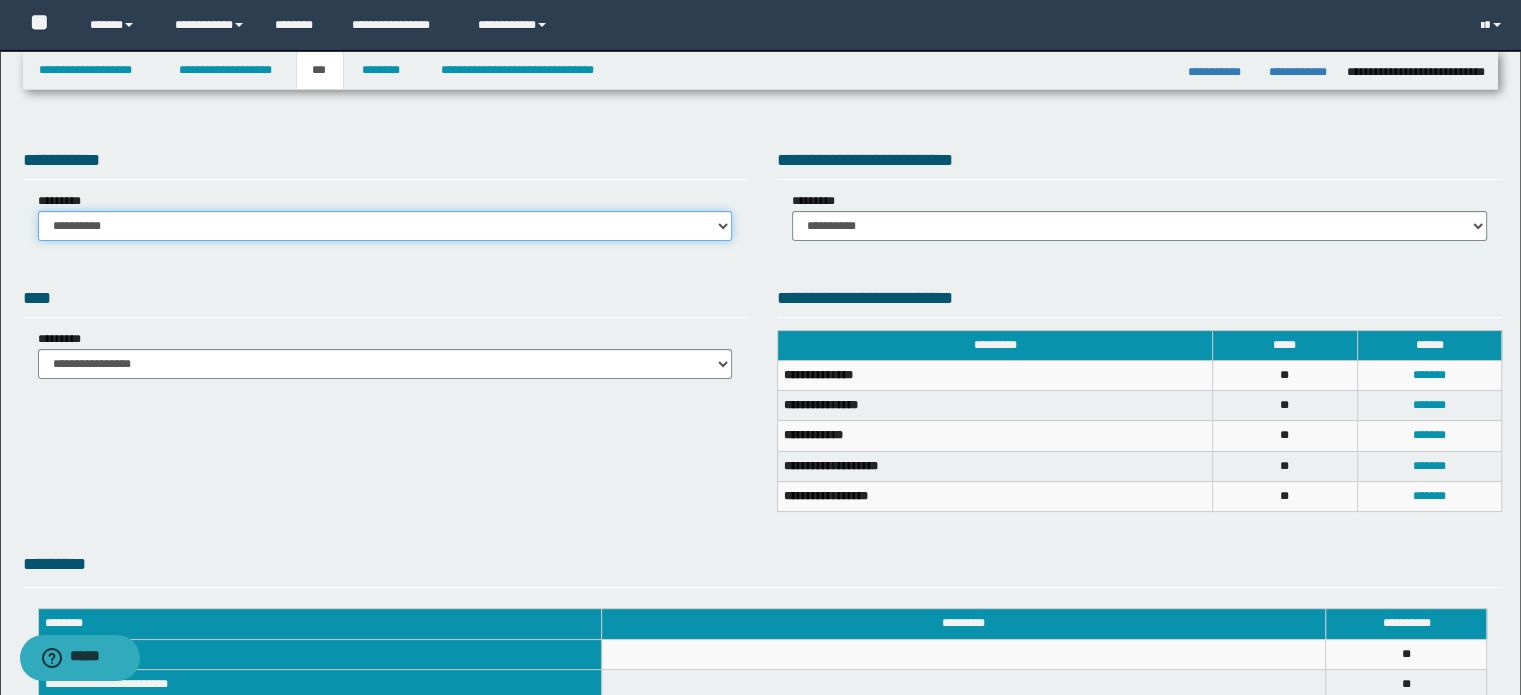 click on "**********" at bounding box center [385, 226] 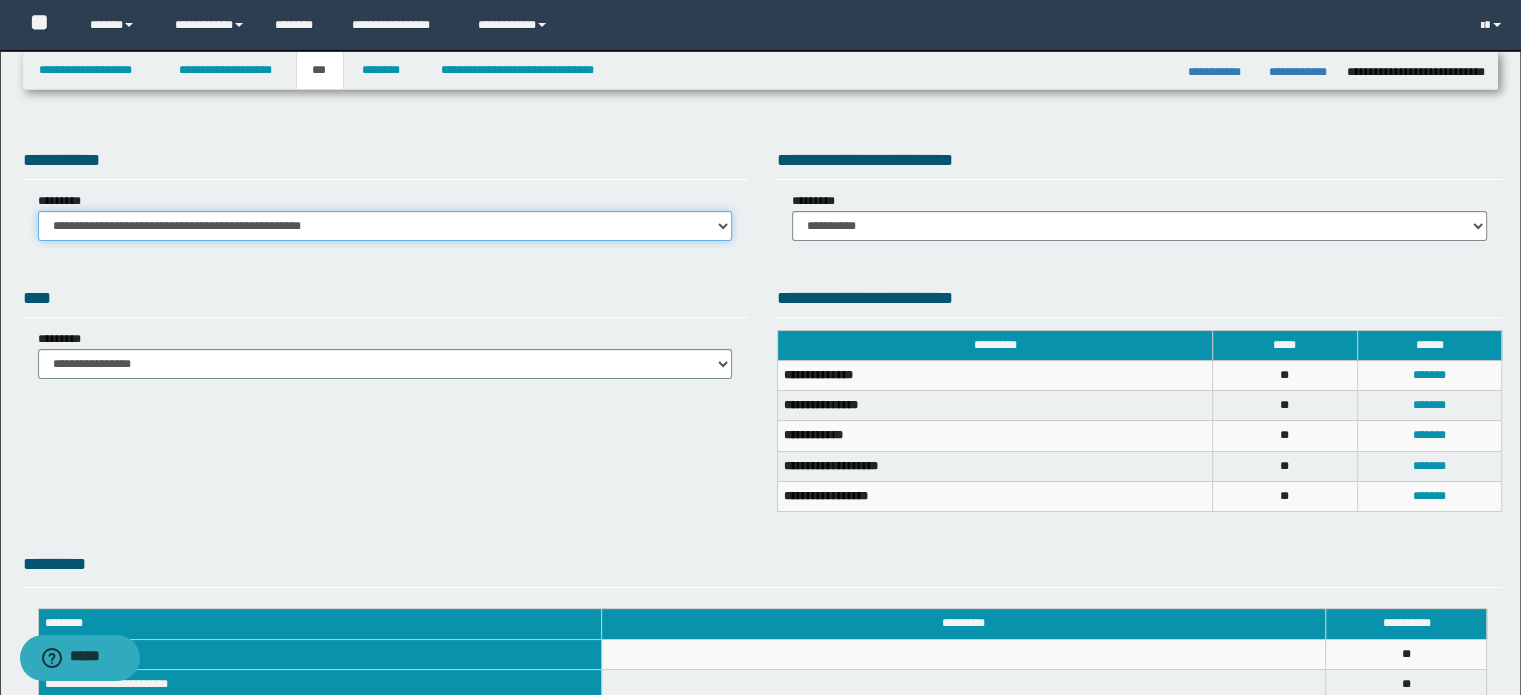 click on "**********" at bounding box center [385, 226] 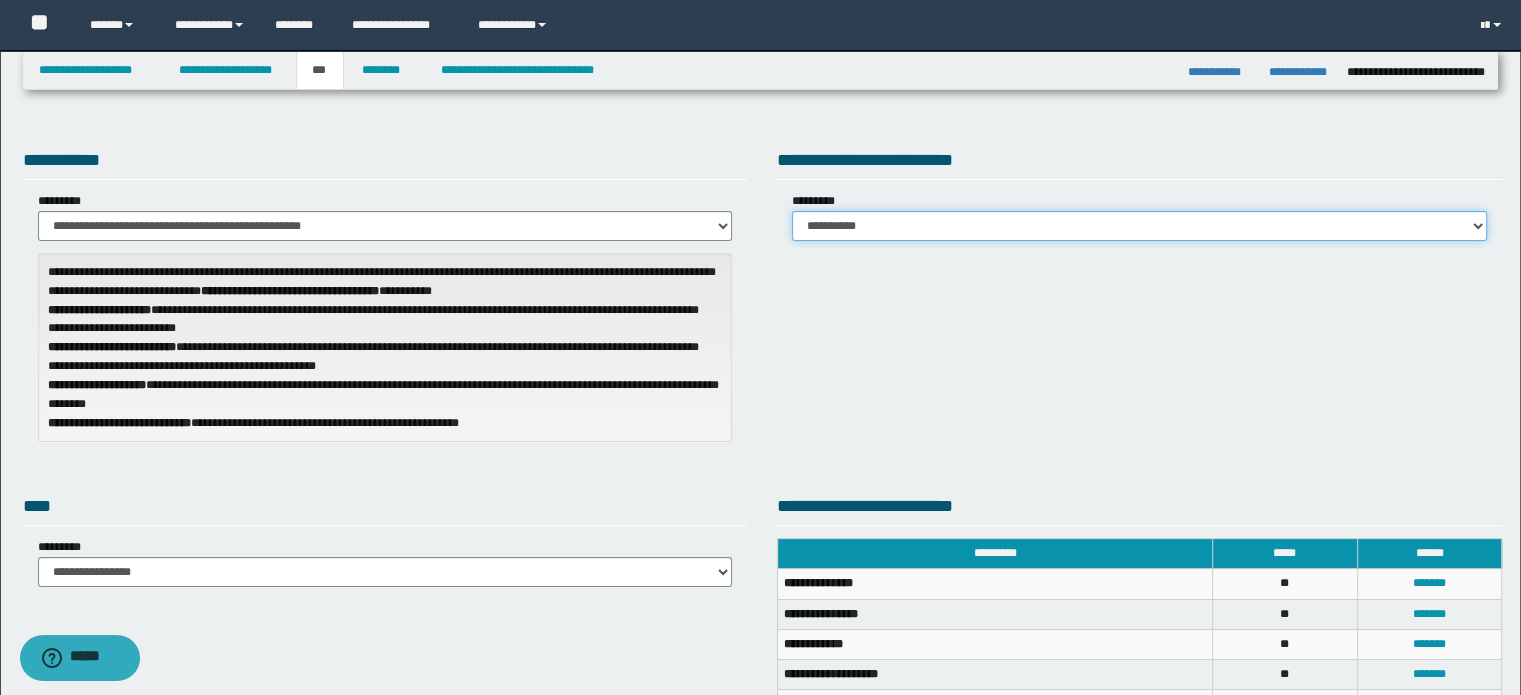 click on "**********" at bounding box center (1139, 226) 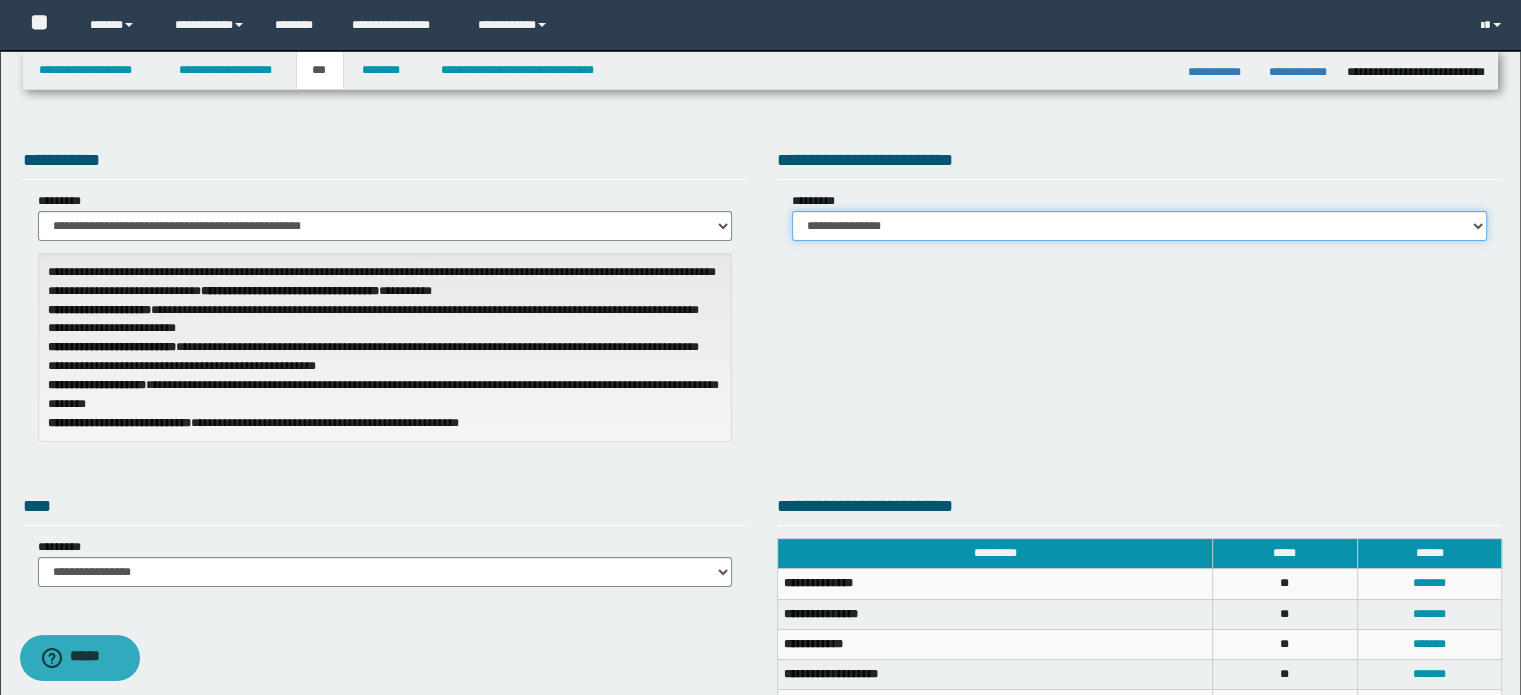 click on "**********" at bounding box center [1139, 226] 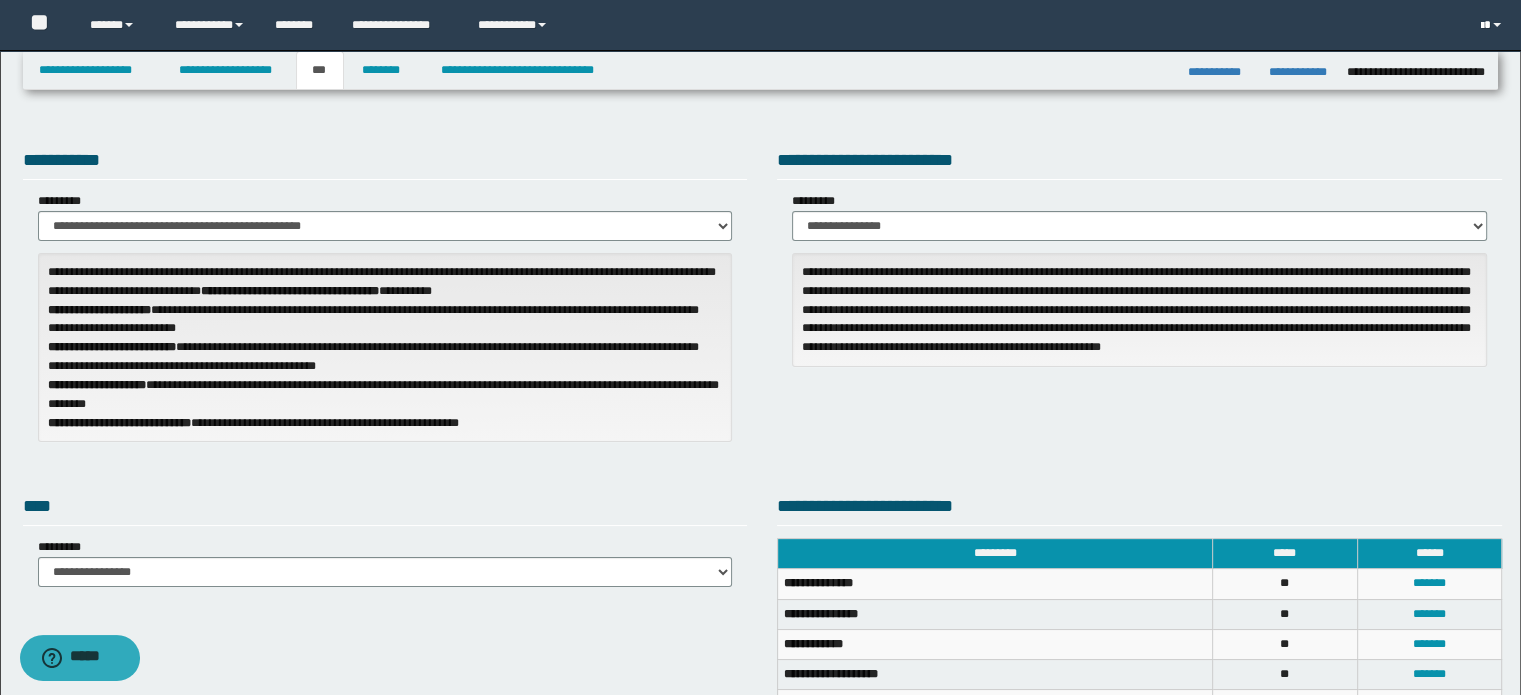 click at bounding box center (1493, 25) 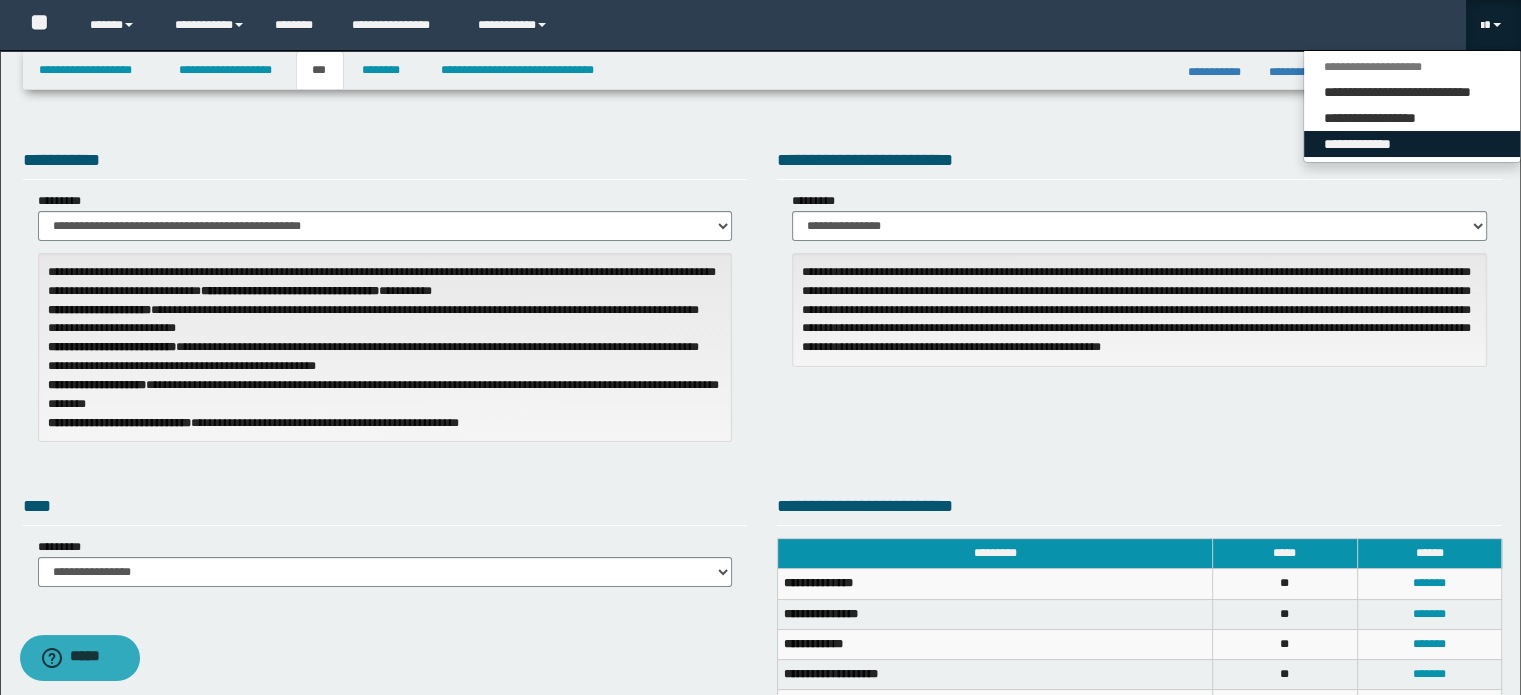 click on "**********" at bounding box center [1412, 144] 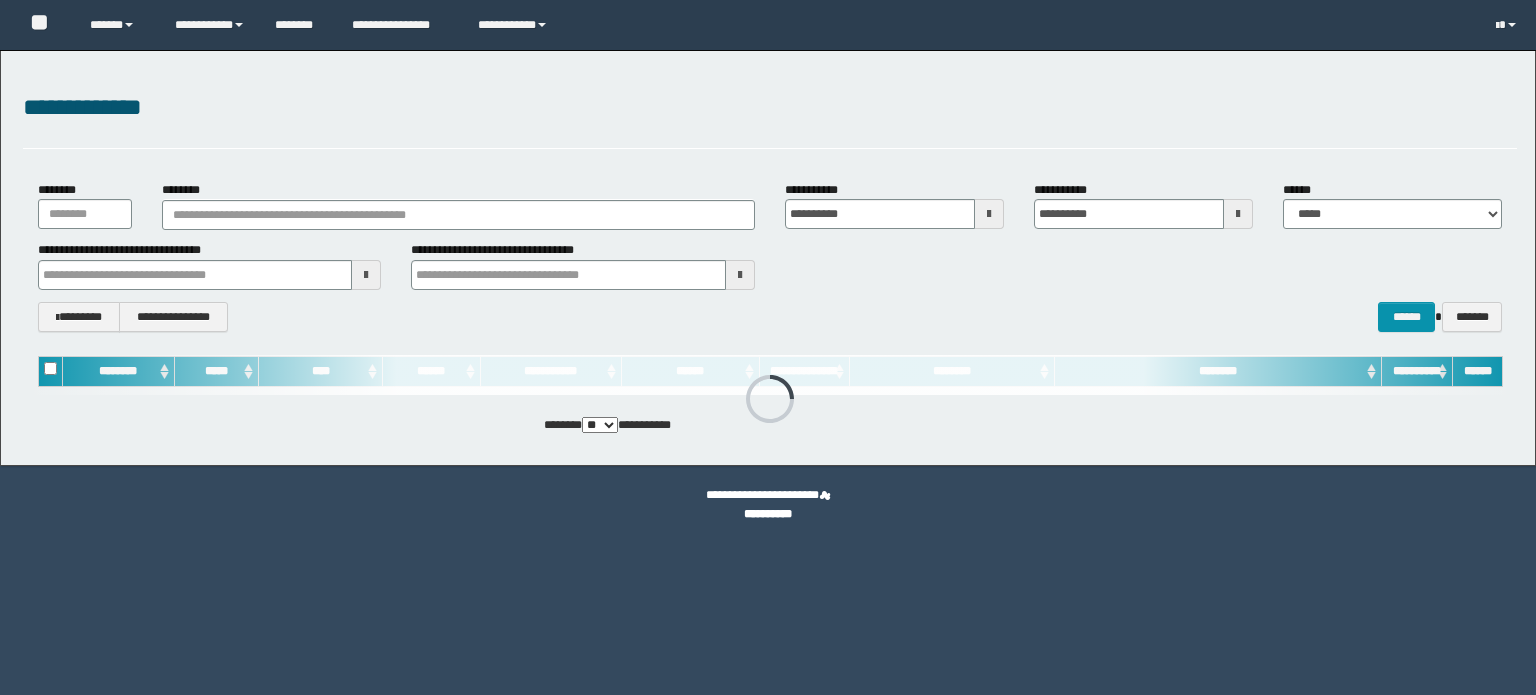 scroll, scrollTop: 0, scrollLeft: 0, axis: both 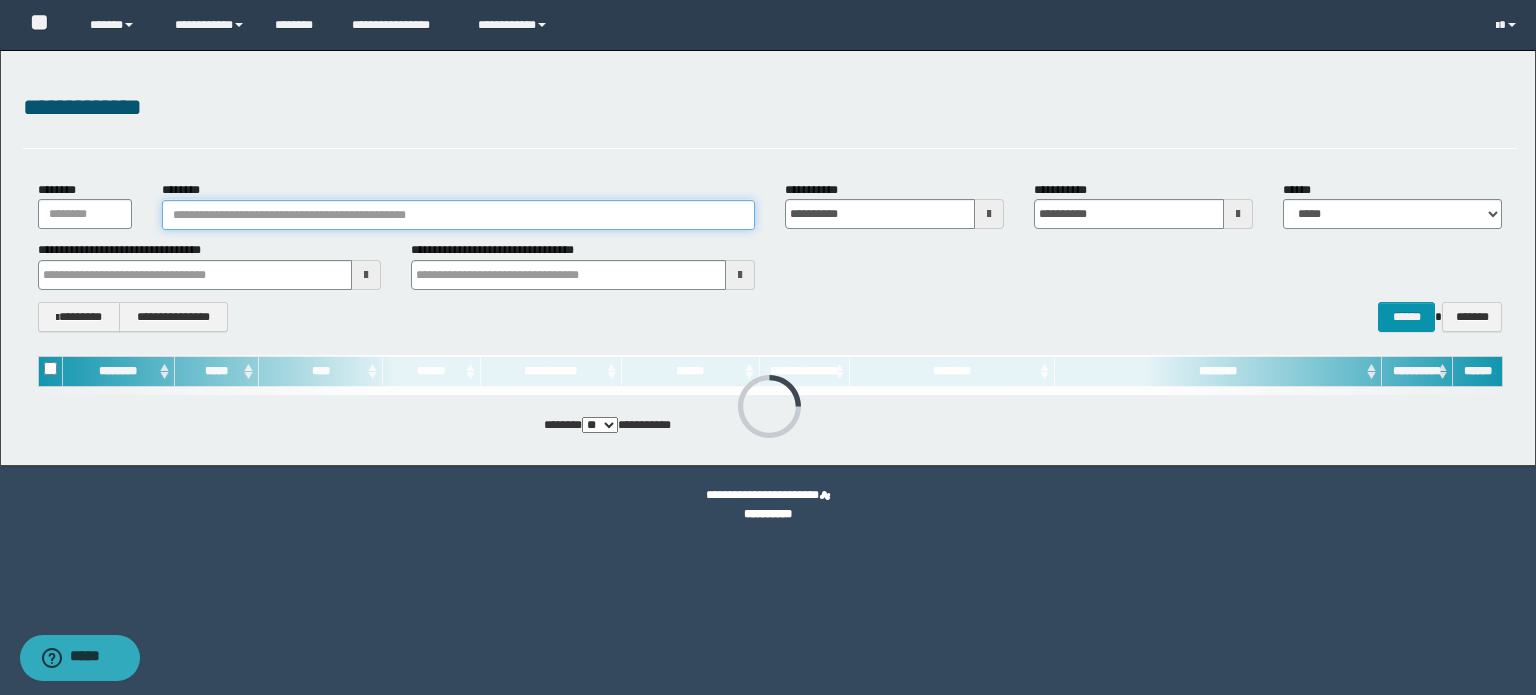 click on "********" at bounding box center (458, 215) 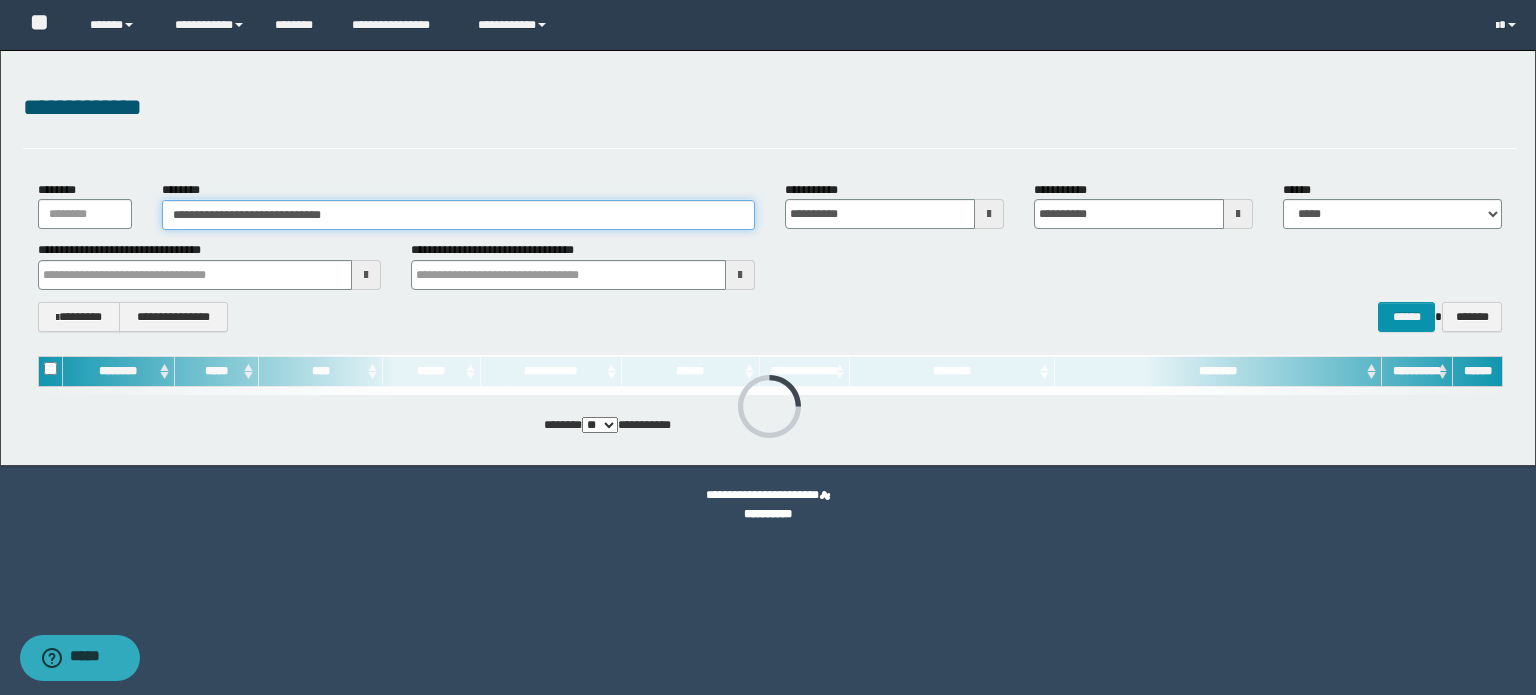 type on "**********" 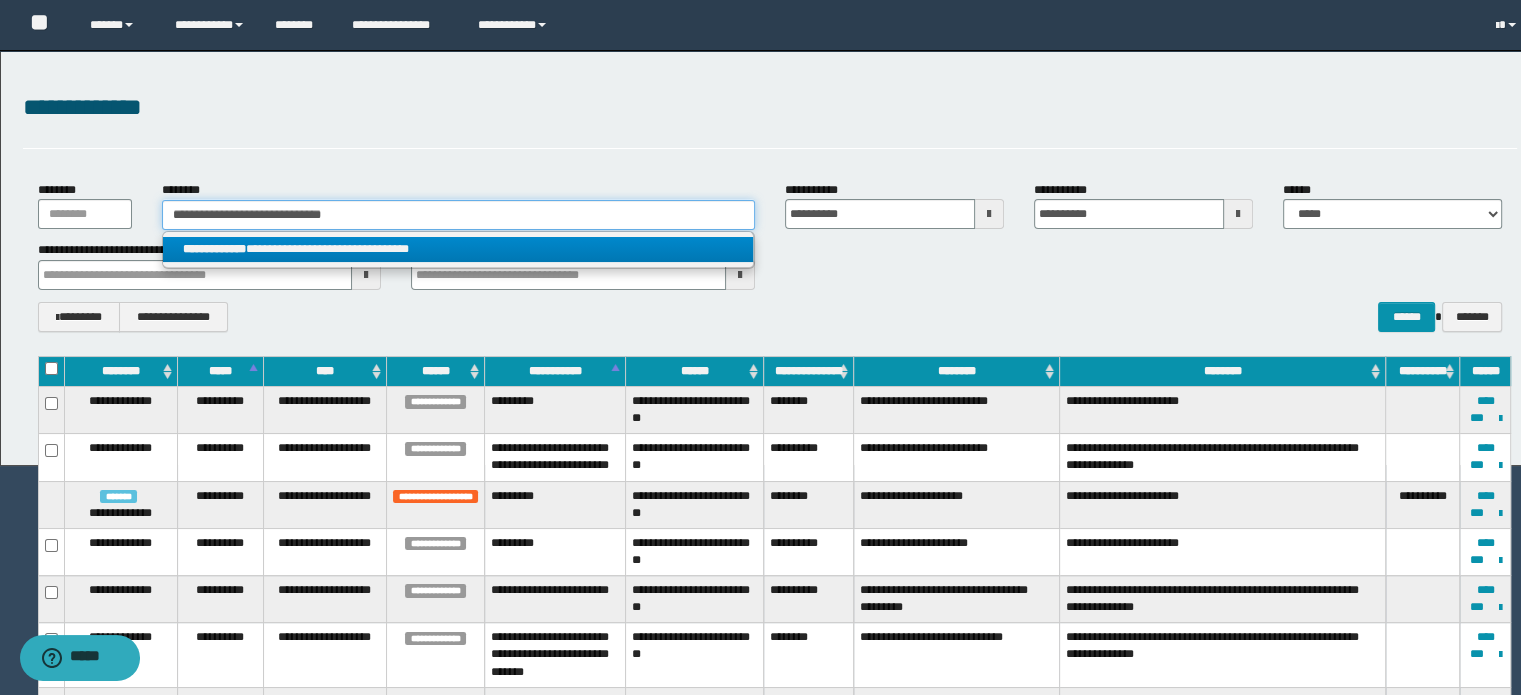 type on "**********" 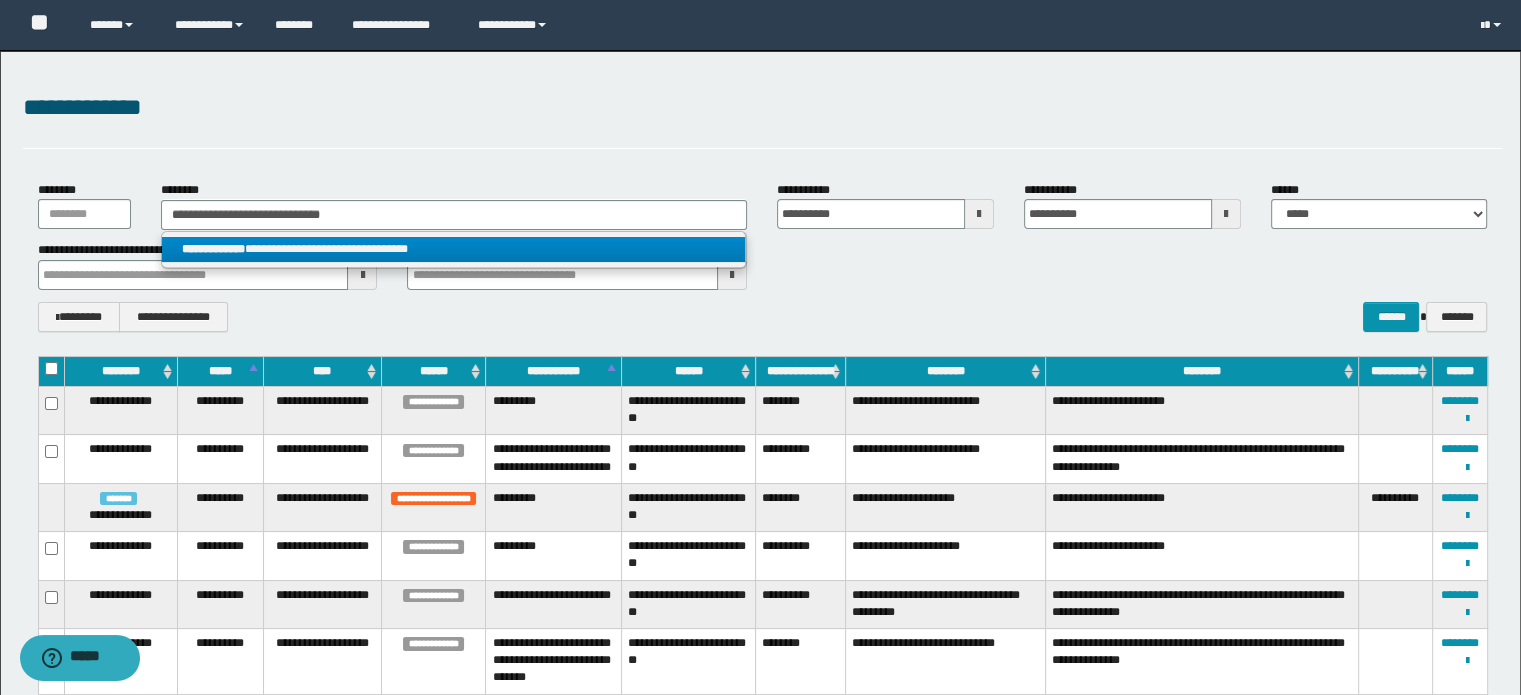 click on "**********" at bounding box center [454, 249] 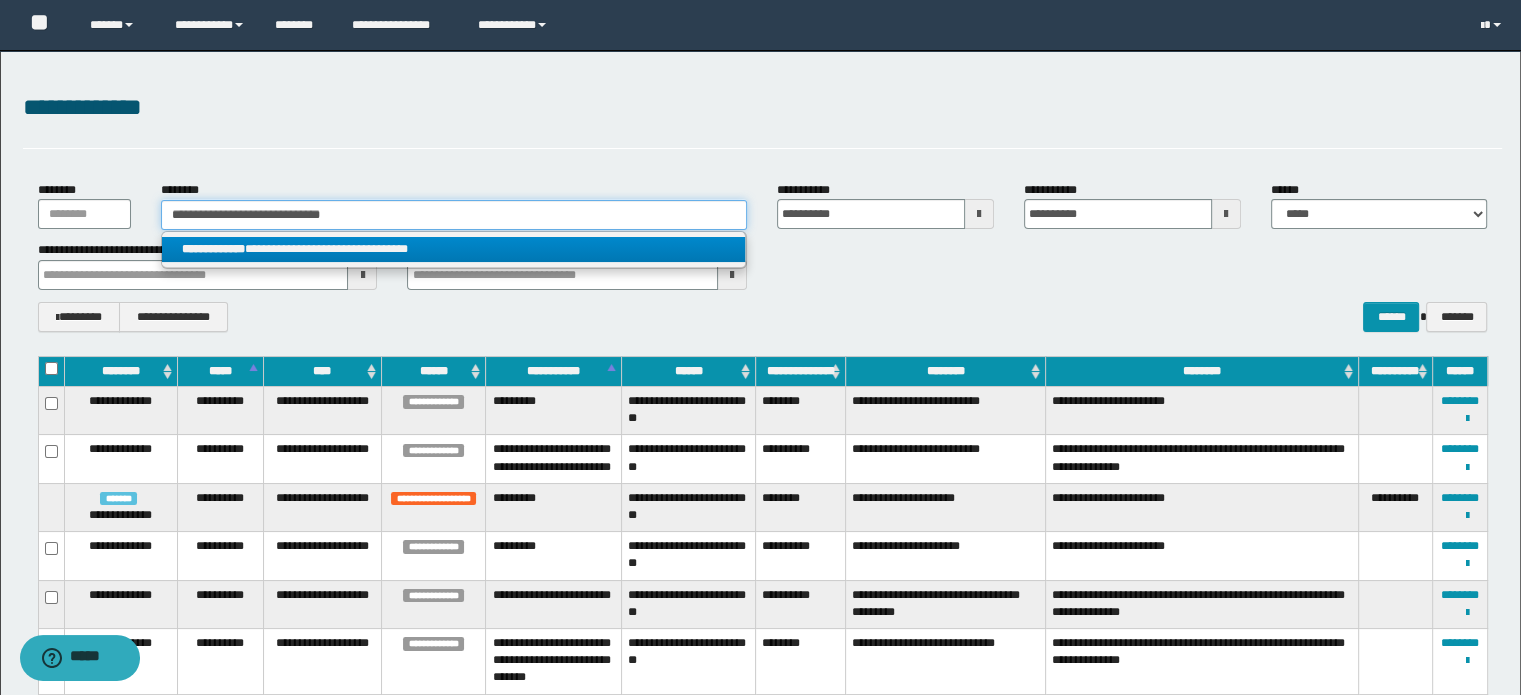 type 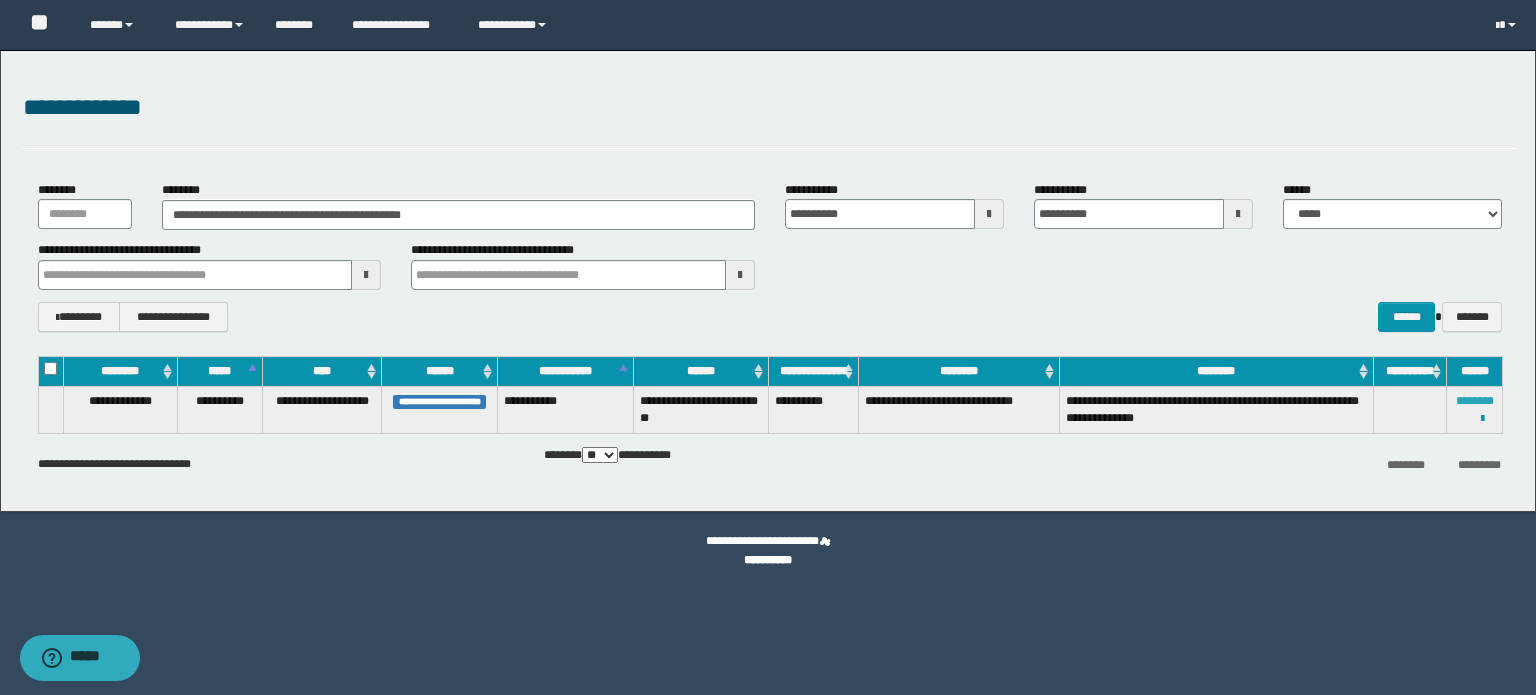 click on "********" at bounding box center [1475, 401] 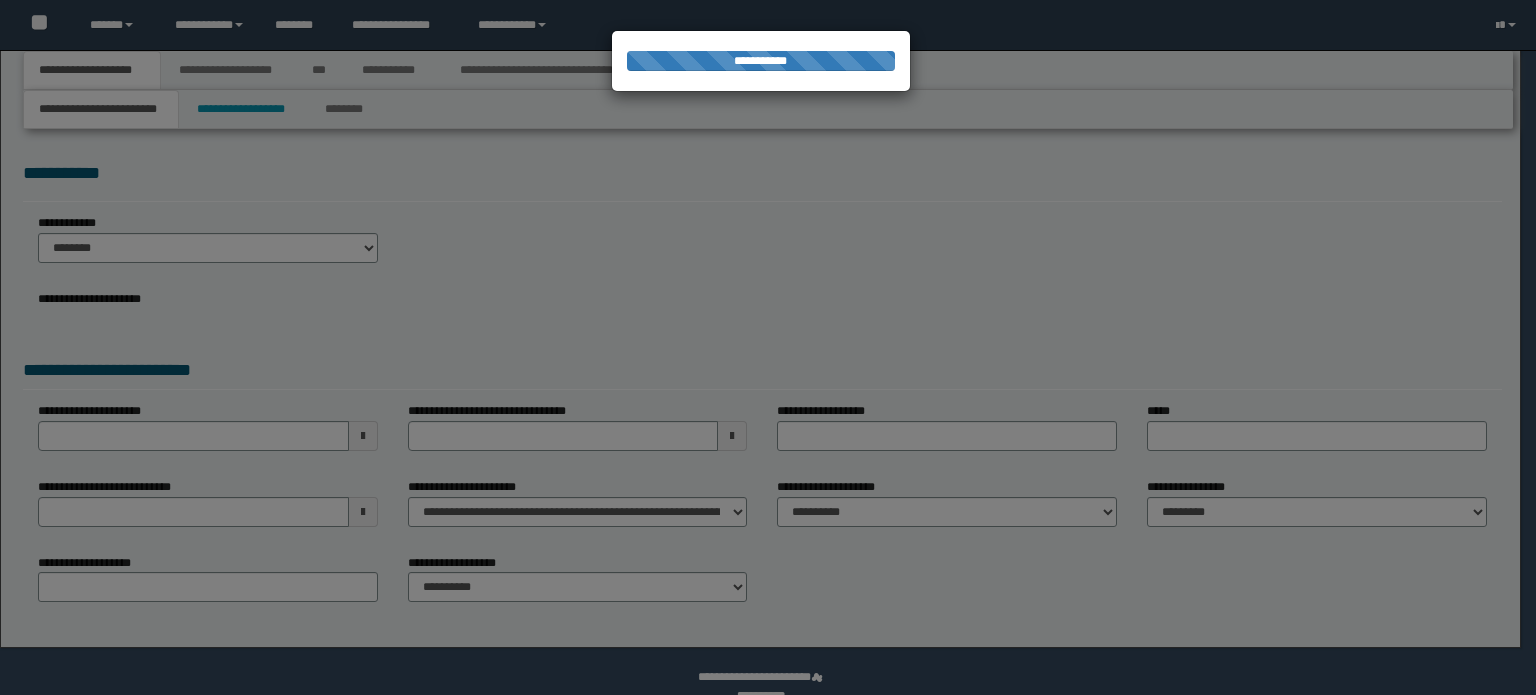 scroll, scrollTop: 0, scrollLeft: 0, axis: both 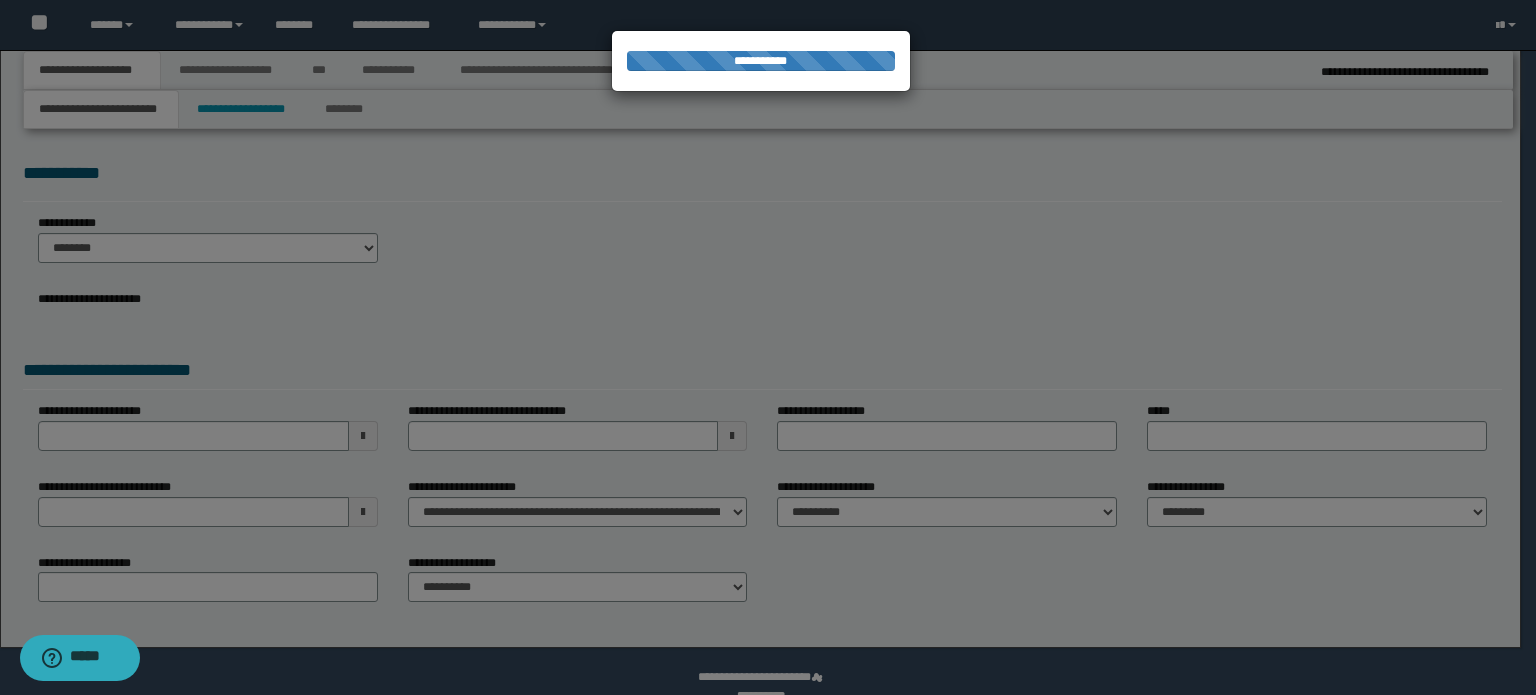 select on "*" 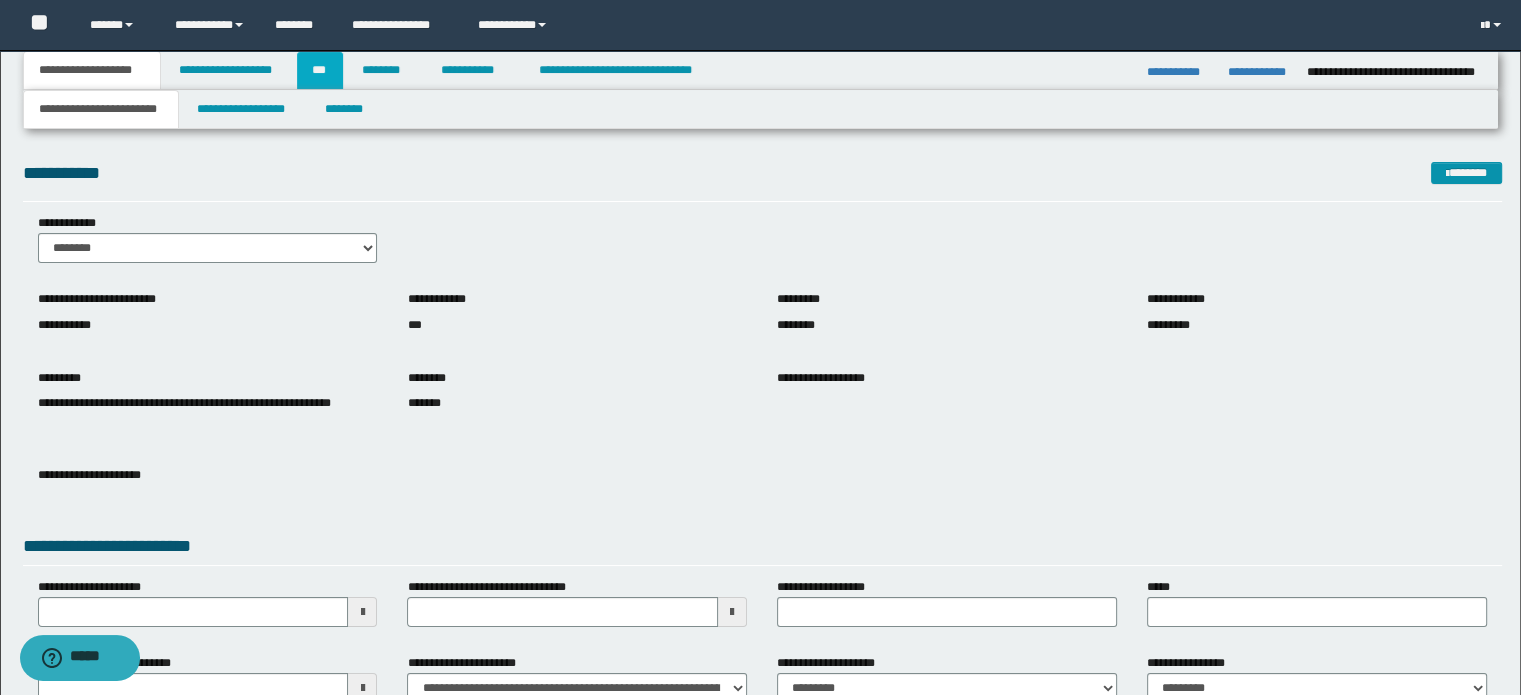 click on "***" at bounding box center [320, 70] 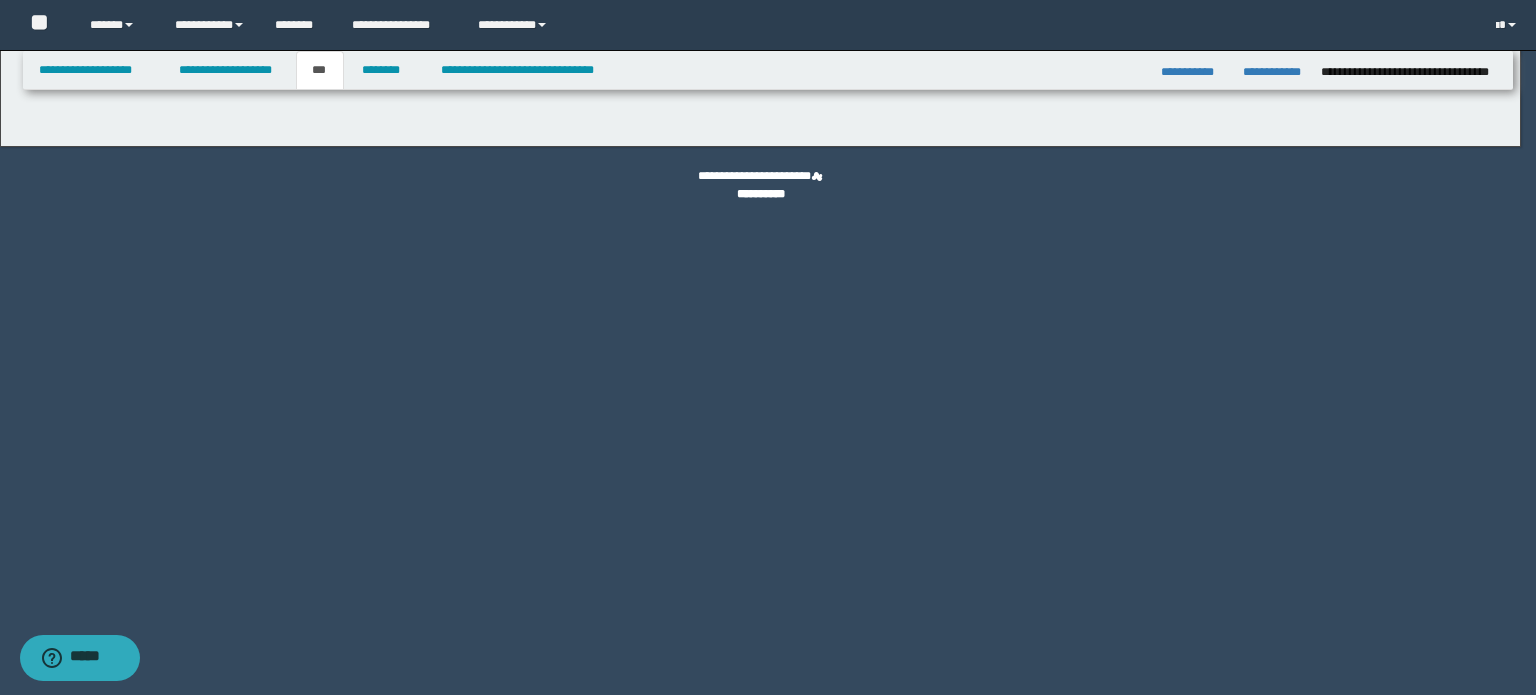 select on "*" 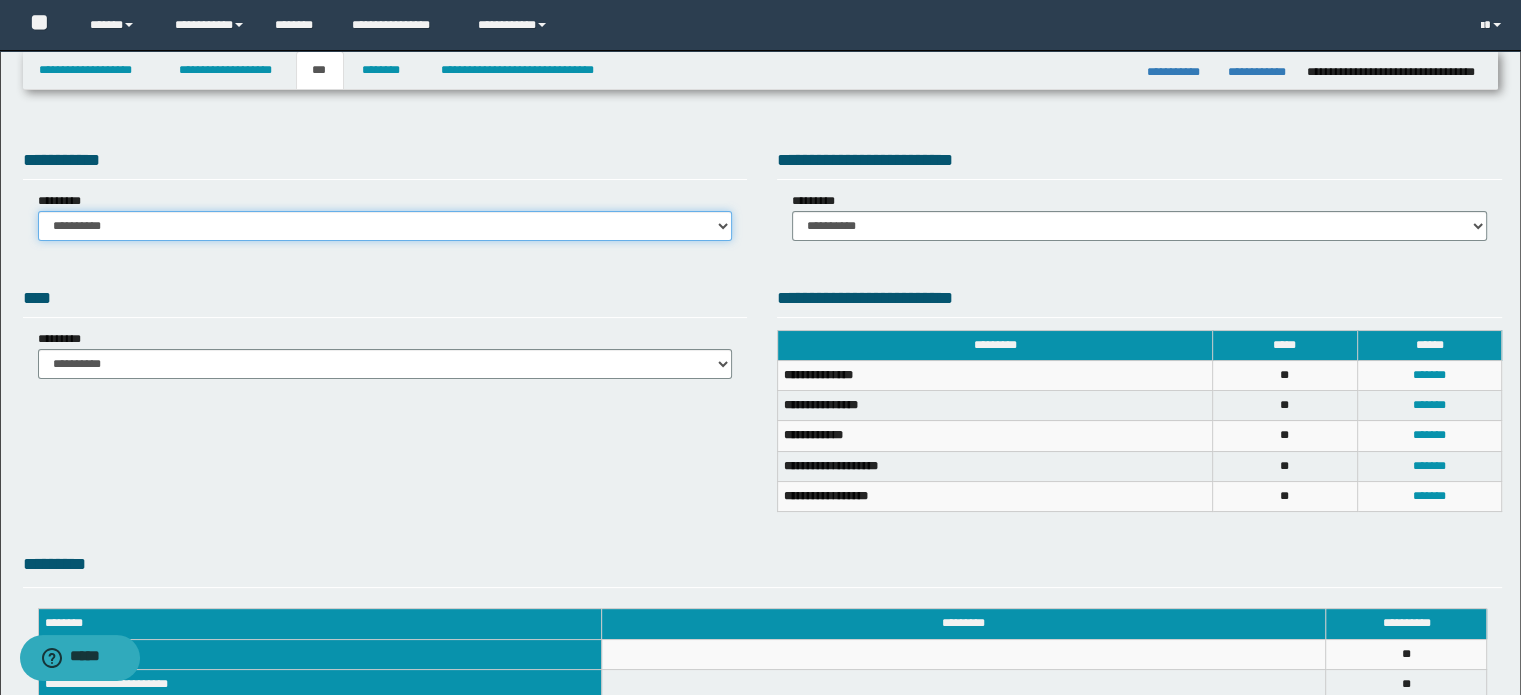 click on "**********" at bounding box center [385, 226] 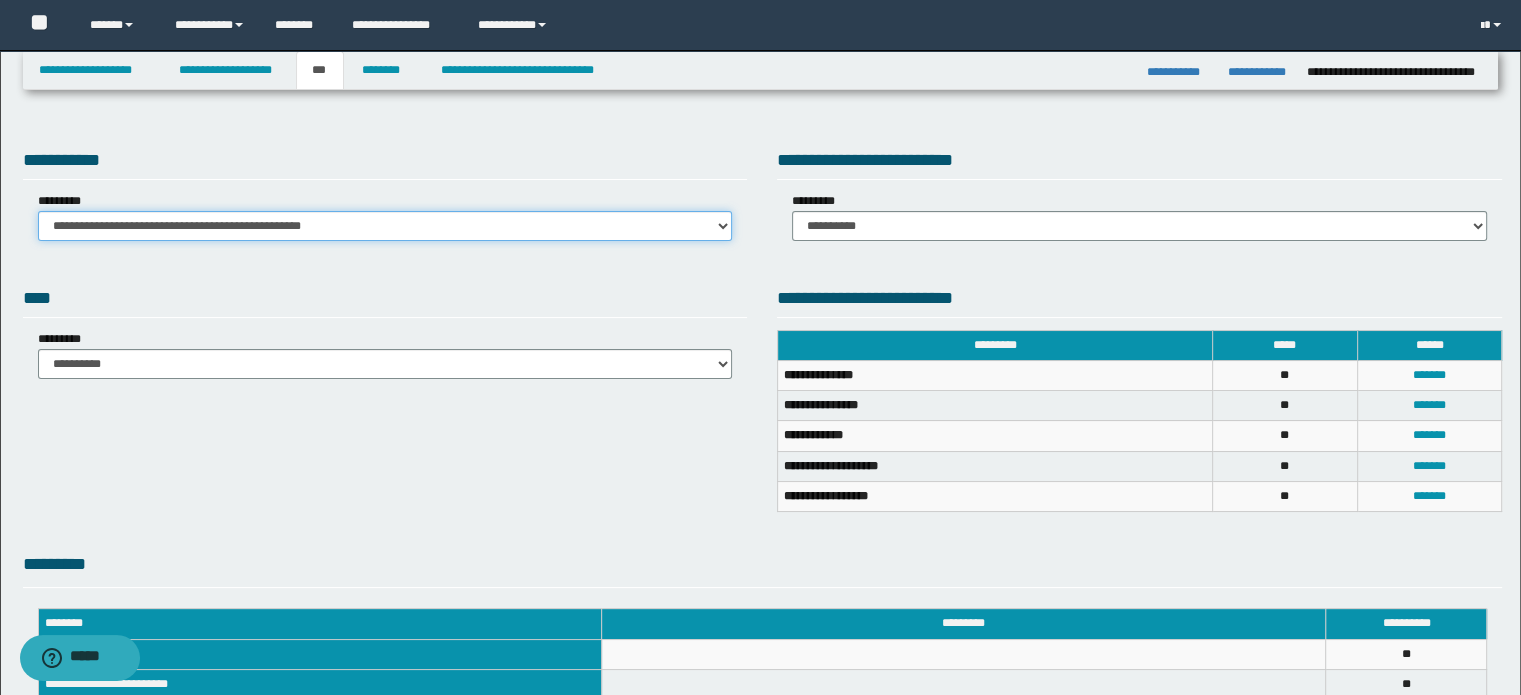 click on "**********" at bounding box center (385, 226) 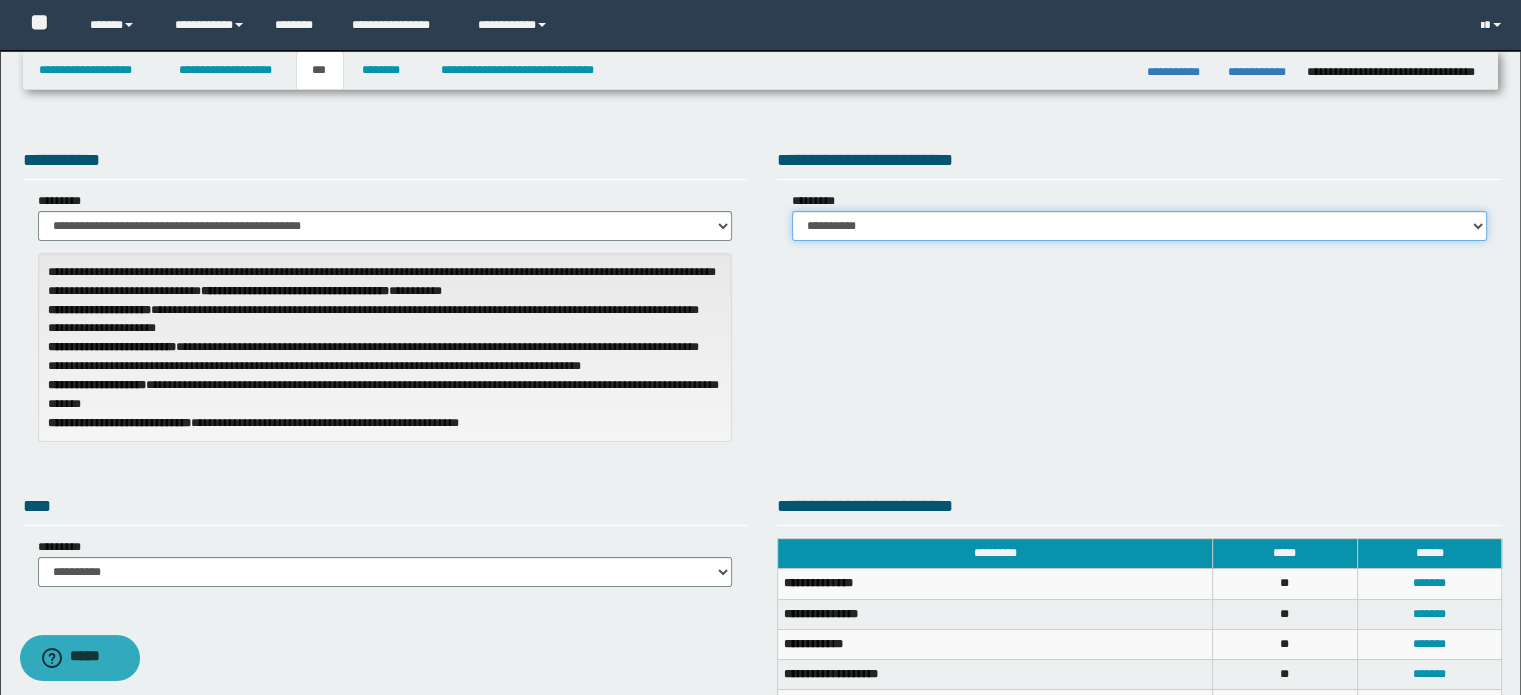 drag, startPoint x: 952, startPoint y: 213, endPoint x: 953, endPoint y: 231, distance: 18.027756 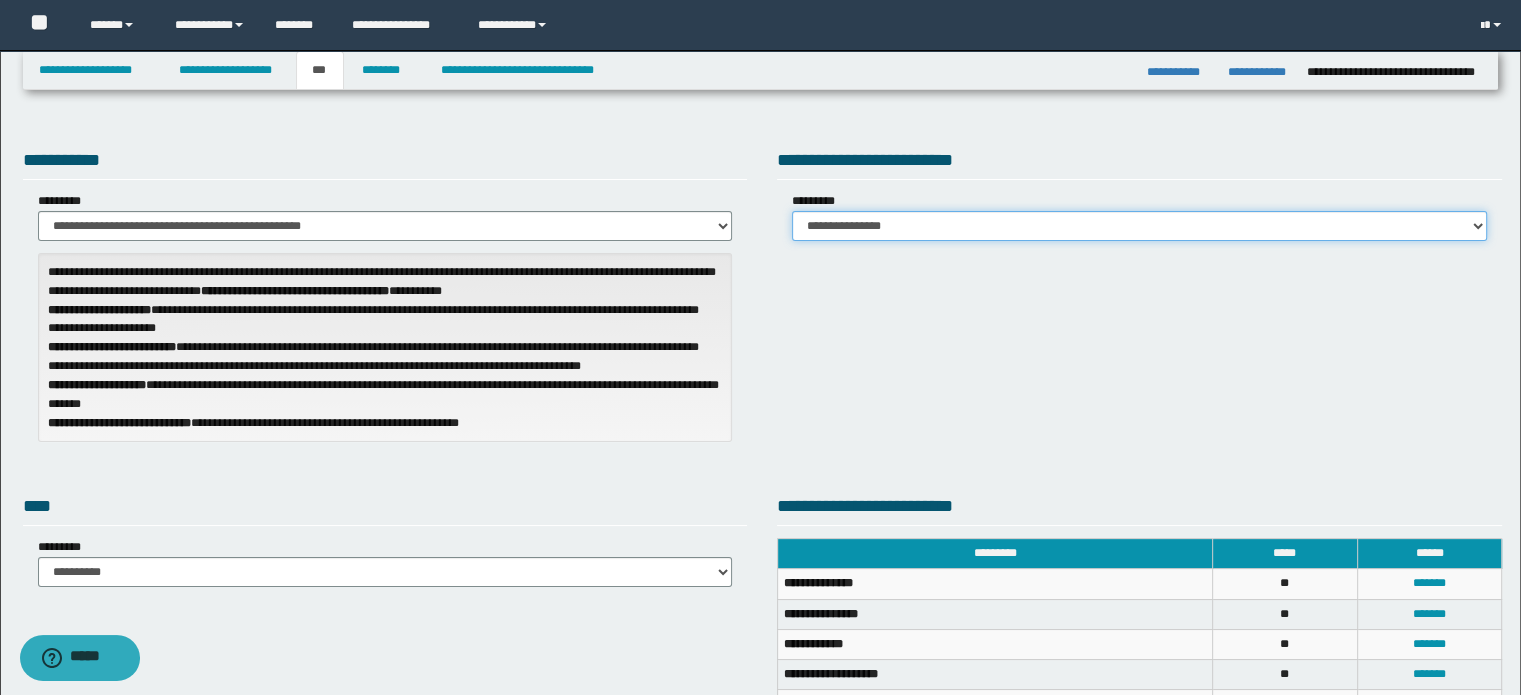 click on "**********" at bounding box center (1139, 226) 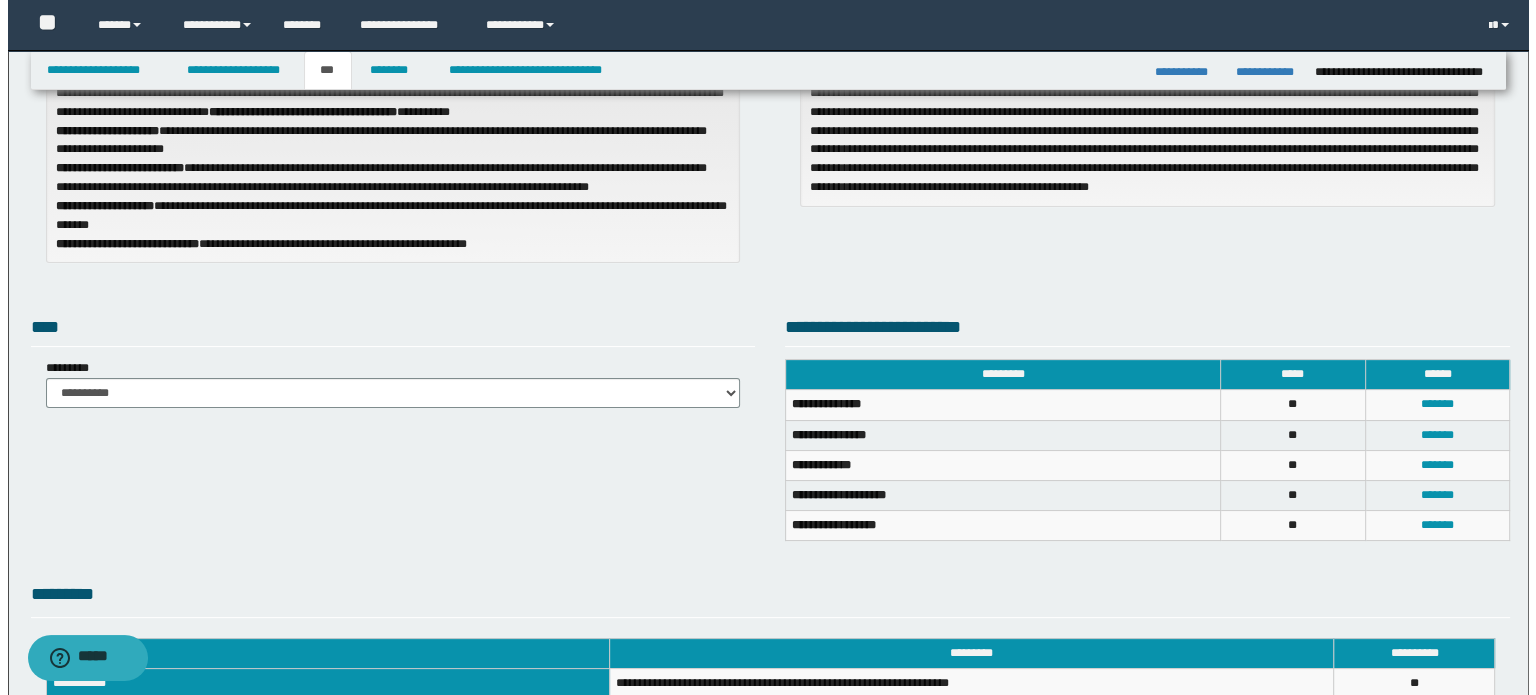 scroll, scrollTop: 400, scrollLeft: 0, axis: vertical 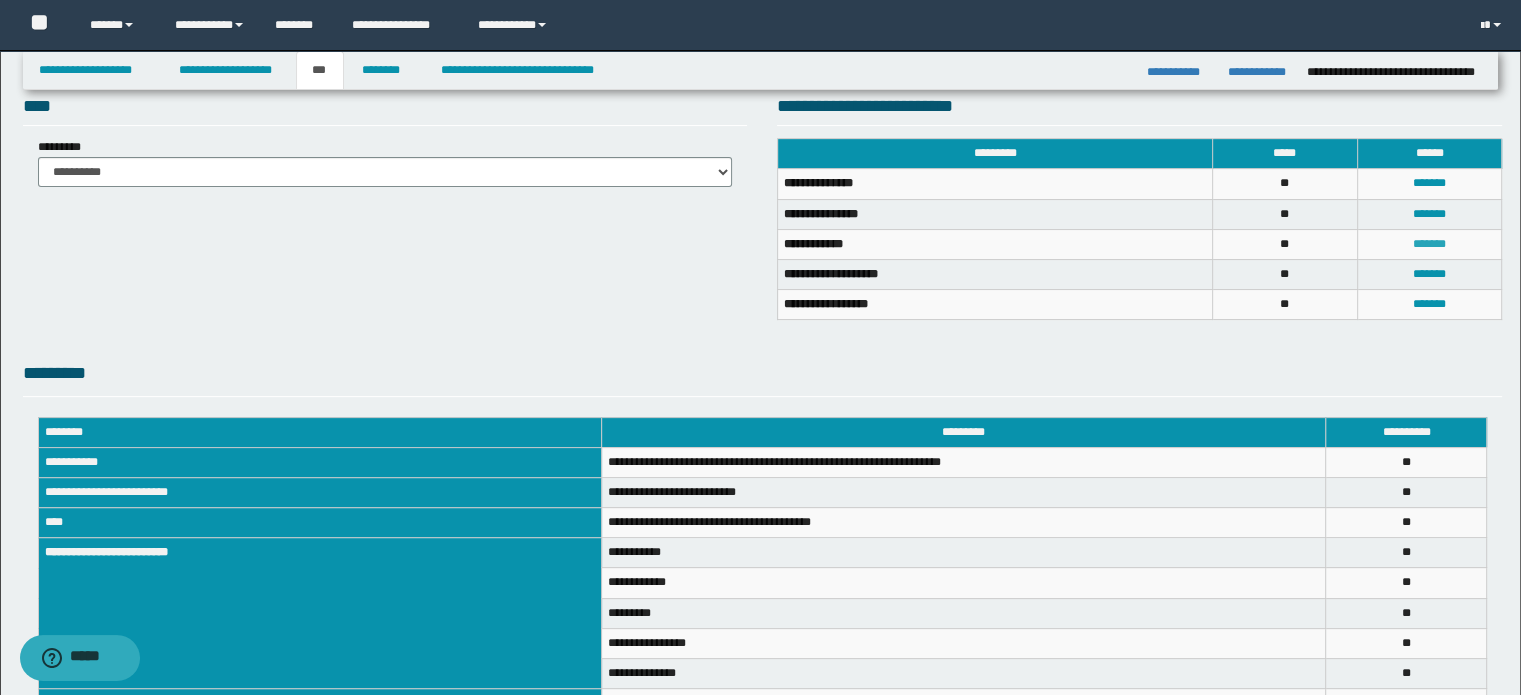 click on "*******" at bounding box center (1429, 244) 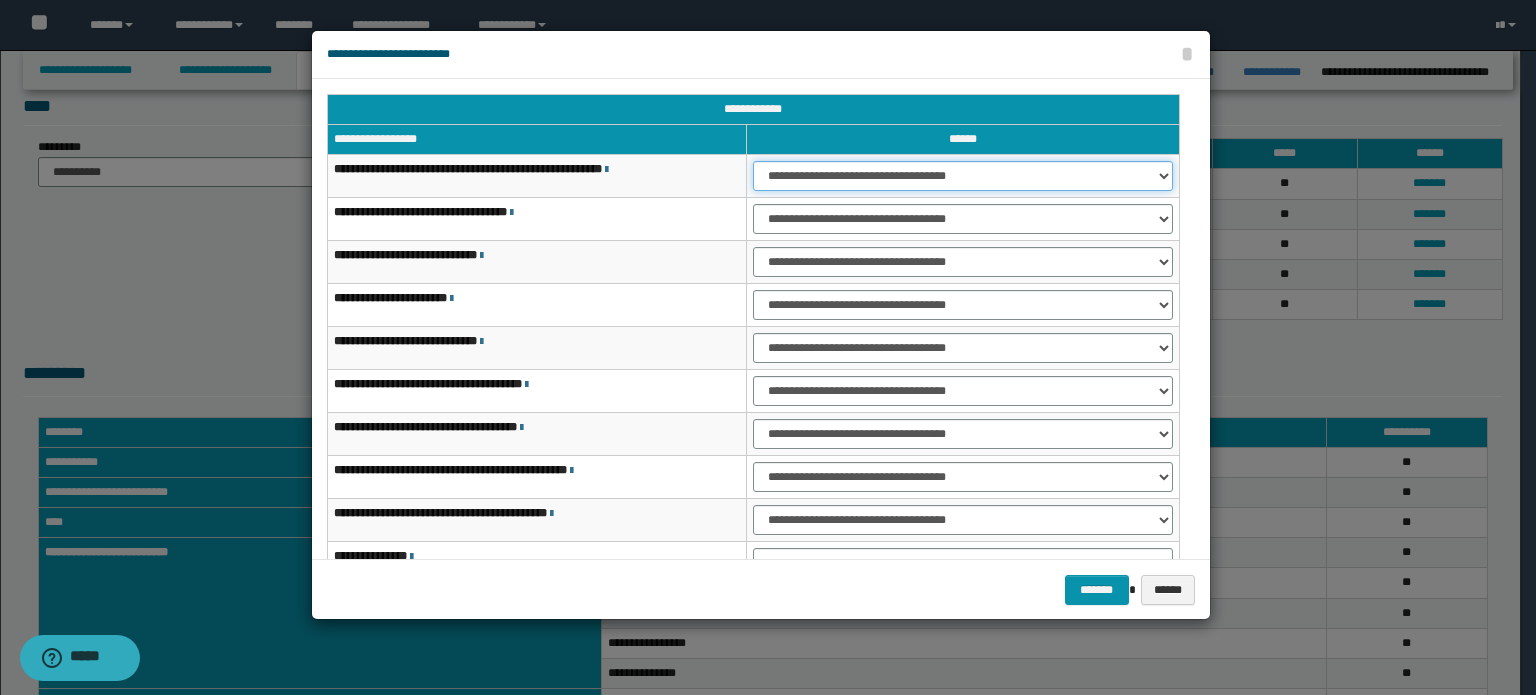 drag, startPoint x: 965, startPoint y: 169, endPoint x: 966, endPoint y: 188, distance: 19.026299 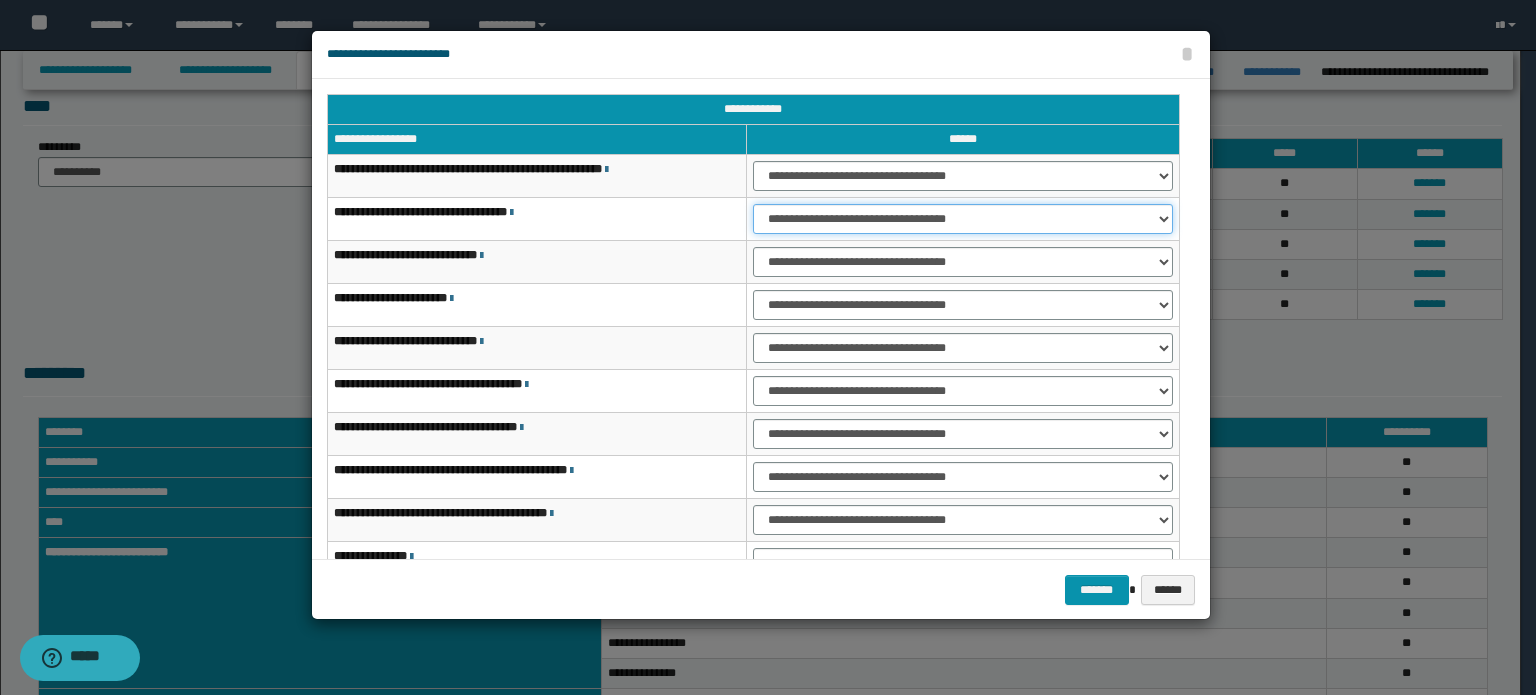 click on "**********" at bounding box center (963, 219) 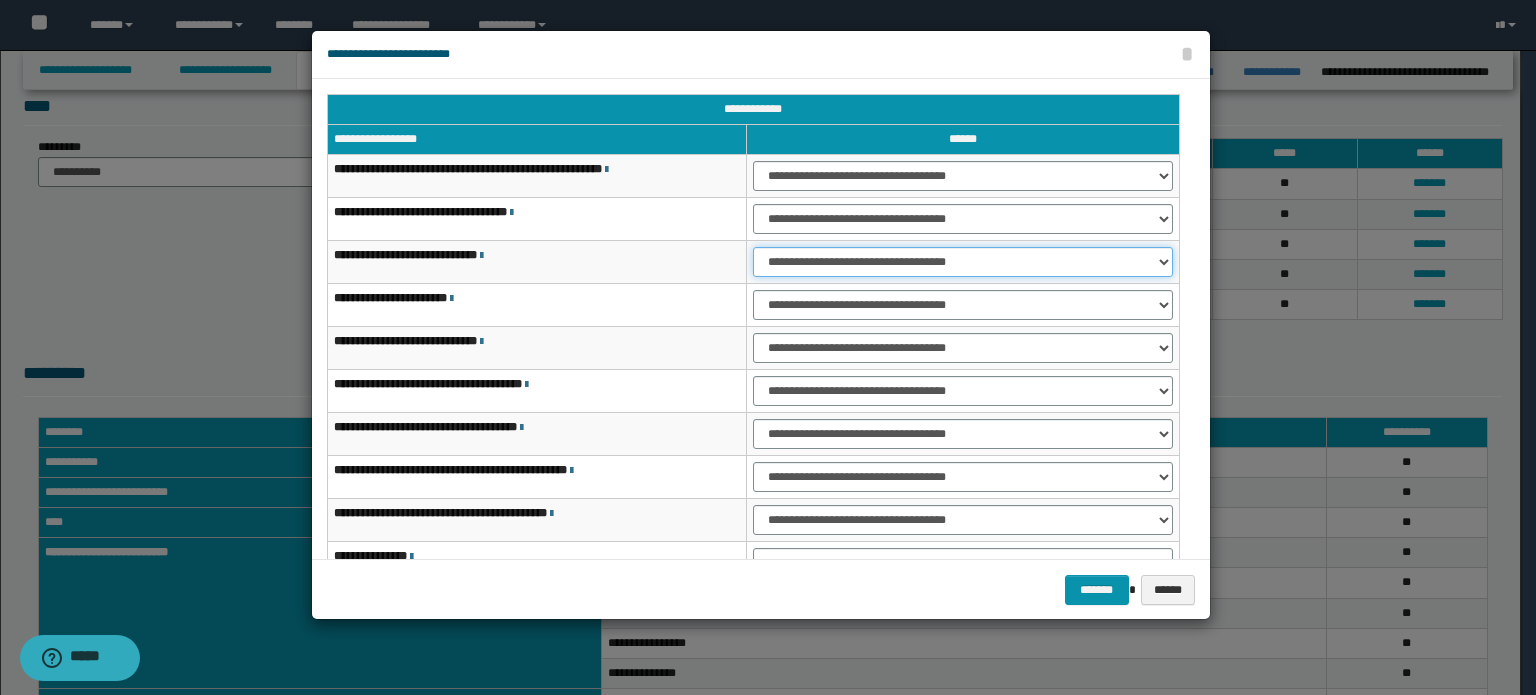 drag, startPoint x: 1020, startPoint y: 255, endPoint x: 1018, endPoint y: 275, distance: 20.09975 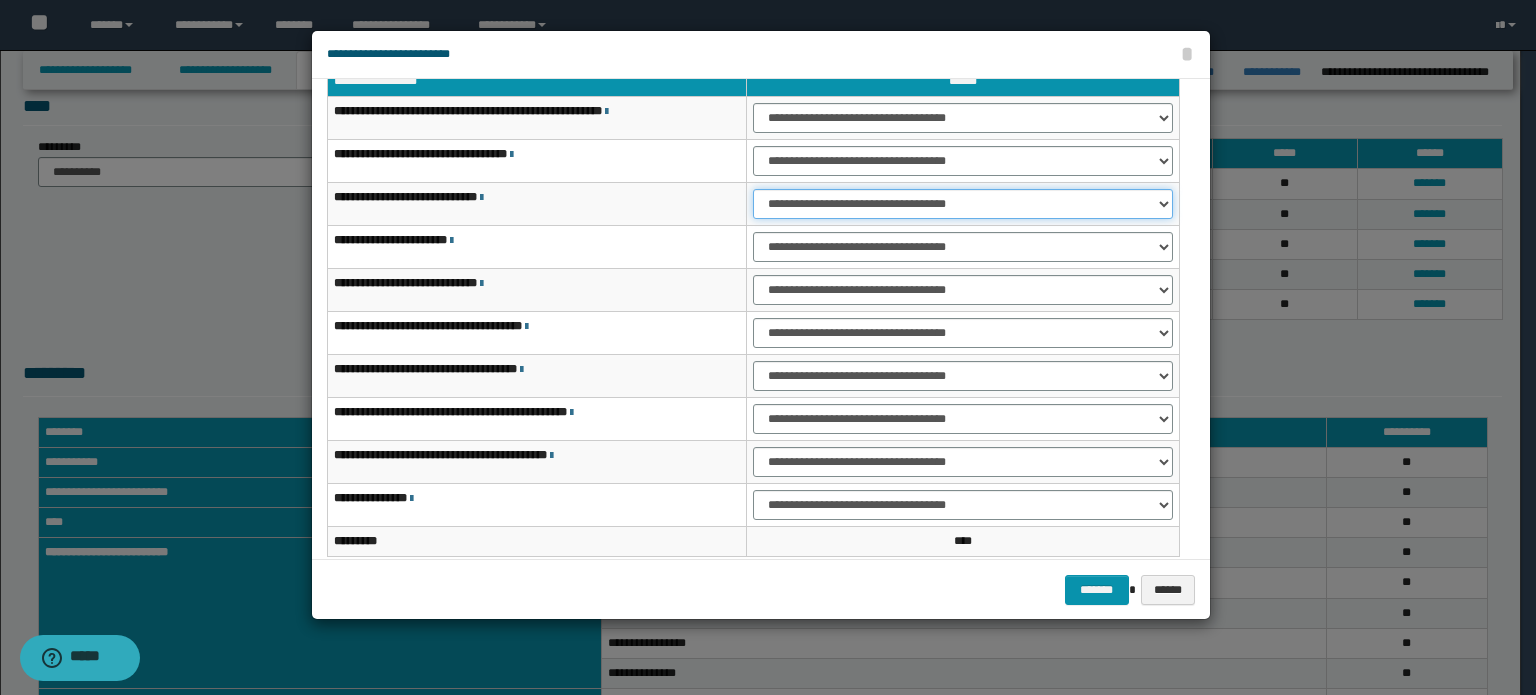 scroll, scrollTop: 118, scrollLeft: 0, axis: vertical 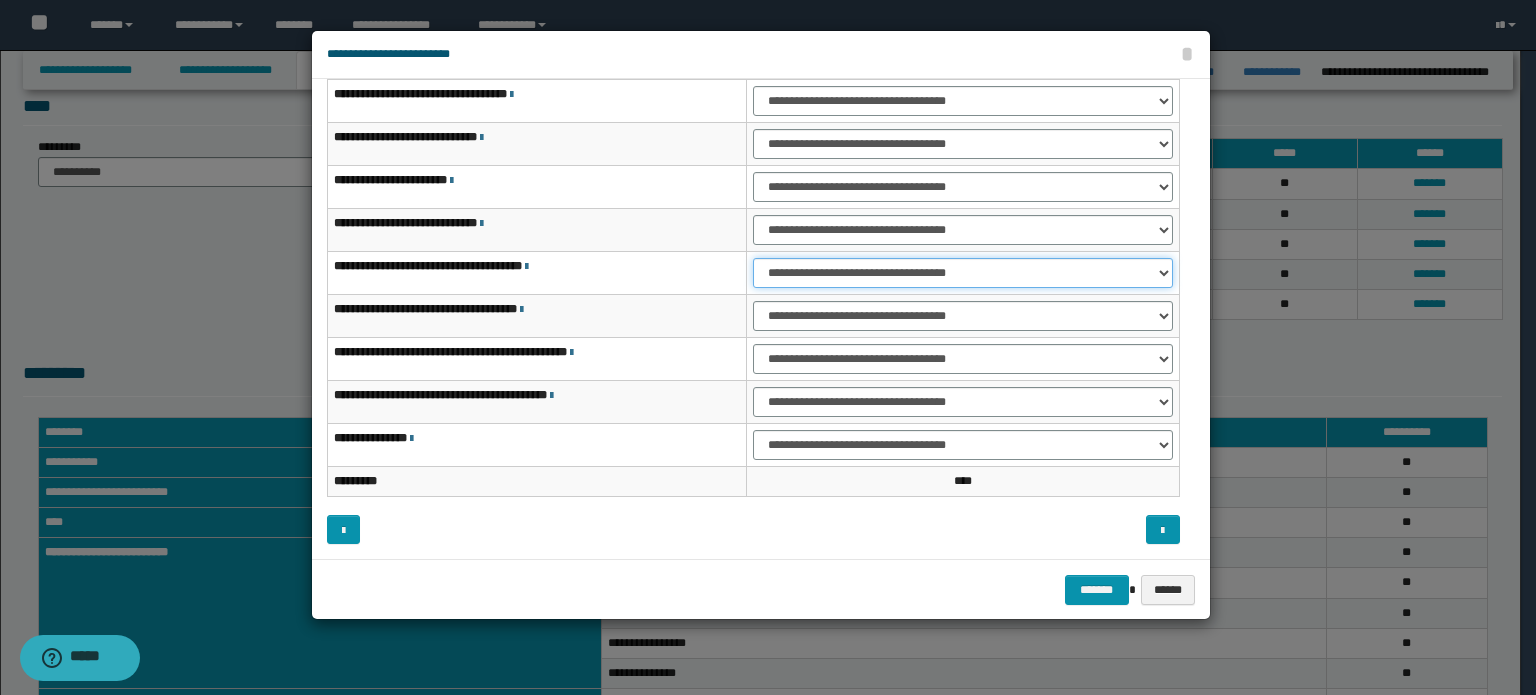 click on "**********" at bounding box center [963, 273] 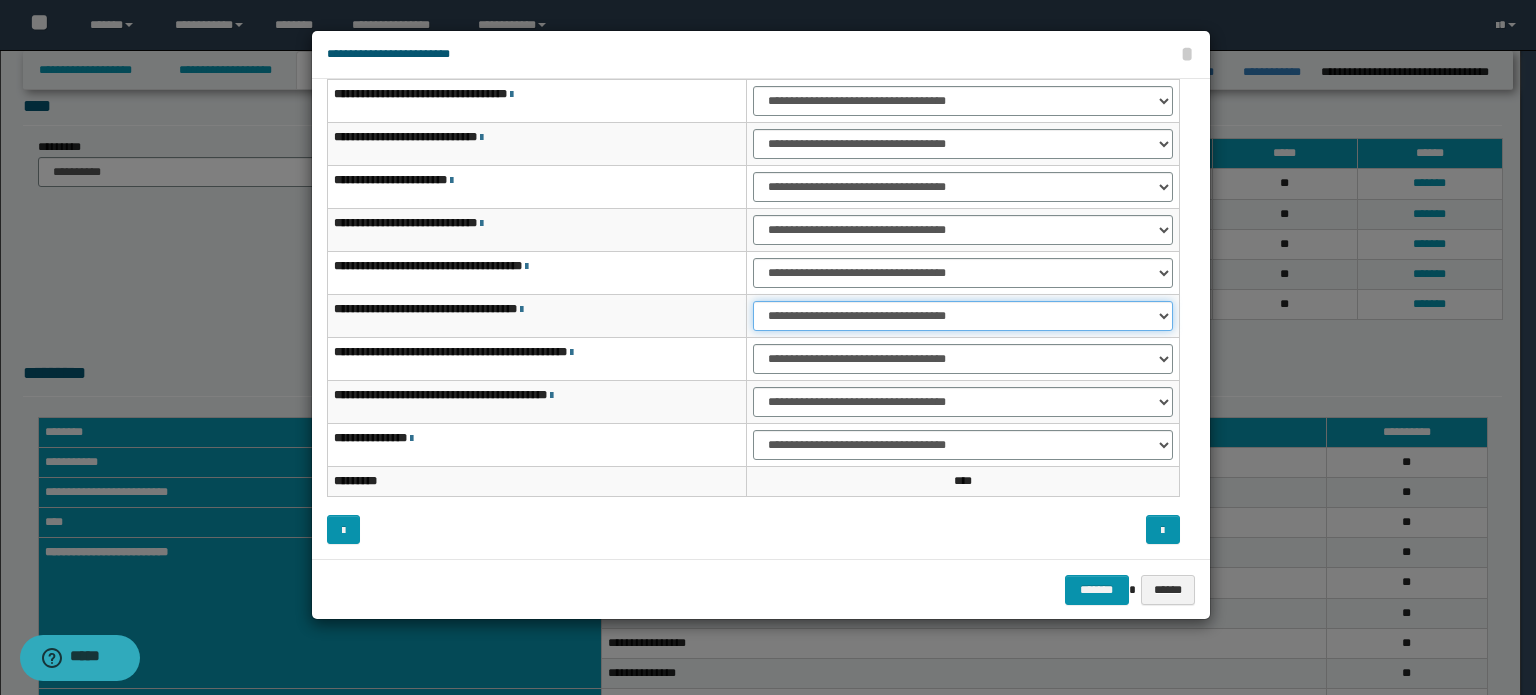 click on "**********" at bounding box center (963, 316) 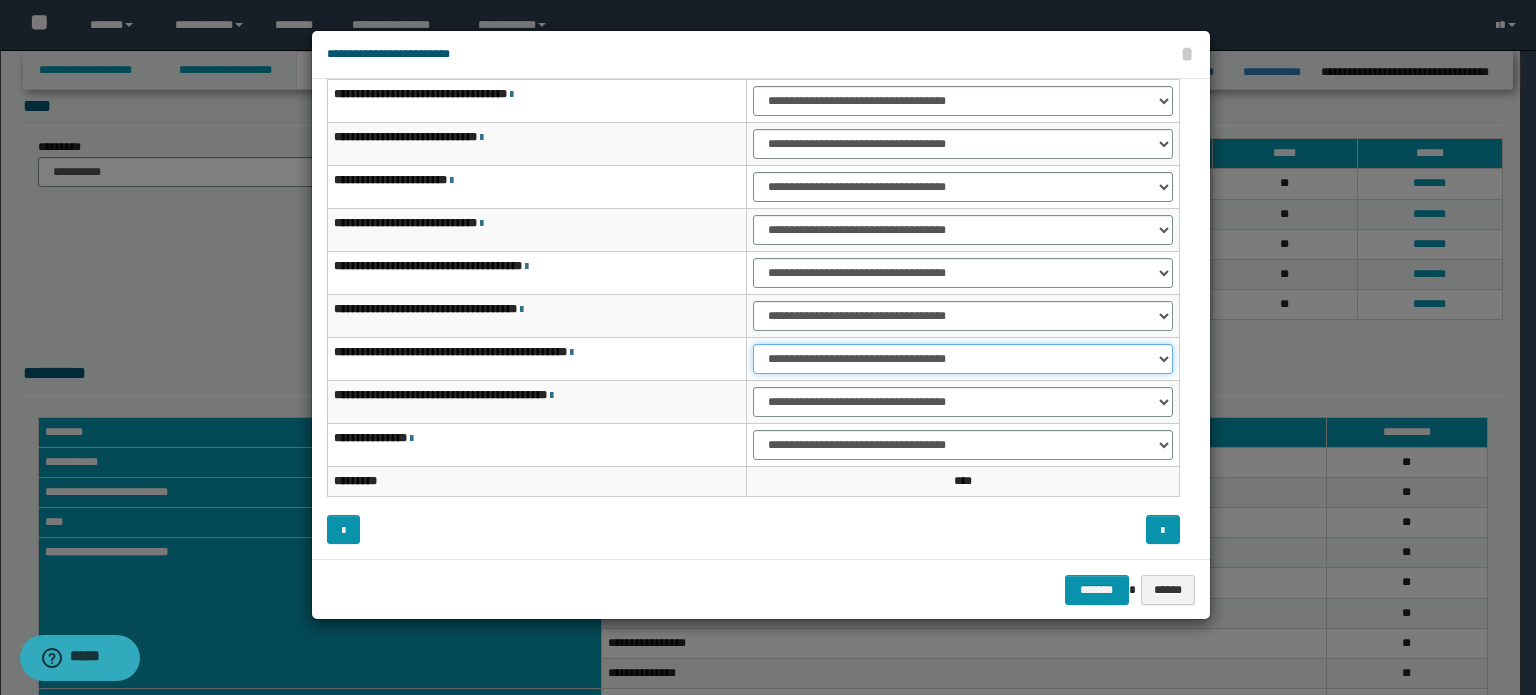 click on "**********" at bounding box center [963, 359] 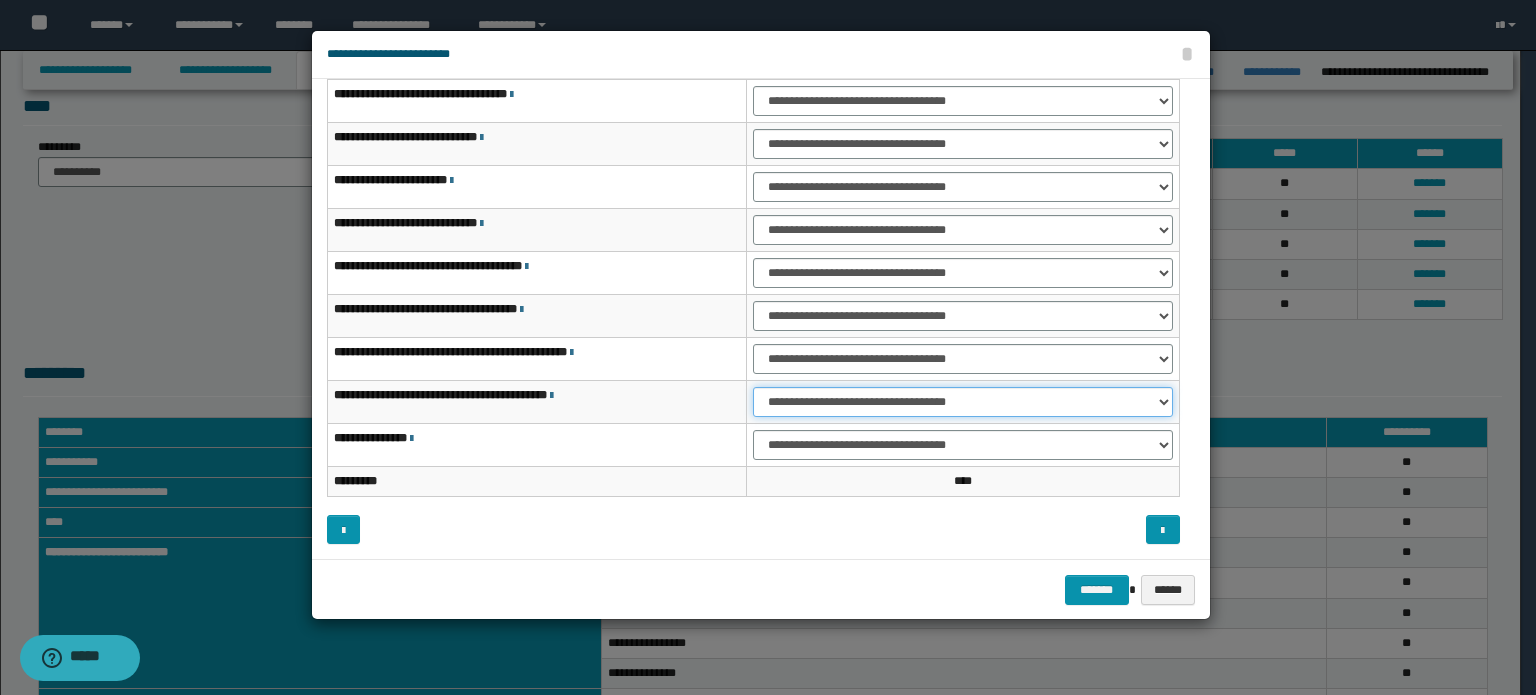 click on "**********" at bounding box center (963, 402) 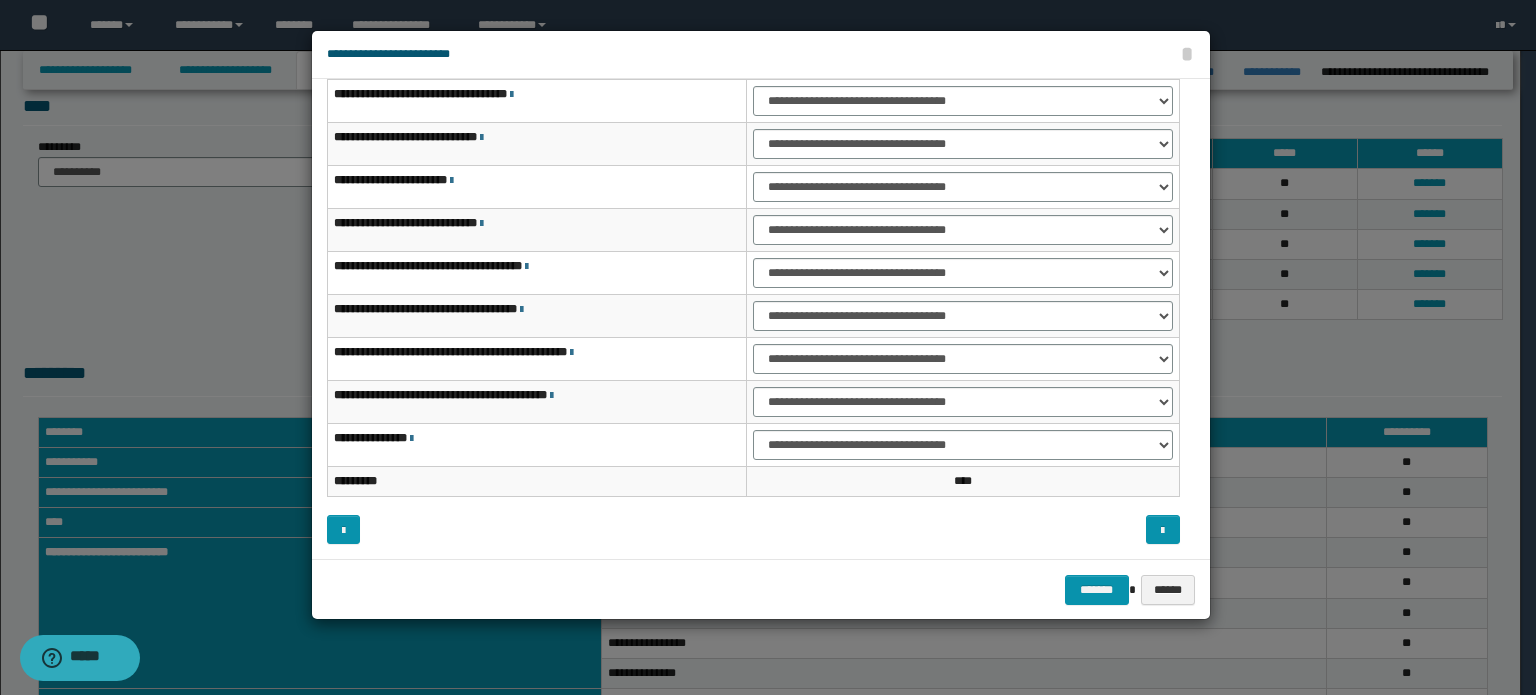 click on "**********" at bounding box center [963, 402] 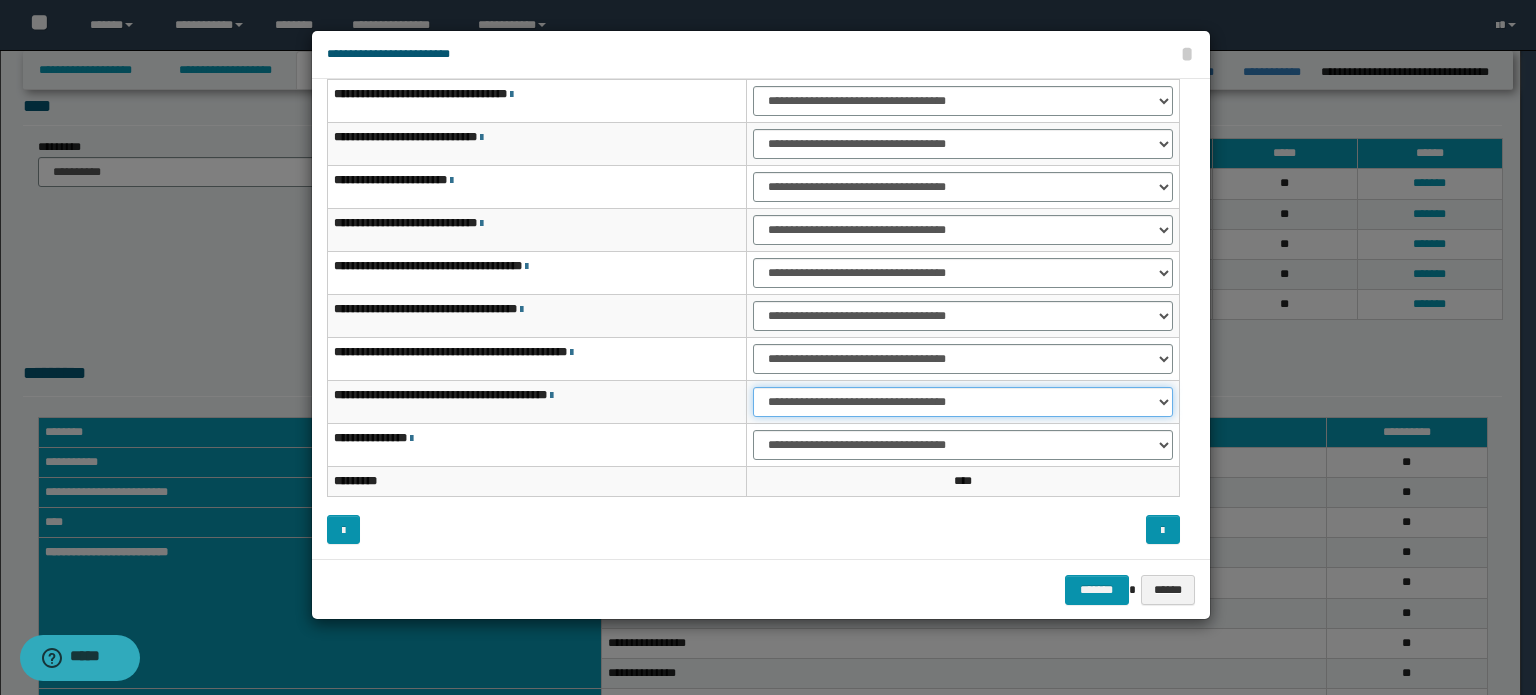 drag, startPoint x: 1032, startPoint y: 388, endPoint x: 1039, endPoint y: 411, distance: 24.04163 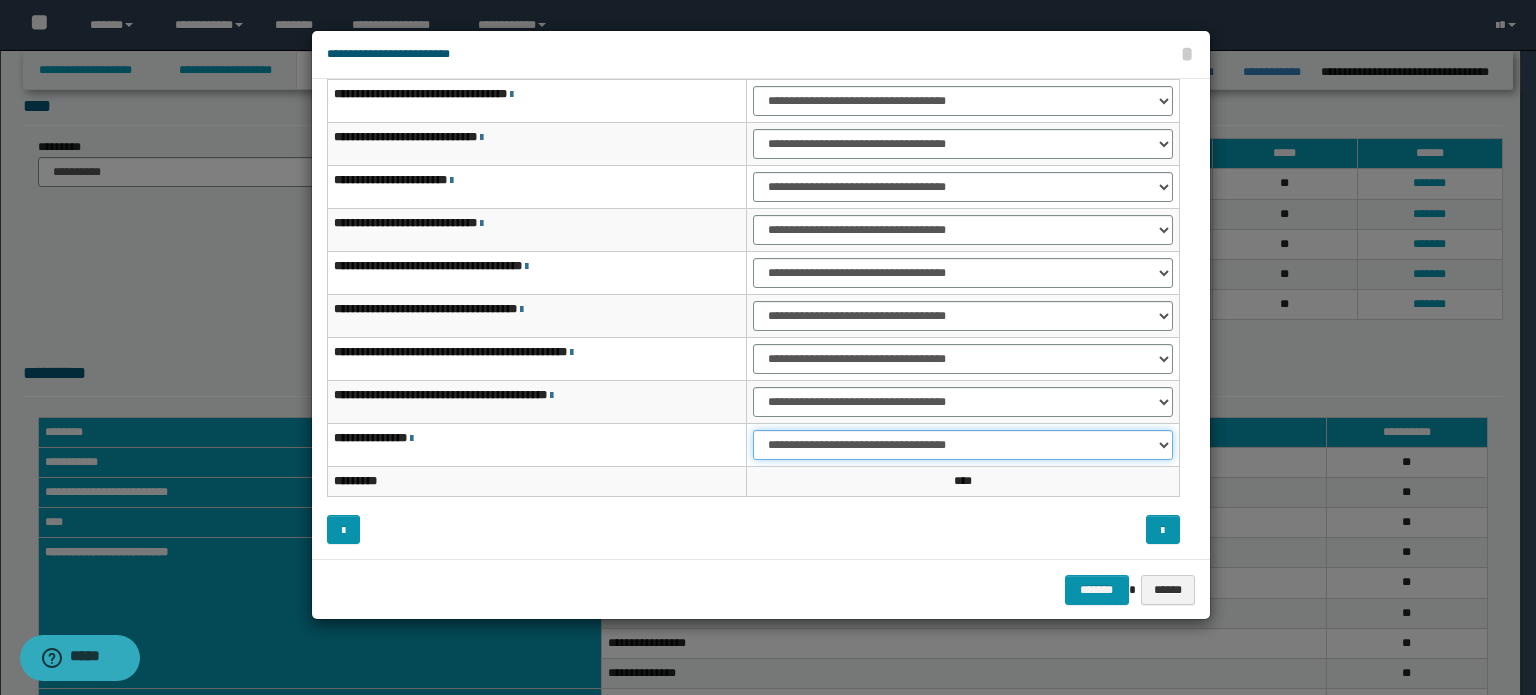 click on "**********" at bounding box center (963, 445) 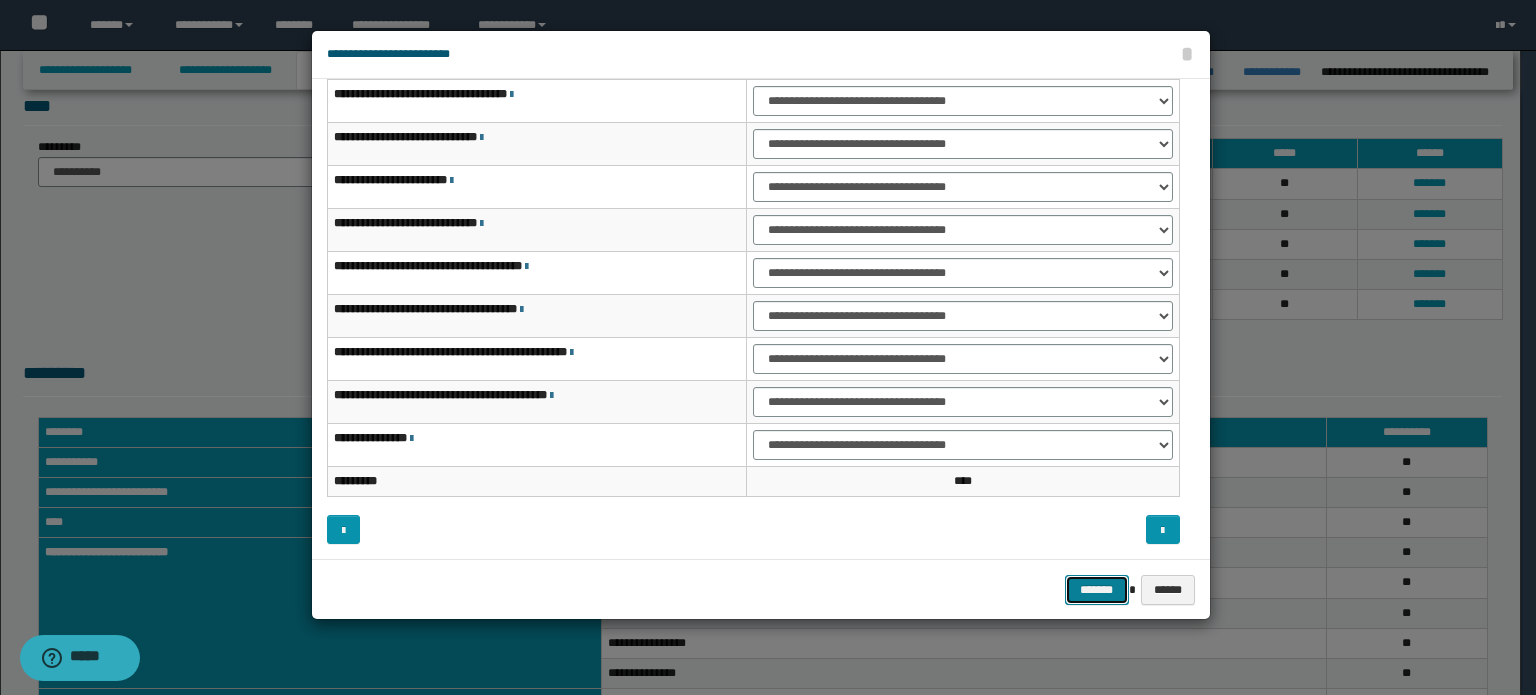 click on "*******" at bounding box center (1097, 590) 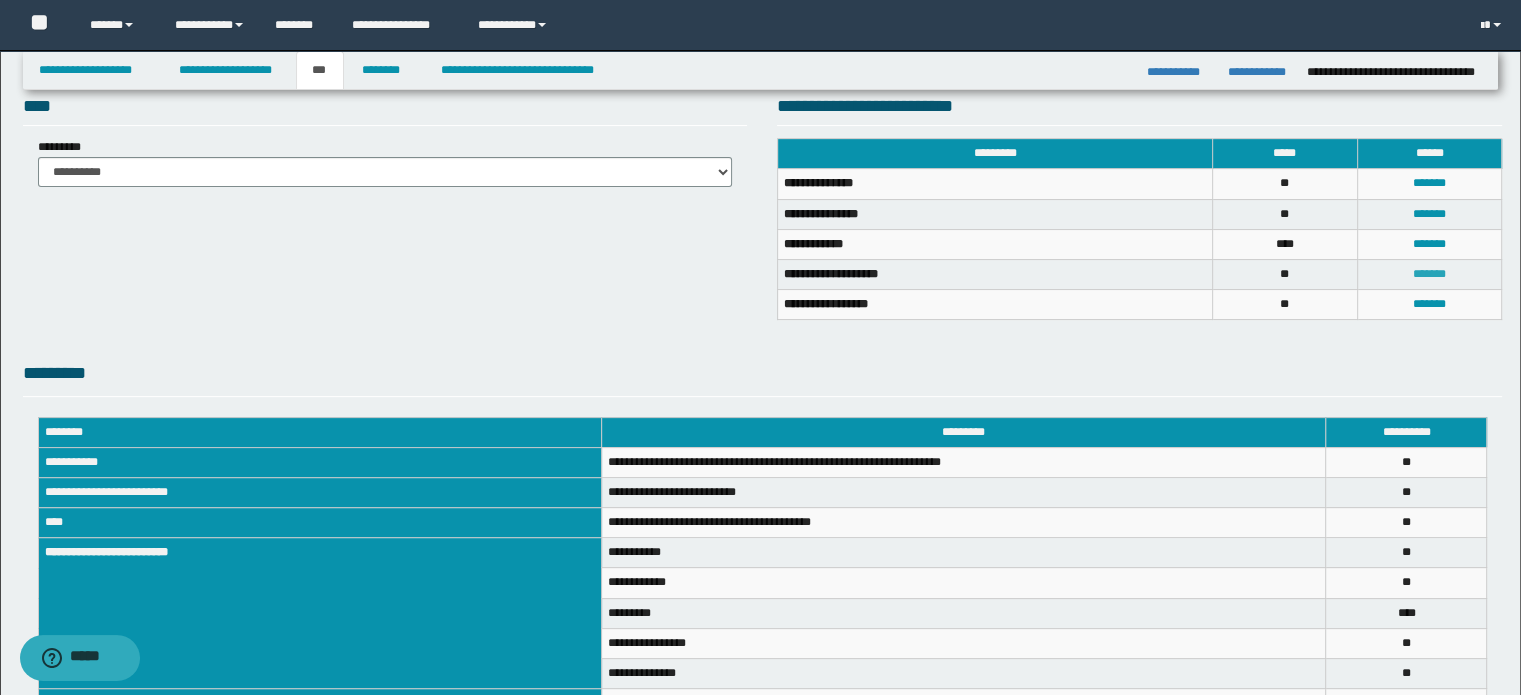 click on "*******" at bounding box center (1429, 274) 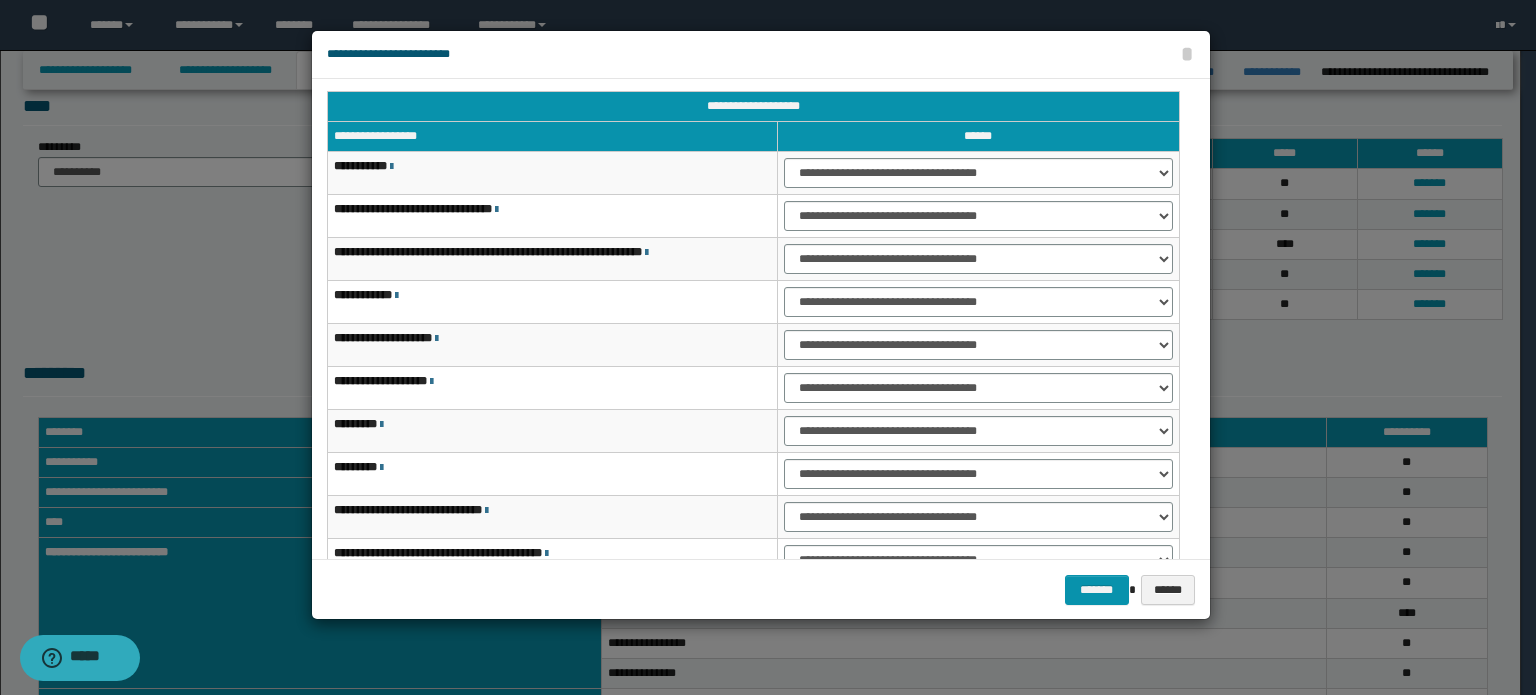 scroll, scrollTop: 0, scrollLeft: 0, axis: both 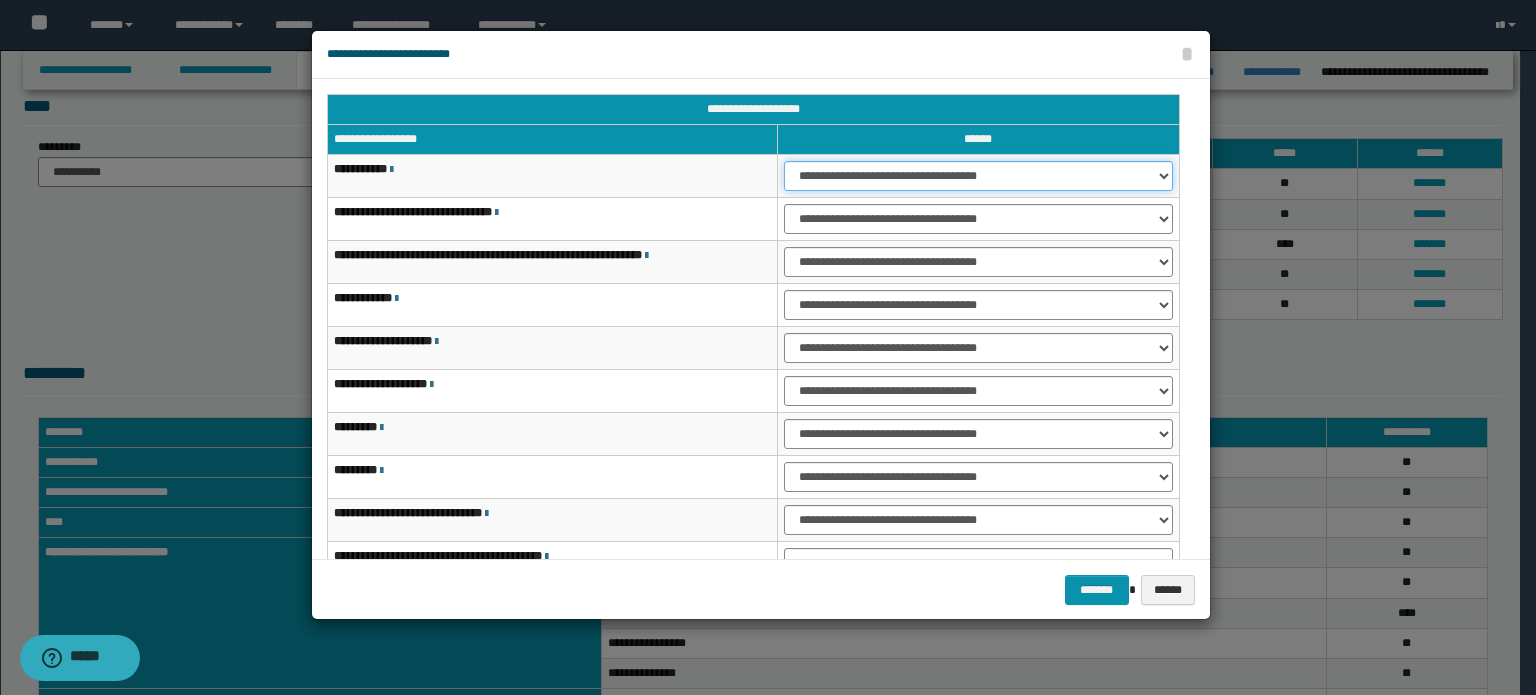click on "**********" at bounding box center (978, 176) 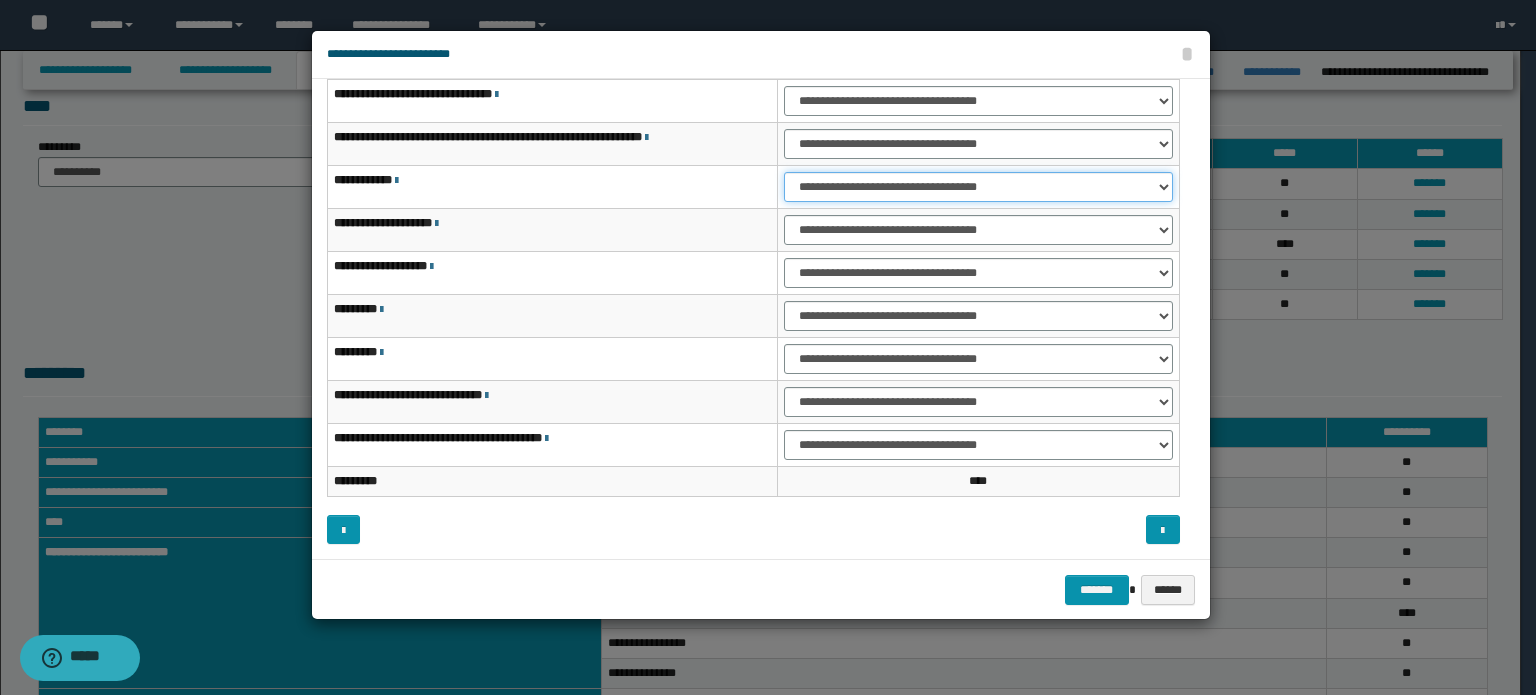 drag, startPoint x: 1024, startPoint y: 184, endPoint x: 1024, endPoint y: 199, distance: 15 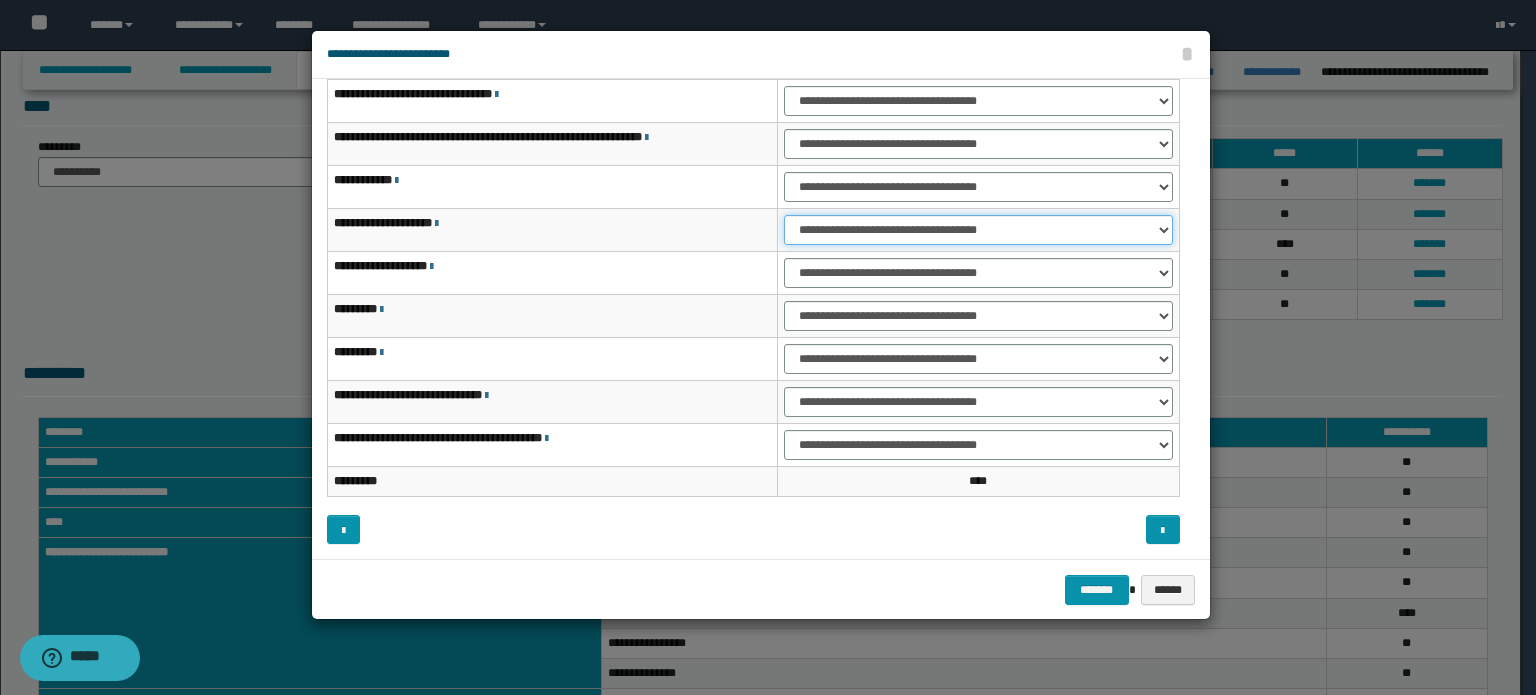 click on "**********" at bounding box center (978, 230) 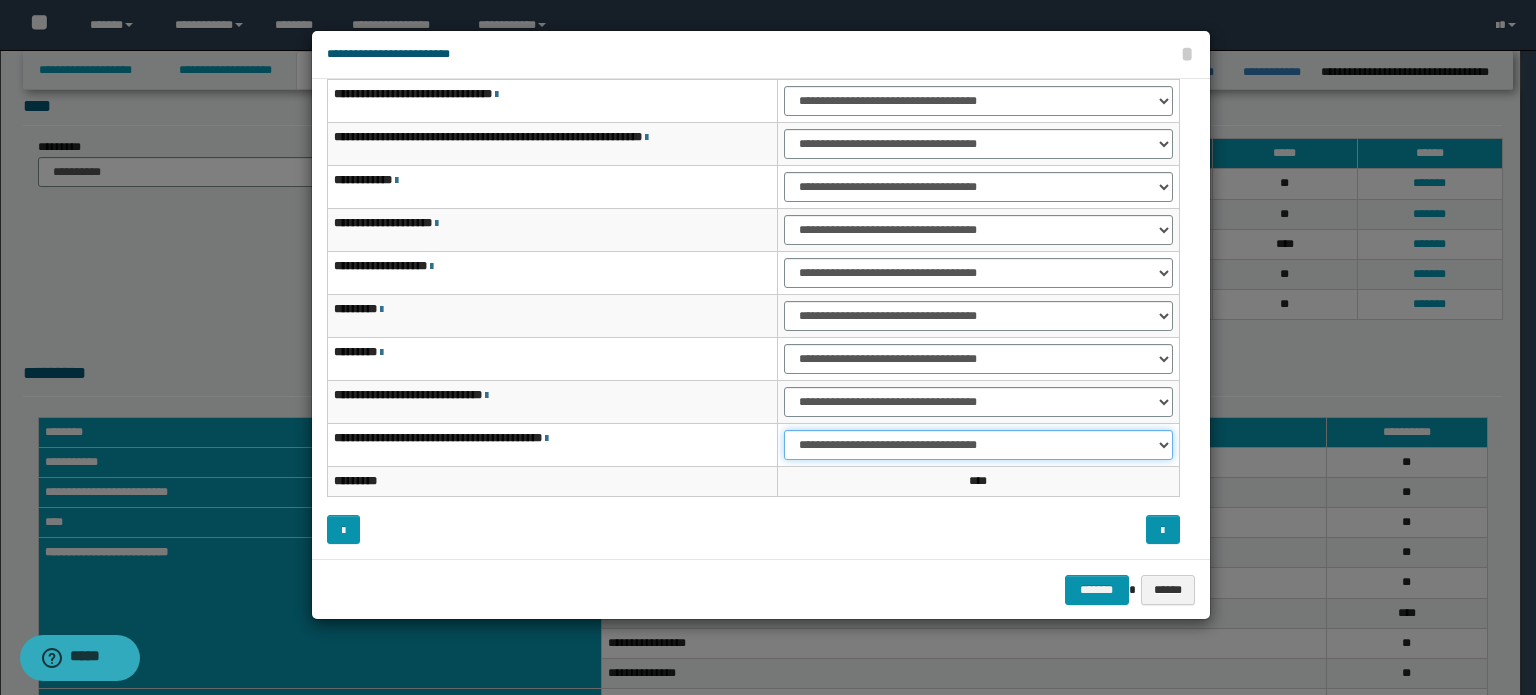 click on "**********" at bounding box center [978, 445] 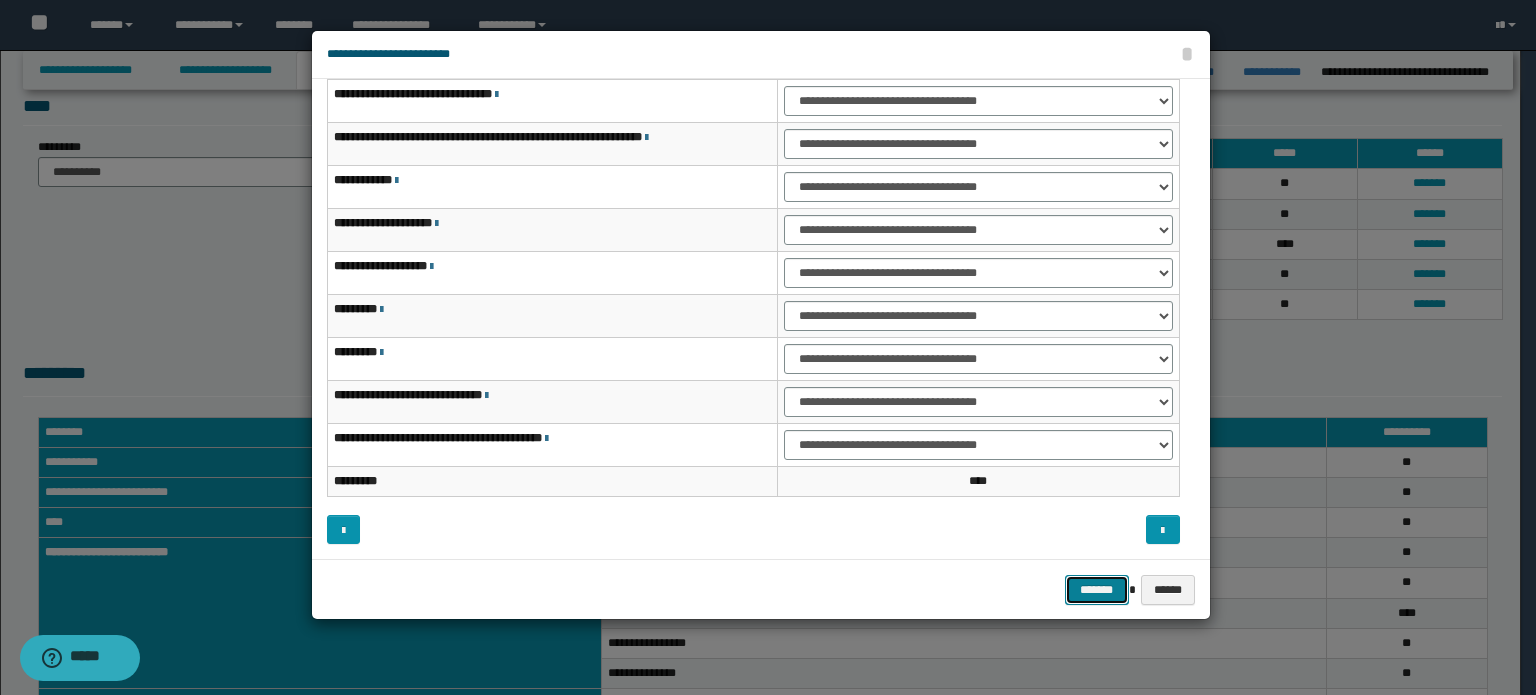 drag, startPoint x: 1087, startPoint y: 581, endPoint x: 1166, endPoint y: 516, distance: 102.30347 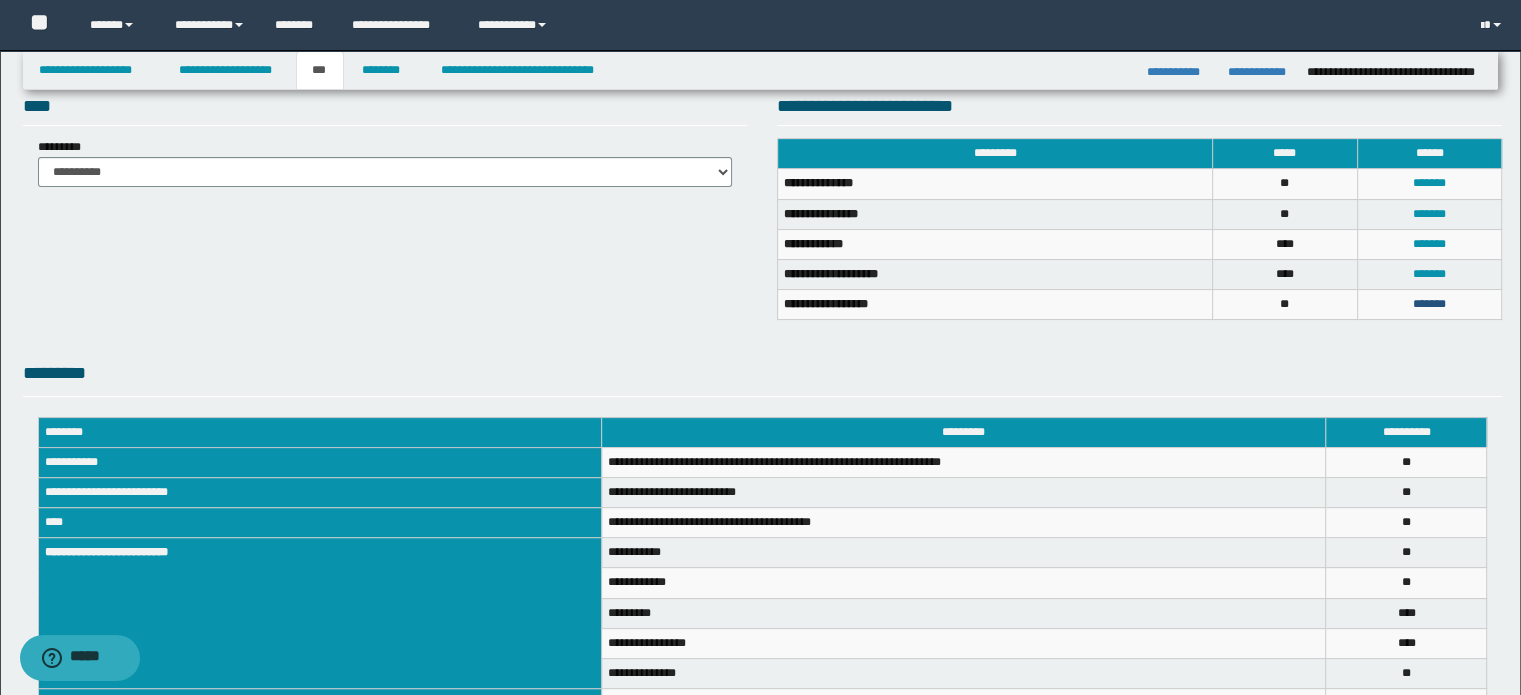 click on "*******" at bounding box center [1429, 304] 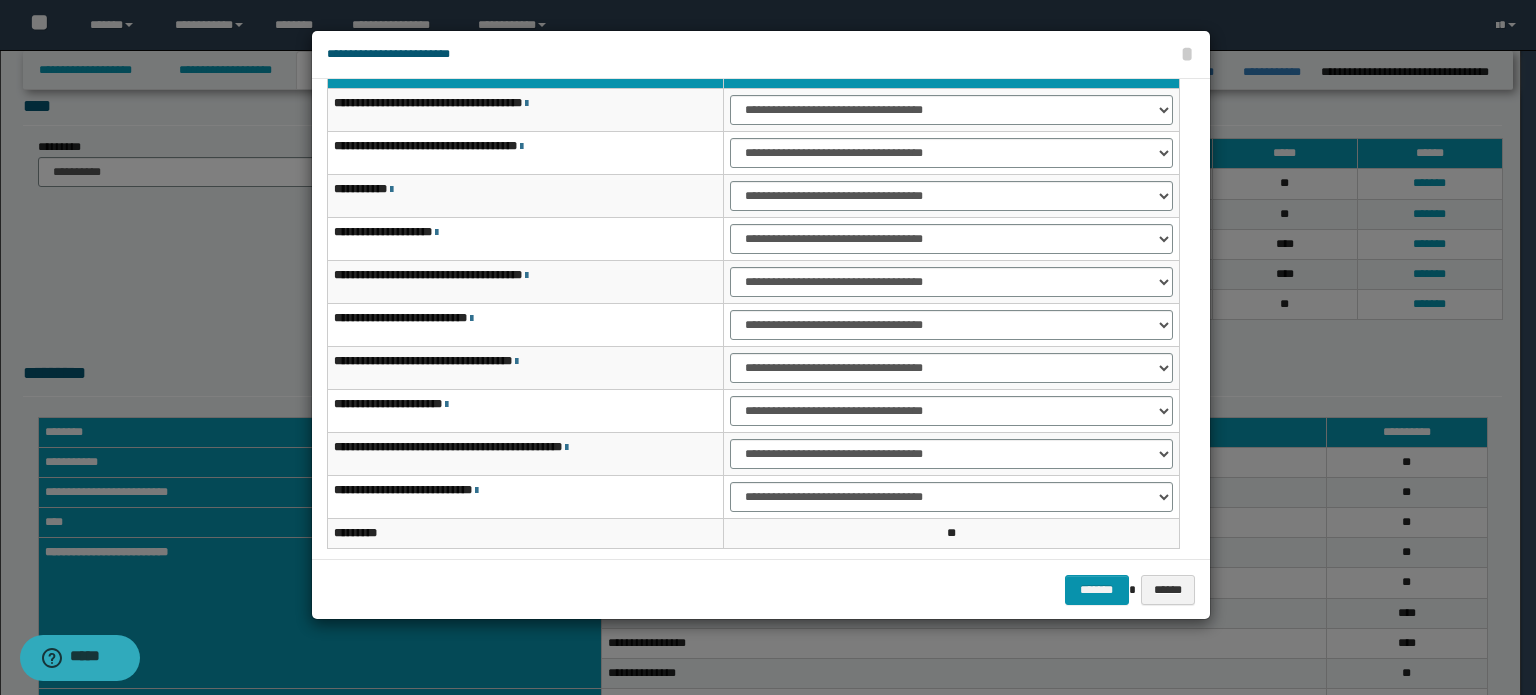 scroll, scrollTop: 0, scrollLeft: 0, axis: both 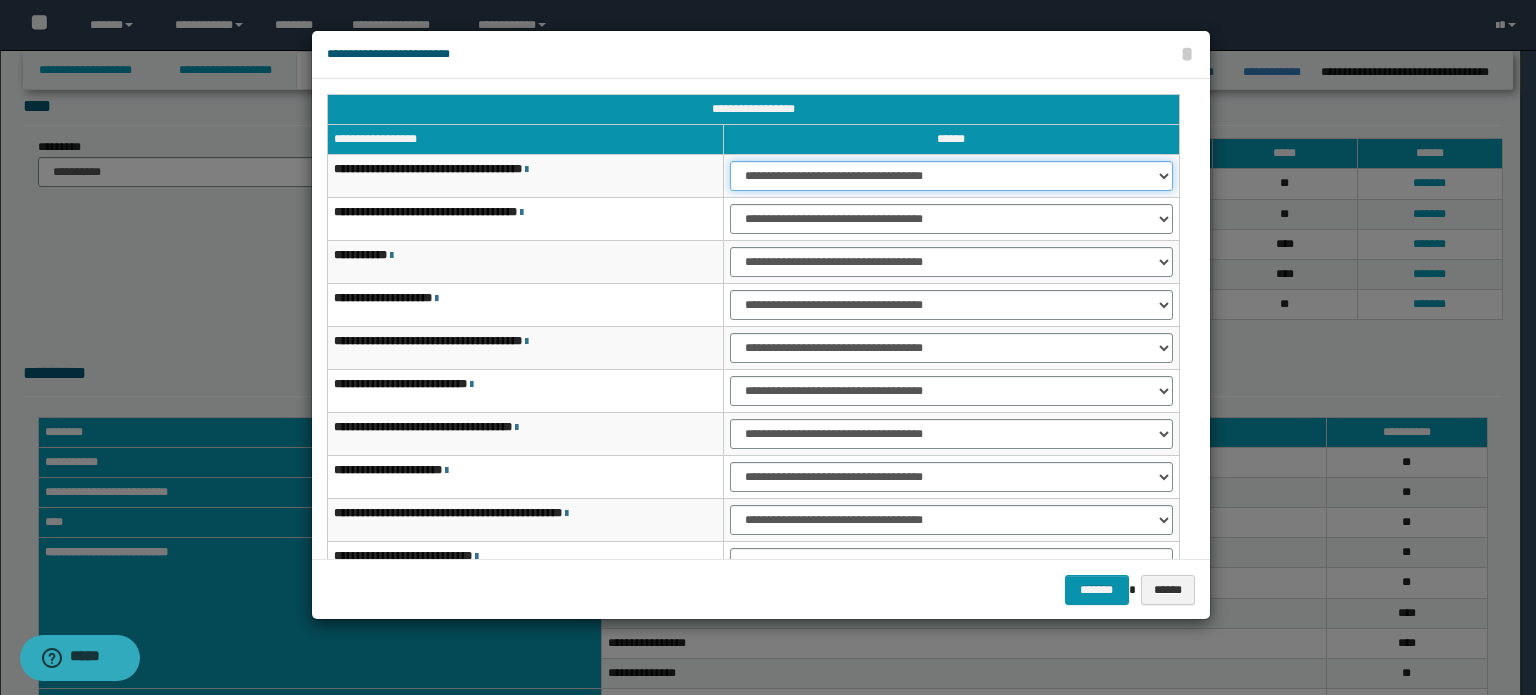 click on "**********" at bounding box center [951, 176] 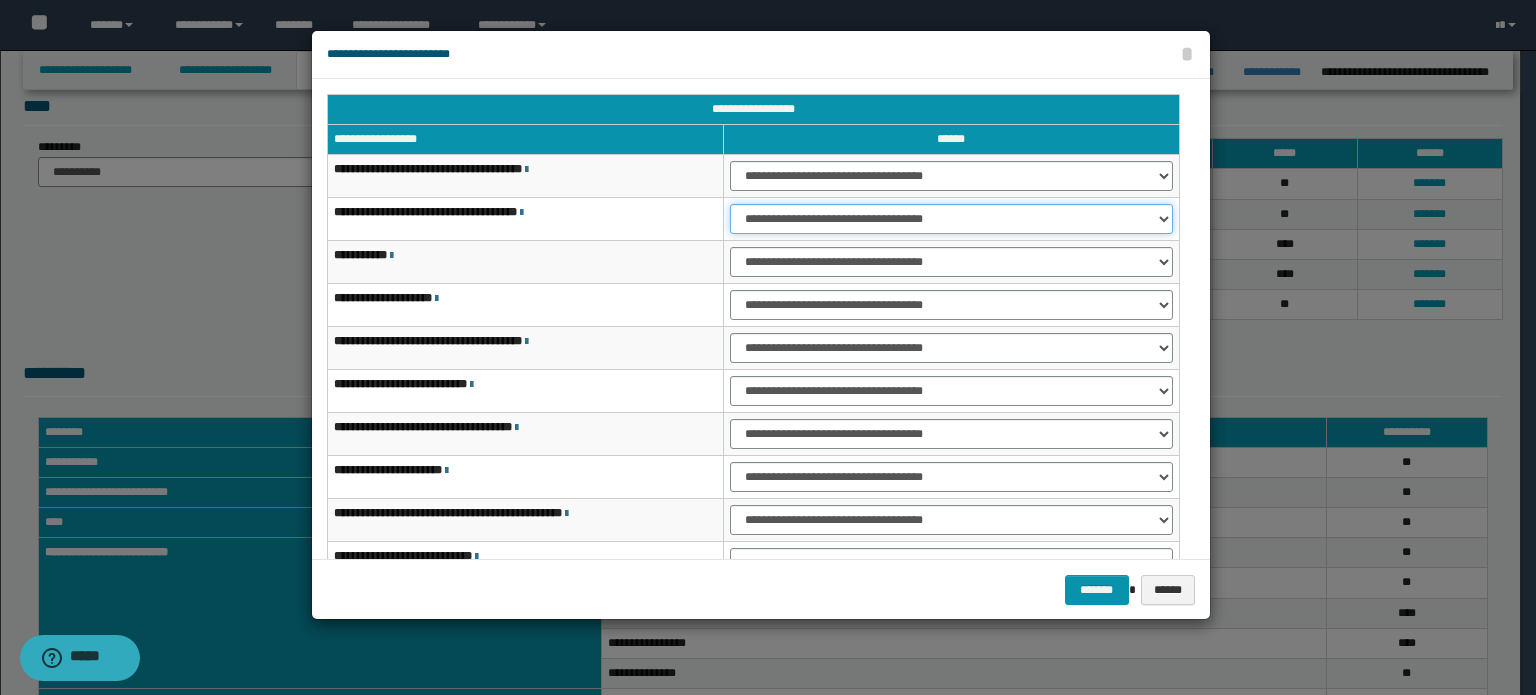 click on "**********" at bounding box center (951, 219) 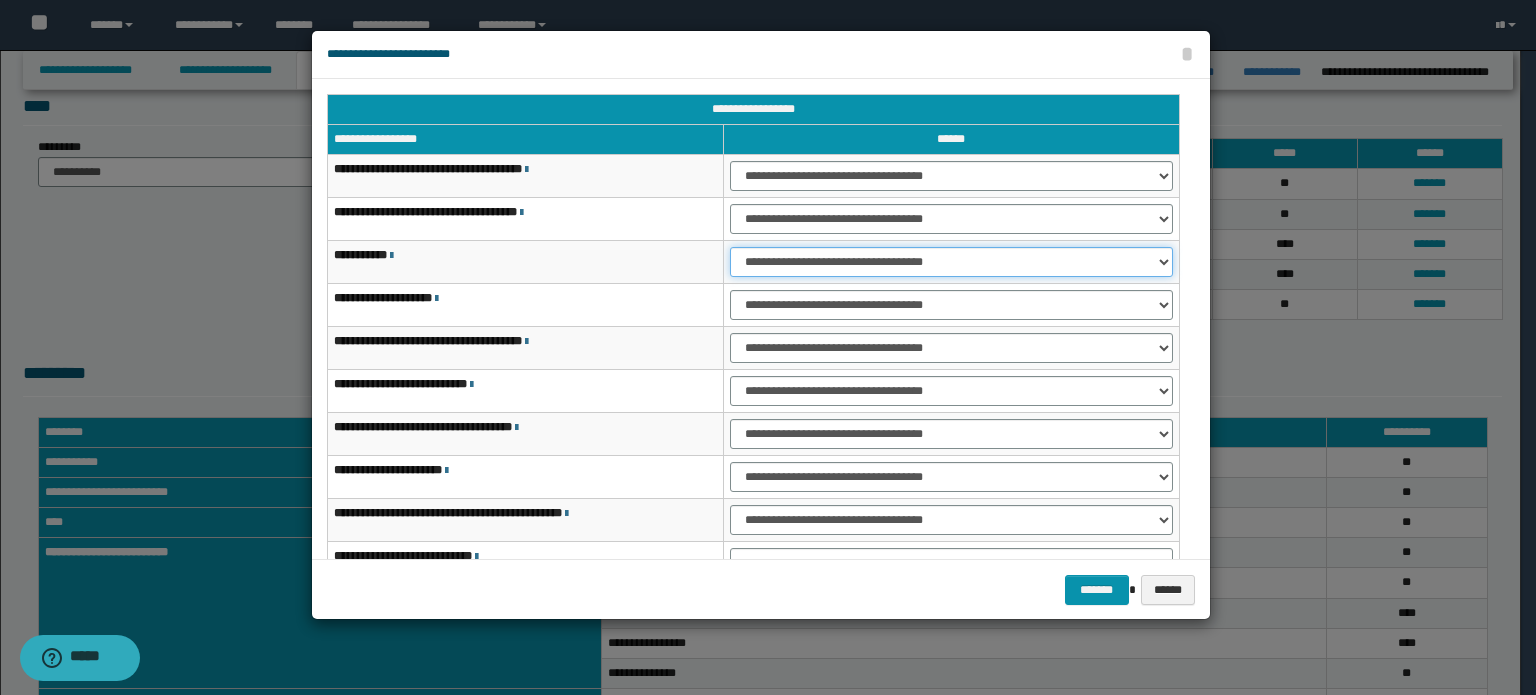 drag, startPoint x: 1025, startPoint y: 255, endPoint x: 1022, endPoint y: 271, distance: 16.27882 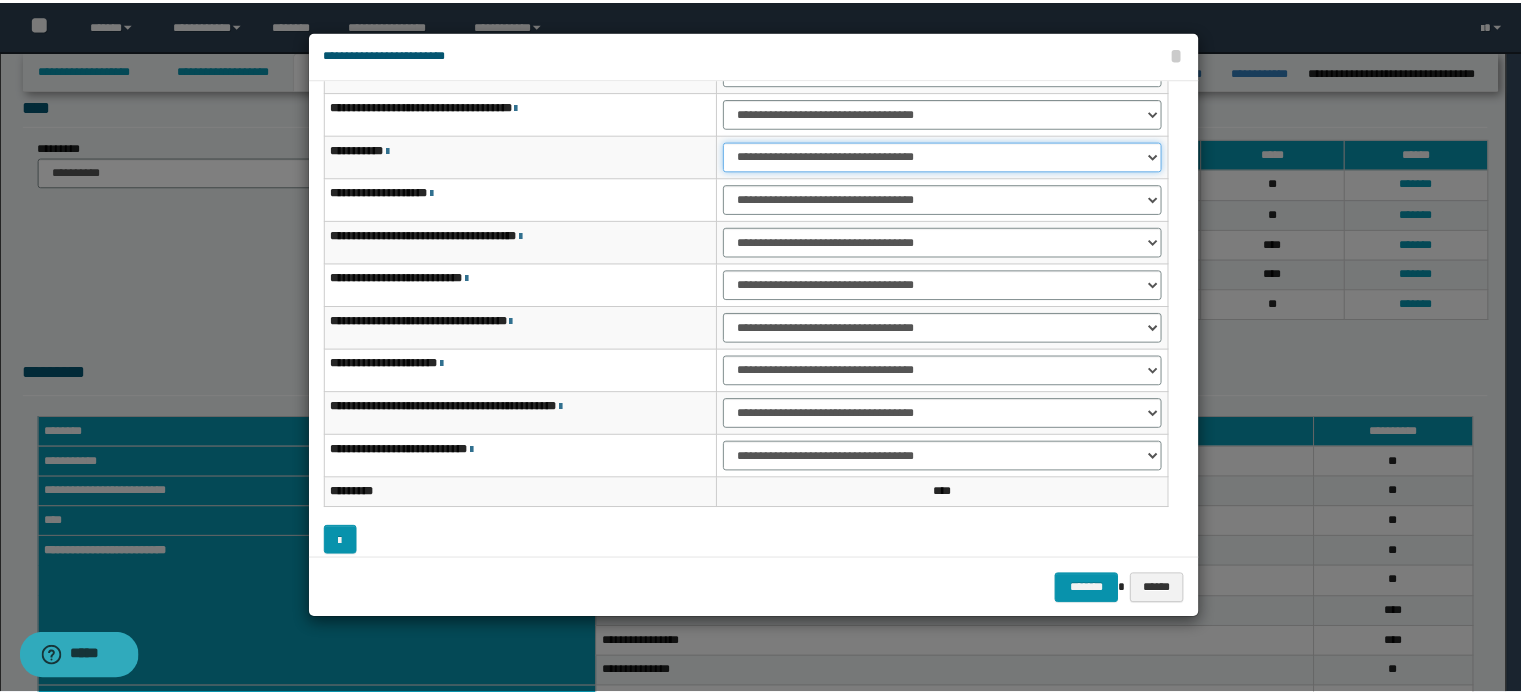 scroll, scrollTop: 118, scrollLeft: 0, axis: vertical 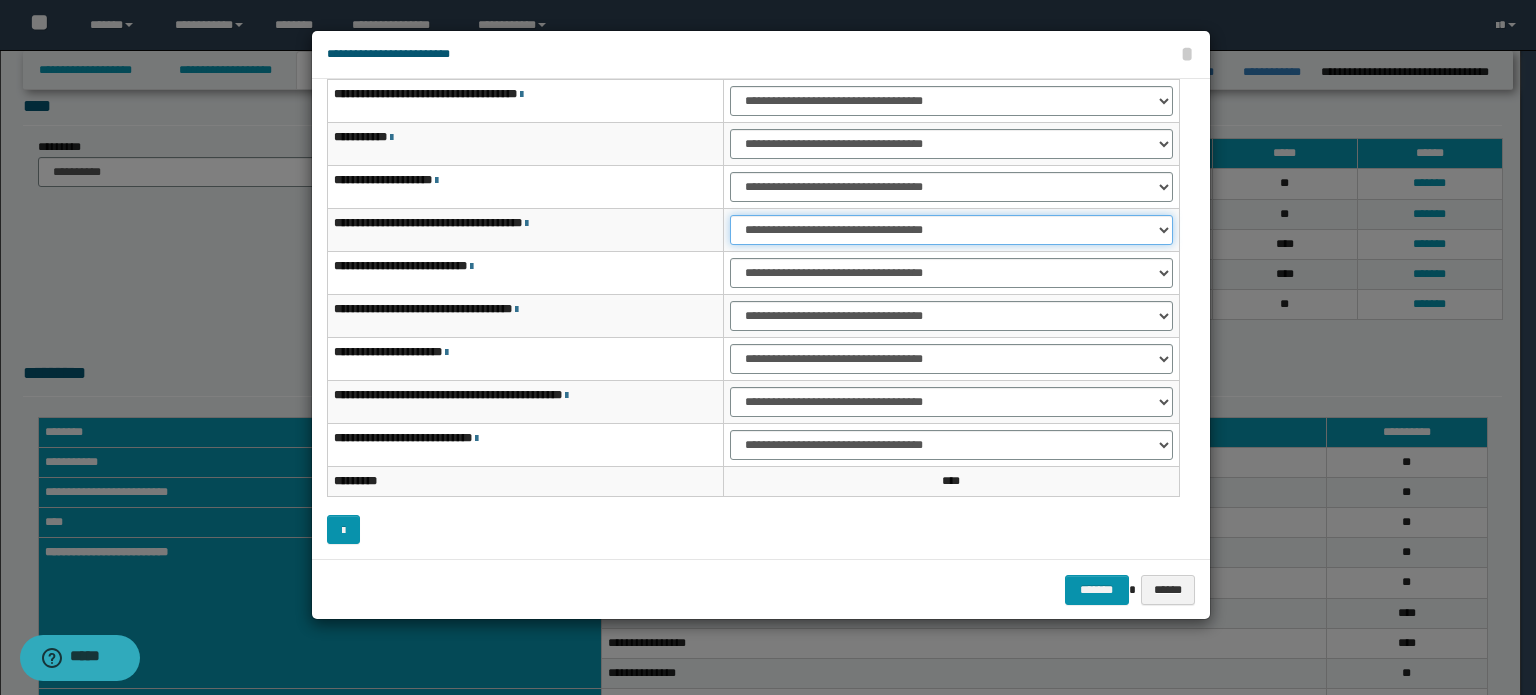 click on "**********" at bounding box center [951, 230] 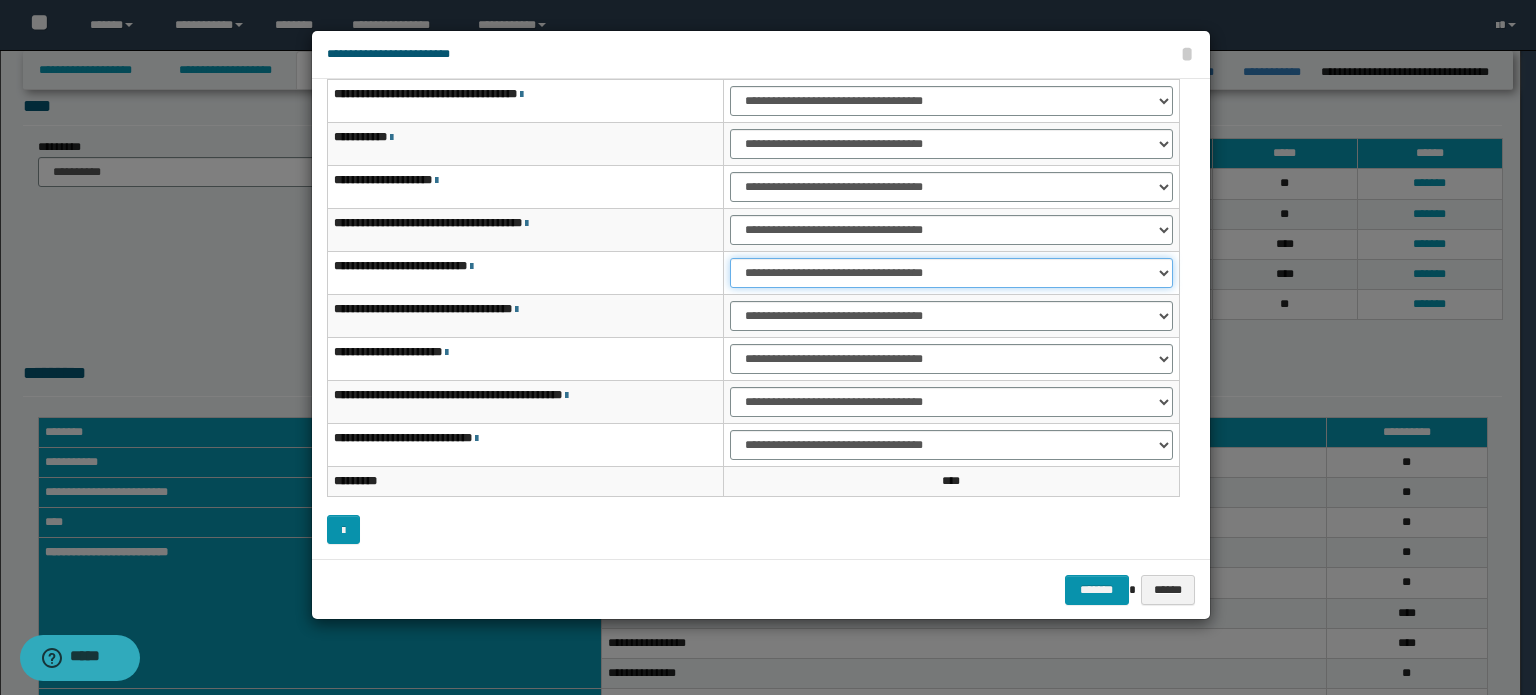 drag, startPoint x: 1013, startPoint y: 271, endPoint x: 1010, endPoint y: 283, distance: 12.369317 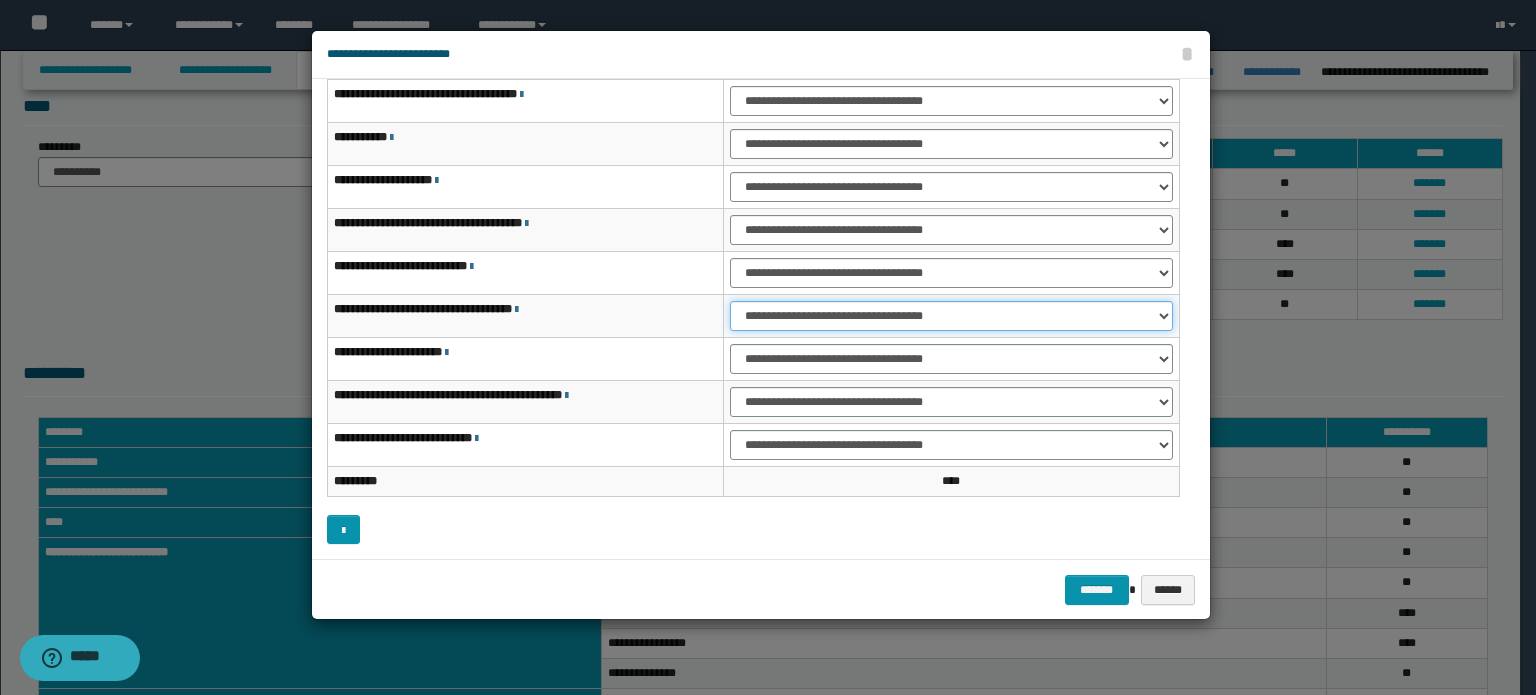 click on "**********" at bounding box center [951, 316] 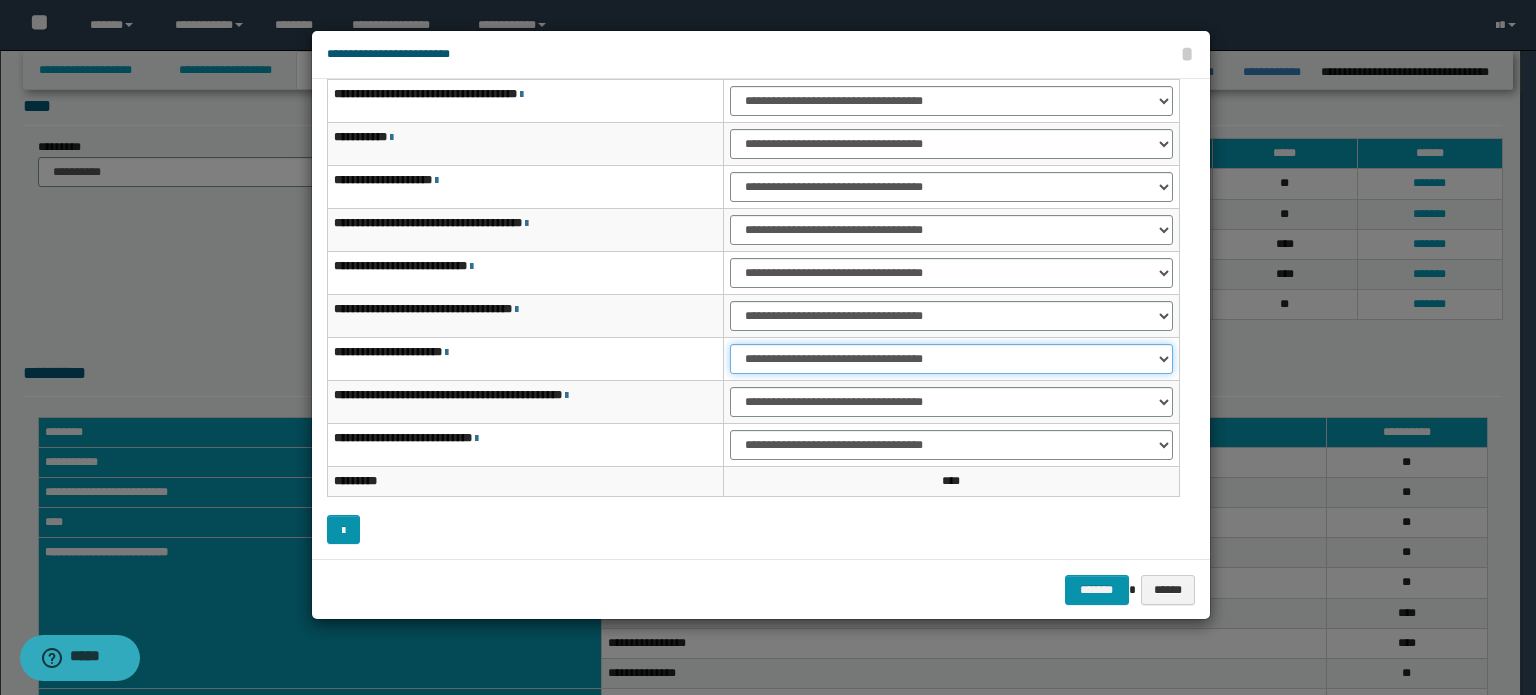 drag, startPoint x: 1020, startPoint y: 345, endPoint x: 1014, endPoint y: 363, distance: 18.973665 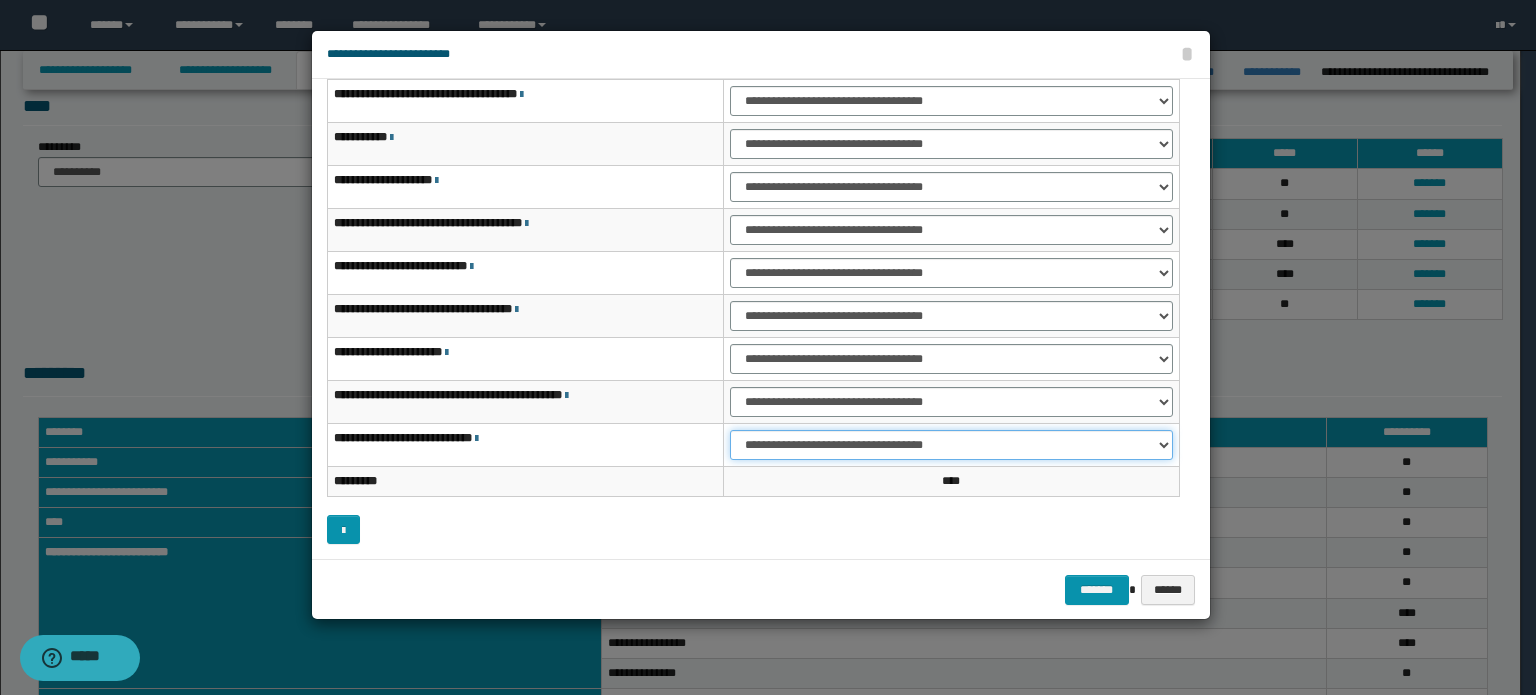 drag, startPoint x: 1052, startPoint y: 435, endPoint x: 1048, endPoint y: 445, distance: 10.770329 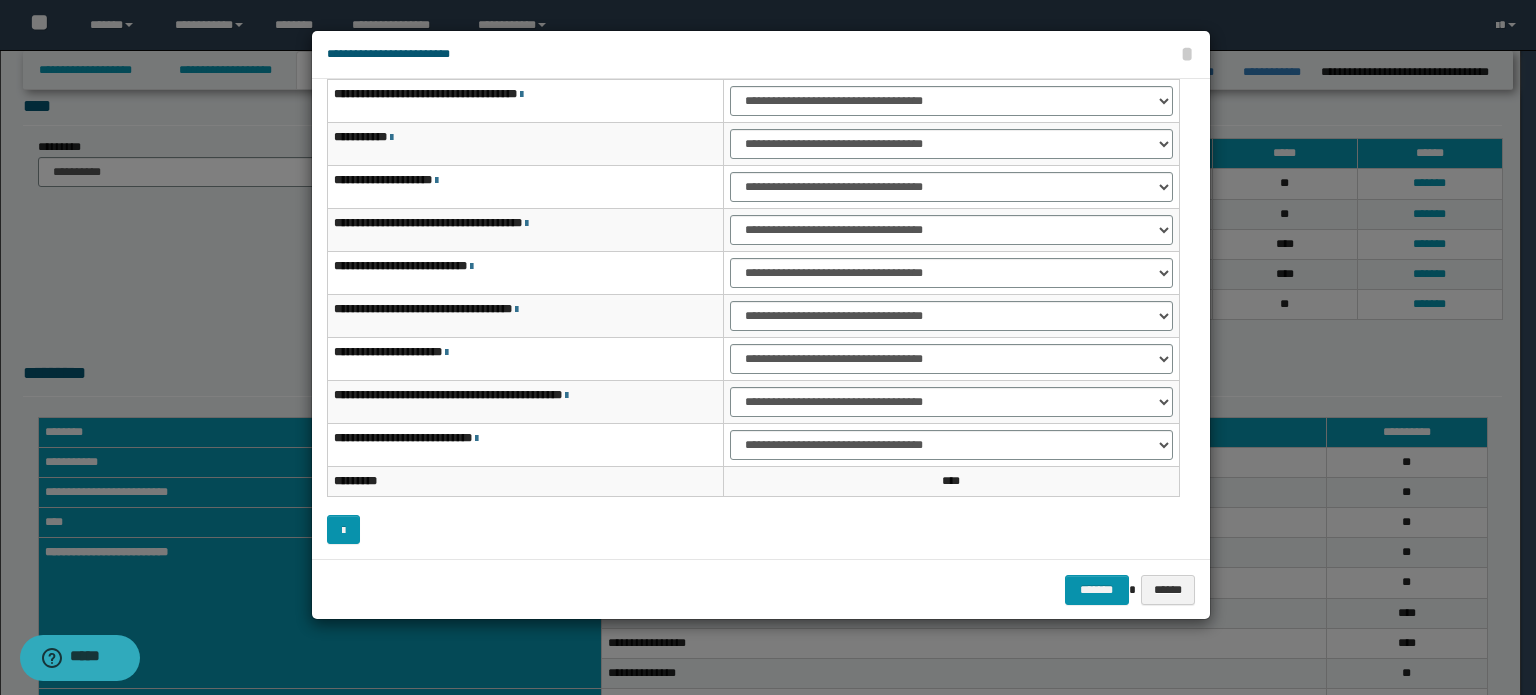 click on "*******
******" at bounding box center [761, 589] 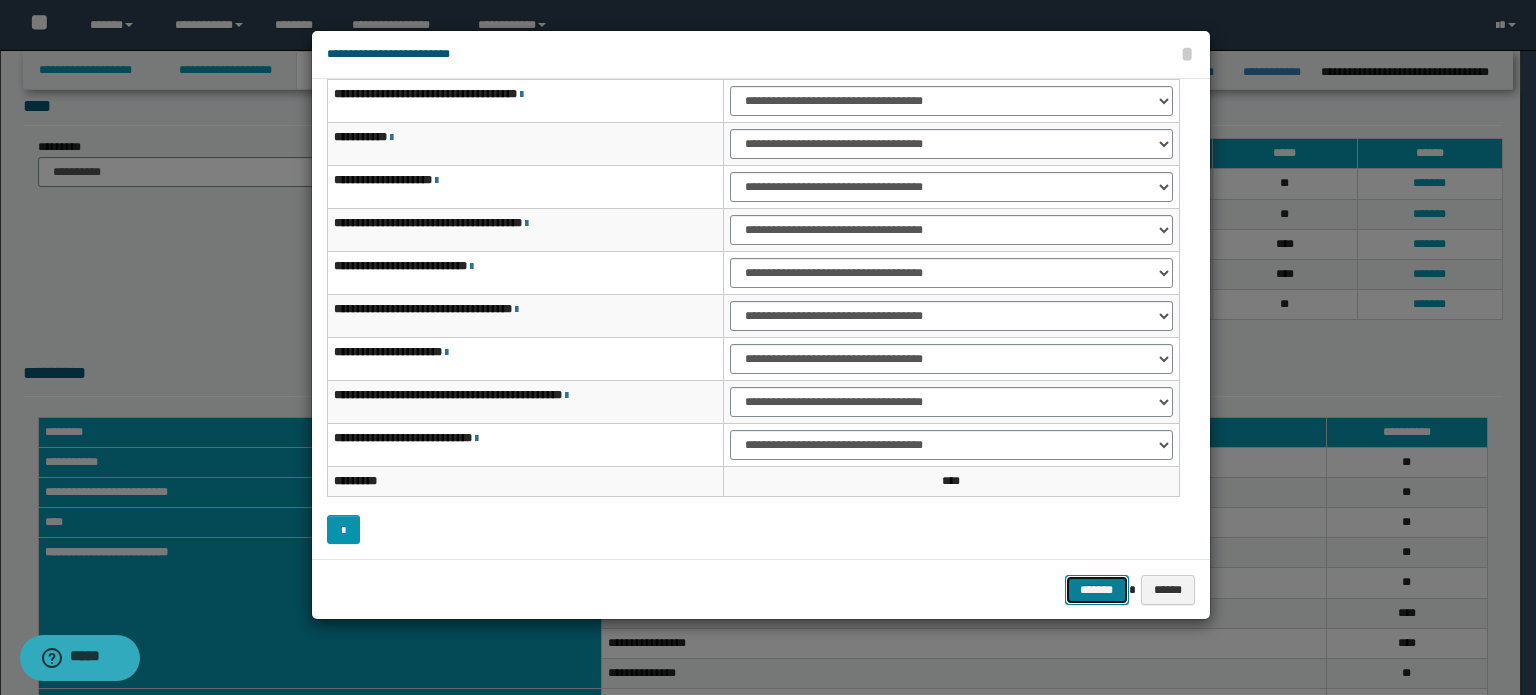 click on "*******" at bounding box center (1097, 590) 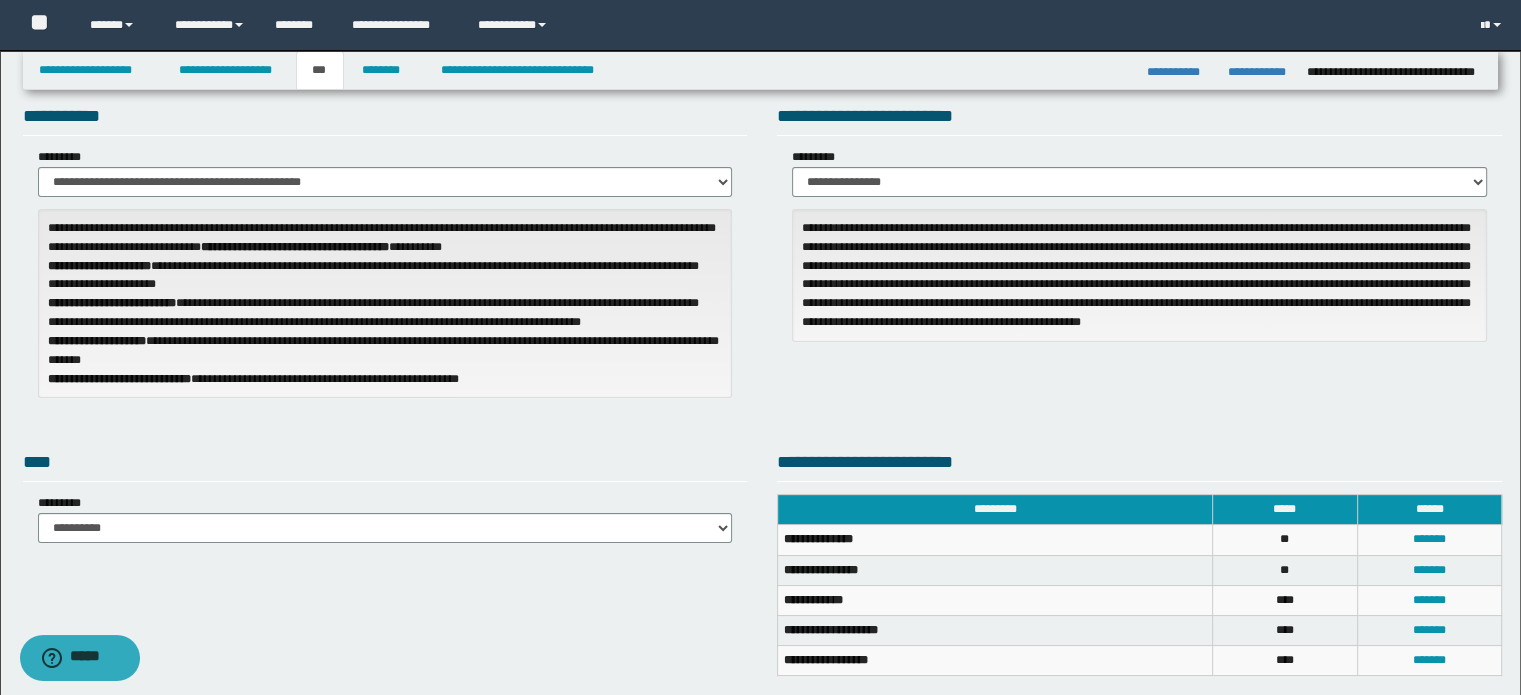 scroll, scrollTop: 0, scrollLeft: 0, axis: both 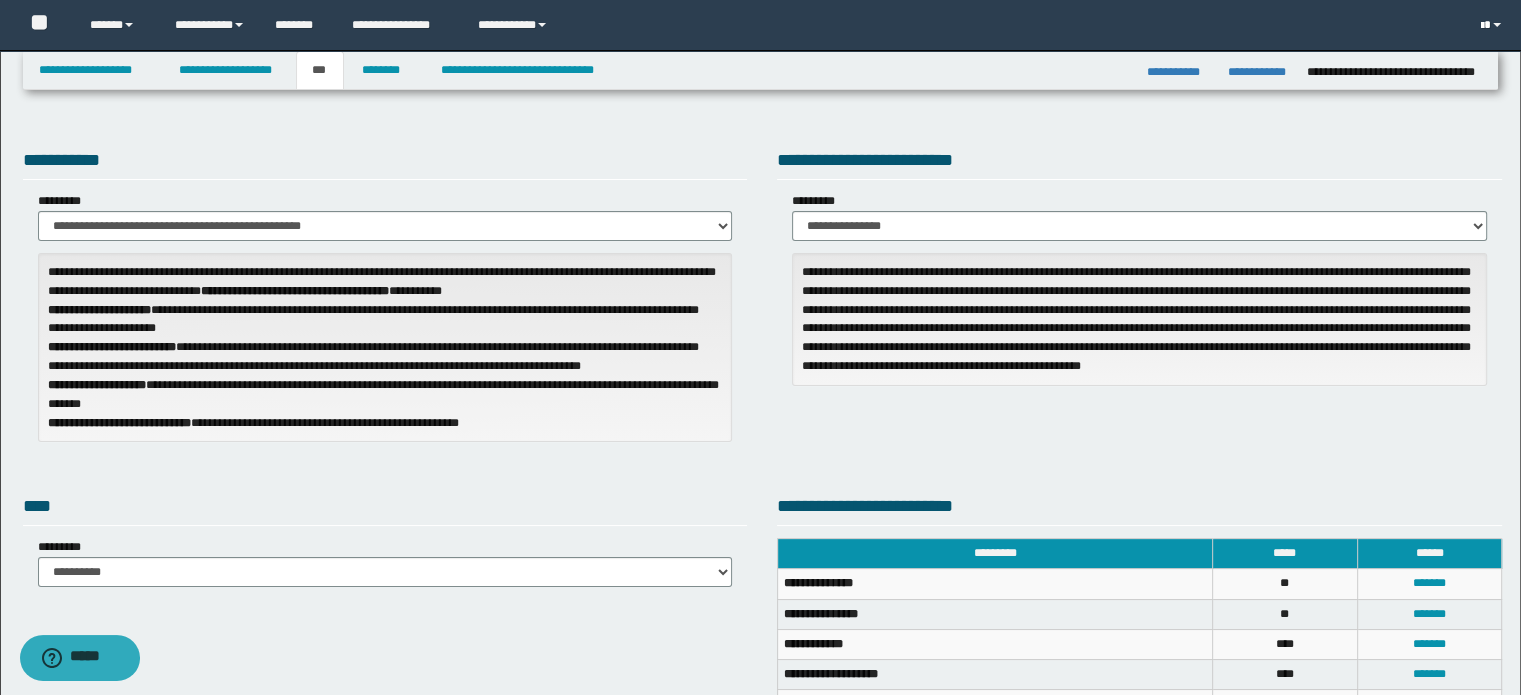 click at bounding box center [1493, 25] 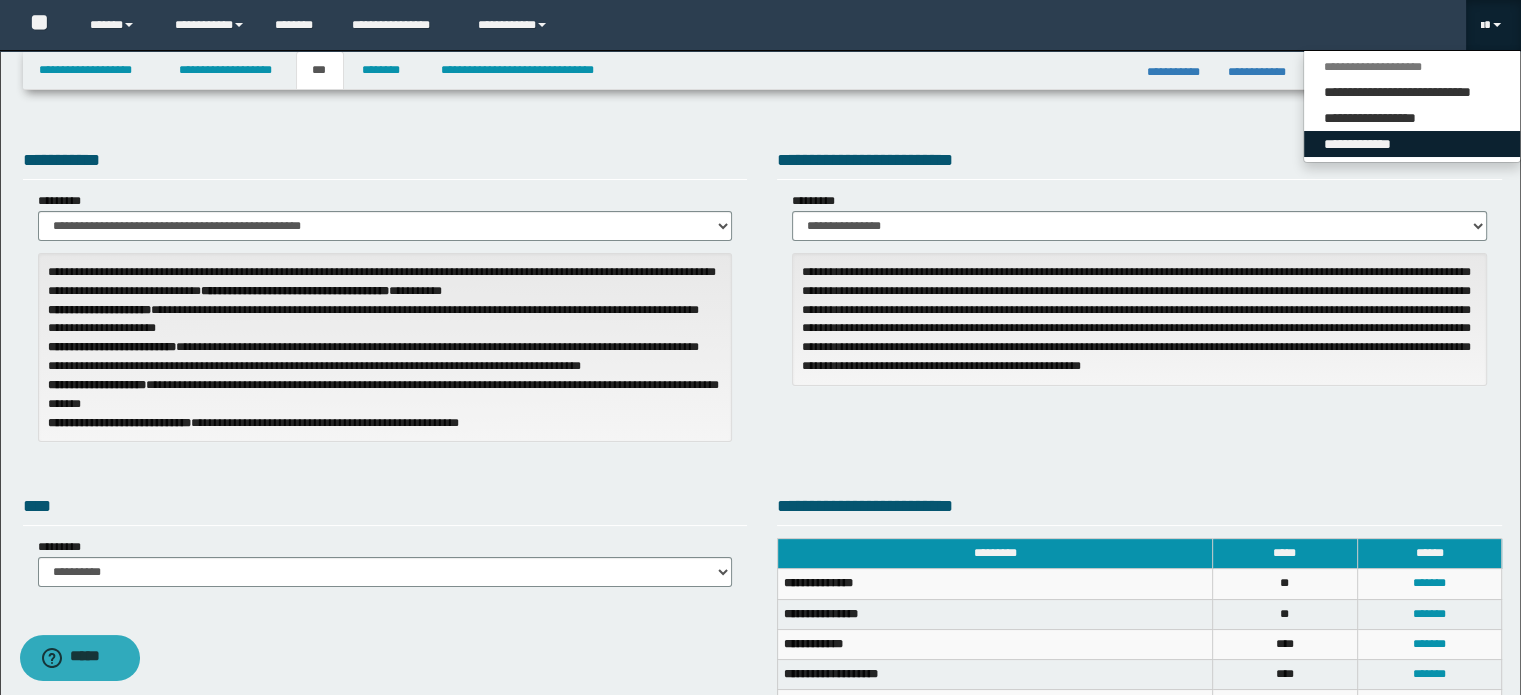 click on "**********" at bounding box center (1412, 144) 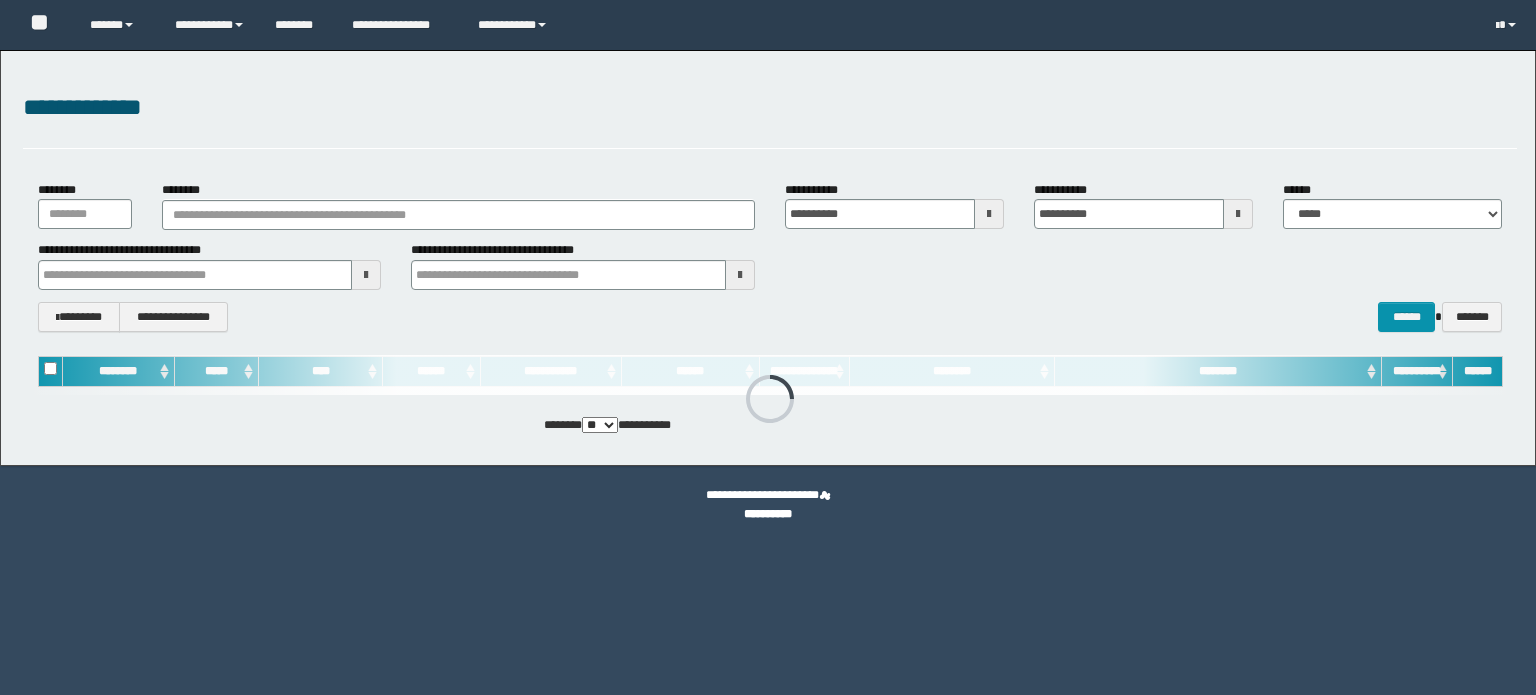 scroll, scrollTop: 0, scrollLeft: 0, axis: both 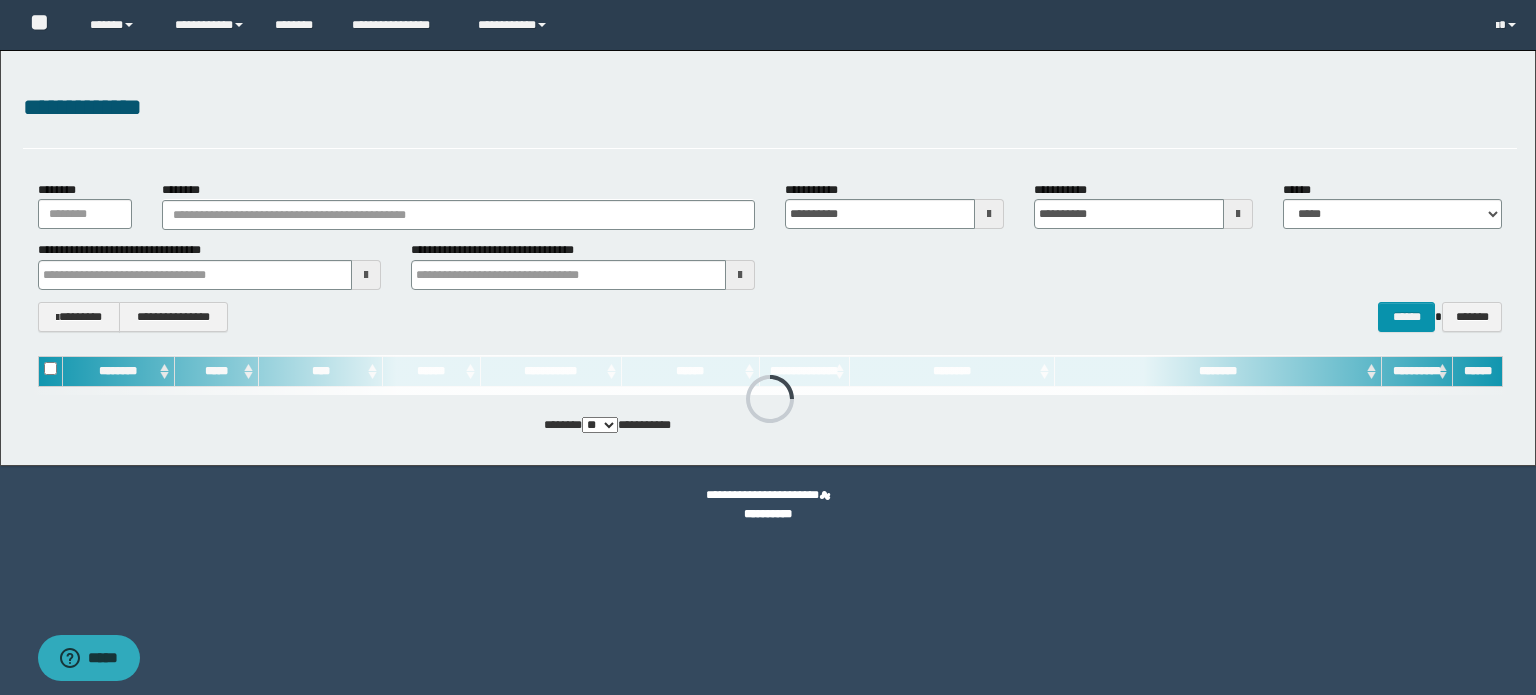 click on "********" at bounding box center (458, 215) 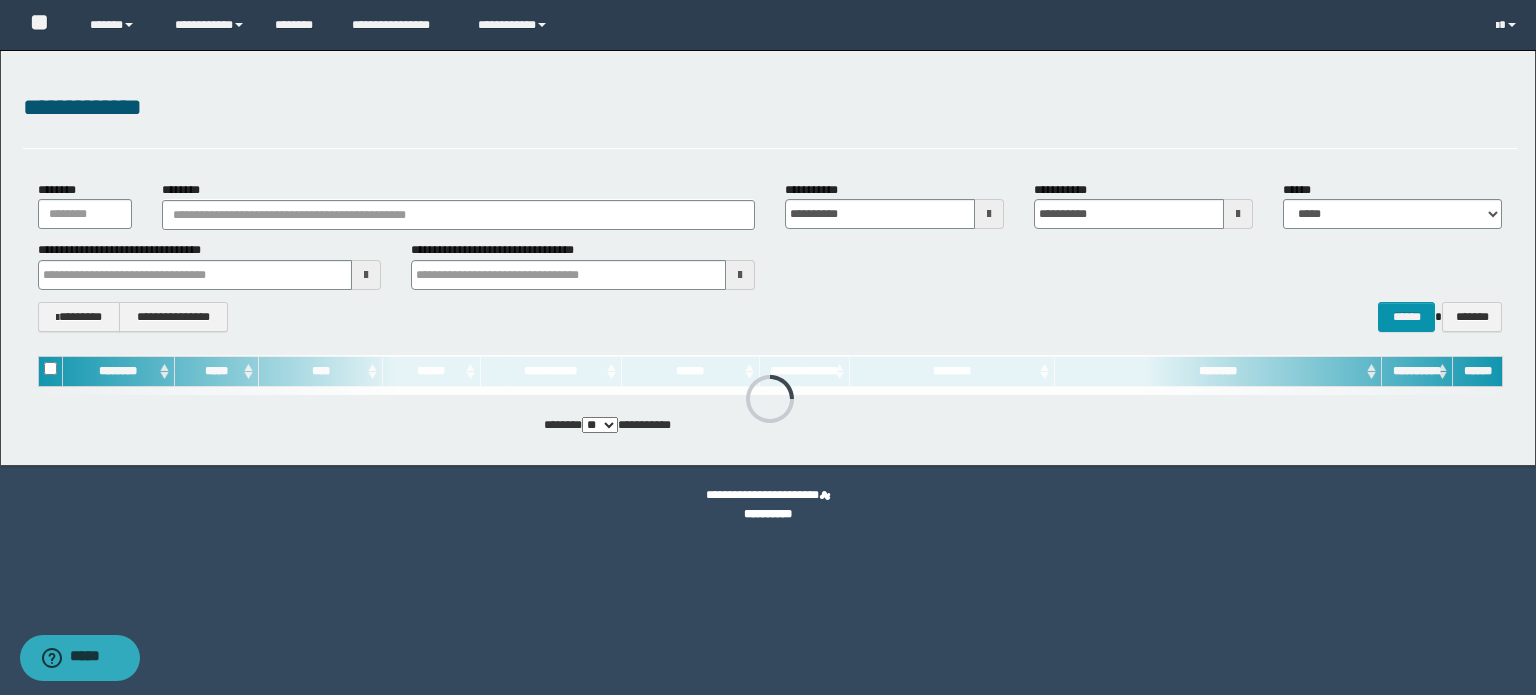 scroll, scrollTop: 1092, scrollLeft: 0, axis: vertical 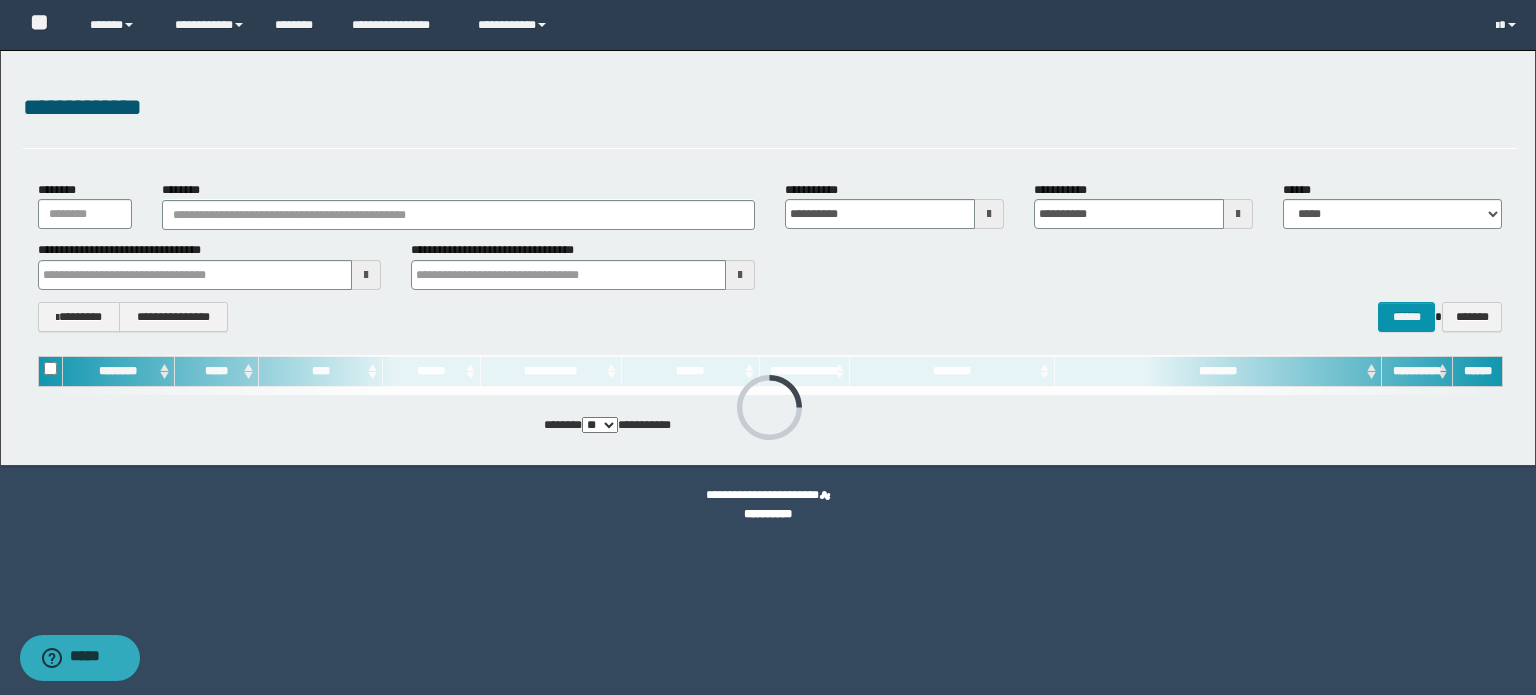 type on "**********" 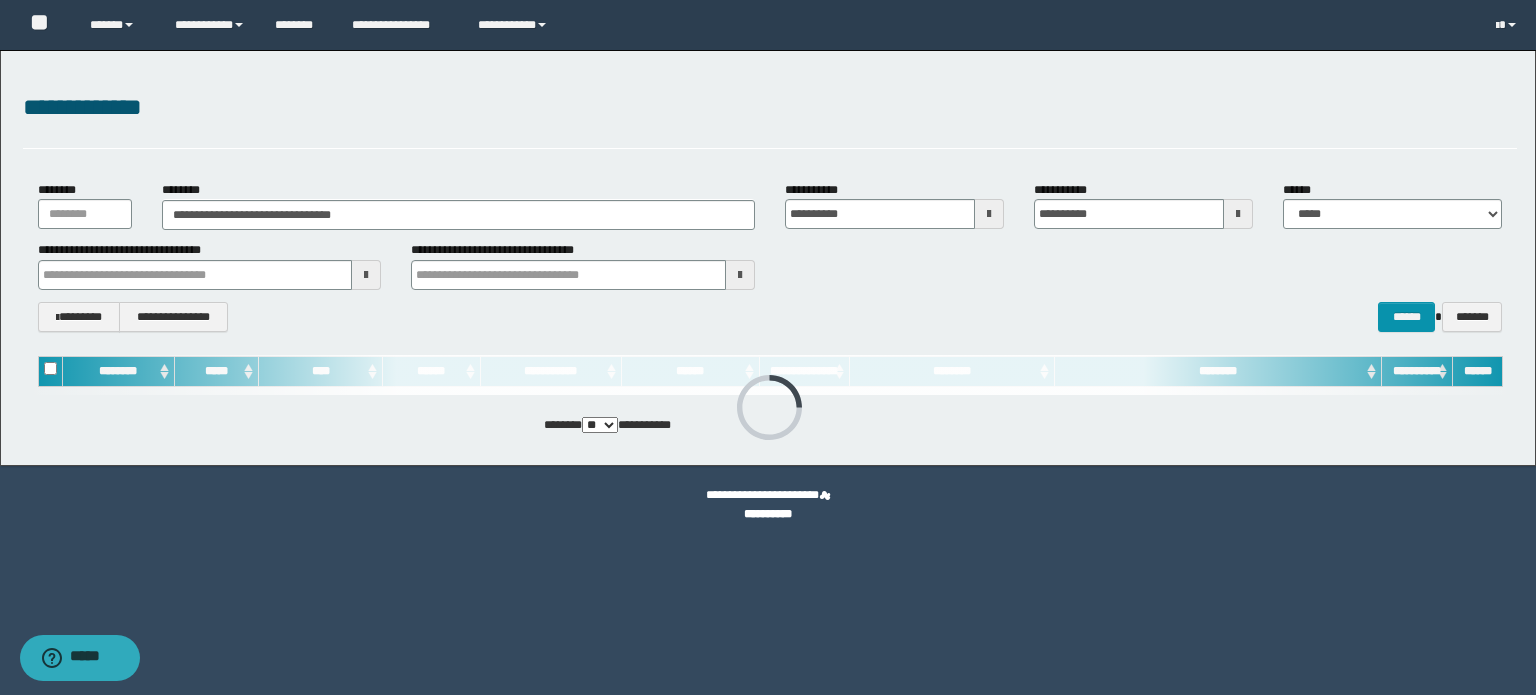 type on "**********" 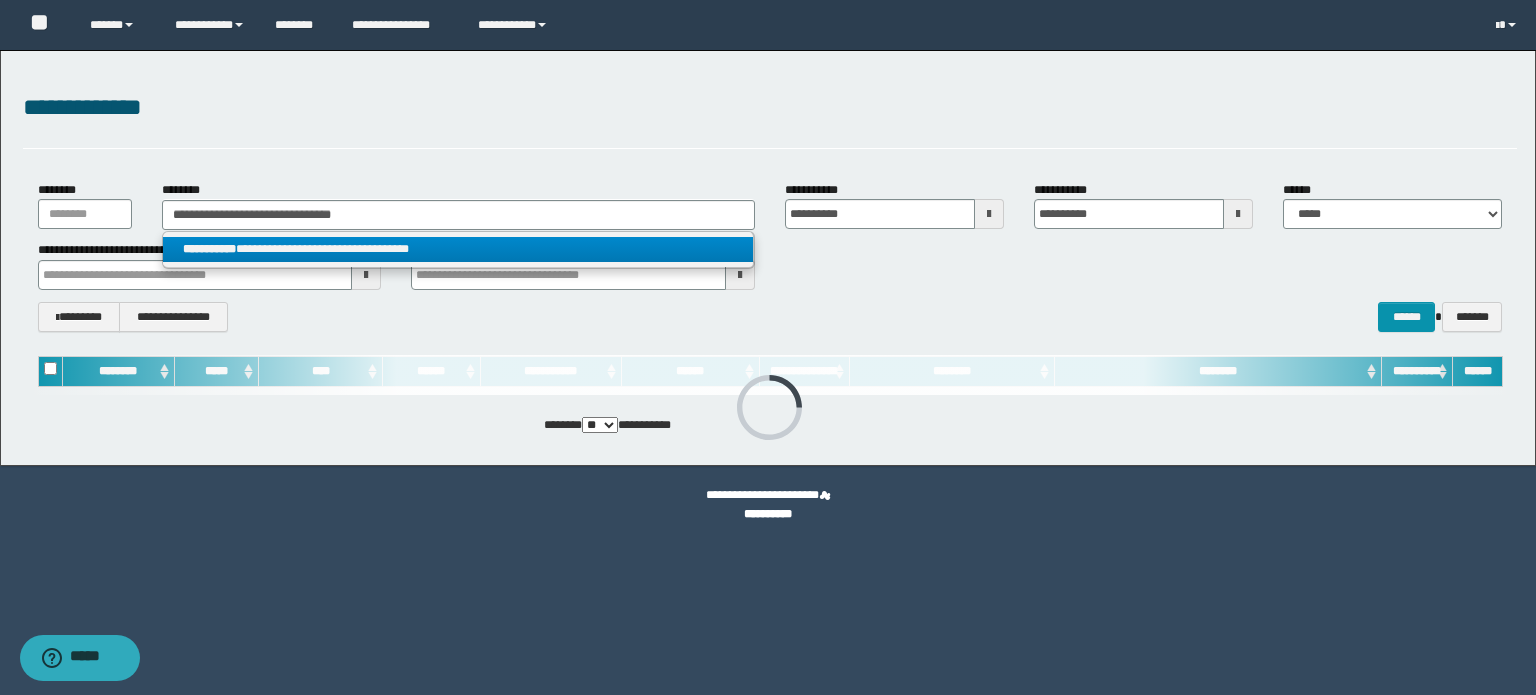 type on "**********" 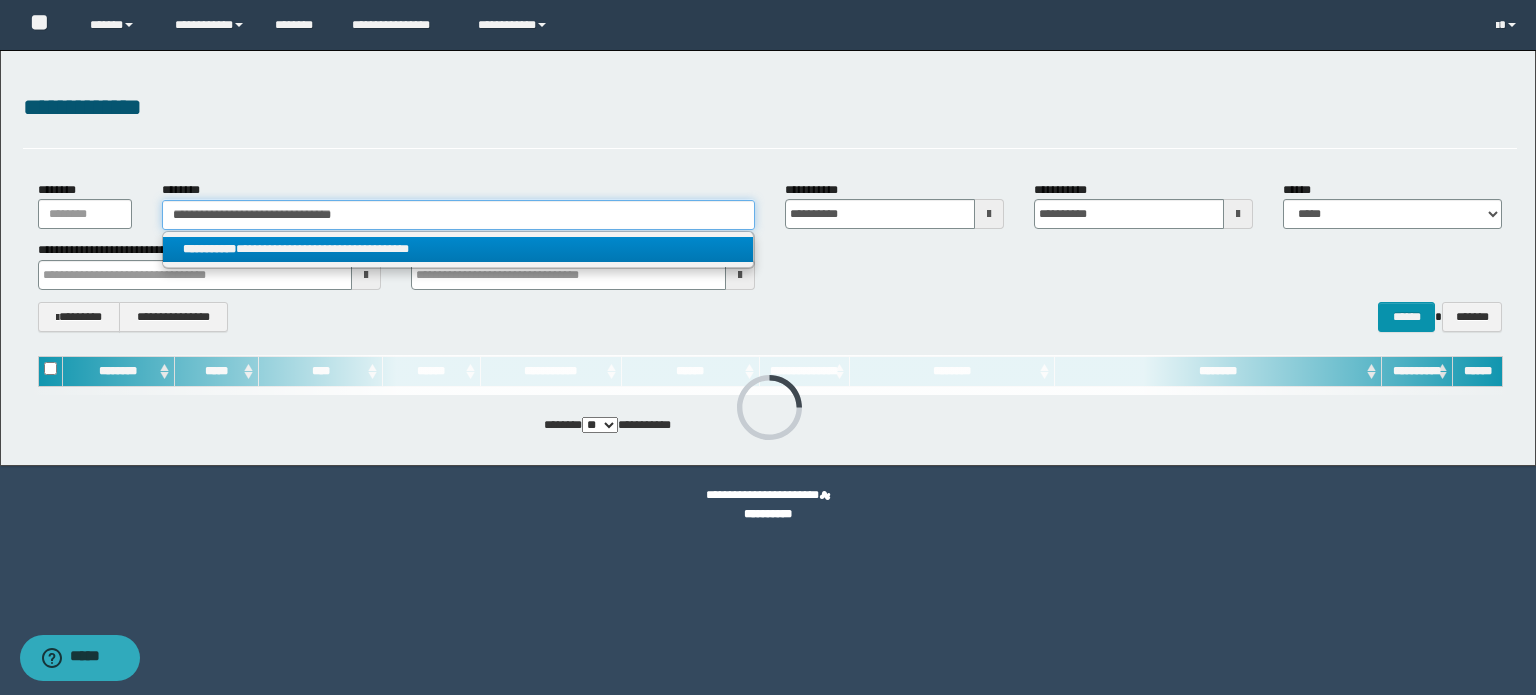 type 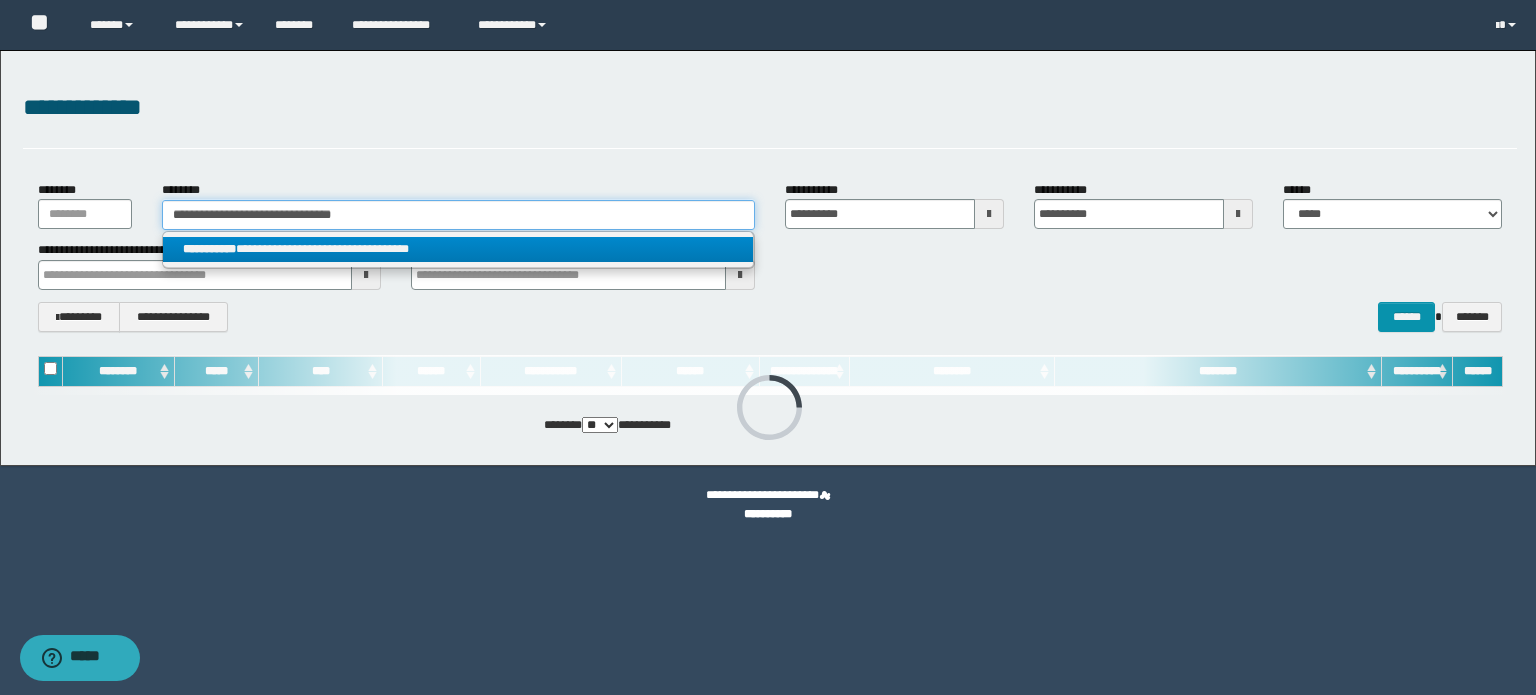 type on "**********" 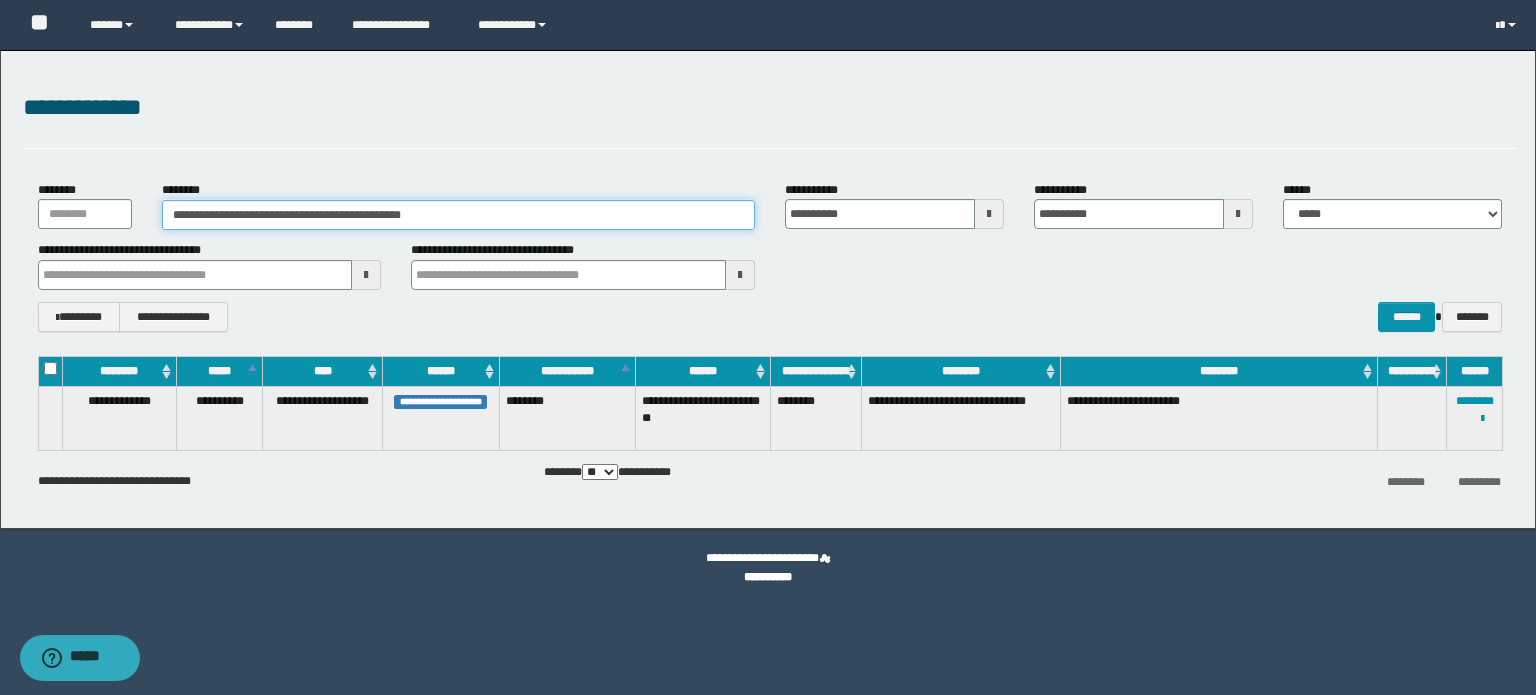 type on "******" 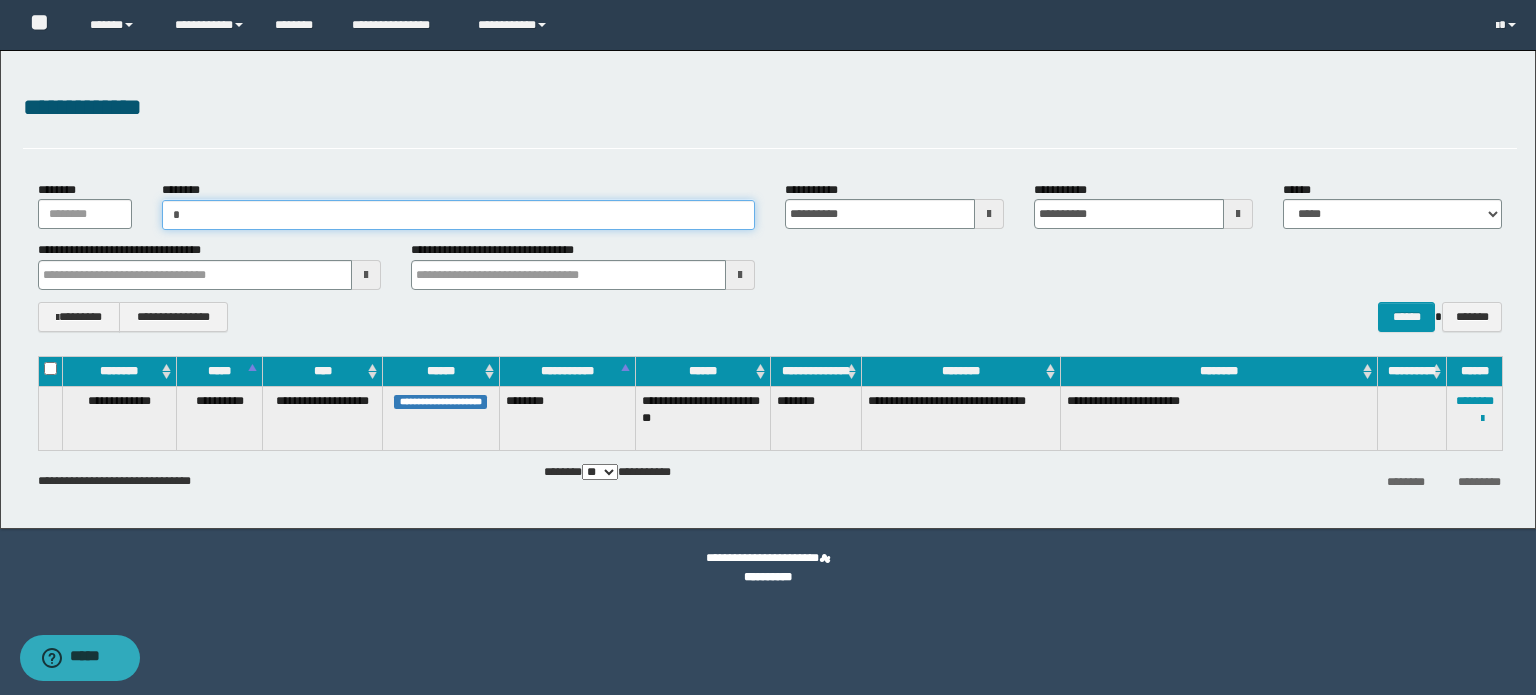 paste on "**********" 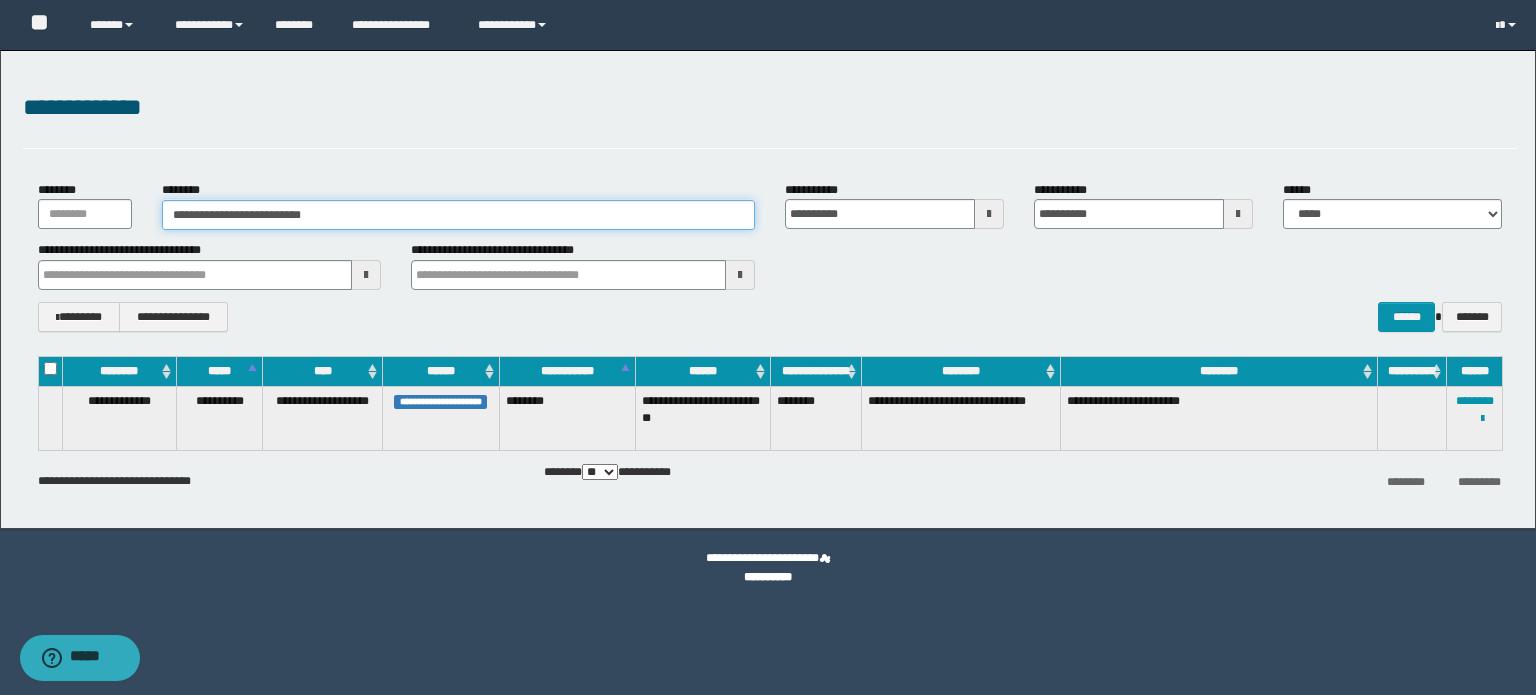 type on "**********" 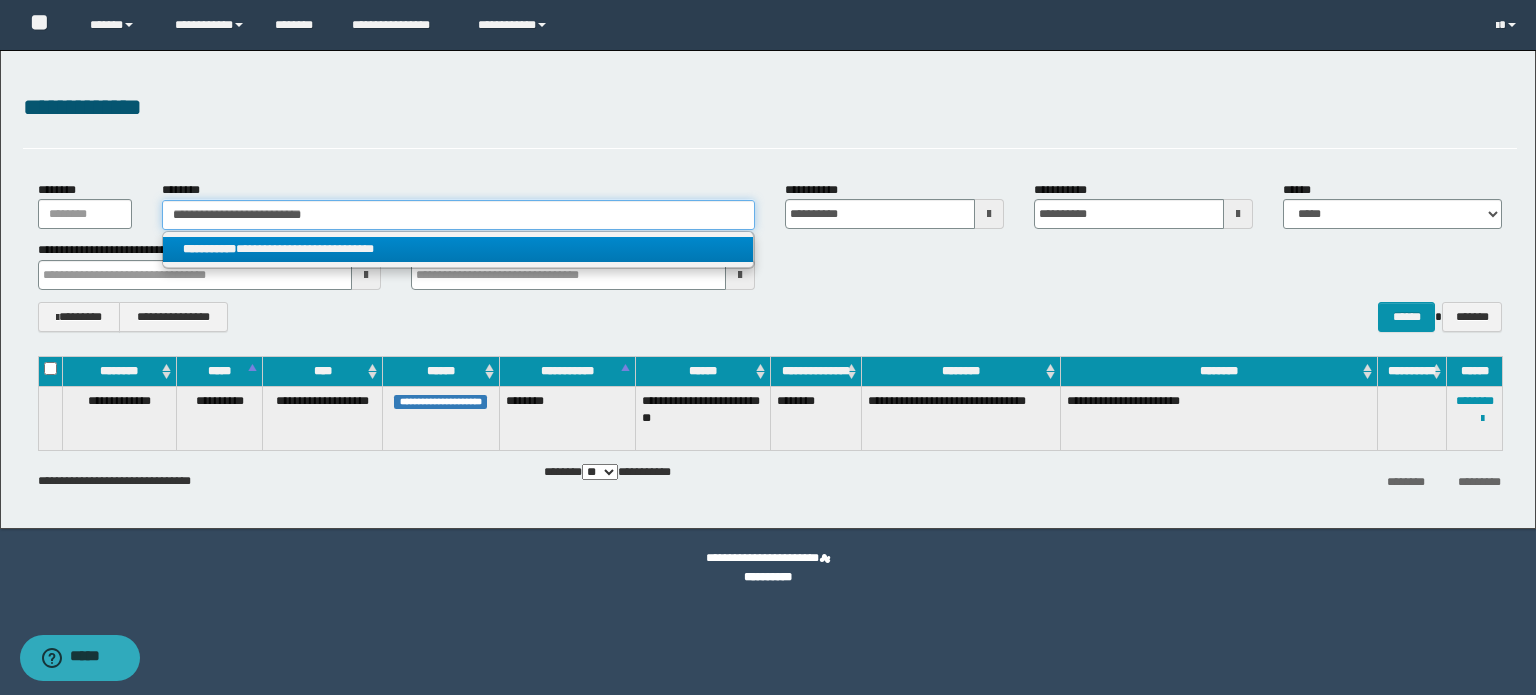 type on "**********" 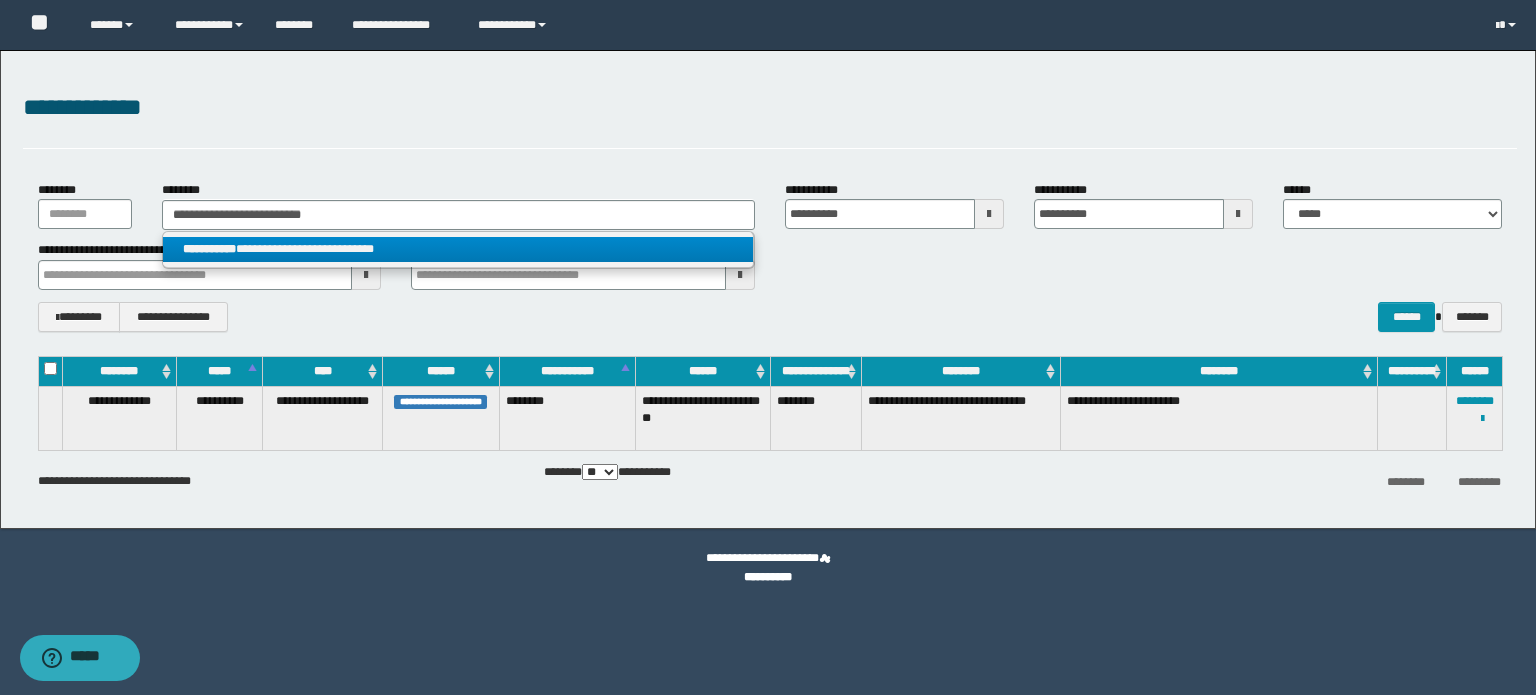 click on "**********" at bounding box center [458, 249] 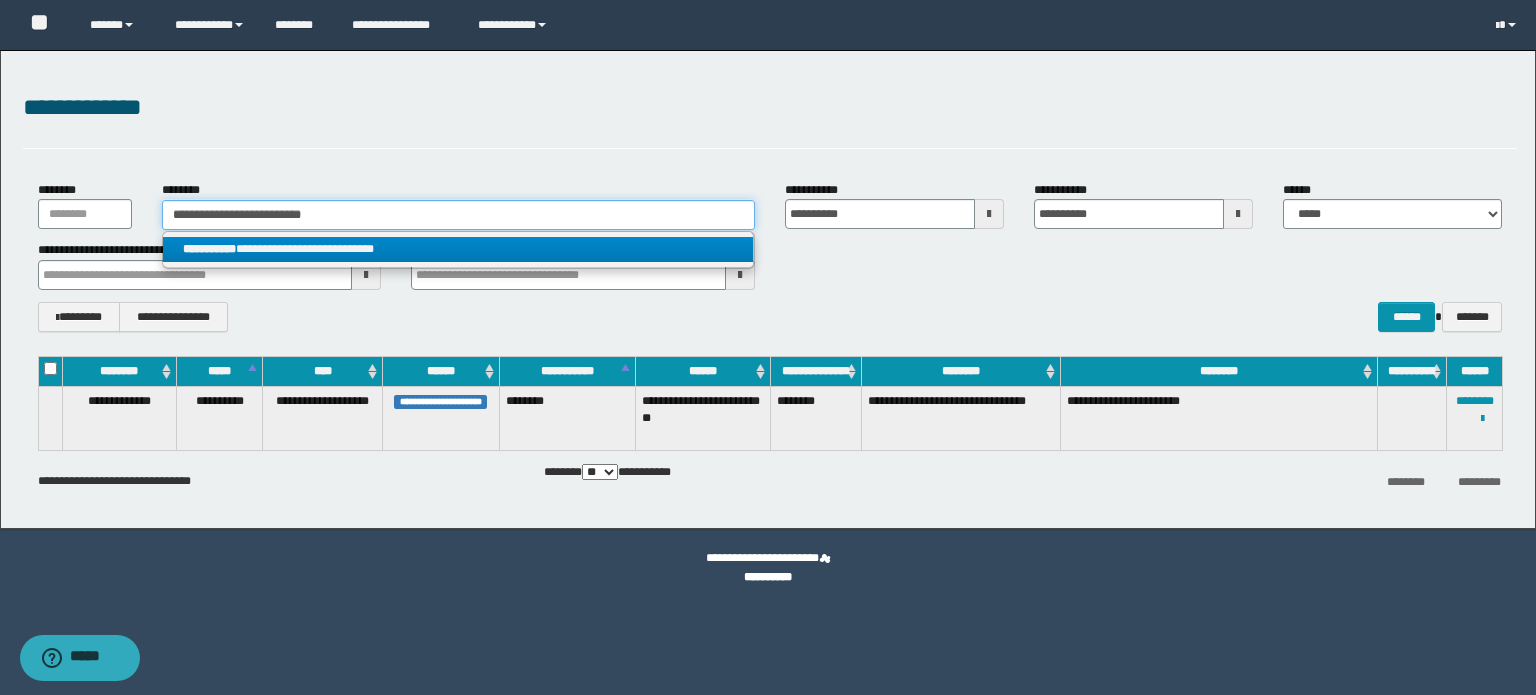 type 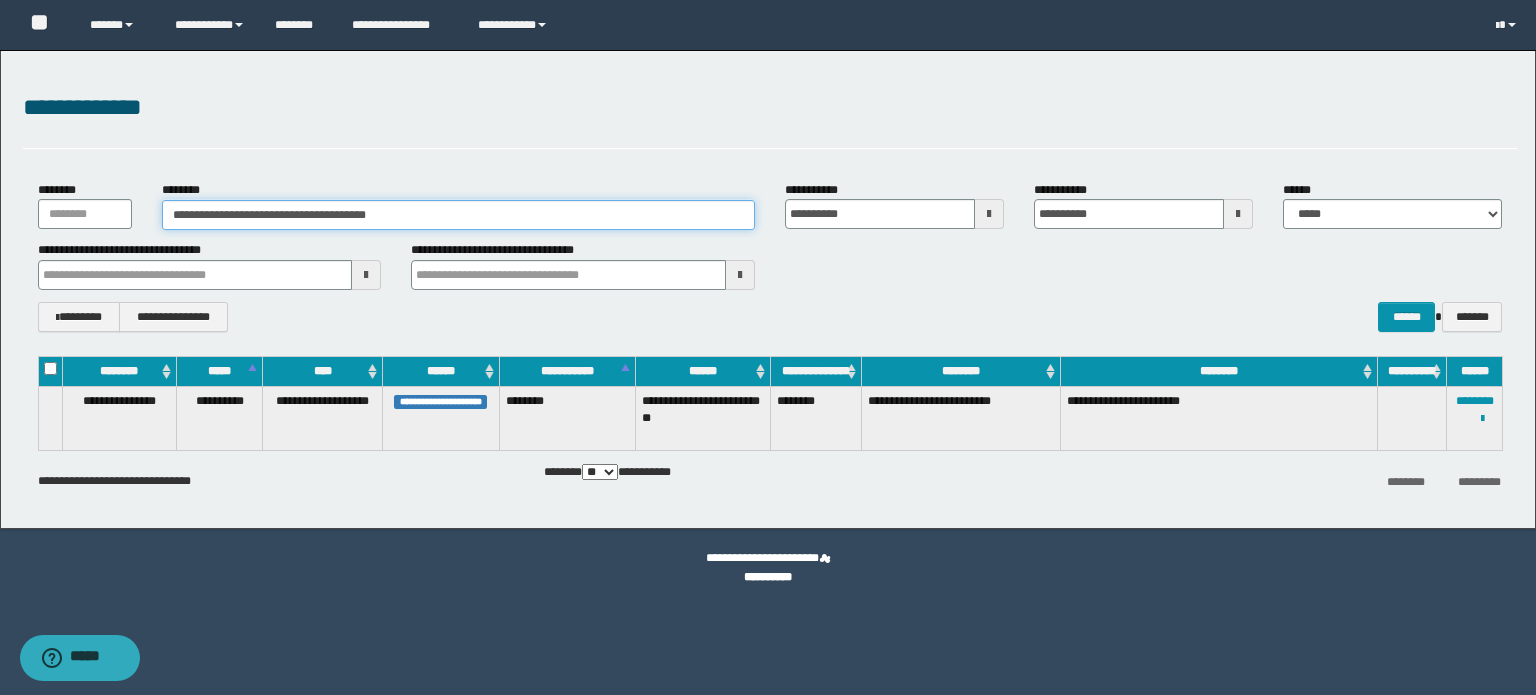 drag, startPoint x: 421, startPoint y: 214, endPoint x: 29, endPoint y: 231, distance: 392.36844 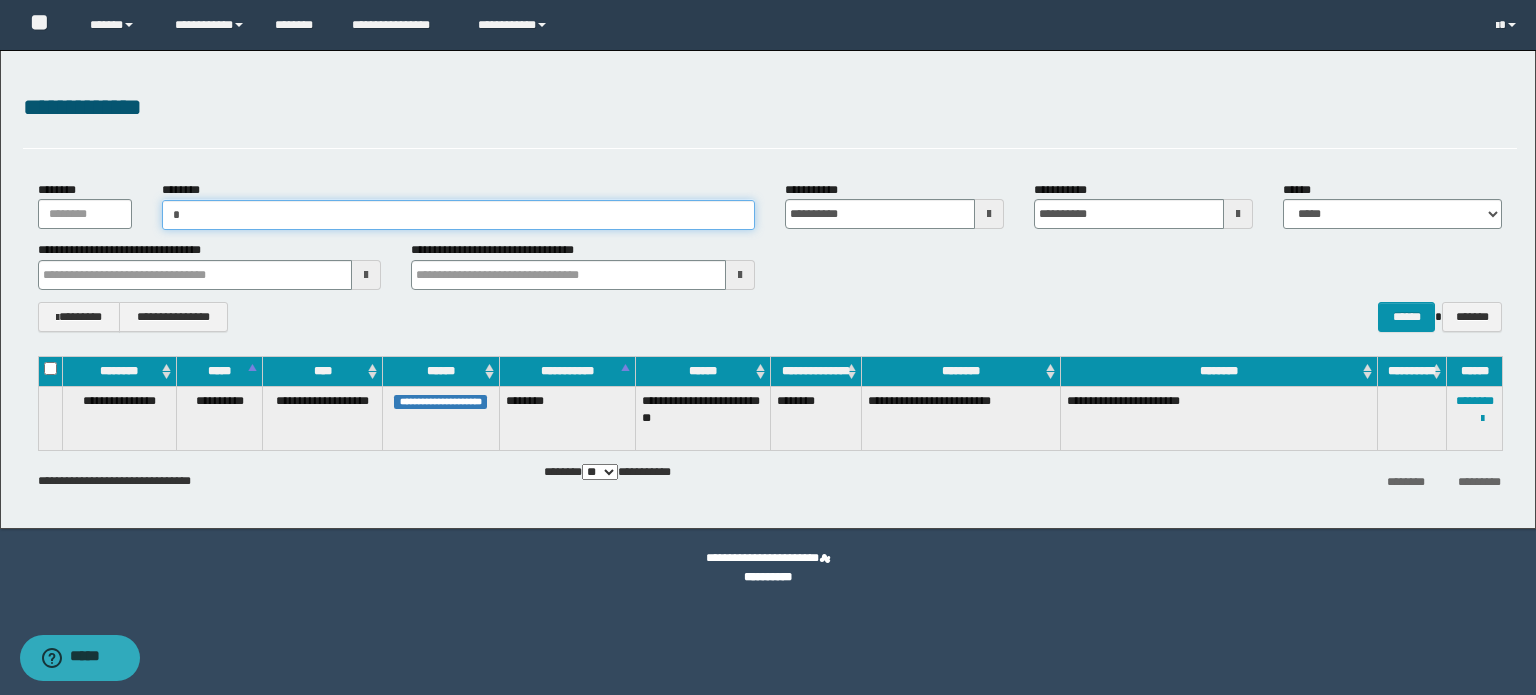 paste on "**********" 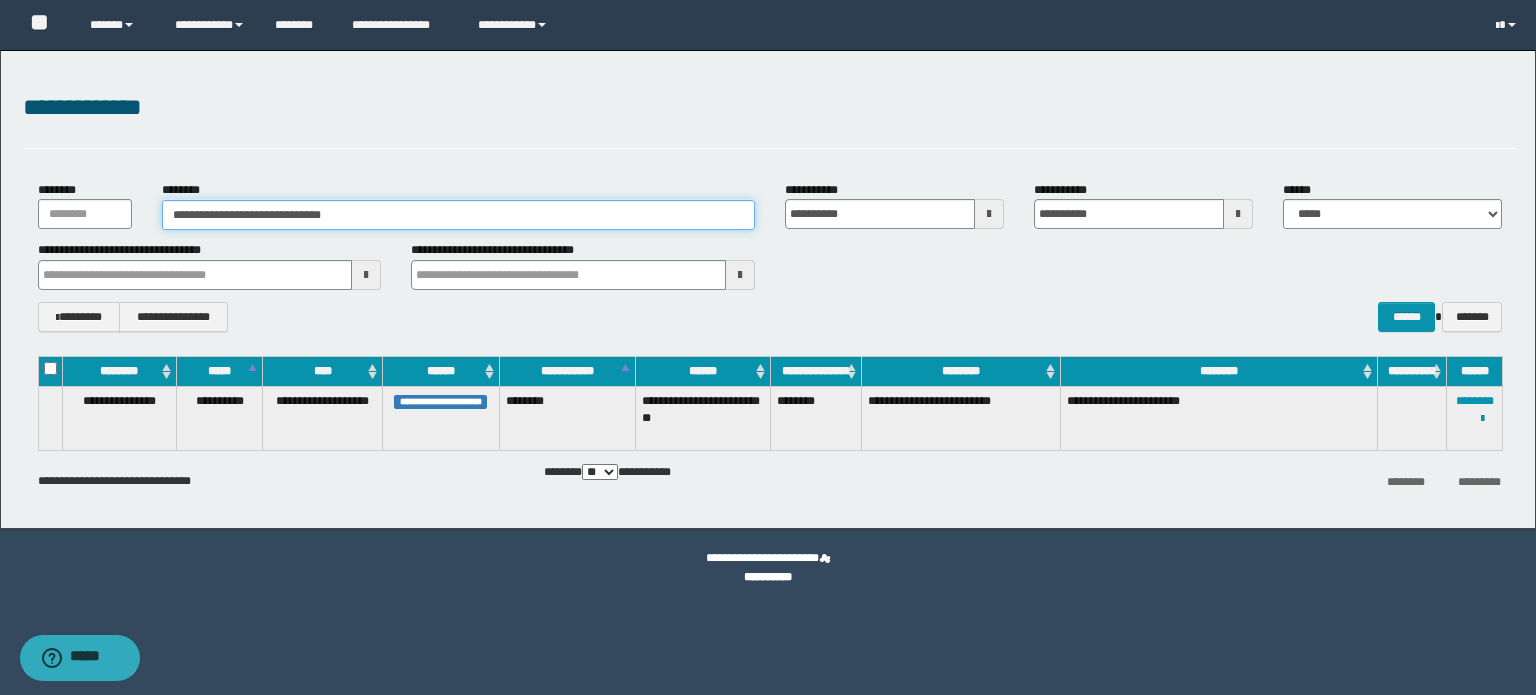 type on "**********" 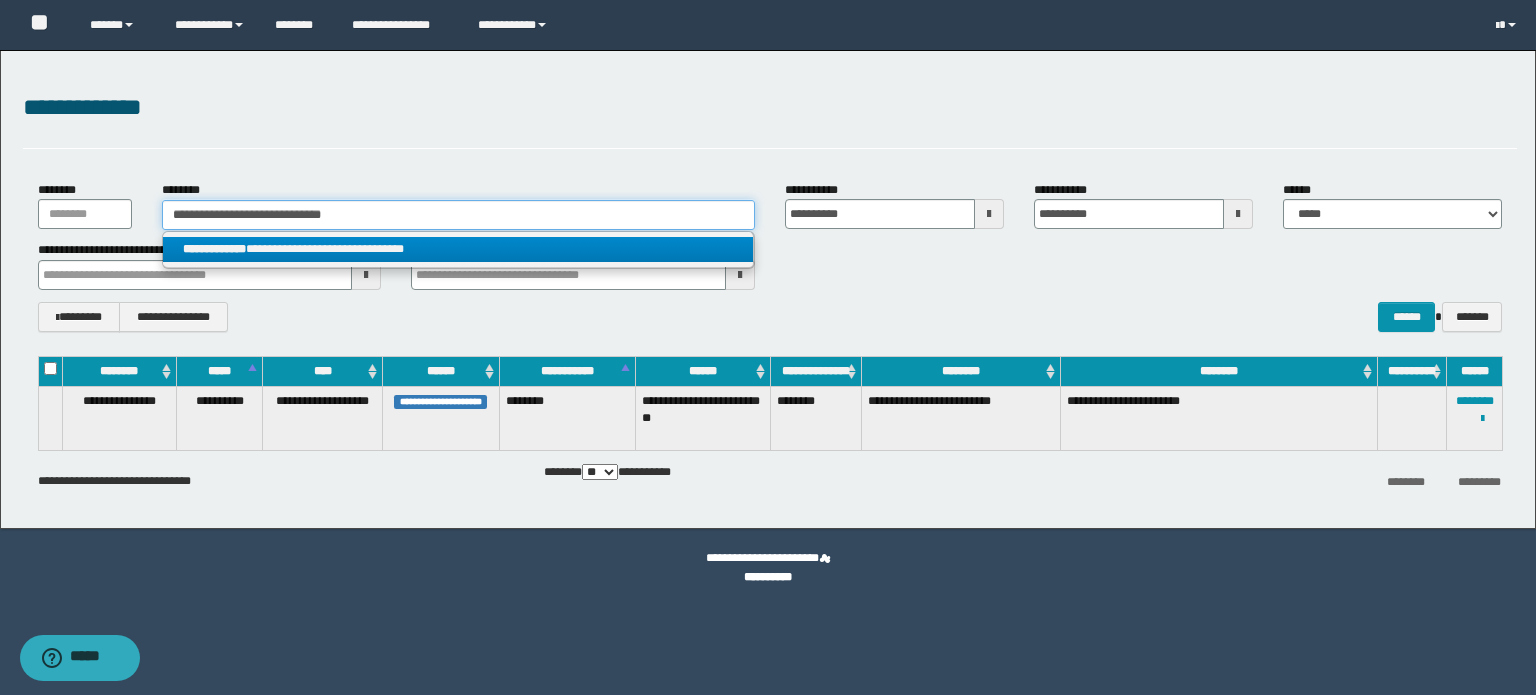 type on "**********" 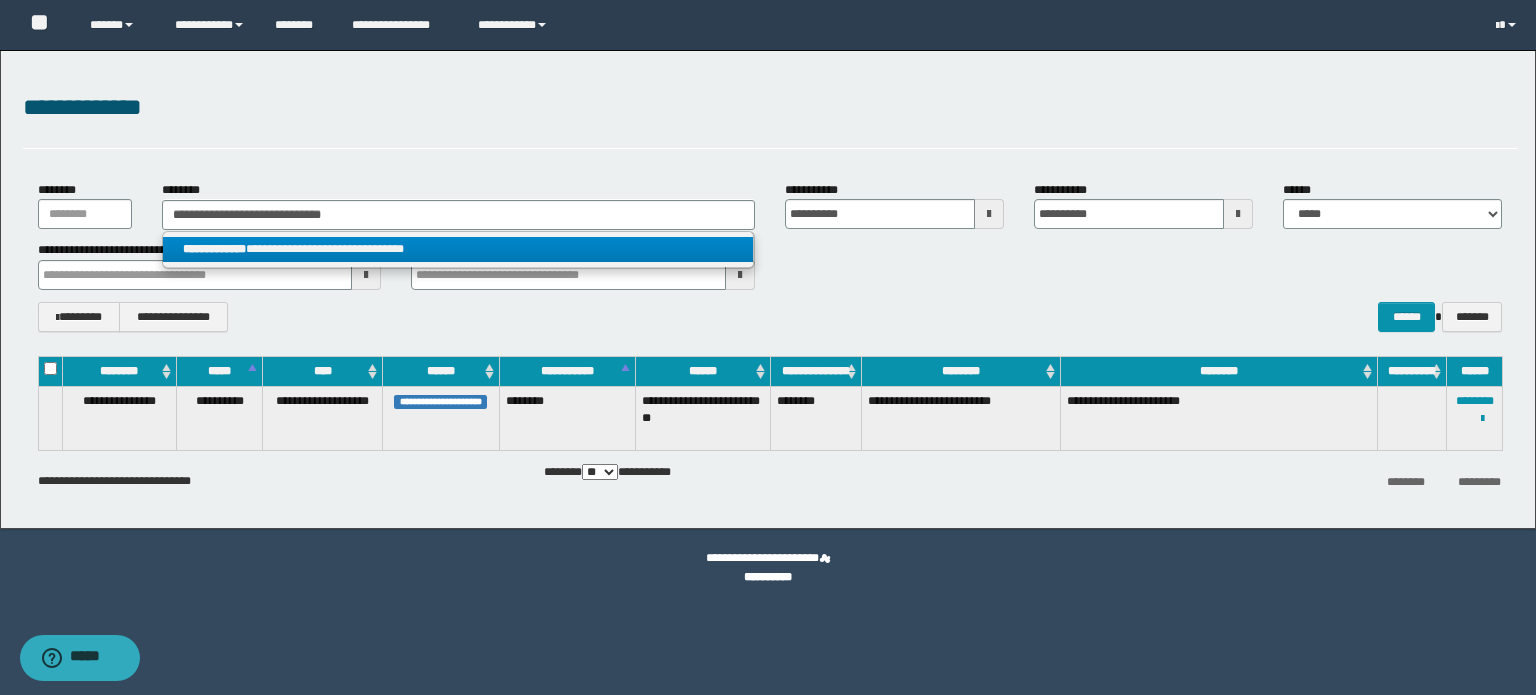 click on "**********" at bounding box center (458, 249) 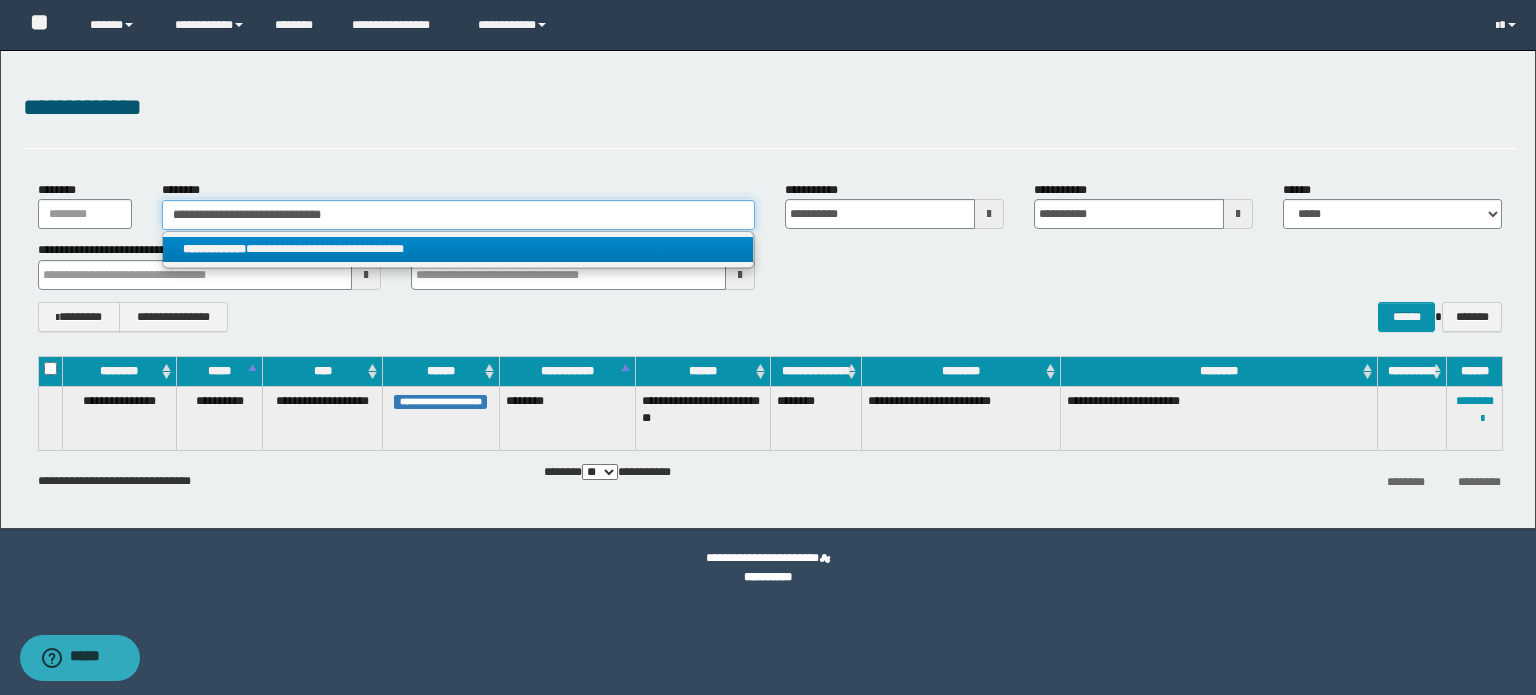 type 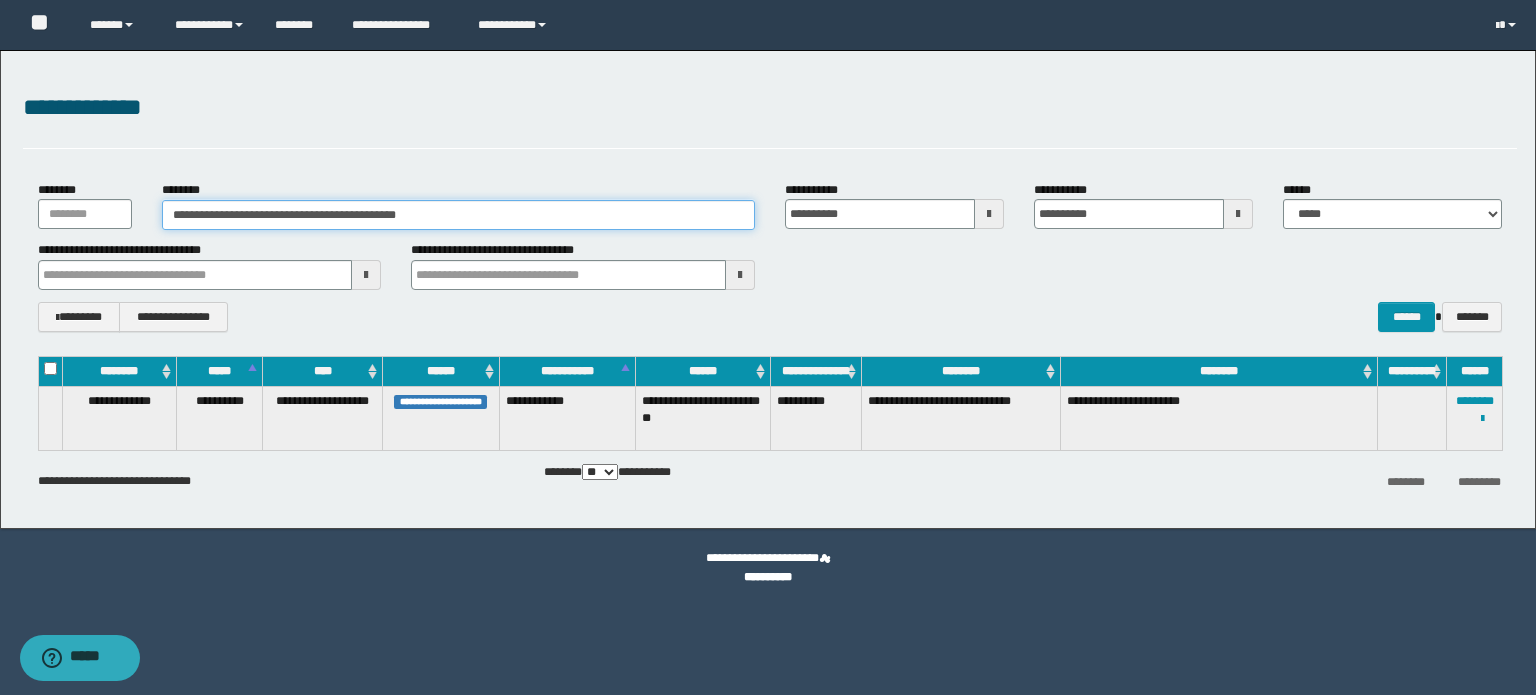 drag, startPoint x: 491, startPoint y: 209, endPoint x: 36, endPoint y: 207, distance: 455.0044 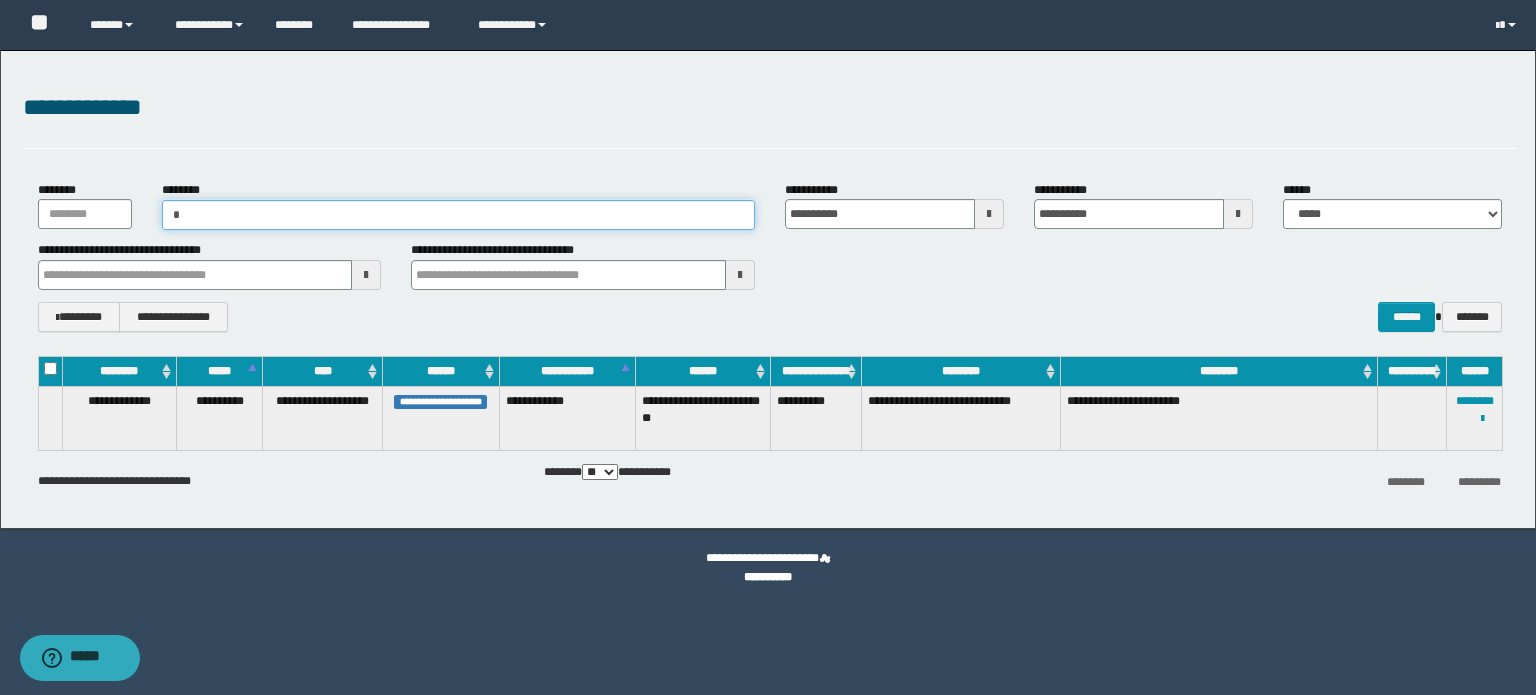 paste on "**********" 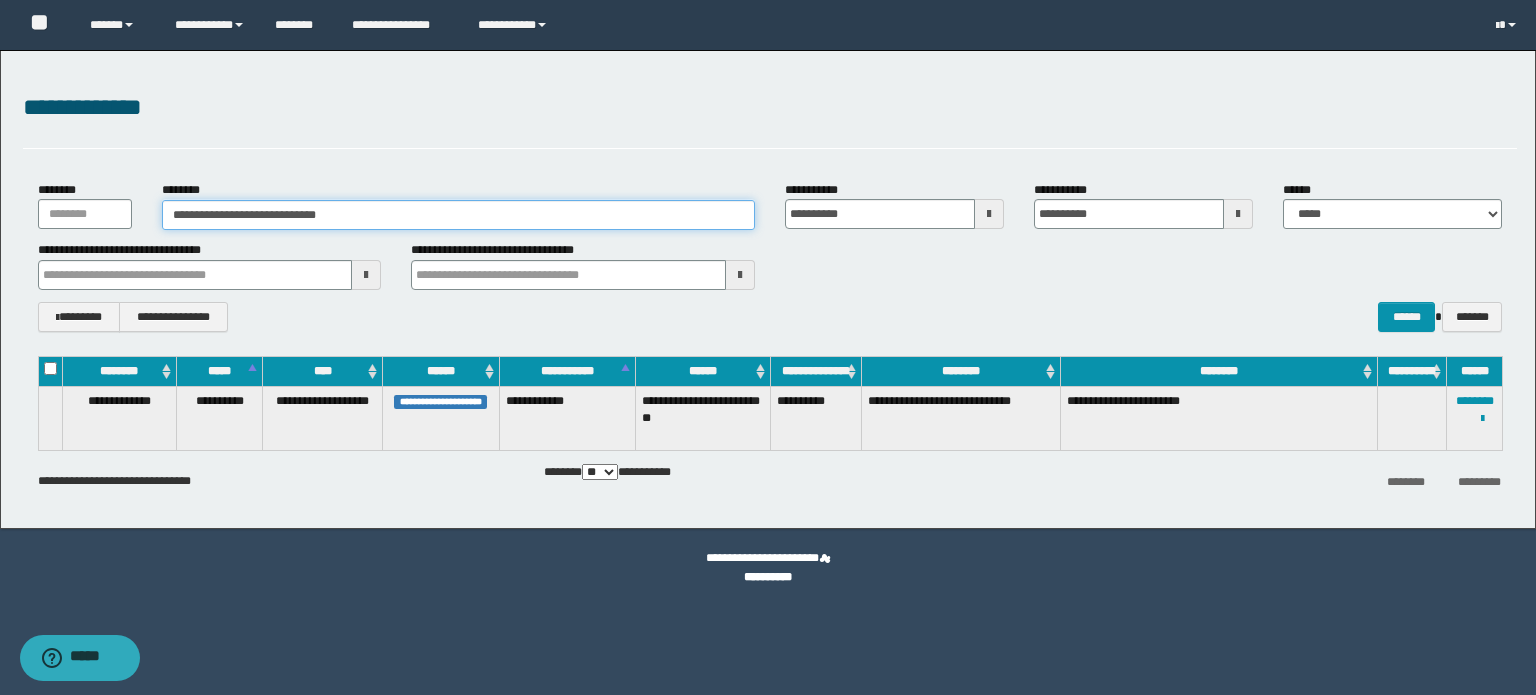type on "**********" 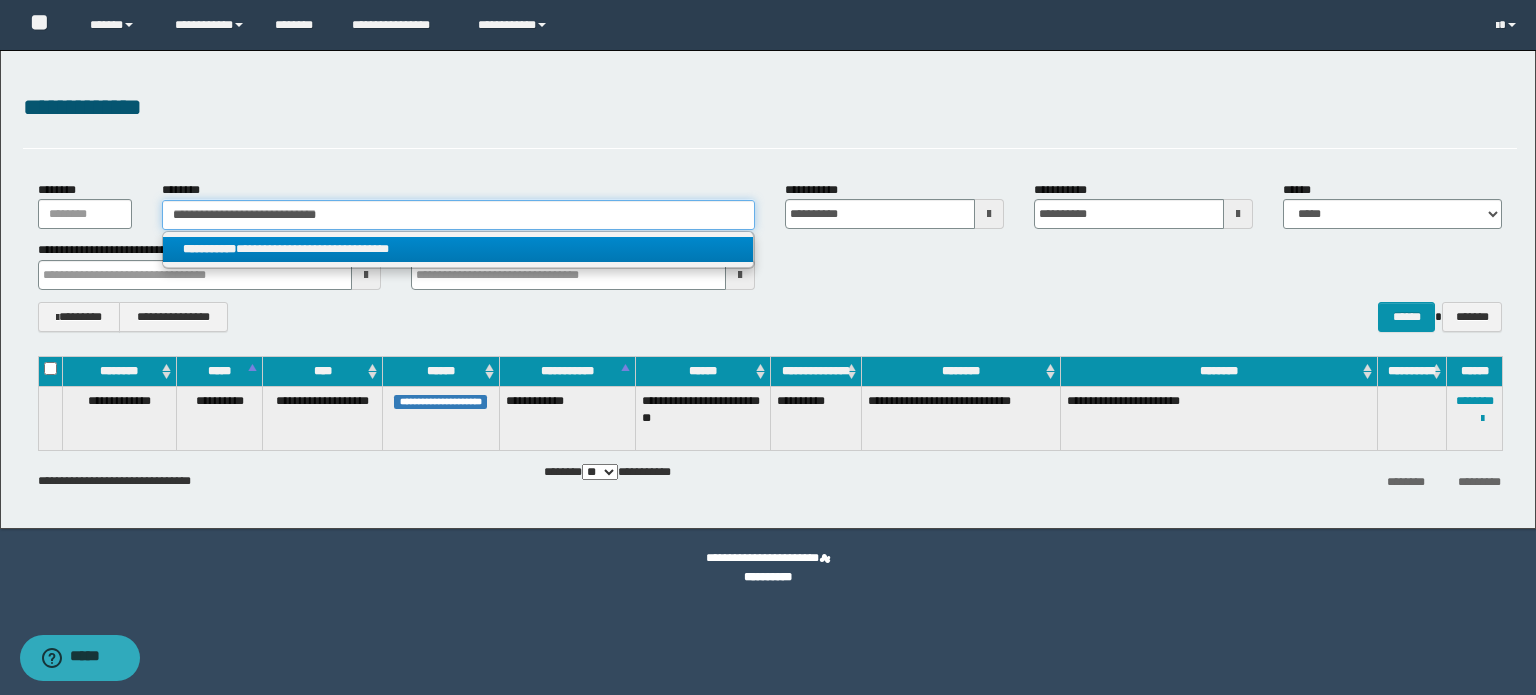 type on "**********" 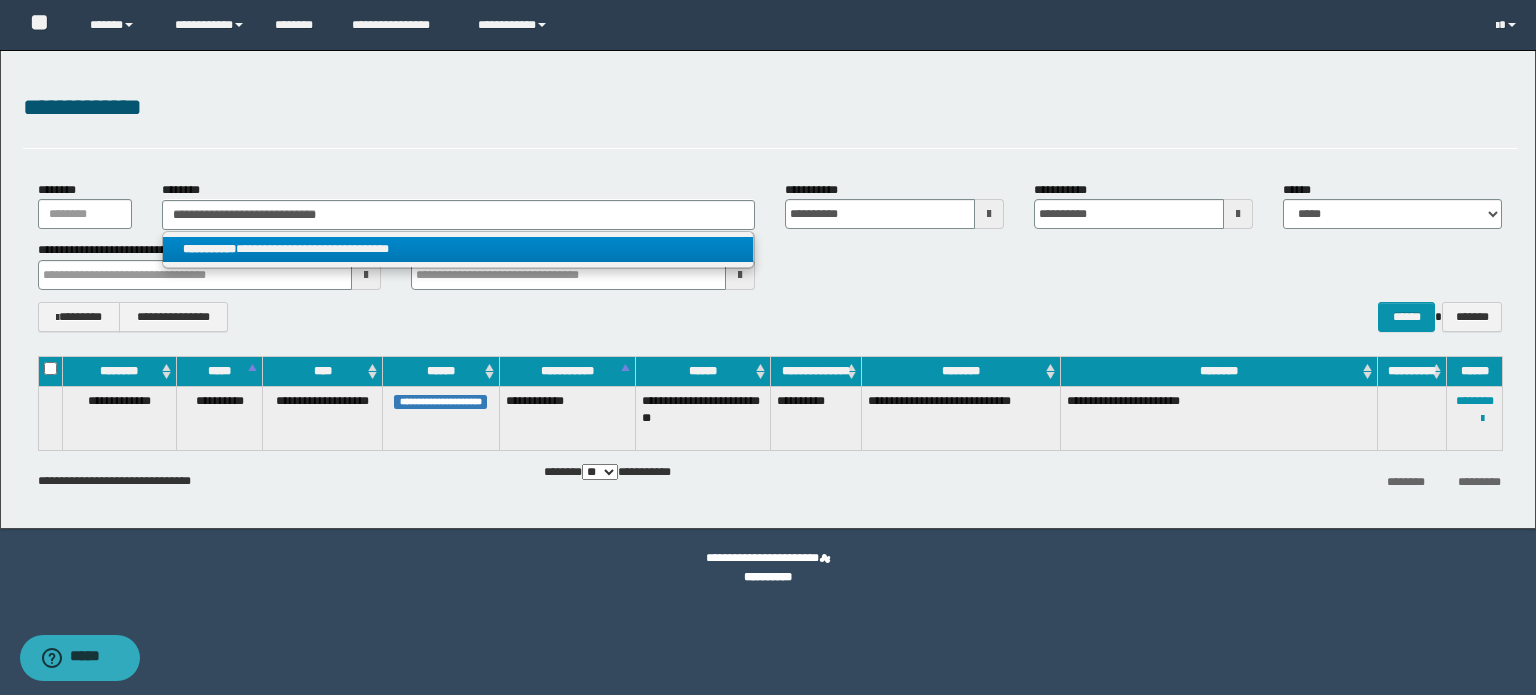 click on "**********" at bounding box center (458, 249) 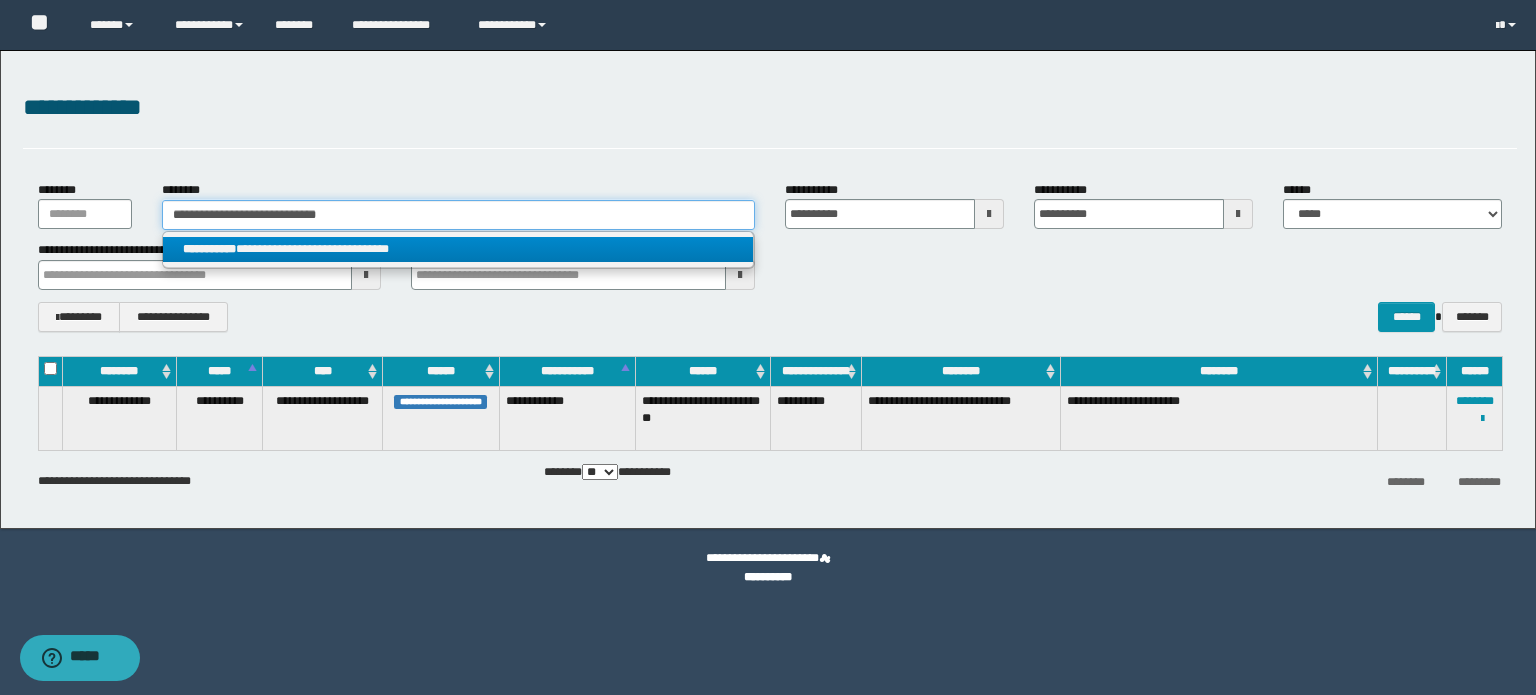 type 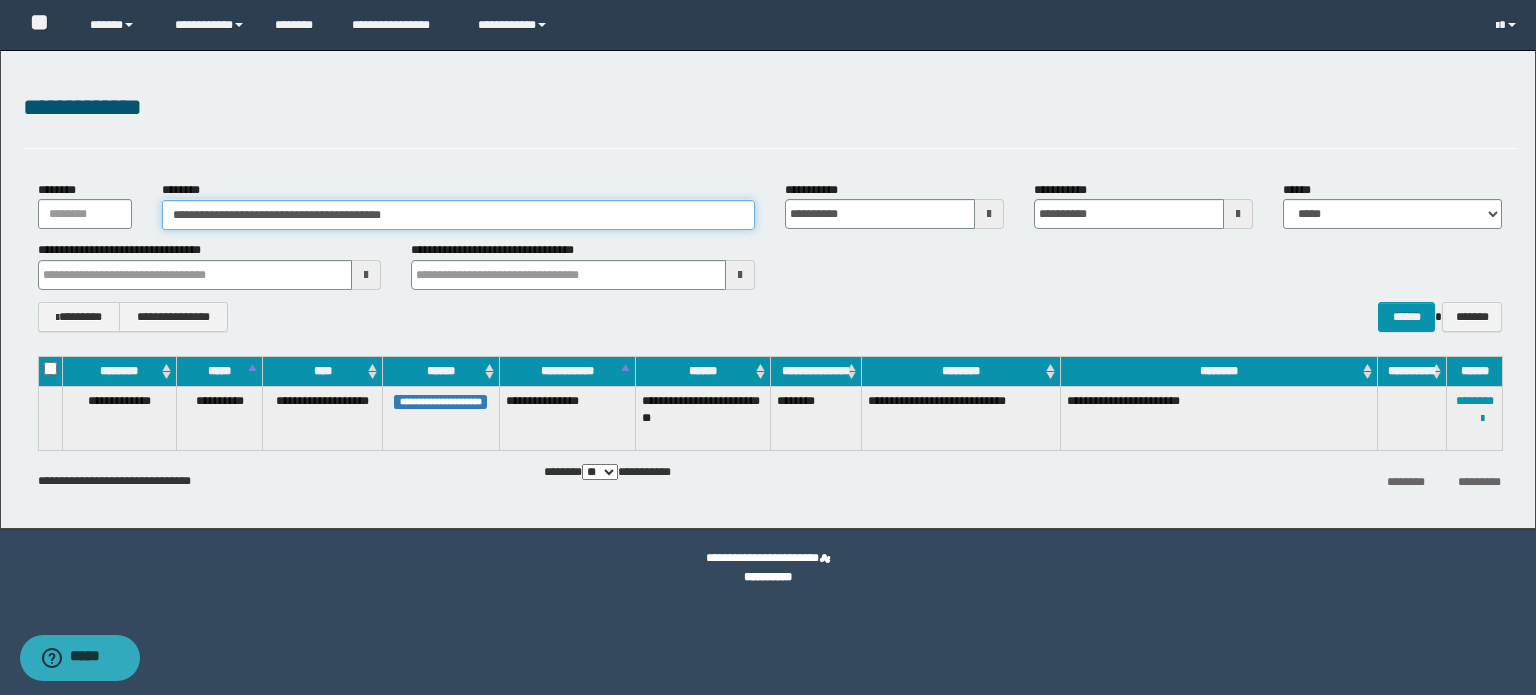drag, startPoint x: 428, startPoint y: 214, endPoint x: 0, endPoint y: 208, distance: 428.04205 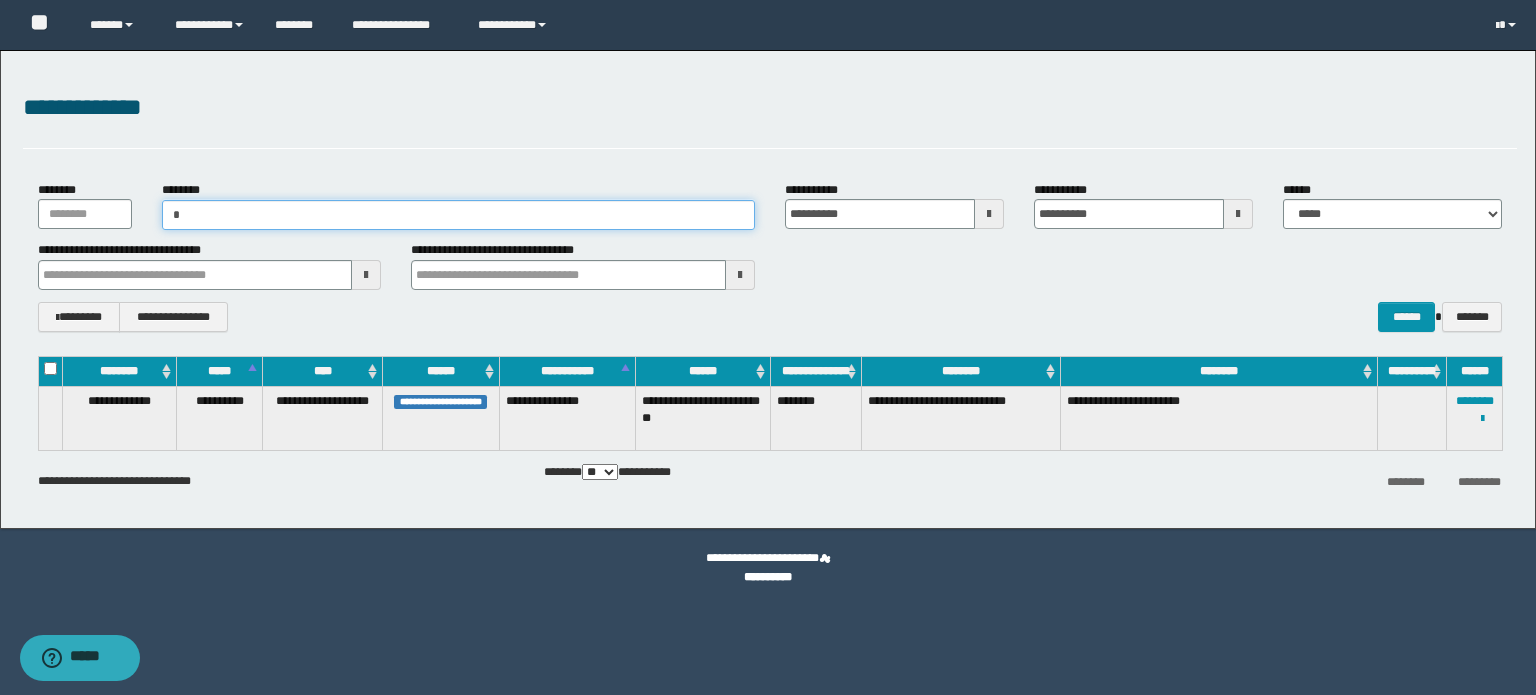 paste on "**********" 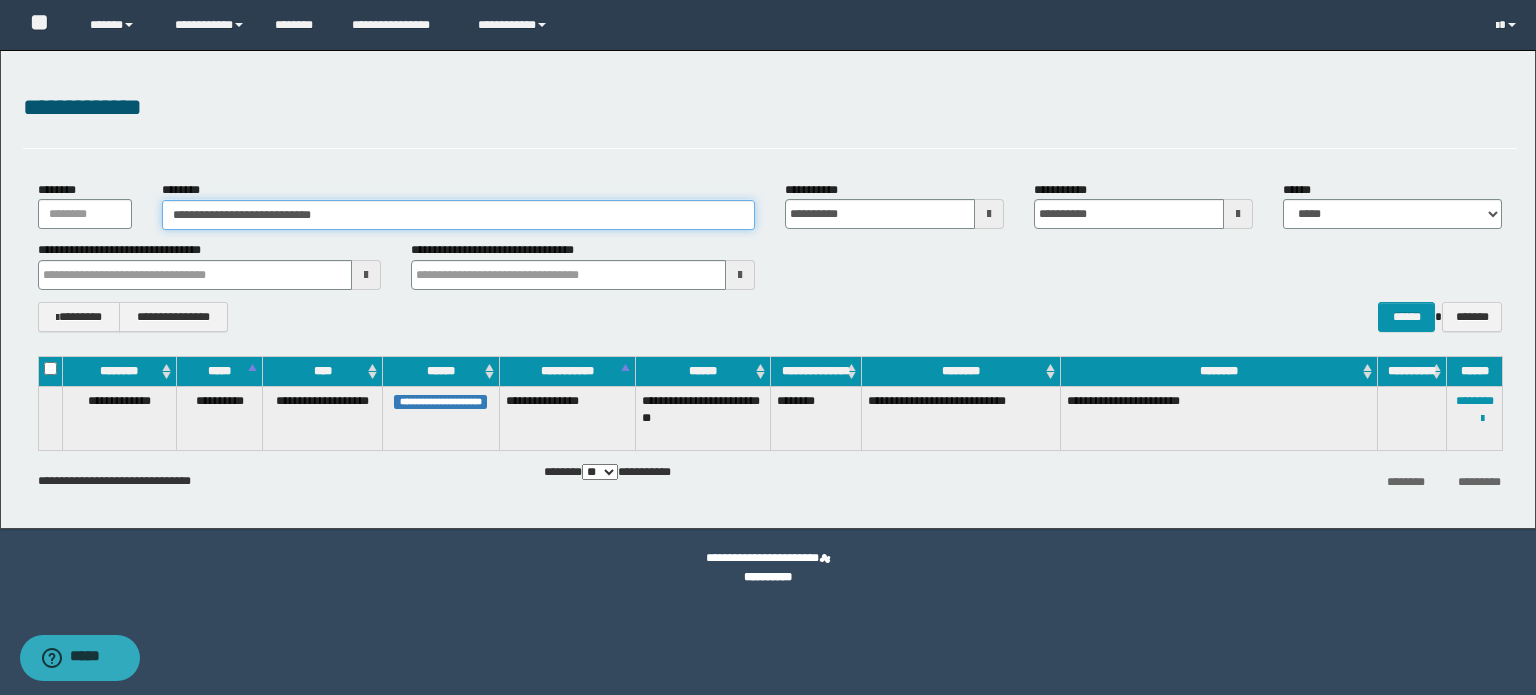 type on "**********" 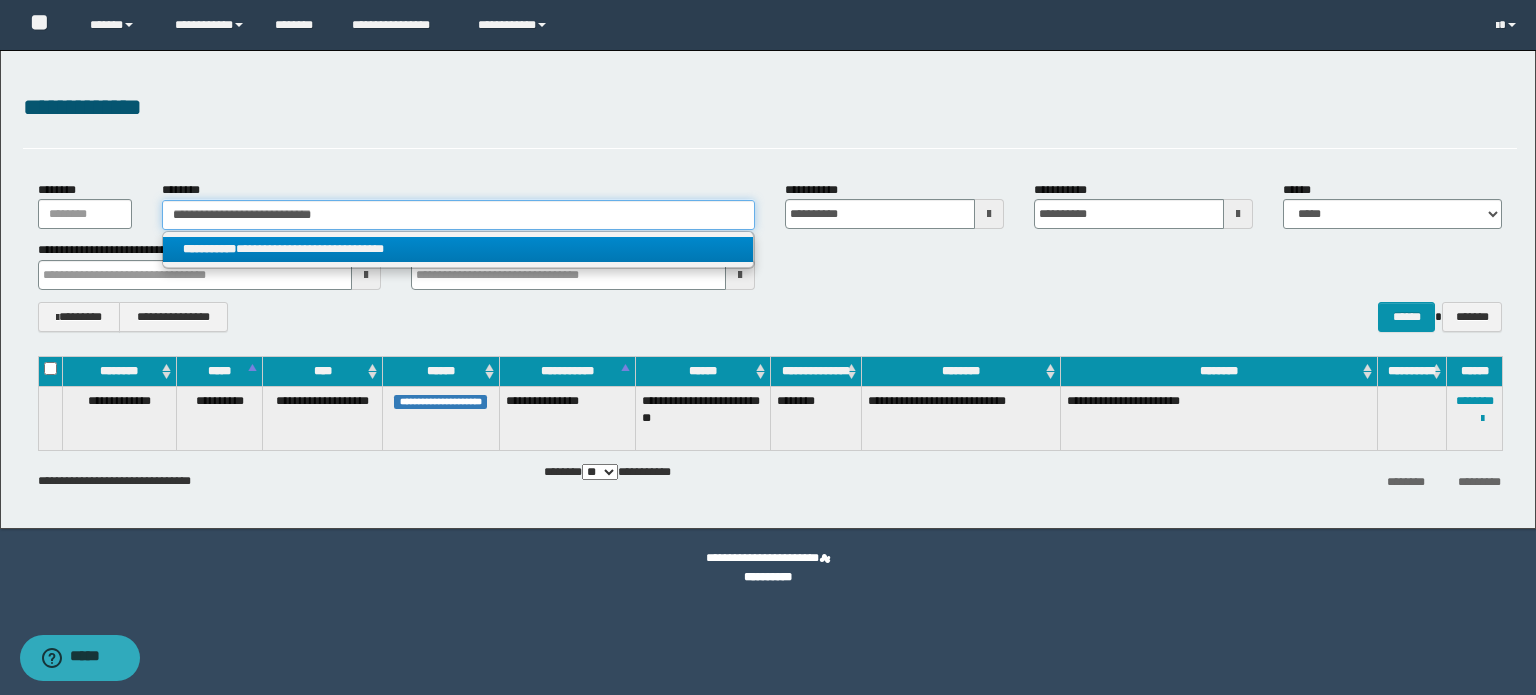 type on "**********" 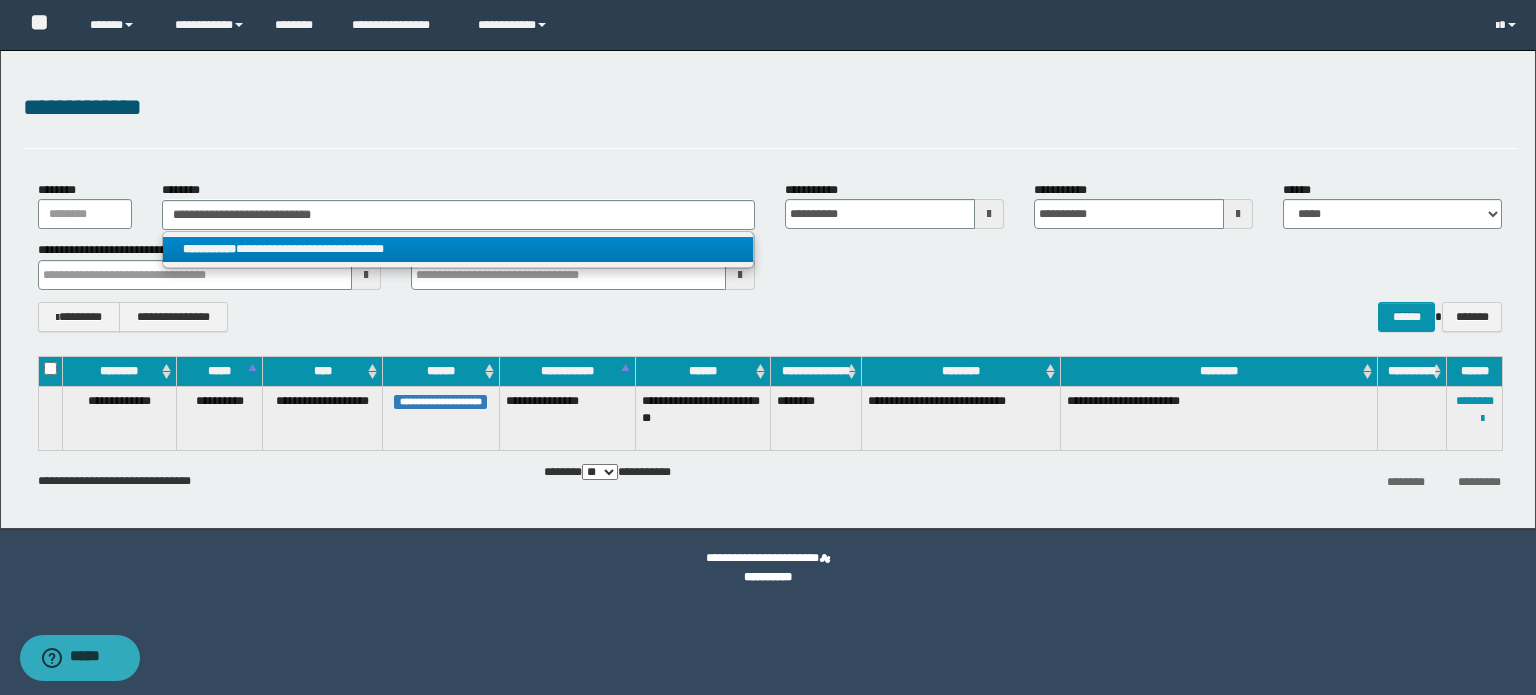 click on "**********" at bounding box center (458, 249) 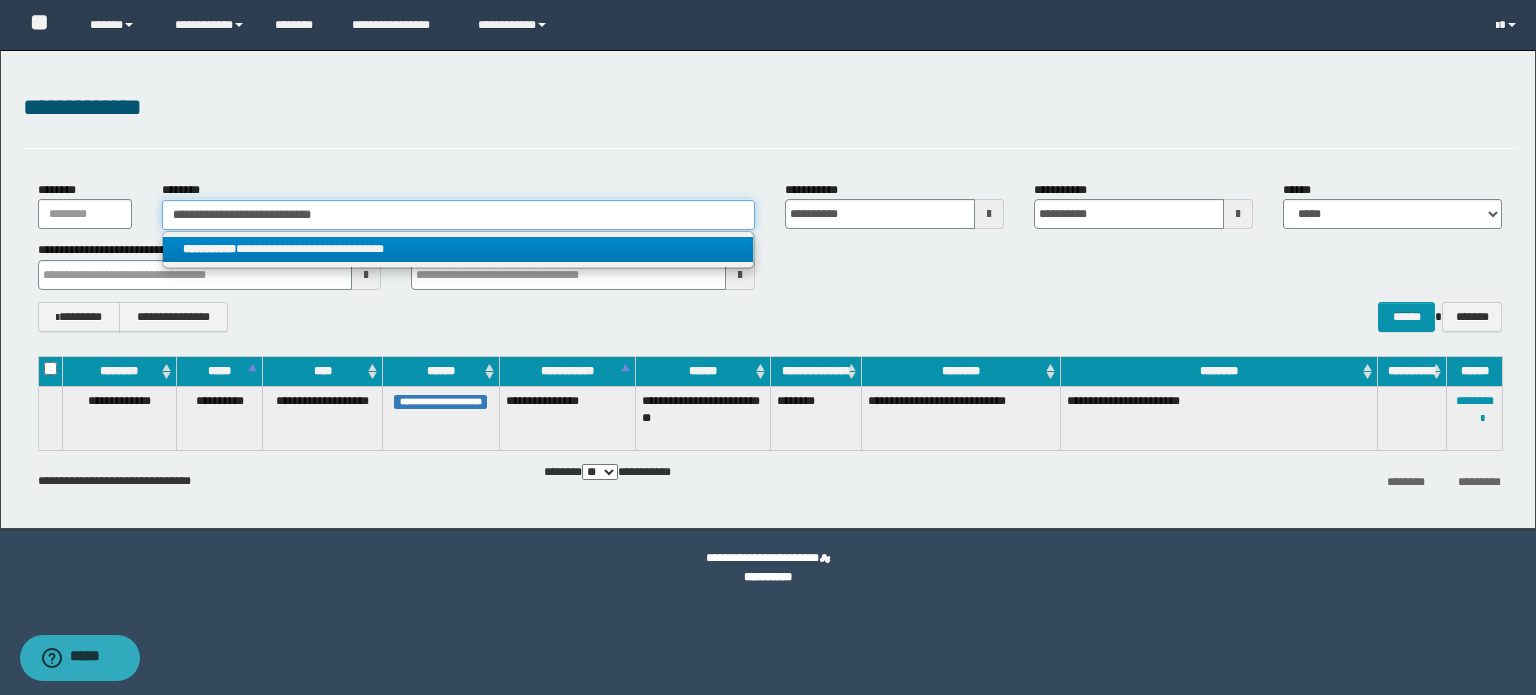 type 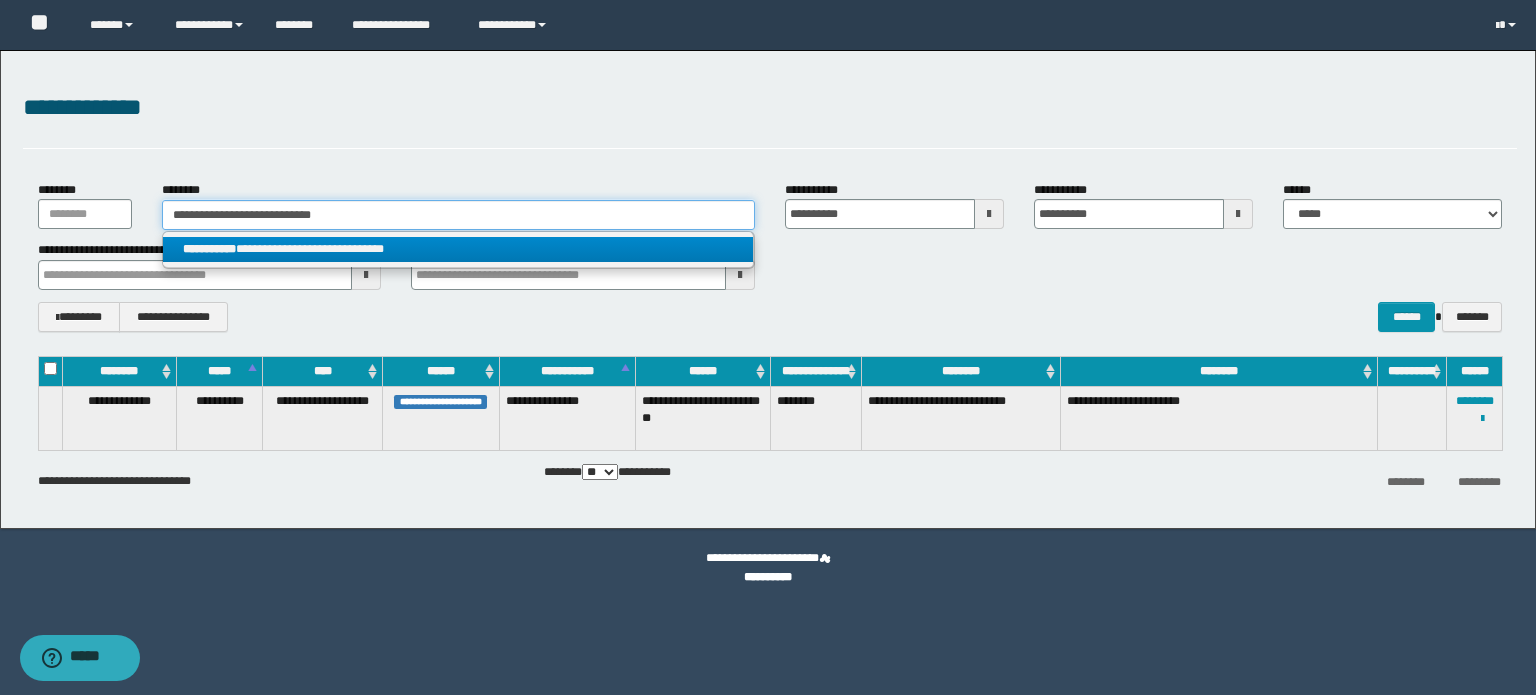 type on "**********" 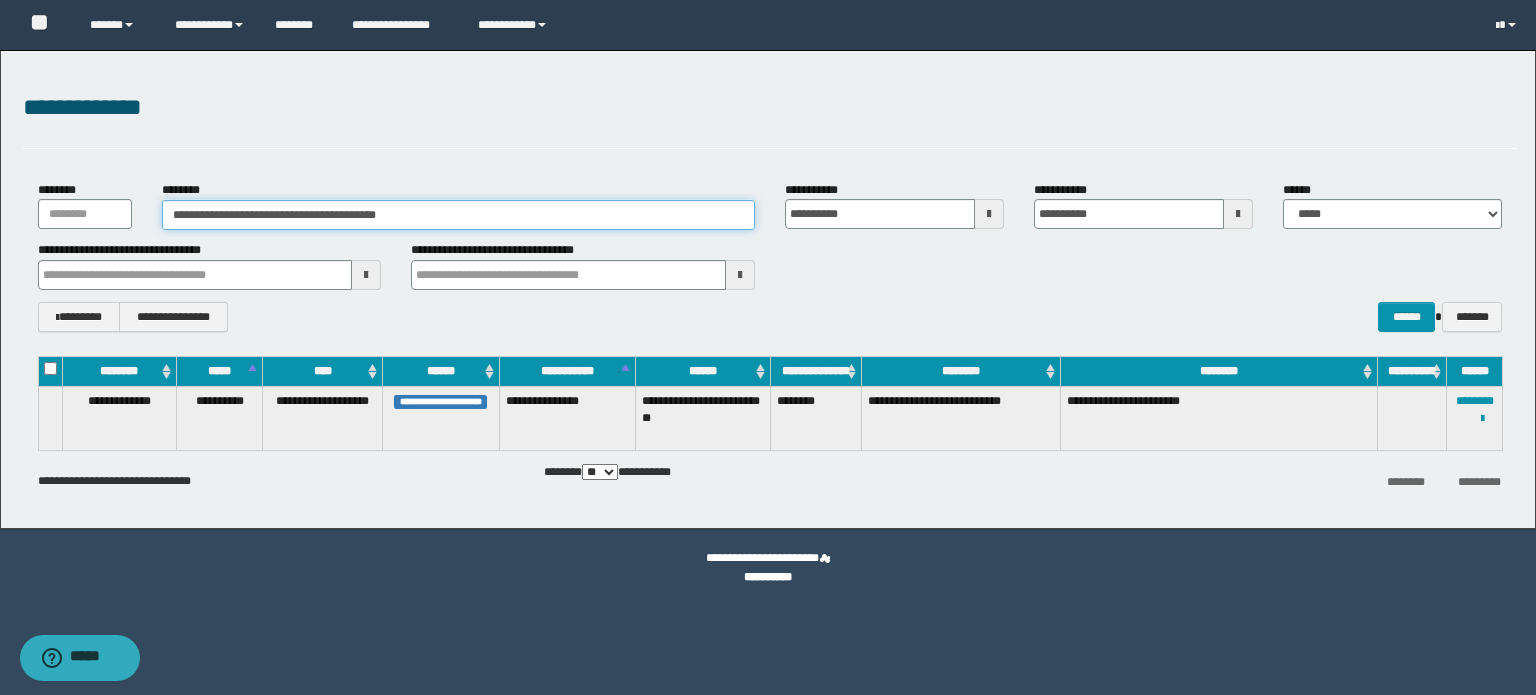 drag, startPoint x: 368, startPoint y: 214, endPoint x: 94, endPoint y: 211, distance: 274.01642 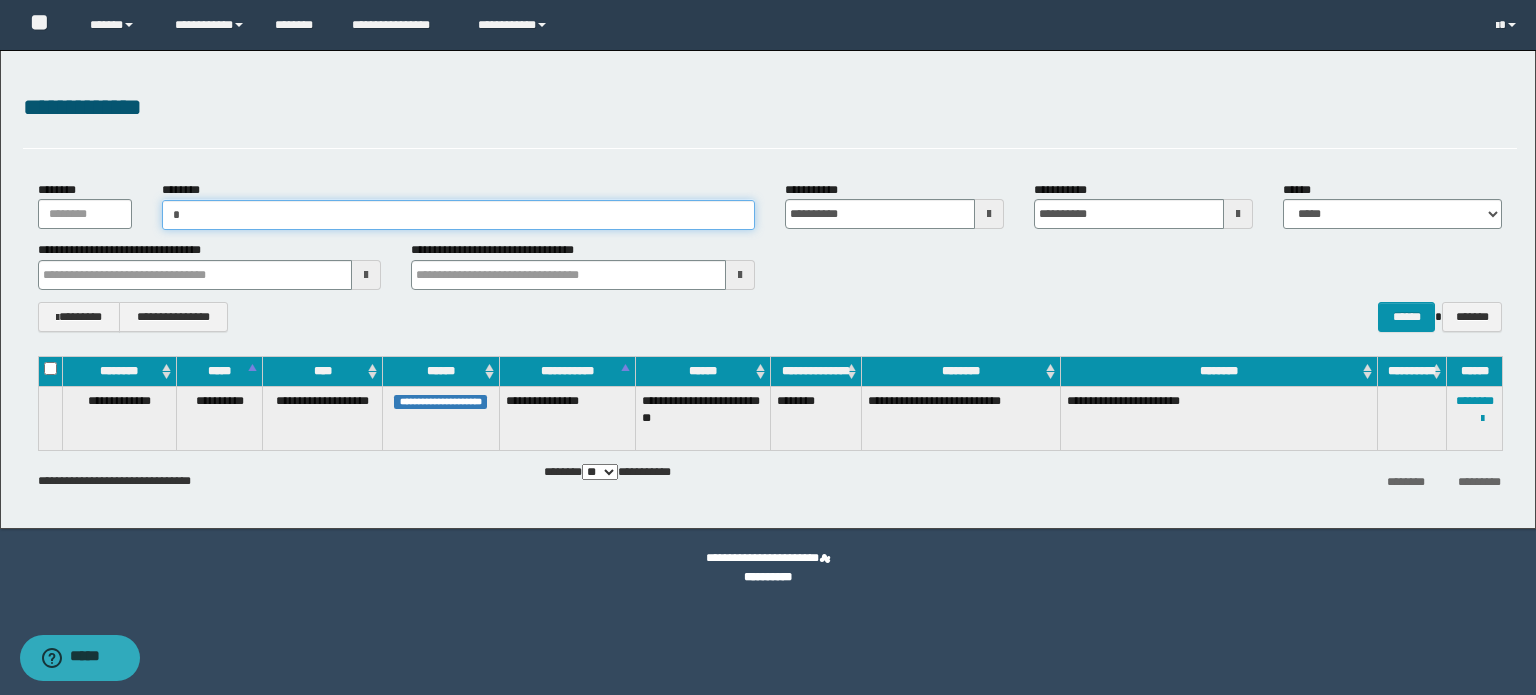 paste on "**********" 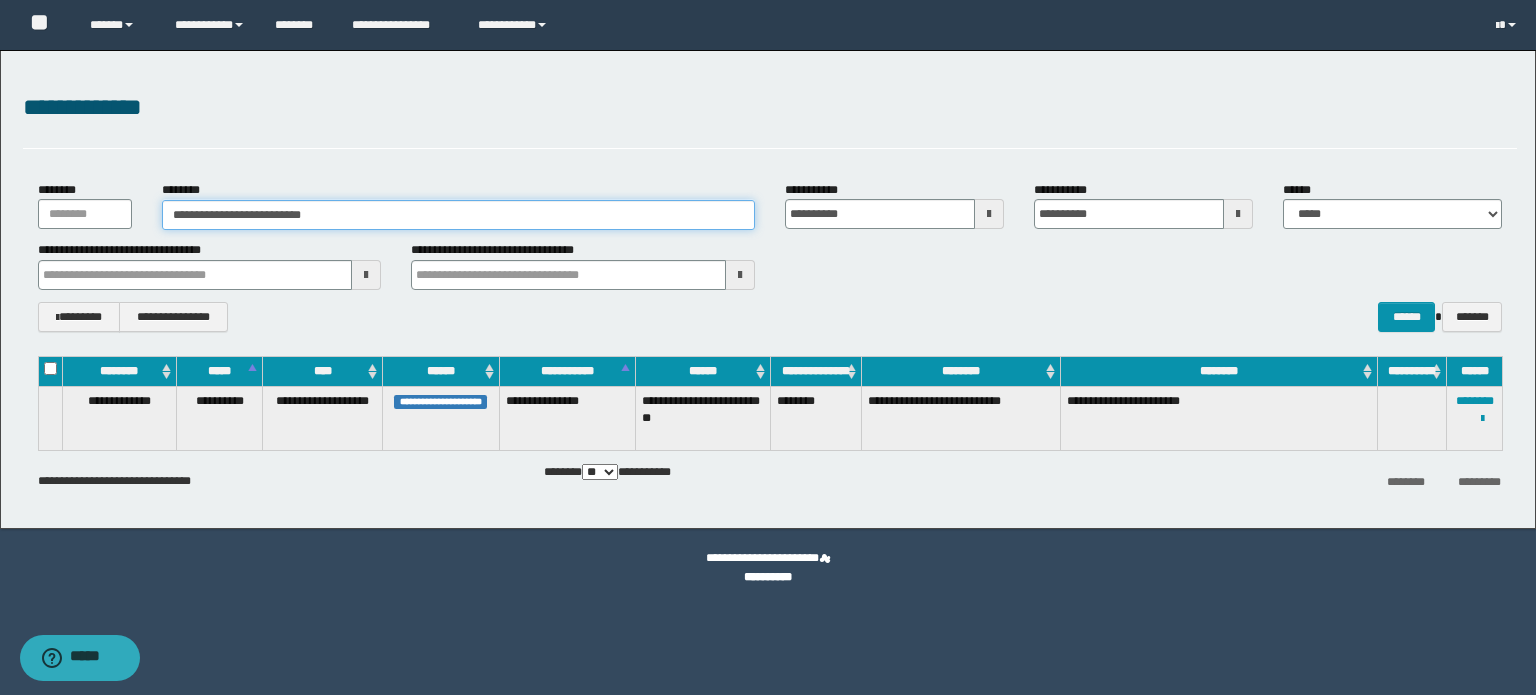 type on "**********" 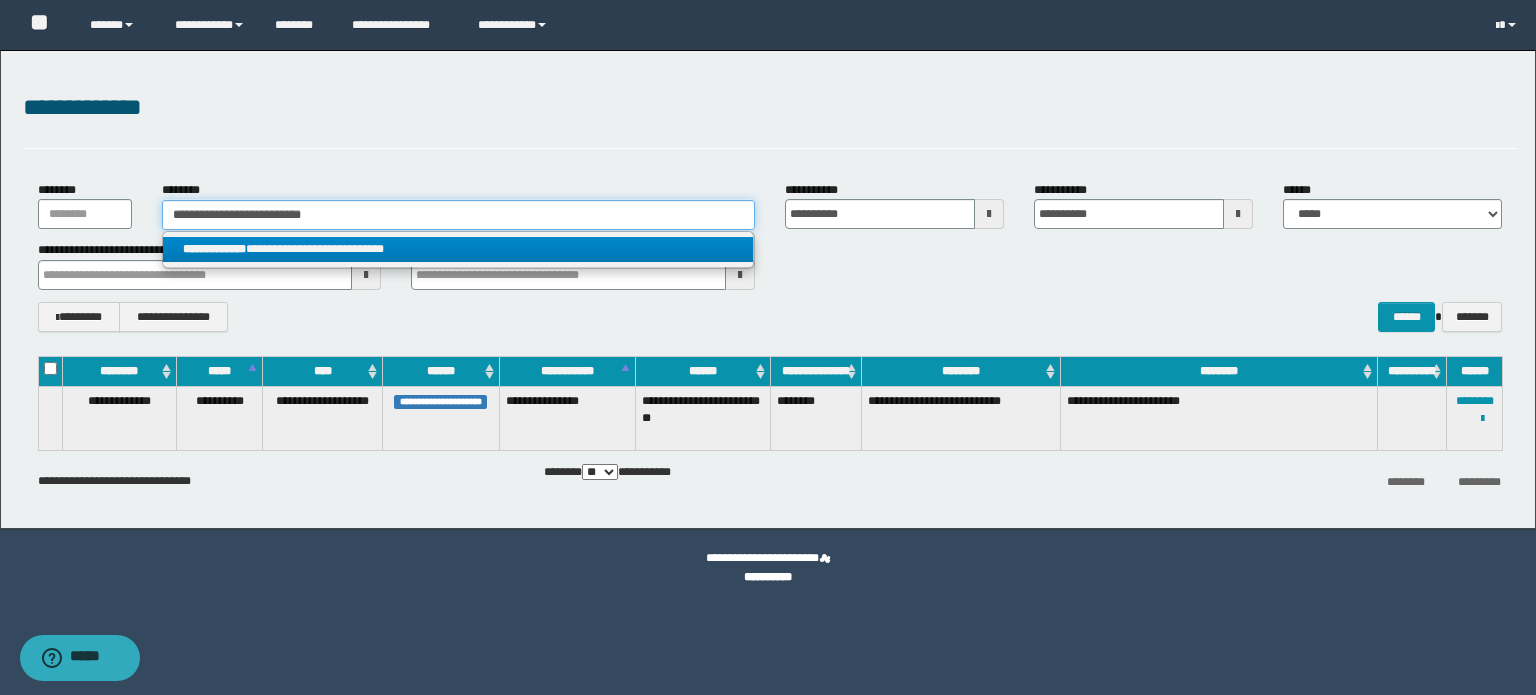type on "**********" 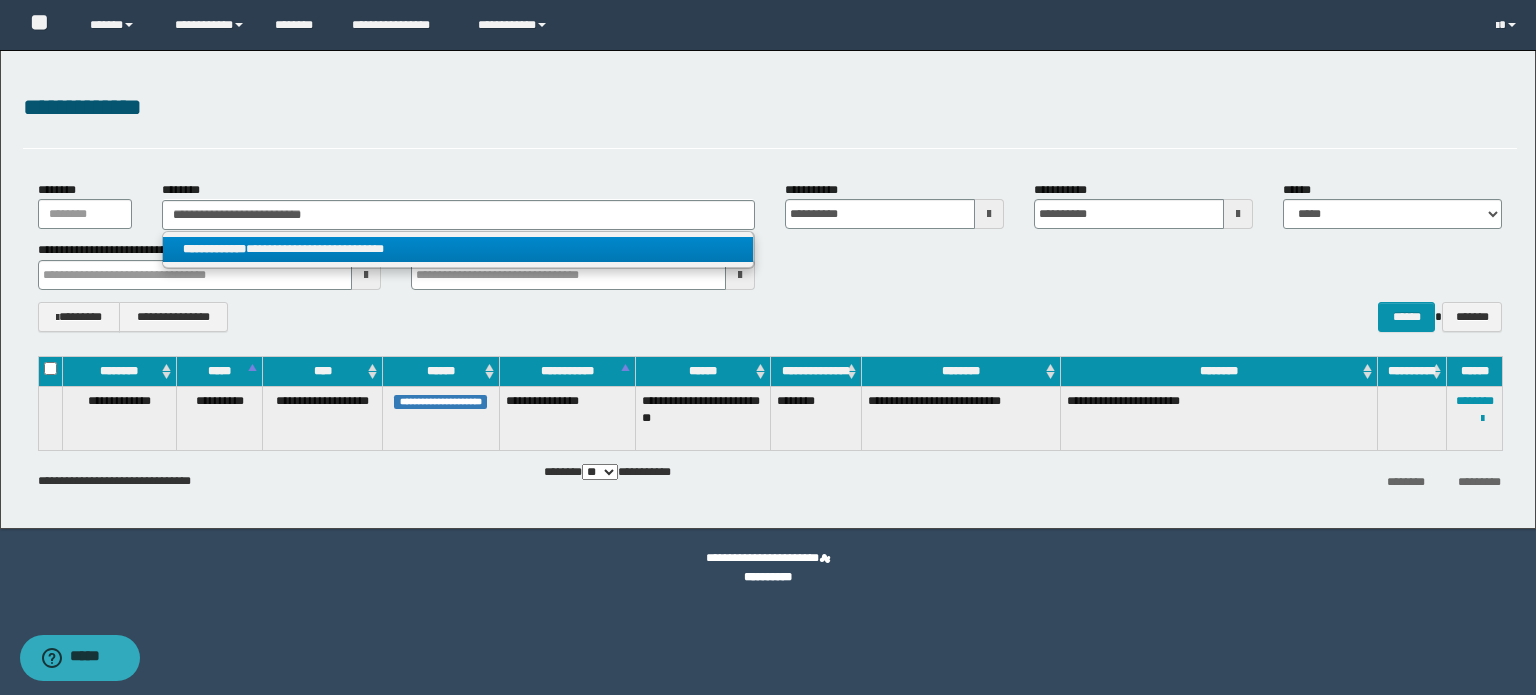 click on "**********" at bounding box center (458, 249) 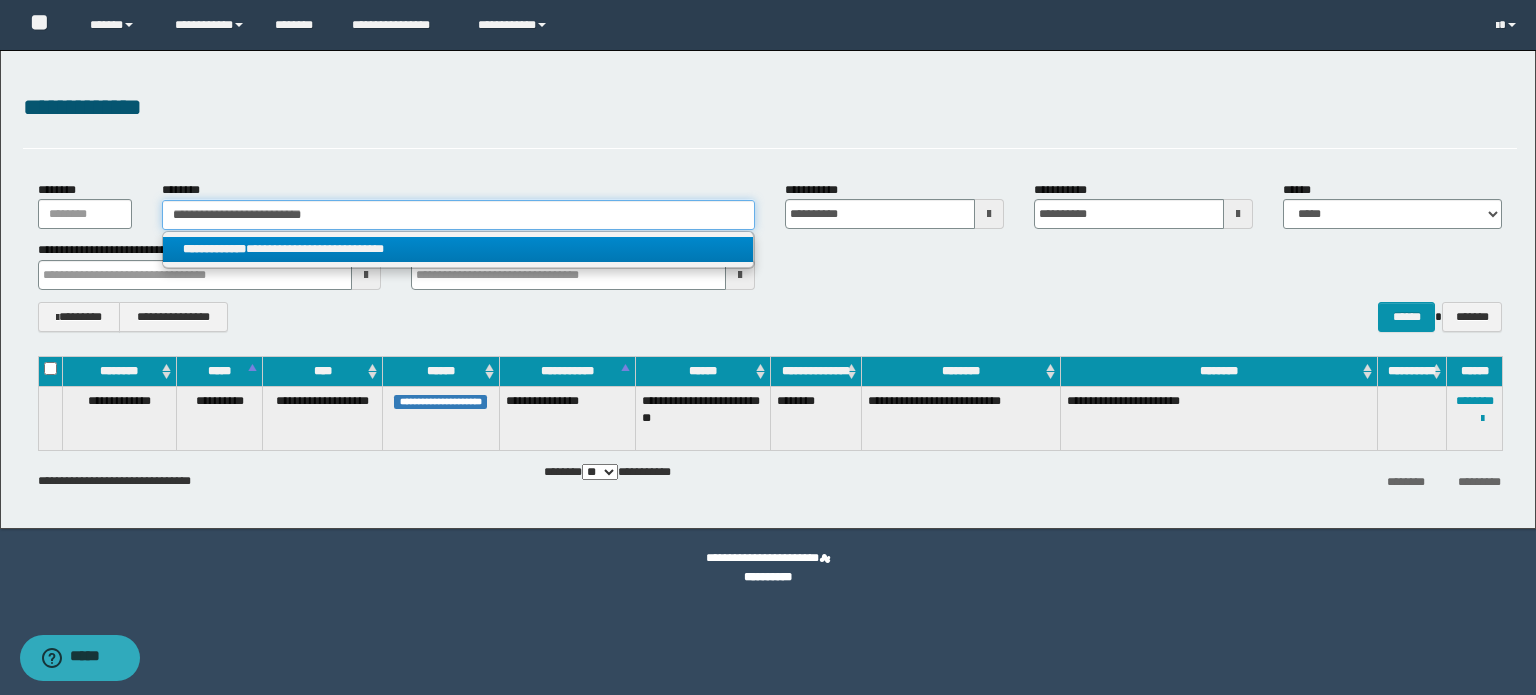 type 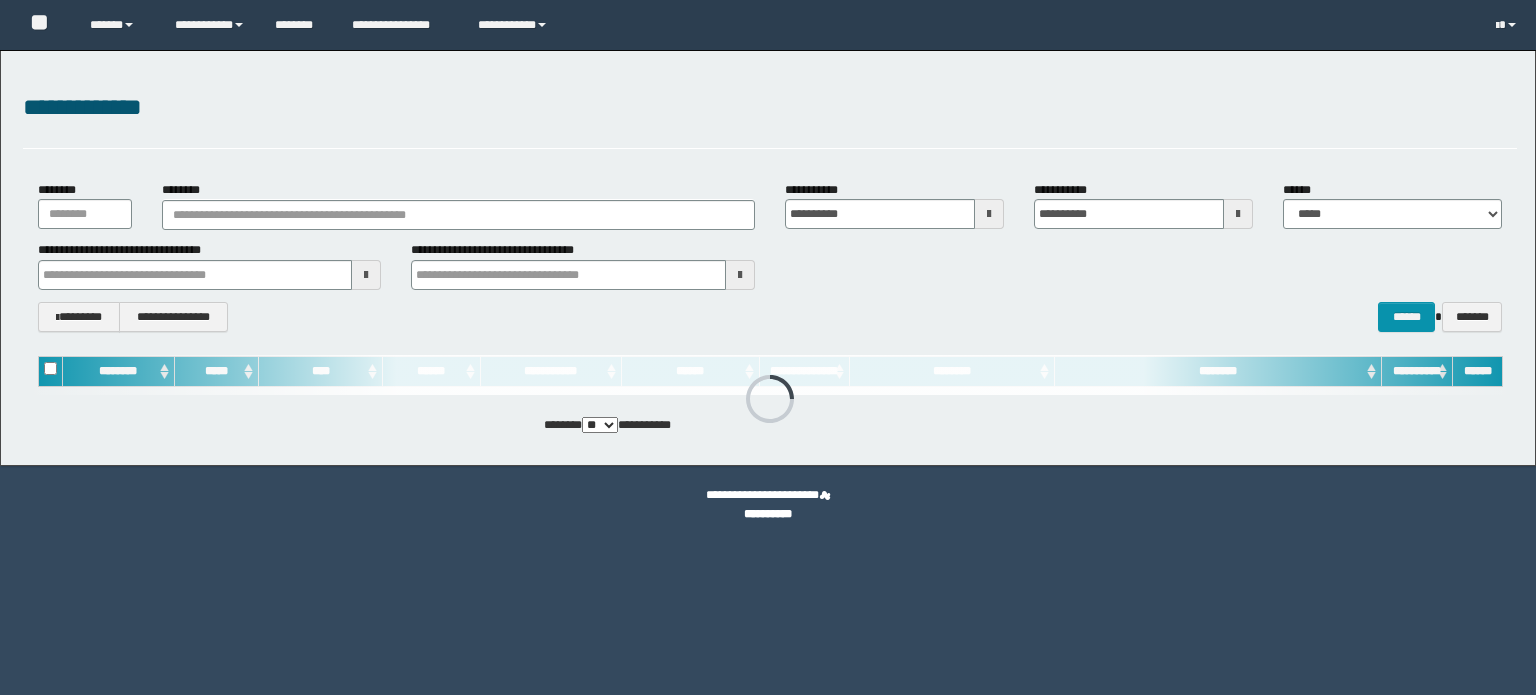 scroll, scrollTop: 0, scrollLeft: 0, axis: both 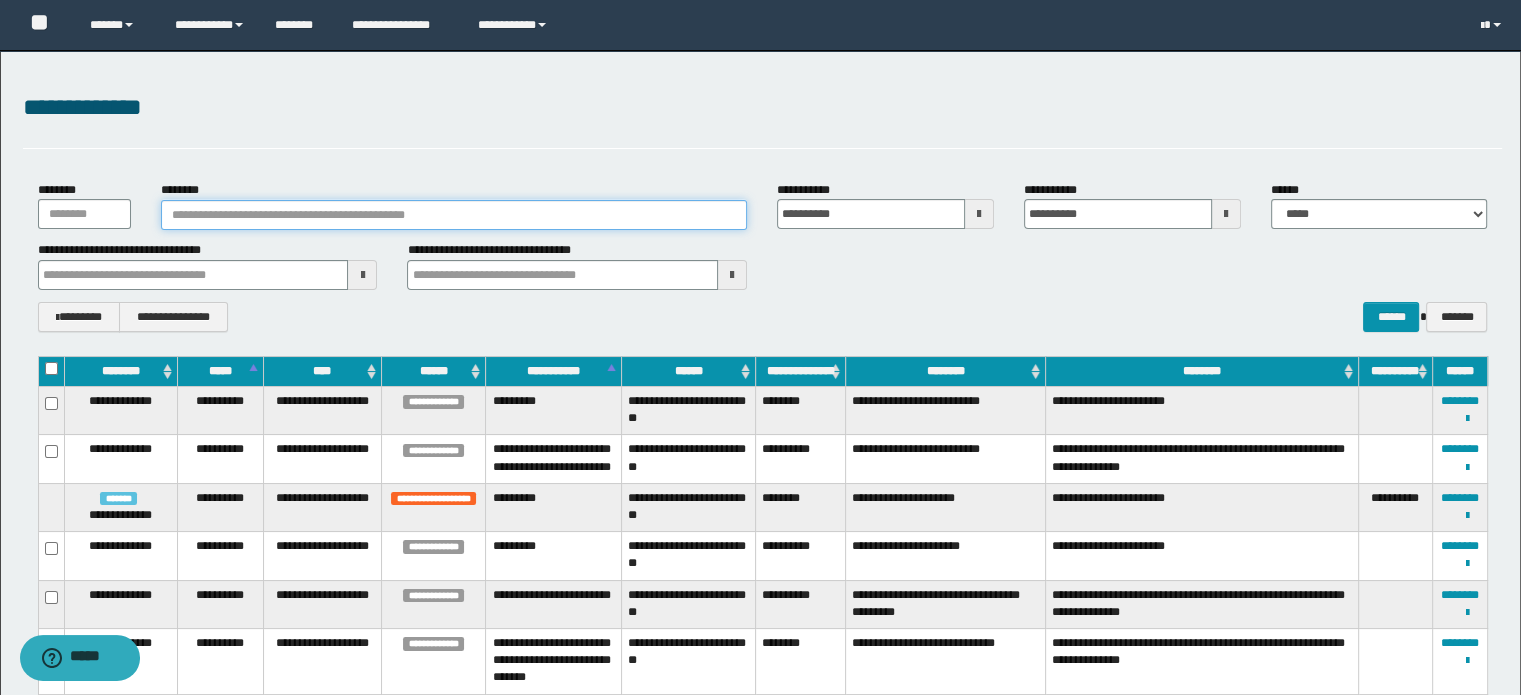 click on "********" at bounding box center [454, 215] 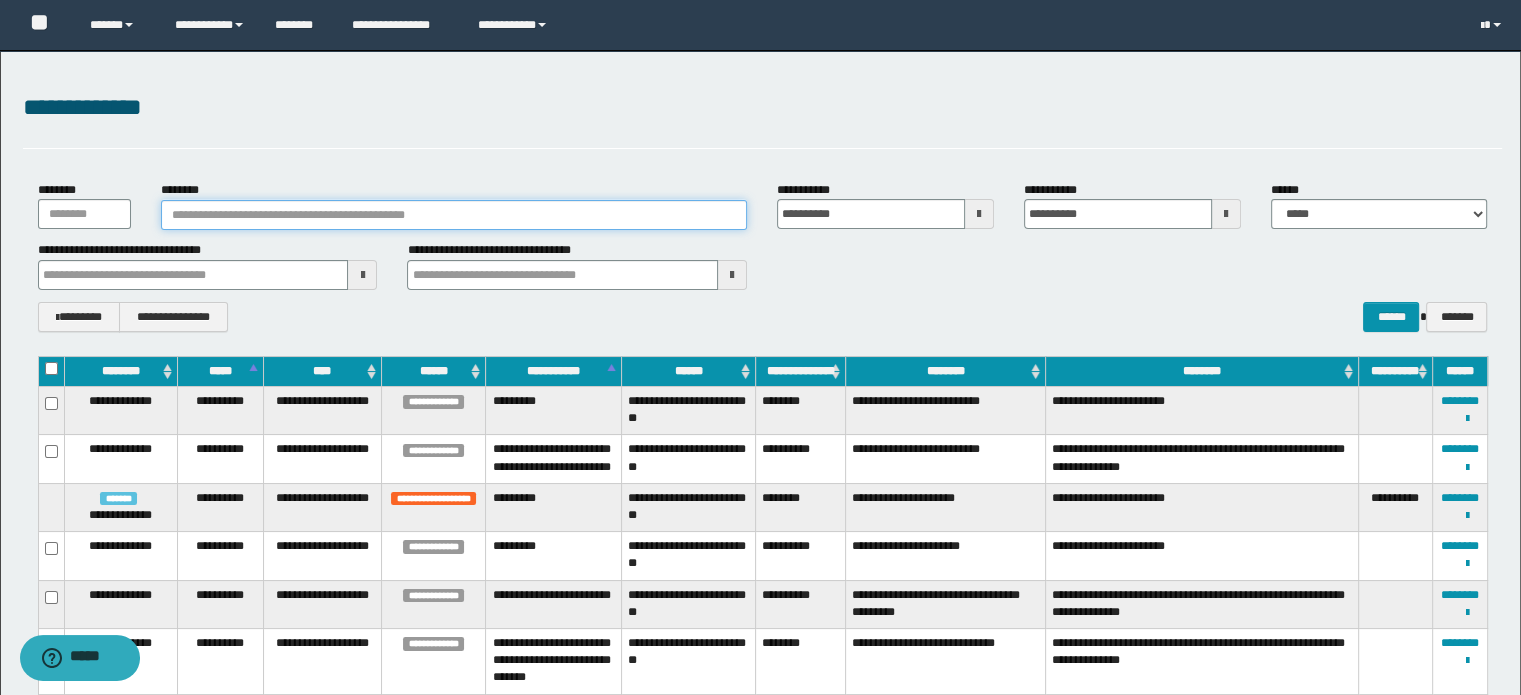 type on "**********" 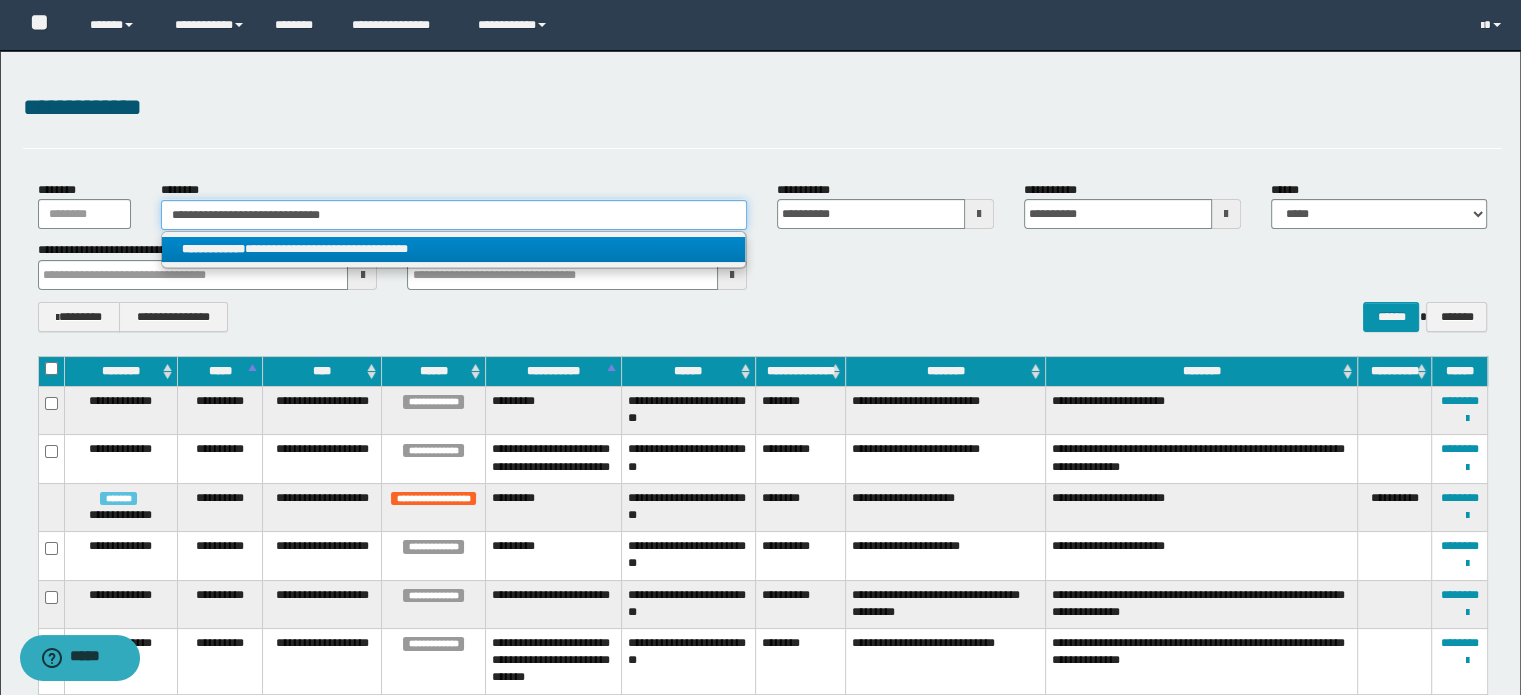 type on "**********" 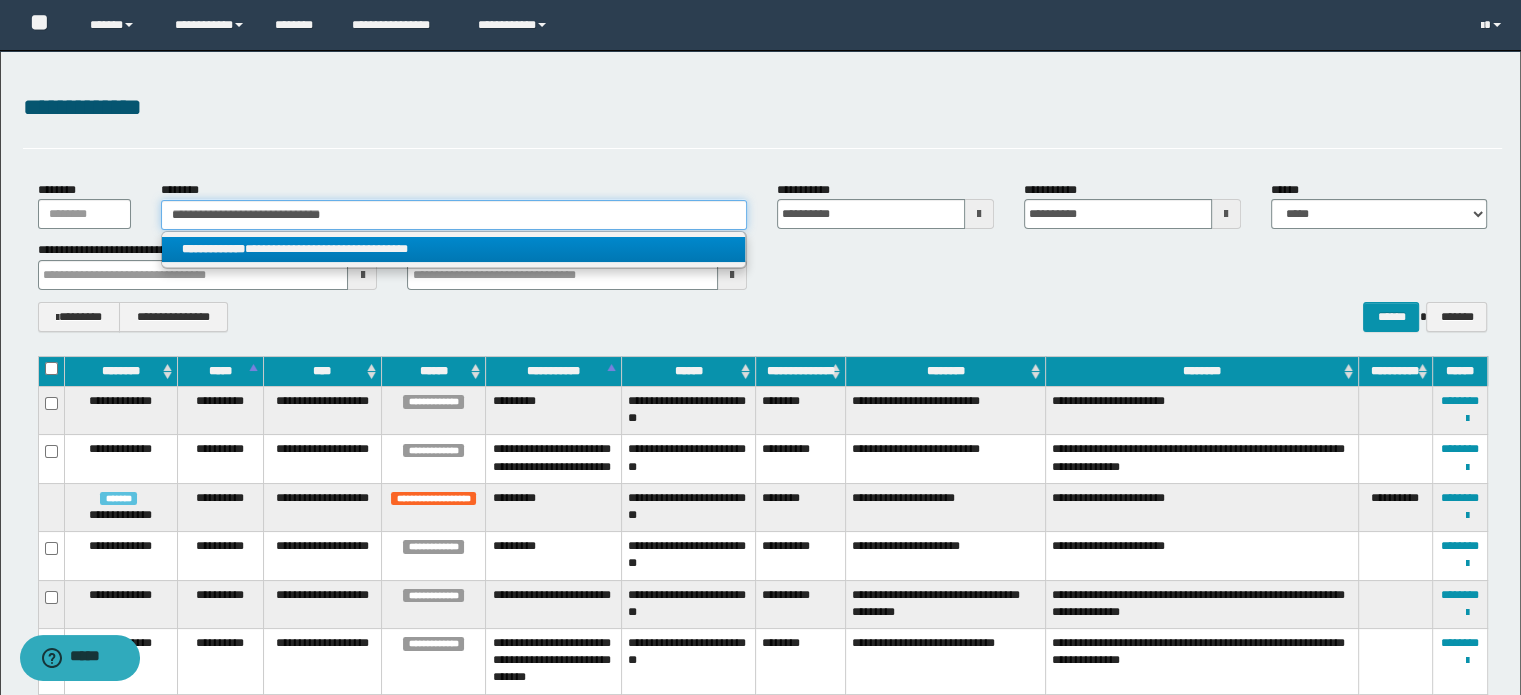 type on "**********" 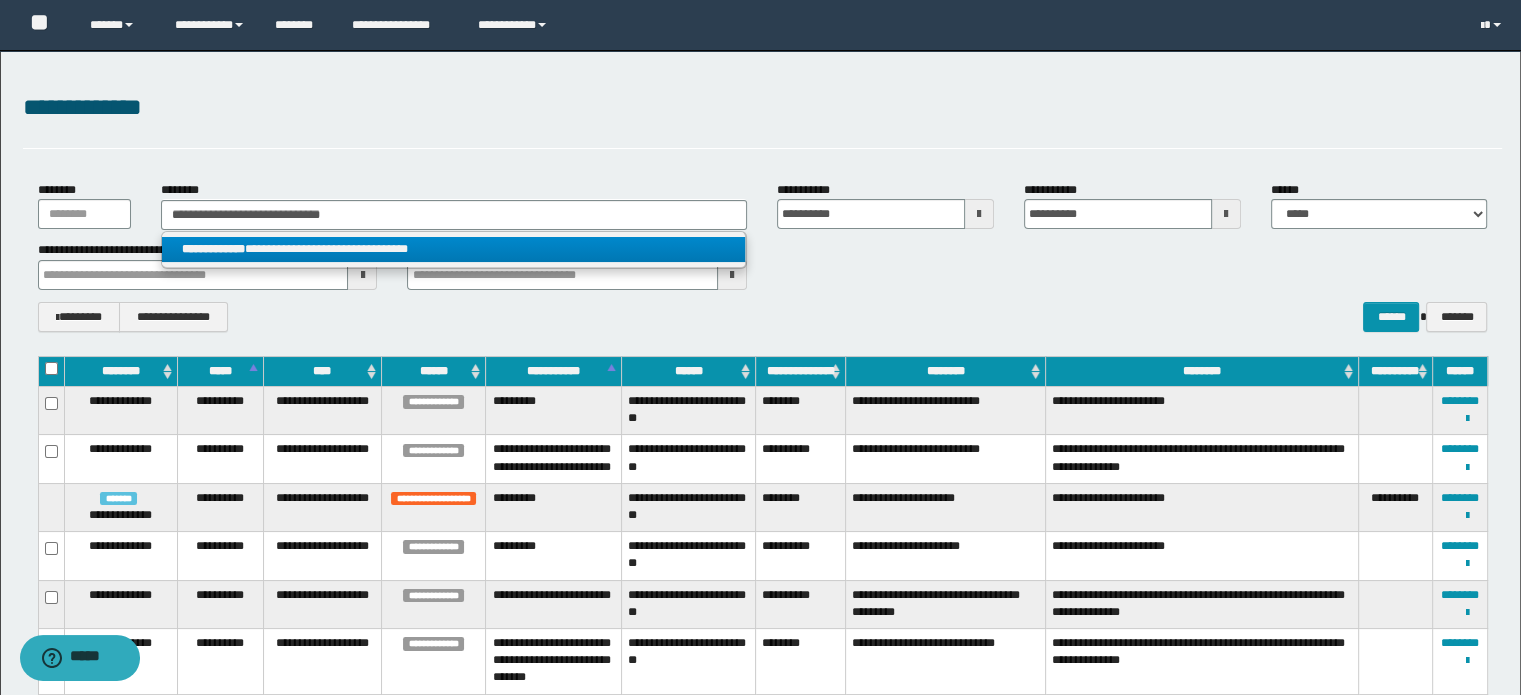 click on "**********" at bounding box center (454, 249) 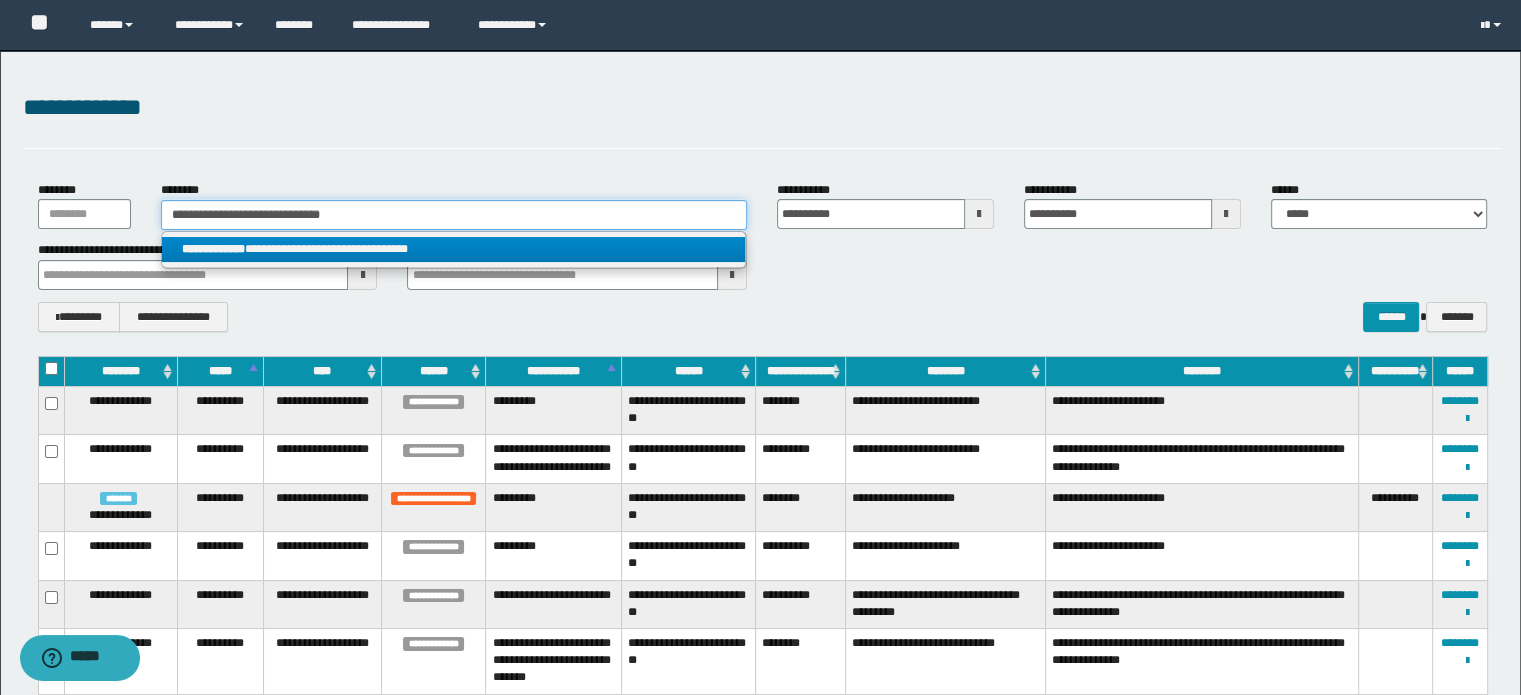 type 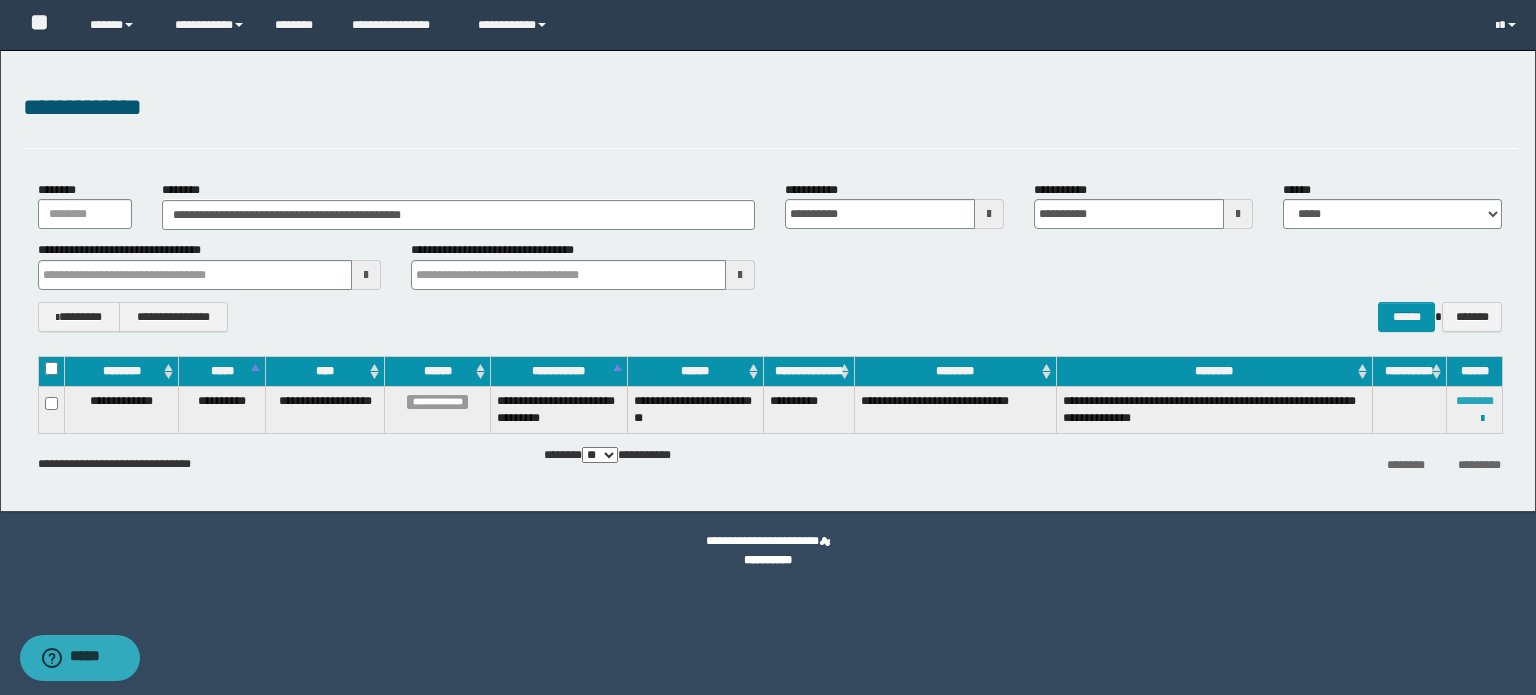 click on "********" at bounding box center [1475, 401] 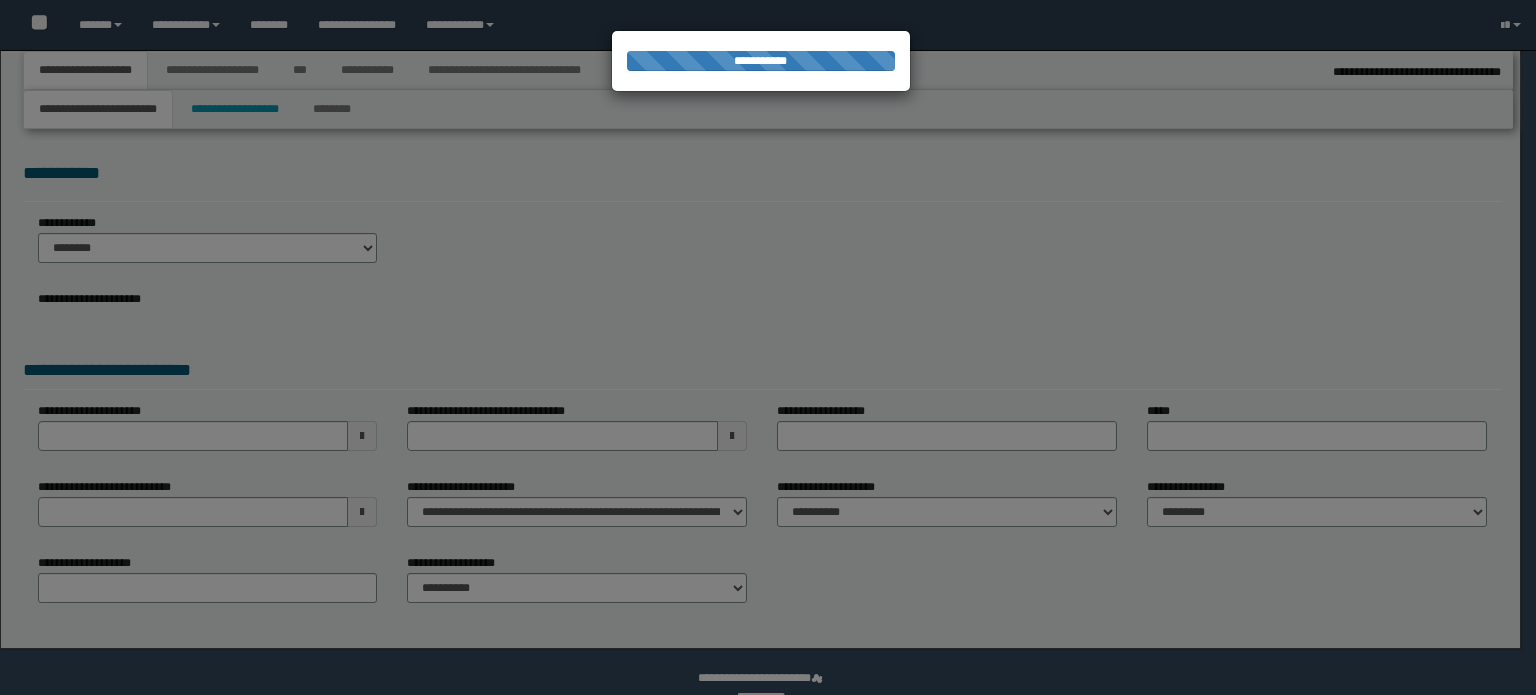 select on "*" 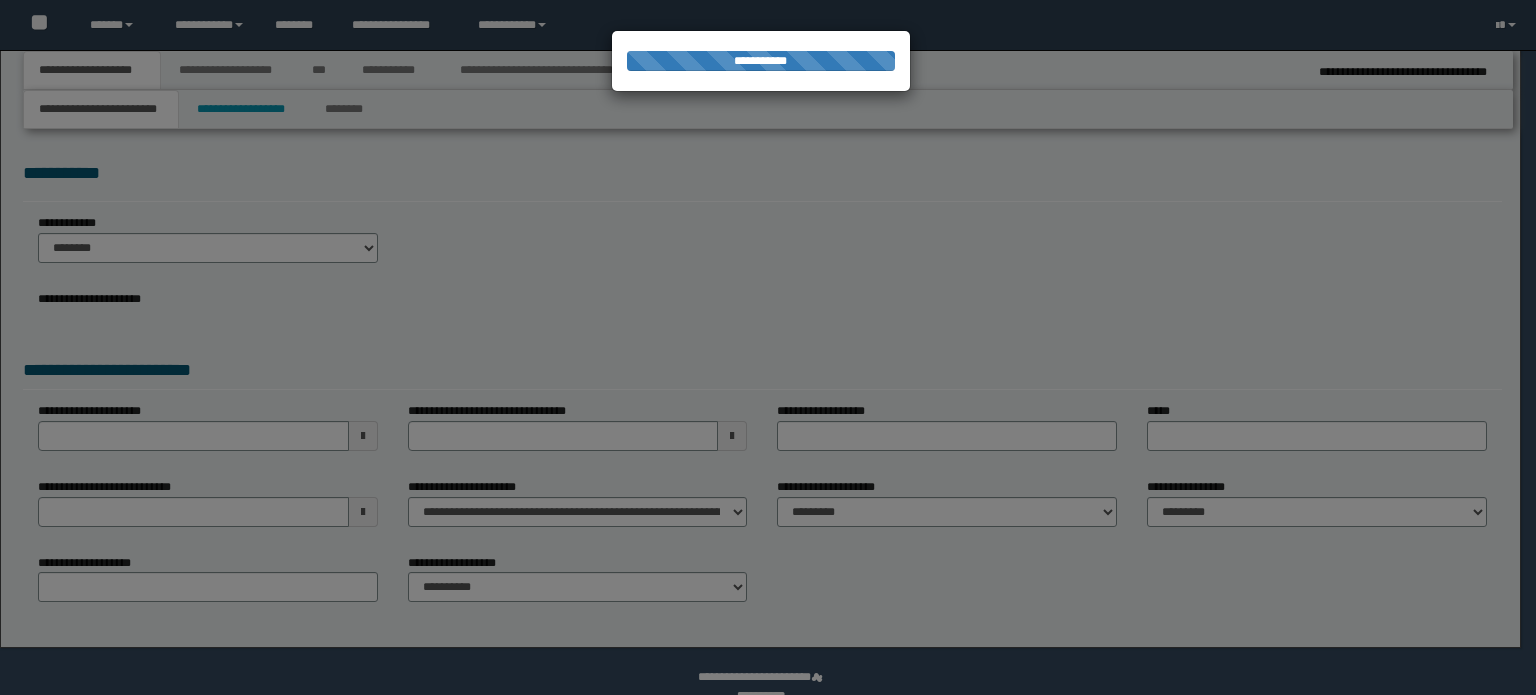 scroll, scrollTop: 0, scrollLeft: 0, axis: both 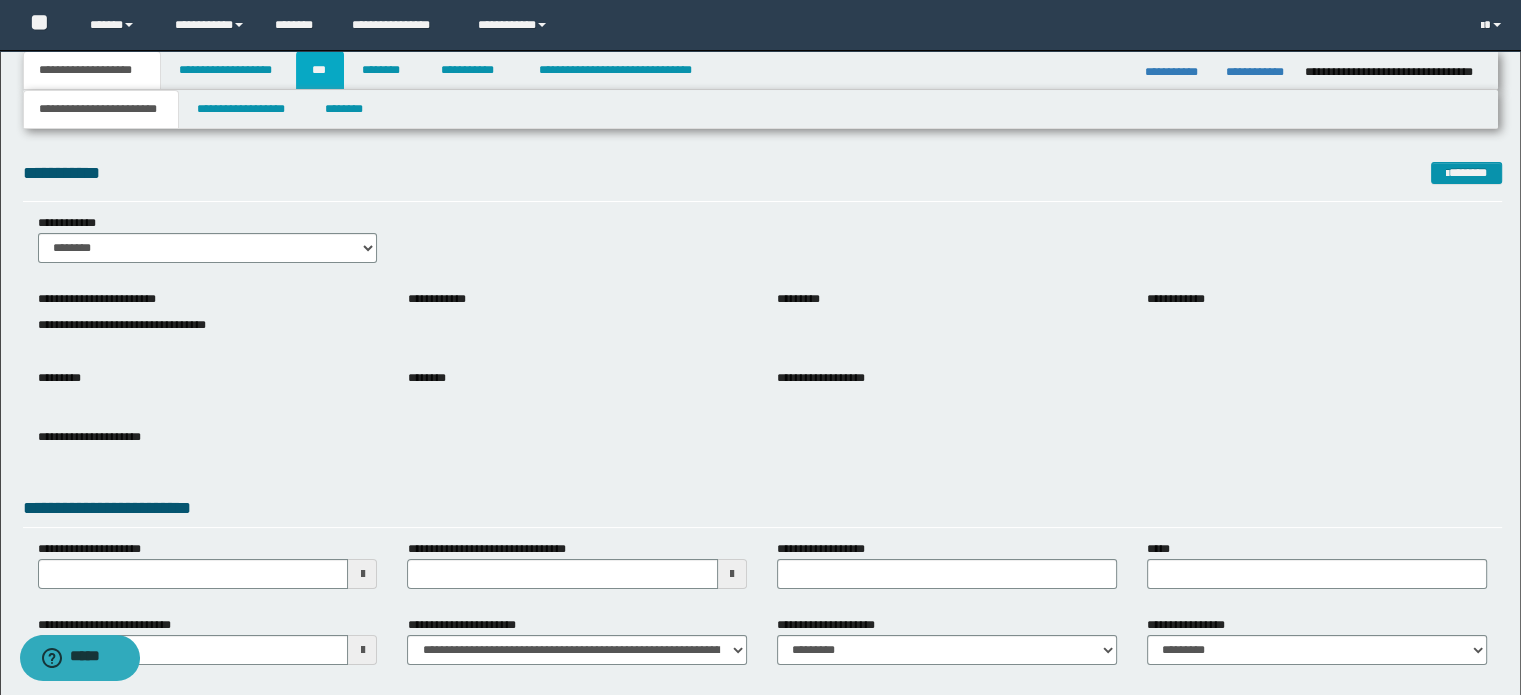 click on "***" at bounding box center (320, 70) 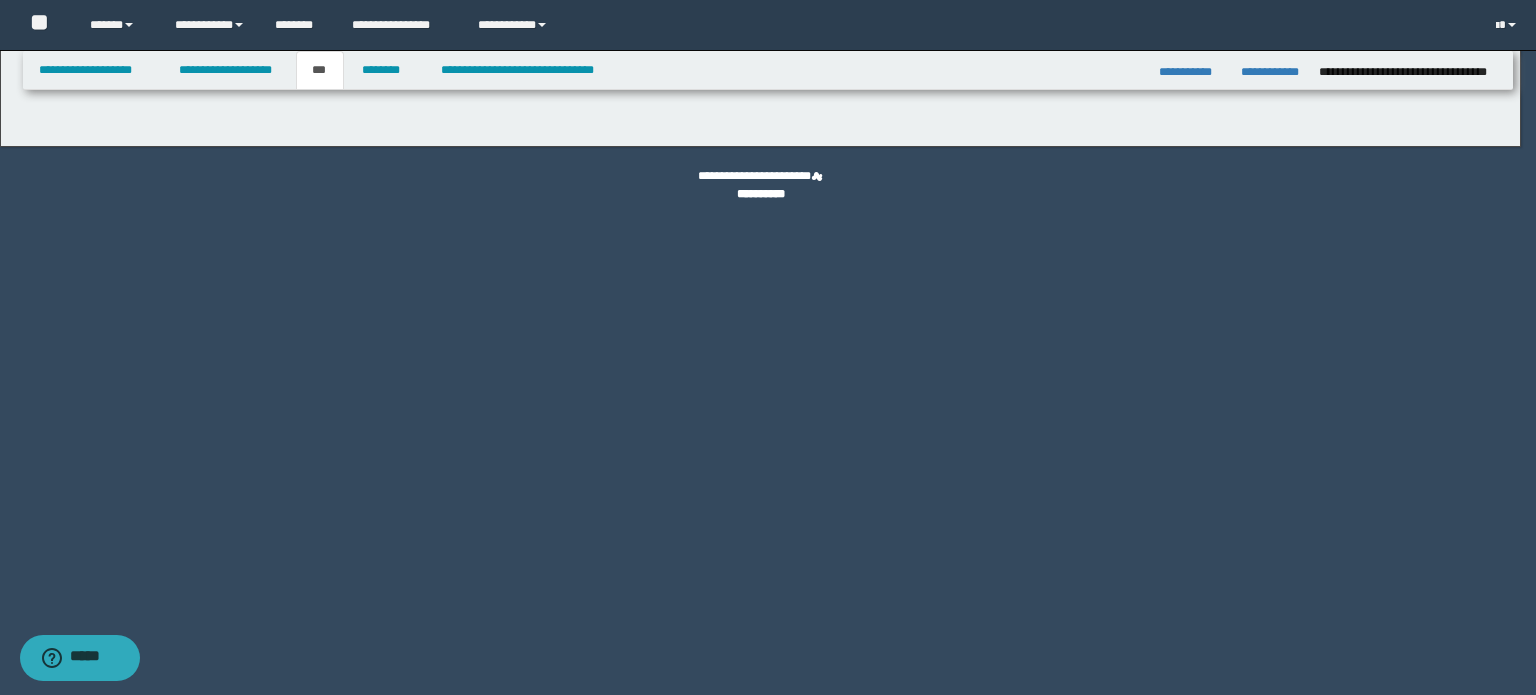 select on "***" 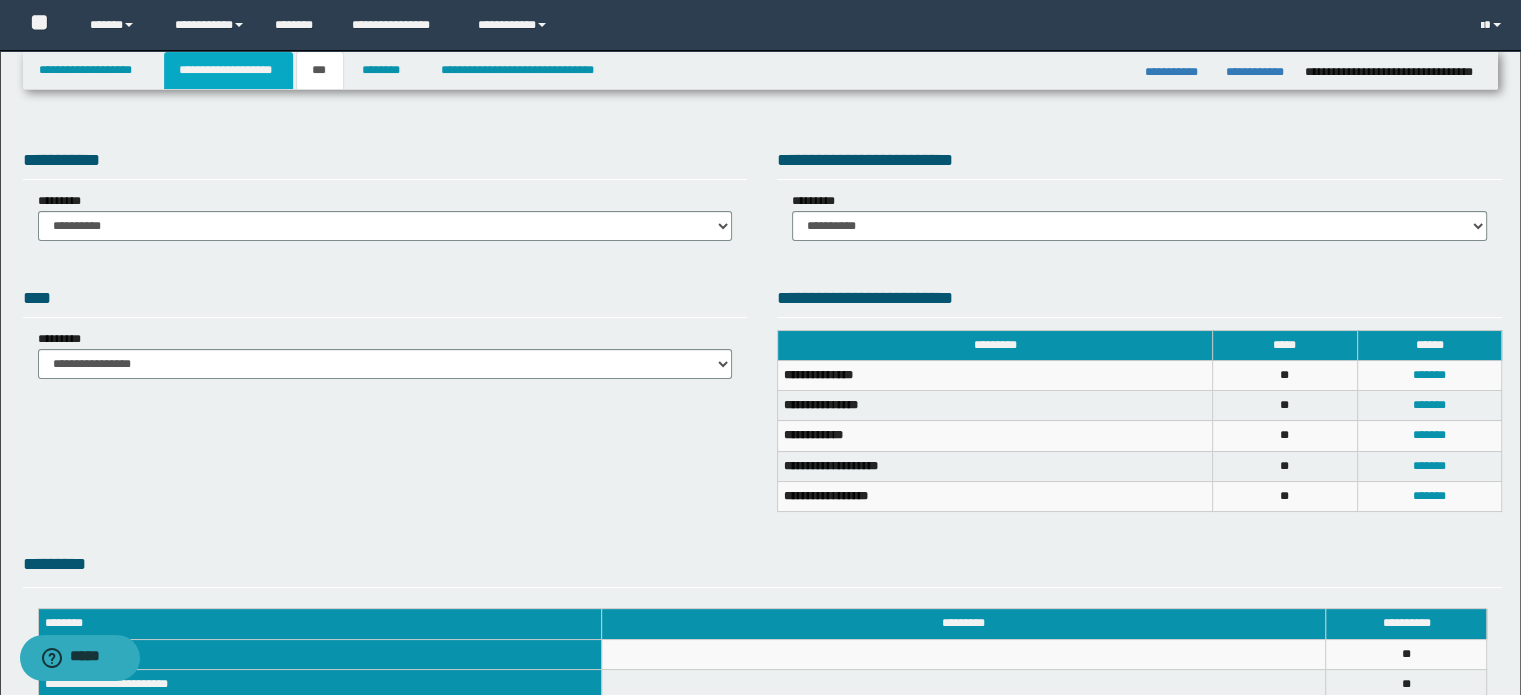 click on "**********" at bounding box center (228, 70) 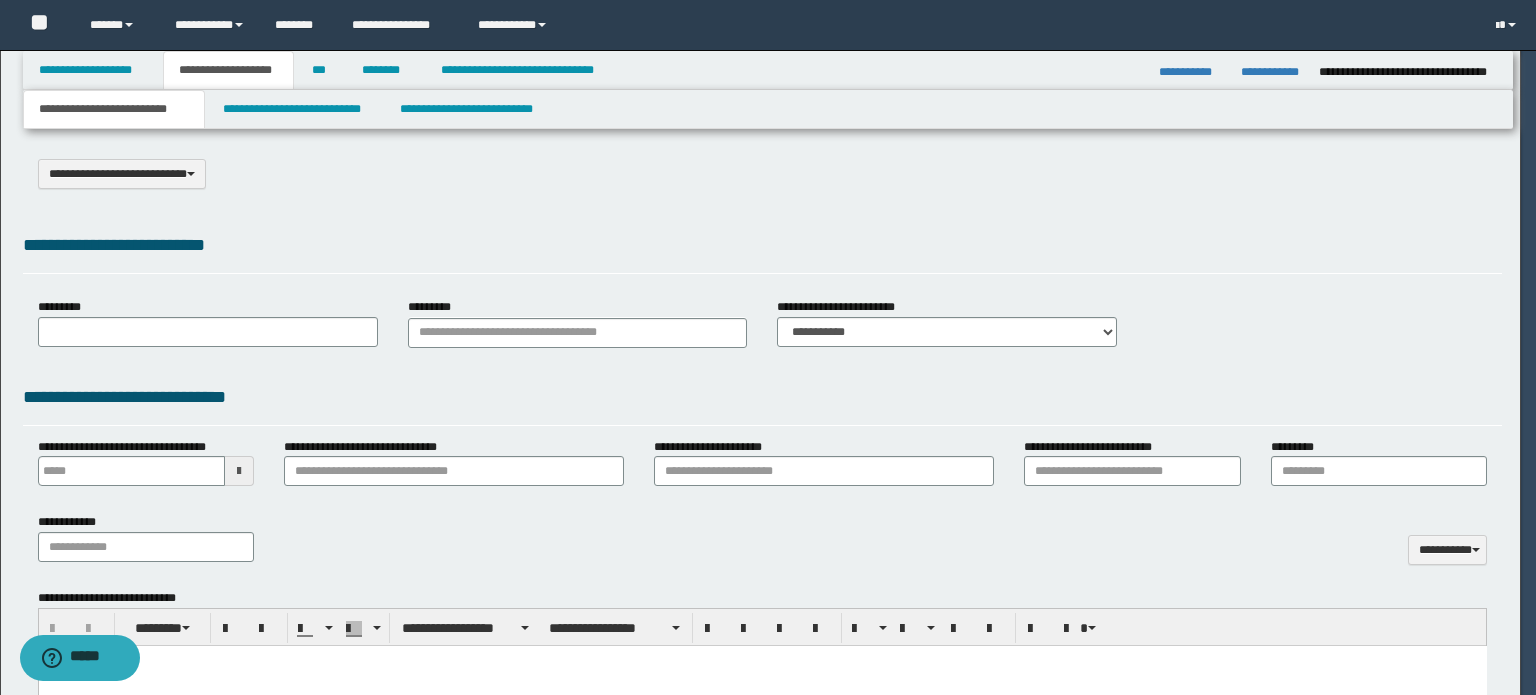 select on "*" 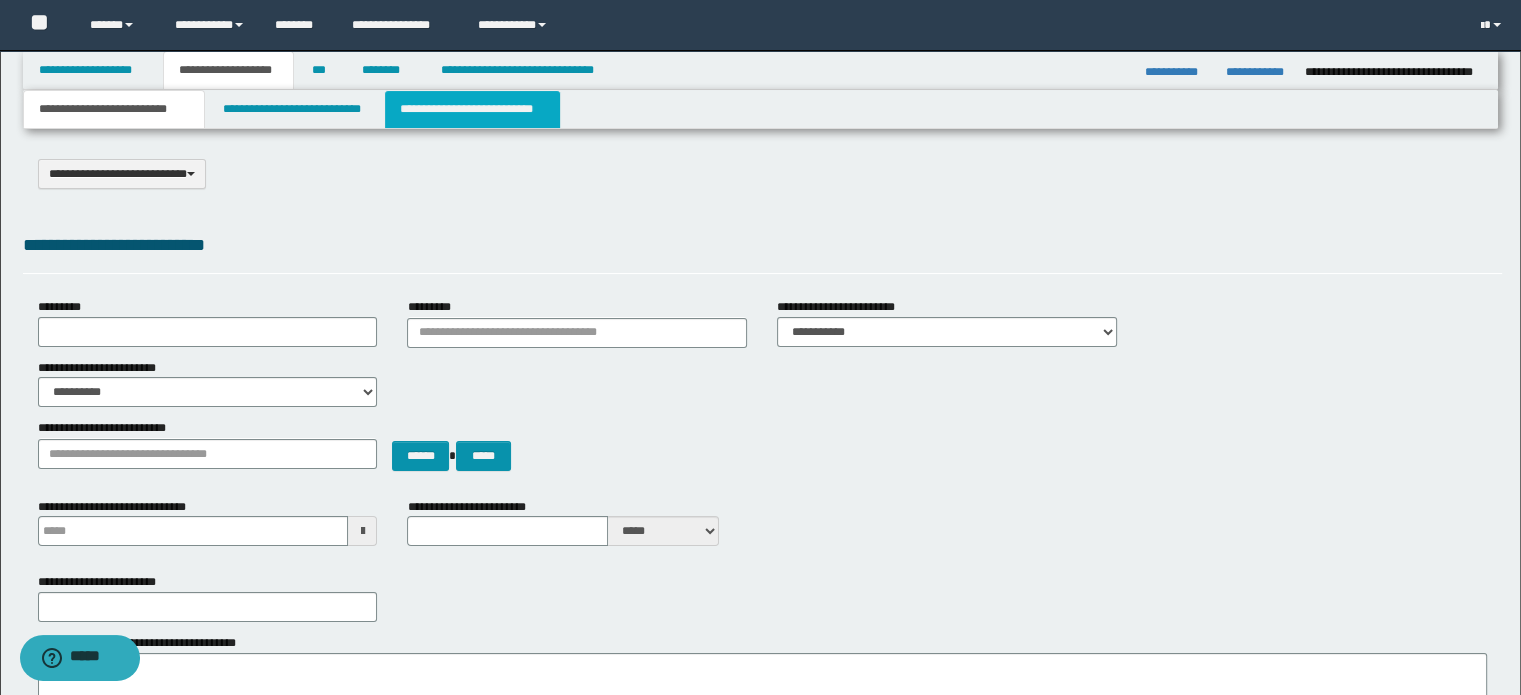 click on "**********" at bounding box center [472, 109] 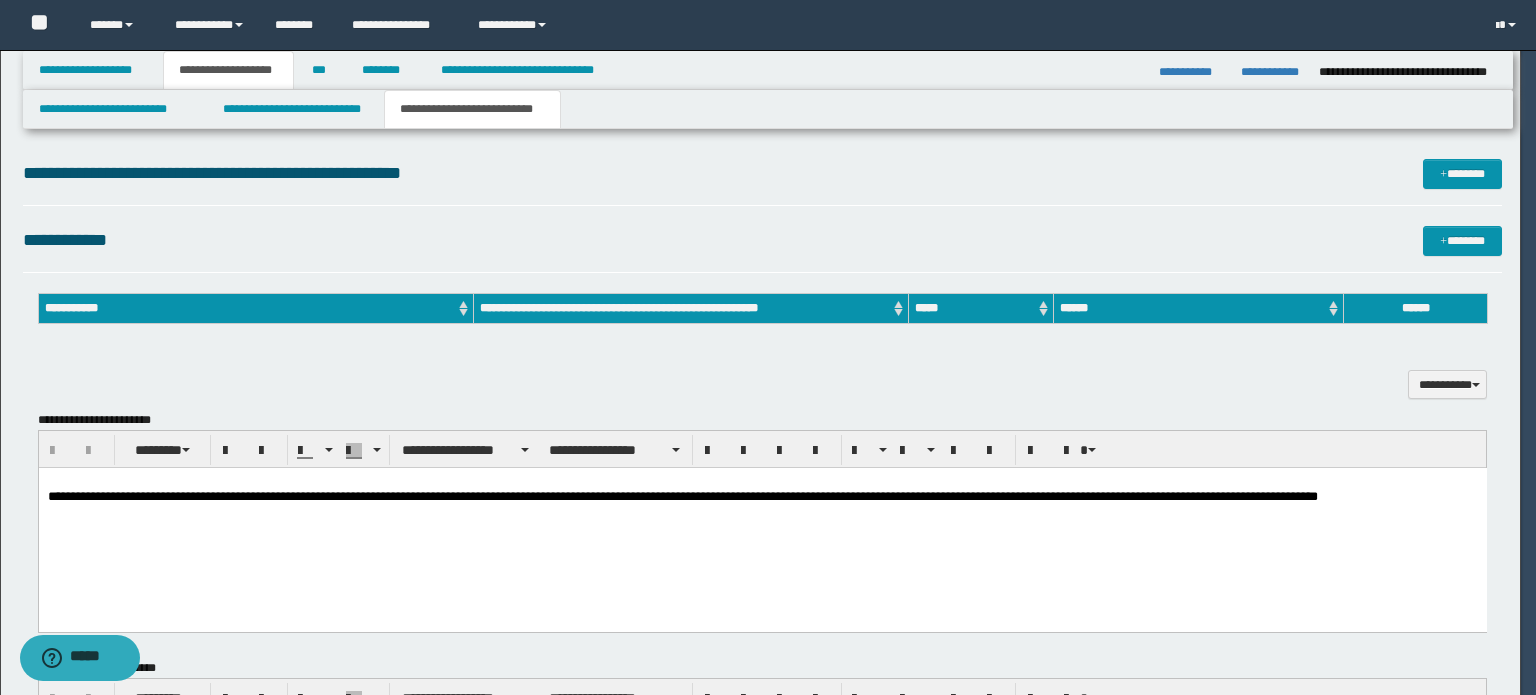 scroll, scrollTop: 0, scrollLeft: 0, axis: both 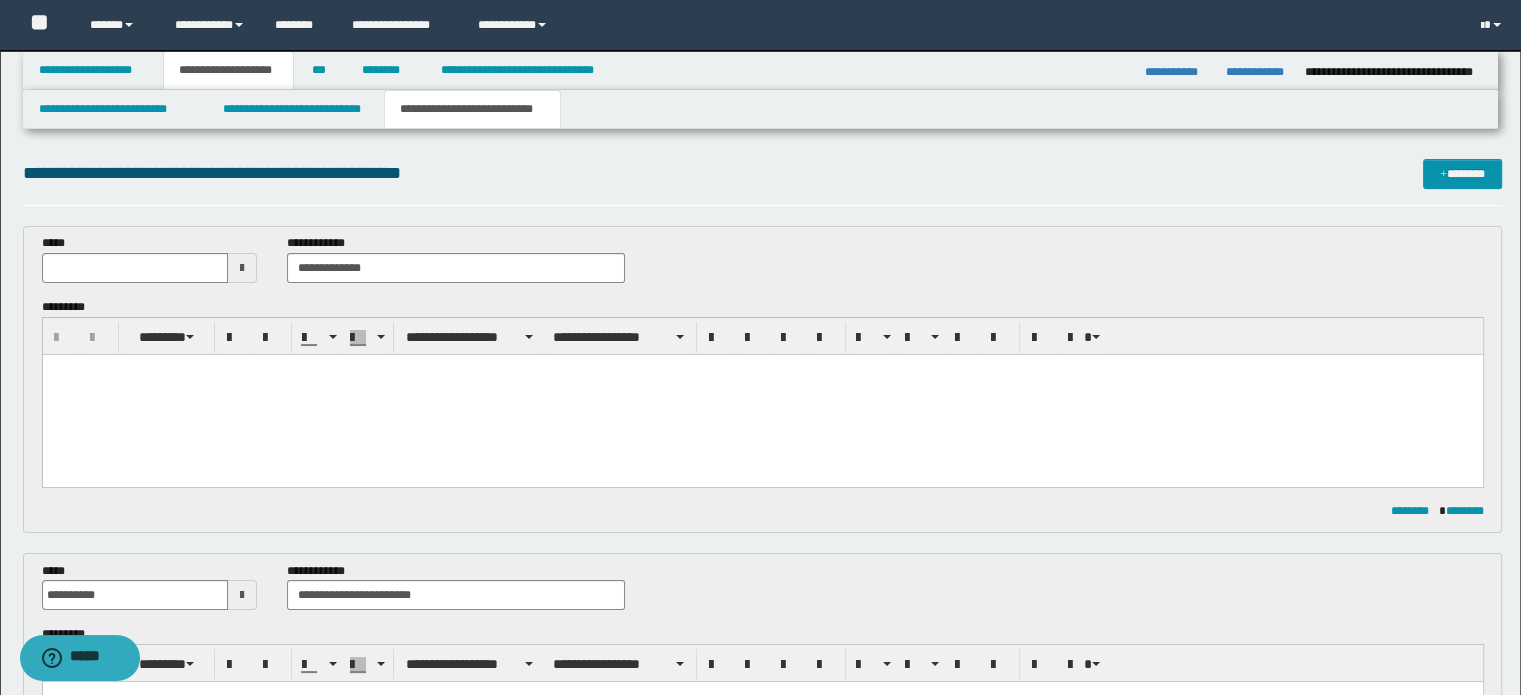click at bounding box center (762, 394) 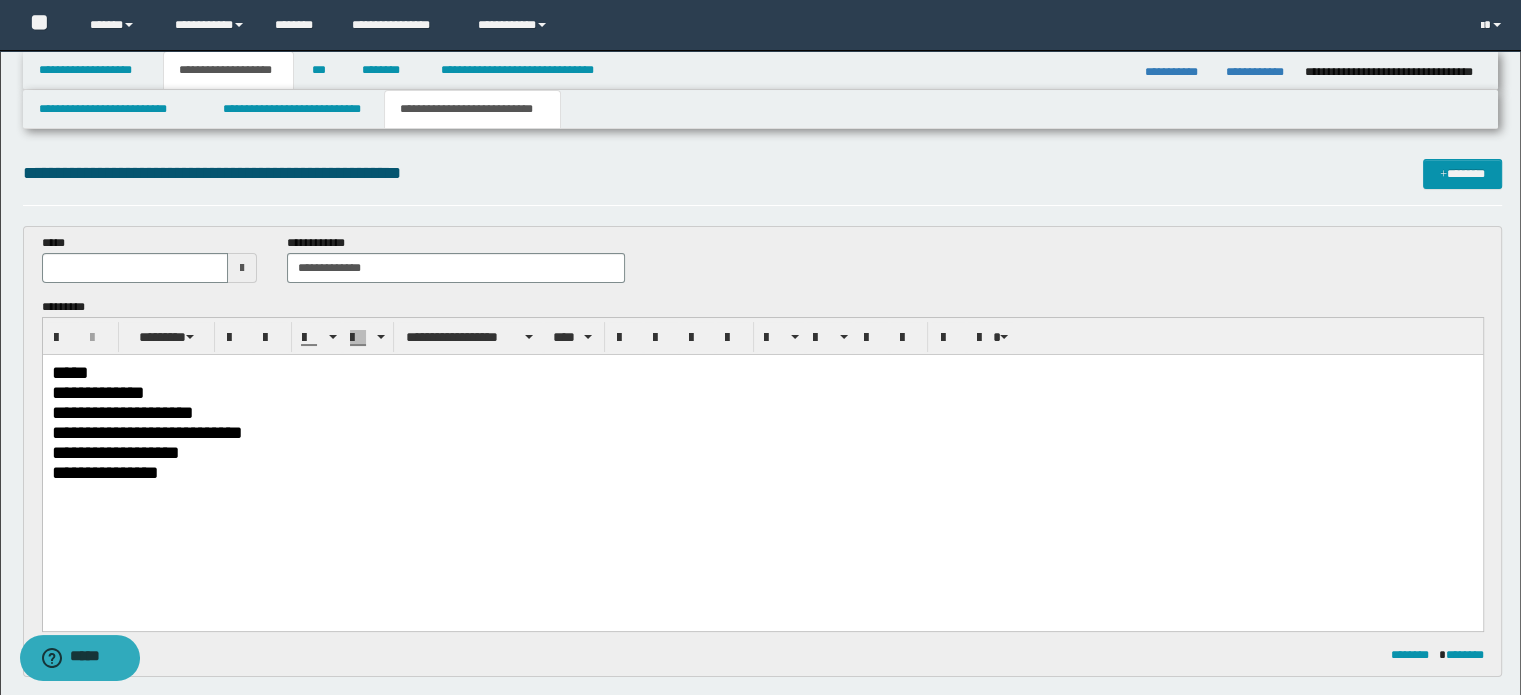 type 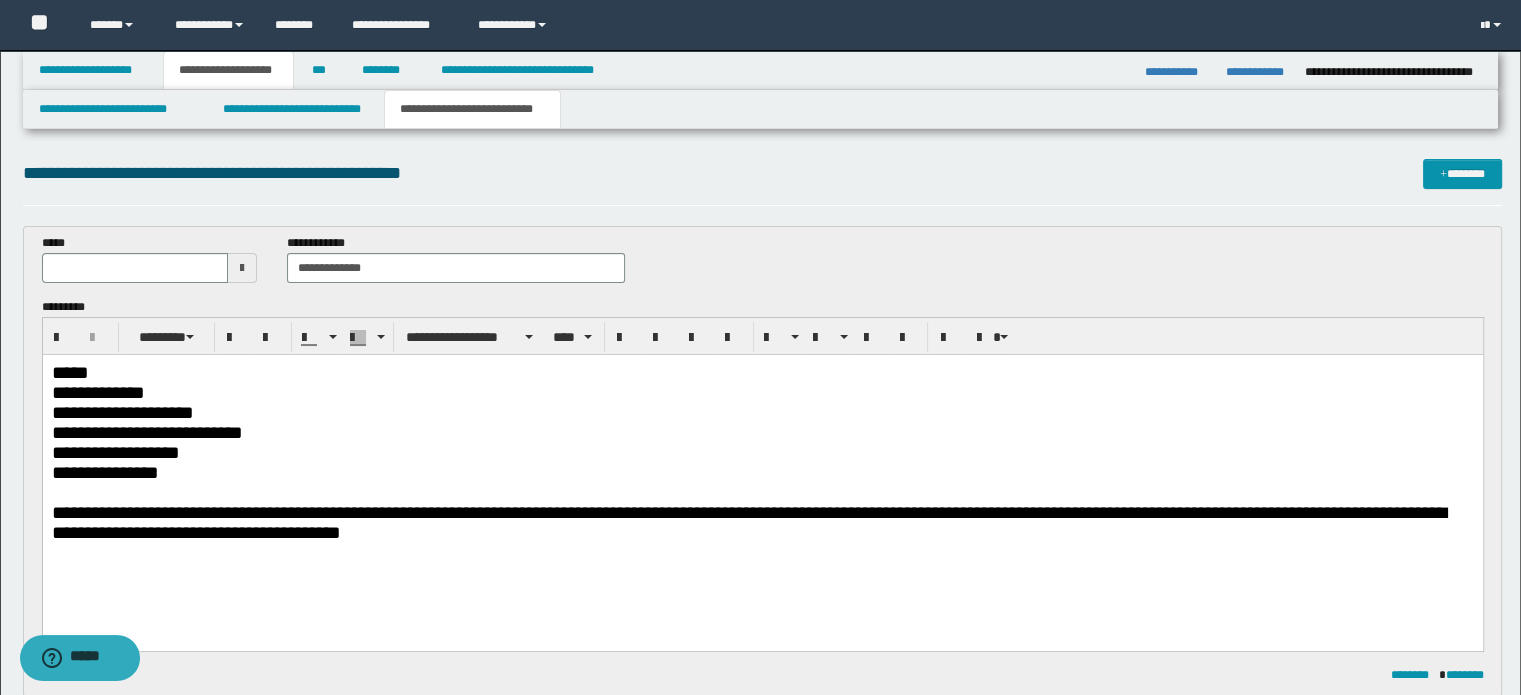 click on "*****" at bounding box center [762, 372] 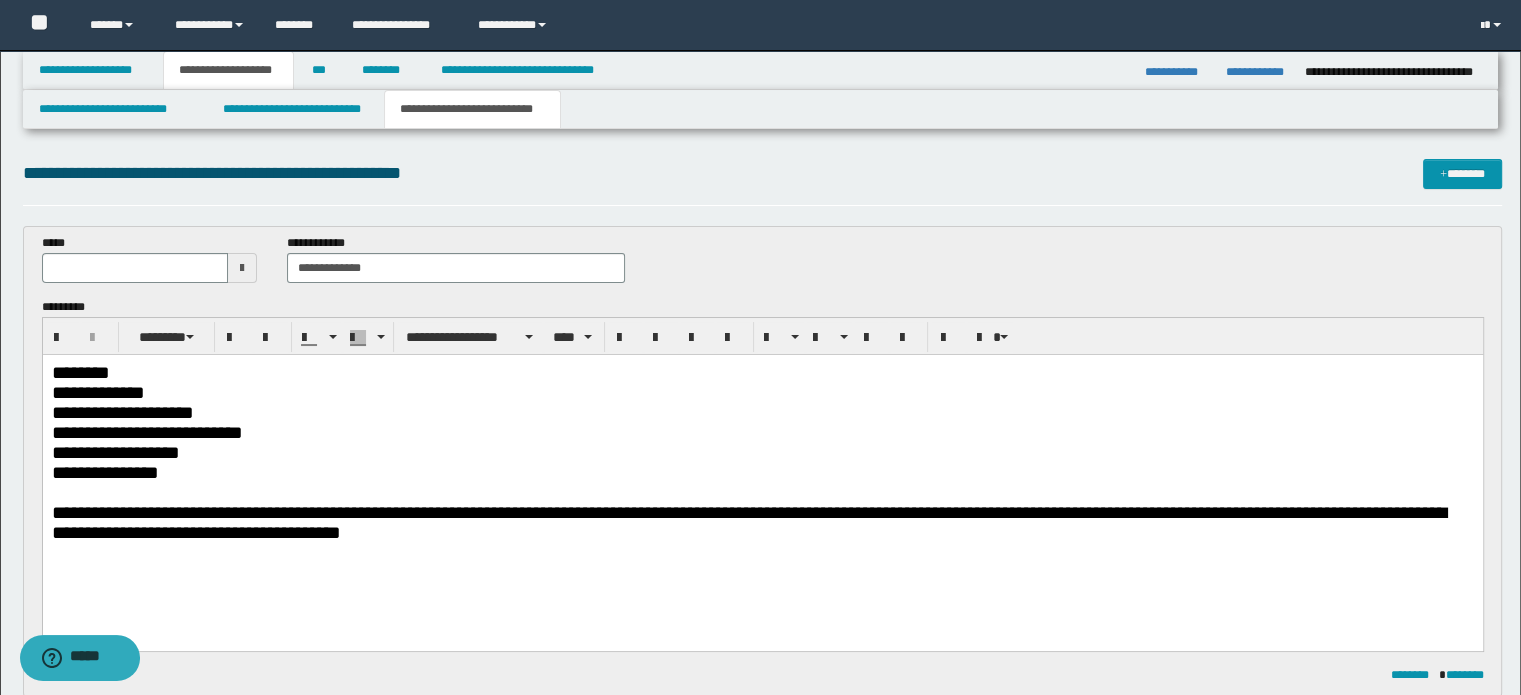 click on "**********" at bounding box center (762, 392) 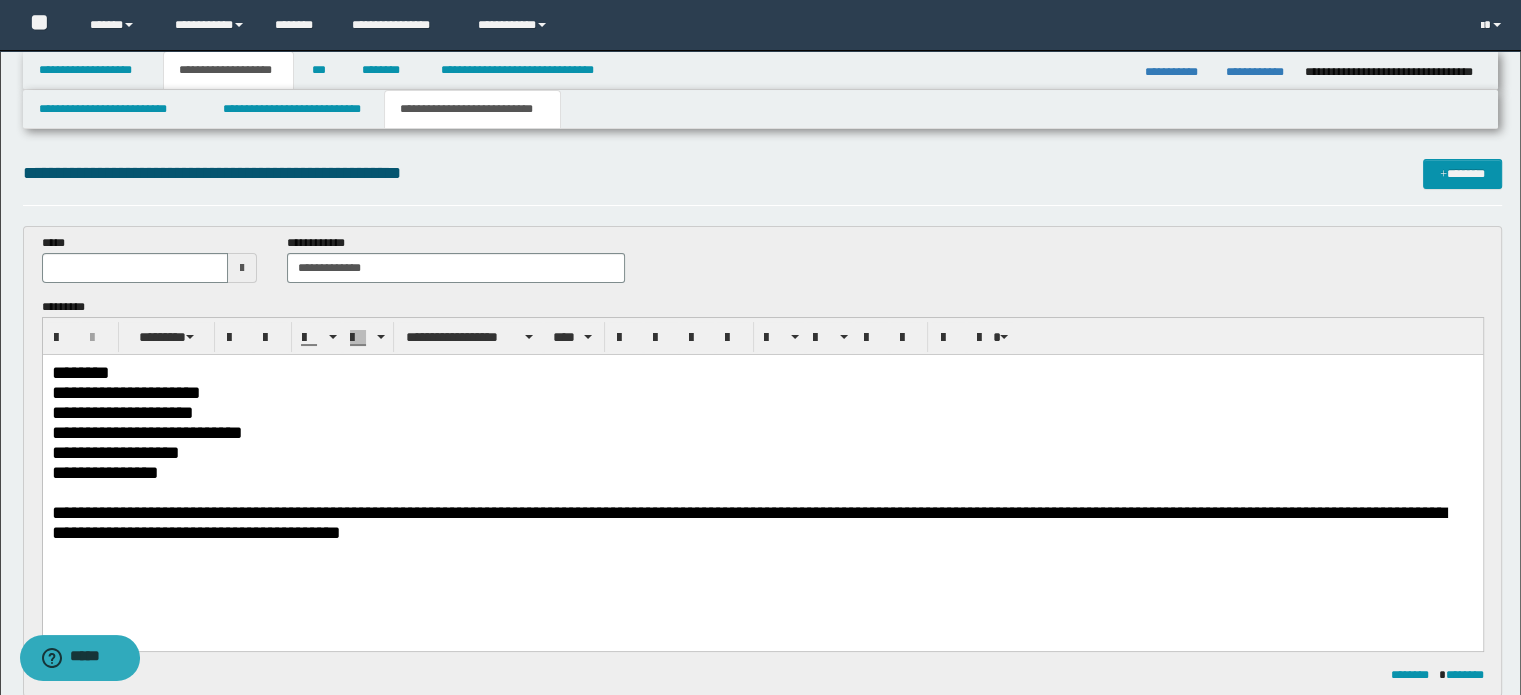 click on "**********" at bounding box center [762, 412] 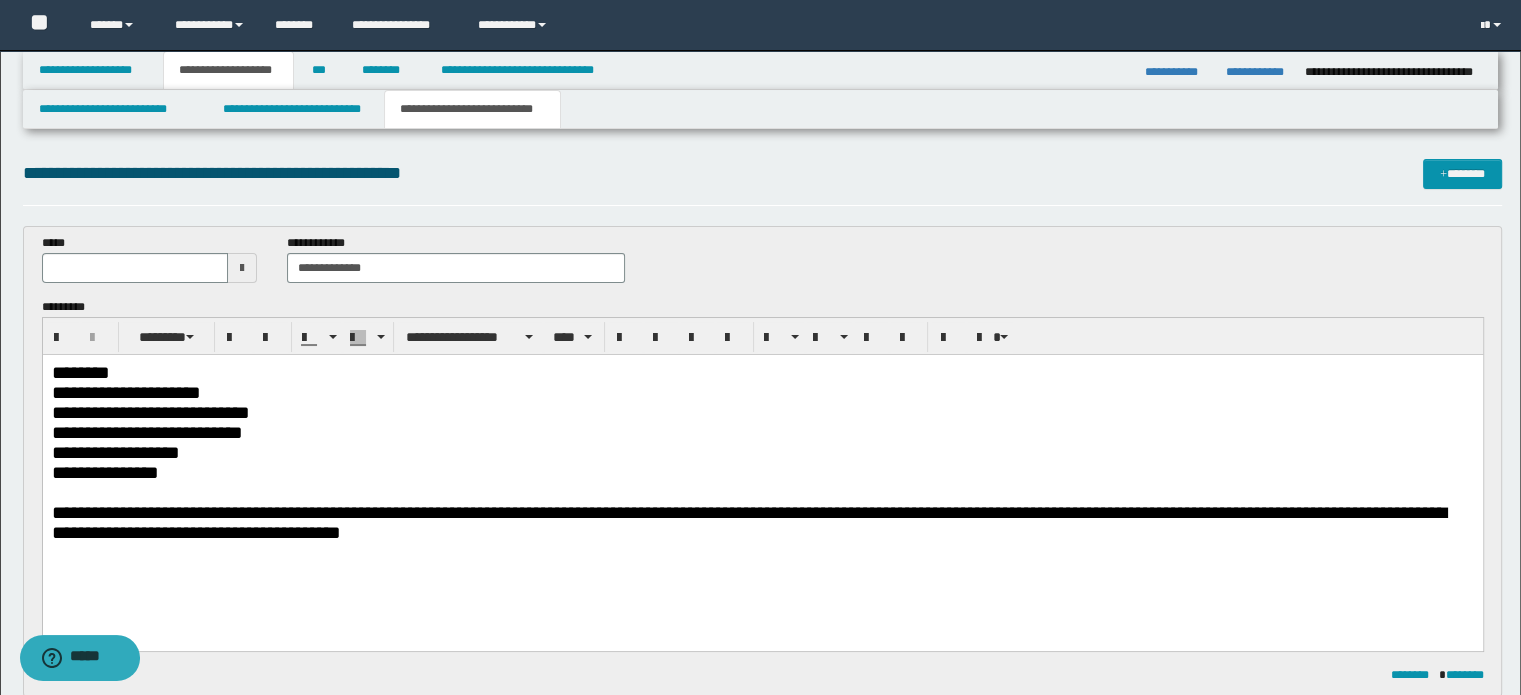 click on "**********" at bounding box center [762, 452] 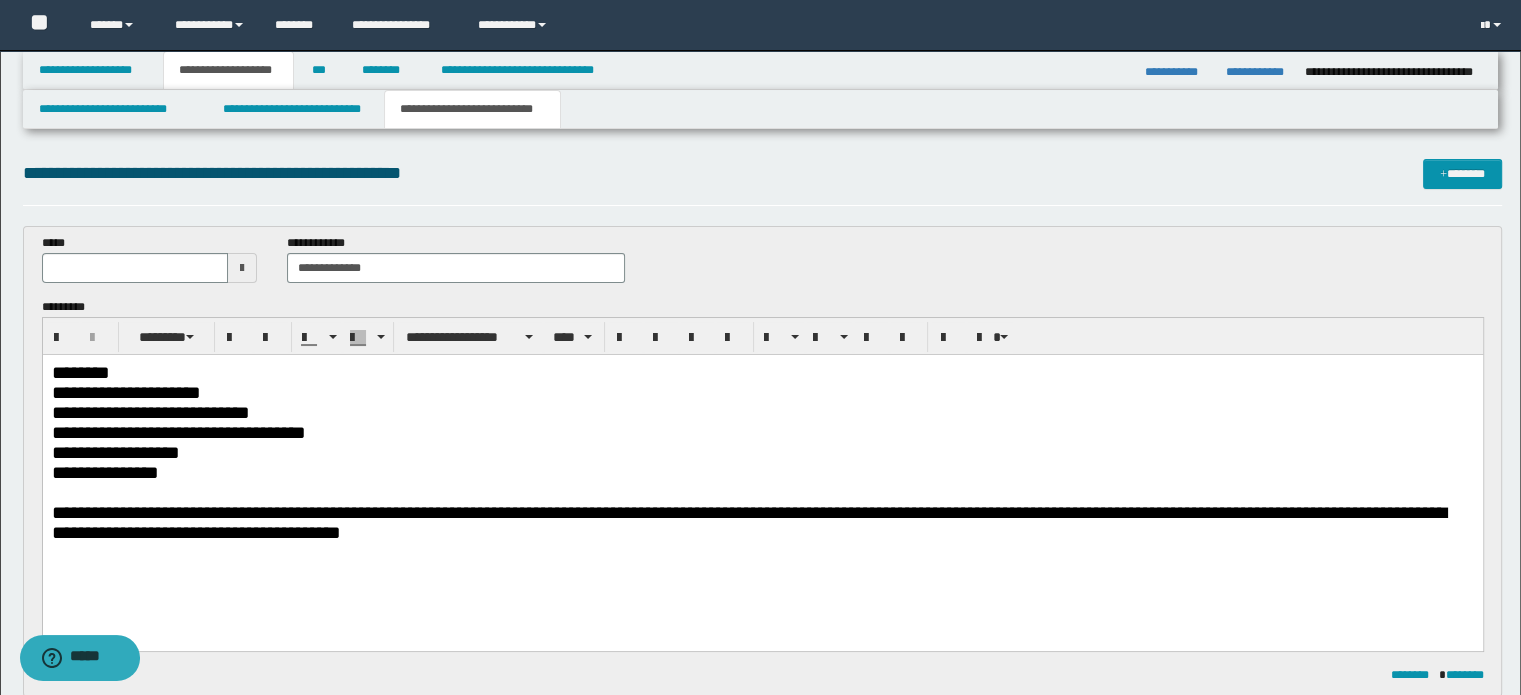 click on "**********" at bounding box center [762, 452] 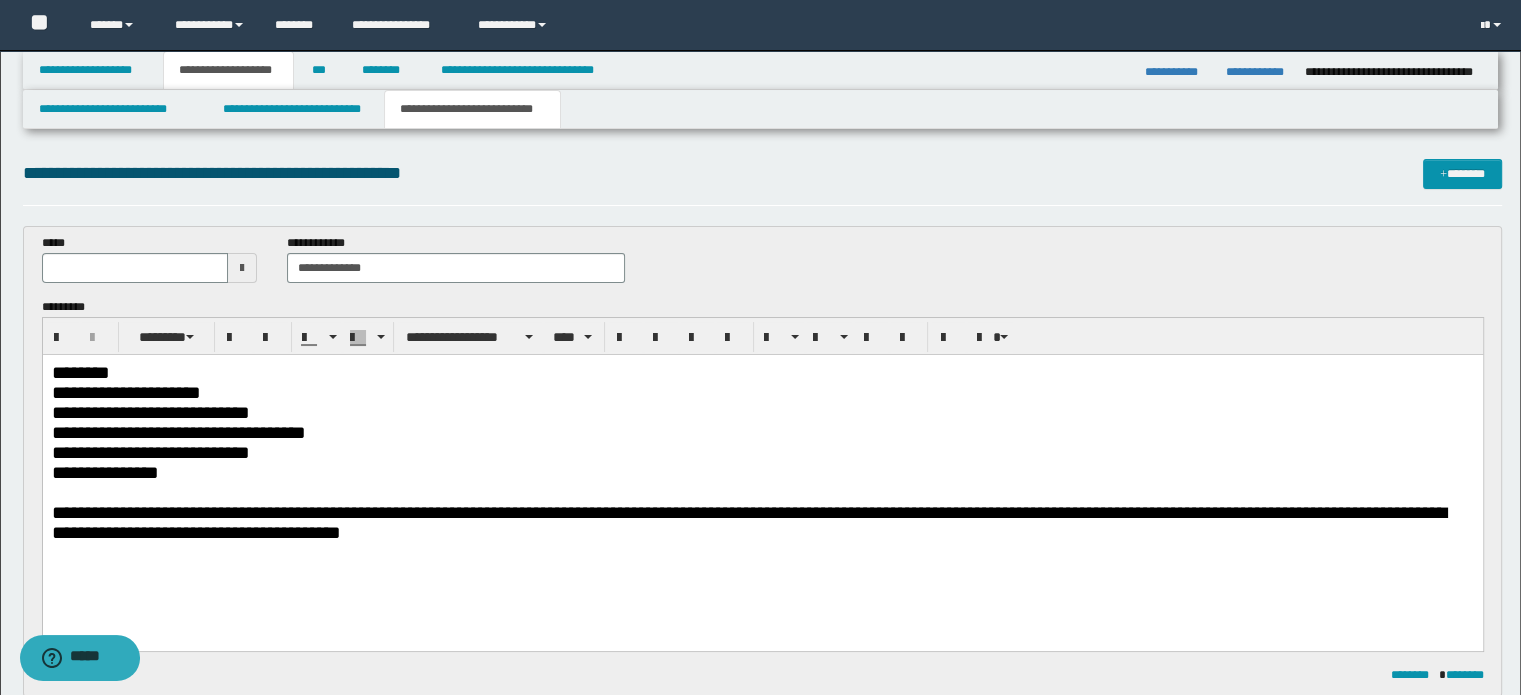 click on "**********" at bounding box center [762, 472] 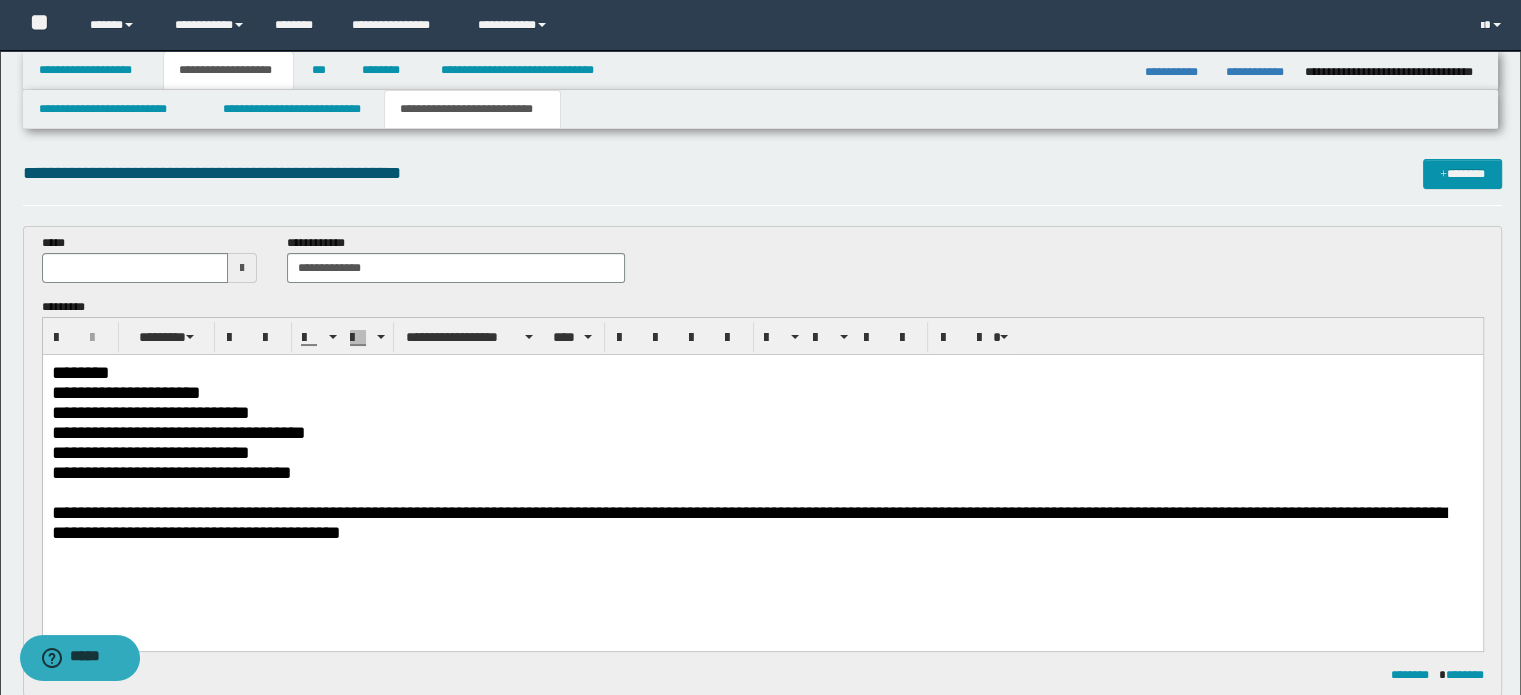 type 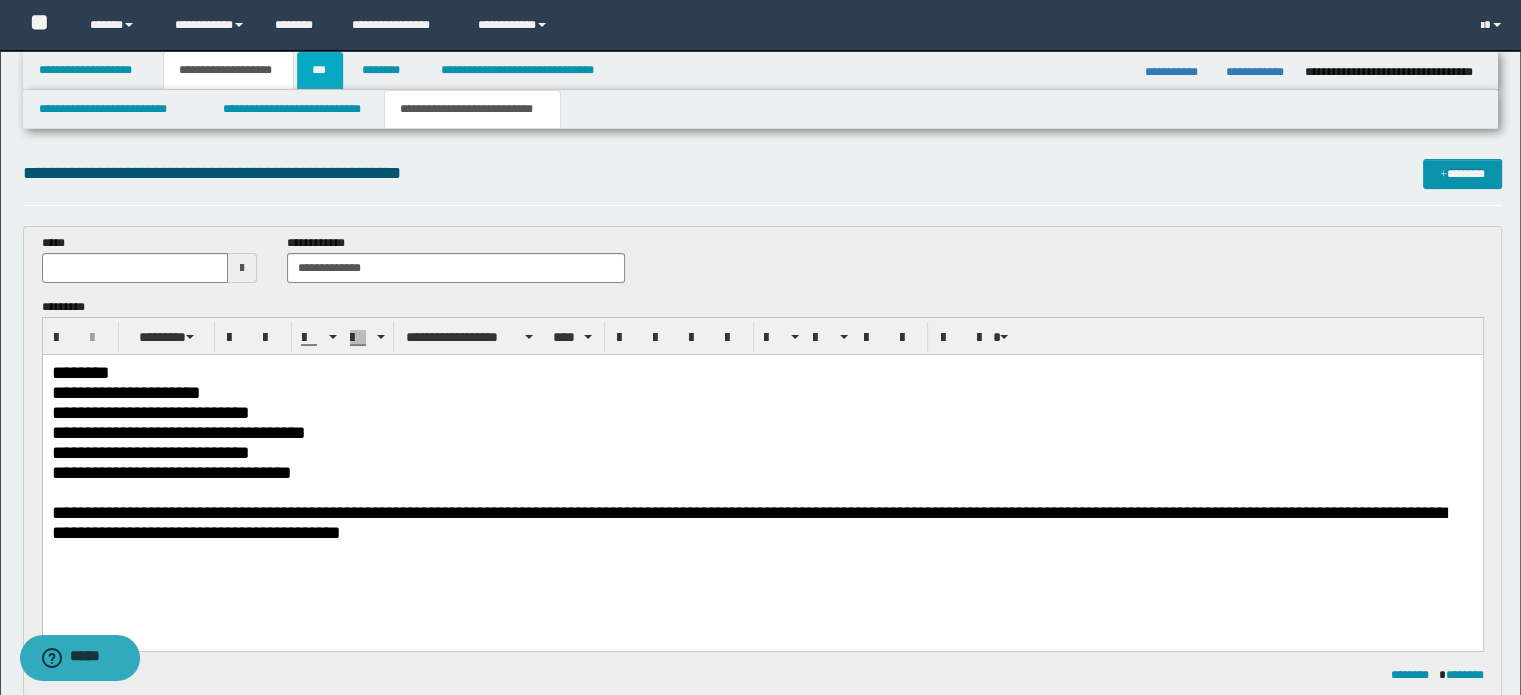 click on "***" at bounding box center (320, 70) 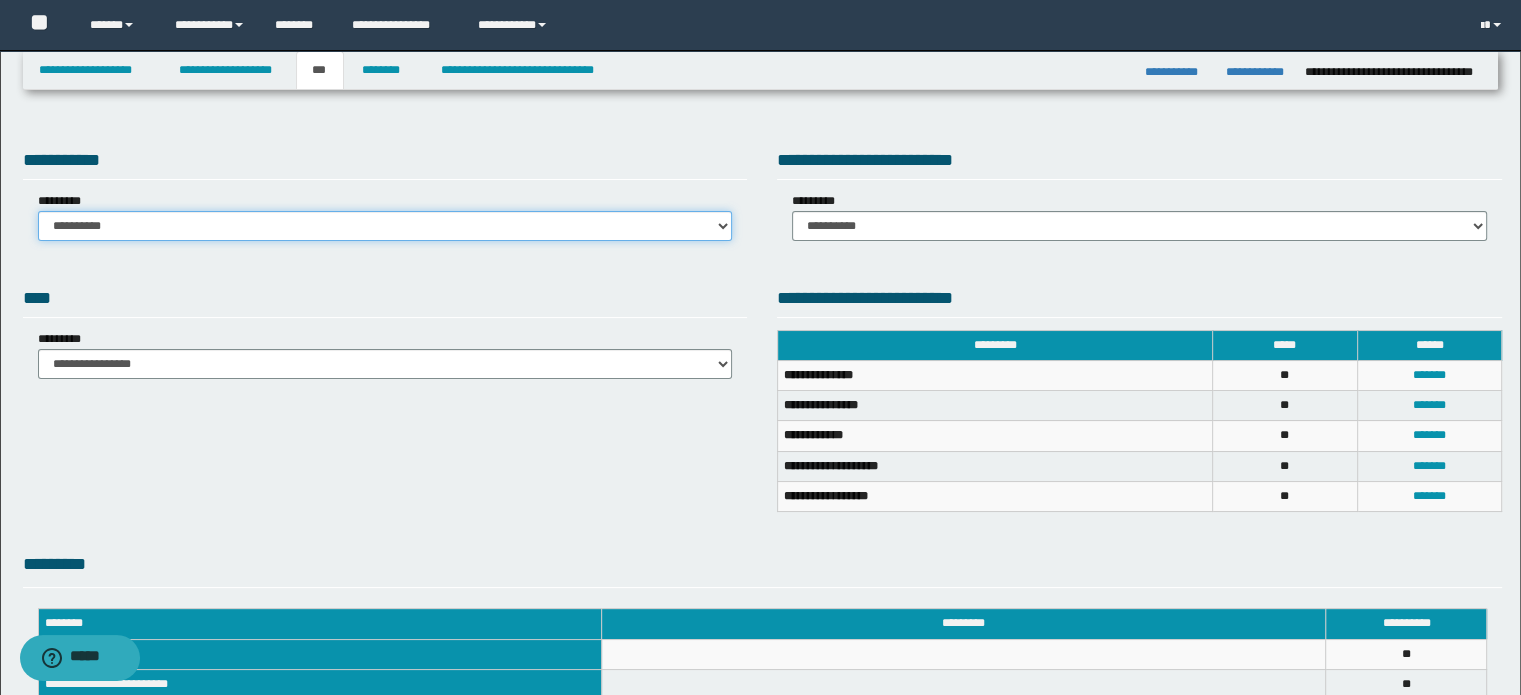 click on "**********" at bounding box center (385, 226) 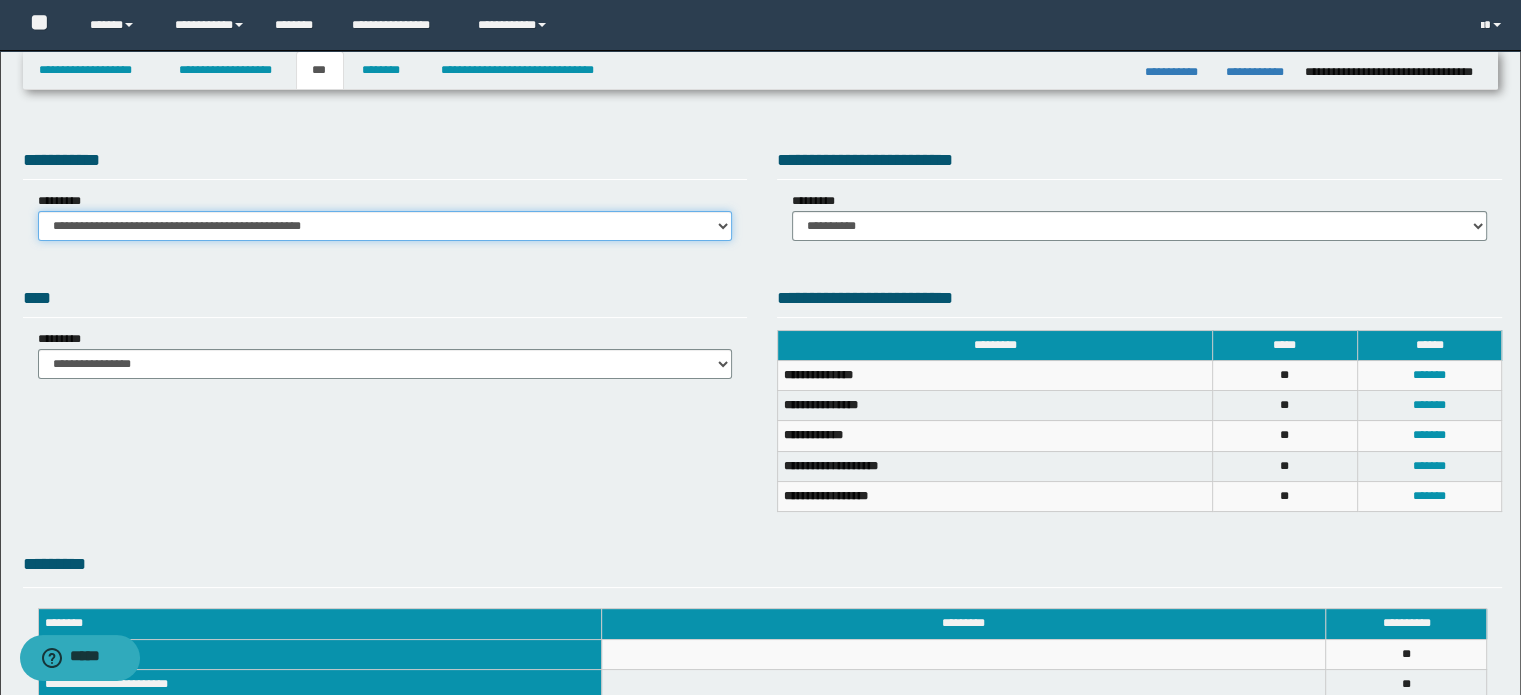 click on "**********" at bounding box center (385, 226) 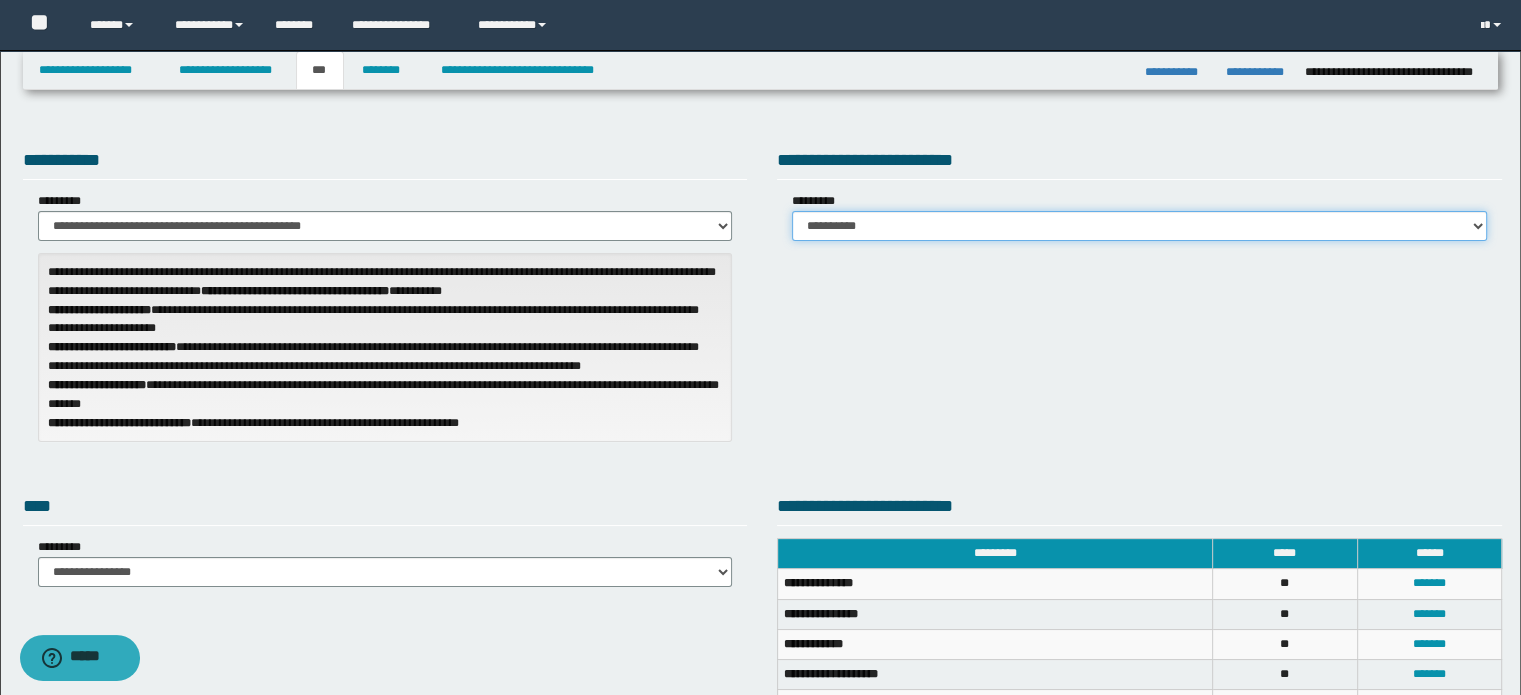drag, startPoint x: 1012, startPoint y: 215, endPoint x: 1016, endPoint y: 235, distance: 20.396078 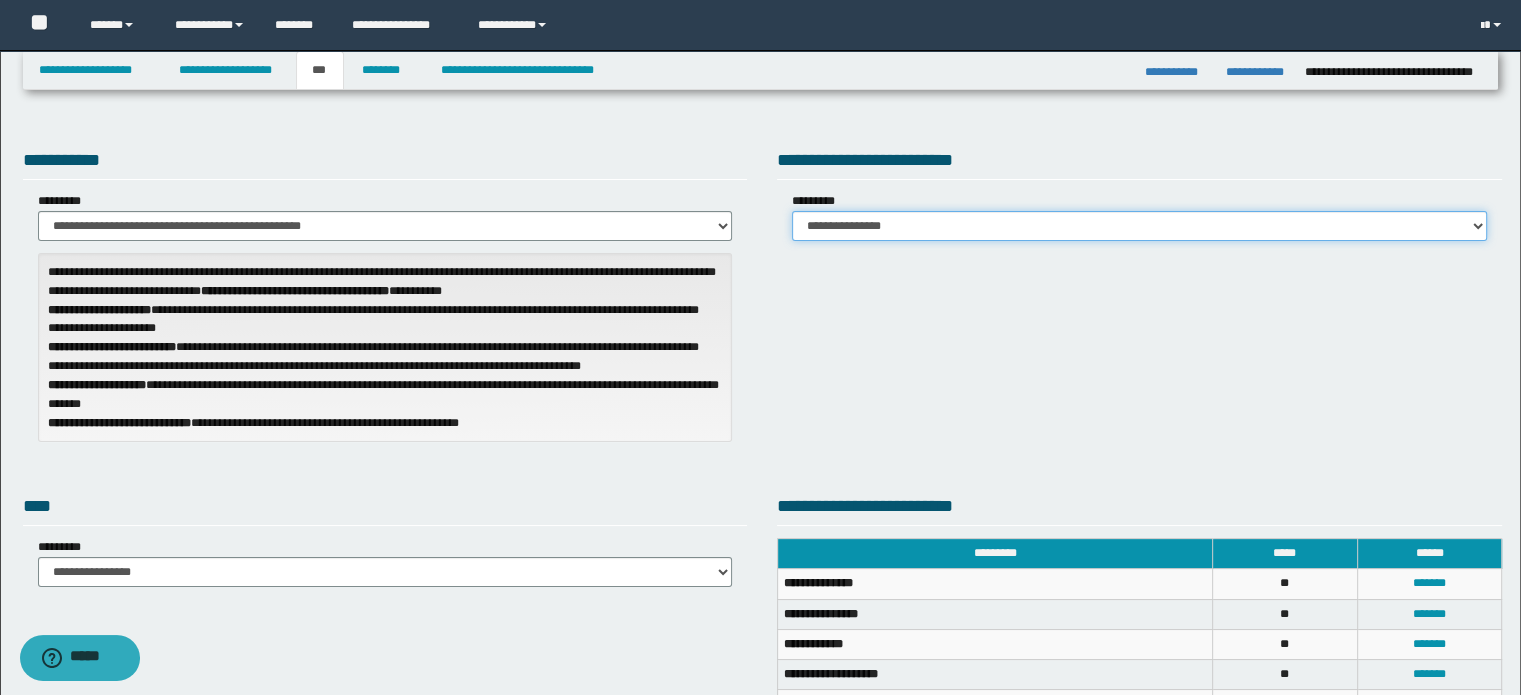 click on "**********" at bounding box center [1139, 226] 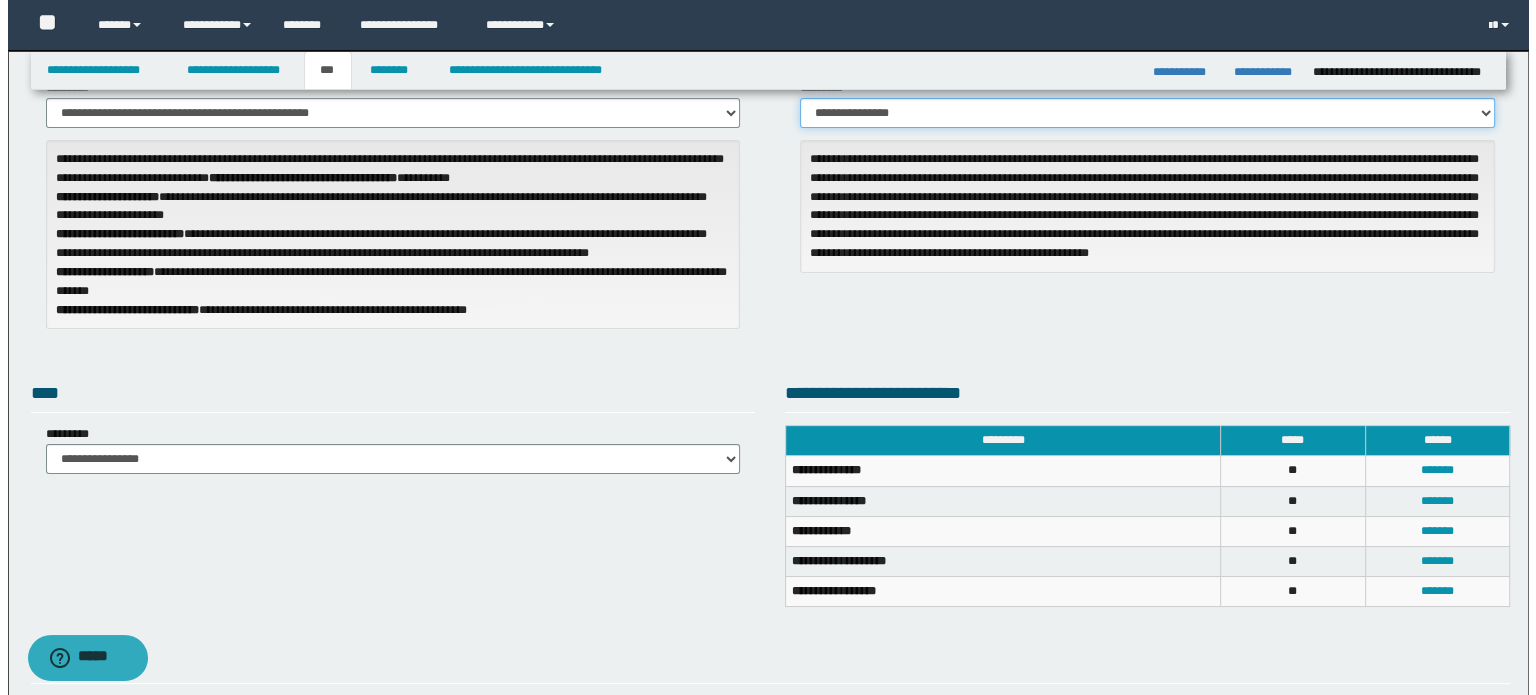 scroll, scrollTop: 300, scrollLeft: 0, axis: vertical 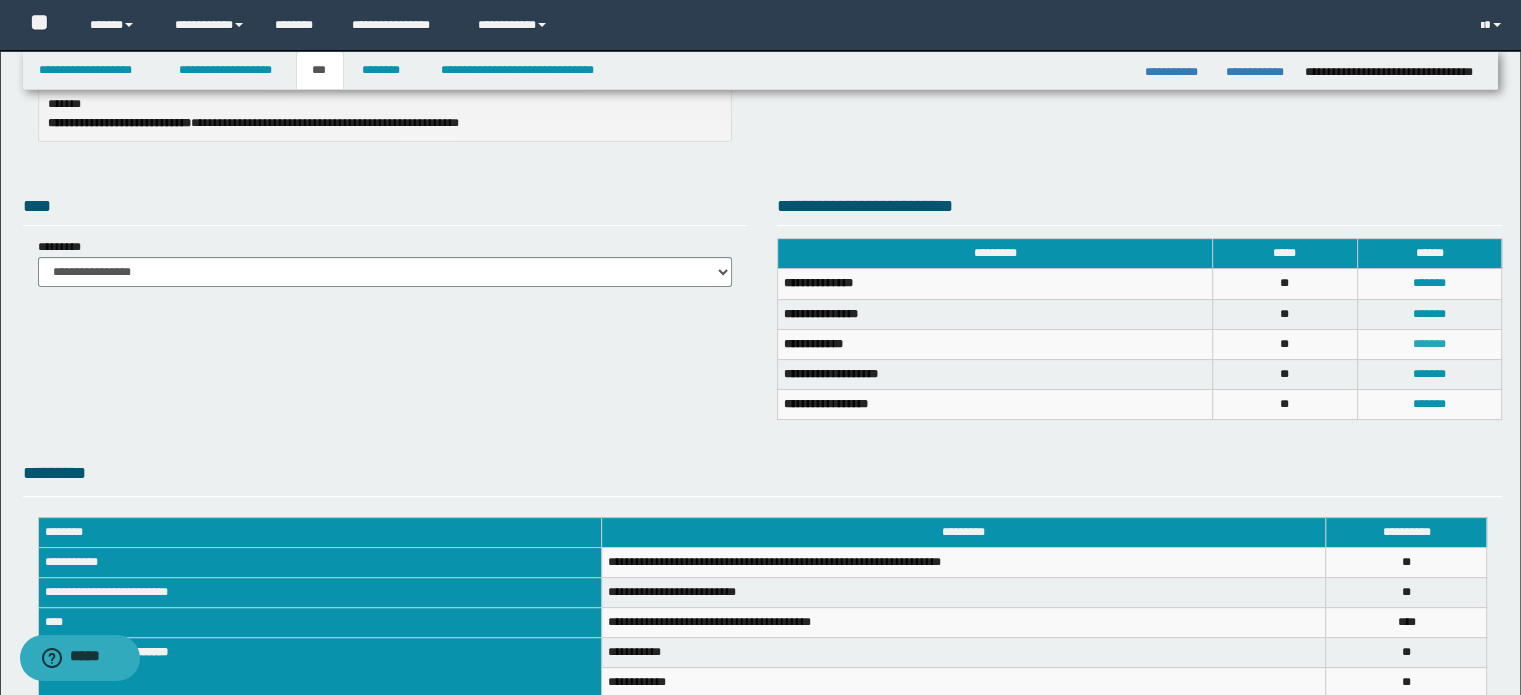 click on "*******" at bounding box center (1429, 344) 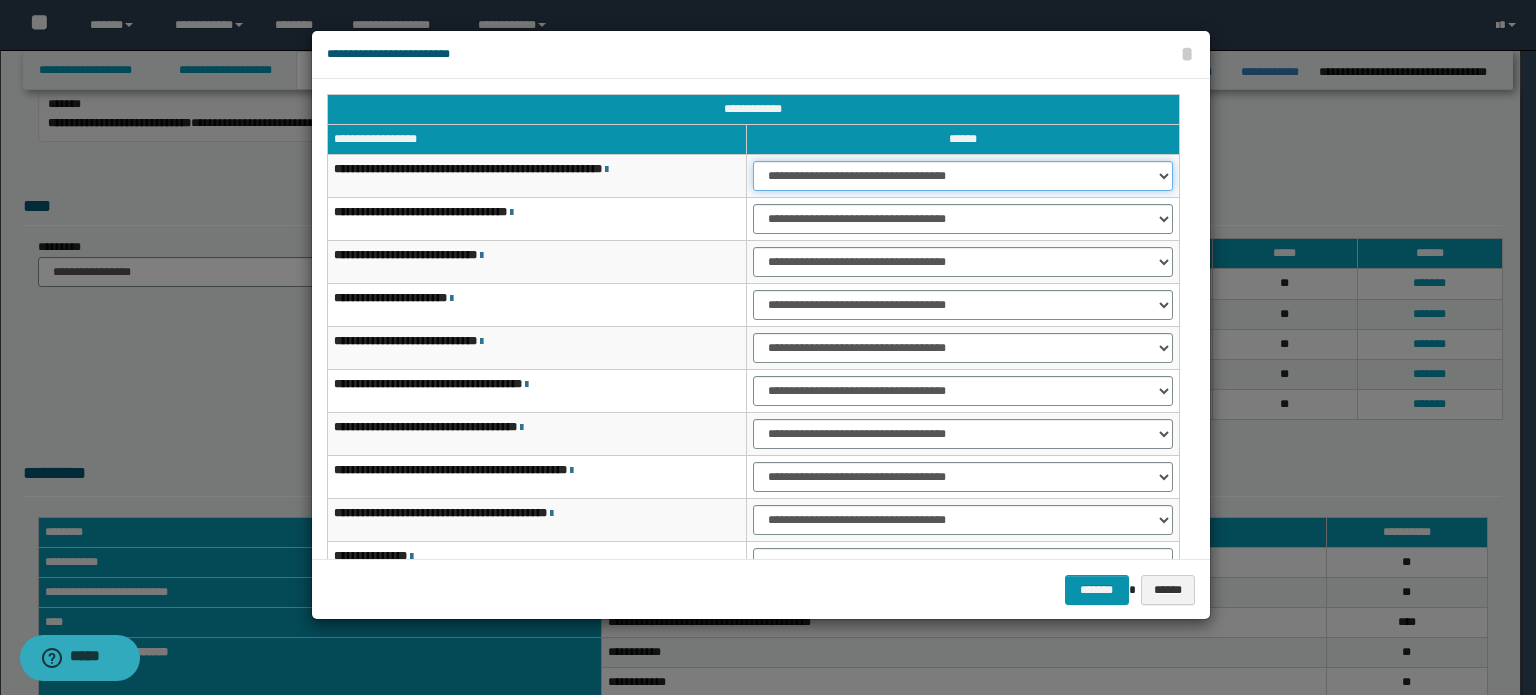 click on "**********" at bounding box center [963, 176] 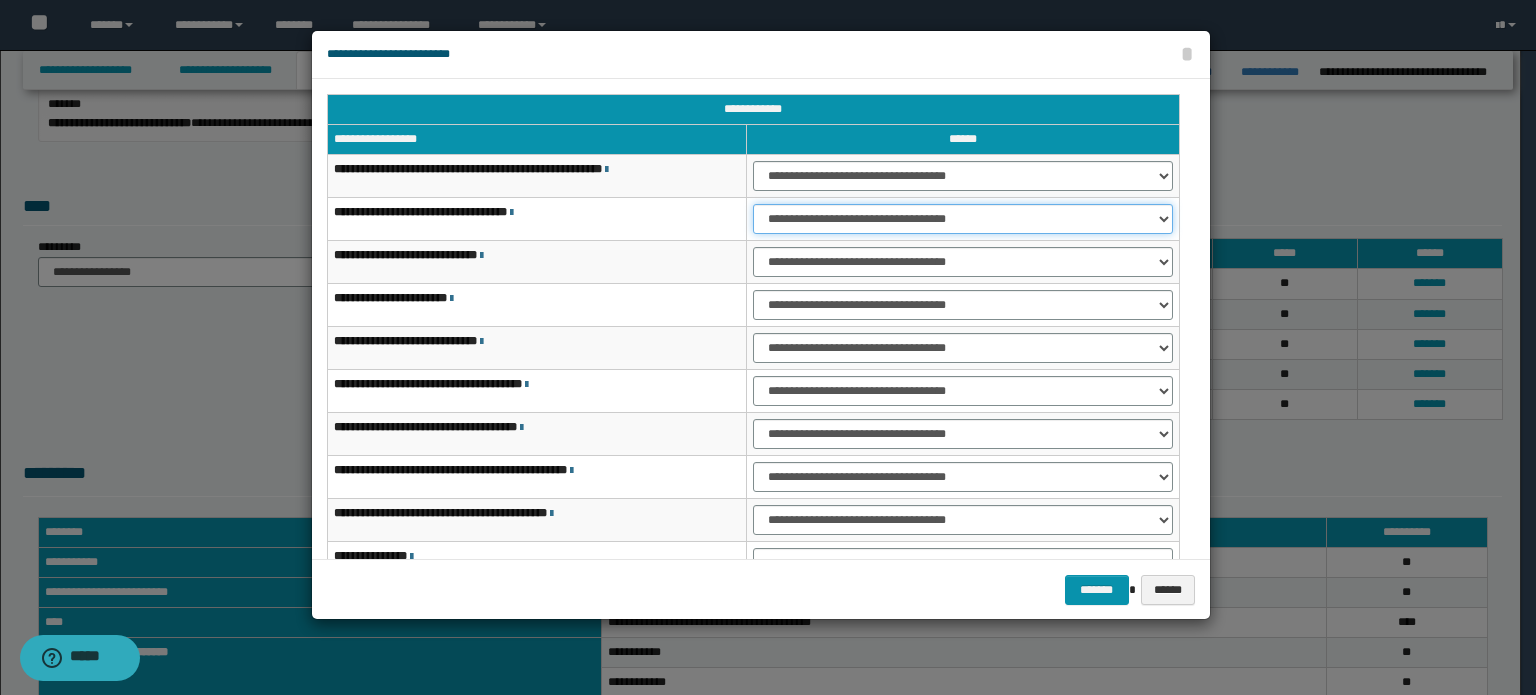 drag, startPoint x: 1024, startPoint y: 215, endPoint x: 1020, endPoint y: 231, distance: 16.492422 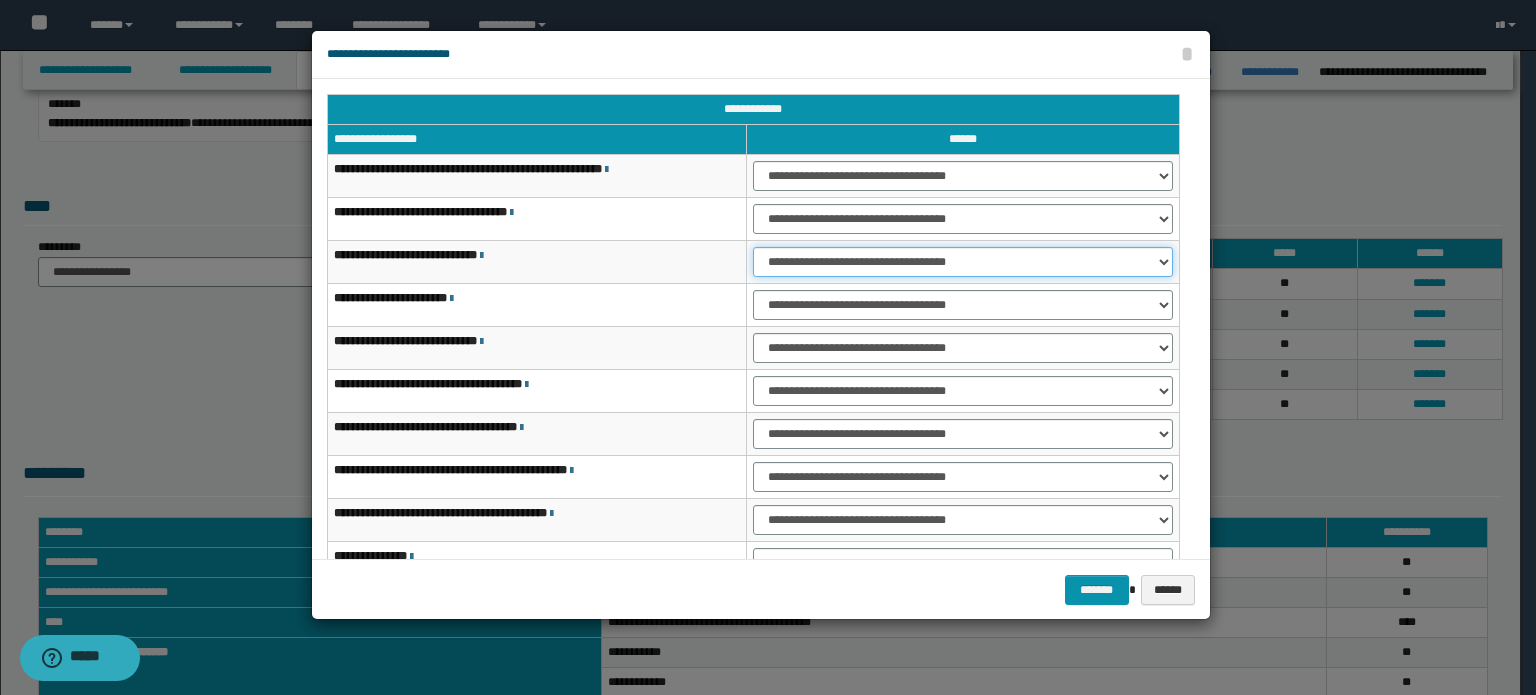 drag, startPoint x: 1050, startPoint y: 252, endPoint x: 1044, endPoint y: 275, distance: 23.769728 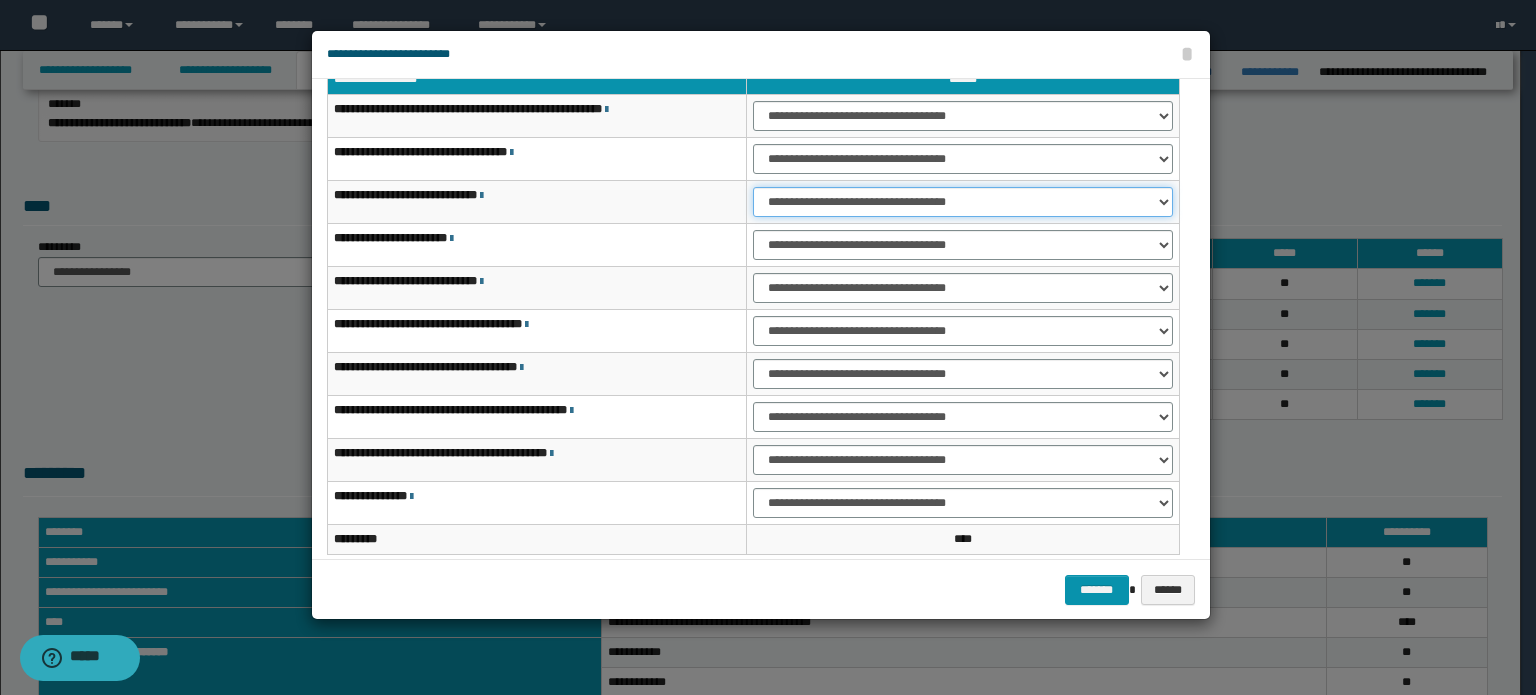 scroll, scrollTop: 118, scrollLeft: 0, axis: vertical 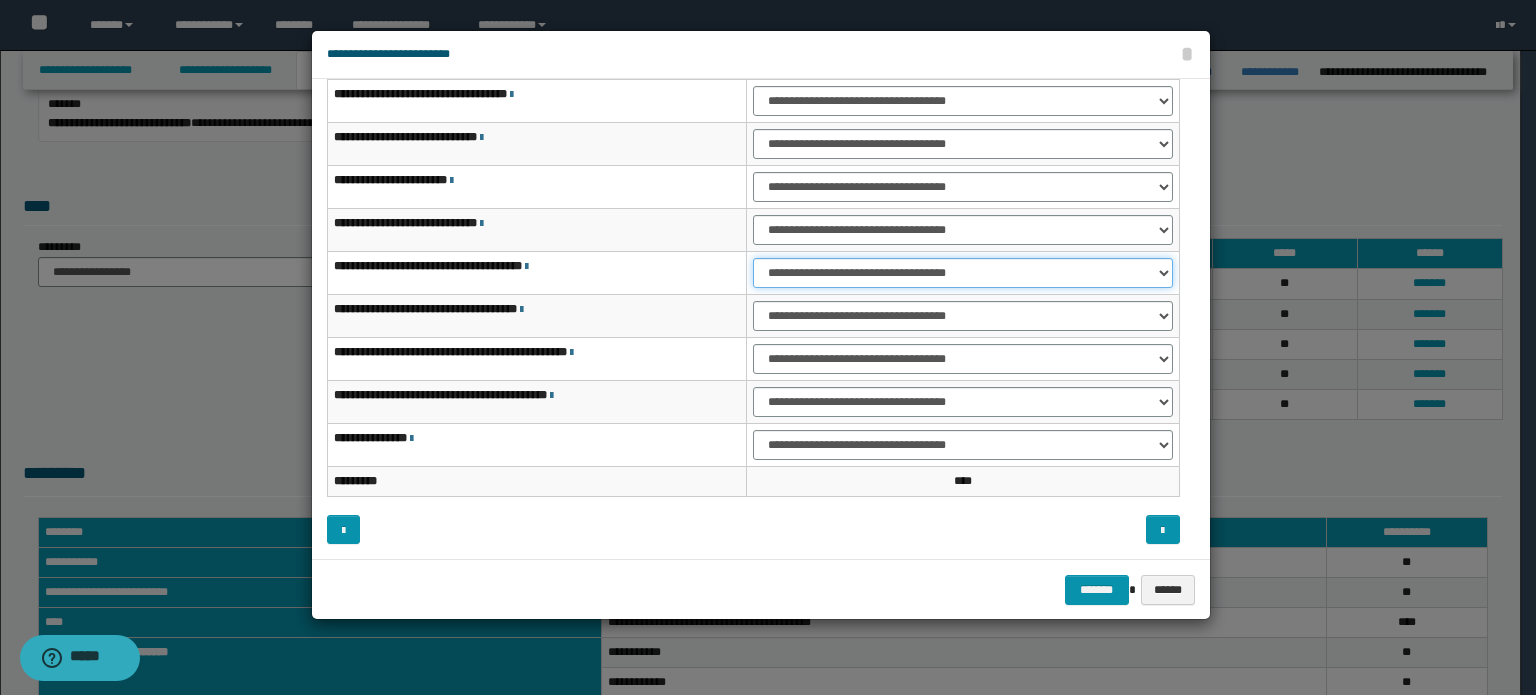 click on "**********" at bounding box center [963, 273] 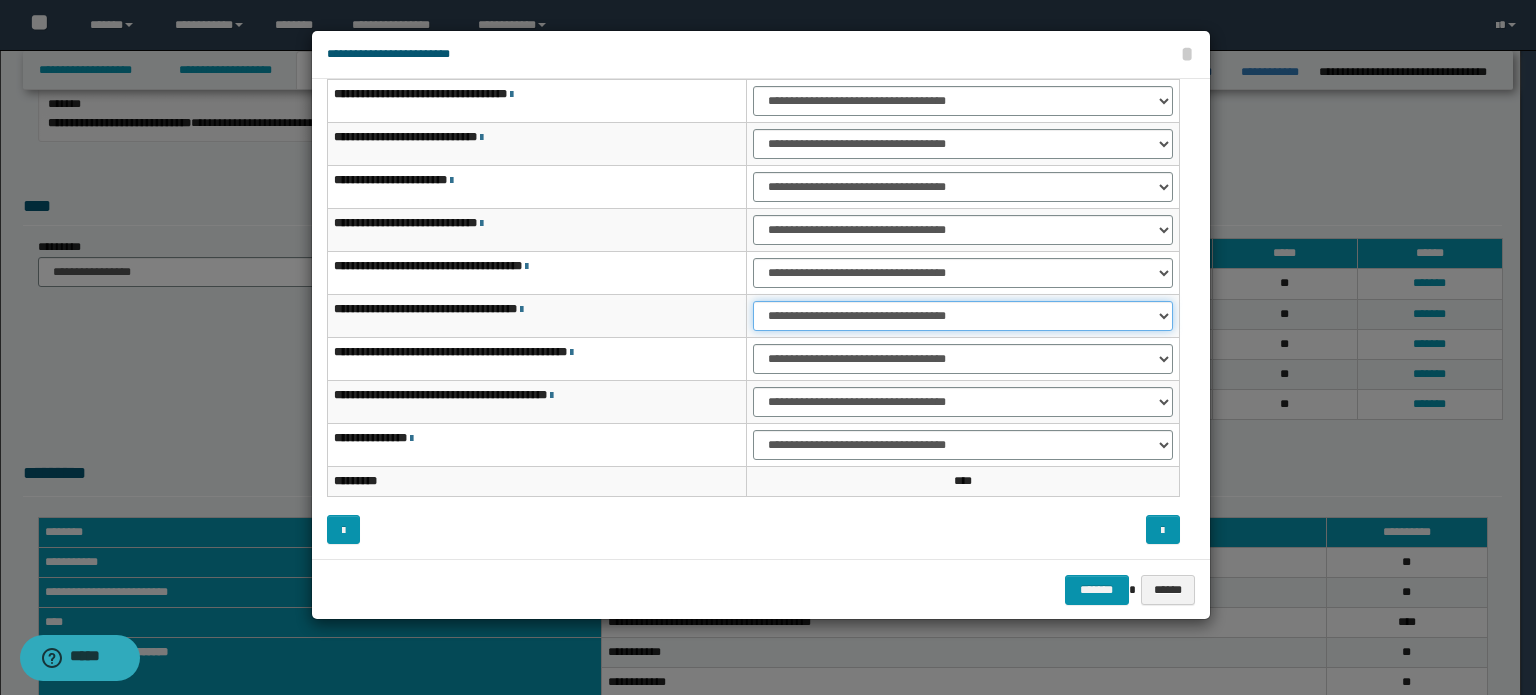 click on "**********" at bounding box center [963, 316] 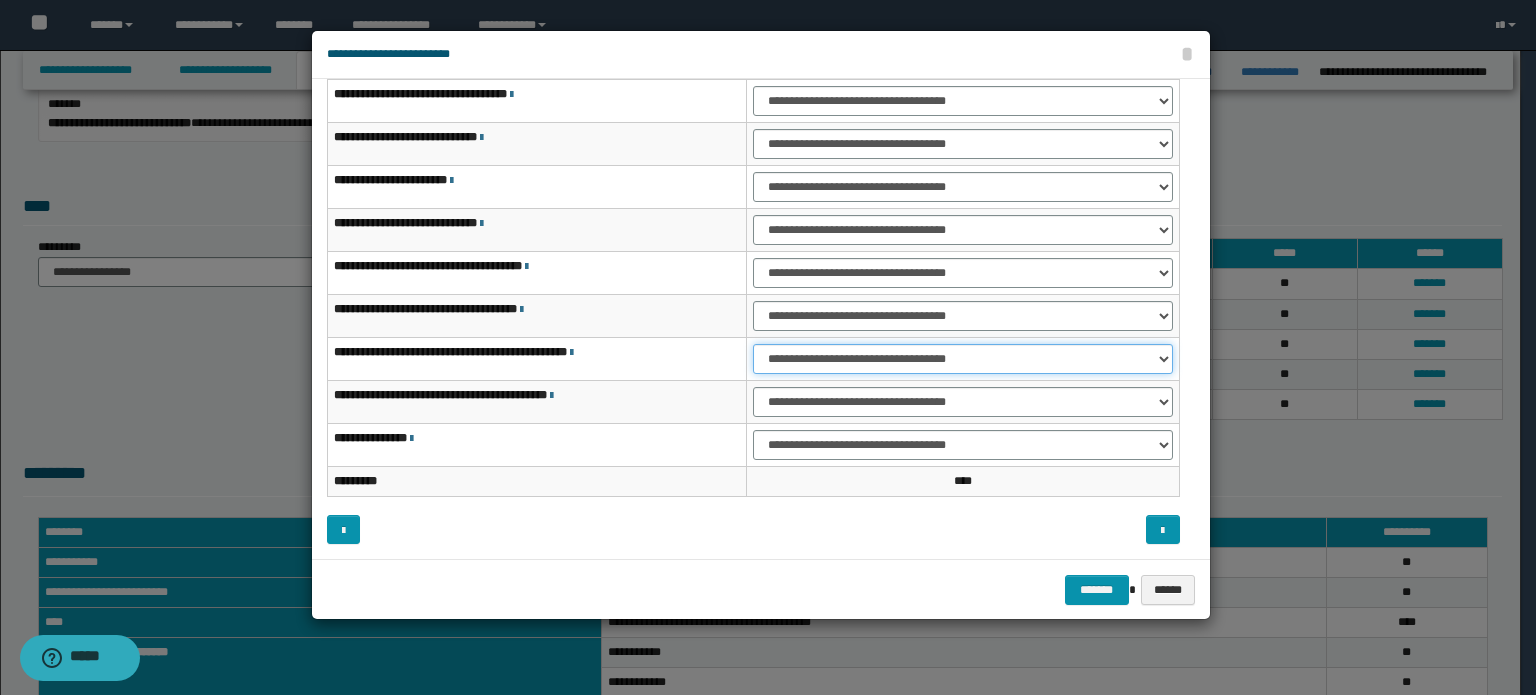 click on "**********" at bounding box center (963, 359) 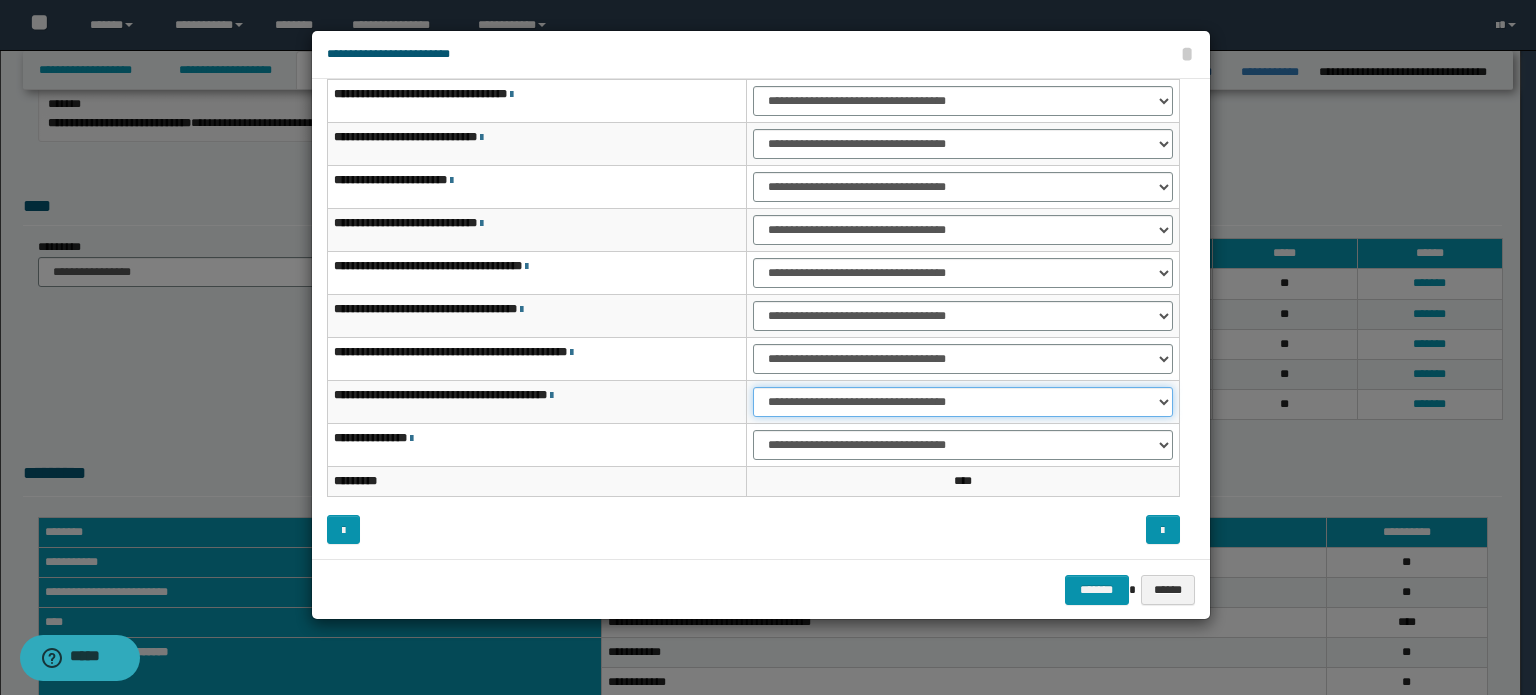 click on "**********" at bounding box center [963, 402] 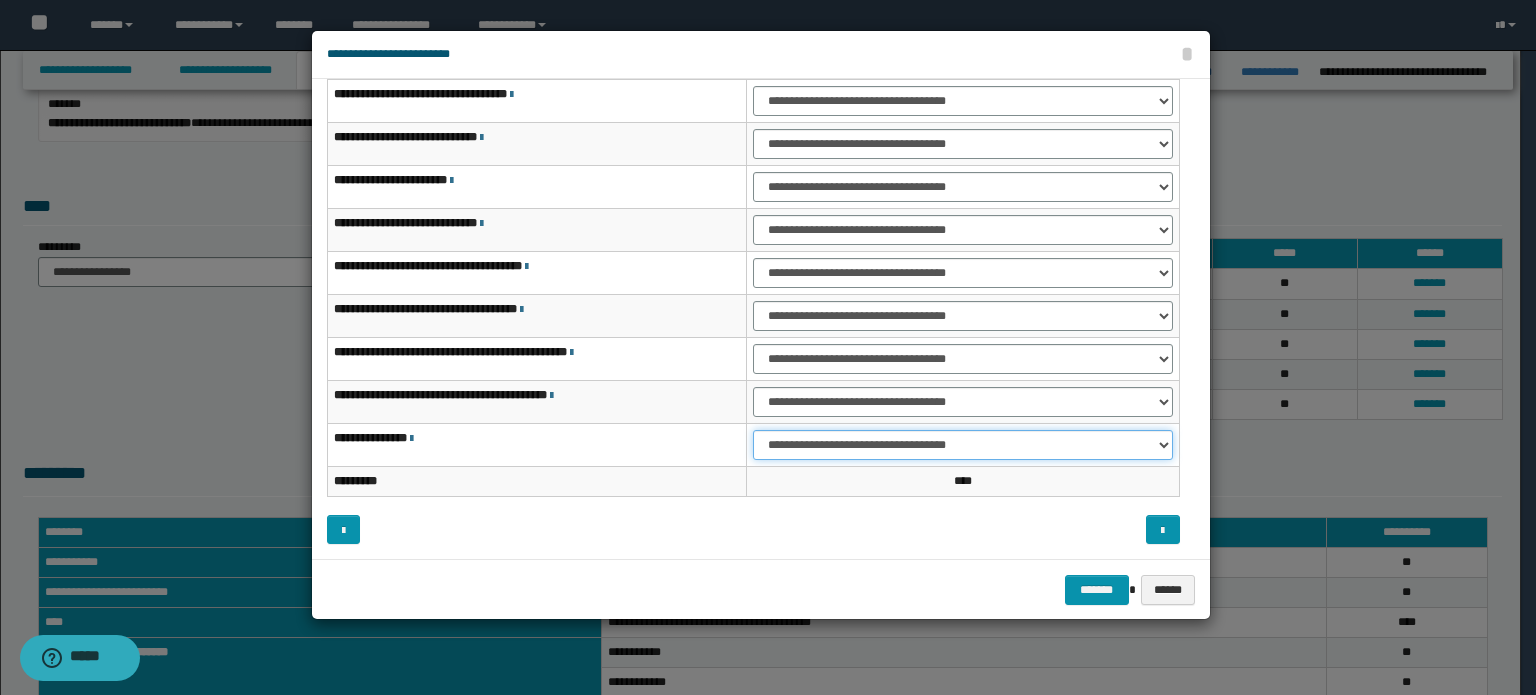click on "**********" at bounding box center (963, 445) 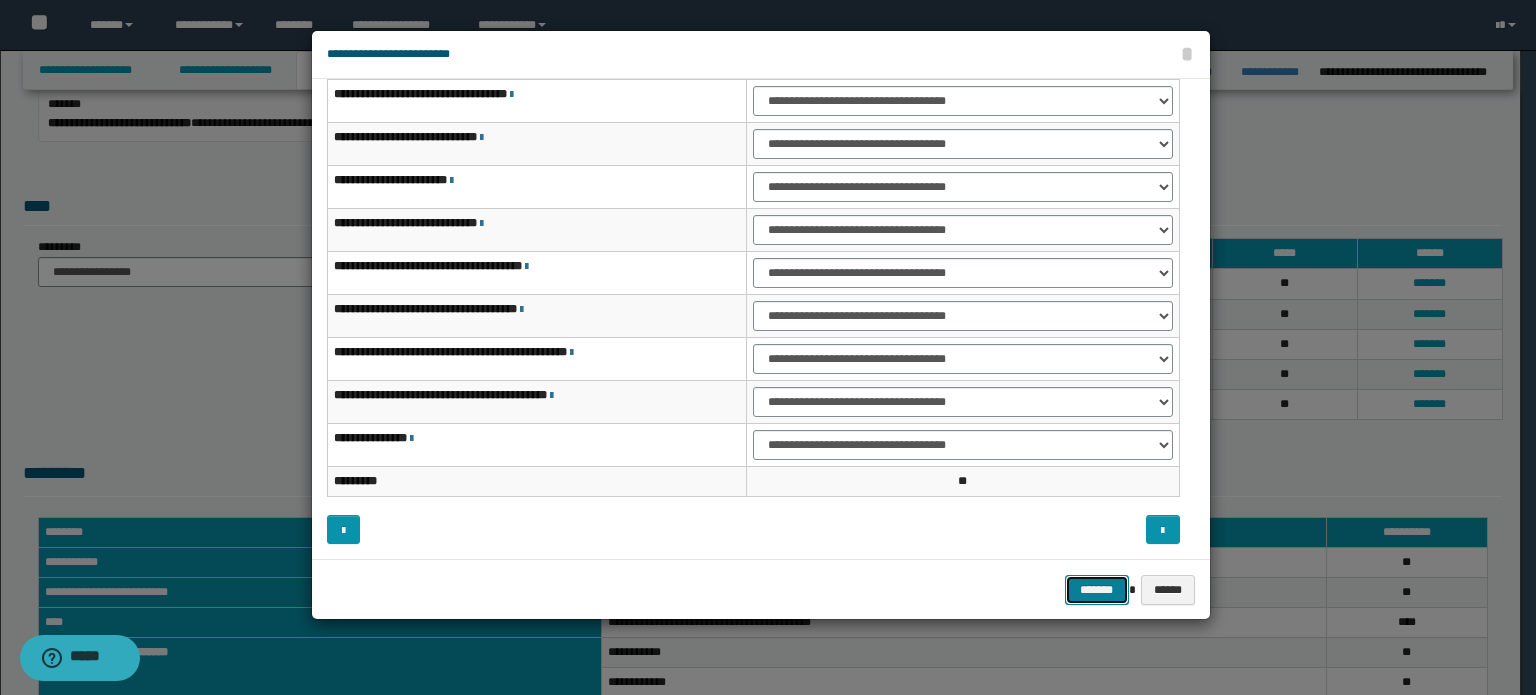 click on "*******" at bounding box center [1097, 590] 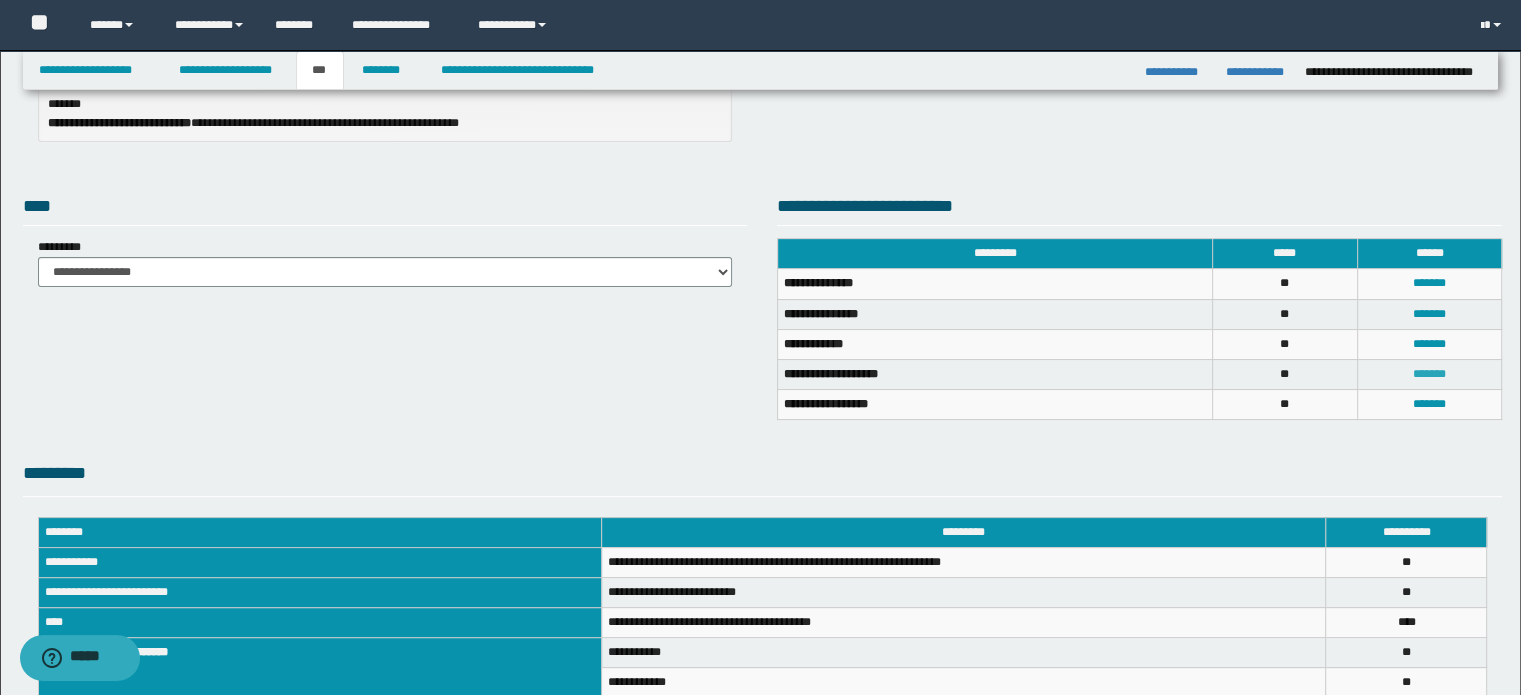 click on "*******" at bounding box center (1429, 374) 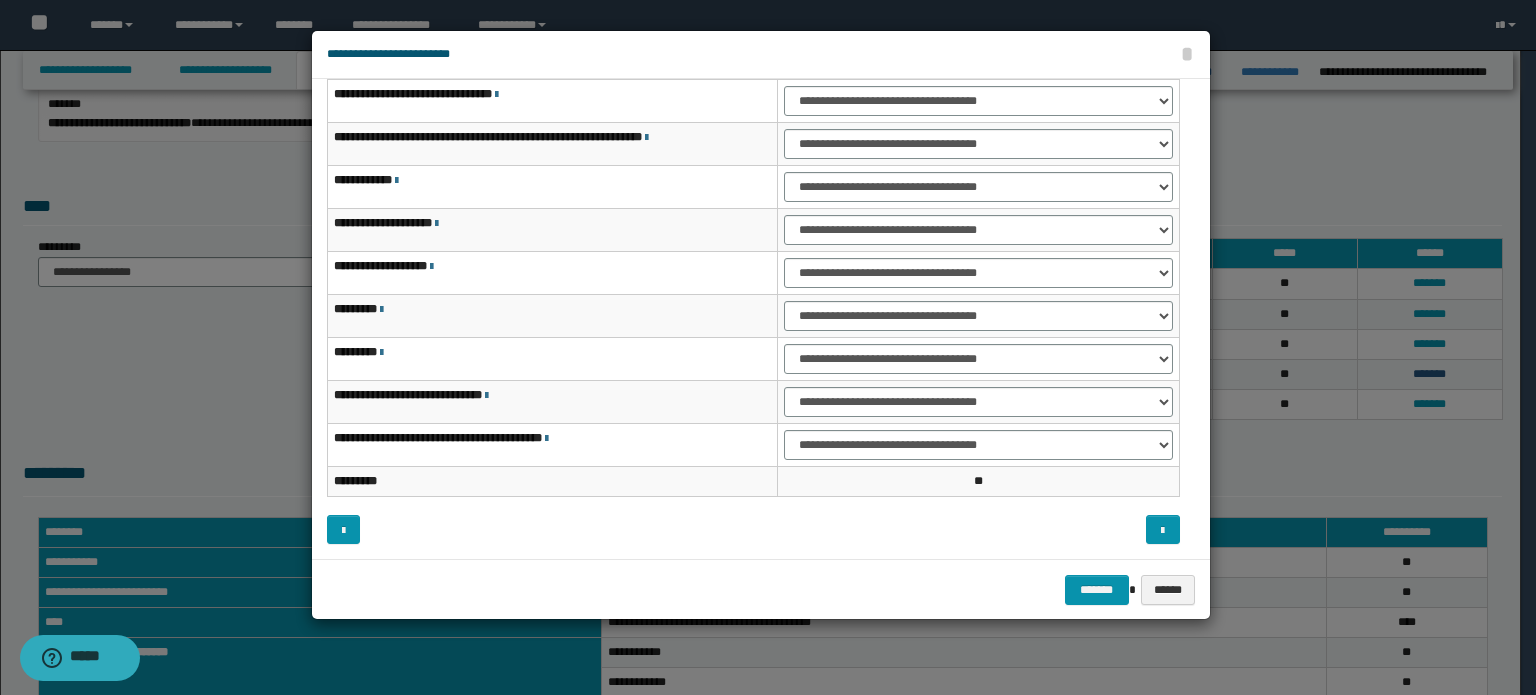 scroll, scrollTop: 33, scrollLeft: 0, axis: vertical 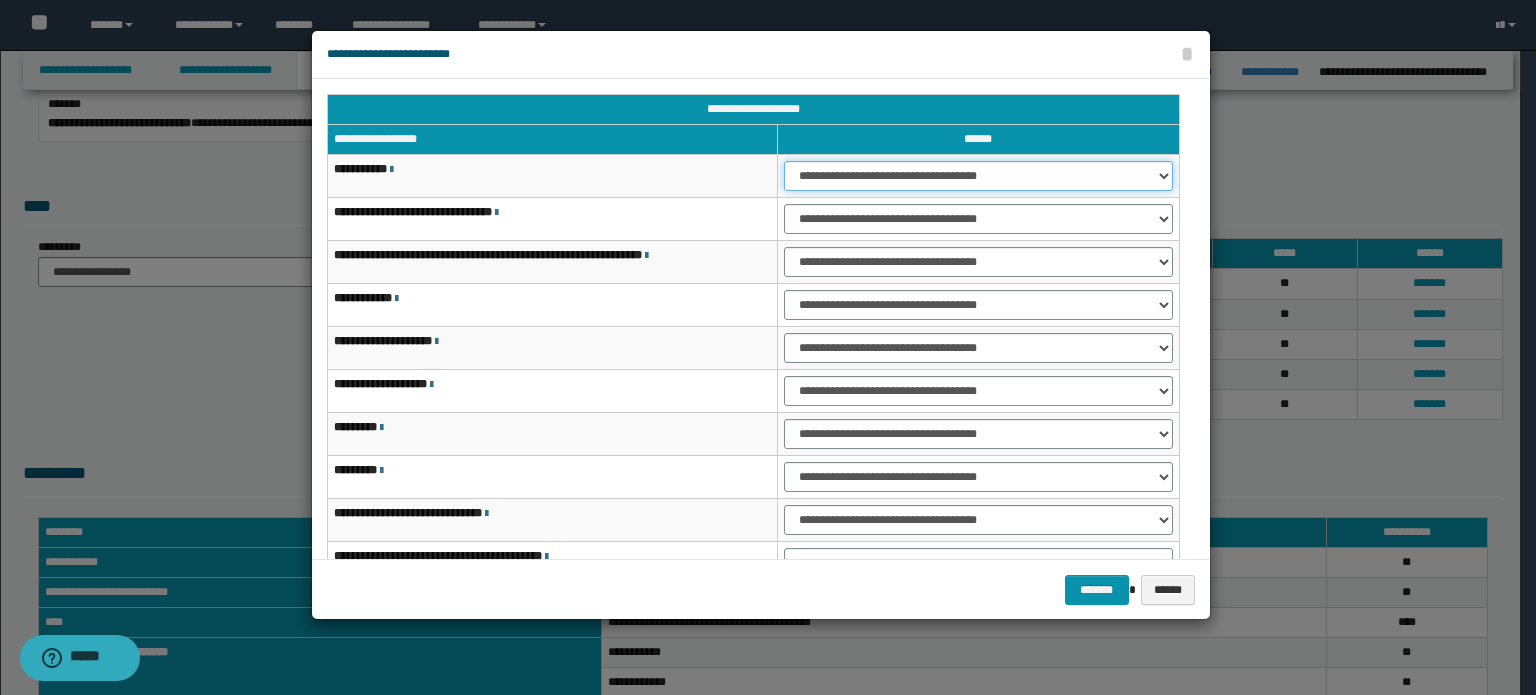 click on "**********" at bounding box center (978, 176) 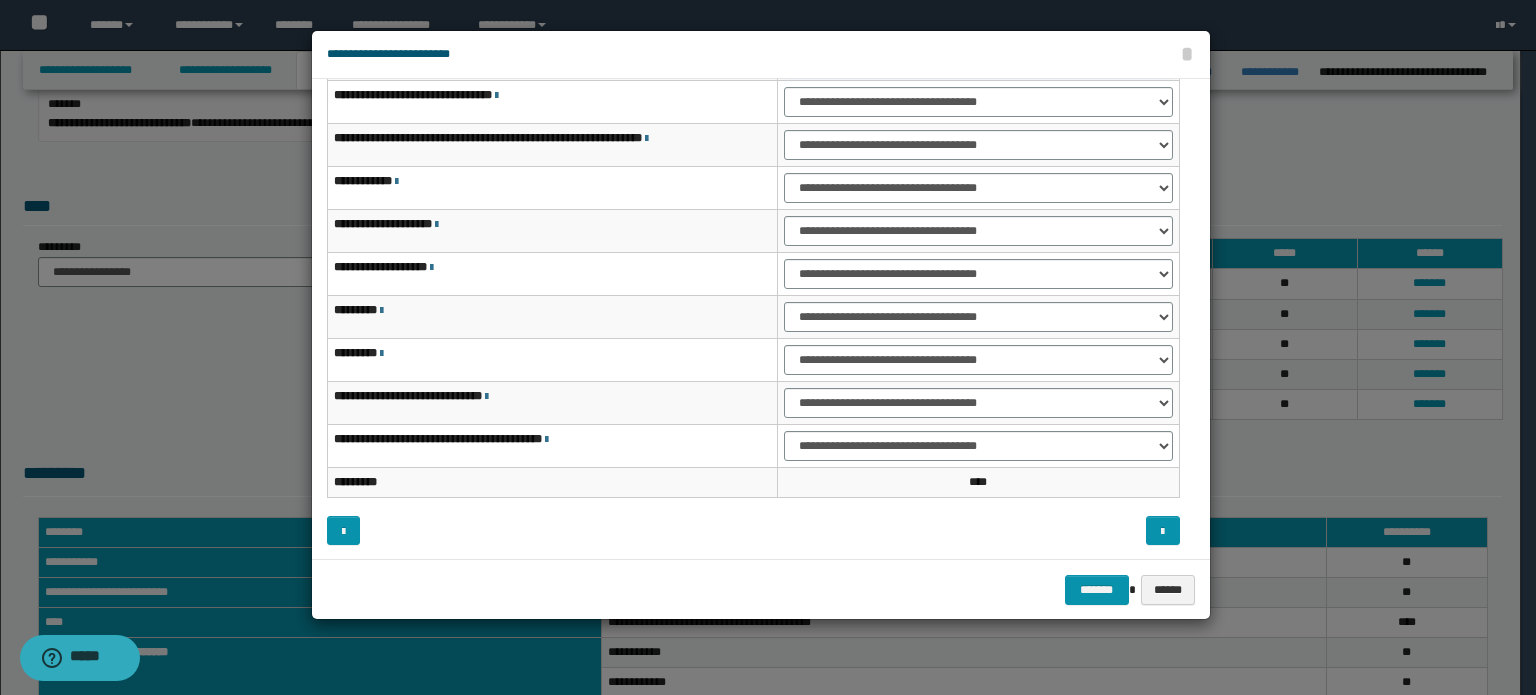 scroll, scrollTop: 118, scrollLeft: 0, axis: vertical 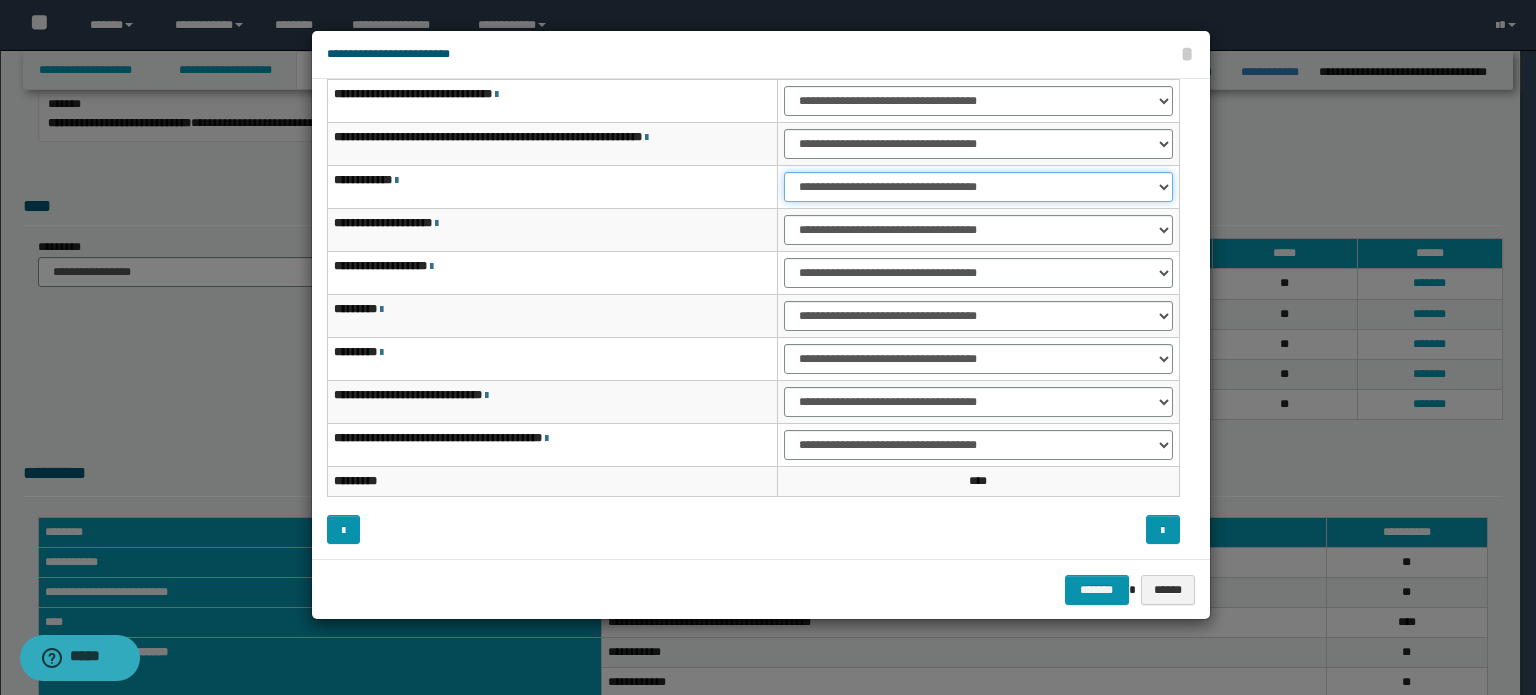 drag, startPoint x: 995, startPoint y: 182, endPoint x: 996, endPoint y: 195, distance: 13.038404 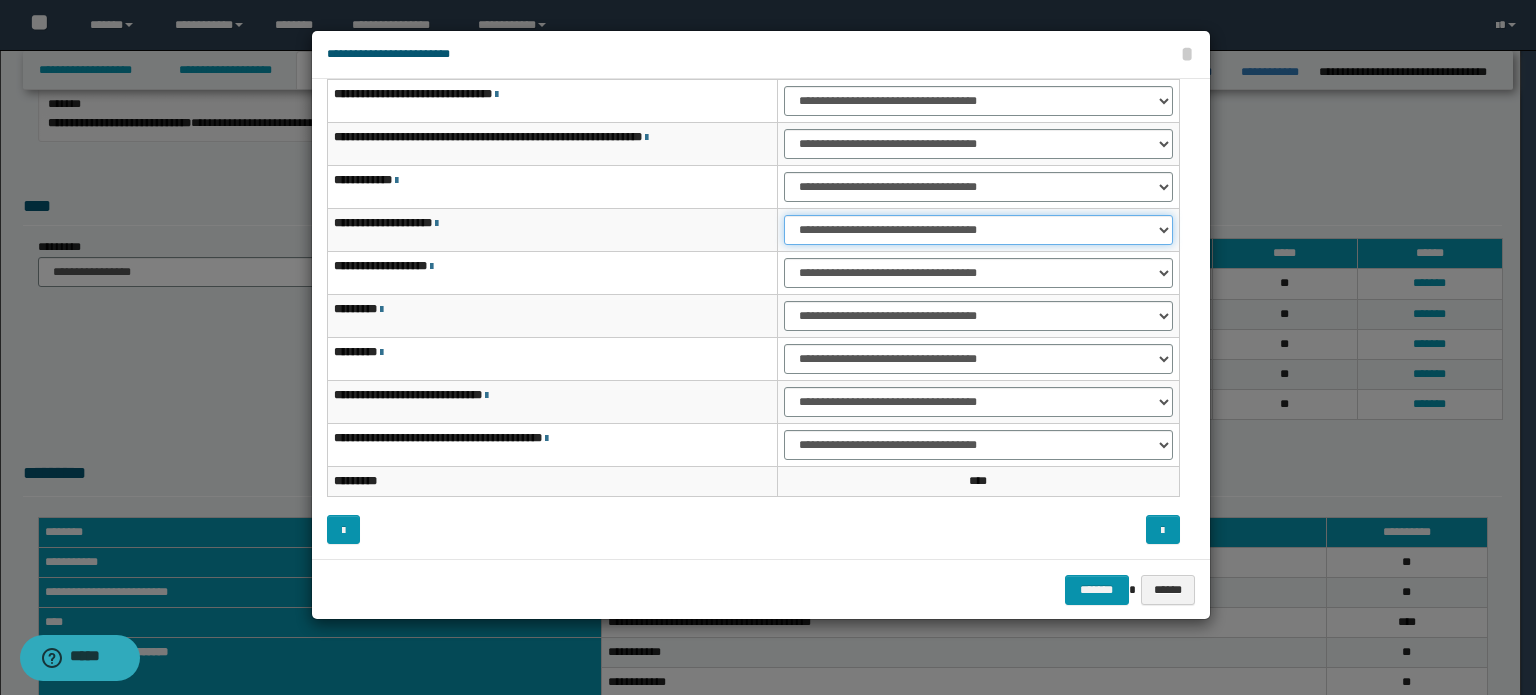 drag, startPoint x: 1012, startPoint y: 227, endPoint x: 1006, endPoint y: 241, distance: 15.231546 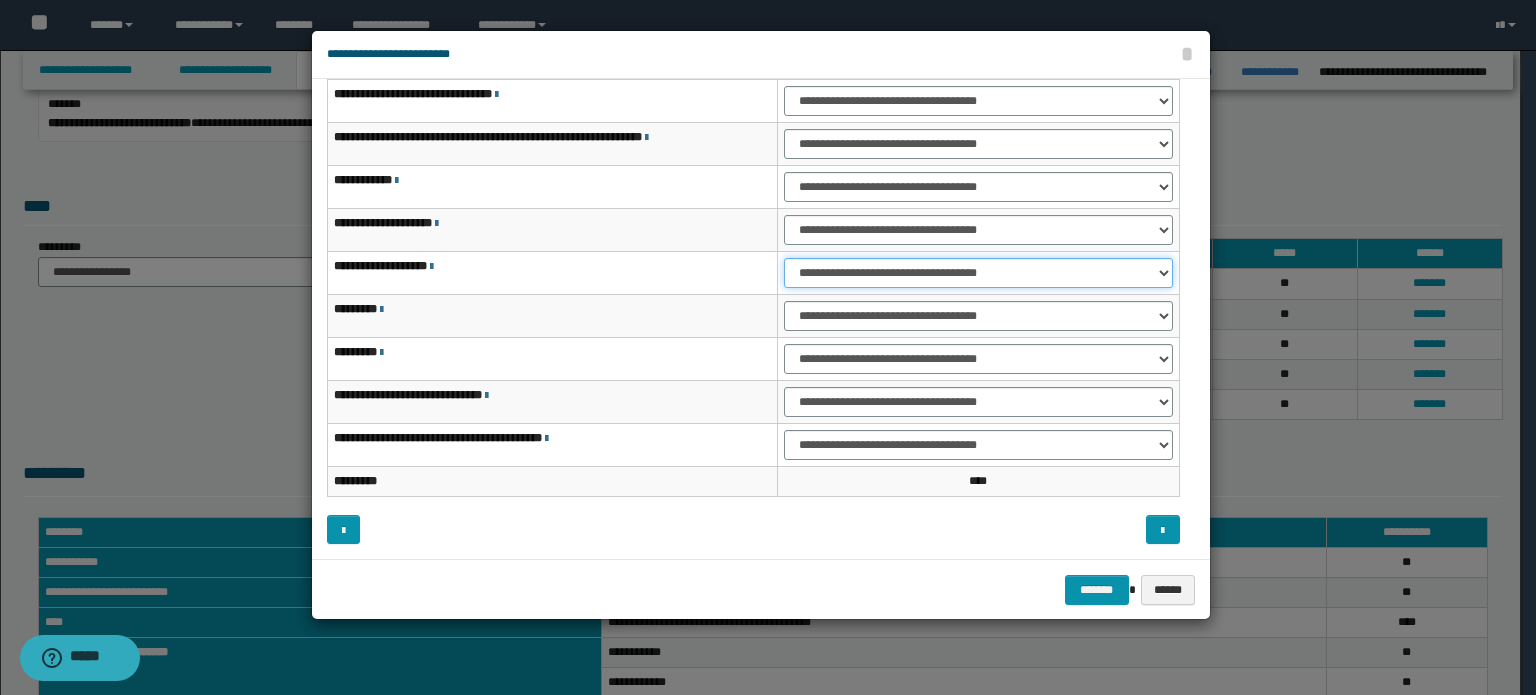 click on "**********" at bounding box center (978, 273) 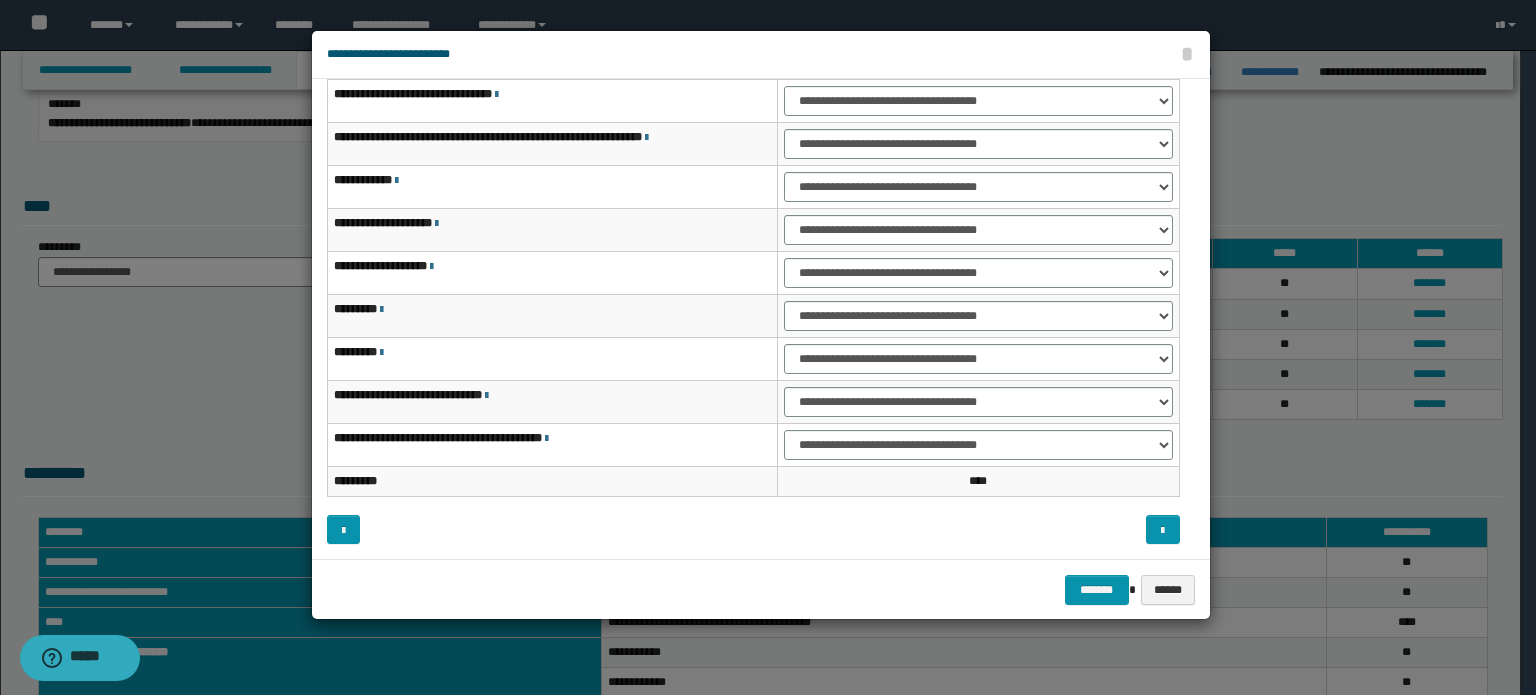 click on "**********" at bounding box center [978, 445] 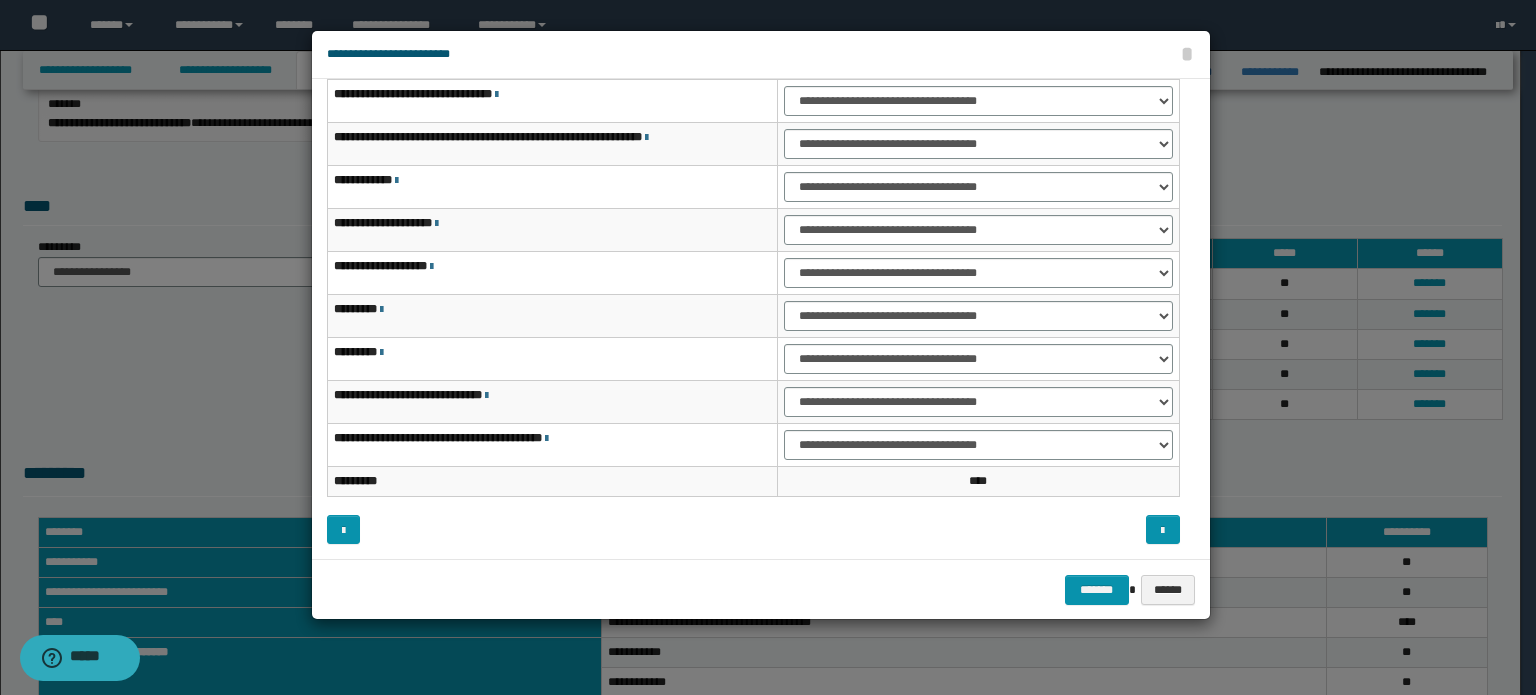 click on "**********" at bounding box center [978, 402] 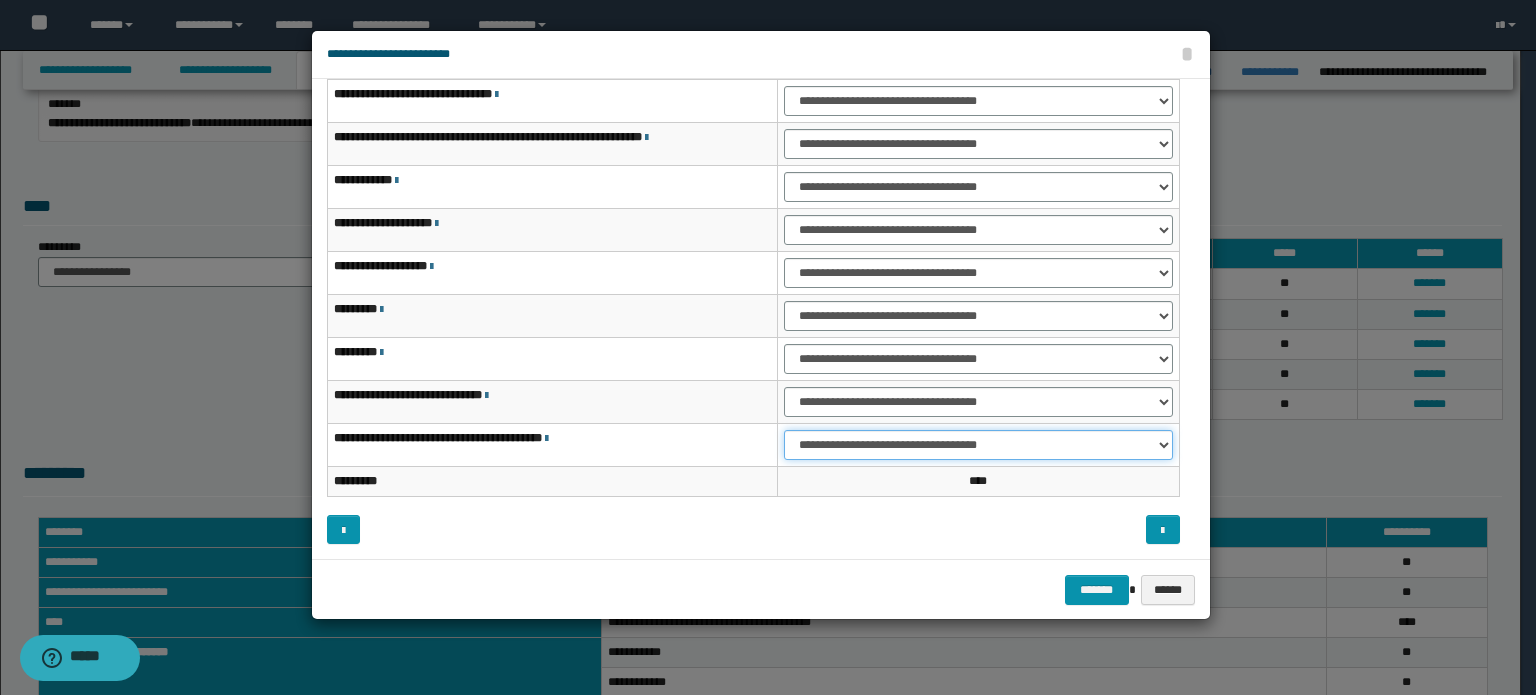 click on "**********" at bounding box center (978, 445) 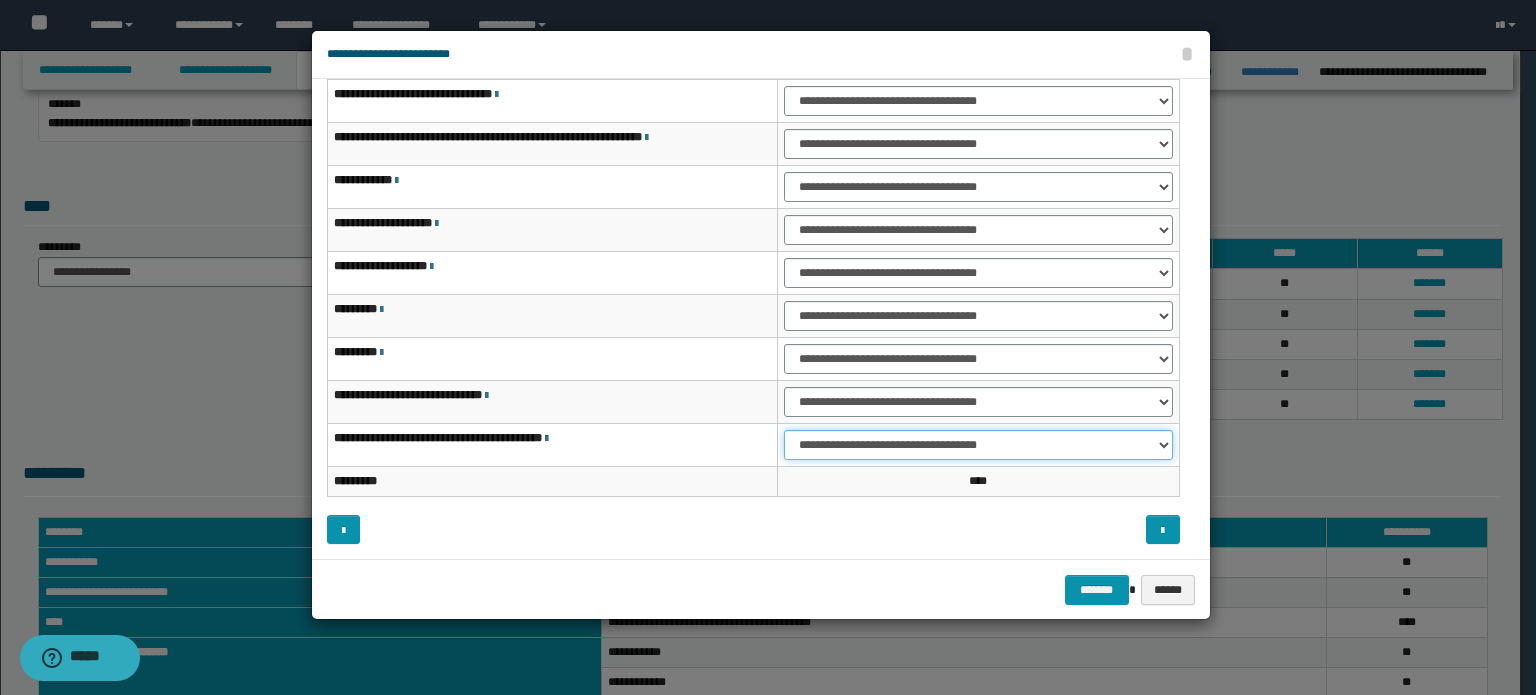 select on "***" 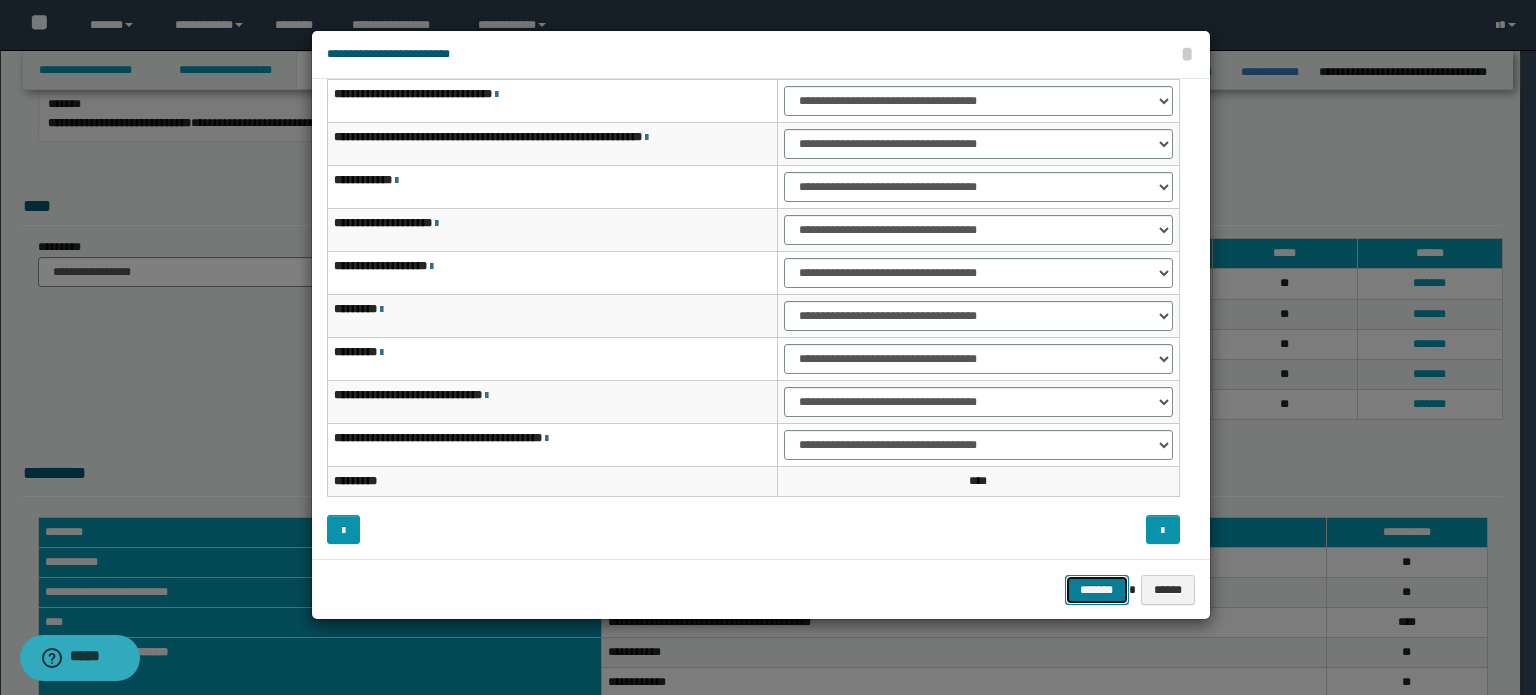 click on "*******" at bounding box center [1097, 590] 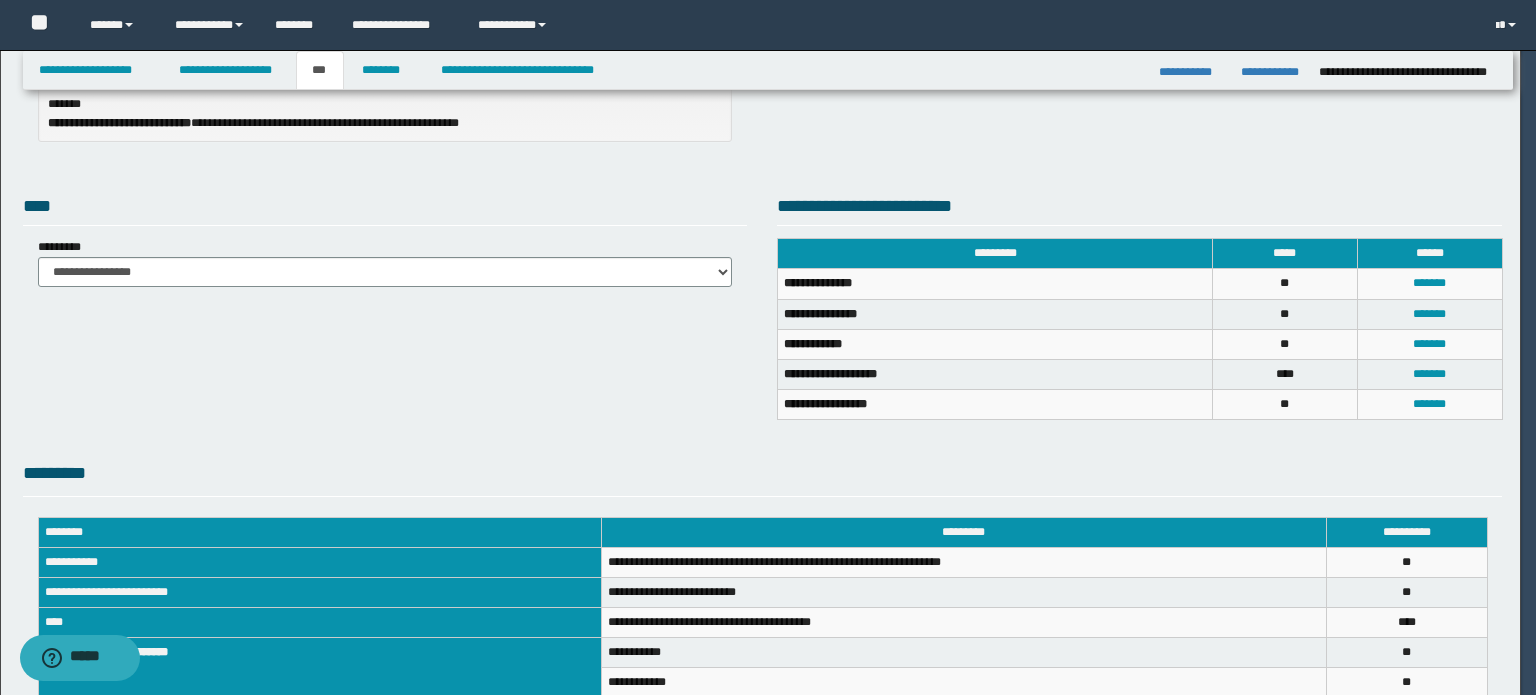 click on "**********" at bounding box center [1200, 66] 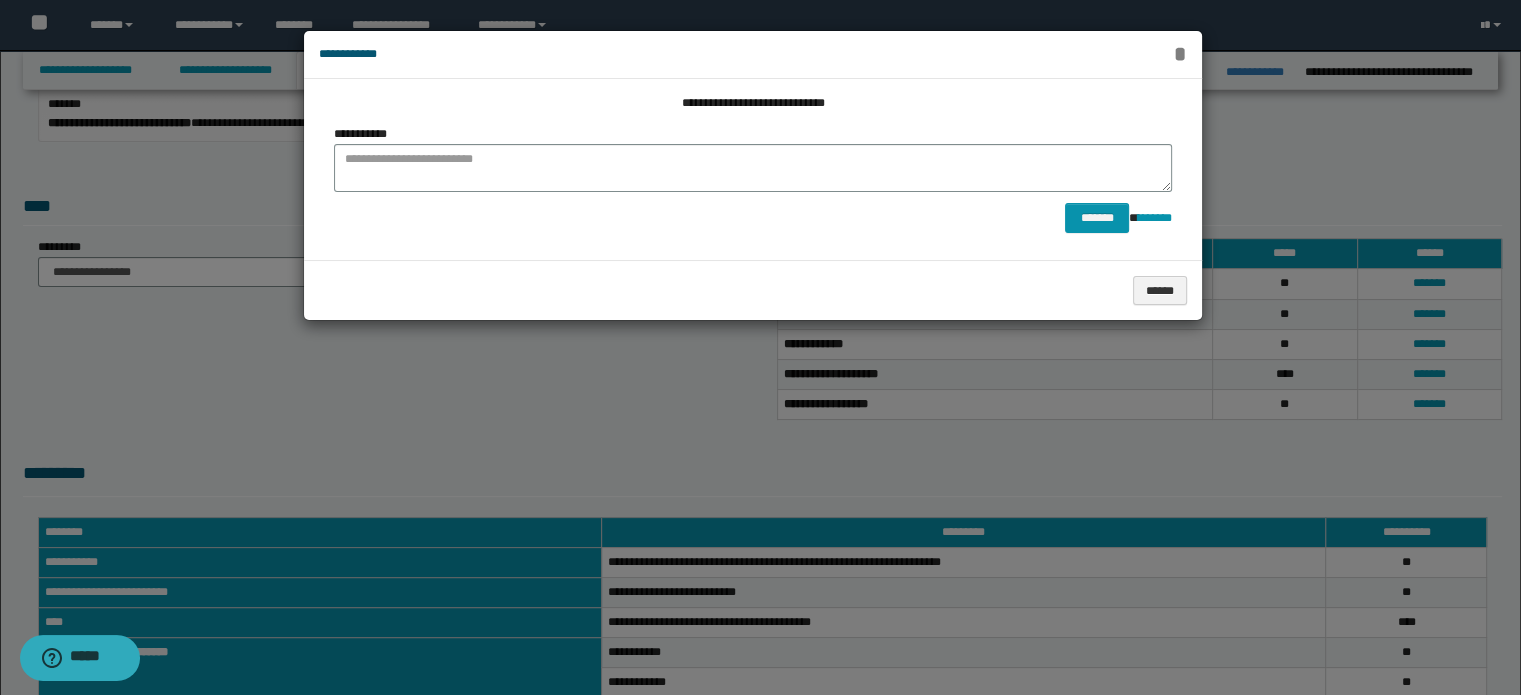 click on "*" at bounding box center [1179, 54] 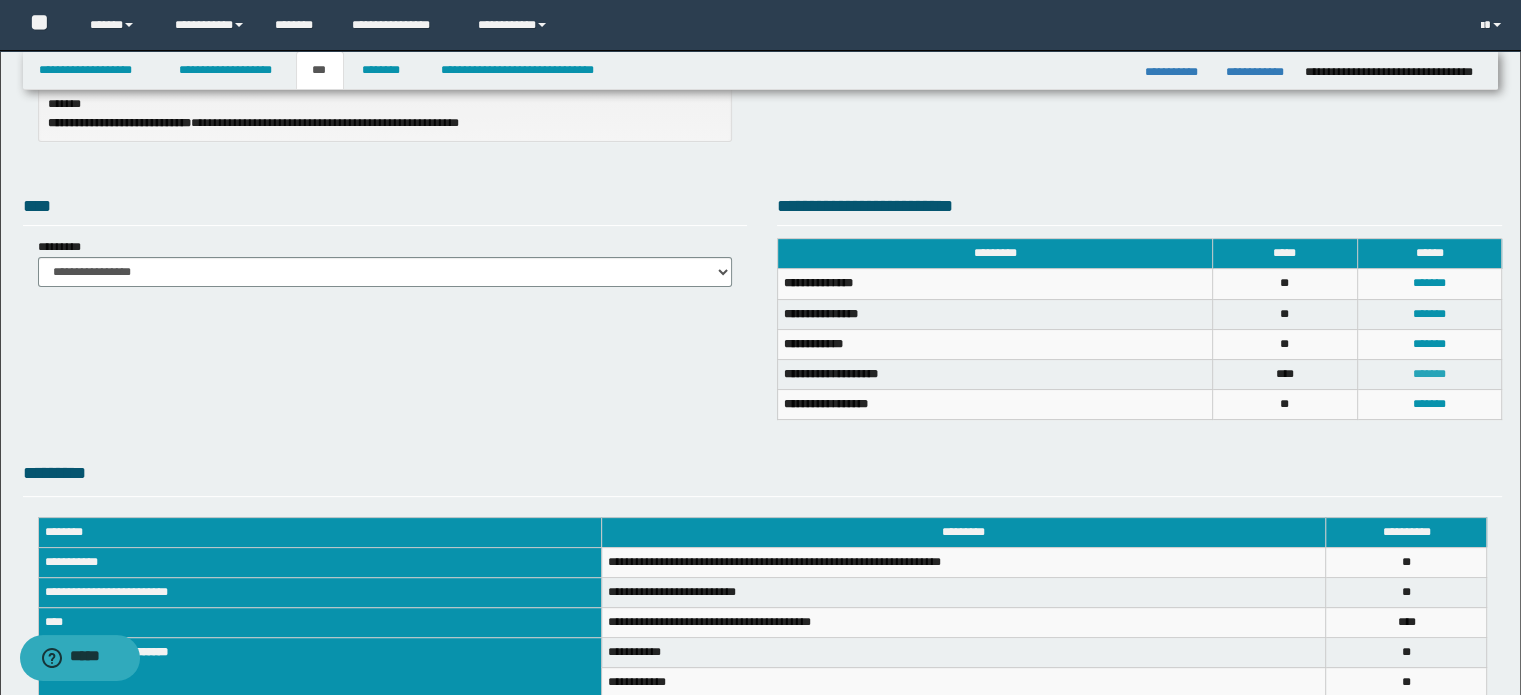 click on "*******" at bounding box center (1429, 374) 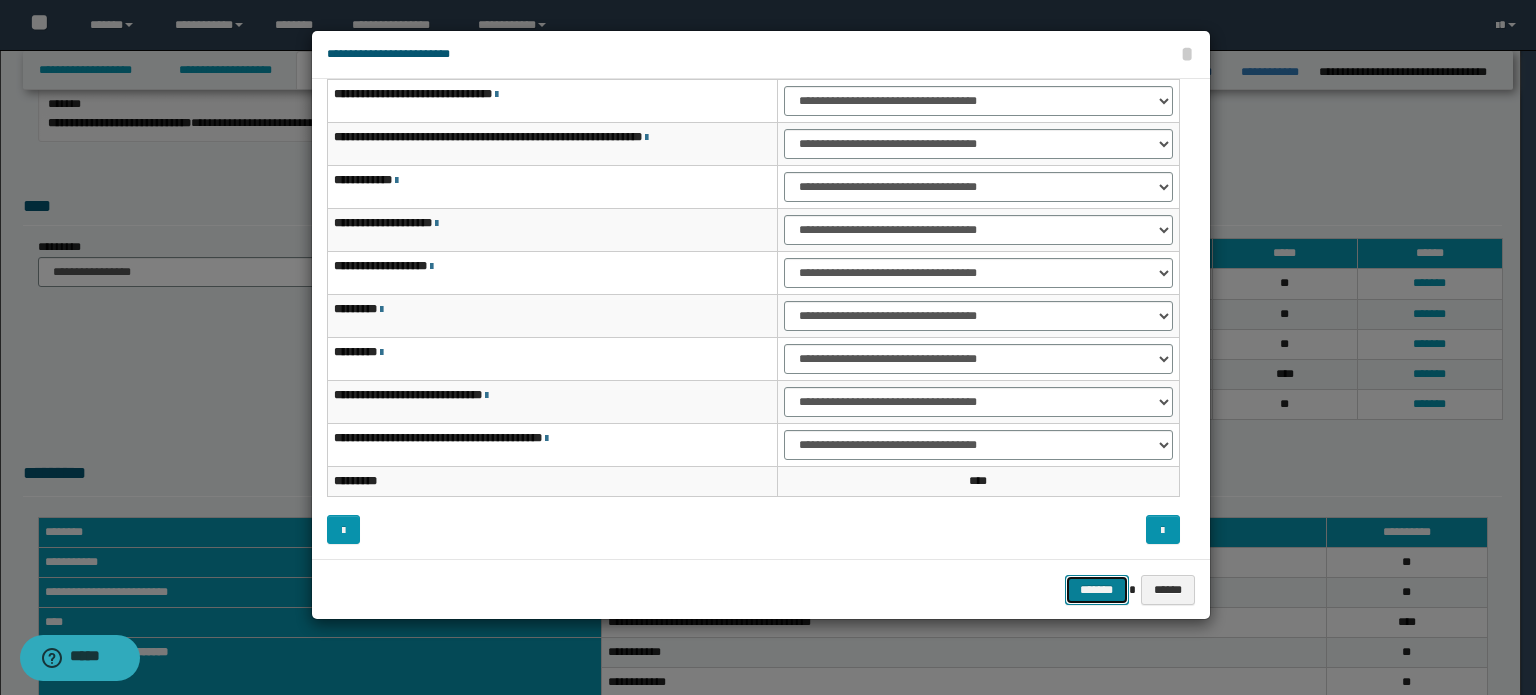 click on "*******" at bounding box center [1097, 590] 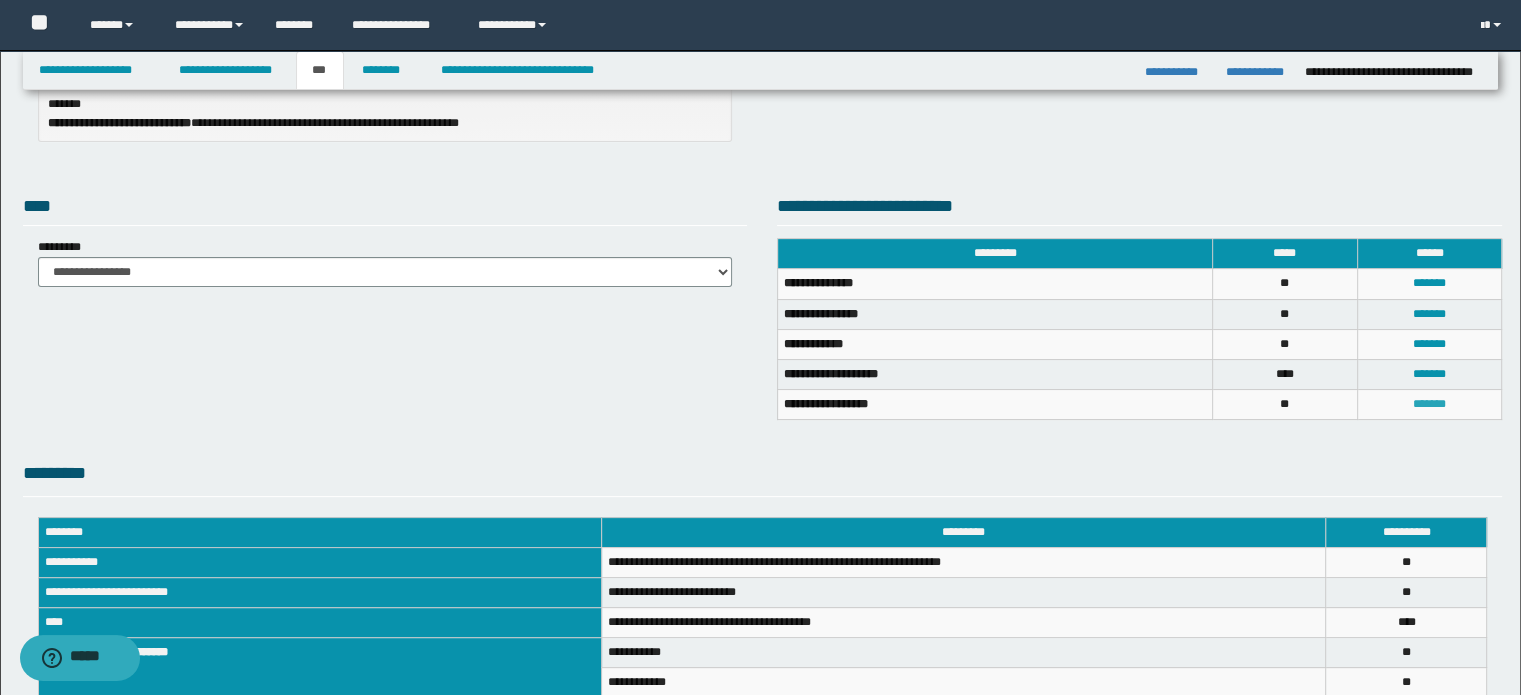 click on "*******" at bounding box center [1429, 404] 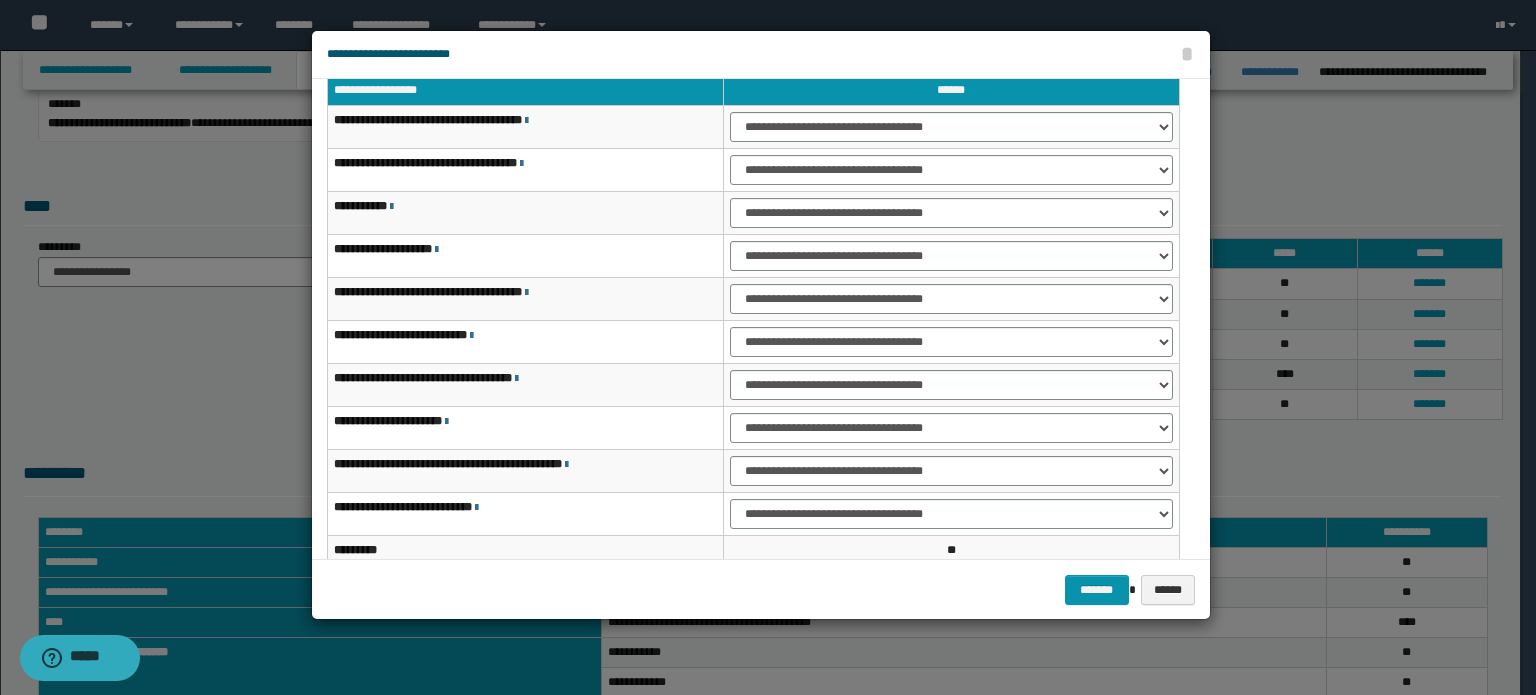 scroll, scrollTop: 0, scrollLeft: 0, axis: both 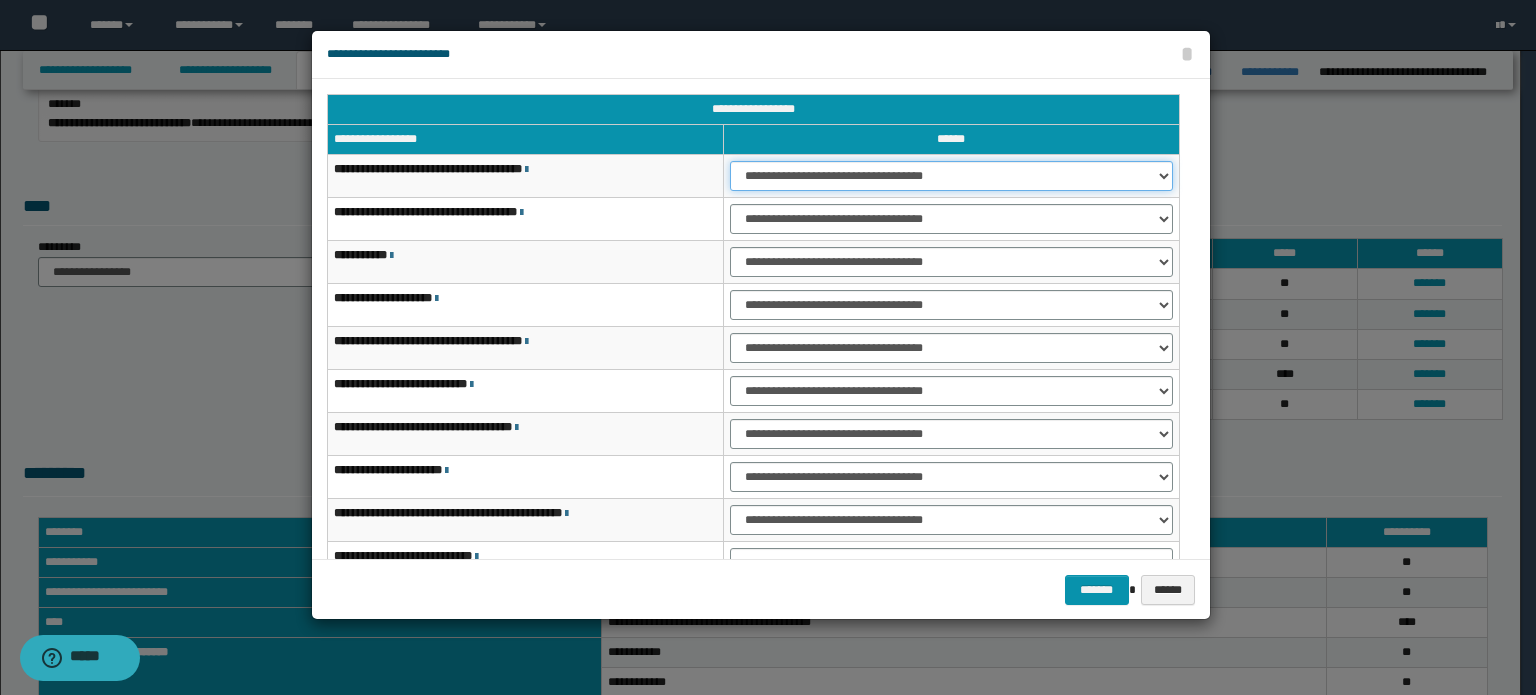 click on "**********" at bounding box center (951, 176) 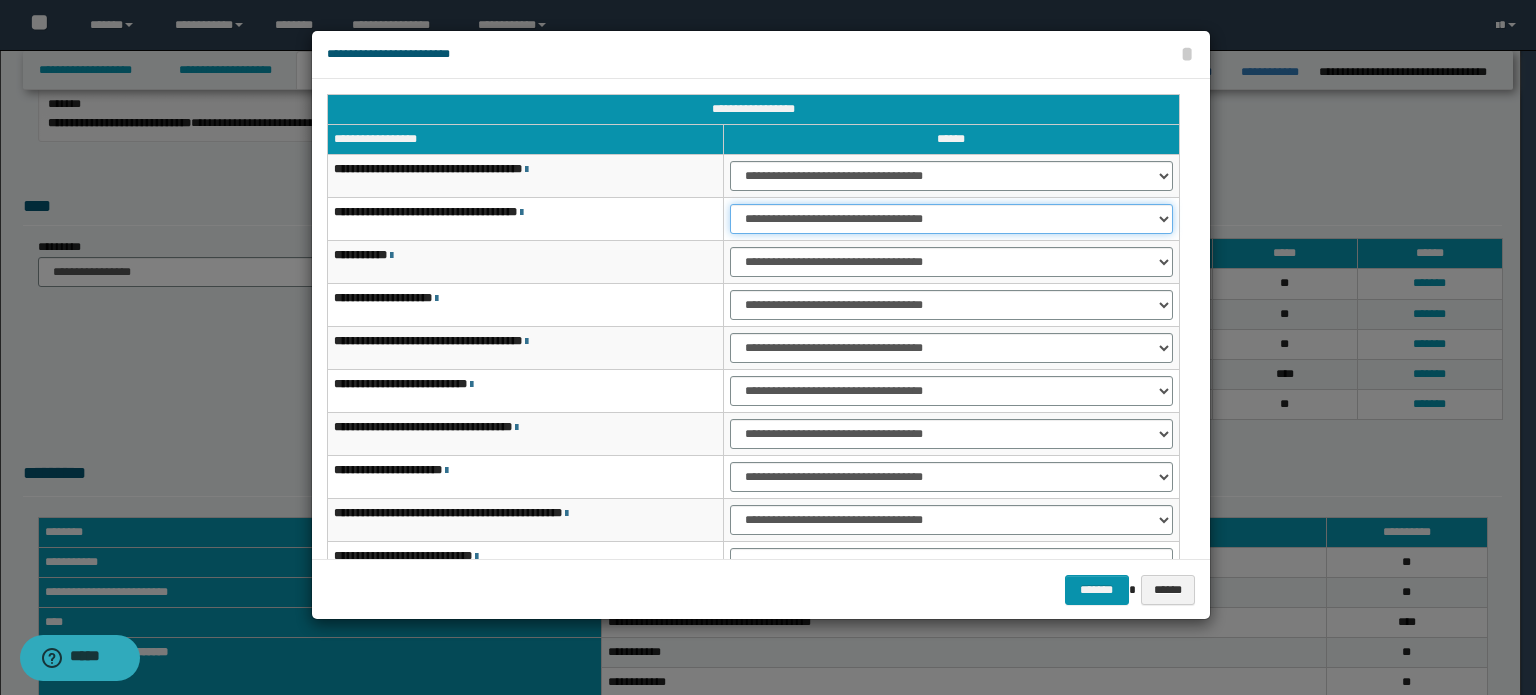 click on "**********" at bounding box center [951, 219] 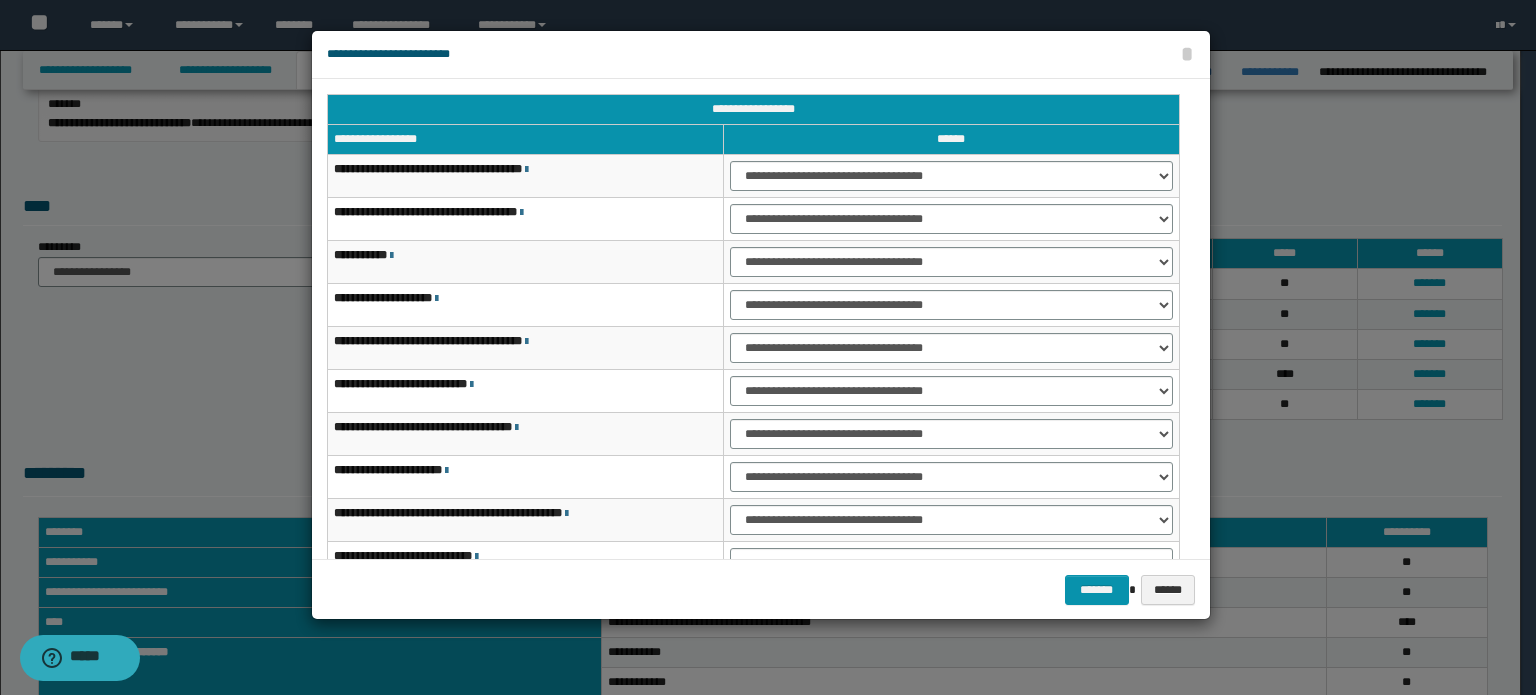 click on "**********" at bounding box center (951, 262) 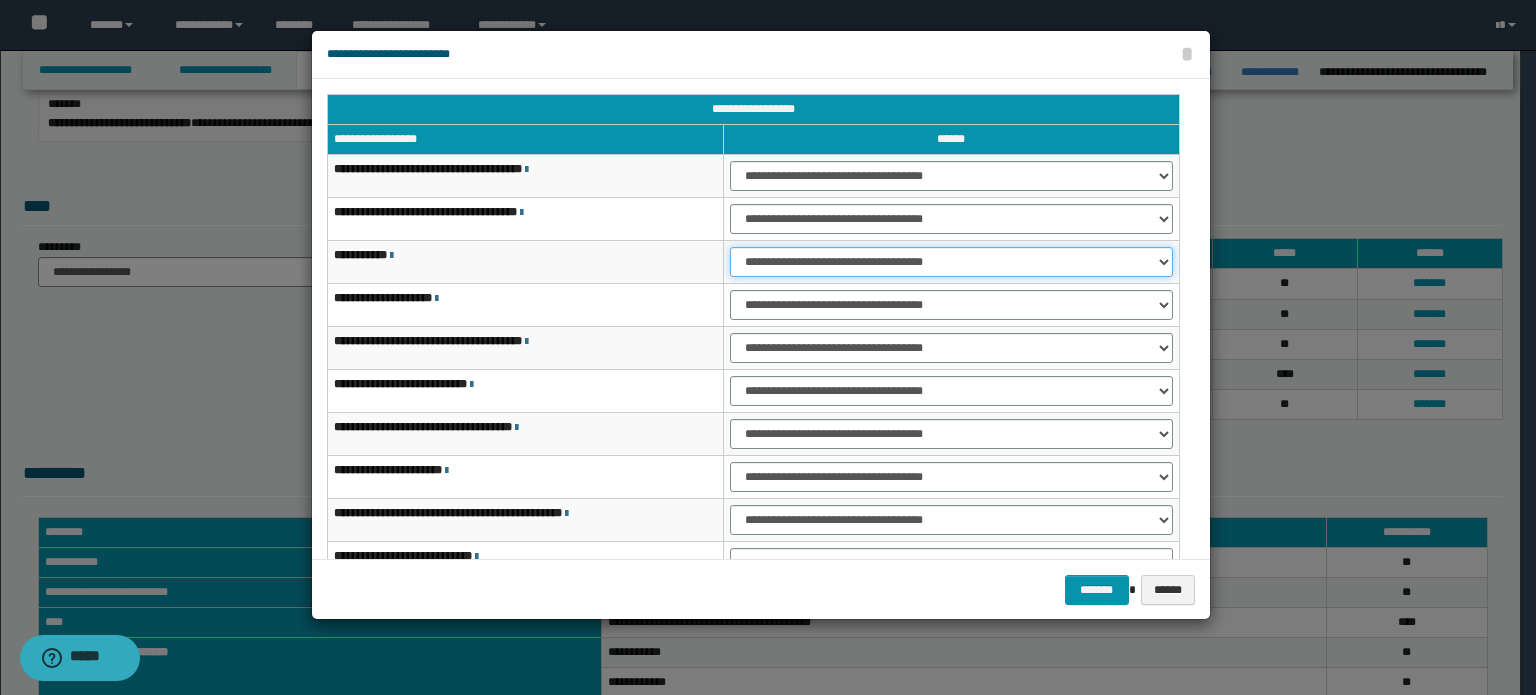 click on "**********" at bounding box center (951, 262) 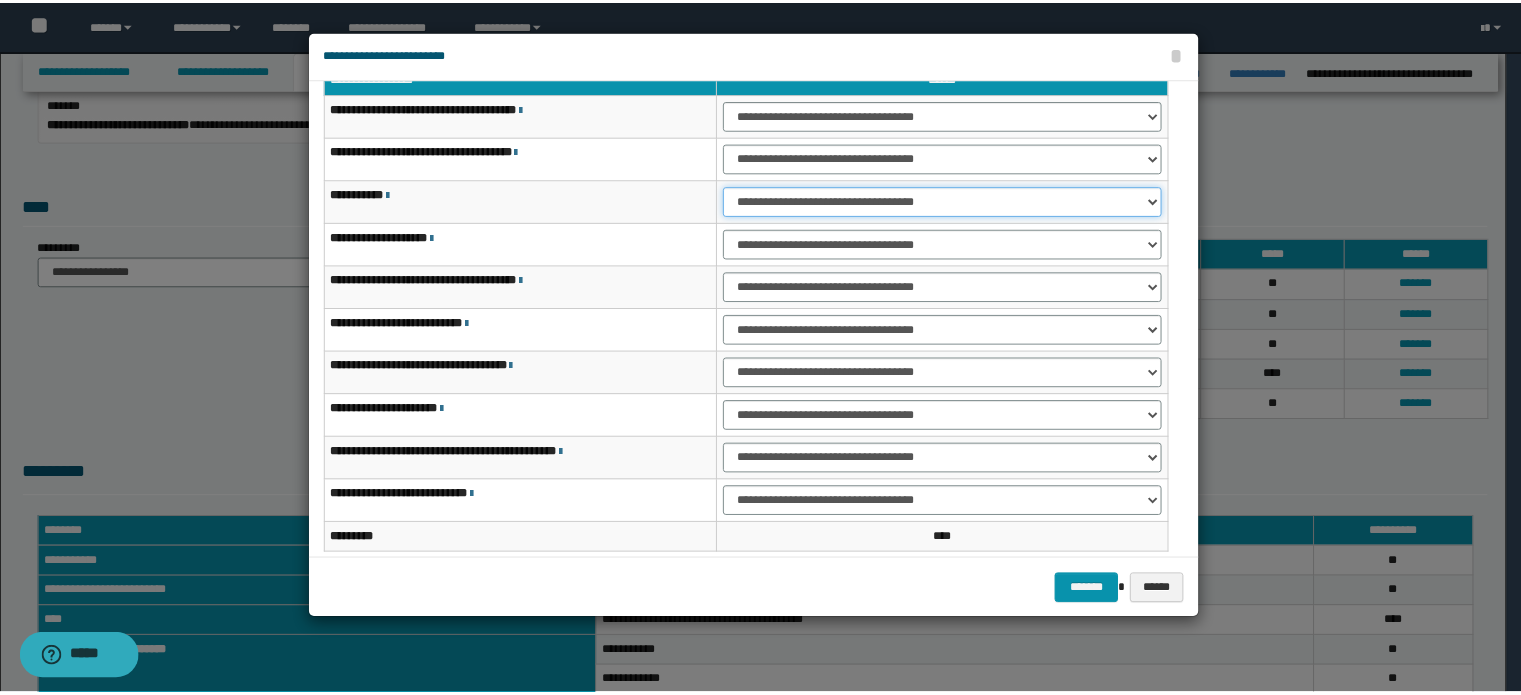 scroll, scrollTop: 118, scrollLeft: 0, axis: vertical 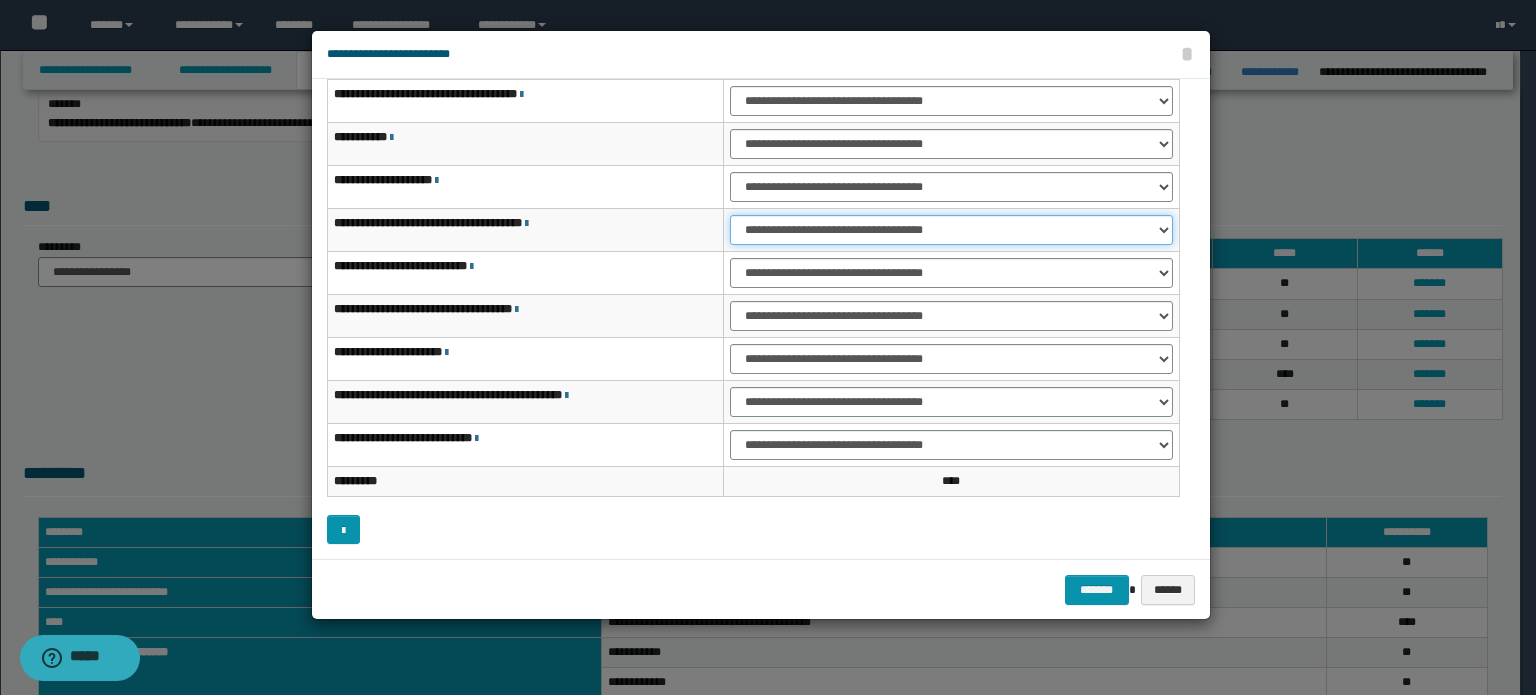 click on "**********" at bounding box center (951, 230) 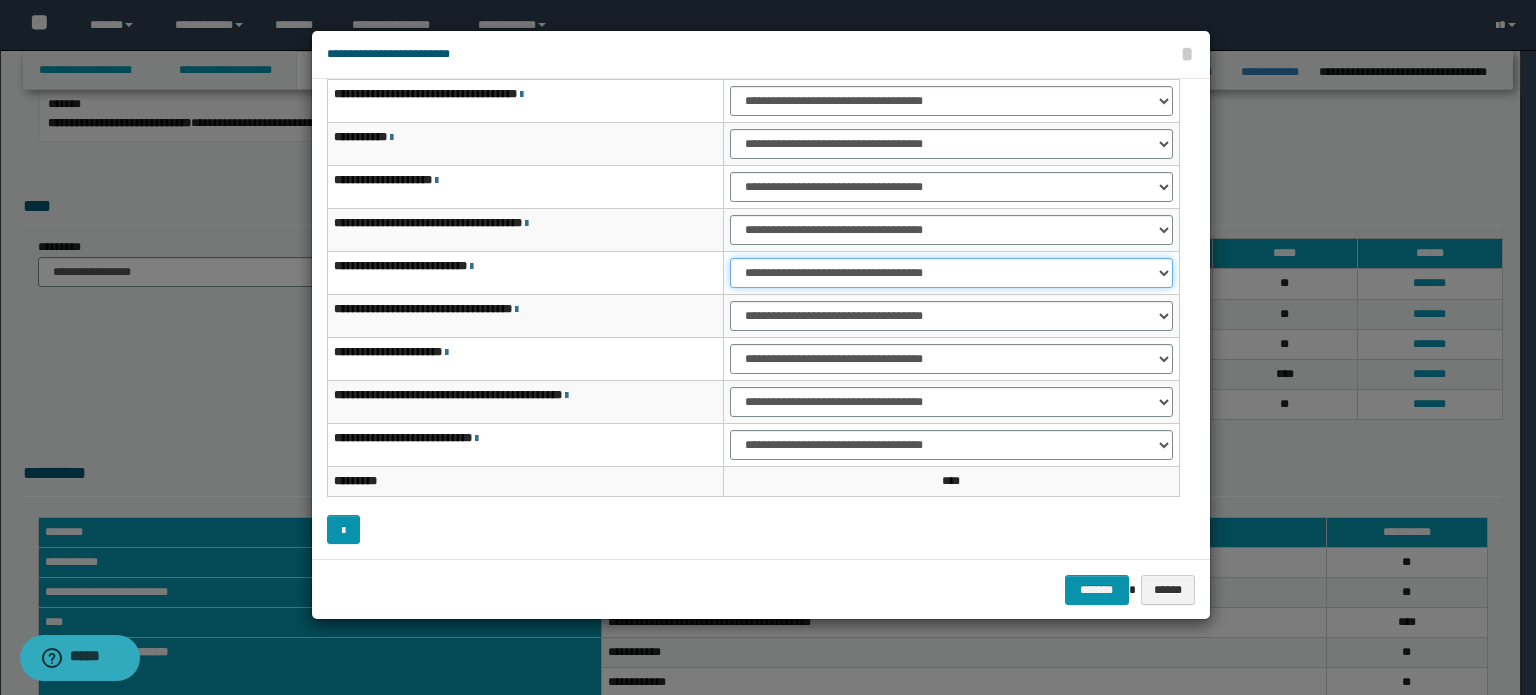 drag, startPoint x: 979, startPoint y: 260, endPoint x: 980, endPoint y: 273, distance: 13.038404 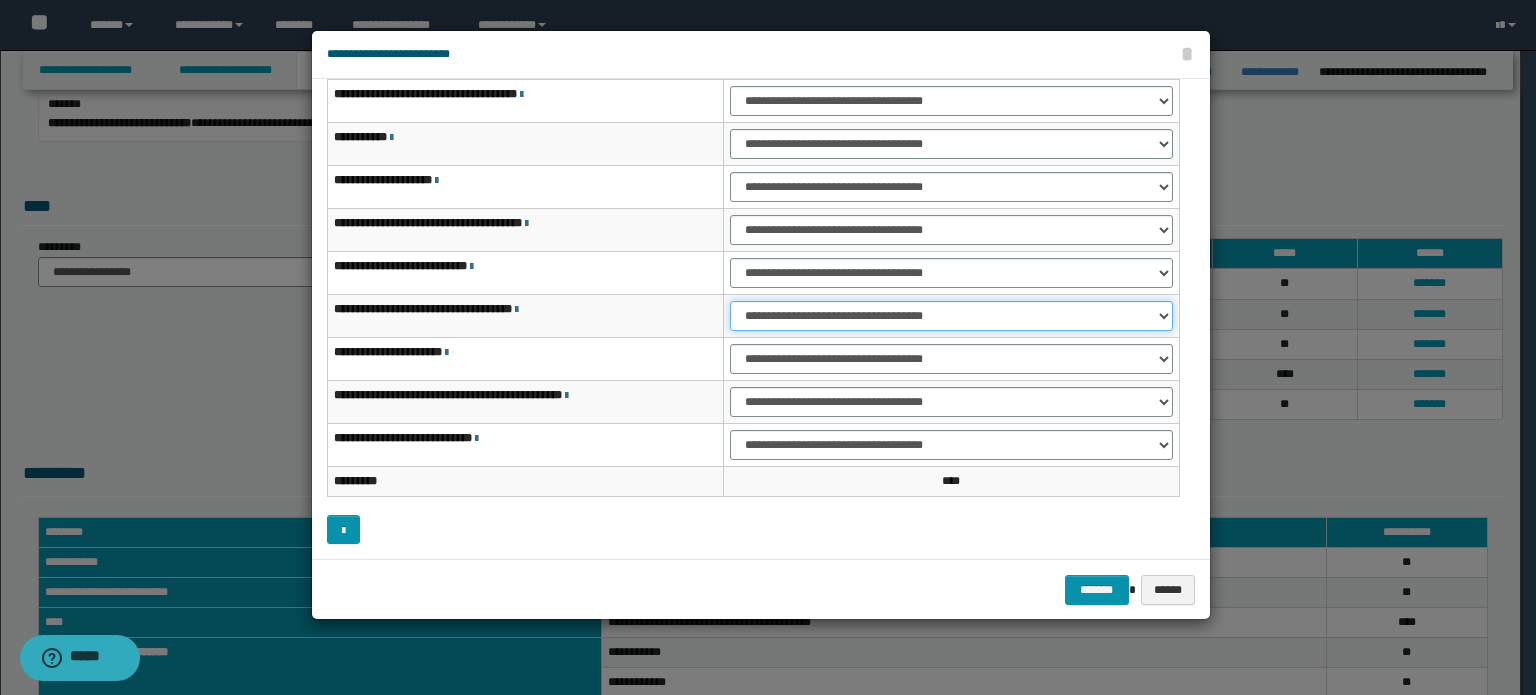 click on "**********" at bounding box center (951, 316) 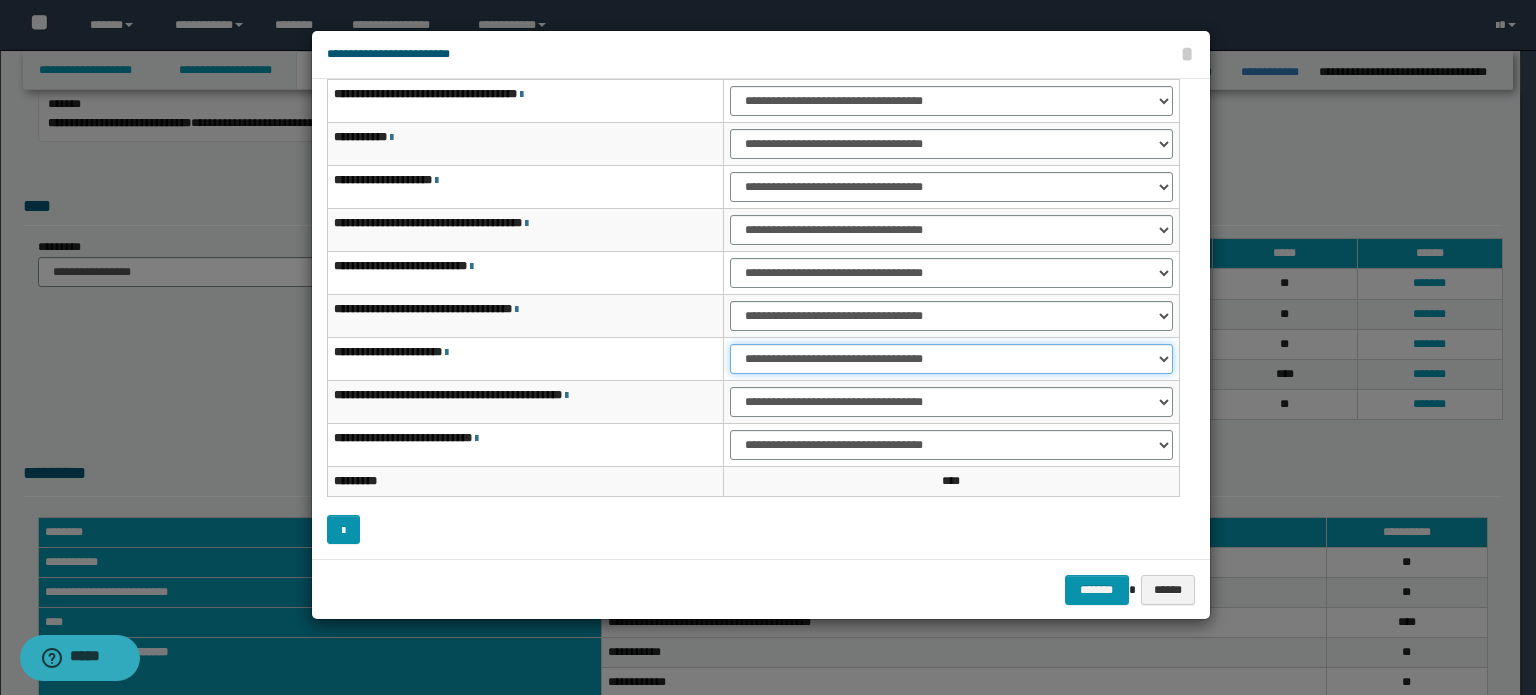 click on "**********" at bounding box center [951, 359] 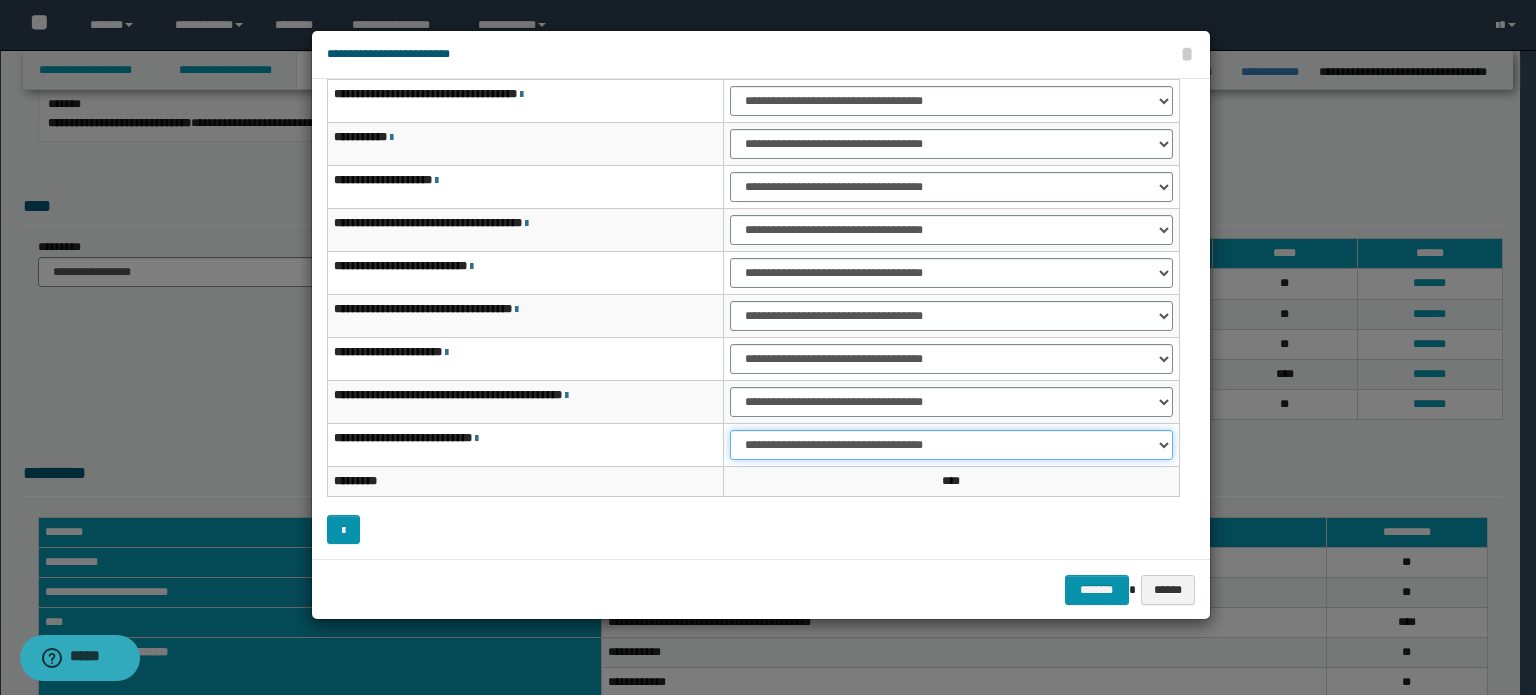click on "**********" at bounding box center [951, 445] 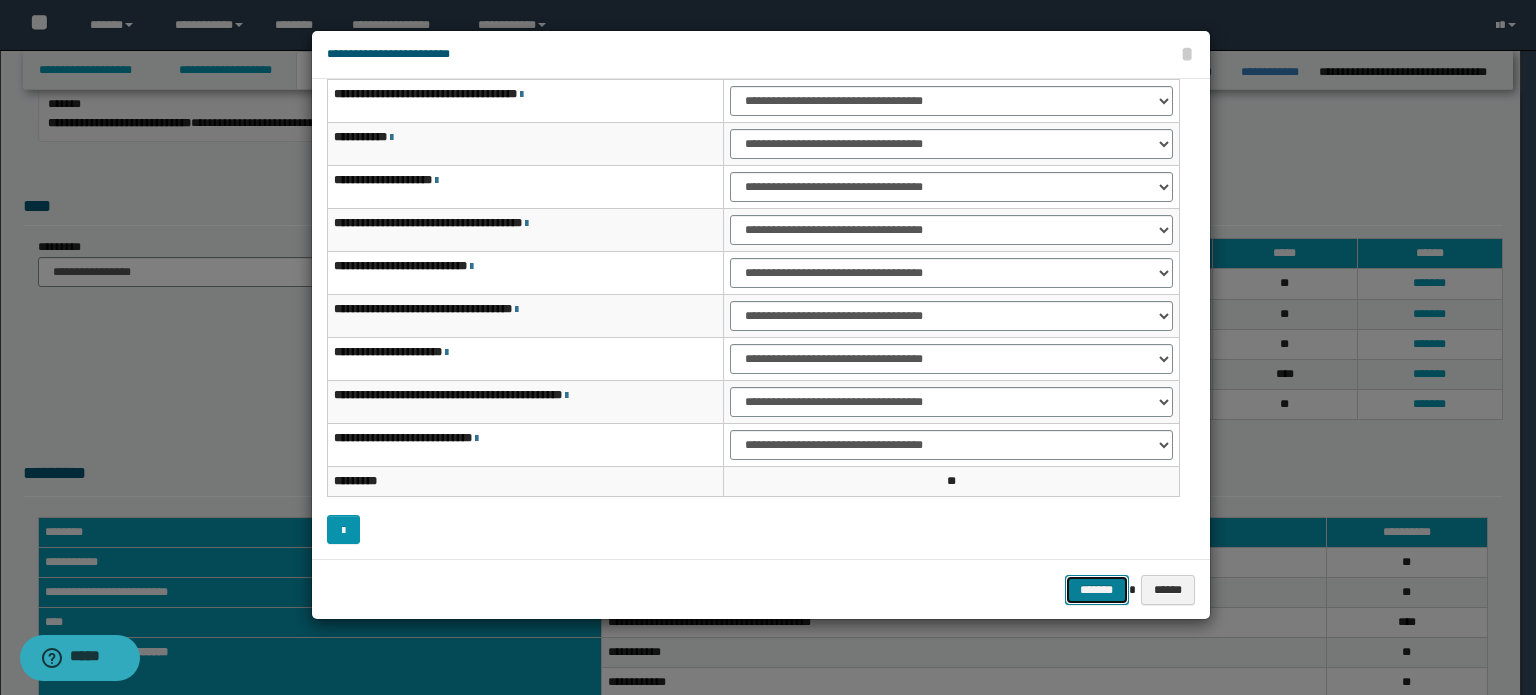 click on "*******" at bounding box center [1097, 590] 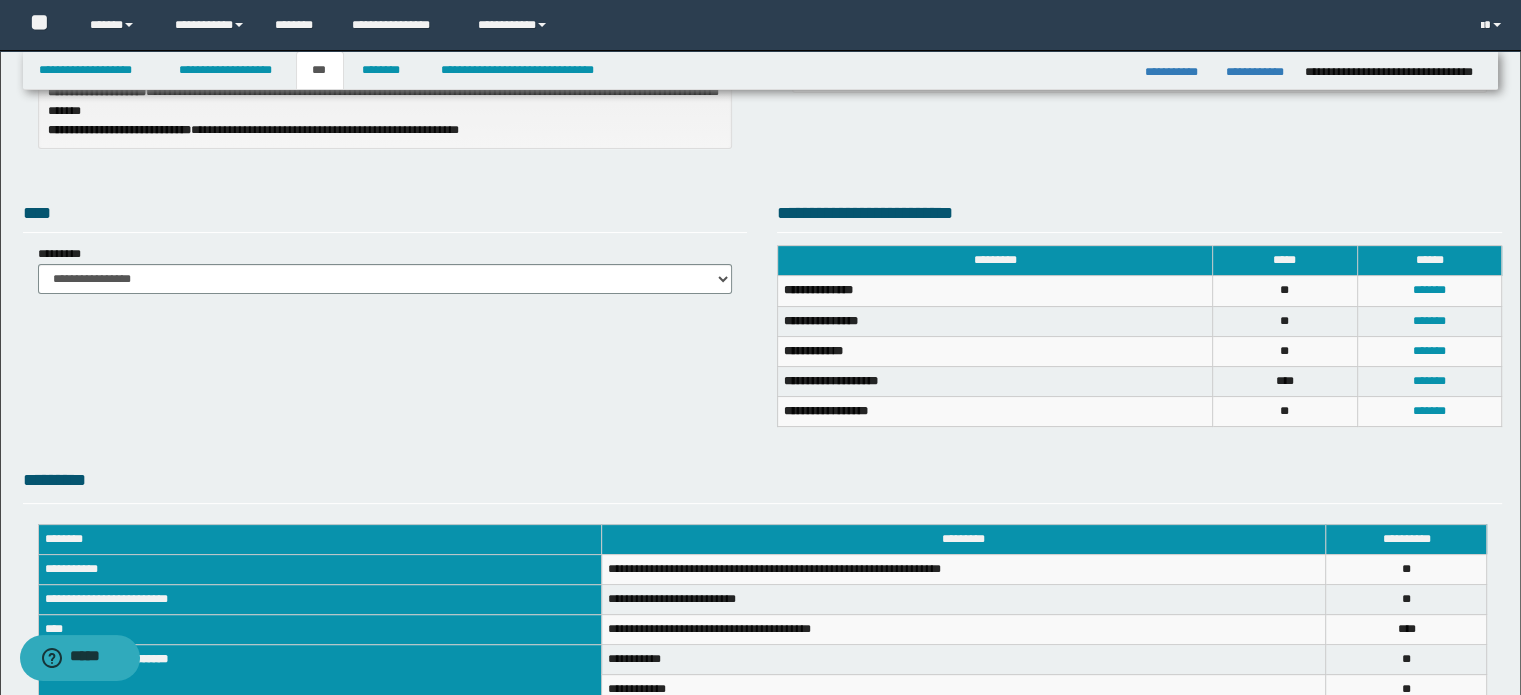 scroll, scrollTop: 0, scrollLeft: 0, axis: both 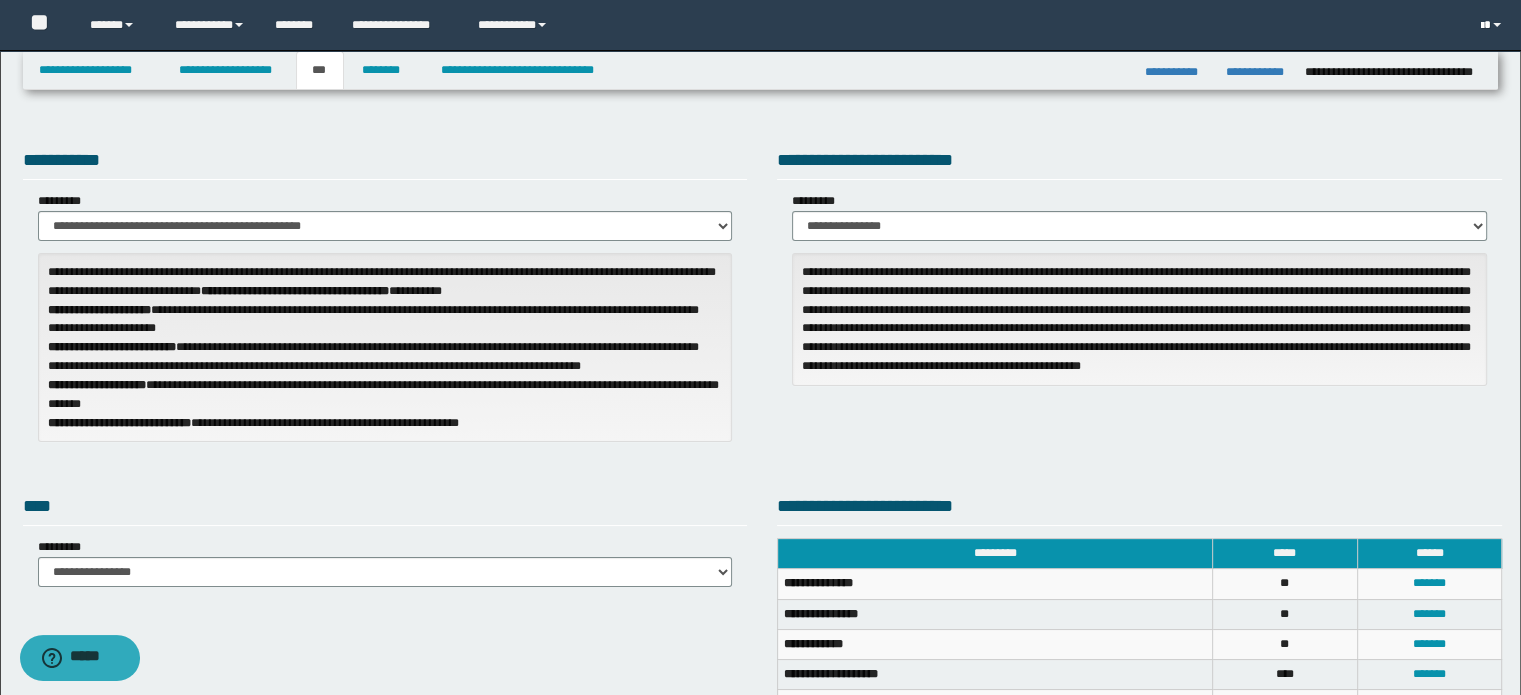 click at bounding box center (1493, 25) 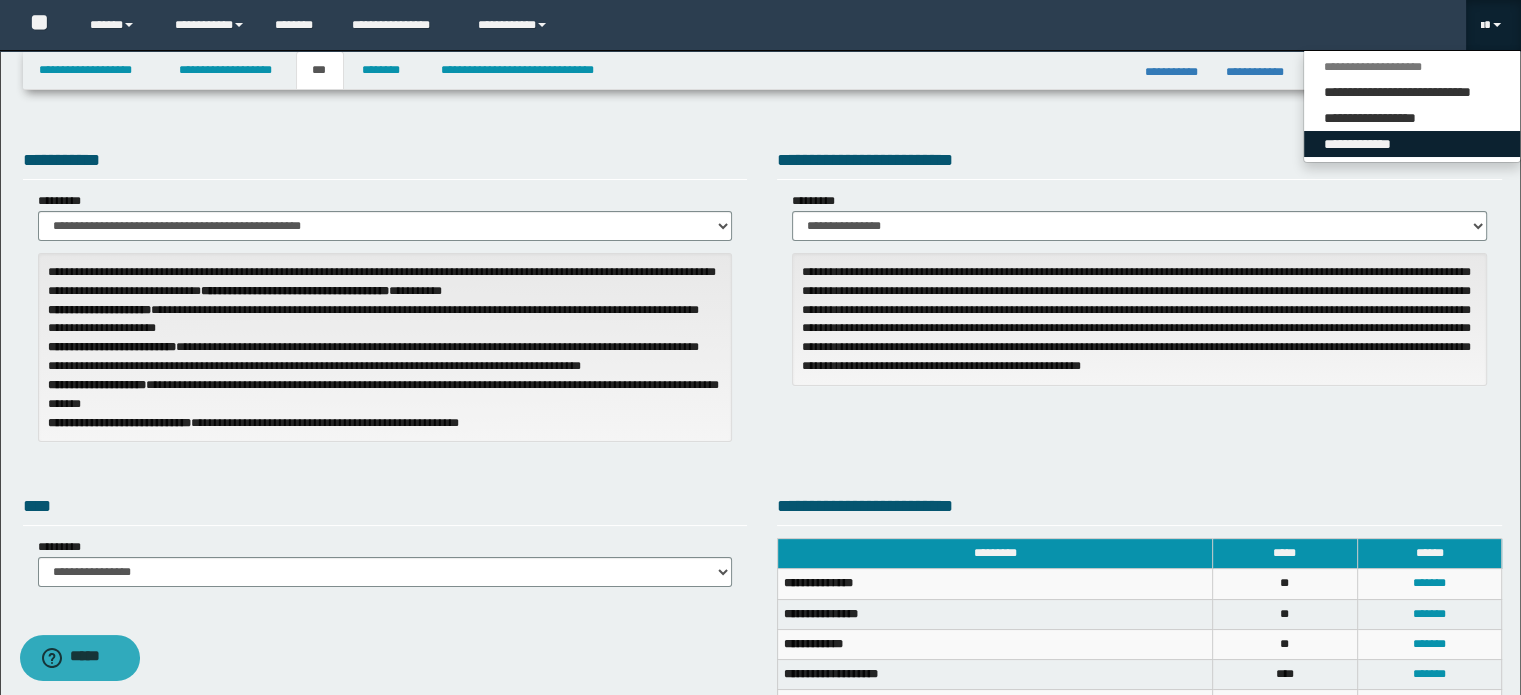 click on "**********" at bounding box center (1412, 144) 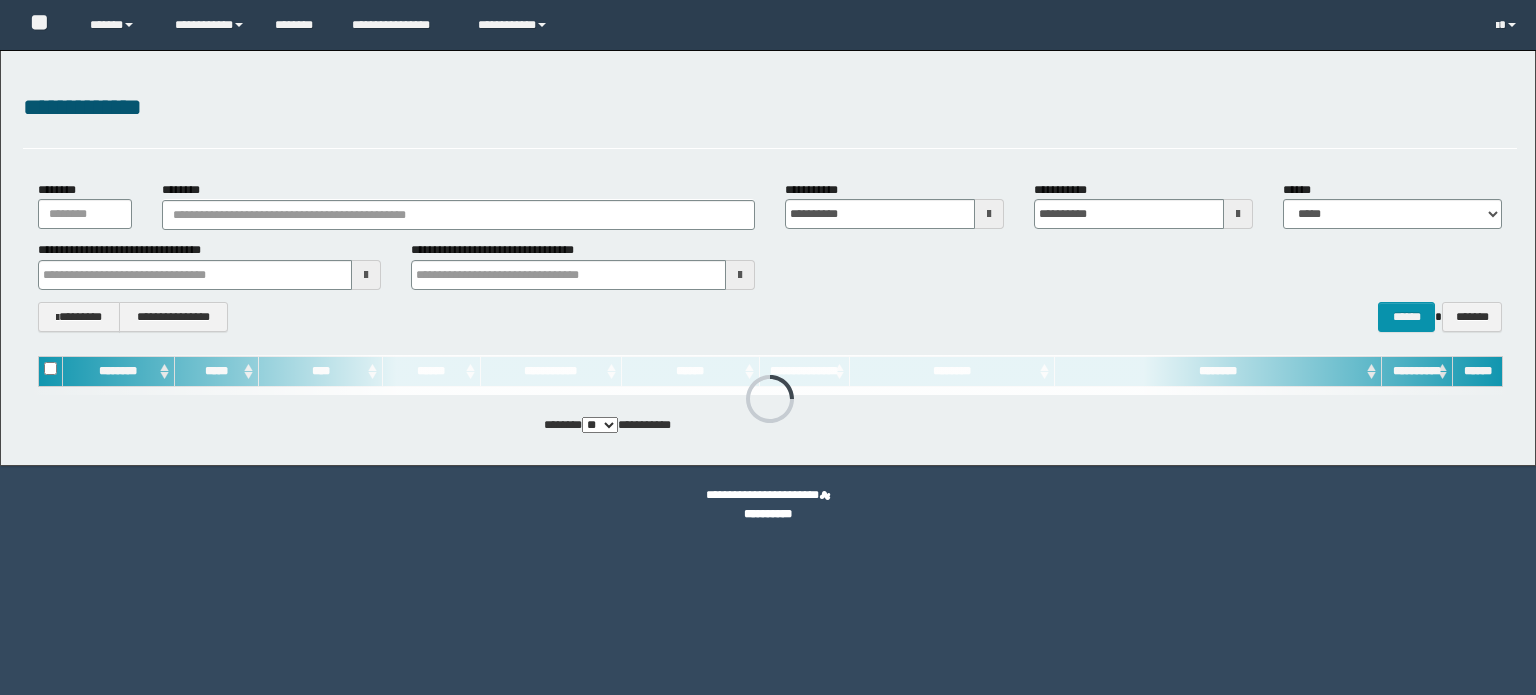 scroll, scrollTop: 0, scrollLeft: 0, axis: both 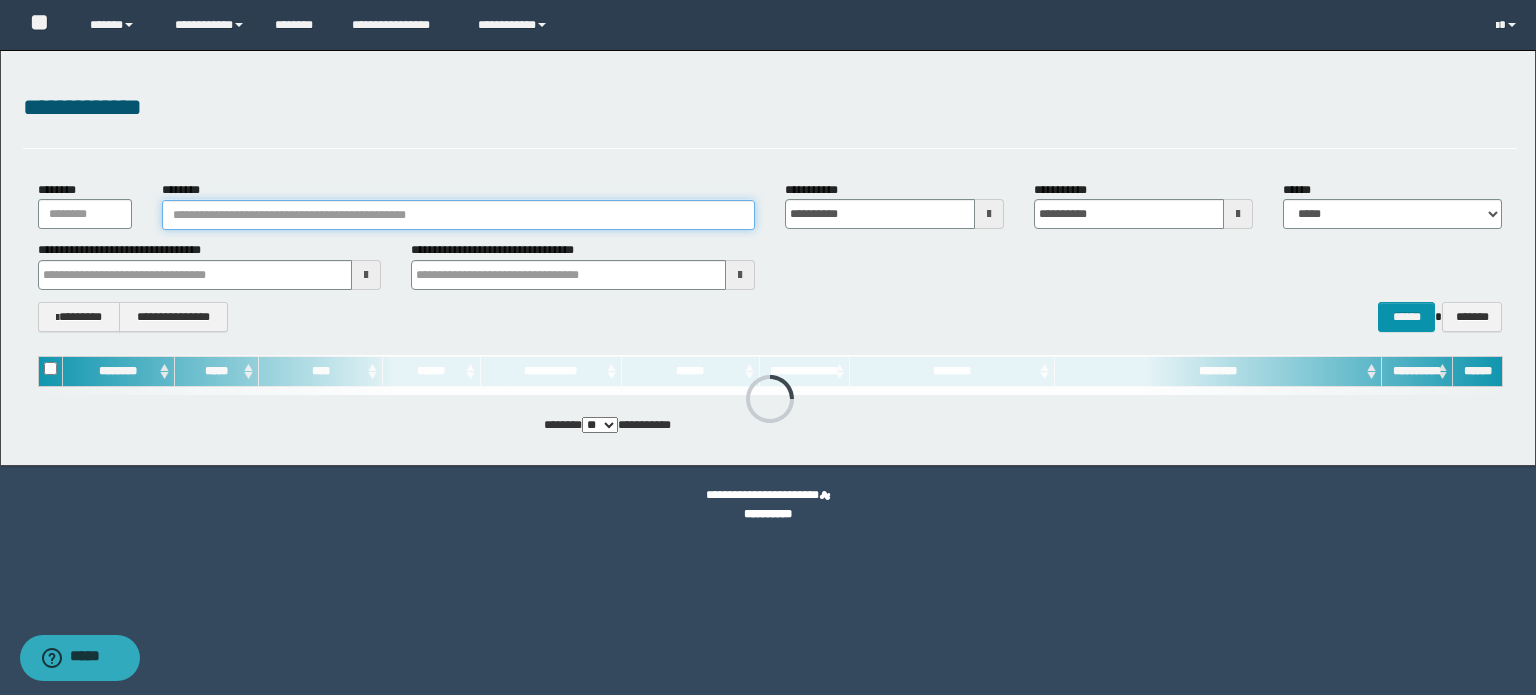 click on "********" at bounding box center (458, 215) 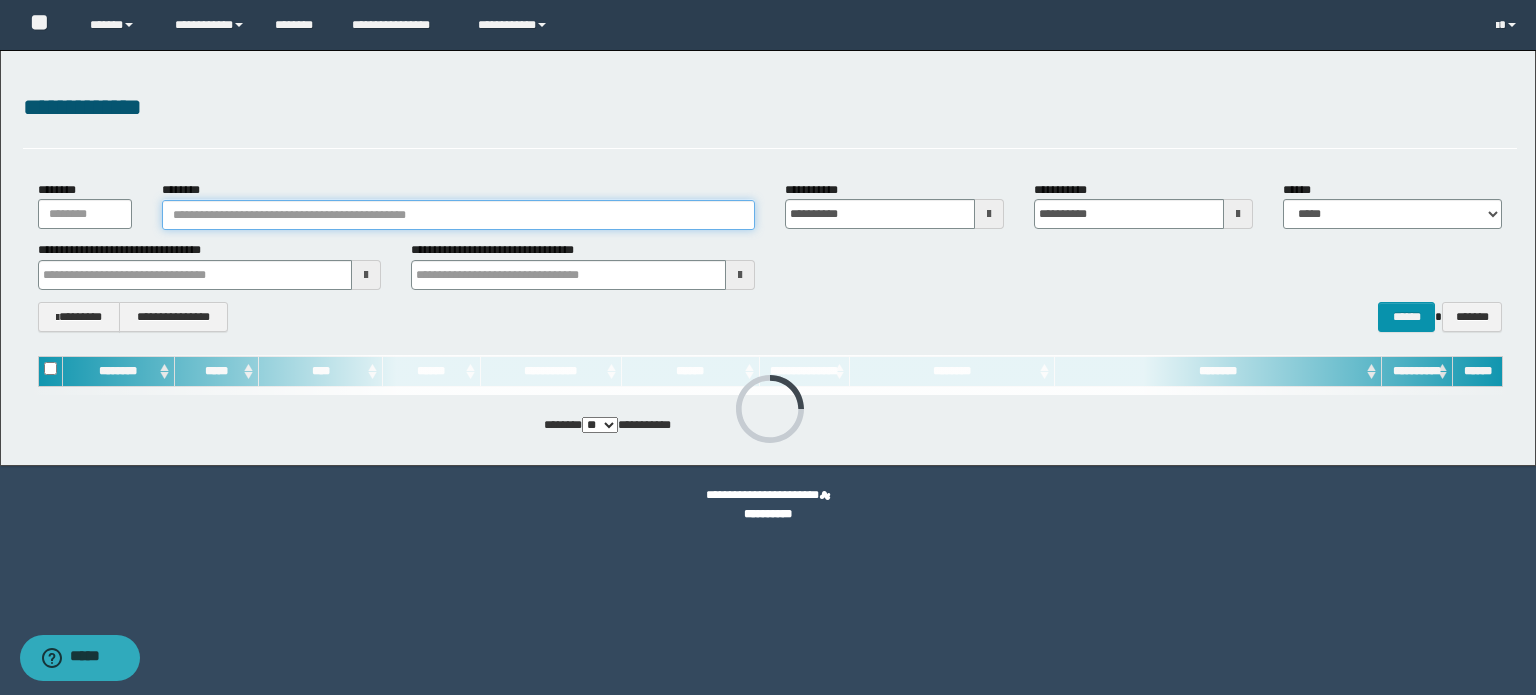 paste on "**********" 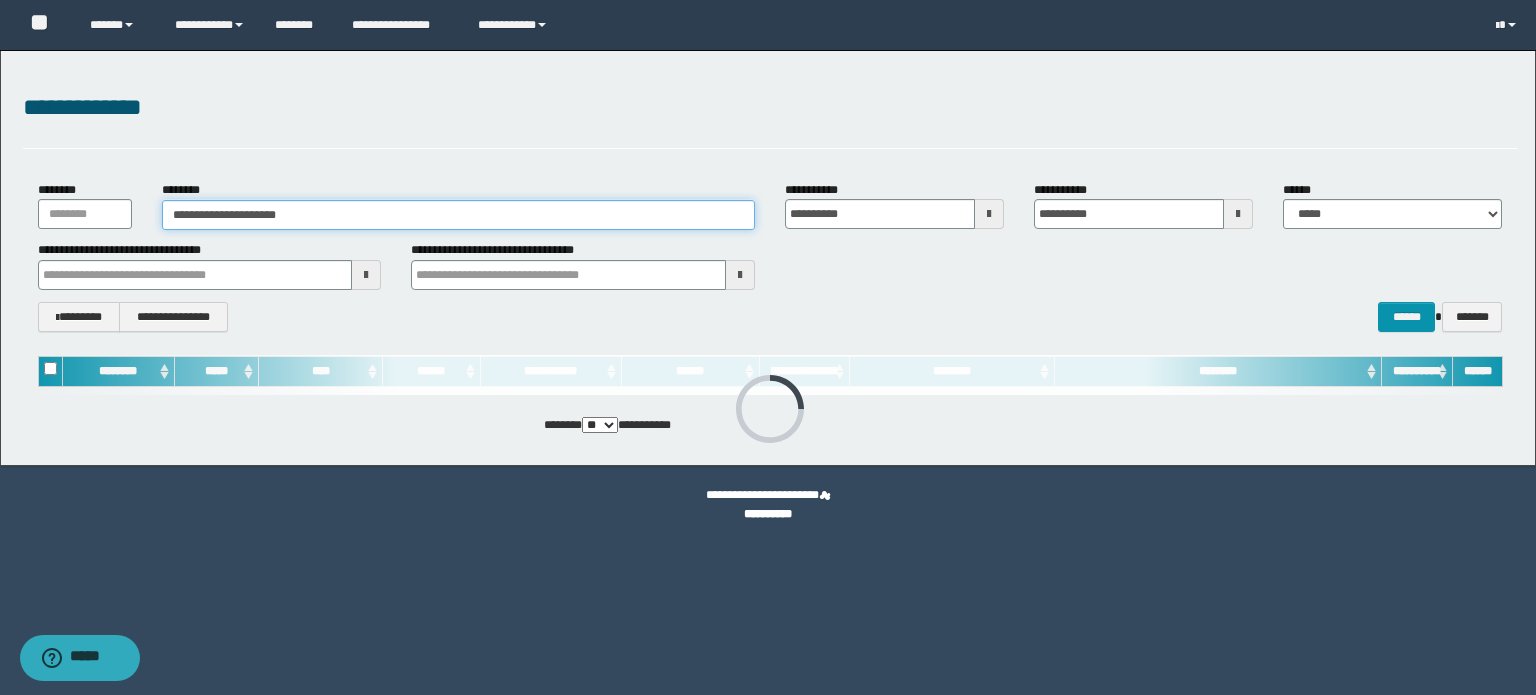 type on "**********" 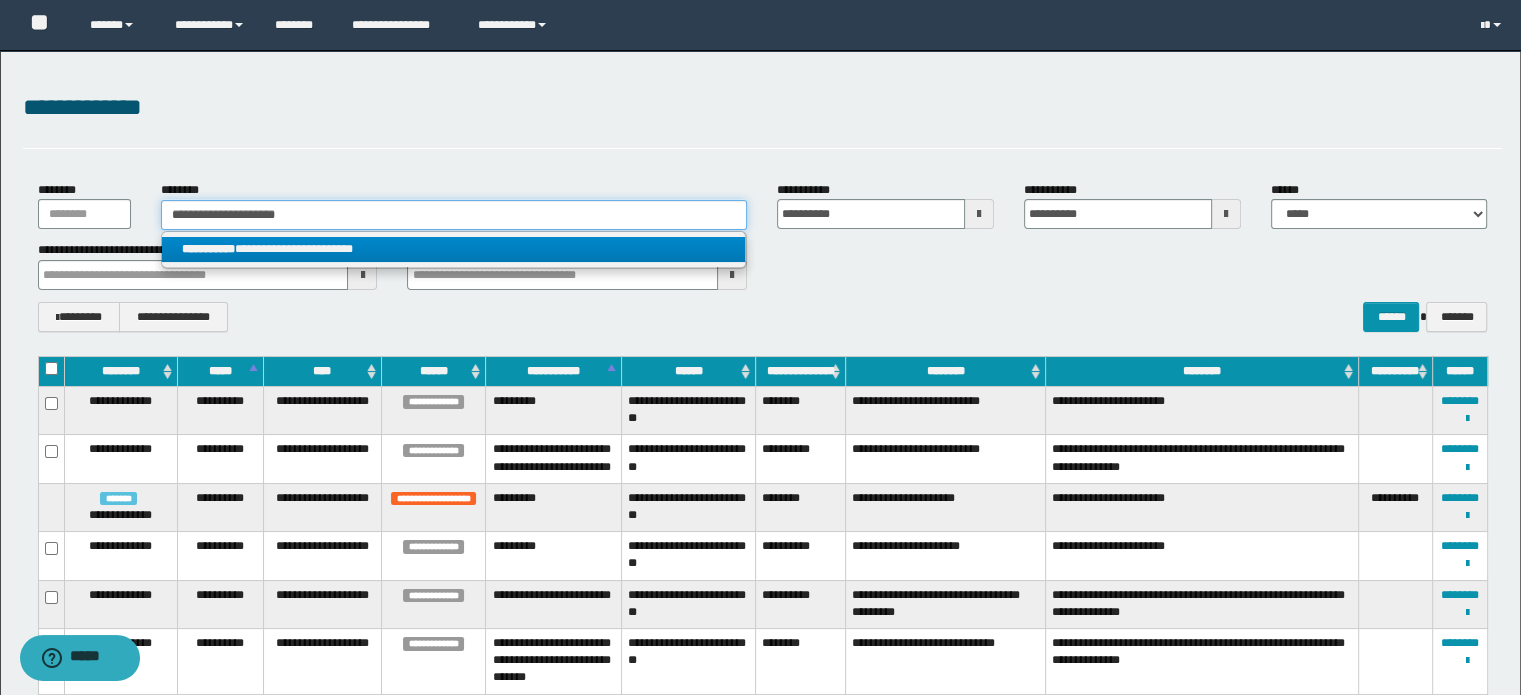 type on "**********" 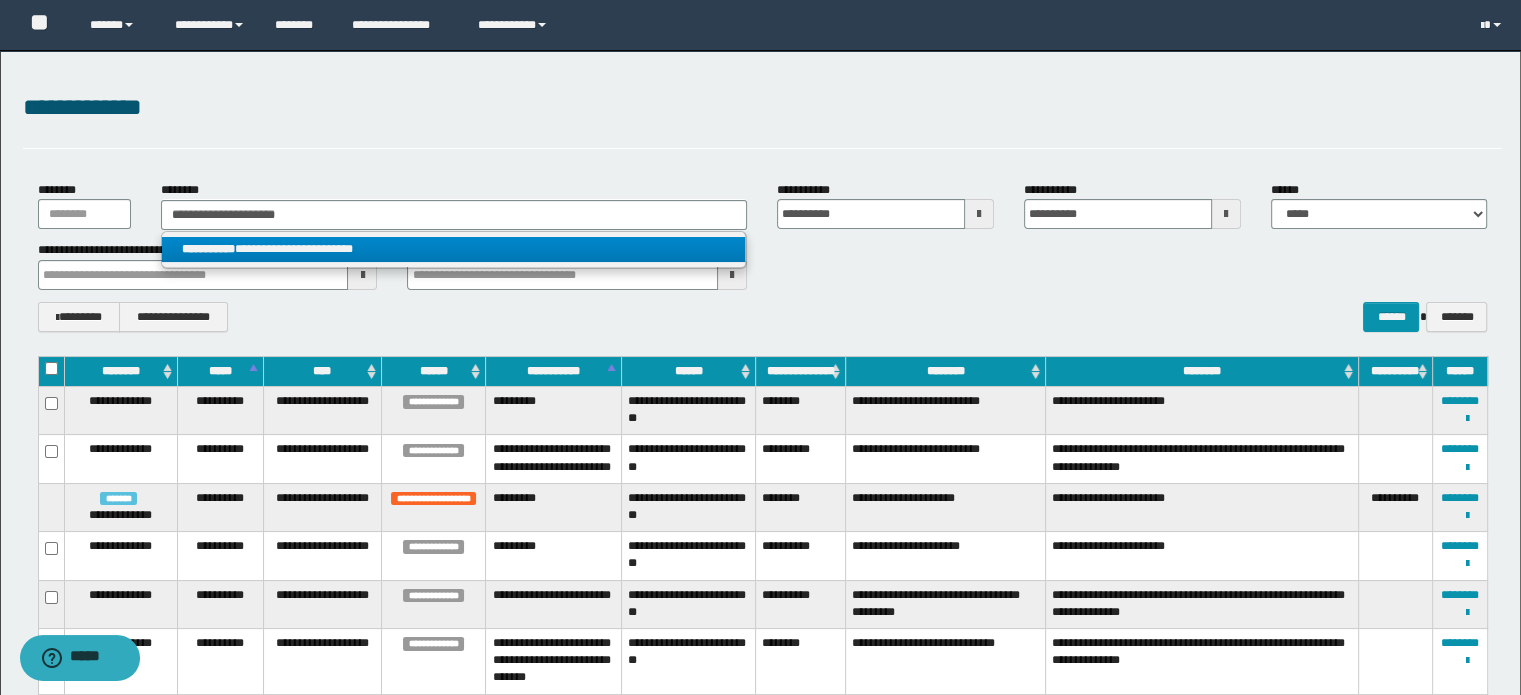 click on "**********" at bounding box center (454, 249) 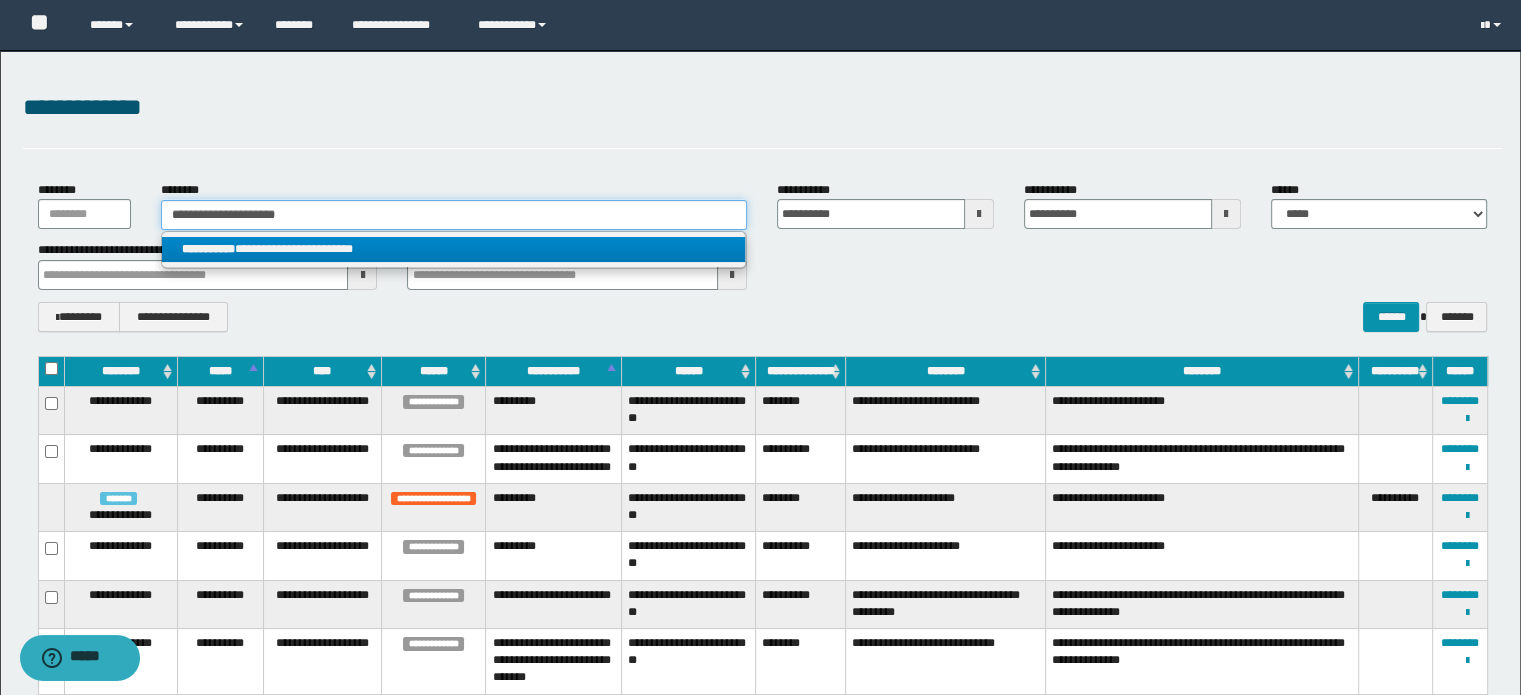 type 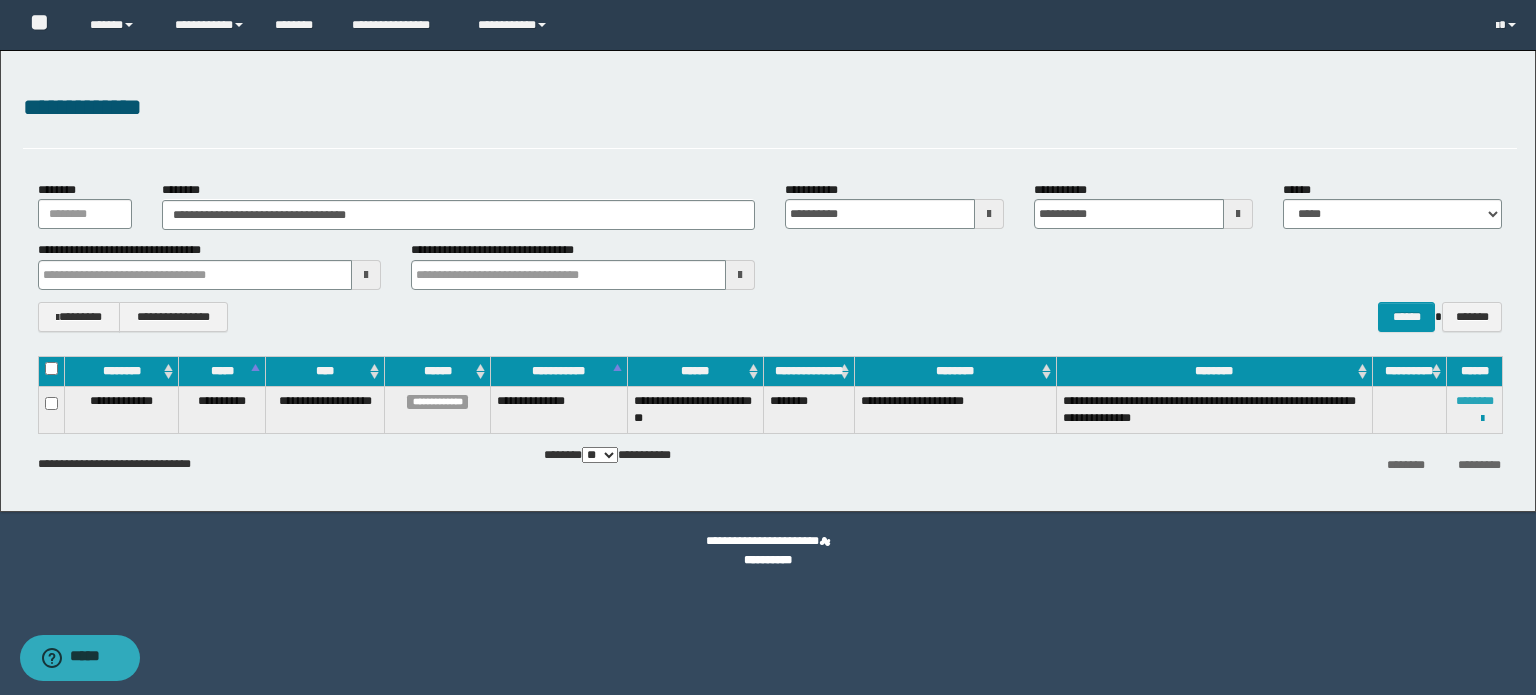click on "********" at bounding box center [1475, 401] 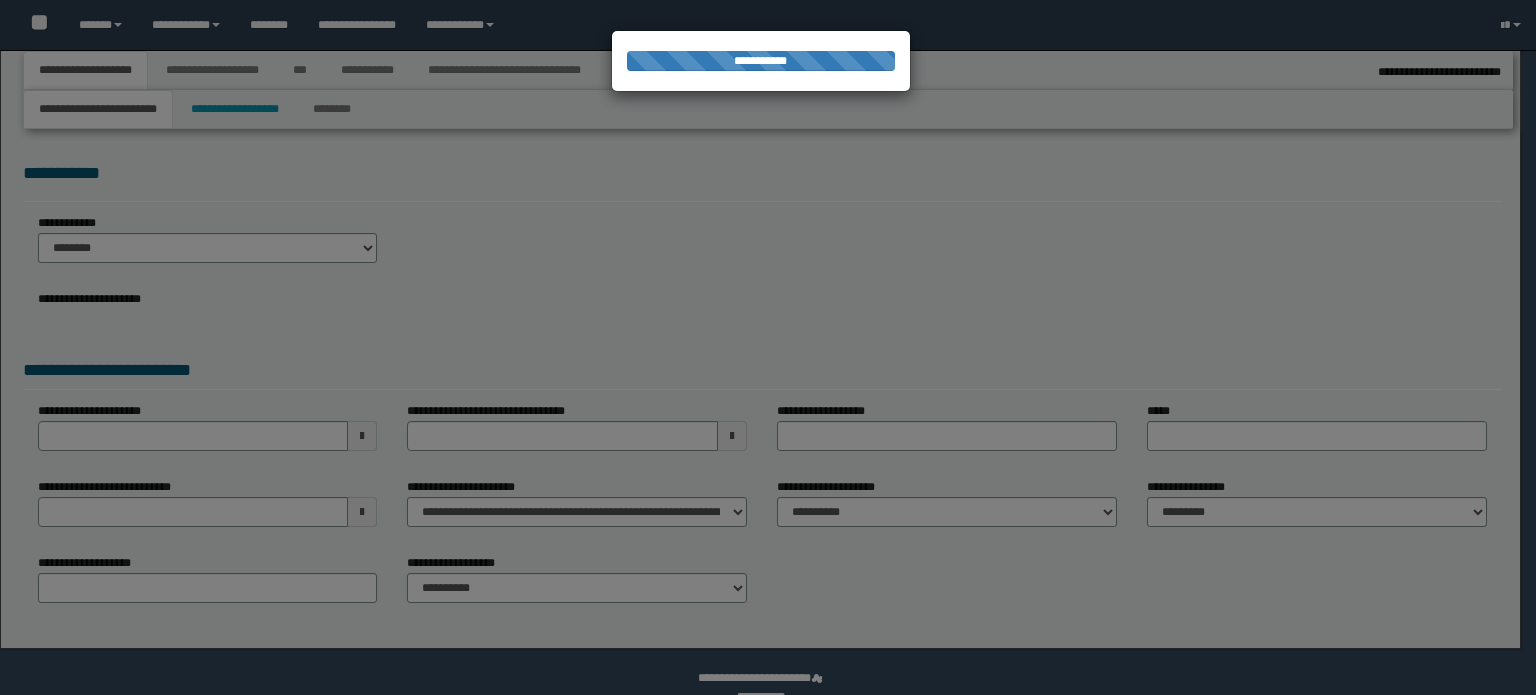 scroll, scrollTop: 0, scrollLeft: 0, axis: both 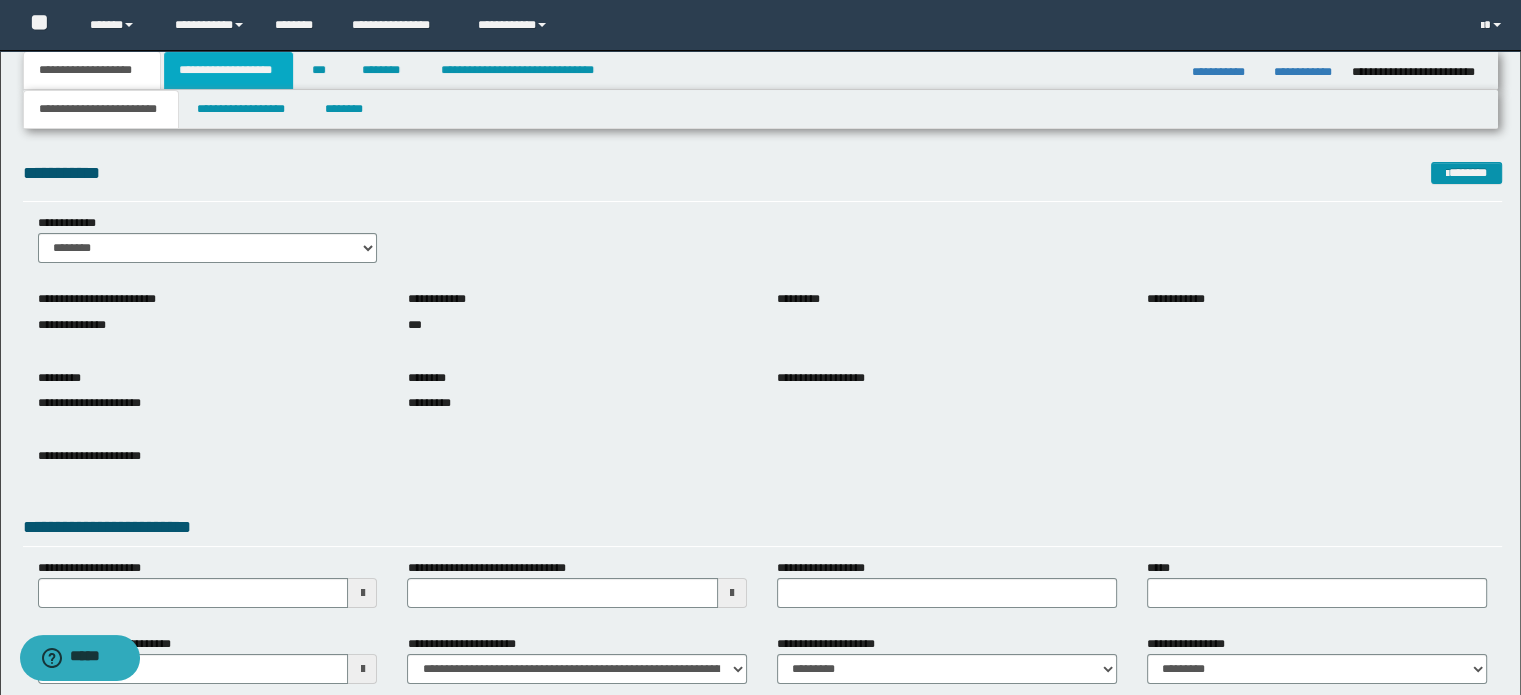 click on "**********" at bounding box center (228, 70) 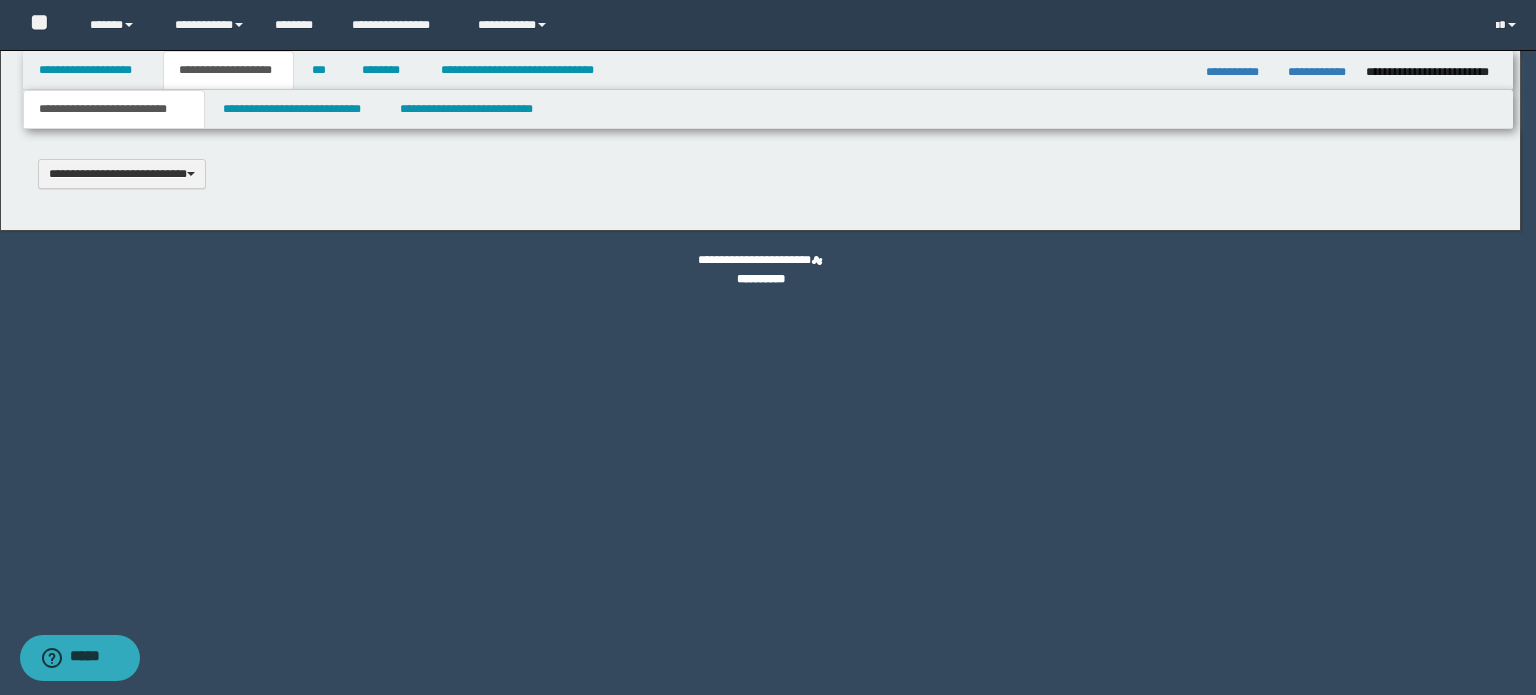 scroll, scrollTop: 0, scrollLeft: 0, axis: both 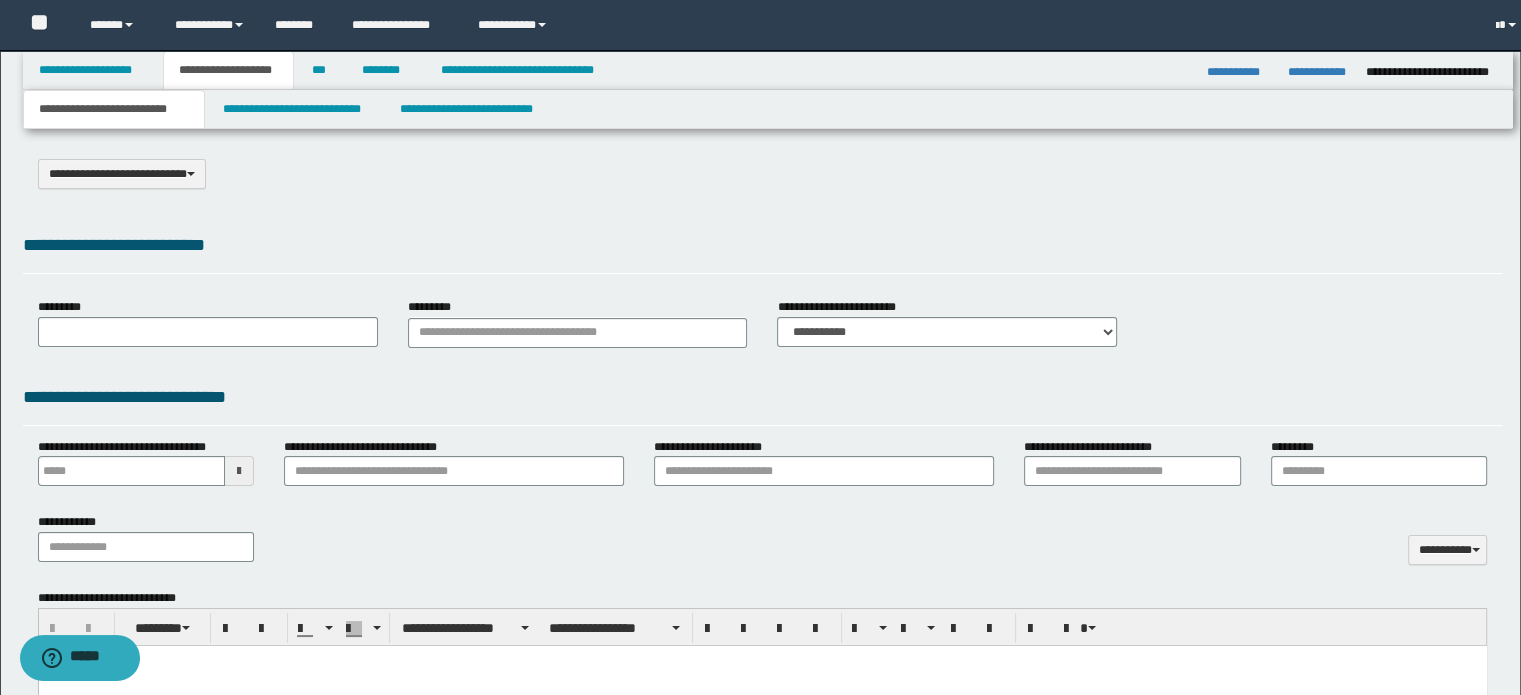 select on "*" 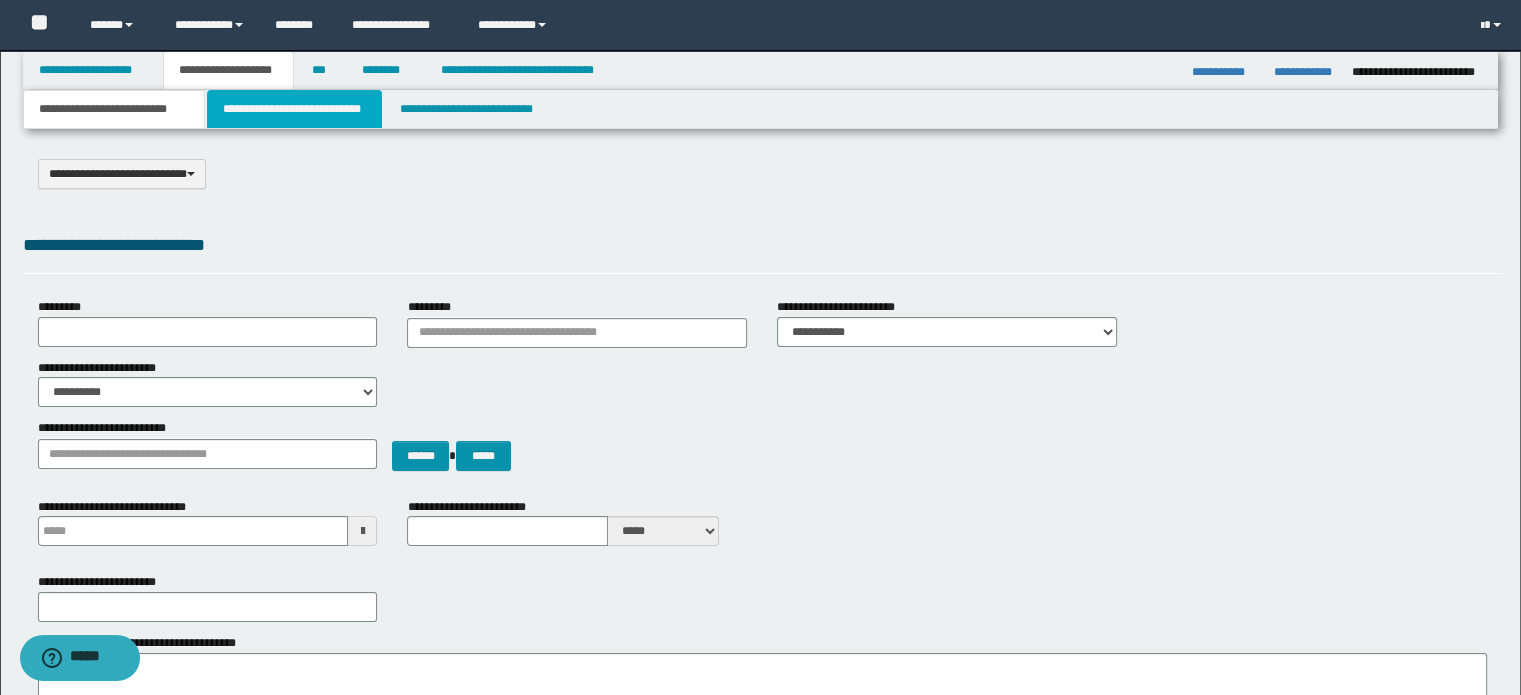 click on "**********" at bounding box center [294, 109] 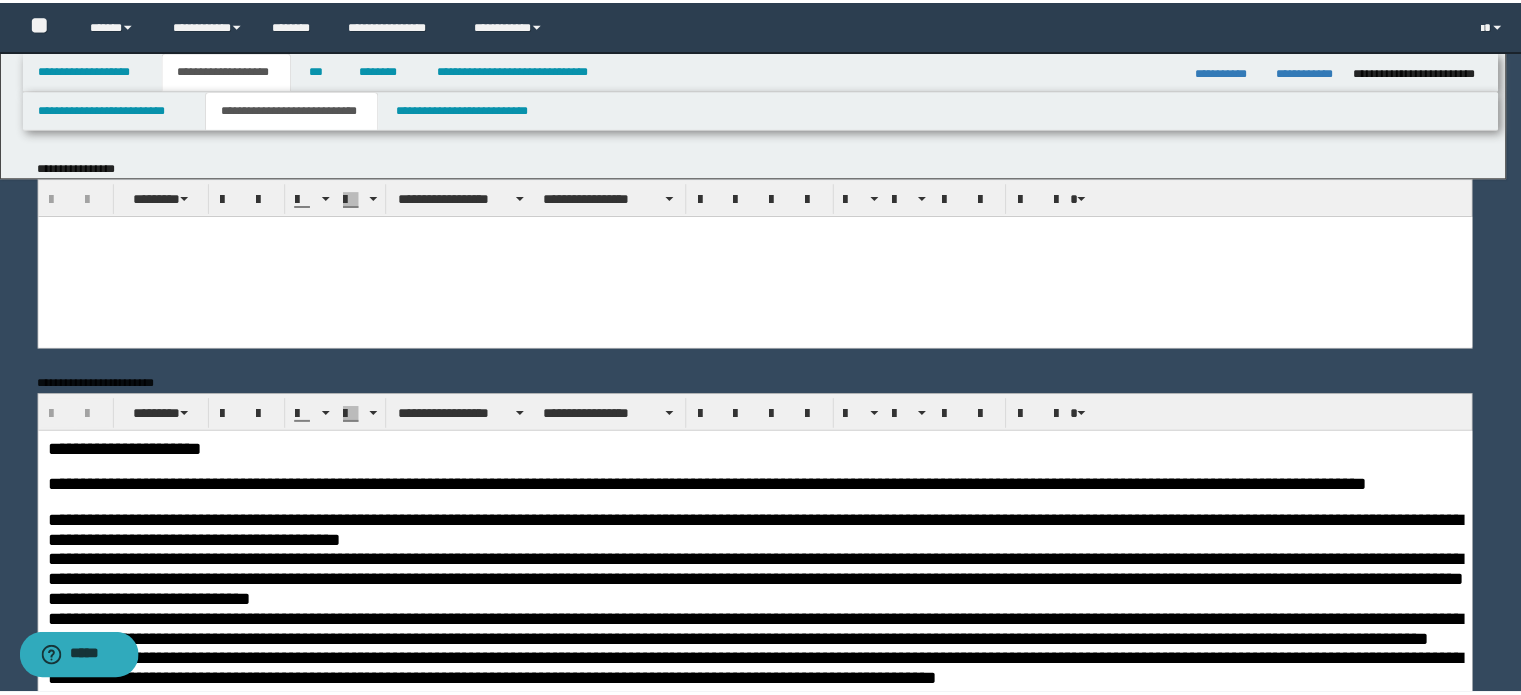 scroll, scrollTop: 0, scrollLeft: 0, axis: both 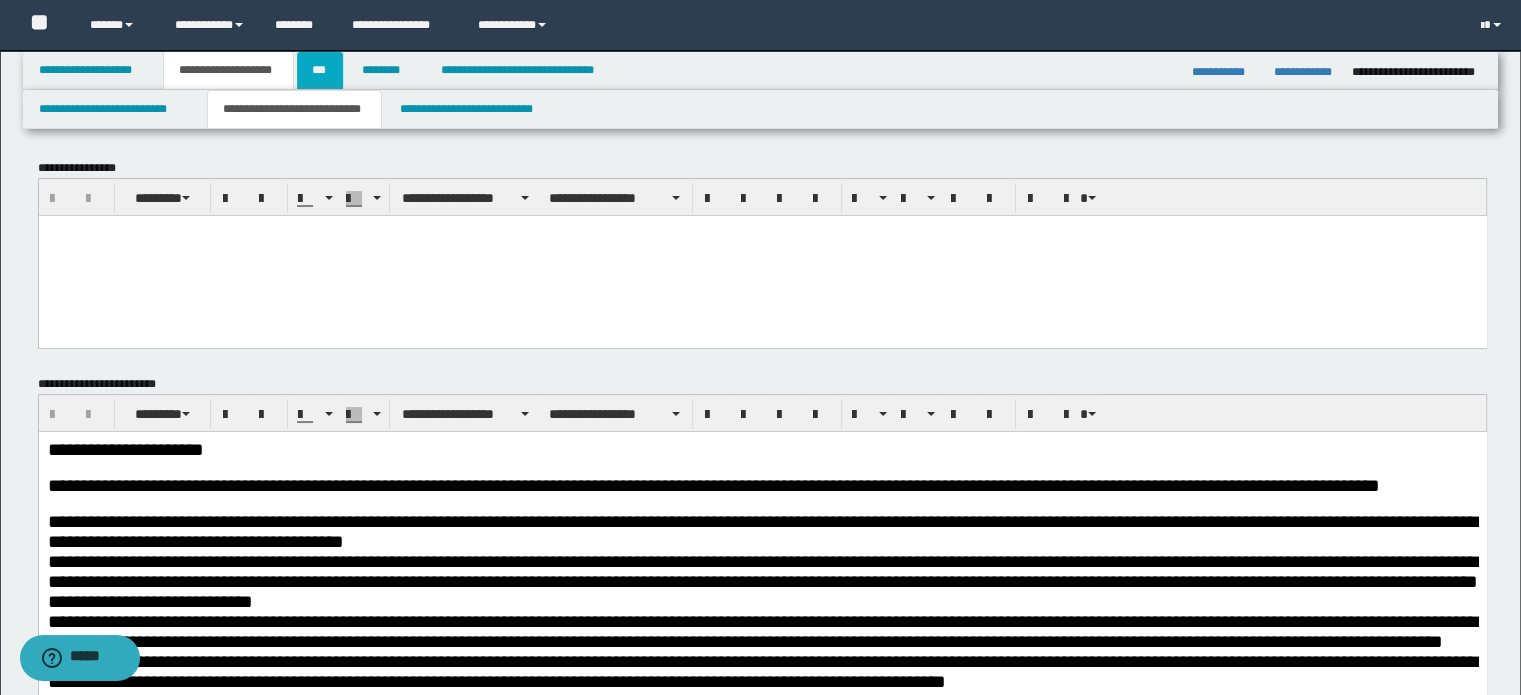 click on "***" at bounding box center [320, 70] 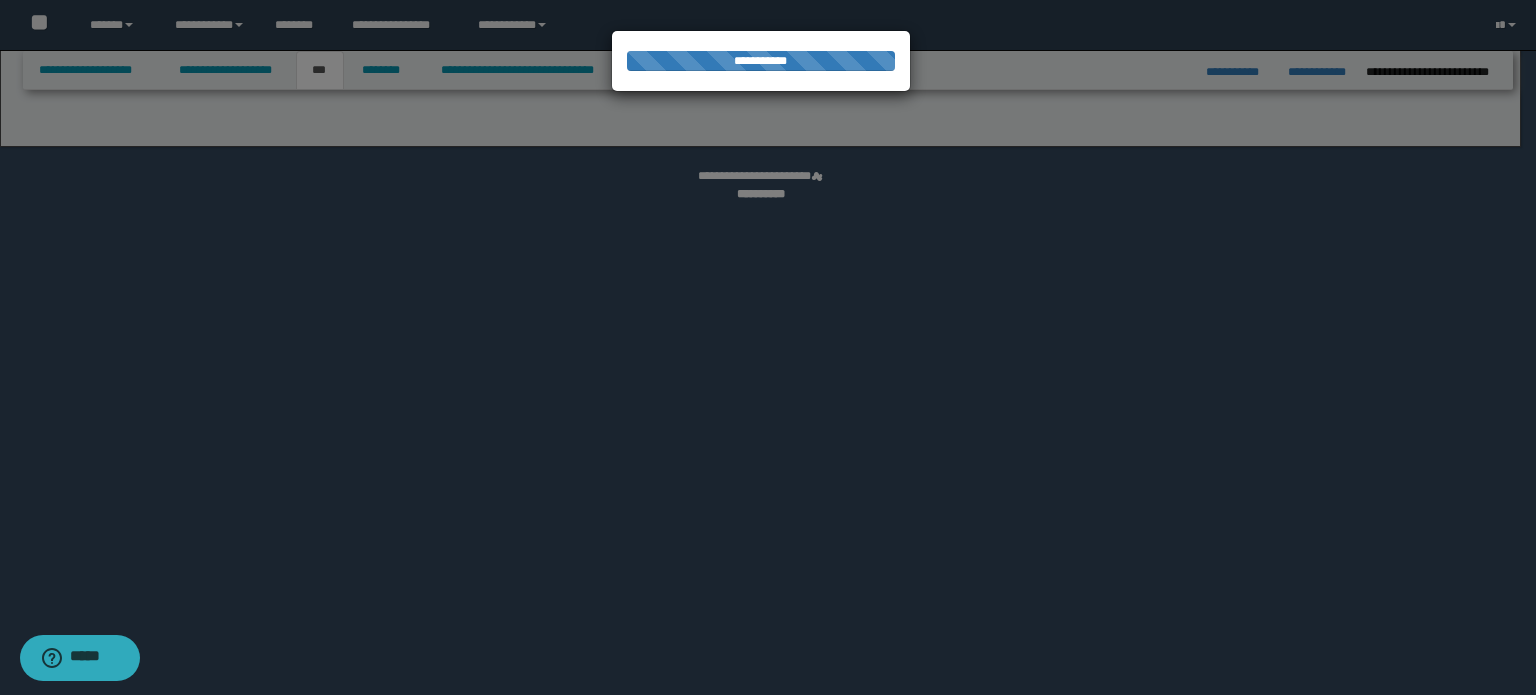 select on "*" 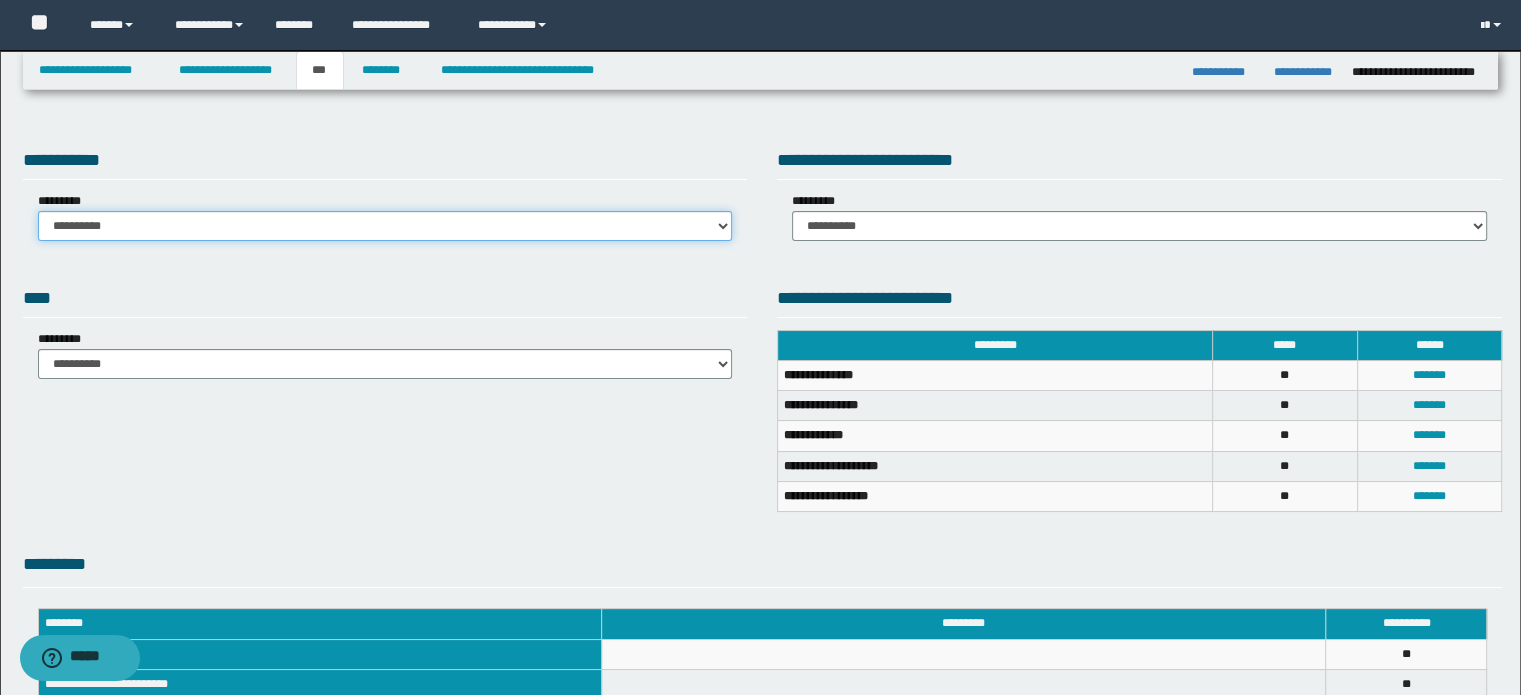 click on "**********" at bounding box center (385, 226) 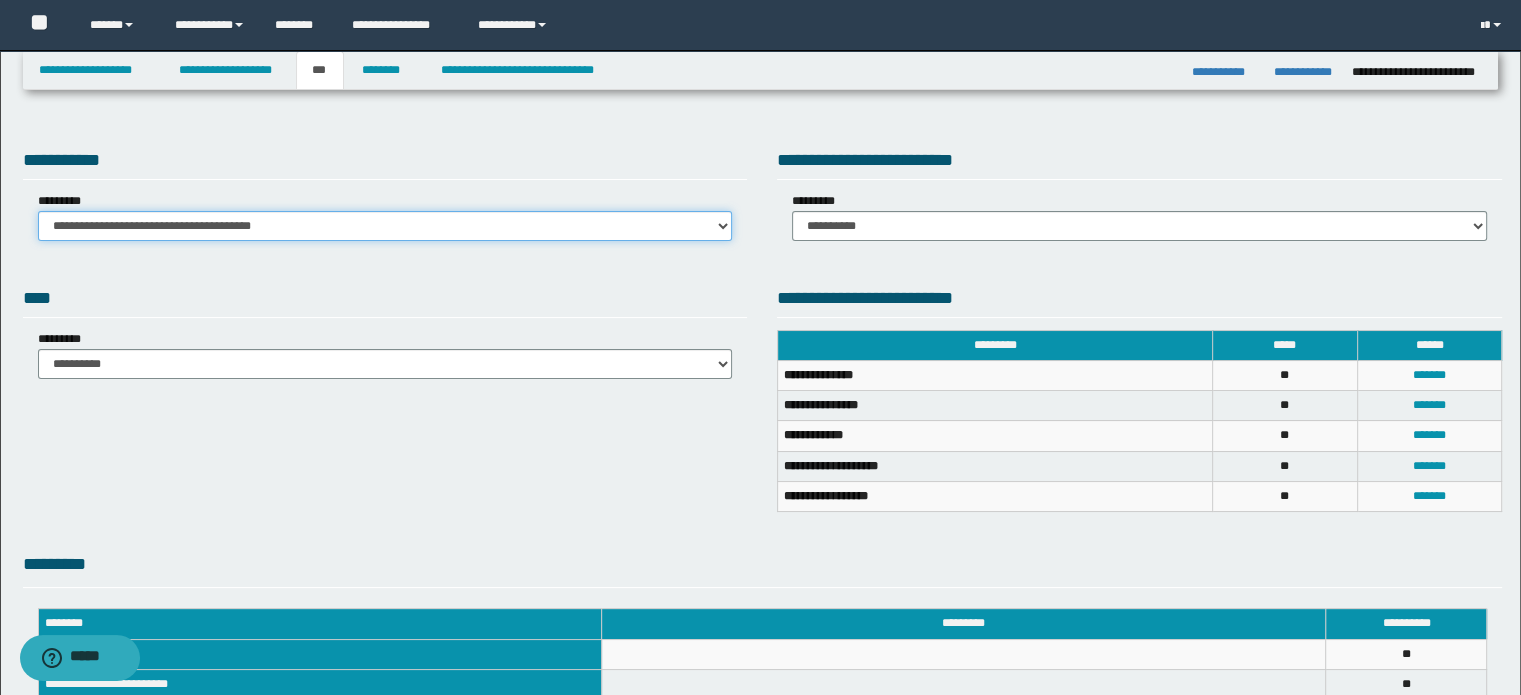 click on "**********" at bounding box center (385, 226) 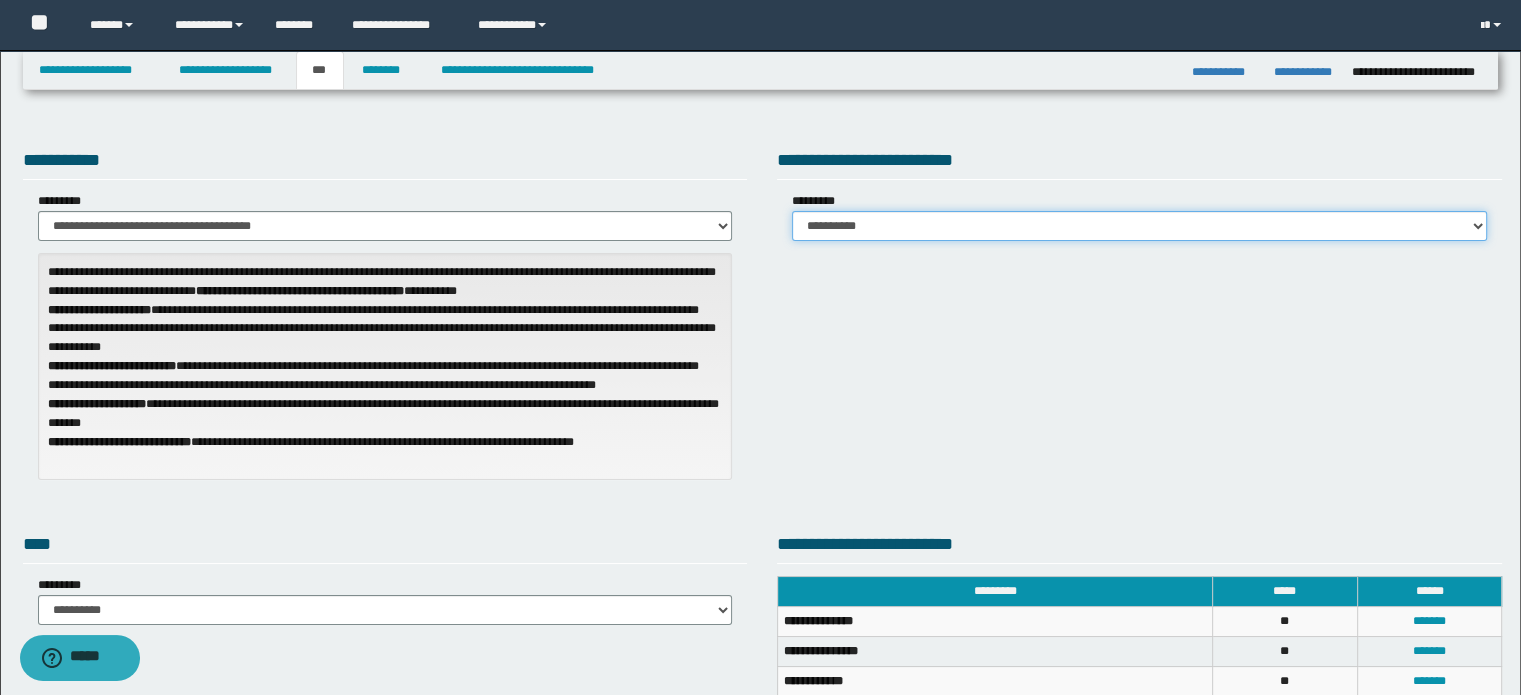 drag, startPoint x: 1144, startPoint y: 223, endPoint x: 1144, endPoint y: 237, distance: 14 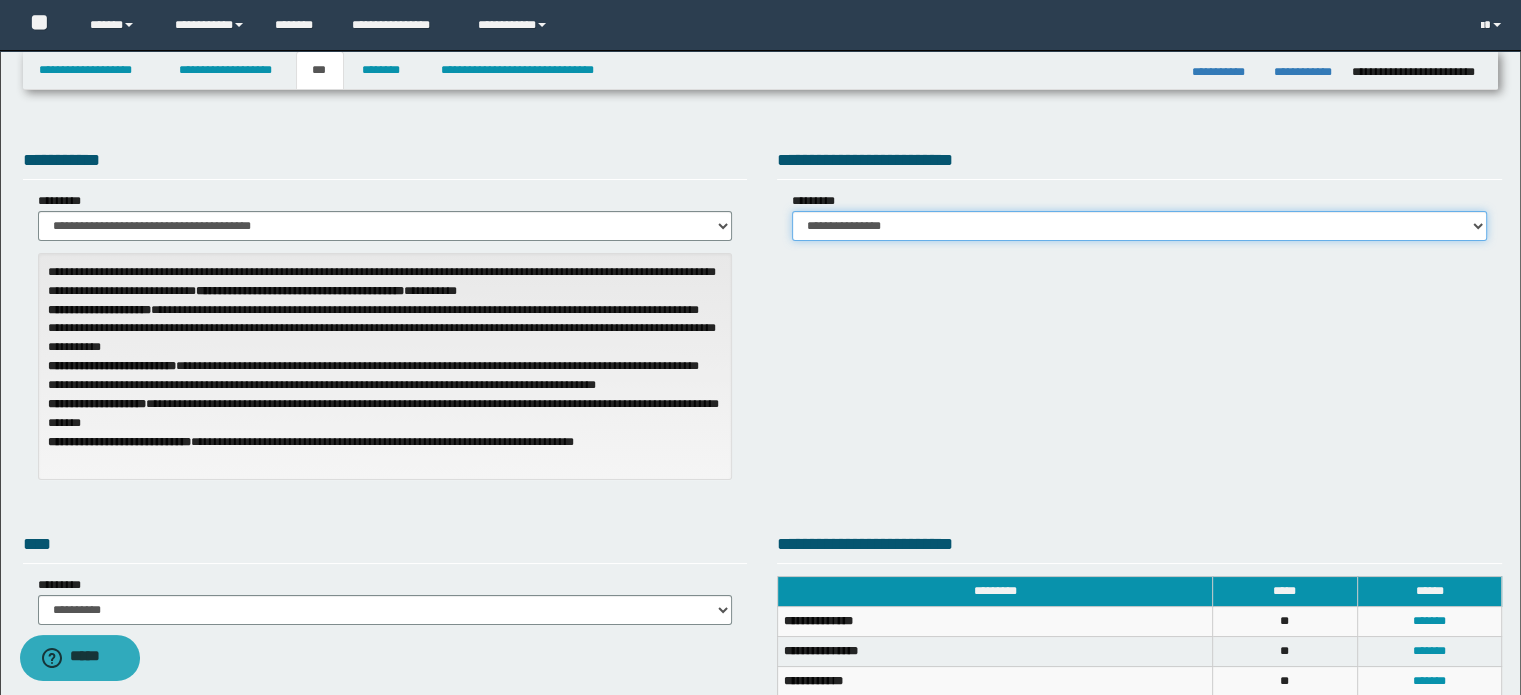 click on "**********" at bounding box center [1139, 226] 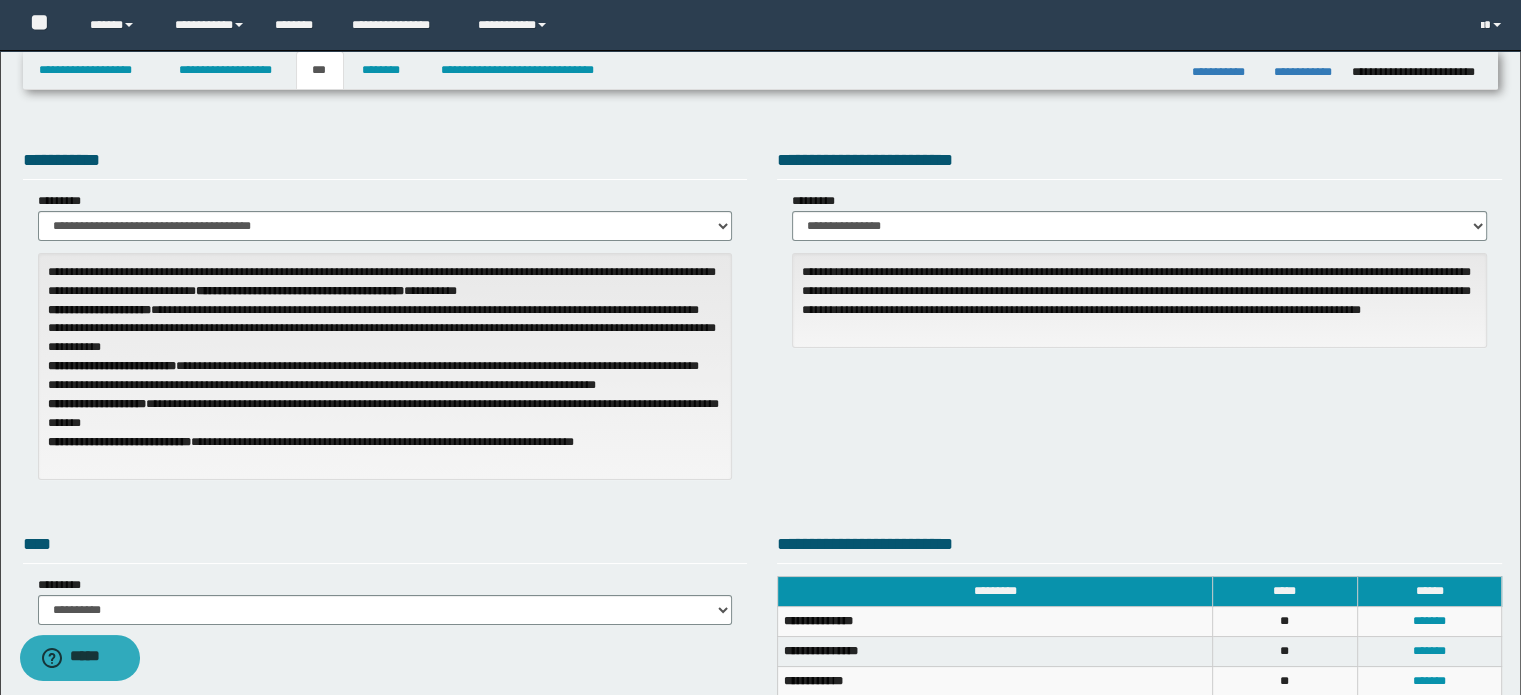 drag, startPoint x: 1097, startPoint y: 207, endPoint x: 1095, endPoint y: 219, distance: 12.165525 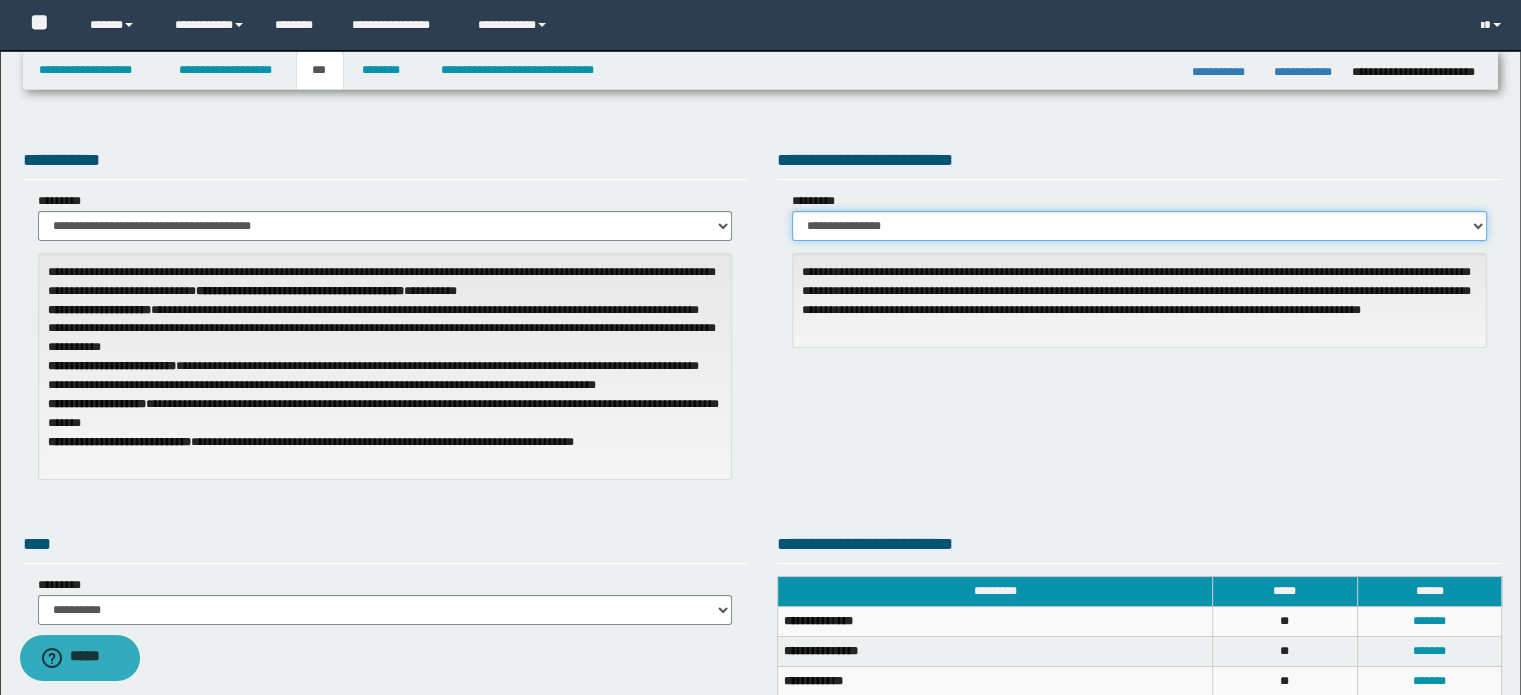 click on "**********" at bounding box center (1139, 226) 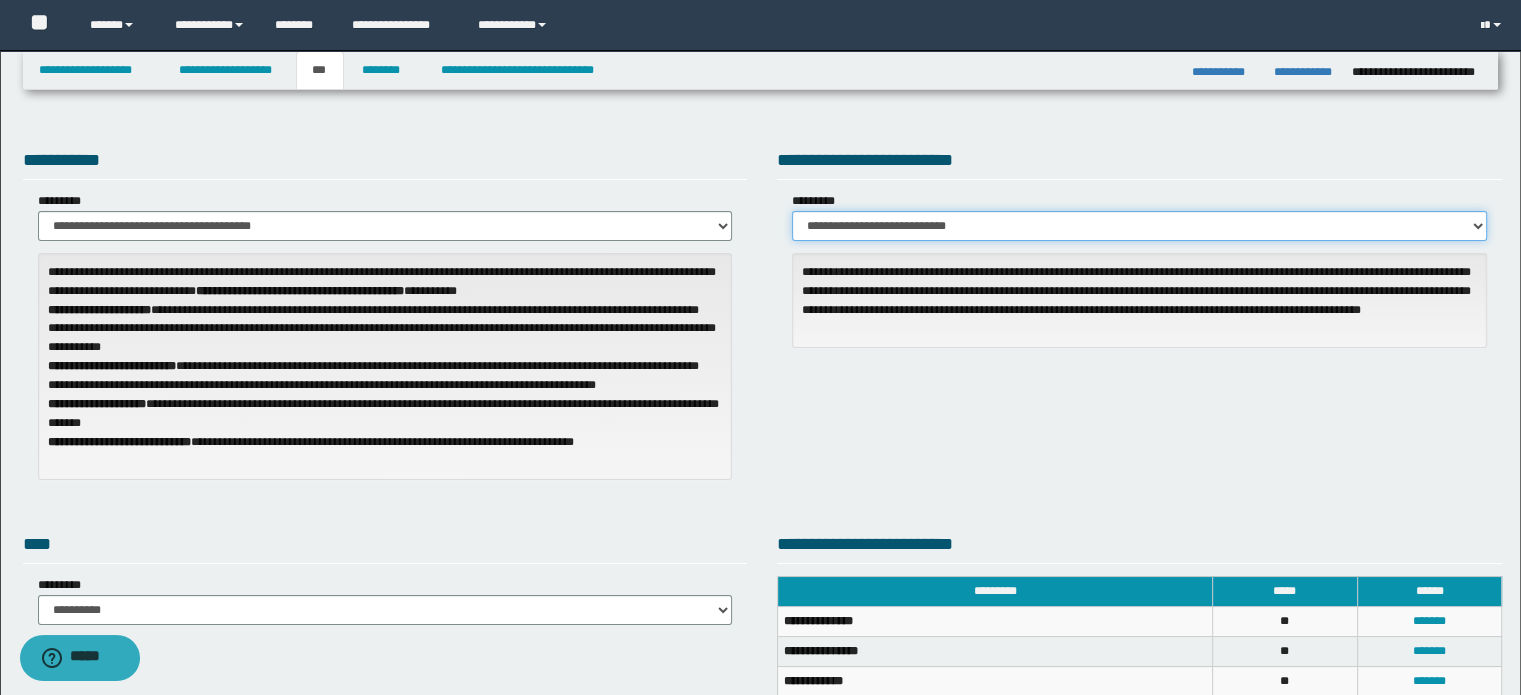 click on "**********" at bounding box center [1139, 226] 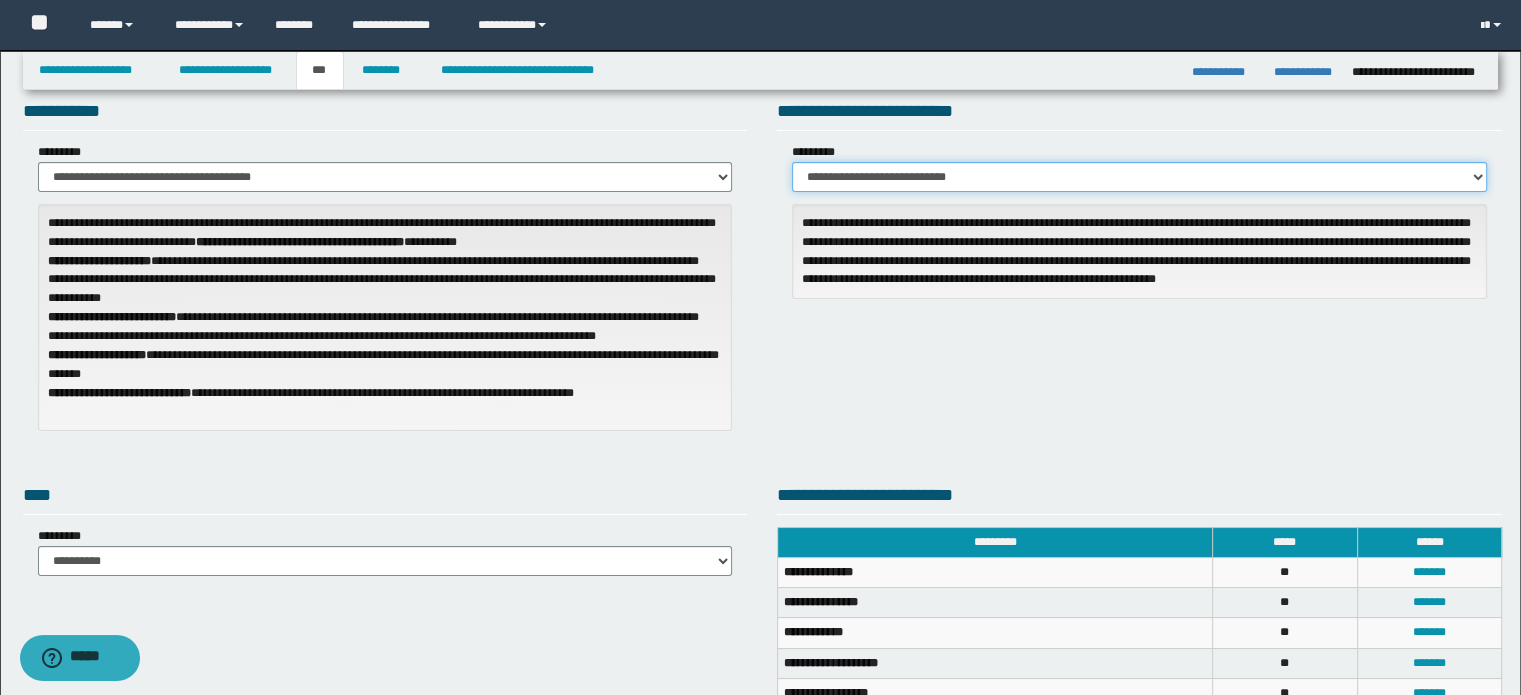 scroll, scrollTop: 0, scrollLeft: 0, axis: both 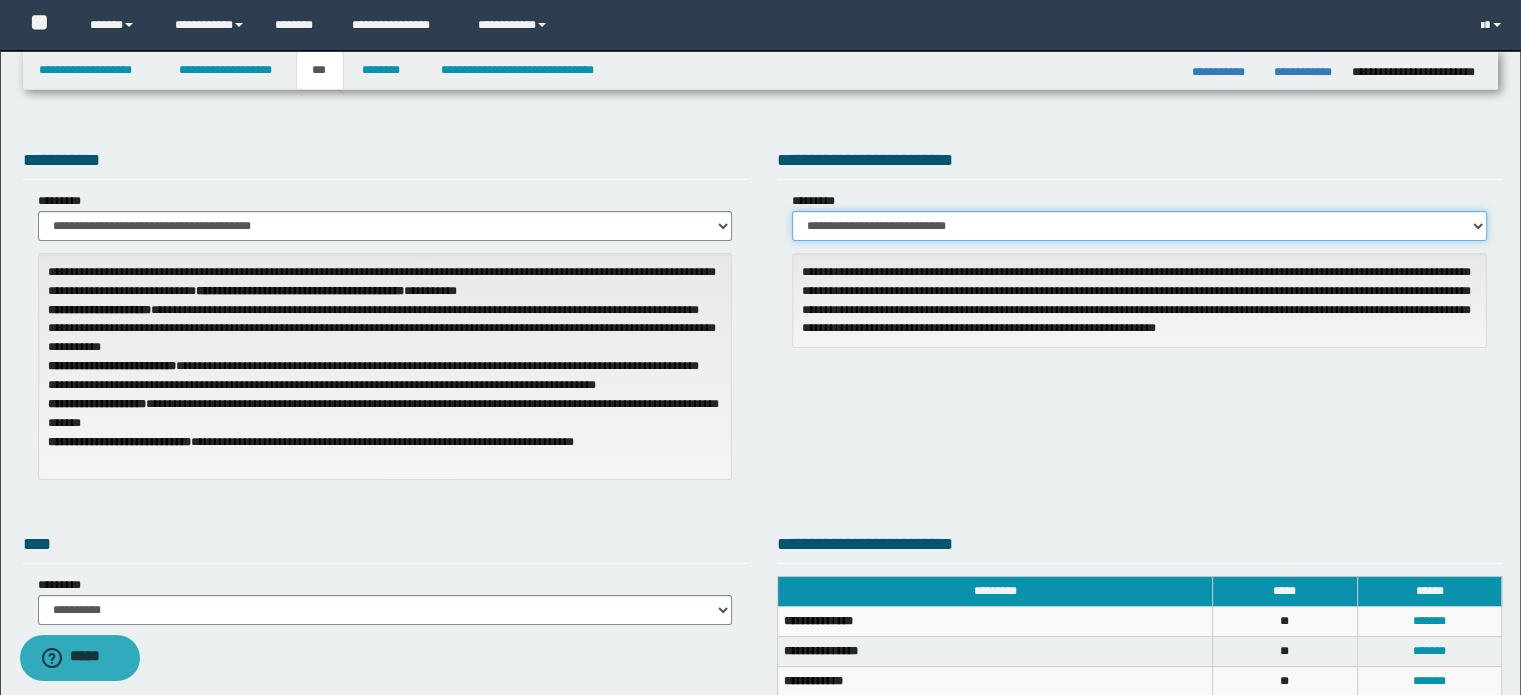 drag, startPoint x: 1152, startPoint y: 224, endPoint x: 1145, endPoint y: 235, distance: 13.038404 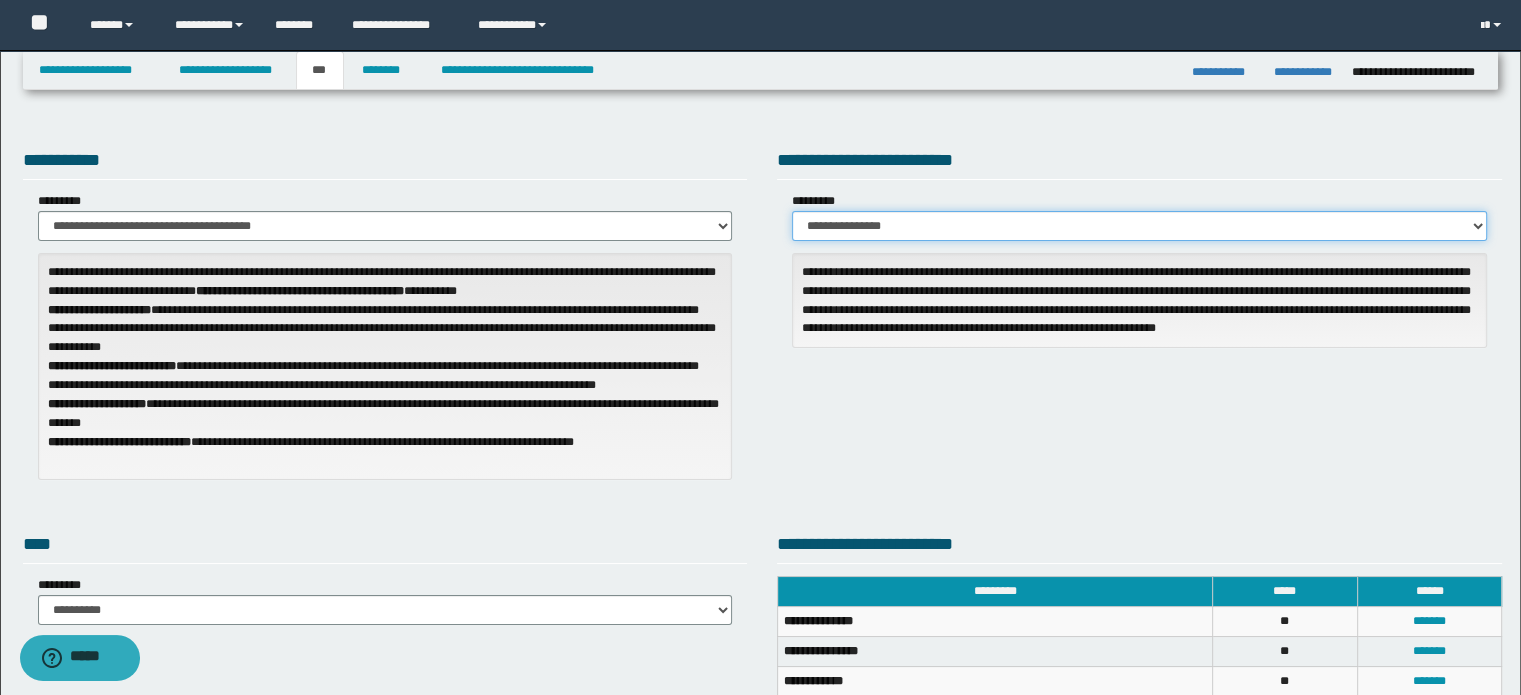 click on "**********" at bounding box center [1139, 226] 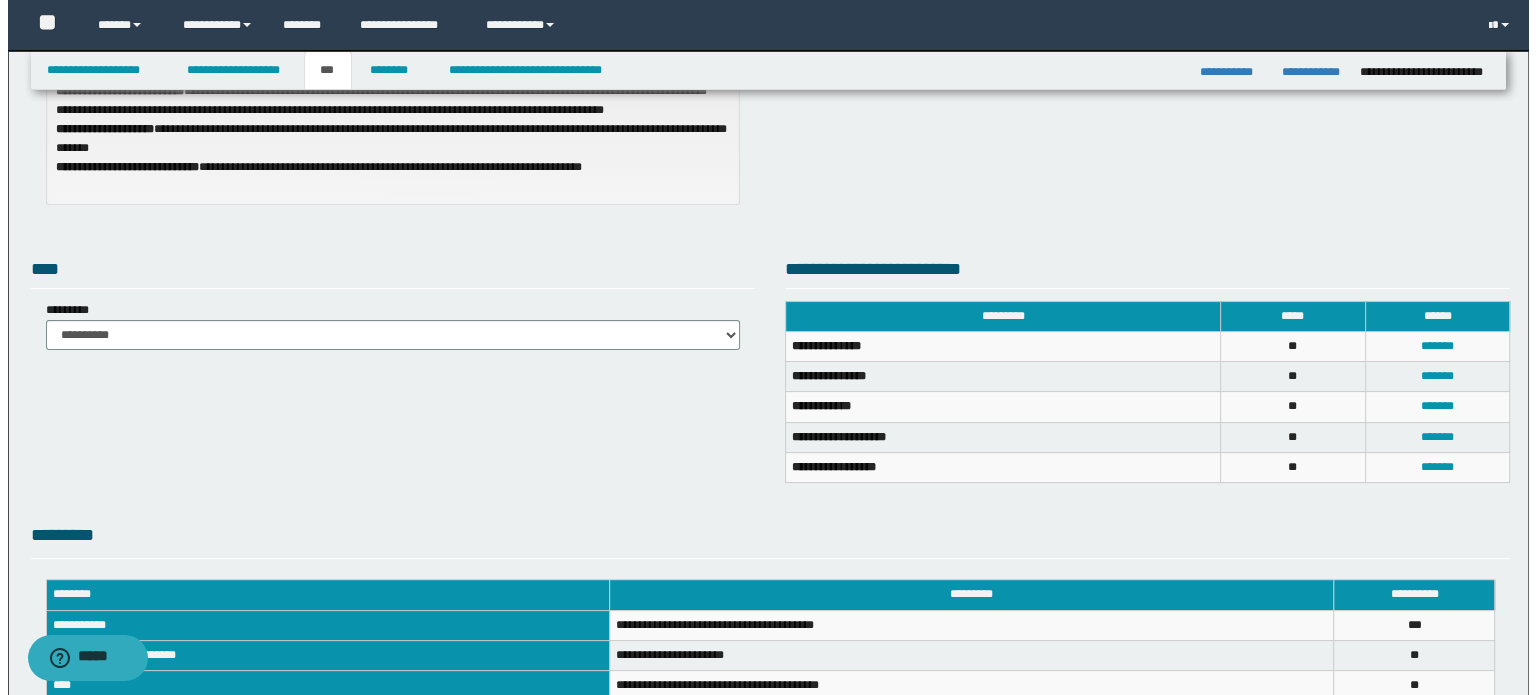 scroll, scrollTop: 300, scrollLeft: 0, axis: vertical 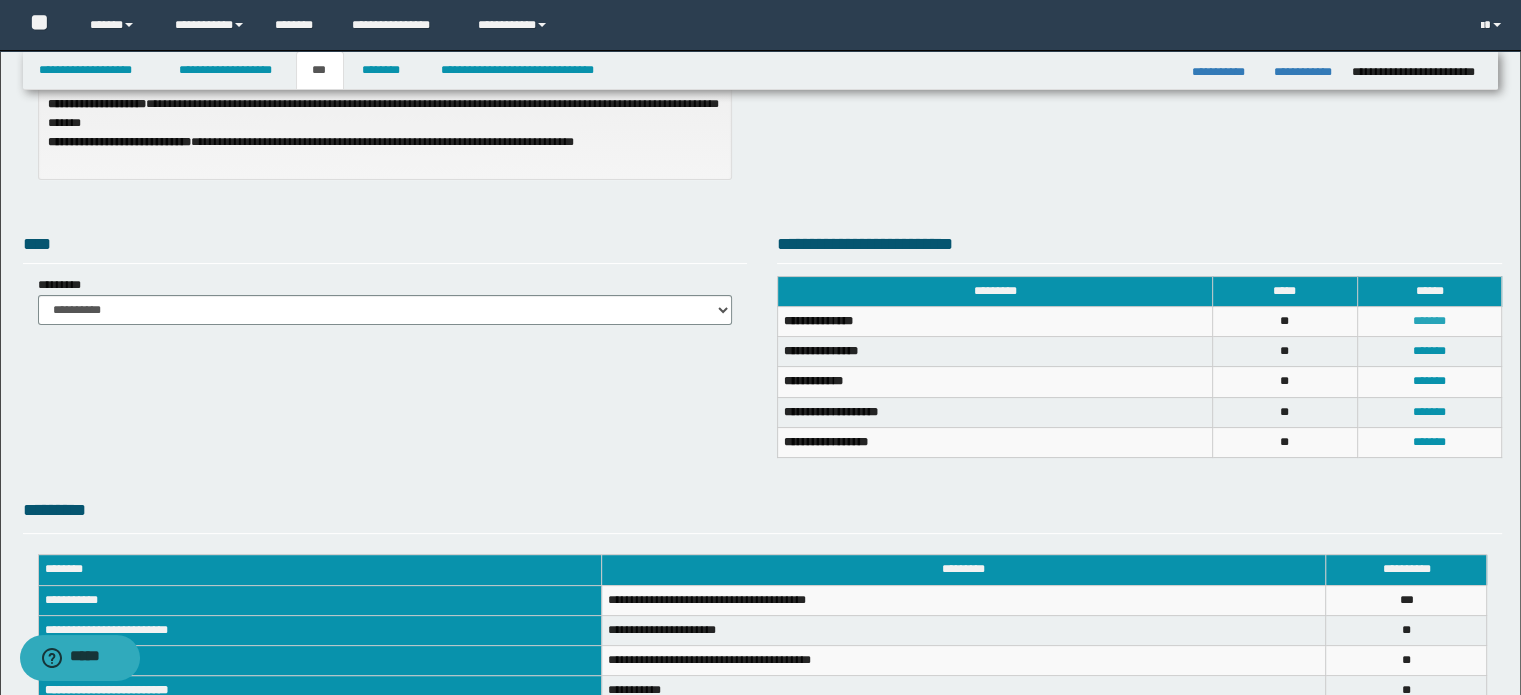 click on "*******" at bounding box center (1429, 321) 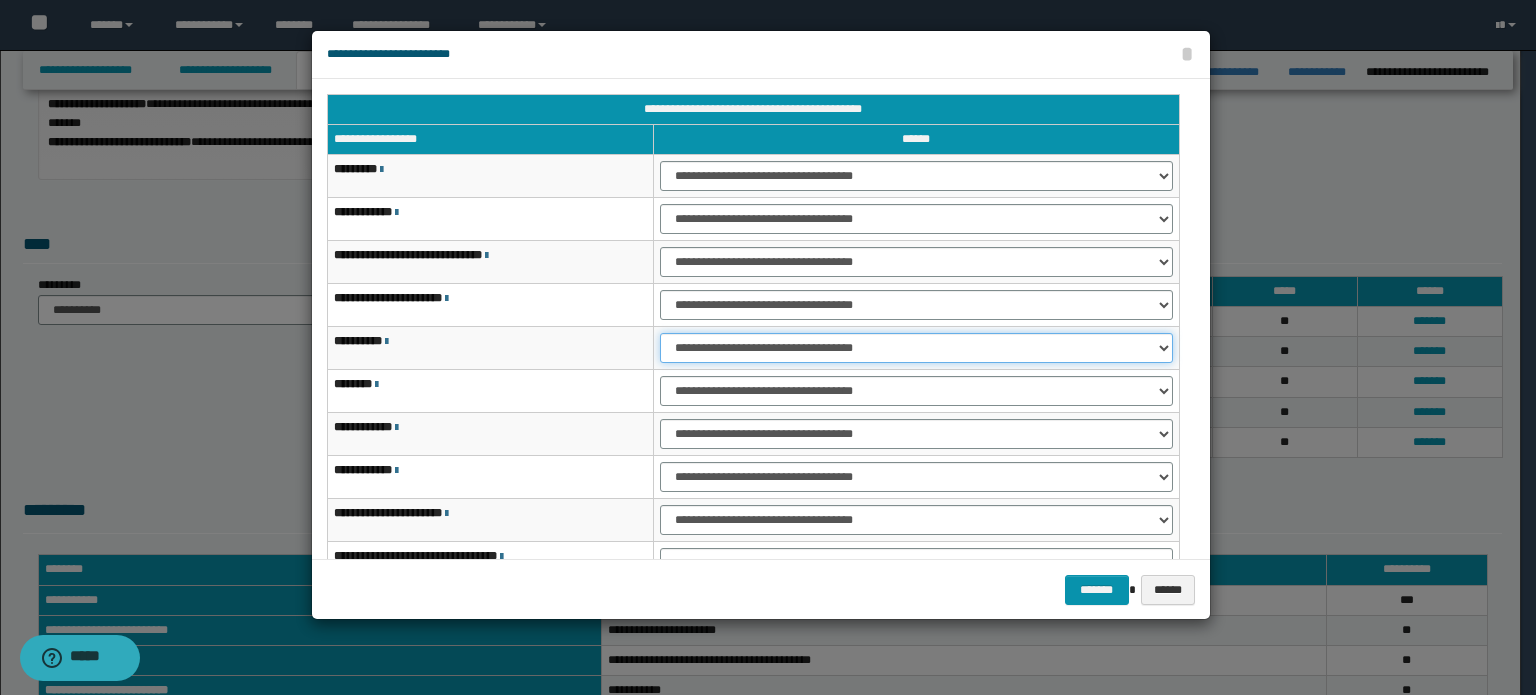 drag, startPoint x: 948, startPoint y: 343, endPoint x: 948, endPoint y: 359, distance: 16 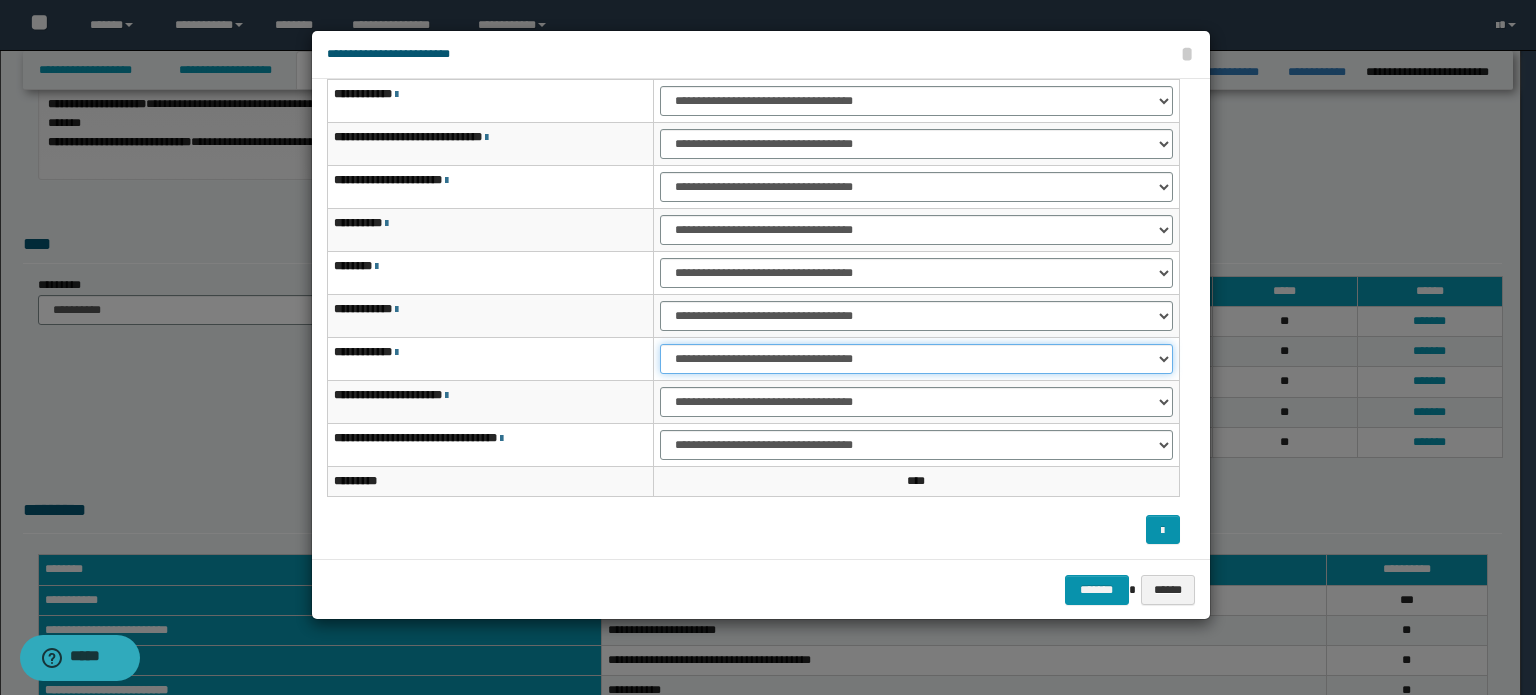 click on "**********" at bounding box center (916, 359) 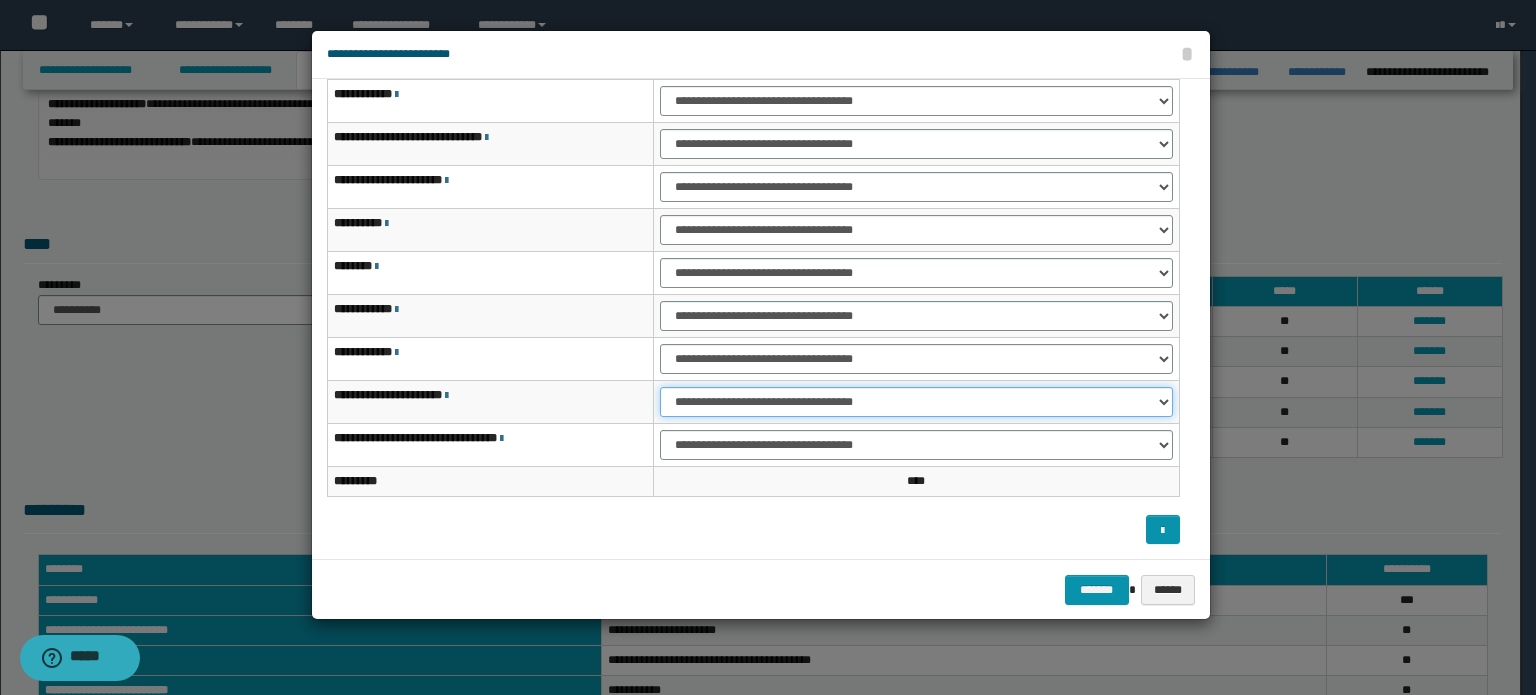 drag, startPoint x: 1001, startPoint y: 399, endPoint x: 1001, endPoint y: 411, distance: 12 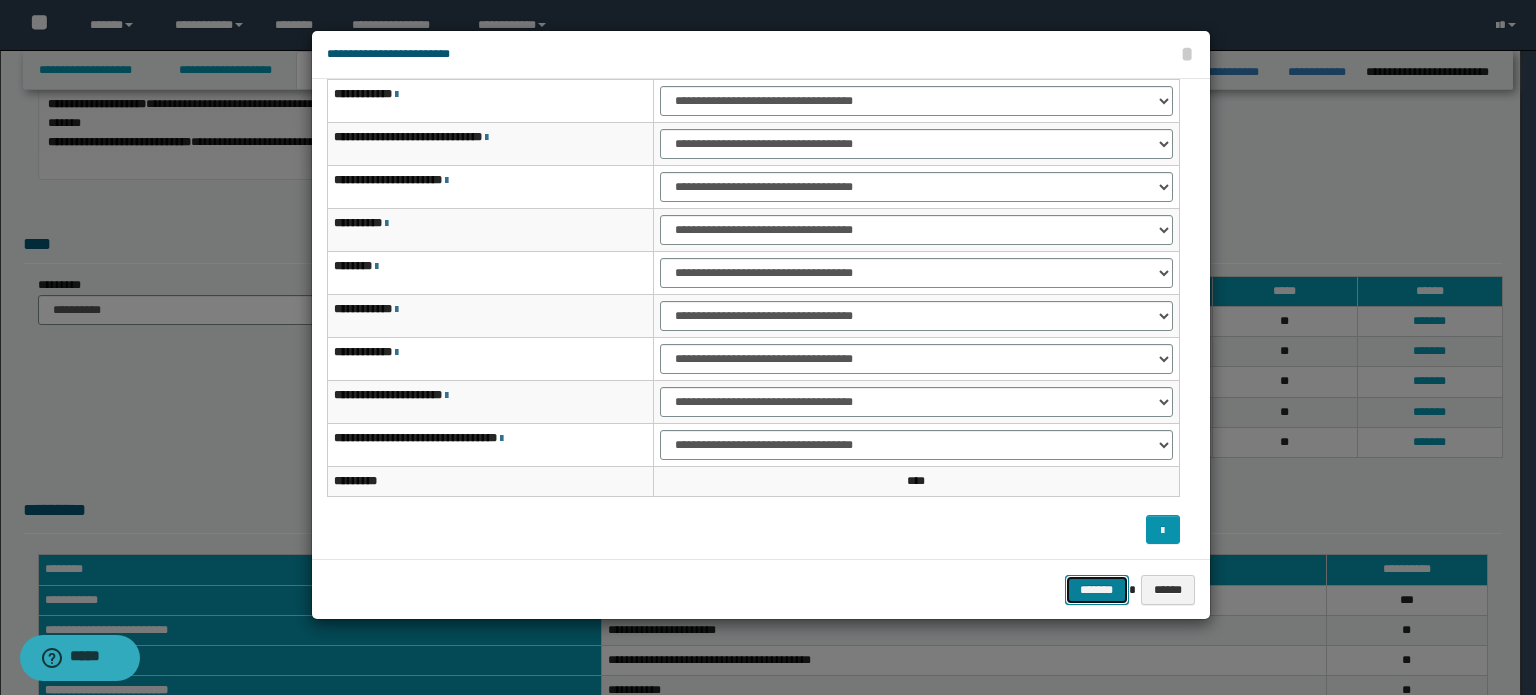 click on "*******" at bounding box center (1097, 590) 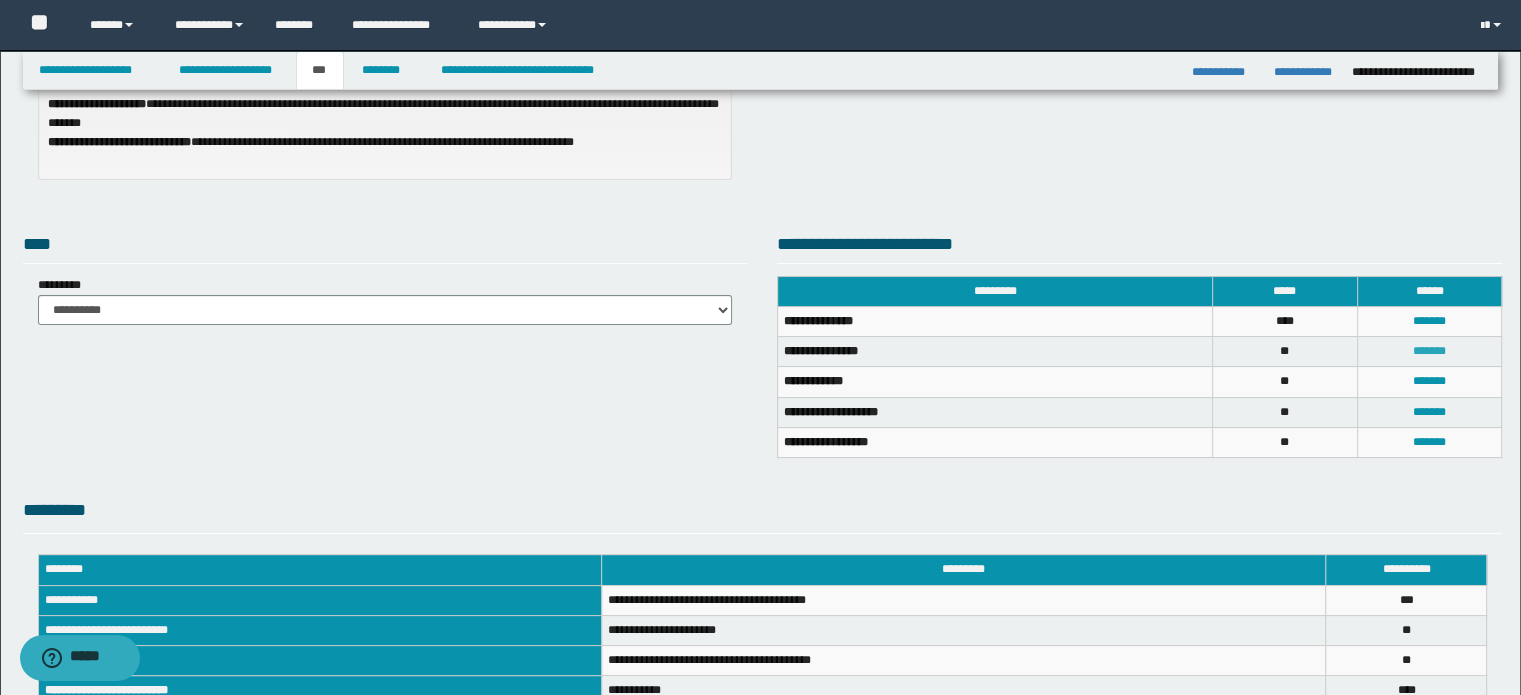 click on "*******" at bounding box center [1429, 351] 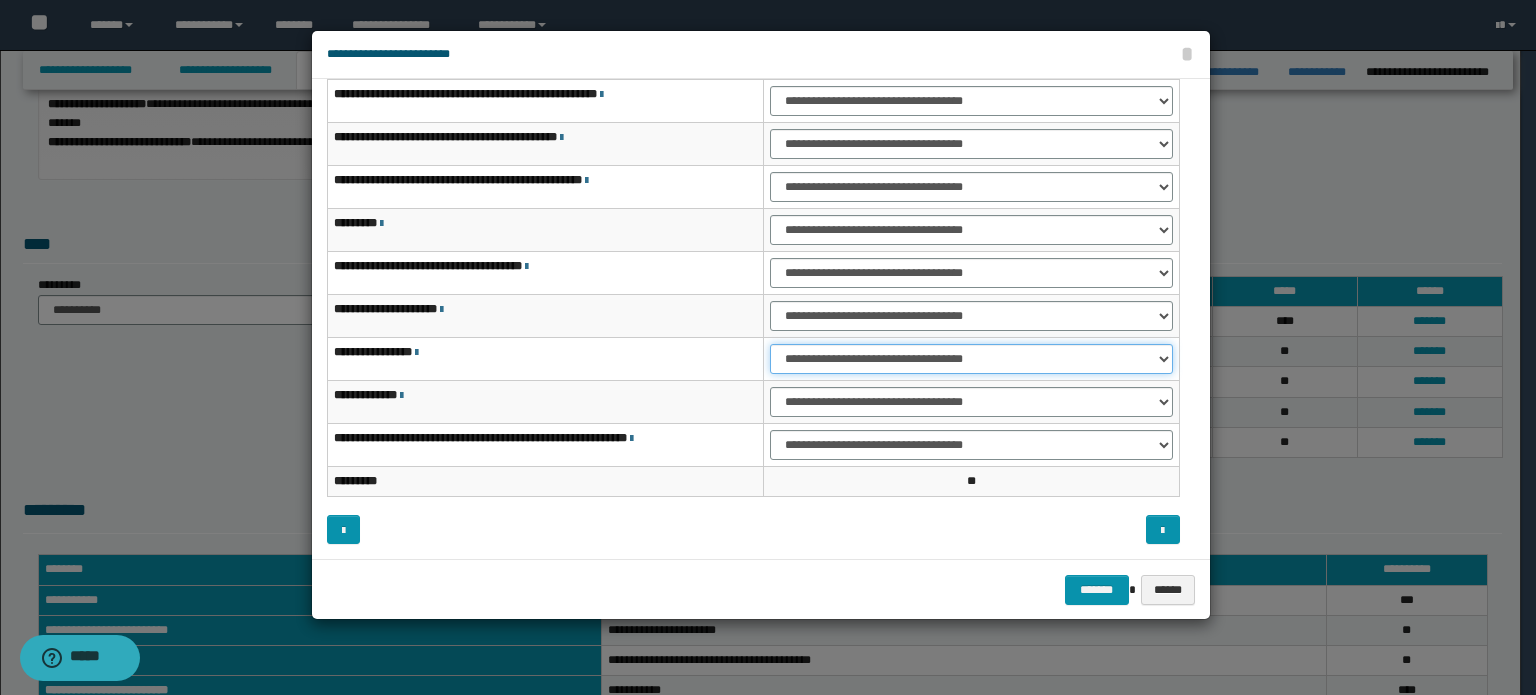 click on "**********" at bounding box center [971, 359] 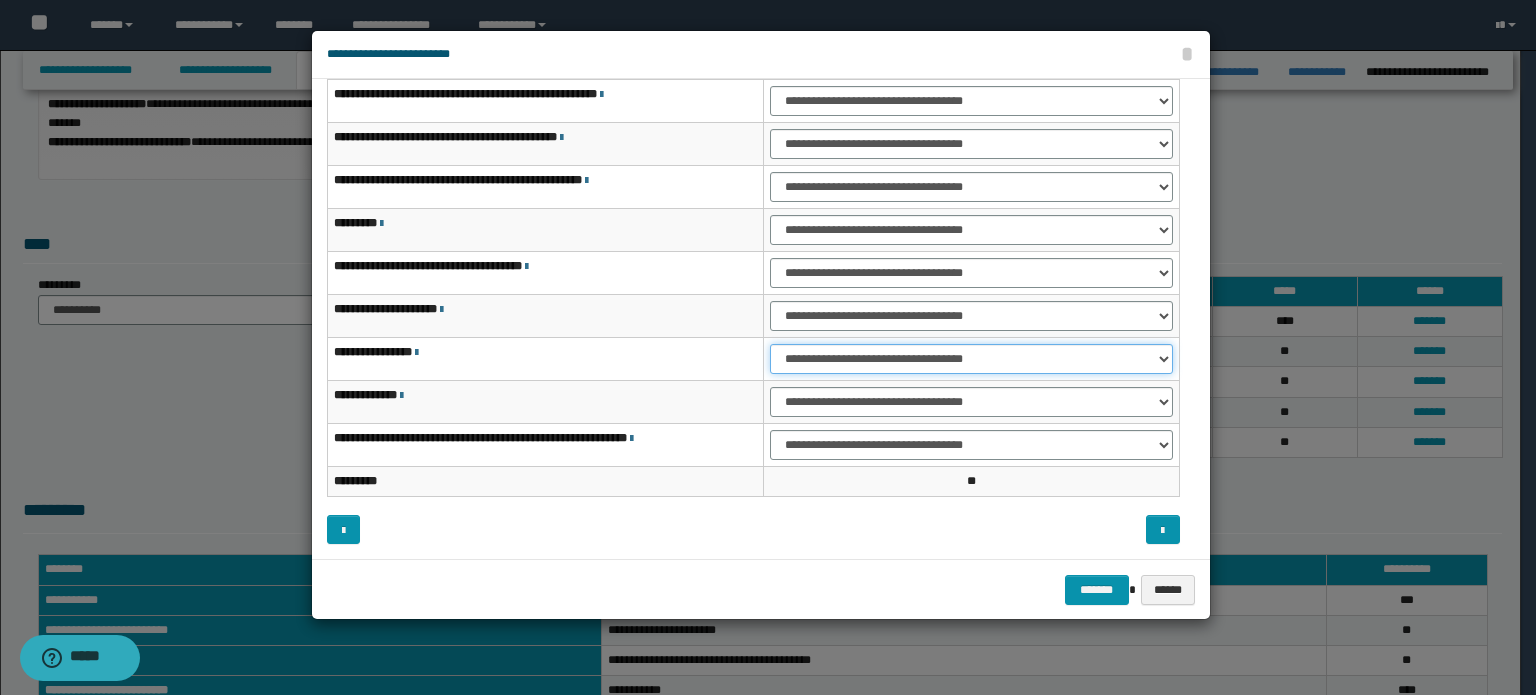 select on "***" 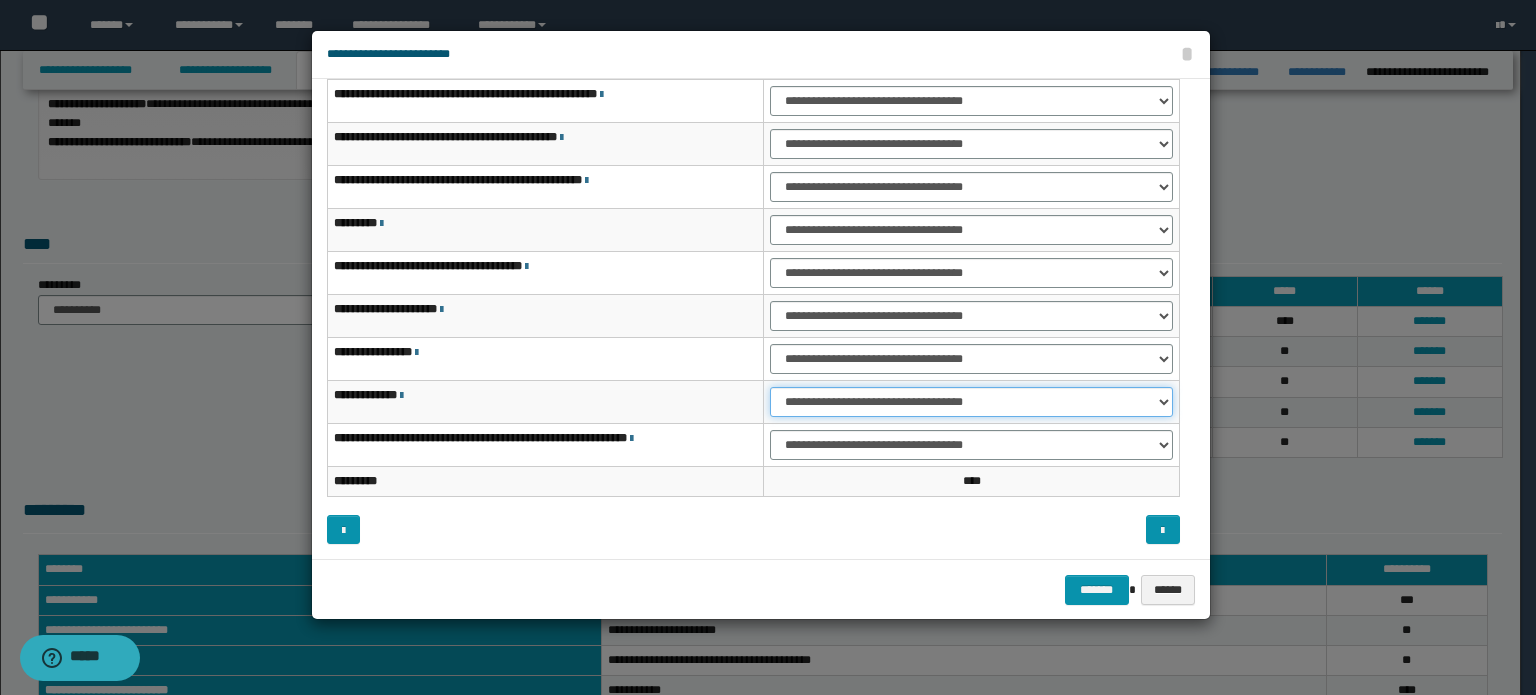 click on "**********" at bounding box center (971, 402) 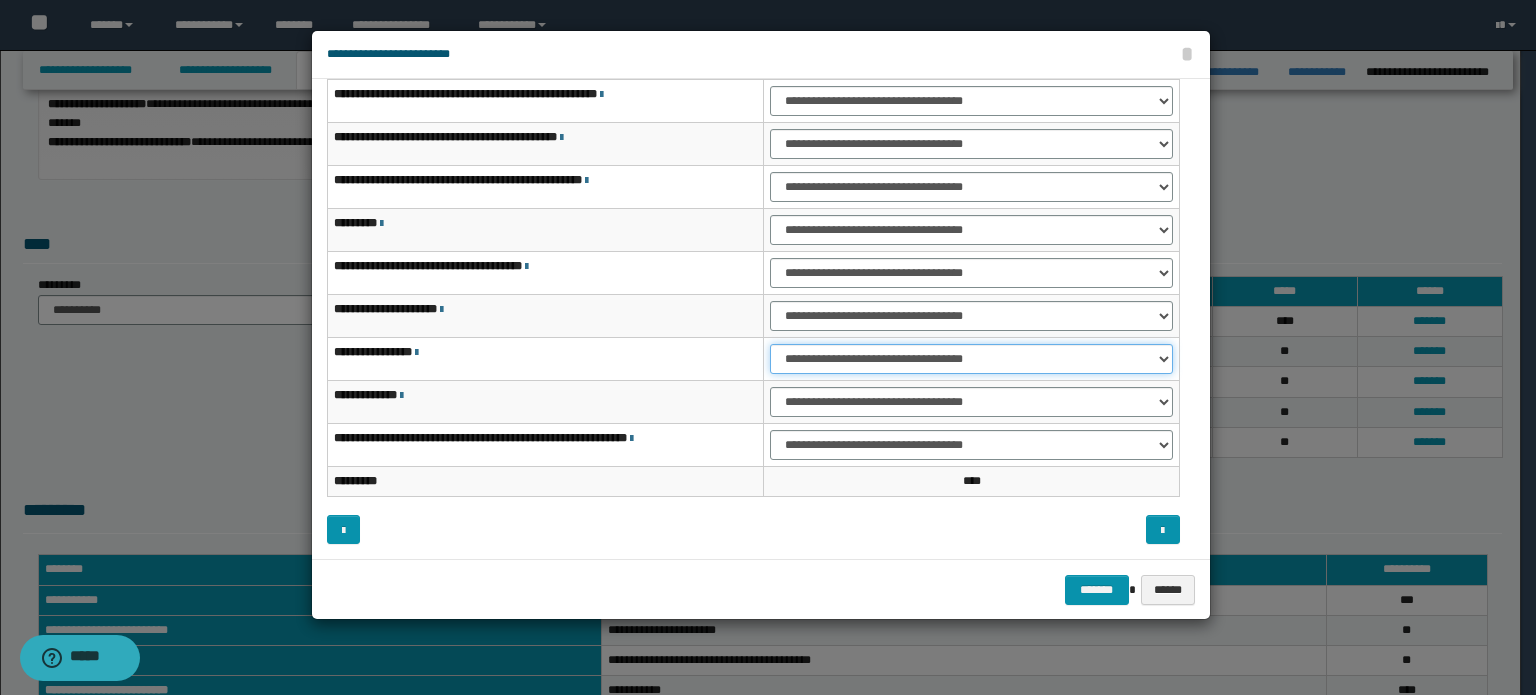 drag, startPoint x: 1054, startPoint y: 355, endPoint x: 1046, endPoint y: 369, distance: 16.124516 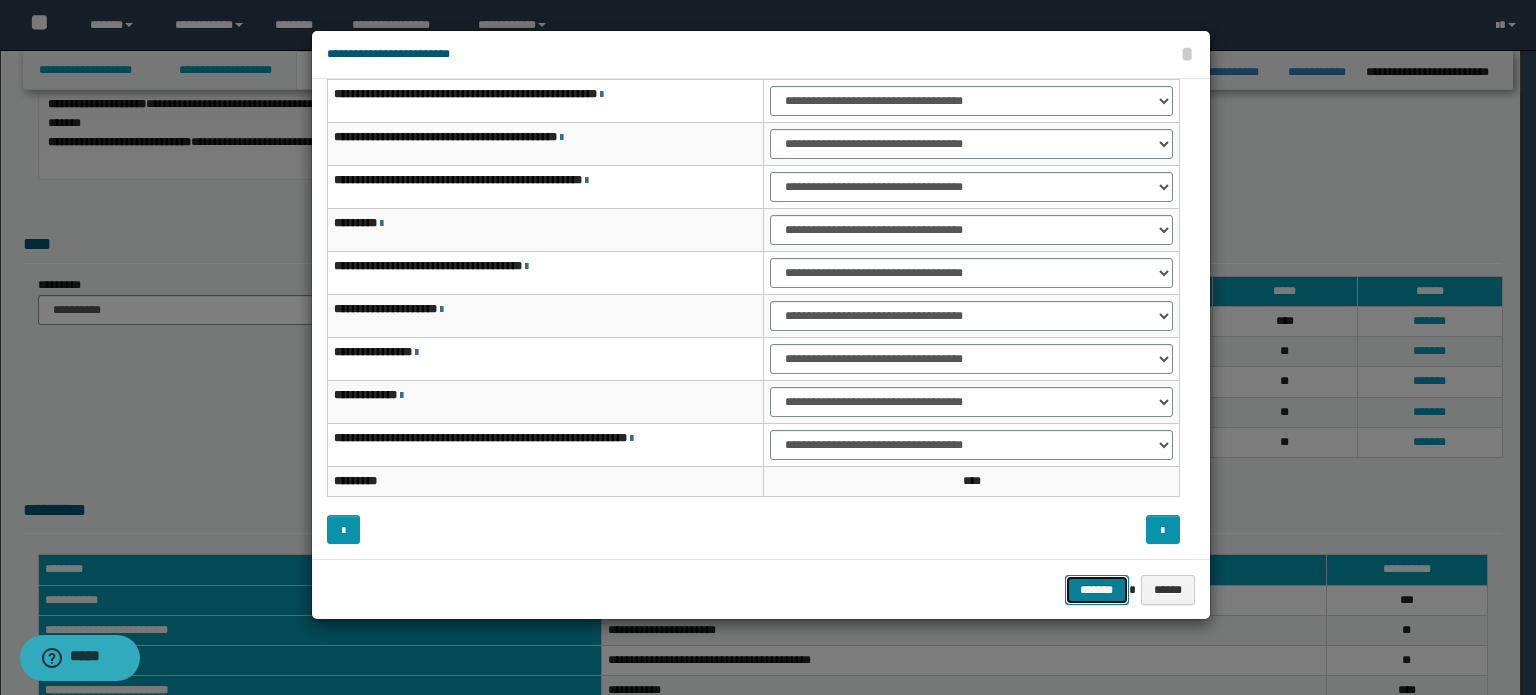 click on "*******" at bounding box center [1097, 590] 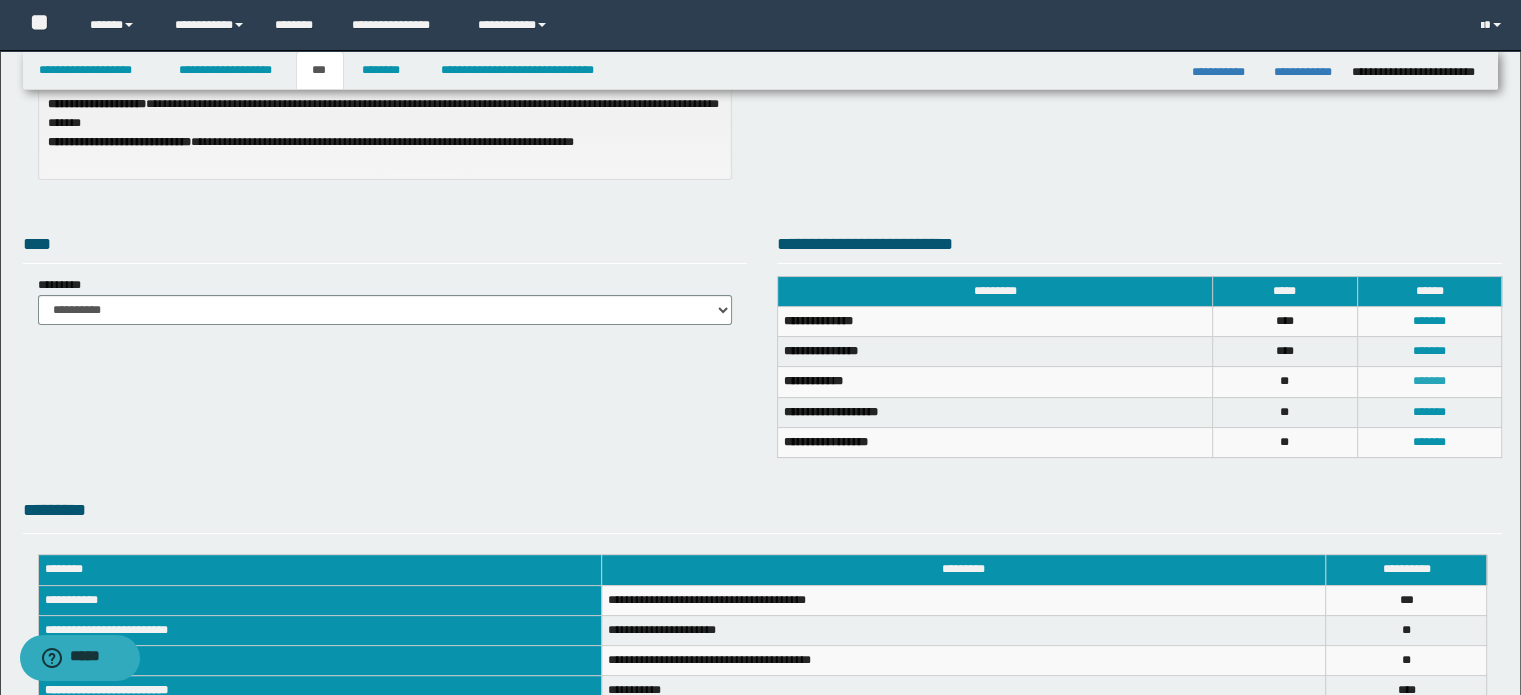 click on "*******" at bounding box center (1429, 381) 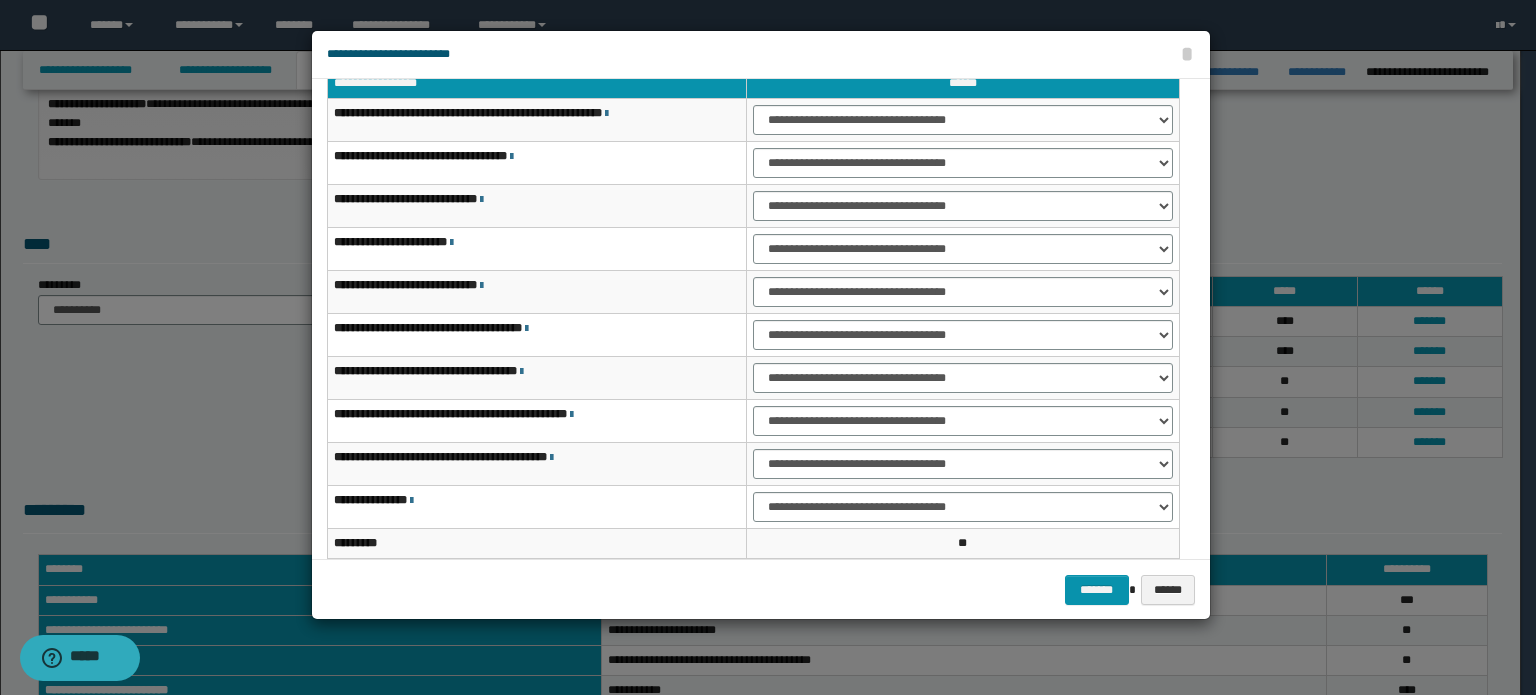 scroll, scrollTop: 0, scrollLeft: 0, axis: both 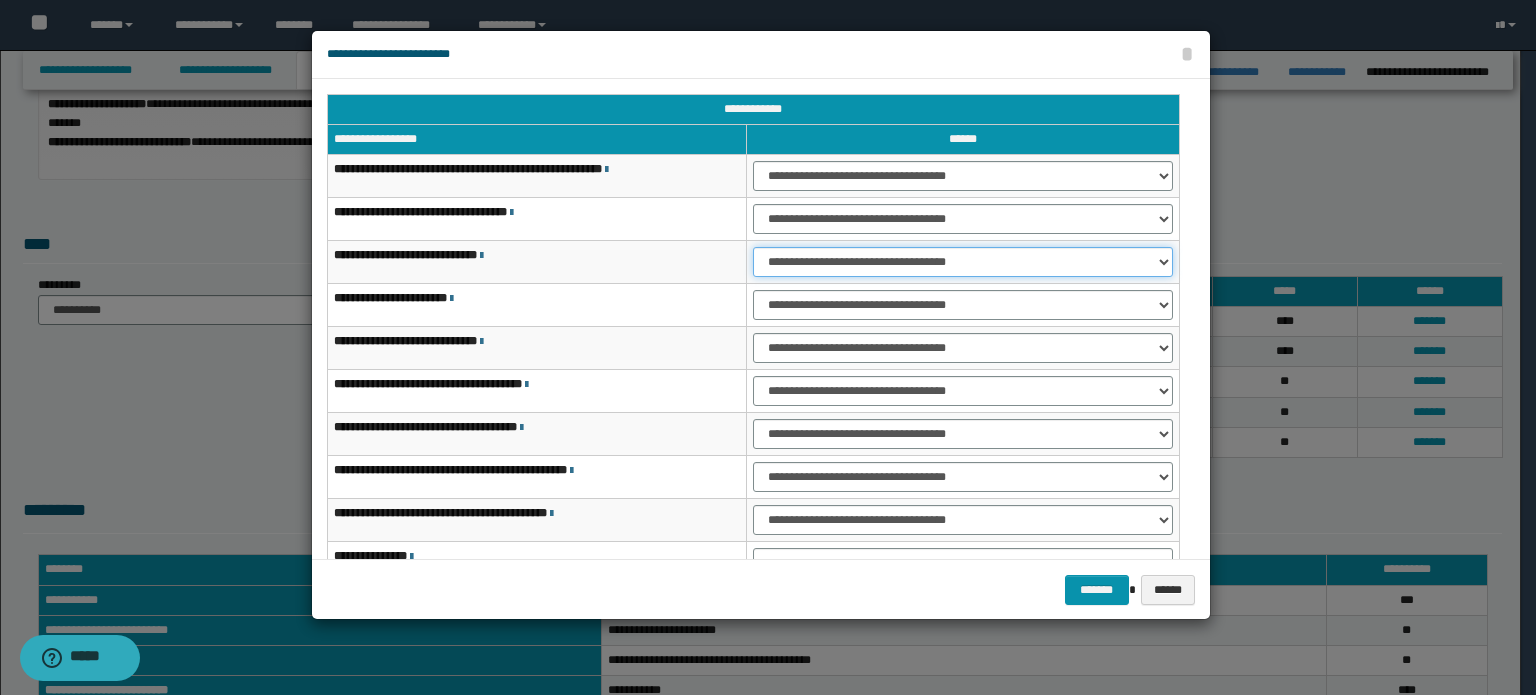 click on "**********" at bounding box center (963, 262) 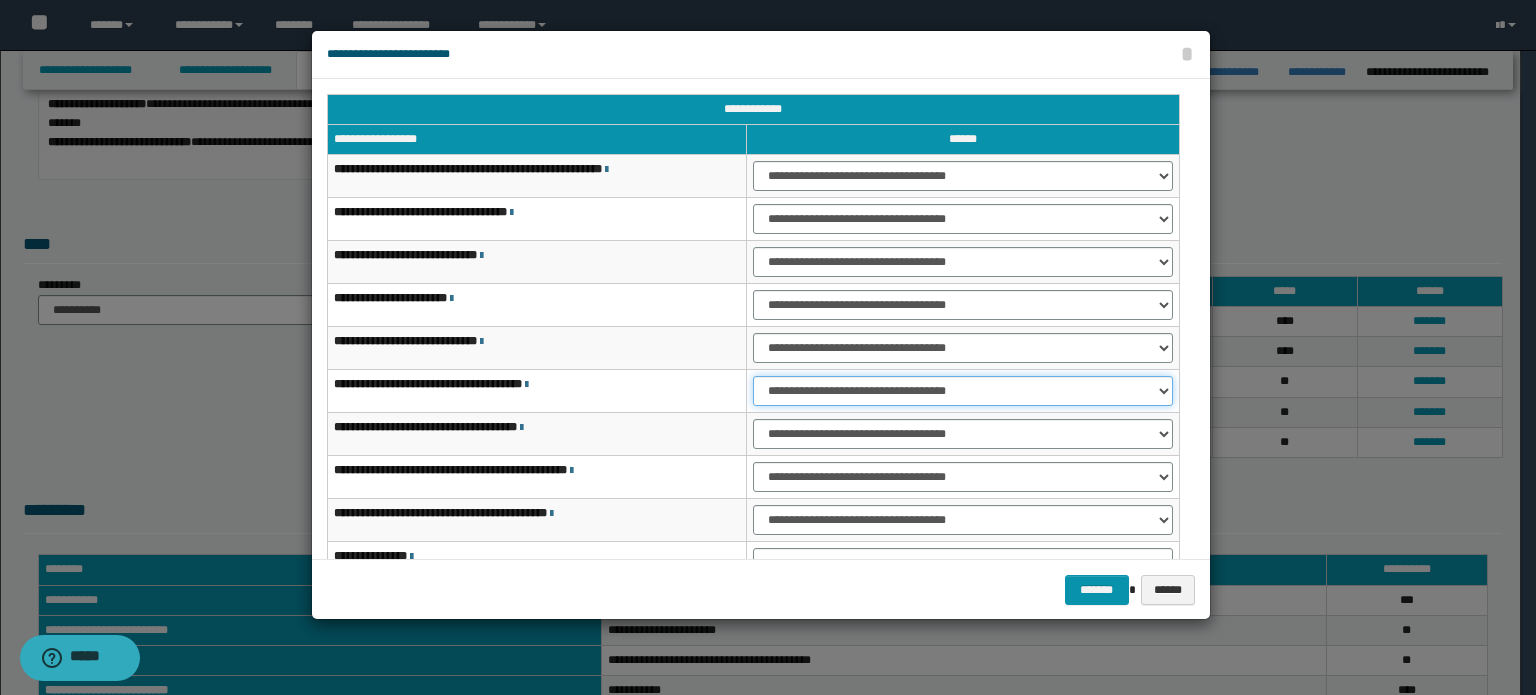 click on "**********" at bounding box center [963, 391] 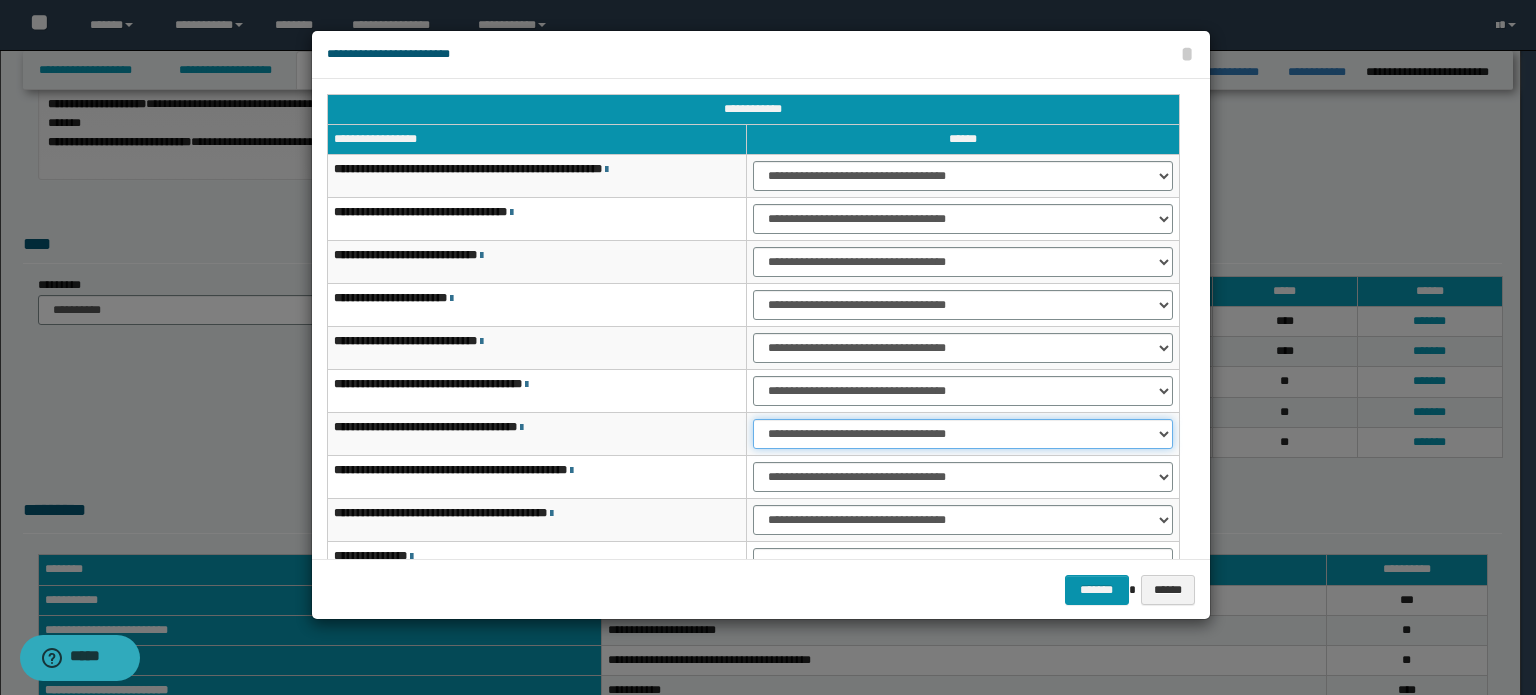 click on "**********" at bounding box center (963, 434) 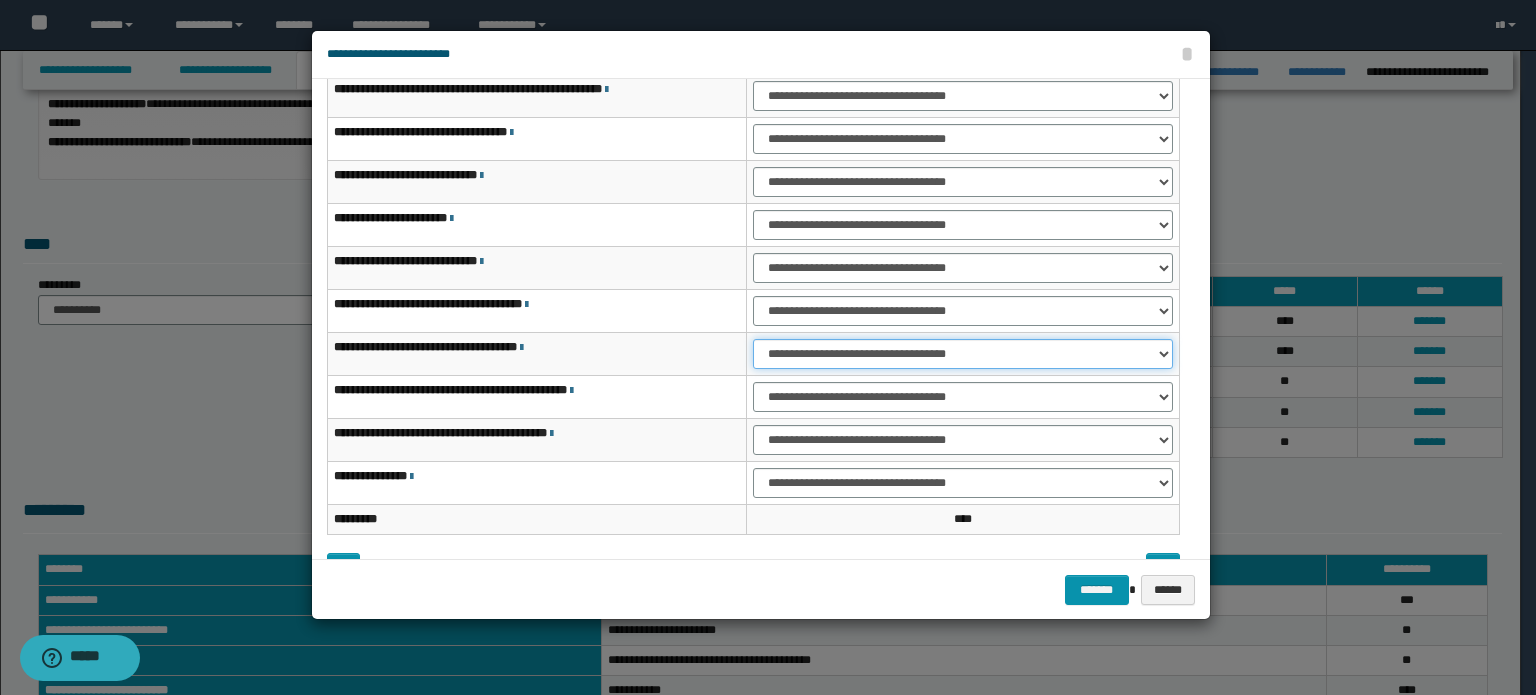 scroll, scrollTop: 118, scrollLeft: 0, axis: vertical 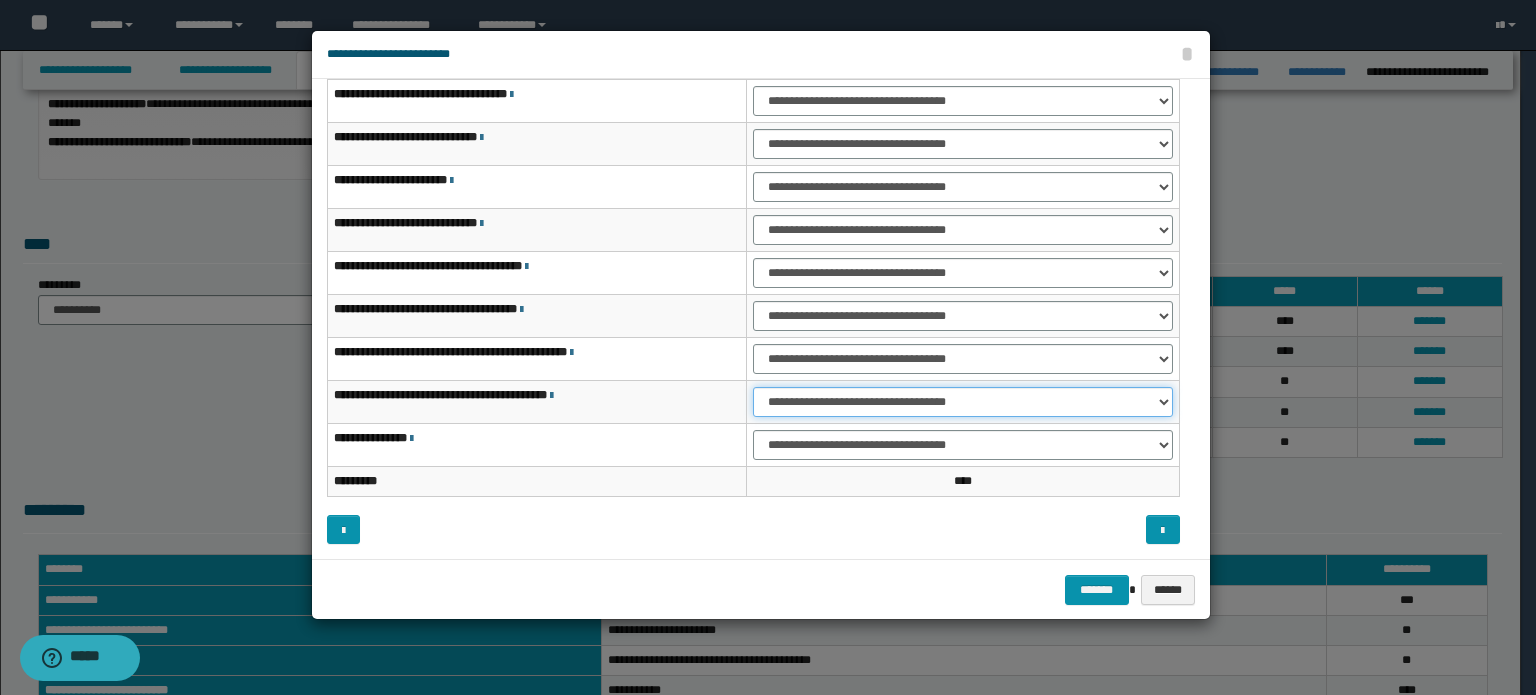 click on "**********" at bounding box center [963, 402] 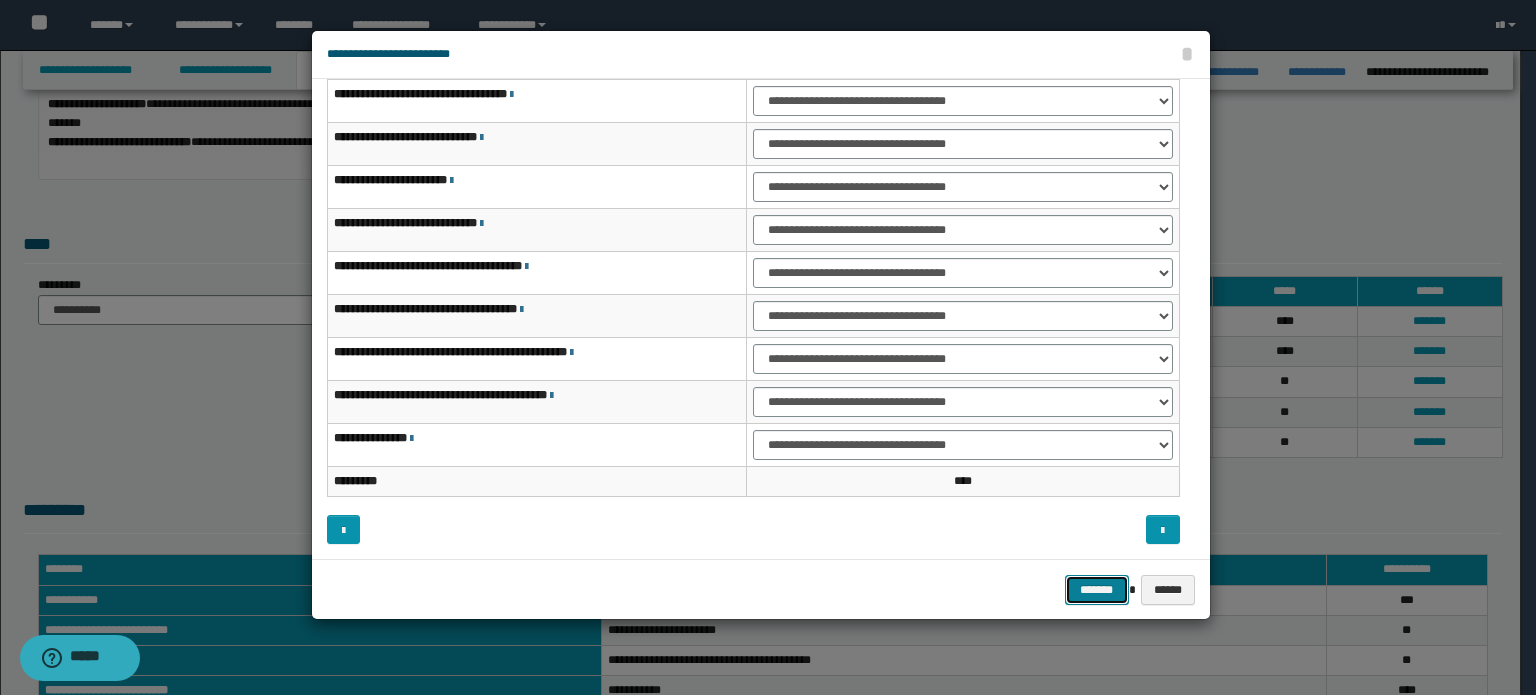 click on "*******" at bounding box center [1097, 590] 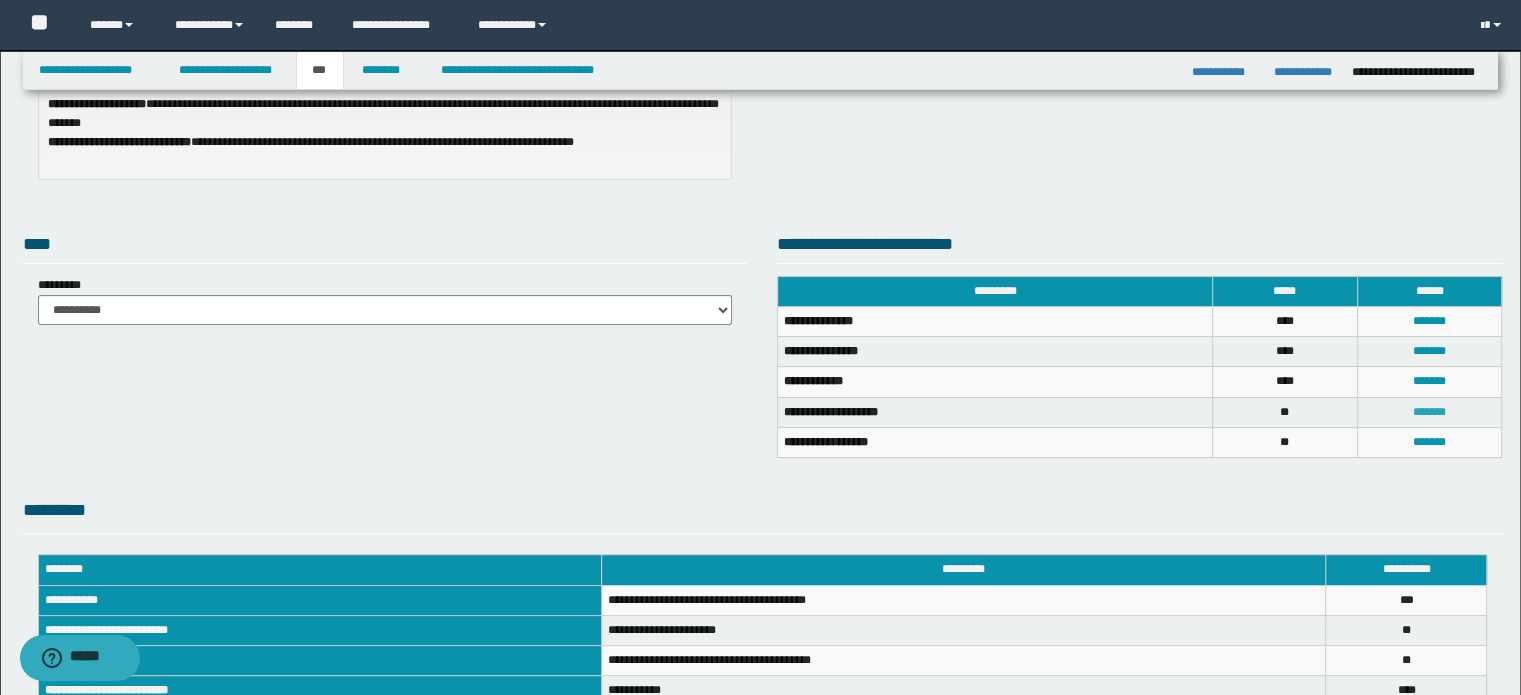 click on "*******" at bounding box center (1429, 412) 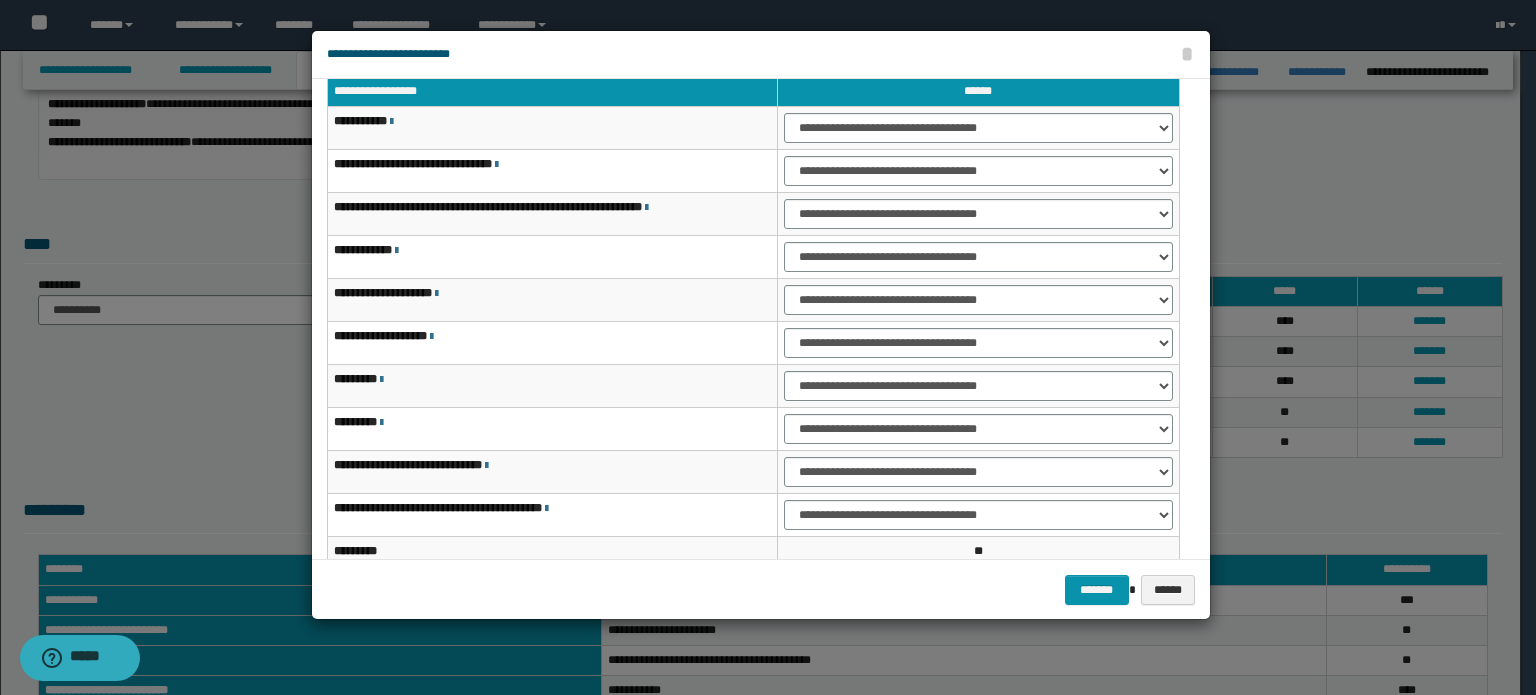 scroll, scrollTop: 0, scrollLeft: 0, axis: both 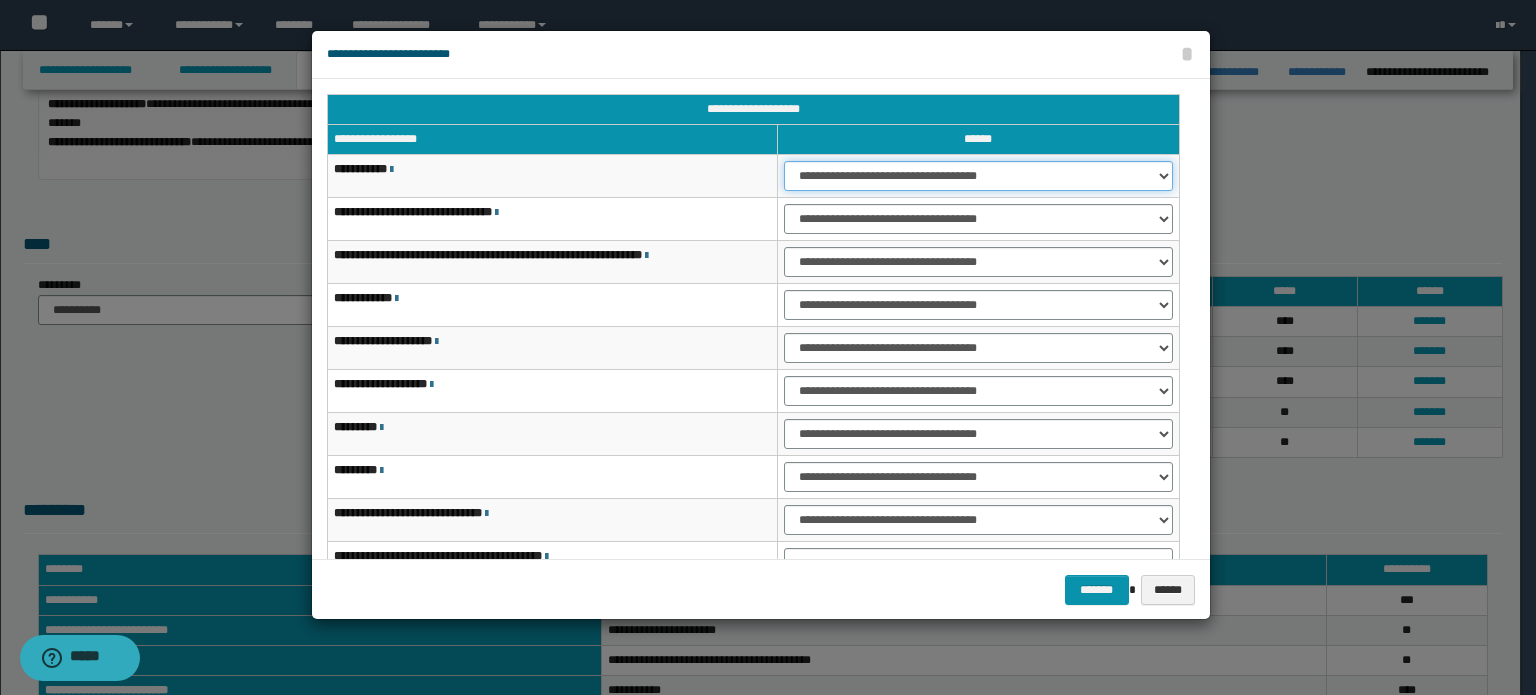 click on "**********" at bounding box center (978, 176) 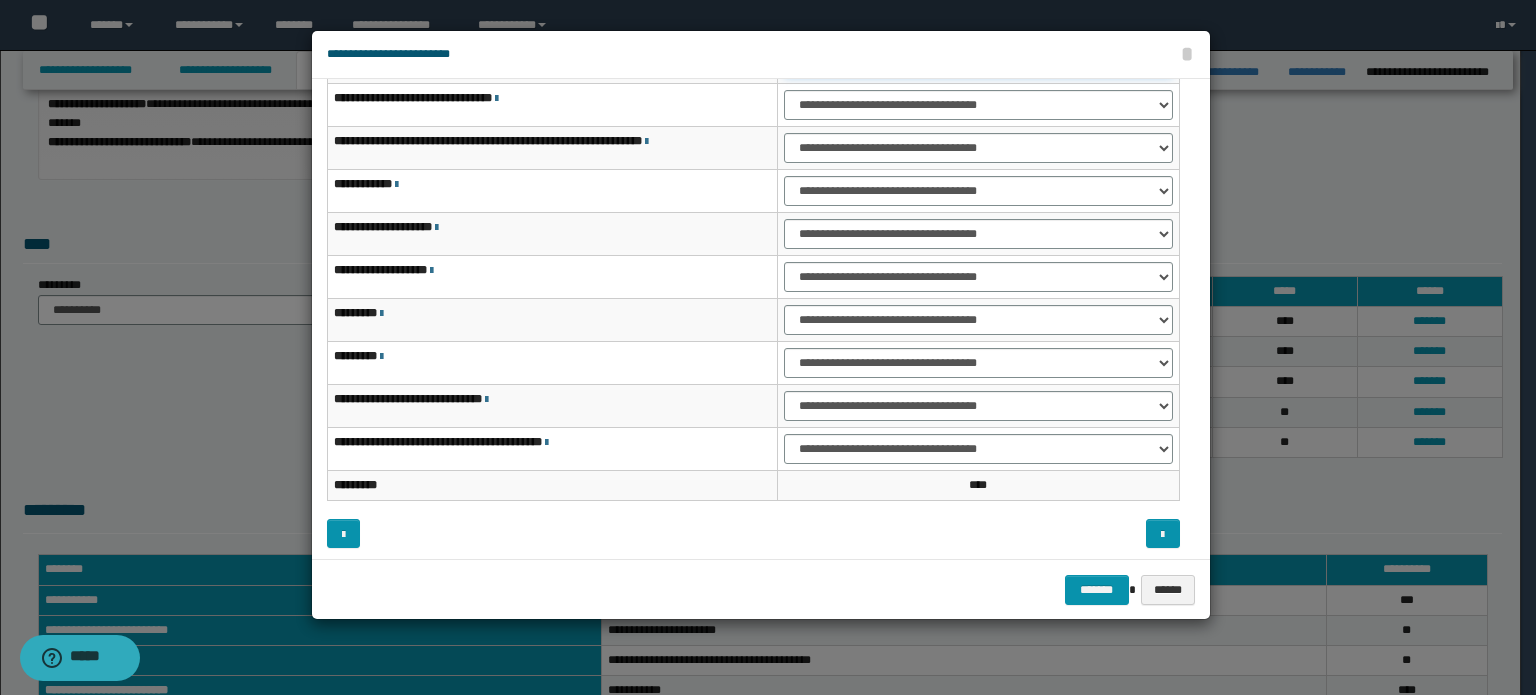 scroll, scrollTop: 118, scrollLeft: 0, axis: vertical 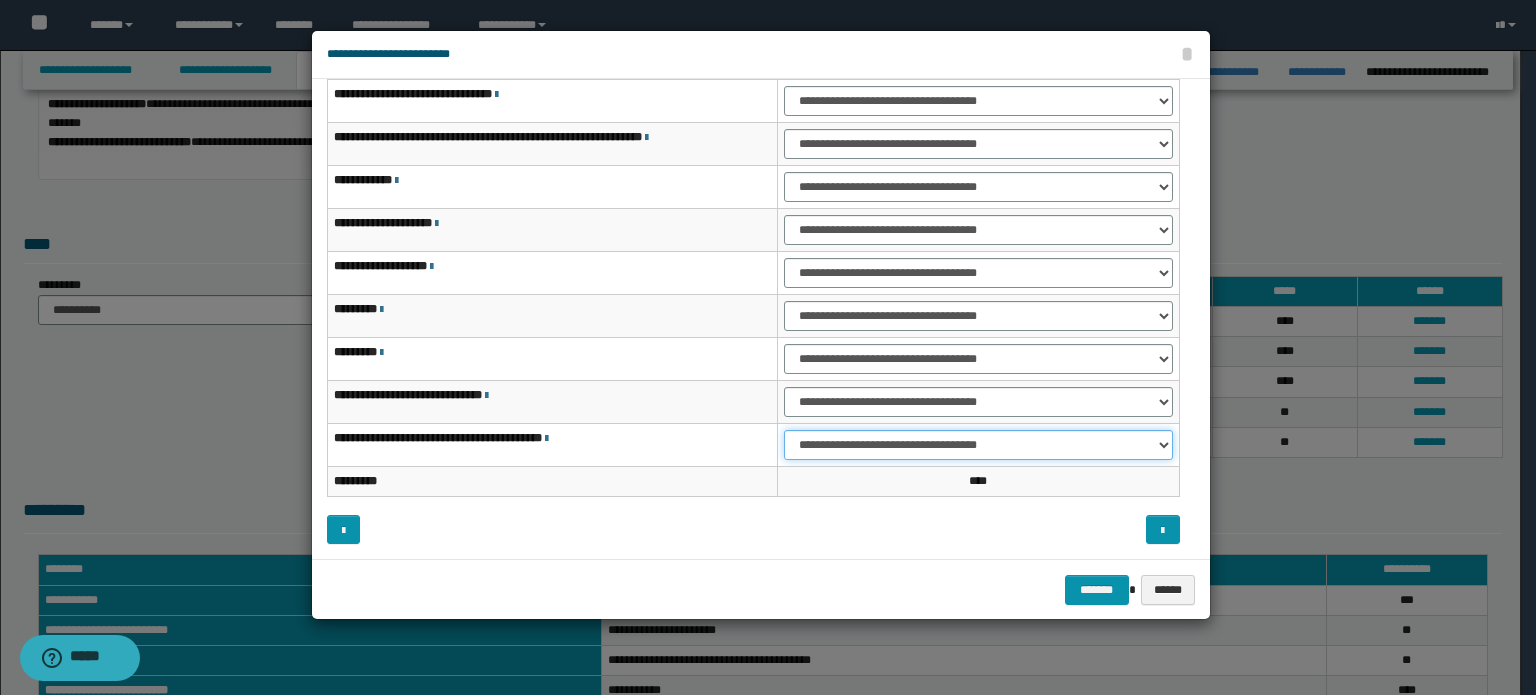 click on "**********" at bounding box center [978, 445] 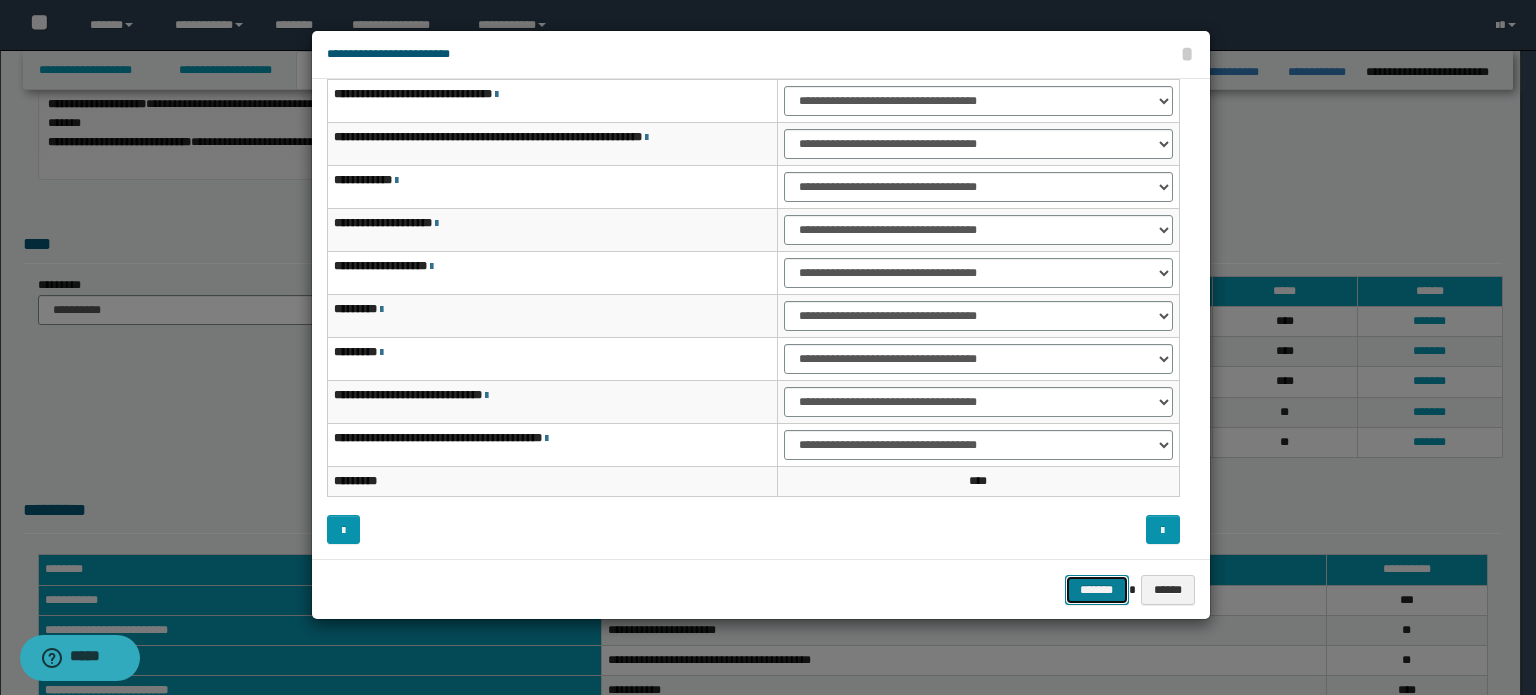 click on "*******" at bounding box center [1097, 590] 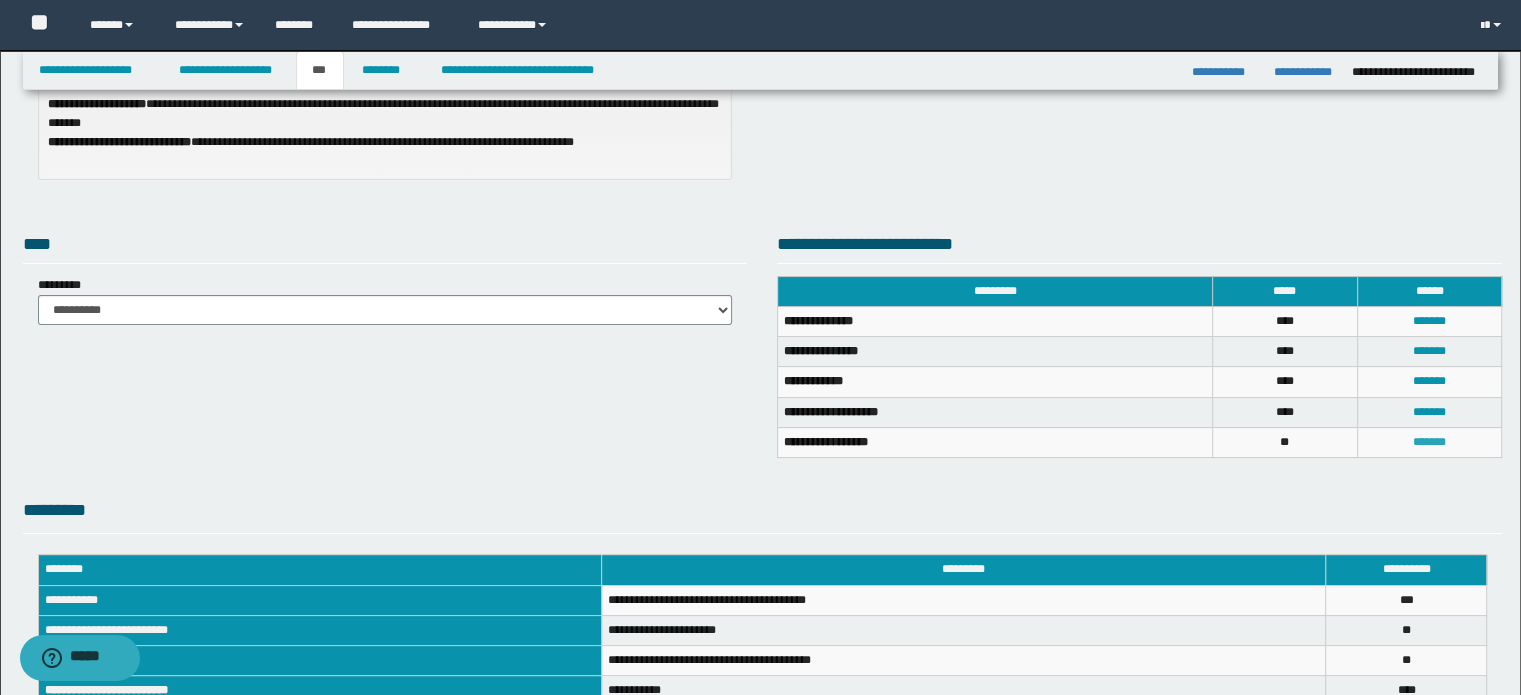 click on "*******" at bounding box center [1429, 442] 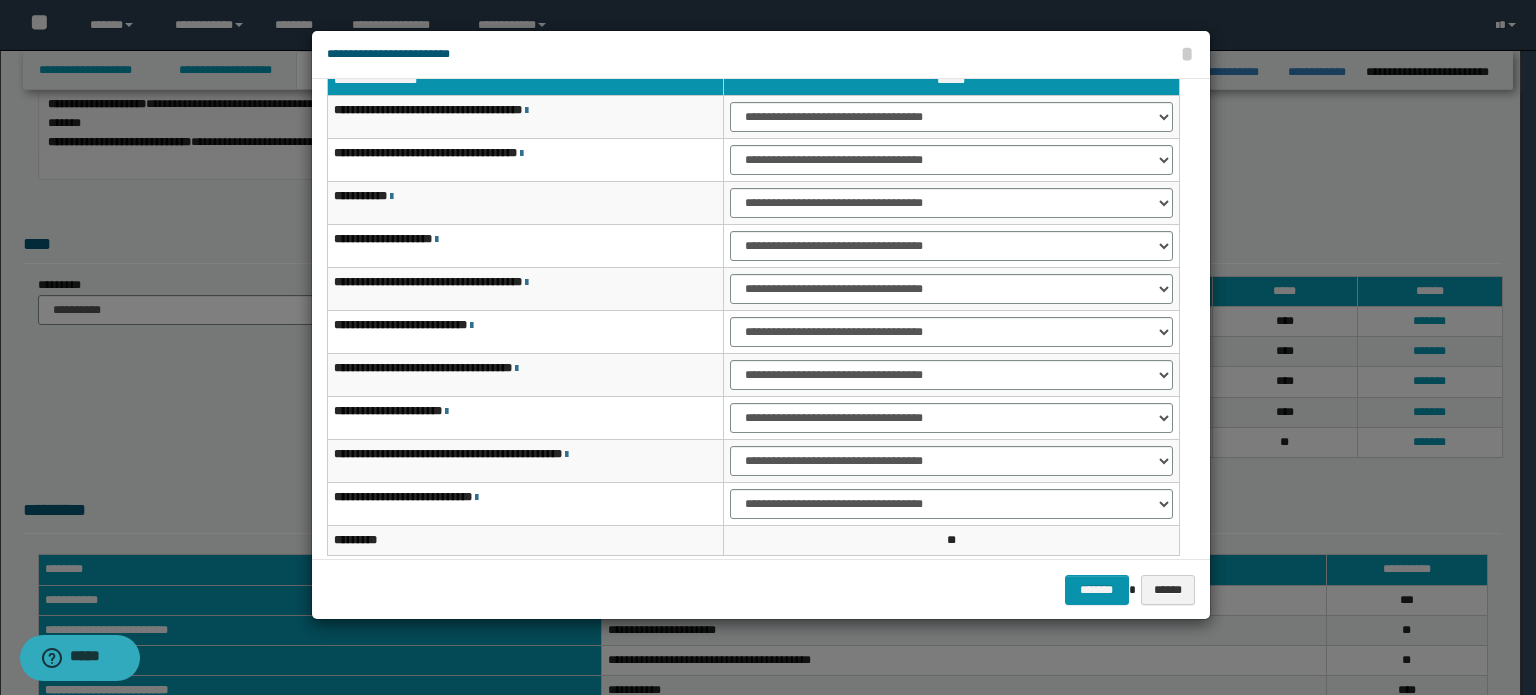 scroll, scrollTop: 0, scrollLeft: 0, axis: both 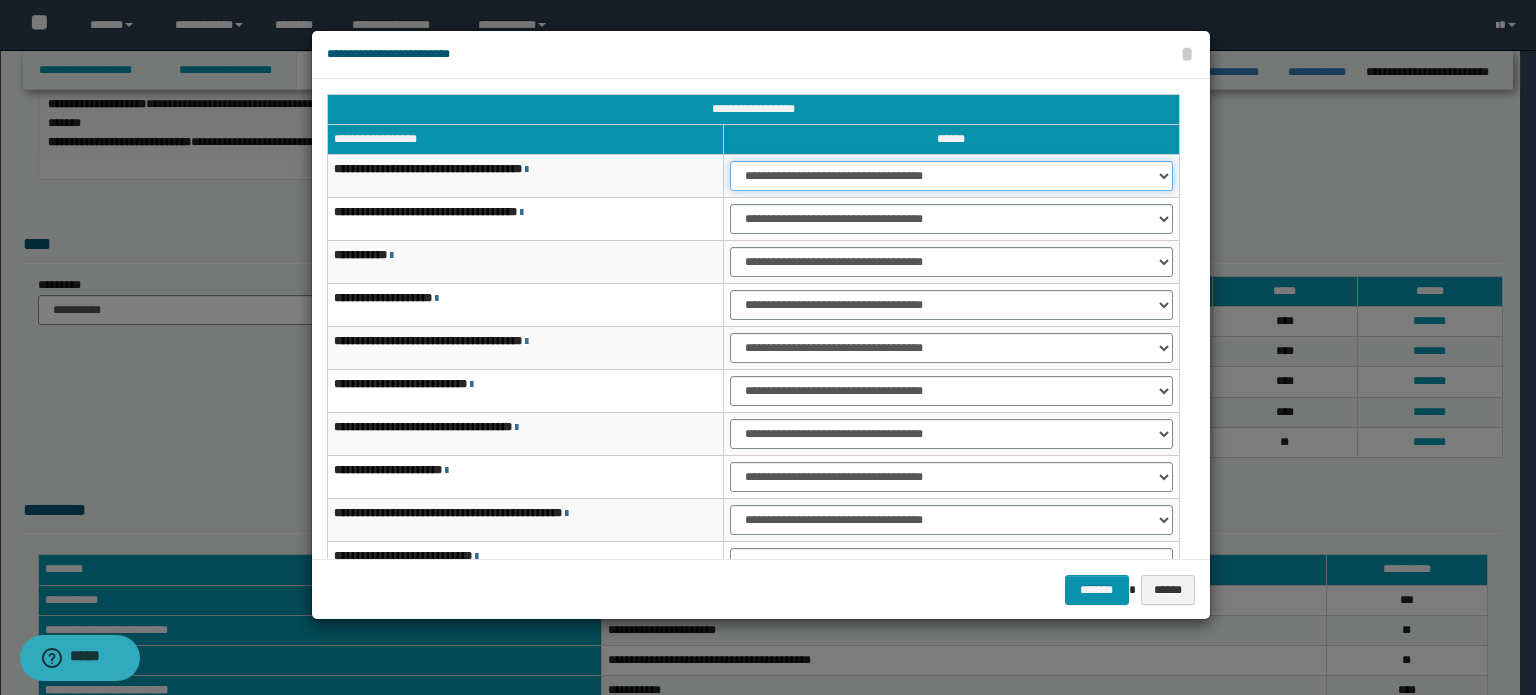 click on "**********" at bounding box center [951, 176] 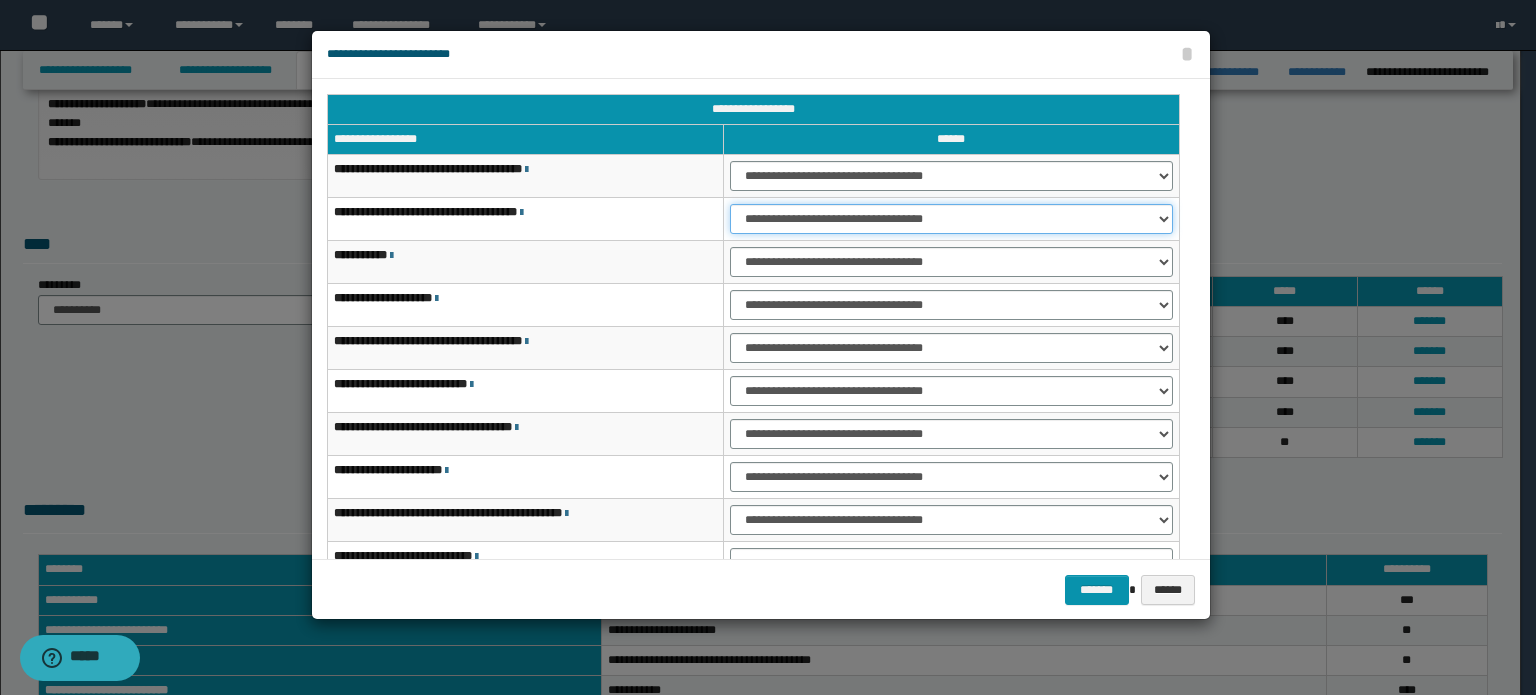click on "**********" at bounding box center [951, 219] 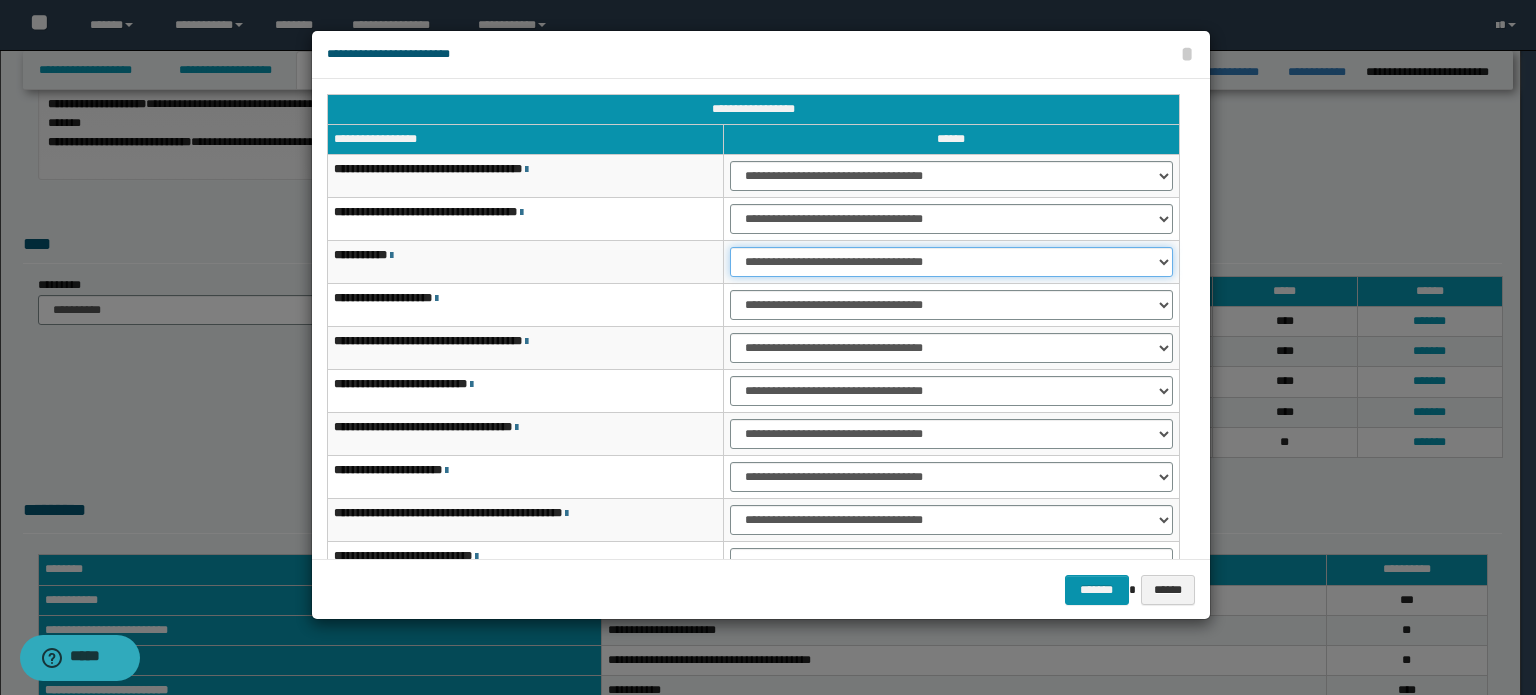 click on "**********" at bounding box center (951, 262) 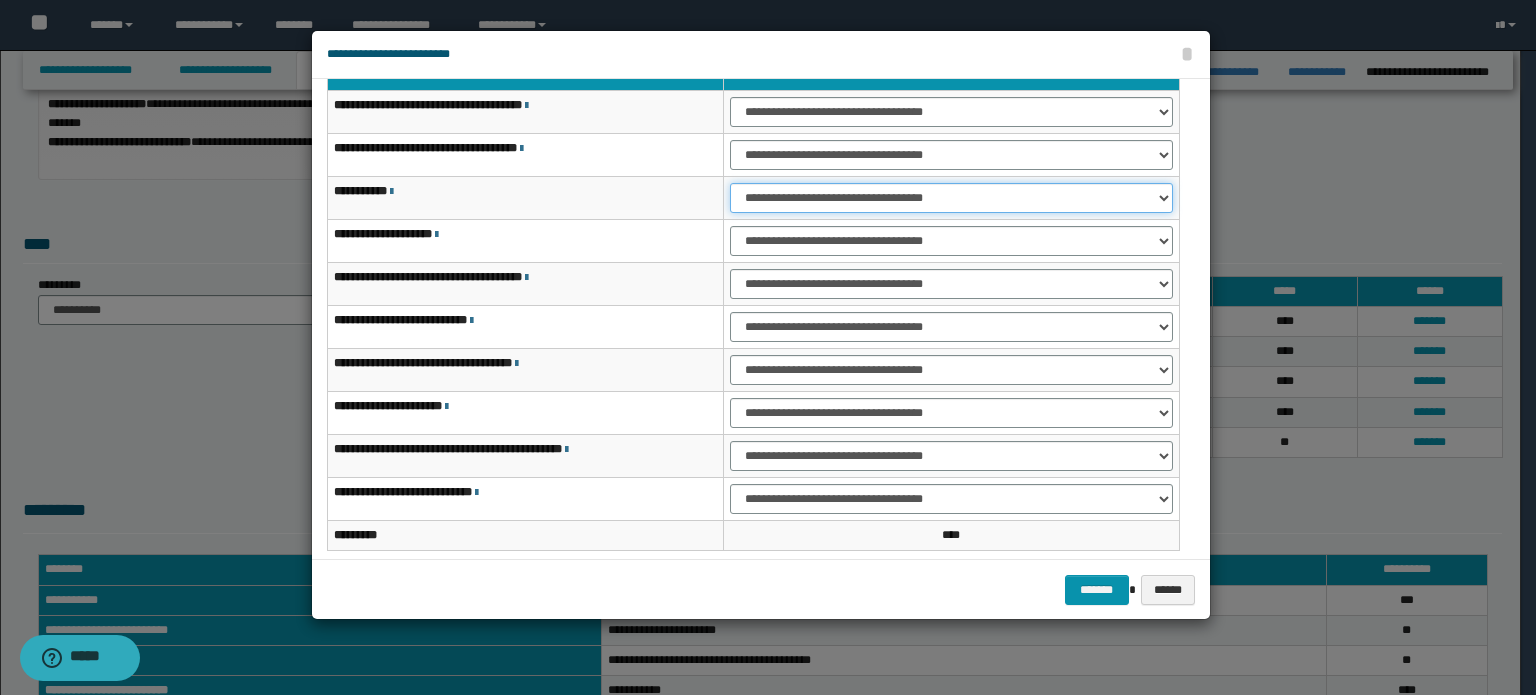 scroll, scrollTop: 118, scrollLeft: 0, axis: vertical 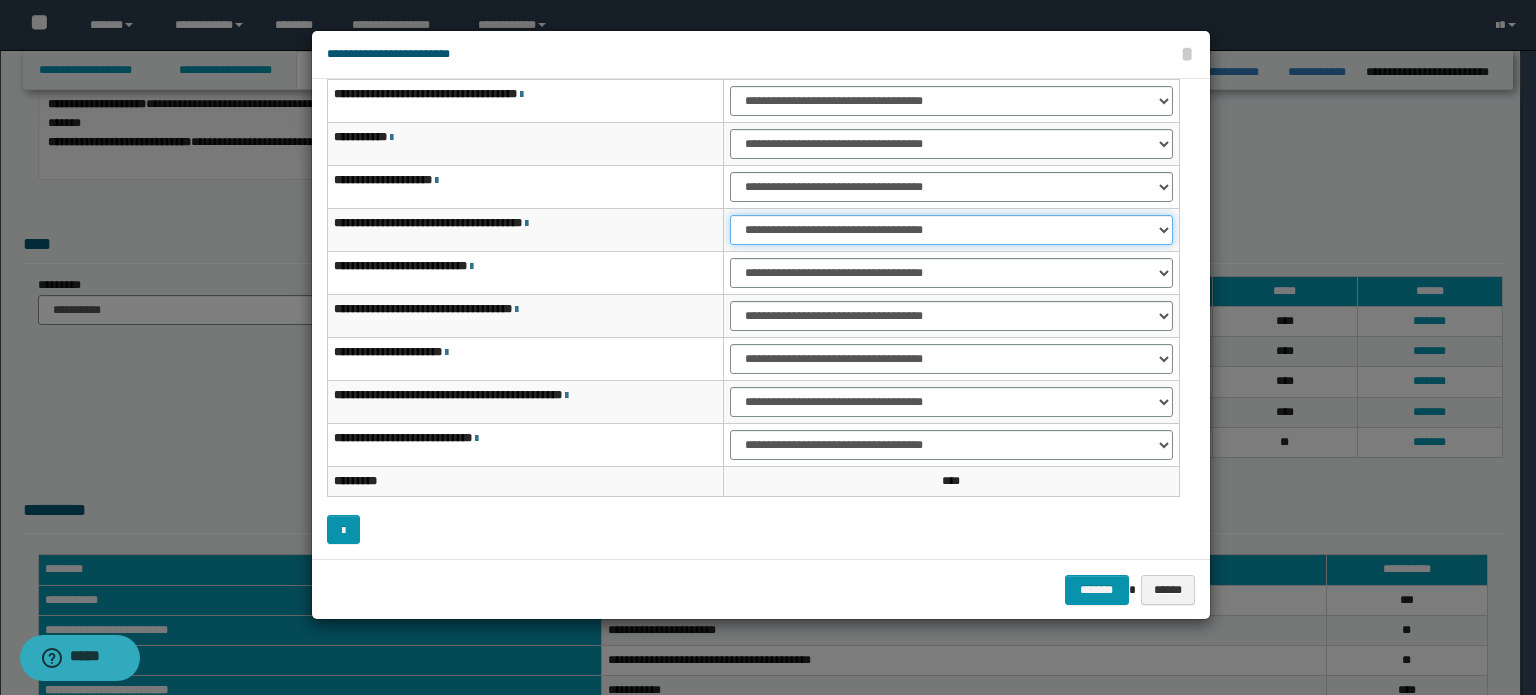 click on "**********" at bounding box center [951, 230] 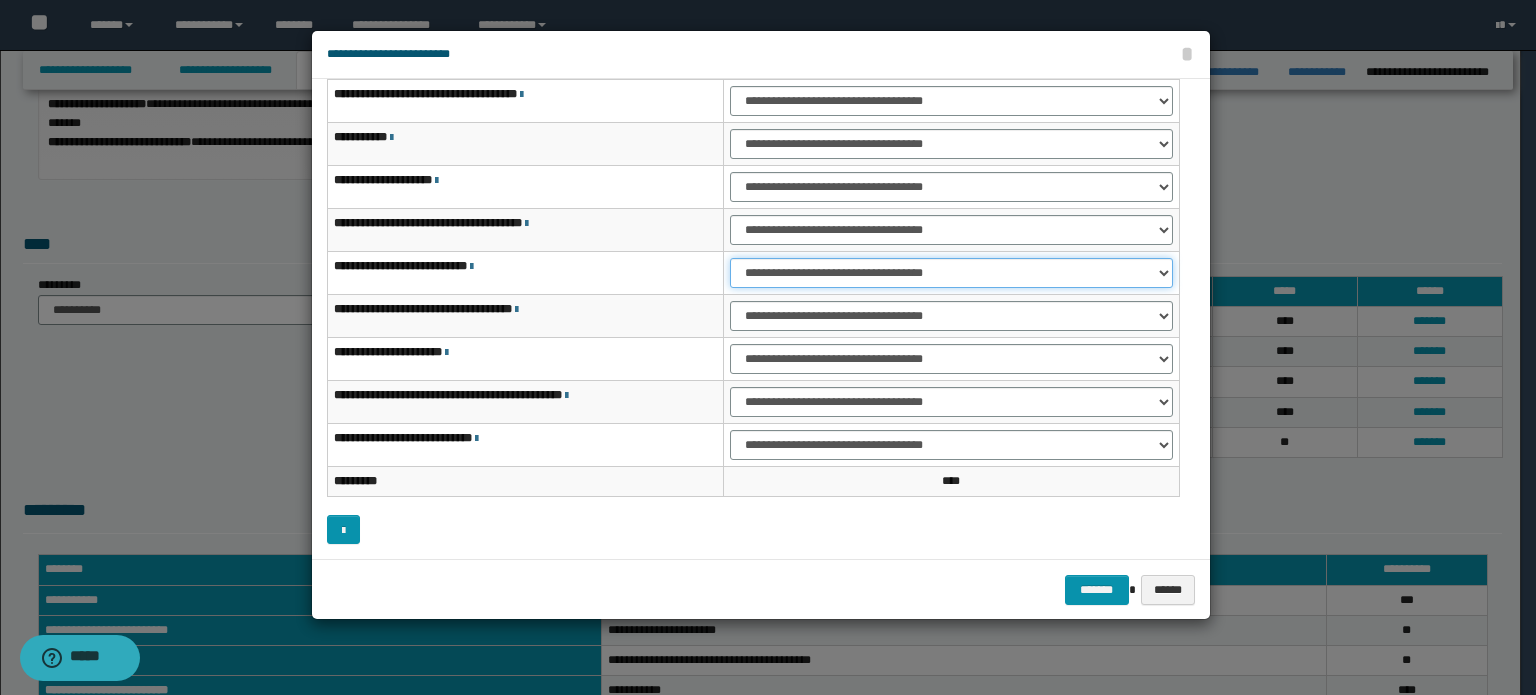 click on "**********" at bounding box center (951, 273) 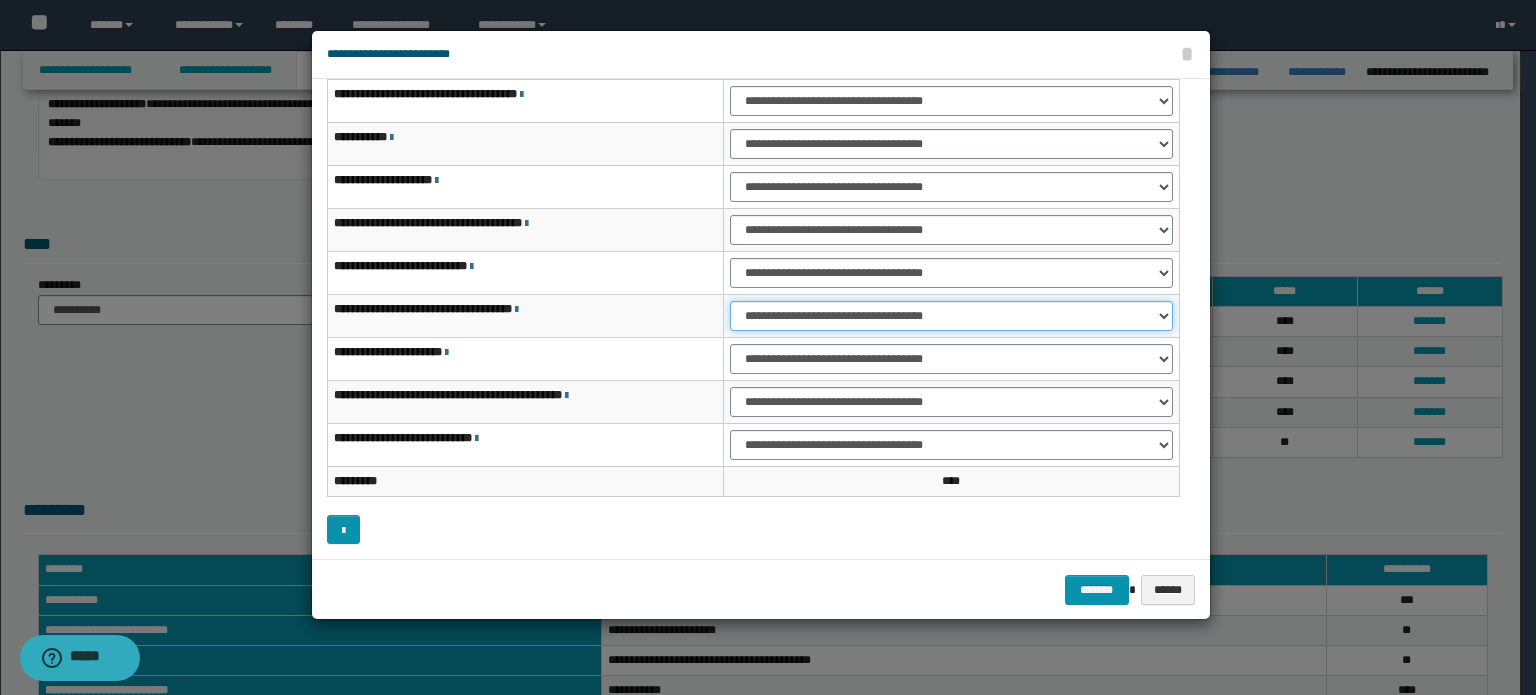 drag, startPoint x: 1103, startPoint y: 308, endPoint x: 1092, endPoint y: 318, distance: 14.866069 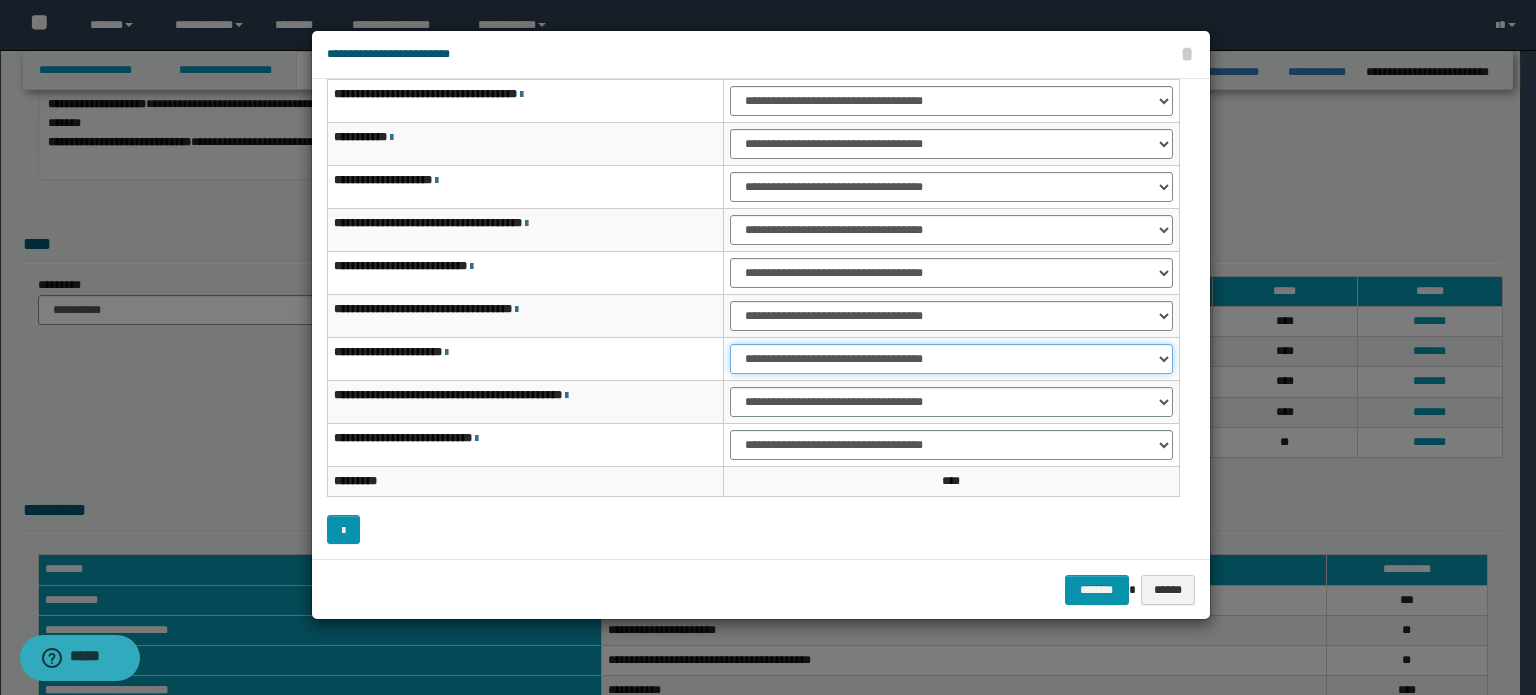 click on "**********" at bounding box center (951, 359) 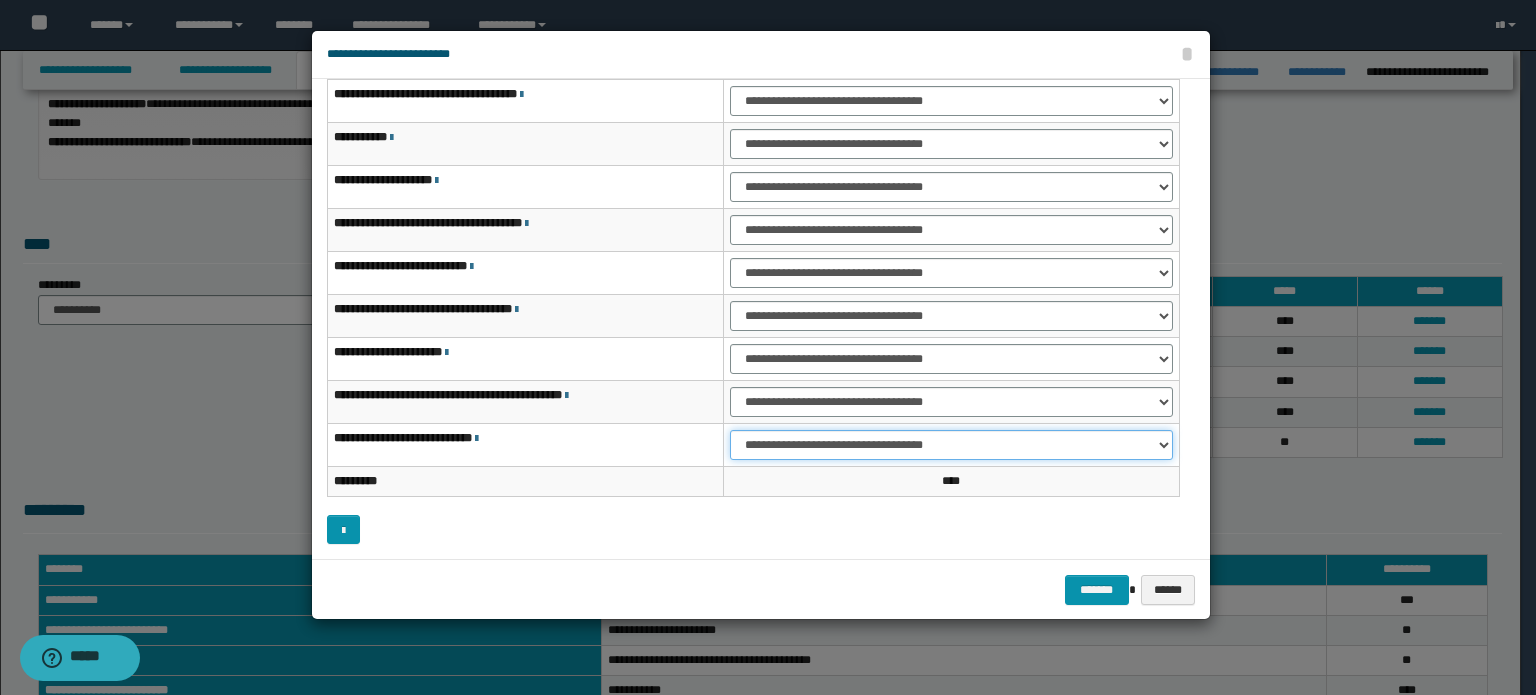 click on "**********" at bounding box center (951, 445) 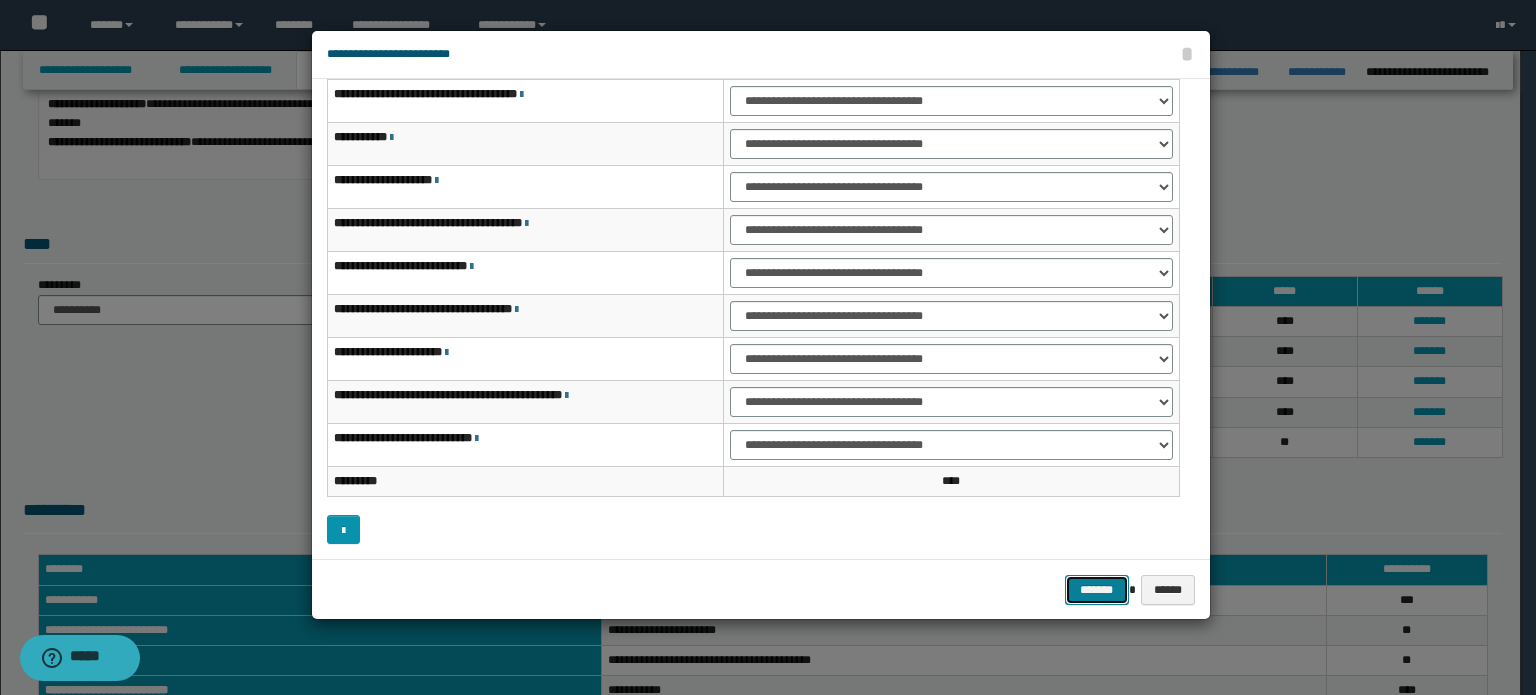 click on "*******" at bounding box center (1097, 590) 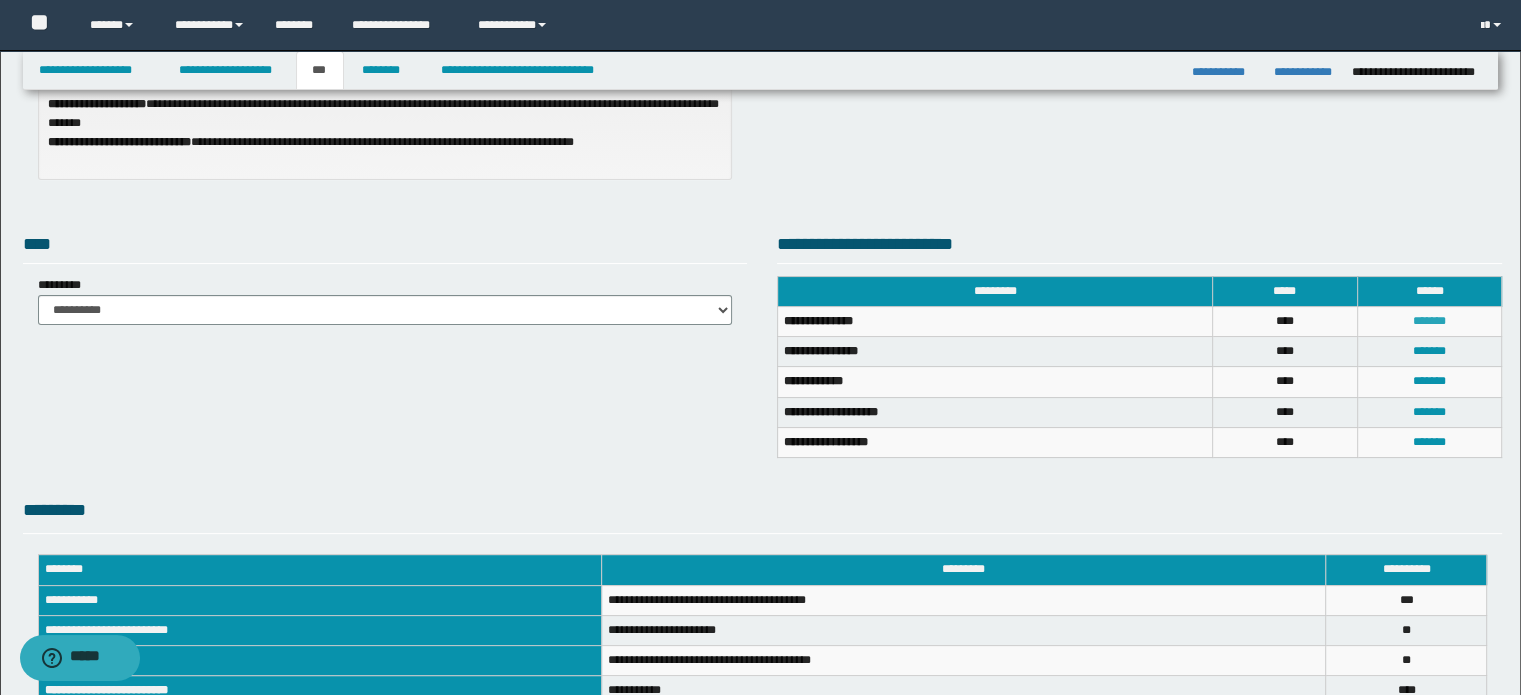 click on "*******" at bounding box center (1429, 321) 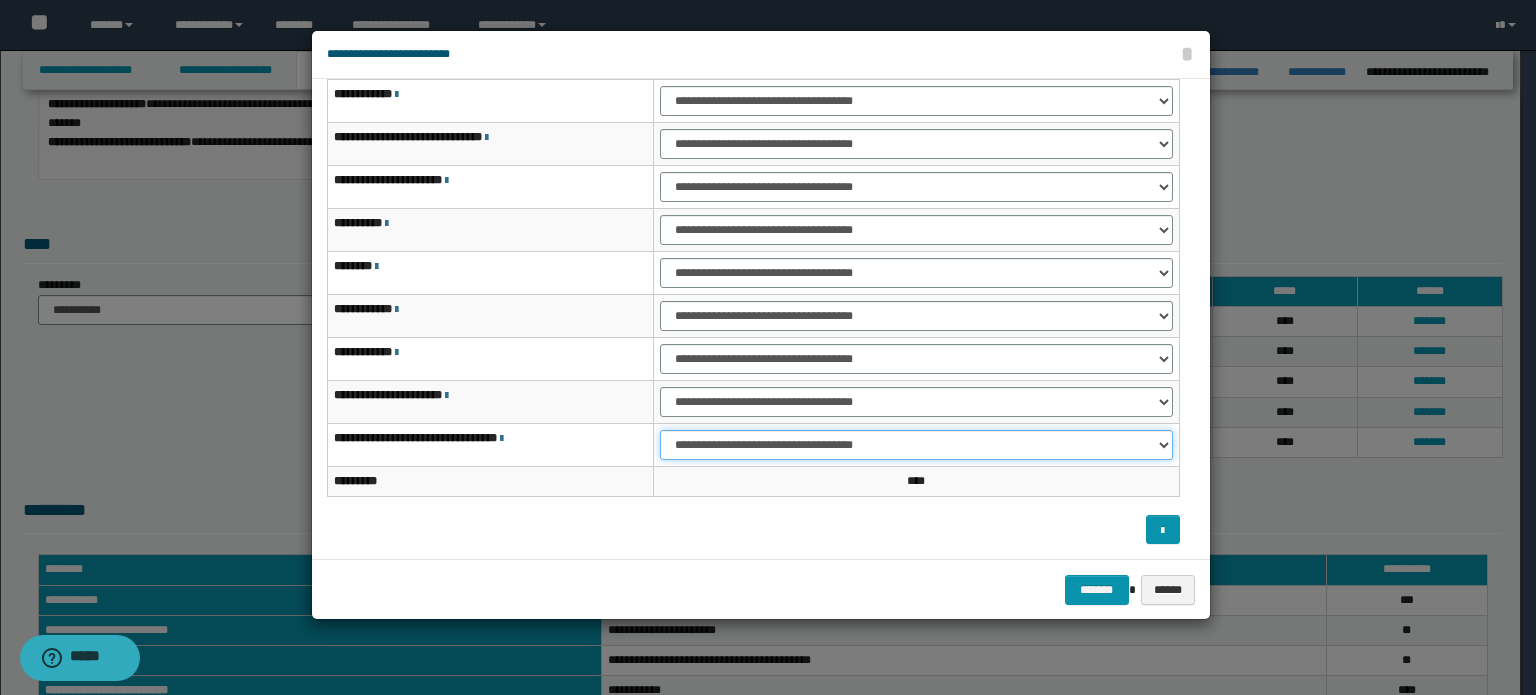click on "**********" at bounding box center (916, 445) 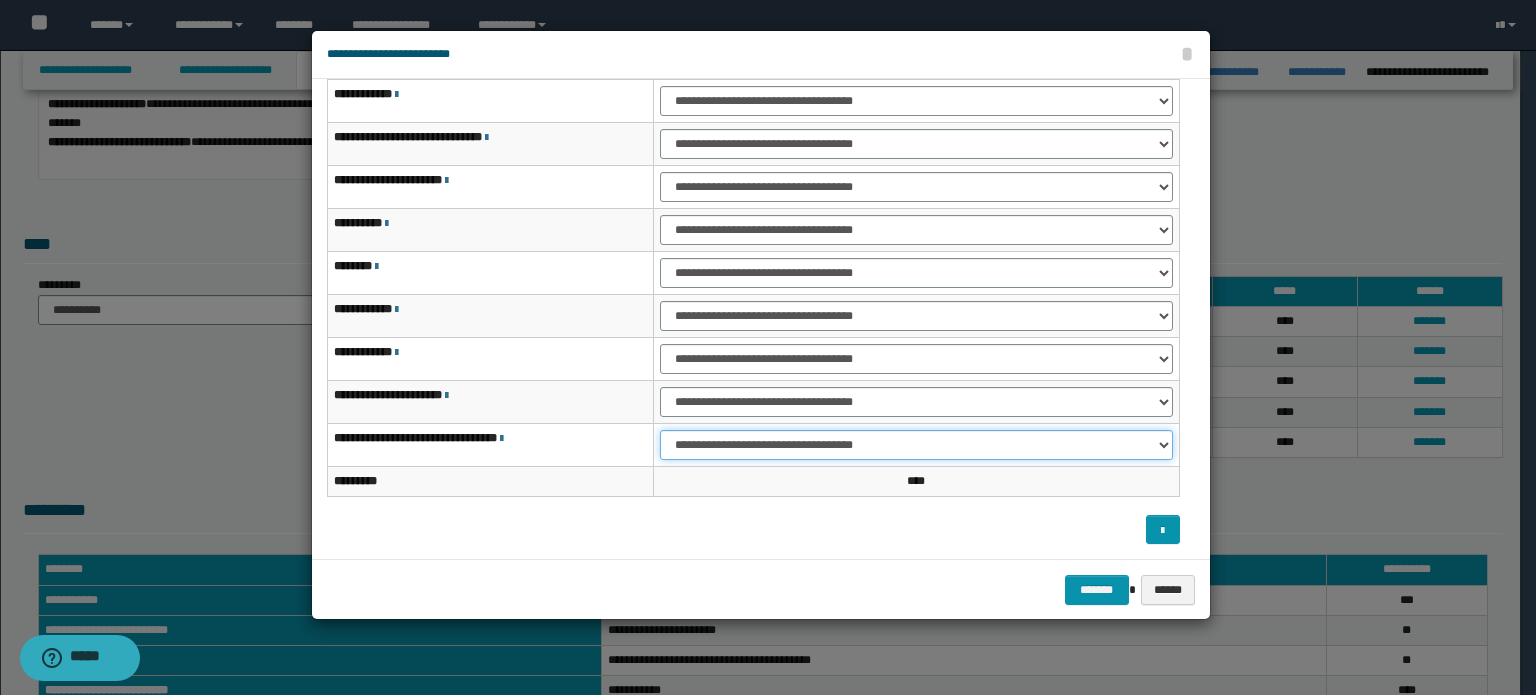 click on "**********" at bounding box center [916, 445] 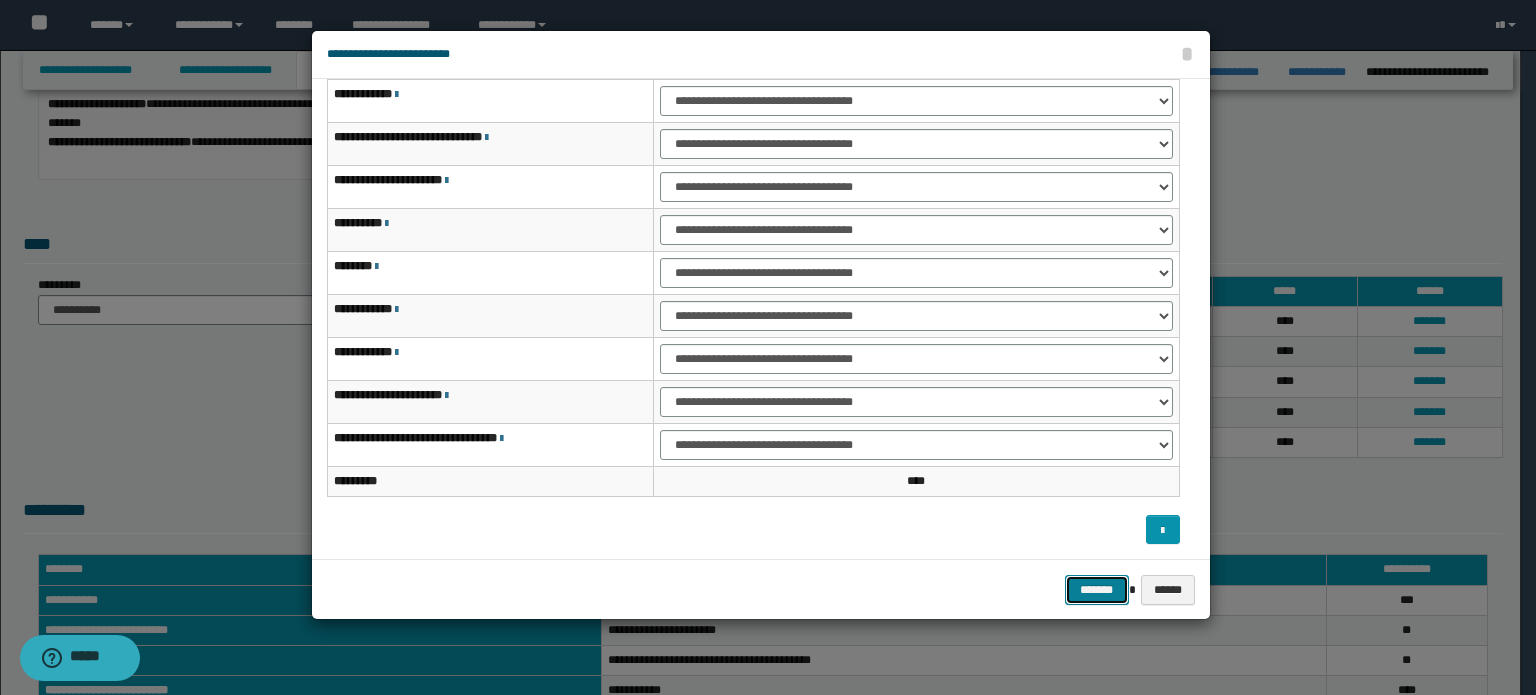 click on "*******" at bounding box center (1097, 590) 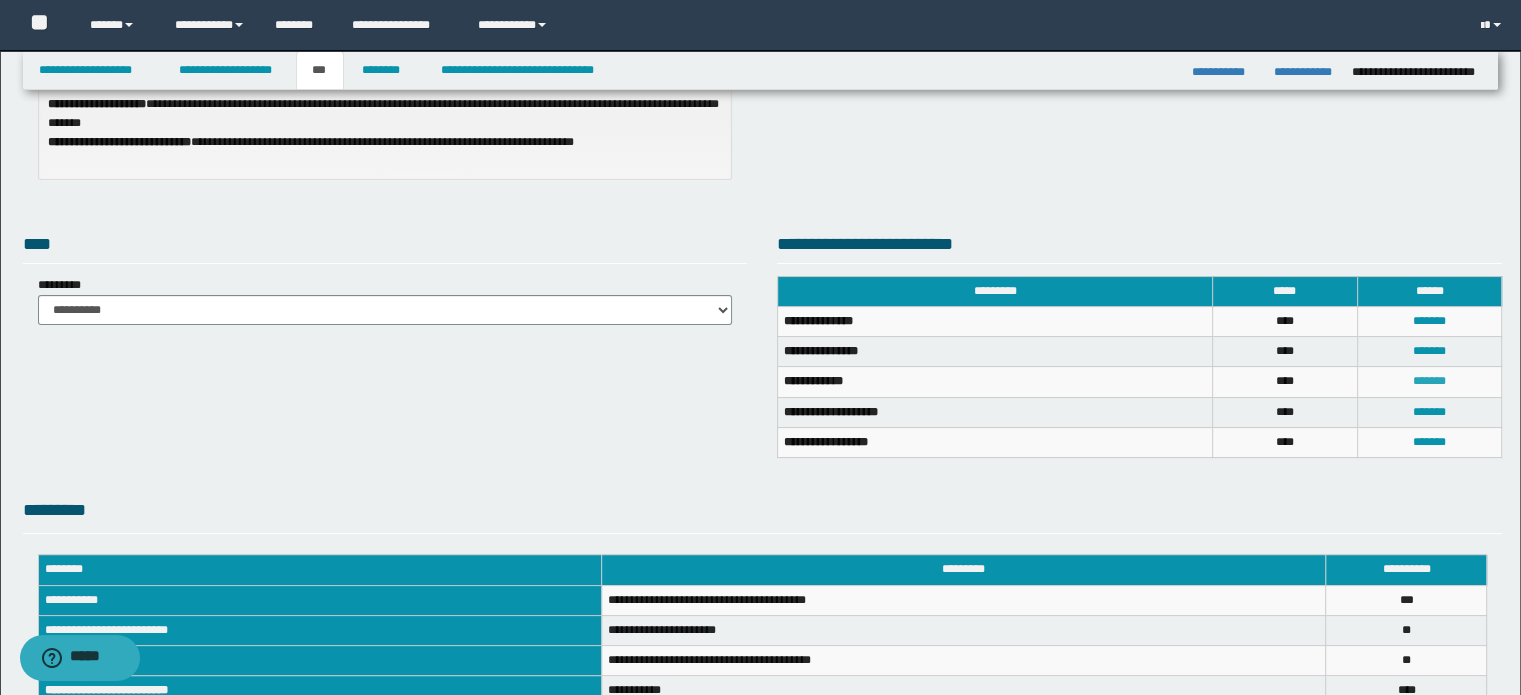click on "*******" at bounding box center (1429, 381) 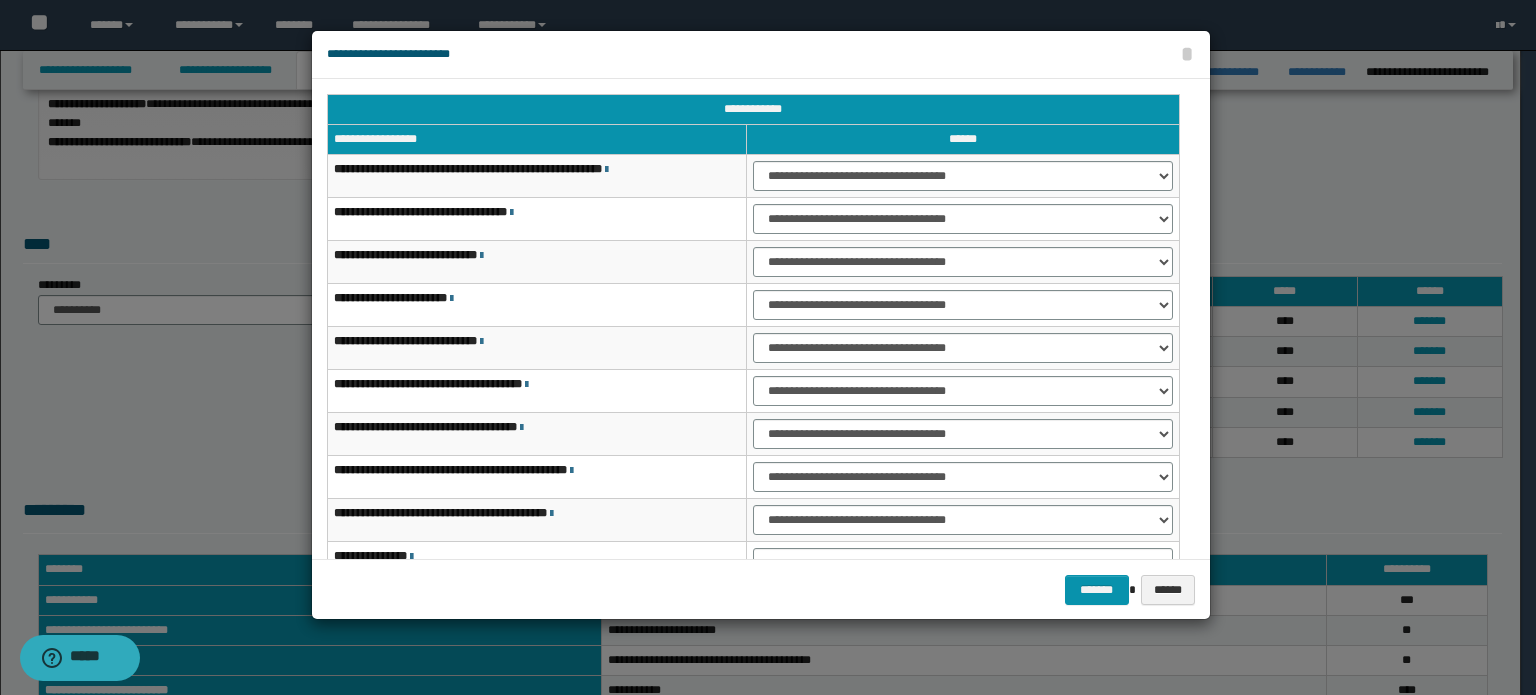 scroll, scrollTop: 0, scrollLeft: 0, axis: both 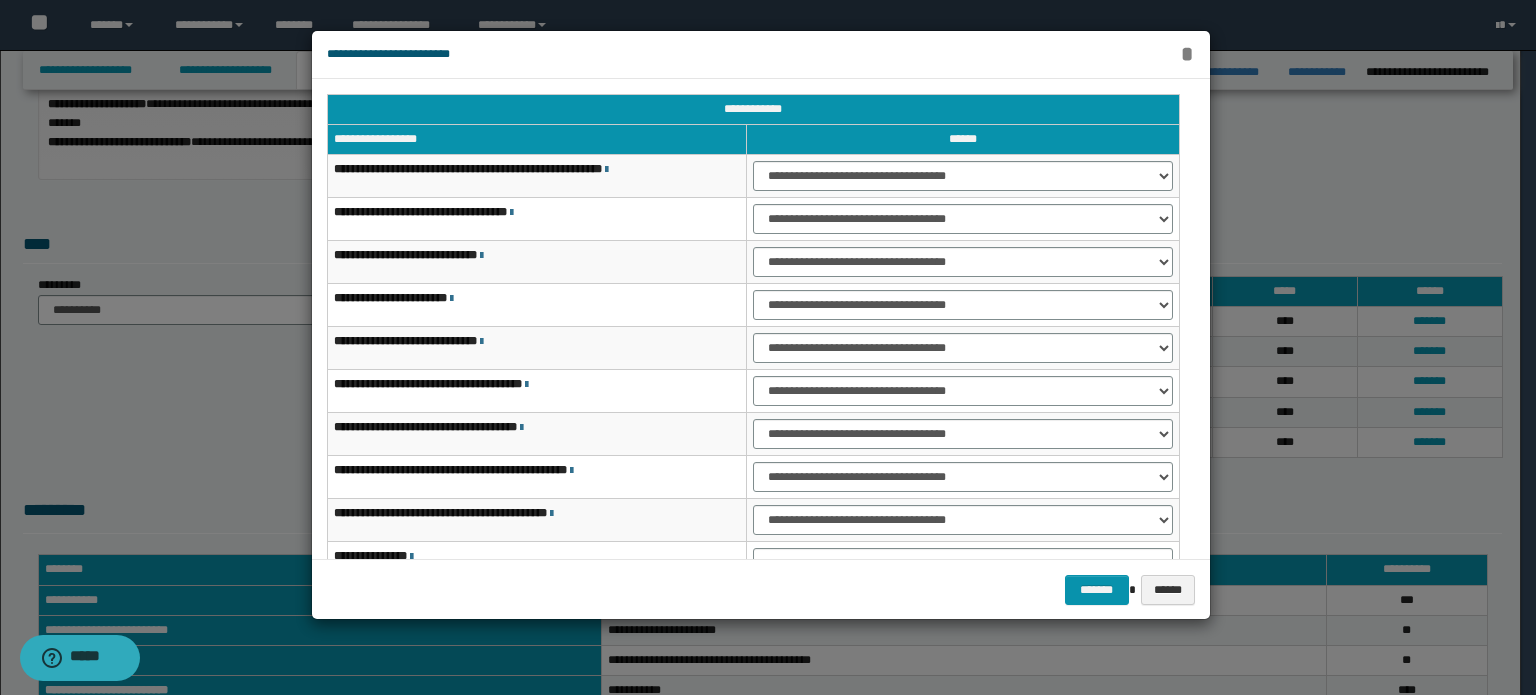 click on "*" at bounding box center [1187, 54] 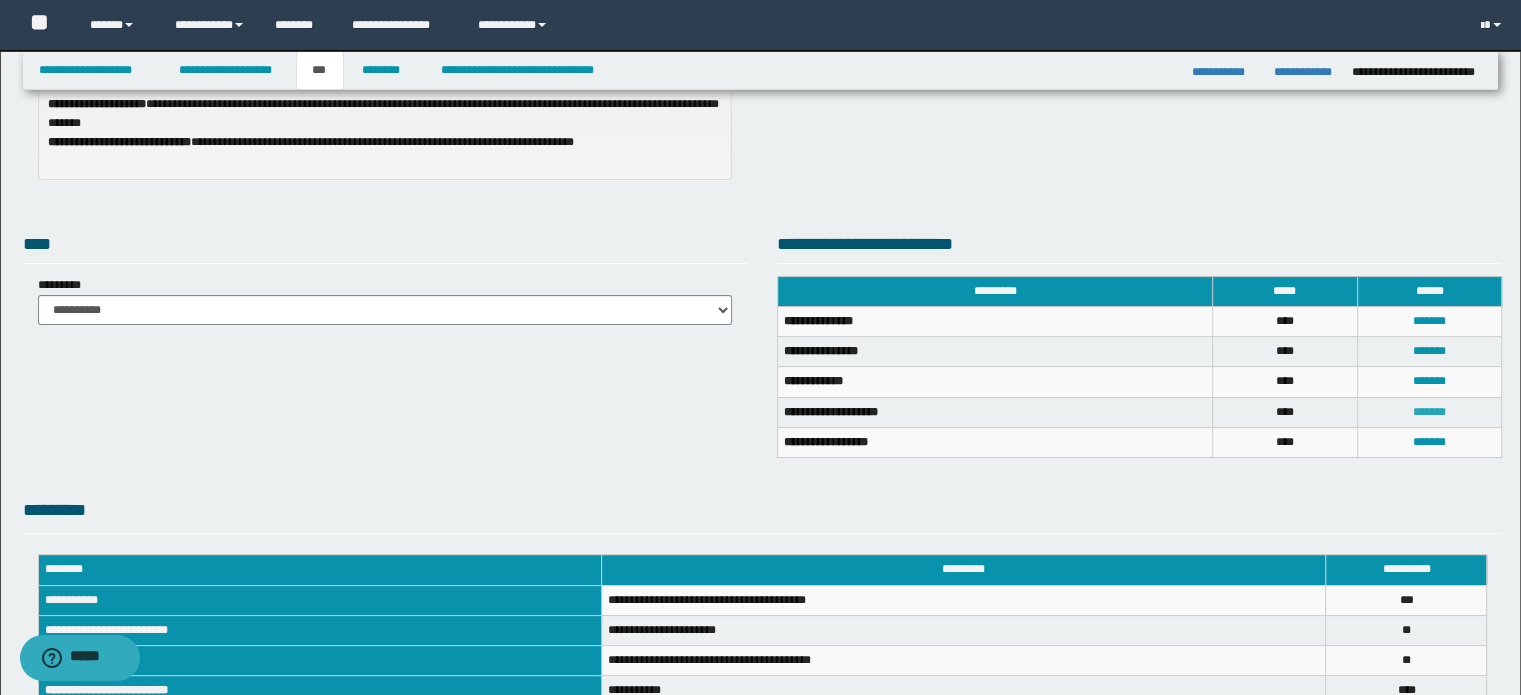 click on "*******" at bounding box center (1429, 412) 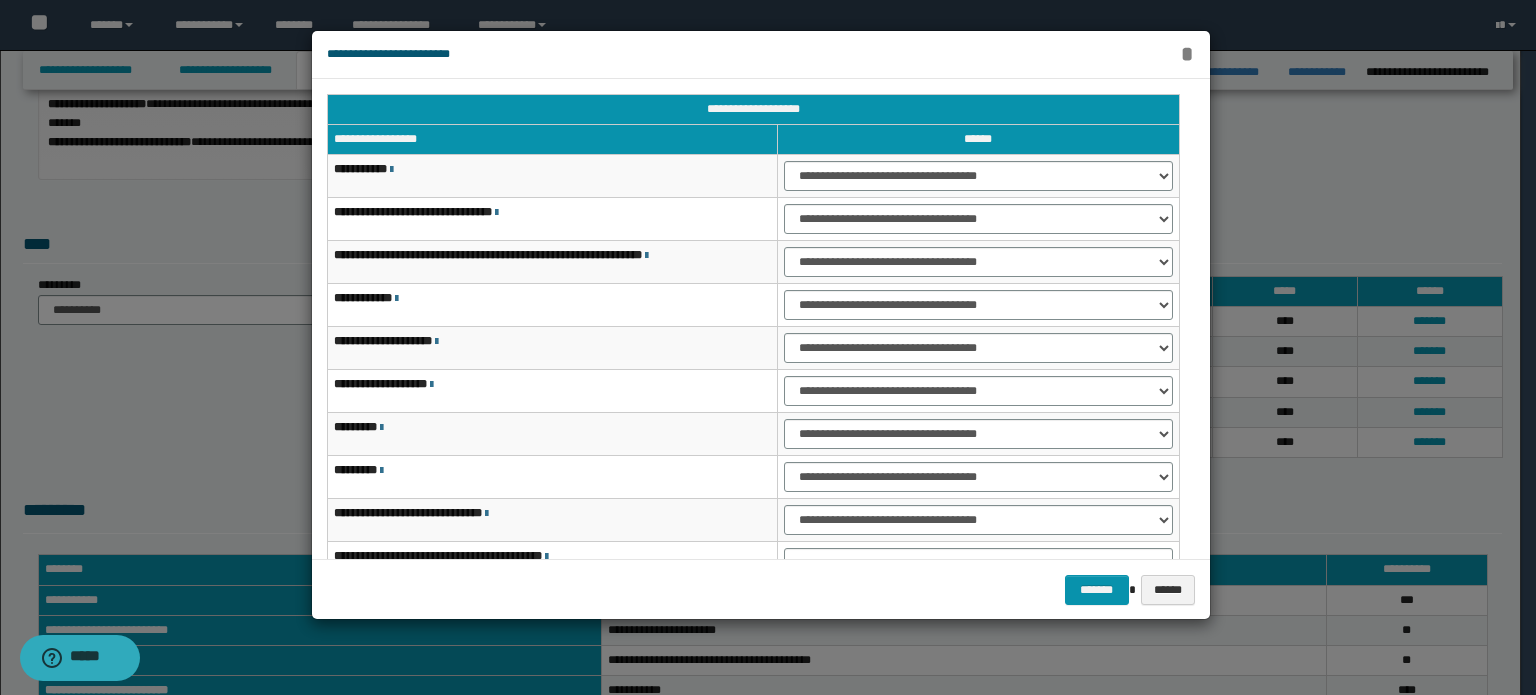 click on "*" at bounding box center (1187, 54) 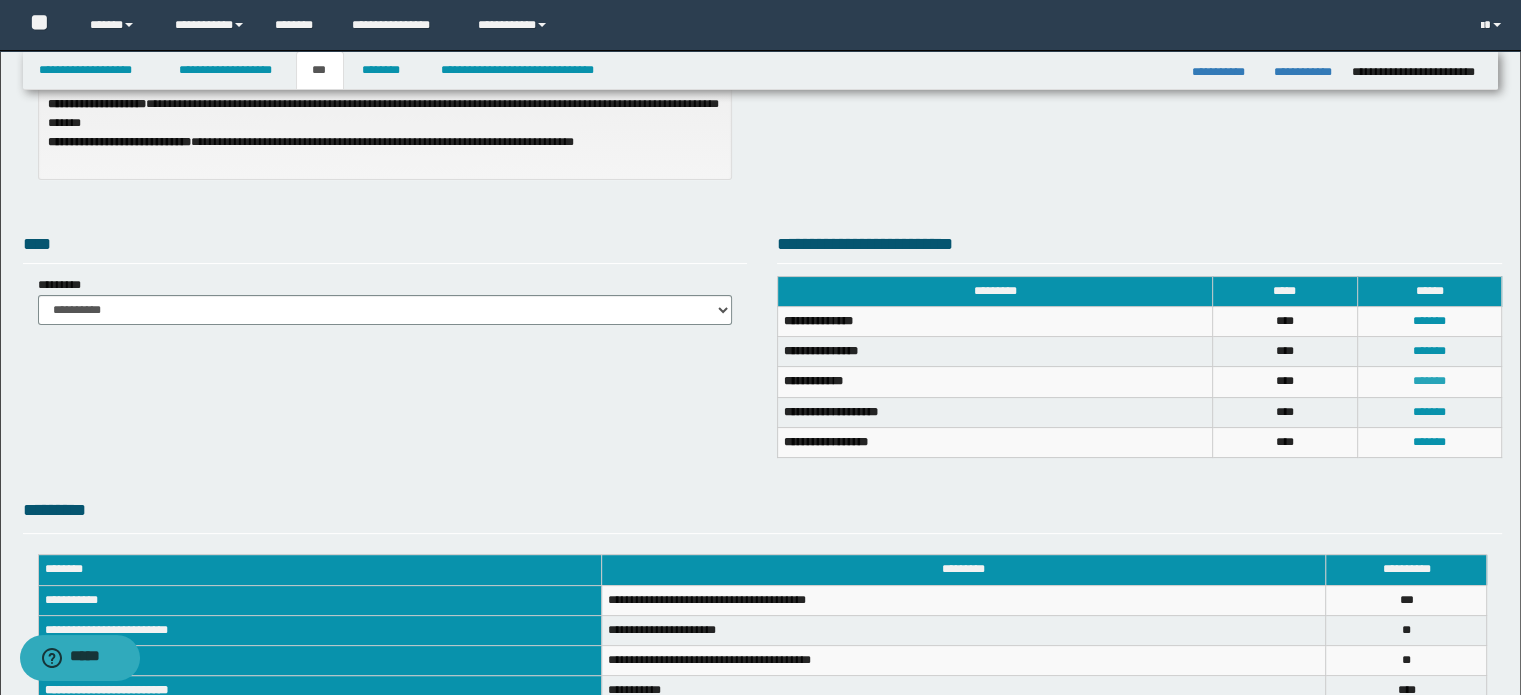 click on "*******" at bounding box center (1429, 381) 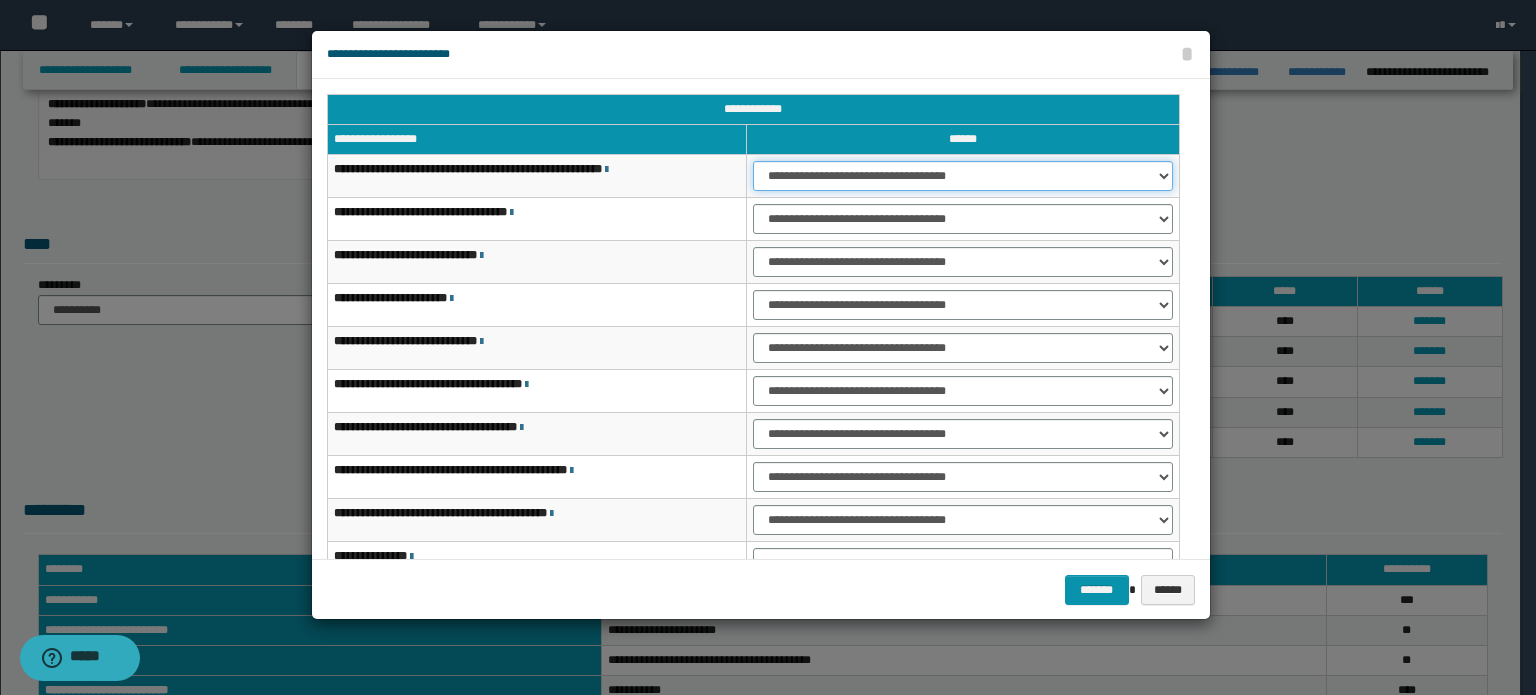 click on "**********" at bounding box center (963, 176) 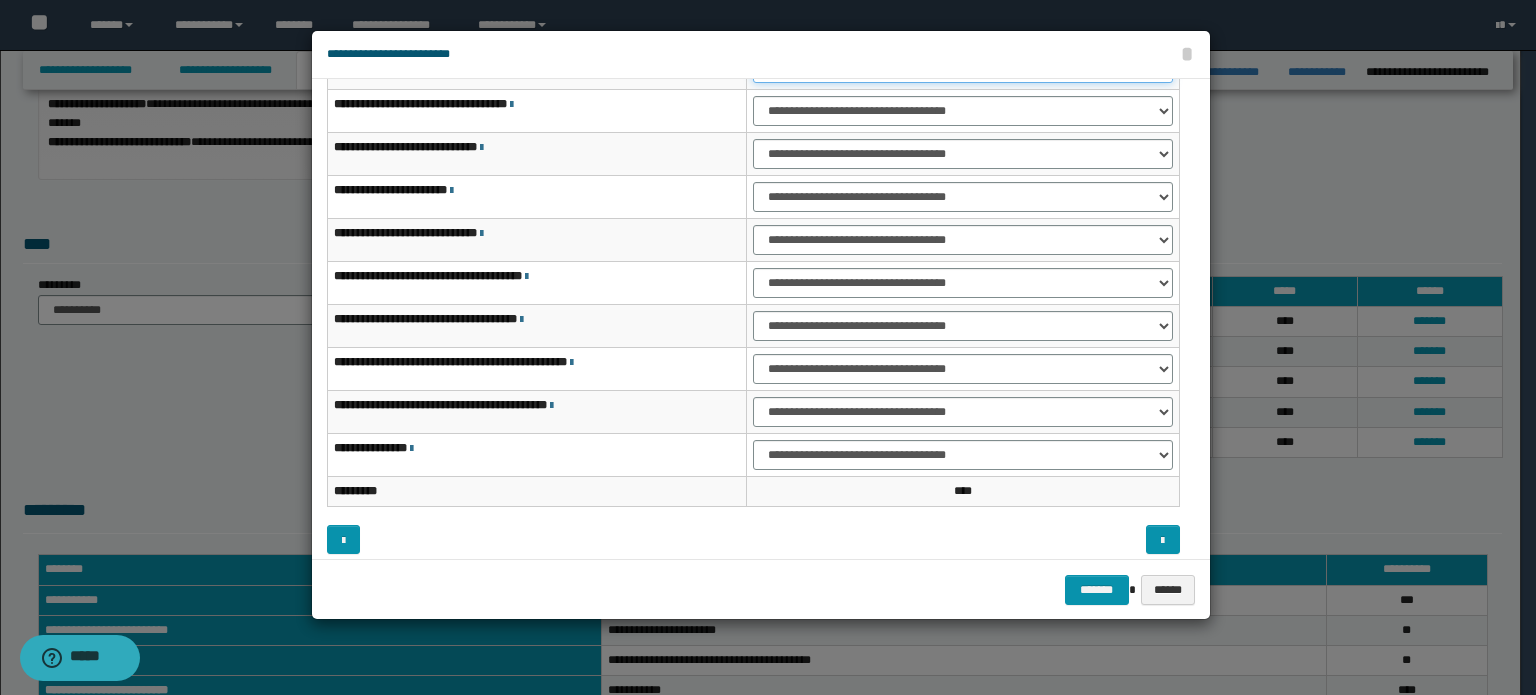 scroll, scrollTop: 118, scrollLeft: 0, axis: vertical 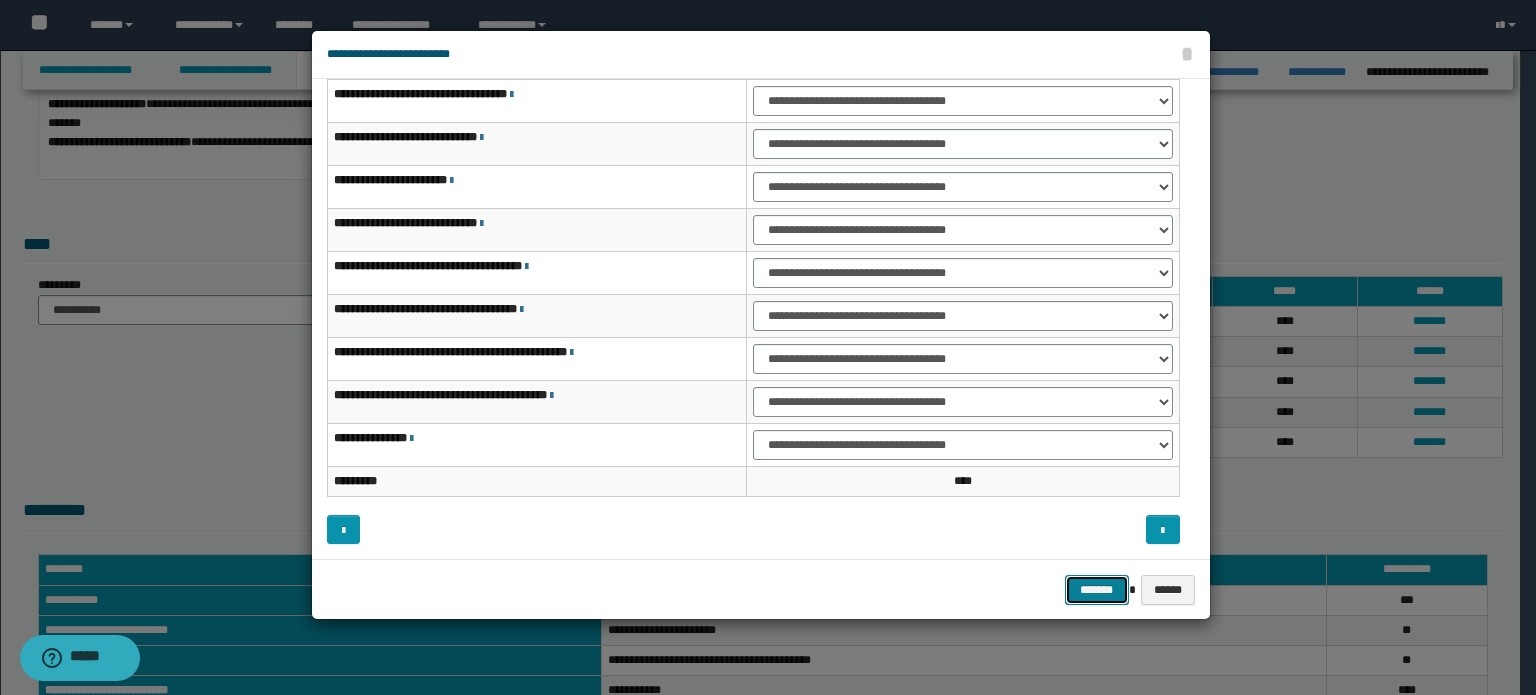 click on "*******" at bounding box center (1097, 590) 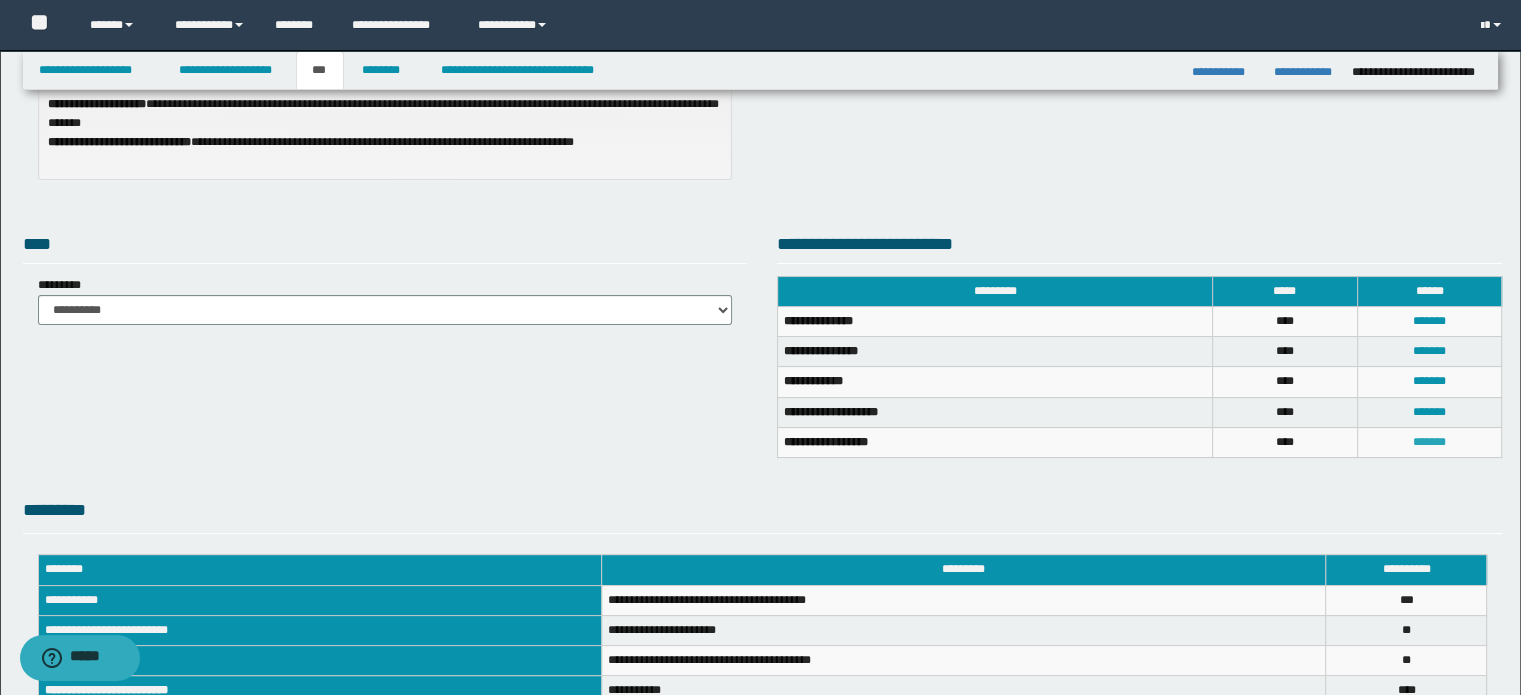 click on "*******" at bounding box center [1429, 442] 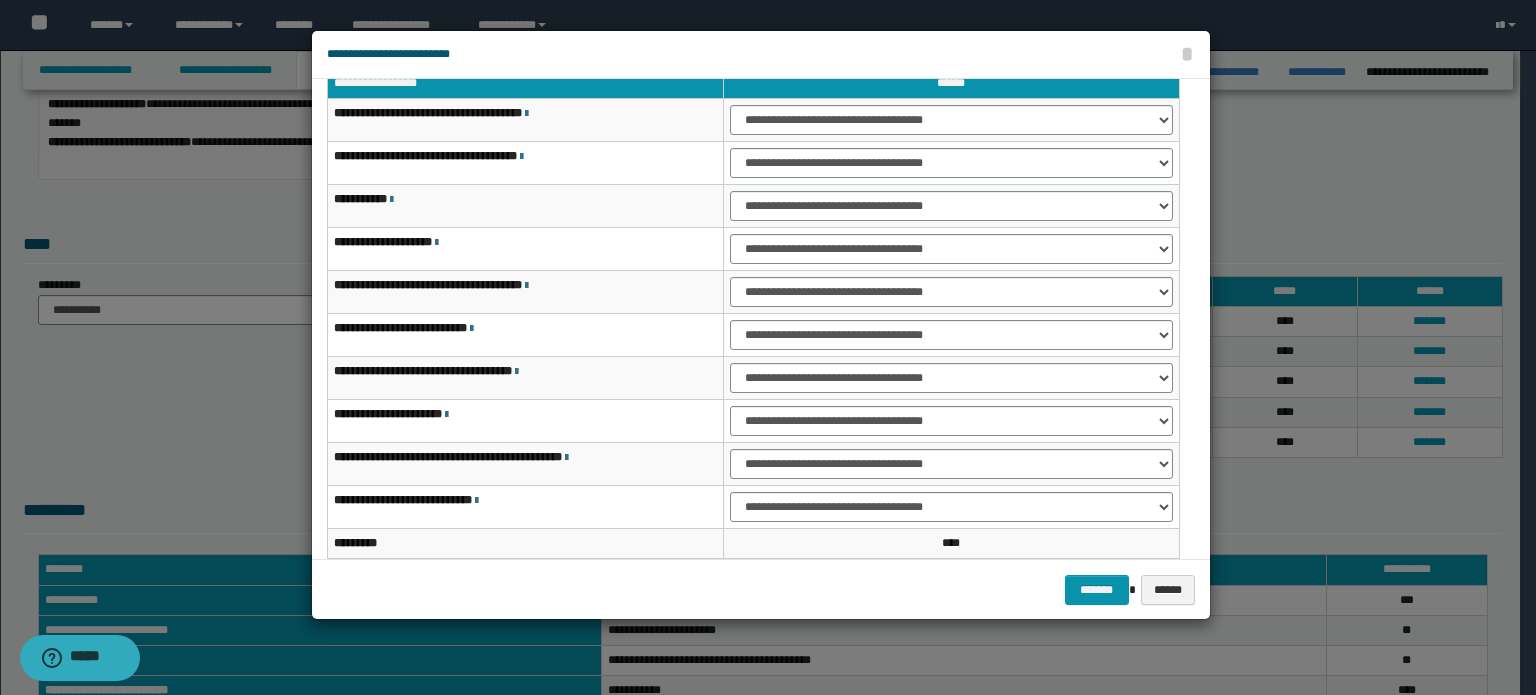 scroll, scrollTop: 0, scrollLeft: 0, axis: both 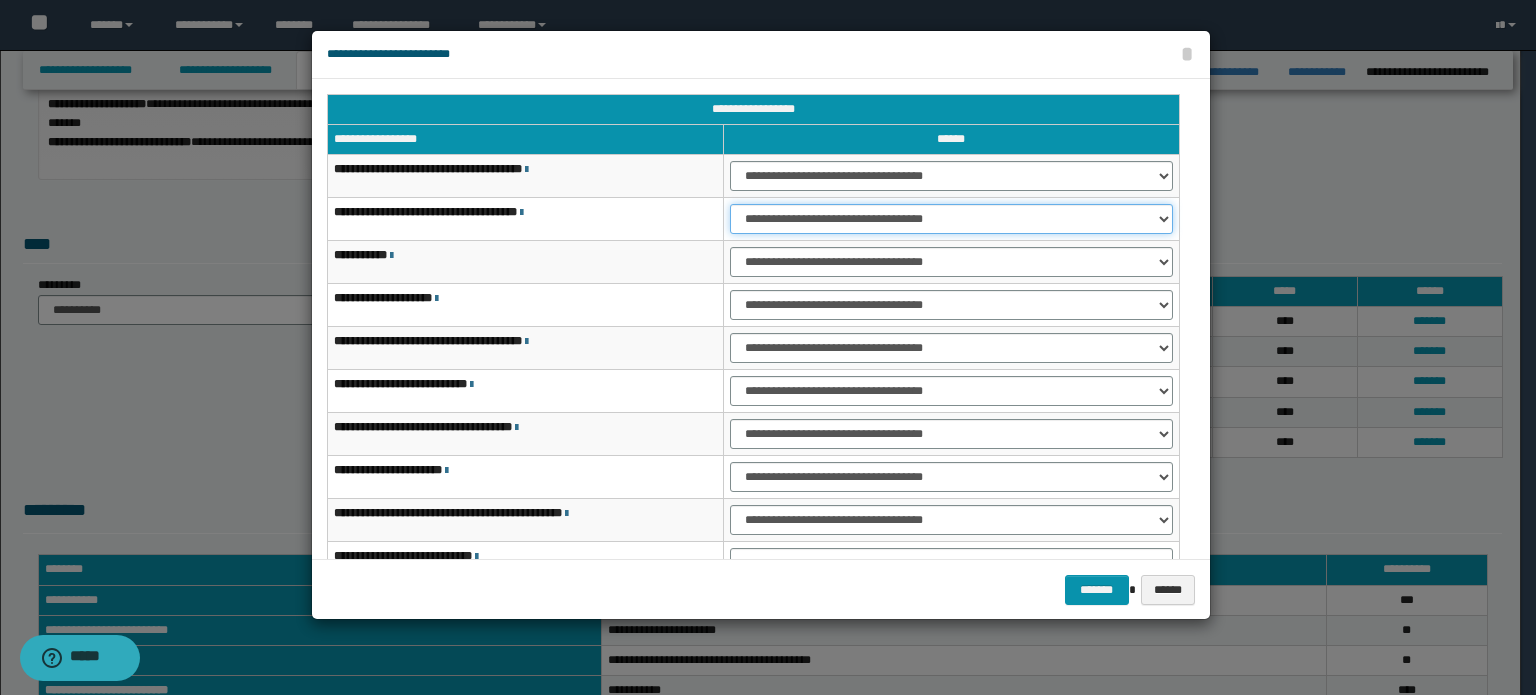 click on "**********" at bounding box center (951, 219) 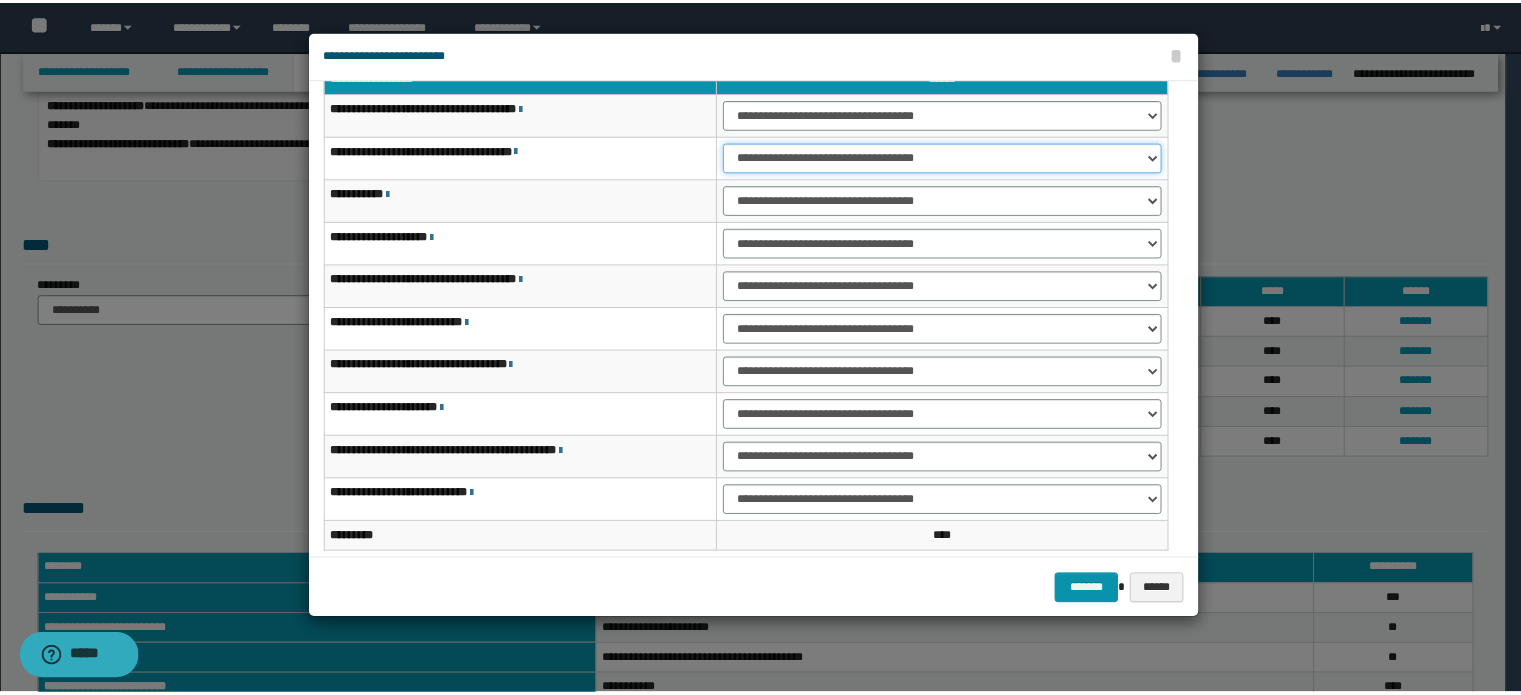 scroll, scrollTop: 118, scrollLeft: 0, axis: vertical 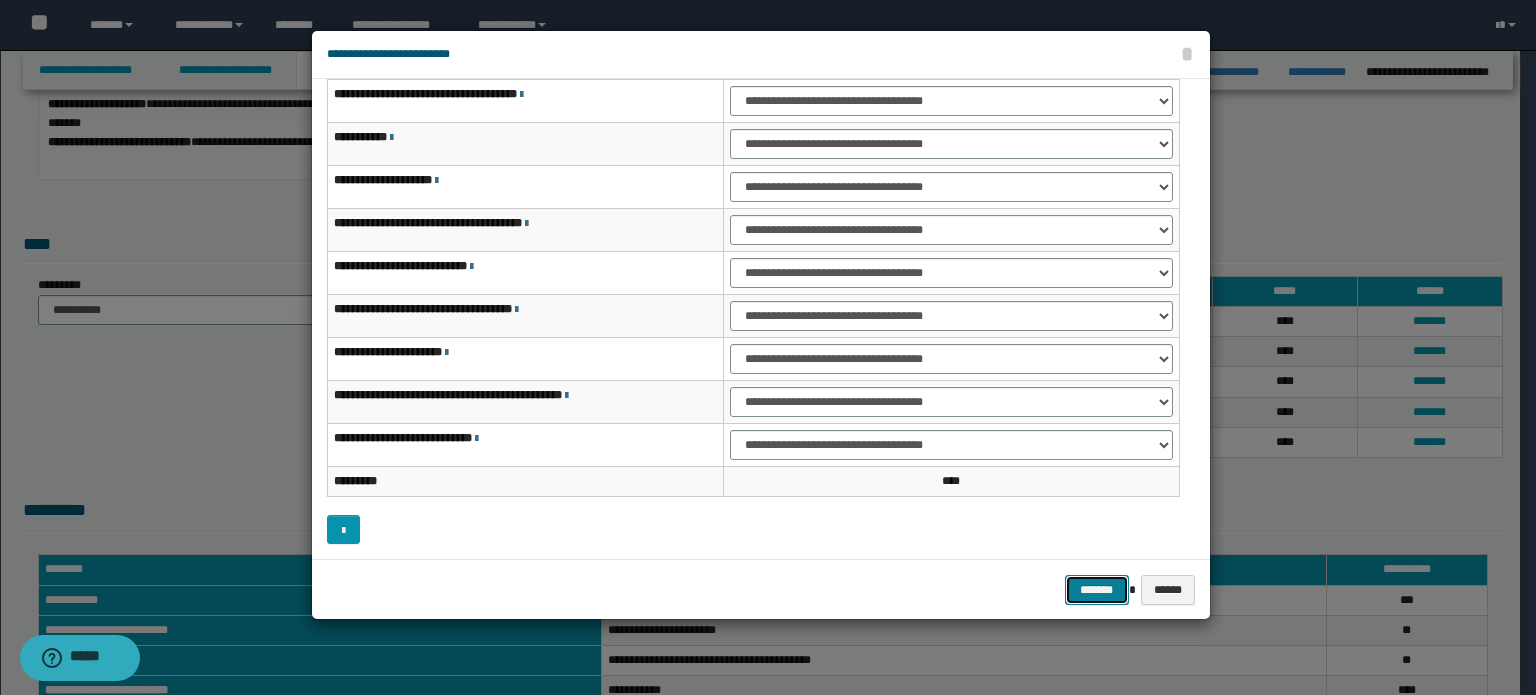 click on "*******" at bounding box center [1097, 590] 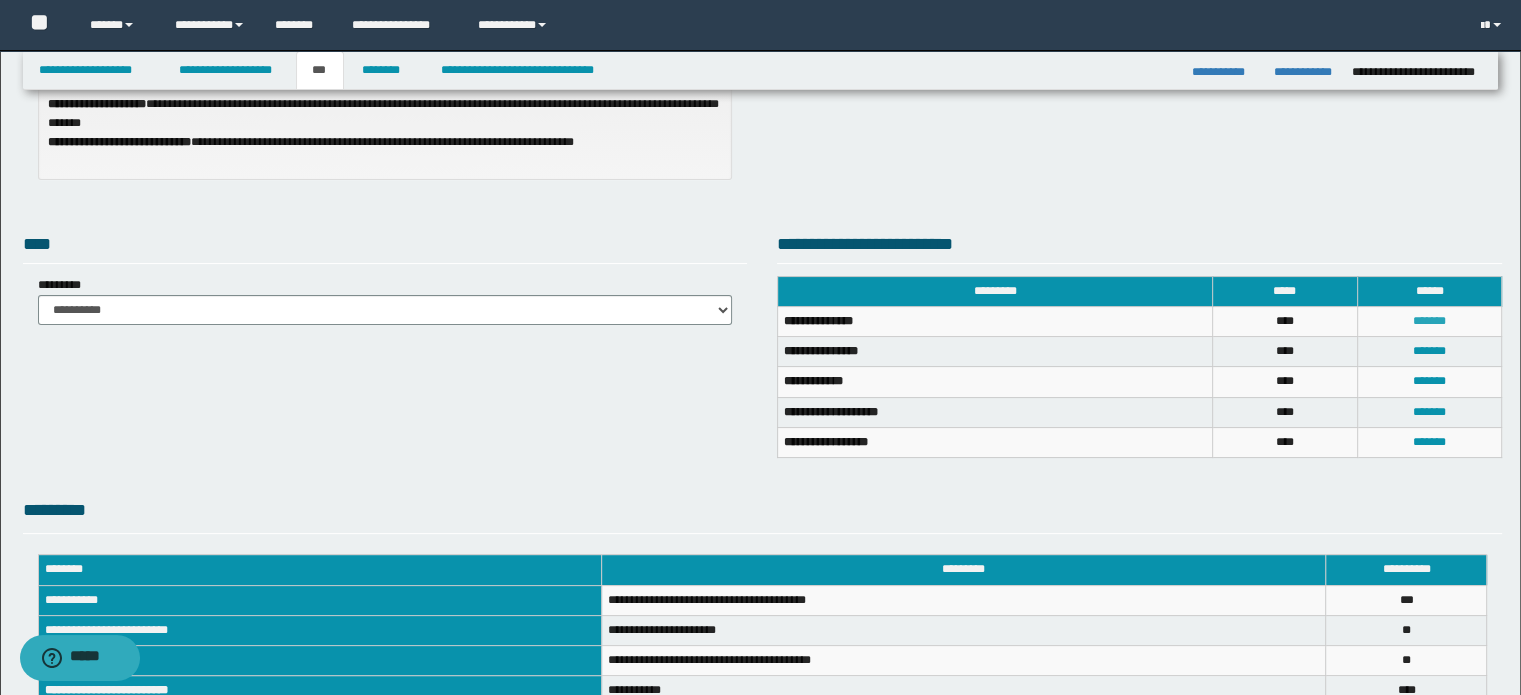 click on "*******" at bounding box center (1429, 321) 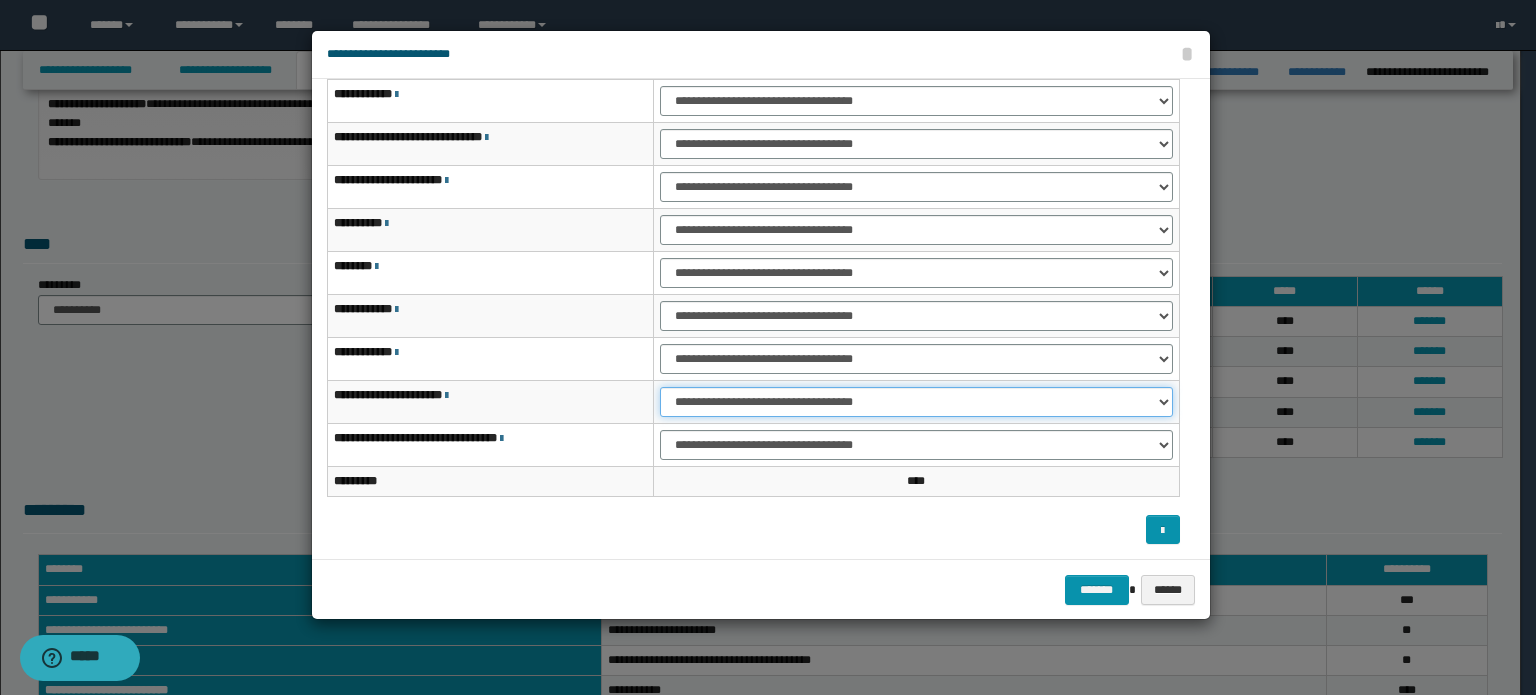 click on "**********" at bounding box center [916, 402] 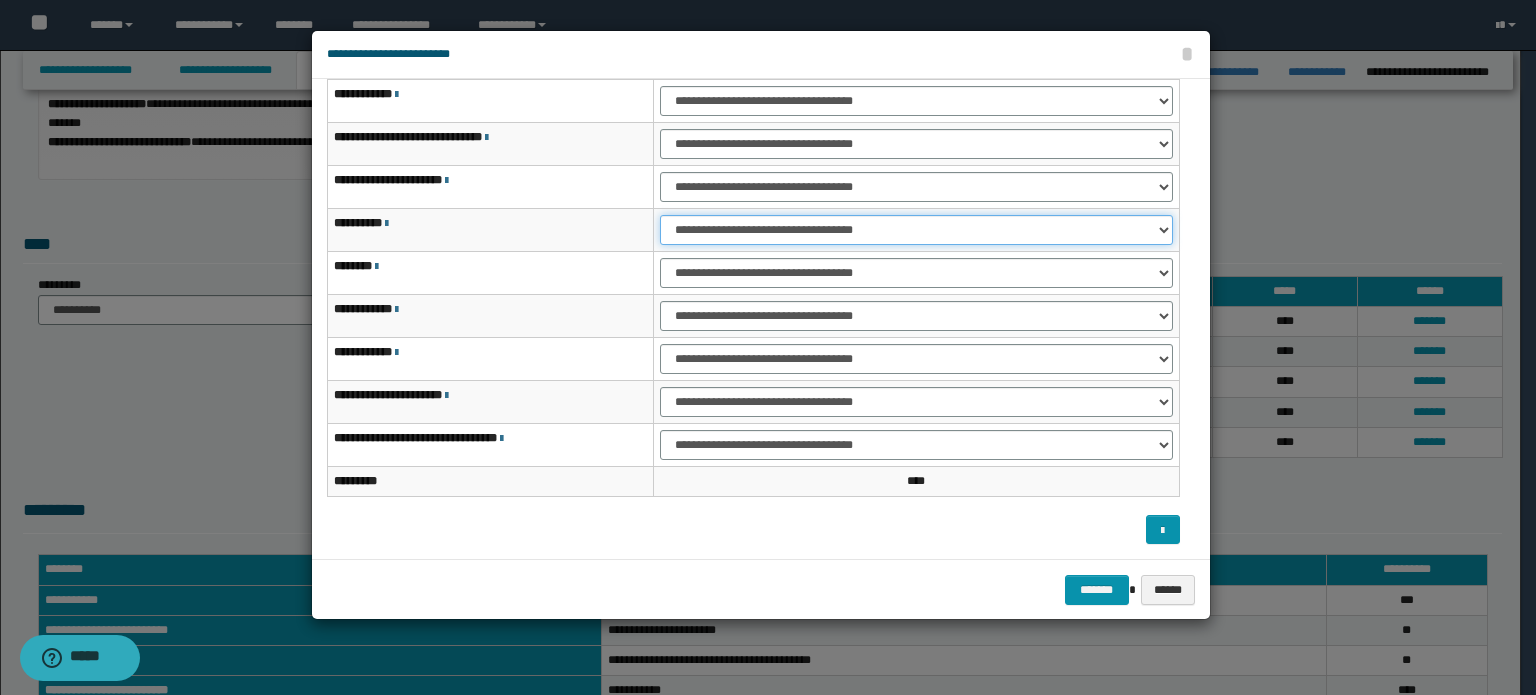 click on "**********" at bounding box center [916, 230] 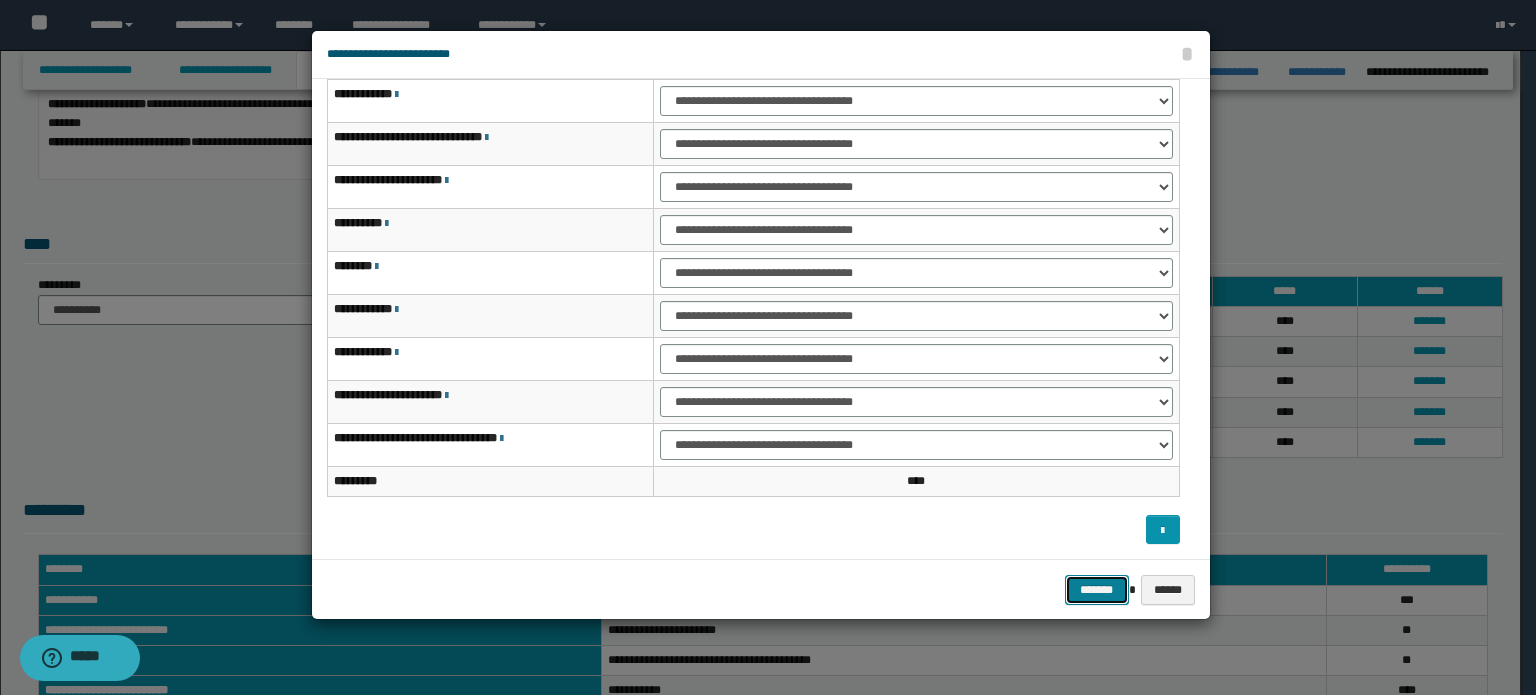 click on "*******" at bounding box center [1097, 590] 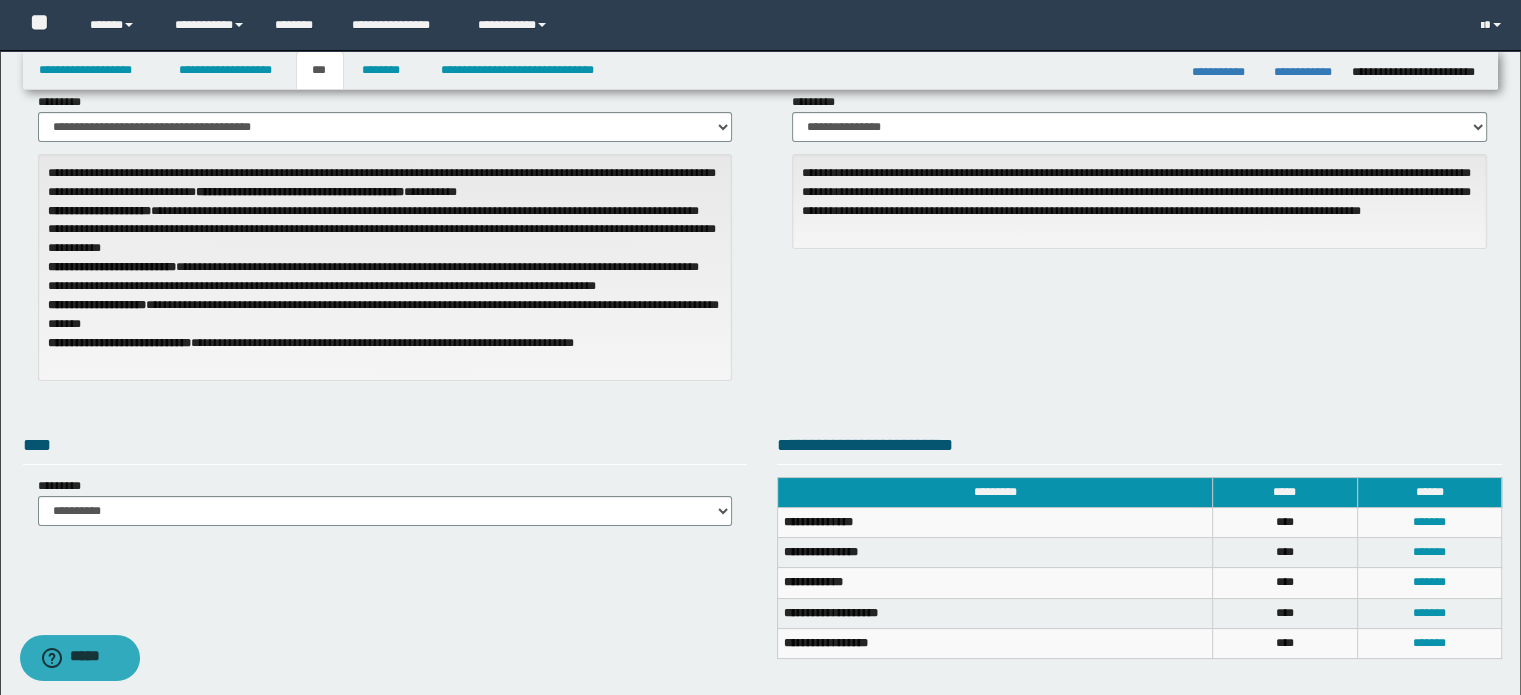 scroll, scrollTop: 0, scrollLeft: 0, axis: both 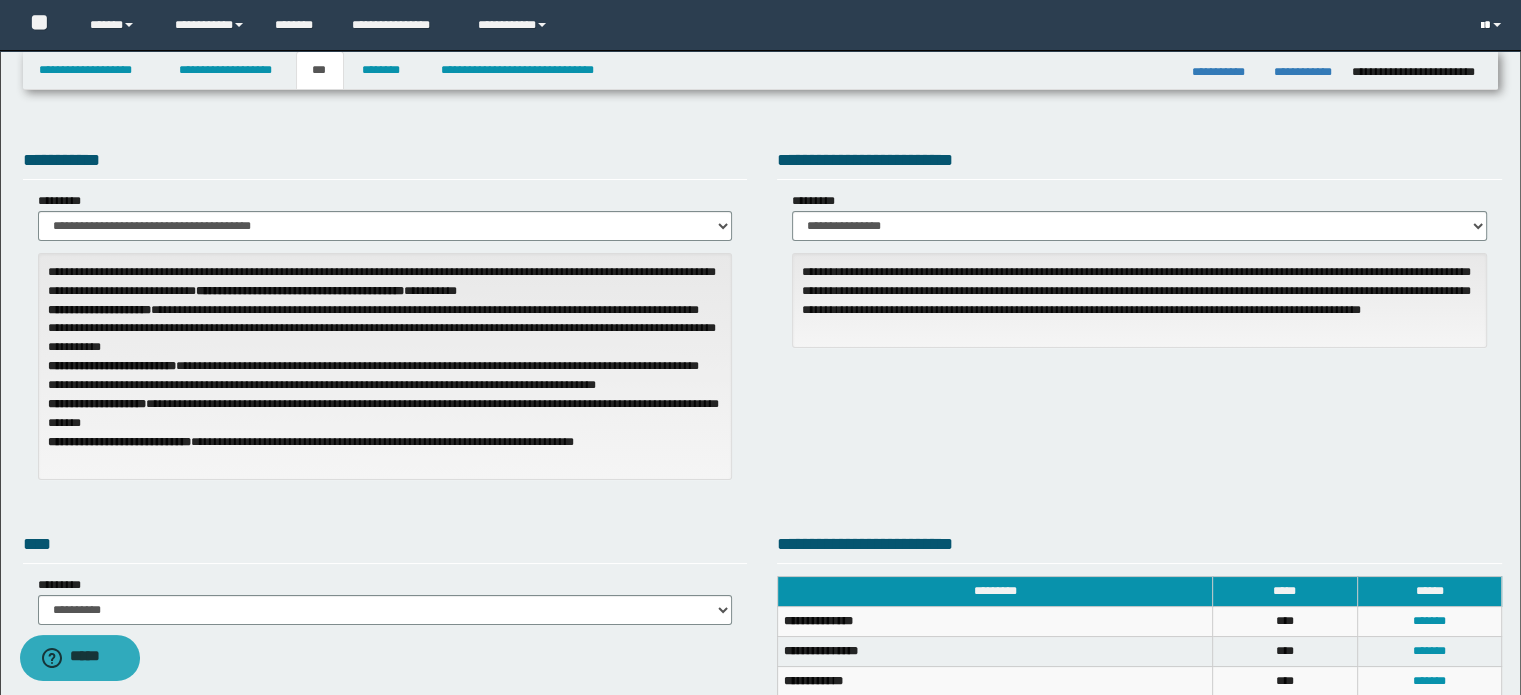 click at bounding box center [1493, 25] 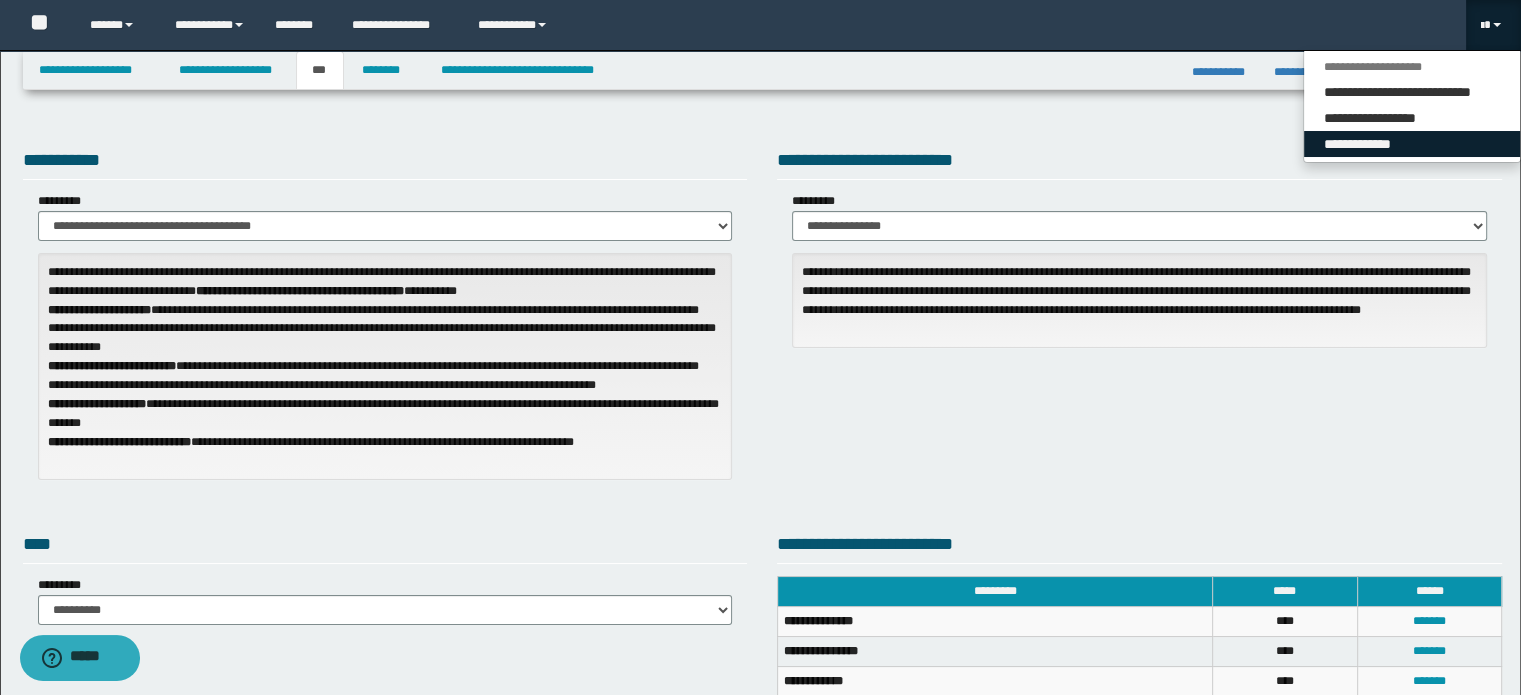 click on "**********" at bounding box center (1412, 144) 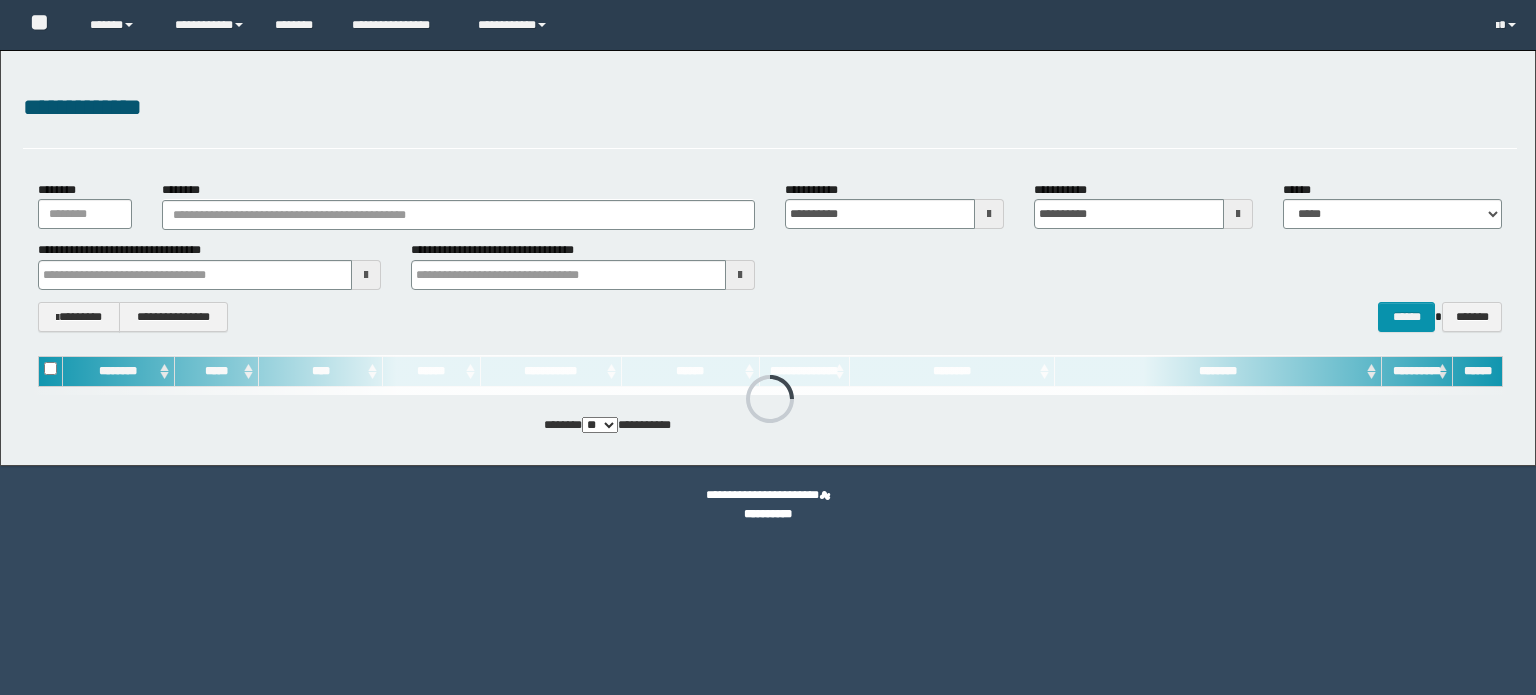 scroll, scrollTop: 0, scrollLeft: 0, axis: both 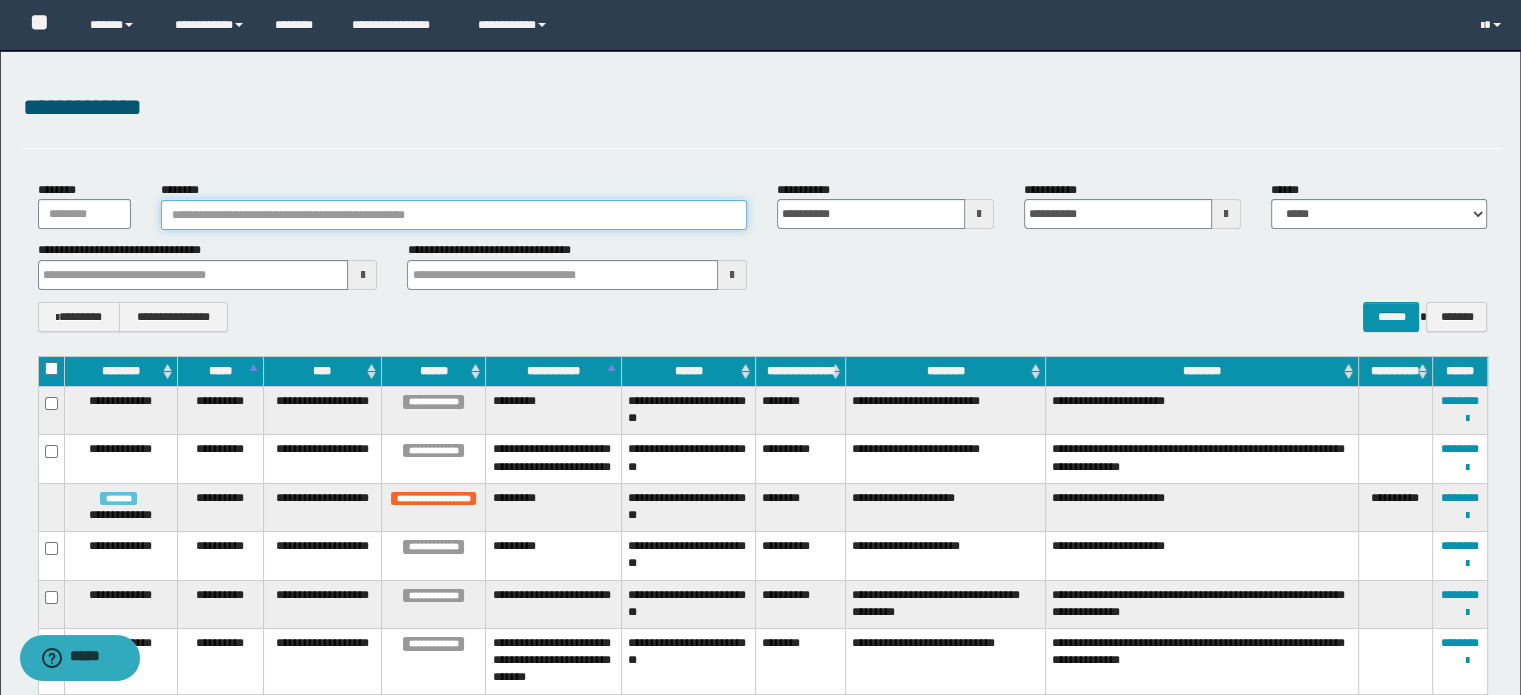 click on "********" at bounding box center (454, 215) 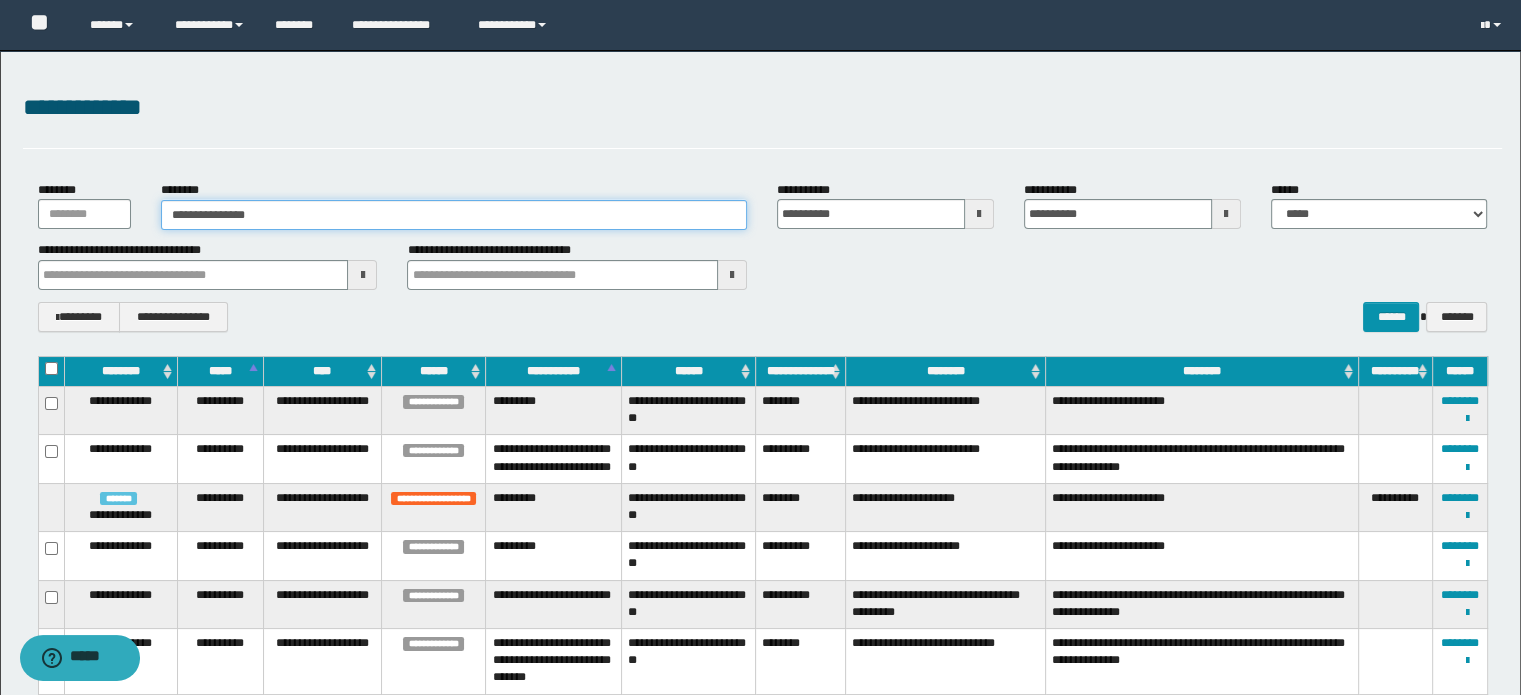 type on "**********" 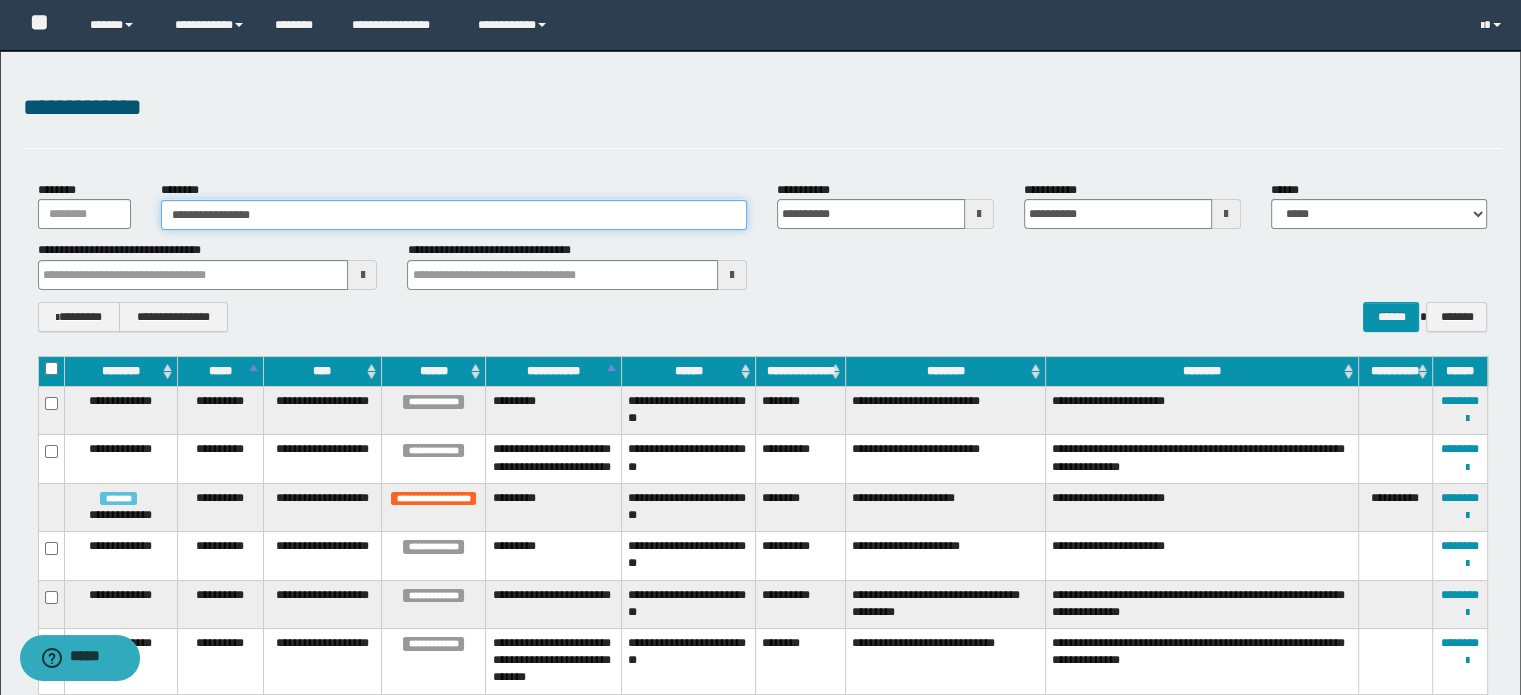 type on "**********" 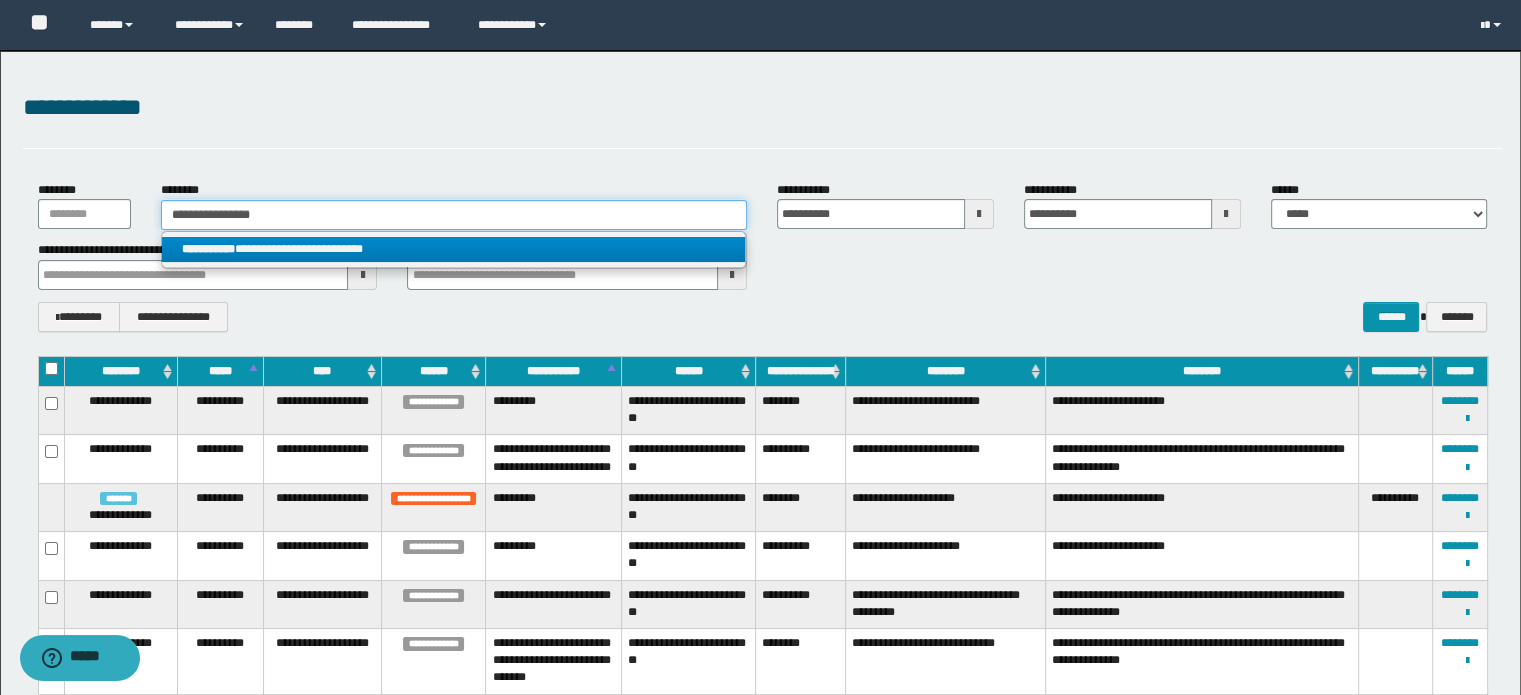 type on "**********" 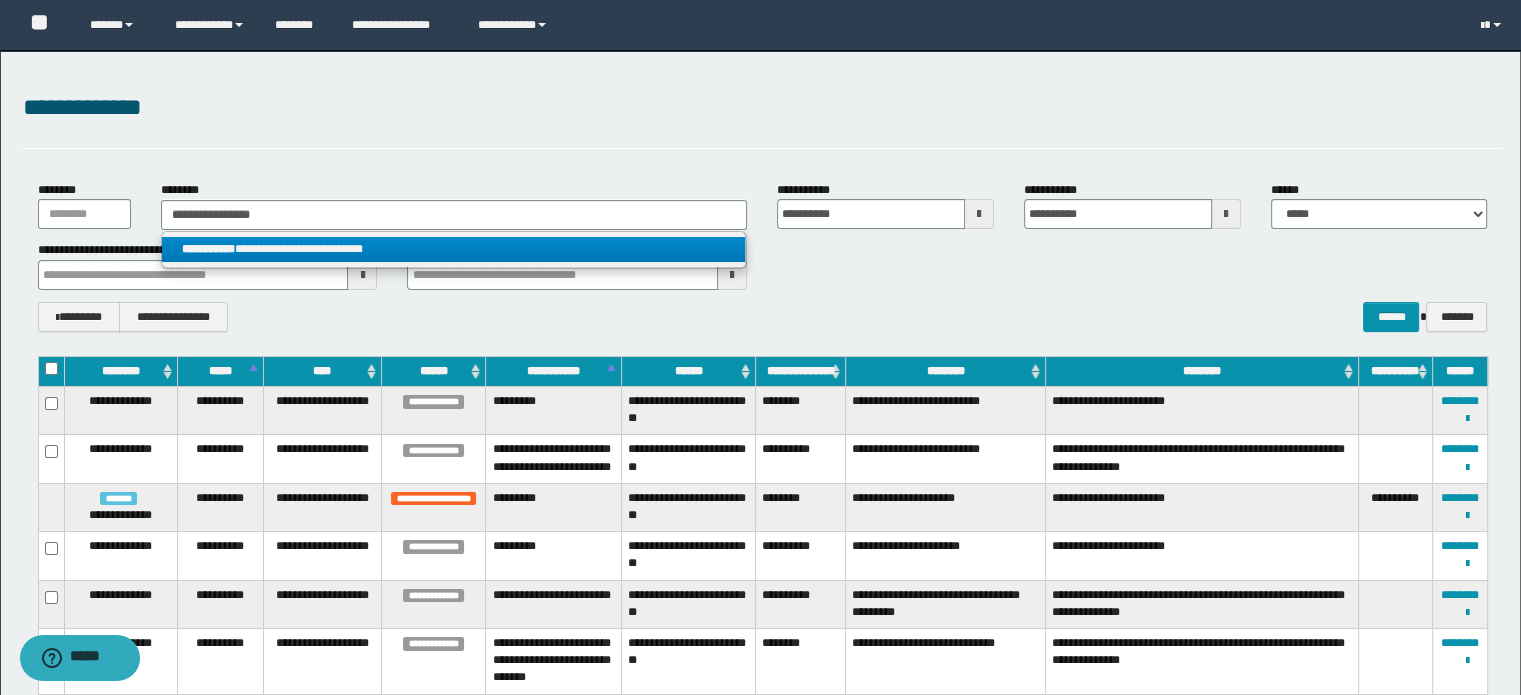 click on "**********" at bounding box center [454, 249] 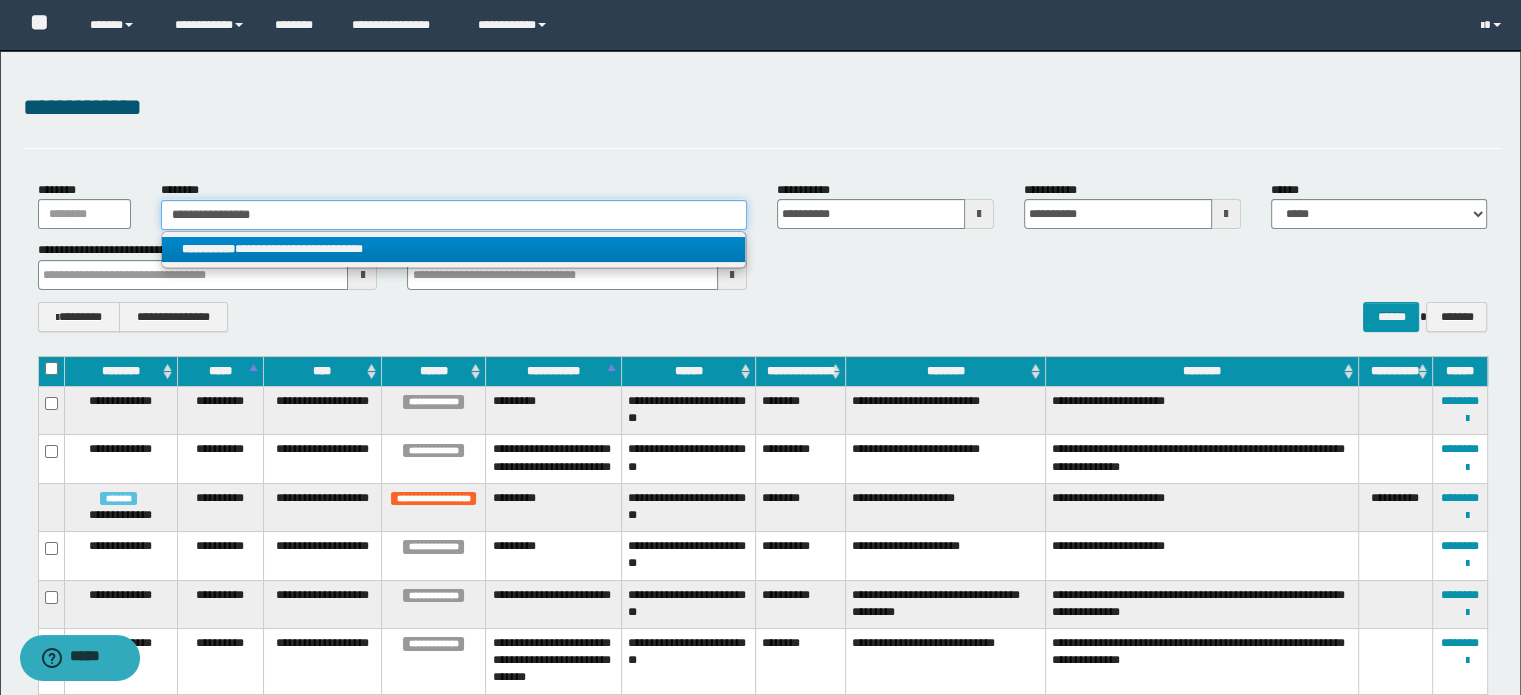type 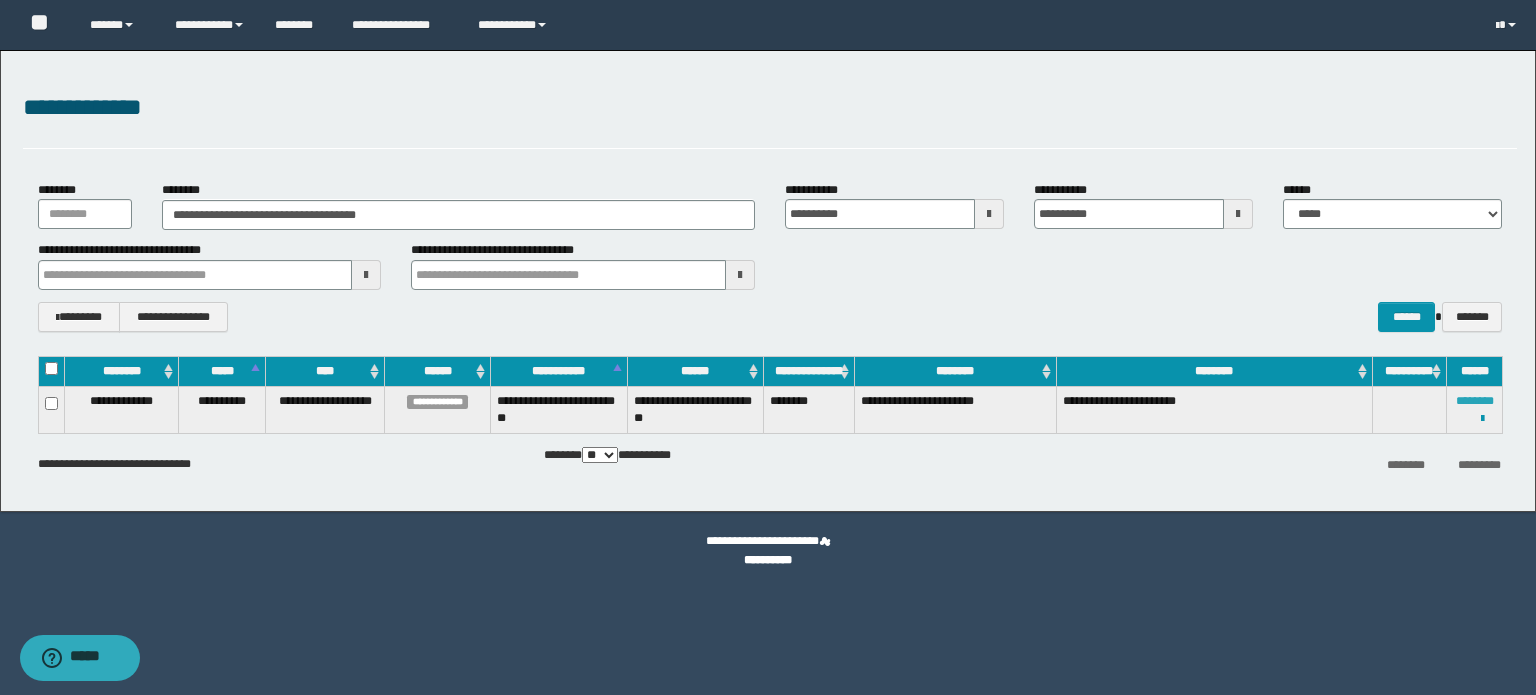click on "********" at bounding box center (1475, 401) 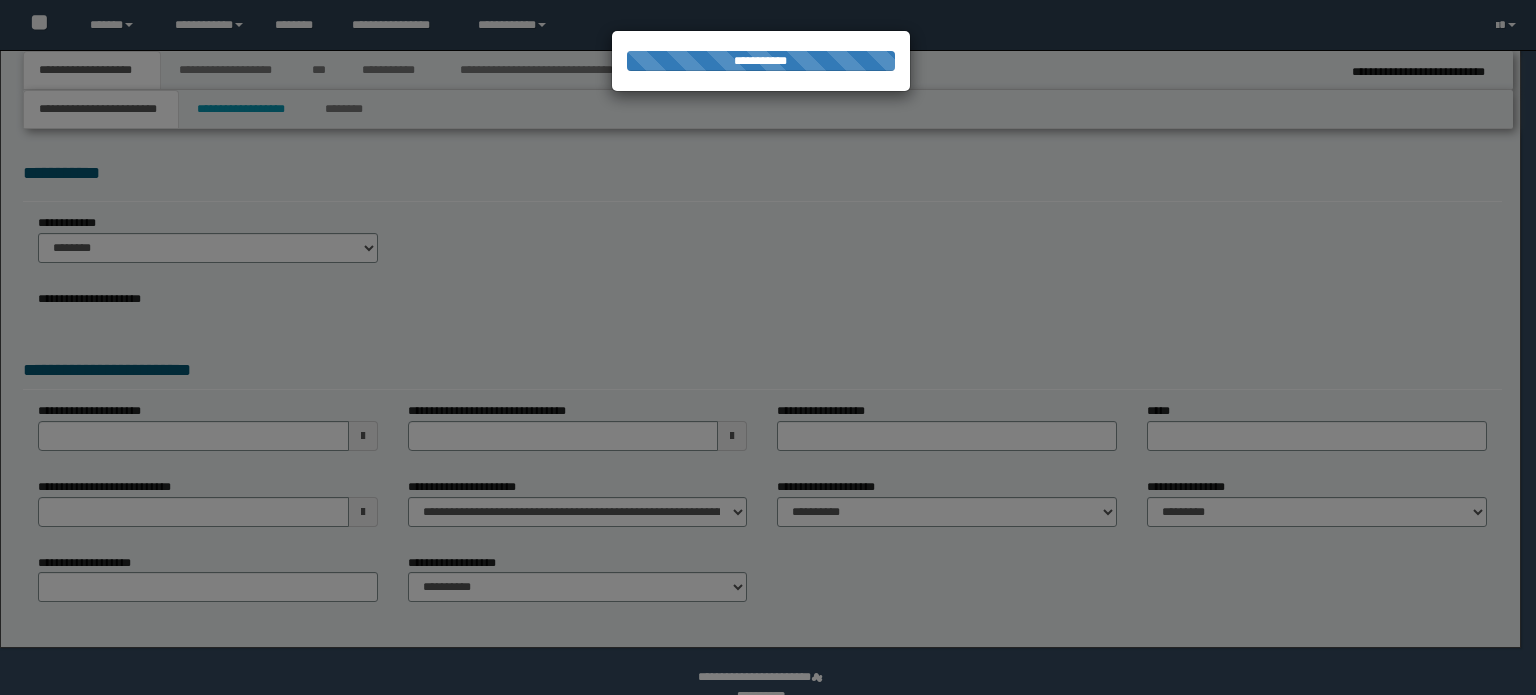 scroll, scrollTop: 0, scrollLeft: 0, axis: both 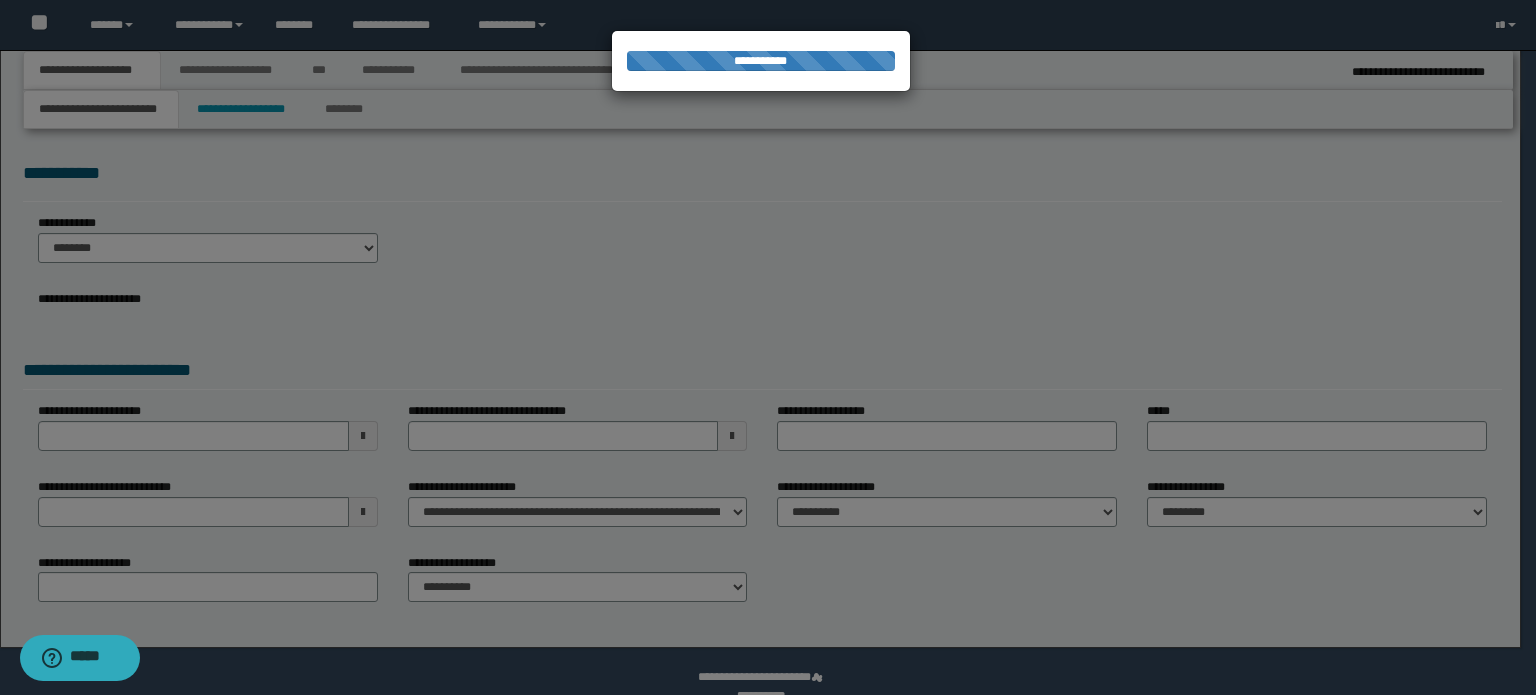 select on "**" 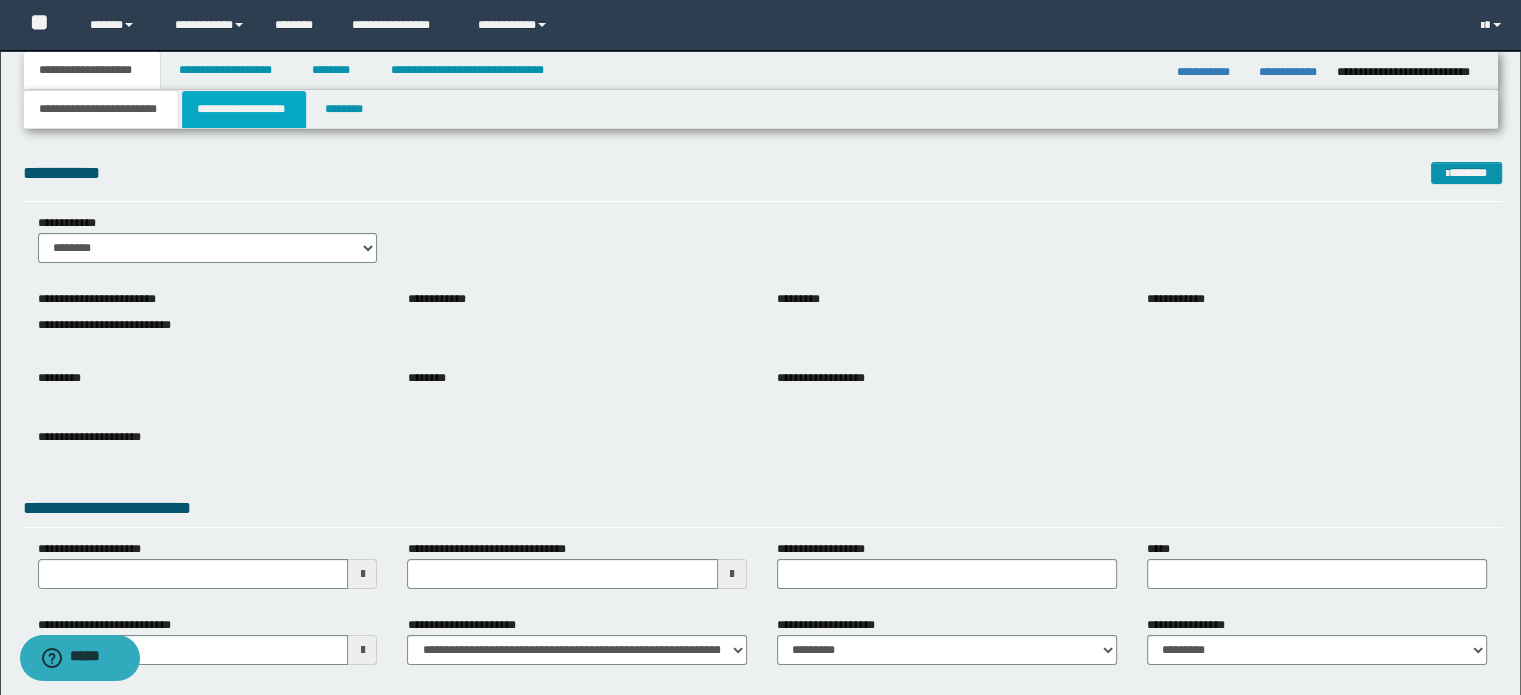 click on "**********" at bounding box center [244, 109] 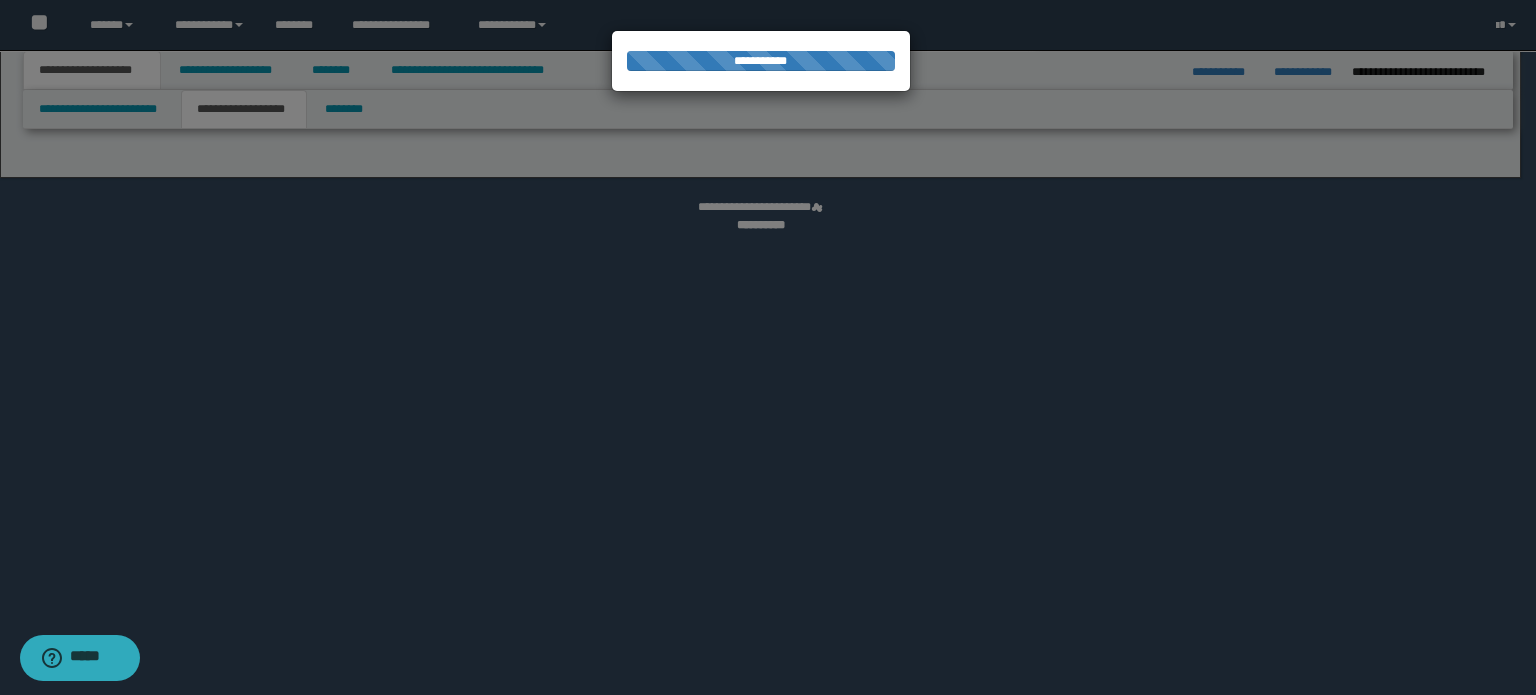 select on "*" 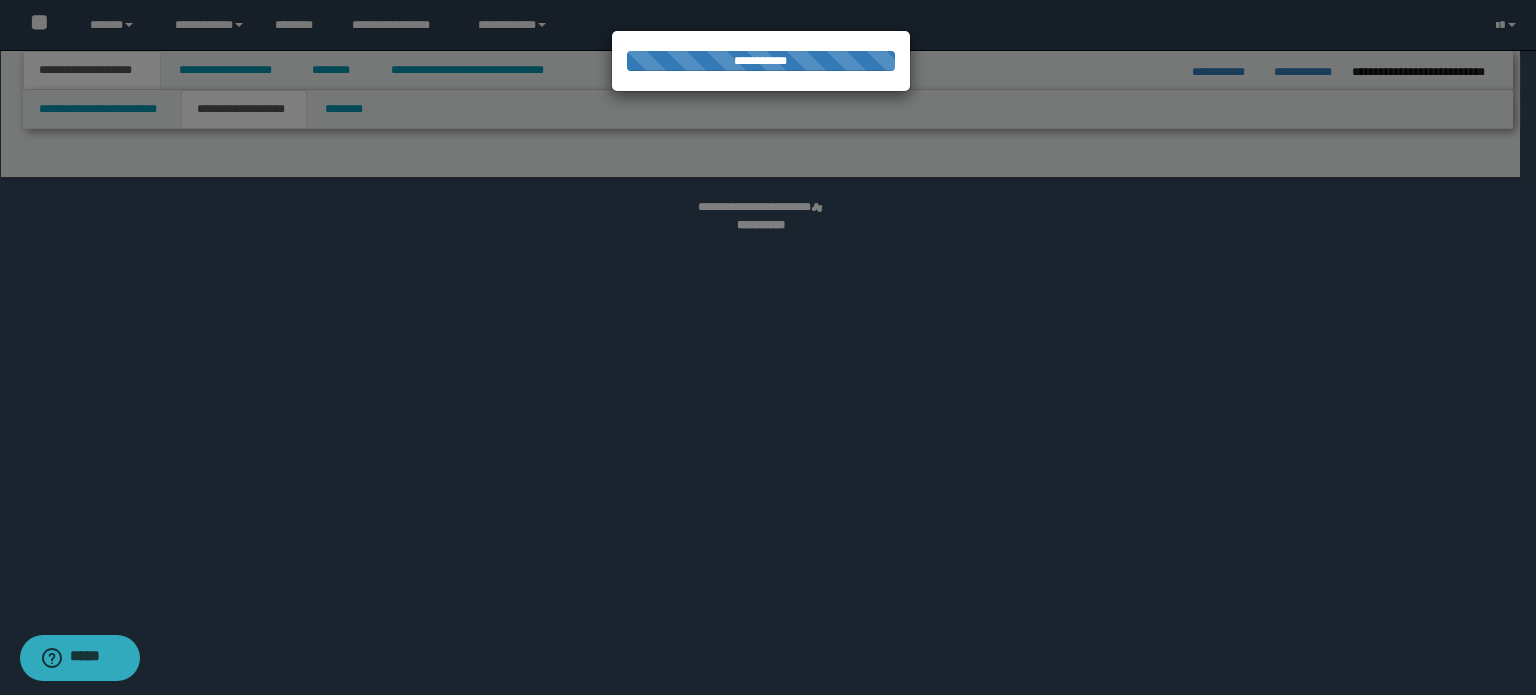 select on "*" 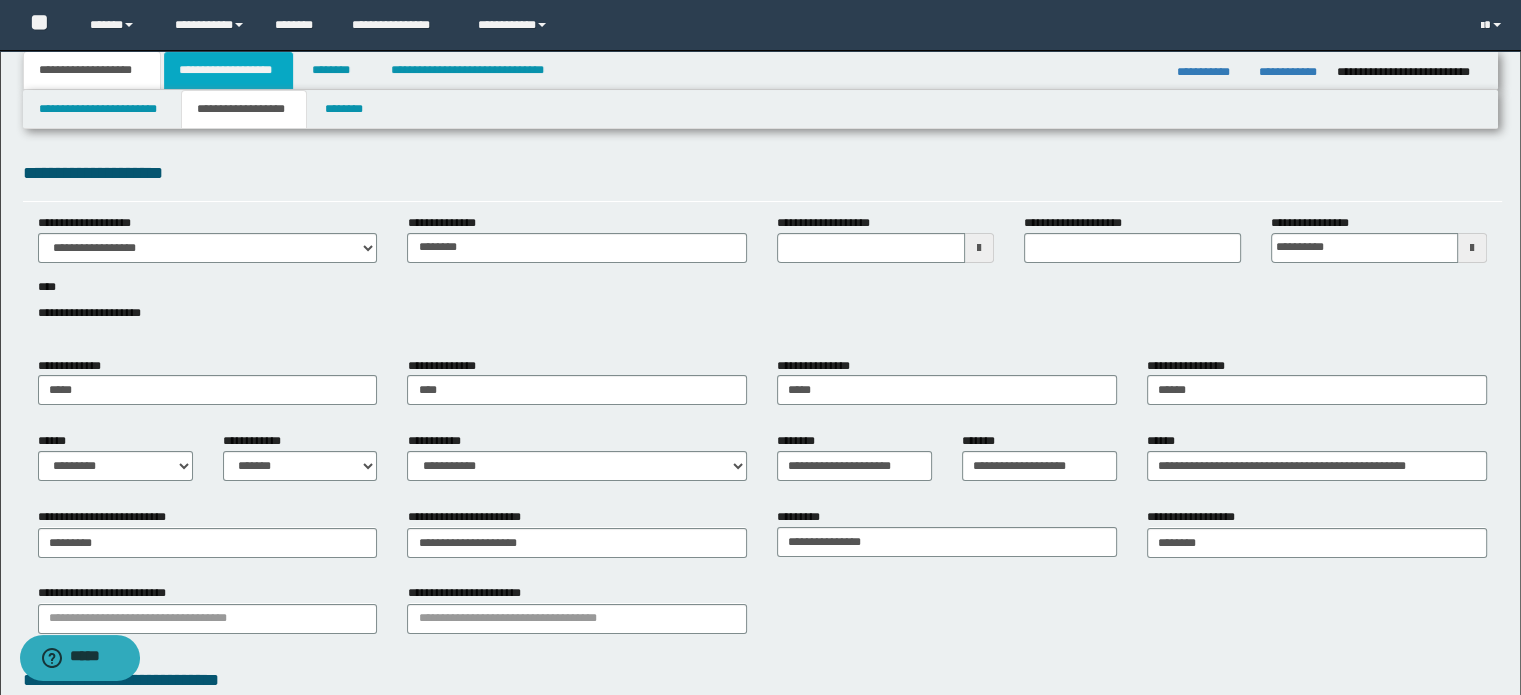 click on "**********" at bounding box center (228, 70) 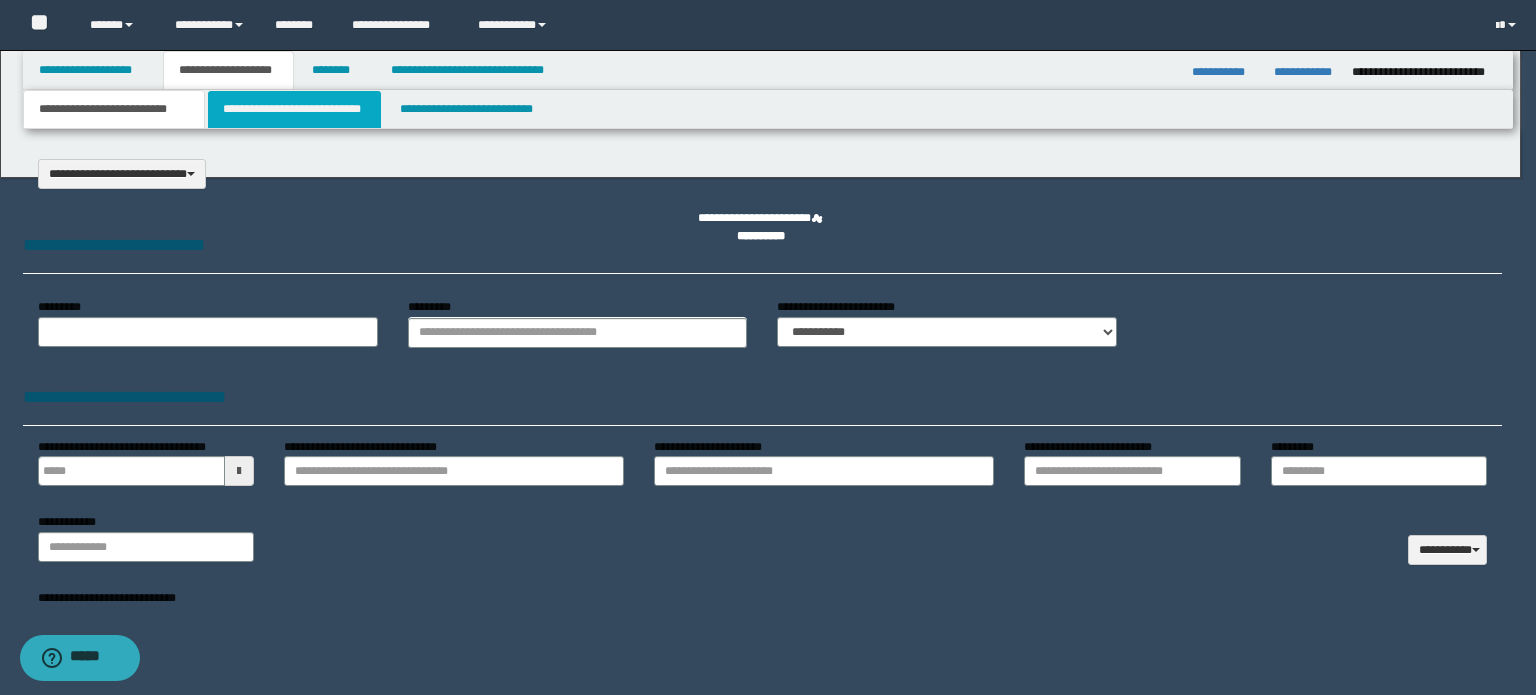 select on "*" 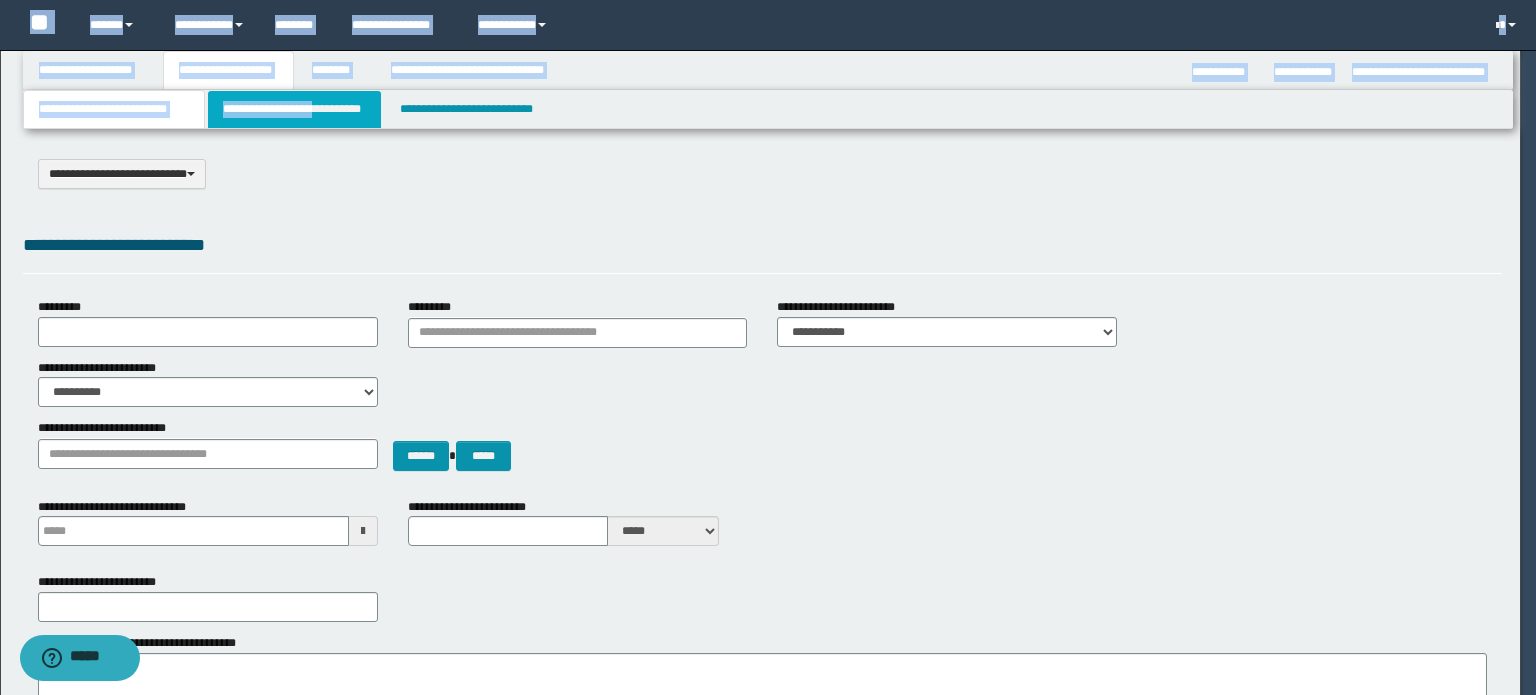 type on "**********" 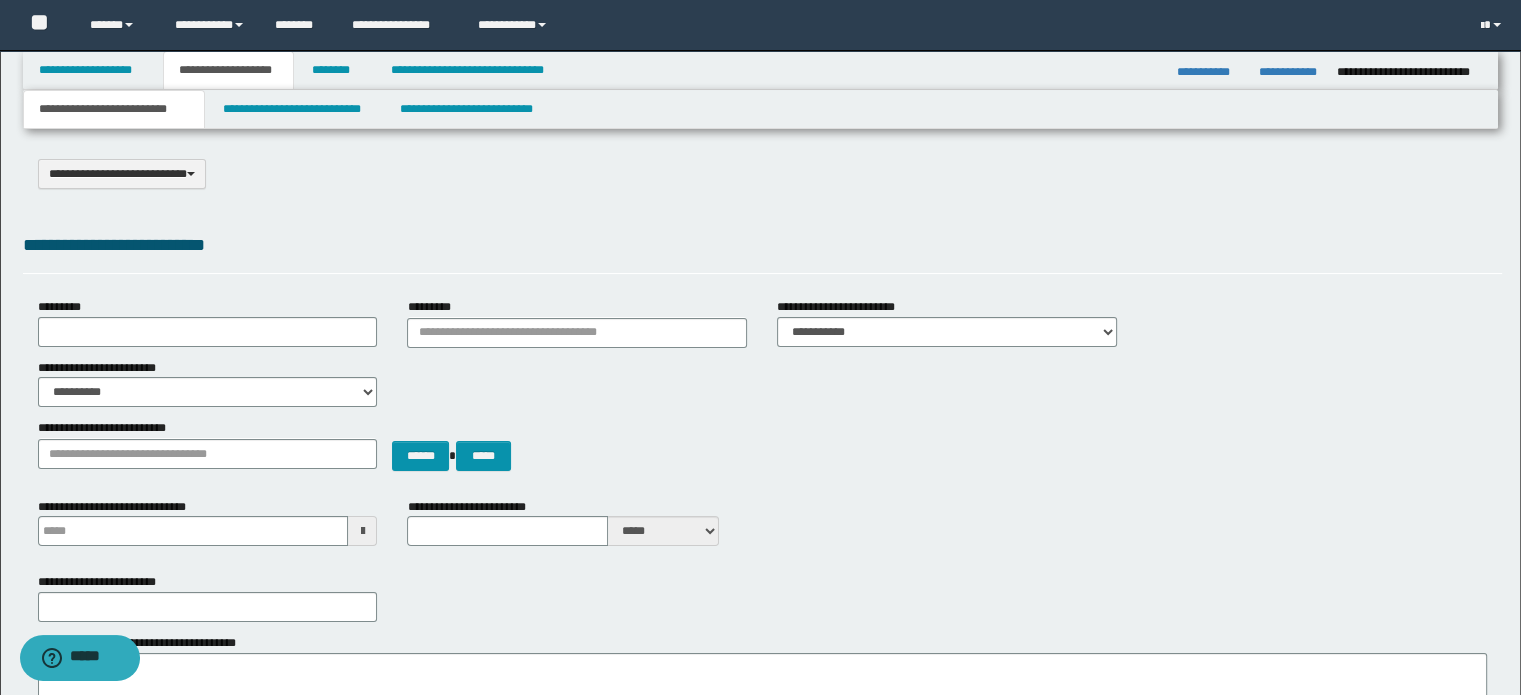 click on "**********" at bounding box center (763, 245) 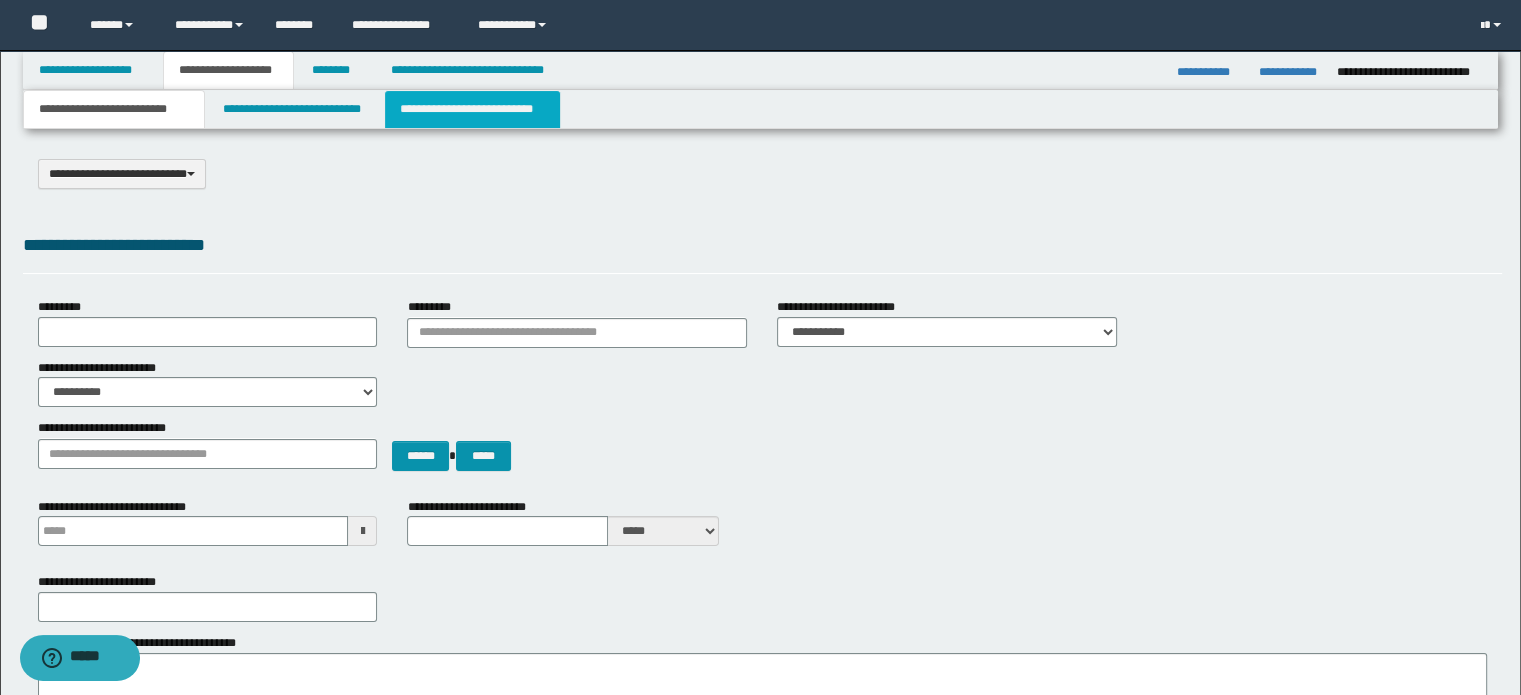 click on "**********" at bounding box center (472, 109) 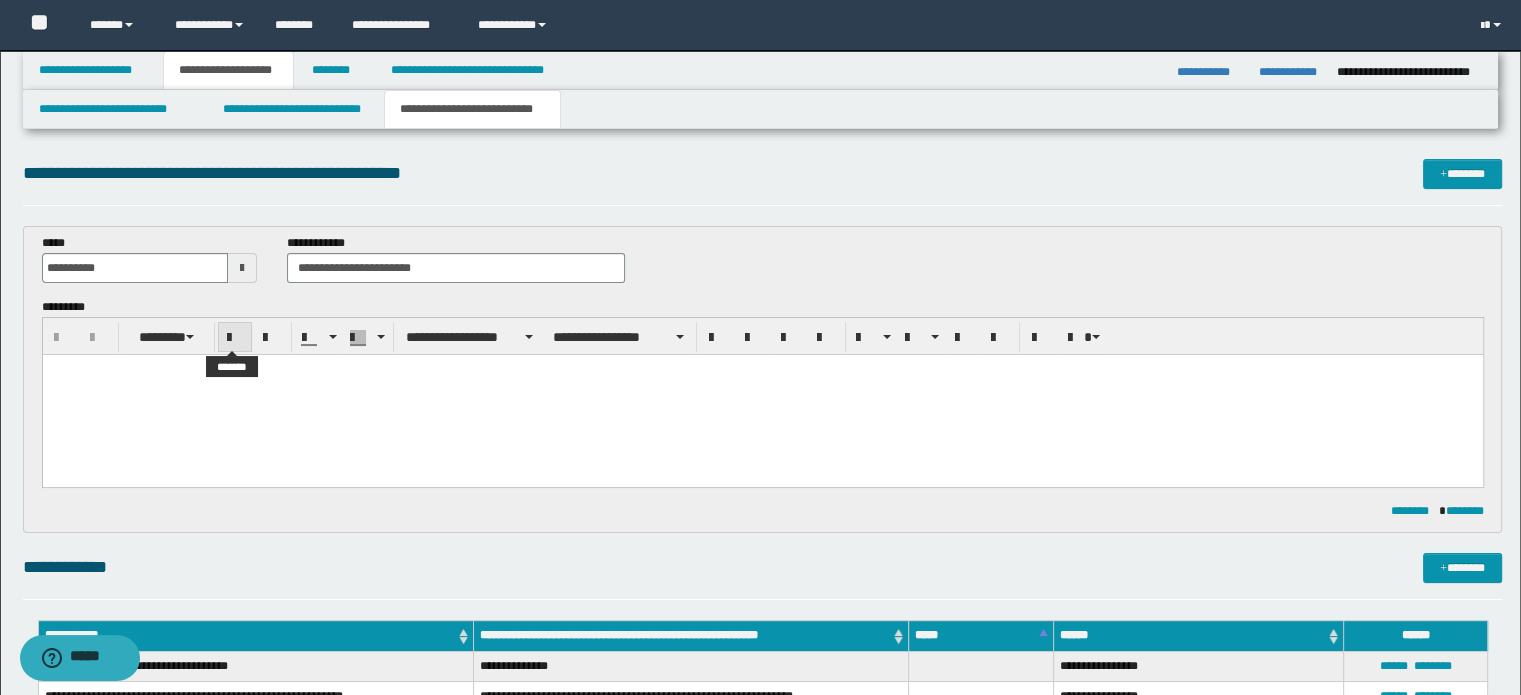 scroll, scrollTop: 0, scrollLeft: 0, axis: both 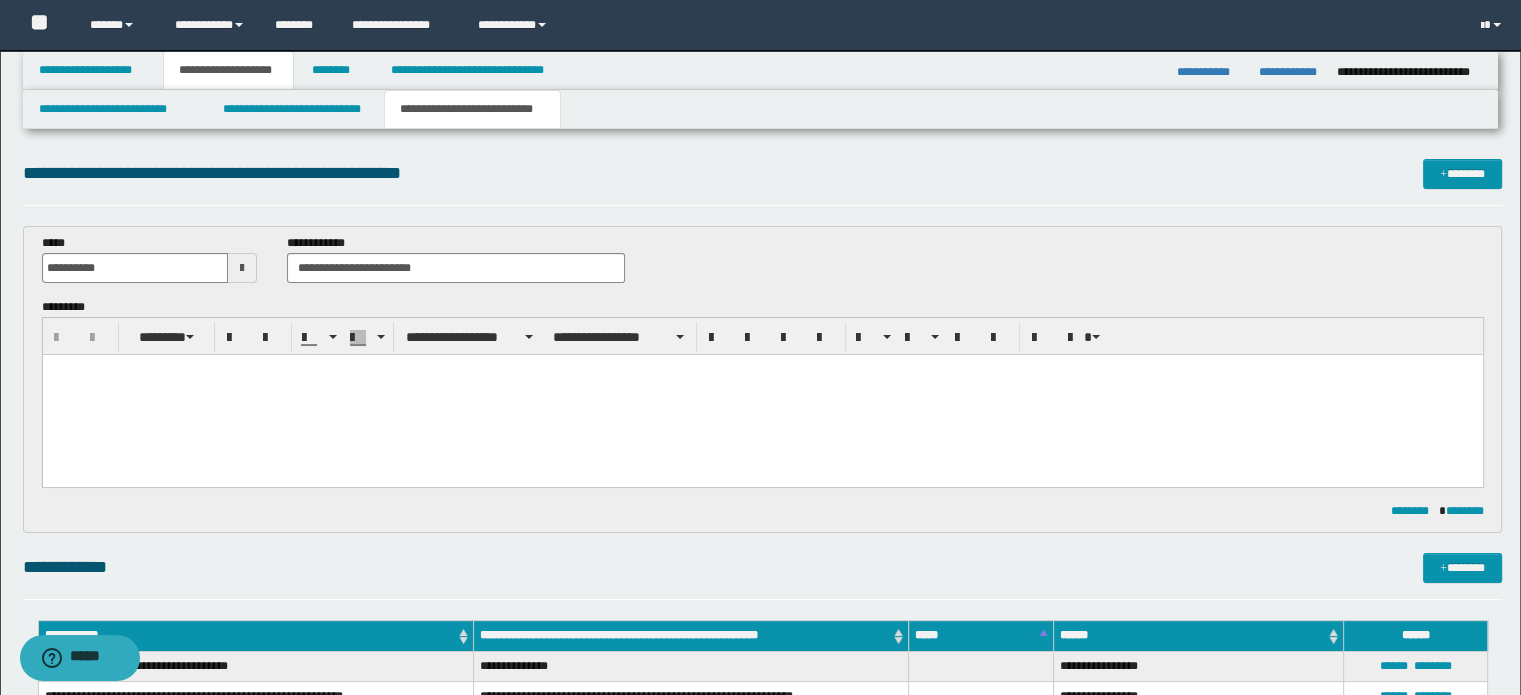 click at bounding box center (762, 369) 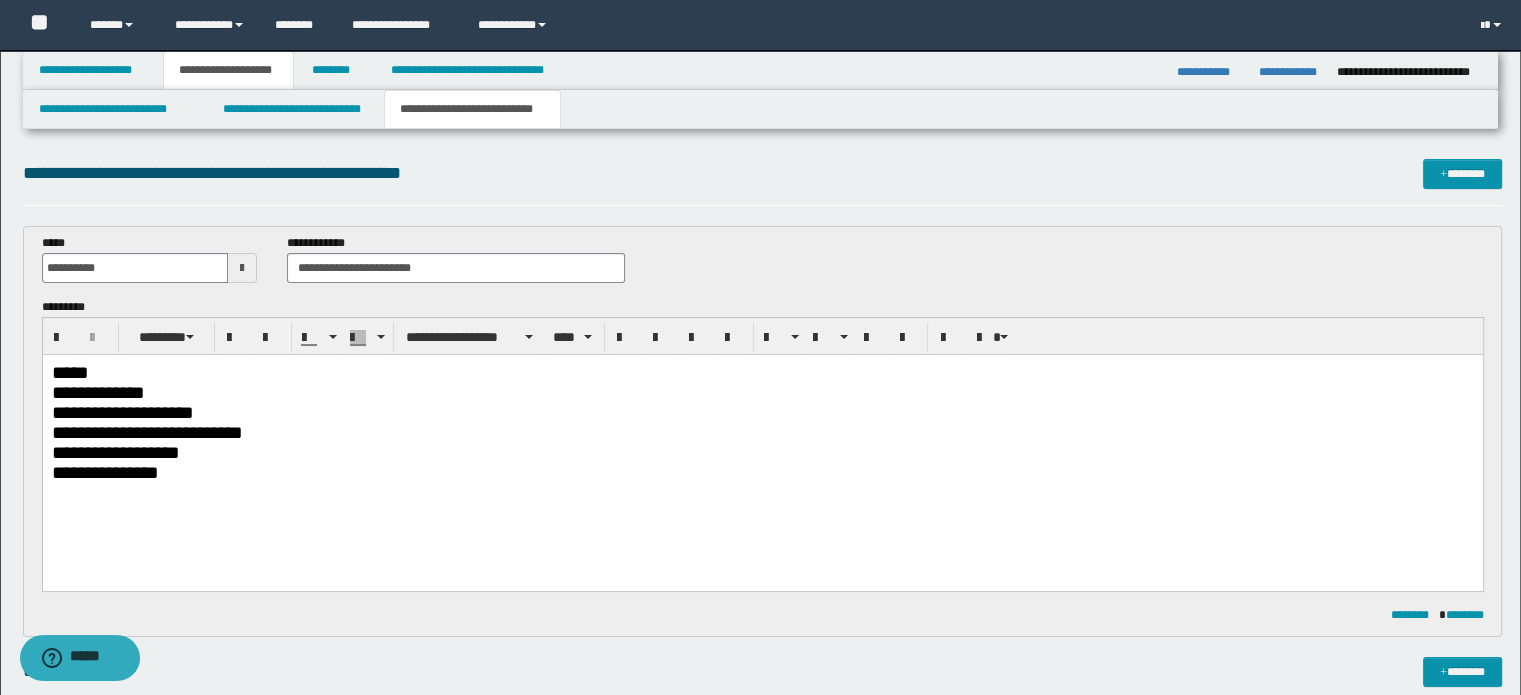 drag, startPoint x: 124, startPoint y: 370, endPoint x: 147, endPoint y: 374, distance: 23.345236 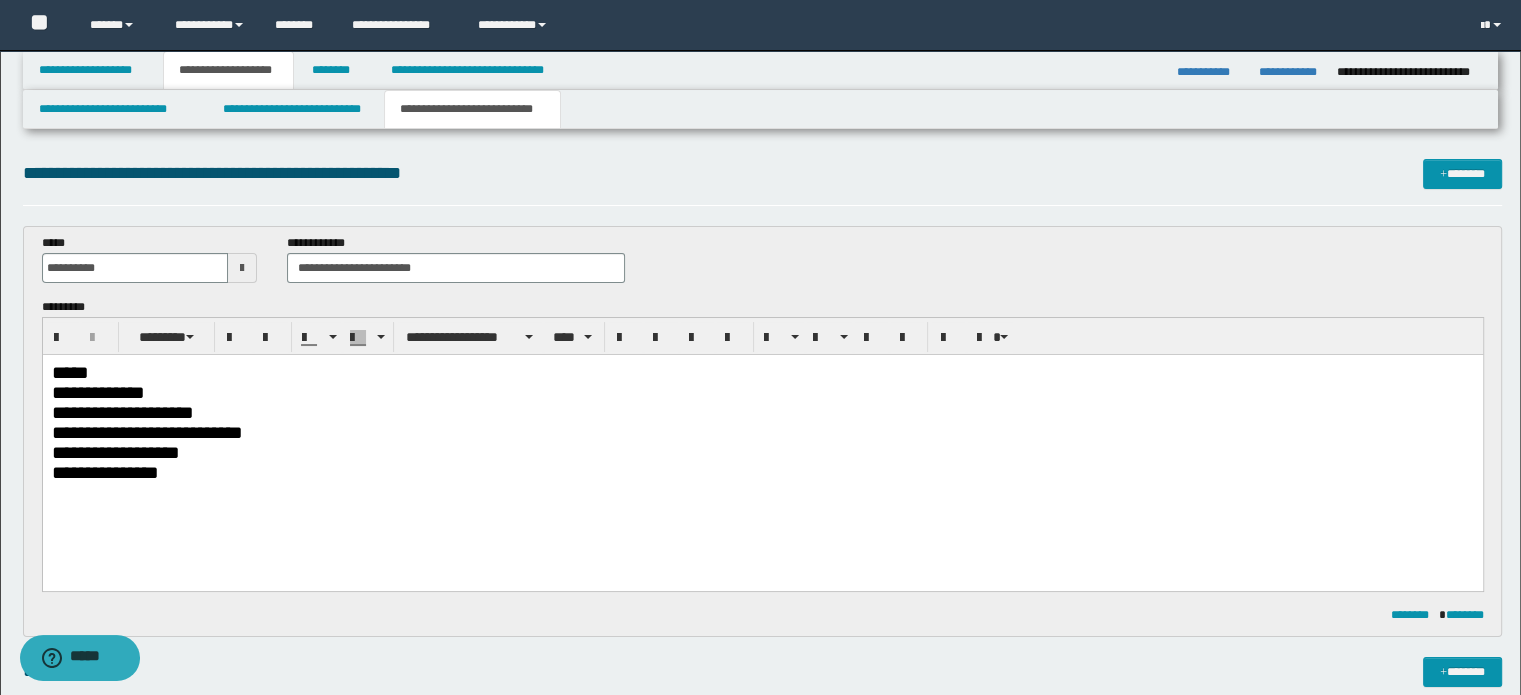 type 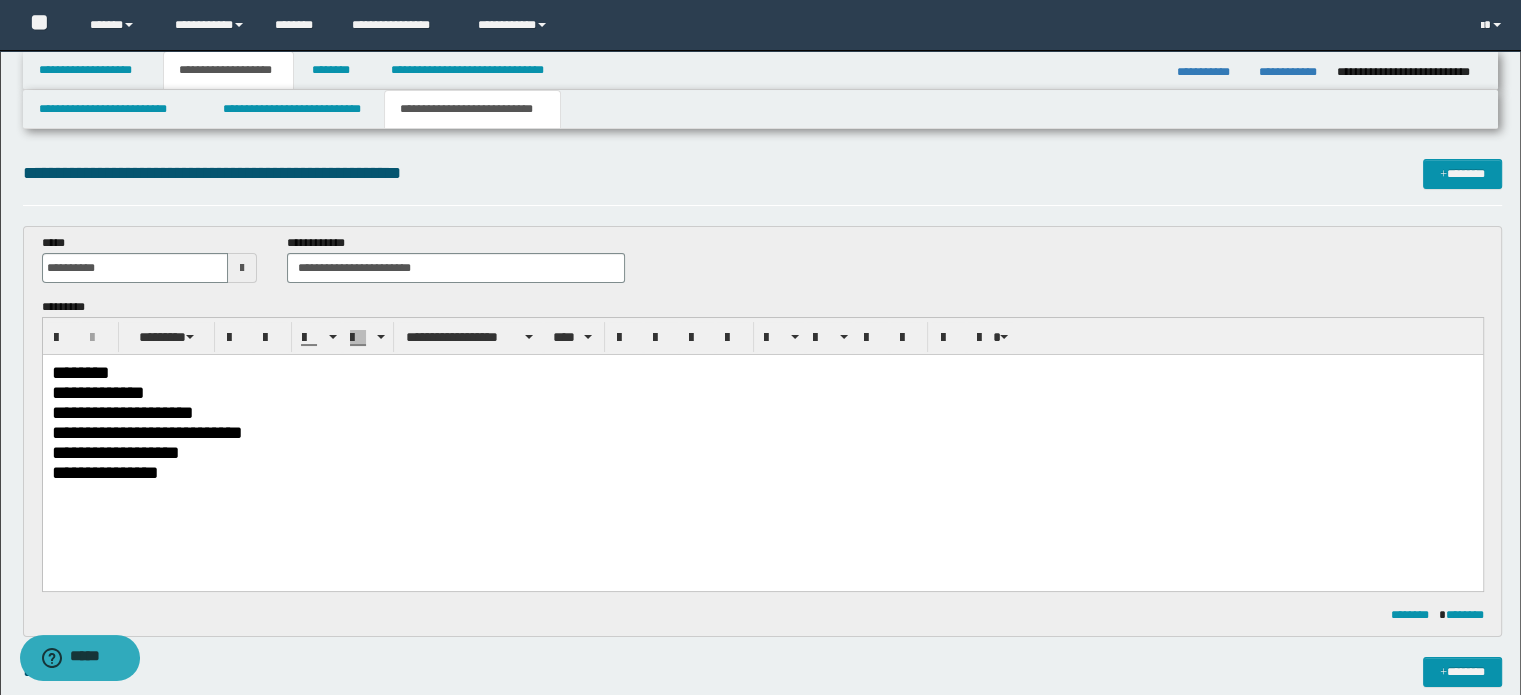 click on "**********" at bounding box center (762, 392) 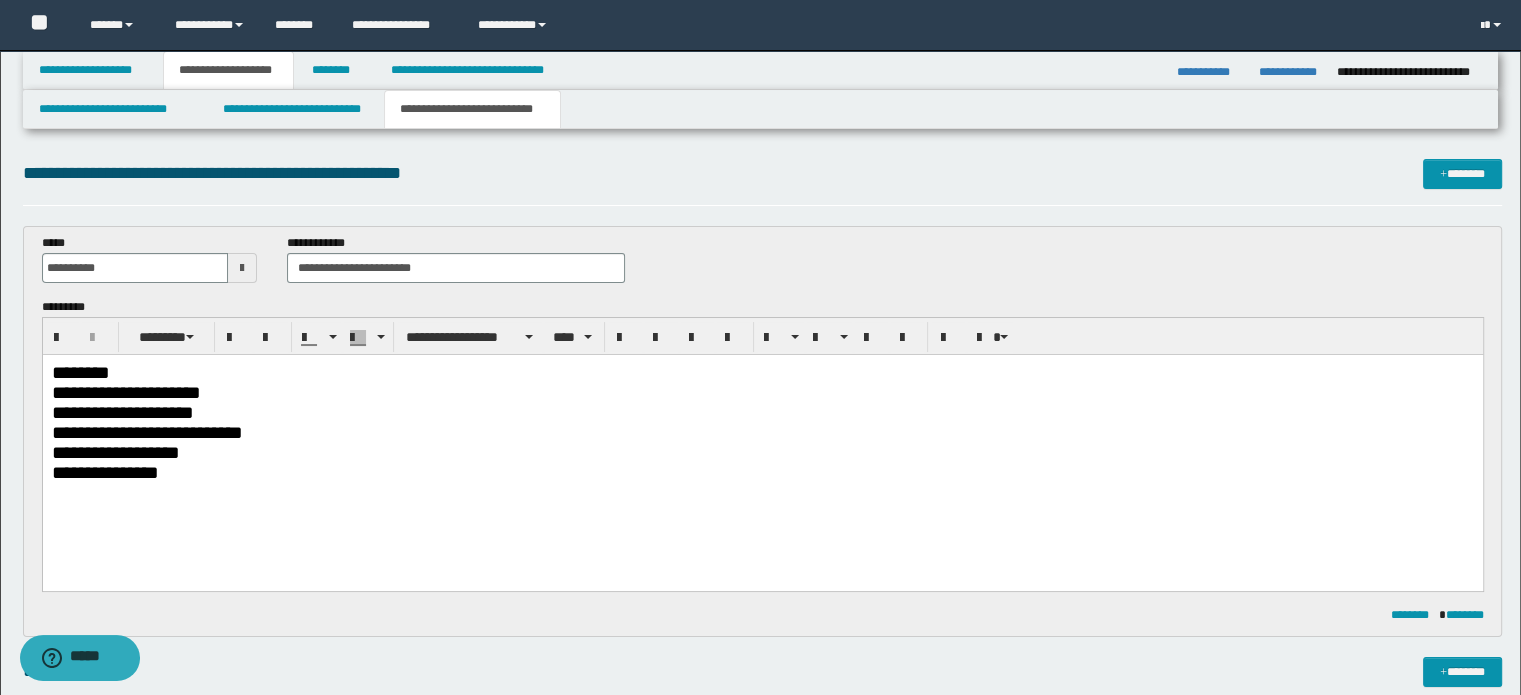 drag, startPoint x: 226, startPoint y: 403, endPoint x: 310, endPoint y: 455, distance: 98.79271 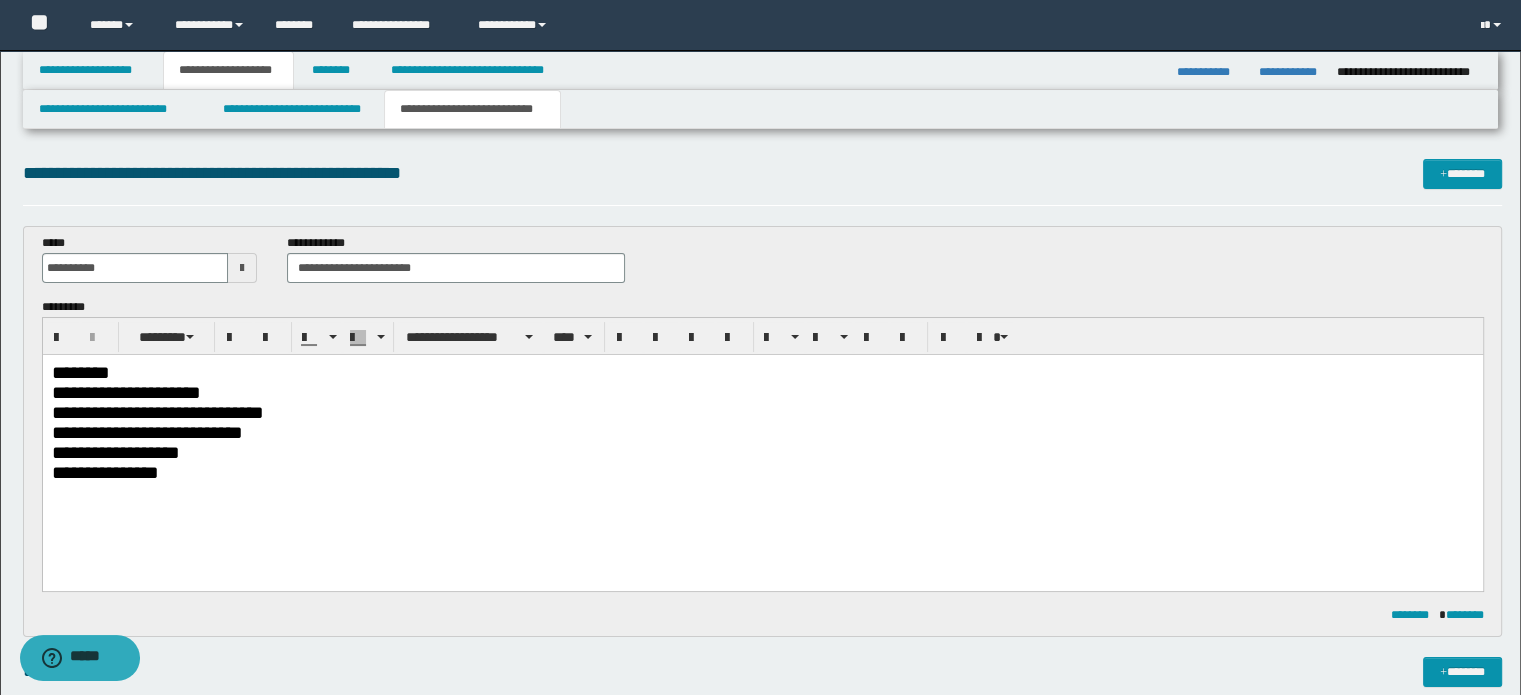 click on "**********" at bounding box center (762, 432) 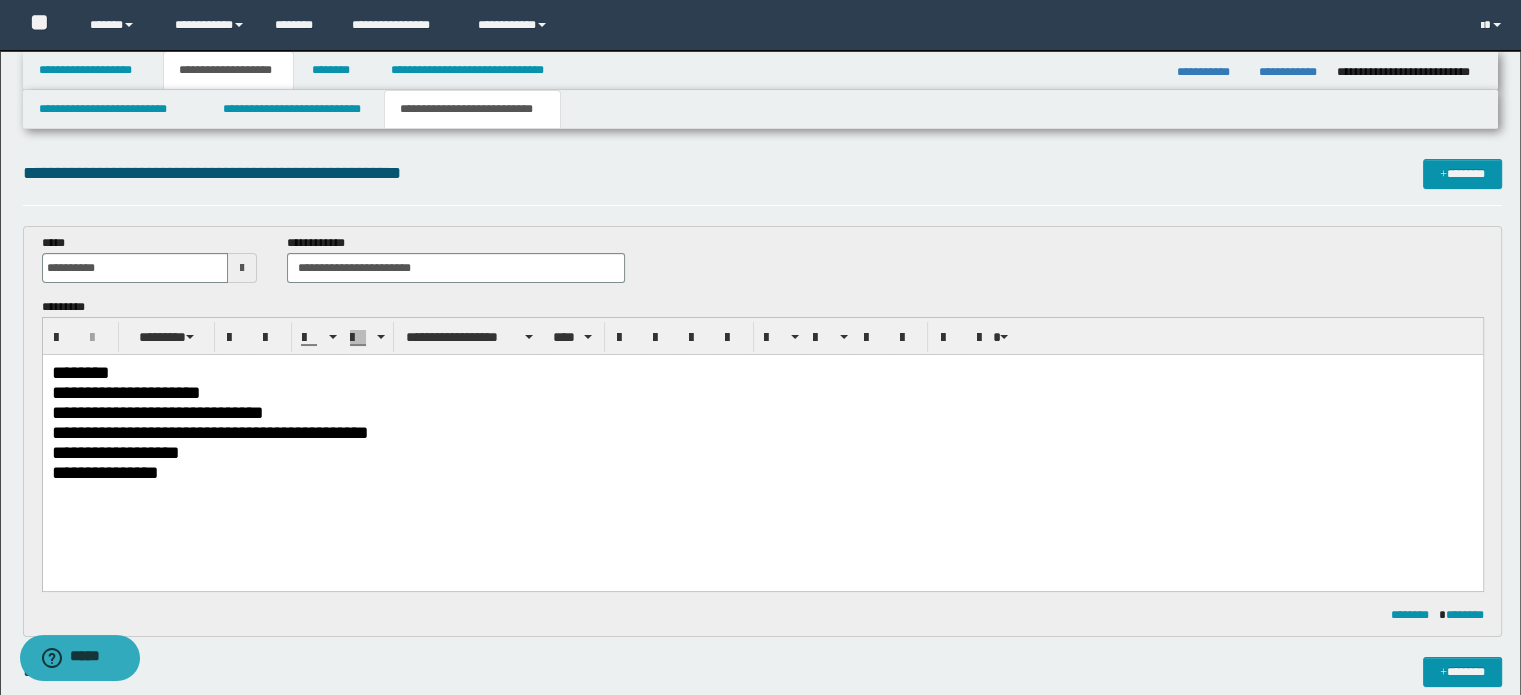 click on "**********" at bounding box center [762, 452] 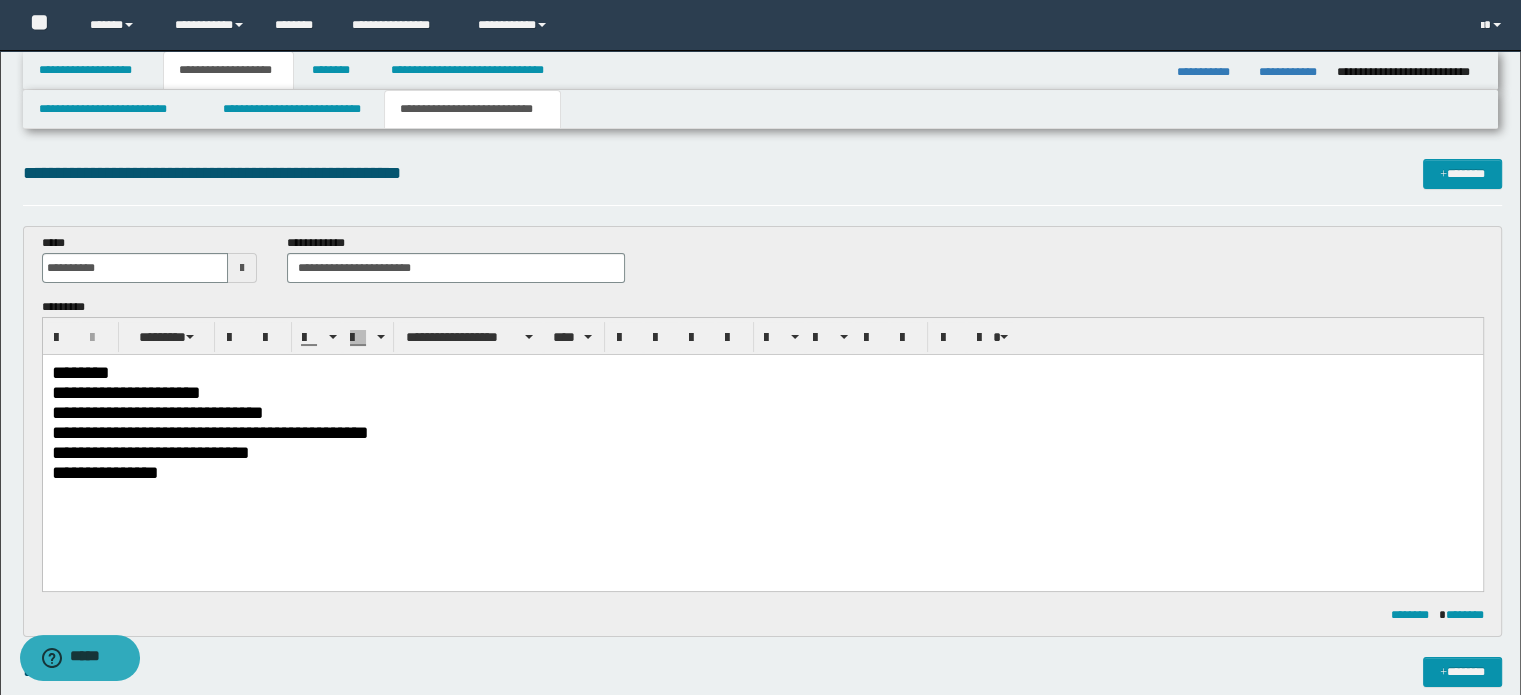 click on "**********" at bounding box center (762, 472) 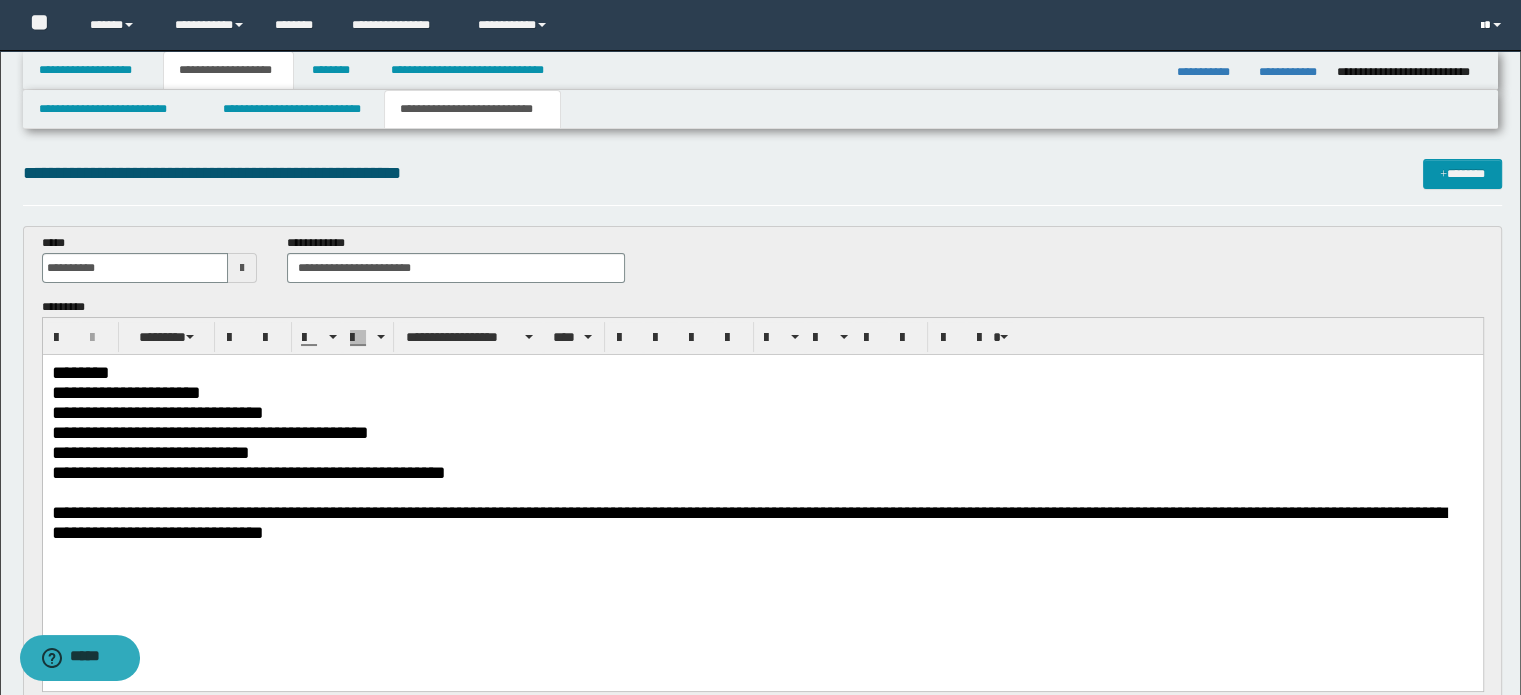 click at bounding box center [1493, 25] 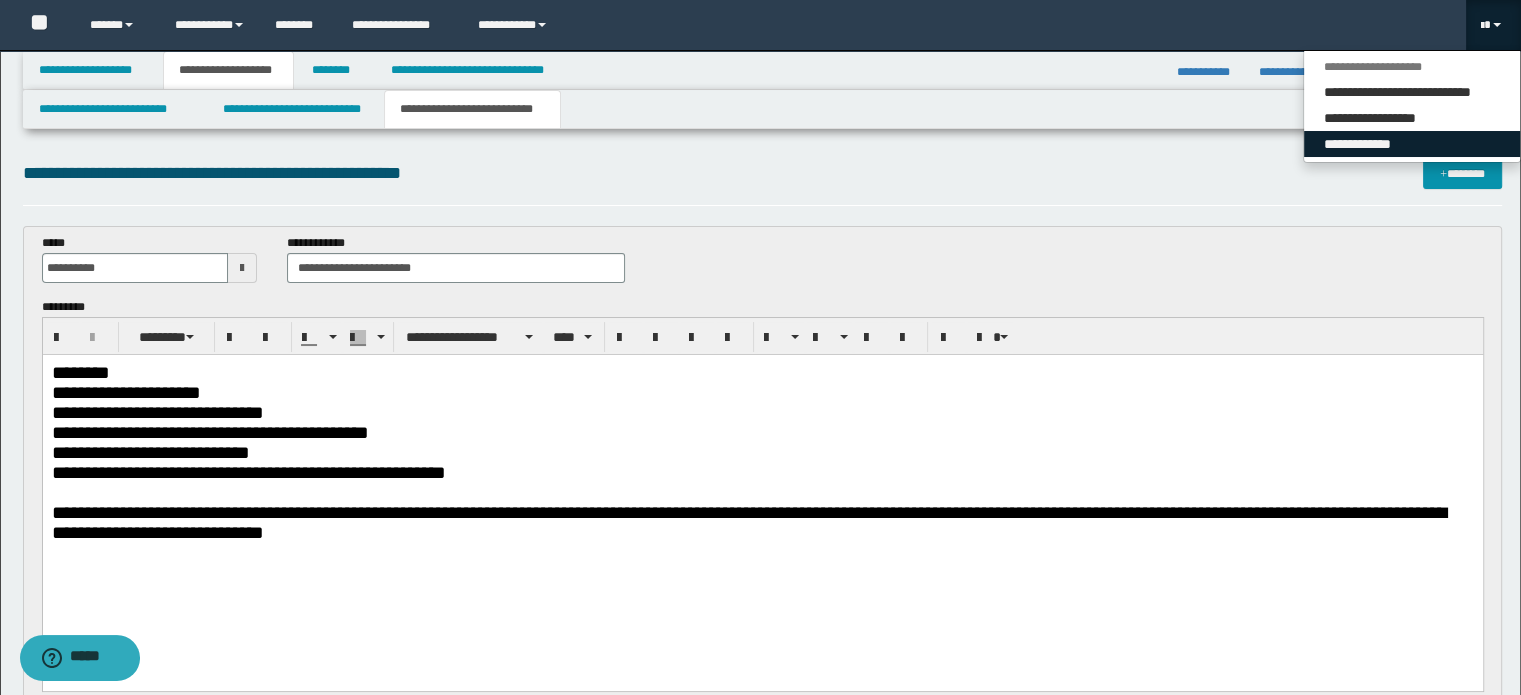 click on "**********" at bounding box center [1412, 144] 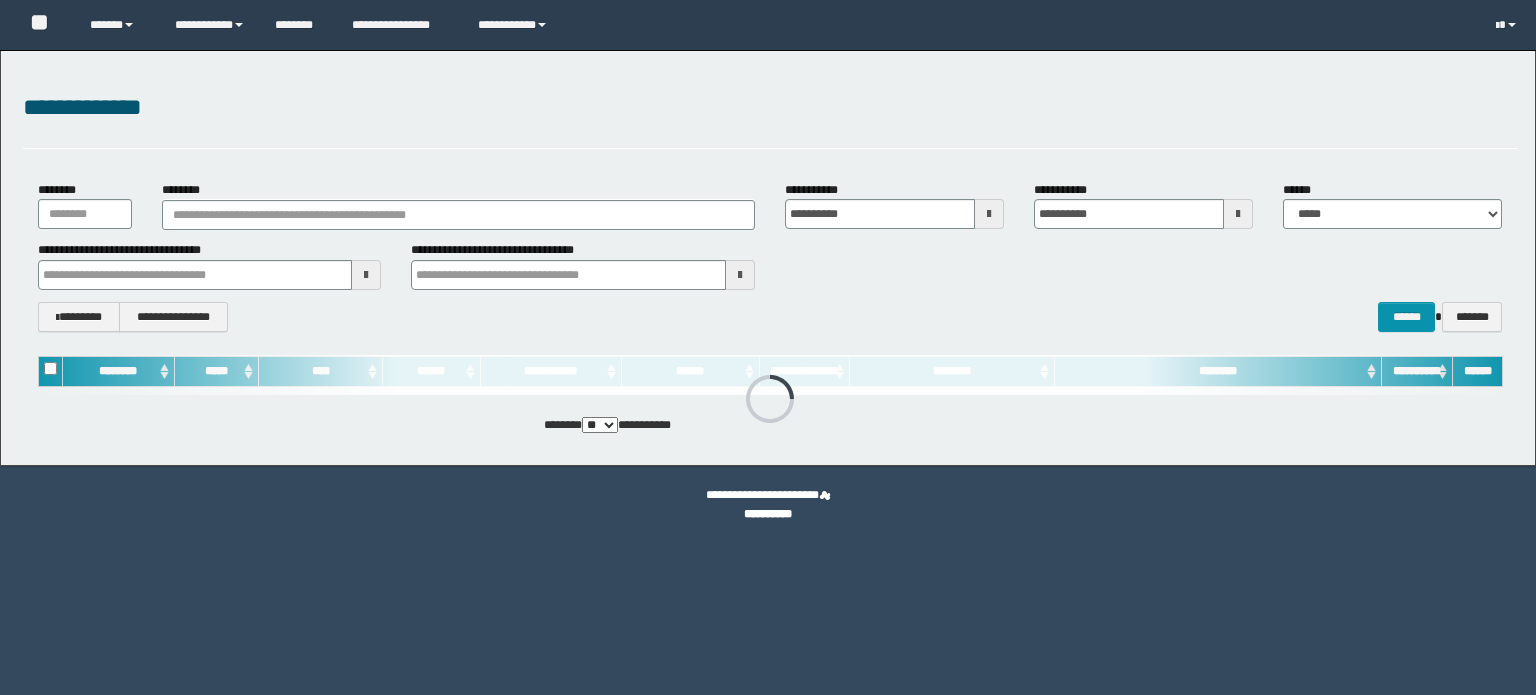 scroll, scrollTop: 0, scrollLeft: 0, axis: both 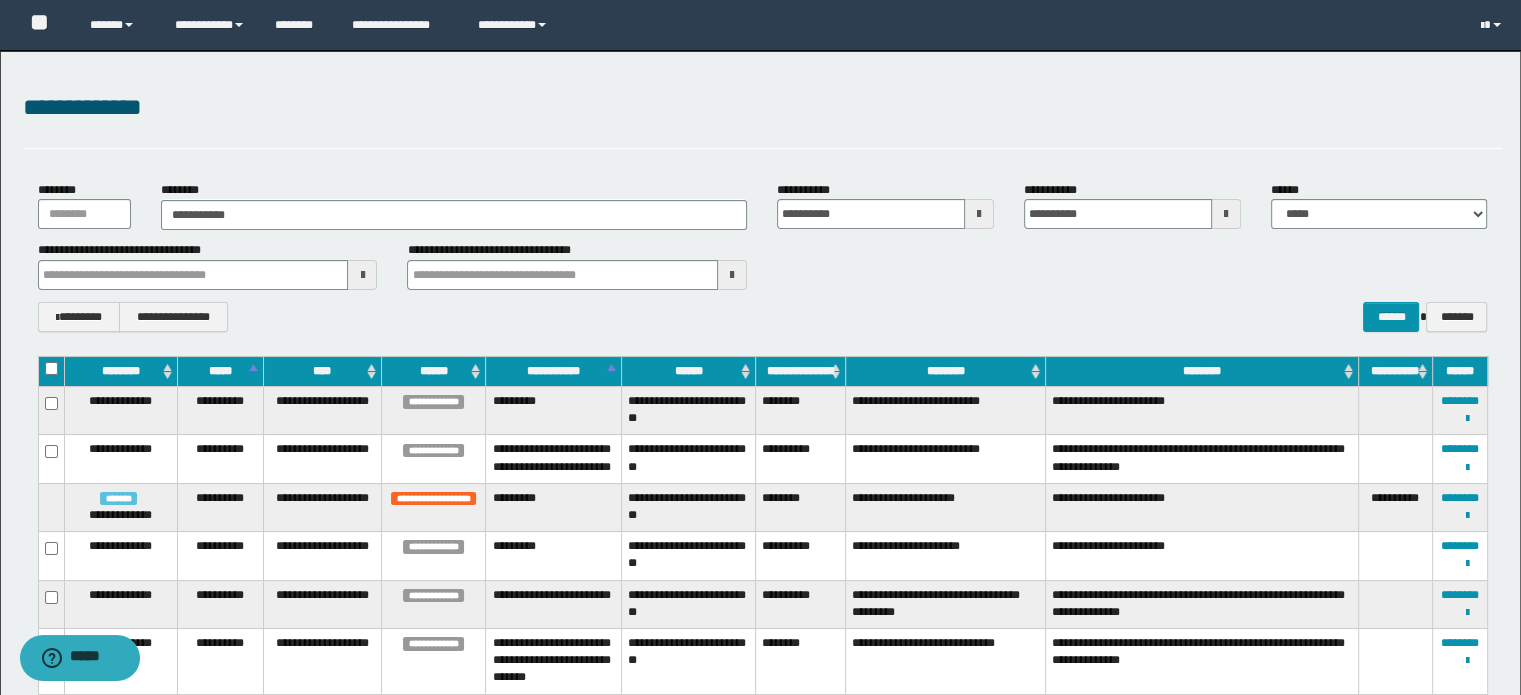 type on "**********" 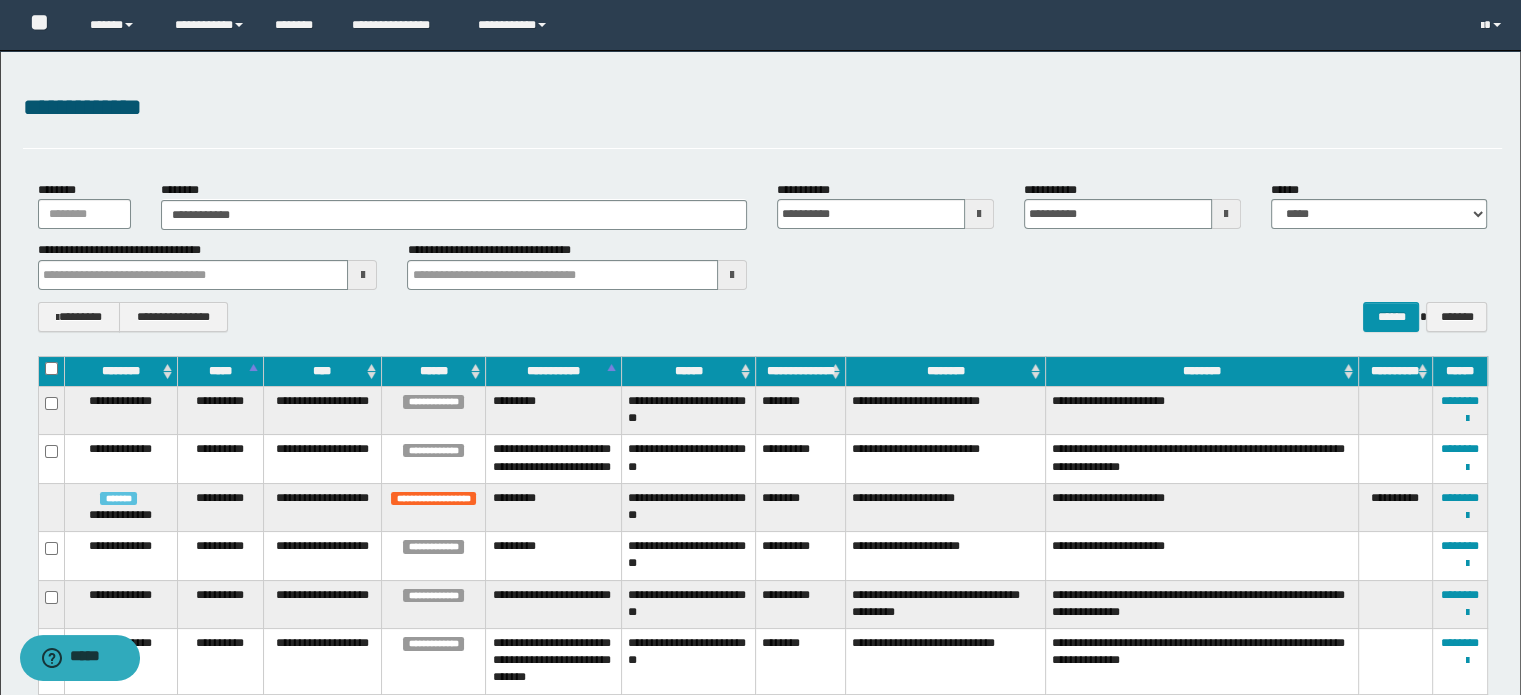 type on "**********" 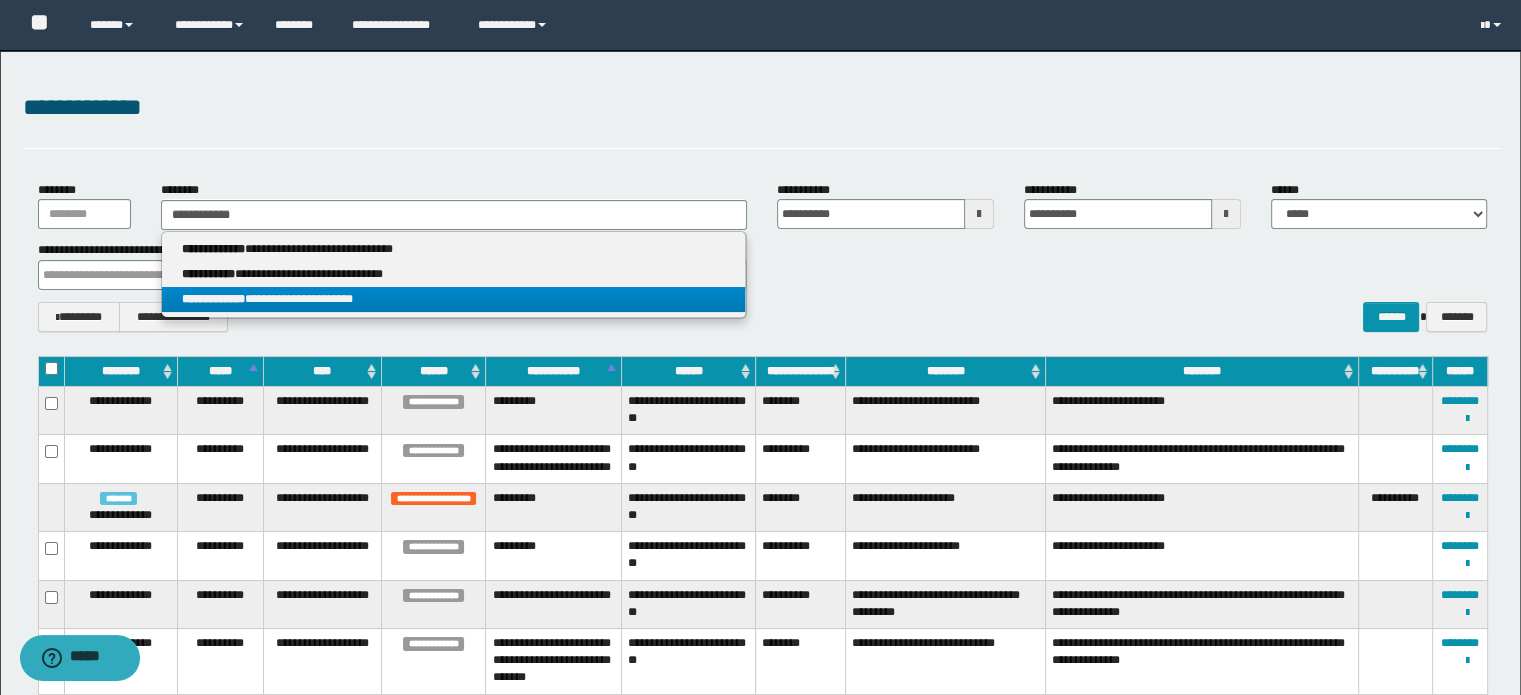 type on "**********" 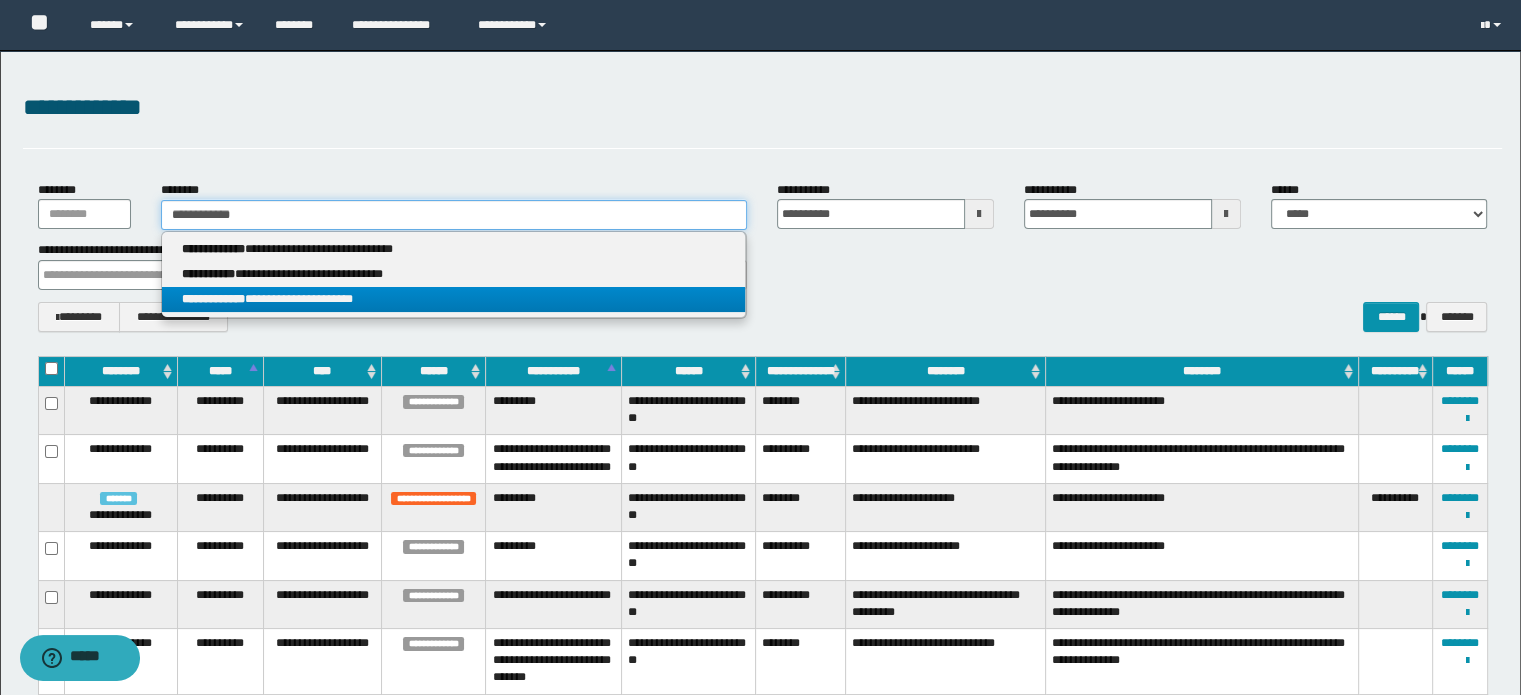 type 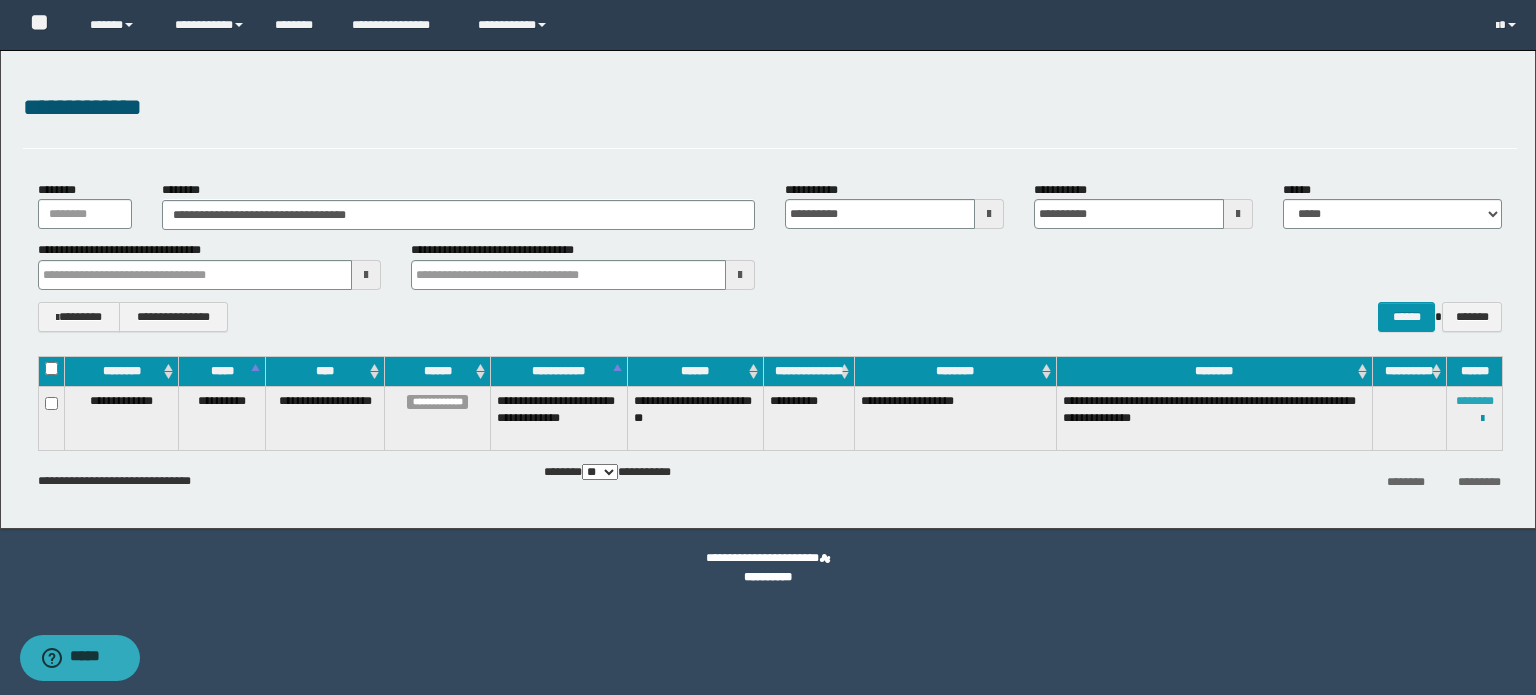click on "********" at bounding box center (1475, 401) 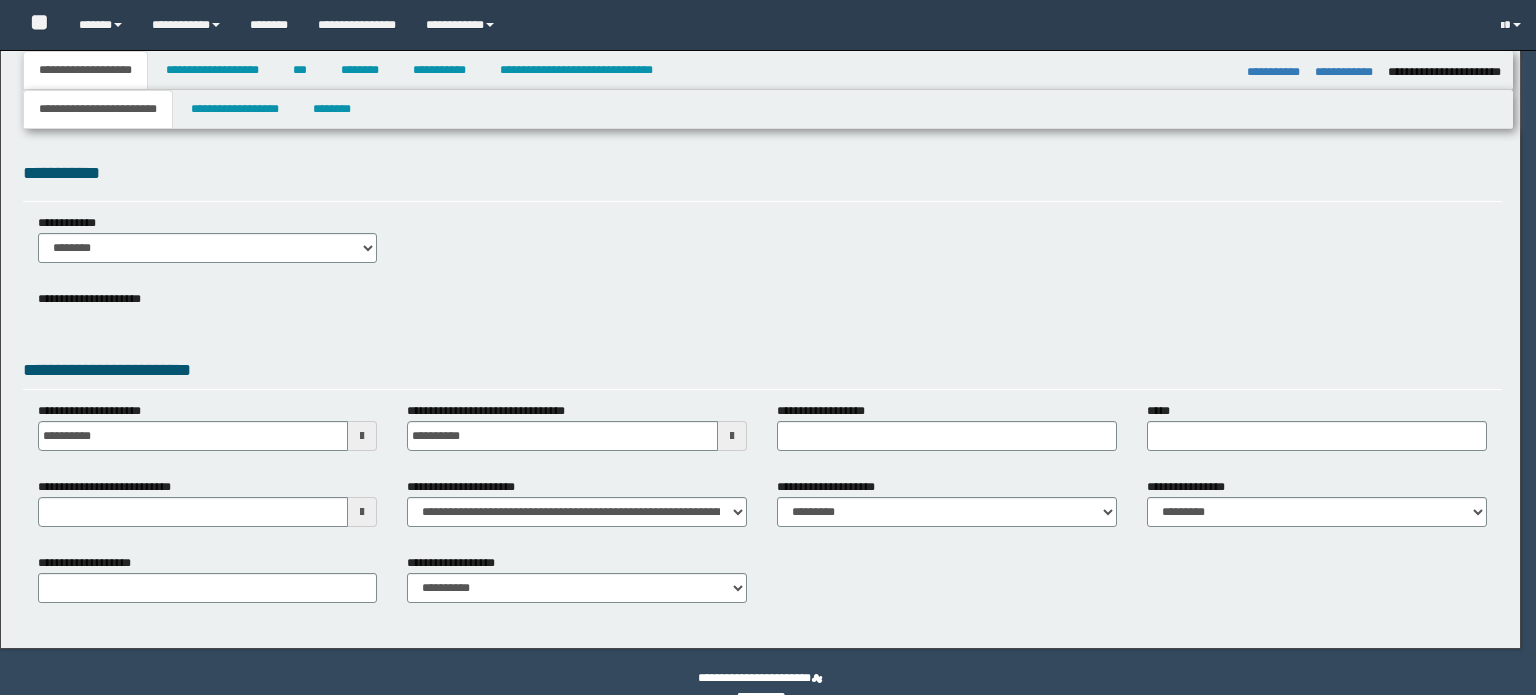 select on "*" 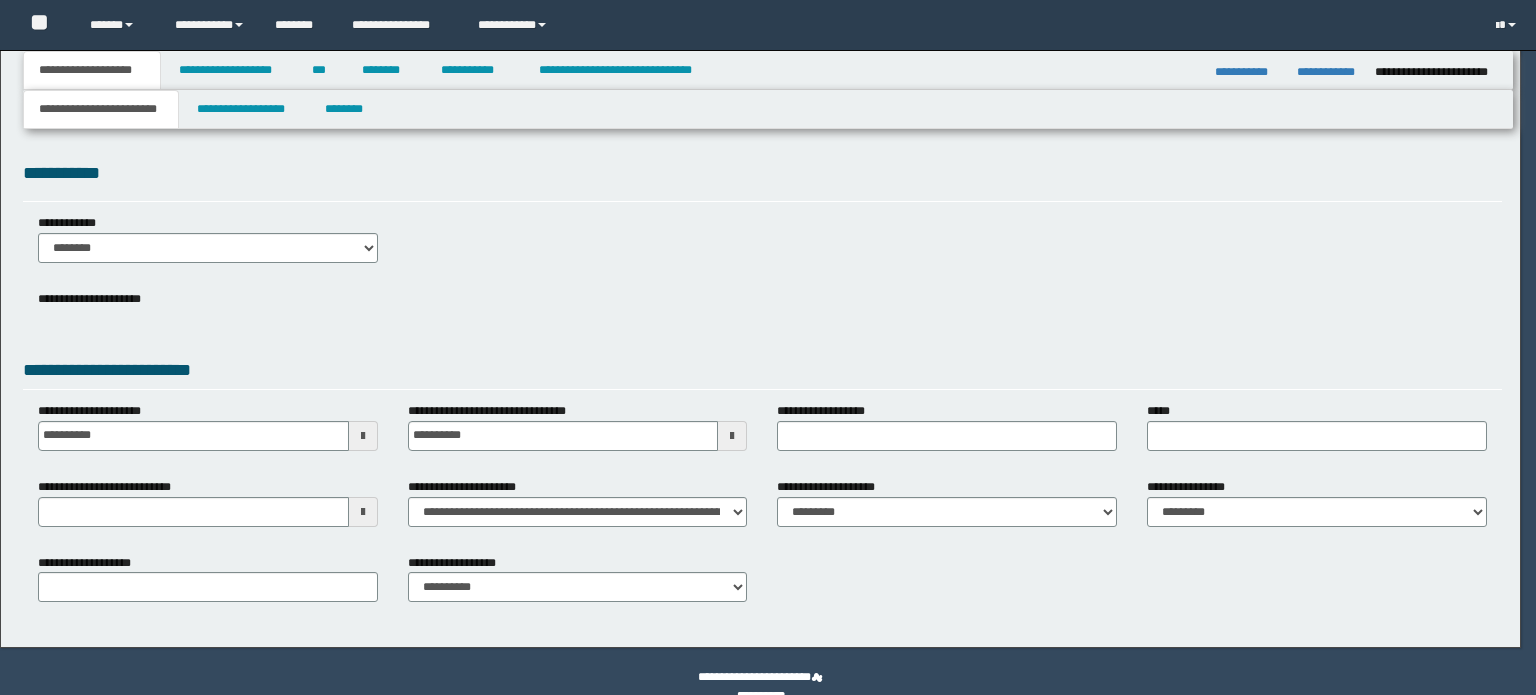 scroll, scrollTop: 0, scrollLeft: 0, axis: both 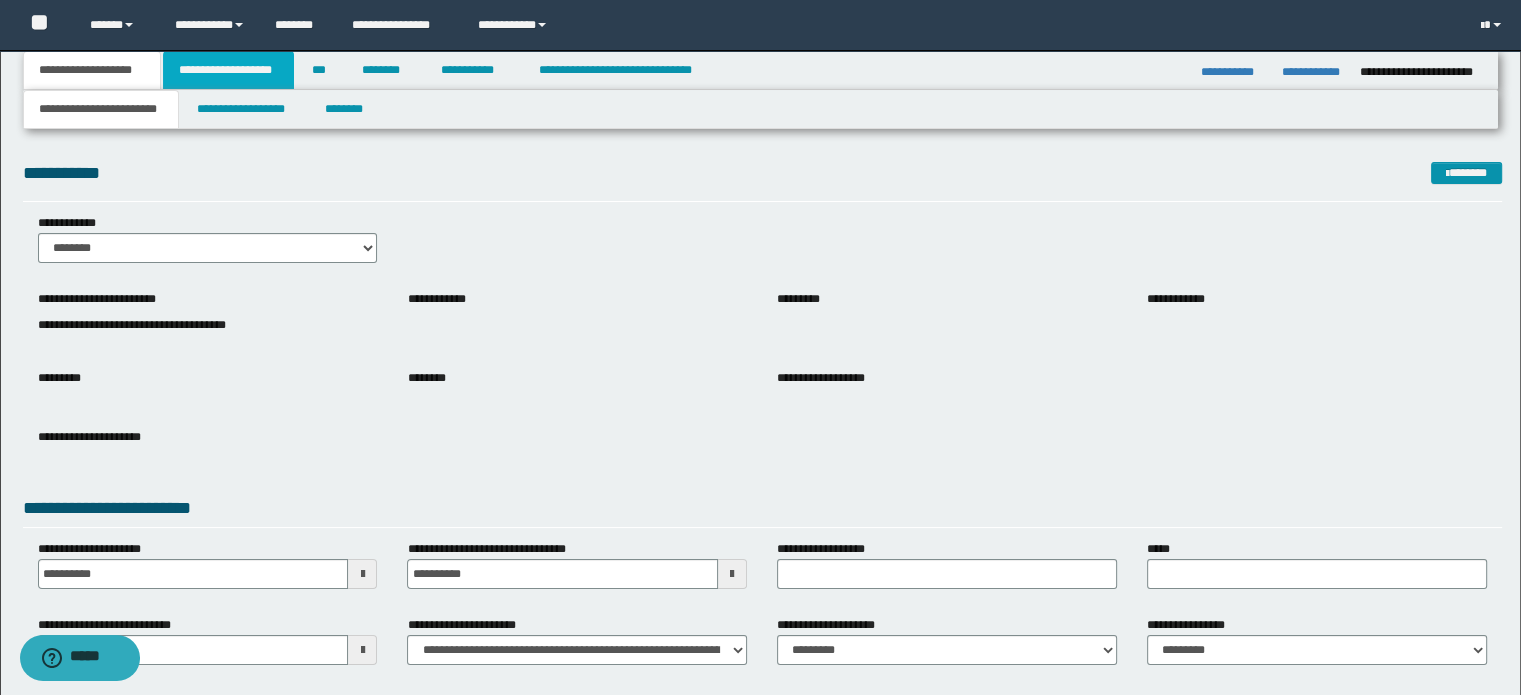 click on "**********" at bounding box center (228, 70) 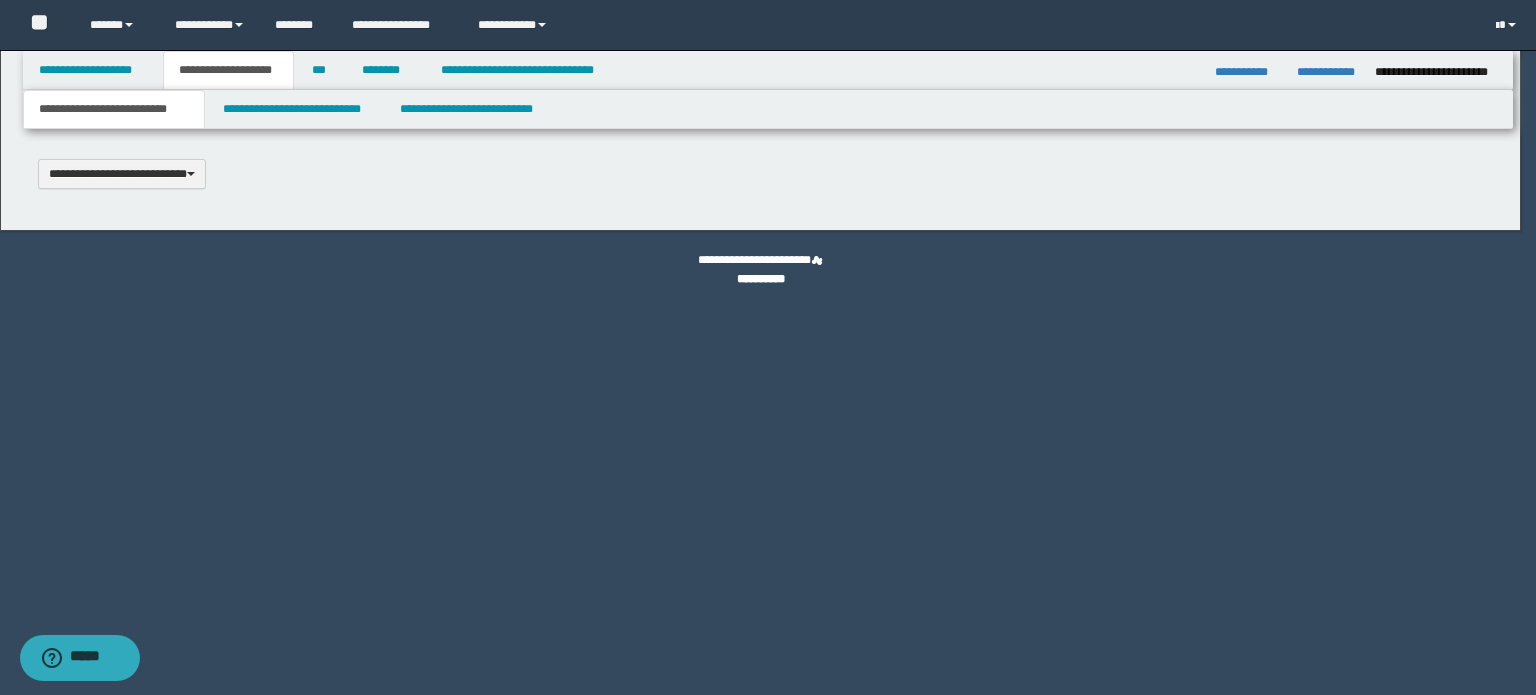scroll, scrollTop: 0, scrollLeft: 0, axis: both 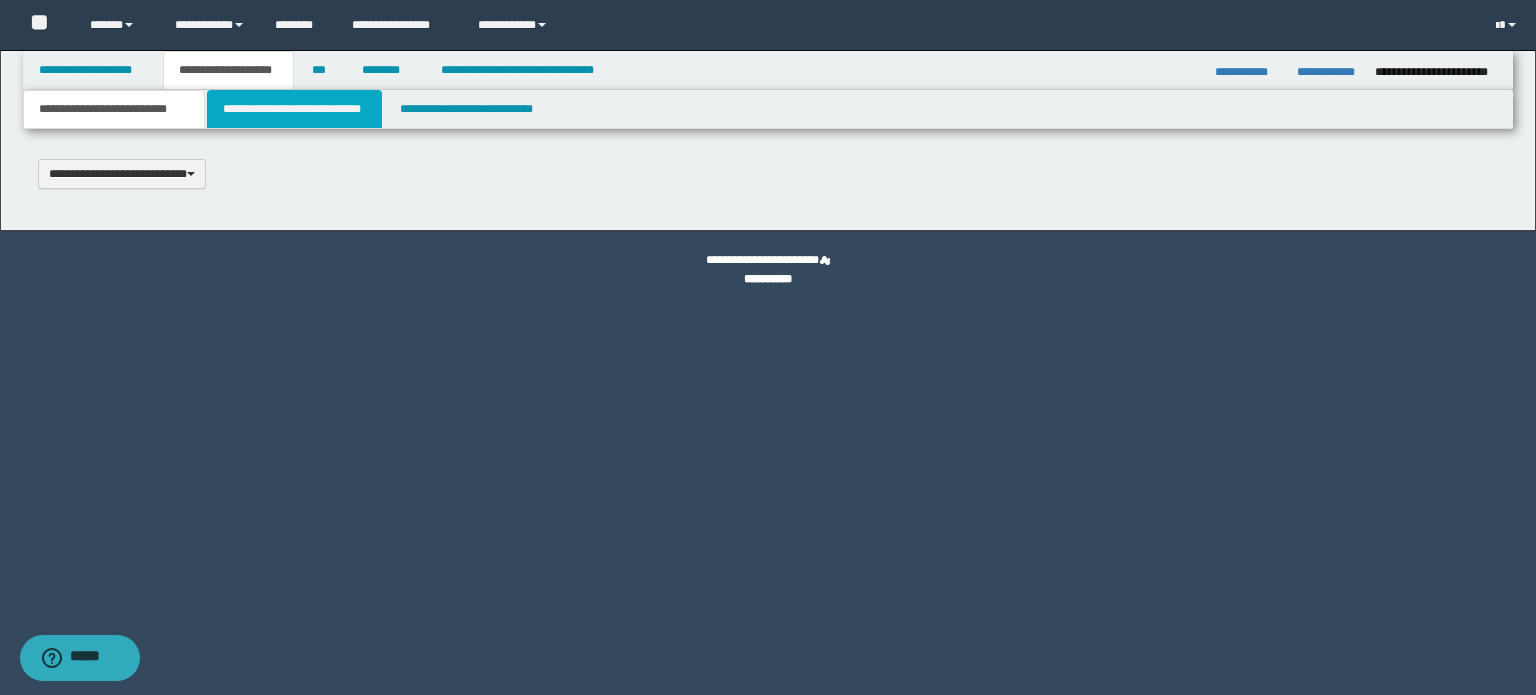 click on "**********" at bounding box center (294, 109) 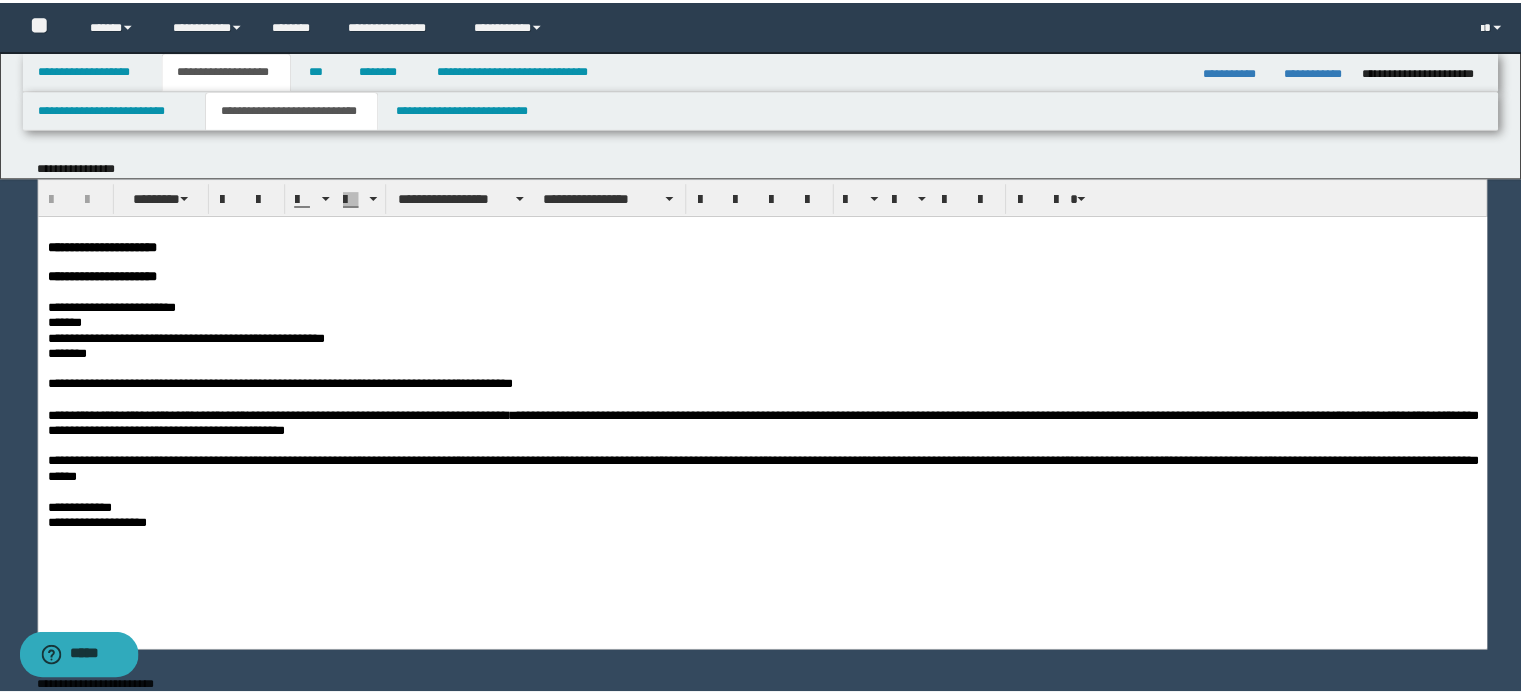 scroll, scrollTop: 0, scrollLeft: 0, axis: both 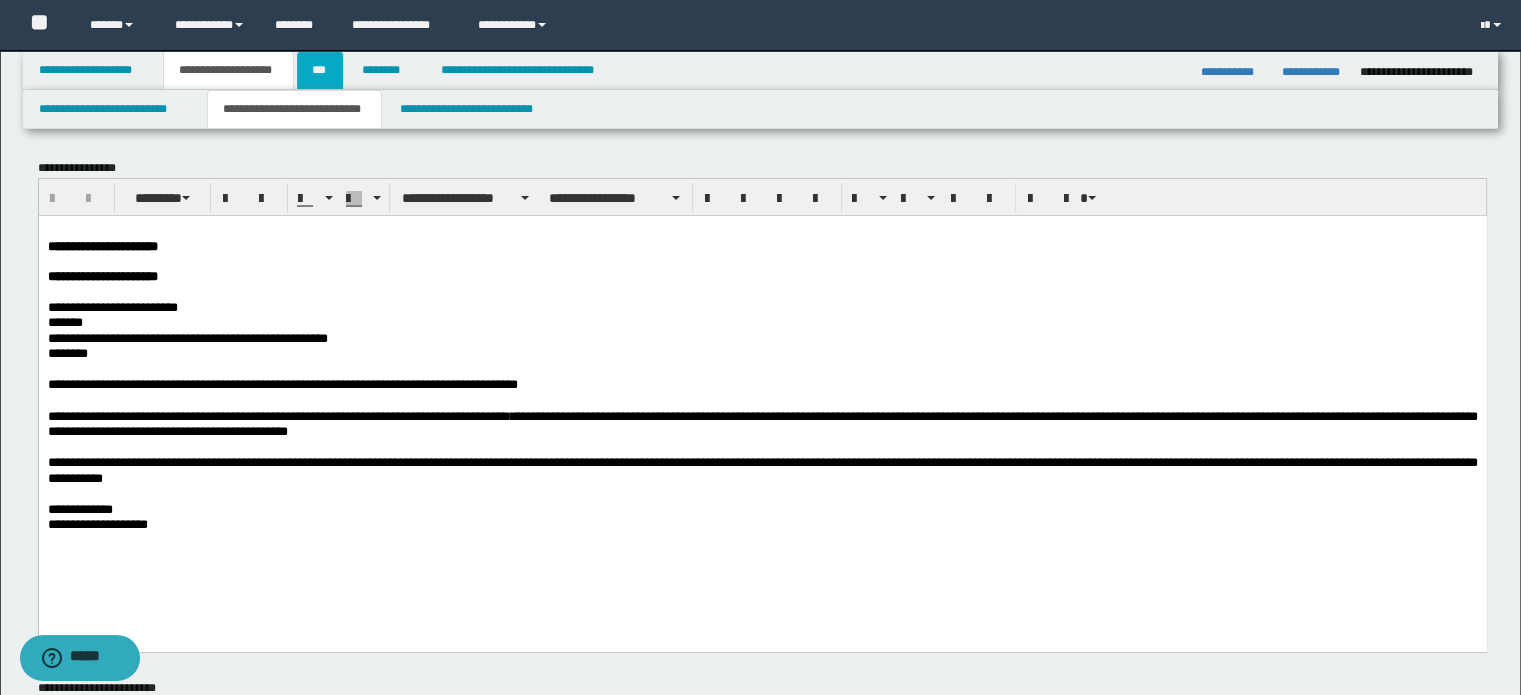 click on "***" at bounding box center (320, 70) 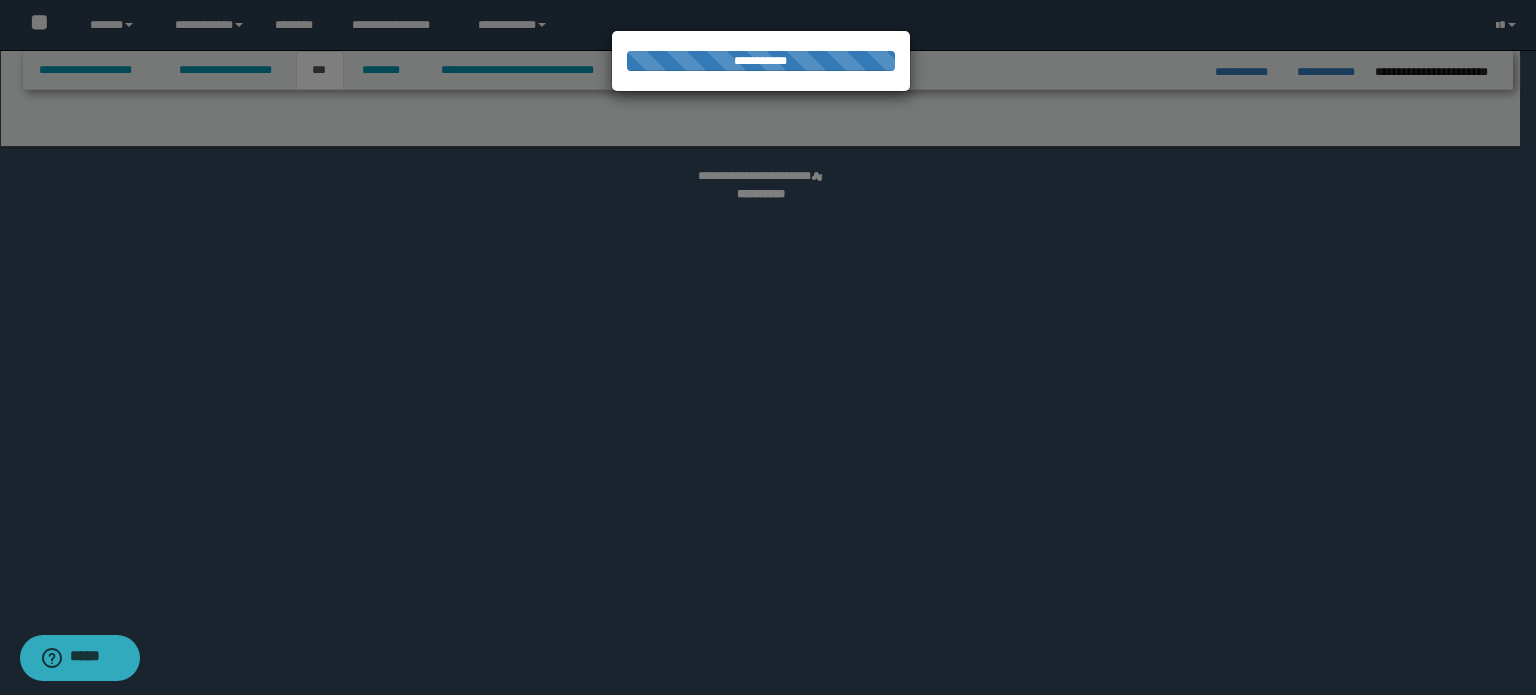 select on "*" 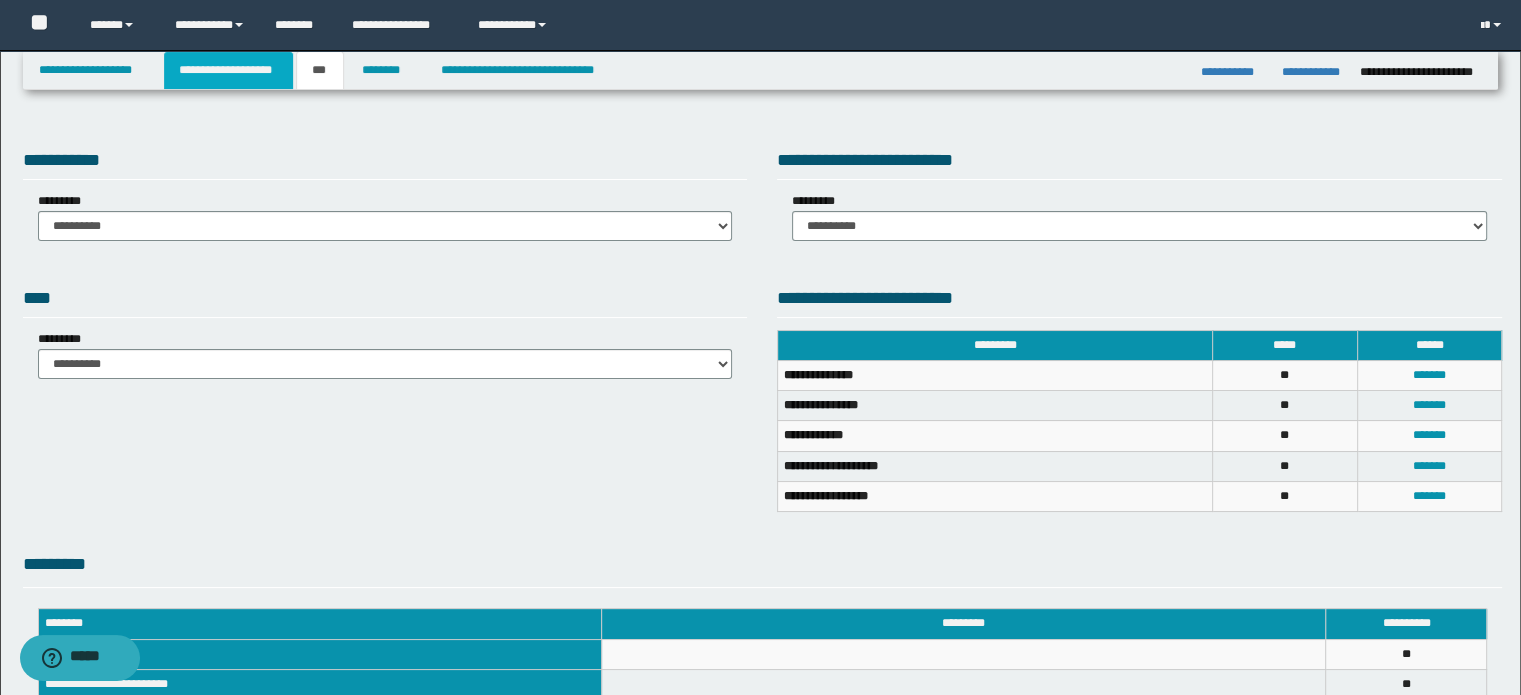 click on "**********" at bounding box center (228, 70) 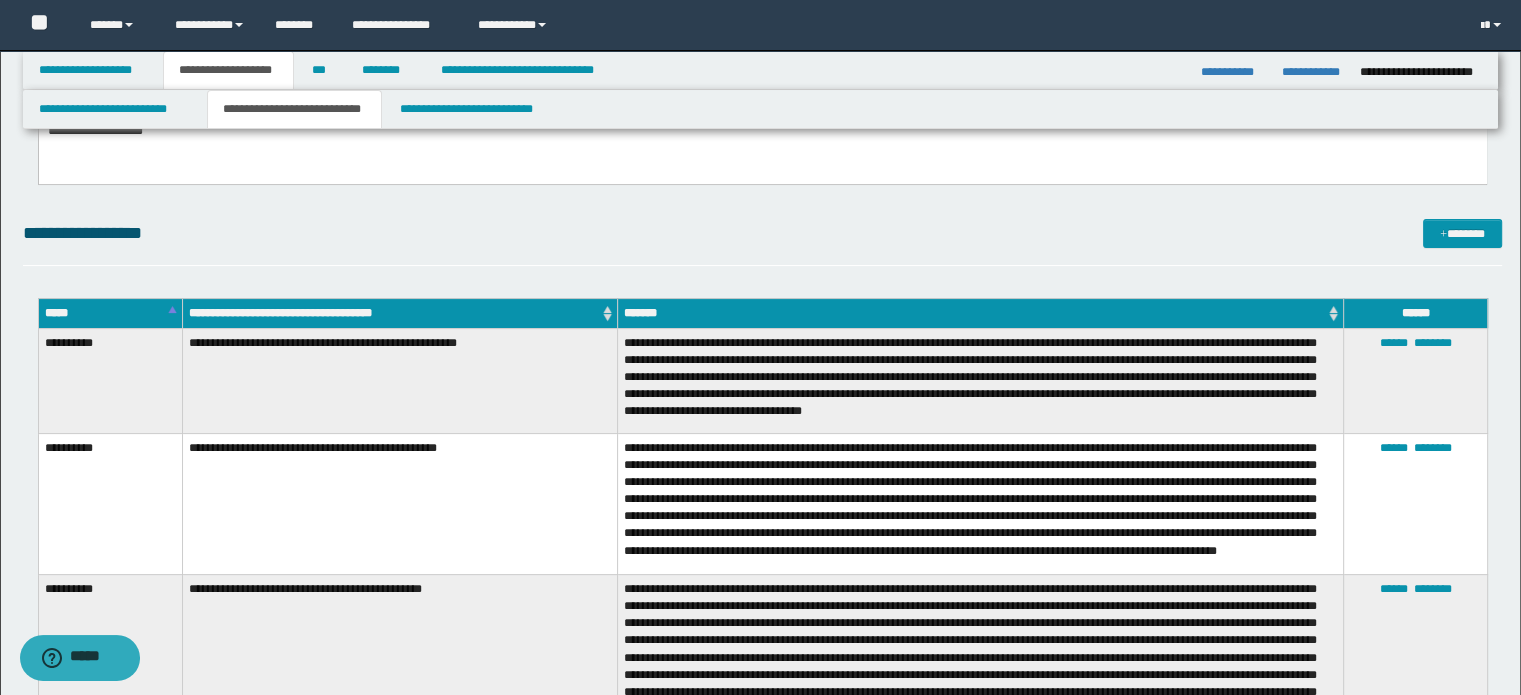 scroll, scrollTop: 300, scrollLeft: 0, axis: vertical 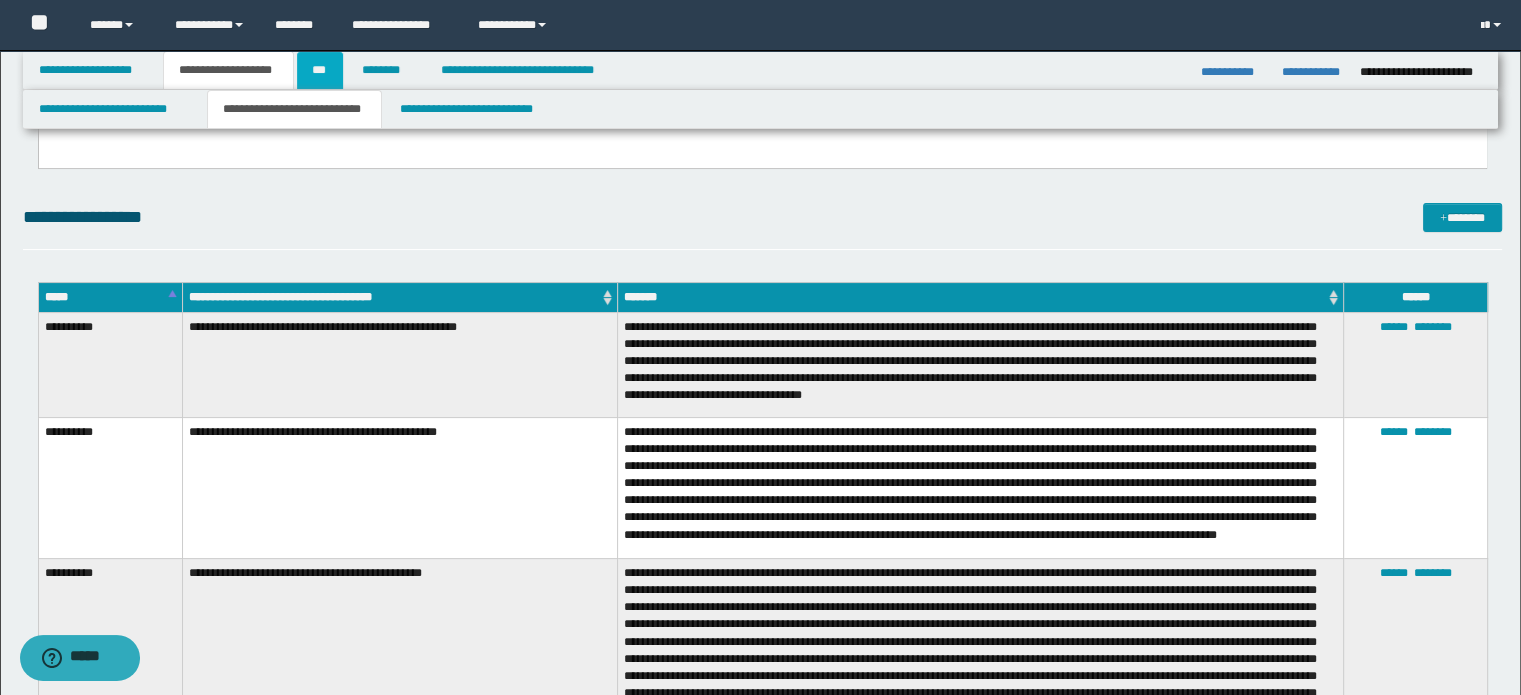 click on "***" at bounding box center (320, 70) 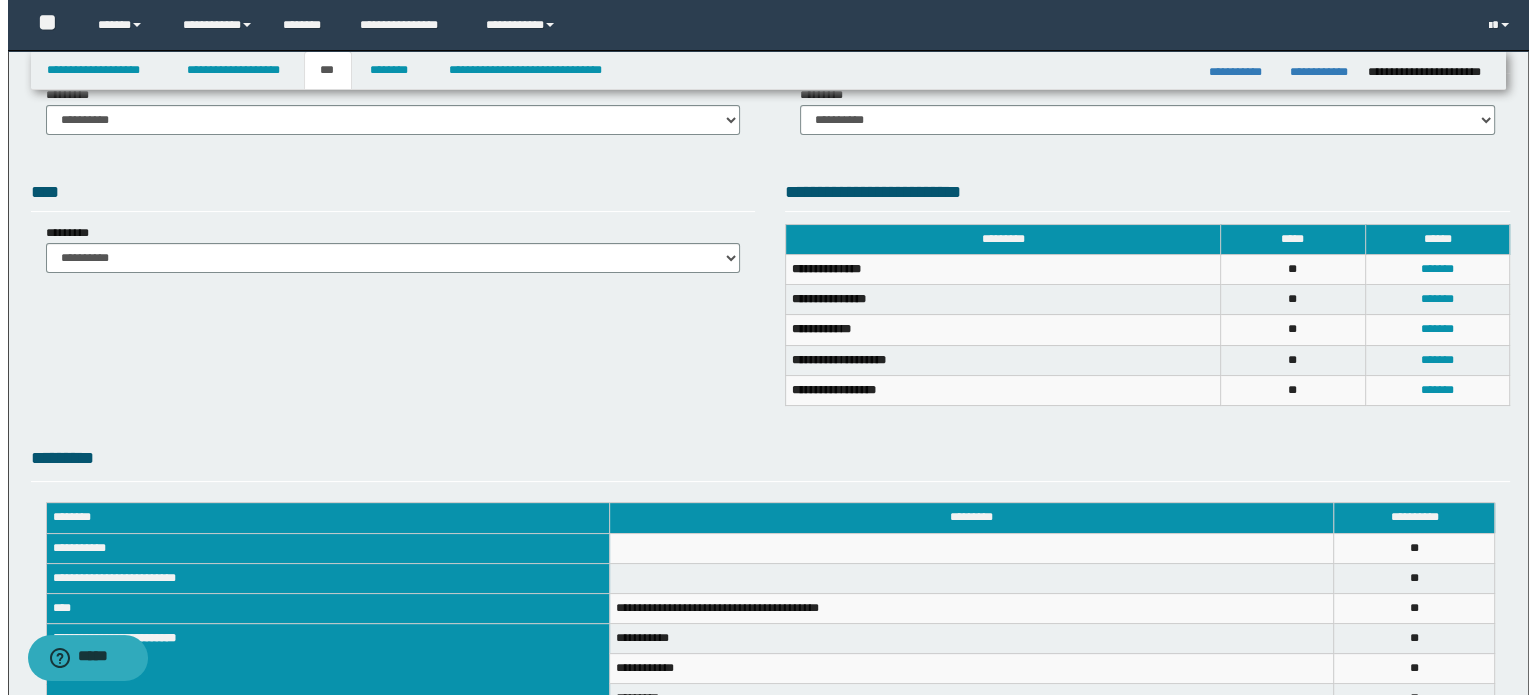 scroll, scrollTop: 0, scrollLeft: 0, axis: both 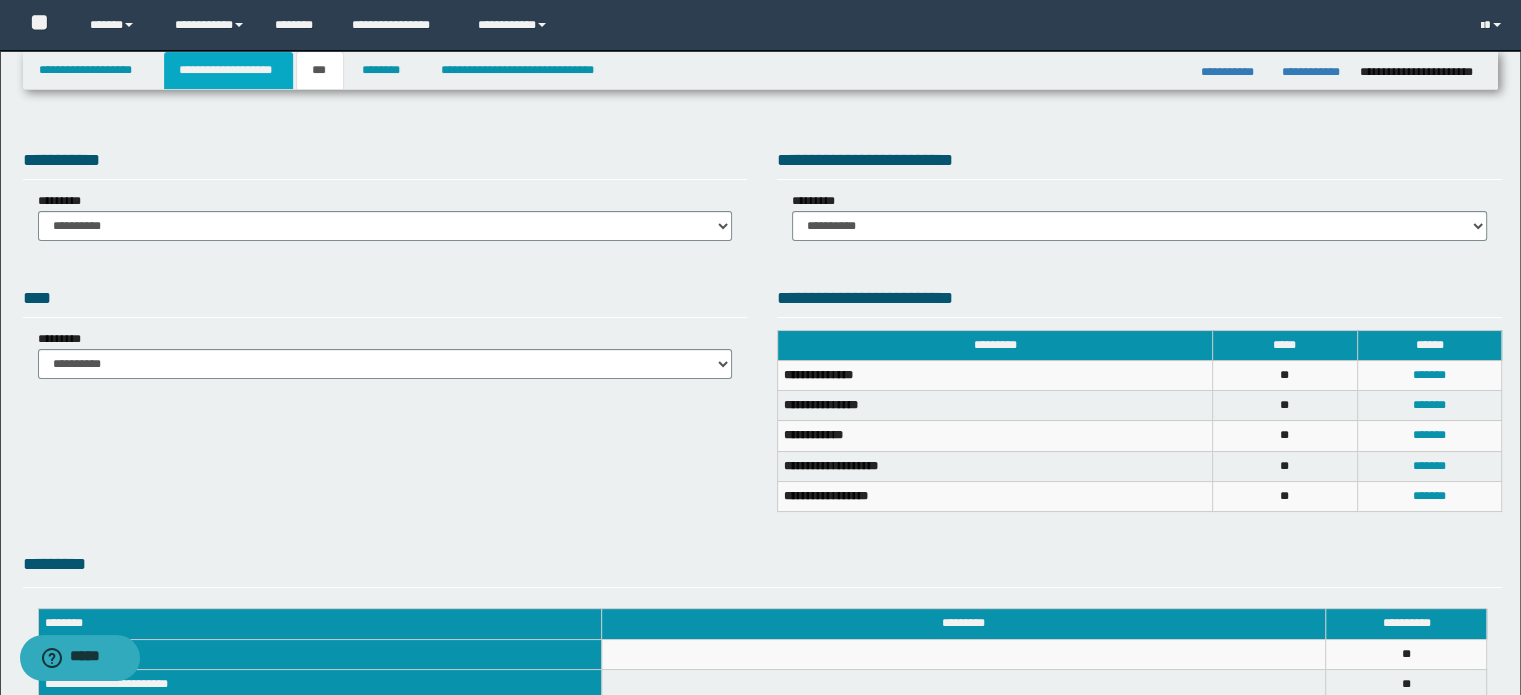click on "**********" at bounding box center (228, 70) 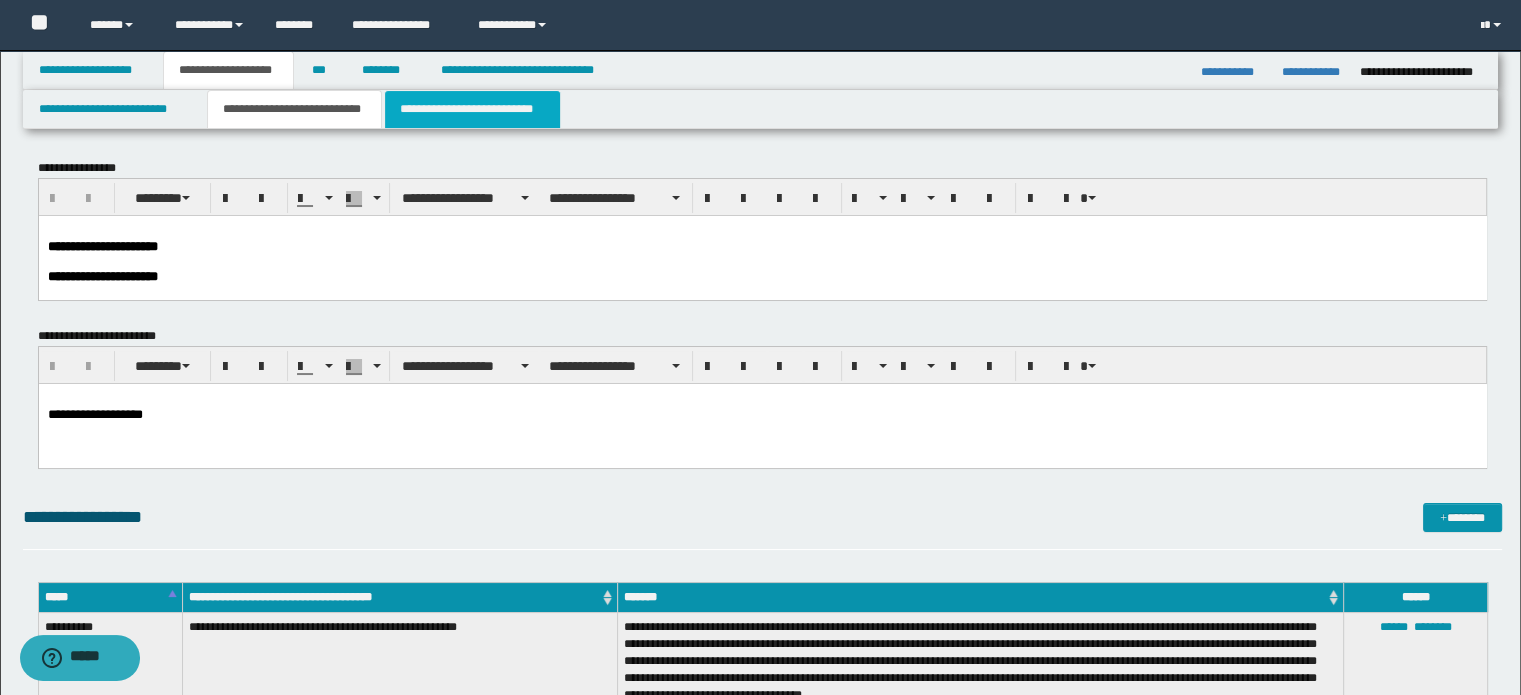 click on "**********" at bounding box center (472, 109) 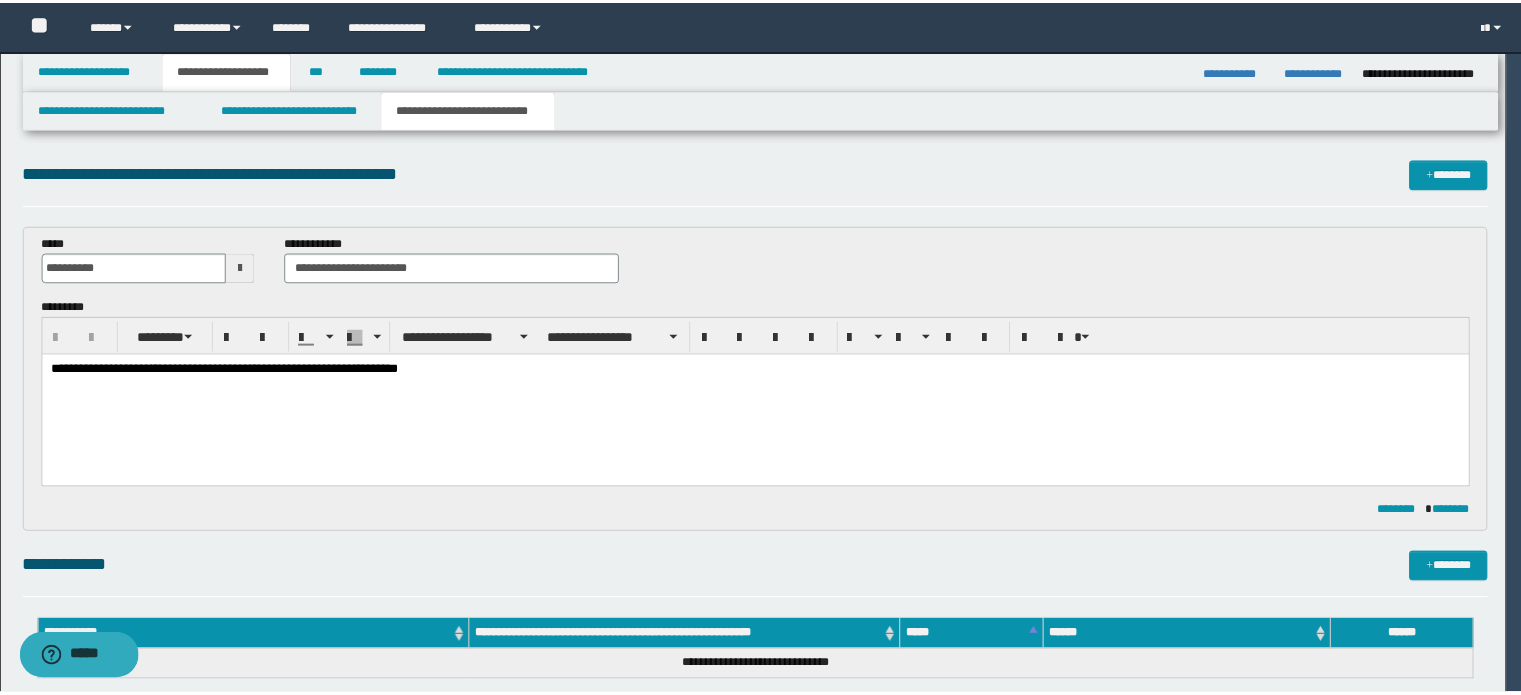 scroll, scrollTop: 0, scrollLeft: 0, axis: both 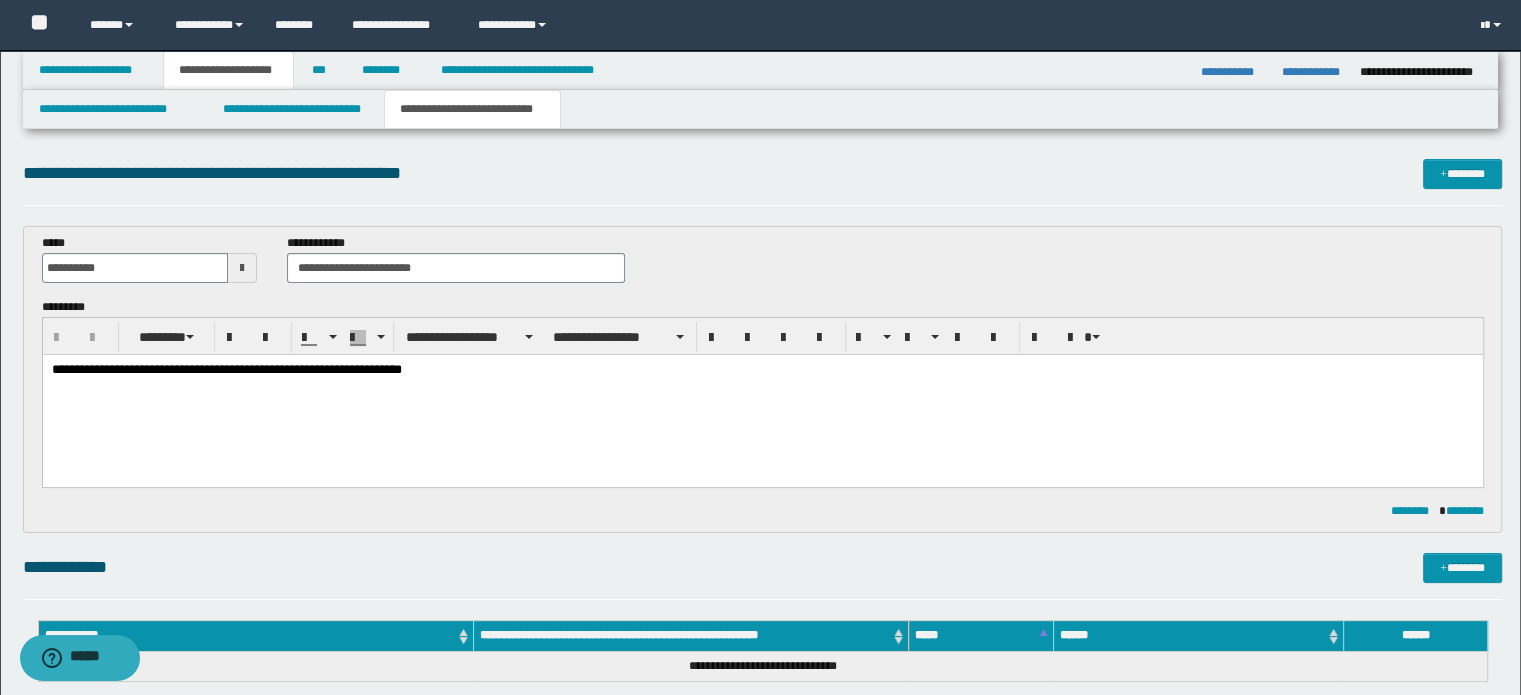 click on "**********" at bounding box center [762, 370] 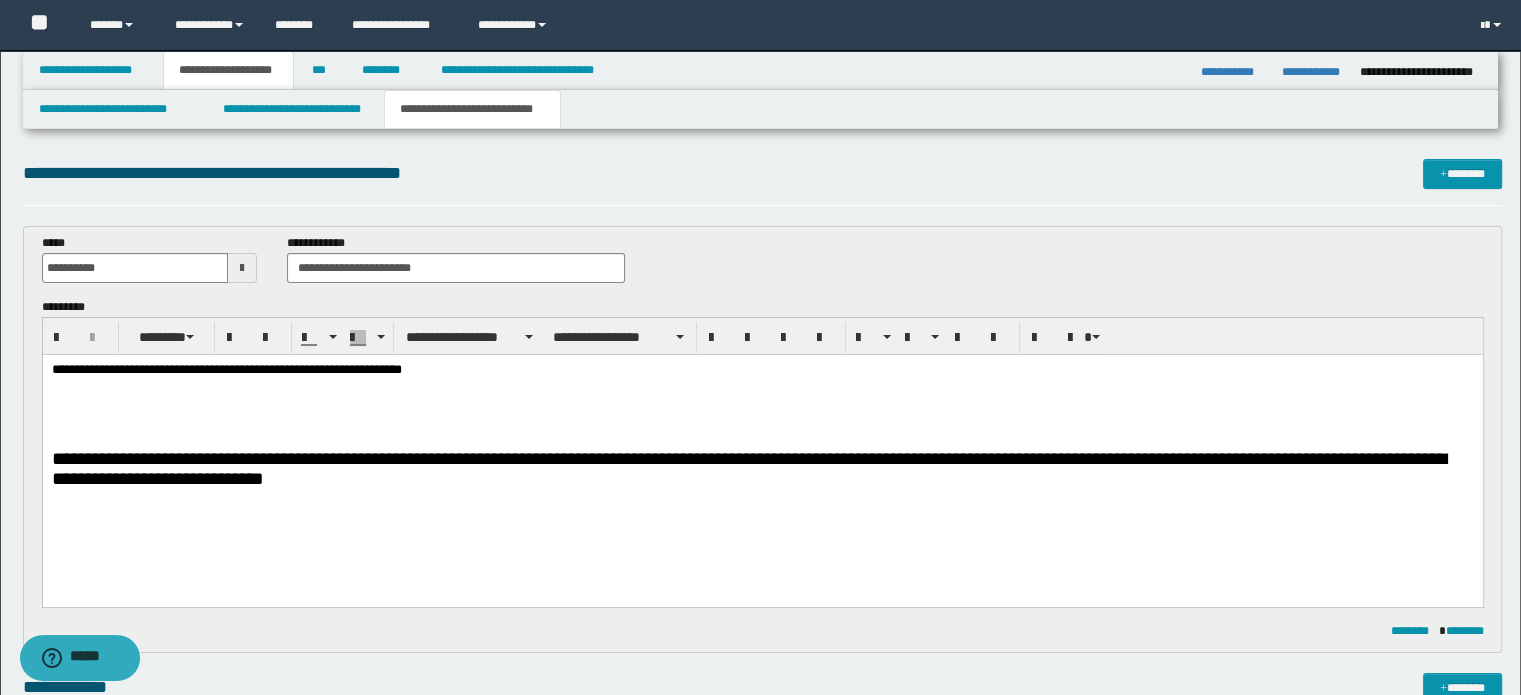 click at bounding box center [762, 399] 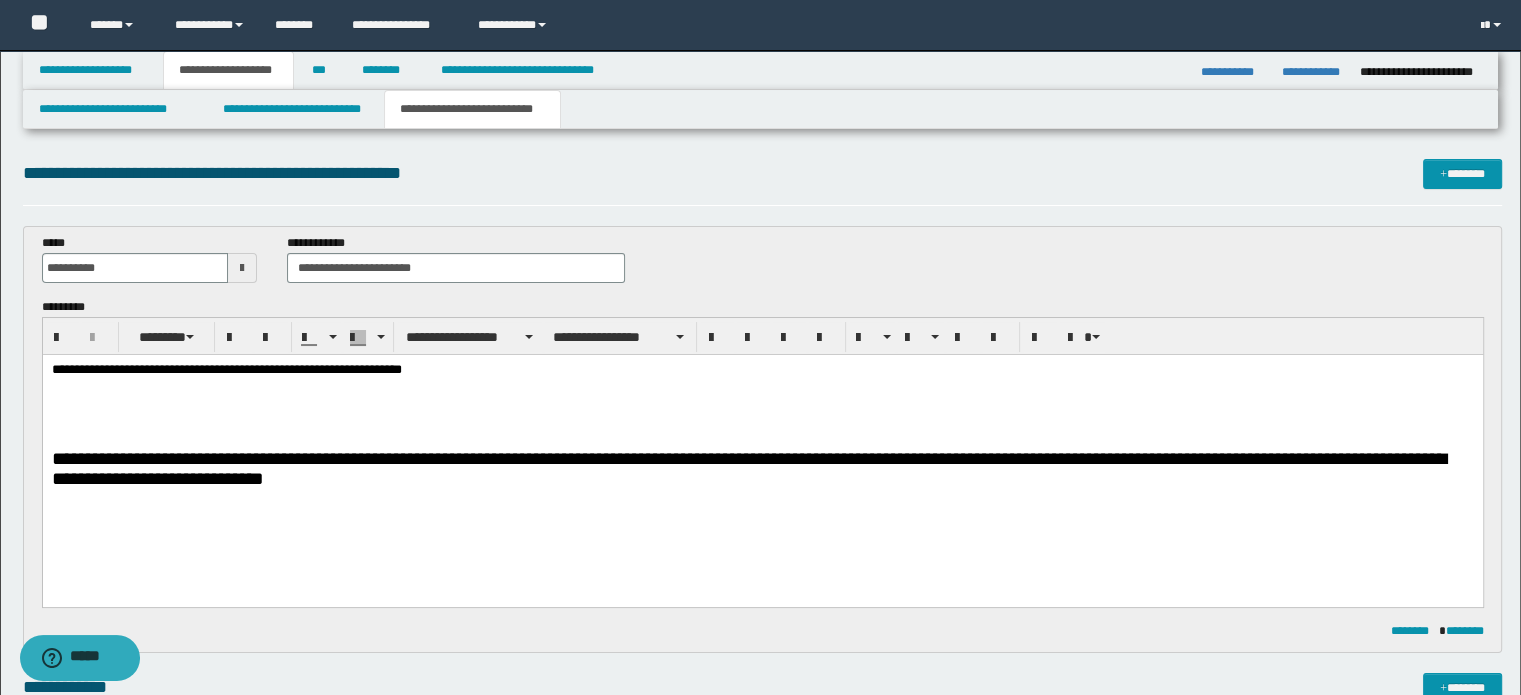 paste 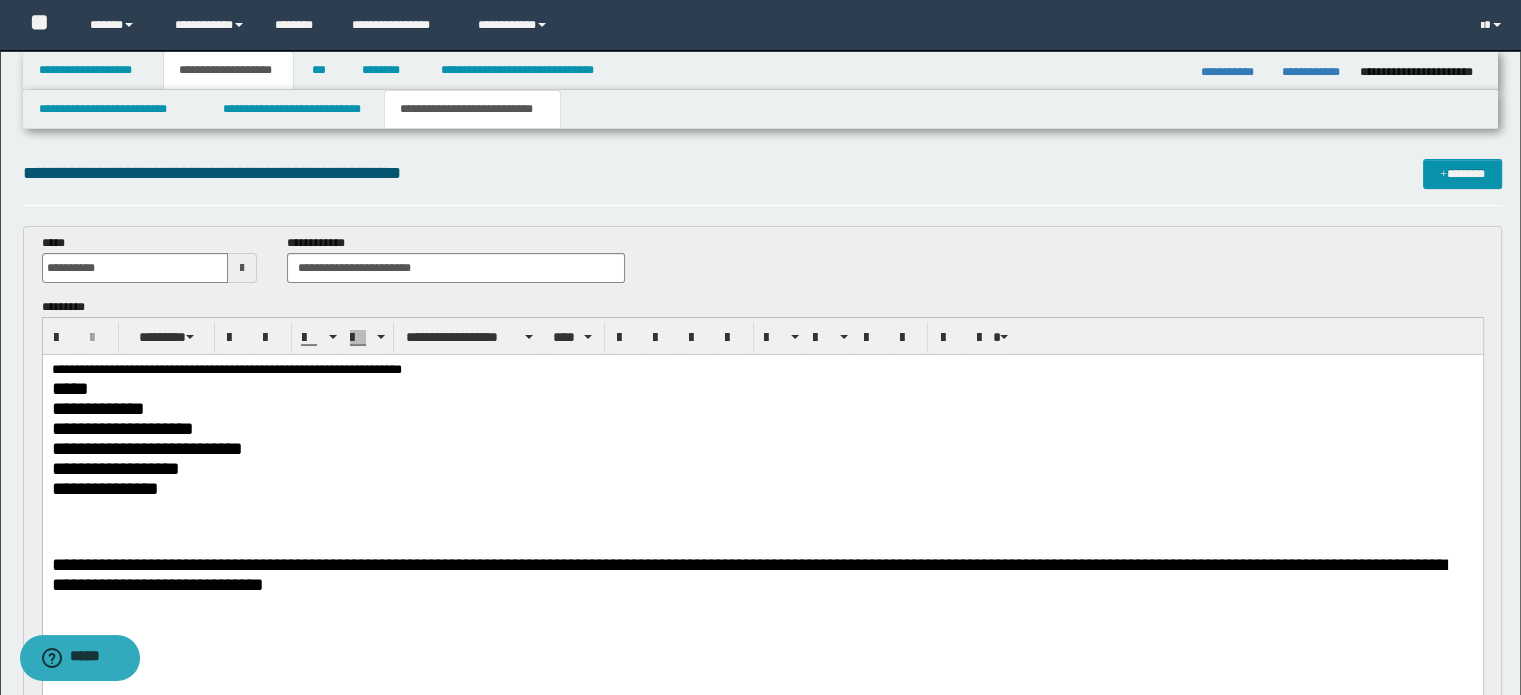 click on "*****" at bounding box center [762, 388] 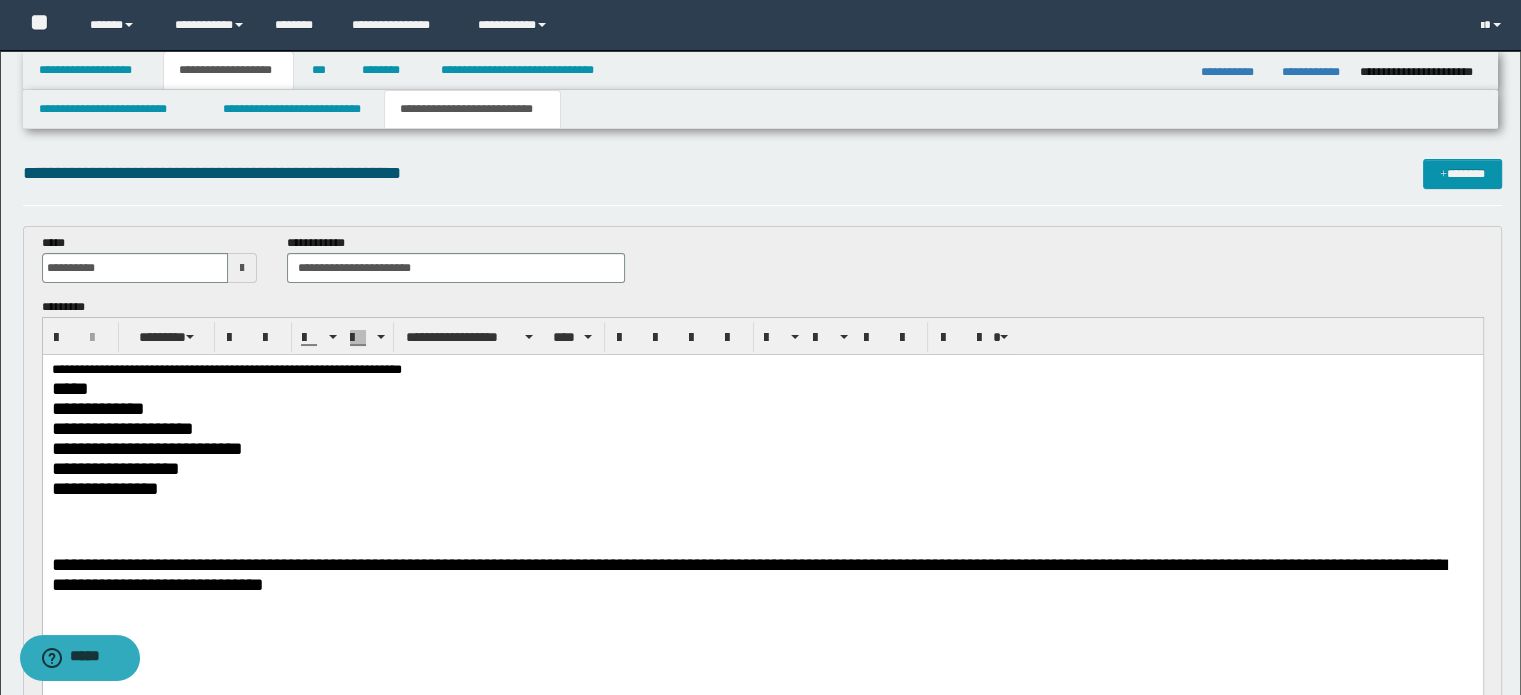 type 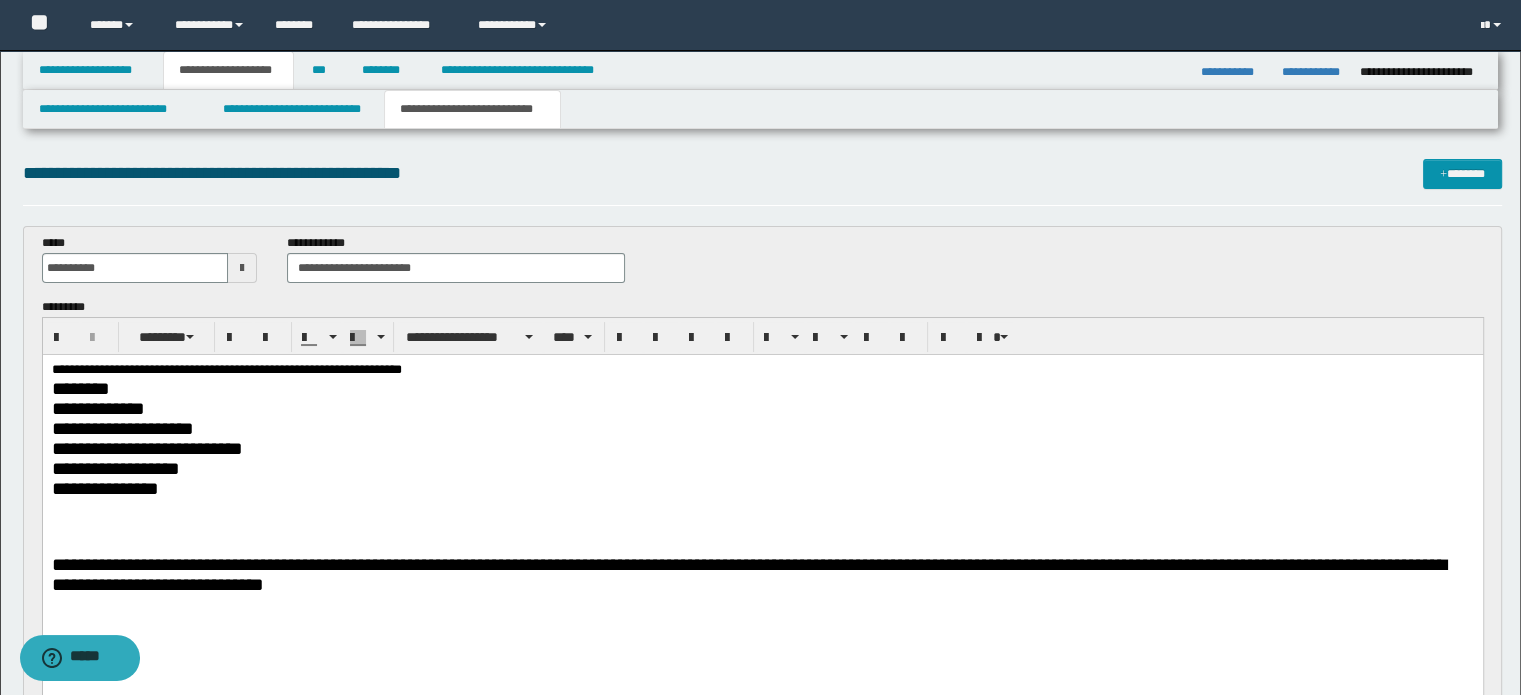 click on "**********" at bounding box center [762, 408] 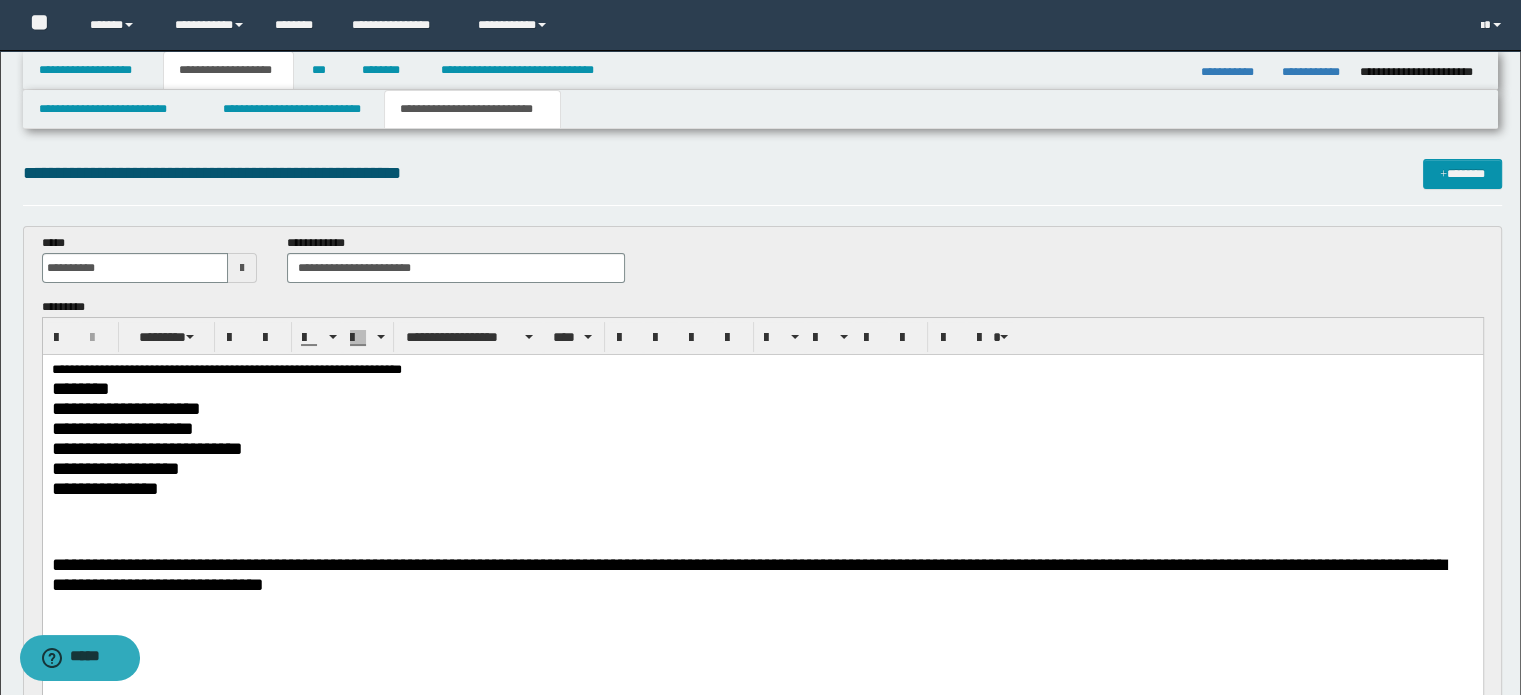 drag, startPoint x: 224, startPoint y: 420, endPoint x: 317, endPoint y: 496, distance: 120.10412 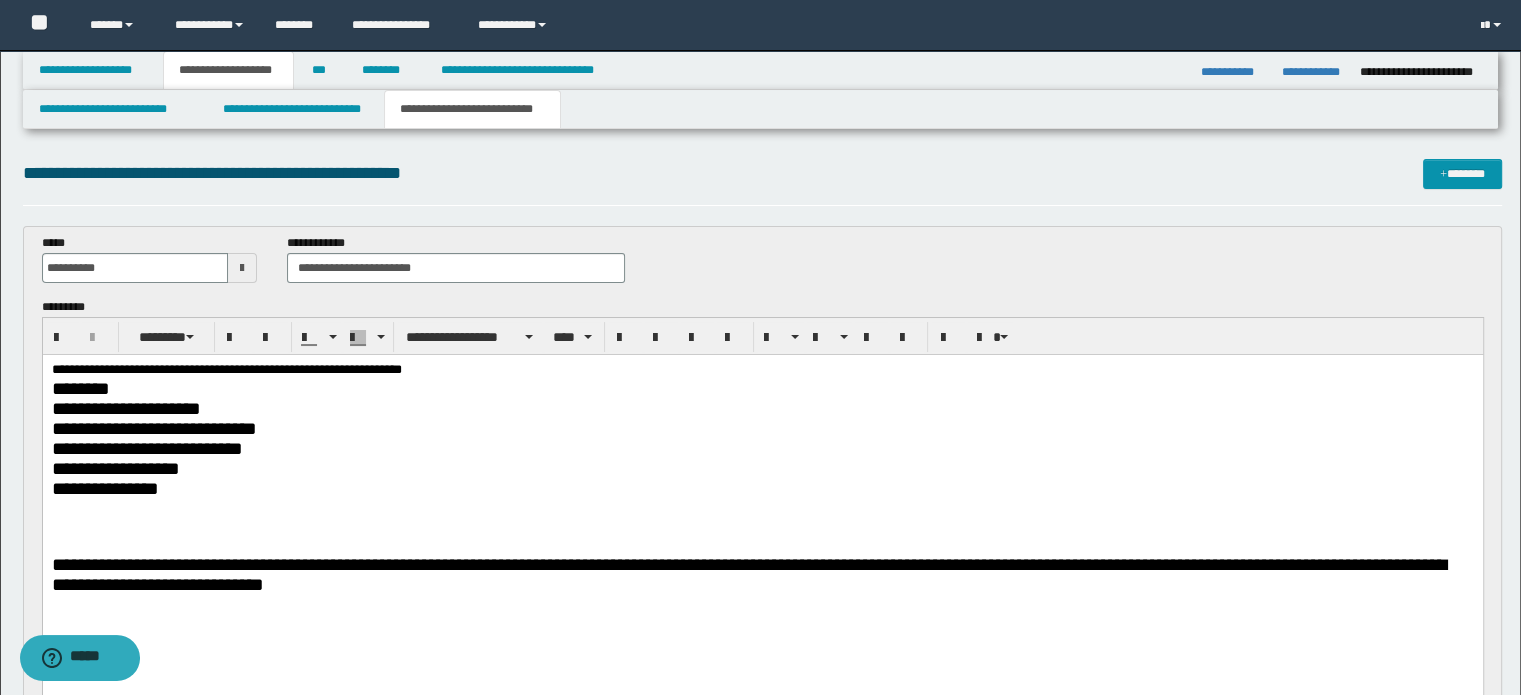 drag, startPoint x: 256, startPoint y: 429, endPoint x: 340, endPoint y: 480, distance: 98.270035 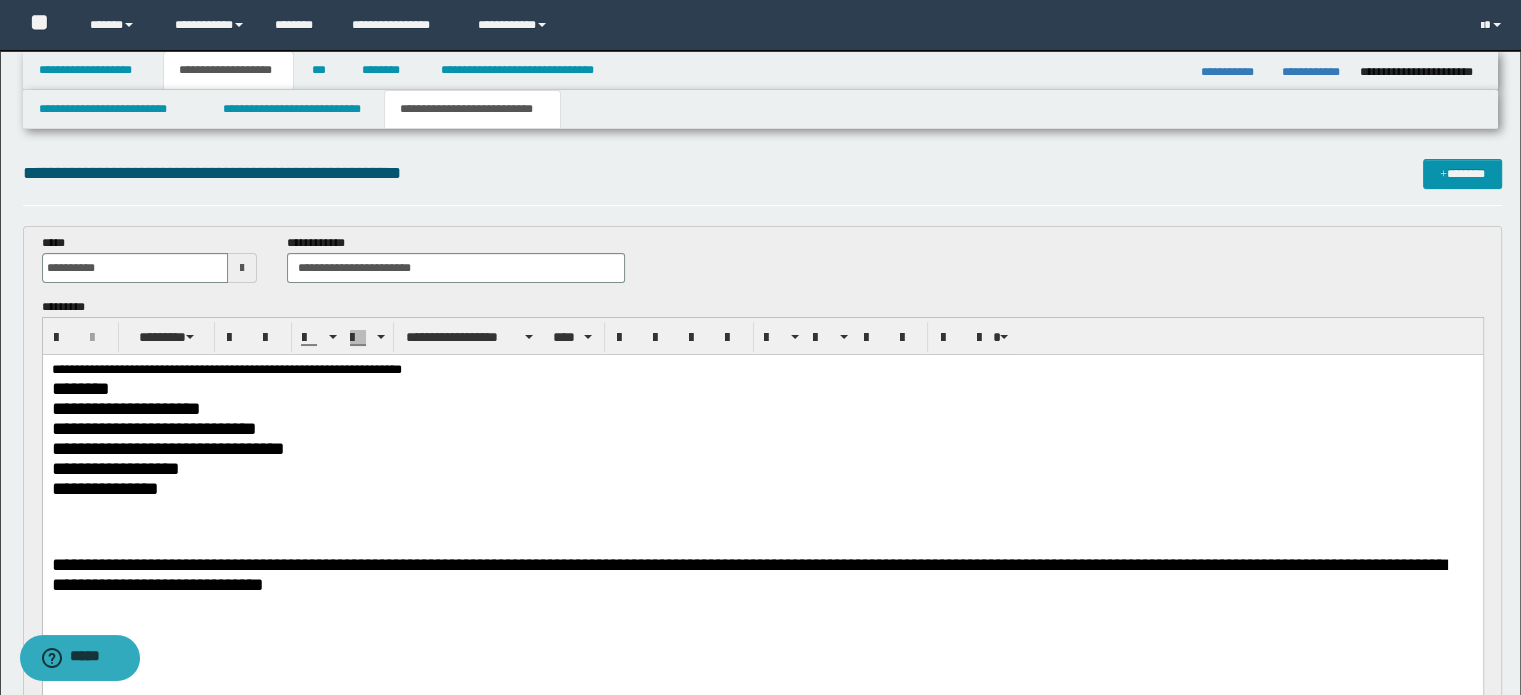 click on "**********" at bounding box center (762, 468) 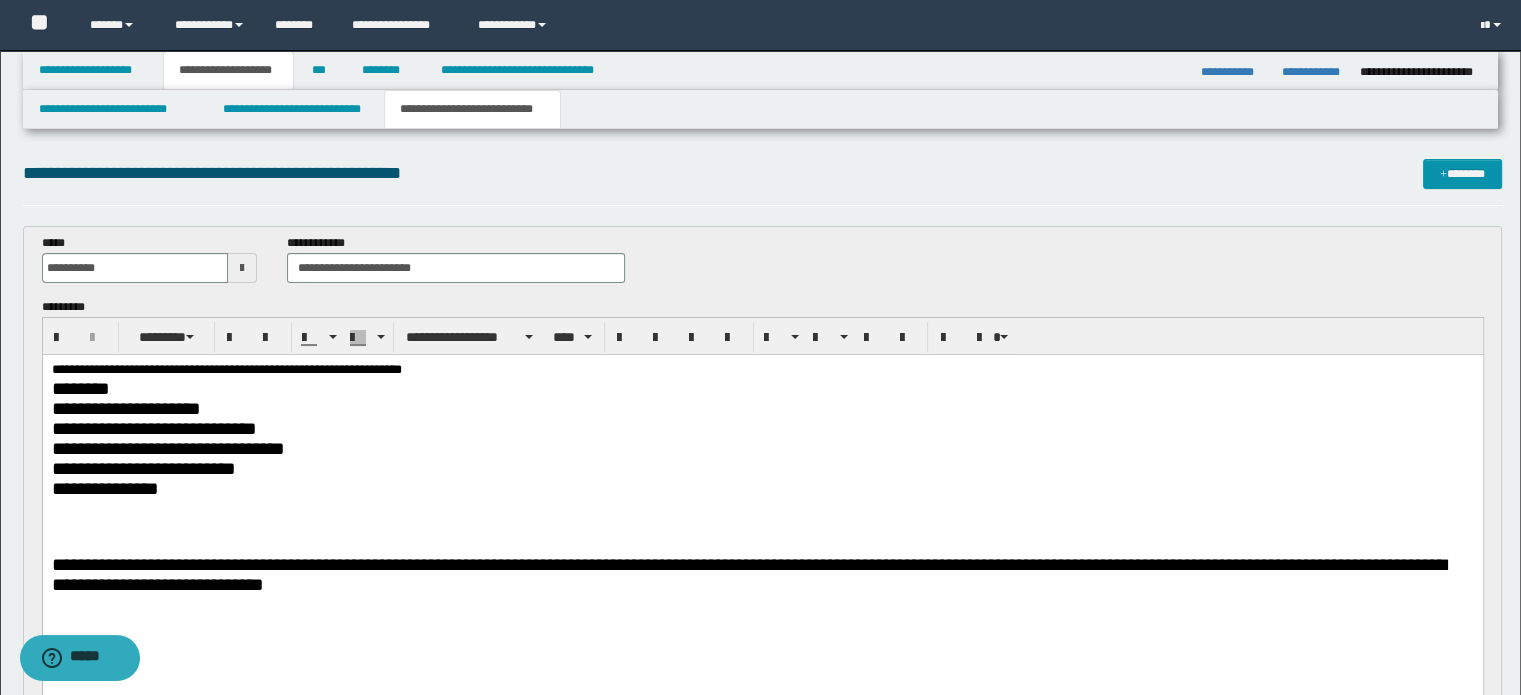 click on "**********" at bounding box center (762, 488) 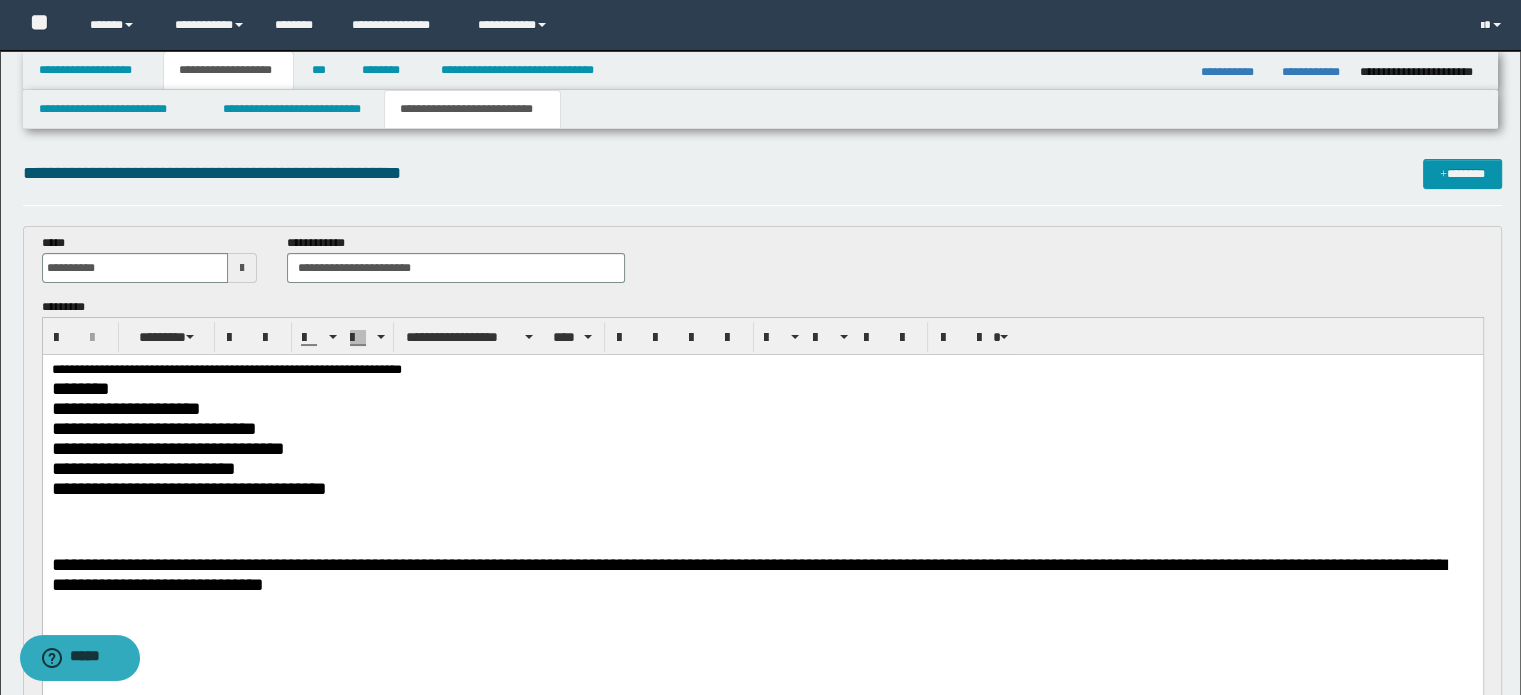 click on "**********" at bounding box center (762, 488) 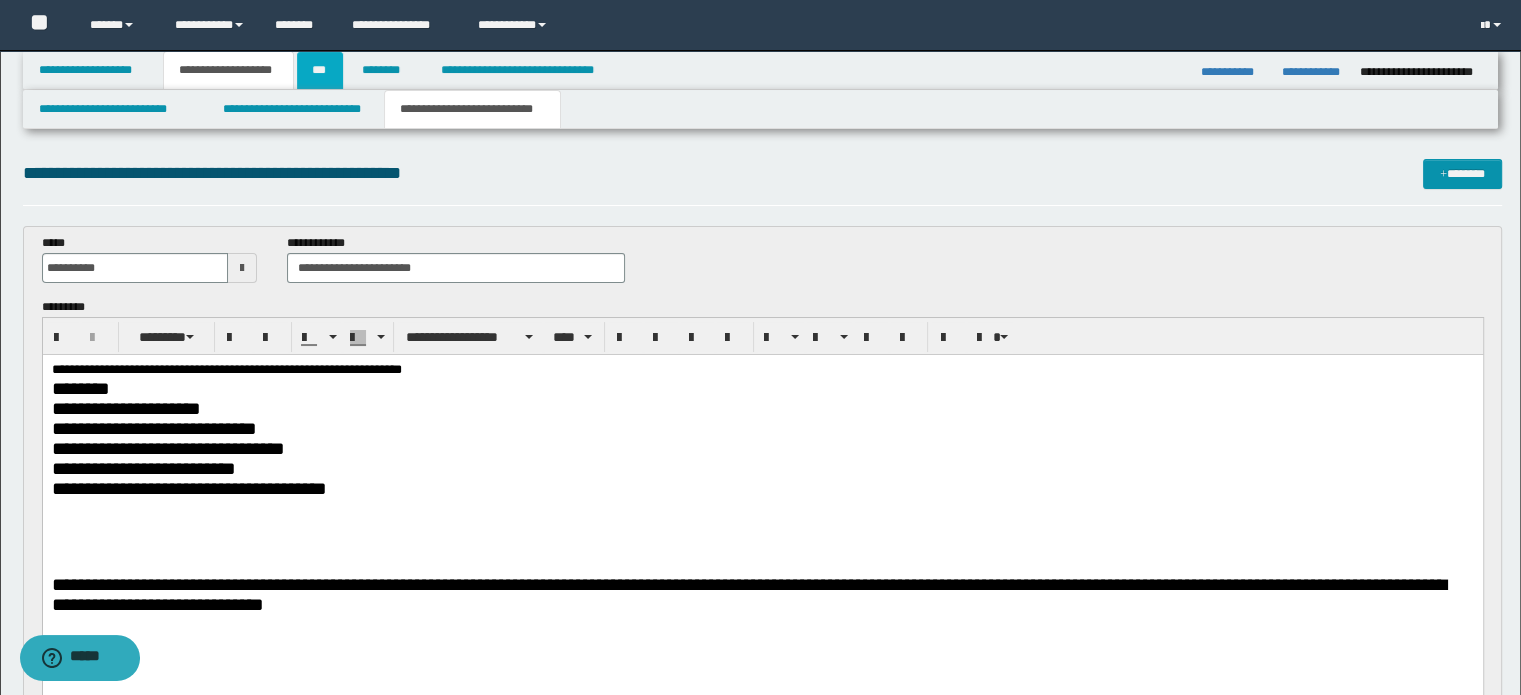 click on "***" at bounding box center (320, 70) 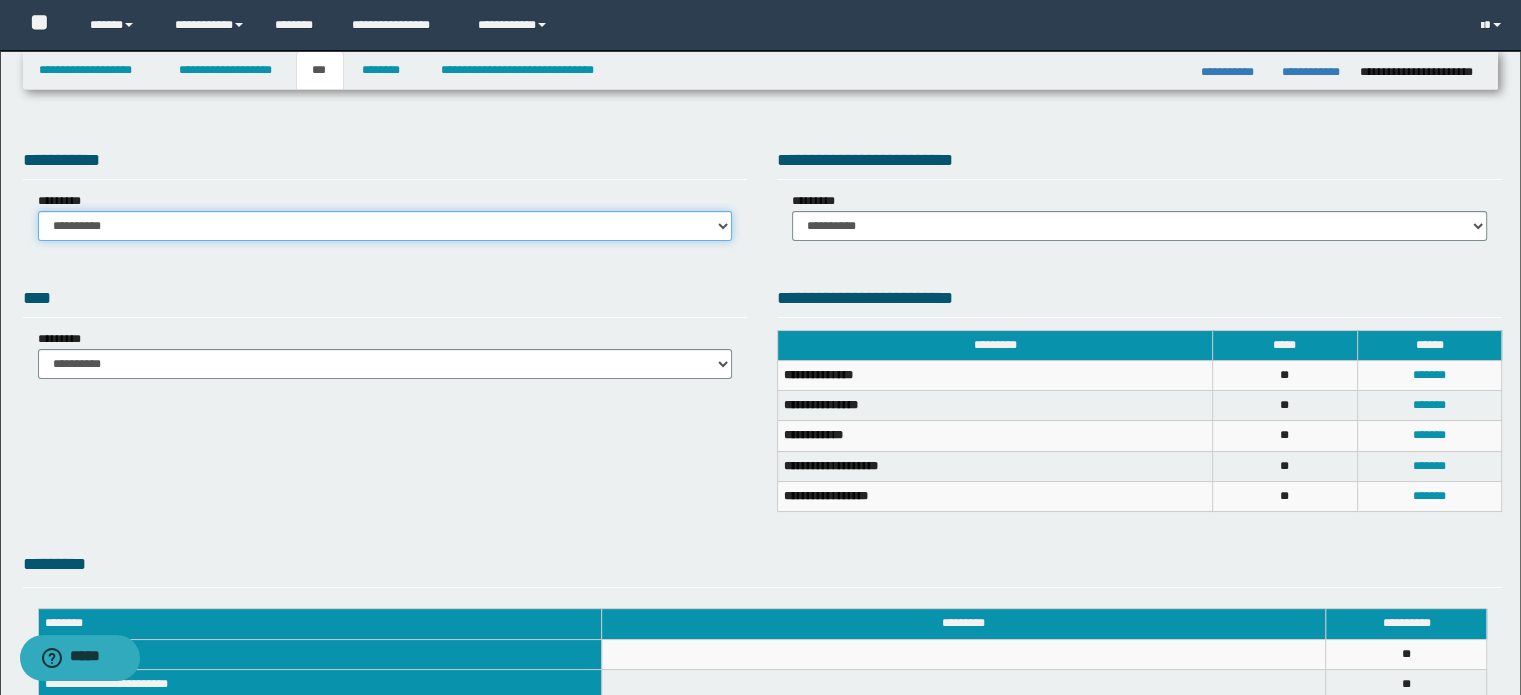 click on "**********" at bounding box center [385, 226] 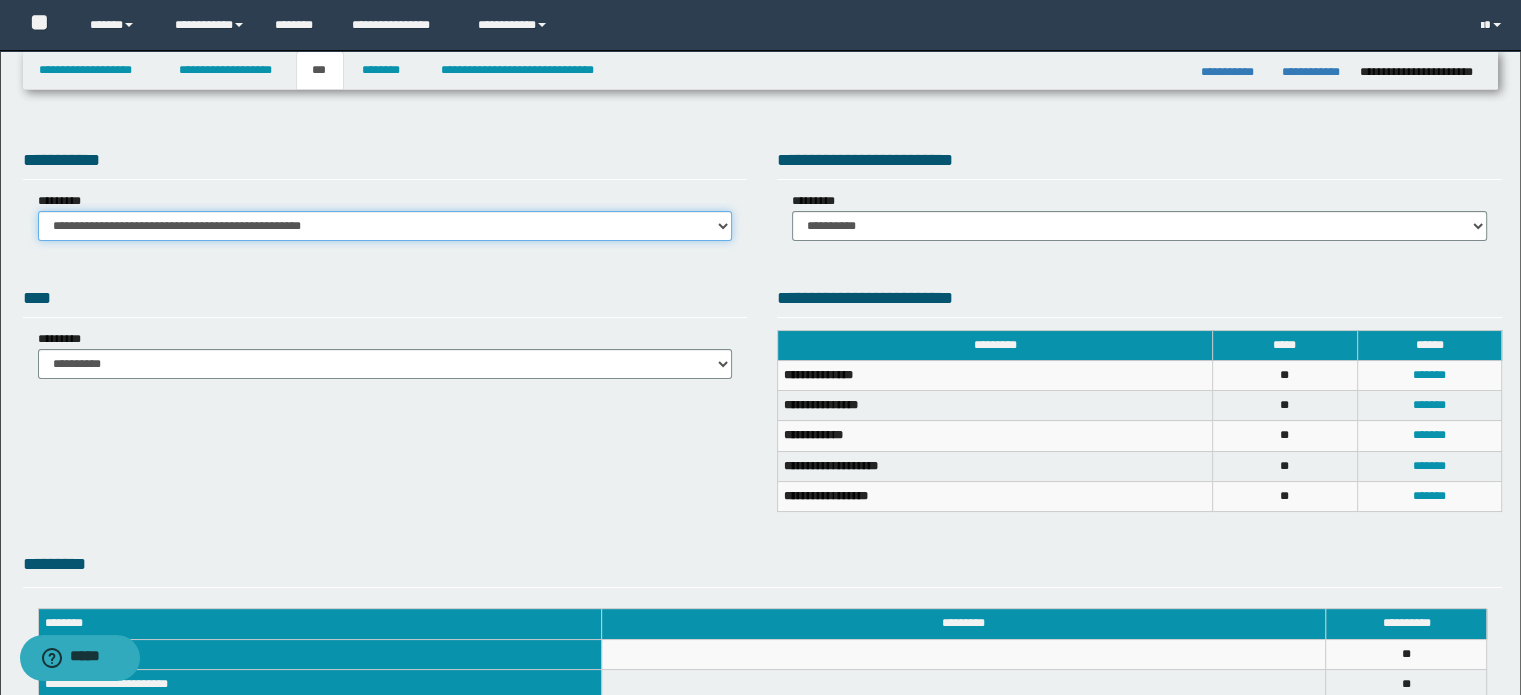 click on "**********" at bounding box center (385, 226) 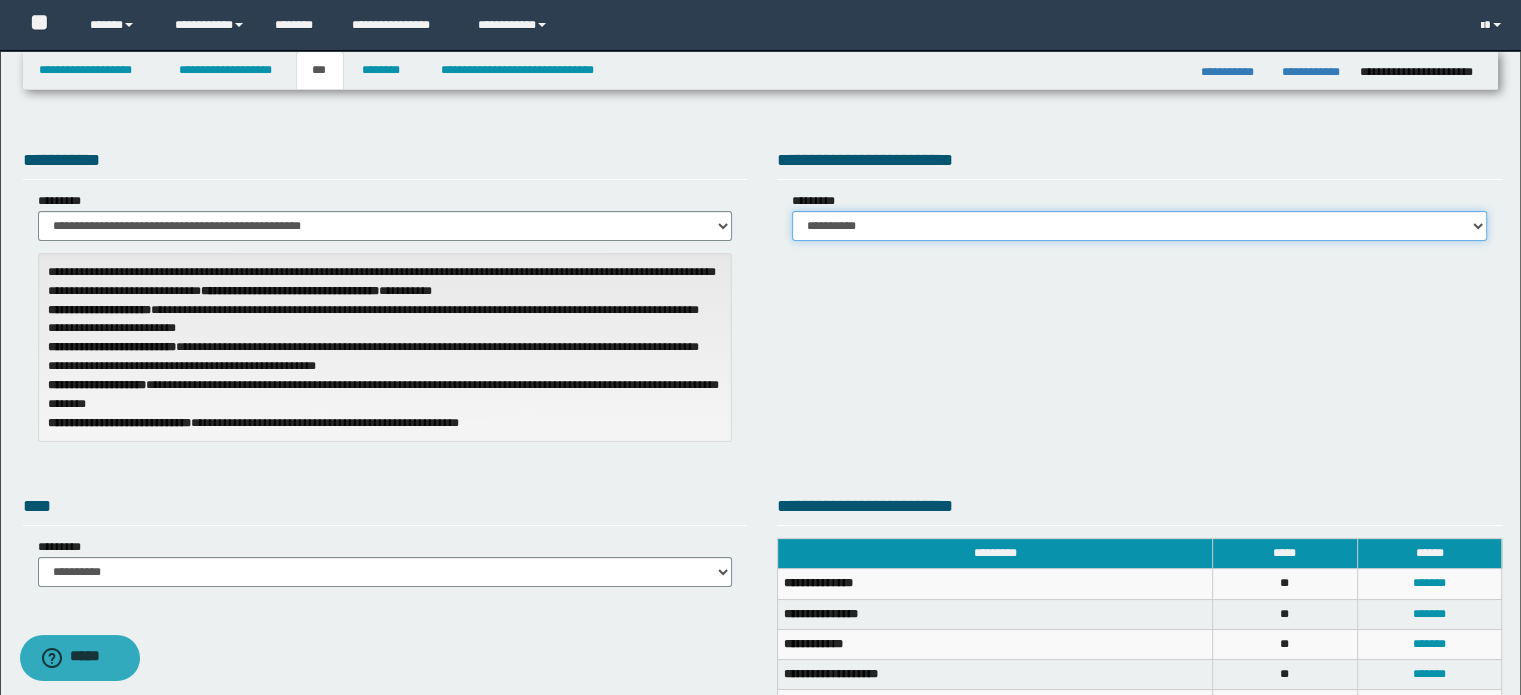 click on "**********" at bounding box center (1139, 226) 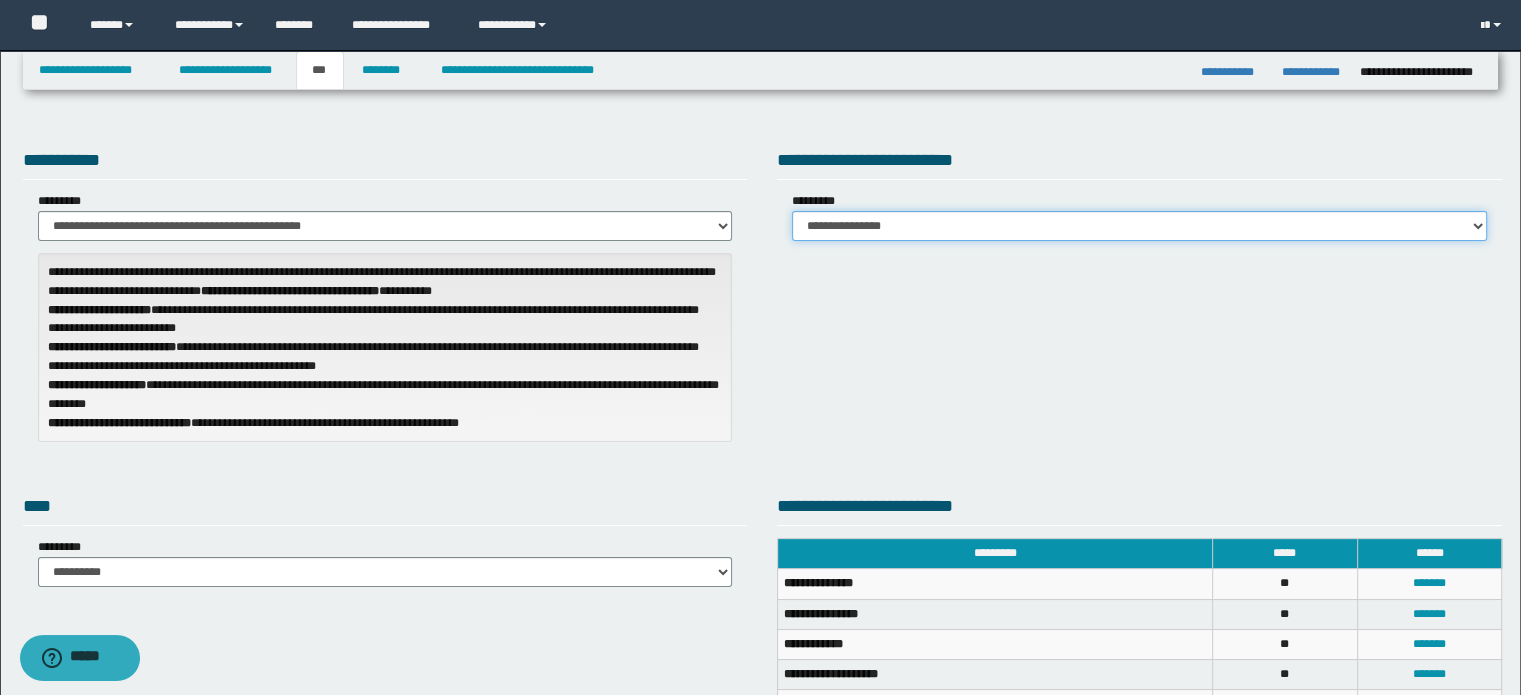 click on "**********" at bounding box center (1139, 226) 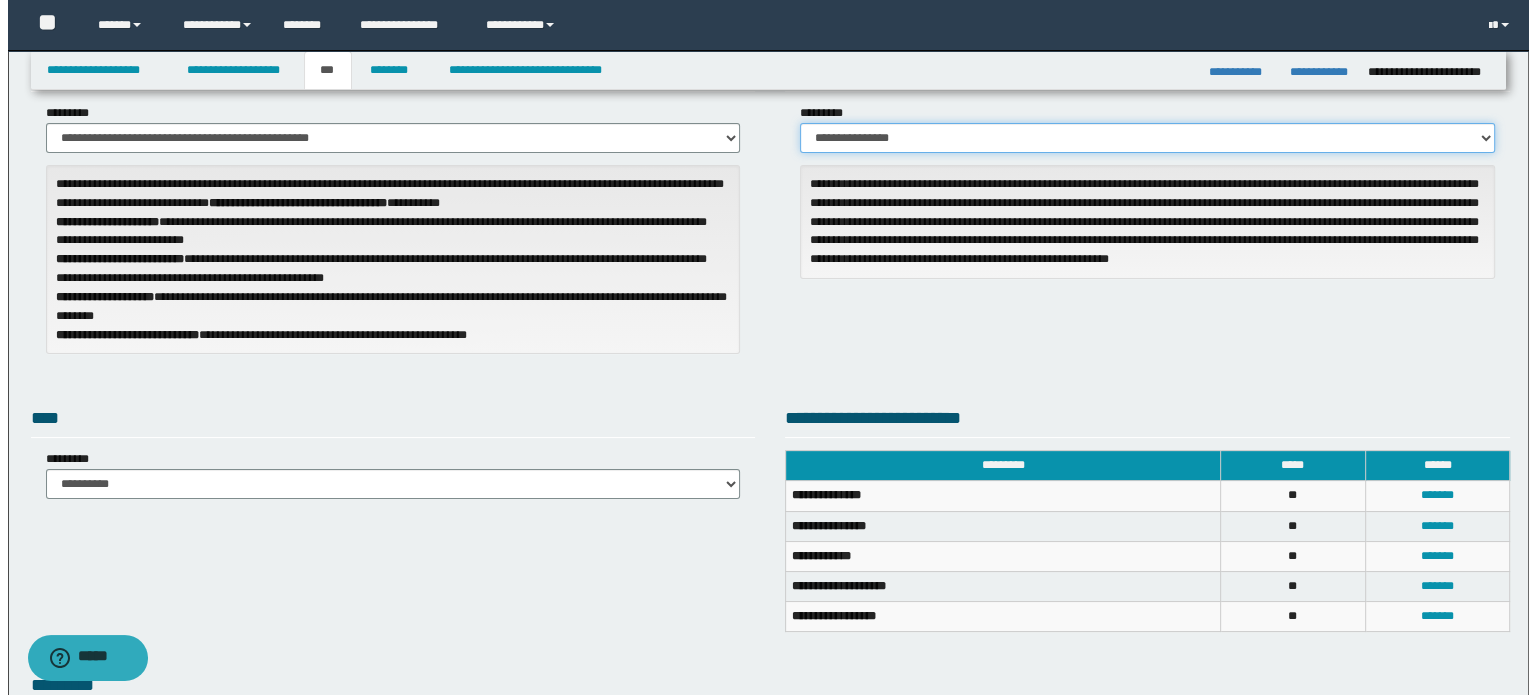 scroll, scrollTop: 300, scrollLeft: 0, axis: vertical 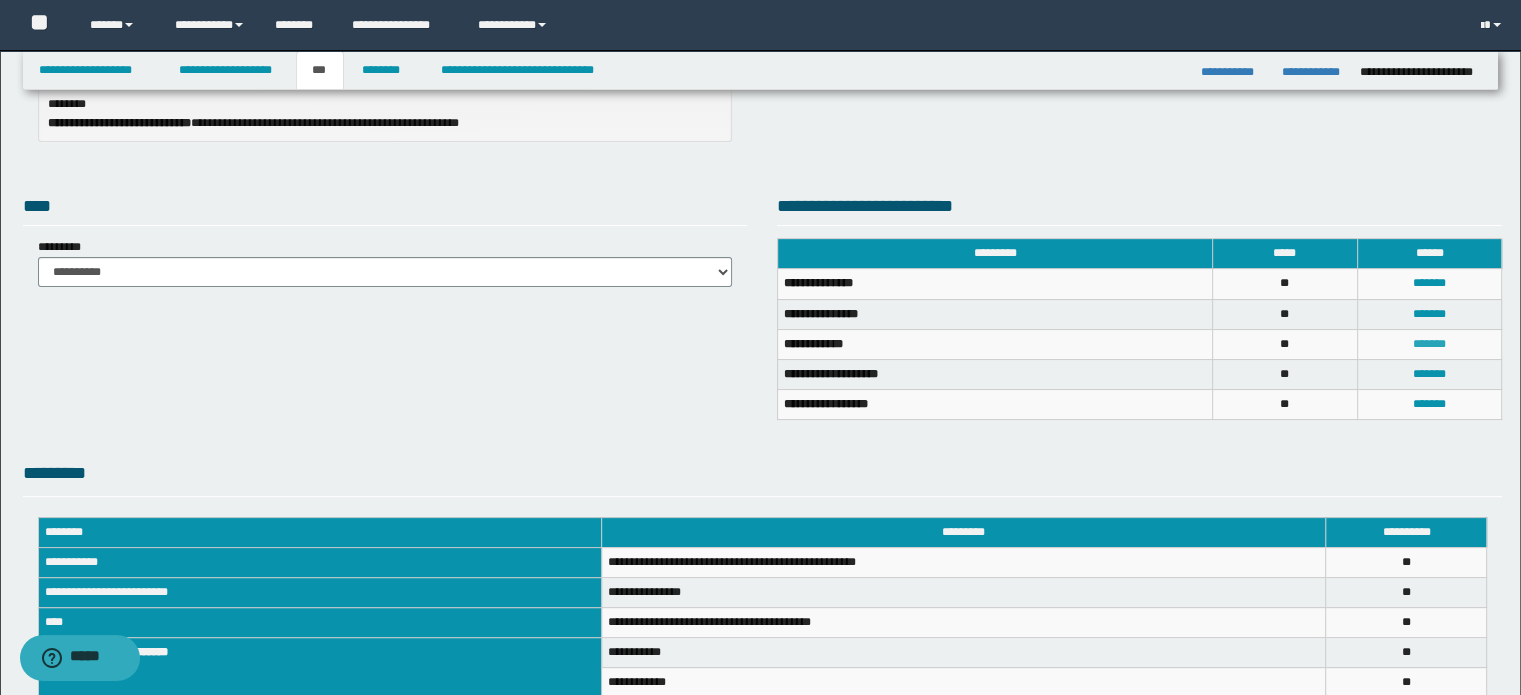 click on "*******" at bounding box center (1429, 344) 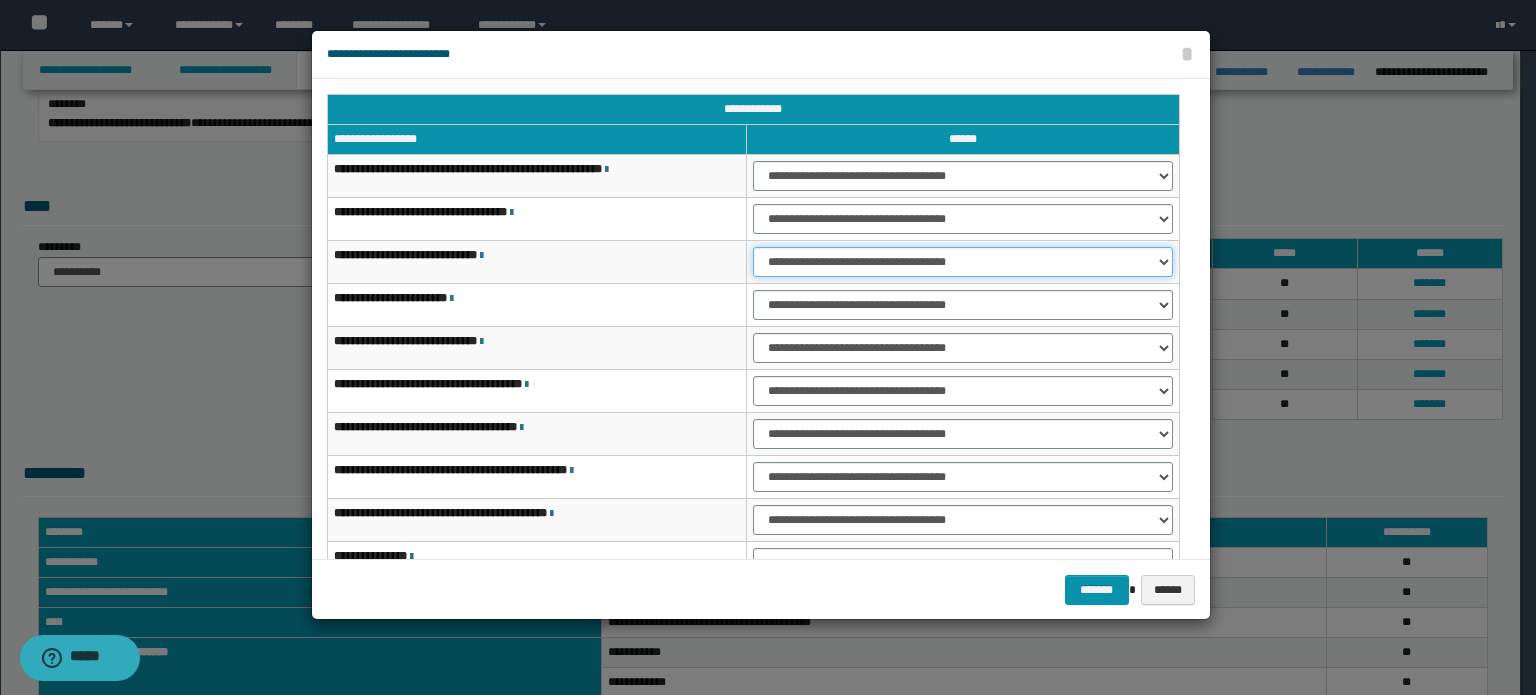 click on "**********" at bounding box center (963, 262) 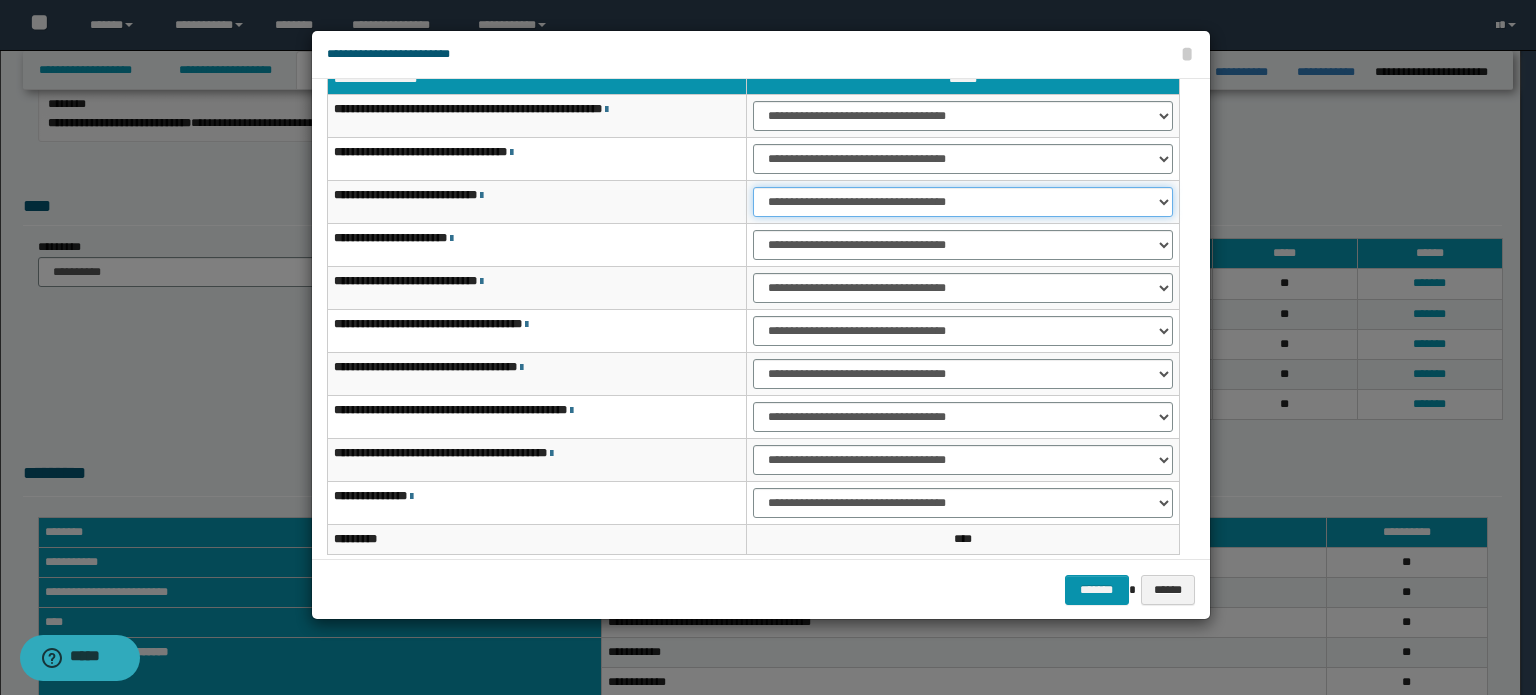 scroll, scrollTop: 118, scrollLeft: 0, axis: vertical 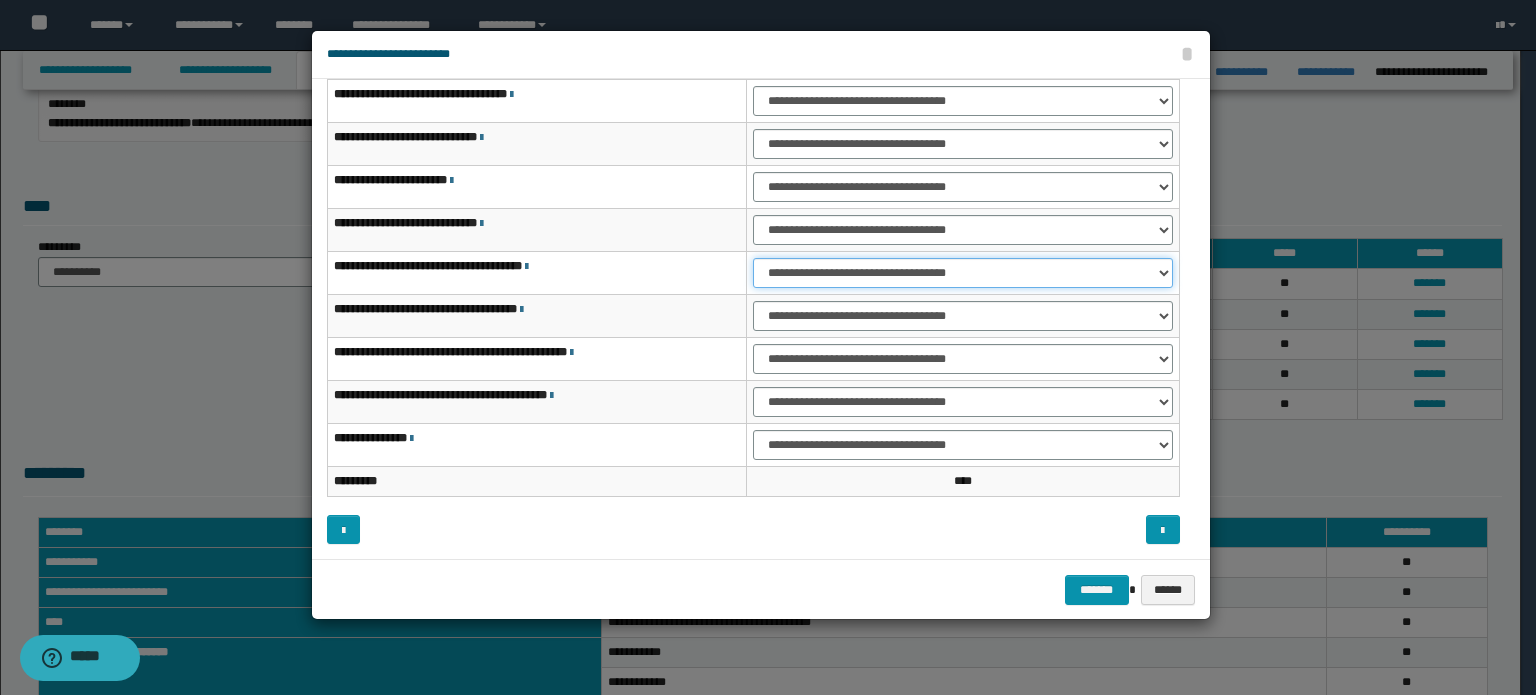 click on "**********" at bounding box center [963, 273] 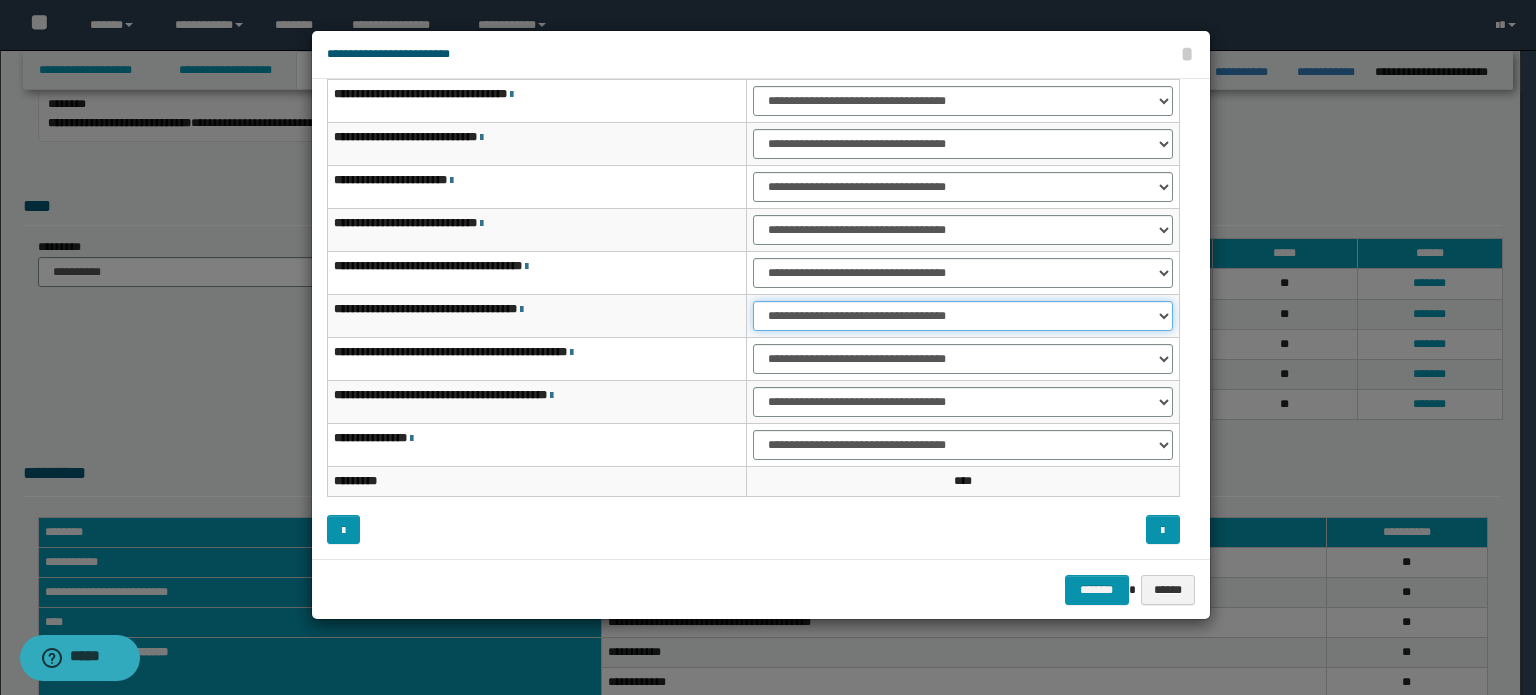 drag, startPoint x: 1077, startPoint y: 314, endPoint x: 1073, endPoint y: 326, distance: 12.649111 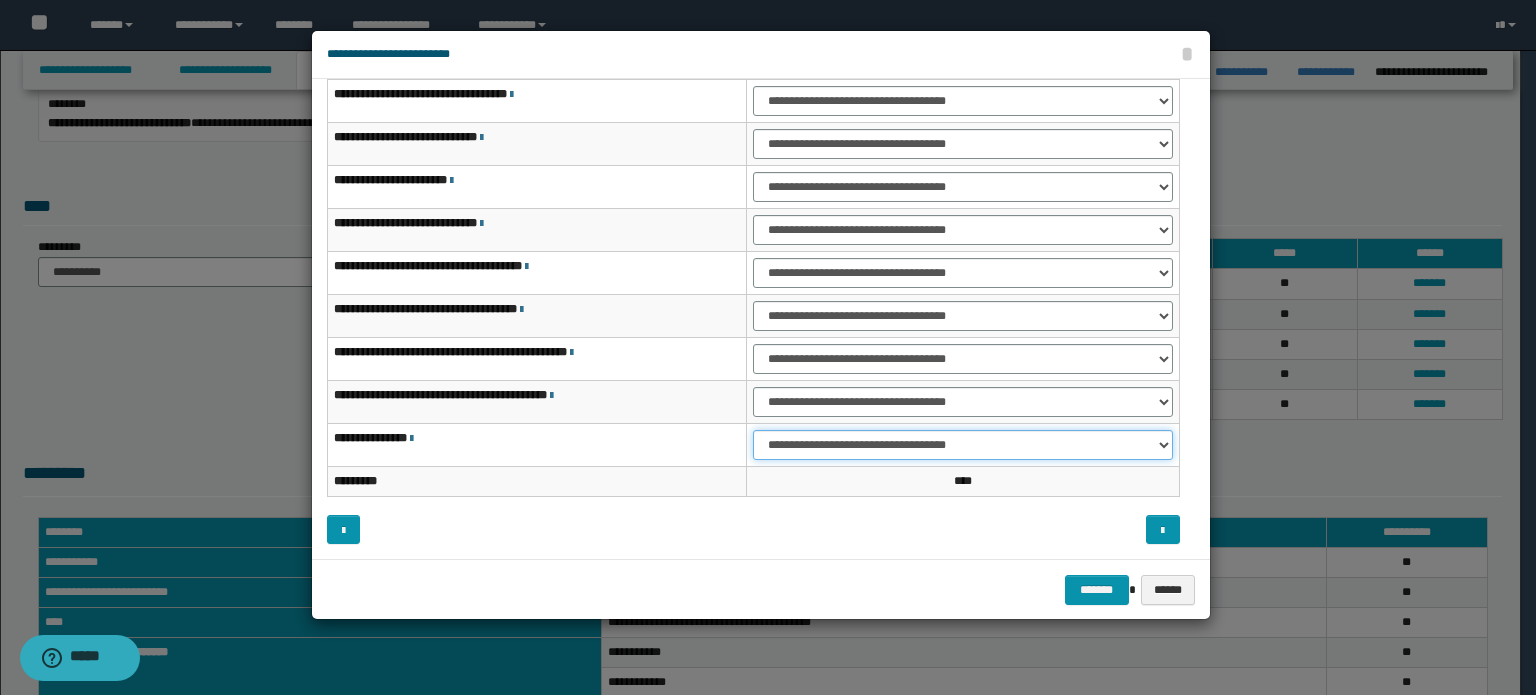 click on "**********" at bounding box center [963, 445] 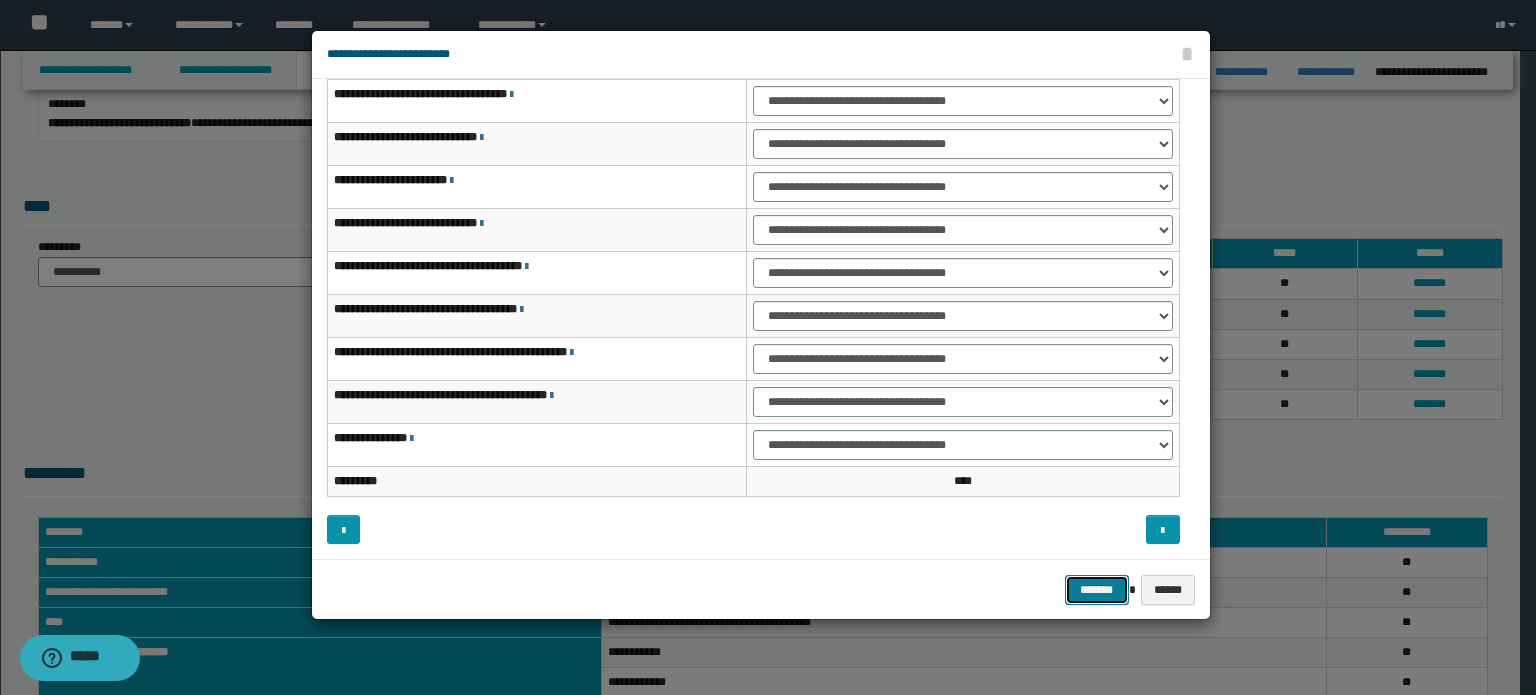 click on "*******" at bounding box center [1097, 590] 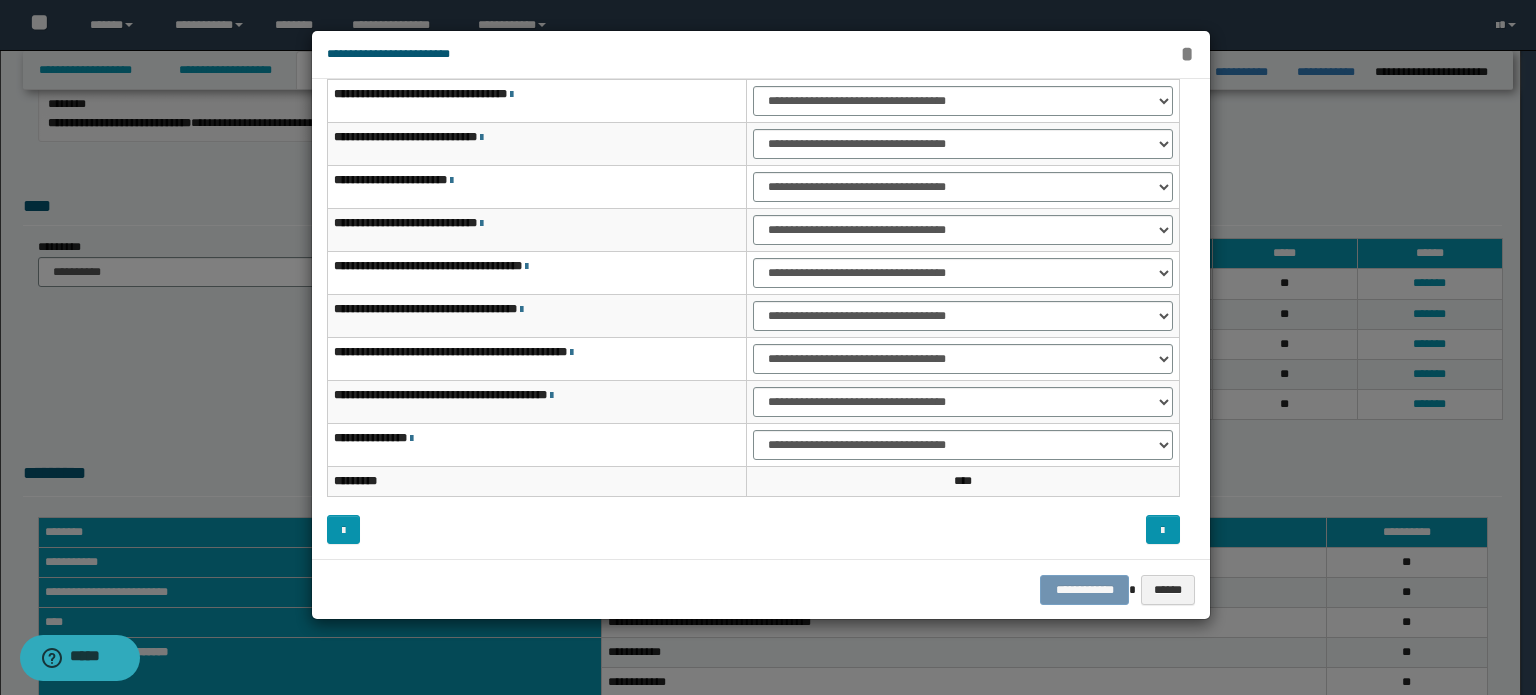 click on "*" at bounding box center (1187, 54) 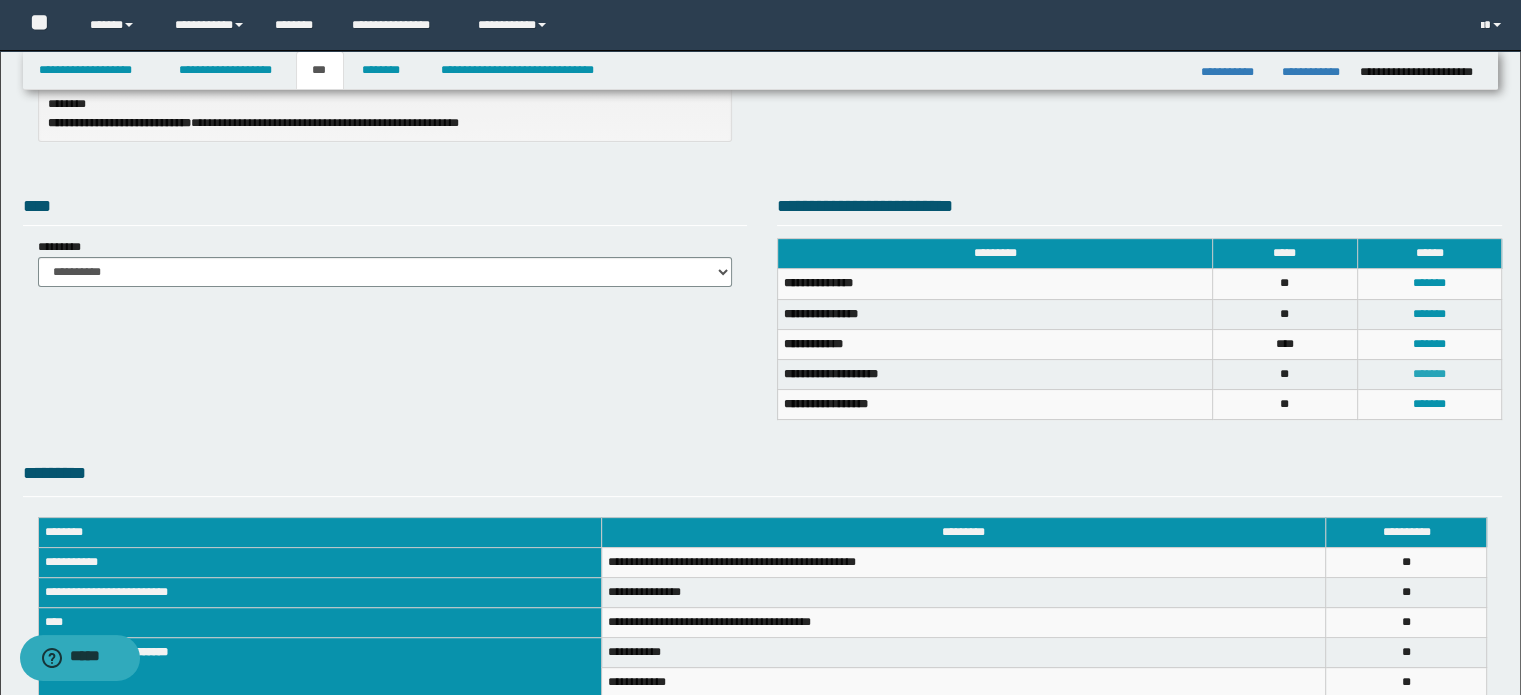 click on "*******" at bounding box center [1429, 374] 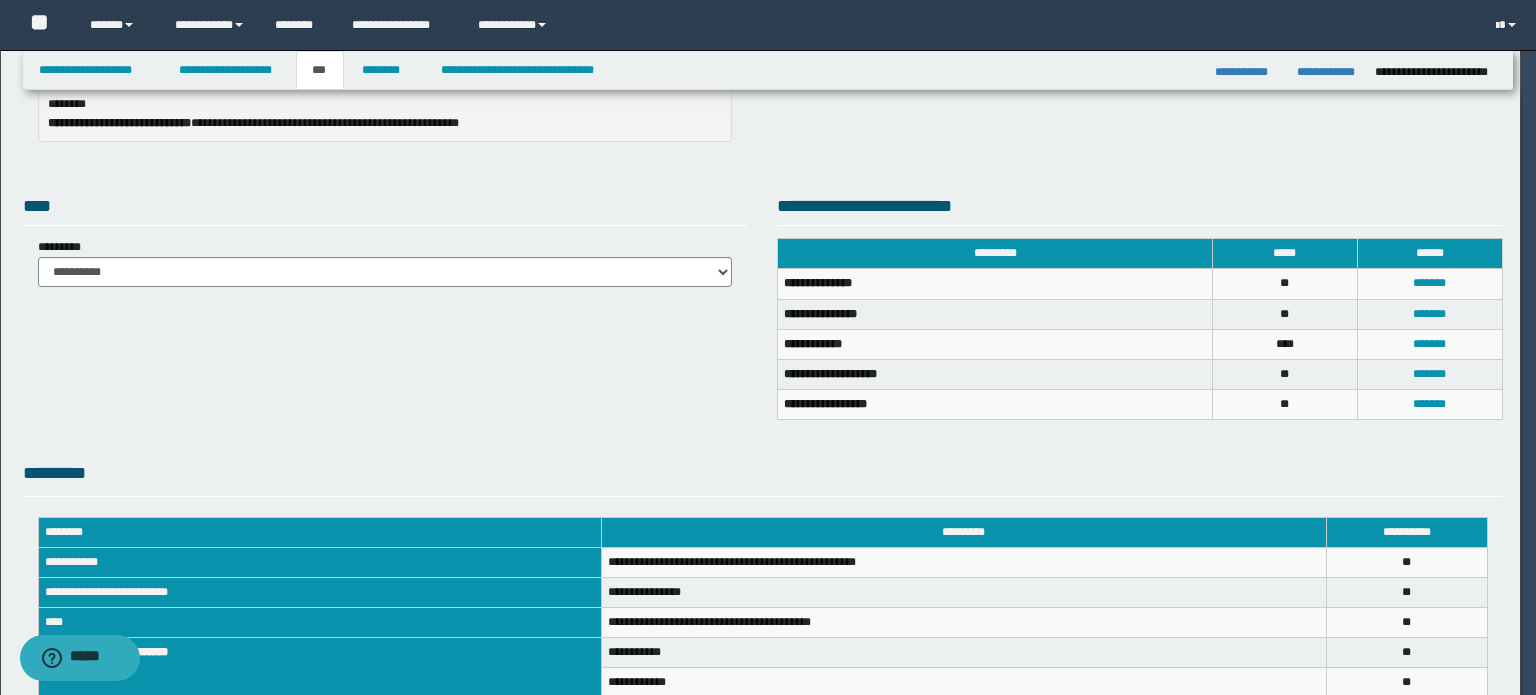 scroll, scrollTop: 118, scrollLeft: 0, axis: vertical 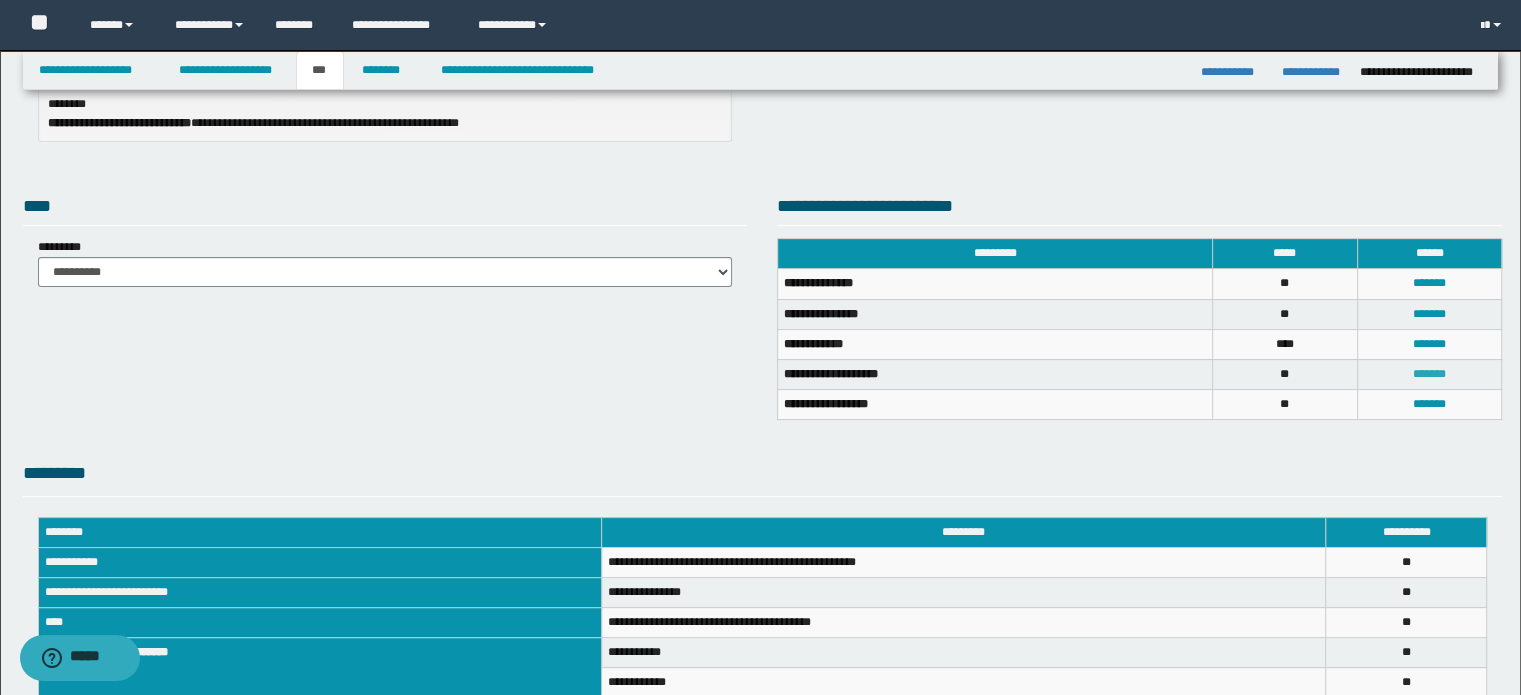 click on "*******" at bounding box center [1429, 374] 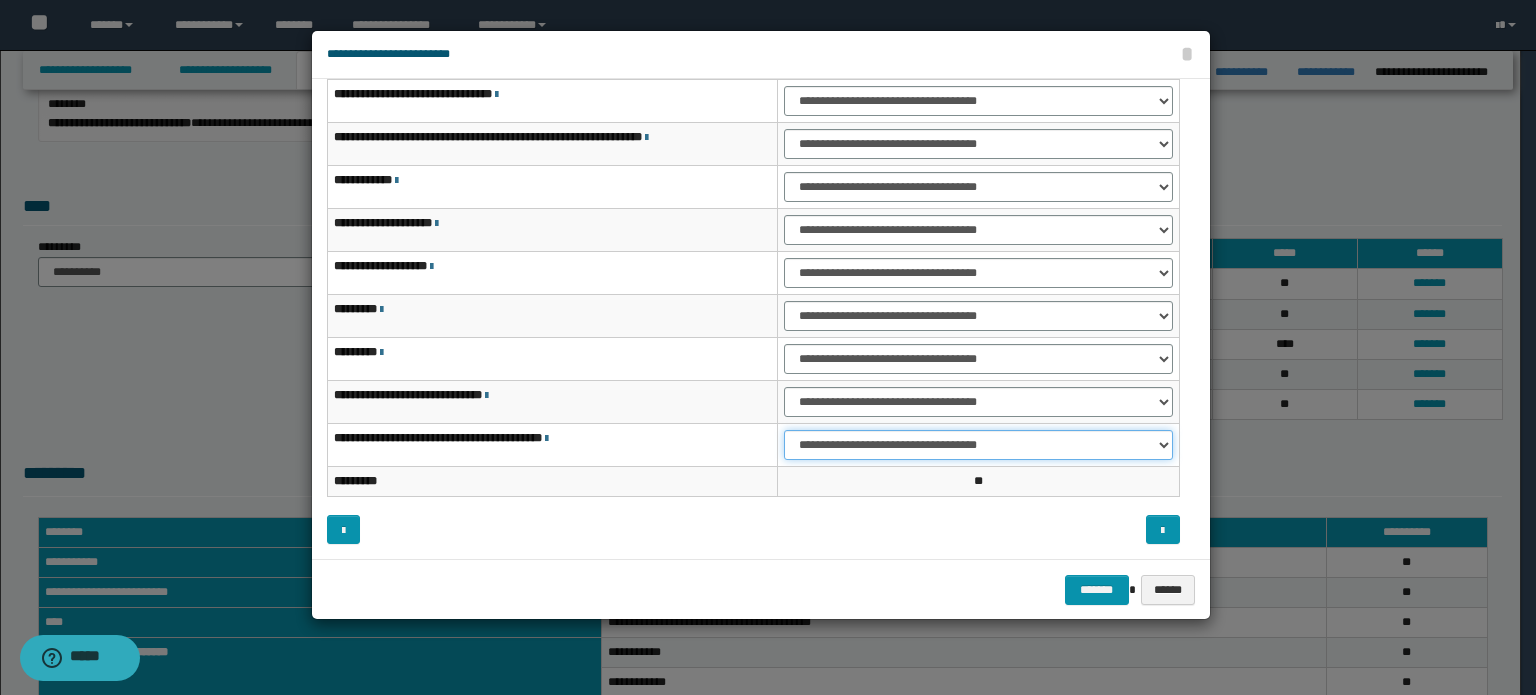 click on "**********" at bounding box center (978, 445) 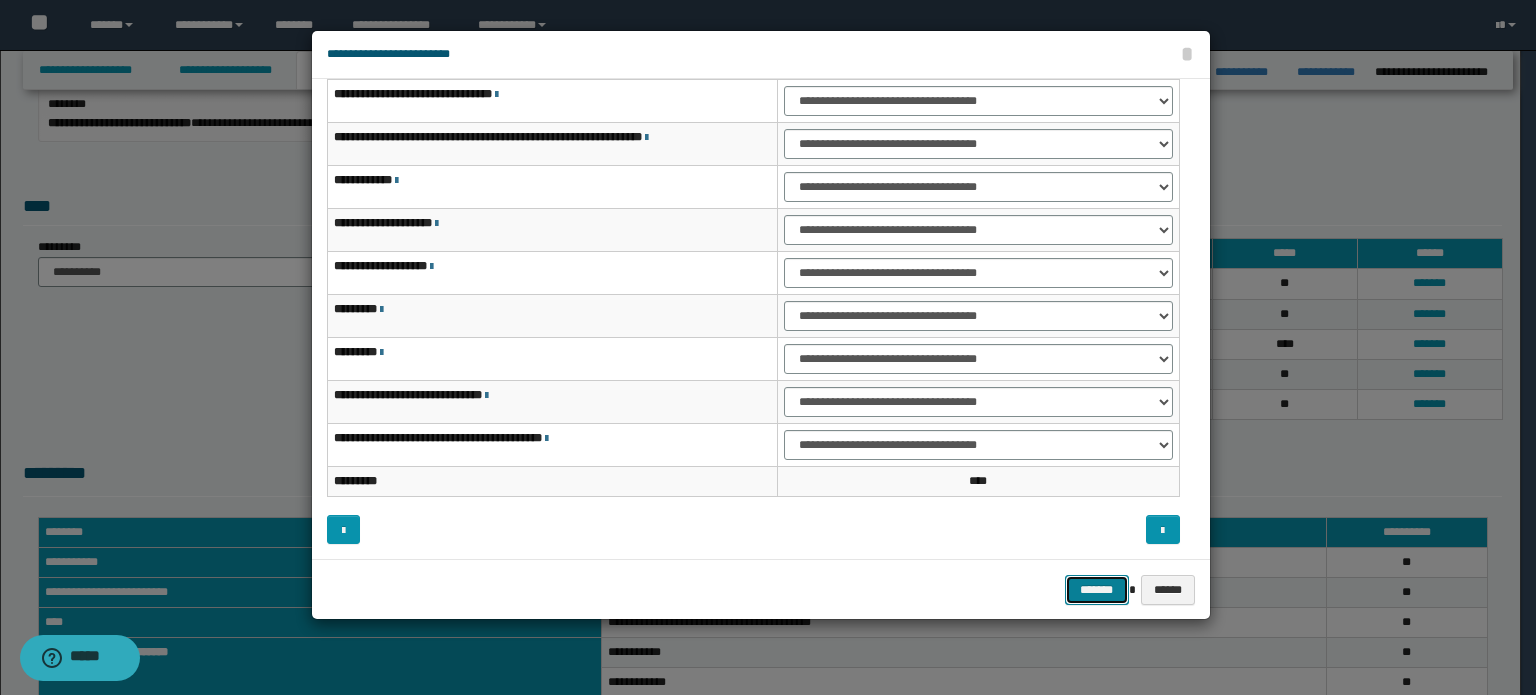 drag, startPoint x: 1096, startPoint y: 592, endPoint x: 1225, endPoint y: 546, distance: 136.95619 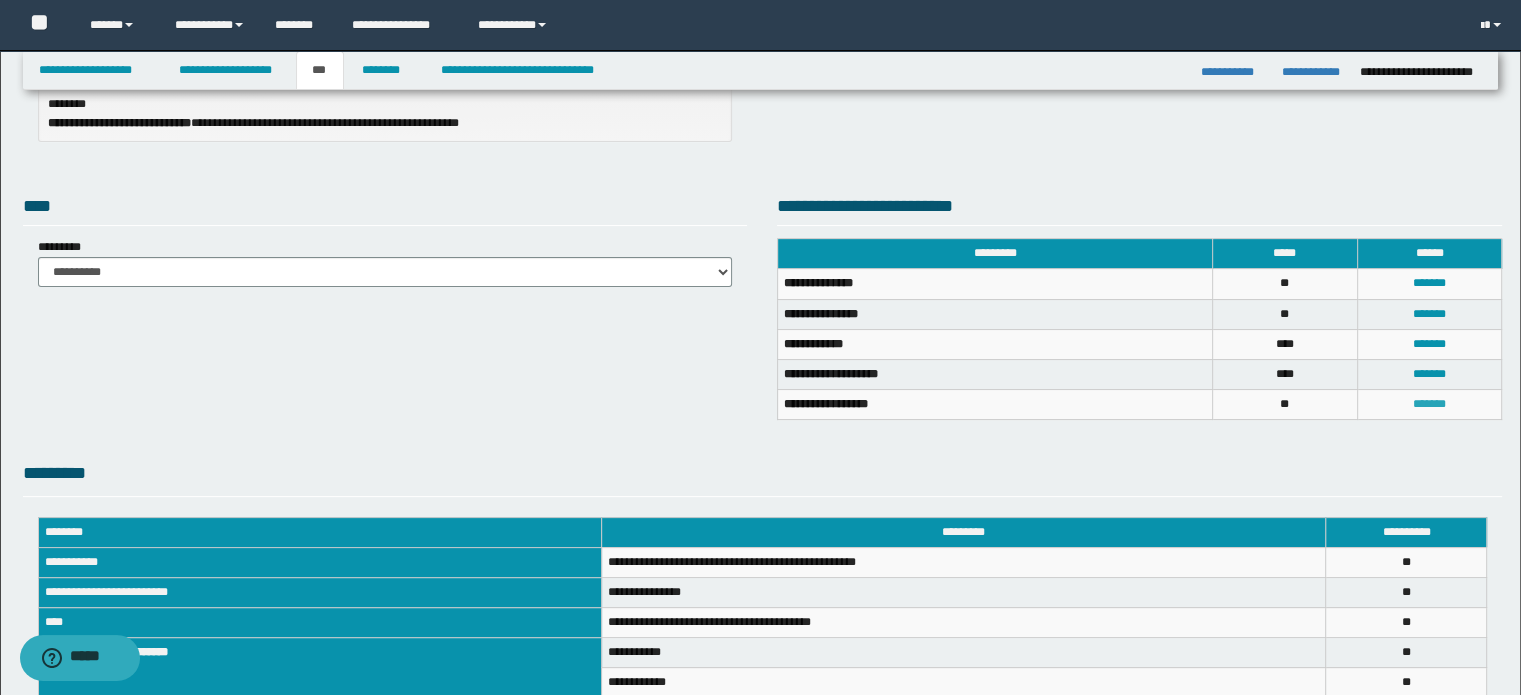 click on "*******" at bounding box center [1429, 404] 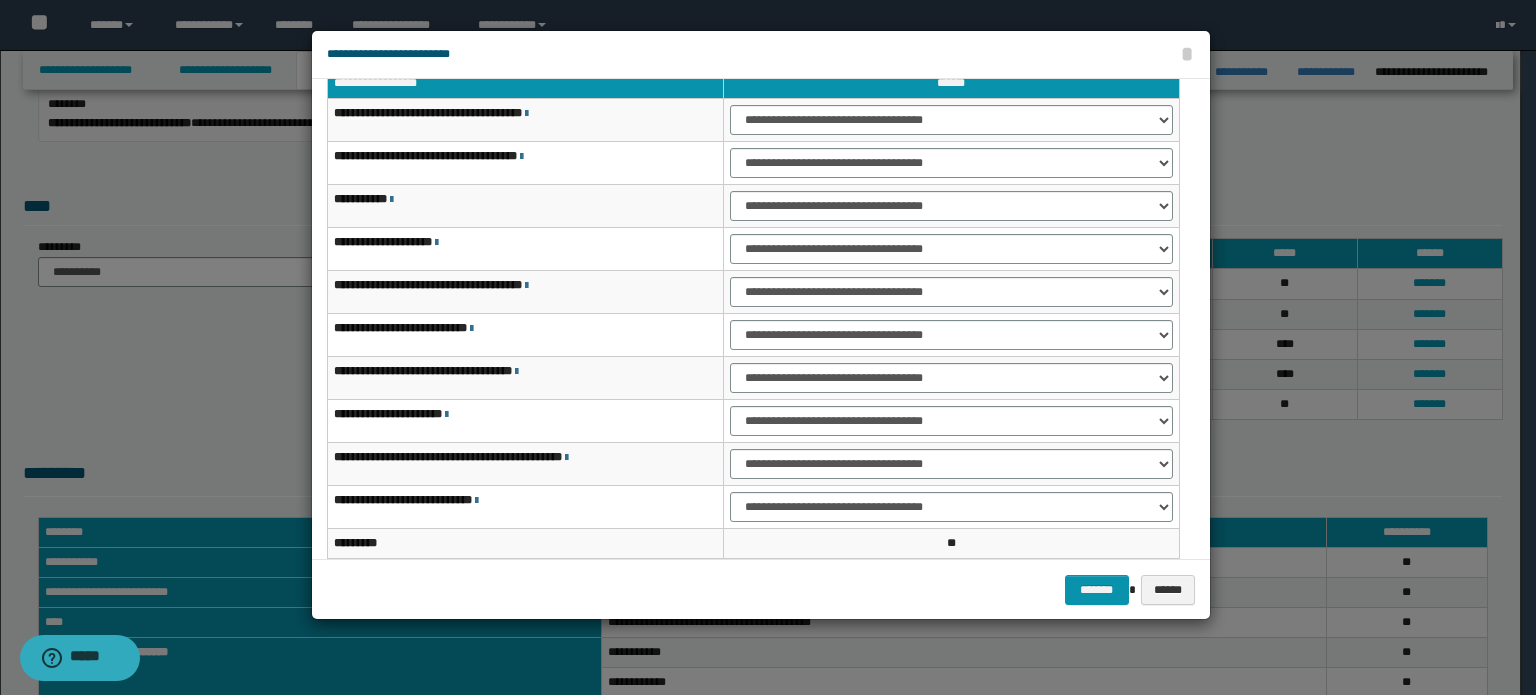 scroll, scrollTop: 0, scrollLeft: 0, axis: both 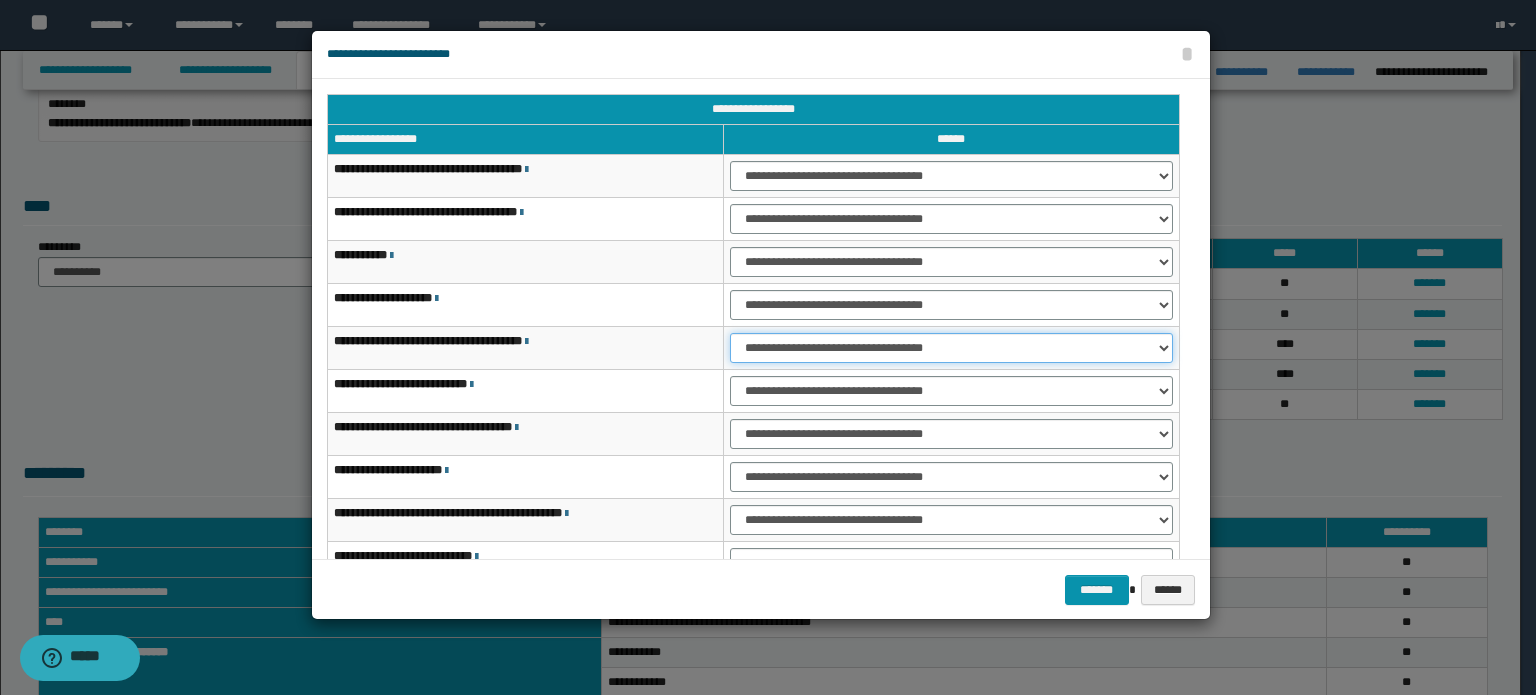 click on "**********" at bounding box center [951, 348] 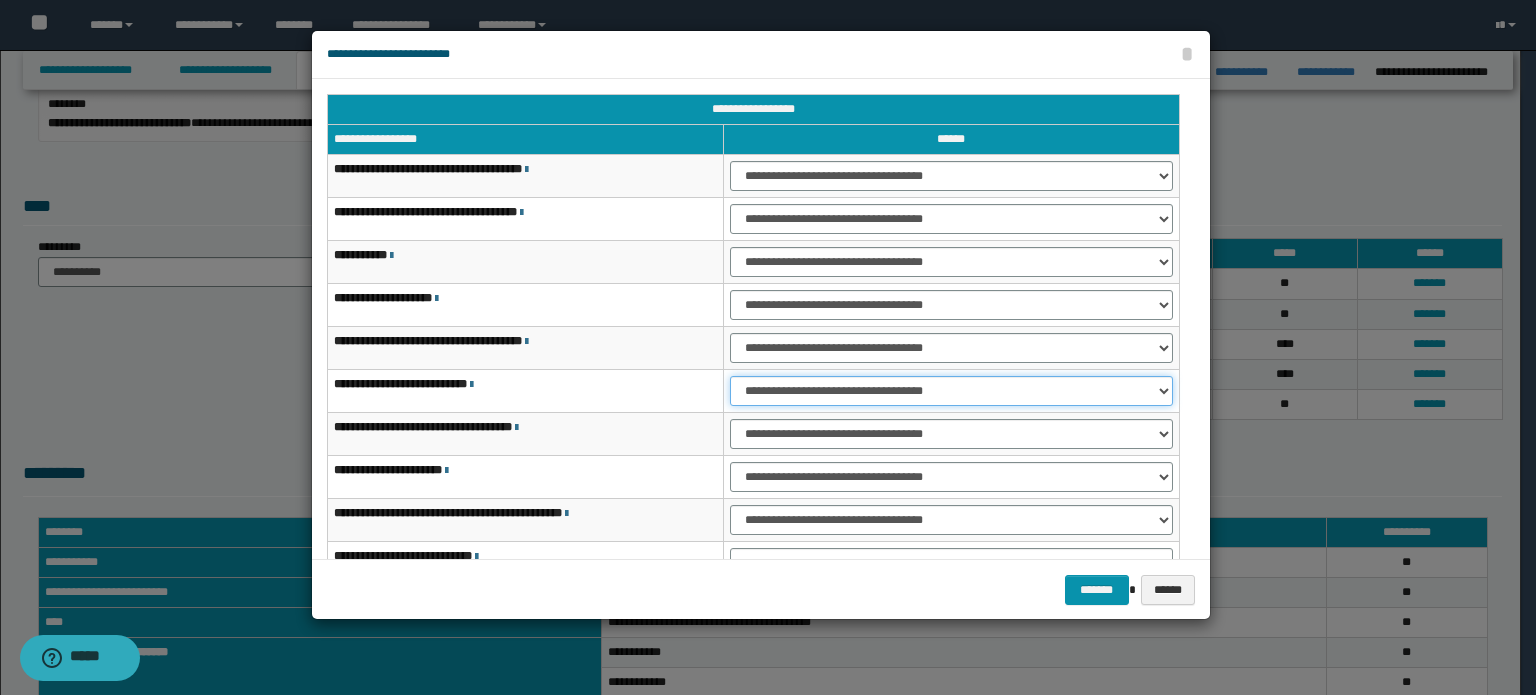 click on "**********" at bounding box center [951, 391] 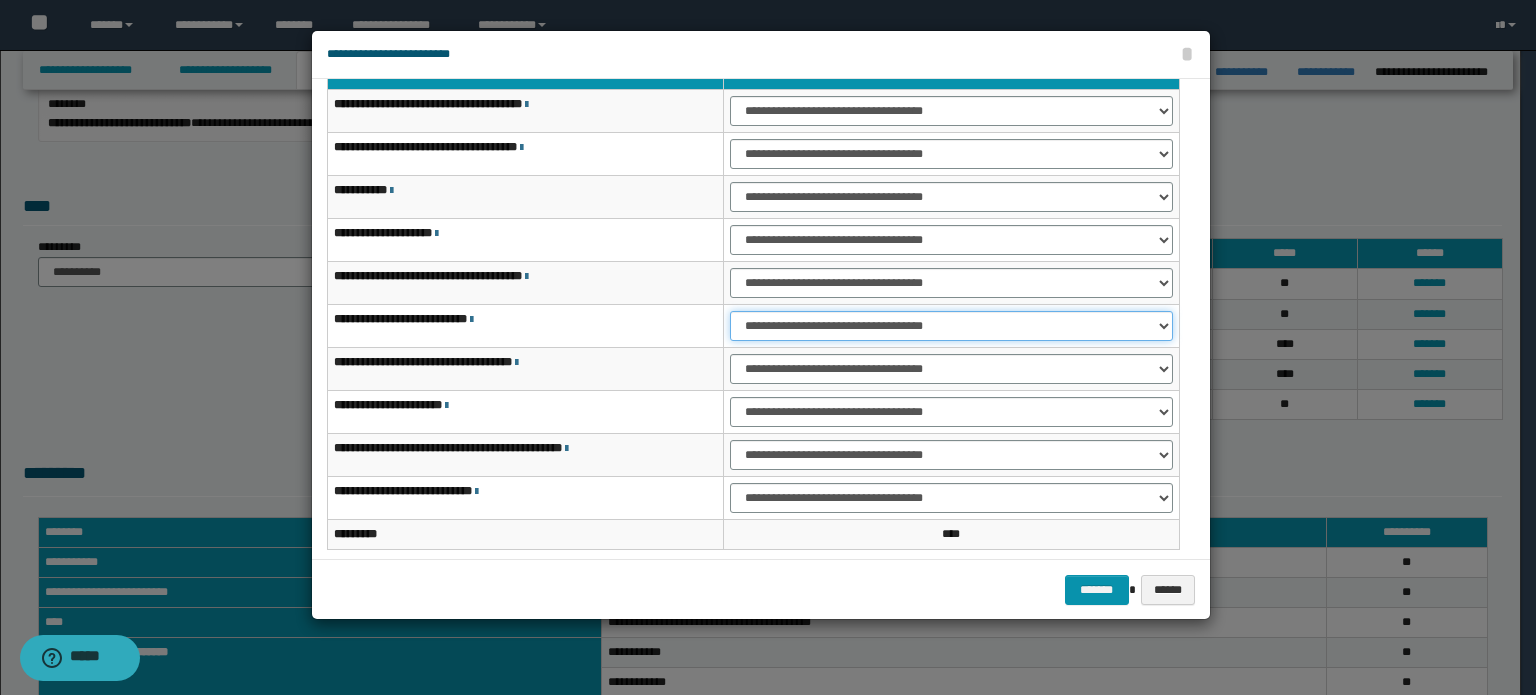 scroll, scrollTop: 118, scrollLeft: 0, axis: vertical 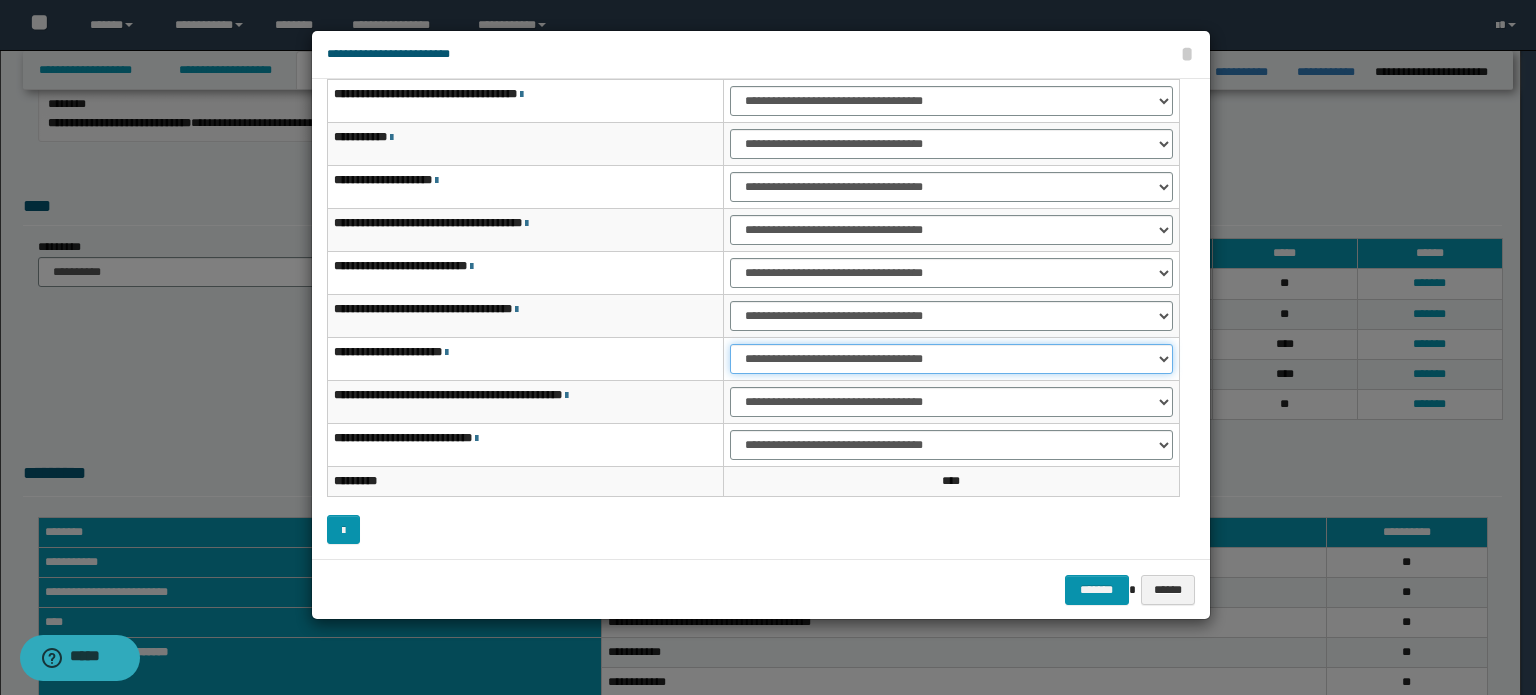 click on "**********" at bounding box center (951, 359) 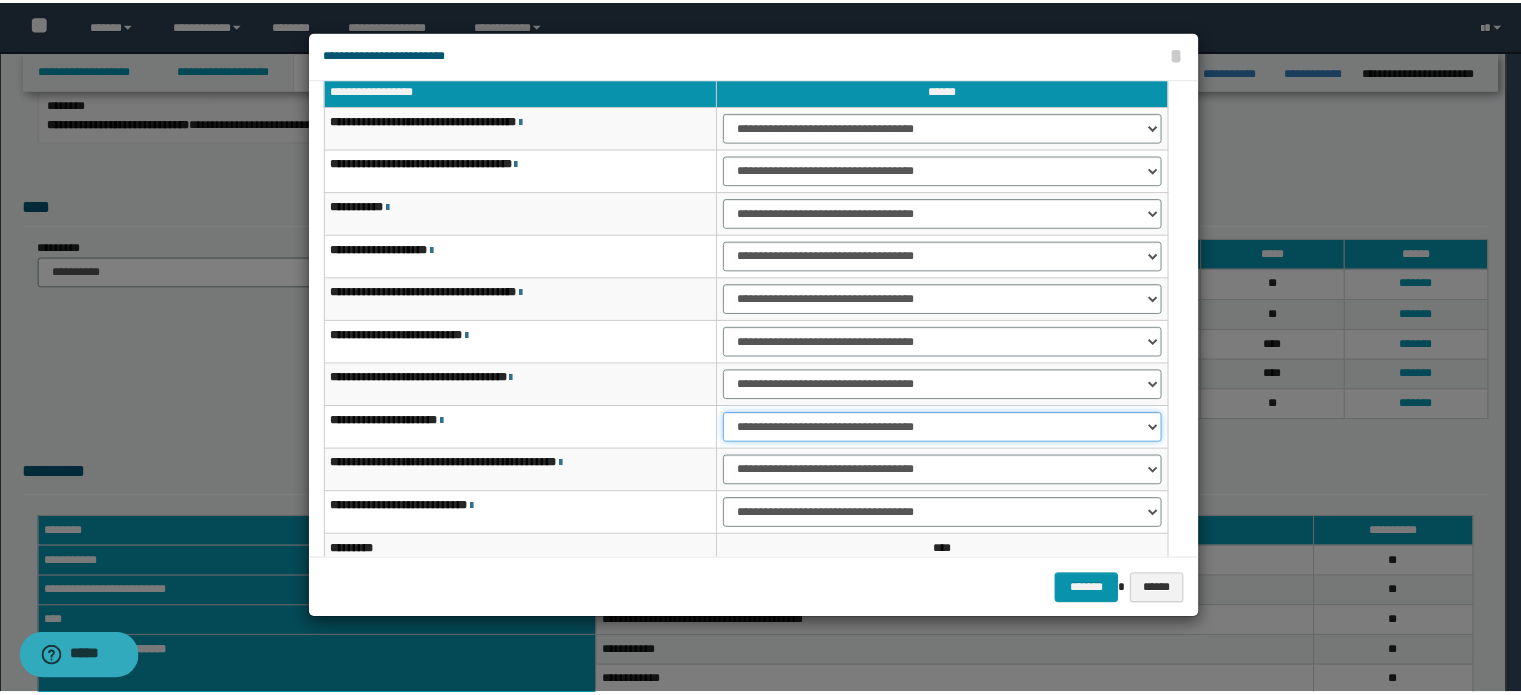 scroll, scrollTop: 0, scrollLeft: 0, axis: both 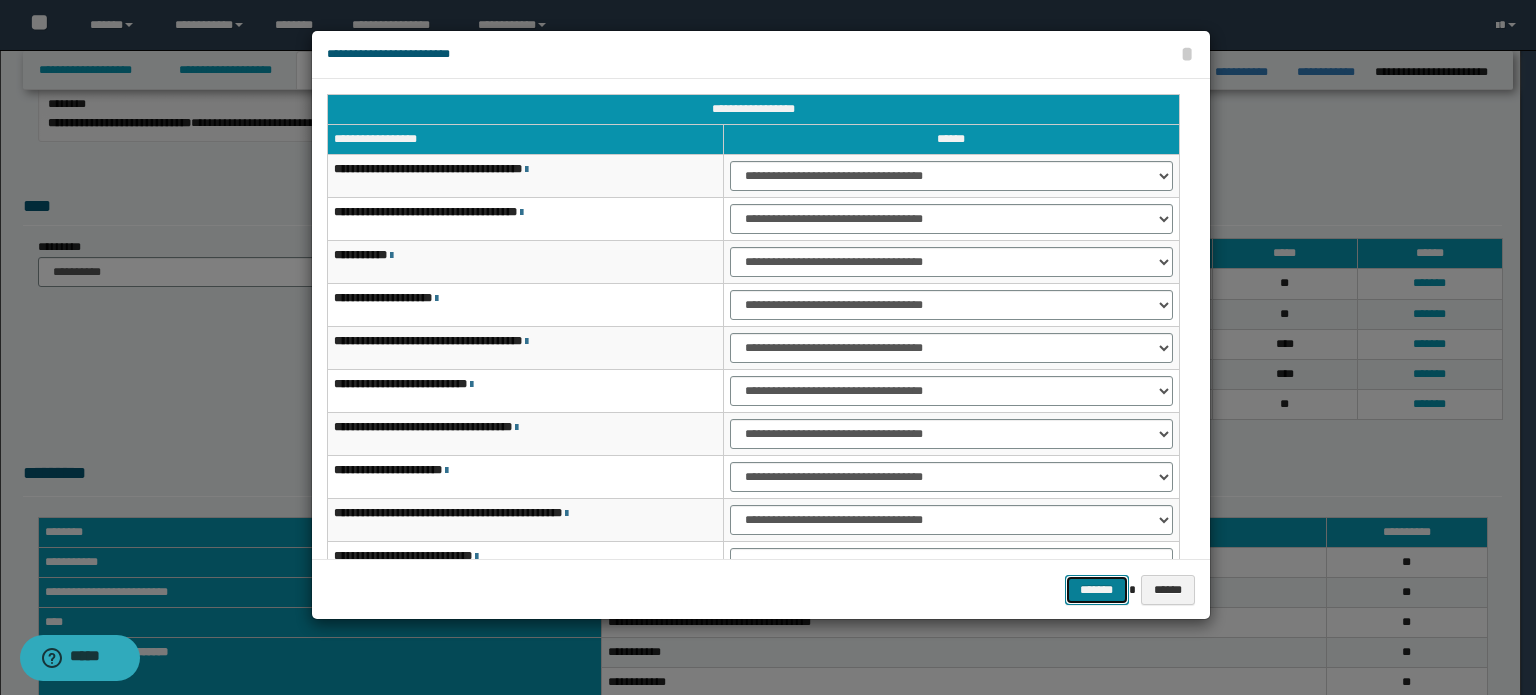 click on "*******" at bounding box center [1097, 590] 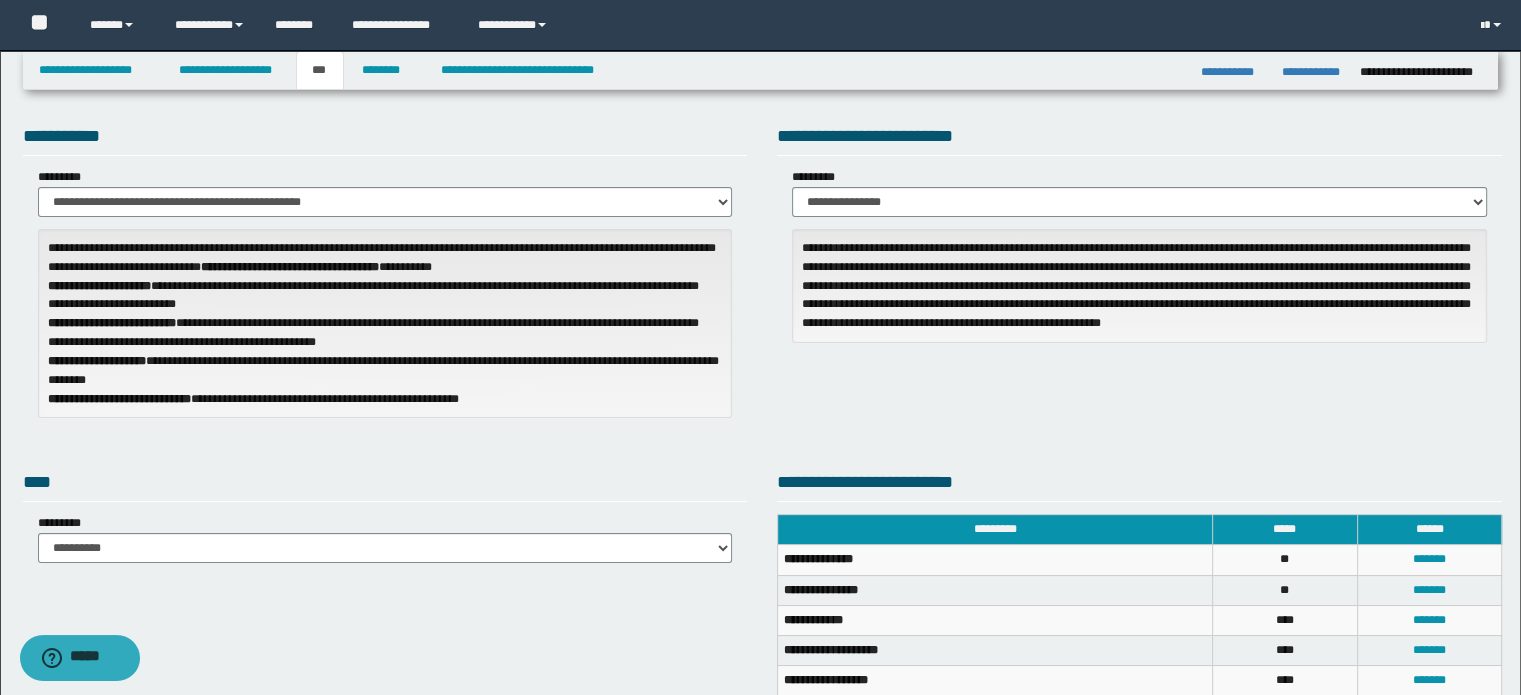scroll, scrollTop: 0, scrollLeft: 0, axis: both 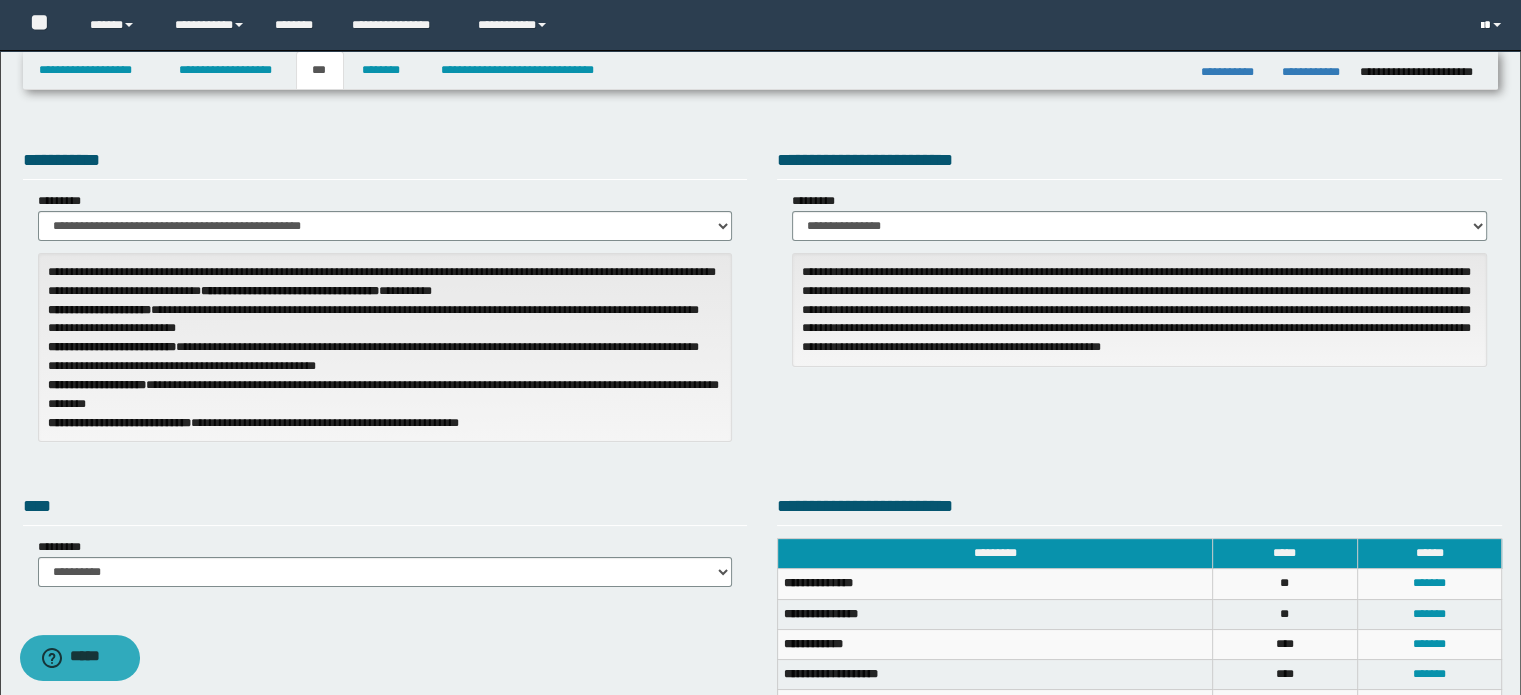 click at bounding box center [1493, 25] 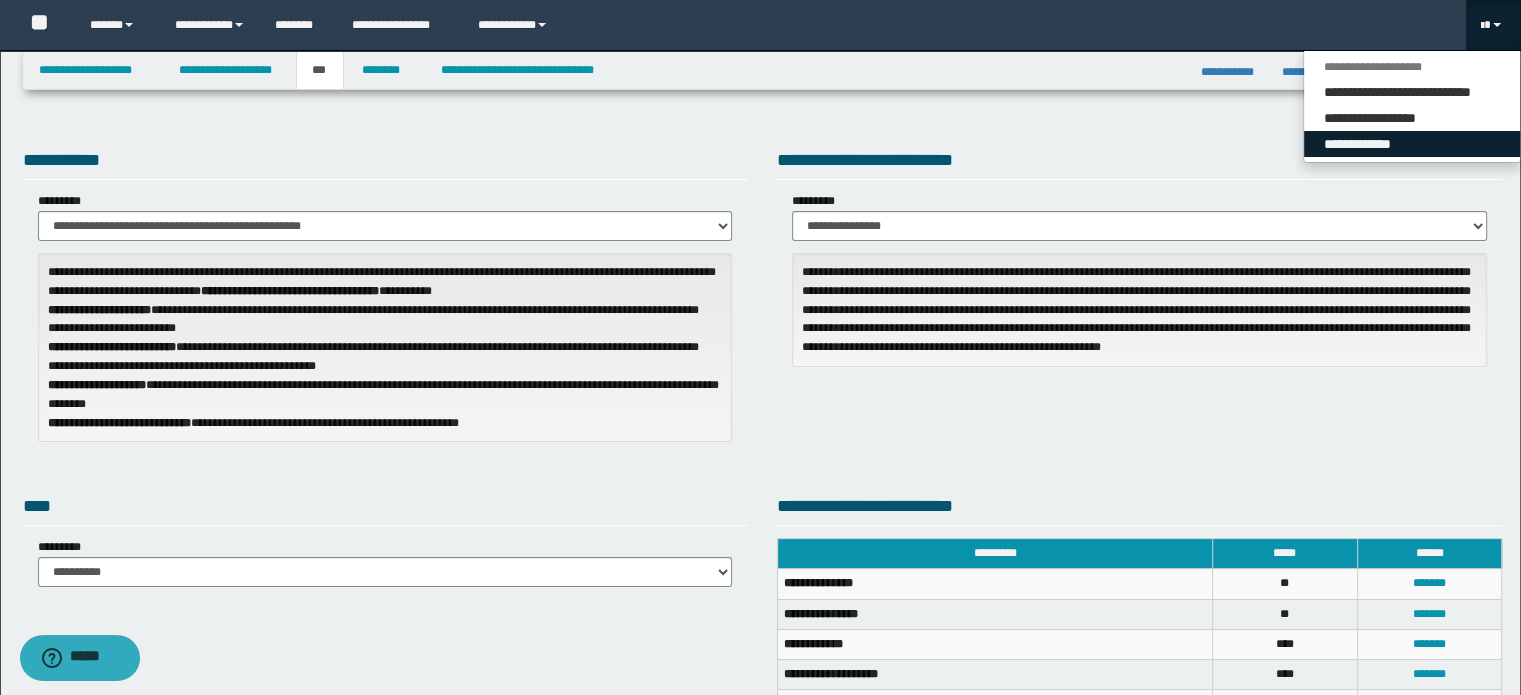click on "**********" at bounding box center [1412, 144] 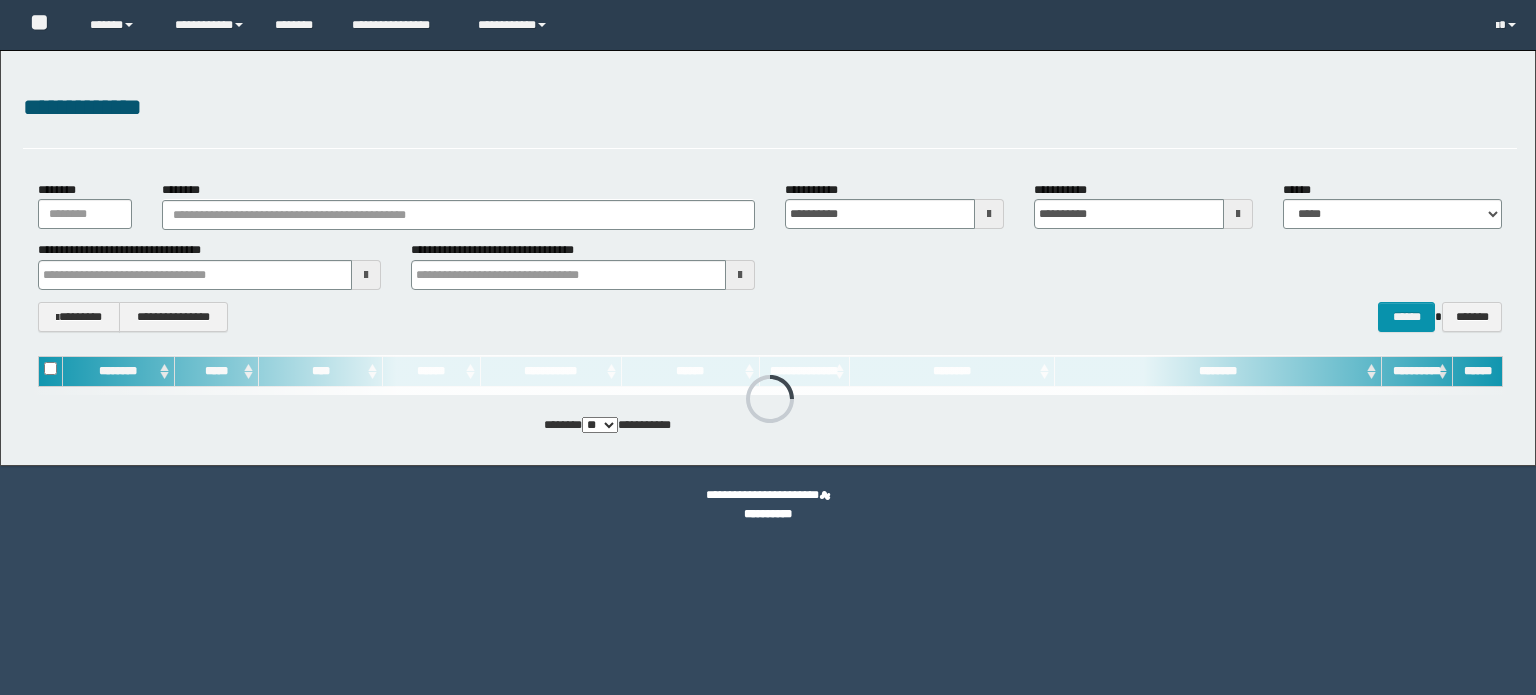 scroll, scrollTop: 0, scrollLeft: 0, axis: both 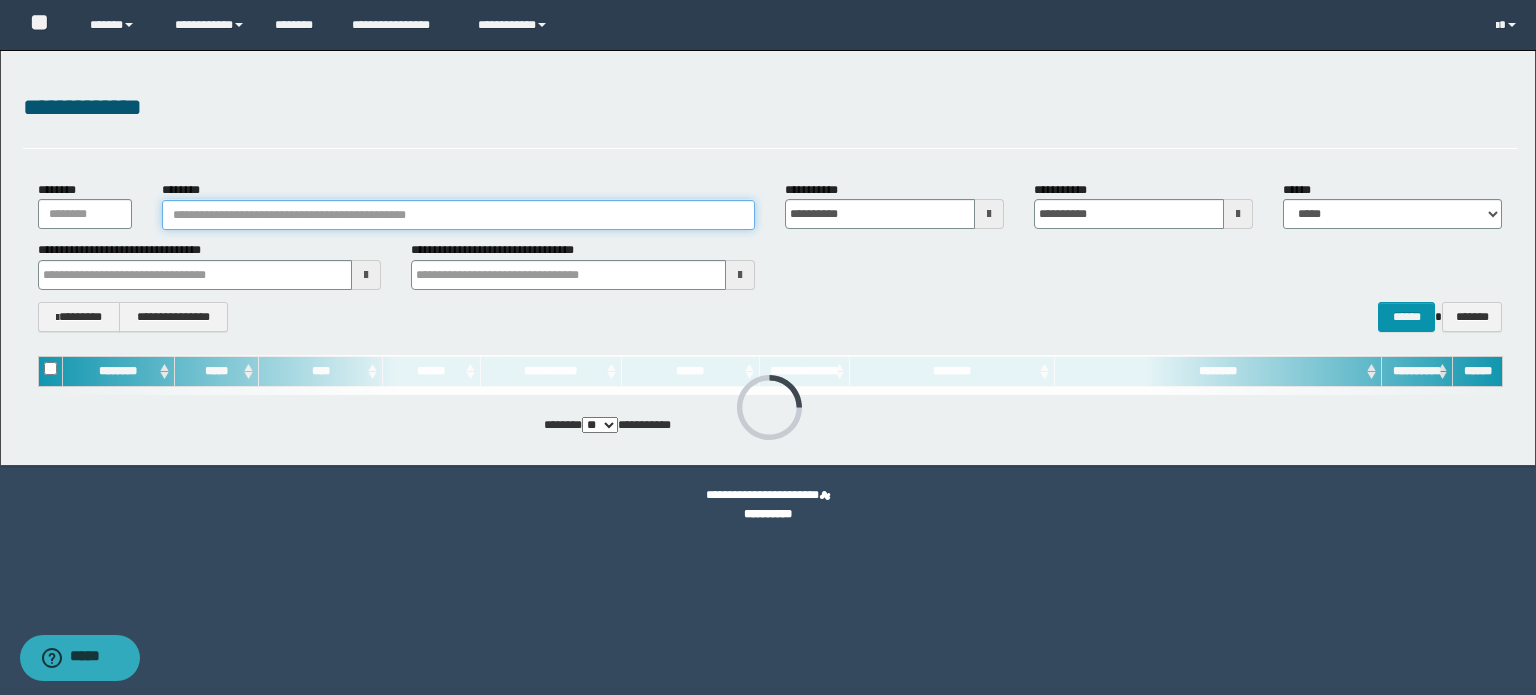 click on "********" at bounding box center [458, 215] 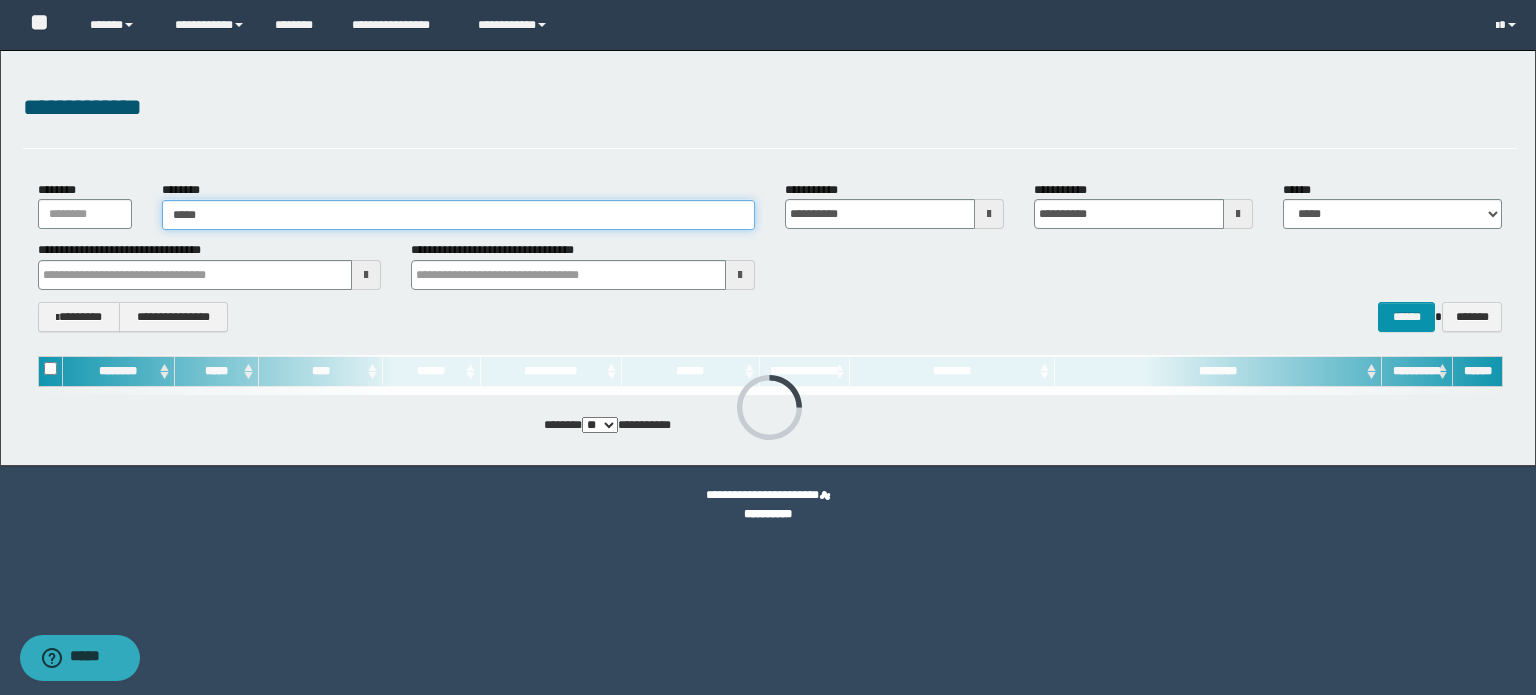 type on "******" 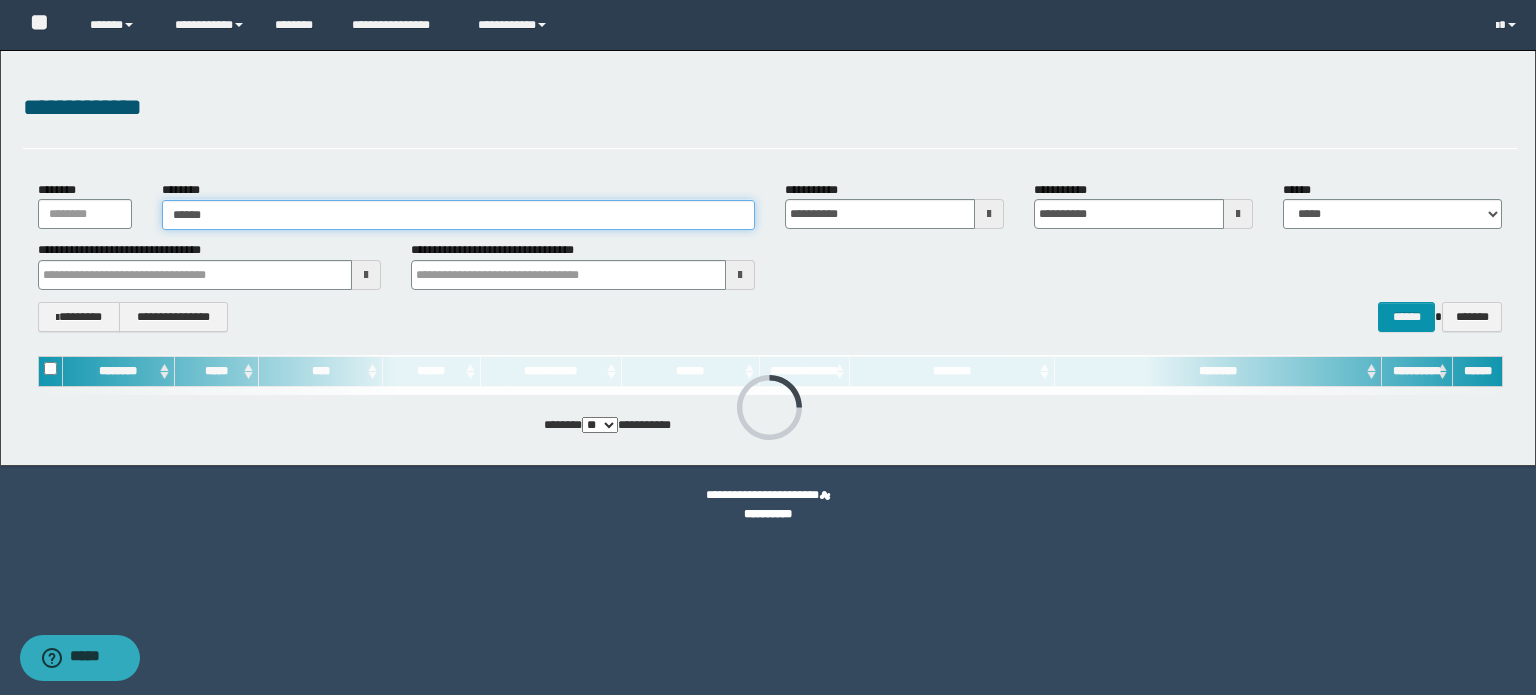 type on "******" 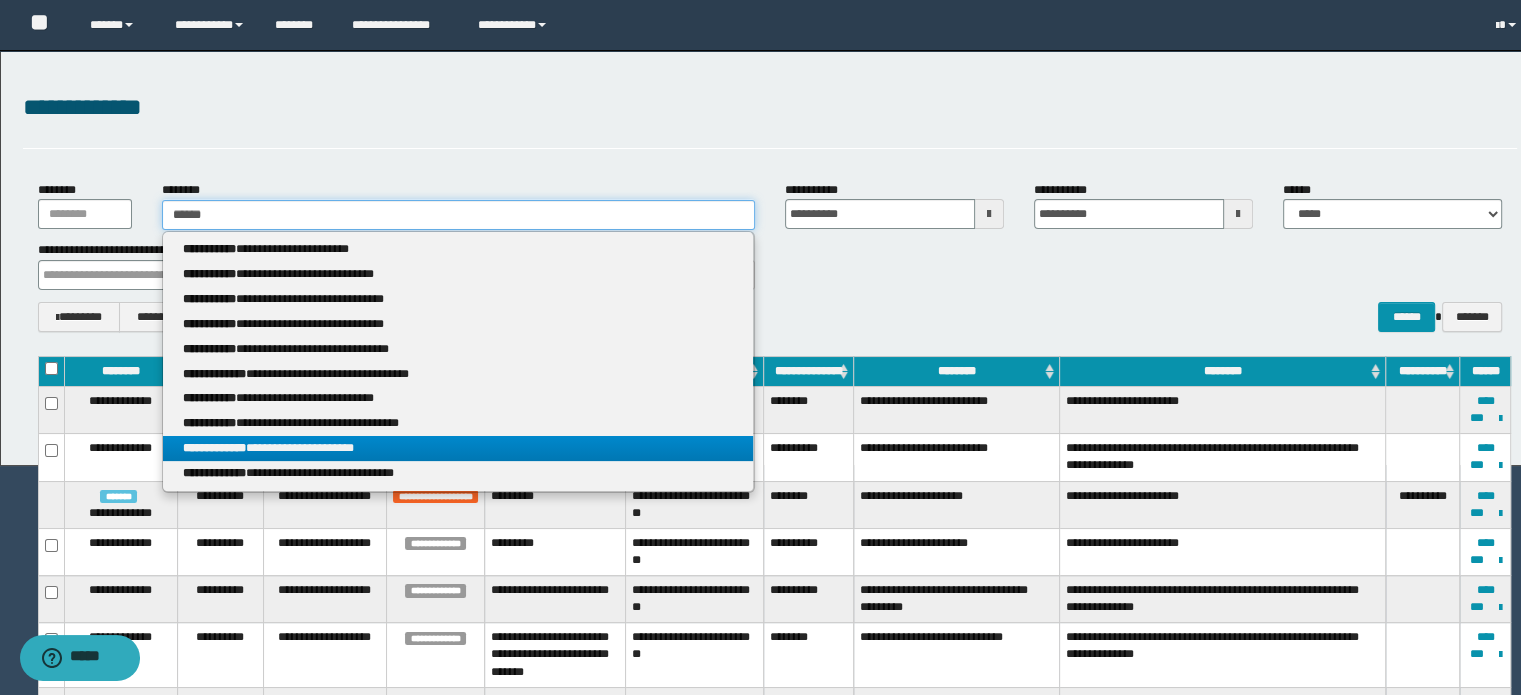 type on "******" 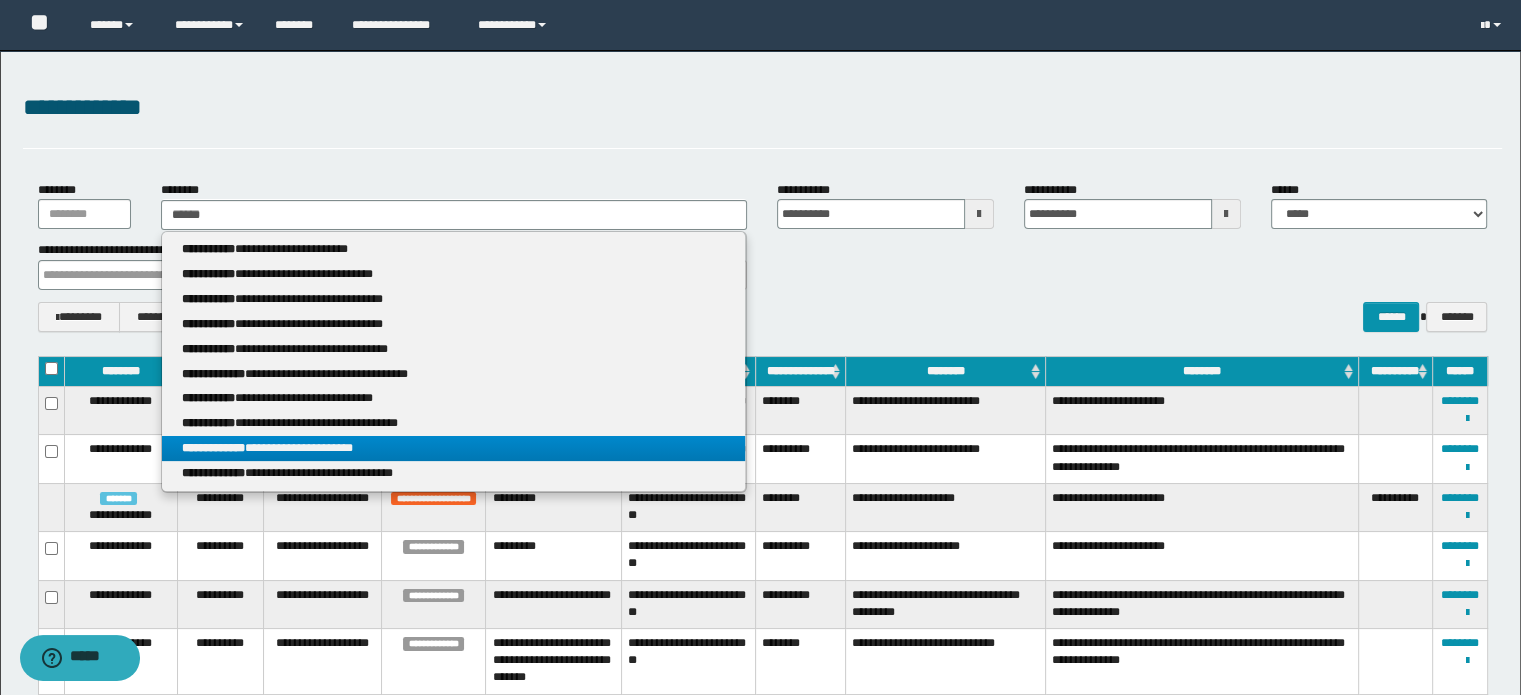 click on "**********" at bounding box center [454, 448] 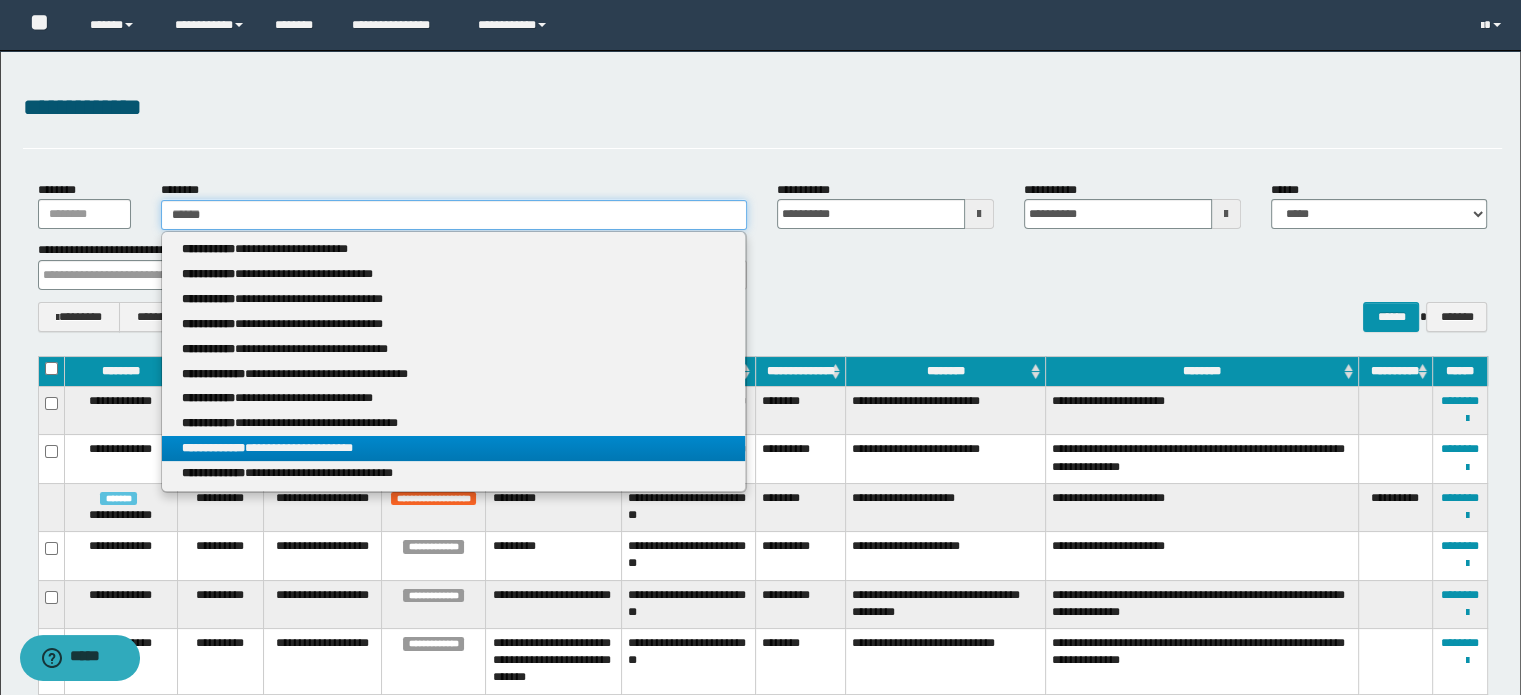 type 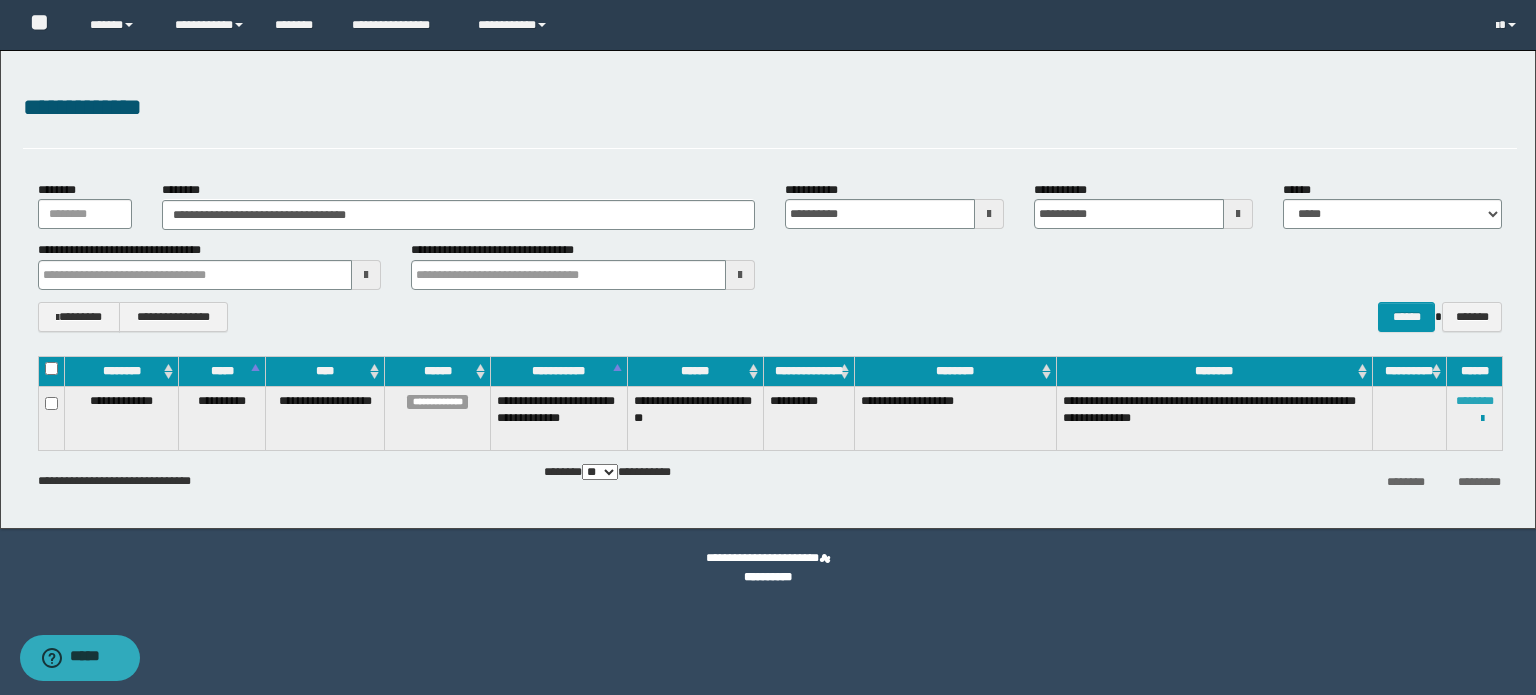 click on "********" at bounding box center [1475, 401] 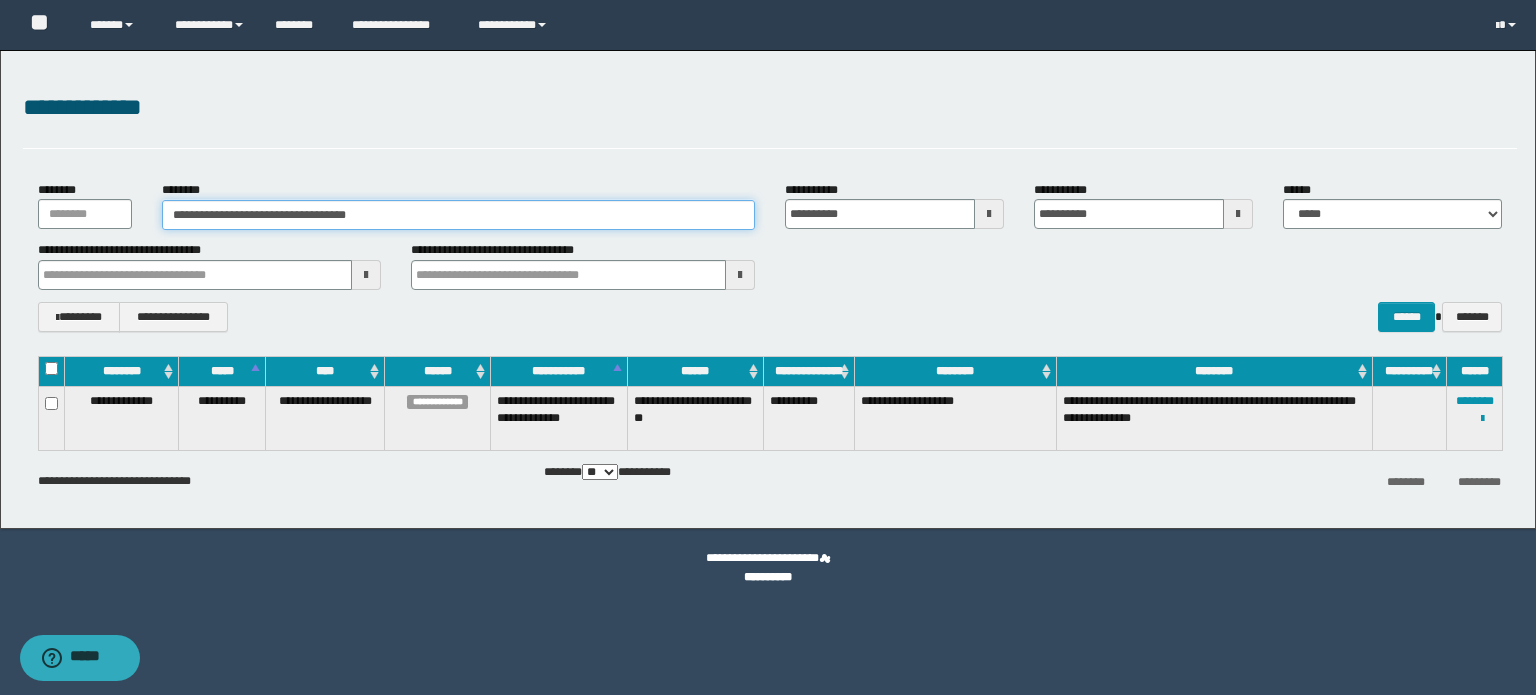 type on "*" 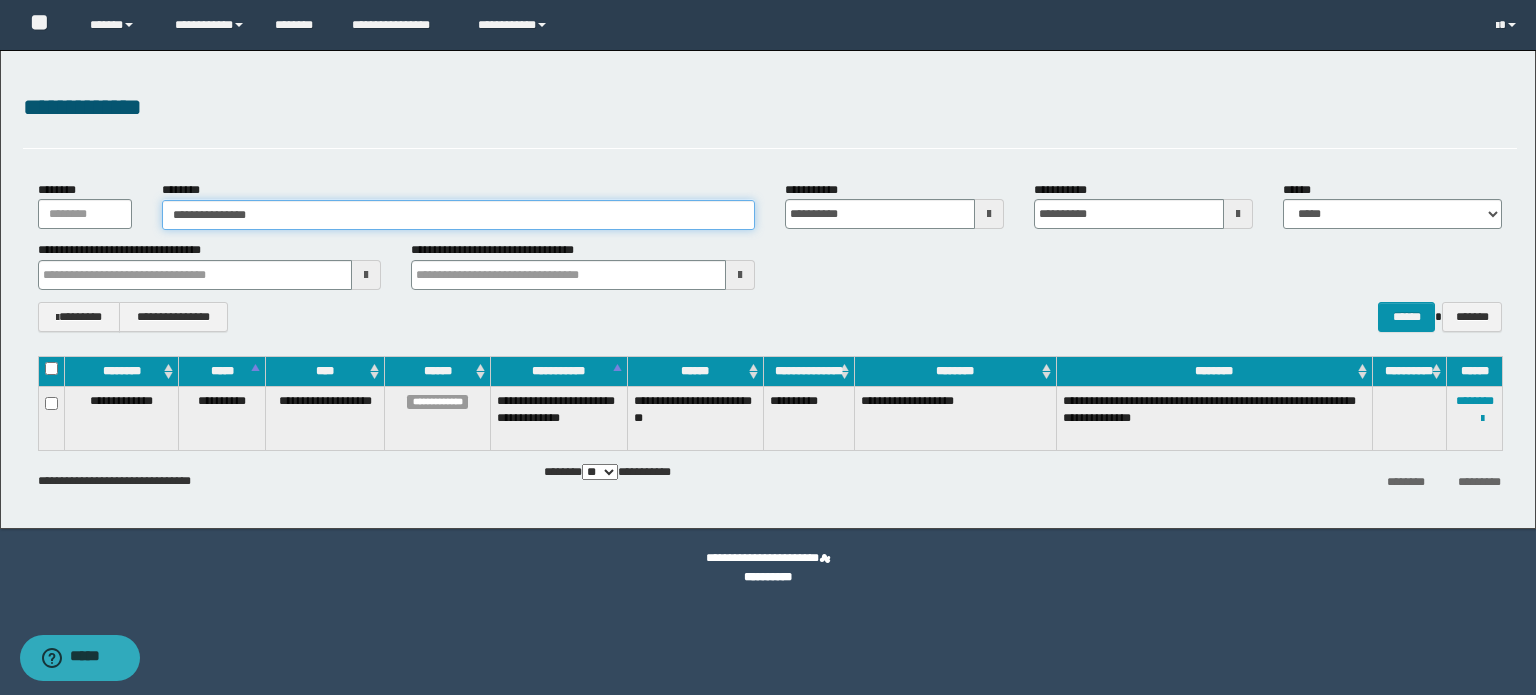 type on "**********" 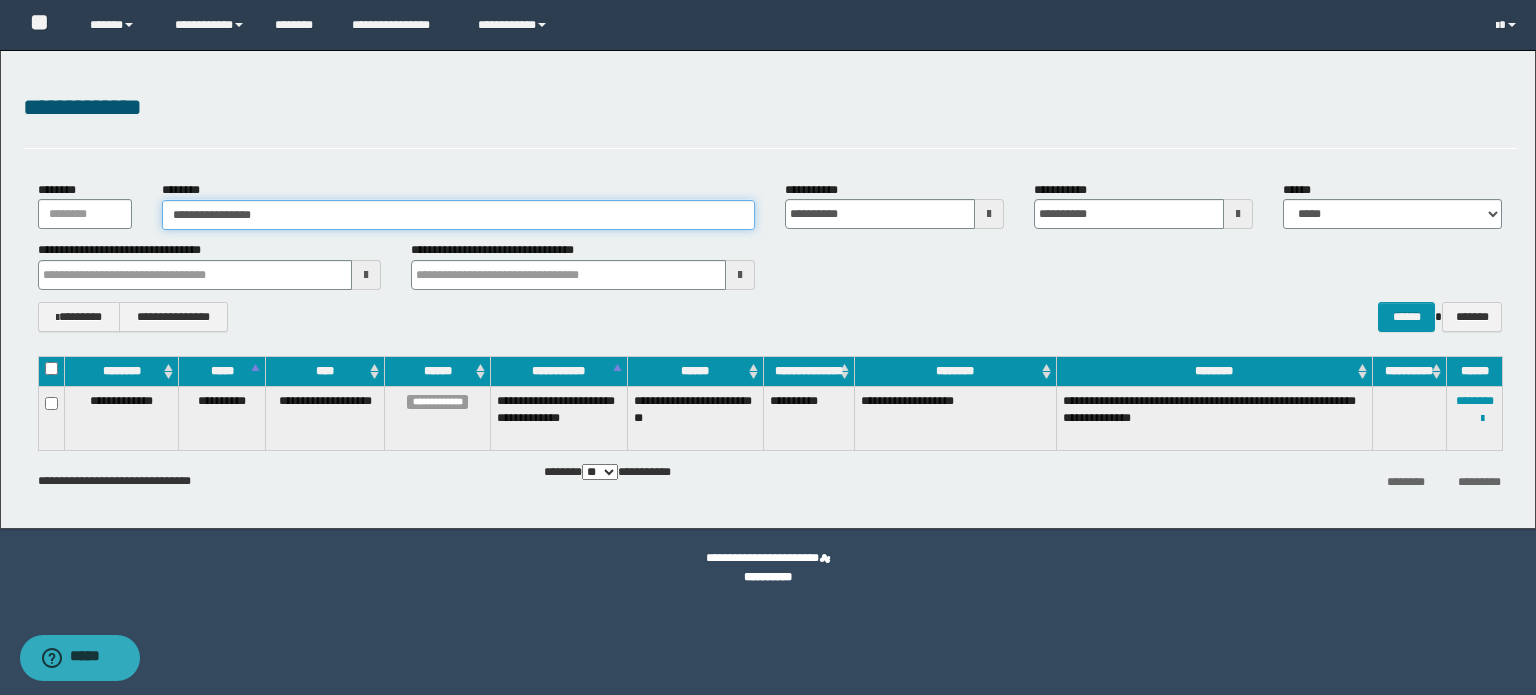 type on "**********" 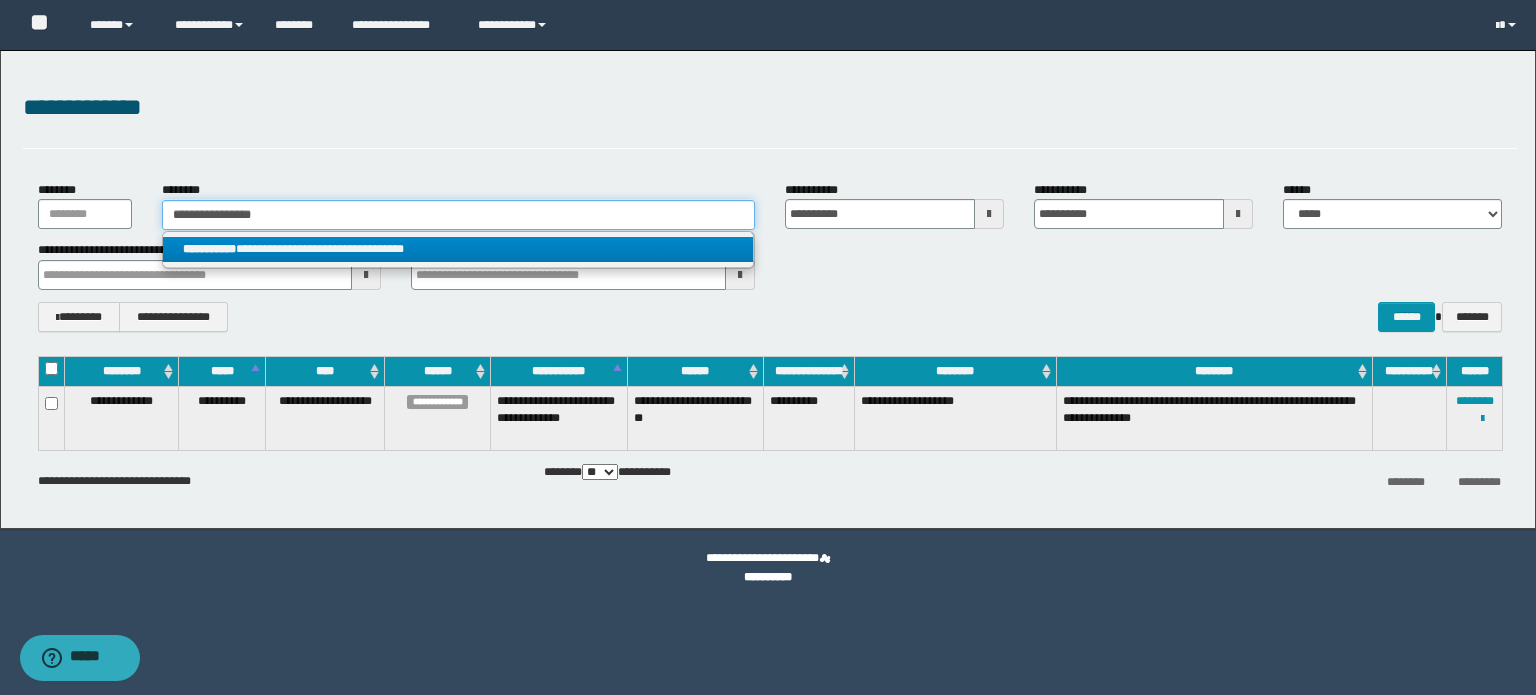 type on "**********" 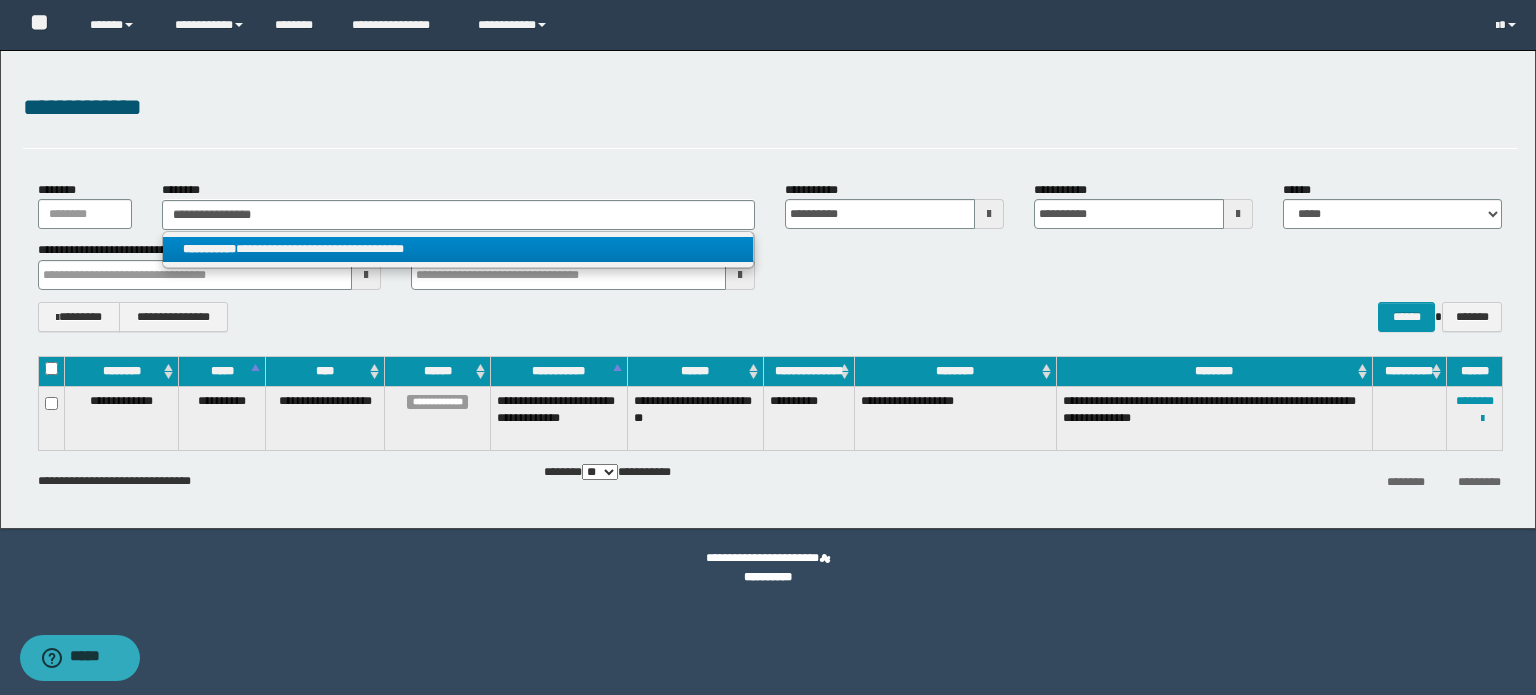 click on "**********" at bounding box center (458, 249) 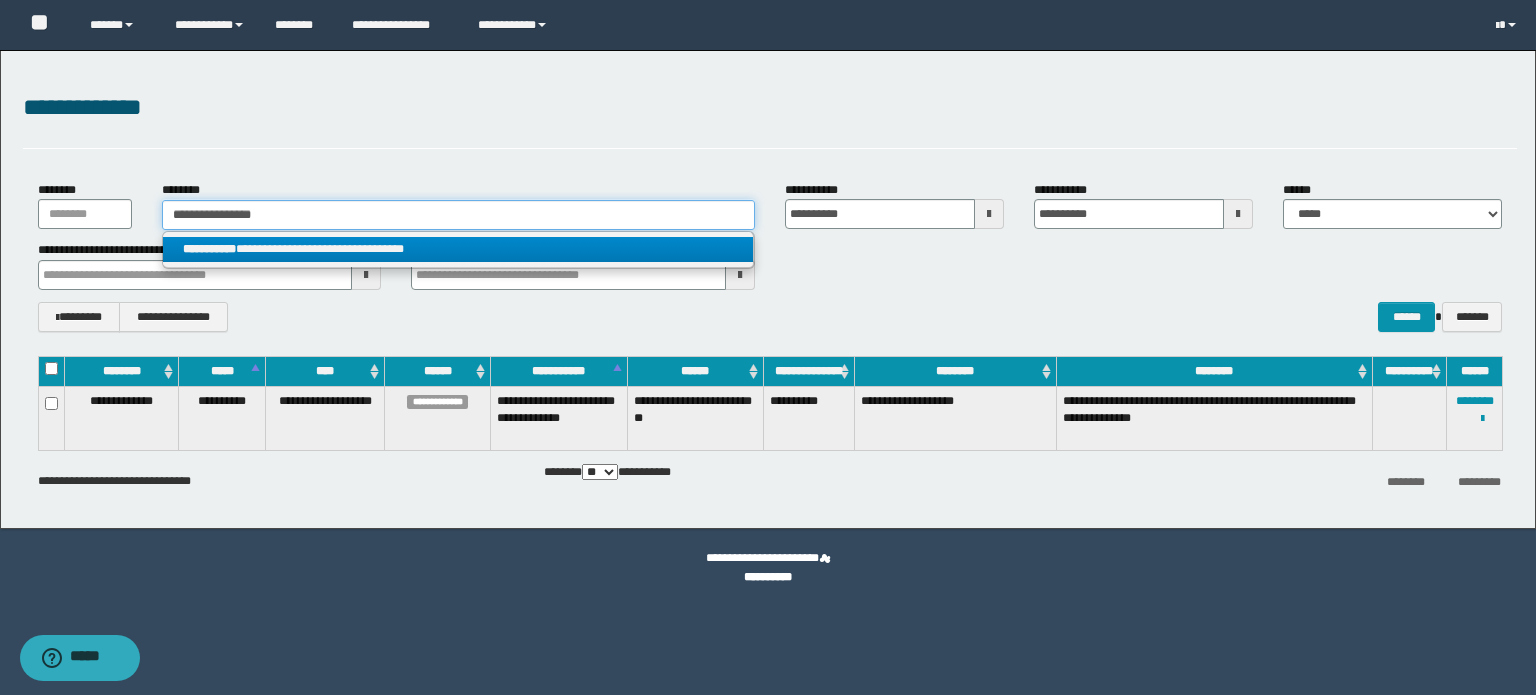 type 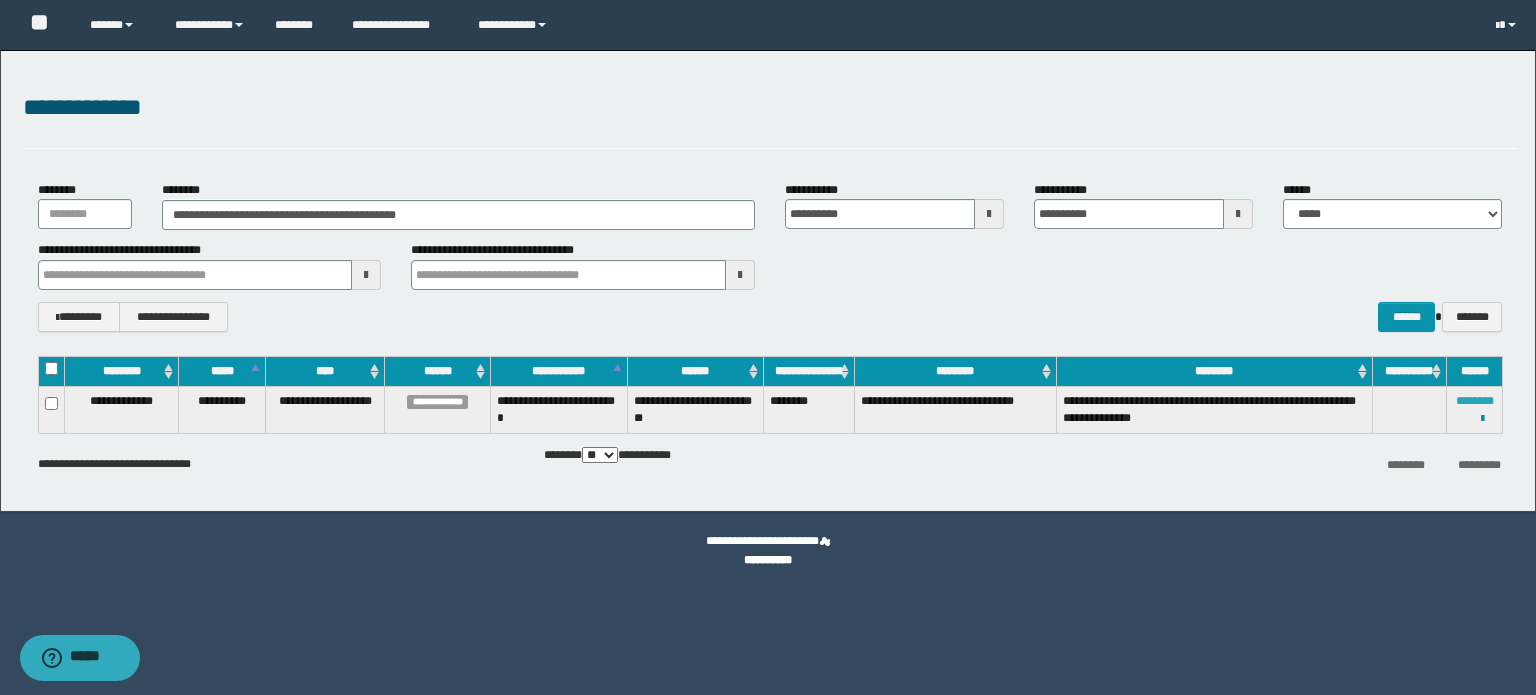 click on "********" at bounding box center [1475, 401] 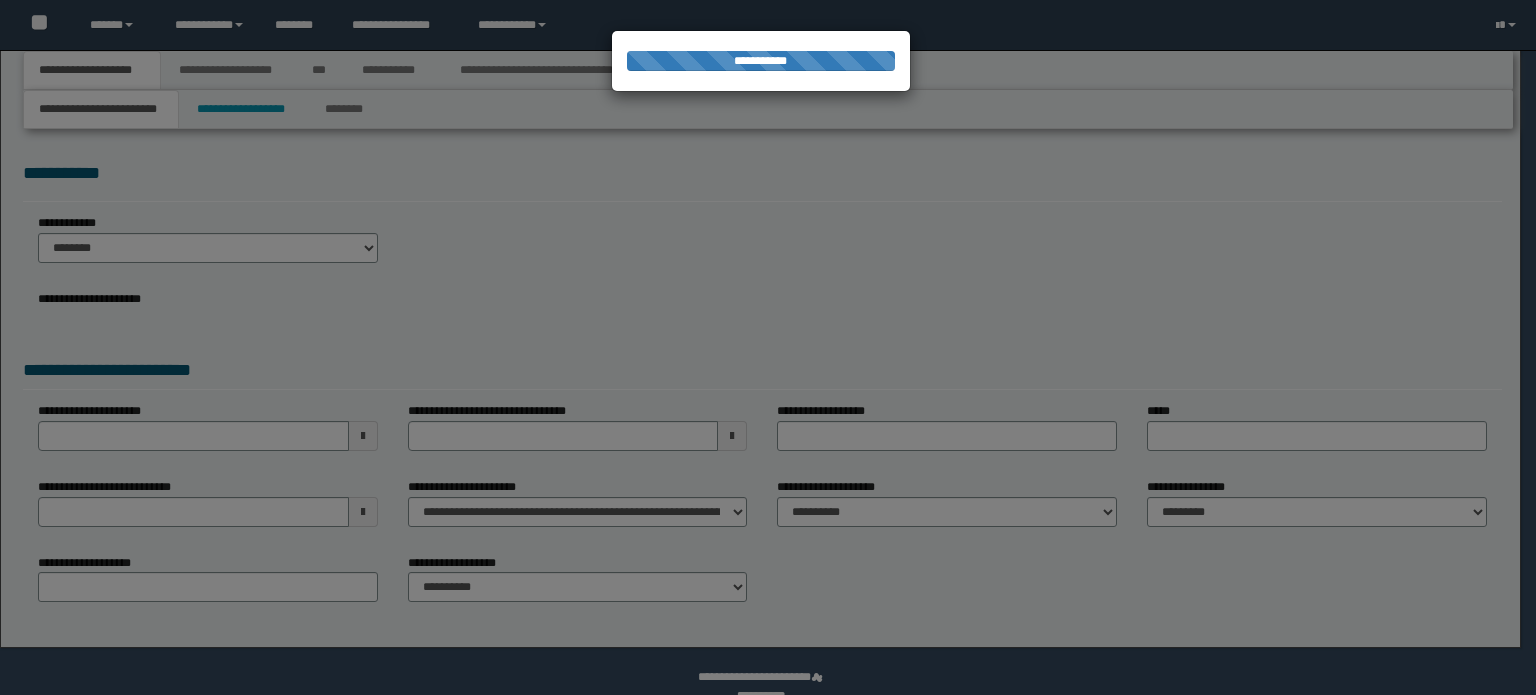 scroll, scrollTop: 0, scrollLeft: 0, axis: both 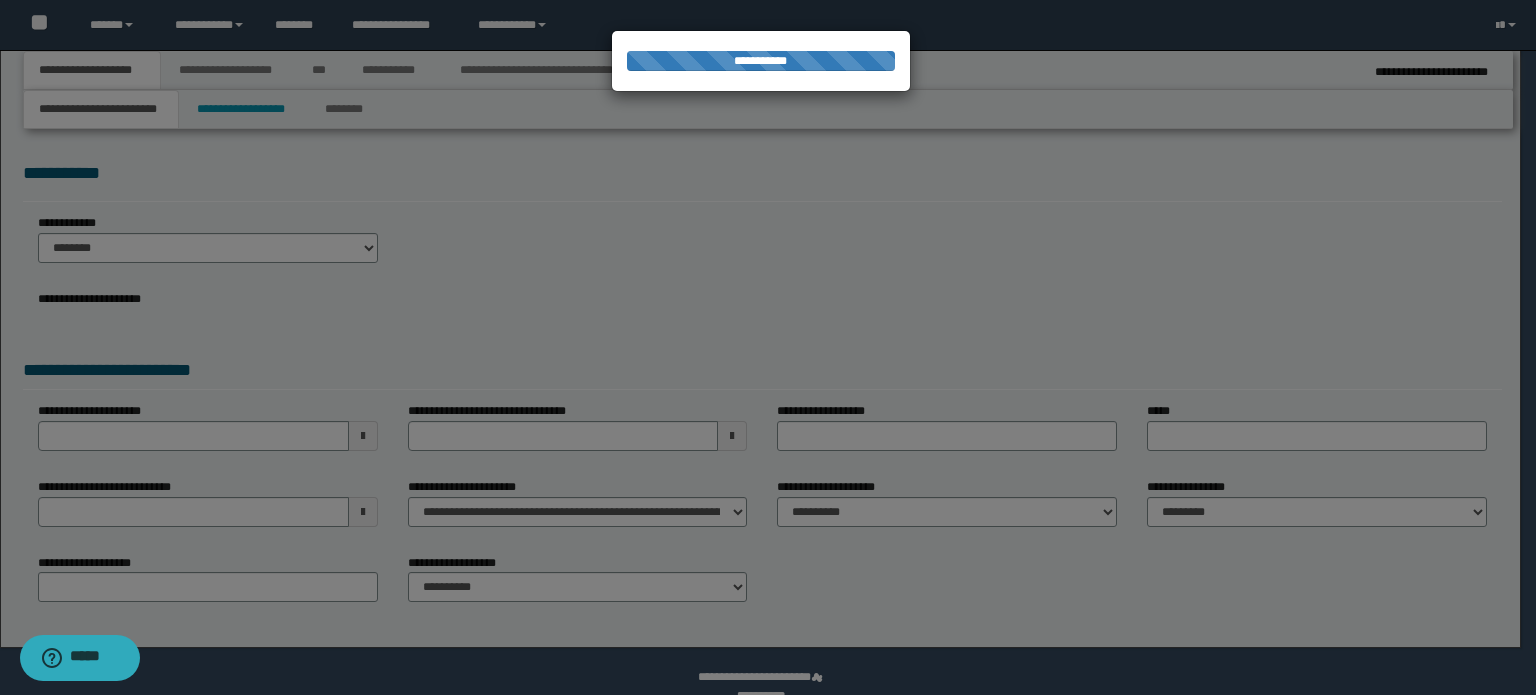 select on "*" 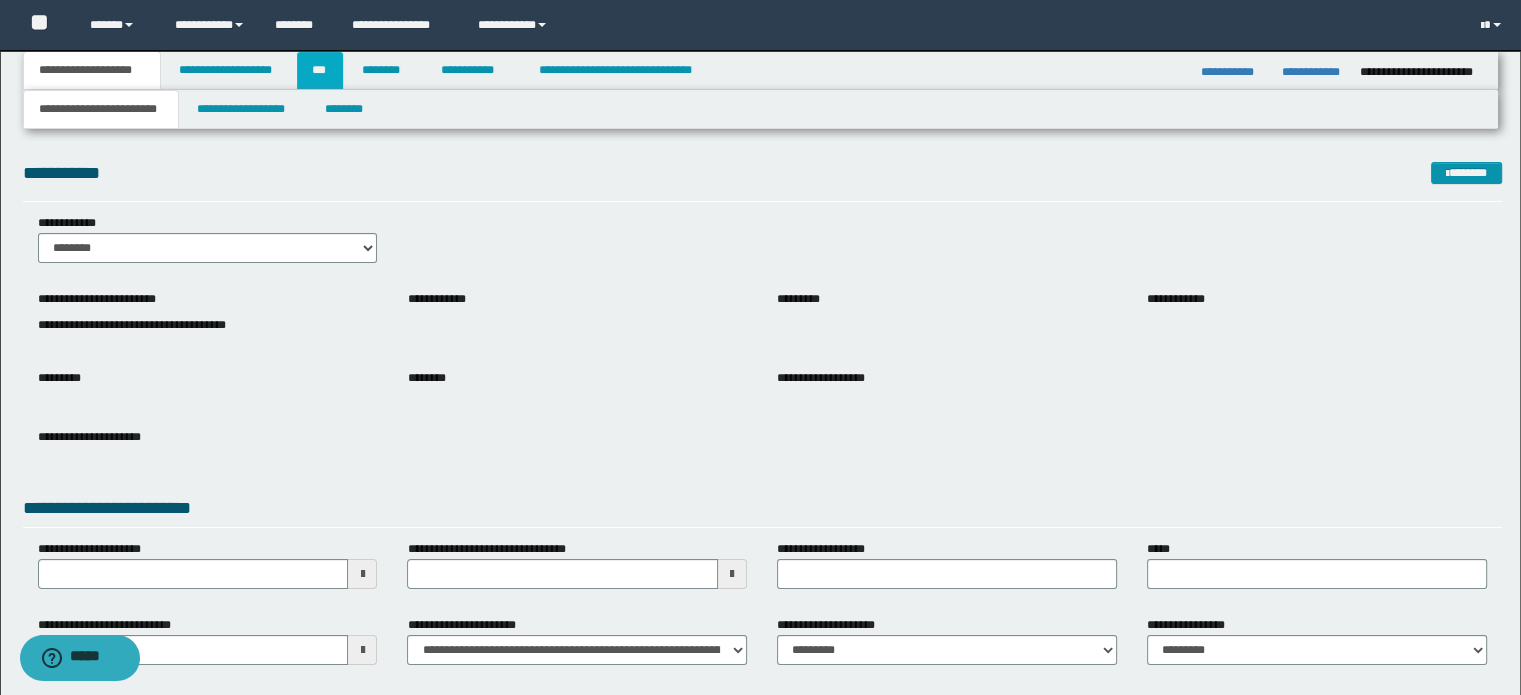 click on "***" at bounding box center [320, 70] 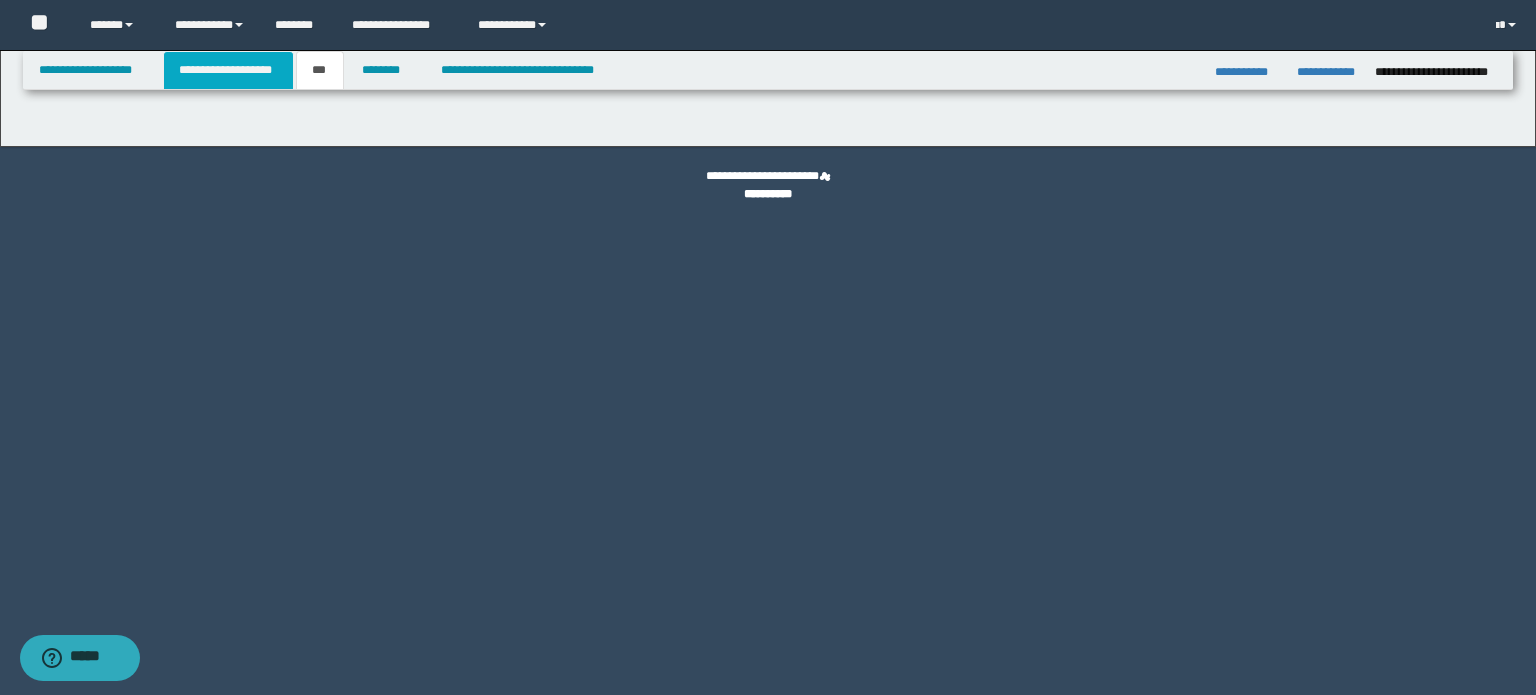 click on "**********" at bounding box center (228, 70) 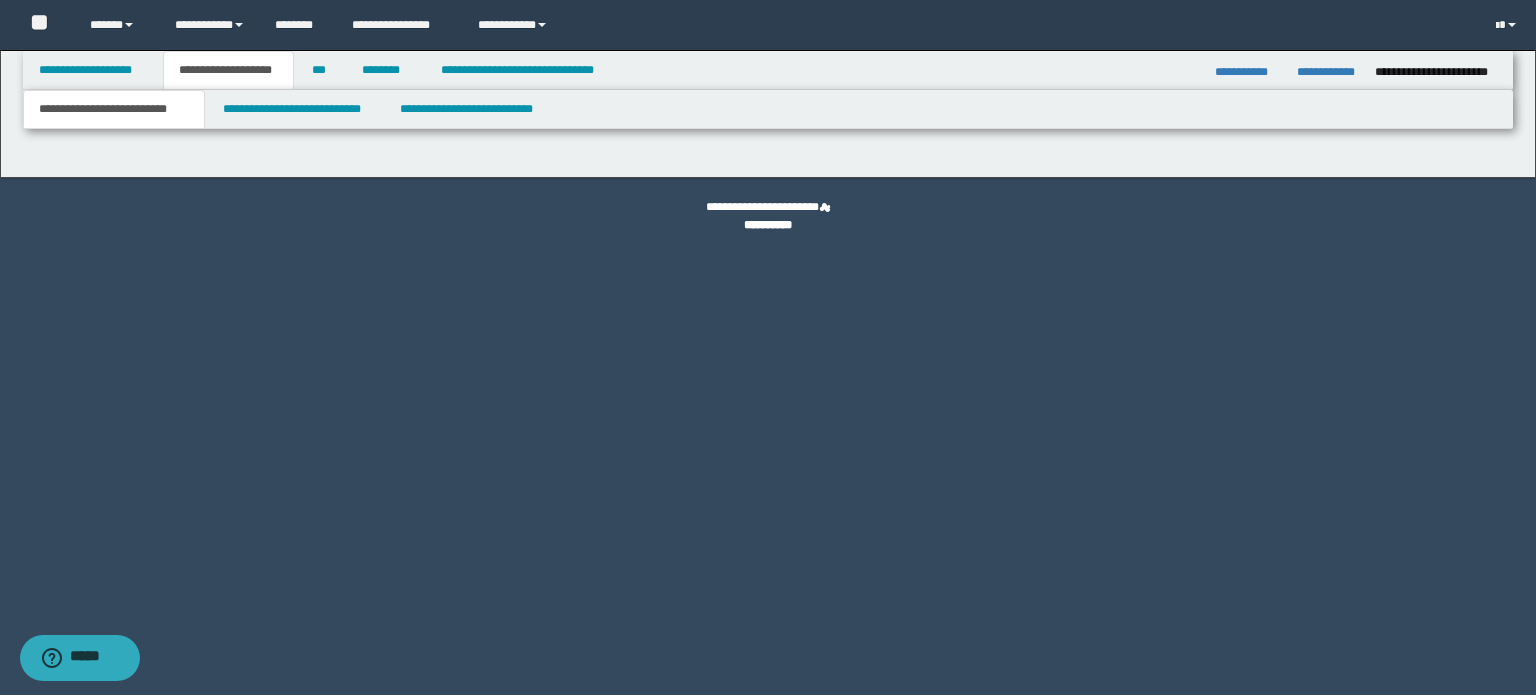 select on "*" 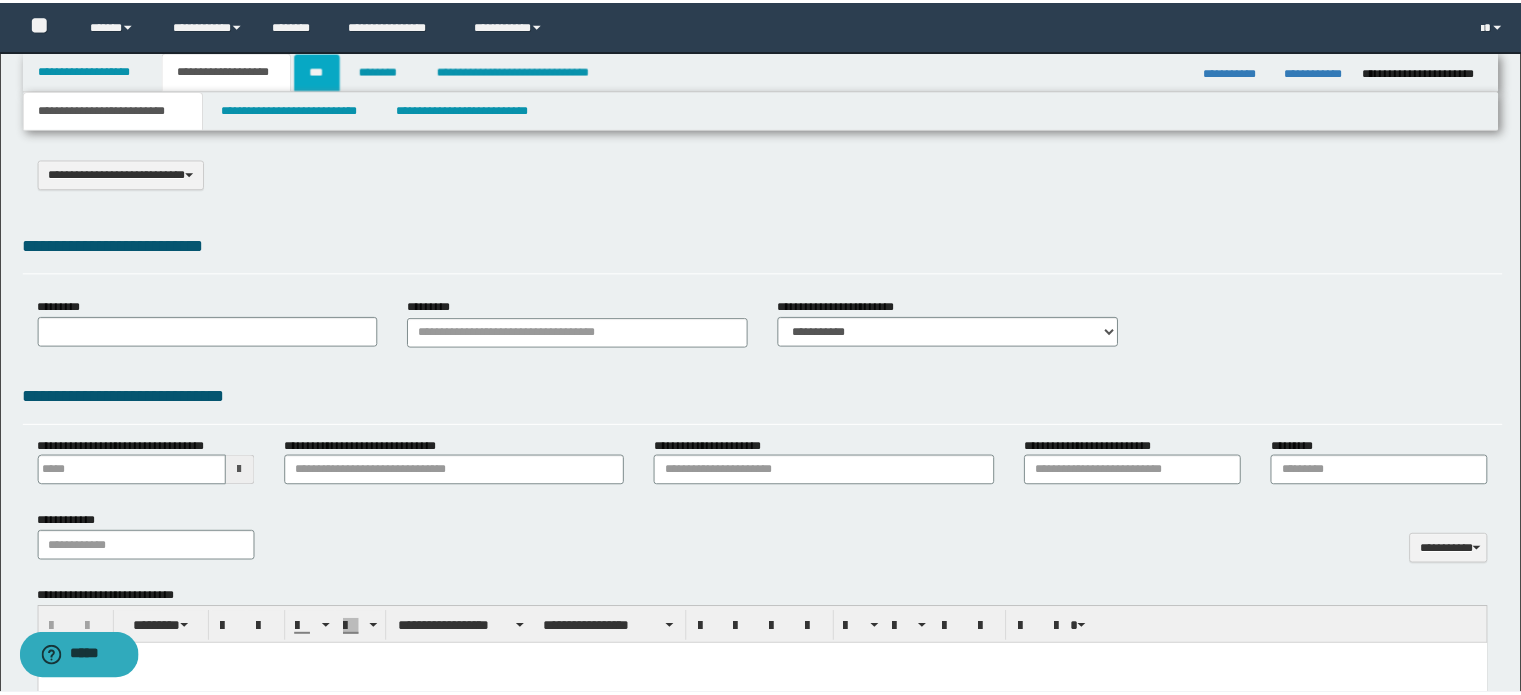 scroll, scrollTop: 0, scrollLeft: 0, axis: both 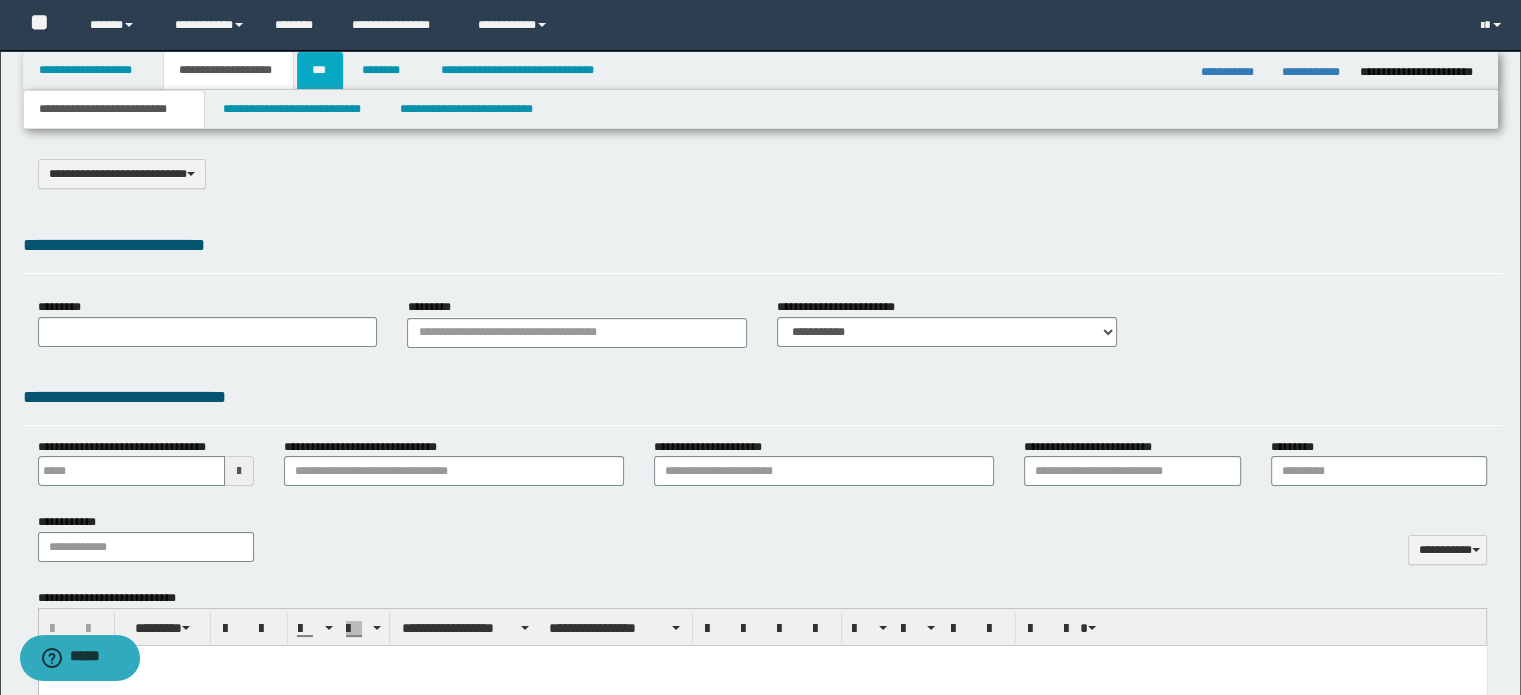 click on "***" at bounding box center (320, 70) 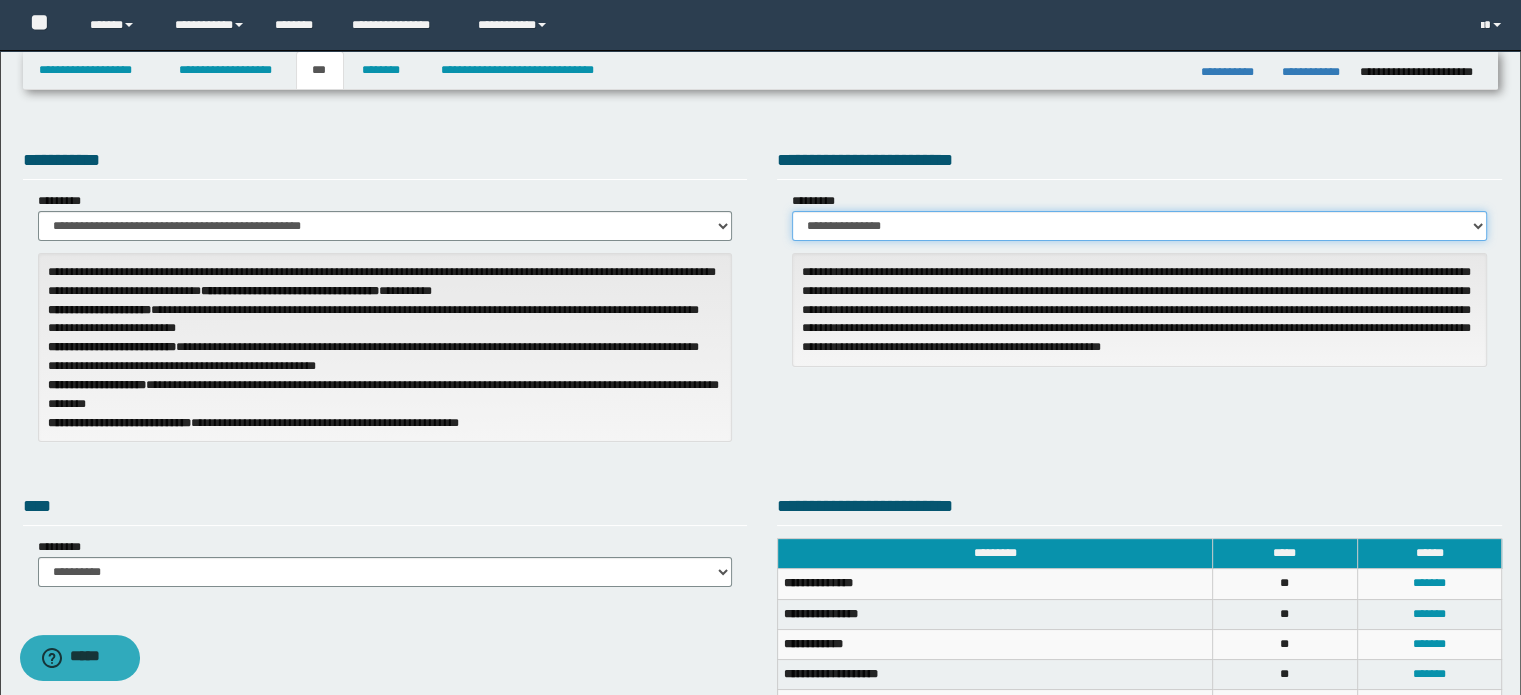 click on "**********" at bounding box center [1139, 226] 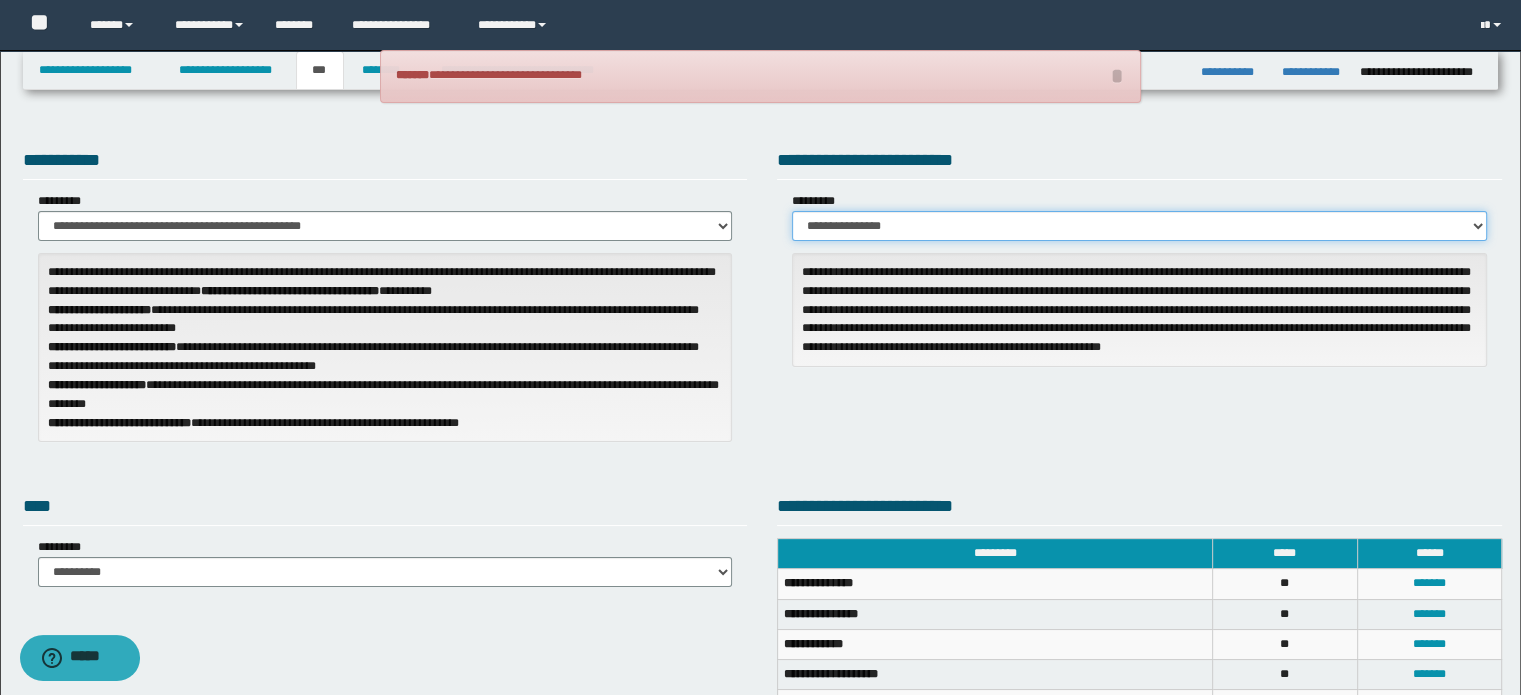 select 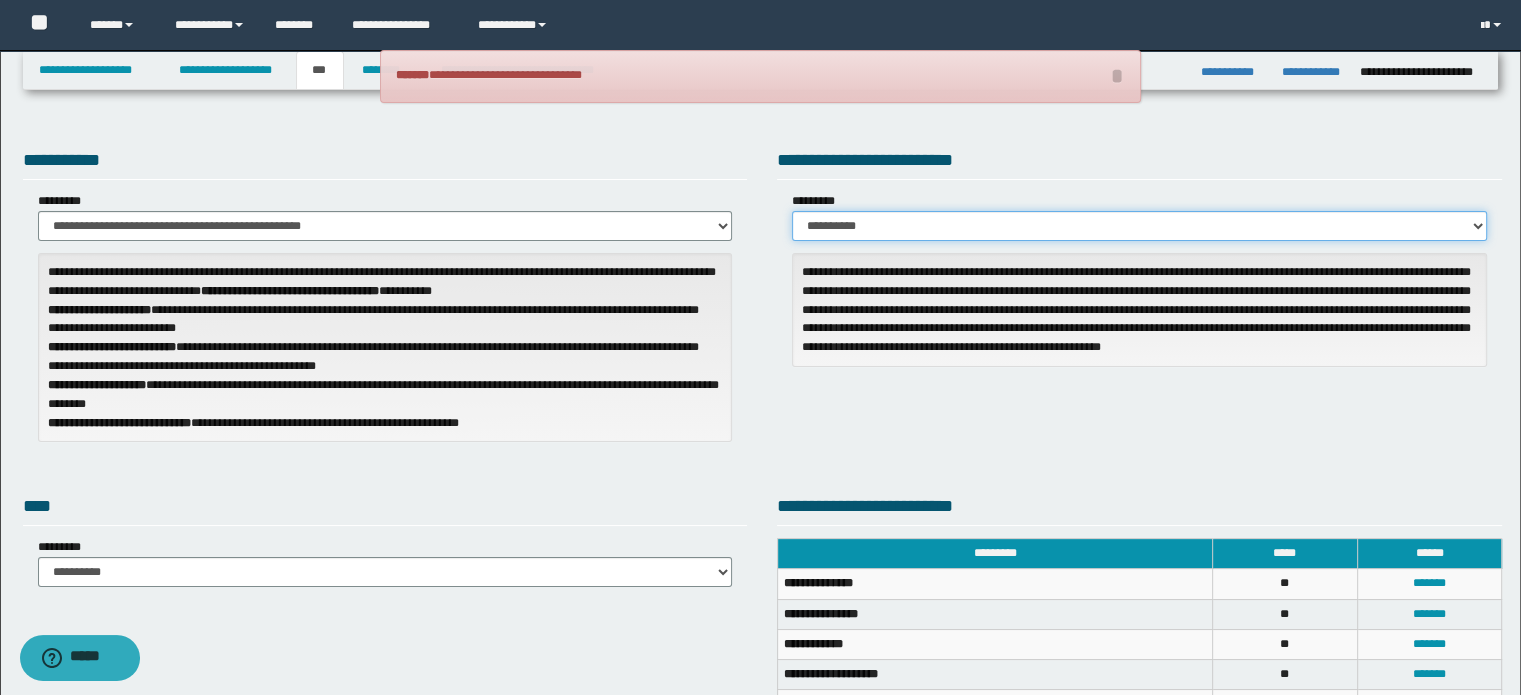 click on "**********" at bounding box center [1139, 226] 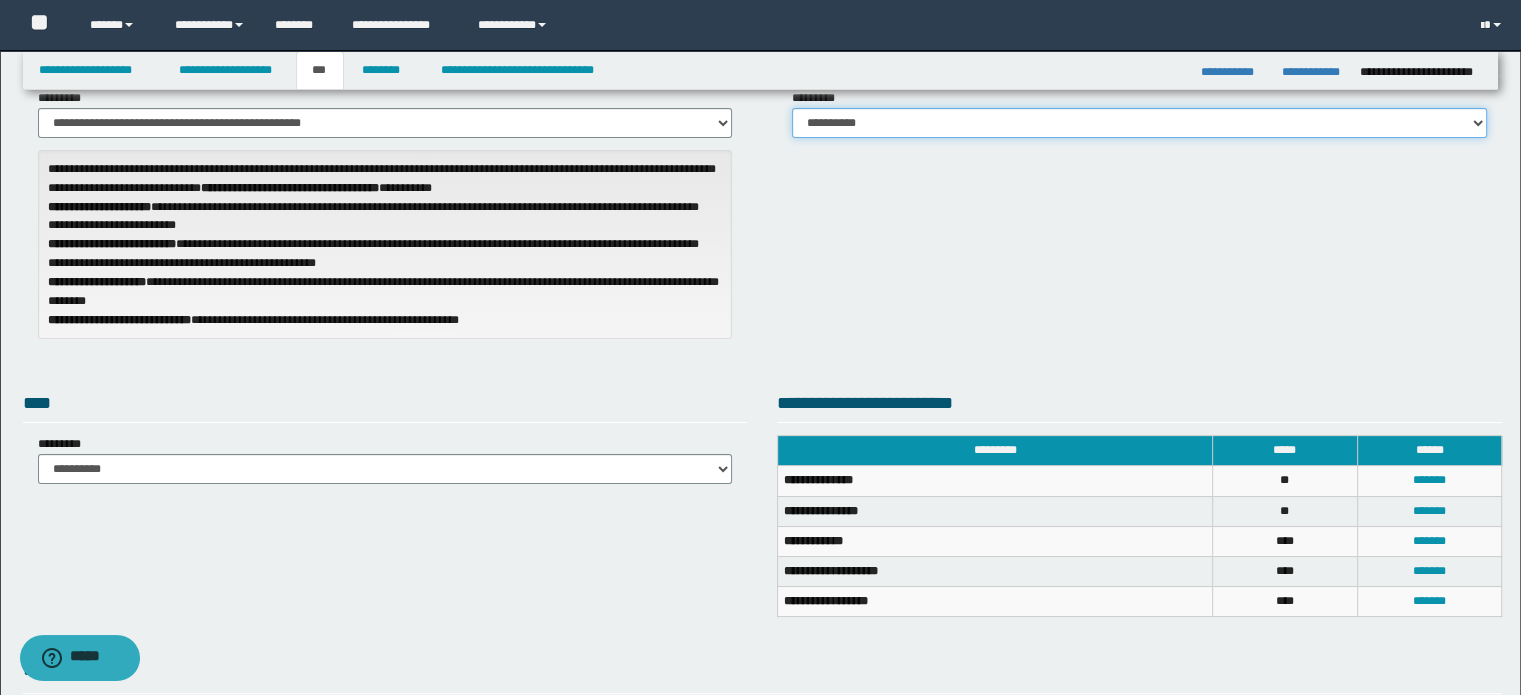 scroll, scrollTop: 0, scrollLeft: 0, axis: both 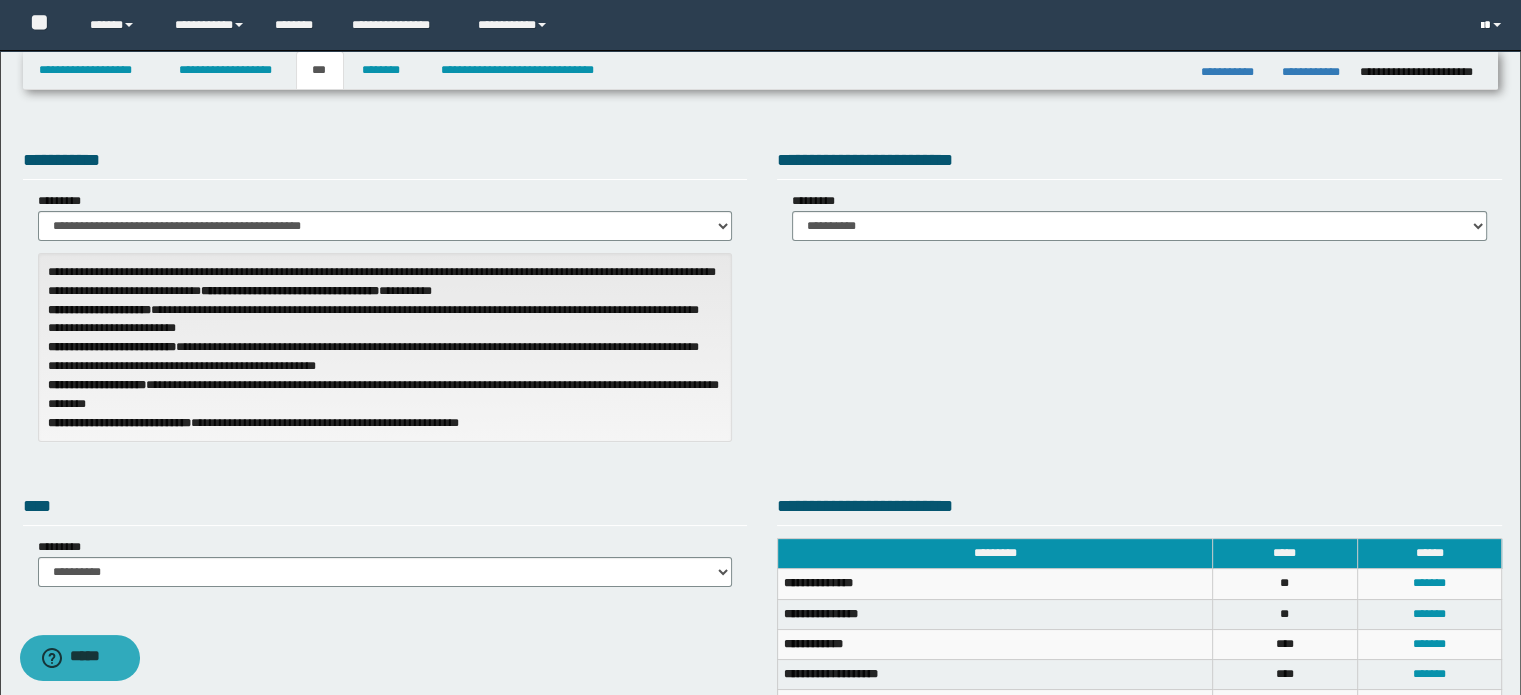 click at bounding box center (1493, 25) 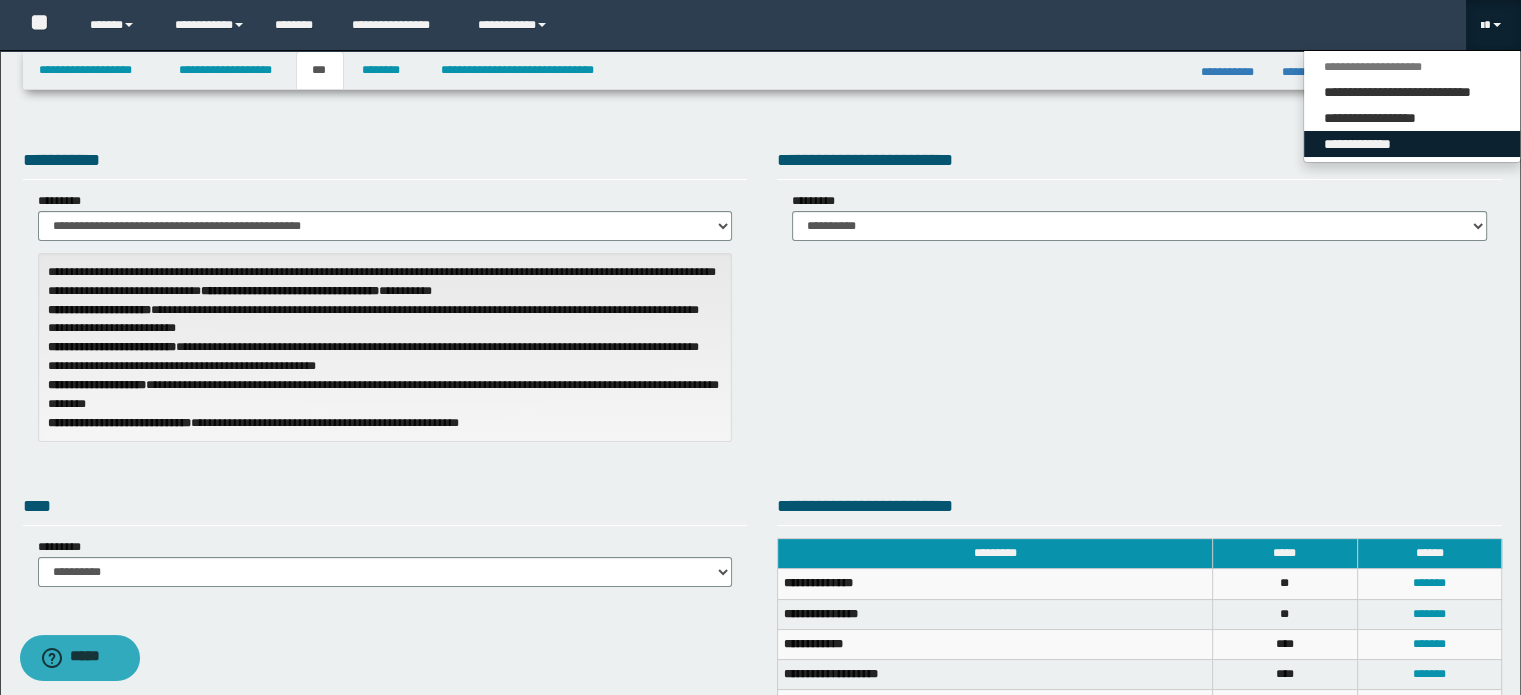 click on "**********" at bounding box center (1412, 144) 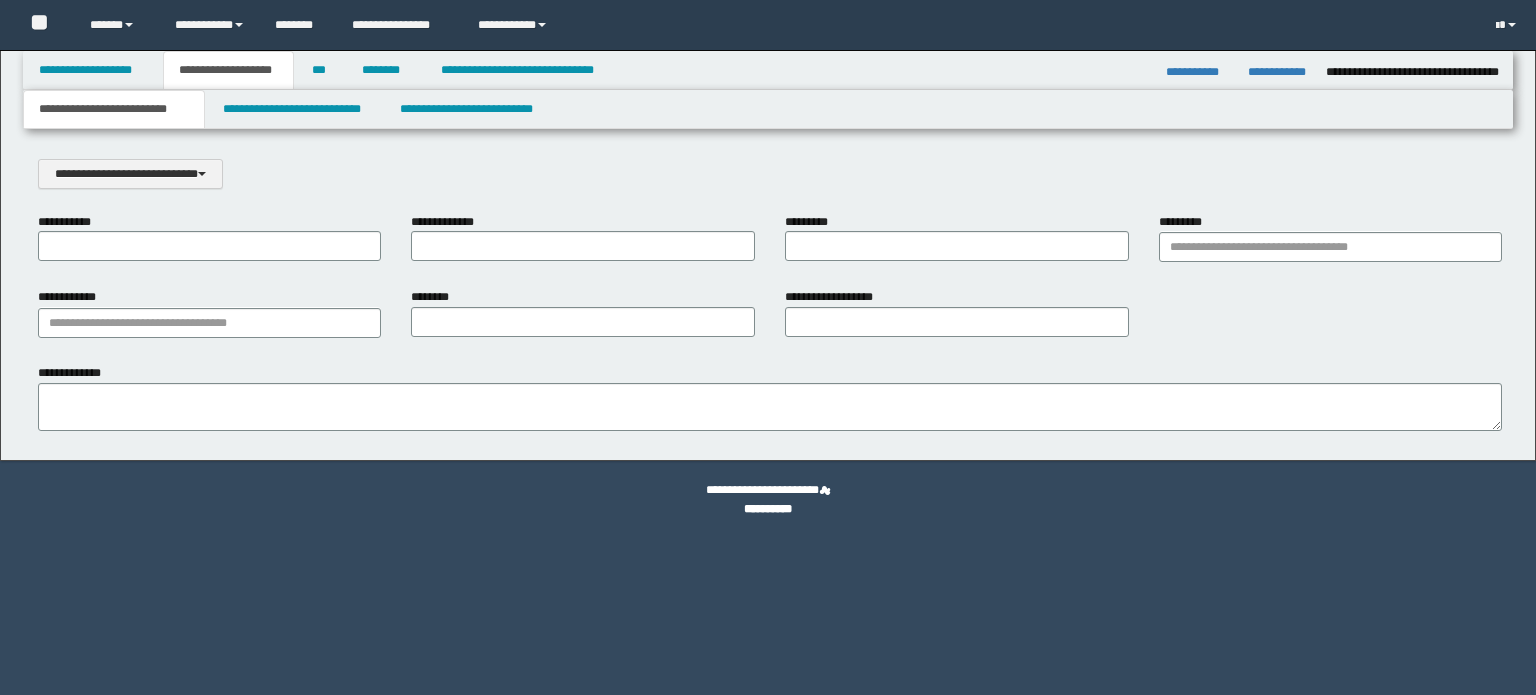click on "***" at bounding box center [320, 70] 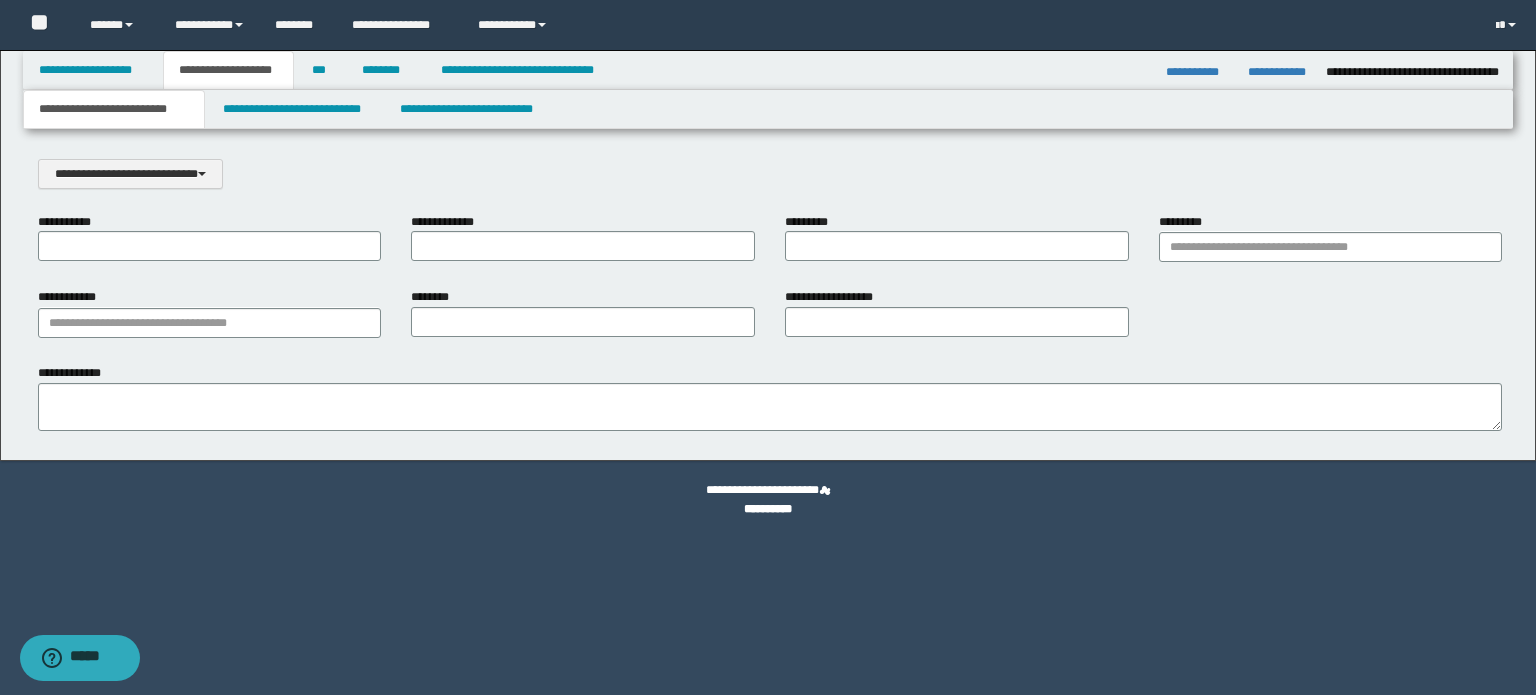 scroll, scrollTop: 0, scrollLeft: 0, axis: both 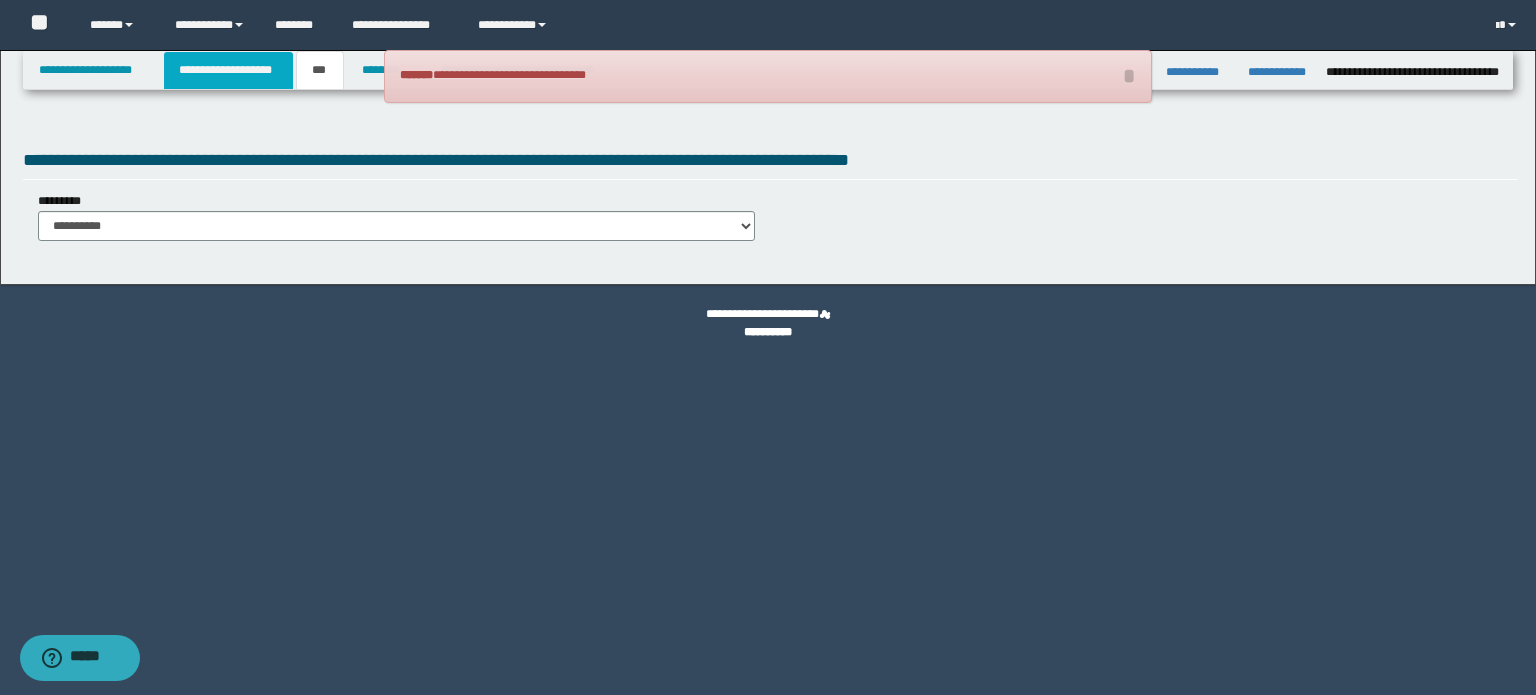 click on "**********" at bounding box center (228, 70) 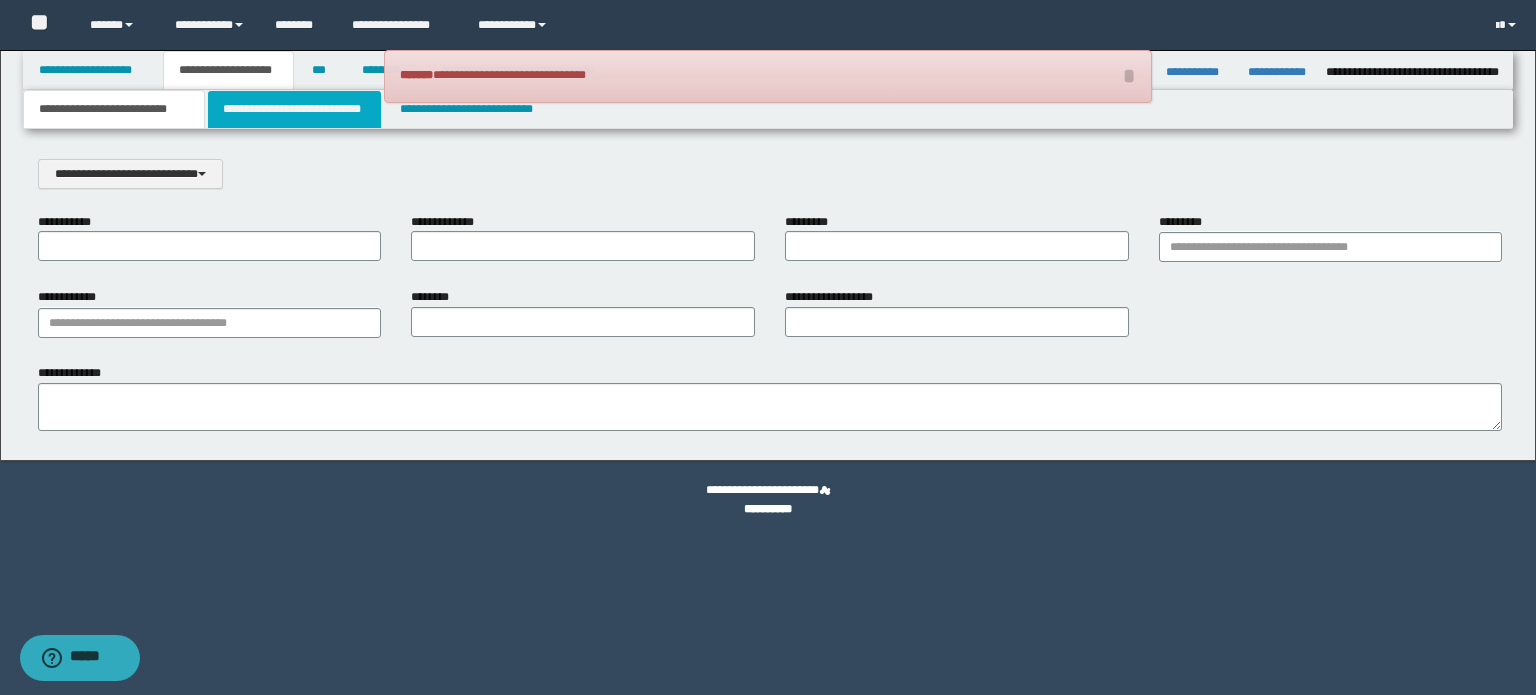 click on "**********" at bounding box center (294, 109) 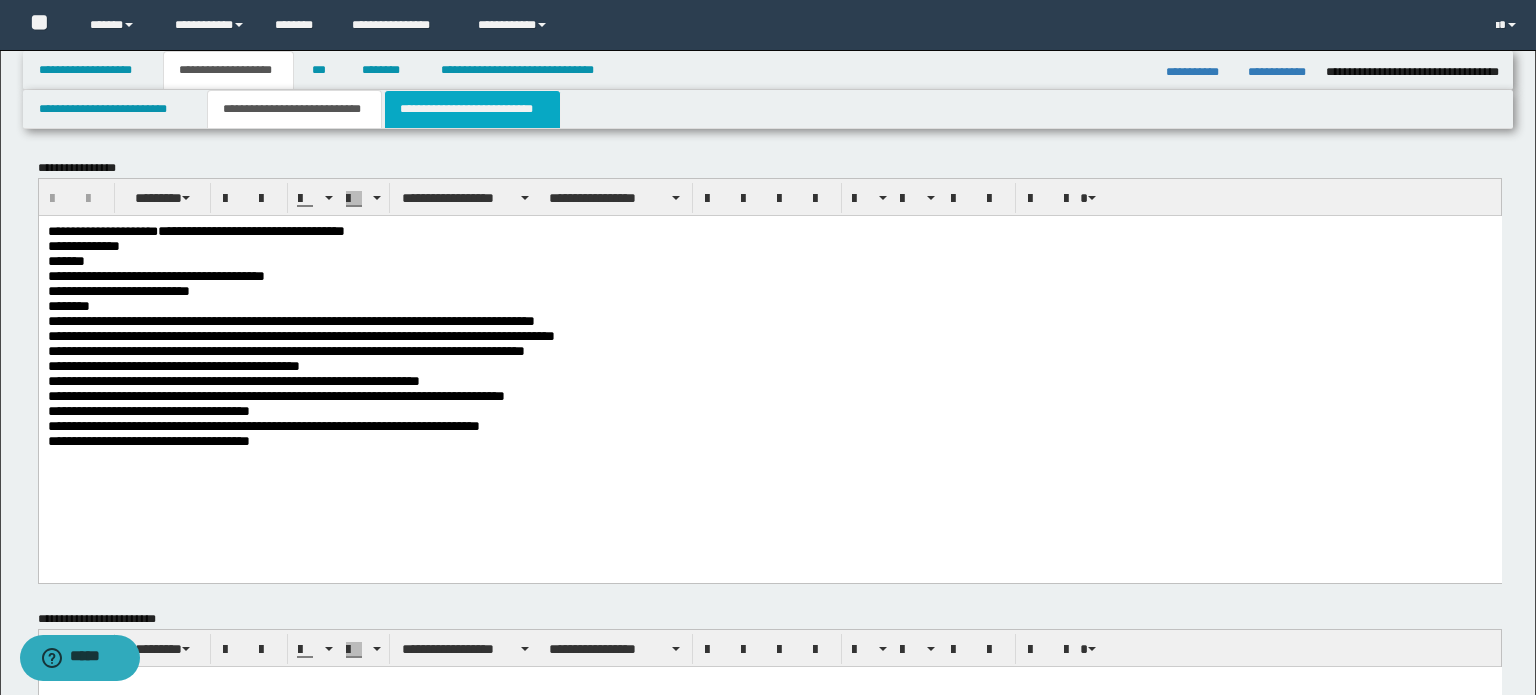 scroll, scrollTop: 0, scrollLeft: 0, axis: both 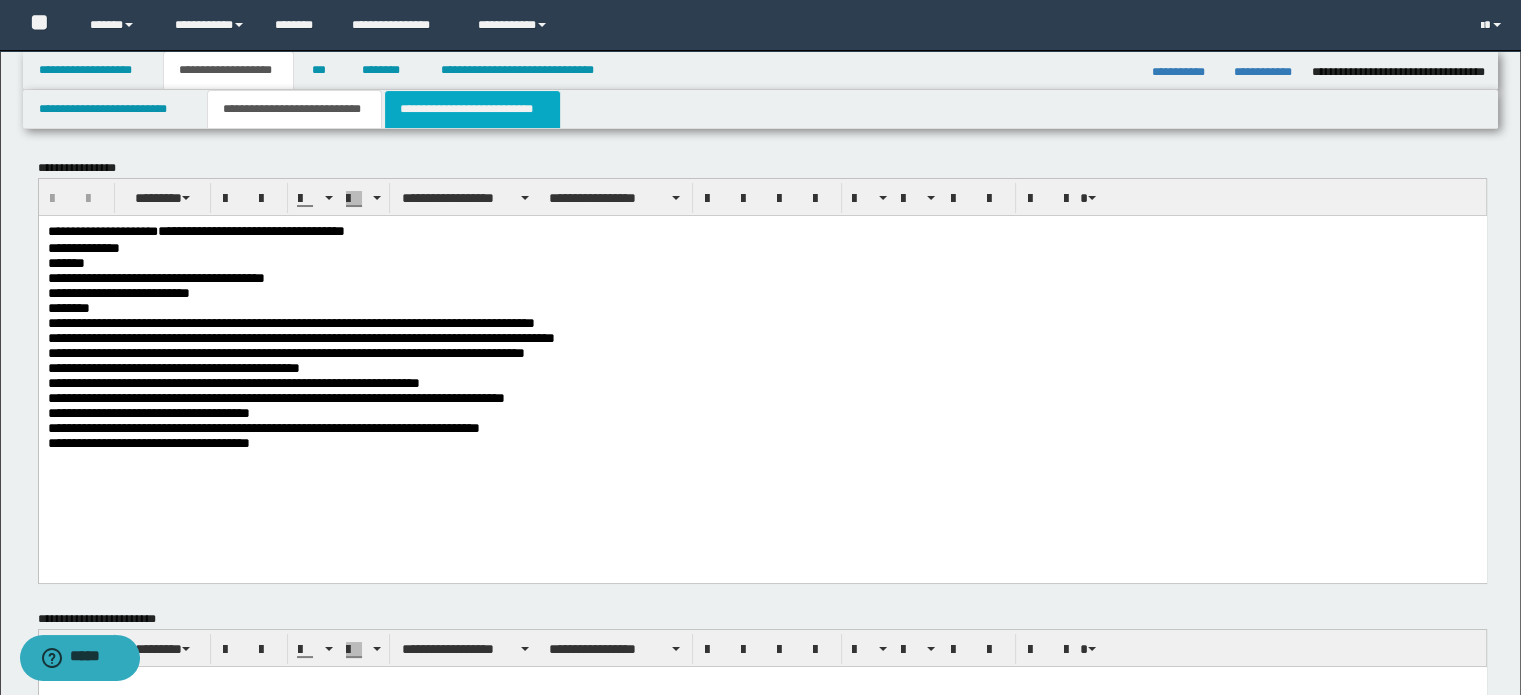 click on "**********" at bounding box center [472, 109] 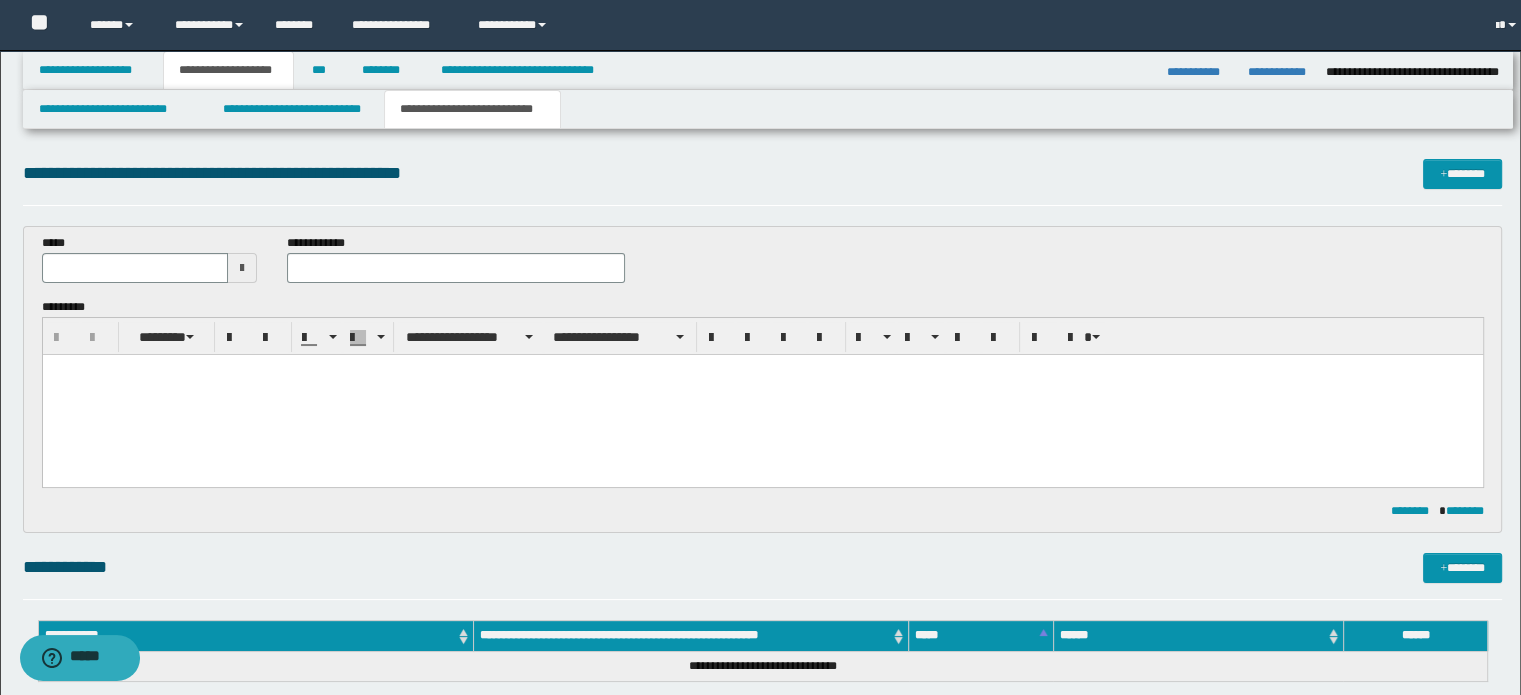 scroll, scrollTop: 0, scrollLeft: 0, axis: both 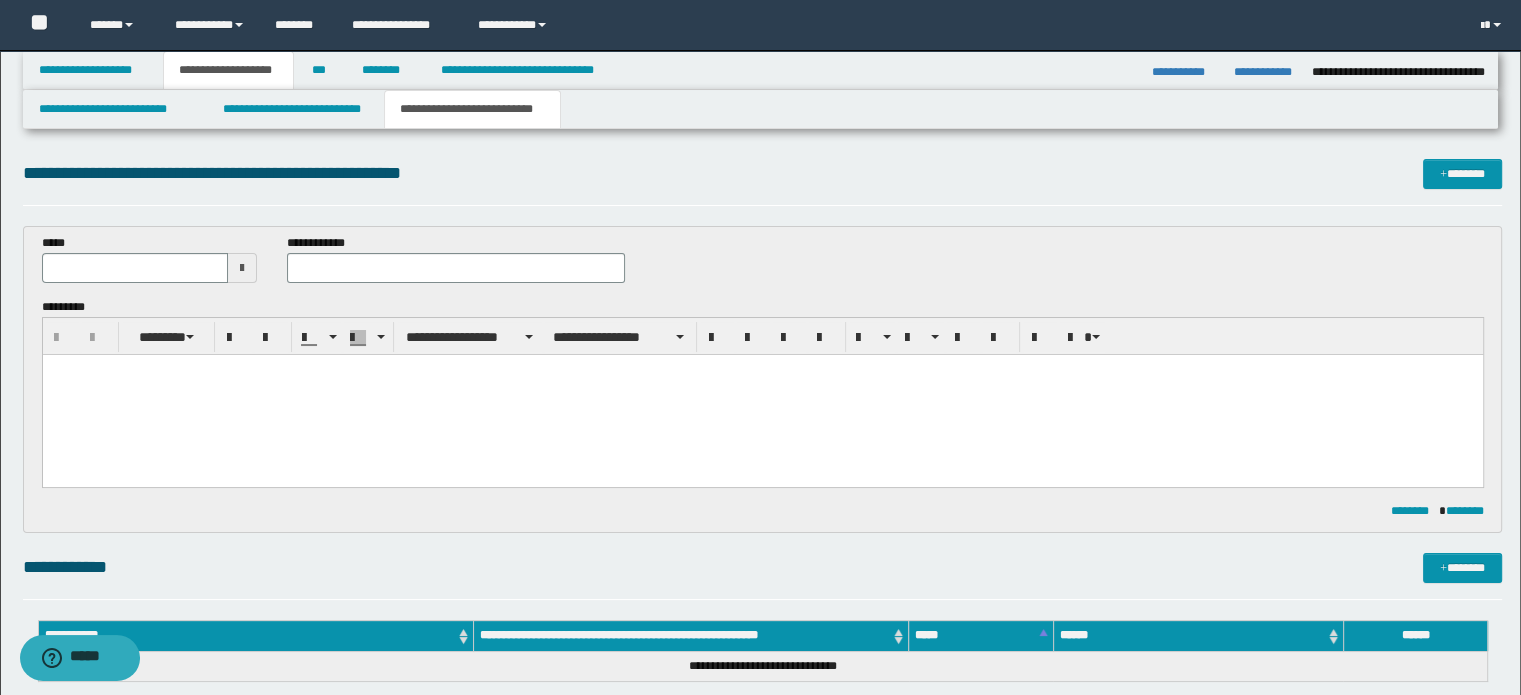 click at bounding box center [762, 394] 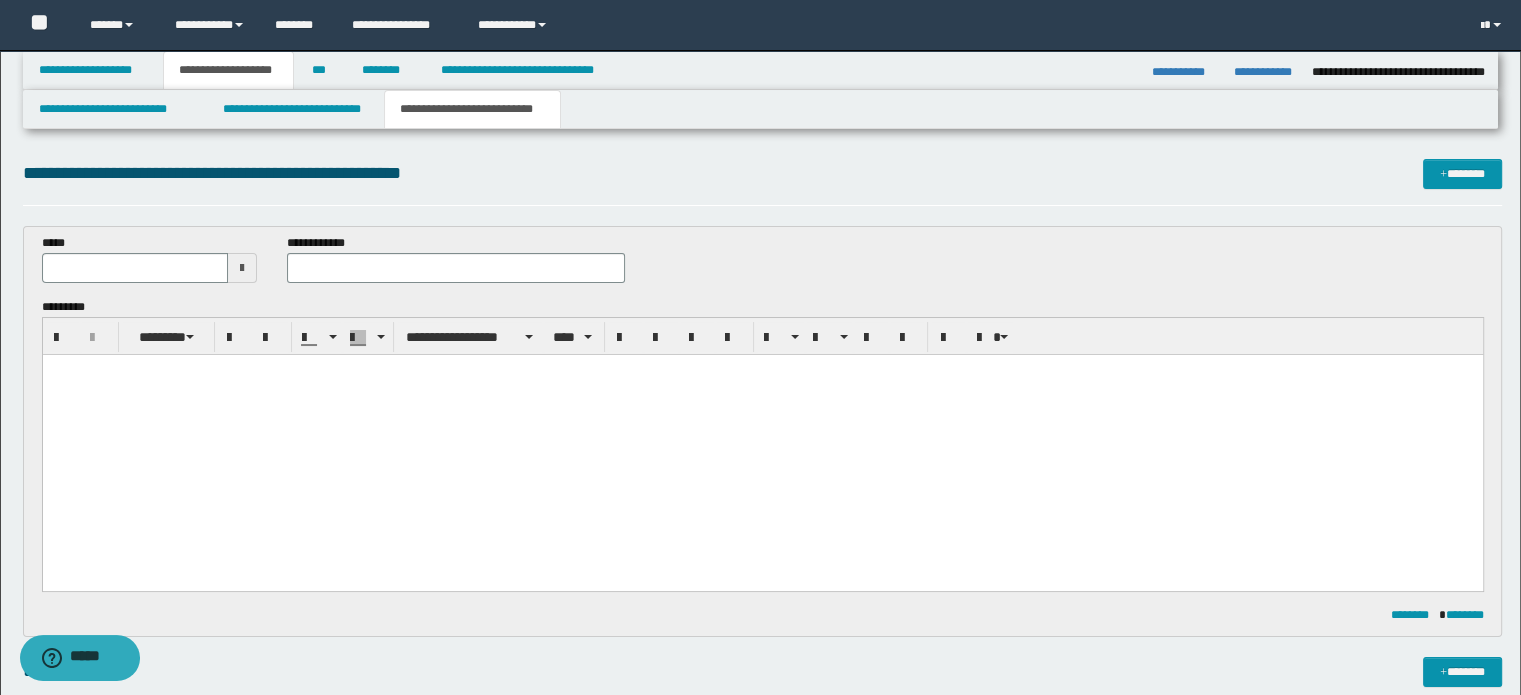 type 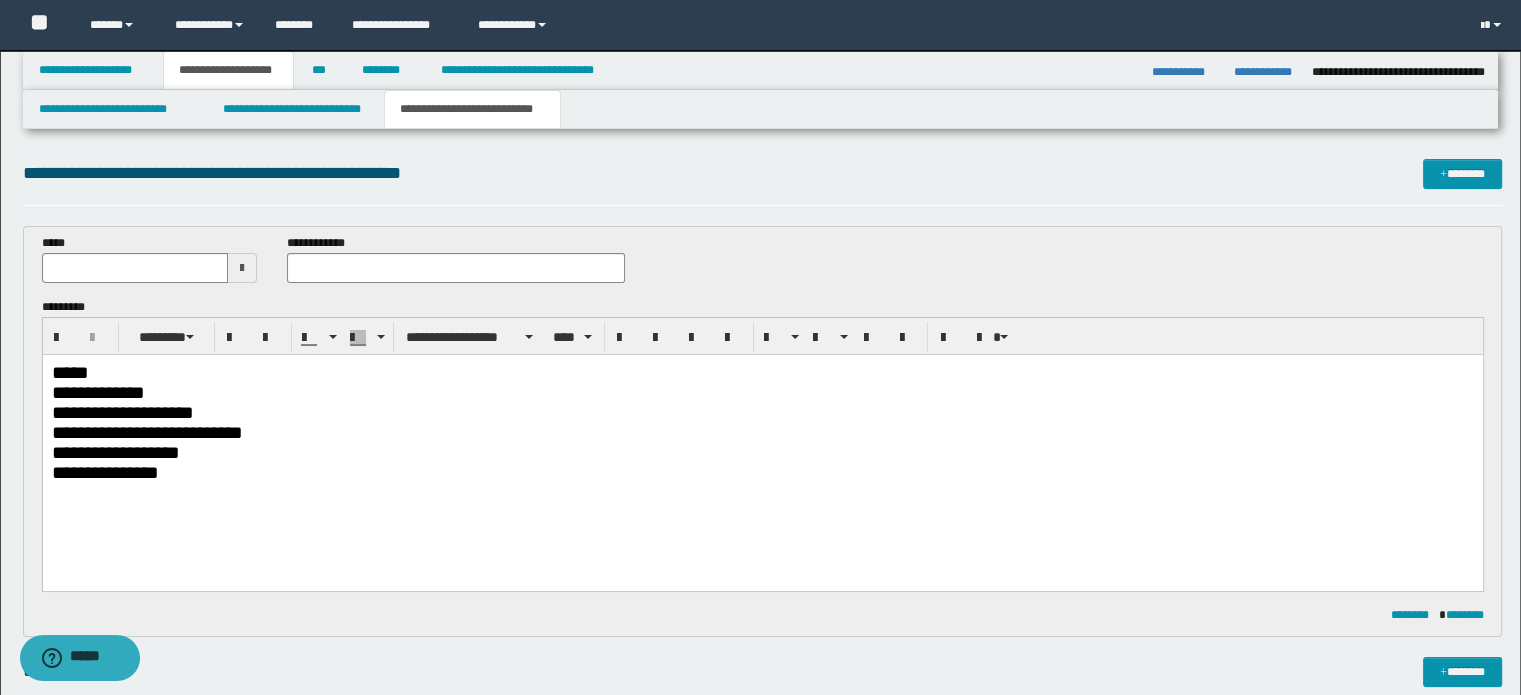 click on "*****" at bounding box center [762, 372] 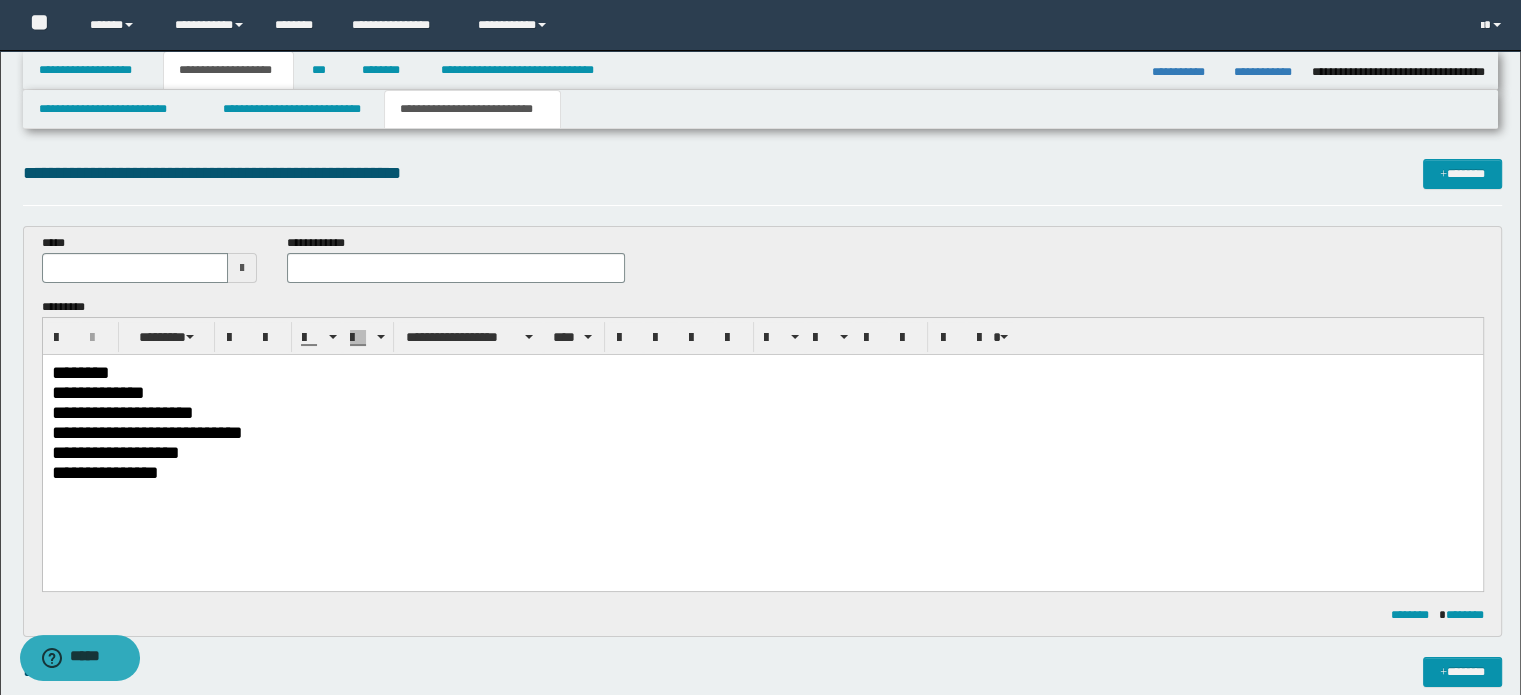 click on "**********" at bounding box center (762, 392) 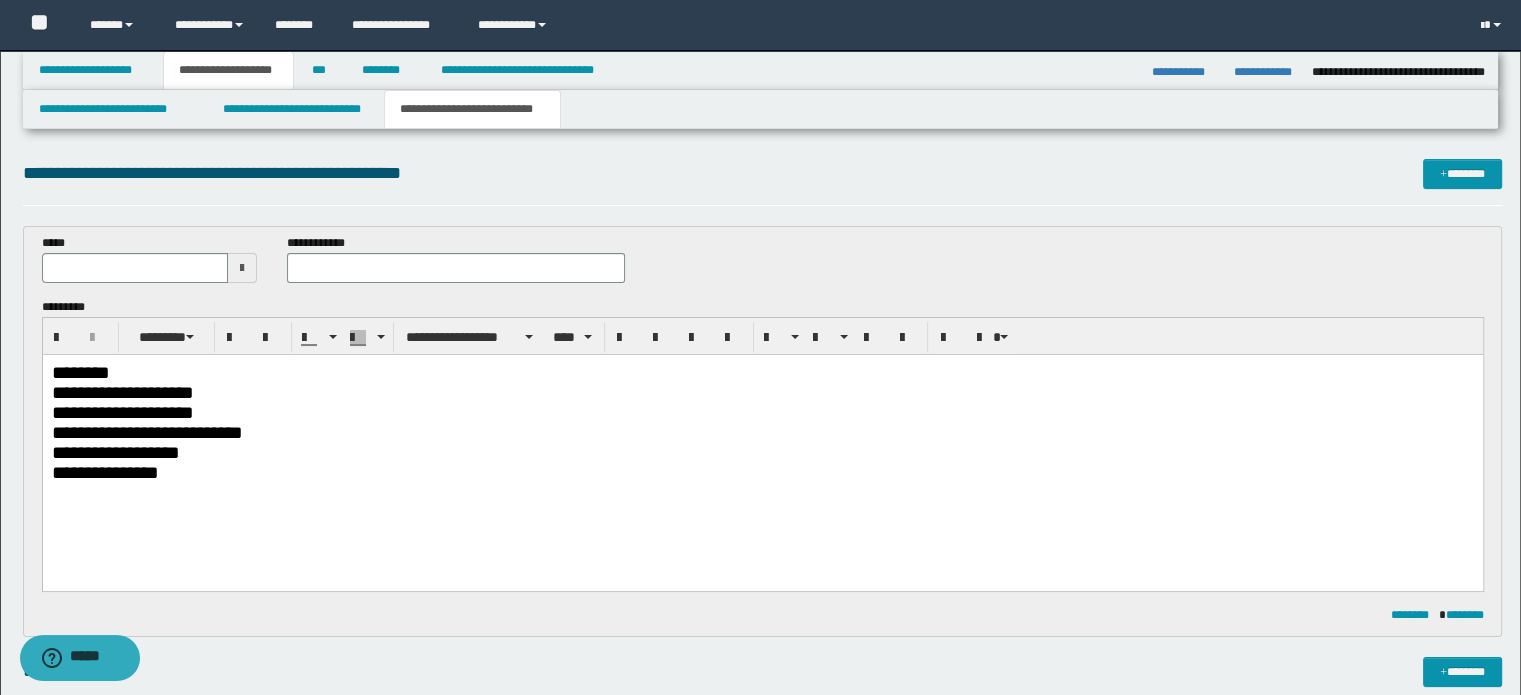 click on "**********" at bounding box center [762, 412] 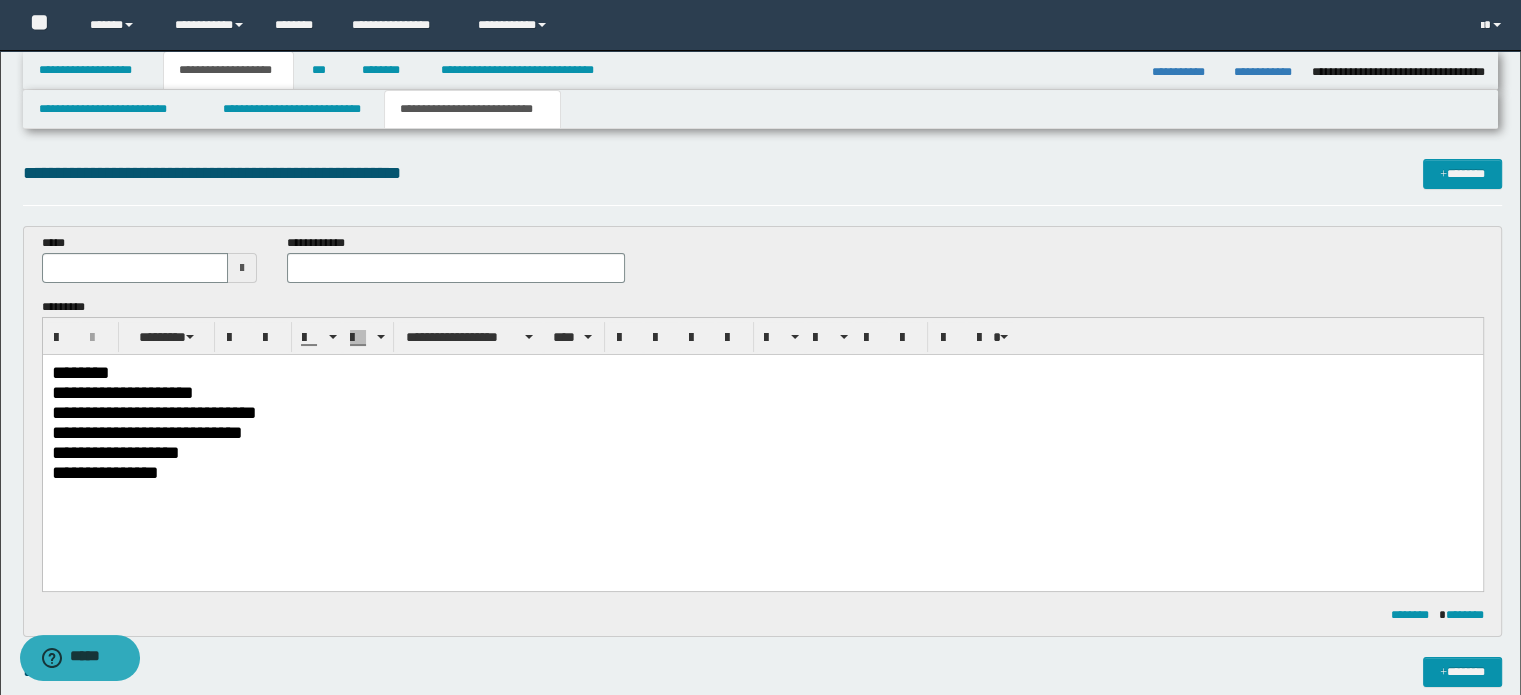 click on "**********" at bounding box center [762, 432] 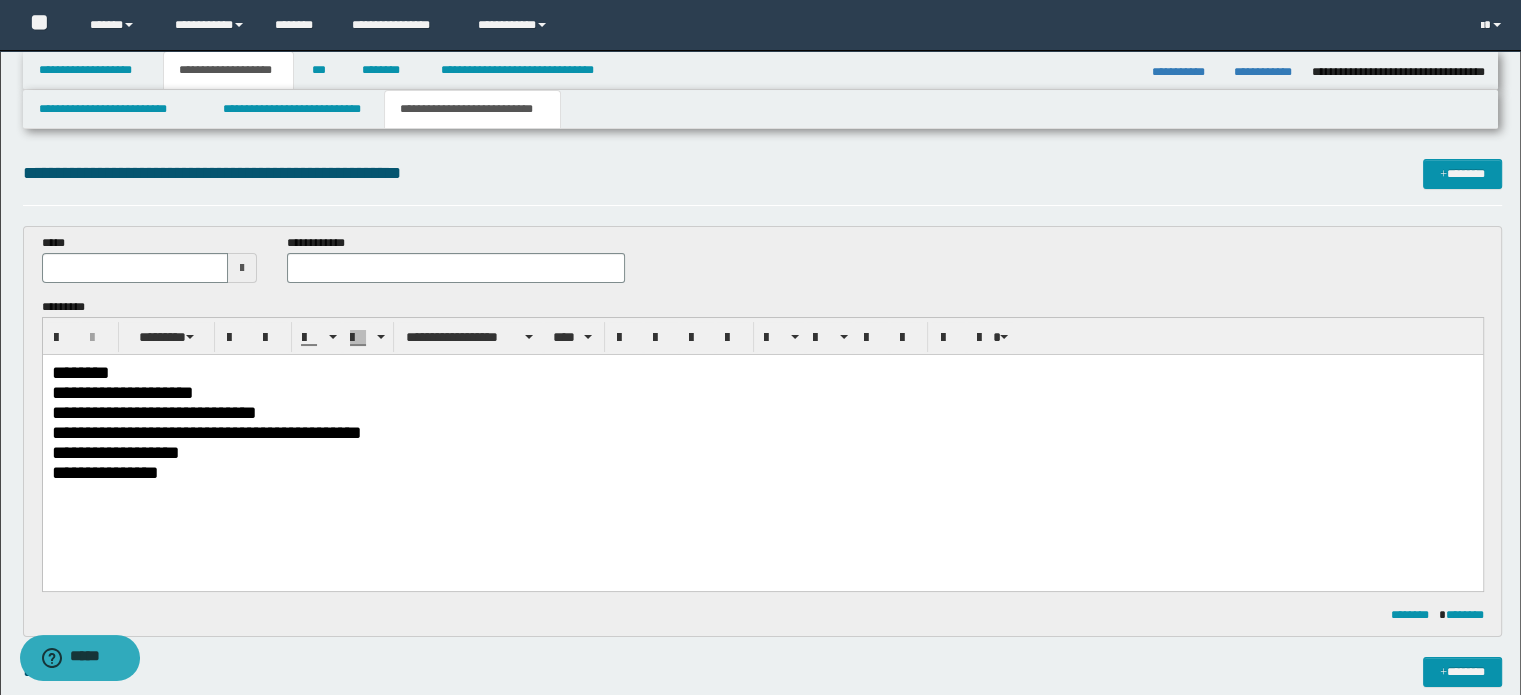 click on "**********" at bounding box center [762, 452] 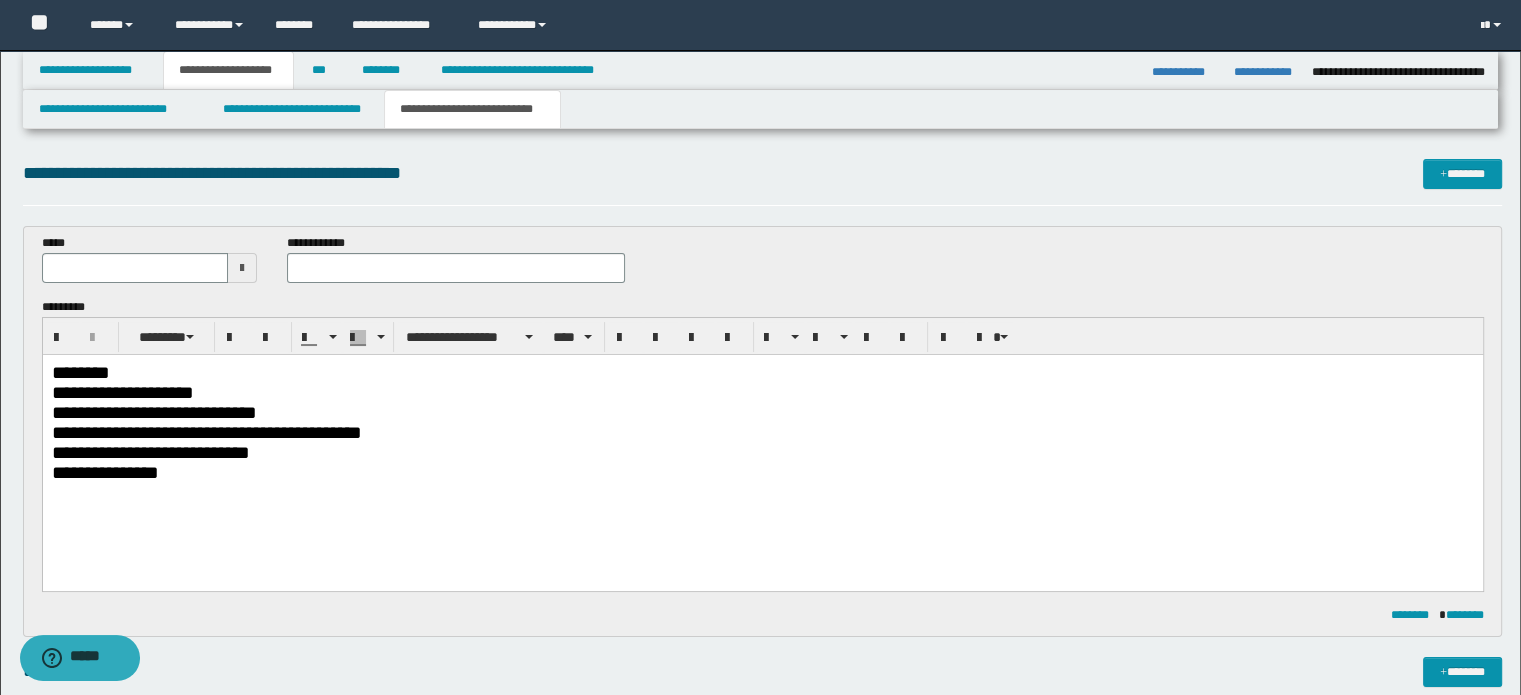 click on "**********" at bounding box center [762, 472] 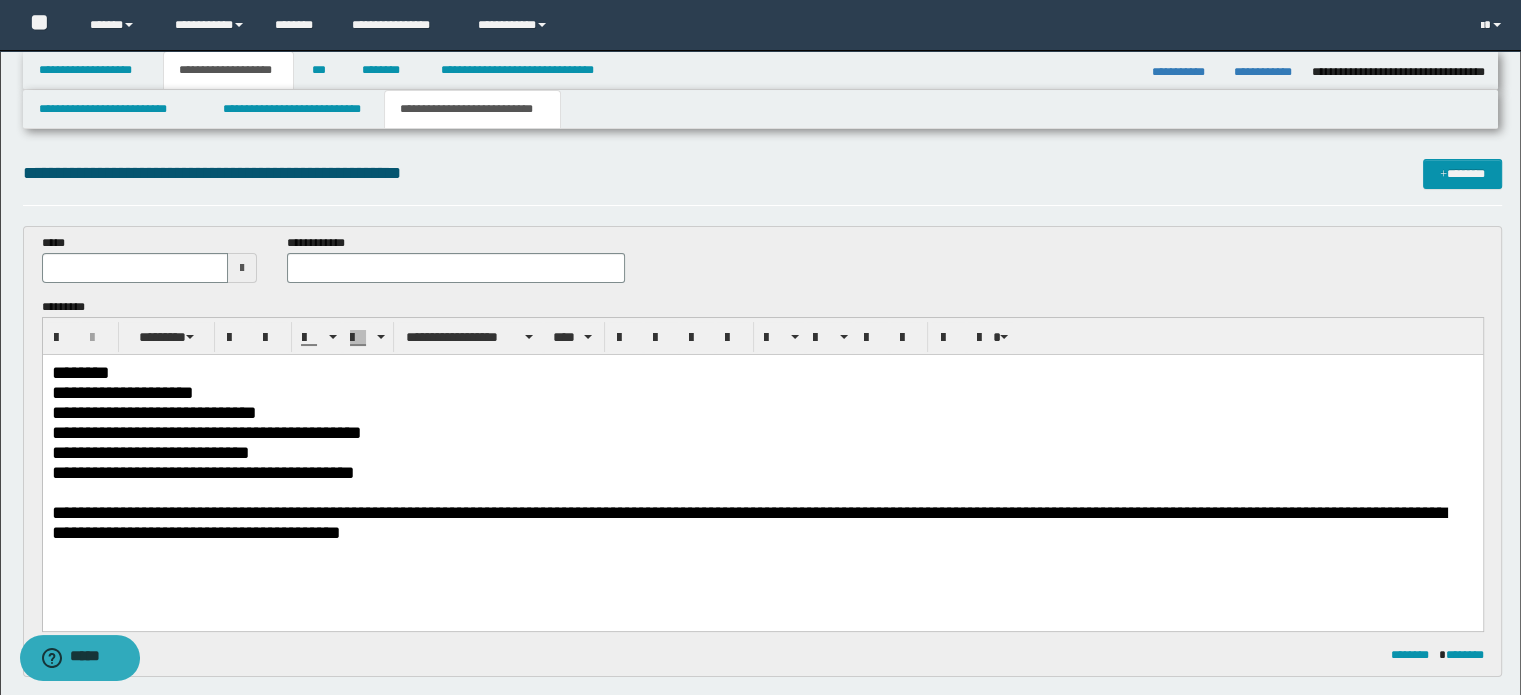 type 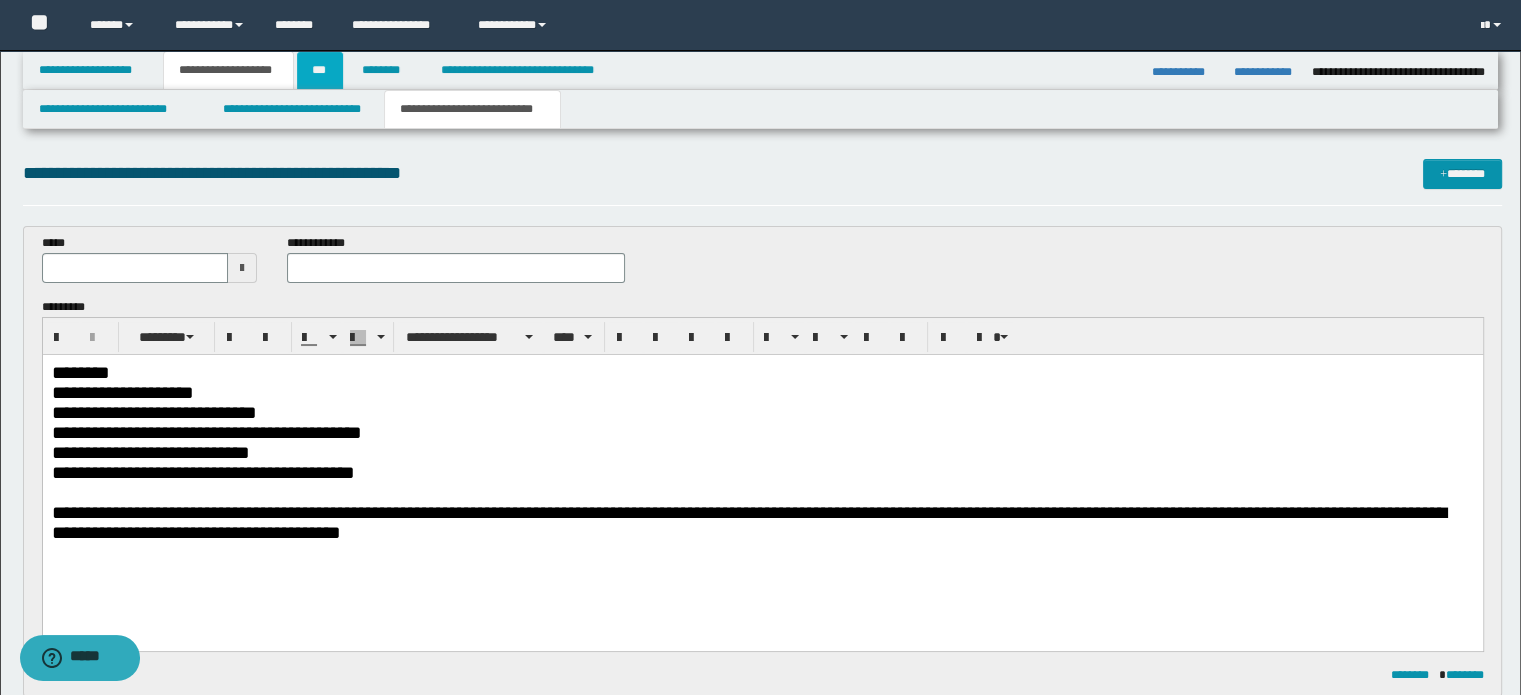 click on "***" at bounding box center (320, 70) 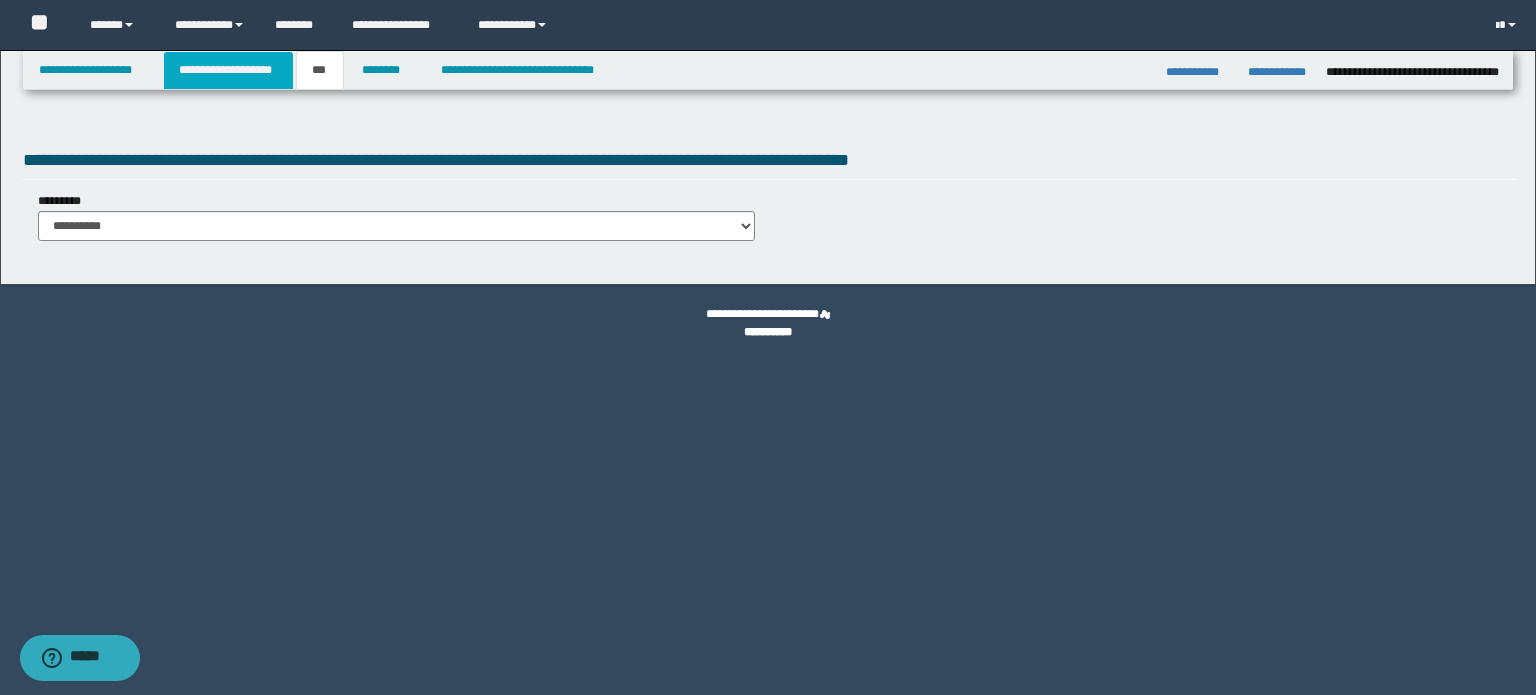 click on "**********" at bounding box center [228, 70] 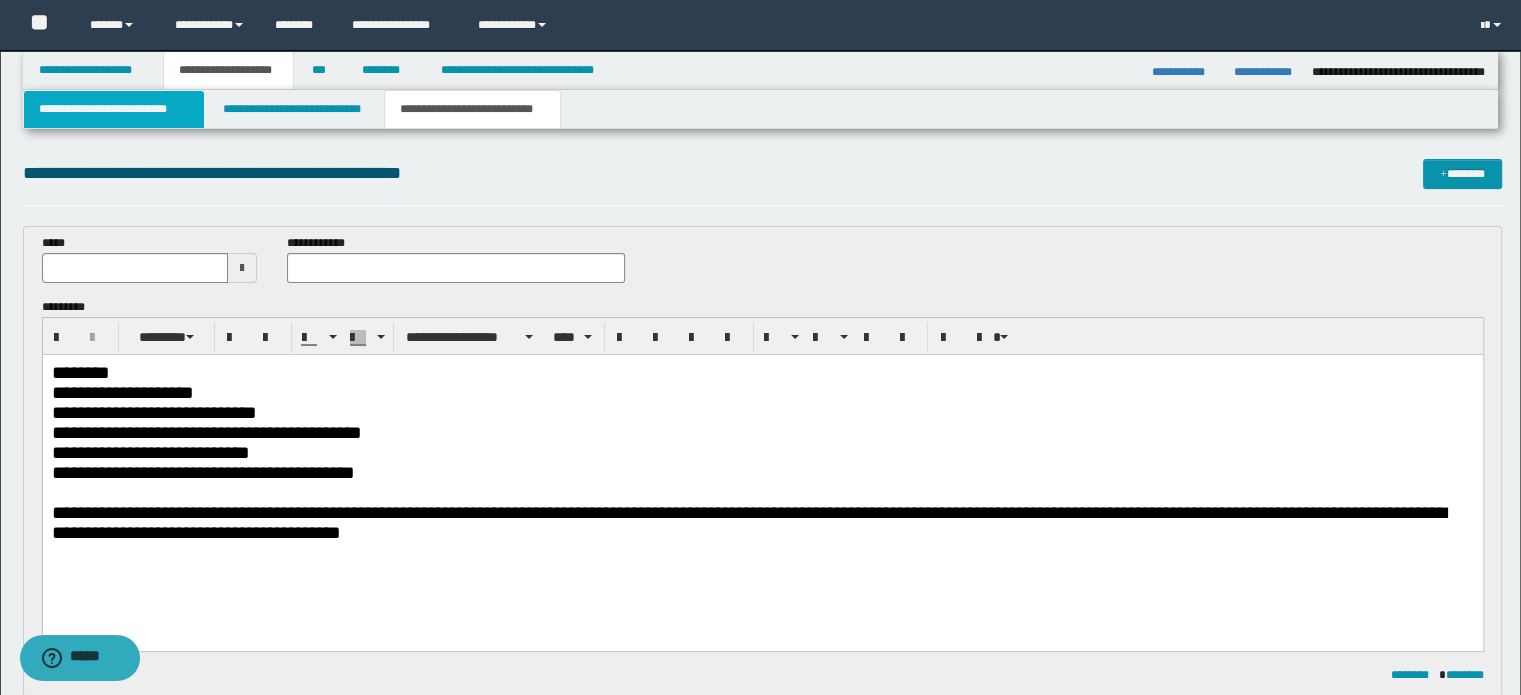 click on "**********" at bounding box center (114, 109) 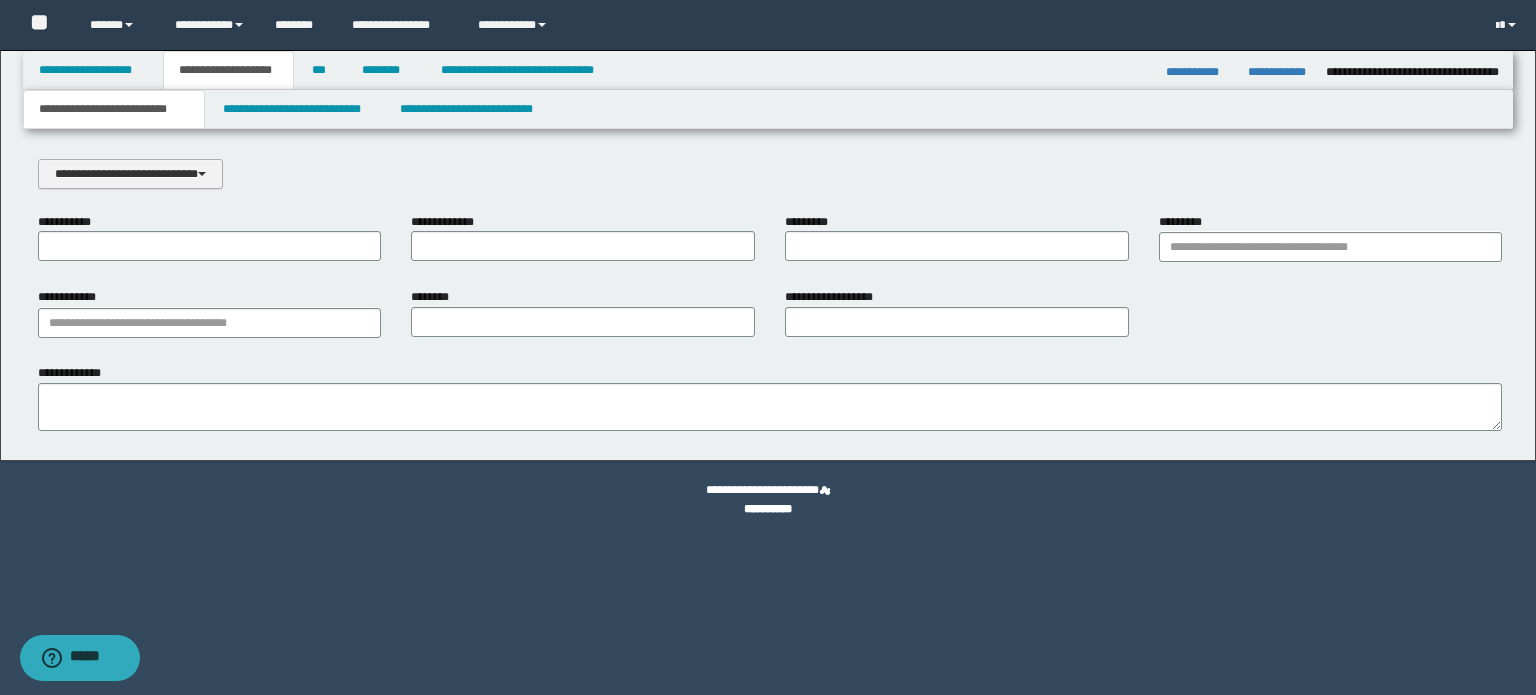 click on "**********" at bounding box center [130, 174] 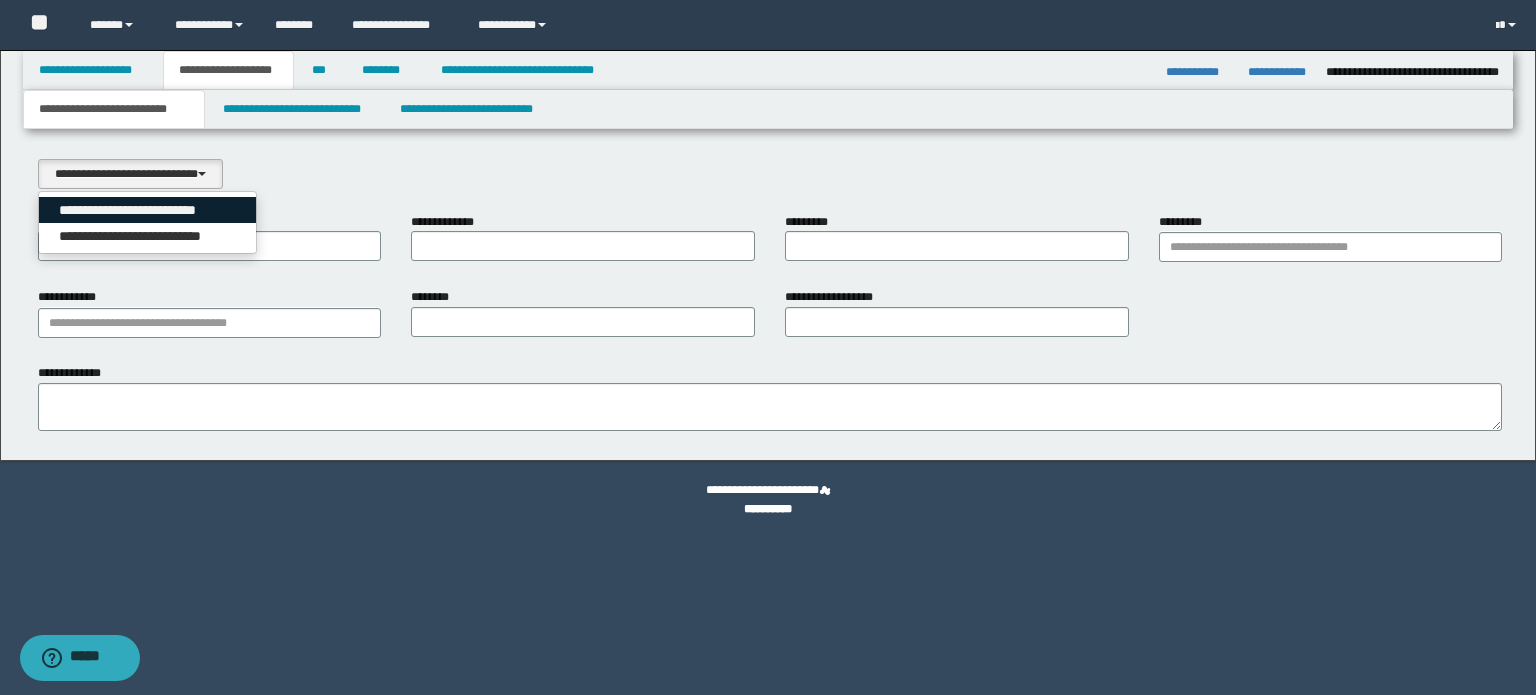click on "**********" at bounding box center (148, 210) 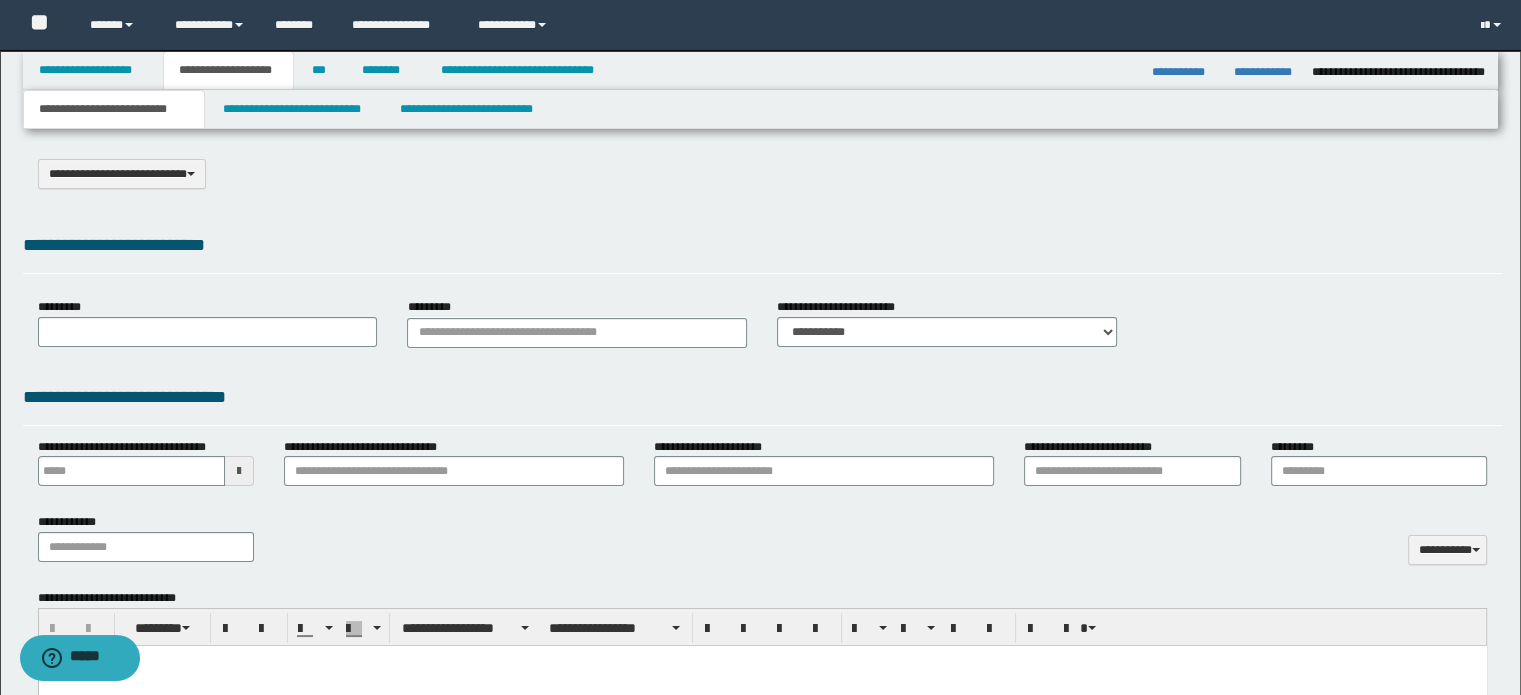 select on "*" 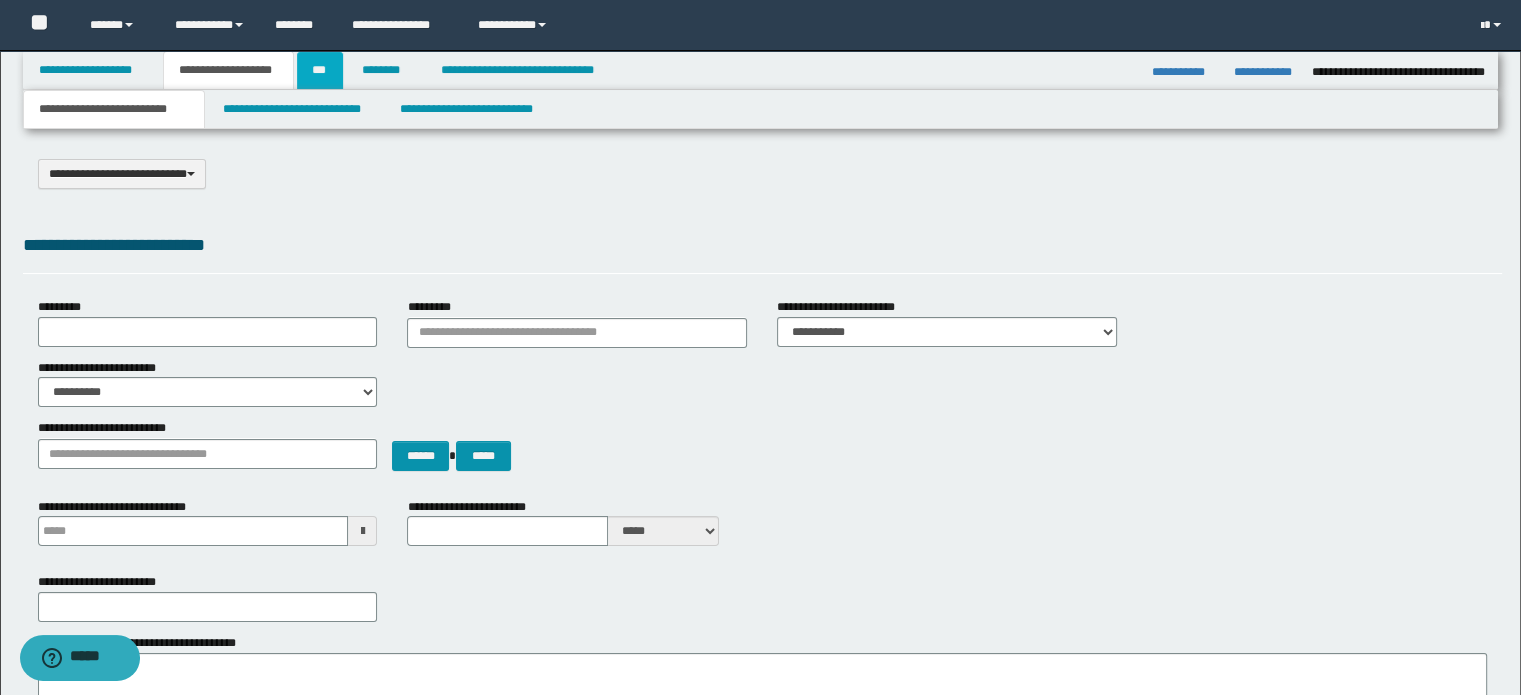 click on "***" at bounding box center [320, 70] 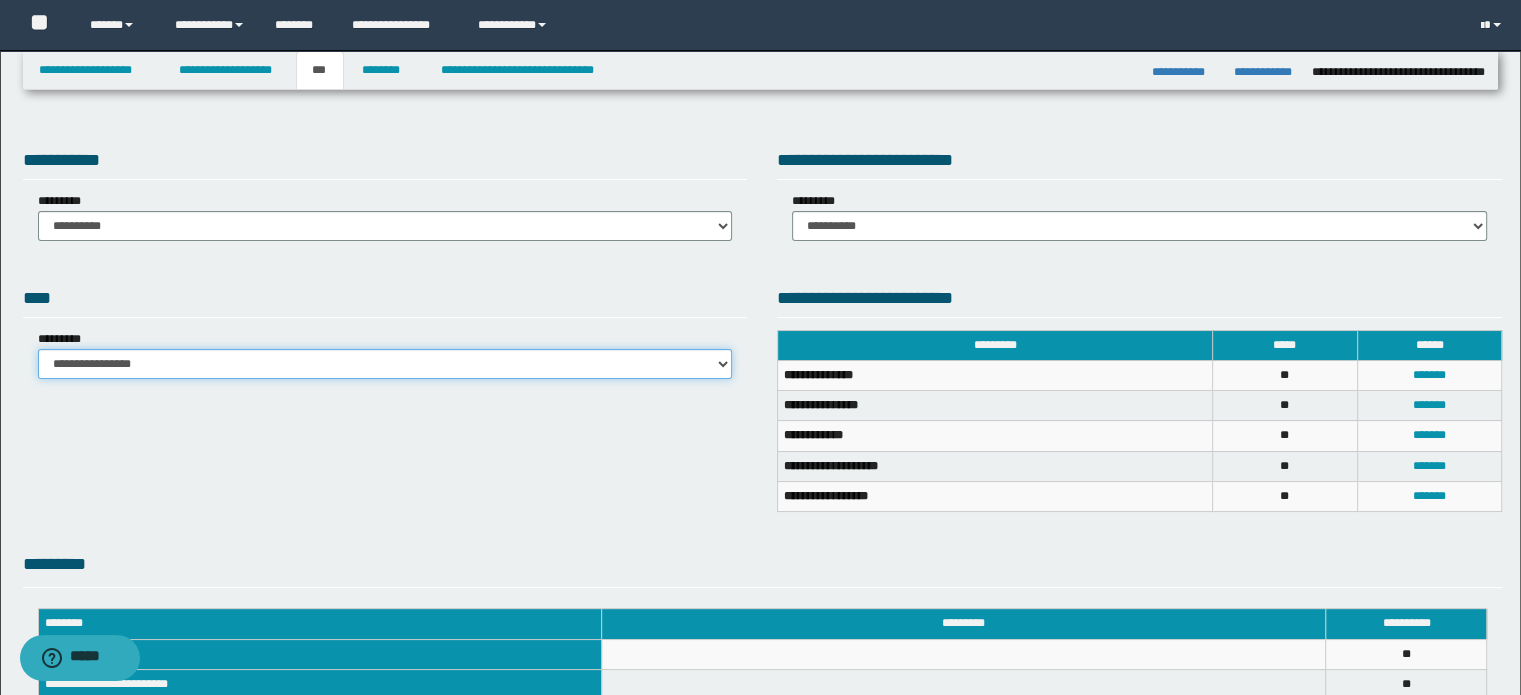 click on "**********" at bounding box center (385, 364) 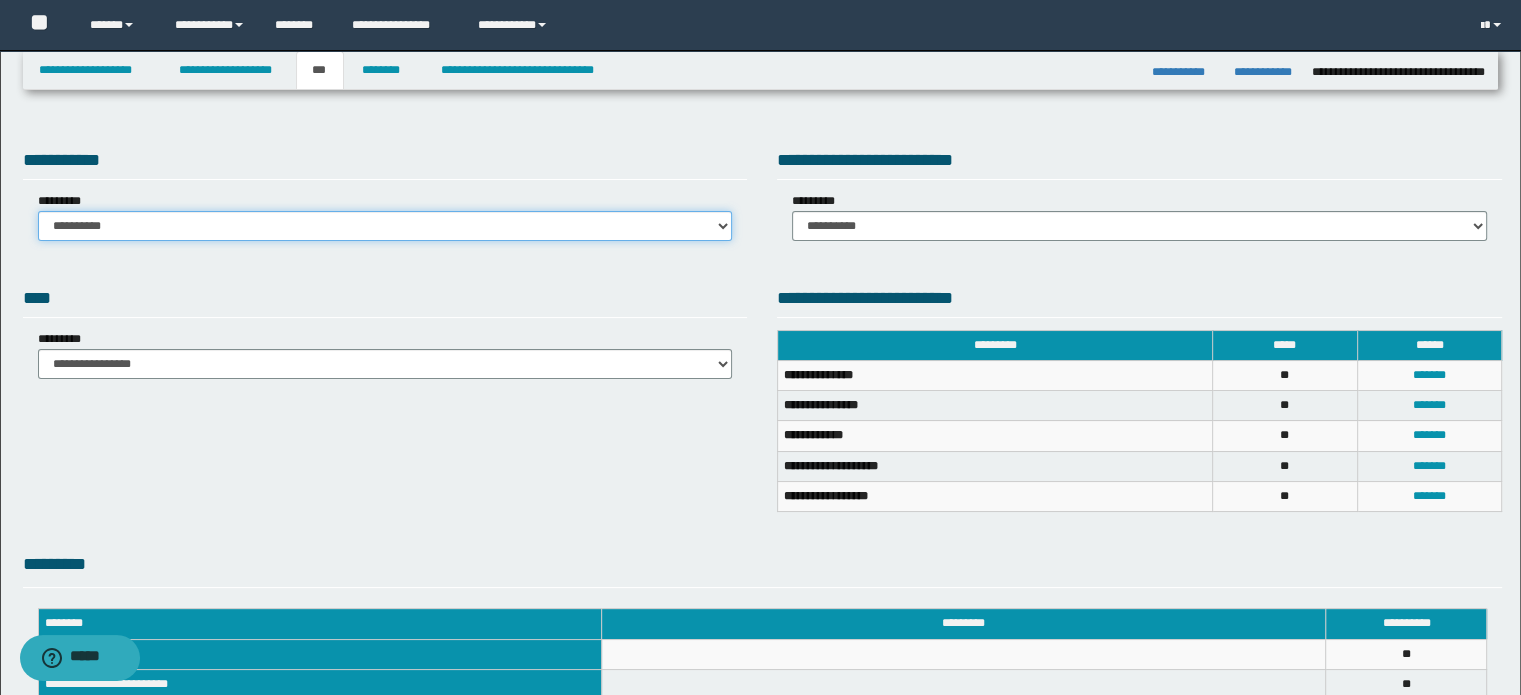 click on "**********" at bounding box center (385, 226) 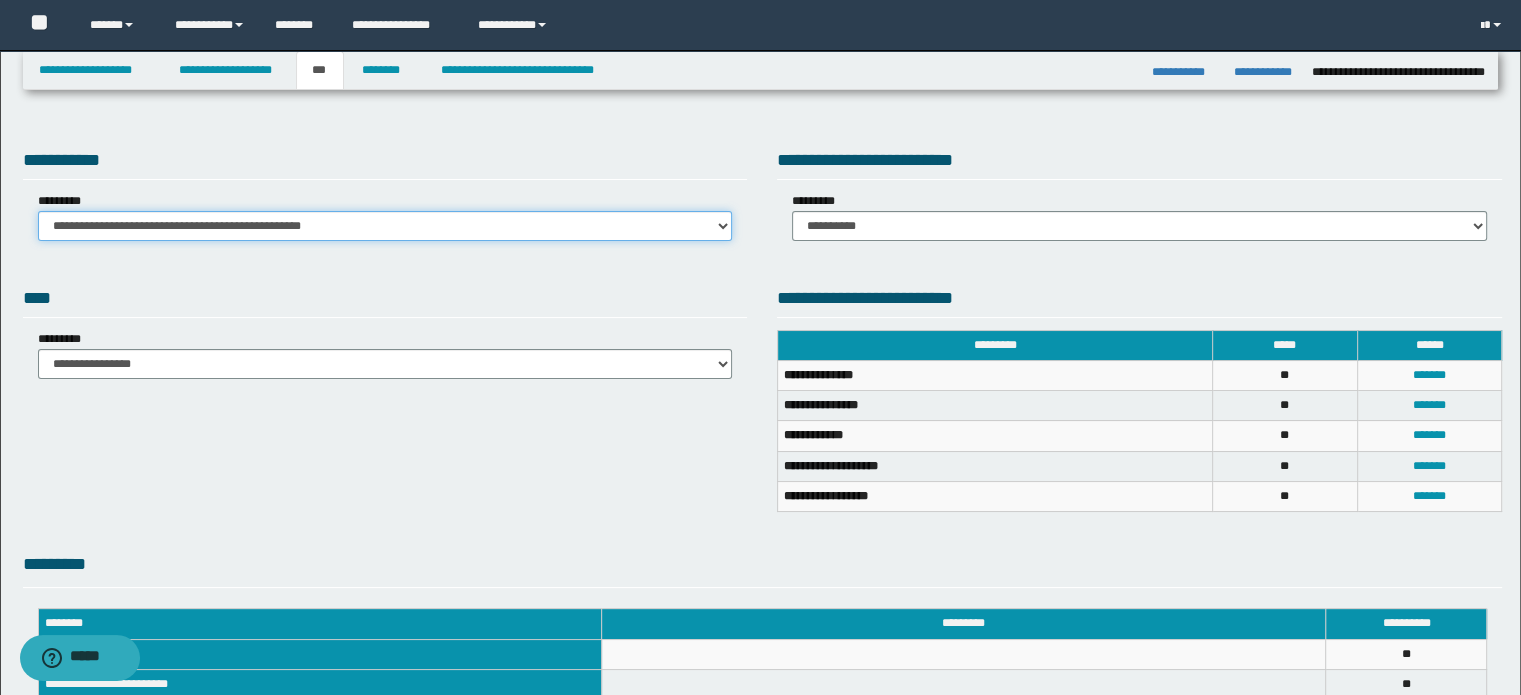 click on "**********" at bounding box center [385, 226] 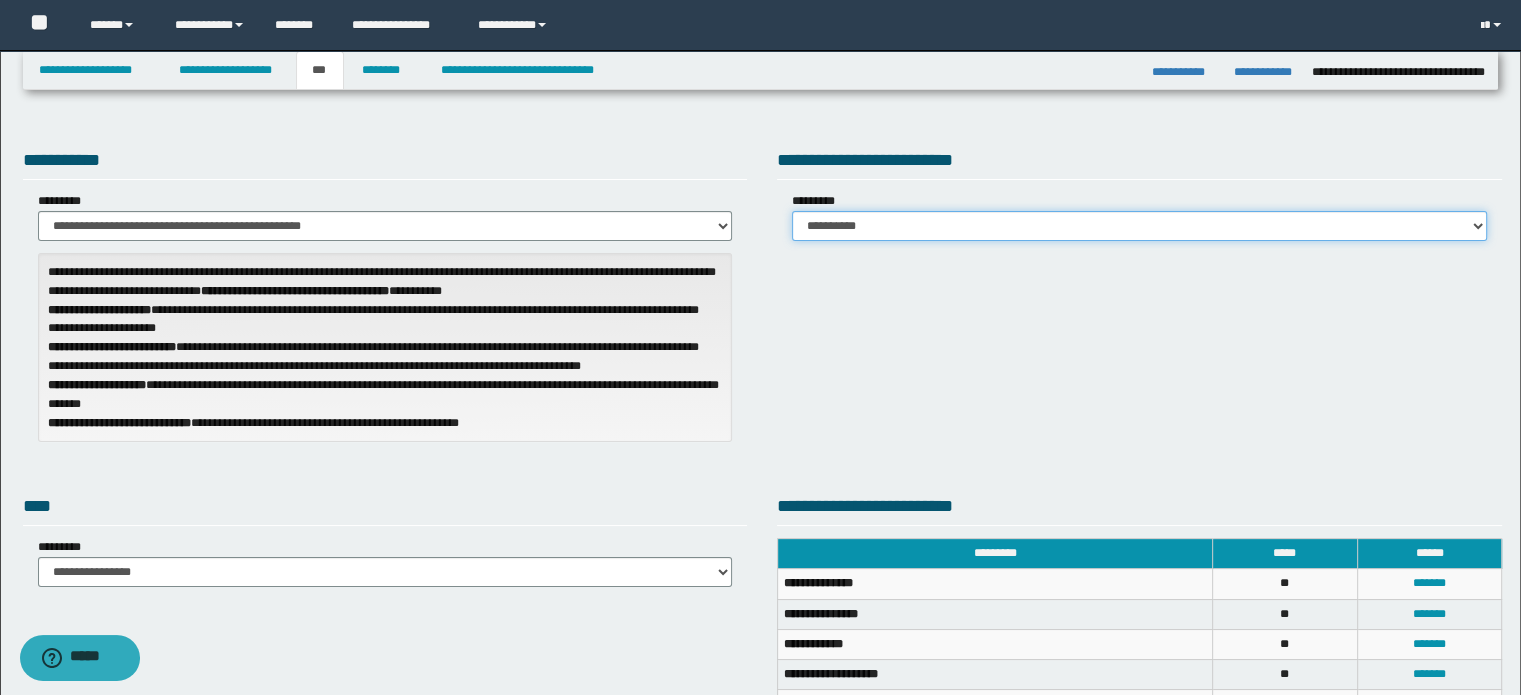 click on "**********" at bounding box center [1139, 226] 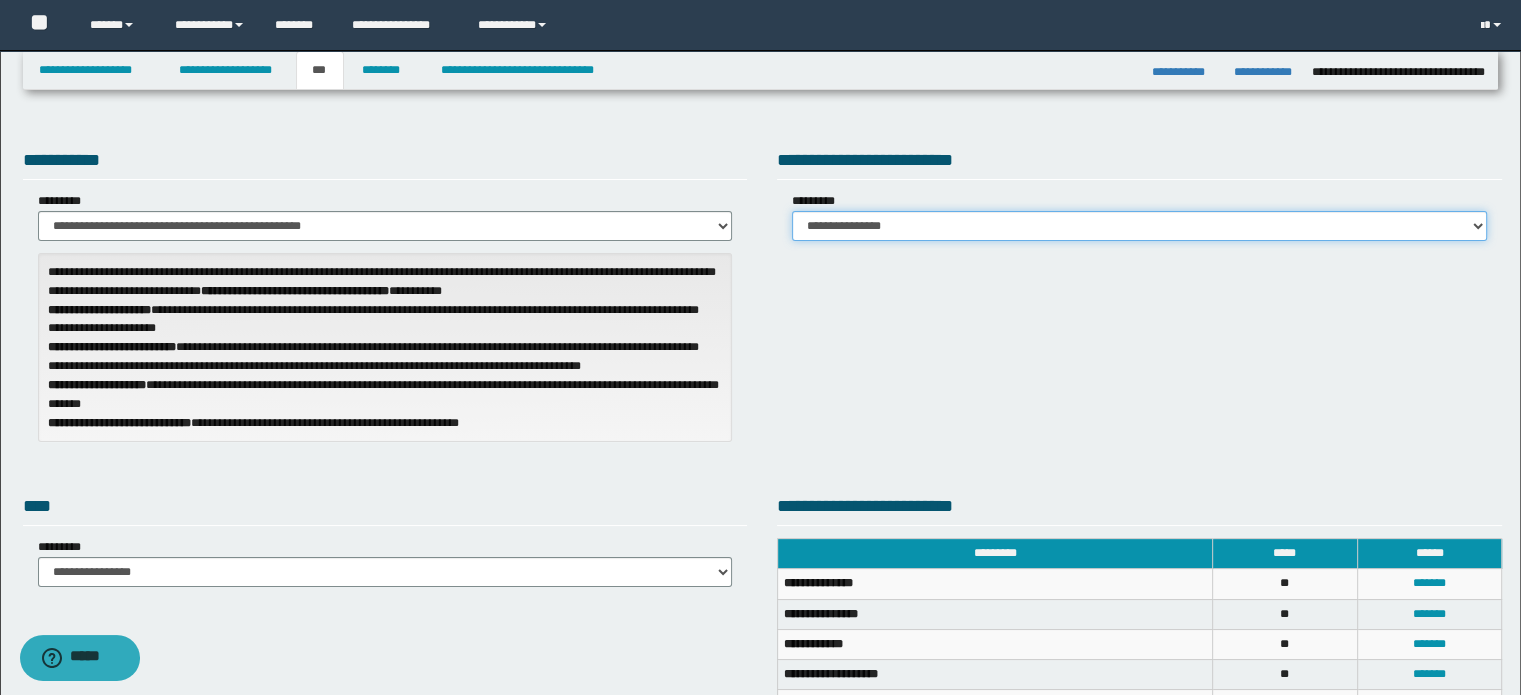 click on "**********" at bounding box center [1139, 226] 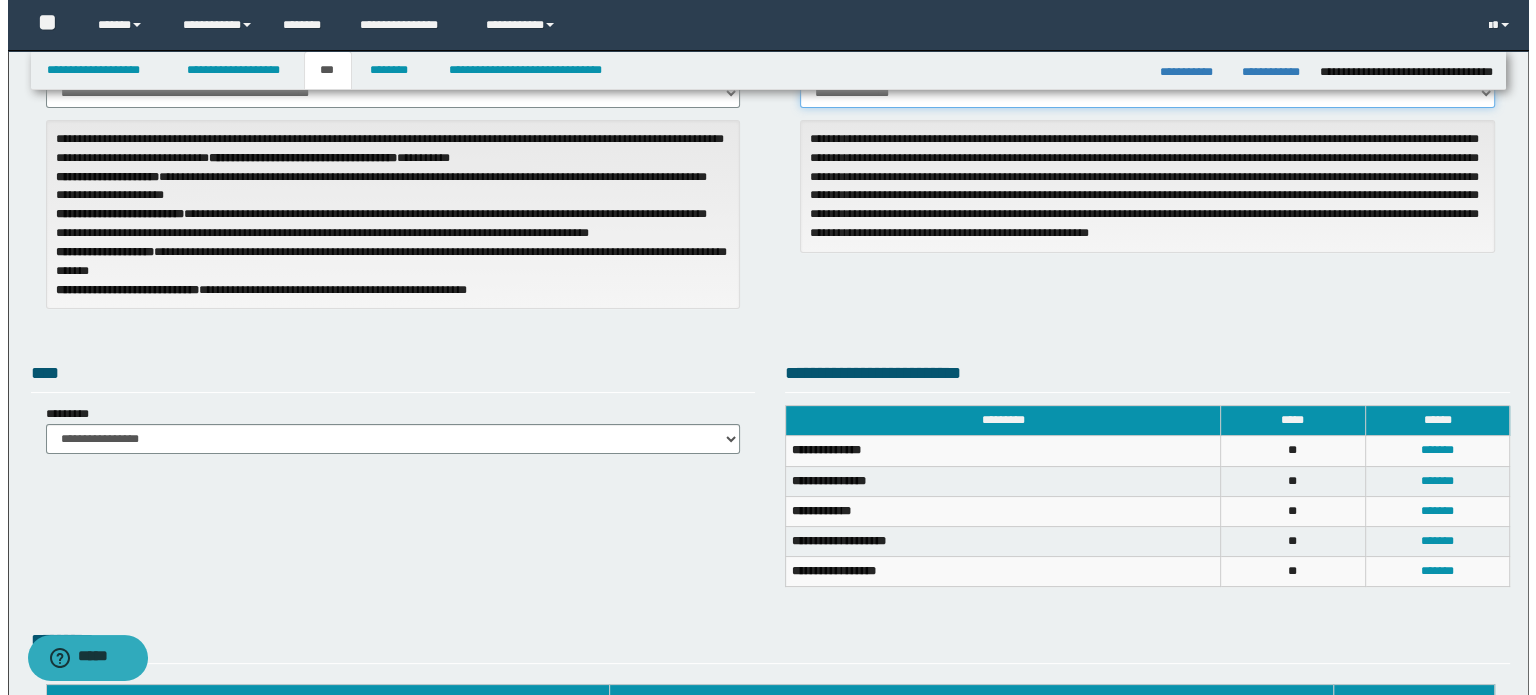 scroll, scrollTop: 300, scrollLeft: 0, axis: vertical 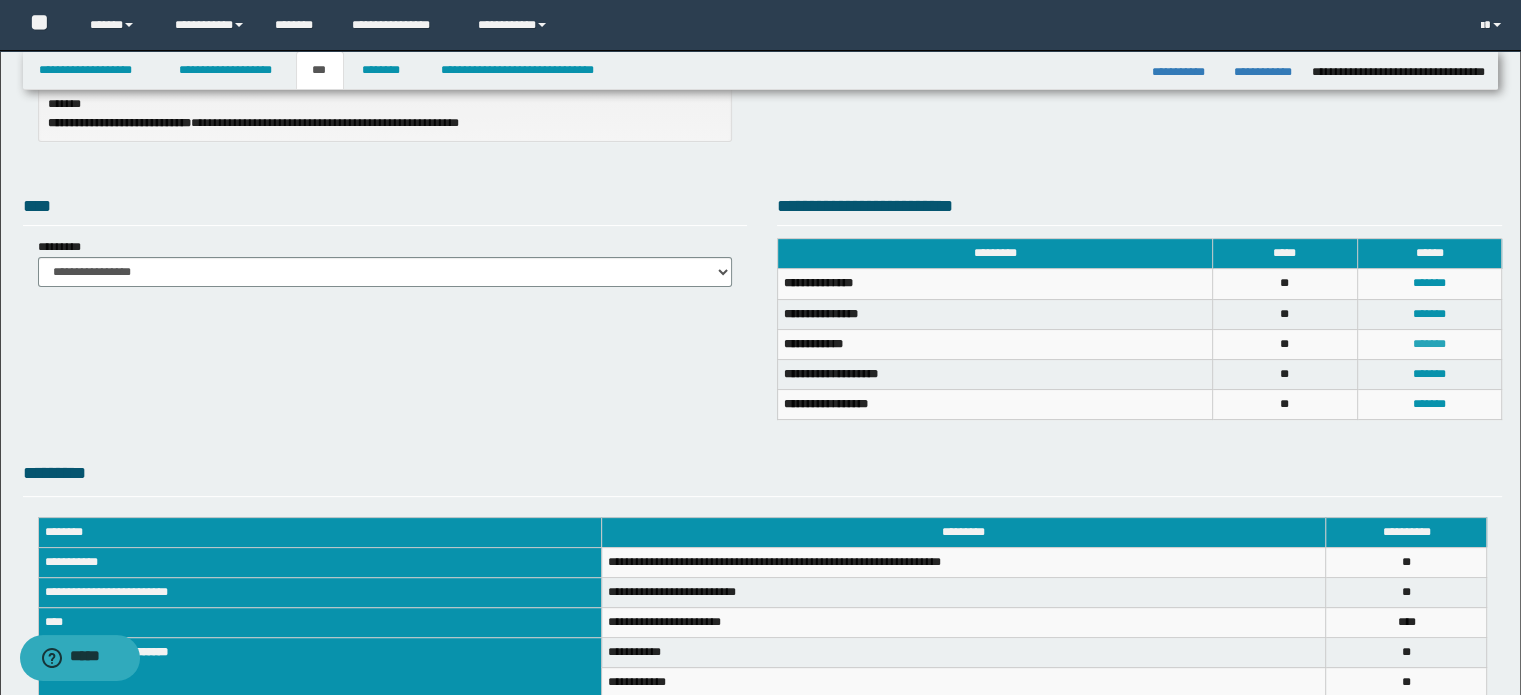click on "*******" at bounding box center [1429, 344] 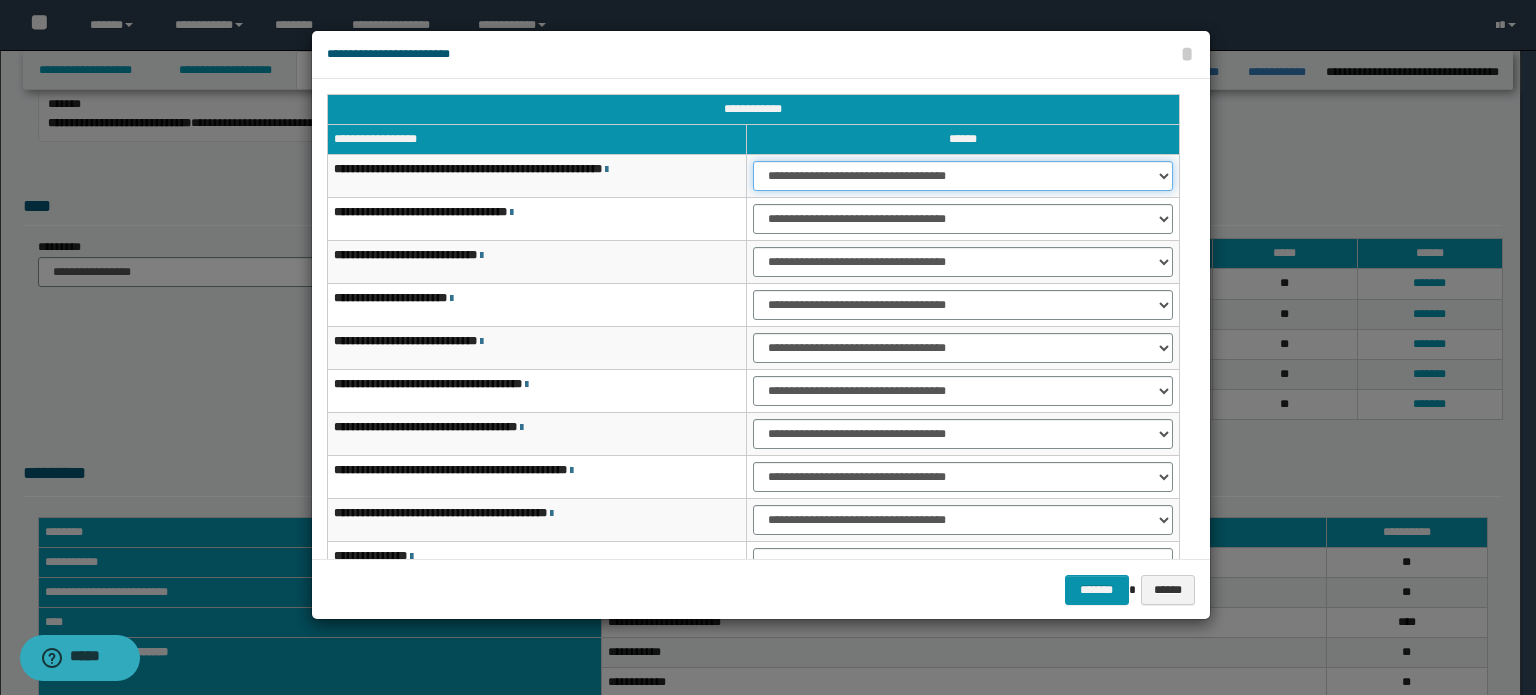 click on "**********" at bounding box center (963, 176) 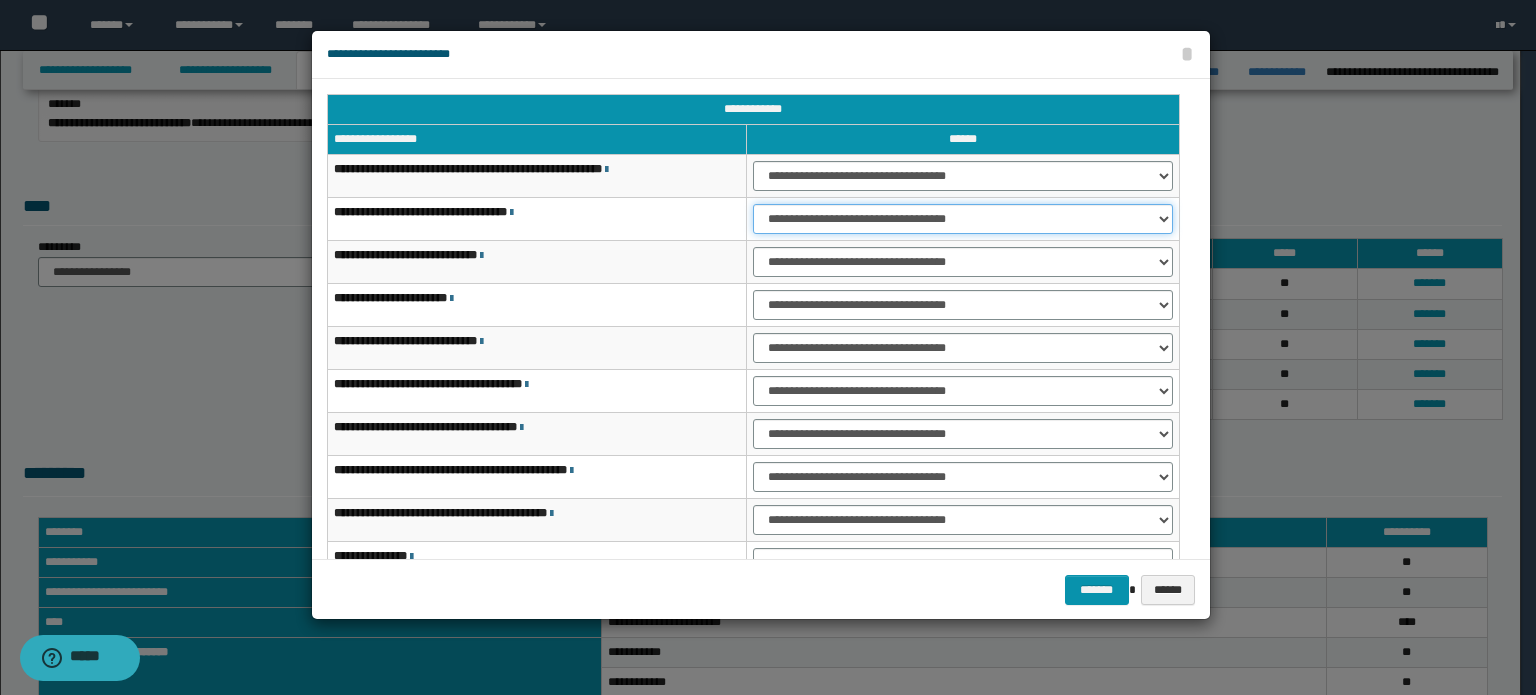 click on "**********" at bounding box center (963, 219) 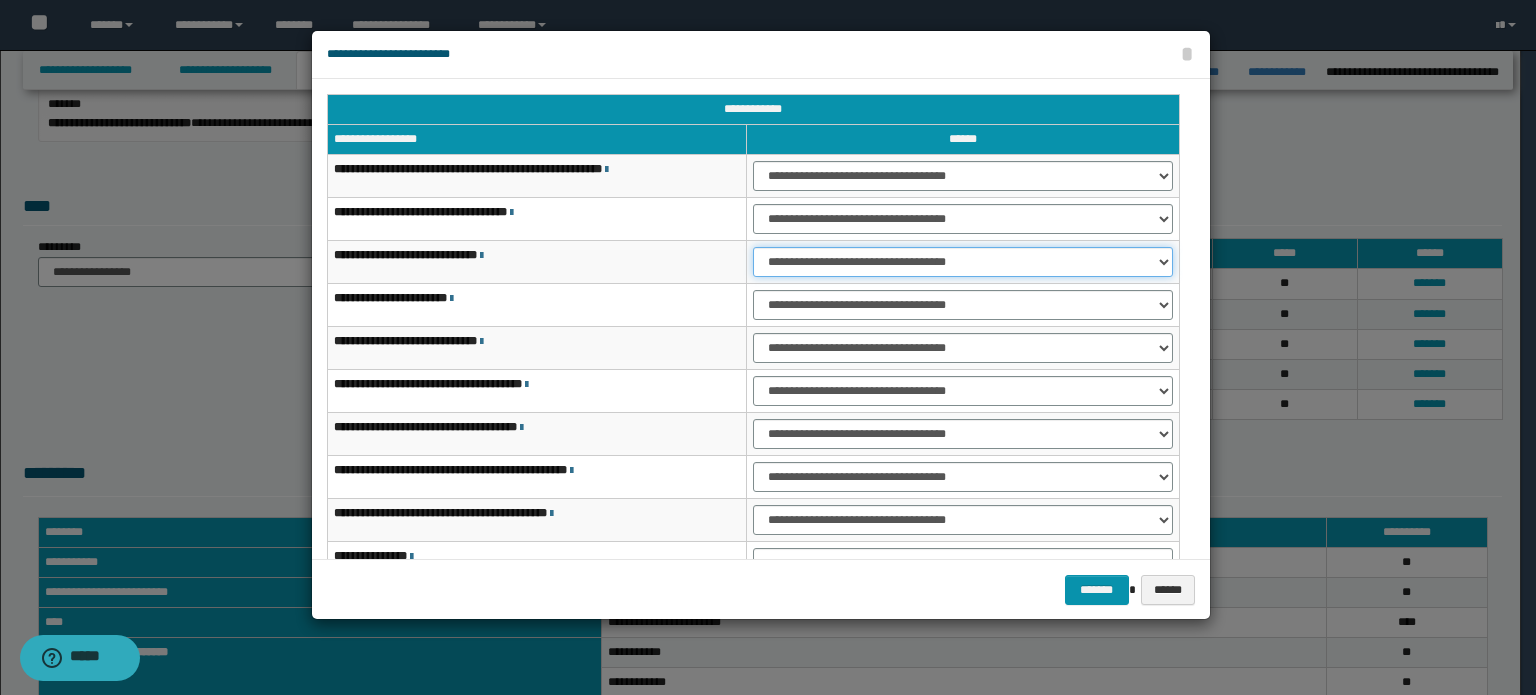 click on "**********" at bounding box center [963, 262] 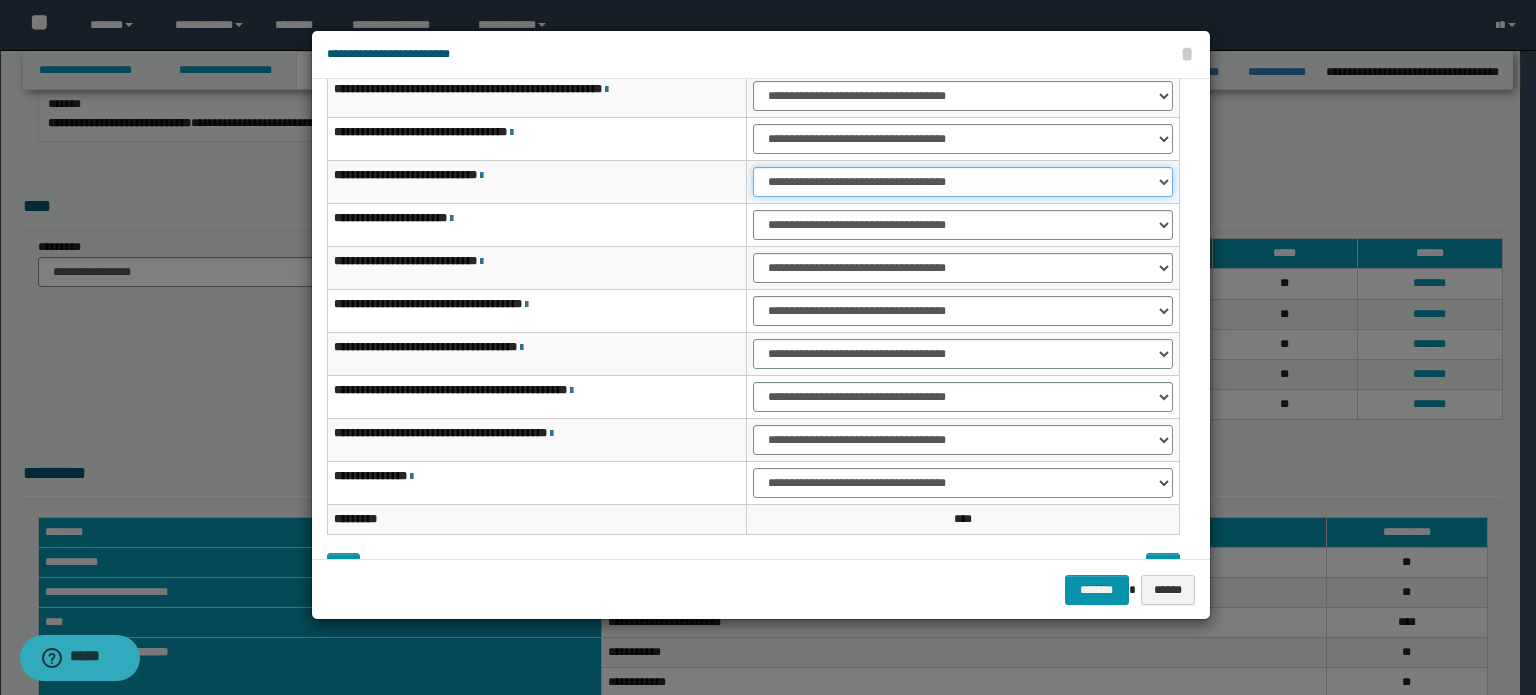 scroll, scrollTop: 118, scrollLeft: 0, axis: vertical 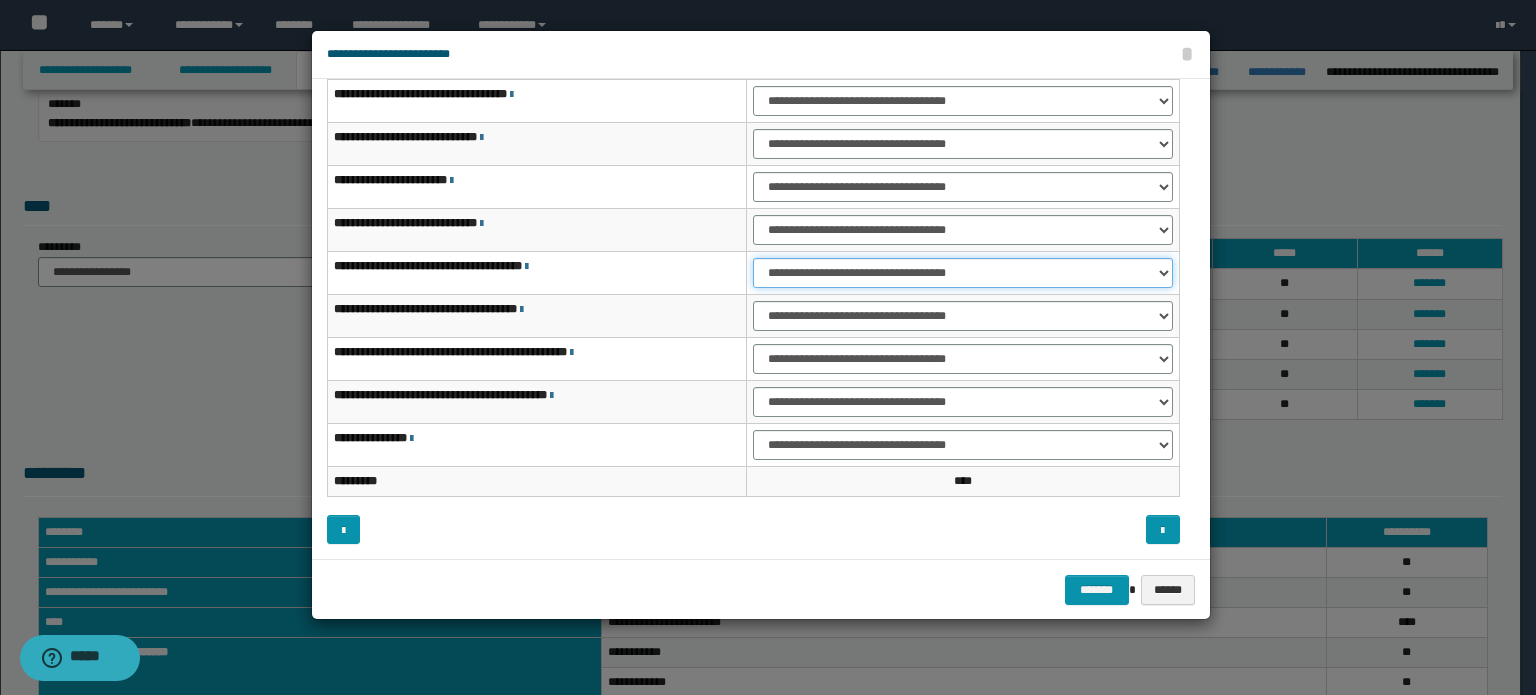 drag, startPoint x: 1037, startPoint y: 265, endPoint x: 1036, endPoint y: 275, distance: 10.049875 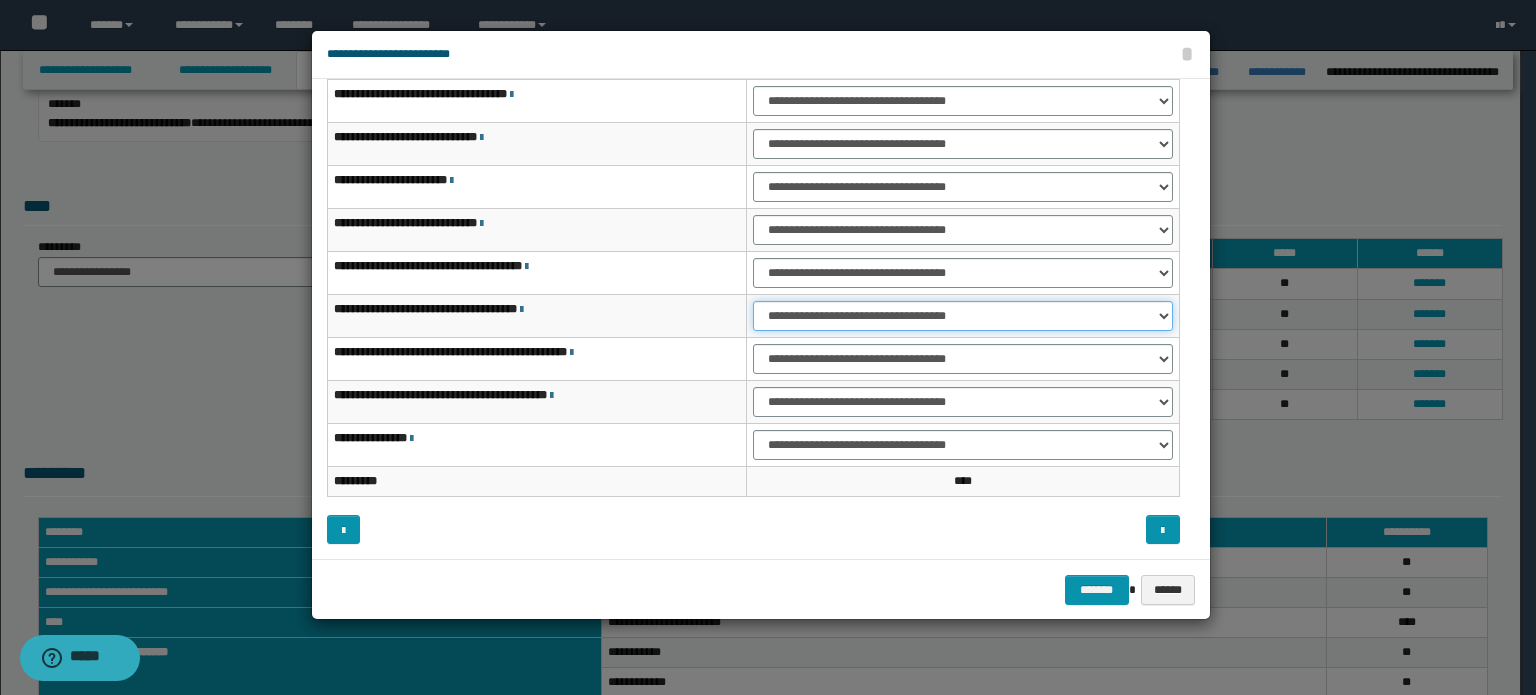 drag, startPoint x: 1051, startPoint y: 310, endPoint x: 1049, endPoint y: 326, distance: 16.124516 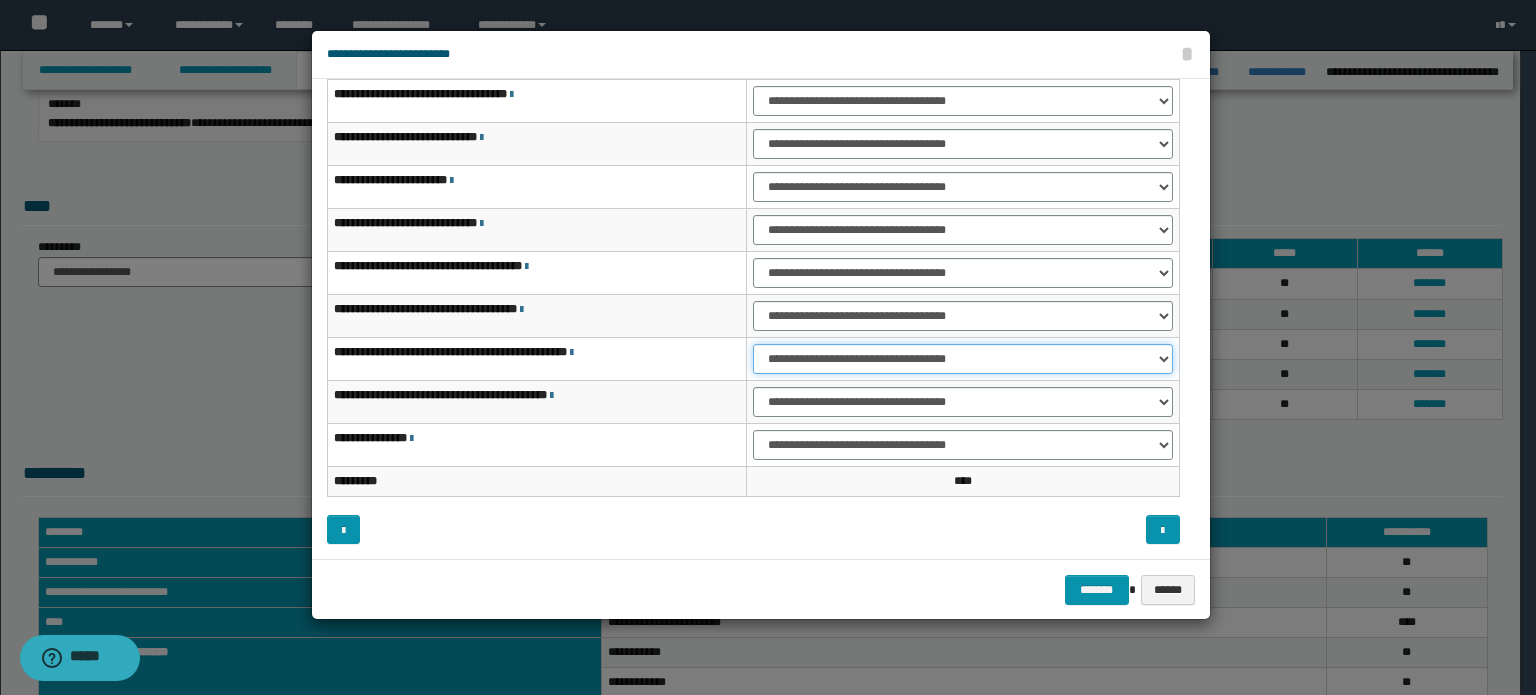 drag, startPoint x: 1056, startPoint y: 351, endPoint x: 1052, endPoint y: 362, distance: 11.7046995 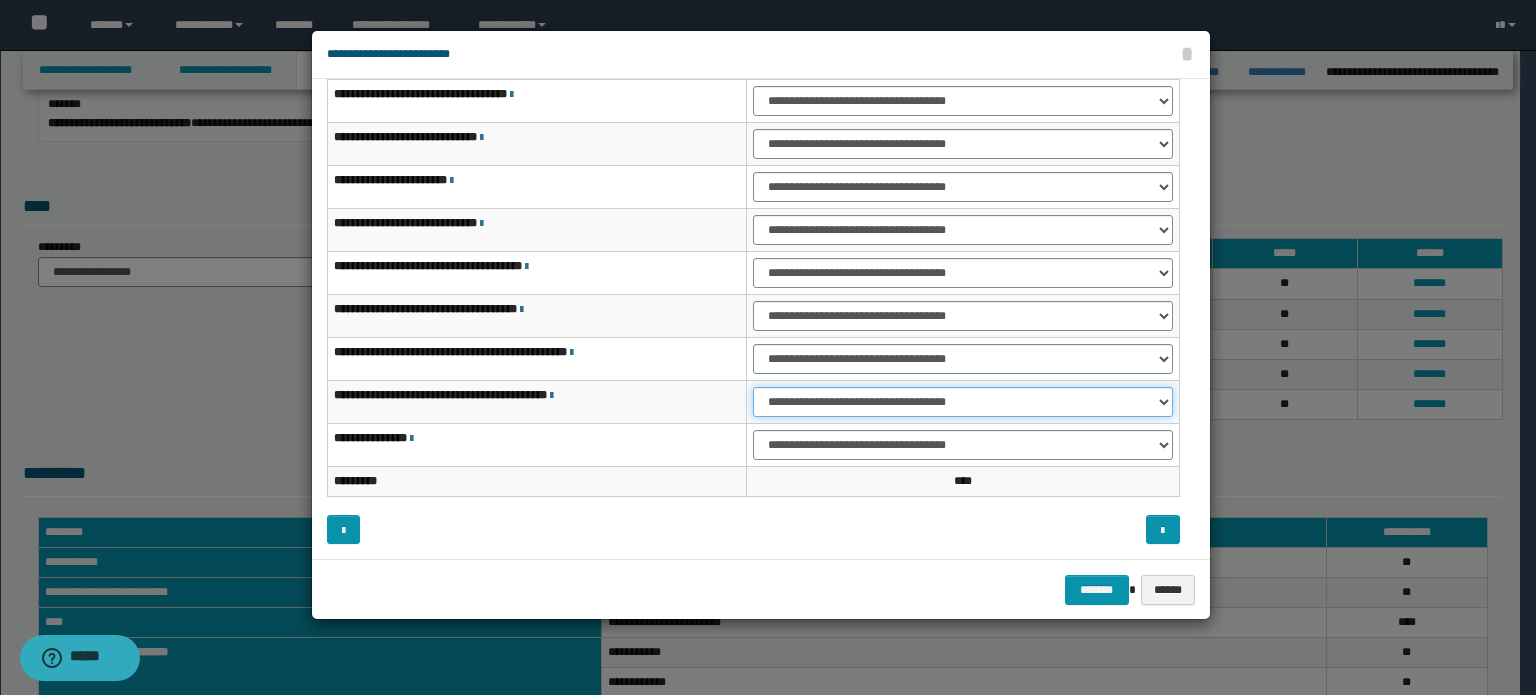 click on "**********" at bounding box center (963, 402) 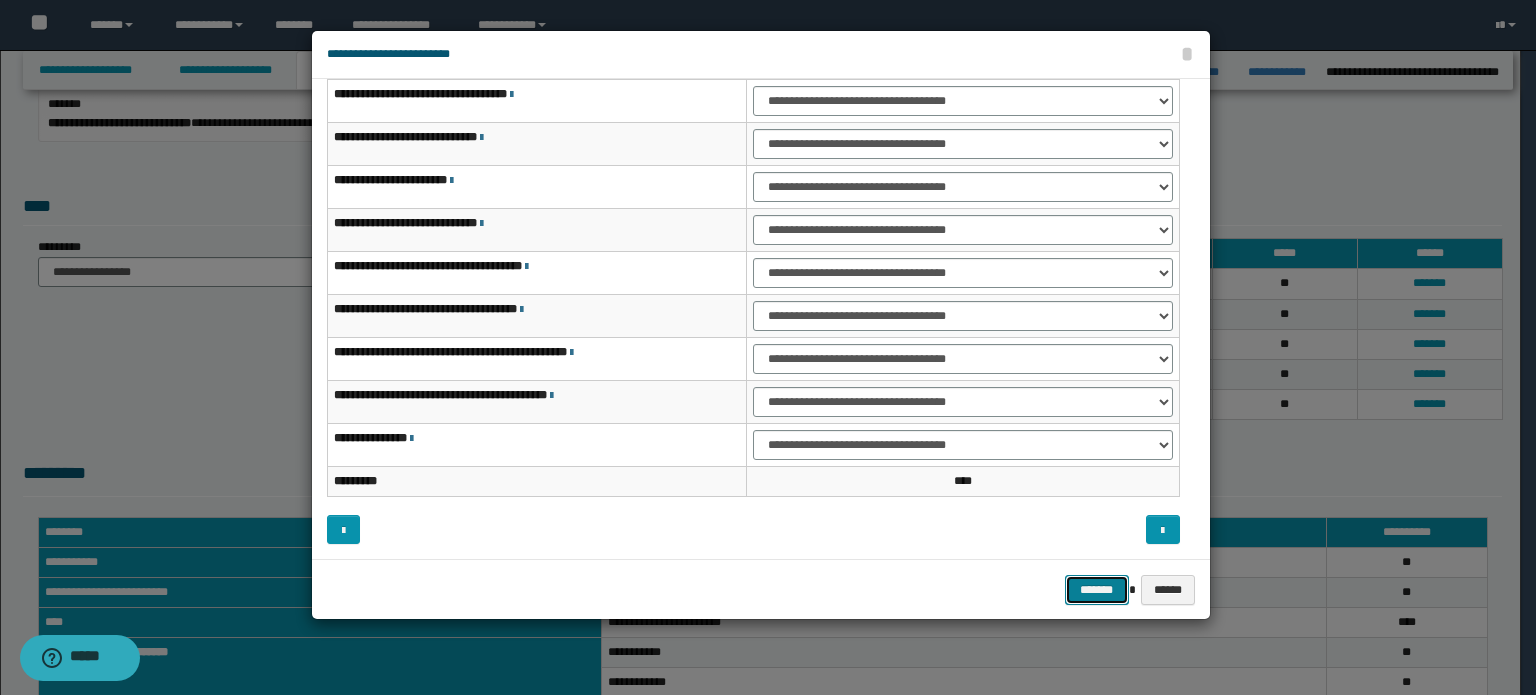 click on "*******" at bounding box center [1097, 590] 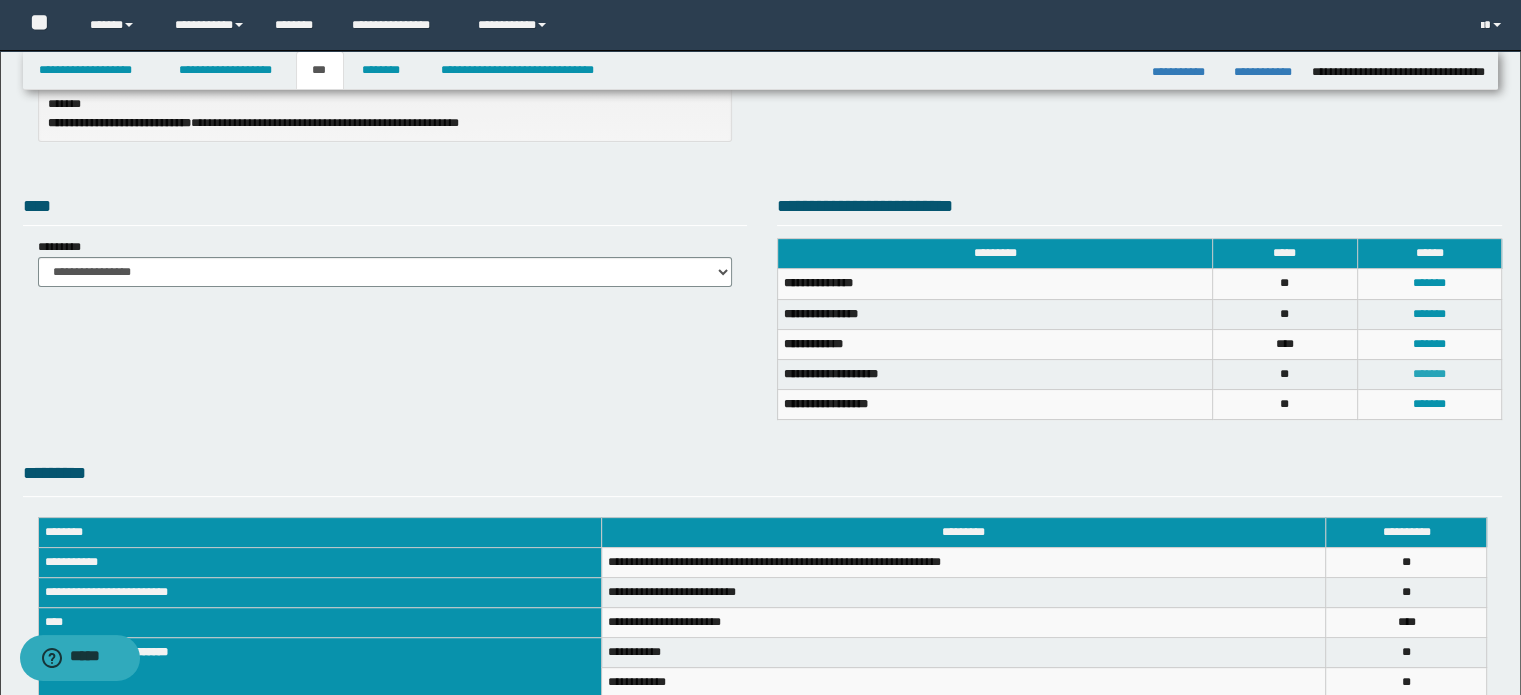 click on "*******" at bounding box center [1429, 374] 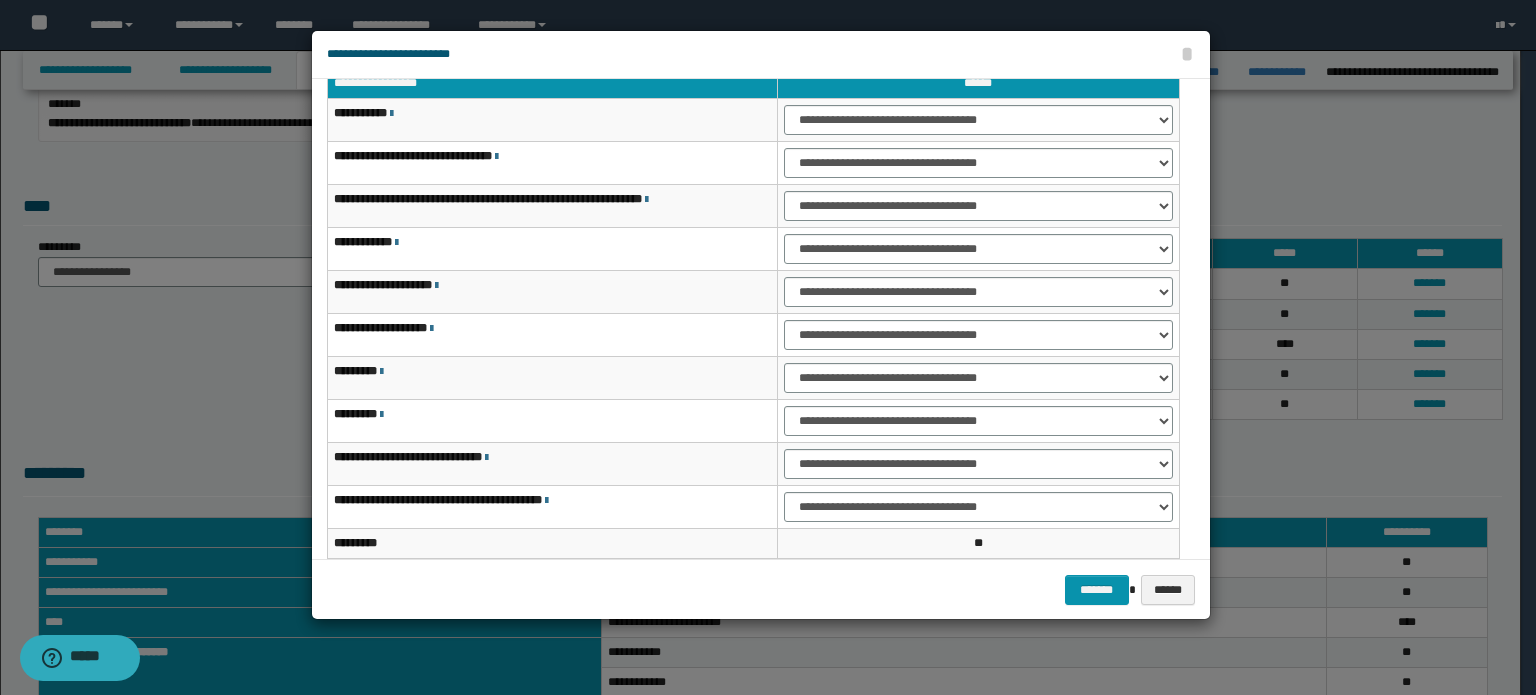 scroll, scrollTop: 0, scrollLeft: 0, axis: both 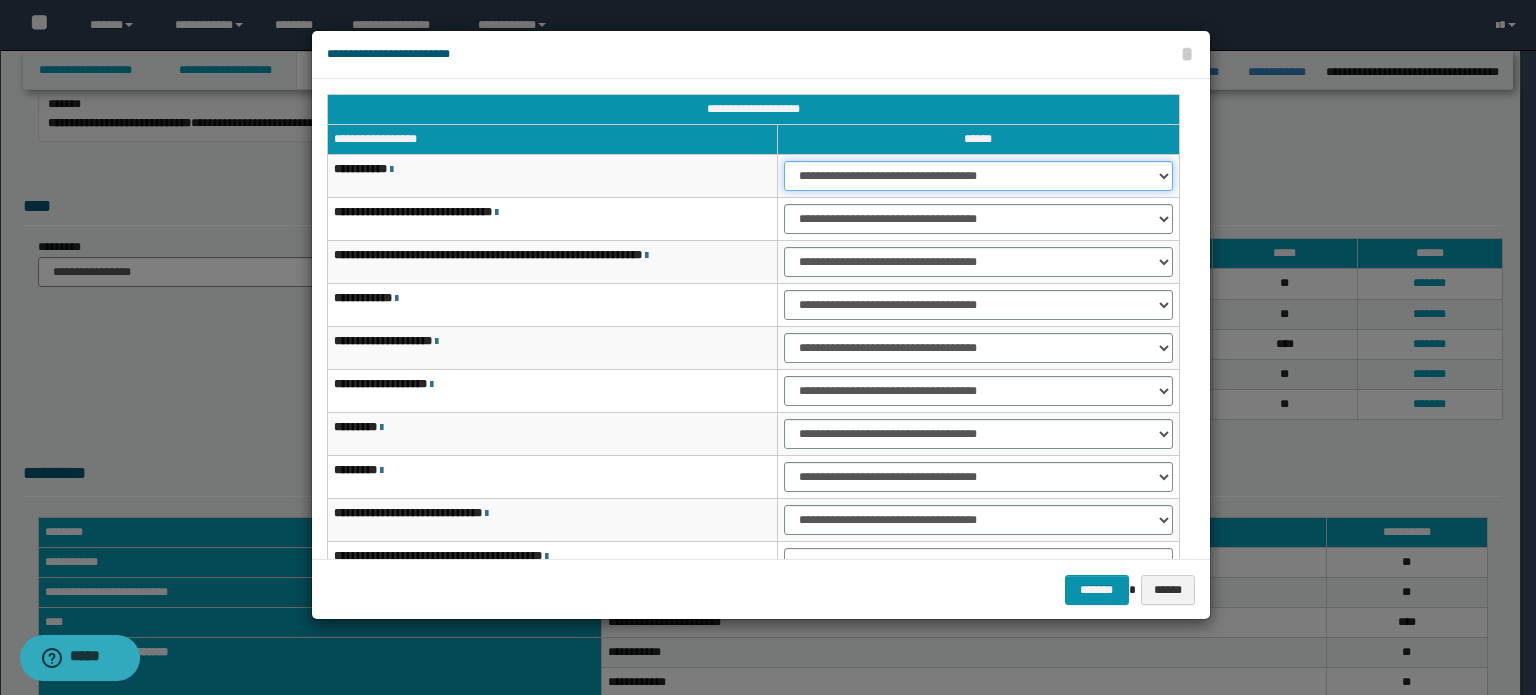 click on "**********" at bounding box center [978, 176] 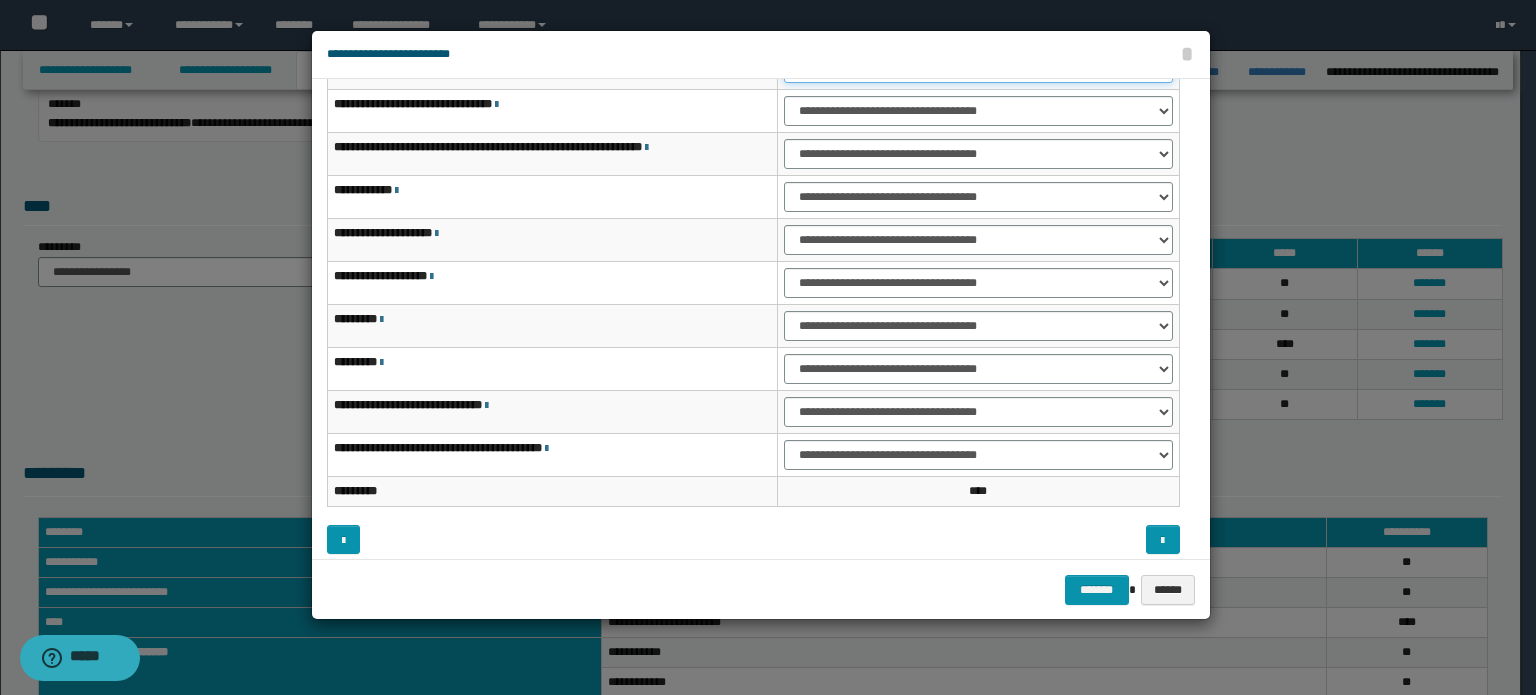 scroll, scrollTop: 118, scrollLeft: 0, axis: vertical 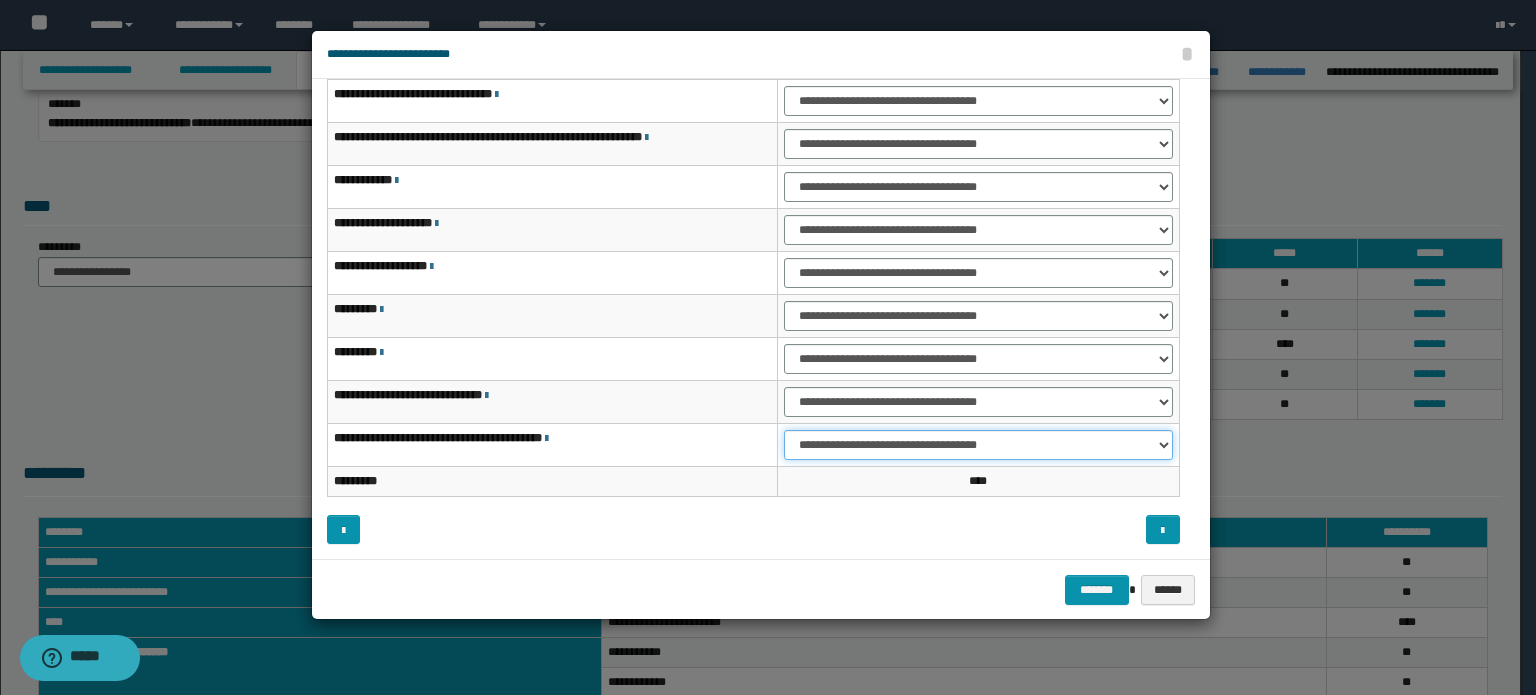 click on "**********" at bounding box center [978, 445] 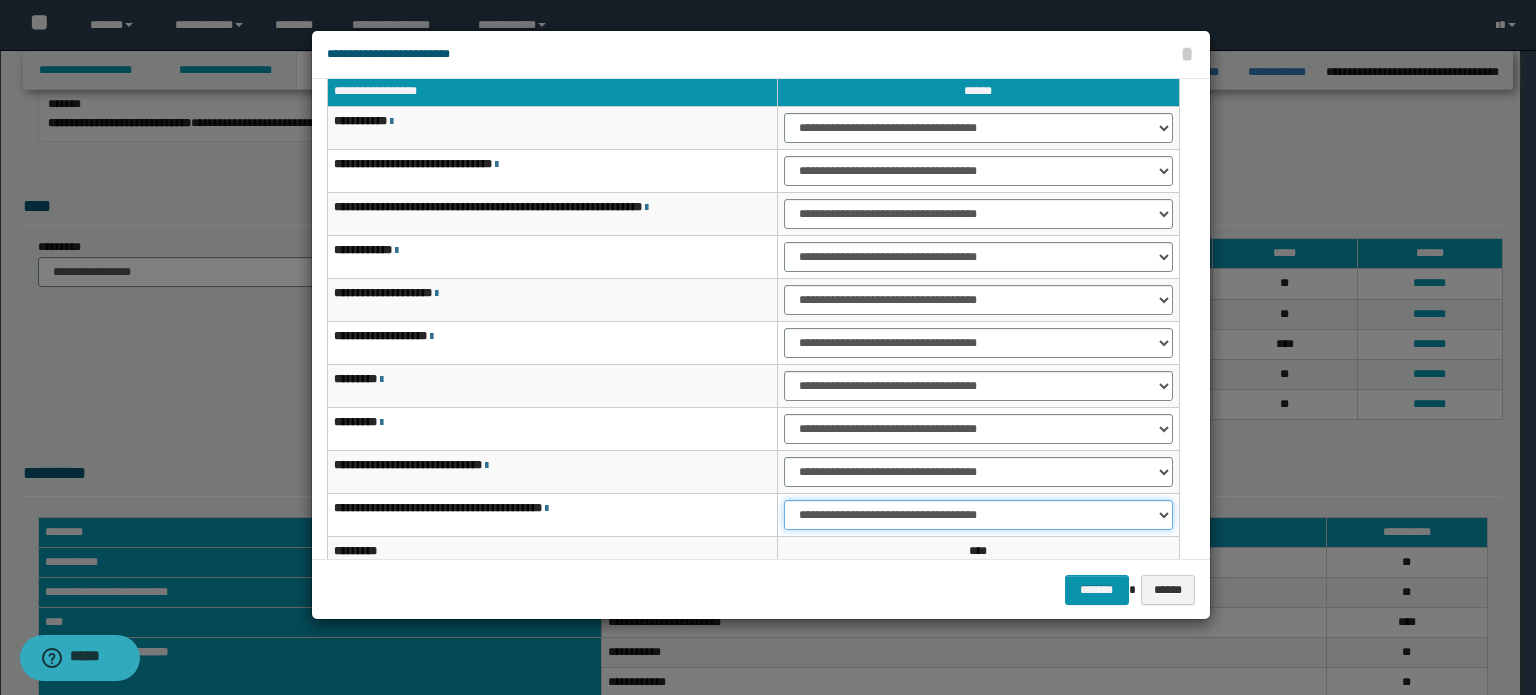 scroll, scrollTop: 18, scrollLeft: 0, axis: vertical 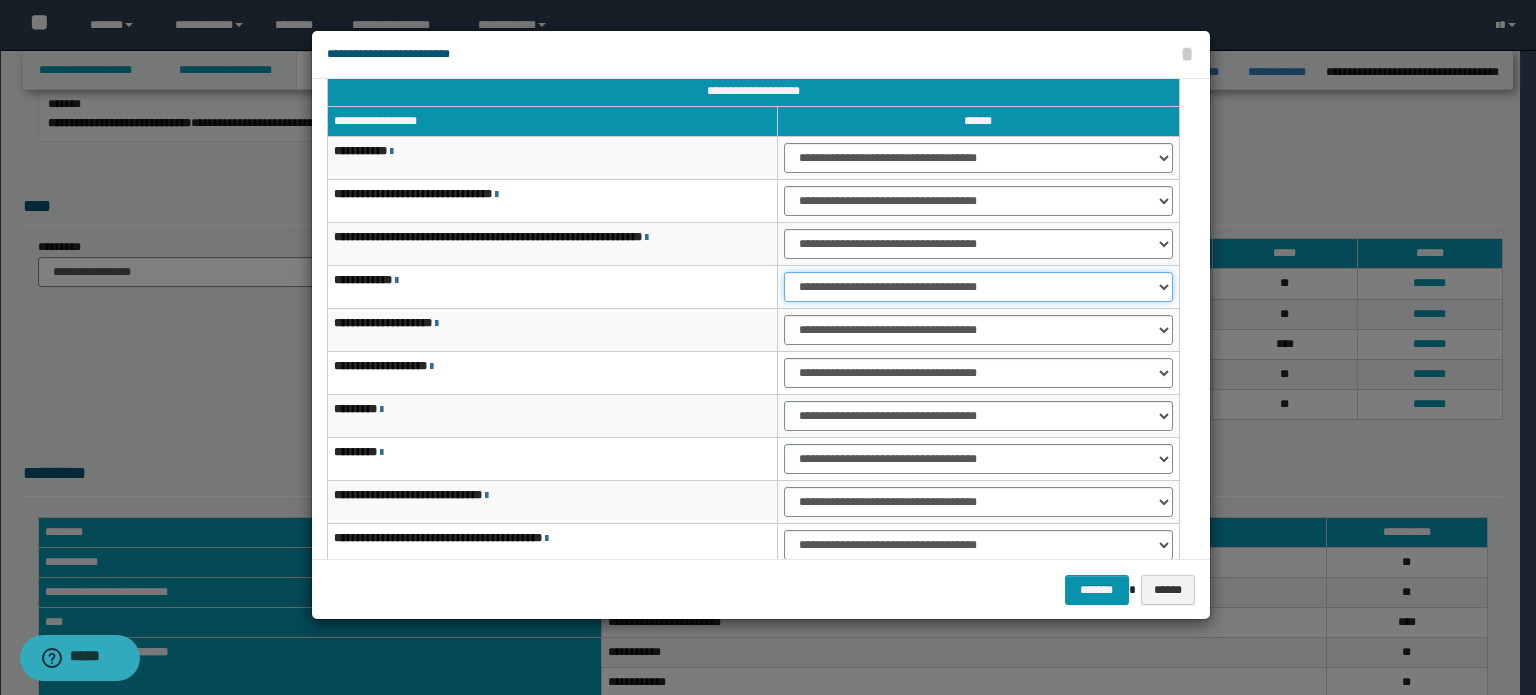 click on "**********" at bounding box center [978, 287] 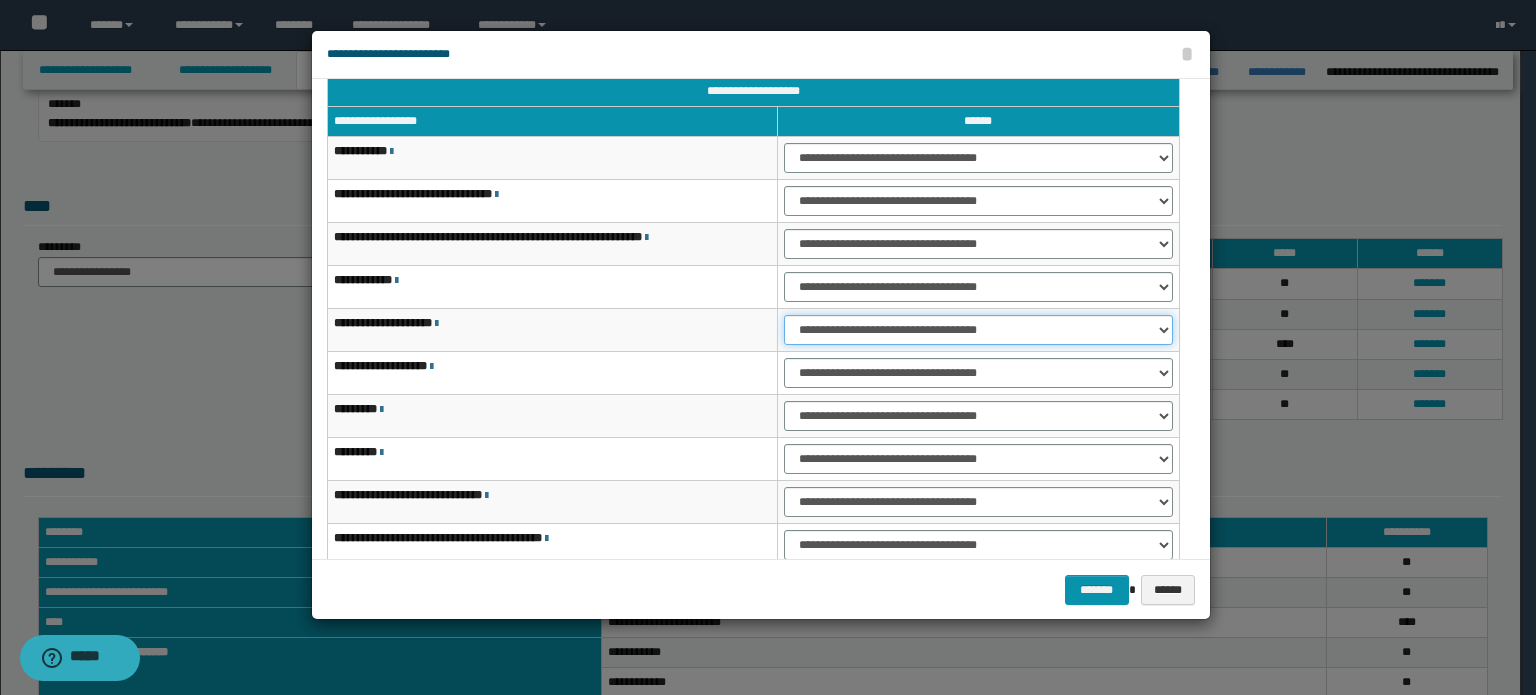 click on "**********" at bounding box center [978, 330] 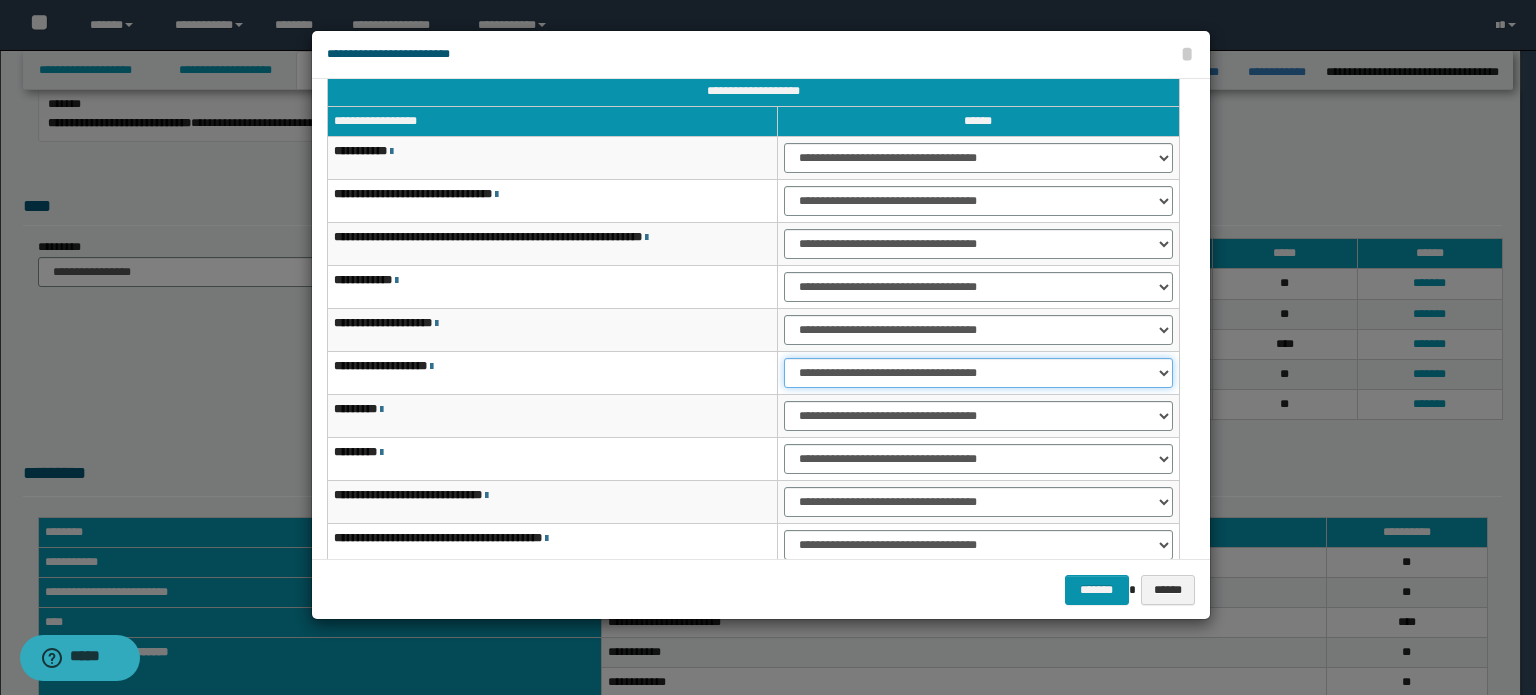 click on "**********" at bounding box center (978, 373) 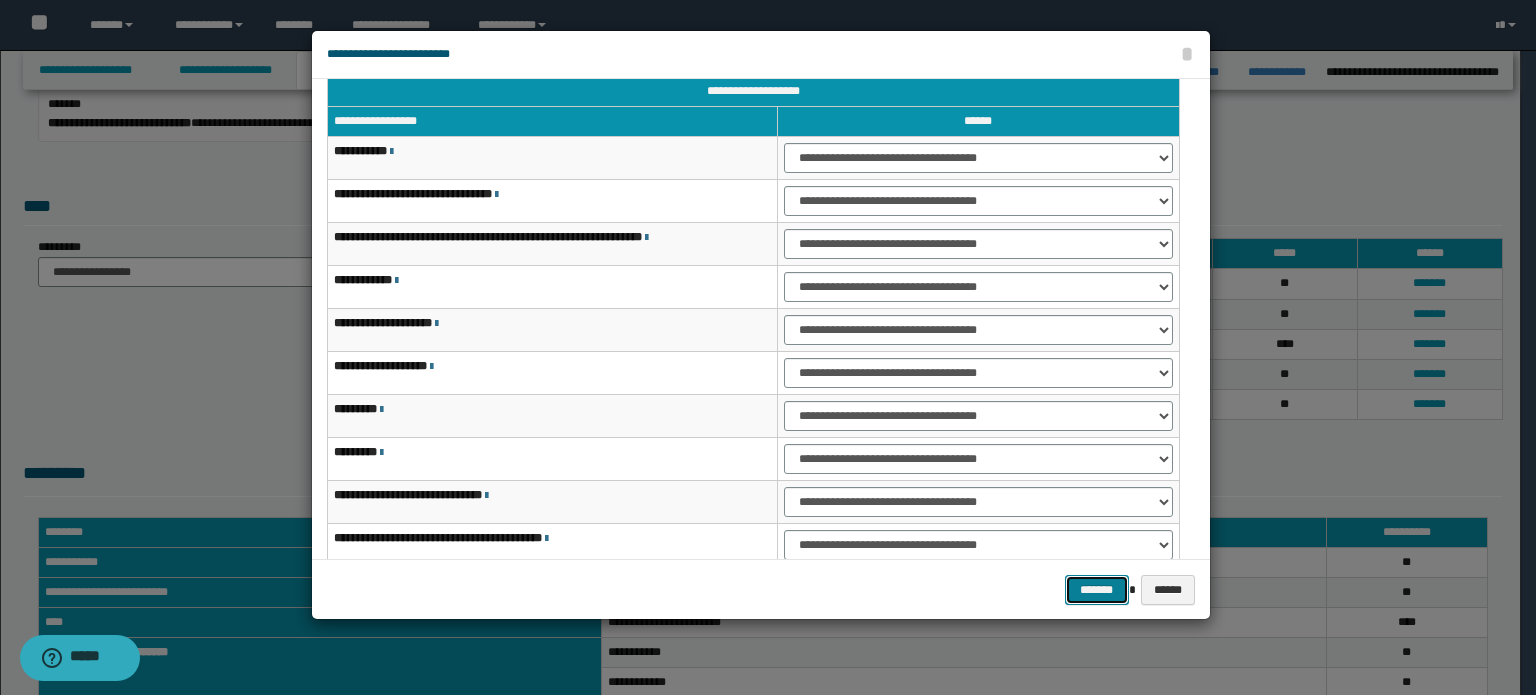 click on "*******" at bounding box center (1097, 590) 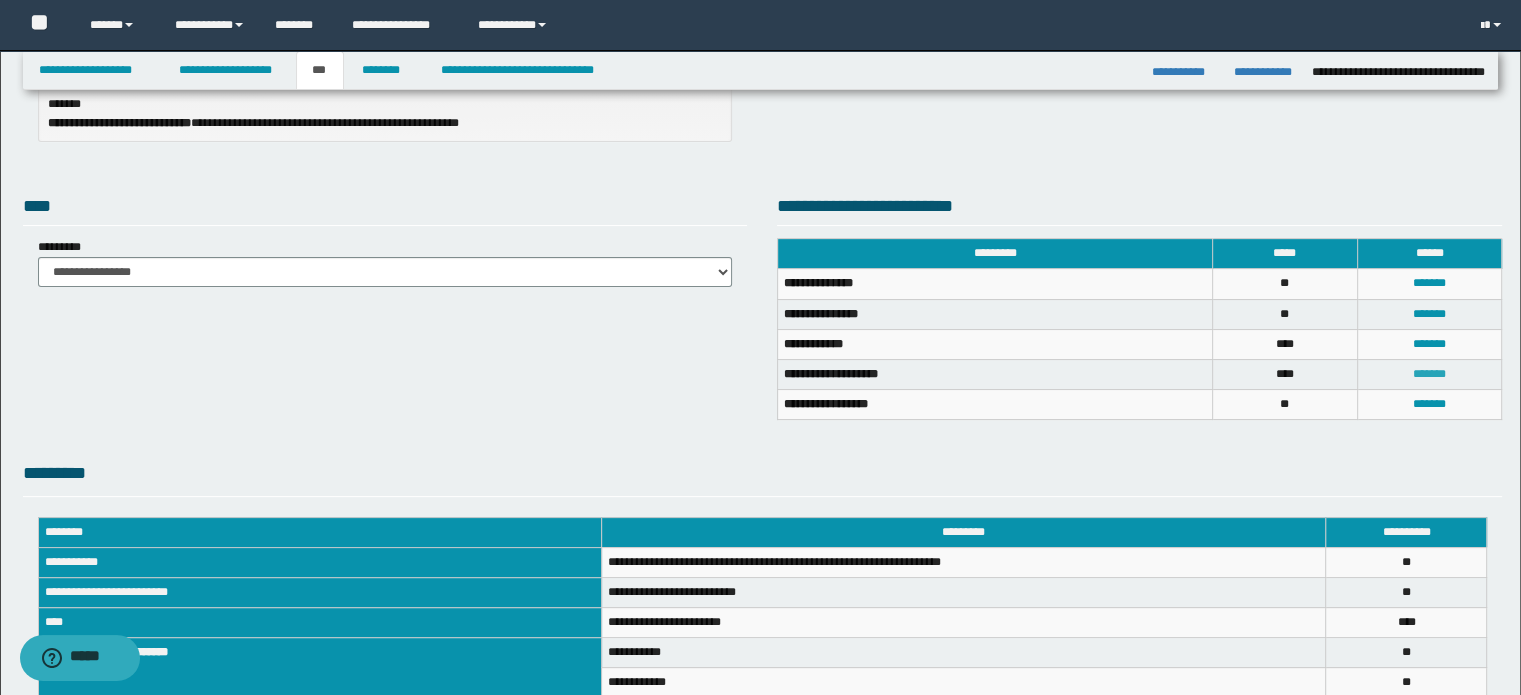 click on "*******" at bounding box center (1429, 374) 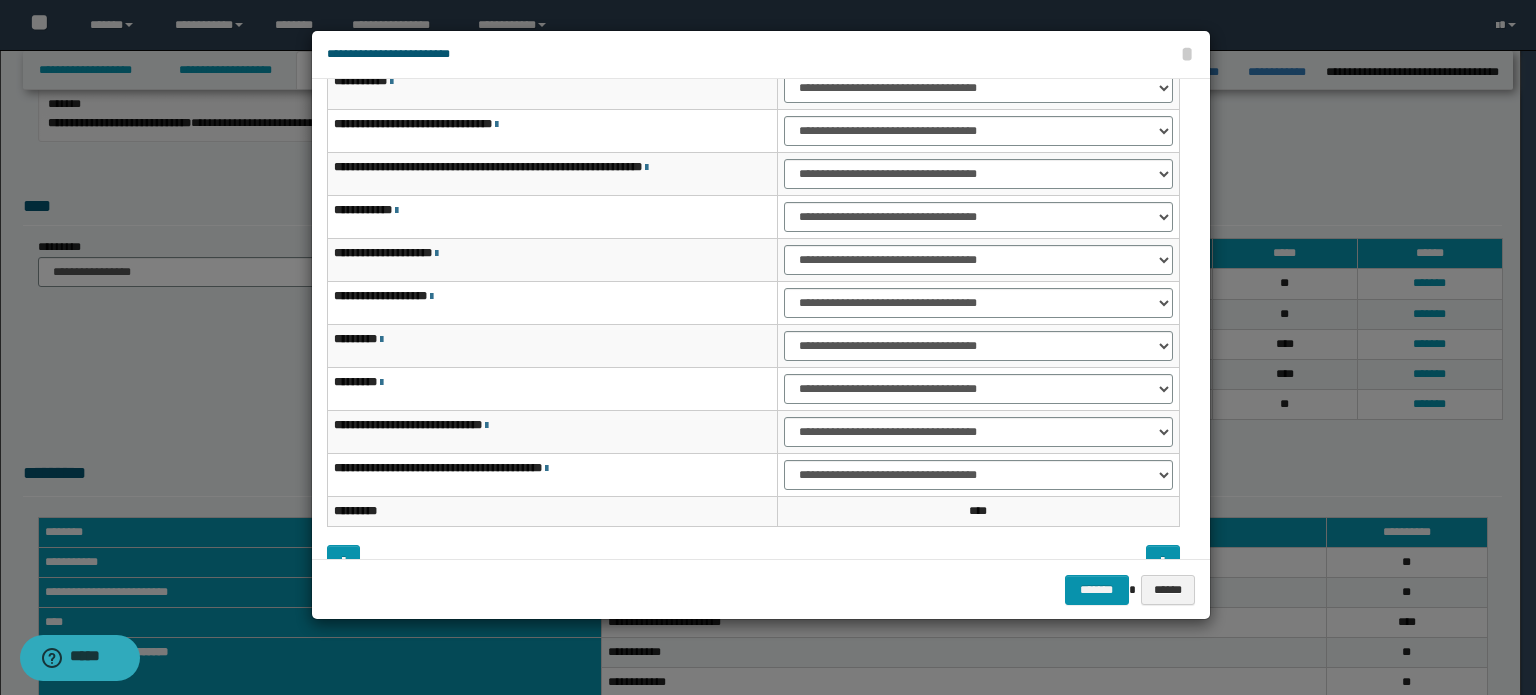 scroll, scrollTop: 118, scrollLeft: 0, axis: vertical 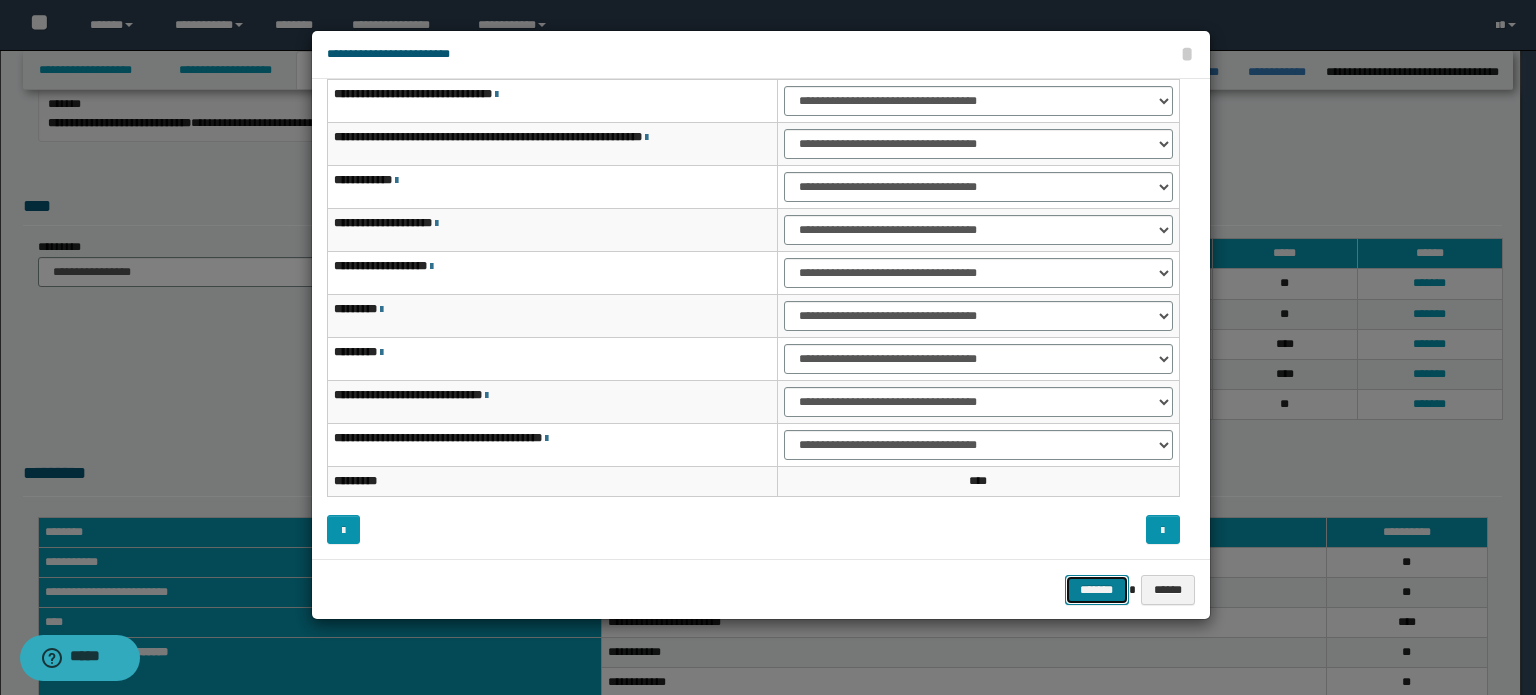 click on "*******" at bounding box center (1097, 590) 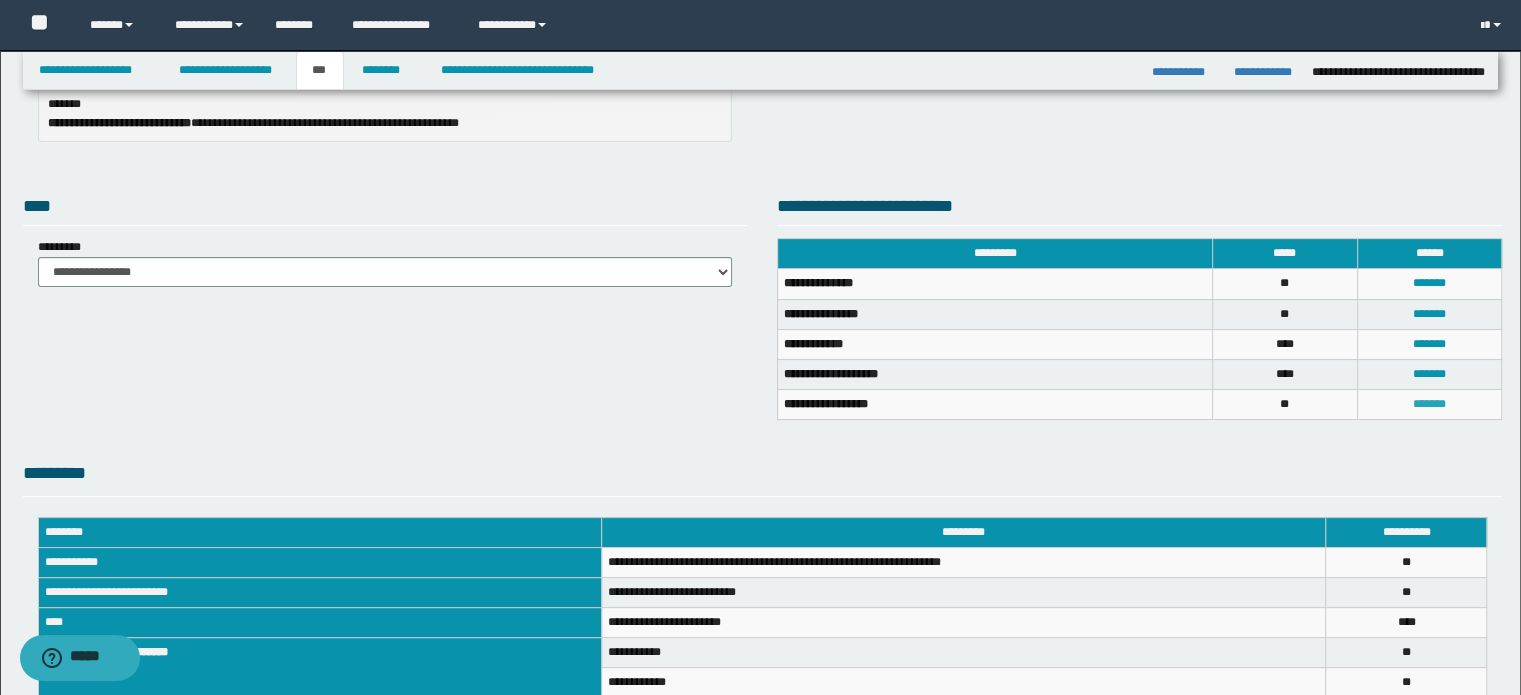 click on "*******" at bounding box center [1429, 404] 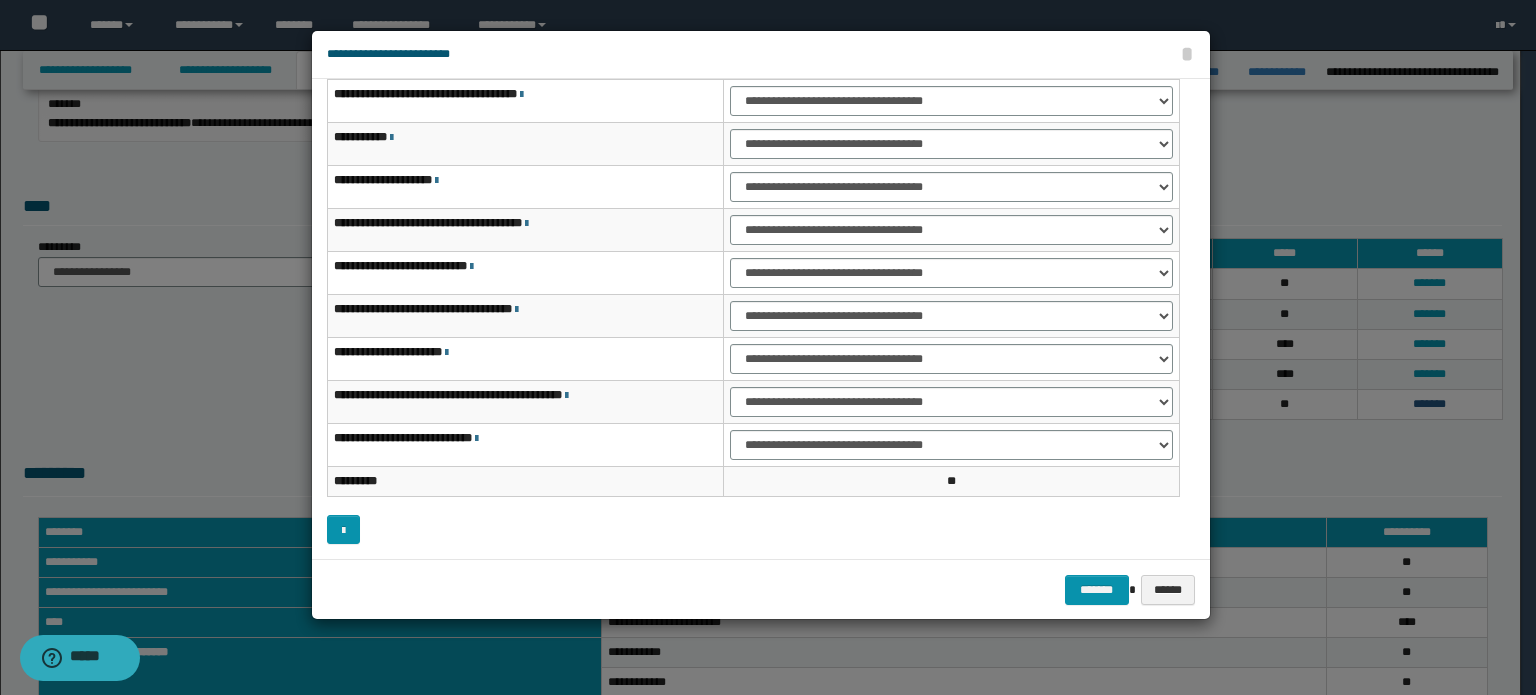 scroll, scrollTop: 49, scrollLeft: 0, axis: vertical 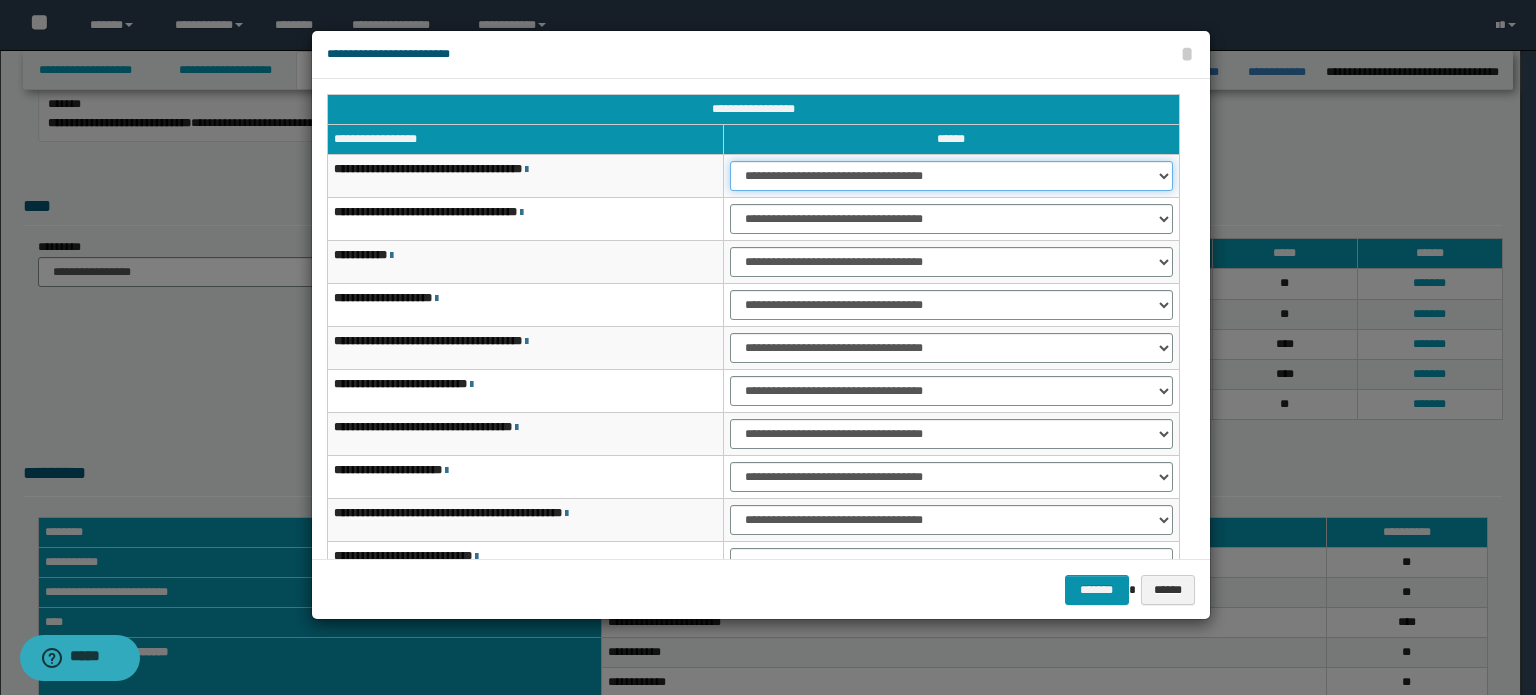 click on "**********" at bounding box center (951, 176) 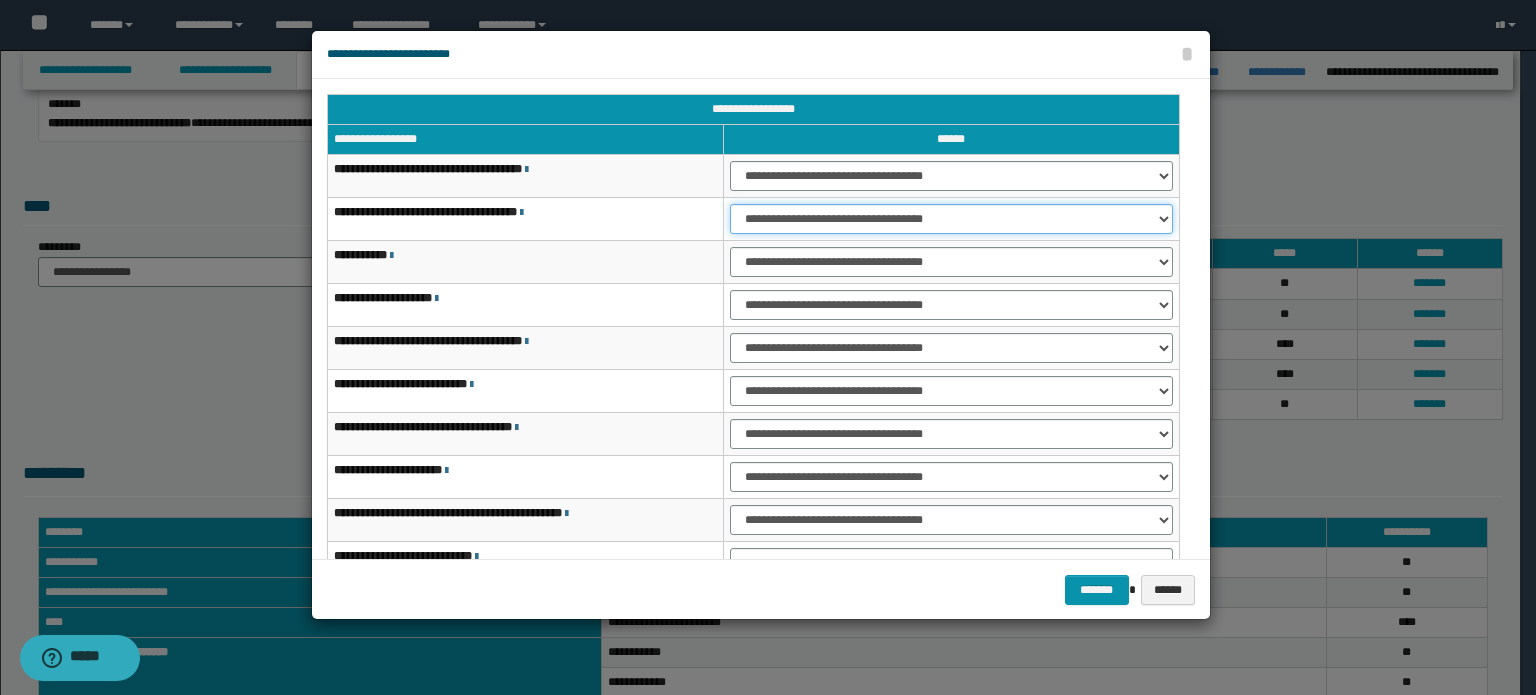 click on "**********" at bounding box center (951, 219) 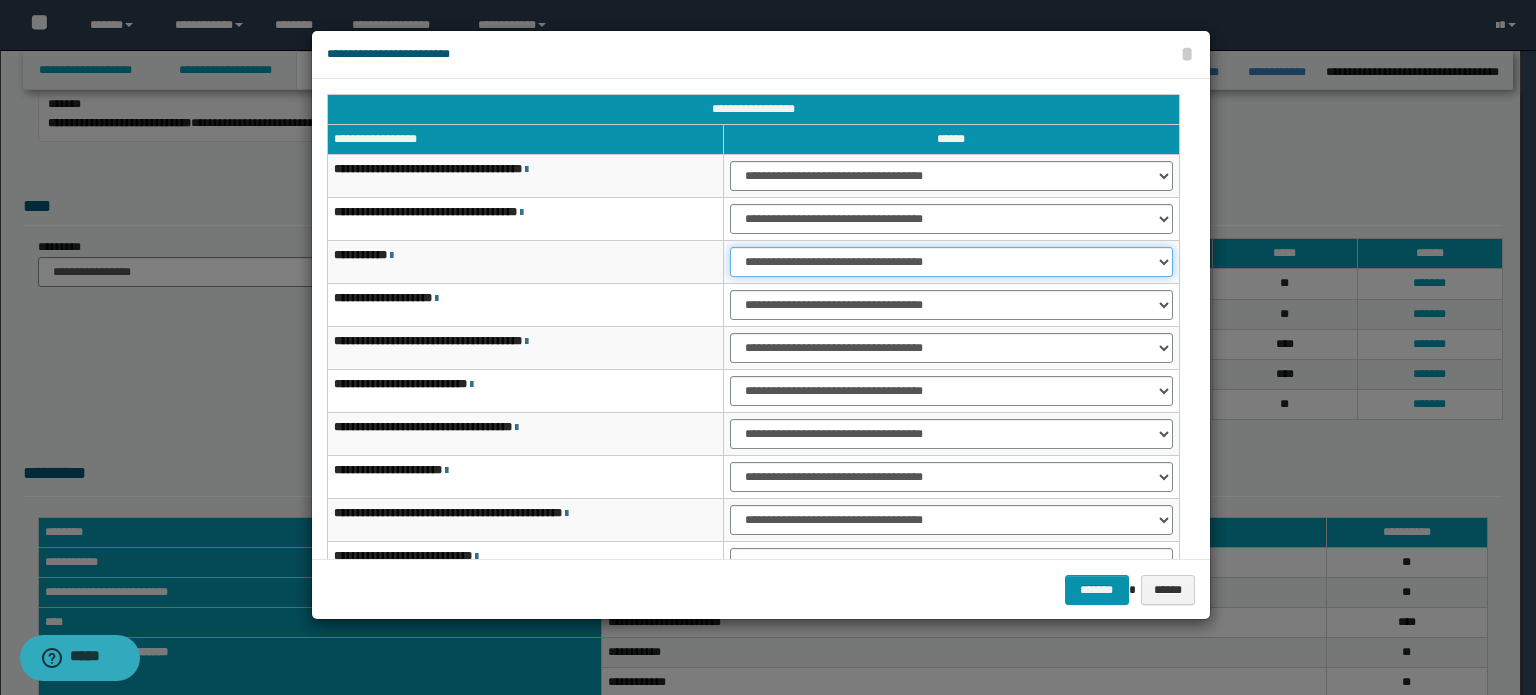click on "**********" at bounding box center (951, 262) 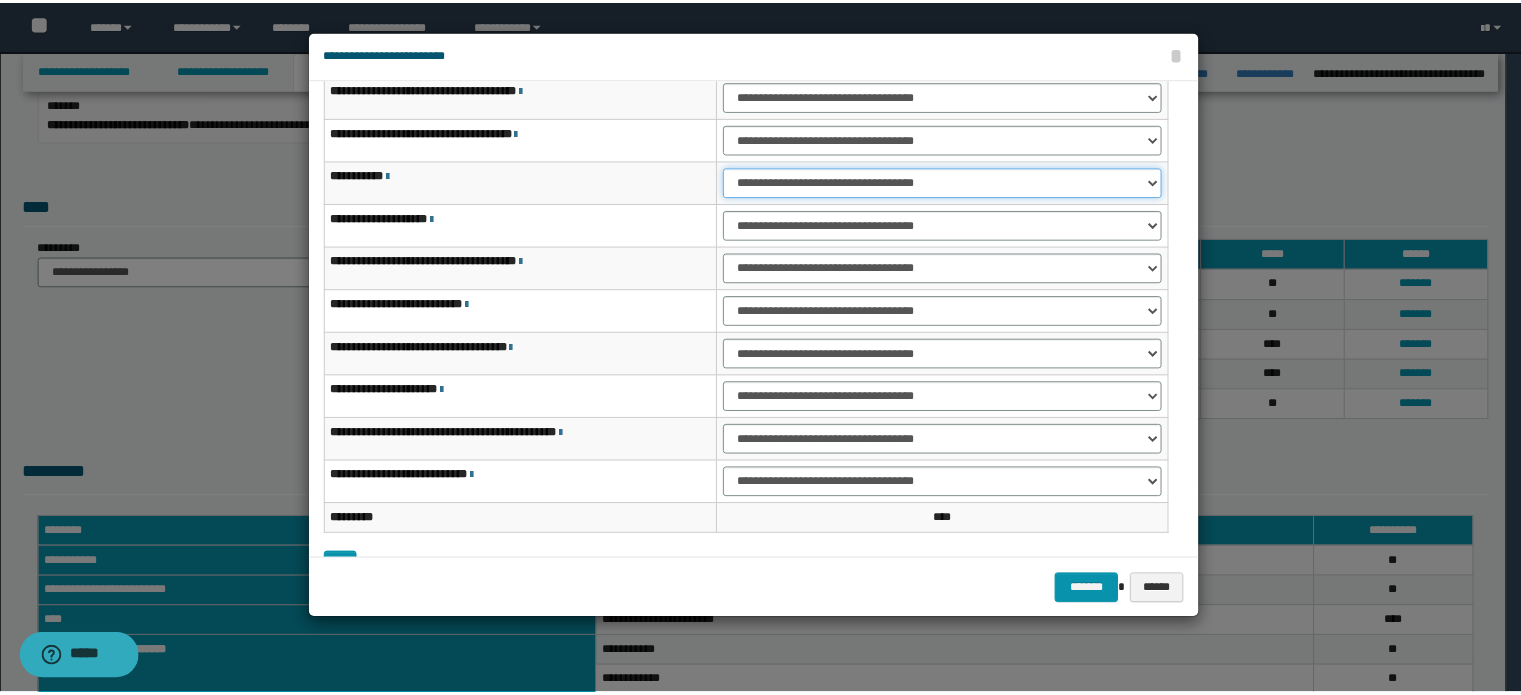 scroll, scrollTop: 118, scrollLeft: 0, axis: vertical 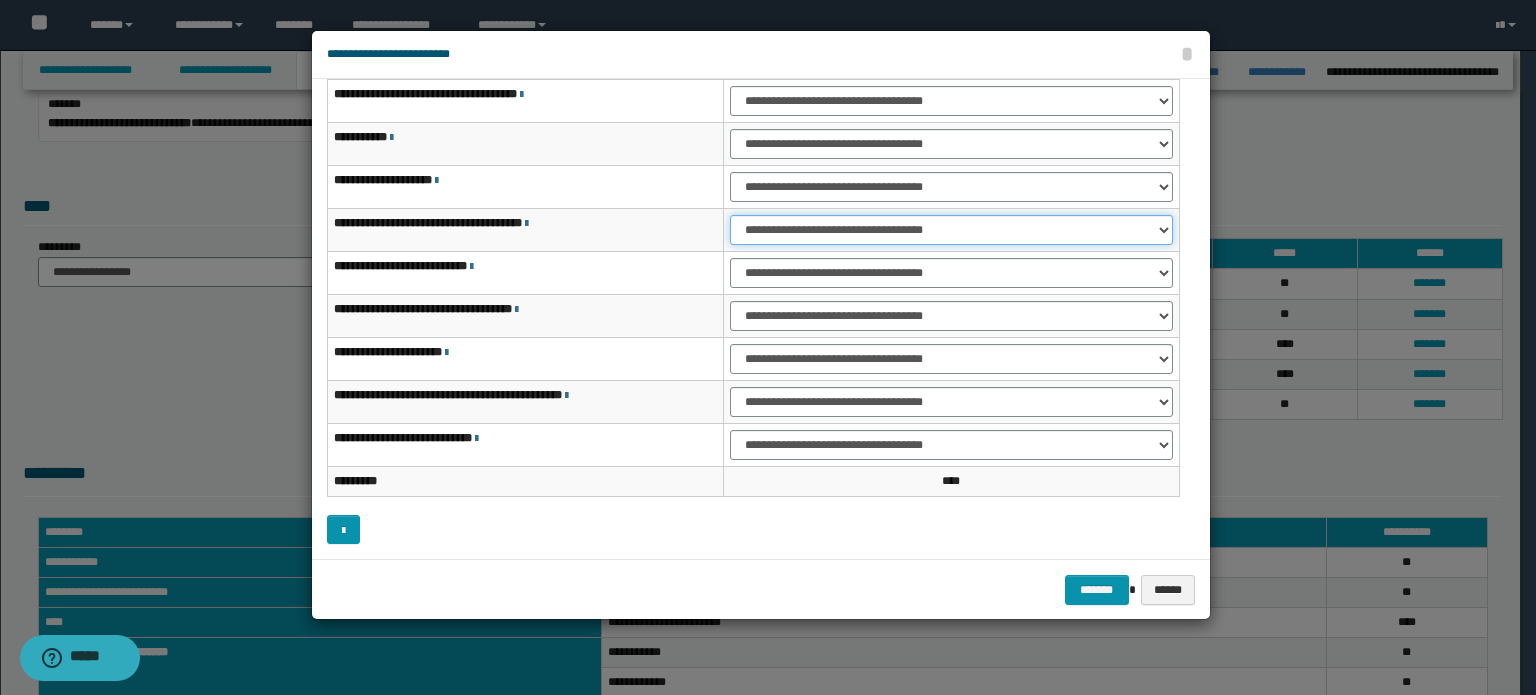 drag, startPoint x: 1093, startPoint y: 227, endPoint x: 1094, endPoint y: 239, distance: 12.0415945 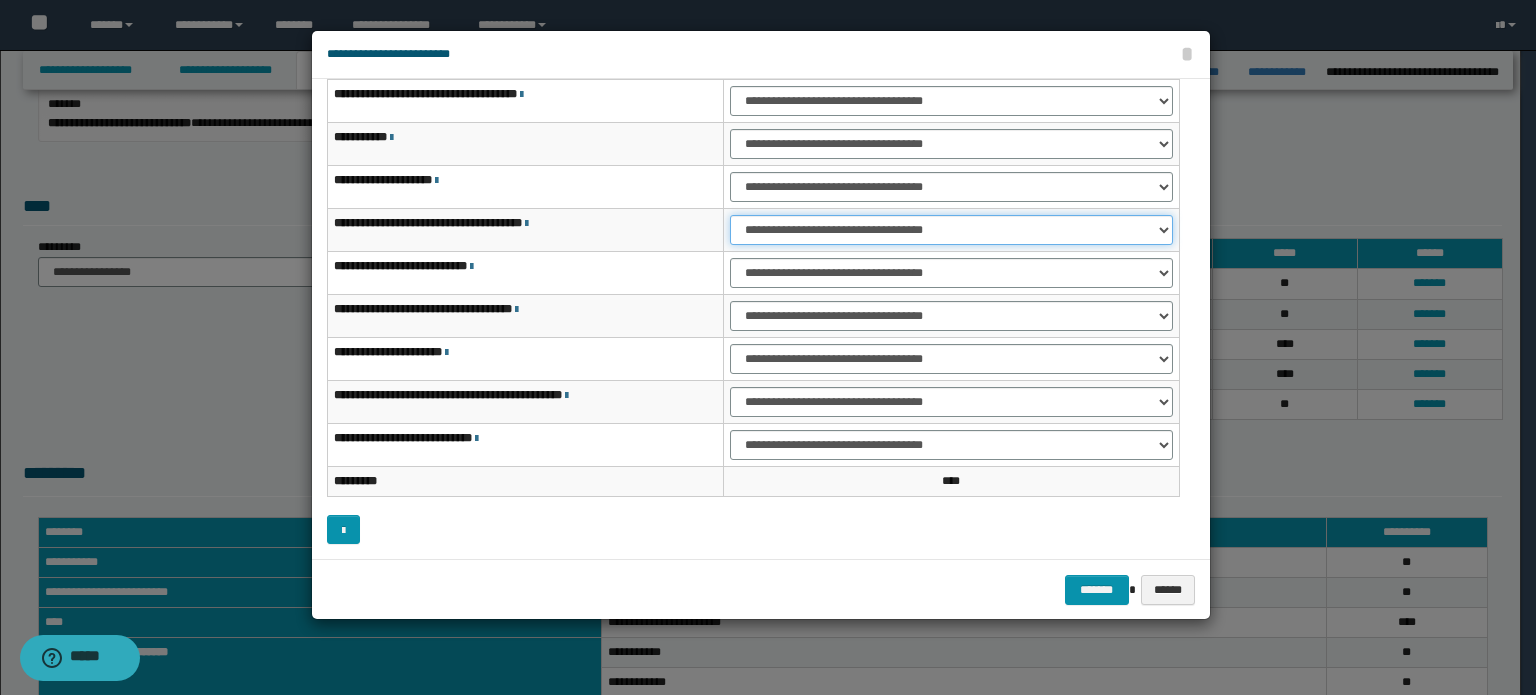 select on "***" 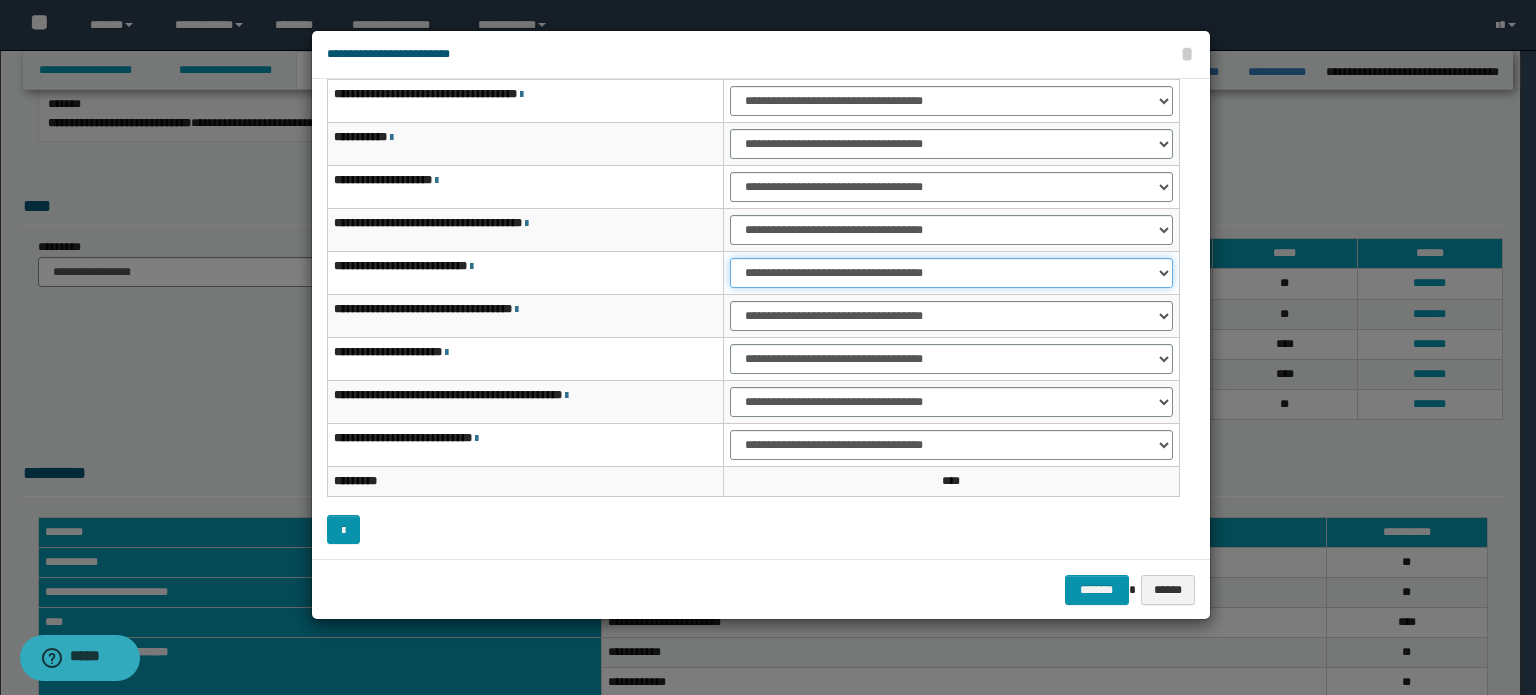 click on "**********" at bounding box center [951, 273] 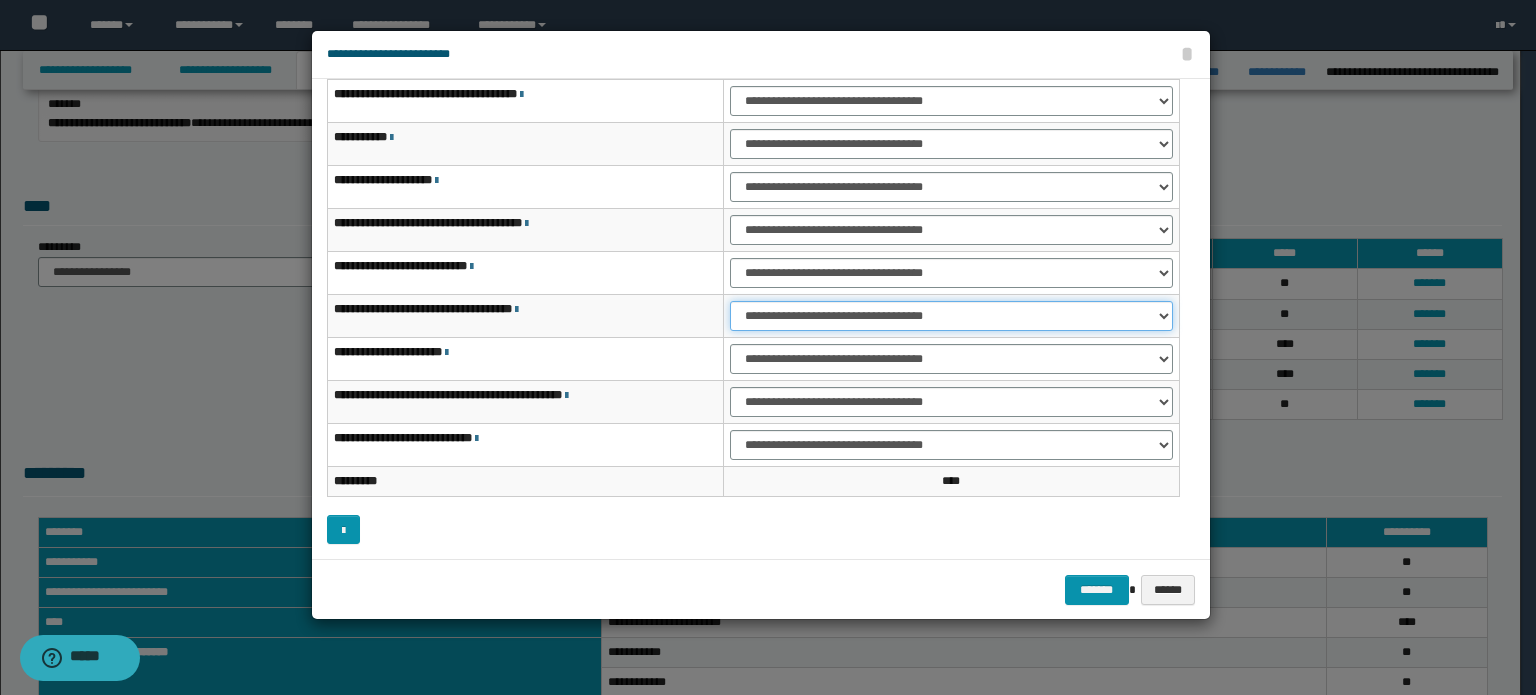 click on "**********" at bounding box center (951, 316) 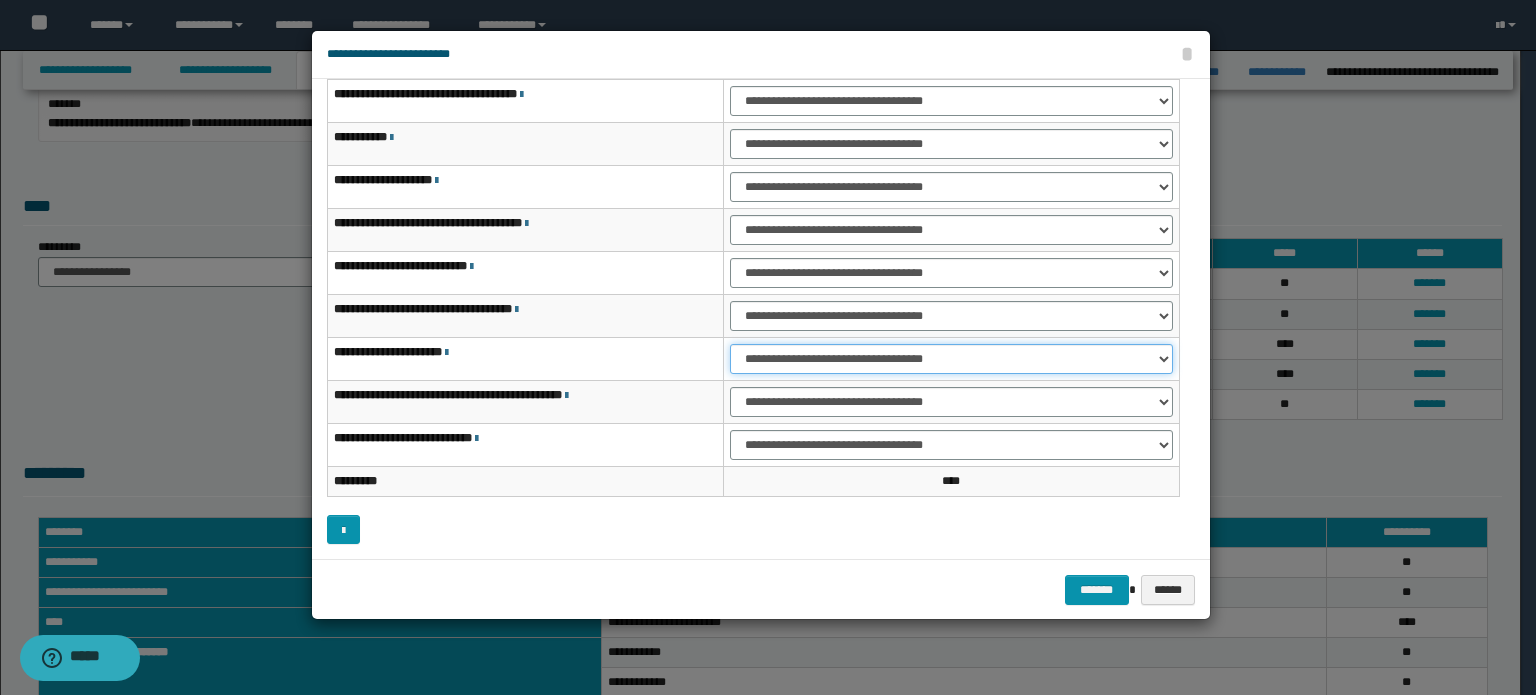 click on "**********" at bounding box center [951, 359] 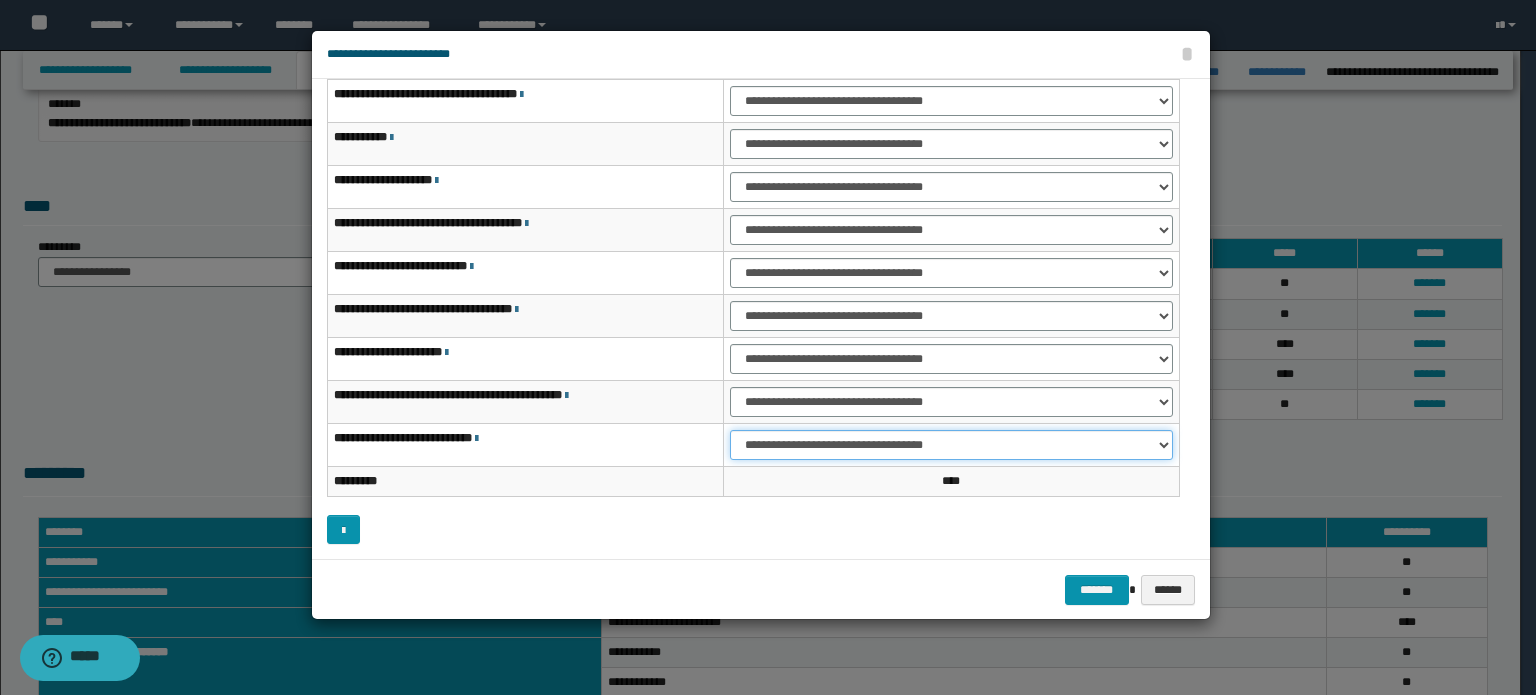 click on "**********" at bounding box center [951, 445] 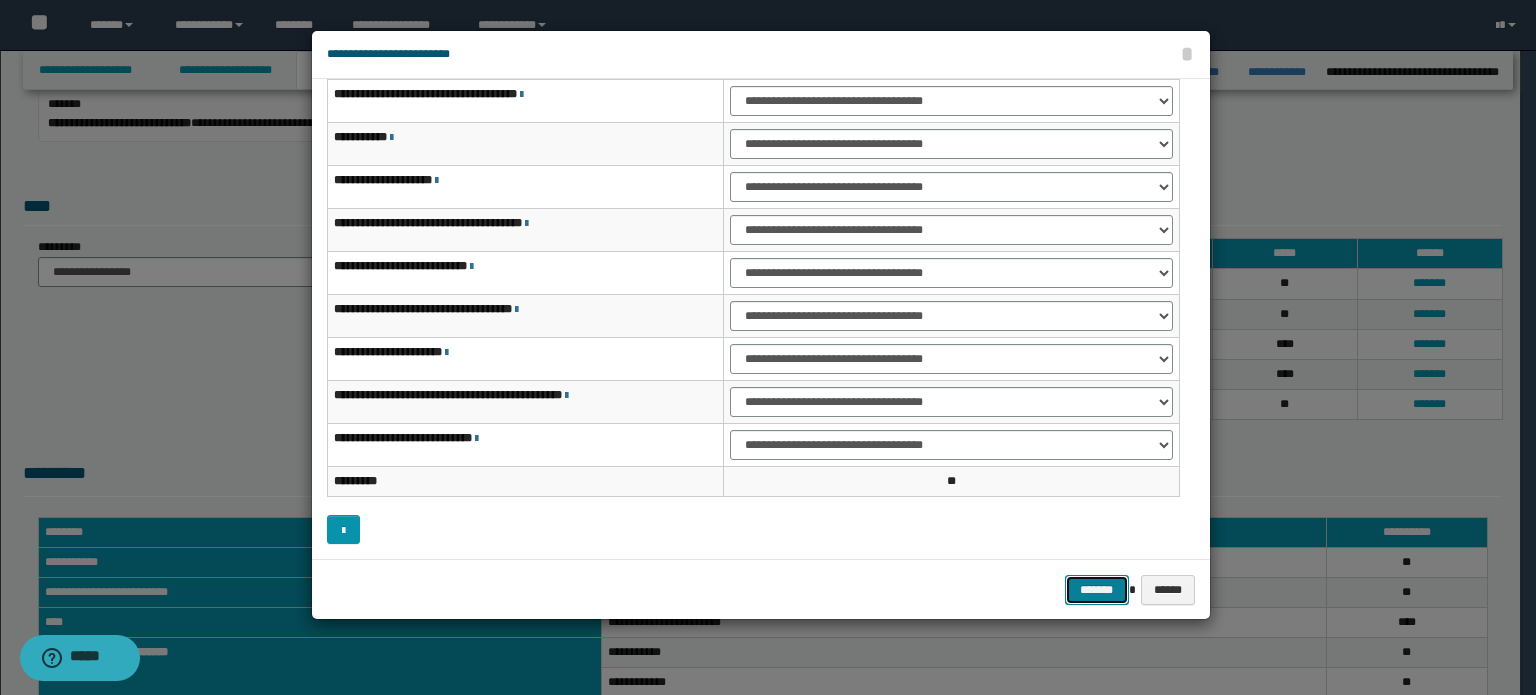 click on "*******" at bounding box center (1097, 590) 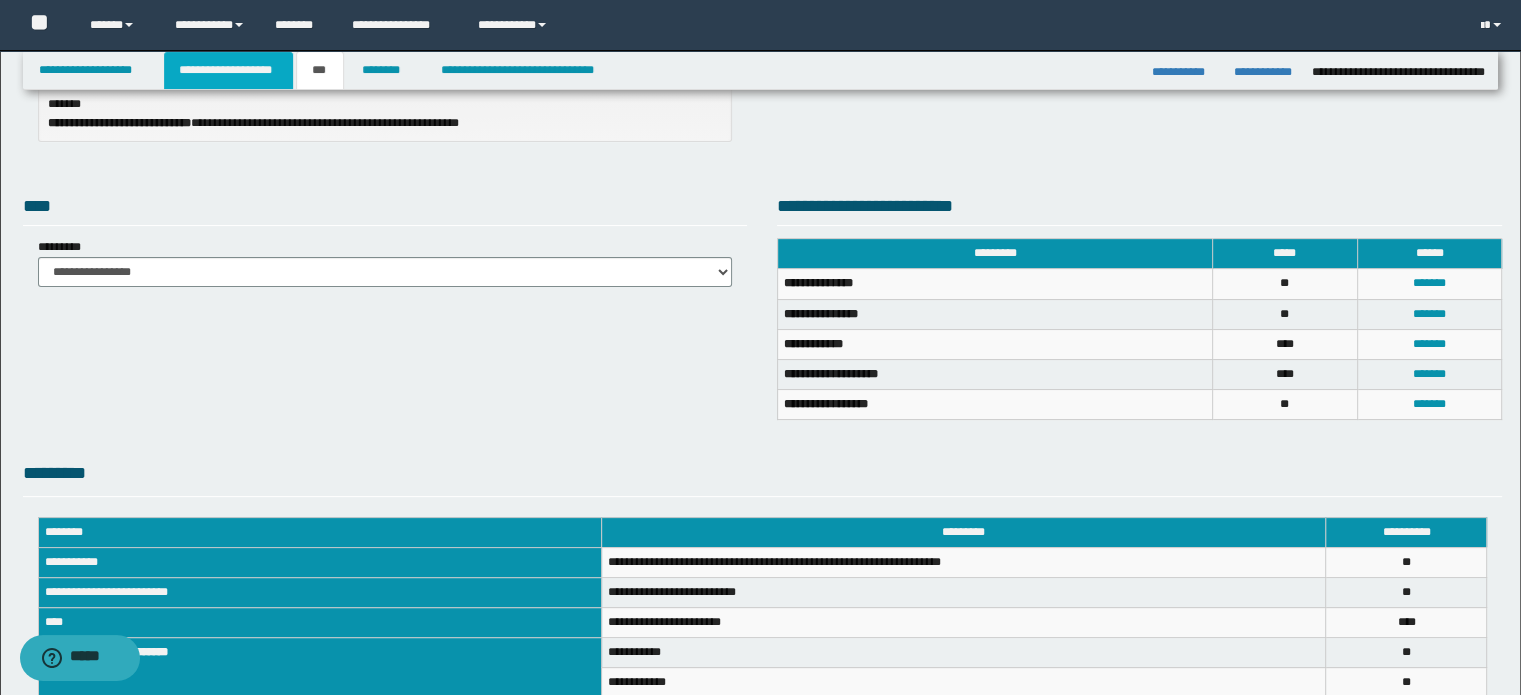 click on "**********" at bounding box center (228, 70) 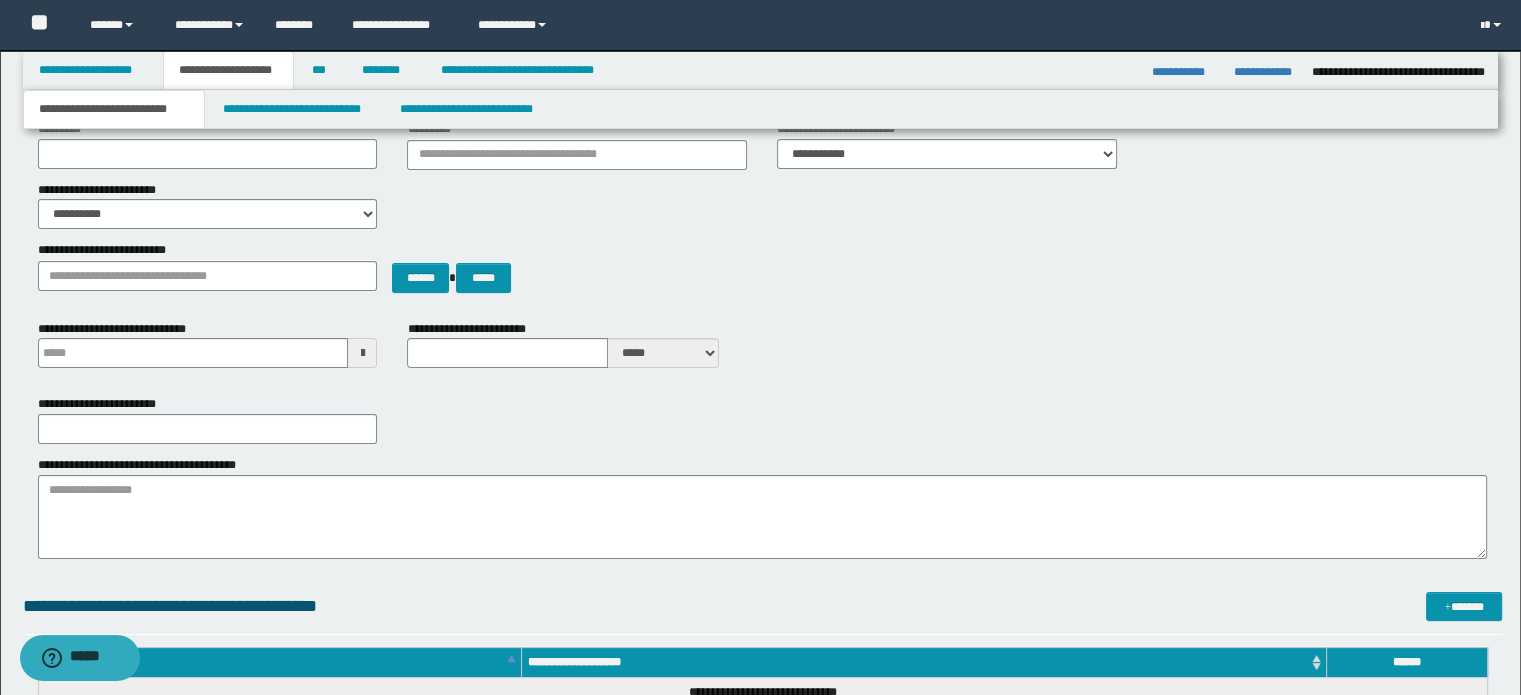 scroll, scrollTop: 0, scrollLeft: 0, axis: both 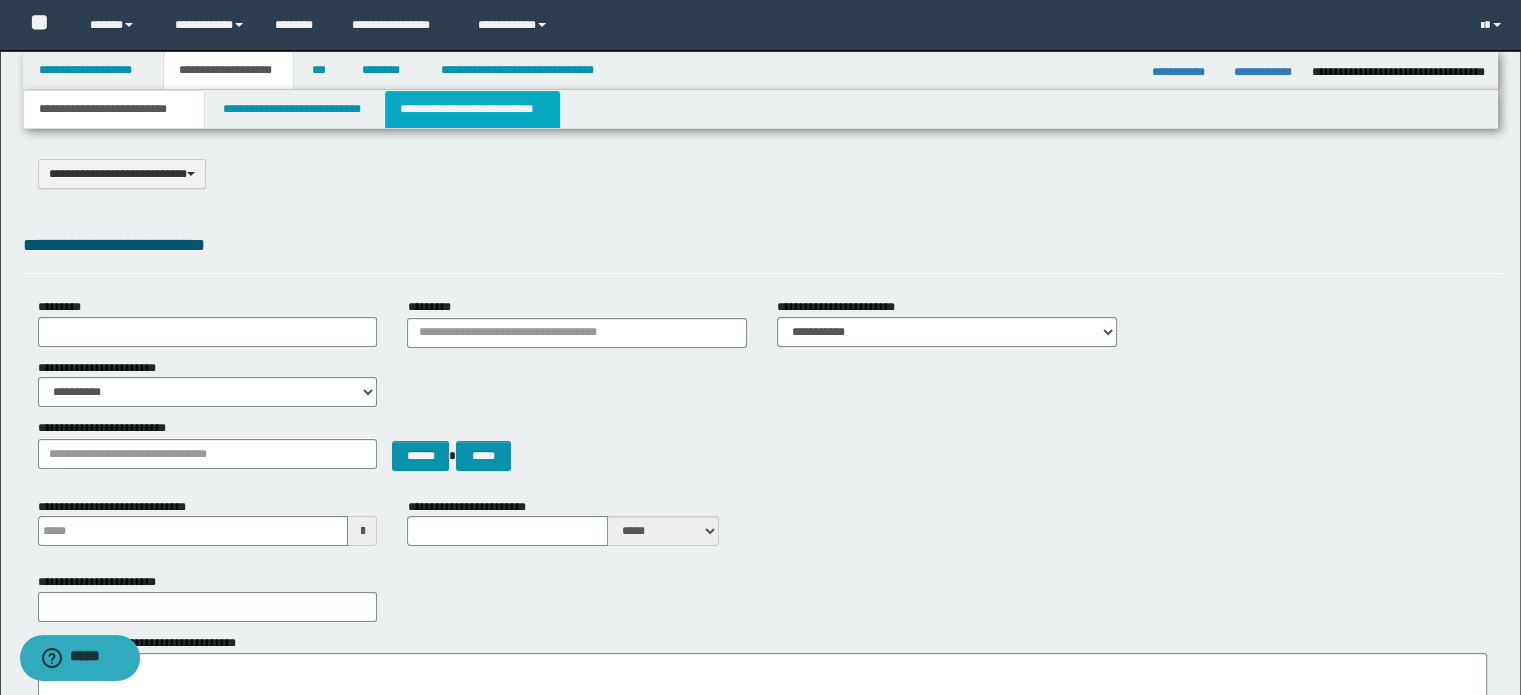 click on "**********" at bounding box center [472, 109] 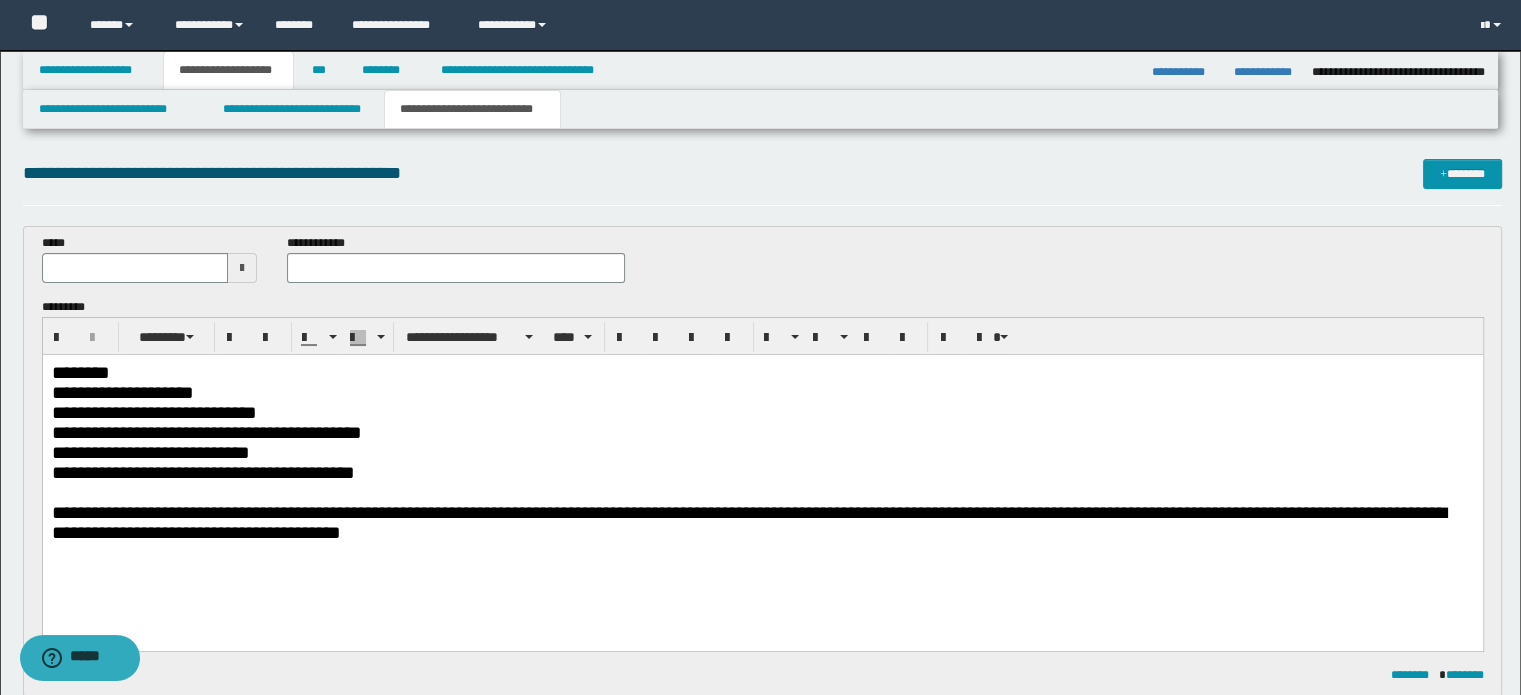 click on "**********" at bounding box center (762, 522) 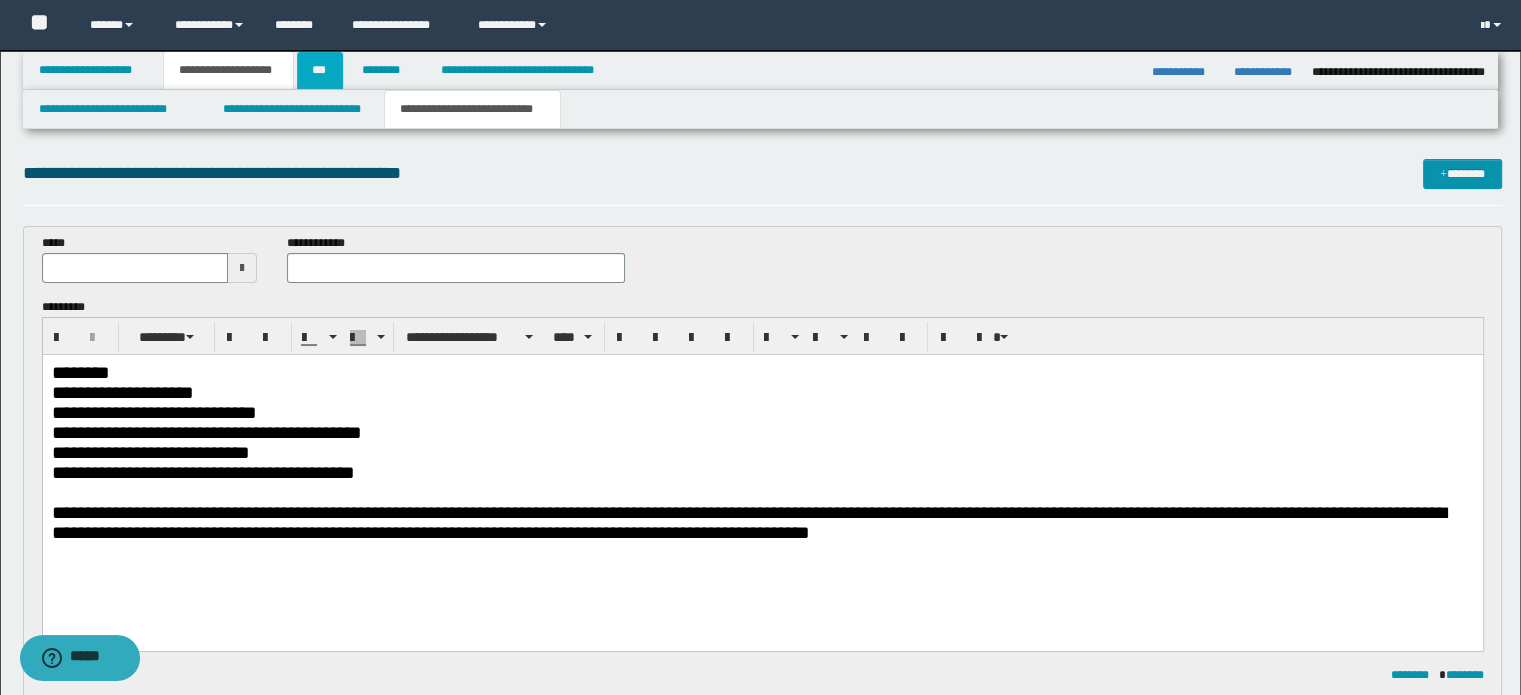 click on "***" at bounding box center [320, 70] 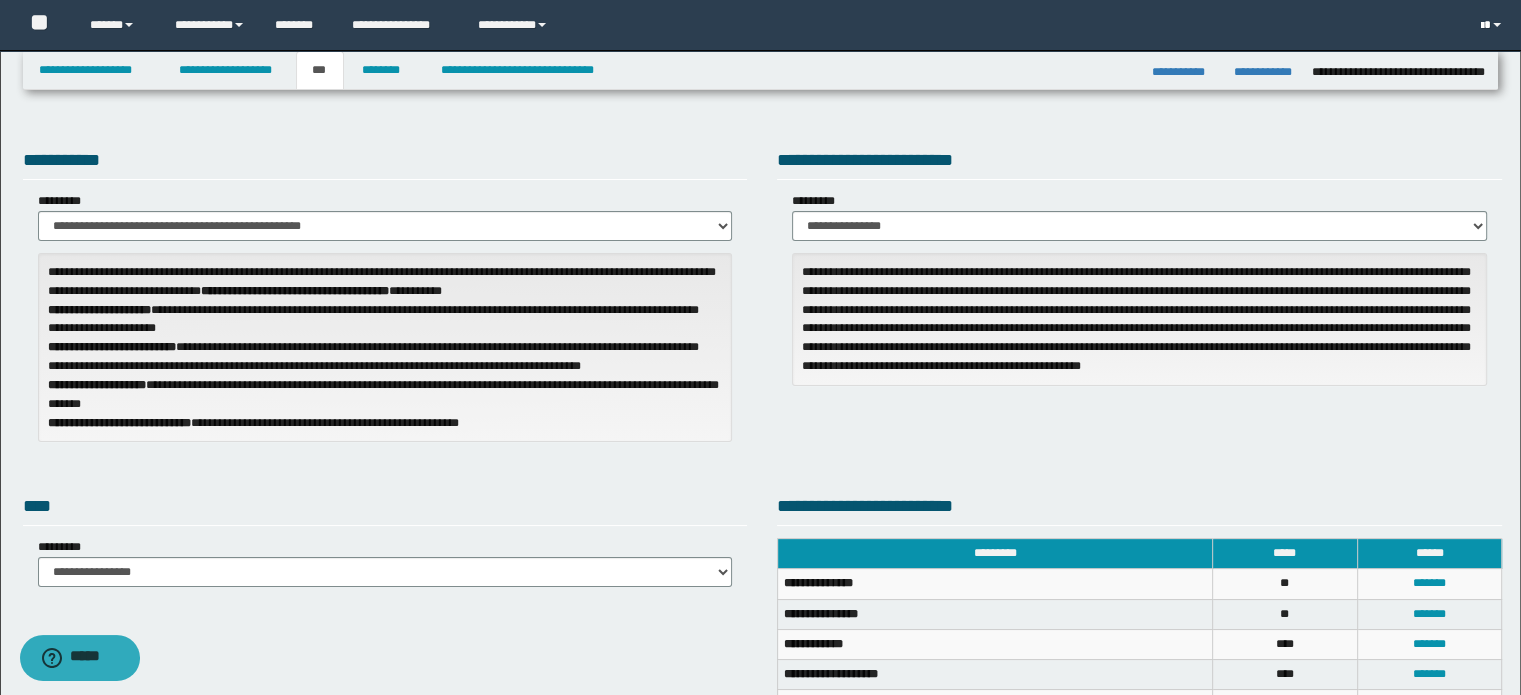 click at bounding box center [1493, 25] 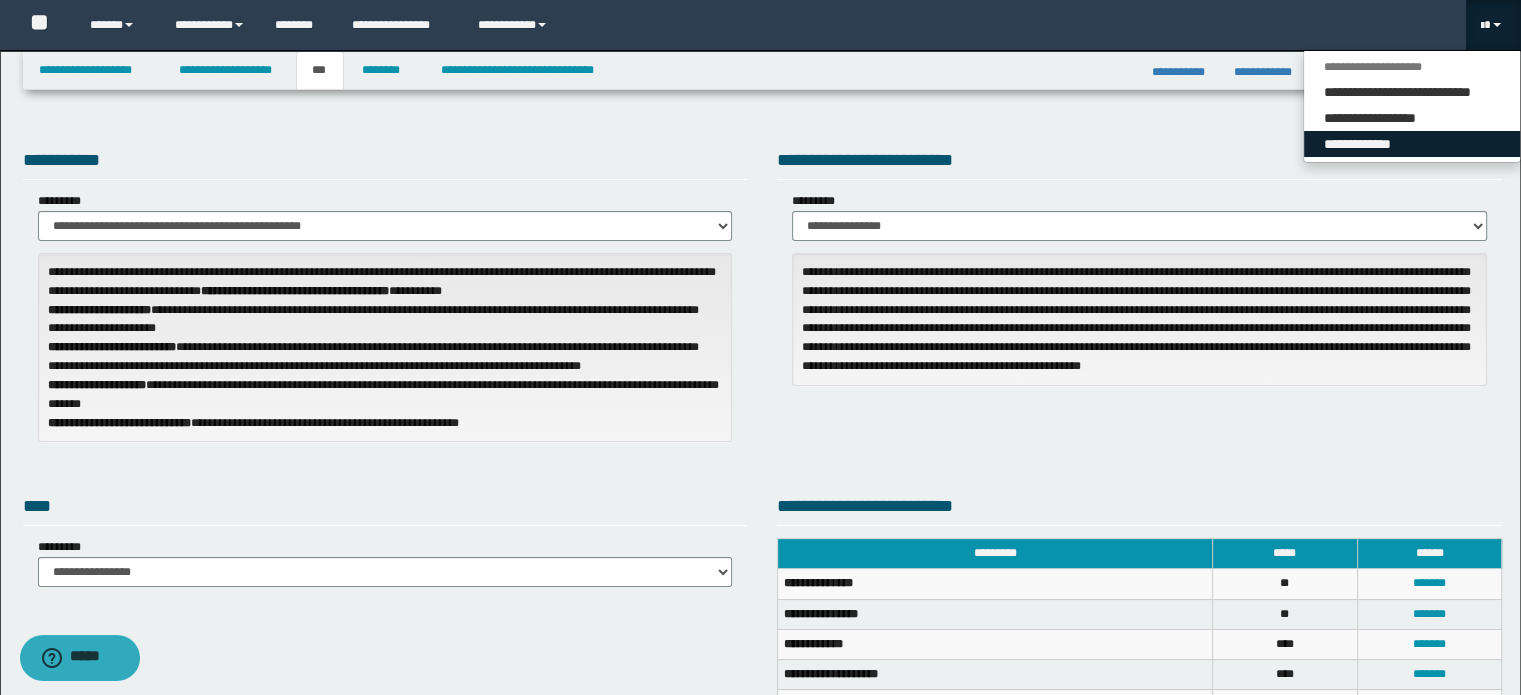 click on "**********" at bounding box center (1412, 144) 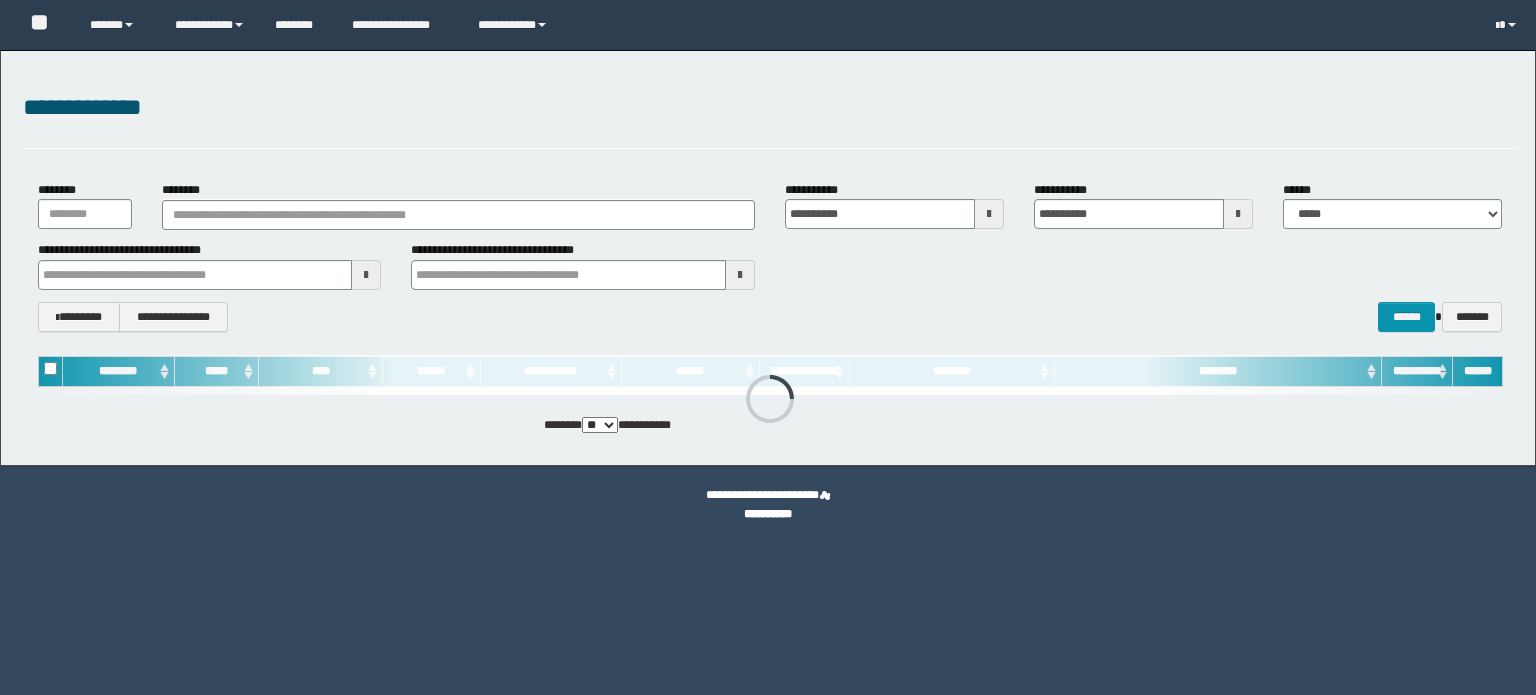 scroll, scrollTop: 0, scrollLeft: 0, axis: both 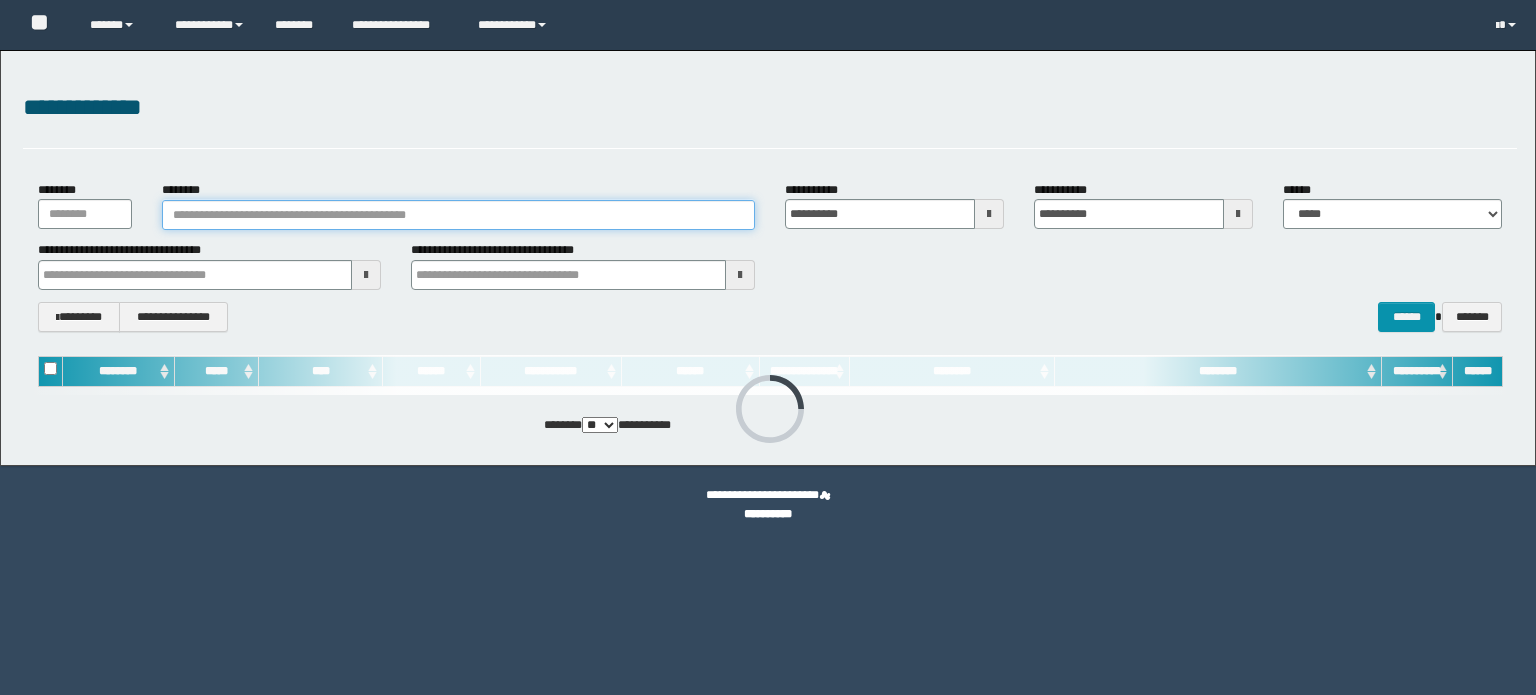 click on "********" at bounding box center (458, 215) 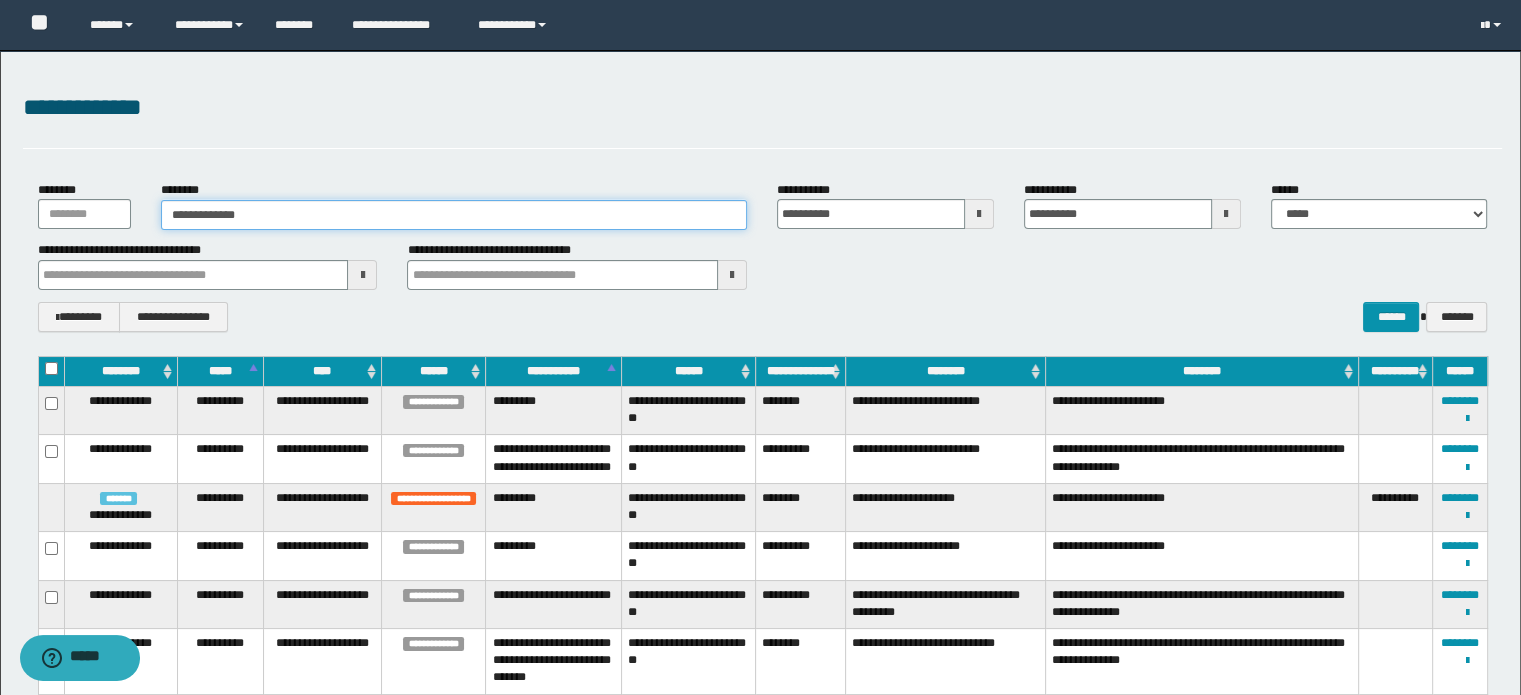 type on "**********" 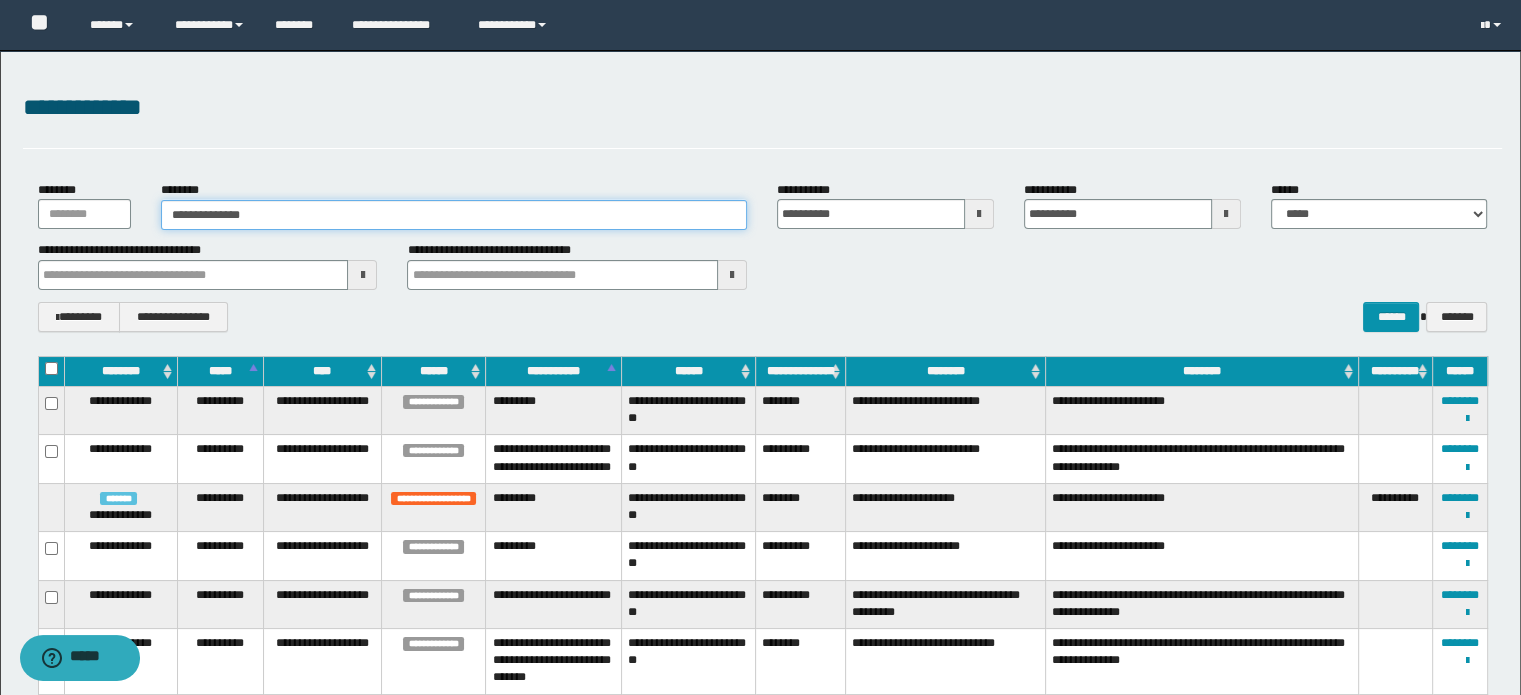 type on "**********" 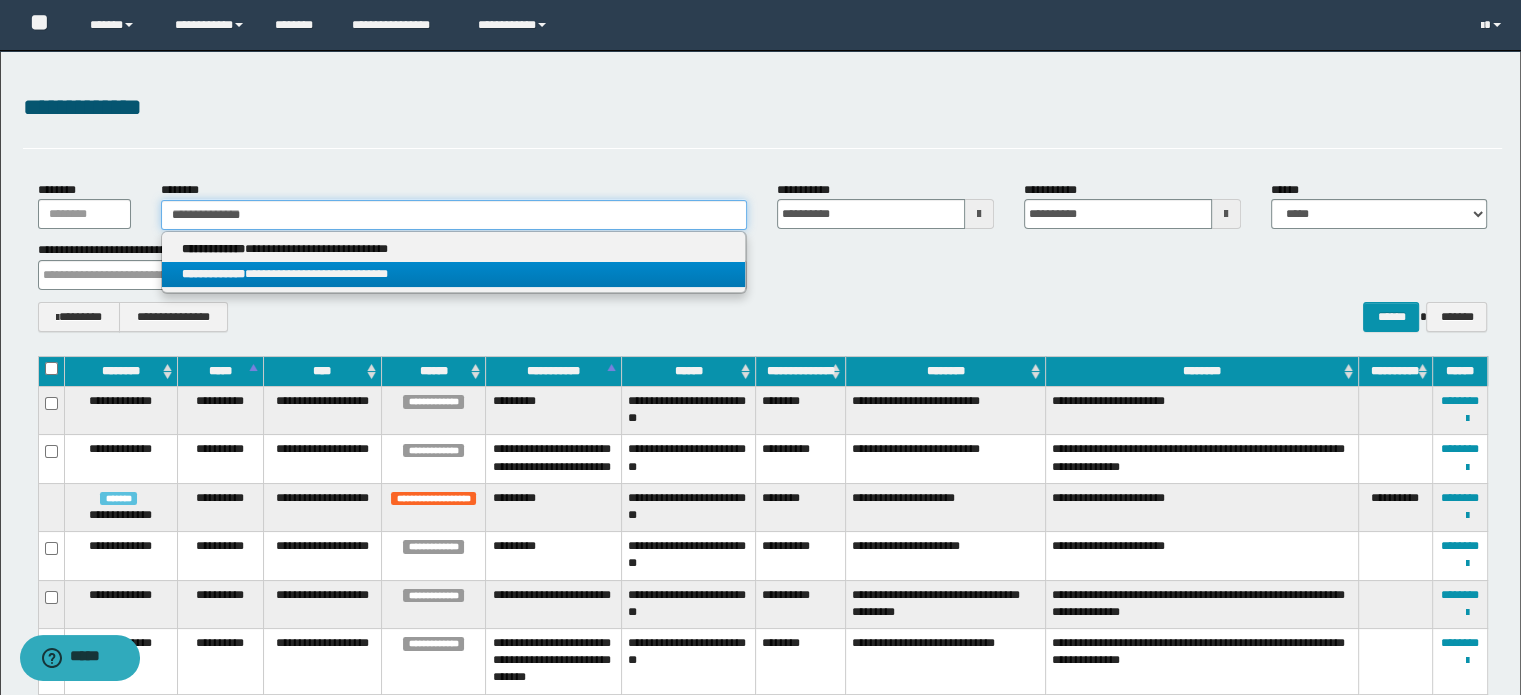 type on "**********" 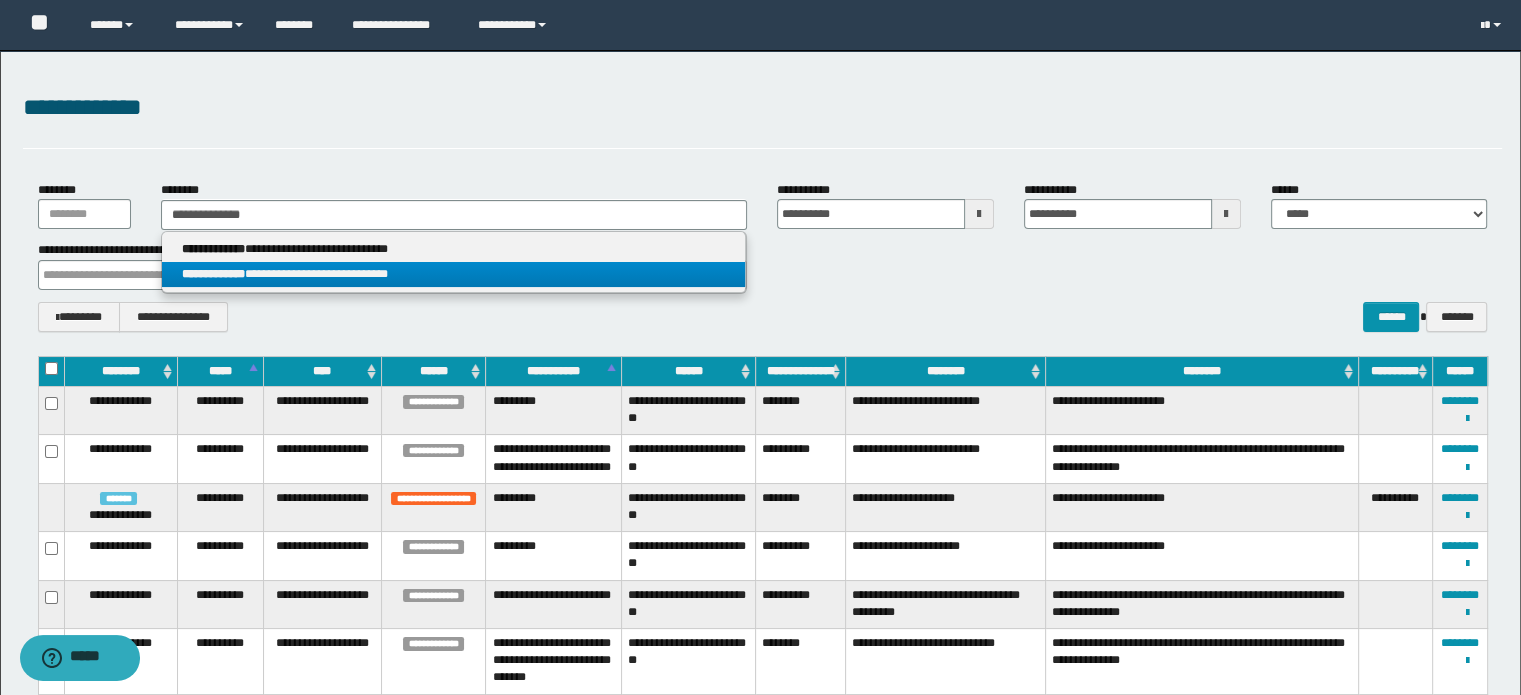 click on "**********" at bounding box center (454, 274) 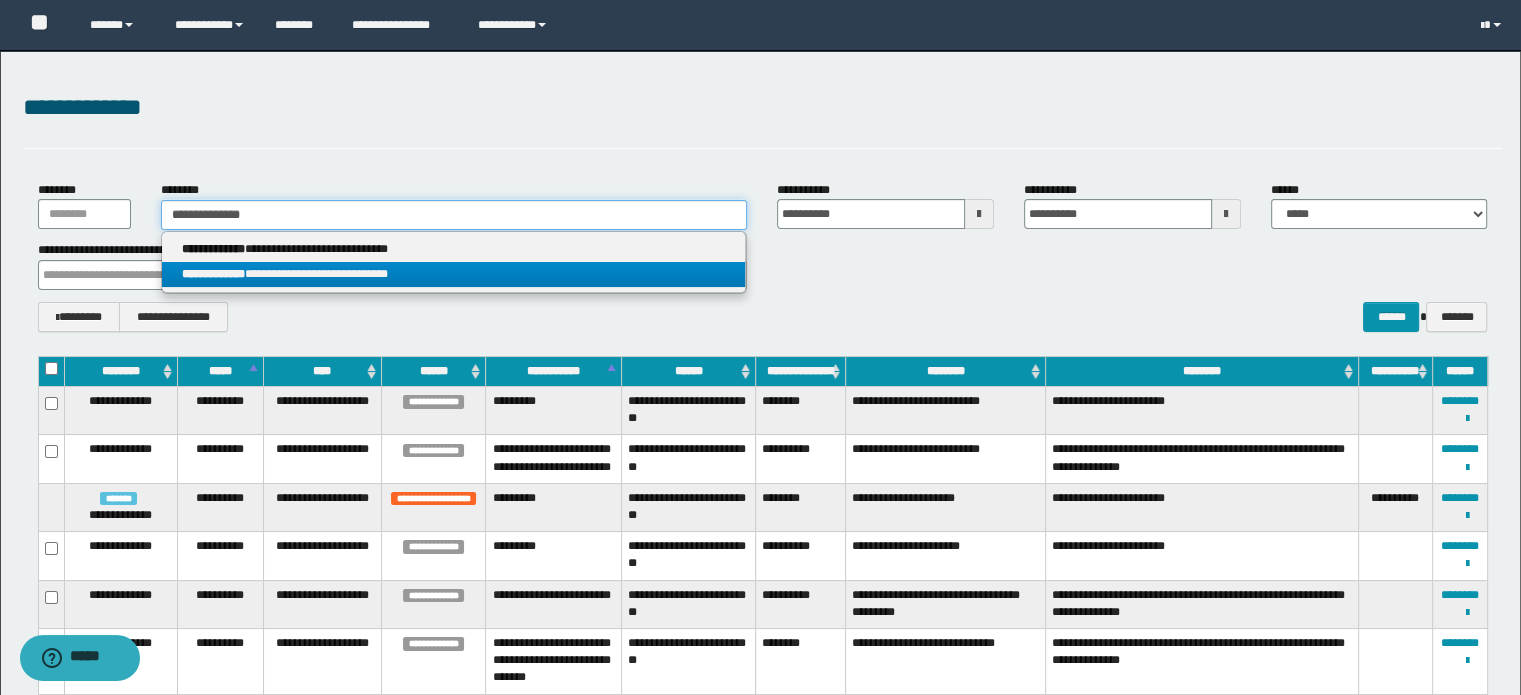 type 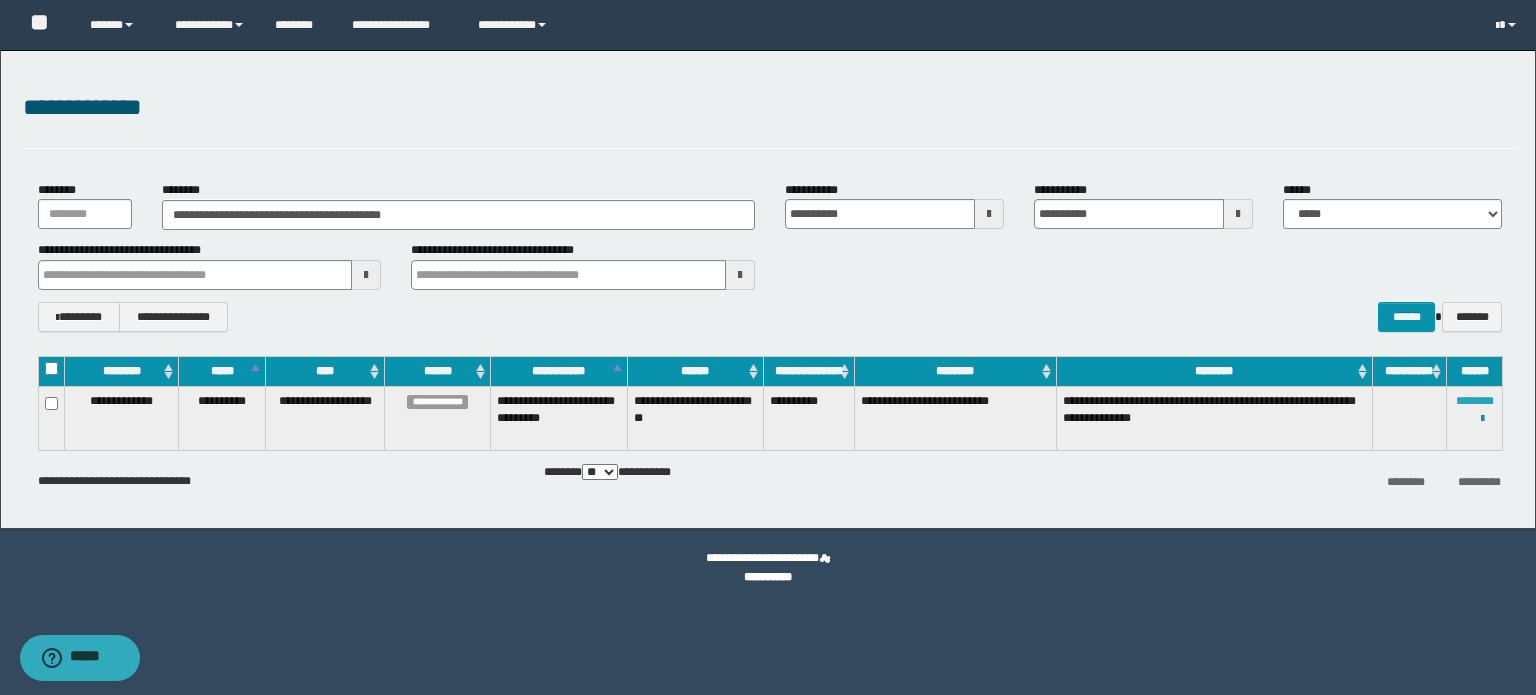 click on "********" at bounding box center [1475, 401] 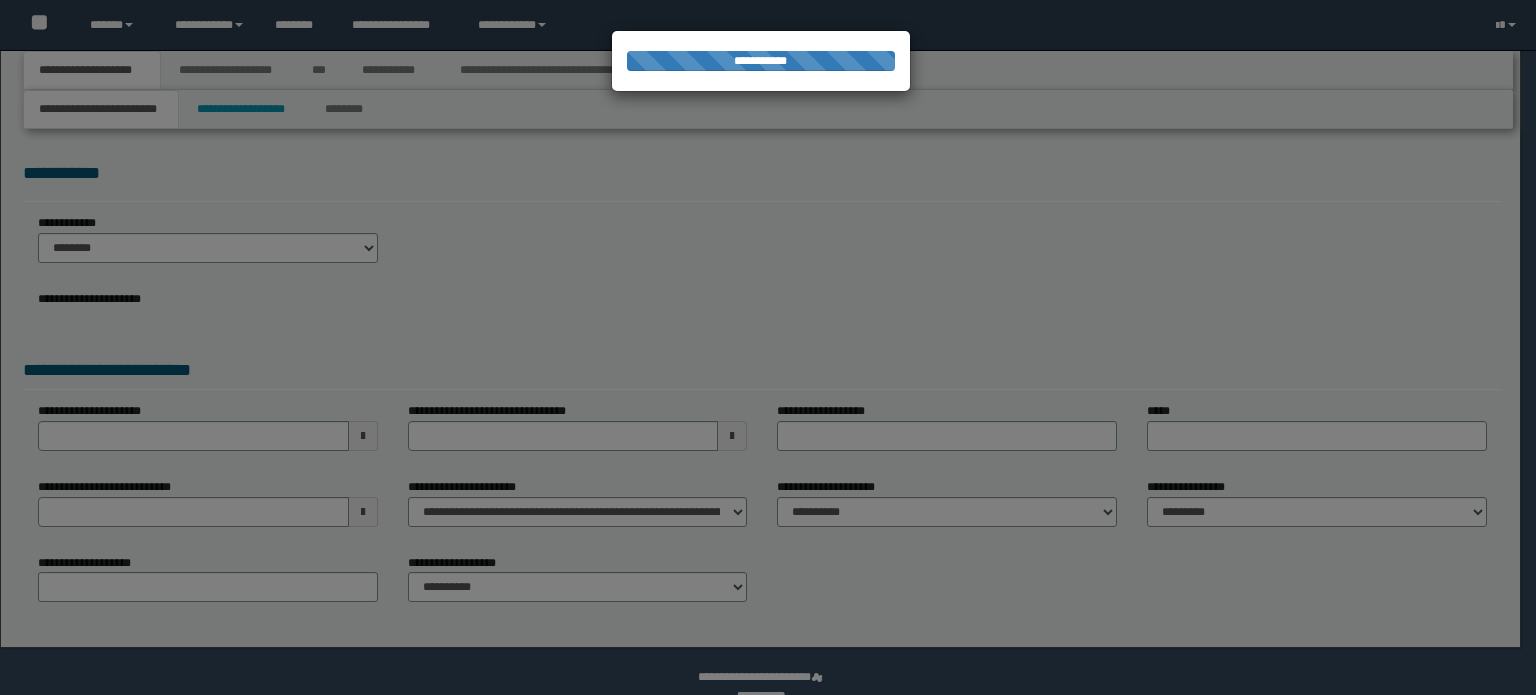 scroll, scrollTop: 0, scrollLeft: 0, axis: both 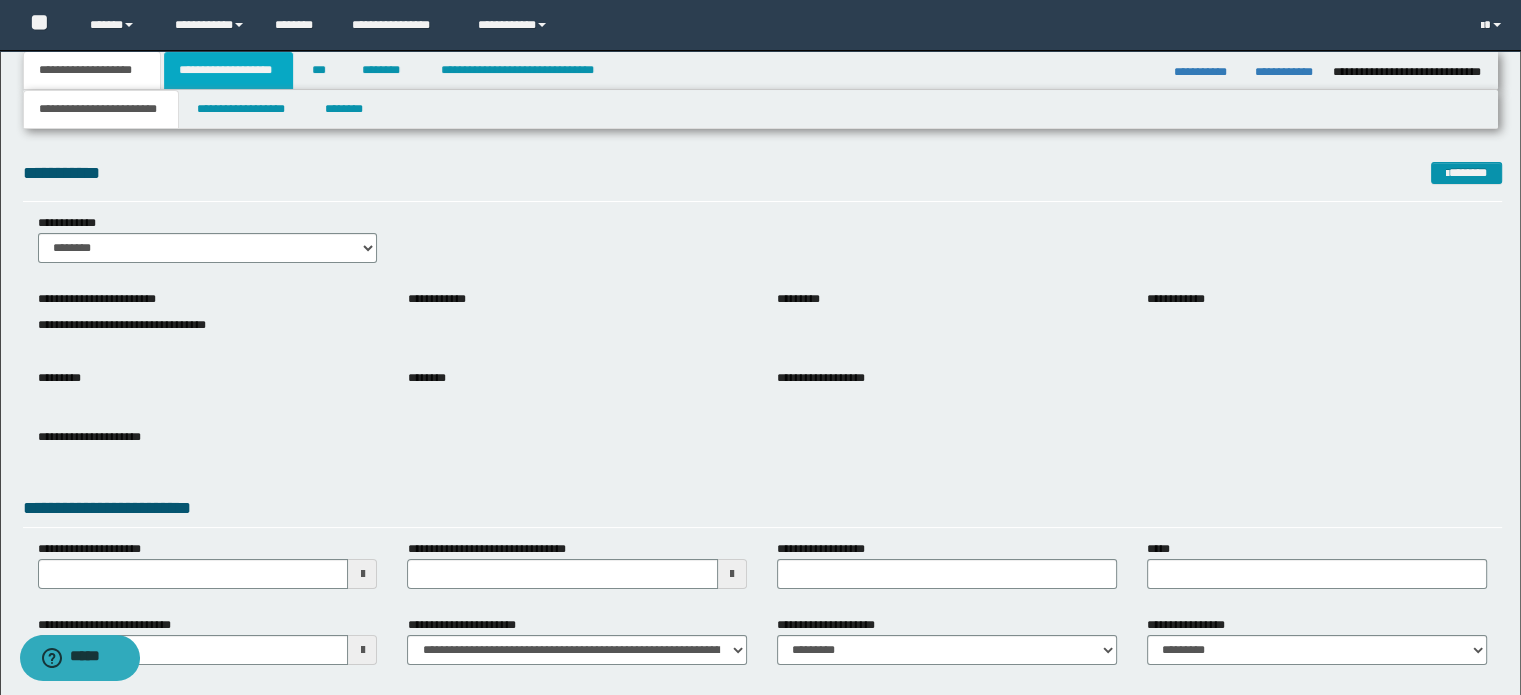 click on "**********" at bounding box center (228, 70) 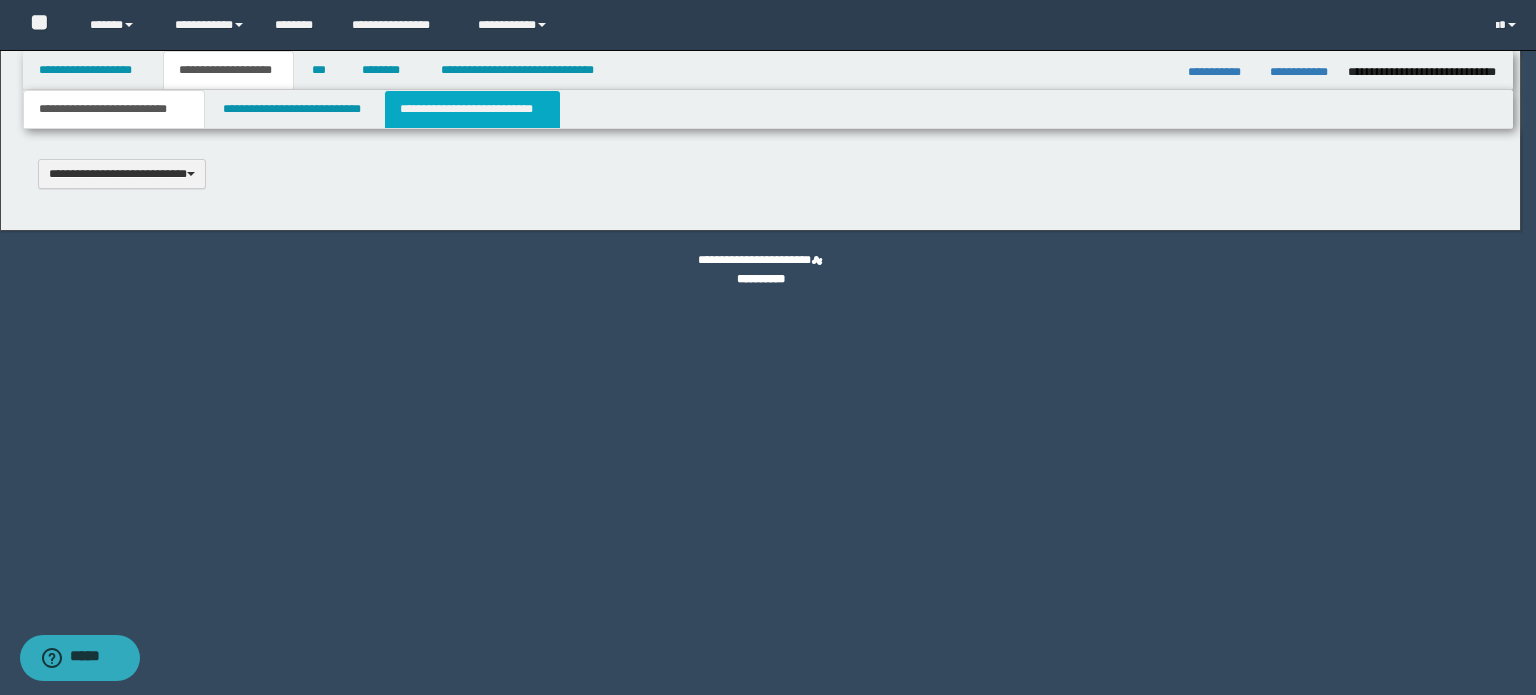 scroll, scrollTop: 0, scrollLeft: 0, axis: both 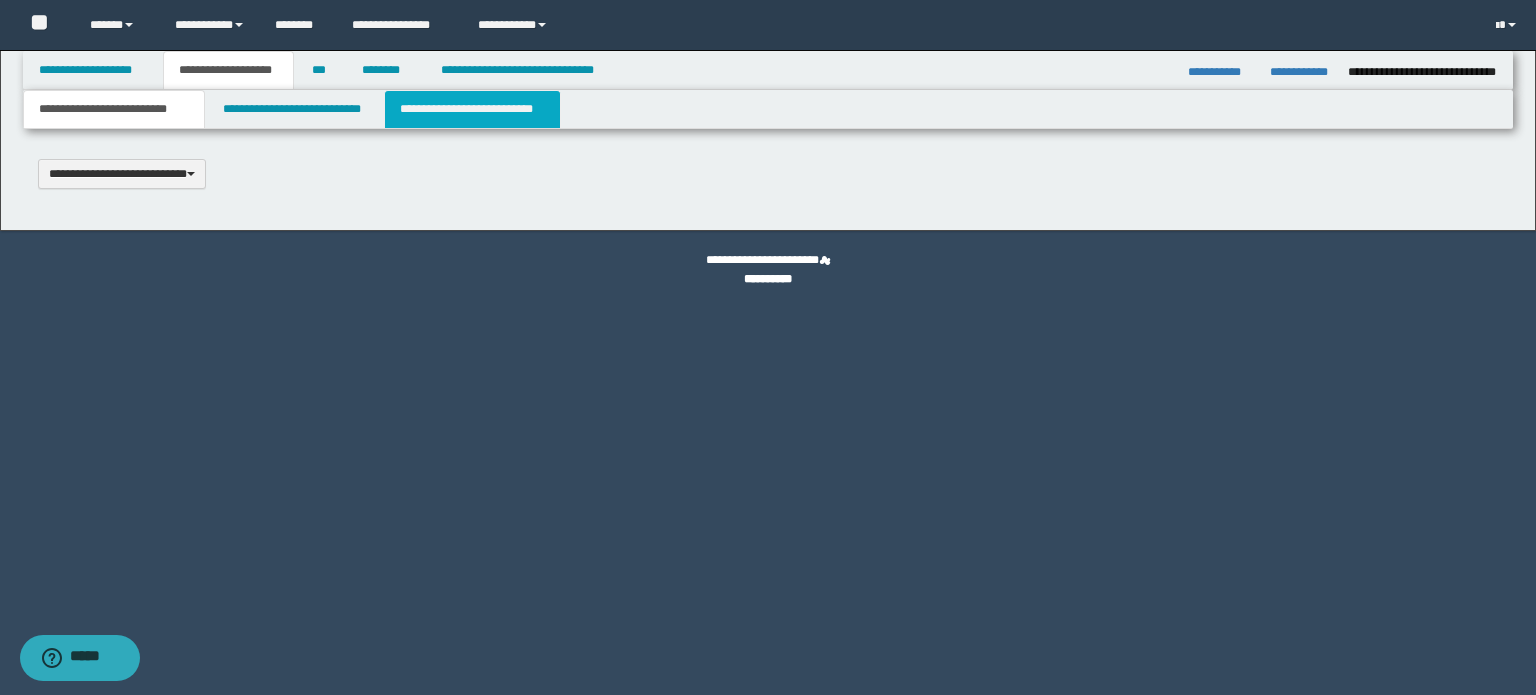 click on "**********" at bounding box center [472, 109] 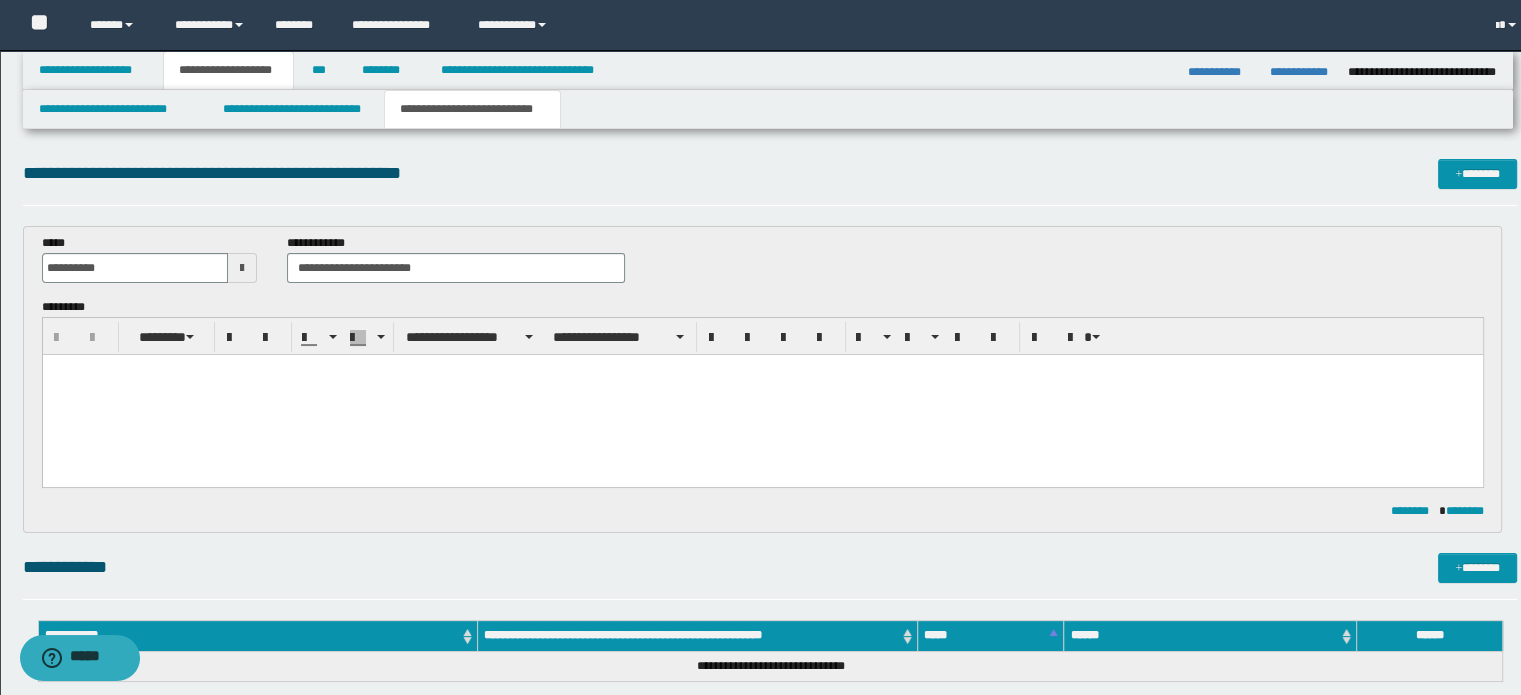 scroll, scrollTop: 0, scrollLeft: 0, axis: both 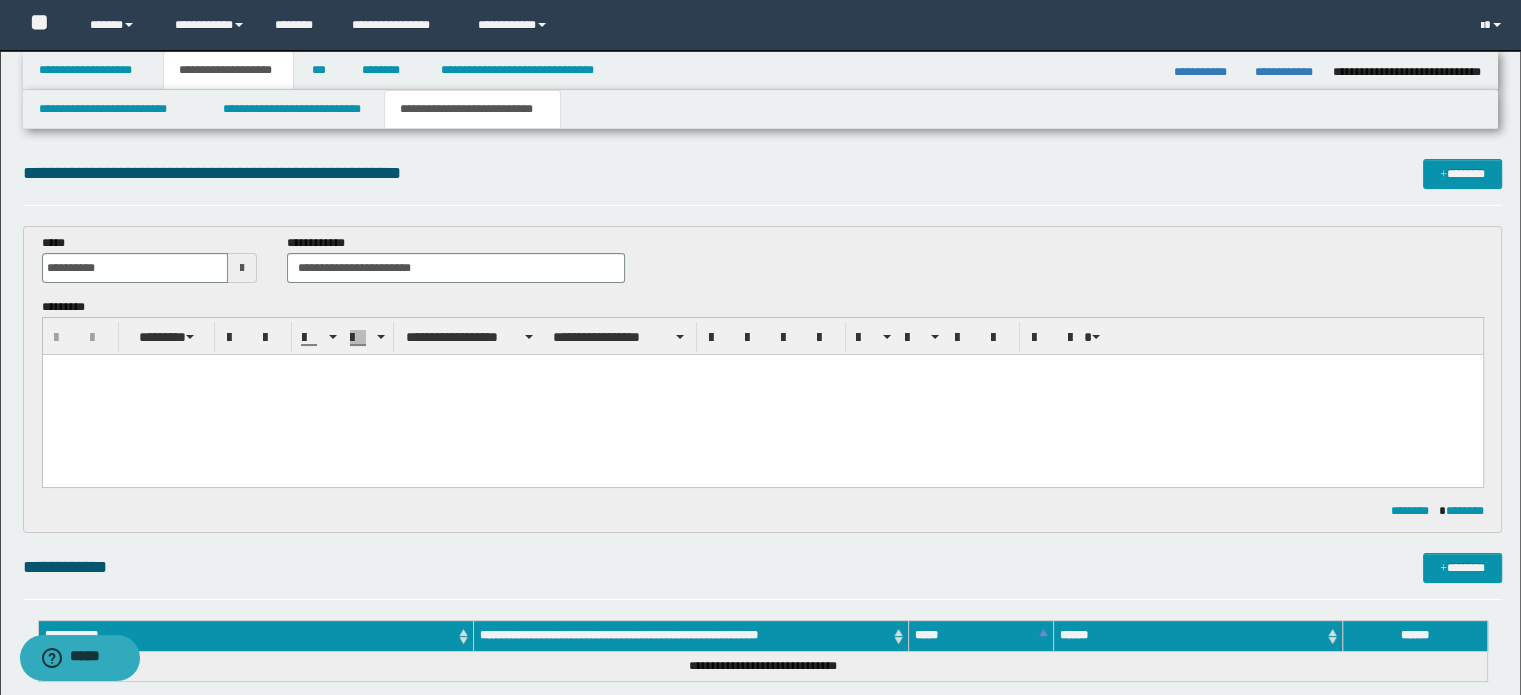 click at bounding box center (762, 394) 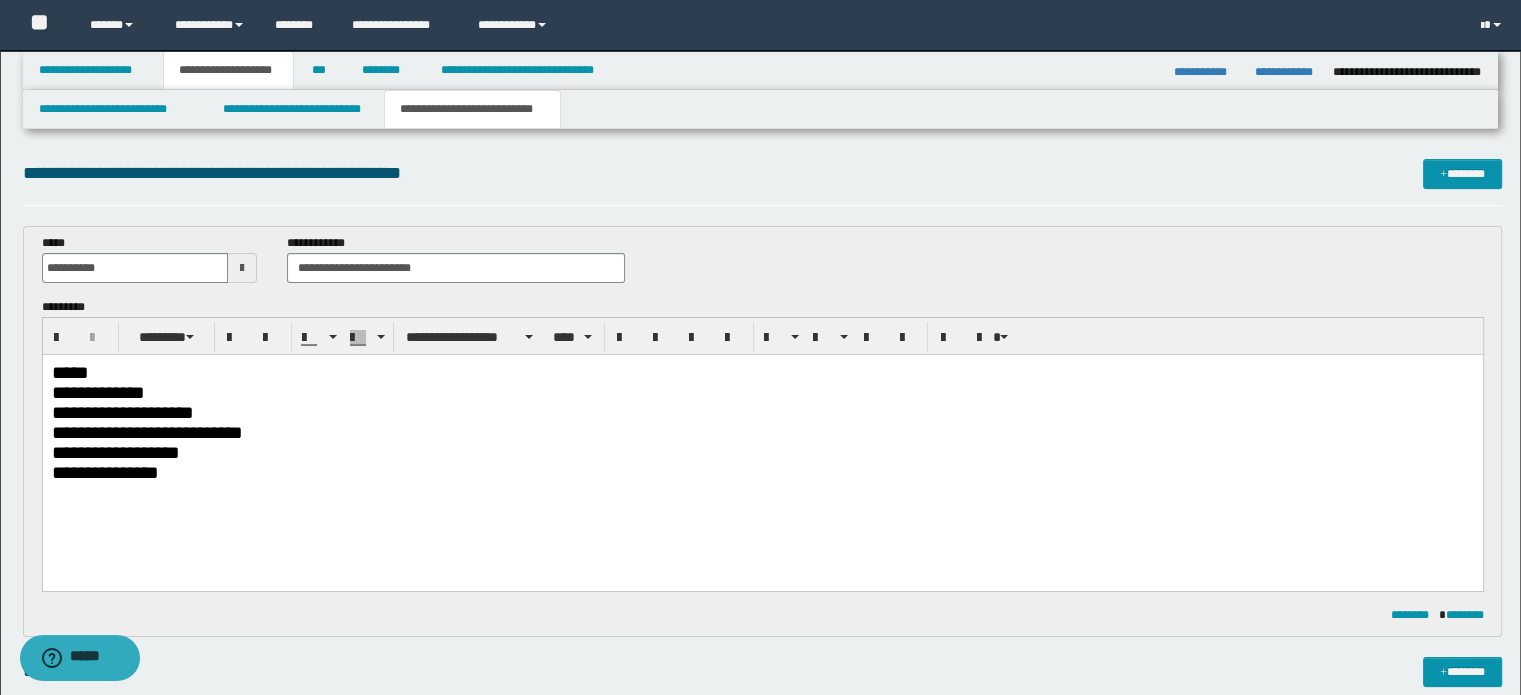click on "*****" at bounding box center (762, 372) 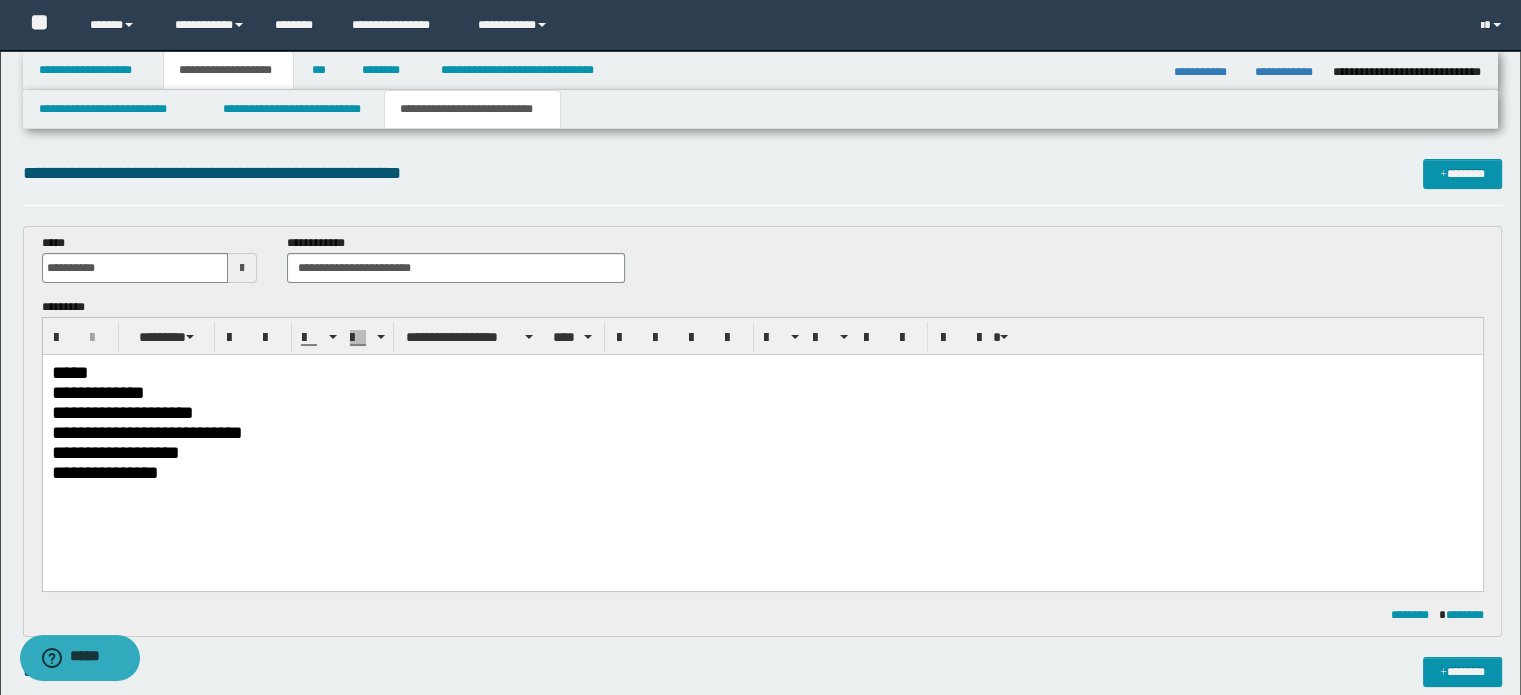 type 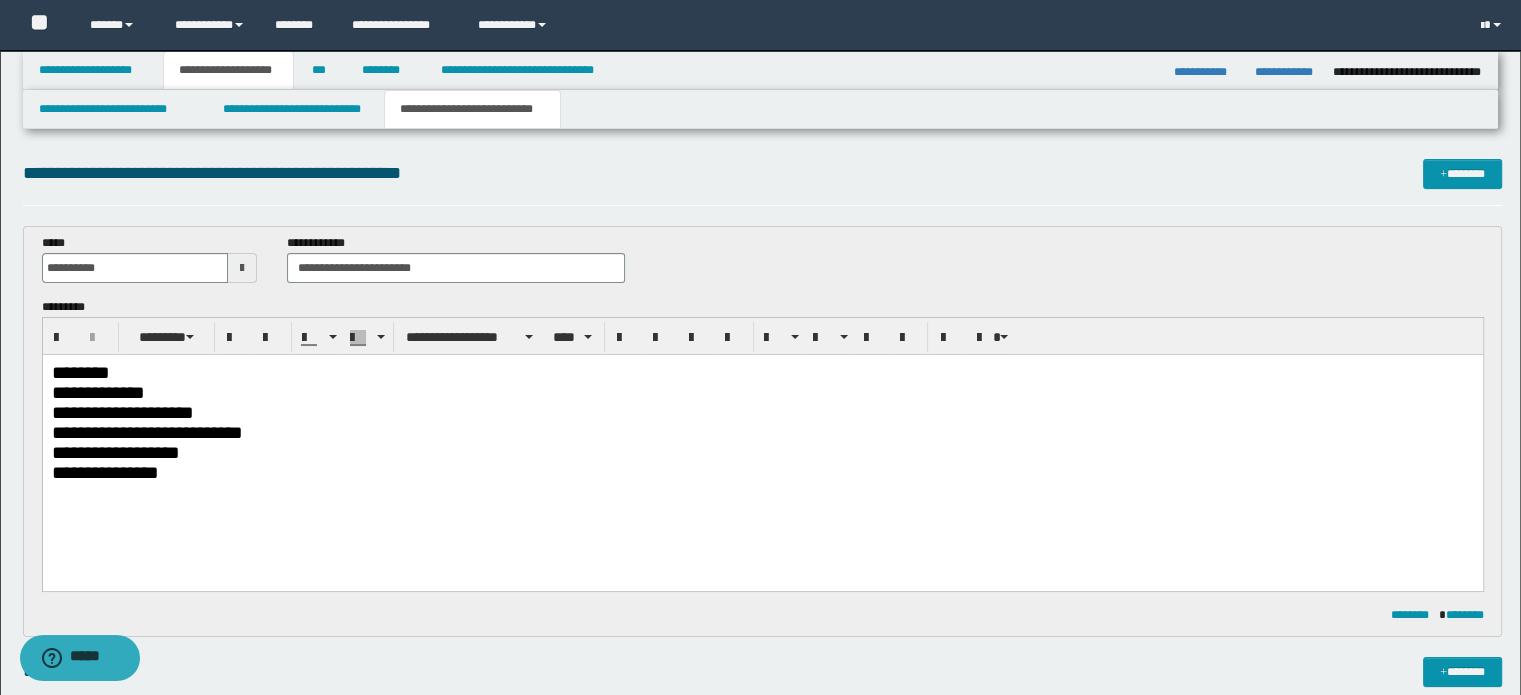 click on "**********" at bounding box center [762, 392] 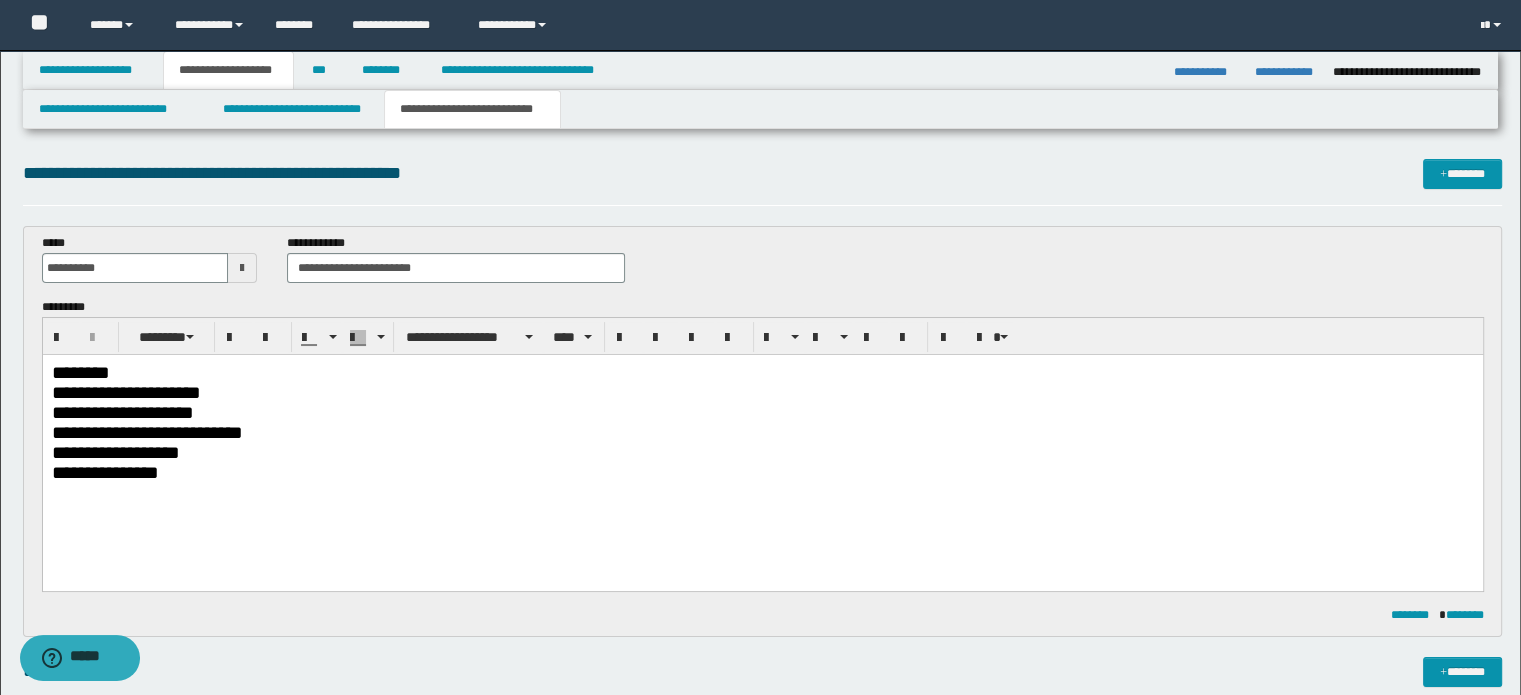 click on "**********" at bounding box center [762, 412] 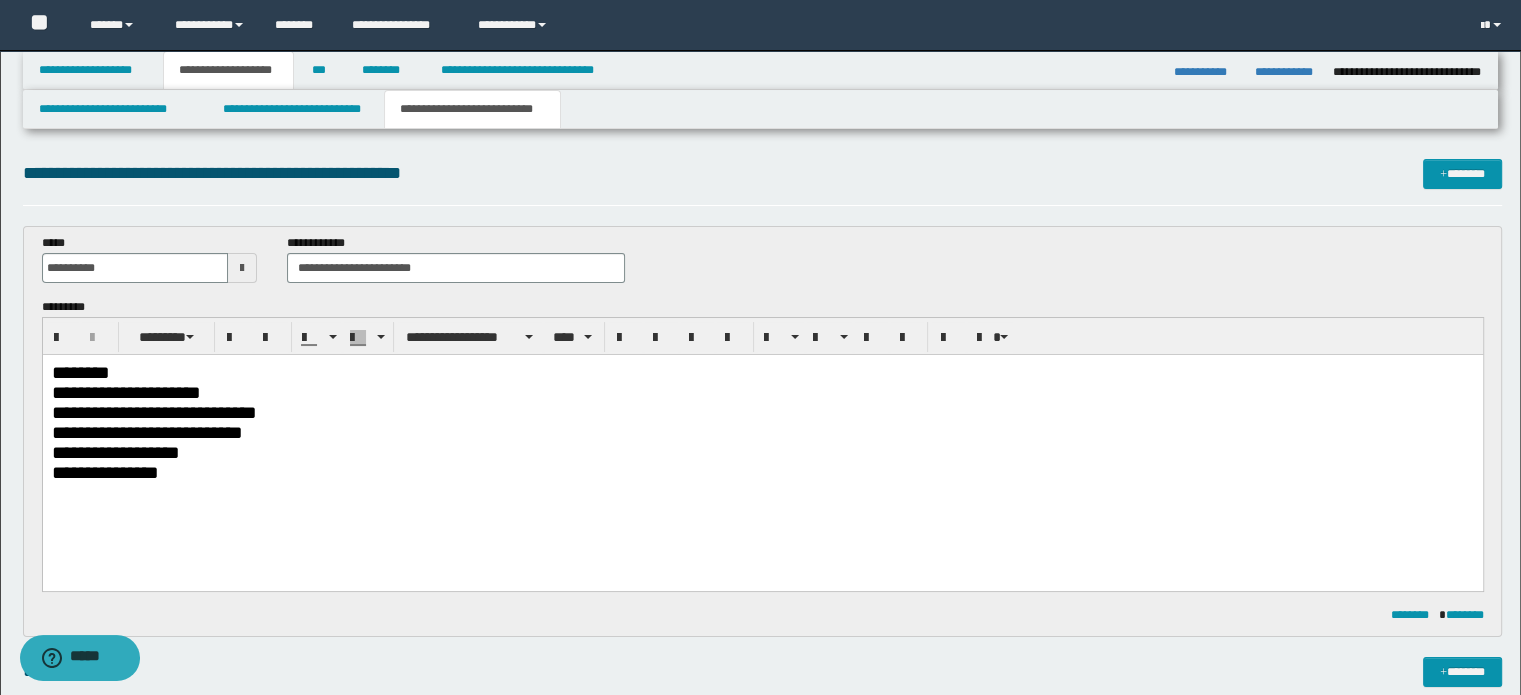 click on "**********" at bounding box center (762, 432) 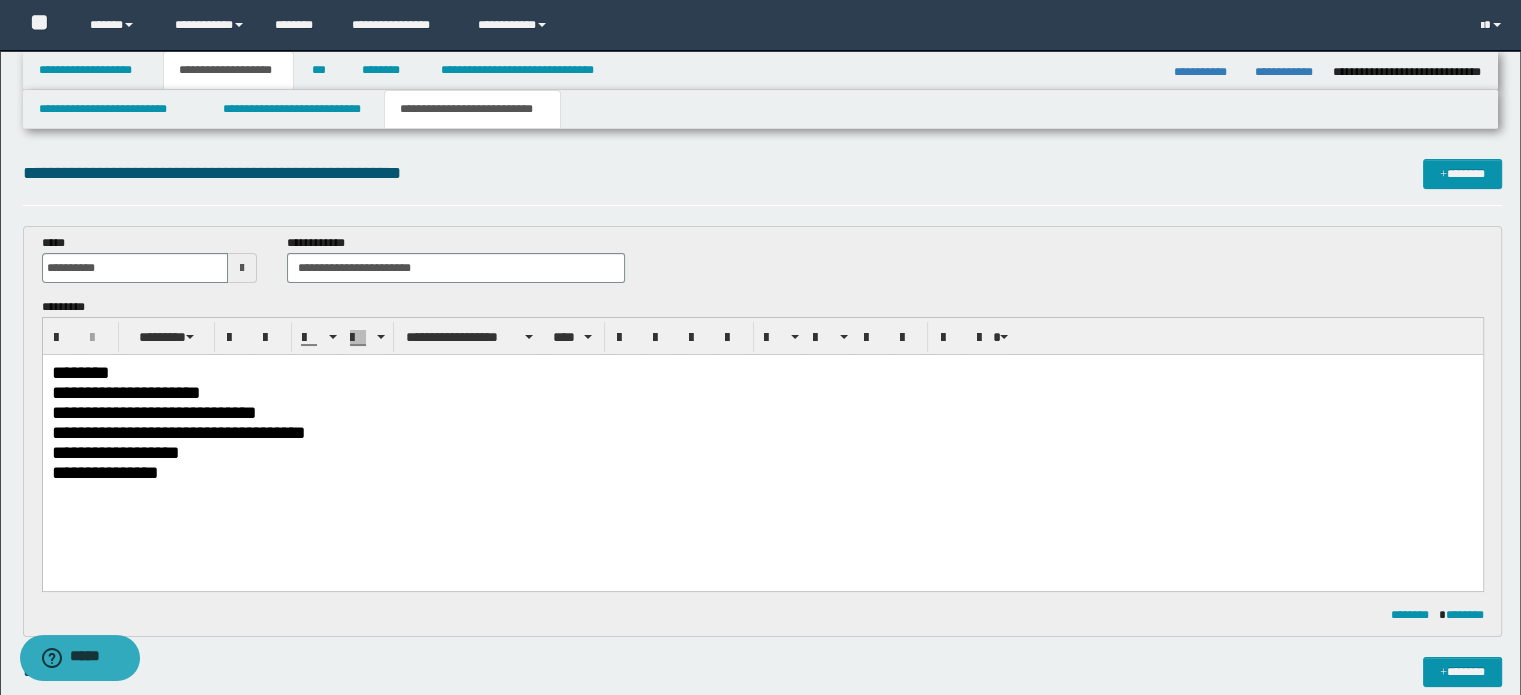 click on "**********" at bounding box center [762, 452] 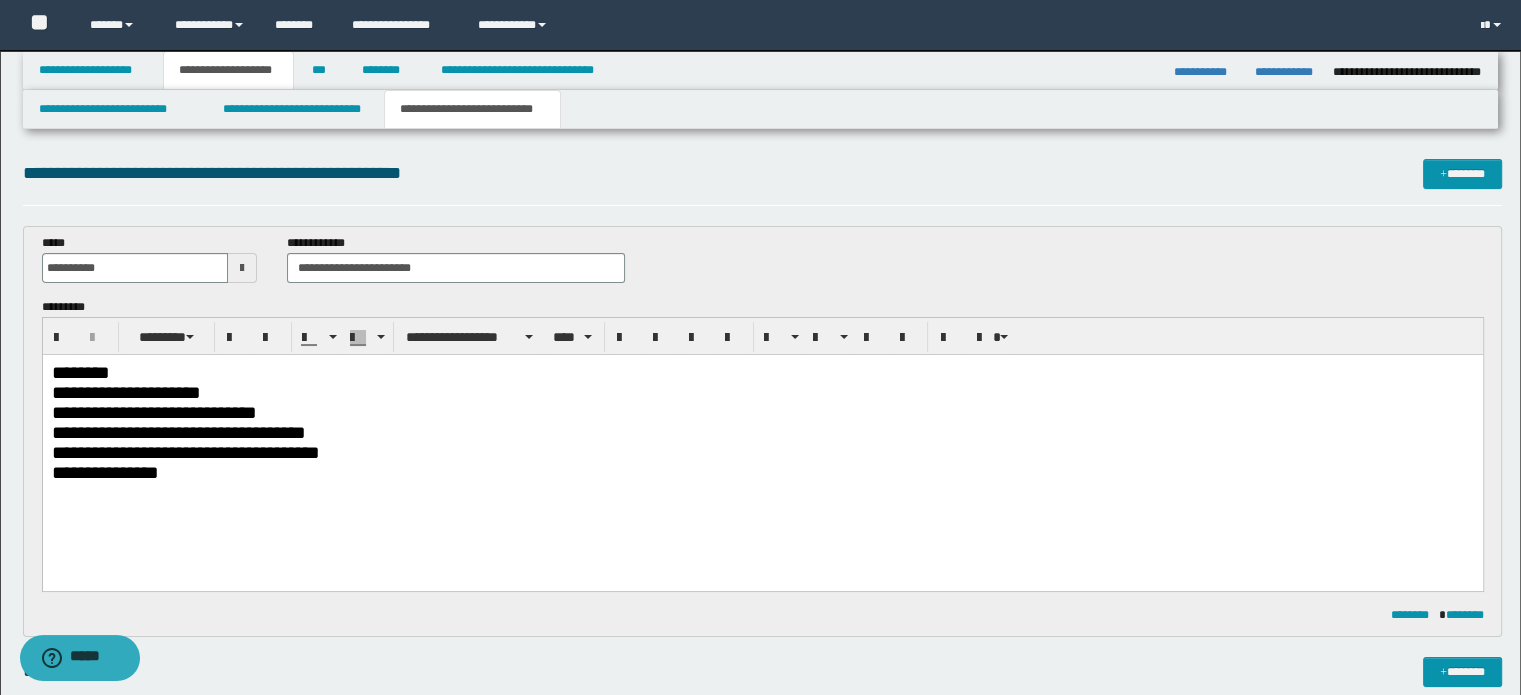 click on "**********" at bounding box center [762, 472] 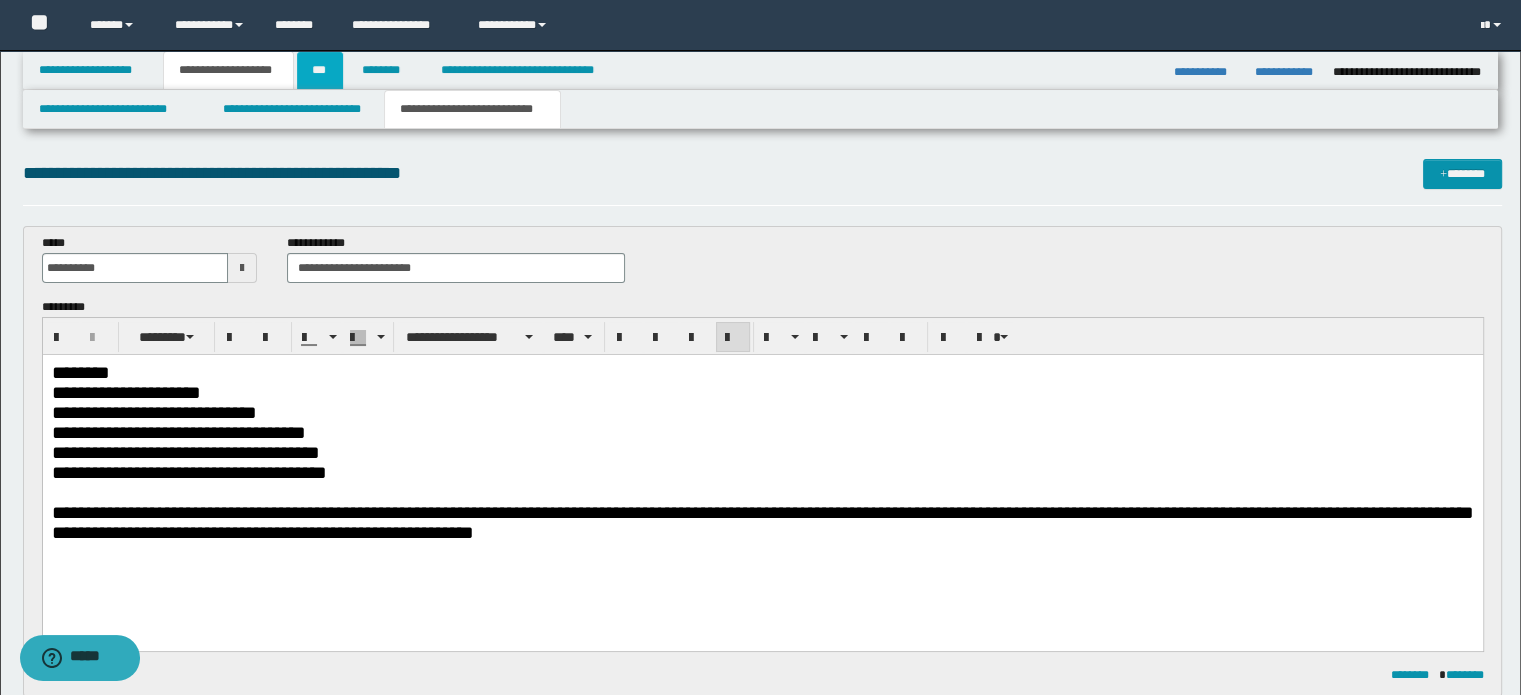 click on "***" at bounding box center (320, 70) 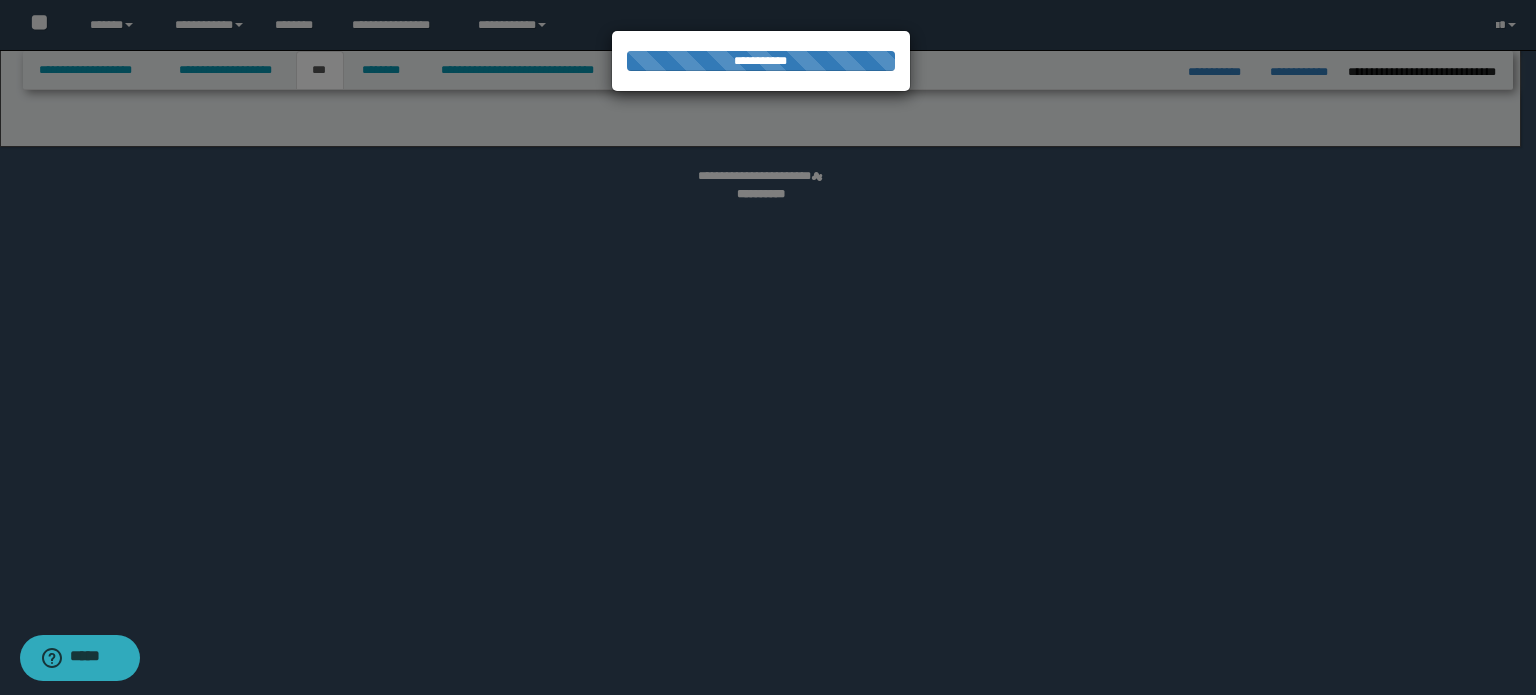 select on "***" 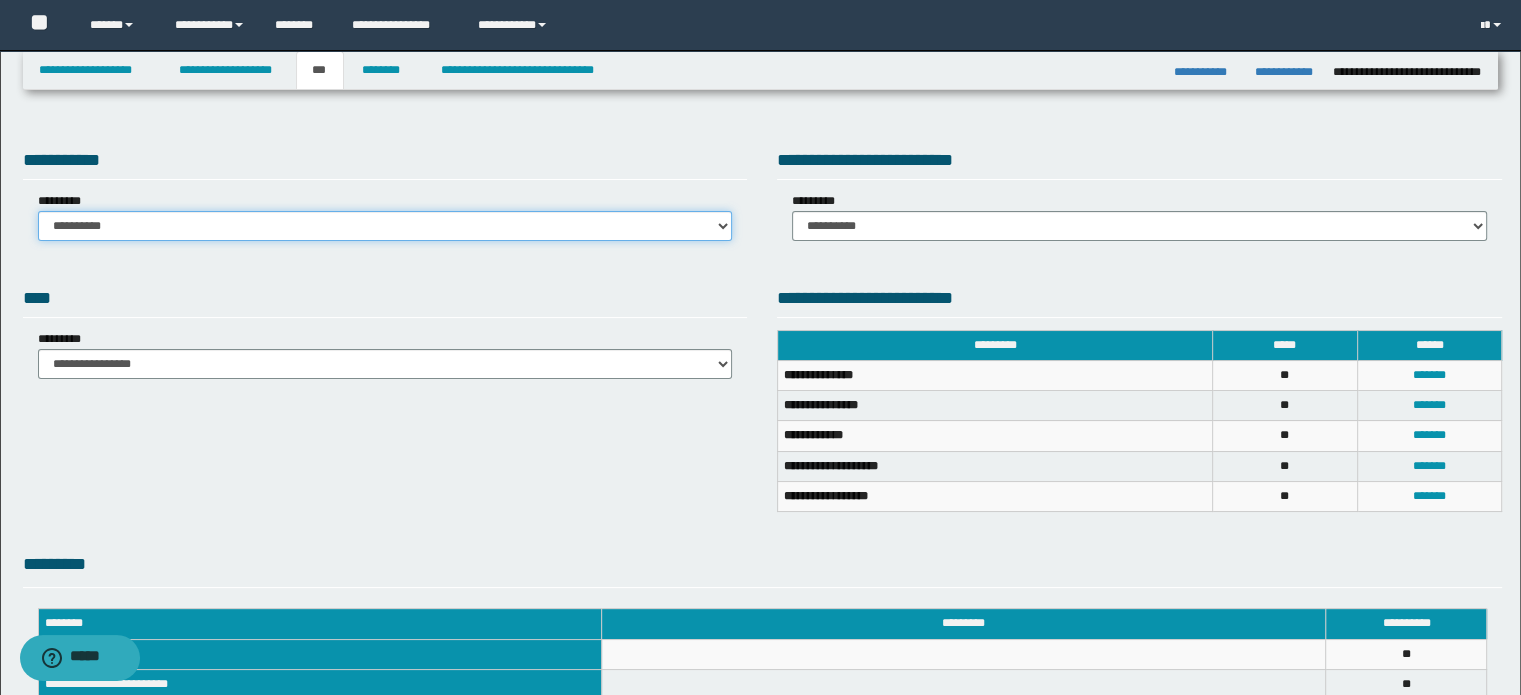 click on "**********" at bounding box center [385, 226] 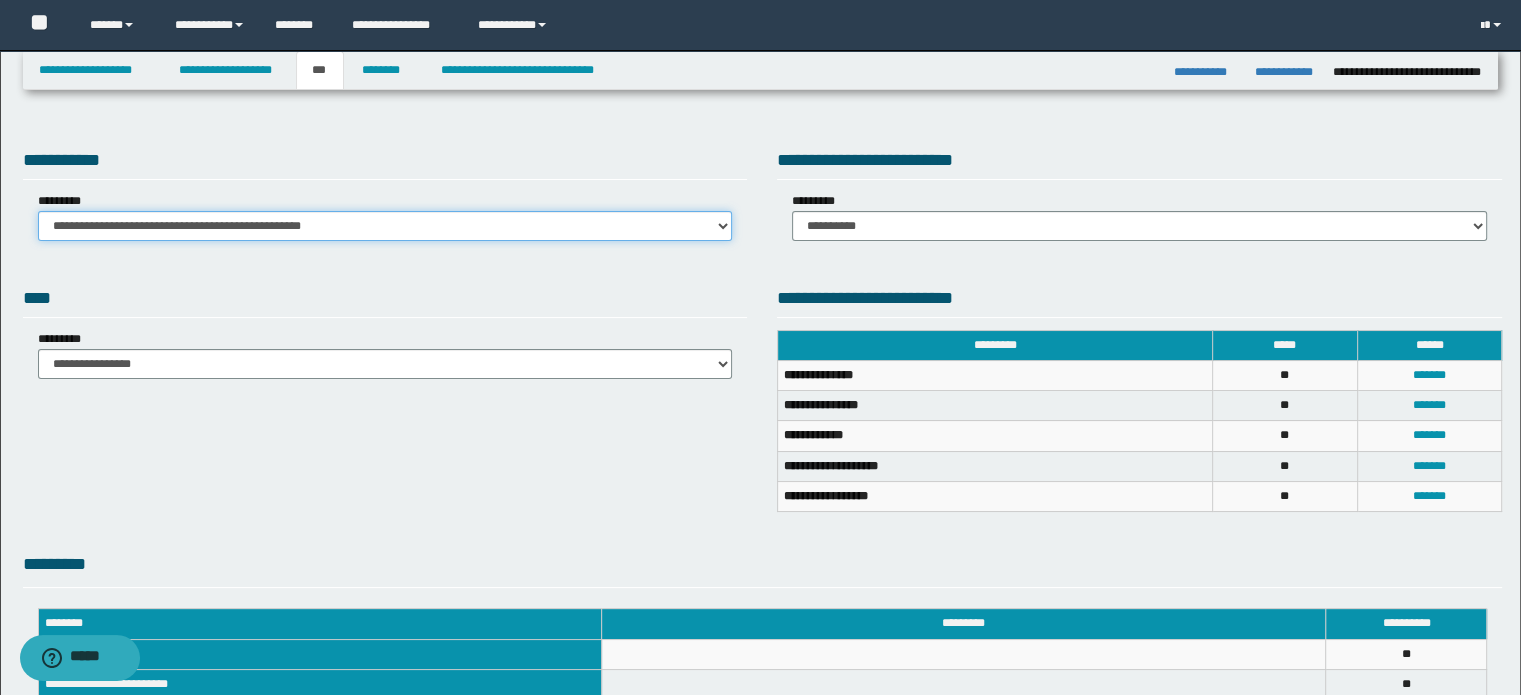 click on "**********" at bounding box center [385, 226] 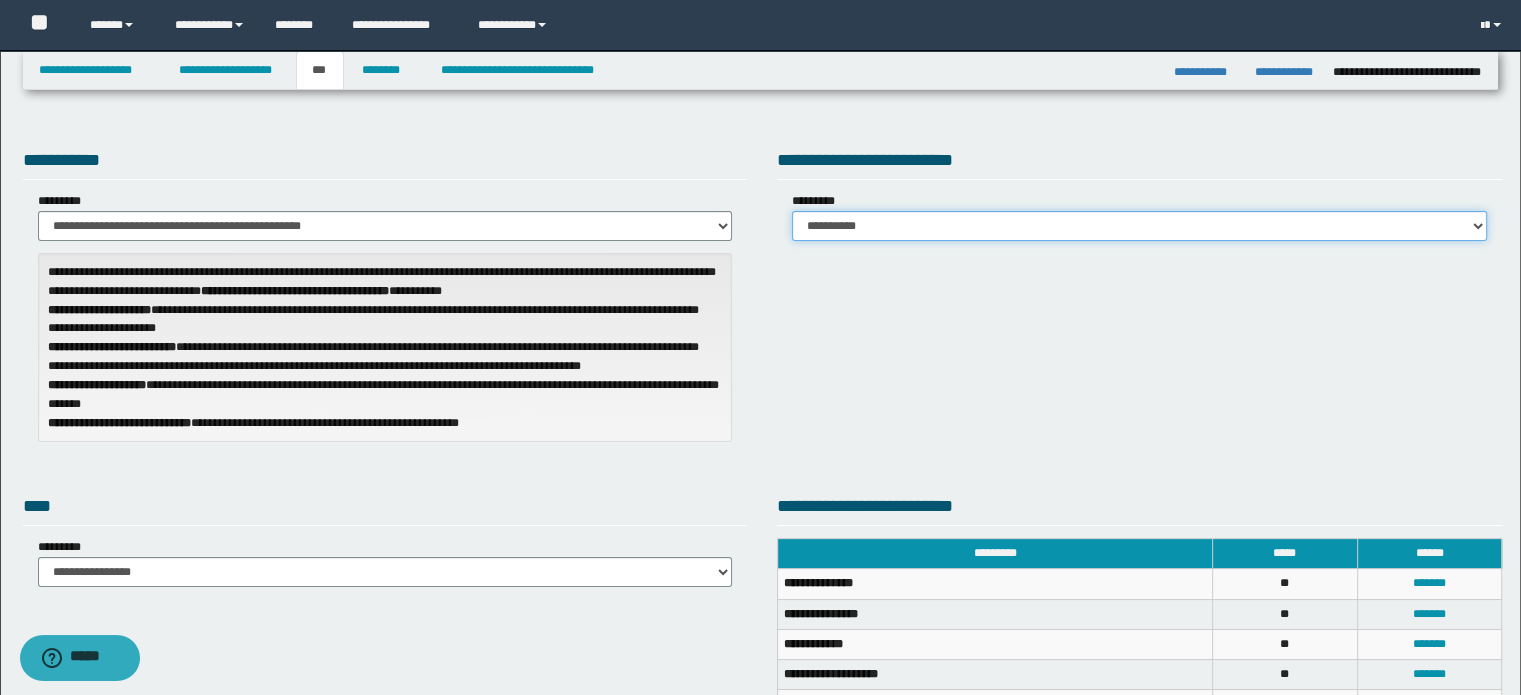 click on "**********" at bounding box center [1139, 226] 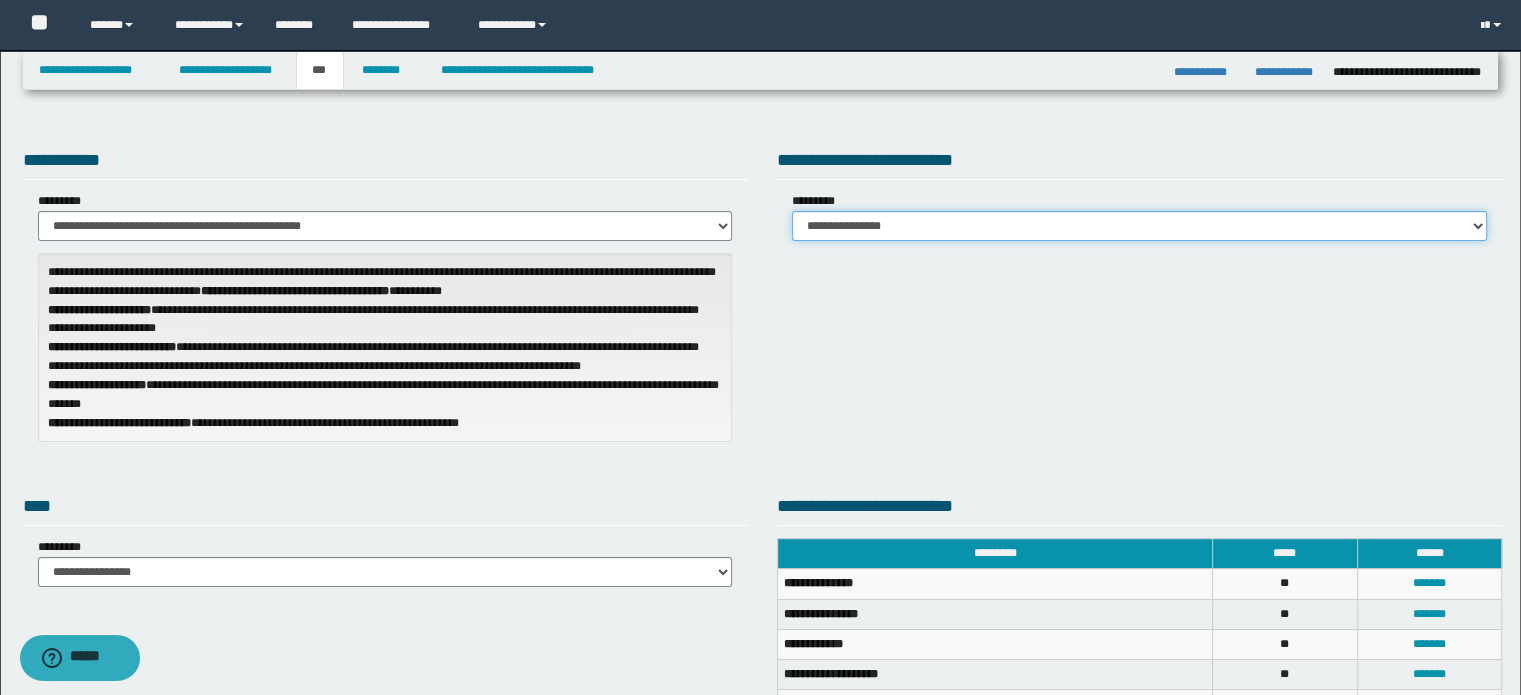 click on "**********" at bounding box center [1139, 226] 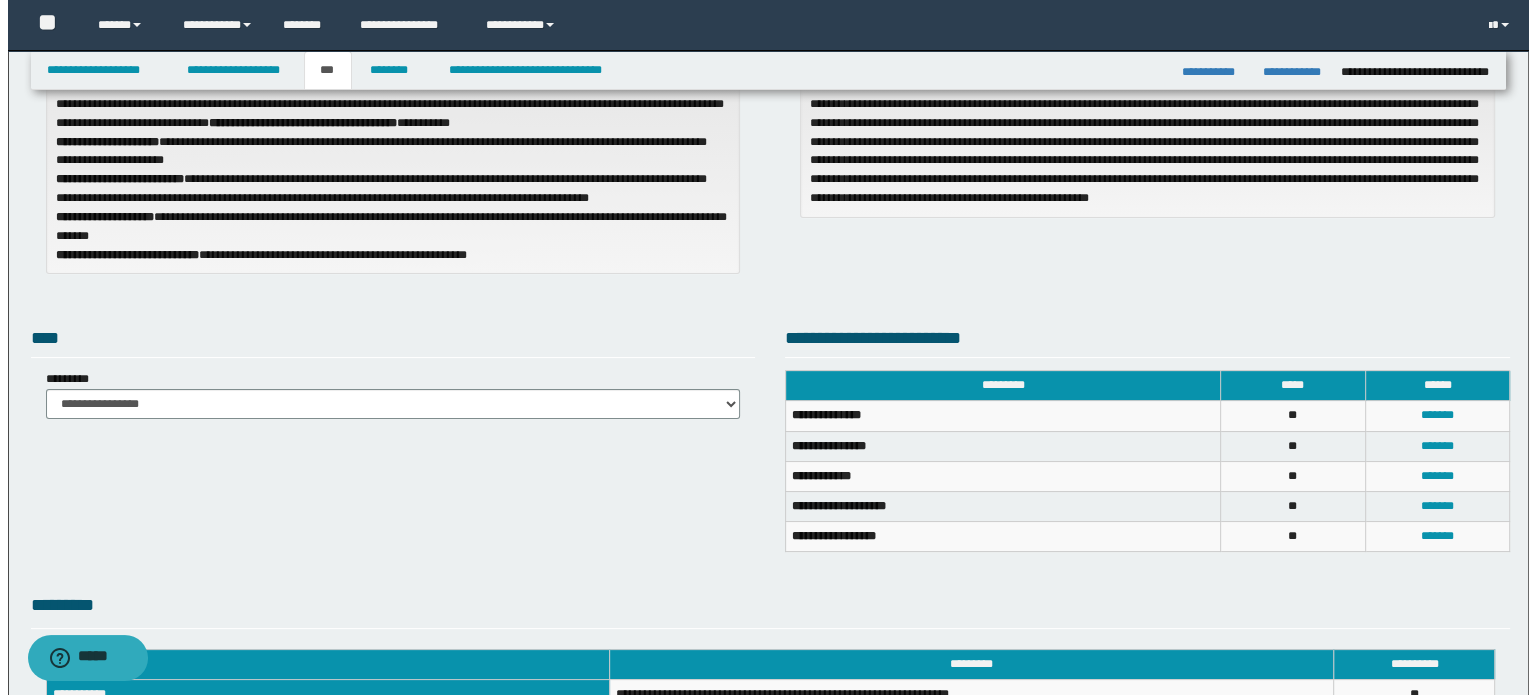 scroll, scrollTop: 300, scrollLeft: 0, axis: vertical 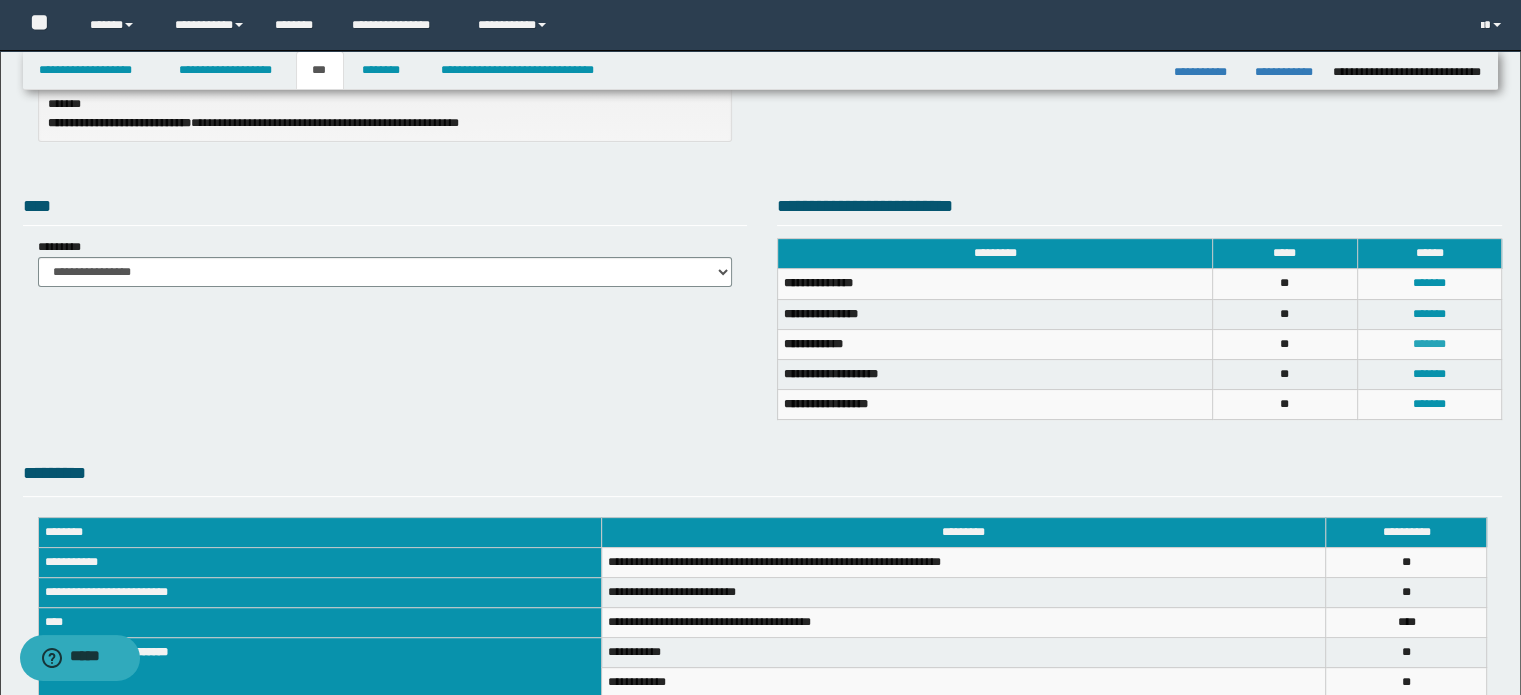 click on "*******" at bounding box center (1429, 344) 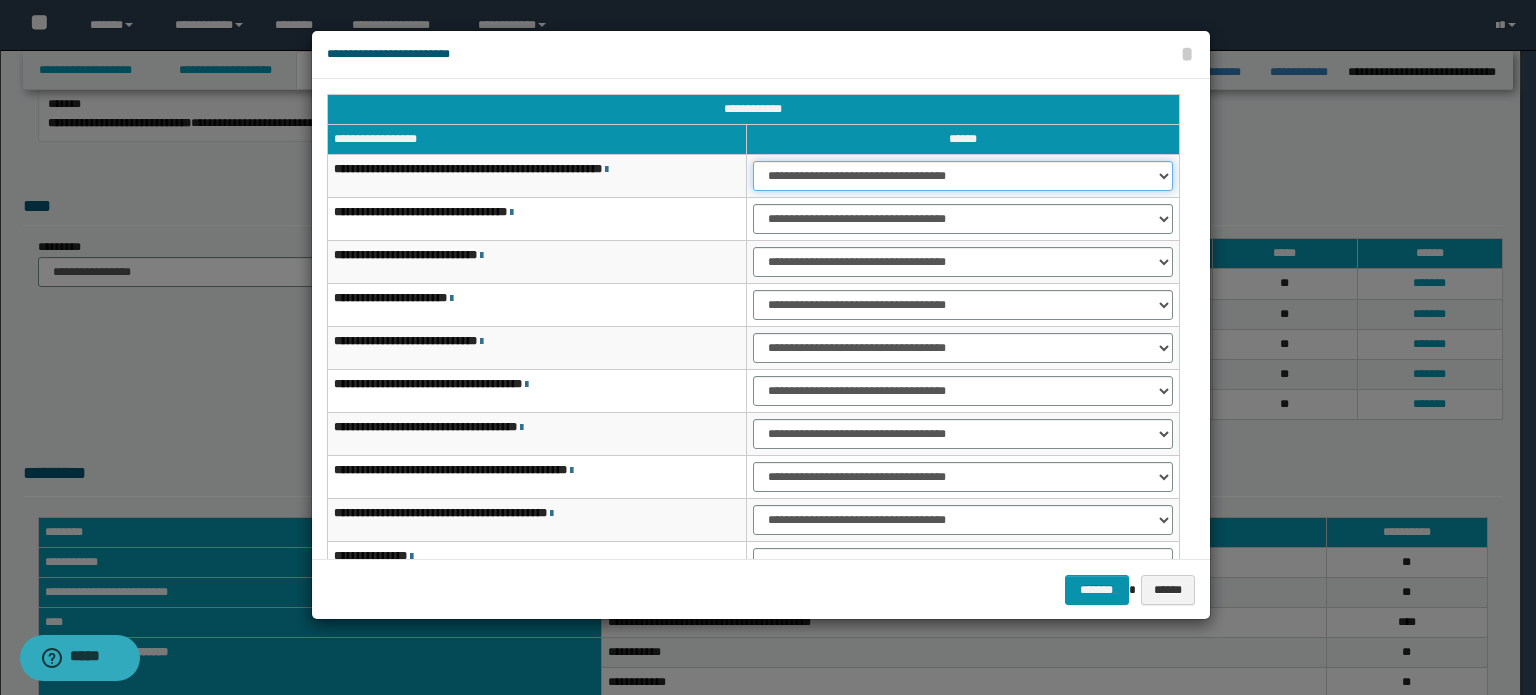 click on "**********" at bounding box center (963, 176) 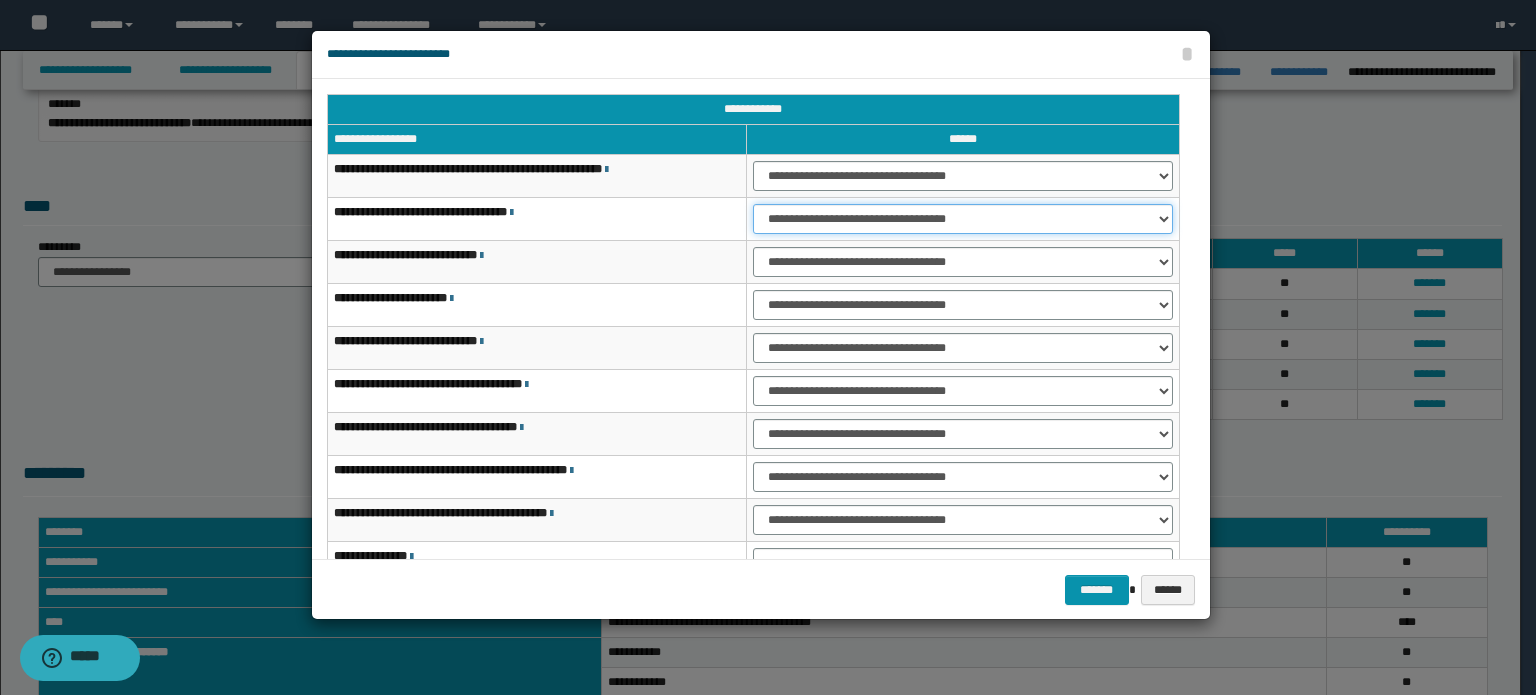 drag, startPoint x: 1014, startPoint y: 215, endPoint x: 1007, endPoint y: 225, distance: 12.206555 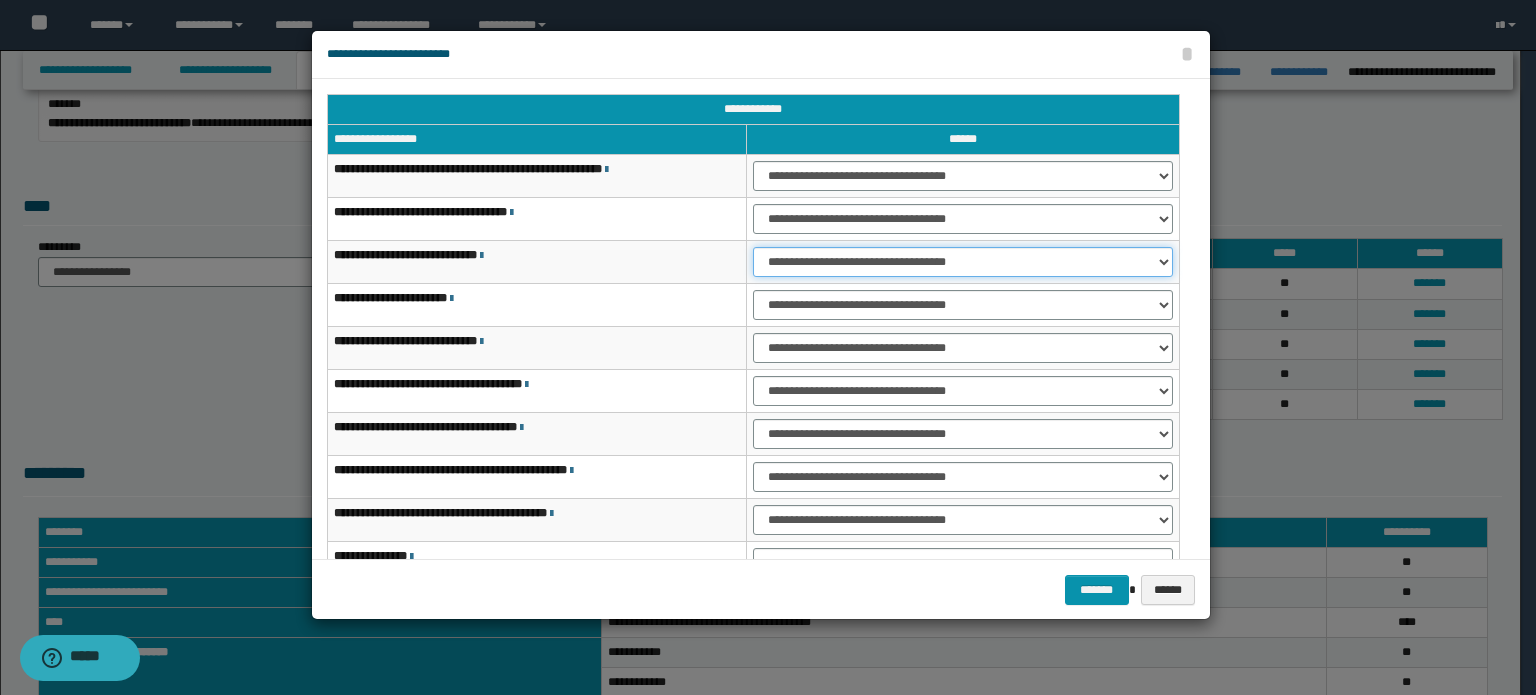 drag, startPoint x: 1048, startPoint y: 254, endPoint x: 1042, endPoint y: 275, distance: 21.84033 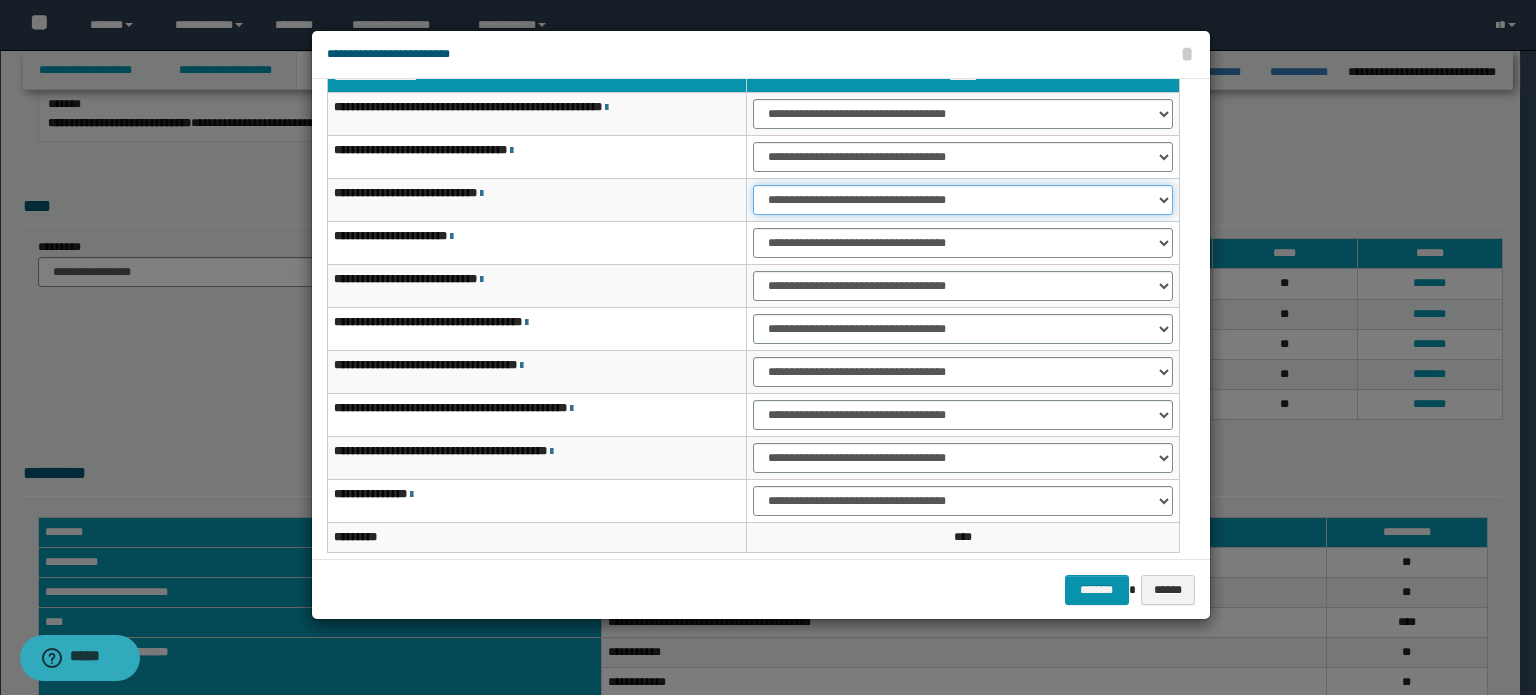 scroll, scrollTop: 118, scrollLeft: 0, axis: vertical 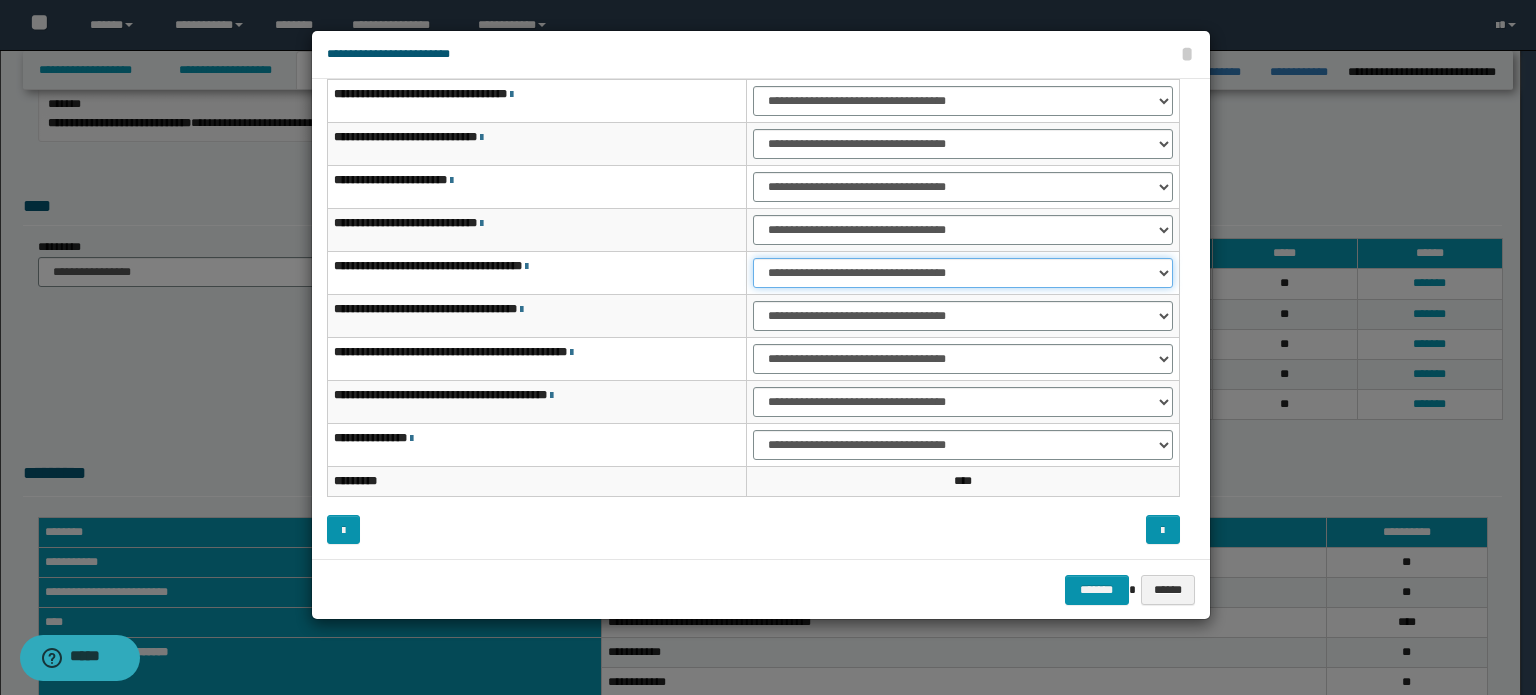 click on "**********" at bounding box center (963, 273) 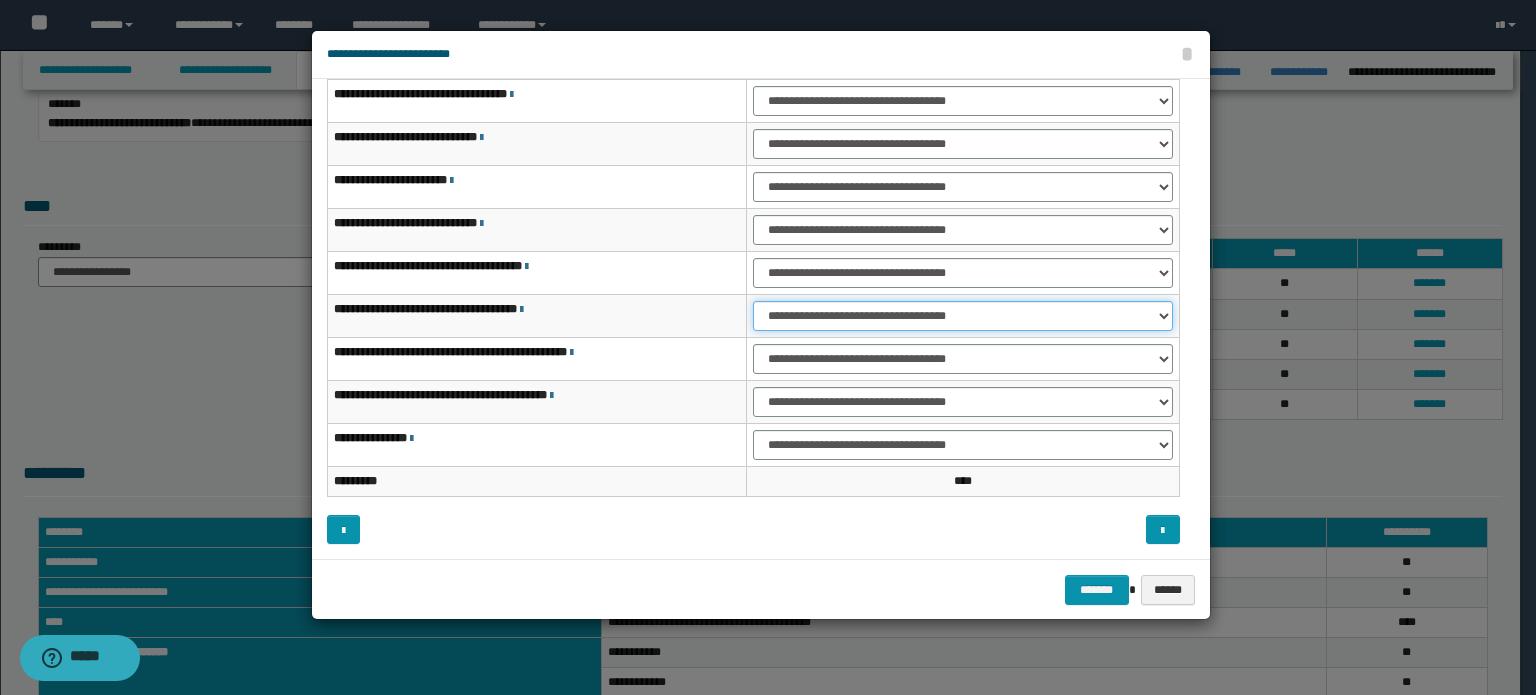 click on "**********" at bounding box center [963, 316] 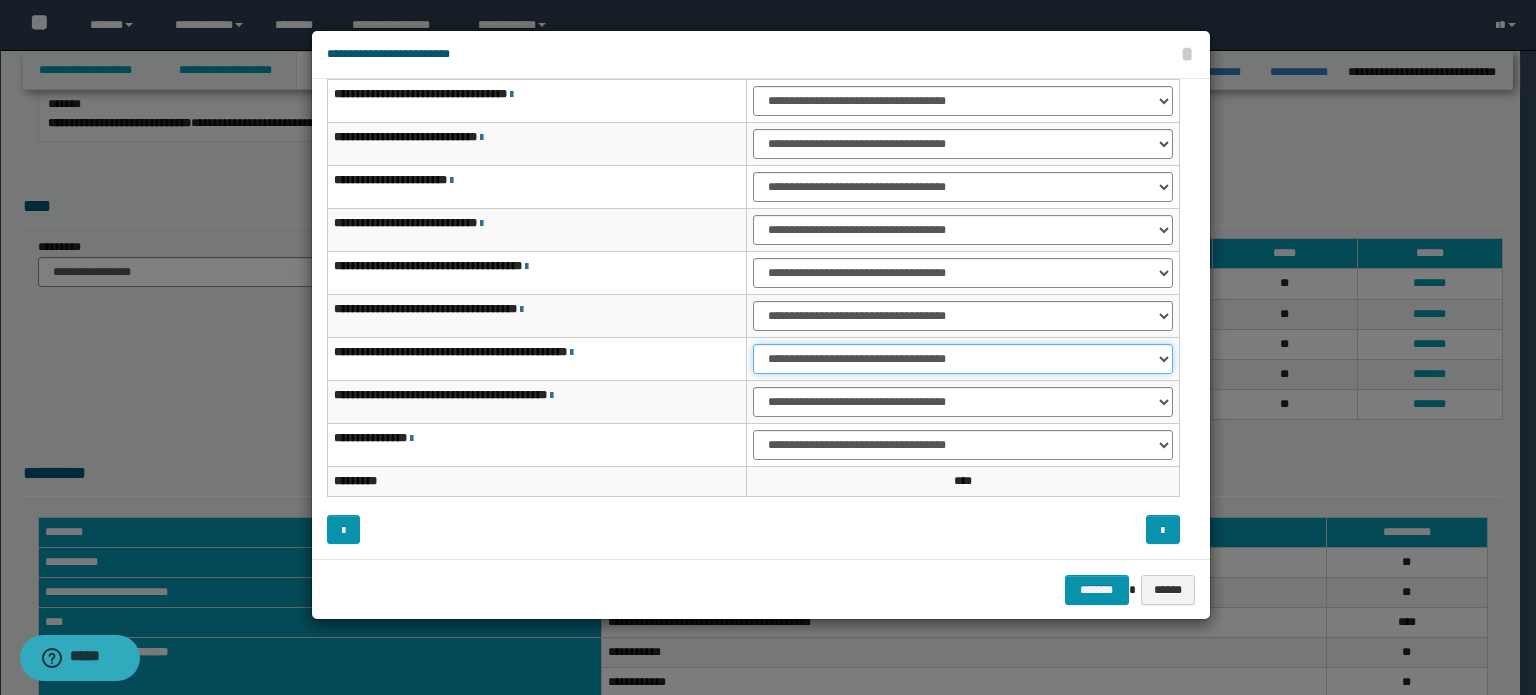 drag, startPoint x: 1064, startPoint y: 355, endPoint x: 1055, endPoint y: 366, distance: 14.21267 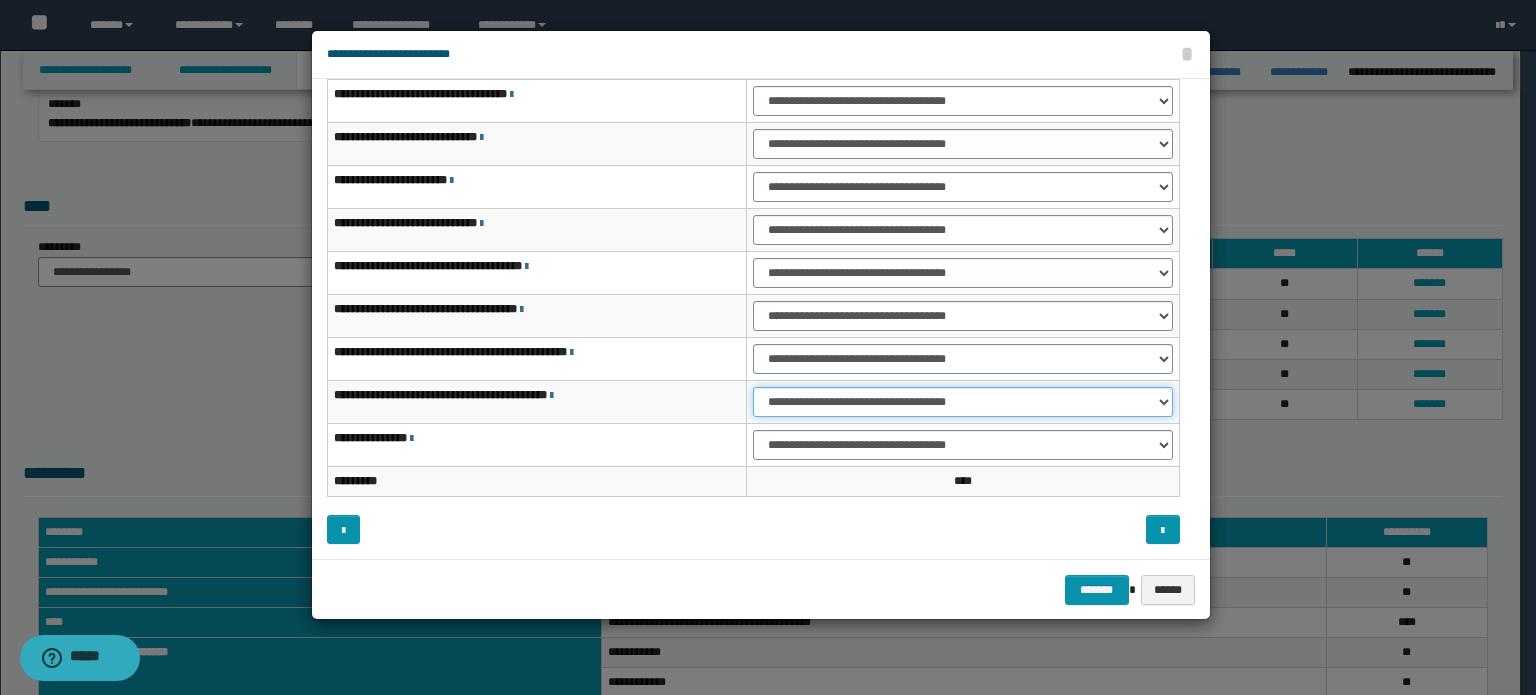 click on "**********" at bounding box center [963, 402] 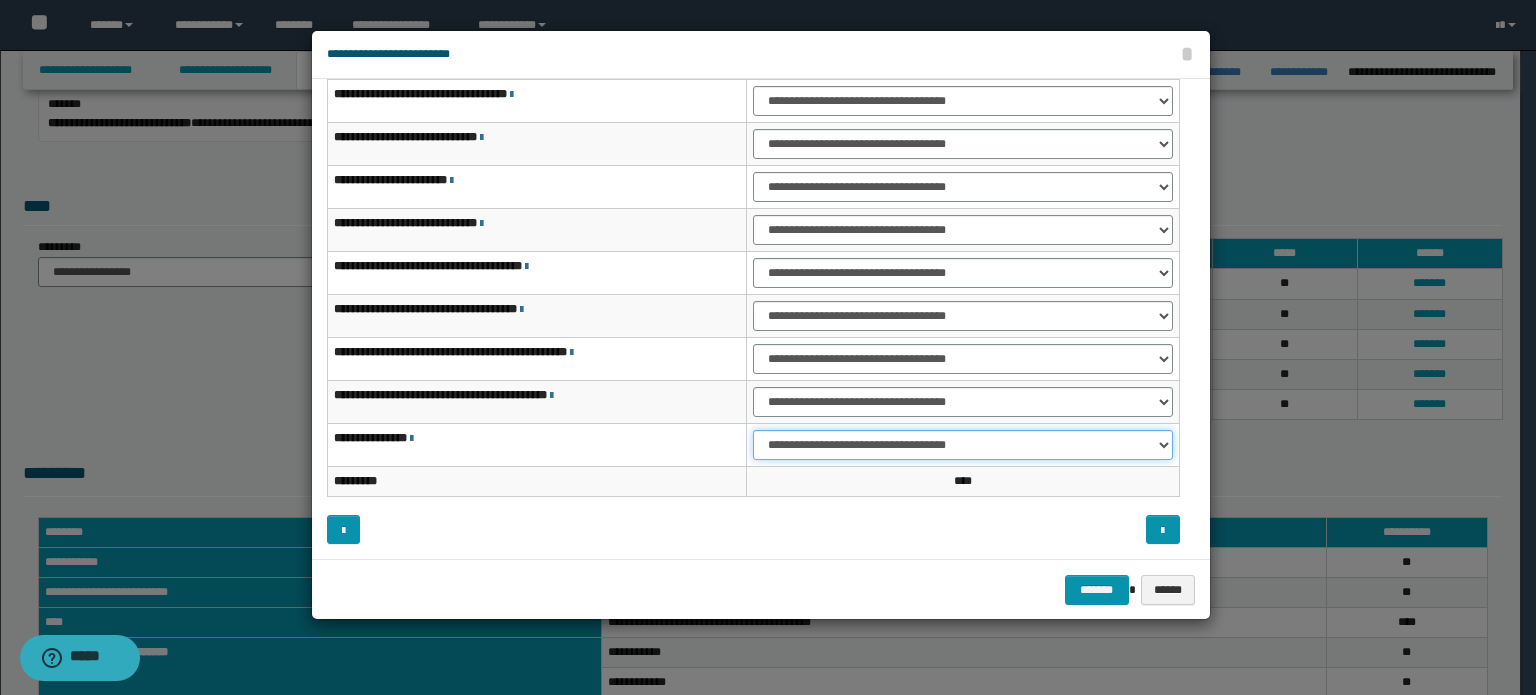 click on "**********" at bounding box center [963, 445] 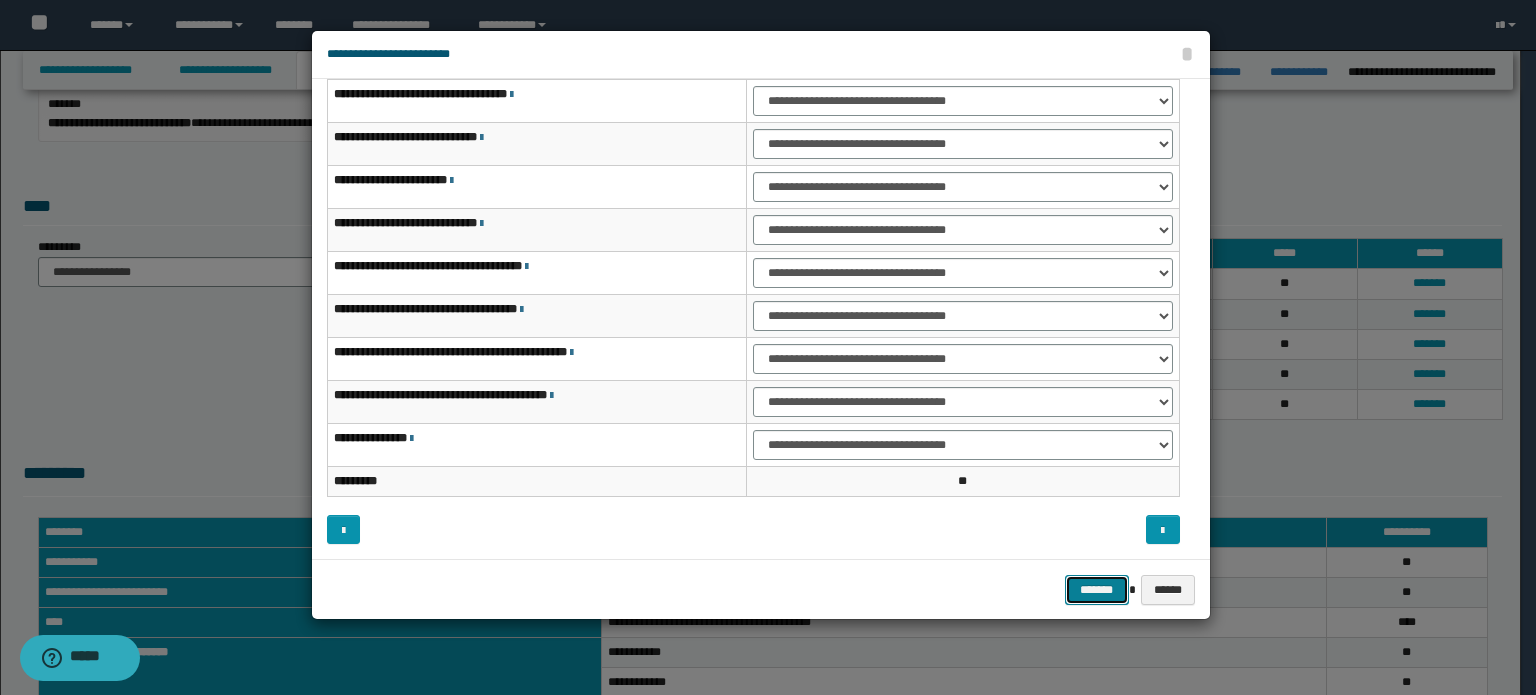 click on "*******" at bounding box center [1097, 590] 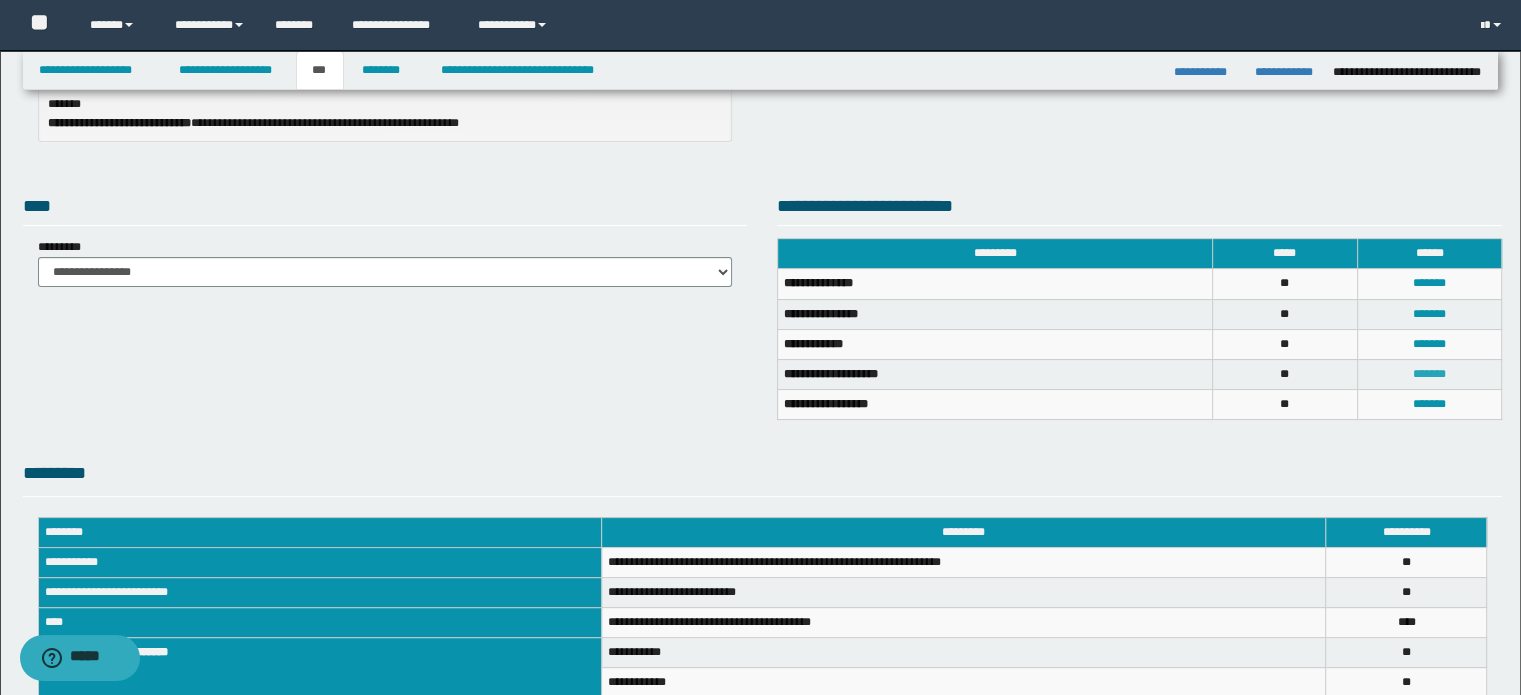 click on "*******" at bounding box center [1429, 374] 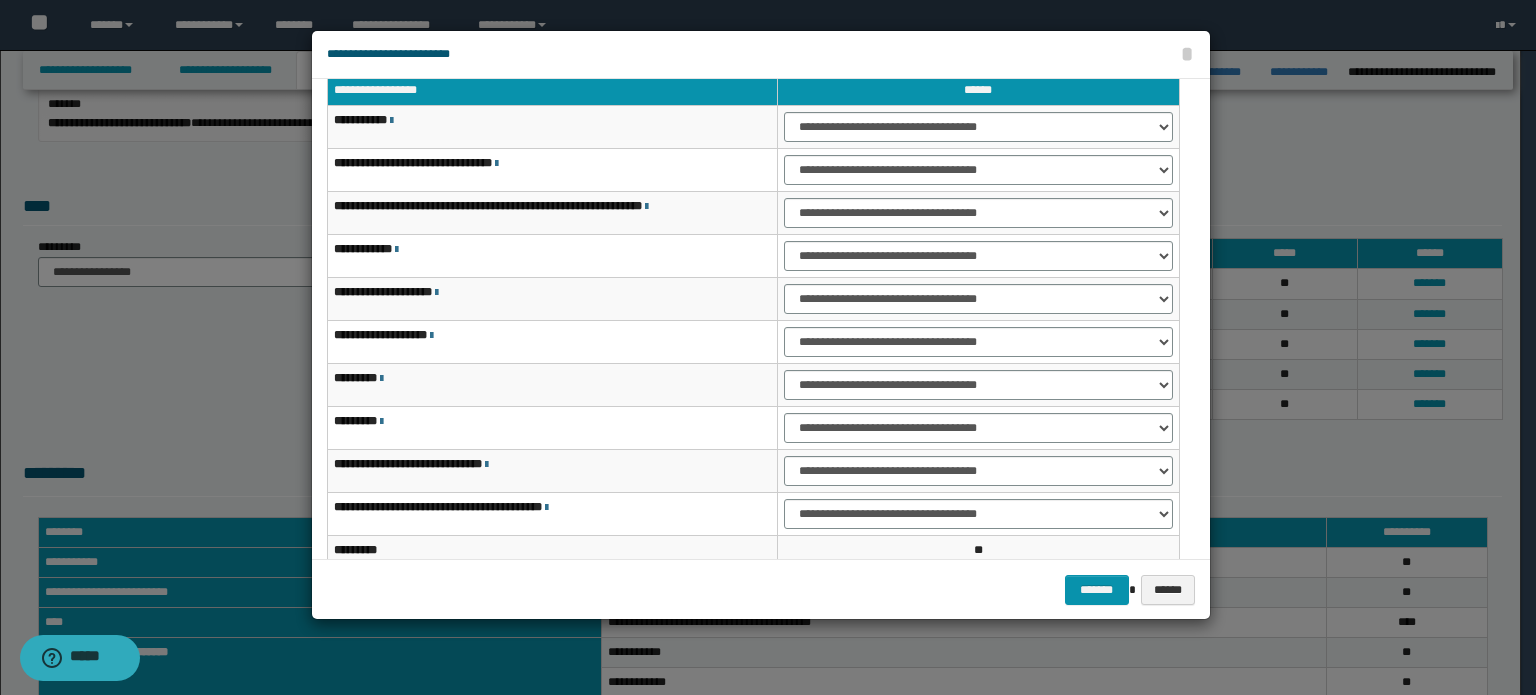scroll, scrollTop: 0, scrollLeft: 0, axis: both 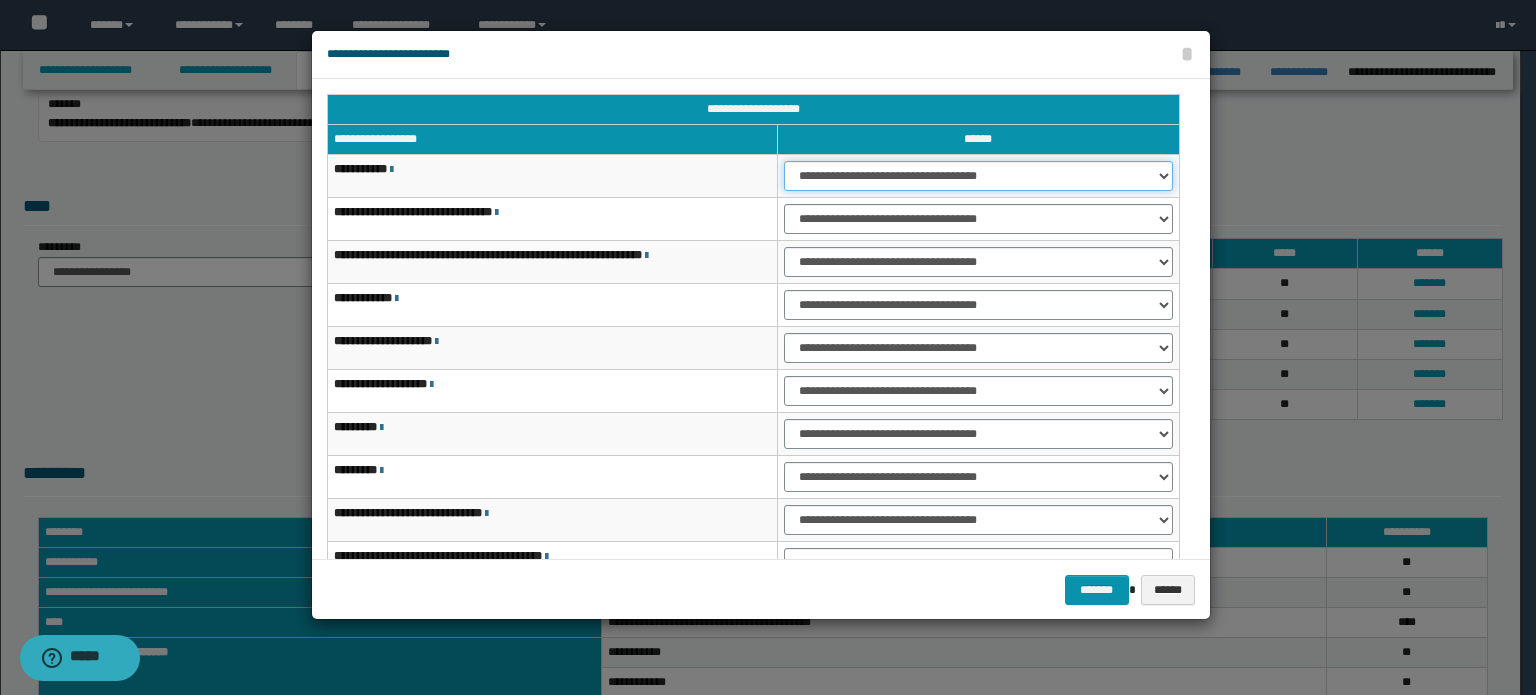 drag, startPoint x: 968, startPoint y: 173, endPoint x: 970, endPoint y: 183, distance: 10.198039 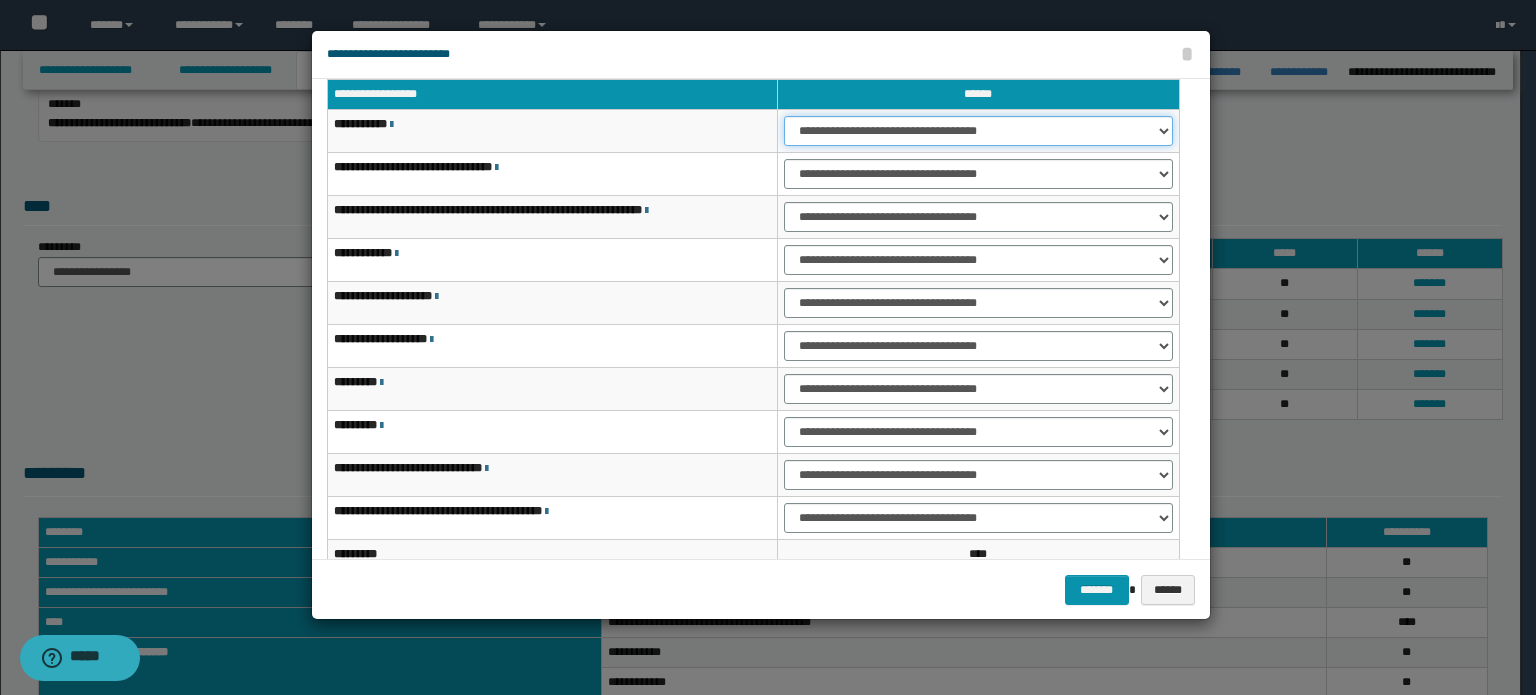 scroll, scrollTop: 118, scrollLeft: 0, axis: vertical 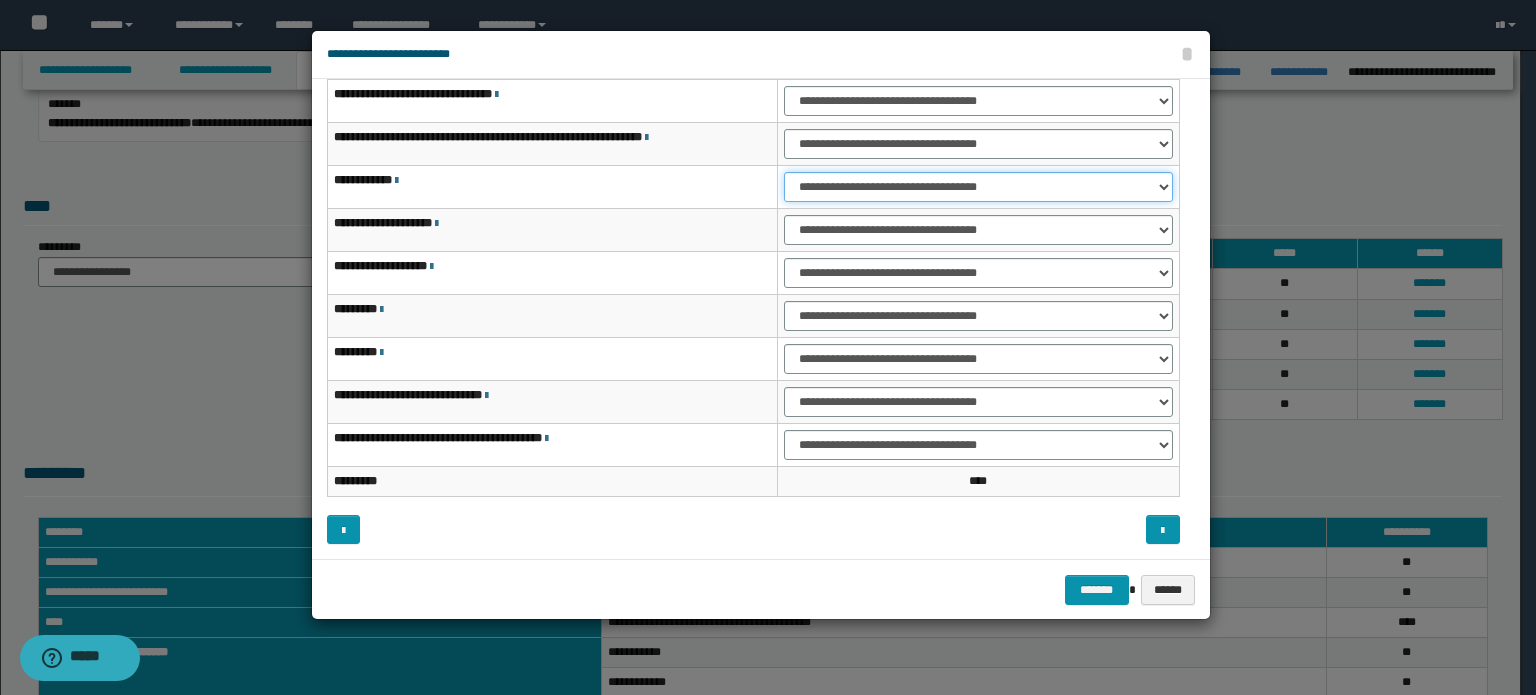 click on "**********" at bounding box center (978, 187) 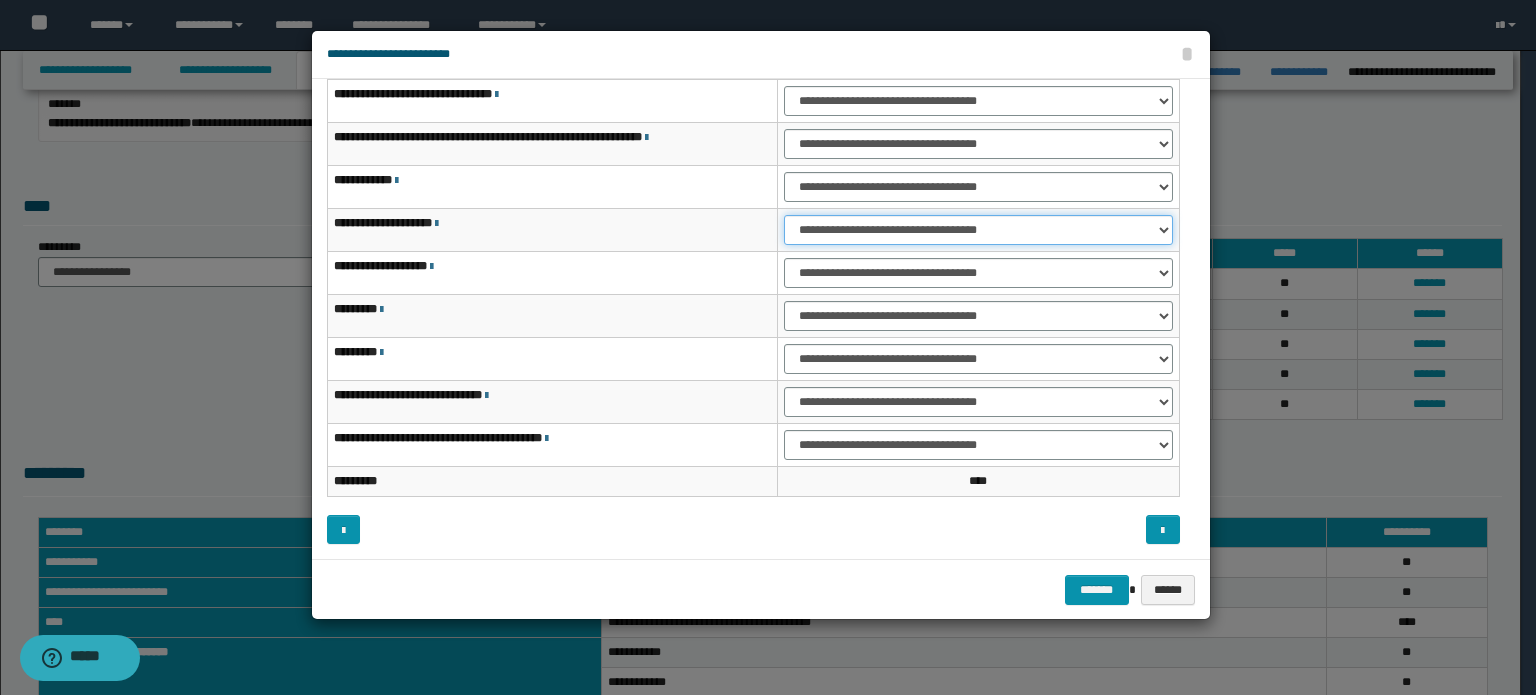 click on "**********" at bounding box center (978, 230) 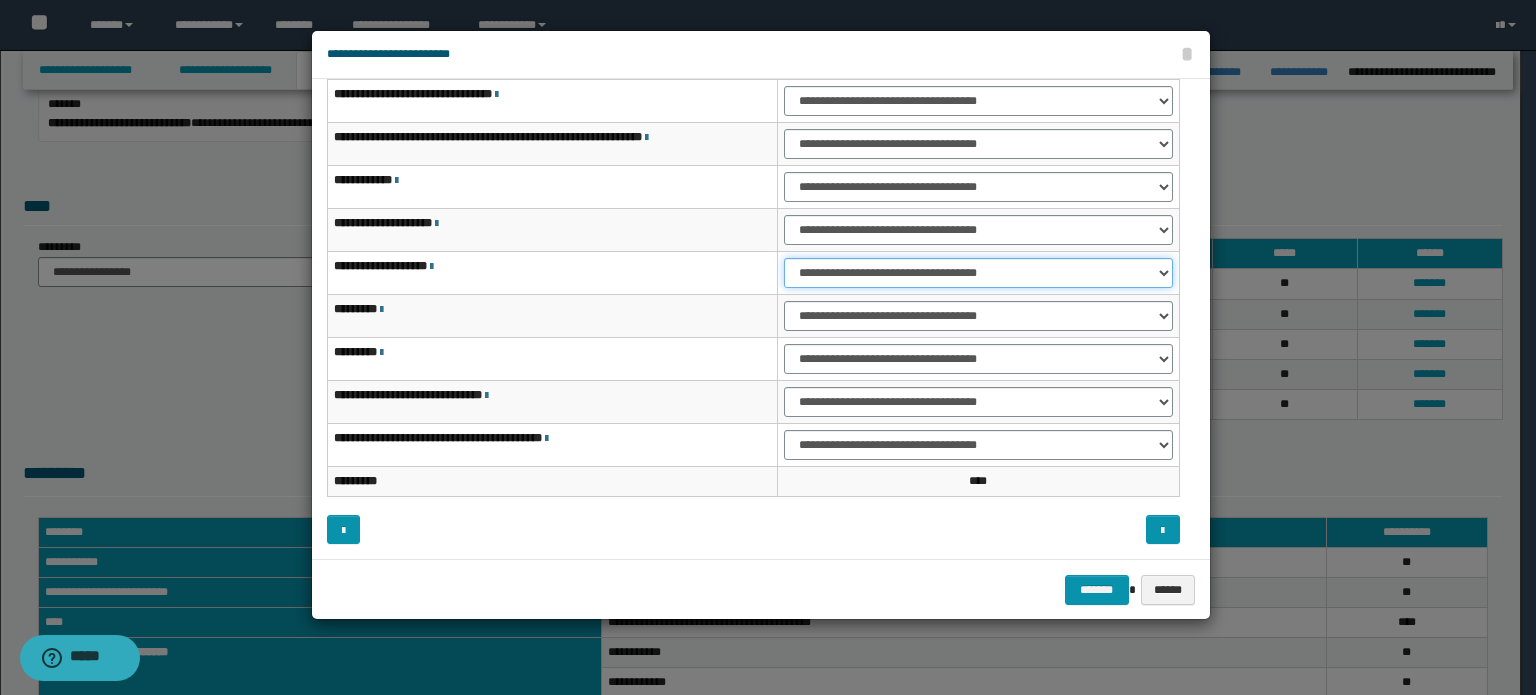 click on "**********" at bounding box center [978, 273] 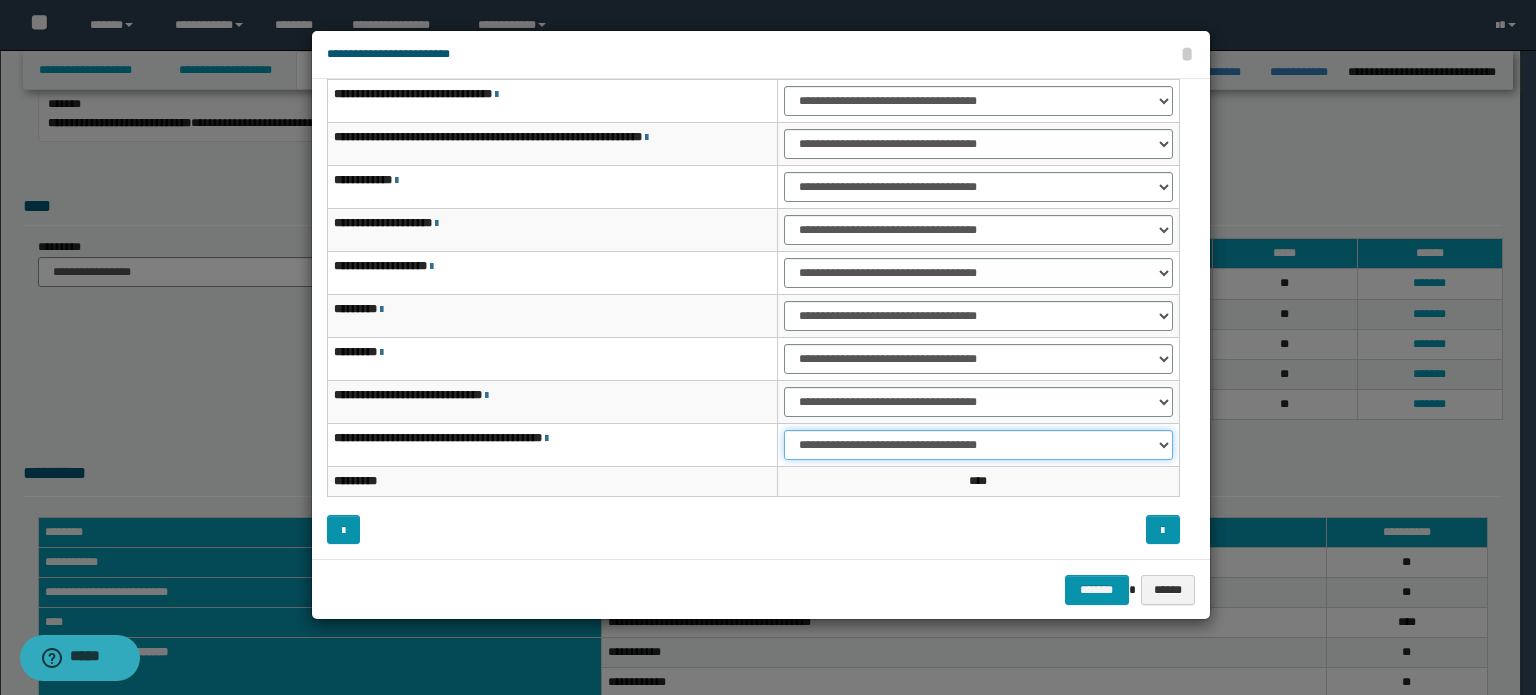 click on "**********" at bounding box center (978, 445) 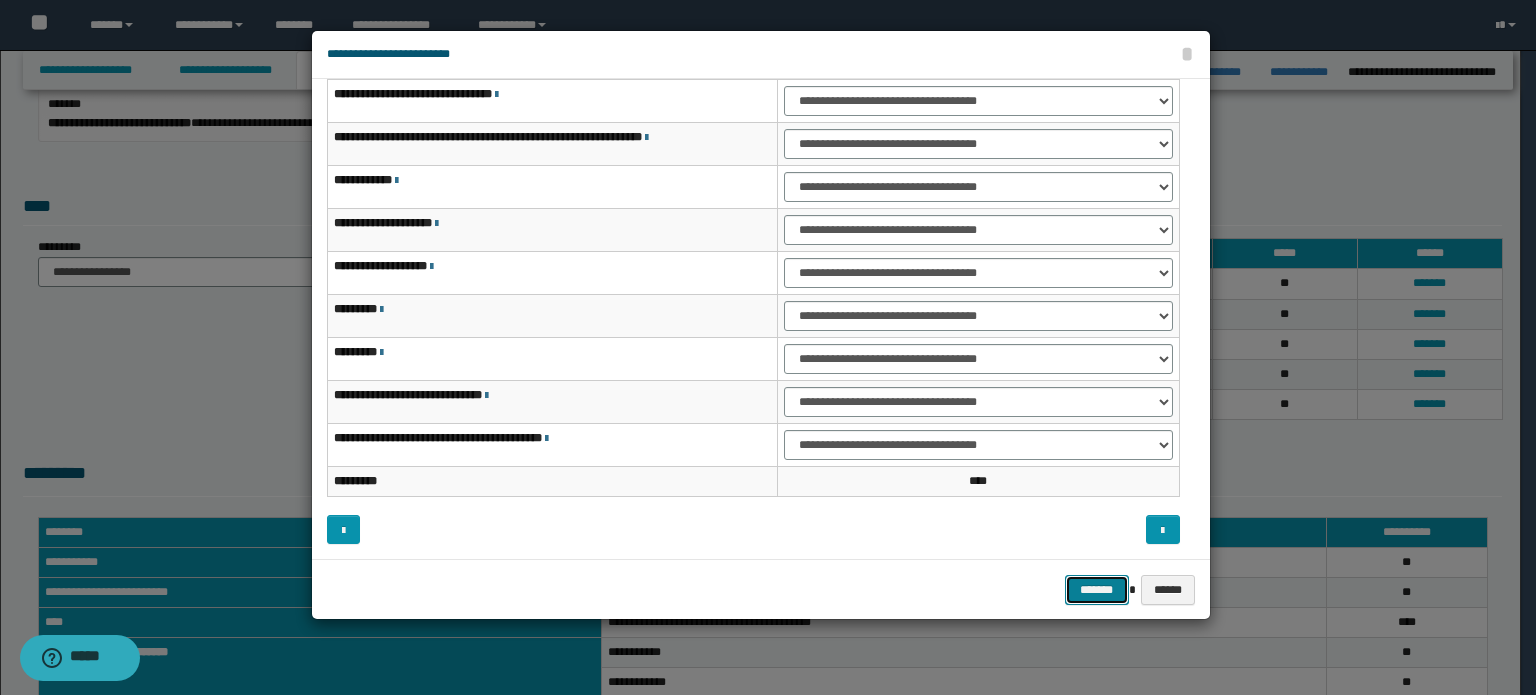 drag, startPoint x: 1094, startPoint y: 586, endPoint x: 1244, endPoint y: 545, distance: 155.50241 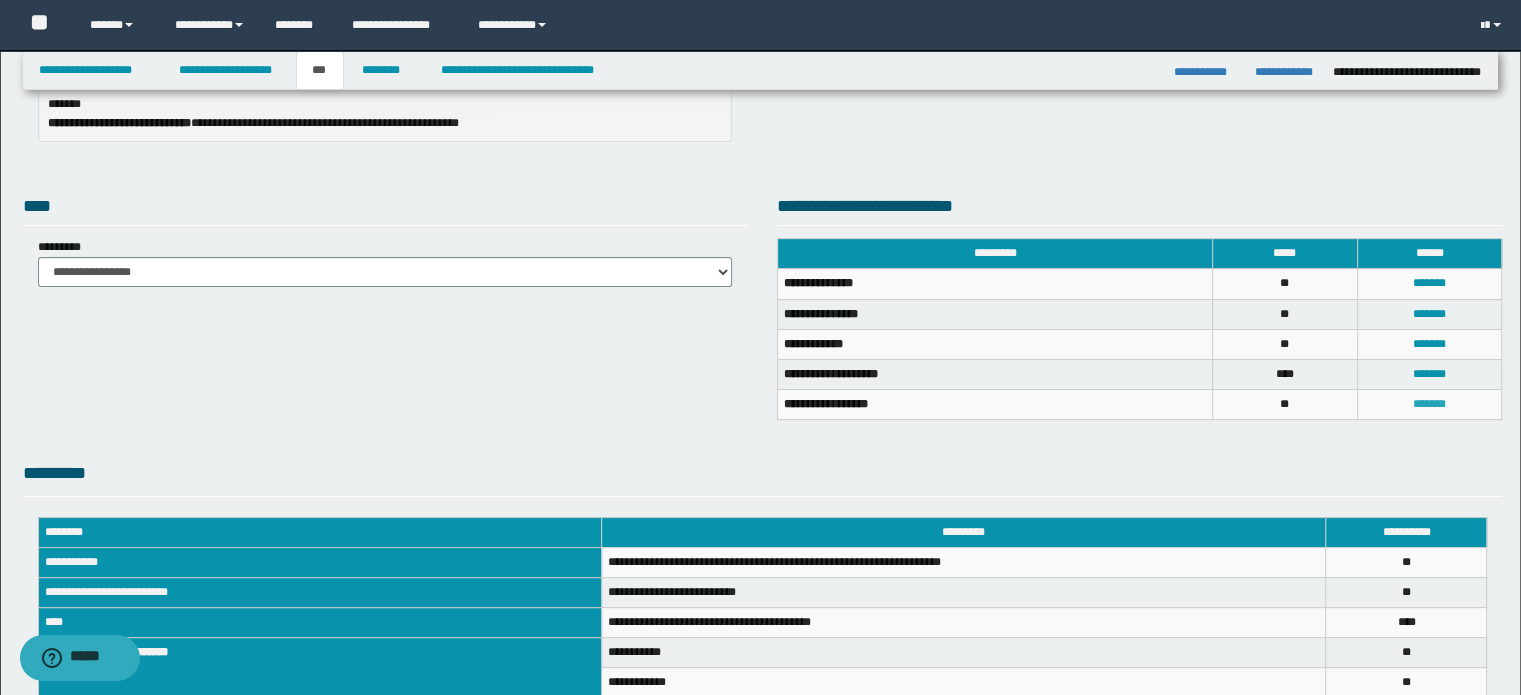 click on "*******" at bounding box center [1429, 404] 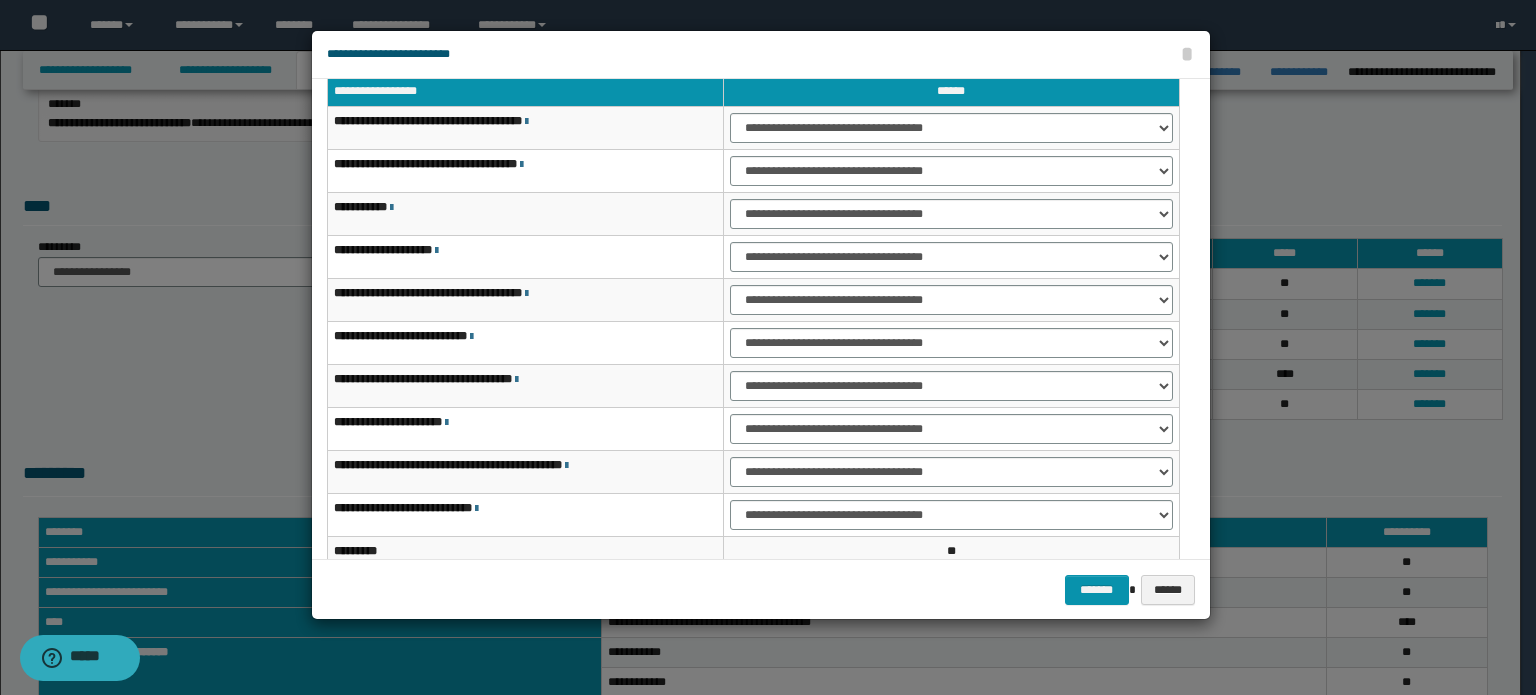 scroll, scrollTop: 0, scrollLeft: 0, axis: both 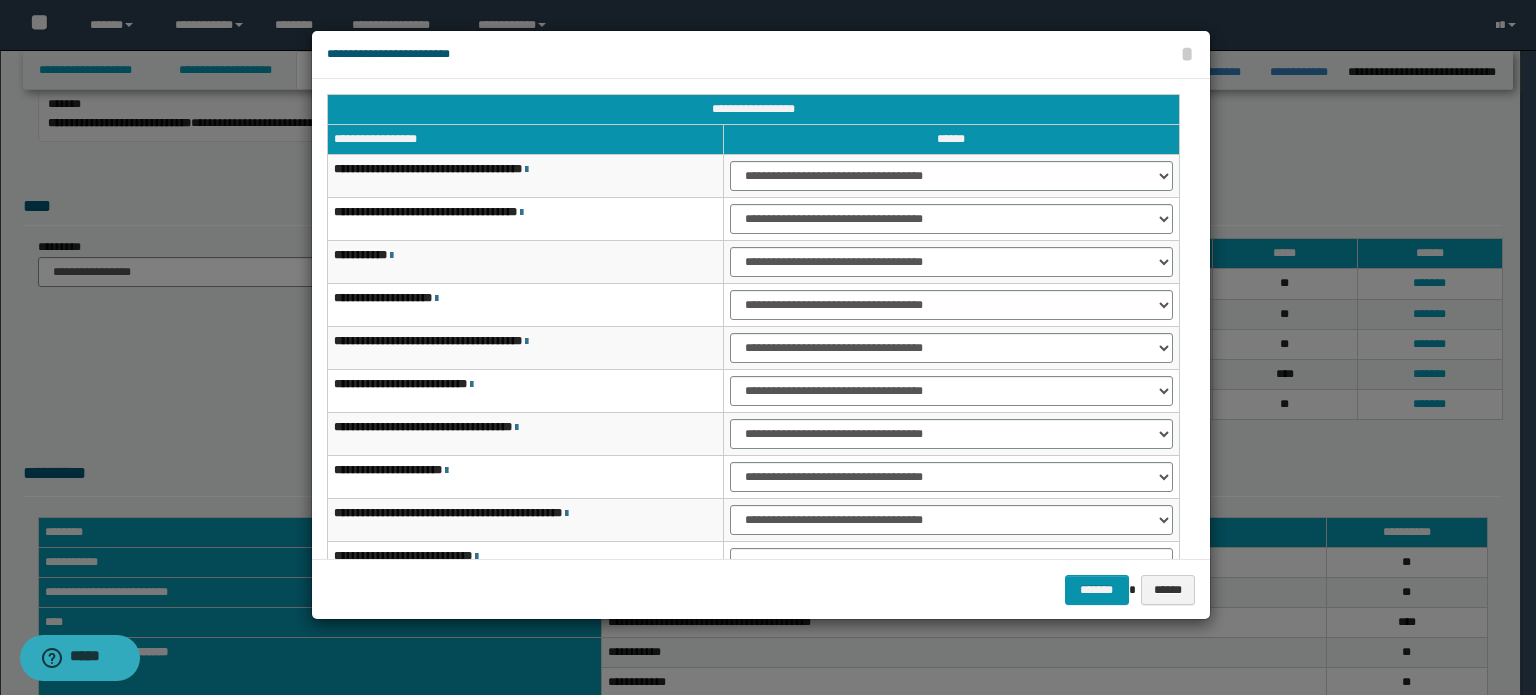 drag, startPoint x: 1028, startPoint y: 158, endPoint x: 1028, endPoint y: 191, distance: 33 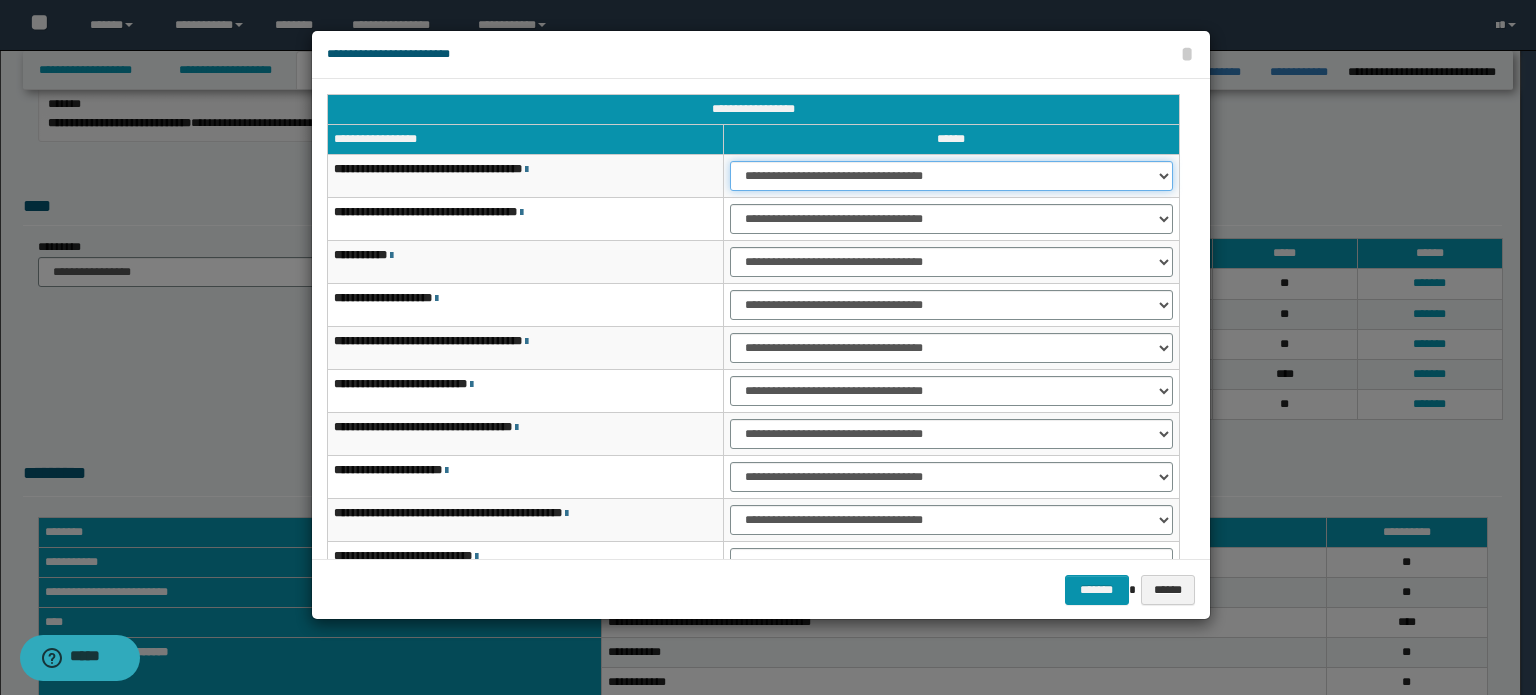 click on "**********" at bounding box center [951, 176] 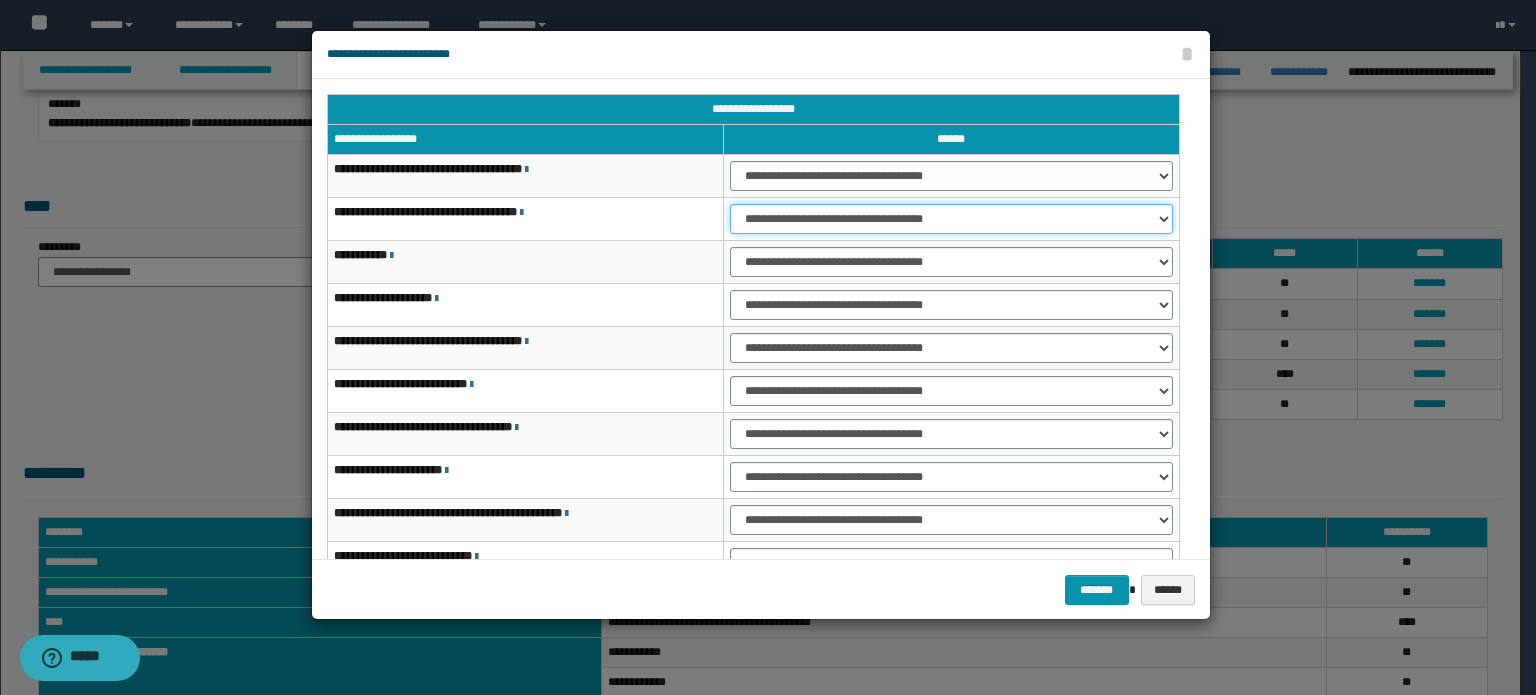 click on "**********" at bounding box center (951, 219) 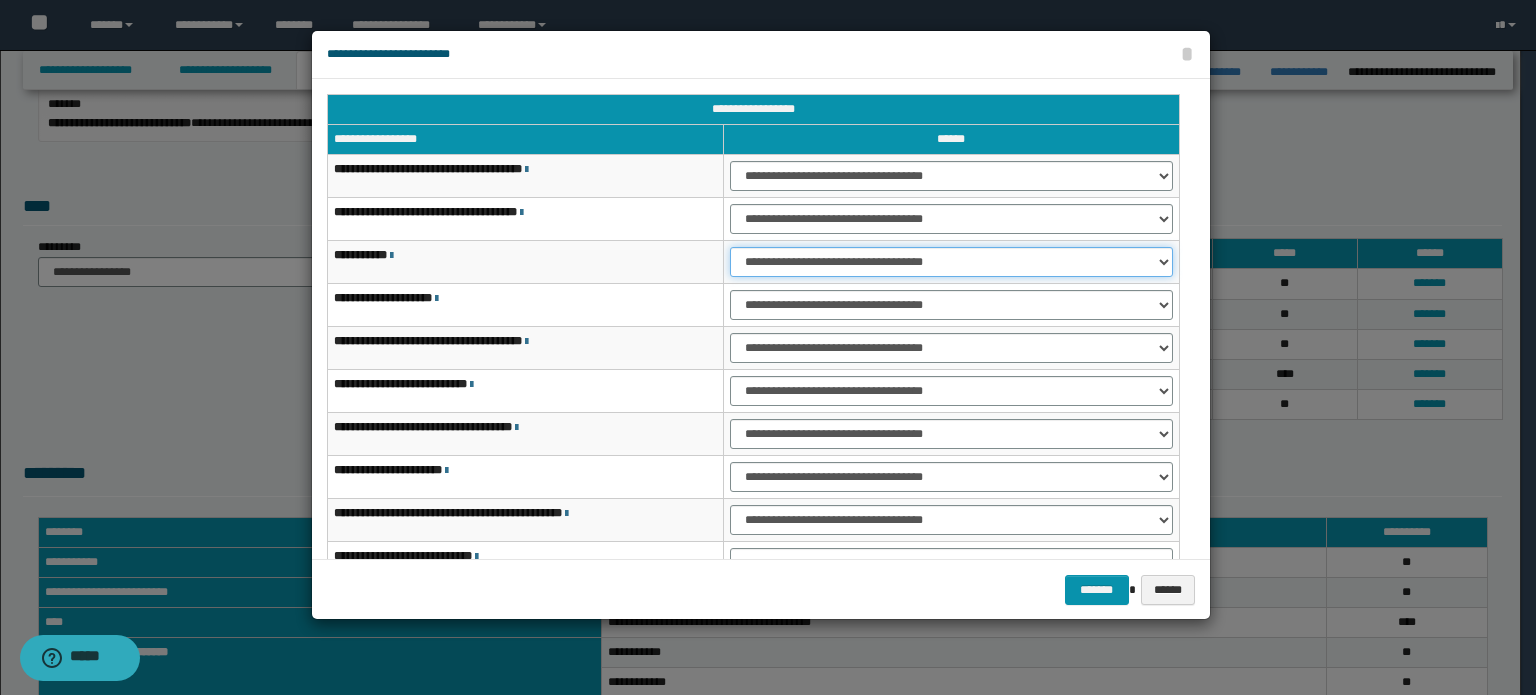 click on "**********" at bounding box center [951, 262] 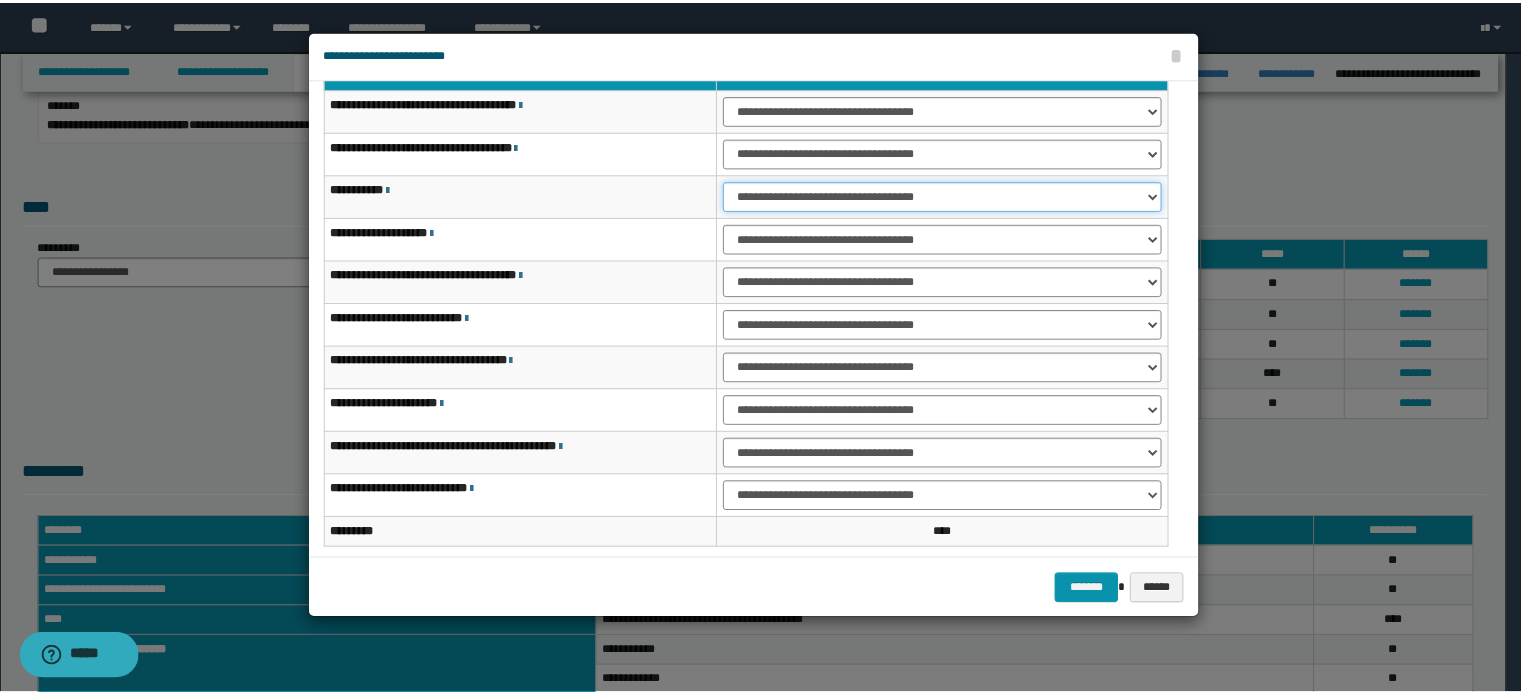 scroll, scrollTop: 118, scrollLeft: 0, axis: vertical 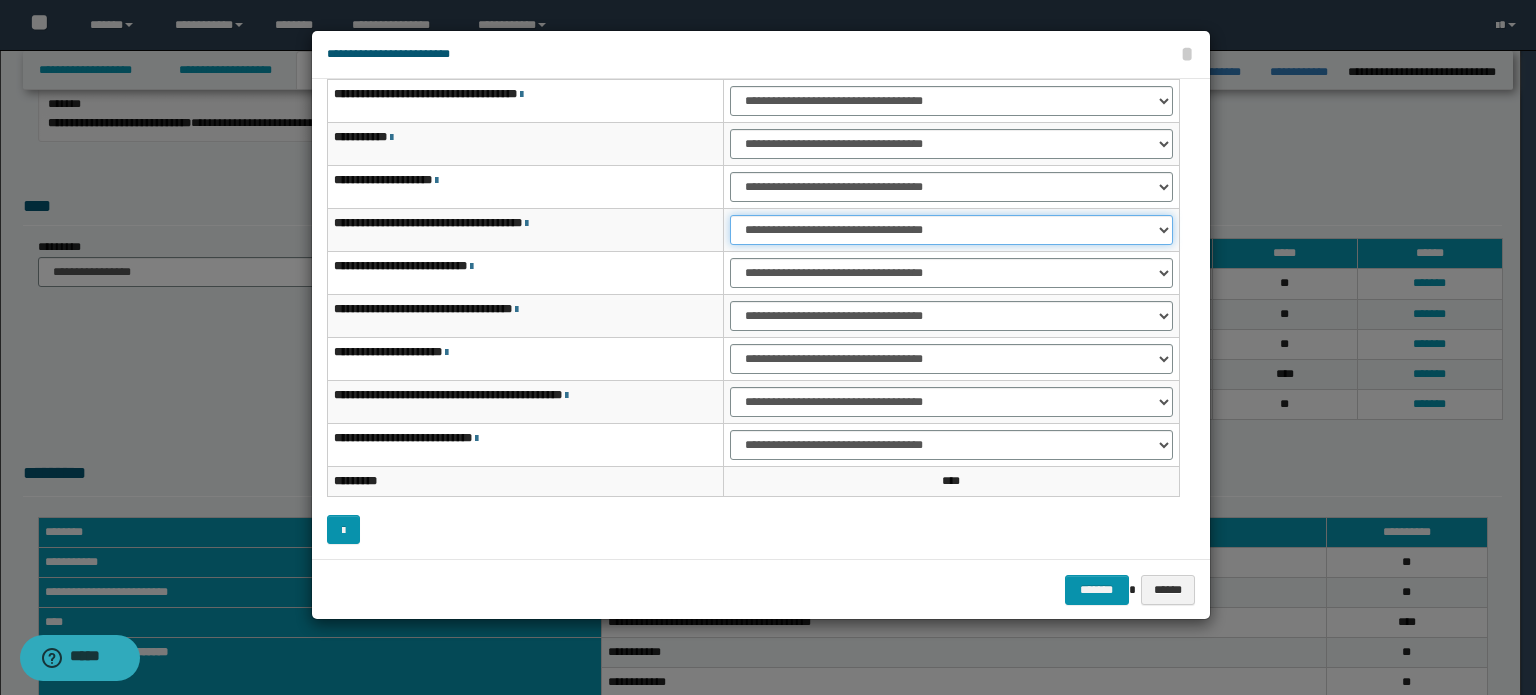 drag, startPoint x: 1064, startPoint y: 230, endPoint x: 1057, endPoint y: 242, distance: 13.892444 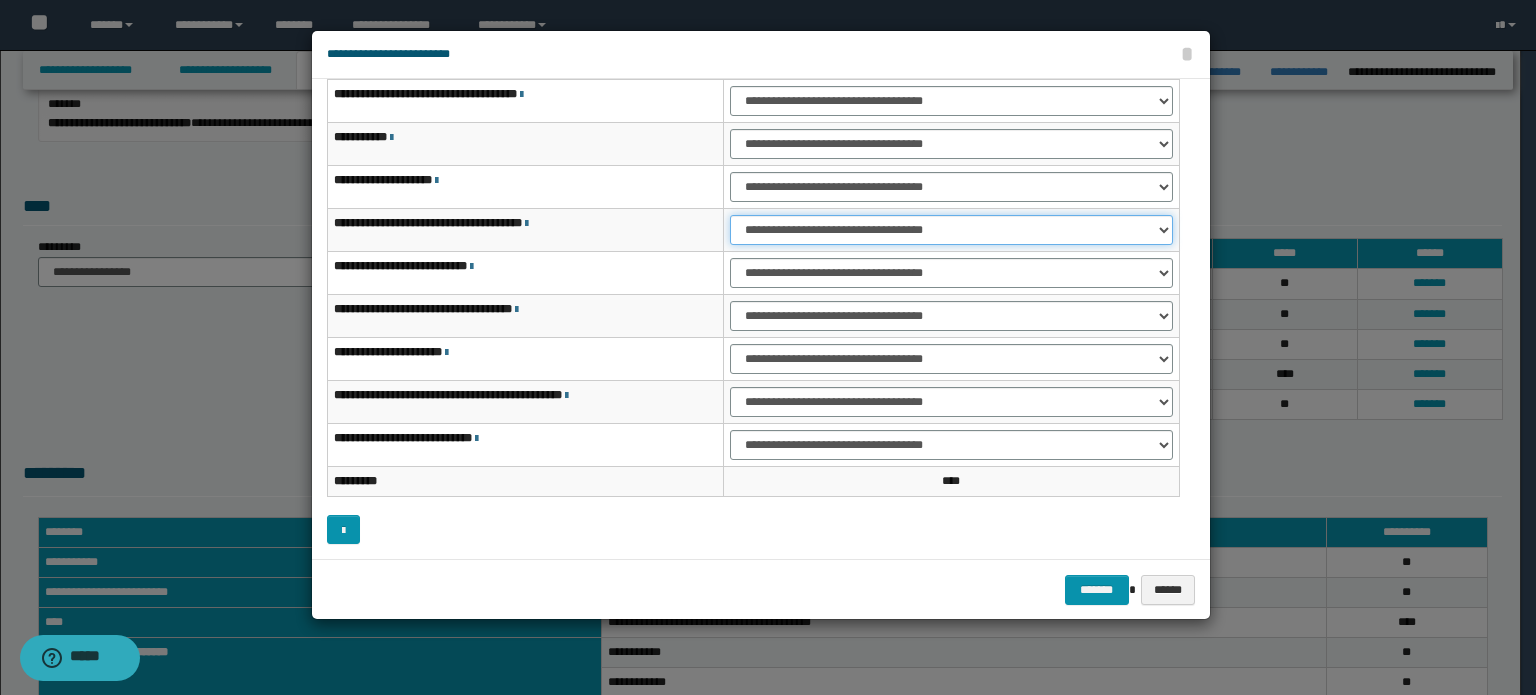 select on "***" 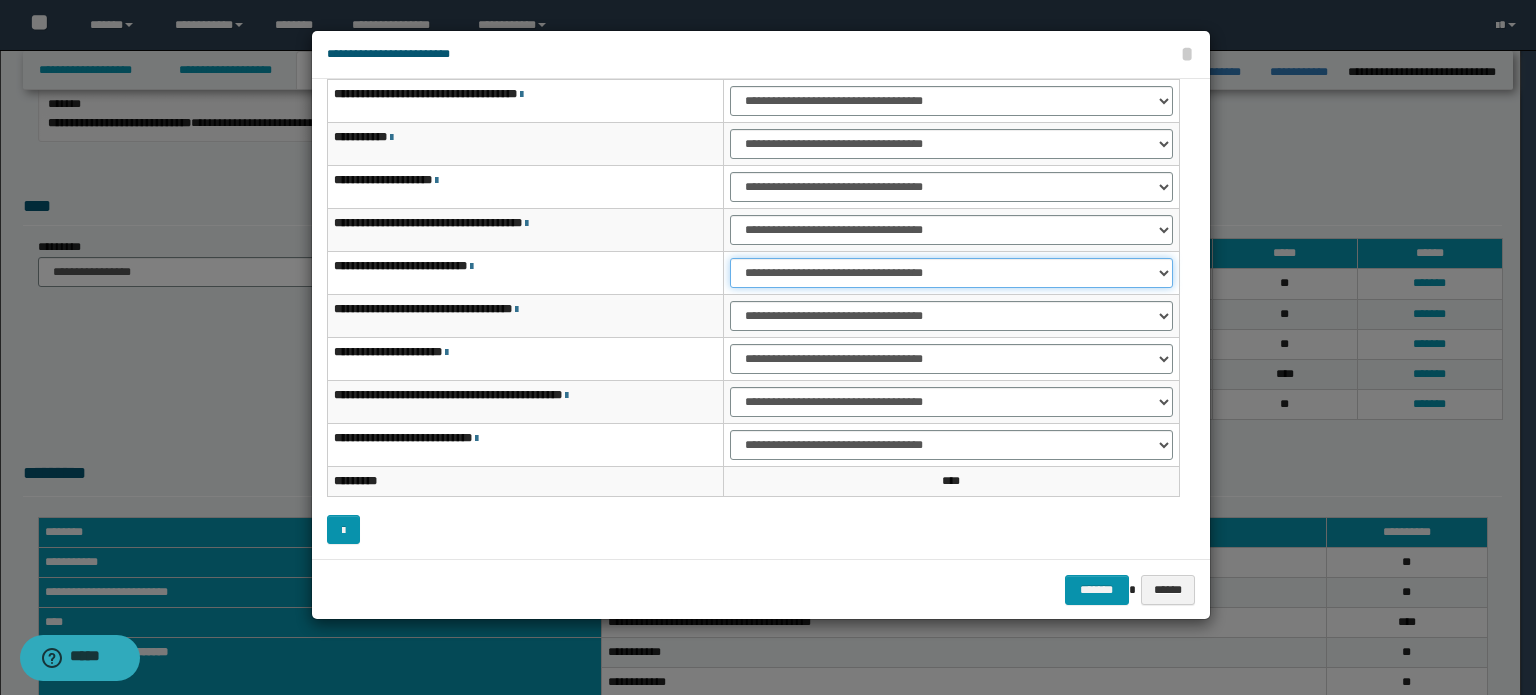 click on "**********" at bounding box center (951, 273) 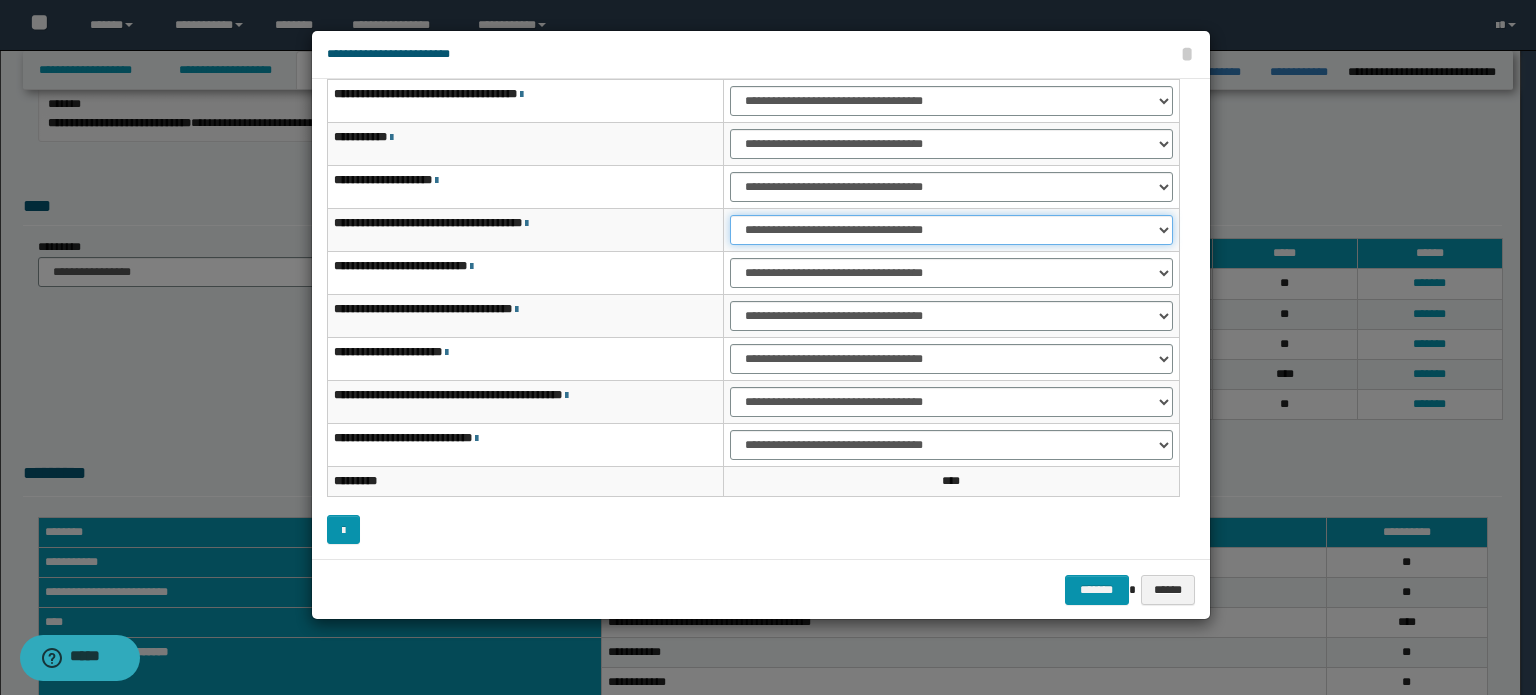 click on "**********" at bounding box center [951, 230] 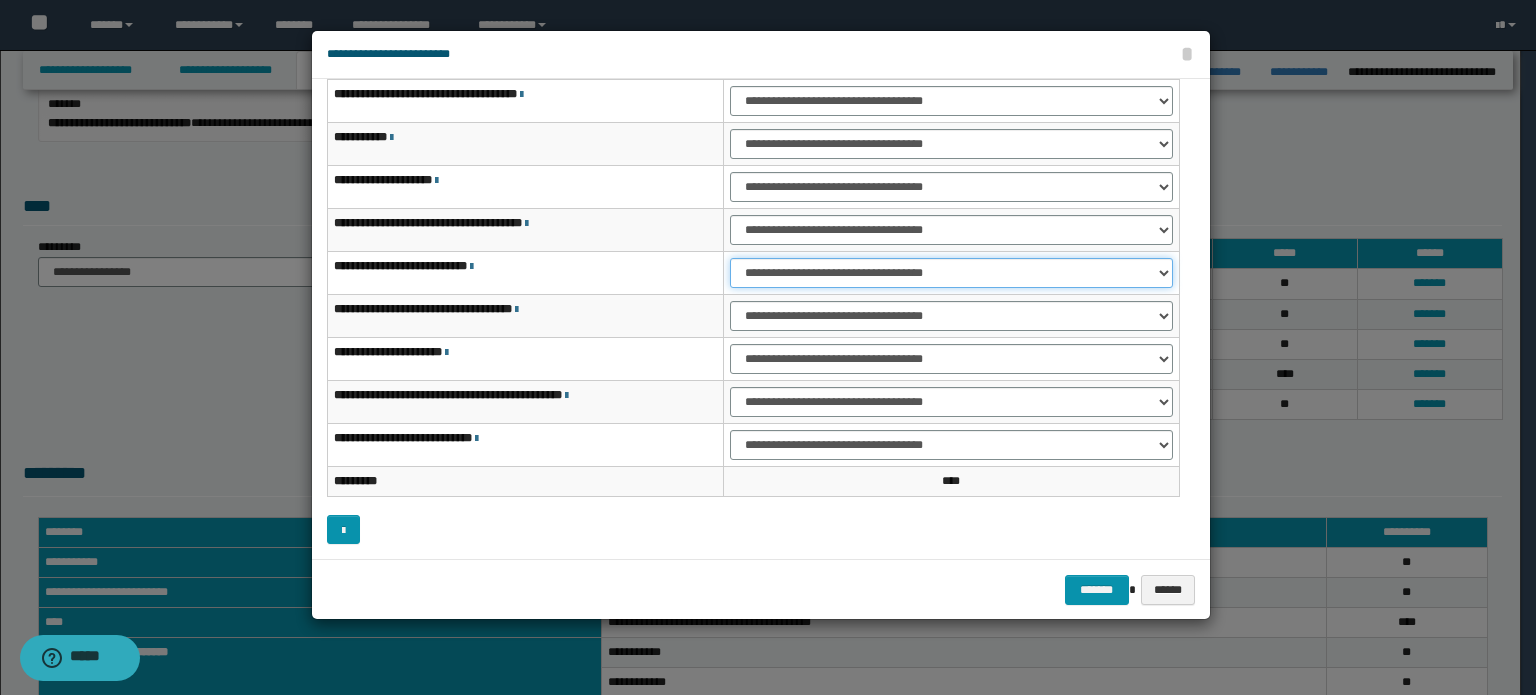 drag, startPoint x: 1059, startPoint y: 262, endPoint x: 1055, endPoint y: 274, distance: 12.649111 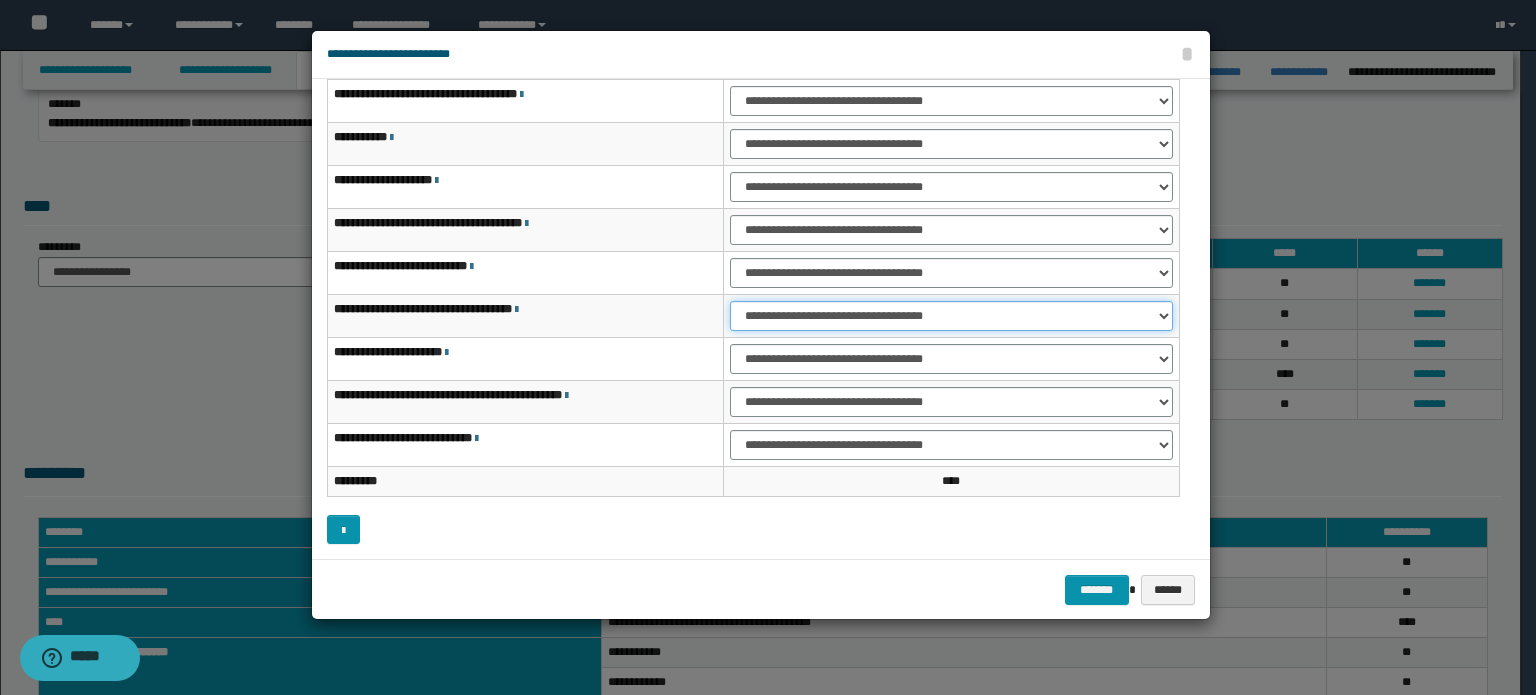 click on "**********" at bounding box center [951, 316] 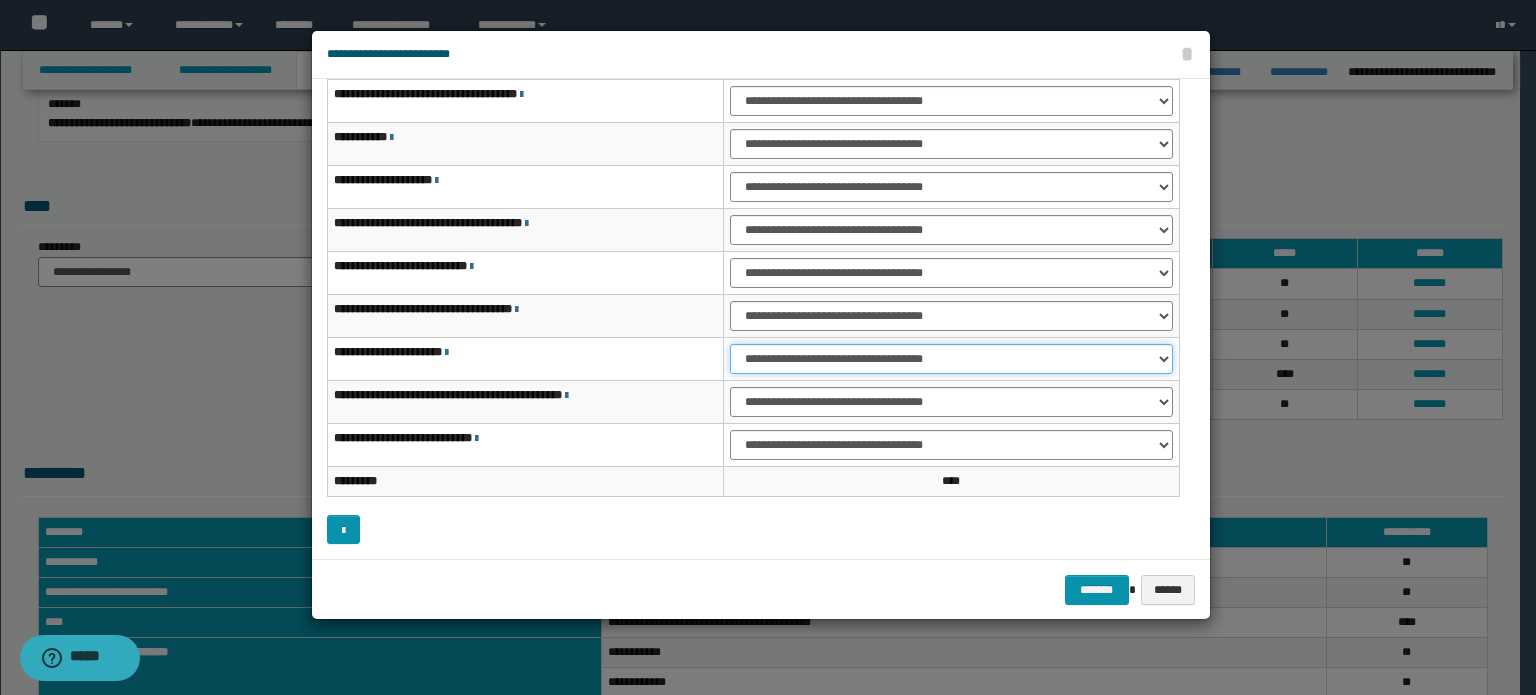 drag, startPoint x: 1049, startPoint y: 355, endPoint x: 1041, endPoint y: 368, distance: 15.264338 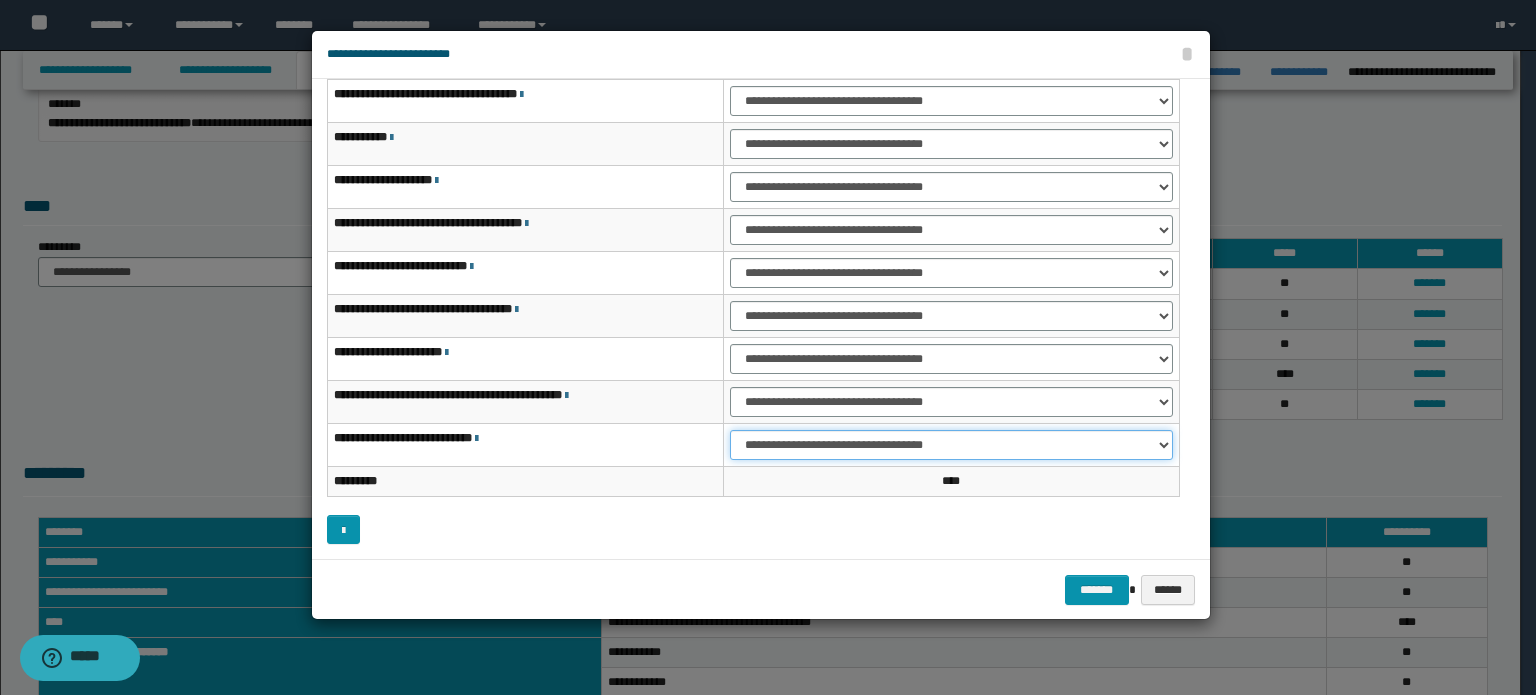 drag, startPoint x: 1054, startPoint y: 432, endPoint x: 1049, endPoint y: 452, distance: 20.615528 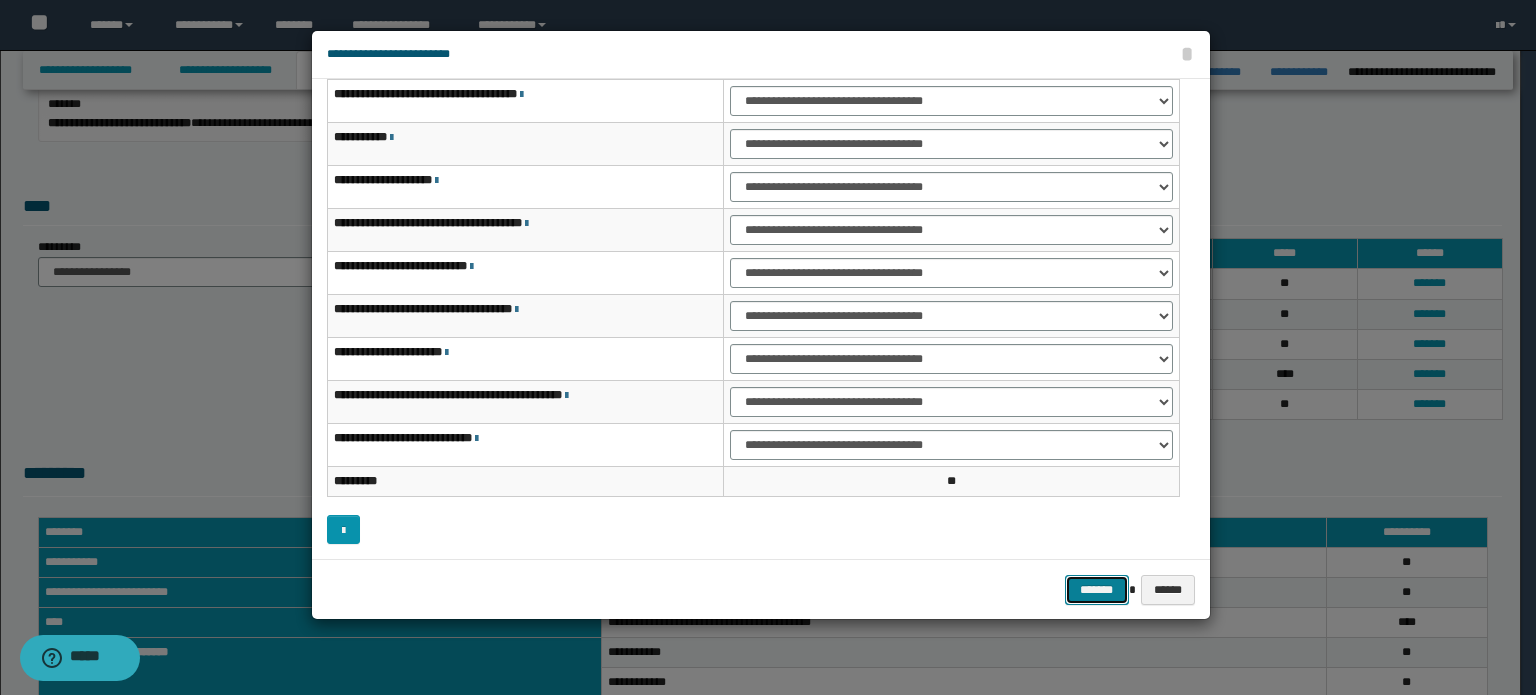 click on "*******" at bounding box center (1097, 590) 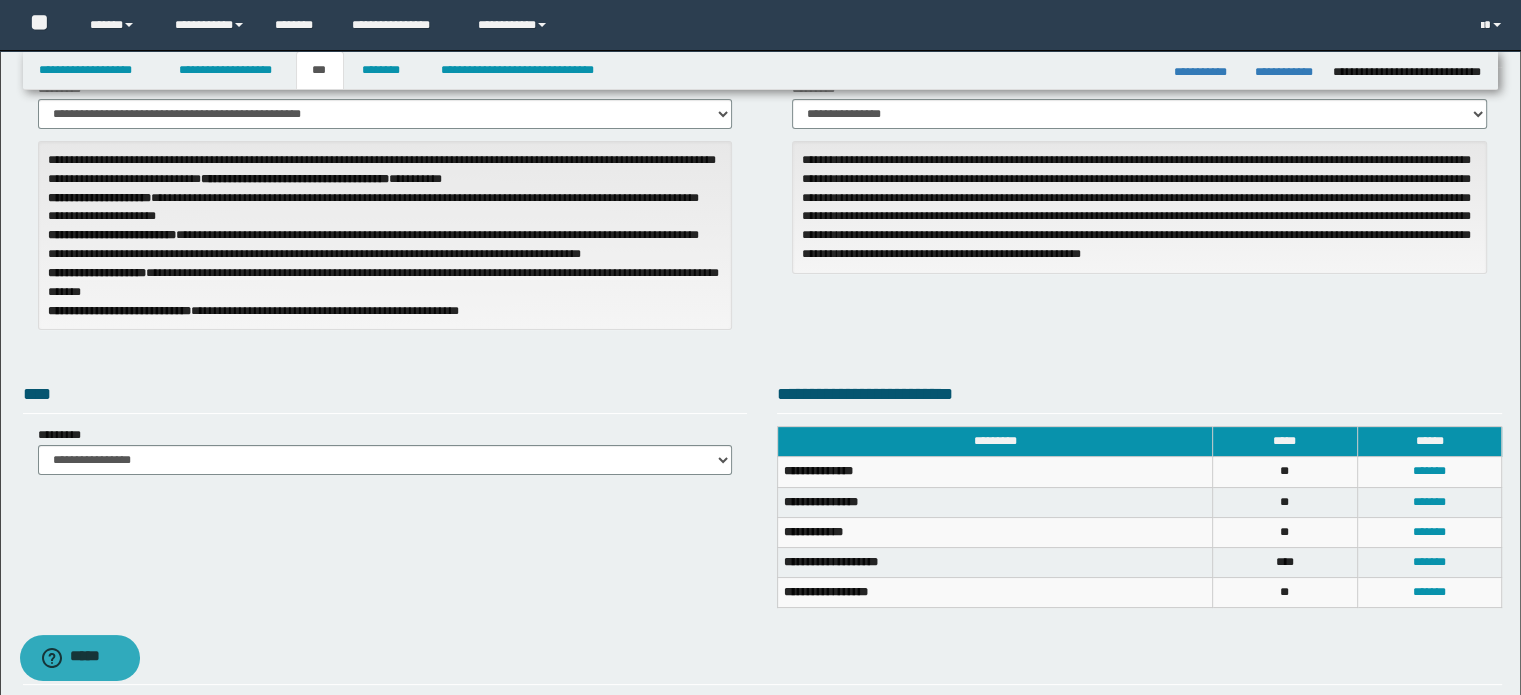scroll, scrollTop: 0, scrollLeft: 0, axis: both 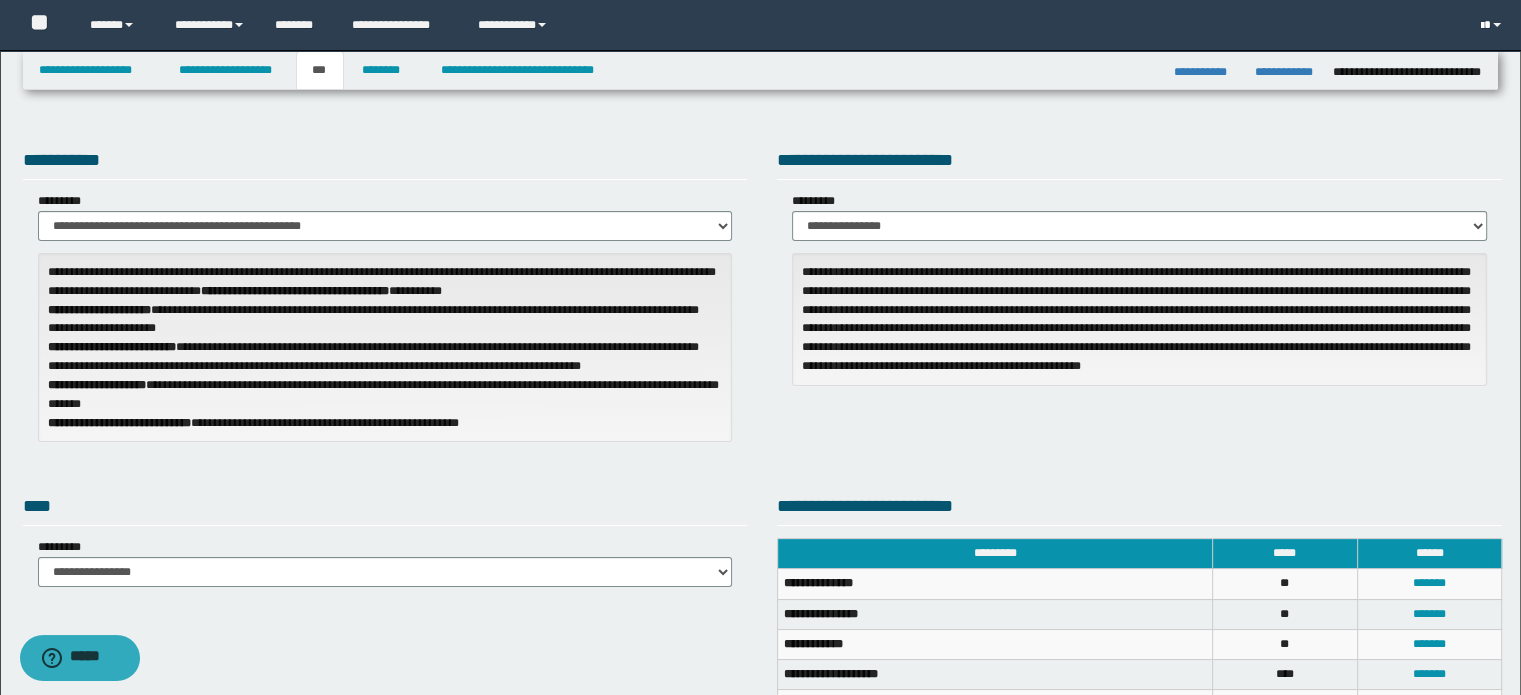 click at bounding box center [1497, 25] 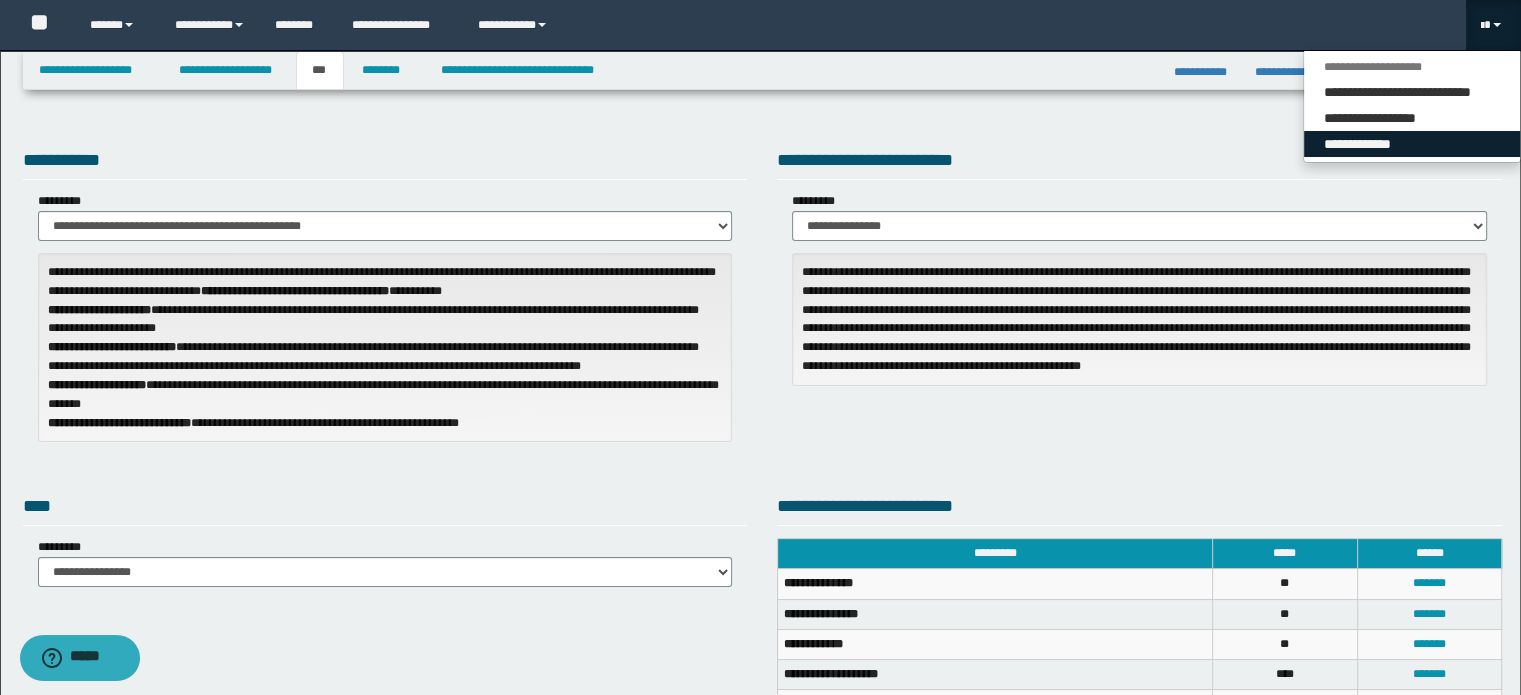 click on "**********" at bounding box center [1412, 144] 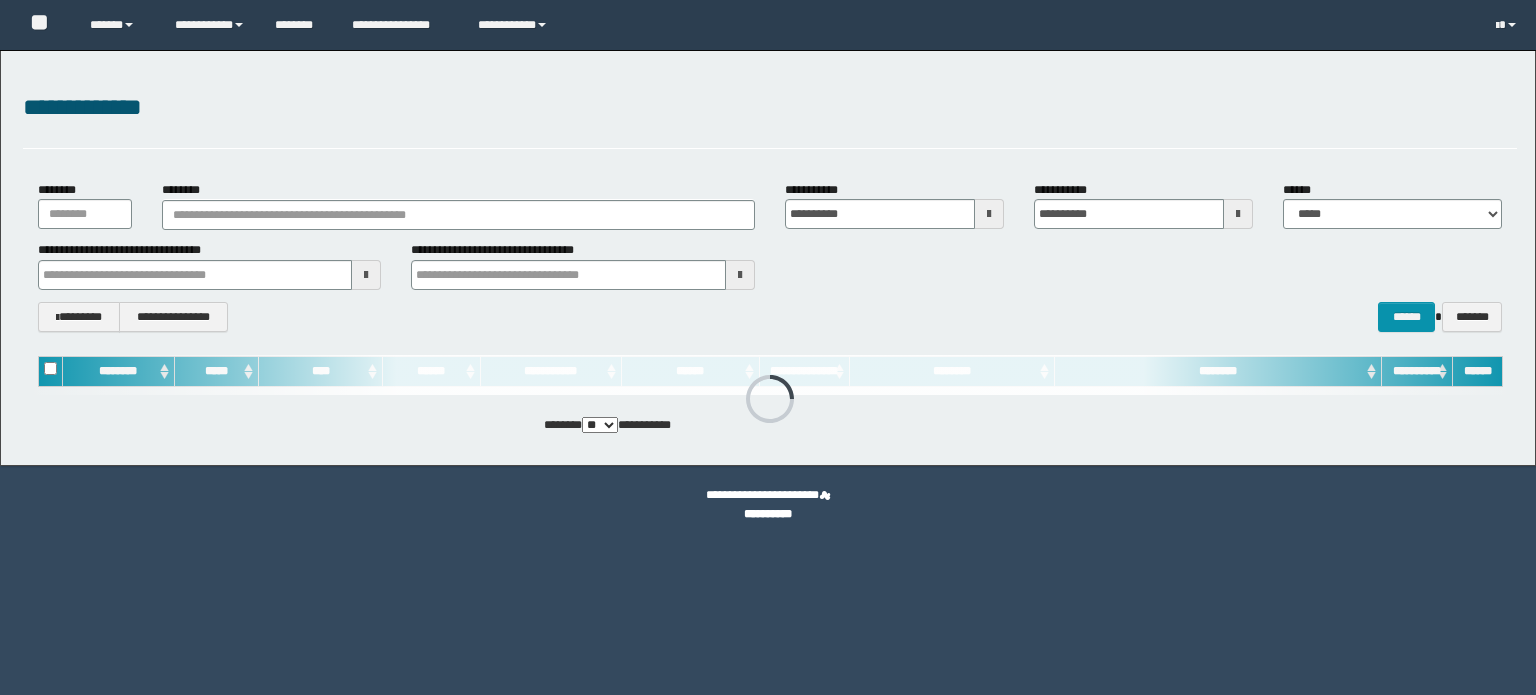 scroll, scrollTop: 0, scrollLeft: 0, axis: both 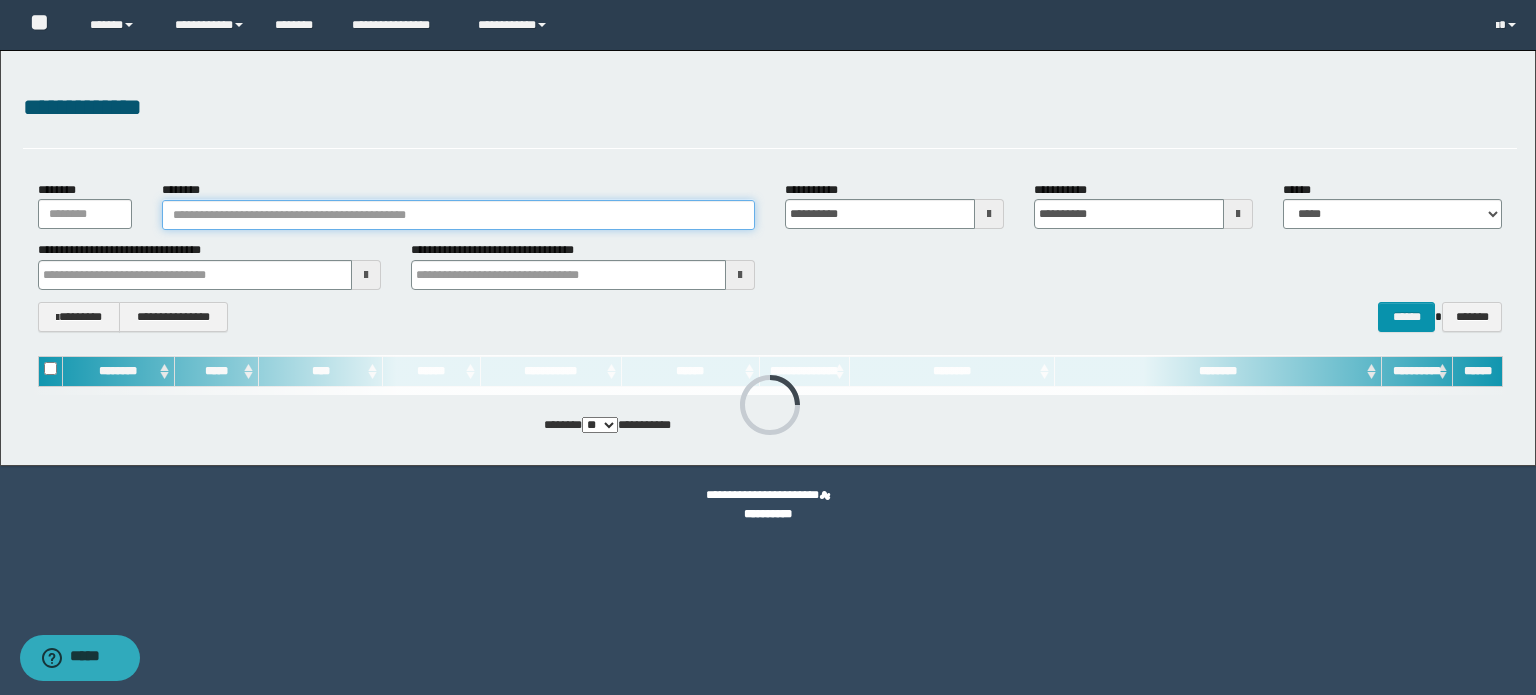 click on "********" at bounding box center [458, 215] 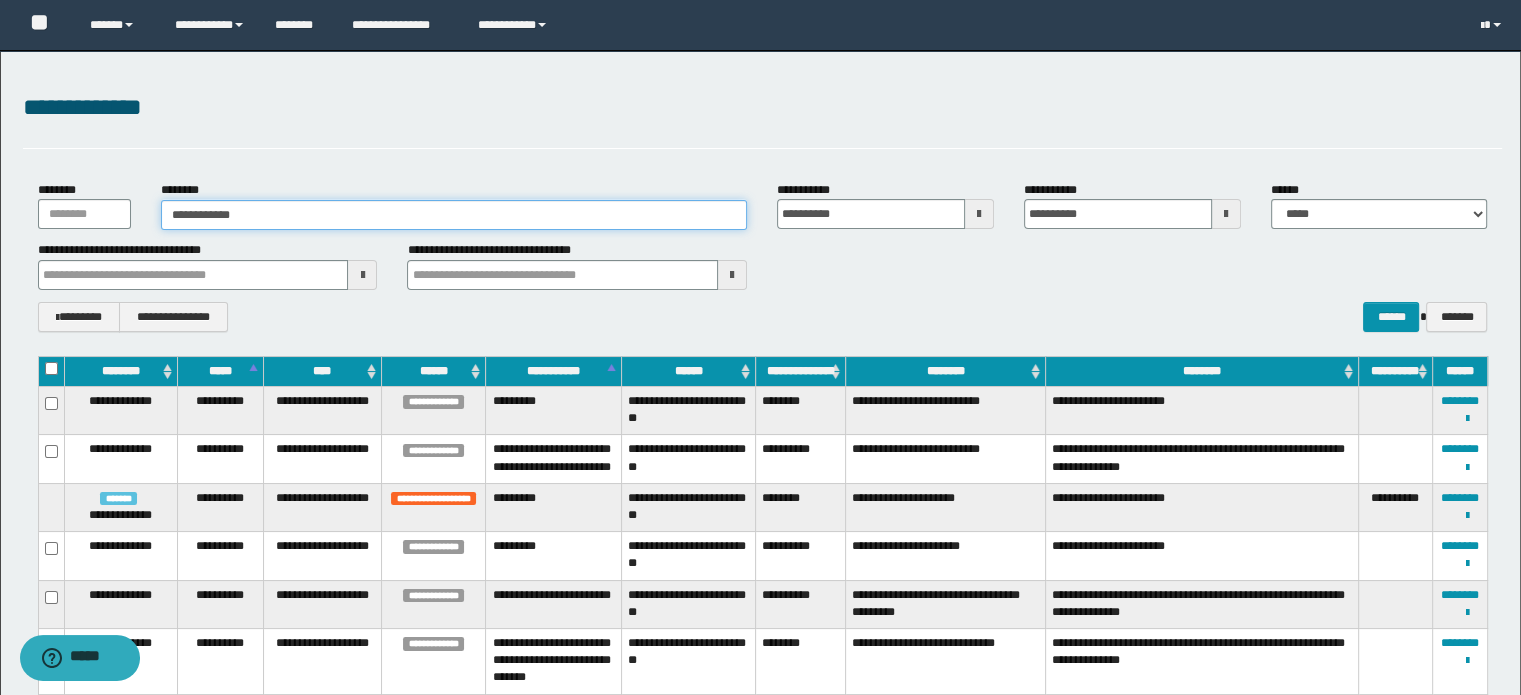 type on "**********" 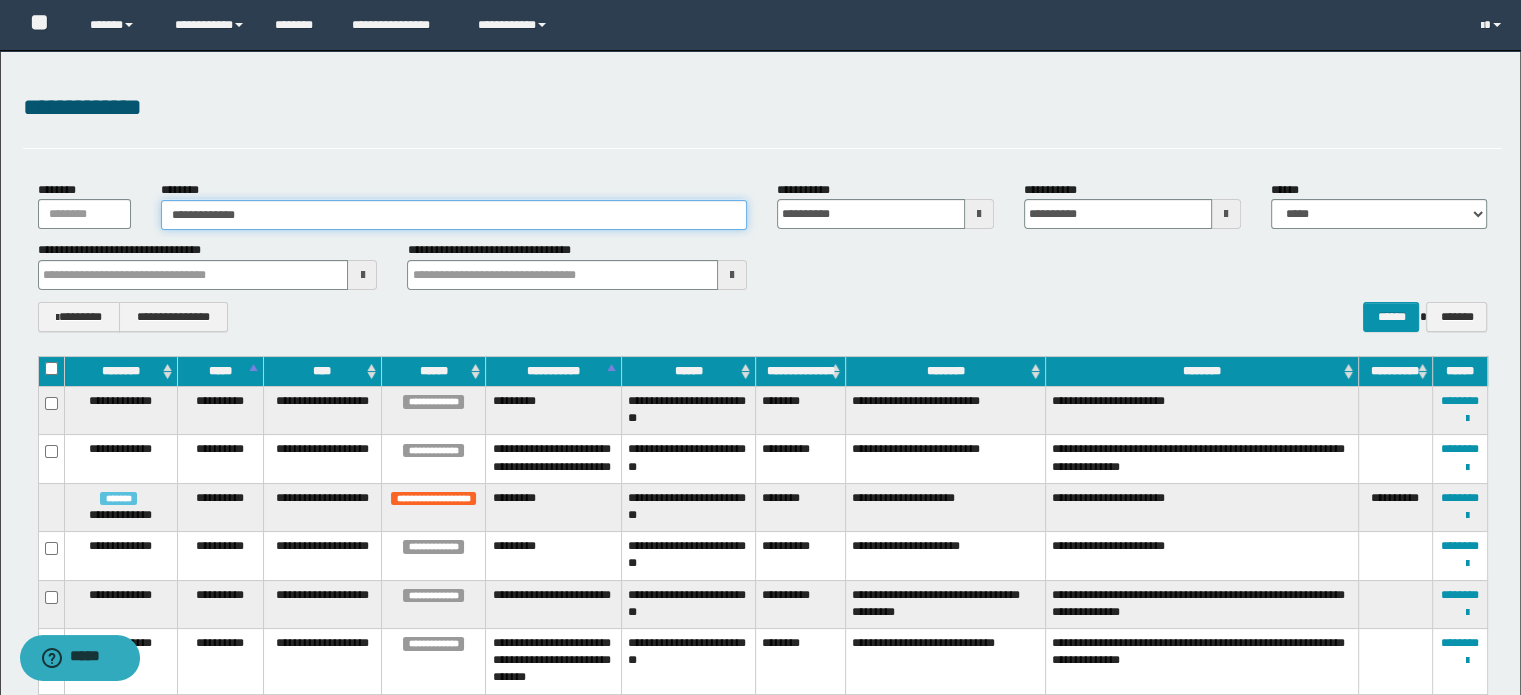 type on "**********" 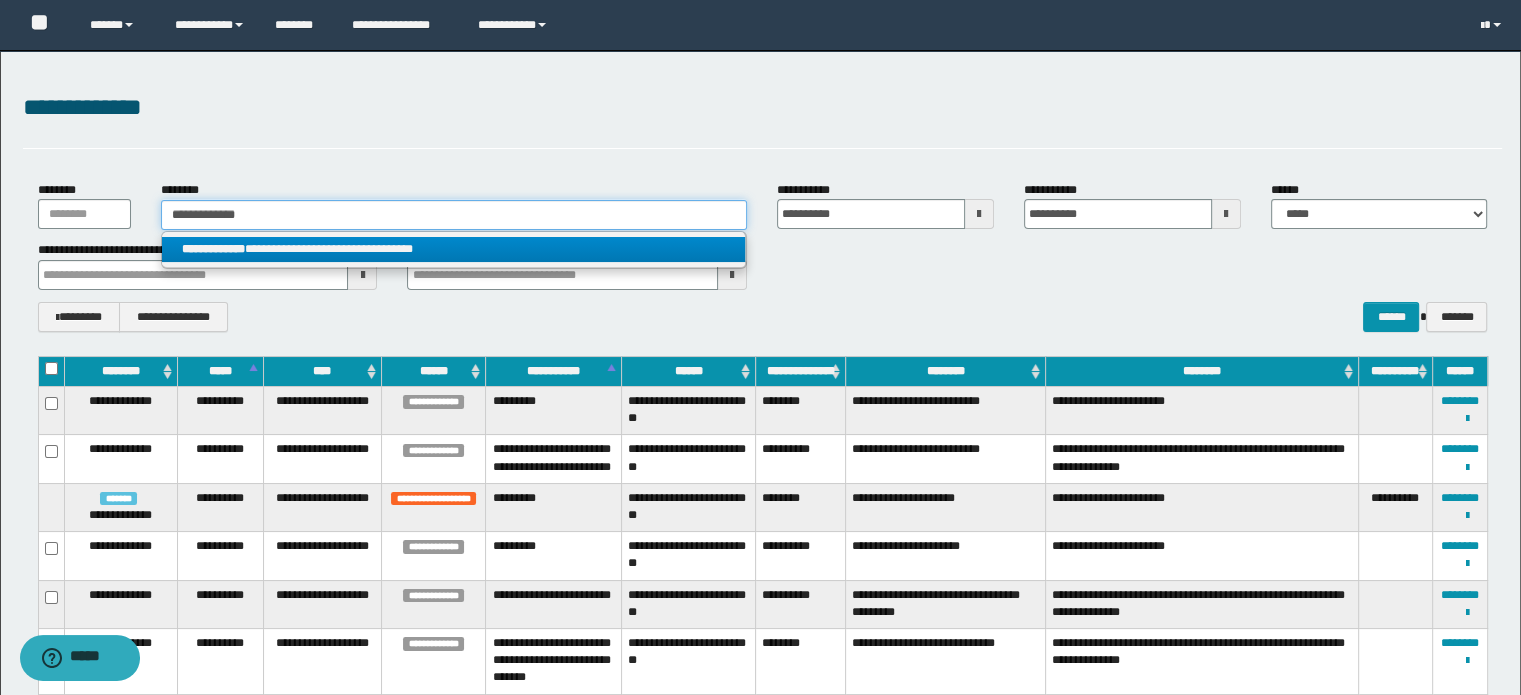 type on "**********" 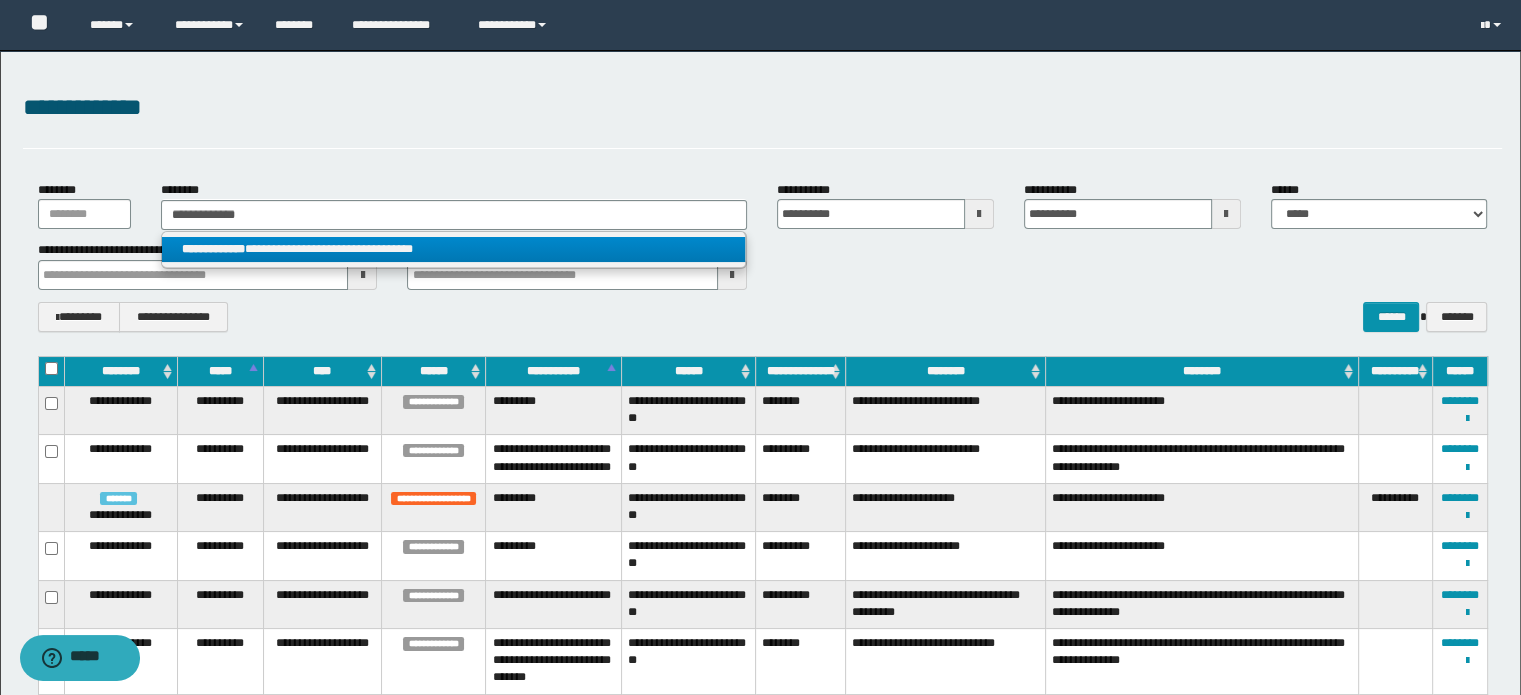 click on "**********" at bounding box center [454, 249] 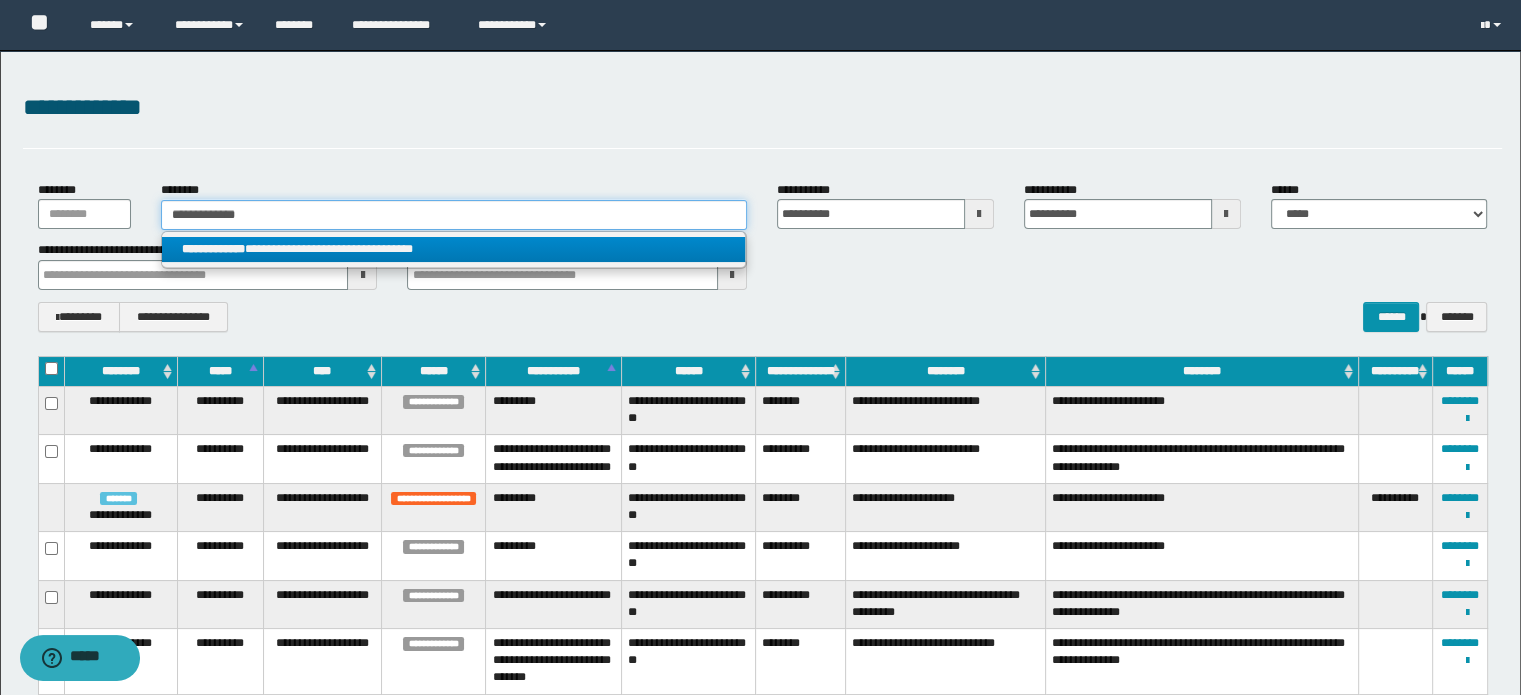 type 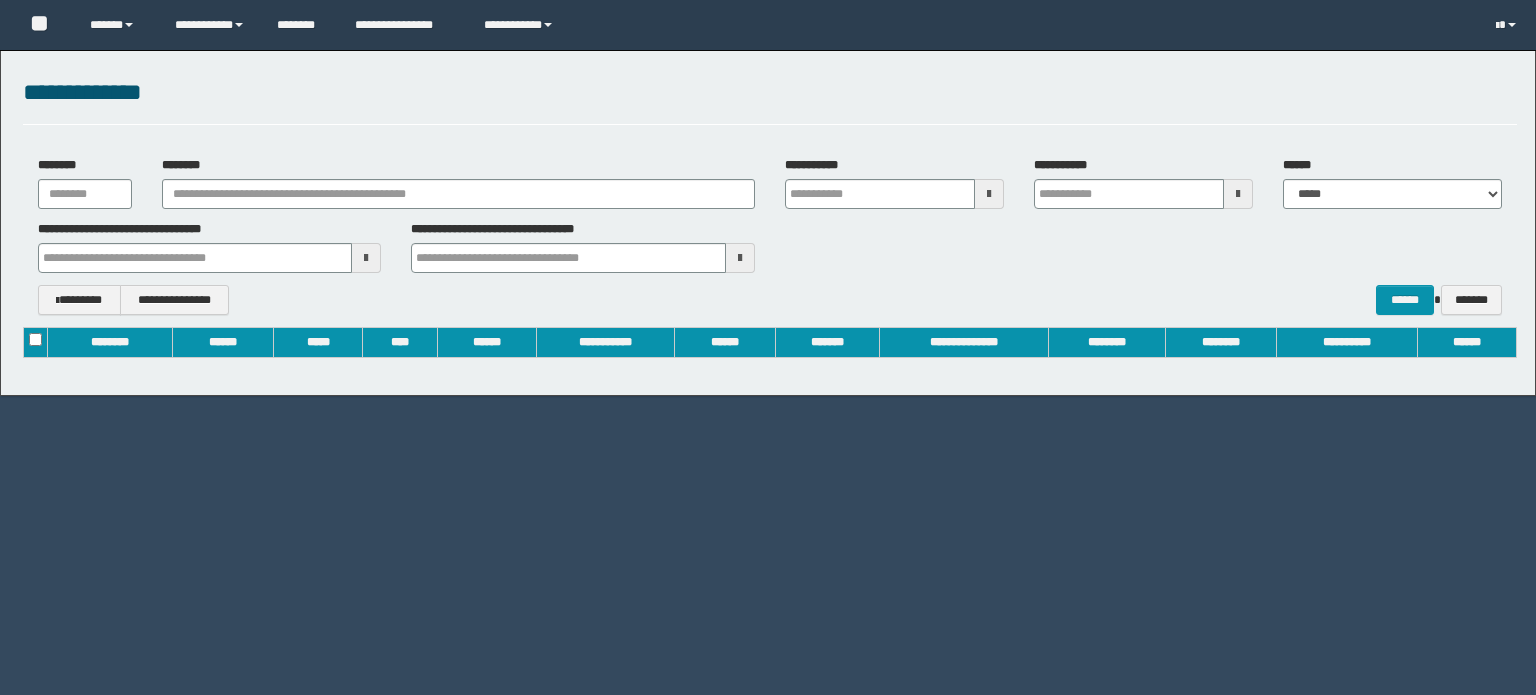 scroll, scrollTop: 0, scrollLeft: 0, axis: both 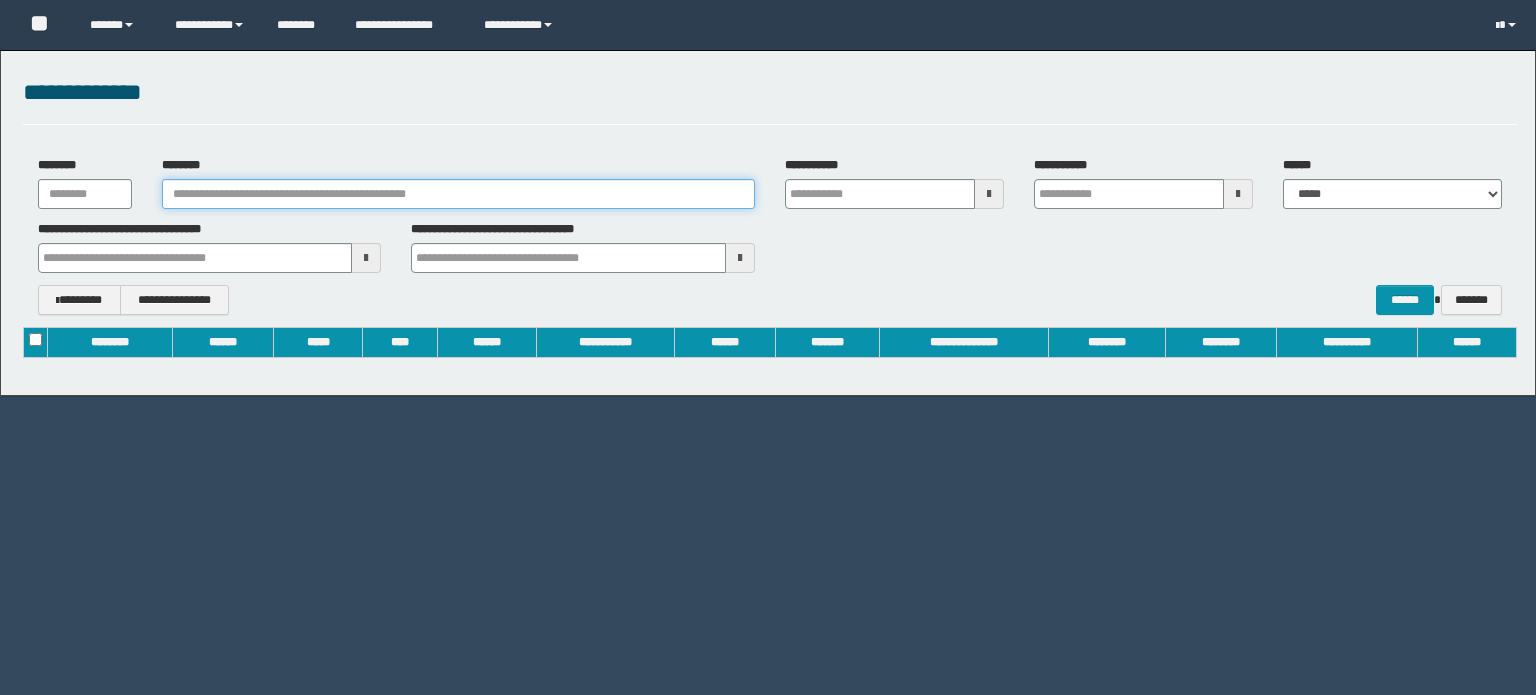 click on "********" at bounding box center [458, 194] 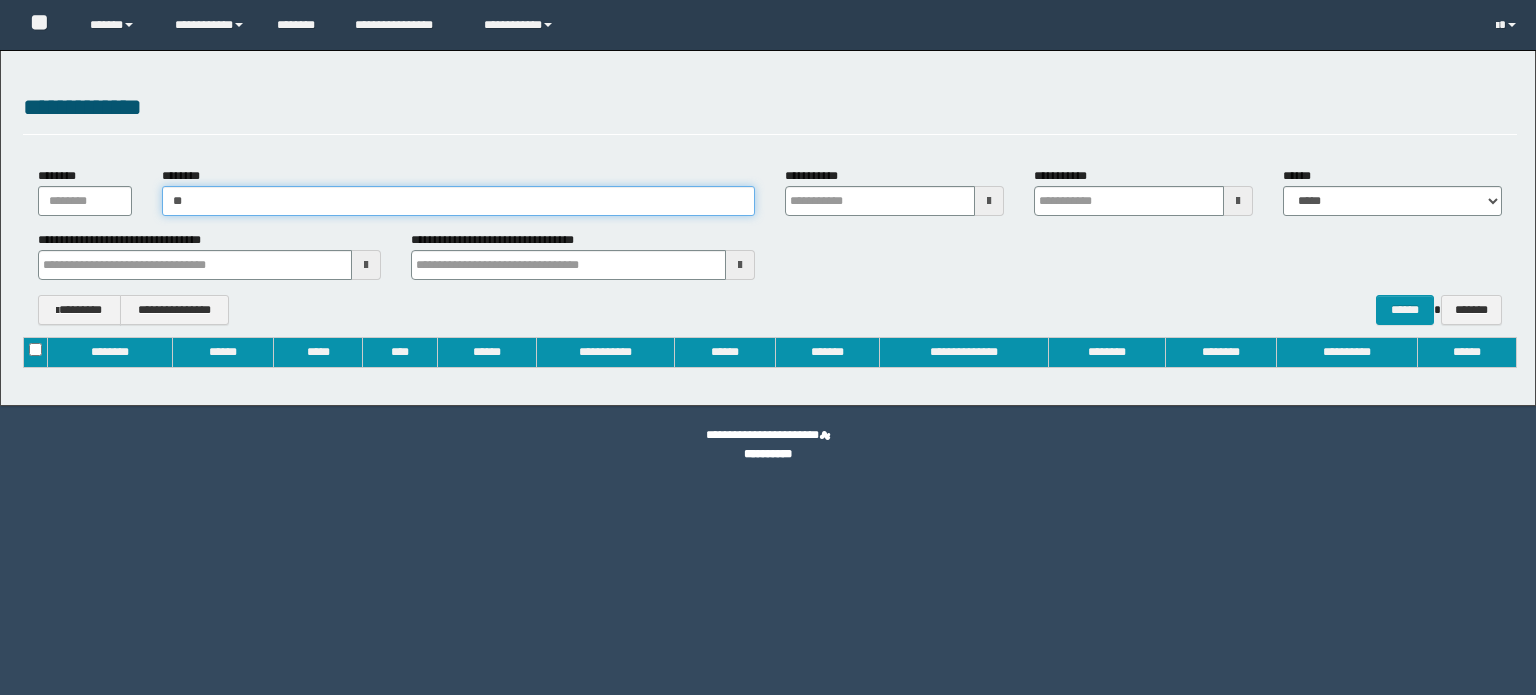type on "**" 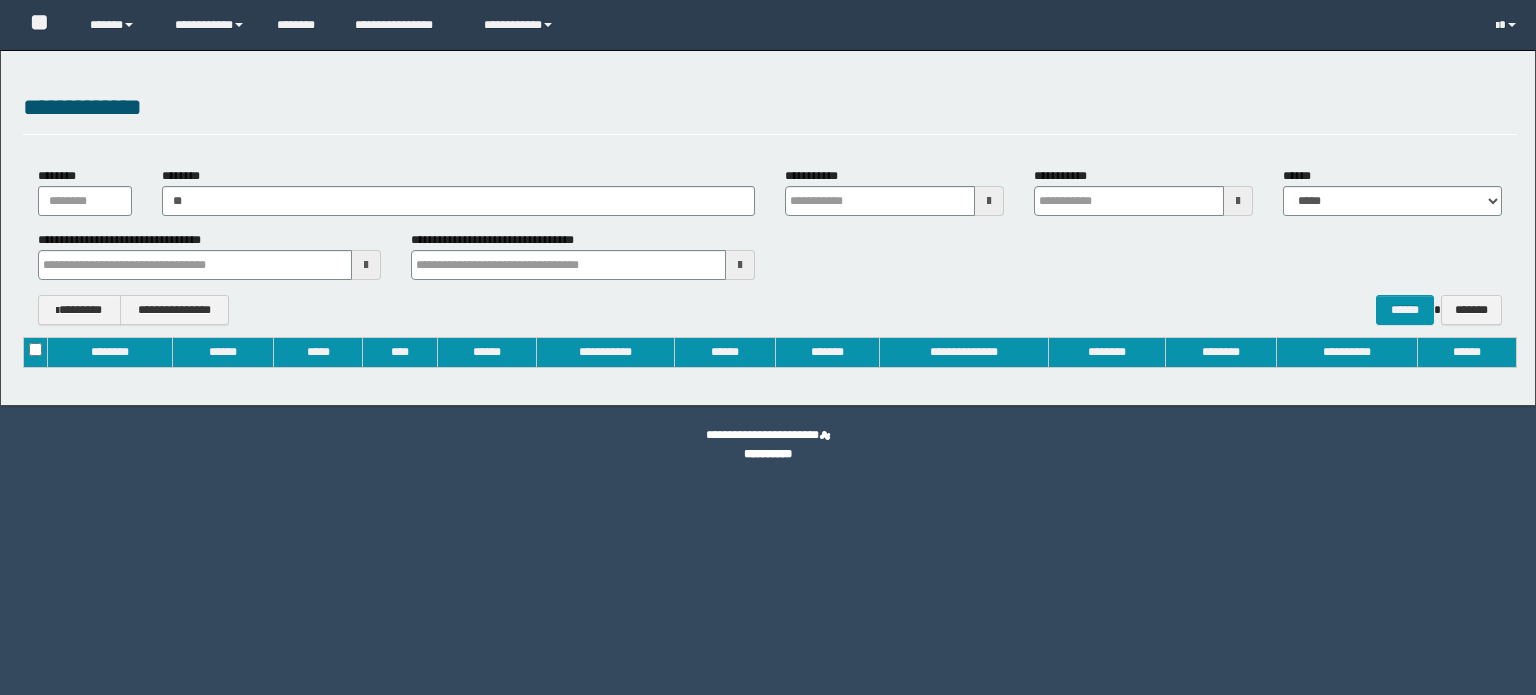 type on "**********" 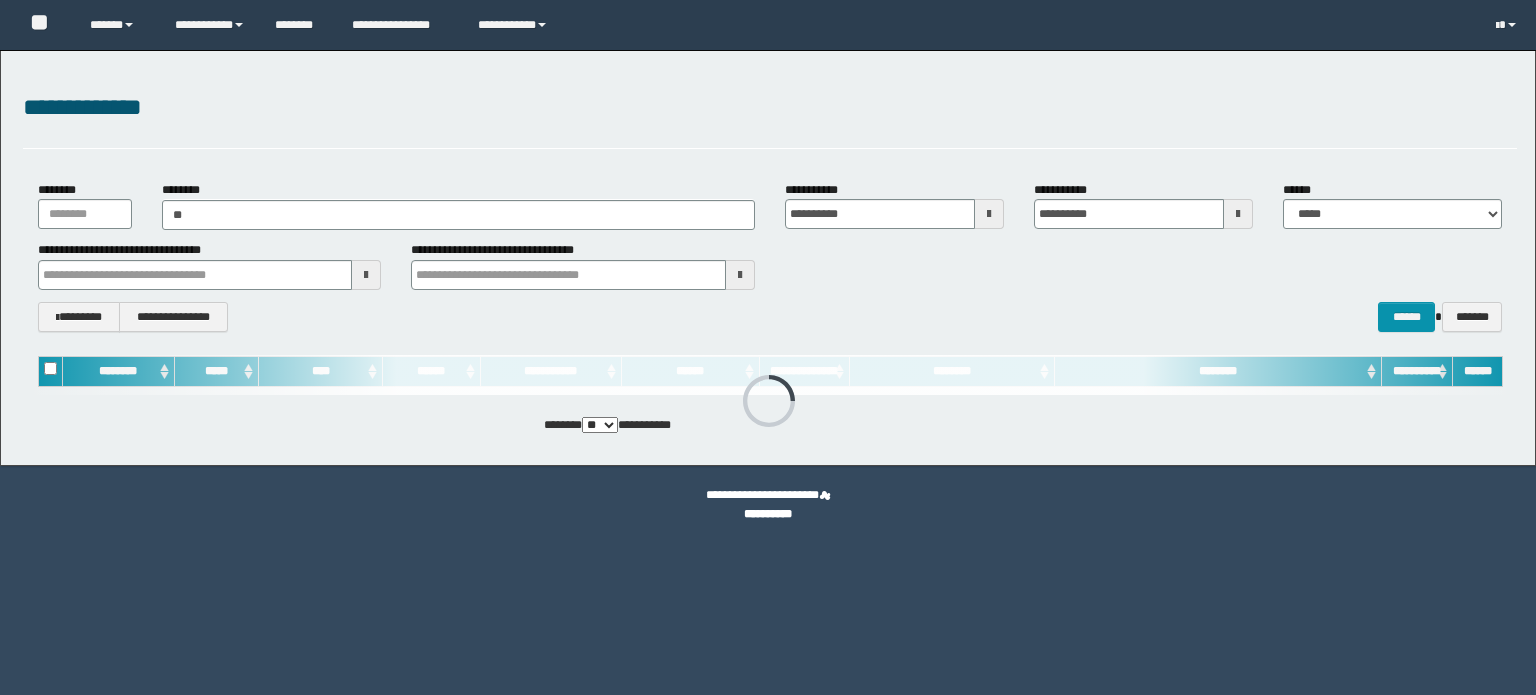 scroll, scrollTop: 1092, scrollLeft: 0, axis: vertical 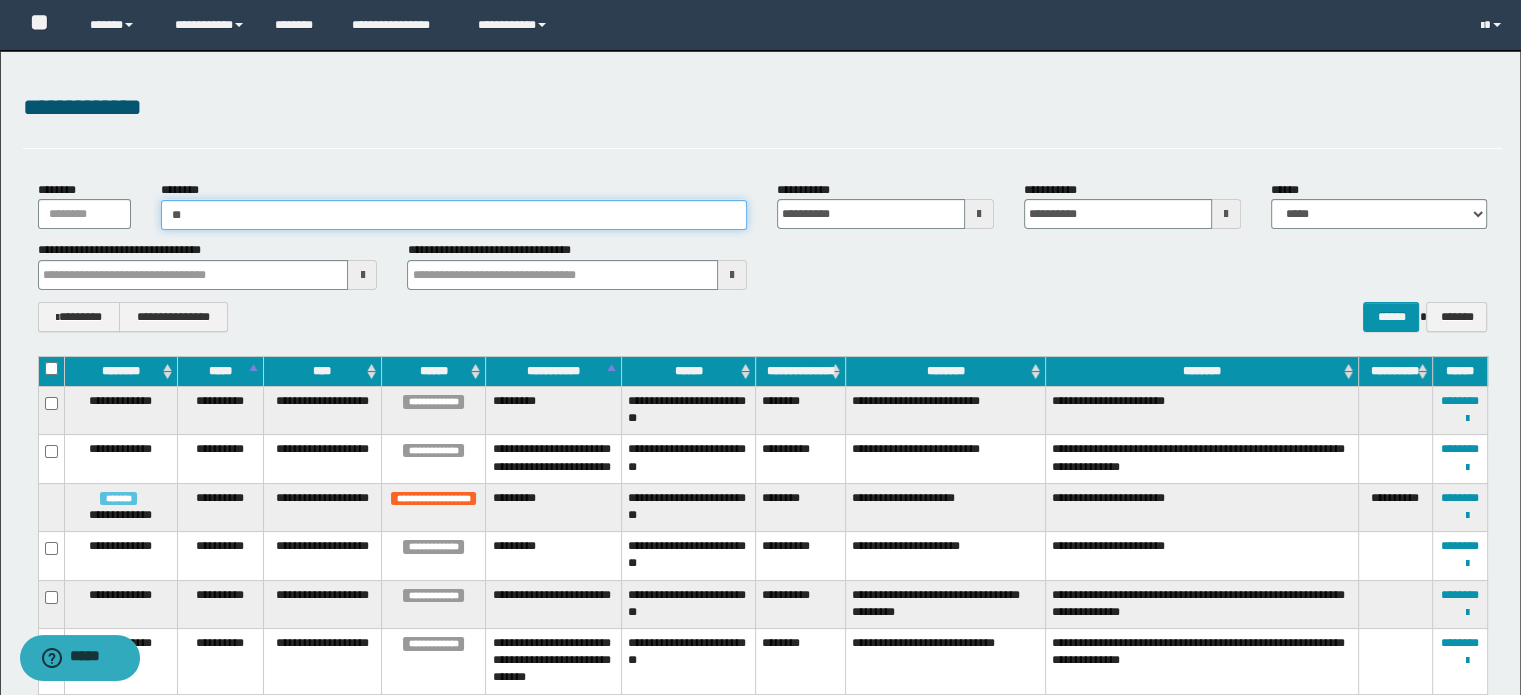 drag, startPoint x: 197, startPoint y: 215, endPoint x: 217, endPoint y: 214, distance: 20.024984 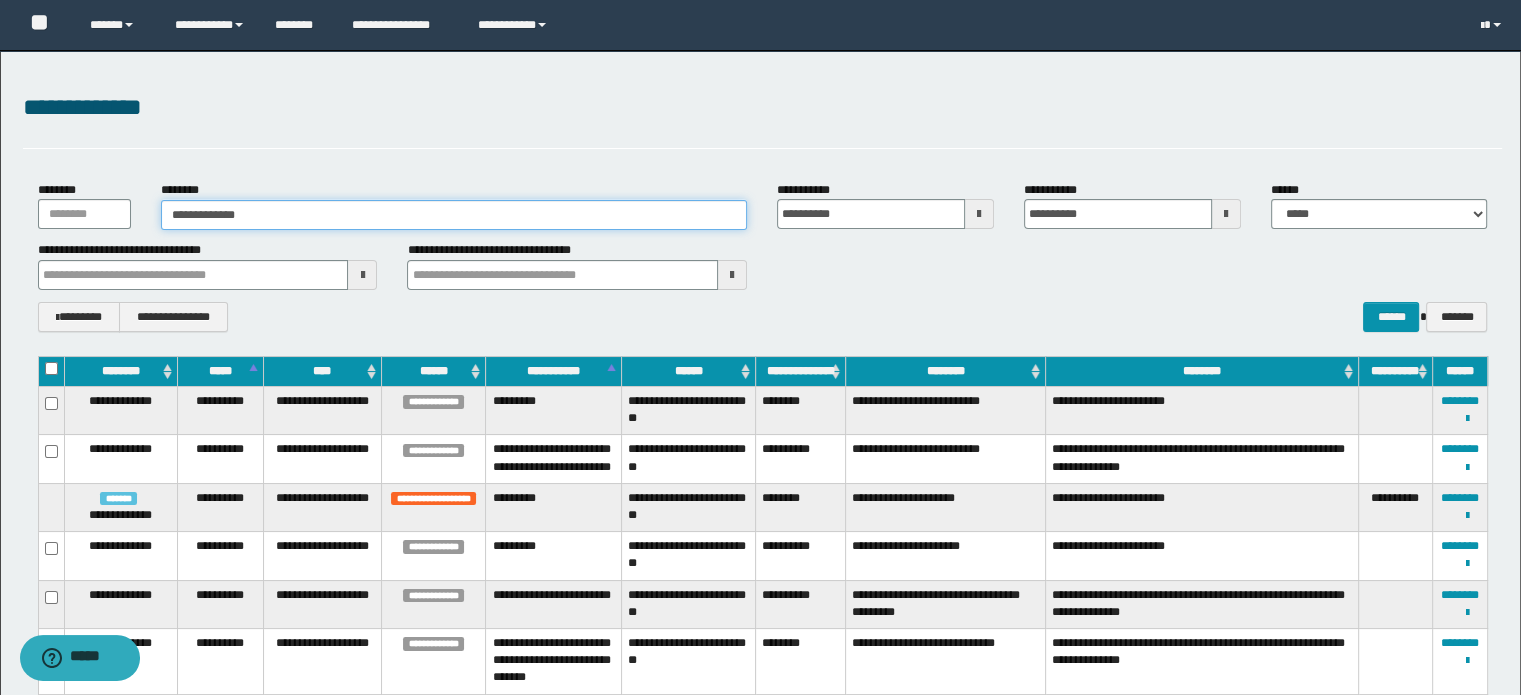 type on "**********" 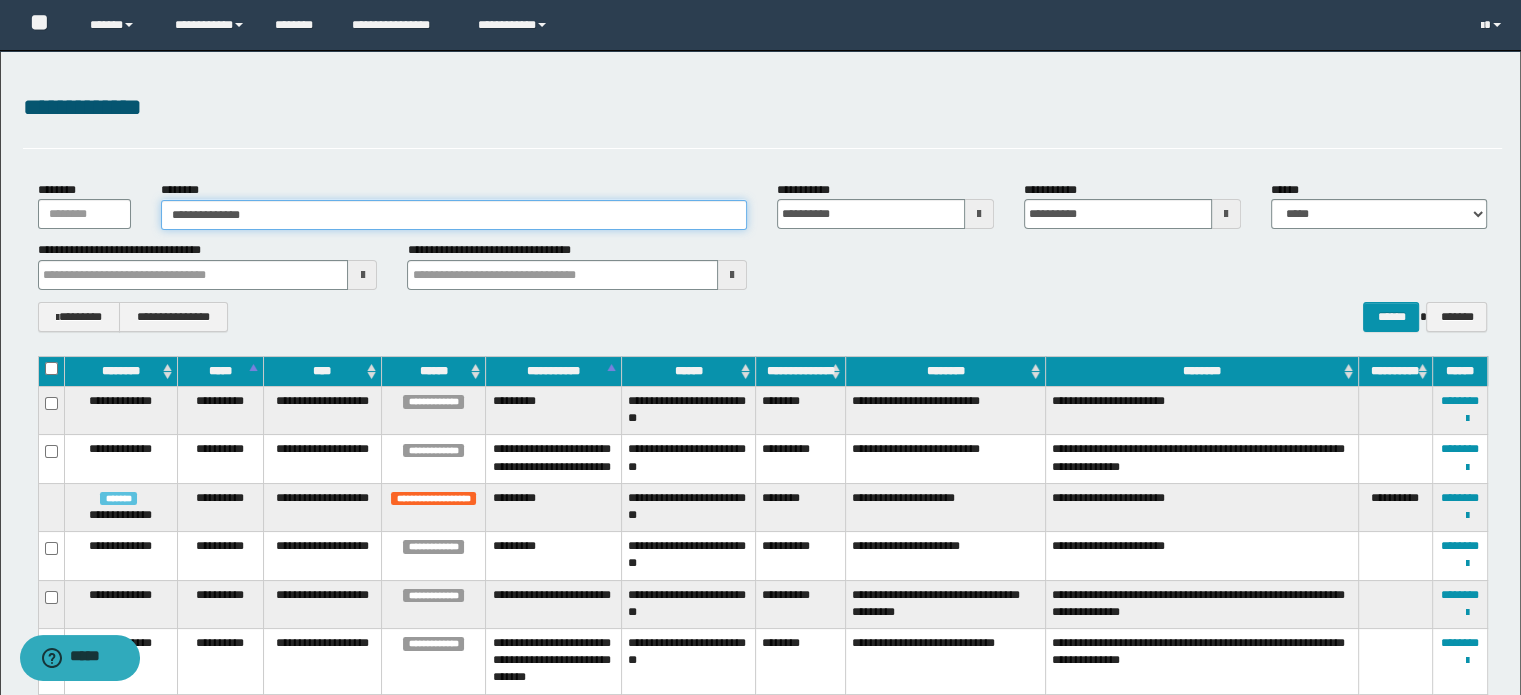 type on "**********" 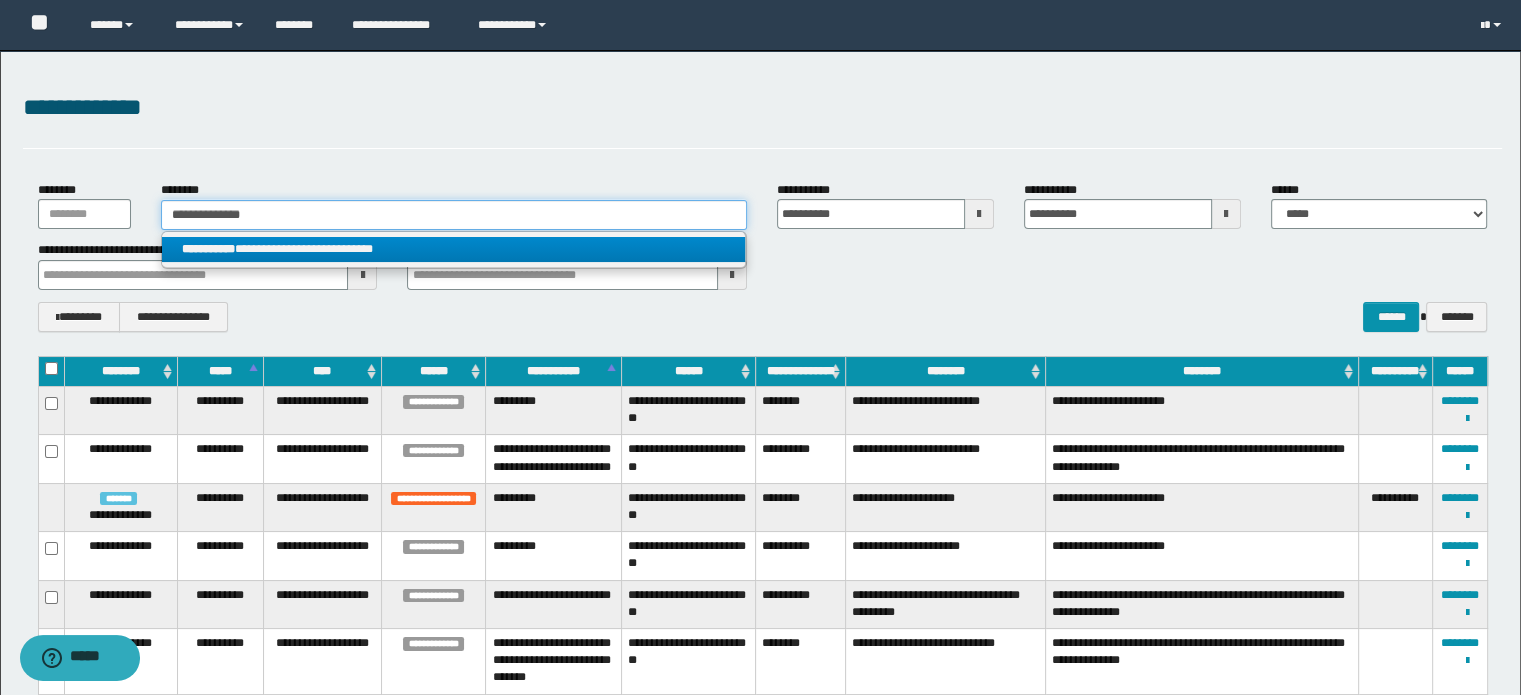 type on "**********" 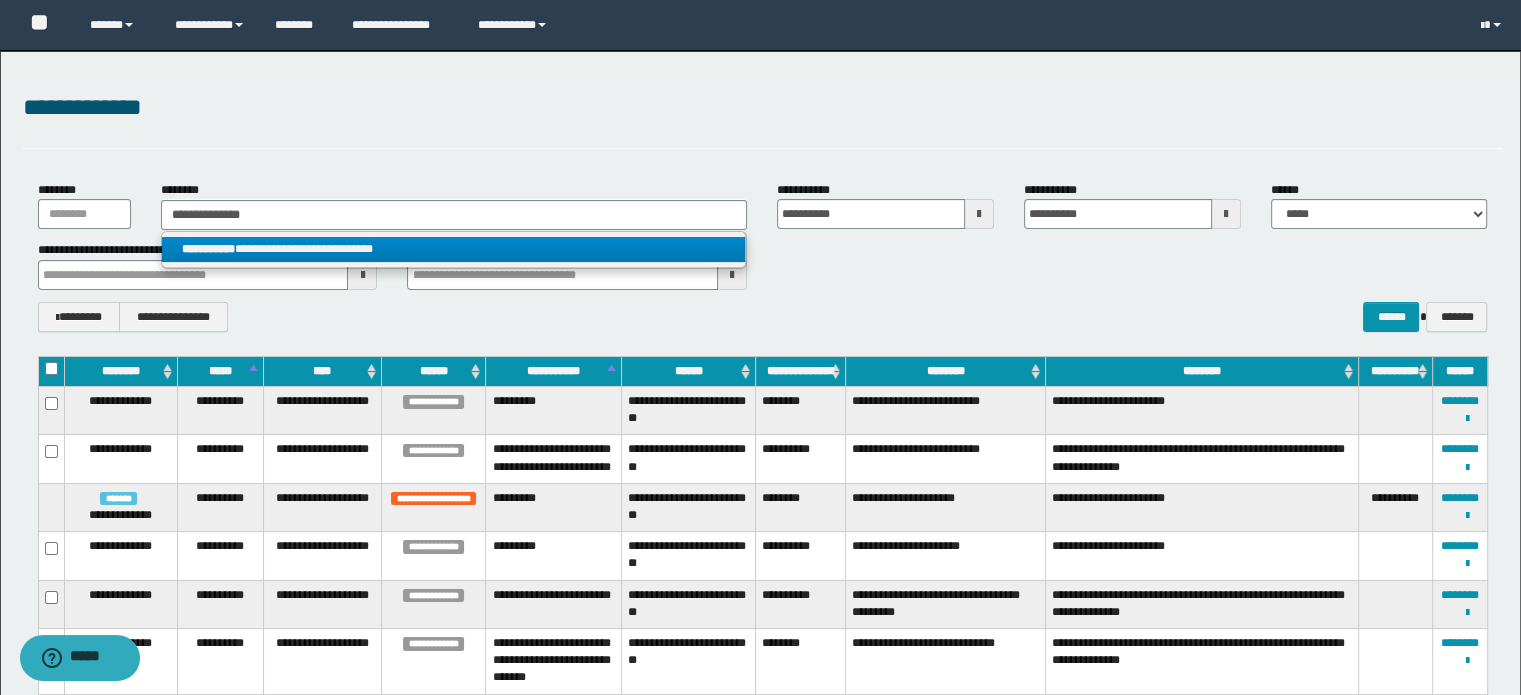 click on "**********" at bounding box center [454, 249] 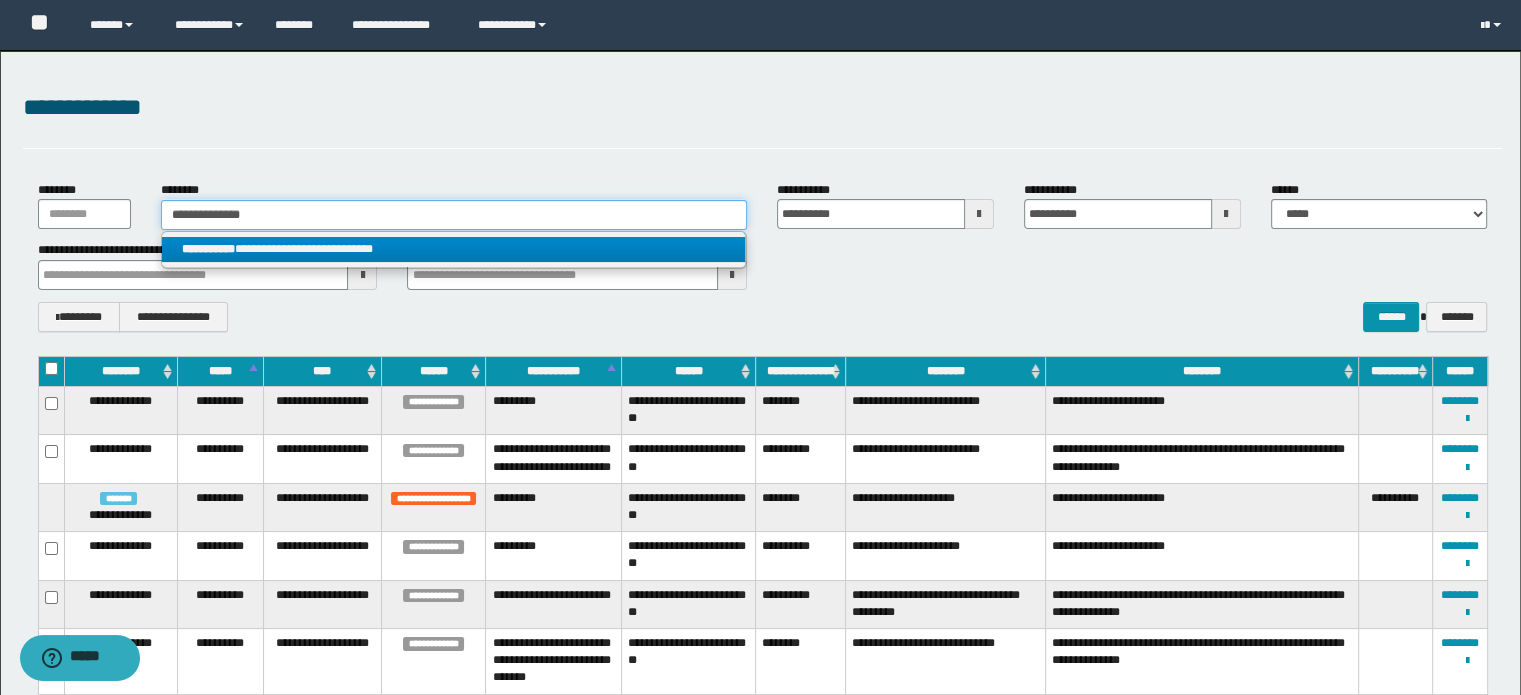 type 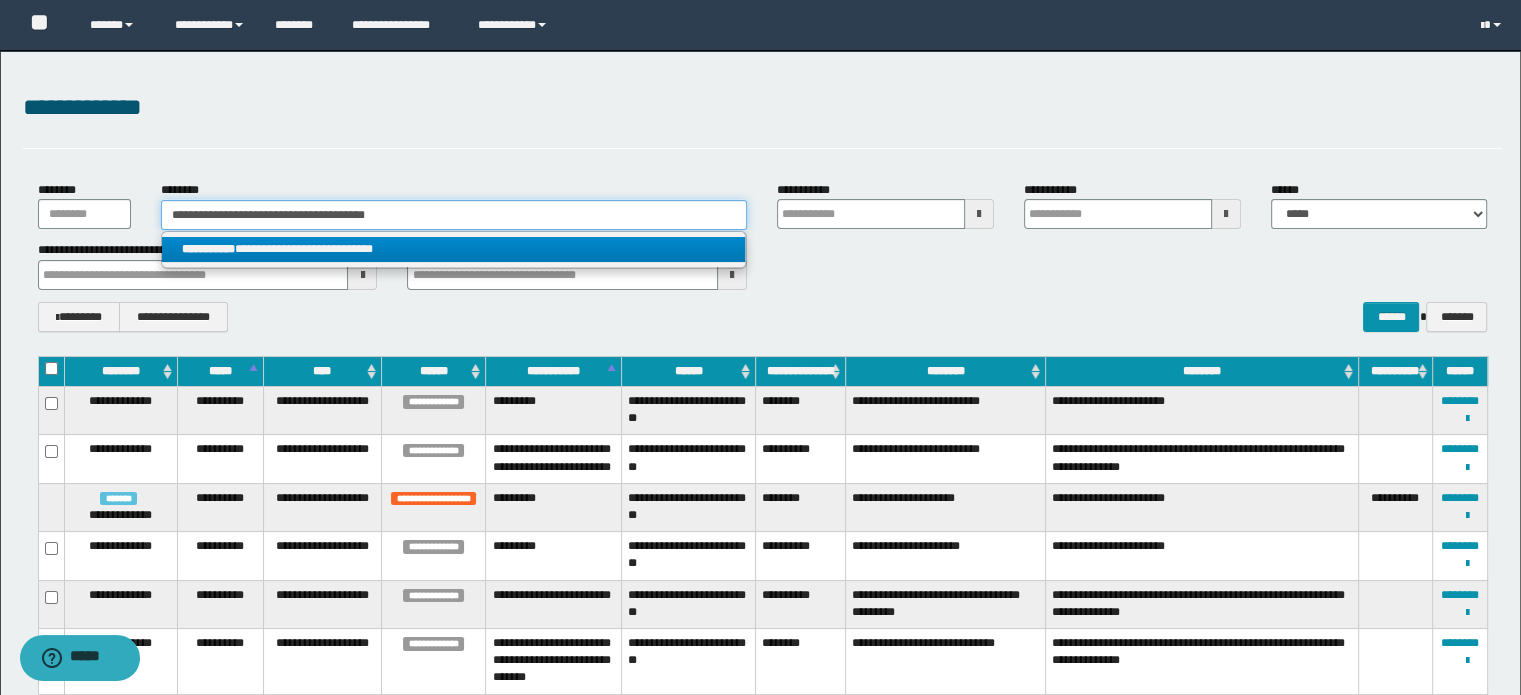 type 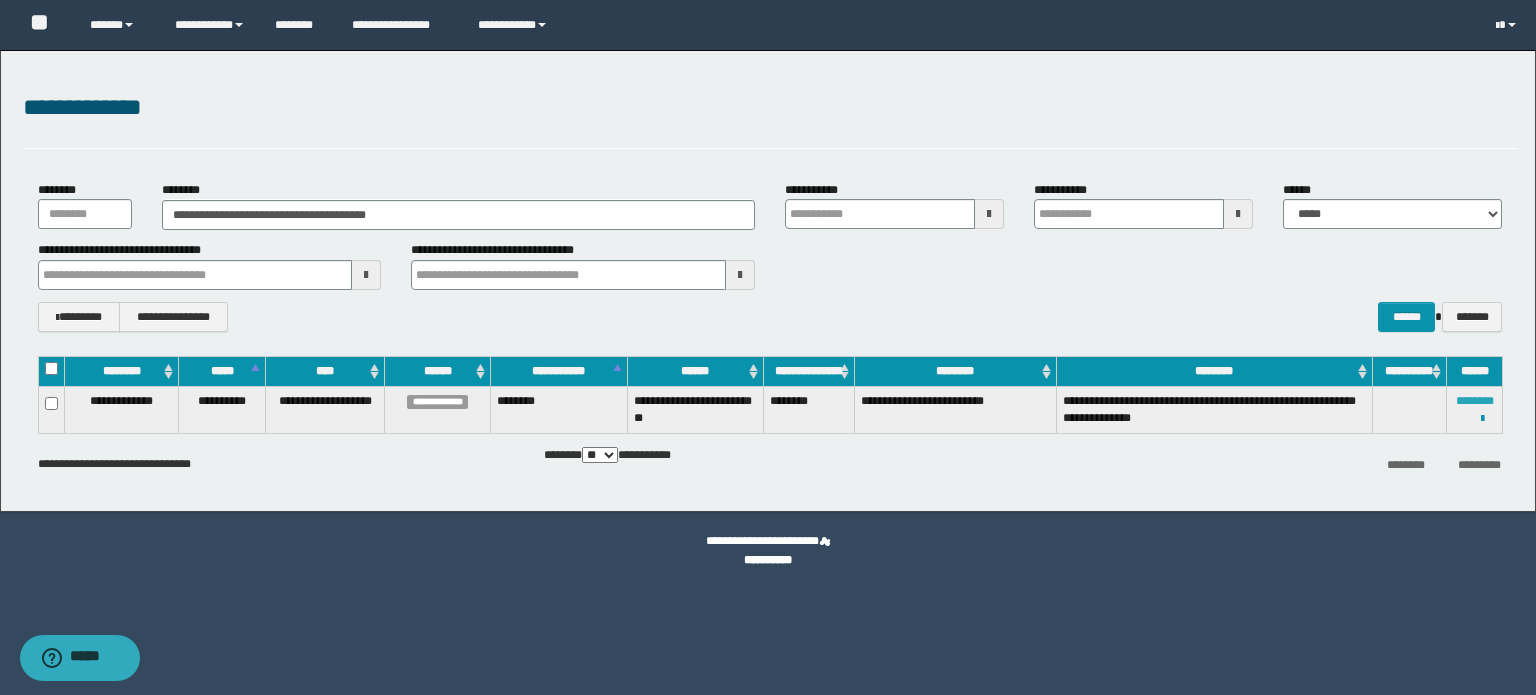 click on "********" at bounding box center (1475, 401) 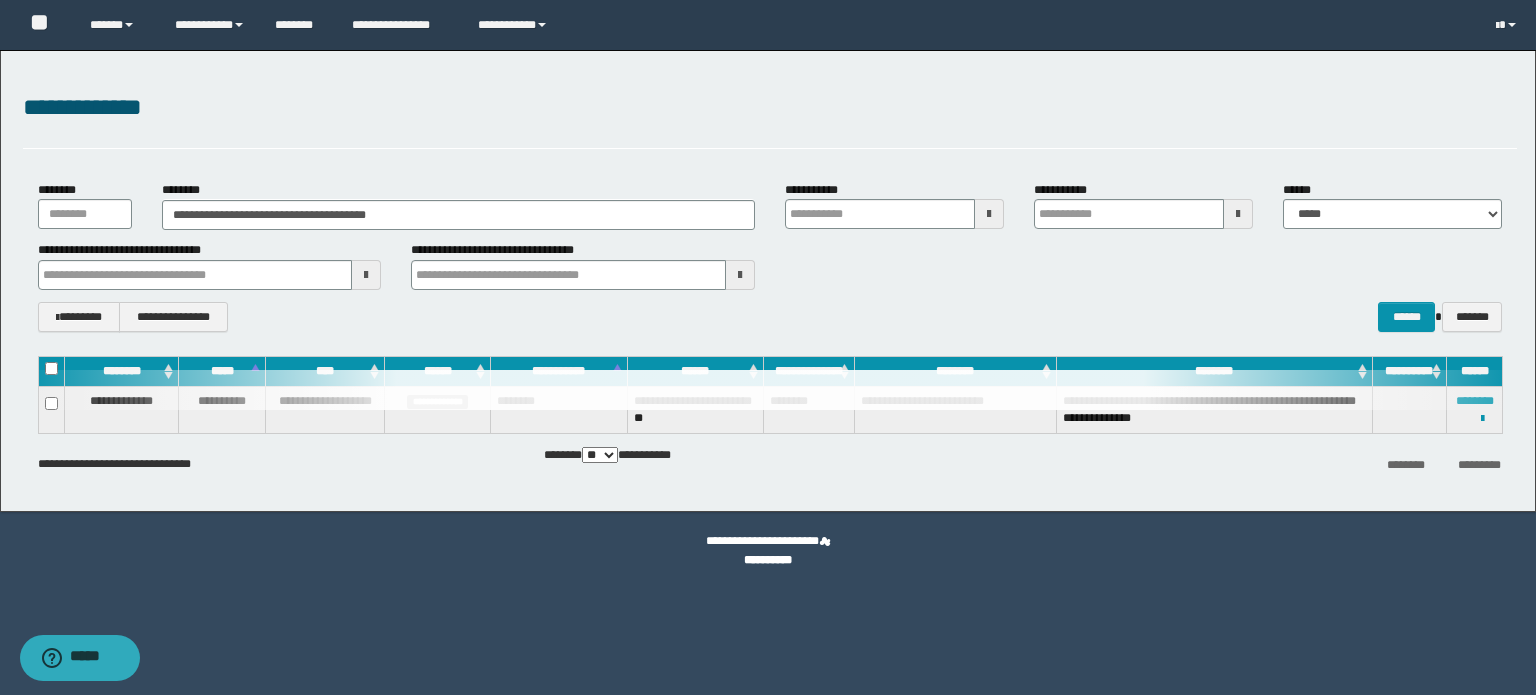 type 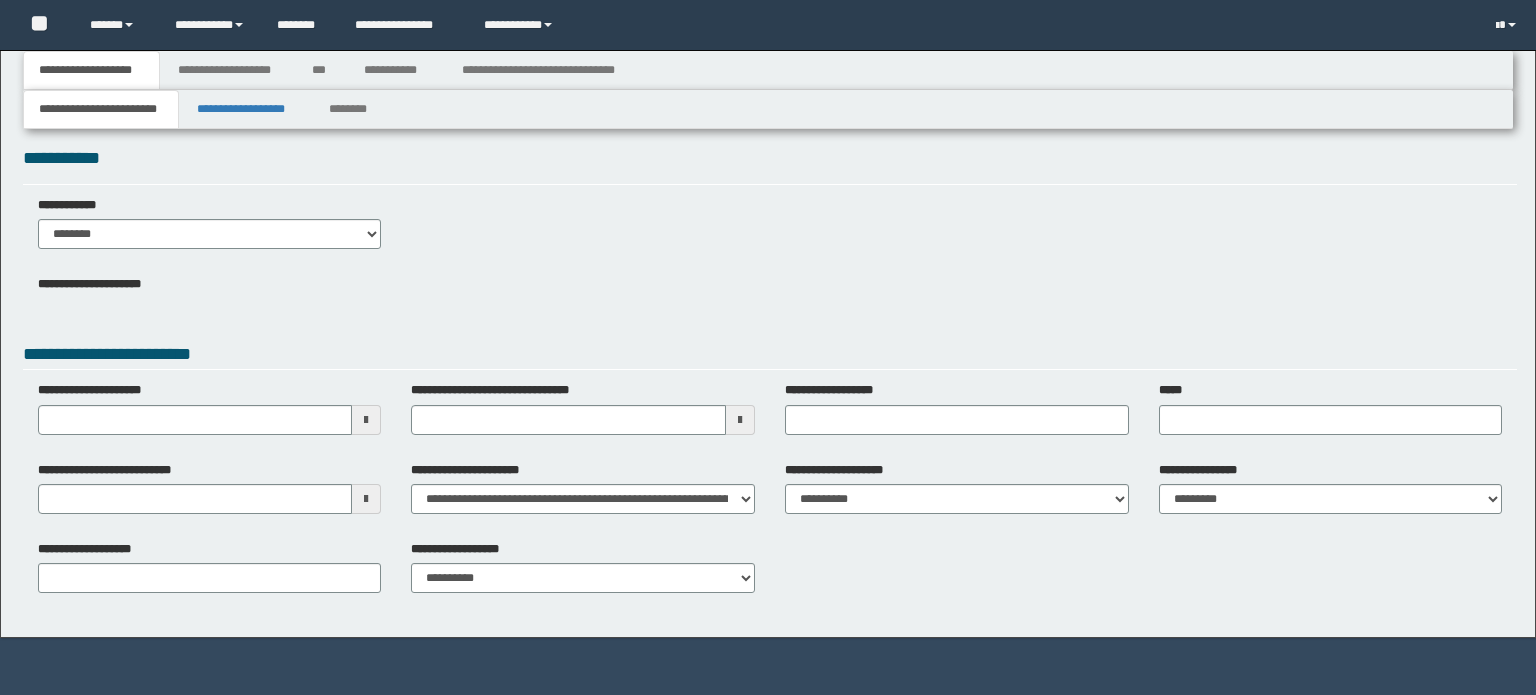 scroll, scrollTop: 0, scrollLeft: 0, axis: both 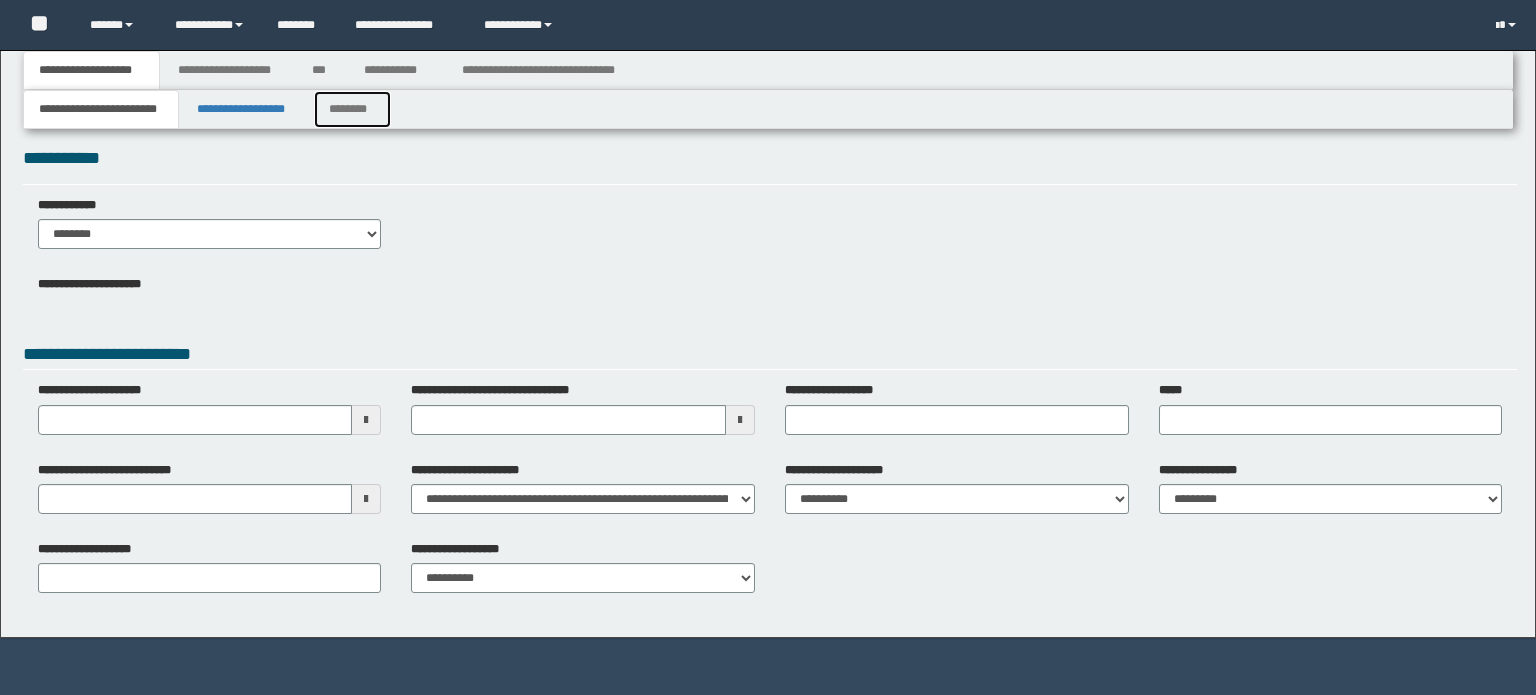 click on "********" at bounding box center (353, 109) 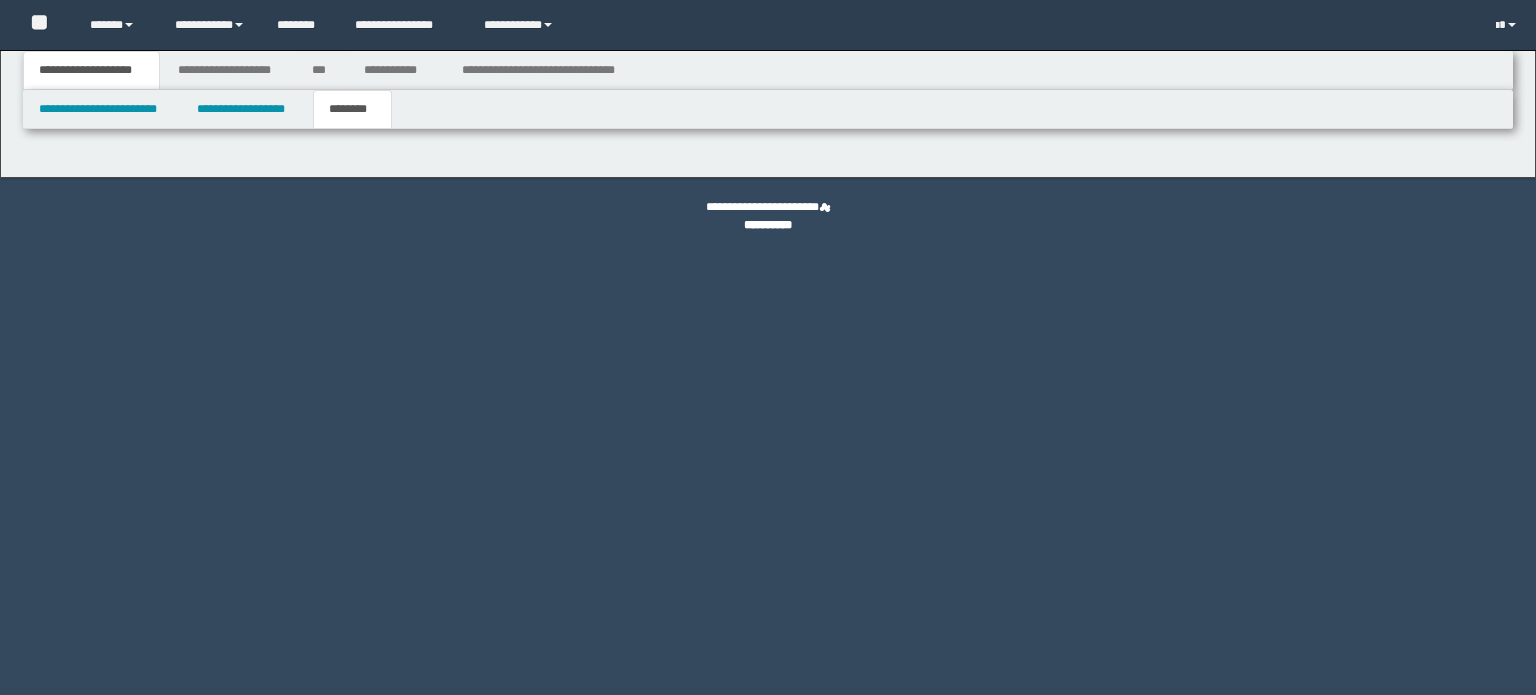 click on "***" at bounding box center [321, 70] 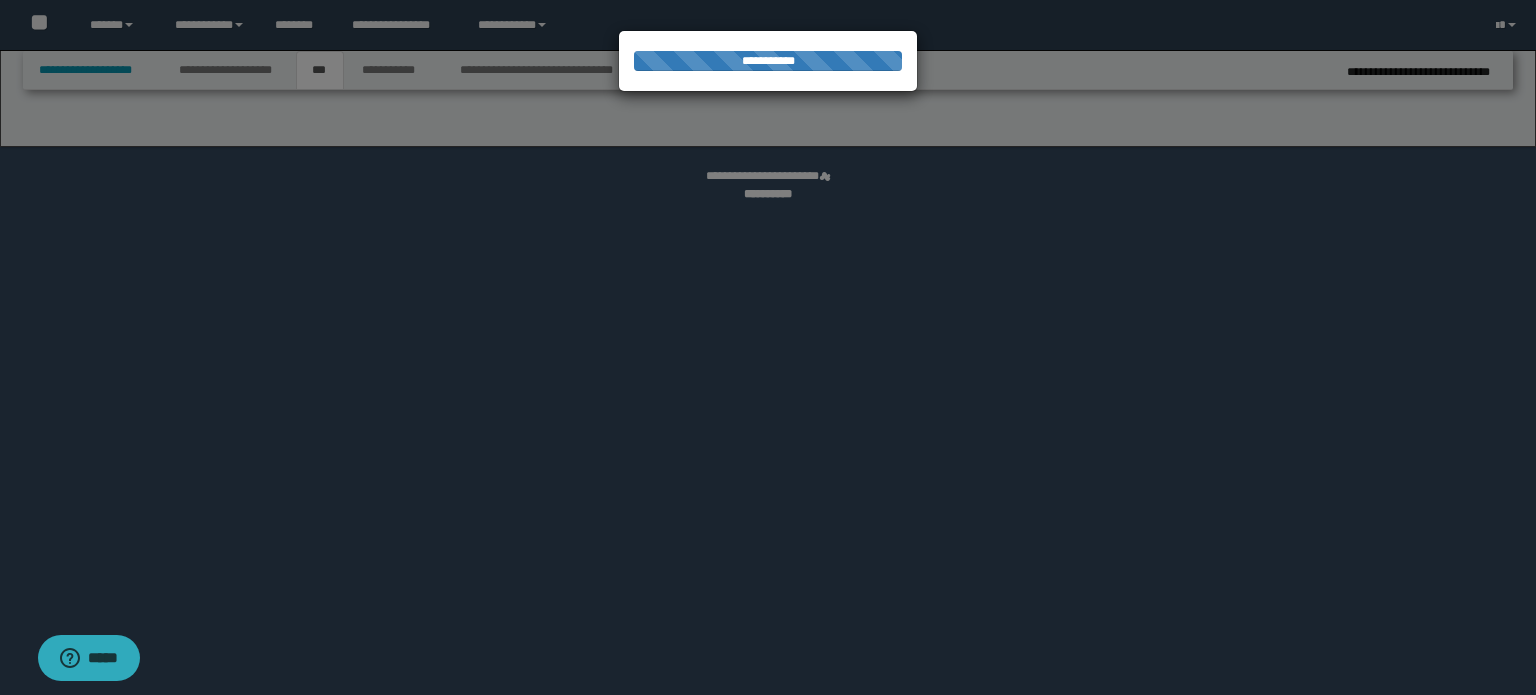 click at bounding box center (768, 347) 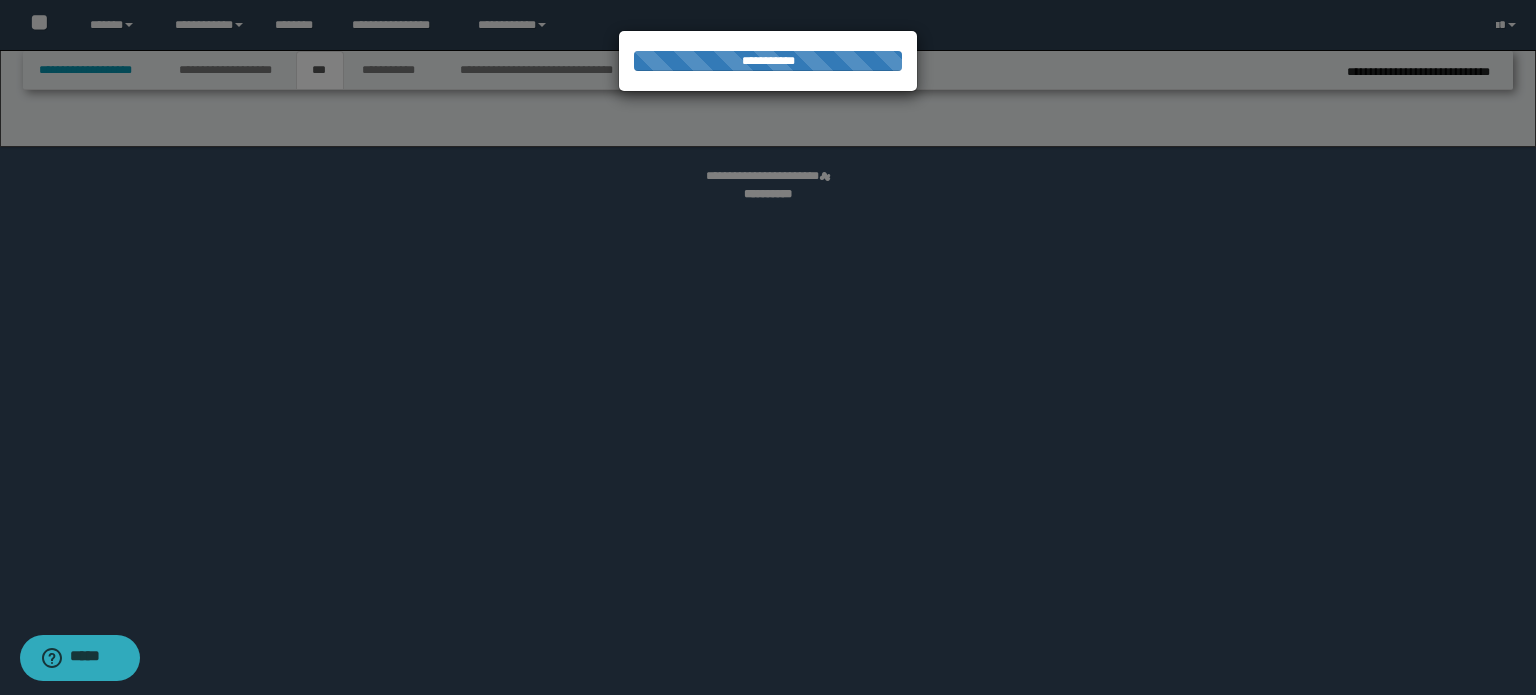 scroll, scrollTop: 0, scrollLeft: 0, axis: both 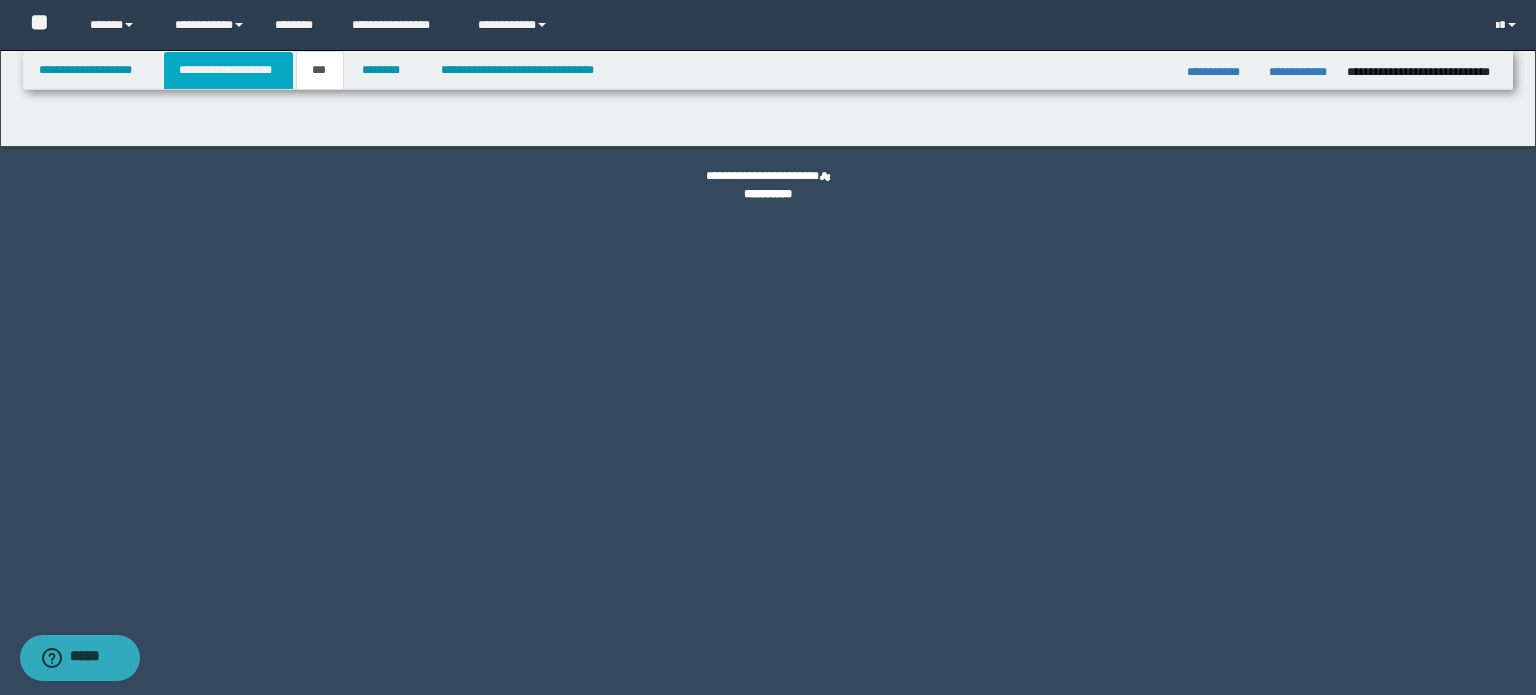 click on "**********" at bounding box center [228, 70] 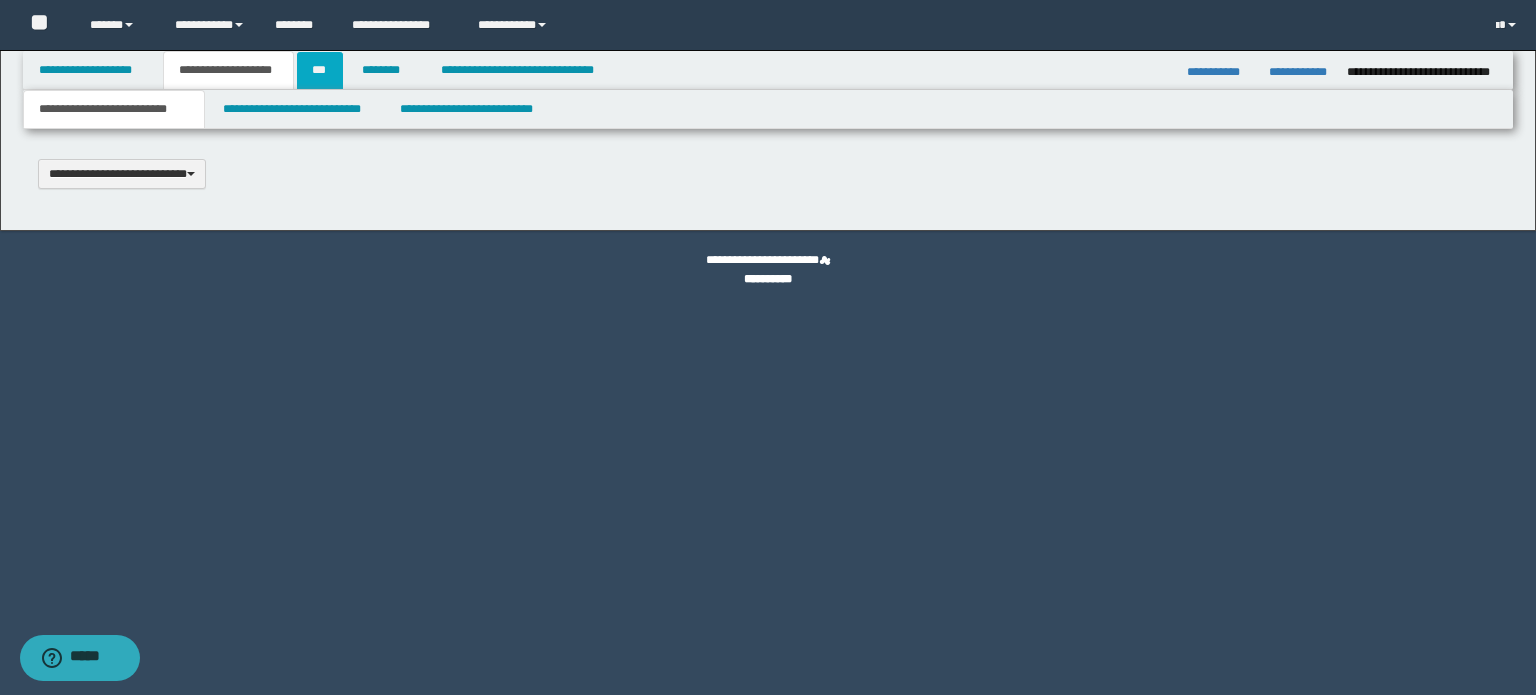 type 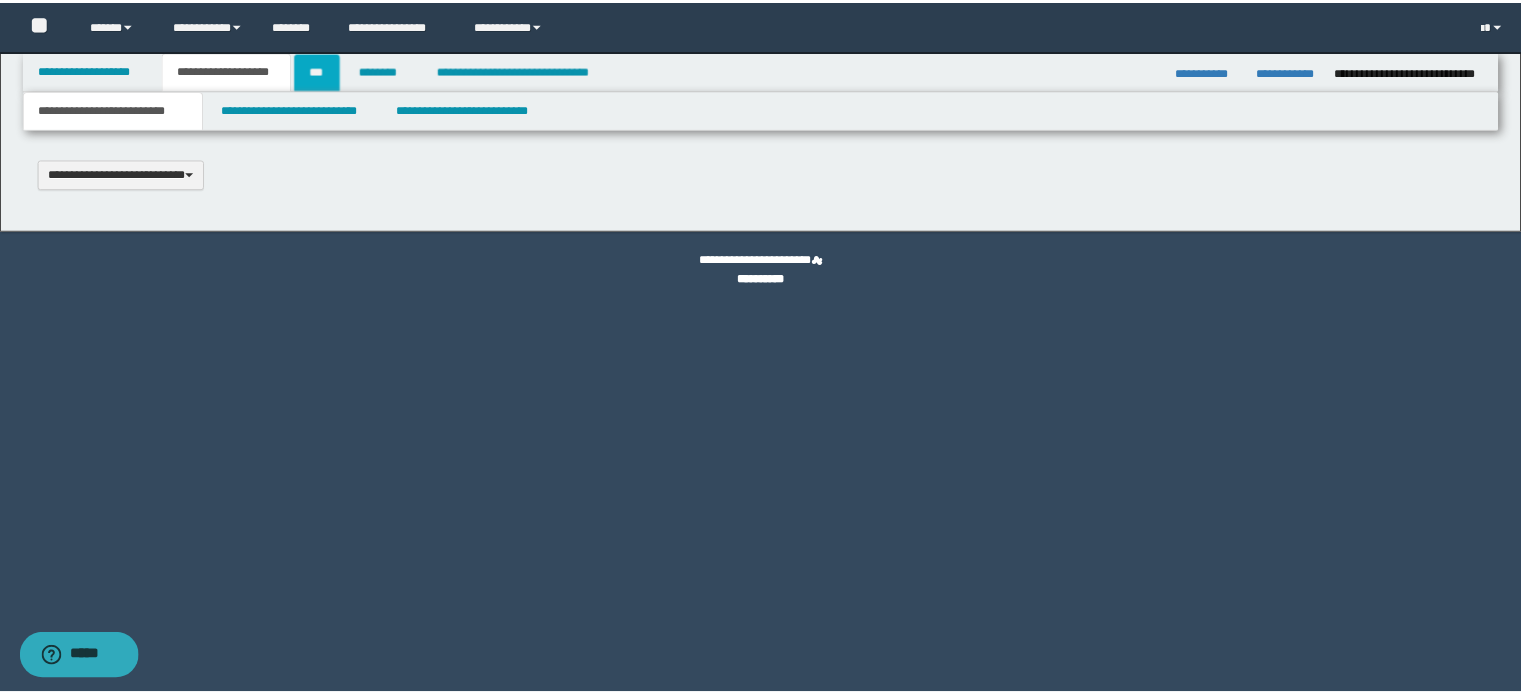 scroll, scrollTop: 0, scrollLeft: 0, axis: both 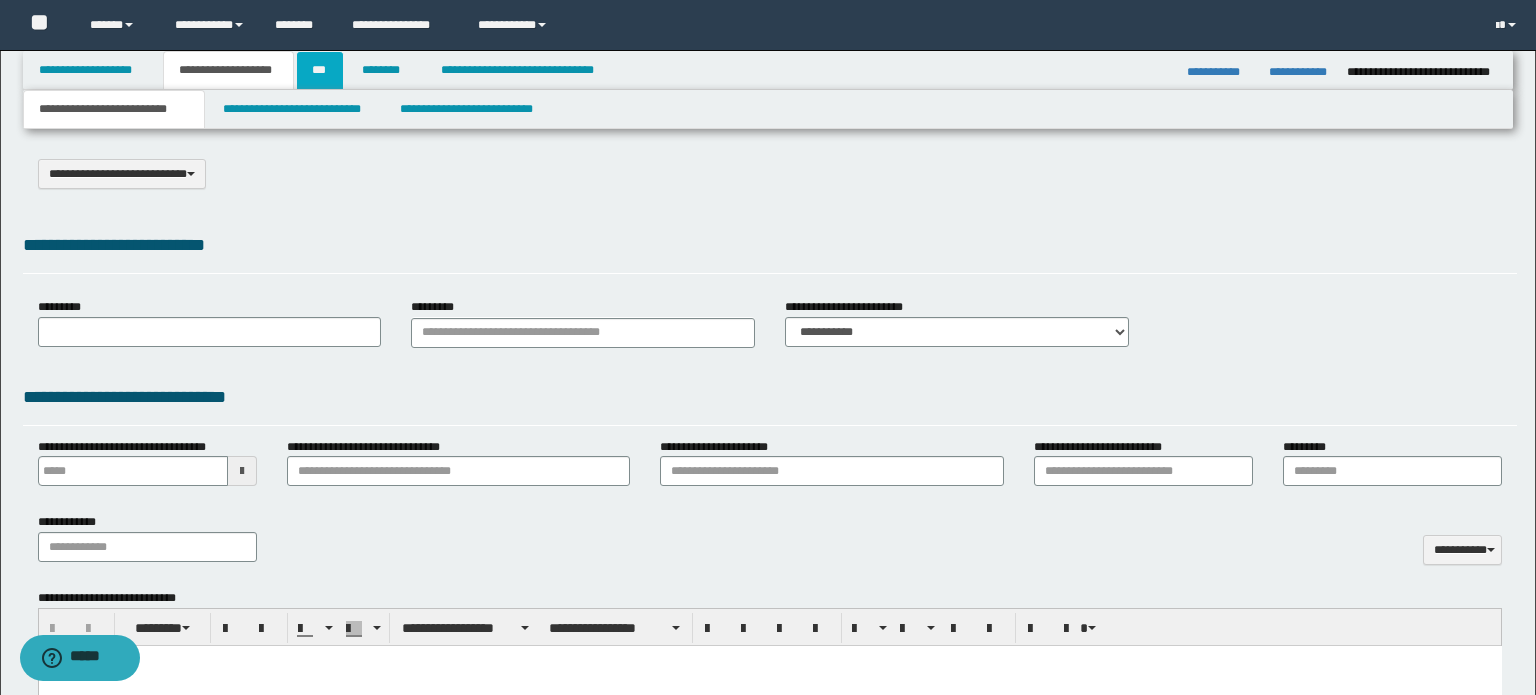 select on "*" 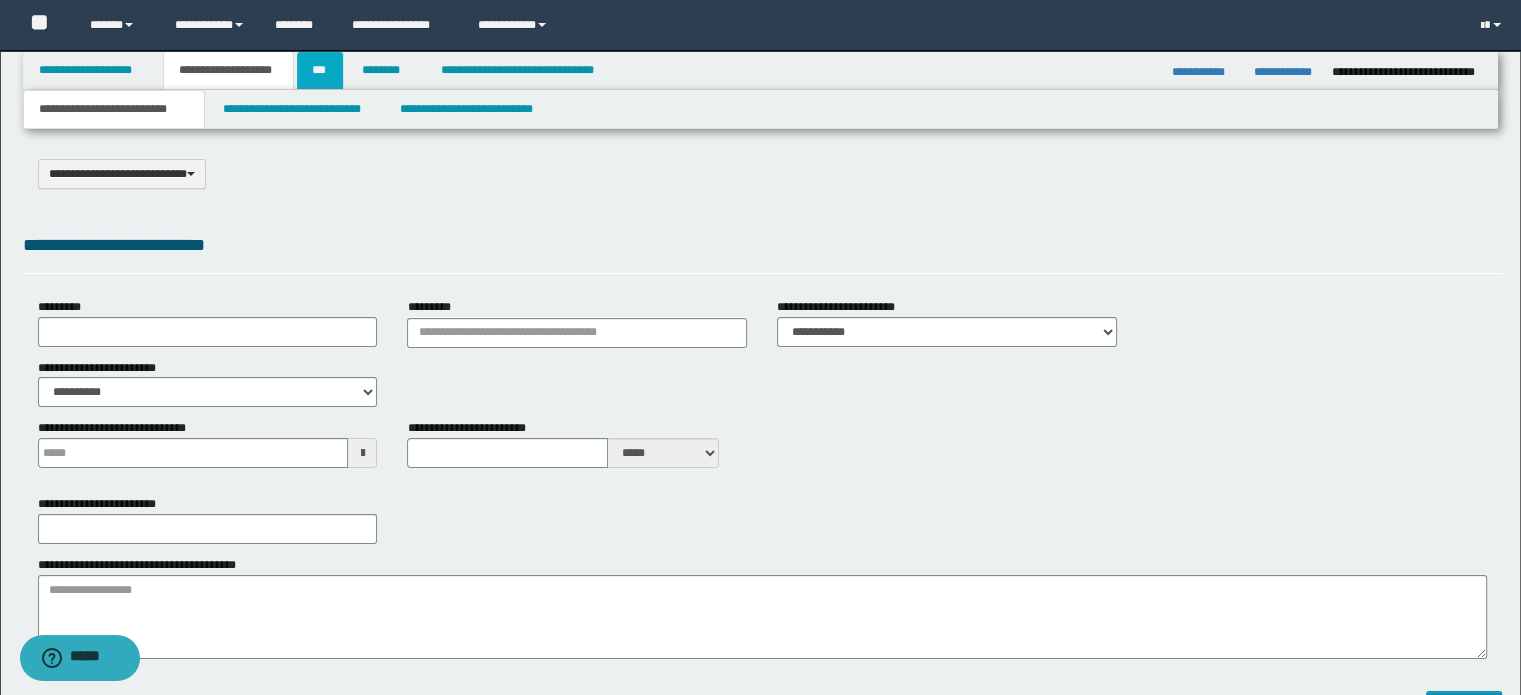 click on "***" at bounding box center [320, 70] 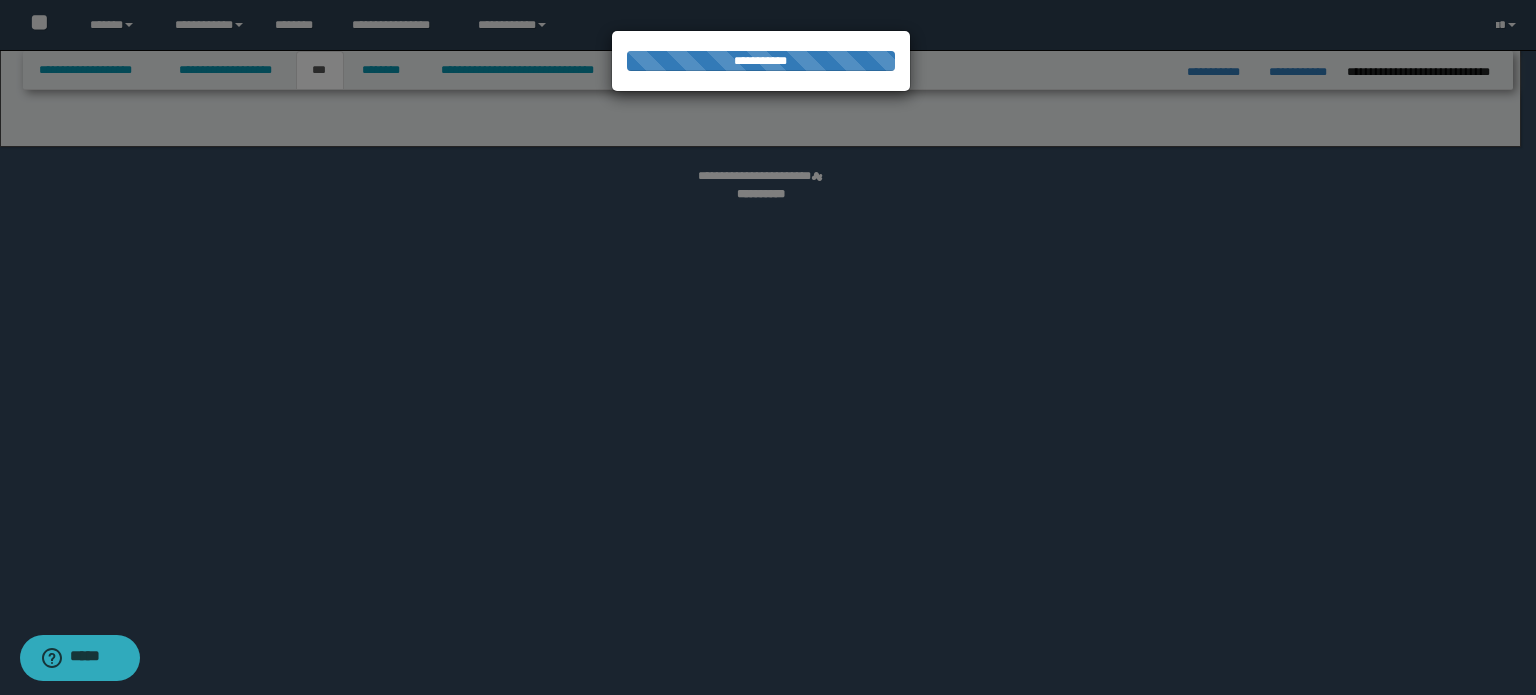 select on "*" 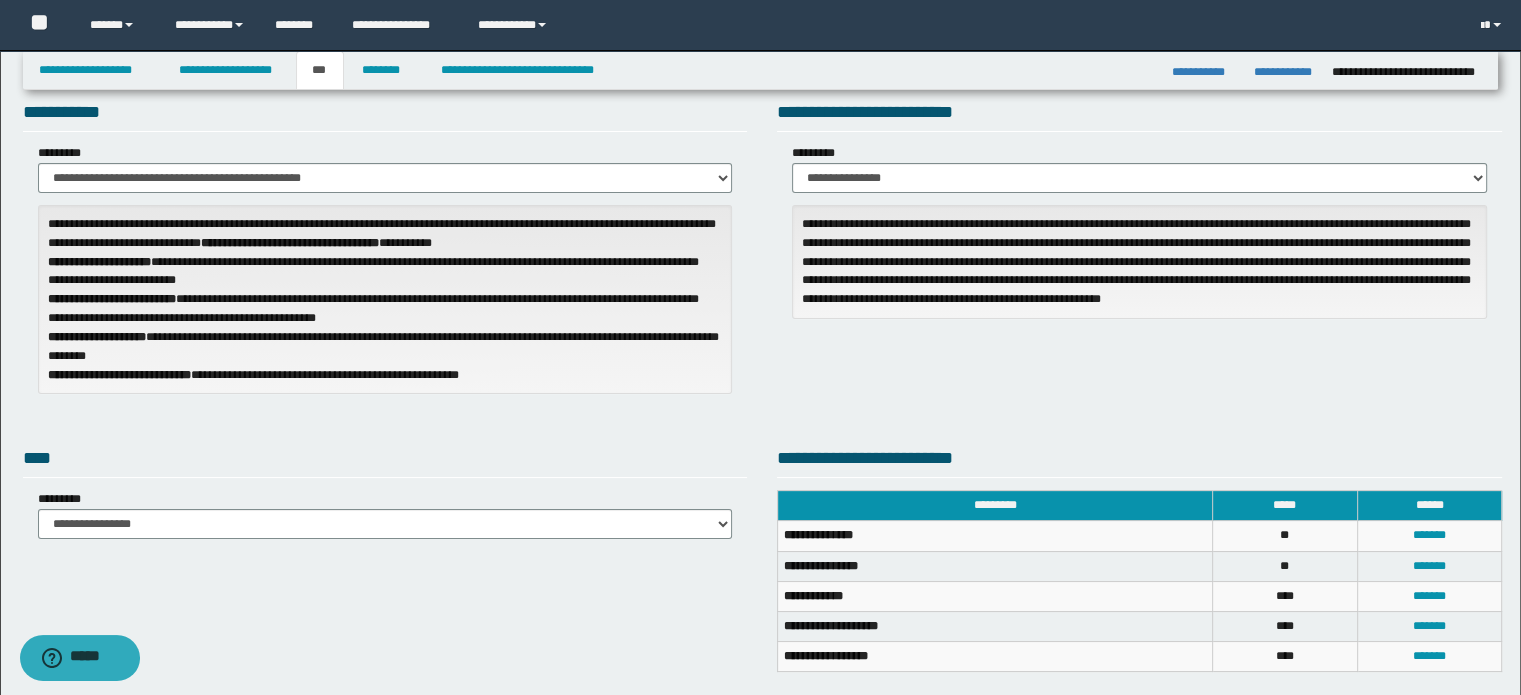 scroll, scrollTop: 0, scrollLeft: 0, axis: both 